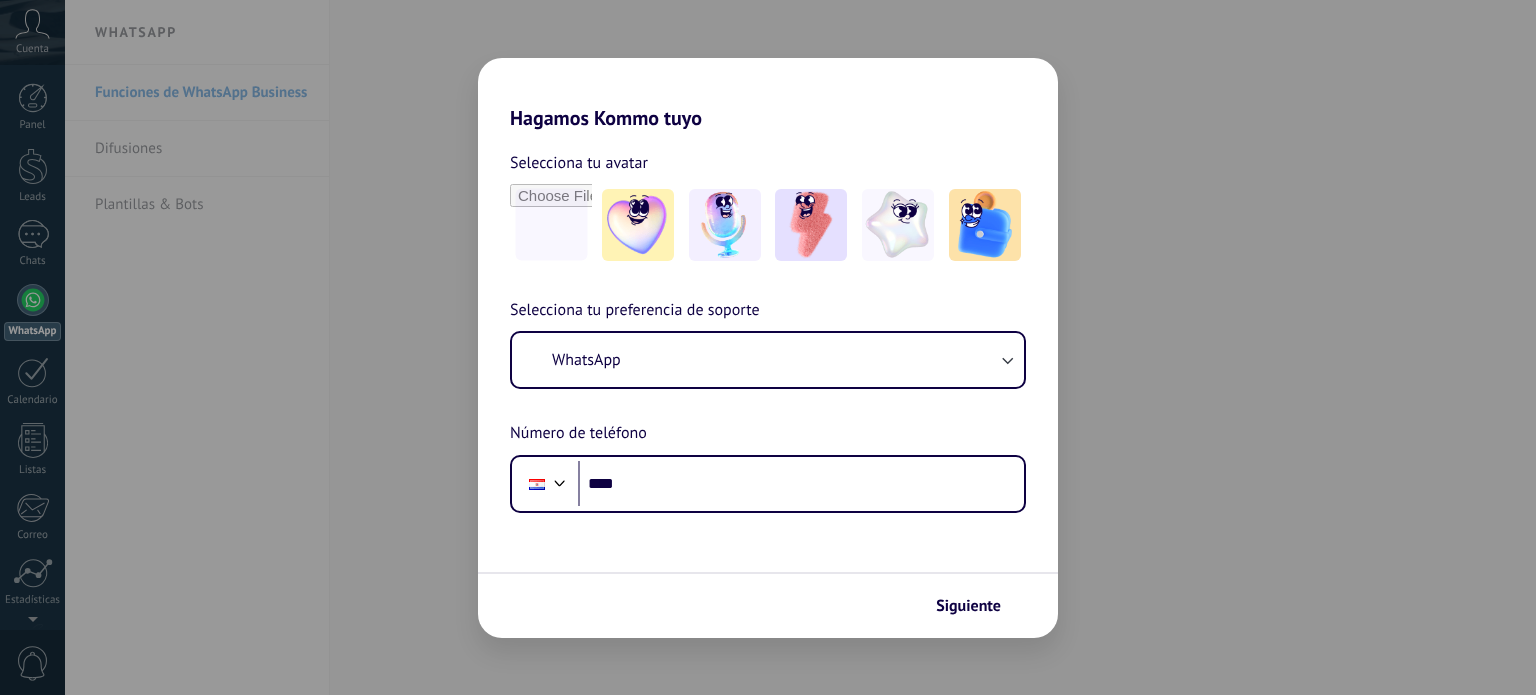 scroll, scrollTop: 0, scrollLeft: 0, axis: both 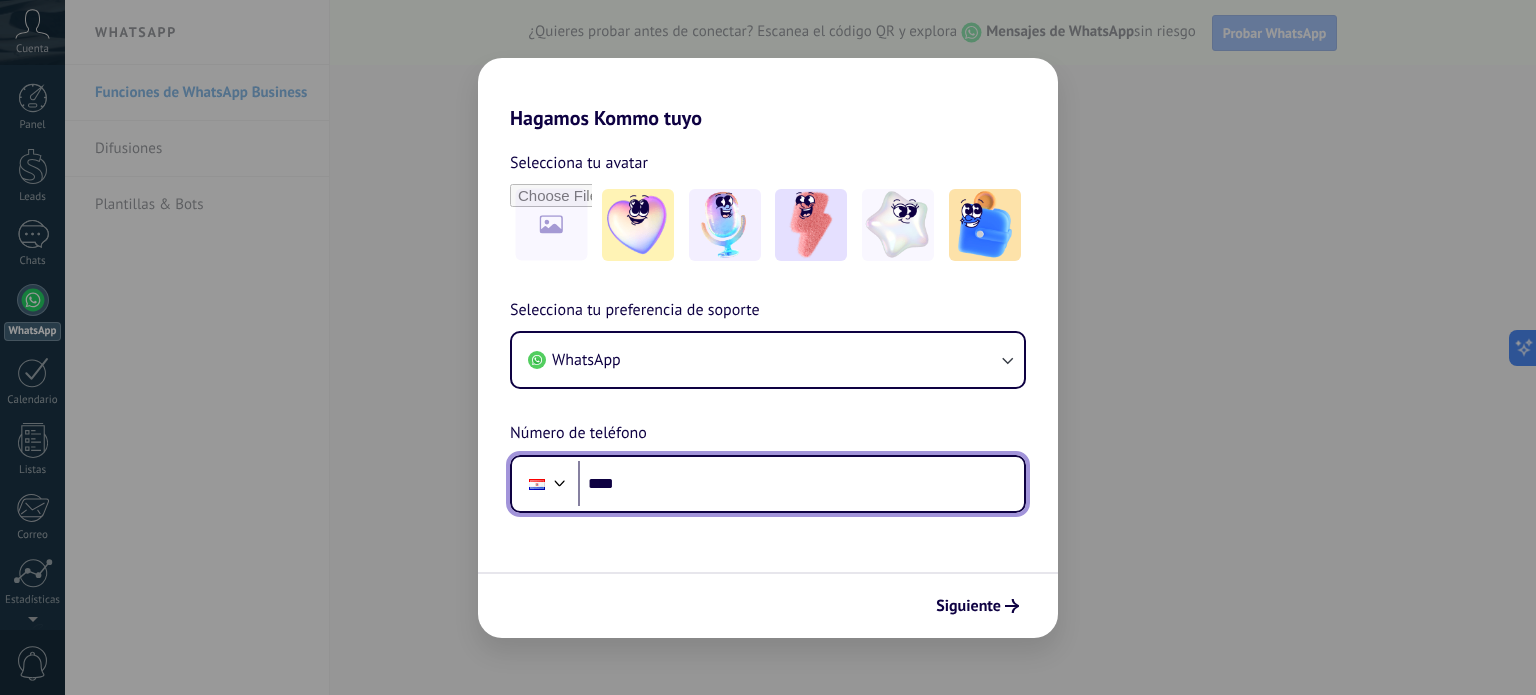 click on "****" at bounding box center [801, 484] 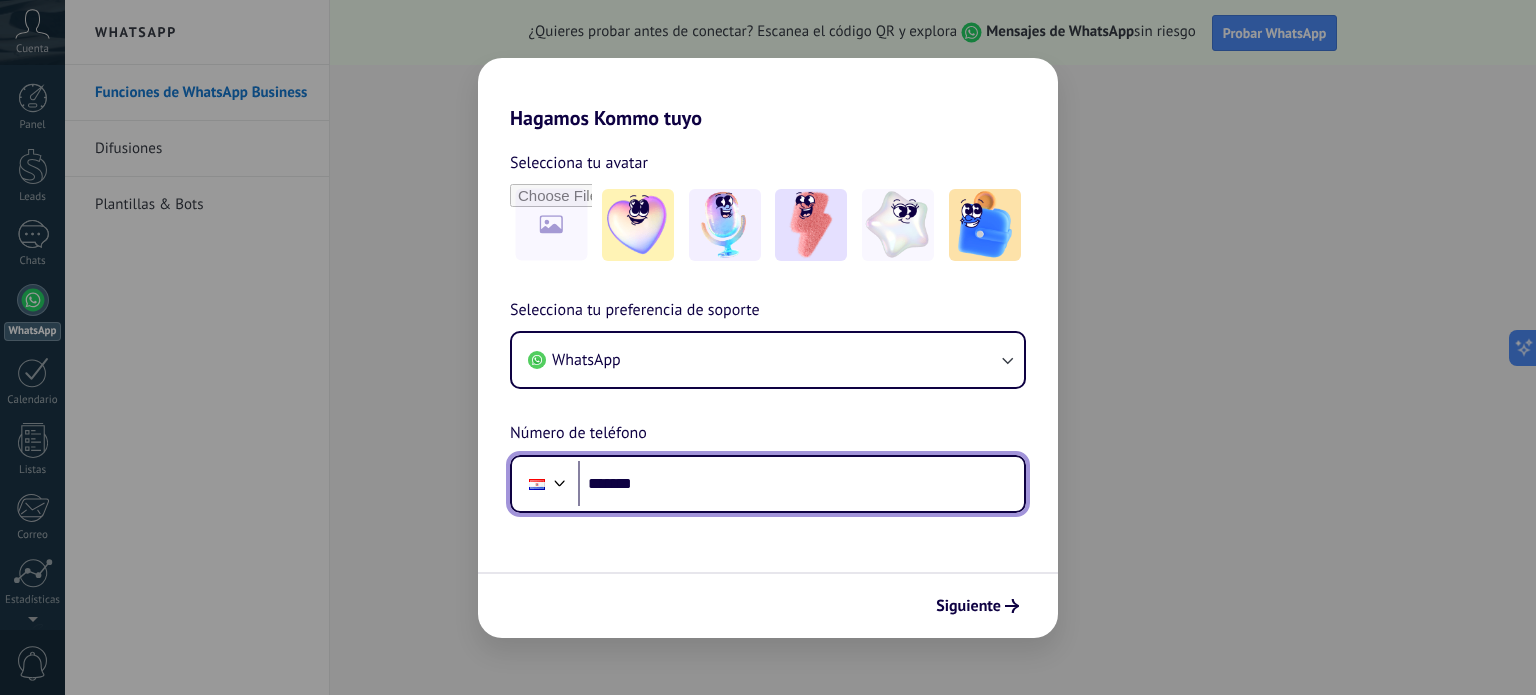 click on "*******" at bounding box center [801, 484] 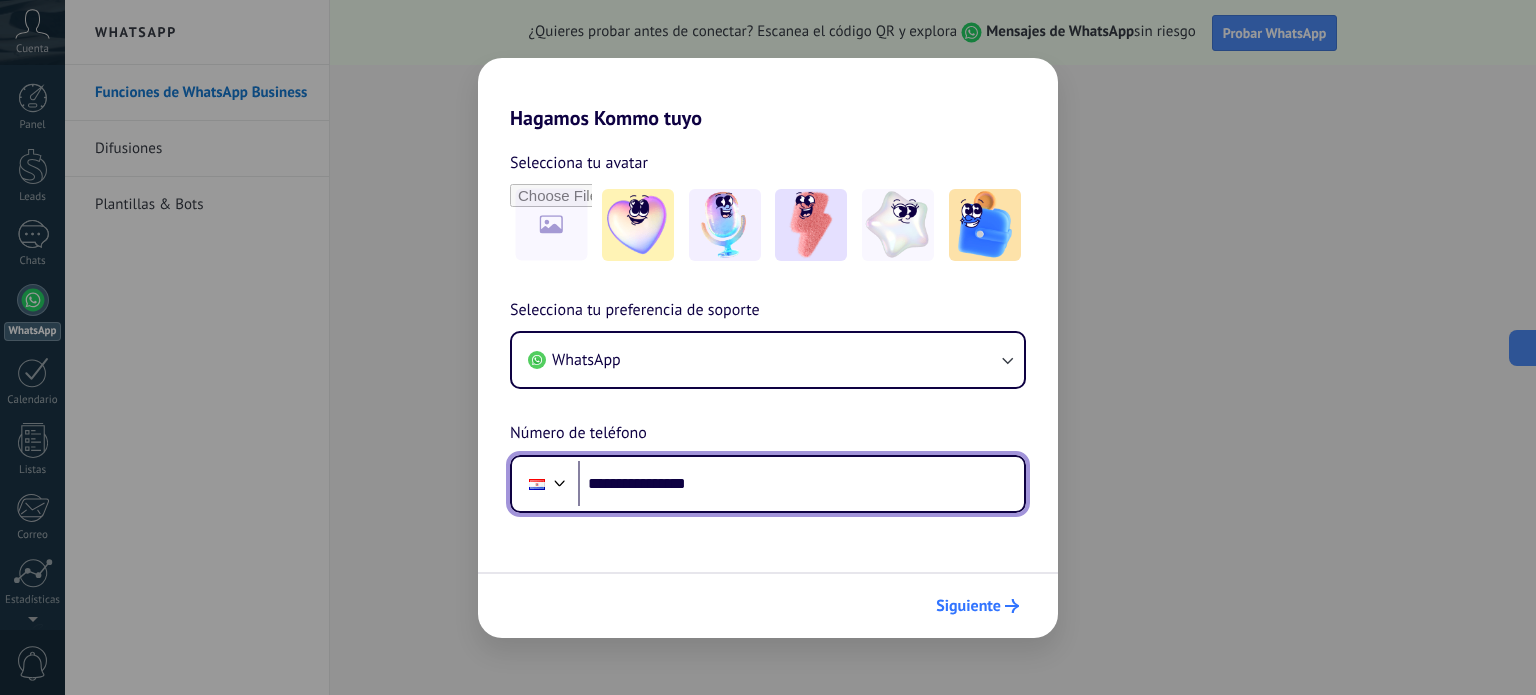 type on "**********" 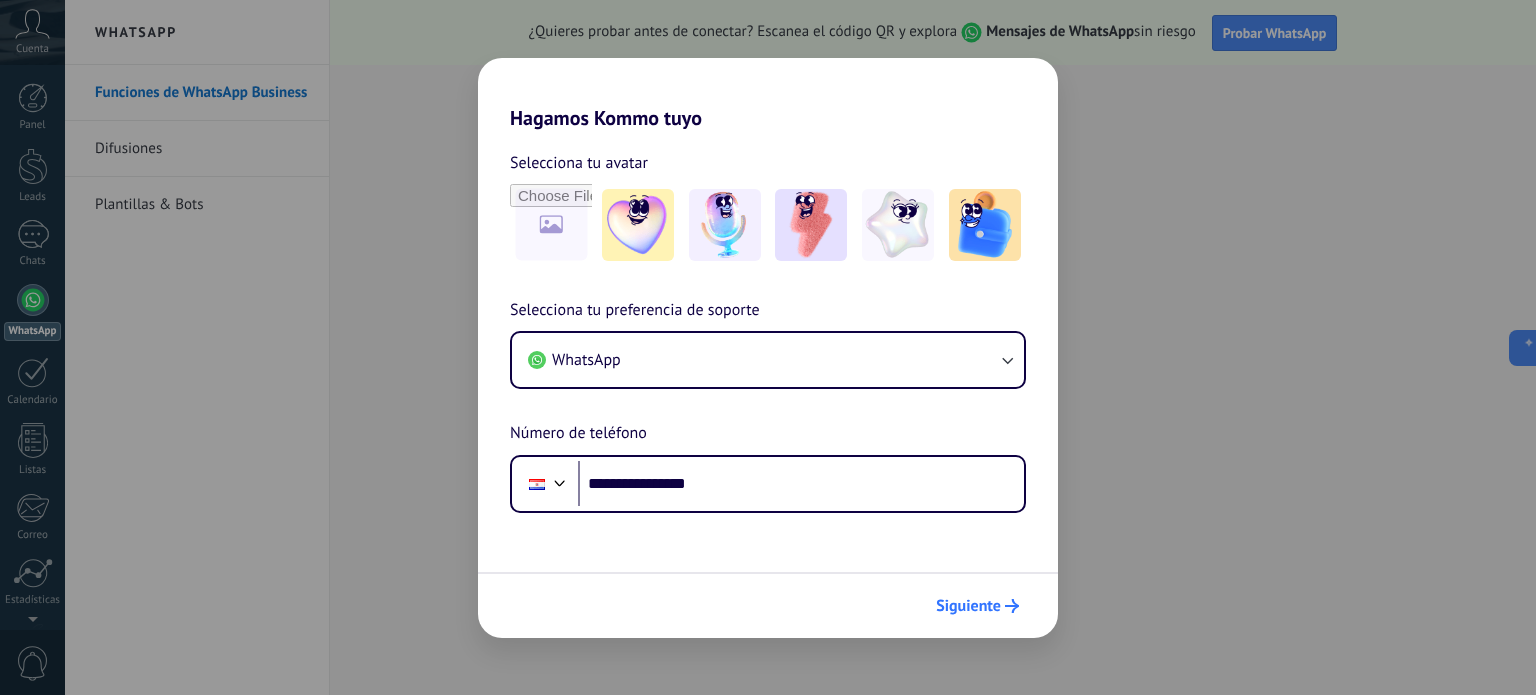 click on "Siguiente" at bounding box center [968, 606] 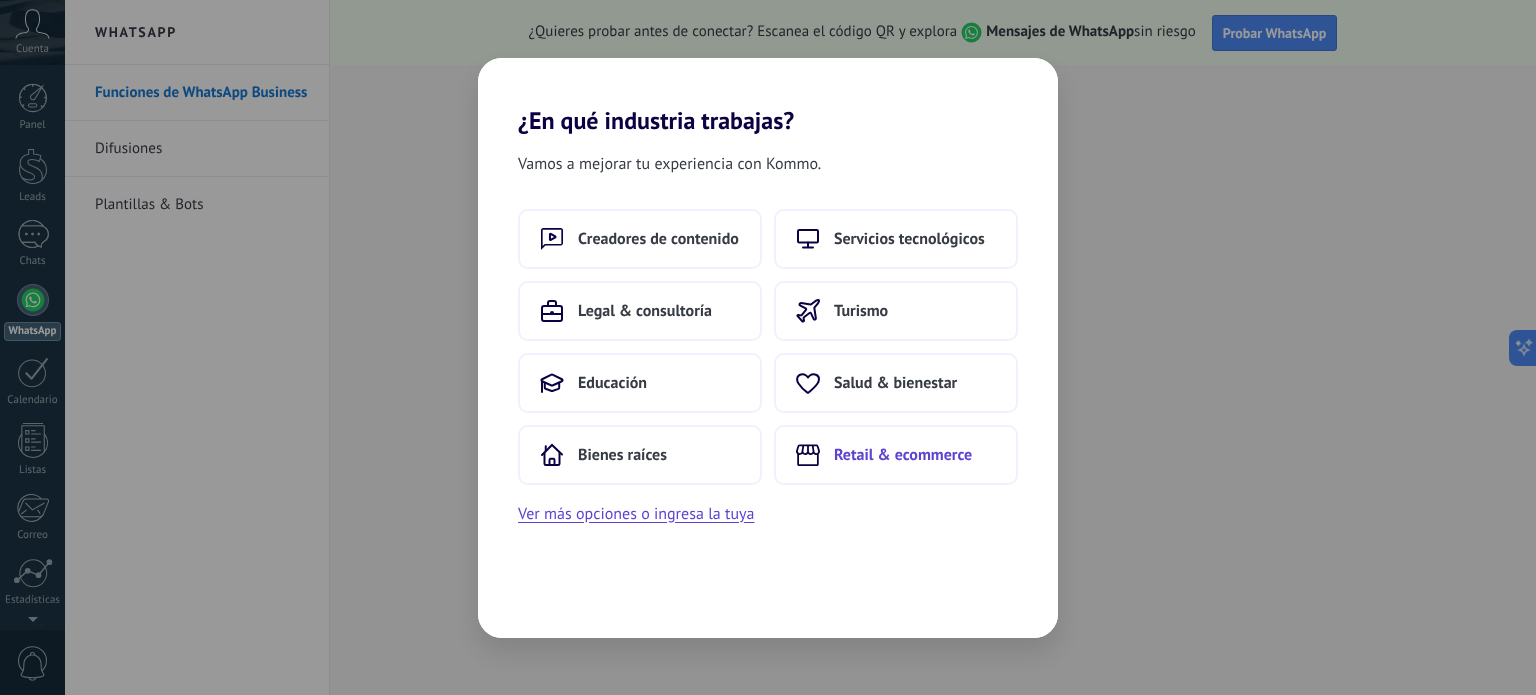 click 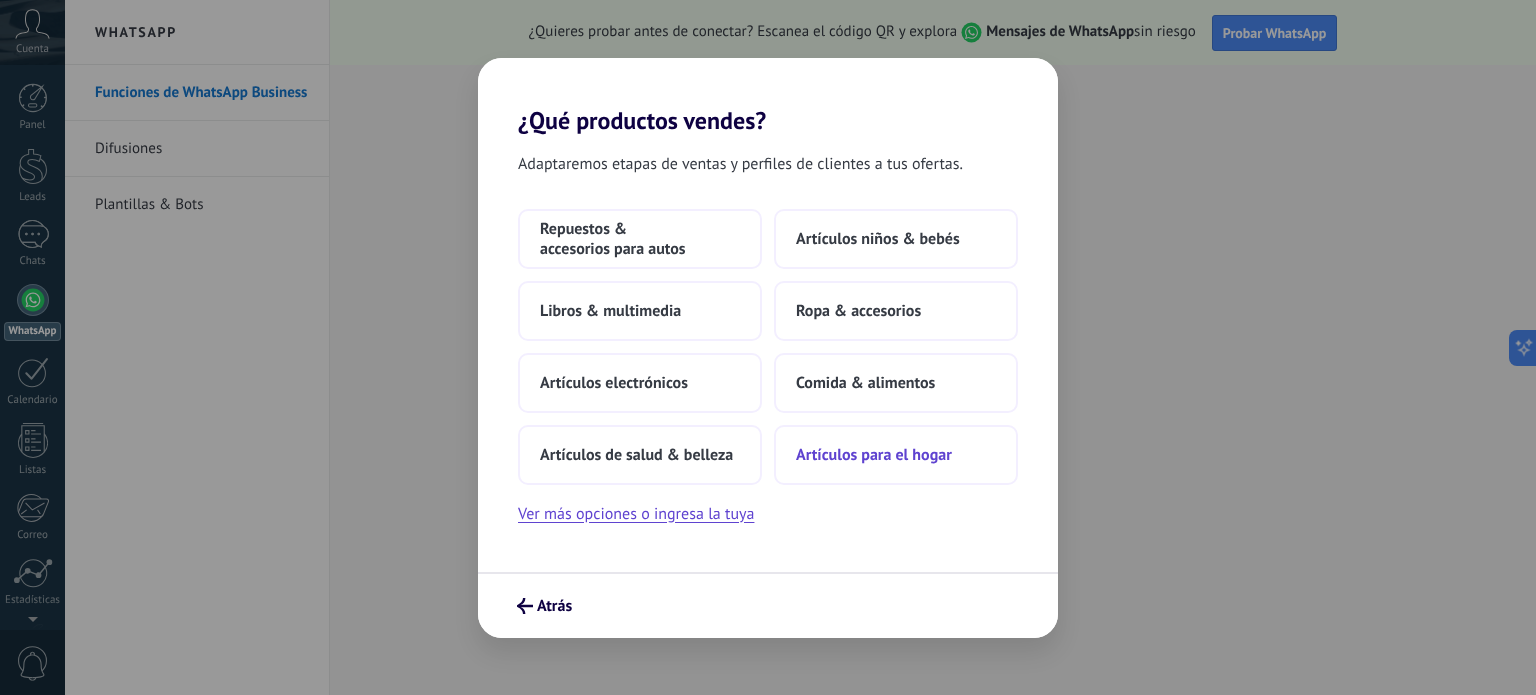 click on "Artículos para el hogar" at bounding box center (874, 455) 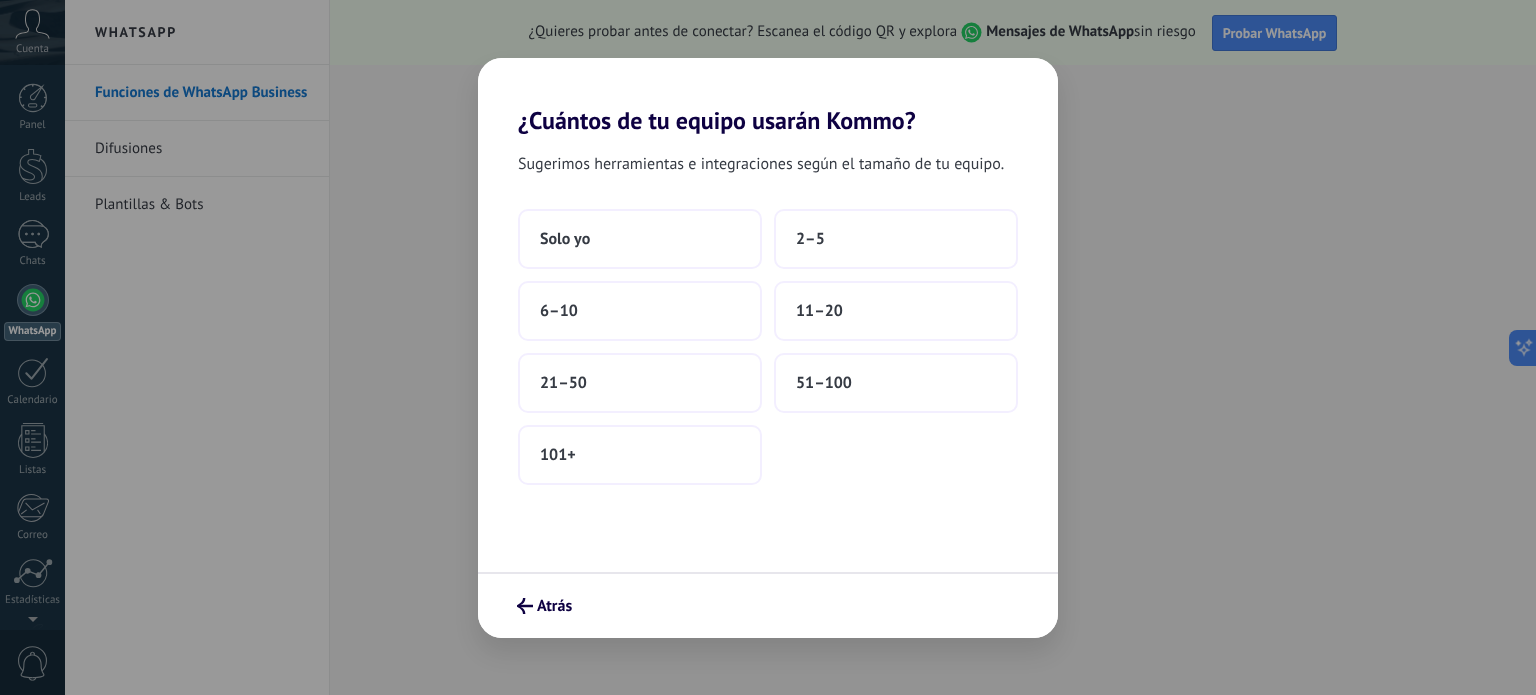 click on "Atrás" at bounding box center [768, 605] 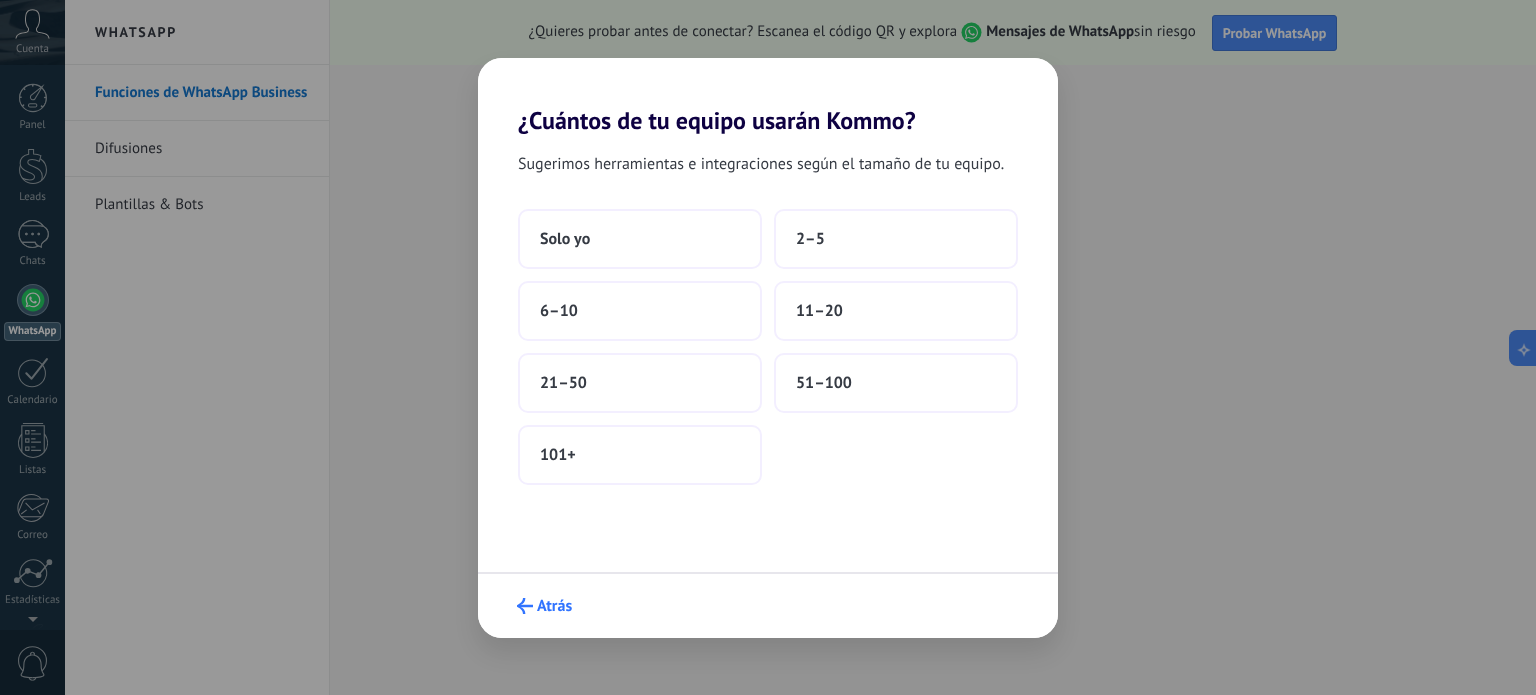 click on "Atrás" at bounding box center (554, 606) 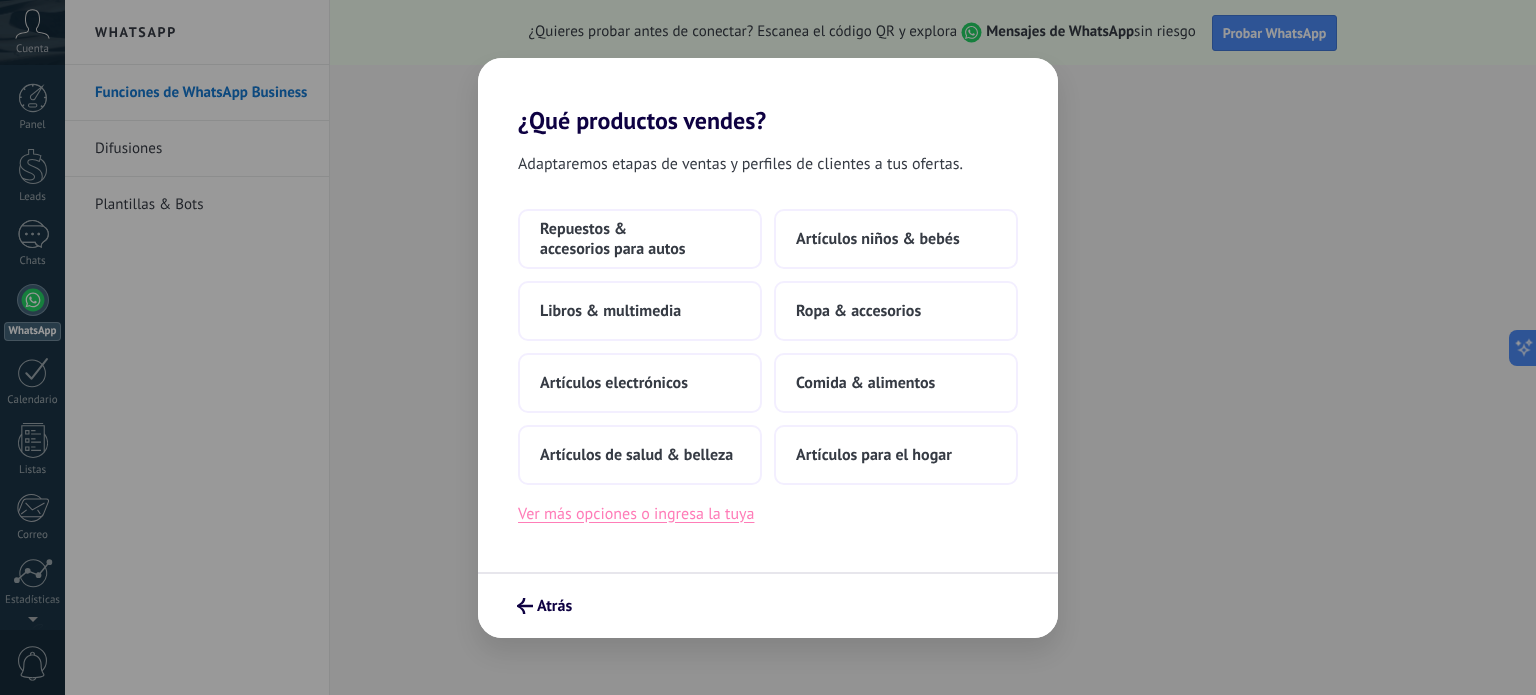 click on "Ver más opciones o ingresa la tuya" at bounding box center [636, 514] 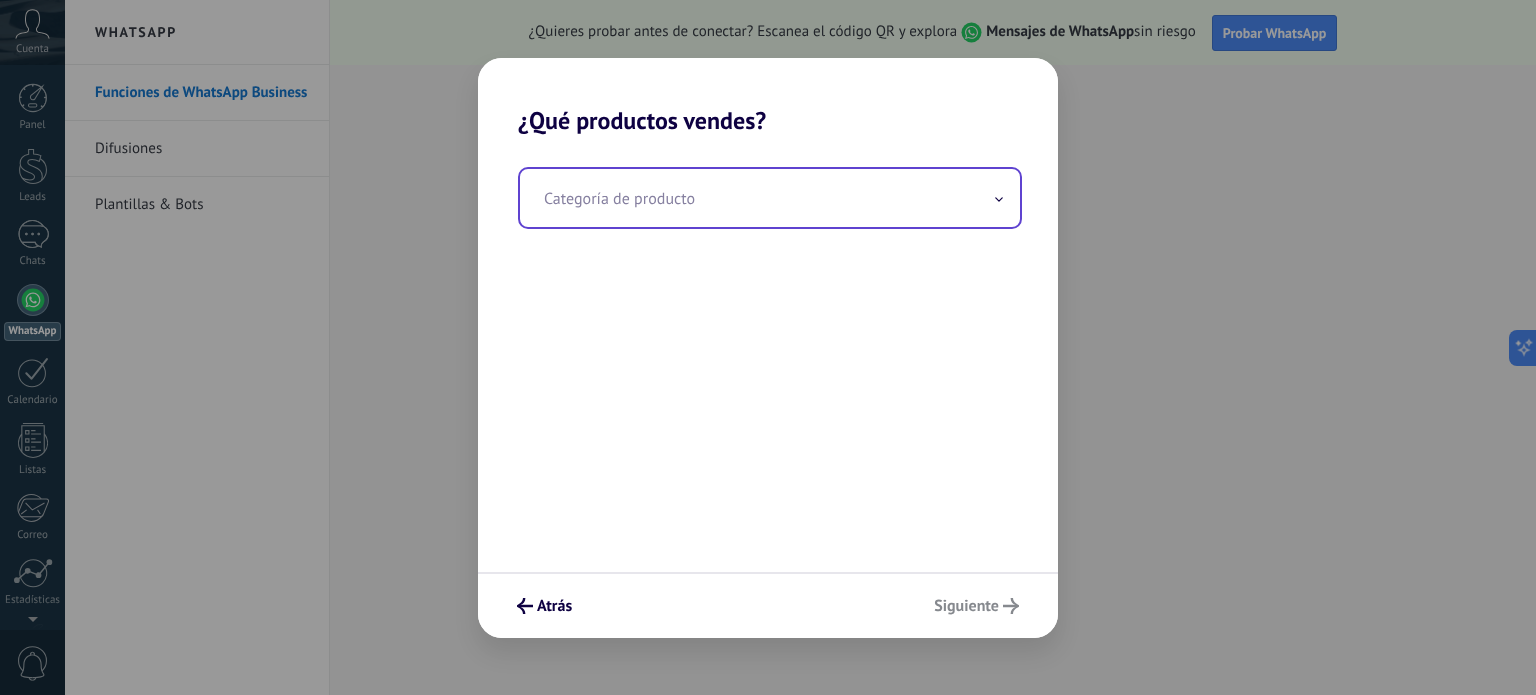click at bounding box center [770, 198] 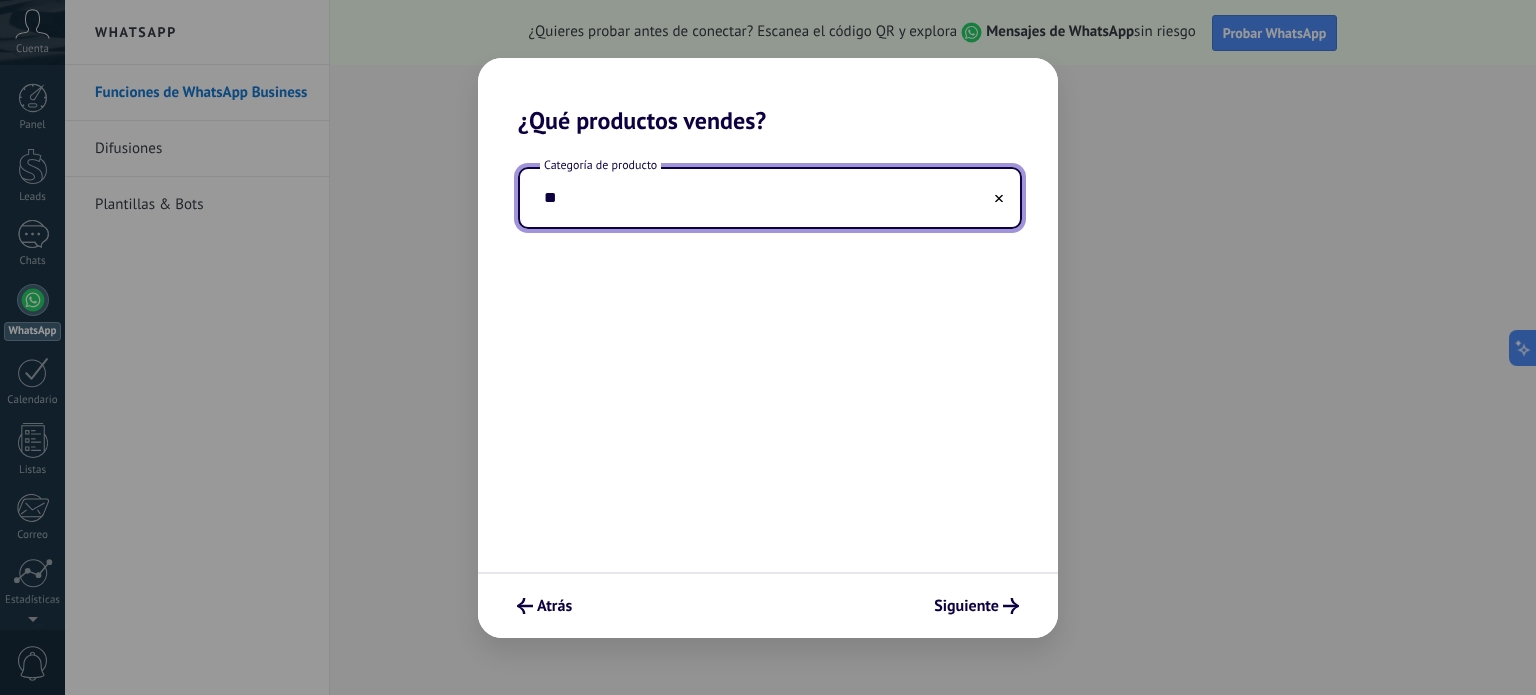 type on "*" 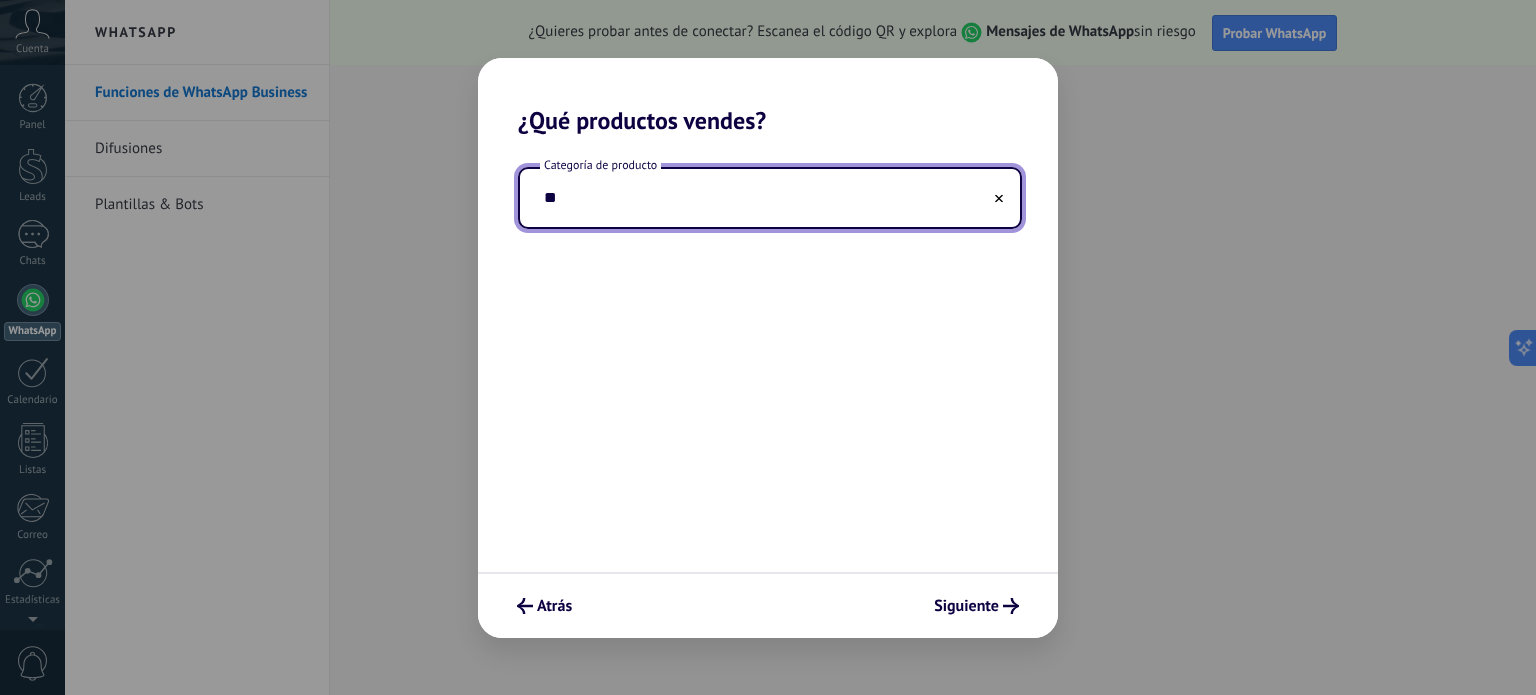 type on "*" 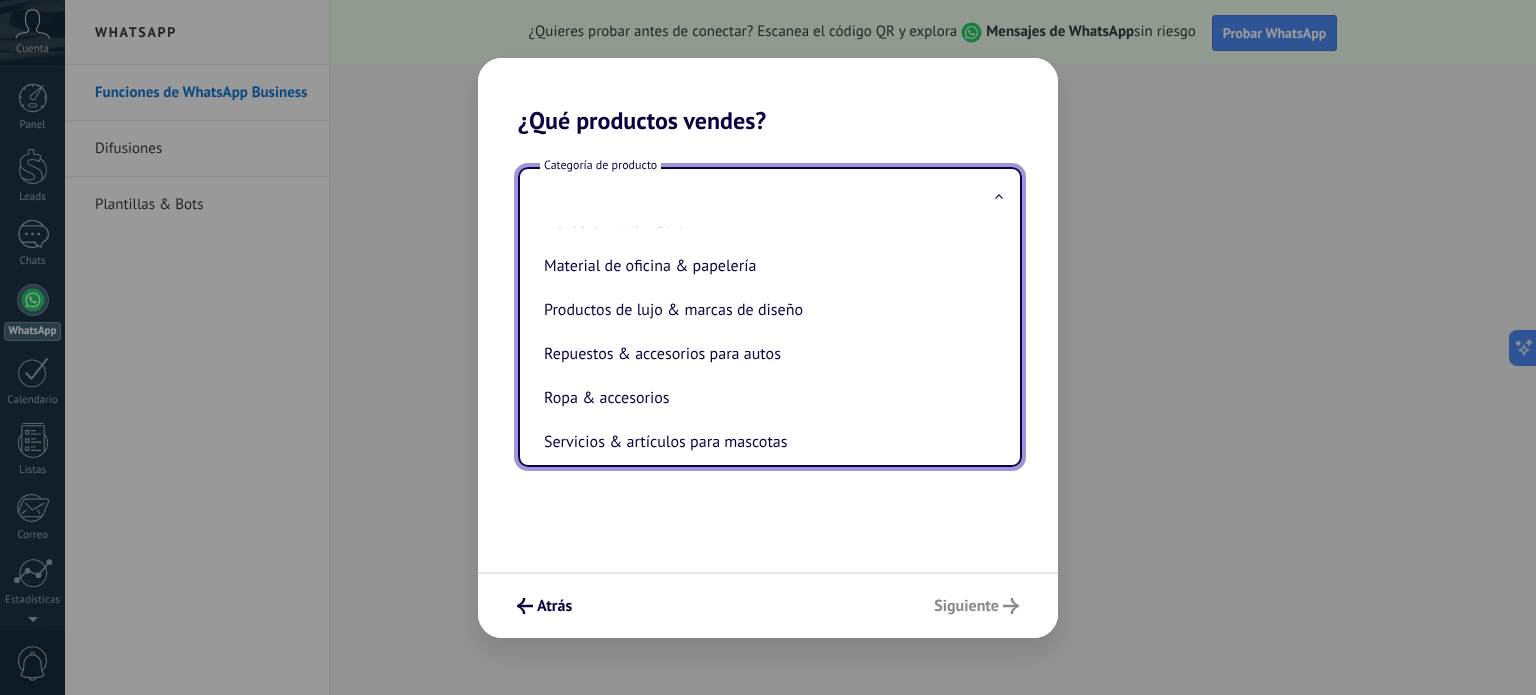 scroll, scrollTop: 453, scrollLeft: 0, axis: vertical 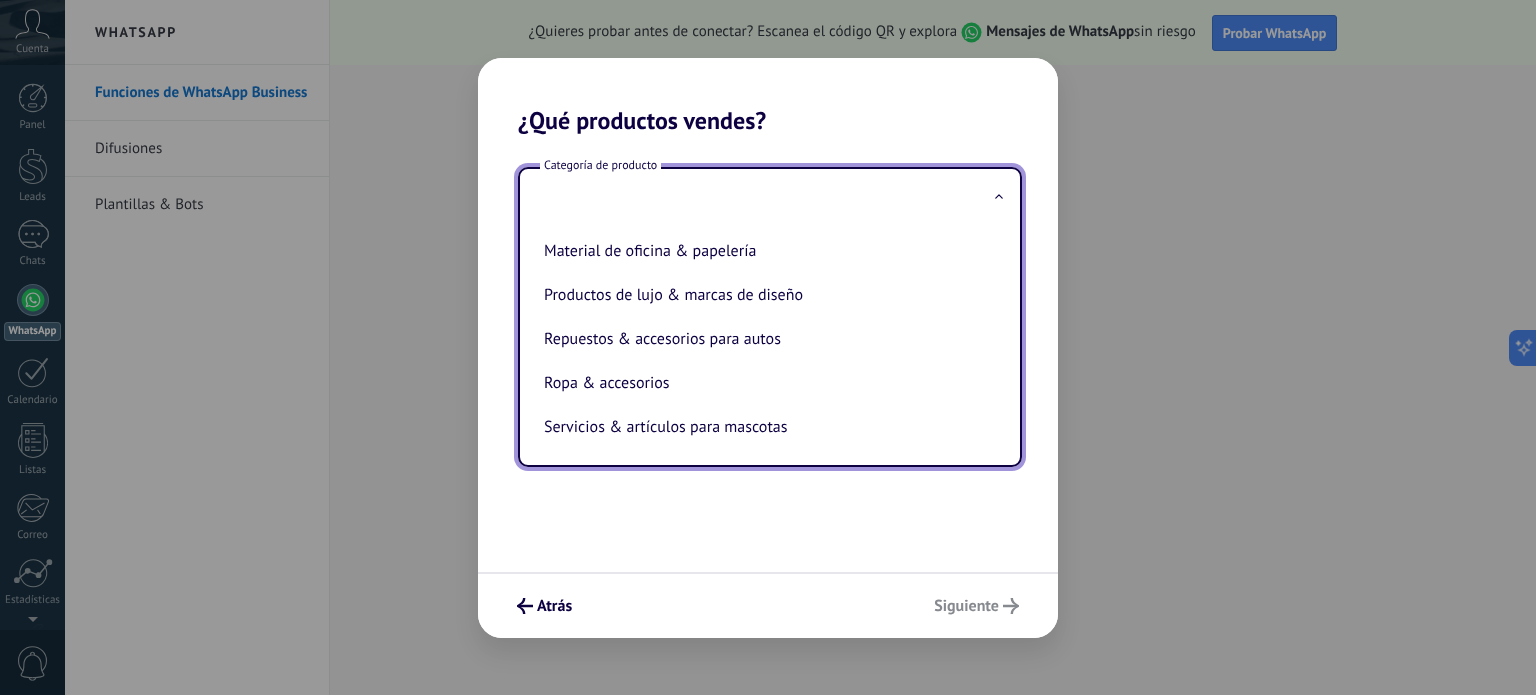 type on "*" 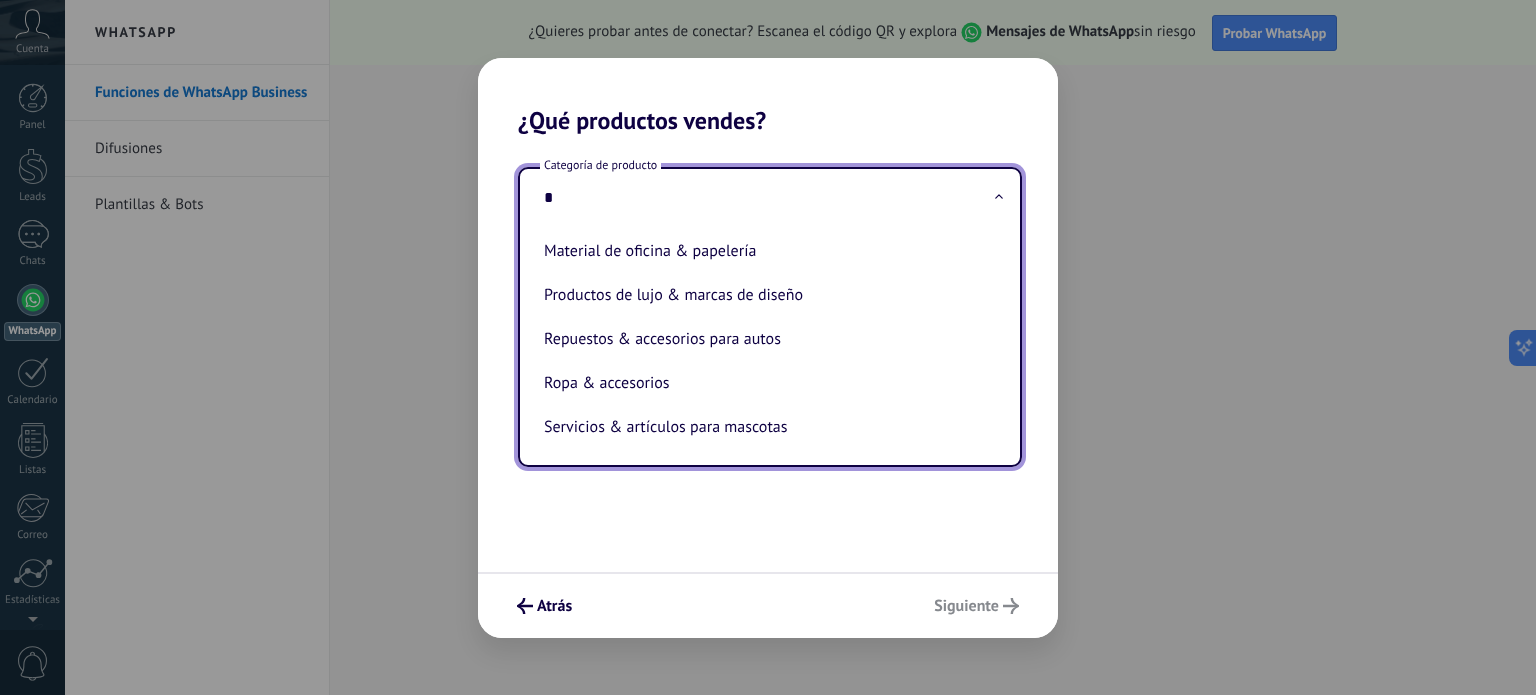 scroll, scrollTop: 0, scrollLeft: 0, axis: both 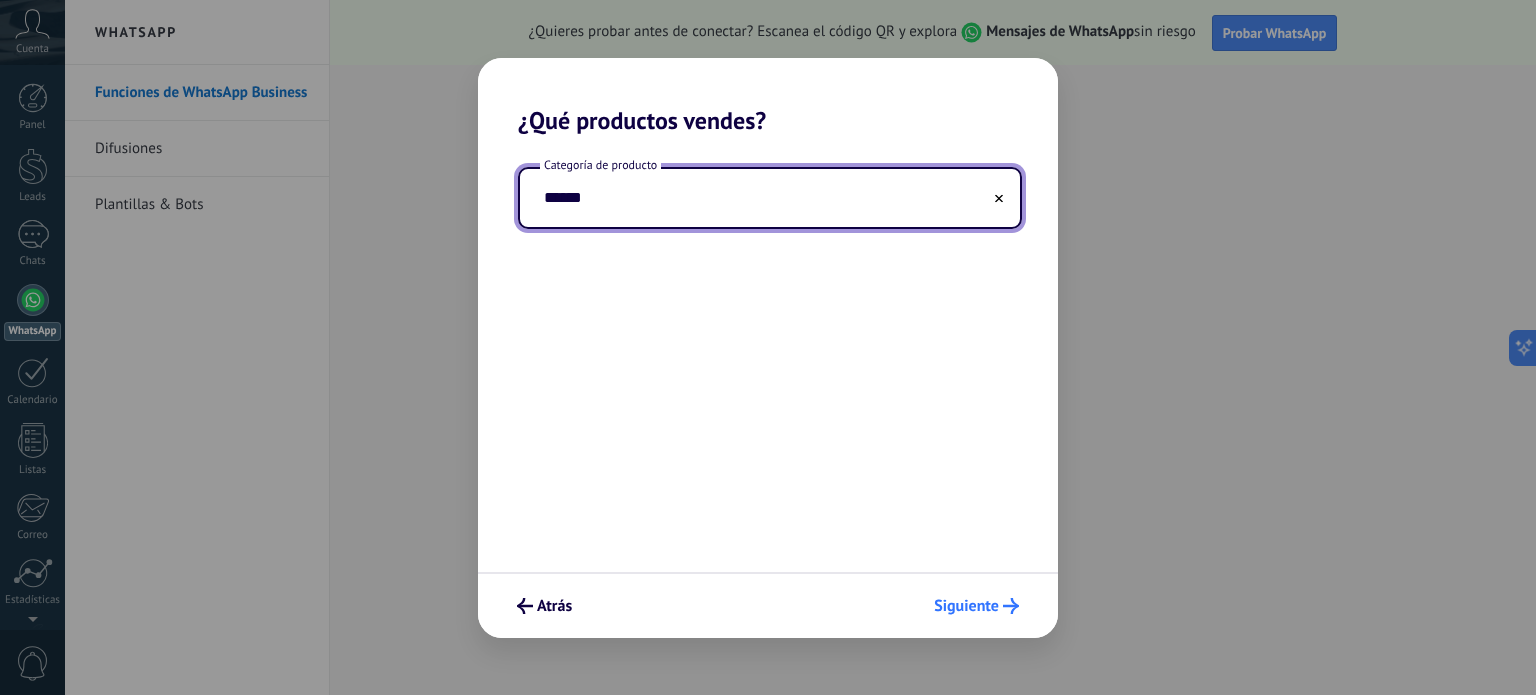 type on "******" 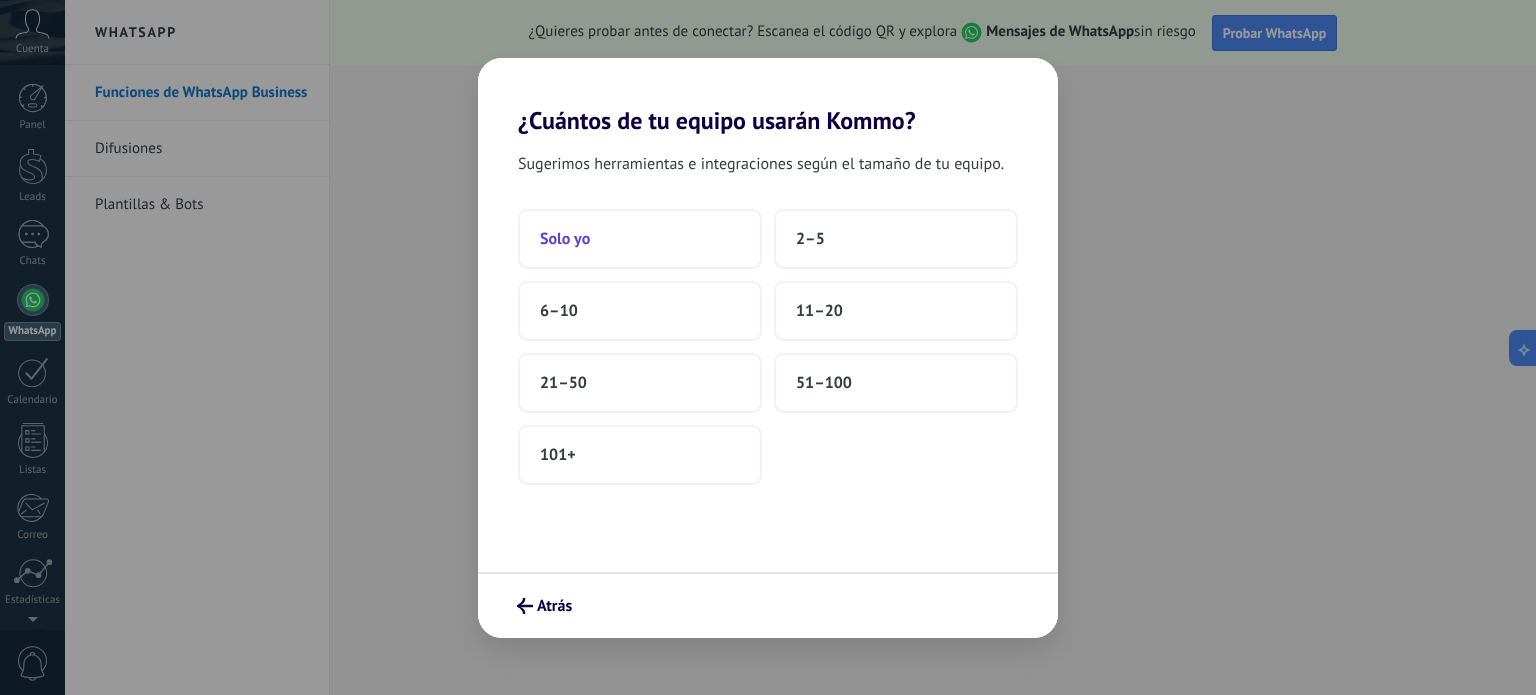 click on "Solo yo" at bounding box center [640, 239] 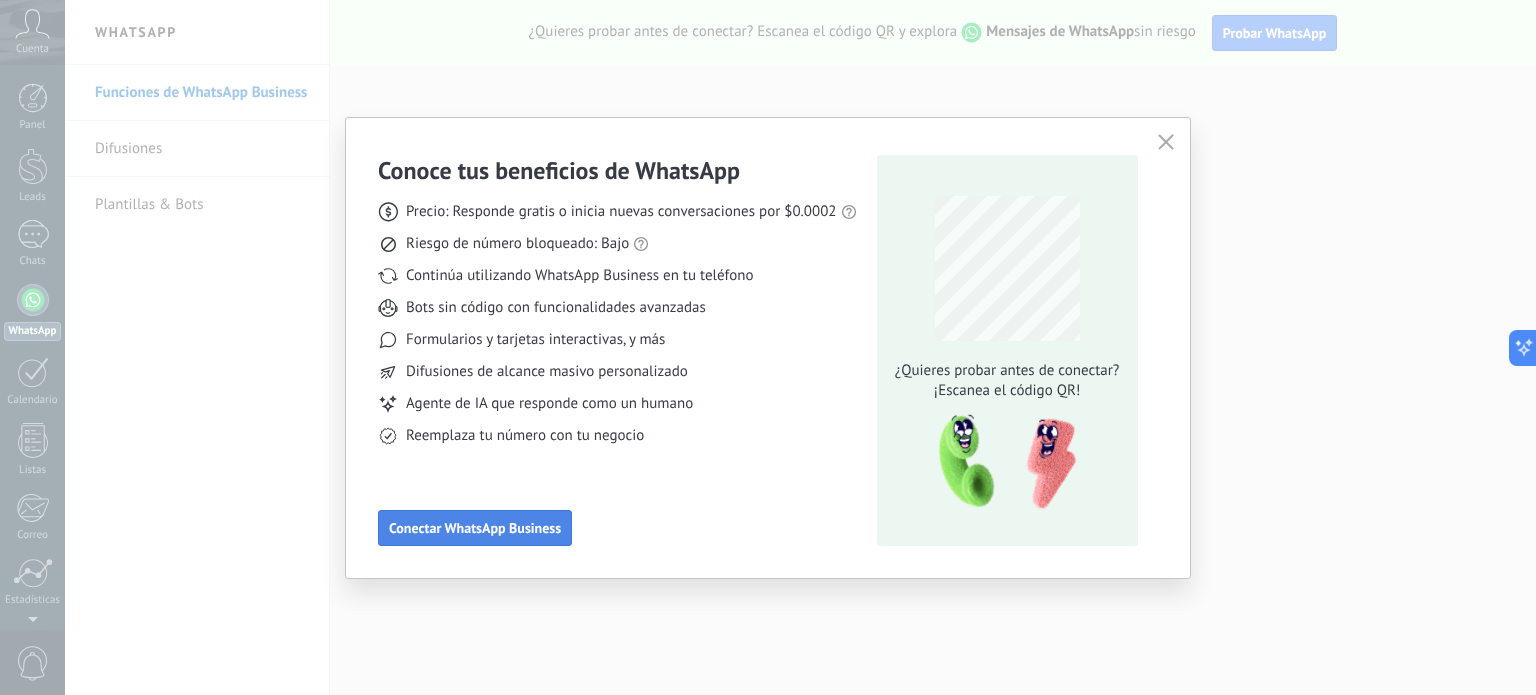 click on "Conectar WhatsApp Business" at bounding box center [475, 528] 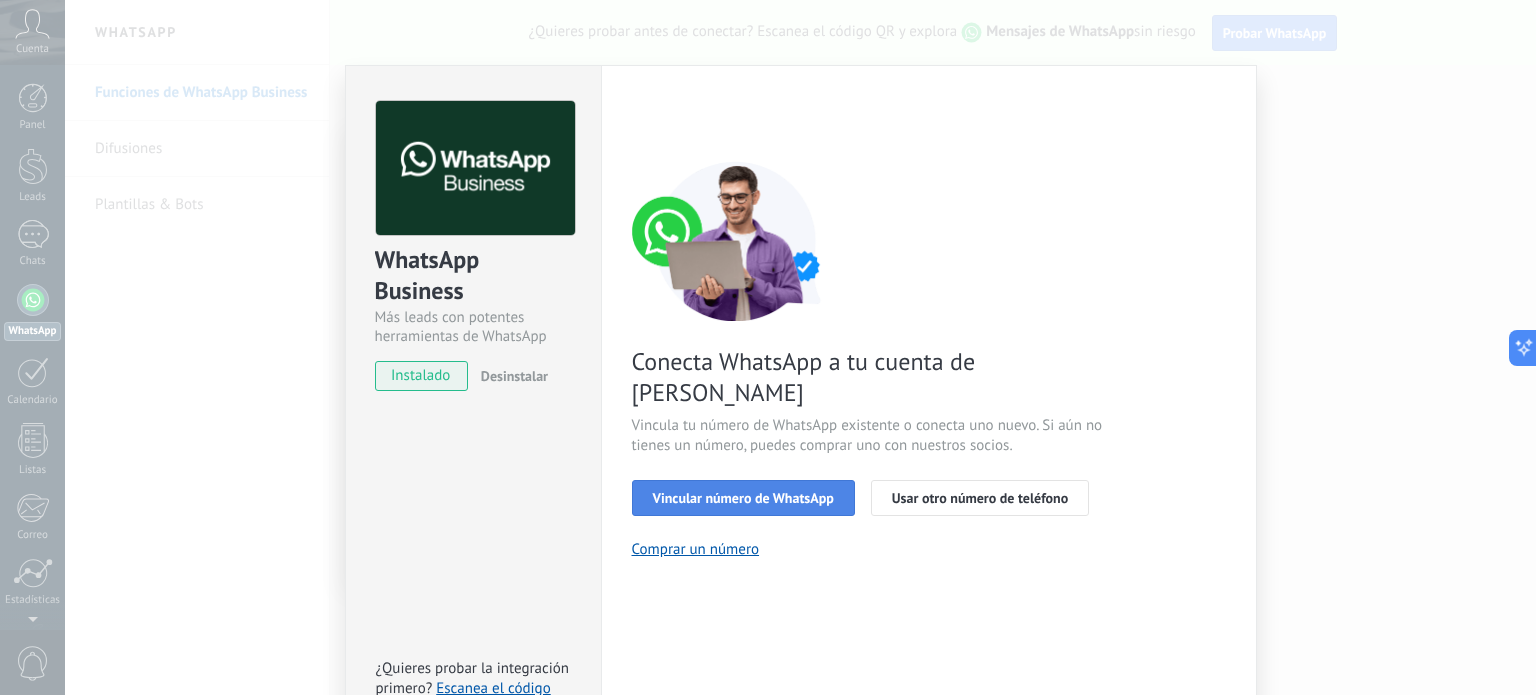 click on "Vincular número de WhatsApp" at bounding box center [743, 498] 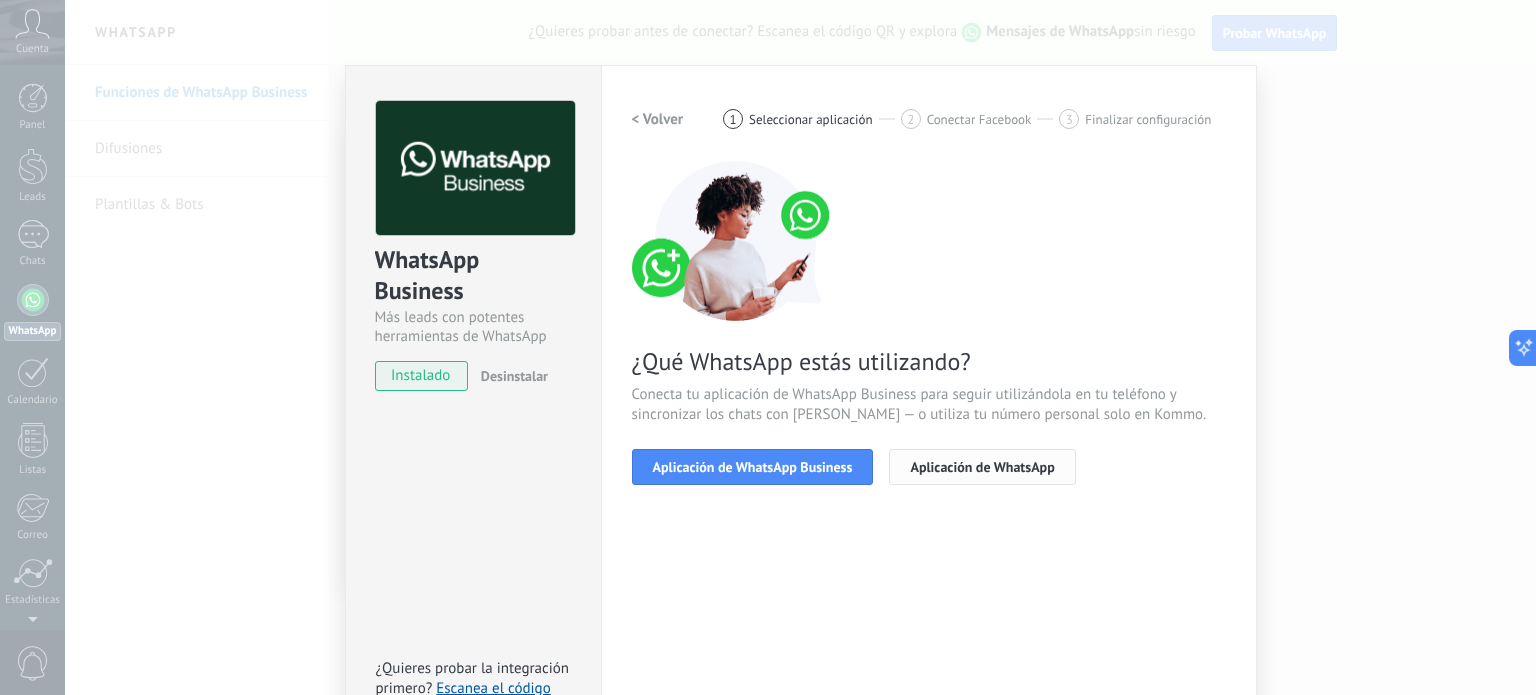 click on "Aplicación de WhatsApp" at bounding box center (982, 467) 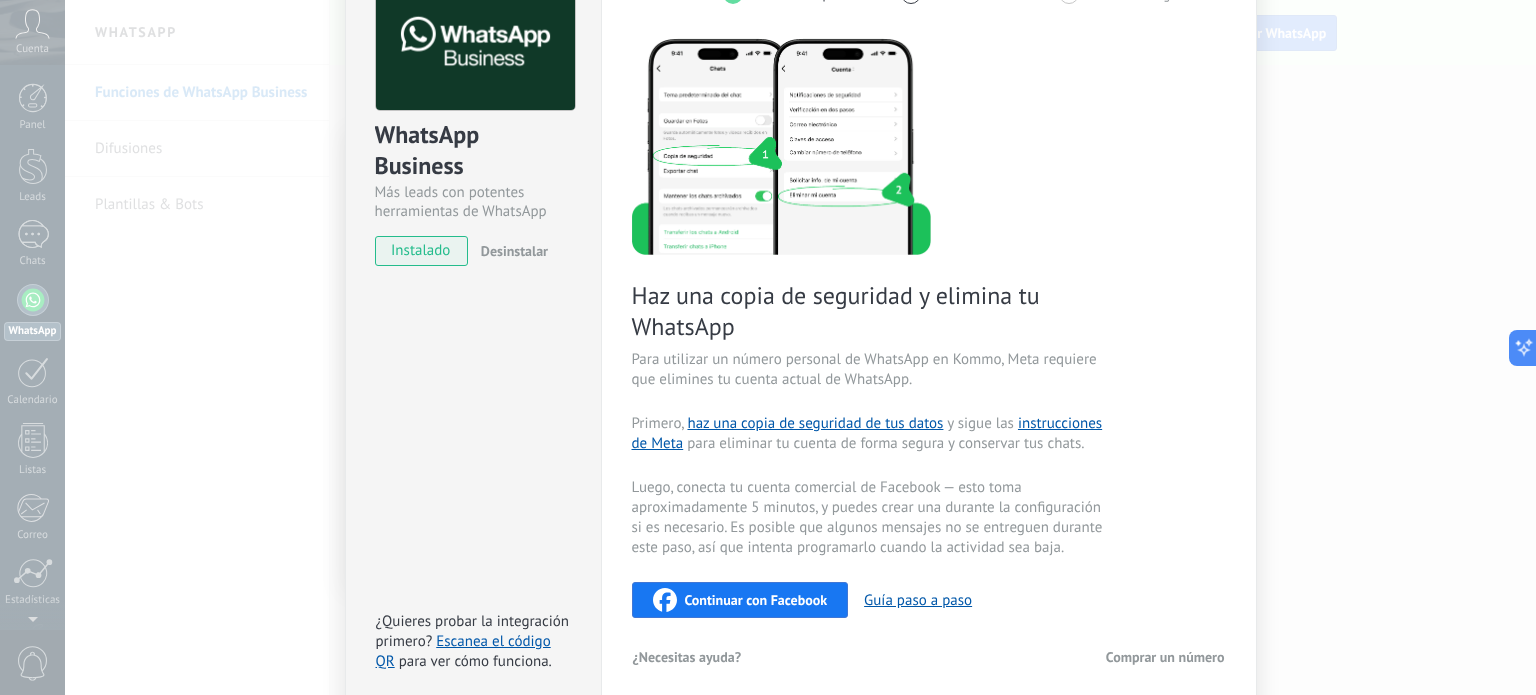 scroll, scrollTop: 0, scrollLeft: 0, axis: both 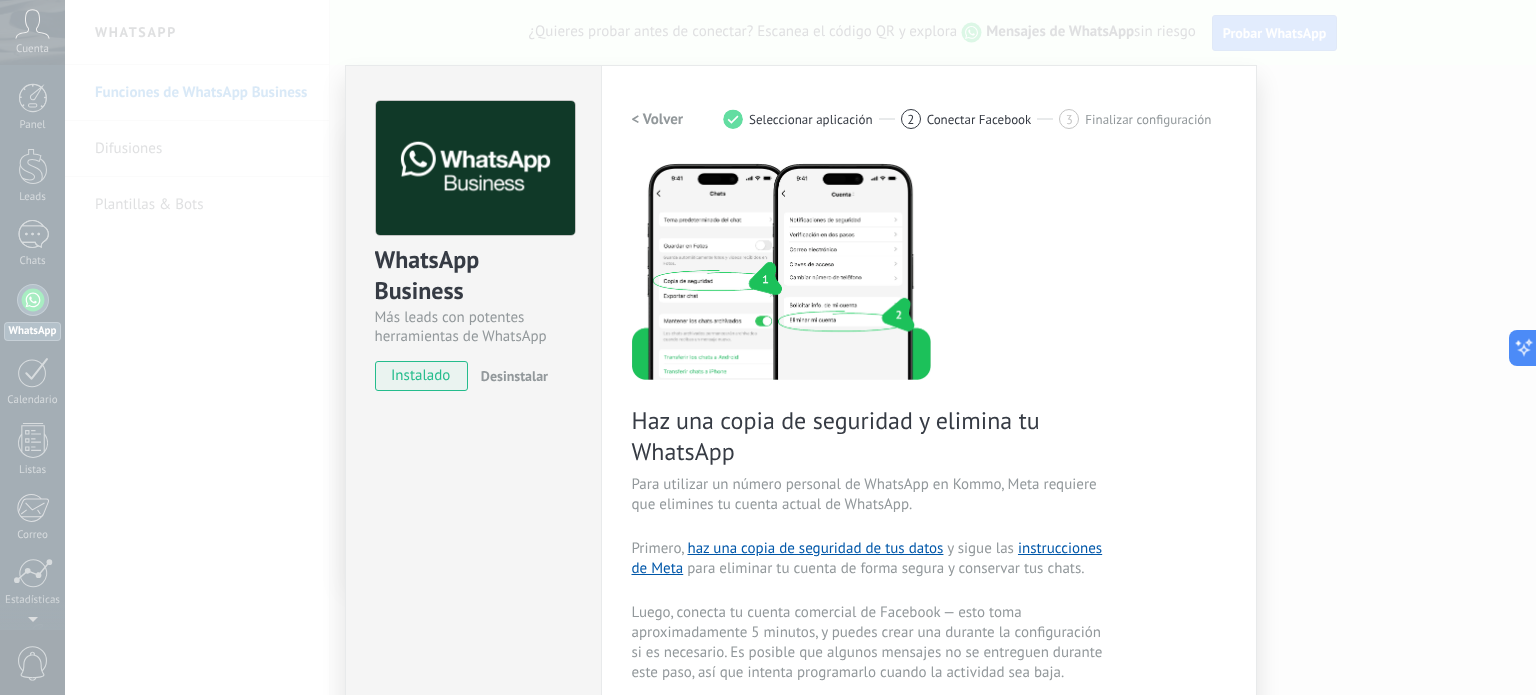 click on "< Volver" at bounding box center (658, 119) 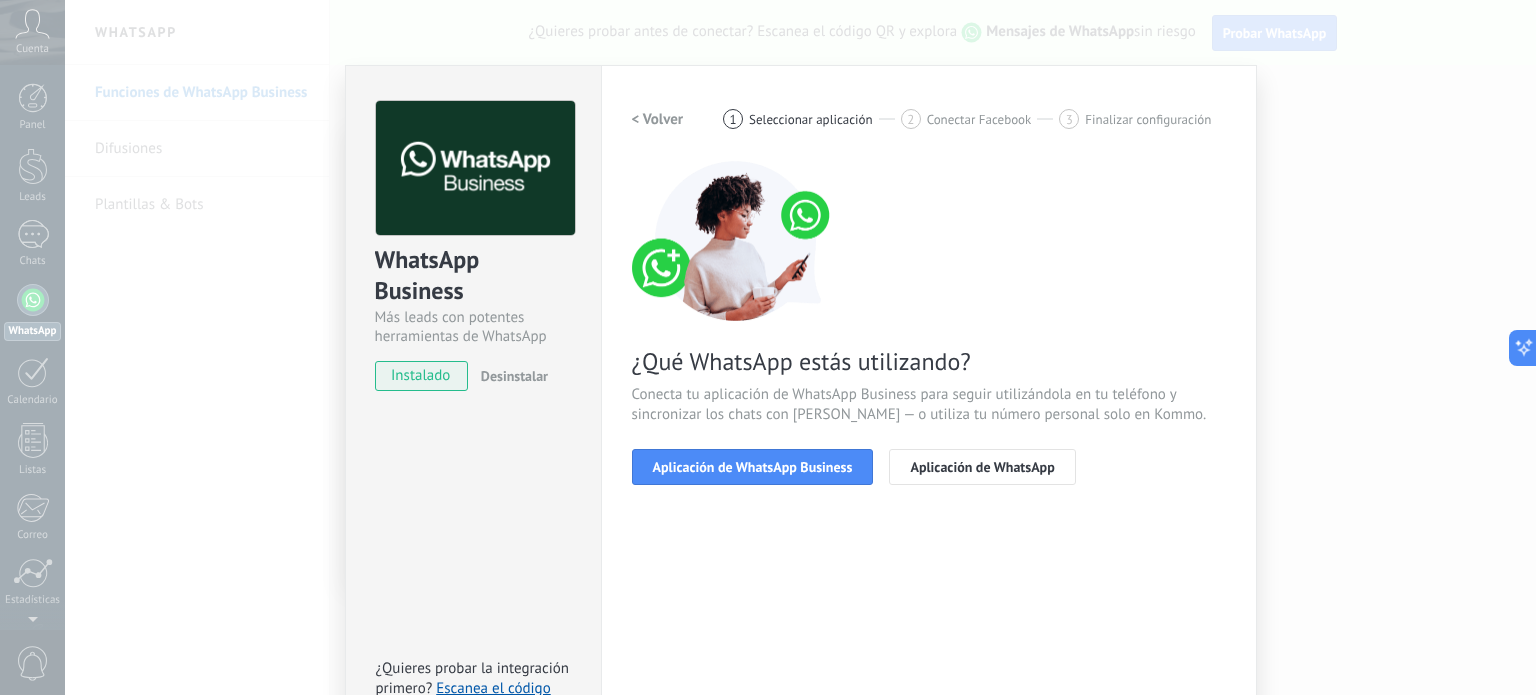 click on "< Volver" at bounding box center [658, 119] 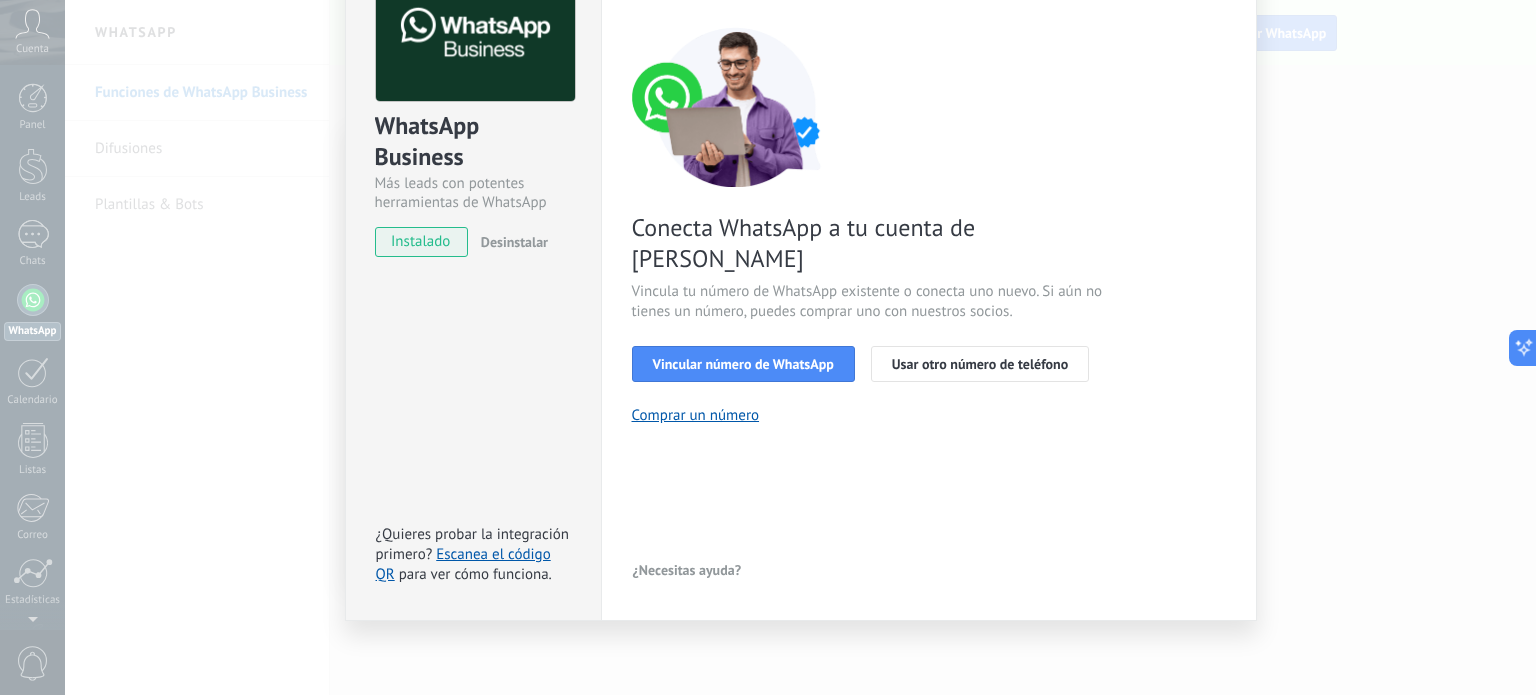 scroll, scrollTop: 0, scrollLeft: 0, axis: both 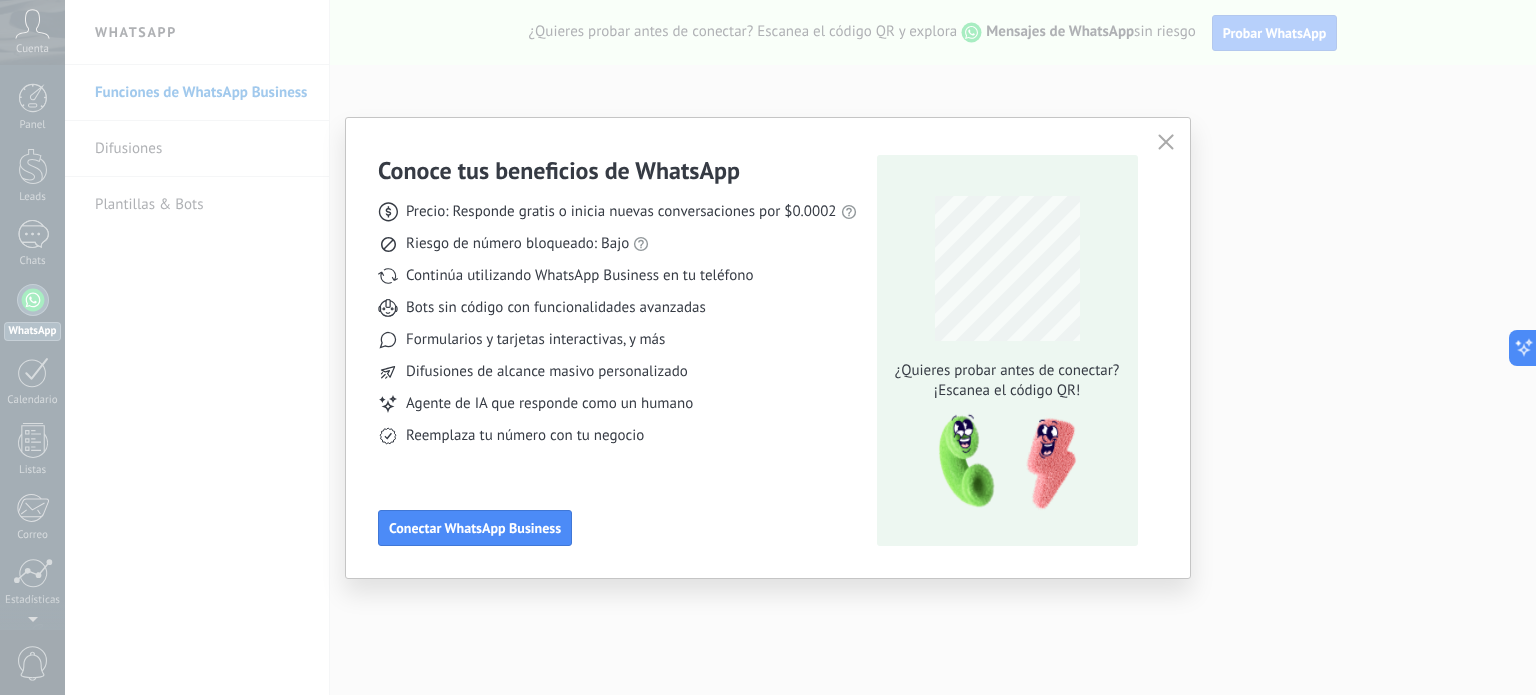 click at bounding box center [1166, 143] 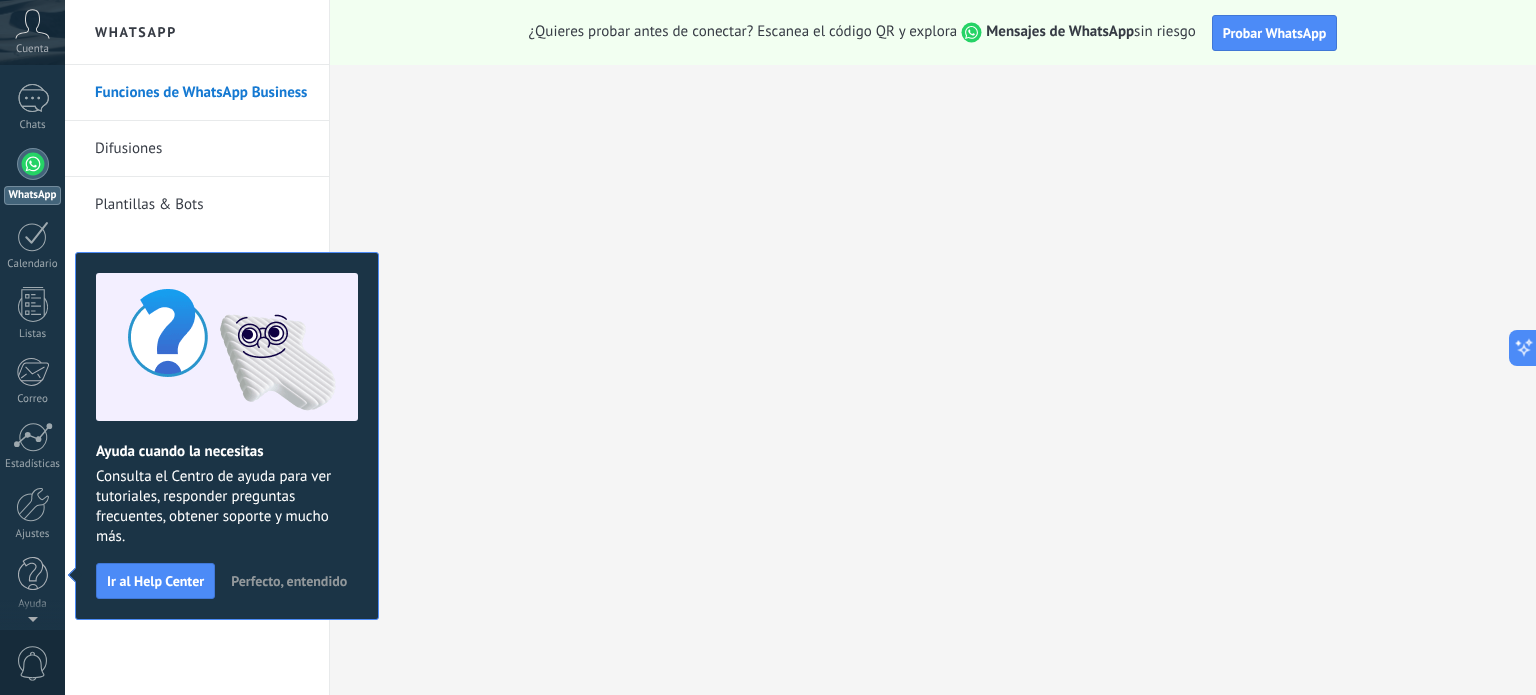 scroll, scrollTop: 0, scrollLeft: 0, axis: both 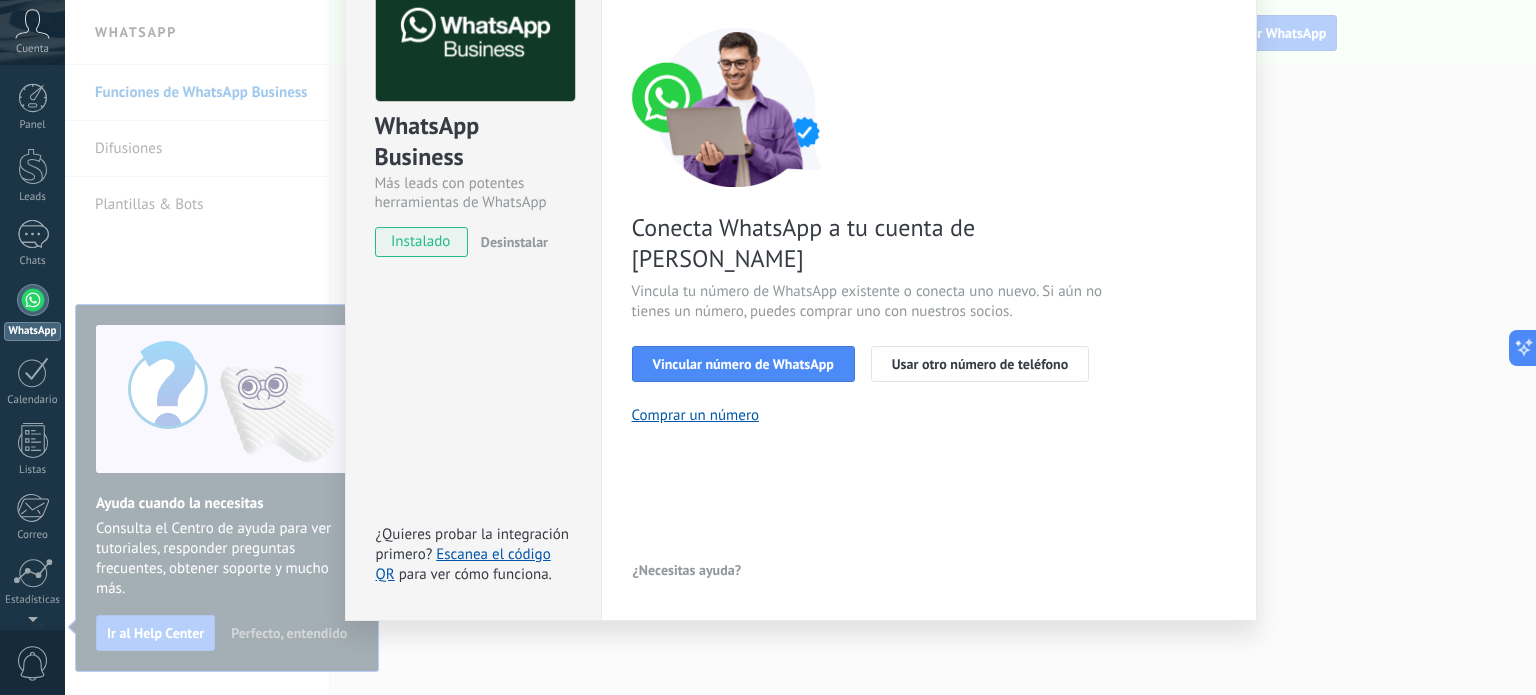 drag, startPoint x: 1279, startPoint y: 43, endPoint x: 1133, endPoint y: 190, distance: 207.18349 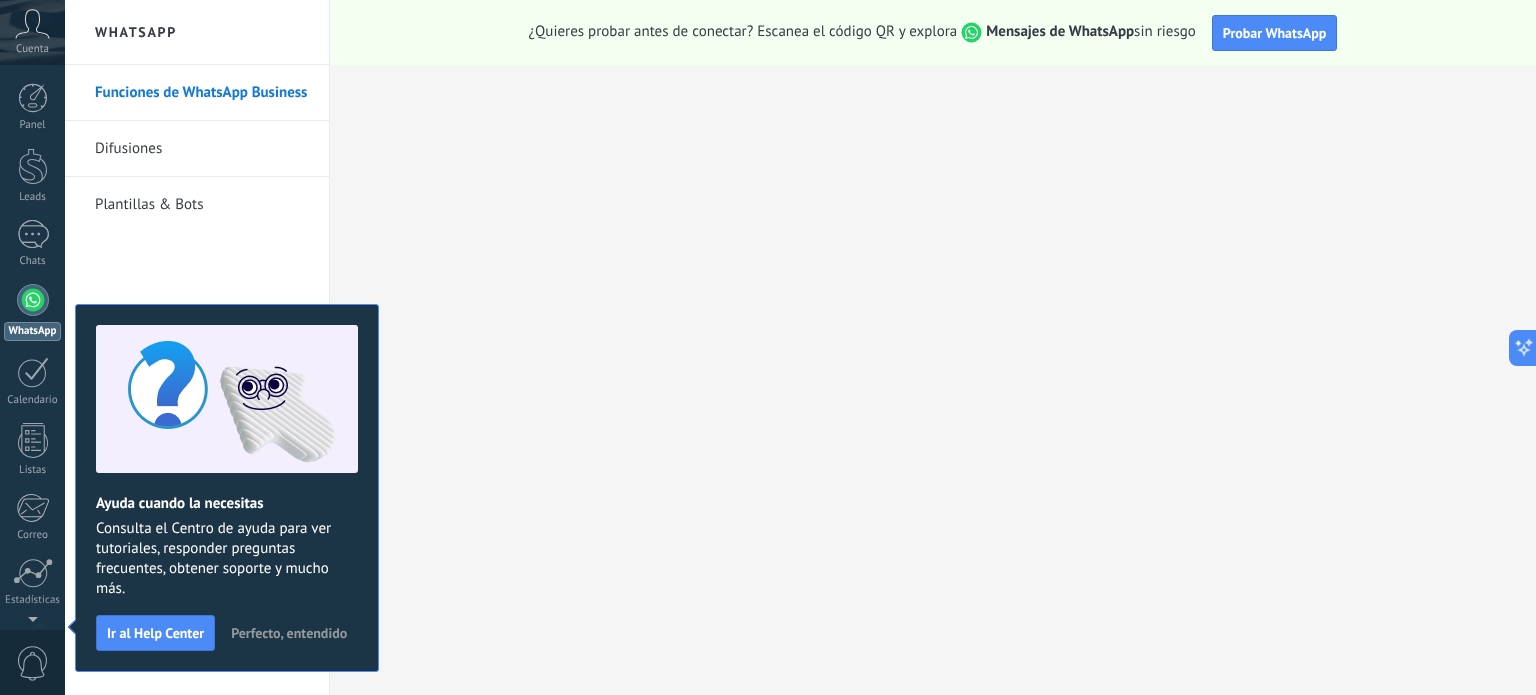 click on "Cuenta" at bounding box center [32, 32] 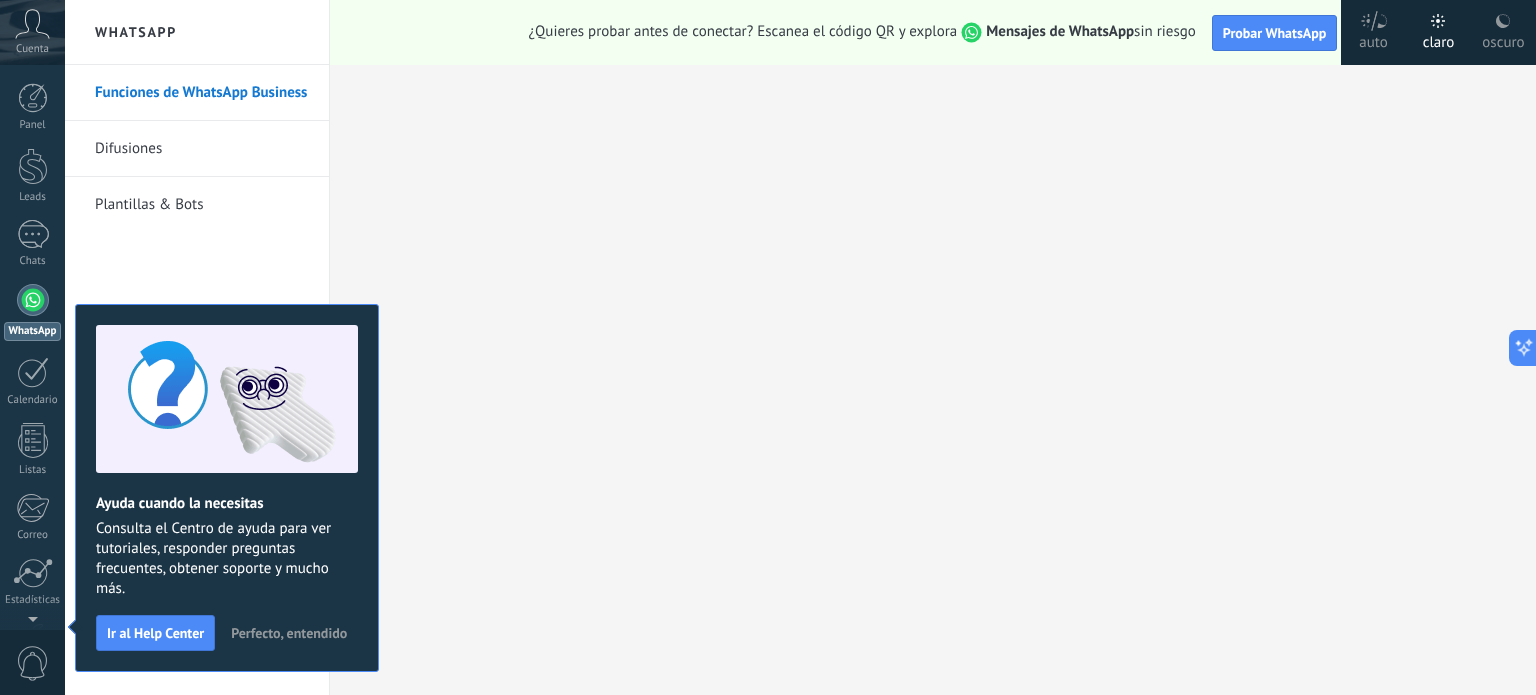 click on "Panel
Leads
Chats
WhatsApp
Clientes" at bounding box center (32, 425) 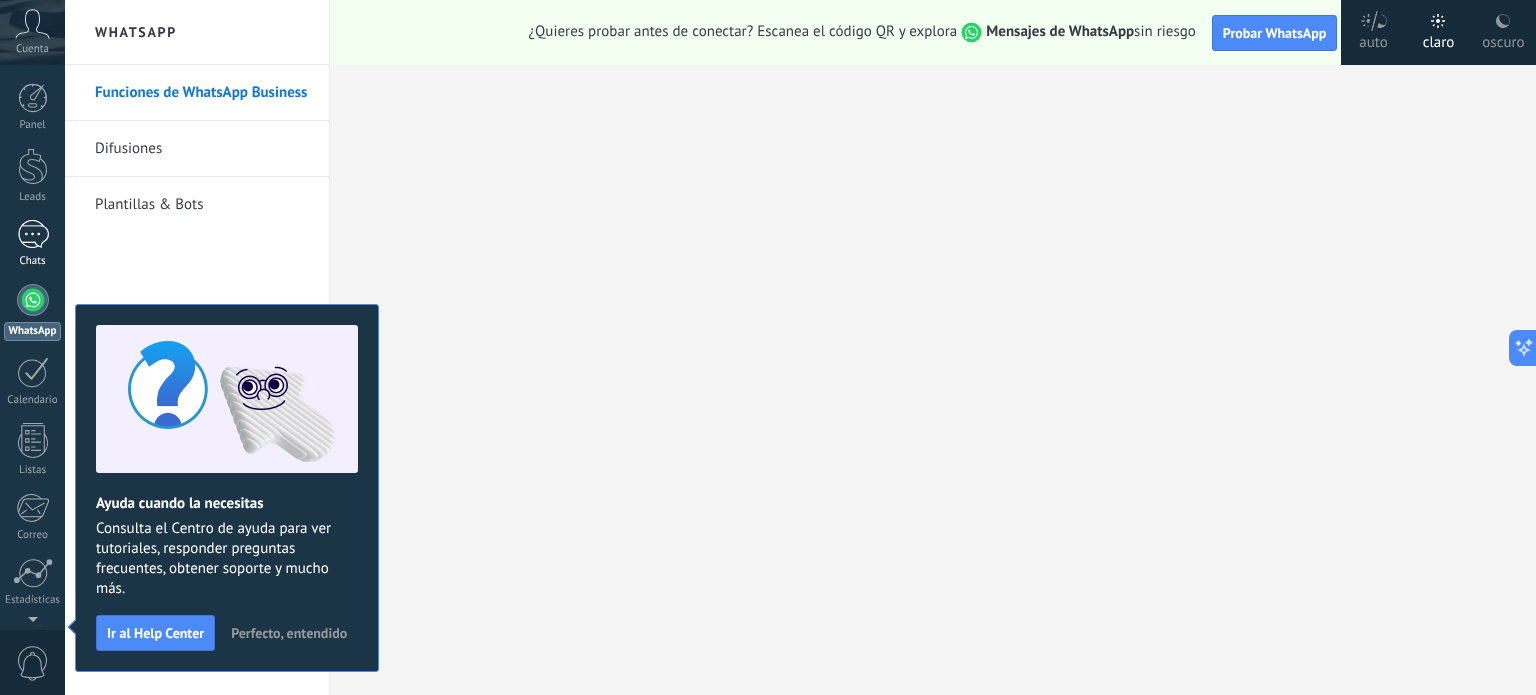 click at bounding box center [33, 234] 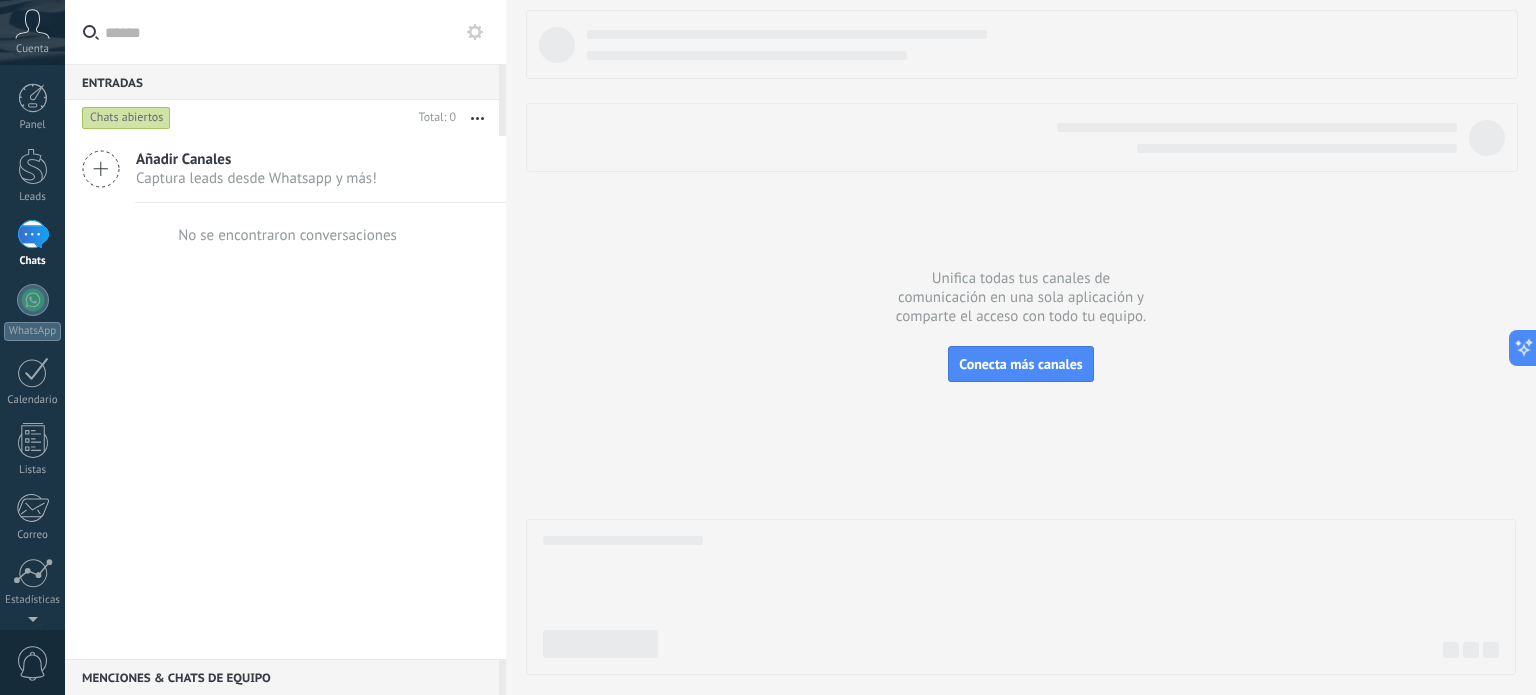 click 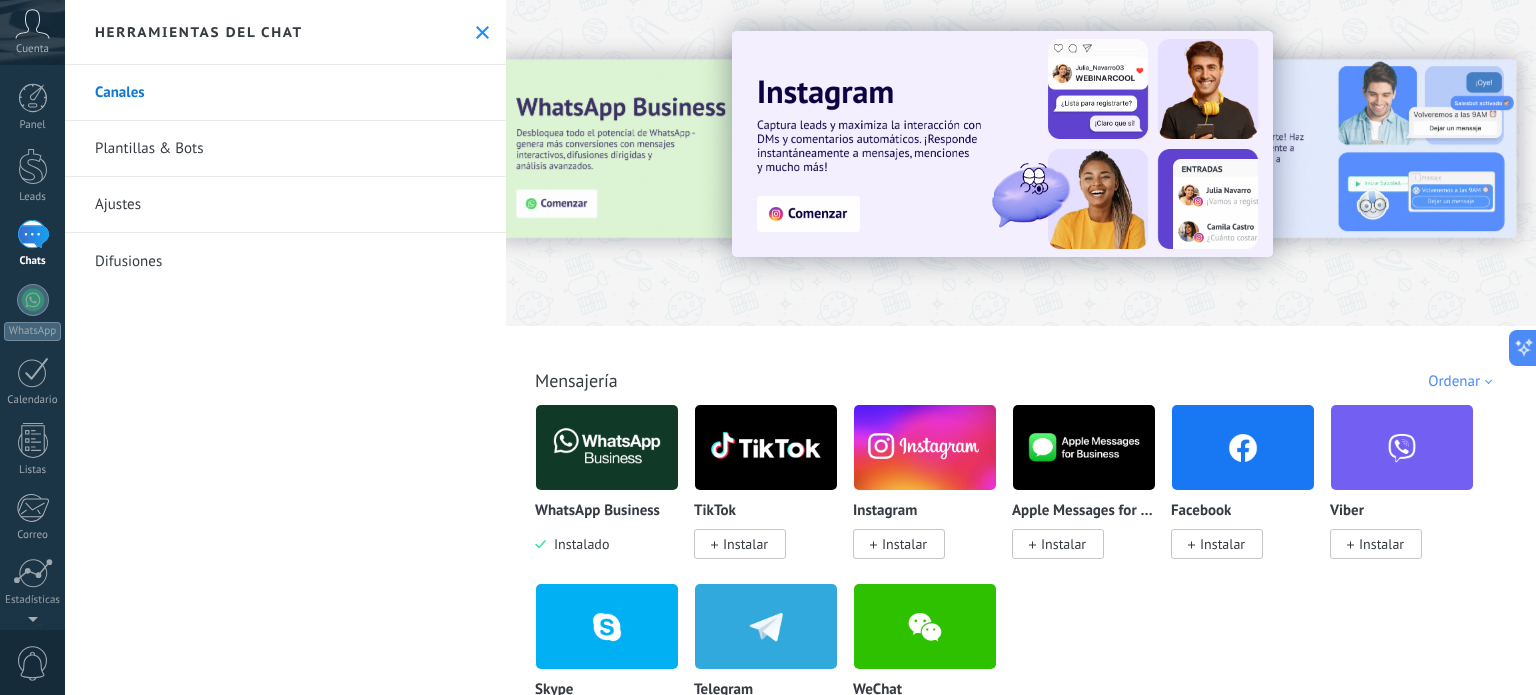 click on "Instalar" at bounding box center [904, 544] 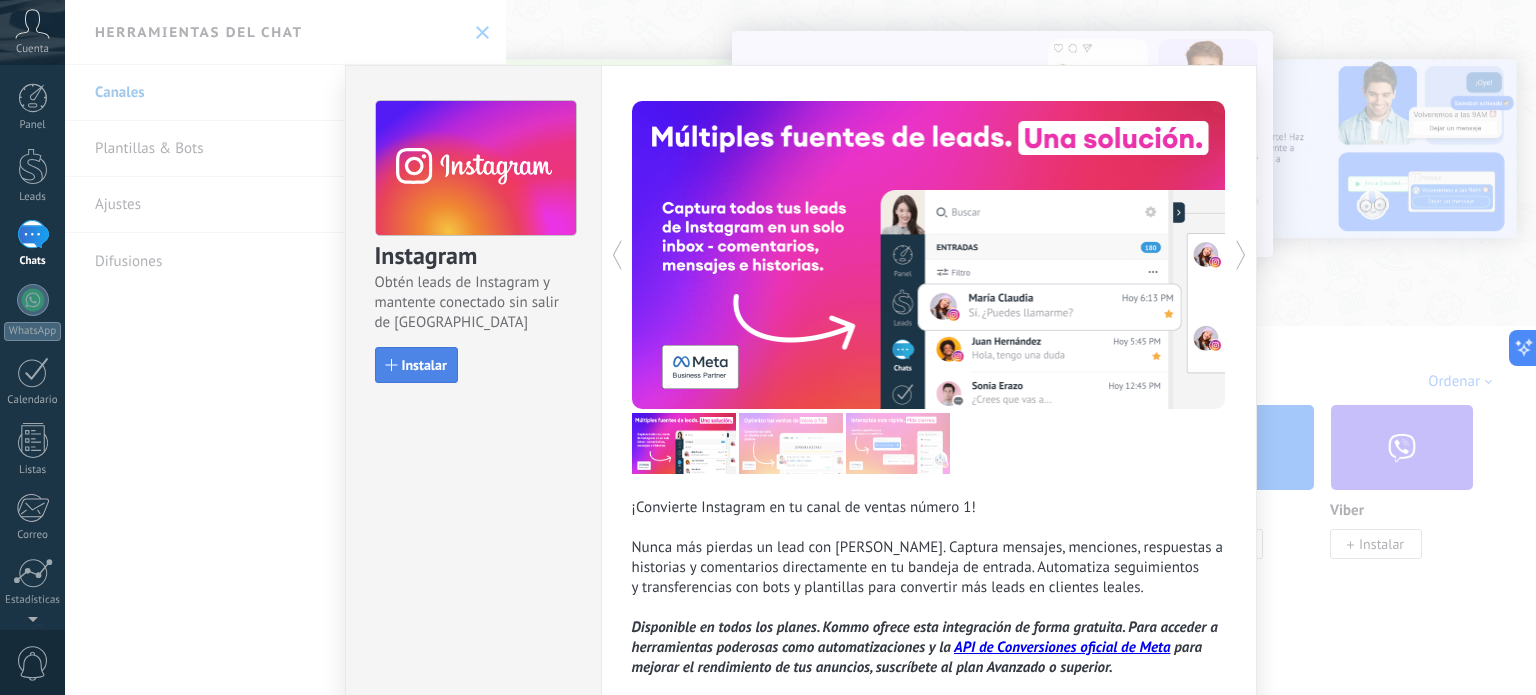 click on "Instalar" at bounding box center [416, 365] 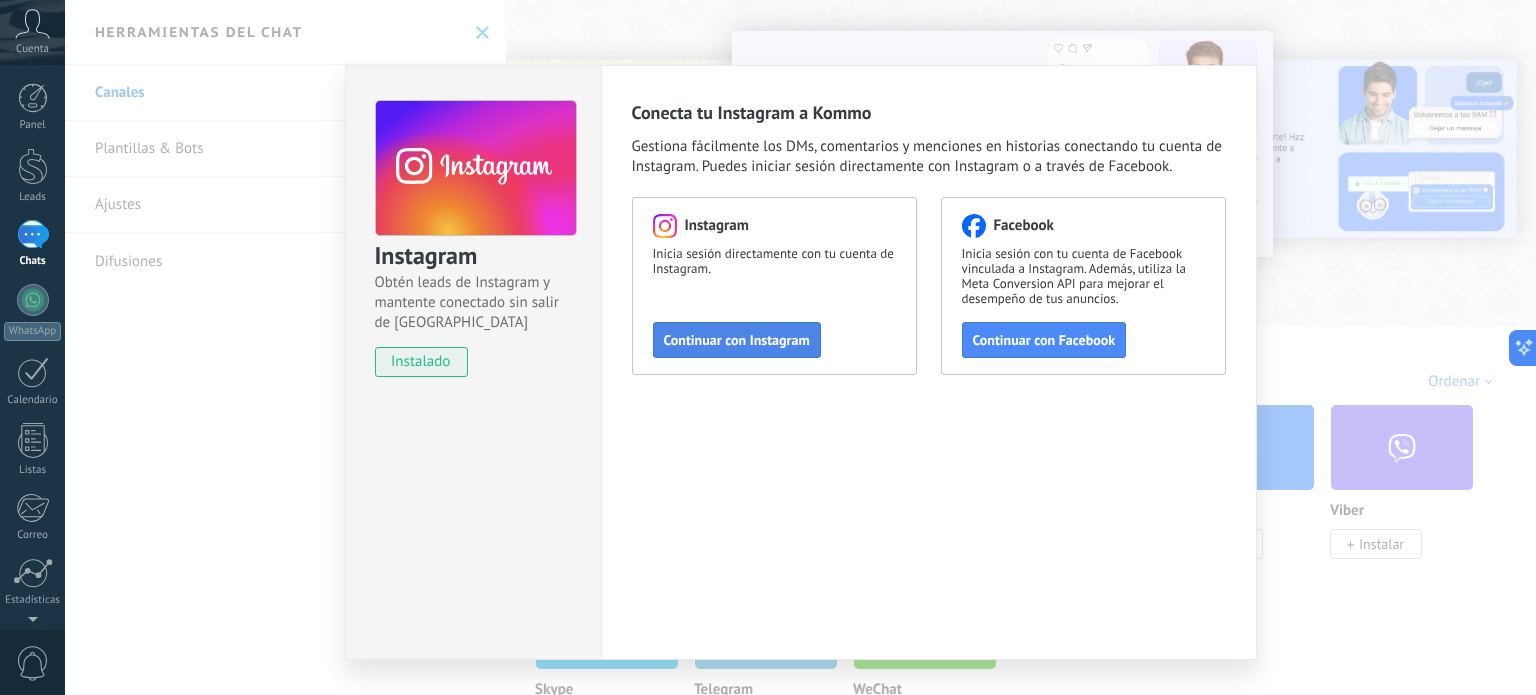 click on "Continuar con Instagram" at bounding box center (737, 340) 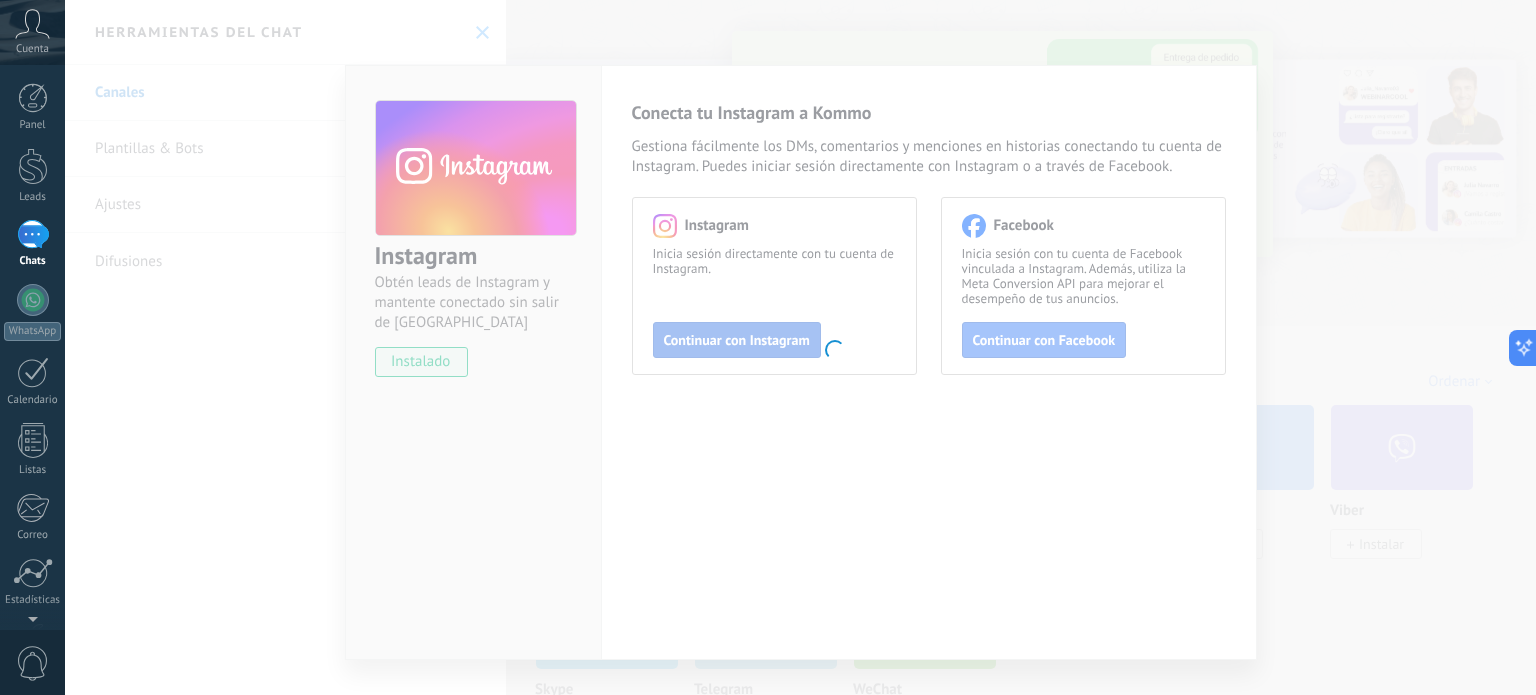 type 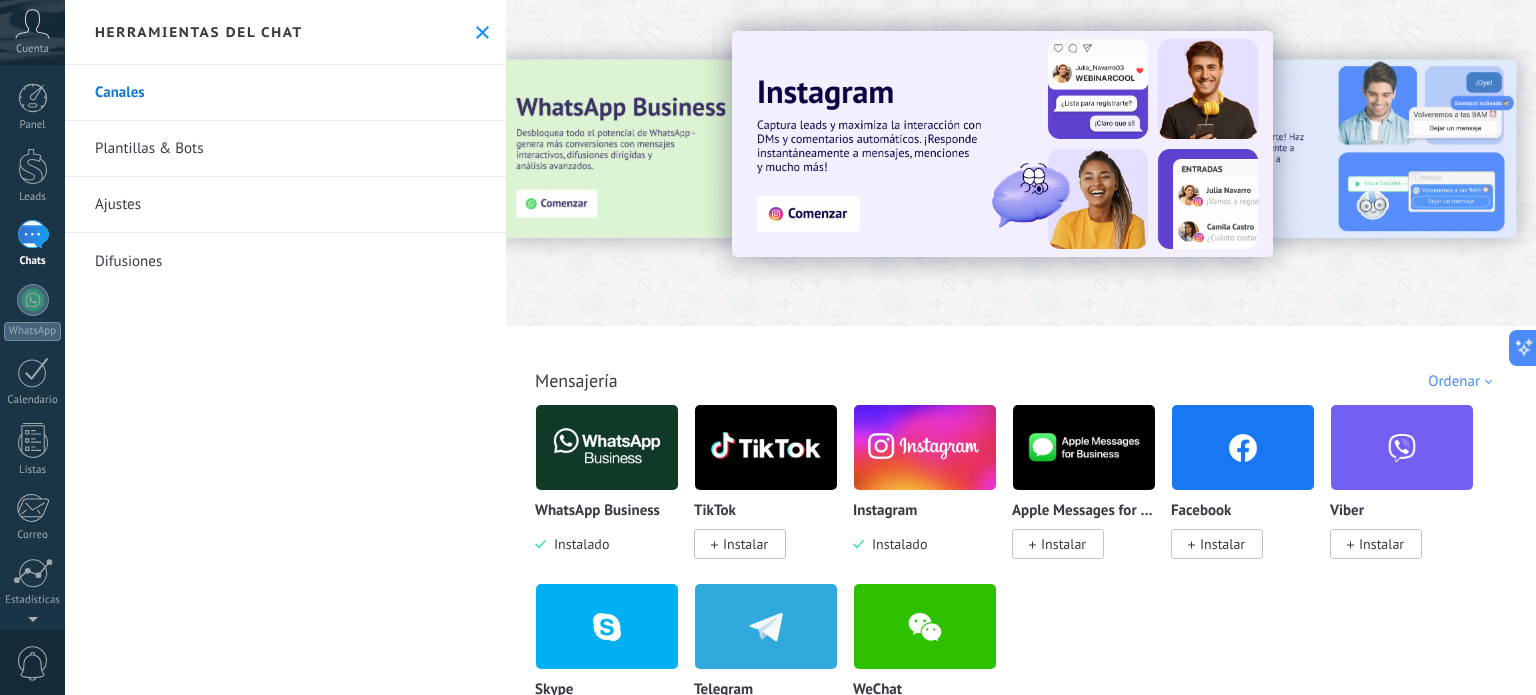 scroll, scrollTop: 0, scrollLeft: 0, axis: both 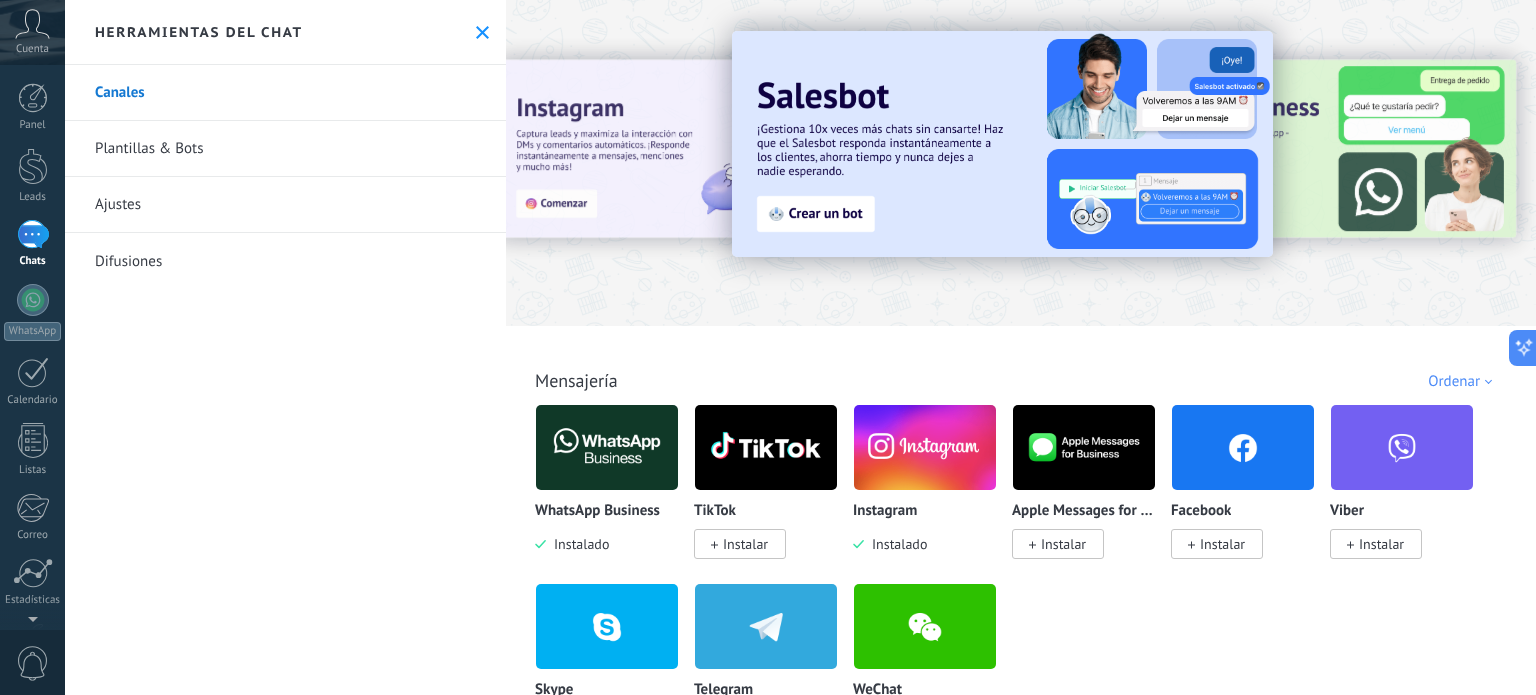 click on "Plantillas & Bots" at bounding box center [285, 149] 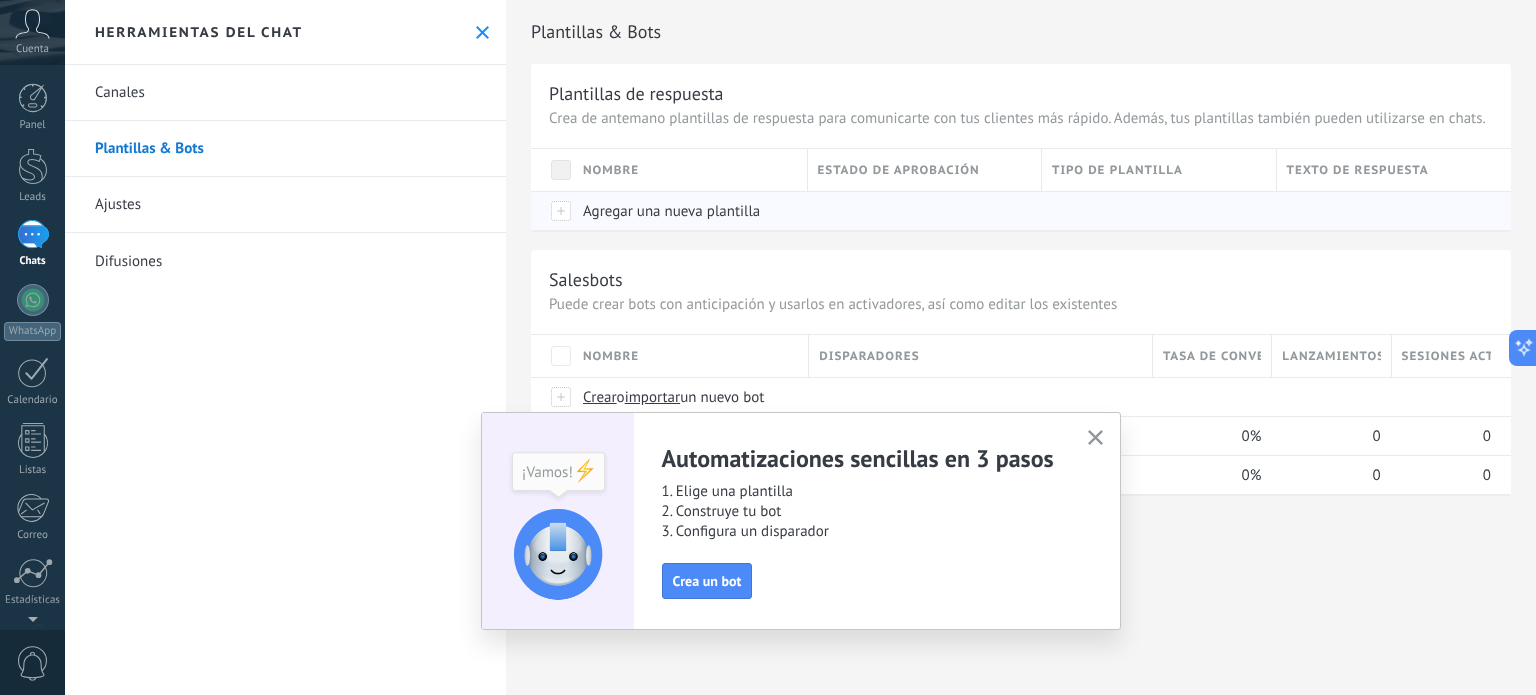 click on "Agregar una nueva plantilla" at bounding box center [671, 211] 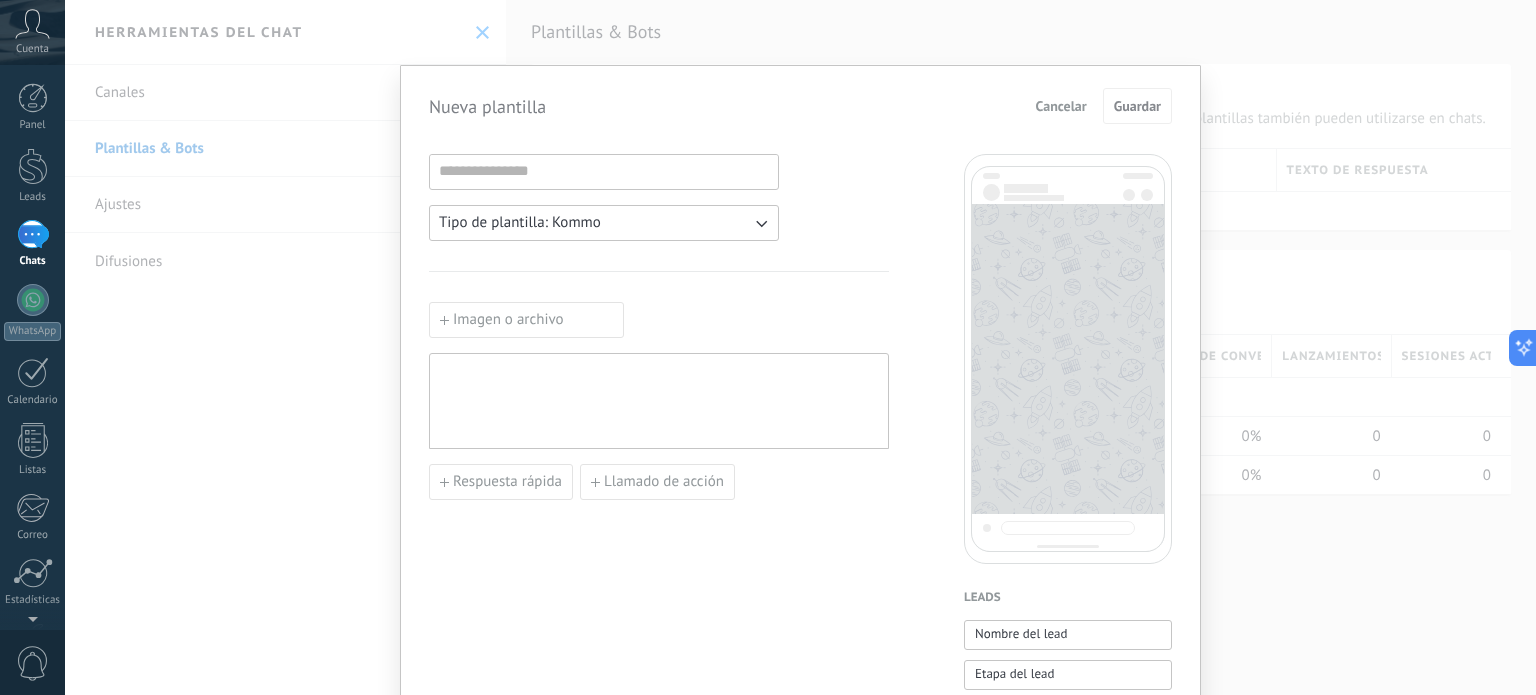 click on "Cancelar" at bounding box center [1061, 106] 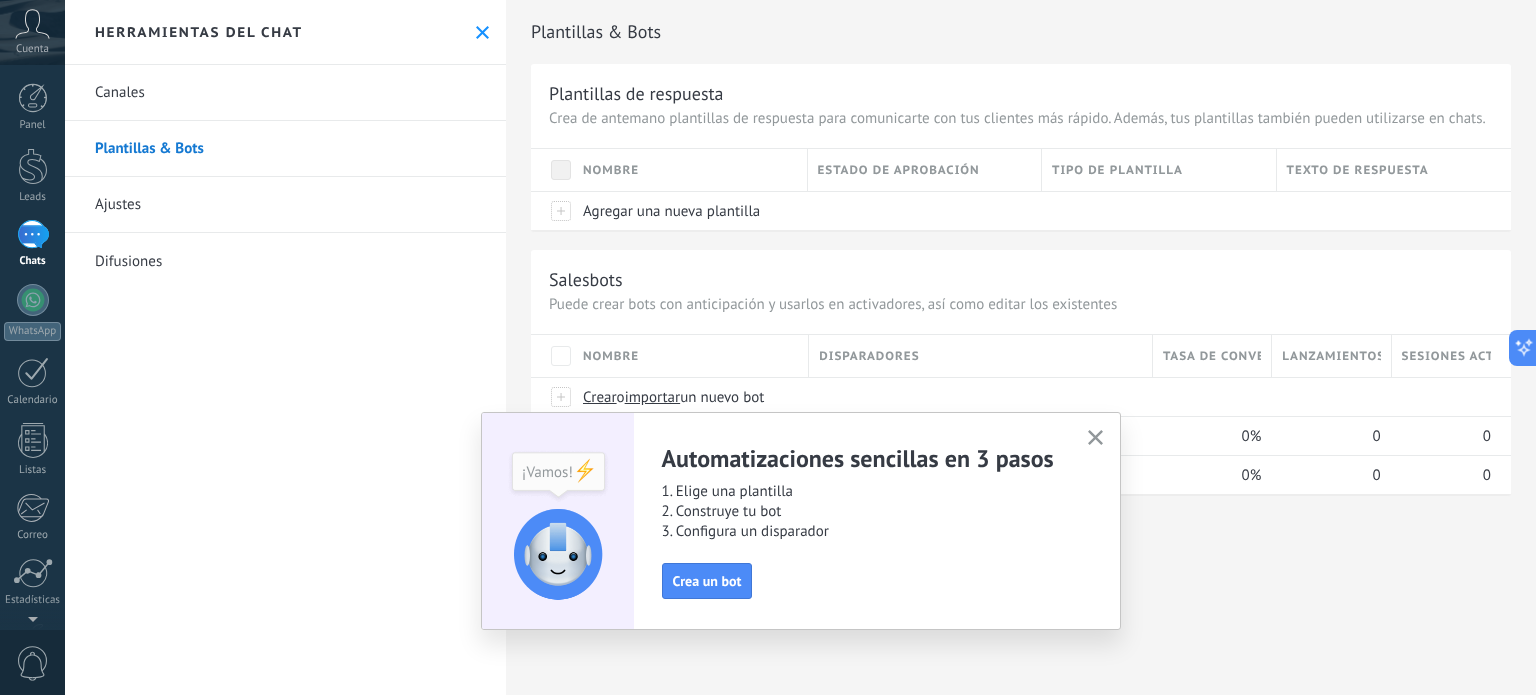 click on "Automatizaciones sencillas en 3 pasos 1. Elige una plantilla 2. Construye tu bot 3. Configura un disparador Crea un bot" at bounding box center [801, 521] 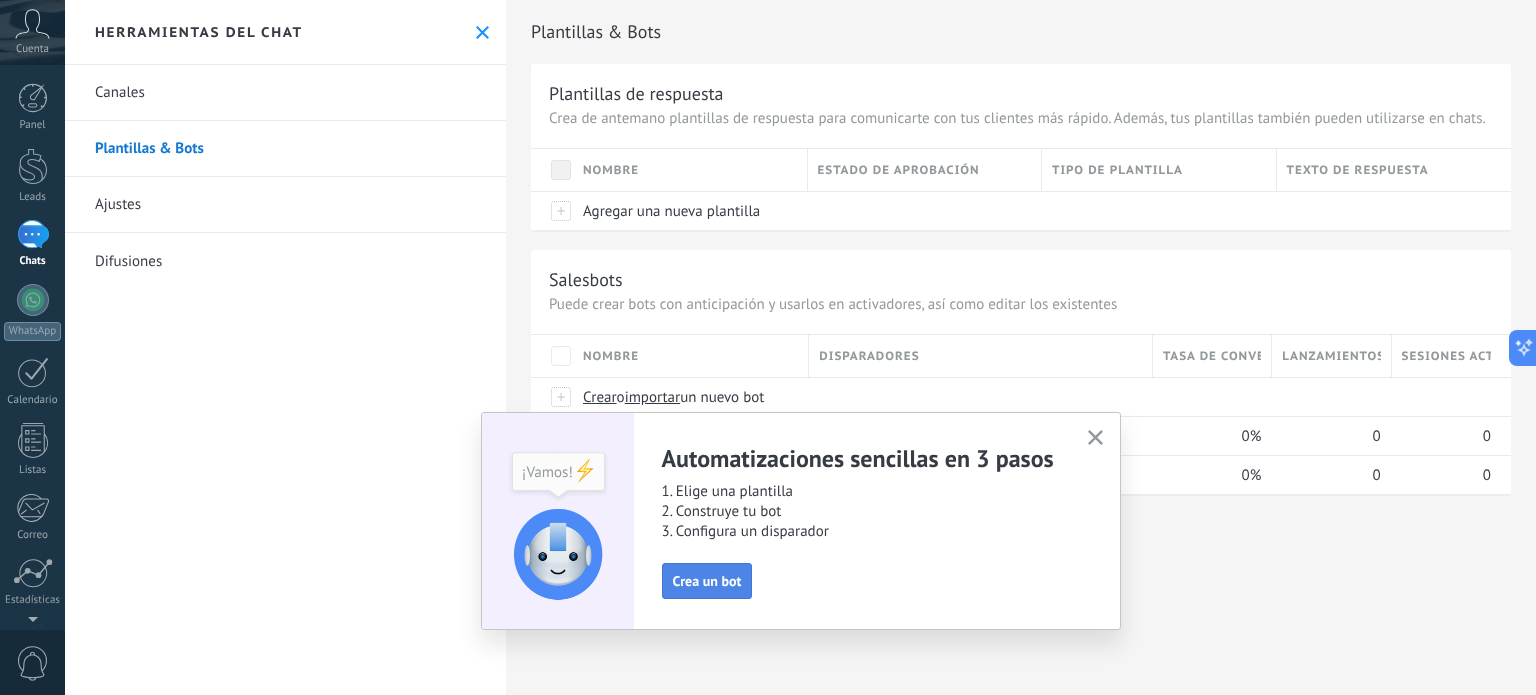 click on "Crea un bot" at bounding box center [707, 581] 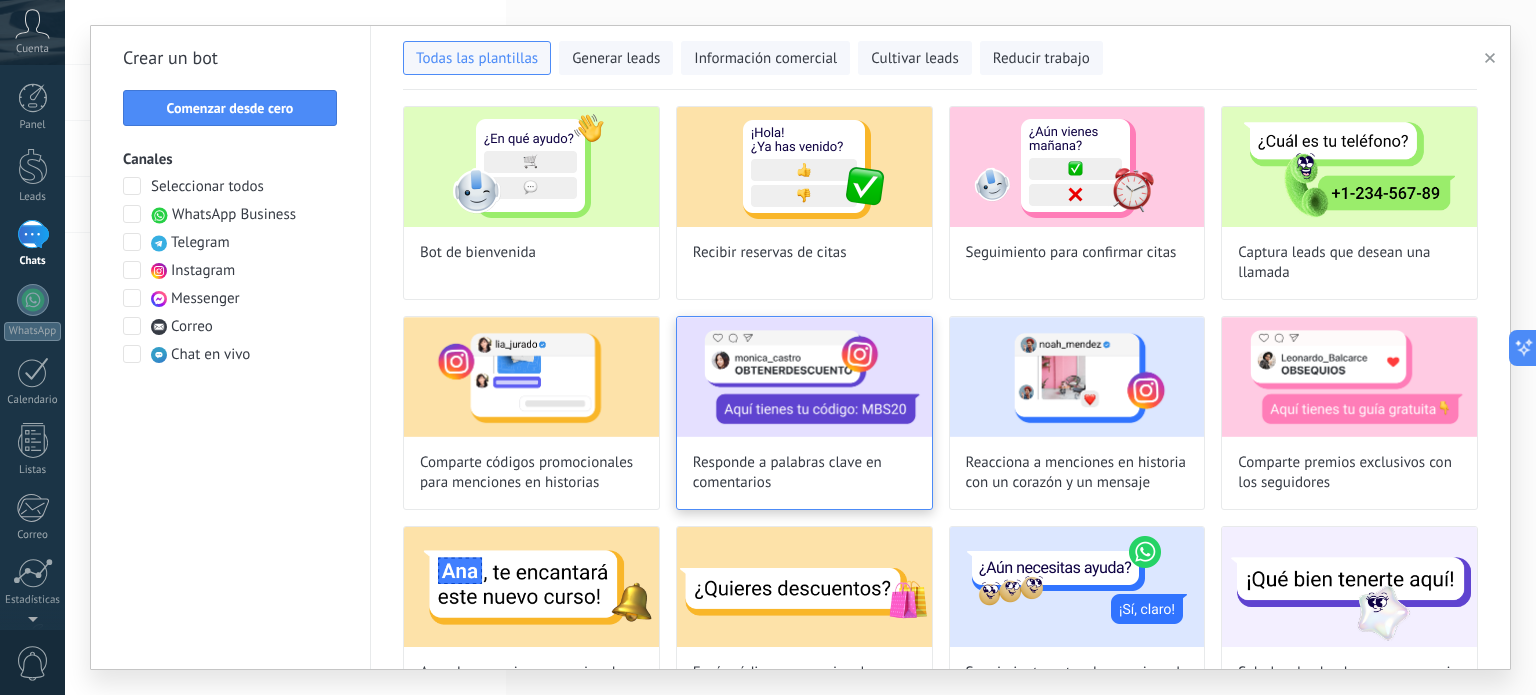 click at bounding box center [804, 377] 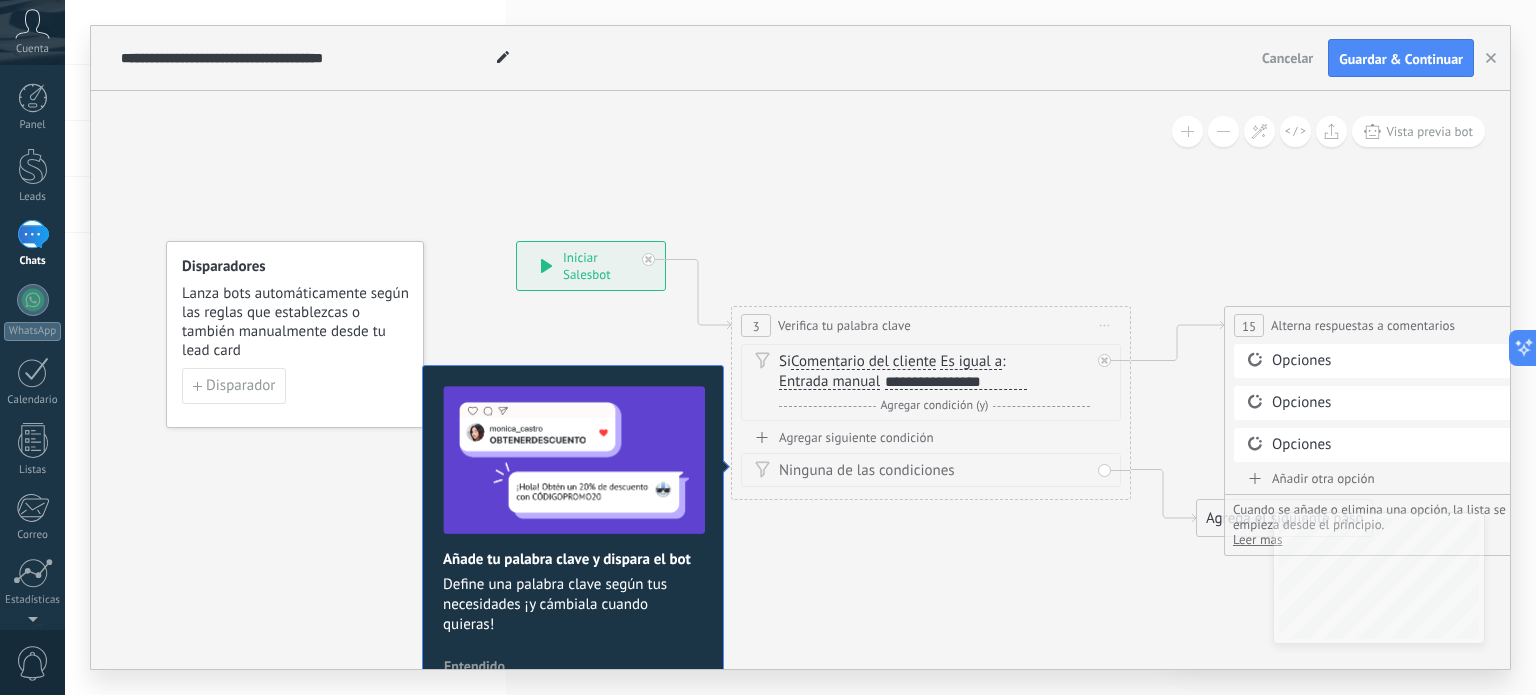 click on "**********" at bounding box center (956, 382) 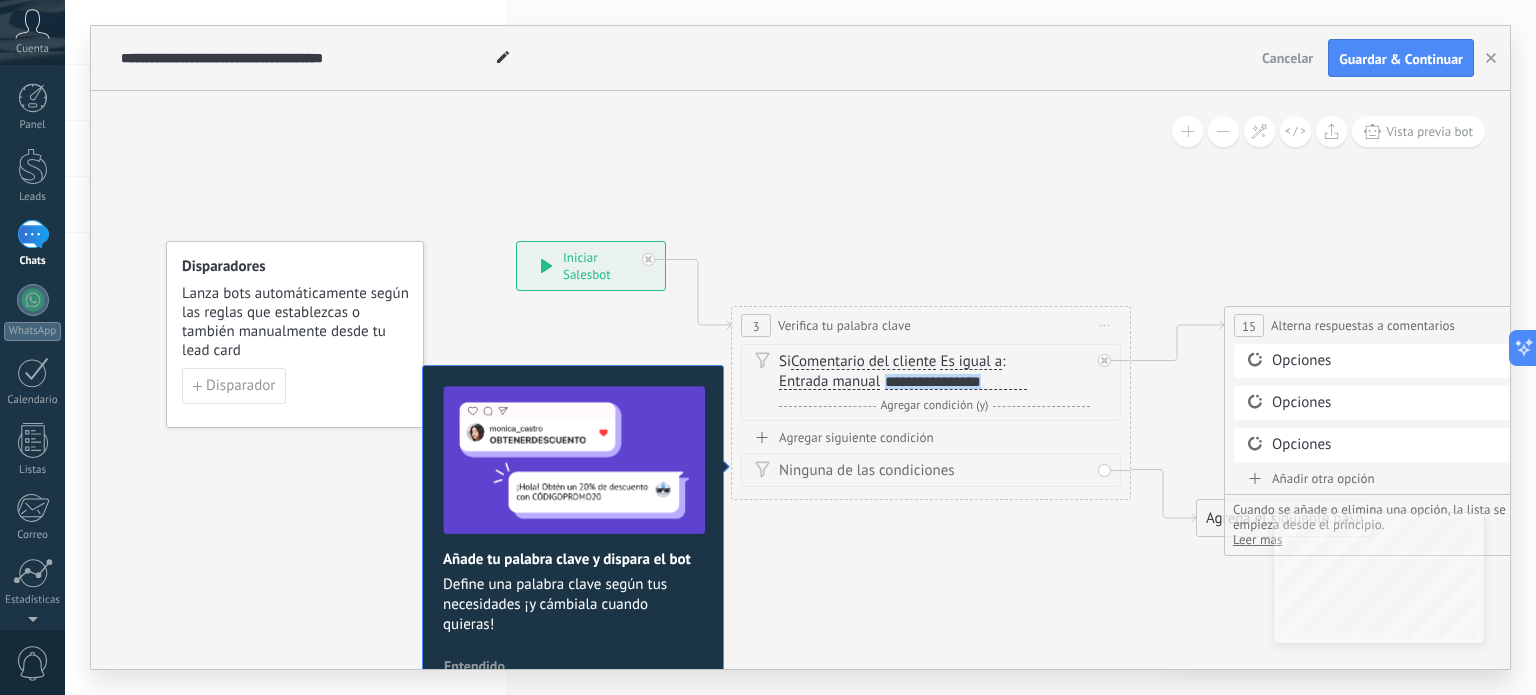 type 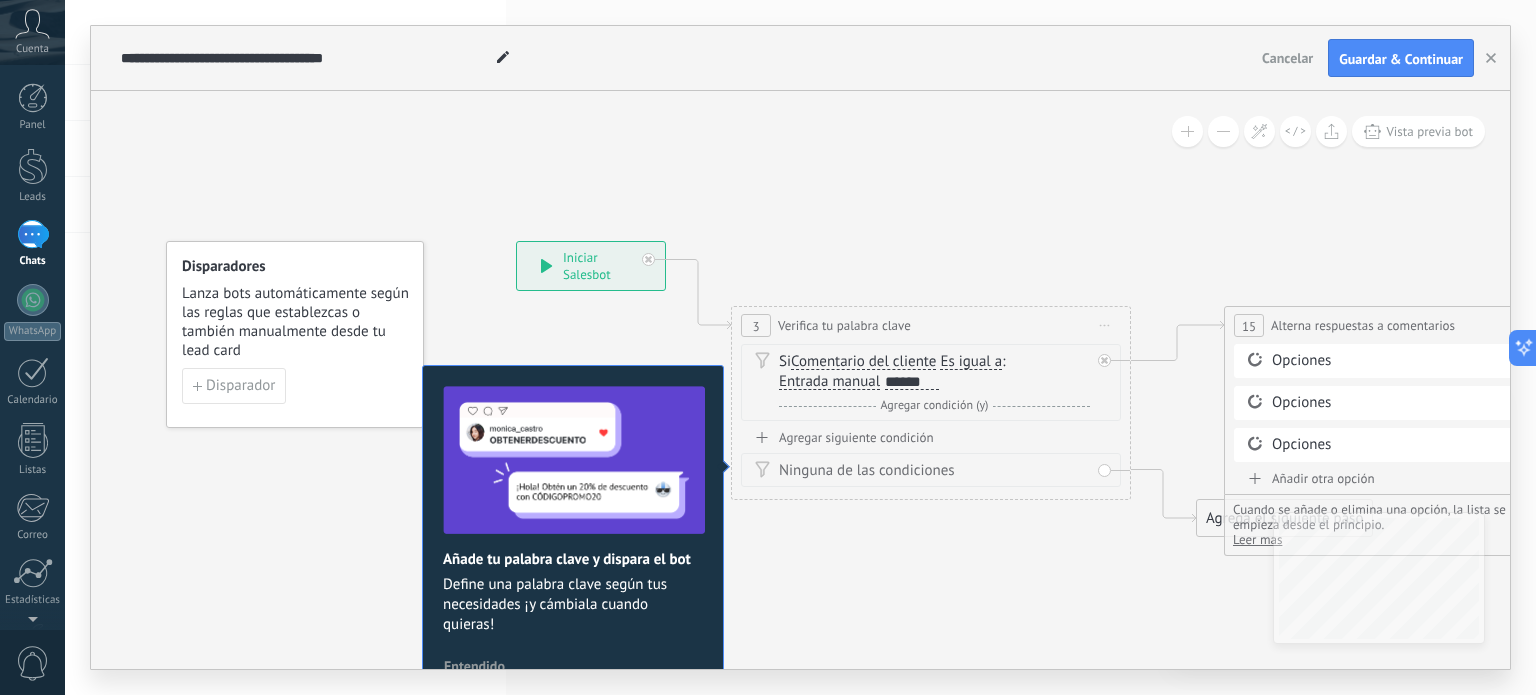 click on "Opciones" at bounding box center (1427, 361) 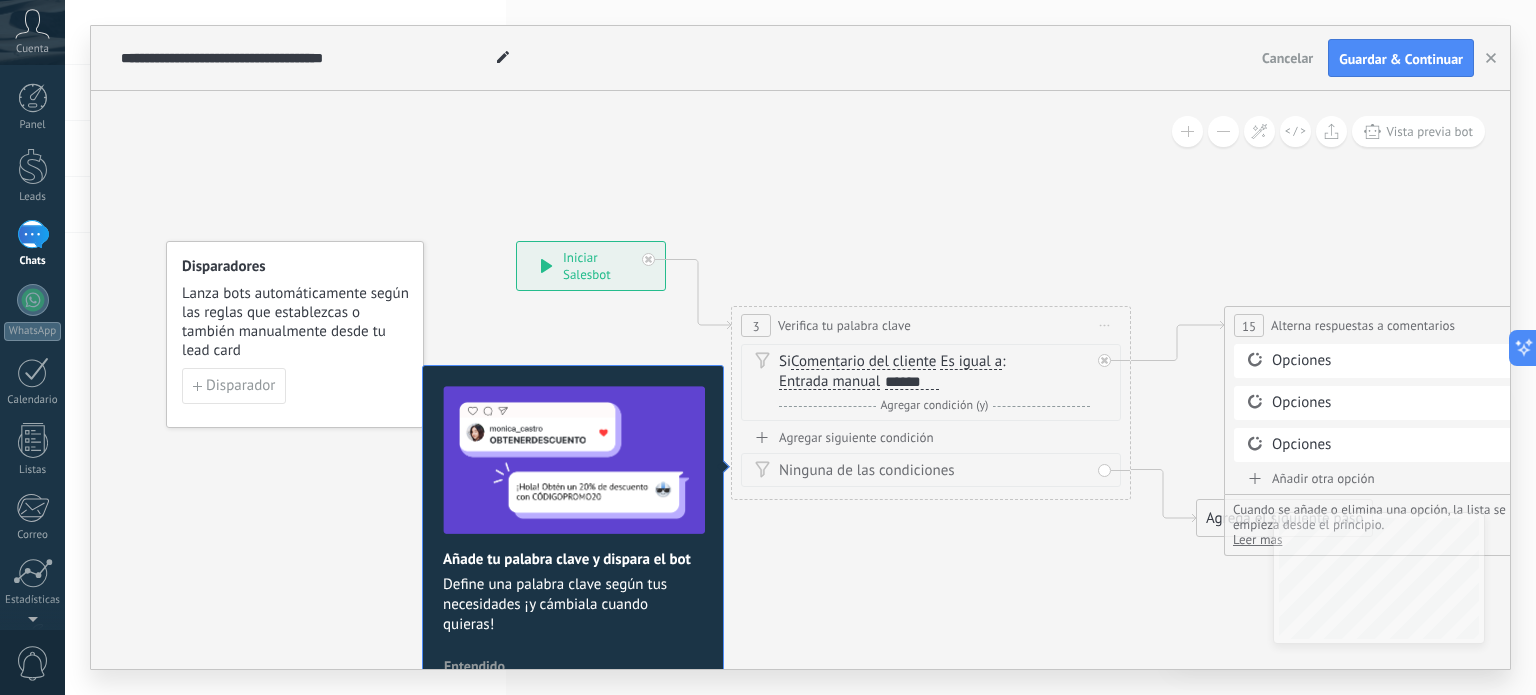 click on "Agregar condición (y)" at bounding box center (935, 405) 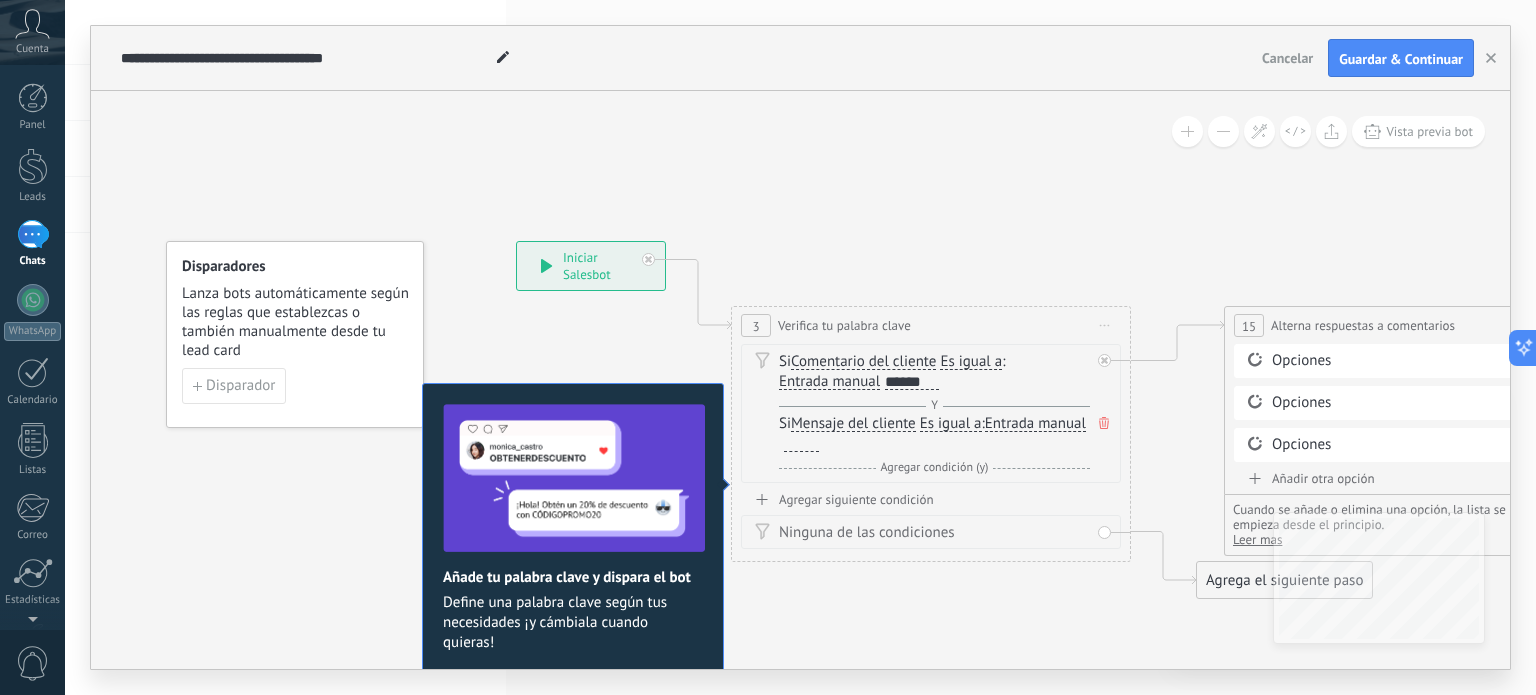 click 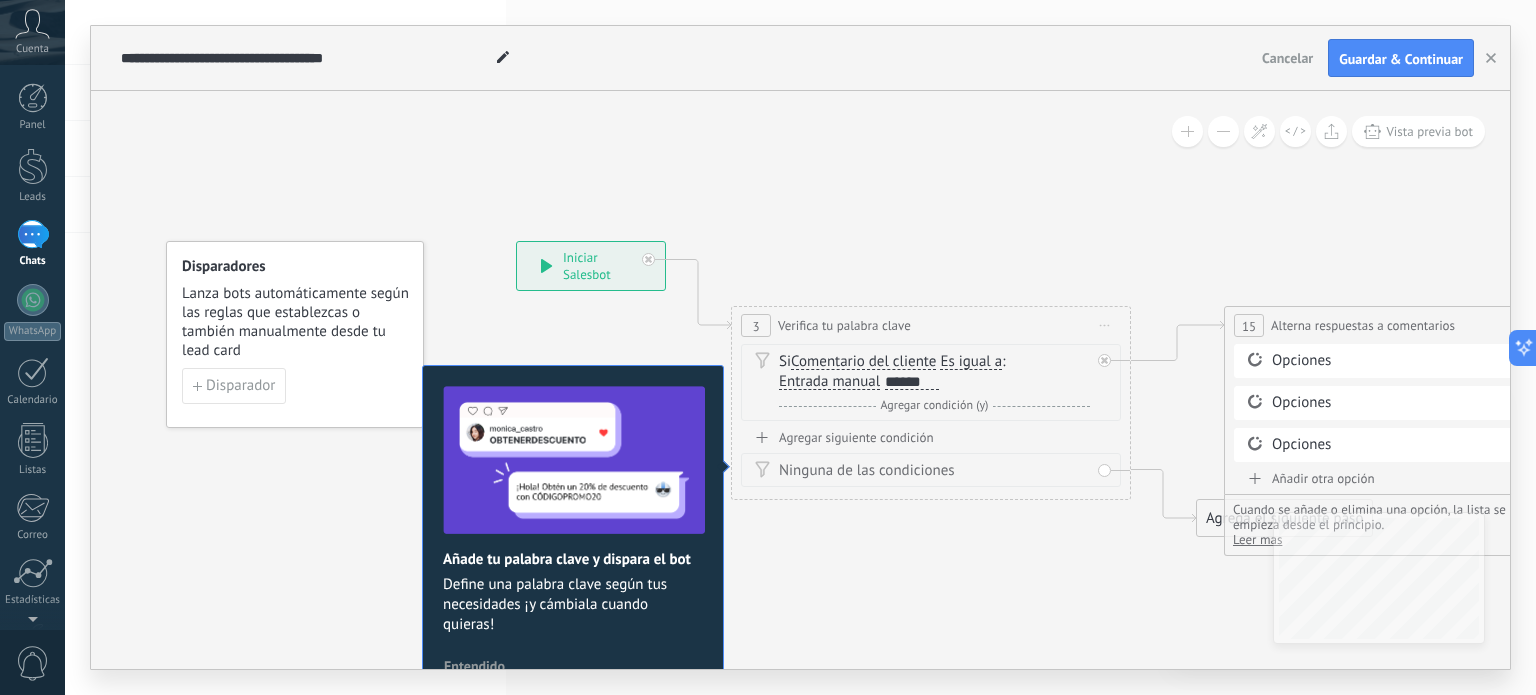 click on "Opciones" at bounding box center (1427, 361) 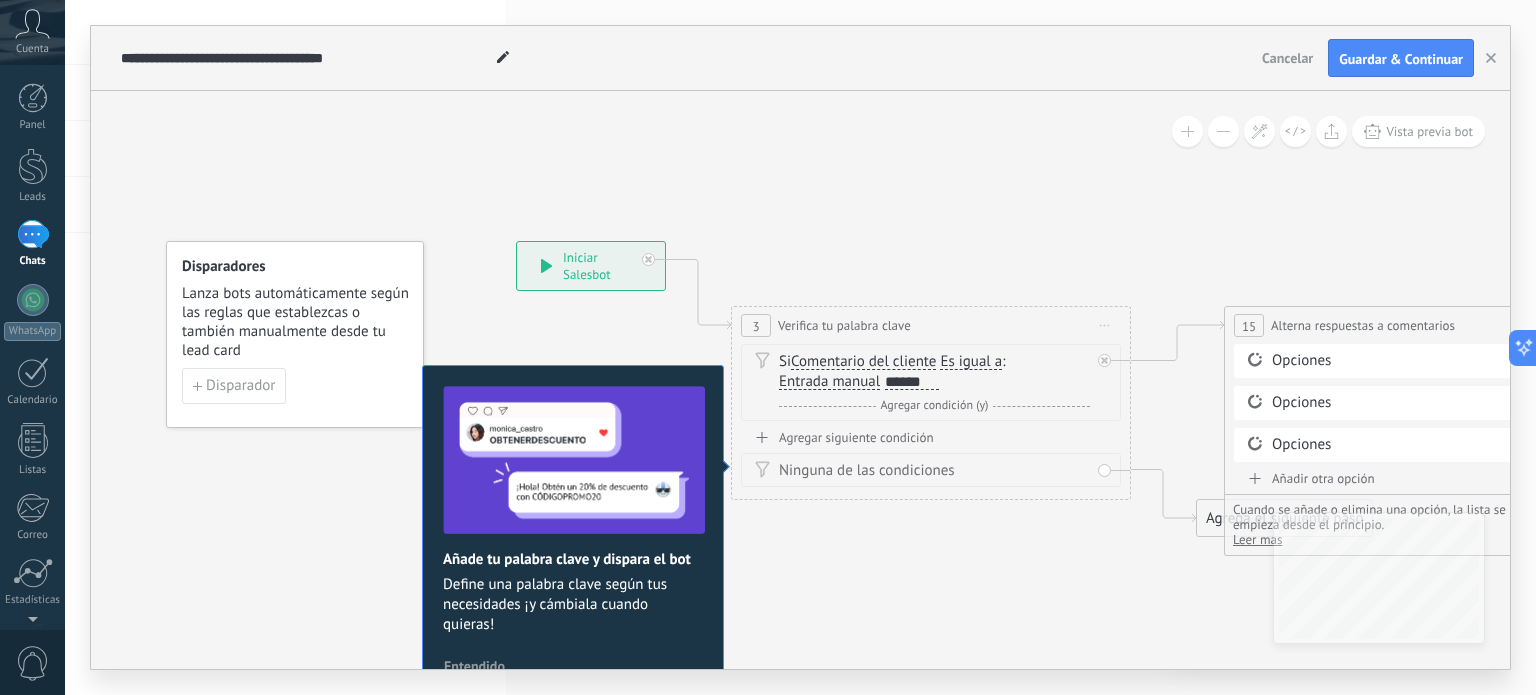 drag, startPoint x: 1324, startPoint y: 363, endPoint x: 1339, endPoint y: 365, distance: 15.132746 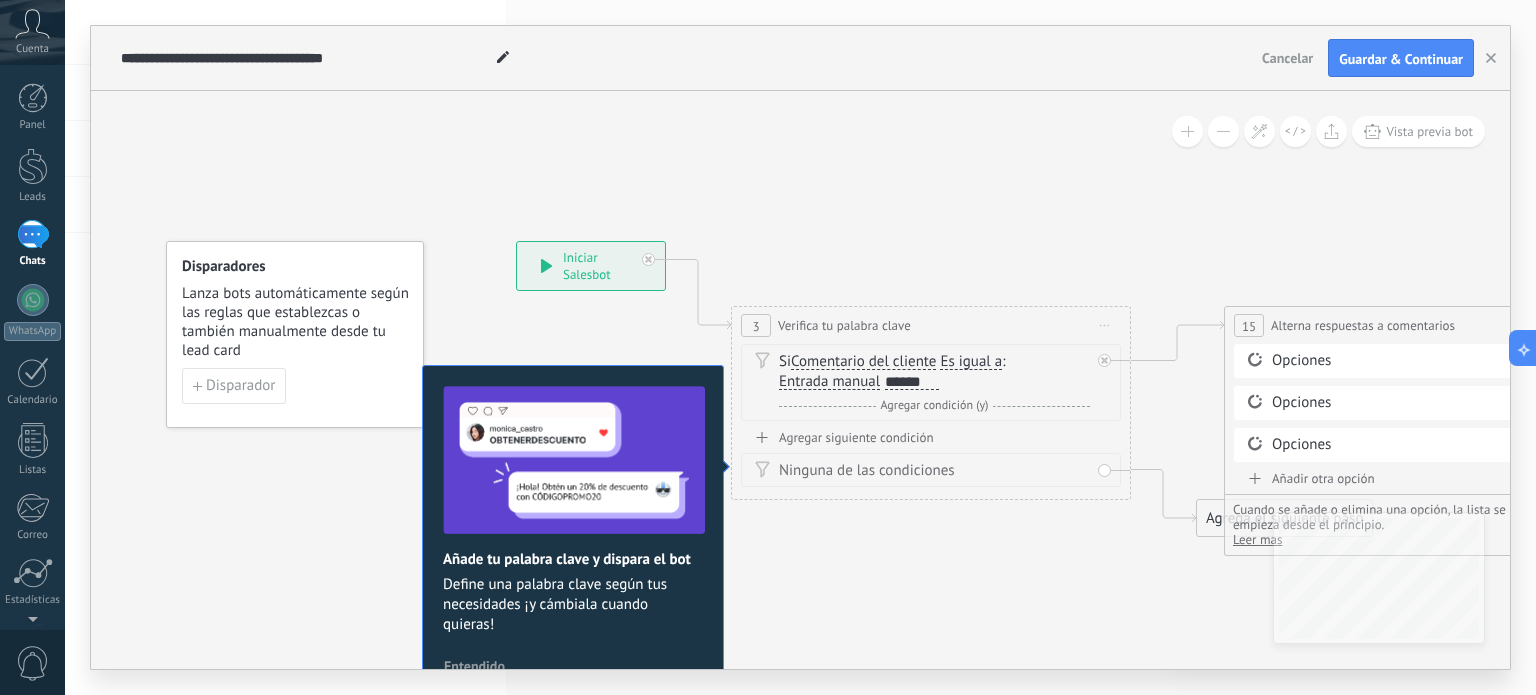 drag, startPoint x: 1403, startPoint y: 358, endPoint x: 1493, endPoint y: 359, distance: 90.005554 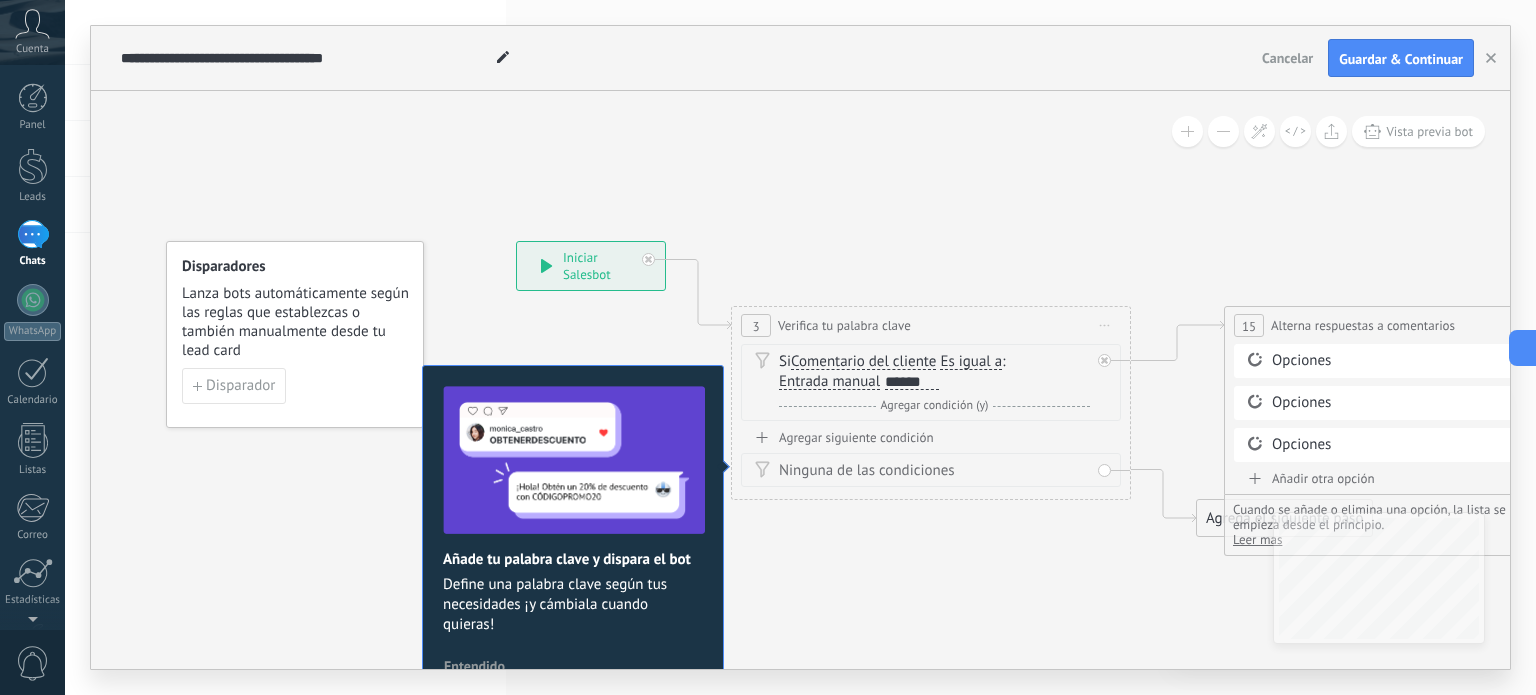 drag, startPoint x: 1493, startPoint y: 359, endPoint x: 1475, endPoint y: 359, distance: 18 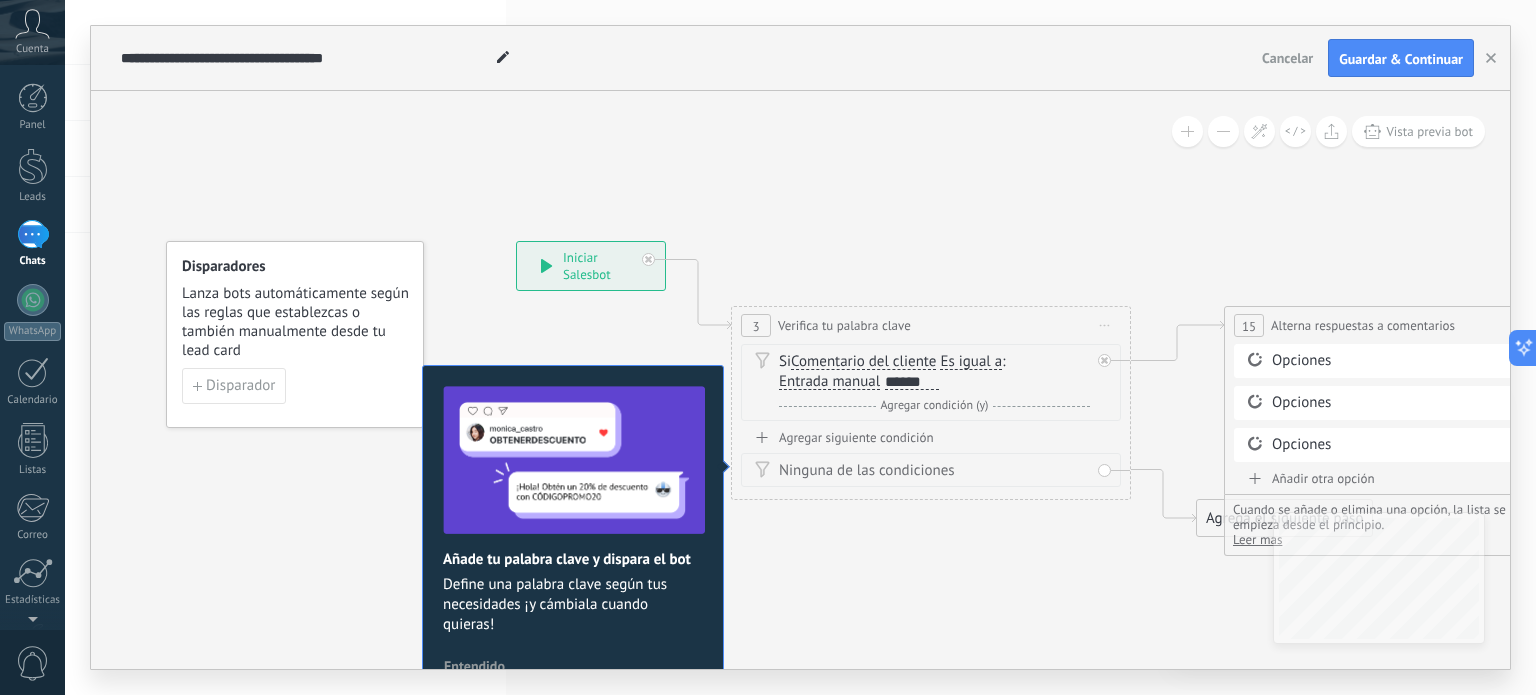 click on "15" at bounding box center [1249, 325] 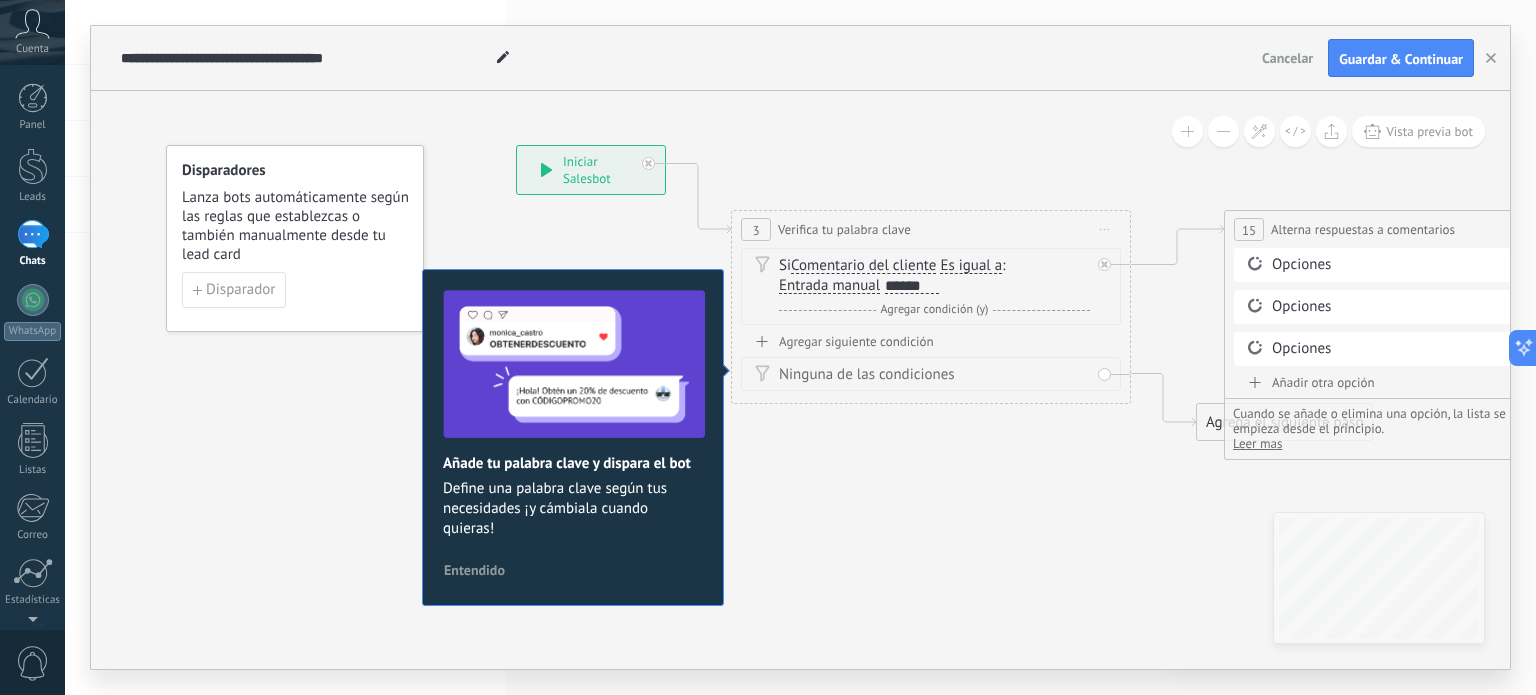 click on "Entendido" at bounding box center [474, 570] 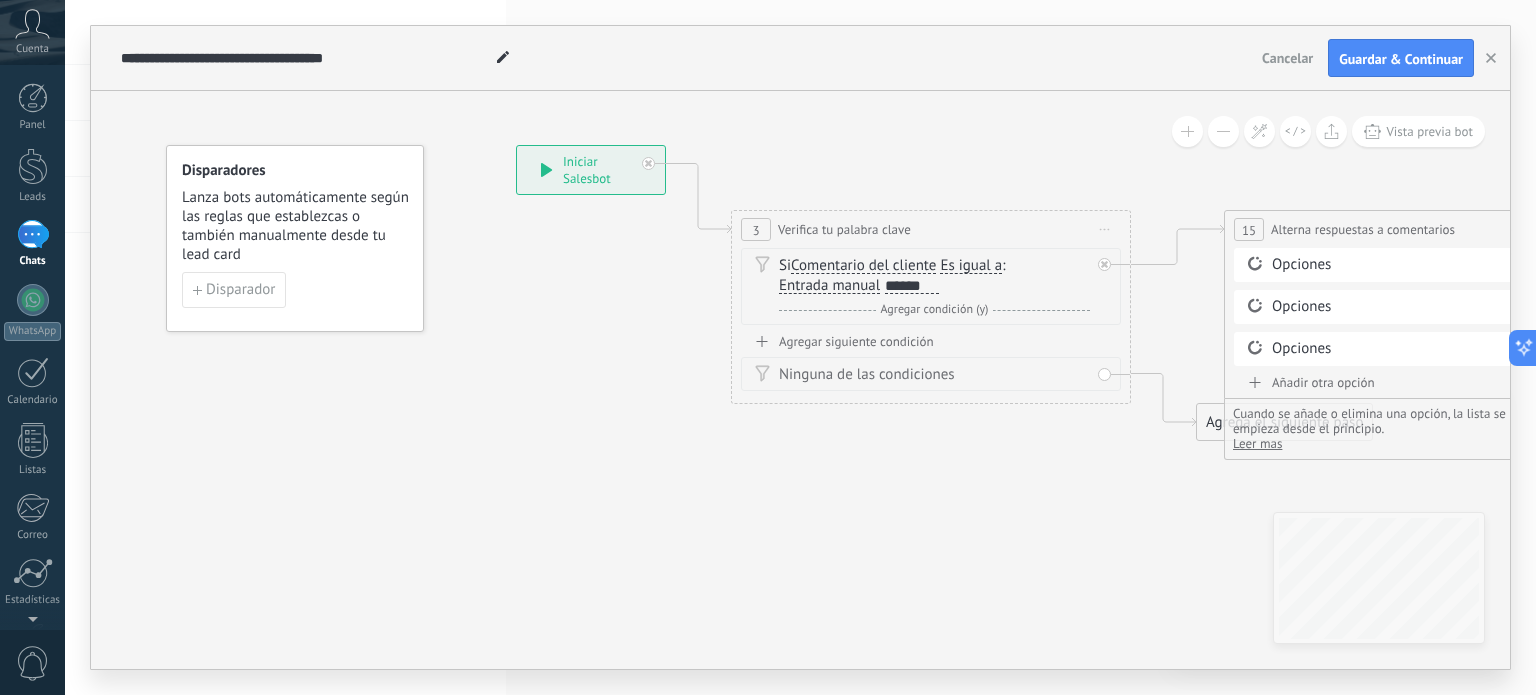click on "Opciones" at bounding box center [1427, 265] 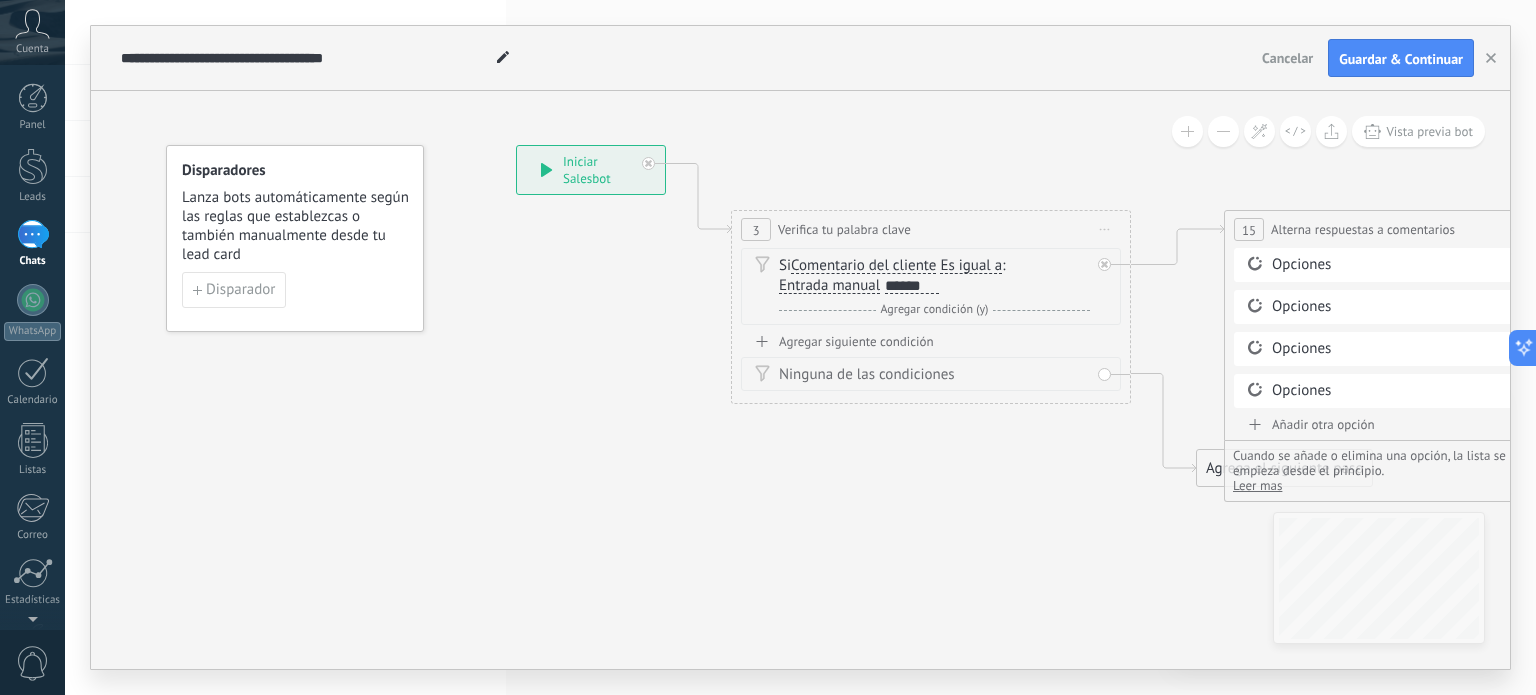 click on "Opciones" at bounding box center [1427, 391] 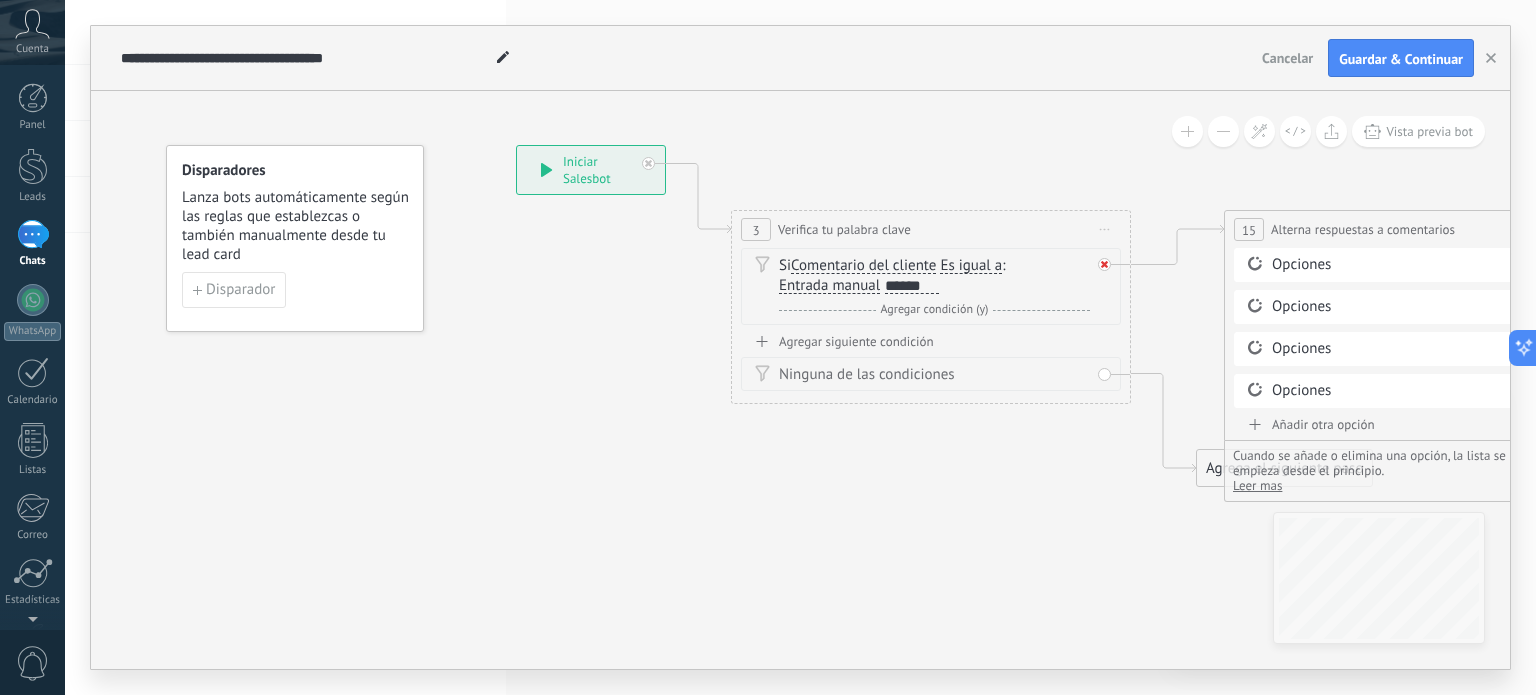 click 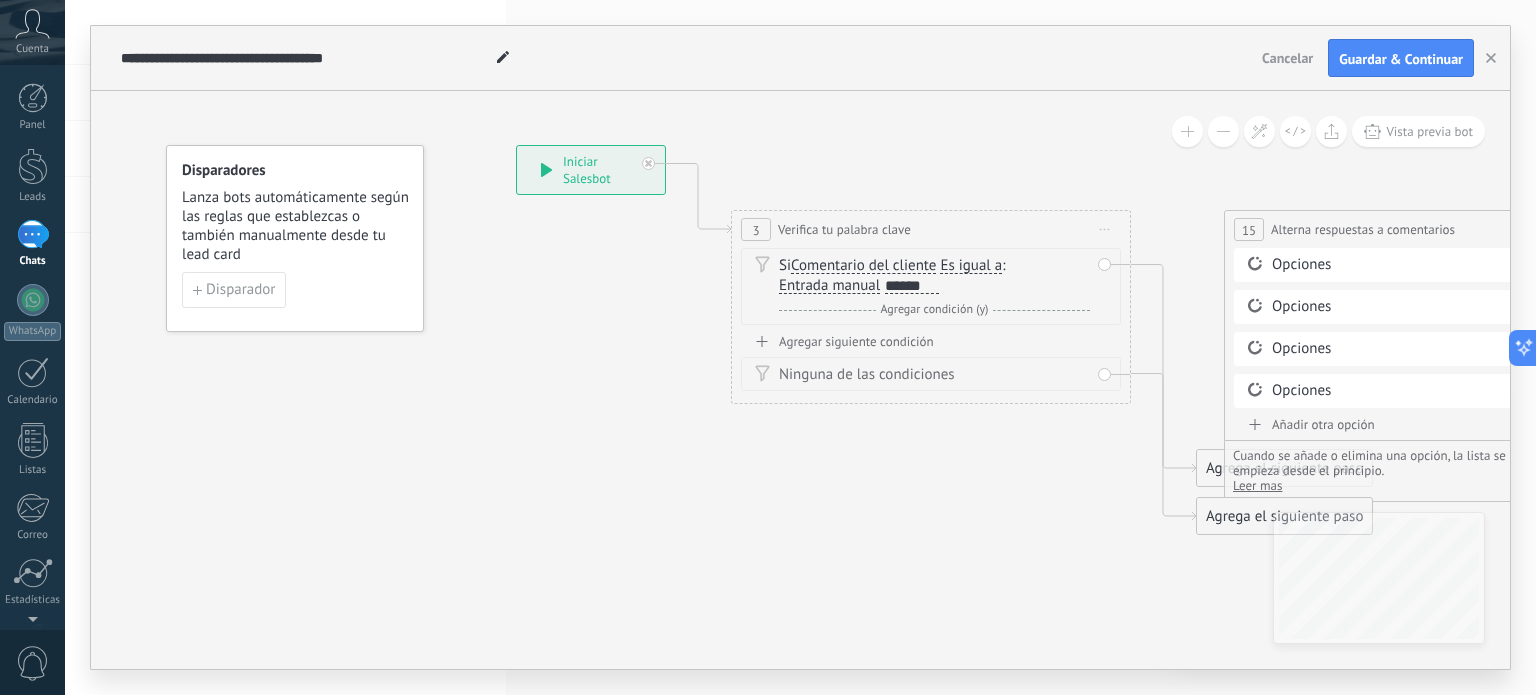 click on "Ninguna de las condiciones" at bounding box center (931, 374) 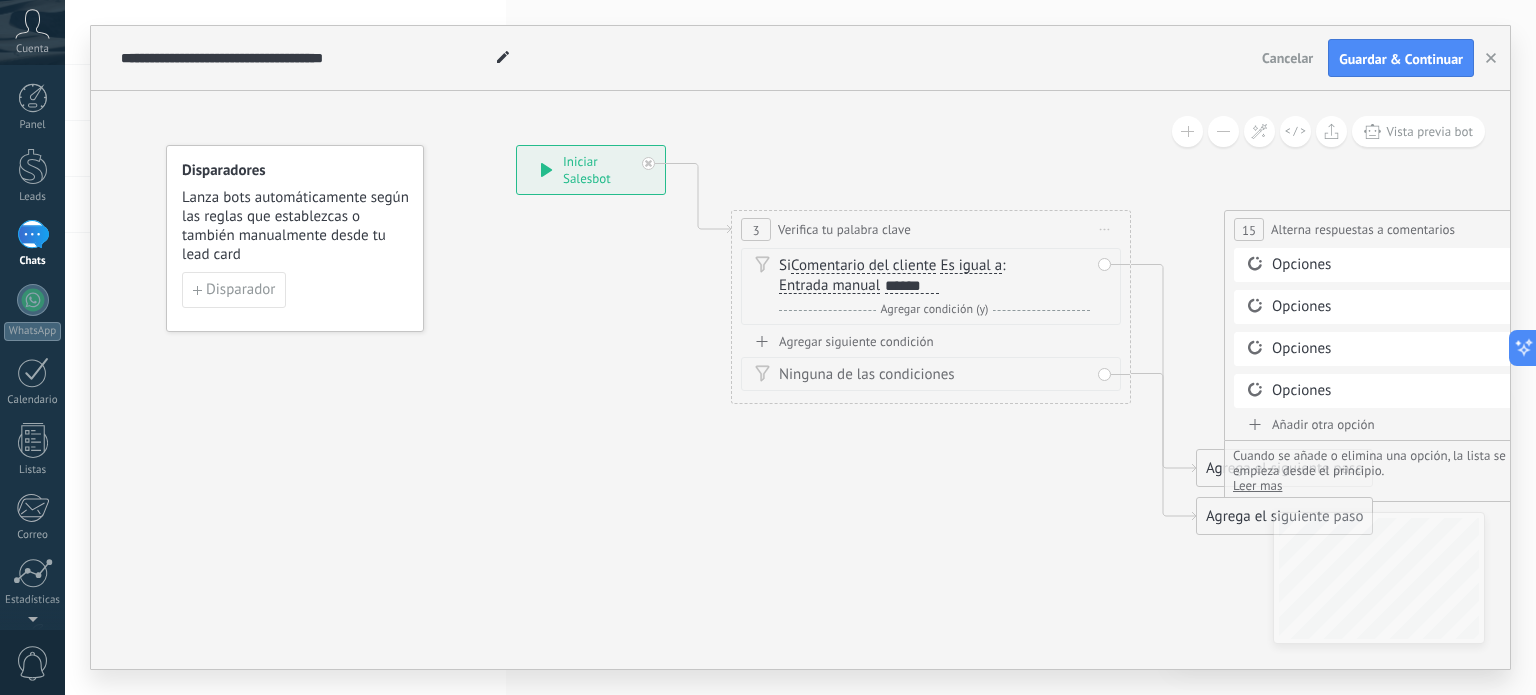 click on "Agrega el siguiente paso
Mensaje
Mensaje
Mensaje
Reacción
Comentario
Enviar mensaje interno" at bounding box center [1284, 516] 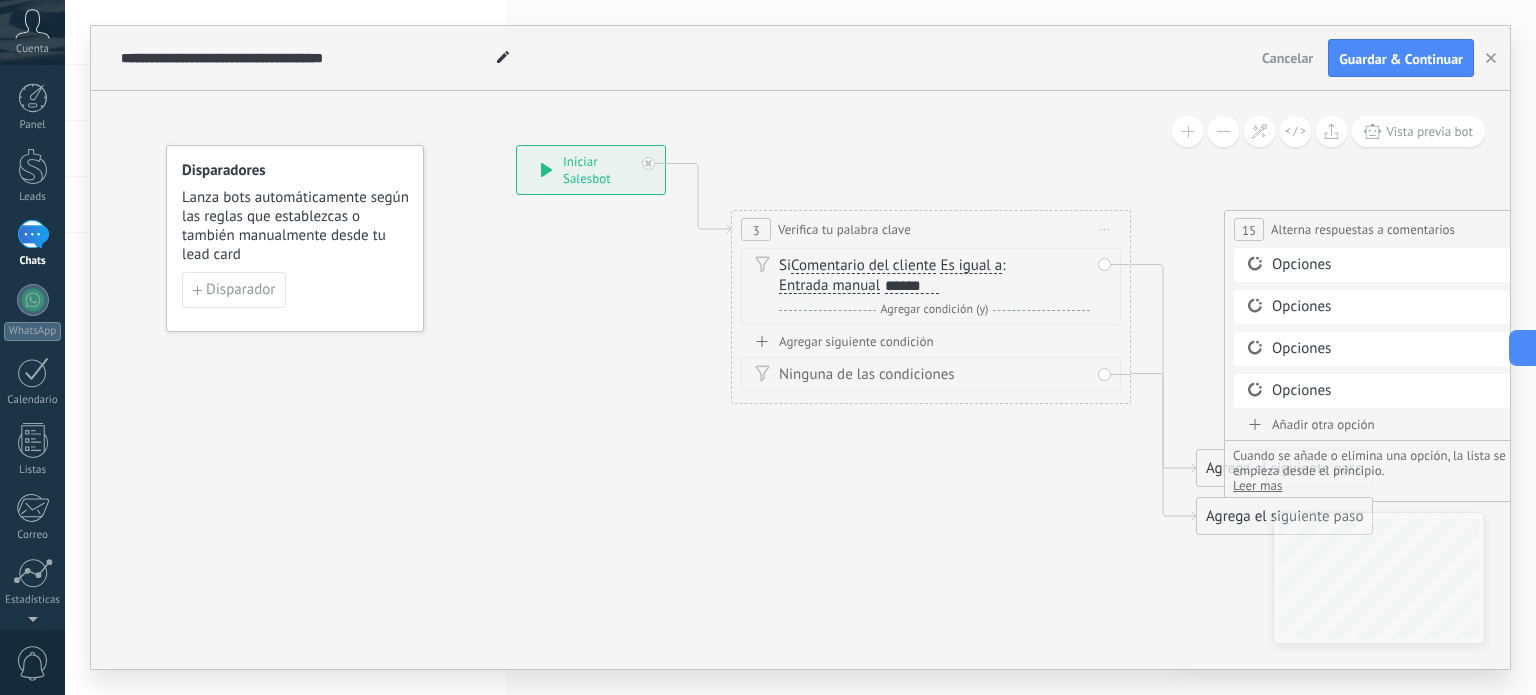 click on "Agrega el siguiente paso" at bounding box center [1284, 516] 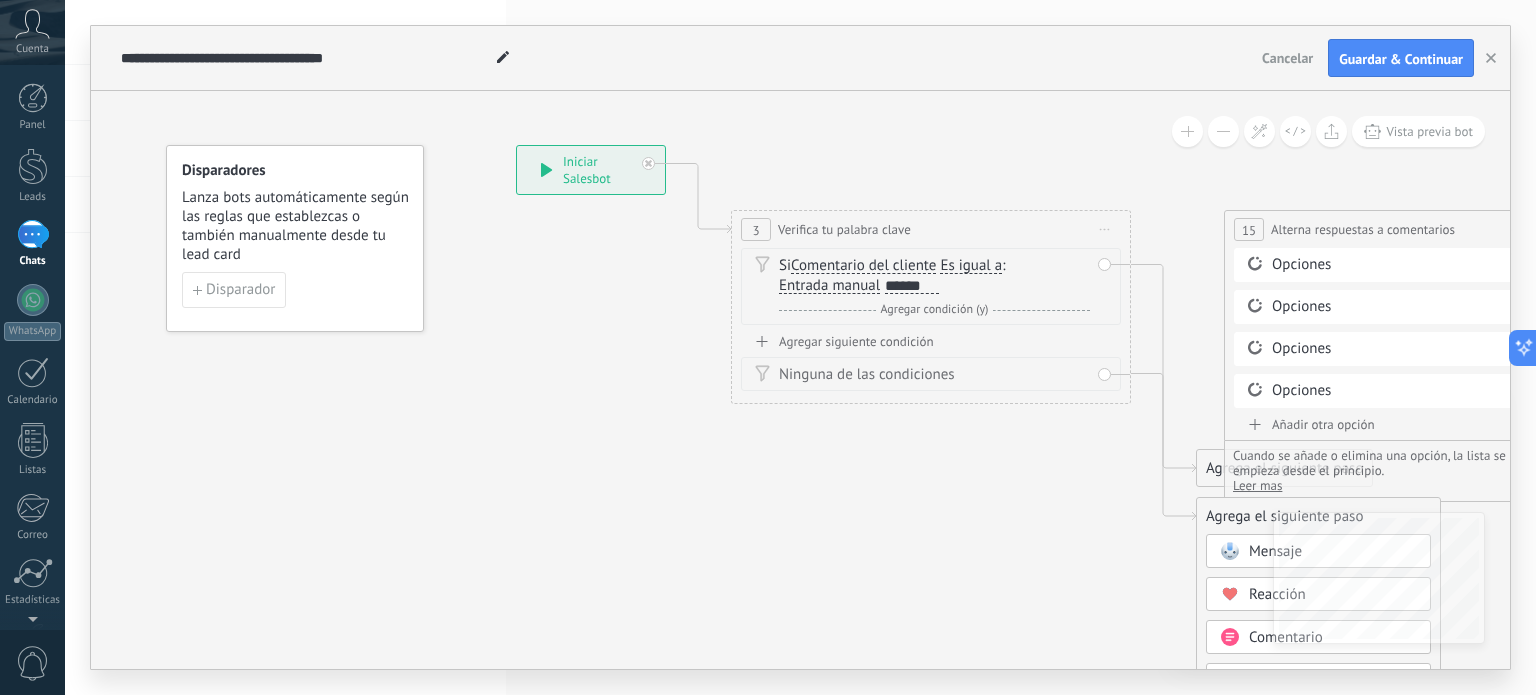 click on "Mensaje" at bounding box center [1318, 551] 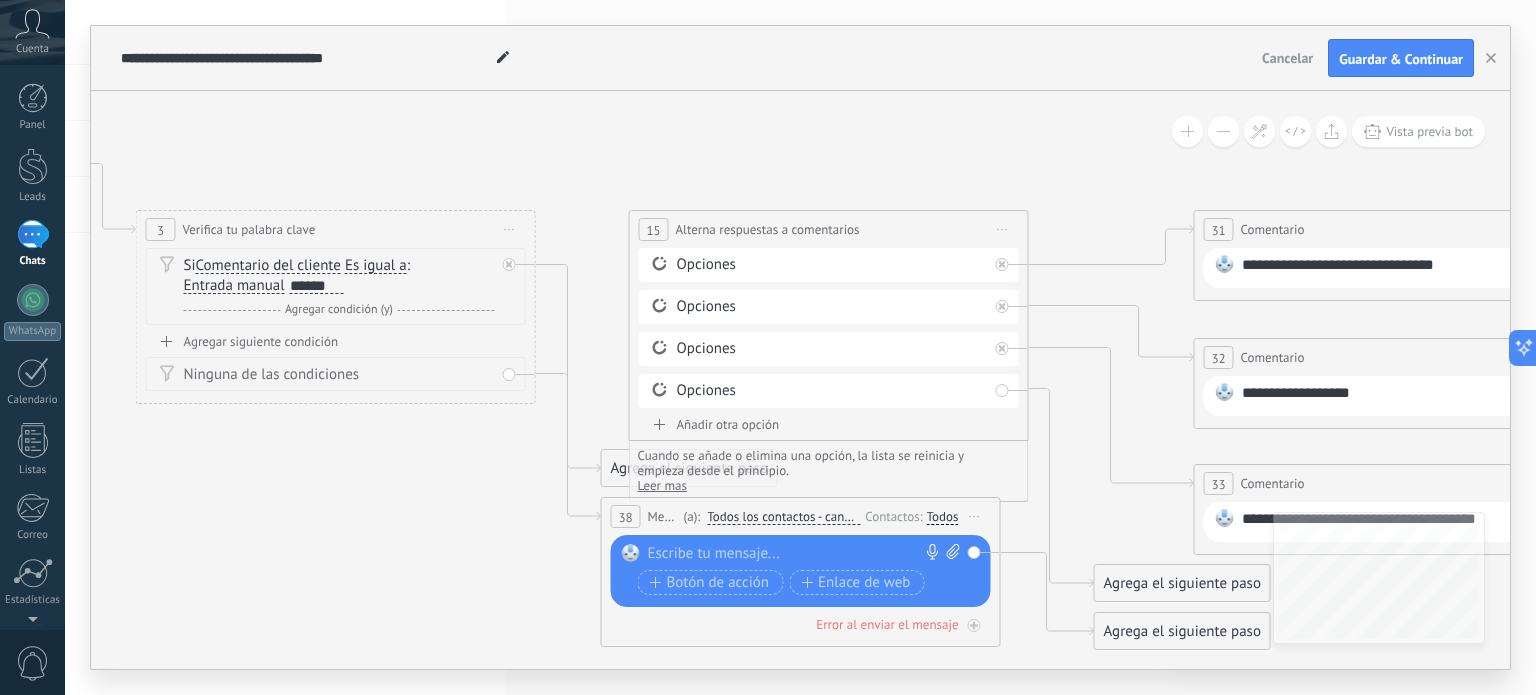 click on "Reemplazar
Quitar
Convertir a mensaje de voz
Arrastre la imagen aquí para adjuntarla.
Añadir imagen
Subir
Arrastrar y soltar
Archivo no encontrado
Escribe tu mensaje..." at bounding box center (801, 571) 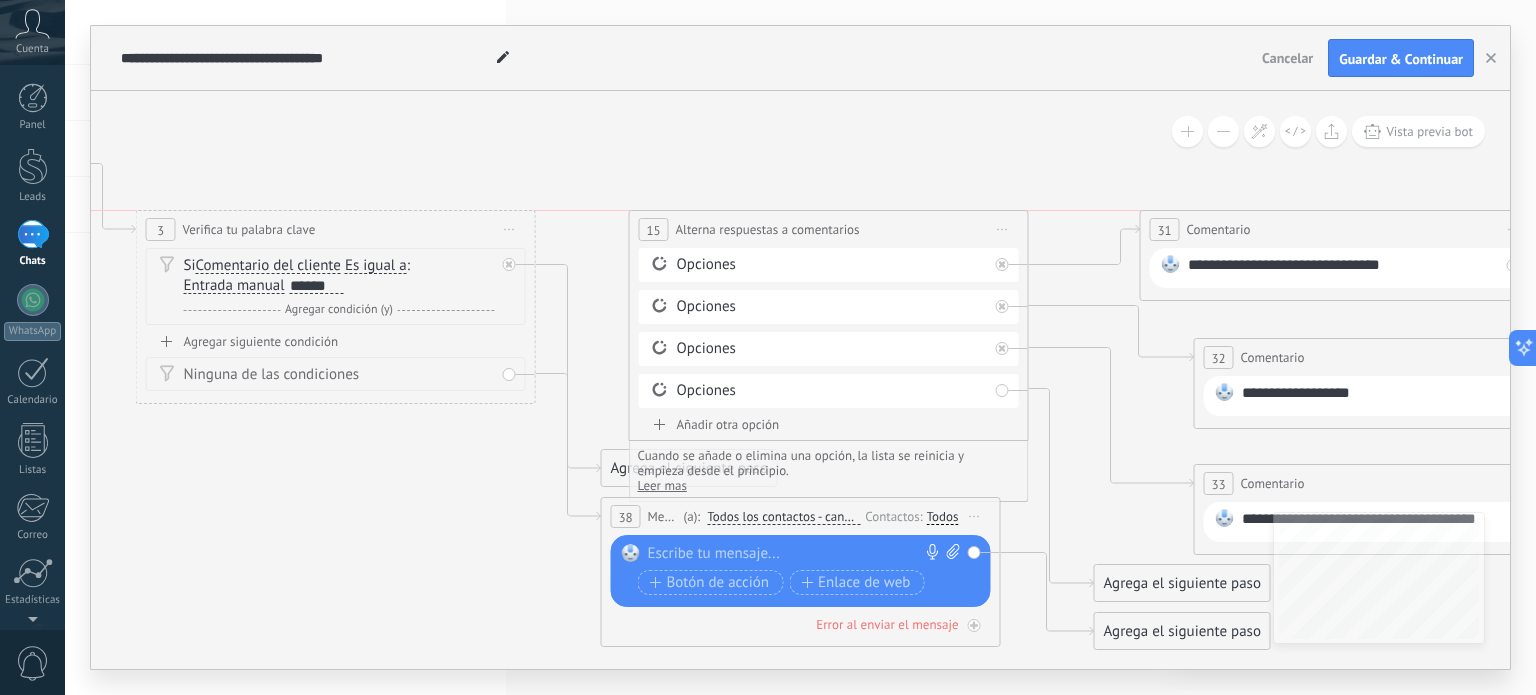 drag, startPoint x: 1392, startPoint y: 223, endPoint x: 1237, endPoint y: 223, distance: 155 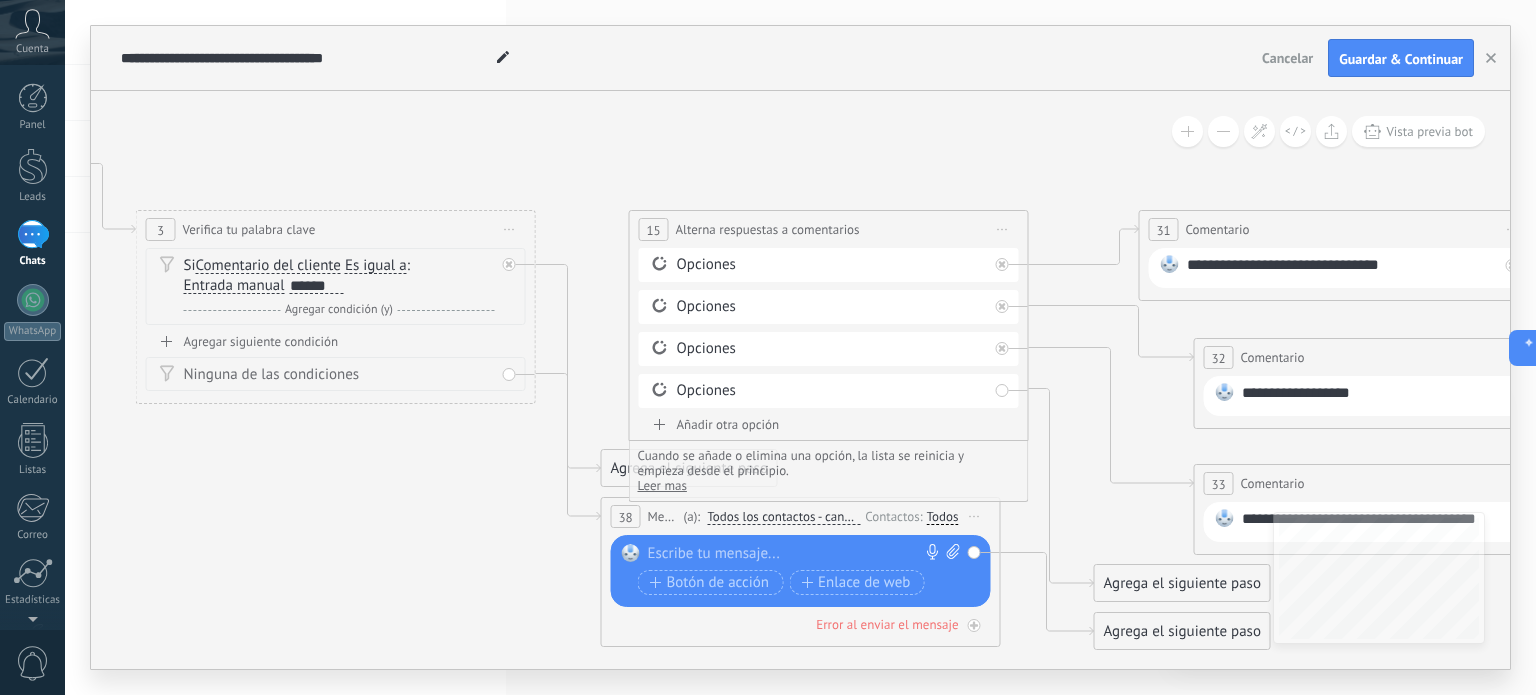 click on "**********" at bounding box center (829, 229) 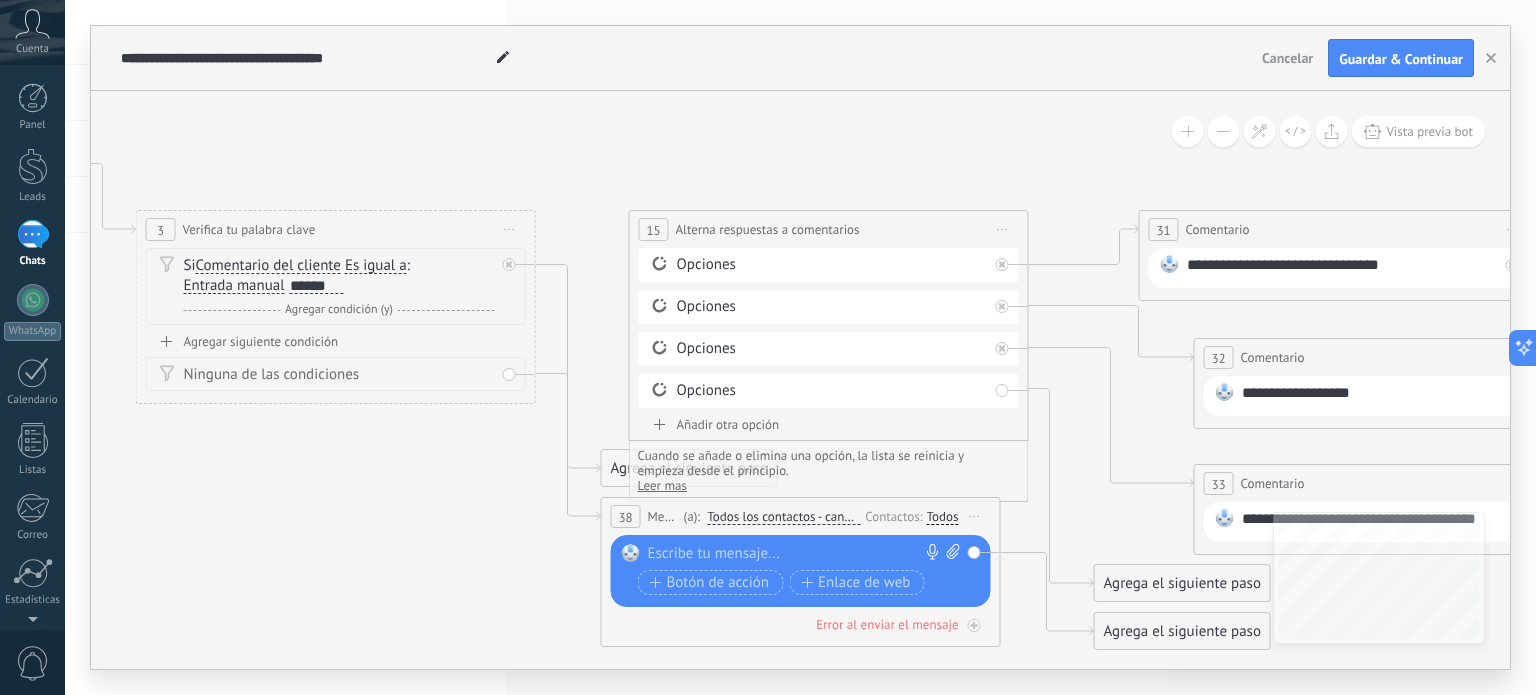 click at bounding box center [796, 554] 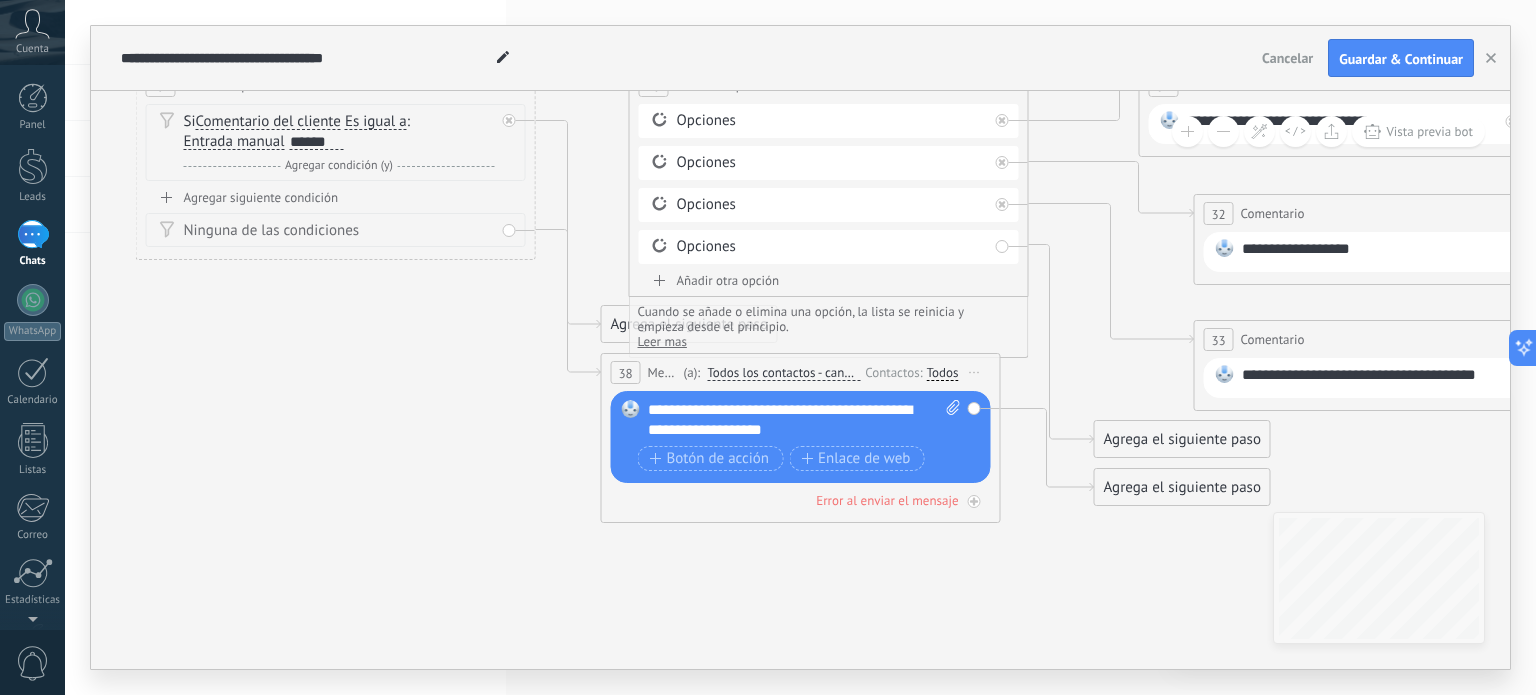 click on "Reemplazar
Quitar
Convertir a mensaje de voz
Arrastre la imagen aquí para adjuntarla.
Añadir imagen
Subir
Arrastrar y soltar
Archivo no encontrado
Escribe tu mensaje..." at bounding box center (801, 437) 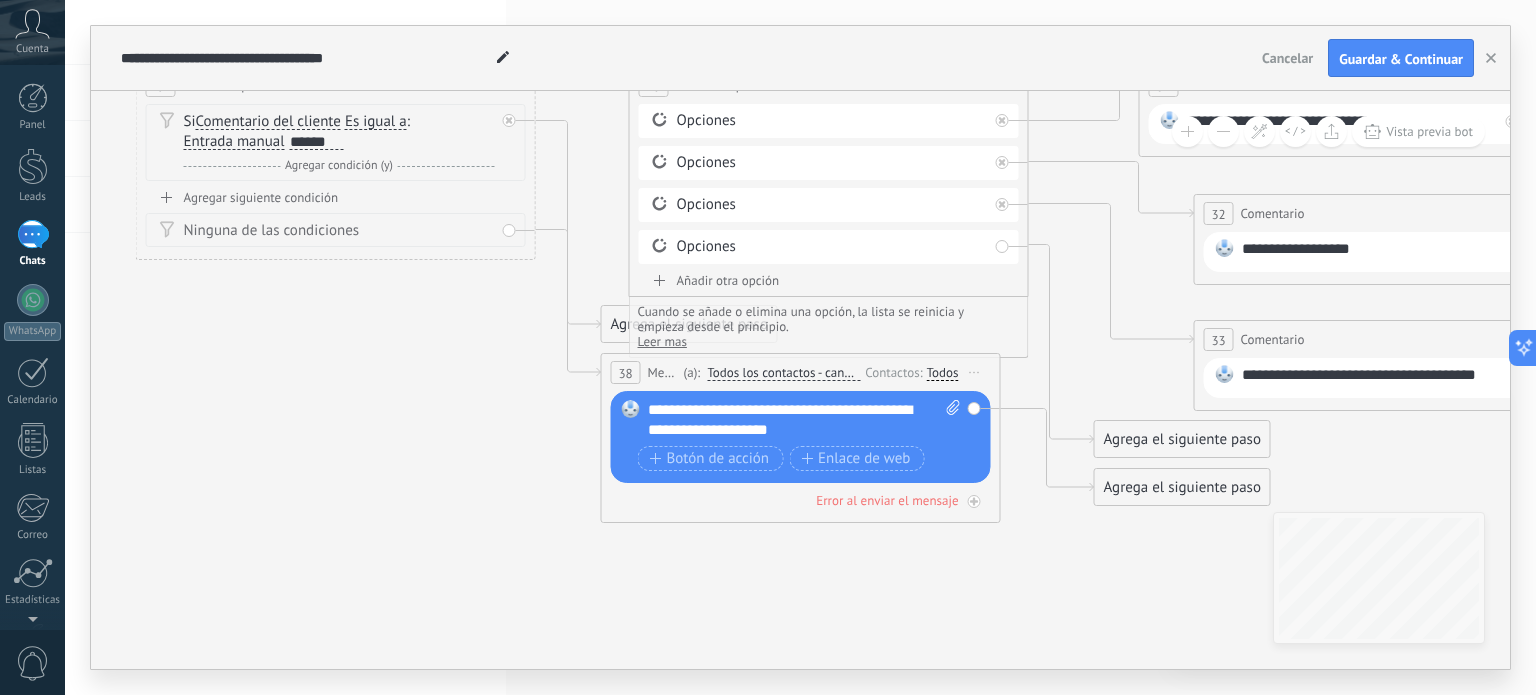 click on "Agrega el siguiente paso" at bounding box center [1182, 487] 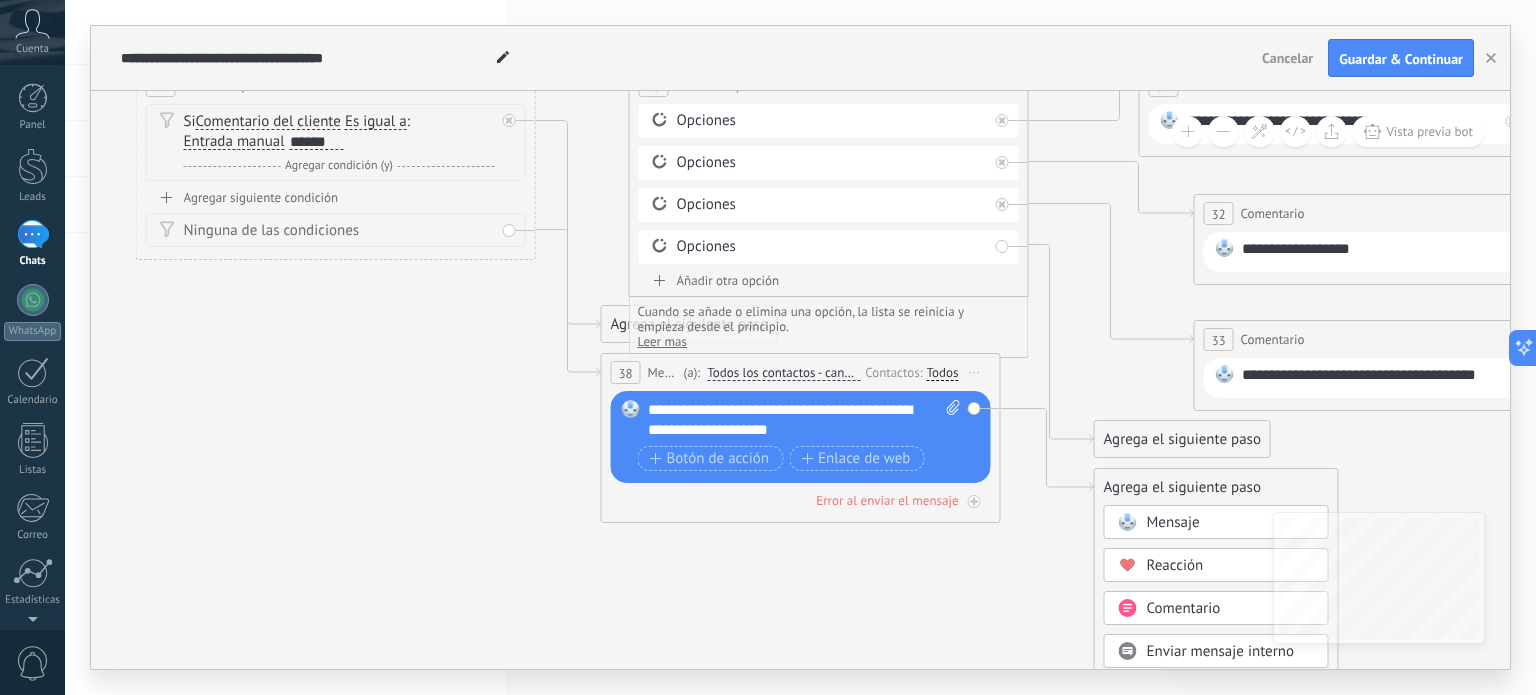 click on "Mensaje" at bounding box center [1173, 522] 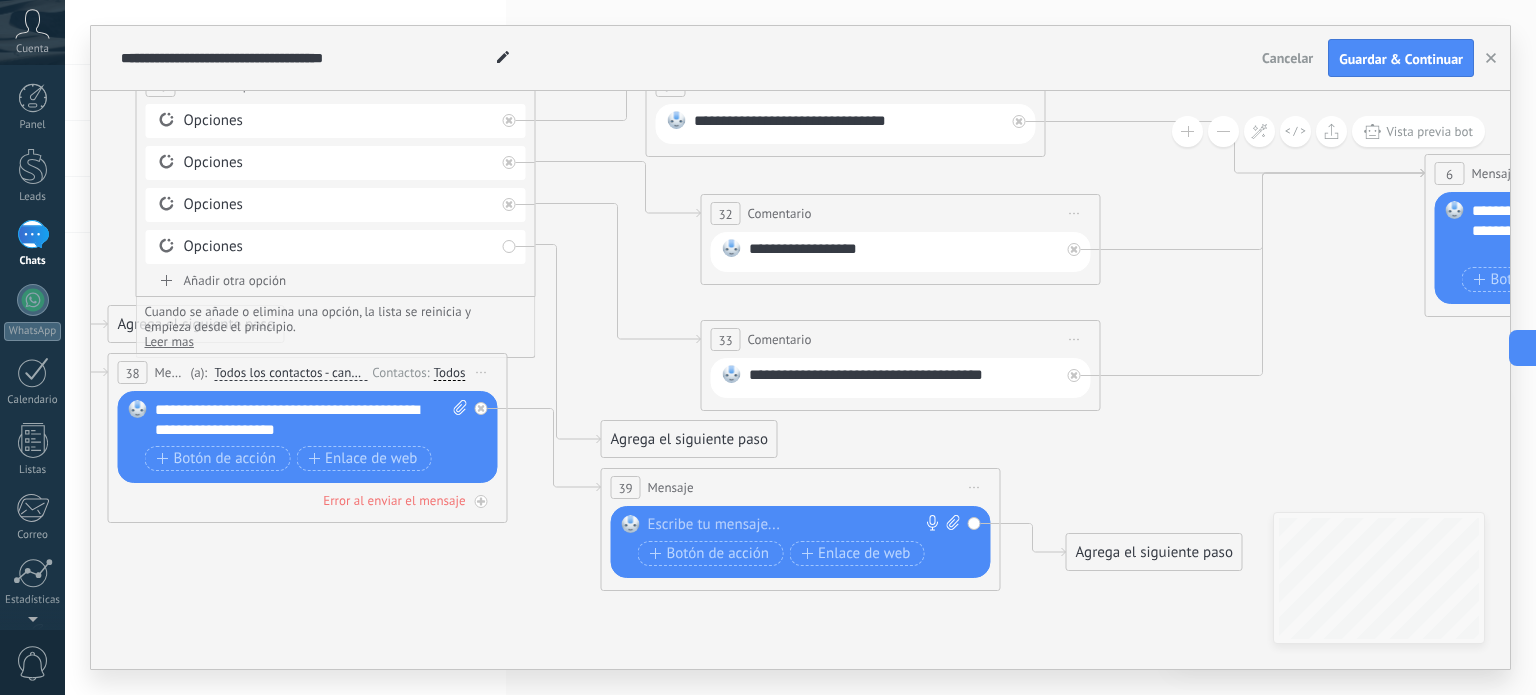 click on "Mensaje" at bounding box center (671, 487) 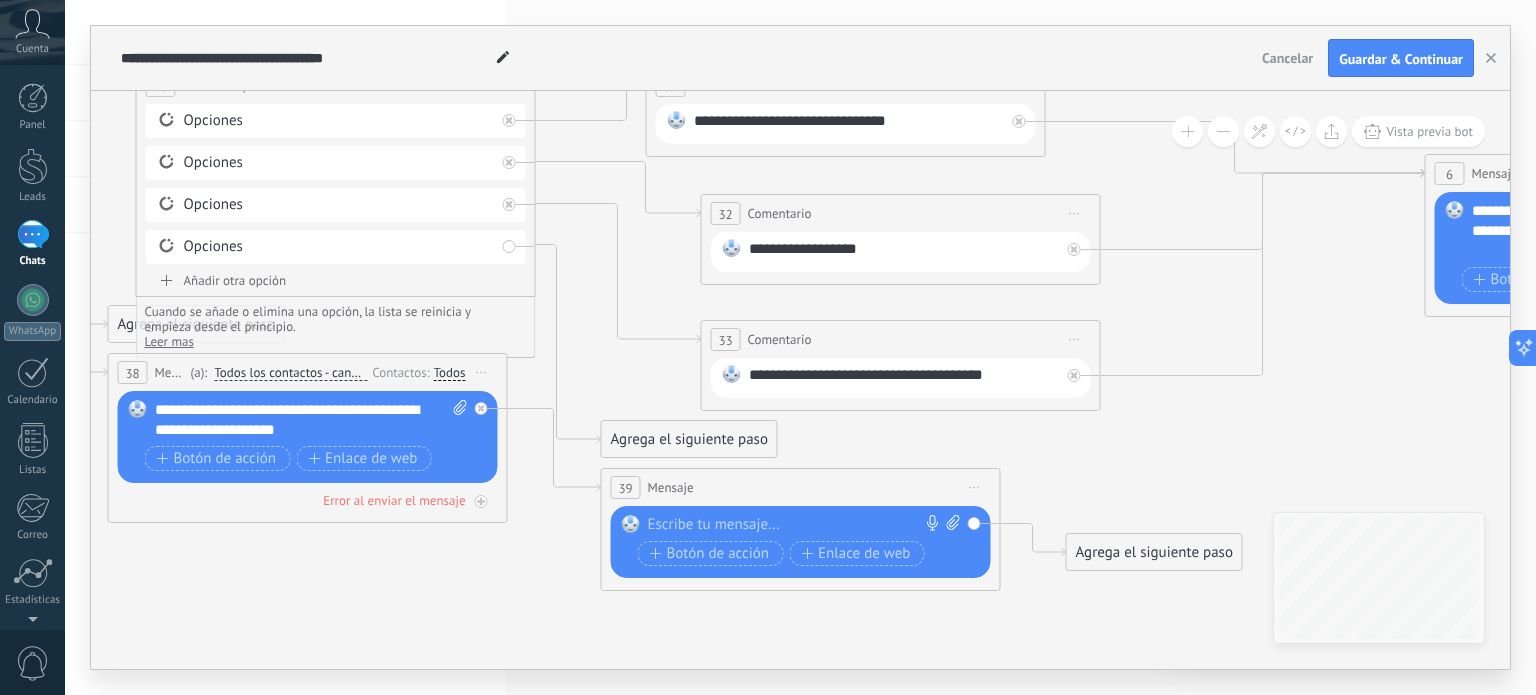 click at bounding box center (796, 525) 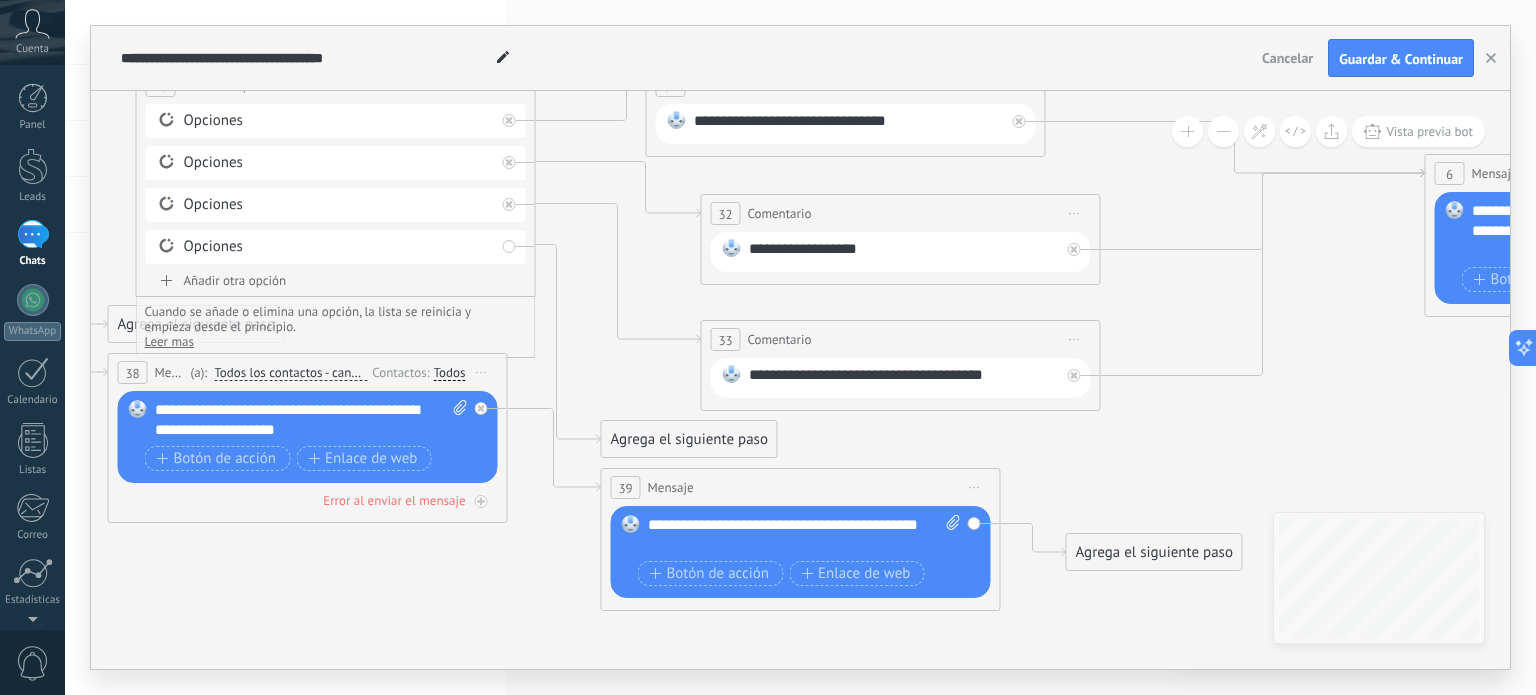 click on "Agrega el siguiente paso" at bounding box center (1154, 552) 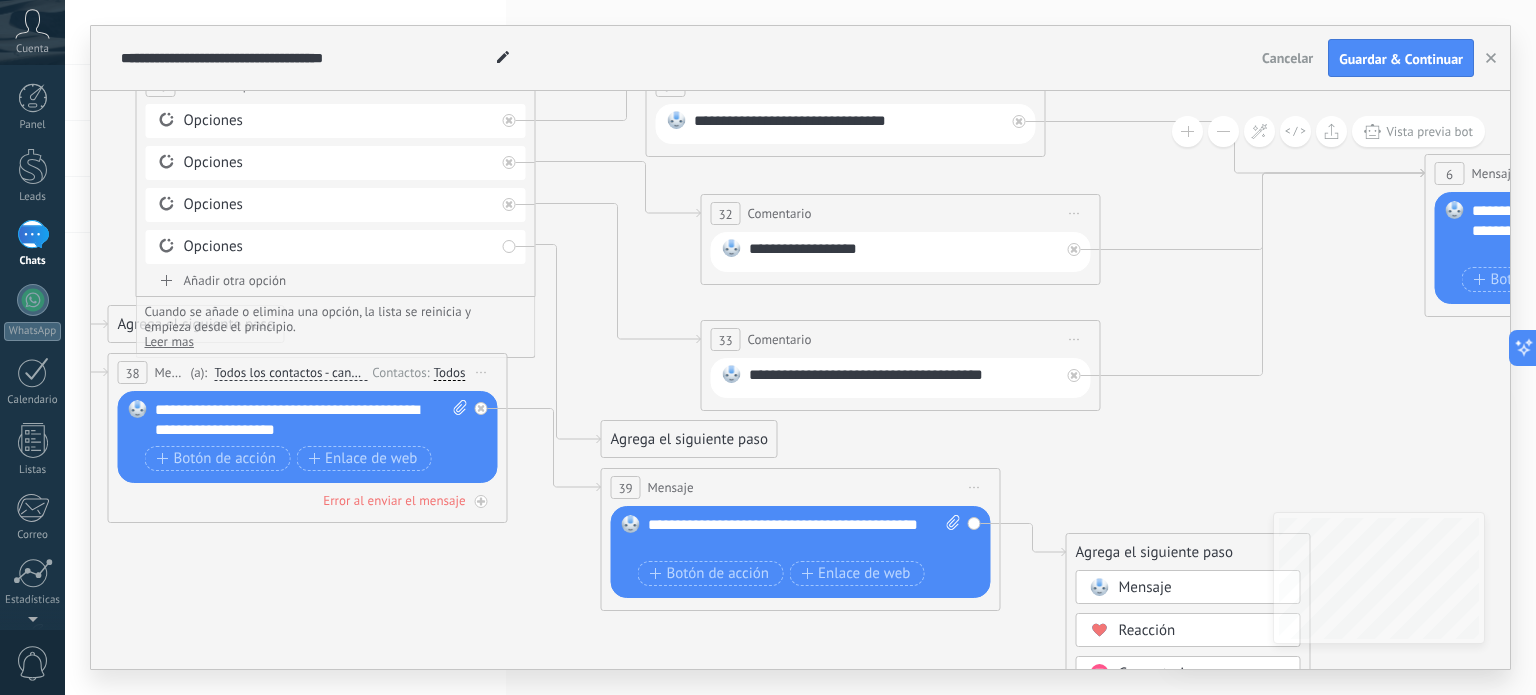 click on "Mensaje
Mensaje
Mensaje
Reacción
Comentario
Enviar mensaje interno" at bounding box center (1188, 918) 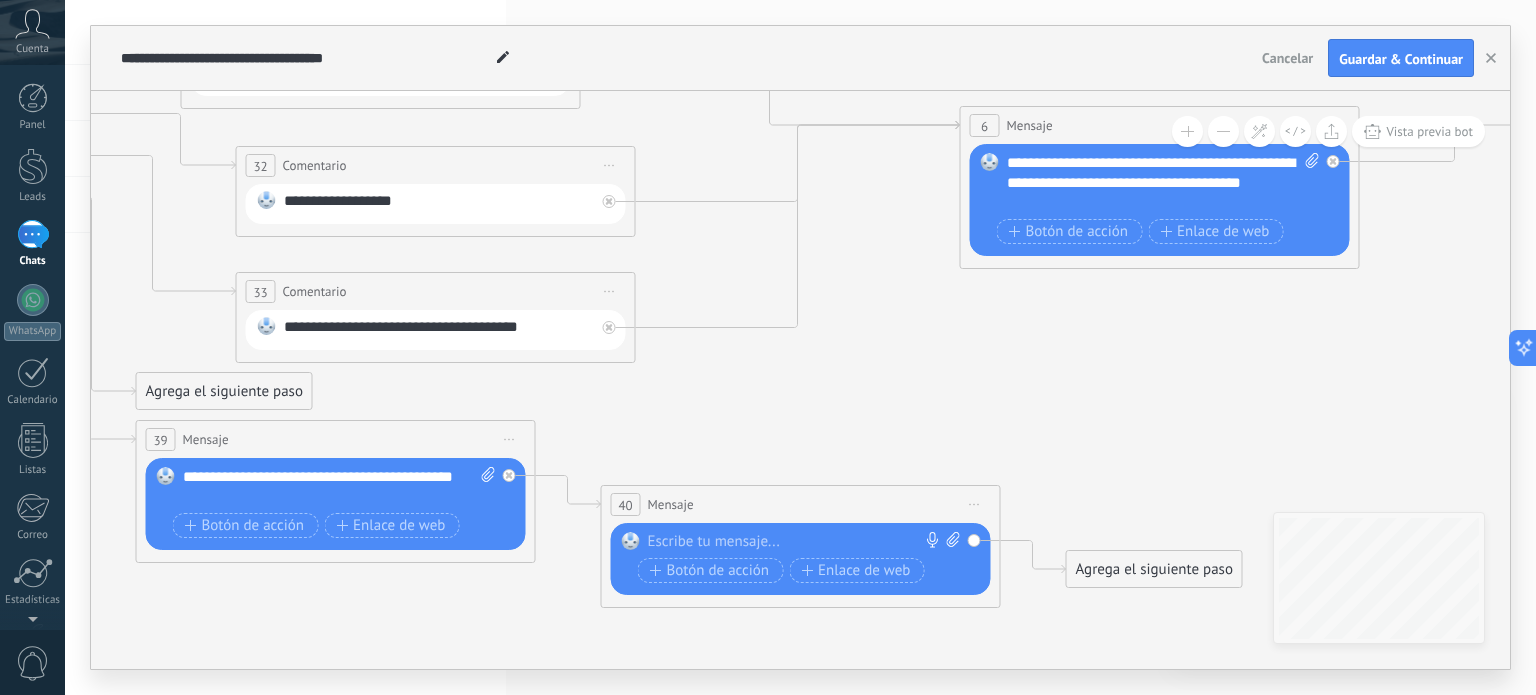 click at bounding box center (796, 542) 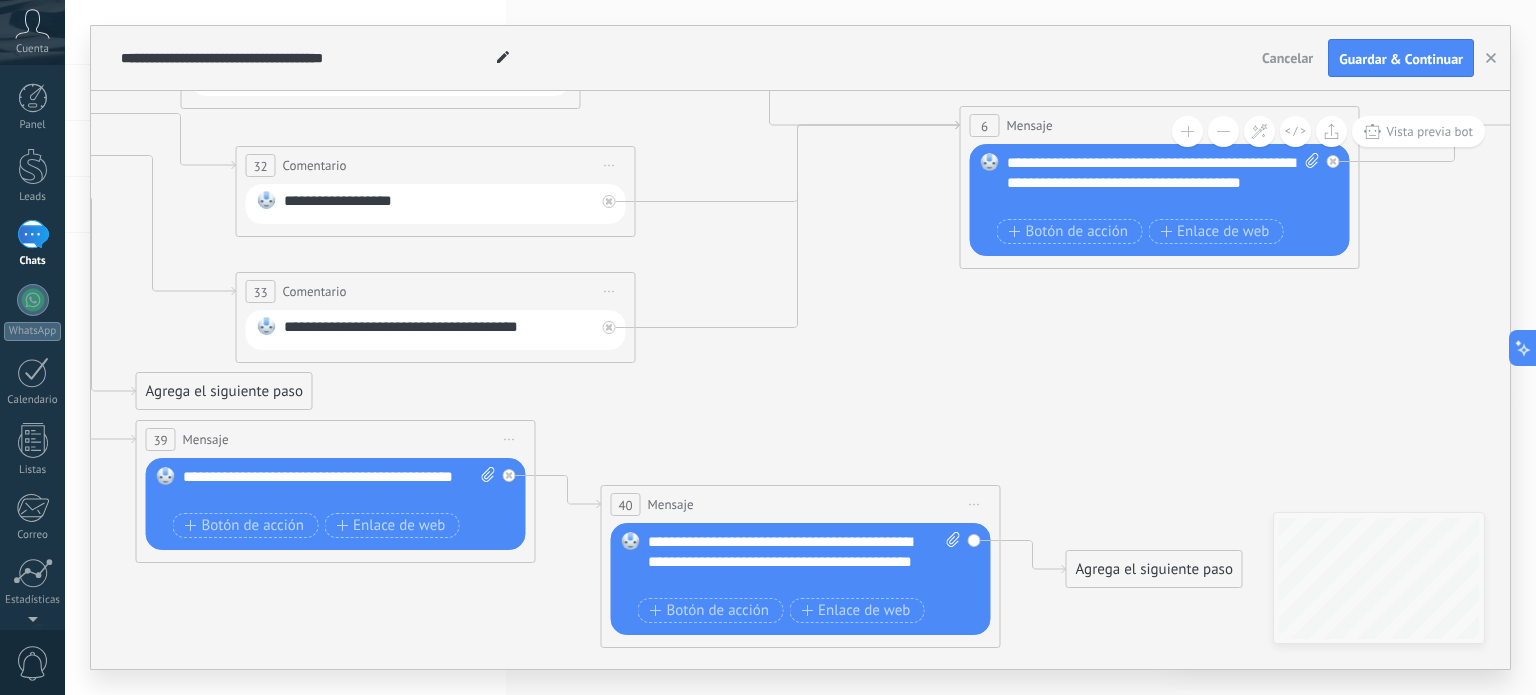 drag, startPoint x: 700, startPoint y: 400, endPoint x: 524, endPoint y: 390, distance: 176.28386 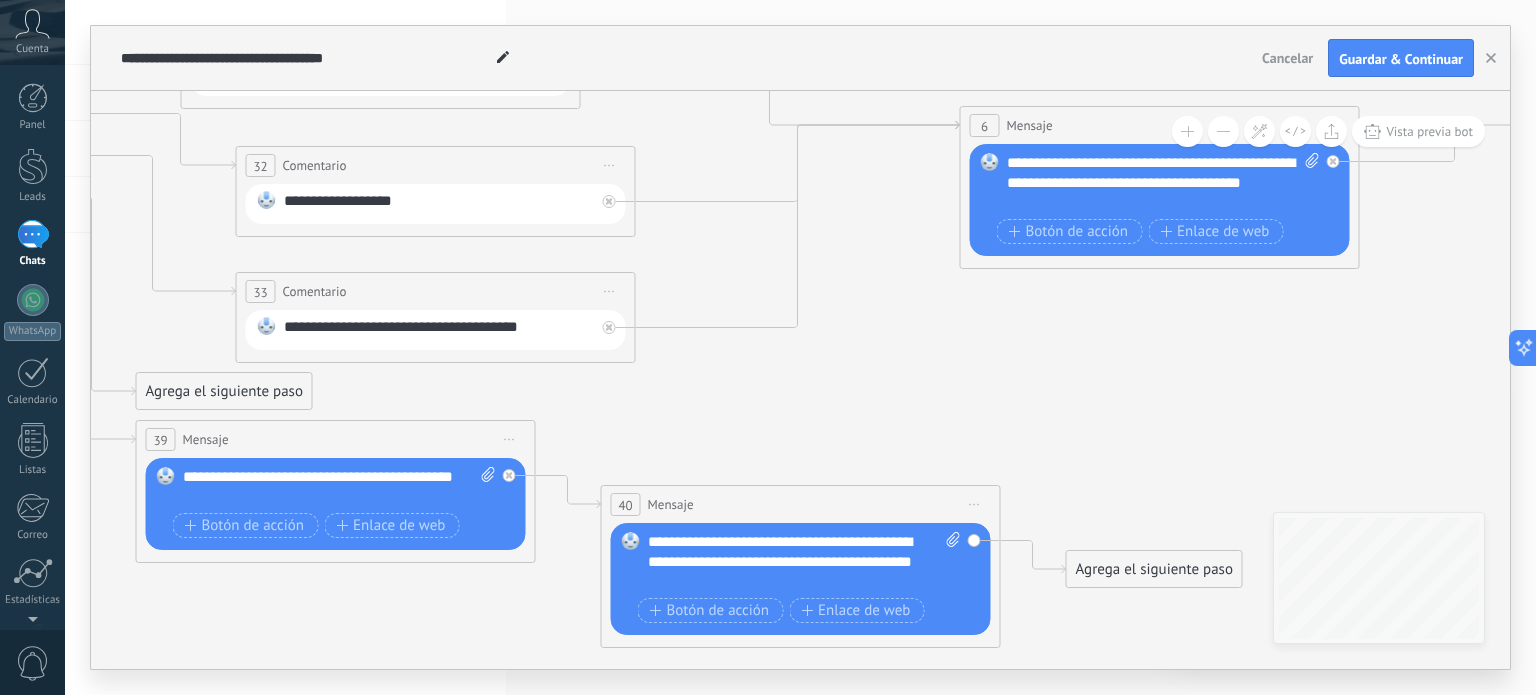 drag, startPoint x: 447, startPoint y: 399, endPoint x: 278, endPoint y: 407, distance: 169.18924 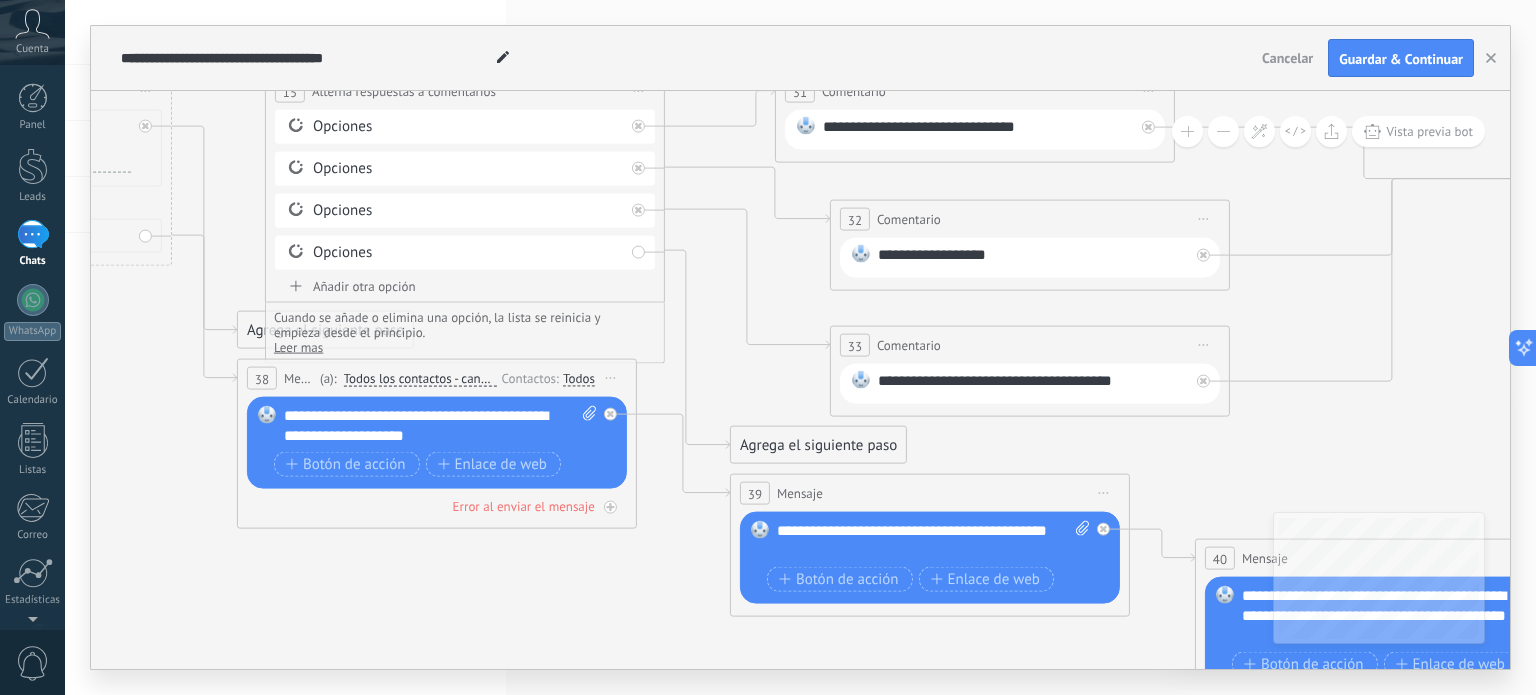 drag, startPoint x: 120, startPoint y: 225, endPoint x: 714, endPoint y: 279, distance: 596.4495 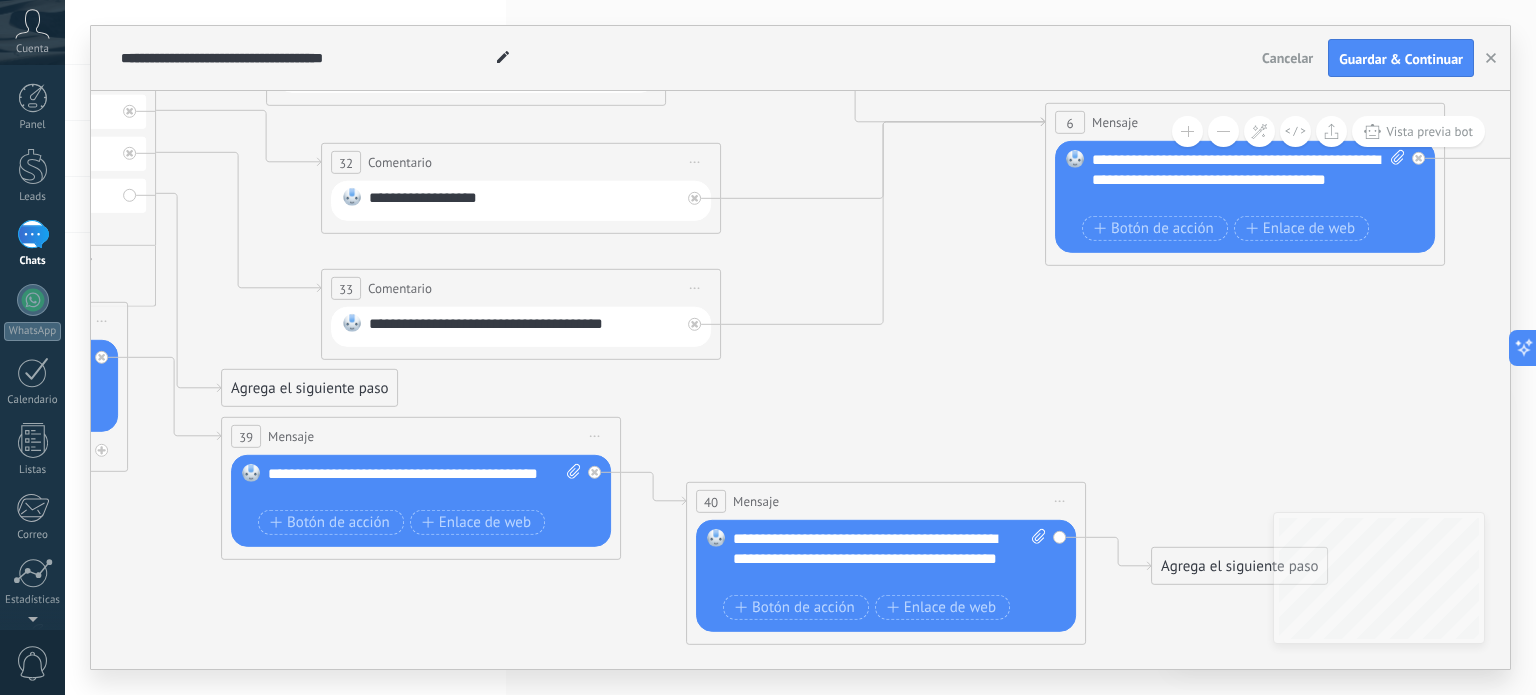 drag, startPoint x: 1148, startPoint y: 446, endPoint x: 540, endPoint y: 323, distance: 620.31683 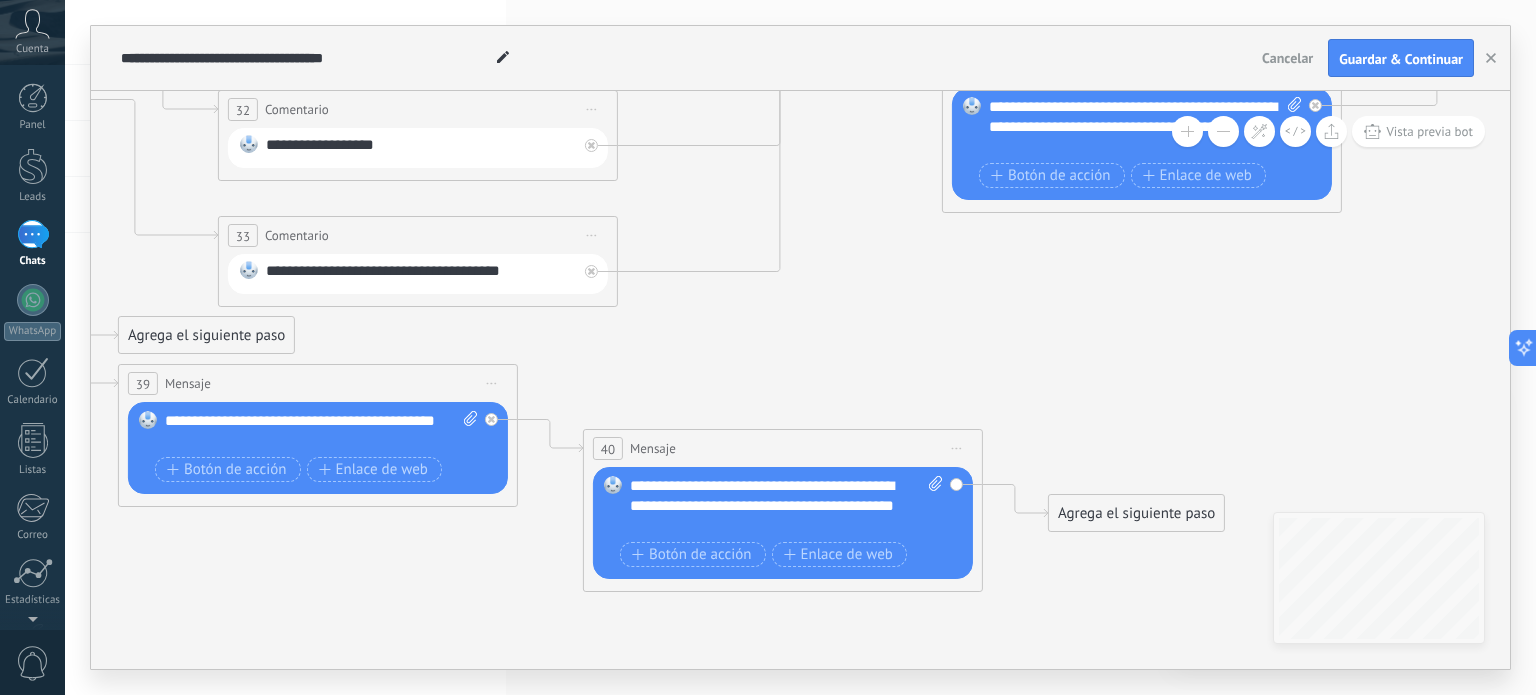 drag, startPoint x: 872, startPoint y: 431, endPoint x: 776, endPoint y: 386, distance: 106.02358 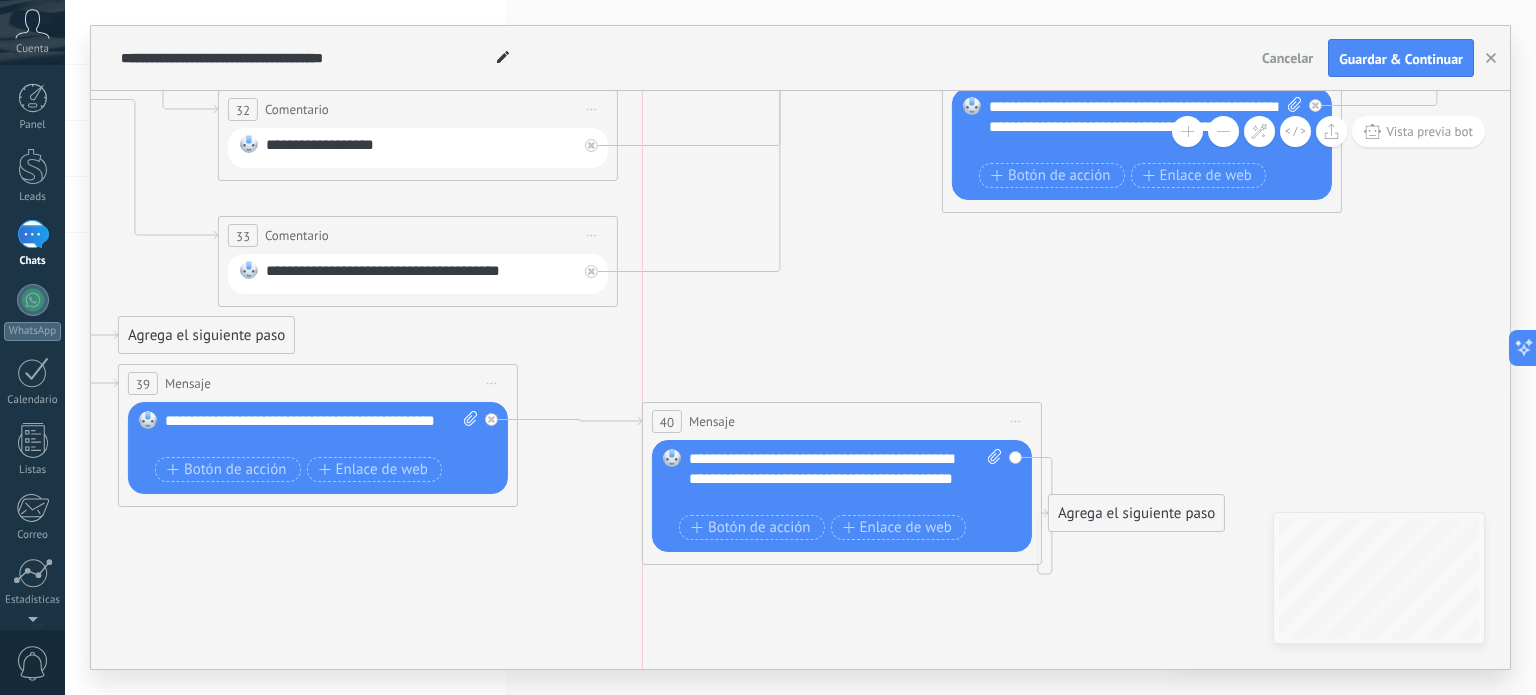 drag, startPoint x: 608, startPoint y: 400, endPoint x: 774, endPoint y: 415, distance: 166.67633 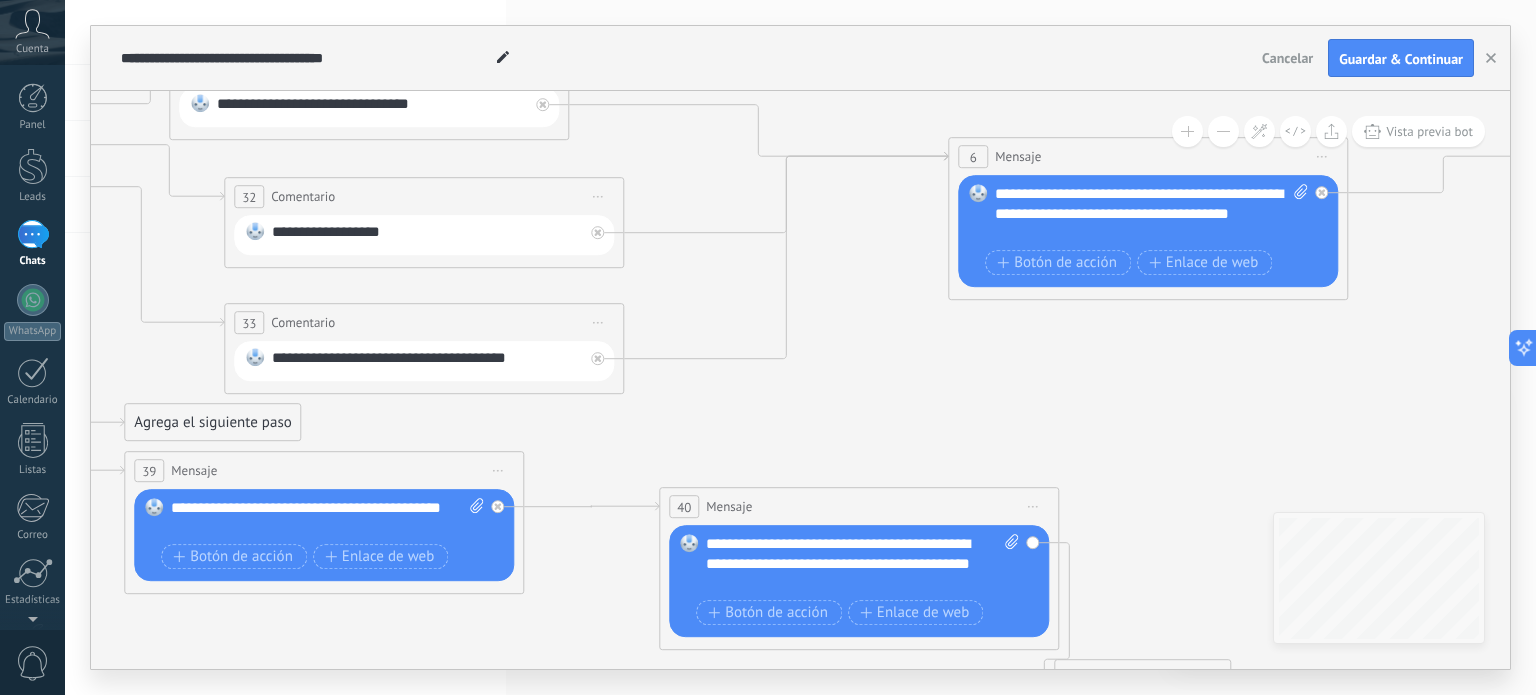 drag, startPoint x: 781, startPoint y: 329, endPoint x: 781, endPoint y: 430, distance: 101 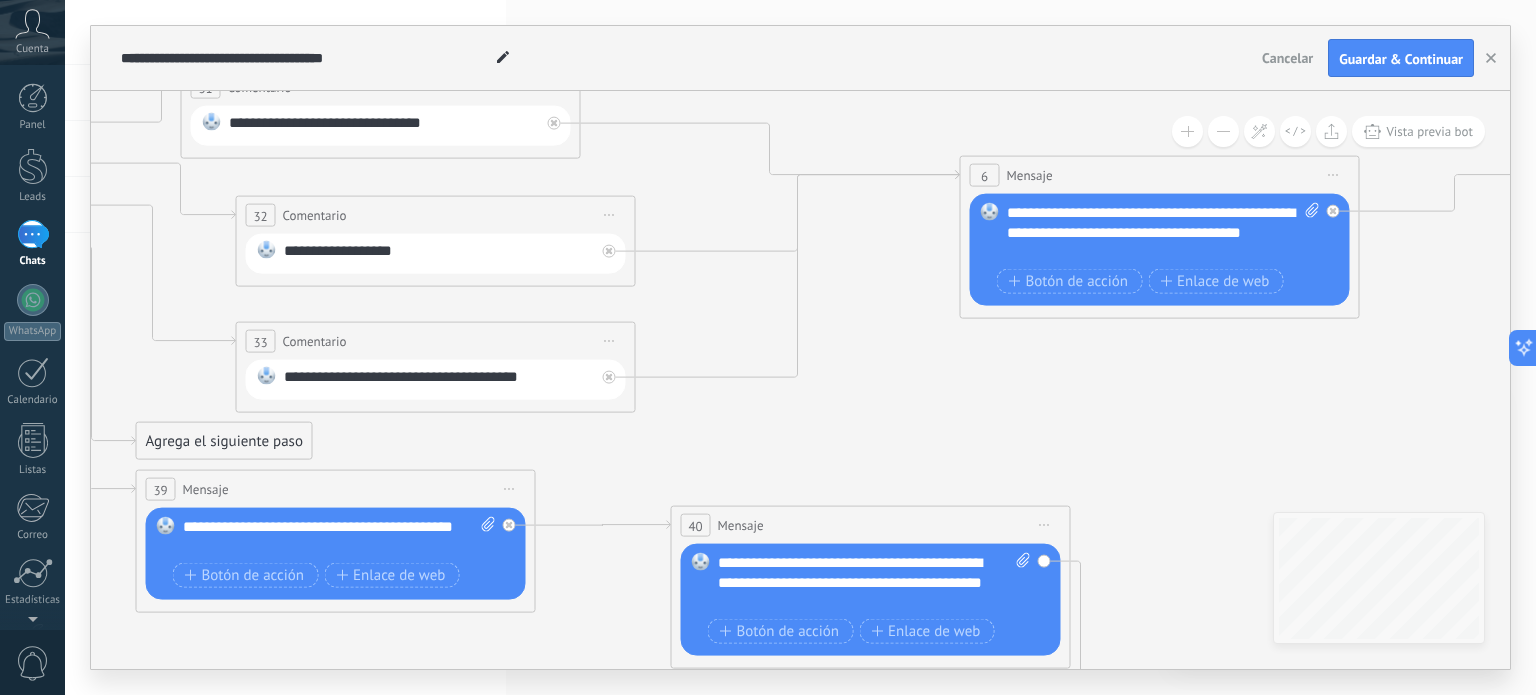 click on "Iniciar vista previa aquí
Cambiar nombre
Duplicar
[GEOGRAPHIC_DATA]" at bounding box center [610, 341] 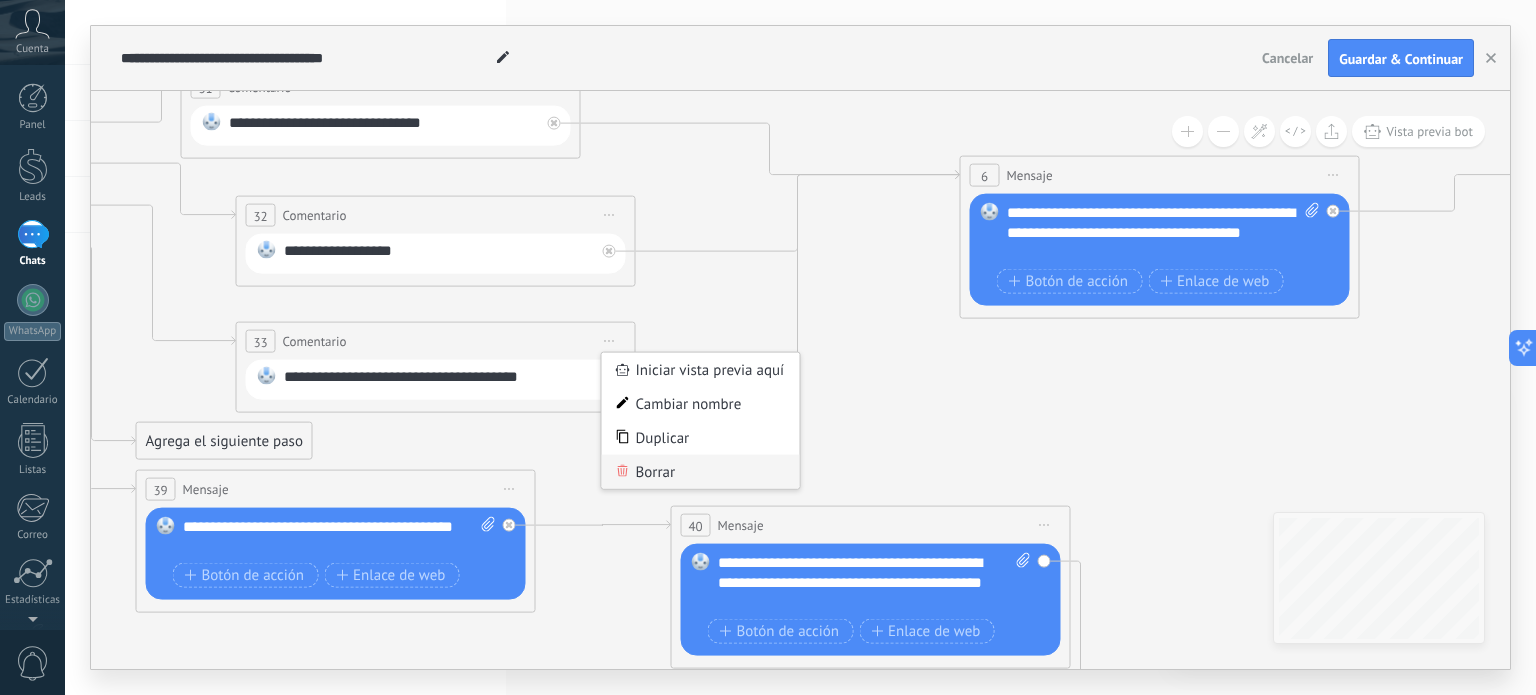 click on "Borrar" at bounding box center [701, 472] 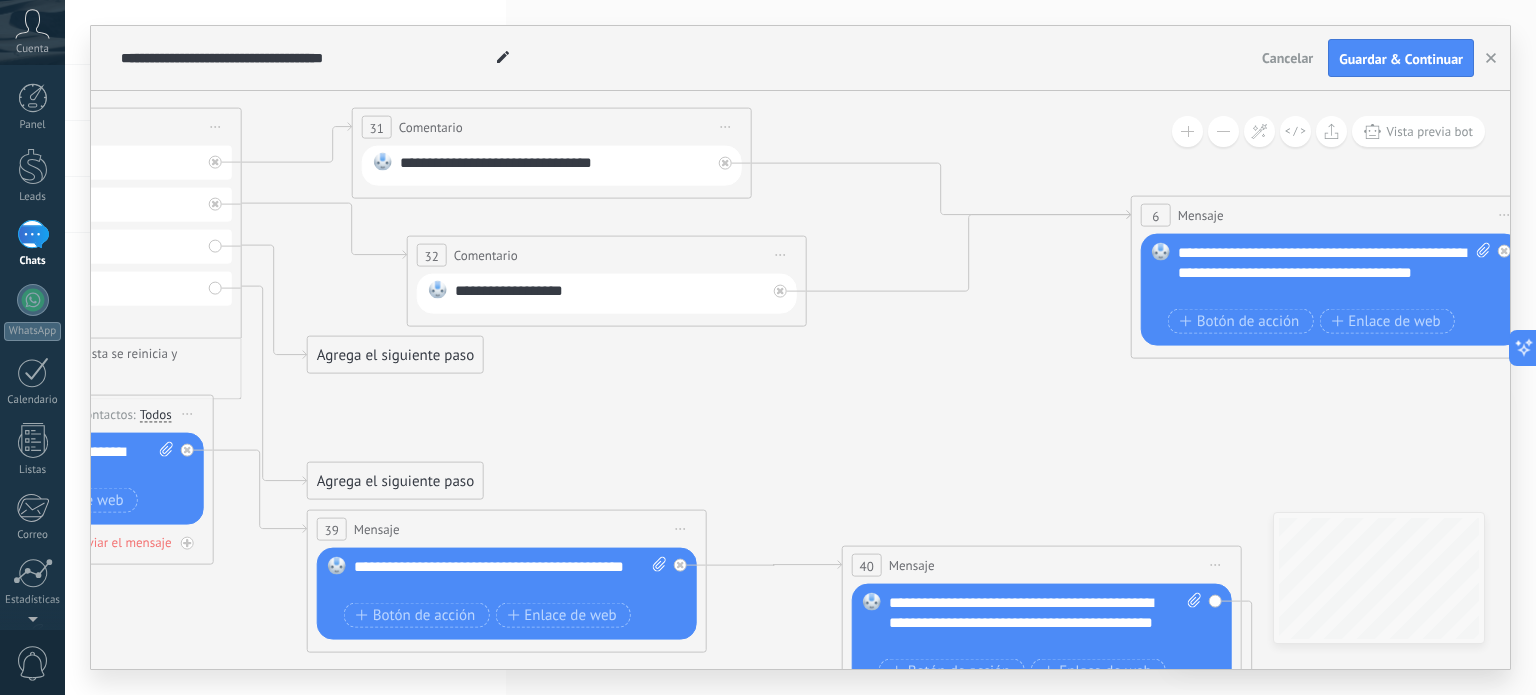 drag, startPoint x: 648, startPoint y: 318, endPoint x: 1292, endPoint y: 479, distance: 663.82 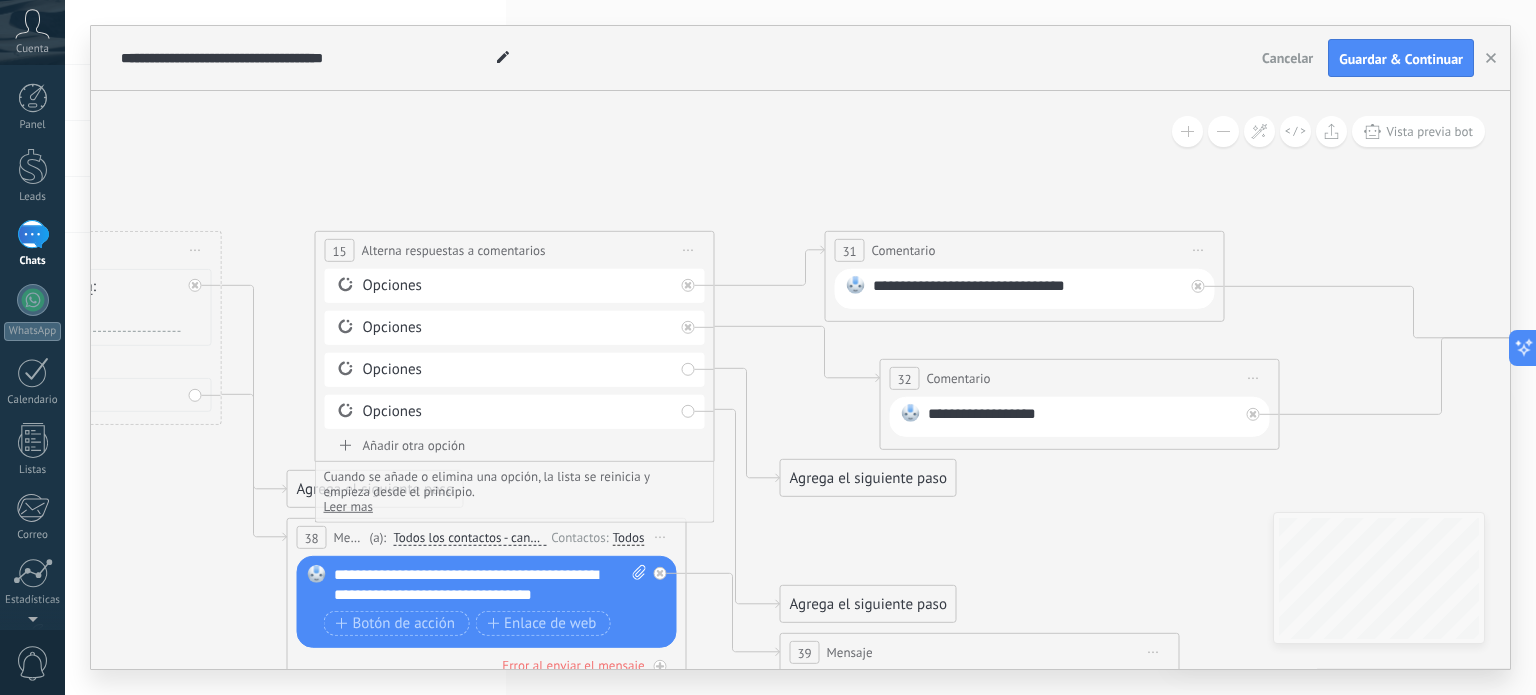 click on "**********" at bounding box center [515, 250] 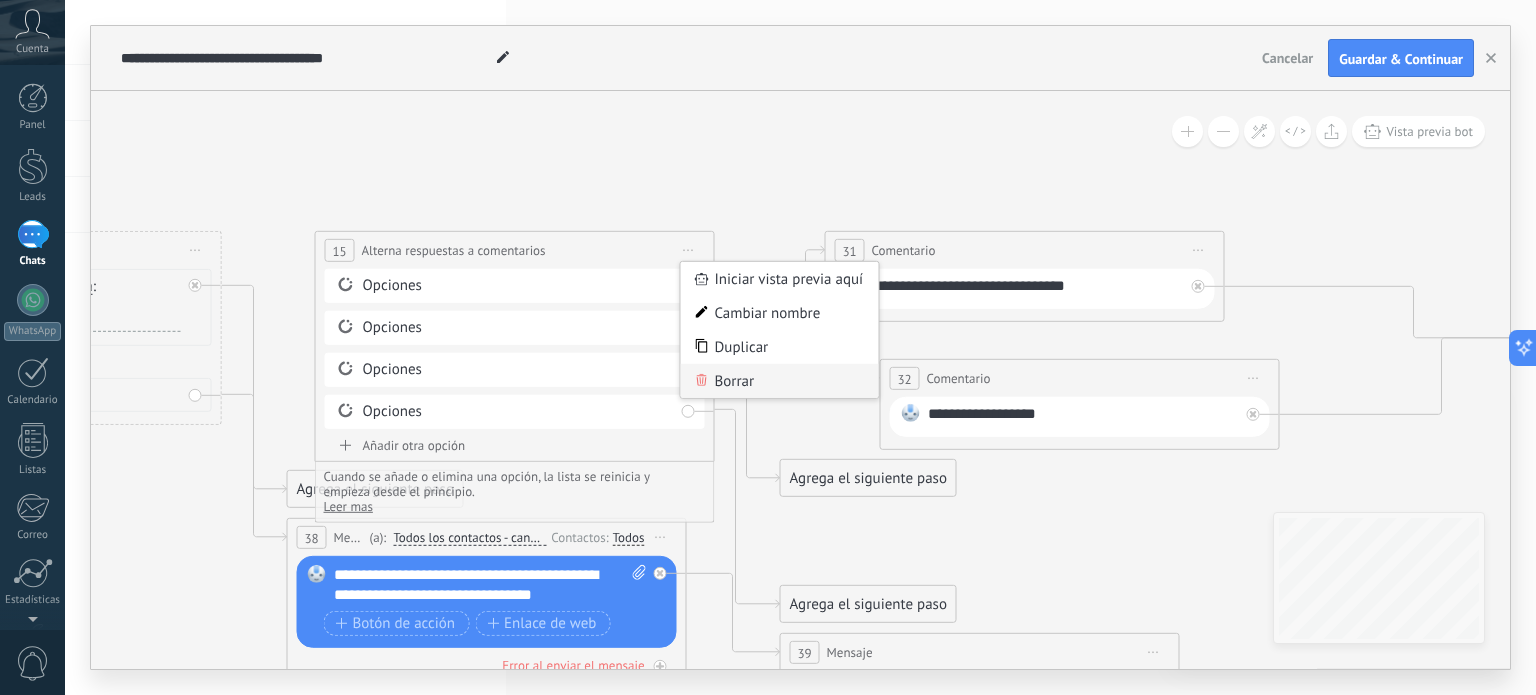 click on "Borrar" at bounding box center (780, 381) 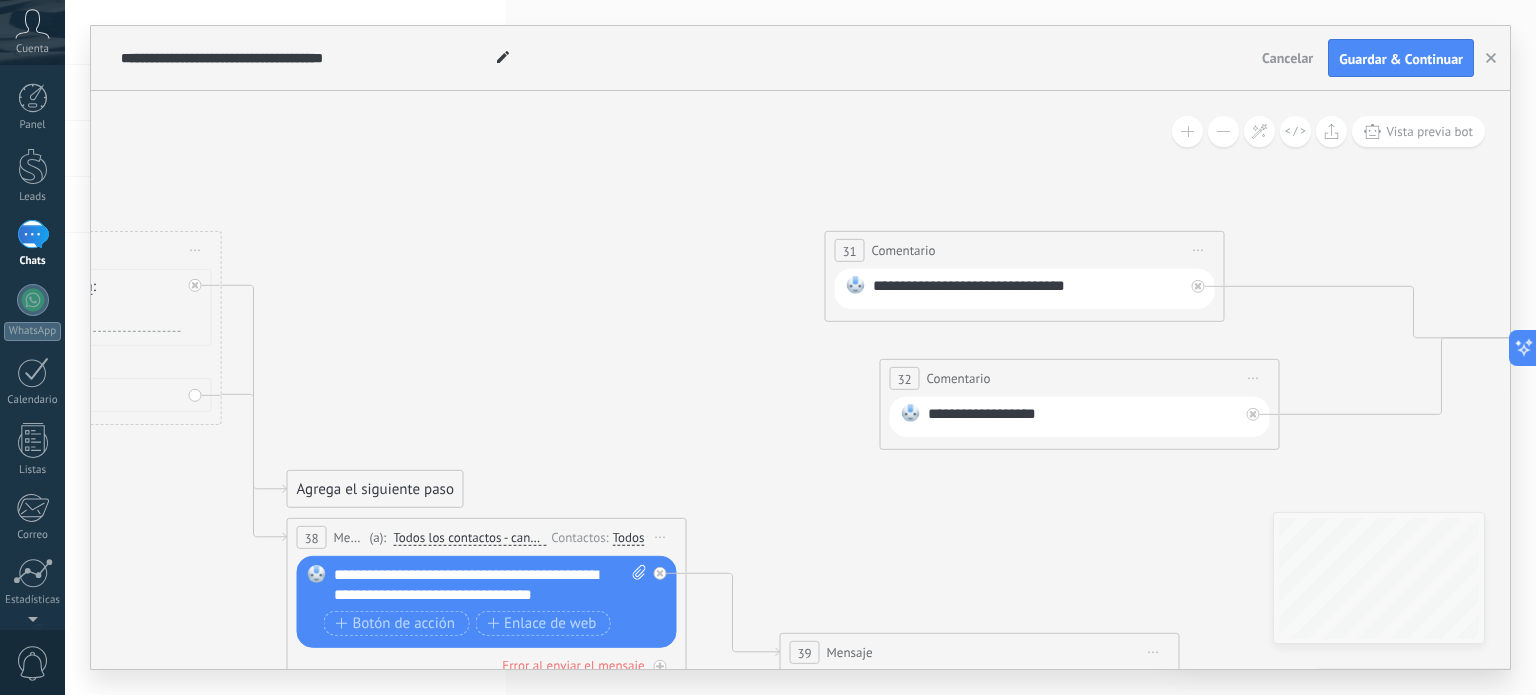 click on "**********" at bounding box center [1025, 250] 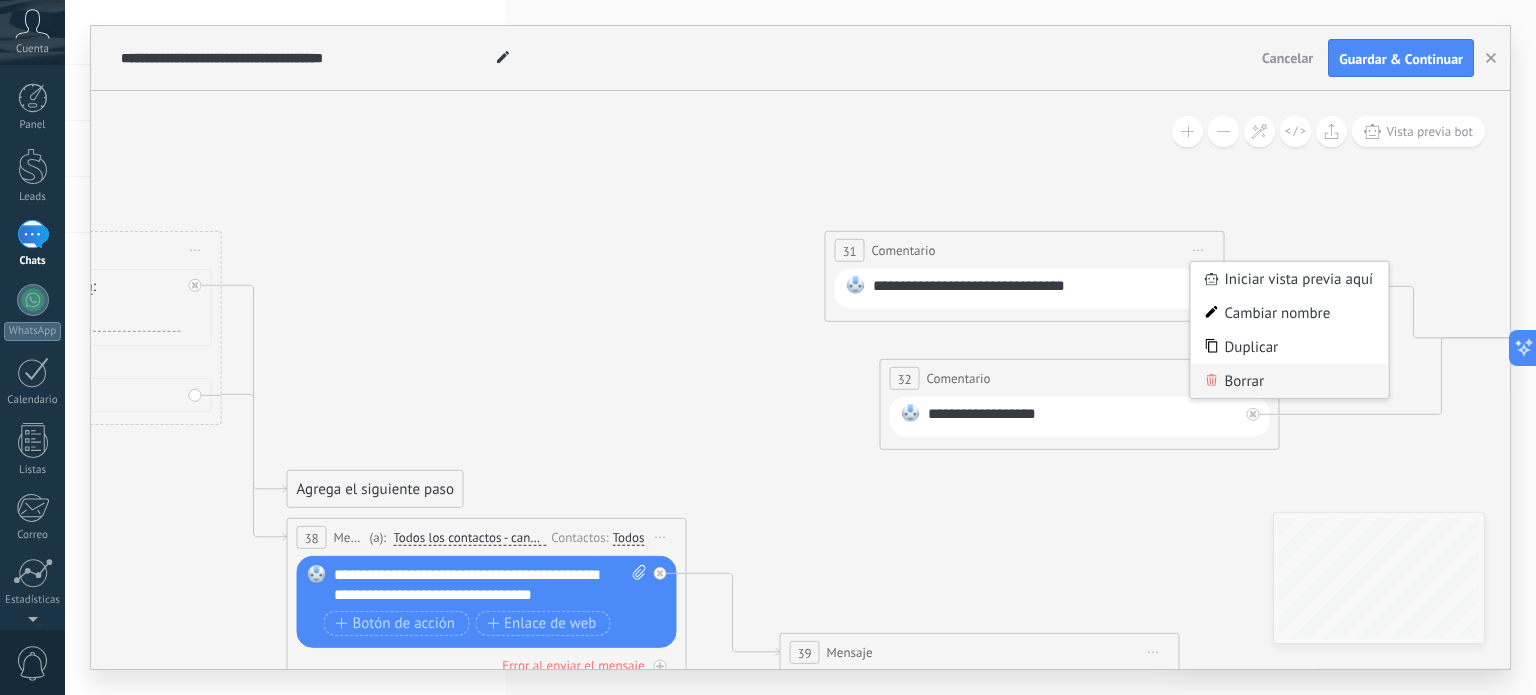 click on "Borrar" at bounding box center (1290, 381) 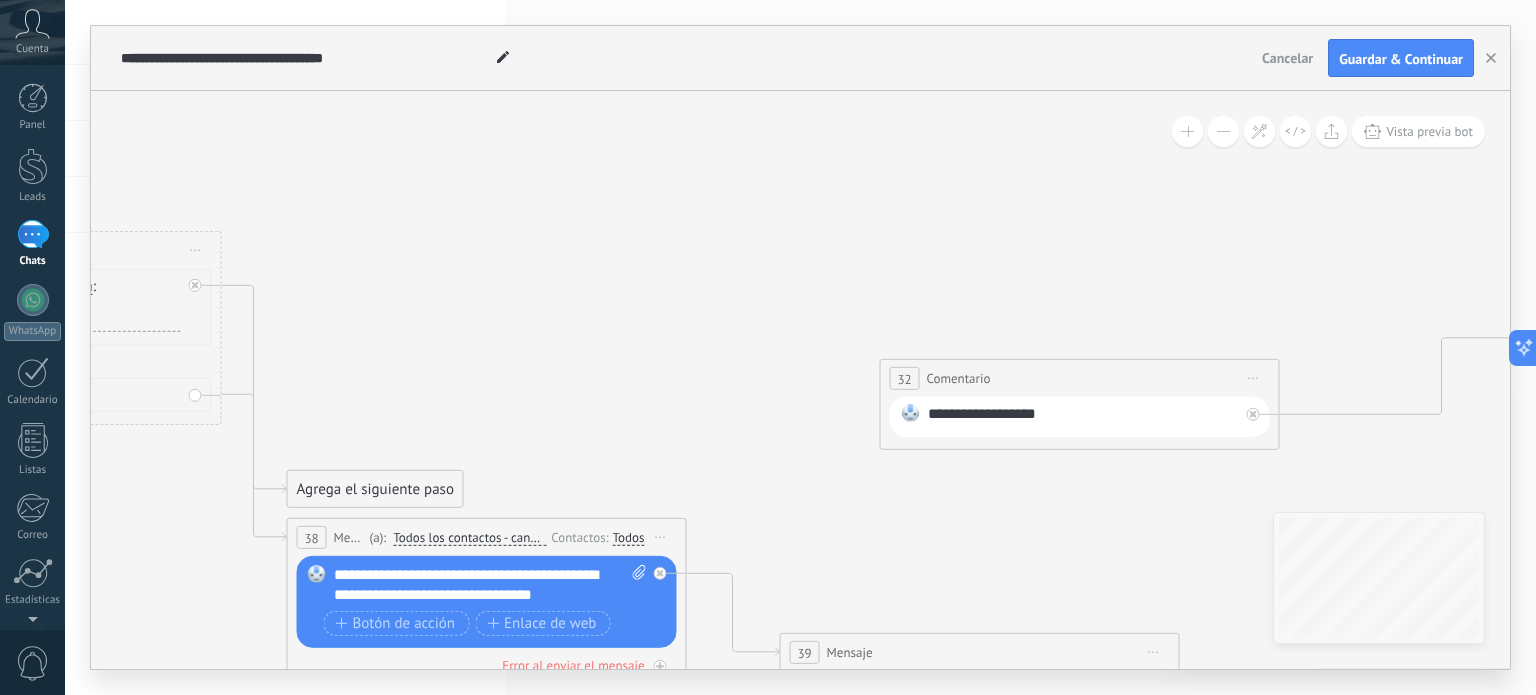 click on "Iniciar vista previa aquí
Cambiar nombre
Duplicar
[GEOGRAPHIC_DATA]" at bounding box center [1254, 378] 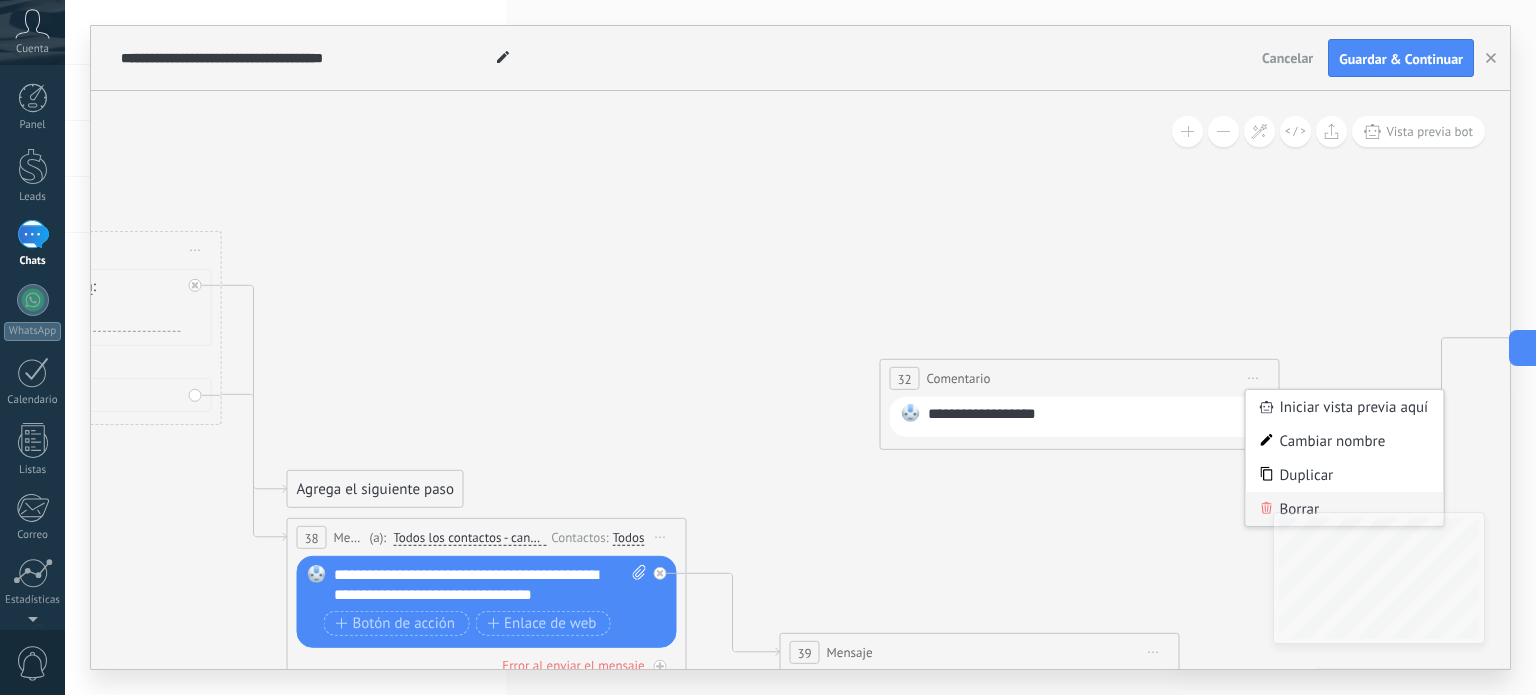 click on "Borrar" at bounding box center [1345, 509] 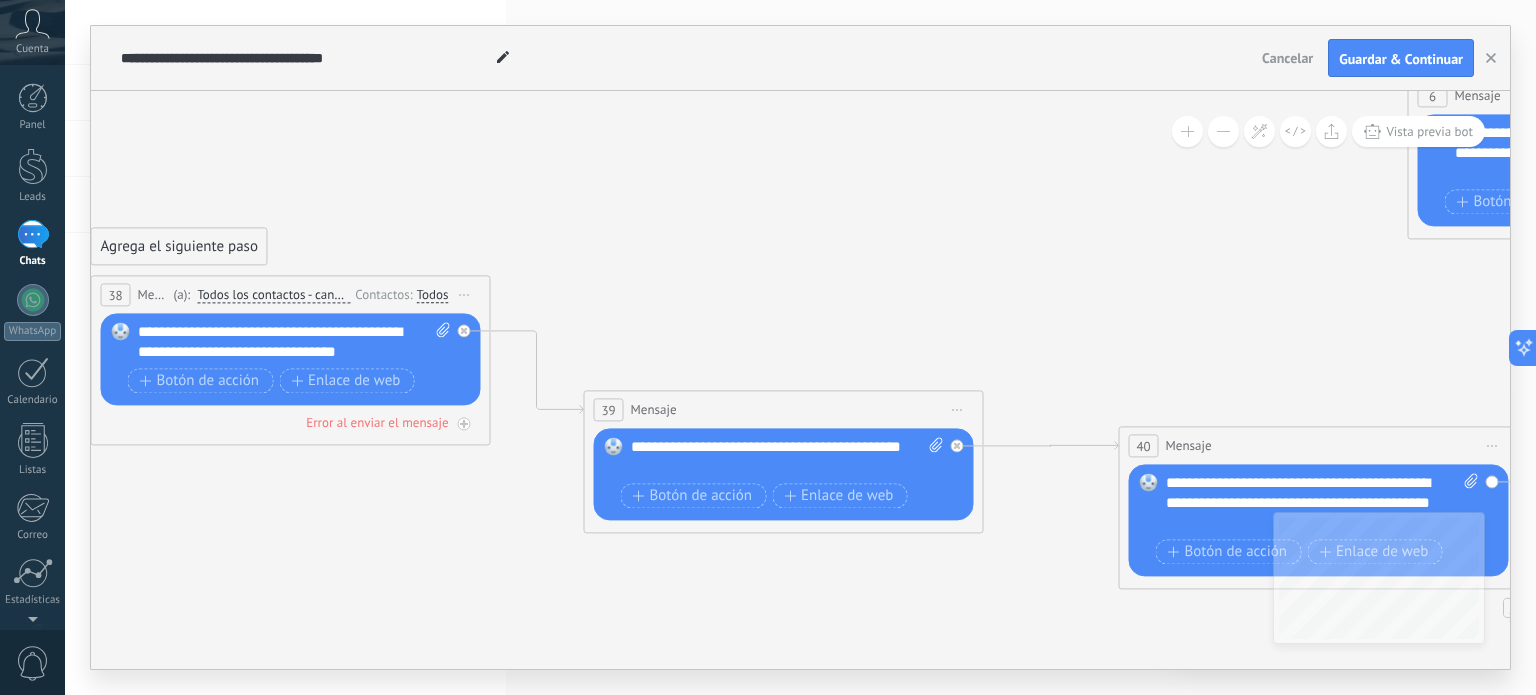 drag, startPoint x: 1218, startPoint y: 350, endPoint x: 1043, endPoint y: 125, distance: 285.04385 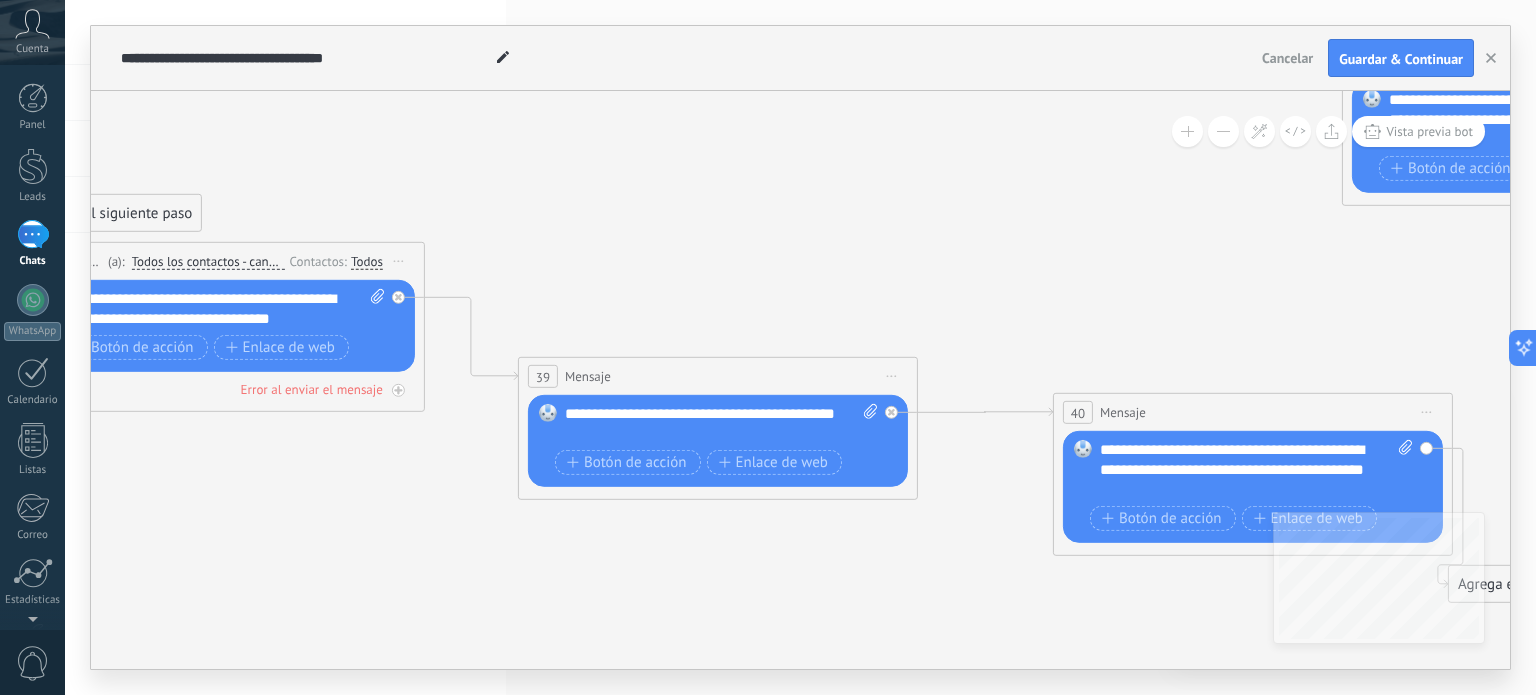 drag, startPoint x: 1230, startPoint y: 371, endPoint x: 1006, endPoint y: 251, distance: 254.11809 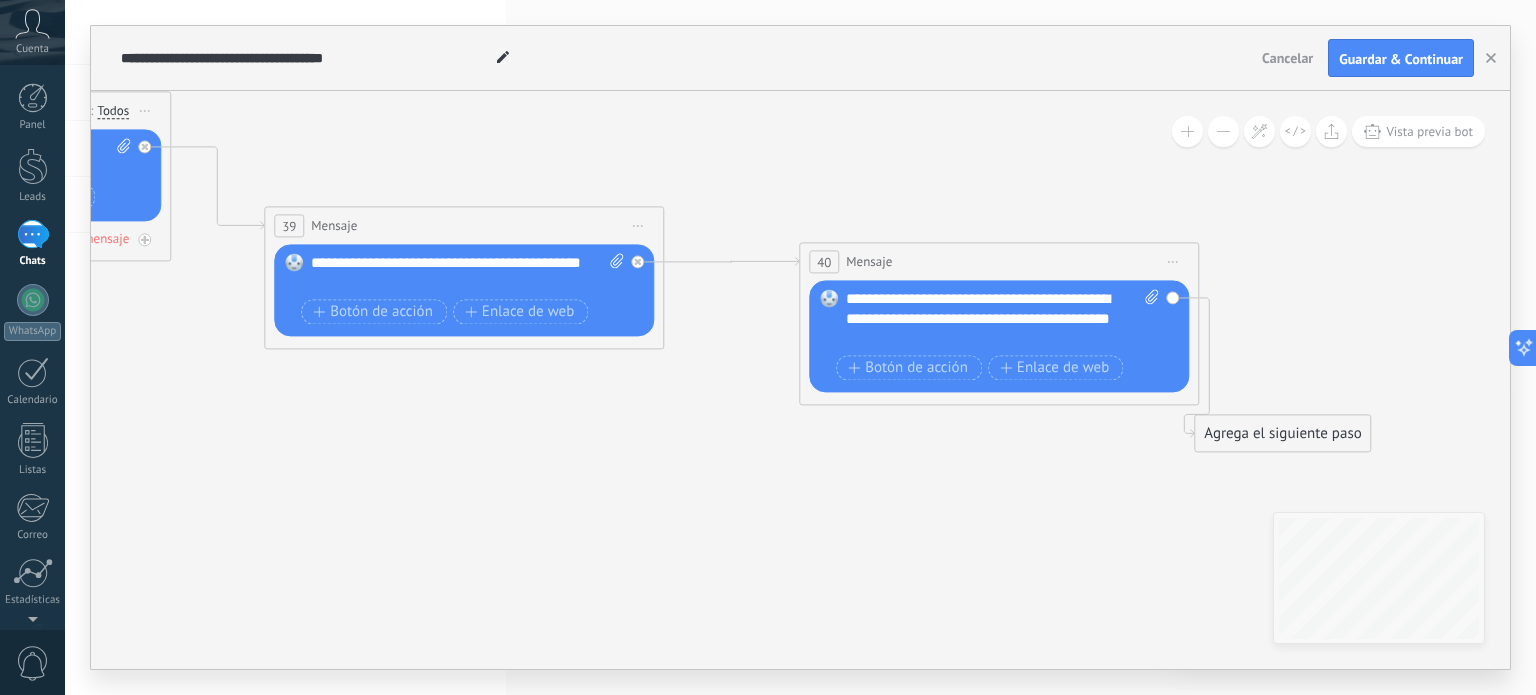 drag, startPoint x: 1182, startPoint y: 513, endPoint x: 1089, endPoint y: 483, distance: 97.71899 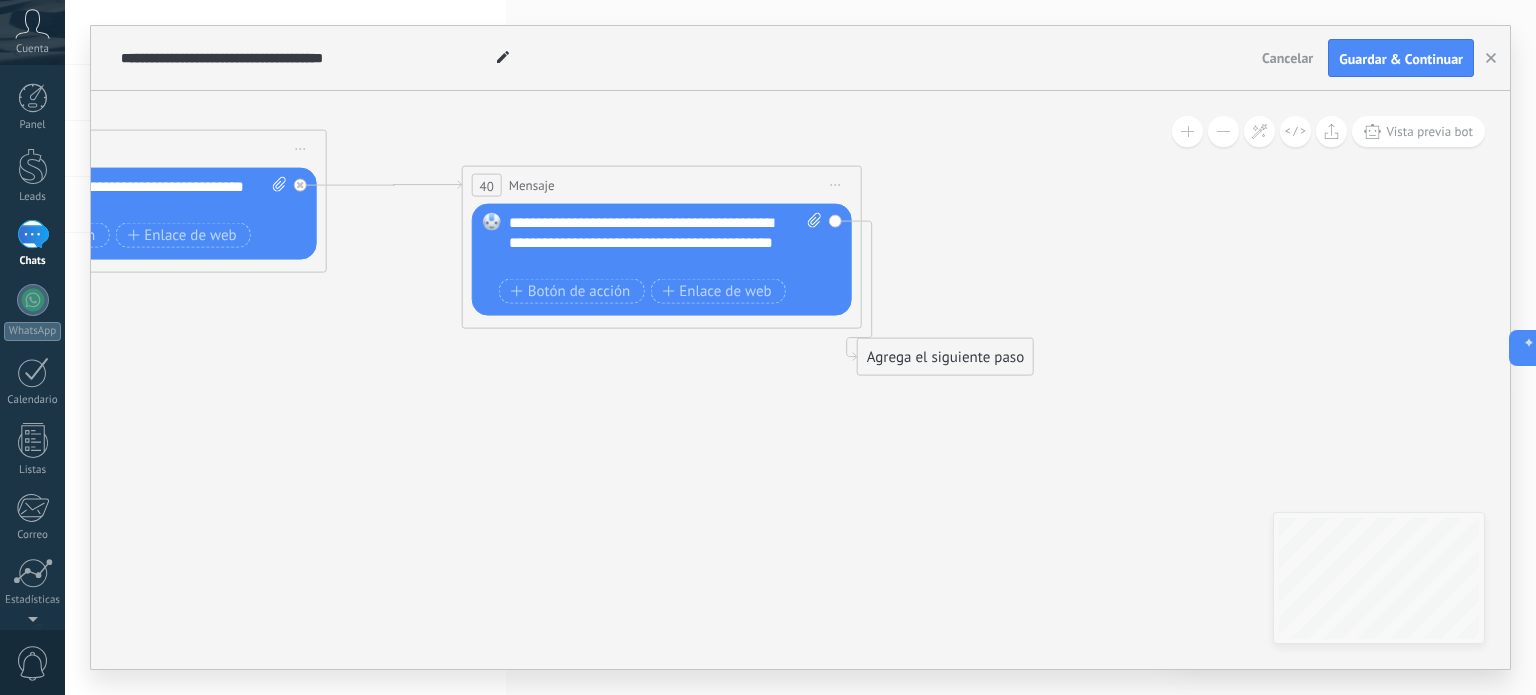drag, startPoint x: 1086, startPoint y: 163, endPoint x: 848, endPoint y: 97, distance: 246.98178 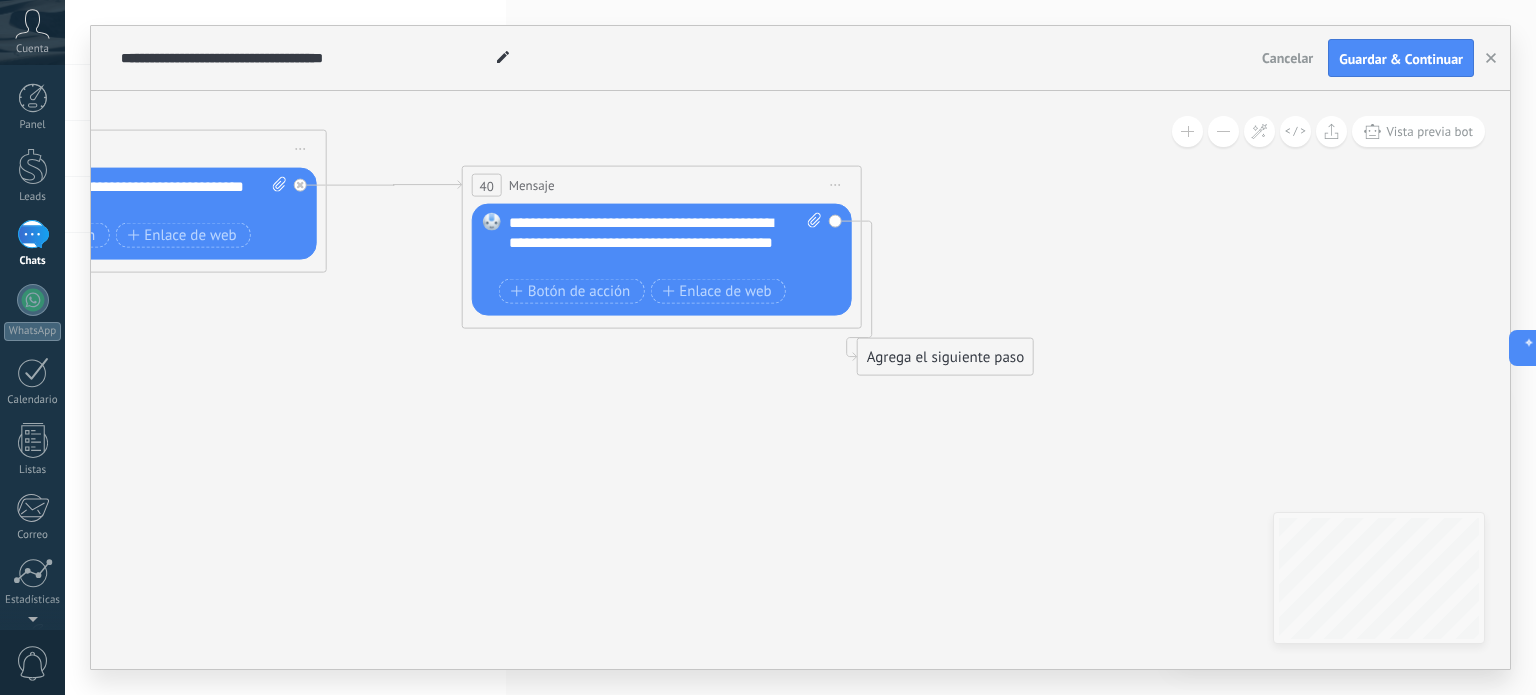 click 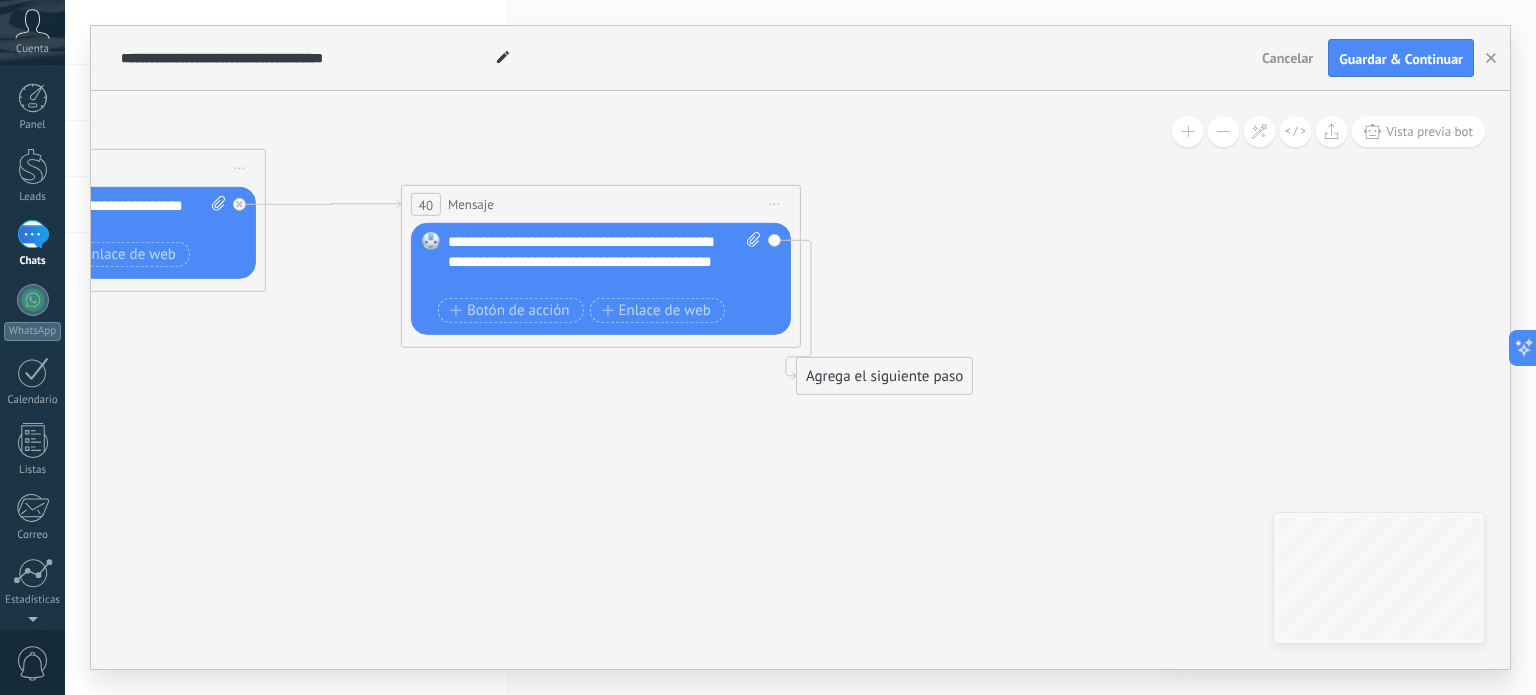 drag, startPoint x: 1036, startPoint y: 246, endPoint x: 1008, endPoint y: 274, distance: 39.59798 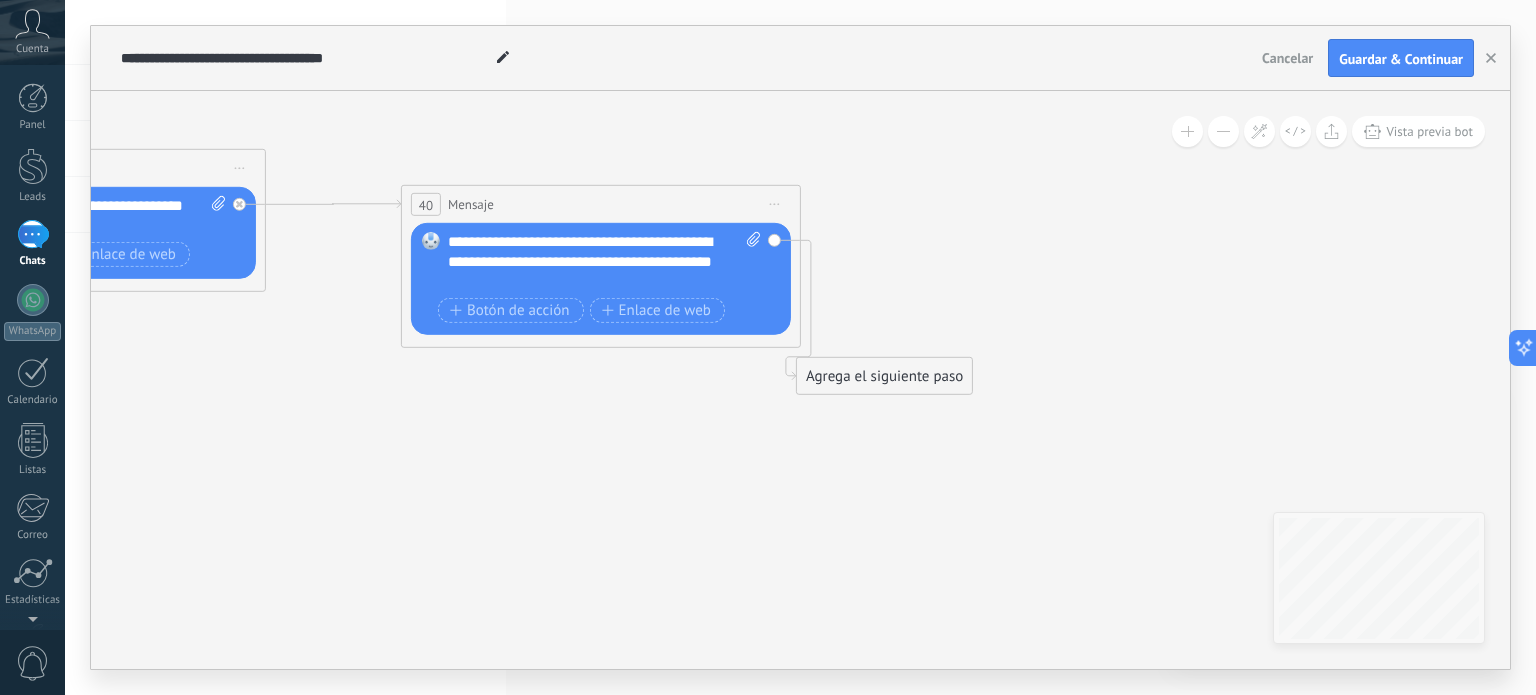 click 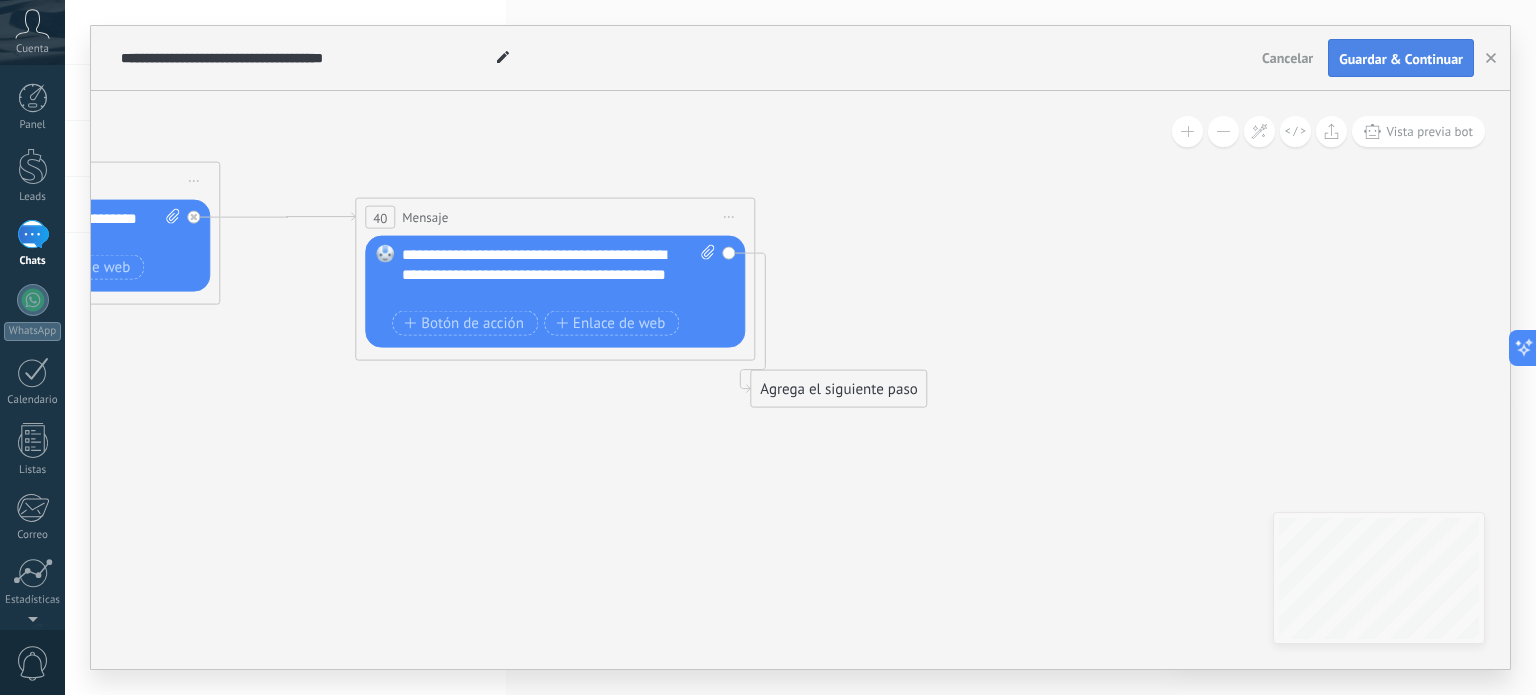 click on "Guardar & Continuar" at bounding box center [1401, 59] 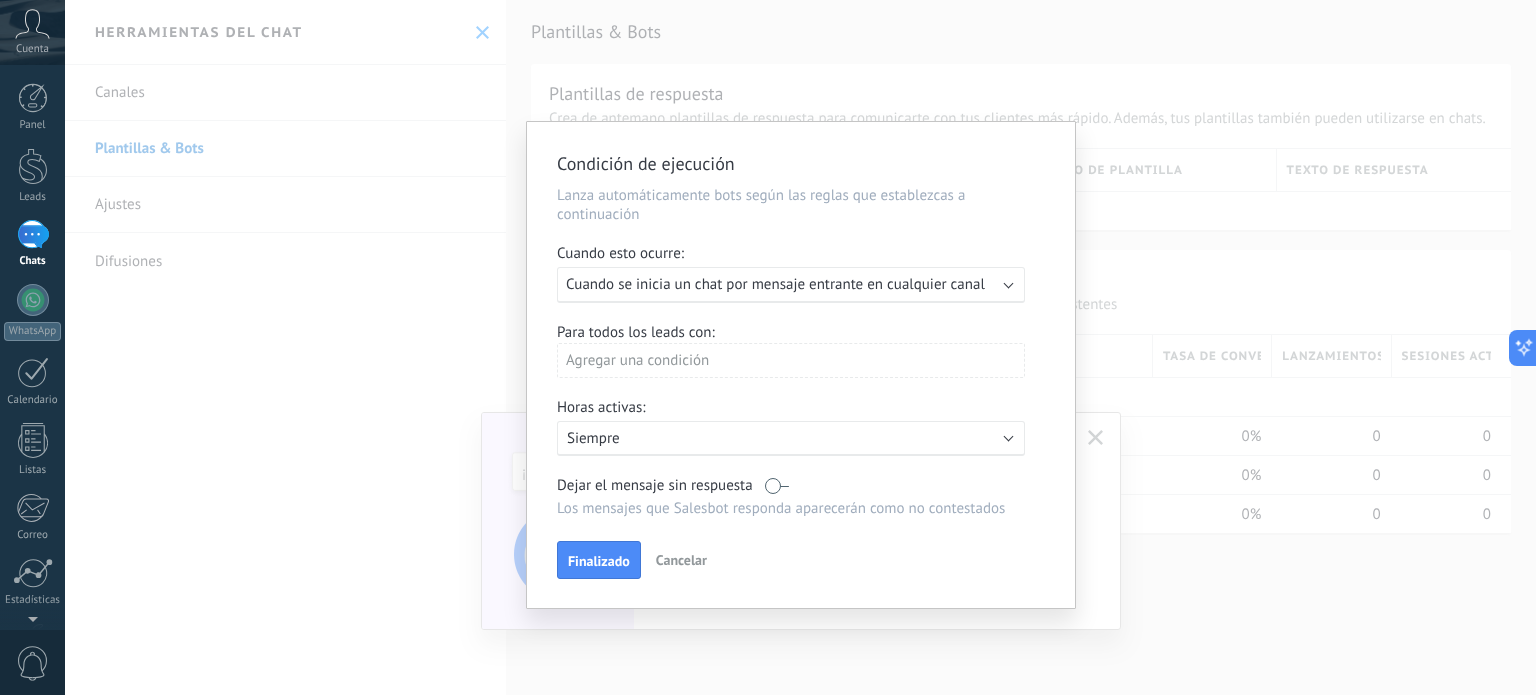 click on "Ejecutar:  Cuando se inicia un chat por mensaje entrante en cualquier canal" at bounding box center [791, 285] 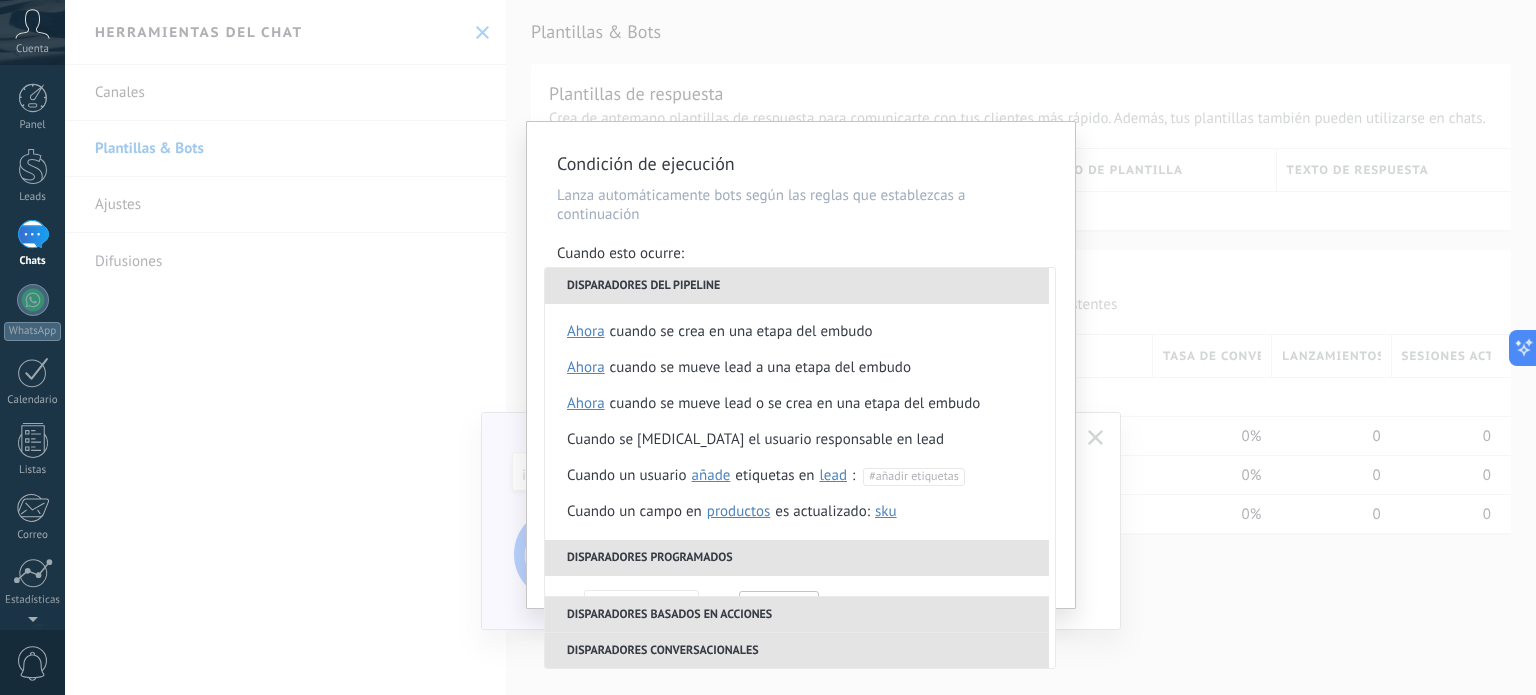 click on "**********" at bounding box center [801, 365] 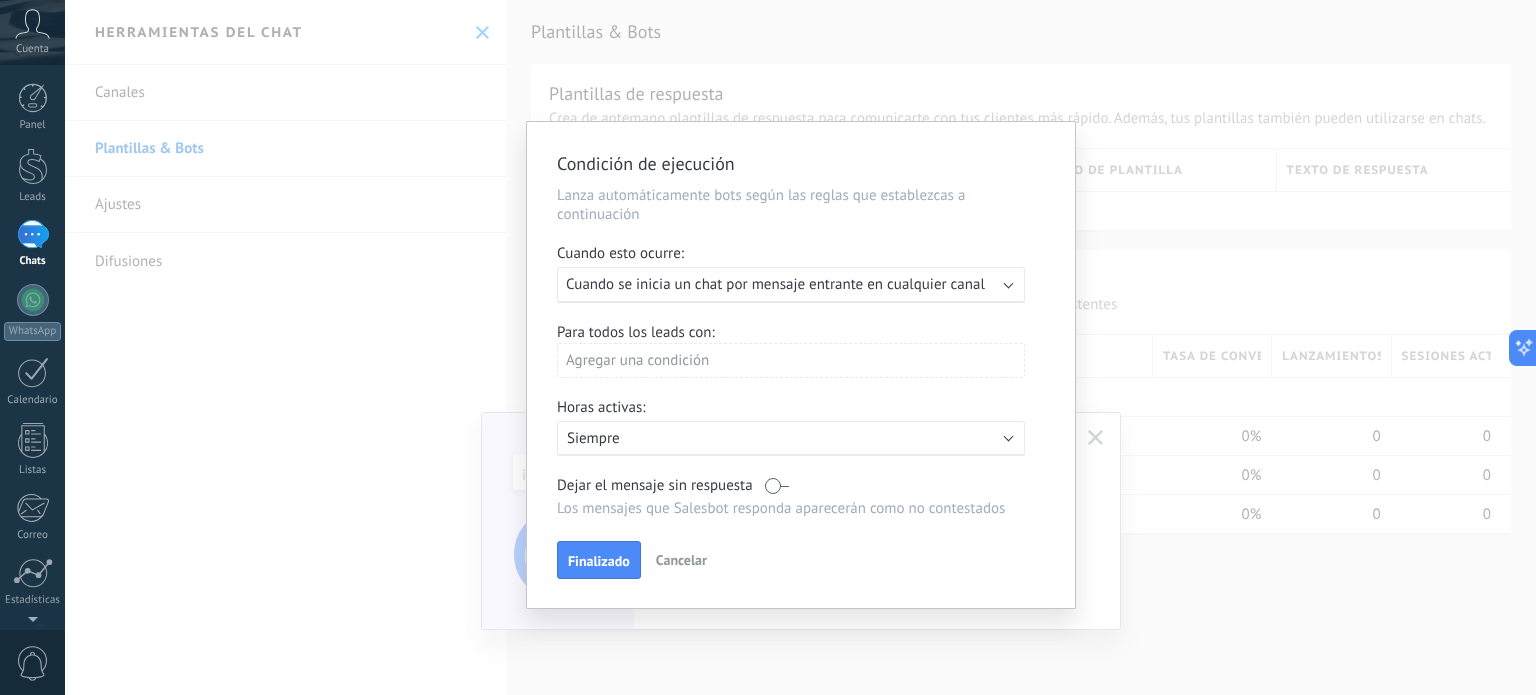 click on "Agregar una condición" at bounding box center [791, 360] 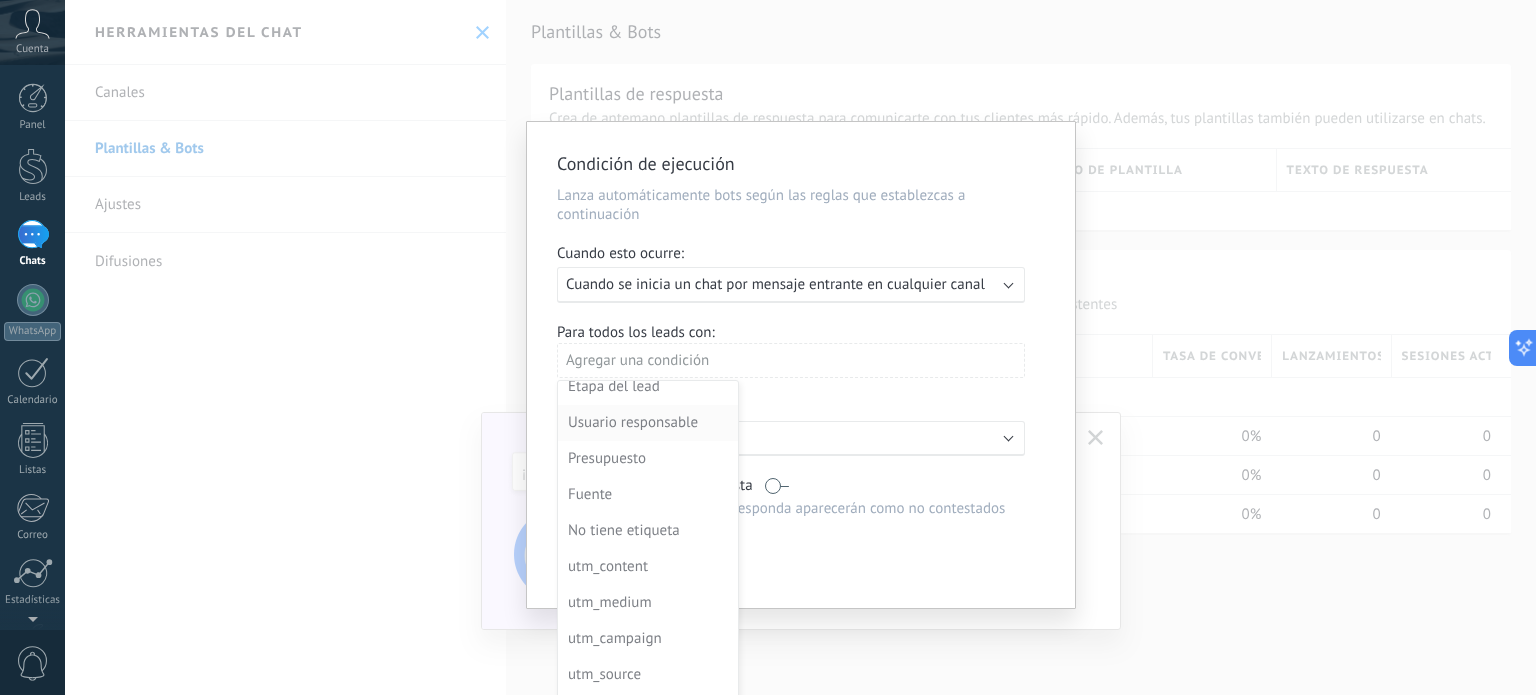 scroll, scrollTop: 0, scrollLeft: 0, axis: both 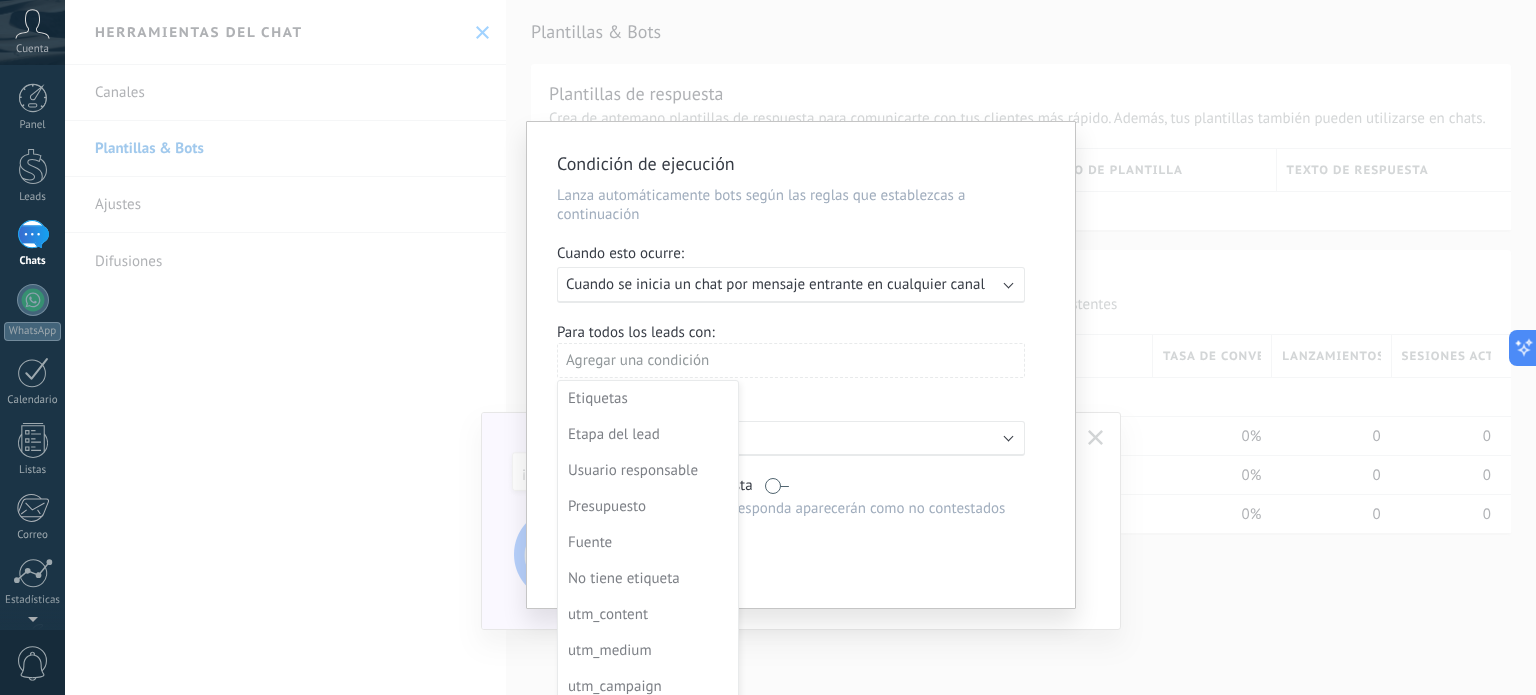 click at bounding box center [801, 365] 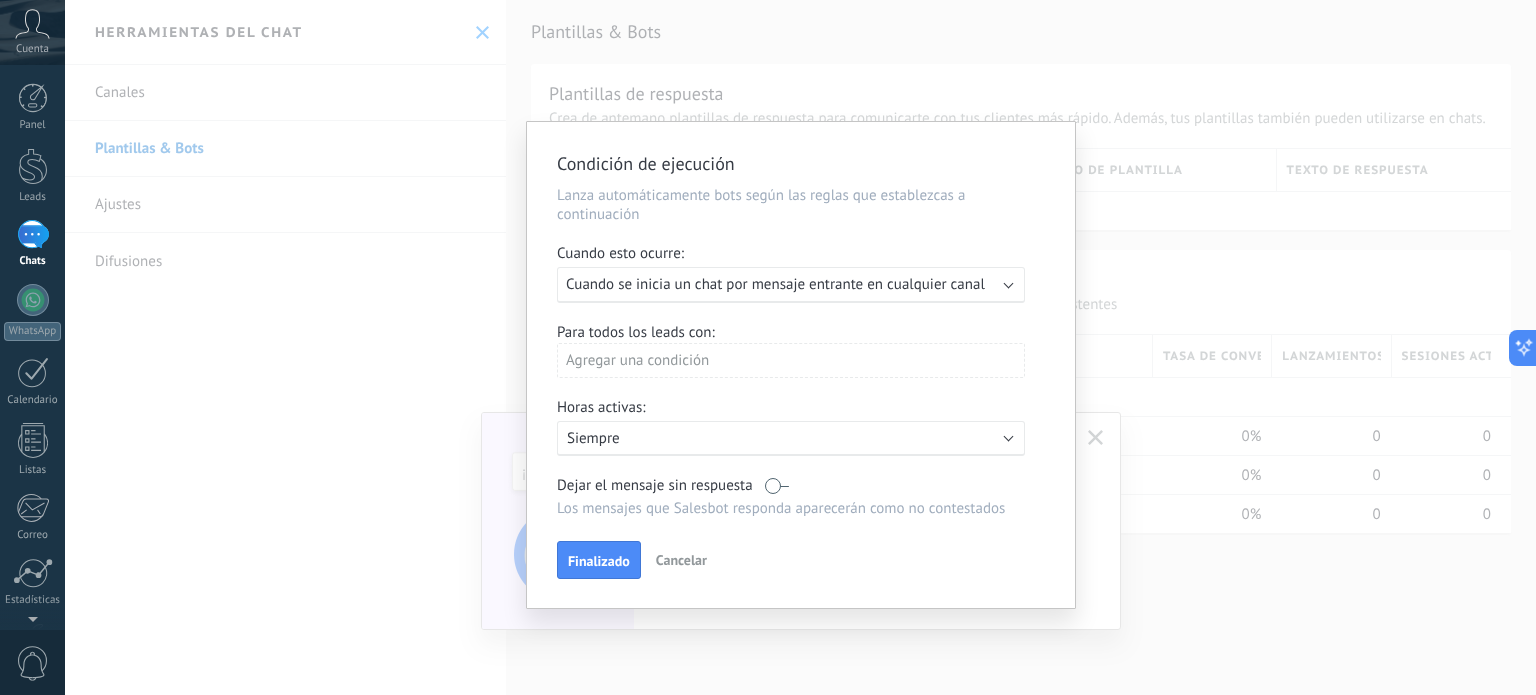 click on "Cuando se inicia un chat por mensaje entrante en cualquier canal" at bounding box center (775, 284) 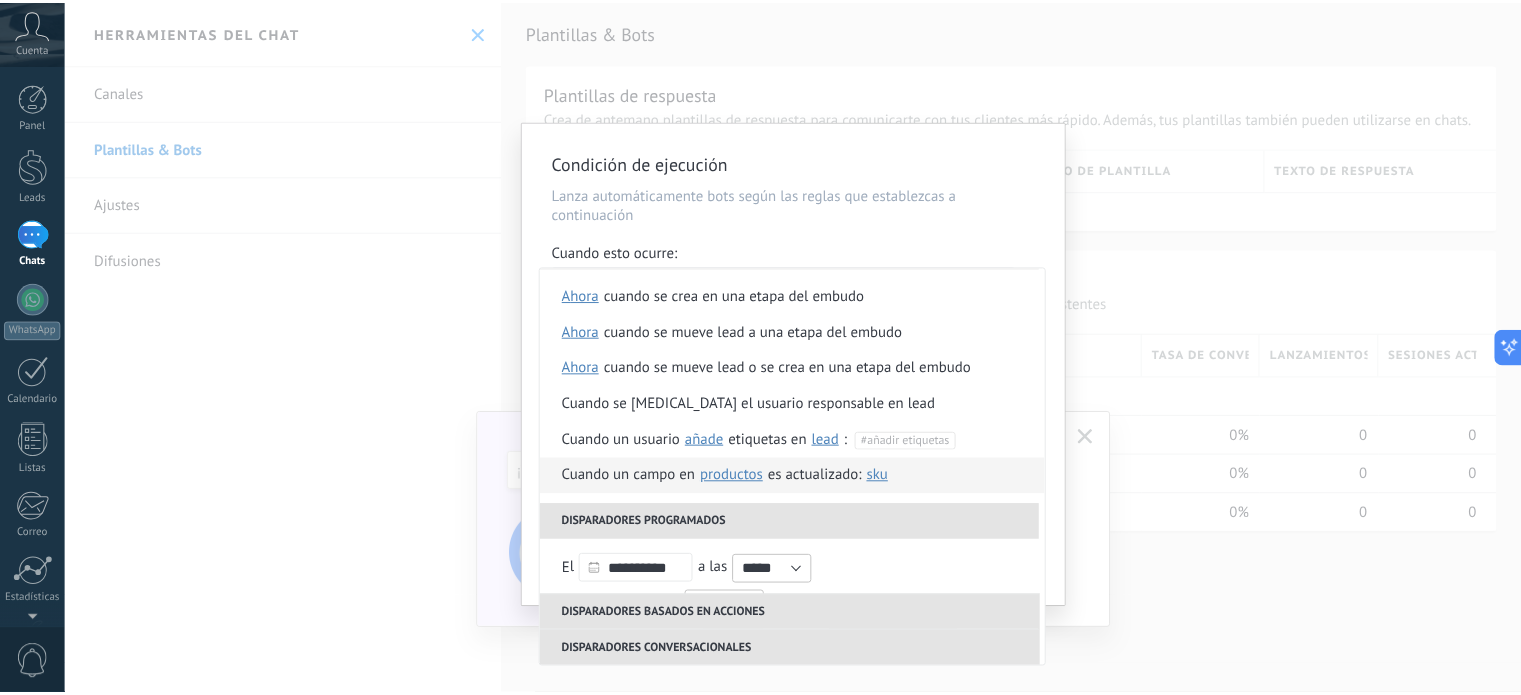 scroll, scrollTop: 0, scrollLeft: 0, axis: both 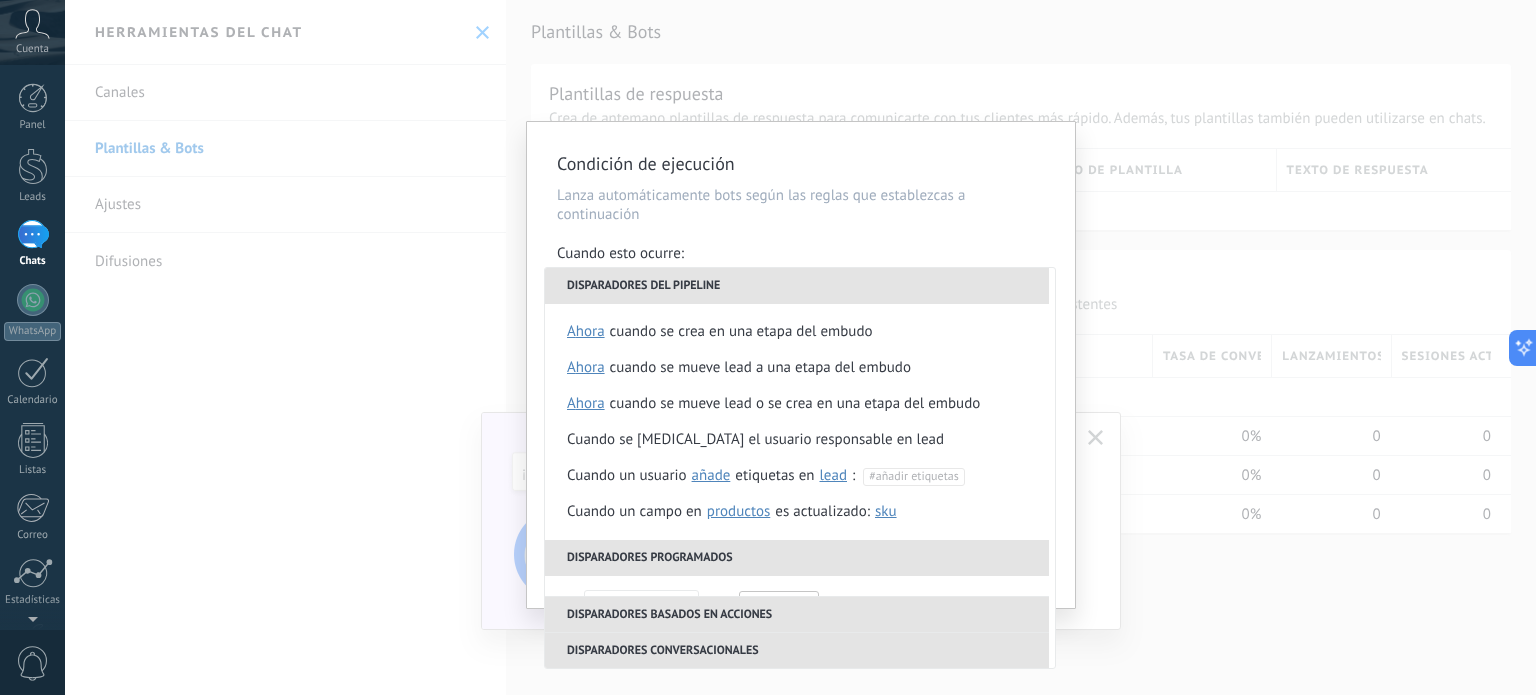 click on "Condición de ejecución  Lanza automáticamente bots según las reglas que establezcas a continuación Cuando esto ocurre: Ejecutar:  Cuando se inicia un chat por mensaje entrante en cualquier canal Disparadores del pipeline Cuando se crea en una etapa del embudo ahora después de 5 minutos después de 10 minutos un día Seleccionar un intervalo ahora Cuando se mueve lead a una etapa del embudo ahora después de 5 minutos después de 10 minutos un día Seleccionar un intervalo ahora Cuando se mueve lead o se crea en una etapa del embudo ahora después de 5 minutos después de 10 minutos un día Seleccionar un intervalo ahora Cuando se cambia el usuario responsable en lead Cuando un usuario  añade elimina añade  etiquetas en  lead contacto compañía lead : #añadir etiquetas Cuando un campo en  Productos contacto compañía lead Productos  es actualizado:  SKU Grupo Precio Descripción External ID Unit Oferta especial 1 Precio al por mayor Puntos por compra SKU Disparadores programados )" at bounding box center (800, 347) 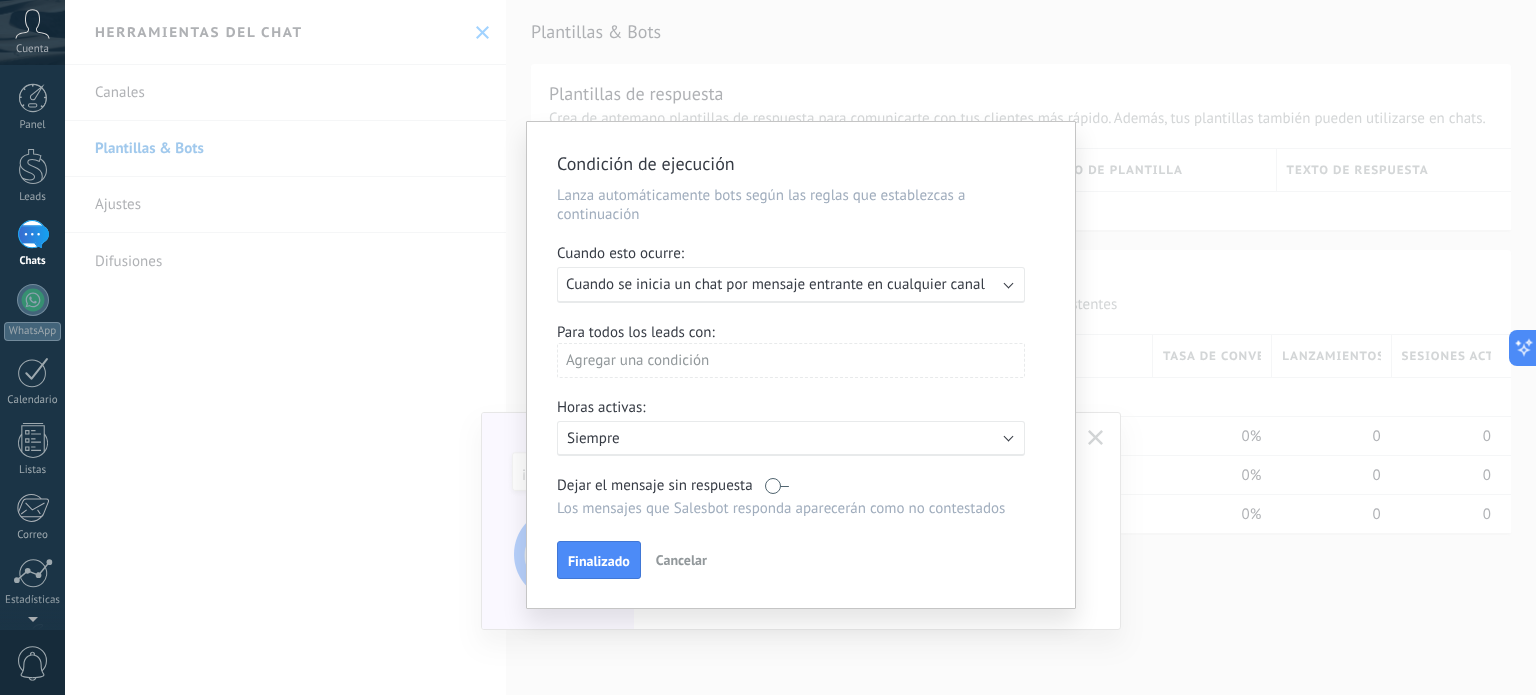 click at bounding box center (777, 485) 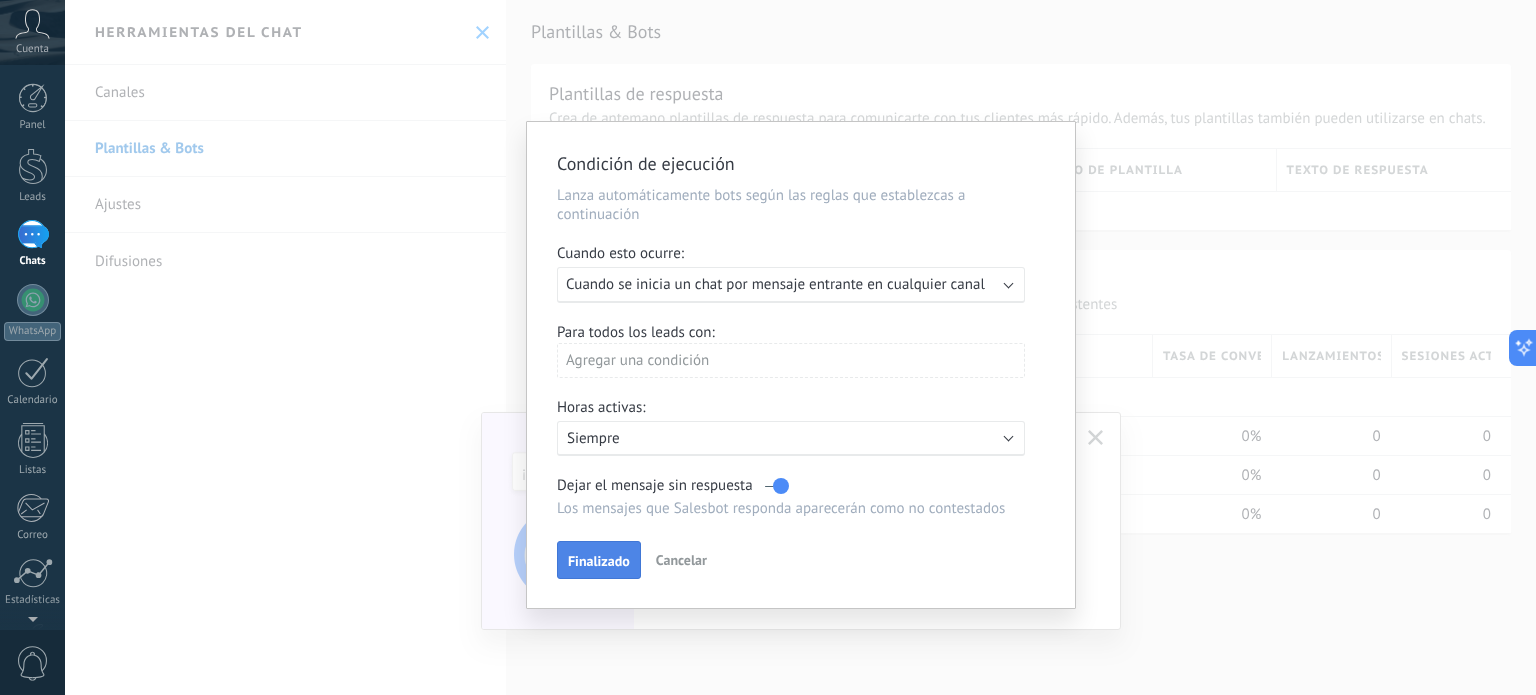 click on "Finalizado" at bounding box center (599, 561) 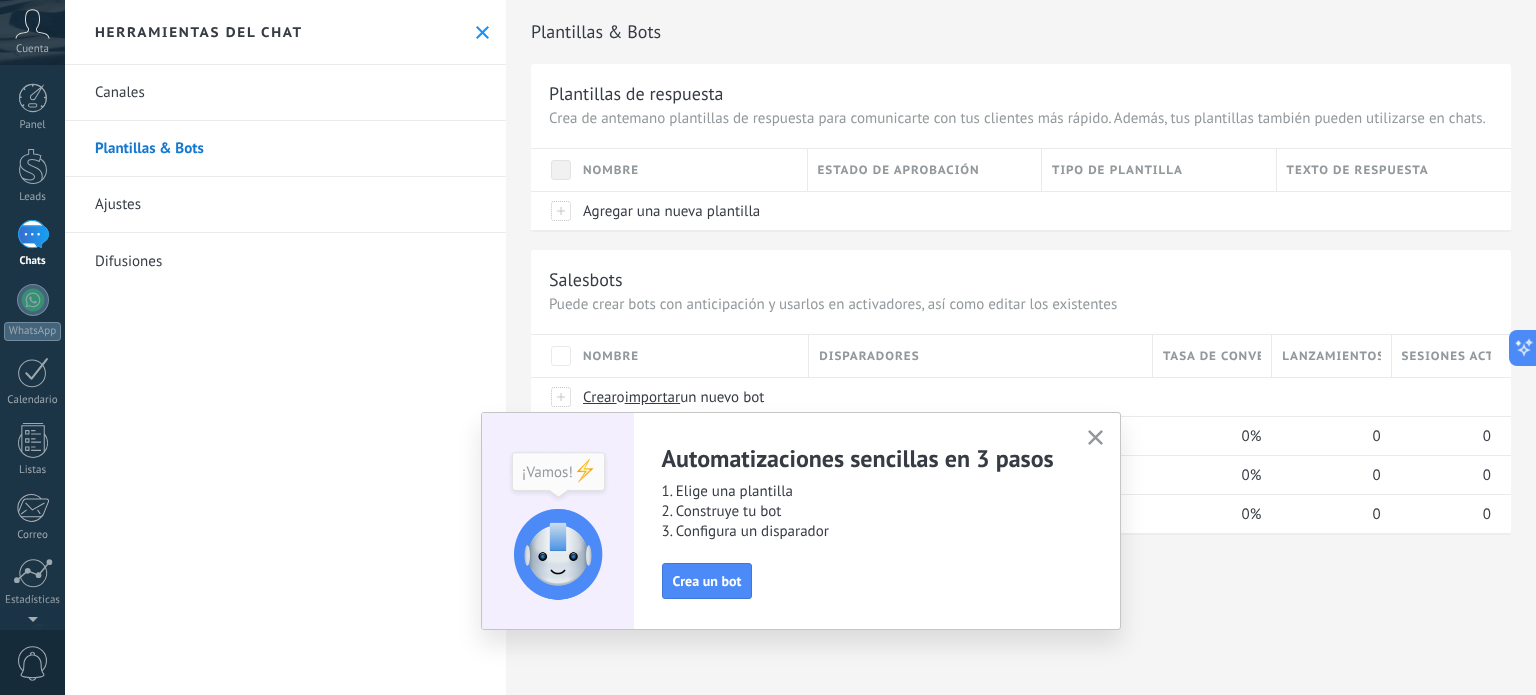 click 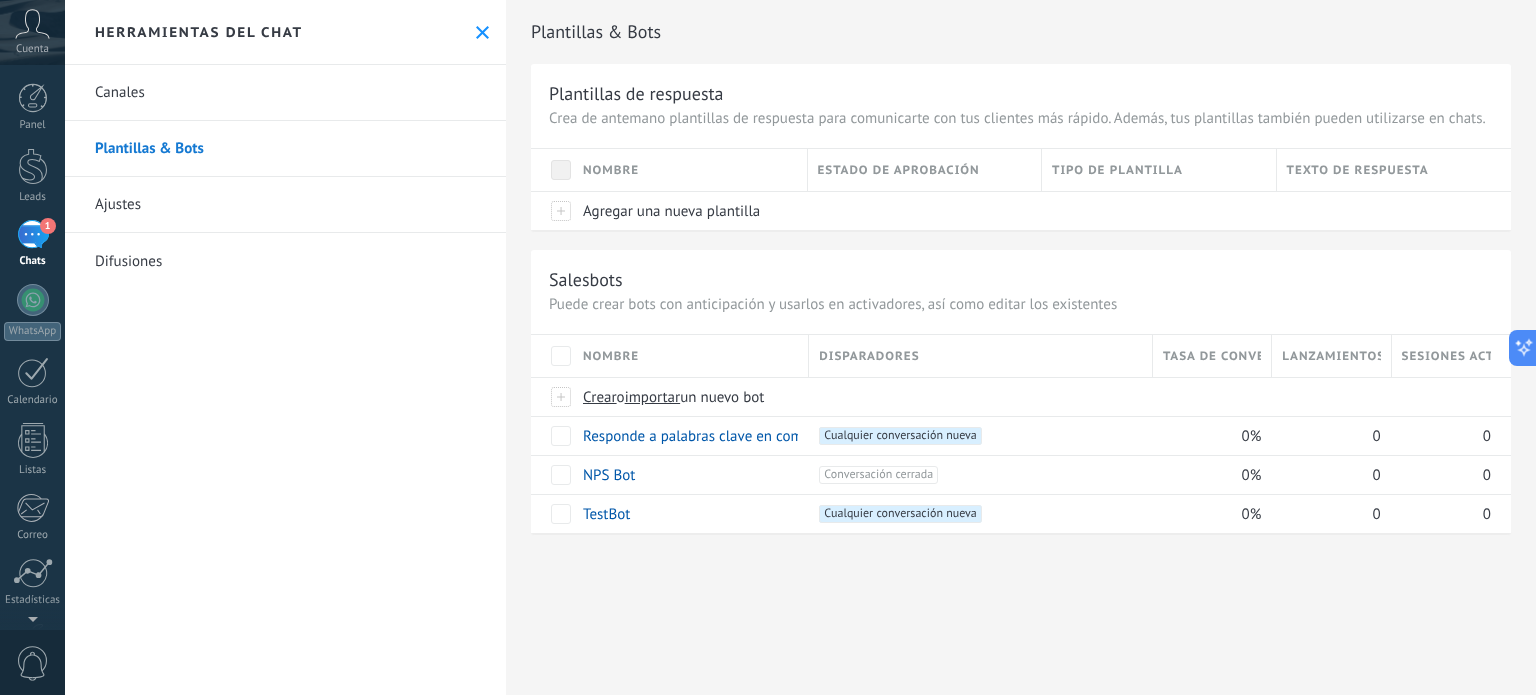 click on "1" at bounding box center [33, 234] 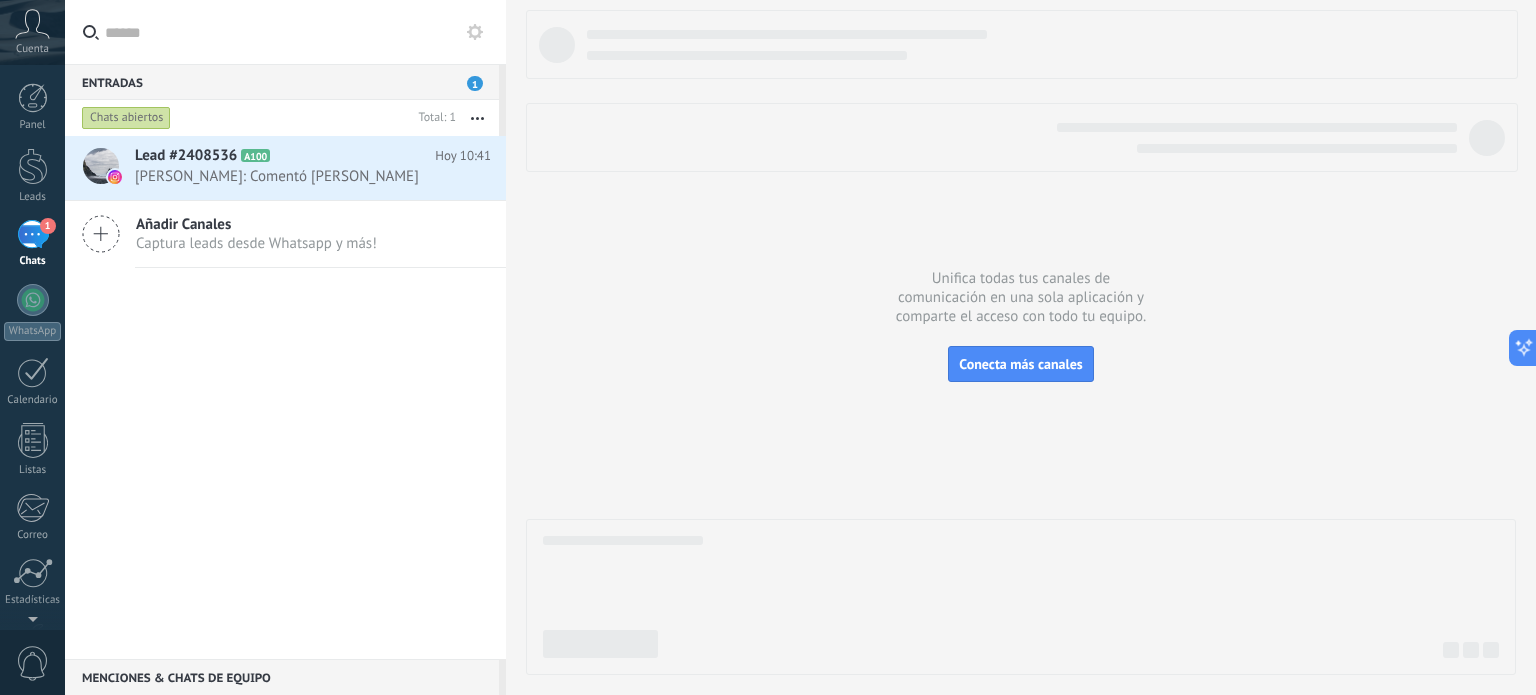 click on "Cuenta" at bounding box center (32, 49) 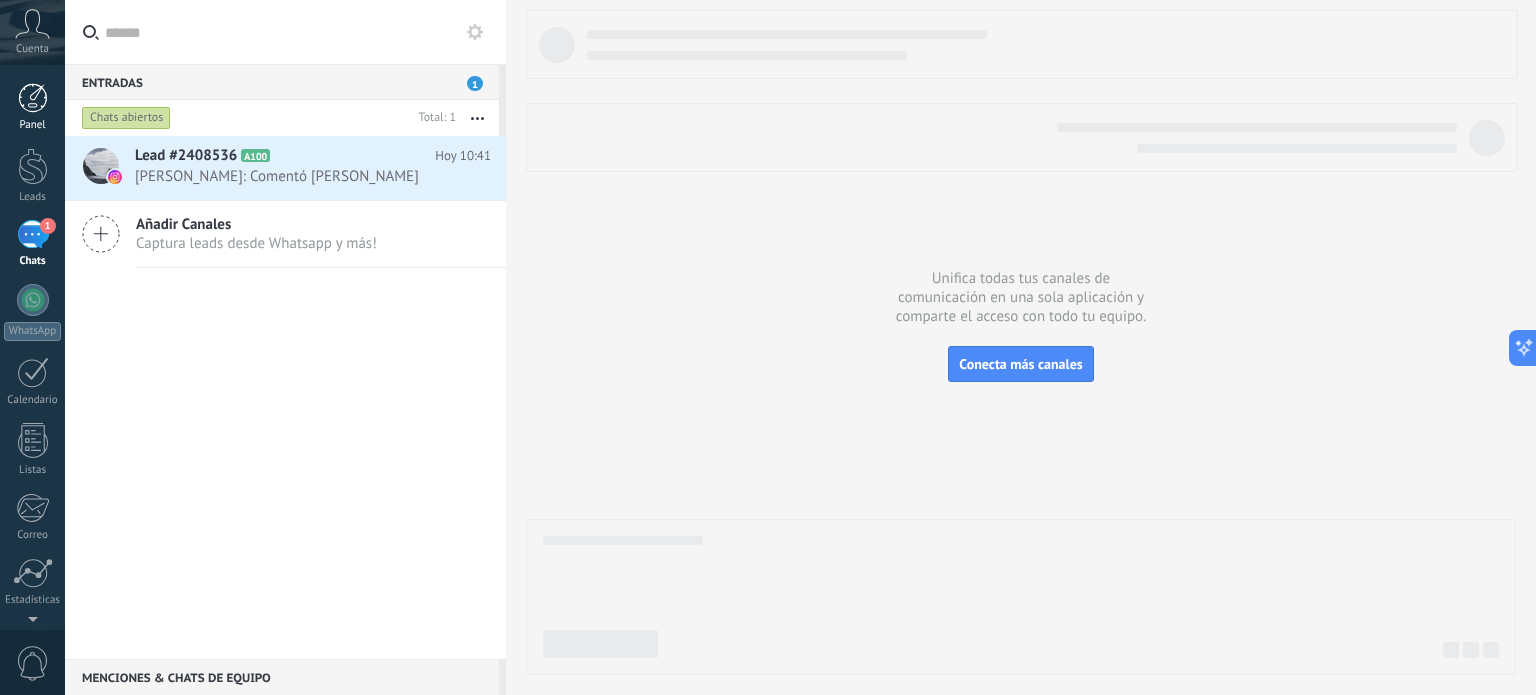 click on "Panel" at bounding box center (32, 107) 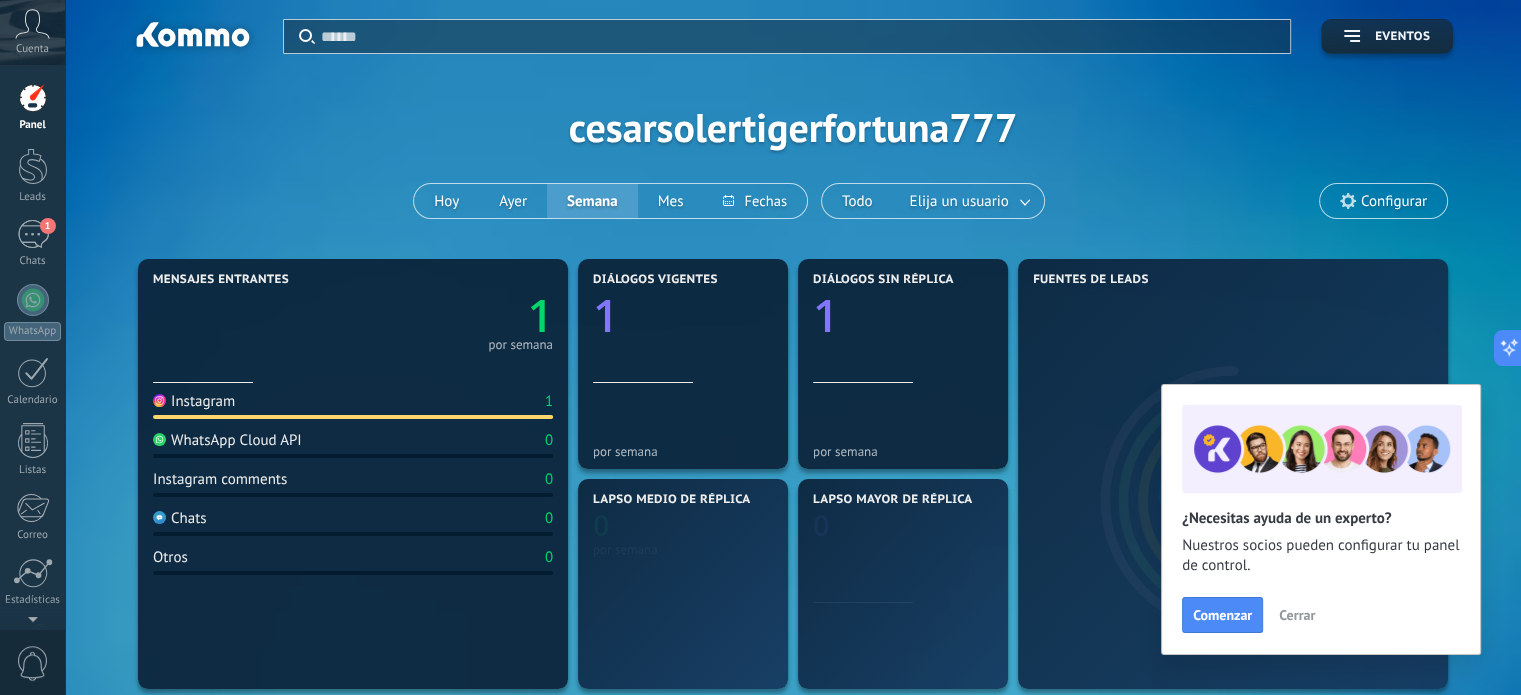 click on "Cuenta" at bounding box center (32, 49) 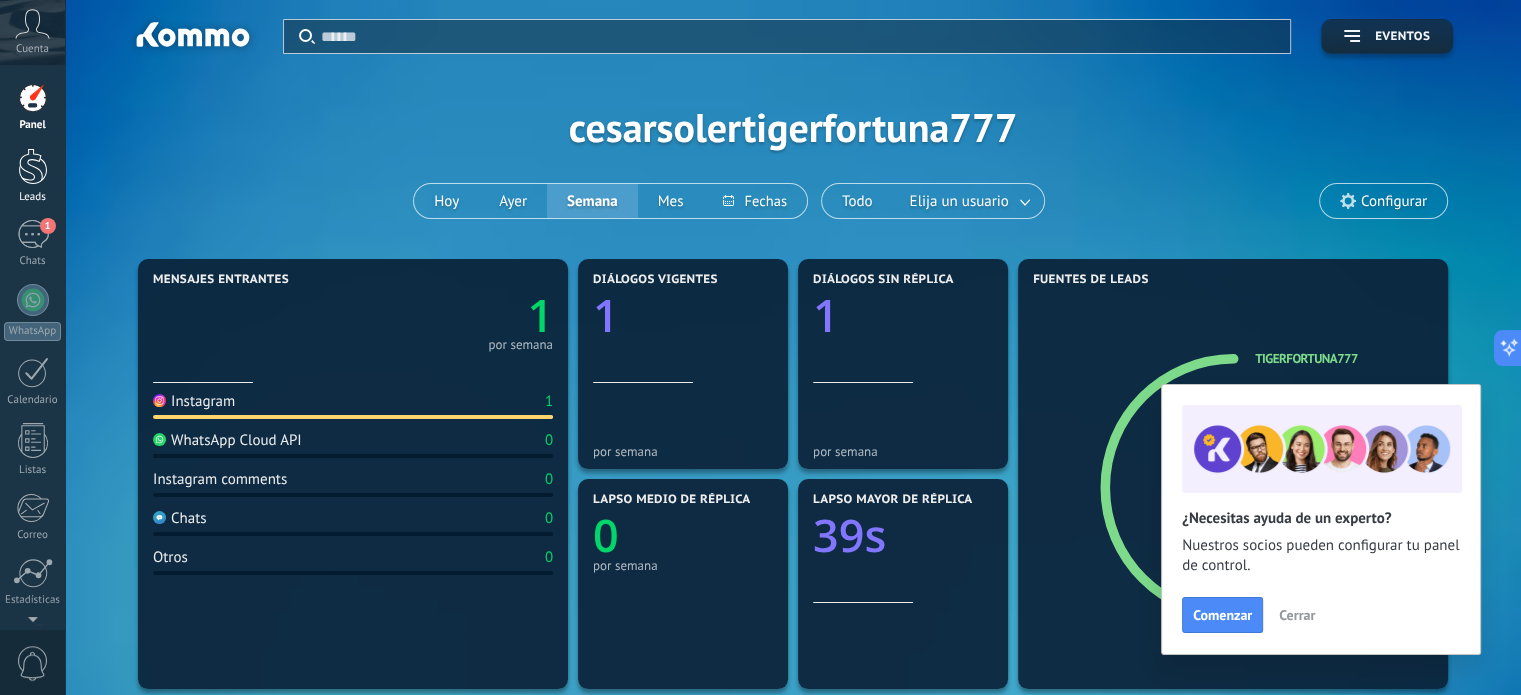 click at bounding box center (33, 166) 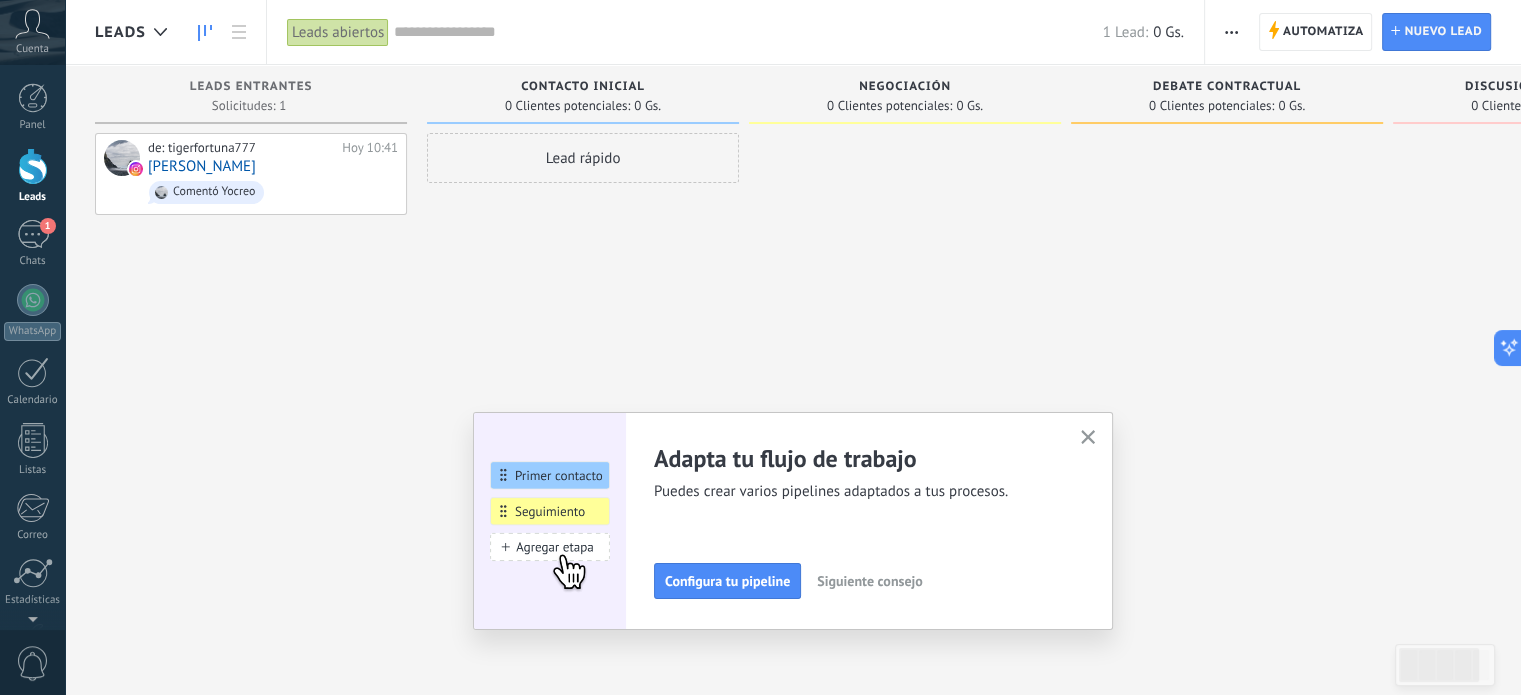 click 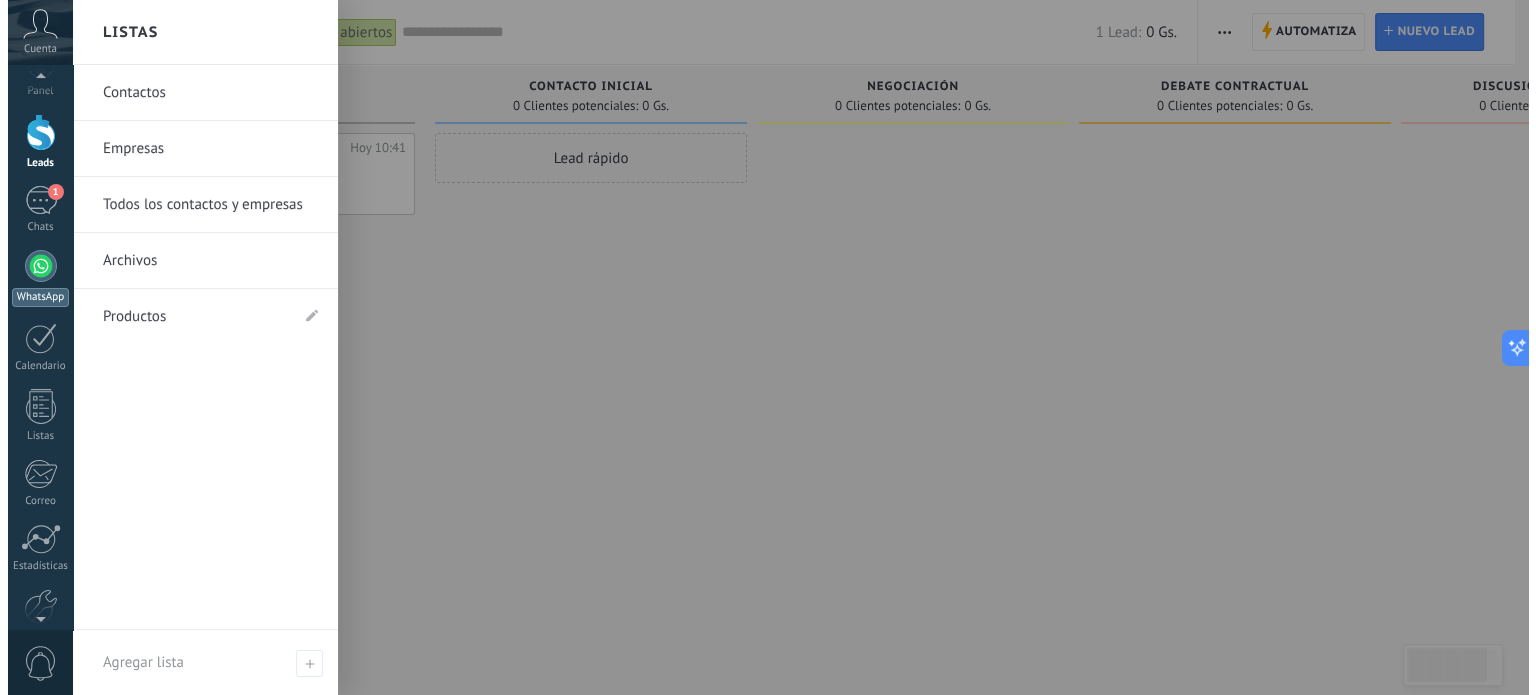 scroll, scrollTop: 0, scrollLeft: 0, axis: both 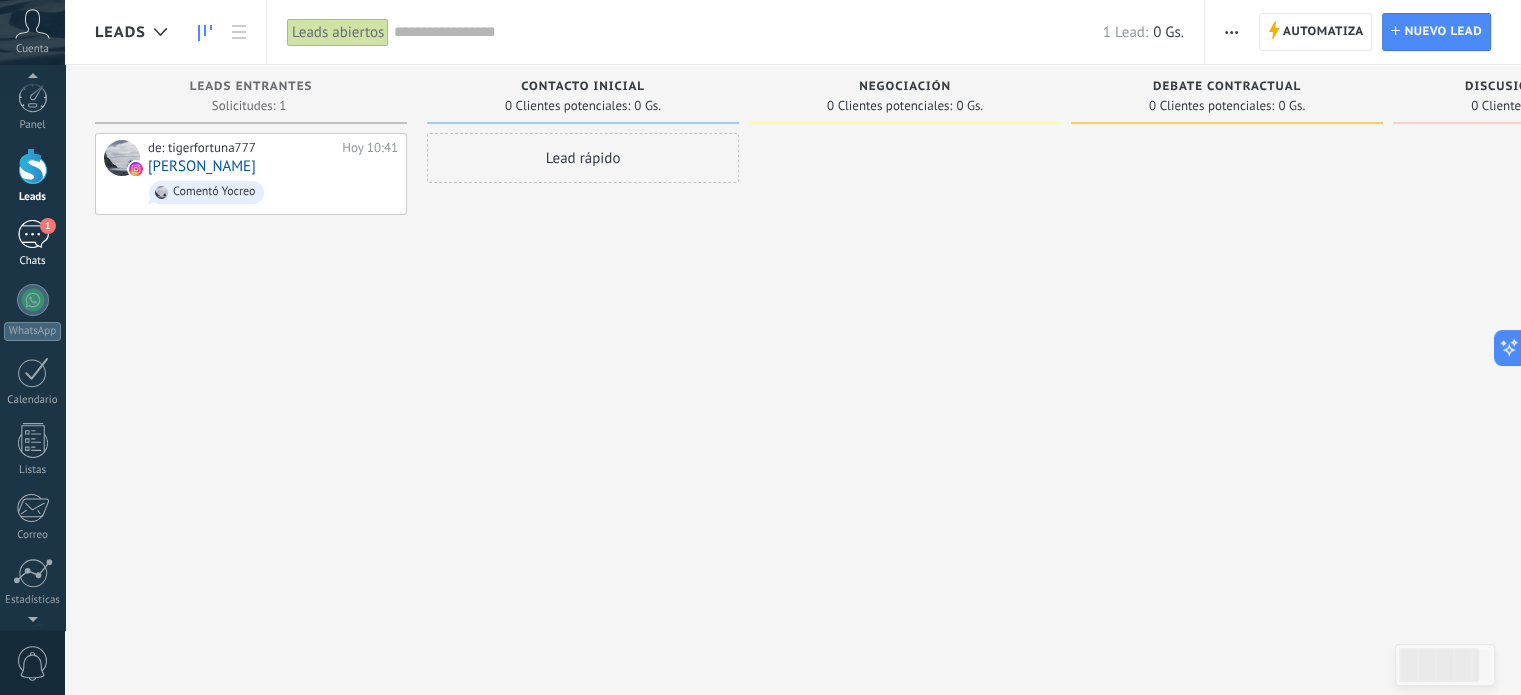 click on "1" at bounding box center (33, 234) 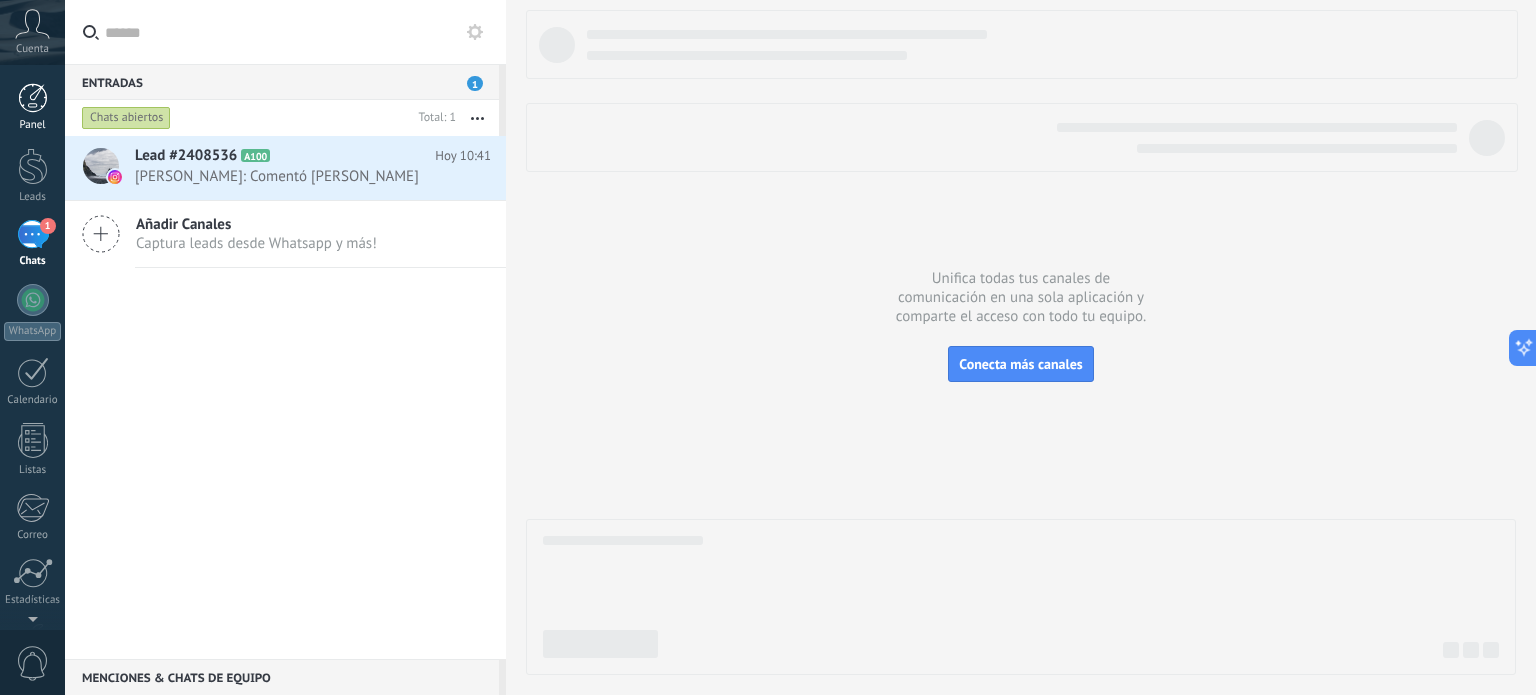 click on "Panel" at bounding box center (32, 107) 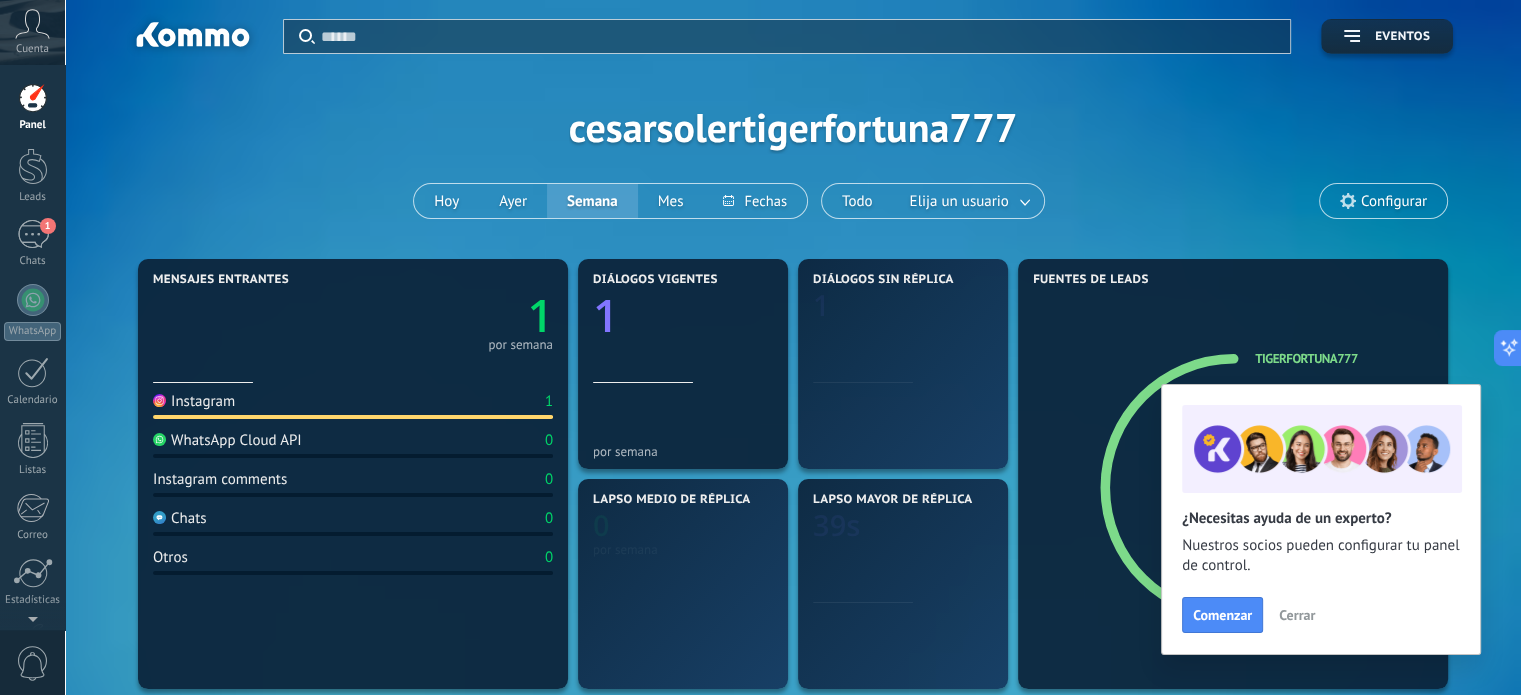 click on "Cuenta" at bounding box center [32, 32] 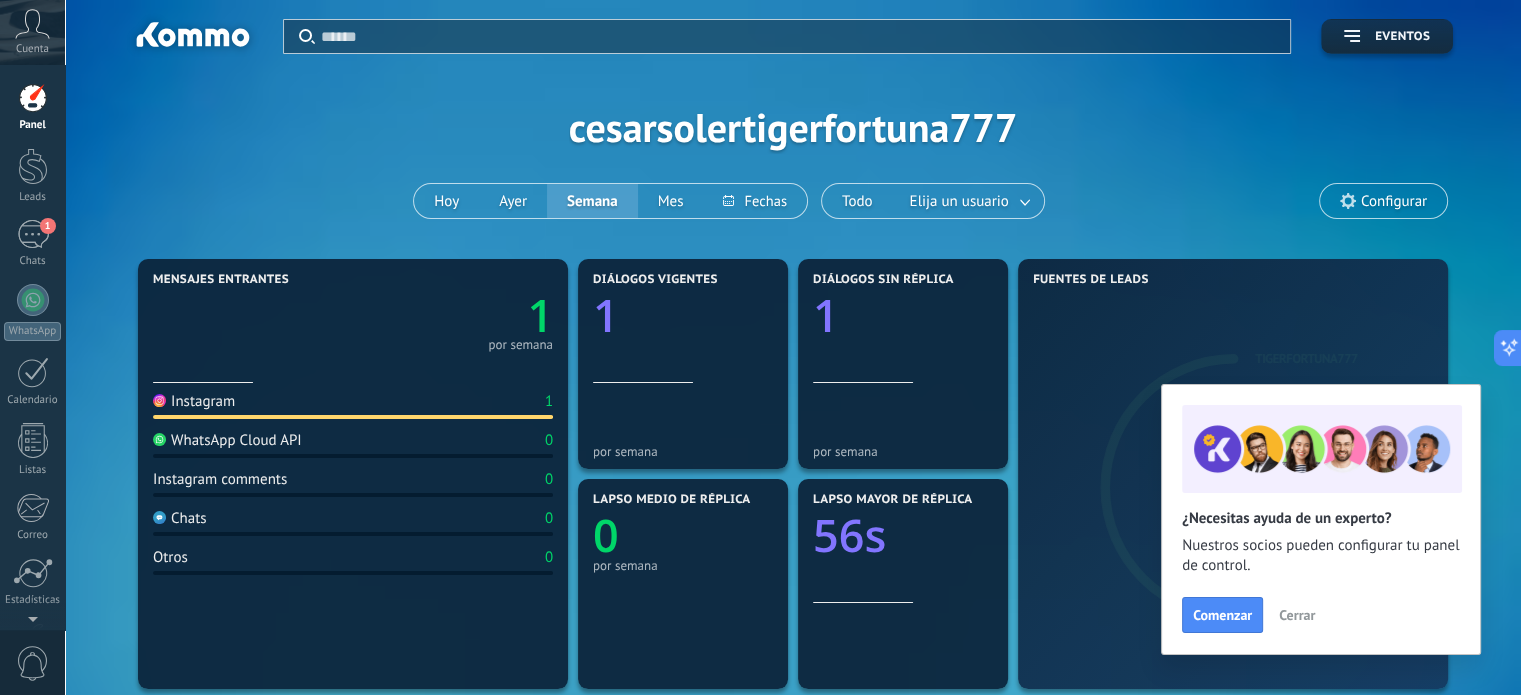 click 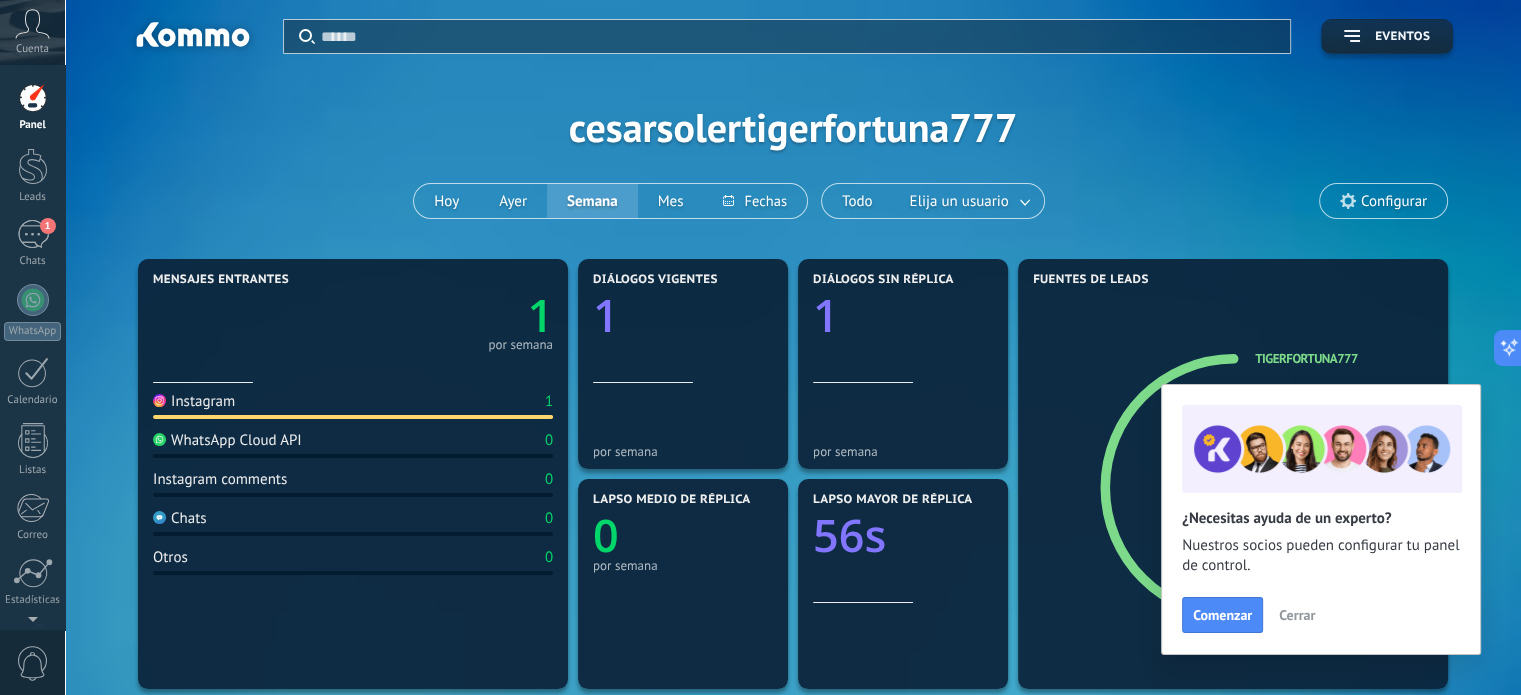 click 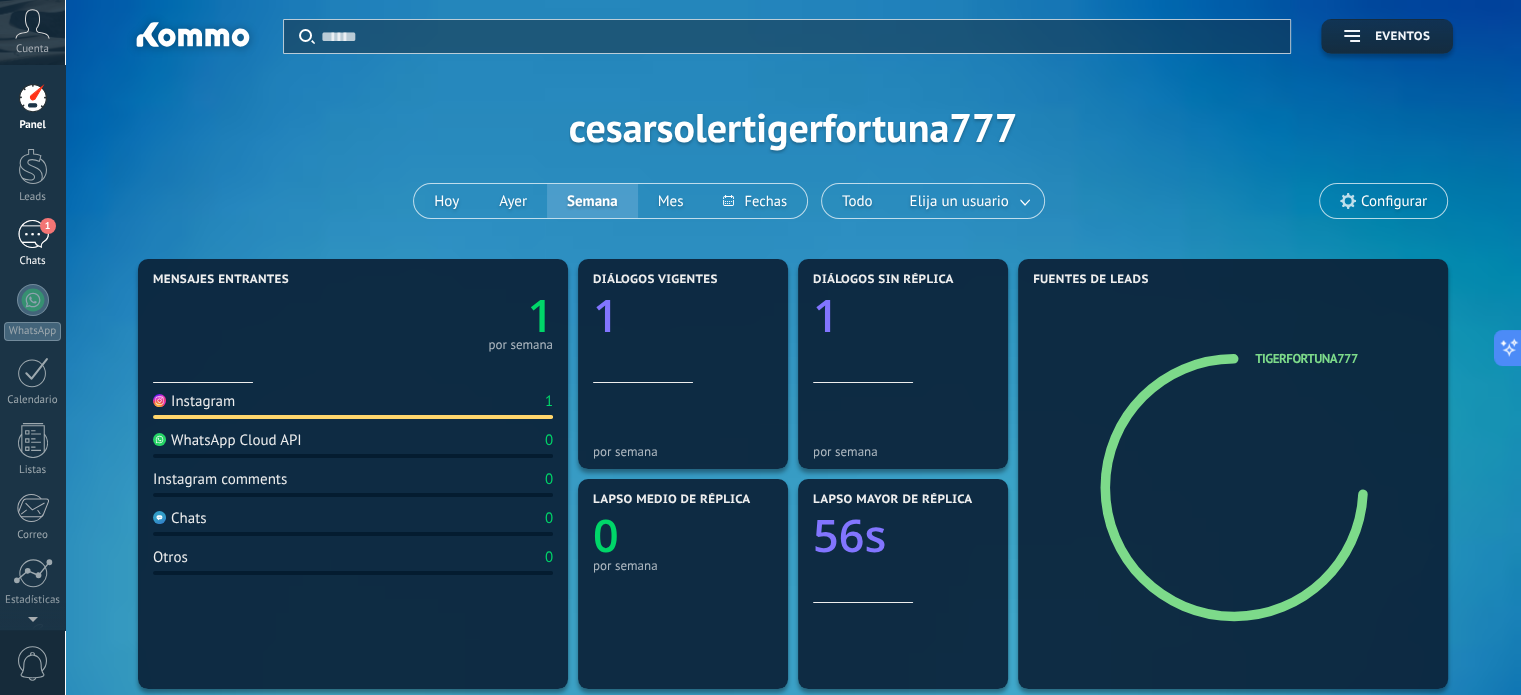 click on "1" at bounding box center [33, 234] 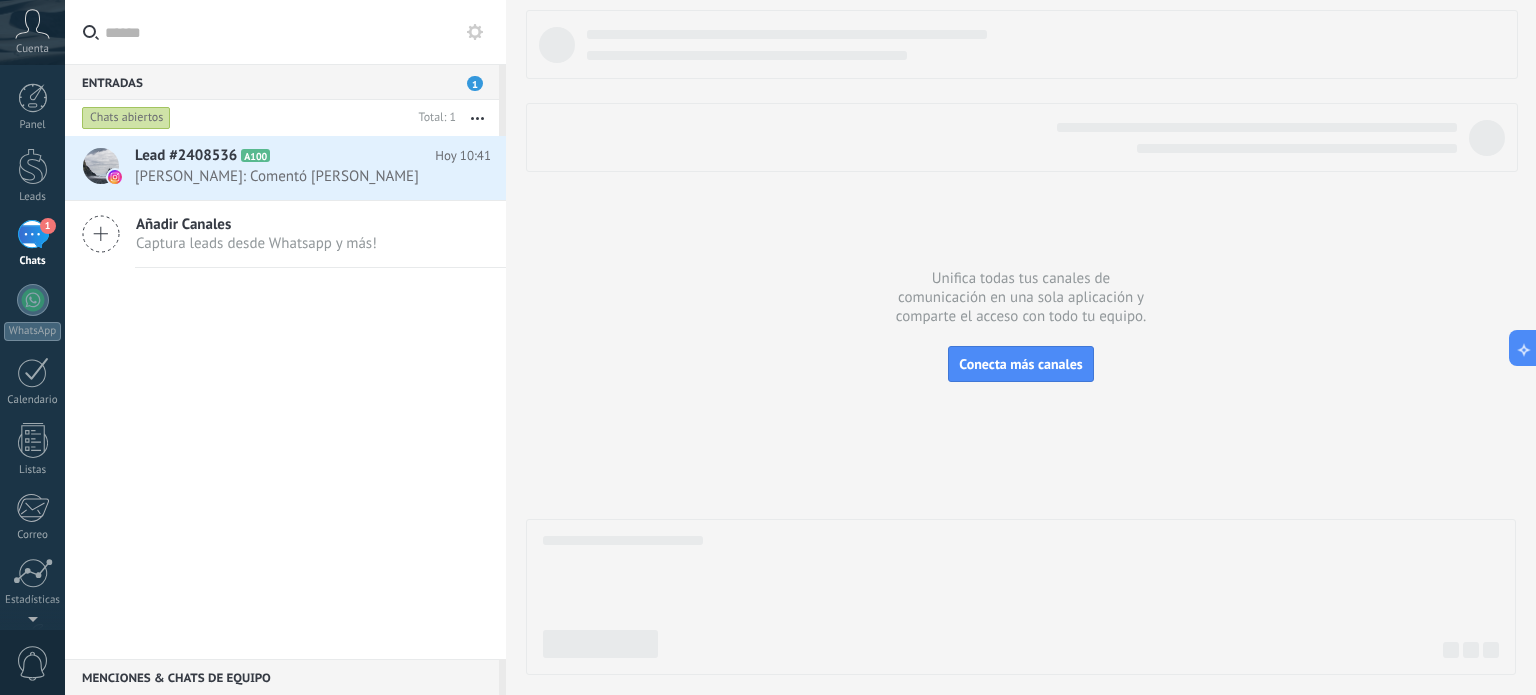 click 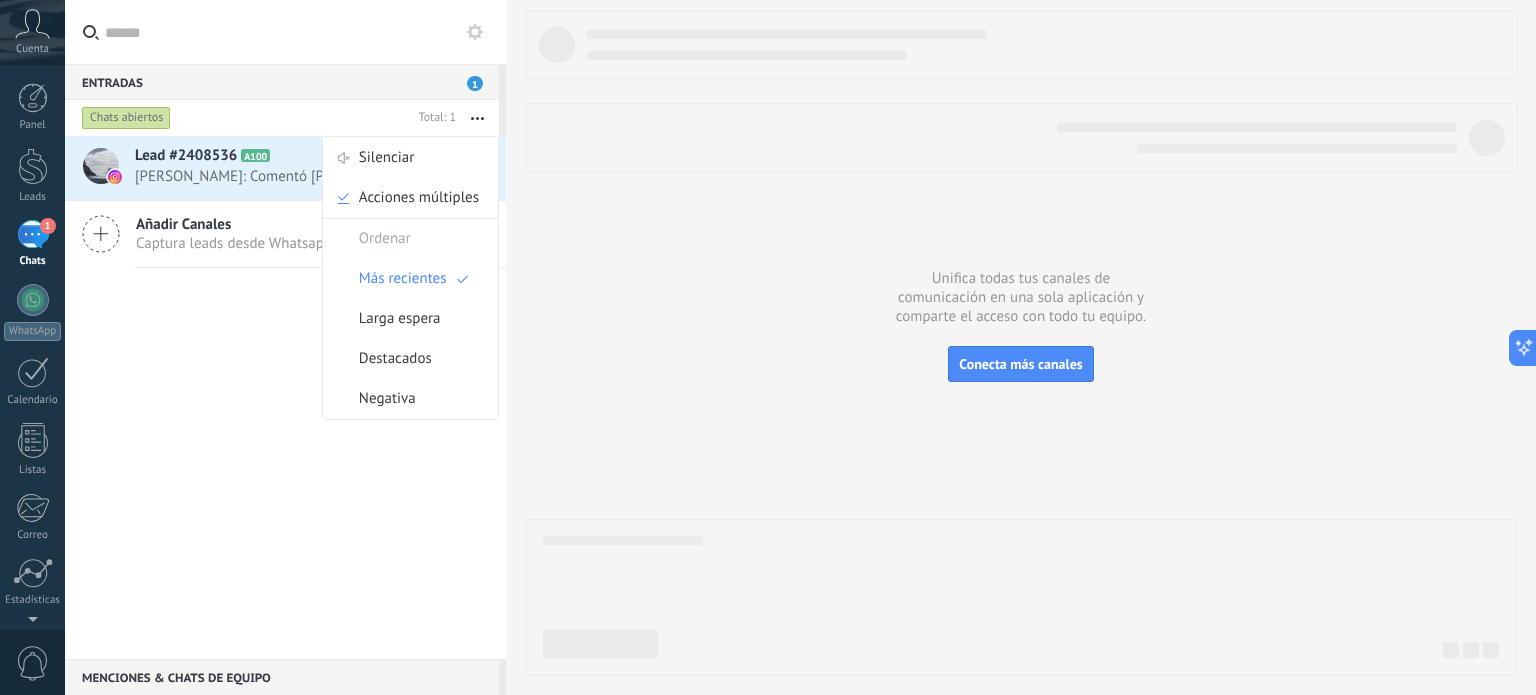 click 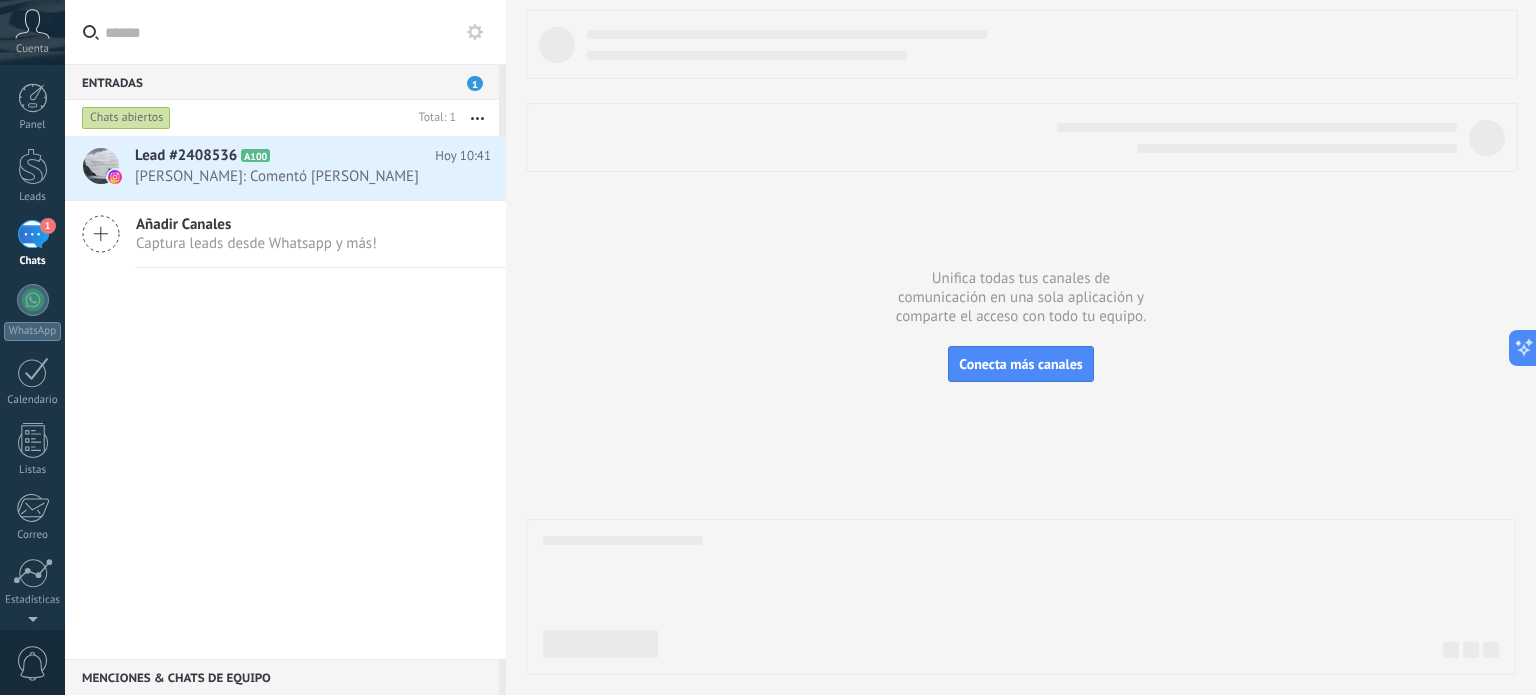 click on "Menciones & Chats de equipo 0" at bounding box center (282, 677) 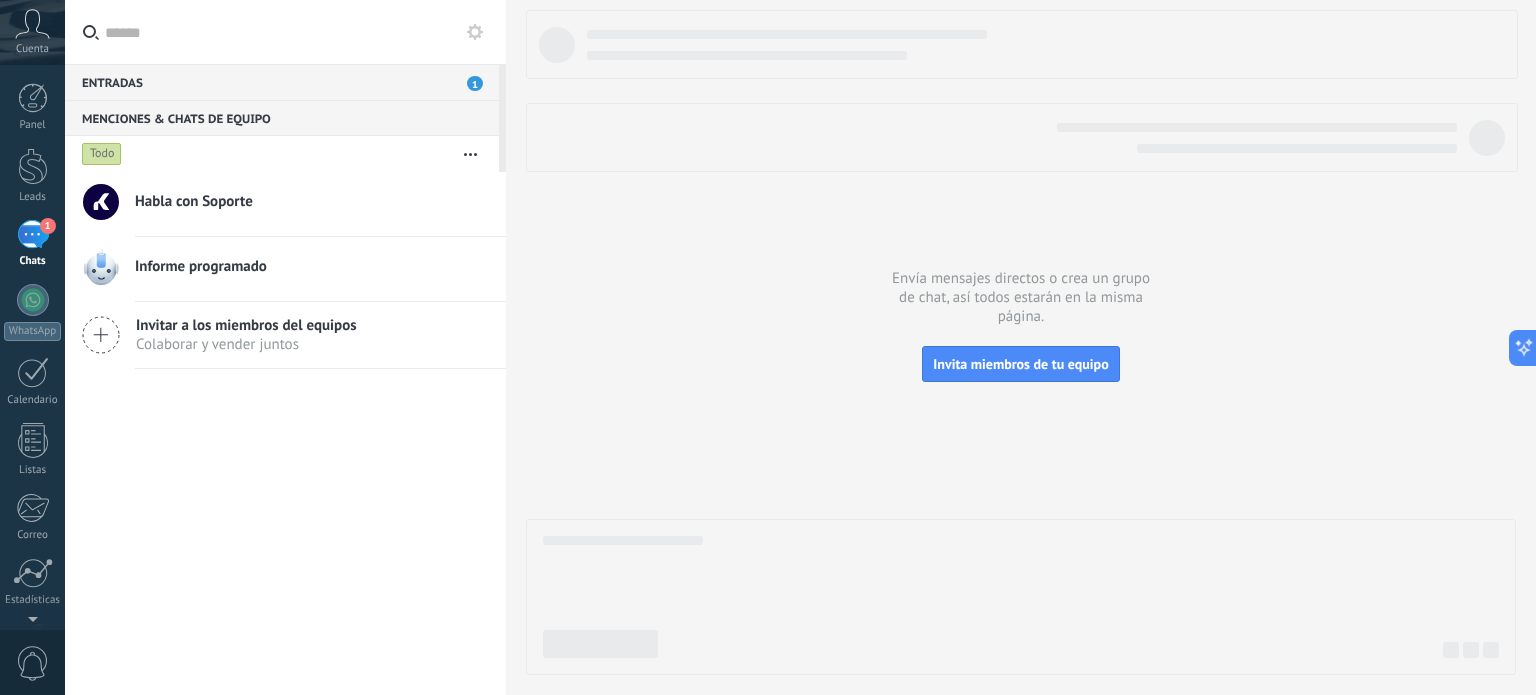click on "Entradas 1" at bounding box center (282, 82) 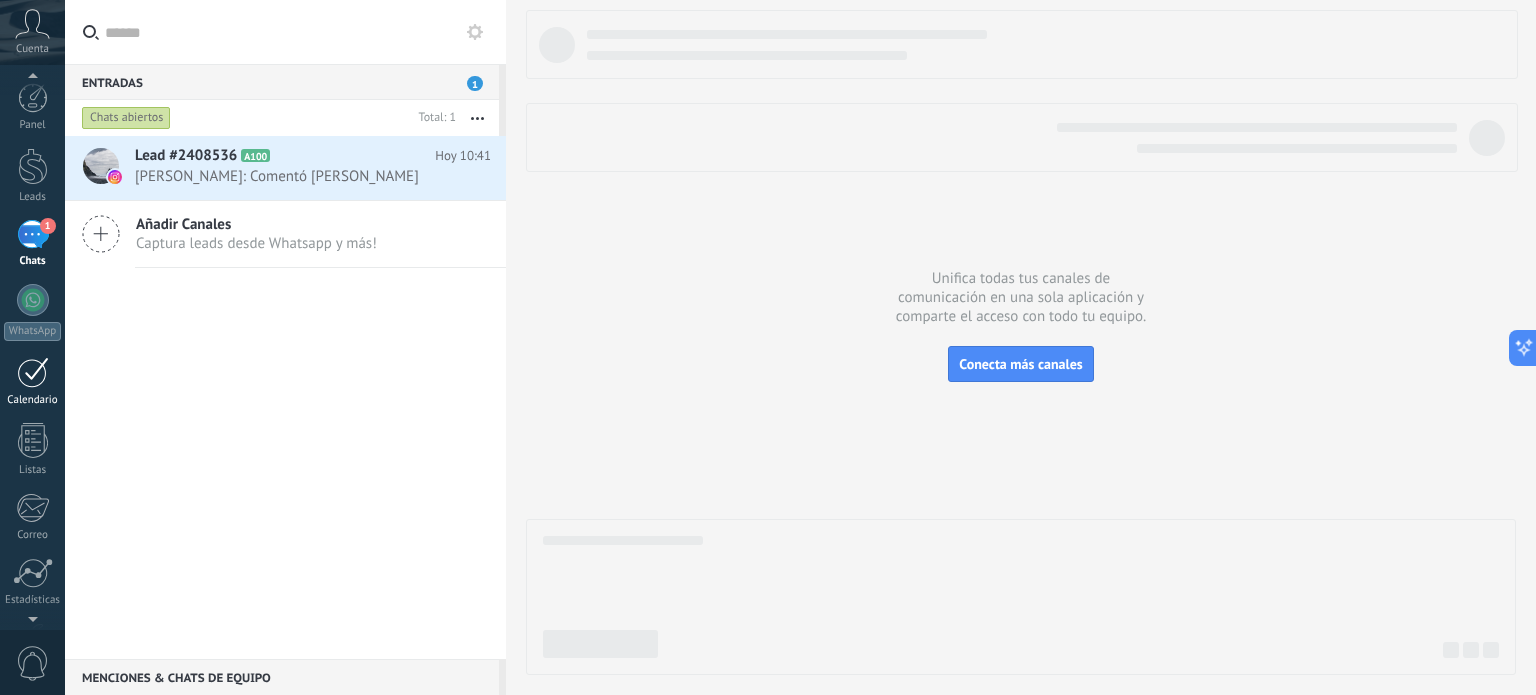 scroll, scrollTop: 100, scrollLeft: 0, axis: vertical 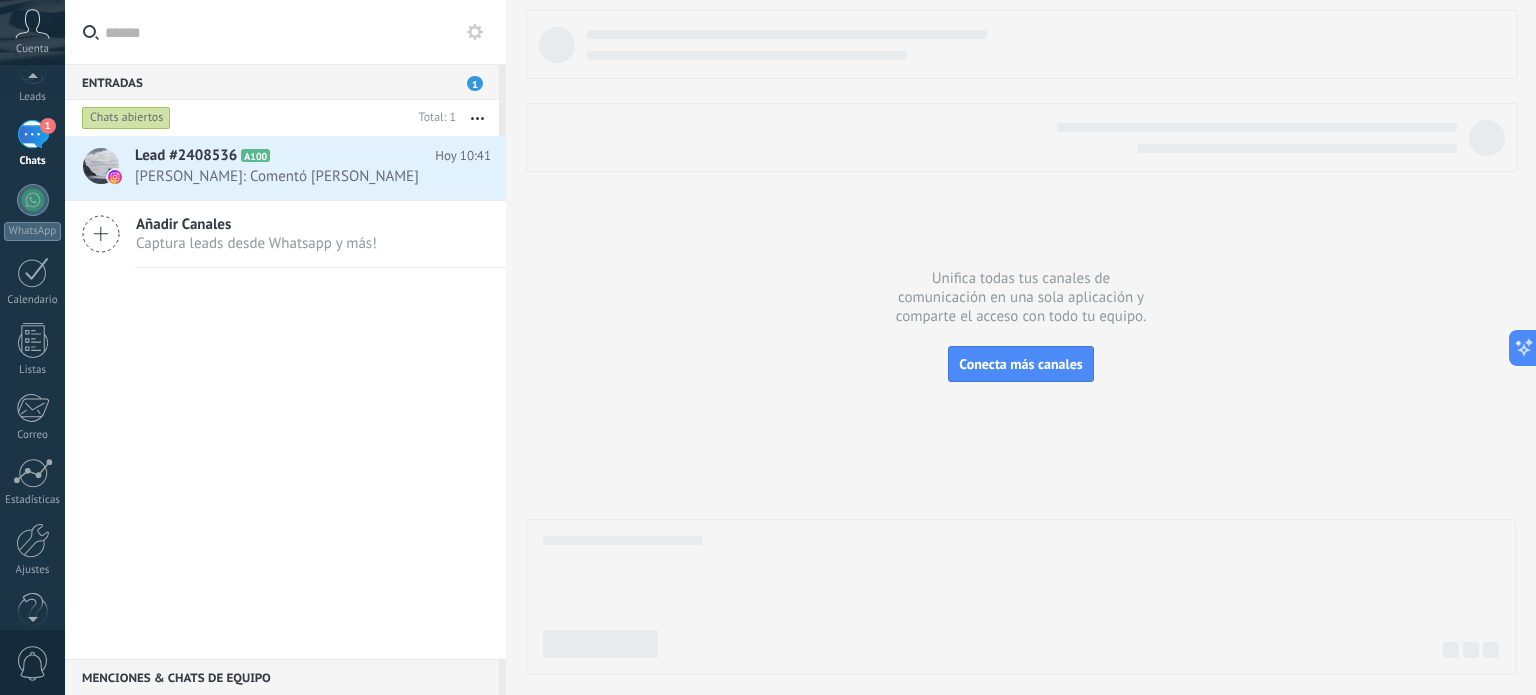 click on "Panel
Leads
1
Chats
WhatsApp
Clientes" at bounding box center (32, 325) 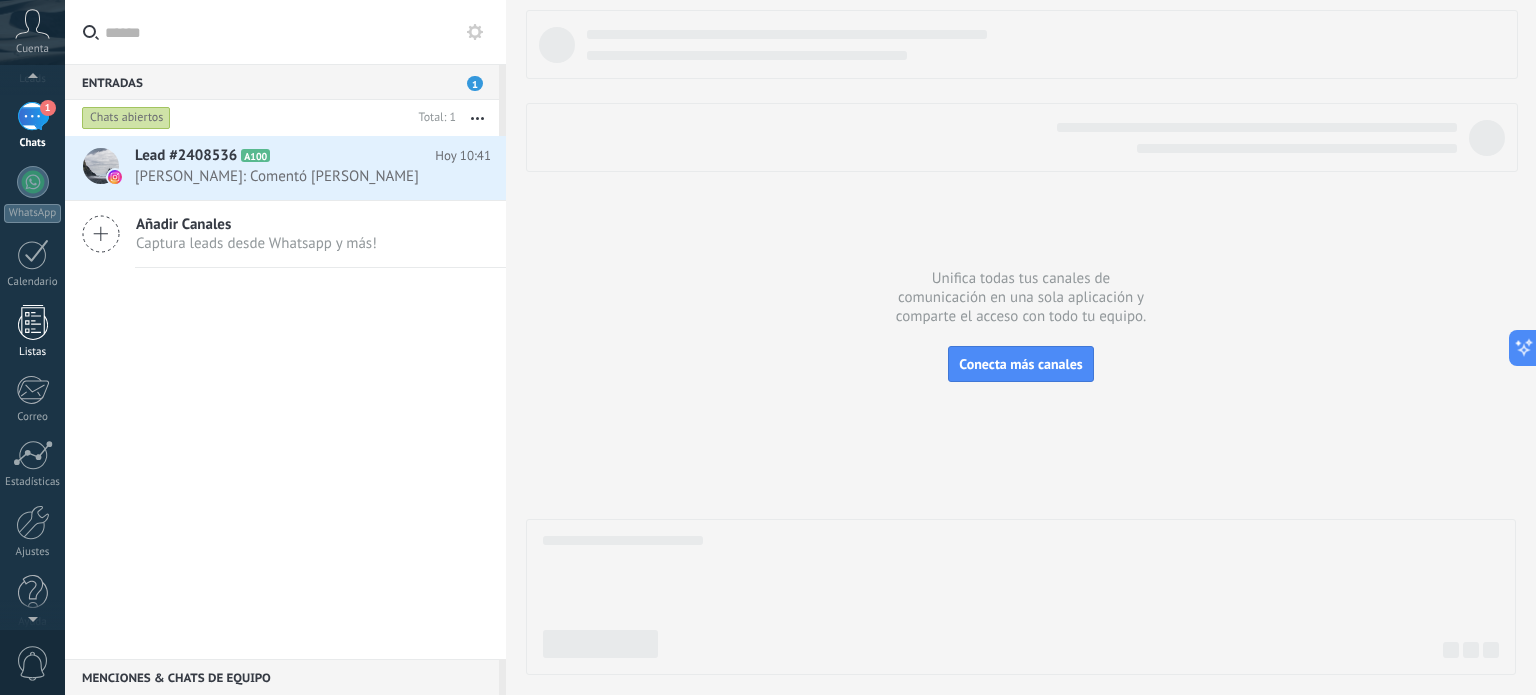 scroll, scrollTop: 136, scrollLeft: 0, axis: vertical 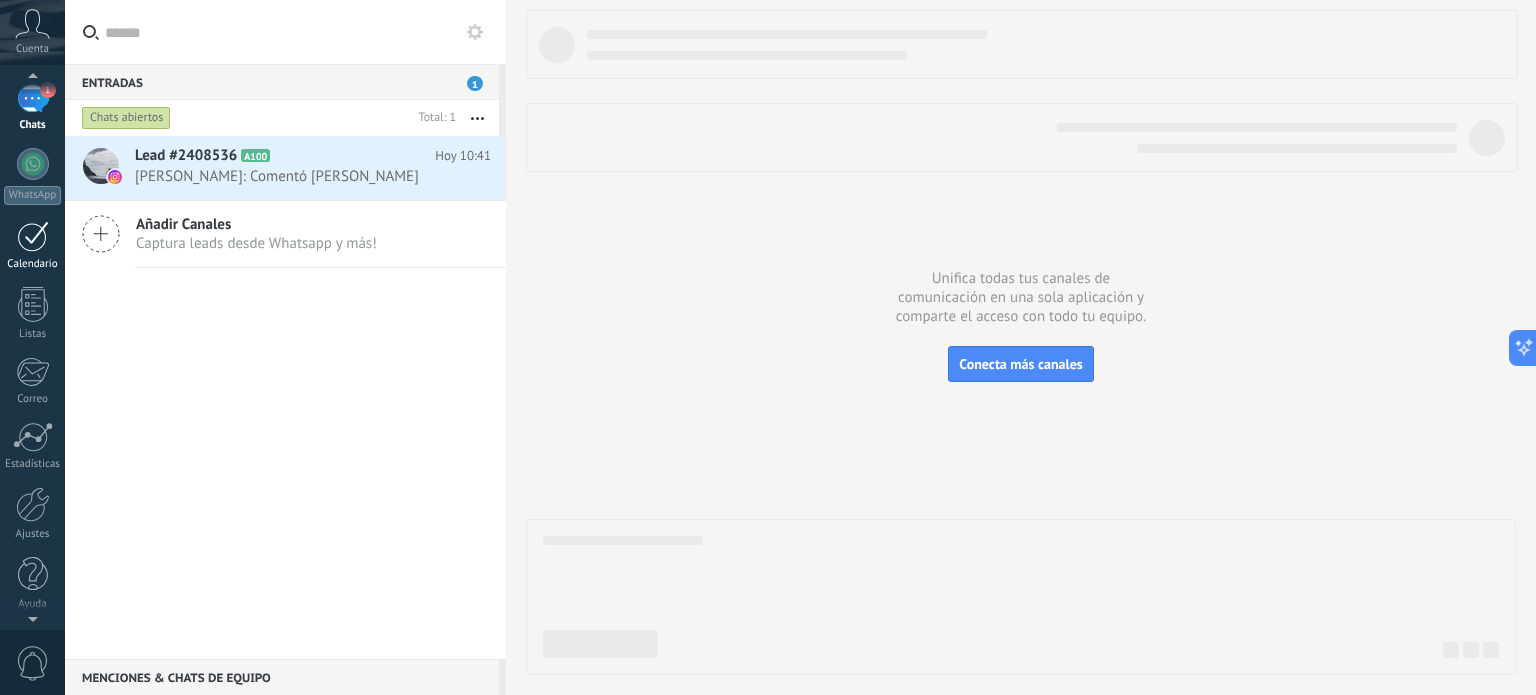 click on "Calendario" at bounding box center [32, 246] 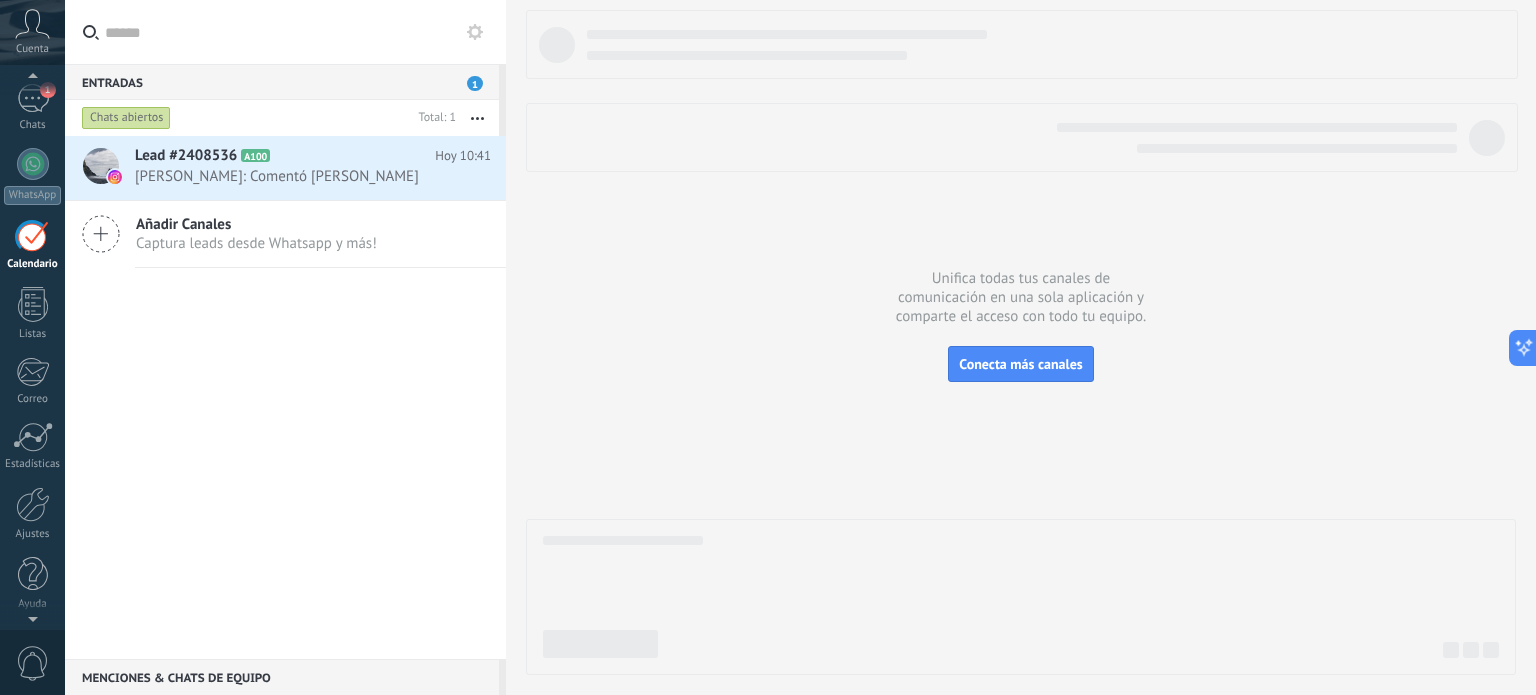 scroll, scrollTop: 56, scrollLeft: 0, axis: vertical 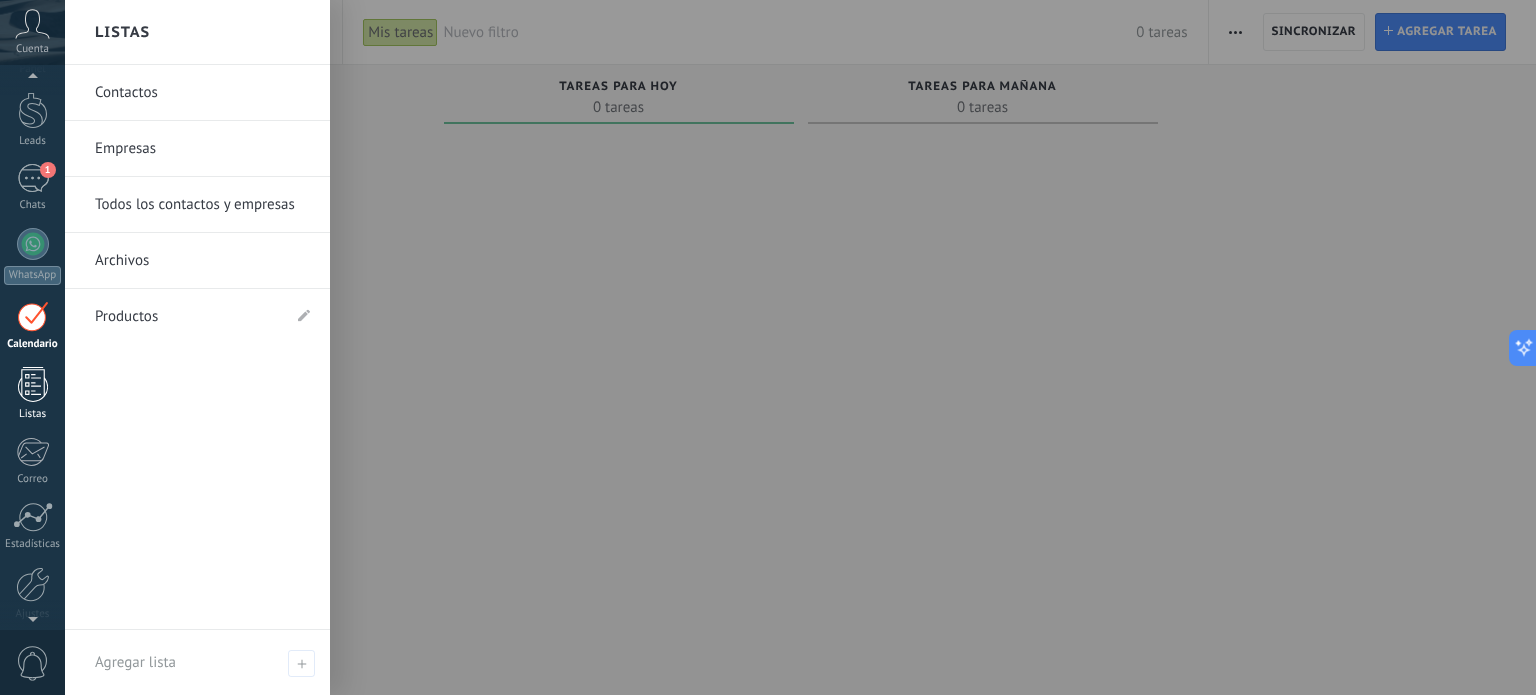click at bounding box center [33, 384] 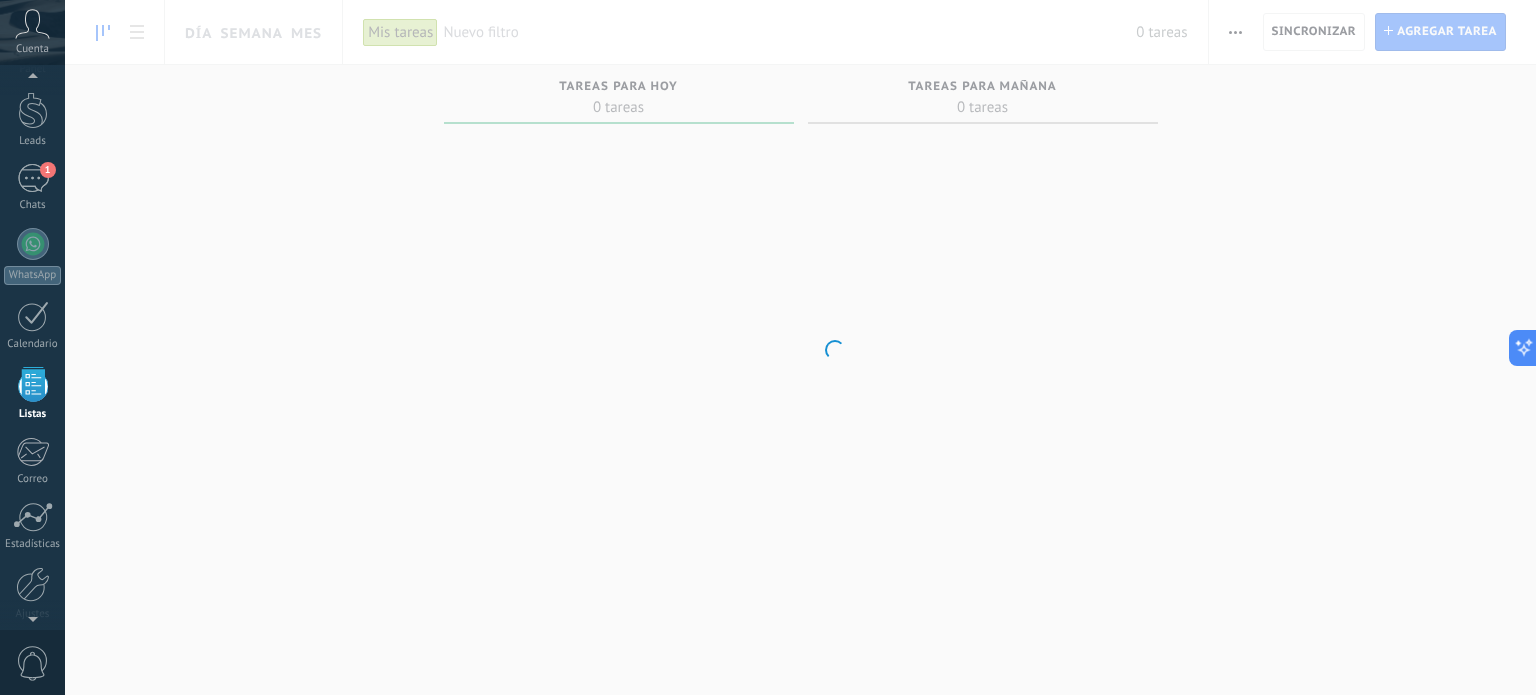 scroll, scrollTop: 123, scrollLeft: 0, axis: vertical 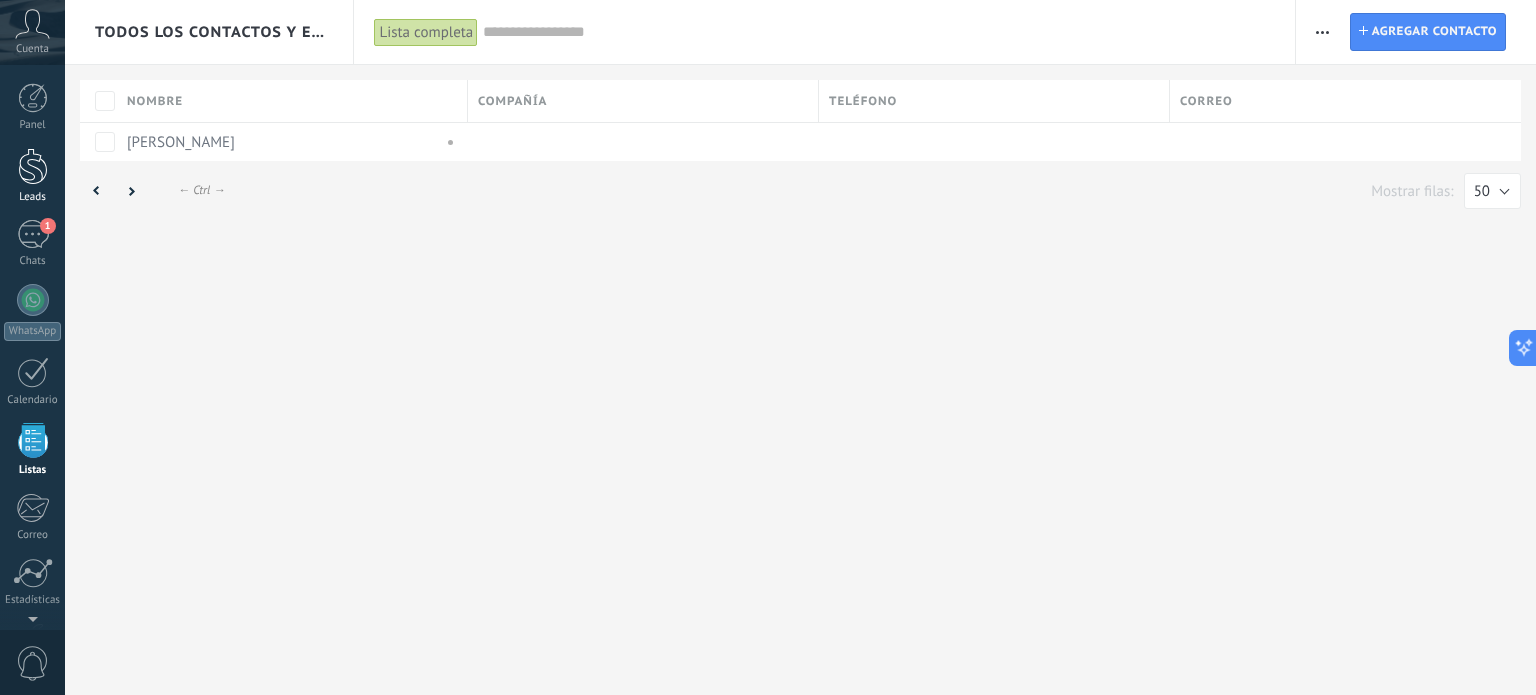 click at bounding box center [33, 166] 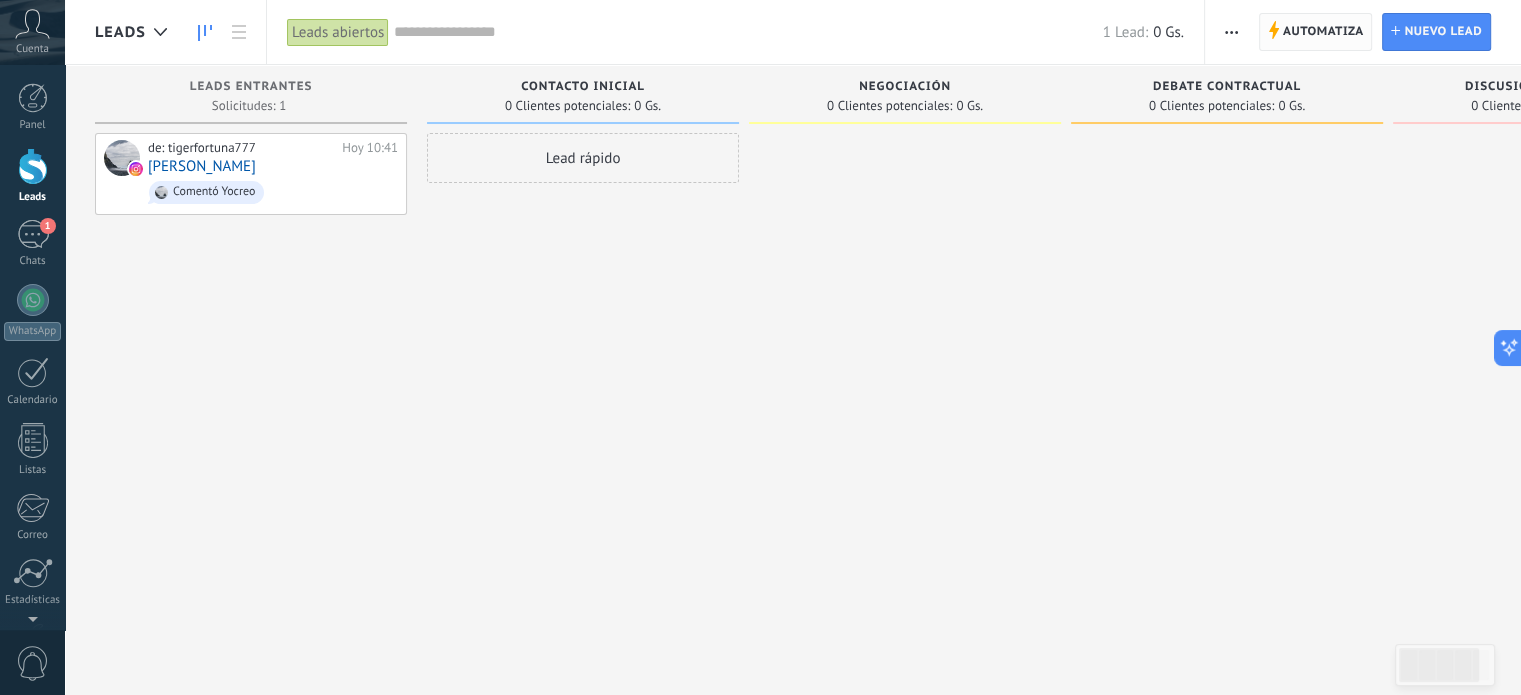 click on "Automatiza" at bounding box center [1323, 32] 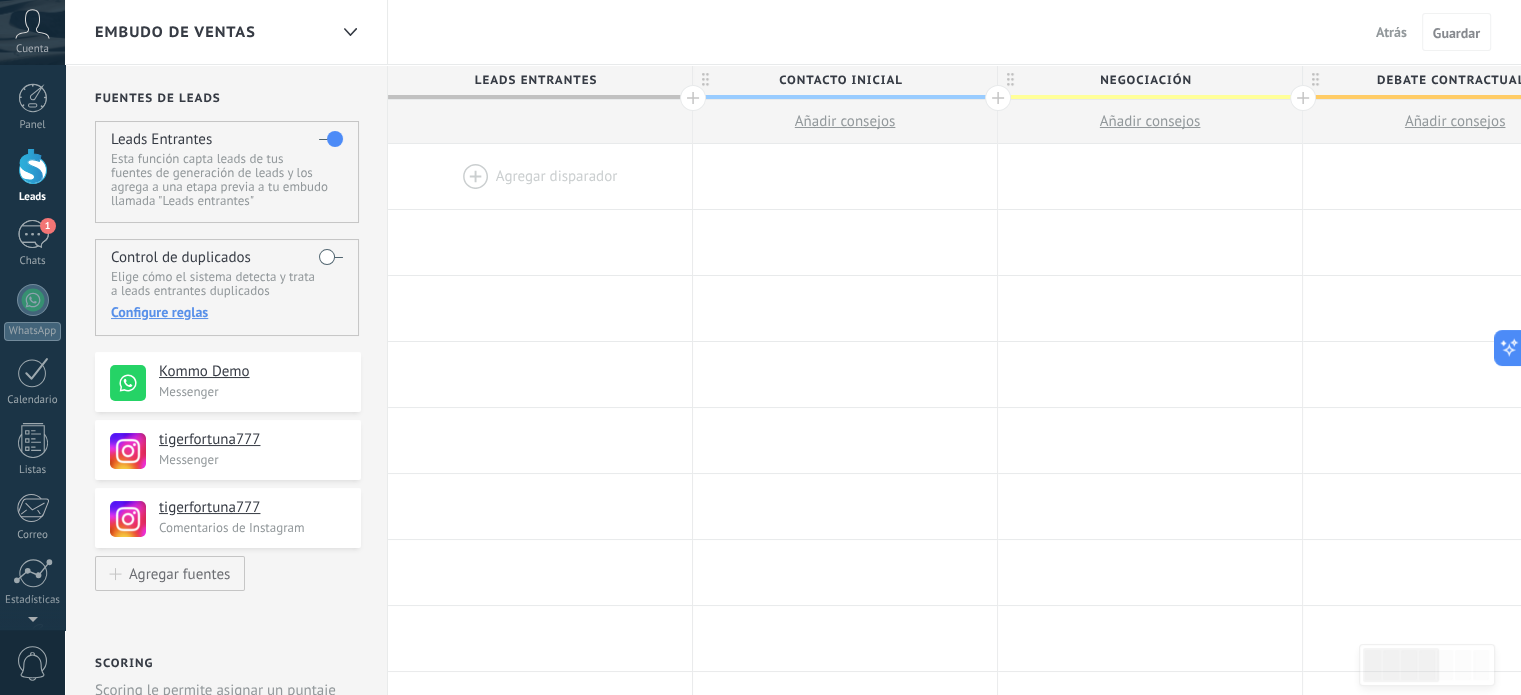 click at bounding box center (540, 176) 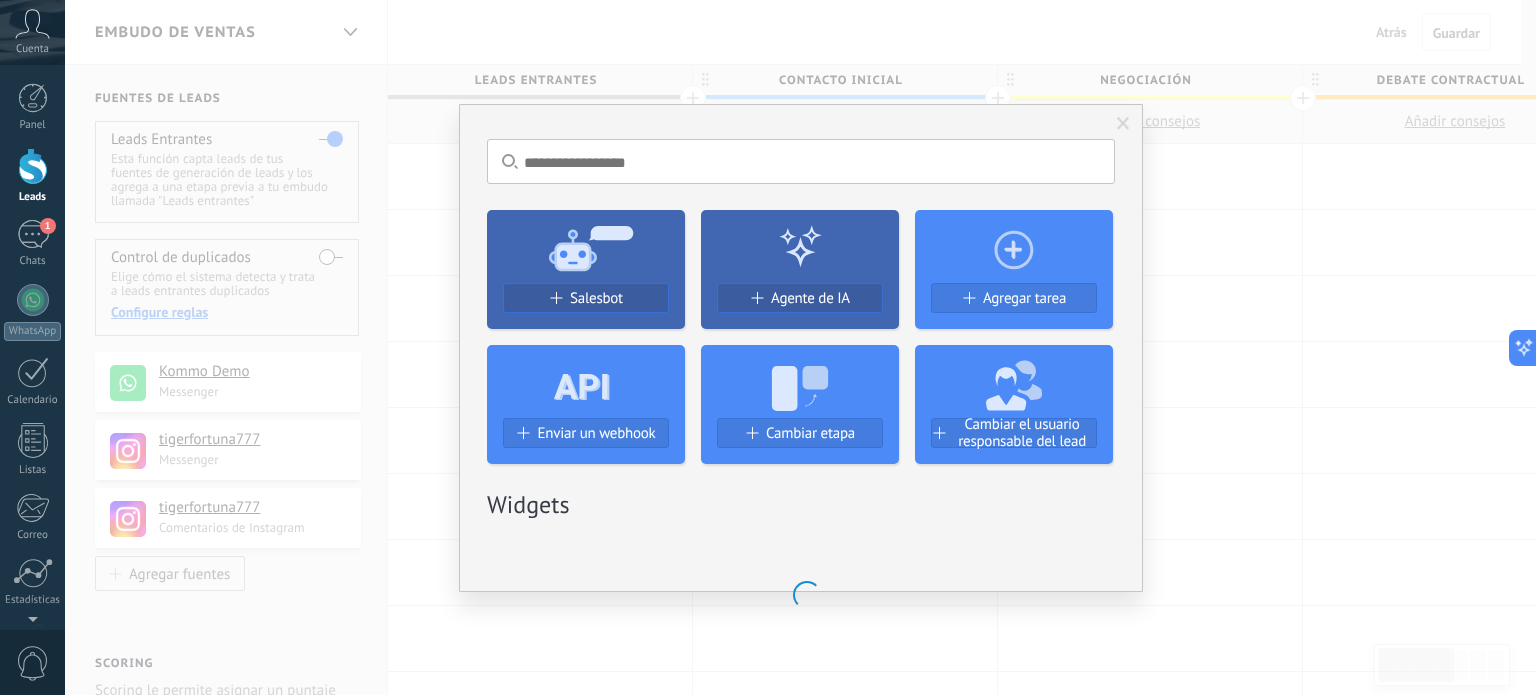 click at bounding box center [1123, 124] 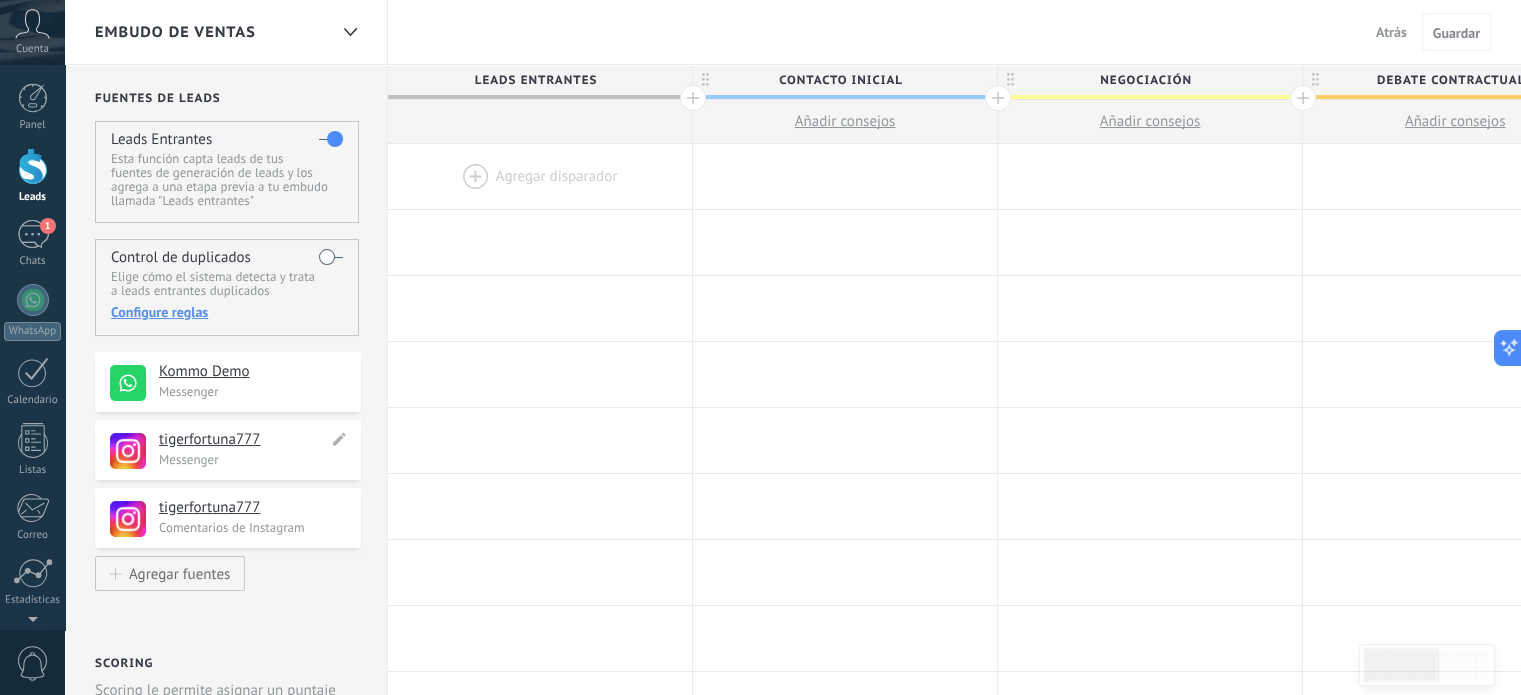 click on "tigerfortuna777" at bounding box center [243, 440] 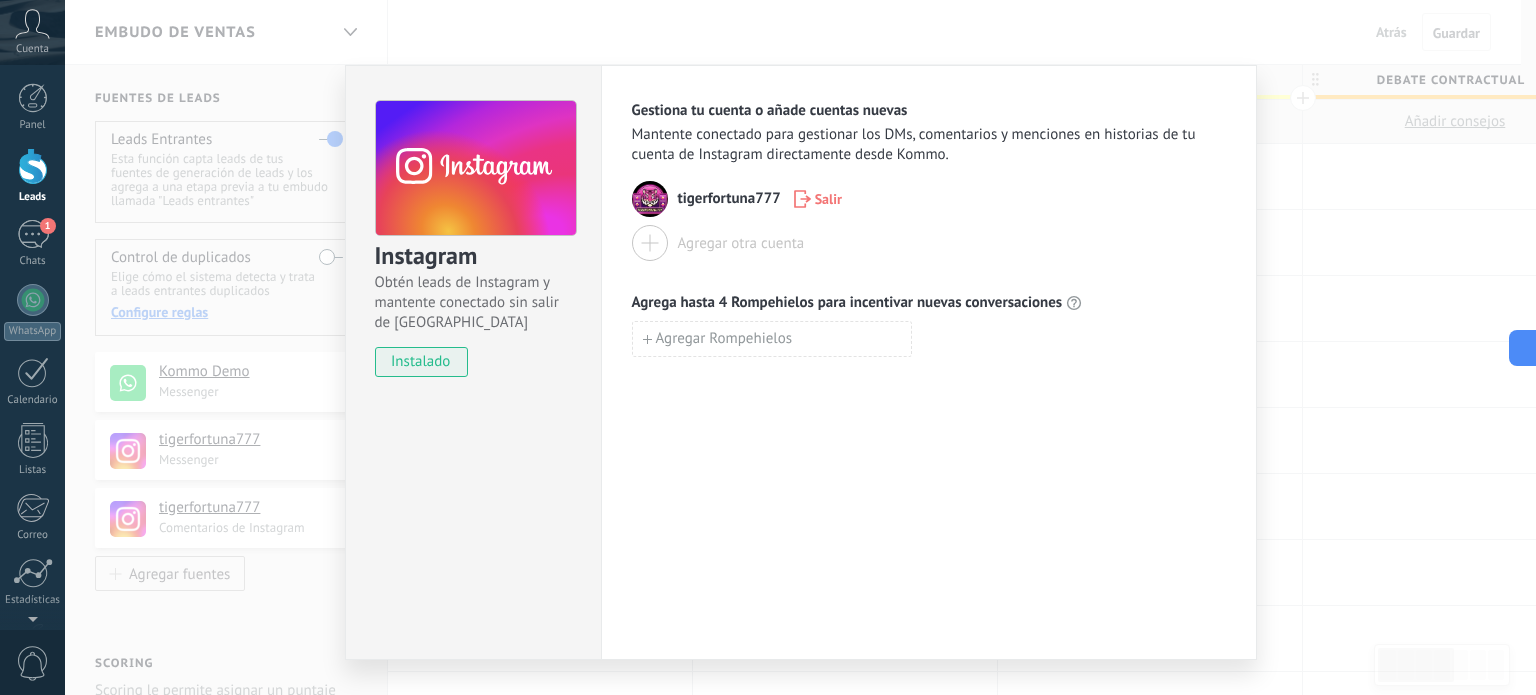 click on "Gestiona tu cuenta o añade cuentas nuevas Mantente conectado para gestionar los DMs, comentarios y menciones en historias de tu cuenta de Instagram directamente desde Kommo. tigerfortuna777 Salir Agregar otra cuenta Agrega hasta 4 Rompehielos para incentivar nuevas conversaciones Agregar Rompehielos" at bounding box center (929, 362) 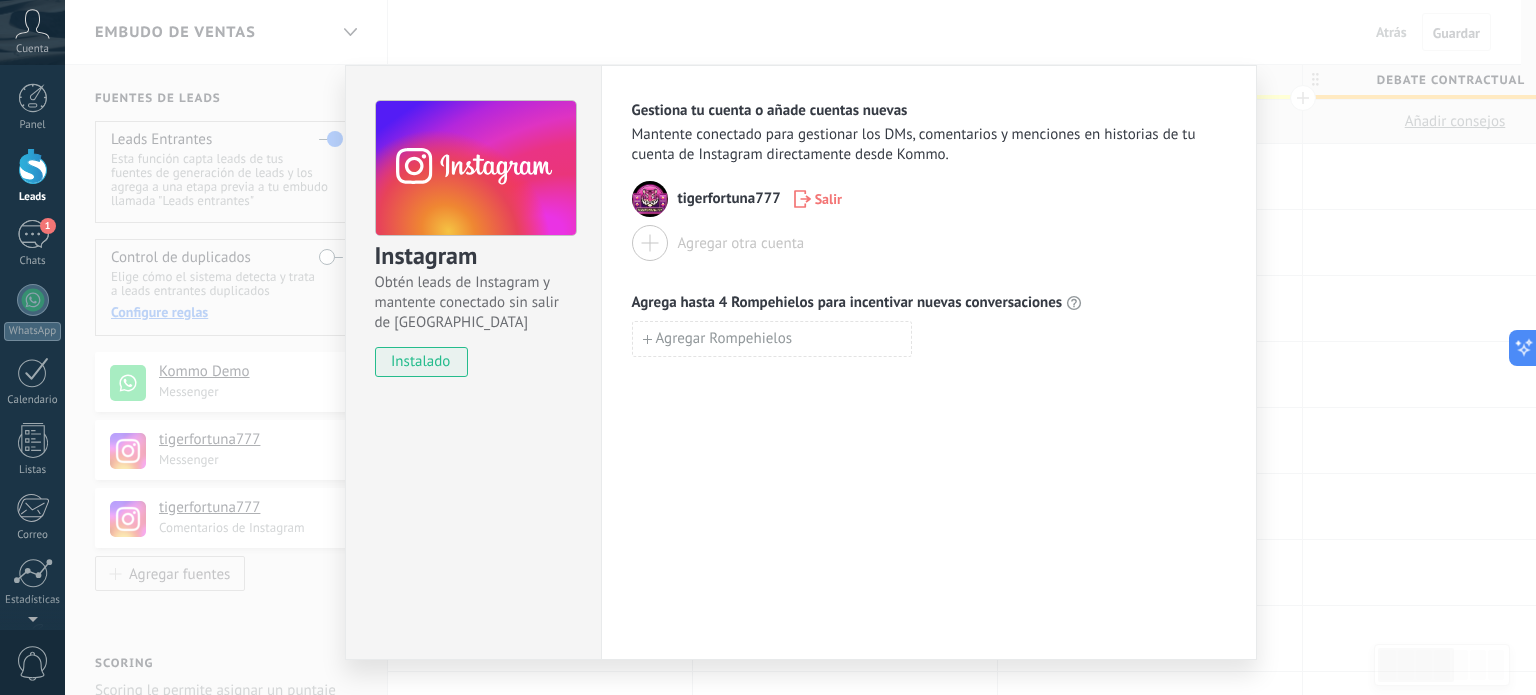 click on "Instagram Obtén leads de Instagram y mantente conectado sin salir de Kommo instalado Gestiona tu cuenta o añade cuentas nuevas Mantente conectado para gestionar los DMs, comentarios y menciones en historias de tu cuenta de Instagram directamente desde Kommo. tigerfortuna777 Salir Agregar otra cuenta Agrega hasta 4 Rompehielos para incentivar nuevas conversaciones Agregar Rompehielos" at bounding box center (800, 347) 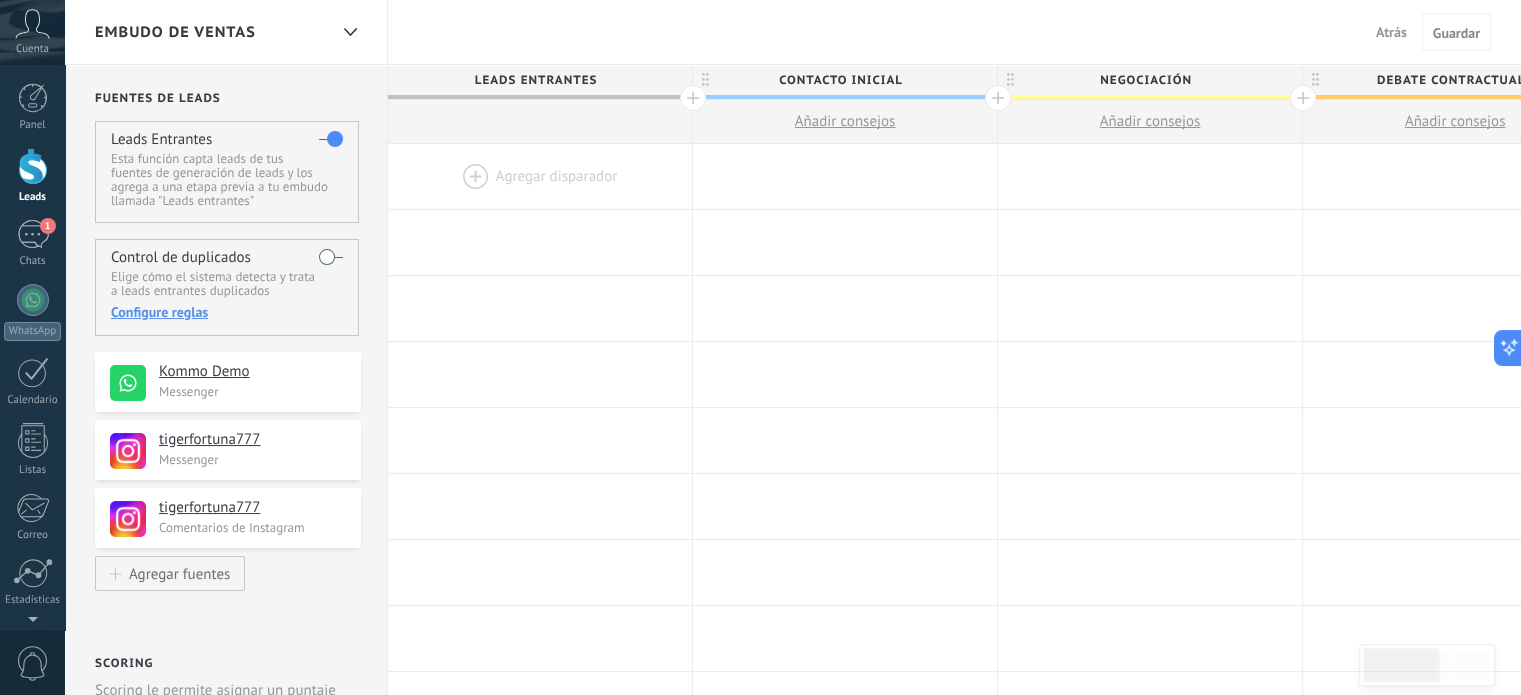 click at bounding box center (540, 176) 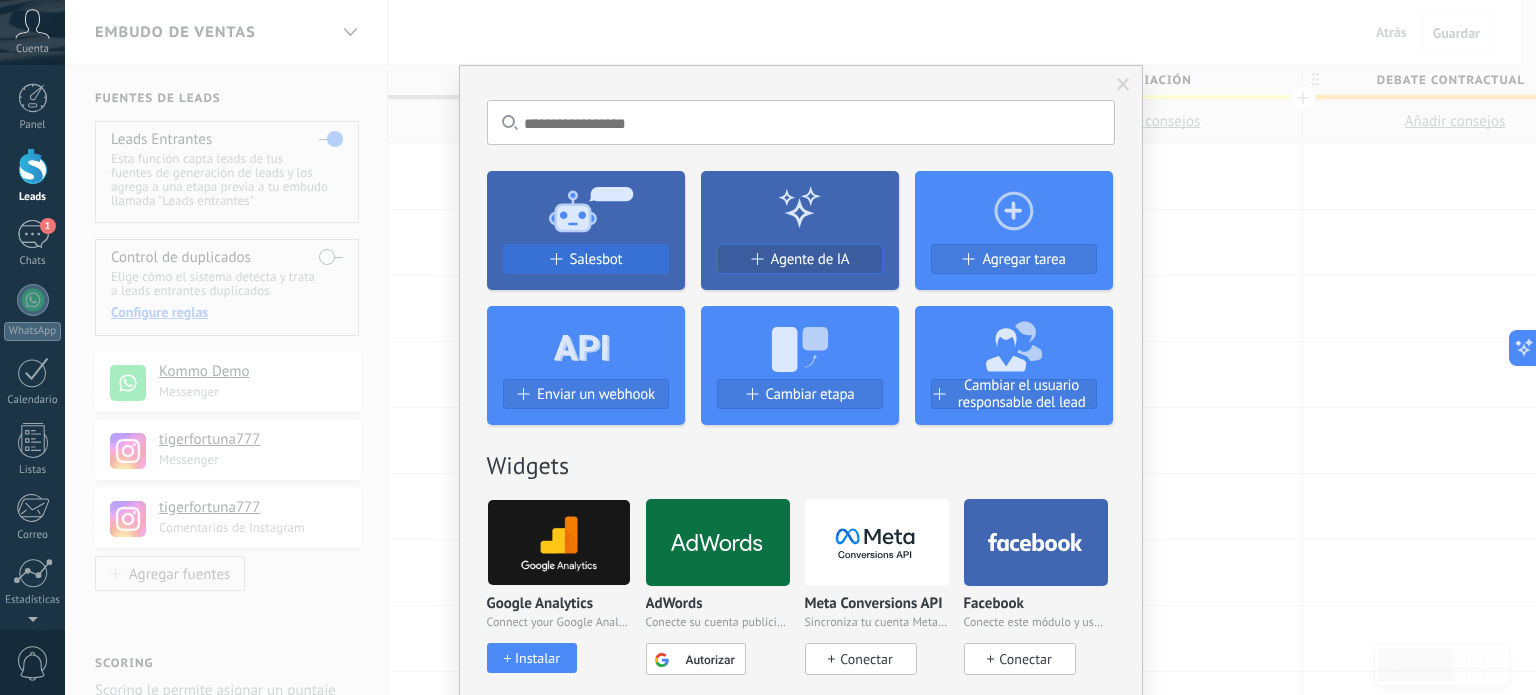 click on "Salesbot" at bounding box center [596, 259] 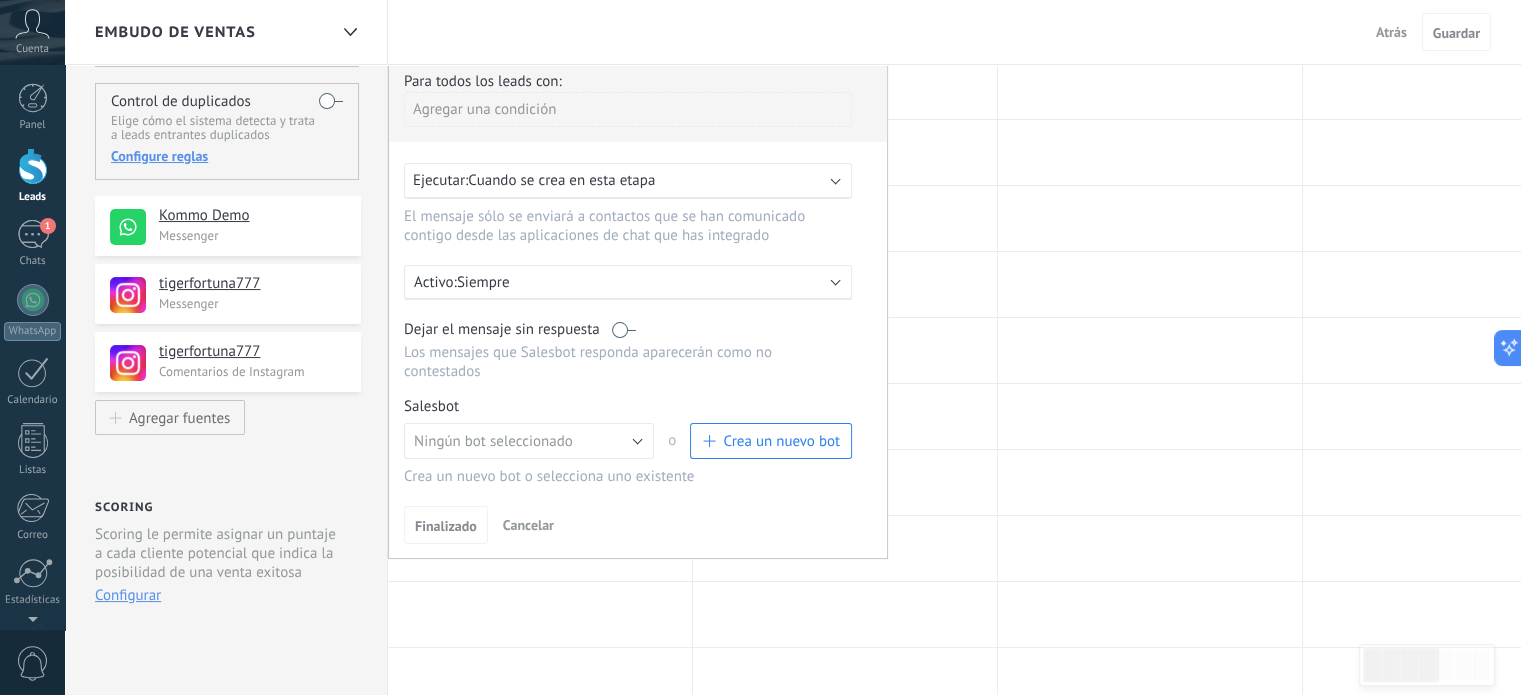 scroll, scrollTop: 200, scrollLeft: 0, axis: vertical 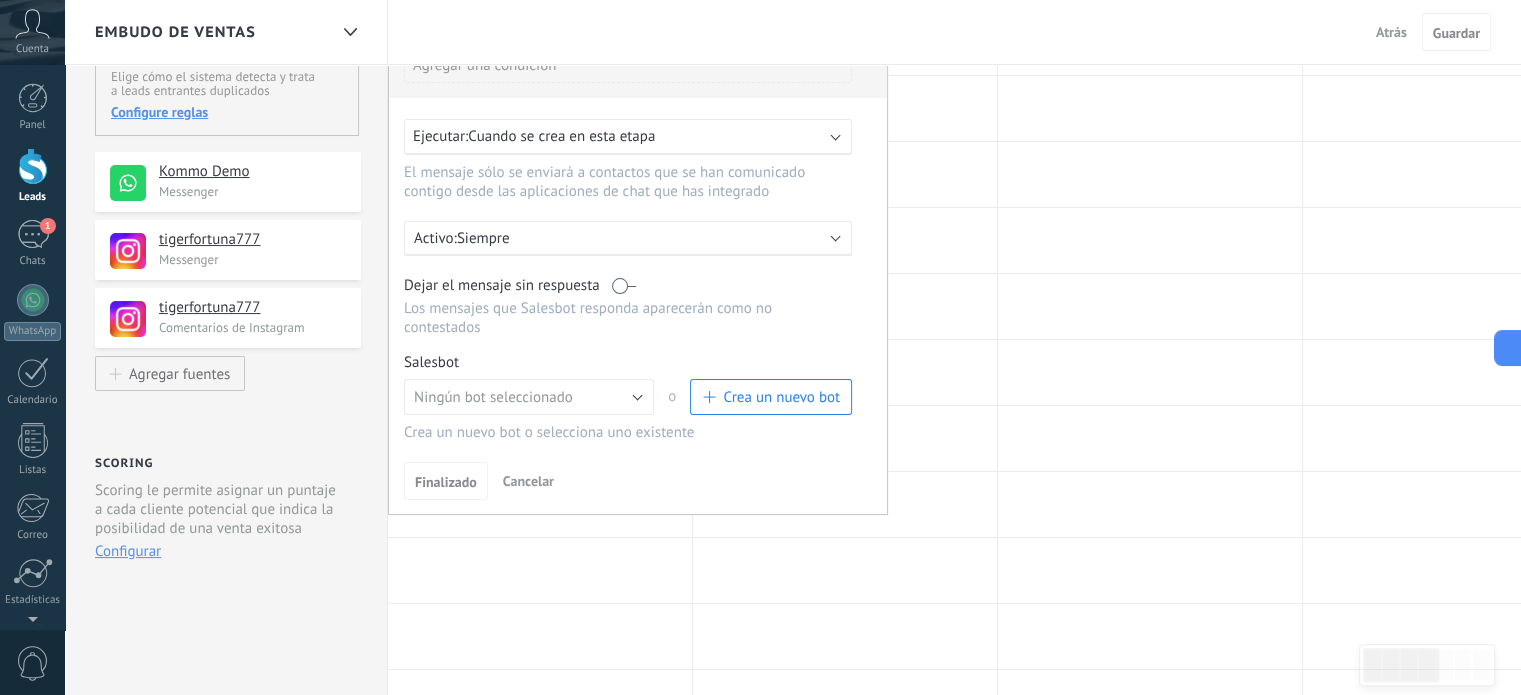 click on "Cancelar" at bounding box center (528, 481) 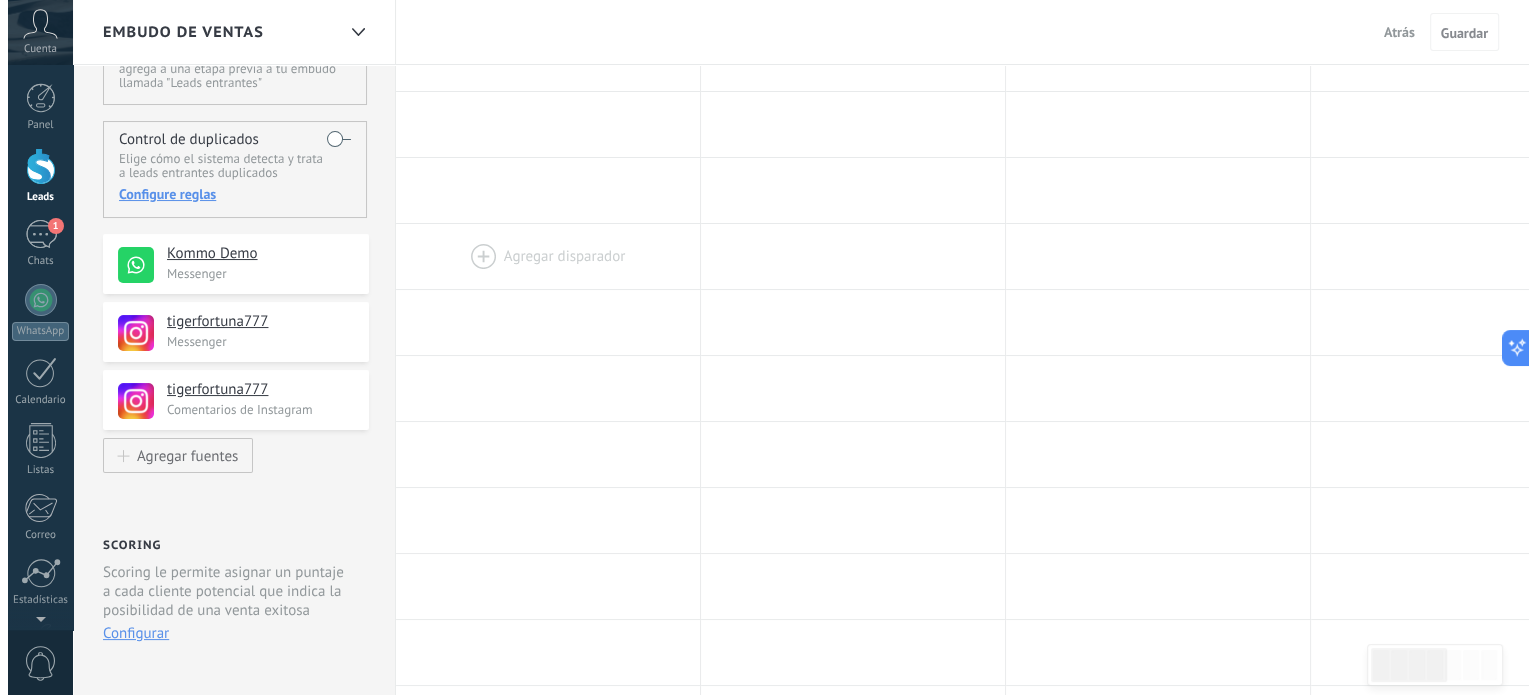 scroll, scrollTop: 0, scrollLeft: 0, axis: both 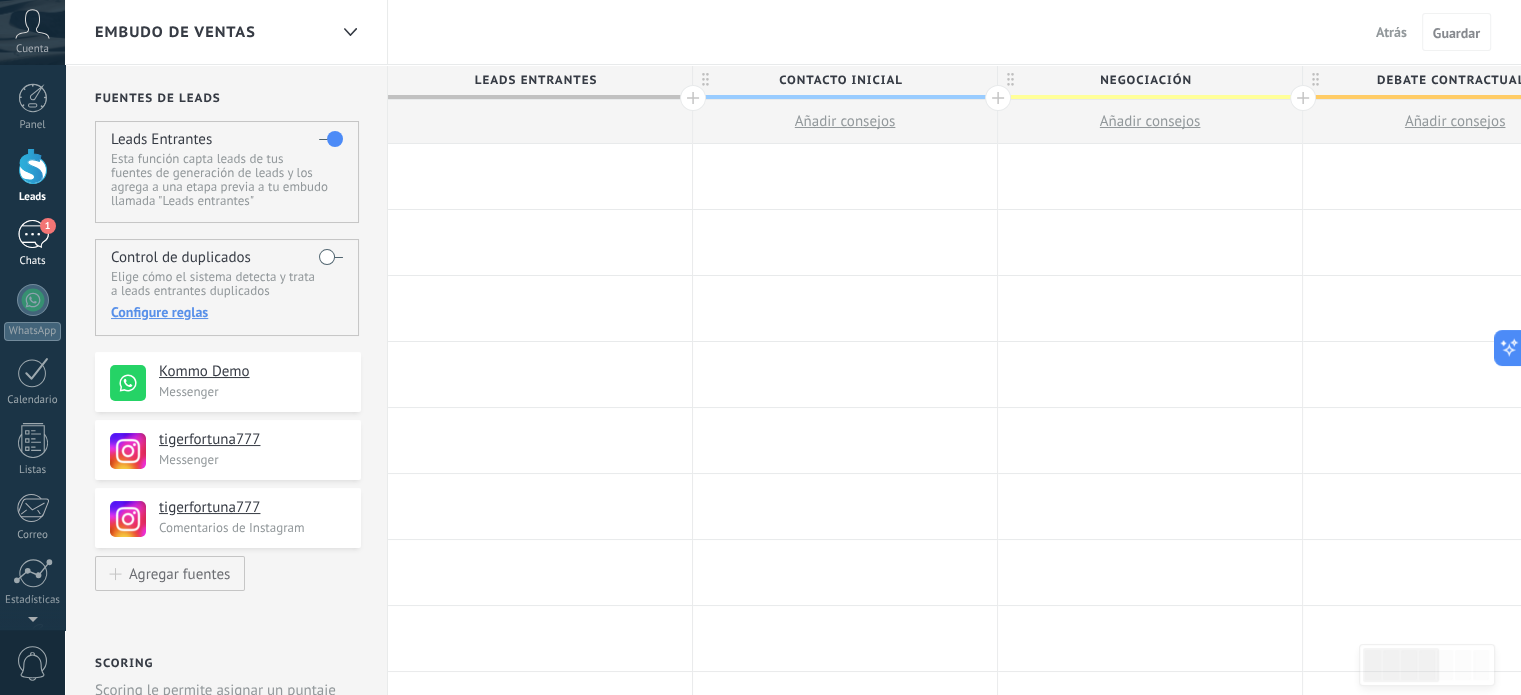 click on "1" at bounding box center [33, 234] 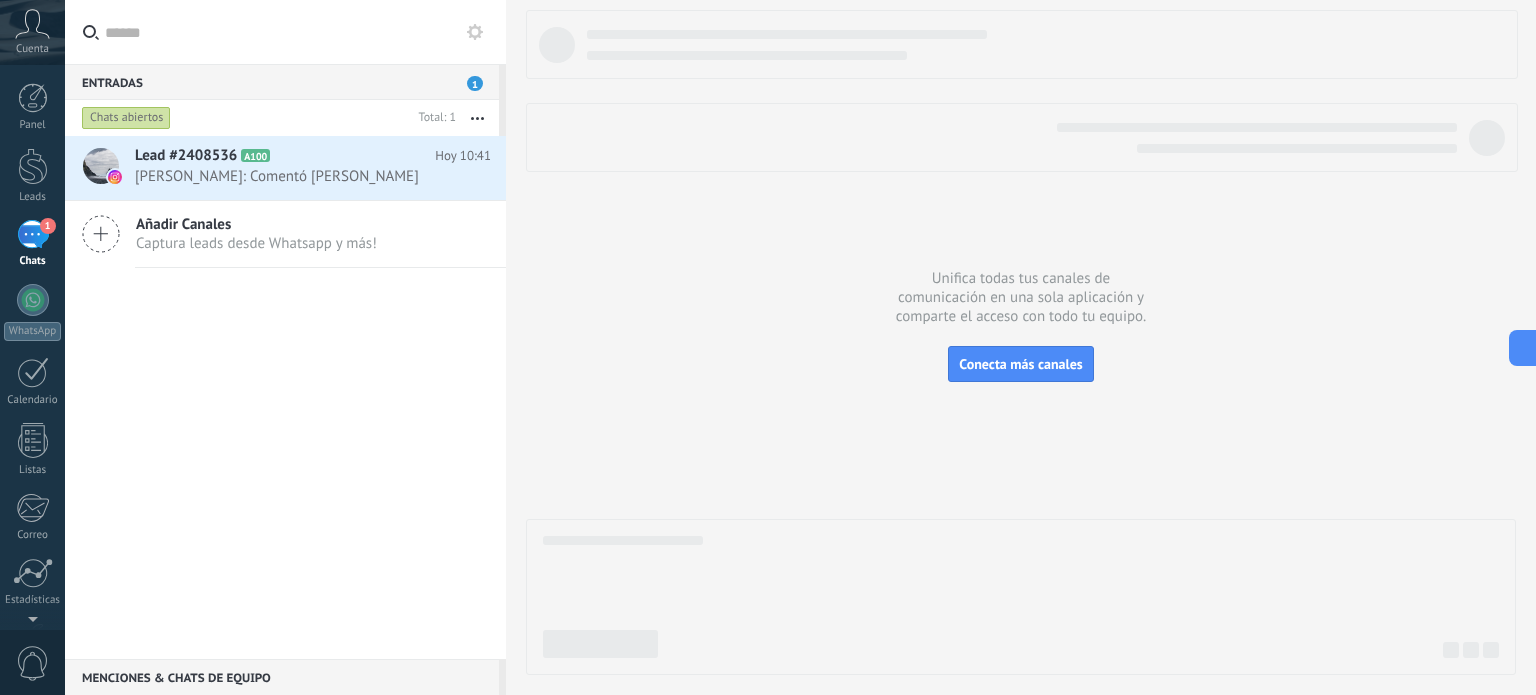 click on "1" at bounding box center [475, 83] 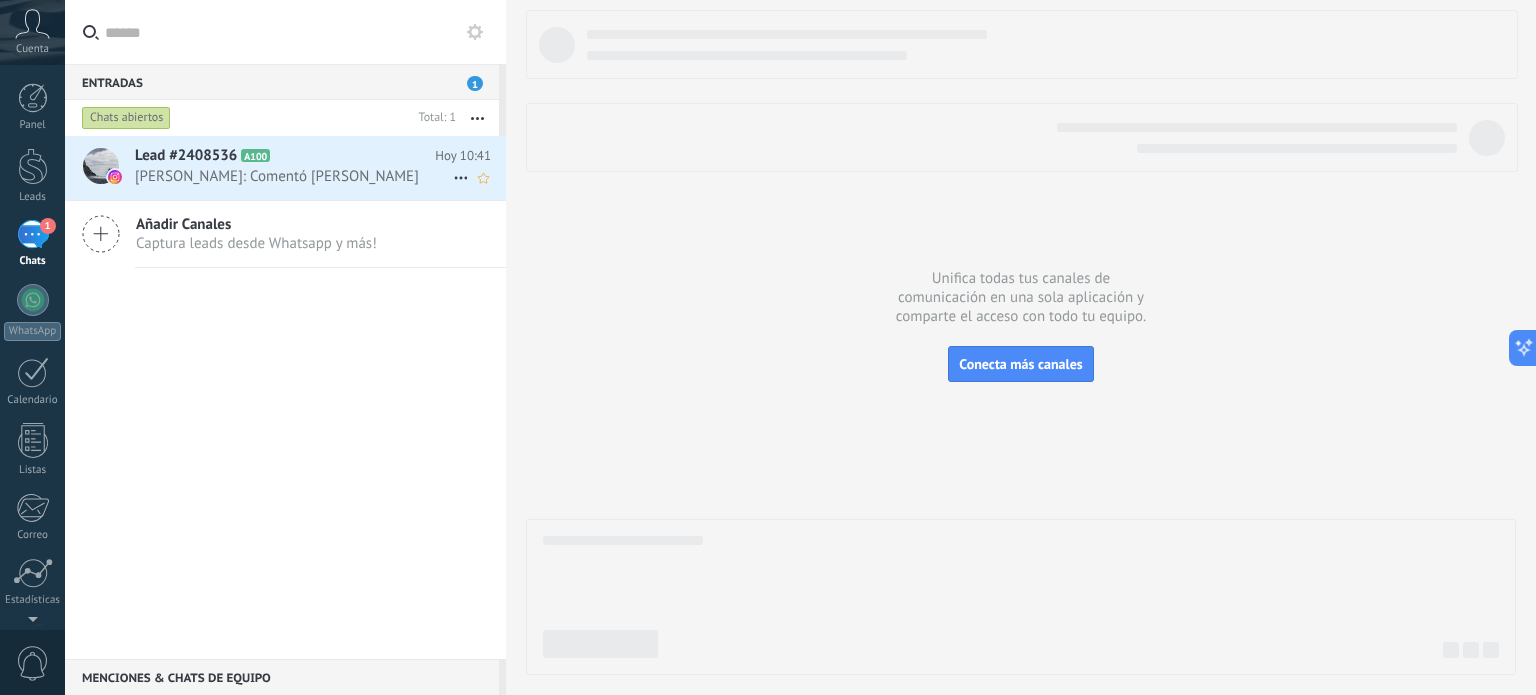 click 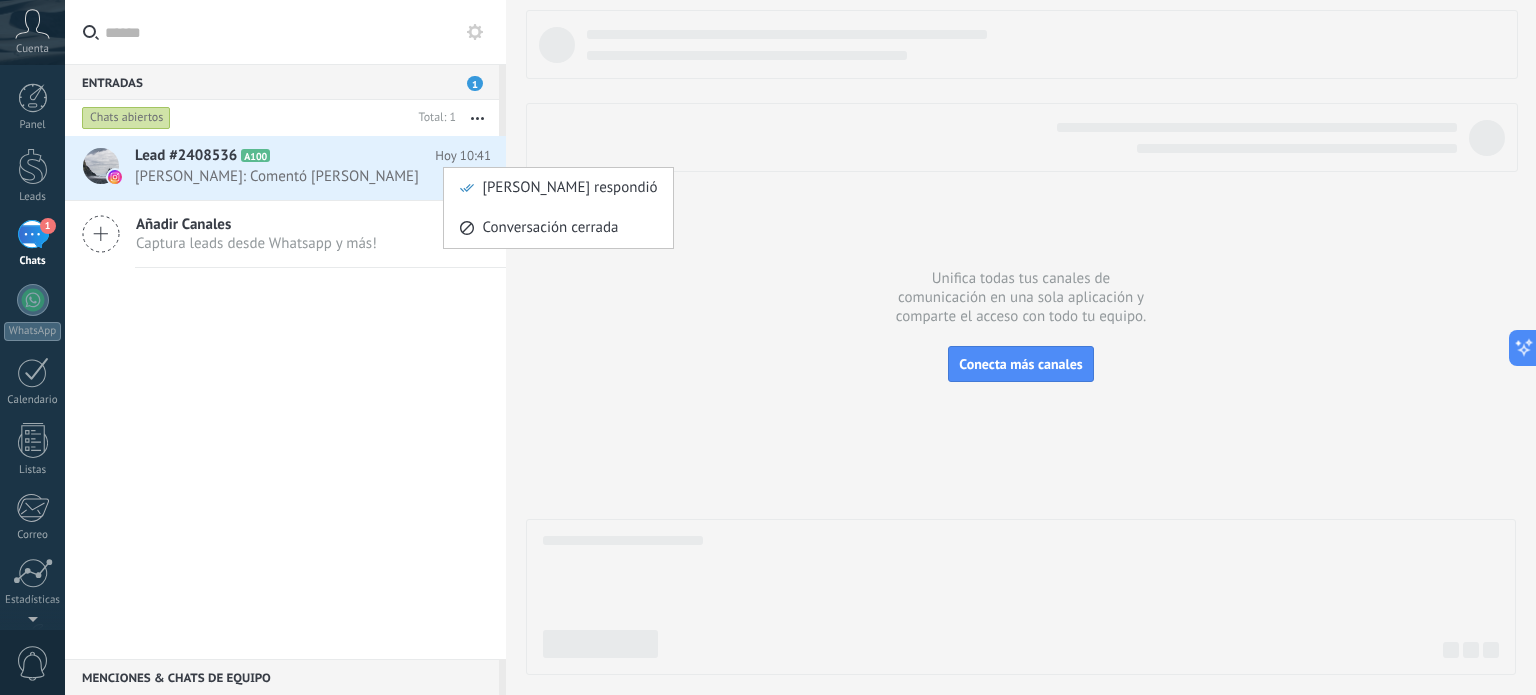 click at bounding box center [768, 347] 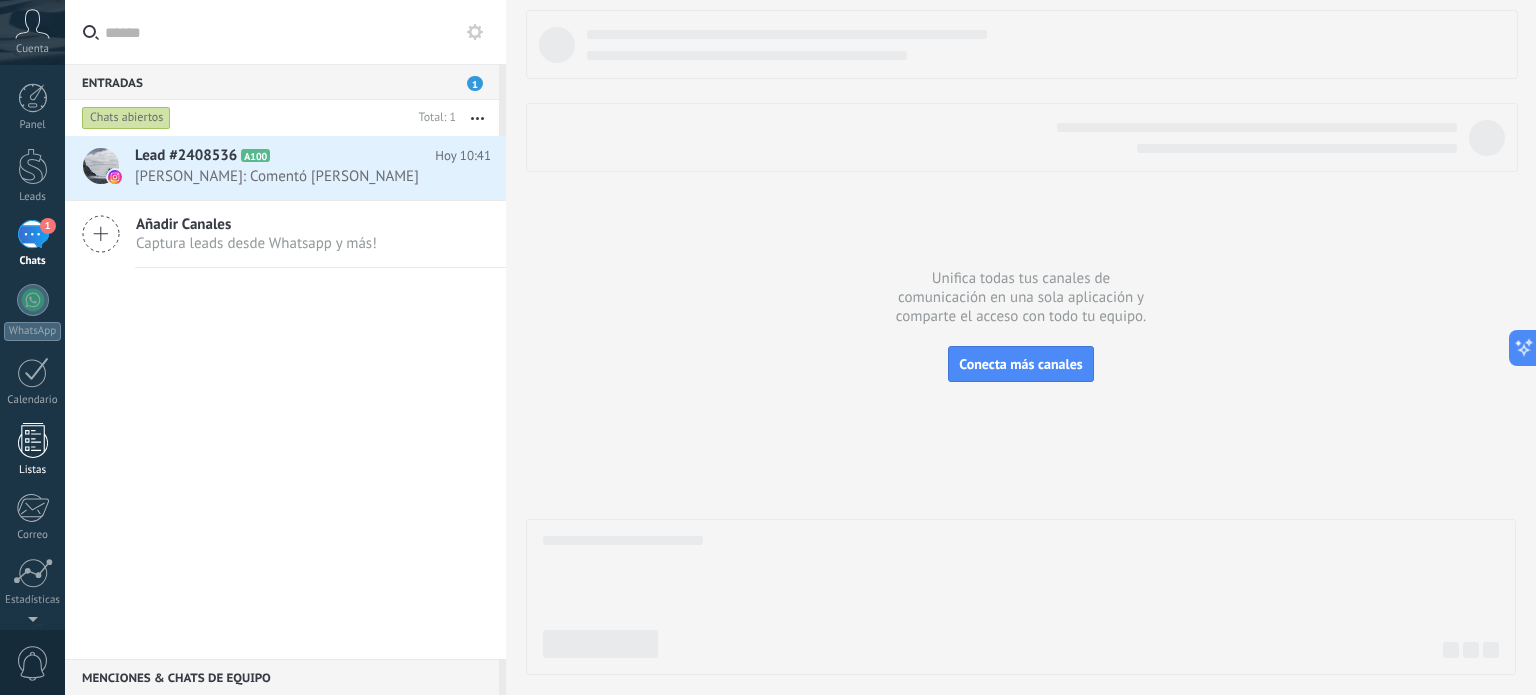click at bounding box center [33, 440] 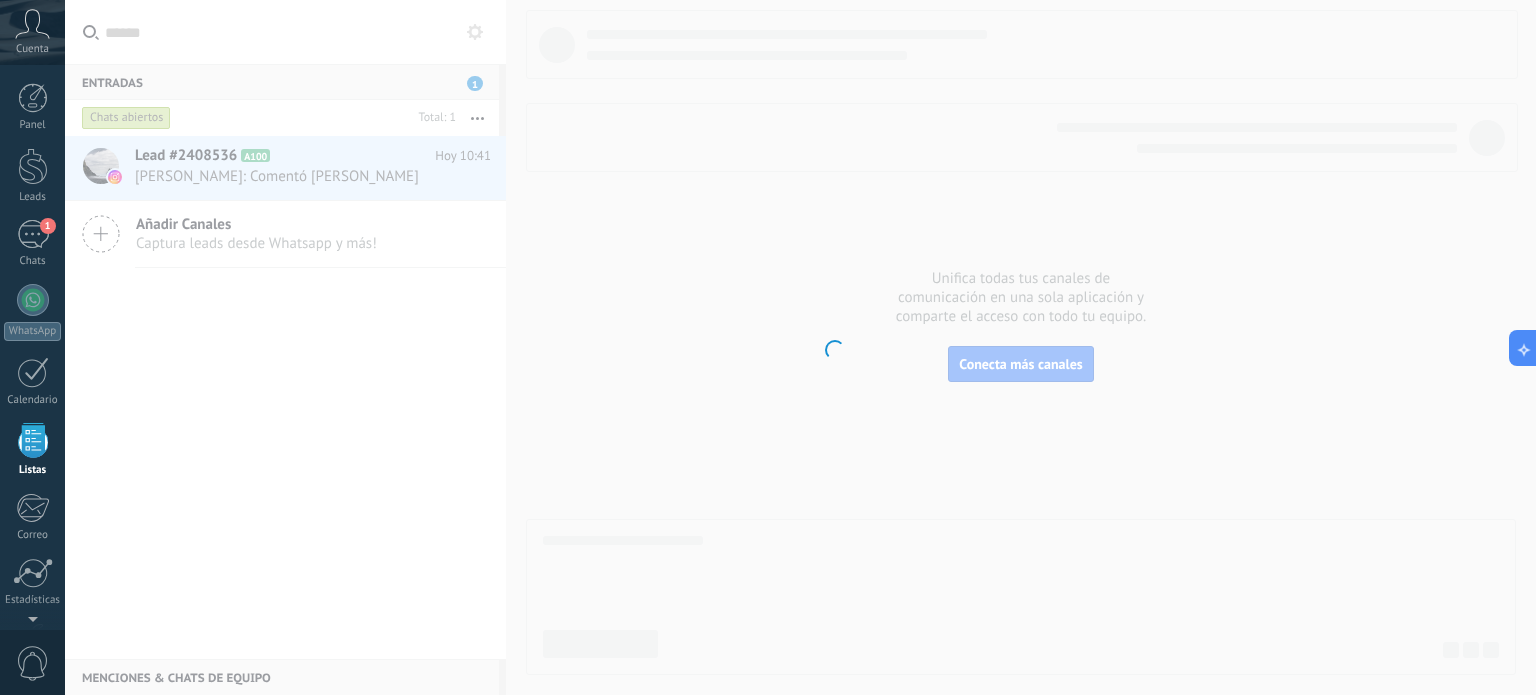 scroll, scrollTop: 123, scrollLeft: 0, axis: vertical 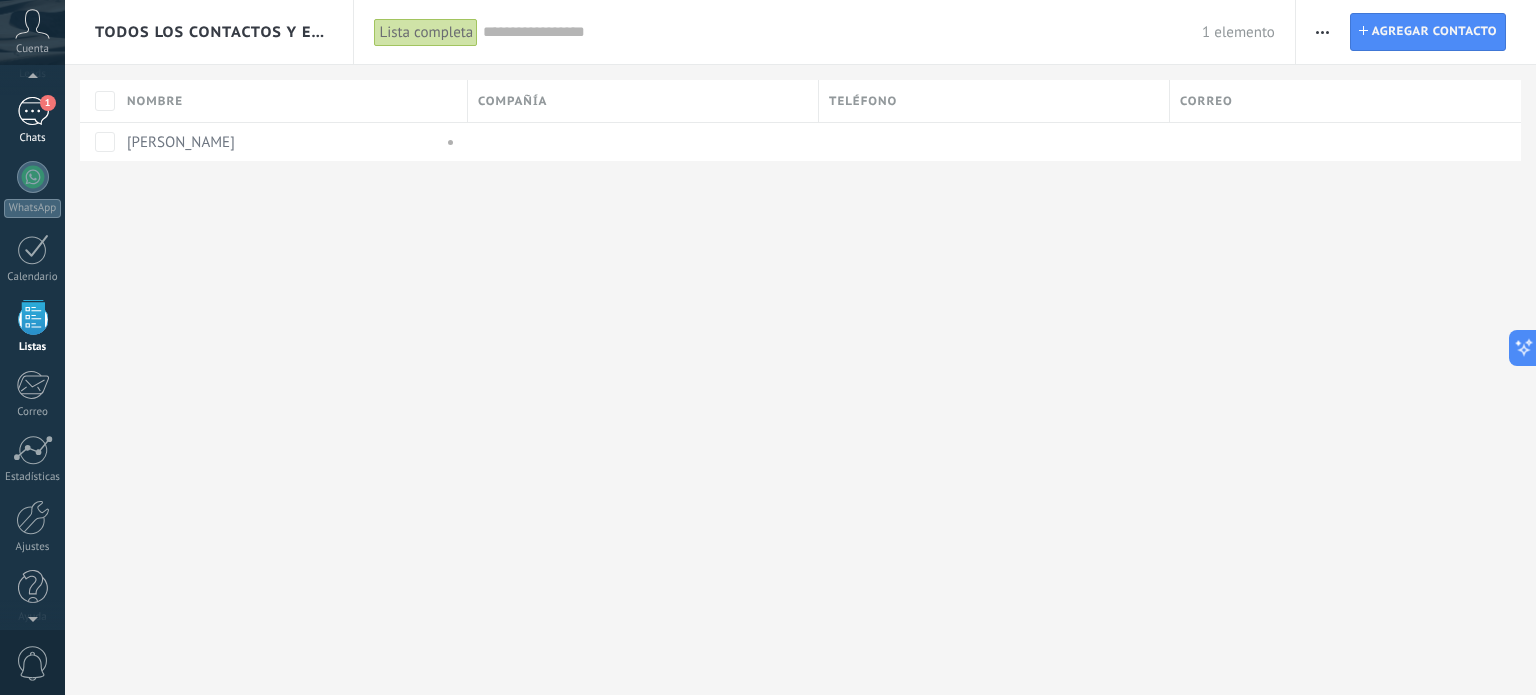 click on "1
Chats" at bounding box center (32, 121) 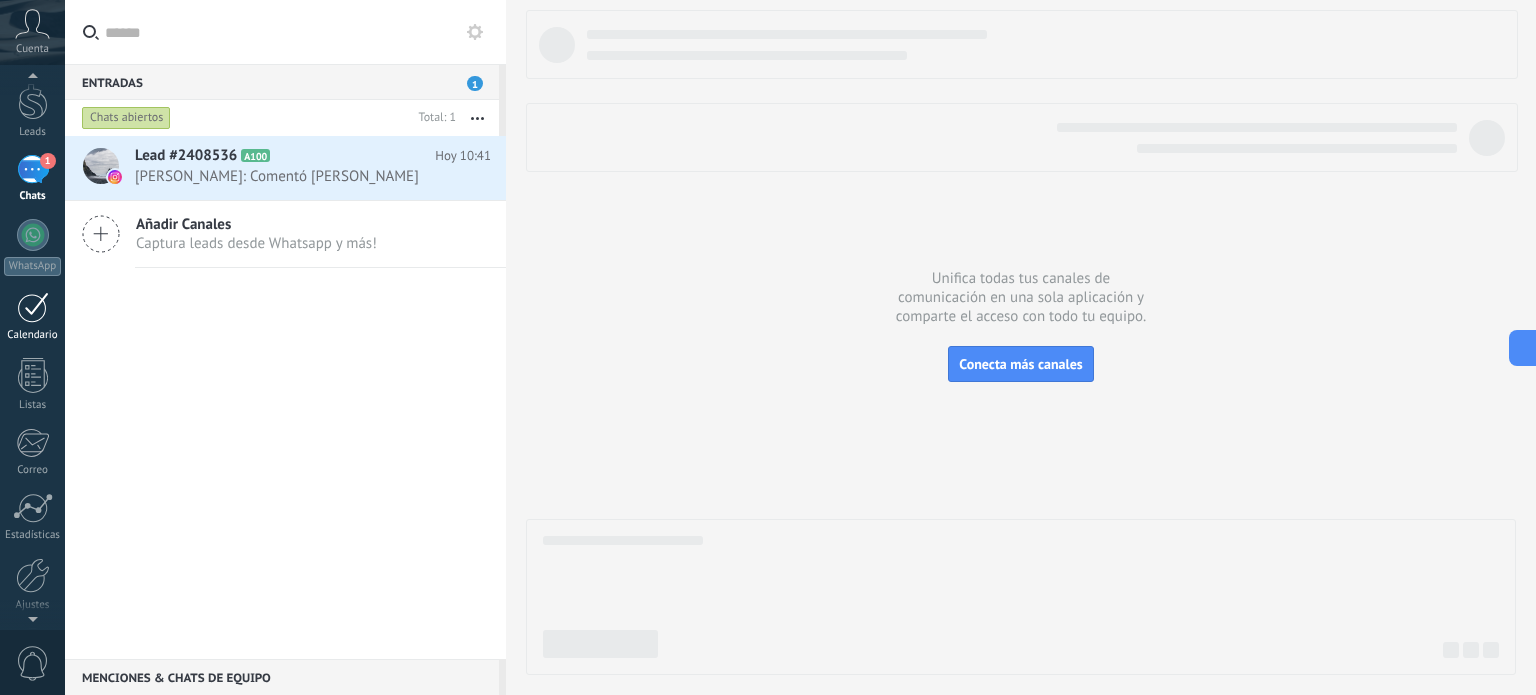 scroll, scrollTop: 0, scrollLeft: 0, axis: both 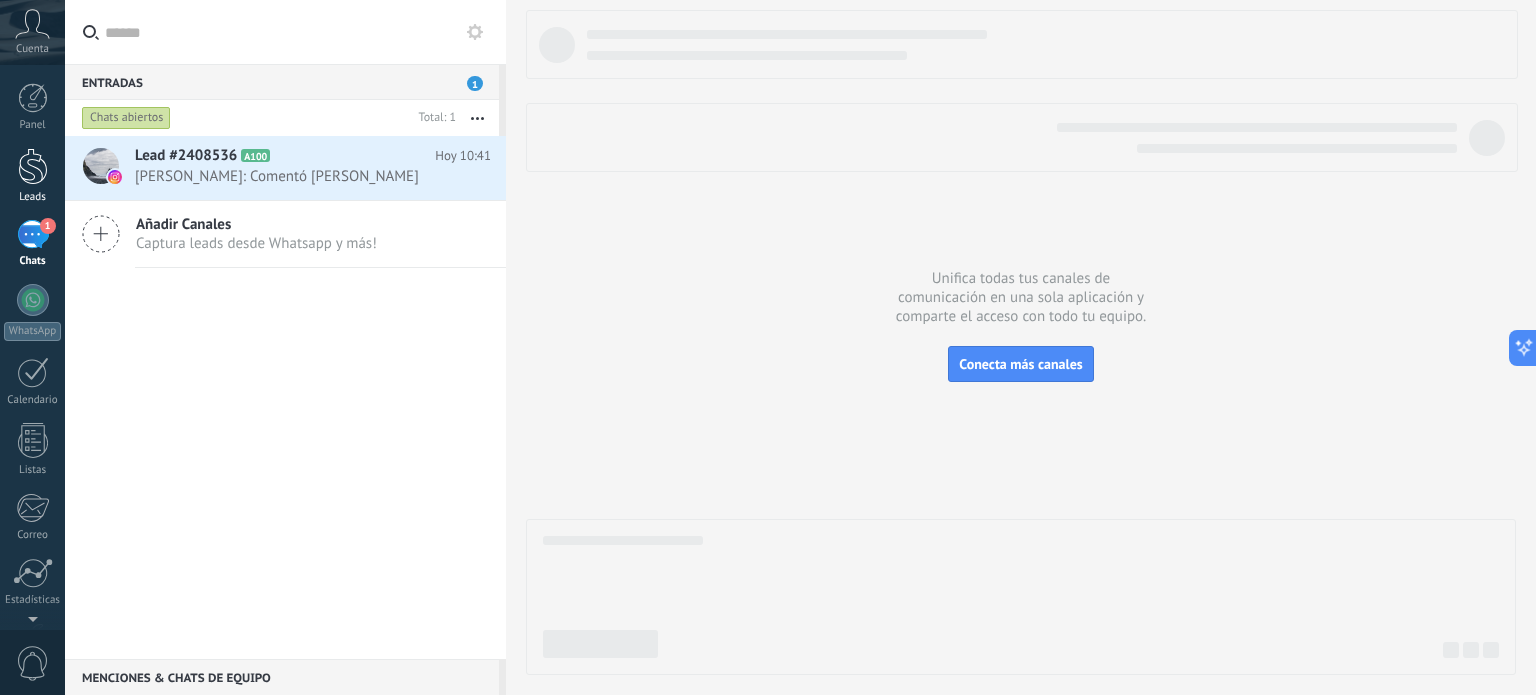 click at bounding box center [33, 166] 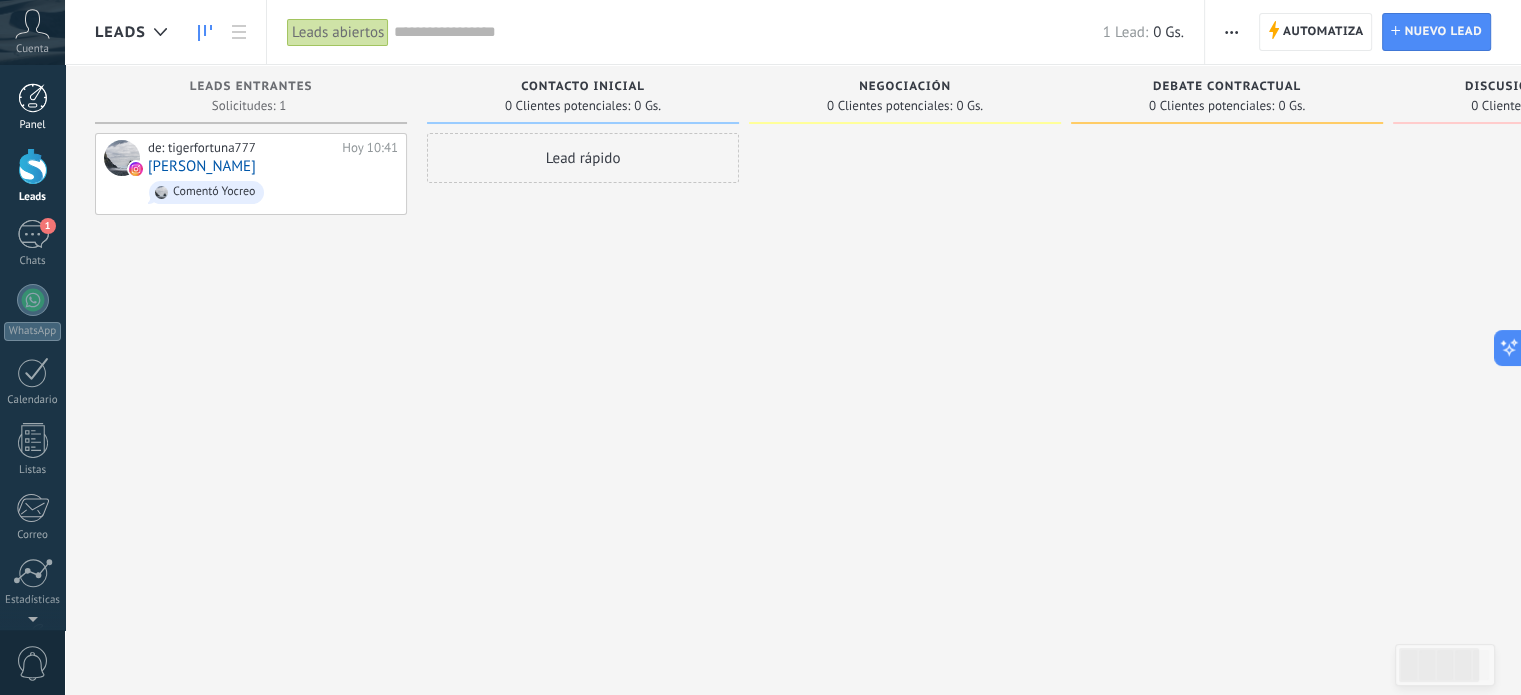 click at bounding box center [33, 98] 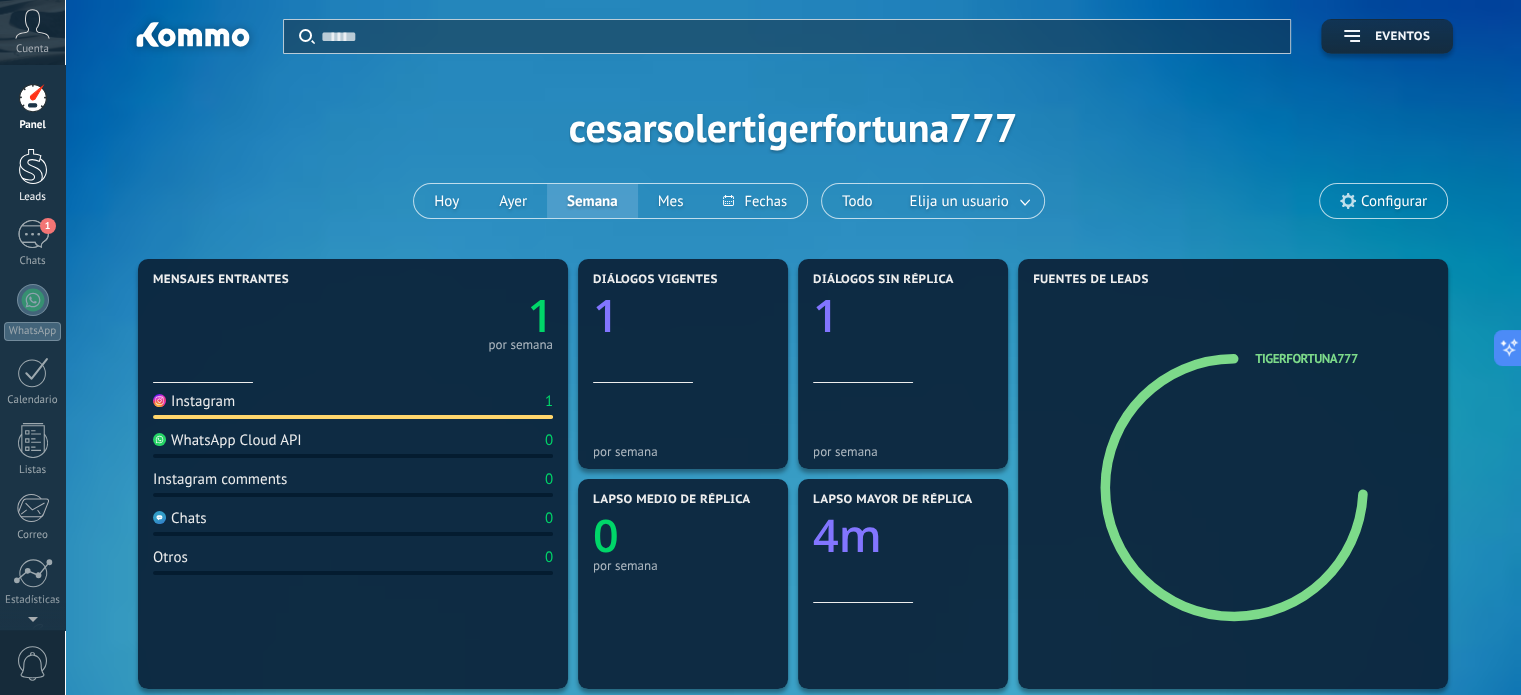 click at bounding box center (33, 166) 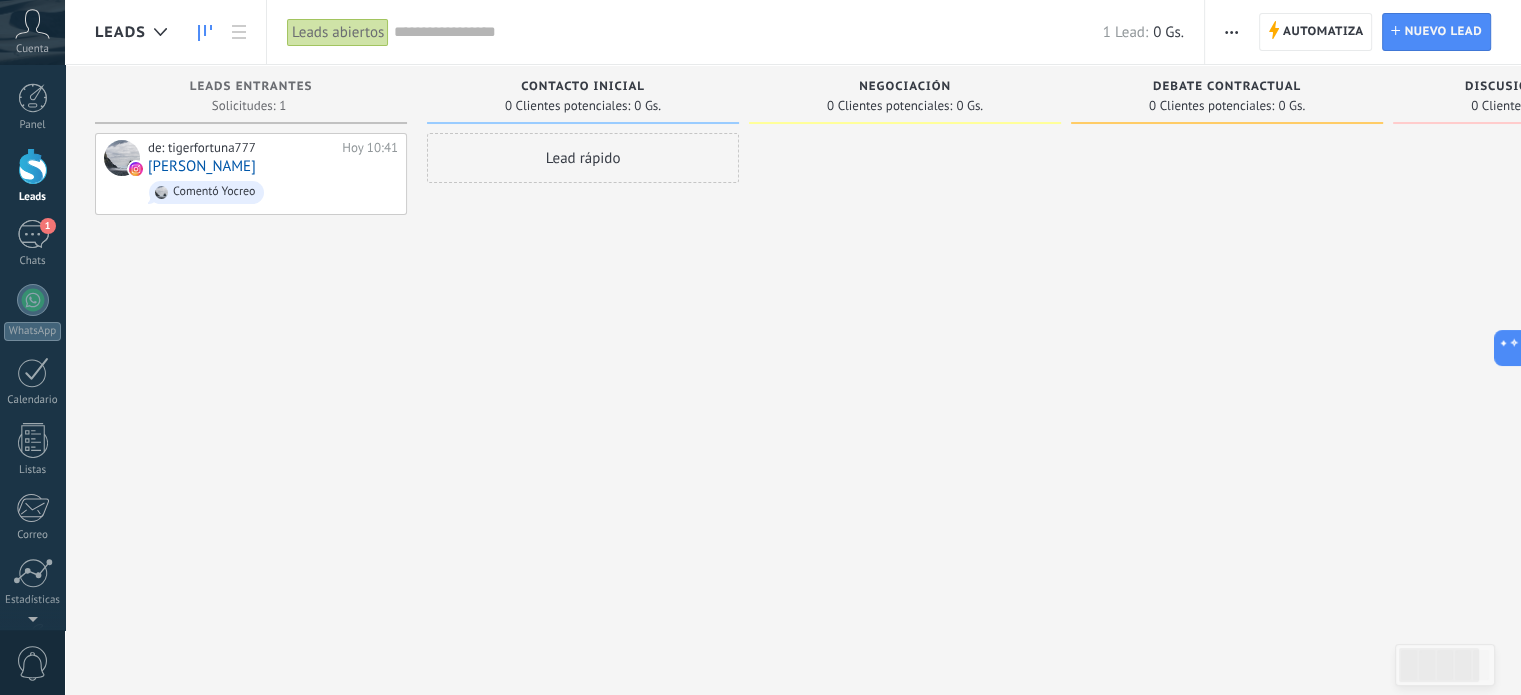 drag, startPoint x: 280, startPoint y: 162, endPoint x: 268, endPoint y: 327, distance: 165.43579 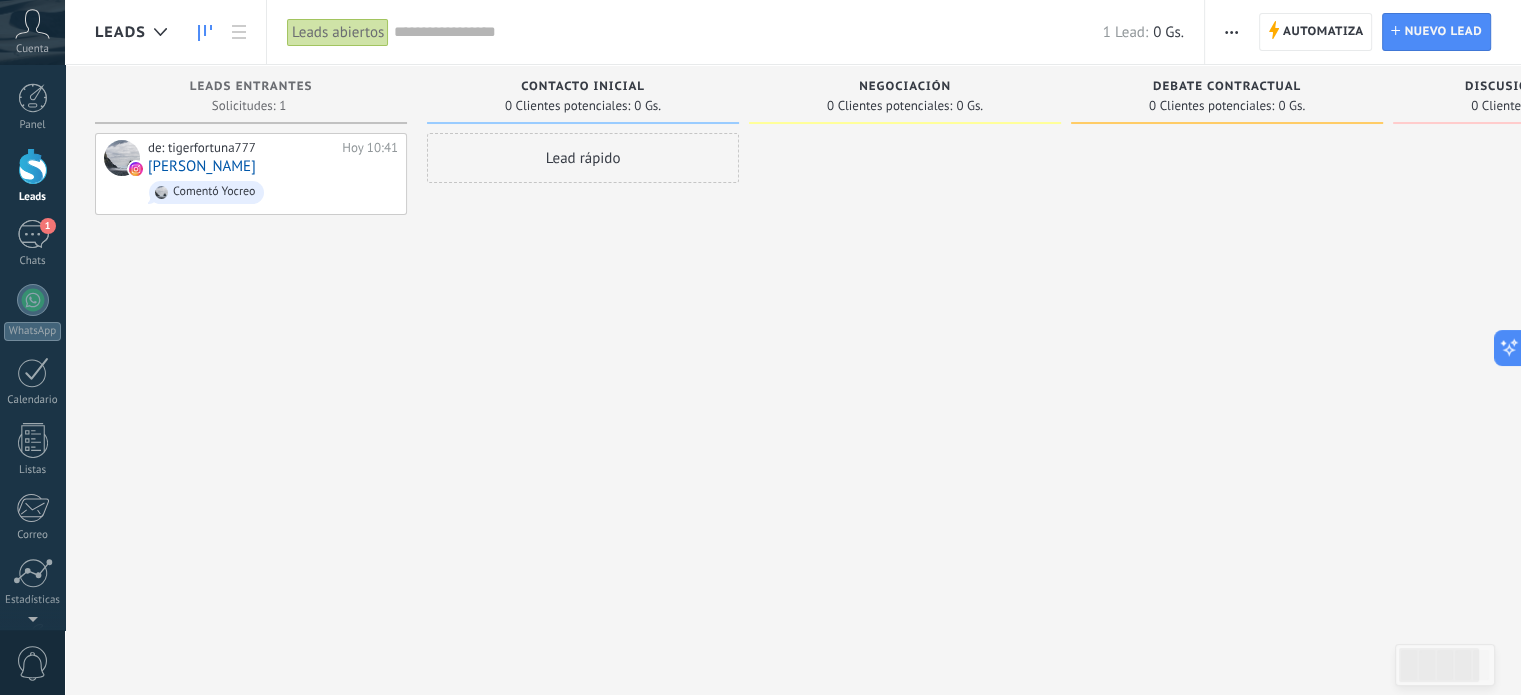 click at bounding box center (1231, 32) 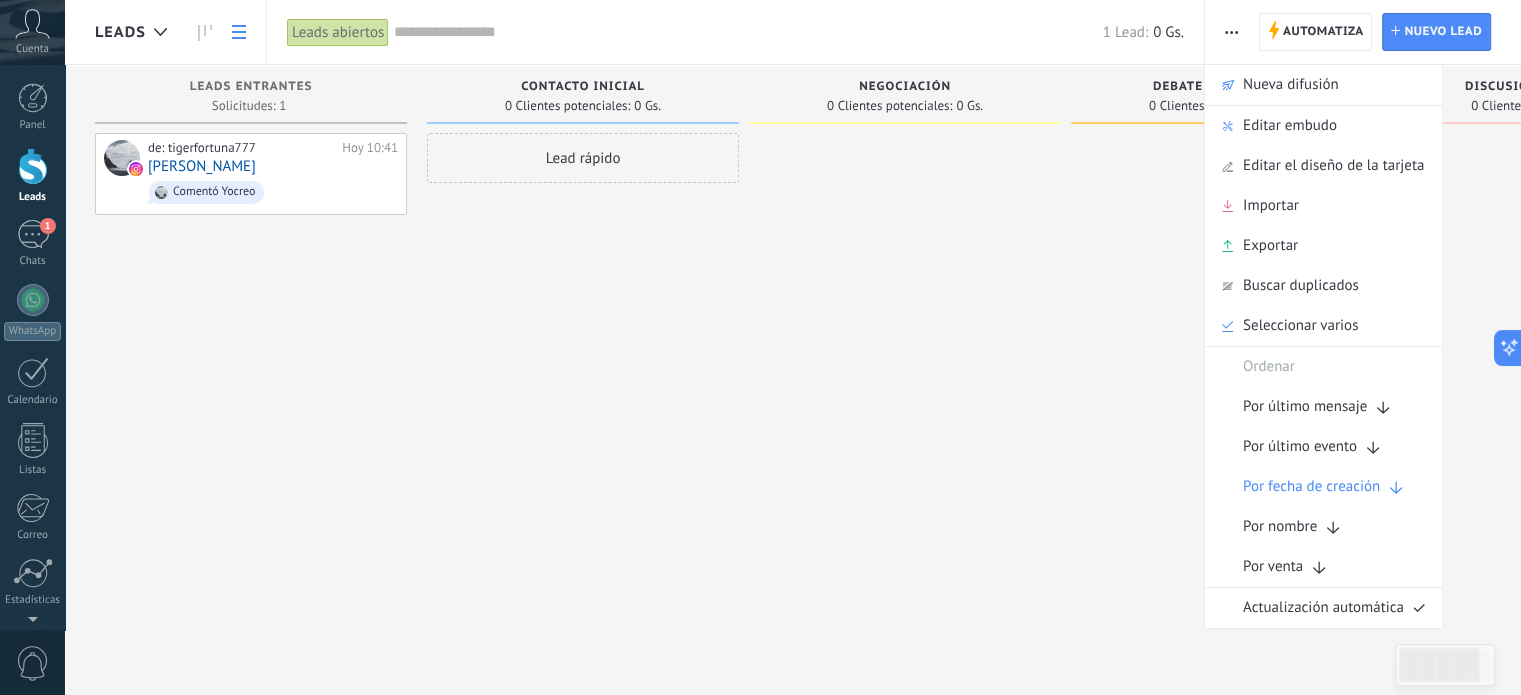 click at bounding box center [239, 32] 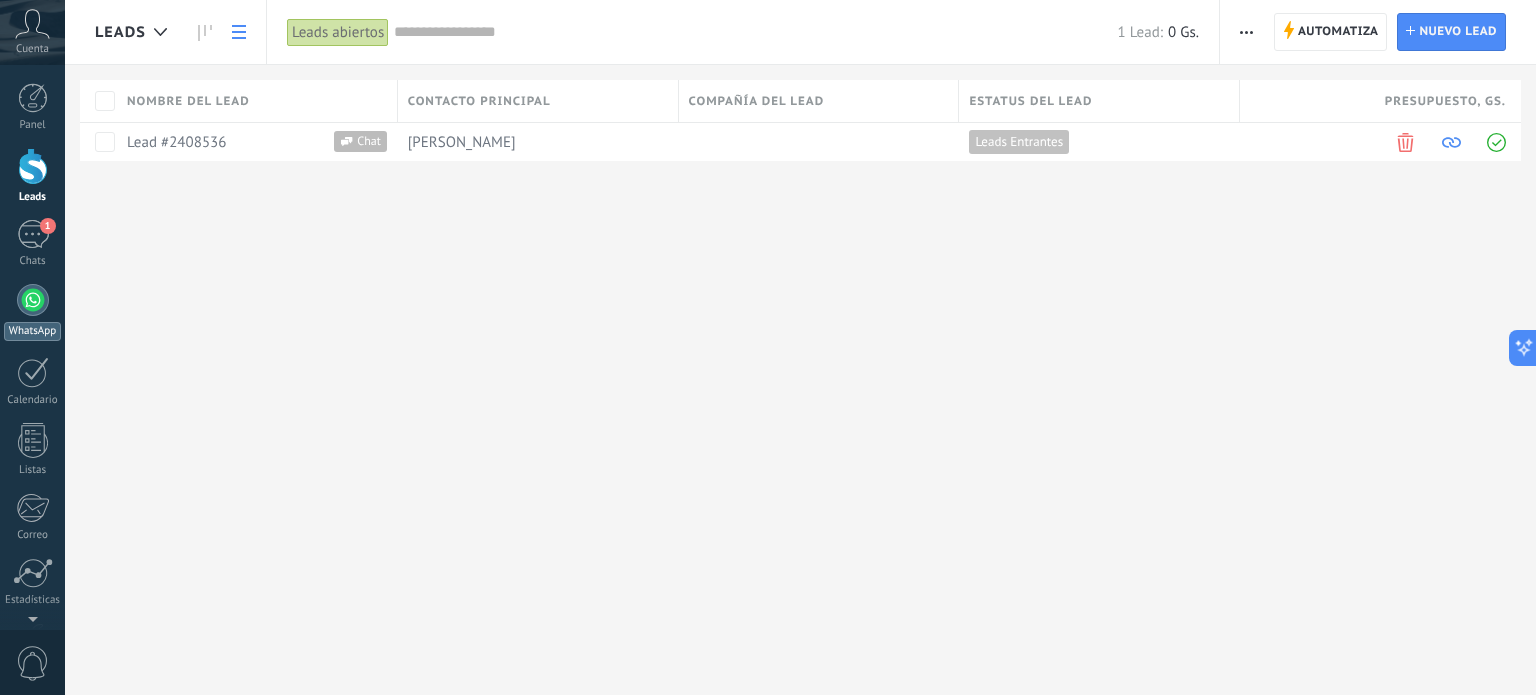 click on "WhatsApp" at bounding box center (32, 312) 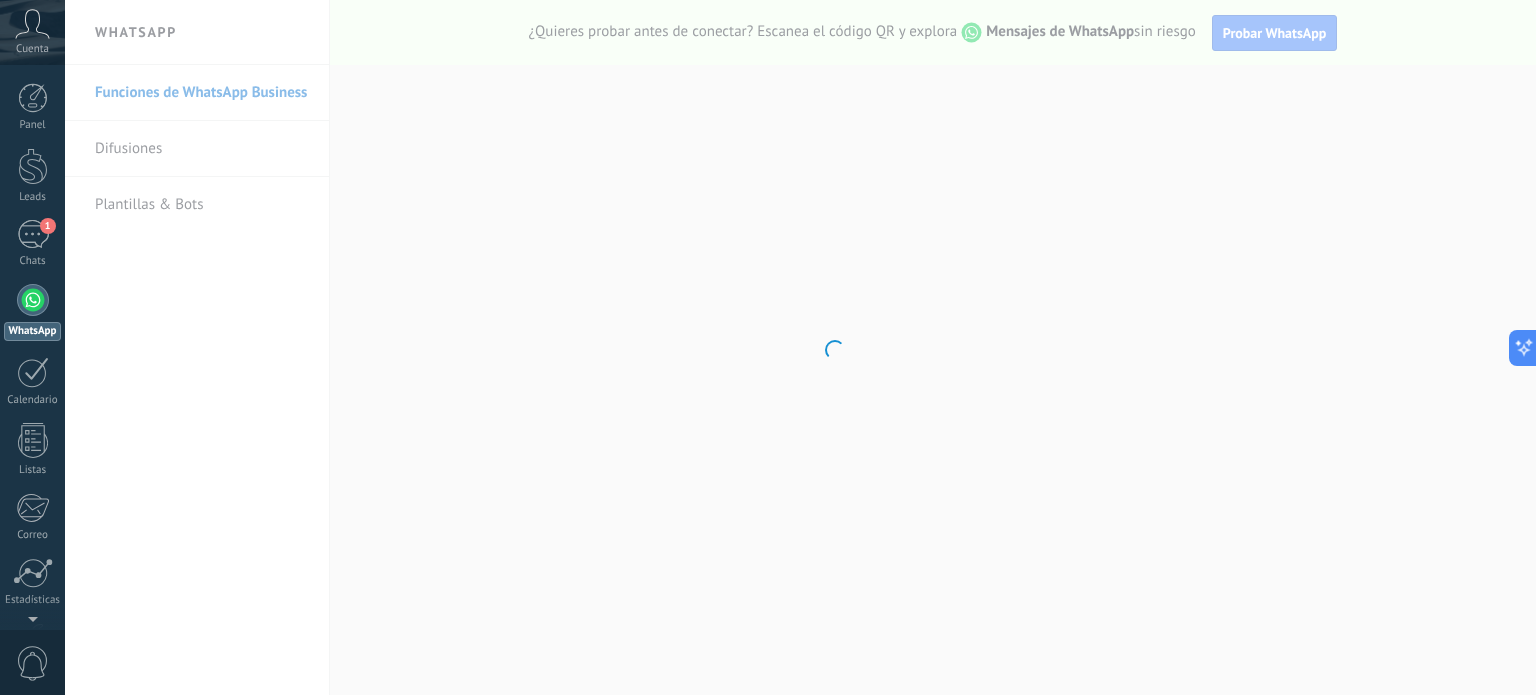 click on ".abccls-1,.abccls-2{fill-rule:evenodd}.abccls-2{fill:#fff} .abfcls-1{fill:none}.abfcls-2{fill:#fff} .abncls-1{isolation:isolate}.abncls-2{opacity:.06}.abncls-2,.abncls-3,.abncls-6{mix-blend-mode:multiply}.abncls-3{opacity:.15}.abncls-4,.abncls-8{fill:#fff}.abncls-5{fill:url(#abnlinear-gradient)}.abncls-6{opacity:.04}.abncls-7{fill:url(#abnlinear-gradient-2)}.abncls-8{fill-rule:evenodd} .abqst0{fill:#ffa200} .abwcls-1{fill:#252525} .cls-1{isolation:isolate} .acicls-1{fill:none} .aclcls-1{fill:#232323} .acnst0{display:none} .addcls-1,.addcls-2{fill:none;stroke-miterlimit:10}.addcls-1{stroke:#dfe0e5}.addcls-2{stroke:#a1a7ab} .adecls-1,.adecls-2{fill:none;stroke-miterlimit:10}.adecls-1{stroke:#dfe0e5}.adecls-2{stroke:#a1a7ab} .adqcls-1{fill:#8591a5;fill-rule:evenodd} .aeccls-1{fill:#5c9f37} .aeecls-1{fill:#f86161} .aejcls-1{fill:#8591a5;fill-rule:evenodd} .aekcls-1{fill-rule:evenodd} .aelcls-1{fill-rule:evenodd;fill:currentColor} .aemcls-1{fill-rule:evenodd;fill:currentColor} .aencls-2{fill:#f86161;opacity:.3}" at bounding box center (768, 347) 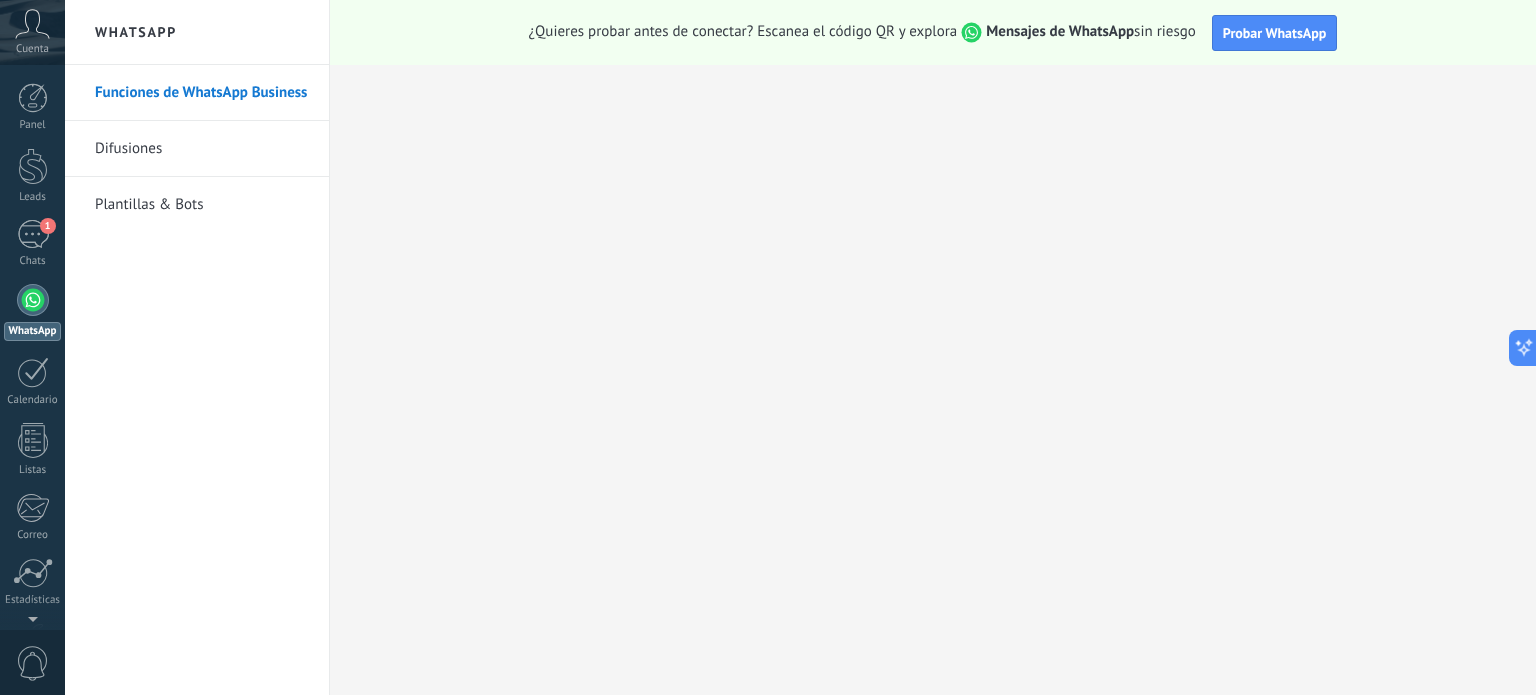 click on "Plantillas & Bots" at bounding box center (202, 205) 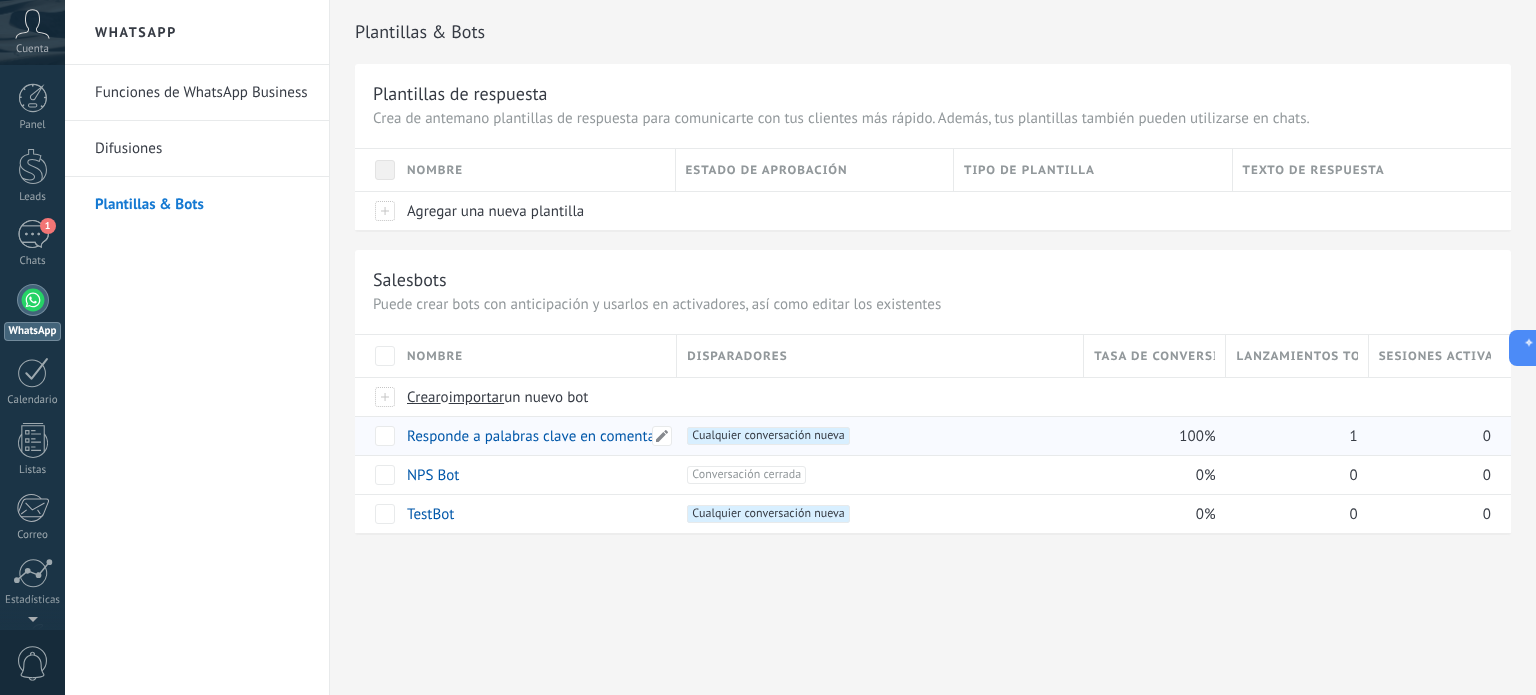 click on "Responde a palabras clave en comentarios" at bounding box center [543, 436] 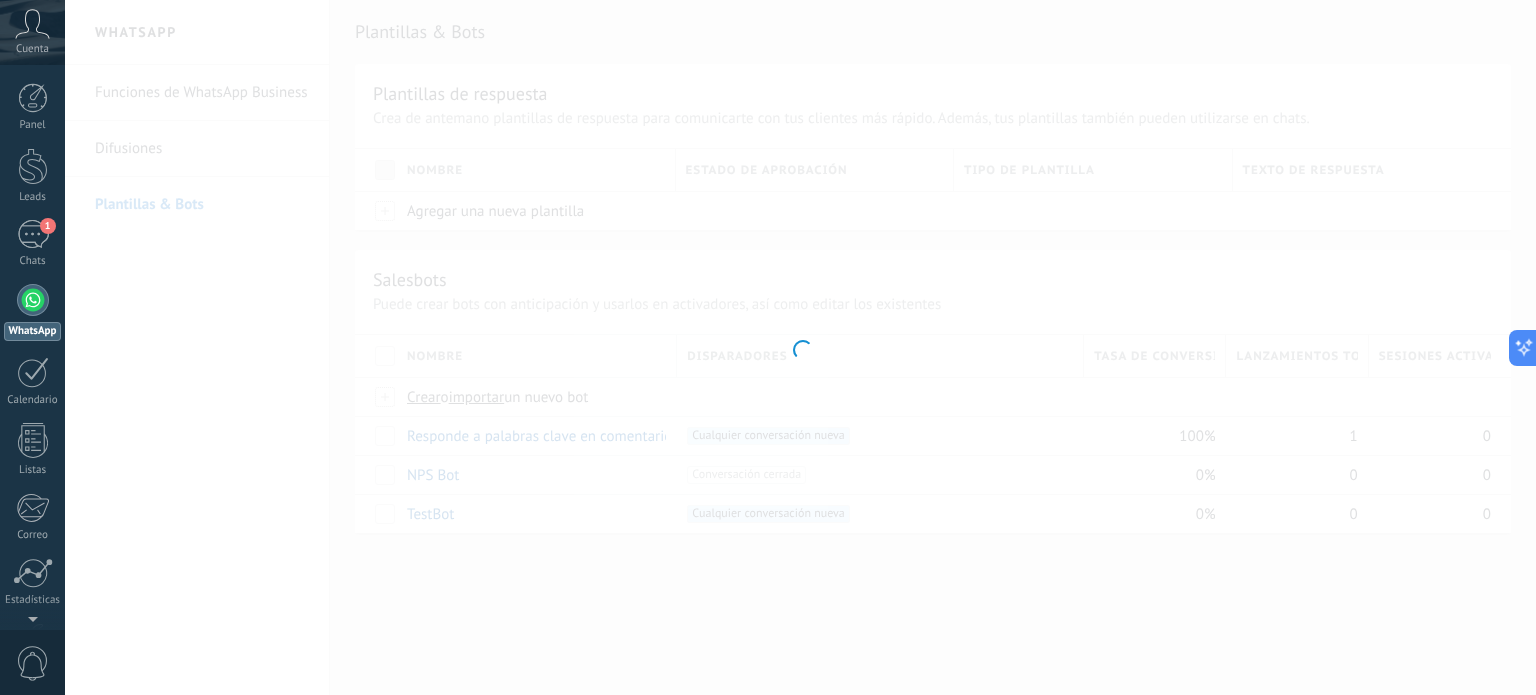 click at bounding box center [800, 347] 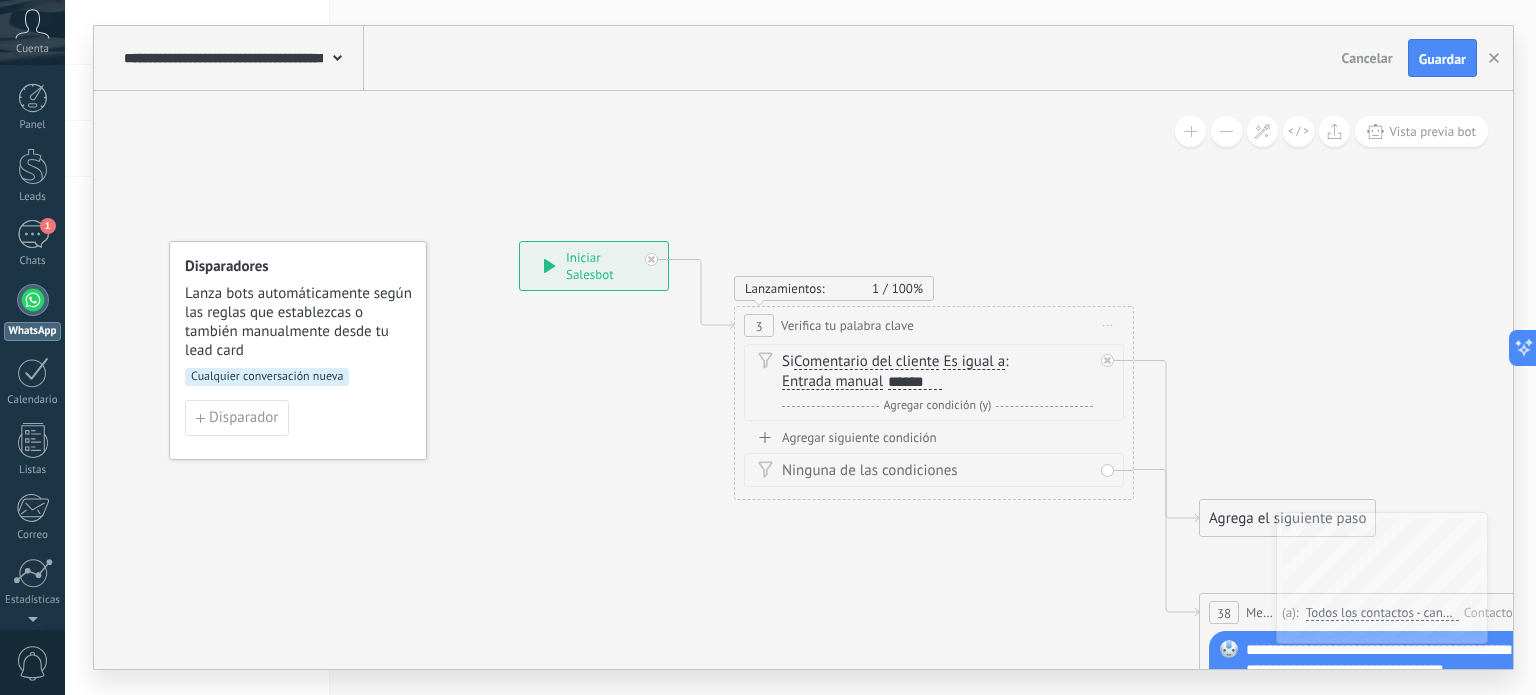 click on "Cualquier conversación nueva" at bounding box center [267, 377] 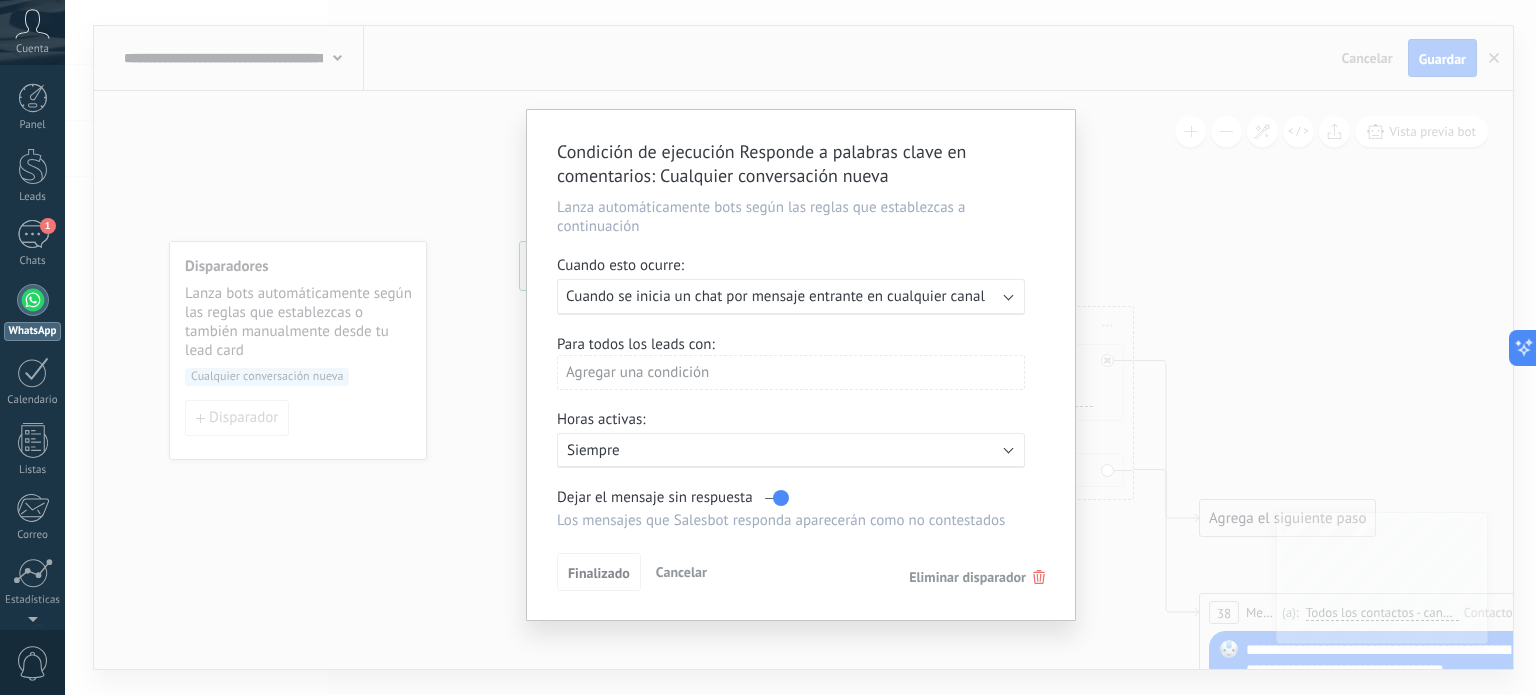 click on "Cuando se inicia un chat por mensaje entrante en cualquier canal" at bounding box center (775, 296) 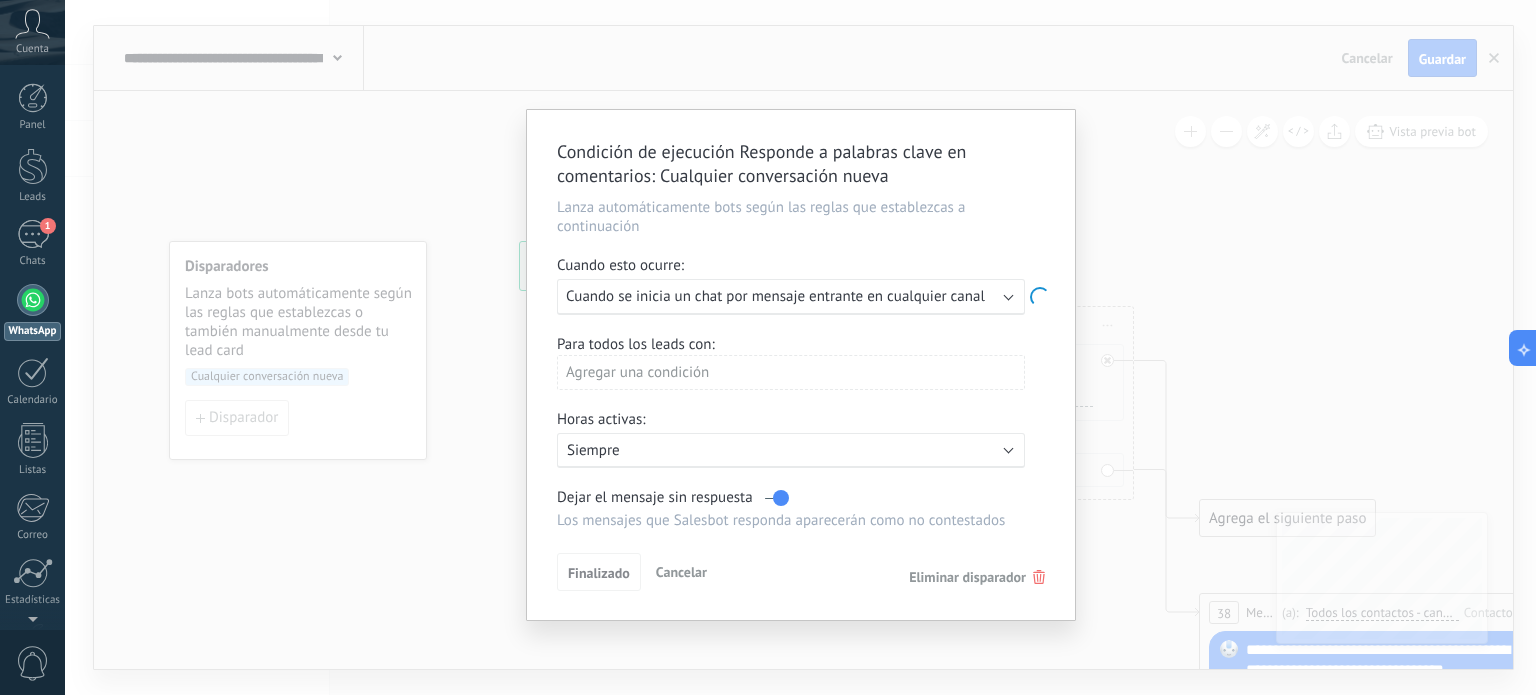 click on "Cuando se inicia un chat por mensaje entrante en cualquier canal" at bounding box center (775, 296) 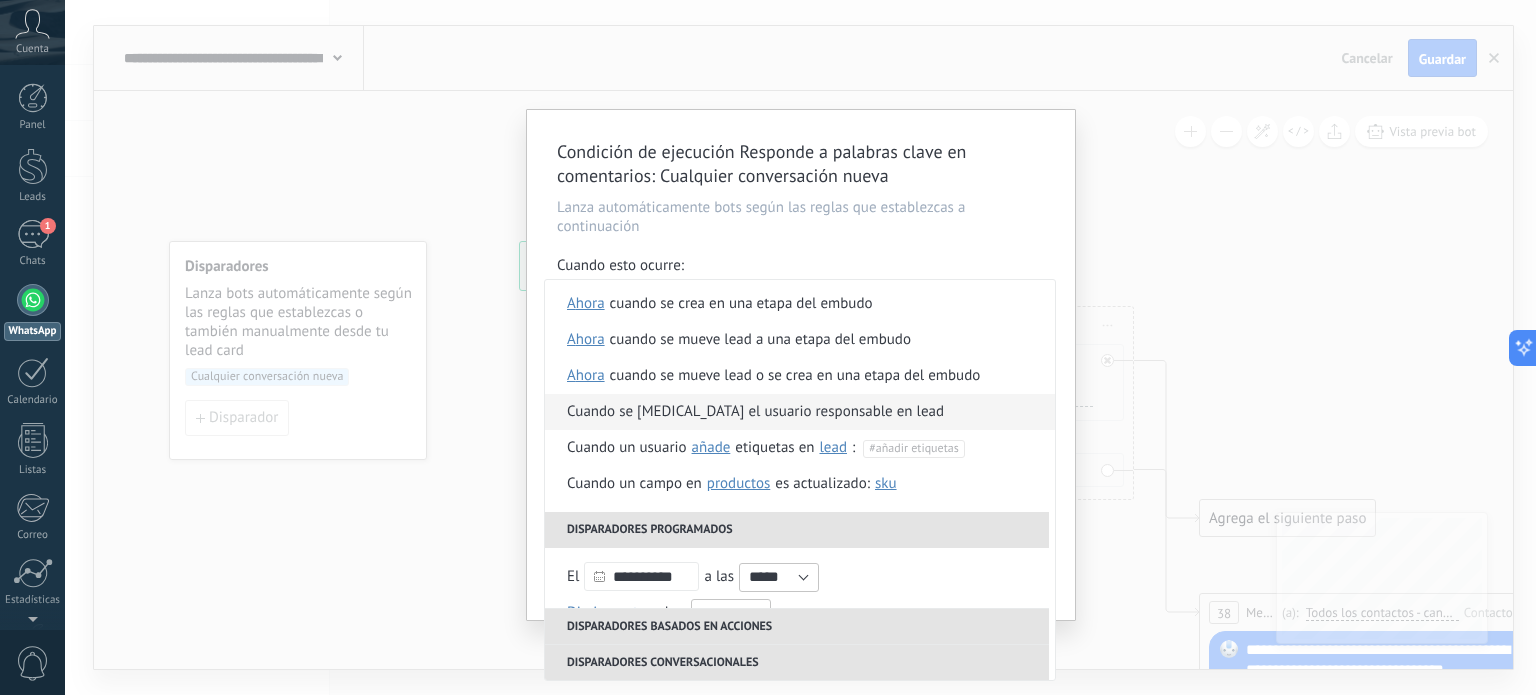 scroll, scrollTop: 0, scrollLeft: 0, axis: both 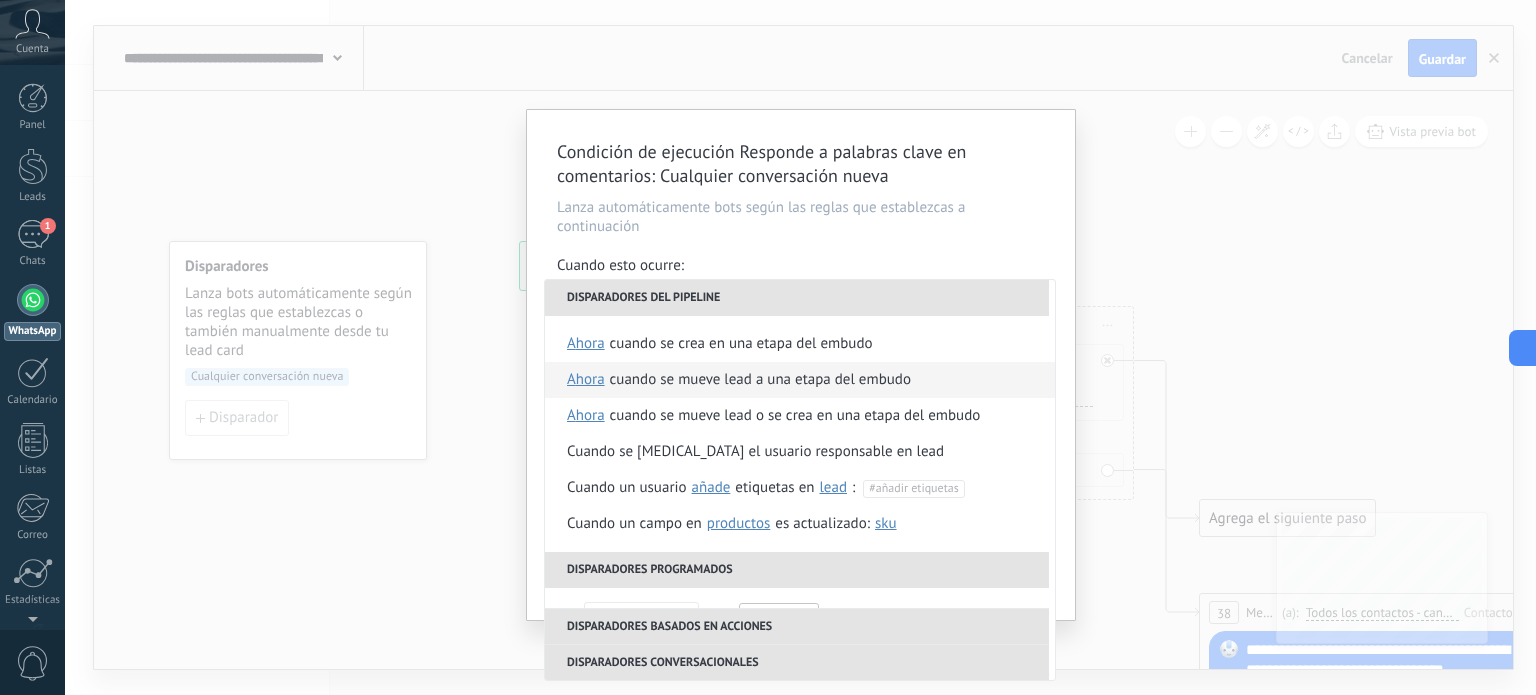 click on "Cuando se mueve lead a una etapa del embudo" at bounding box center (760, 380) 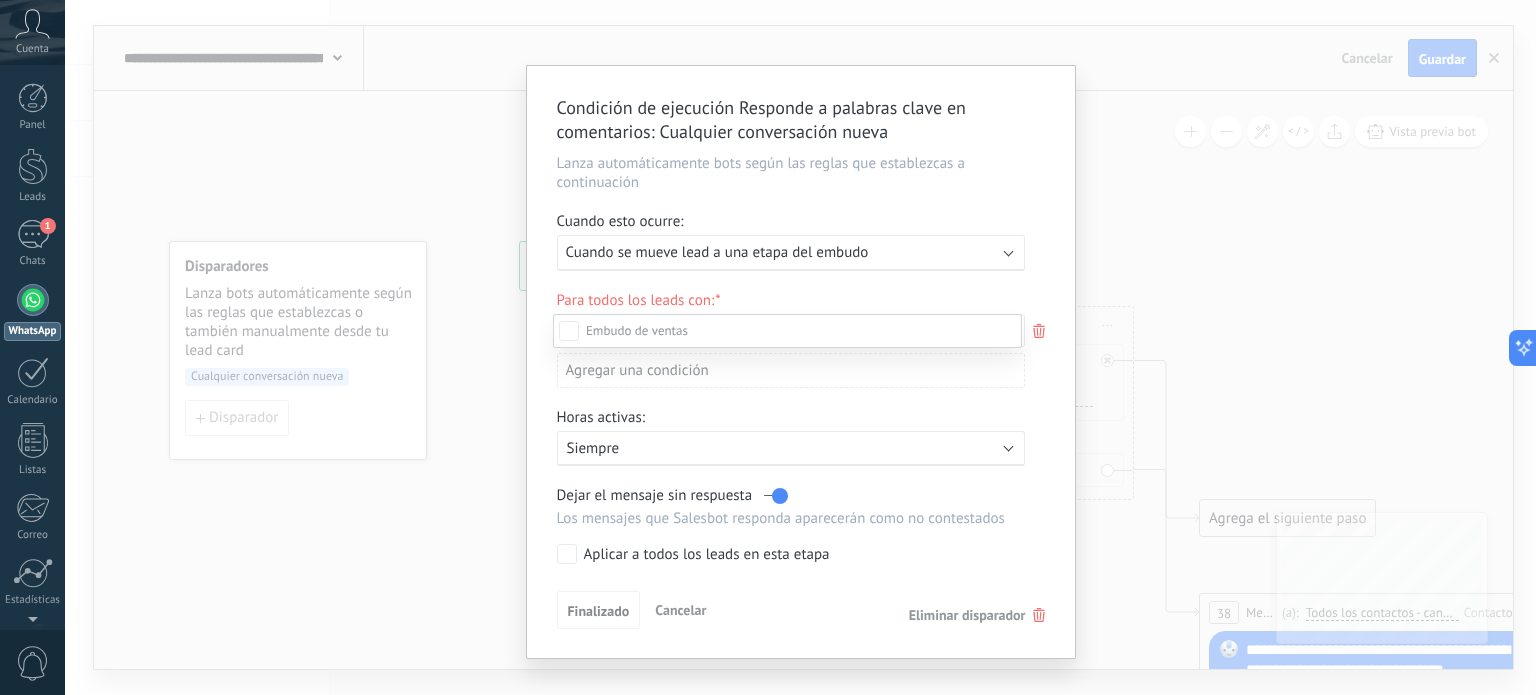 click at bounding box center [800, 347] 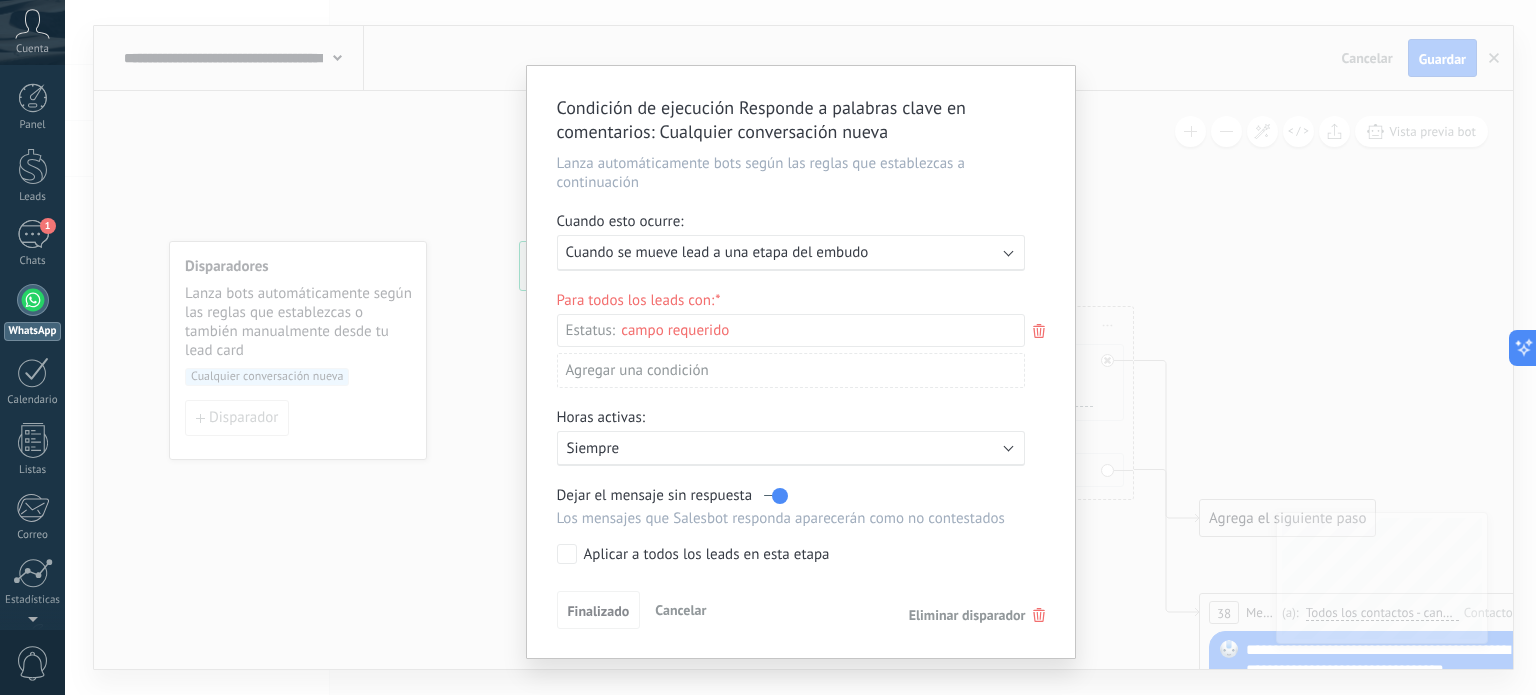 click on "Ejecutar:  Cuando se mueve lead a una etapa del embudo" at bounding box center (791, 253) 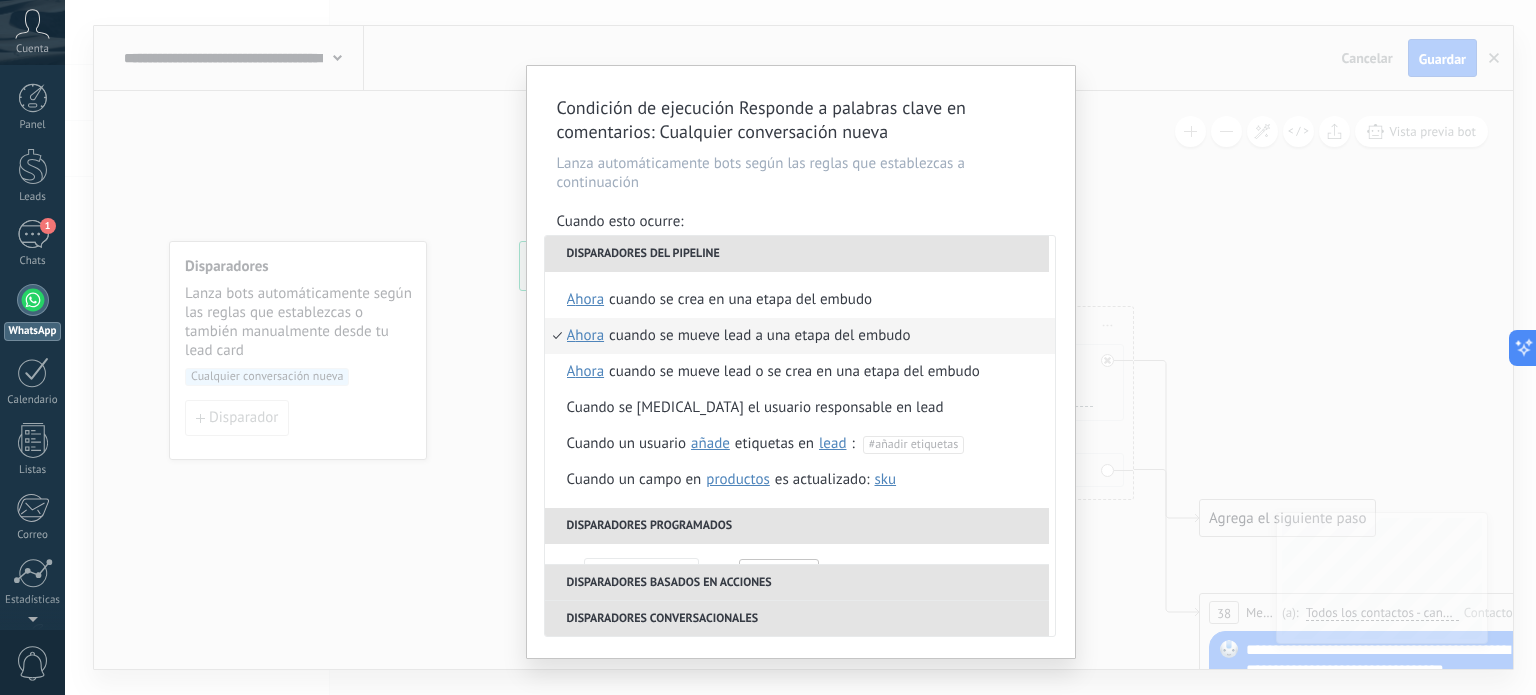 click on "Disparadores del pipeline" at bounding box center [797, 254] 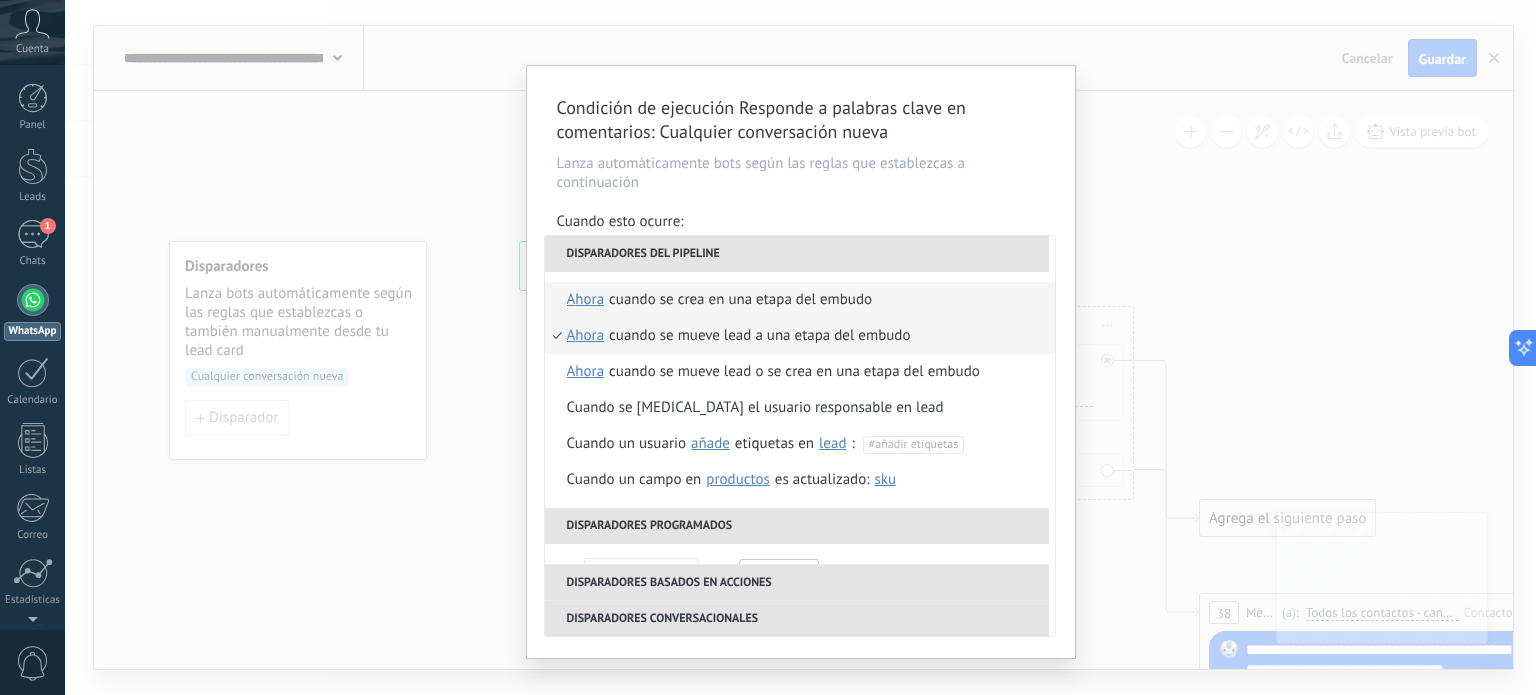click on "Cuando se crea en una etapa del embudo" at bounding box center [740, 300] 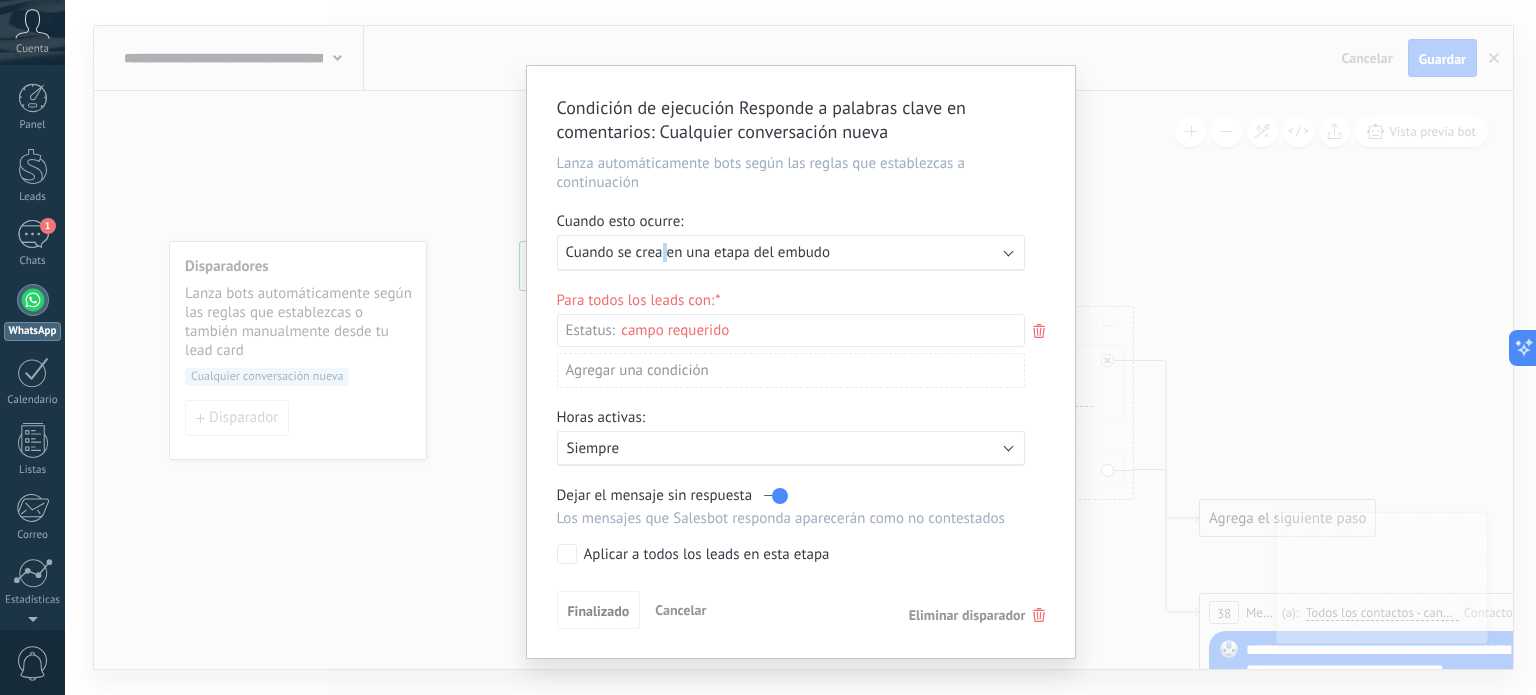 click on "Cuando se crea en una etapa del embudo" at bounding box center [698, 252] 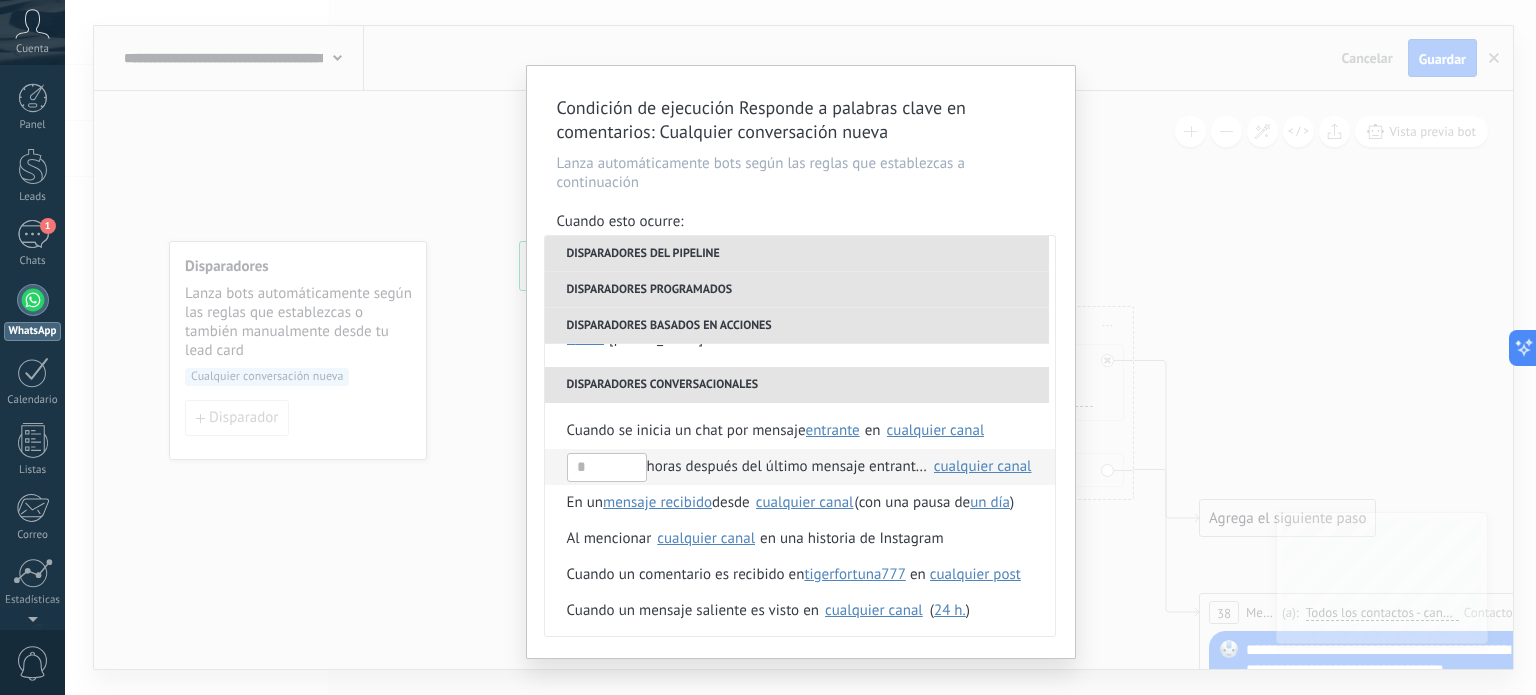 scroll, scrollTop: 500, scrollLeft: 0, axis: vertical 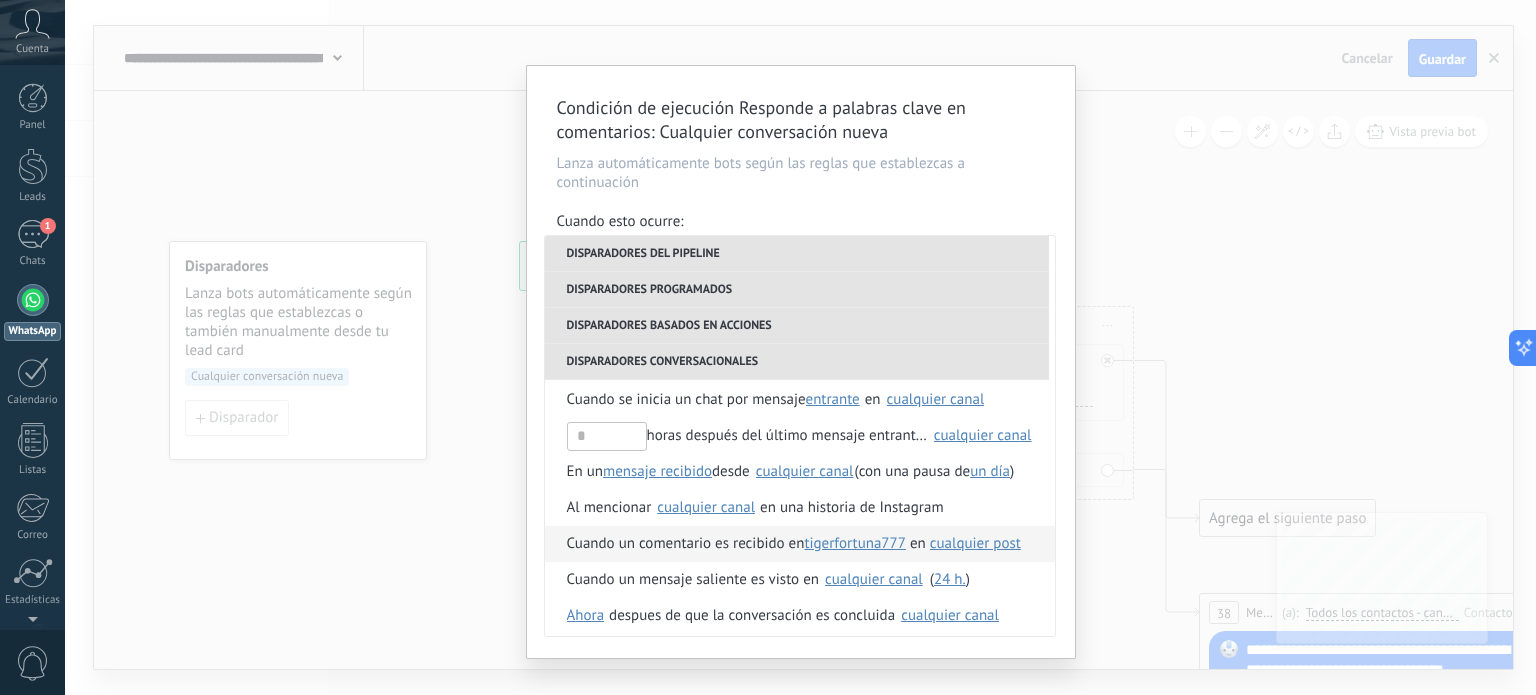 click on "Cuando un comentario es recibido en" at bounding box center (686, 544) 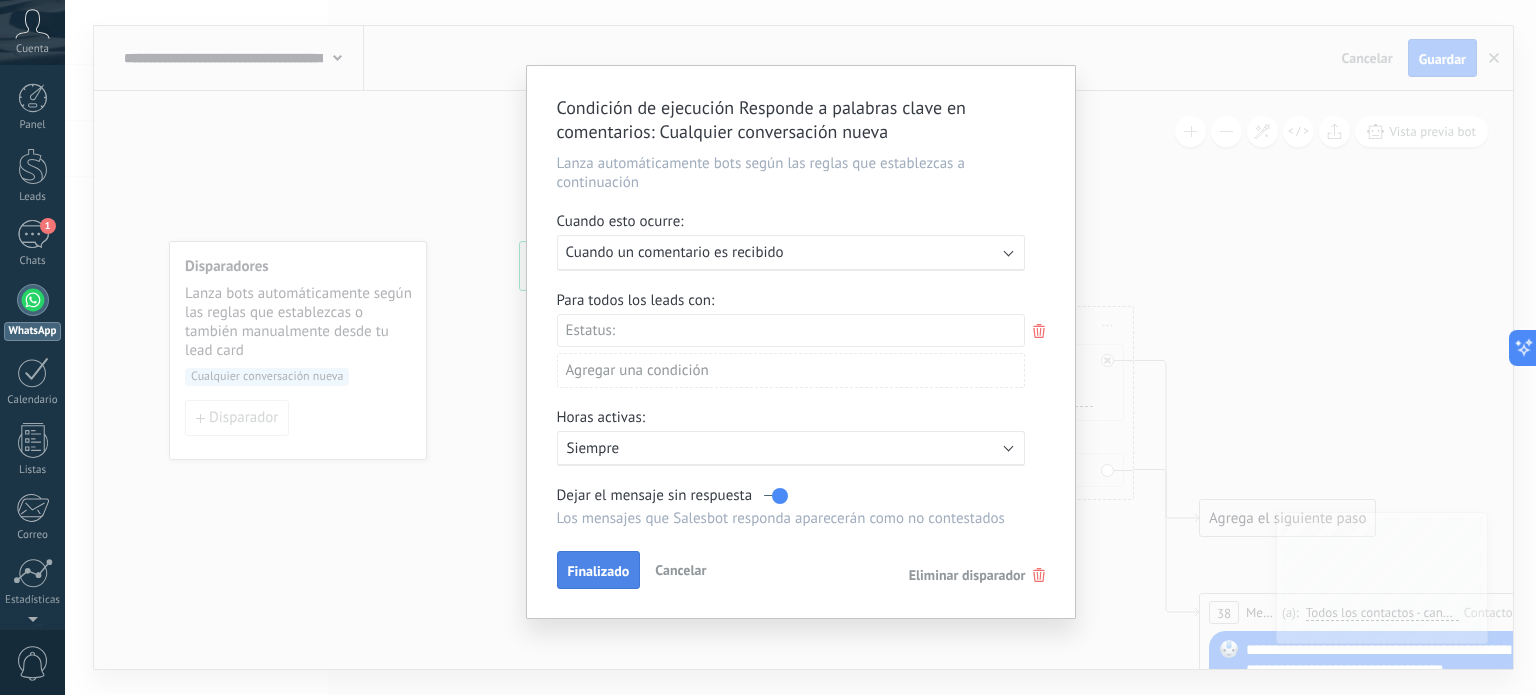 click on "Finalizado" at bounding box center [599, 571] 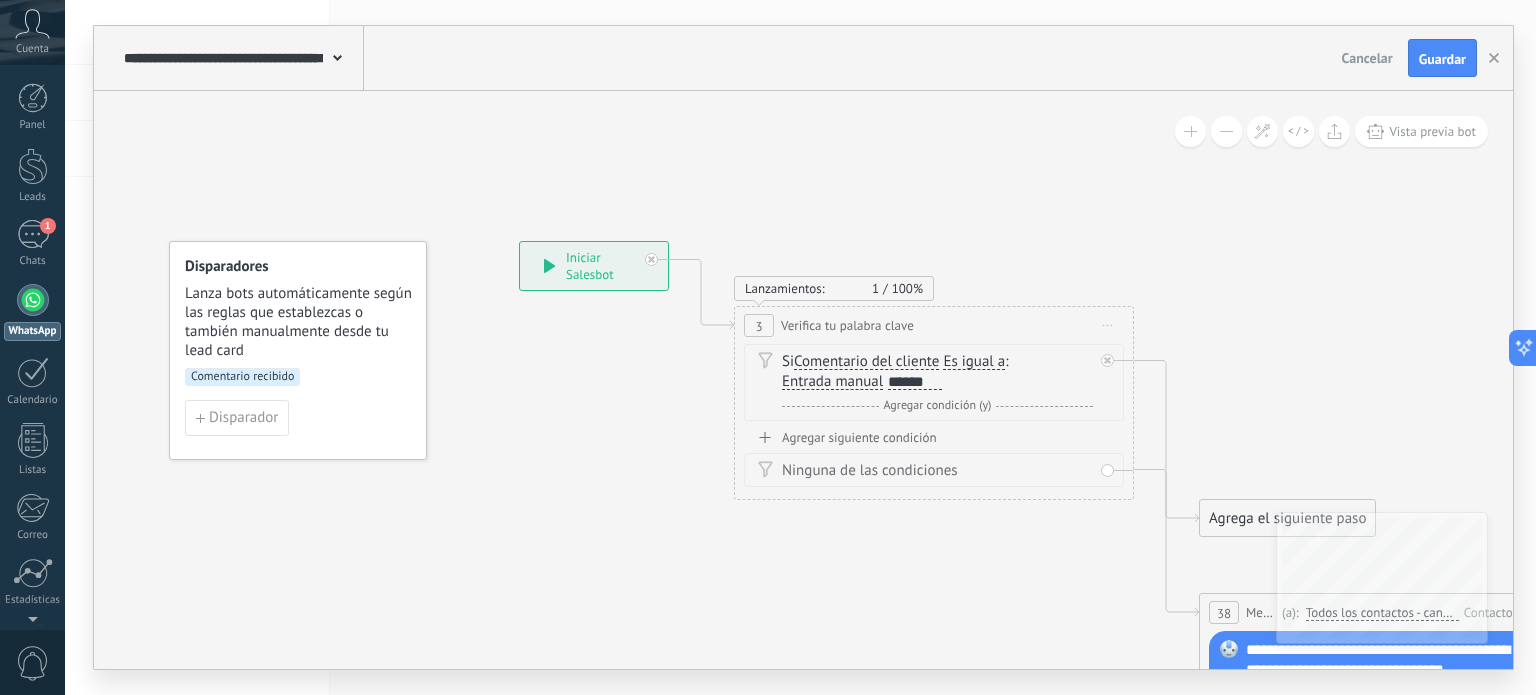 click 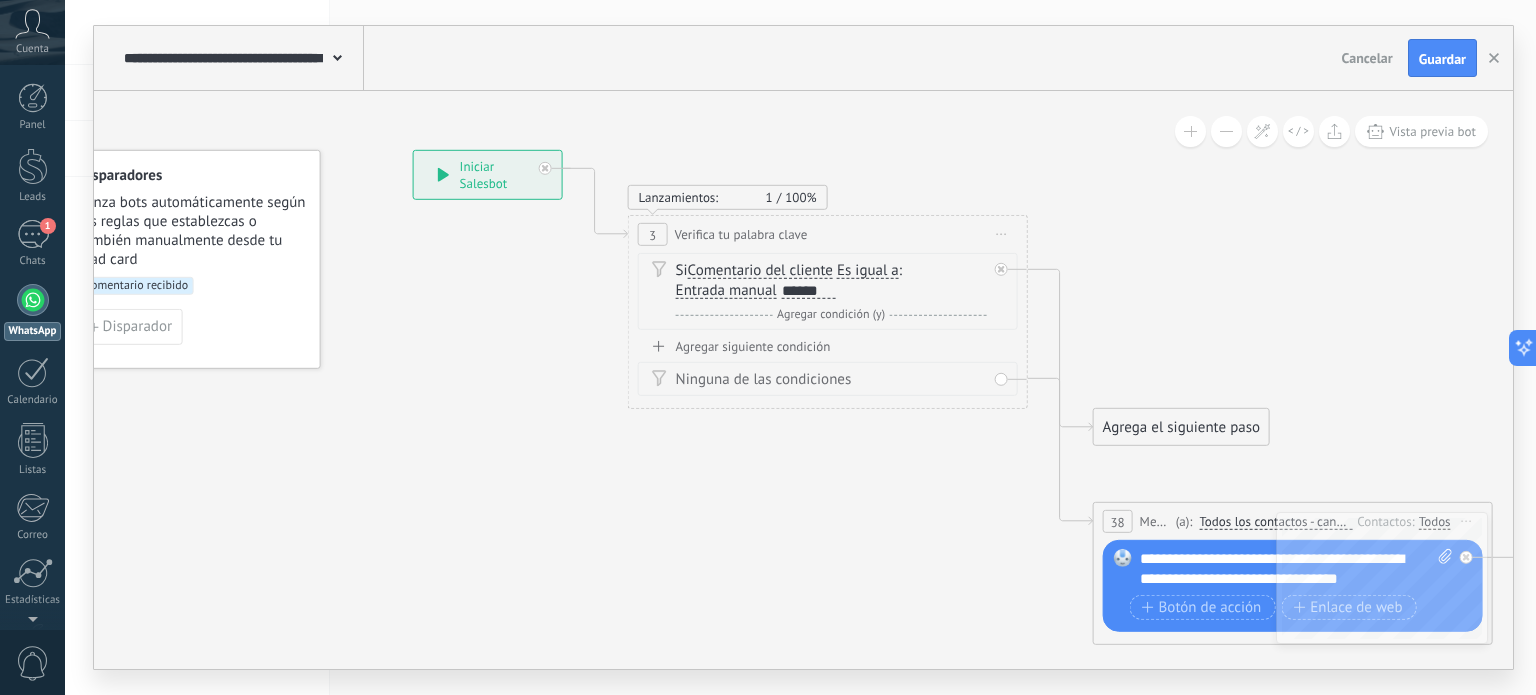 drag, startPoint x: 1230, startPoint y: 370, endPoint x: 1026, endPoint y: 236, distance: 244.07376 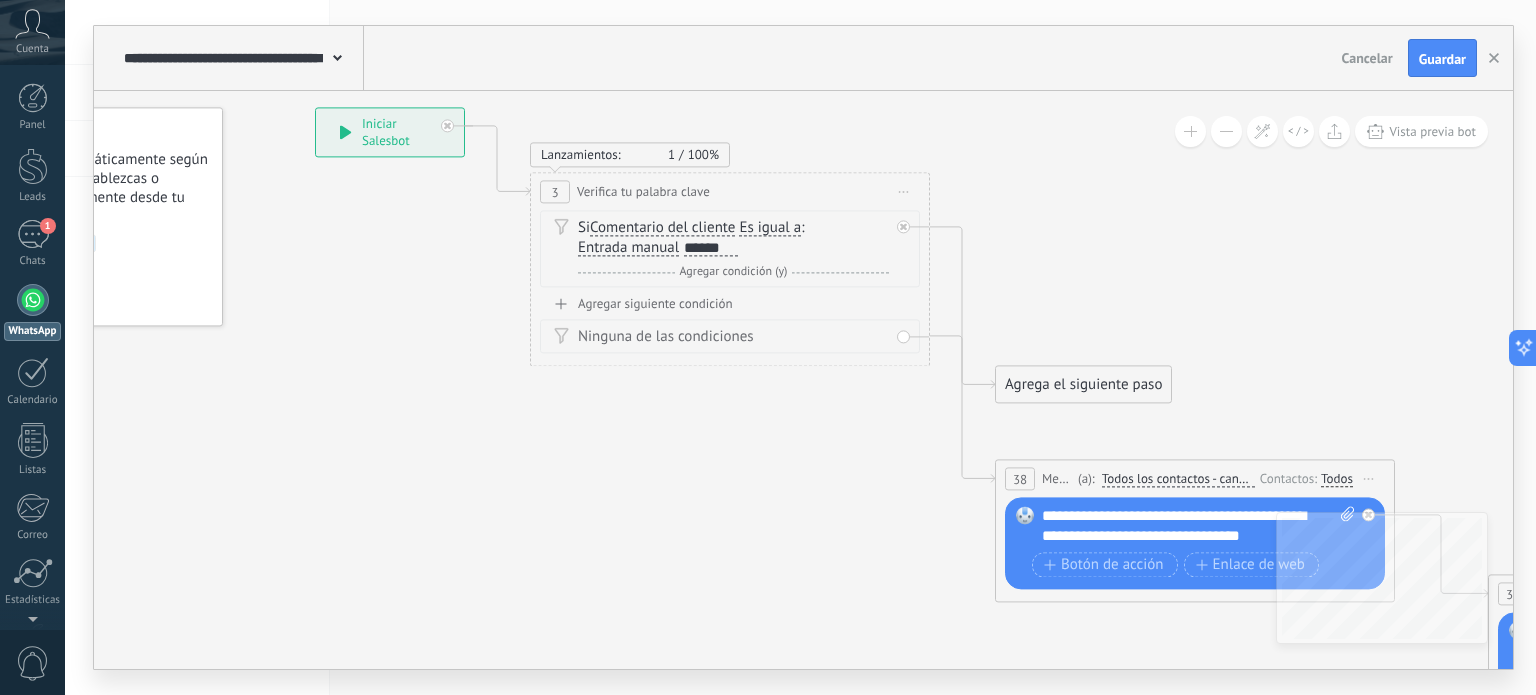 drag, startPoint x: 1144, startPoint y: 390, endPoint x: 979, endPoint y: 248, distance: 217.69014 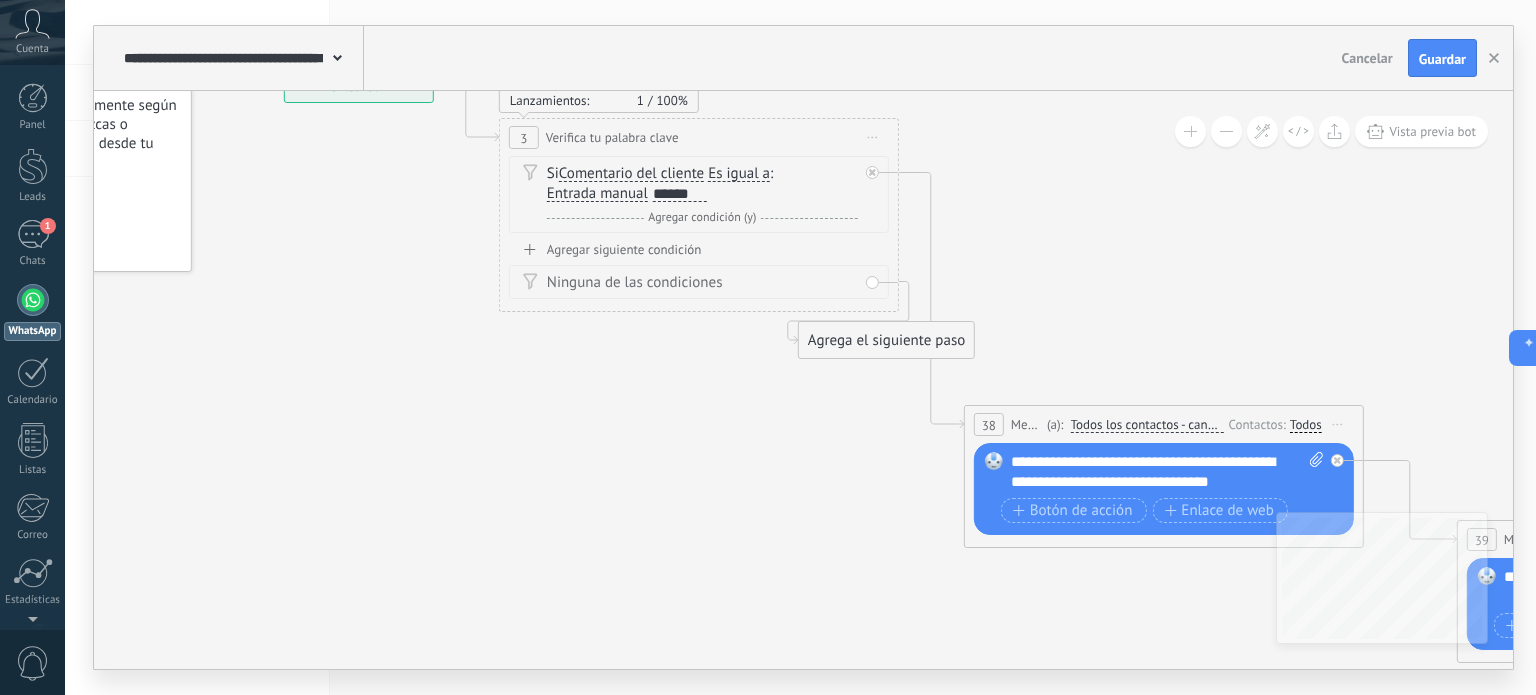 drag, startPoint x: 1140, startPoint y: 355, endPoint x: 1084, endPoint y: 315, distance: 68.8186 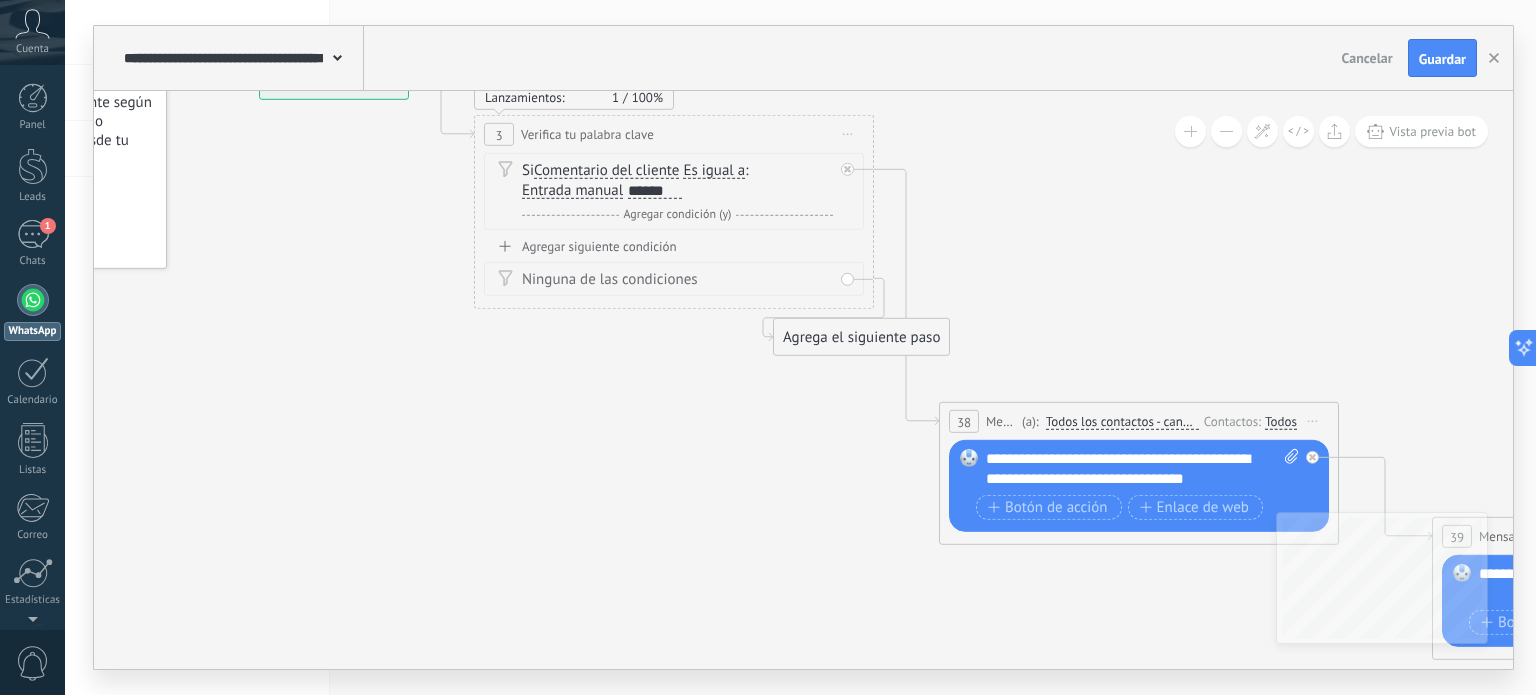 click on "Si
Comentario del cliente
Mensaje del cliente
Emoción de la conversación
Comentario del cliente
El cliente
Código de chat activo
Mensajero de chat activo
Fuente de cliente potencial
Estado de la conversación
Estado de respuesta
Estado de interacción
Lead: utm_content" at bounding box center (677, 181) 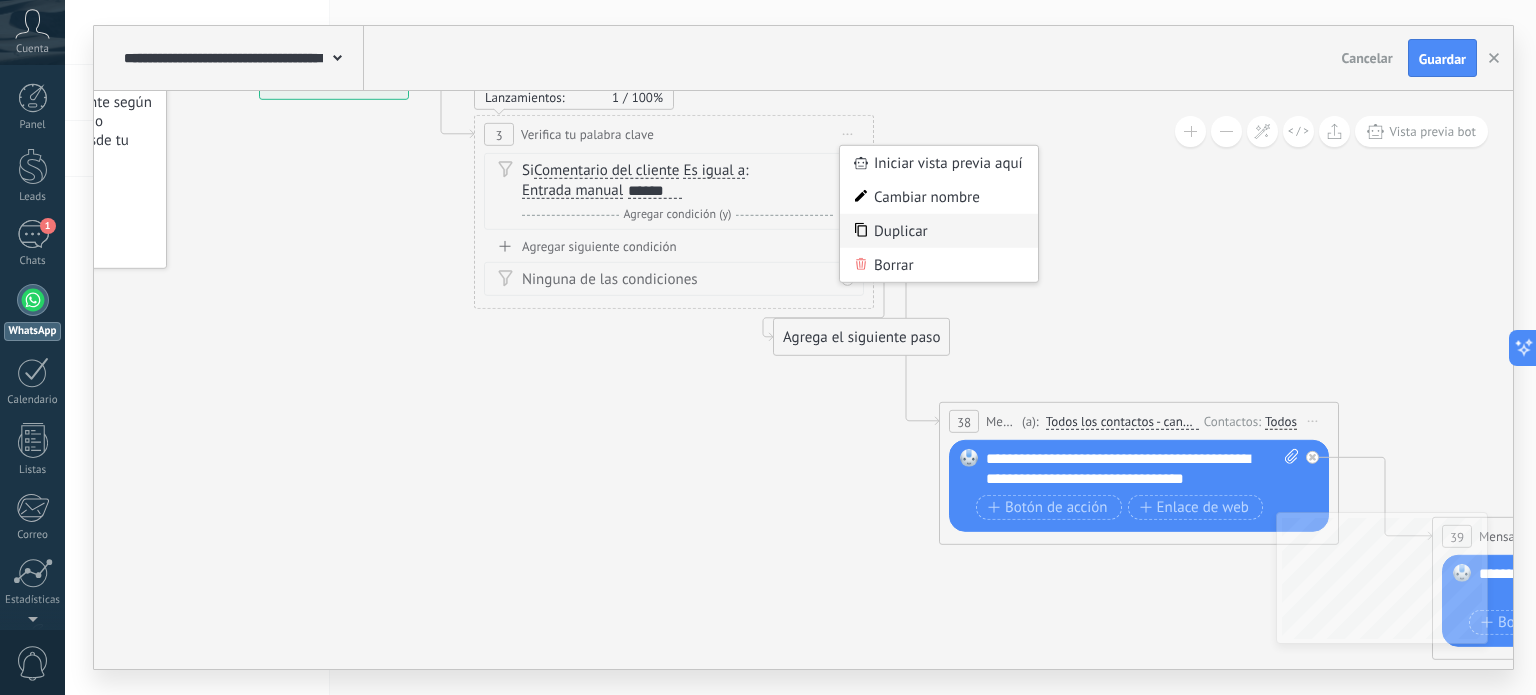 click on "Duplicar" at bounding box center [939, 231] 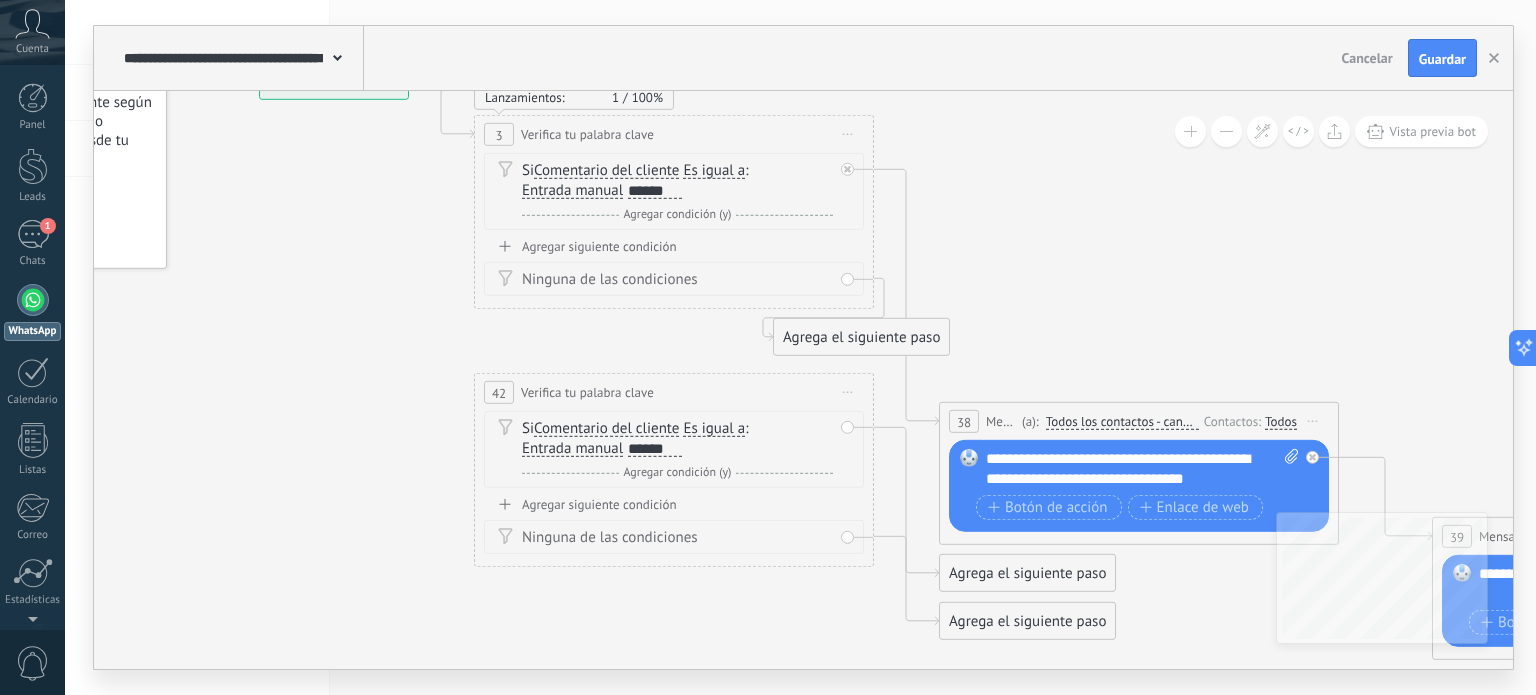 click on "******" at bounding box center (655, 449) 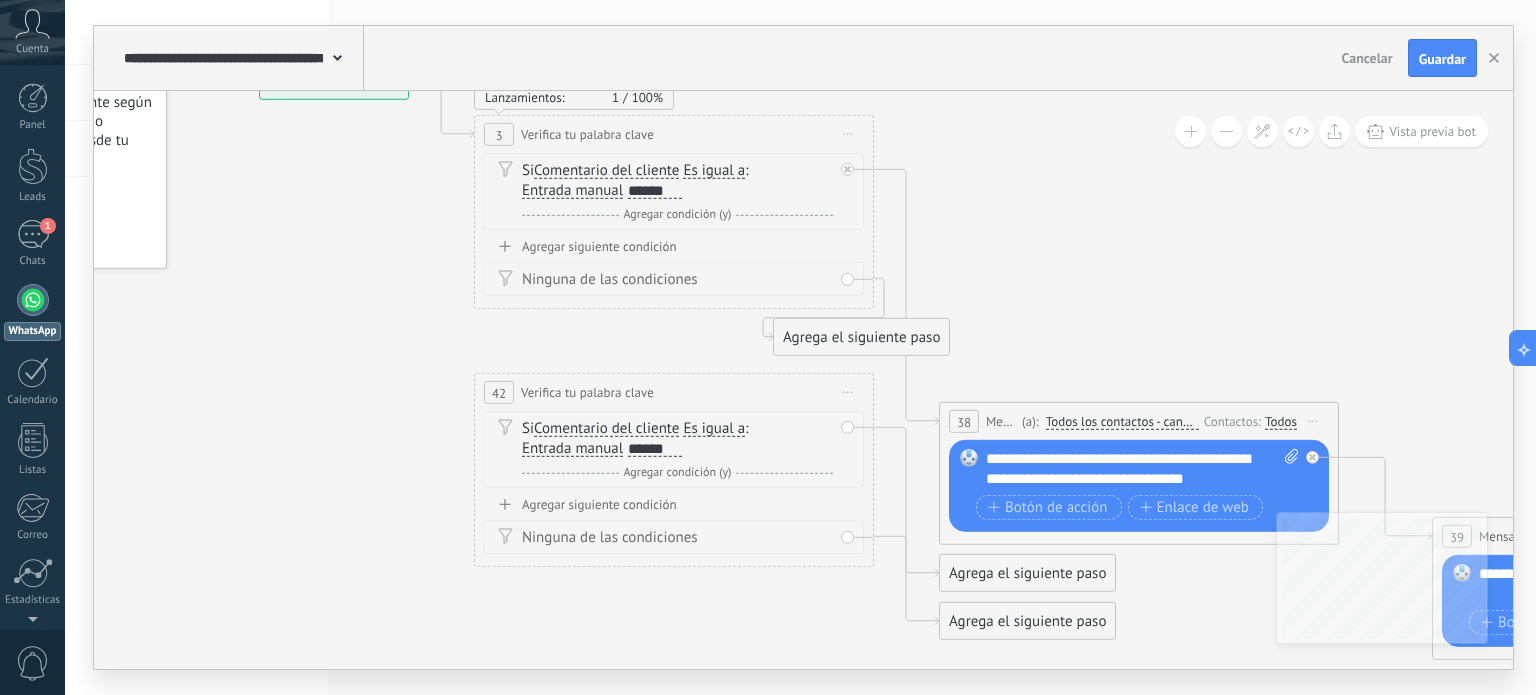click on "******" at bounding box center [655, 449] 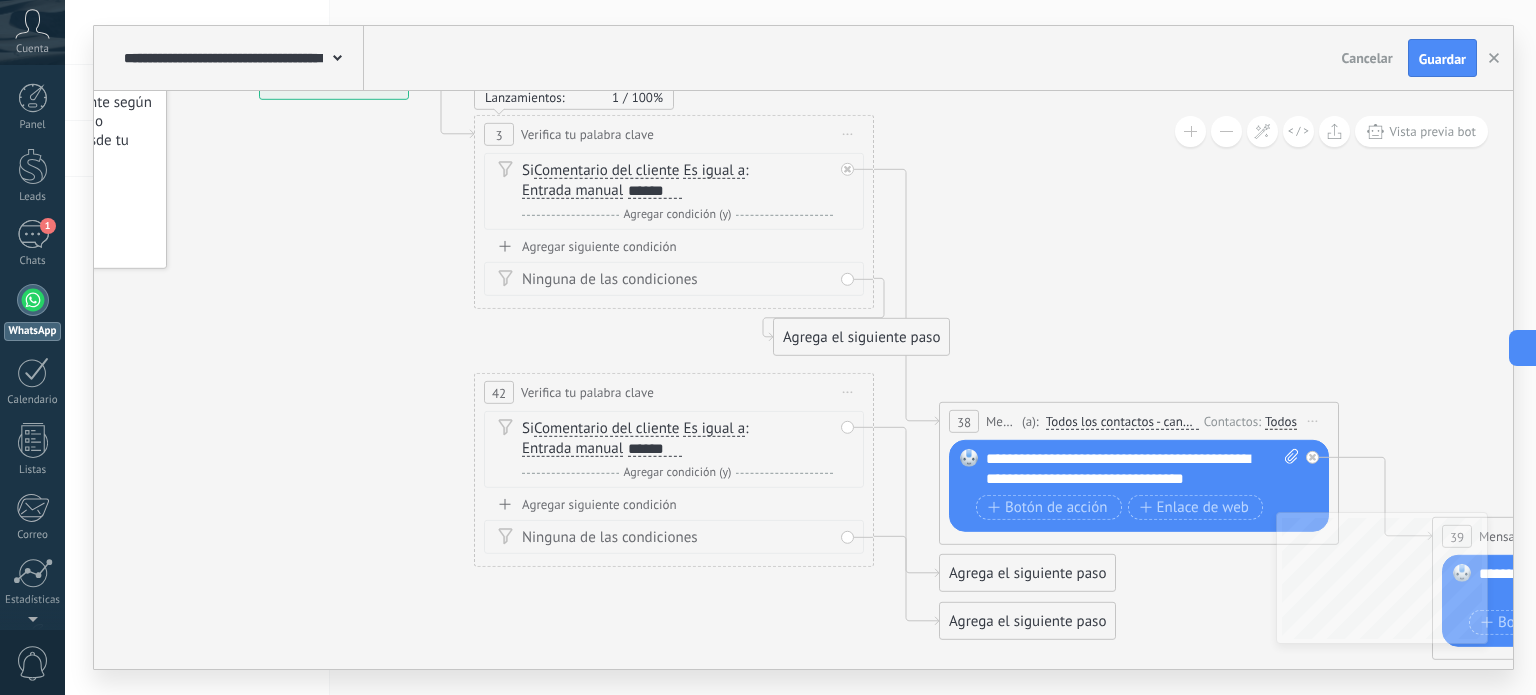 type 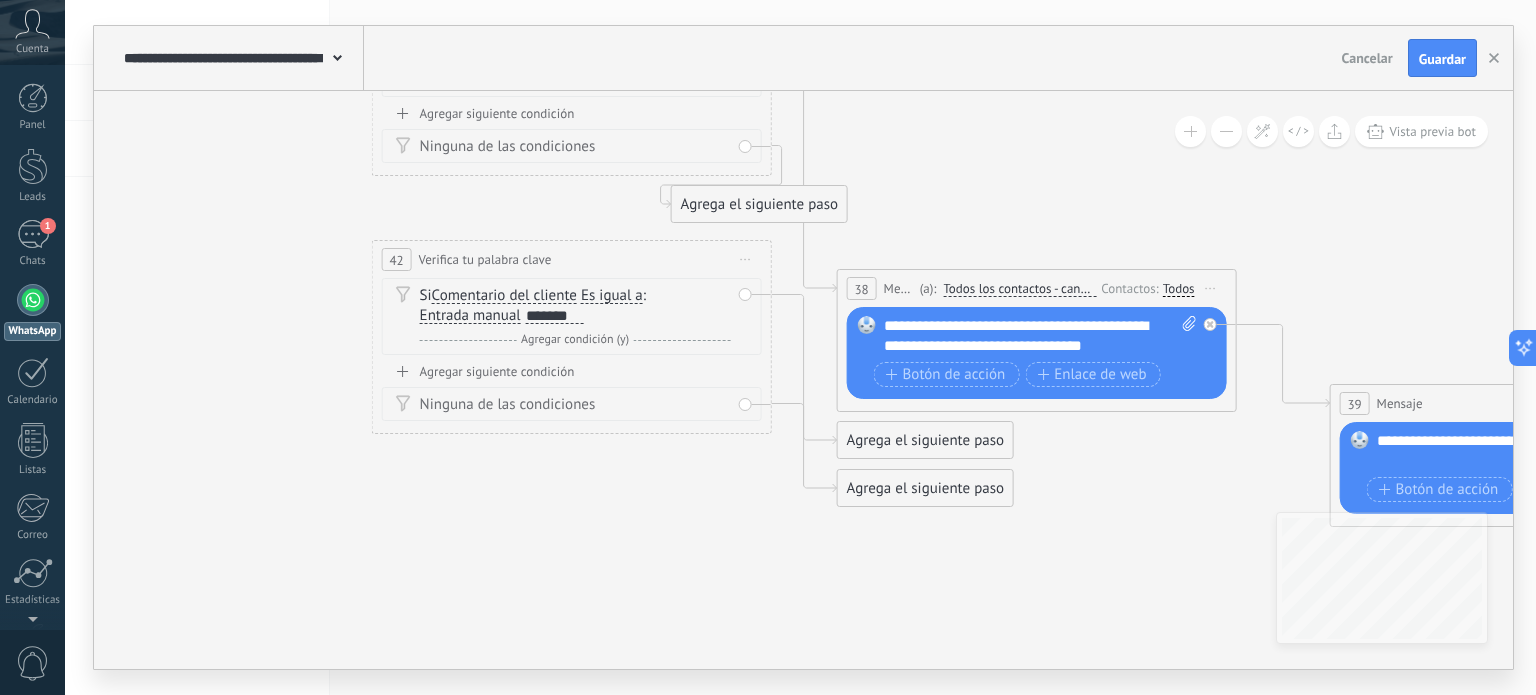 drag, startPoint x: 866, startPoint y: 620, endPoint x: 720, endPoint y: 405, distance: 259.8865 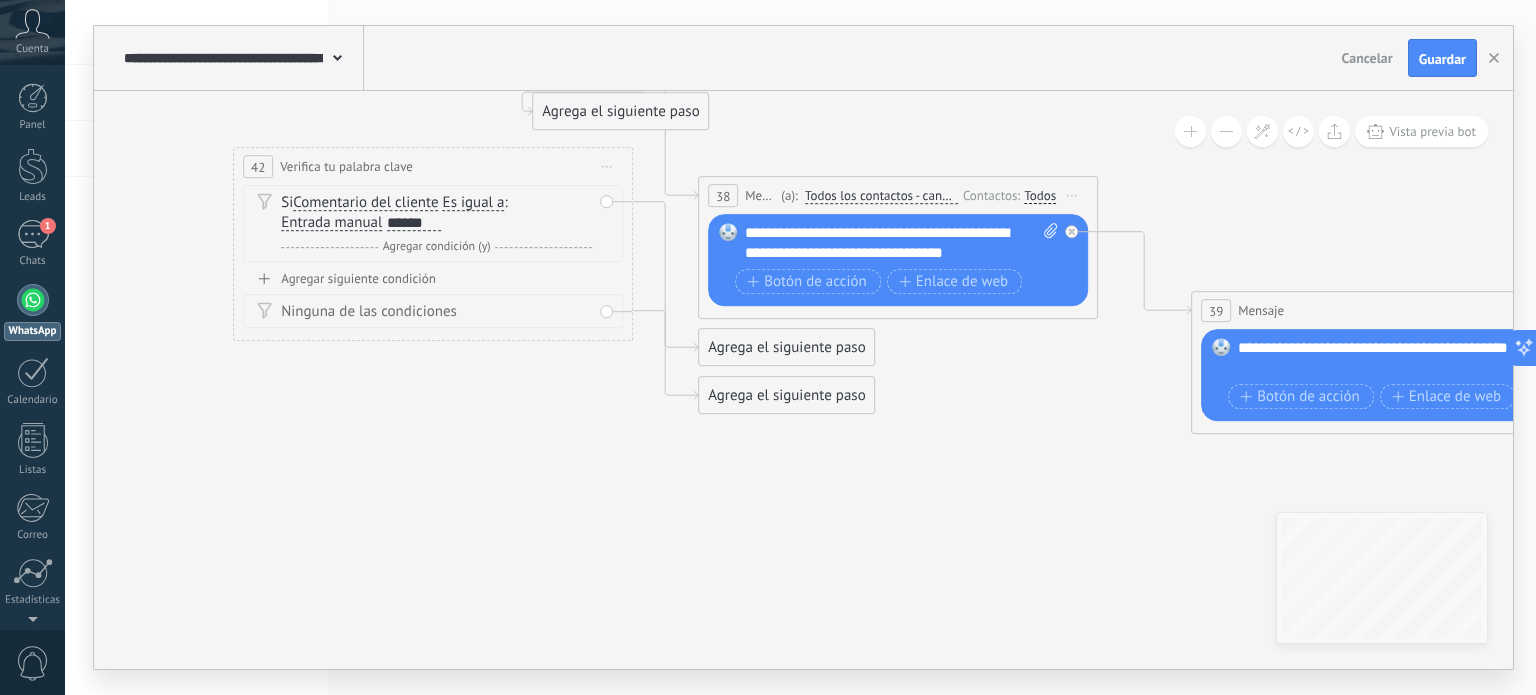 drag, startPoint x: 1260, startPoint y: 474, endPoint x: 1104, endPoint y: 379, distance: 182.64993 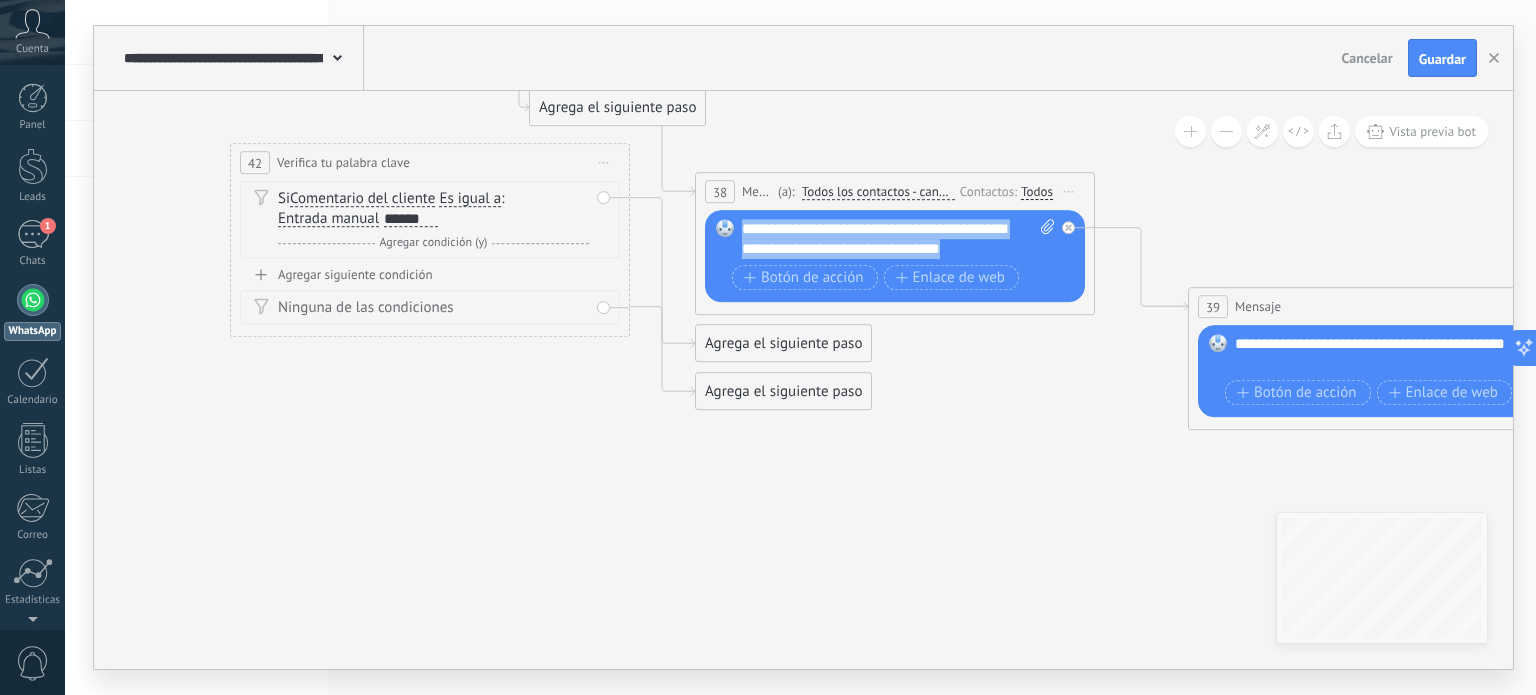 drag, startPoint x: 968, startPoint y: 255, endPoint x: 732, endPoint y: 230, distance: 237.32047 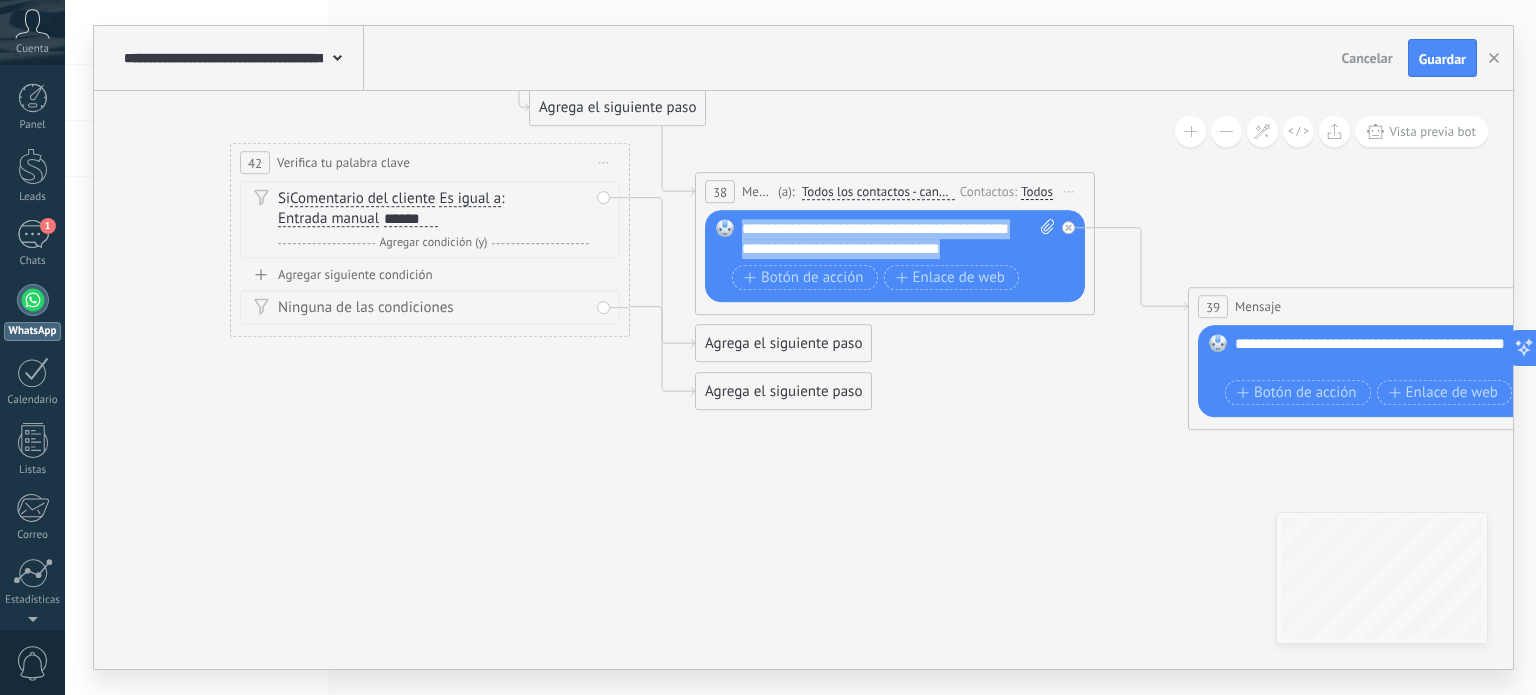 click on "Agrega el siguiente paso" at bounding box center [783, 391] 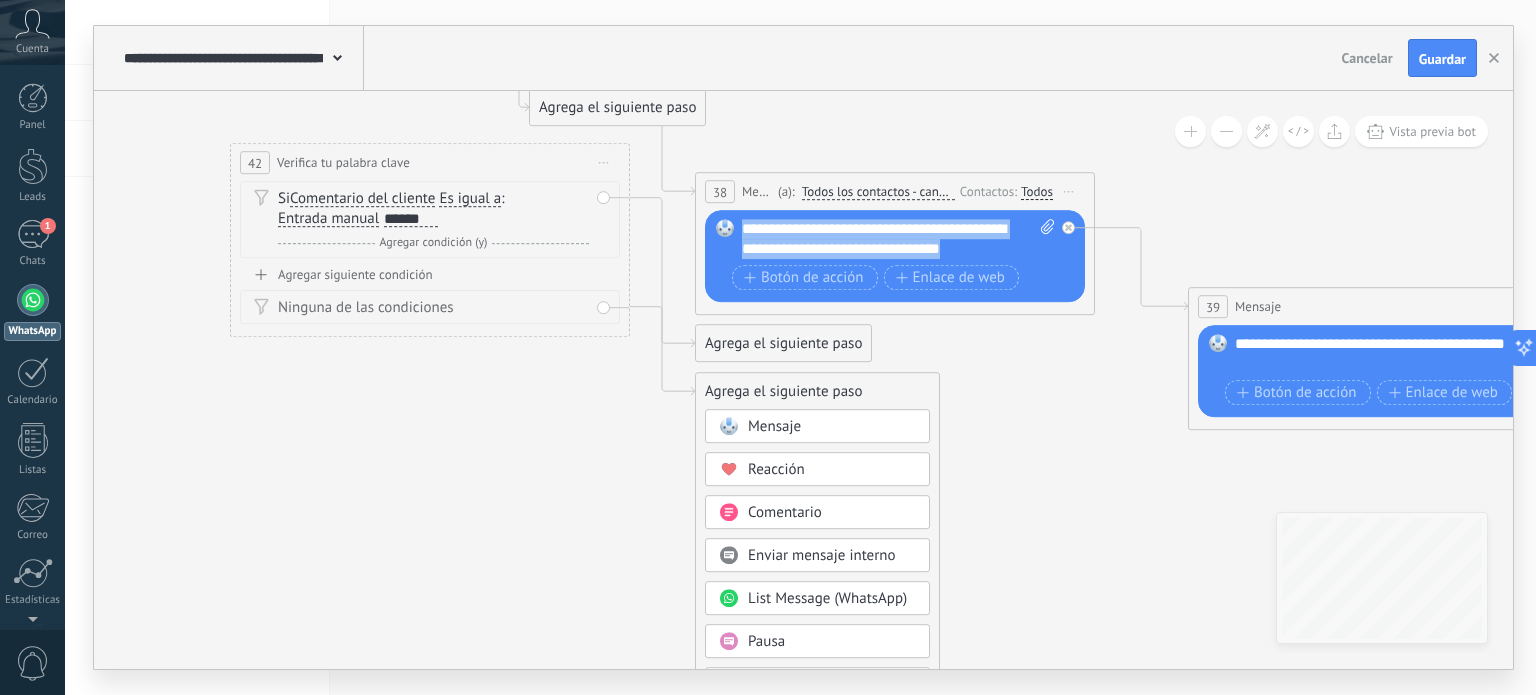 click on "Mensaje" at bounding box center [774, 426] 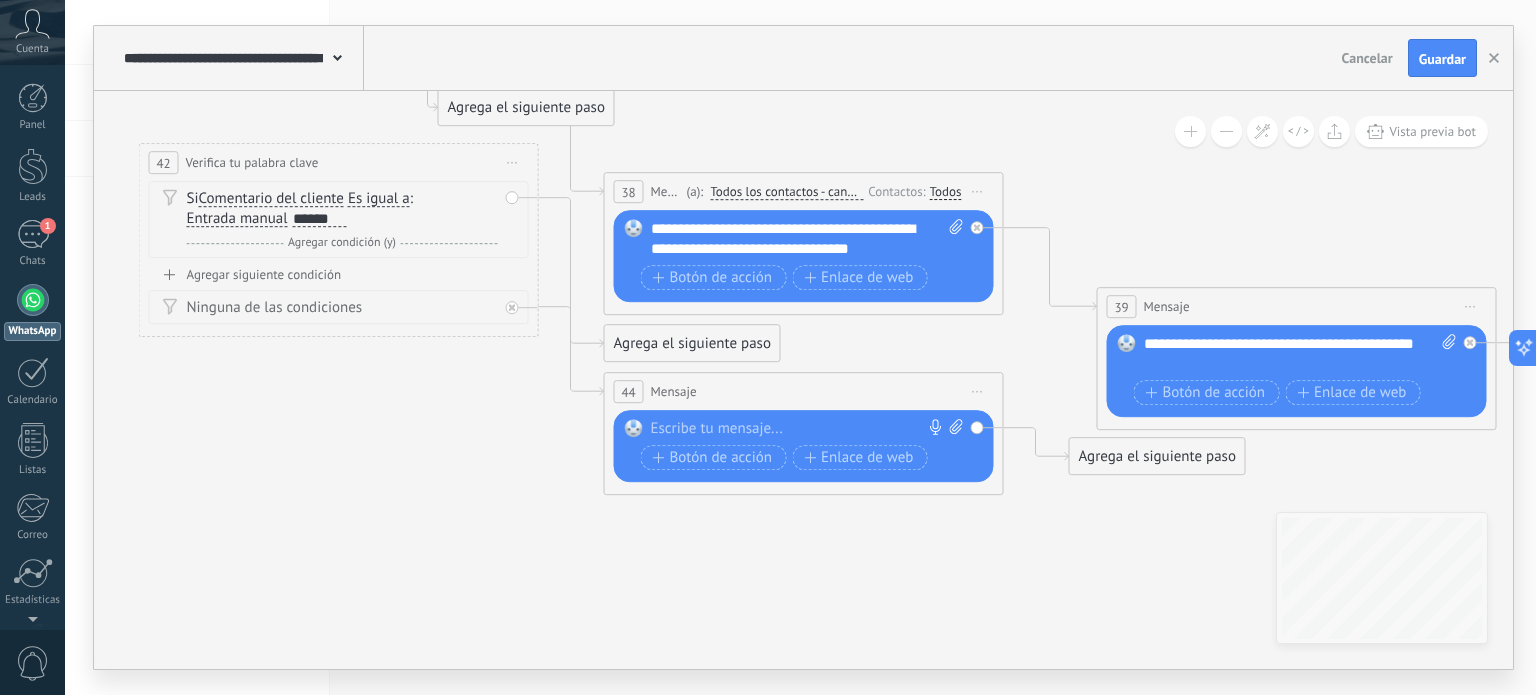 click at bounding box center [799, 429] 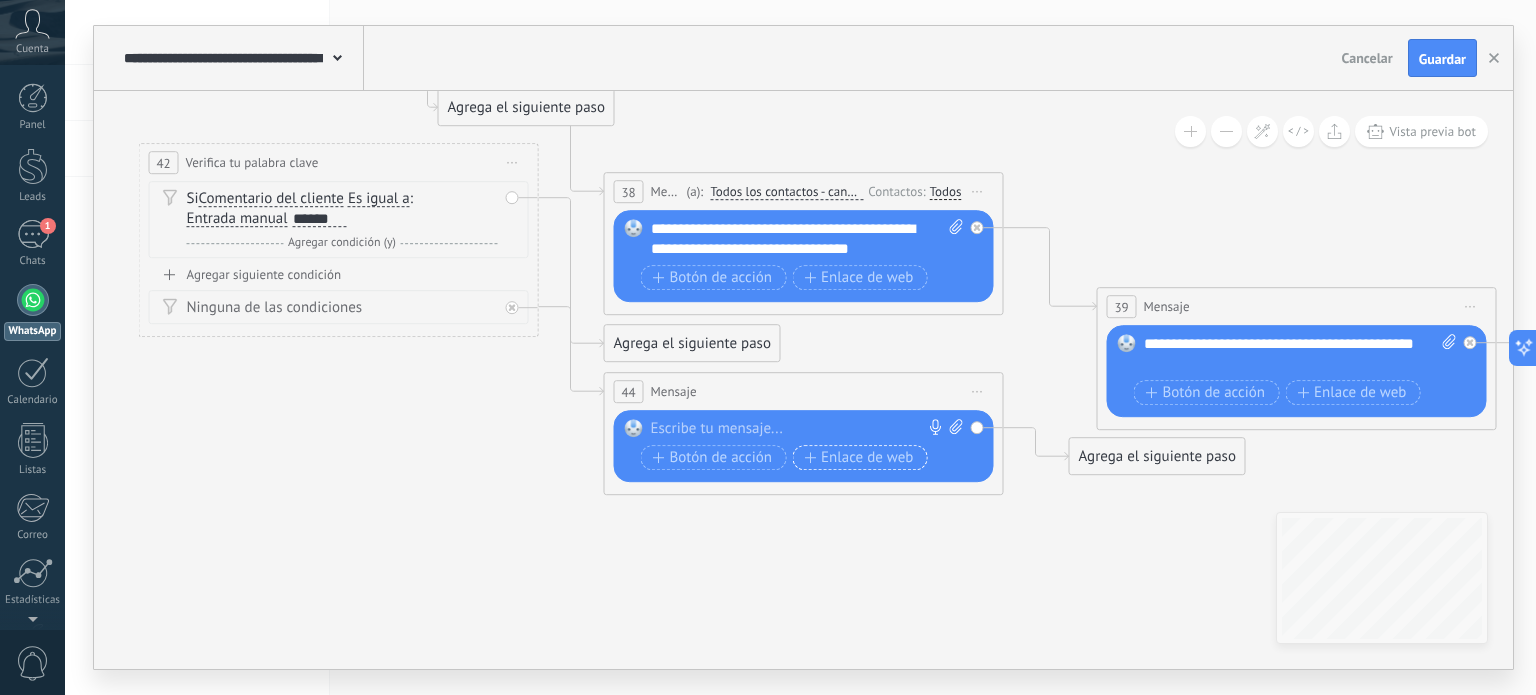 paste 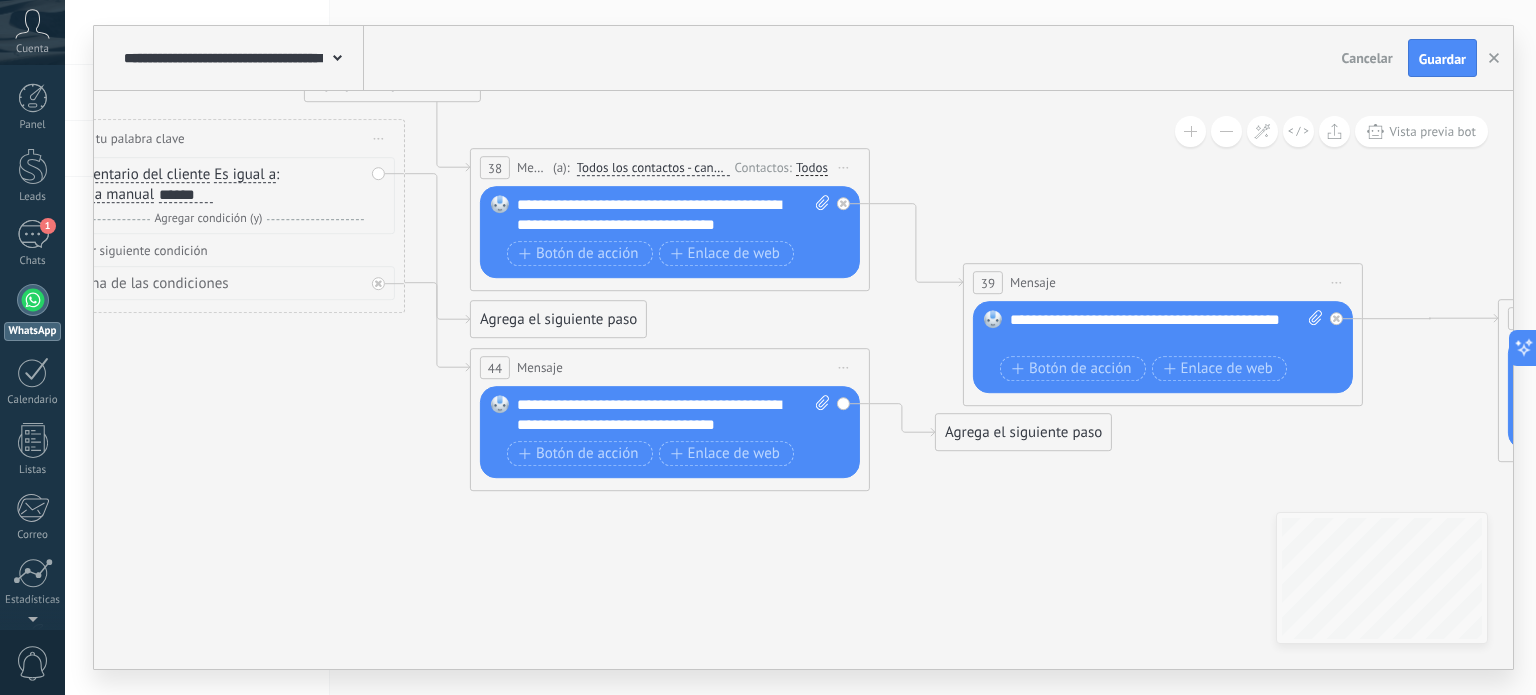 drag, startPoint x: 920, startPoint y: 543, endPoint x: 763, endPoint y: 515, distance: 159.47726 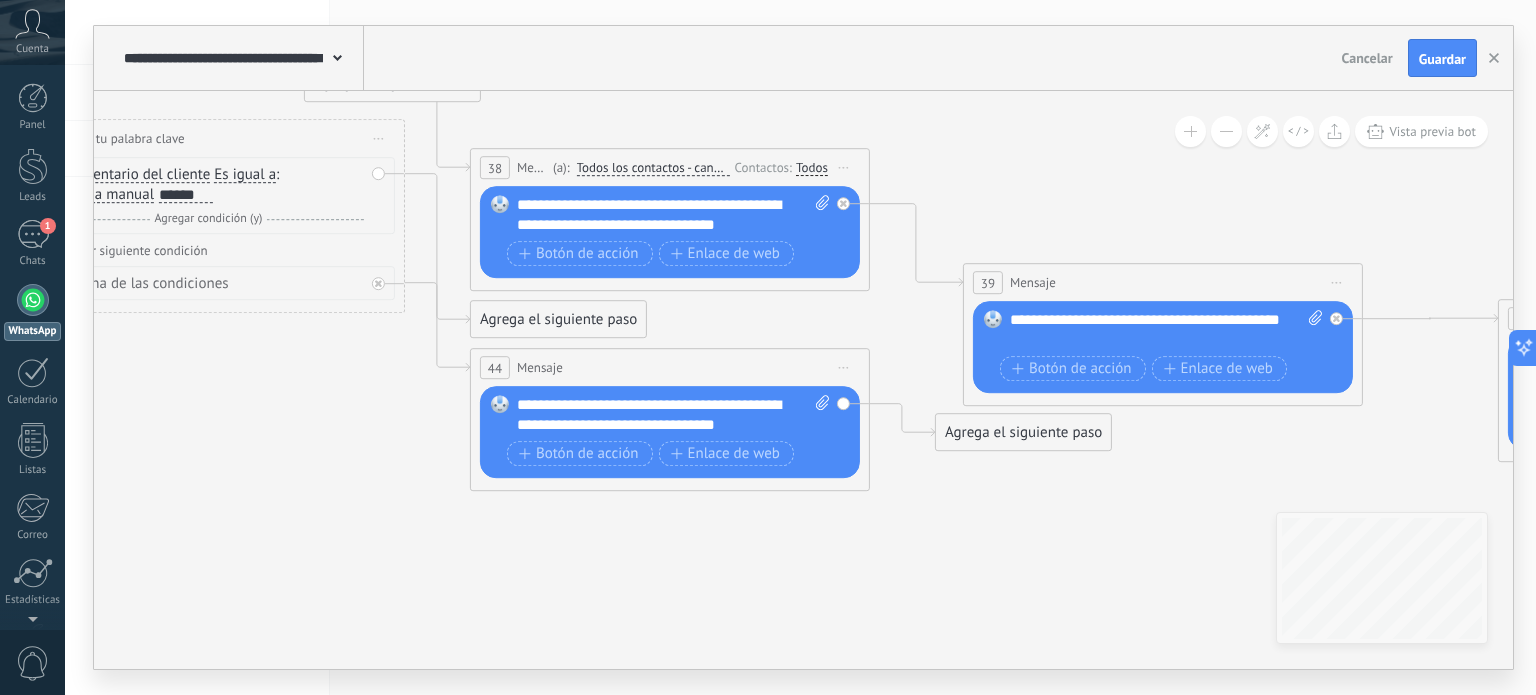 click 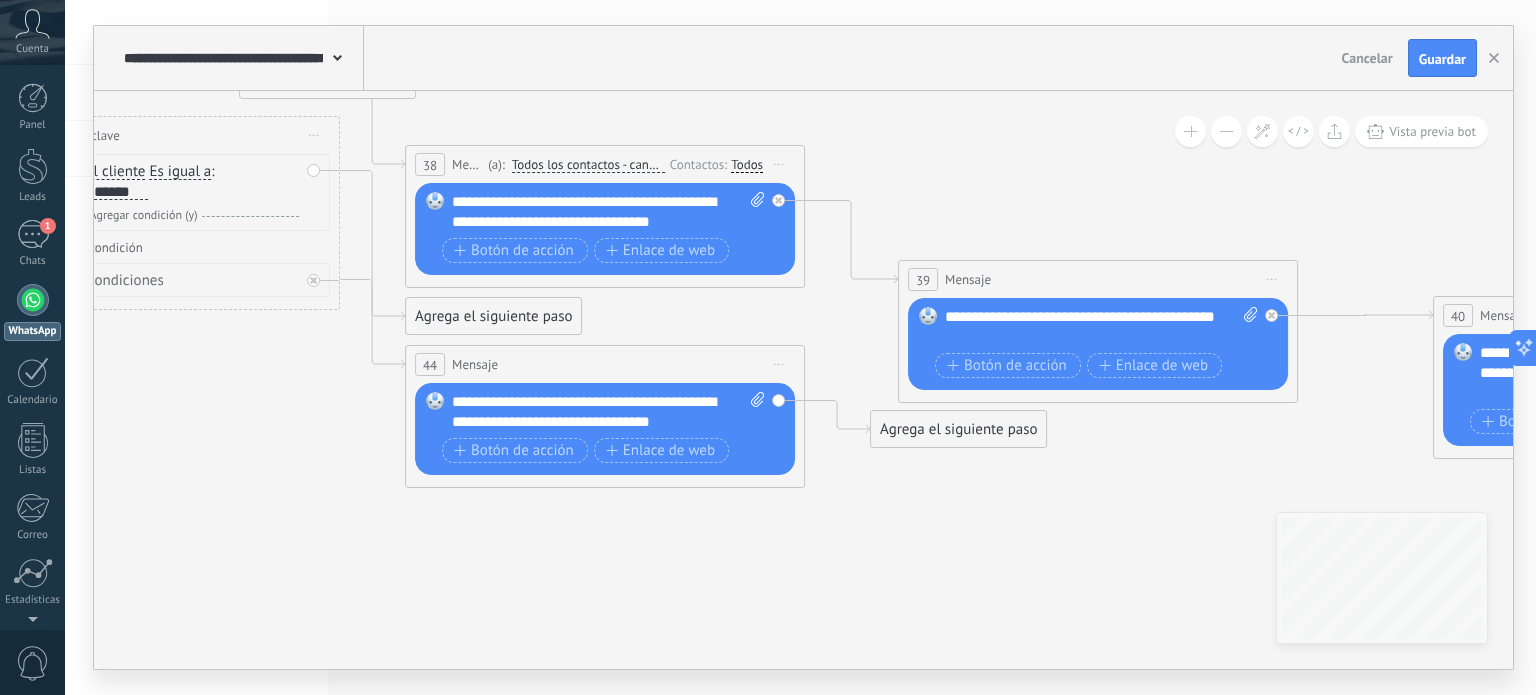drag, startPoint x: 916, startPoint y: 514, endPoint x: 880, endPoint y: 507, distance: 36.67424 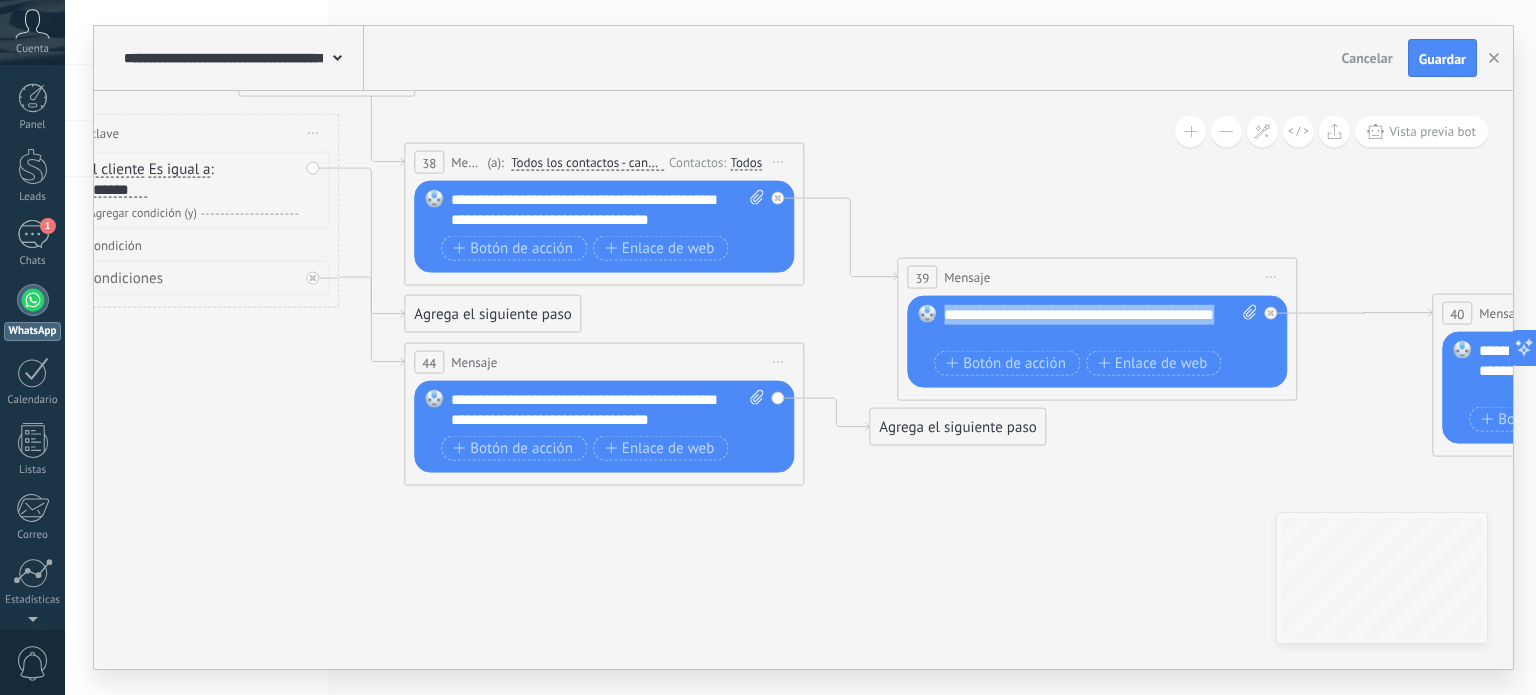 drag, startPoint x: 970, startPoint y: 331, endPoint x: 944, endPoint y: 311, distance: 32.80244 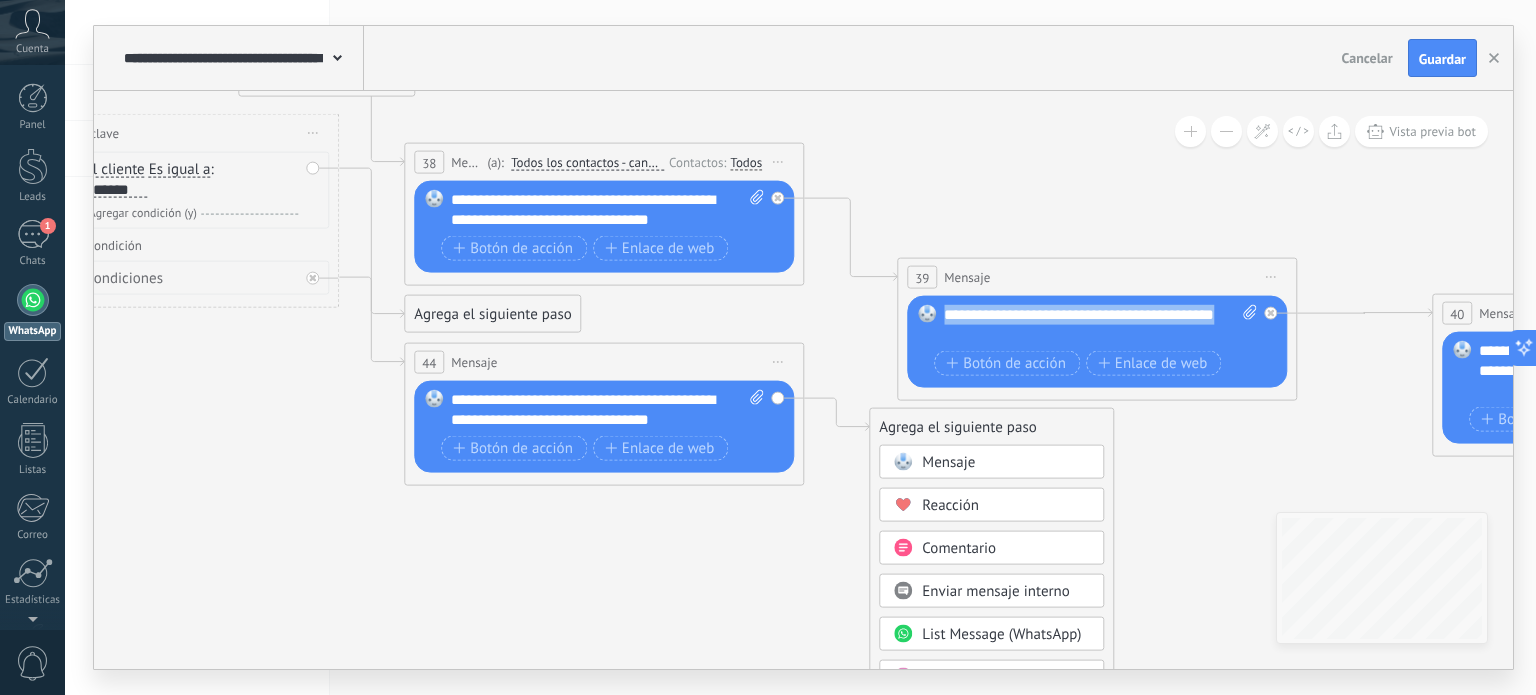 click on "Mensaje" at bounding box center [948, 462] 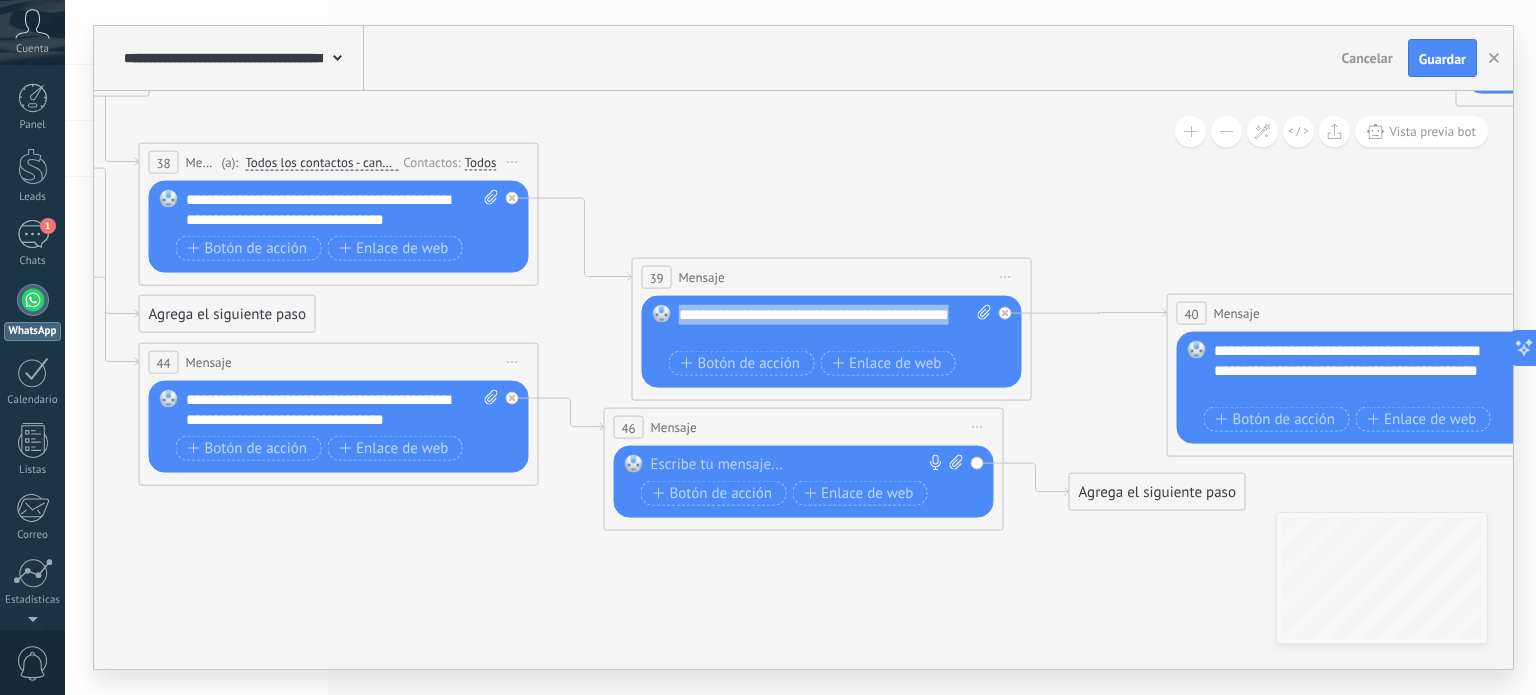 click on "Reemplazar
Quitar
Convertir a mensaje de voz
Arrastre la imagen aquí para adjuntarla.
Añadir imagen
Subir
Arrastrar y soltar
Archivo no encontrado
Escribe tu mensaje..." at bounding box center (804, 482) 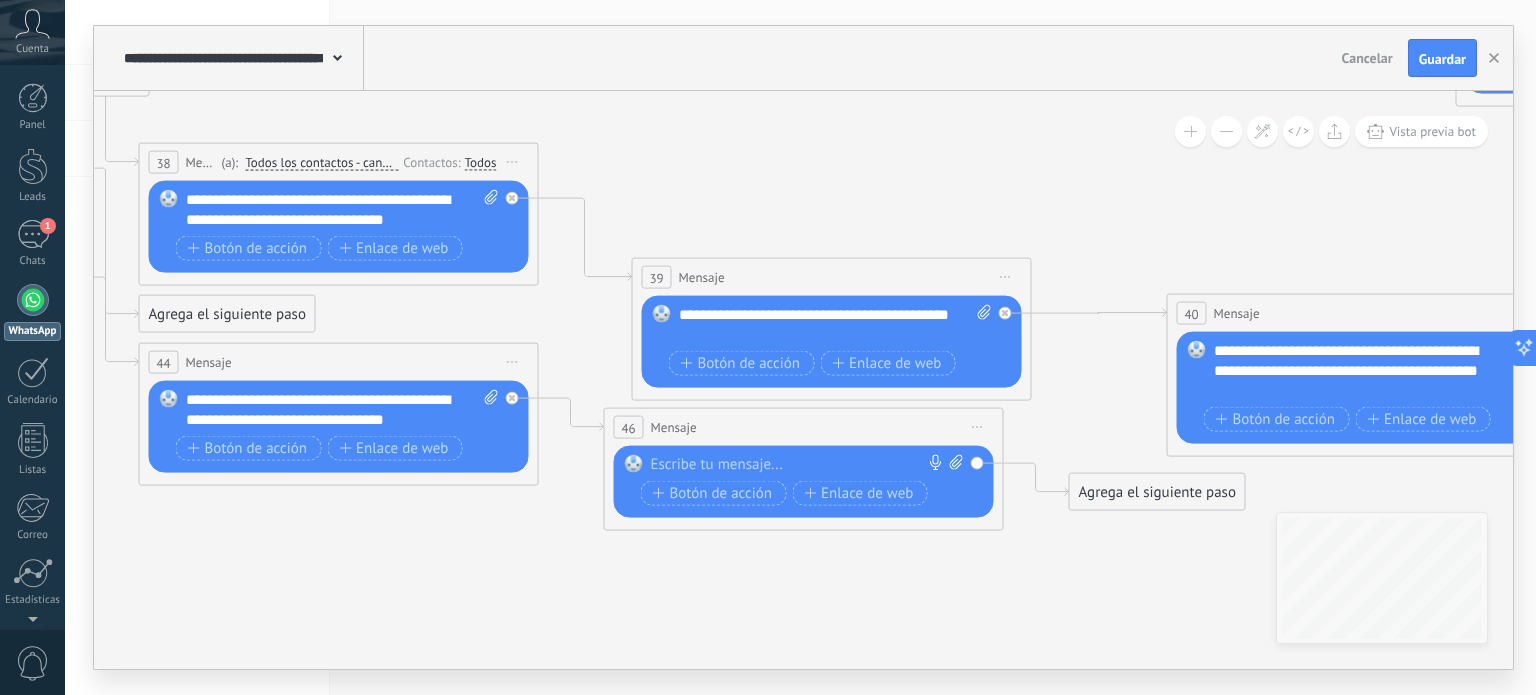 click at bounding box center (799, 465) 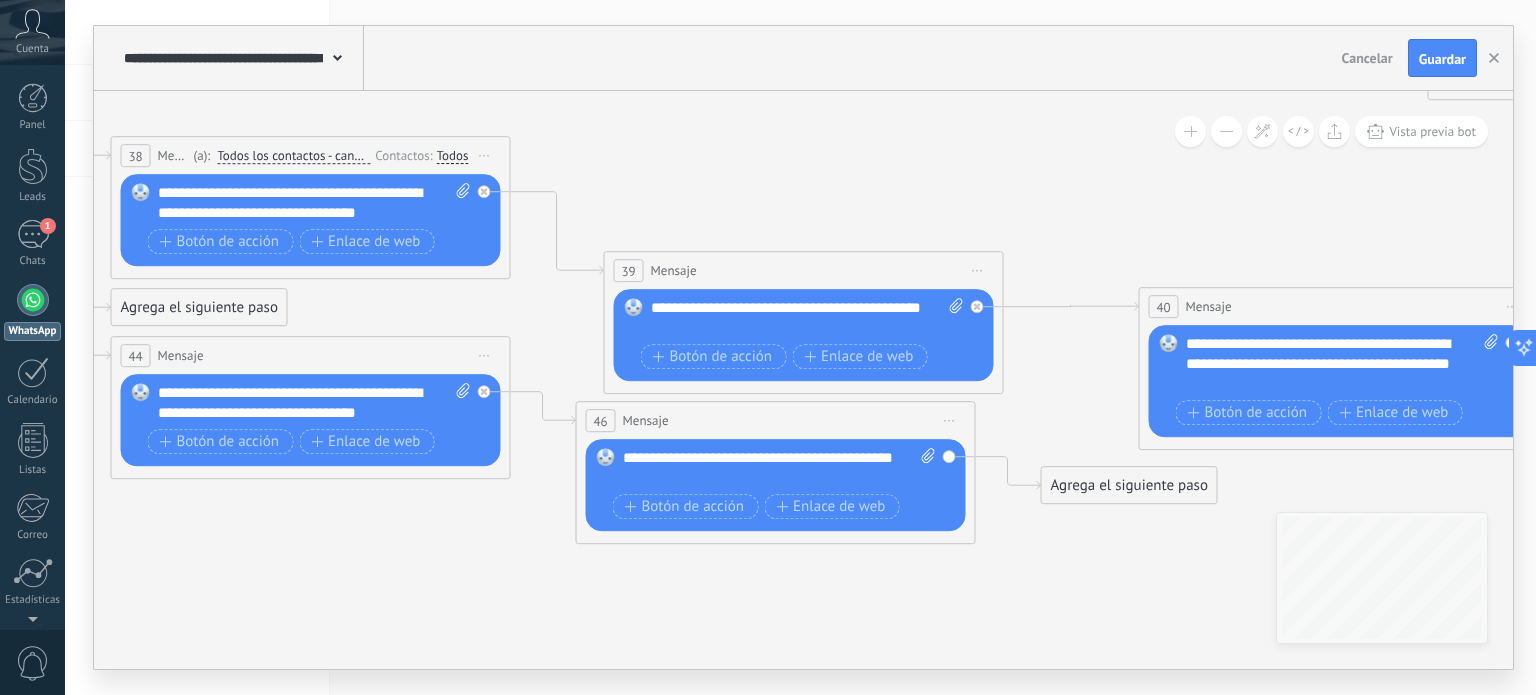 drag, startPoint x: 830, startPoint y: 583, endPoint x: 720, endPoint y: 562, distance: 111.9866 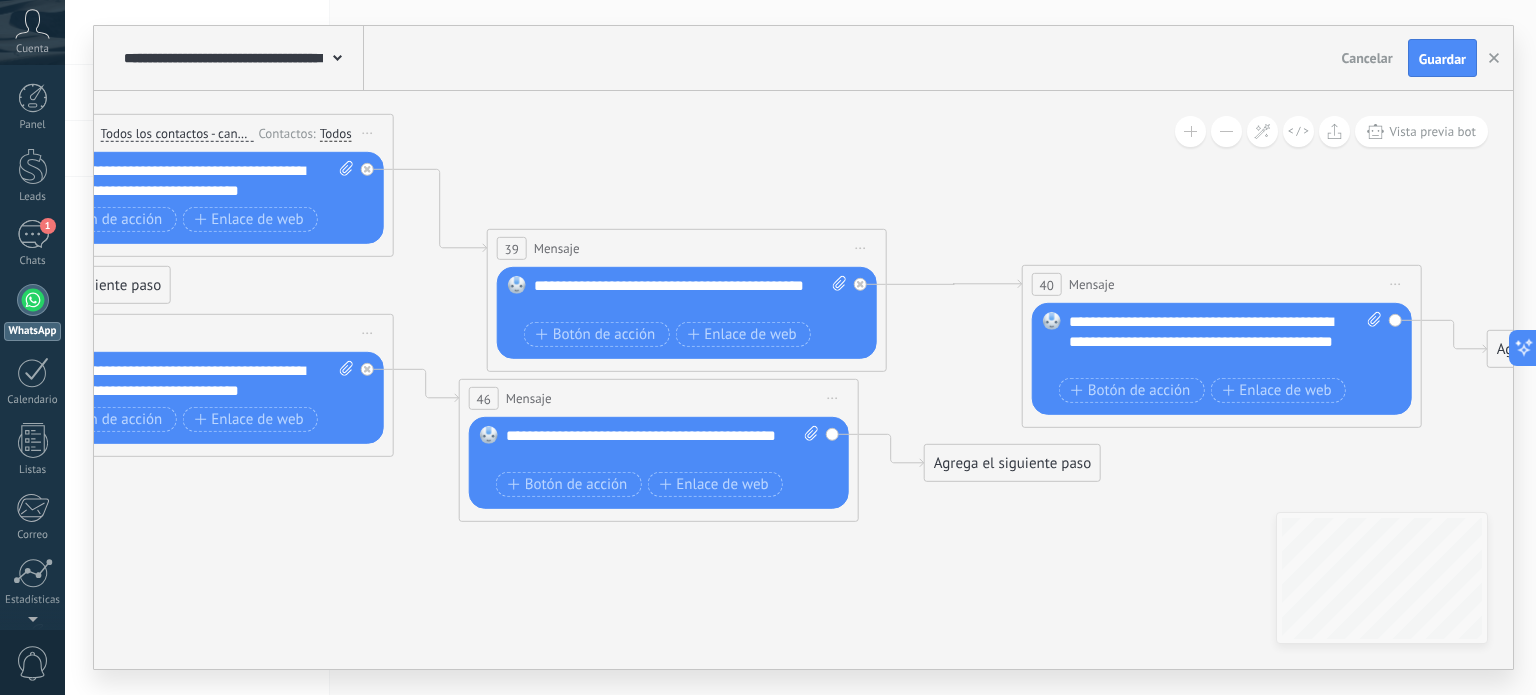 drag, startPoint x: 800, startPoint y: 600, endPoint x: 795, endPoint y: 518, distance: 82.1523 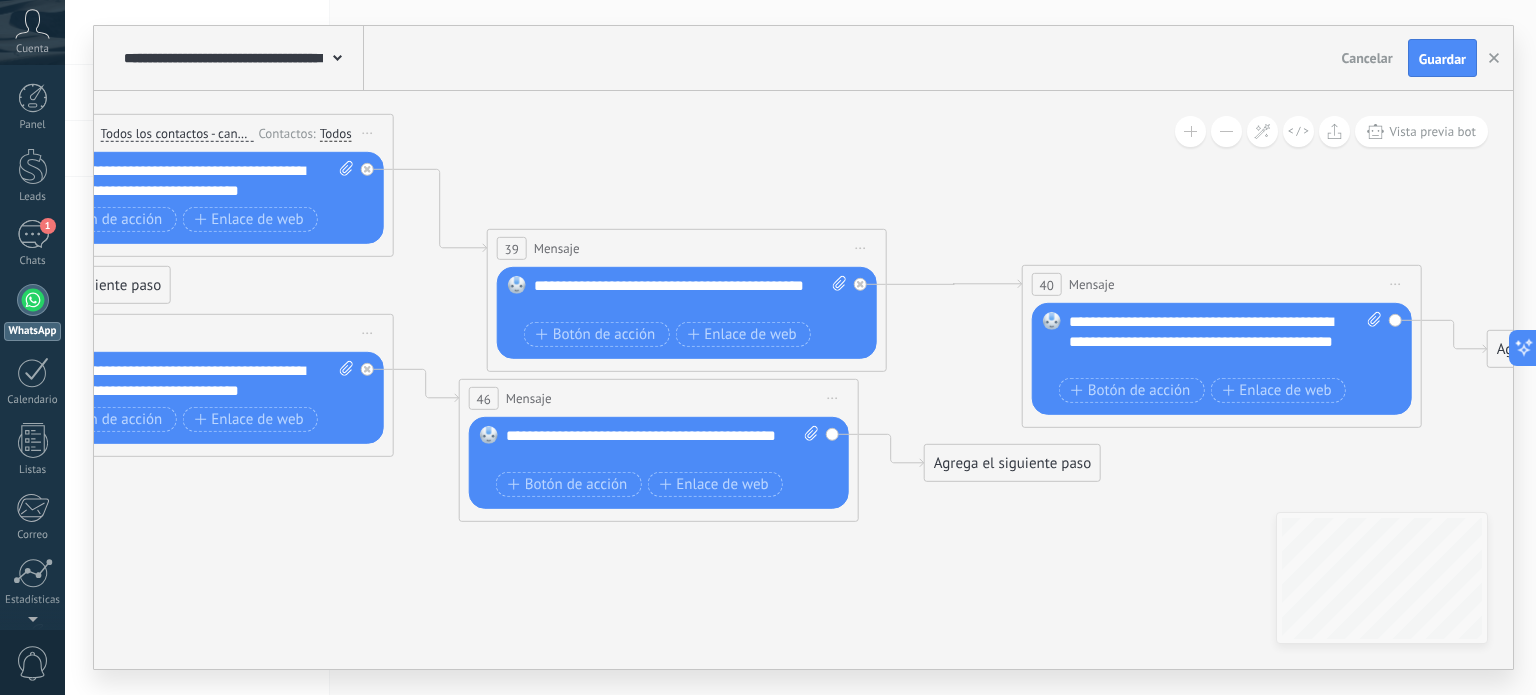 click 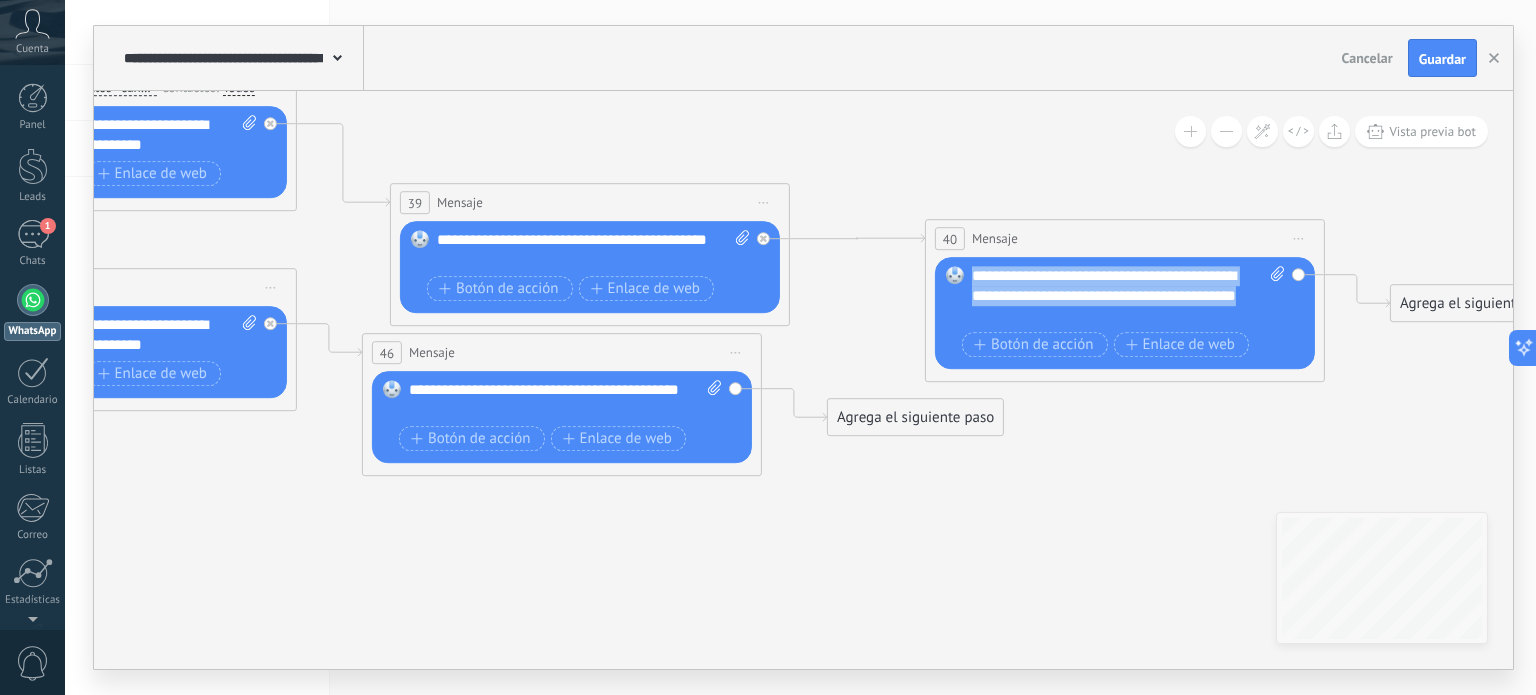 drag, startPoint x: 1033, startPoint y: 319, endPoint x: 965, endPoint y: 270, distance: 83.81527 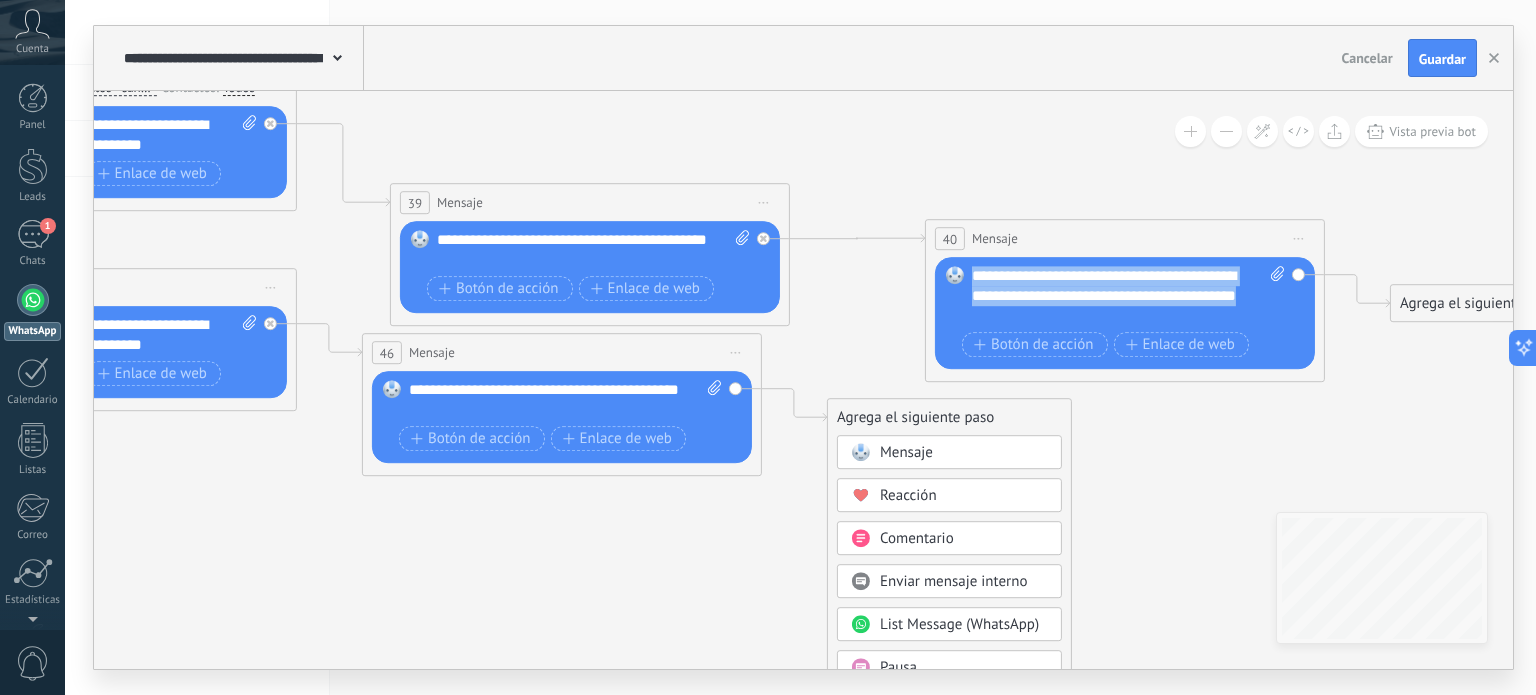 click on "Mensaje" at bounding box center (906, 452) 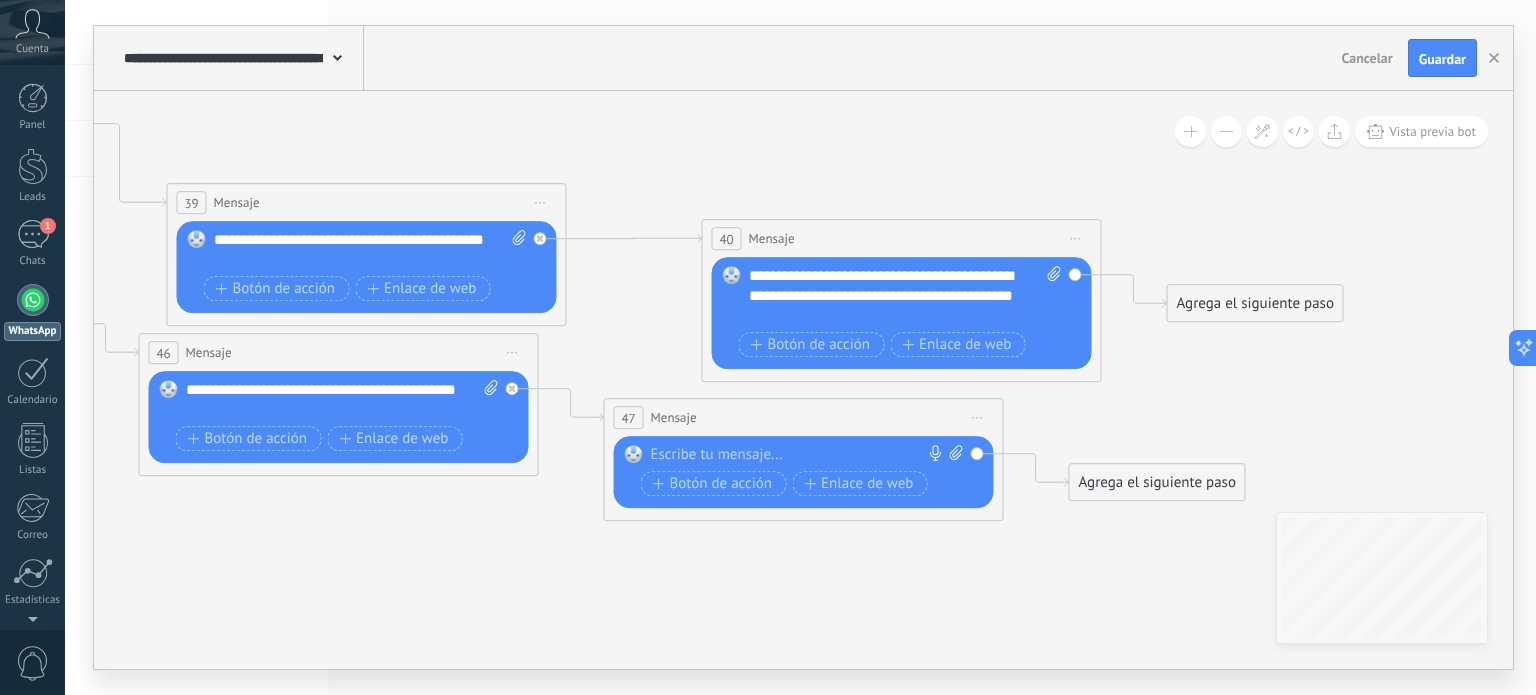 click at bounding box center (799, 455) 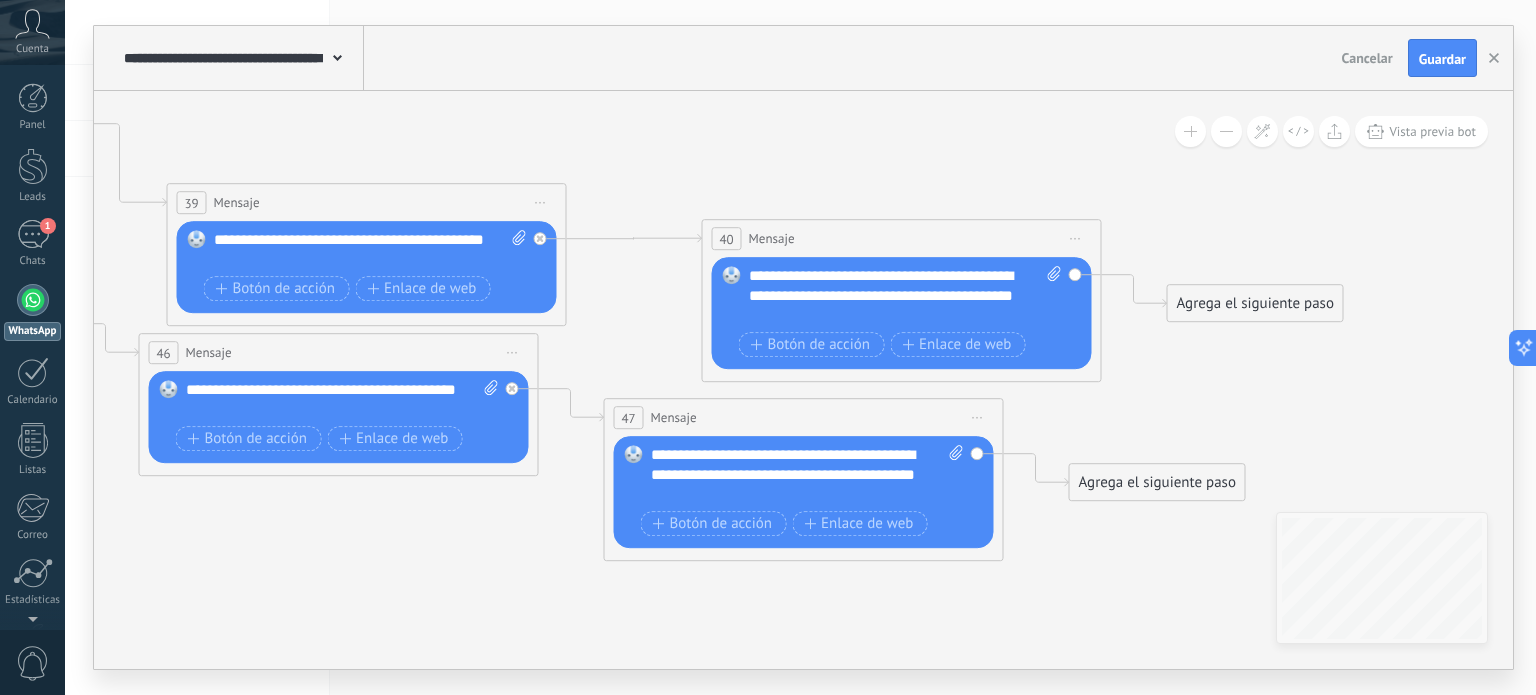 click 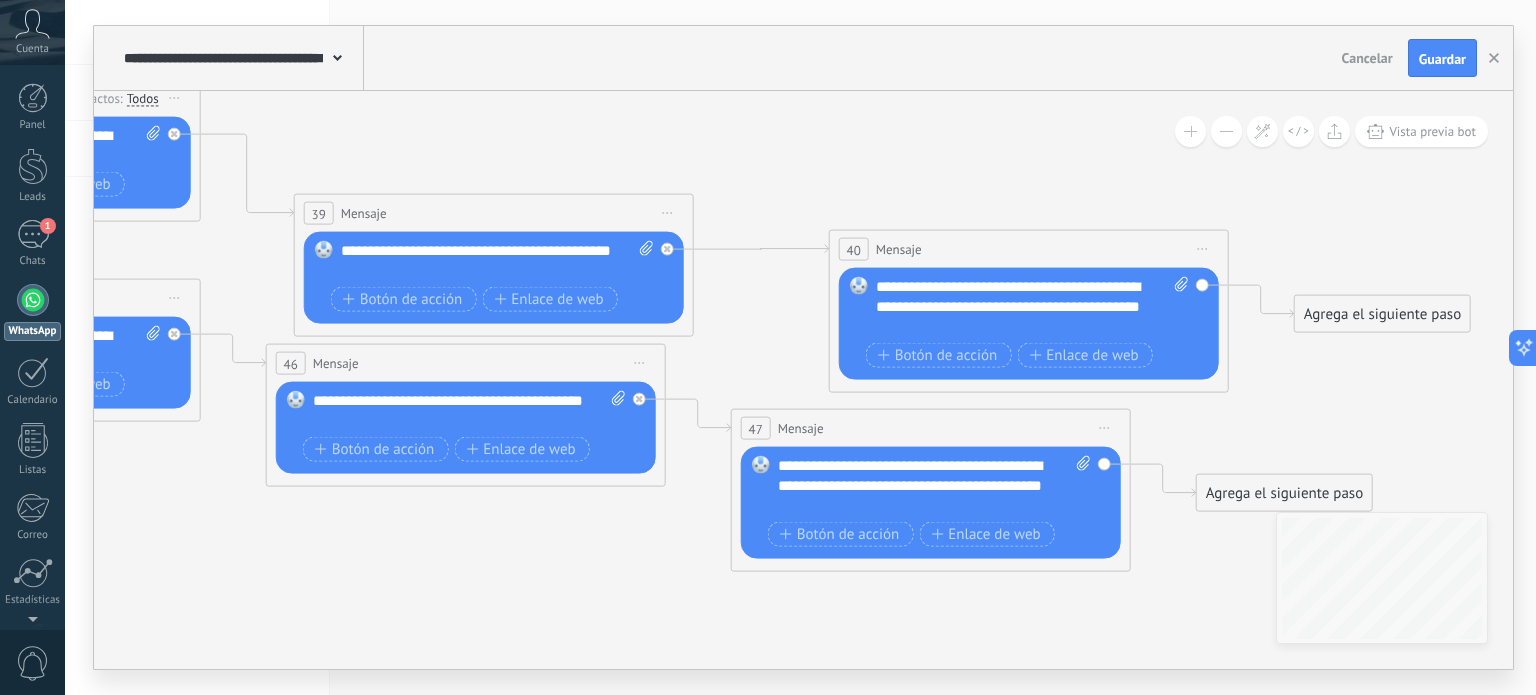 drag, startPoint x: 712, startPoint y: 575, endPoint x: 928, endPoint y: 588, distance: 216.39085 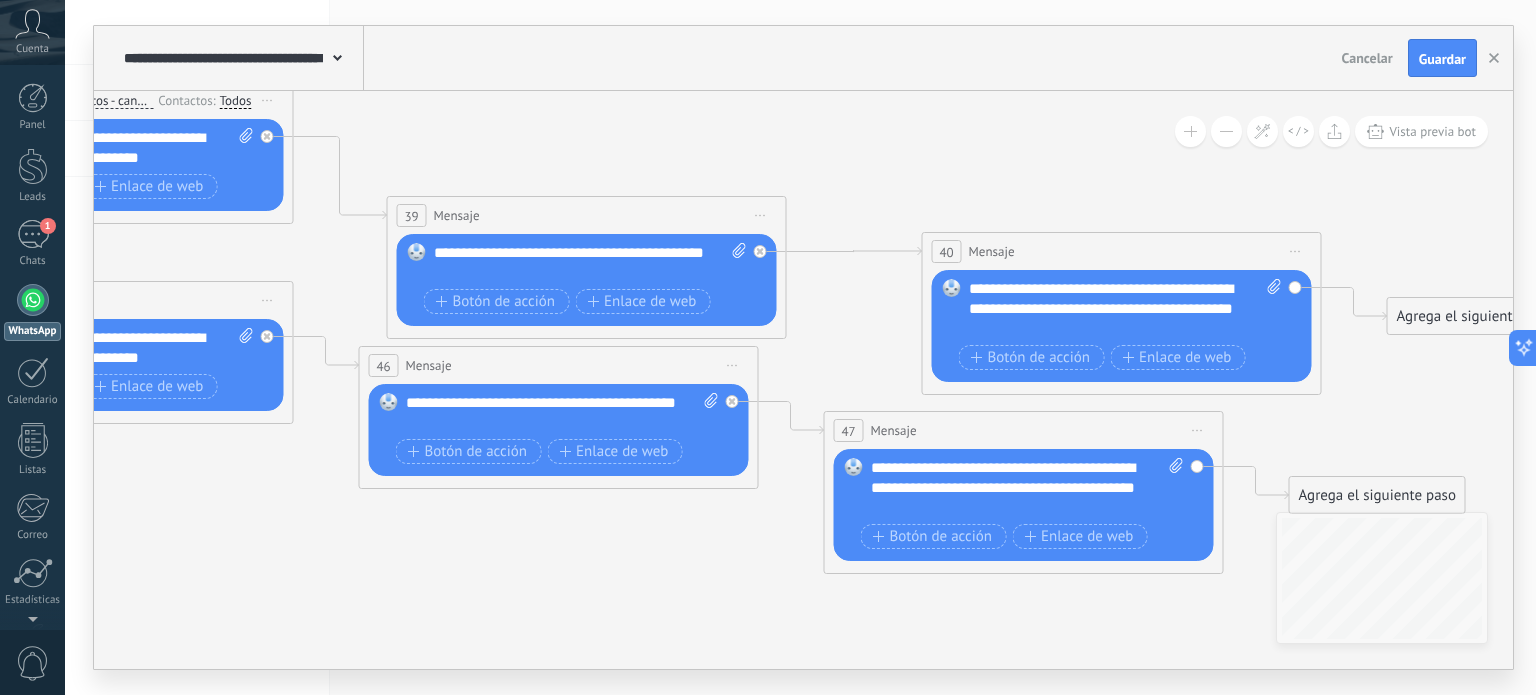 click on "**********" at bounding box center [1028, 488] 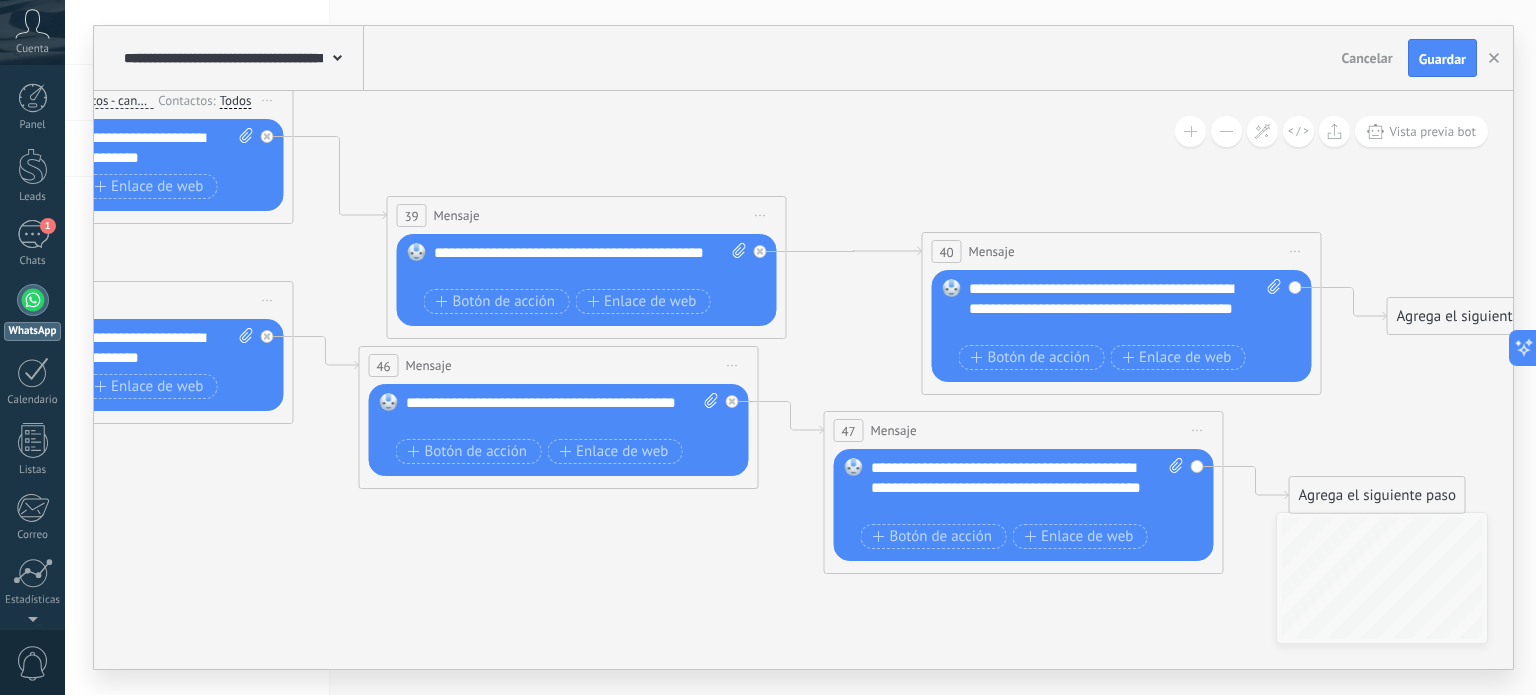 click on "**********" at bounding box center (1126, 309) 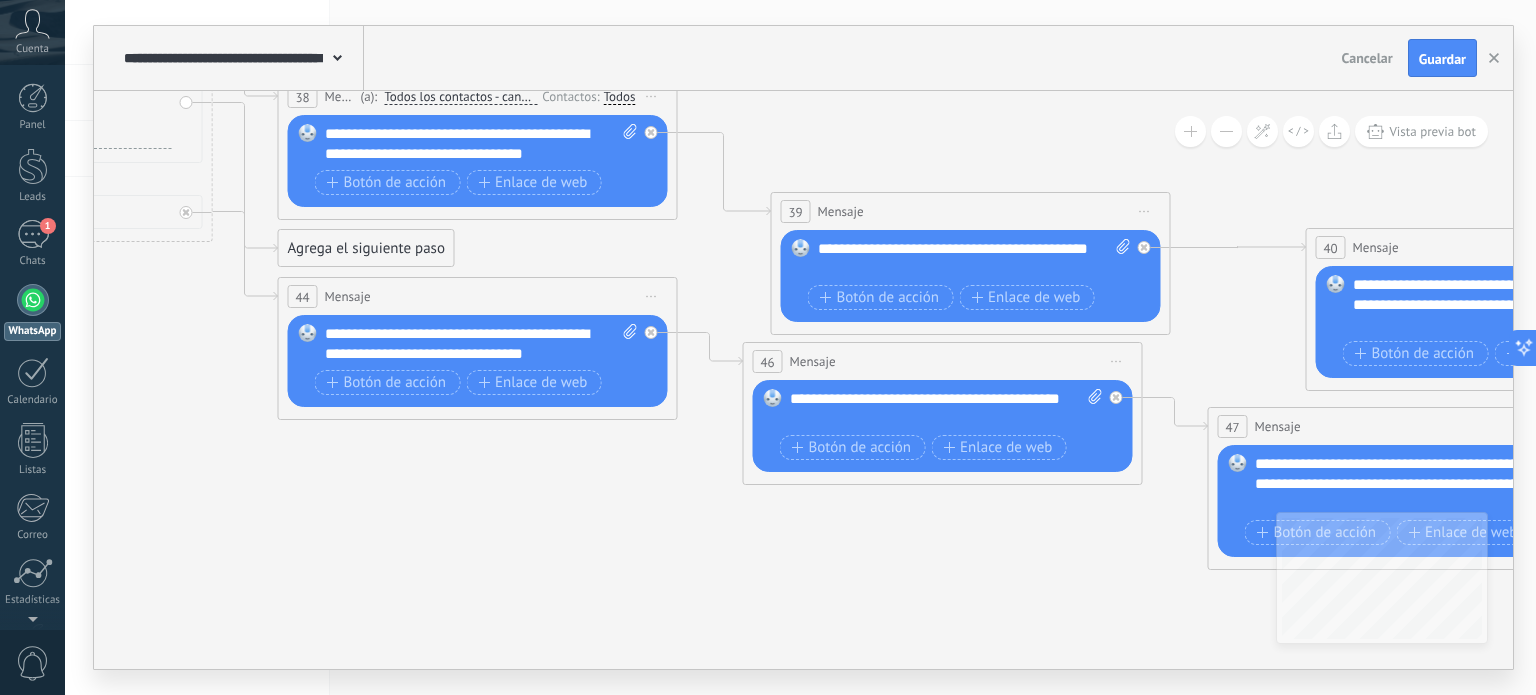 drag, startPoint x: 463, startPoint y: 550, endPoint x: 982, endPoint y: 531, distance: 519.34766 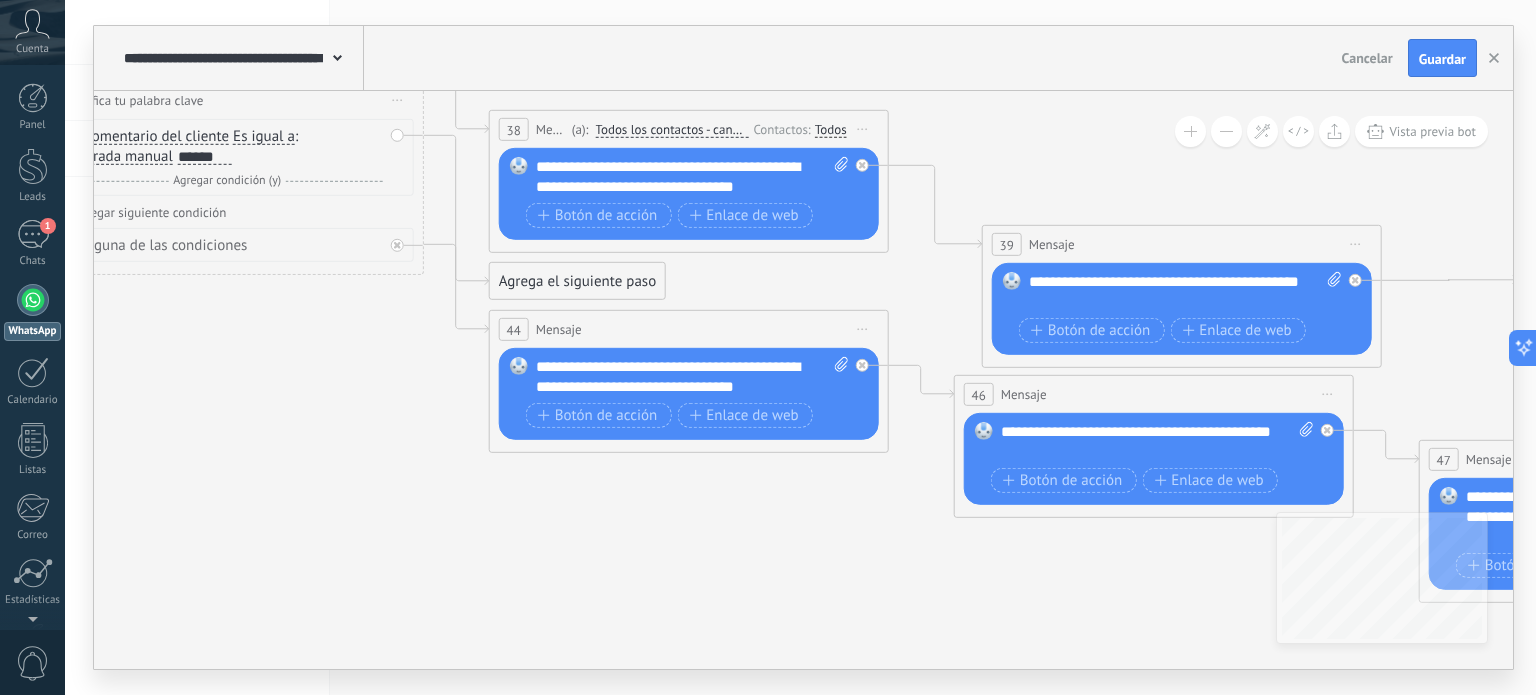 drag, startPoint x: 724, startPoint y: 488, endPoint x: 803, endPoint y: 536, distance: 92.43917 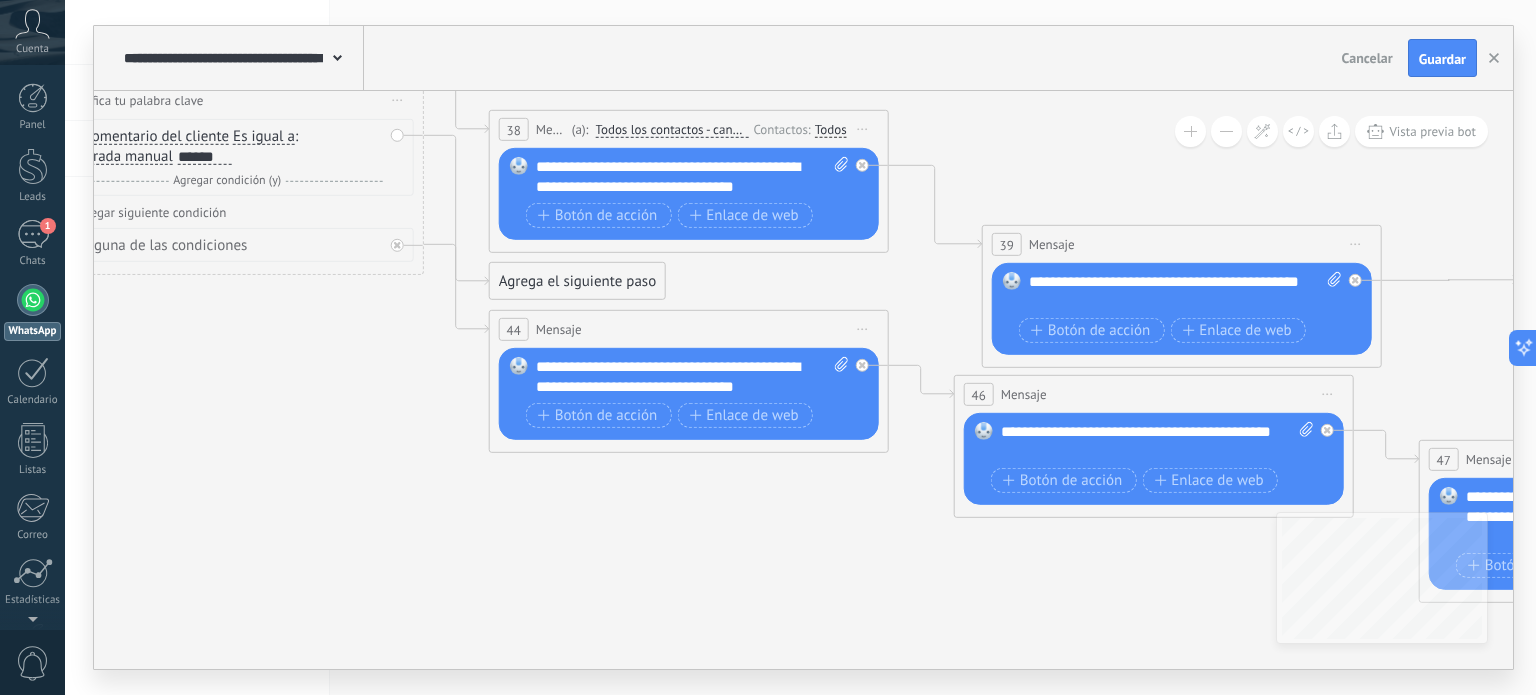 click 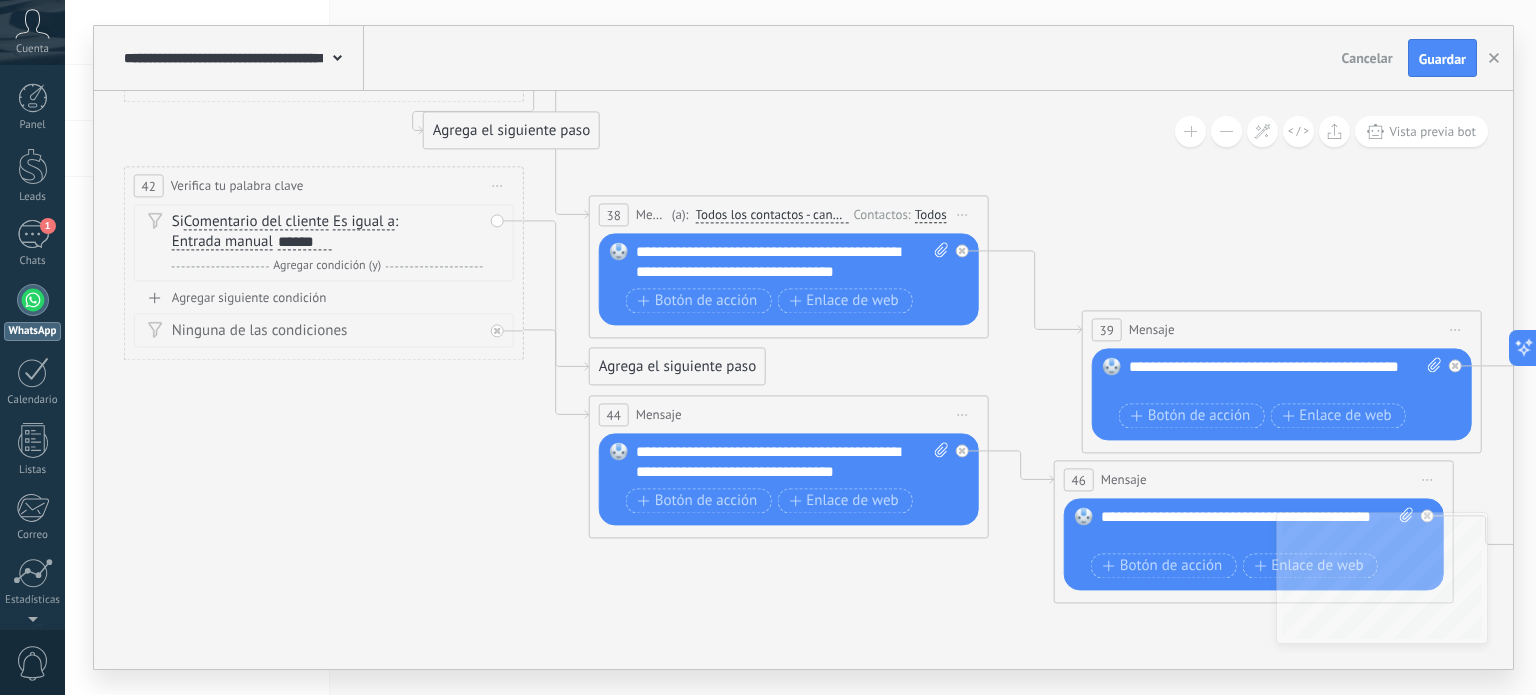 drag, startPoint x: 872, startPoint y: 584, endPoint x: 899, endPoint y: 598, distance: 30.413813 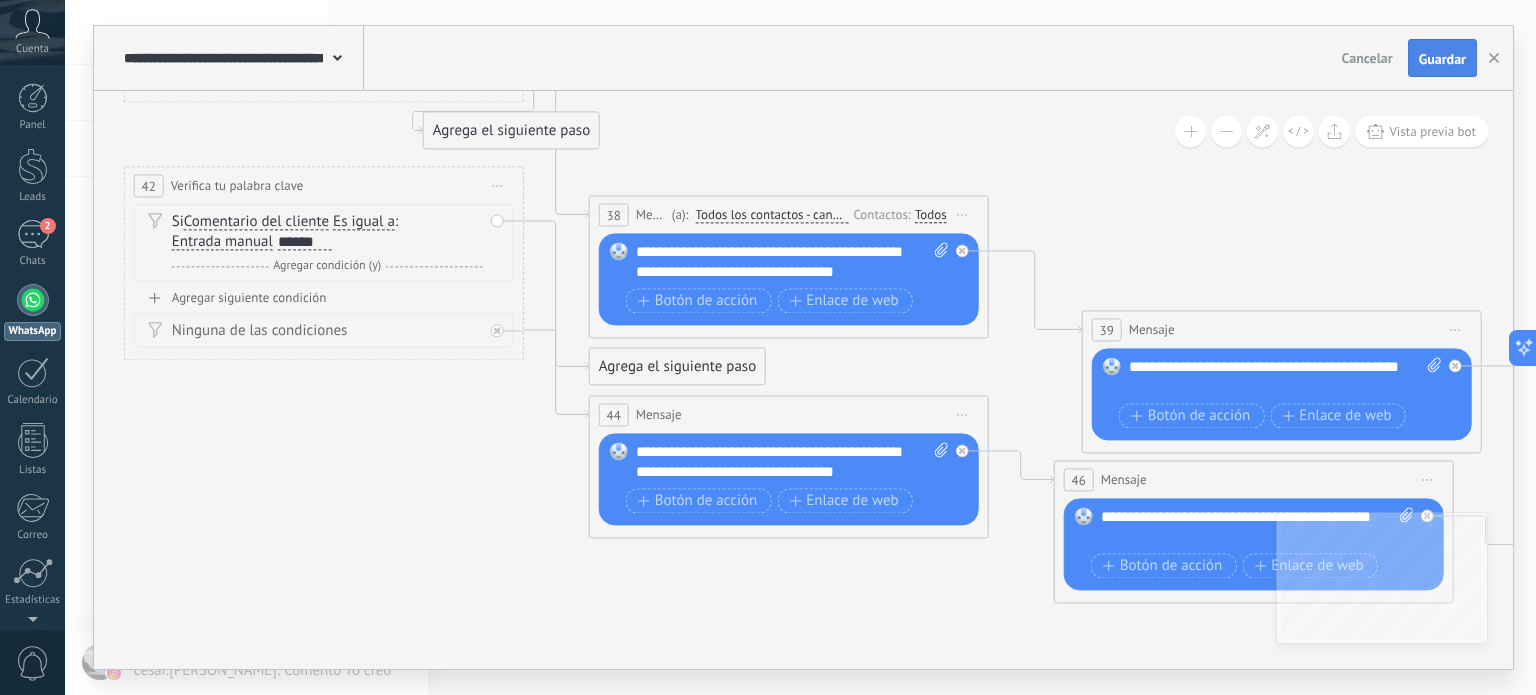 click on "Guardar" at bounding box center (1442, 59) 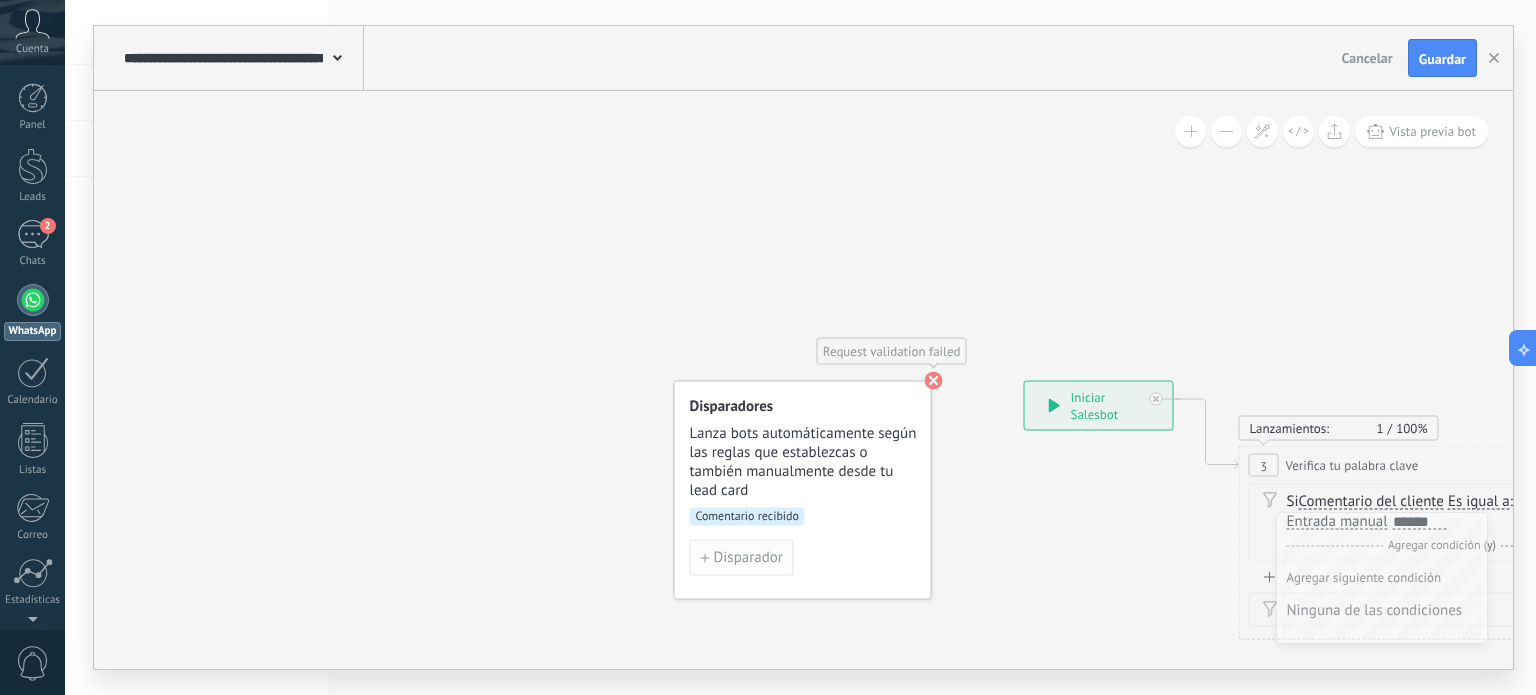 click on "Disparador" at bounding box center [748, 558] 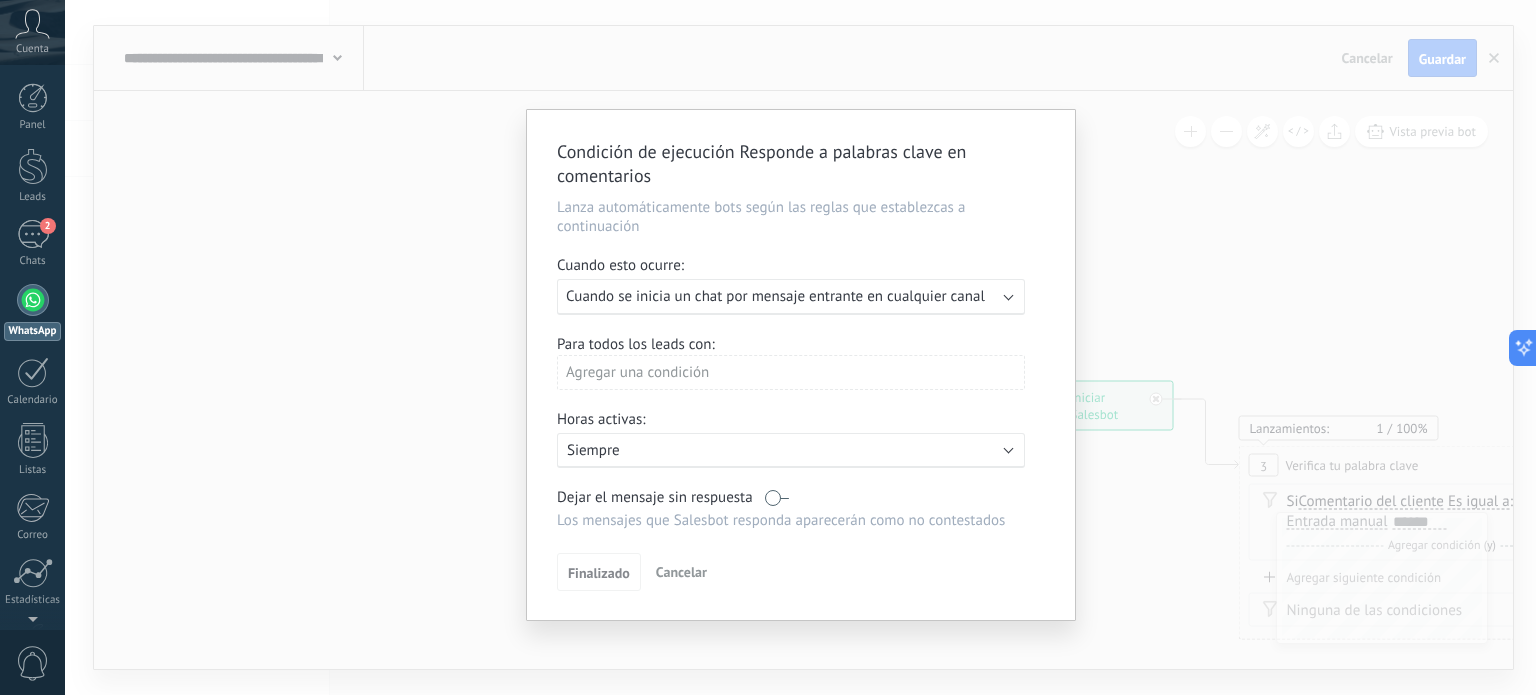 click on "Cuando se inicia un chat por mensaje entrante en cualquier canal" at bounding box center (775, 296) 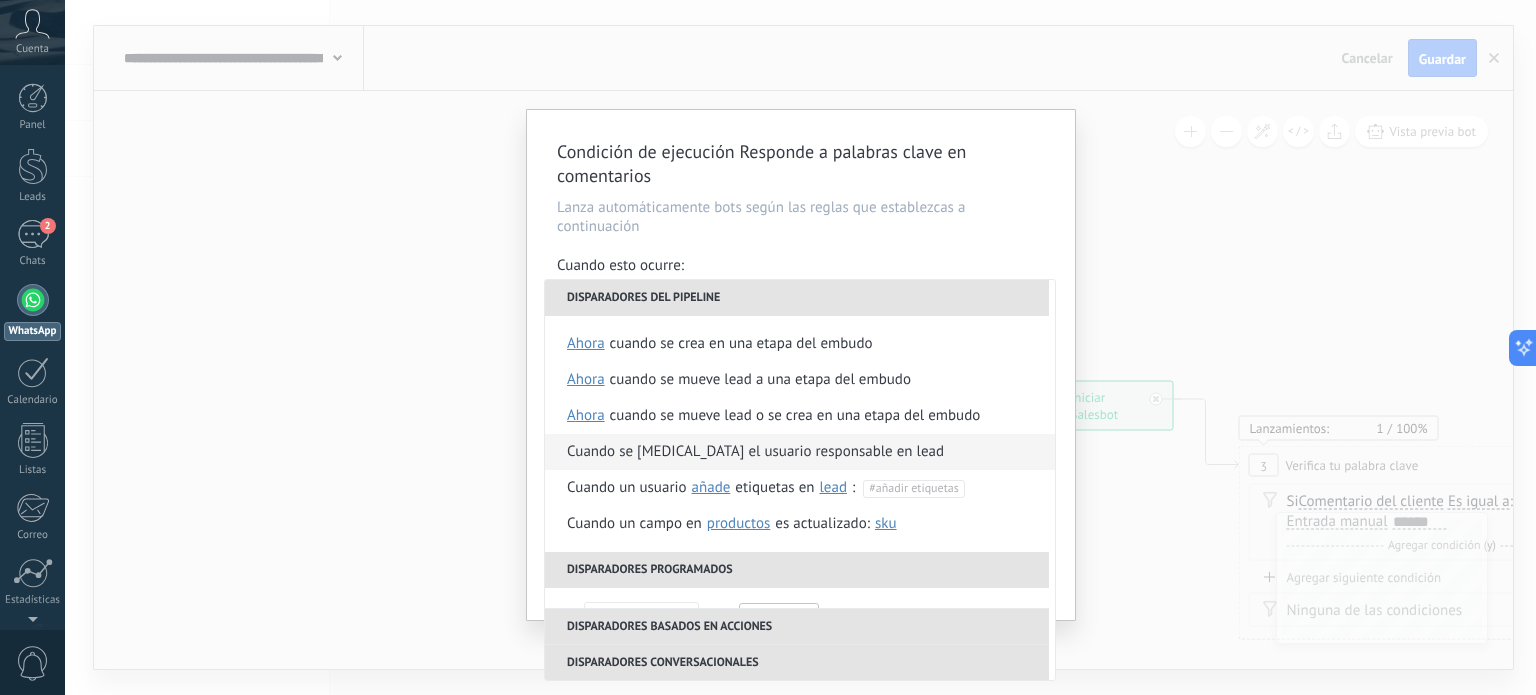 scroll, scrollTop: 200, scrollLeft: 0, axis: vertical 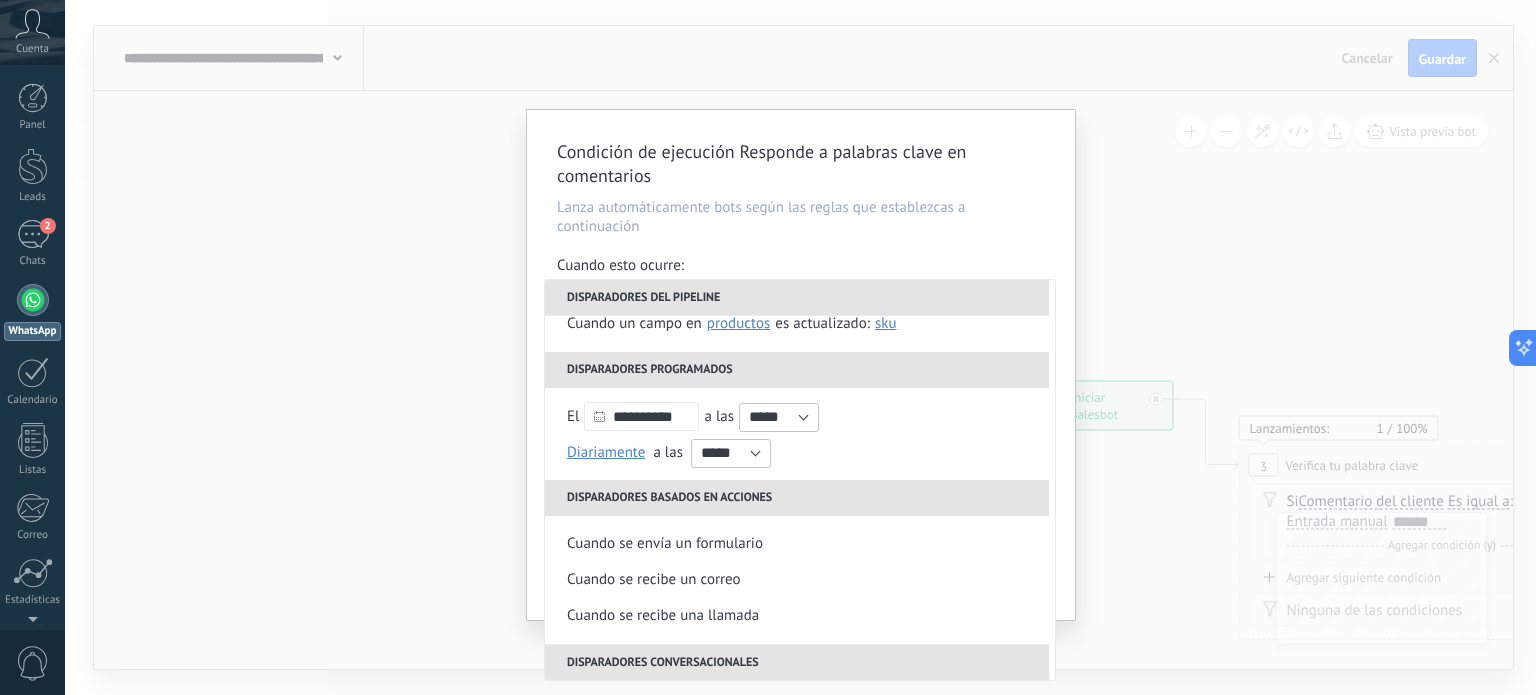 click on "Lanza automáticamente bots según las reglas que establezcas a continuación" at bounding box center [801, 217] 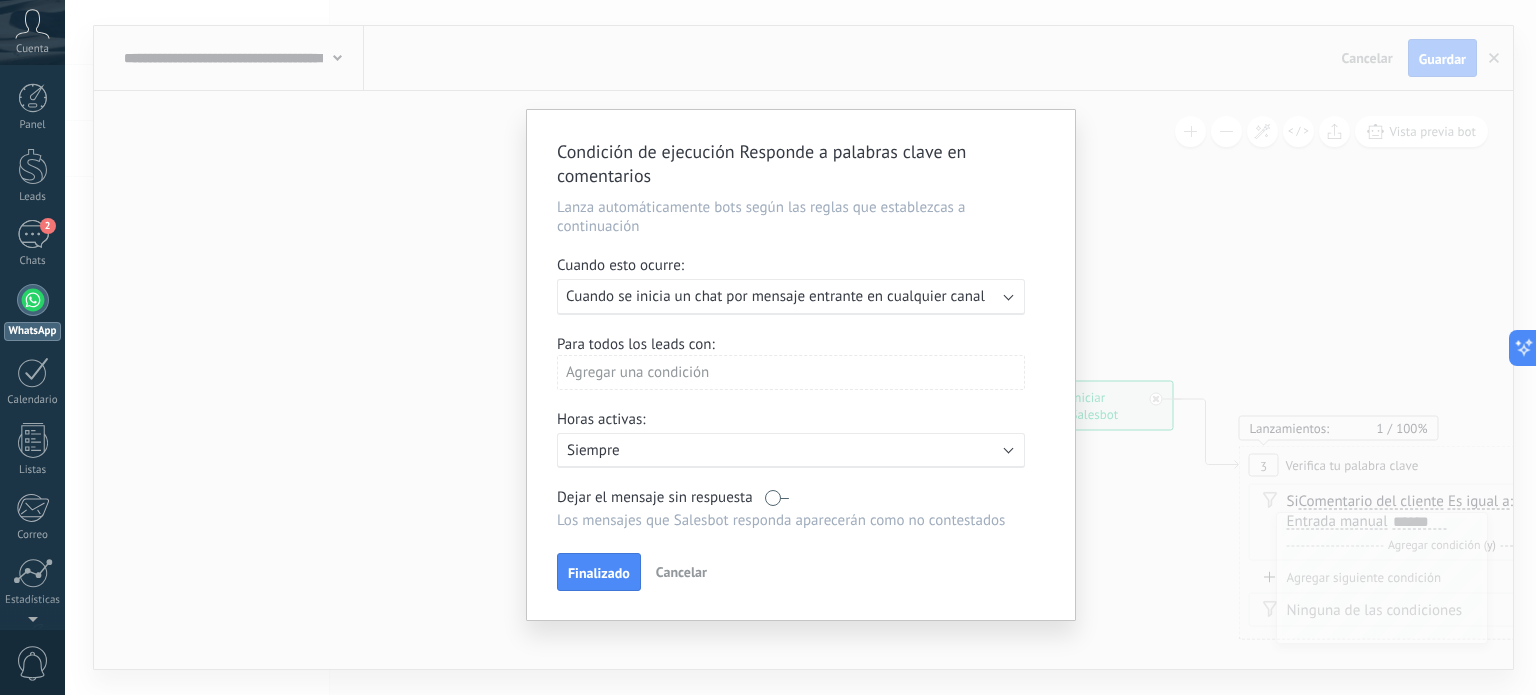 click at bounding box center [777, 497] 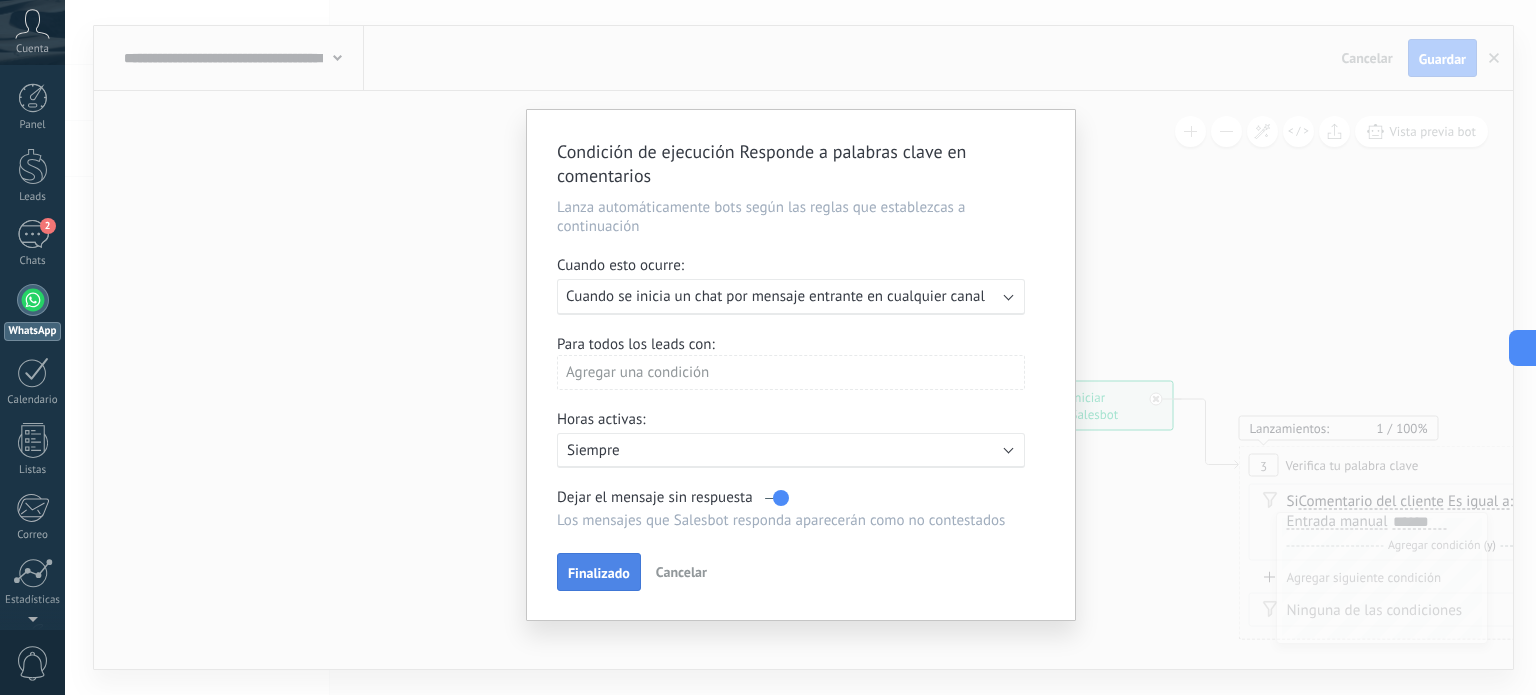click on "Finalizado" at bounding box center [599, 573] 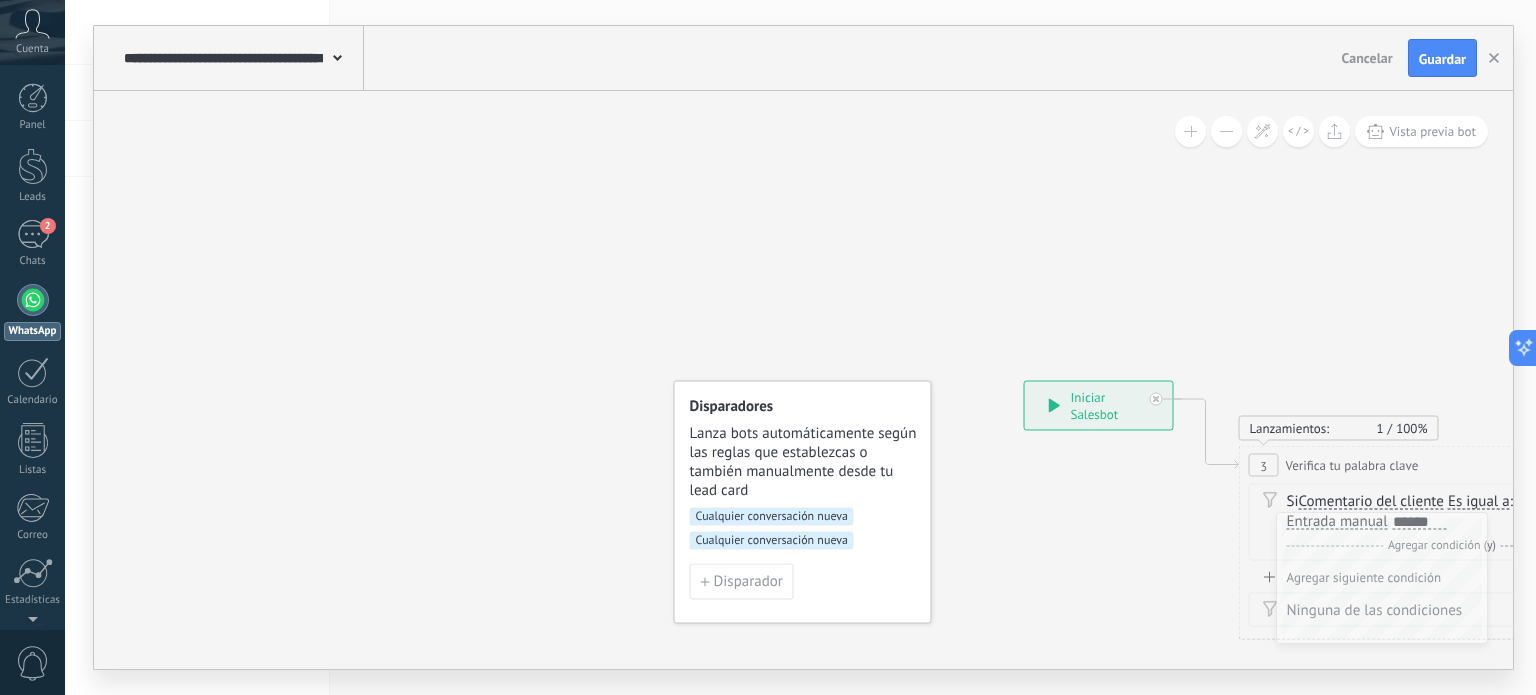 click 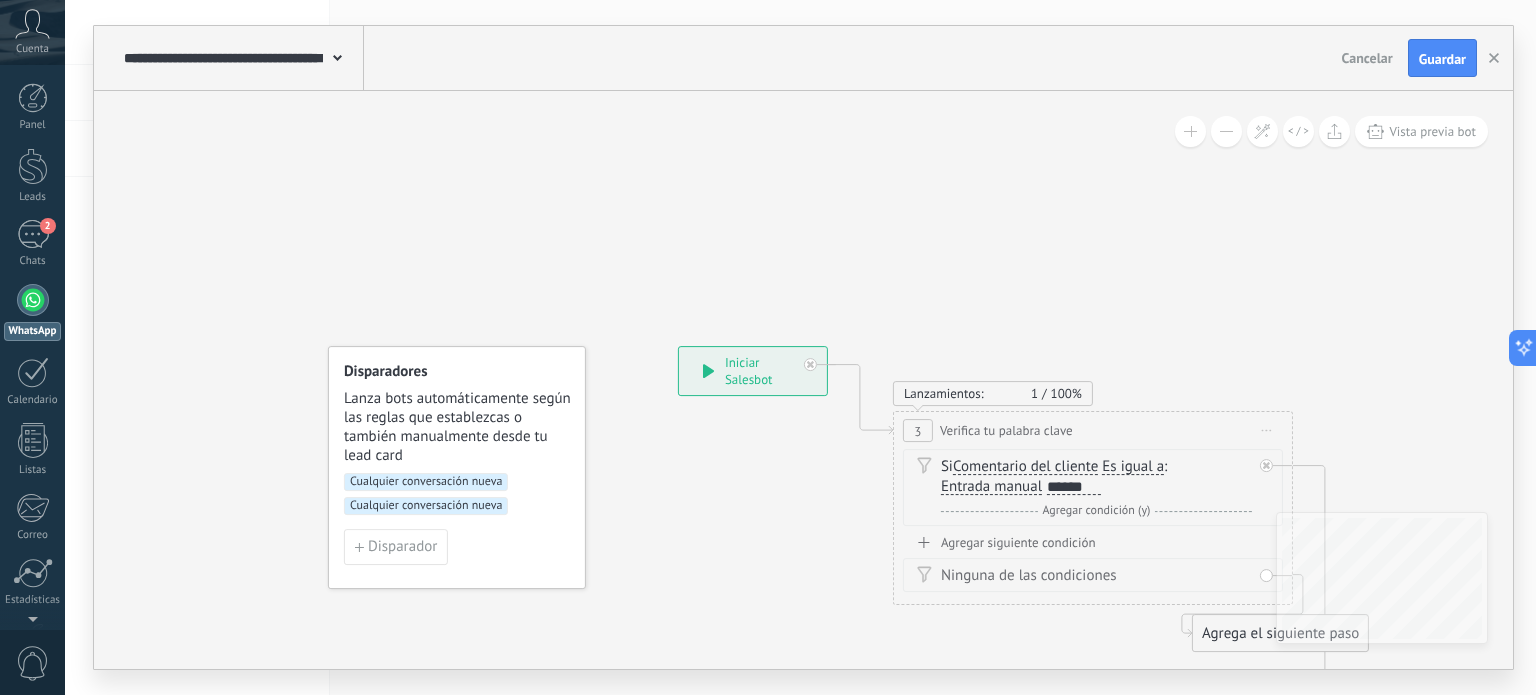 drag, startPoint x: 916, startPoint y: 162, endPoint x: 696, endPoint y: 193, distance: 222.17336 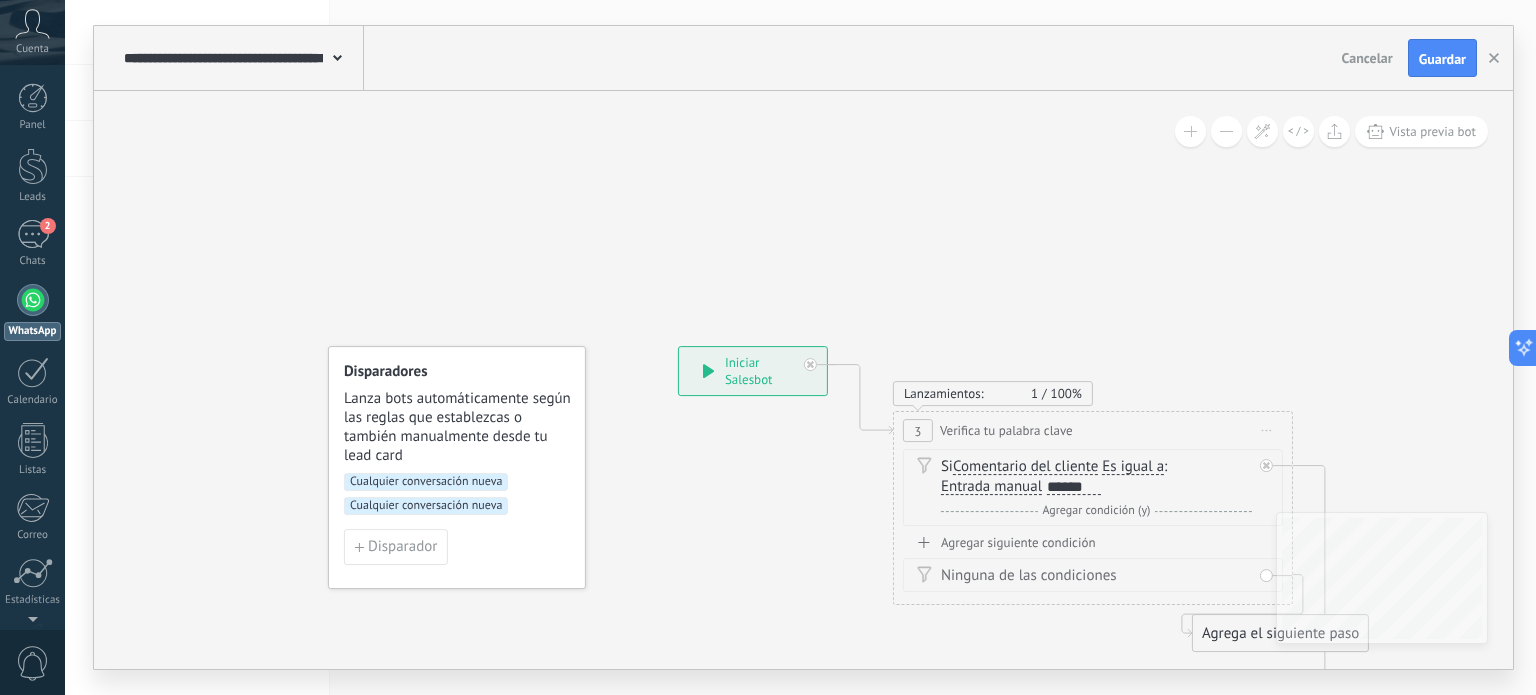 click 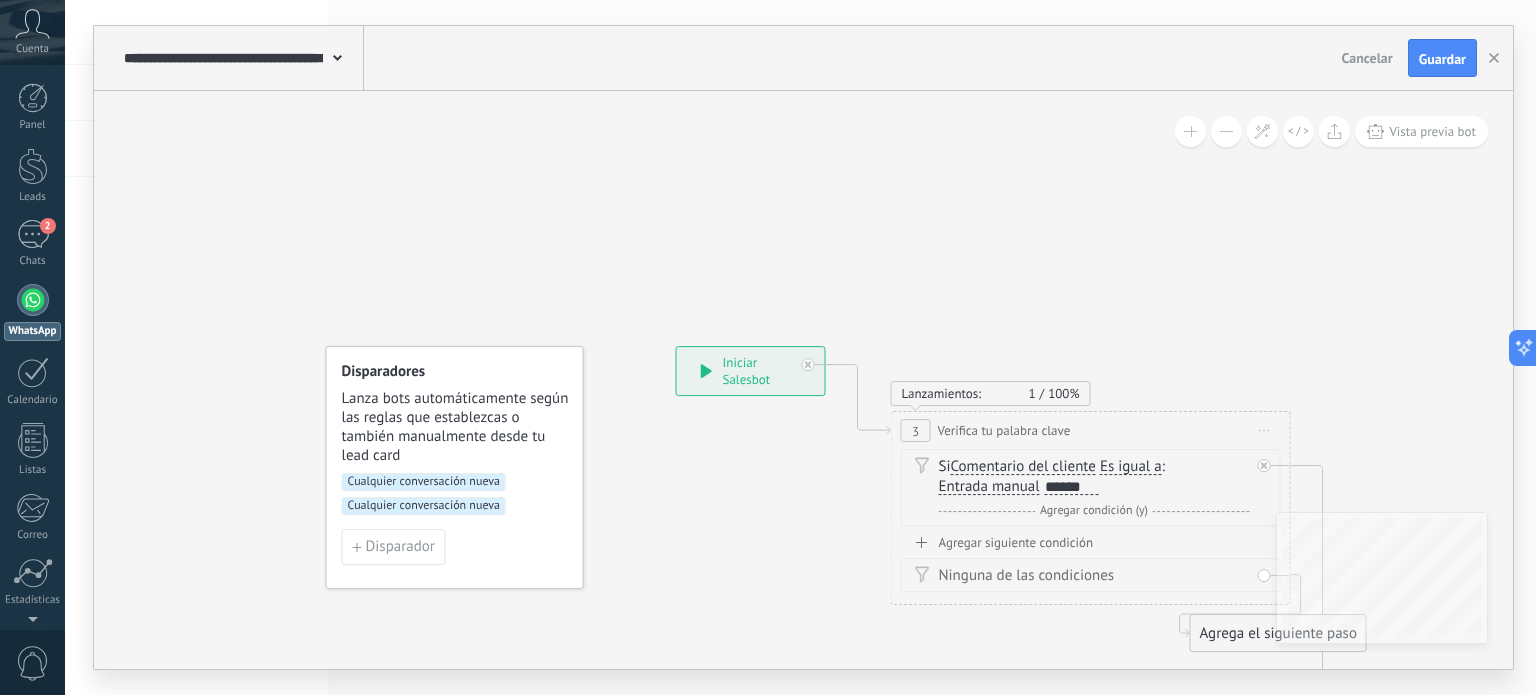 drag, startPoint x: 925, startPoint y: 223, endPoint x: 801, endPoint y: 171, distance: 134.46188 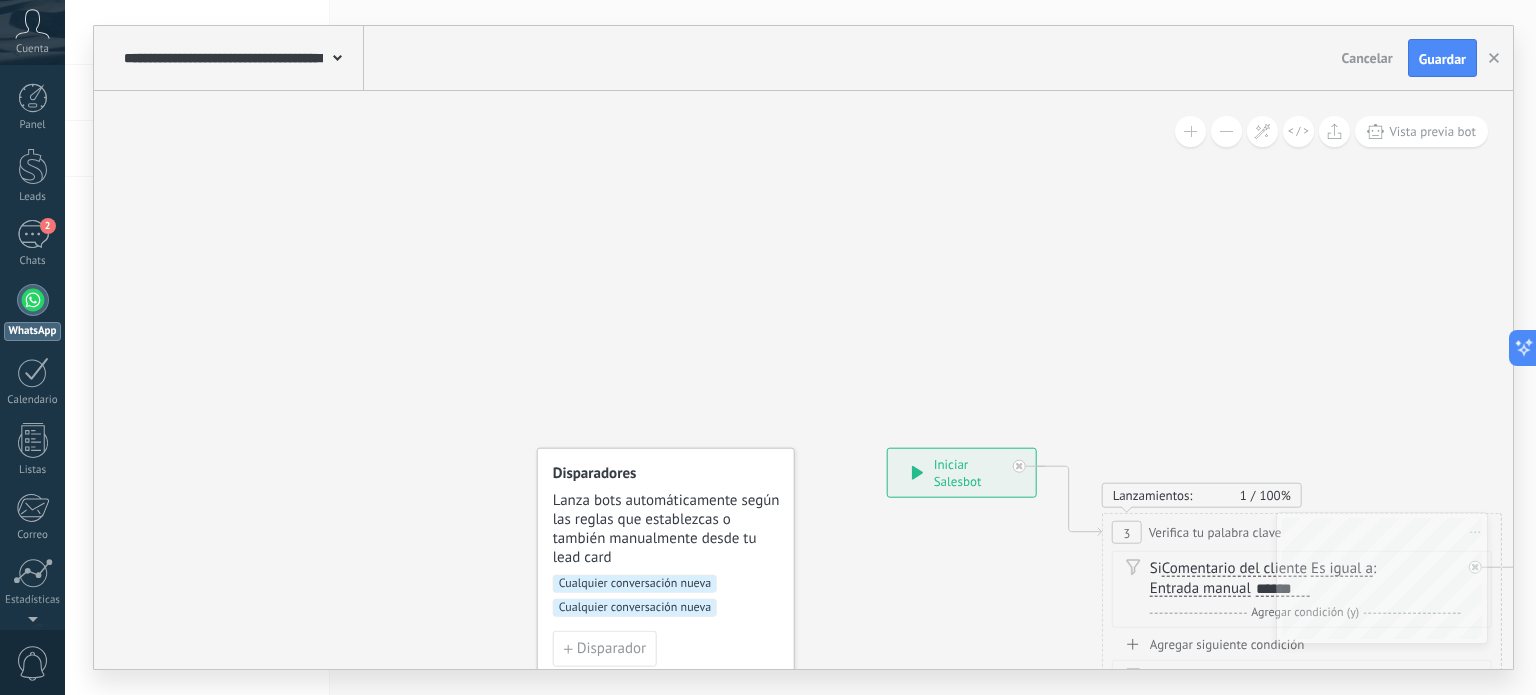 drag, startPoint x: 532, startPoint y: 247, endPoint x: 908, endPoint y: 436, distance: 420.82895 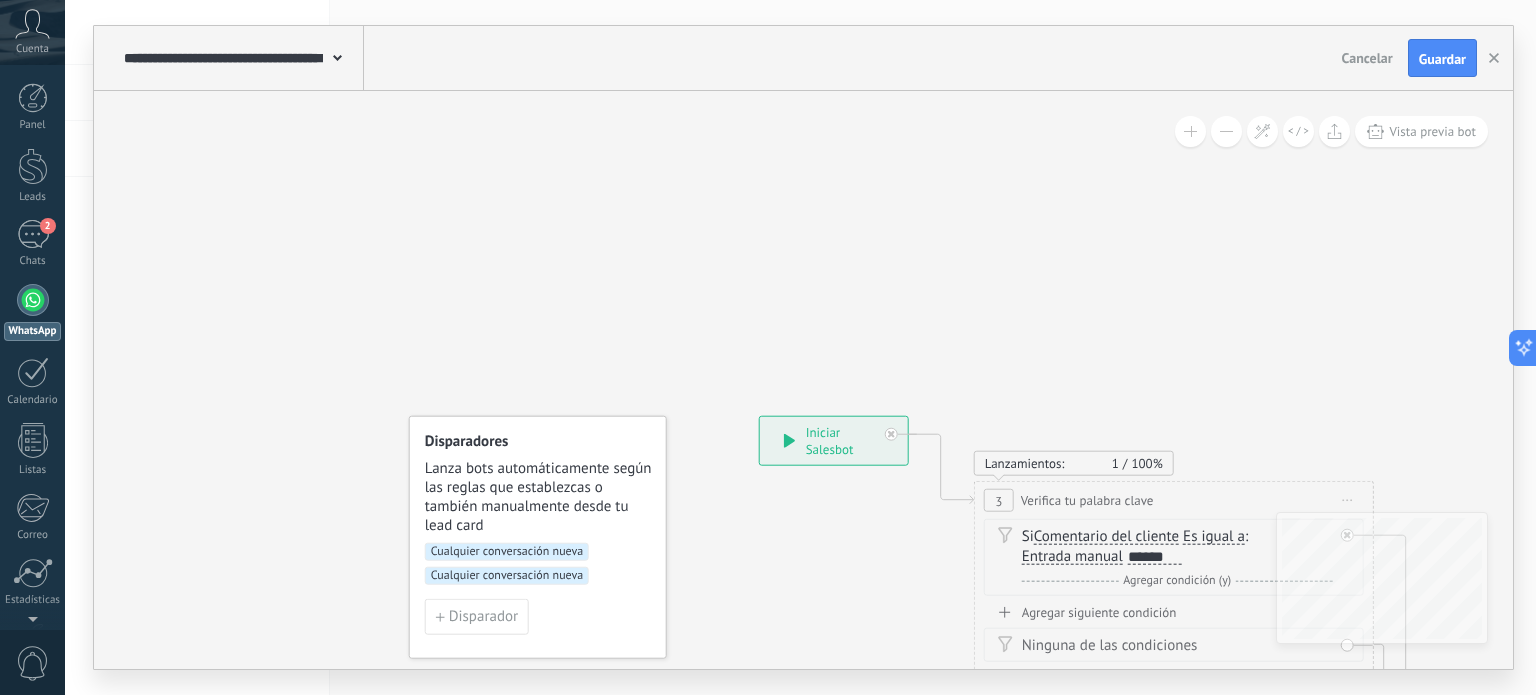 drag, startPoint x: 624, startPoint y: 337, endPoint x: 441, endPoint y: 269, distance: 195.22551 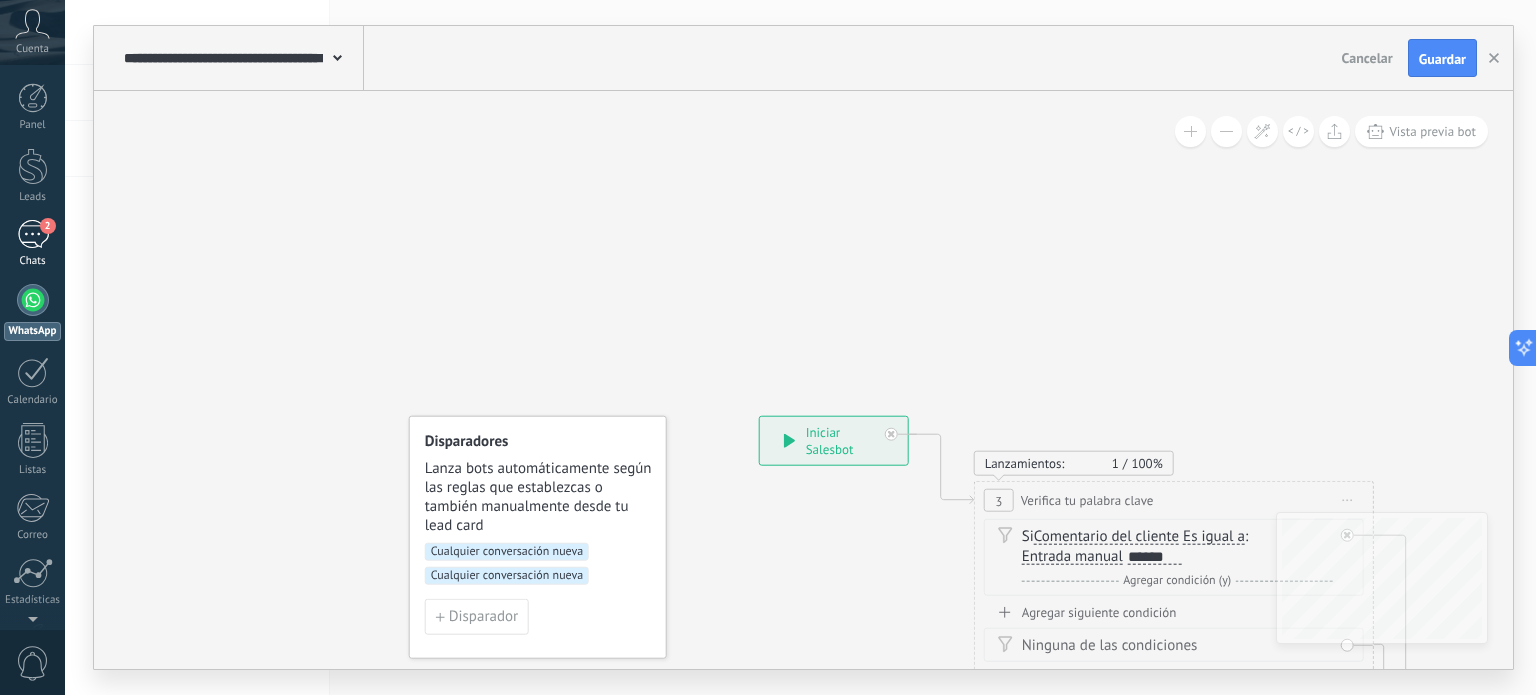 click on "2" at bounding box center (33, 234) 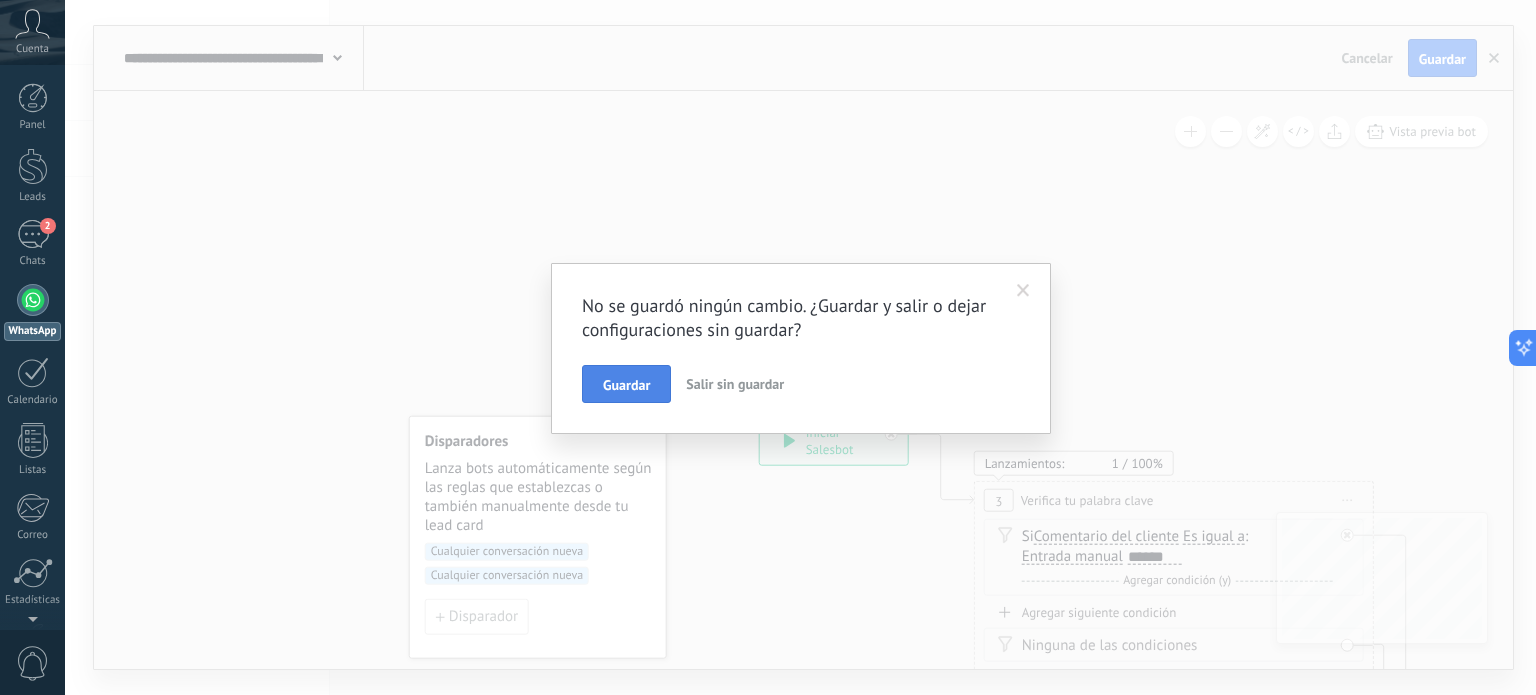 click on "Guardar" at bounding box center (626, 385) 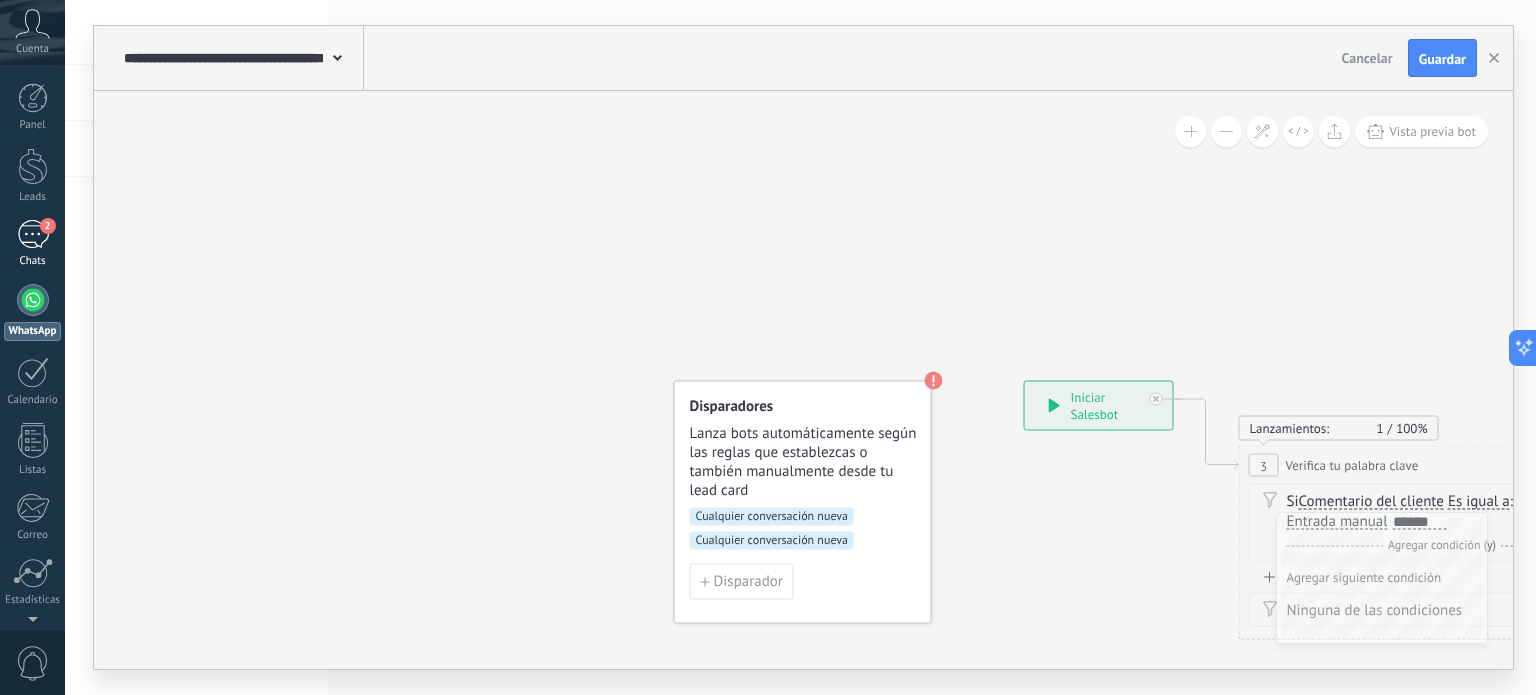 click on "2" at bounding box center (33, 234) 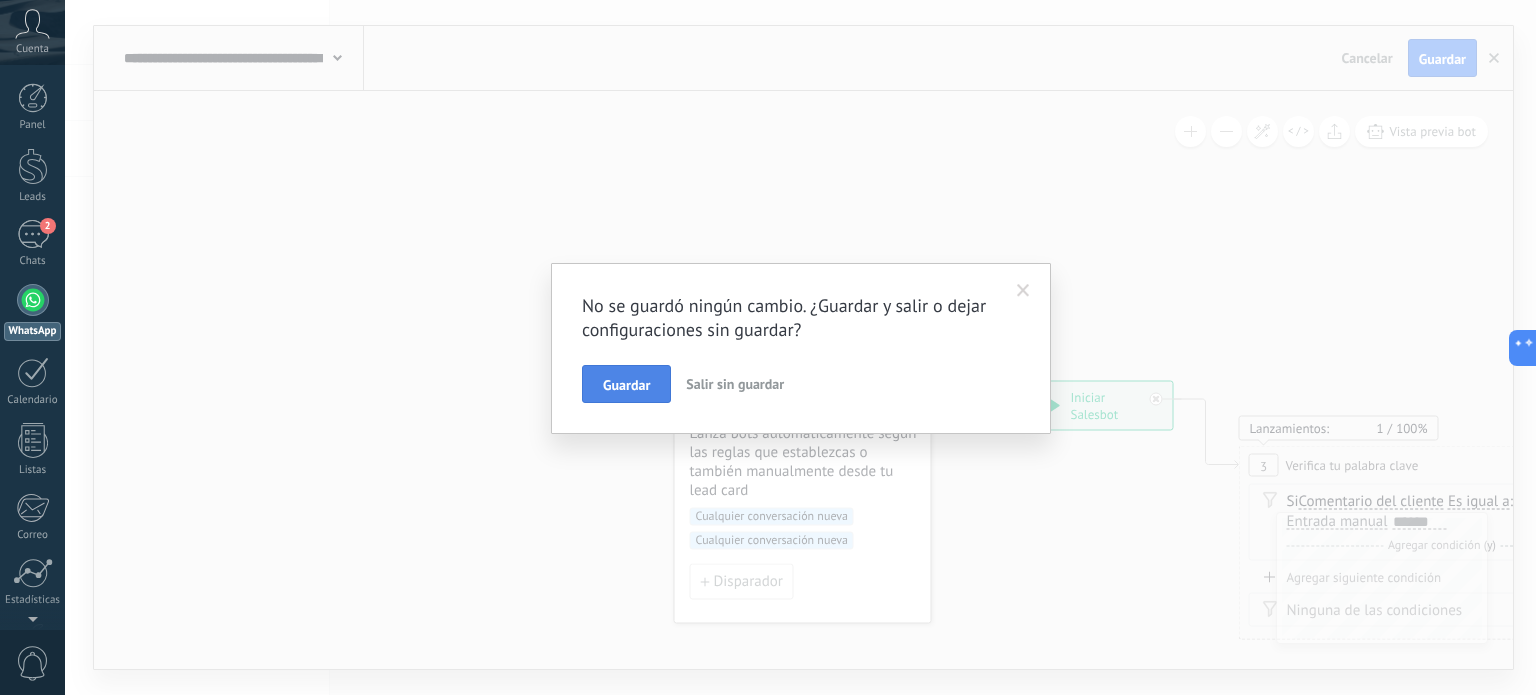 click on "Guardar" at bounding box center (626, 385) 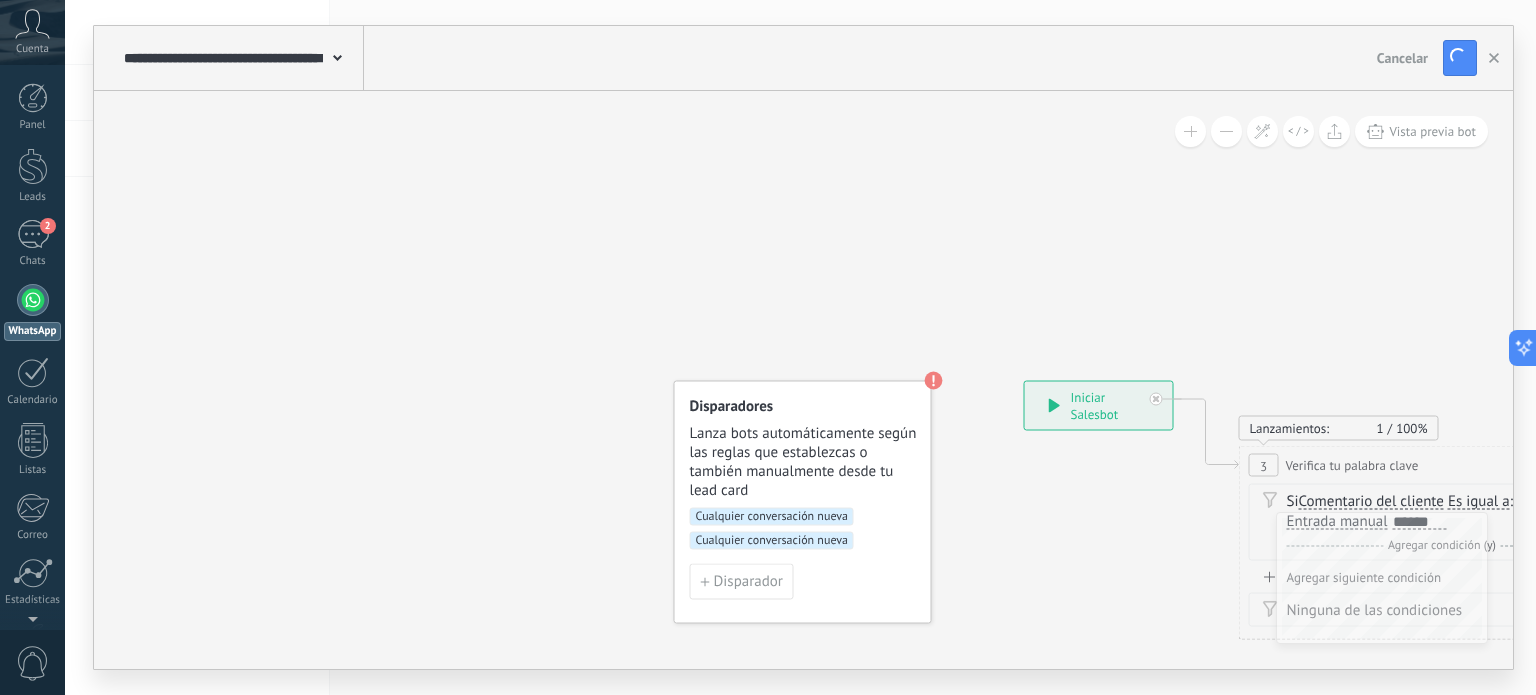 drag, startPoint x: 920, startPoint y: 339, endPoint x: 868, endPoint y: 247, distance: 105.67876 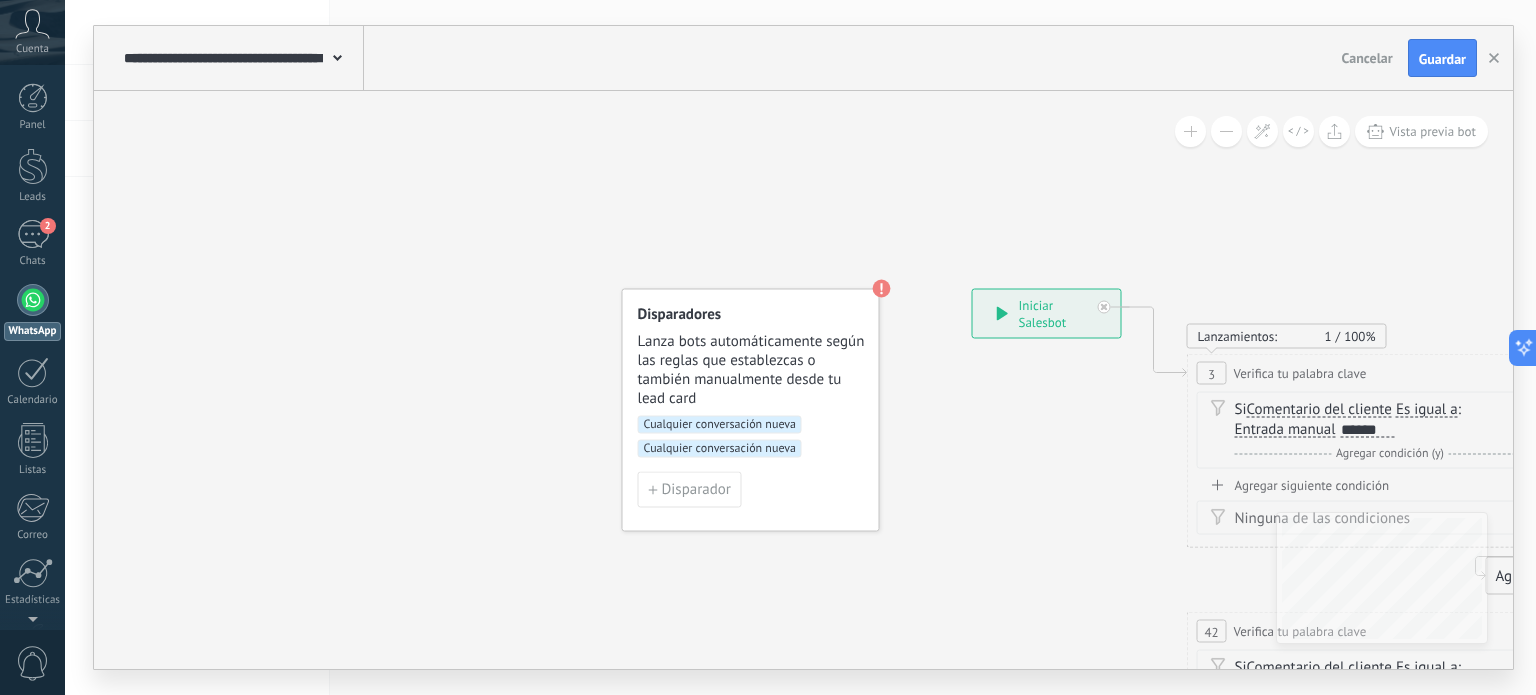 click 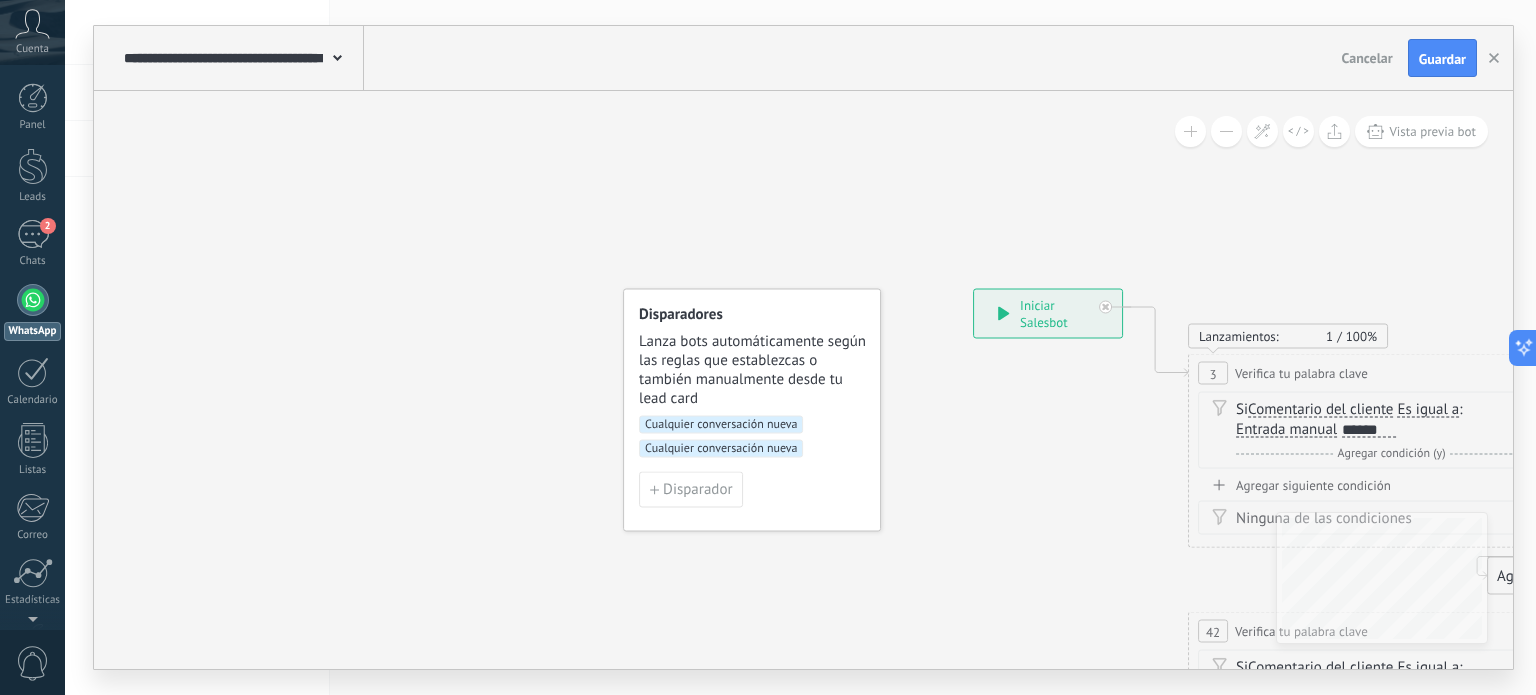 click 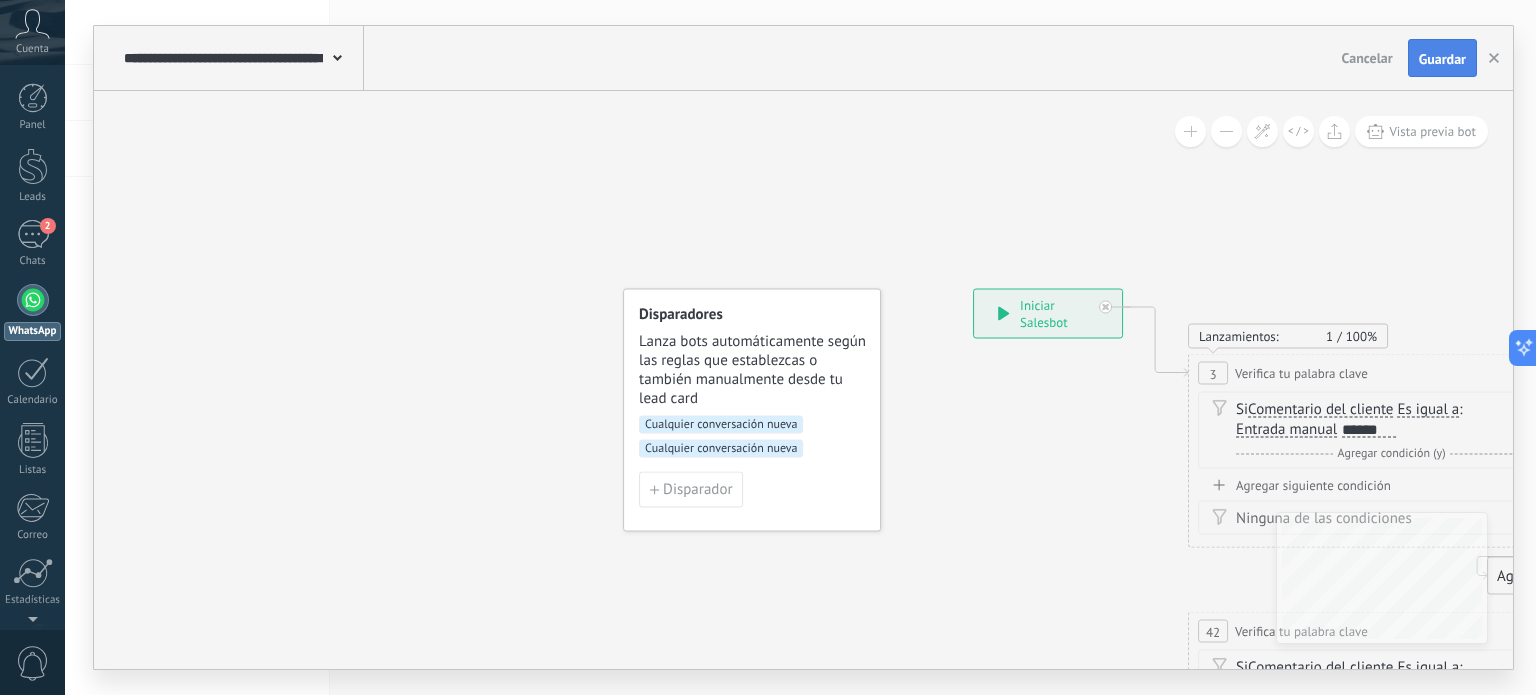 click on "Guardar" at bounding box center (1442, 58) 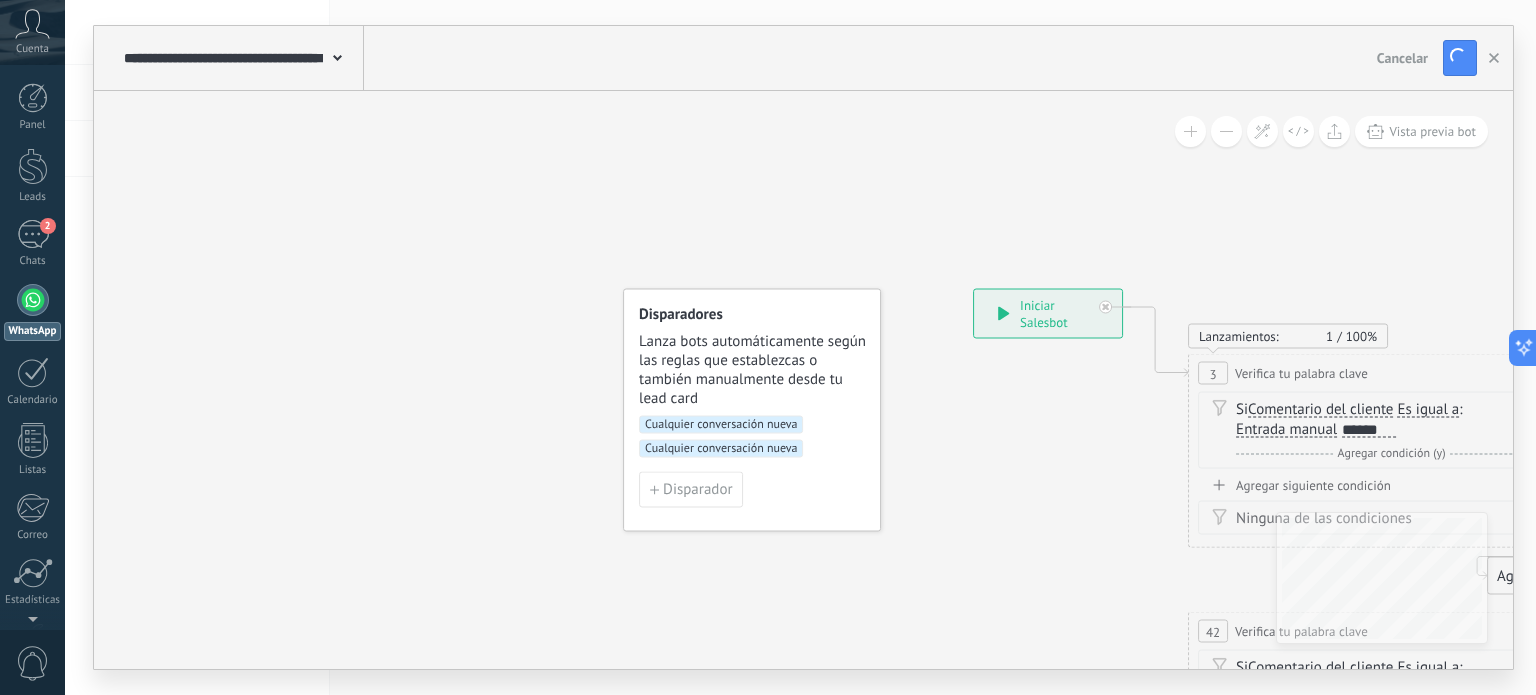 click on "Disparadores Lanza bots automáticamente según las reglas que establezcas o también manualmente desde tu lead card Cualquier conversación nueva Cualquier conversación nueva Disparador" at bounding box center (752, 410) 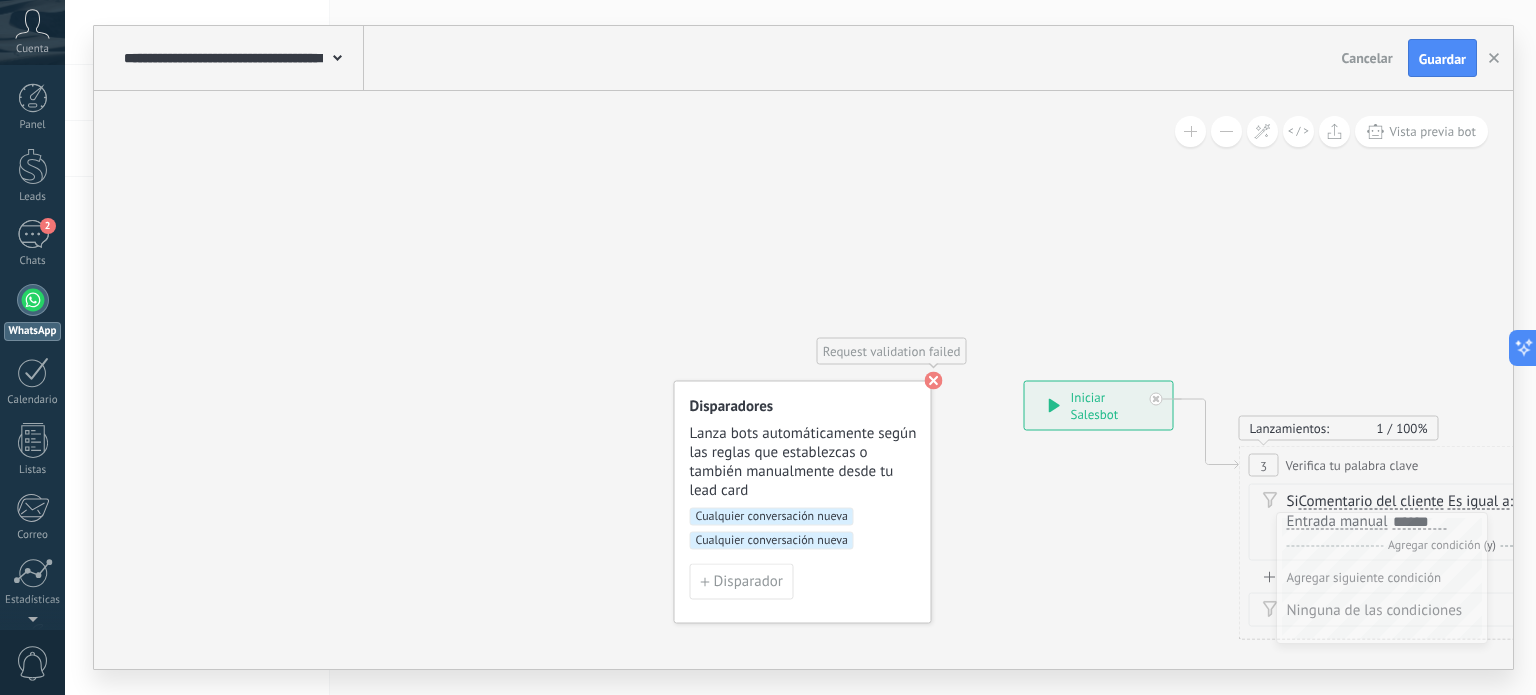 click 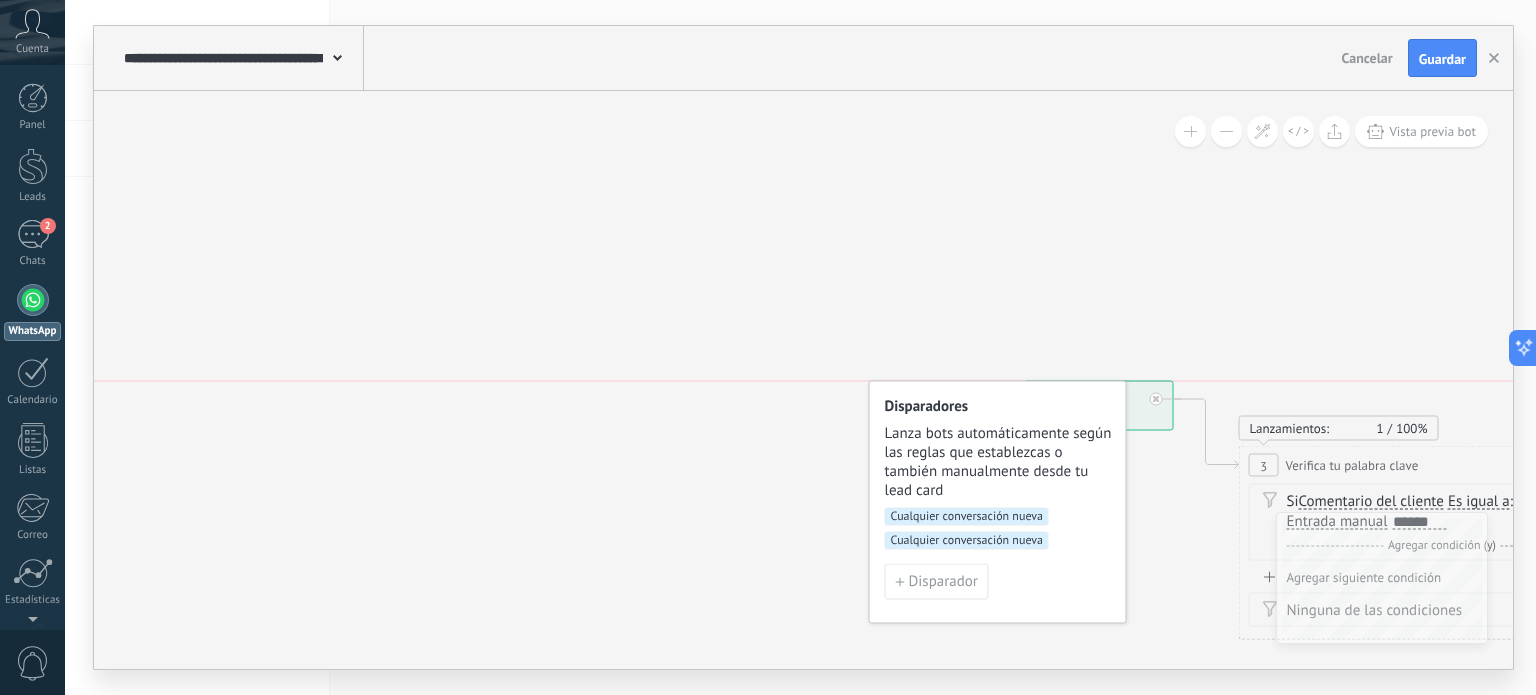 drag, startPoint x: 879, startPoint y: 408, endPoint x: 1076, endPoint y: 407, distance: 197.00253 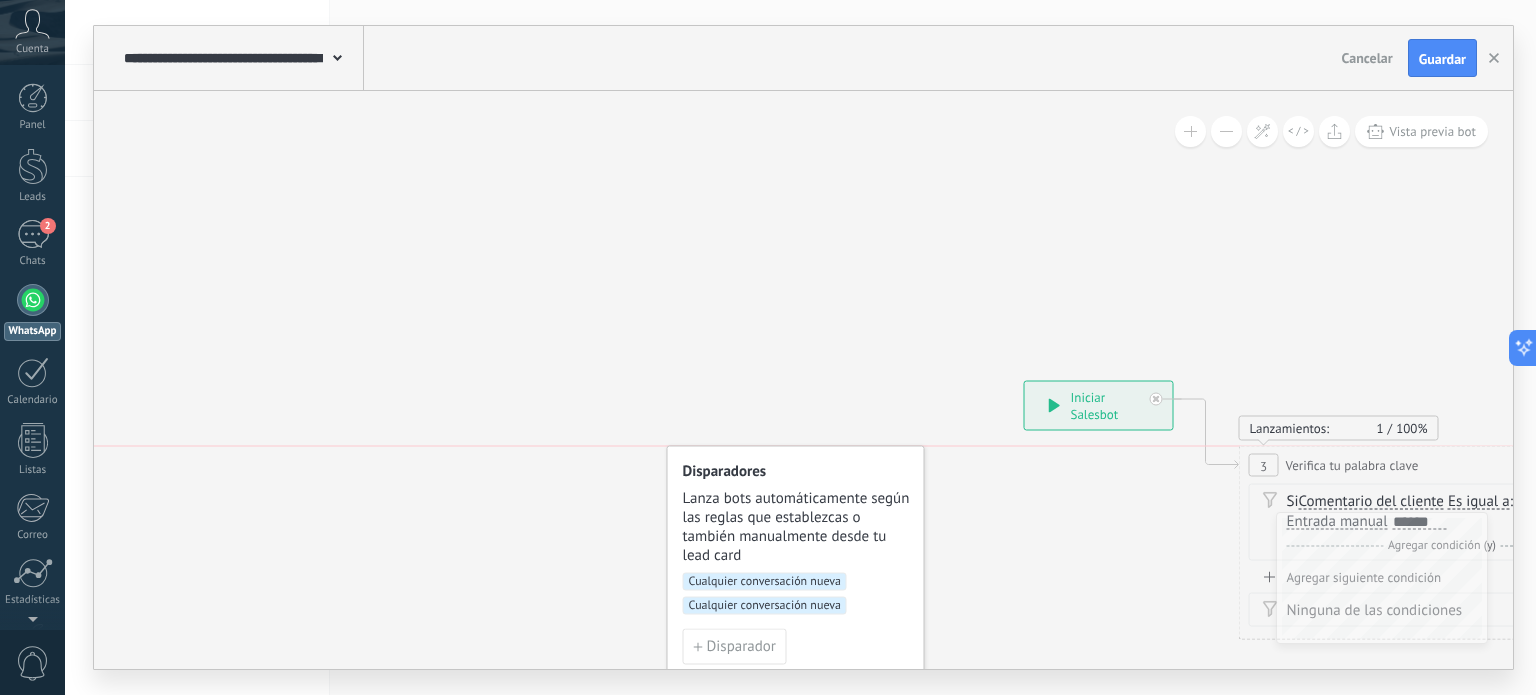 drag, startPoint x: 1076, startPoint y: 413, endPoint x: 888, endPoint y: 467, distance: 195.60164 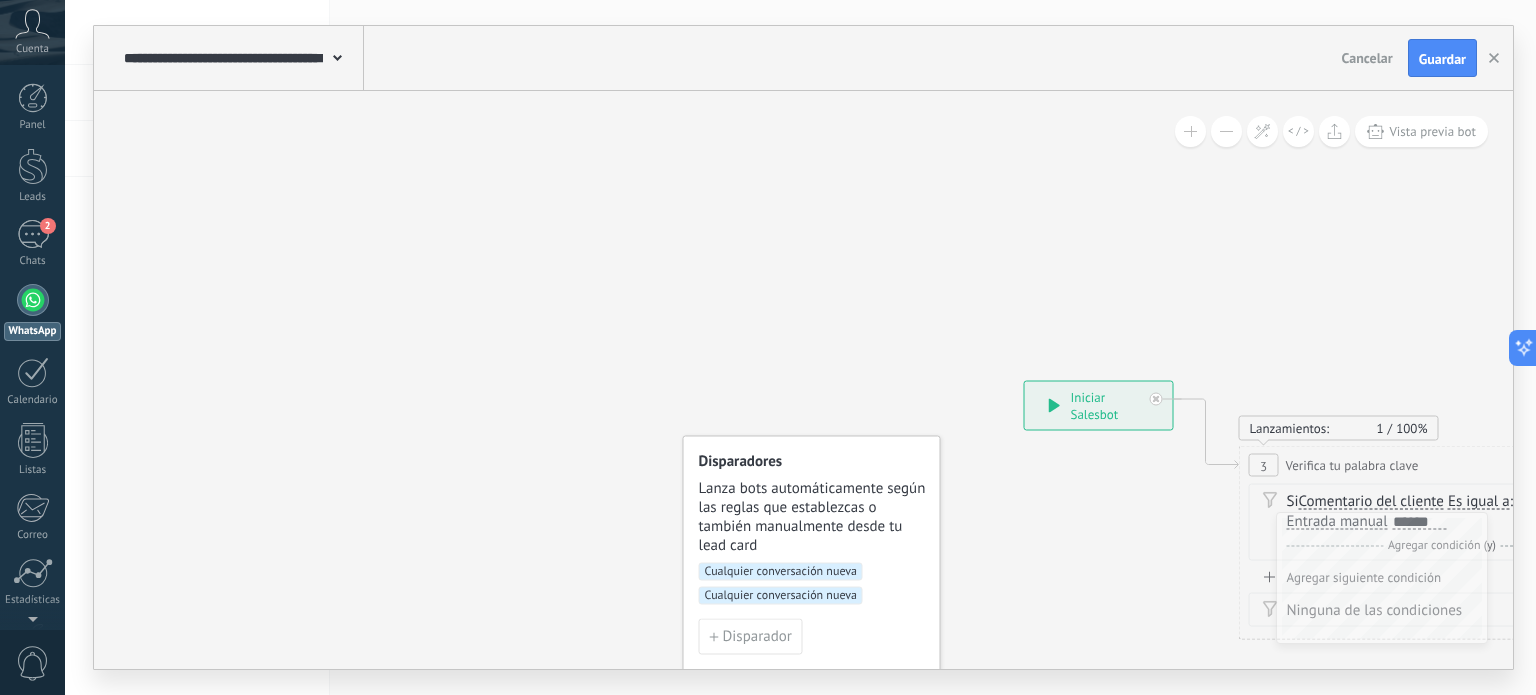 click on "**********" at bounding box center (1099, 406) 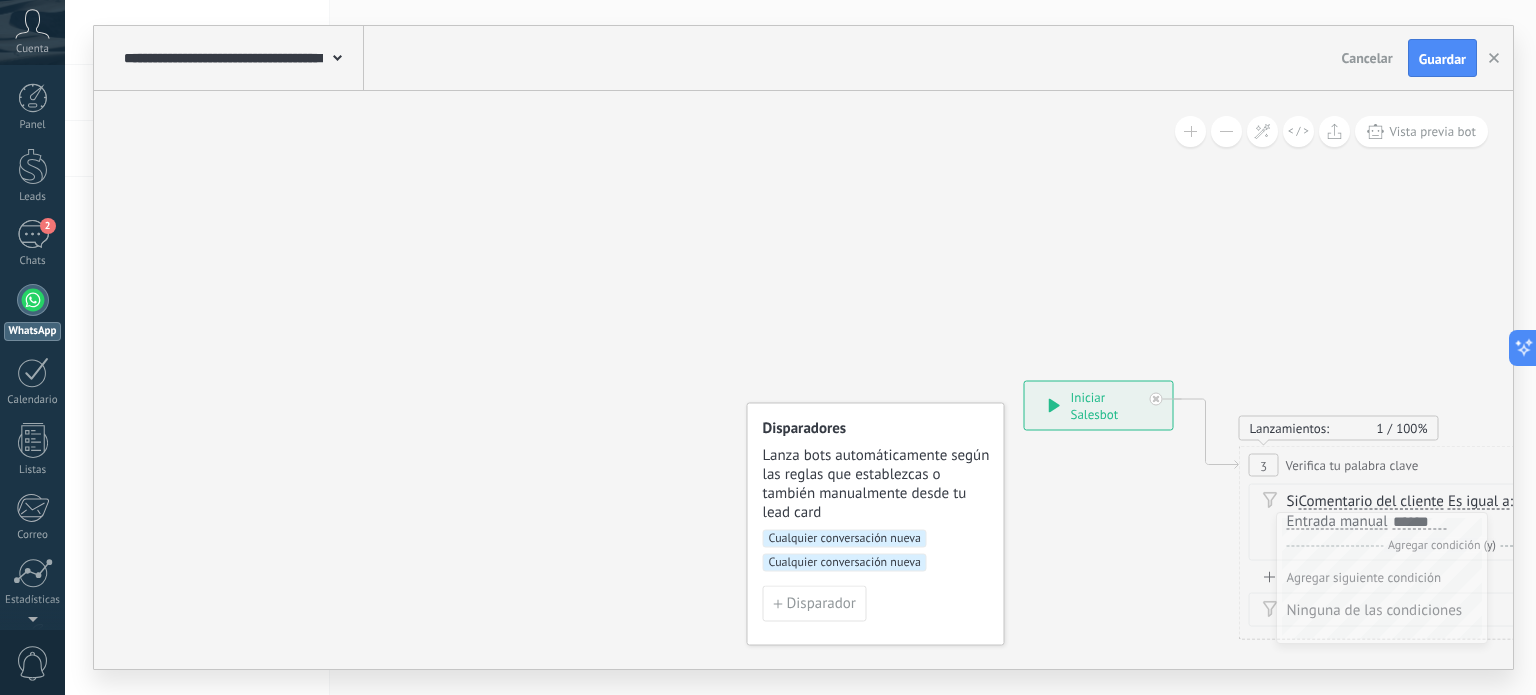 drag, startPoint x: 885, startPoint y: 511, endPoint x: 1006, endPoint y: 452, distance: 134.61798 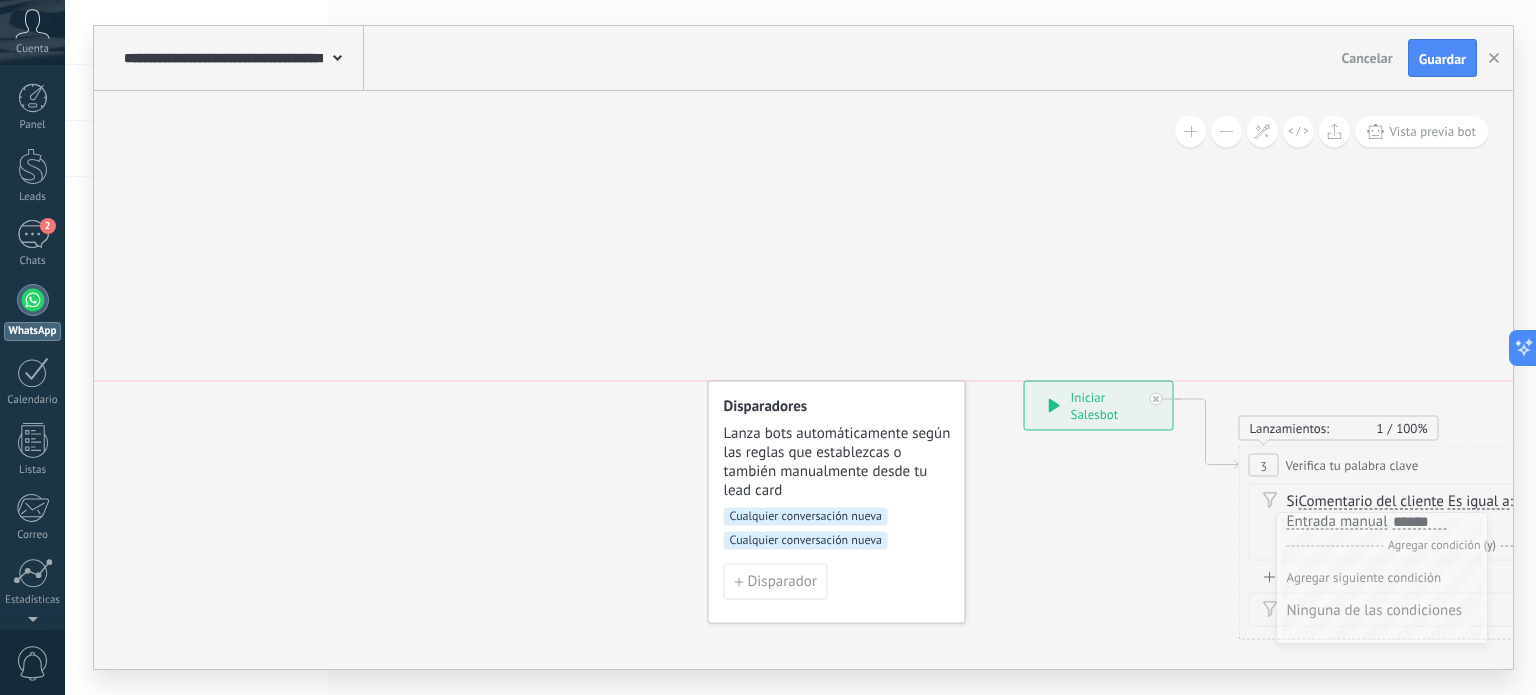 drag, startPoint x: 988, startPoint y: 488, endPoint x: 896, endPoint y: 485, distance: 92.0489 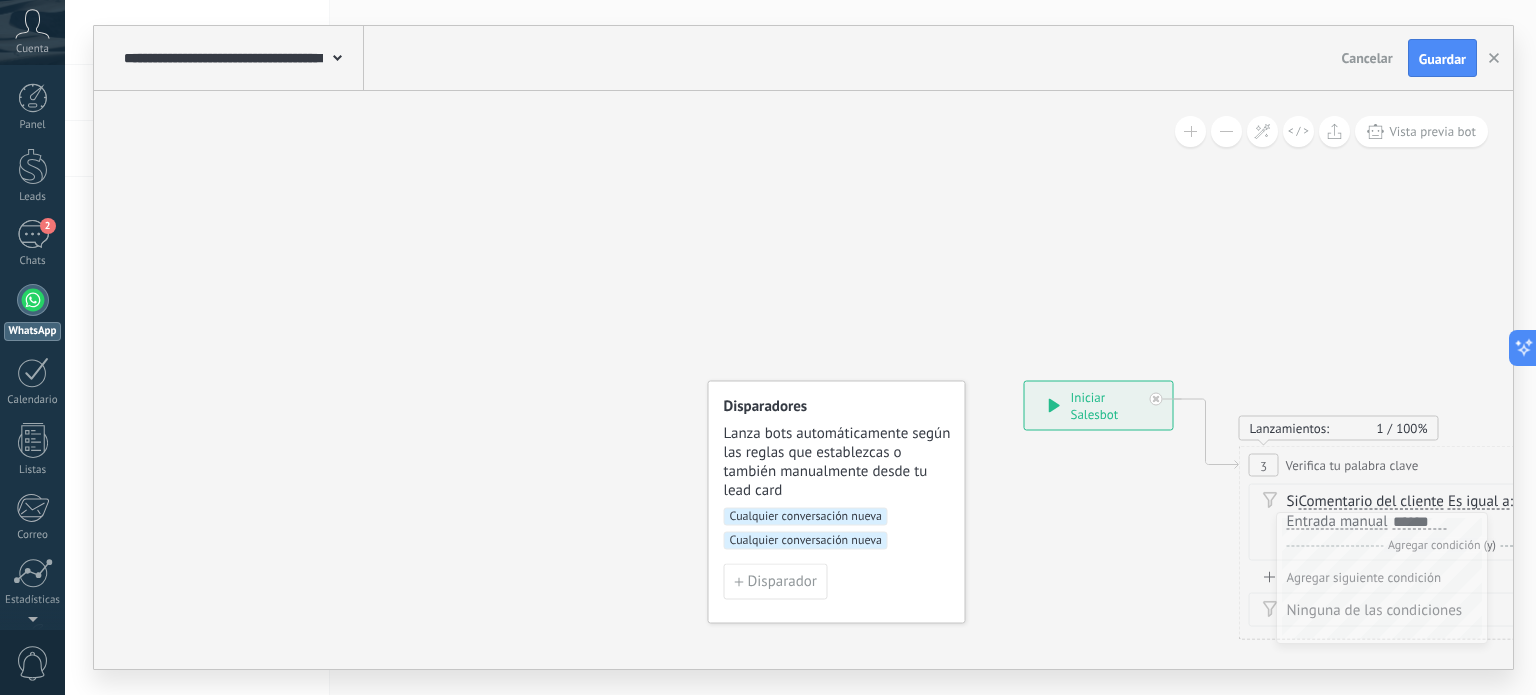 click on "Disparadores Lanza bots automáticamente según las reglas que establezcas o también manualmente desde tu lead card Cualquier conversación nueva Cualquier conversación nueva Disparador" at bounding box center [837, 502] 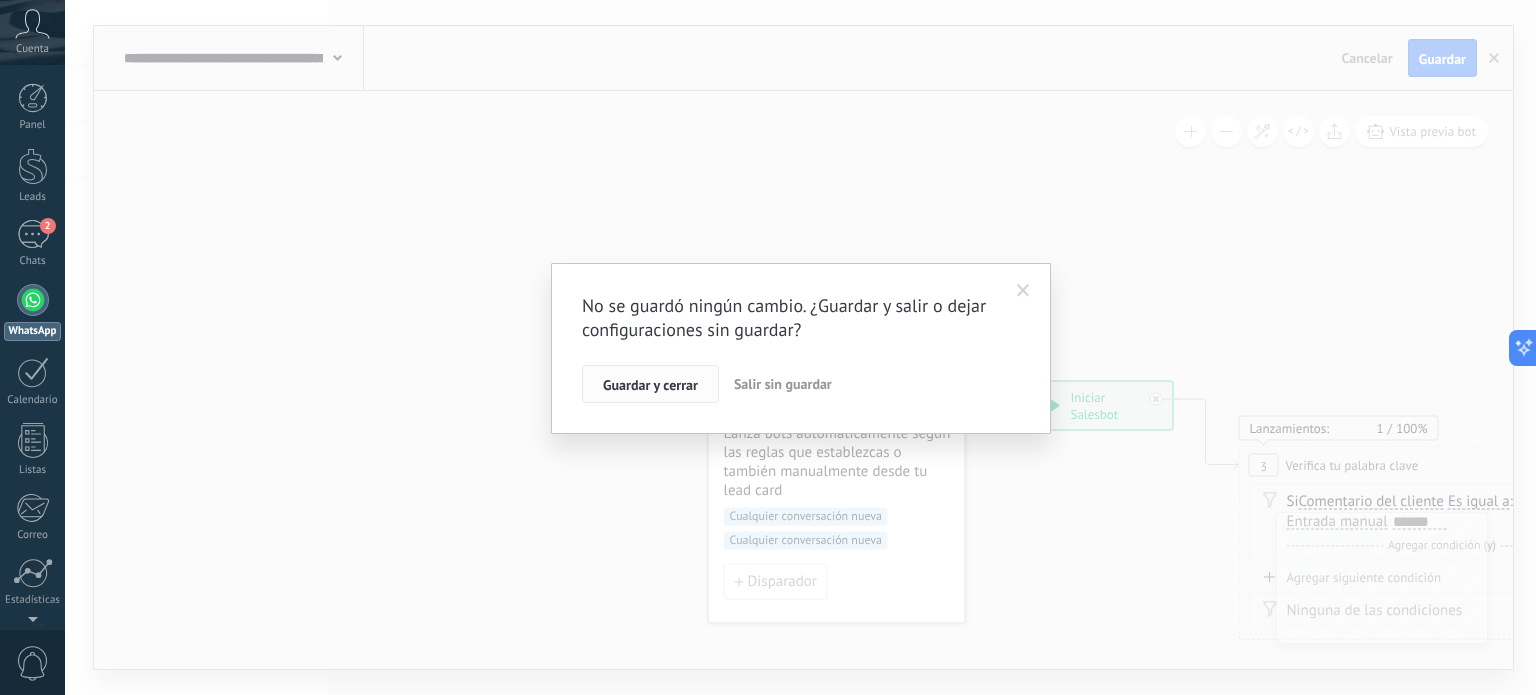 click on "Guardar y cerrar" at bounding box center (650, 385) 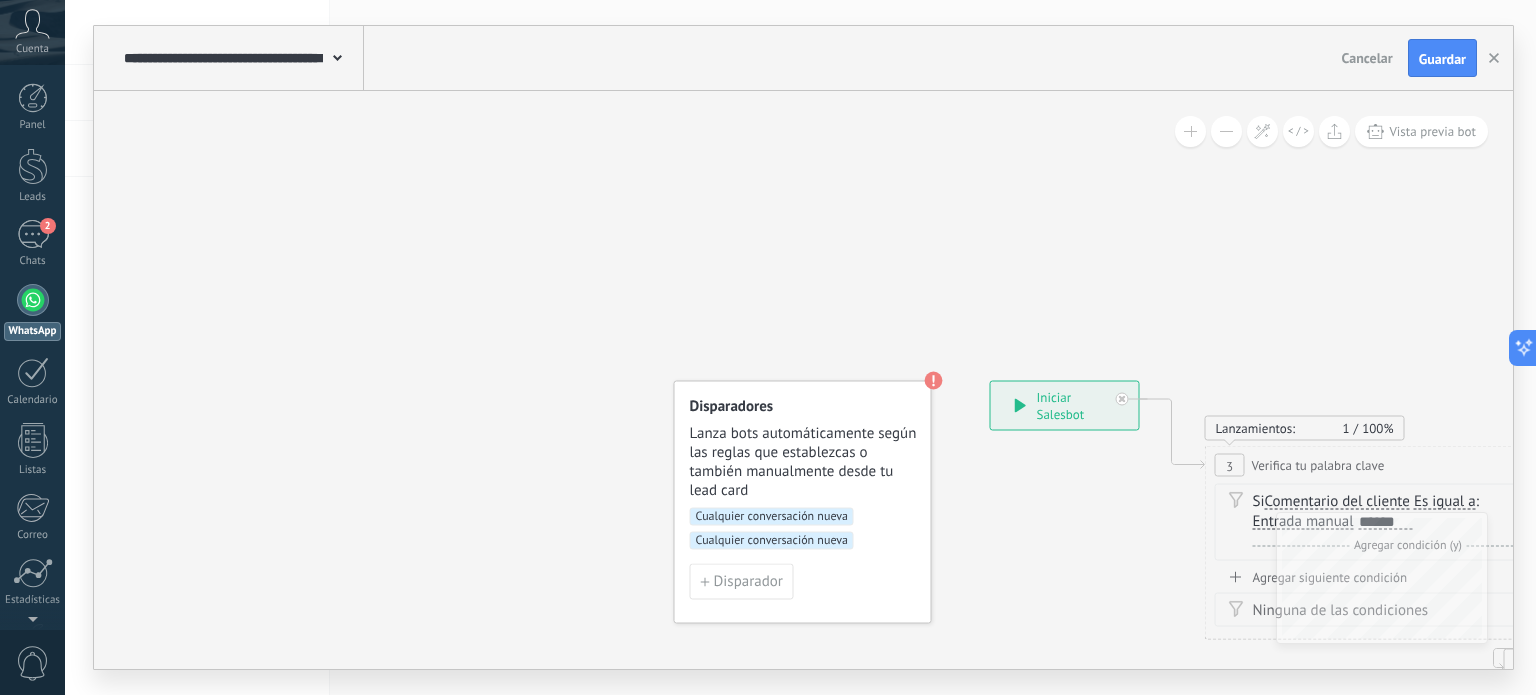 click on "Disparadores" at bounding box center (804, 406) 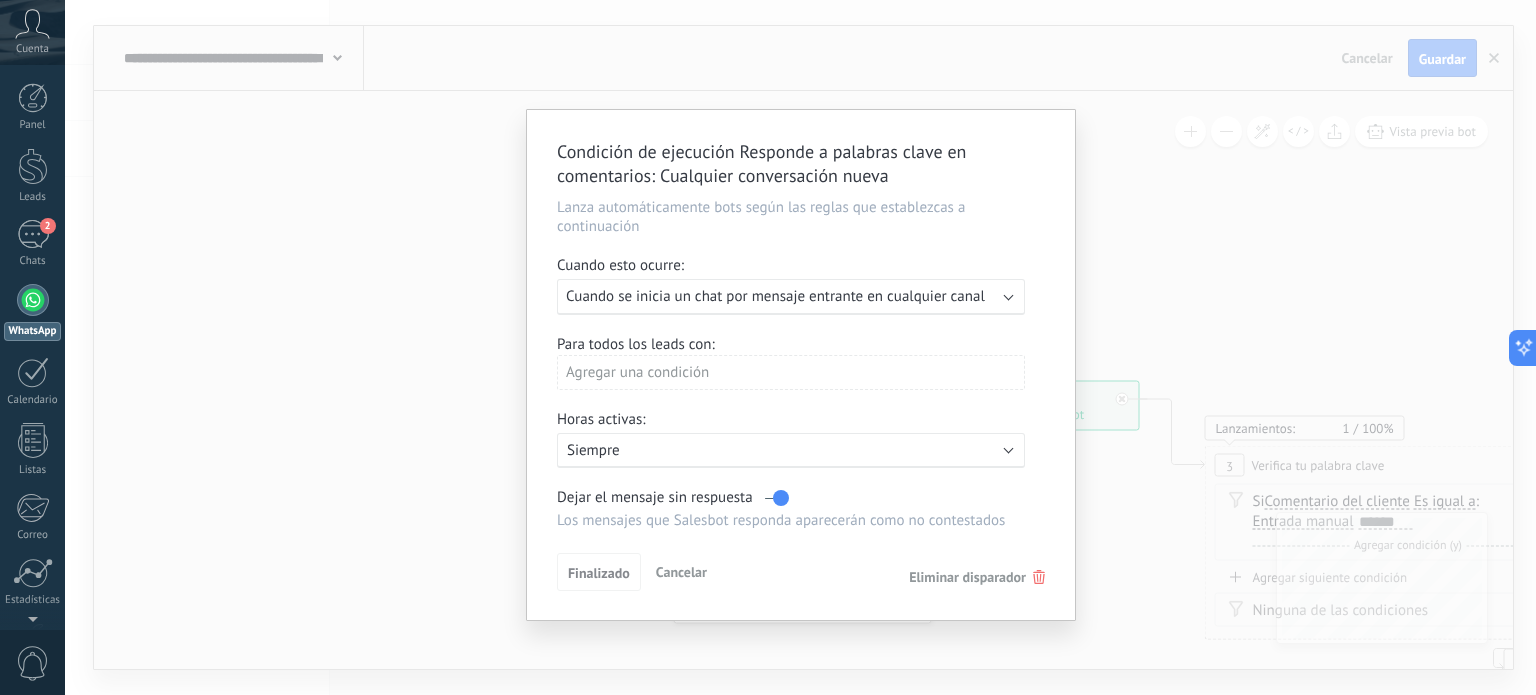click on "Eliminar disparador" at bounding box center [967, 577] 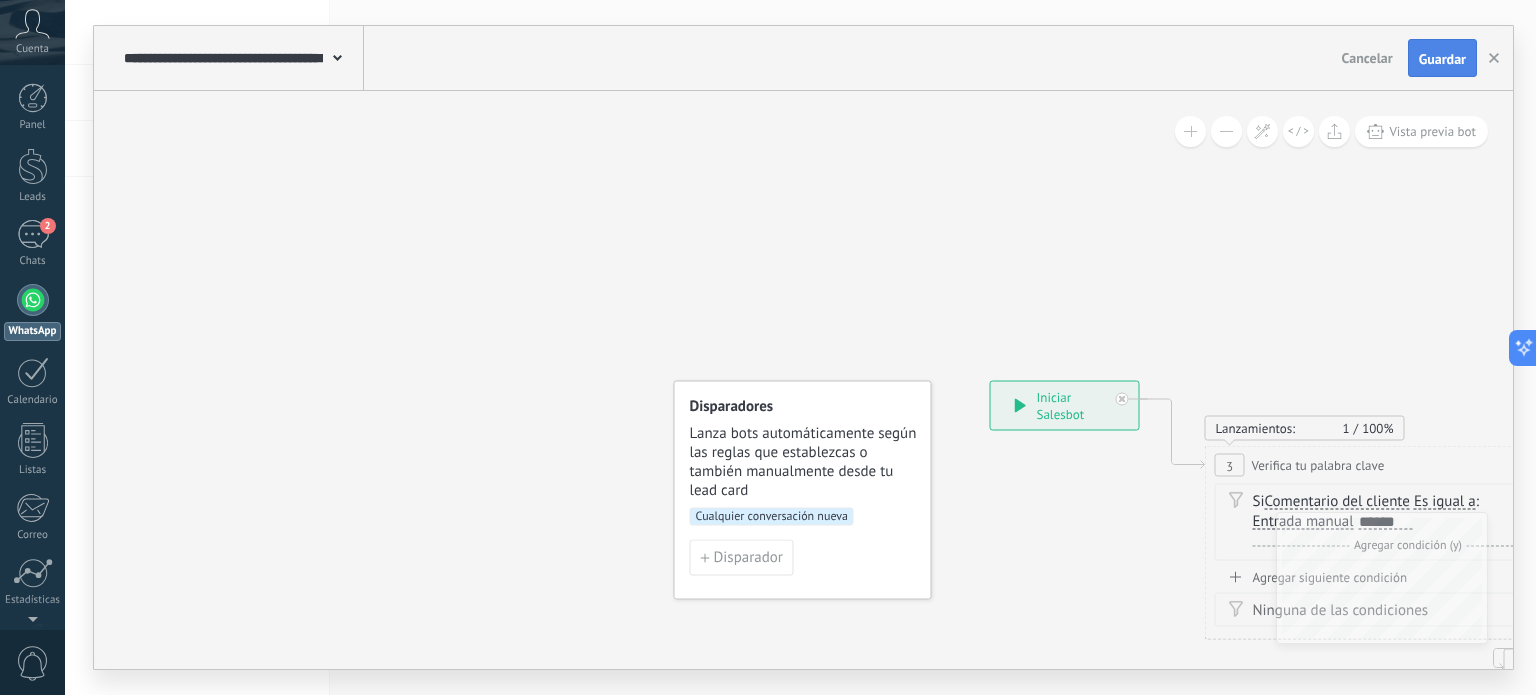click on "Guardar" at bounding box center (1442, 58) 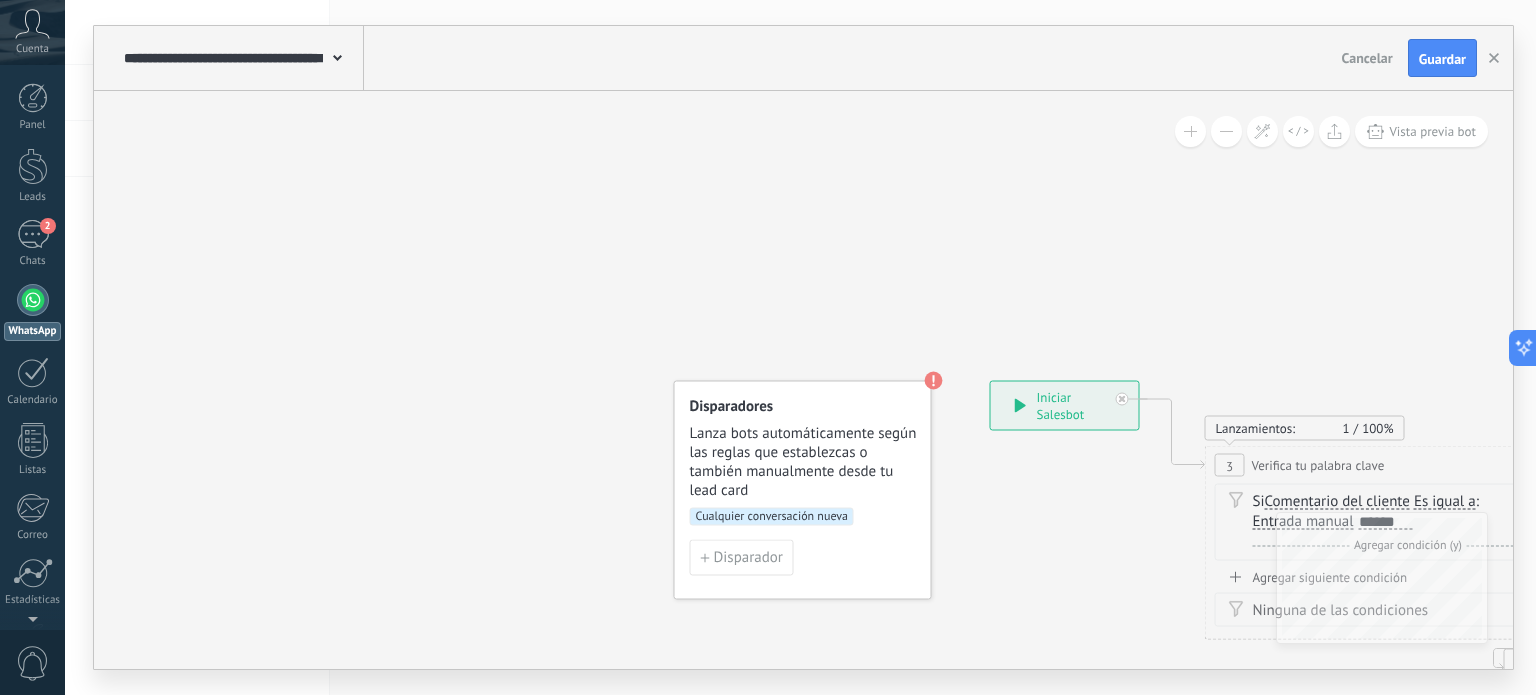 click on "Cualquier conversación nueva" at bounding box center (772, 517) 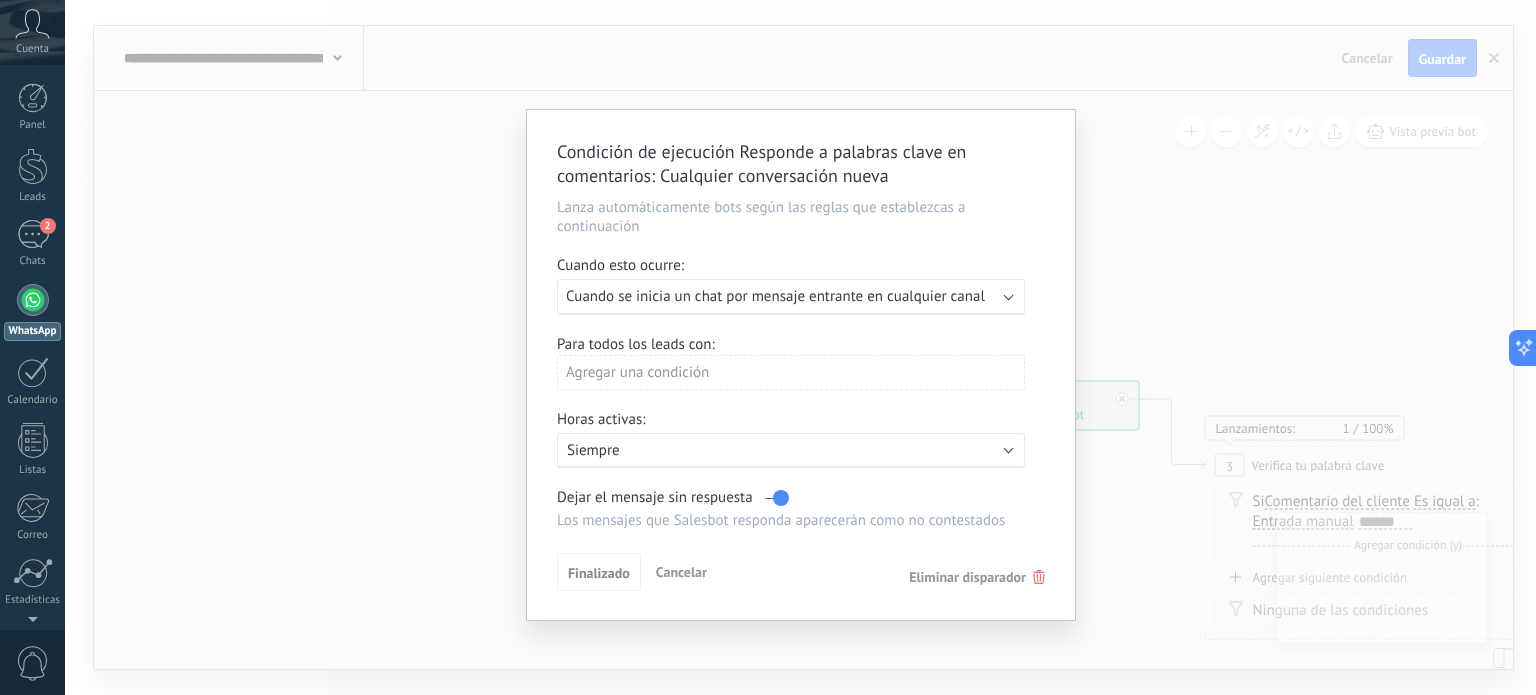 click on "Eliminar disparador" at bounding box center [967, 577] 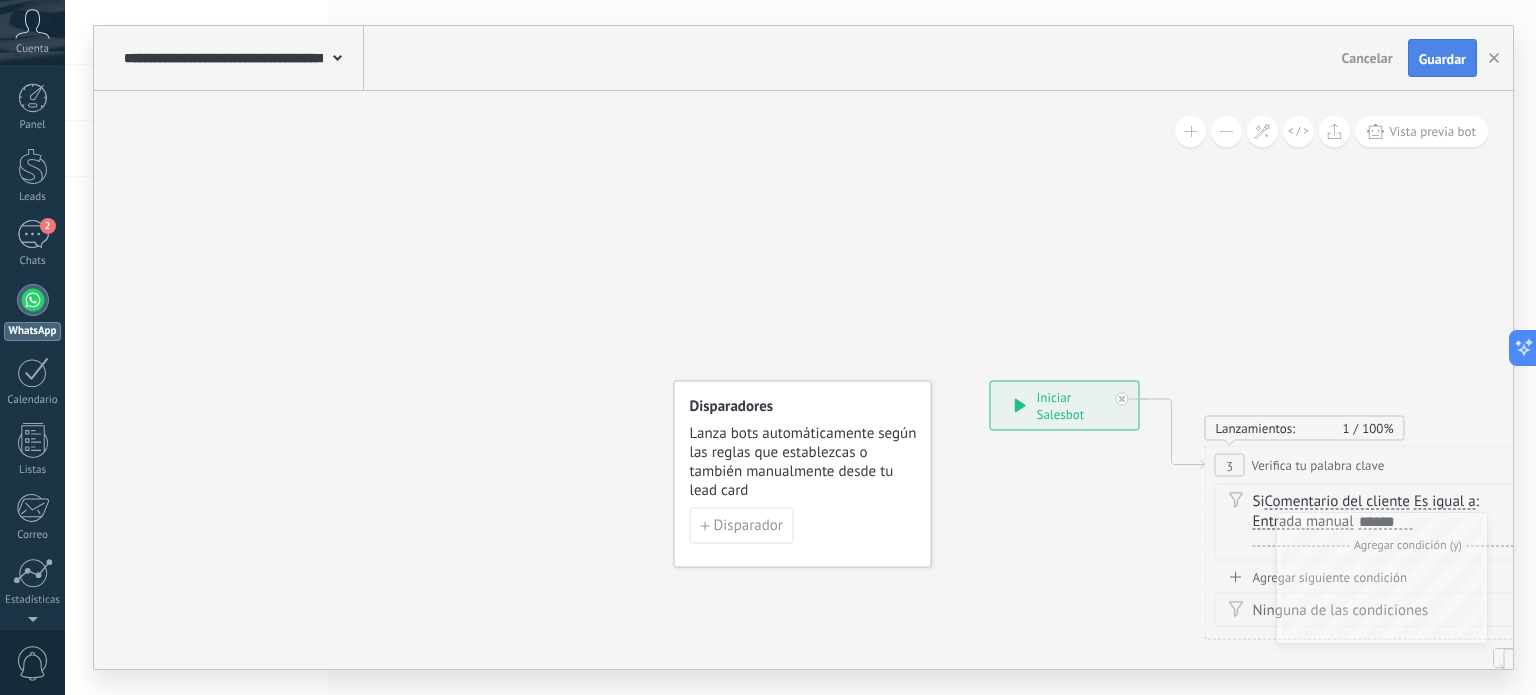 click on "Guardar" at bounding box center (1442, 59) 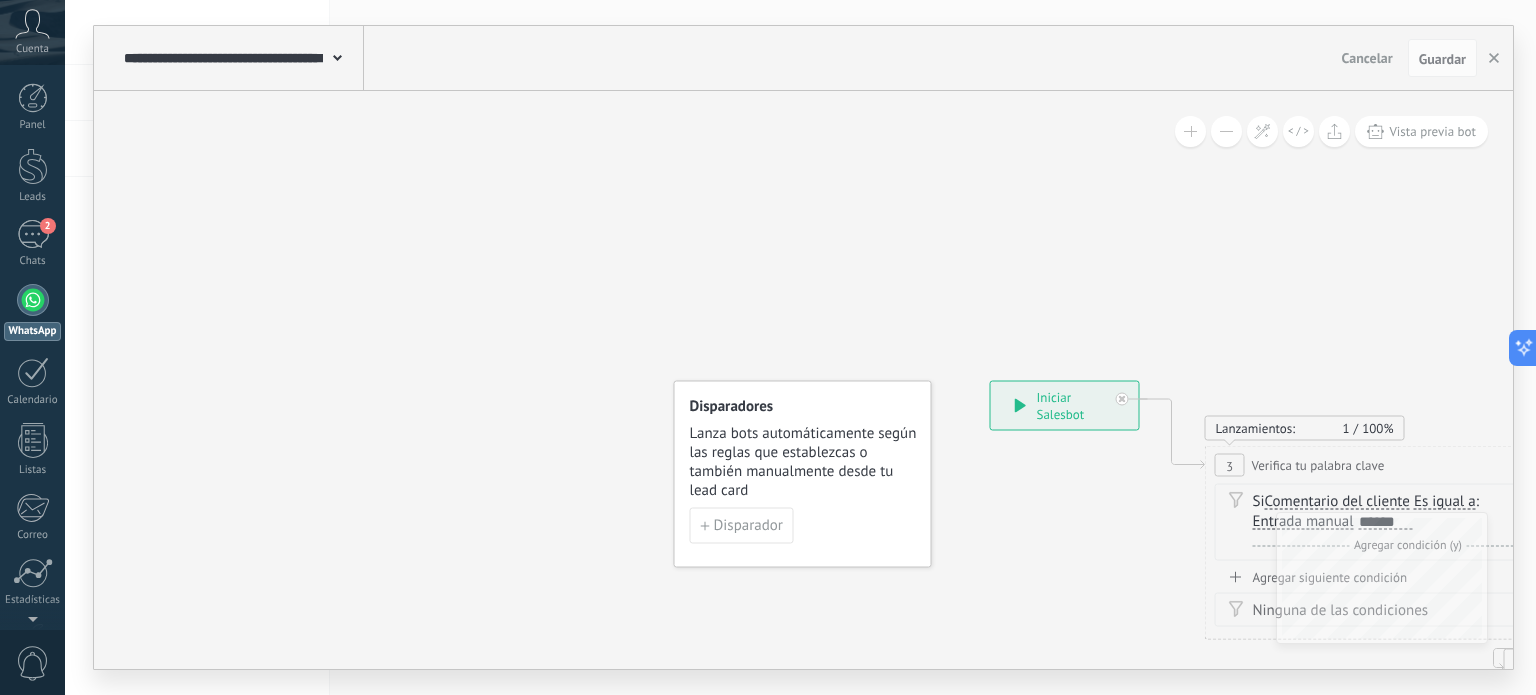 click at bounding box center (33, 166) 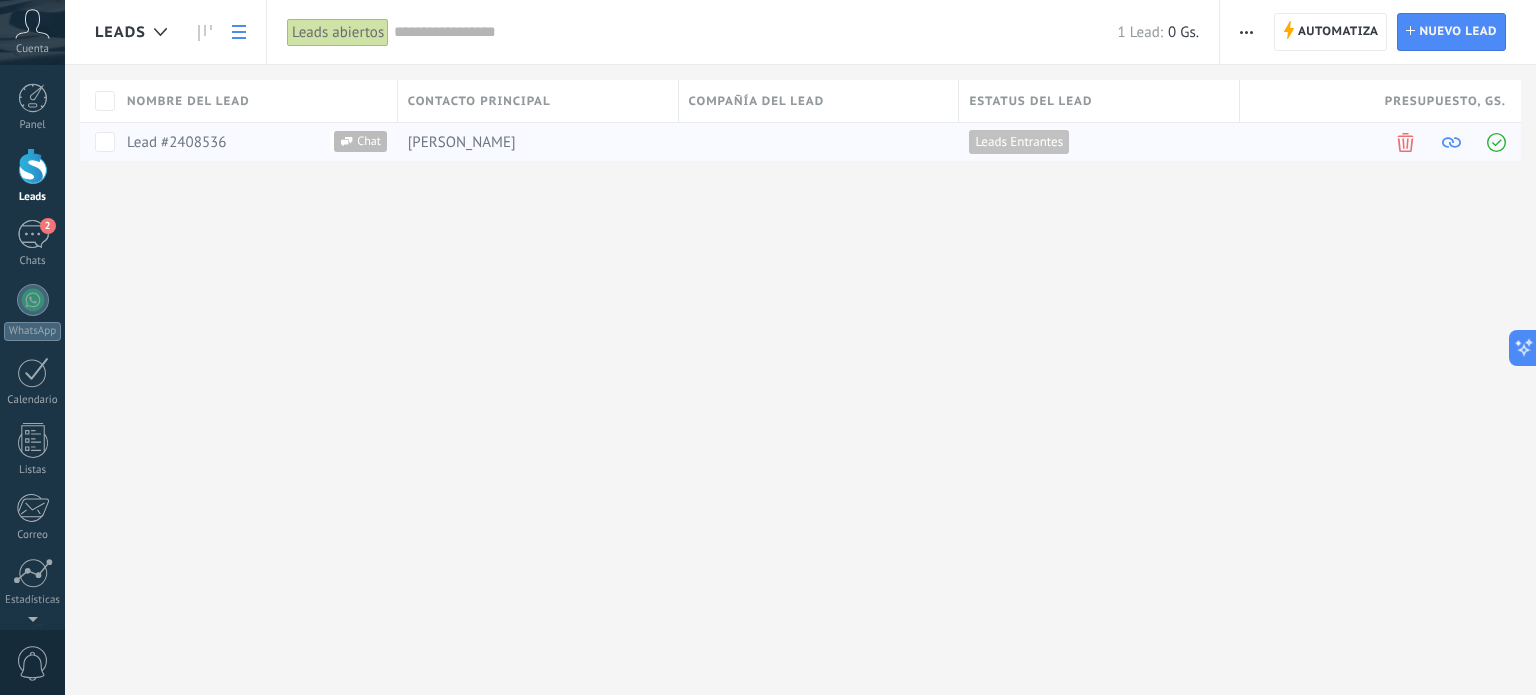 click on "Lead #2408536" at bounding box center (176, 142) 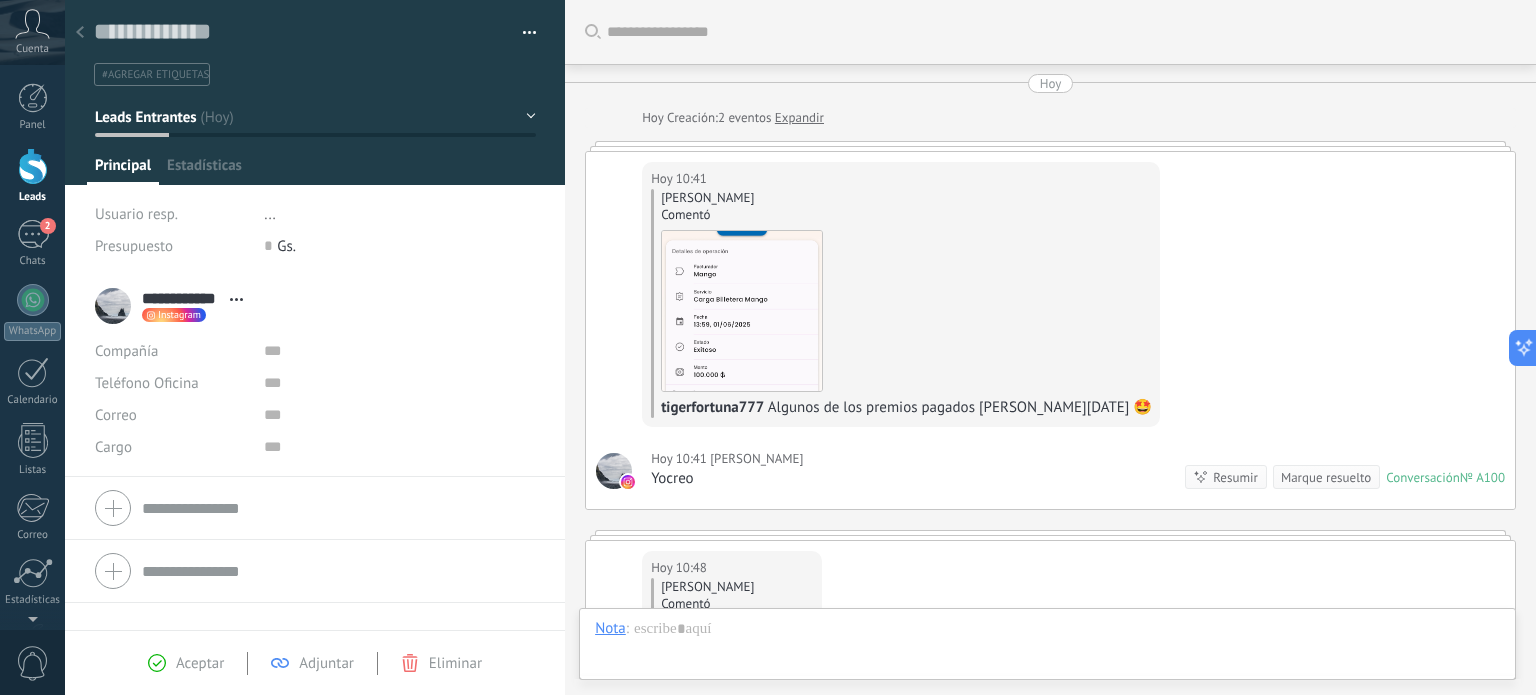 scroll, scrollTop: 601, scrollLeft: 0, axis: vertical 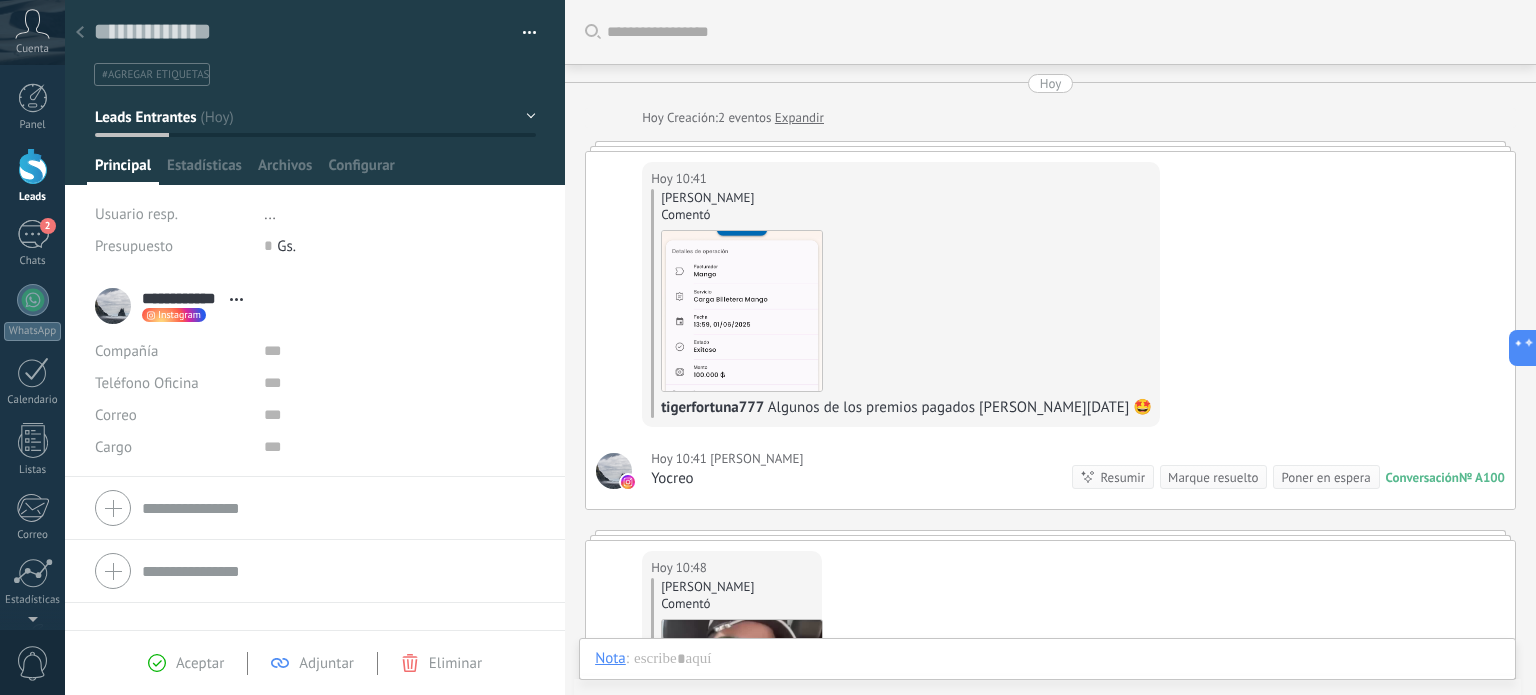 click at bounding box center [33, 166] 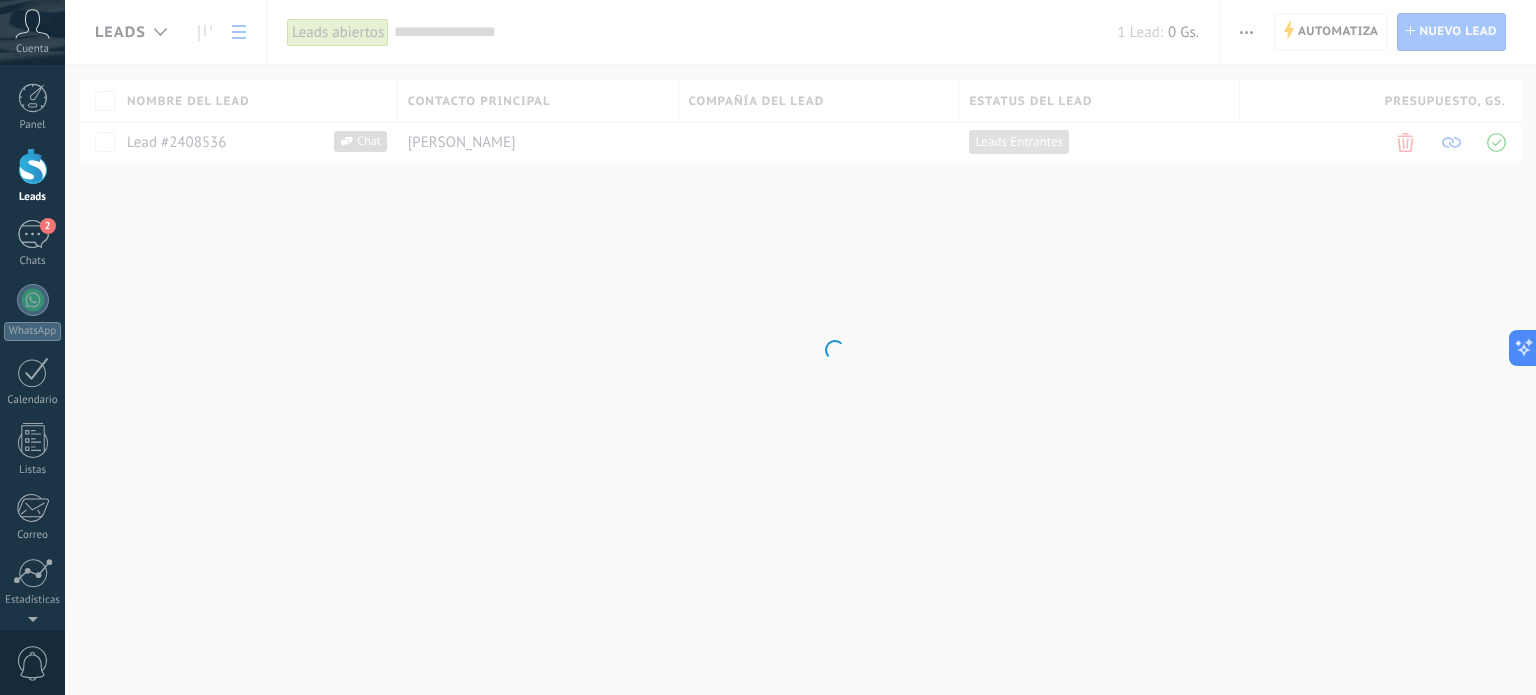 click on ".abccls-1,.abccls-2{fill-rule:evenodd}.abccls-2{fill:#fff} .abfcls-1{fill:none}.abfcls-2{fill:#fff} .abncls-1{isolation:isolate}.abncls-2{opacity:.06}.abncls-2,.abncls-3,.abncls-6{mix-blend-mode:multiply}.abncls-3{opacity:.15}.abncls-4,.abncls-8{fill:#fff}.abncls-5{fill:url(#abnlinear-gradient)}.abncls-6{opacity:.04}.abncls-7{fill:url(#abnlinear-gradient-2)}.abncls-8{fill-rule:evenodd} .abqst0{fill:#ffa200} .abwcls-1{fill:#252525} .cls-1{isolation:isolate} .acicls-1{fill:none} .aclcls-1{fill:#232323} .acnst0{display:none} .addcls-1,.addcls-2{fill:none;stroke-miterlimit:10}.addcls-1{stroke:#dfe0e5}.addcls-2{stroke:#a1a7ab} .adecls-1,.adecls-2{fill:none;stroke-miterlimit:10}.adecls-1{stroke:#dfe0e5}.adecls-2{stroke:#a1a7ab} .adqcls-1{fill:#8591a5;fill-rule:evenodd} .aeccls-1{fill:#5c9f37} .aeecls-1{fill:#f86161} .aejcls-1{fill:#8591a5;fill-rule:evenodd} .aekcls-1{fill-rule:evenodd} .aelcls-1{fill-rule:evenodd;fill:currentColor} .aemcls-1{fill-rule:evenodd;fill:currentColor} .aencls-2{fill:#f86161;opacity:.3}" at bounding box center (768, 347) 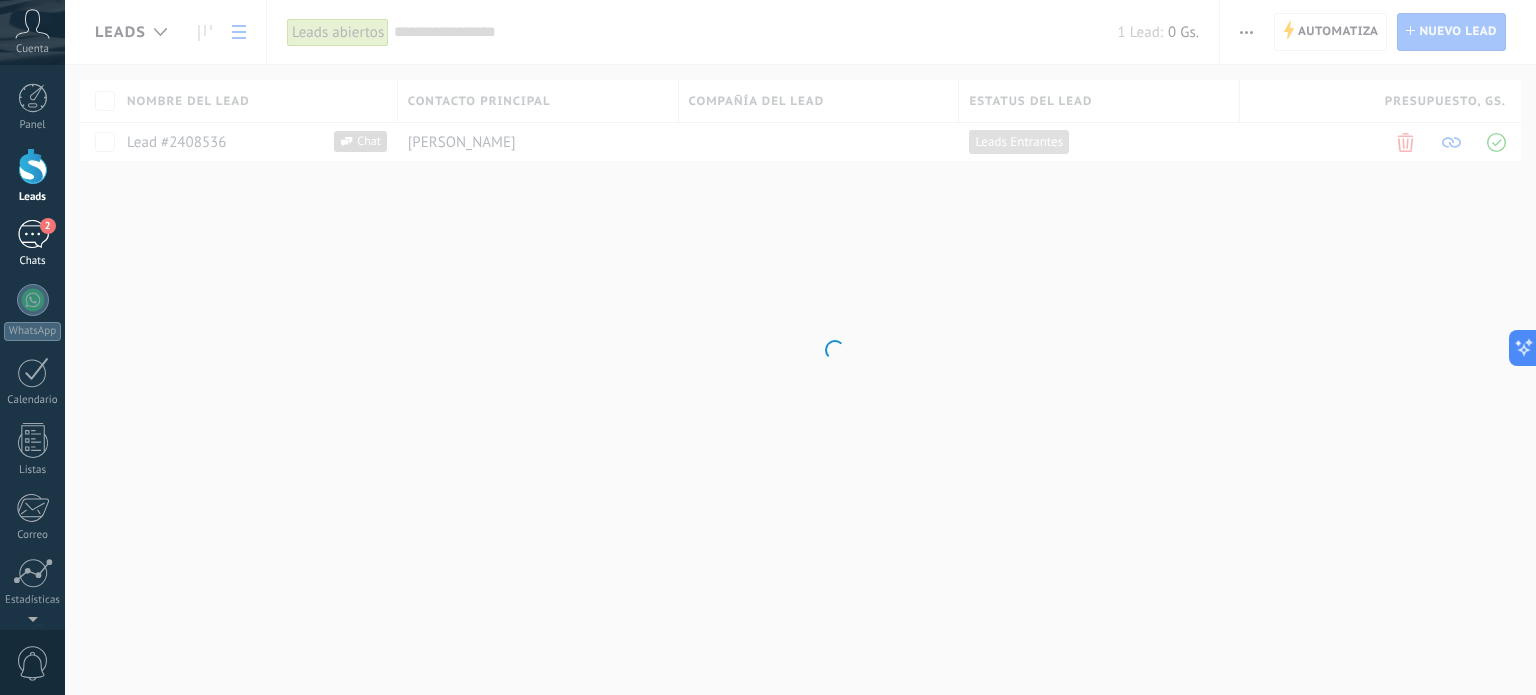 click on "2
Chats" at bounding box center (32, 244) 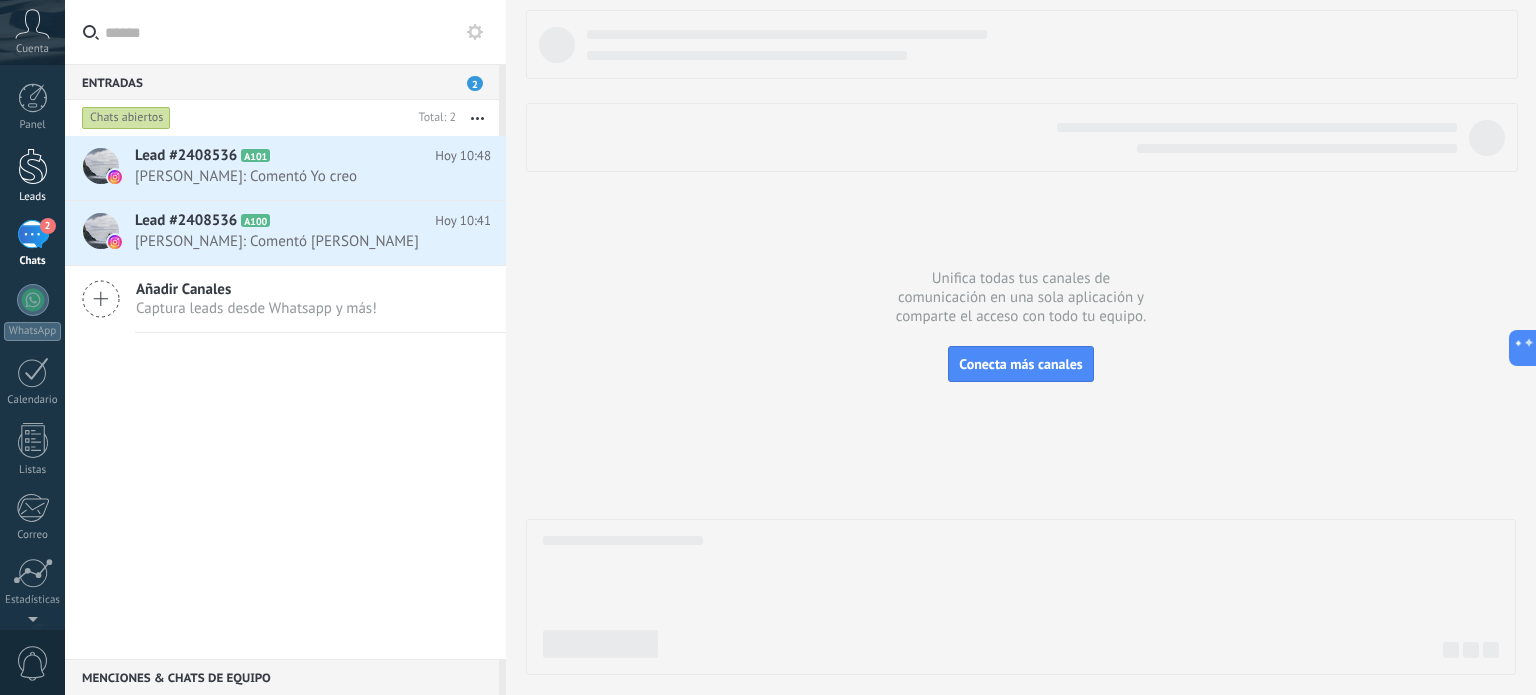 click at bounding box center (33, 166) 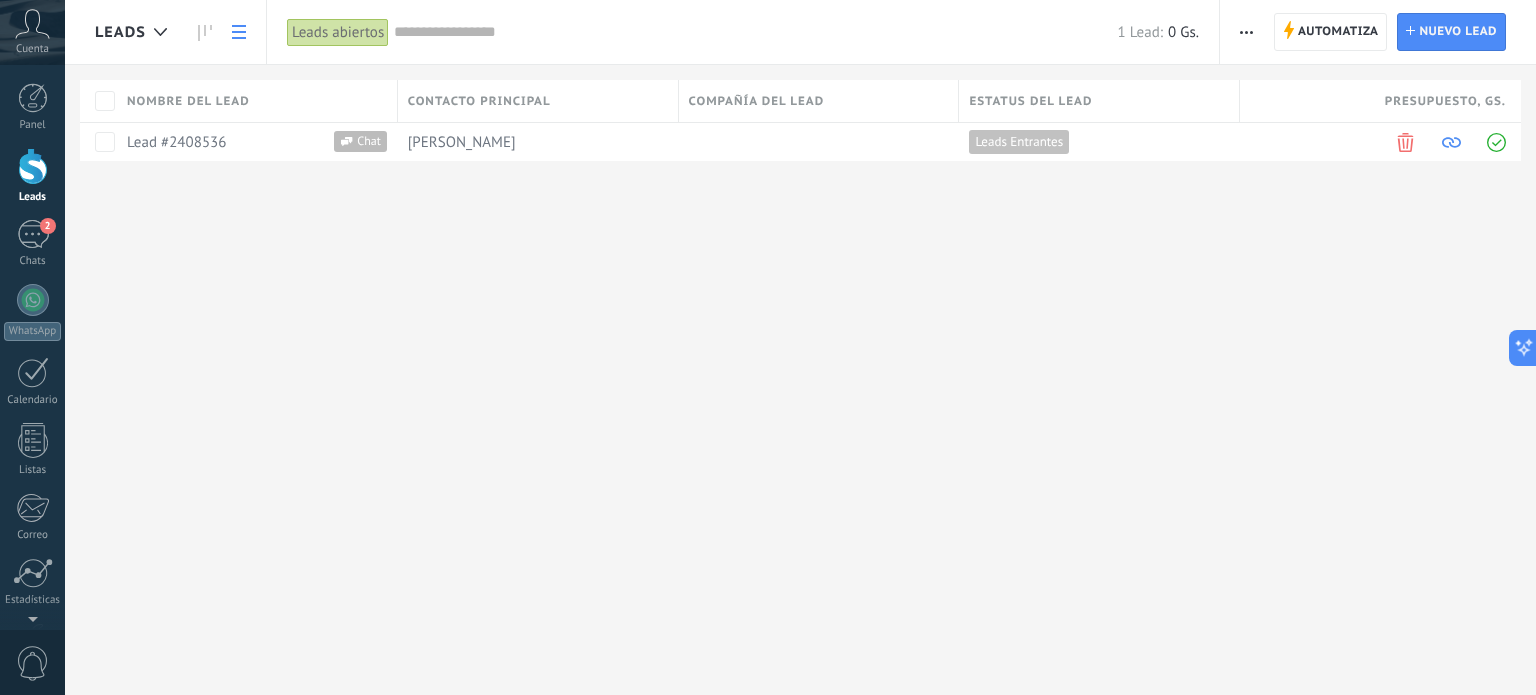 click 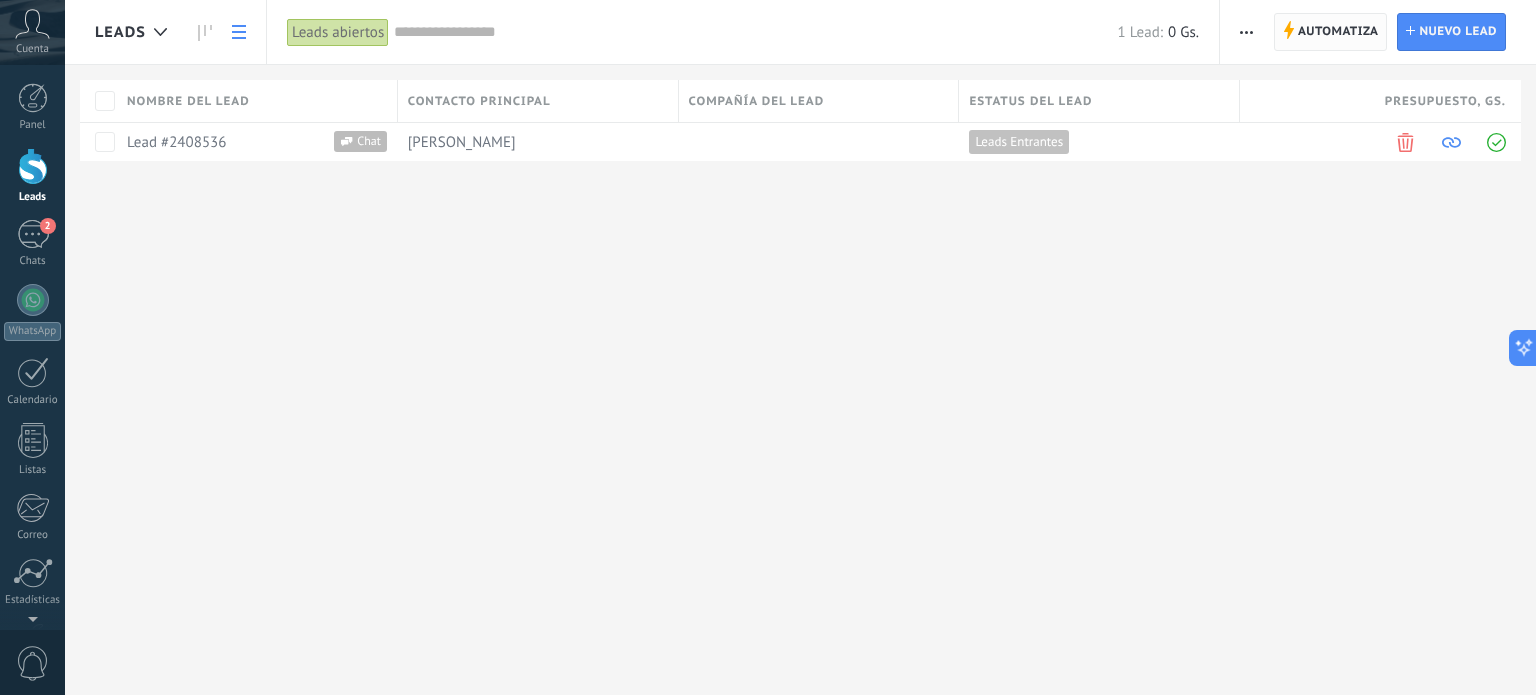 click on "Automatiza" at bounding box center (1338, 32) 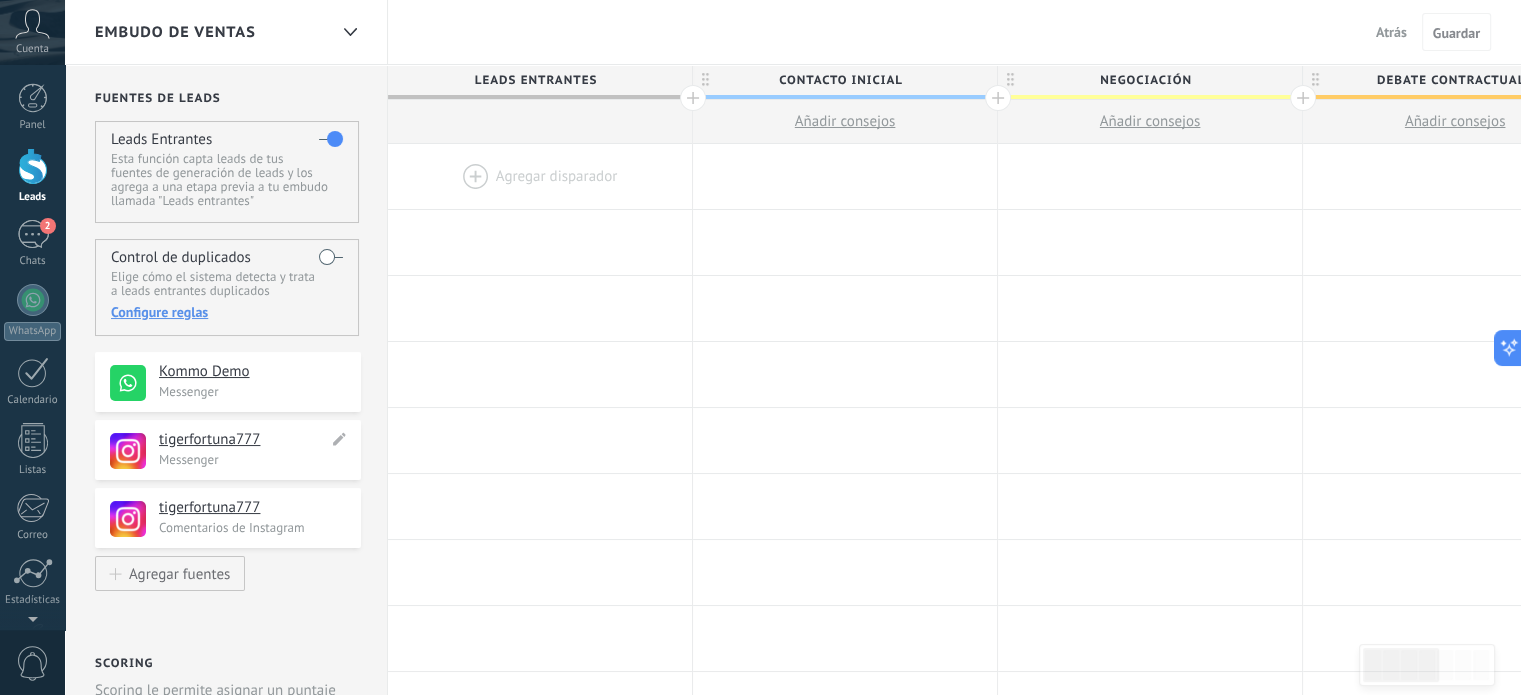 click on "tigerfortuna777" at bounding box center [243, 440] 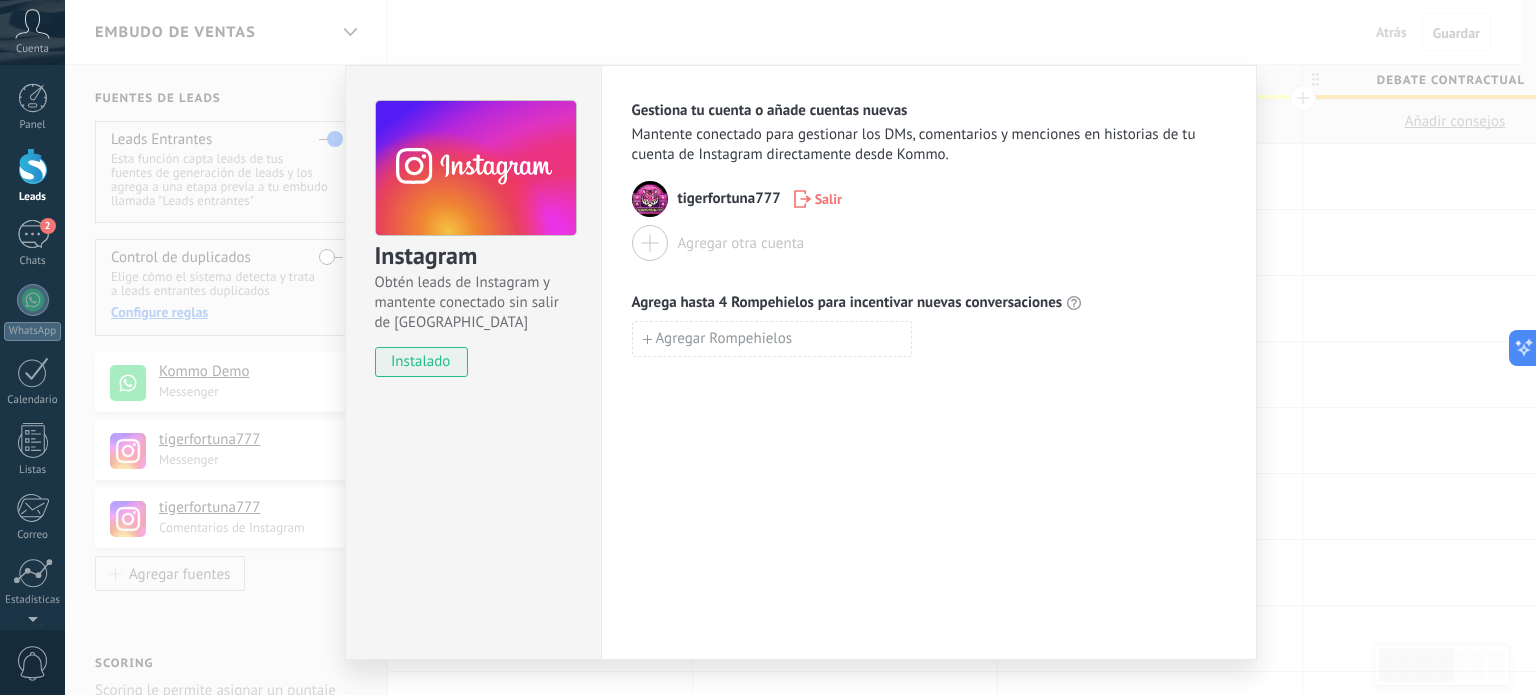 click on "Instagram Obtén leads de Instagram y mantente conectado sin salir de Kommo instalado Gestiona tu cuenta o añade cuentas nuevas Mantente conectado para gestionar los DMs, comentarios y menciones en historias de tu cuenta de Instagram directamente desde Kommo. tigerfortuna777 Salir Agregar otra cuenta Agrega hasta 4 Rompehielos para incentivar nuevas conversaciones Agregar Rompehielos" at bounding box center (800, 347) 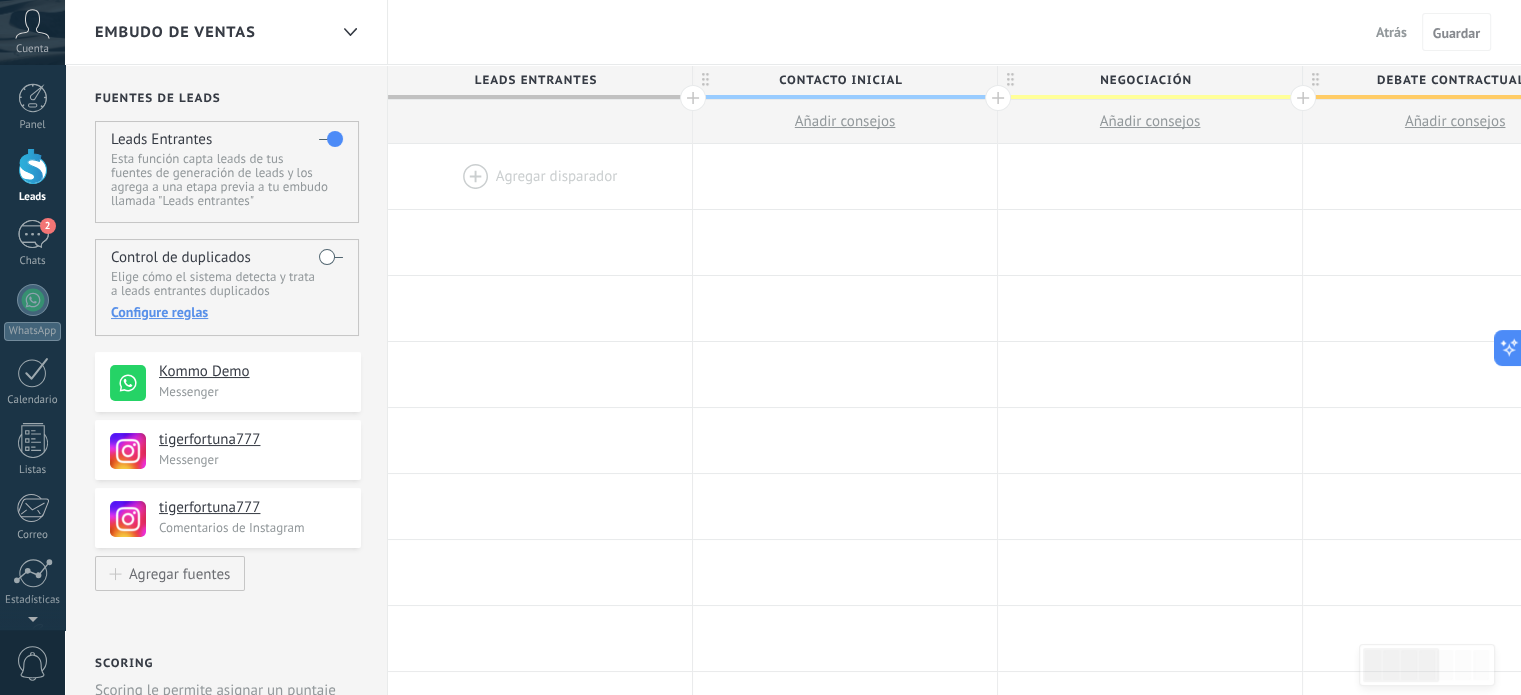 click at bounding box center [540, 176] 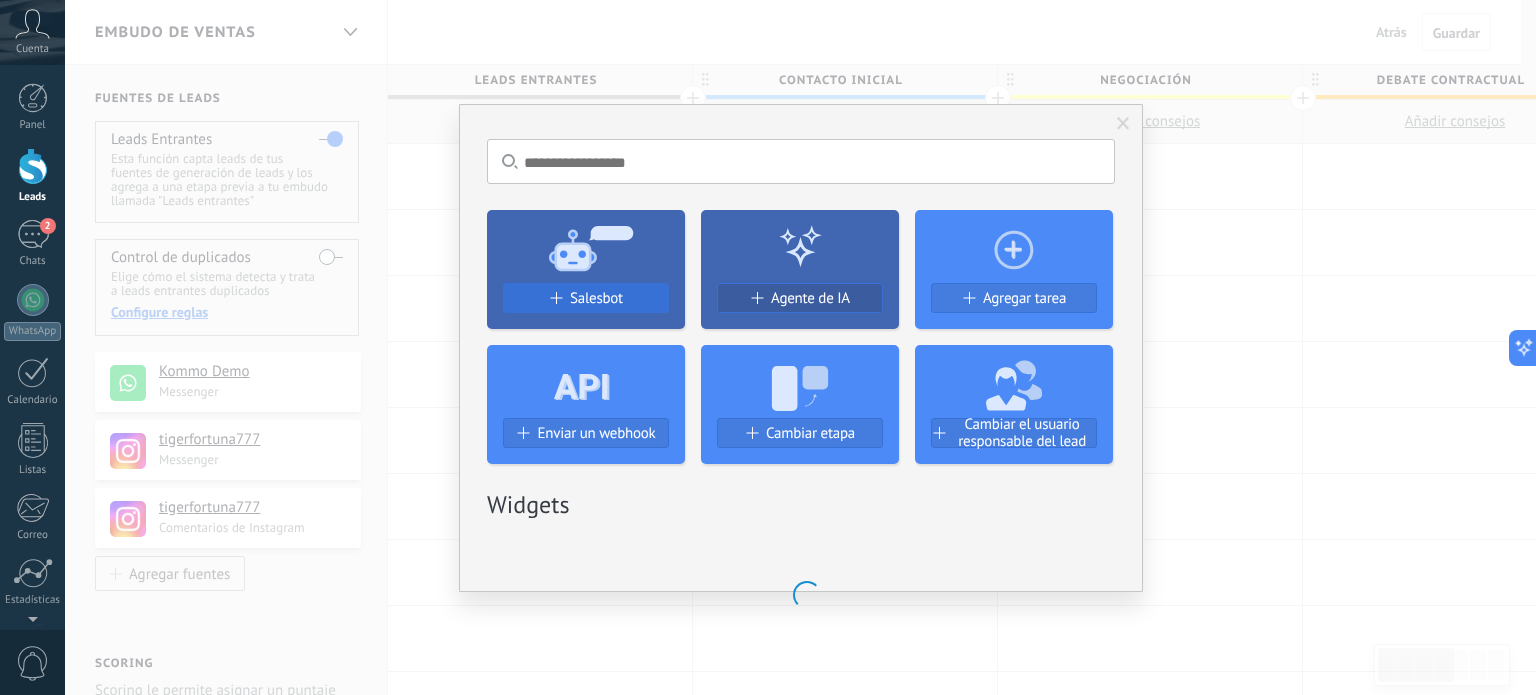 click on "Salesbot" at bounding box center [596, 298] 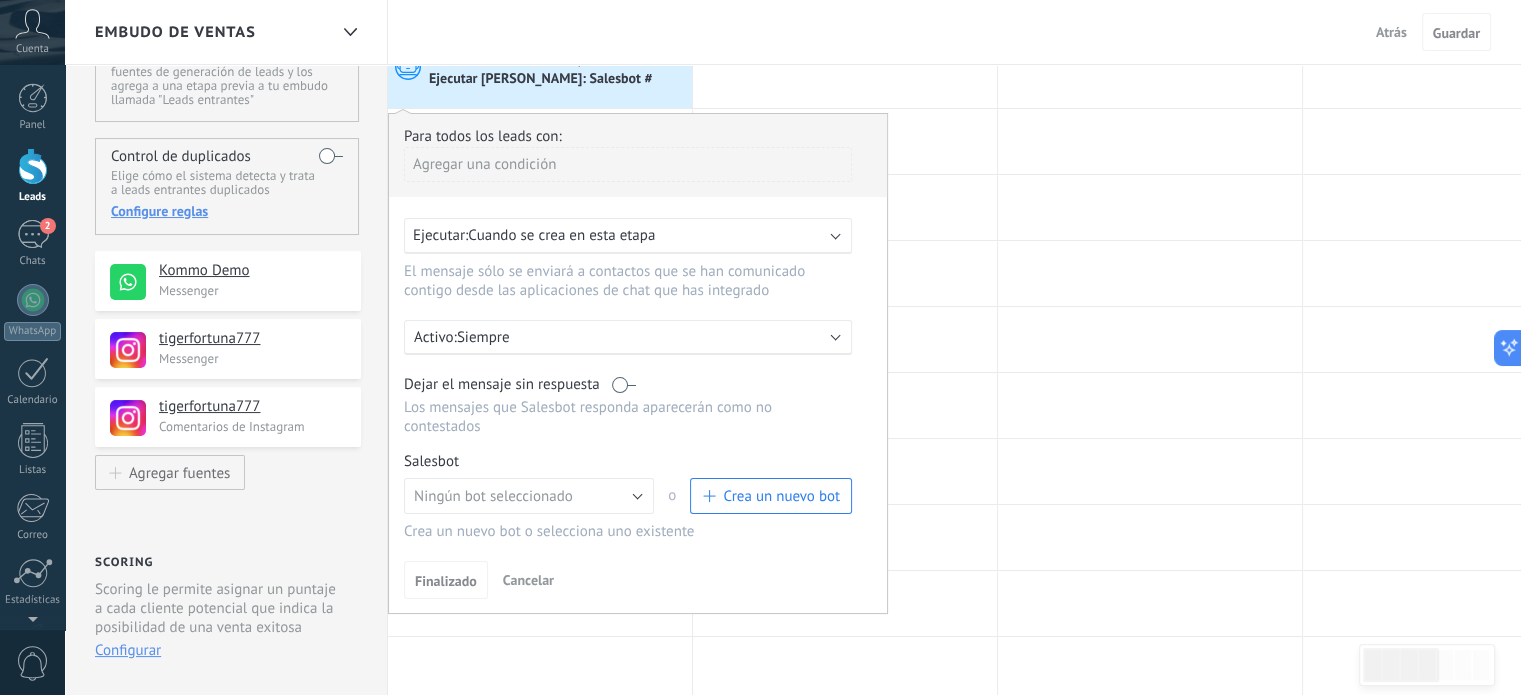 scroll, scrollTop: 100, scrollLeft: 0, axis: vertical 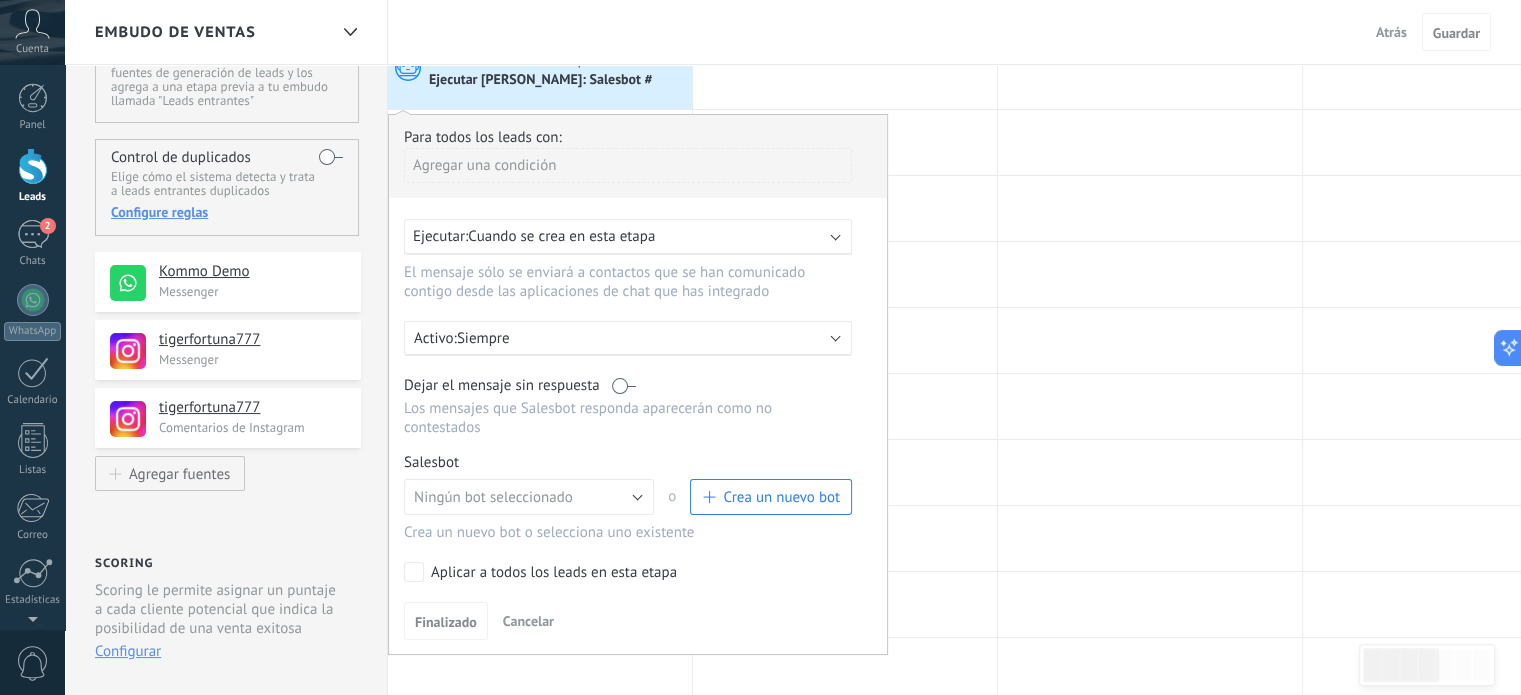 click on "Agregar una condición" at bounding box center [628, 165] 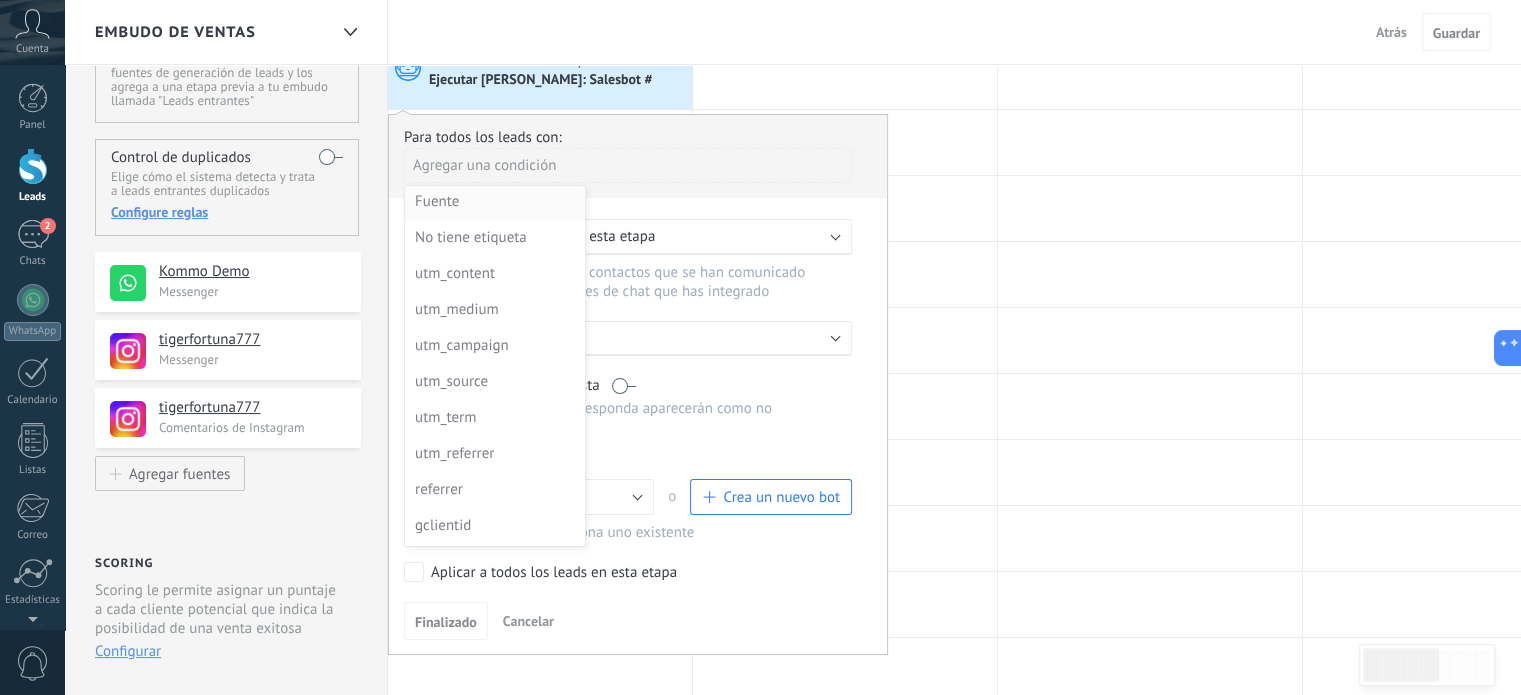 scroll, scrollTop: 144, scrollLeft: 0, axis: vertical 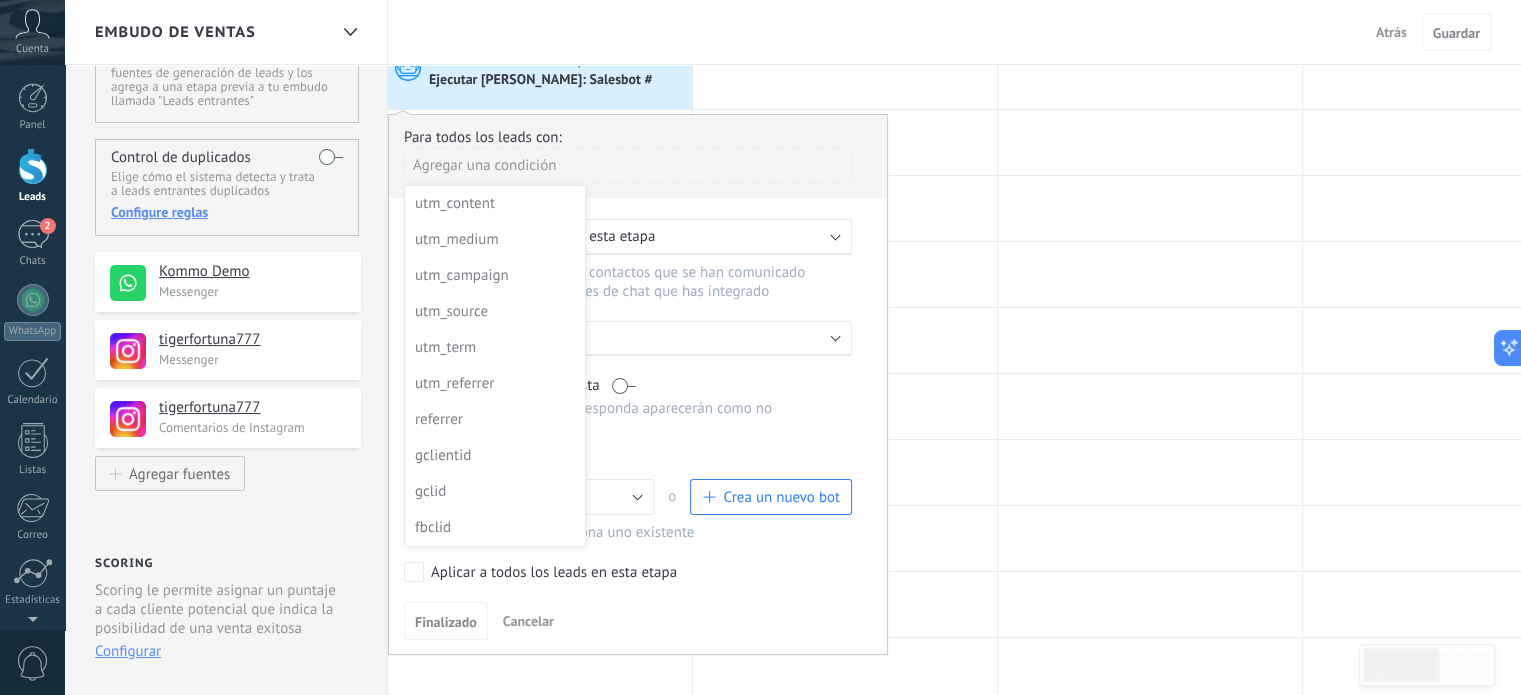click at bounding box center [638, 375] 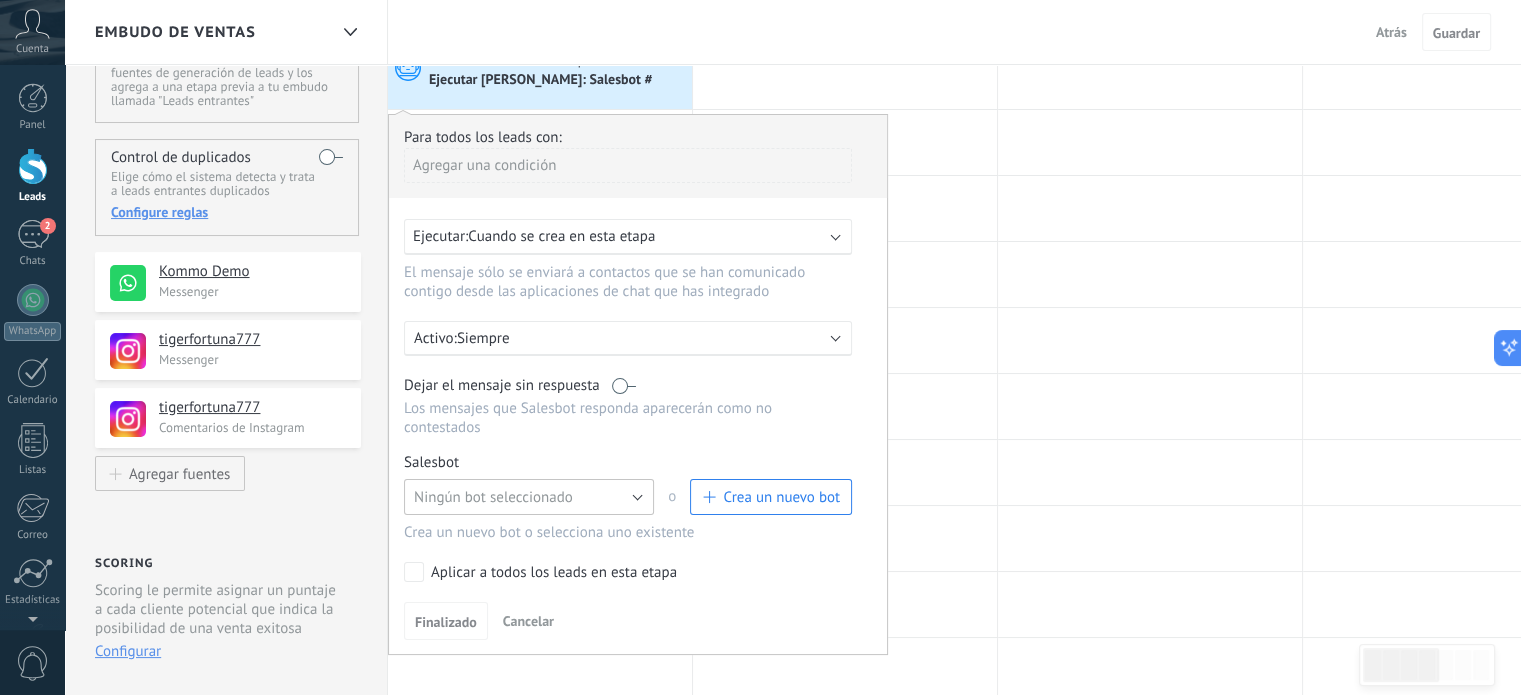 click on "Ningún bot seleccionado" at bounding box center [493, 497] 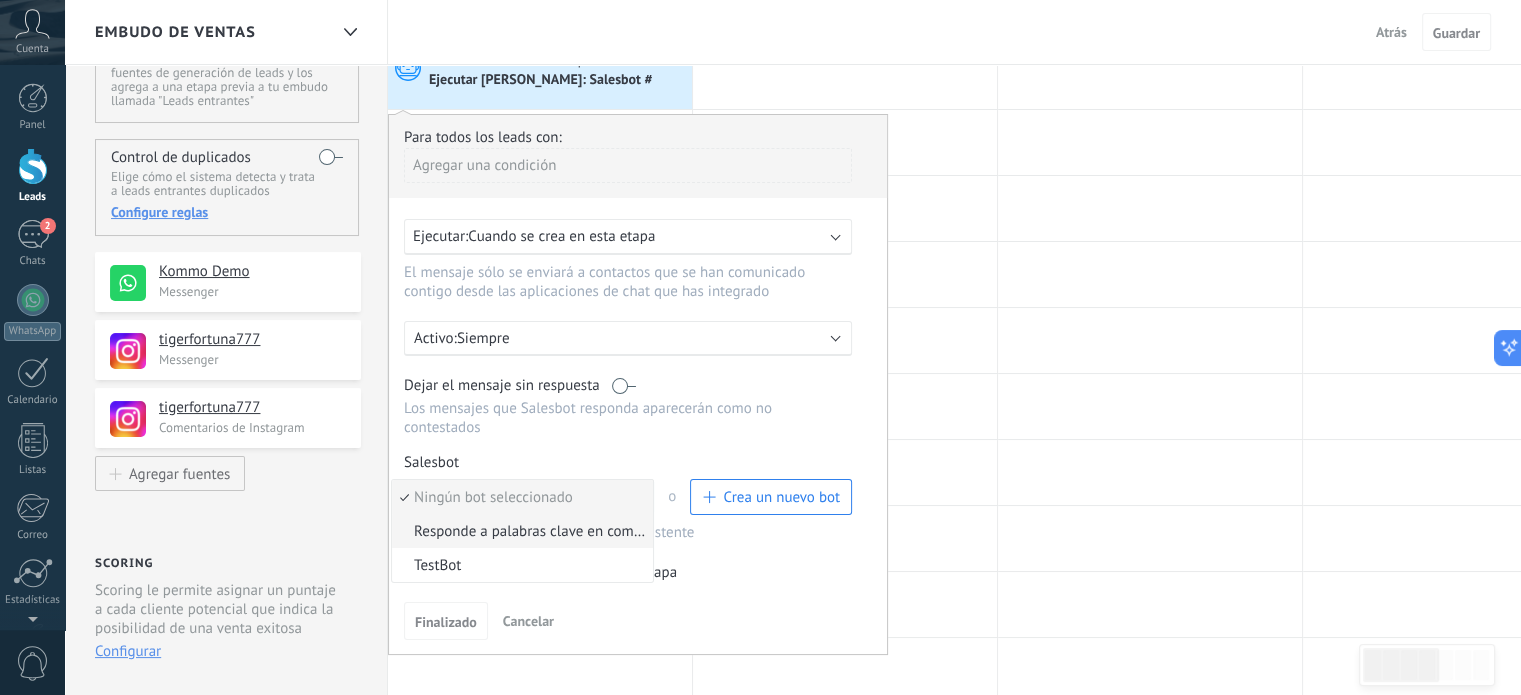 click on "Responde a palabras clave en comentarios" at bounding box center (519, 531) 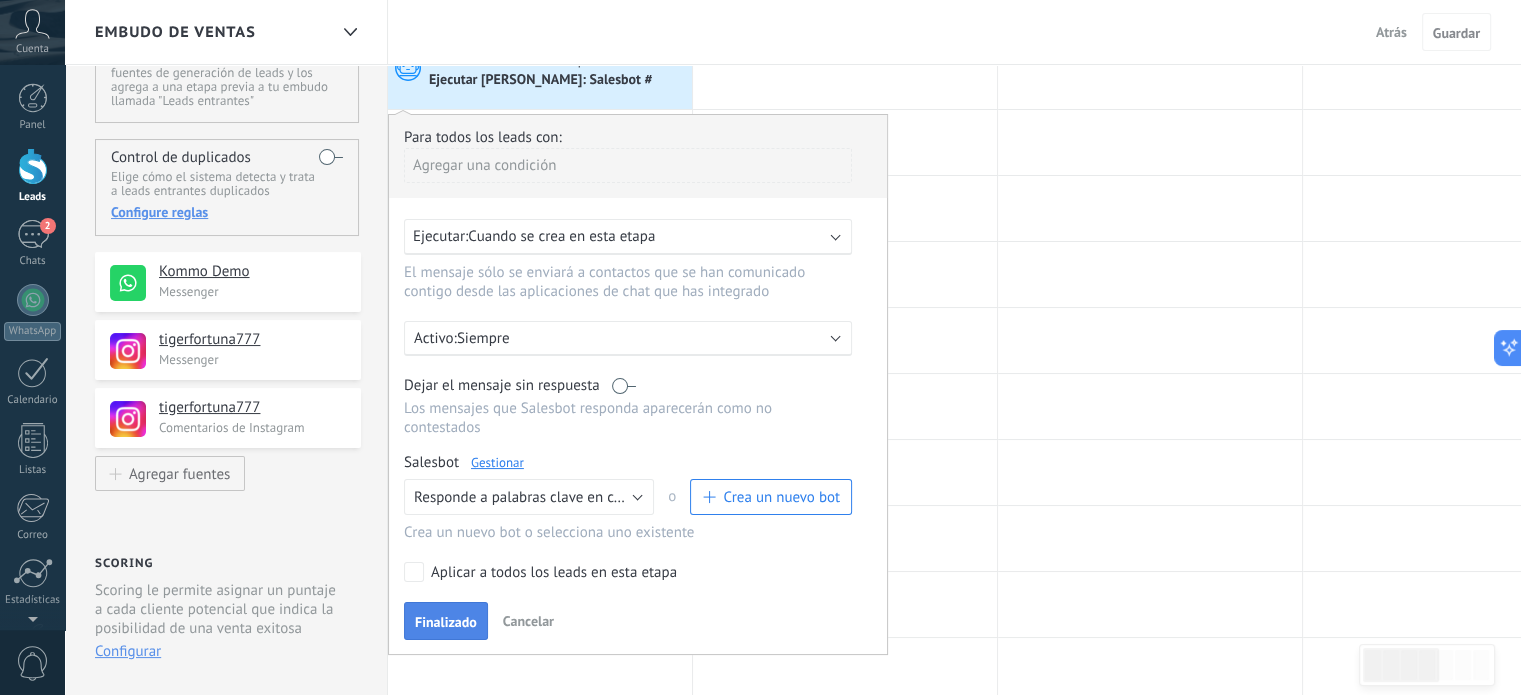 click on "Finalizado" at bounding box center (446, 622) 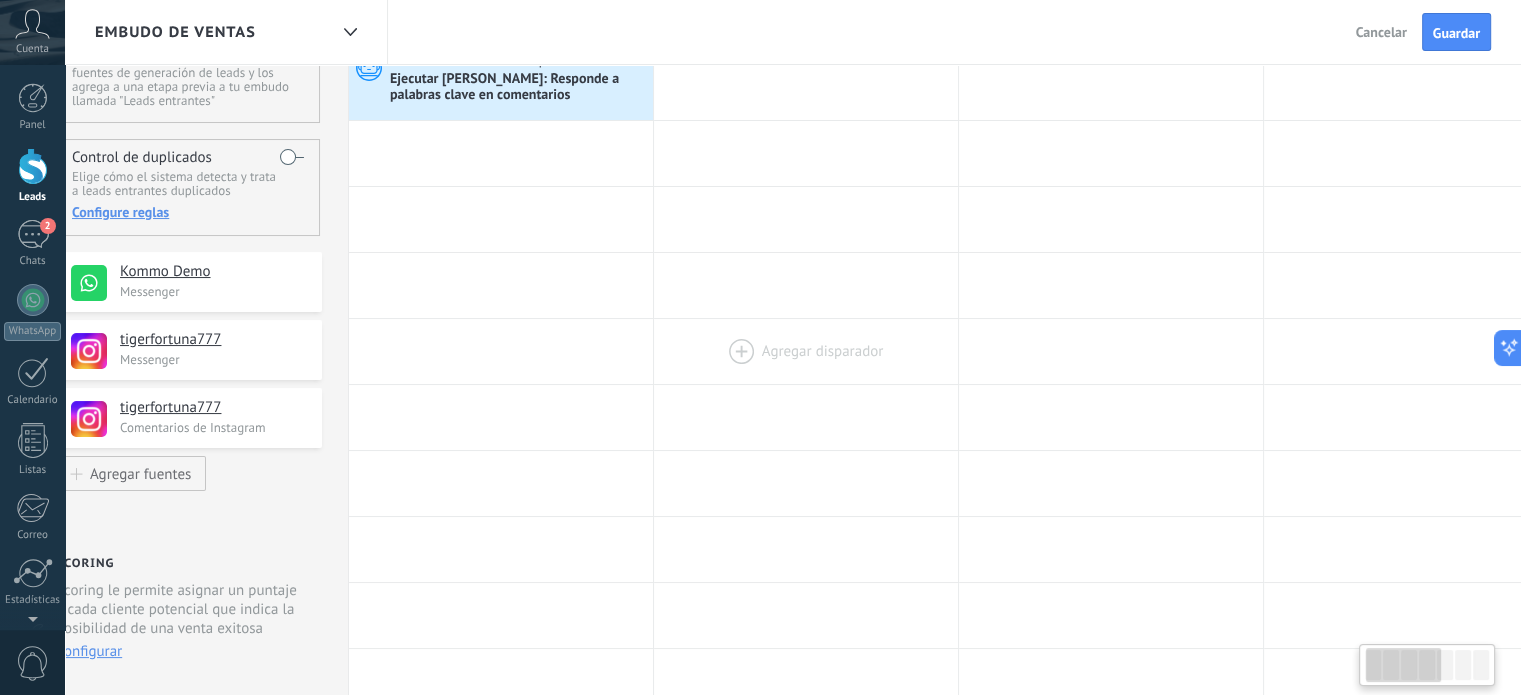 scroll, scrollTop: 0, scrollLeft: 63, axis: horizontal 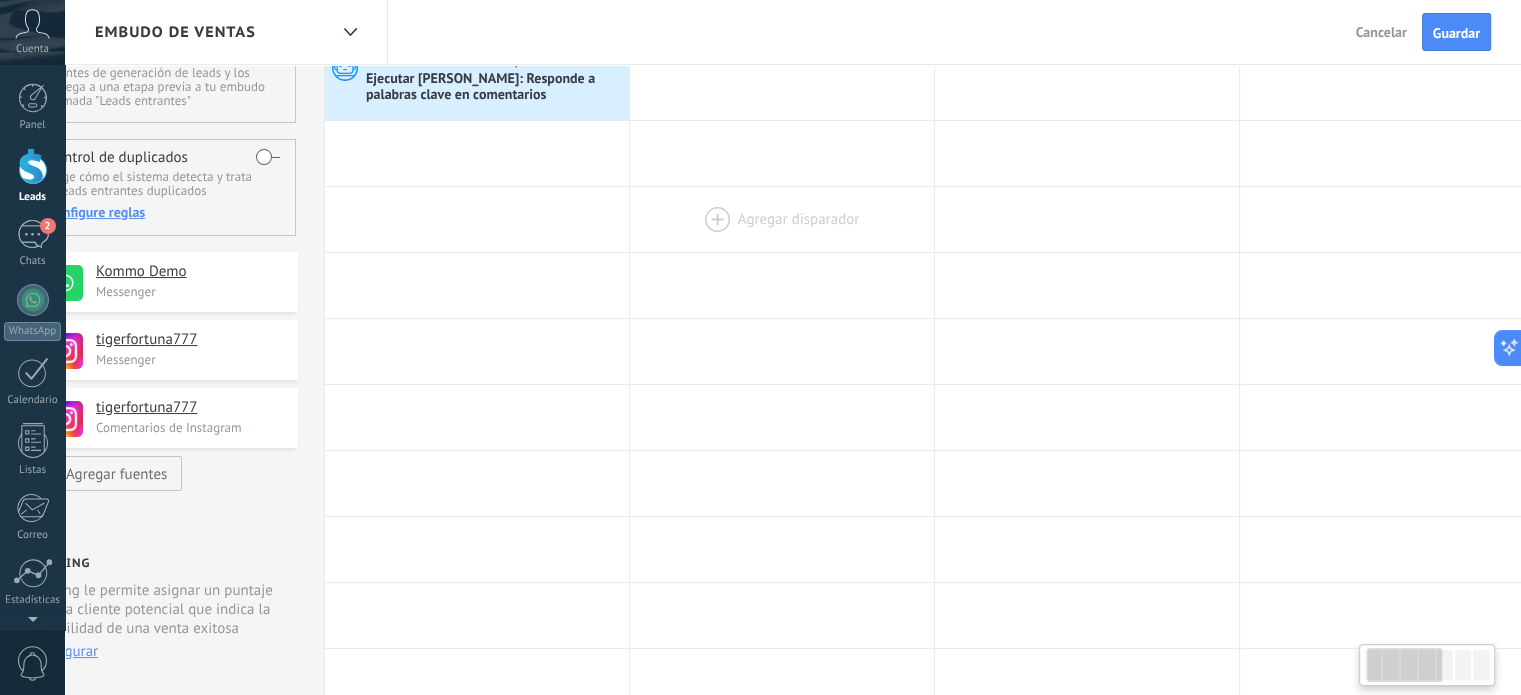 drag, startPoint x: 723, startPoint y: 167, endPoint x: 663, endPoint y: 235, distance: 90.68627 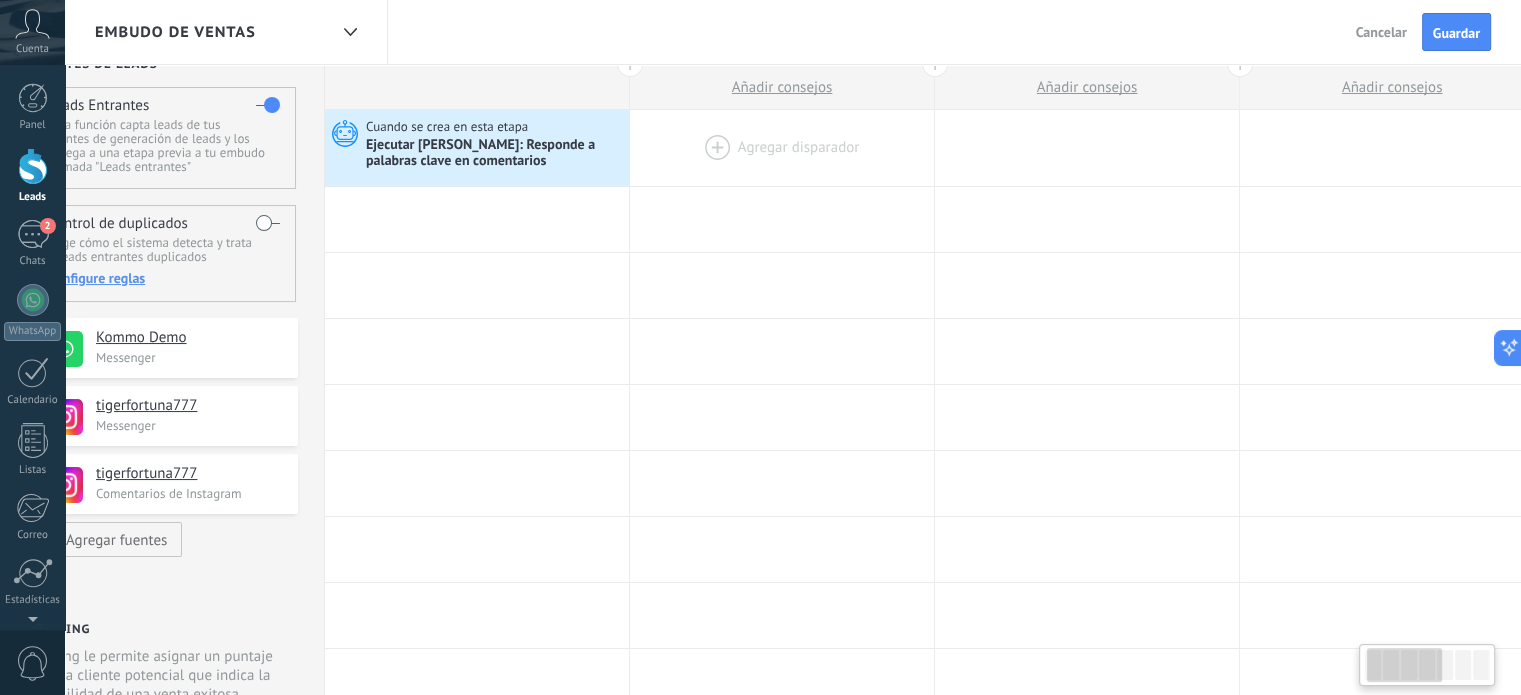scroll, scrollTop: 0, scrollLeft: 0, axis: both 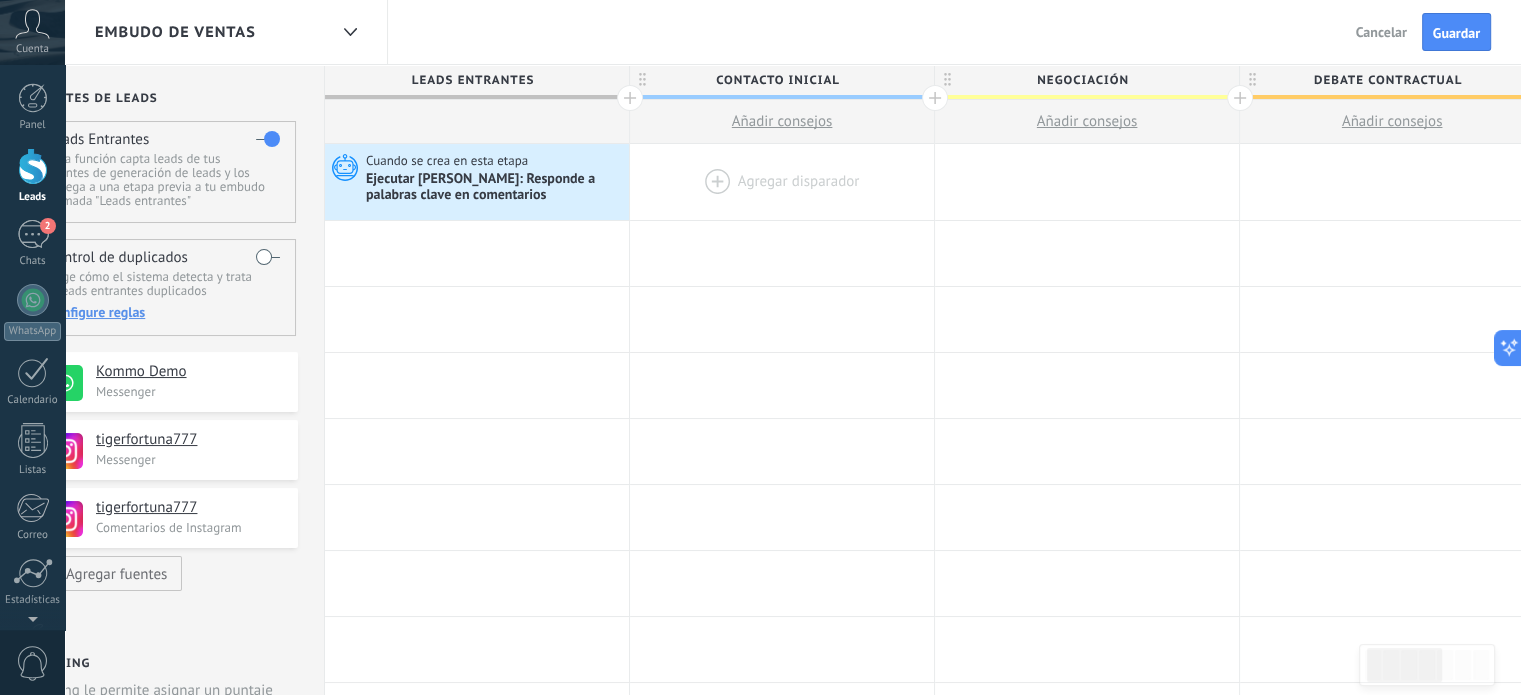 click at bounding box center (782, 182) 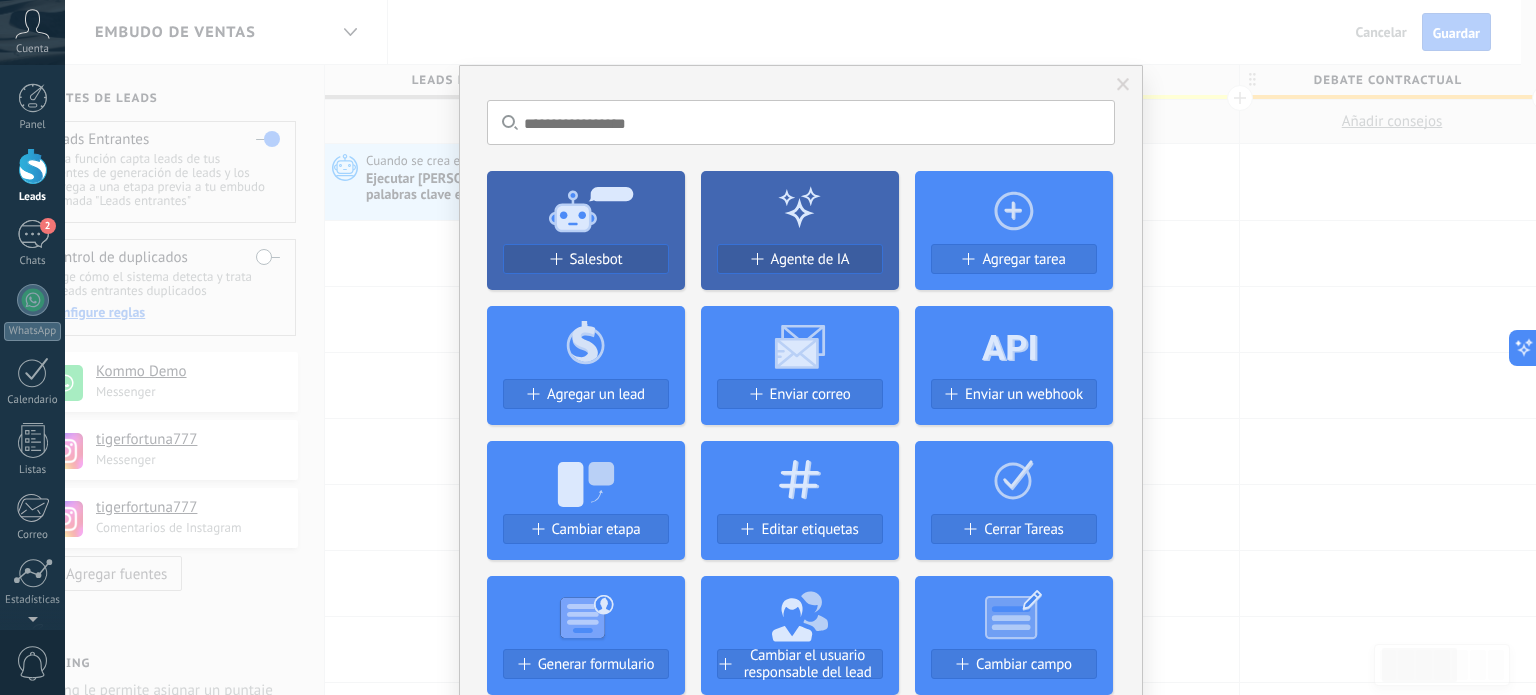 click on "No hay resultados Salesbot Agente de IA Agregar tarea Agregar un lead Enviar correo Enviar un webhook Cambiar etapa Editar etiquetas Cerrar Tareas Generar formulario Cambiar el usuario responsable del lead Cambiar campo Borrar archivos Widgets Google Analytics Connect your Google Analytics account and create custom Google Analytics Instalar AdWords Conecte su cuenta publicitaria y configure la publicidad en Google Autorizar Meta Conversions API Sincroniza tu cuenta Meta para mejorar tus anuncios Conectar Facebook Conecte este módulo y use la publicidad en Facebook Conectar Creditor por CatCode Control de pagos parciales en un lead Instalar Chatter - WA+ChatGPT via Komanda F5 Integración de WhatsApp, Telegram, Avito & VK Instalar Documentos de Google por AMOGURU Documentos de Google por AMOGURU Instalar Distribución Inteligente por AMOGURU Distribución inteligente de leads de amoGURU Instalar Bloque de cambio de estado de AMOGURU Mover leads solo a etapas configuradas. Instalar Whatsapp de YouMessages Zoom" at bounding box center [800, 347] 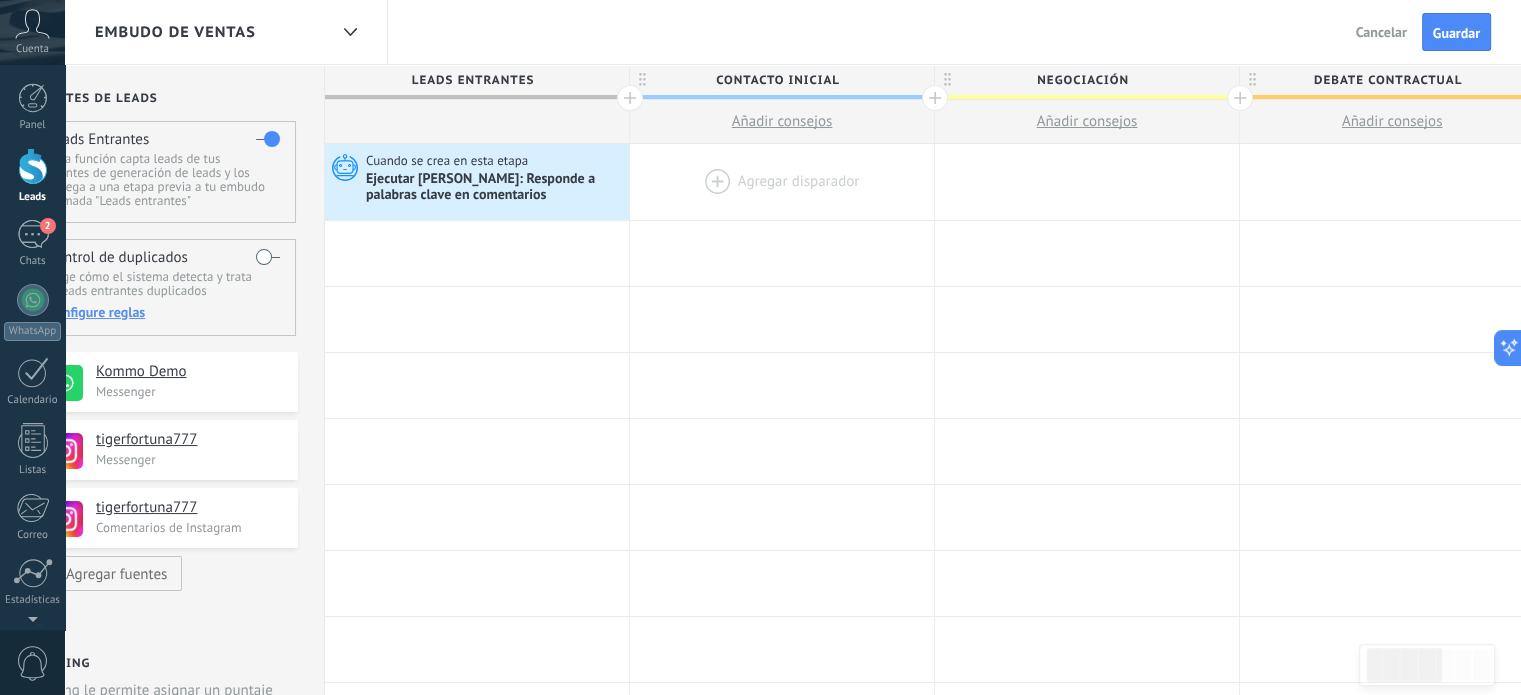 click at bounding box center [782, 182] 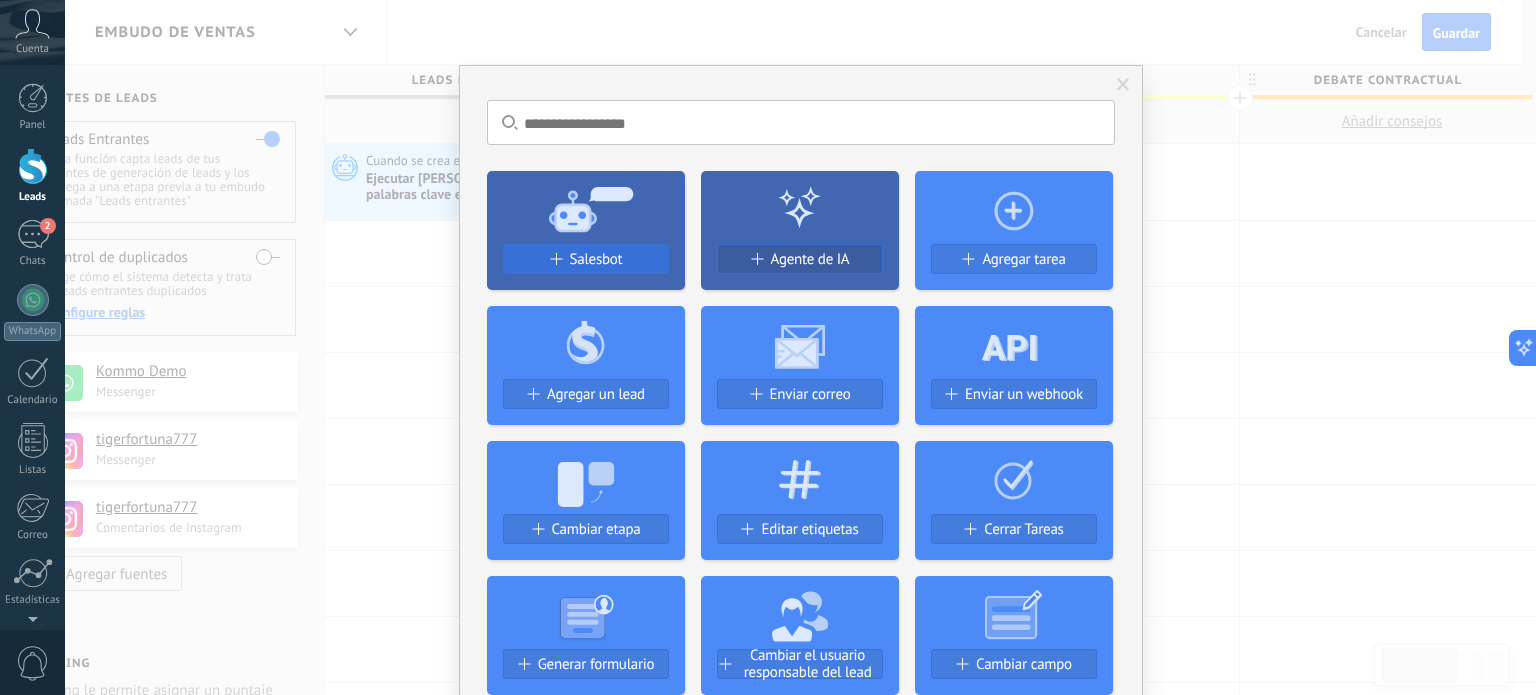 click on "Salesbot" at bounding box center [596, 259] 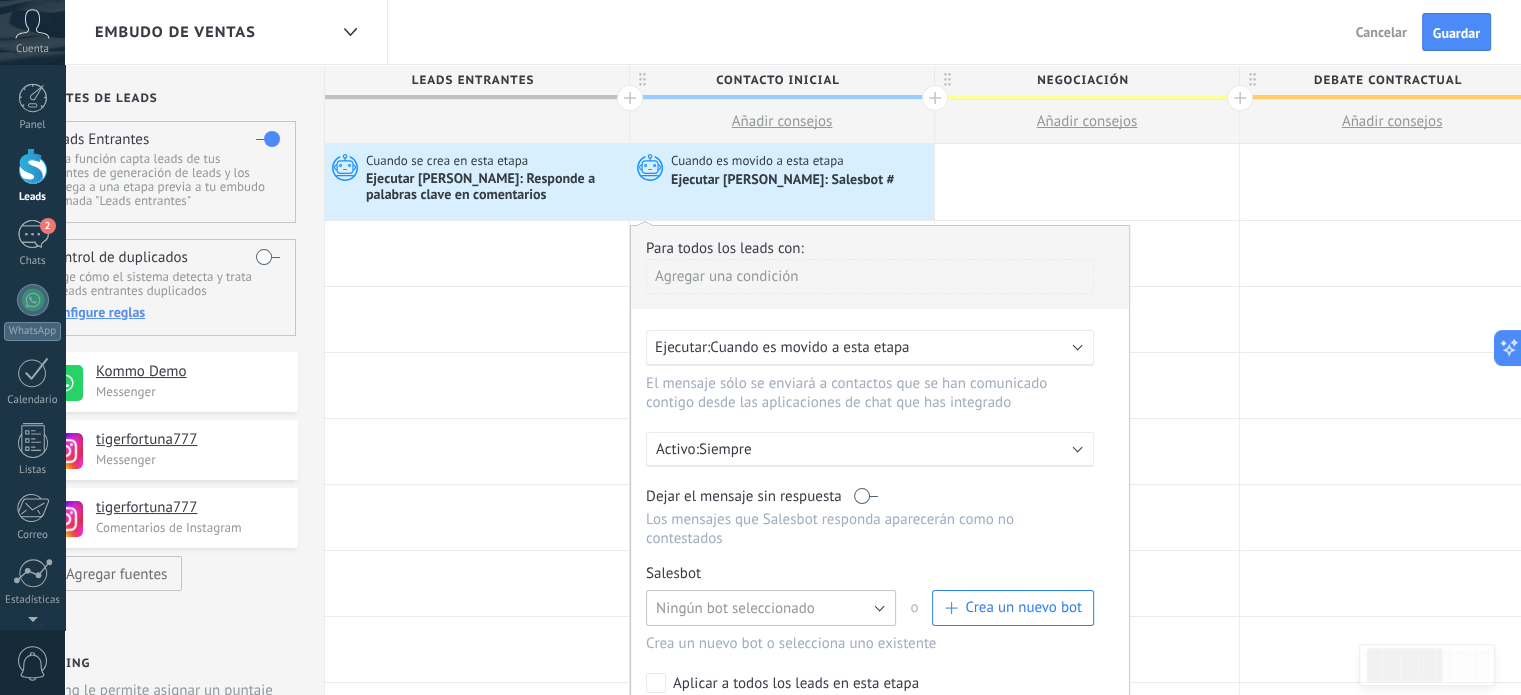 click on "Ningún bot seleccionado" at bounding box center [735, 608] 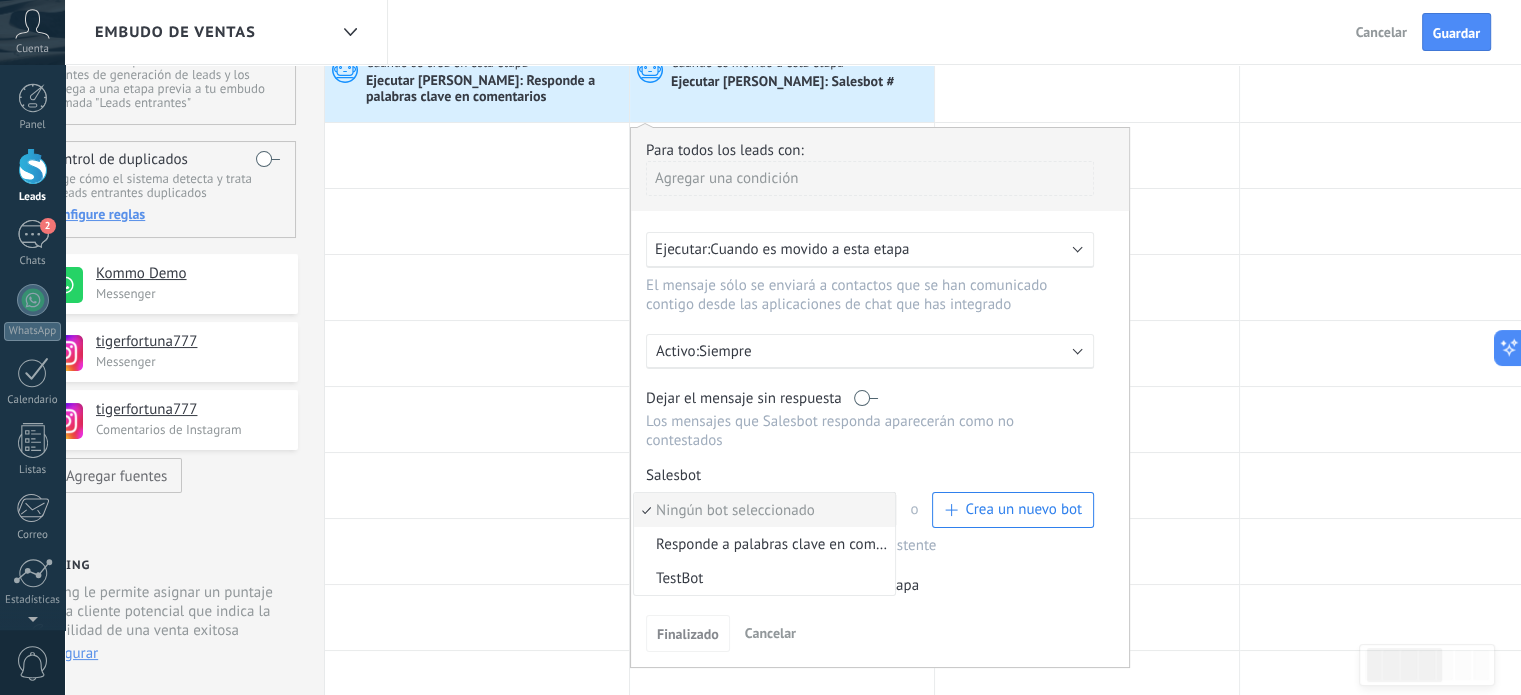 scroll, scrollTop: 200, scrollLeft: 0, axis: vertical 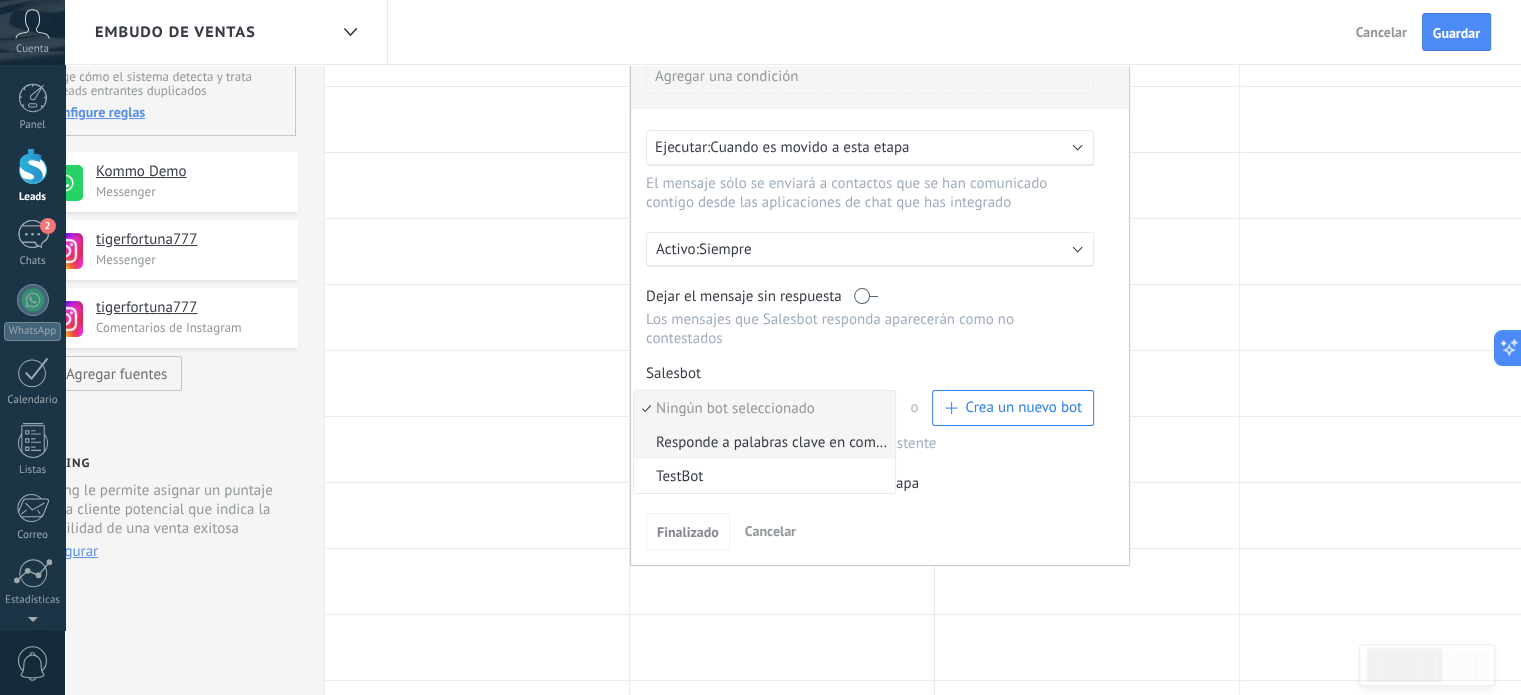click on "Responde a palabras clave en comentarios" at bounding box center [761, 442] 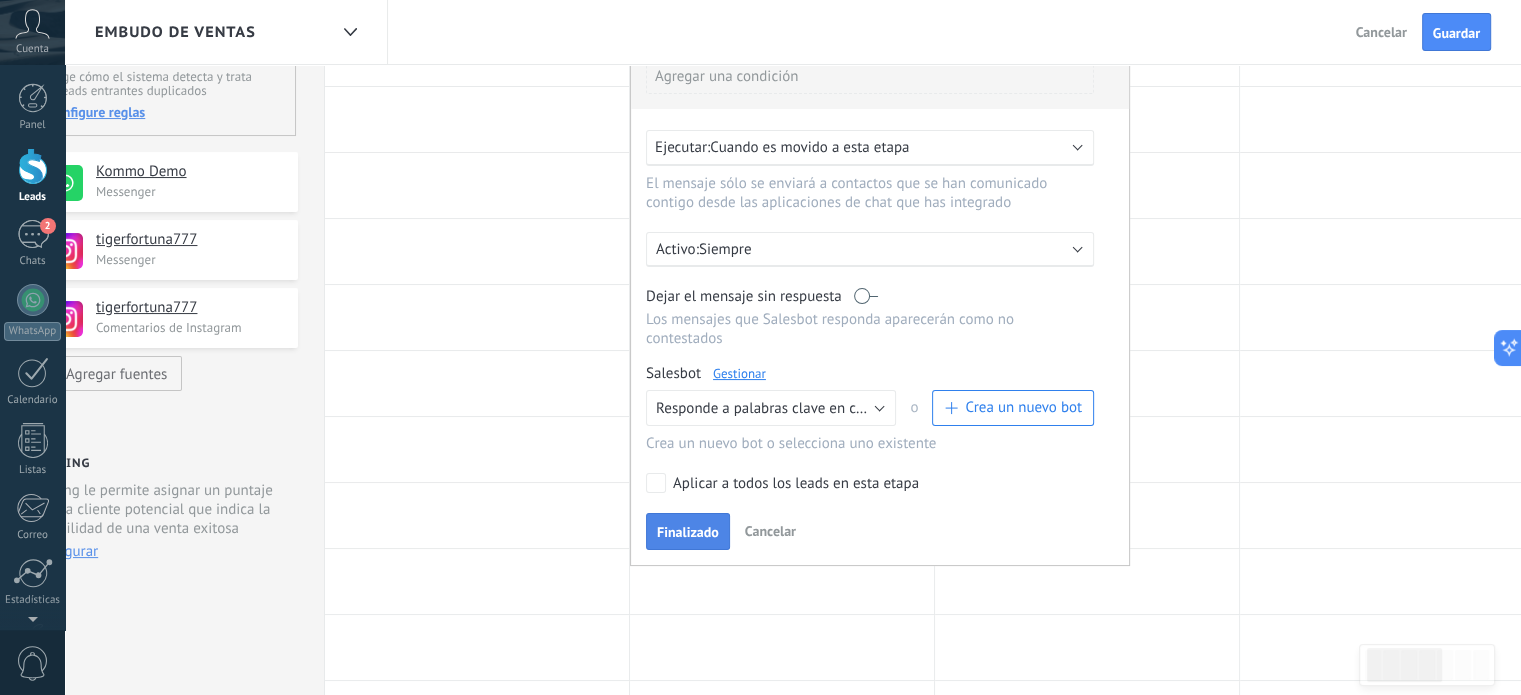 click on "Finalizado" at bounding box center [688, 532] 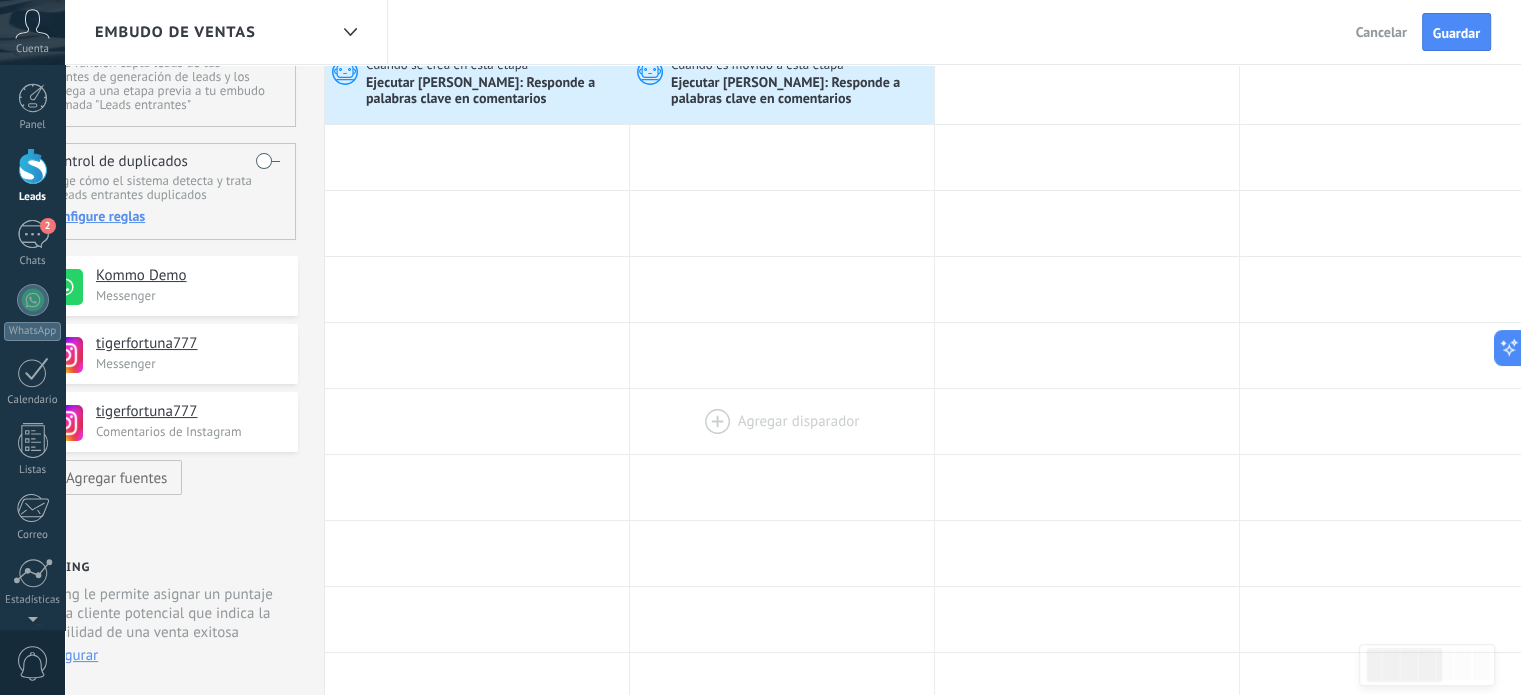 scroll, scrollTop: 0, scrollLeft: 0, axis: both 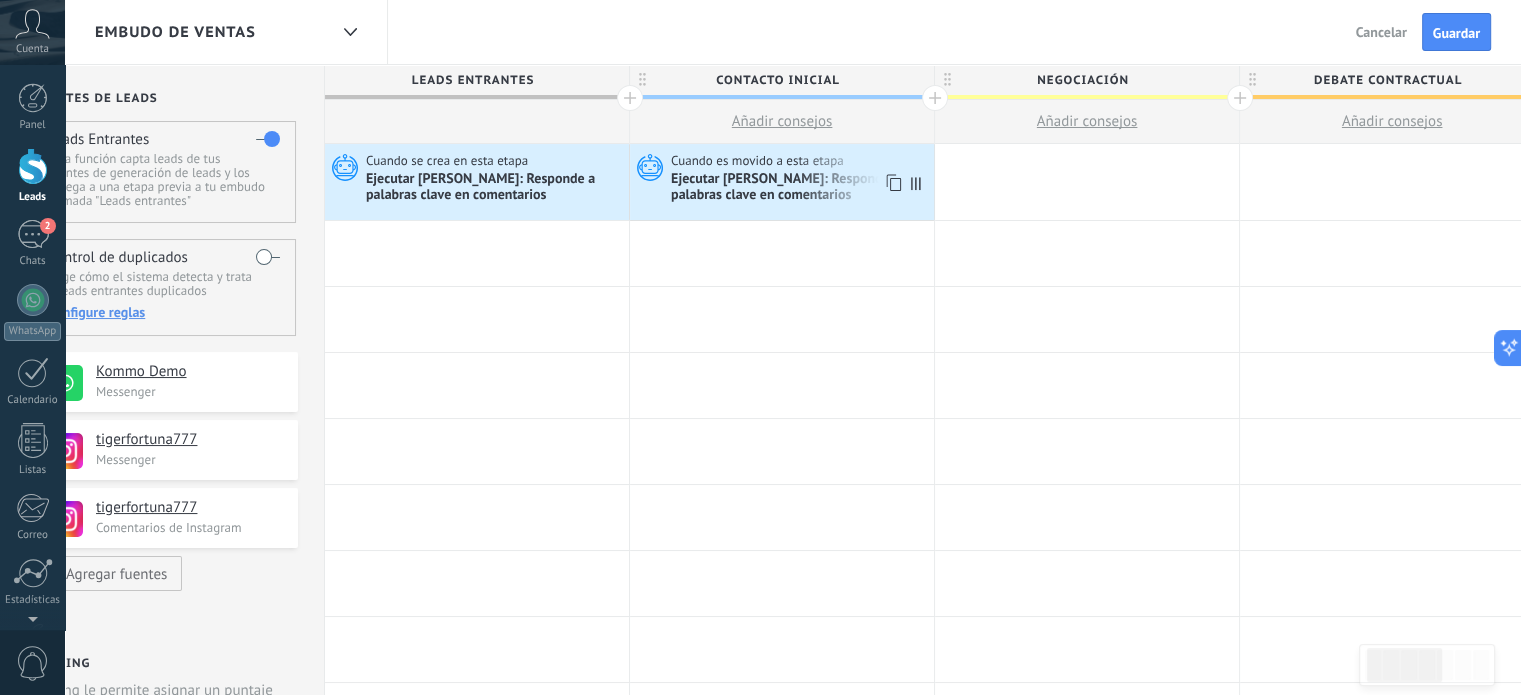 click on "Cuando se crea en esta etapa Ejecutar Salesbot: Responde a palabras clave en comentarios Avanzado" at bounding box center (477, 182) 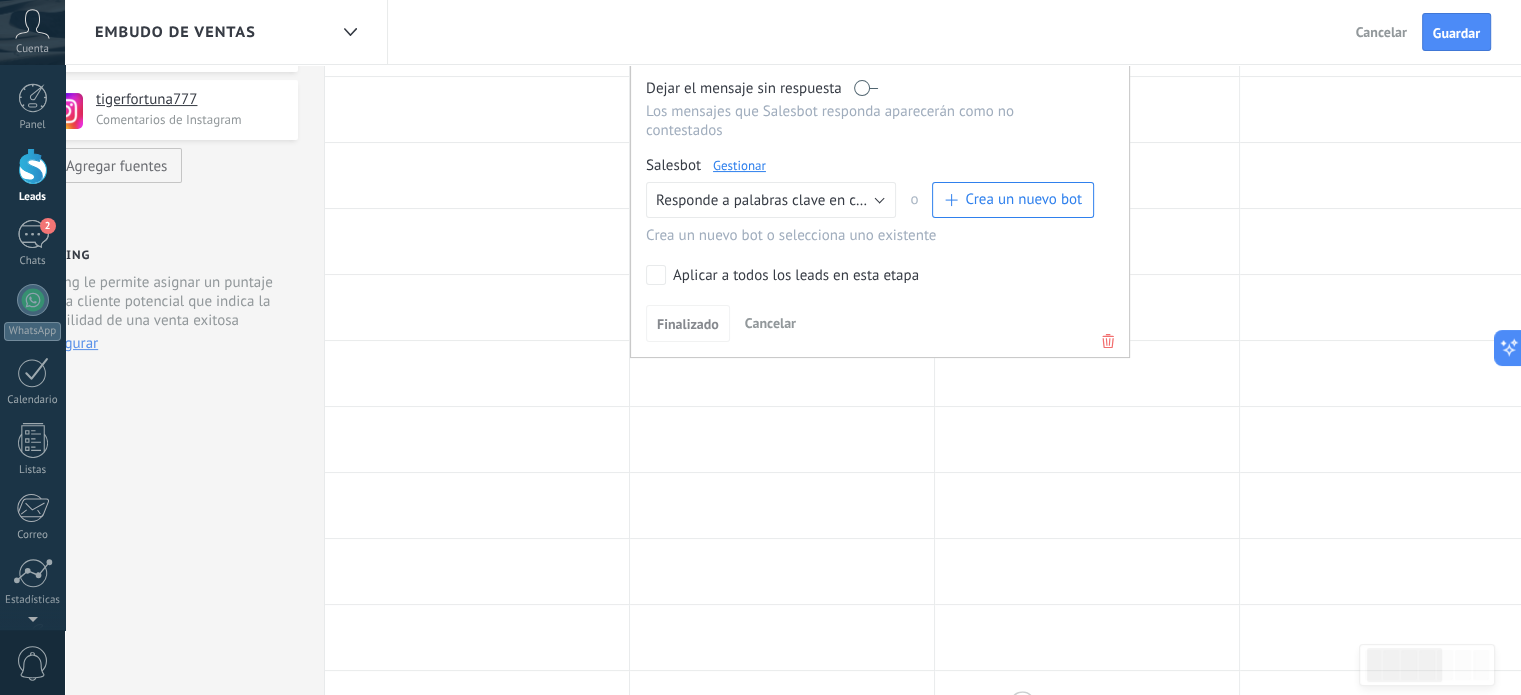 scroll, scrollTop: 500, scrollLeft: 0, axis: vertical 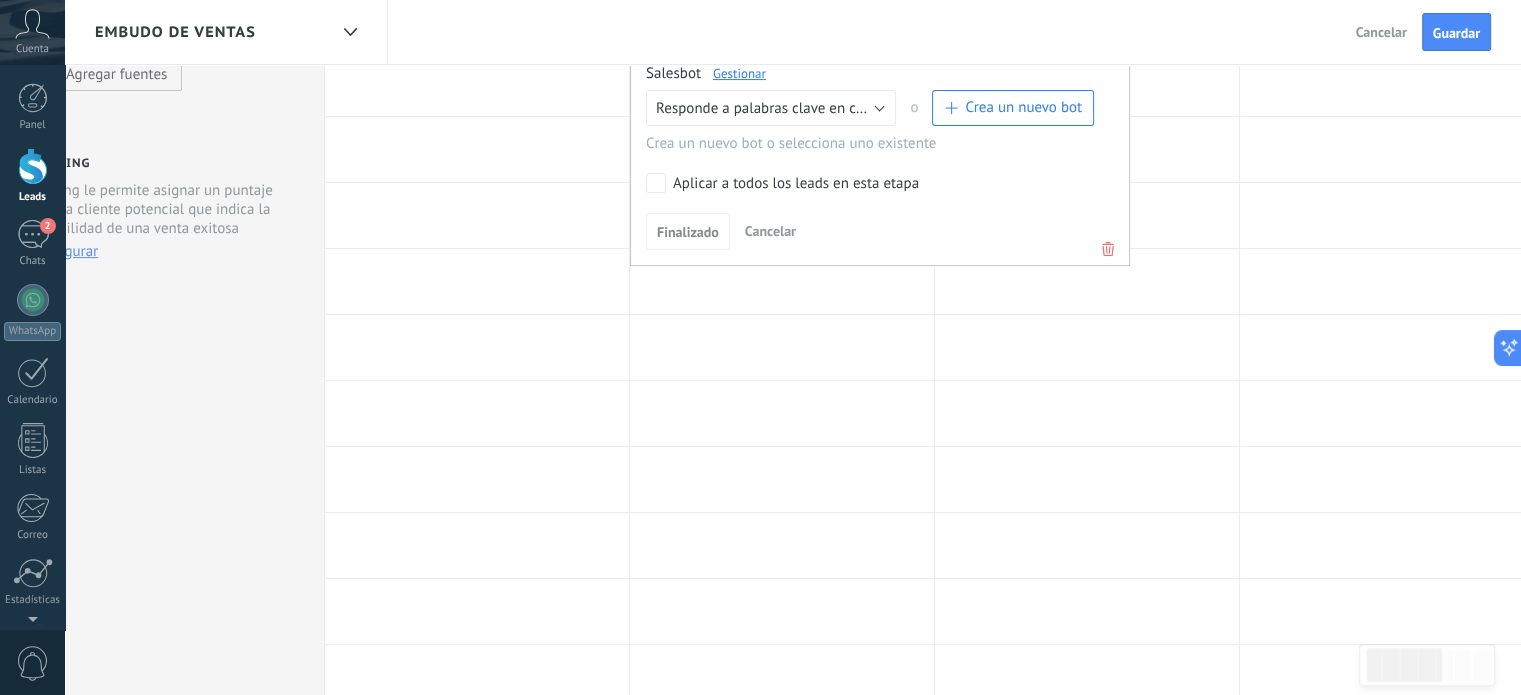 click 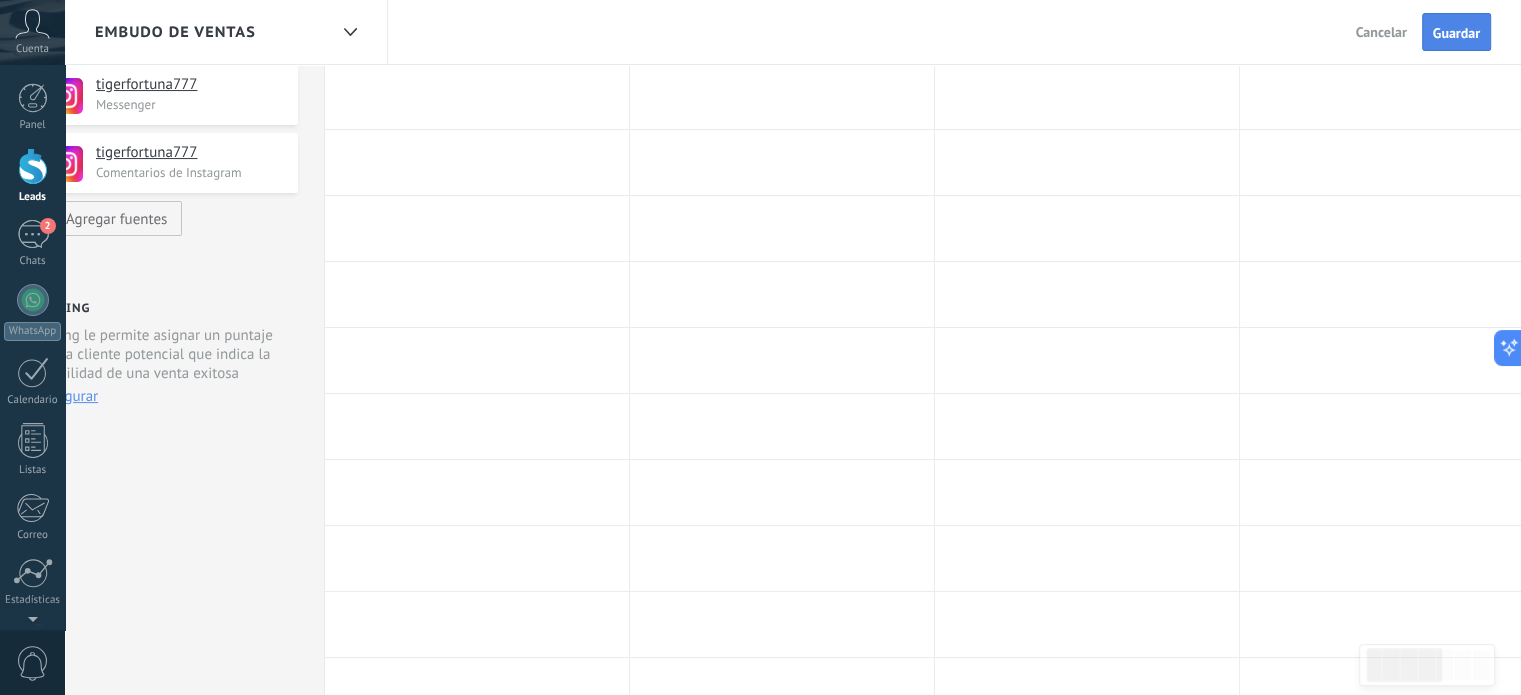 scroll, scrollTop: 100, scrollLeft: 0, axis: vertical 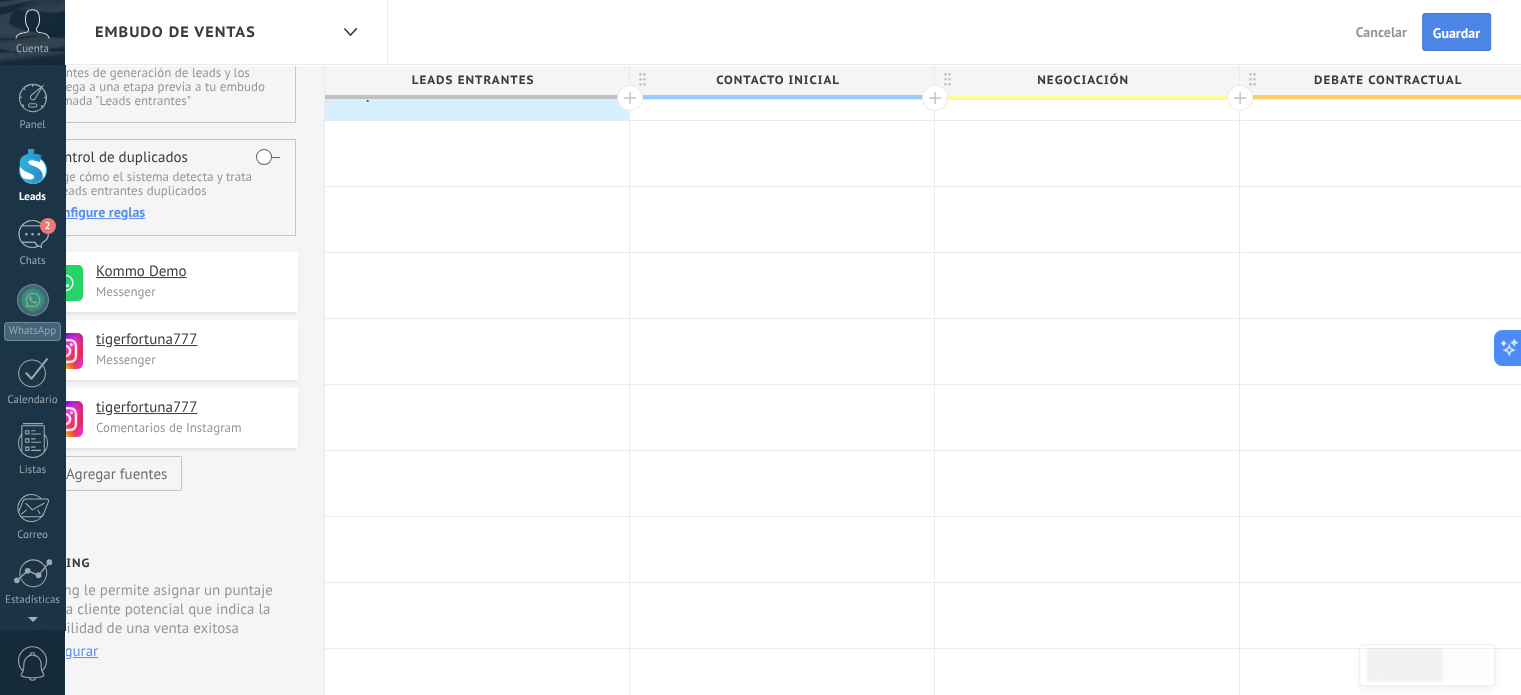 click on "Guardar" at bounding box center [1456, 33] 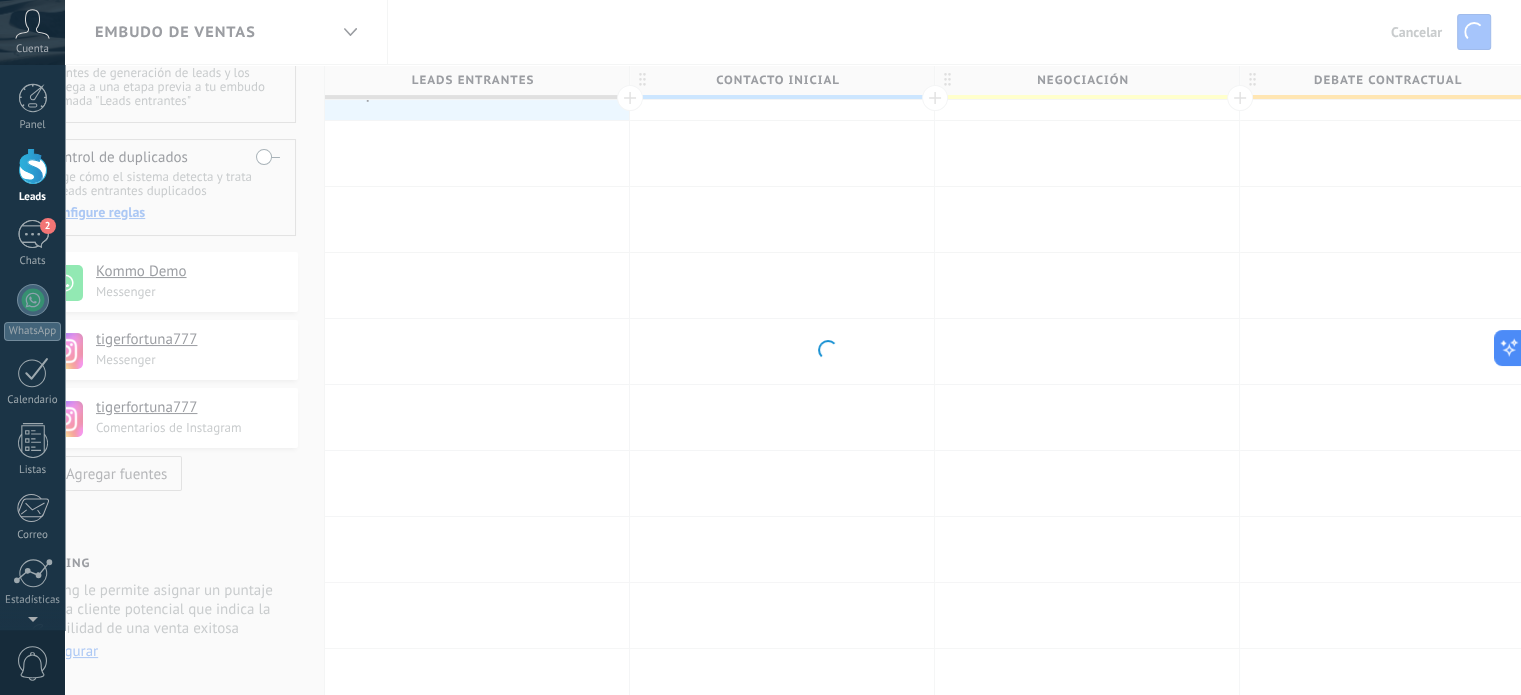 scroll, scrollTop: 0, scrollLeft: 0, axis: both 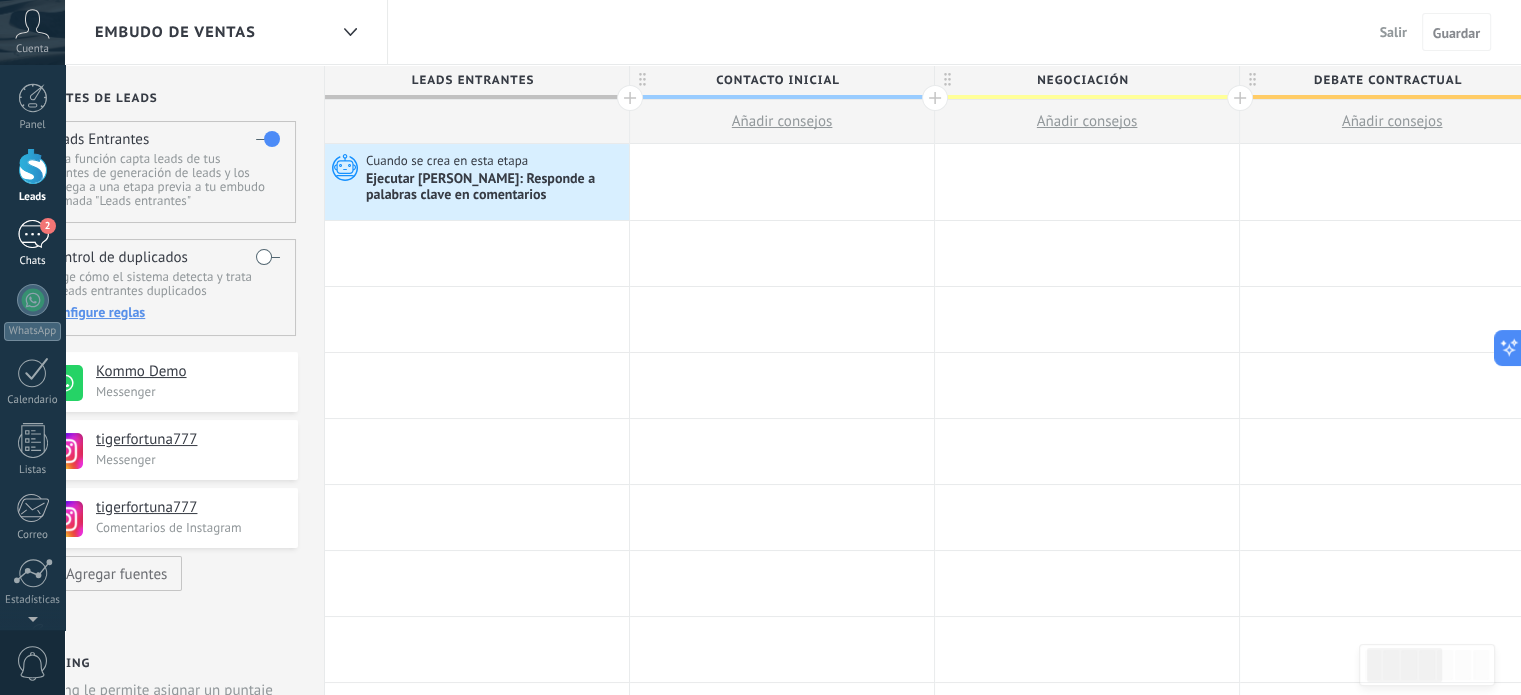 click on "2" at bounding box center (33, 234) 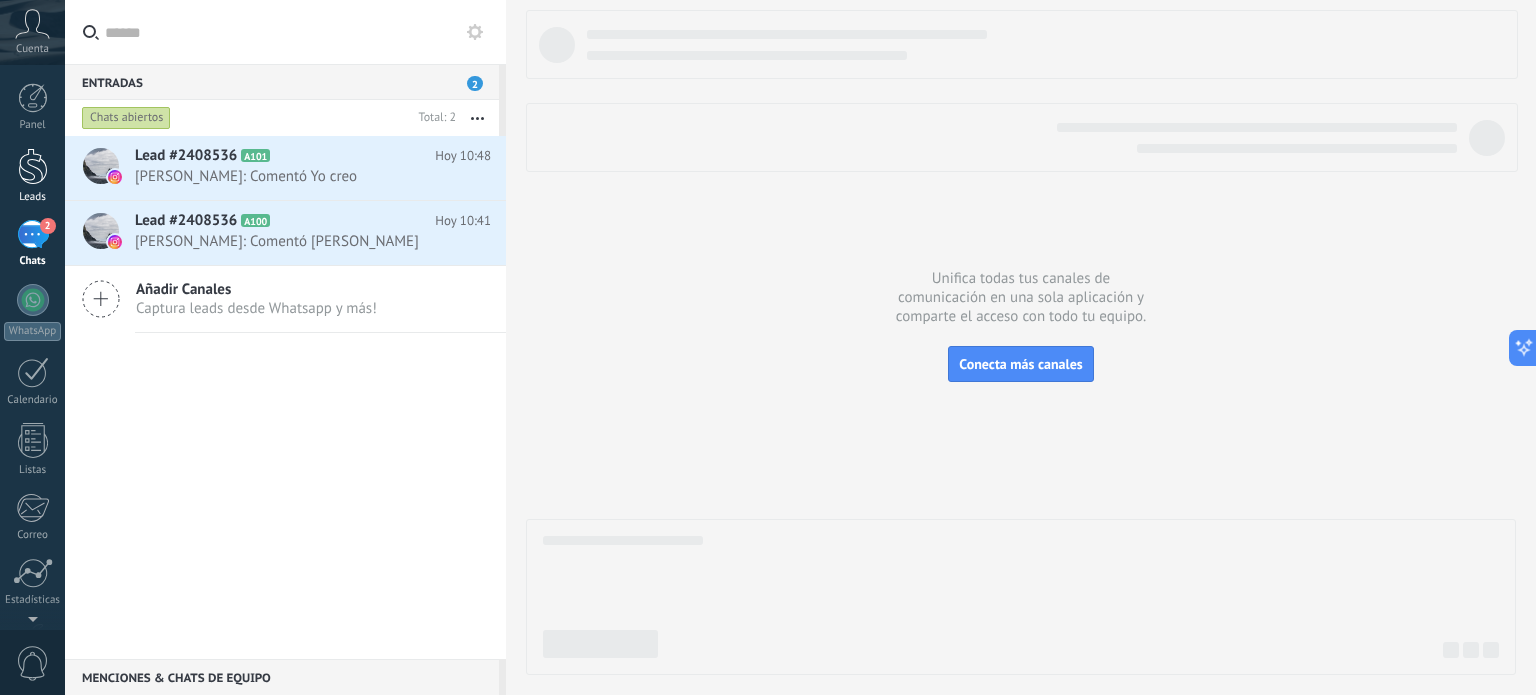click on "Leads" at bounding box center (32, 176) 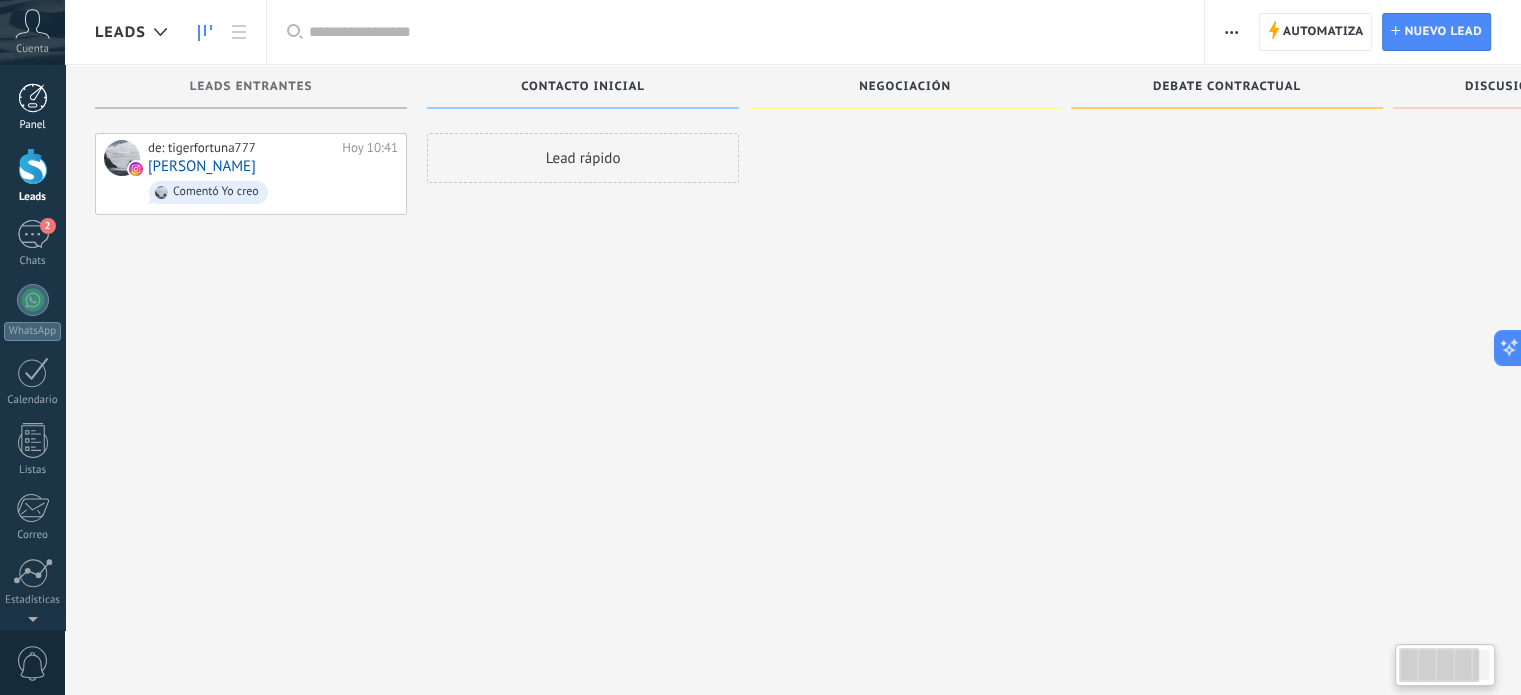 click on "Panel" at bounding box center (33, 125) 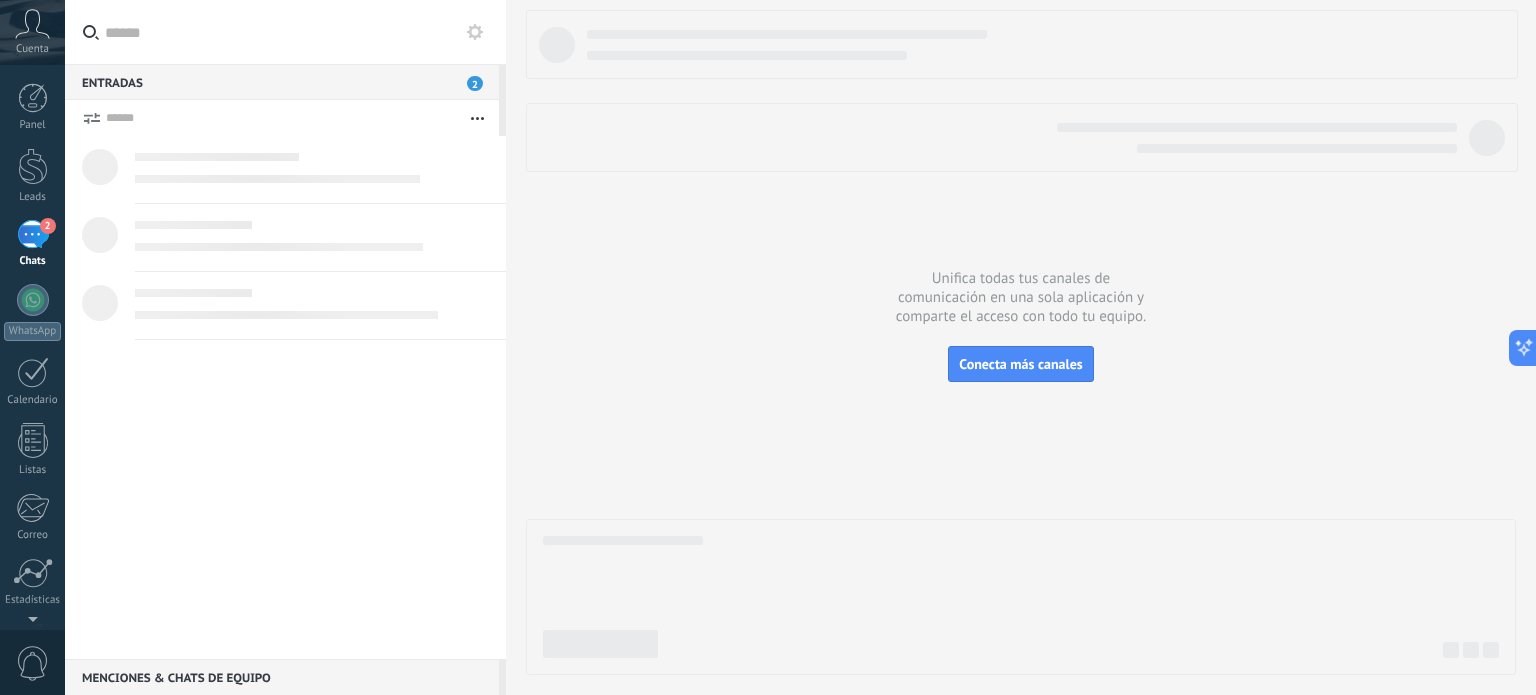 scroll, scrollTop: 0, scrollLeft: 0, axis: both 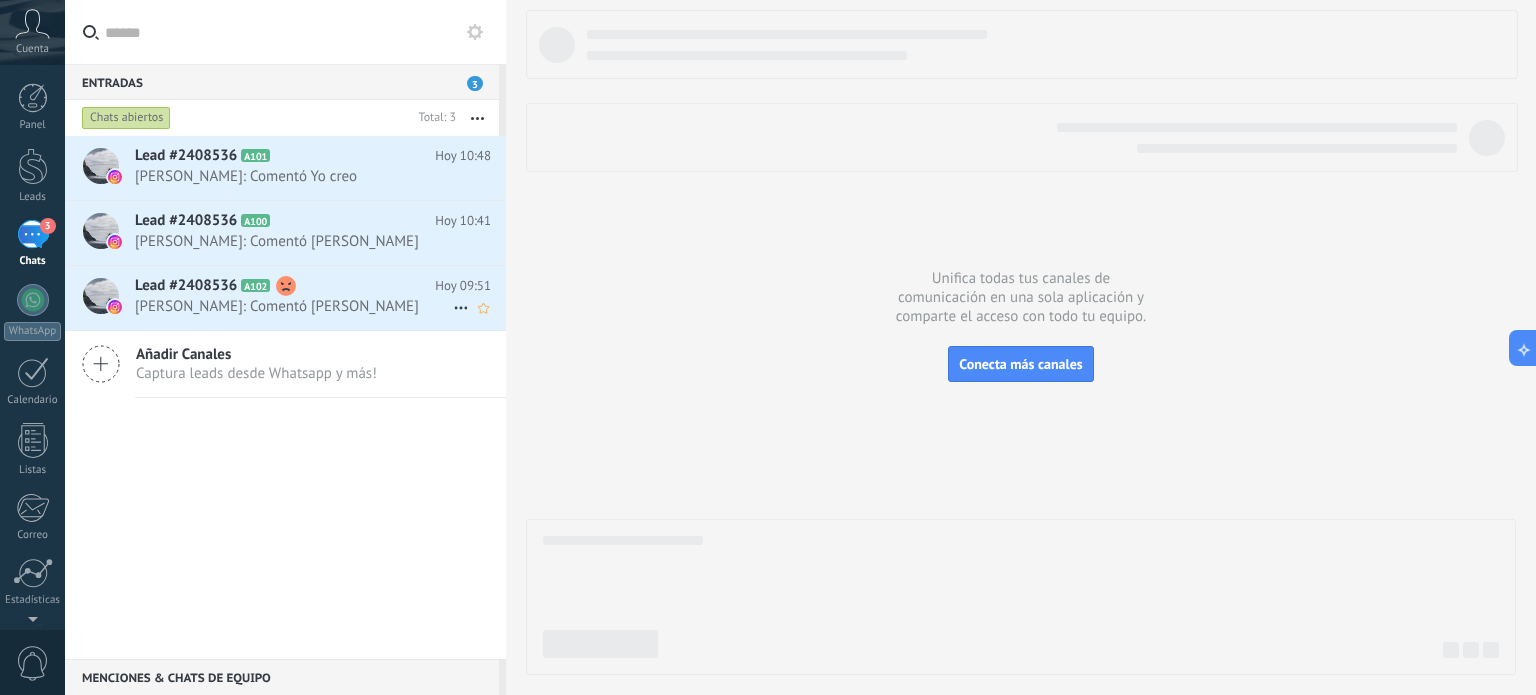 click 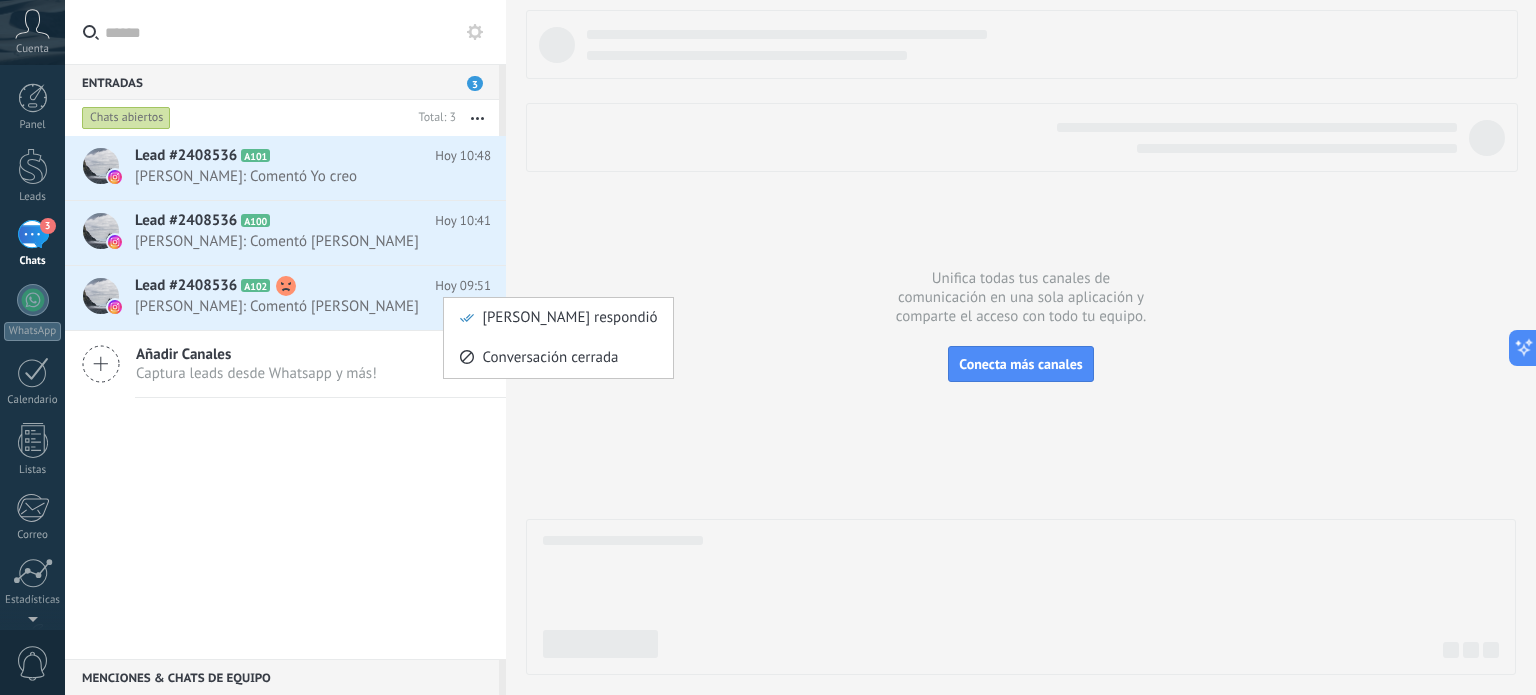 click at bounding box center [768, 347] 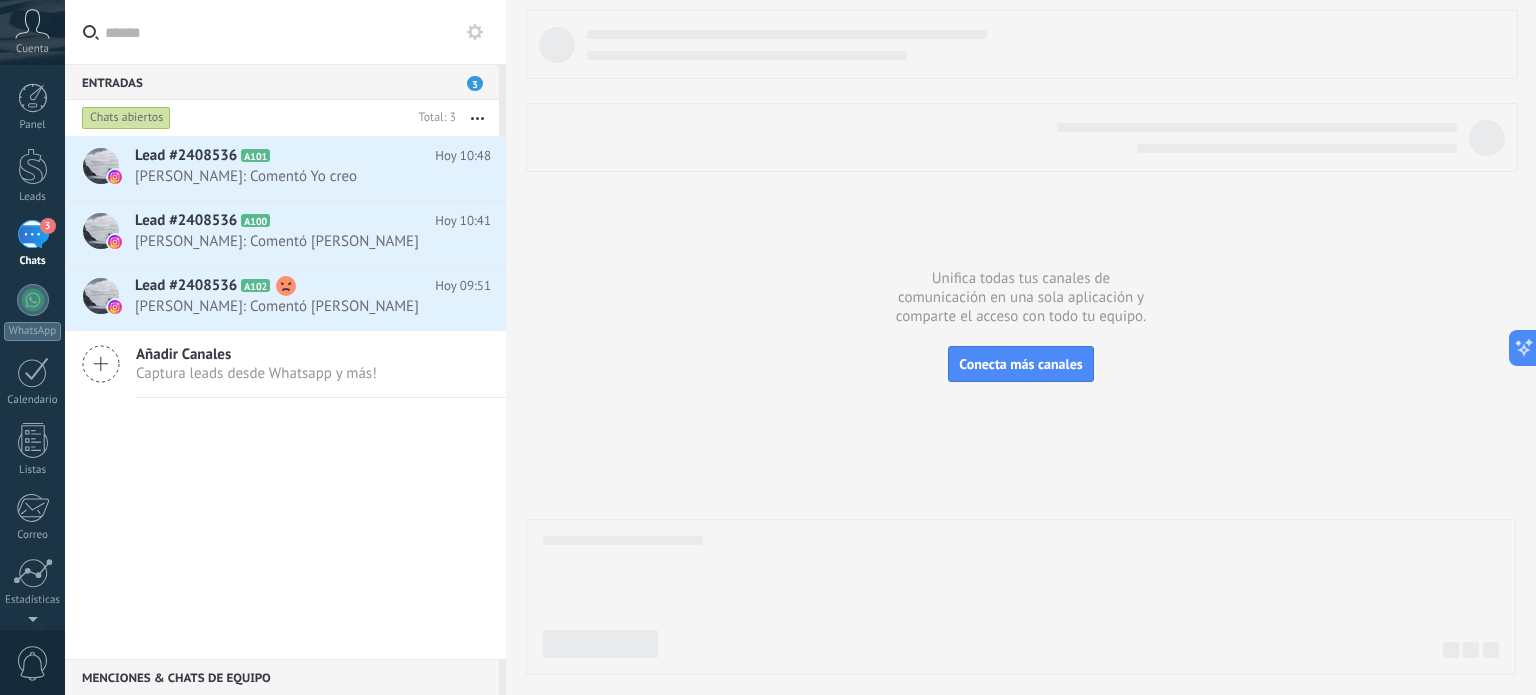 click on "3" at bounding box center [475, 83] 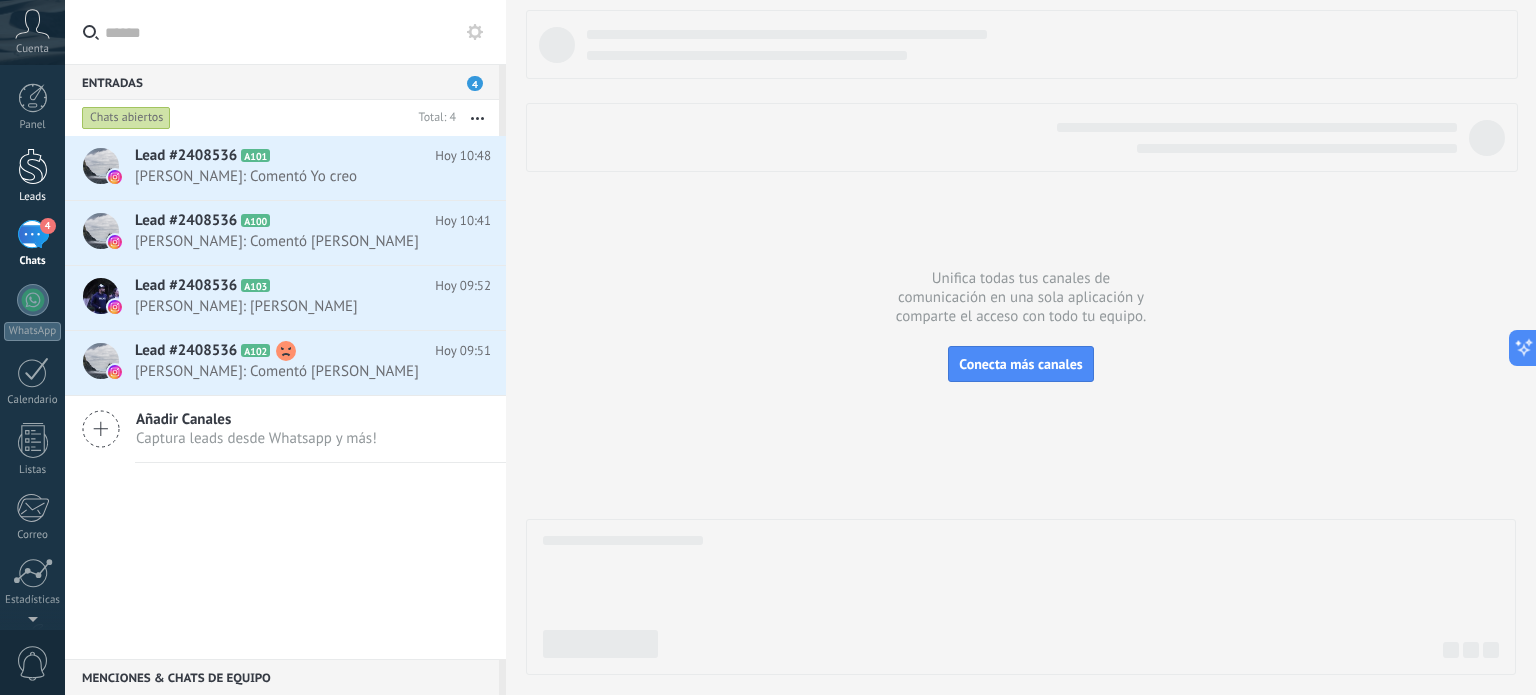 click on "Leads" at bounding box center [33, 197] 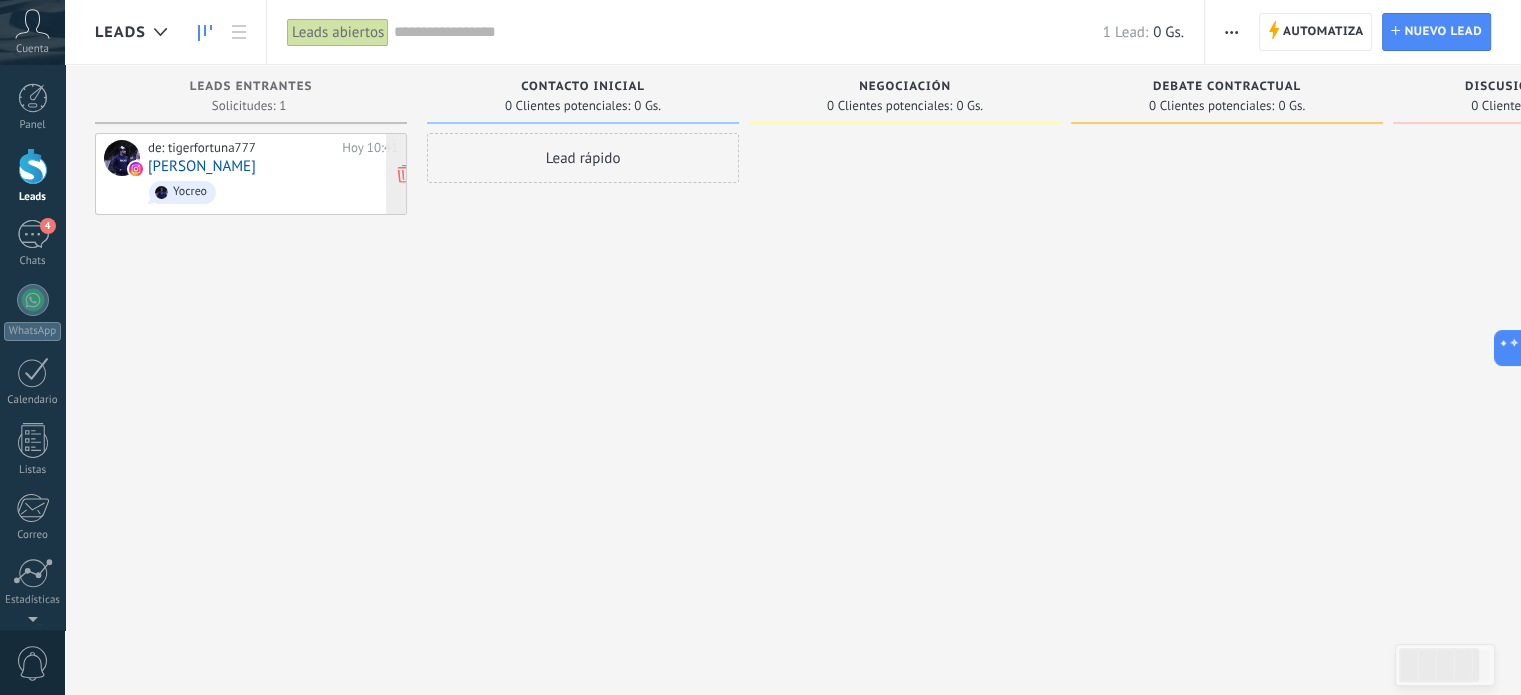 click on "Yocreo" at bounding box center (273, 192) 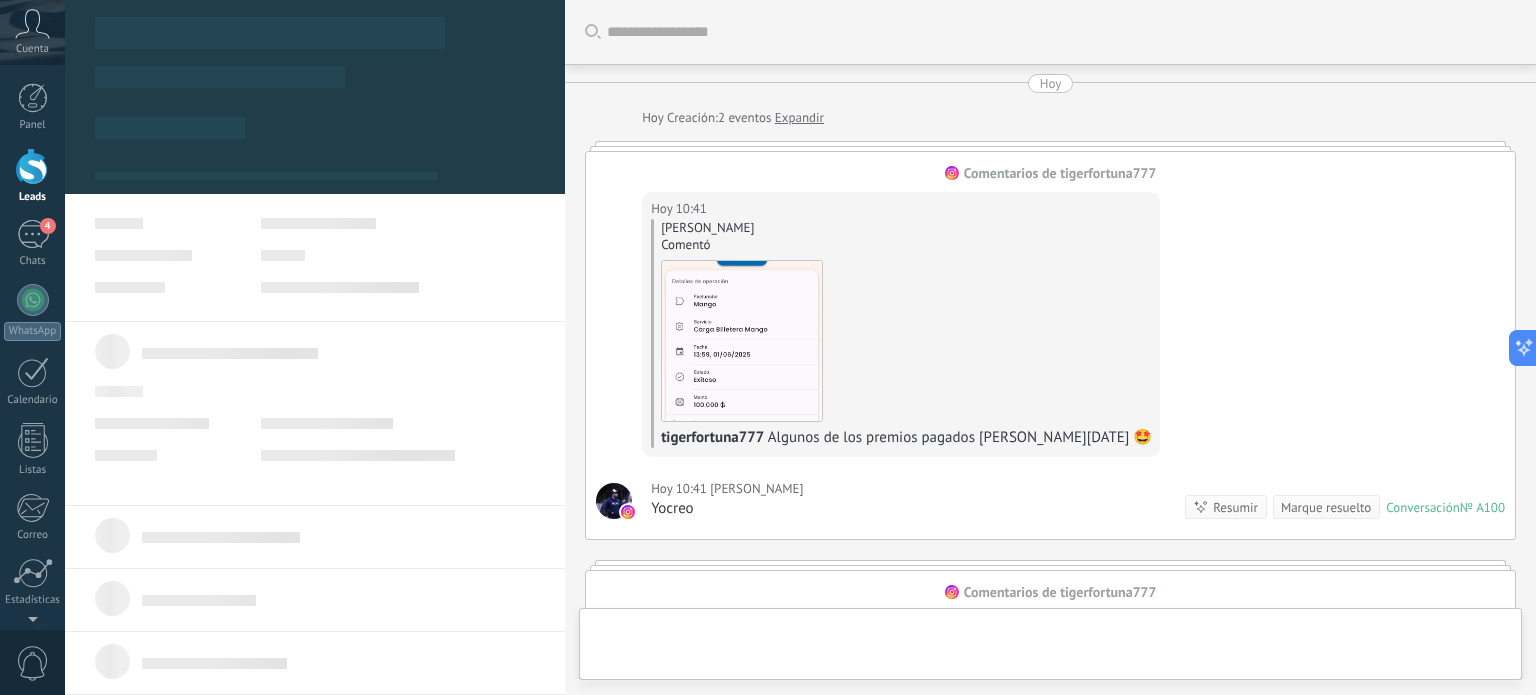 type on "**********" 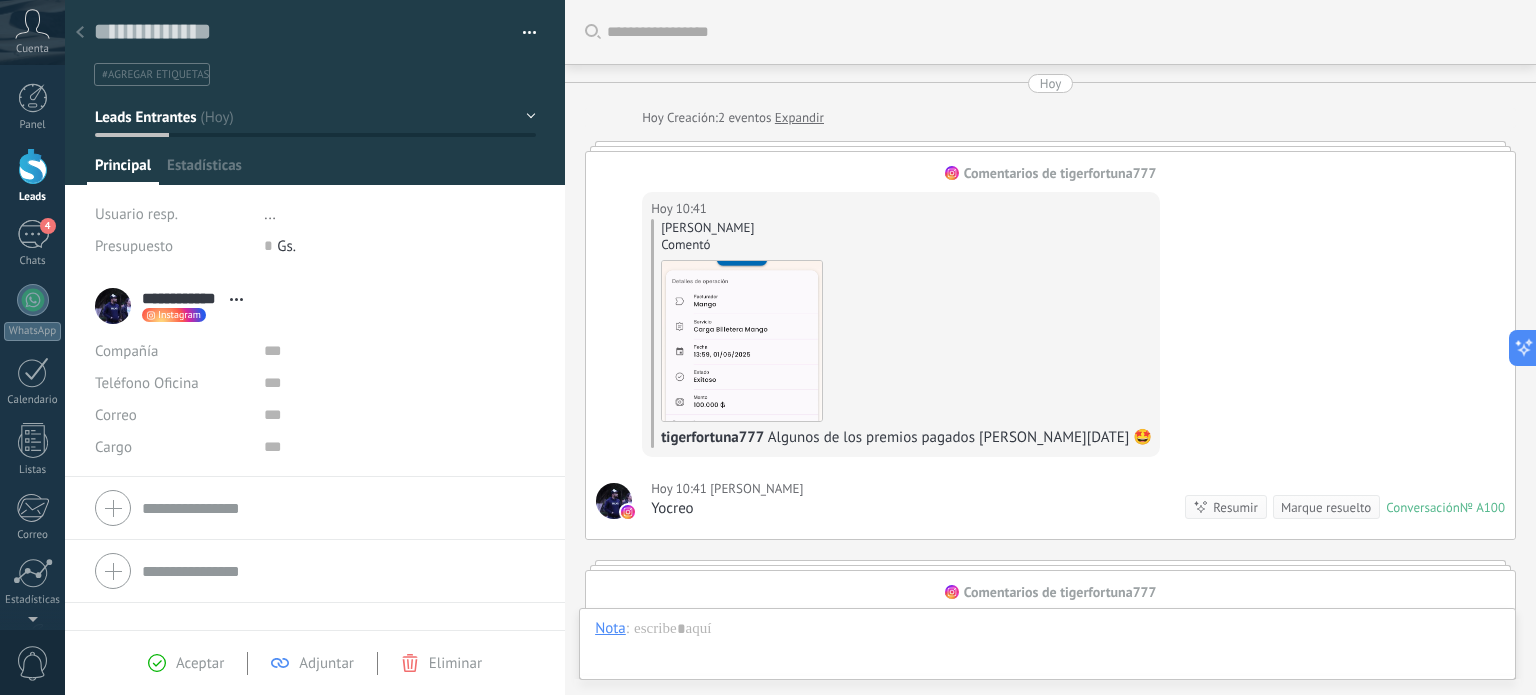 scroll, scrollTop: 1226, scrollLeft: 0, axis: vertical 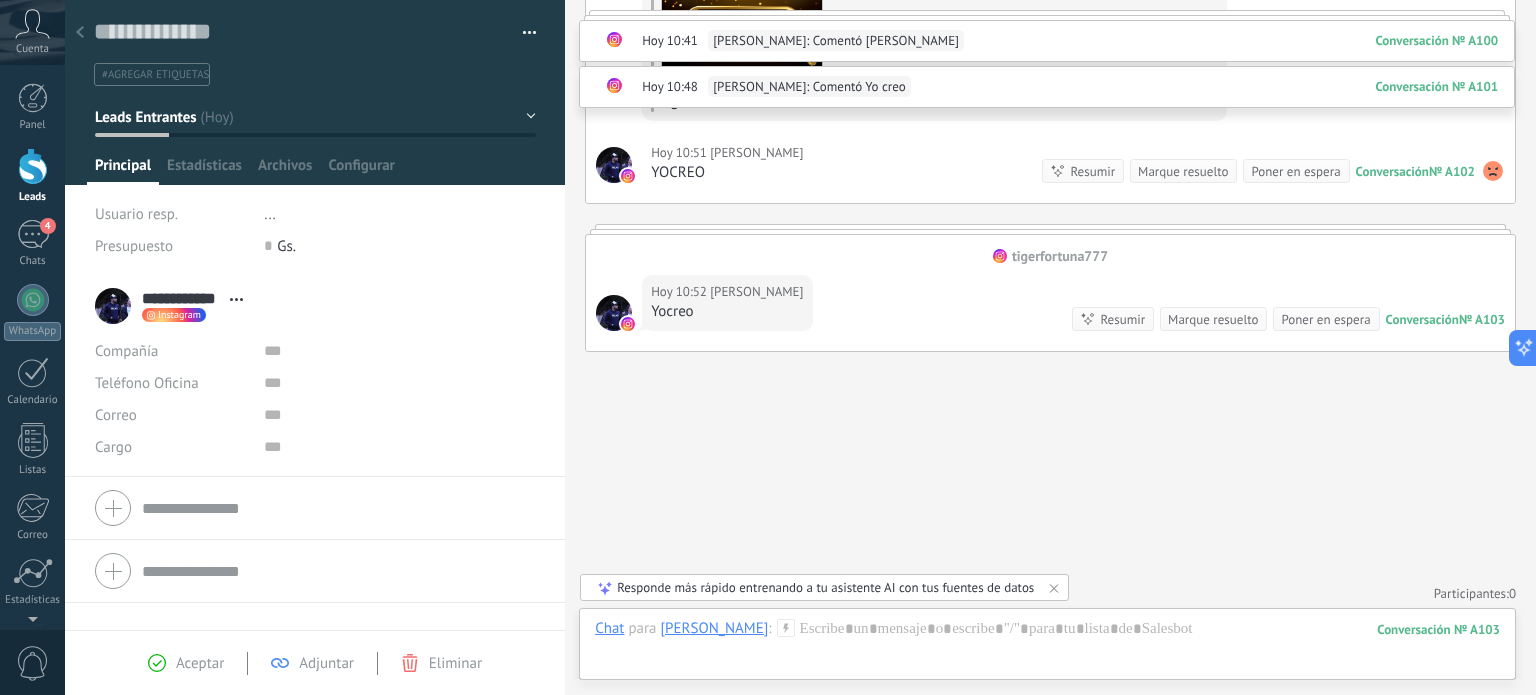 click on "Marque resuelto" at bounding box center [1213, 319] 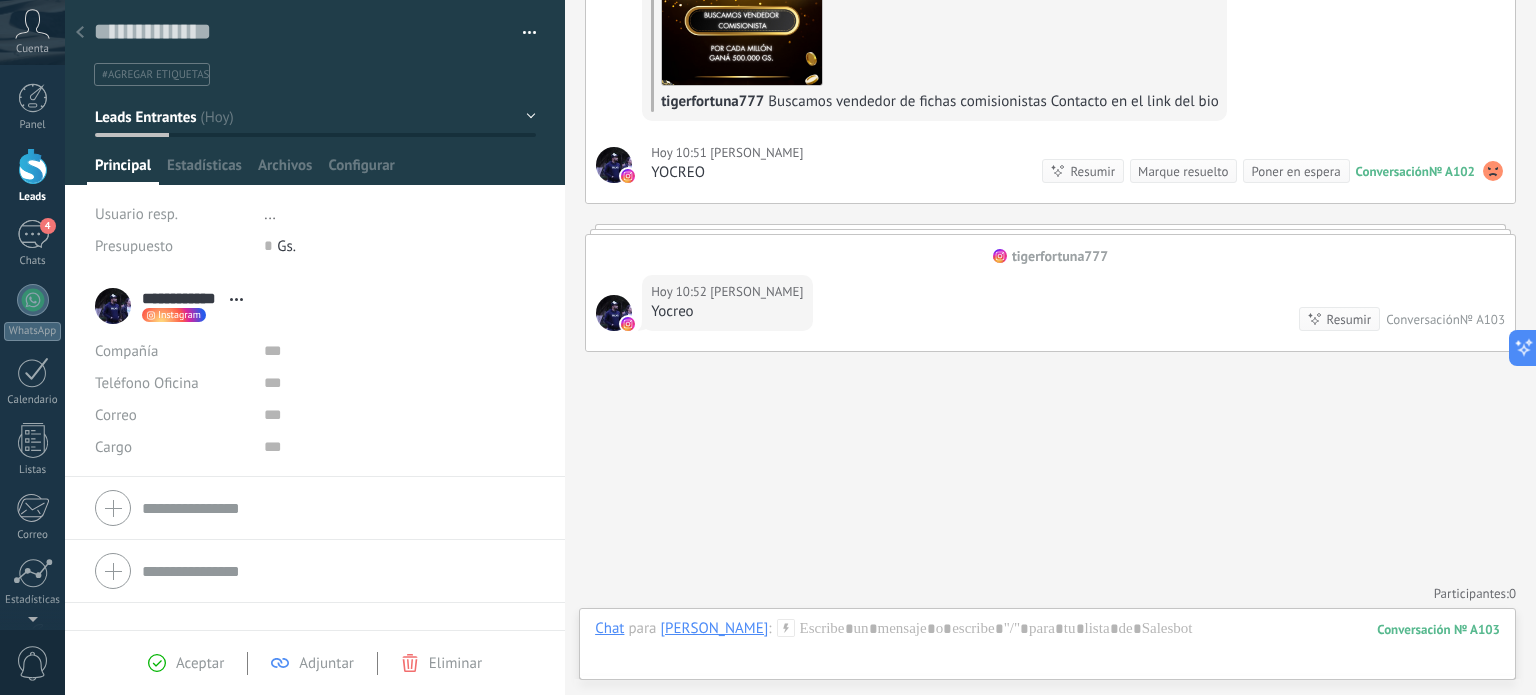 scroll, scrollTop: 1259, scrollLeft: 0, axis: vertical 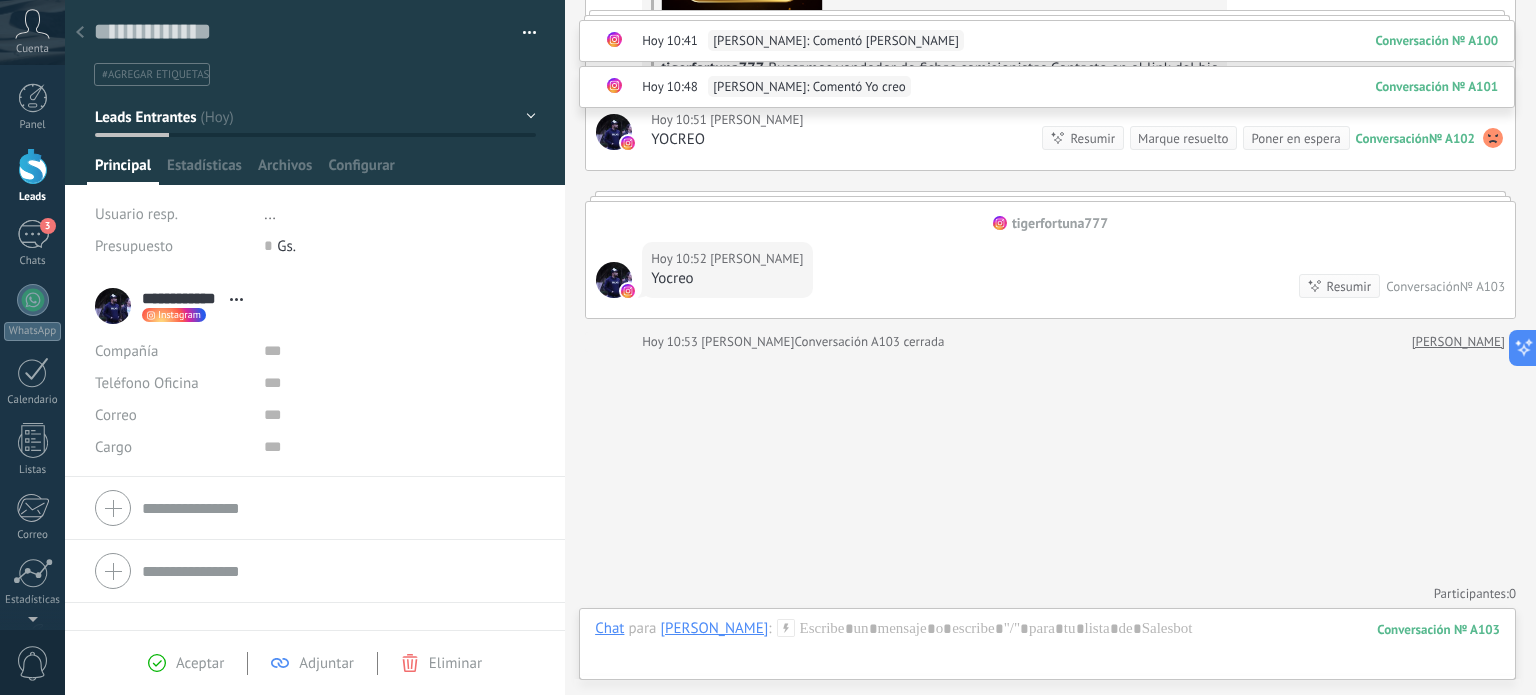 click on "Marque resuelto" at bounding box center [1183, 138] 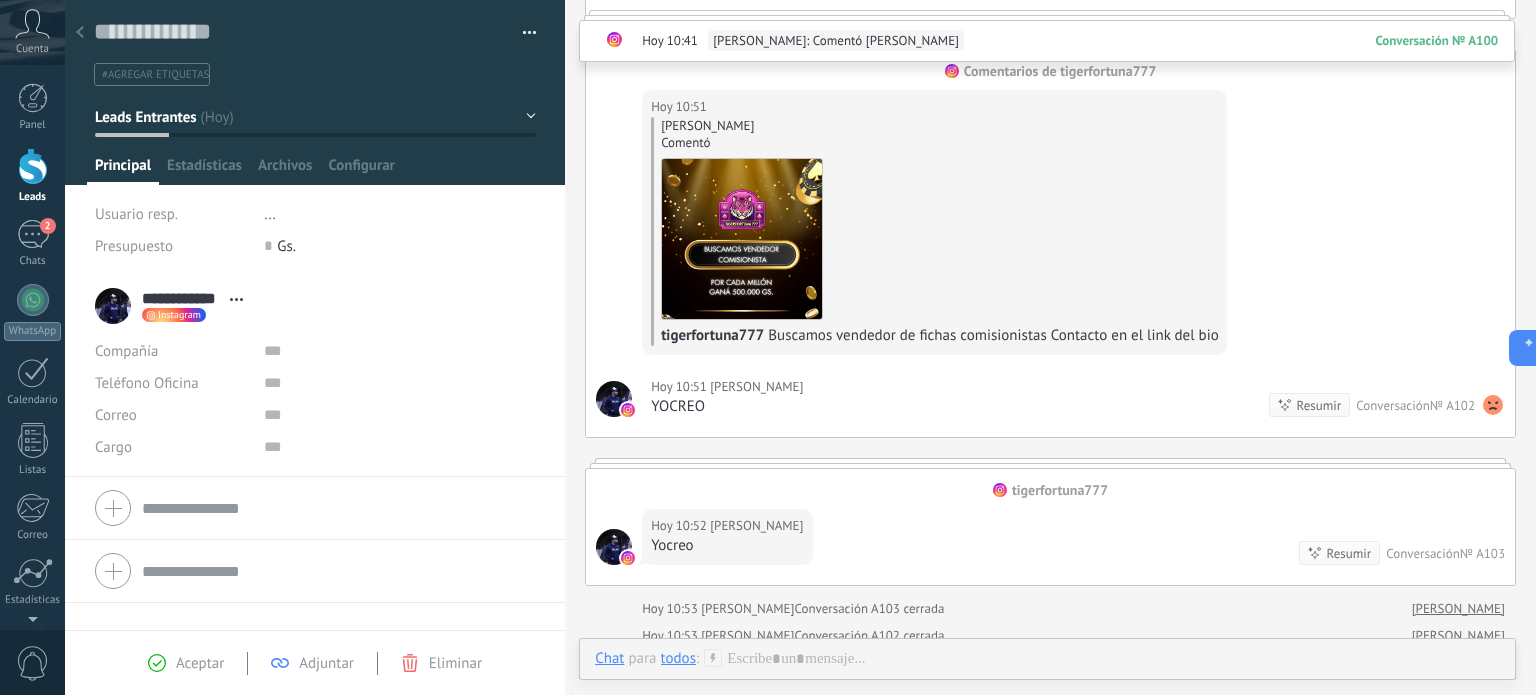 scroll, scrollTop: 1086, scrollLeft: 0, axis: vertical 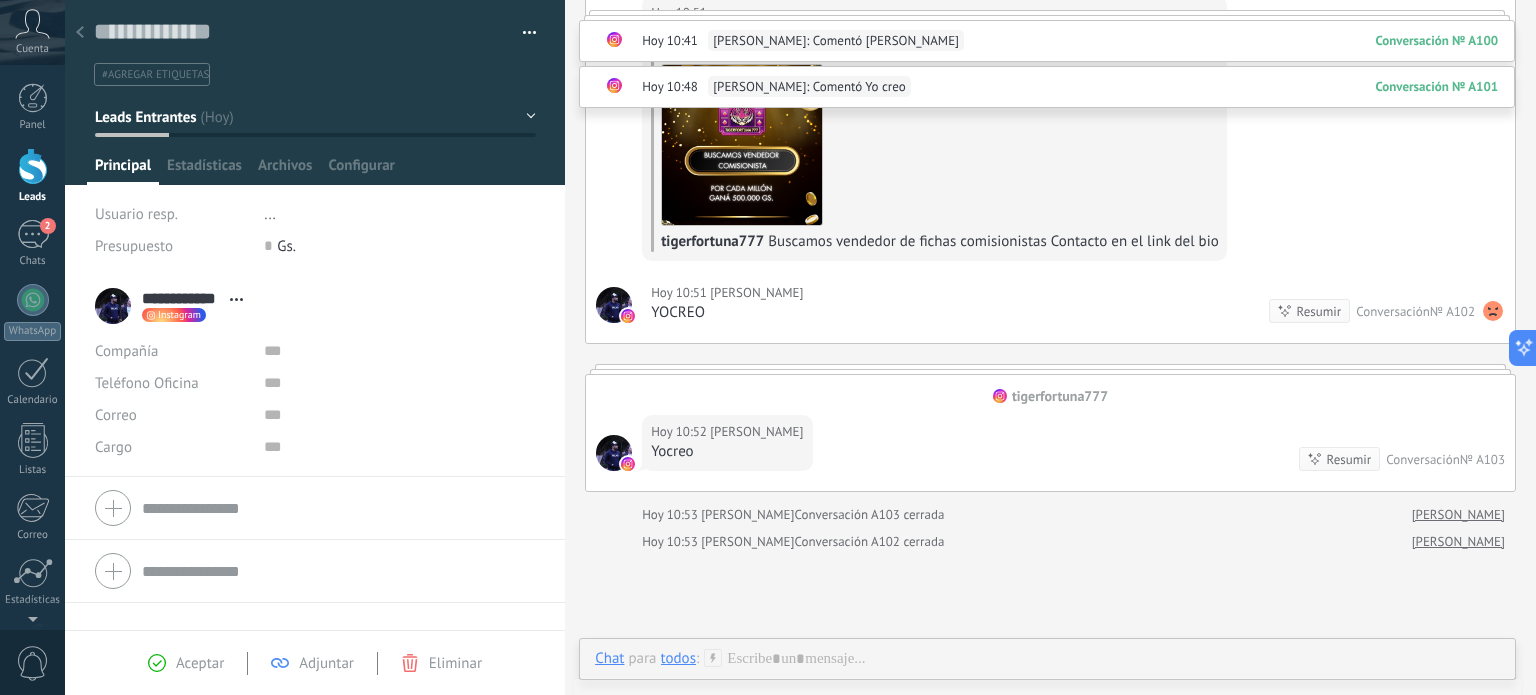 click on "Hoy 10:52 cesar solerf  Yocreo Resumir Resumir Conversación  № A103" at bounding box center (1050, 448) 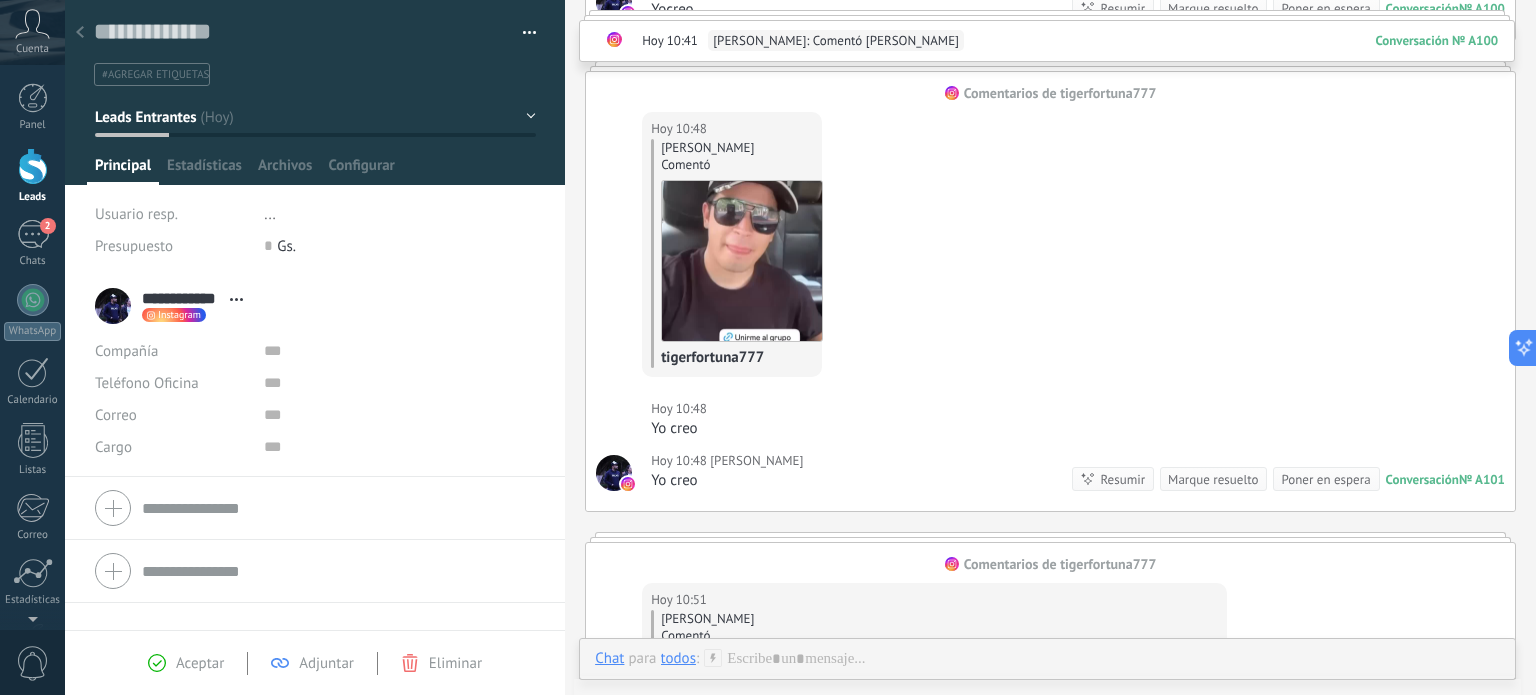 scroll, scrollTop: 486, scrollLeft: 0, axis: vertical 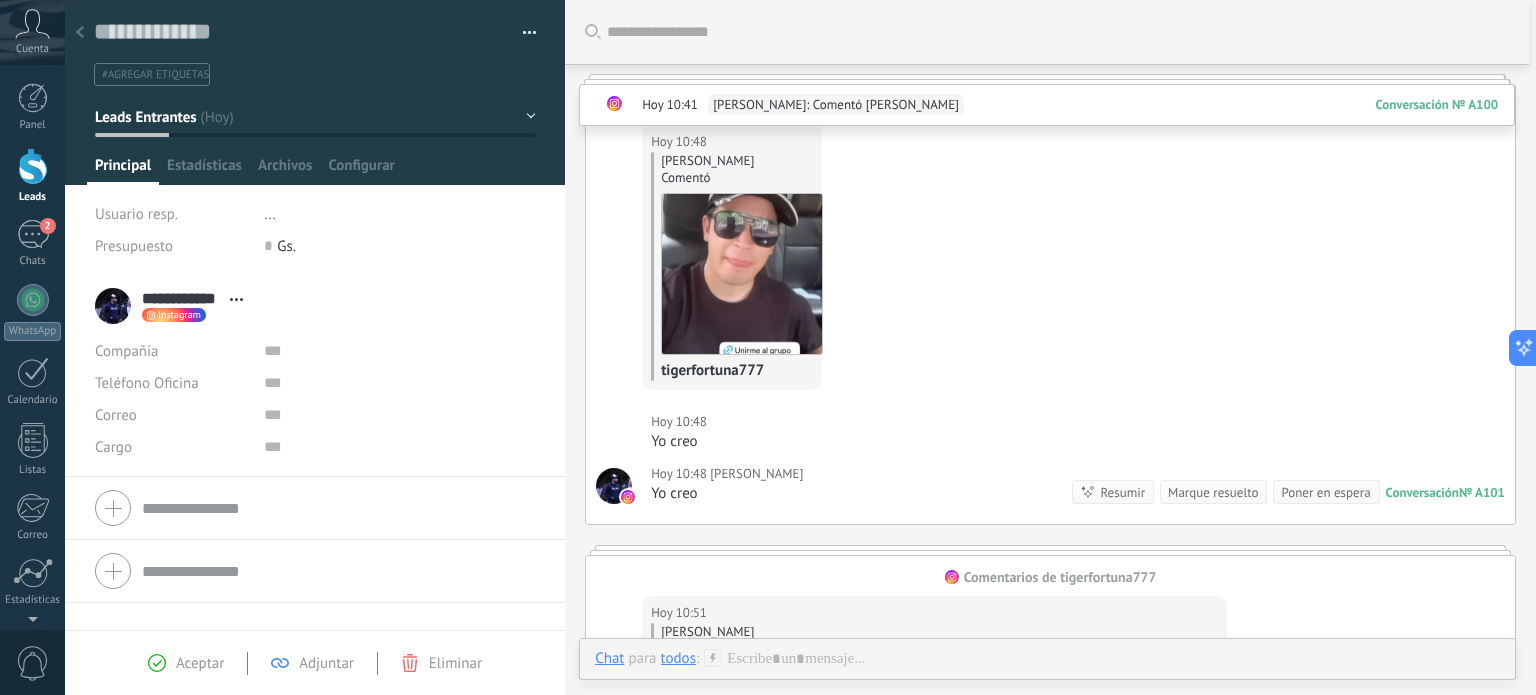 click on "Marque resuelto" at bounding box center (1213, 492) 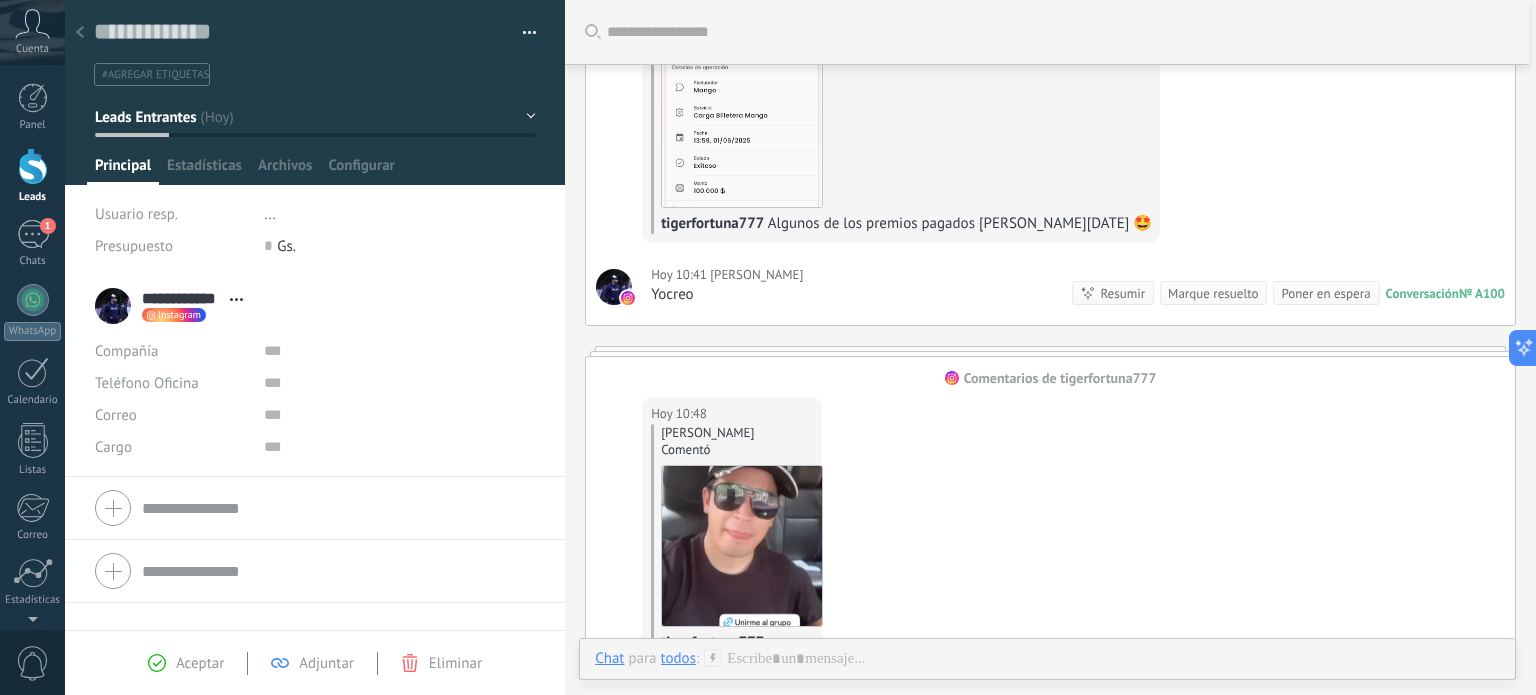 scroll, scrollTop: 14, scrollLeft: 0, axis: vertical 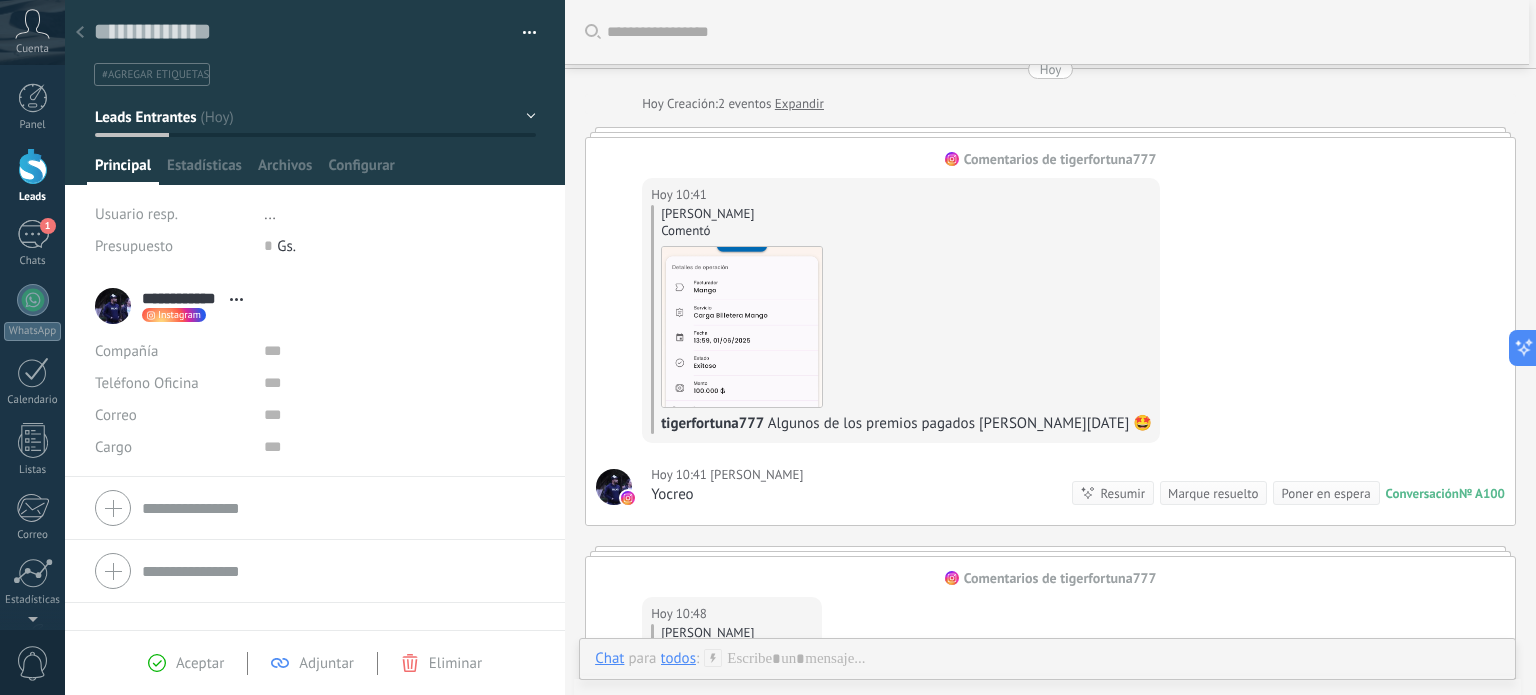 click on "Marque resuelto" at bounding box center [1213, 493] 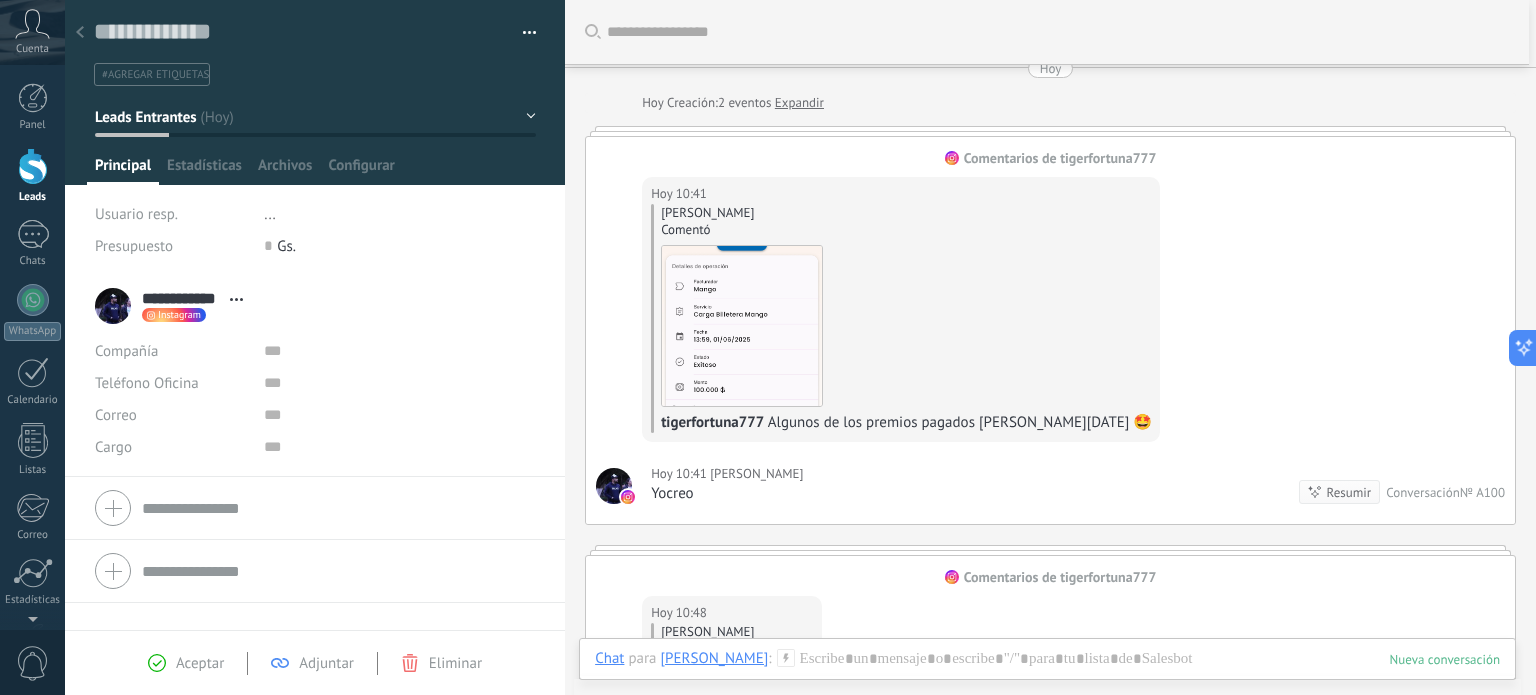 scroll, scrollTop: 0, scrollLeft: 0, axis: both 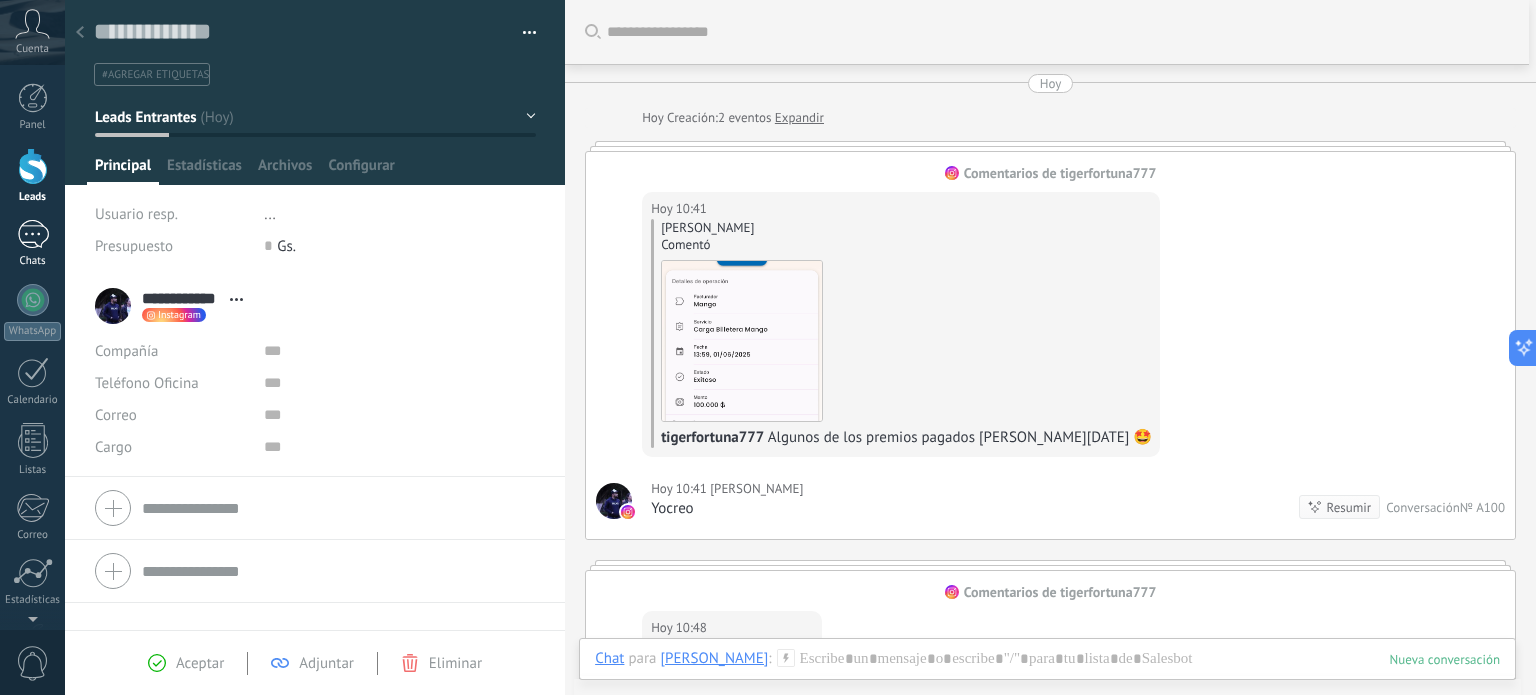 click on "1" at bounding box center (33, 234) 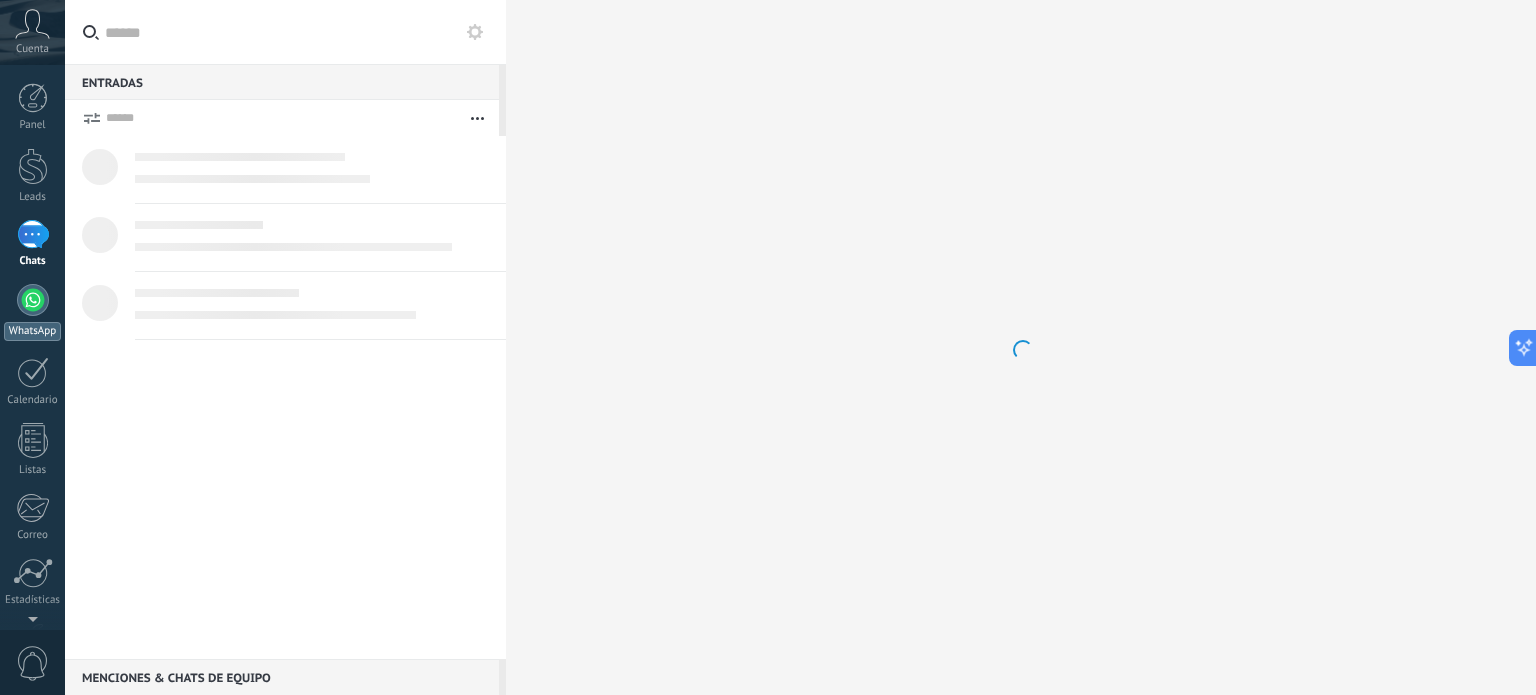 click at bounding box center [33, 300] 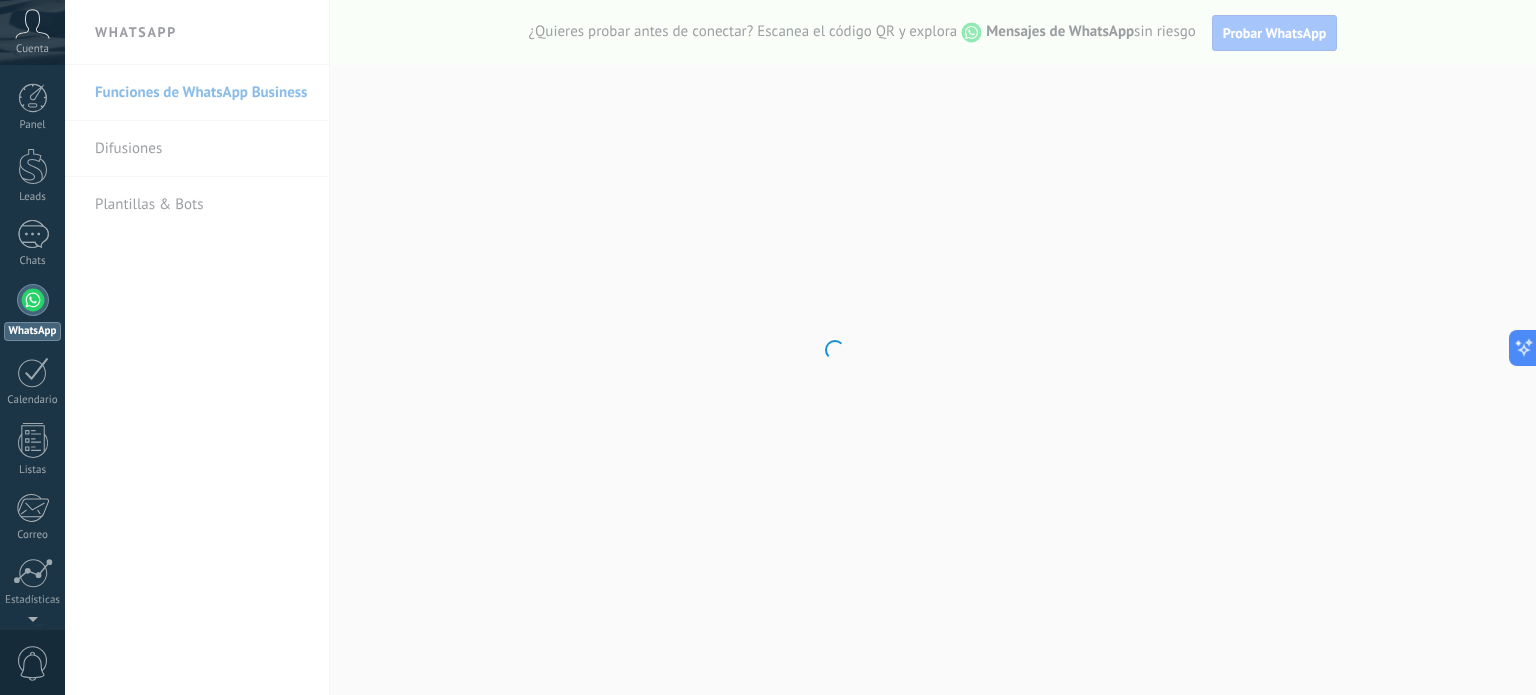 click on ".abccls-1,.abccls-2{fill-rule:evenodd}.abccls-2{fill:#fff} .abfcls-1{fill:none}.abfcls-2{fill:#fff} .abncls-1{isolation:isolate}.abncls-2{opacity:.06}.abncls-2,.abncls-3,.abncls-6{mix-blend-mode:multiply}.abncls-3{opacity:.15}.abncls-4,.abncls-8{fill:#fff}.abncls-5{fill:url(#abnlinear-gradient)}.abncls-6{opacity:.04}.abncls-7{fill:url(#abnlinear-gradient-2)}.abncls-8{fill-rule:evenodd} .abqst0{fill:#ffa200} .abwcls-1{fill:#252525} .cls-1{isolation:isolate} .acicls-1{fill:none} .aclcls-1{fill:#232323} .acnst0{display:none} .addcls-1,.addcls-2{fill:none;stroke-miterlimit:10}.addcls-1{stroke:#dfe0e5}.addcls-2{stroke:#a1a7ab} .adecls-1,.adecls-2{fill:none;stroke-miterlimit:10}.adecls-1{stroke:#dfe0e5}.adecls-2{stroke:#a1a7ab} .adqcls-1{fill:#8591a5;fill-rule:evenodd} .aeccls-1{fill:#5c9f37} .aeecls-1{fill:#f86161} .aejcls-1{fill:#8591a5;fill-rule:evenodd} .aekcls-1{fill-rule:evenodd} .aelcls-1{fill-rule:evenodd;fill:currentColor} .aemcls-1{fill-rule:evenodd;fill:currentColor} .aencls-2{fill:#f86161;opacity:.3}" at bounding box center (768, 347) 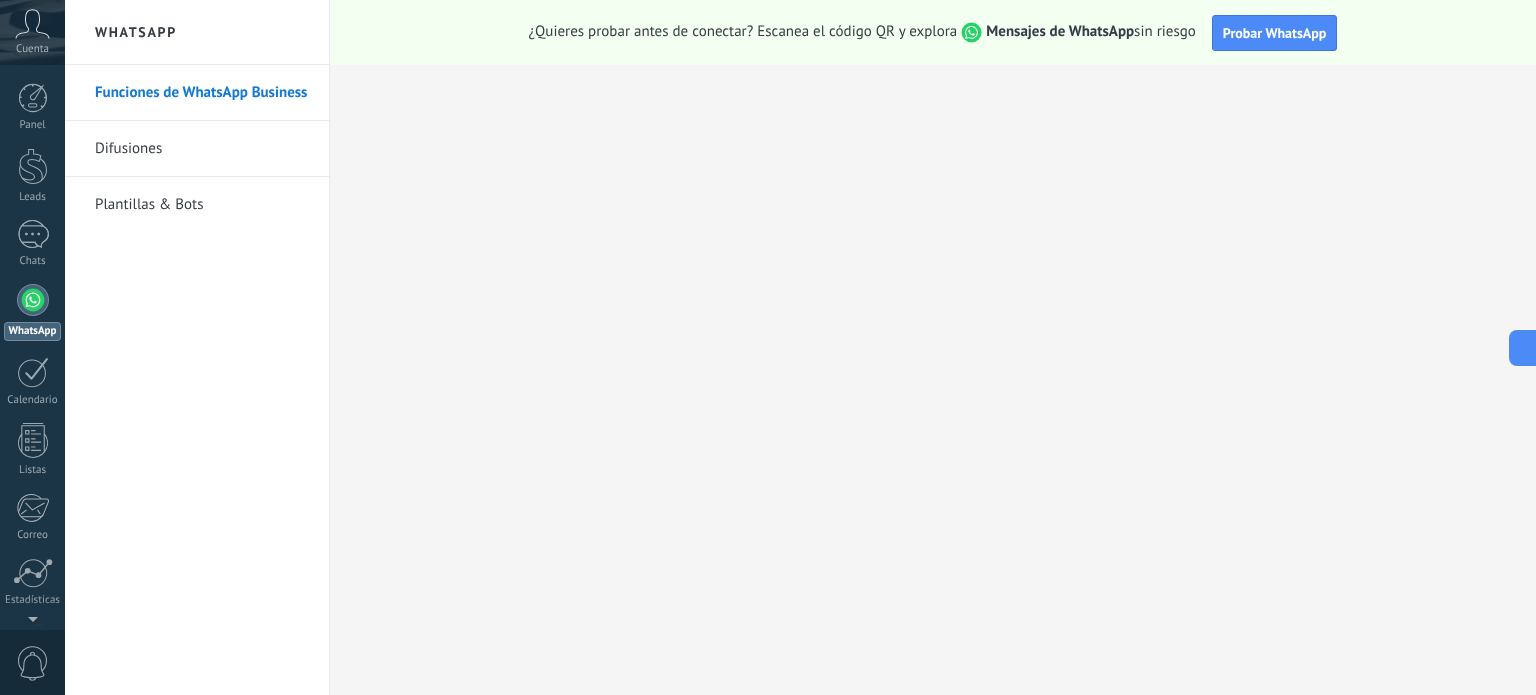 click on "Plantillas & Bots" at bounding box center (202, 205) 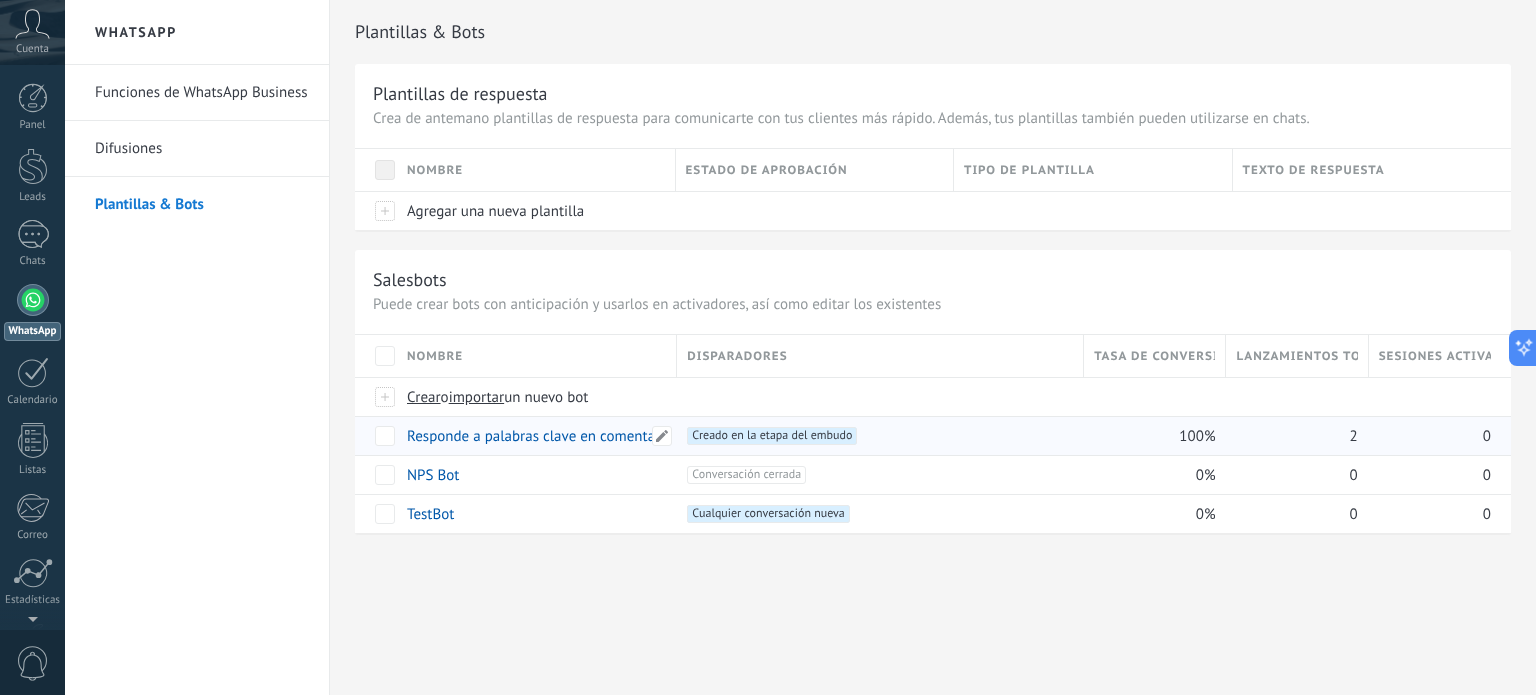 click on "Responde a palabras clave en comentarios" at bounding box center [543, 436] 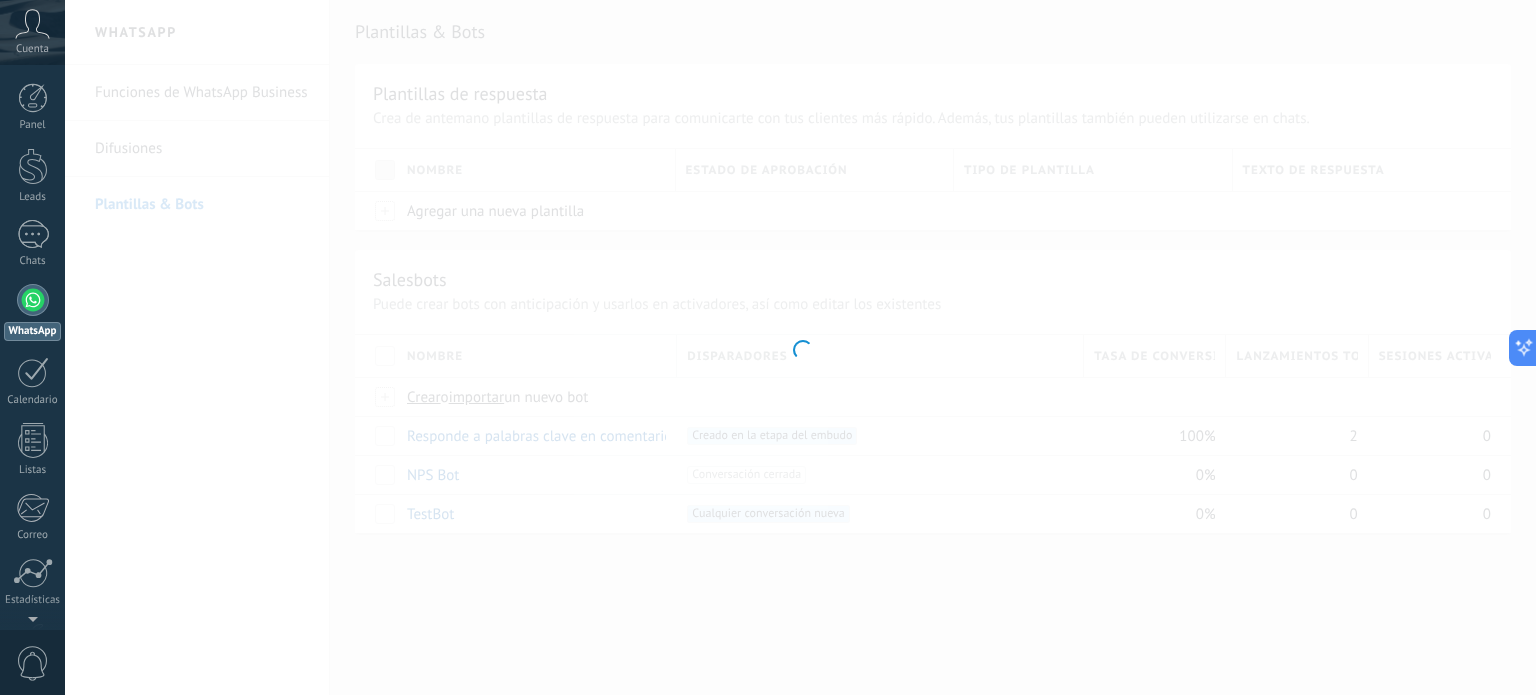 type on "**********" 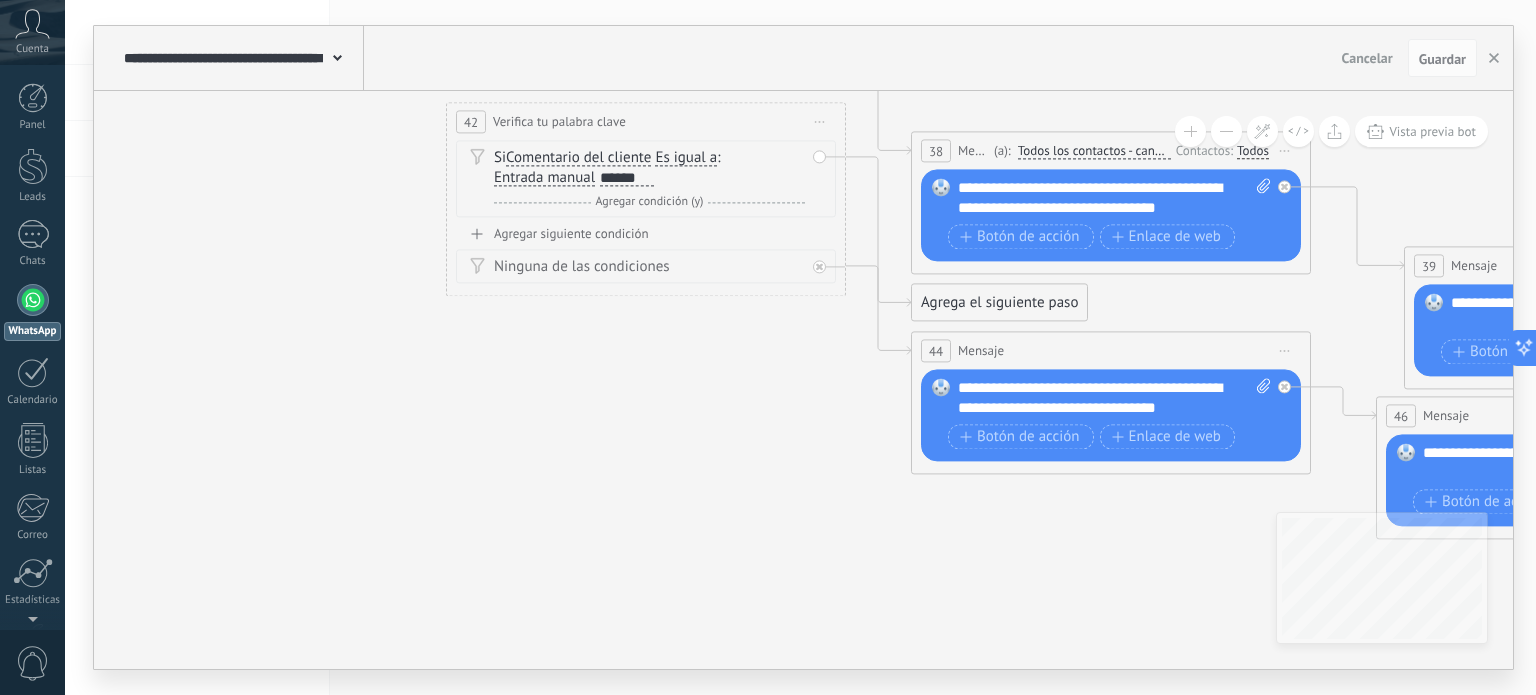 drag, startPoint x: 1126, startPoint y: 536, endPoint x: 792, endPoint y: 503, distance: 335.62628 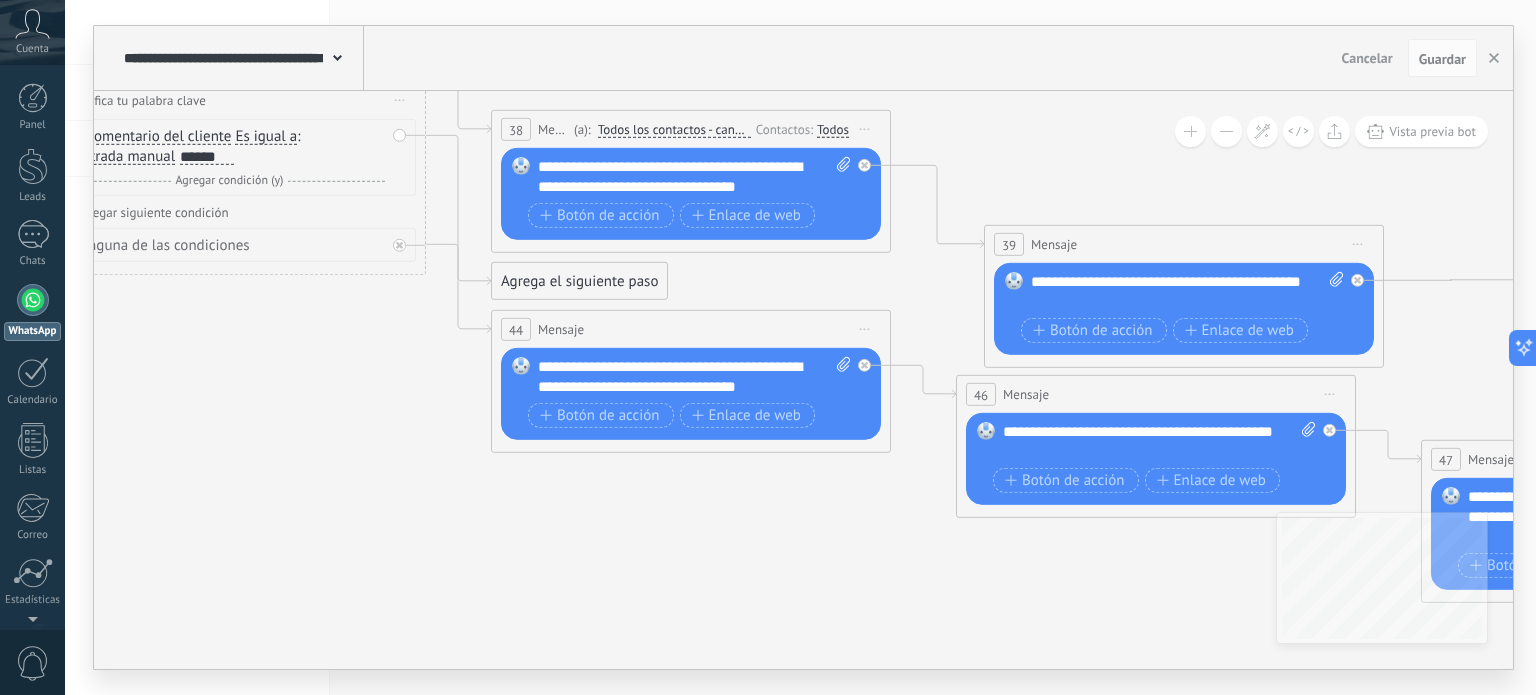 drag, startPoint x: 1065, startPoint y: 565, endPoint x: 709, endPoint y: 544, distance: 356.61884 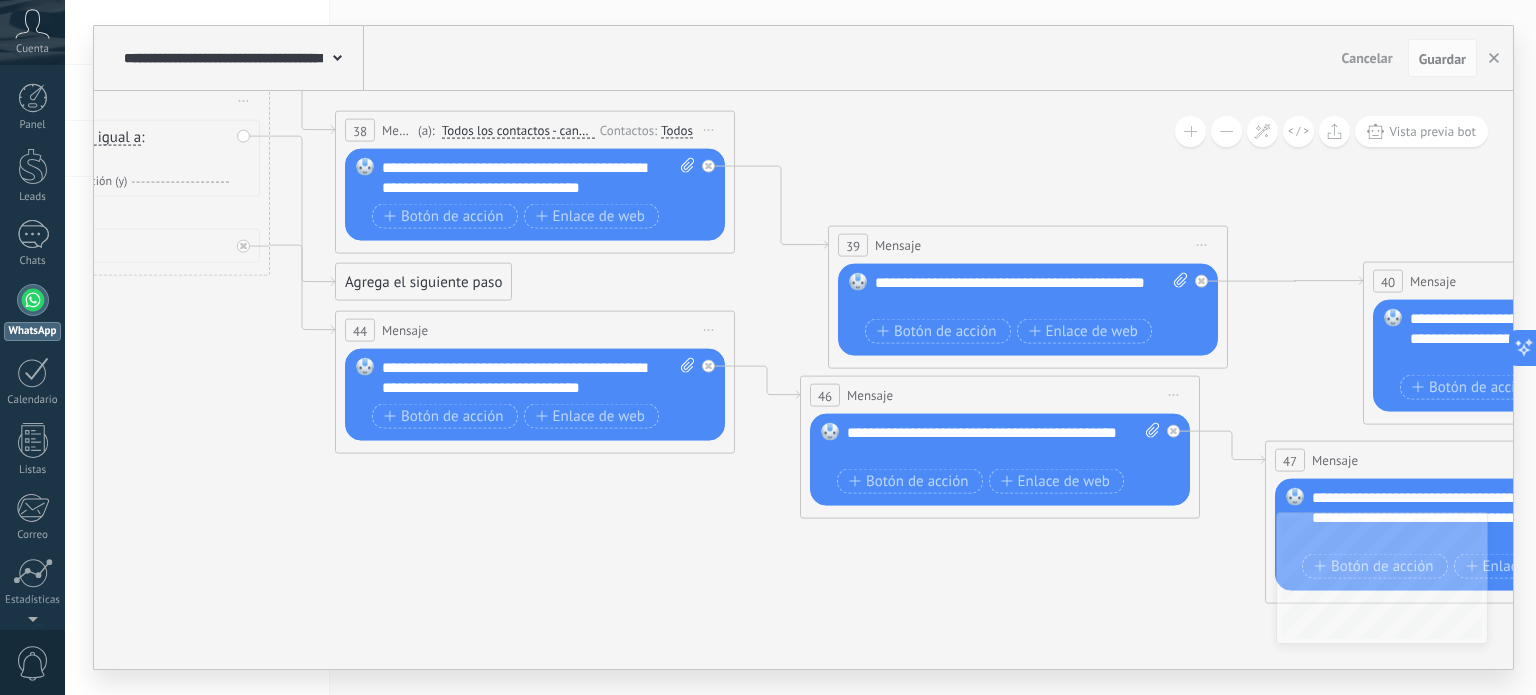 drag, startPoint x: 1011, startPoint y: 579, endPoint x: 965, endPoint y: 599, distance: 50.159744 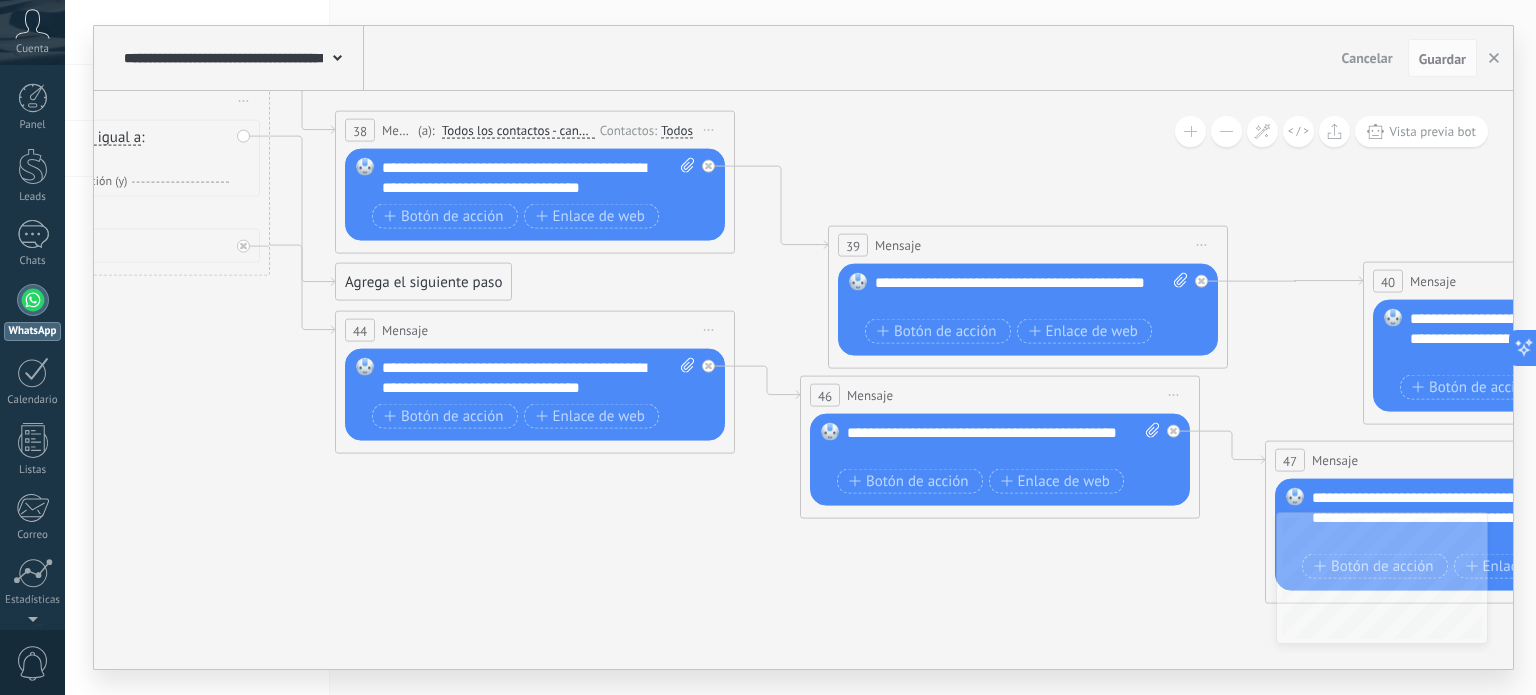click 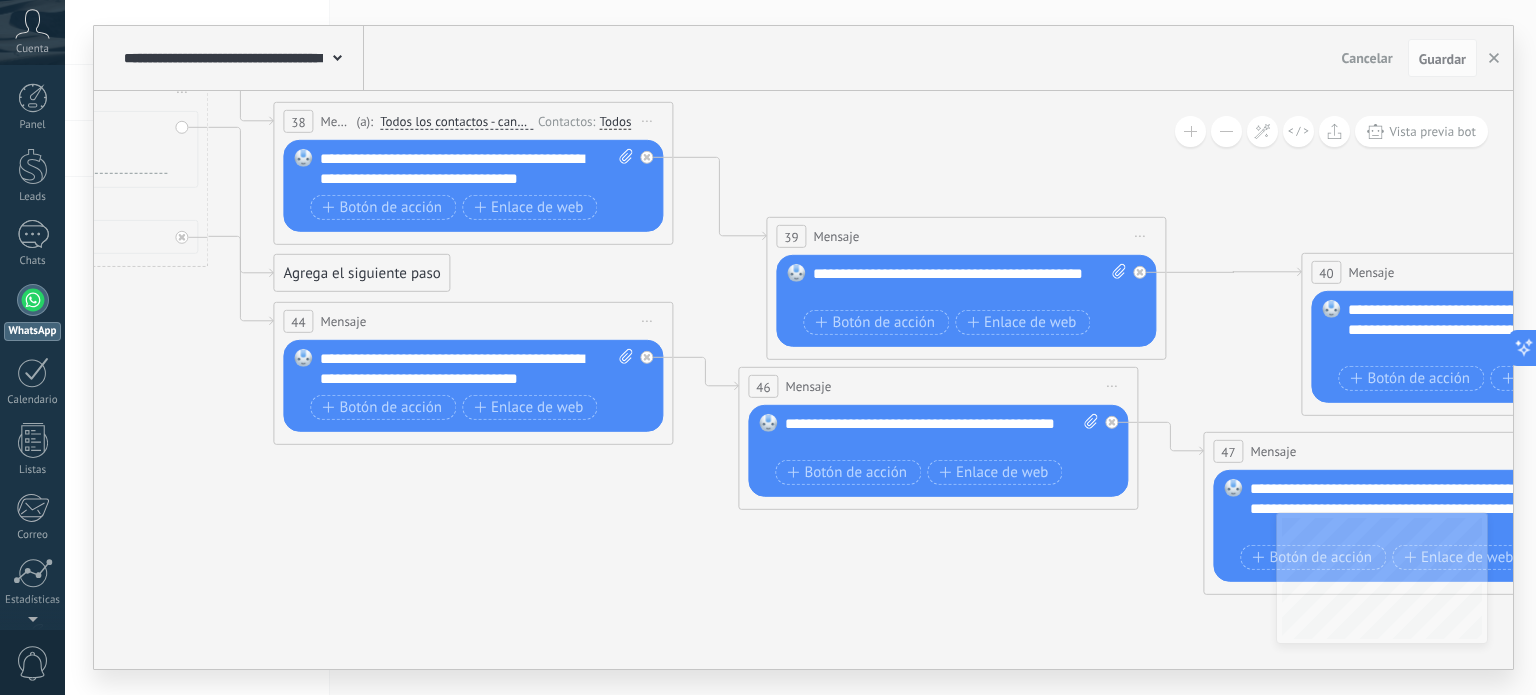 drag, startPoint x: 1099, startPoint y: 616, endPoint x: 845, endPoint y: 581, distance: 256.4001 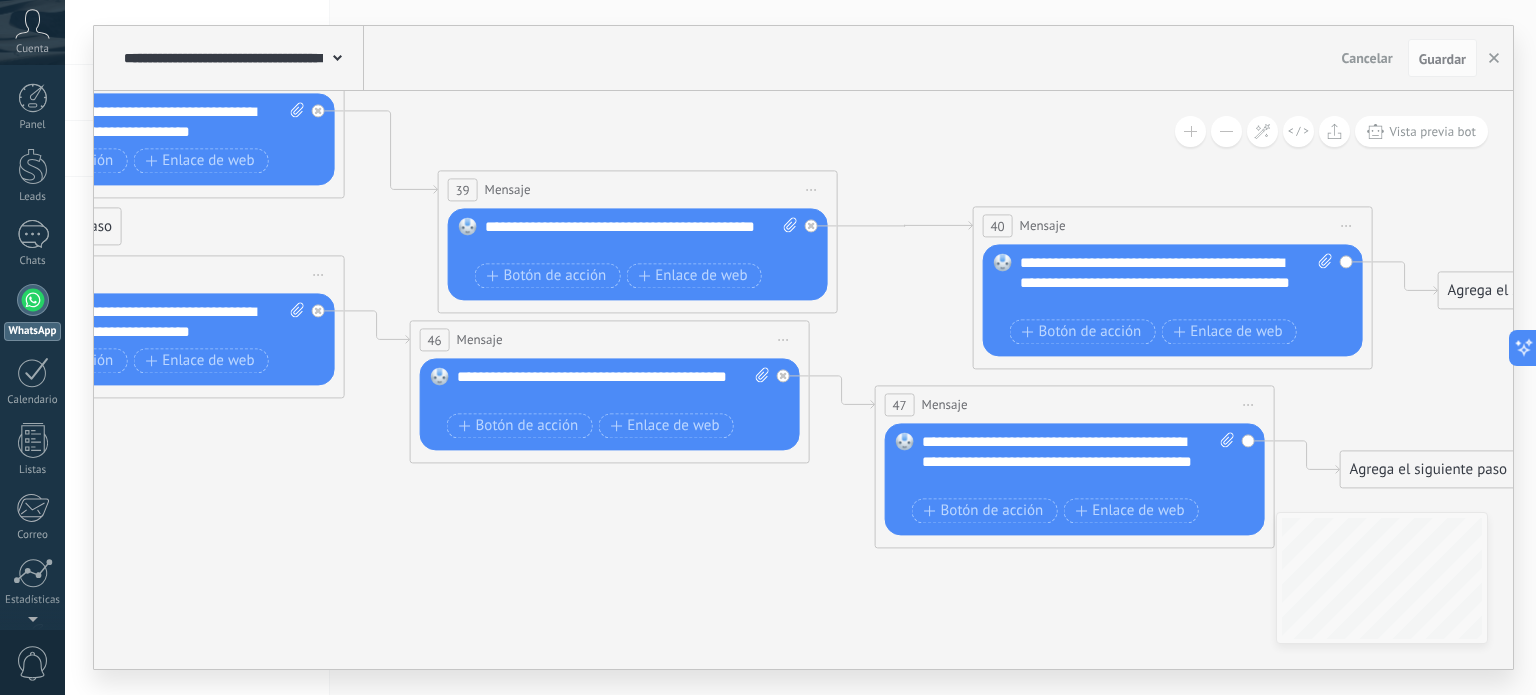 drag, startPoint x: 1118, startPoint y: 642, endPoint x: 948, endPoint y: 623, distance: 171.05847 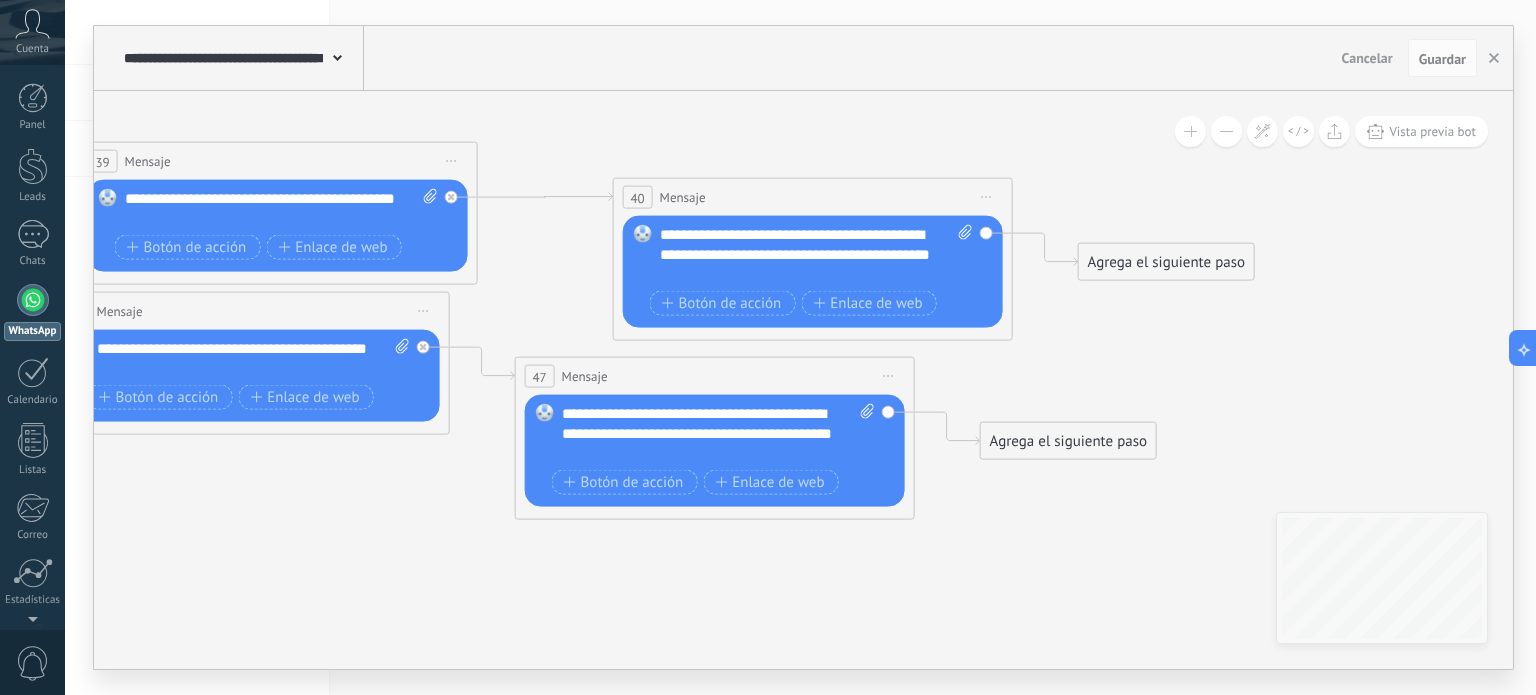 drag, startPoint x: 1084, startPoint y: 619, endPoint x: 1099, endPoint y: 615, distance: 15.524175 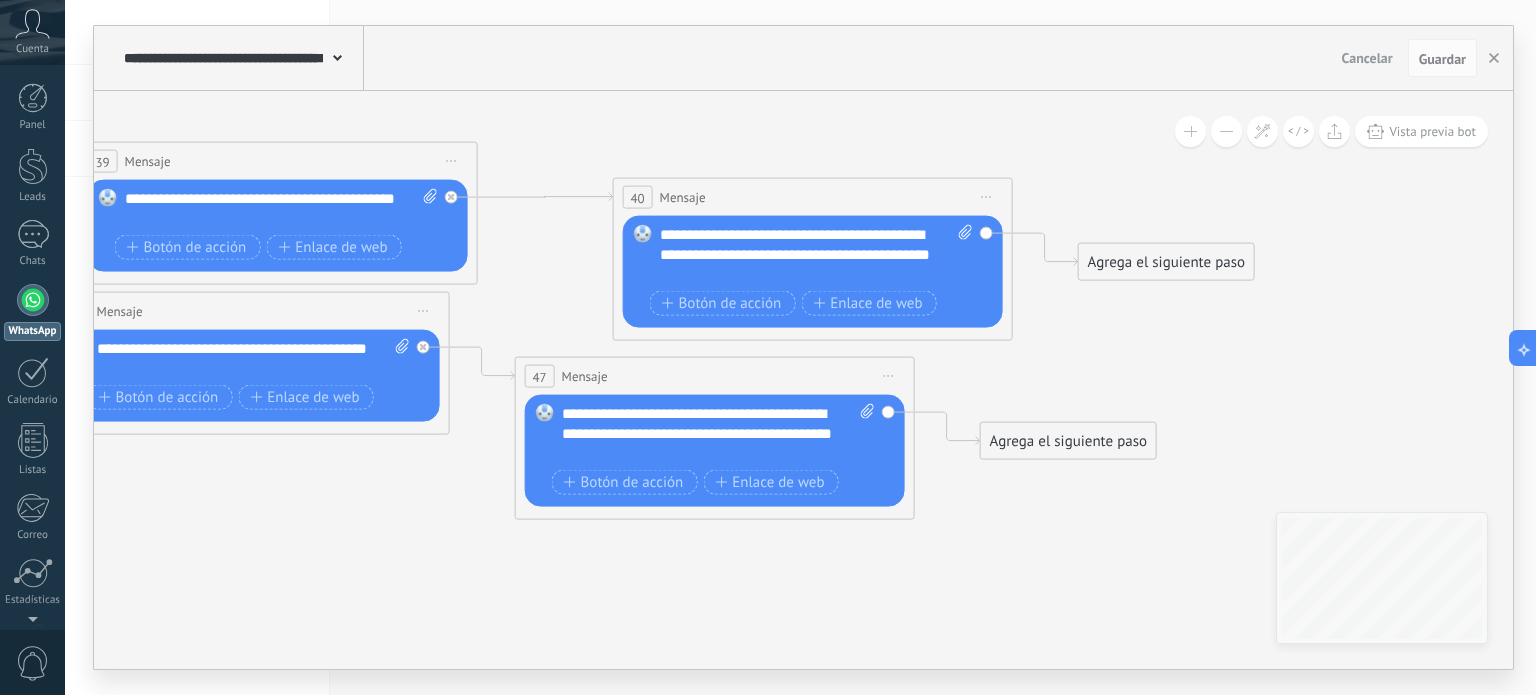 click 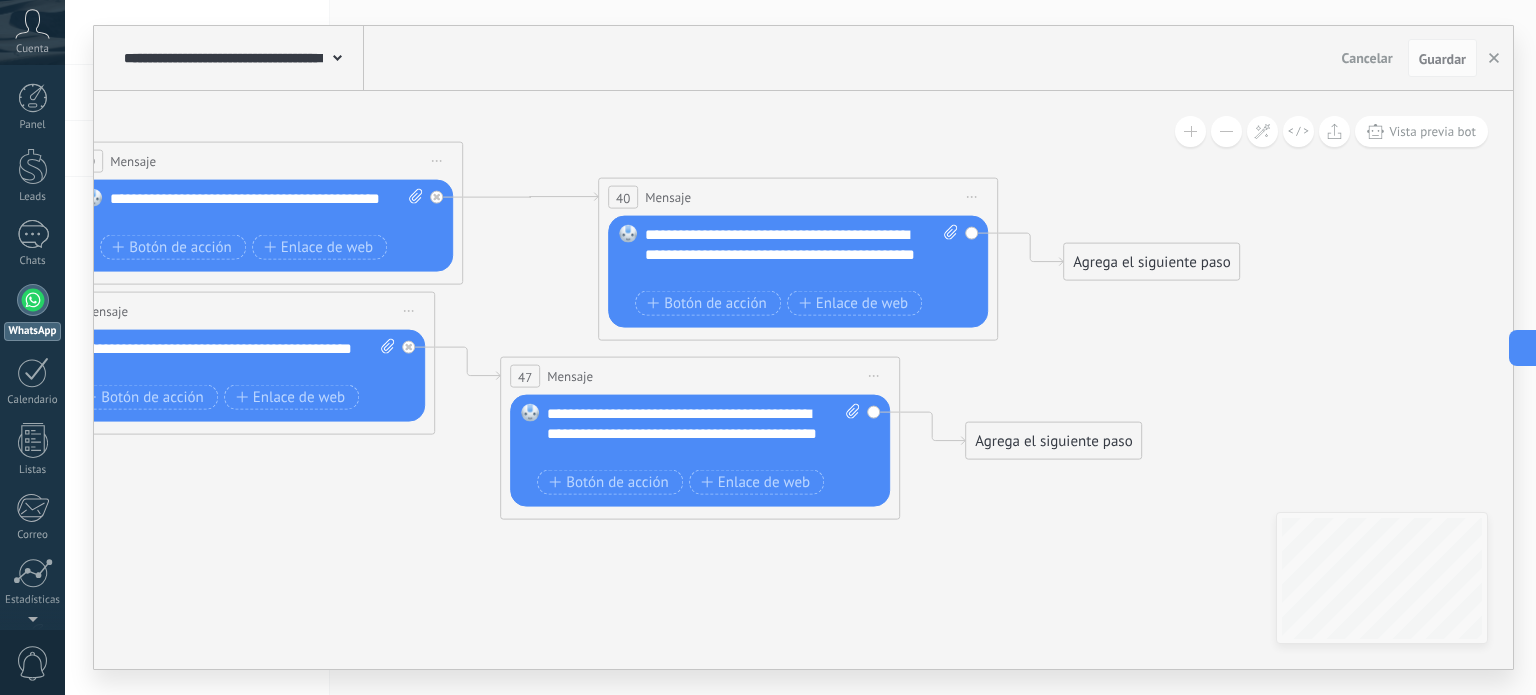 drag, startPoint x: 1111, startPoint y: 615, endPoint x: 1030, endPoint y: 585, distance: 86.37708 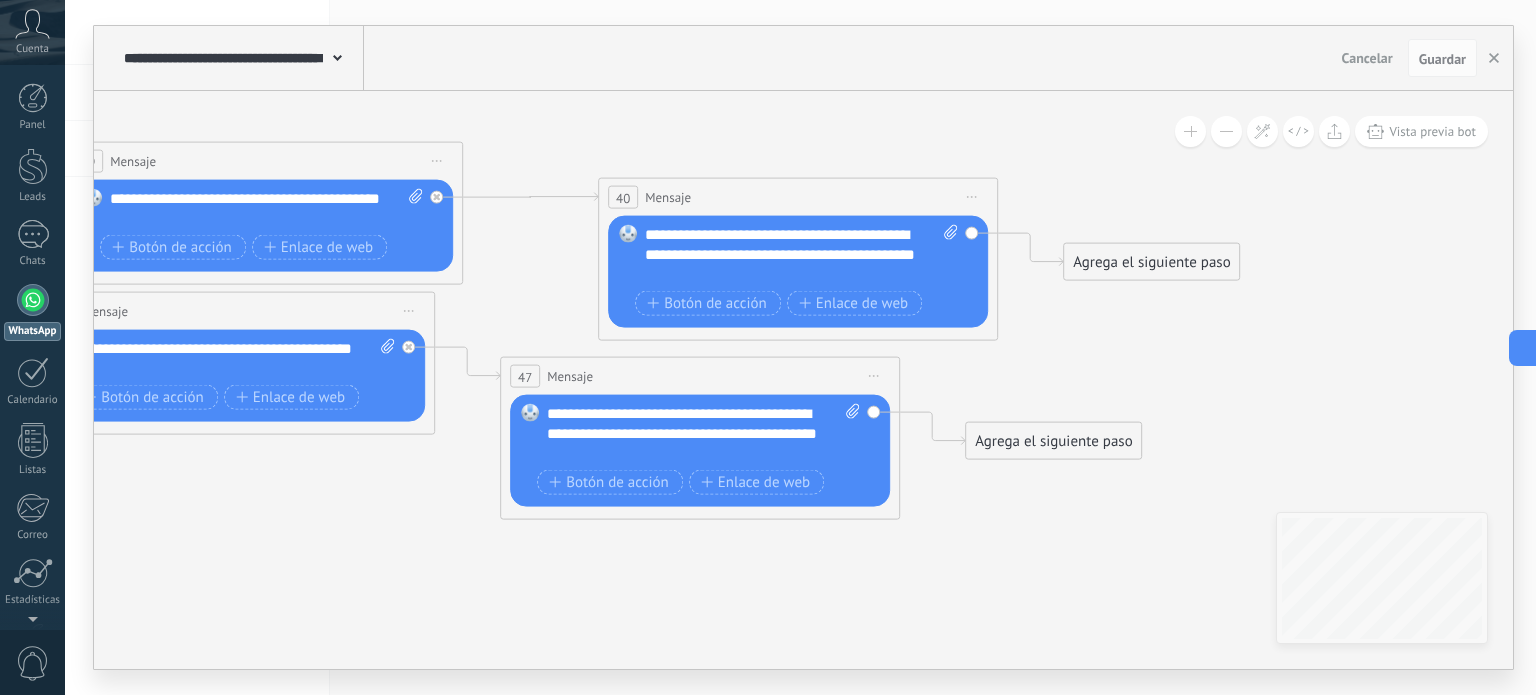 click 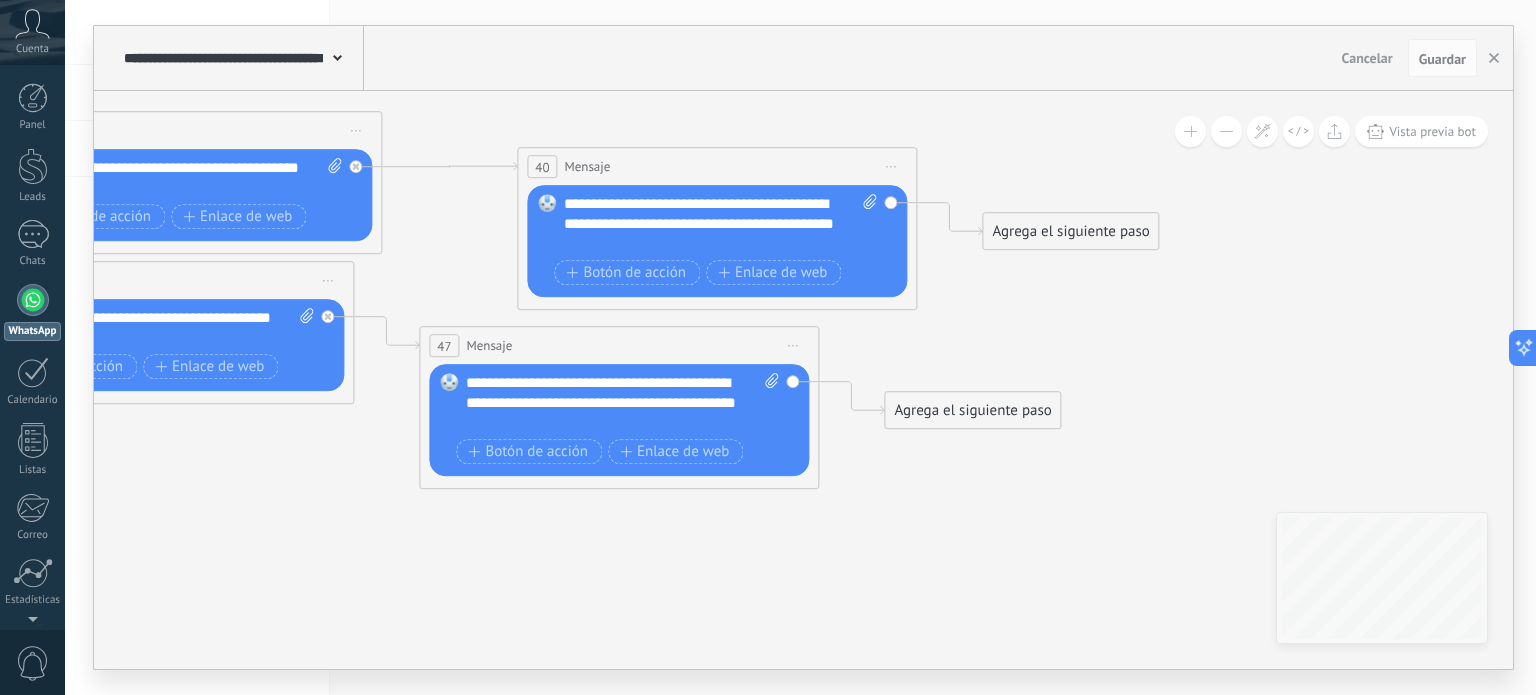 click on "Agrega el siguiente paso" at bounding box center (972, 410) 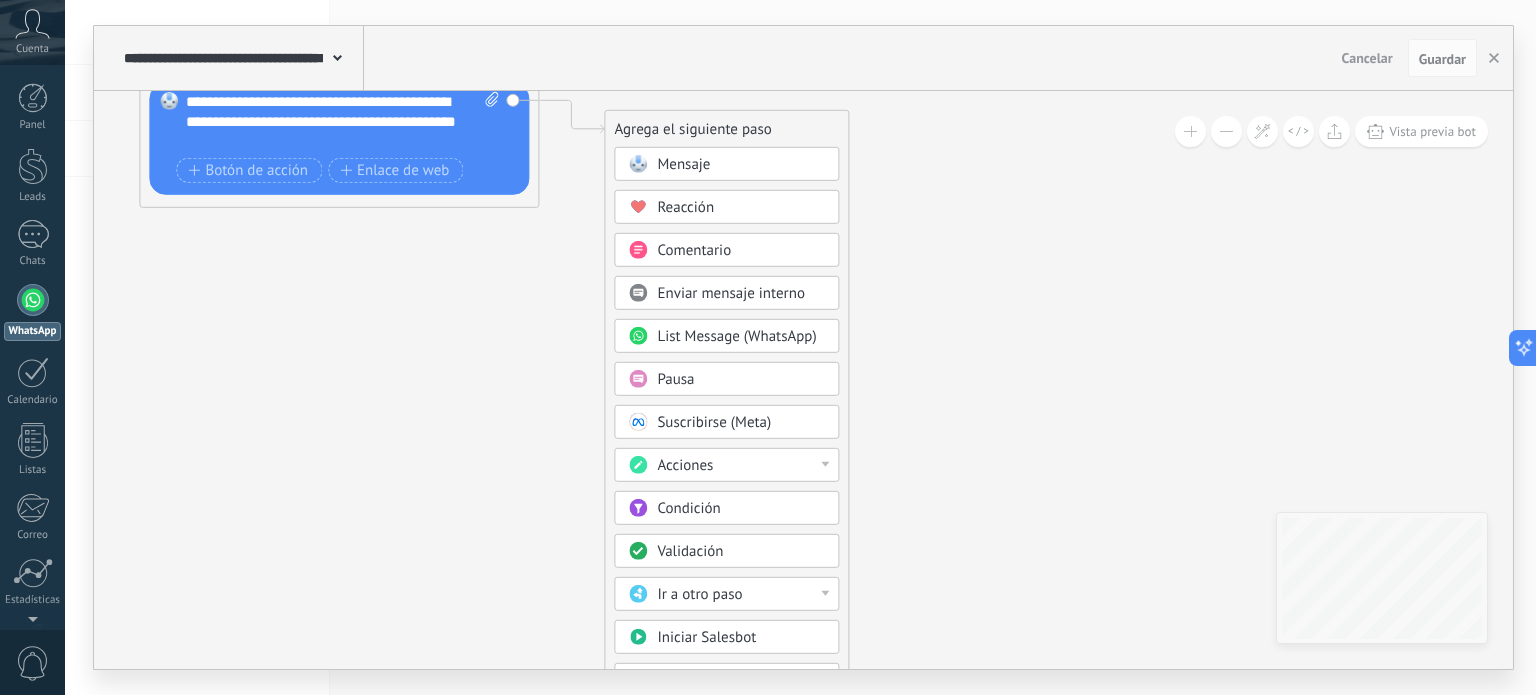 drag, startPoint x: 1215, startPoint y: 387, endPoint x: 935, endPoint y: 43, distance: 443.54932 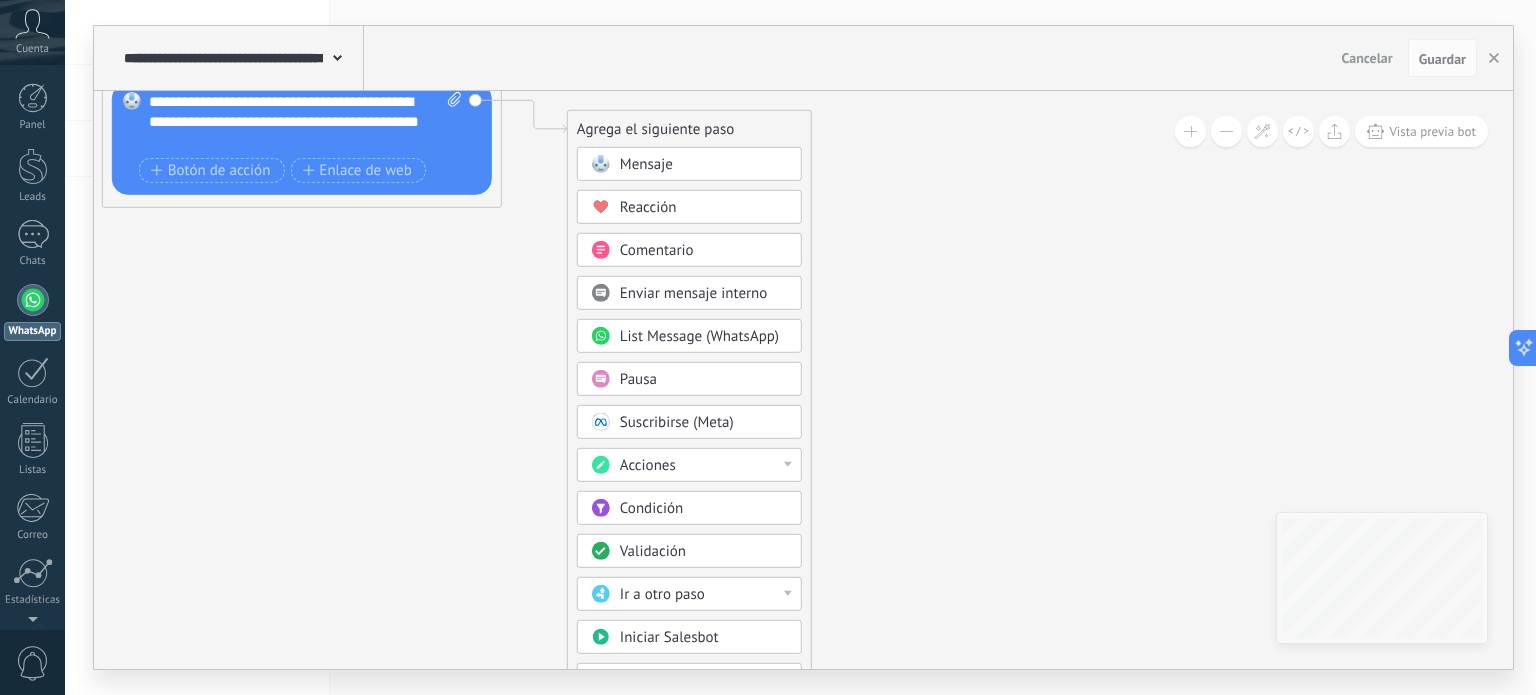 drag, startPoint x: 956, startPoint y: 396, endPoint x: 919, endPoint y: 233, distance: 167.14664 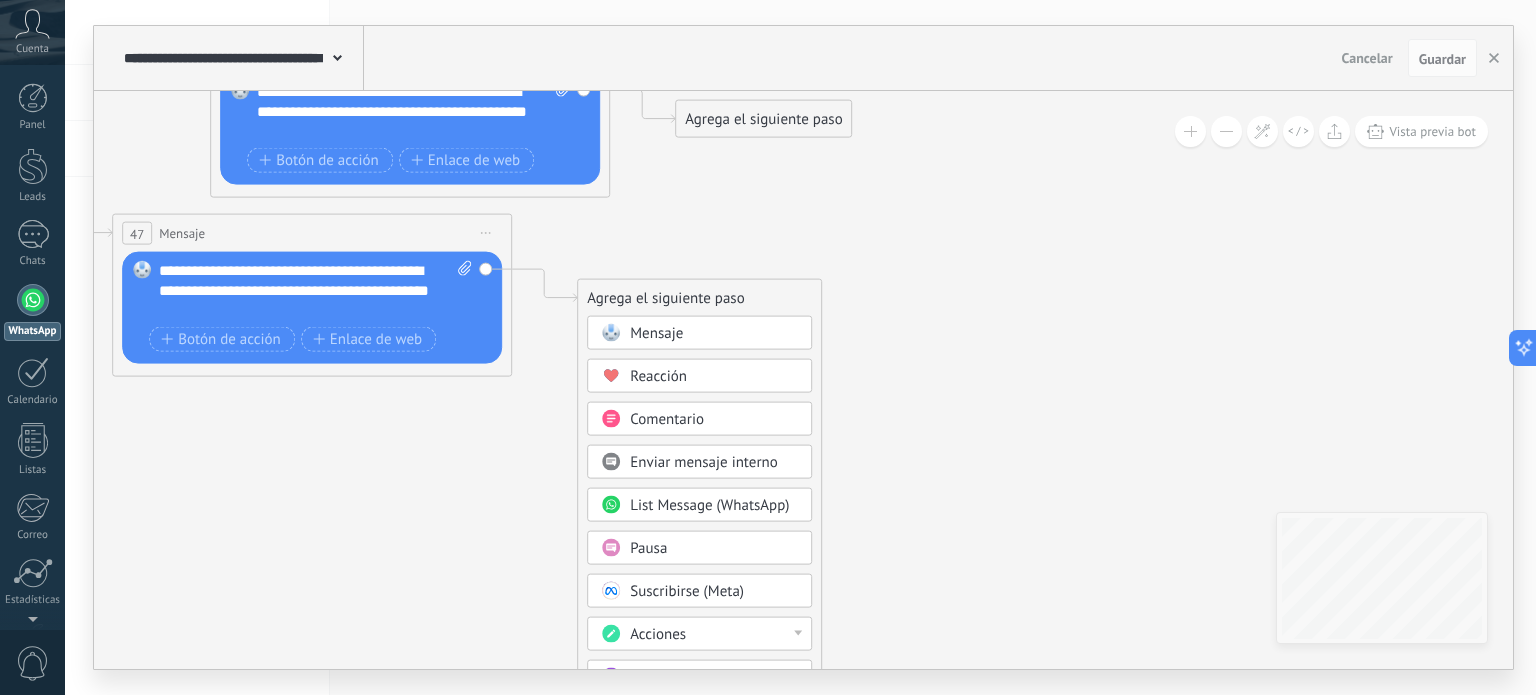 drag, startPoint x: 896, startPoint y: 261, endPoint x: 898, endPoint y: 386, distance: 125.016 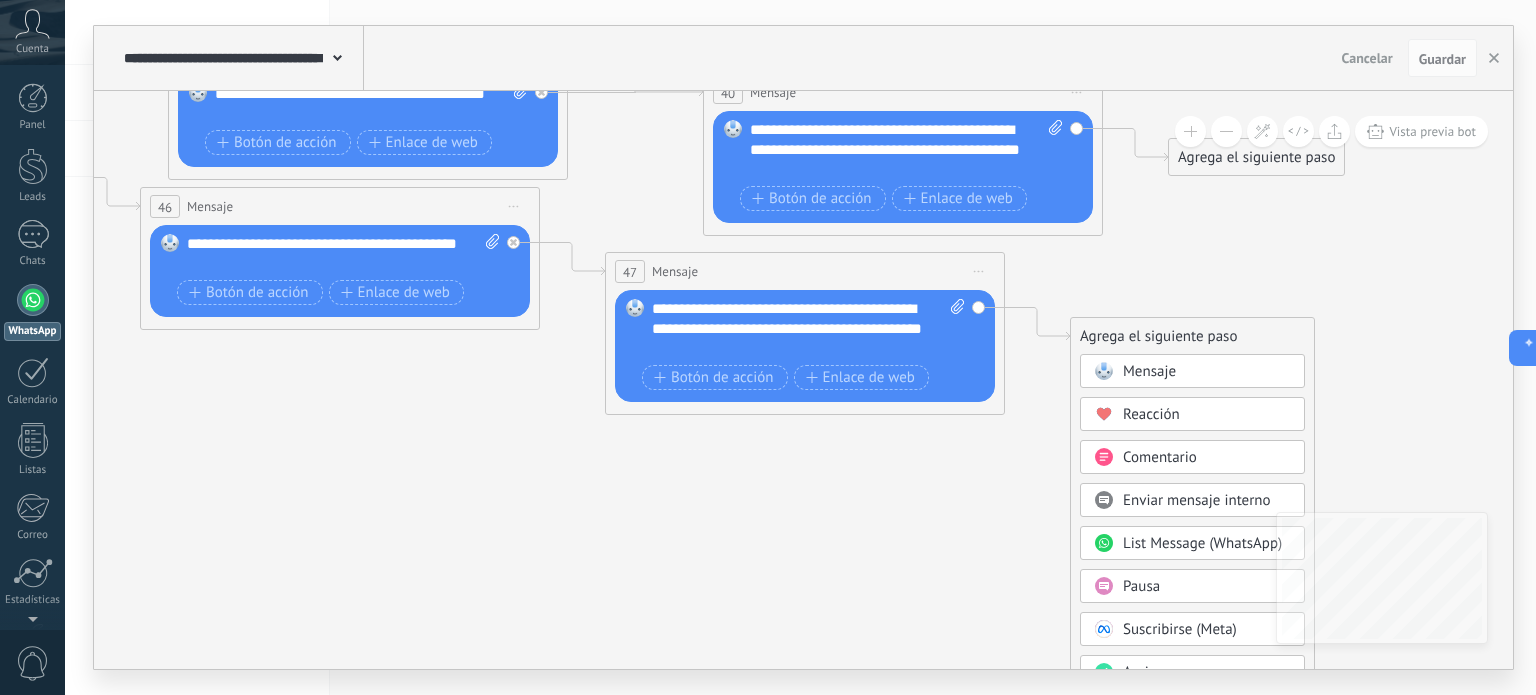 drag, startPoint x: 381, startPoint y: 431, endPoint x: 874, endPoint y: 470, distance: 494.5402 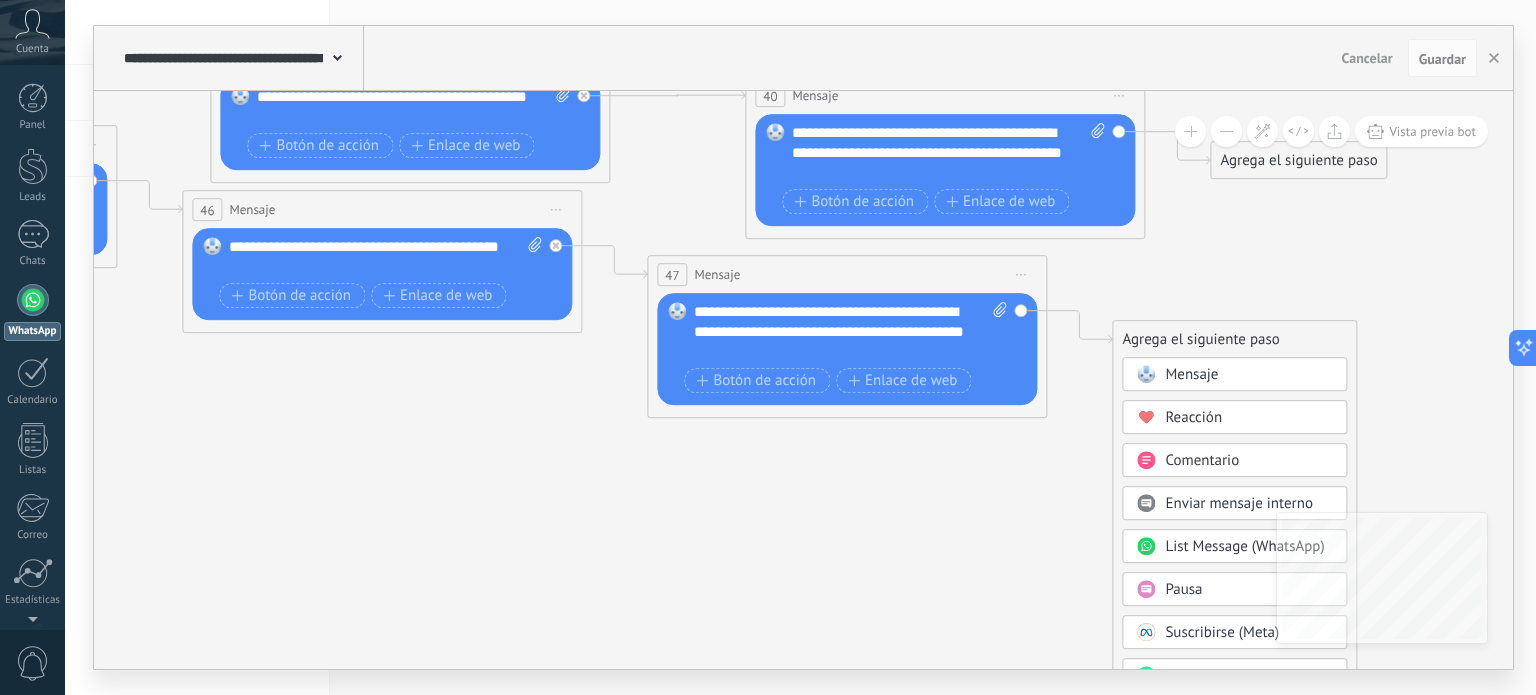 drag, startPoint x: 629, startPoint y: 427, endPoint x: 902, endPoint y: 461, distance: 275.10907 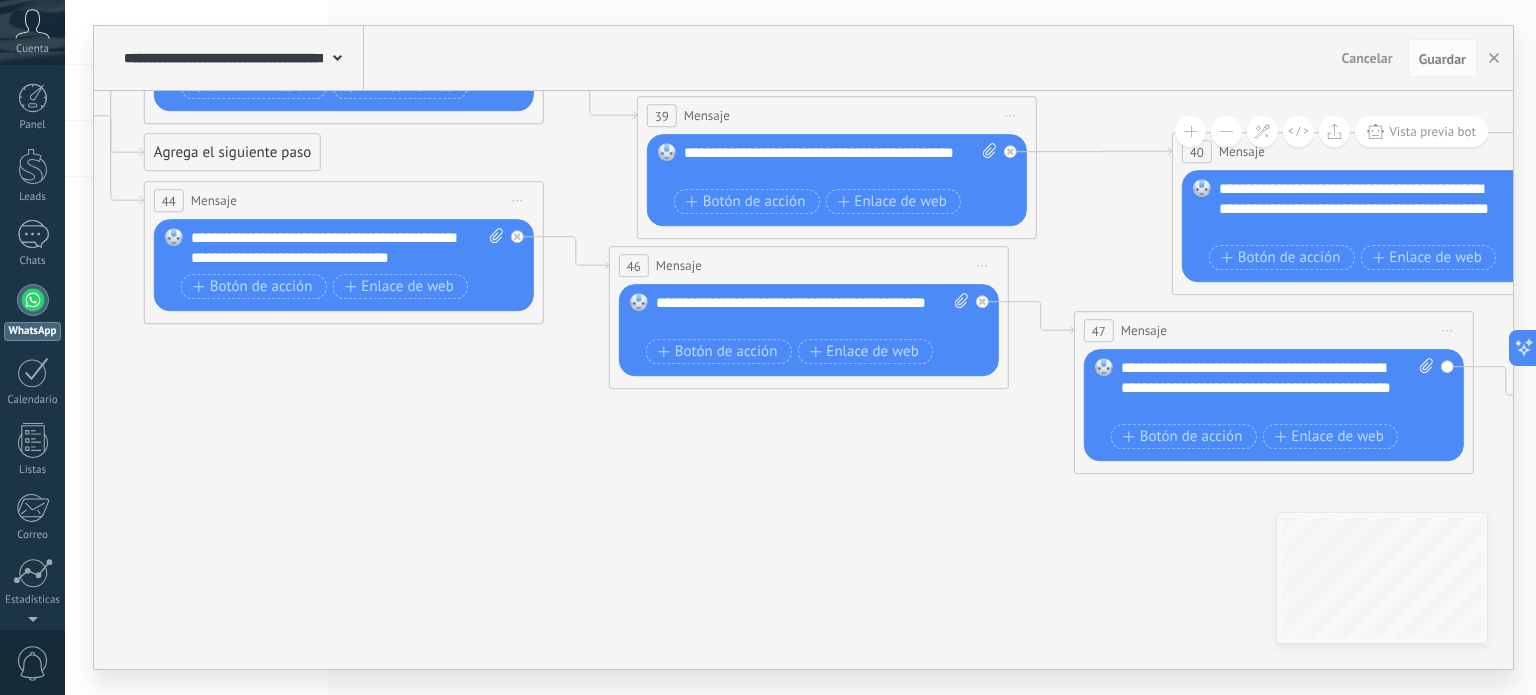 drag, startPoint x: 704, startPoint y: 420, endPoint x: 989, endPoint y: 487, distance: 292.76953 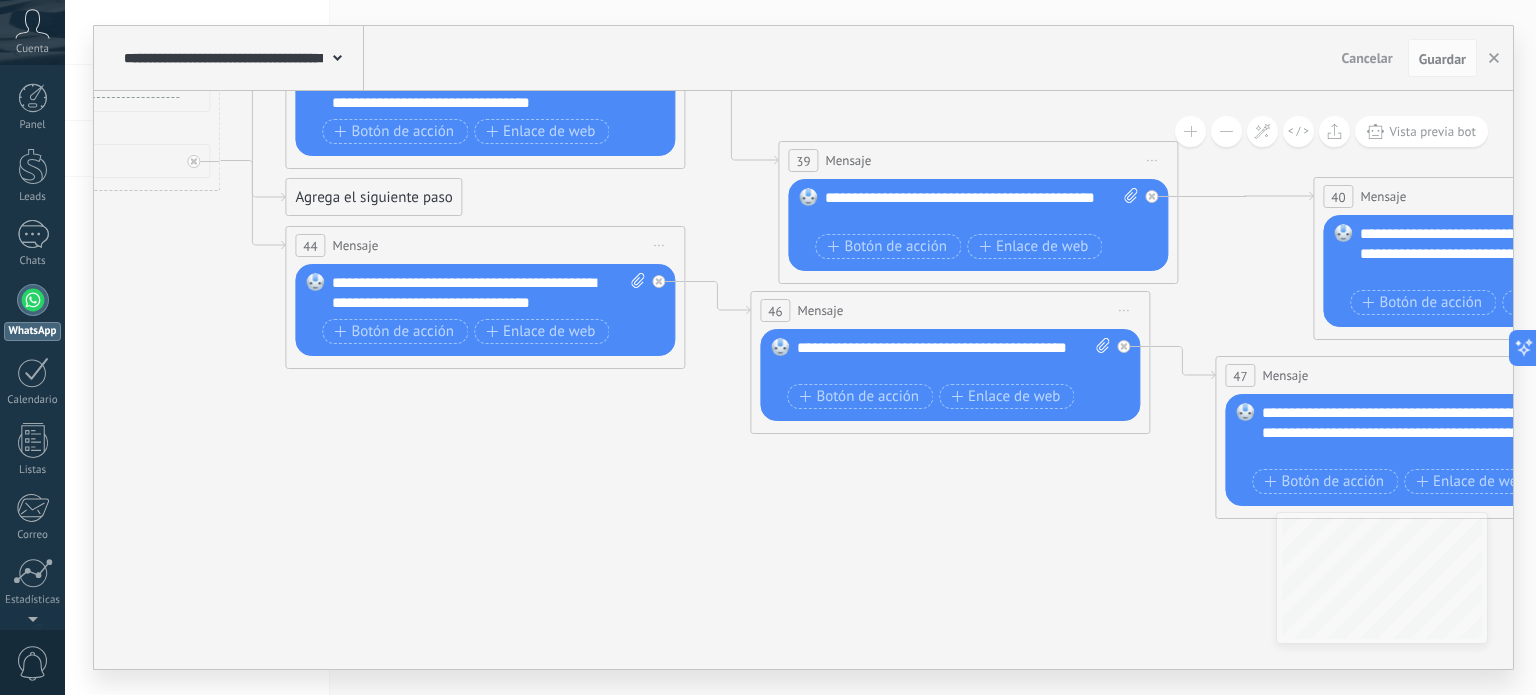 drag, startPoint x: 569, startPoint y: 445, endPoint x: 958, endPoint y: 500, distance: 392.86893 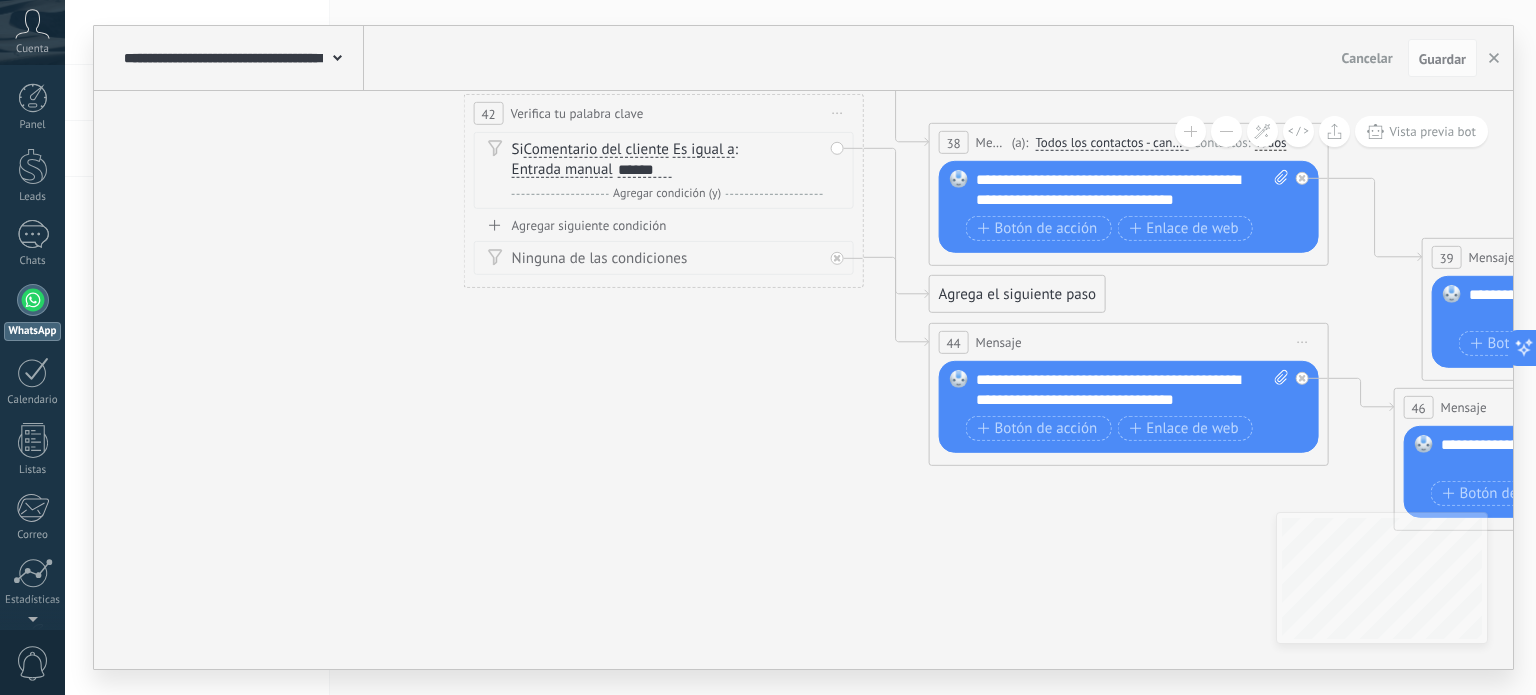 drag, startPoint x: 679, startPoint y: 490, endPoint x: 1085, endPoint y: 580, distance: 415.85574 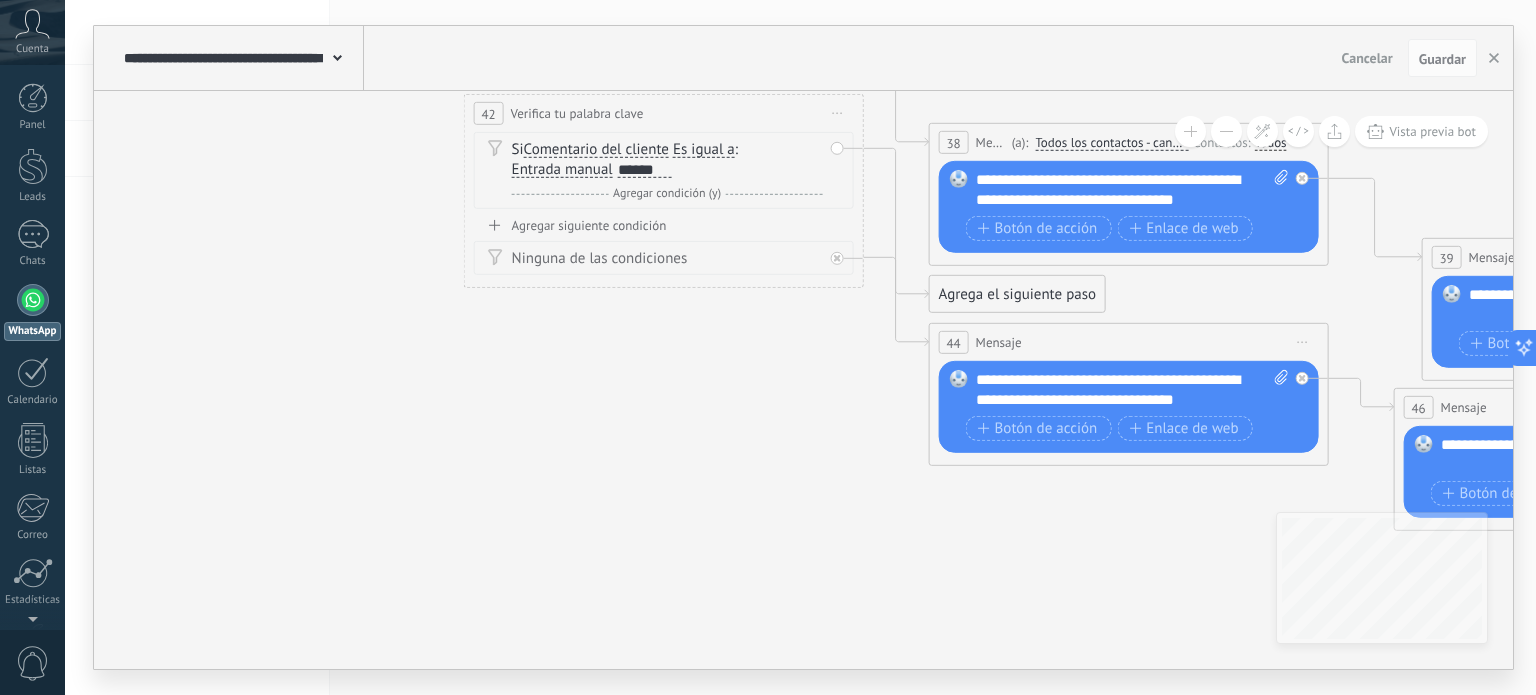 click 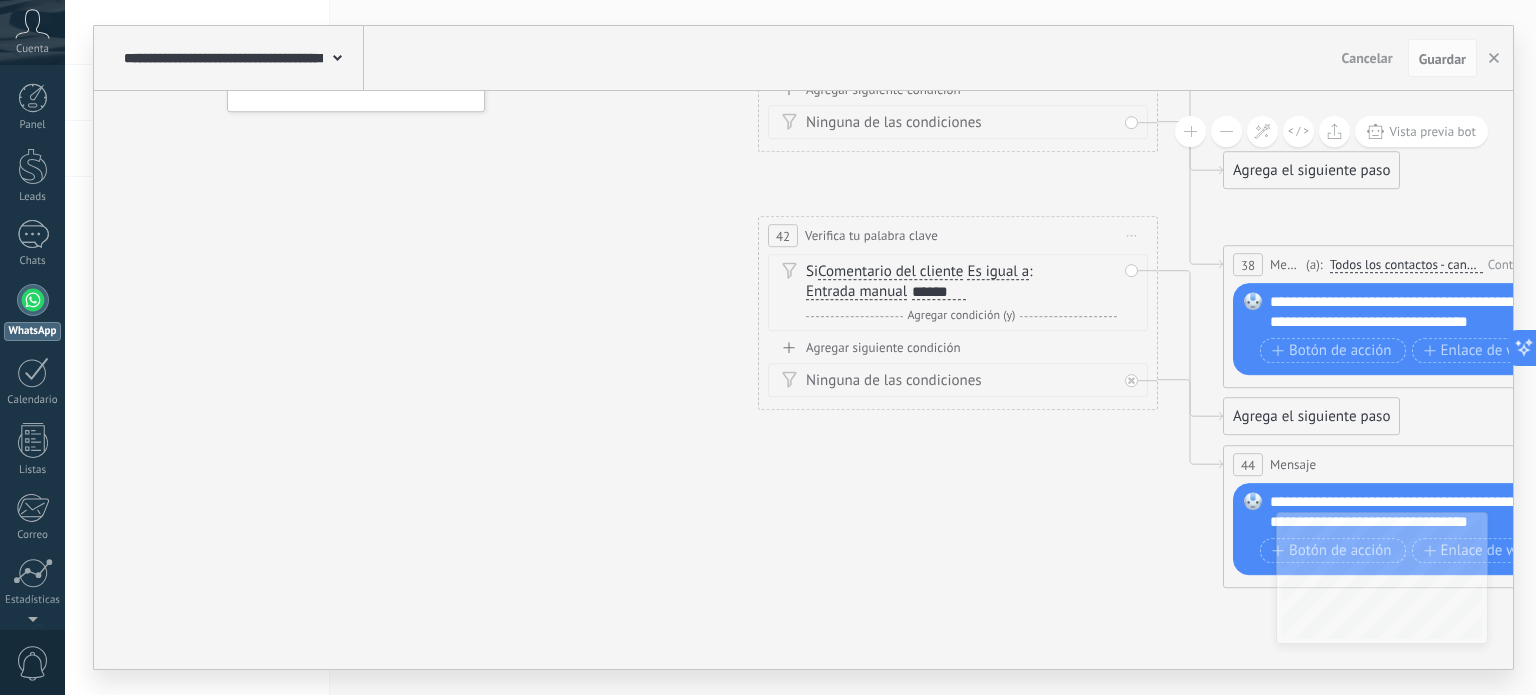 drag, startPoint x: 972, startPoint y: 479, endPoint x: 1061, endPoint y: 562, distance: 121.69634 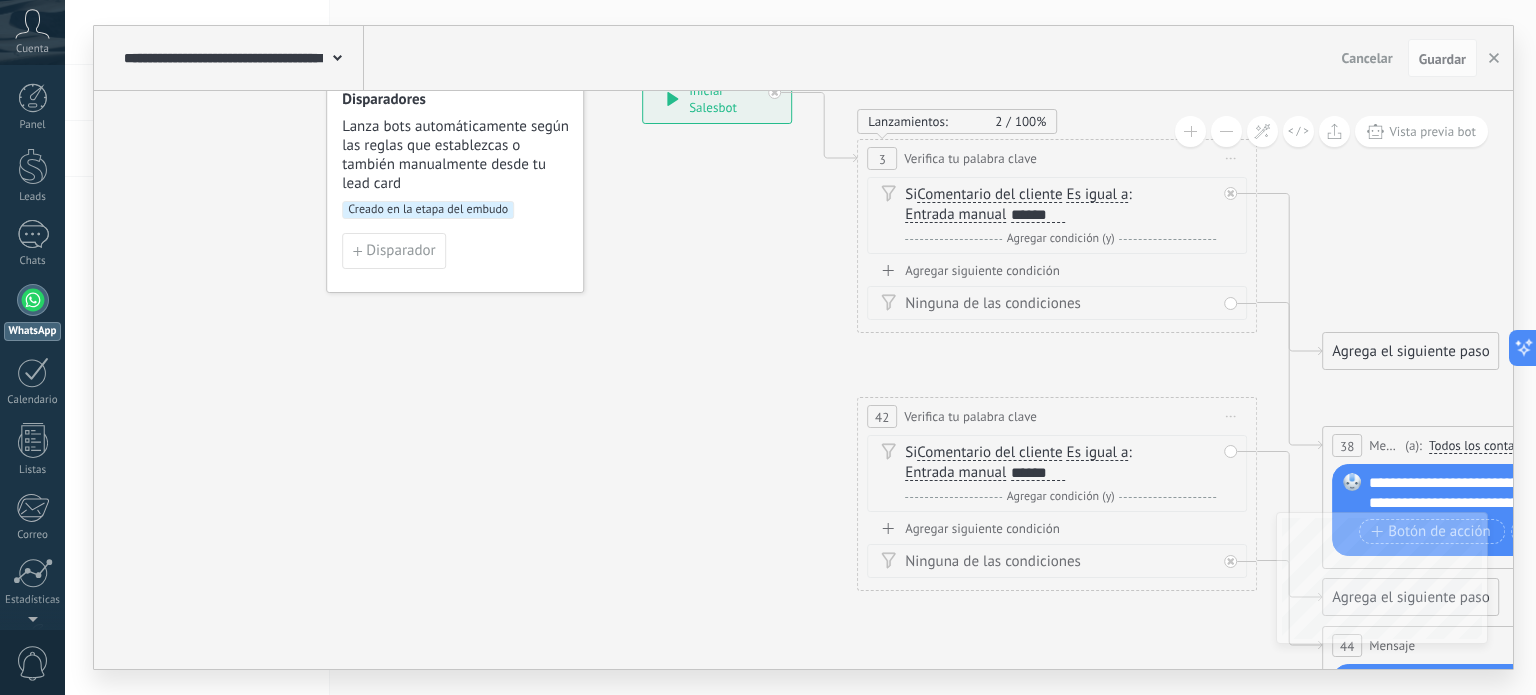drag, startPoint x: 947, startPoint y: 487, endPoint x: 812, endPoint y: 492, distance: 135.09256 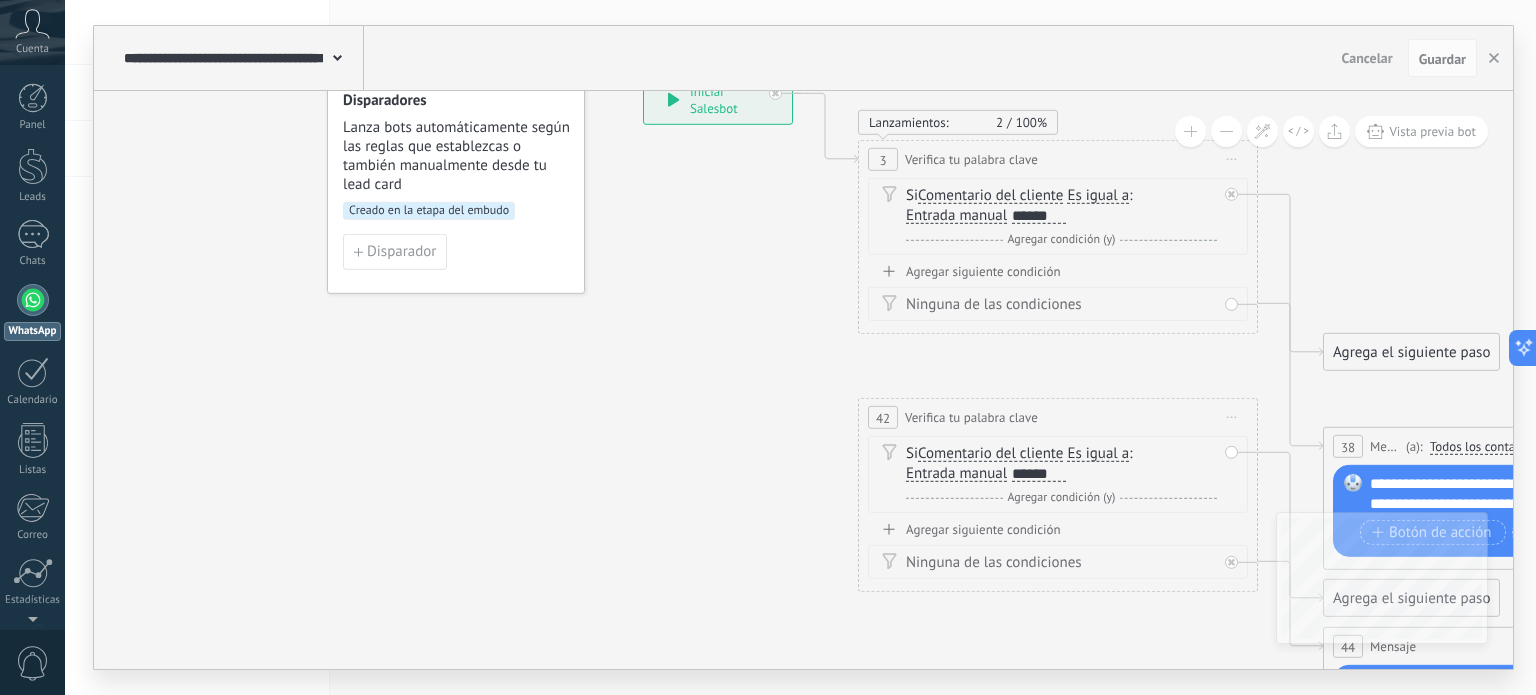 drag, startPoint x: 714, startPoint y: 437, endPoint x: 855, endPoint y: 527, distance: 167.27522 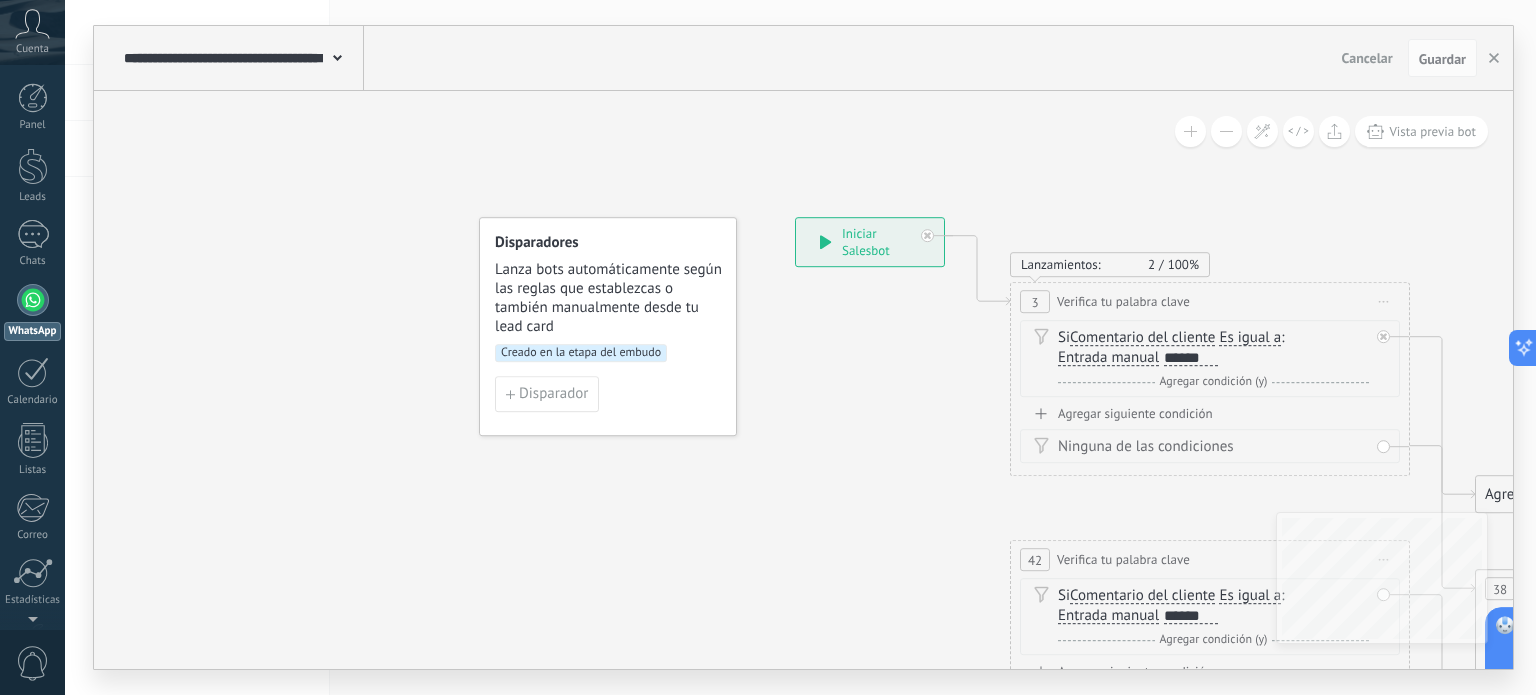 drag, startPoint x: 801, startPoint y: 455, endPoint x: 824, endPoint y: 535, distance: 83.240616 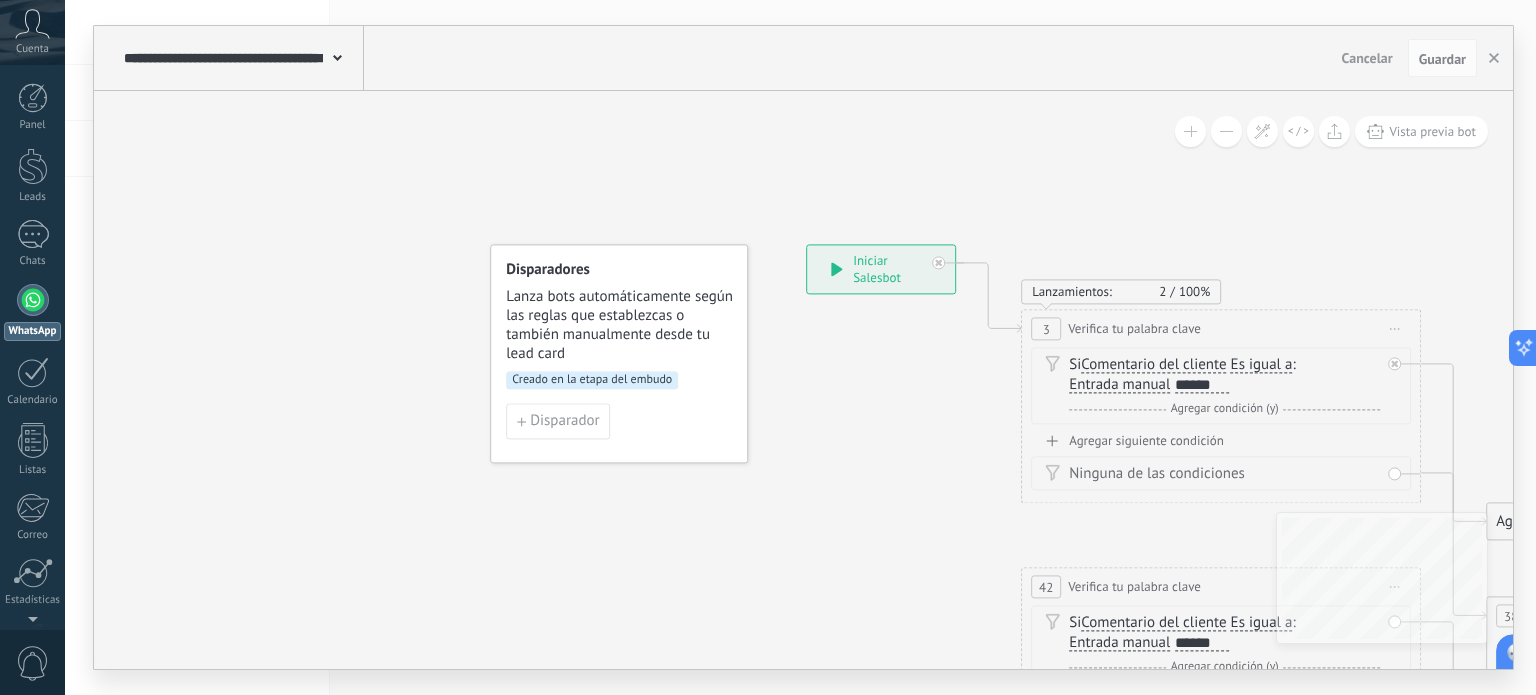 click on "Creado en la etapa del embudo" at bounding box center (592, 381) 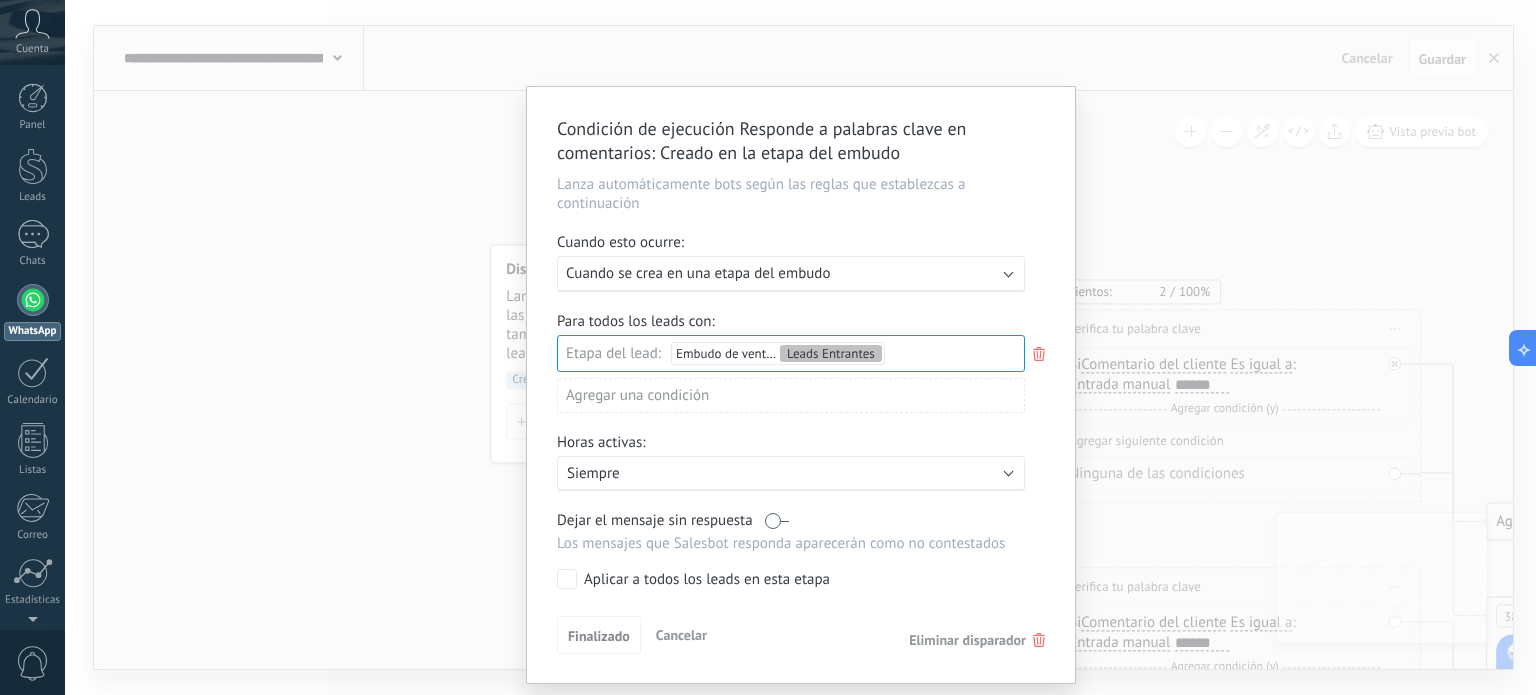 click on "Cuando se crea en una etapa del embudo" at bounding box center (698, 273) 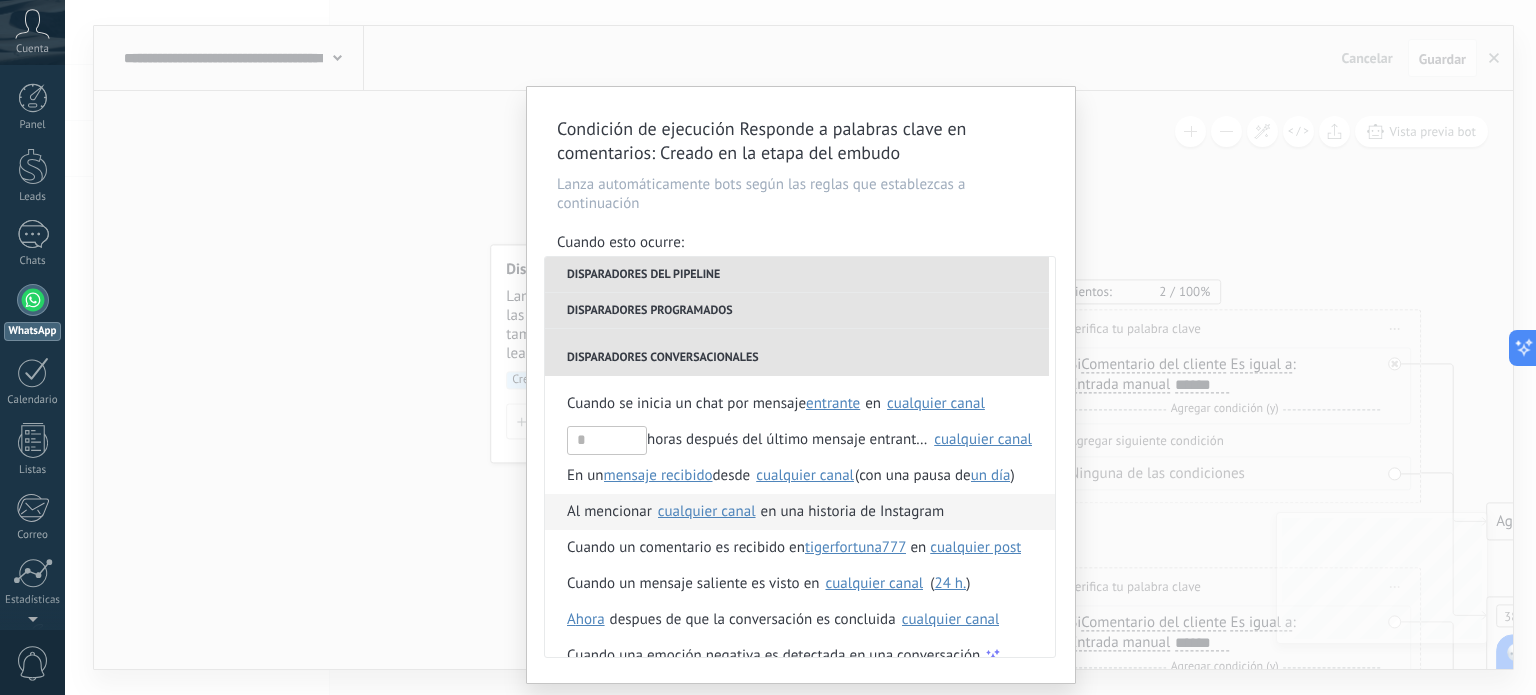 scroll, scrollTop: 544, scrollLeft: 0, axis: vertical 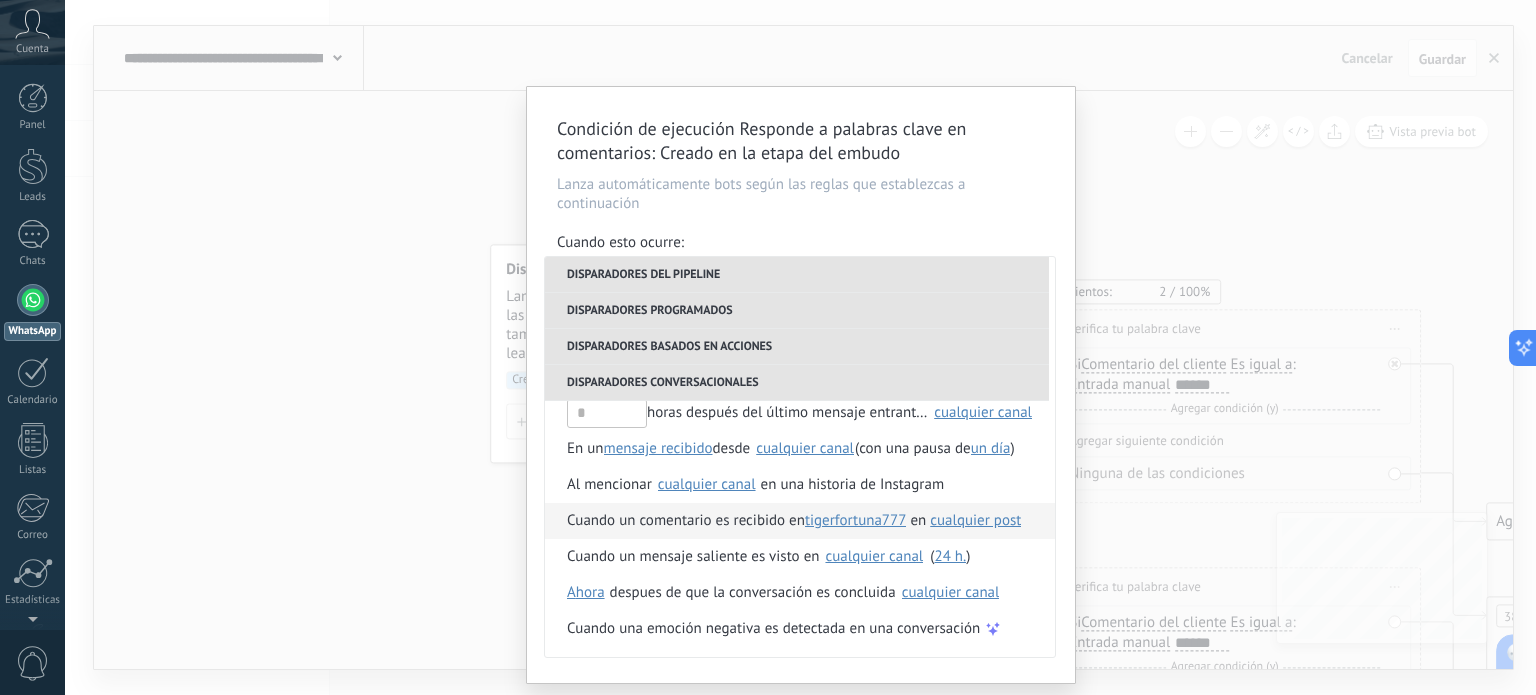 click on "Cuando un comentario es recibido en" at bounding box center (686, 521) 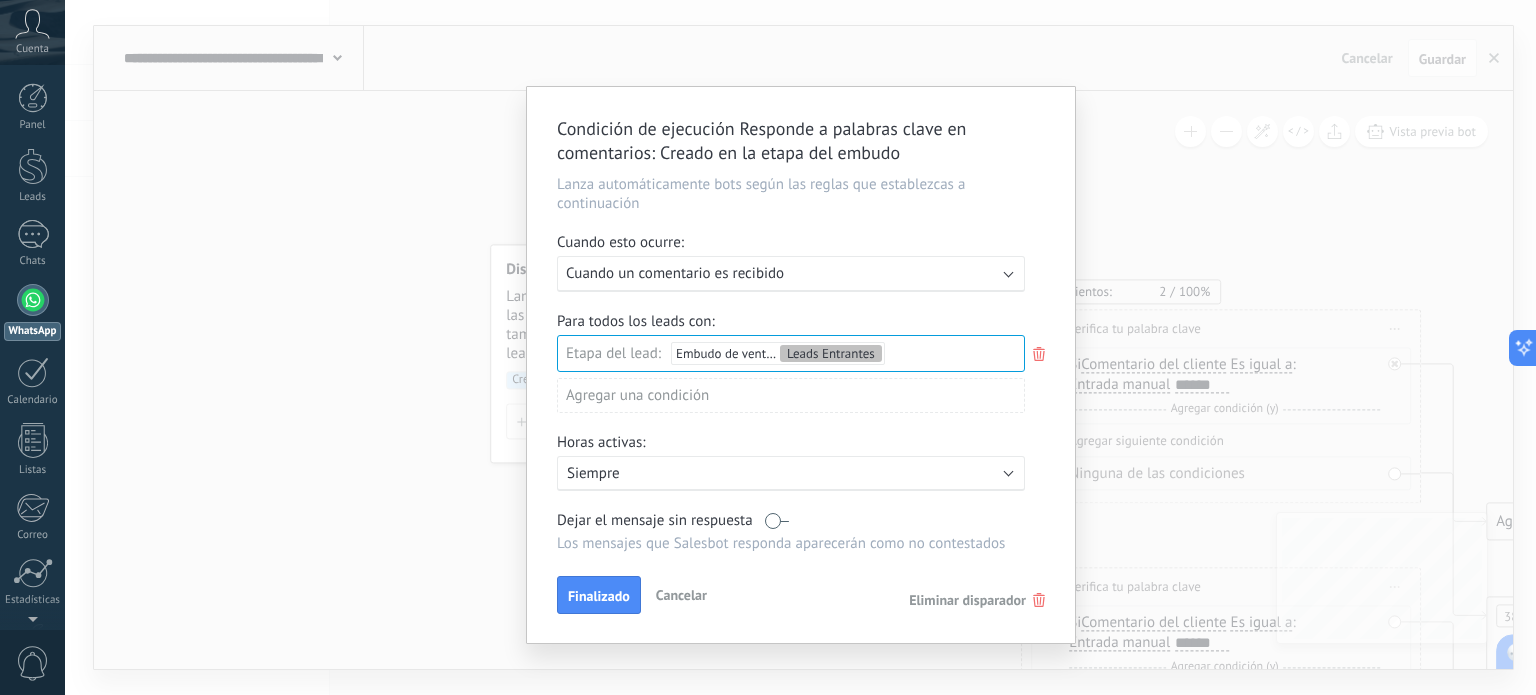 click 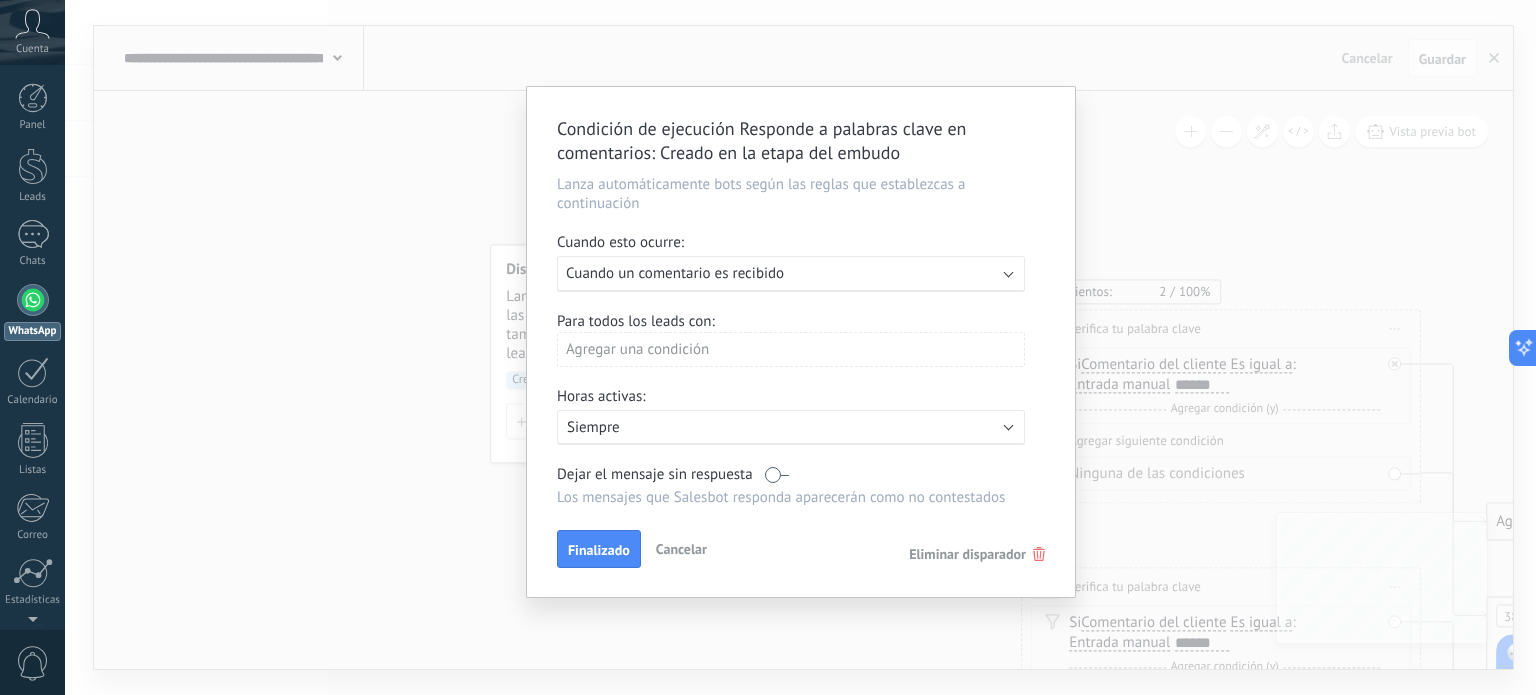 click on "Agregar una condición" at bounding box center (791, 349) 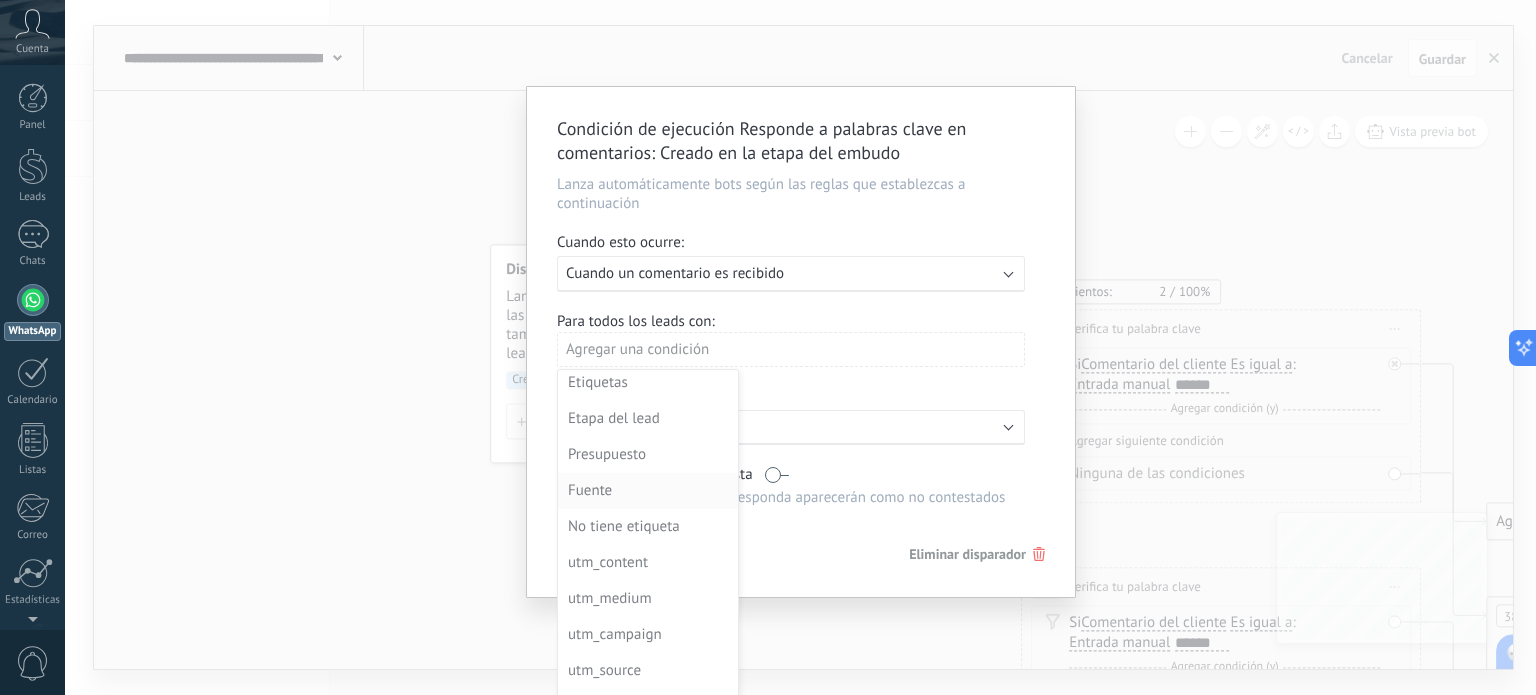 scroll, scrollTop: 0, scrollLeft: 0, axis: both 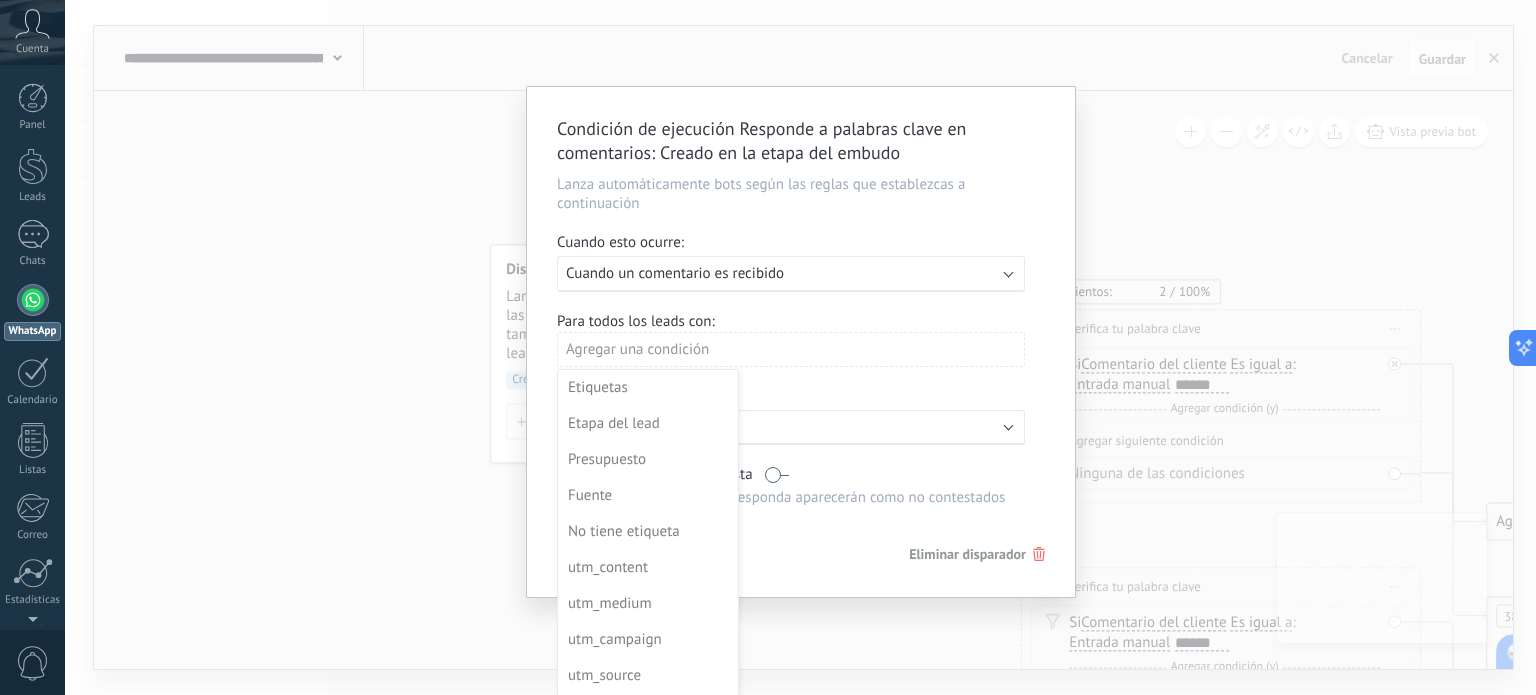 click at bounding box center [801, 342] 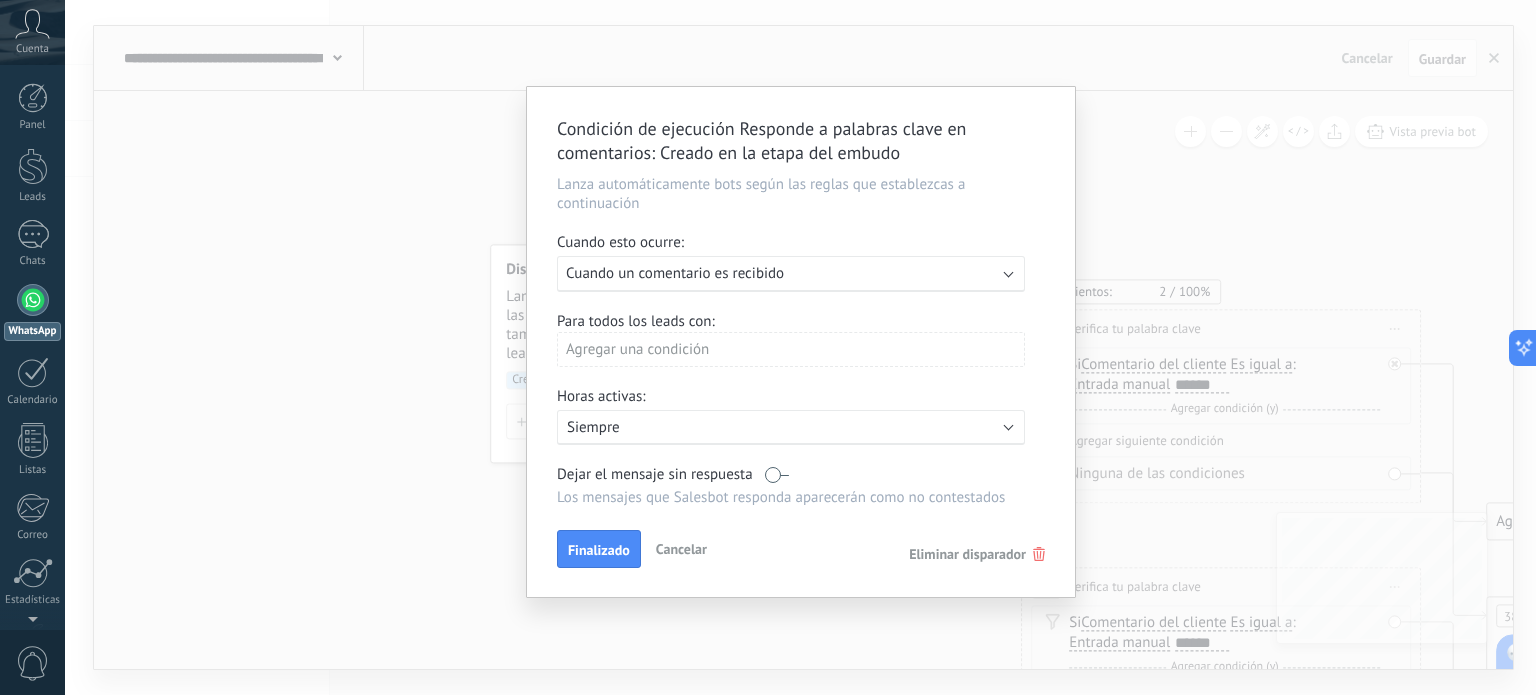 click on "Agregar una condición" at bounding box center [791, 349] 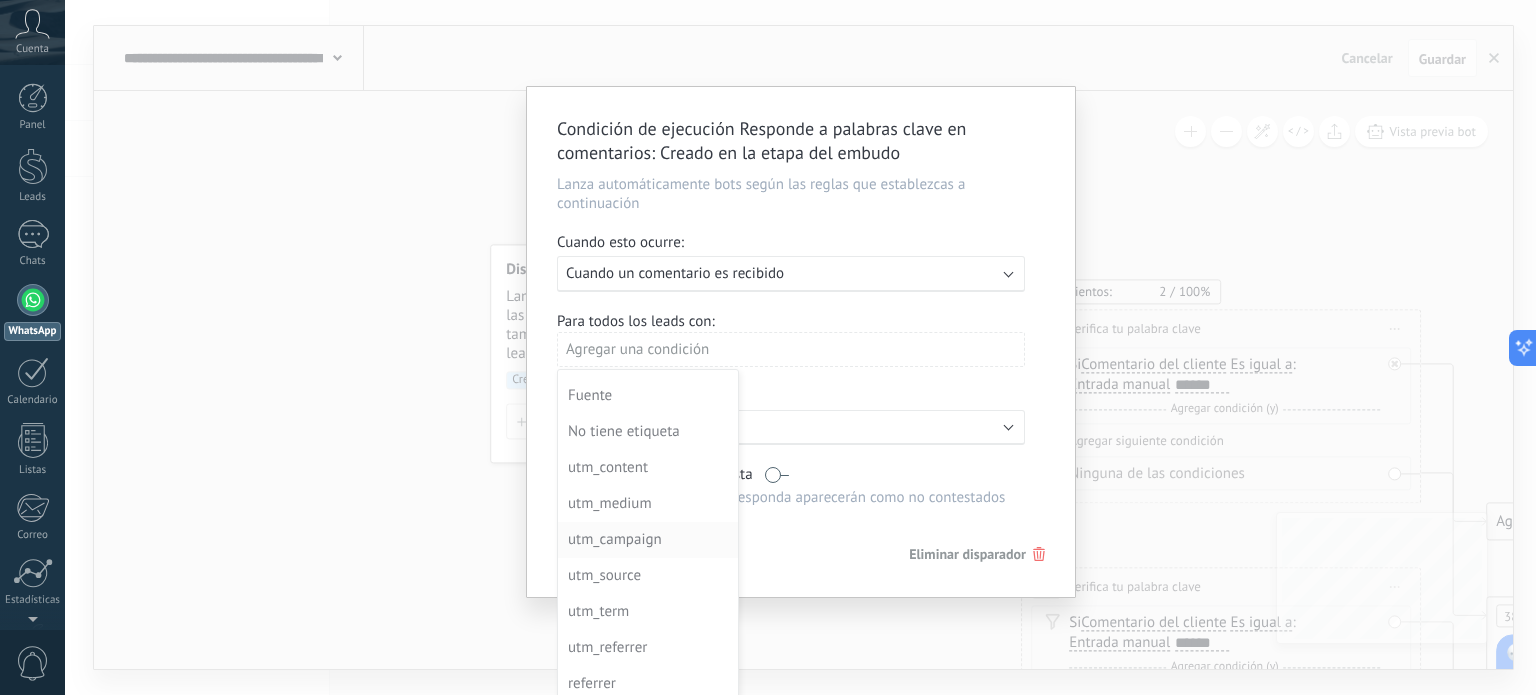 scroll, scrollTop: 180, scrollLeft: 0, axis: vertical 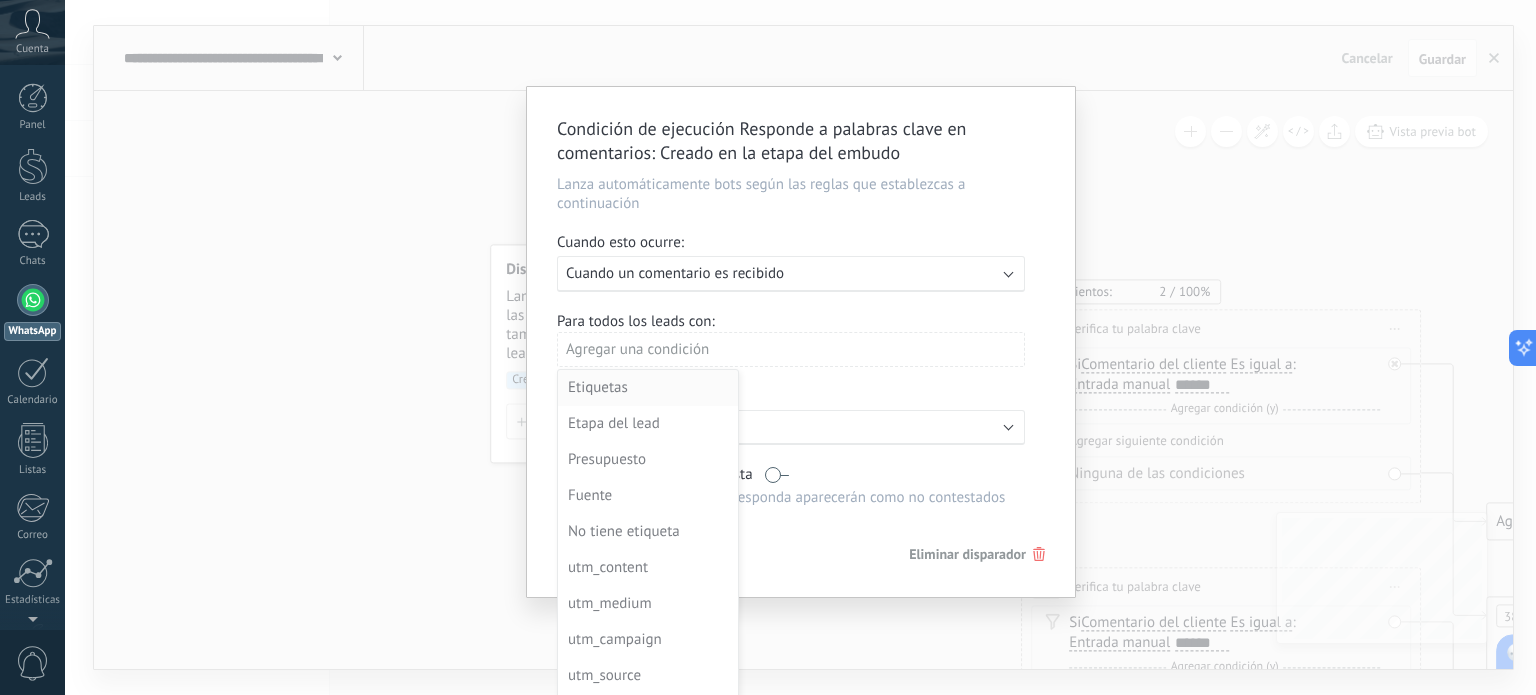 click on "Etiquetas" at bounding box center (646, 388) 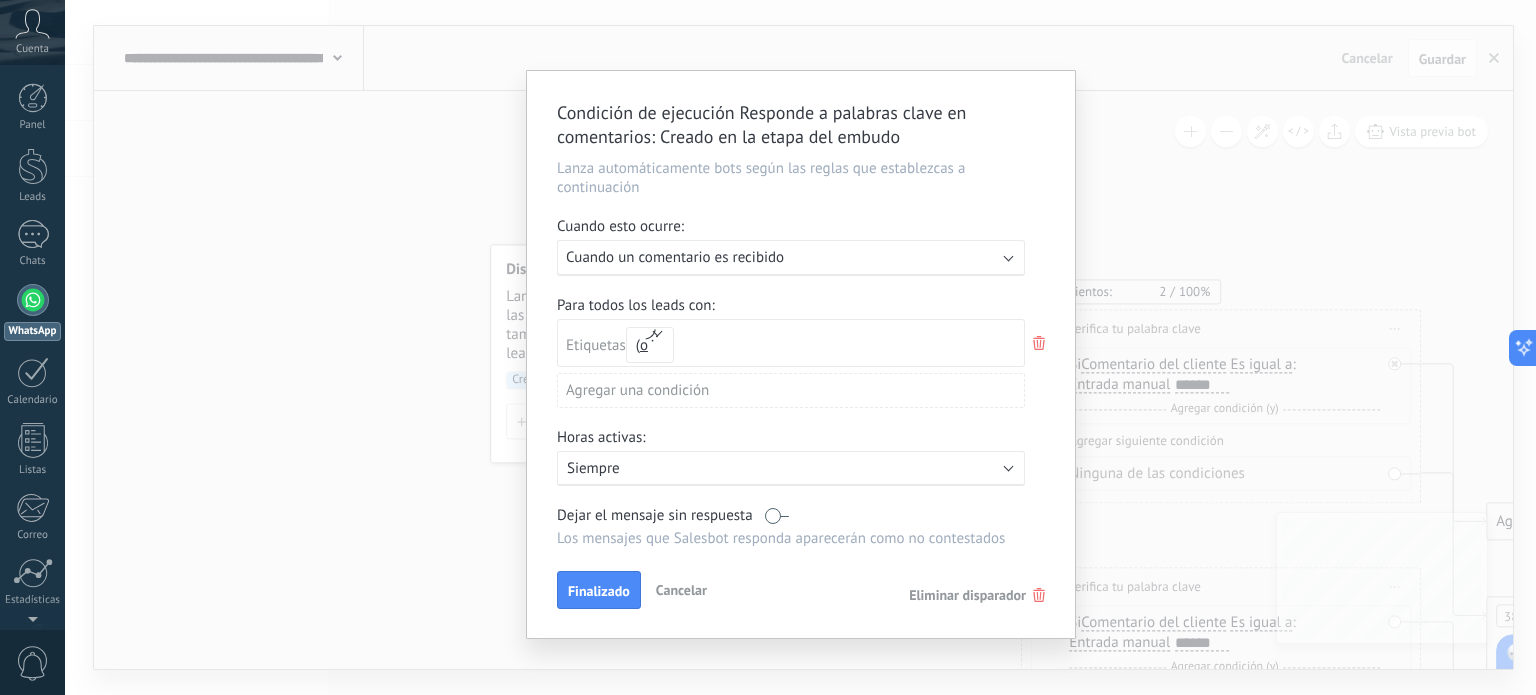 click 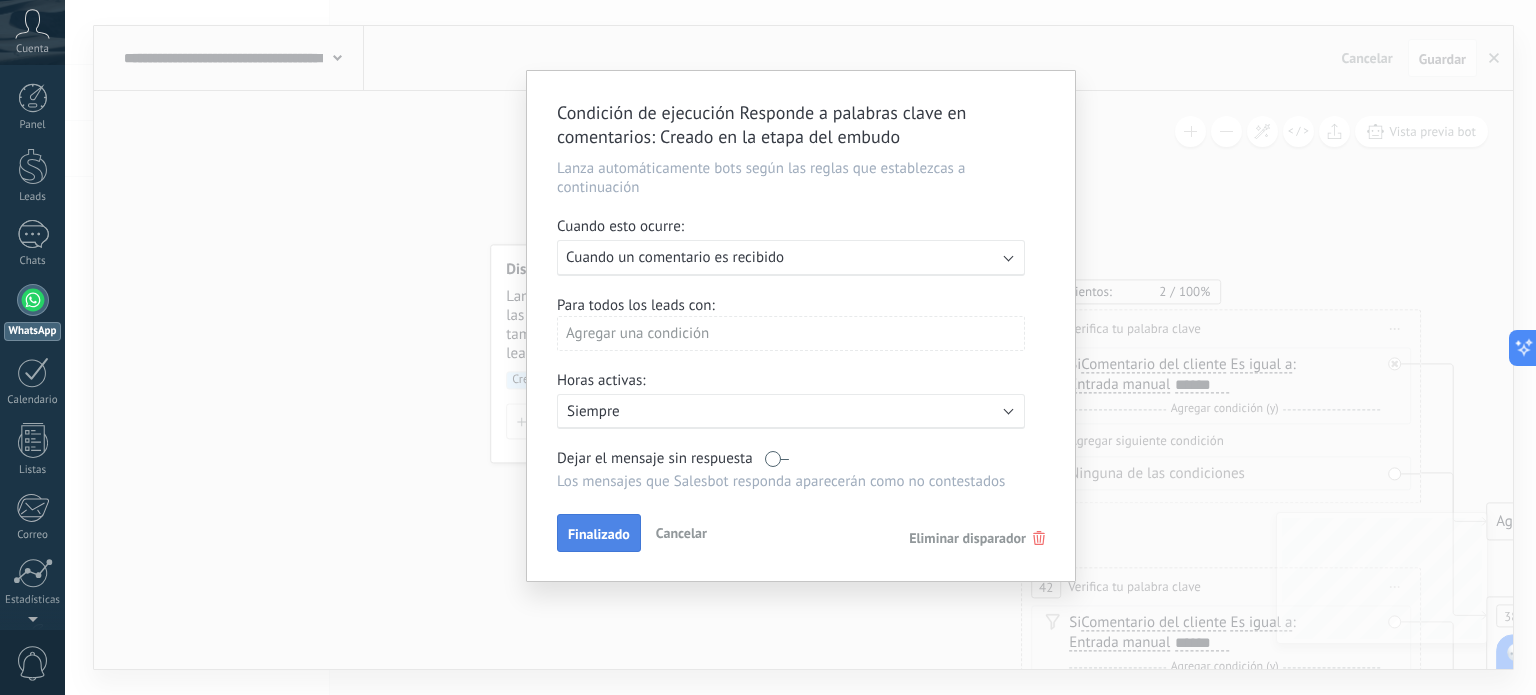 click on "Finalizado" at bounding box center (599, 534) 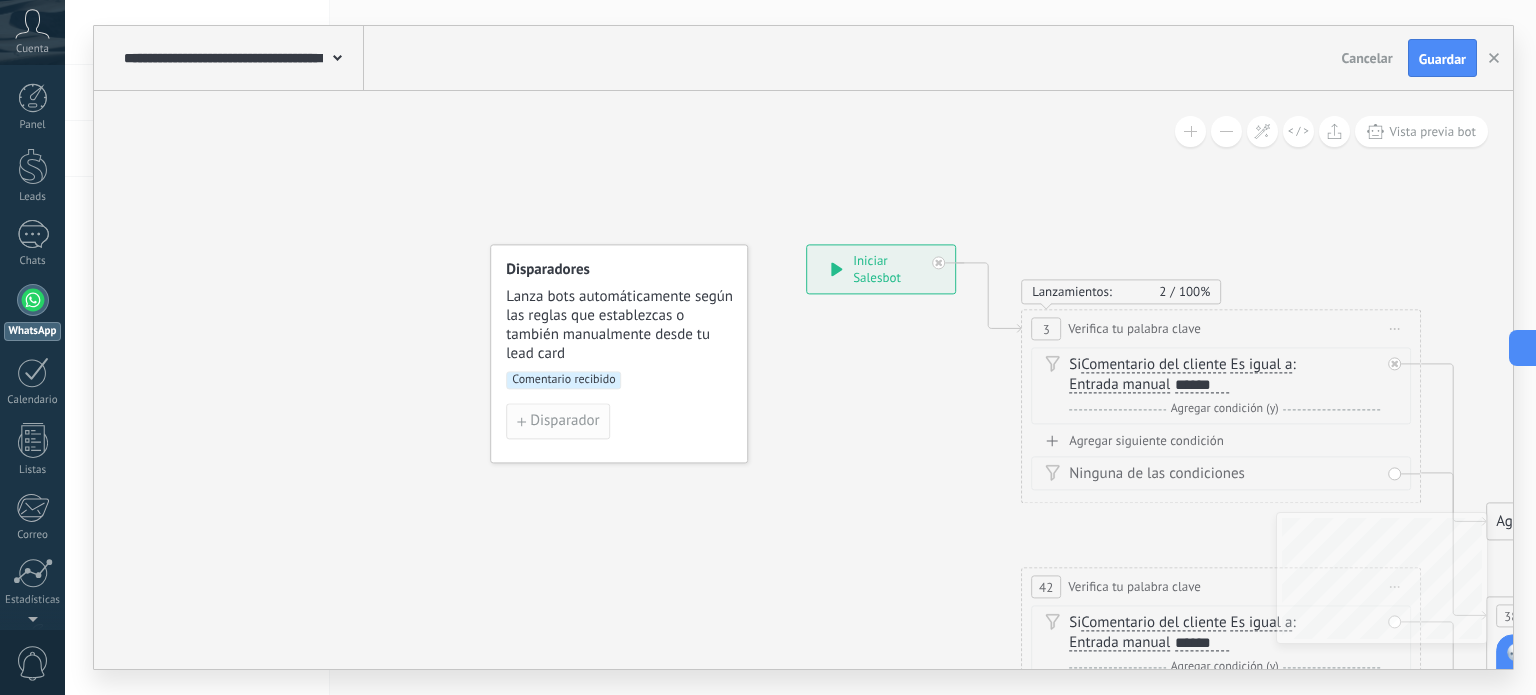 click on "Disparador" at bounding box center (564, 422) 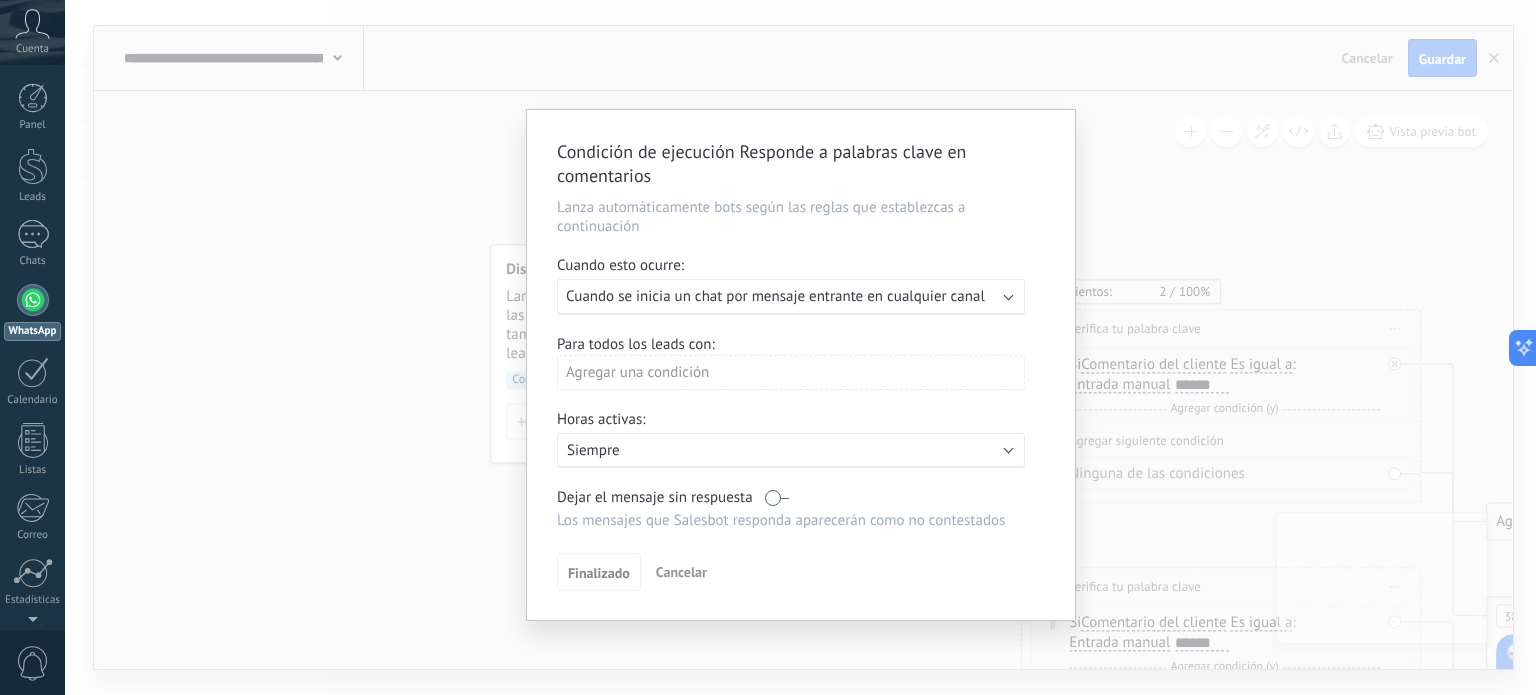 click on "Ejecutar:  Cuando se inicia un chat por mensaje entrante en cualquier canal" at bounding box center [791, 297] 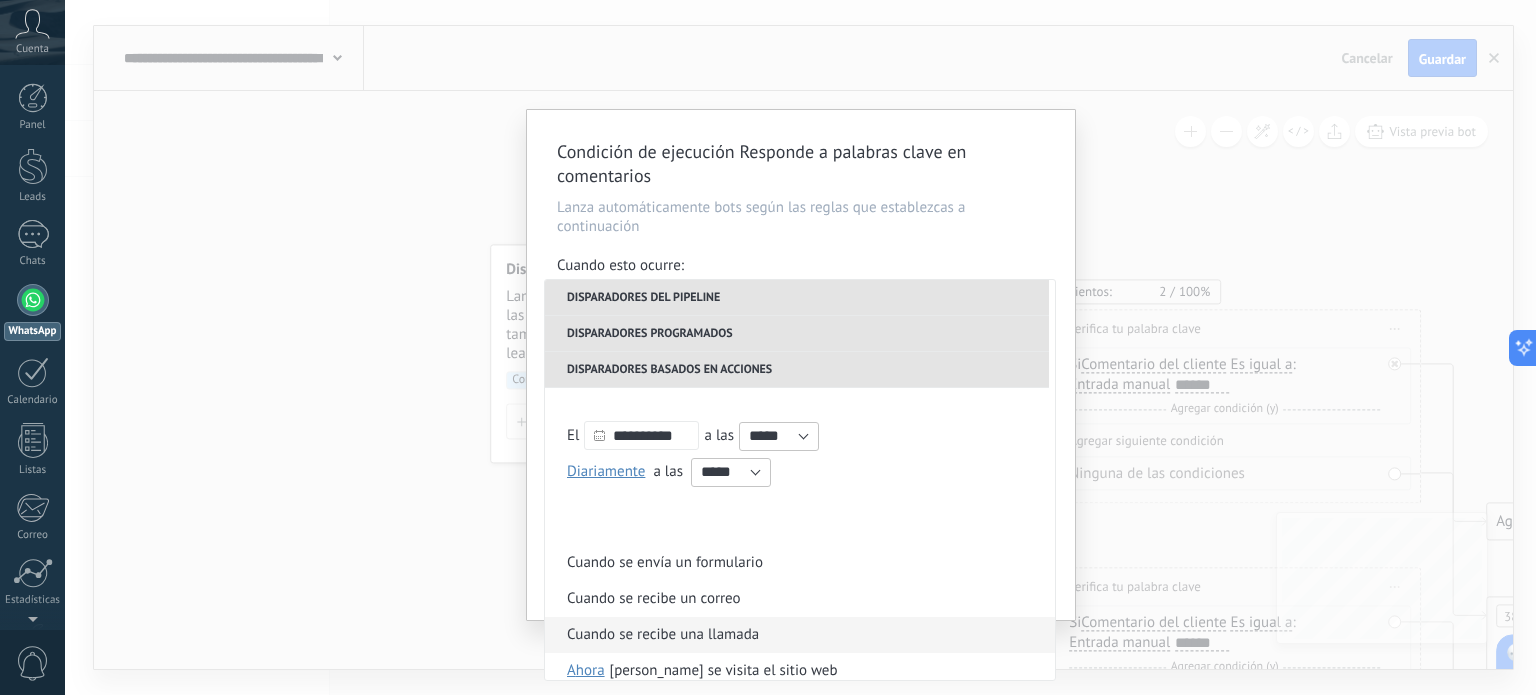 scroll, scrollTop: 400, scrollLeft: 0, axis: vertical 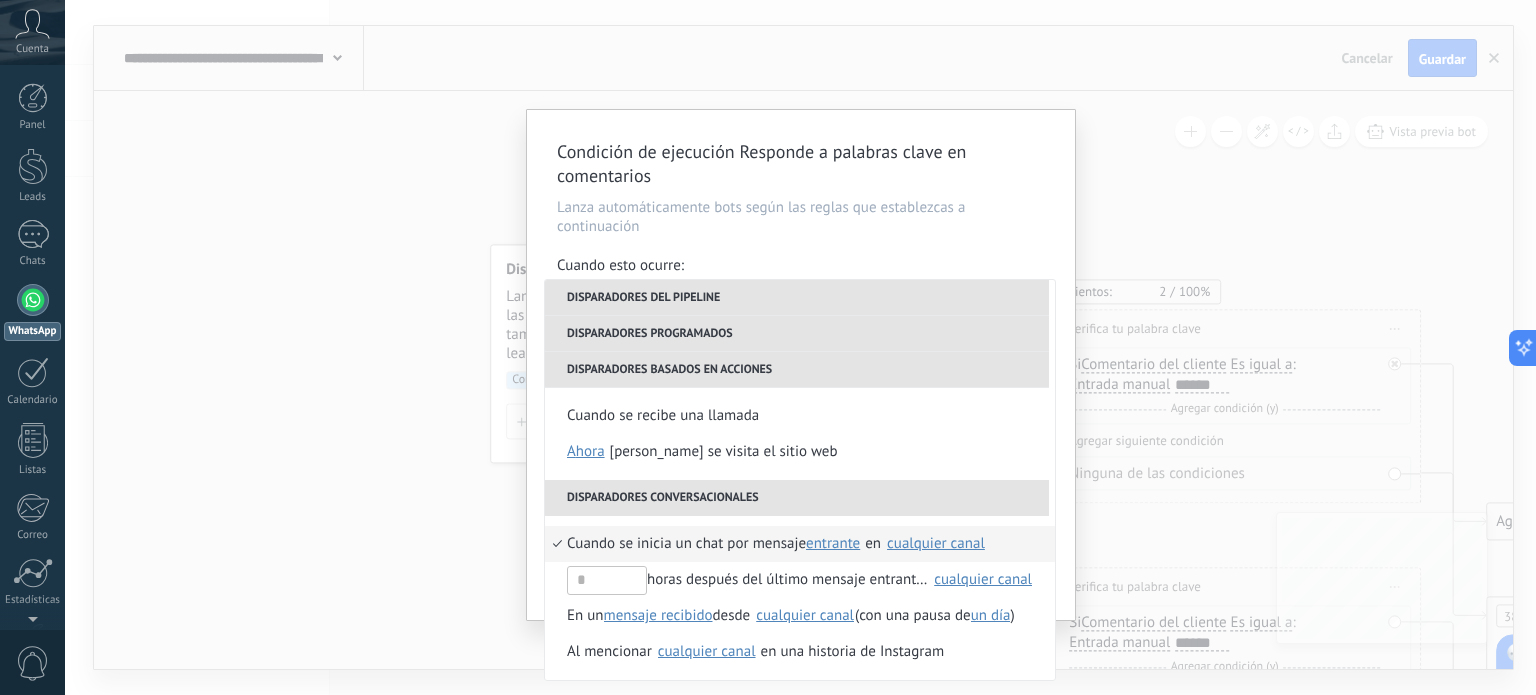 click on "Cuando se inicia un chat por mensaje" at bounding box center (686, 544) 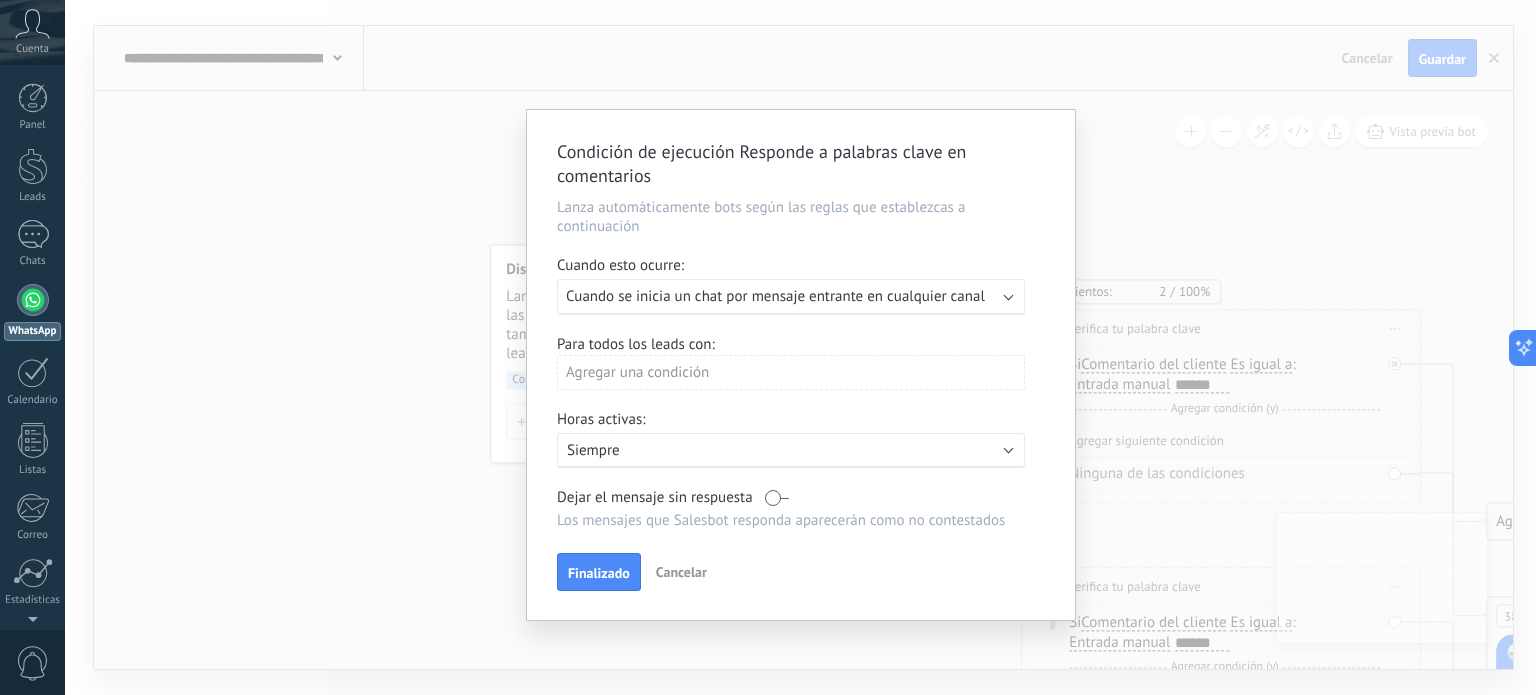 drag, startPoint x: 704, startPoint y: 310, endPoint x: 722, endPoint y: 319, distance: 20.12461 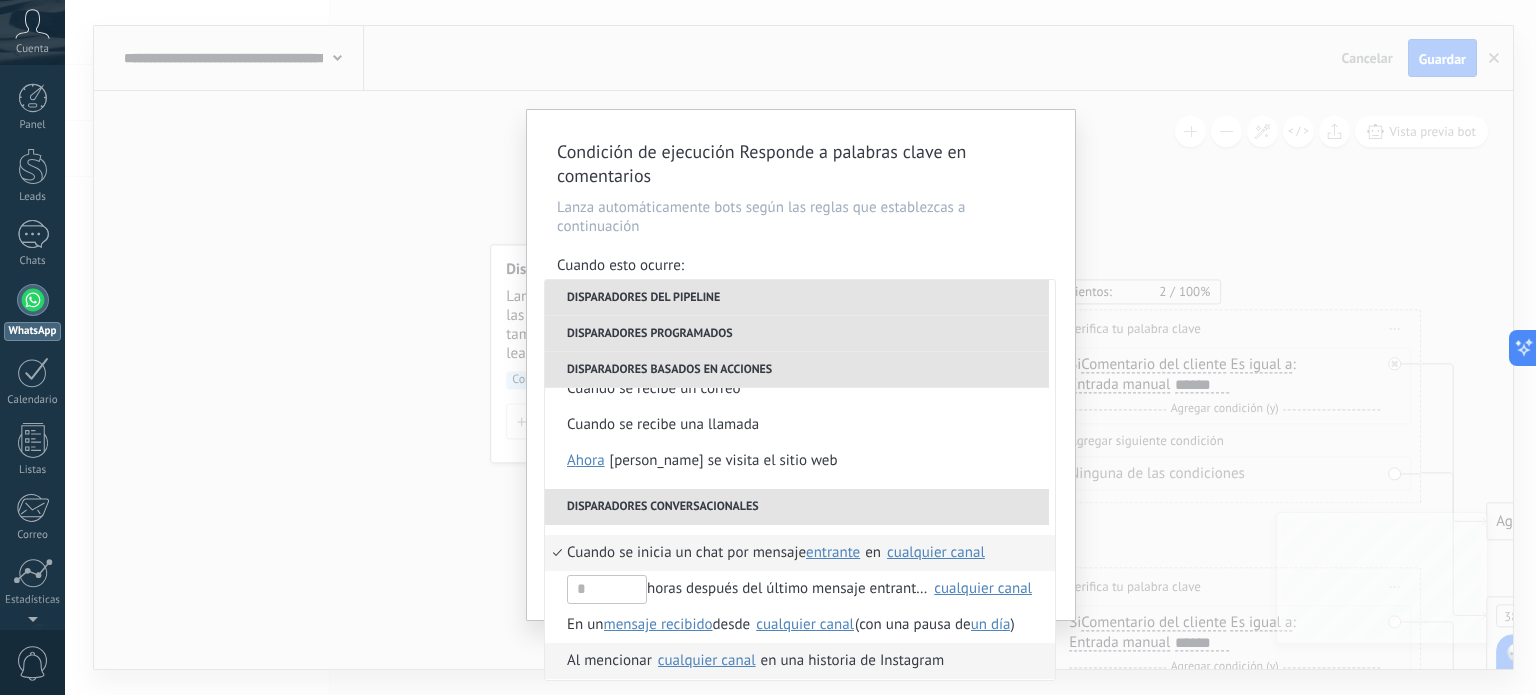 scroll, scrollTop: 500, scrollLeft: 0, axis: vertical 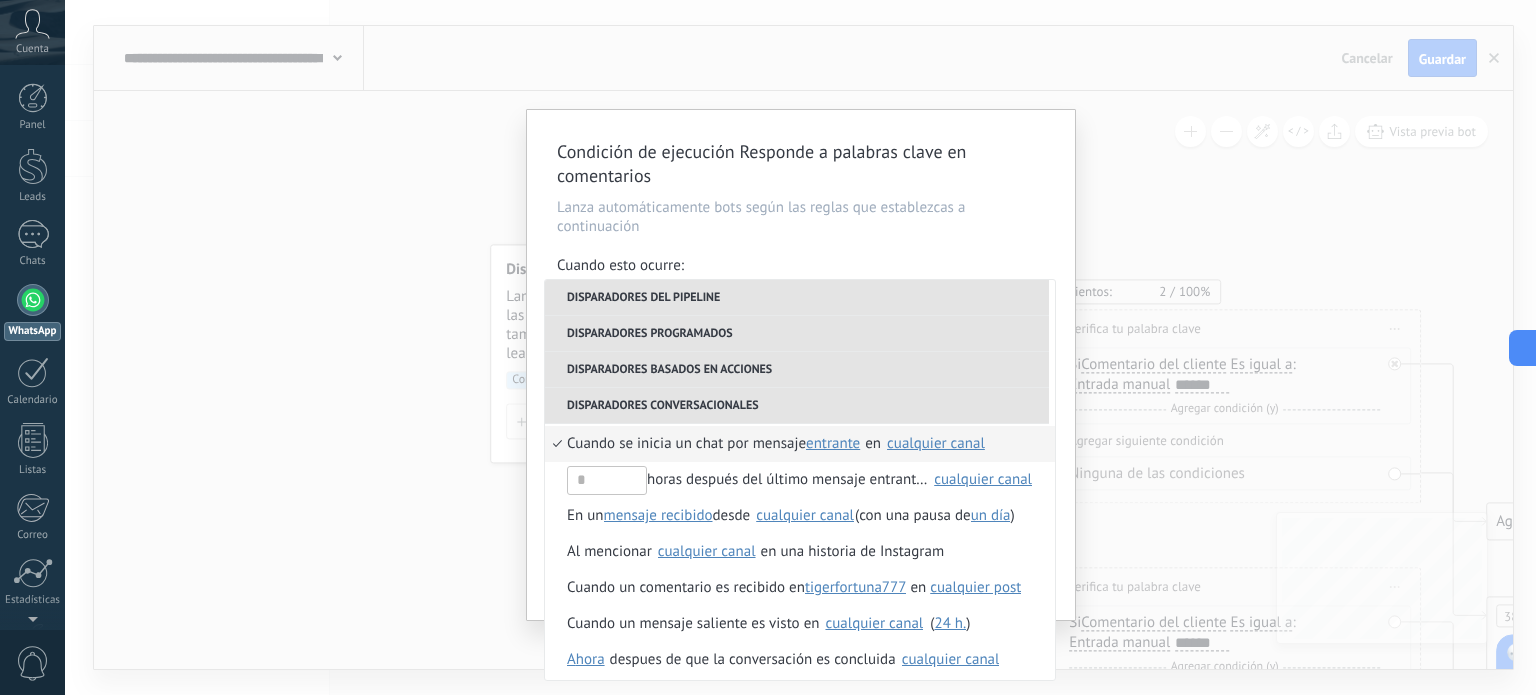 click on "cualquier canal" at bounding box center [936, 443] 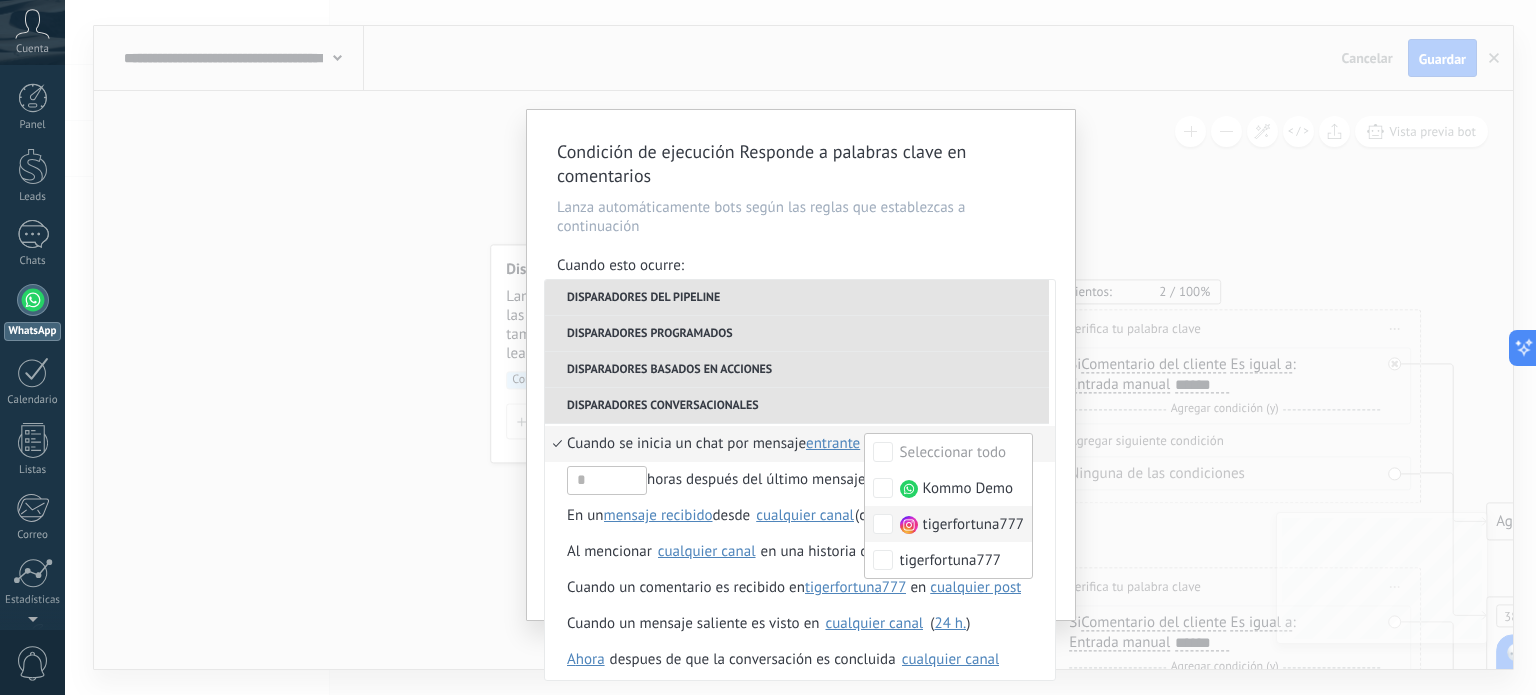 click at bounding box center [909, 525] 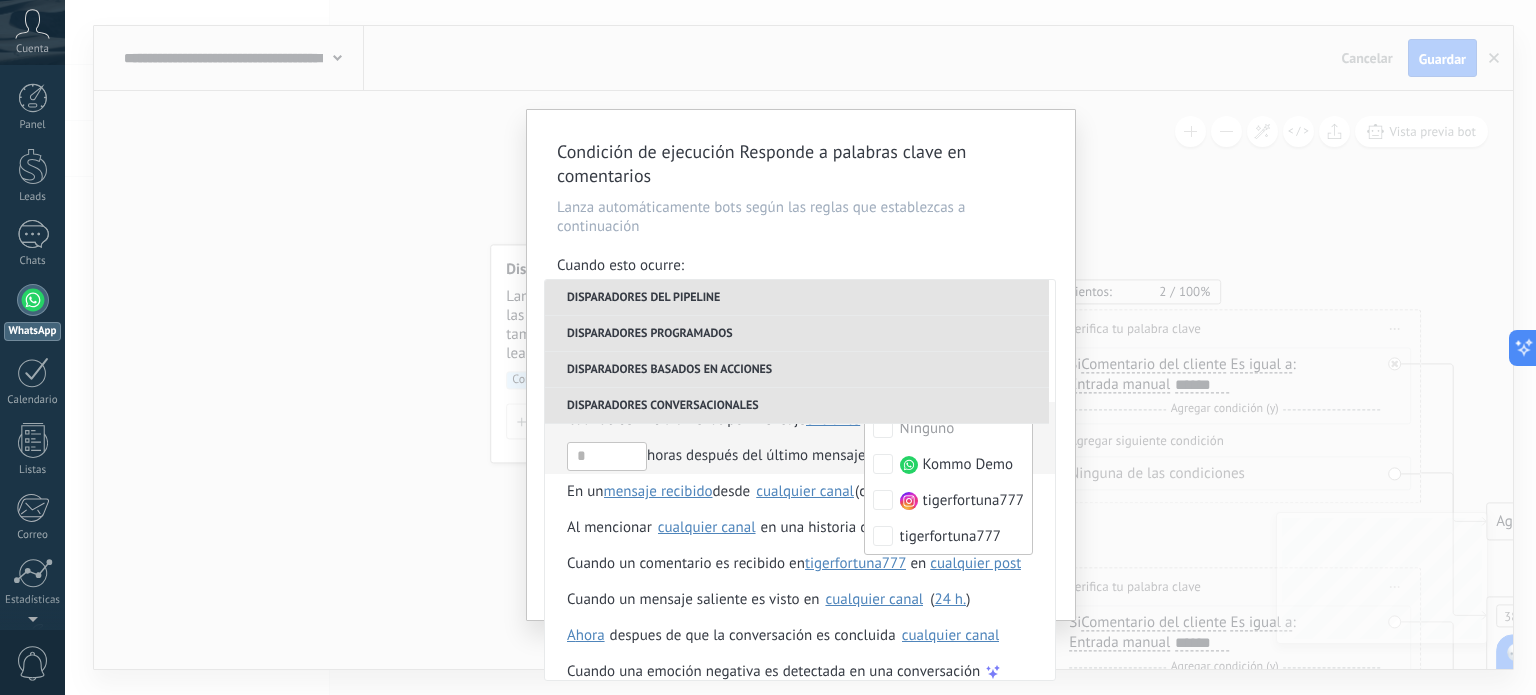 scroll, scrollTop: 544, scrollLeft: 0, axis: vertical 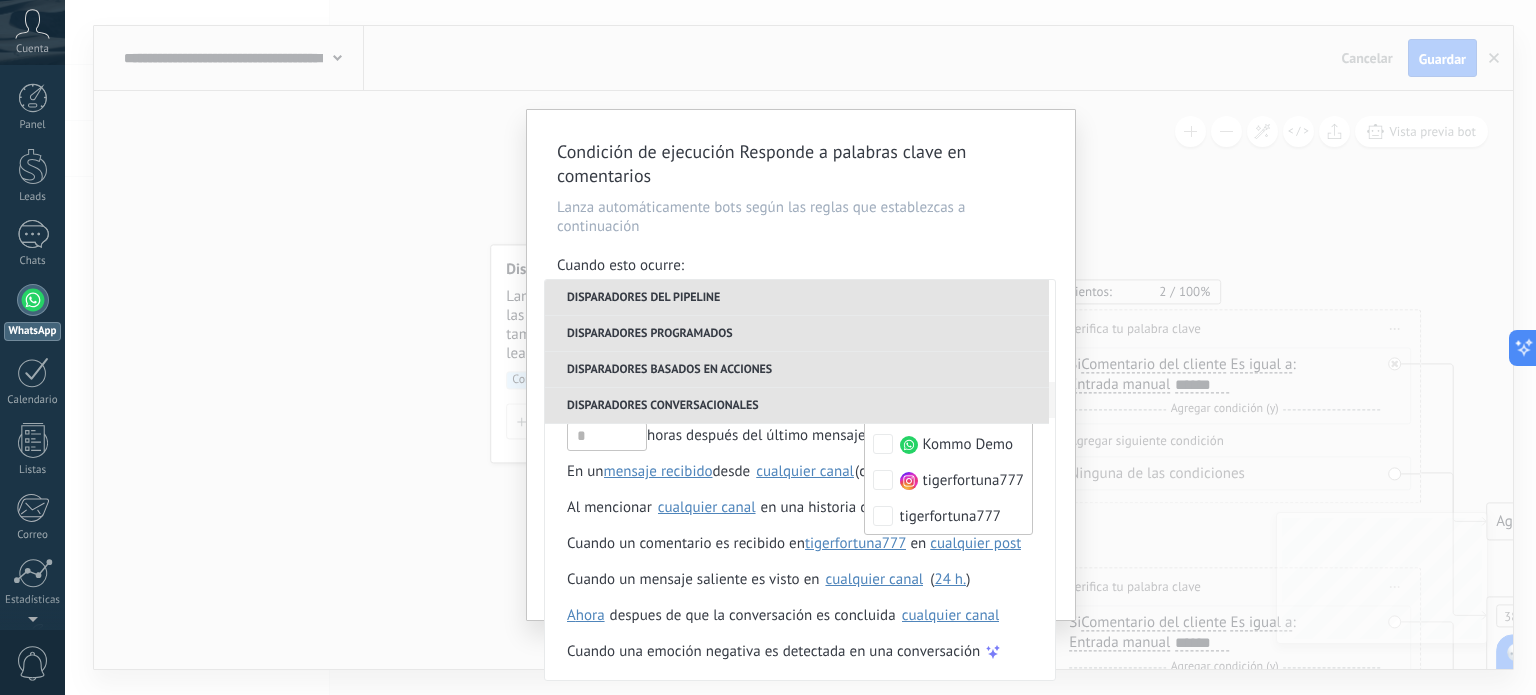 click on "Condición de ejecución Responde a palabras clave en comentarios Lanza automáticamente bots según las reglas que establezcas a continuación Cuando esto ocurre: Ejecutar:  Cuando se inicia un chat por mensaje entrante en cualquier canal Disparadores del pipeline Cuando se crea en una etapa del embudo ahora después de 5 minutos después de 10 minutos un día Seleccionar un intervalo ahora Cuando se mueve lead a una etapa del embudo ahora después de 5 minutos después de 10 minutos un día Seleccionar un intervalo ahora Cuando se mueve lead o se crea en una etapa del embudo ahora después de 5 minutos después de 10 minutos un día Seleccionar un intervalo ahora Cuando se cambia el usuario responsable en lead Cuando un usuario  añade elimina añade  etiquetas en  lead contacto compañía lead : #añadir etiquetas Cuando un campo en  Productos contacto compañía lead Productos  es actualizado:  SKU Grupo Precio Descripción External ID Unit Oferta especial 1 Precio al por mayor SKU El )" at bounding box center [800, 347] 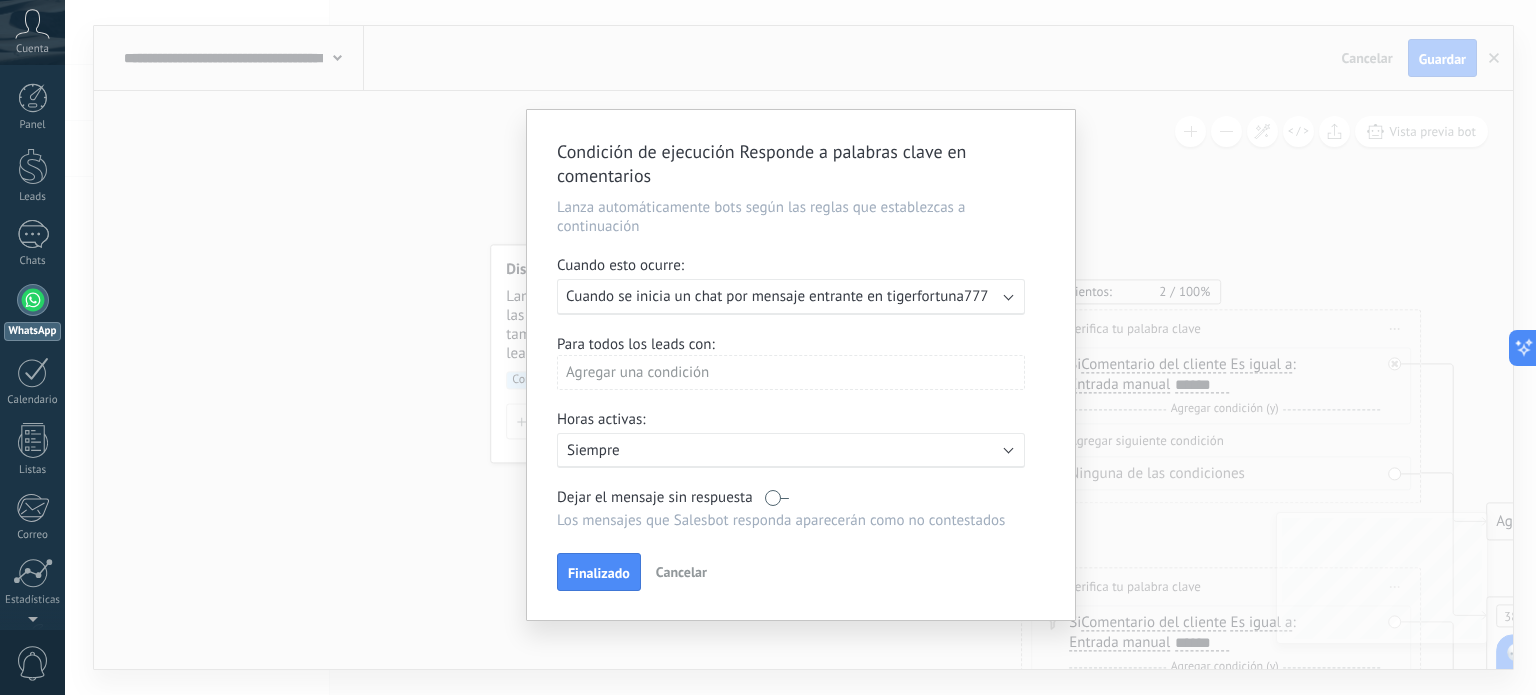 click on "Ejecutar:  Cuando se inicia un chat por mensaje entrante en tigerfortuna777" at bounding box center (791, 297) 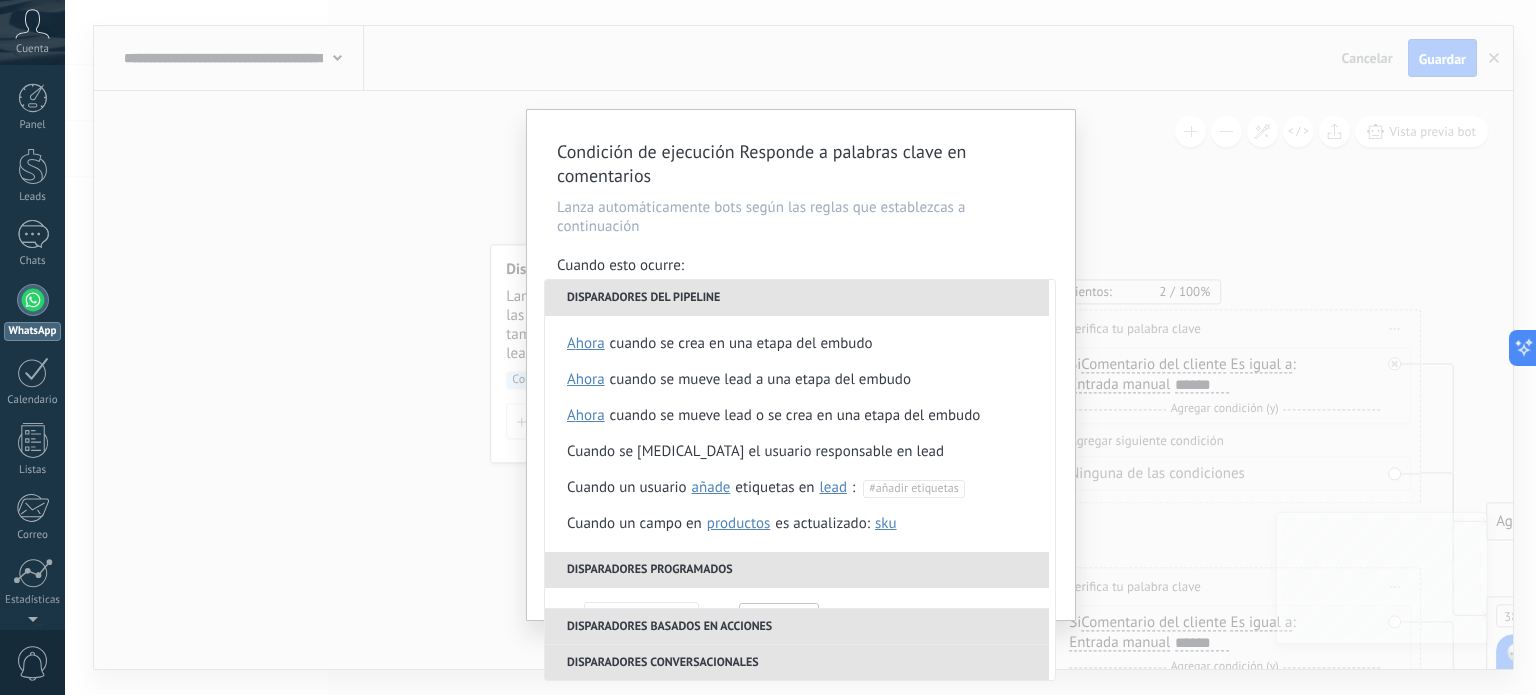 click on "Lanza automáticamente bots según las reglas que establezcas a continuación" at bounding box center (801, 217) 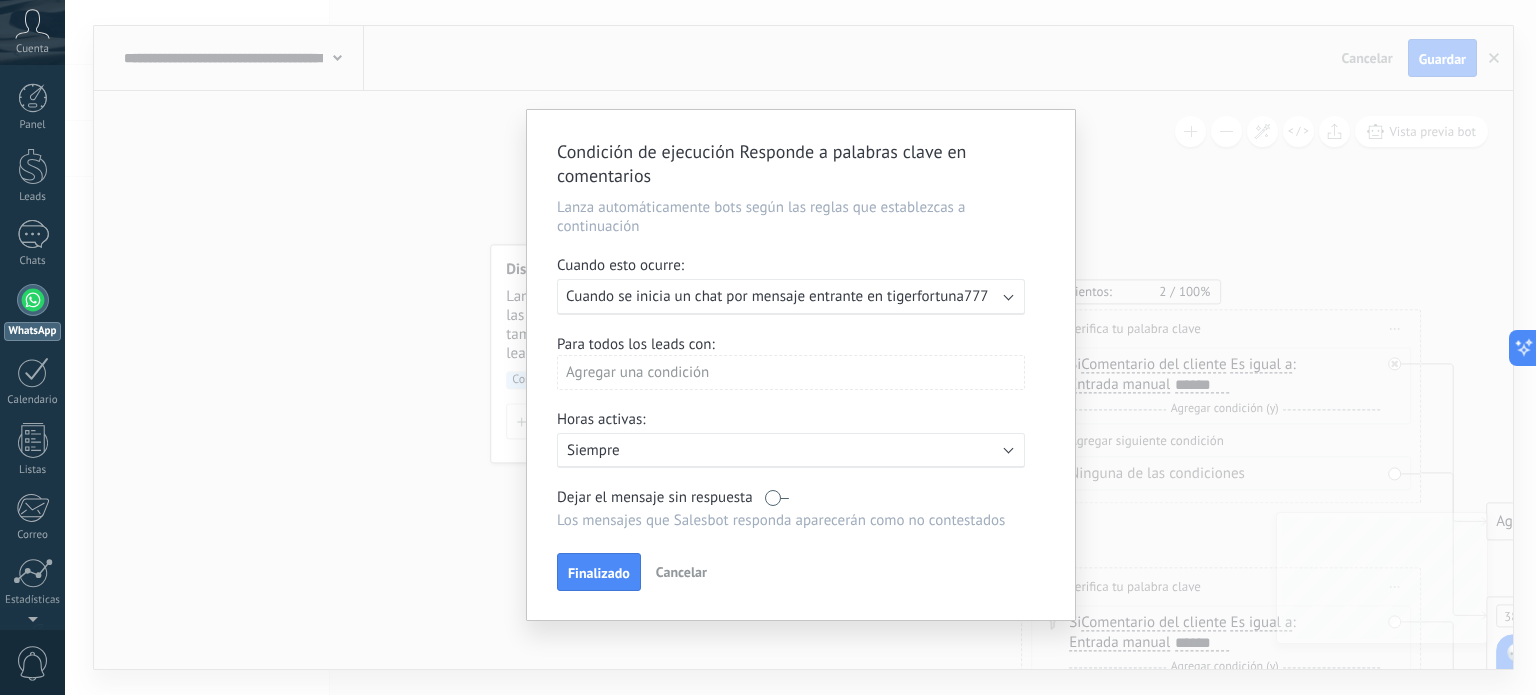 drag, startPoint x: 840, startPoint y: 303, endPoint x: 848, endPoint y: 312, distance: 12.0415945 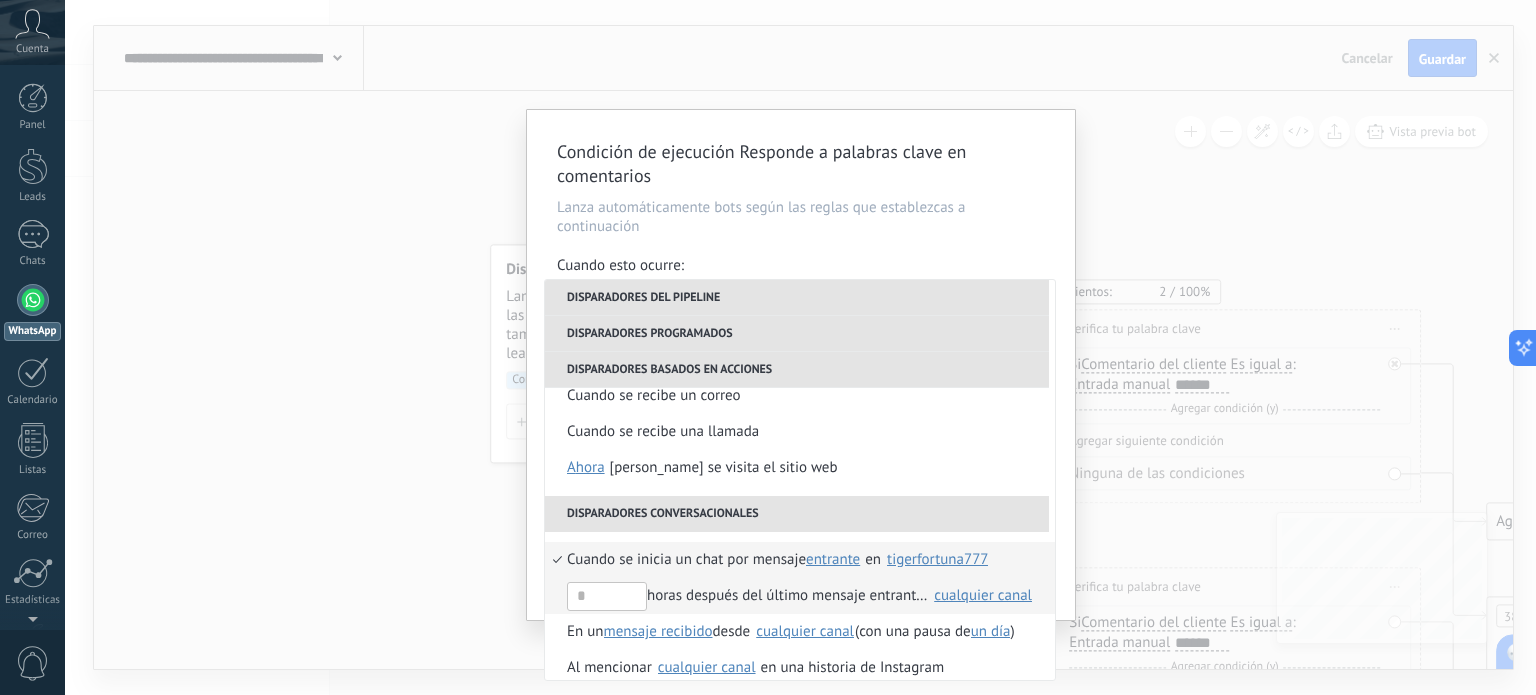 scroll, scrollTop: 444, scrollLeft: 0, axis: vertical 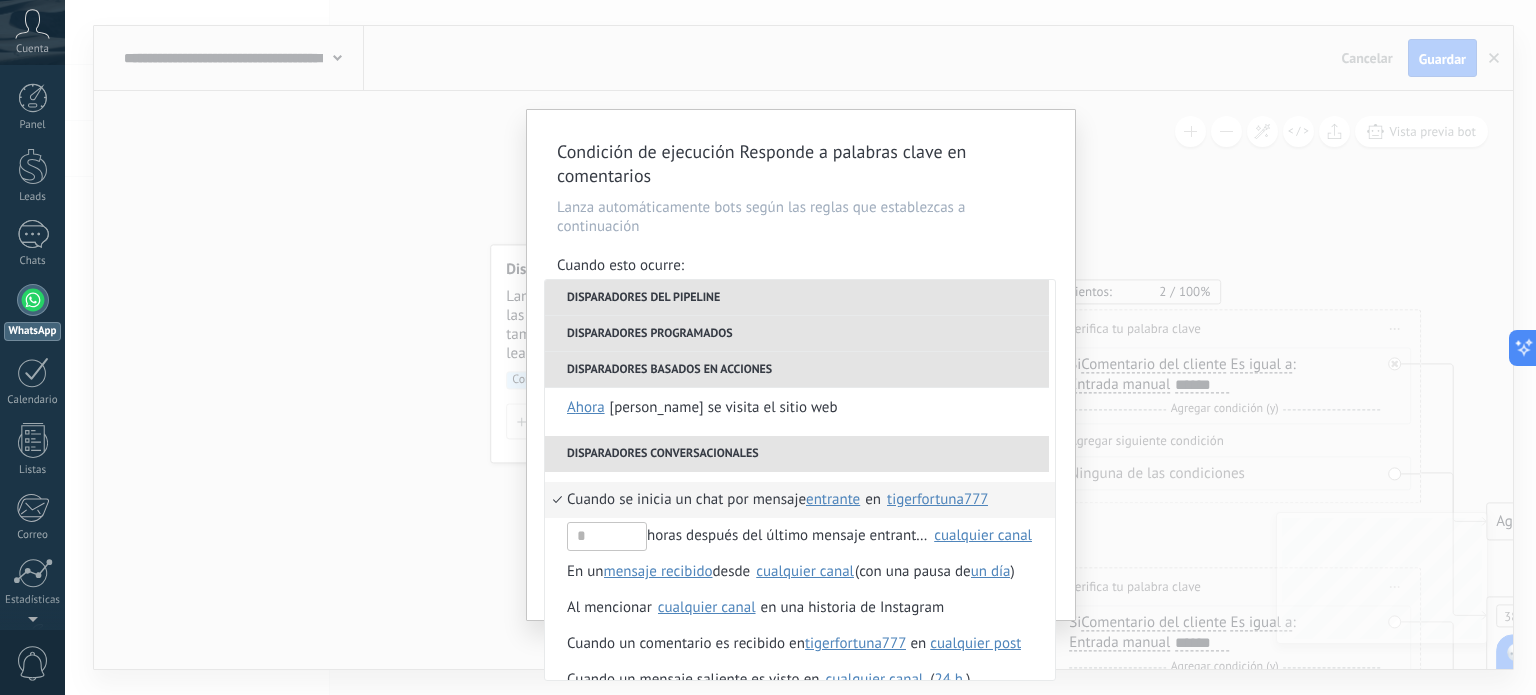 click on "tigerfortuna777" at bounding box center [937, 499] 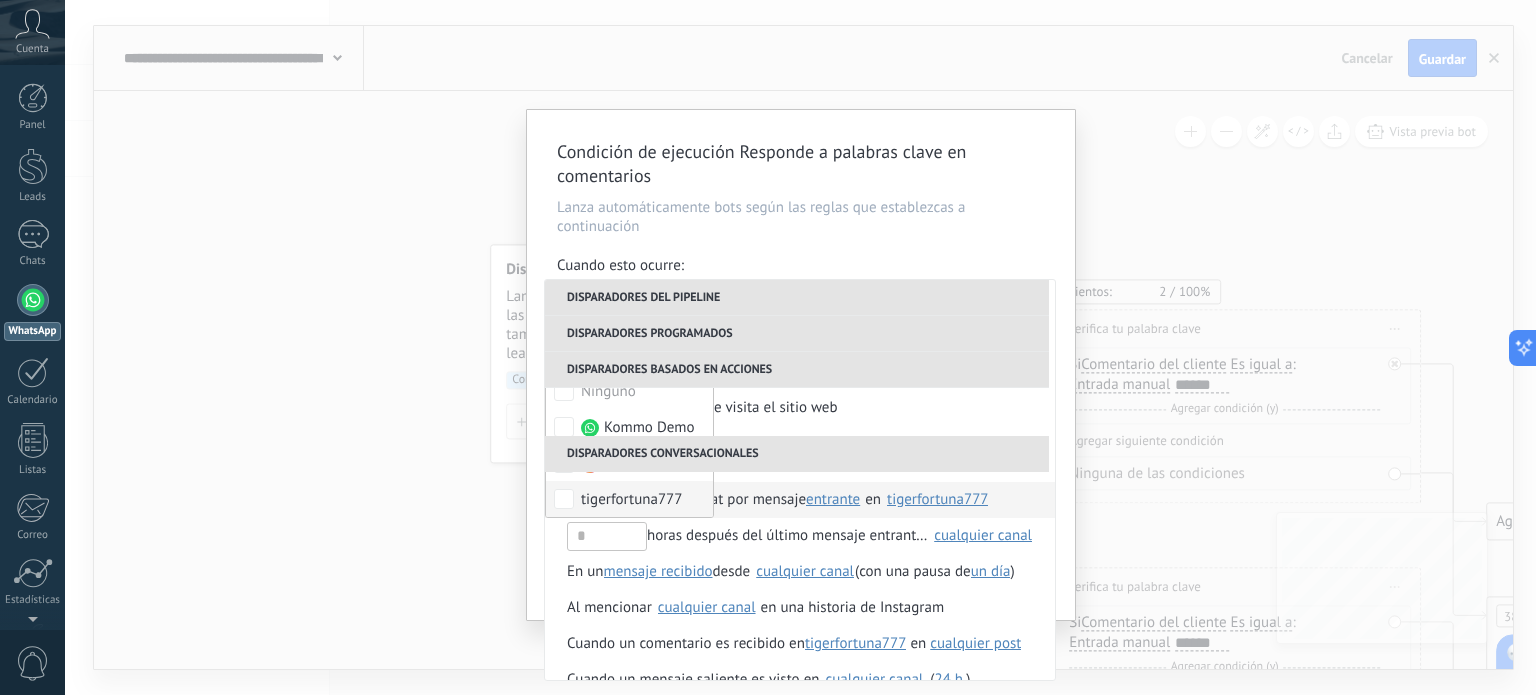 click on "tigerfortuna777" at bounding box center [629, 499] 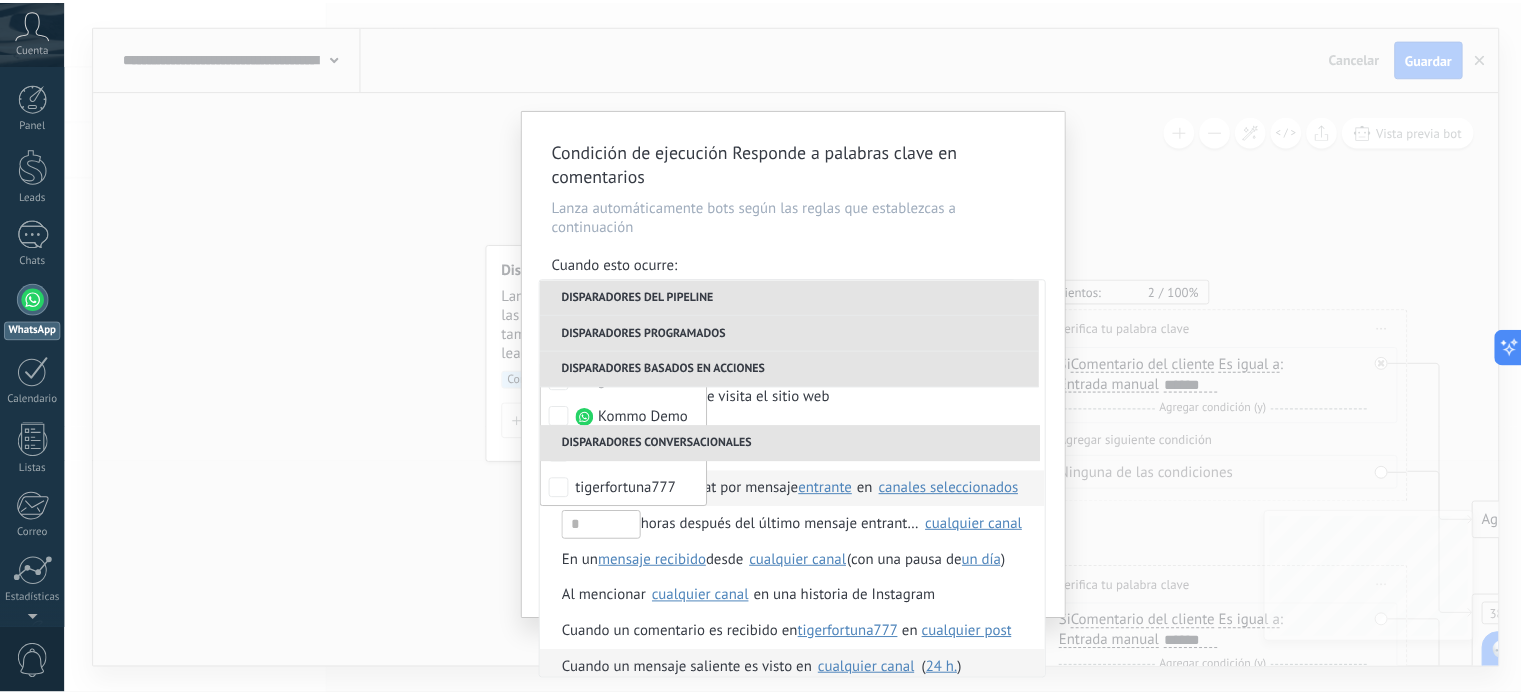 scroll, scrollTop: 544, scrollLeft: 0, axis: vertical 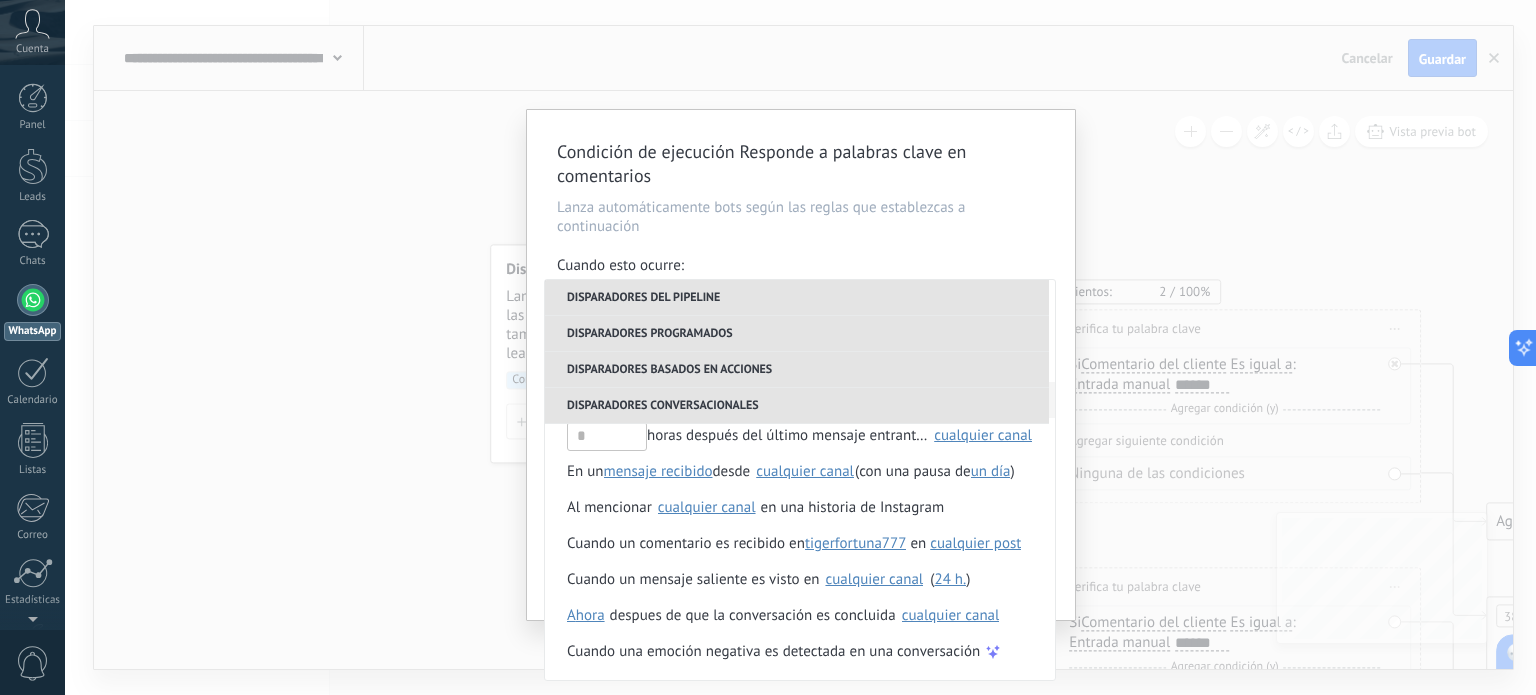 click on "Condición de ejecución Responde a palabras clave en comentarios Lanza automáticamente bots según las reglas que establezcas a continuación Cuando esto ocurre: Ejecutar:  Cuando se inicia un chat por mensaje entrante en tigerfortuna777 Disparadores del pipeline Cuando se crea en una etapa del embudo ahora después de 5 minutos después de 10 minutos un día Seleccionar un intervalo ahora Cuando se mueve lead a una etapa del embudo ahora después de 5 minutos después de 10 minutos un día Seleccionar un intervalo ahora Cuando se mueve lead o se crea en una etapa del embudo ahora después de 5 minutos después de 10 minutos un día Seleccionar un intervalo ahora Cuando se cambia el usuario responsable en lead Cuando un usuario  añade elimina añade  etiquetas en  lead contacto compañía lead : #añadir etiquetas Cuando un campo en  Productos contacto compañía lead Productos  es actualizado:  SKU Grupo Precio Descripción External ID Unit Oferta especial 1 Precio al por mayor SKU El )" at bounding box center (800, 347) 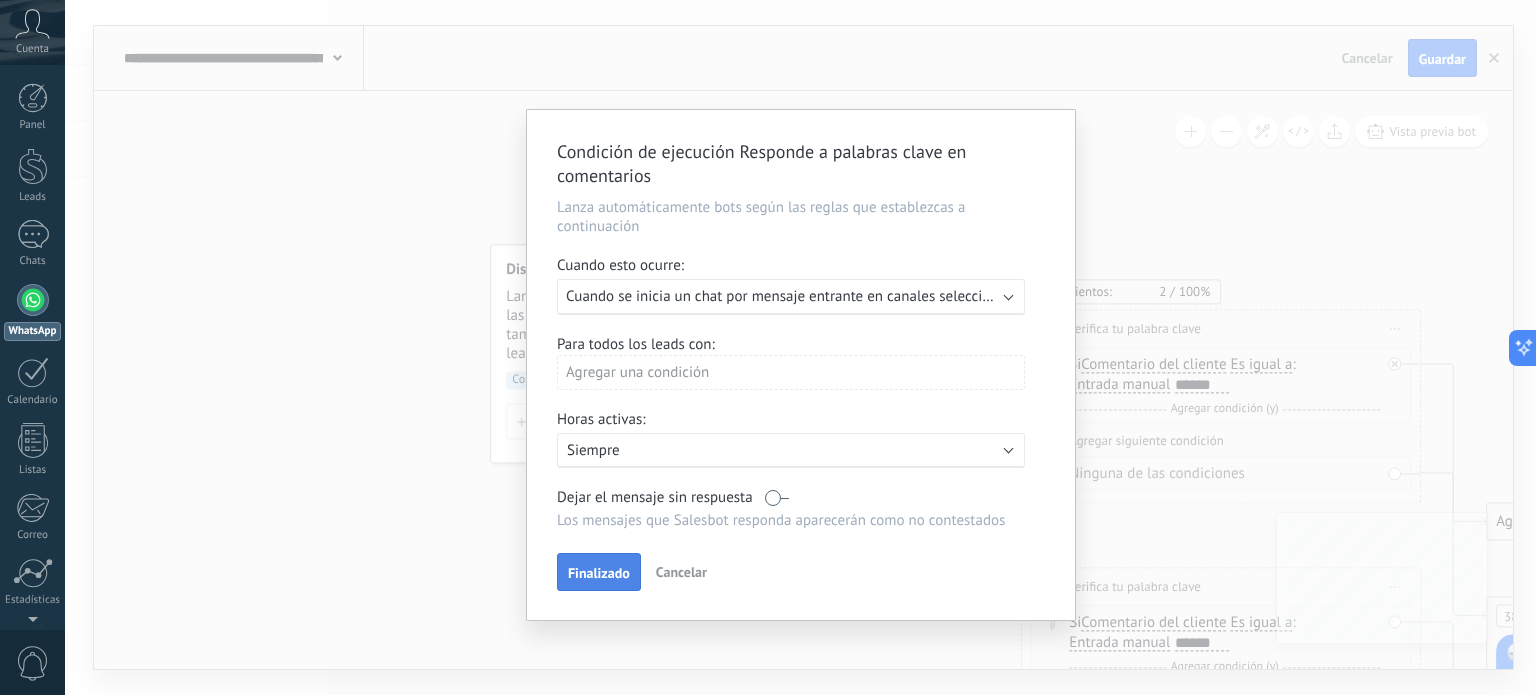 click on "Finalizado" at bounding box center [599, 573] 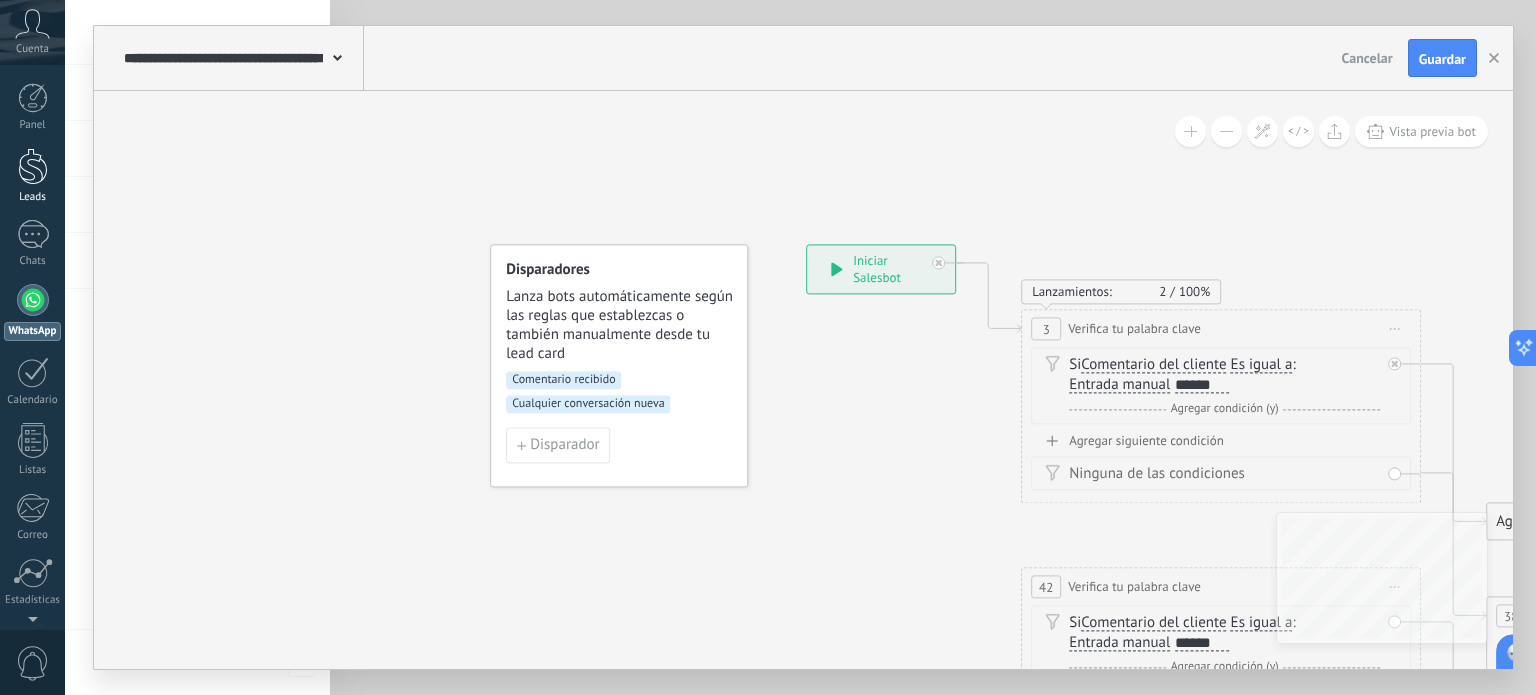 click at bounding box center (33, 166) 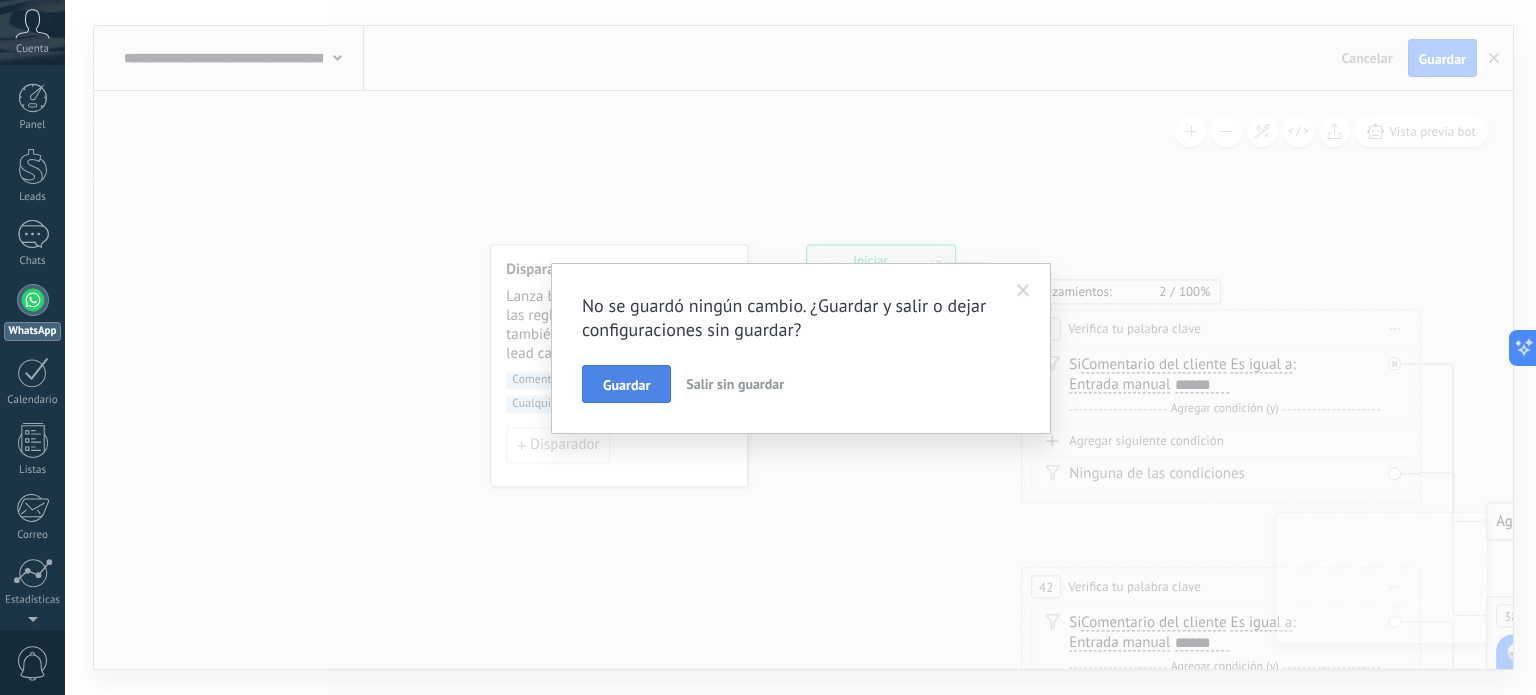 click on "Guardar" at bounding box center [626, 385] 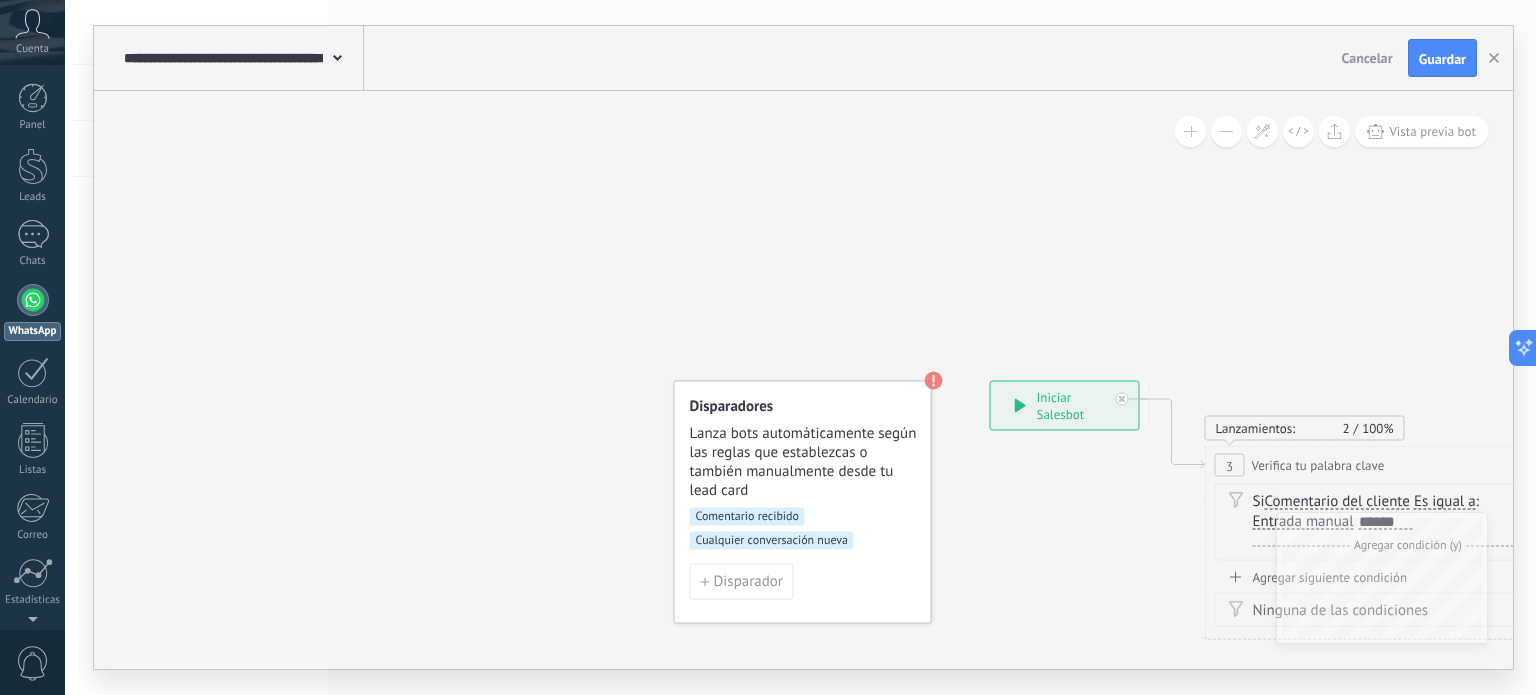 click on "Cualquier conversación nueva" at bounding box center (772, 541) 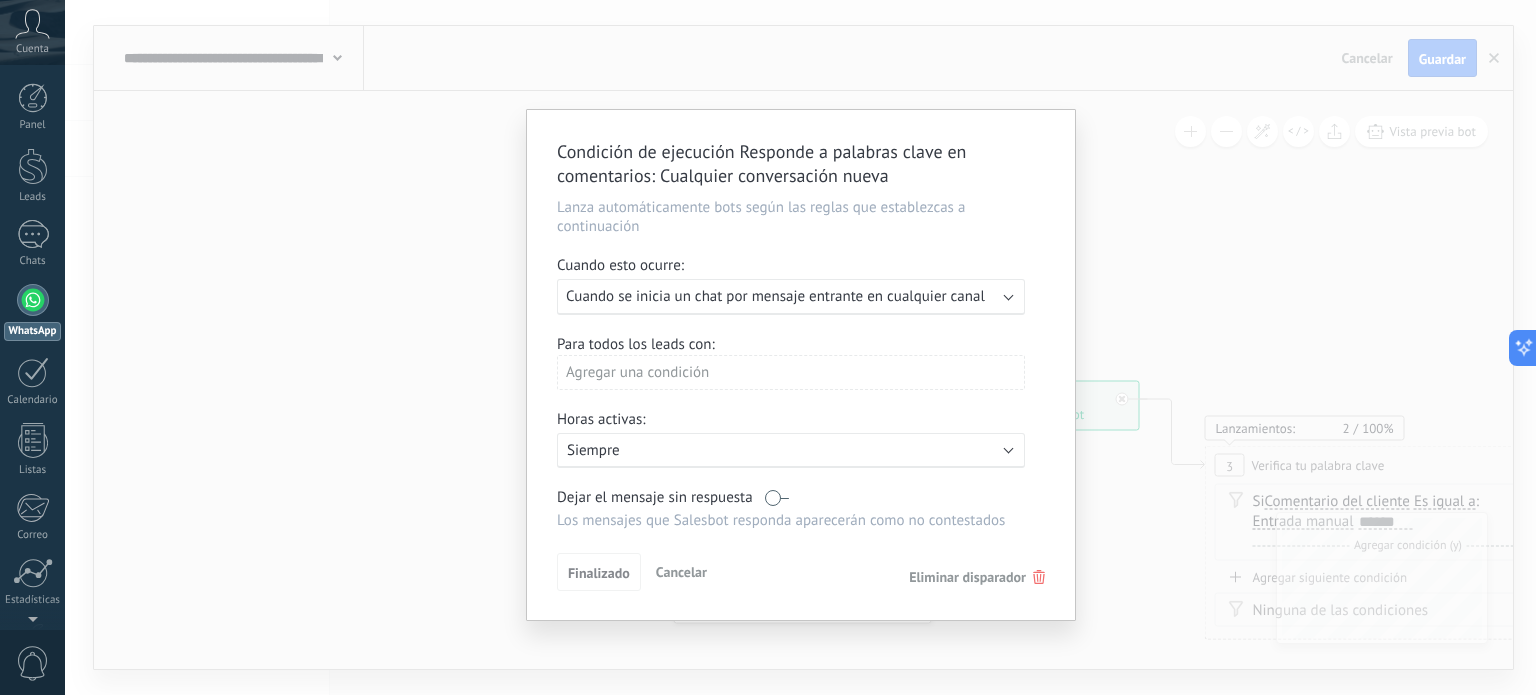 click 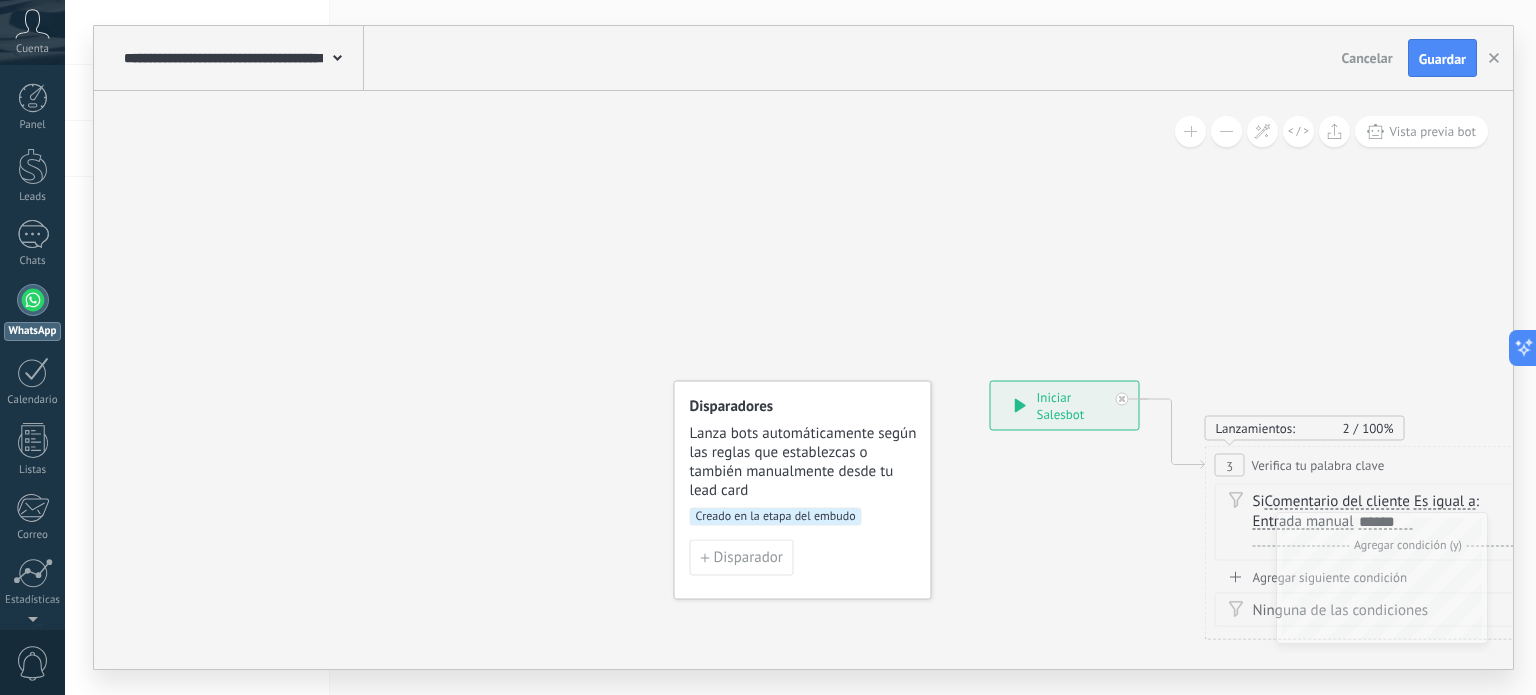 click on "Creado en la etapa del embudo" at bounding box center (776, 517) 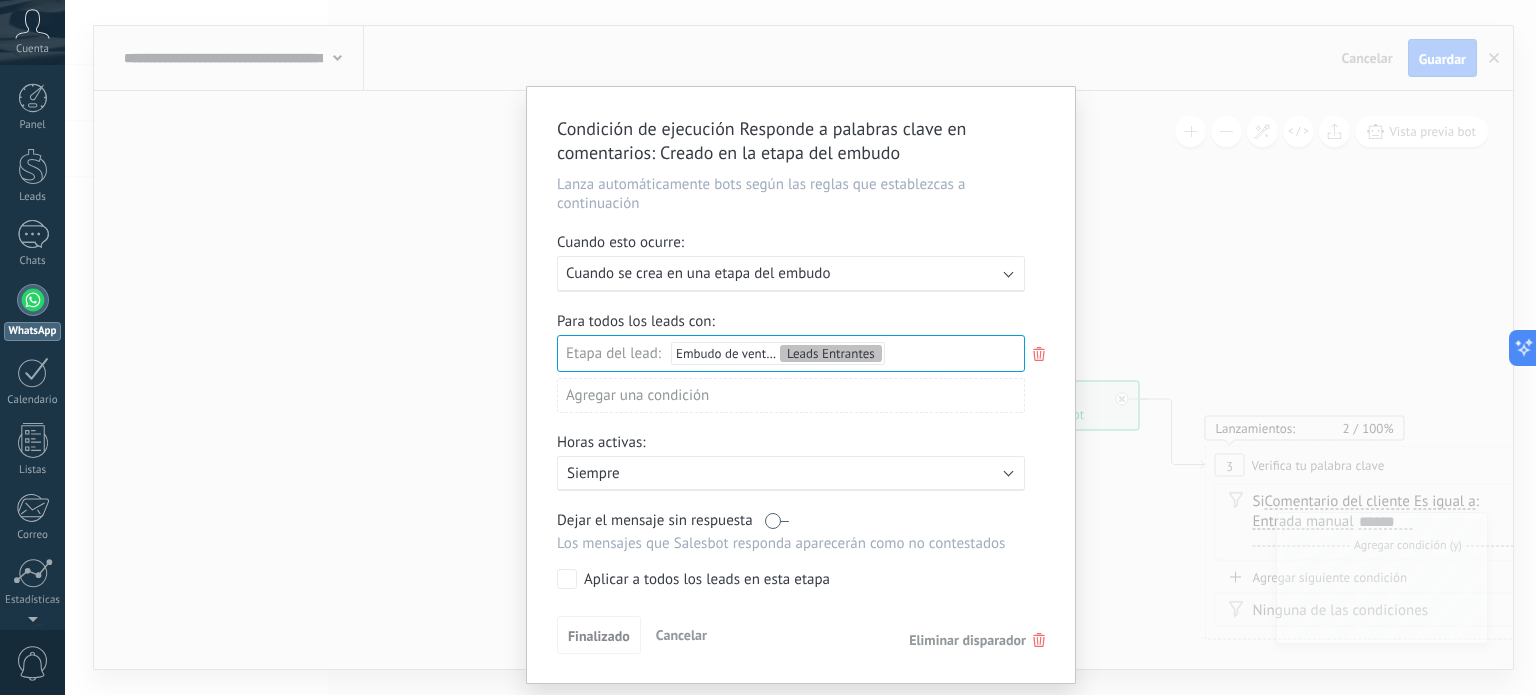 click 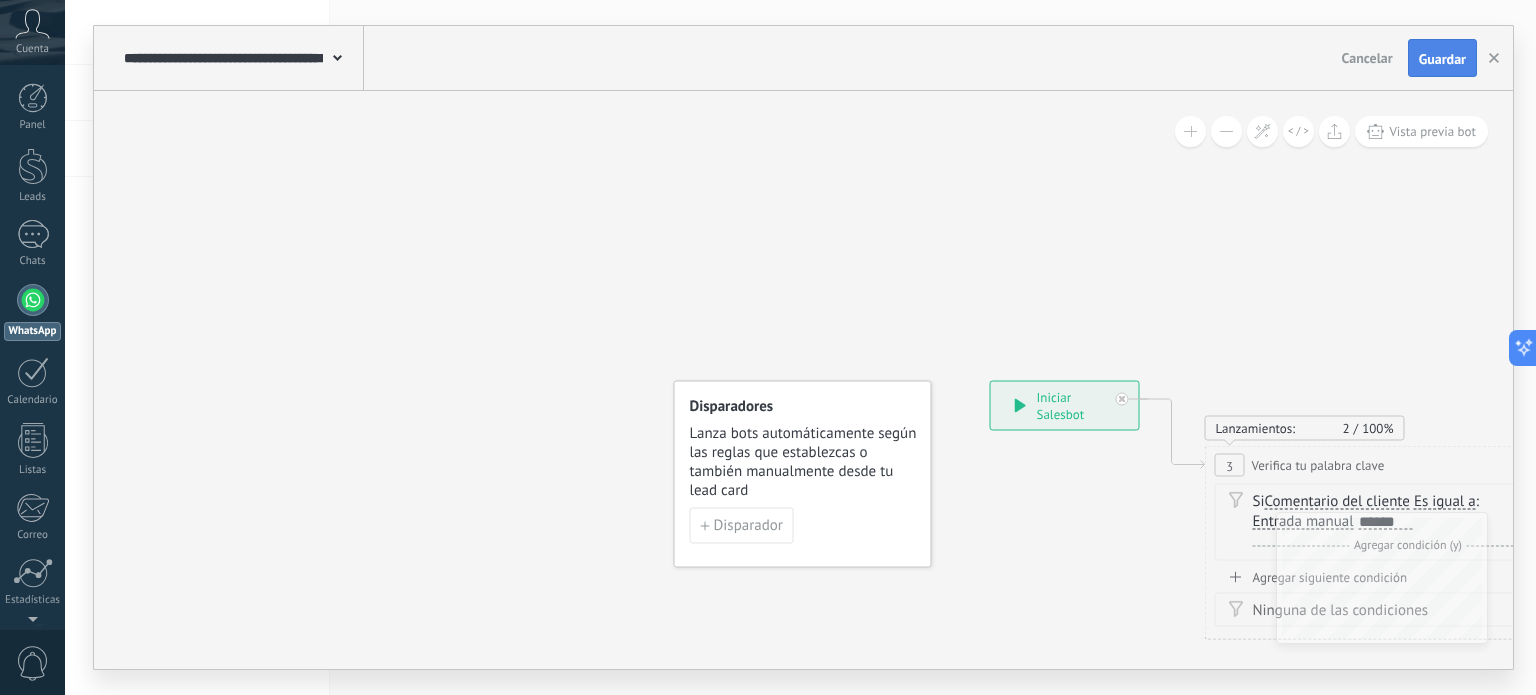 click on "Guardar" at bounding box center (1442, 58) 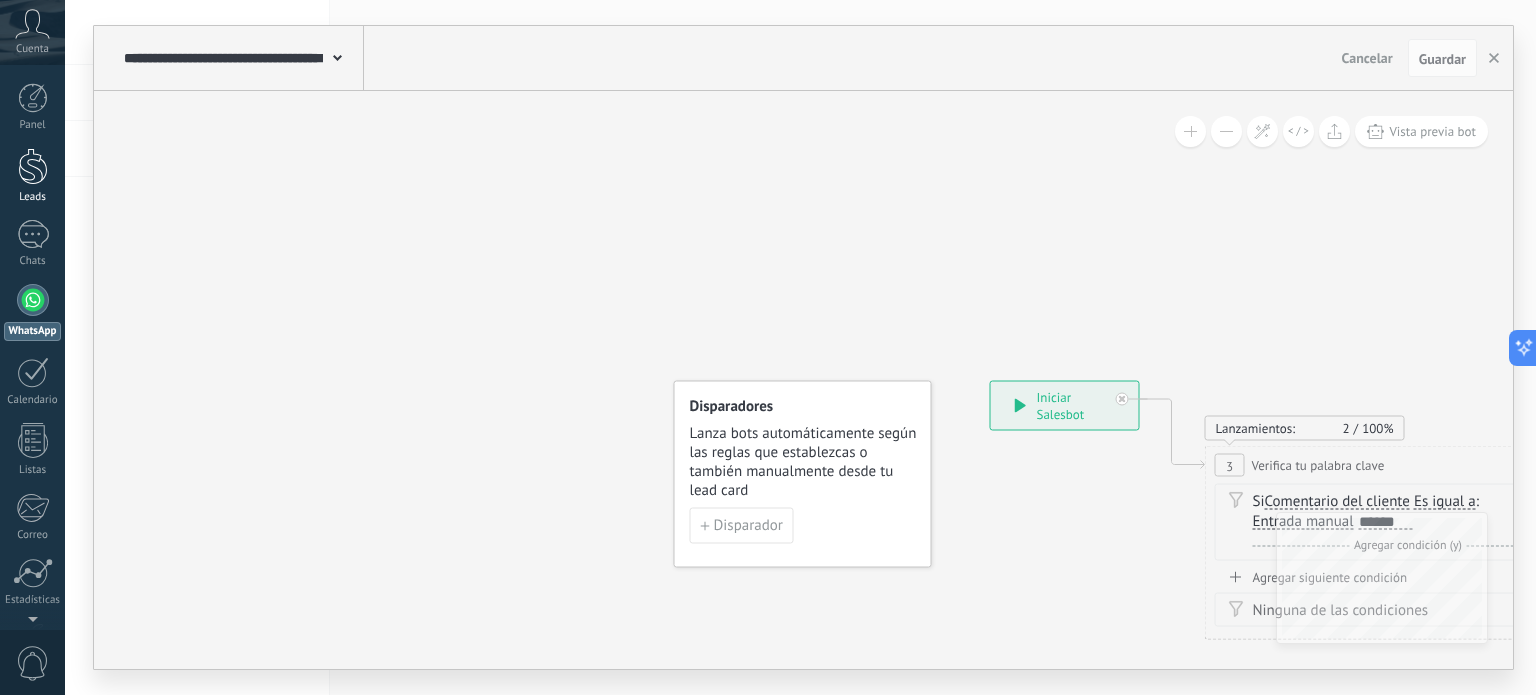 click on "Leads" at bounding box center [32, 176] 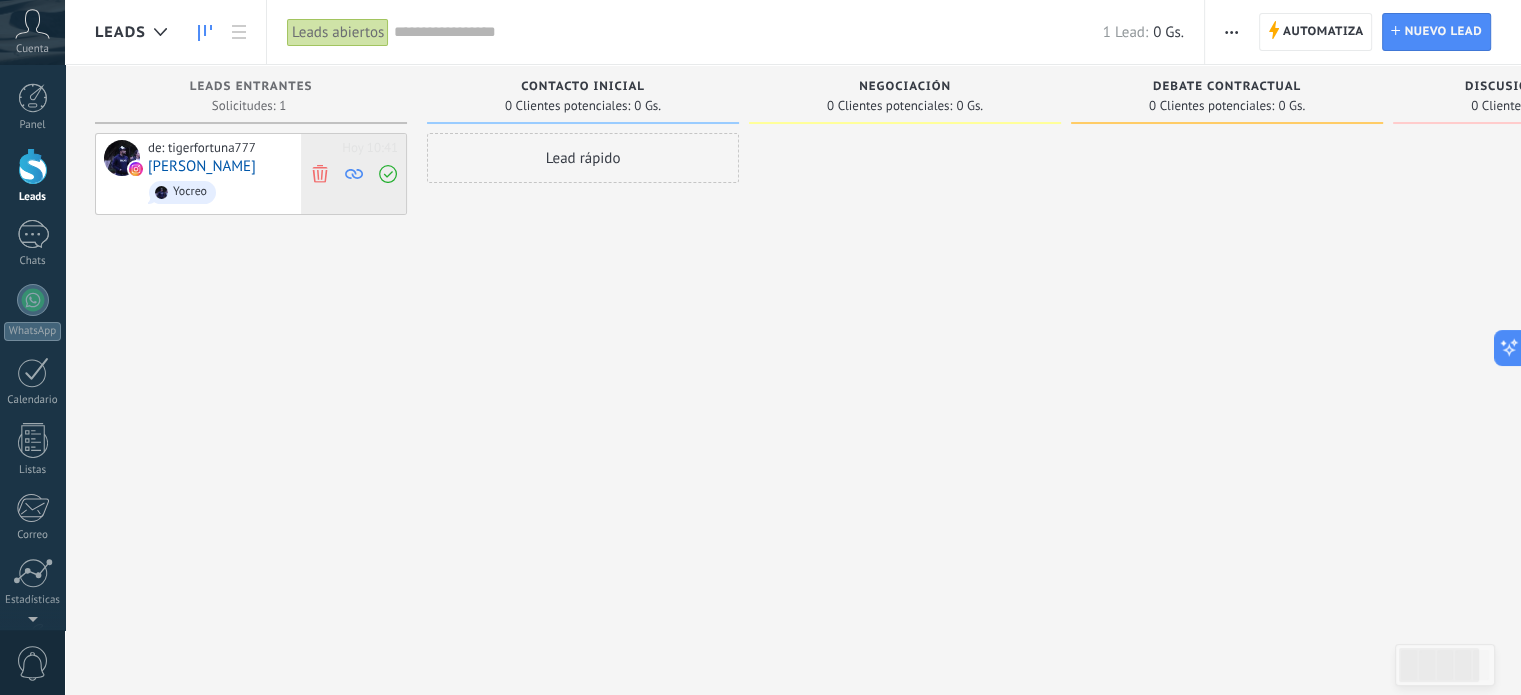 click at bounding box center [387, 174] 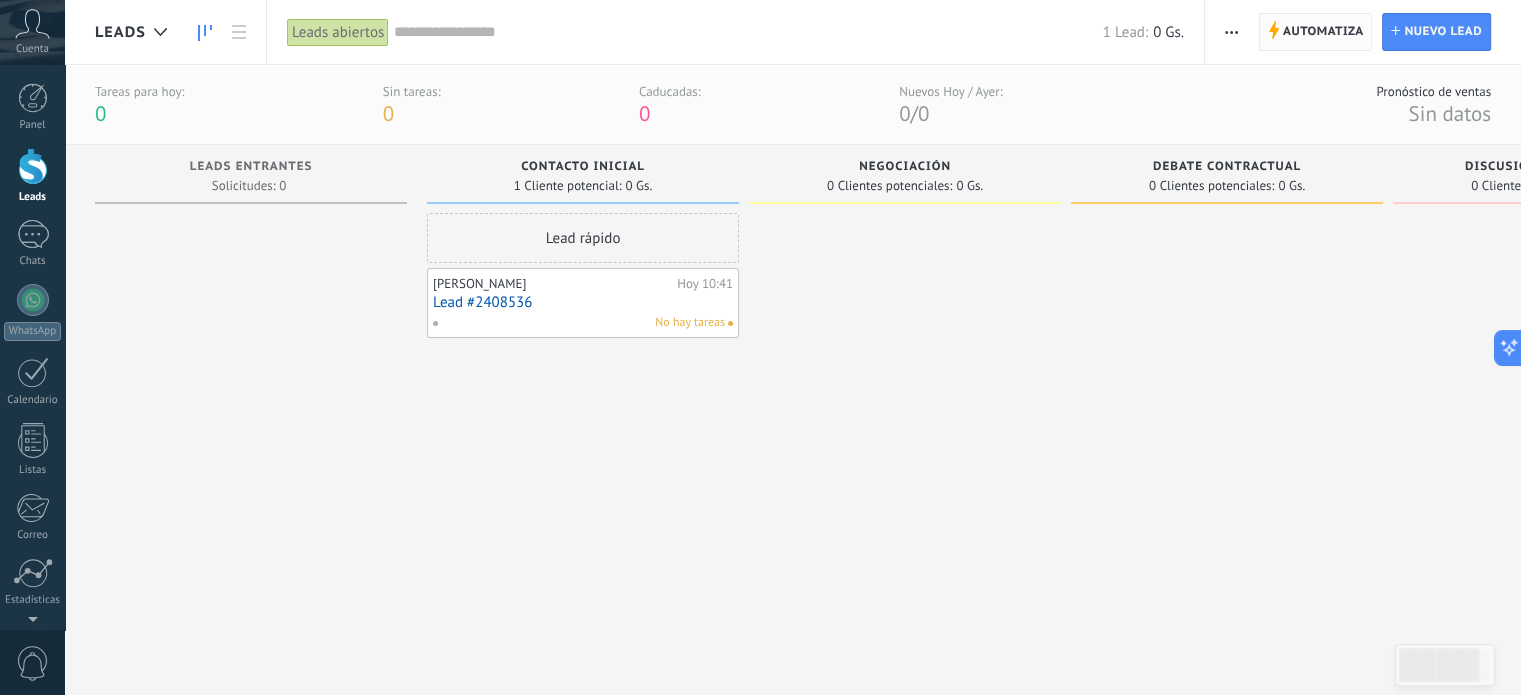 click on "Automatiza" at bounding box center (1323, 32) 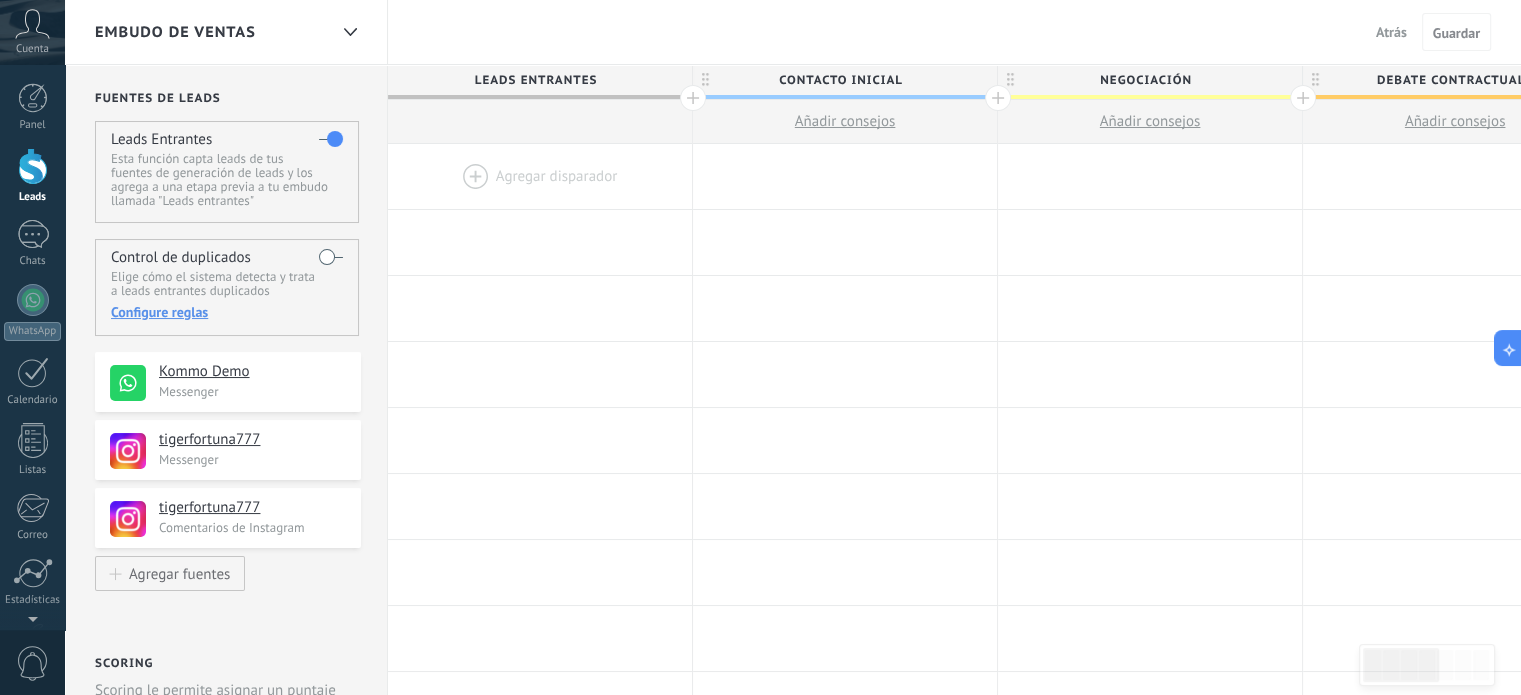click at bounding box center (540, 176) 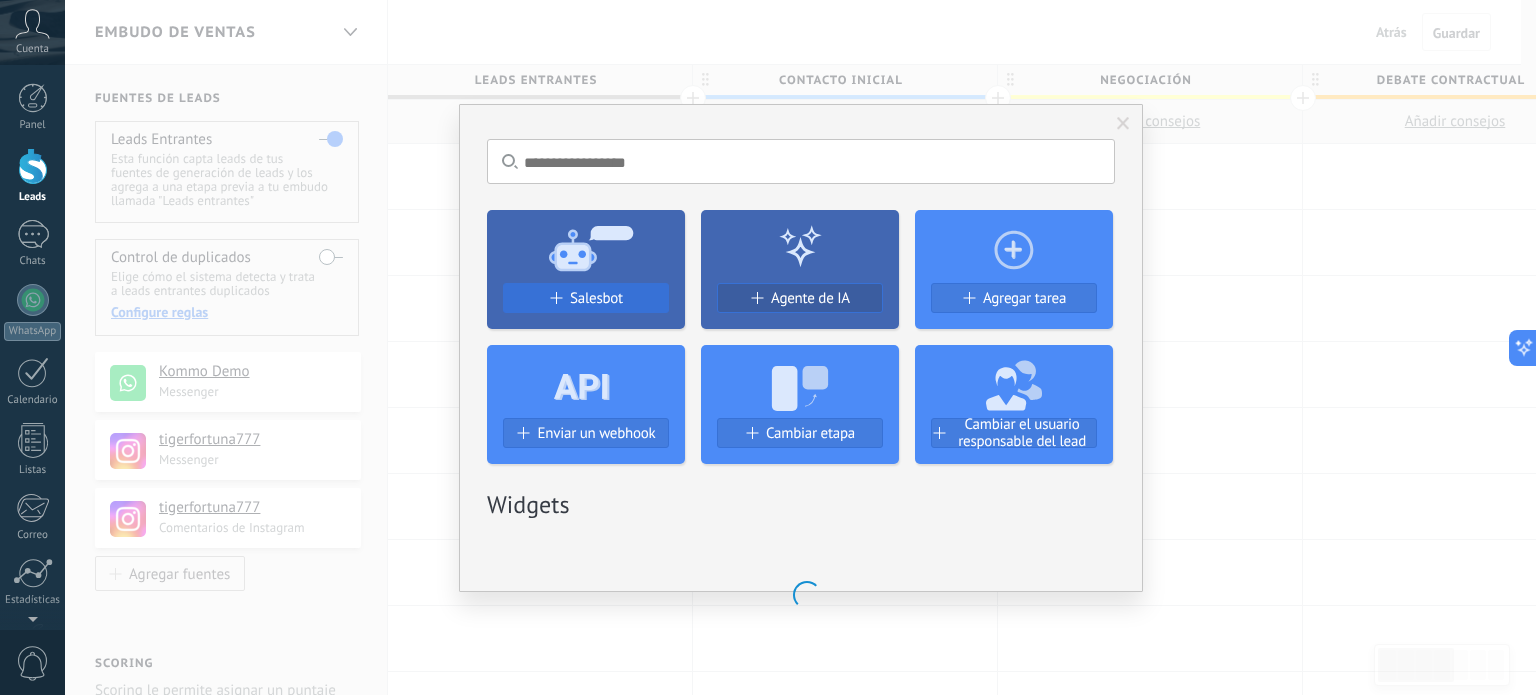click on "Salesbot" at bounding box center [596, 298] 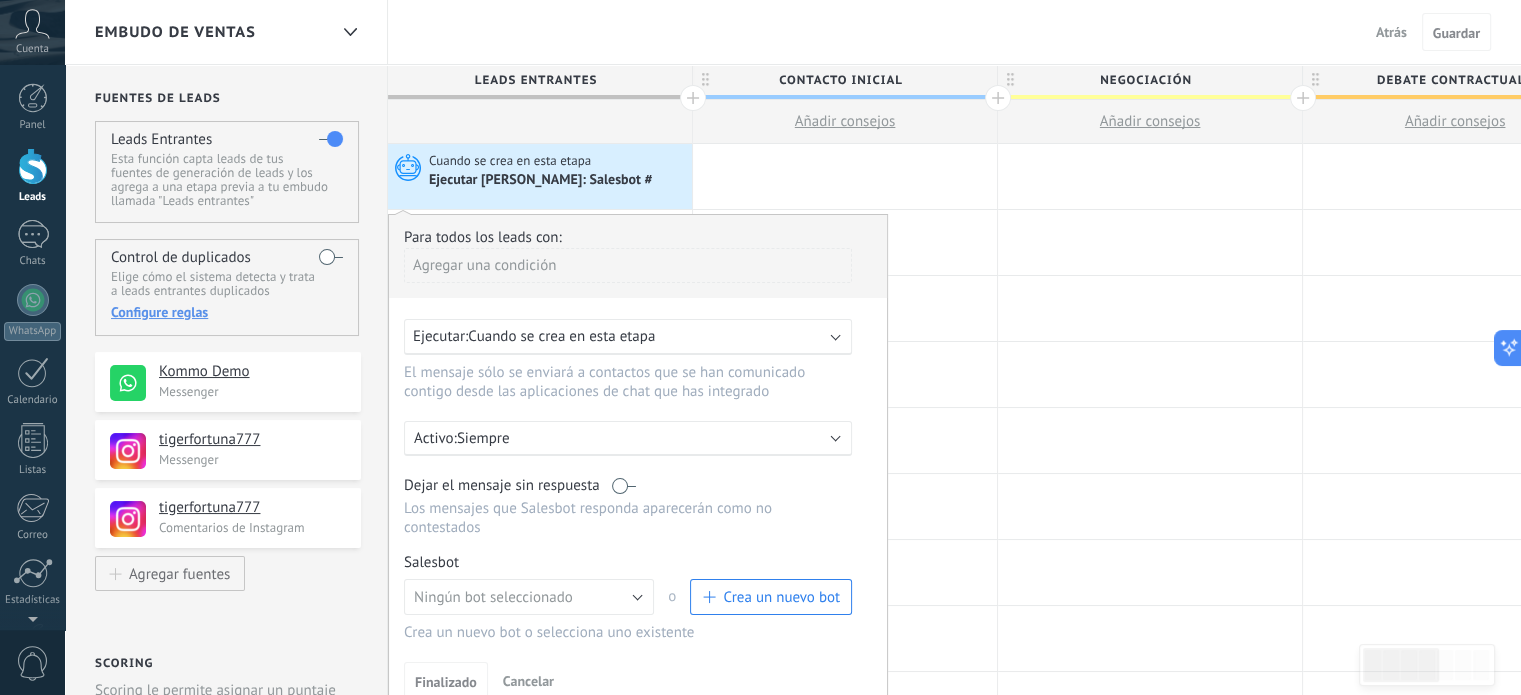 click on "Cuando se crea en esta etapa" at bounding box center (561, 336) 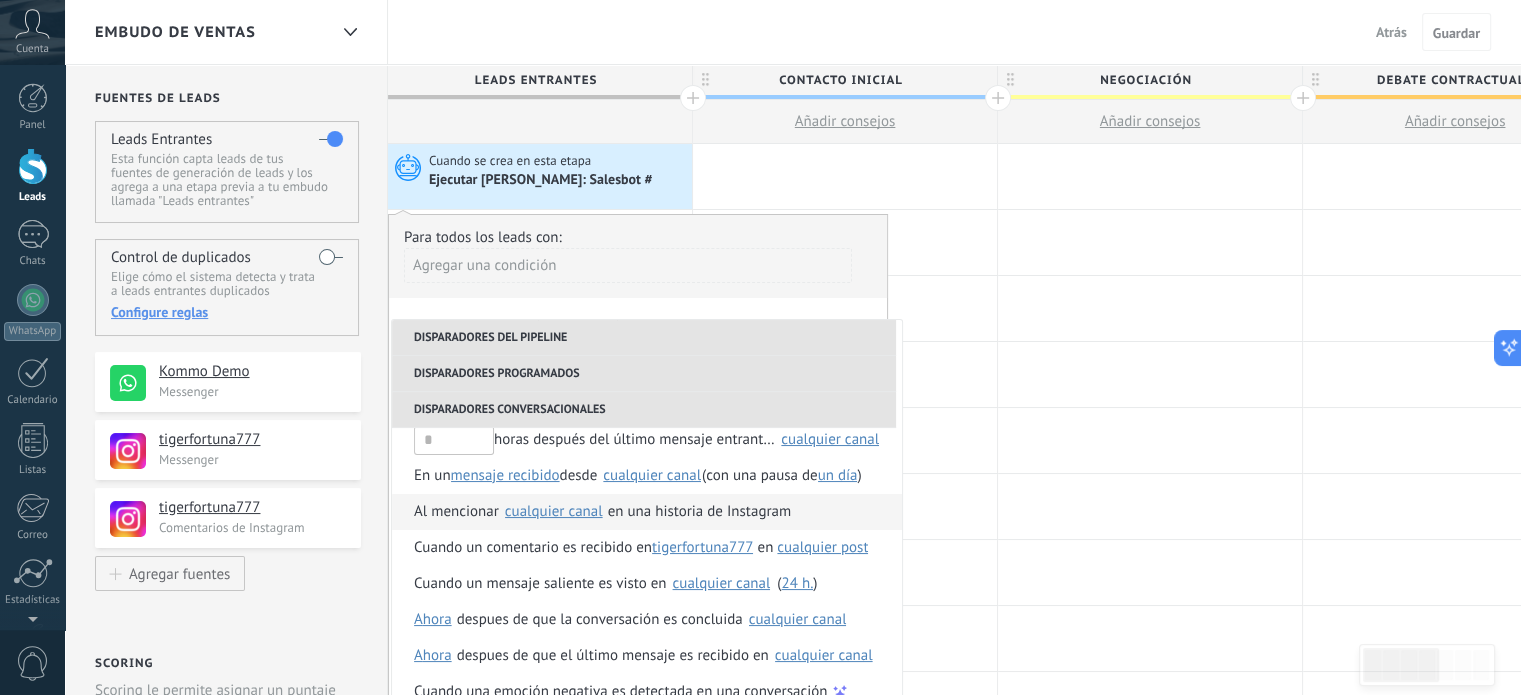 scroll, scrollTop: 136, scrollLeft: 0, axis: vertical 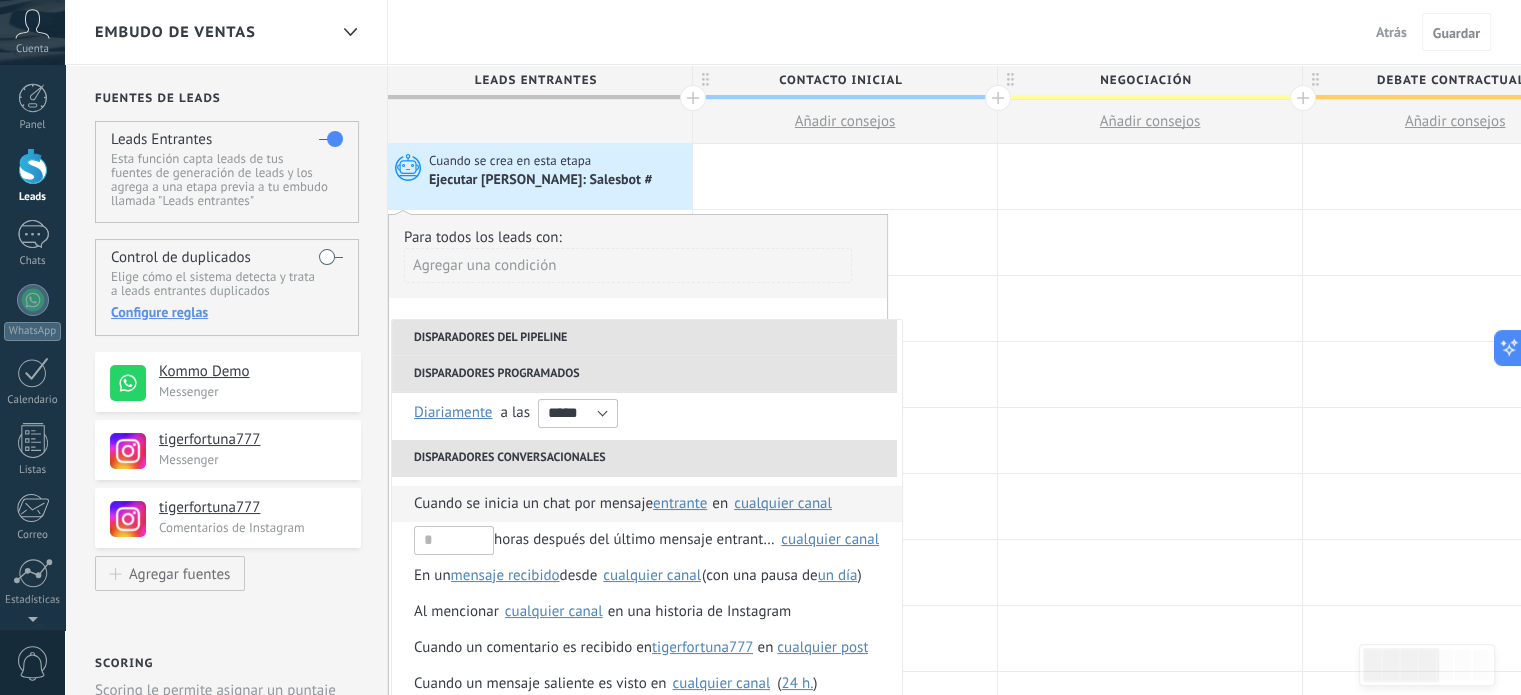 click on "cualquier canal" at bounding box center [783, 503] 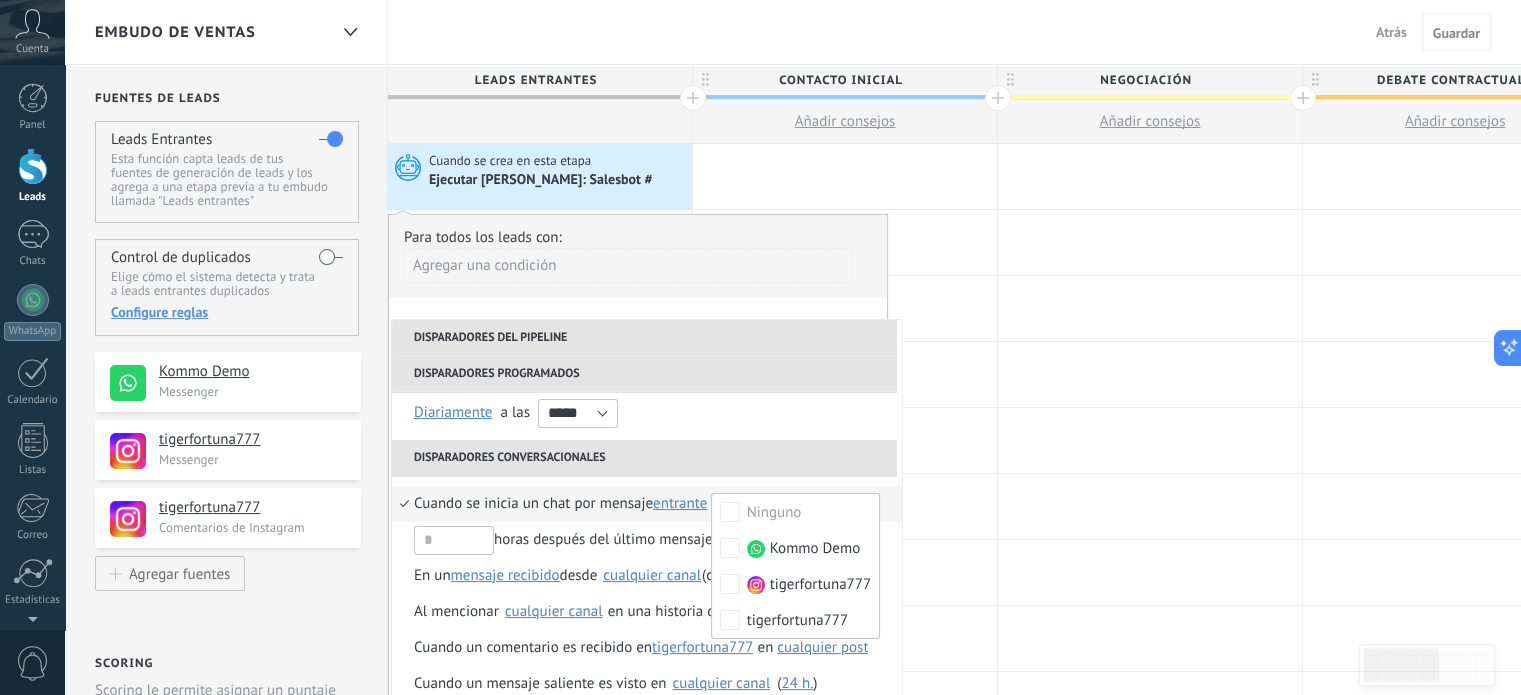 scroll, scrollTop: 236, scrollLeft: 0, axis: vertical 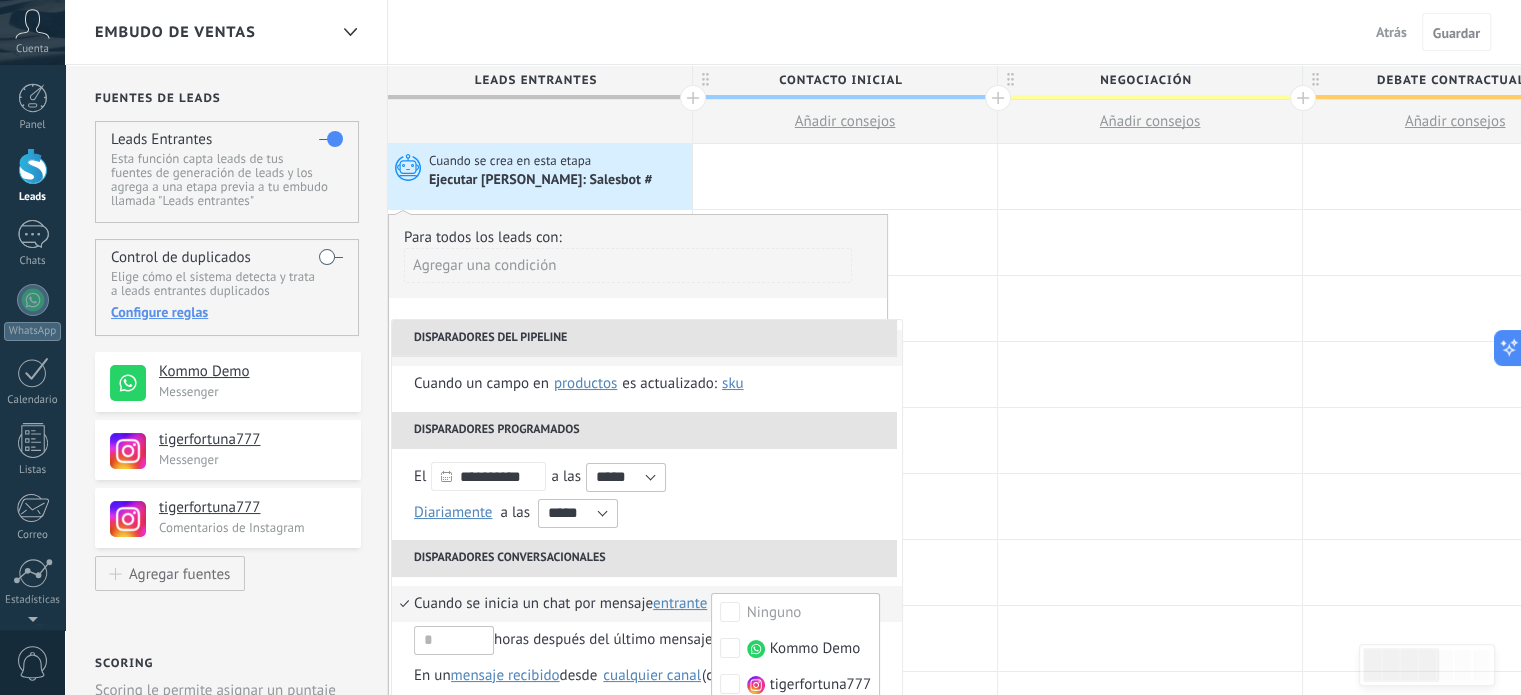 click on "Agregar una condición" at bounding box center [628, 265] 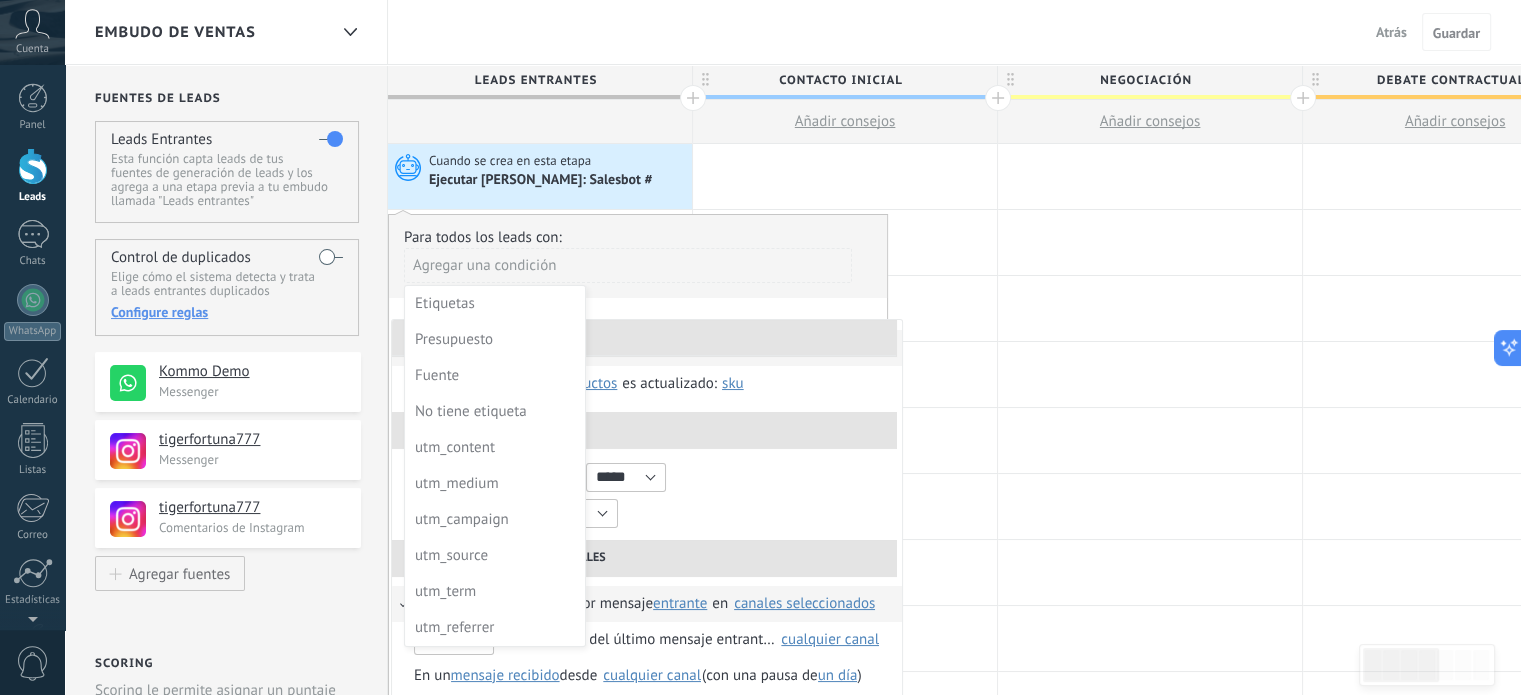 click at bounding box center (638, 475) 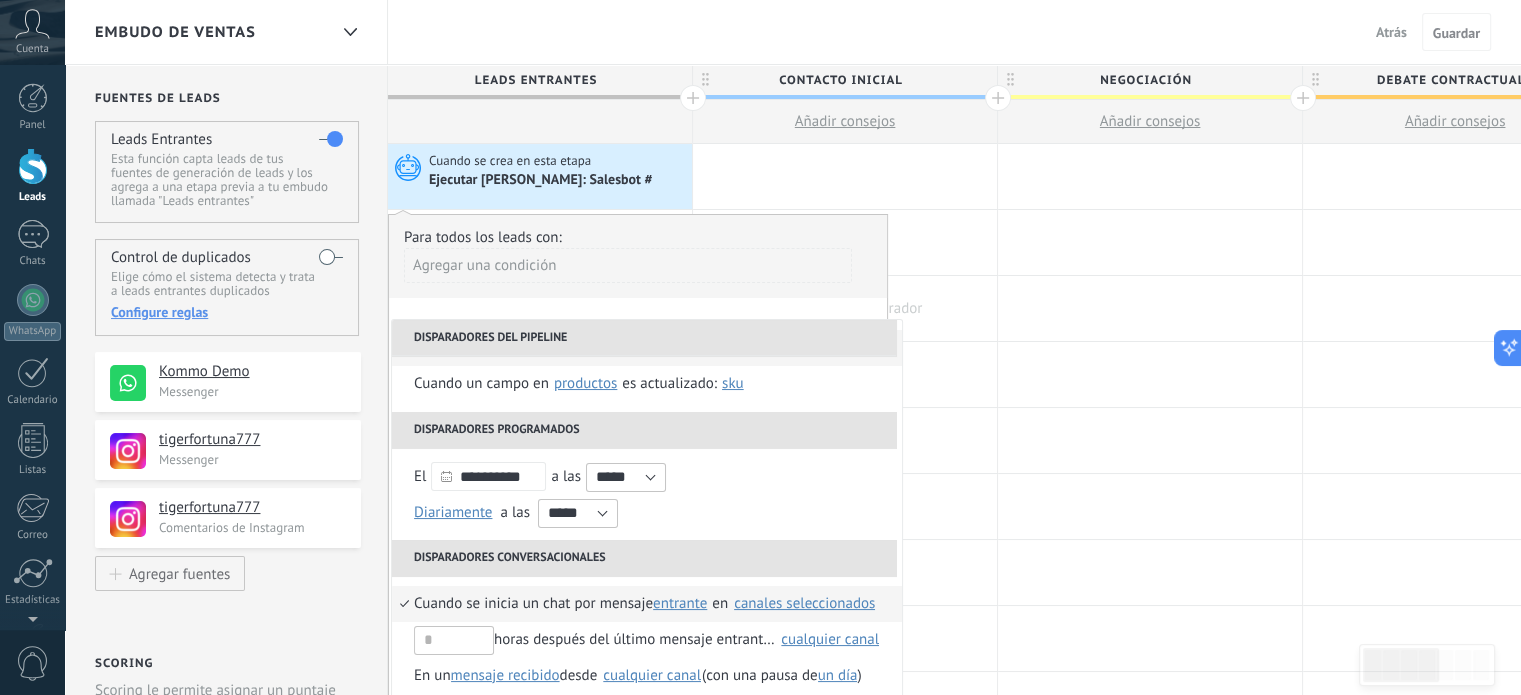 click at bounding box center (845, 308) 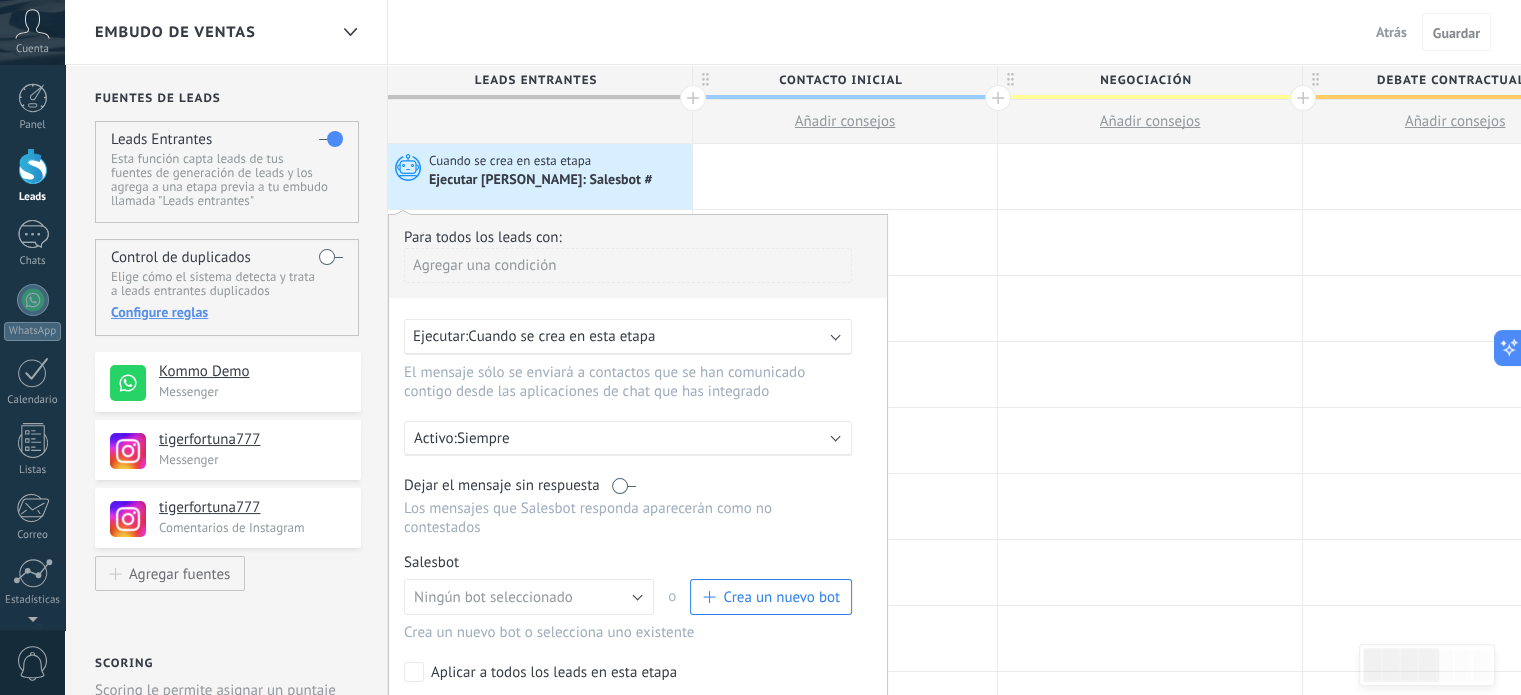 scroll, scrollTop: 100, scrollLeft: 0, axis: vertical 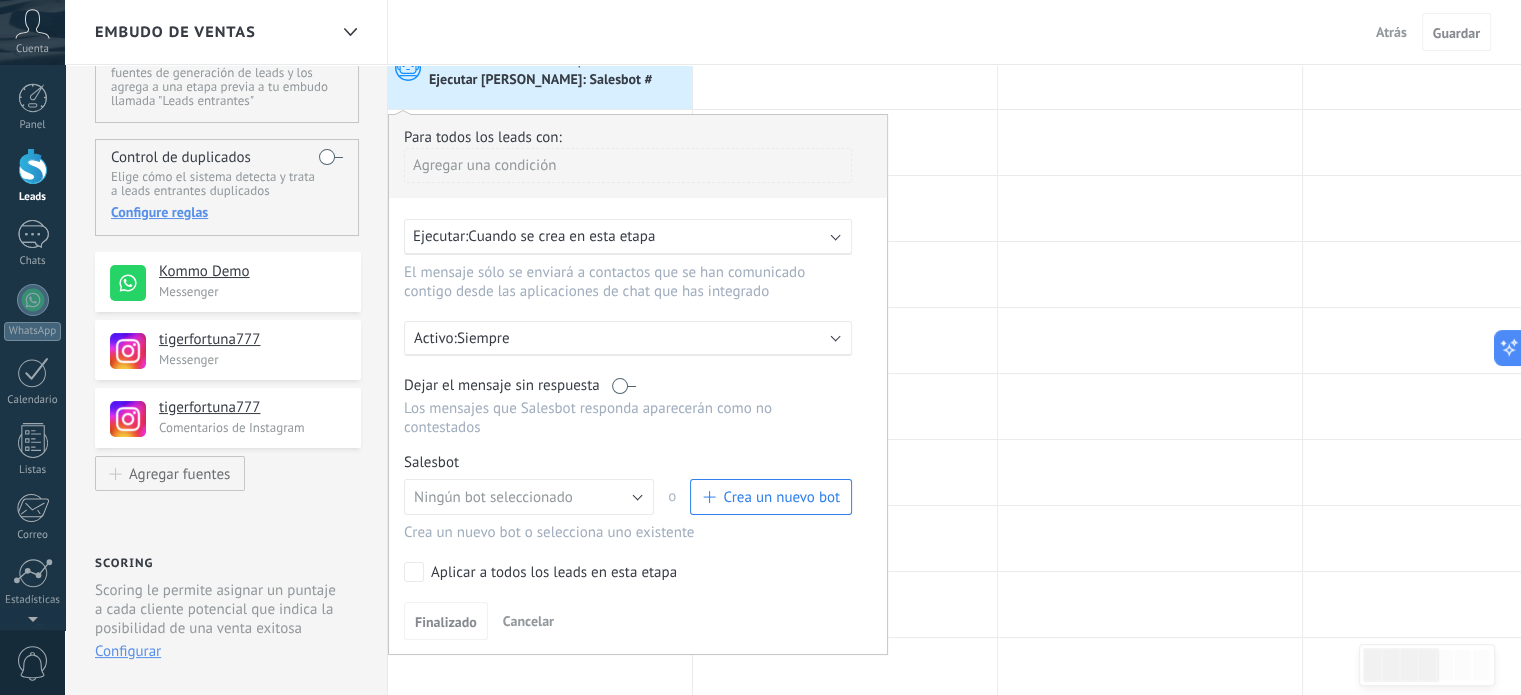 click on "Ejecutar:  Cuando se crea en esta etapa" at bounding box center (628, 237) 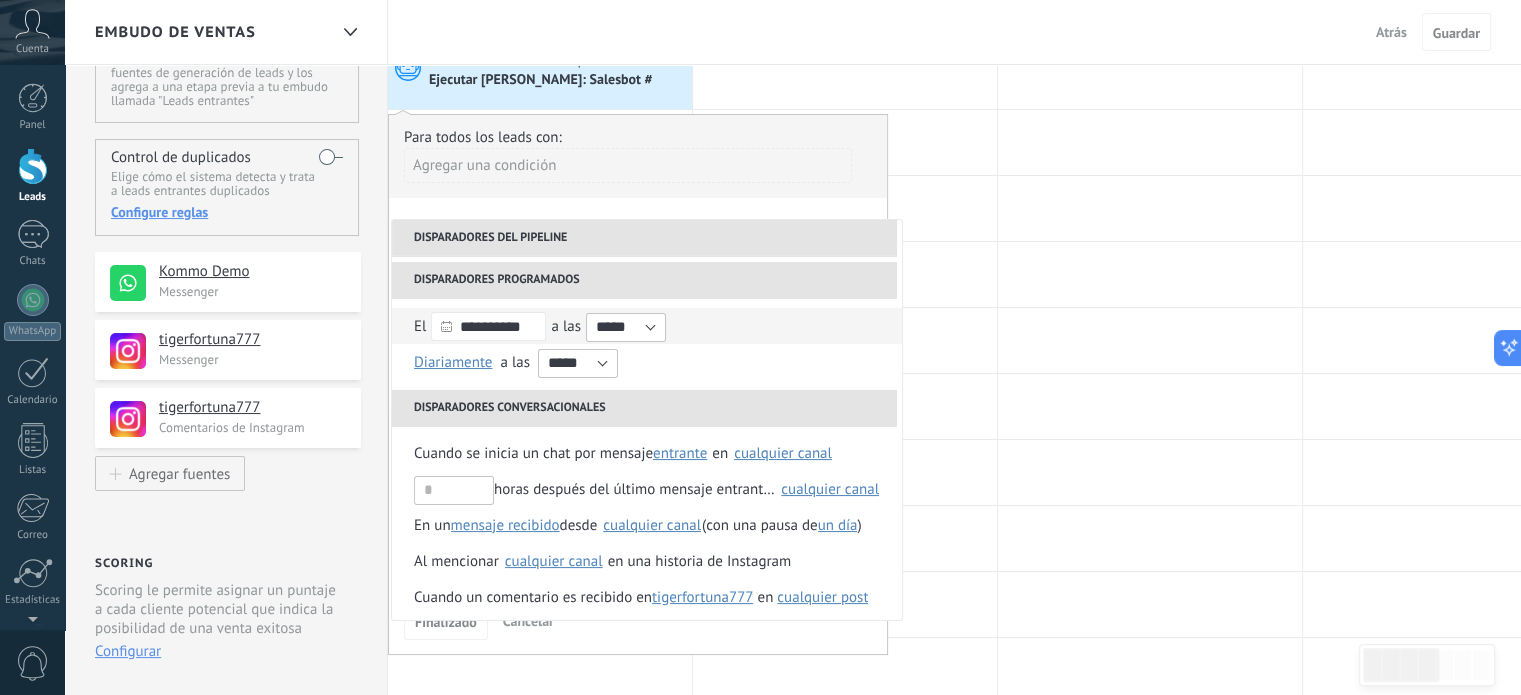 scroll, scrollTop: 236, scrollLeft: 0, axis: vertical 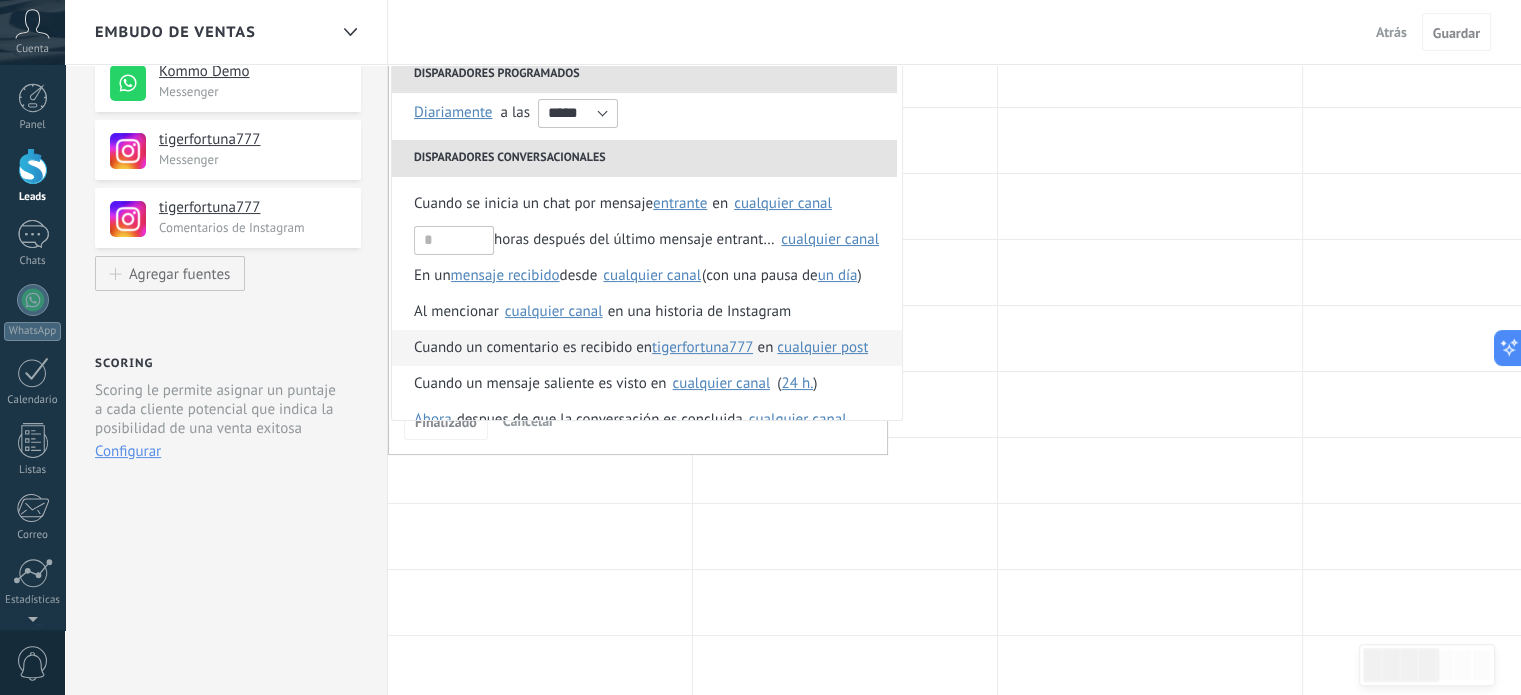 click on "Cuando un comentario es recibido en" at bounding box center (533, 348) 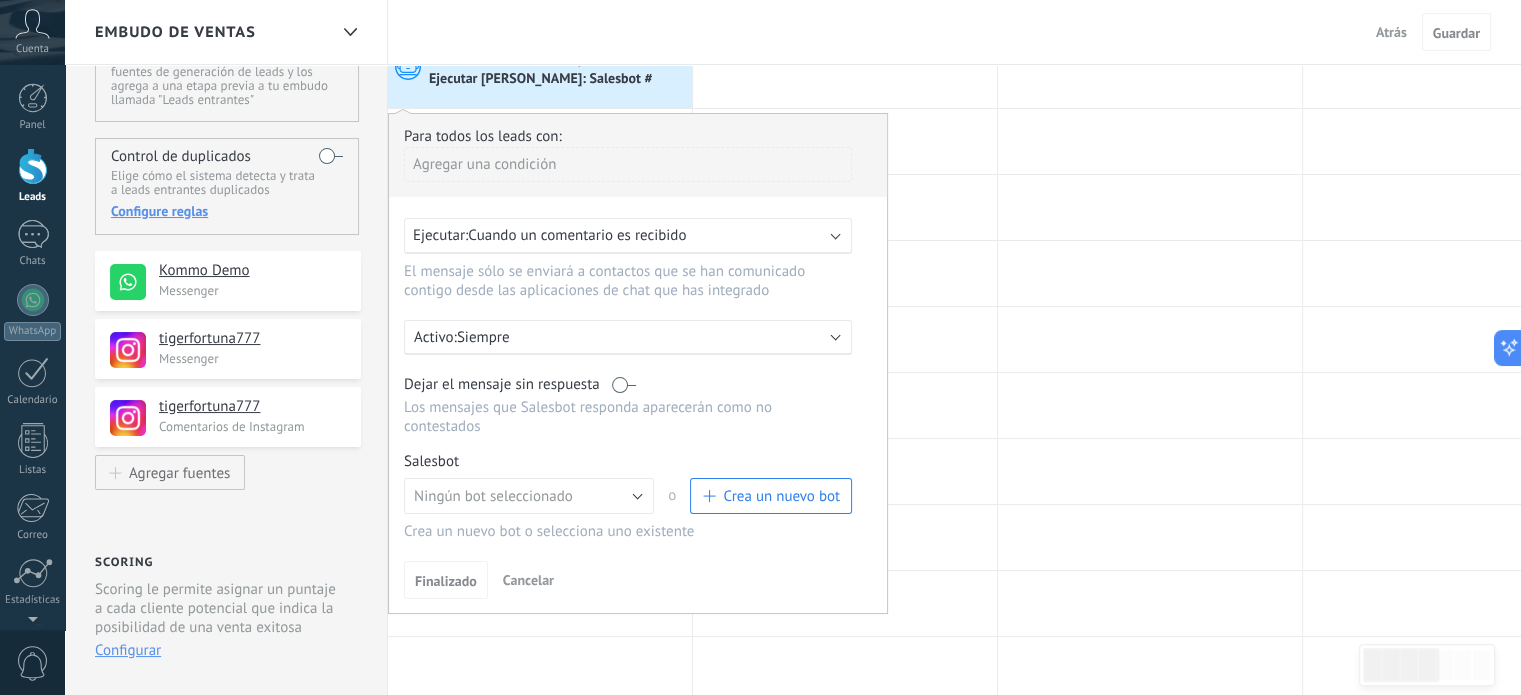 scroll, scrollTop: 100, scrollLeft: 0, axis: vertical 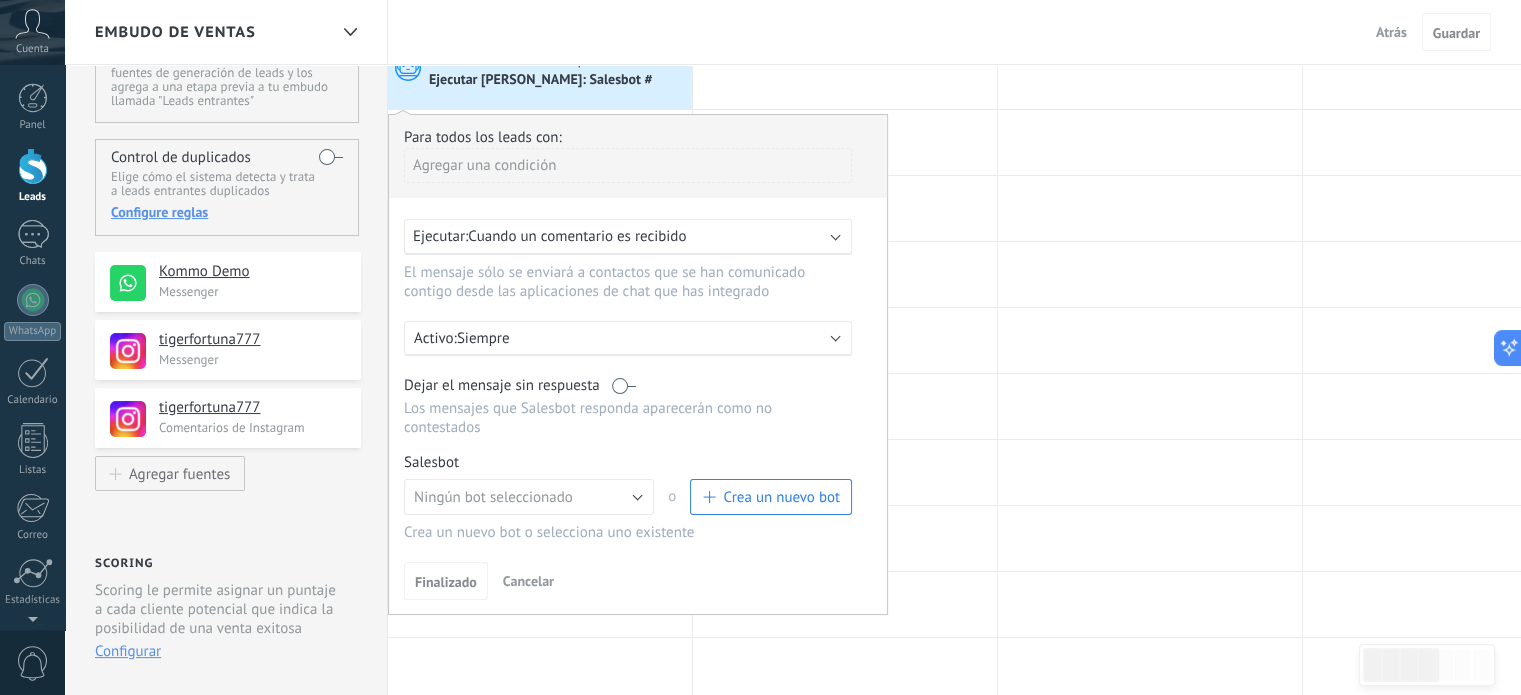 click on "Cuando un comentario es recibido" at bounding box center (577, 236) 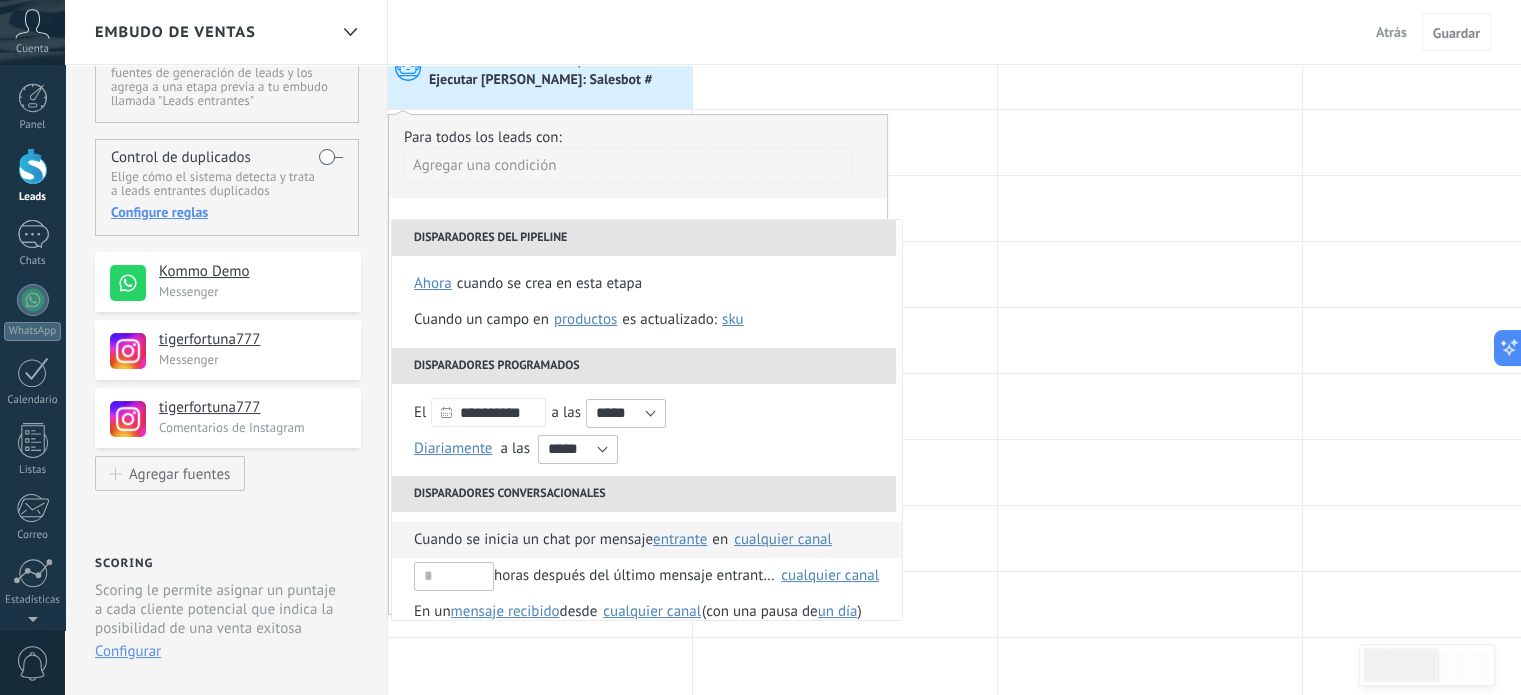 click on "Cuando se inicia un chat por mensaje" at bounding box center [533, 540] 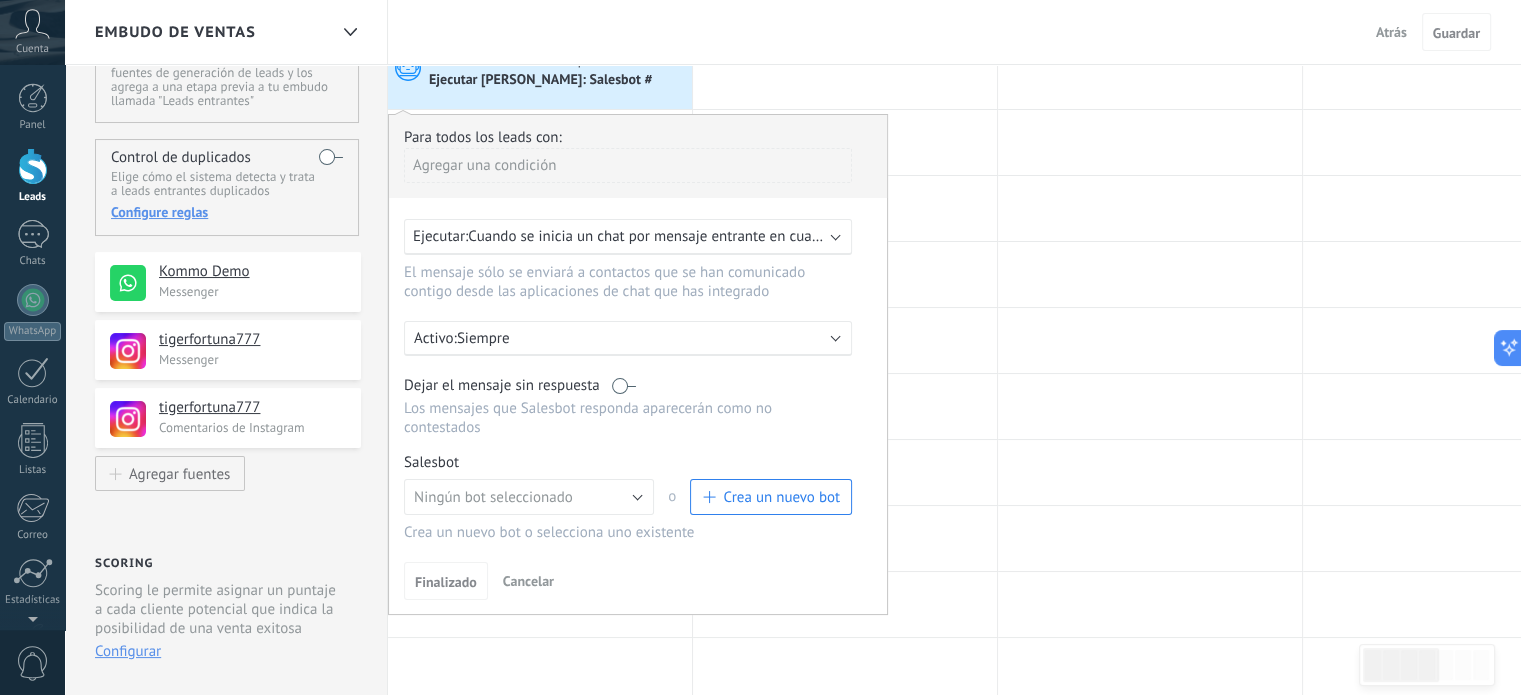 click on "Cuando se inicia un chat por mensaje entrante en cualquier canal" at bounding box center [677, 236] 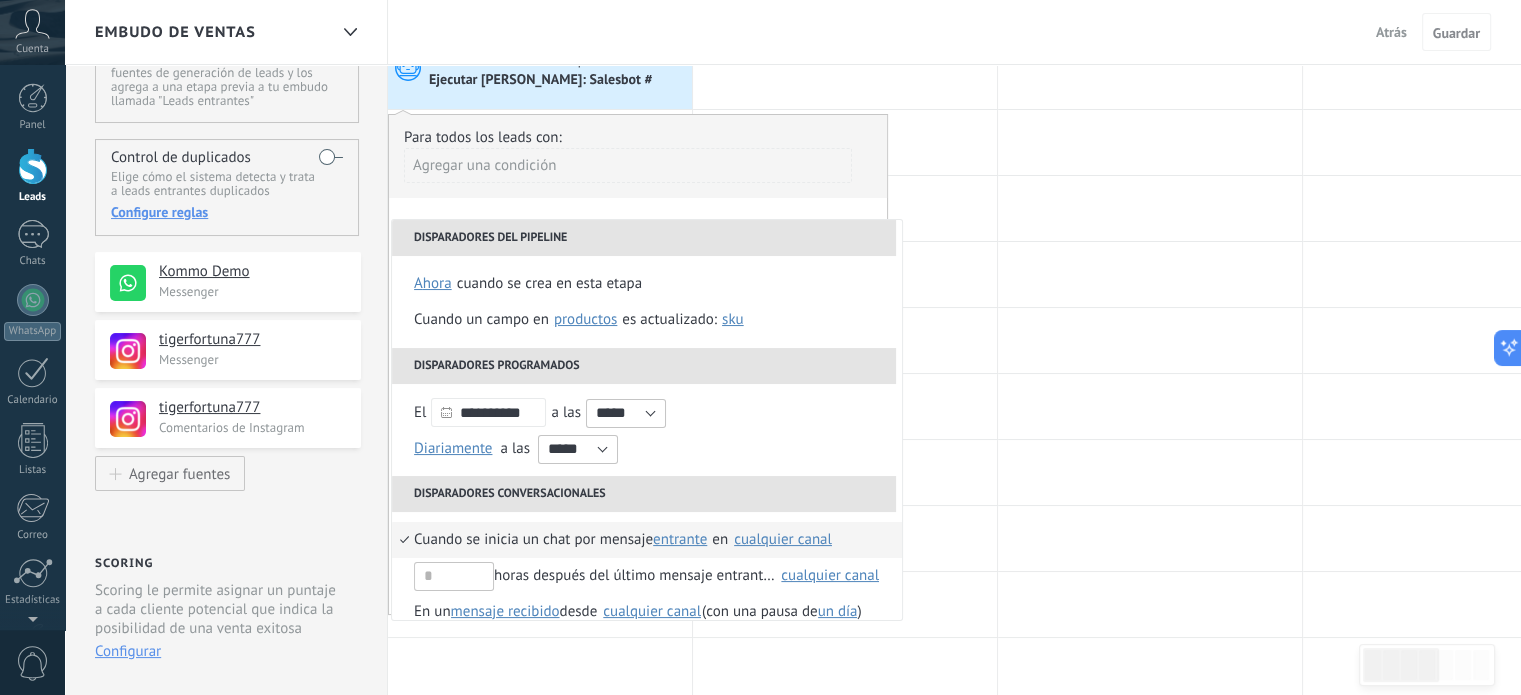click on "cualquier canal" at bounding box center [783, 540] 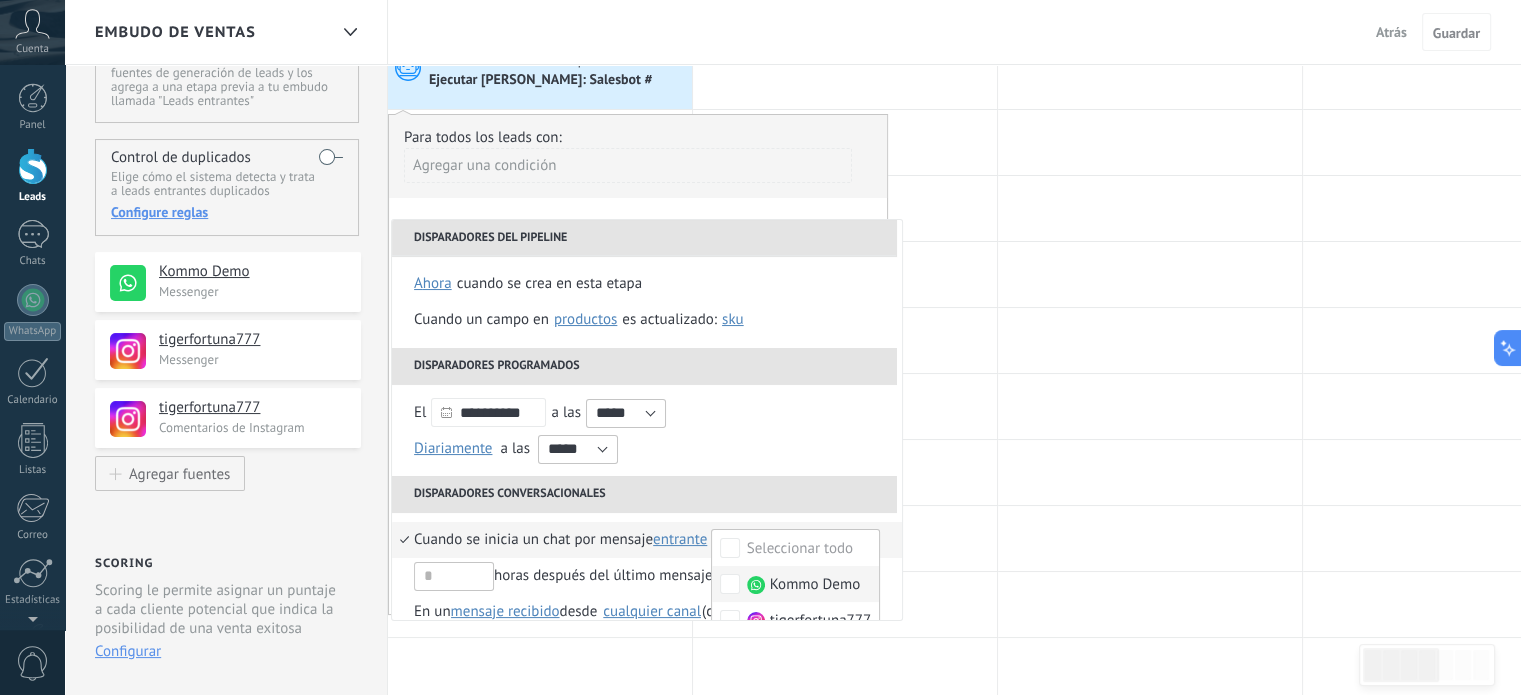 scroll, scrollTop: 100, scrollLeft: 0, axis: vertical 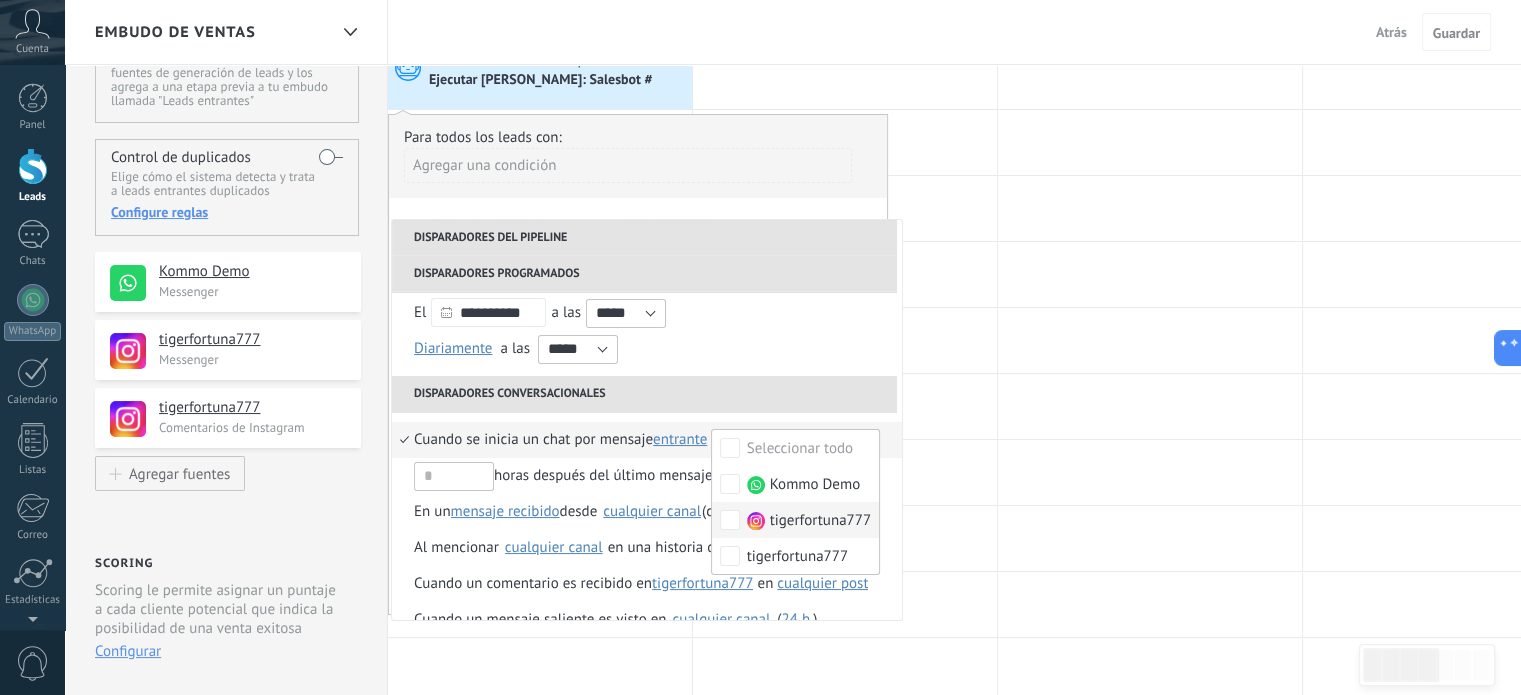 click at bounding box center [756, 521] 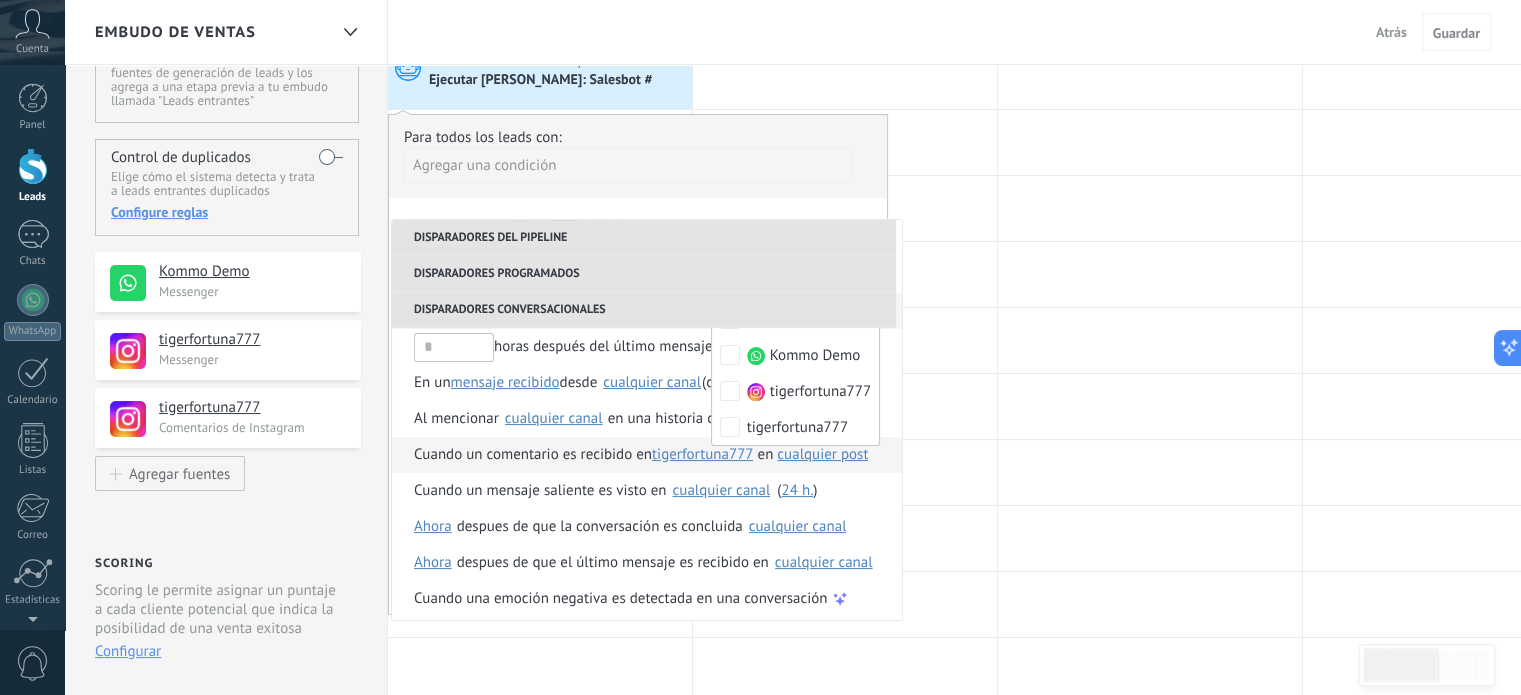 scroll, scrollTop: 236, scrollLeft: 0, axis: vertical 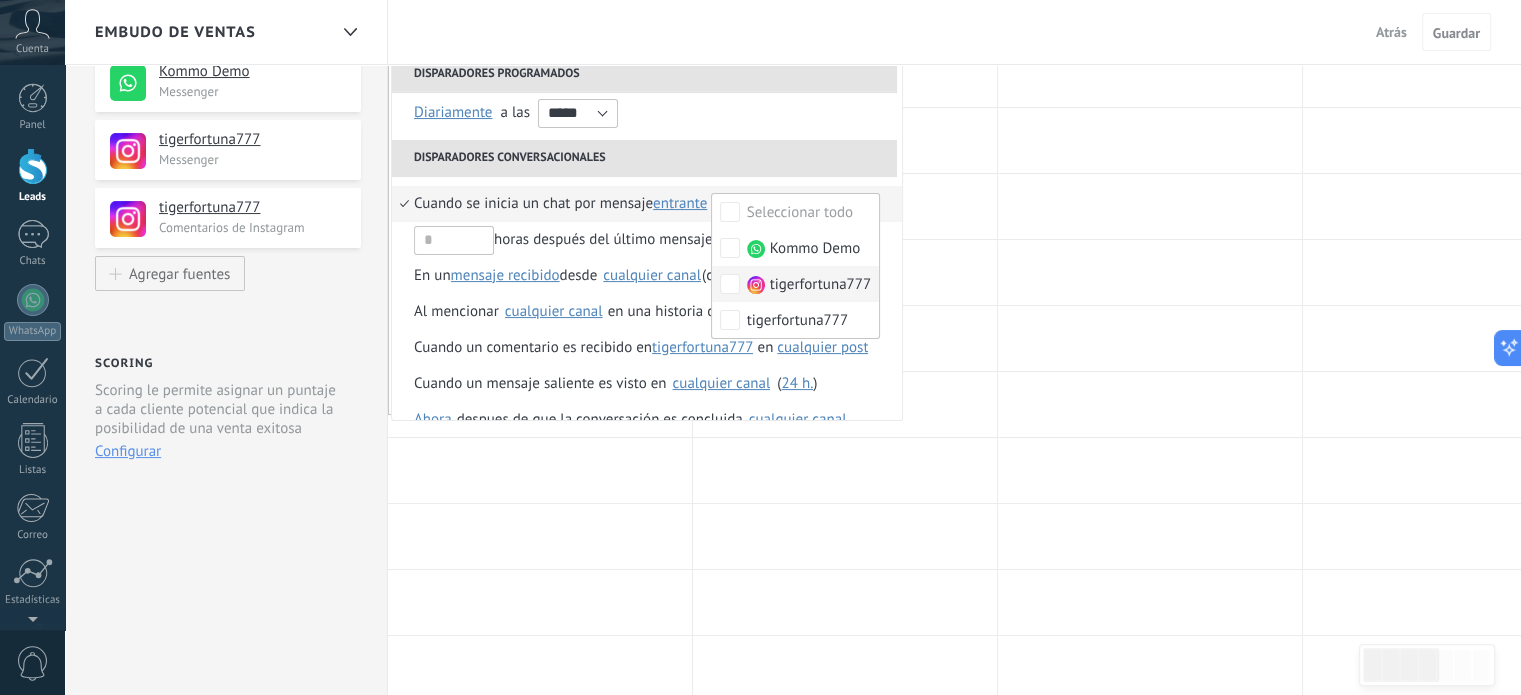 click on "tigerfortuna777" at bounding box center (795, 284) 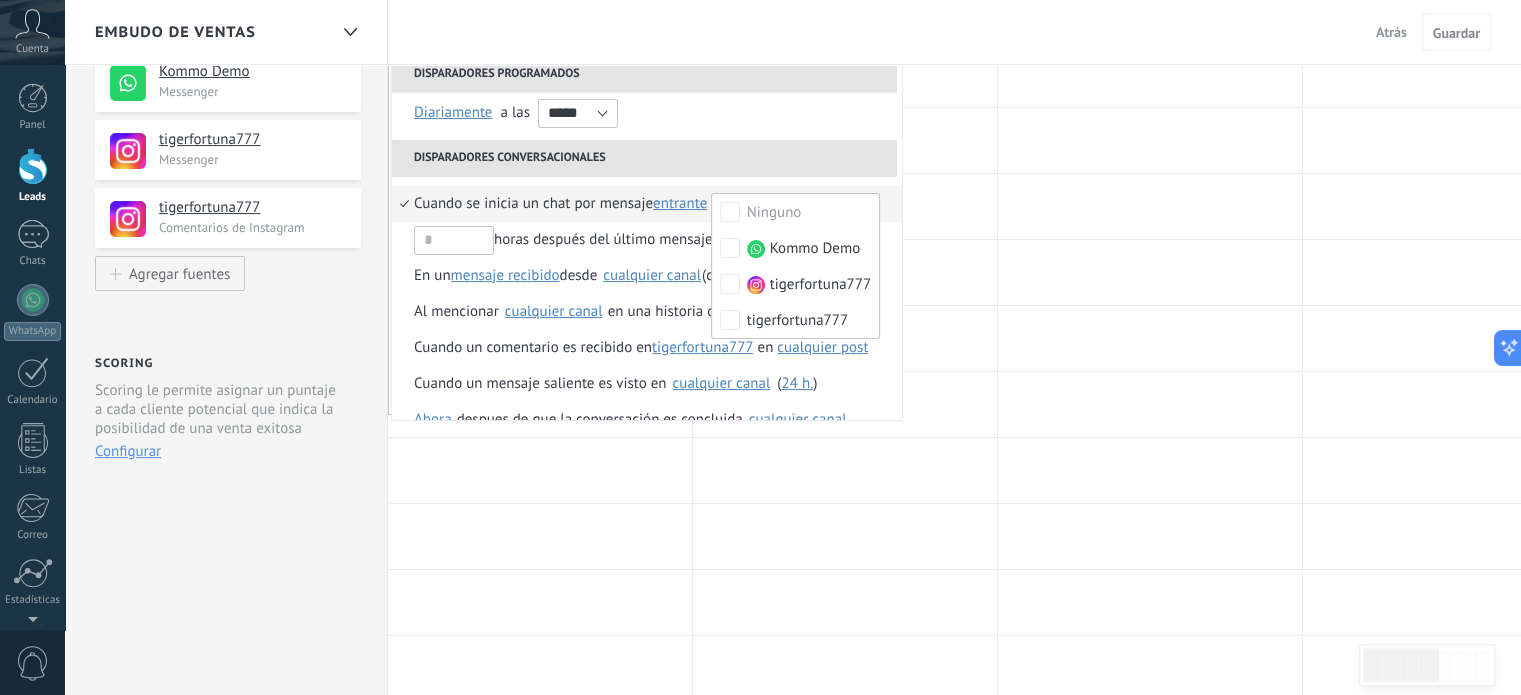 click on "Cuando se inicia un chat por mensaje" at bounding box center [533, 204] 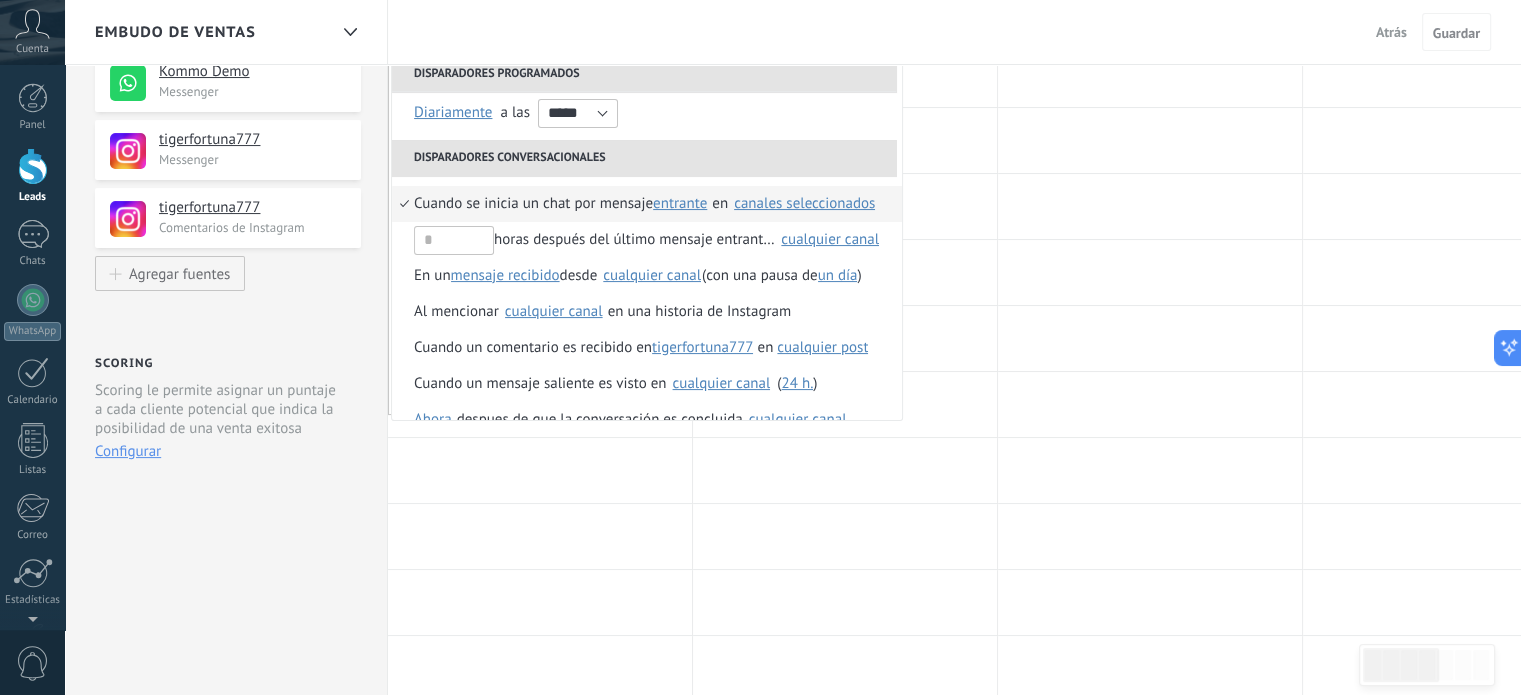 click on "Cuando se inicia un chat por mensaje" at bounding box center [533, 204] 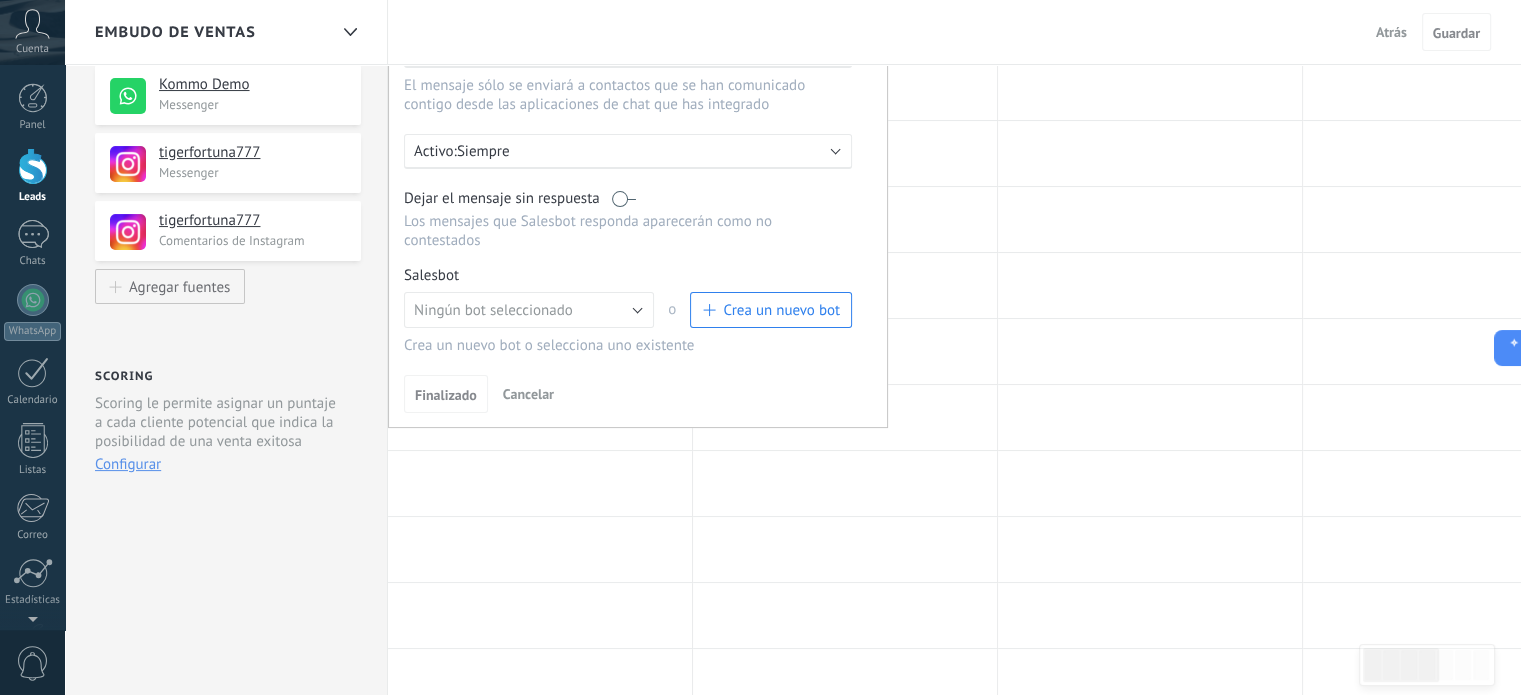 scroll, scrollTop: 100, scrollLeft: 0, axis: vertical 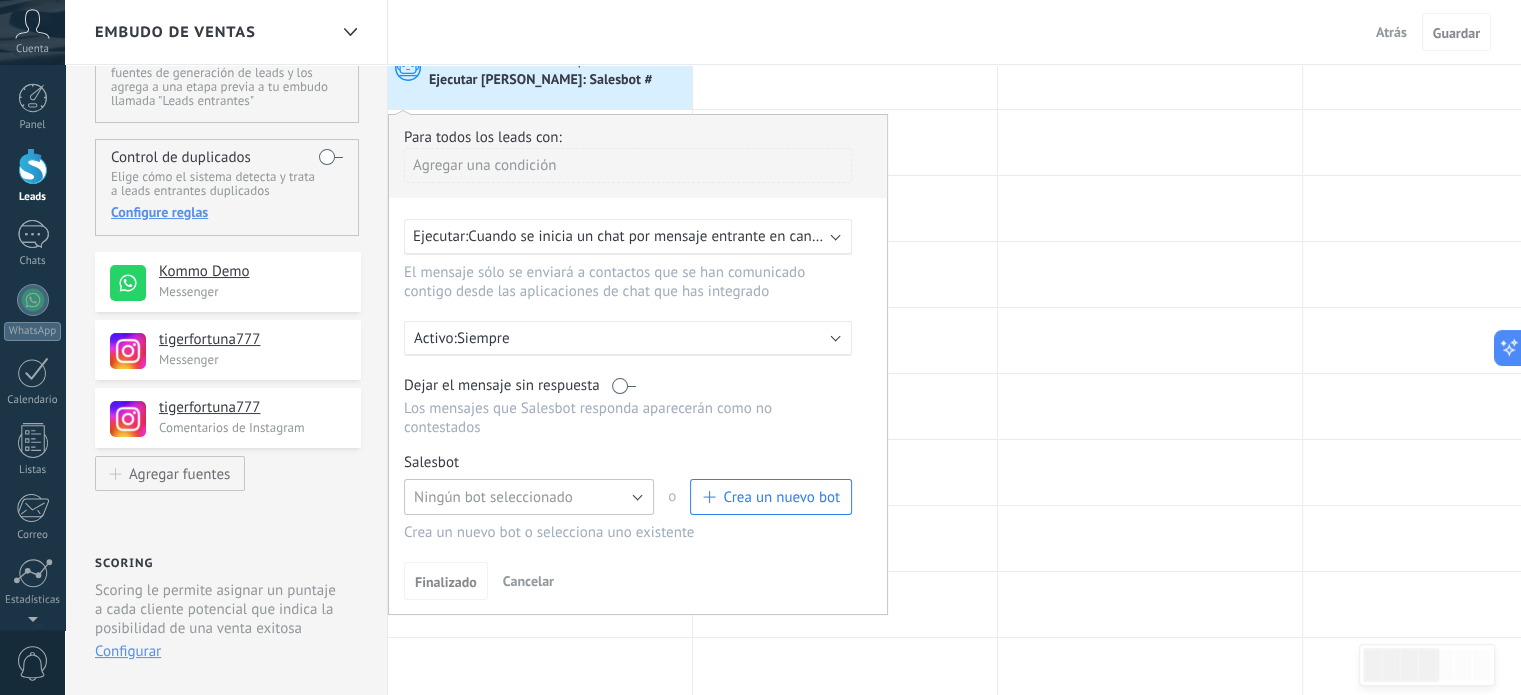 click on "Ningún bot seleccionado" at bounding box center [493, 497] 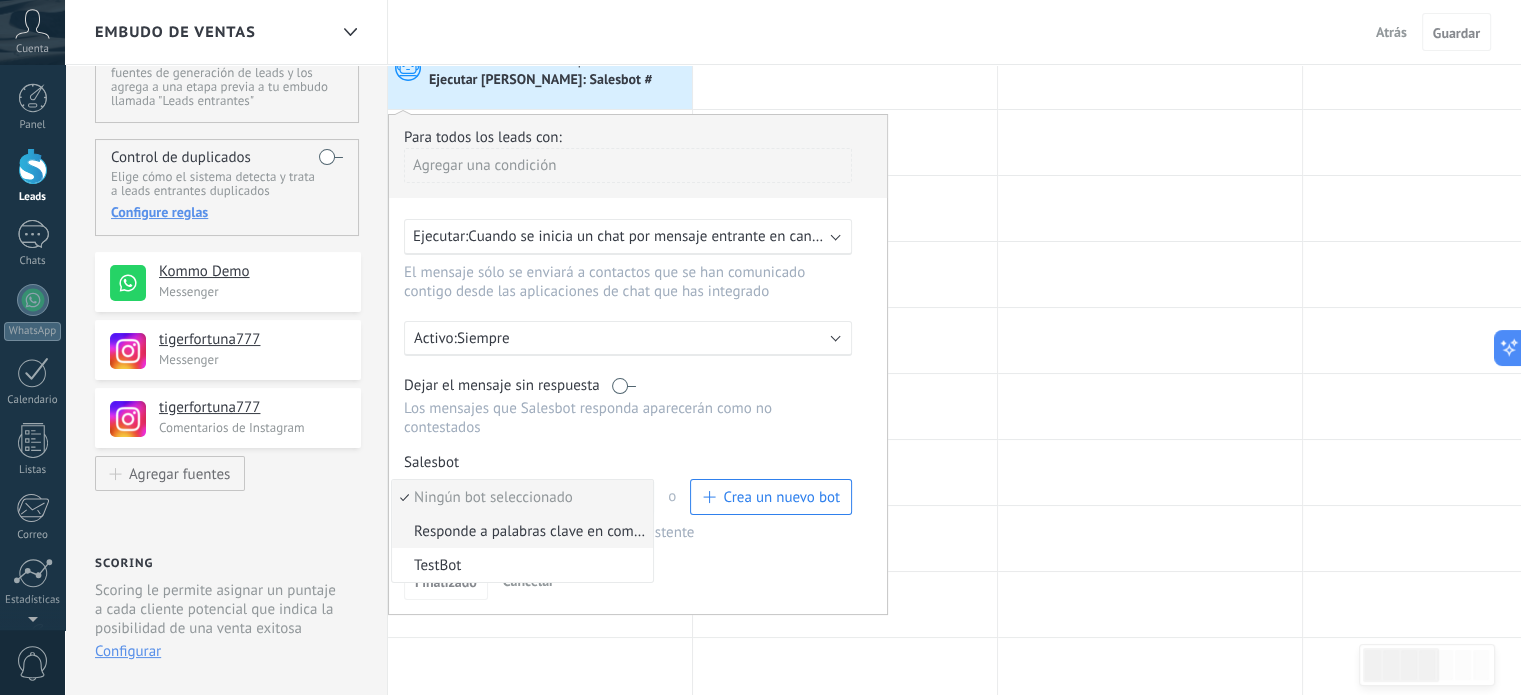 click on "Responde a palabras clave en comentarios" at bounding box center (519, 531) 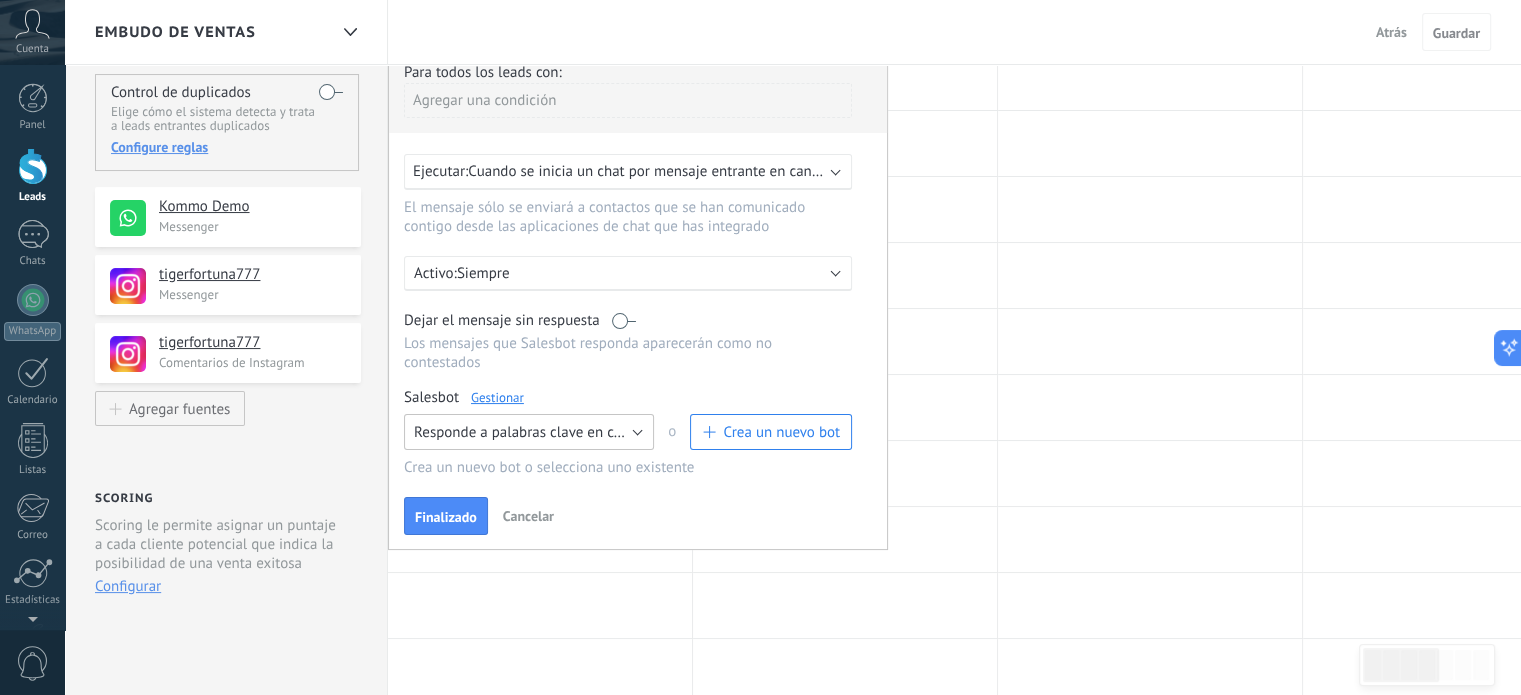 scroll, scrollTop: 200, scrollLeft: 0, axis: vertical 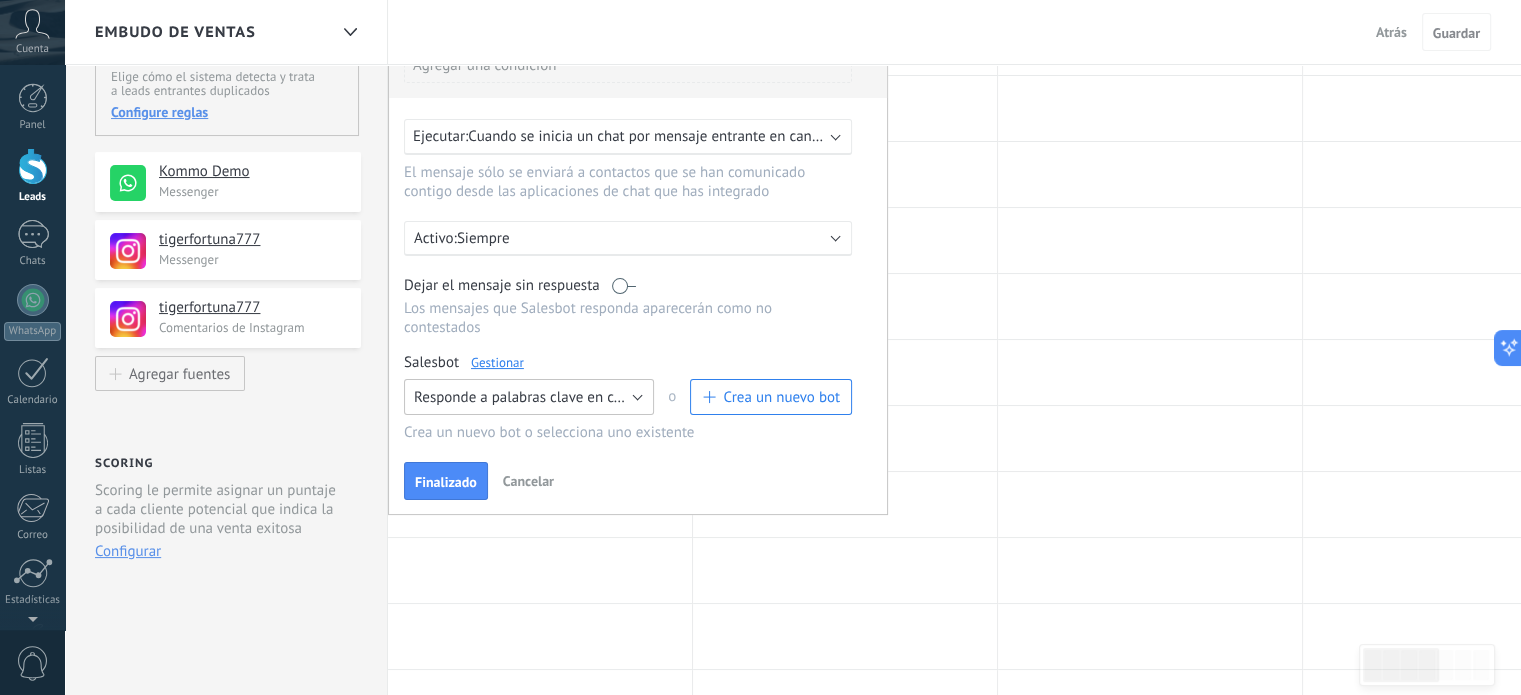 type 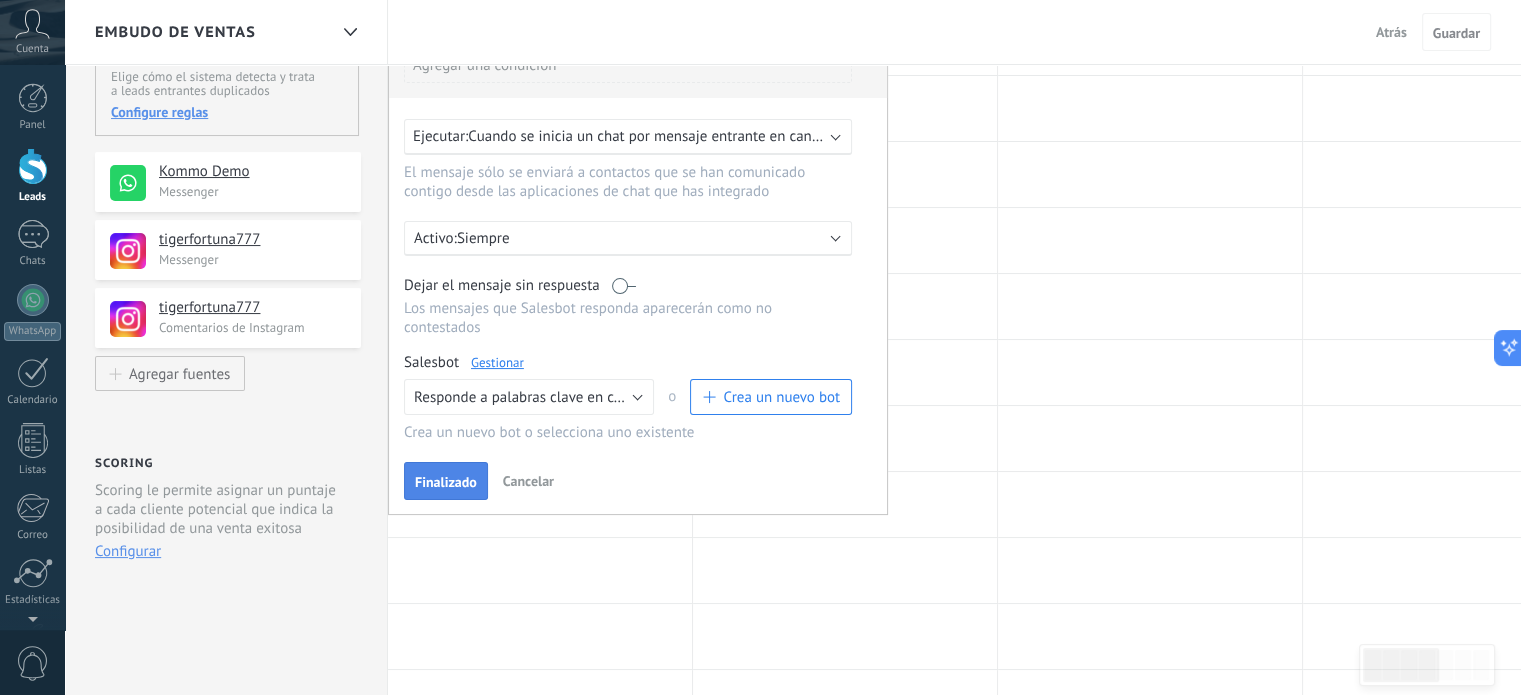 click on "Finalizado" at bounding box center [446, 482] 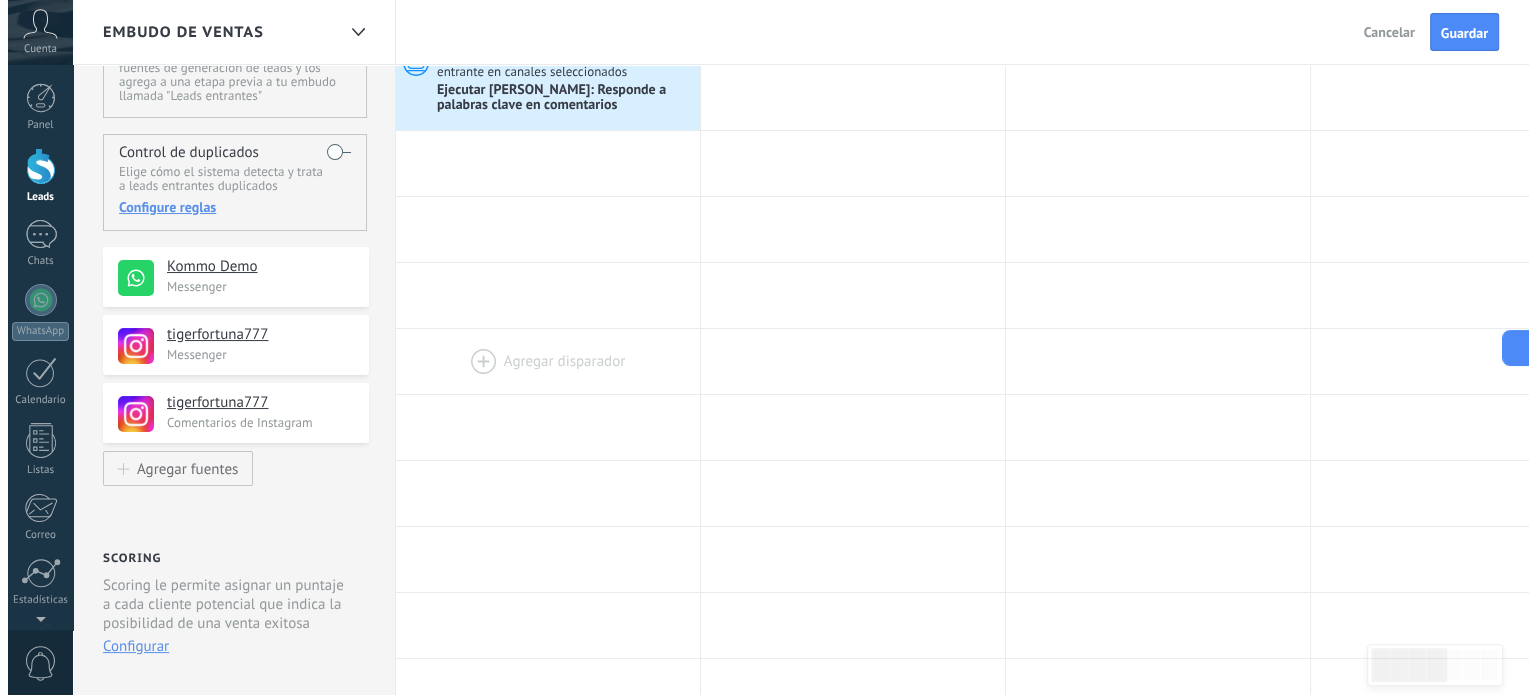 scroll, scrollTop: 0, scrollLeft: 0, axis: both 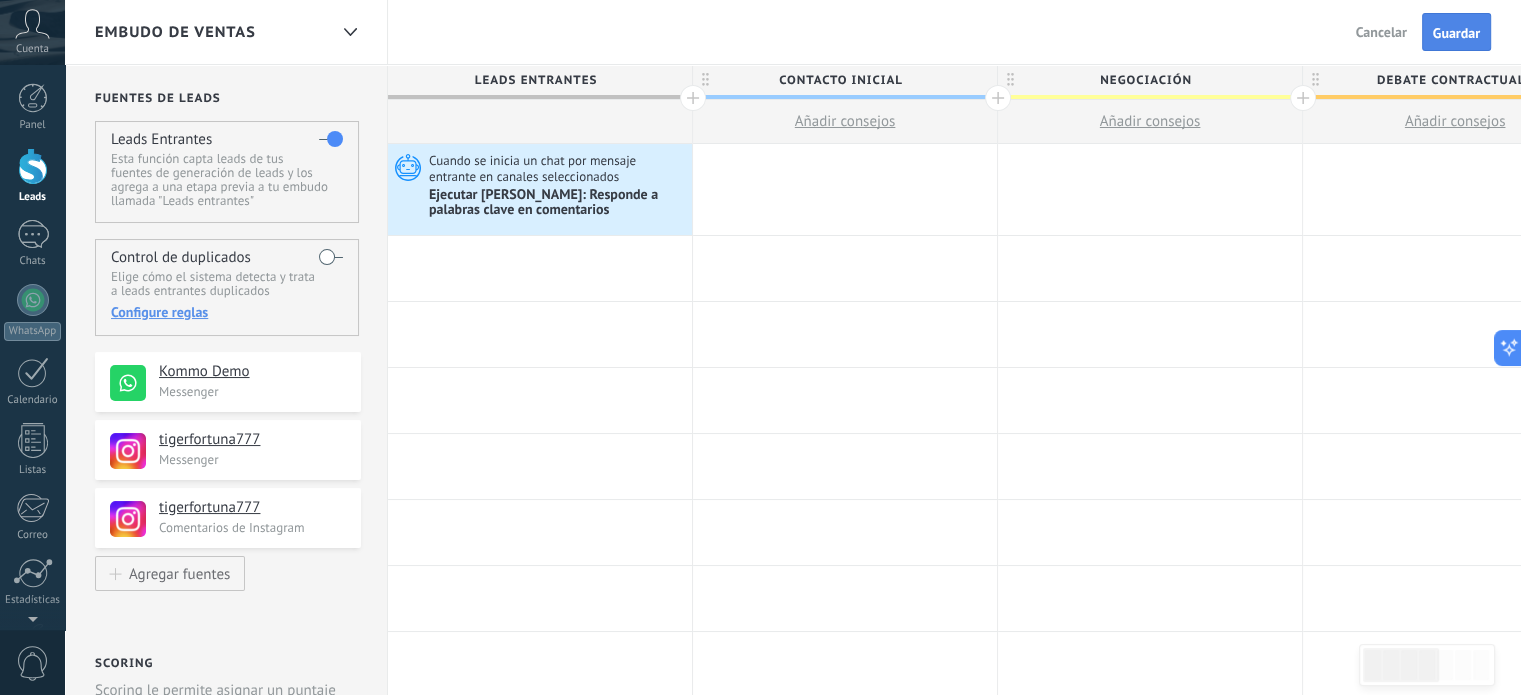 click on "Guardar" at bounding box center [1456, 33] 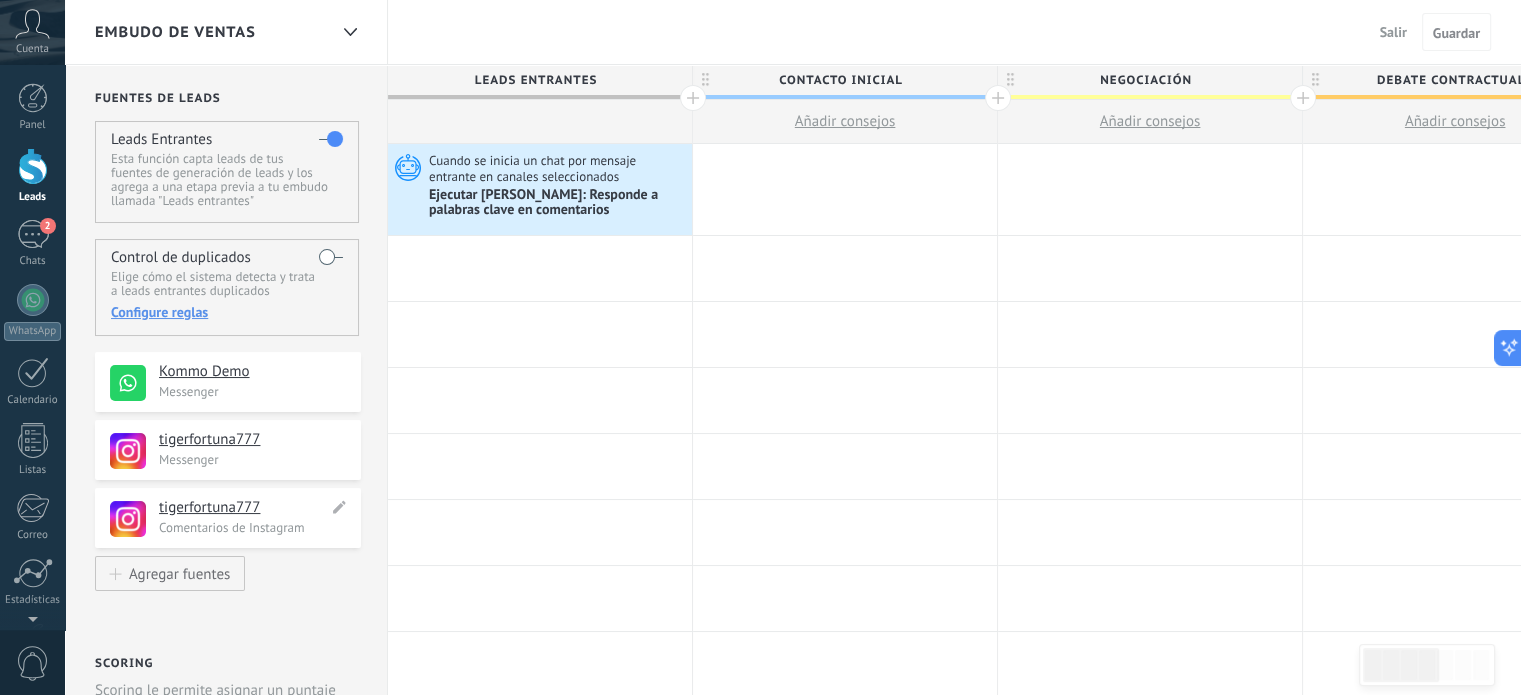 click on "tigerfortuna777" at bounding box center [243, 508] 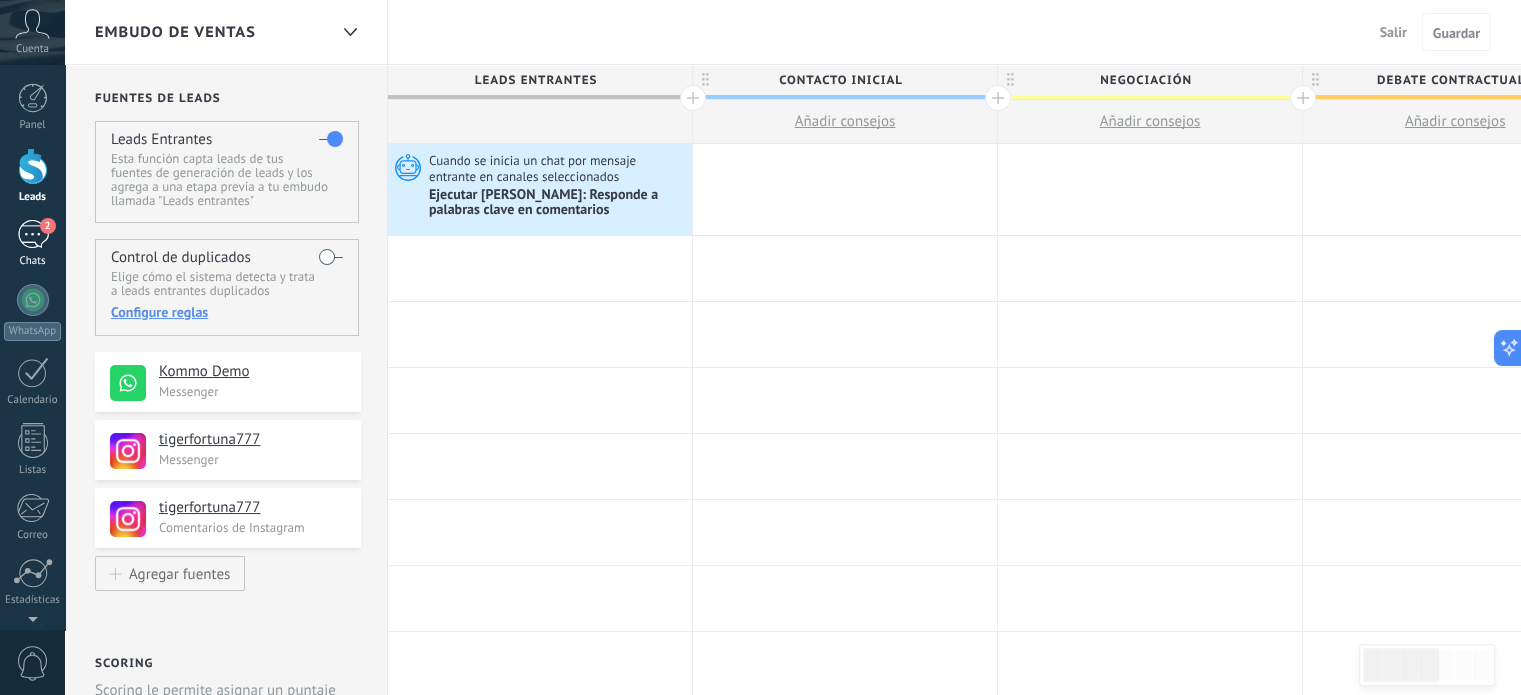 click on "2" at bounding box center (48, 226) 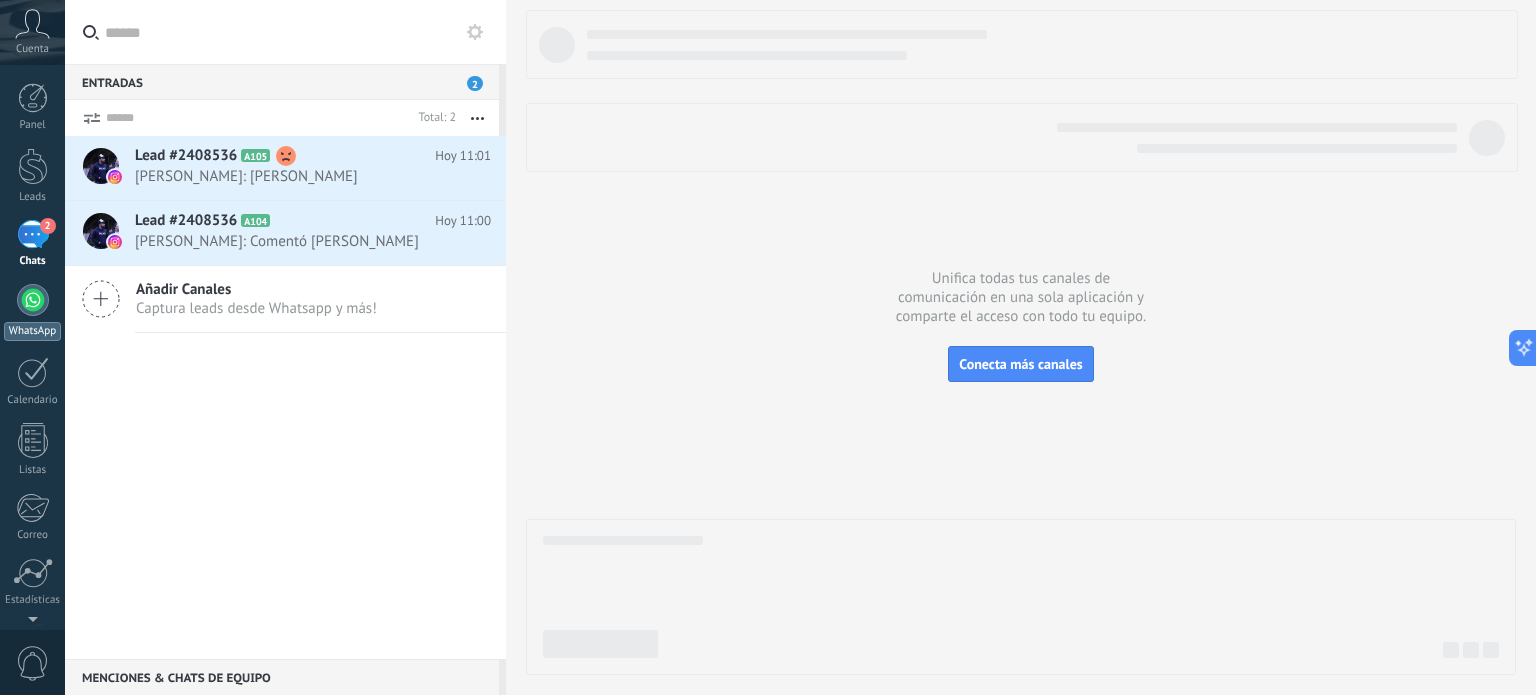 click on "WhatsApp" at bounding box center [32, 331] 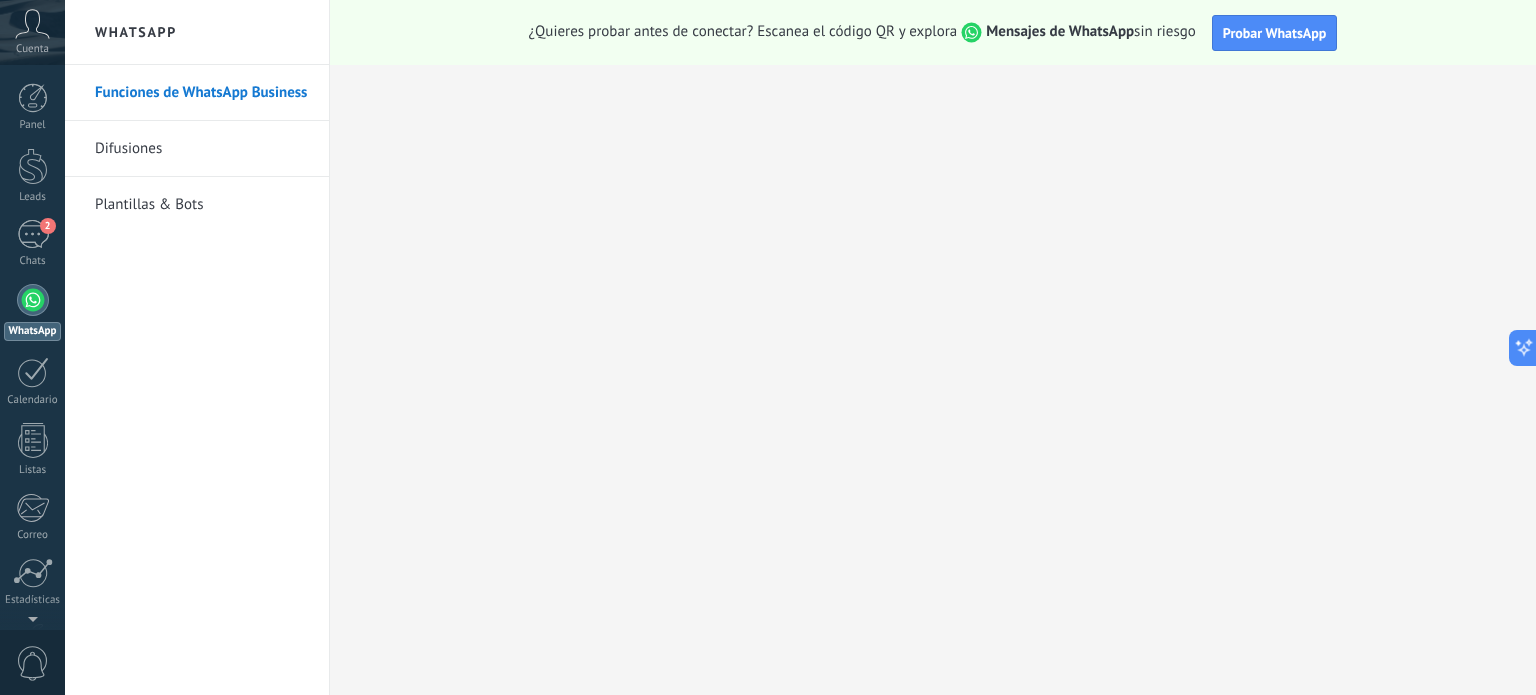 drag, startPoint x: 156, startPoint y: 211, endPoint x: 167, endPoint y: 203, distance: 13.601471 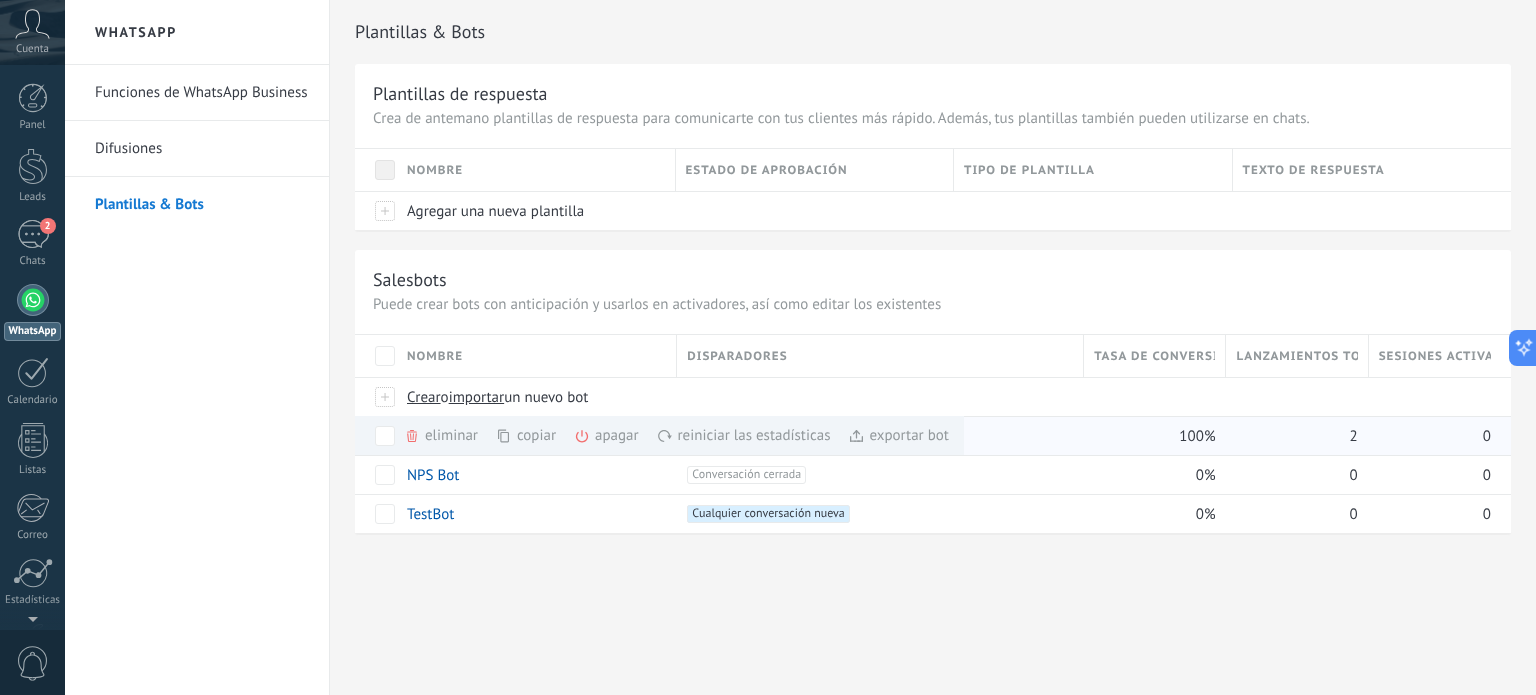 click on "eliminar màs" at bounding box center [475, 435] 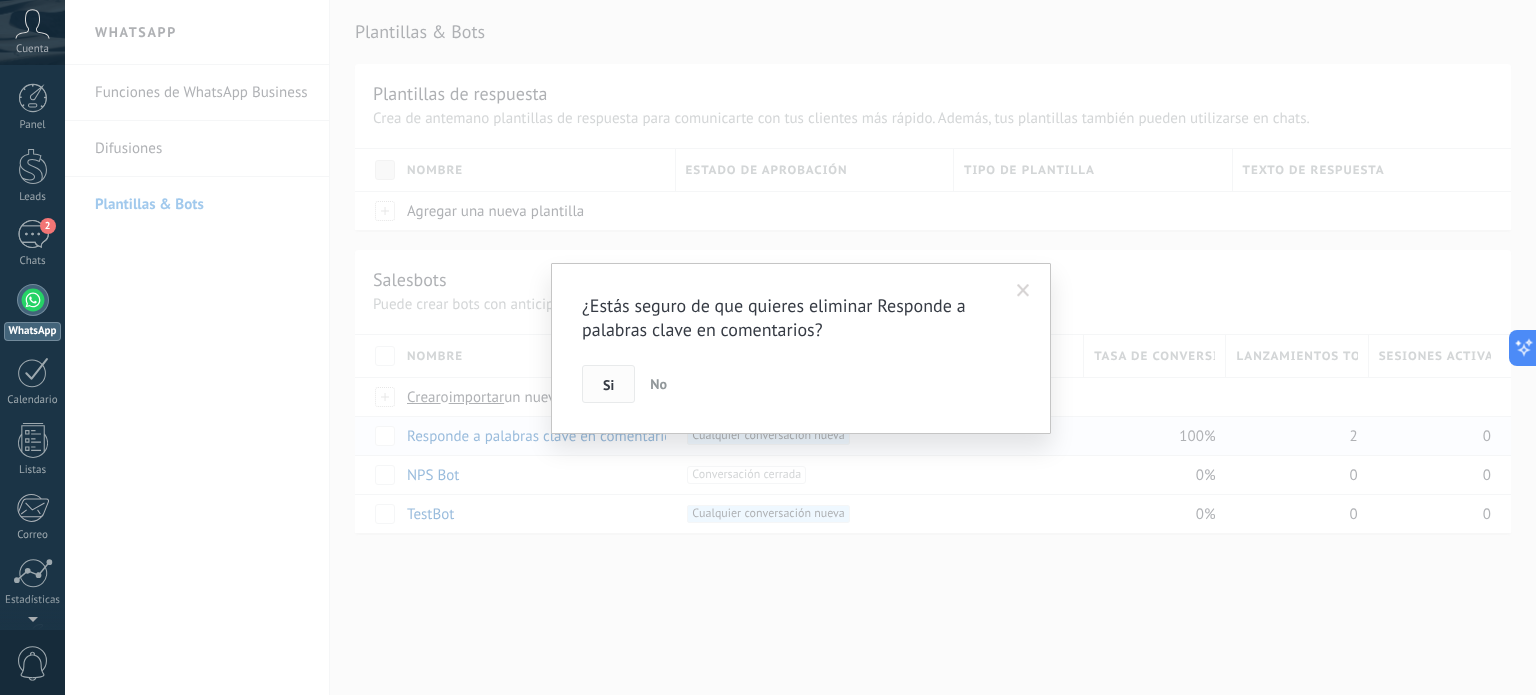 click on "Si" at bounding box center [608, 385] 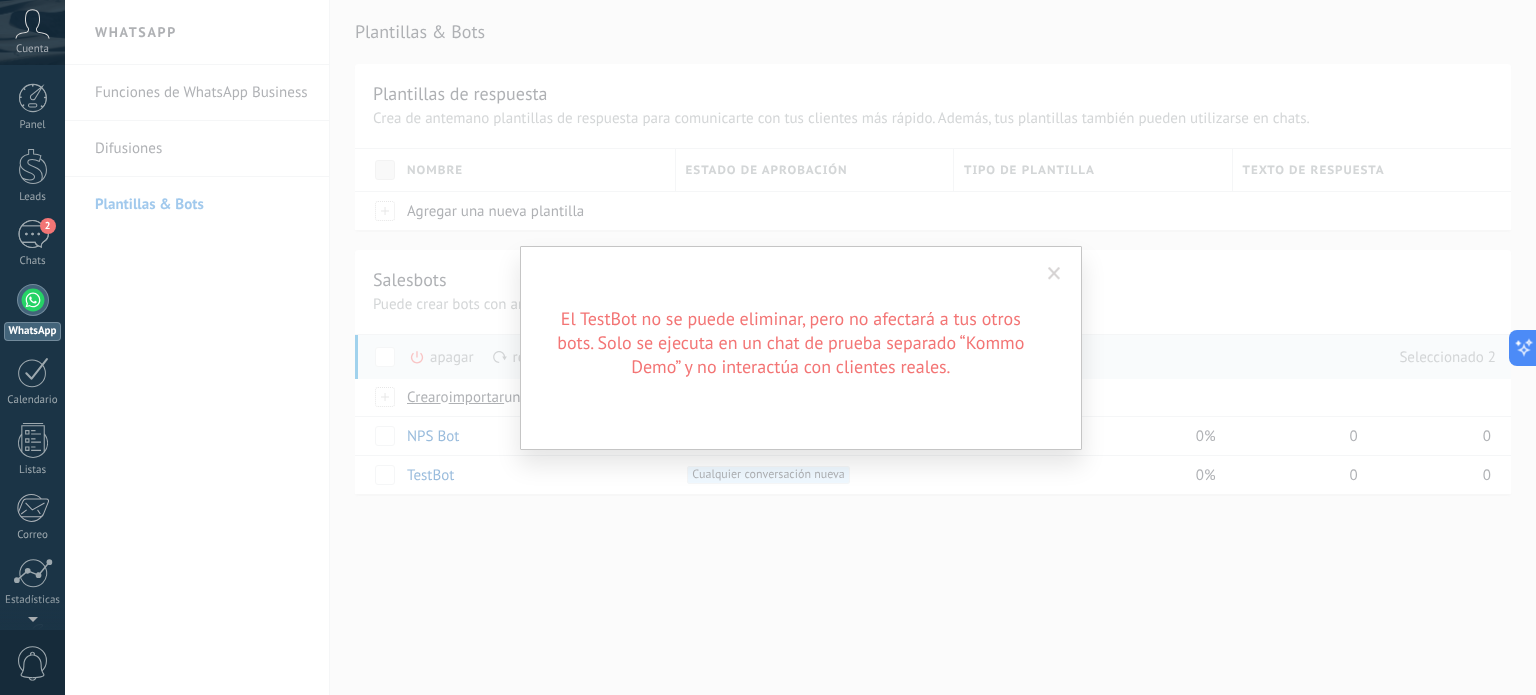 click on "El TestBot no se puede eliminar, pero no afectará a tus otros bots. Solo se ejecuta en un chat de prueba separado “Kommo Demo” y no interactúa con clientes reales." at bounding box center (791, 343) 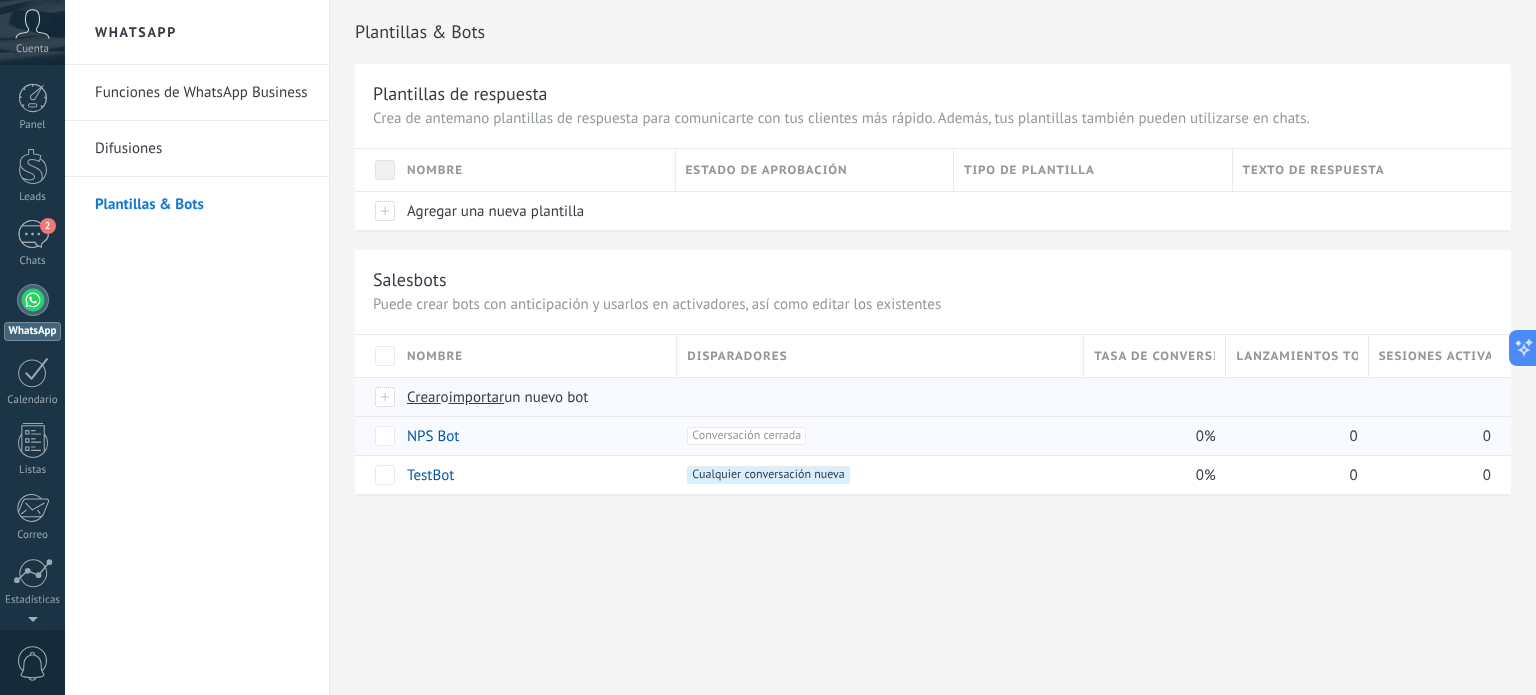 click on "Crear" at bounding box center [424, 397] 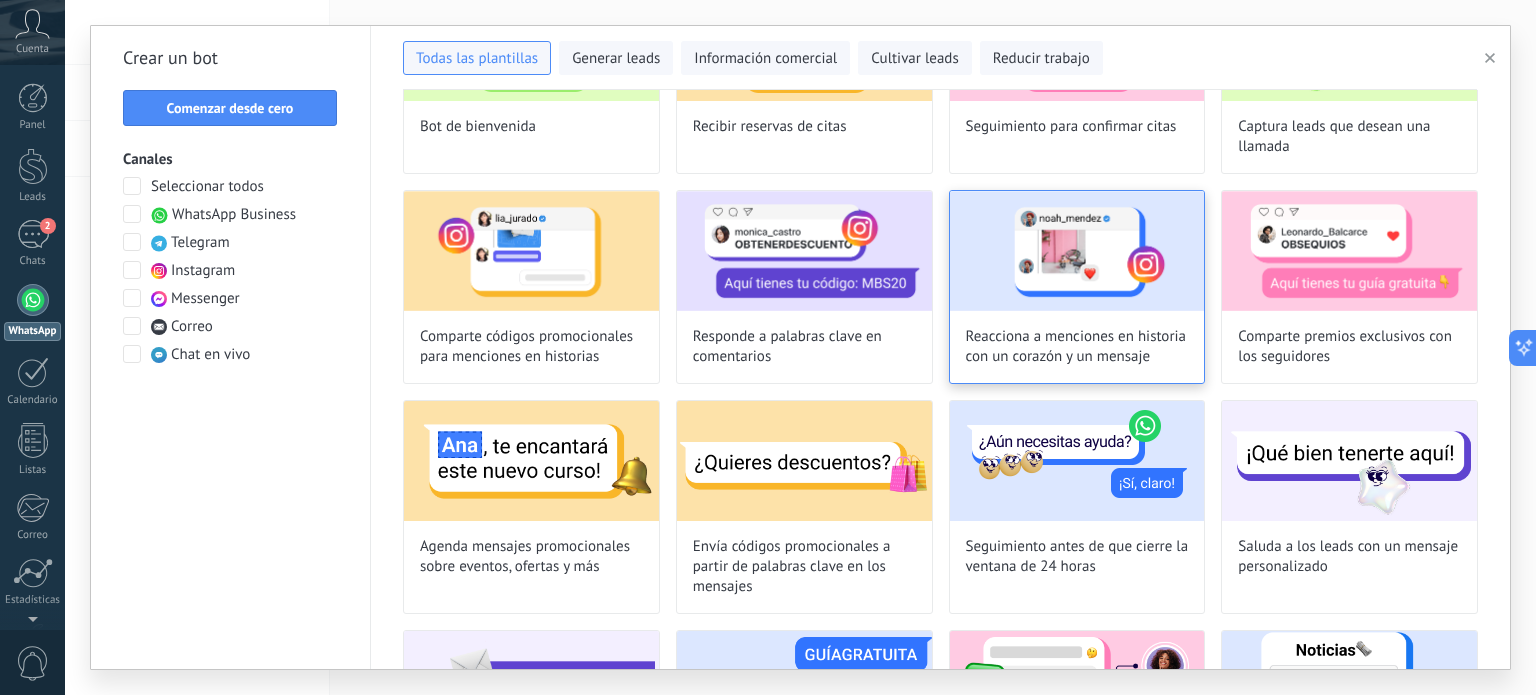 scroll, scrollTop: 0, scrollLeft: 0, axis: both 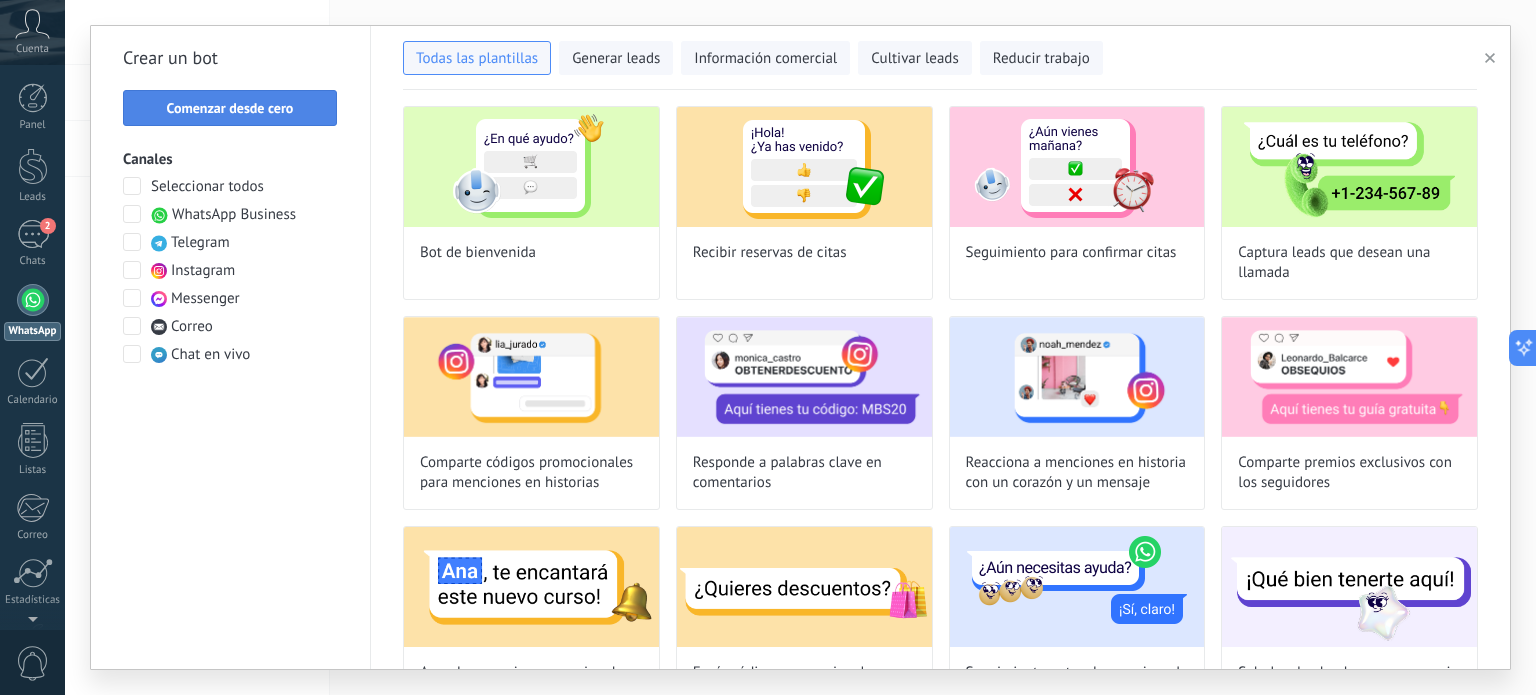 click on "Comenzar desde cero" at bounding box center (230, 108) 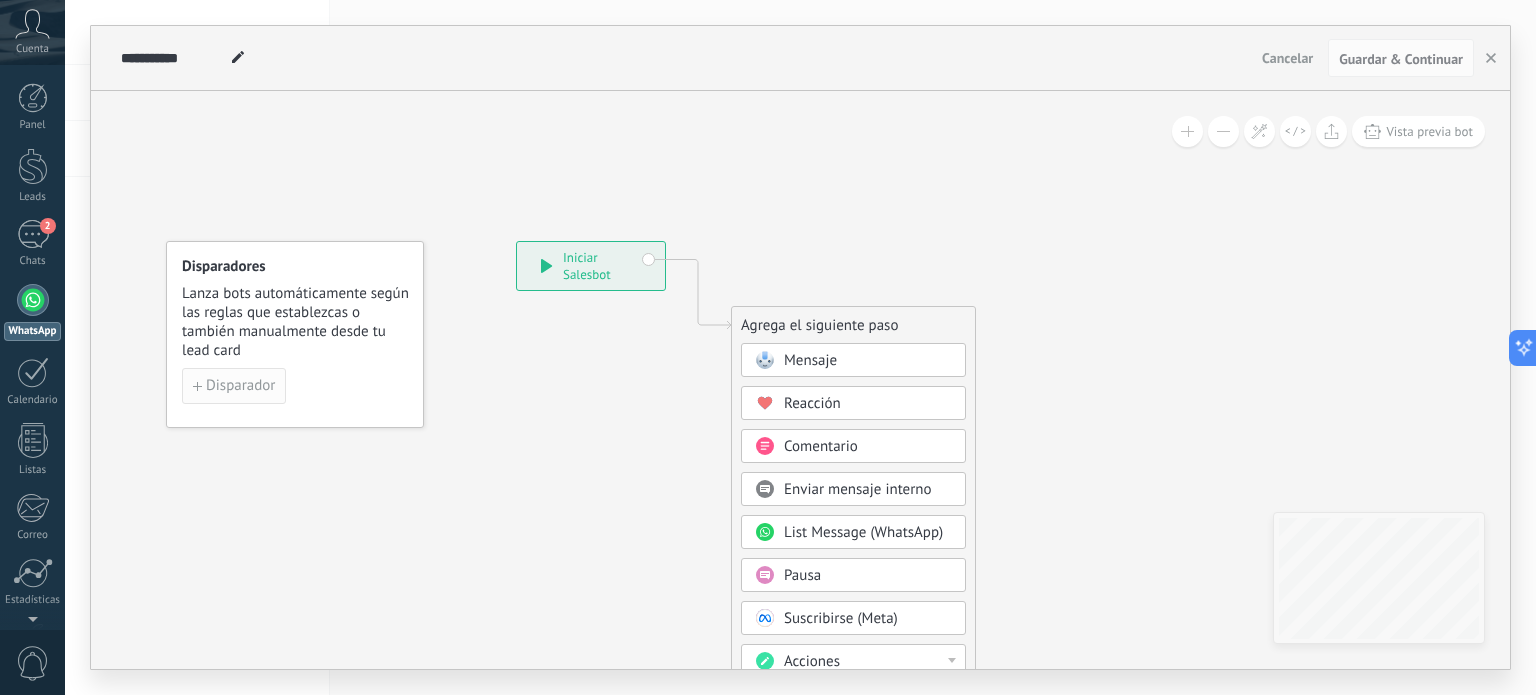 click on "Disparador" at bounding box center (240, 386) 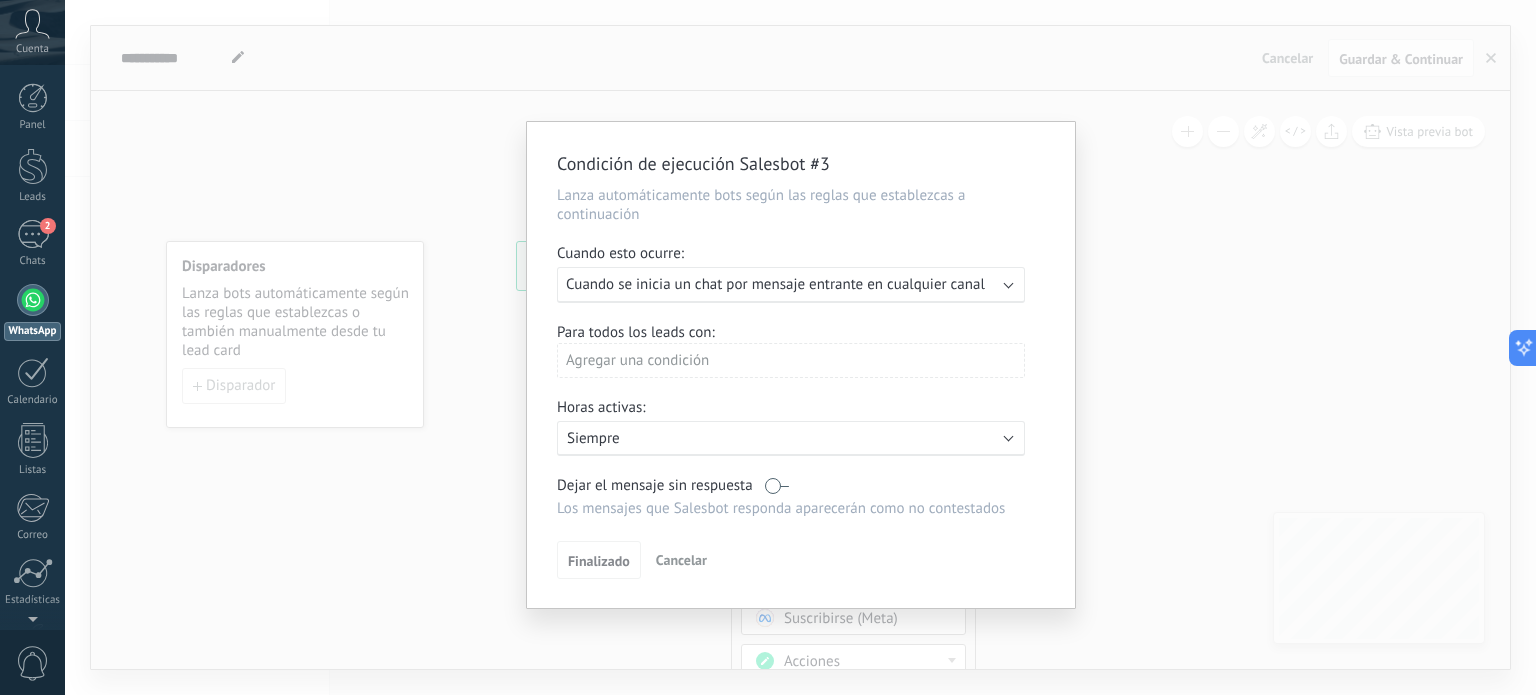 click on "Cuando se inicia un chat por mensaje entrante en cualquier canal" at bounding box center [775, 284] 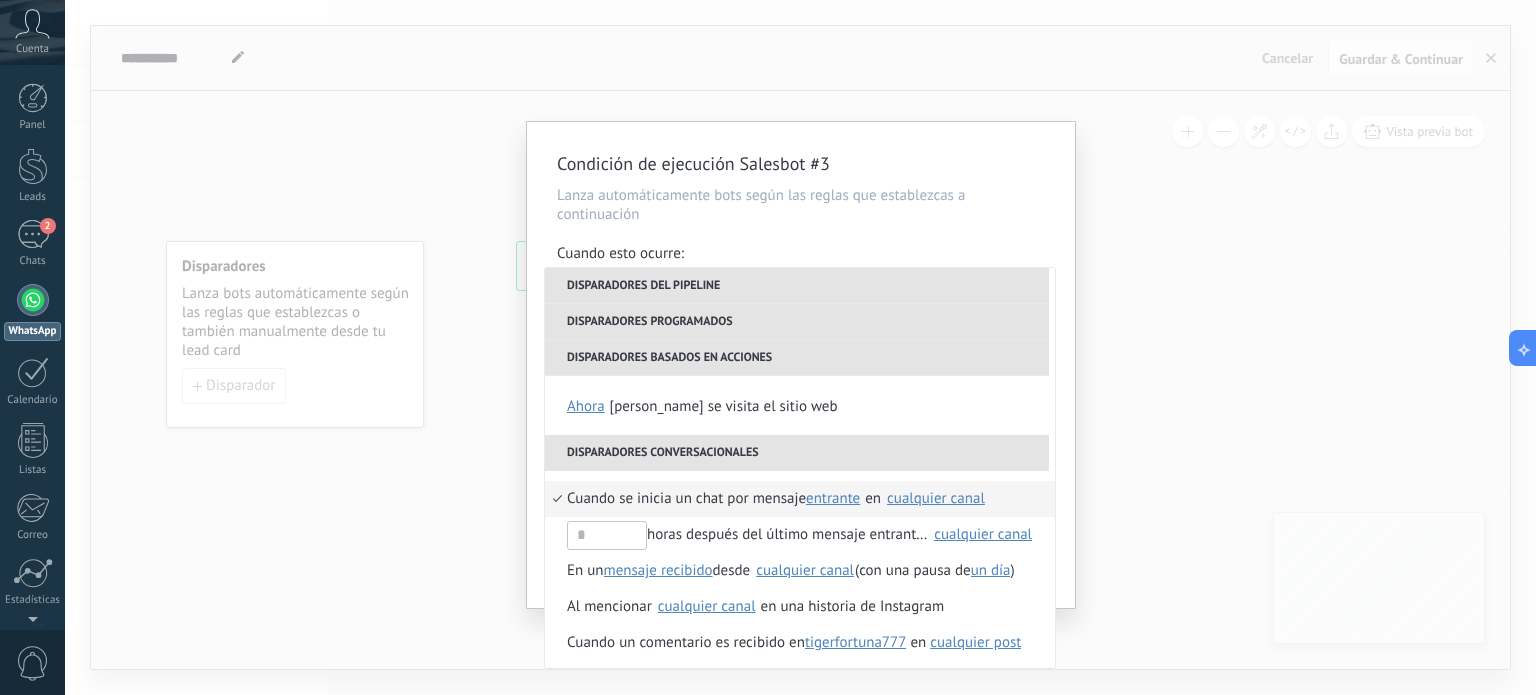 scroll, scrollTop: 400, scrollLeft: 0, axis: vertical 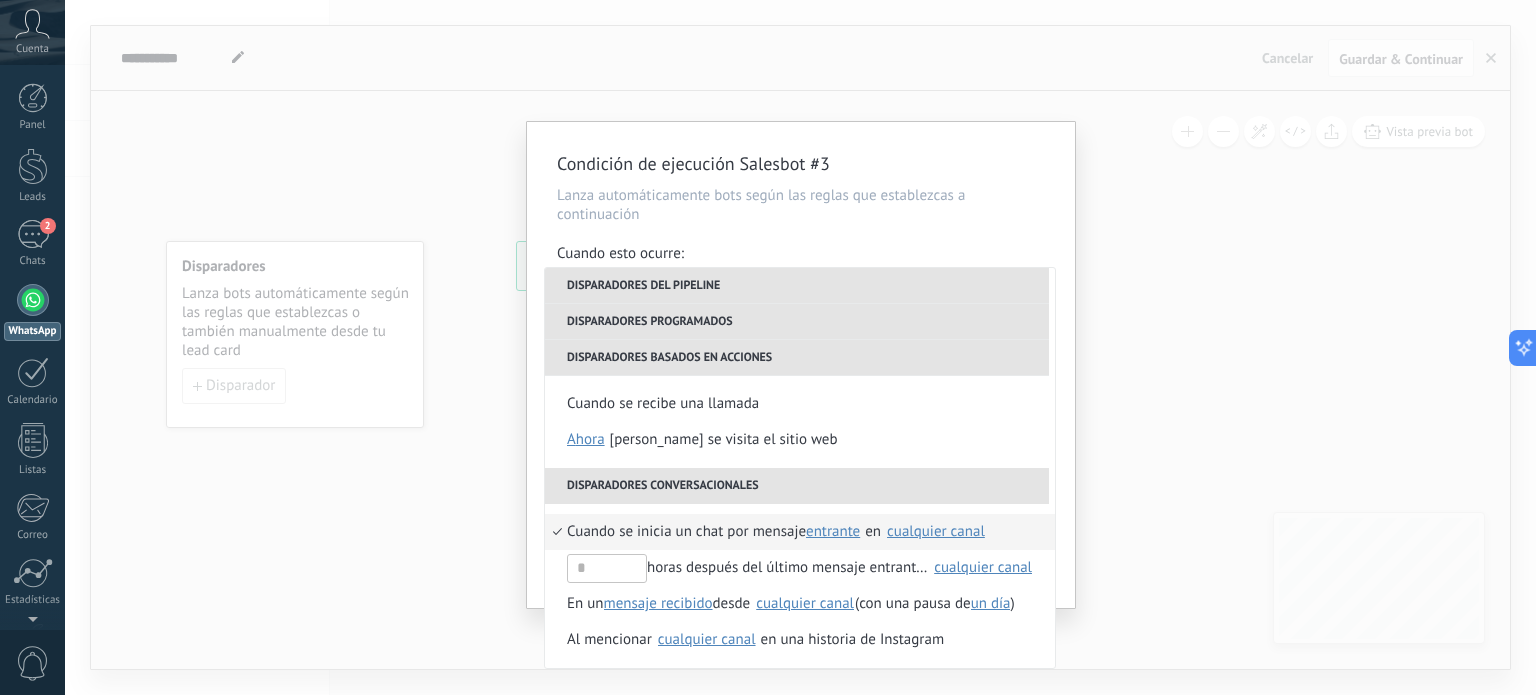 click on "cualquier canal" at bounding box center [936, 532] 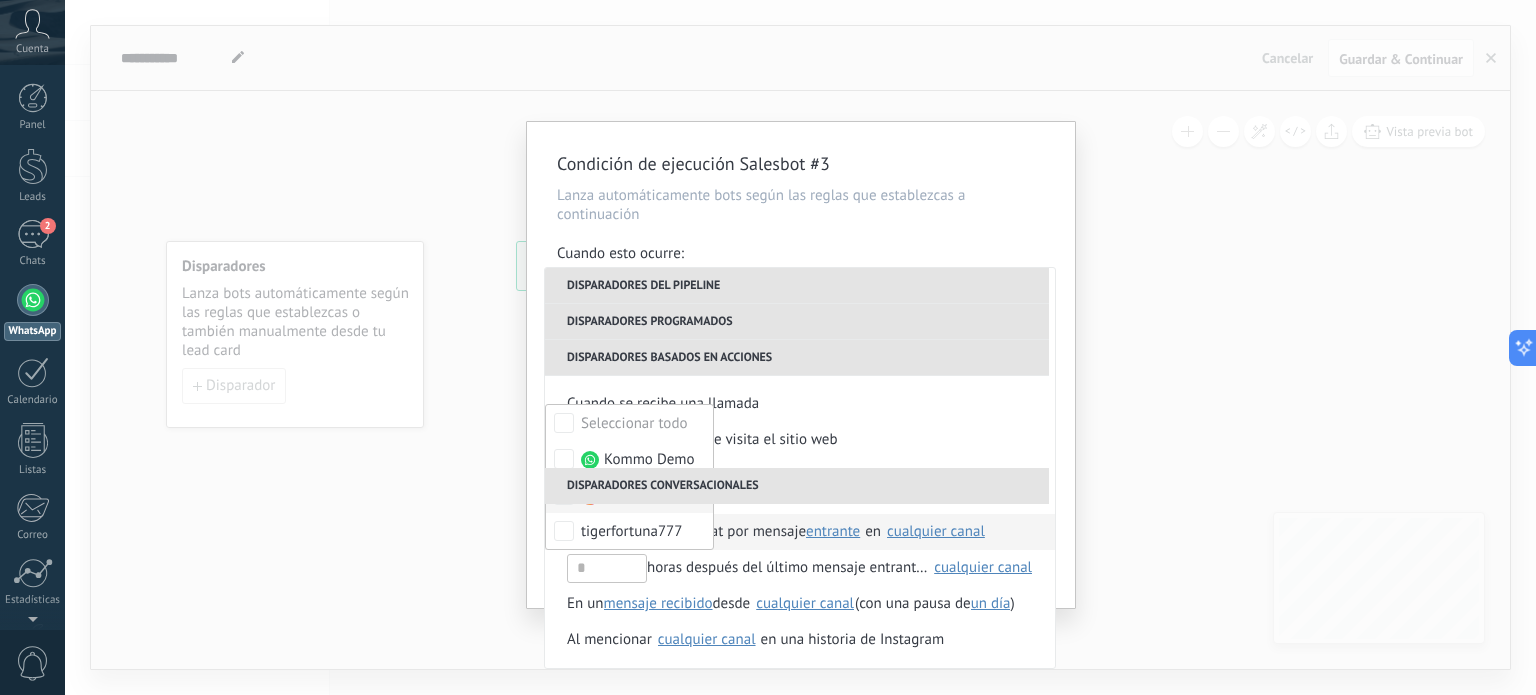 click on "tigerfortuna777" at bounding box center (629, 495) 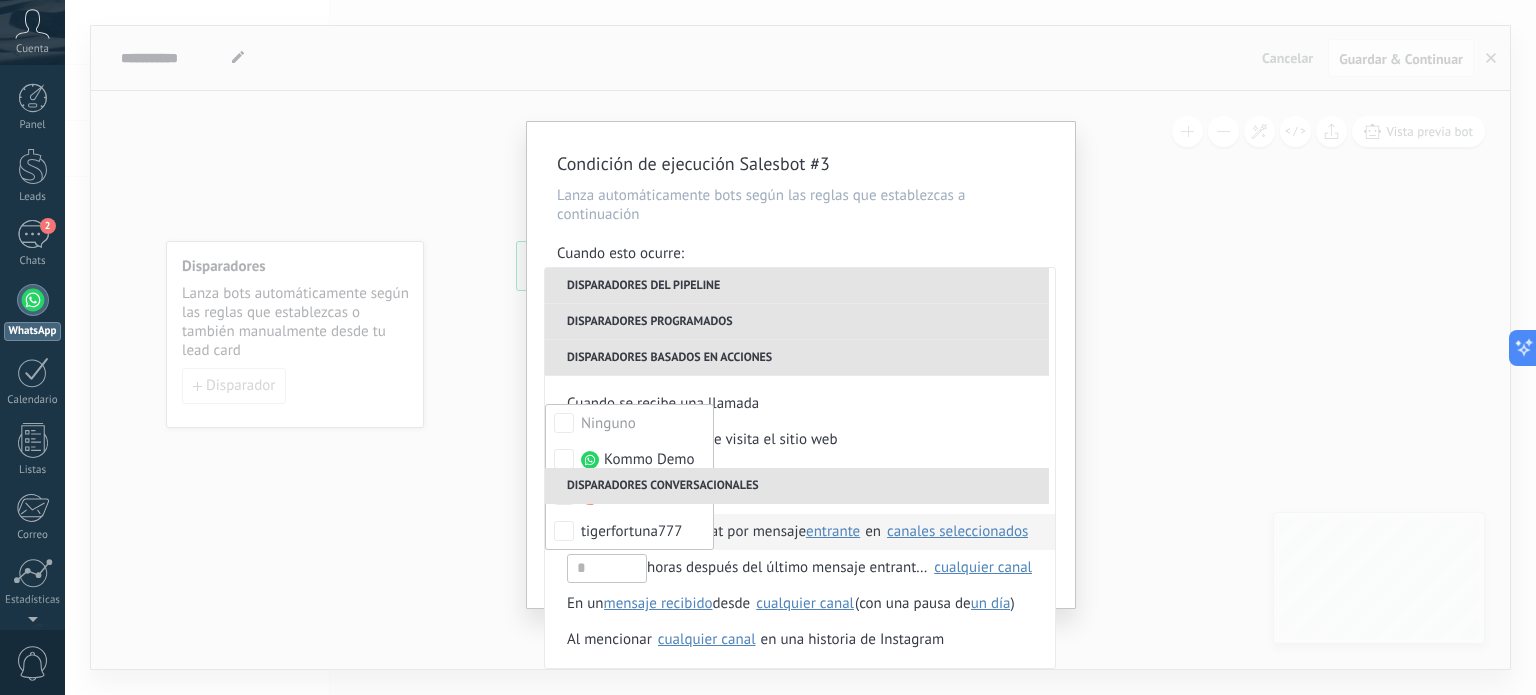 click on "Cuando se inicia un chat por mensaje" at bounding box center [686, 532] 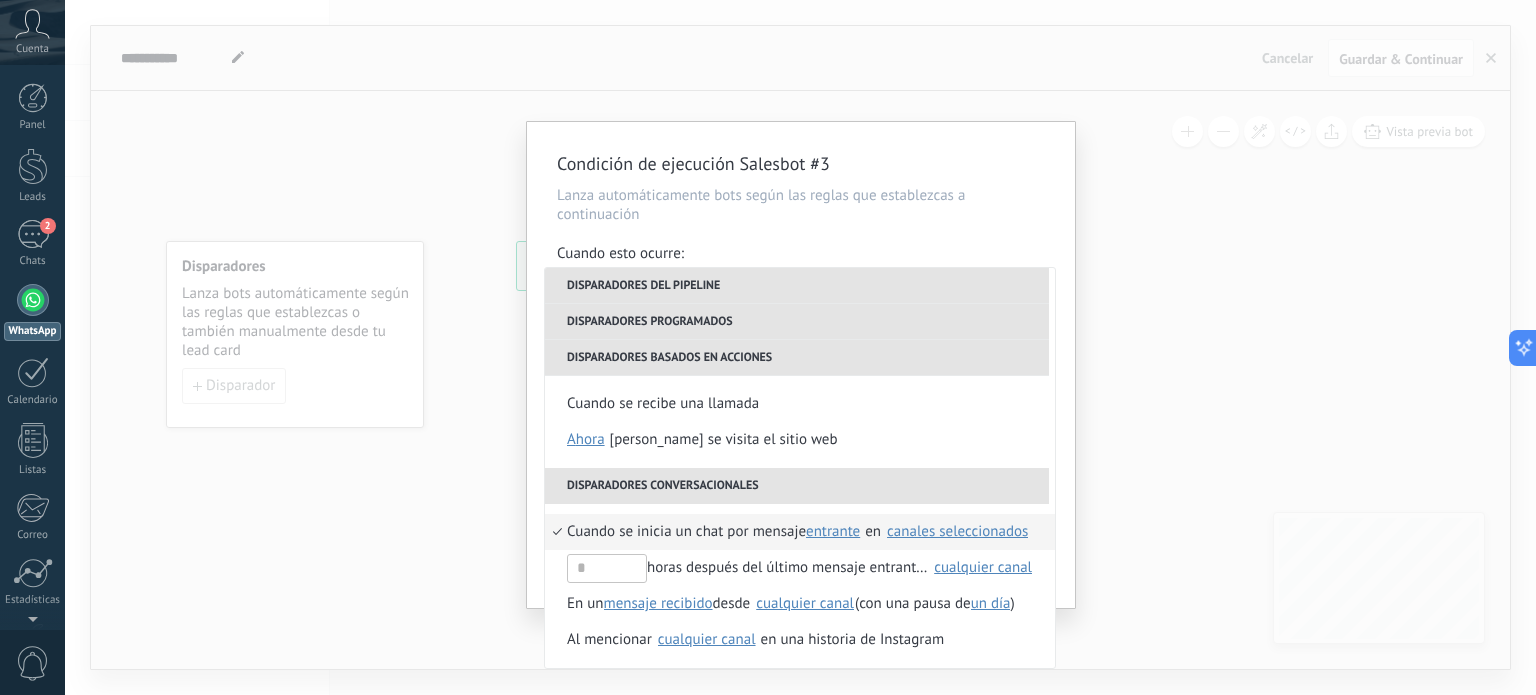 click on "Cuando se inicia un chat por mensaje" at bounding box center [686, 532] 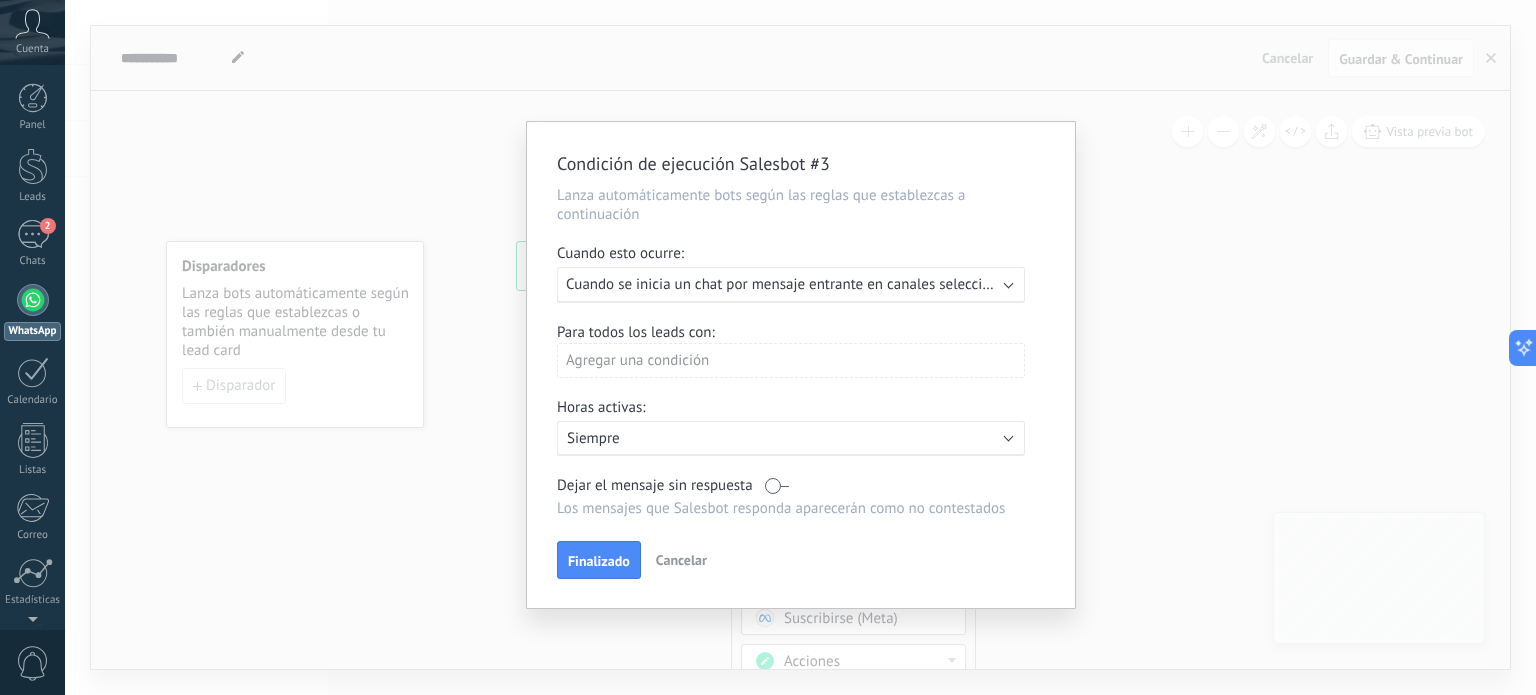 click on "Agregar una condición" at bounding box center [791, 360] 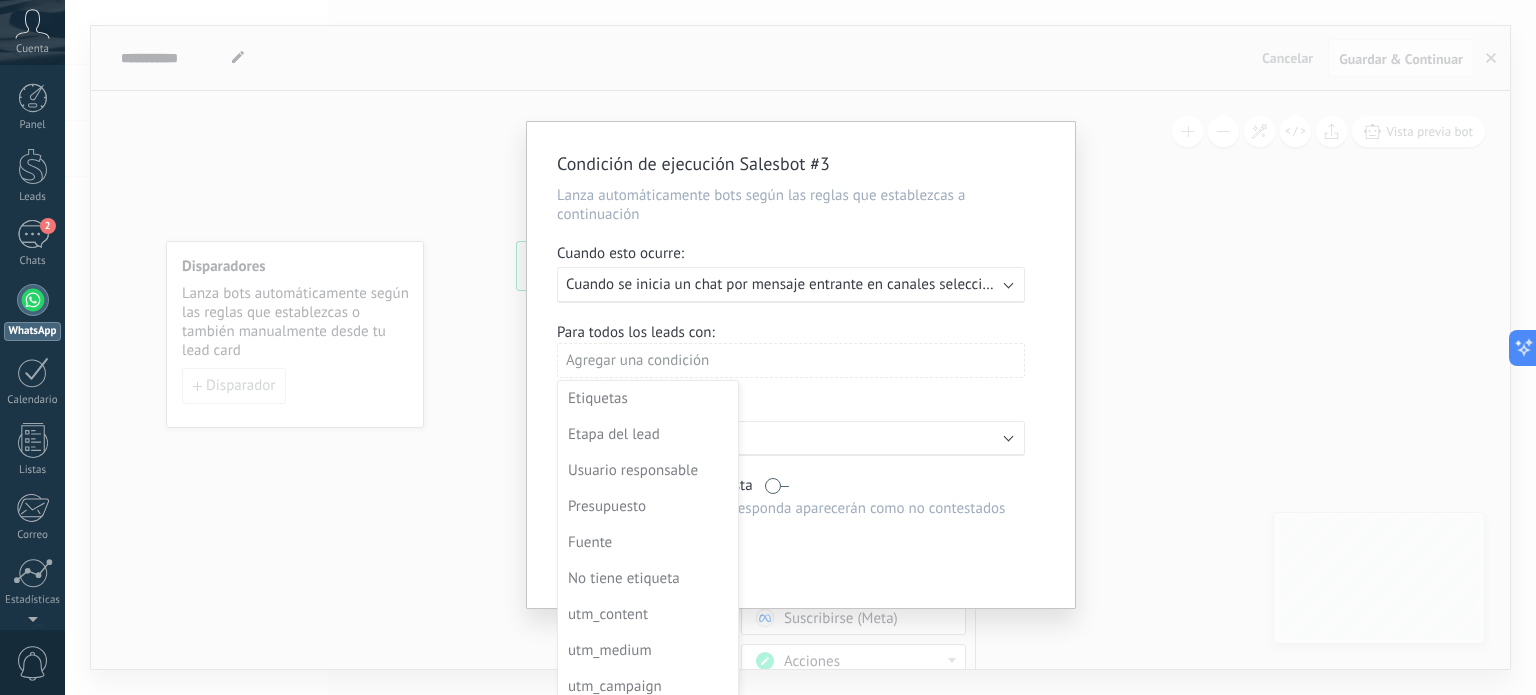click at bounding box center [801, 365] 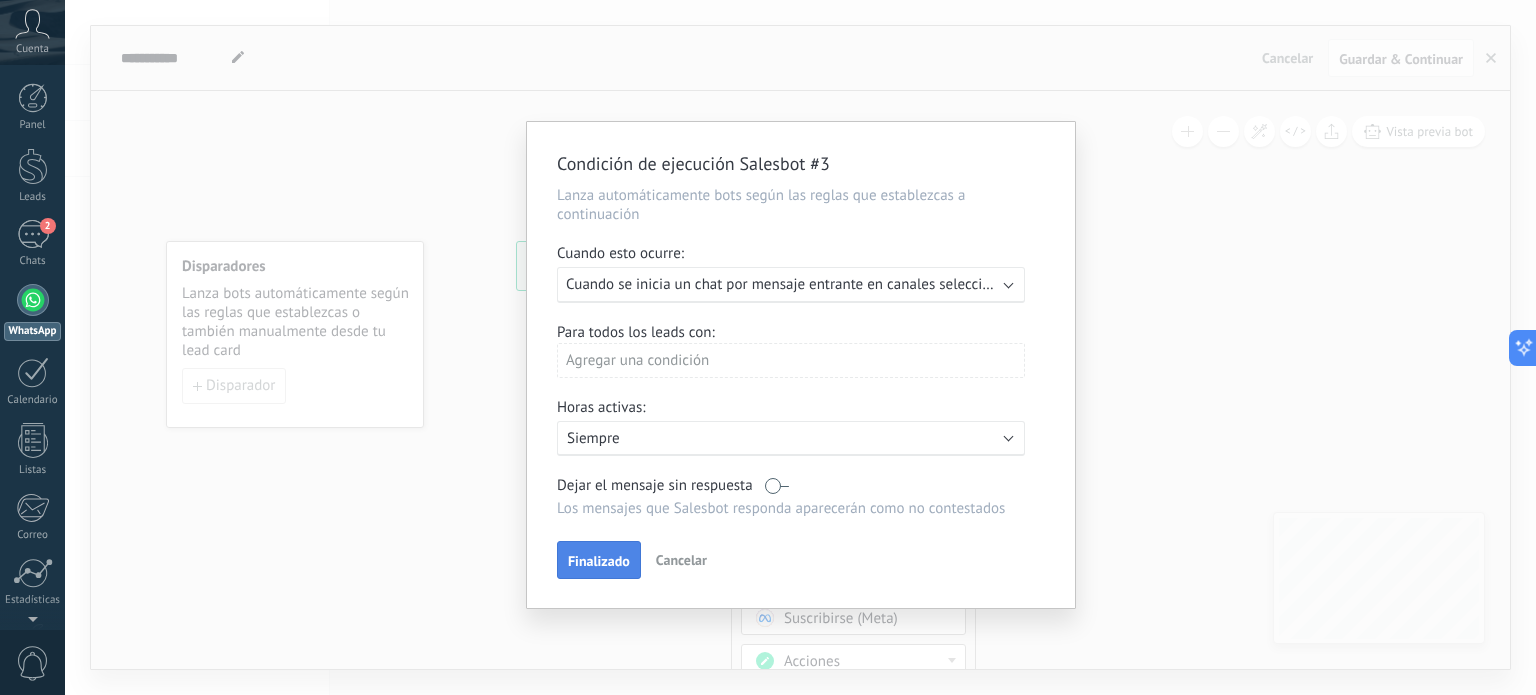 click on "Finalizado" at bounding box center (599, 561) 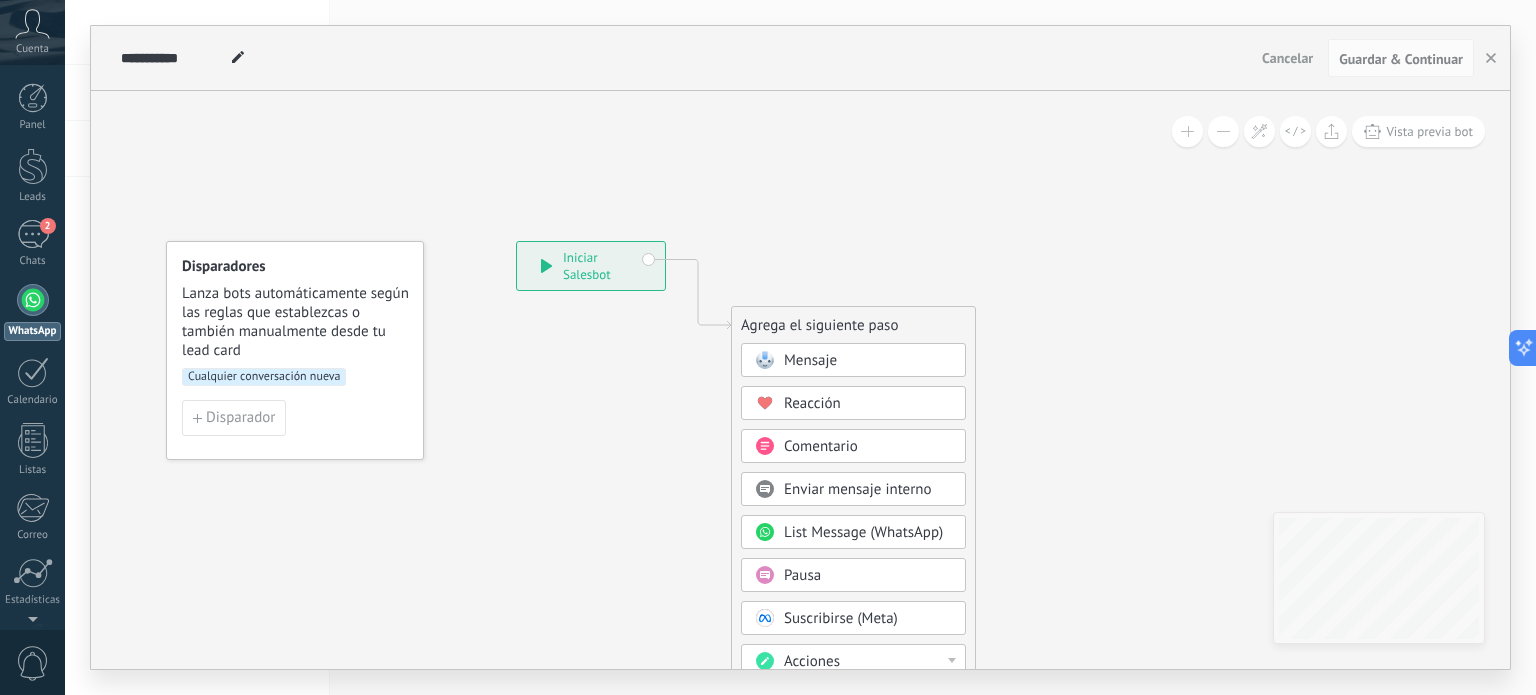 click on "**********" at bounding box center (591, 266) 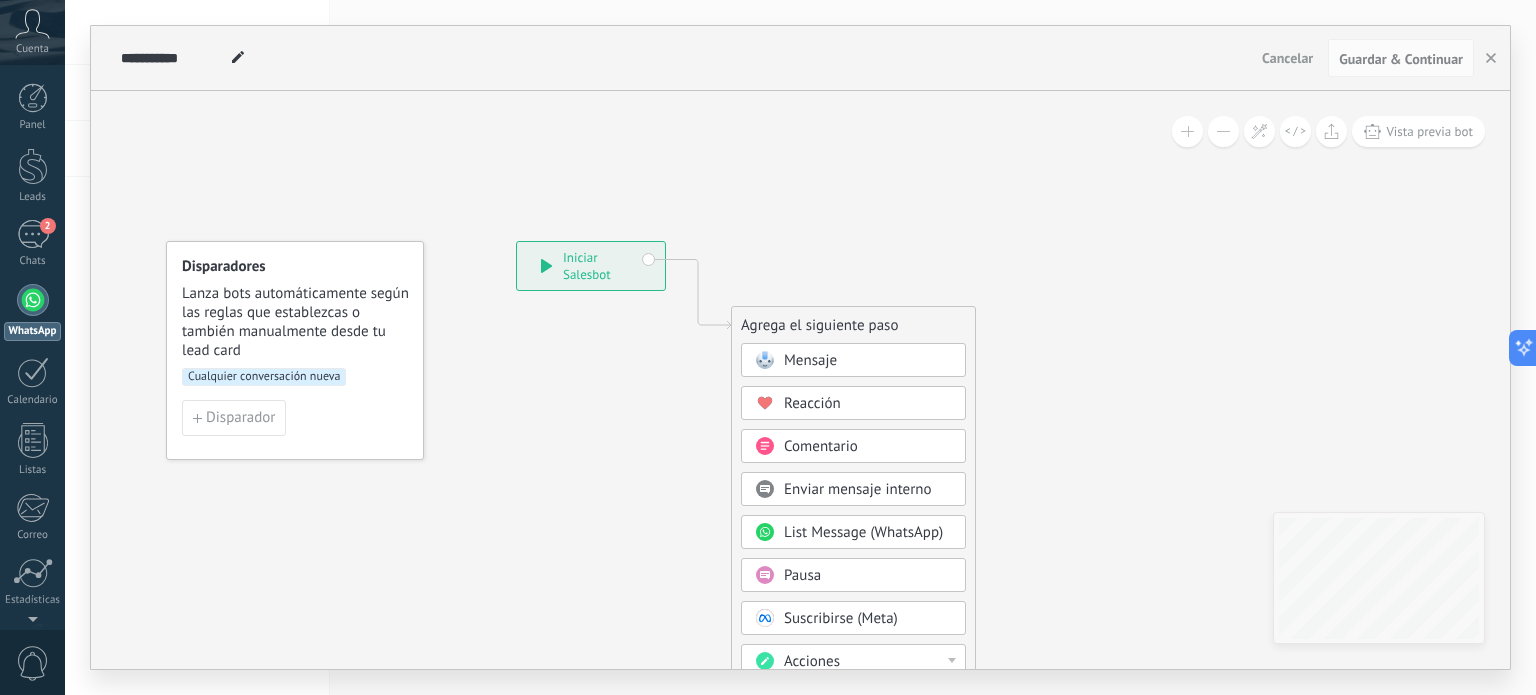 click on "Mensaje" at bounding box center (810, 360) 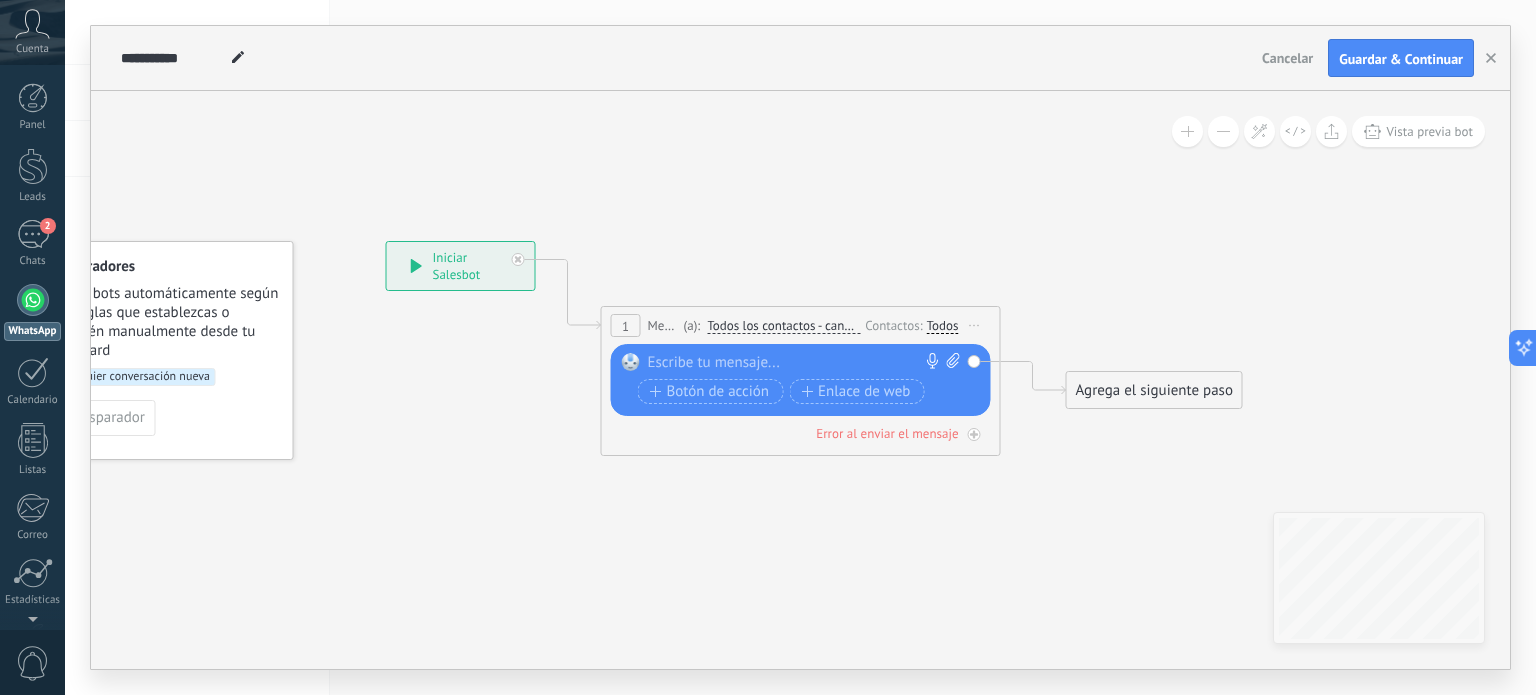 click on "**********" at bounding box center (461, 266) 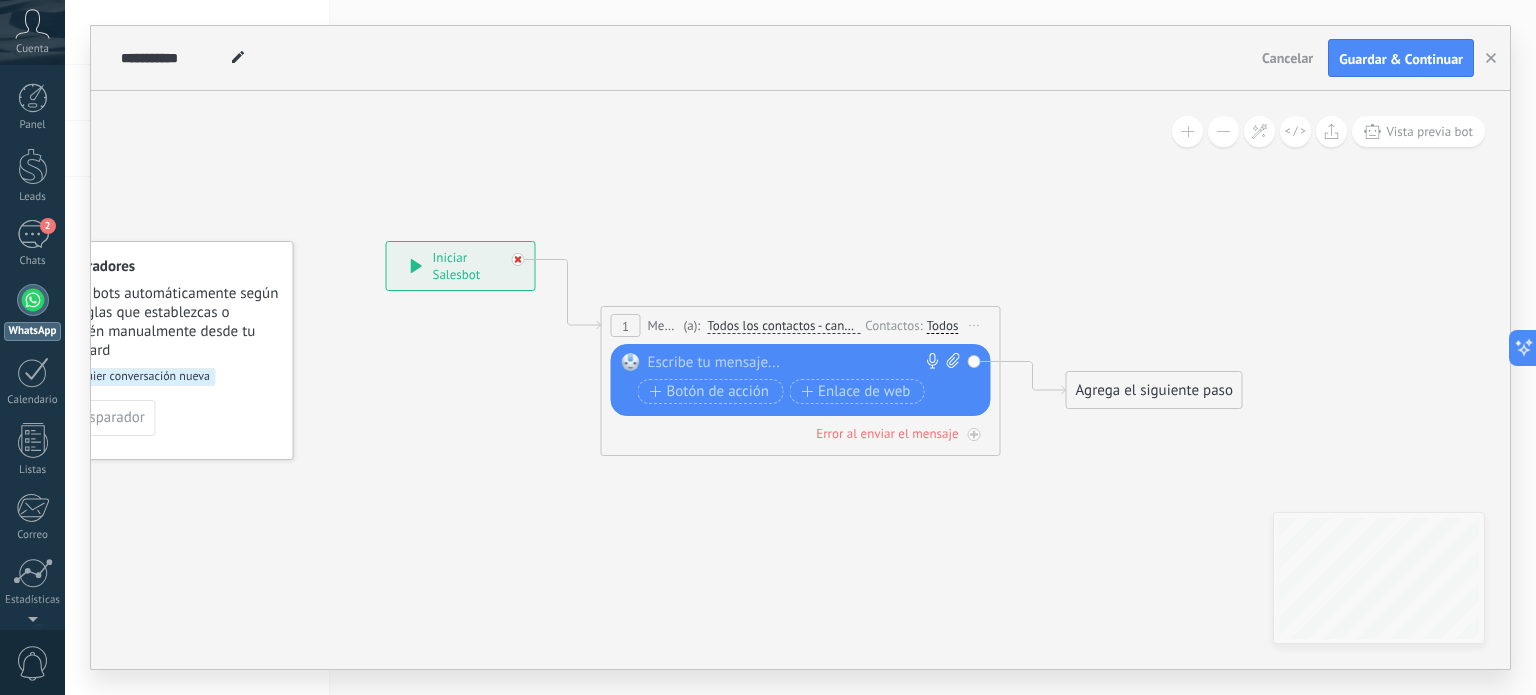 click 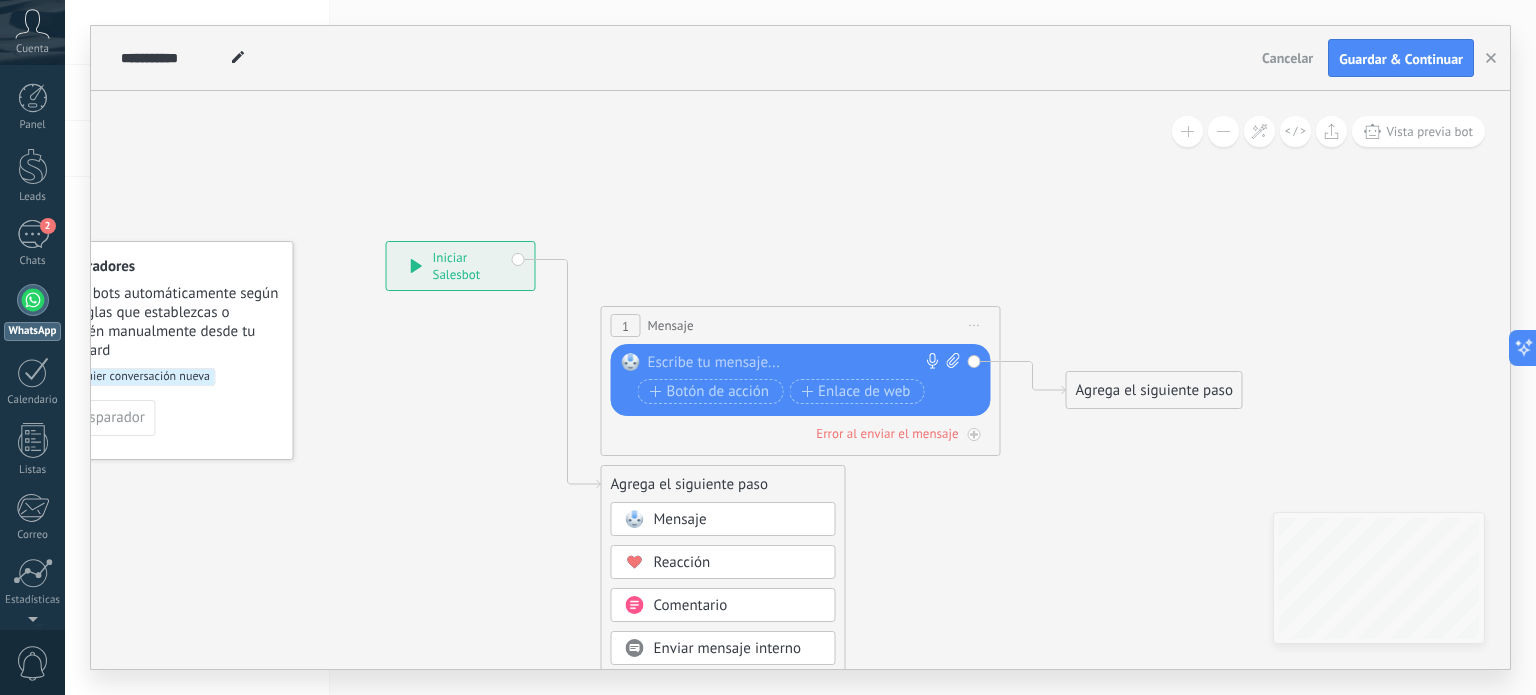click on "Iniciar vista previa aquí
Cambiar nombre
Duplicar
Borrar" at bounding box center (975, 325) 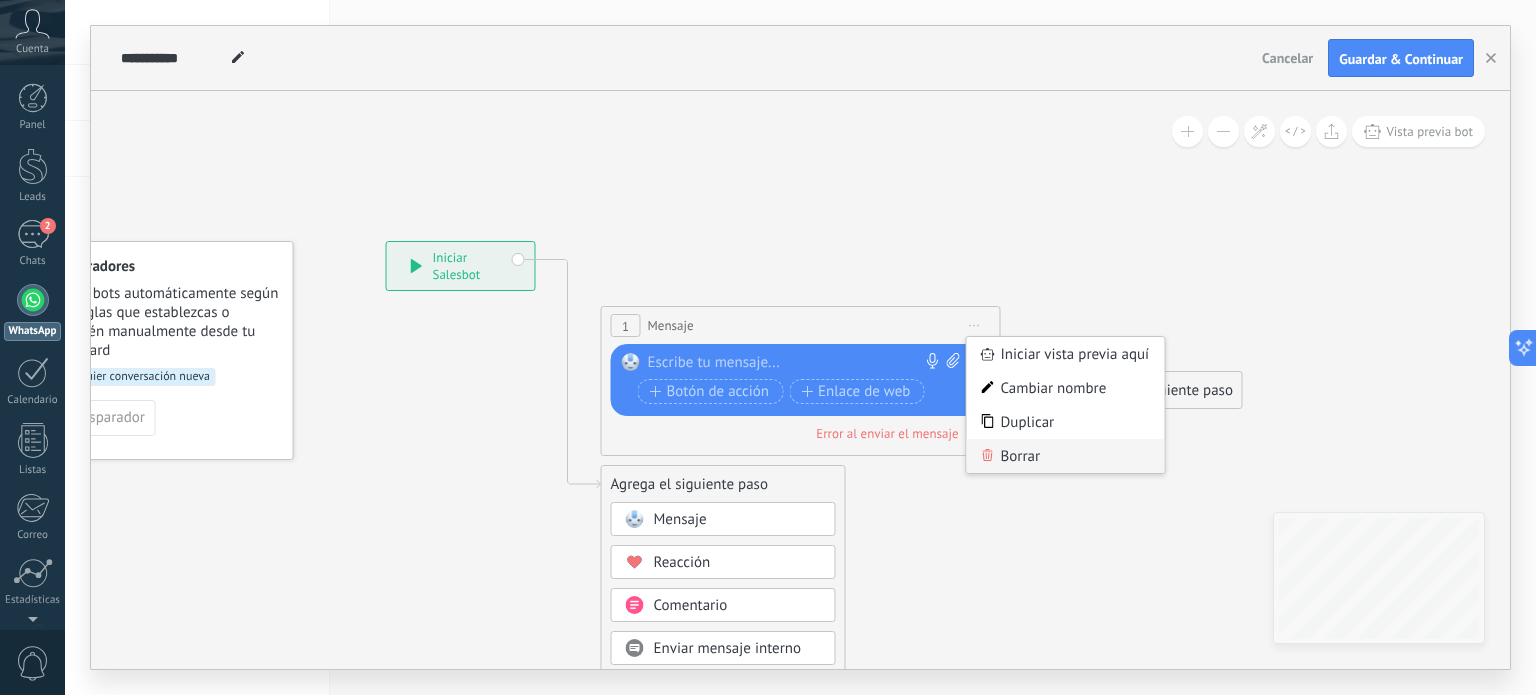 click on "Borrar" at bounding box center (1066, 456) 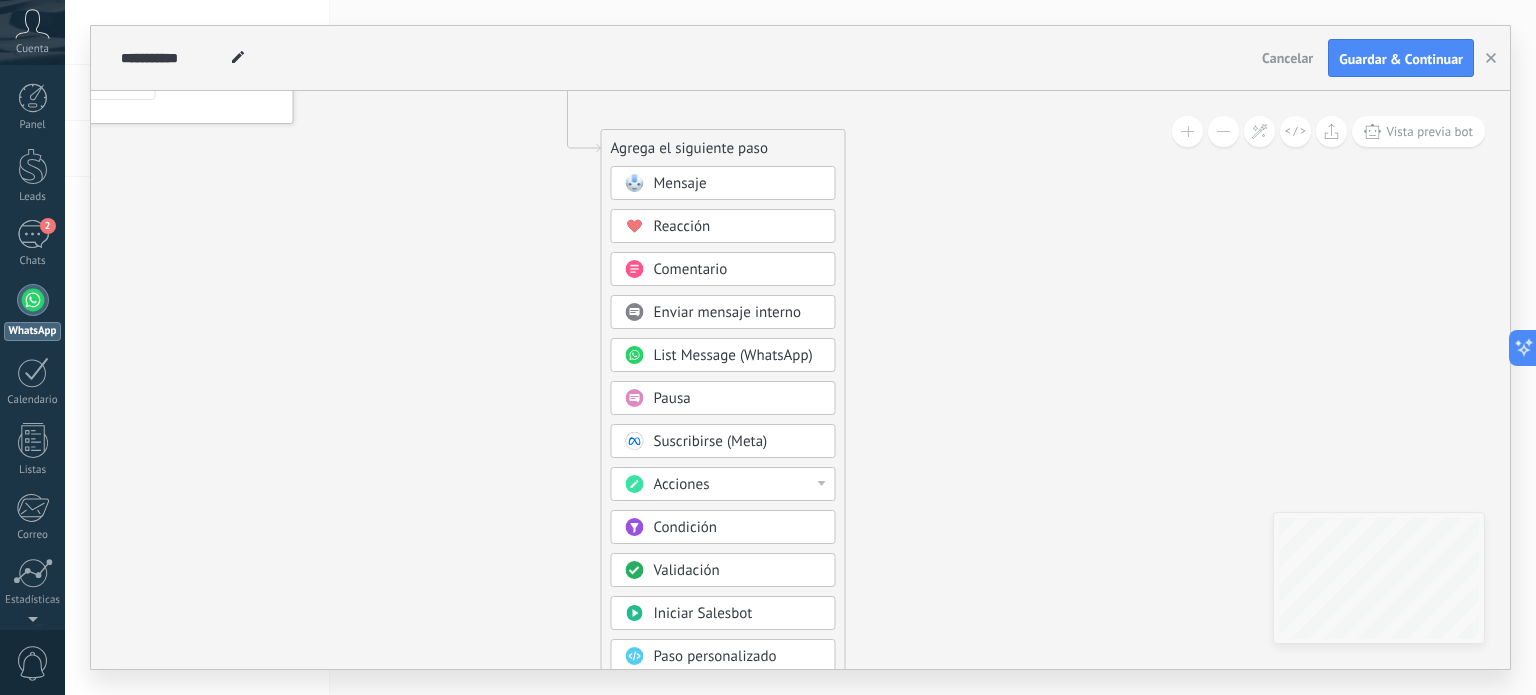 click on "Condición" at bounding box center (685, 527) 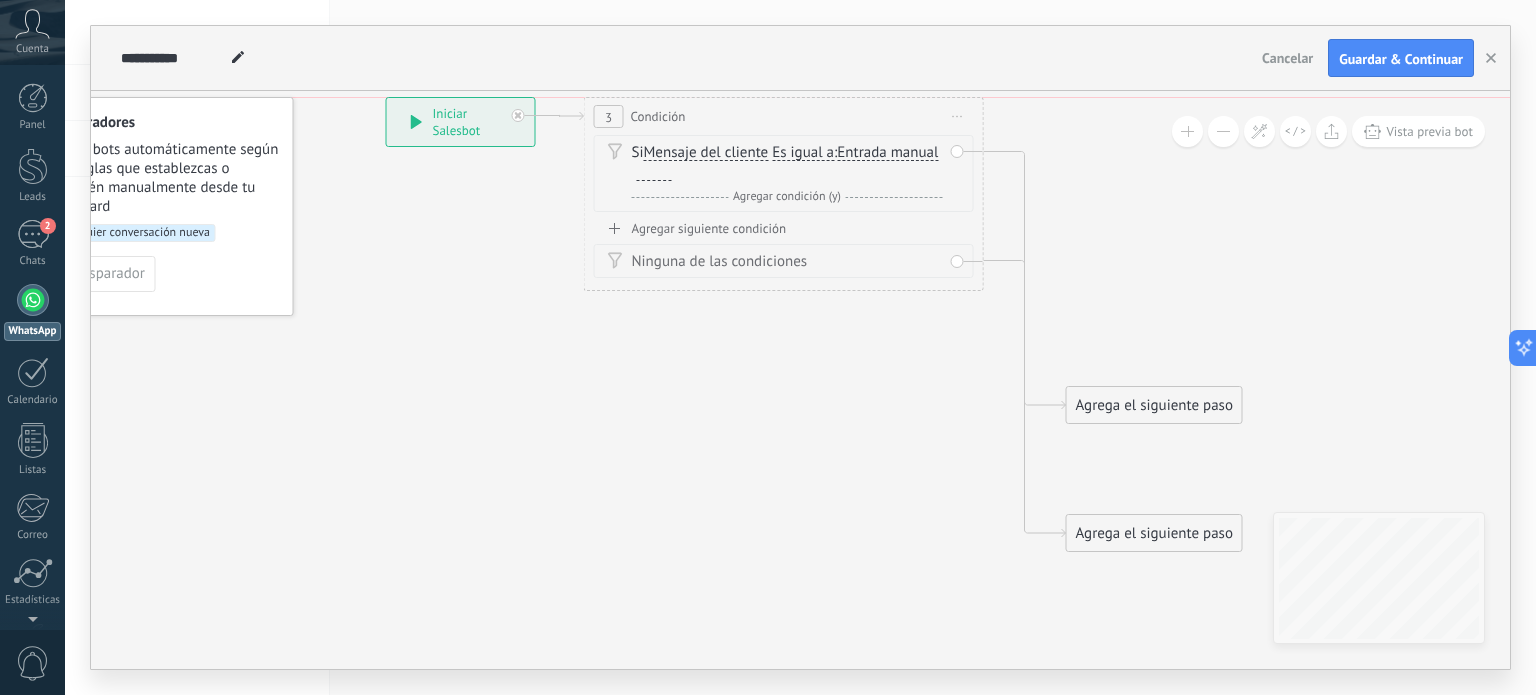 drag, startPoint x: 729, startPoint y: 339, endPoint x: 712, endPoint y: 115, distance: 224.64417 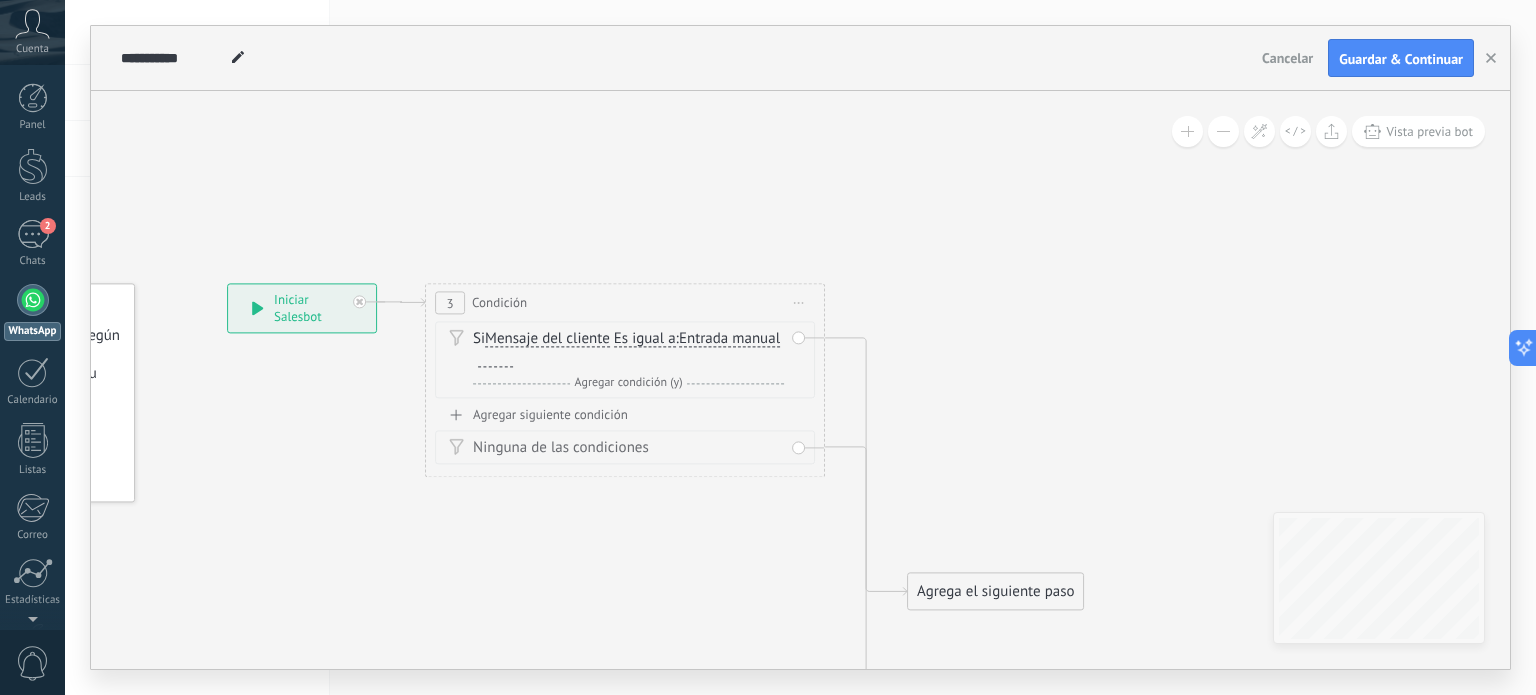 drag, startPoint x: 521, startPoint y: 306, endPoint x: 355, endPoint y: 507, distance: 260.68564 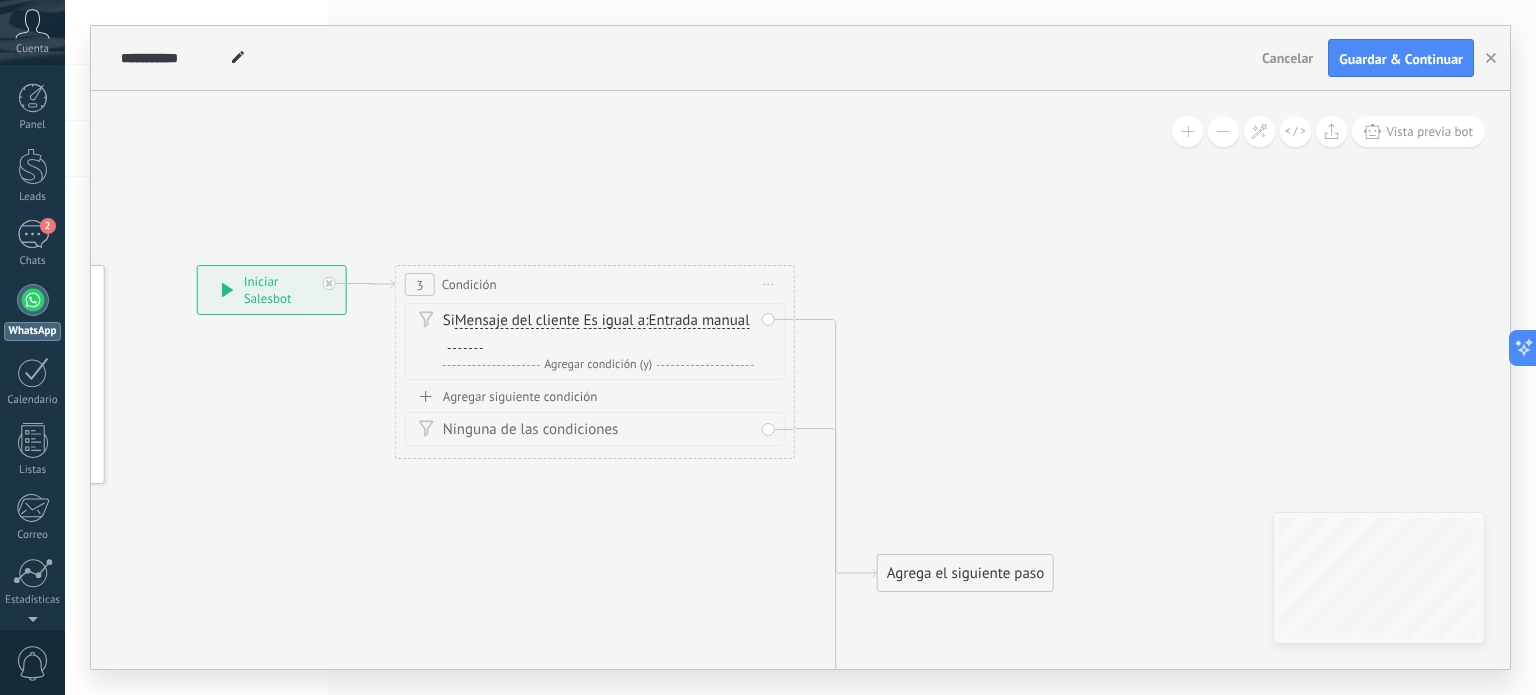 drag, startPoint x: 980, startPoint y: 457, endPoint x: 856, endPoint y: 306, distance: 195.38936 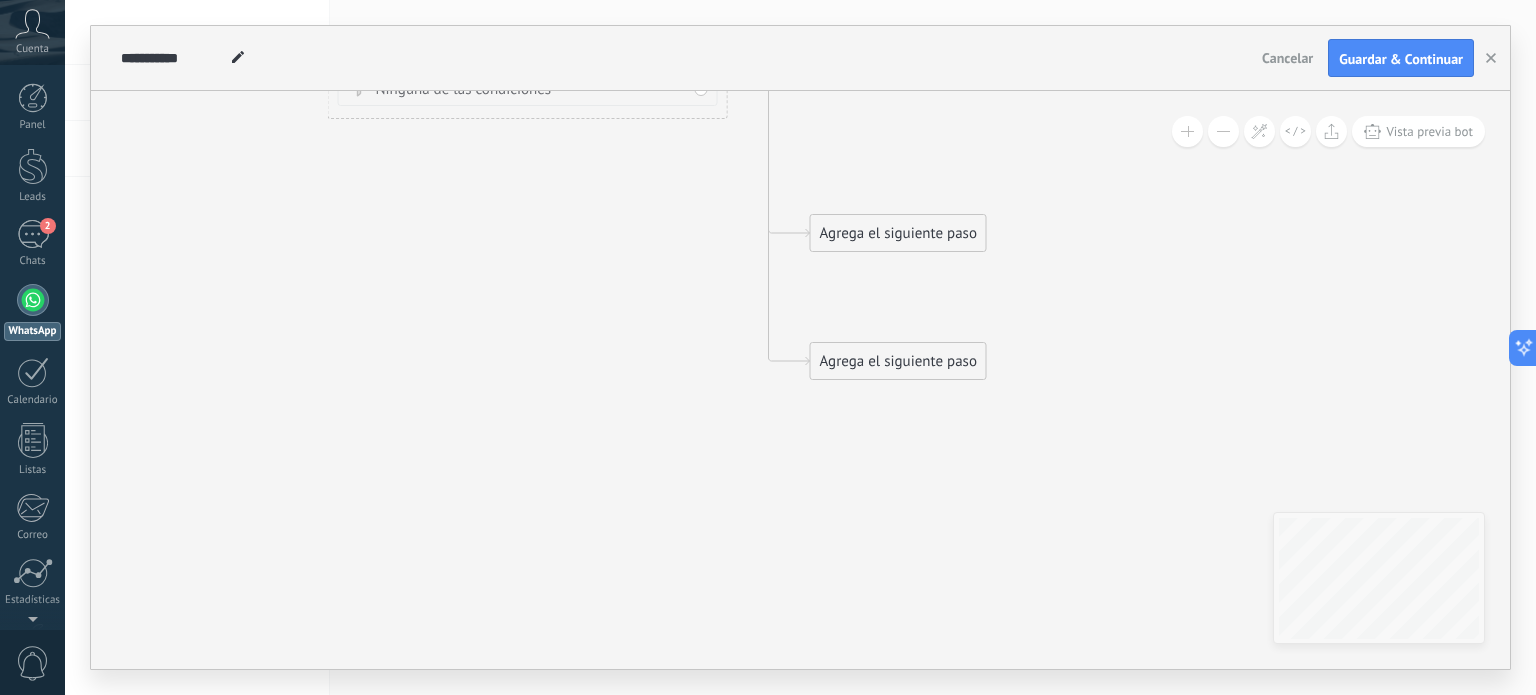 drag, startPoint x: 768, startPoint y: 455, endPoint x: 757, endPoint y: 415, distance: 41.484936 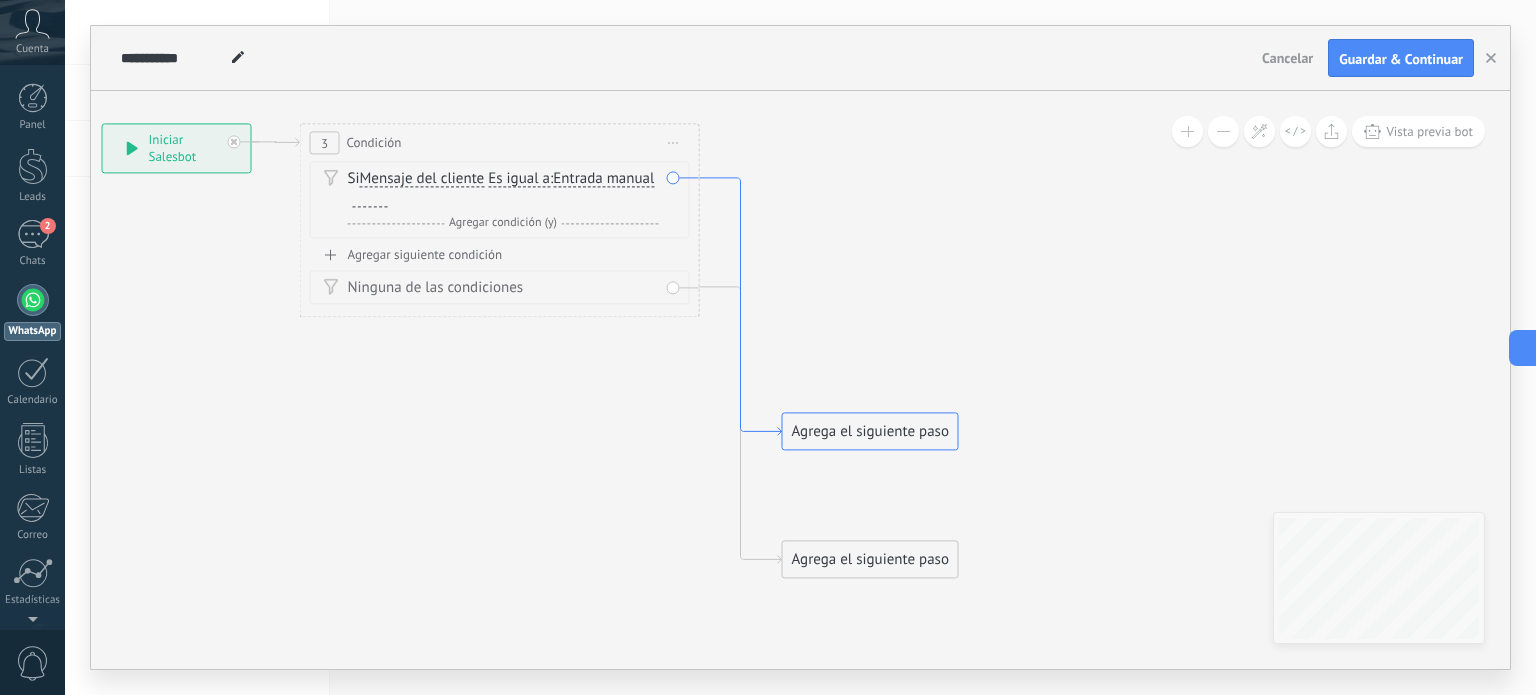 drag, startPoint x: 751, startPoint y: 412, endPoint x: 767, endPoint y: 441, distance: 33.12099 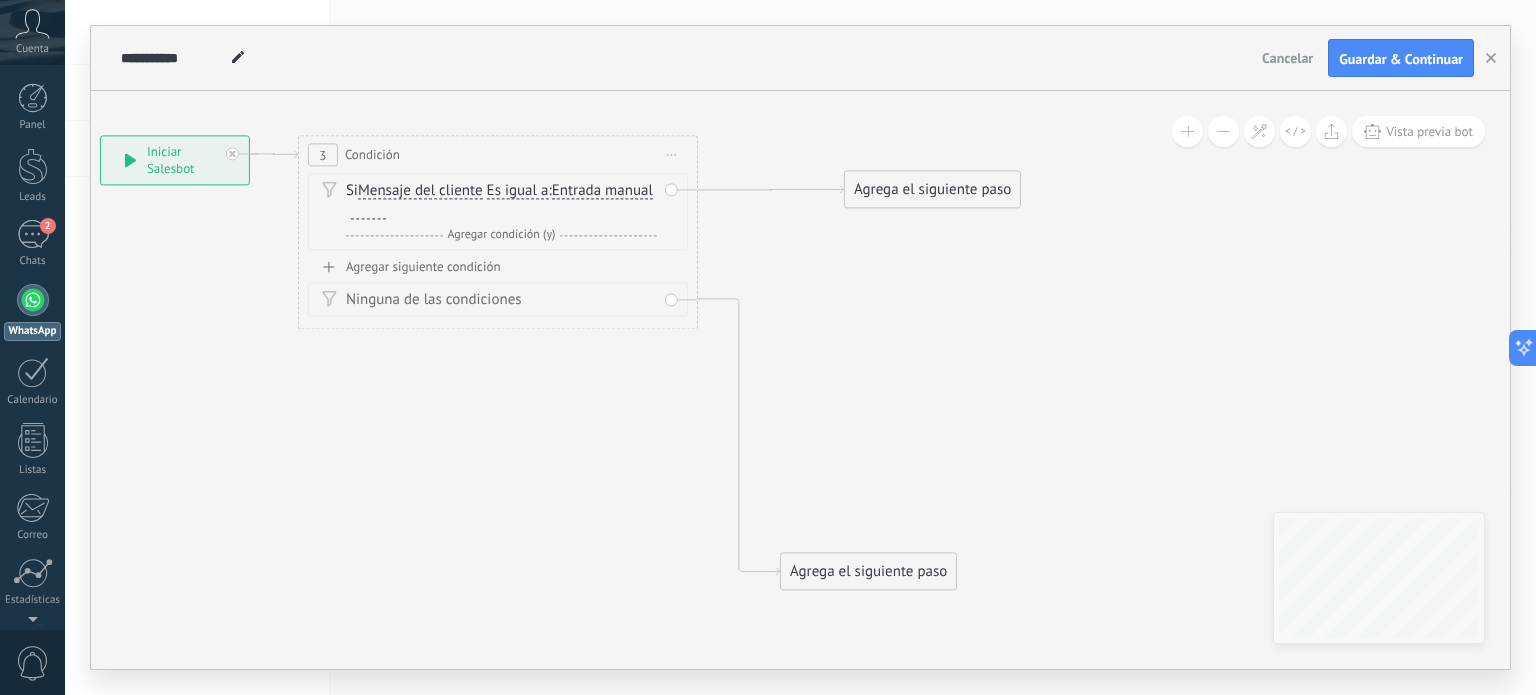 drag, startPoint x: 800, startPoint y: 449, endPoint x: 864, endPoint y: 195, distance: 261.93893 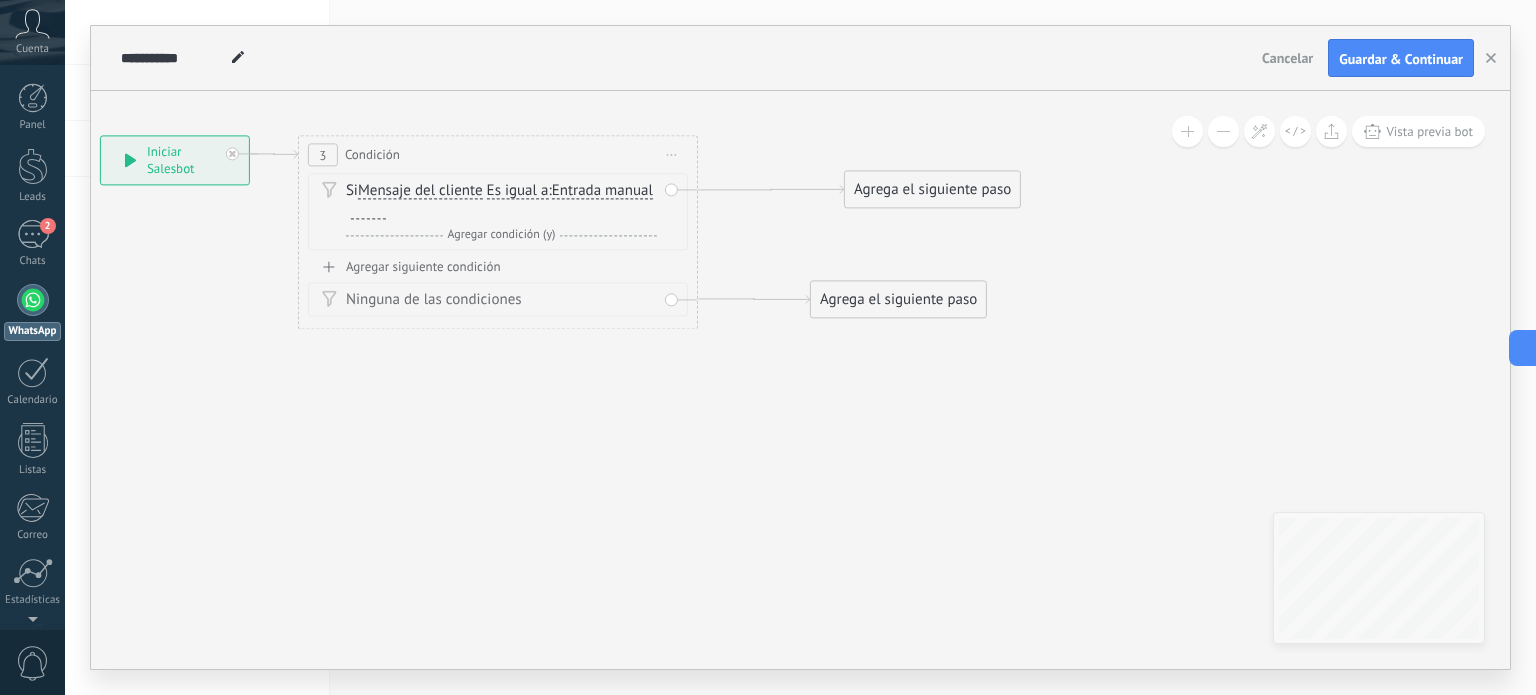 drag, startPoint x: 832, startPoint y: 572, endPoint x: 862, endPoint y: 301, distance: 272.65546 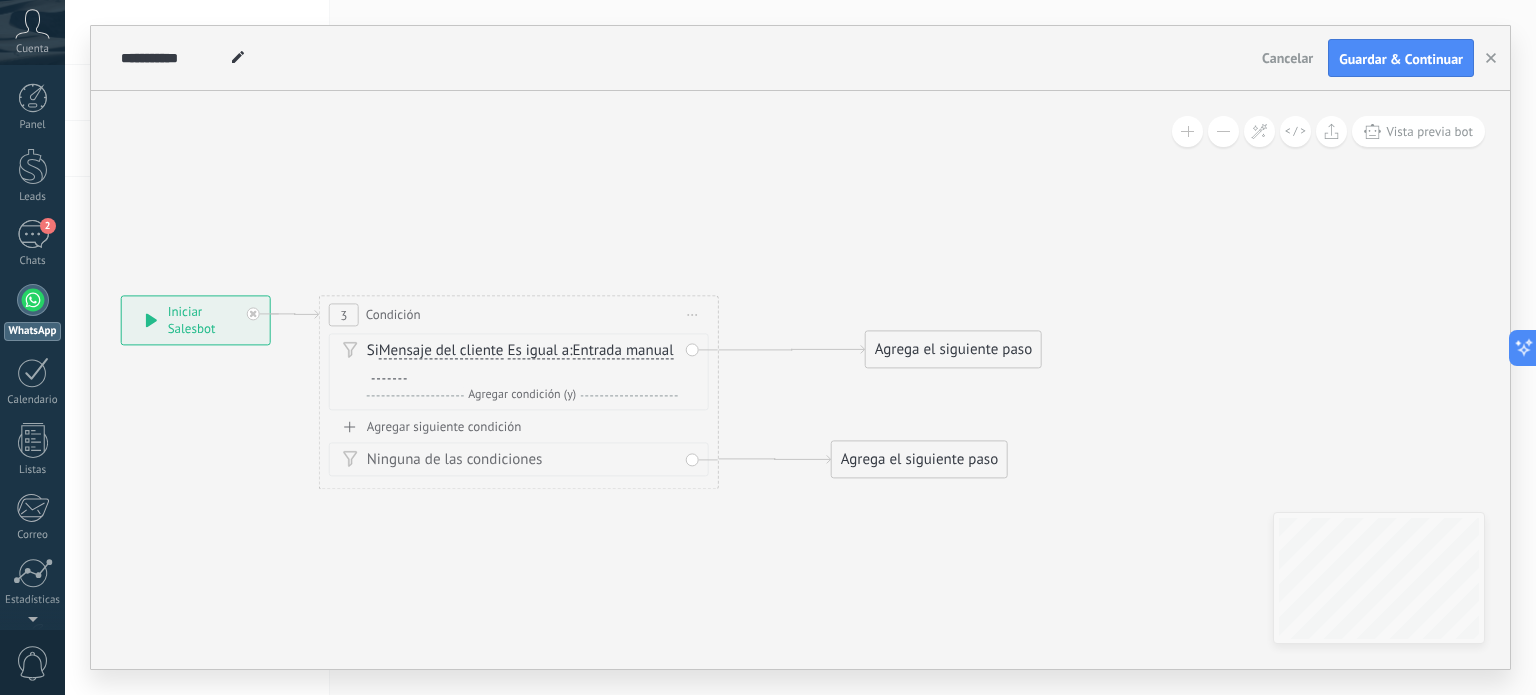 drag, startPoint x: 673, startPoint y: 446, endPoint x: 692, endPoint y: 601, distance: 156.16017 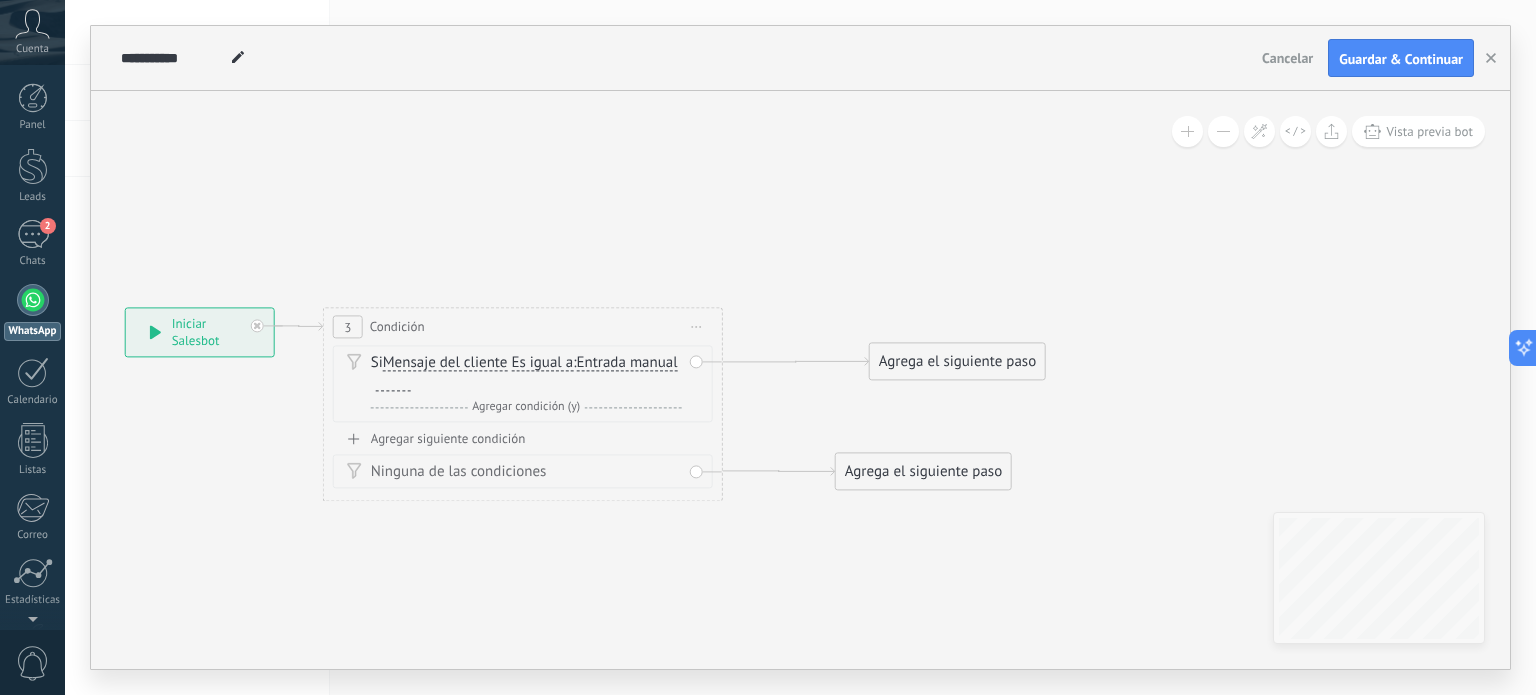 click on "Si
Mensaje del cliente
Mensaje del cliente
Emoción de la conversación
Comentario del cliente
El cliente
Código de chat activo
Mensajero de chat activo
Fuente de cliente potencial
Estado de la conversación
Estado de respuesta
Estado de interacción
Lead: utm_content
de" at bounding box center [526, 374] 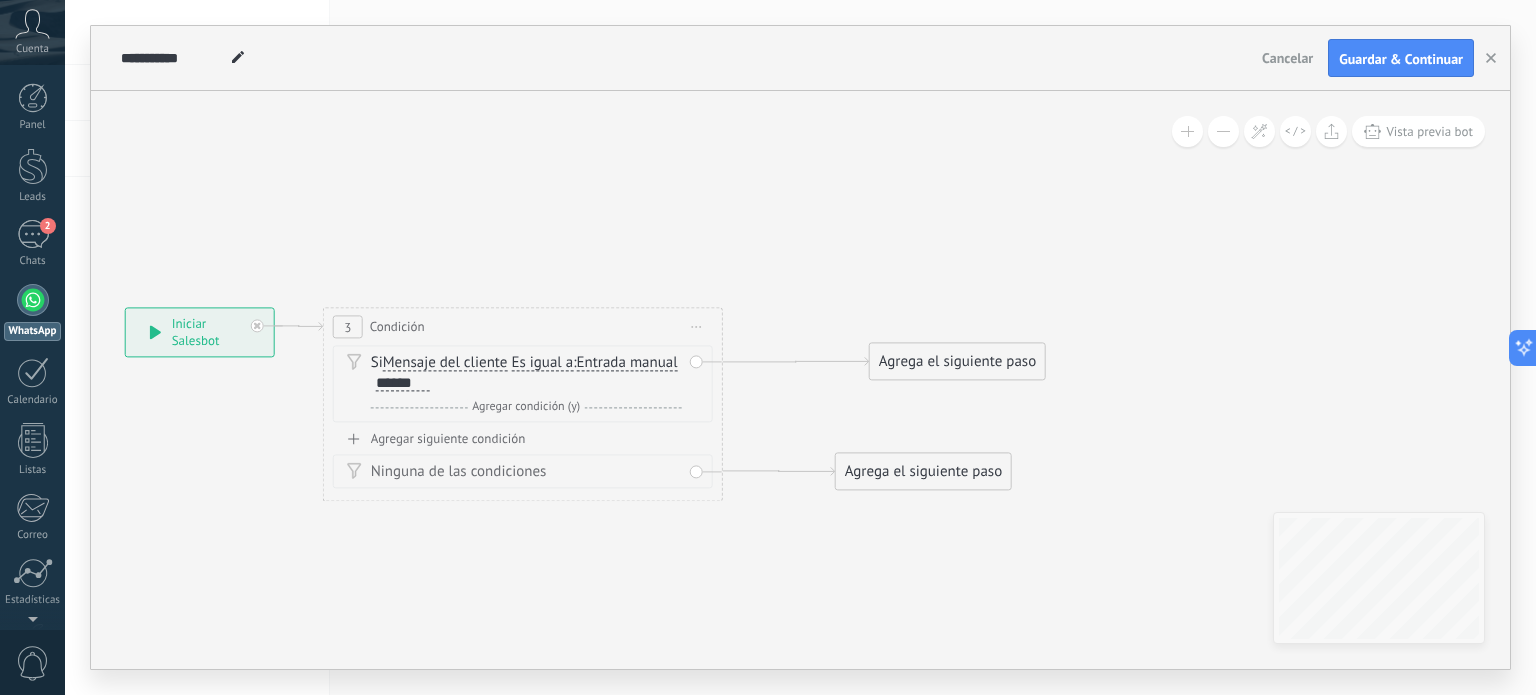 click on "Agregar siguiente condición" at bounding box center (523, 439) 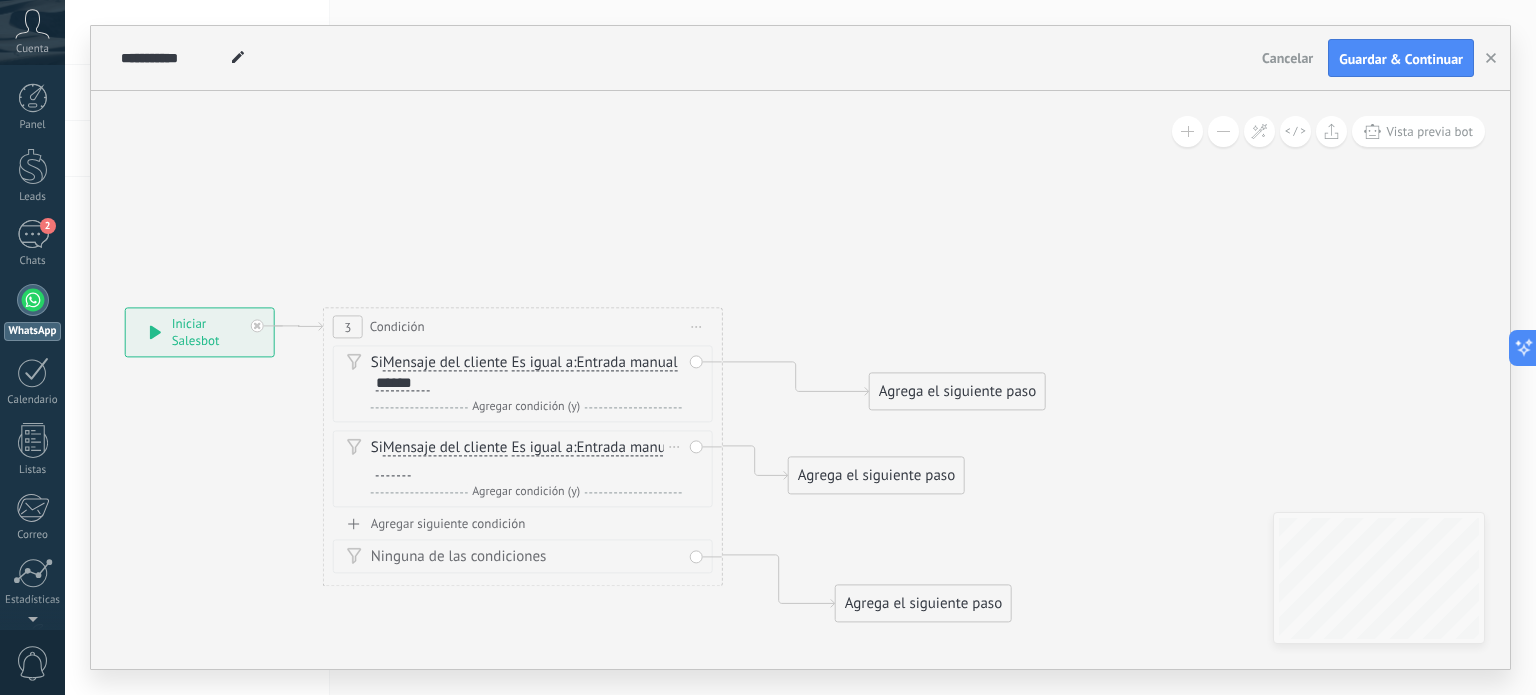 click at bounding box center [393, 469] 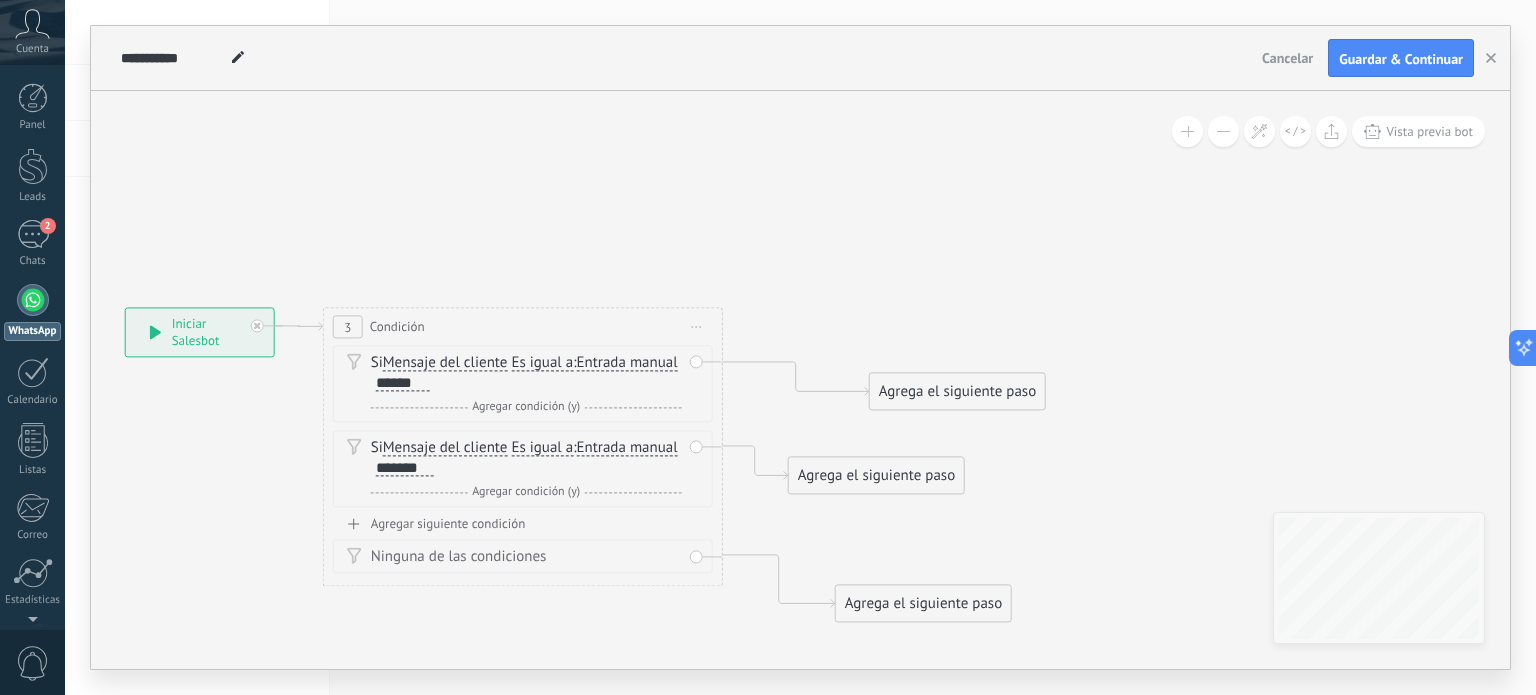 click 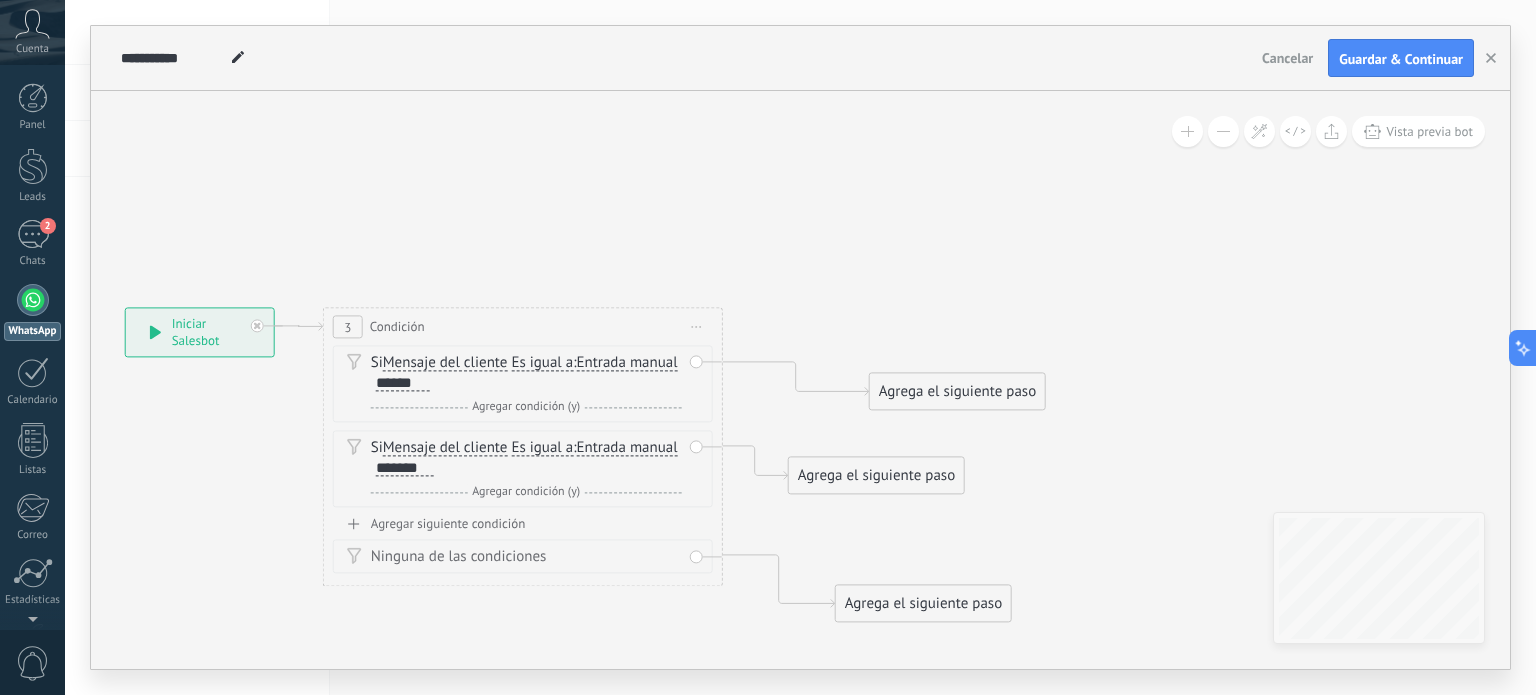 click on "Ninguna de las condiciones" at bounding box center [526, 558] 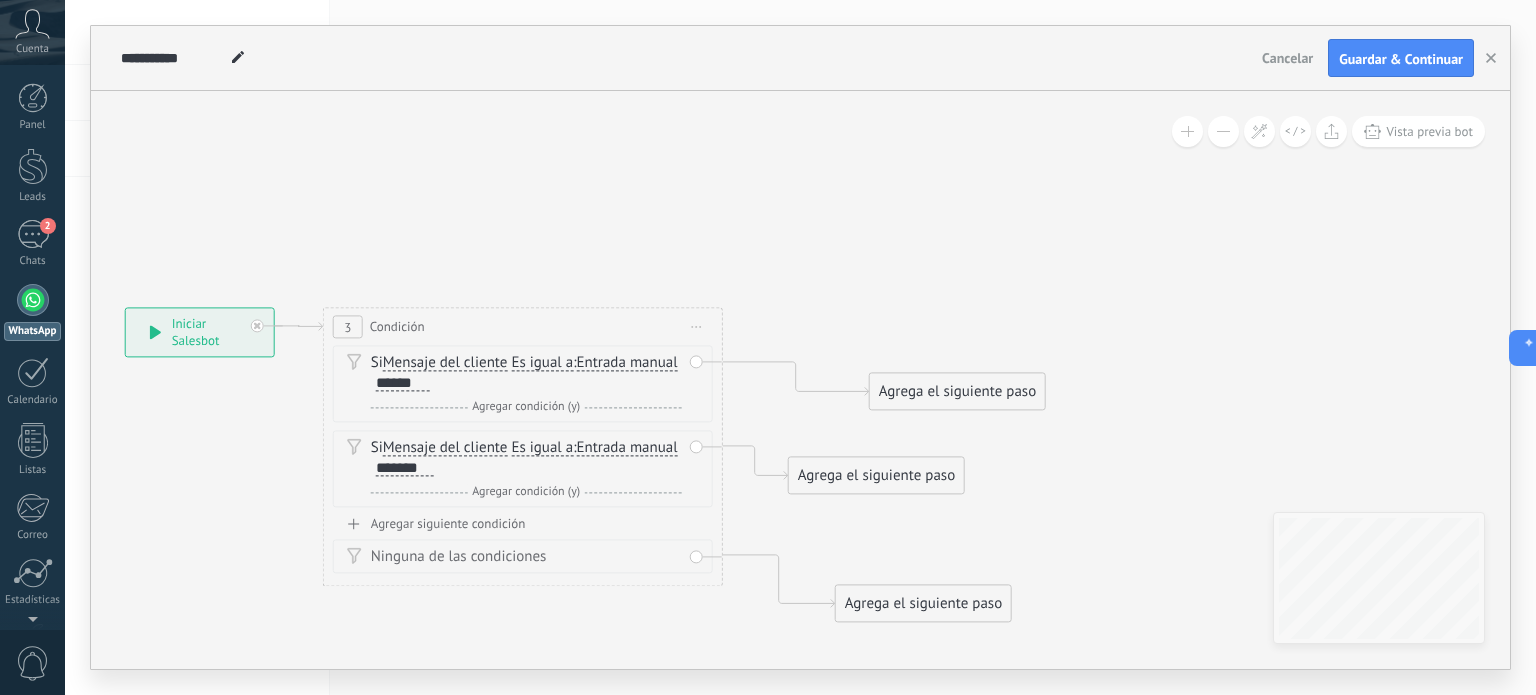 drag, startPoint x: 475, startPoint y: 553, endPoint x: 411, endPoint y: 553, distance: 64 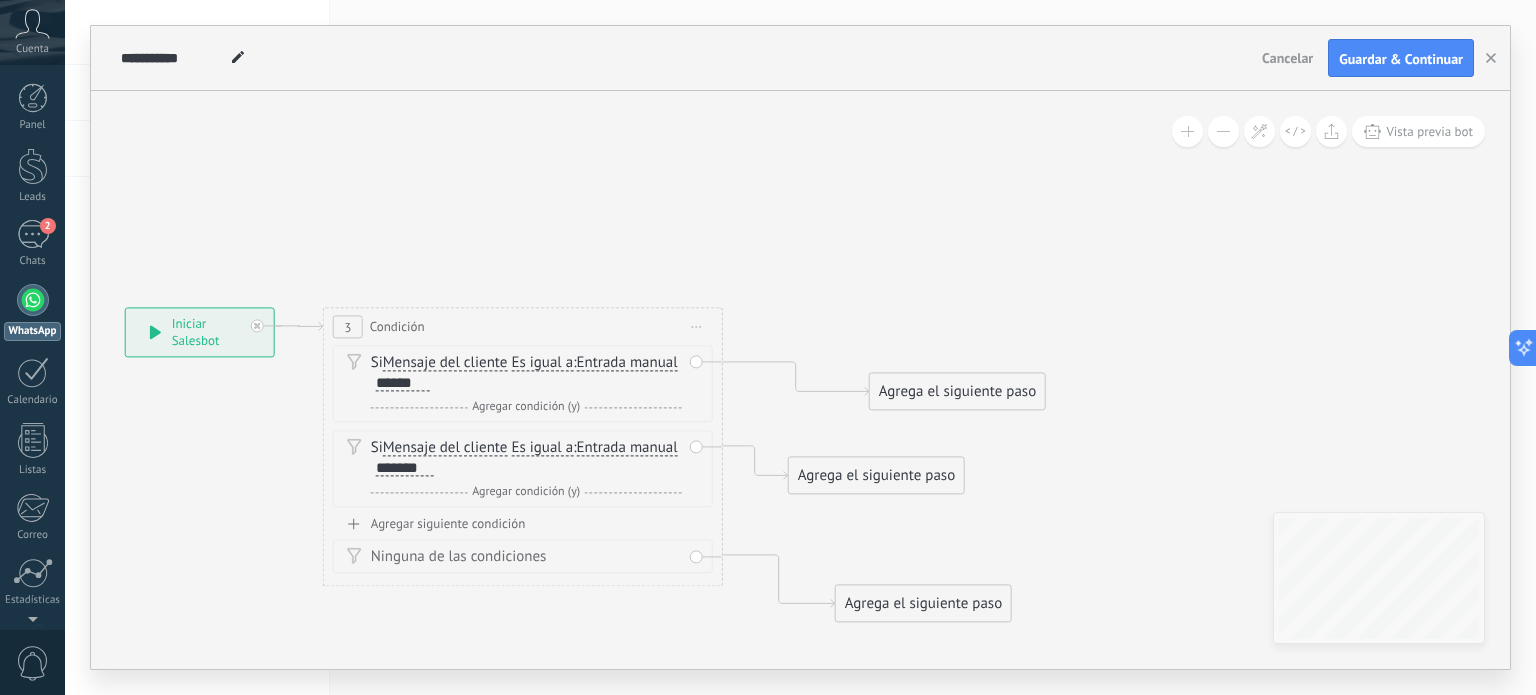 drag, startPoint x: 398, startPoint y: 553, endPoint x: 459, endPoint y: 560, distance: 61.400326 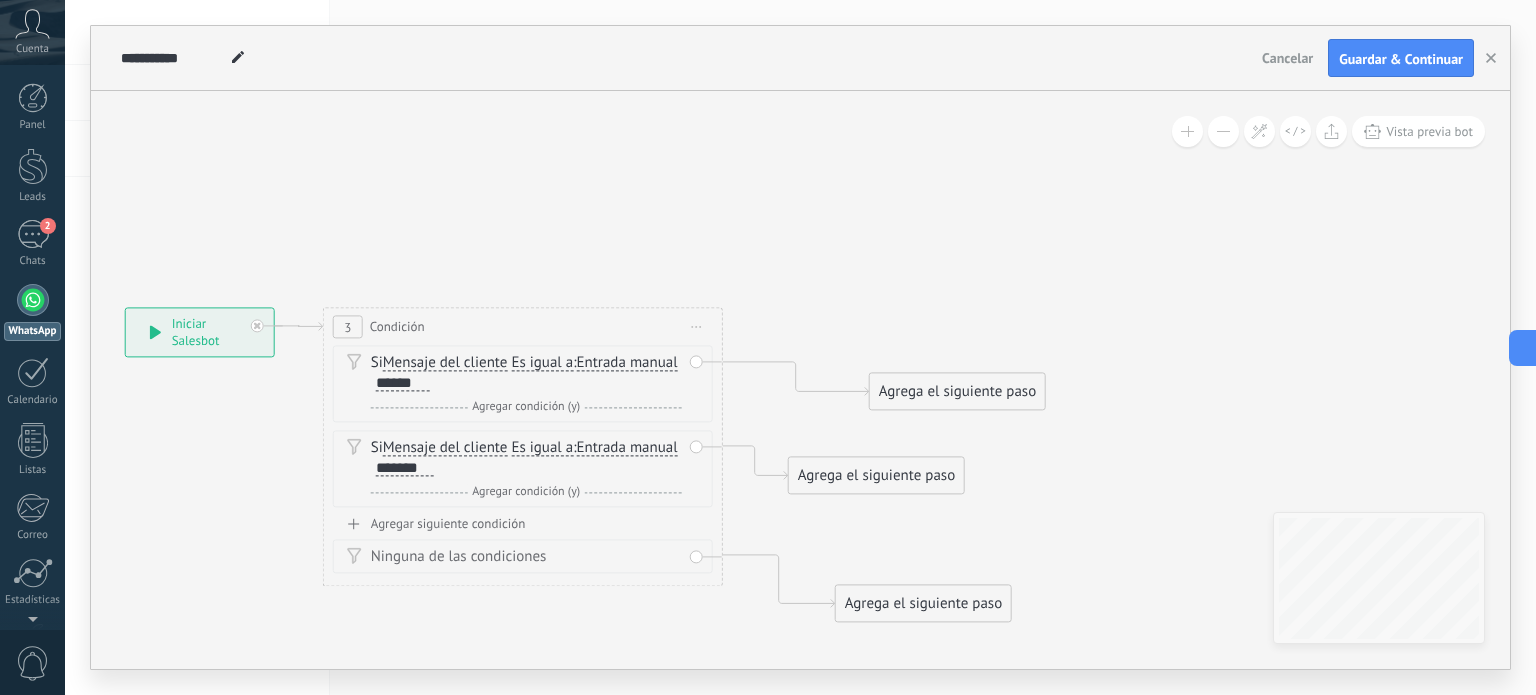 click on "Agrega el siguiente paso" at bounding box center [923, 604] 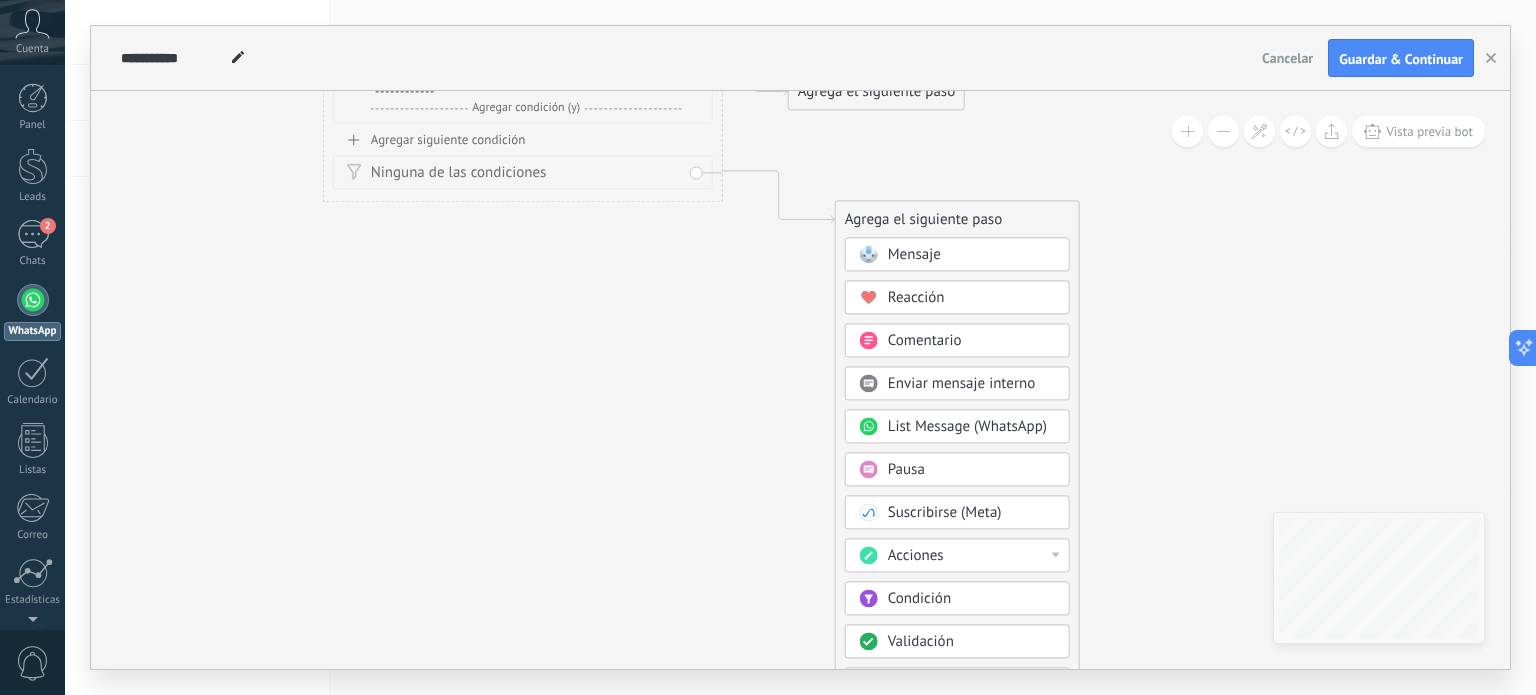 click on "Pausa" at bounding box center (906, 470) 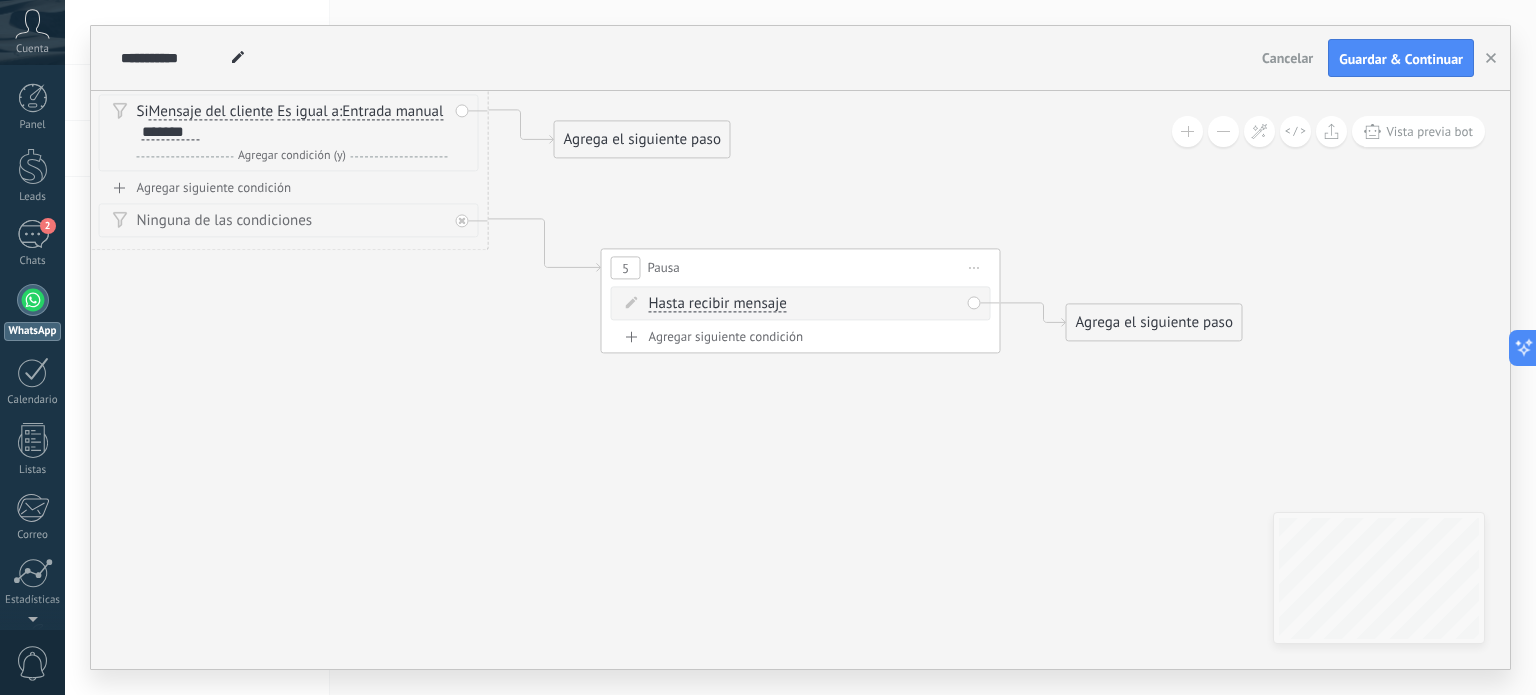 click on "Iniciar vista previa aquí
Cambiar nombre
Duplicar
[GEOGRAPHIC_DATA]" at bounding box center (975, 268) 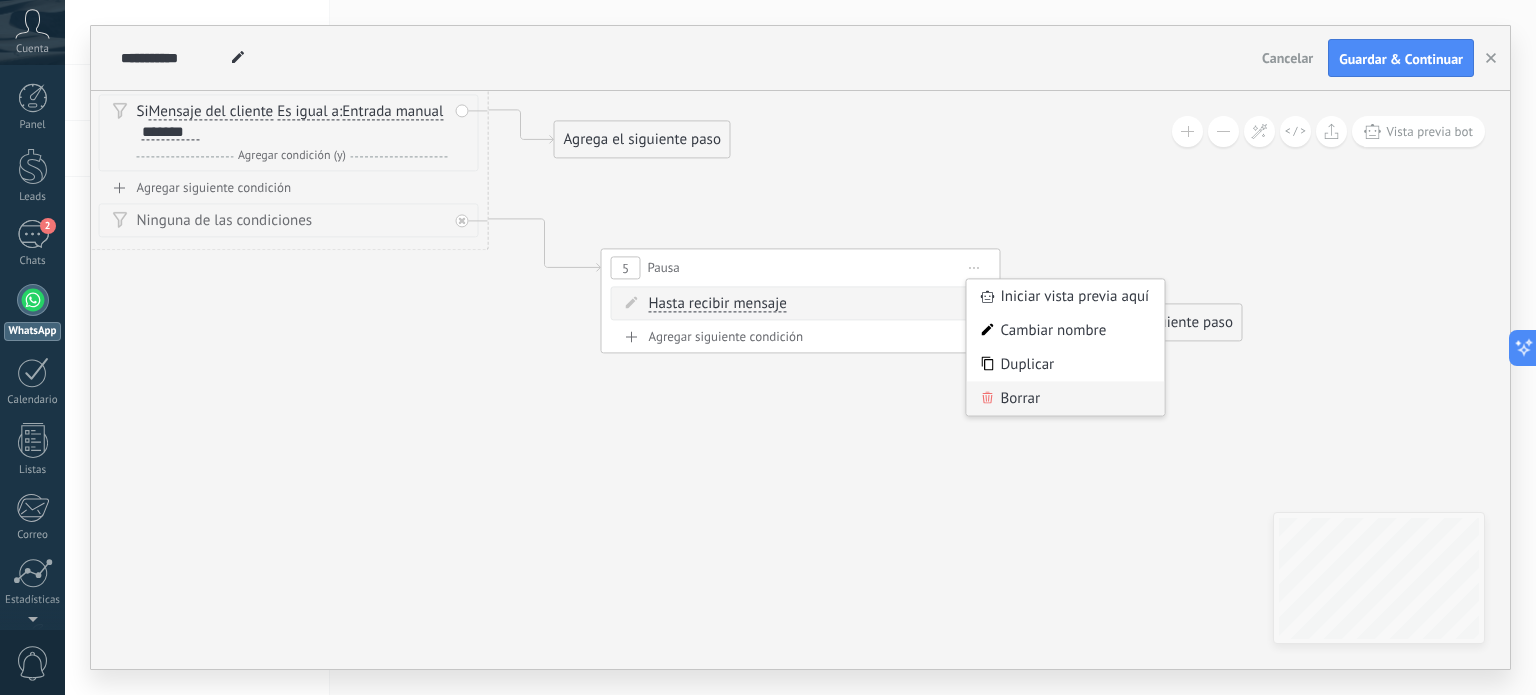 click on "Borrar" at bounding box center [1066, 399] 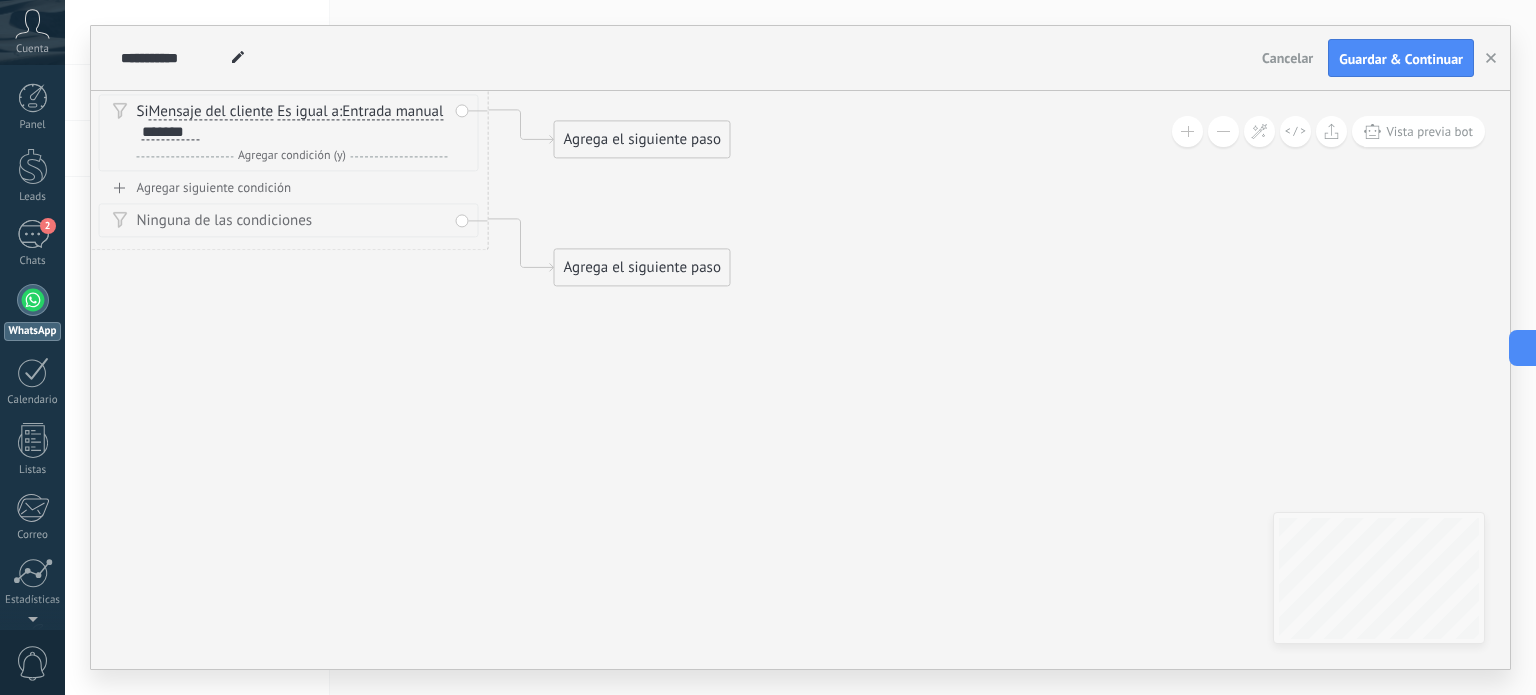 click on "Agrega el siguiente paso" at bounding box center (642, 268) 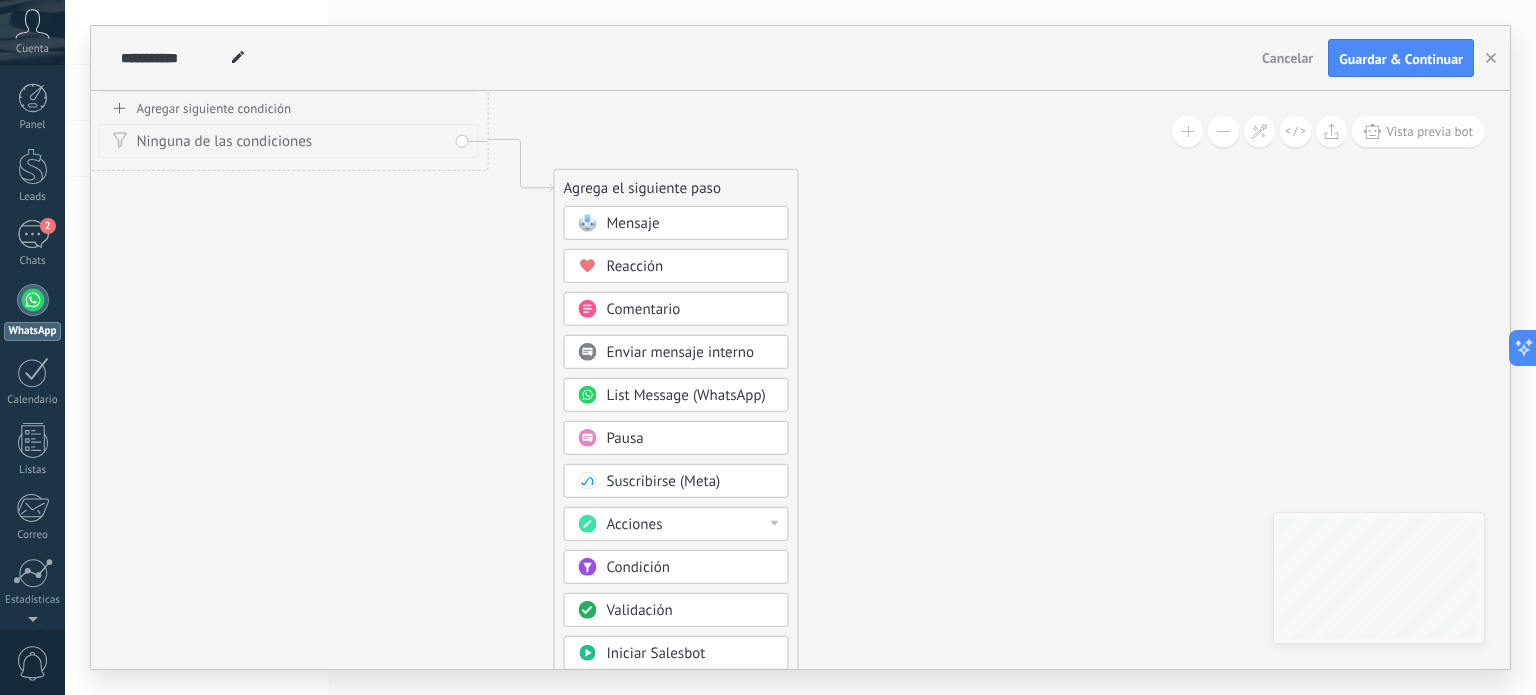 click on "Acciones" at bounding box center [691, 525] 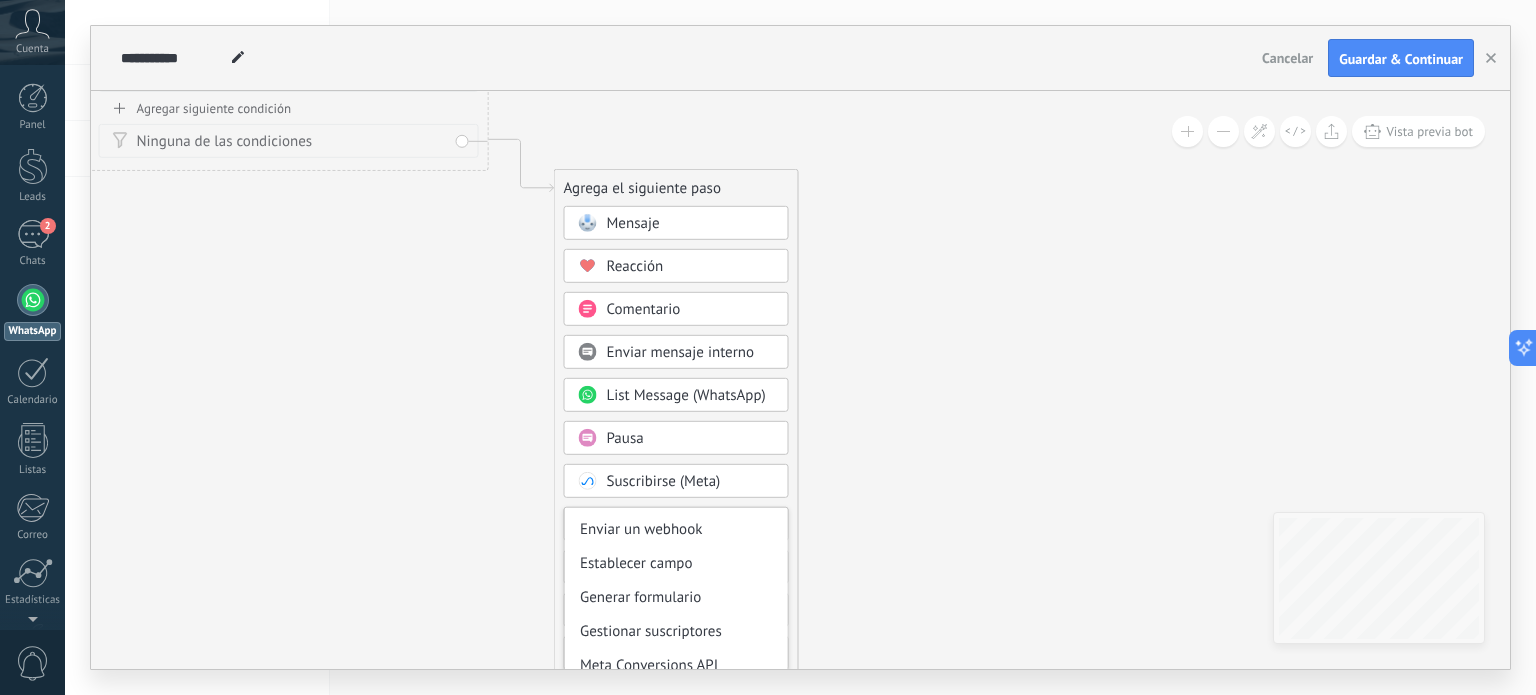 scroll, scrollTop: 303, scrollLeft: 0, axis: vertical 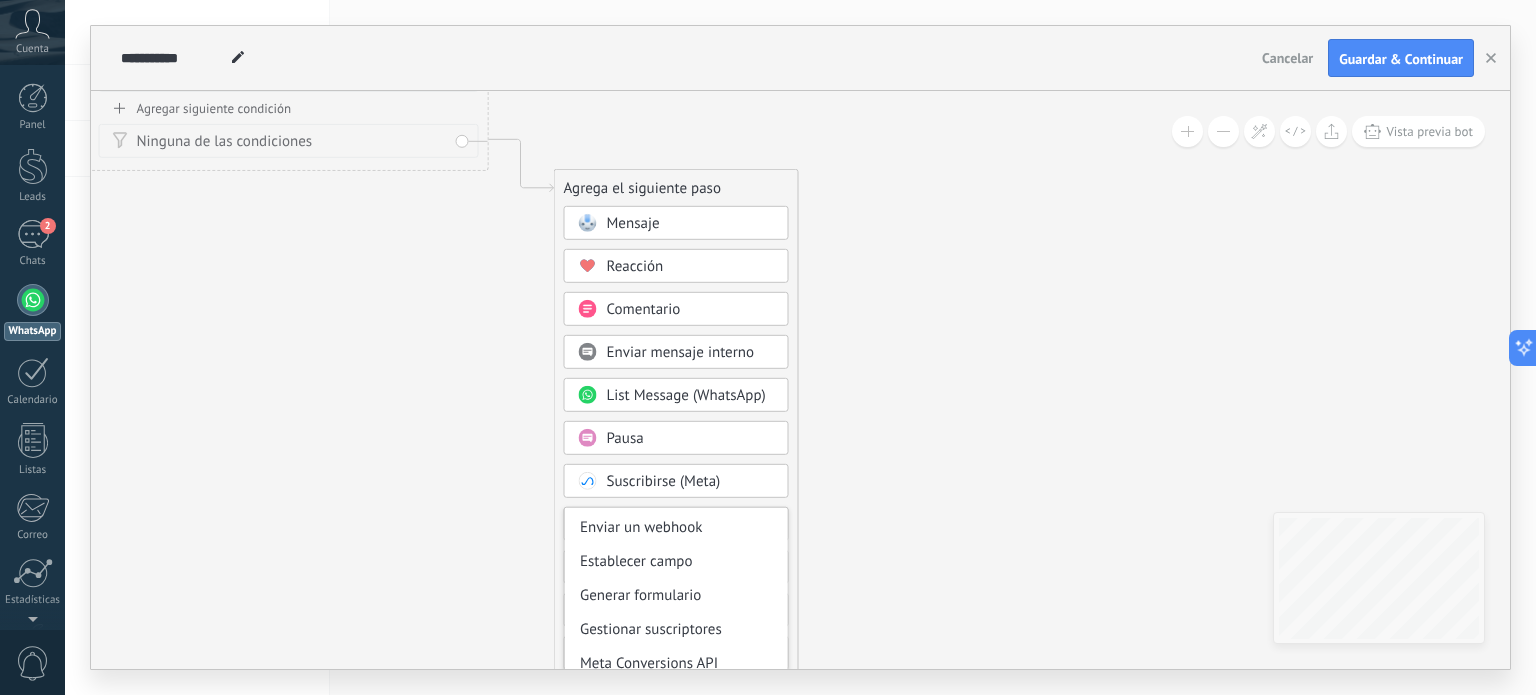 click 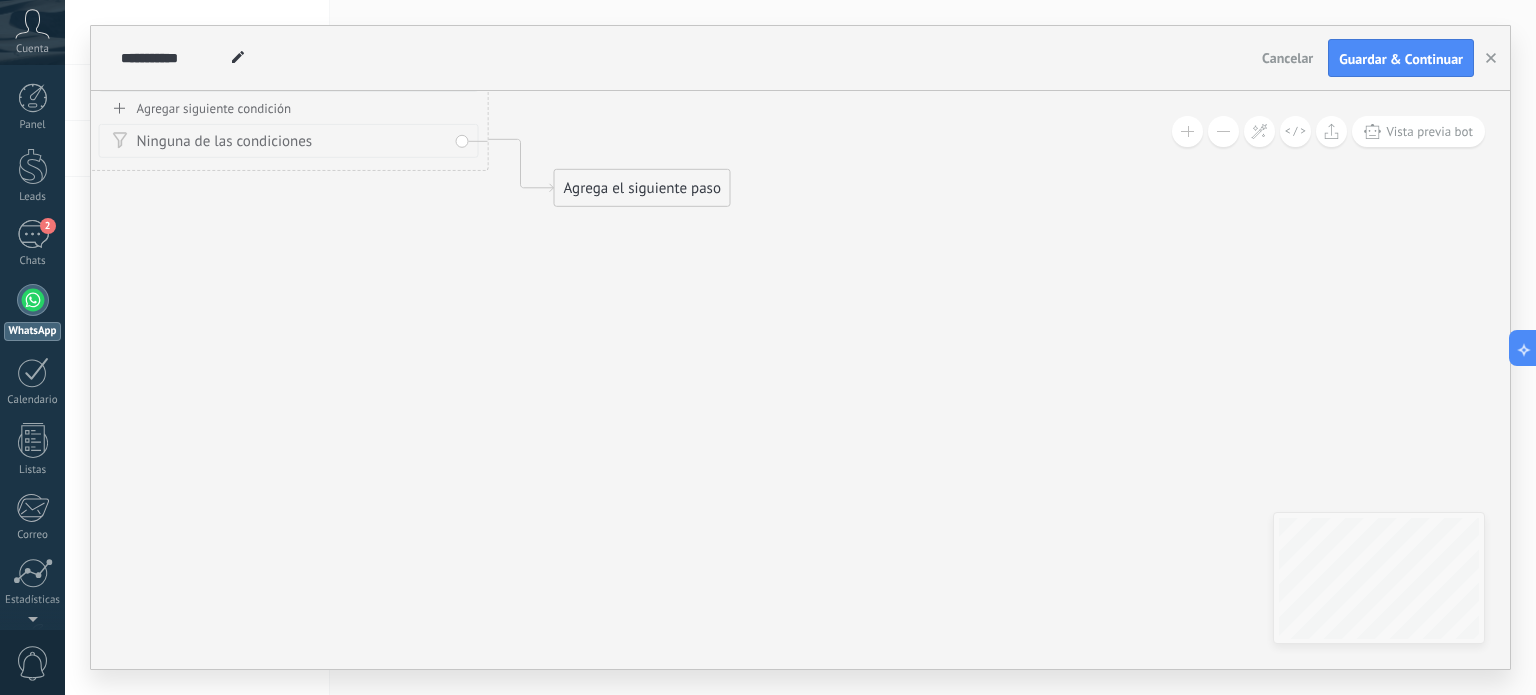 click on "Agrega el siguiente paso" at bounding box center (642, 188) 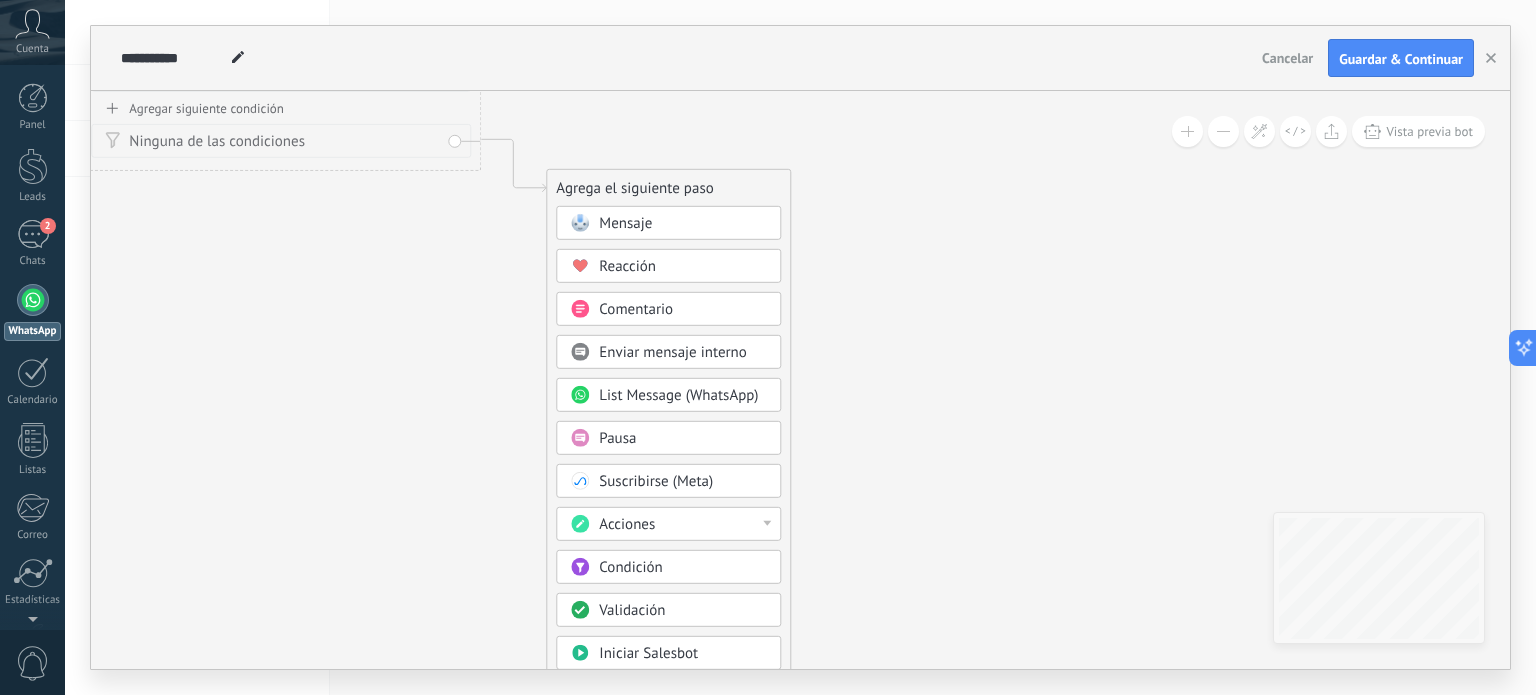 drag, startPoint x: 892, startPoint y: 545, endPoint x: 884, endPoint y: 231, distance: 314.1019 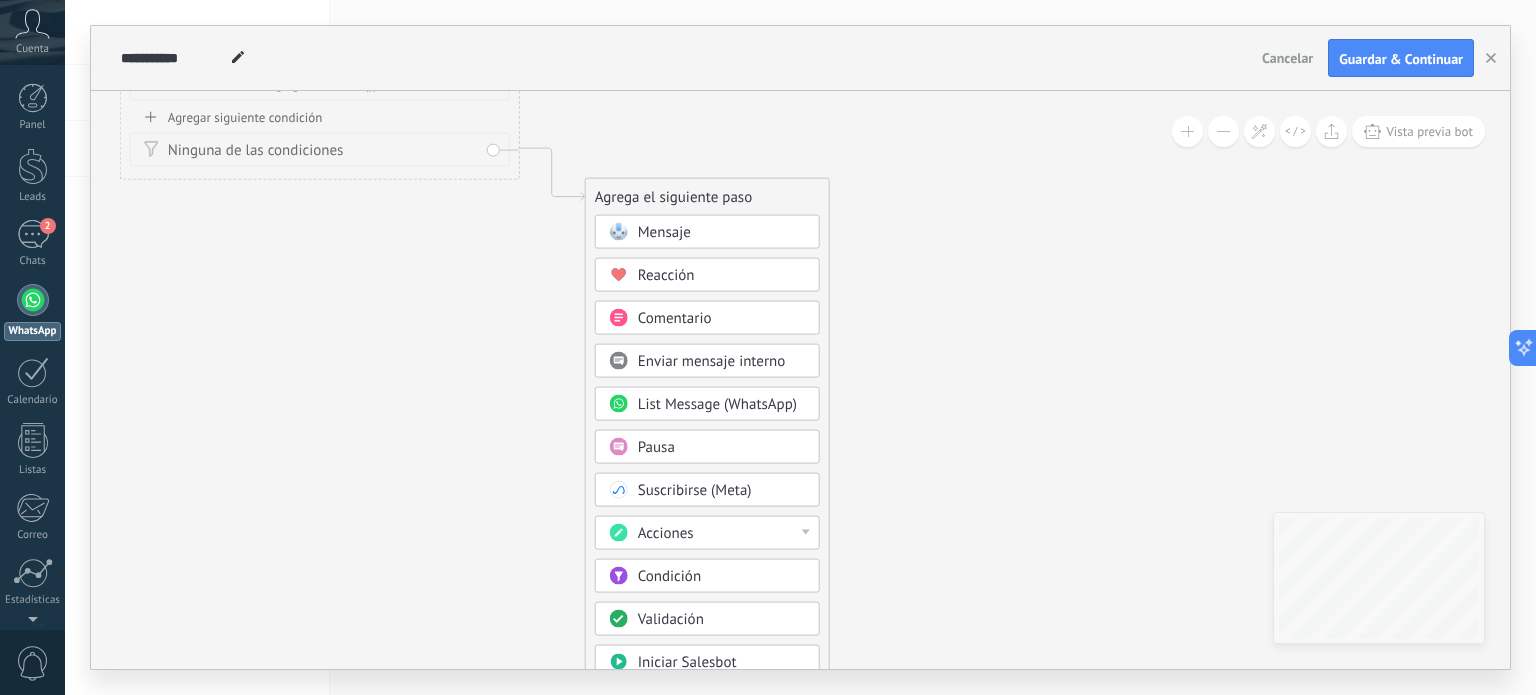 drag, startPoint x: 924, startPoint y: 291, endPoint x: 1324, endPoint y: 435, distance: 425.13055 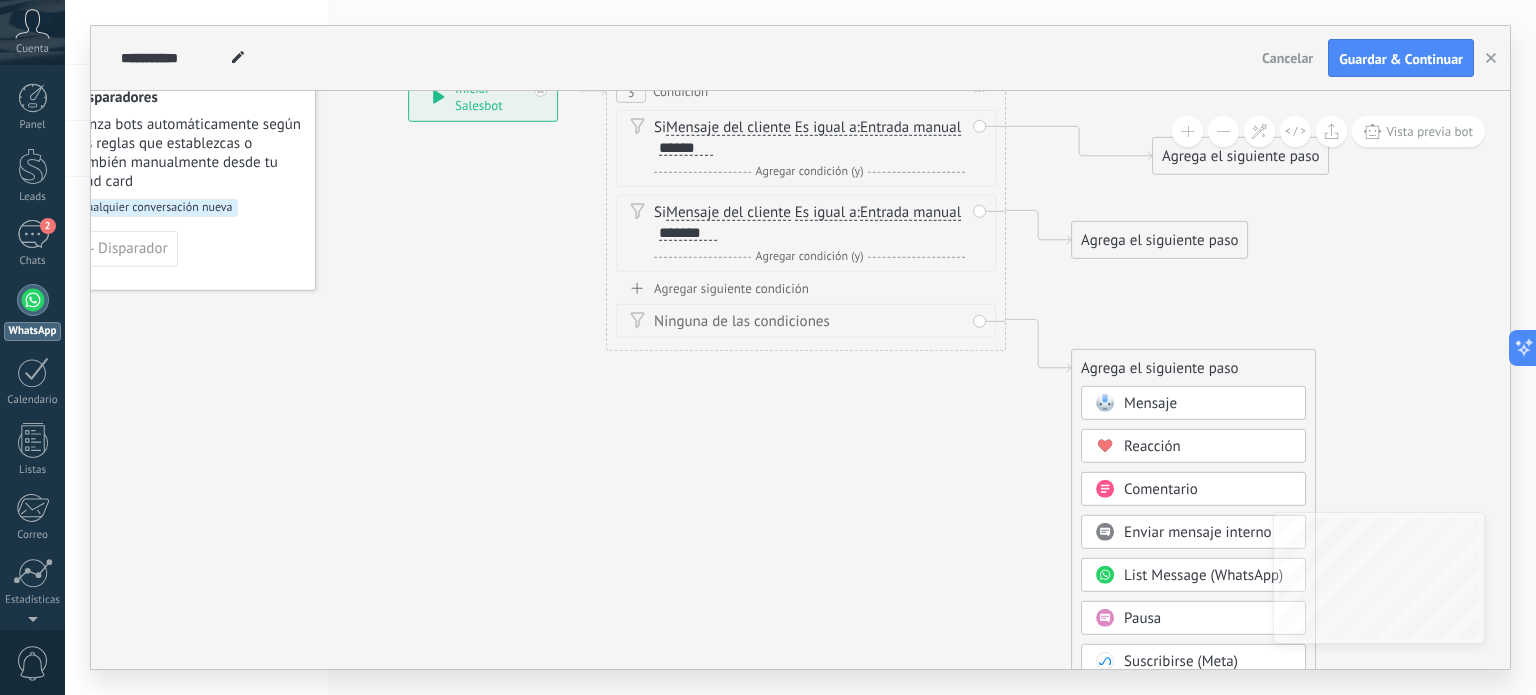 drag, startPoint x: 744, startPoint y: 285, endPoint x: 1020, endPoint y: 511, distance: 356.72397 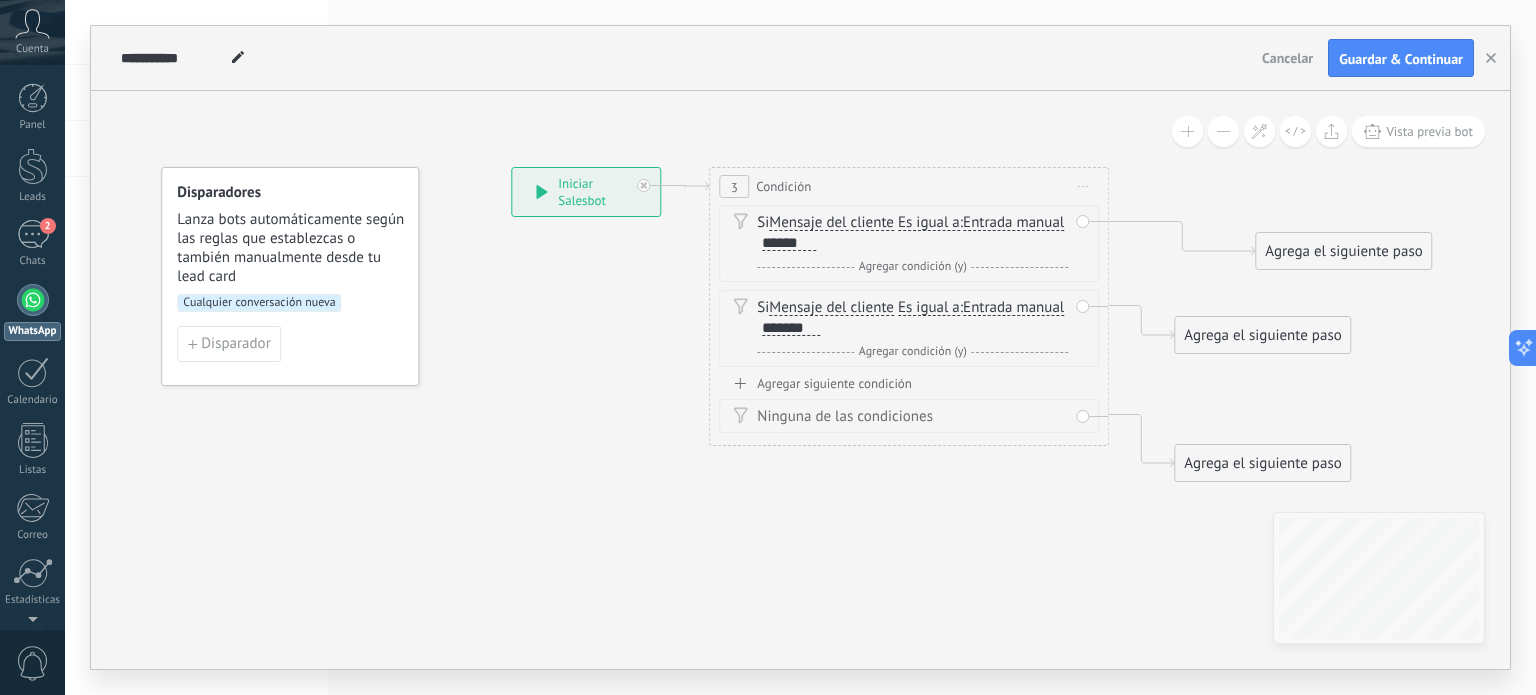 drag, startPoint x: 679, startPoint y: 471, endPoint x: 804, endPoint y: 588, distance: 171.21332 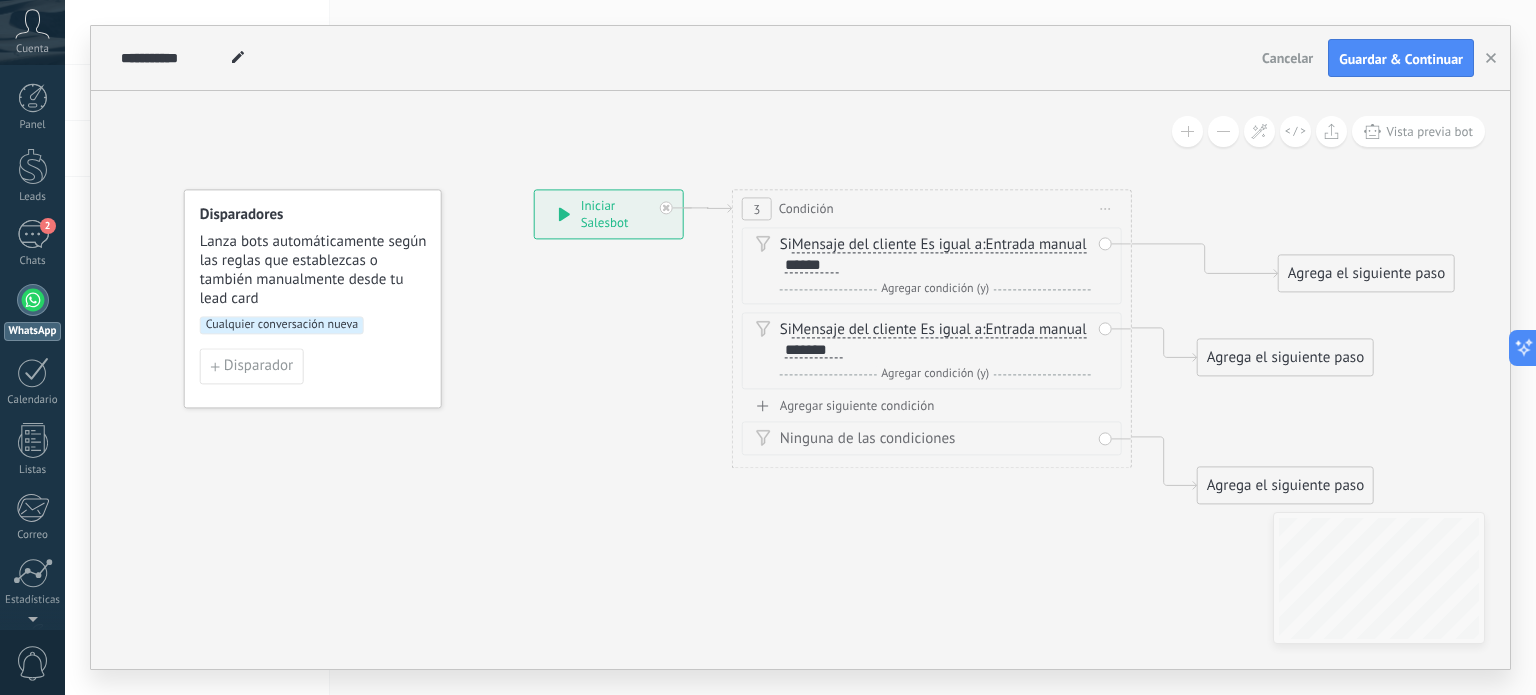 drag, startPoint x: 608, startPoint y: 192, endPoint x: 598, endPoint y: 204, distance: 15.6205 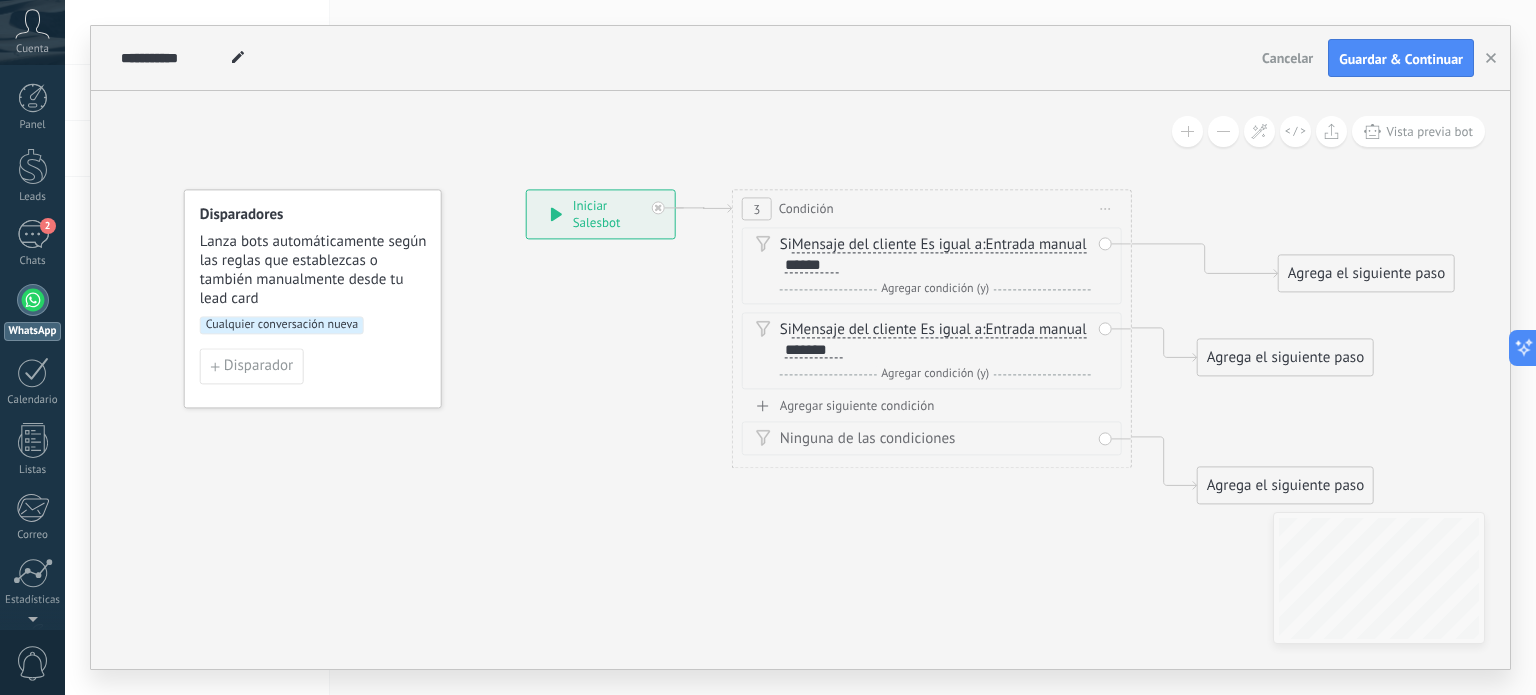click on "**********" at bounding box center (601, 215) 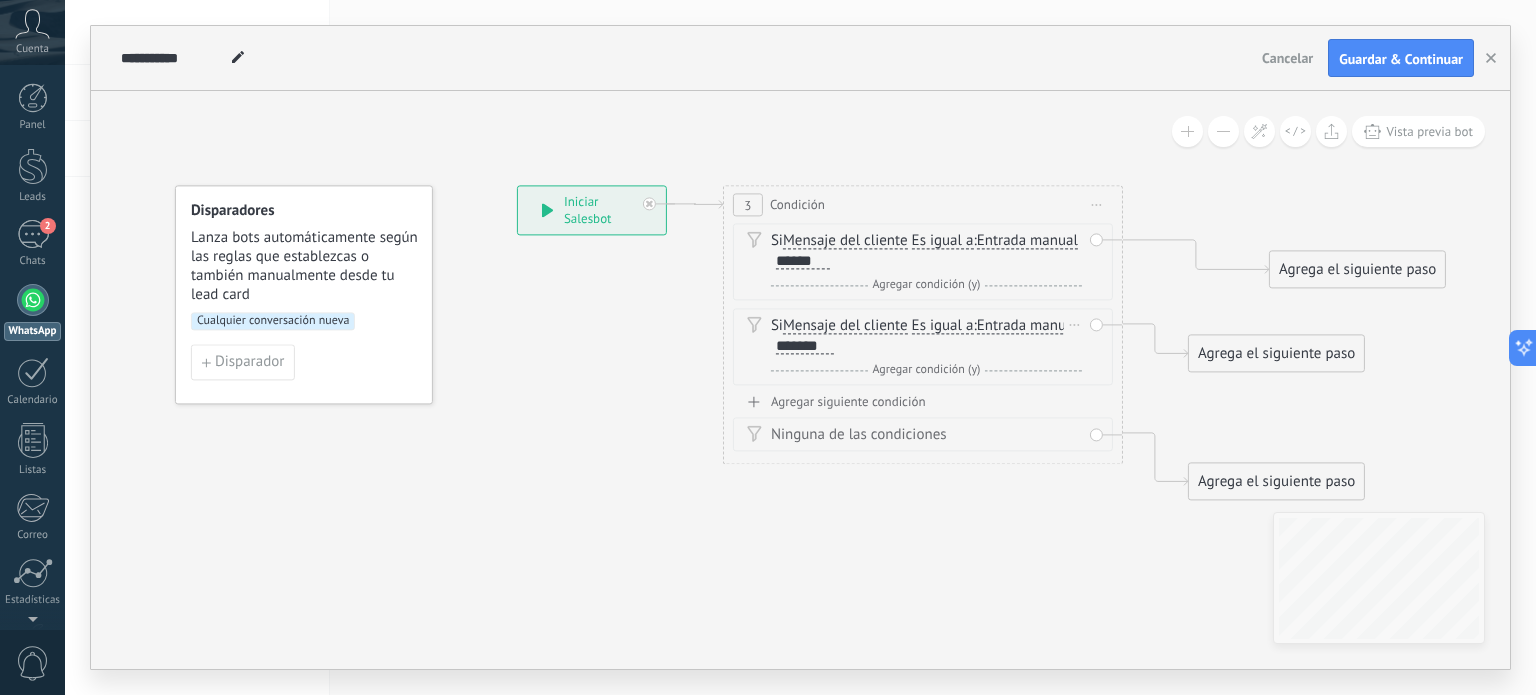 drag, startPoint x: 688, startPoint y: 353, endPoint x: 573, endPoint y: 237, distance: 163.3432 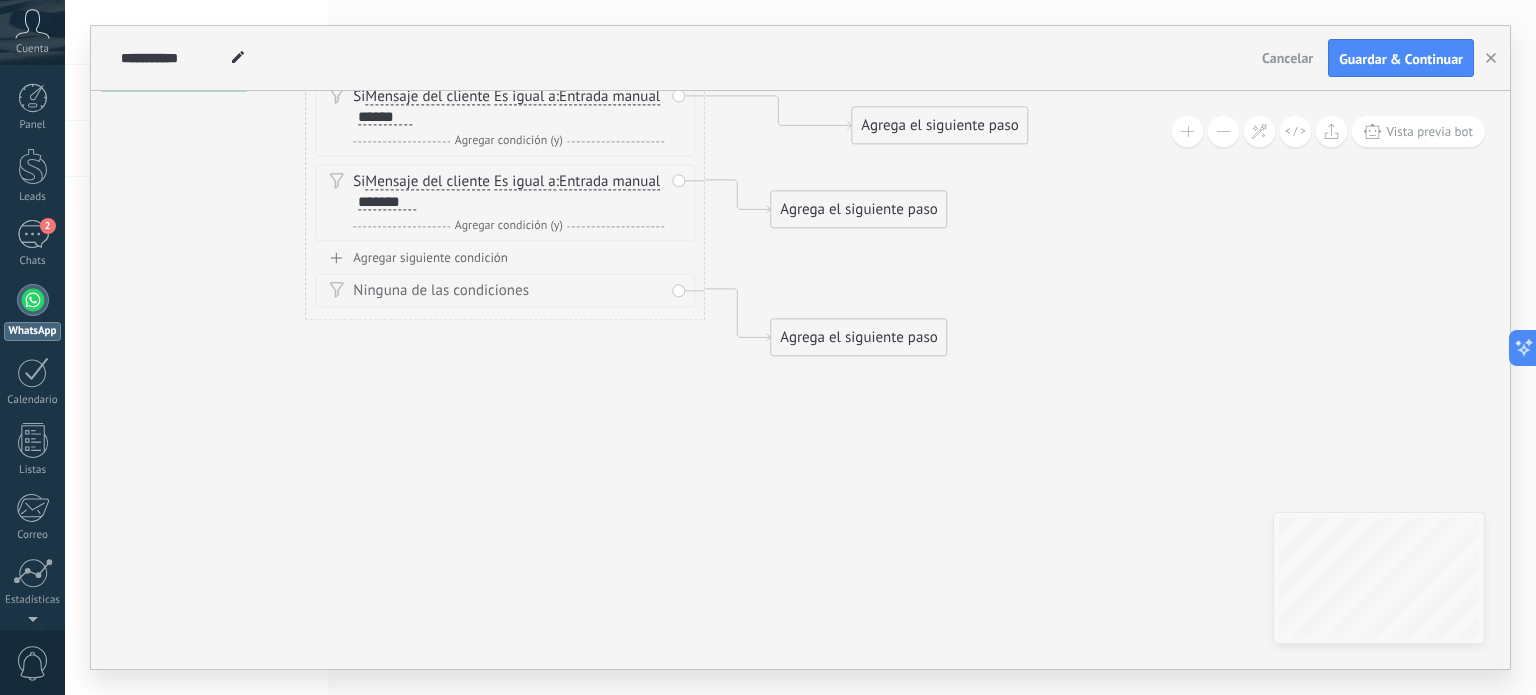 drag, startPoint x: 1095, startPoint y: 379, endPoint x: 926, endPoint y: 379, distance: 169 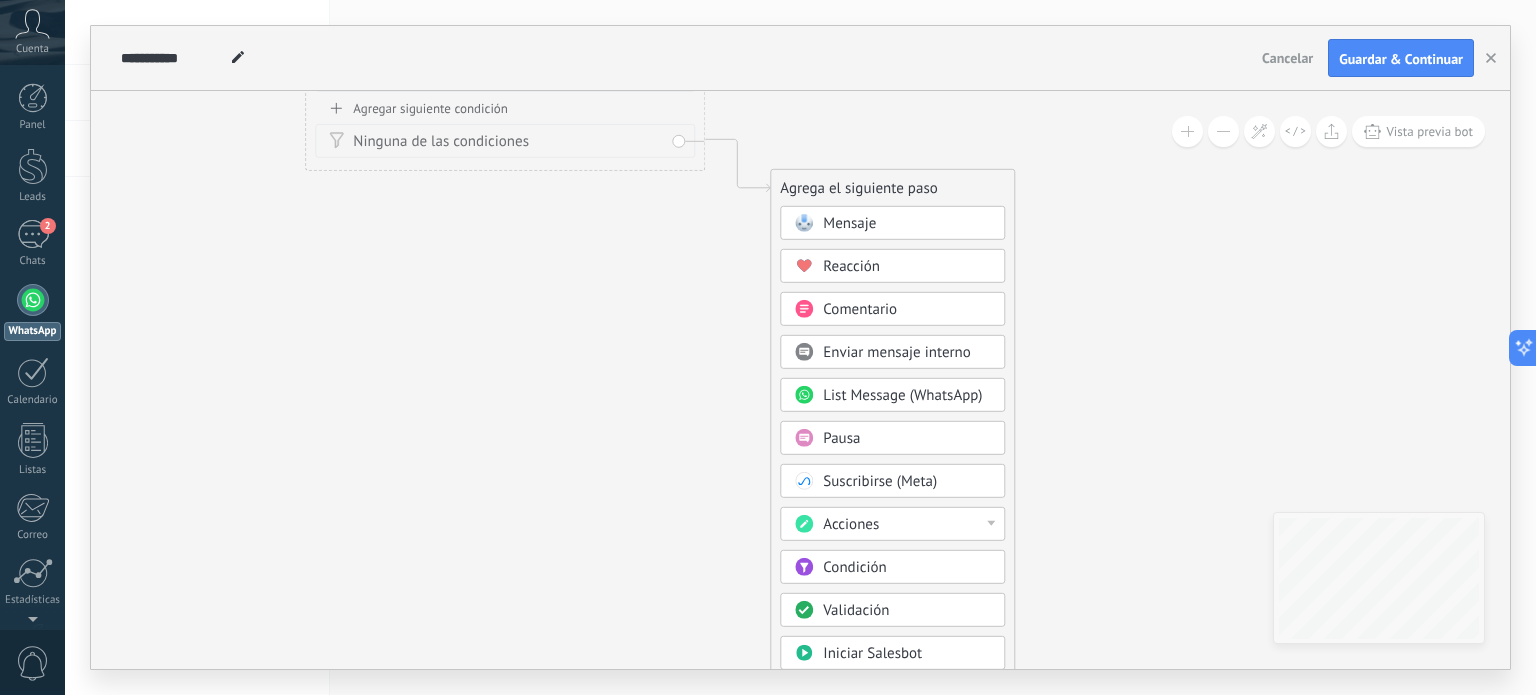 click at bounding box center [803, 653] 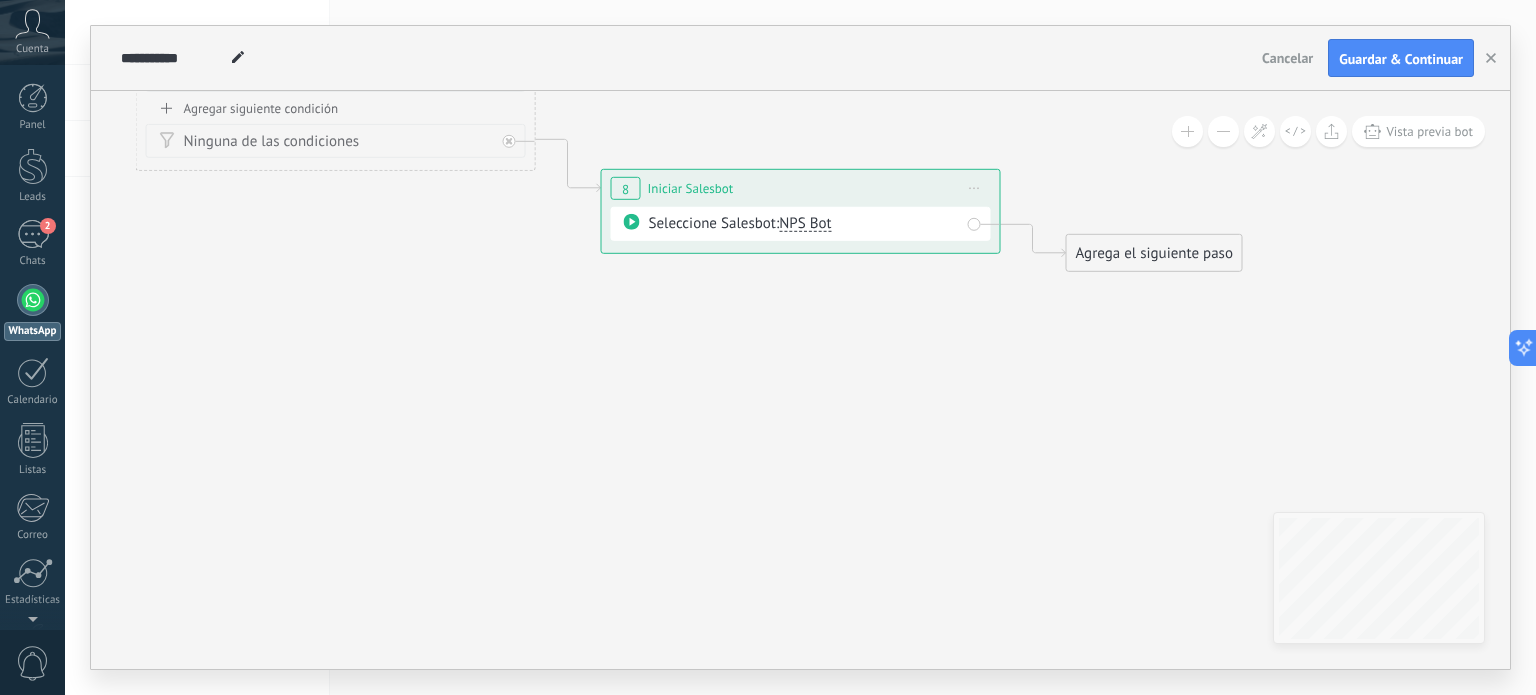 click on "Seleccione Salesbot:  NPS Bot" at bounding box center [801, 224] 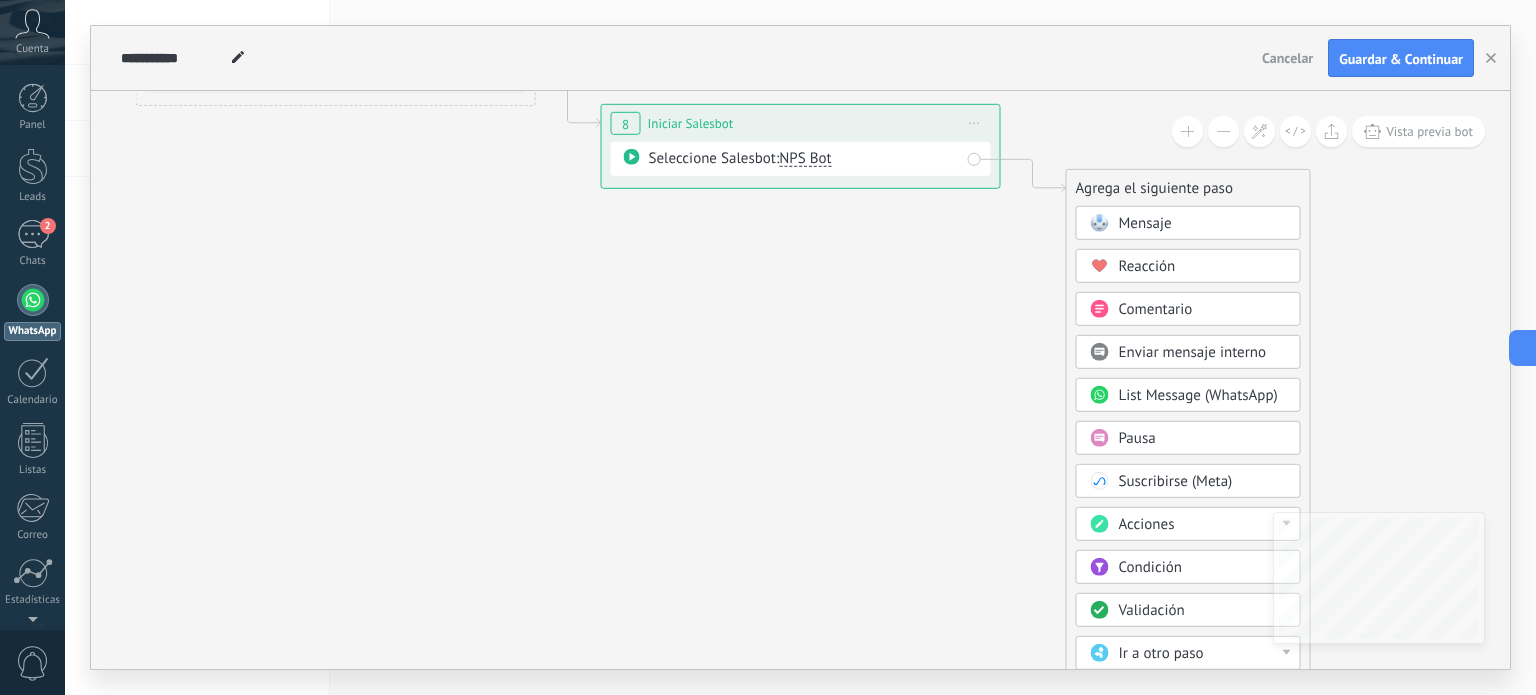 click on "Ir a otro paso" at bounding box center (1161, 653) 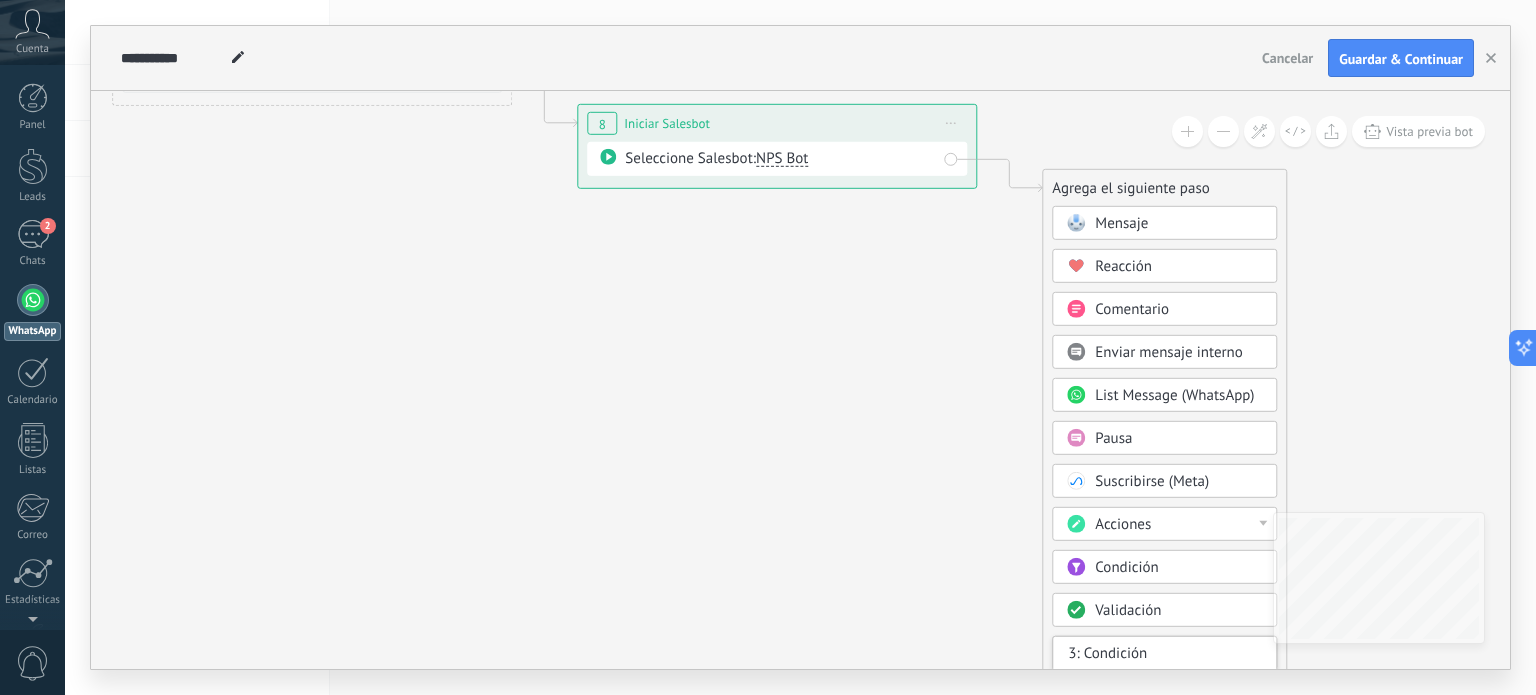 drag, startPoint x: 976, startPoint y: 520, endPoint x: 953, endPoint y: 279, distance: 242.09502 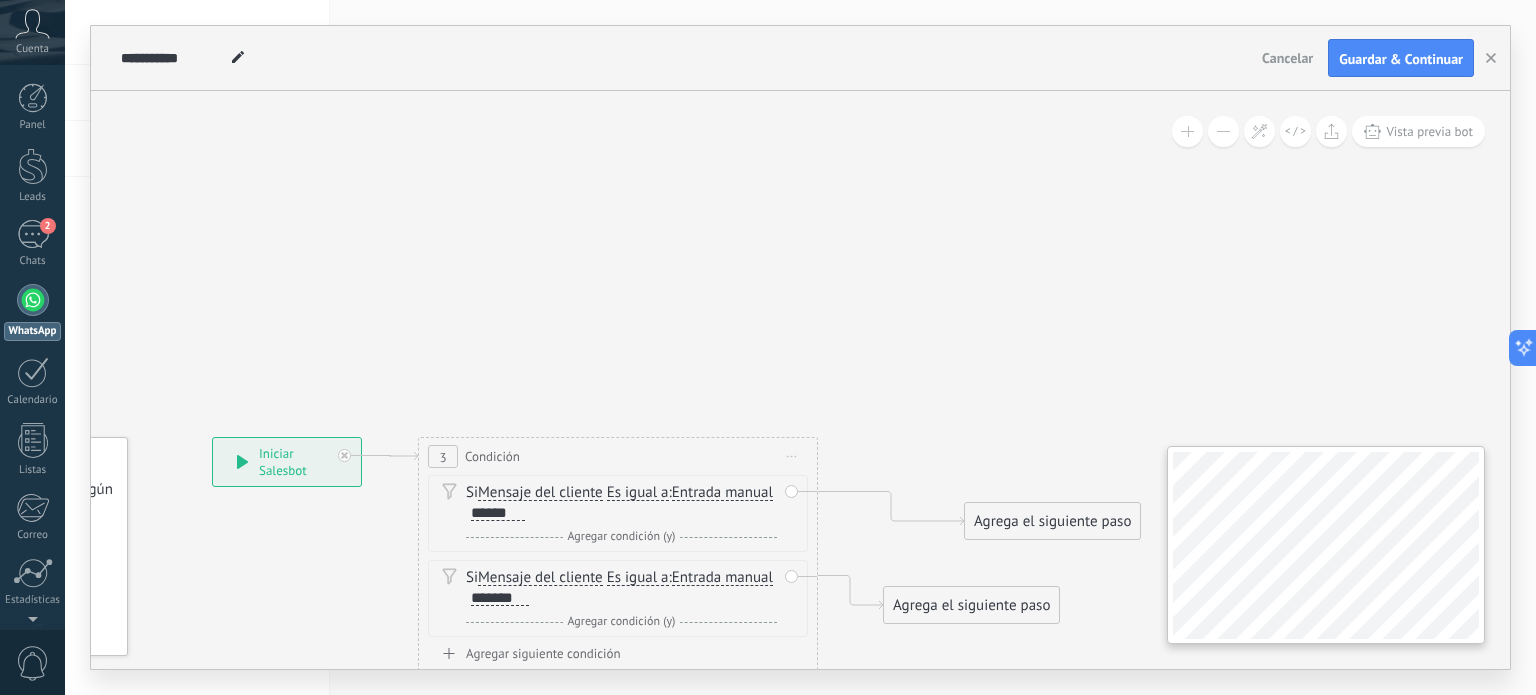 click on "**********" at bounding box center (800, 380) 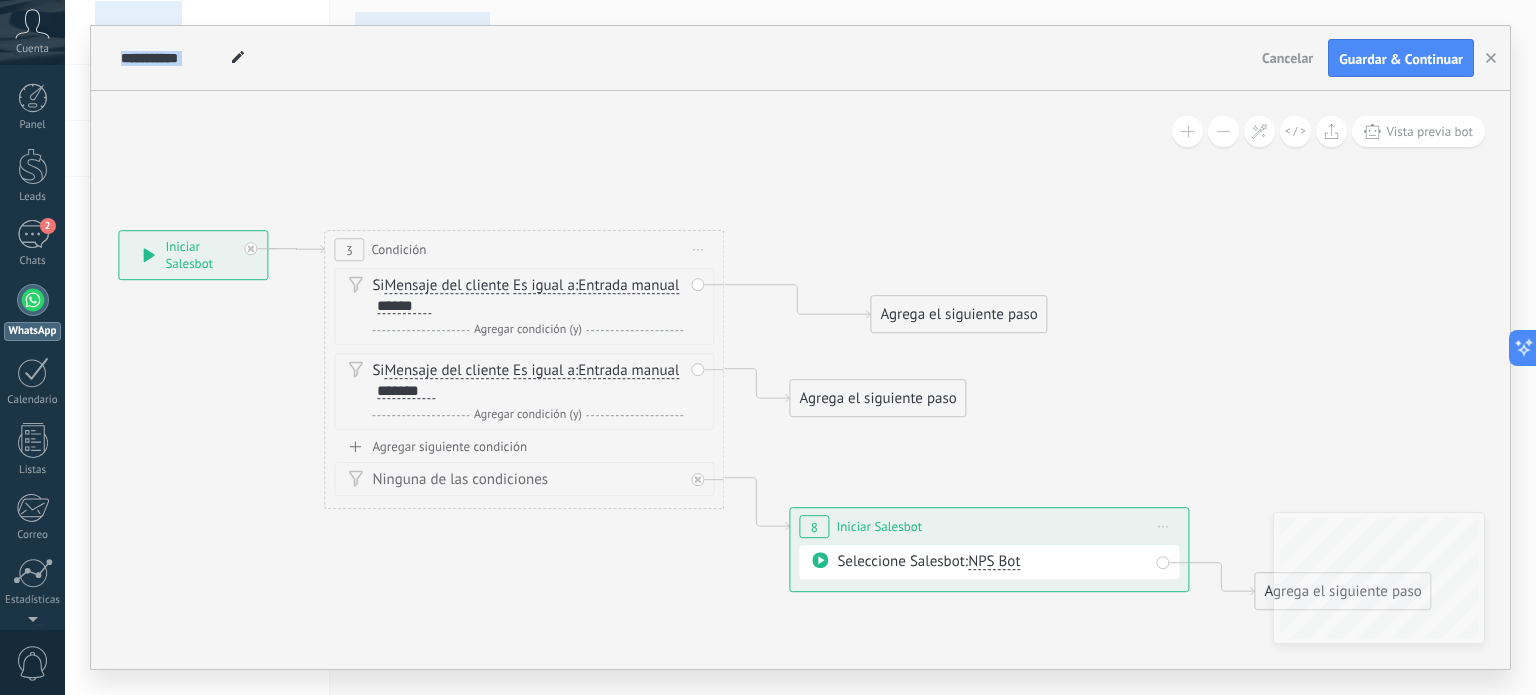 drag, startPoint x: 1268, startPoint y: 295, endPoint x: 941, endPoint y: -75, distance: 493.79044 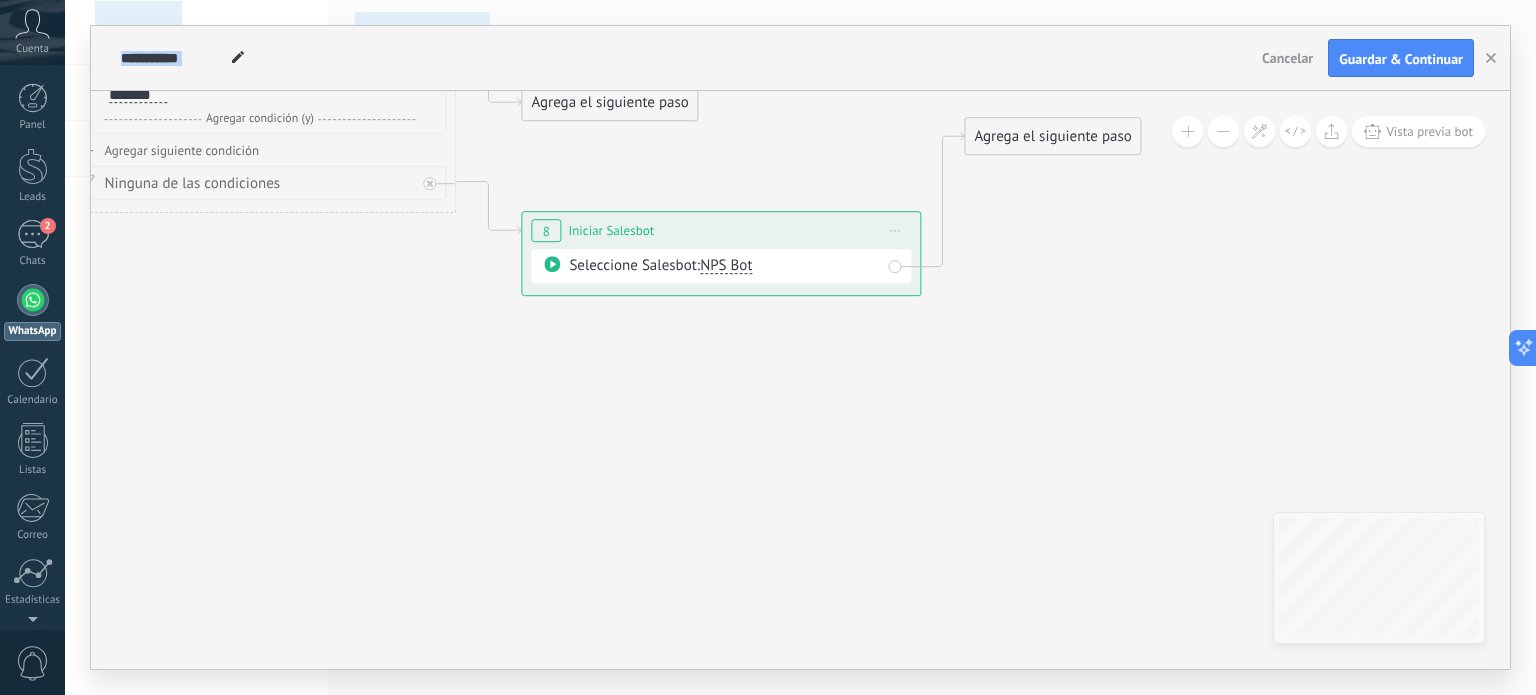 drag, startPoint x: 1048, startPoint y: 284, endPoint x: 1027, endPoint y: 125, distance: 160.3808 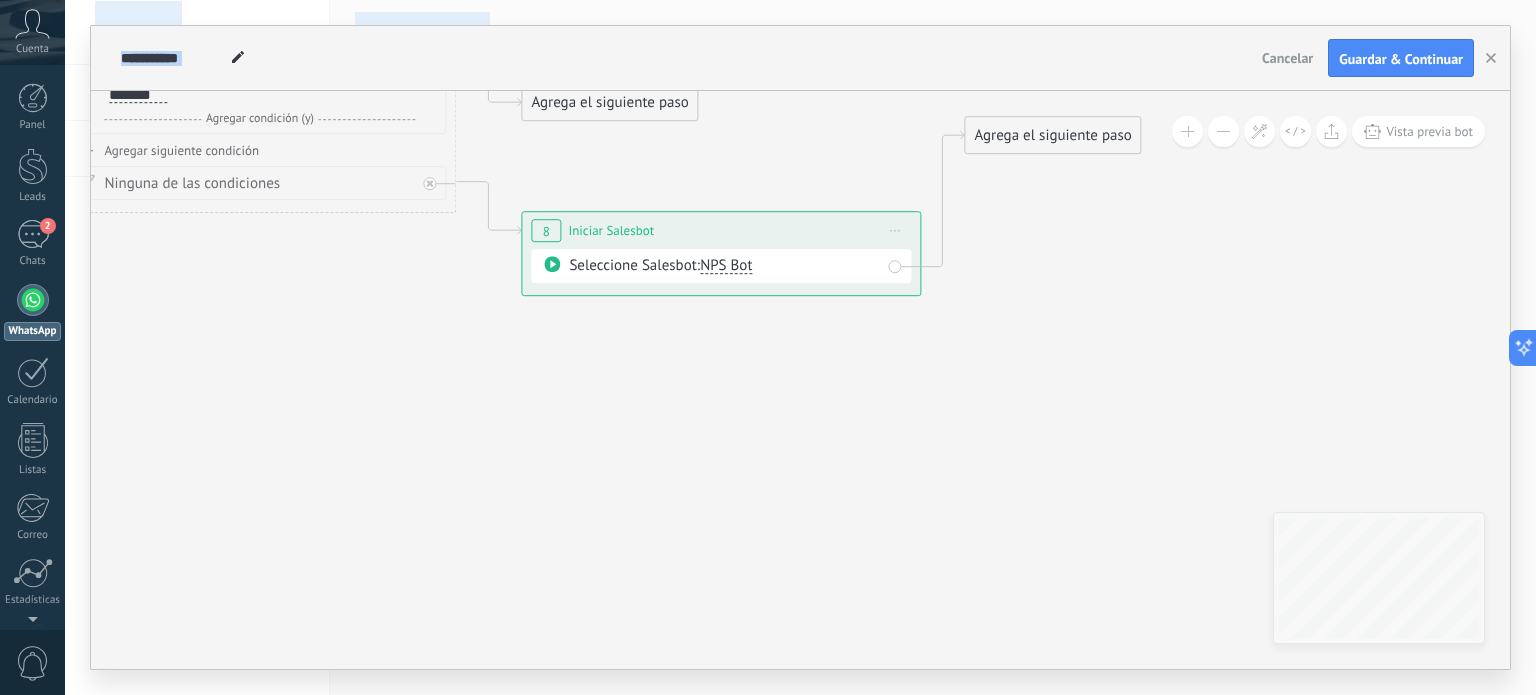 click on "Agrega el siguiente paso" at bounding box center (1052, 135) 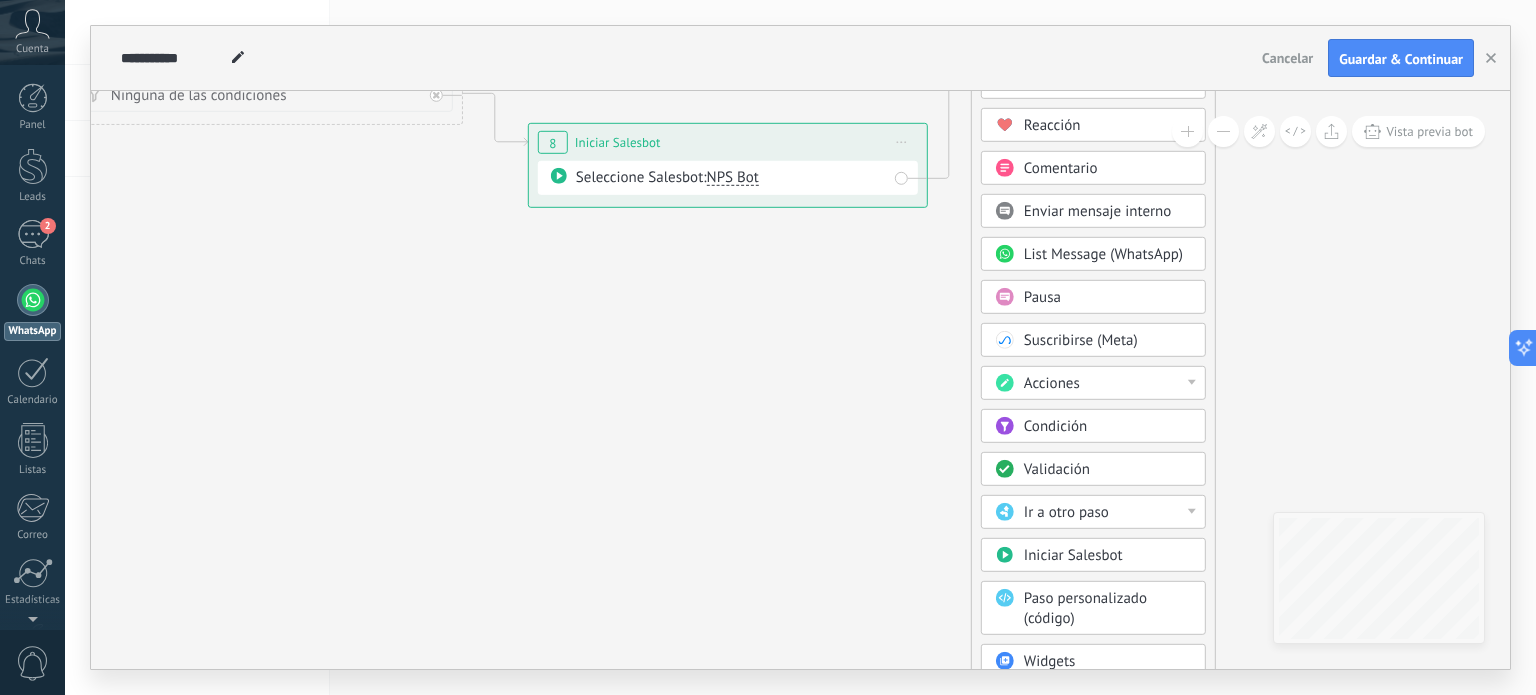 drag, startPoint x: 920, startPoint y: 524, endPoint x: 956, endPoint y: 431, distance: 99.724625 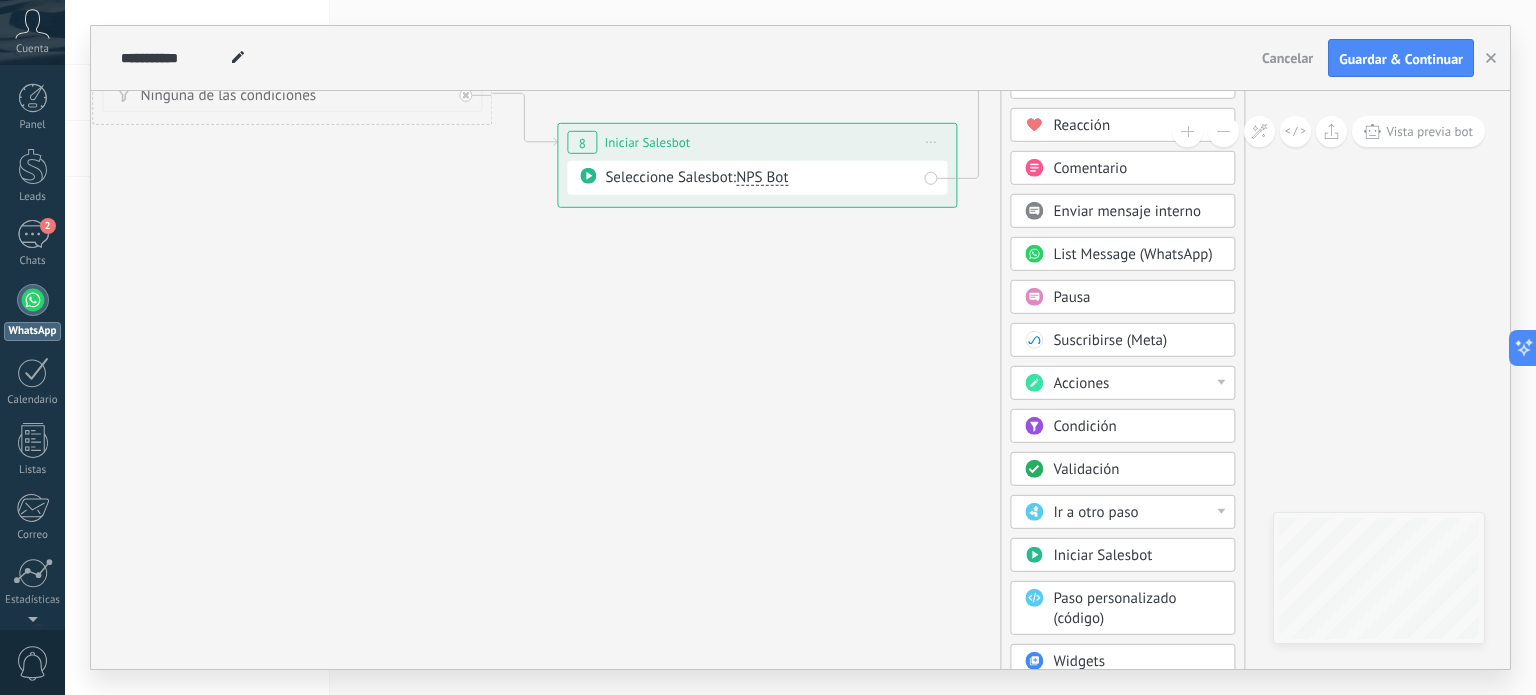drag, startPoint x: 922, startPoint y: 332, endPoint x: 868, endPoint y: 435, distance: 116.297035 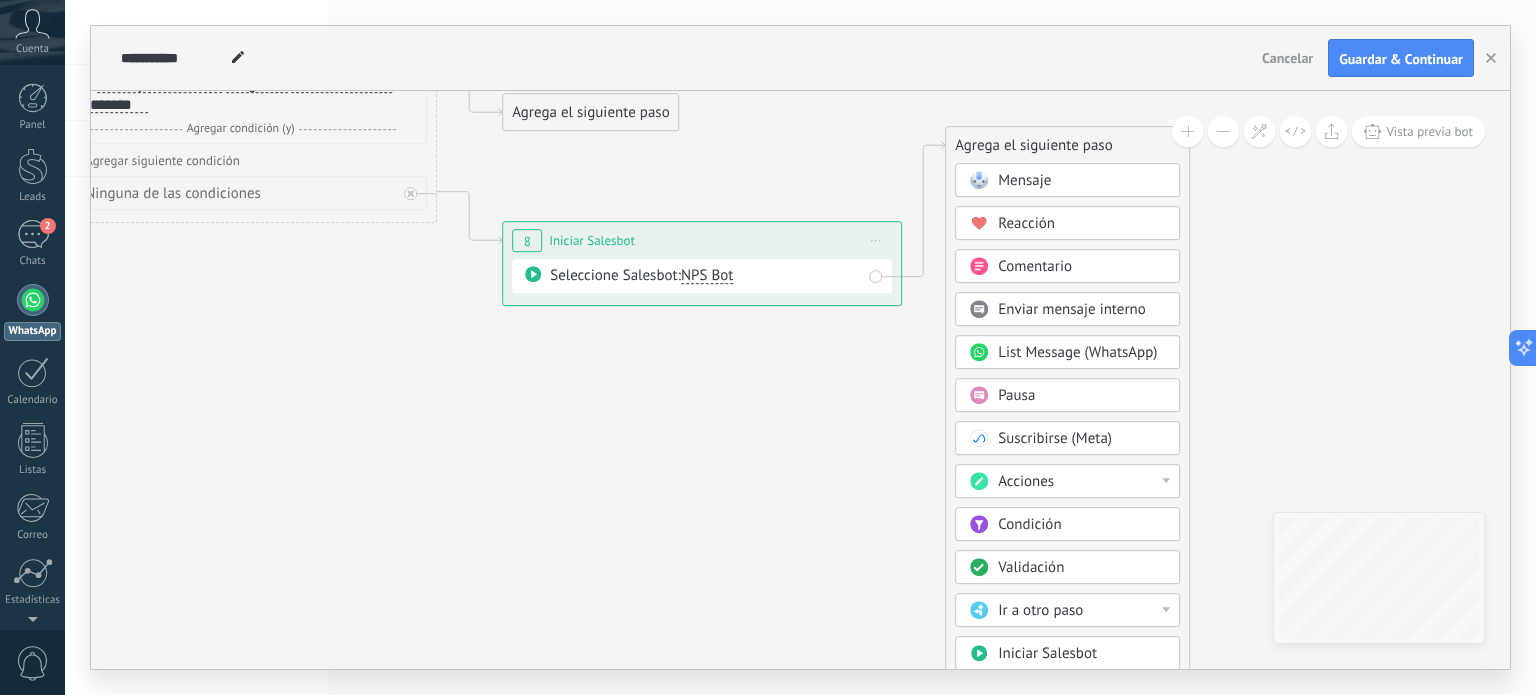 click on "Iniciar vista previa aquí
Cambiar nombre
Duplicar
[GEOGRAPHIC_DATA]" at bounding box center (876, 240) 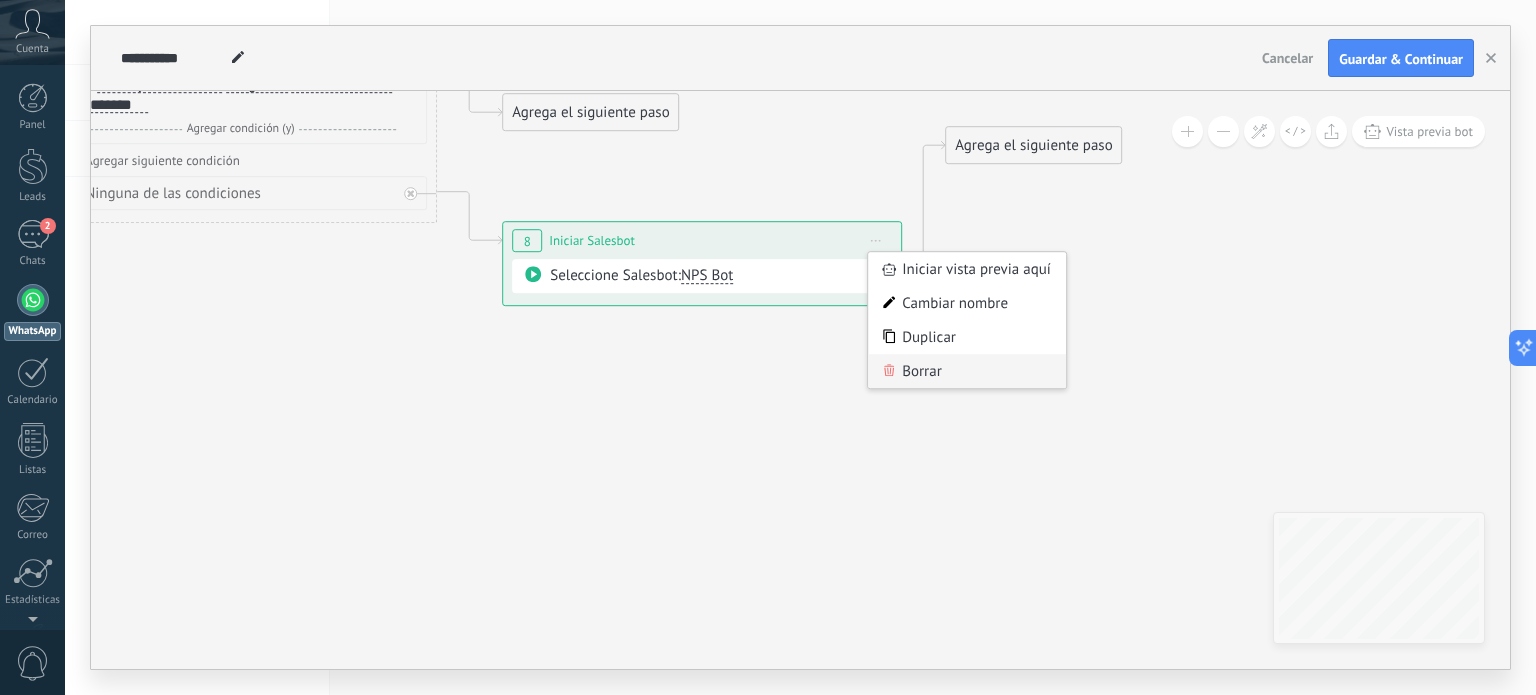 click on "Borrar" at bounding box center (967, 371) 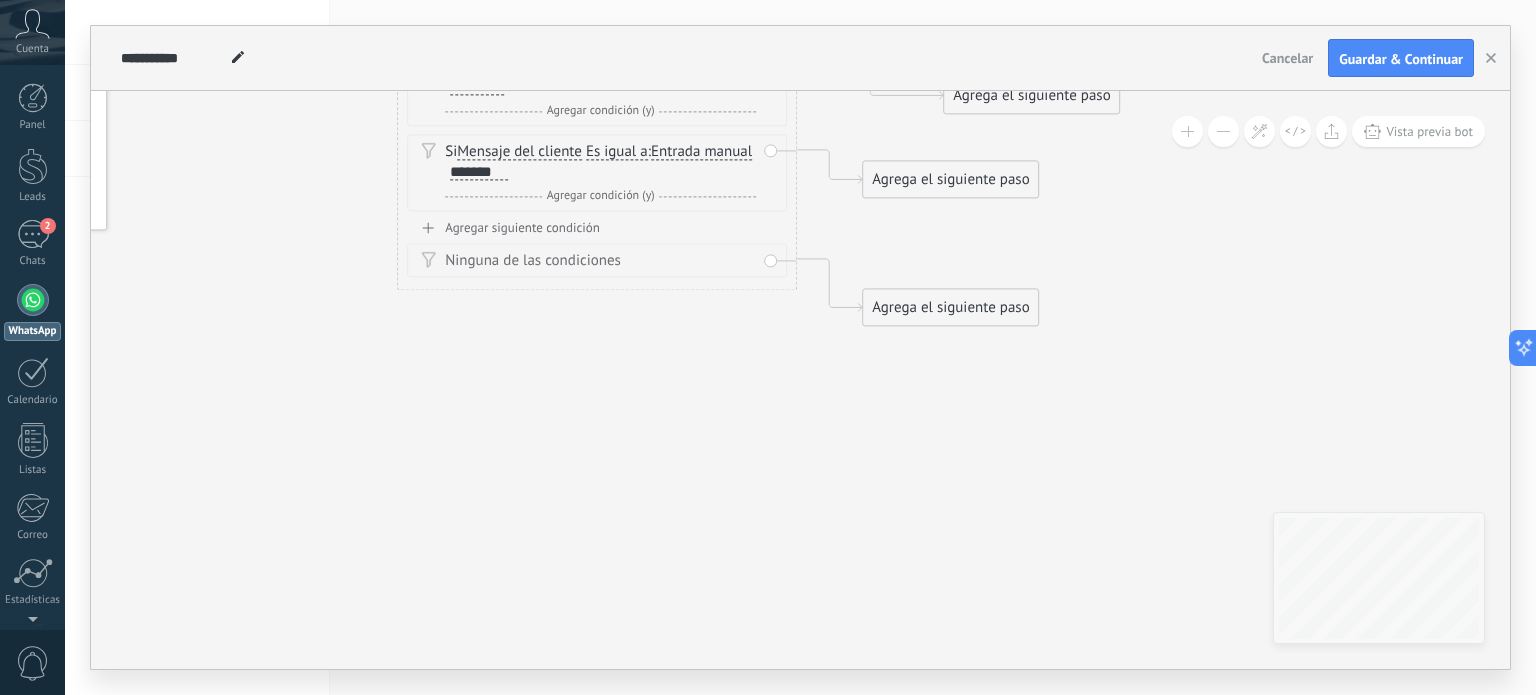 drag, startPoint x: 611, startPoint y: 481, endPoint x: 1020, endPoint y: 565, distance: 417.53683 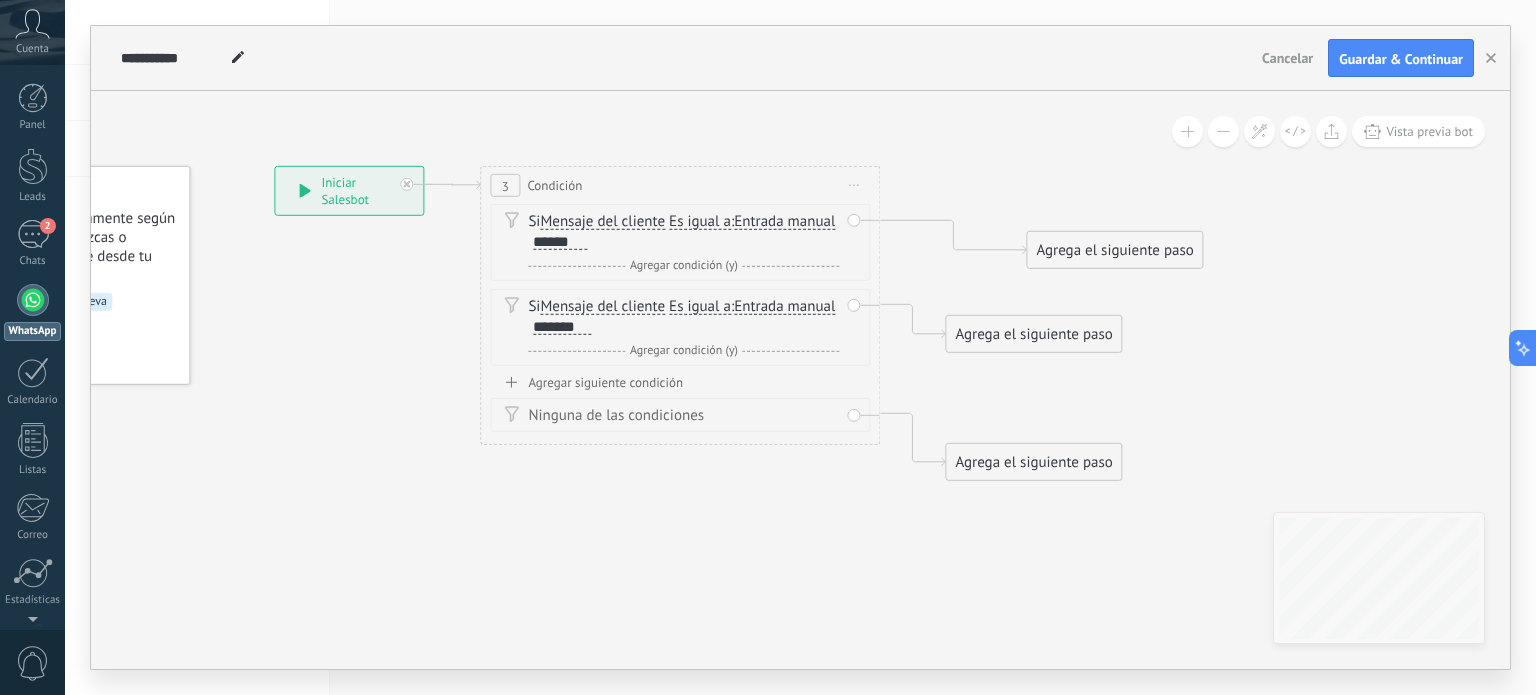 drag, startPoint x: 808, startPoint y: 405, endPoint x: 808, endPoint y: 575, distance: 170 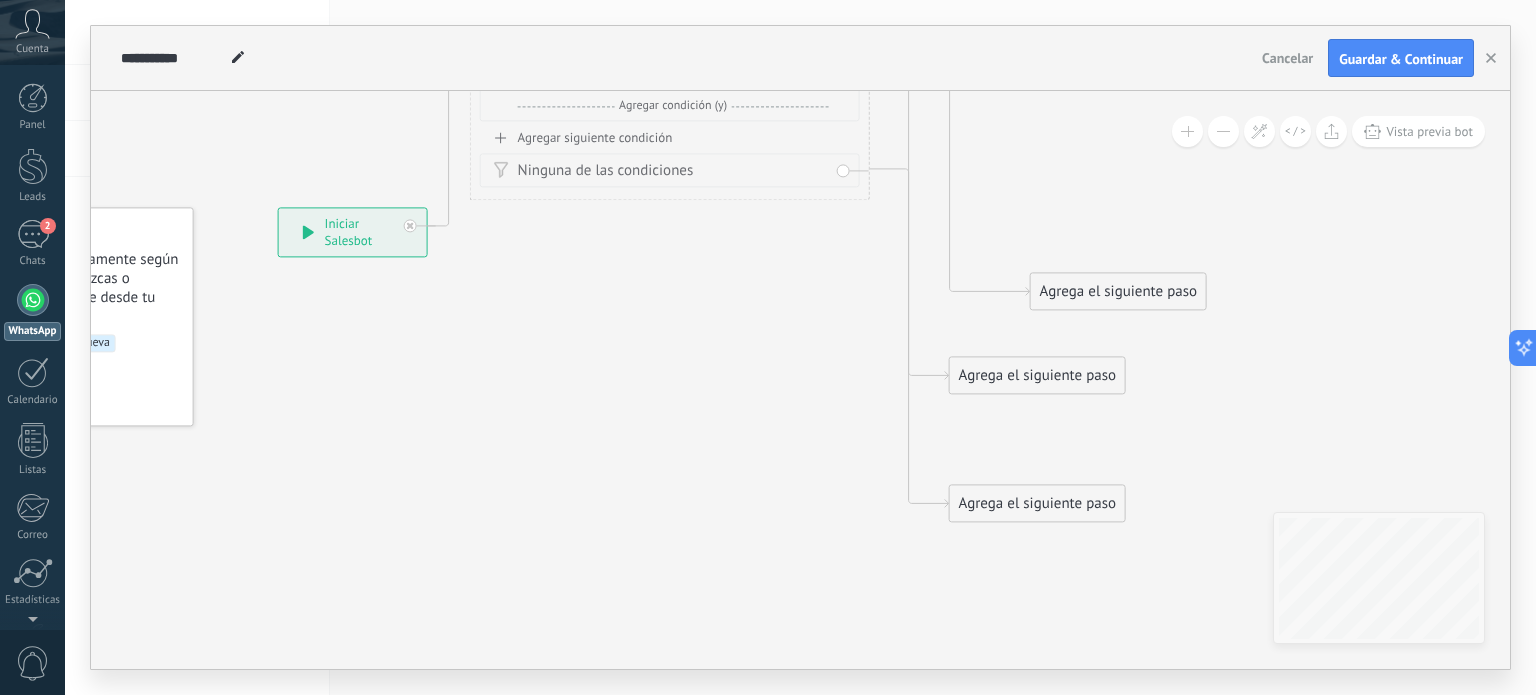 drag, startPoint x: 798, startPoint y: 218, endPoint x: 784, endPoint y: -69, distance: 287.34125 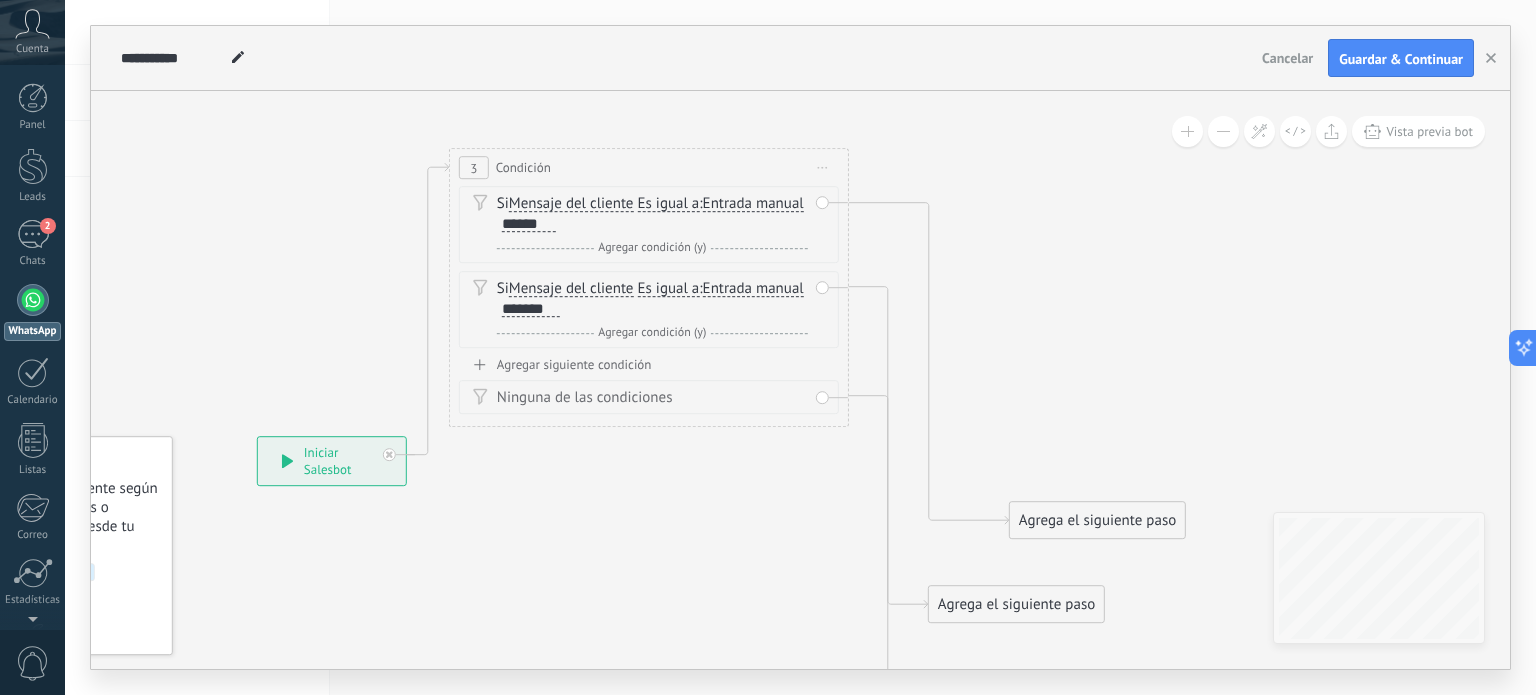 drag, startPoint x: 746, startPoint y: 417, endPoint x: 725, endPoint y: 646, distance: 229.96086 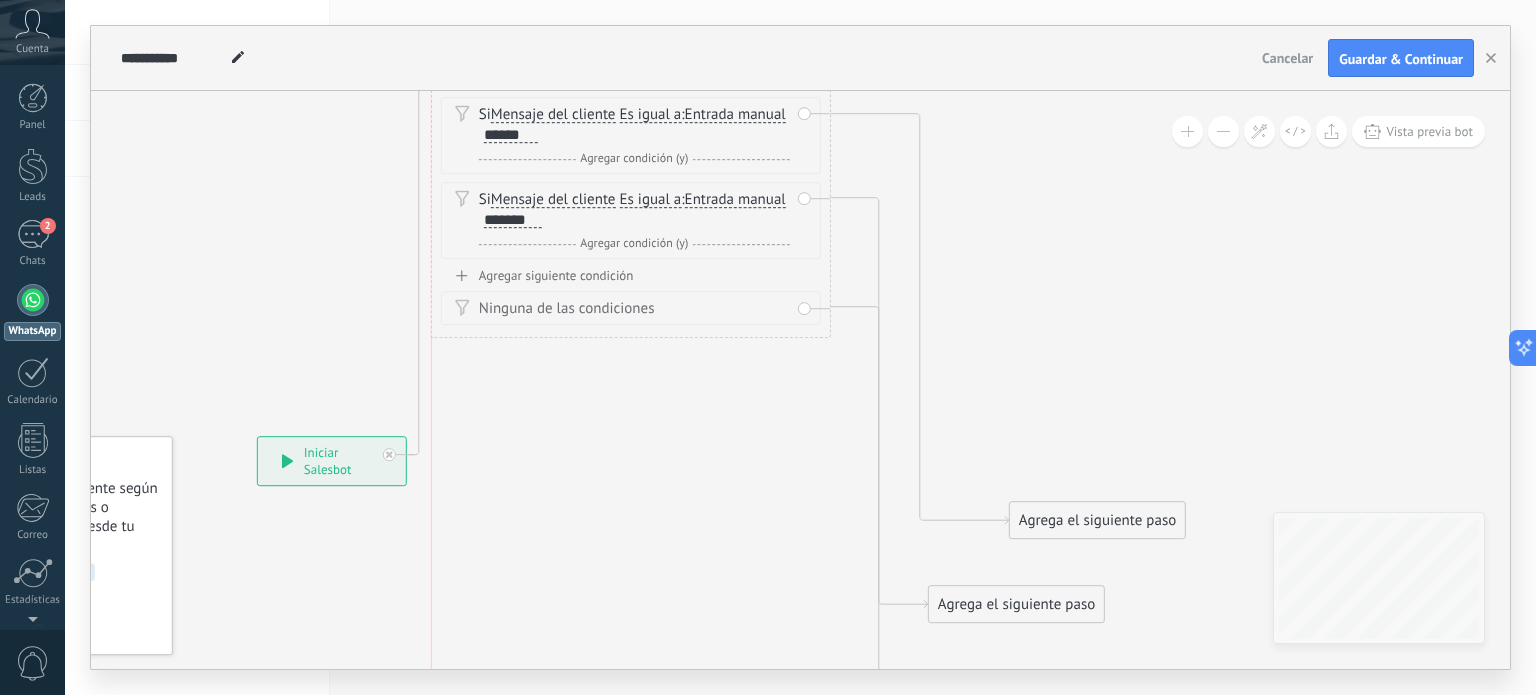 drag, startPoint x: 770, startPoint y: 134, endPoint x: 773, endPoint y: 74, distance: 60.074955 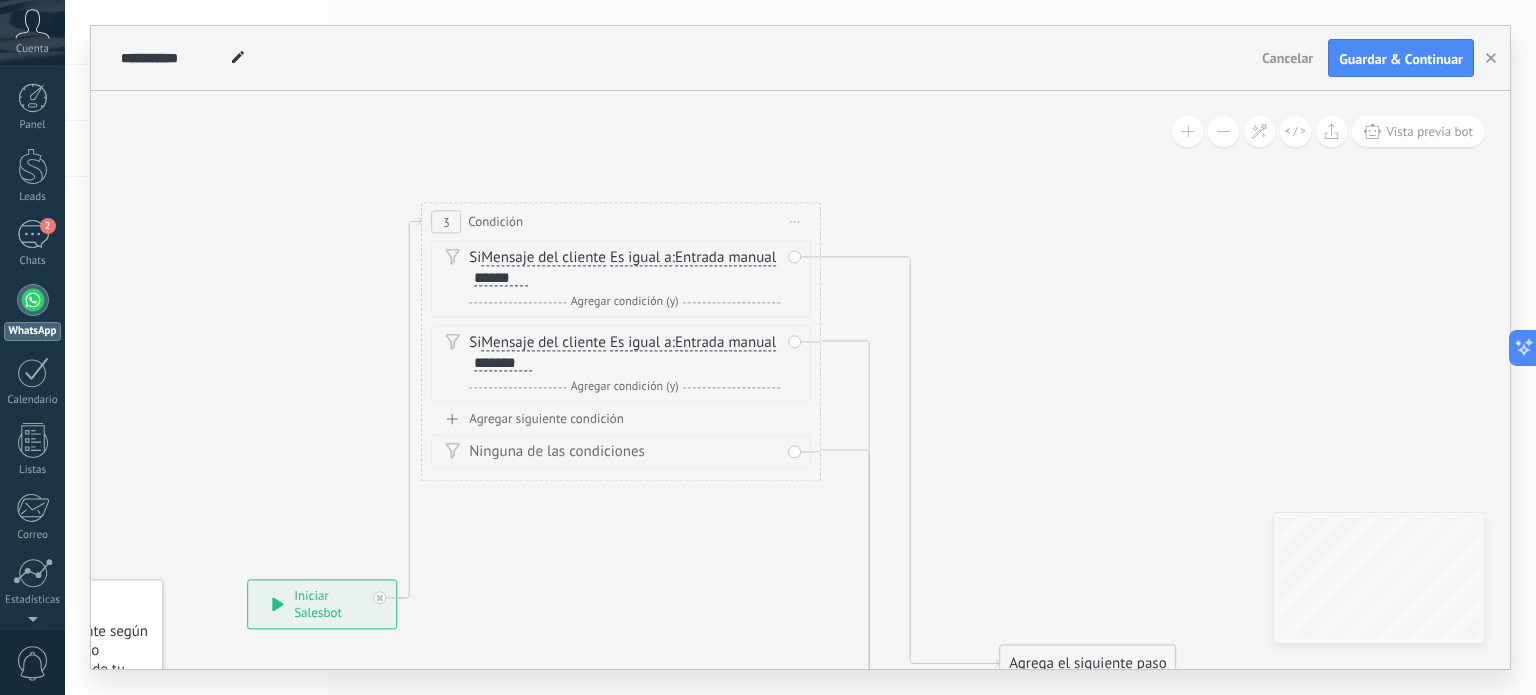 drag, startPoint x: 773, startPoint y: 410, endPoint x: 767, endPoint y: 573, distance: 163.1104 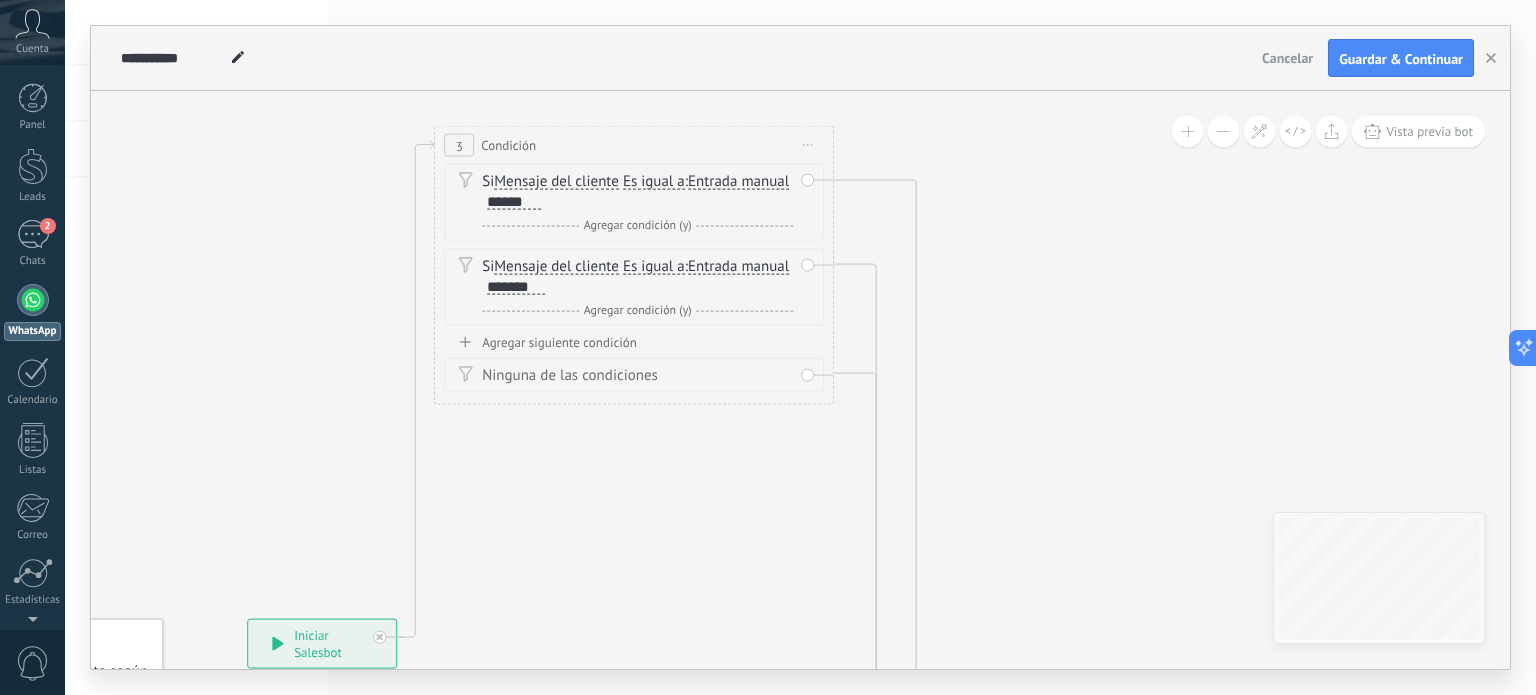 drag, startPoint x: 714, startPoint y: 255, endPoint x: 728, endPoint y: 139, distance: 116.841774 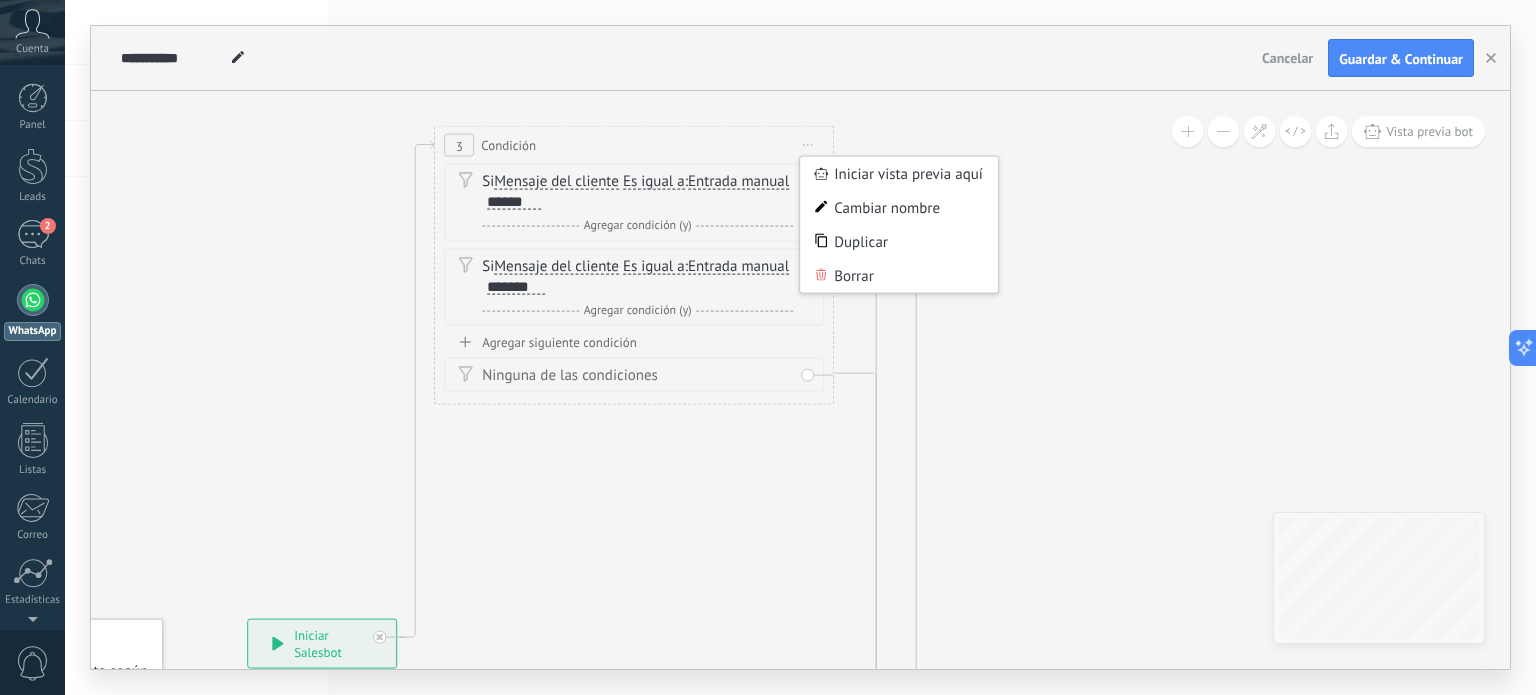 click 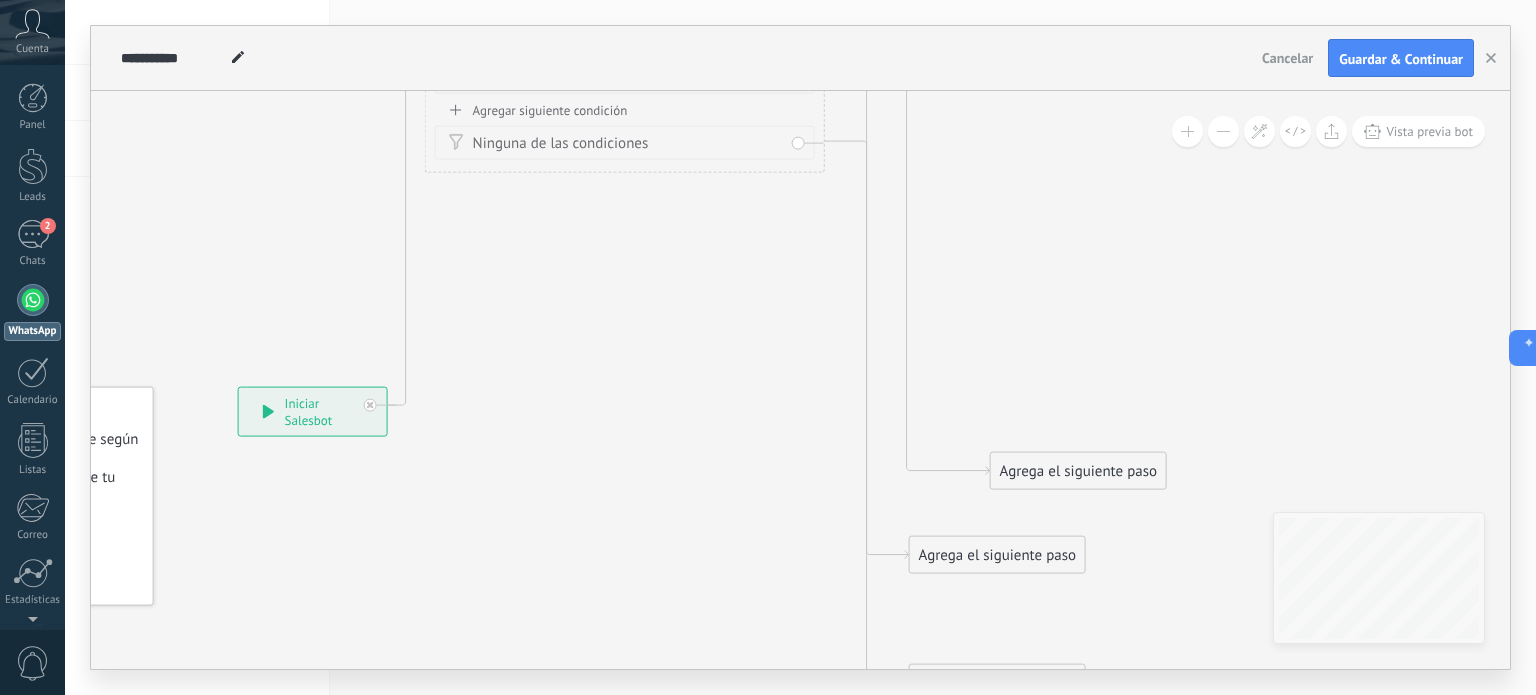 drag, startPoint x: 821, startPoint y: 479, endPoint x: 793, endPoint y: 118, distance: 362.08426 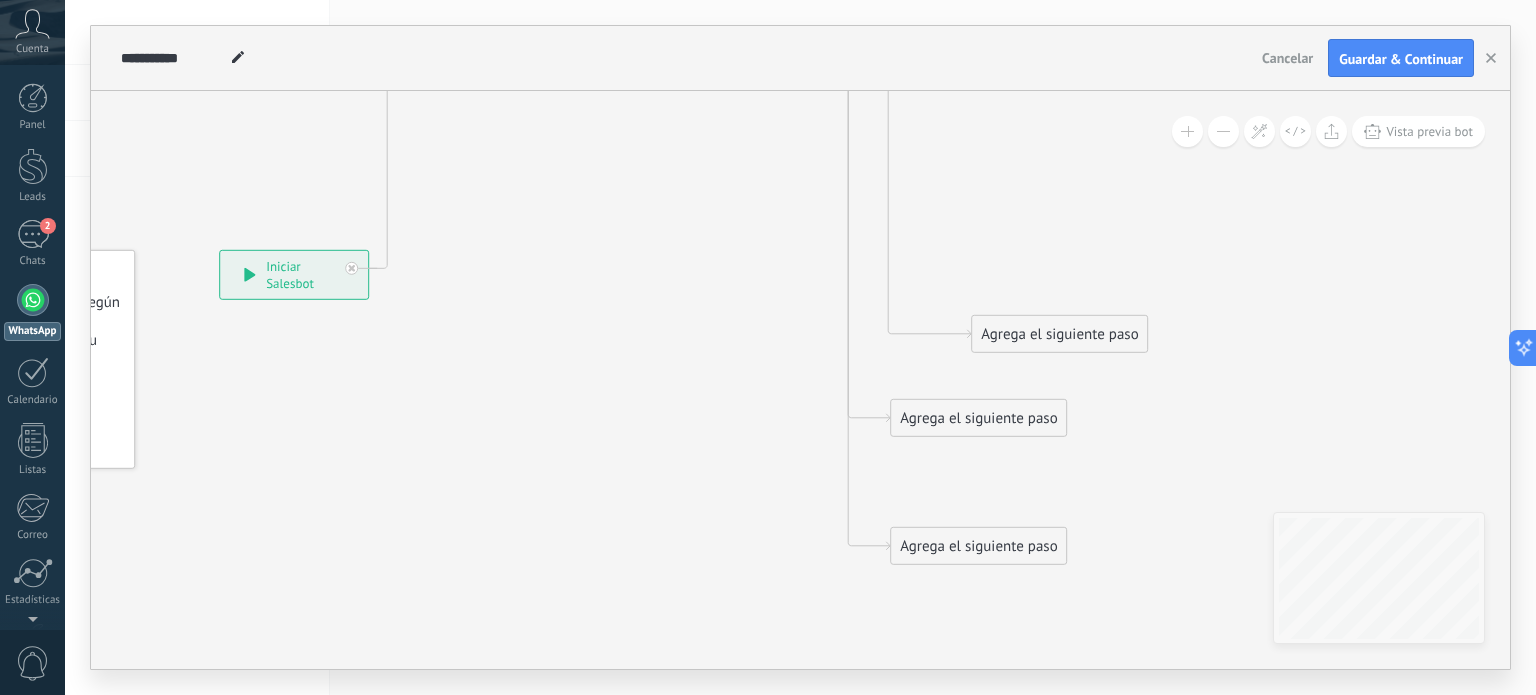 drag, startPoint x: 845, startPoint y: 569, endPoint x: 859, endPoint y: 547, distance: 26.076809 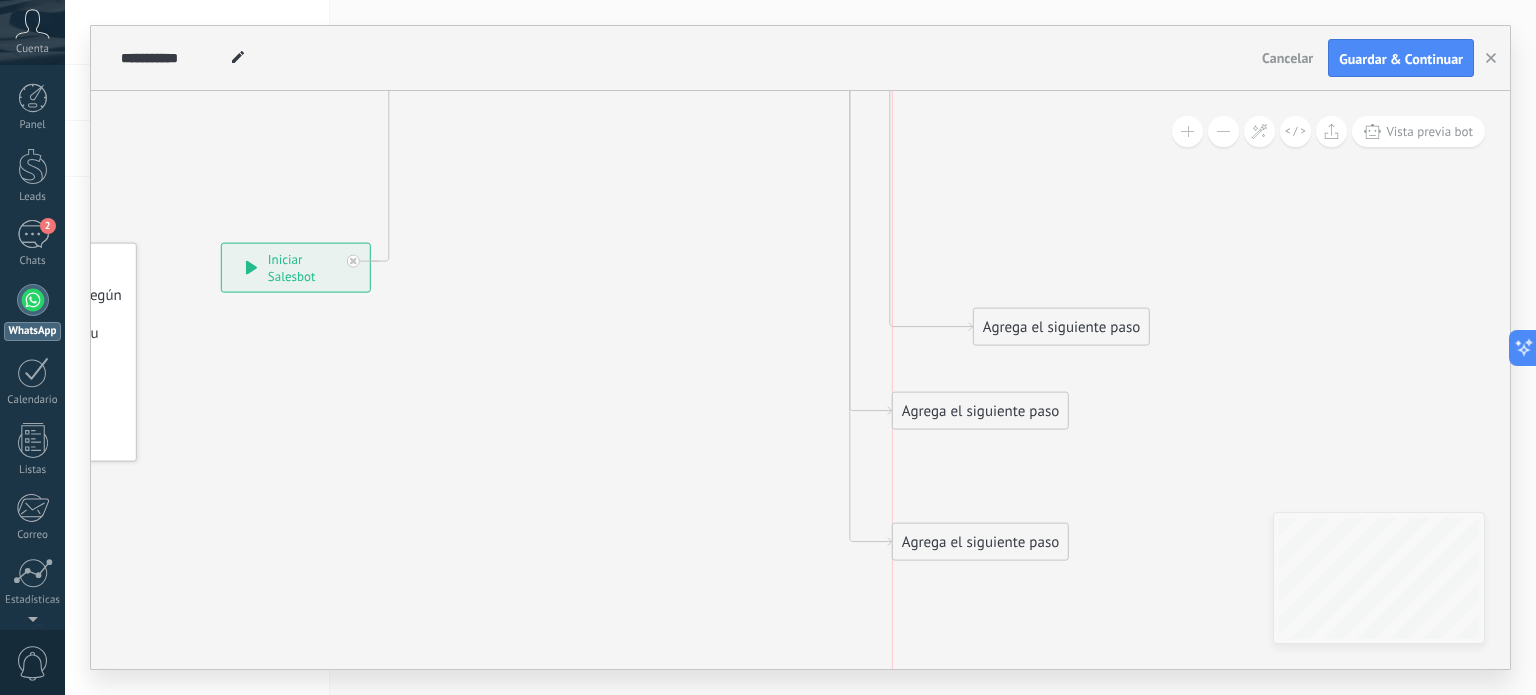 click on "Agrega el siguiente paso" at bounding box center (980, 542) 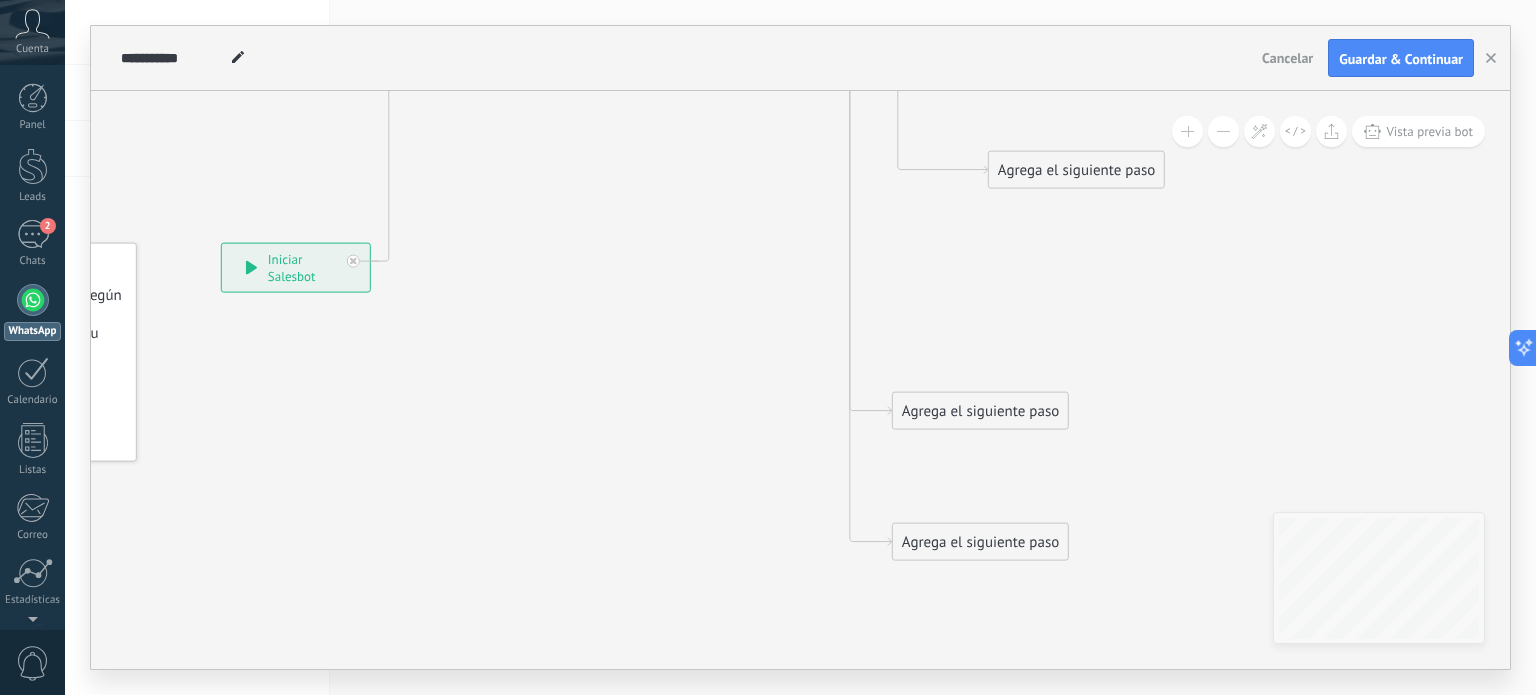 drag, startPoint x: 1024, startPoint y: 323, endPoint x: 1032, endPoint y: 82, distance: 241.13274 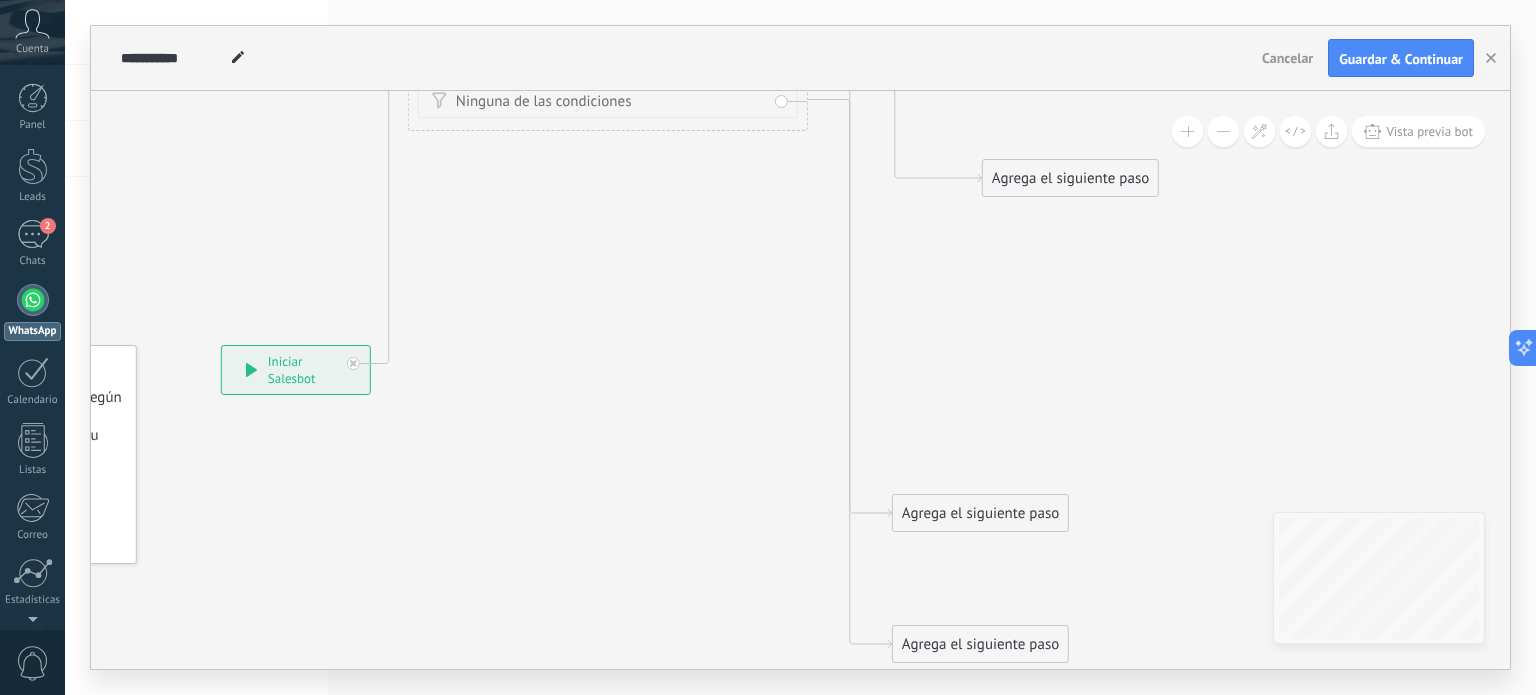 drag, startPoint x: 1005, startPoint y: 219, endPoint x: 968, endPoint y: 544, distance: 327.09937 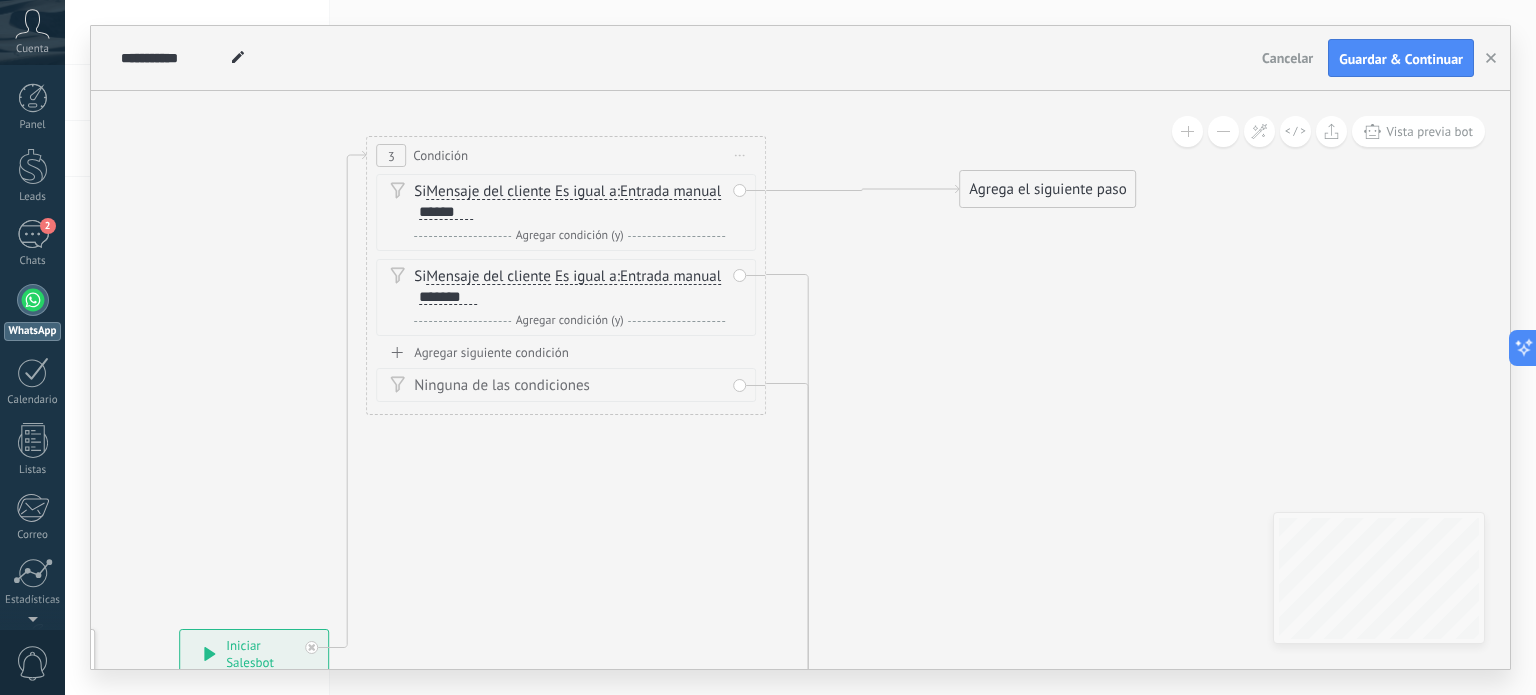 drag, startPoint x: 990, startPoint y: 473, endPoint x: 1009, endPoint y: 200, distance: 273.66037 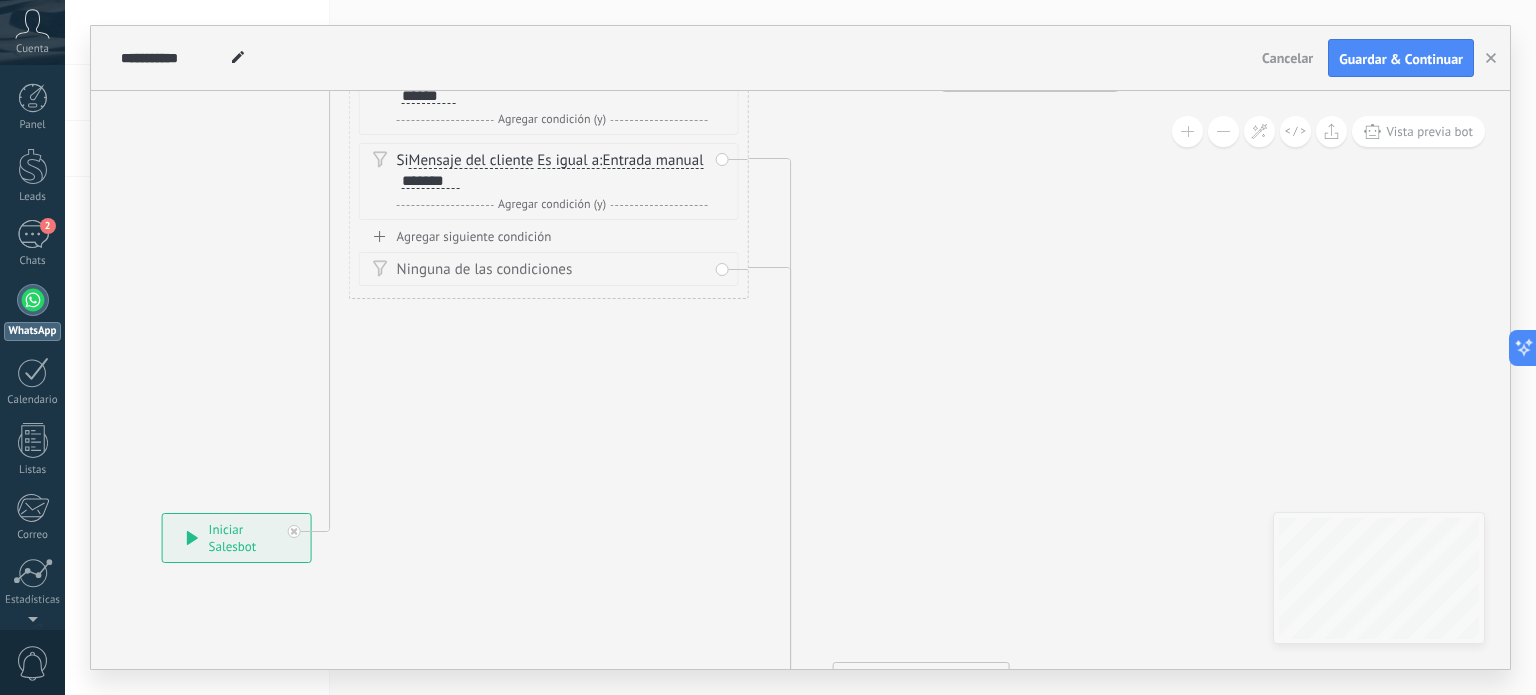 drag, startPoint x: 999, startPoint y: 408, endPoint x: 915, endPoint y: 150, distance: 271.33005 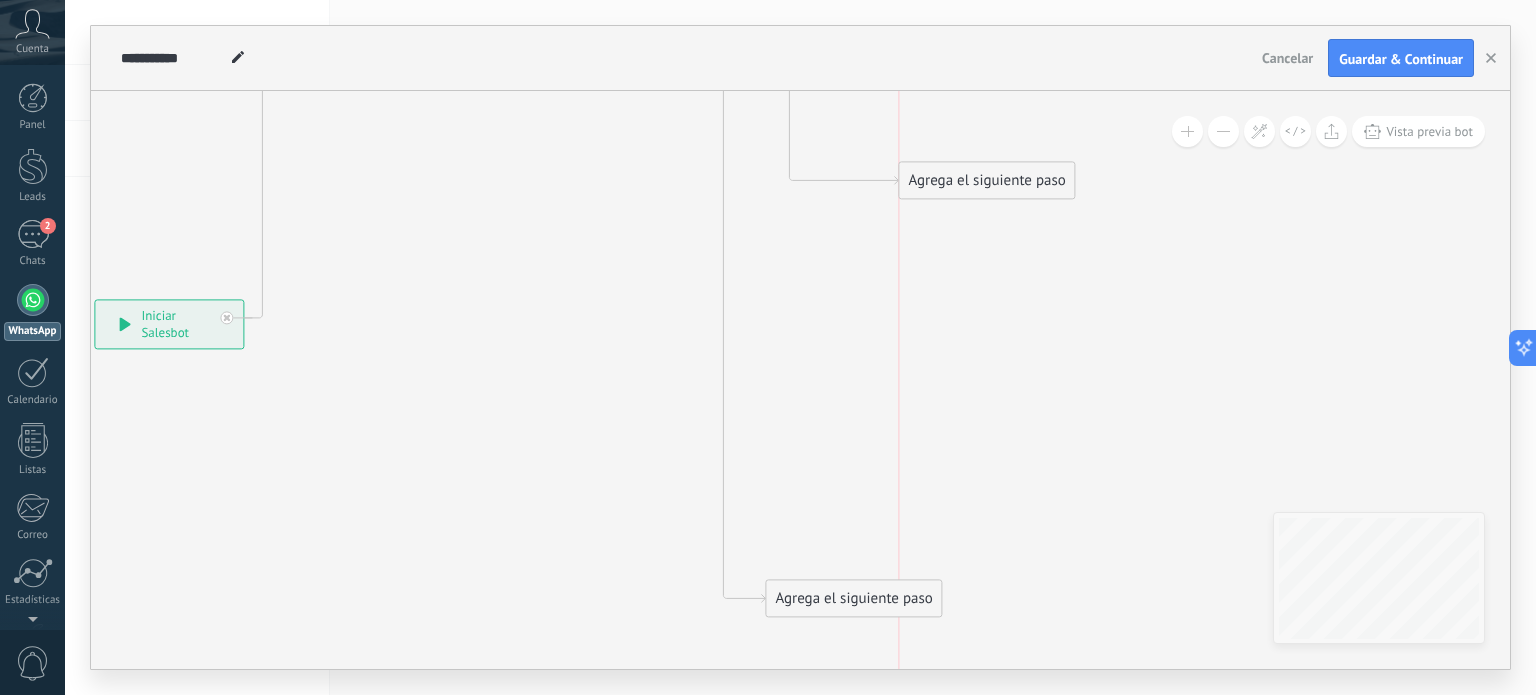 drag, startPoint x: 884, startPoint y: 471, endPoint x: 1023, endPoint y: 187, distance: 316.1914 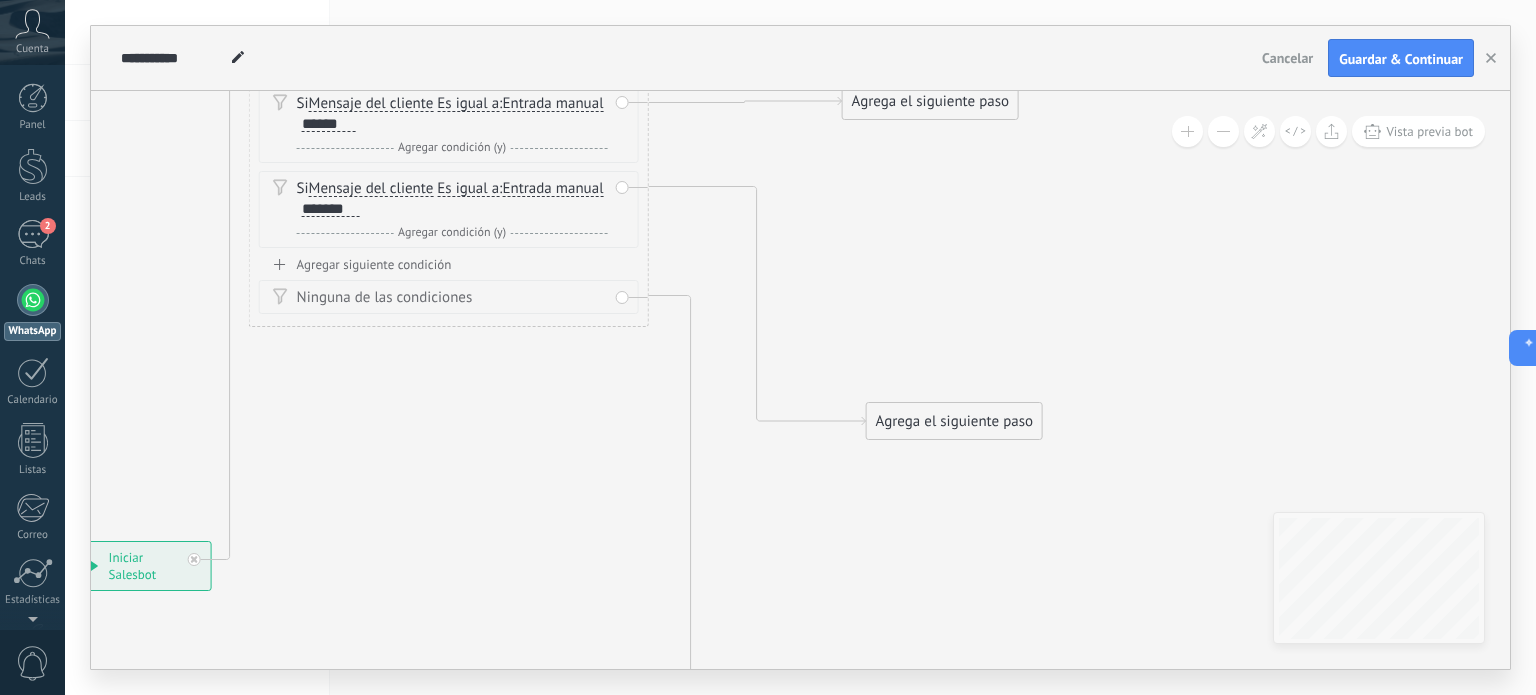drag, startPoint x: 975, startPoint y: 349, endPoint x: 940, endPoint y: 630, distance: 283.17133 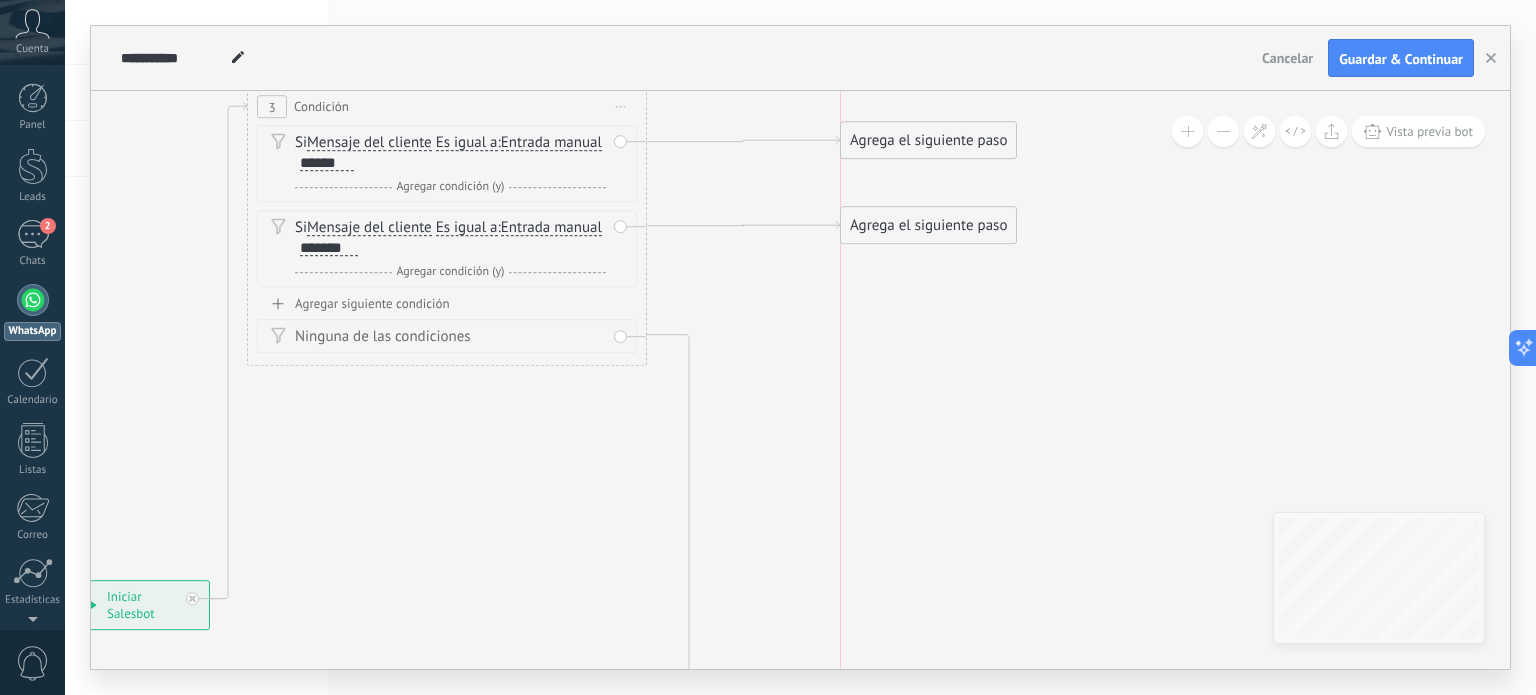 drag, startPoint x: 946, startPoint y: 460, endPoint x: 929, endPoint y: 226, distance: 234.61671 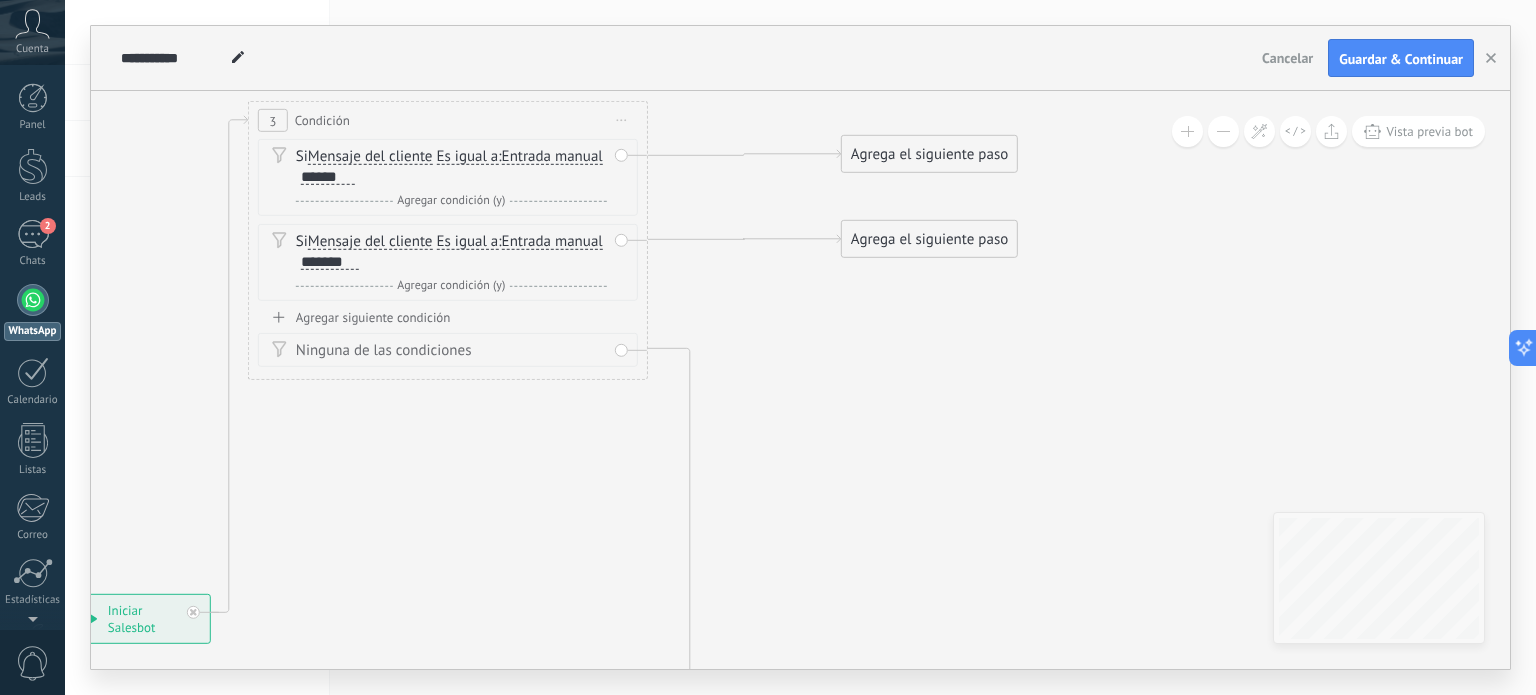 click 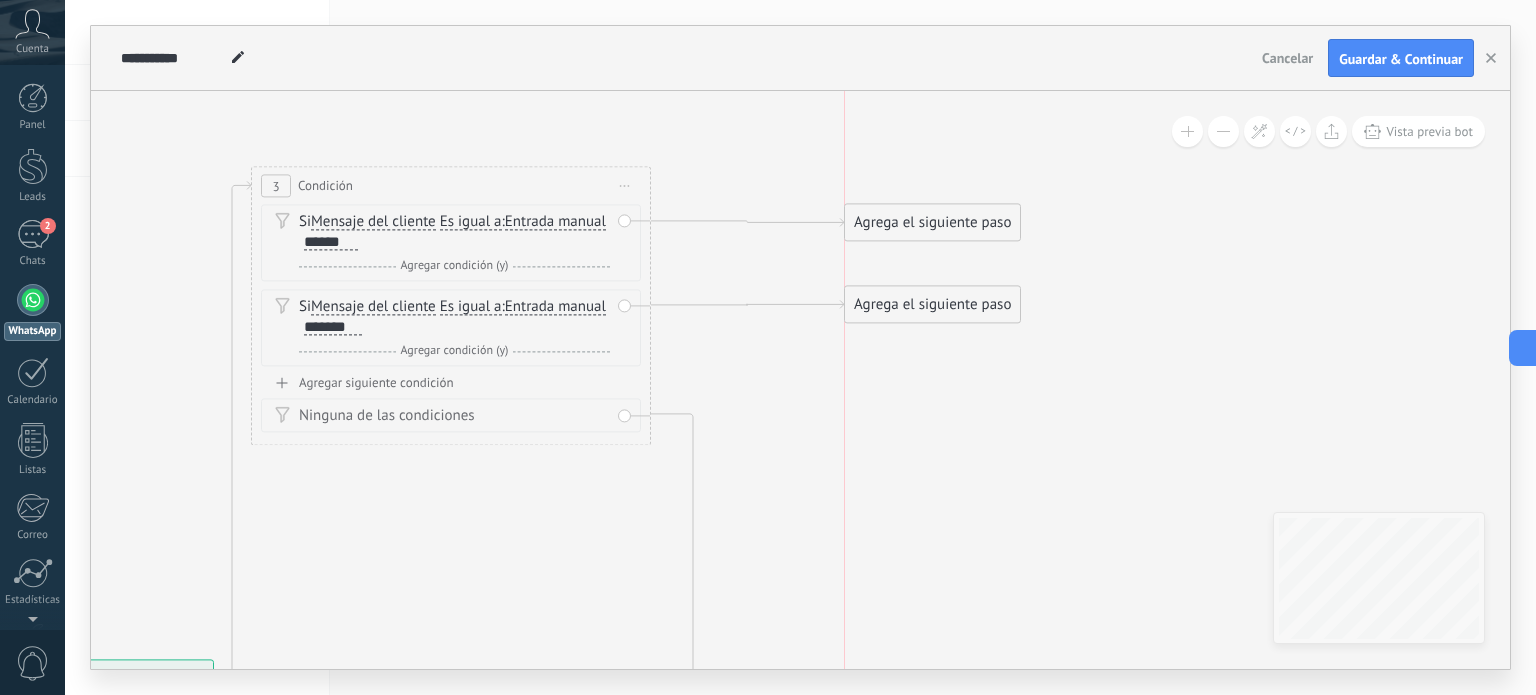 click on "Agrega el siguiente paso" at bounding box center [932, 223] 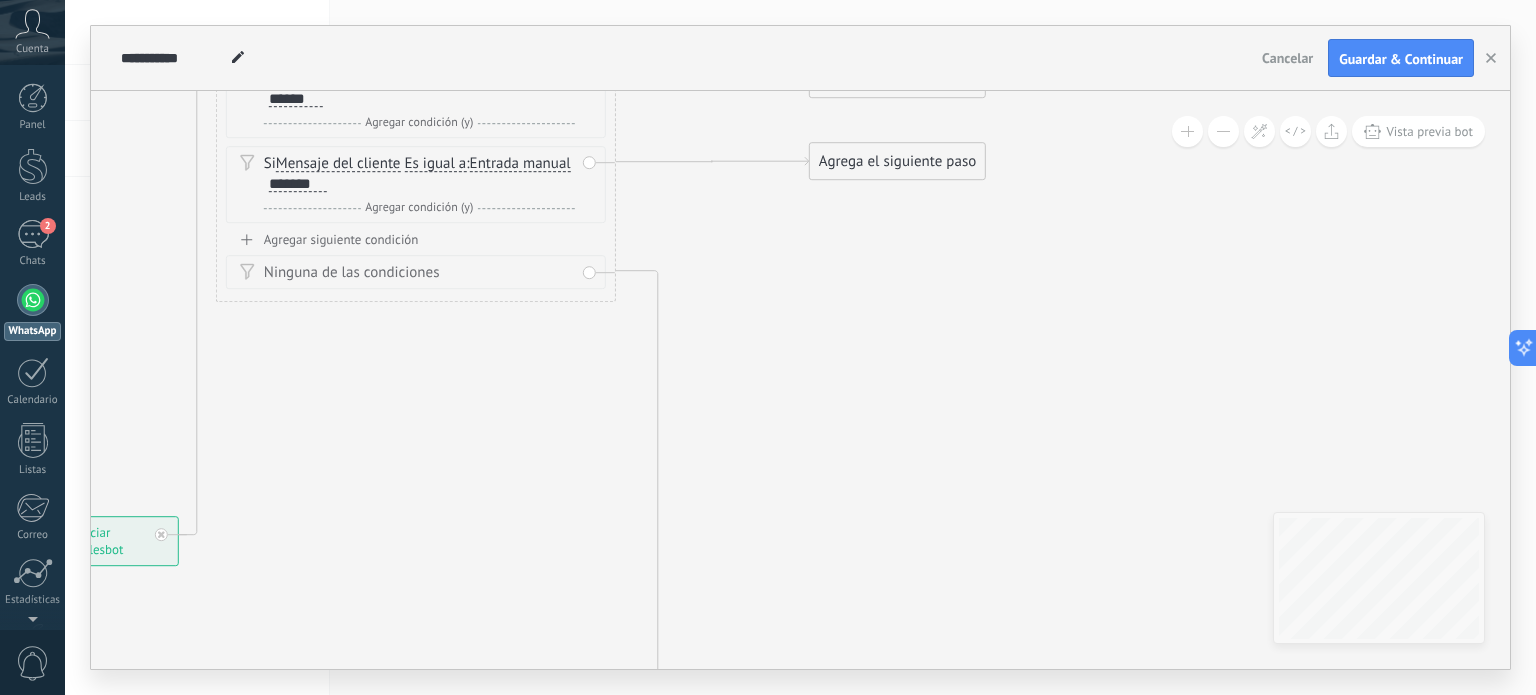 drag, startPoint x: 937, startPoint y: 399, endPoint x: 907, endPoint y: 294, distance: 109.201645 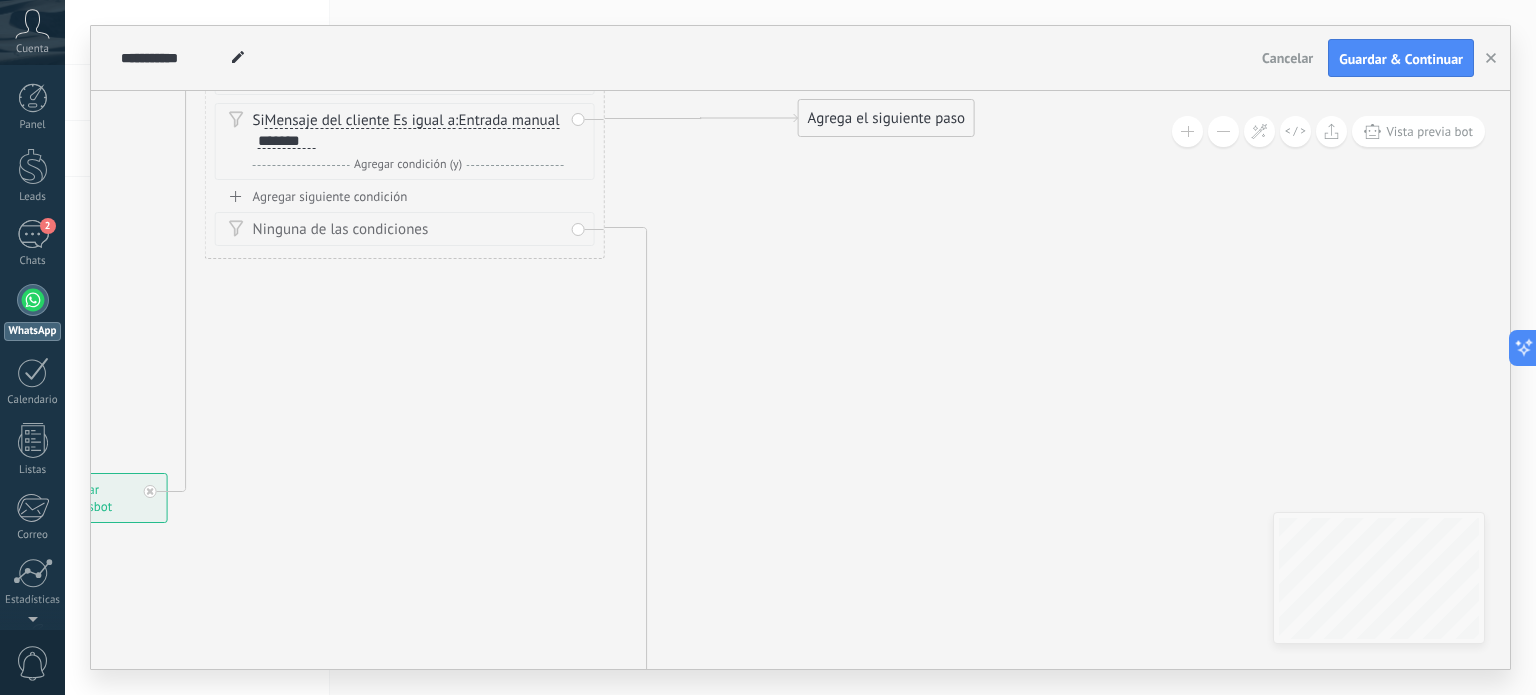drag, startPoint x: 859, startPoint y: 643, endPoint x: 814, endPoint y: 455, distance: 193.31064 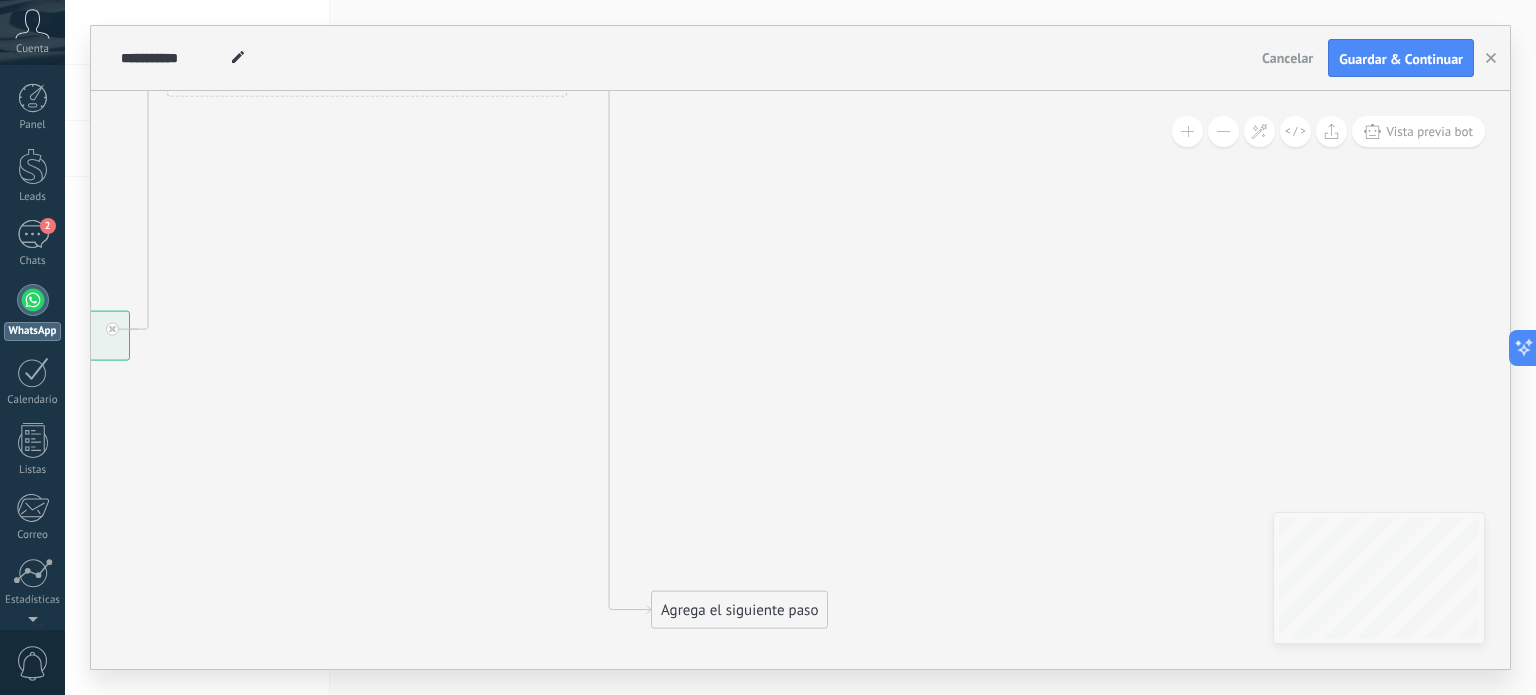 drag 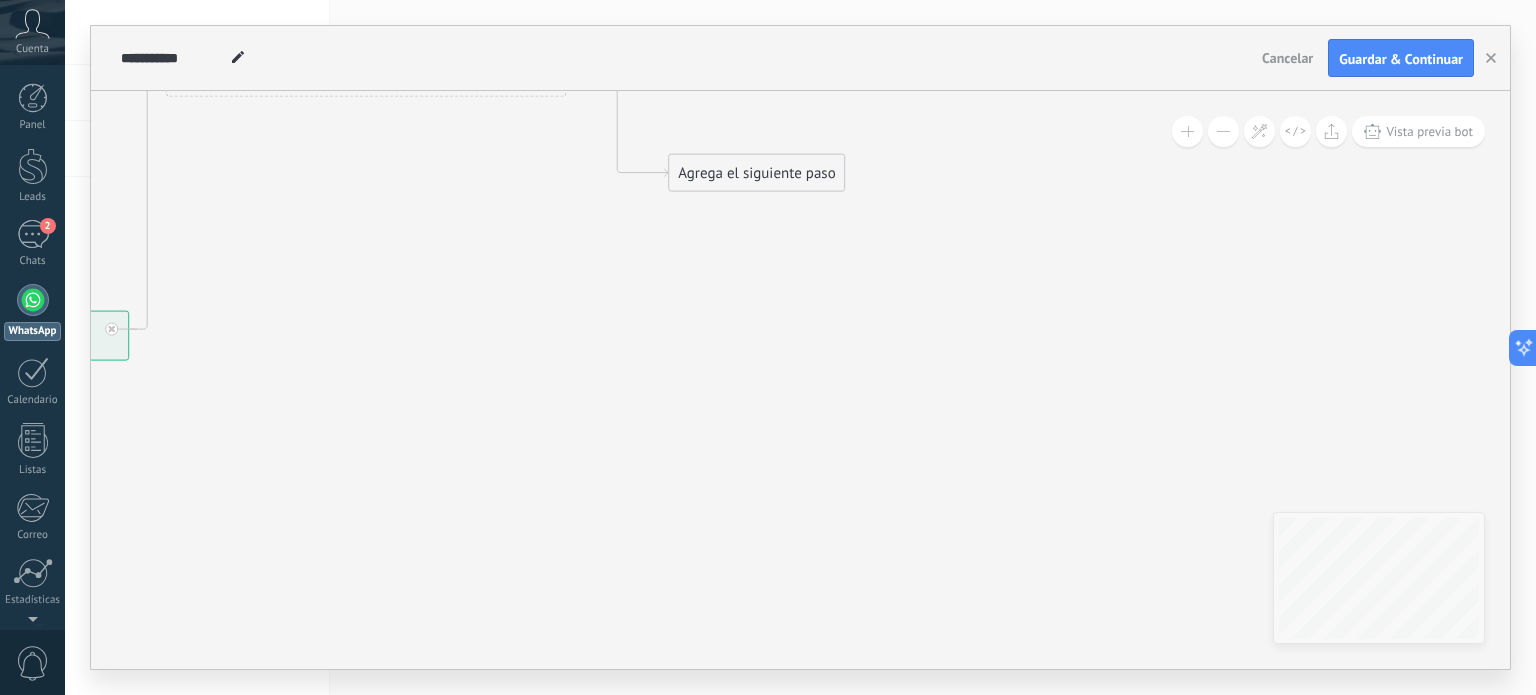 click on "Agrega el siguiente paso" at bounding box center [756, 173] 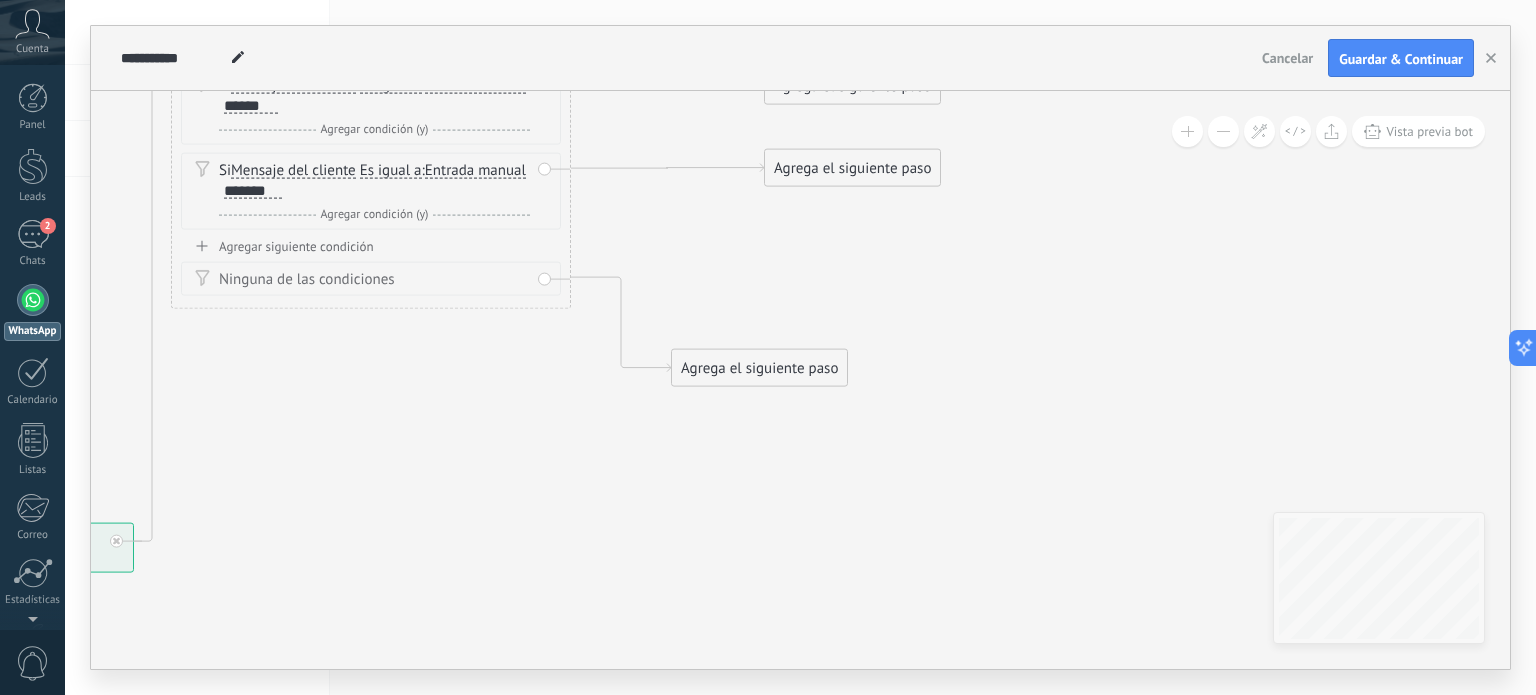 click 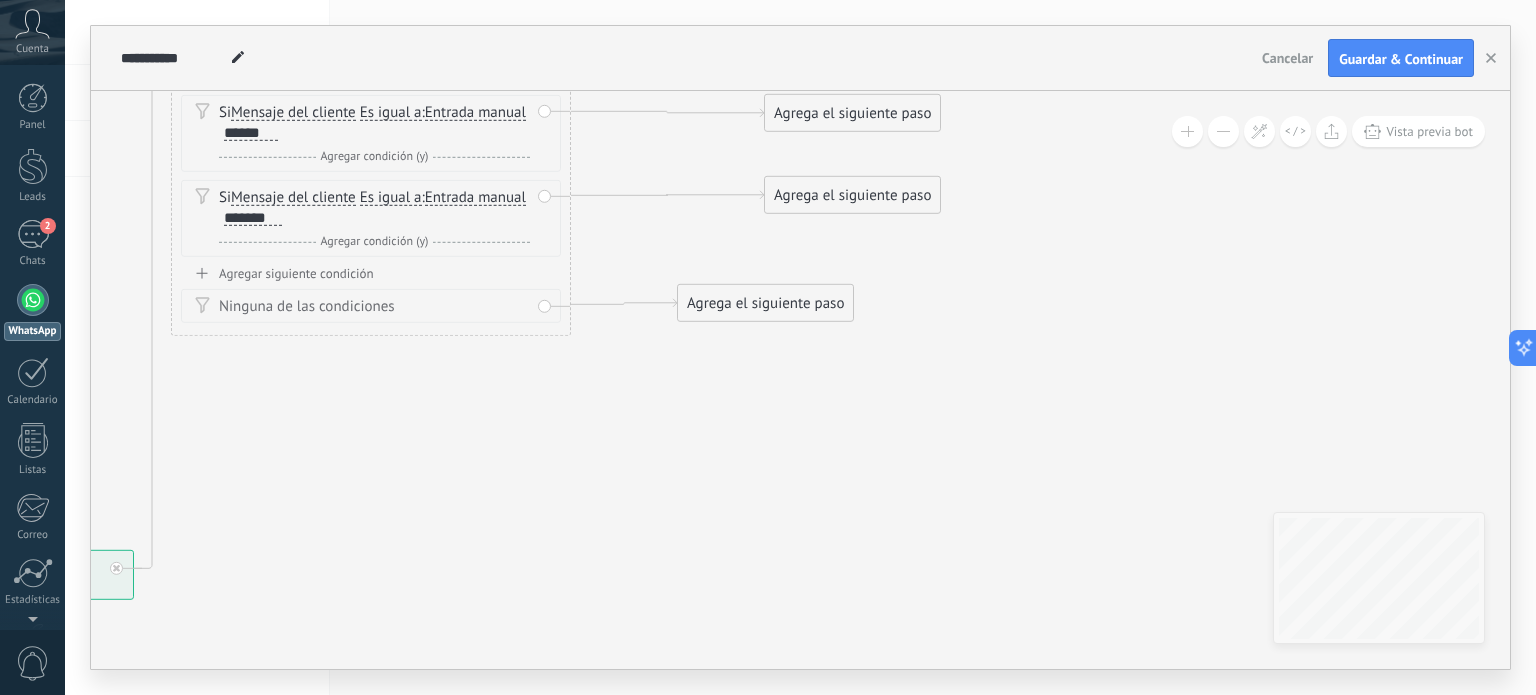 click on "Agrega el siguiente paso" at bounding box center [765, 303] 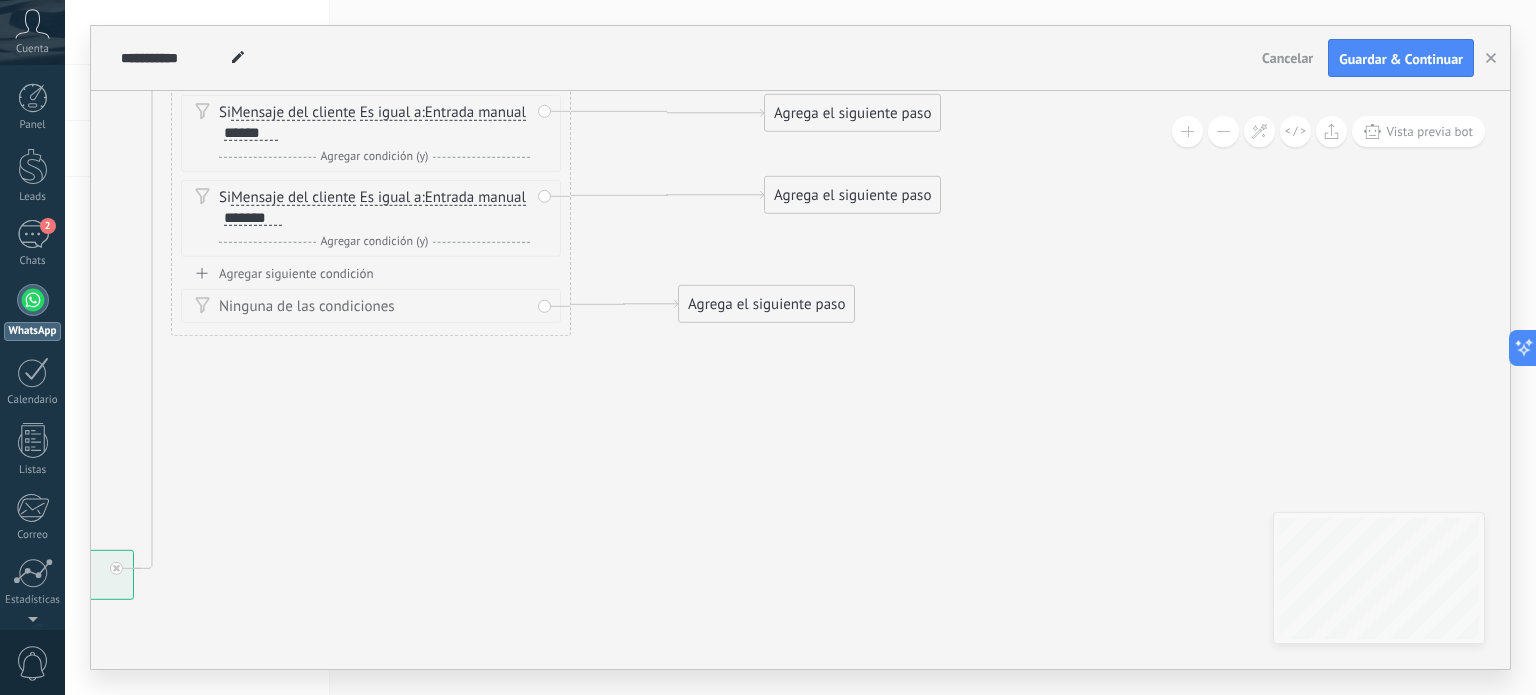 click on "Agrega el siguiente paso" at bounding box center [766, 304] 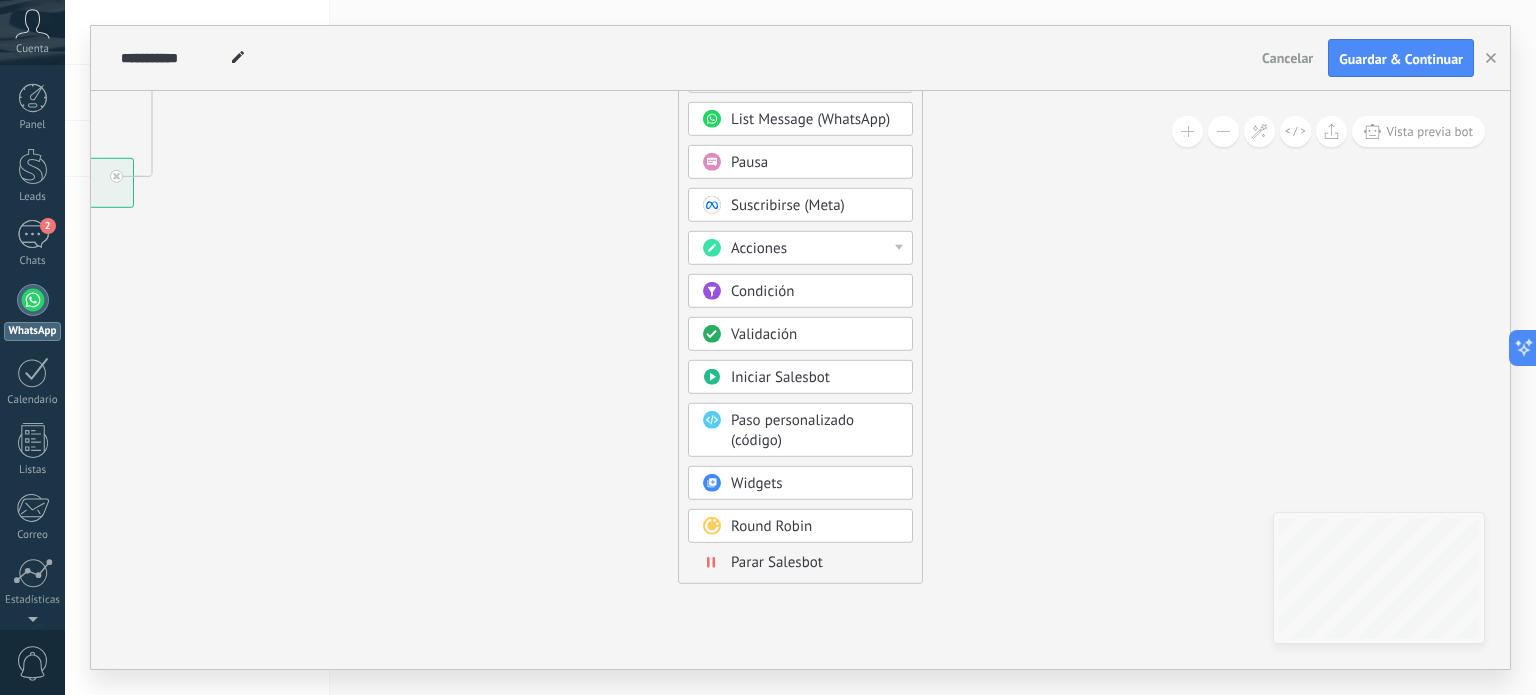 click on "Parar Salesbot" at bounding box center (815, 563) 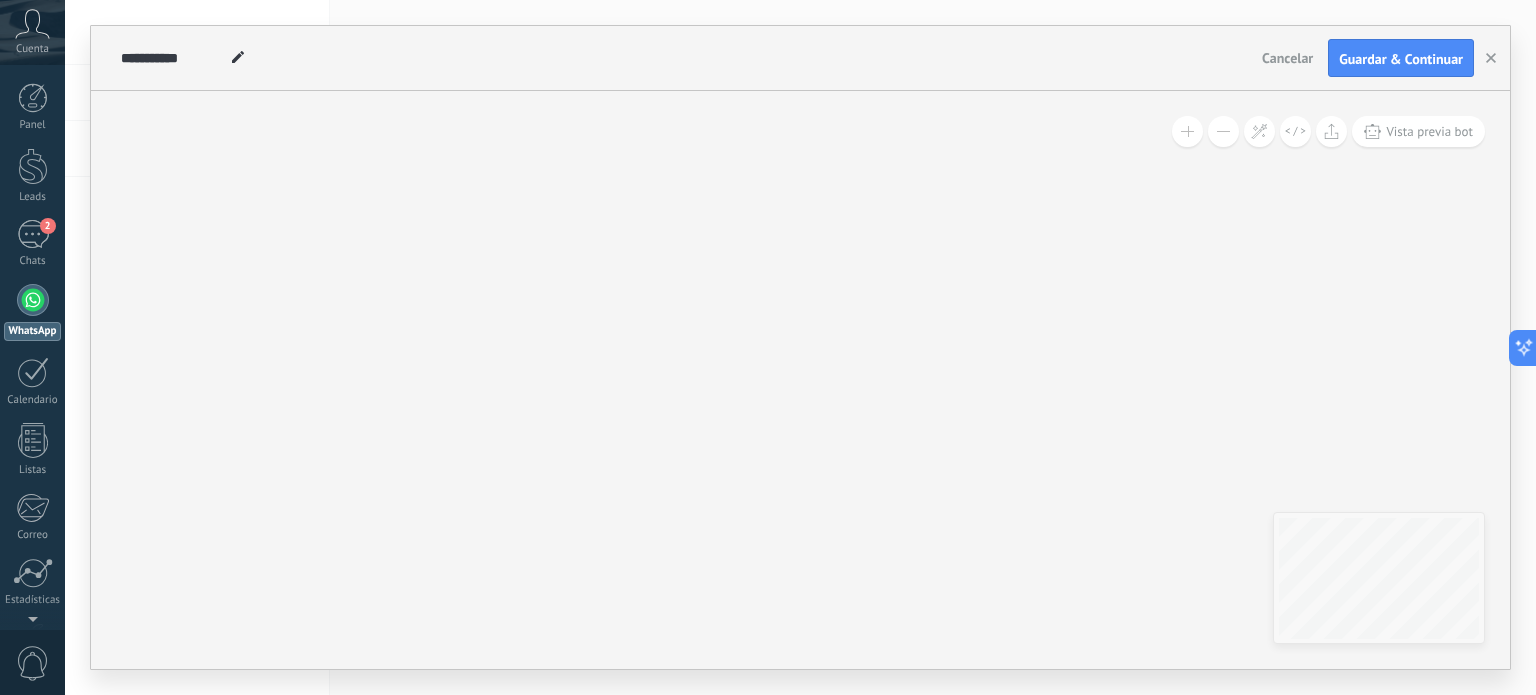drag, startPoint x: 990, startPoint y: 244, endPoint x: 857, endPoint y: 572, distance: 353.93927 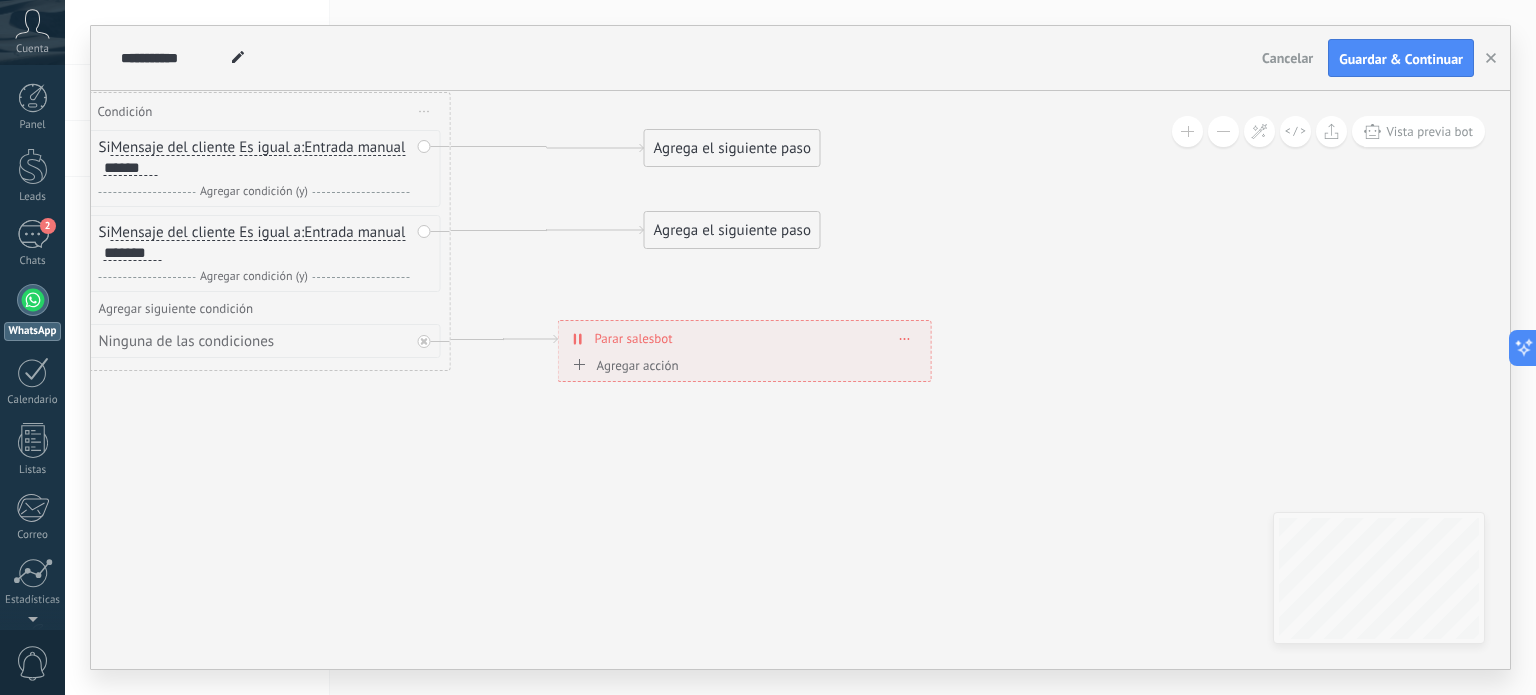click 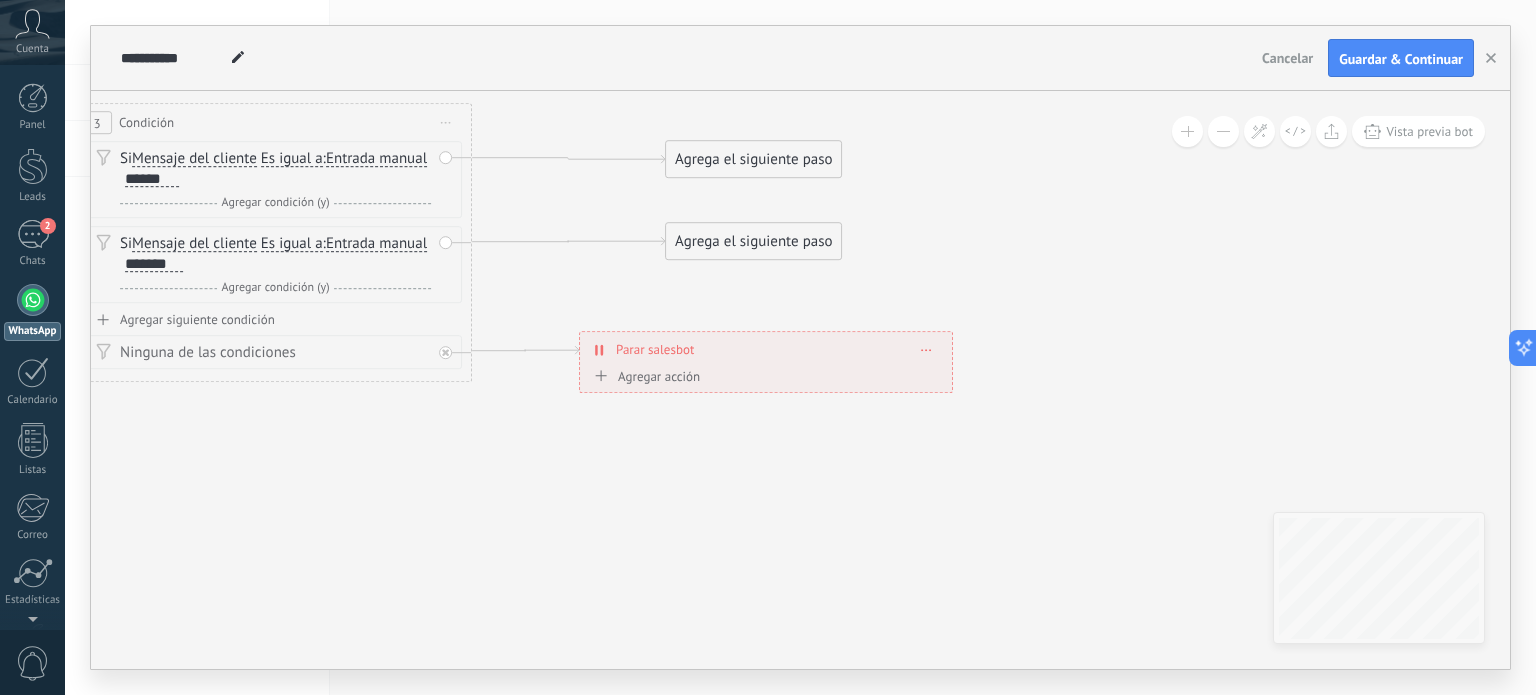 drag, startPoint x: 759, startPoint y: 467, endPoint x: 865, endPoint y: 587, distance: 160.11246 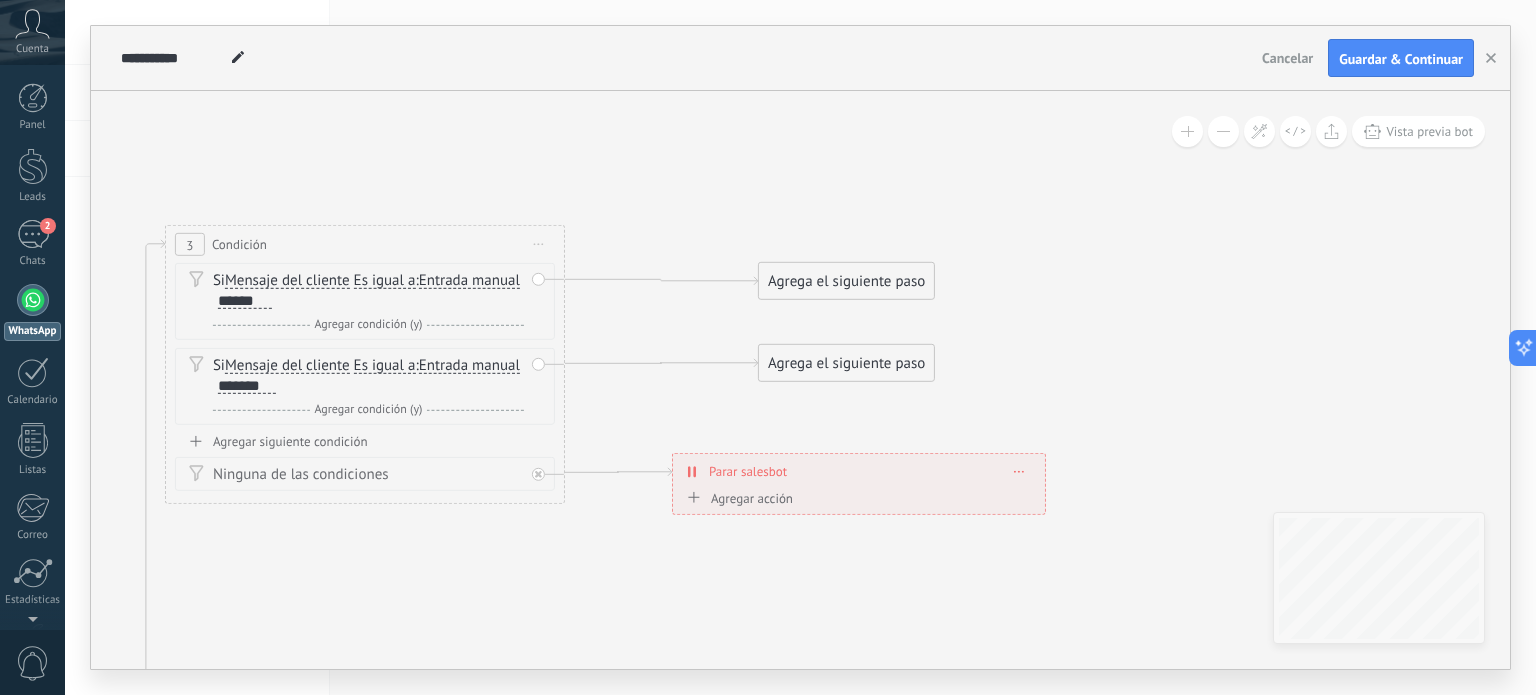 click 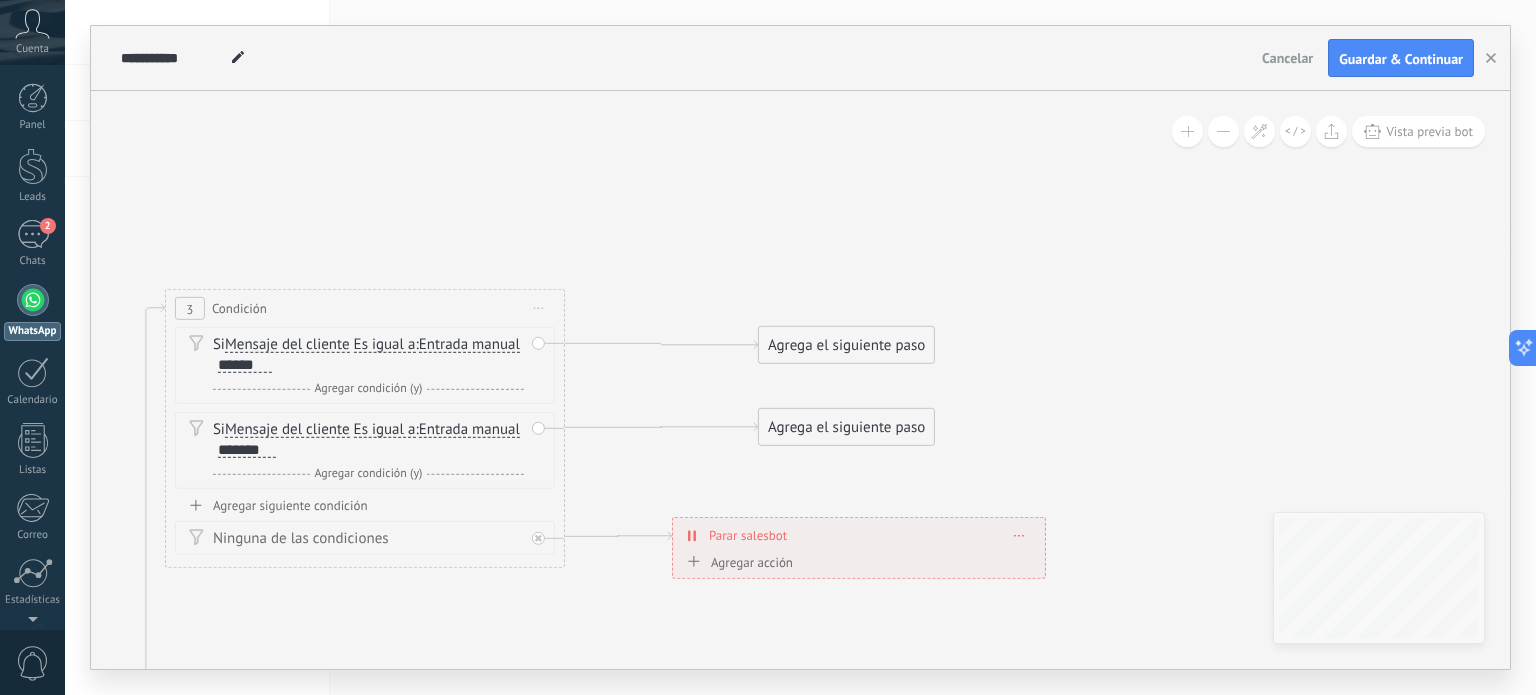click on "Agrega el siguiente paso" at bounding box center [846, 345] 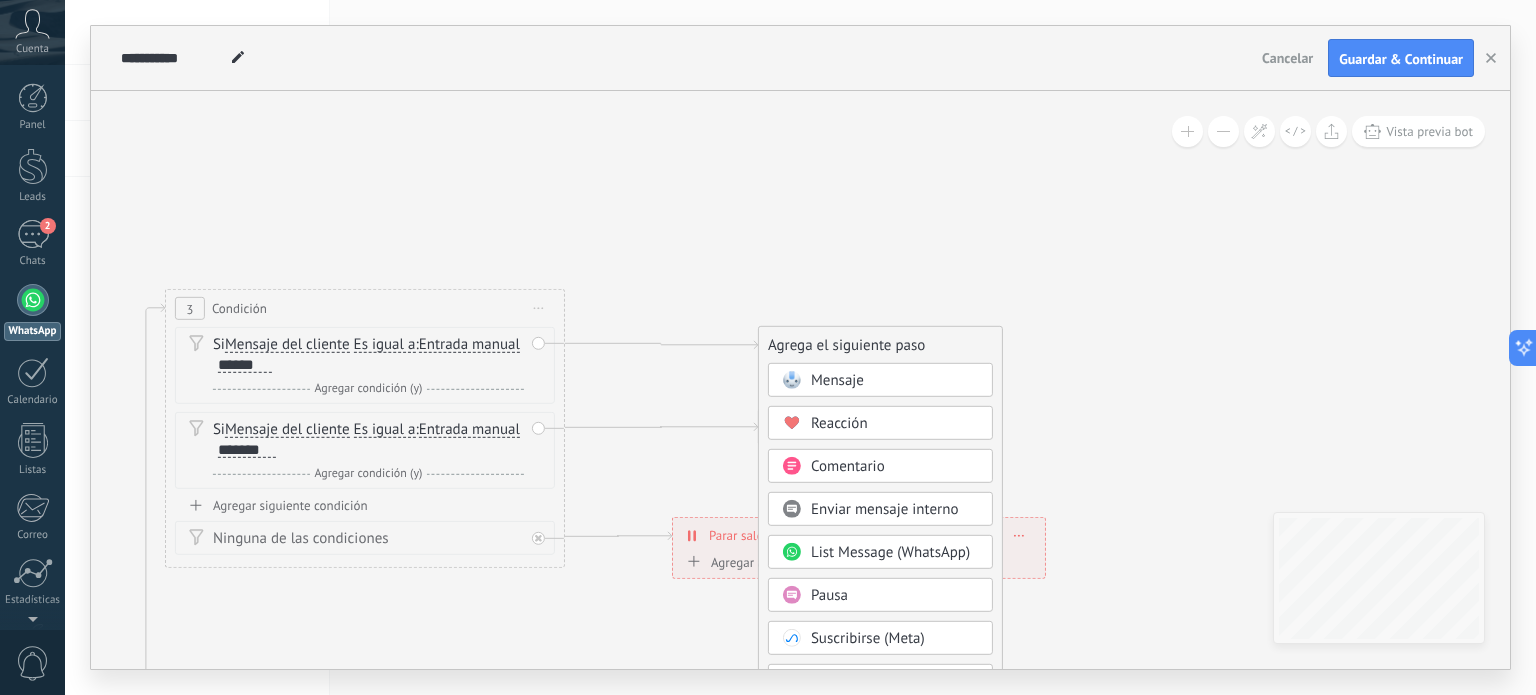 click on "Mensaje" at bounding box center (837, 380) 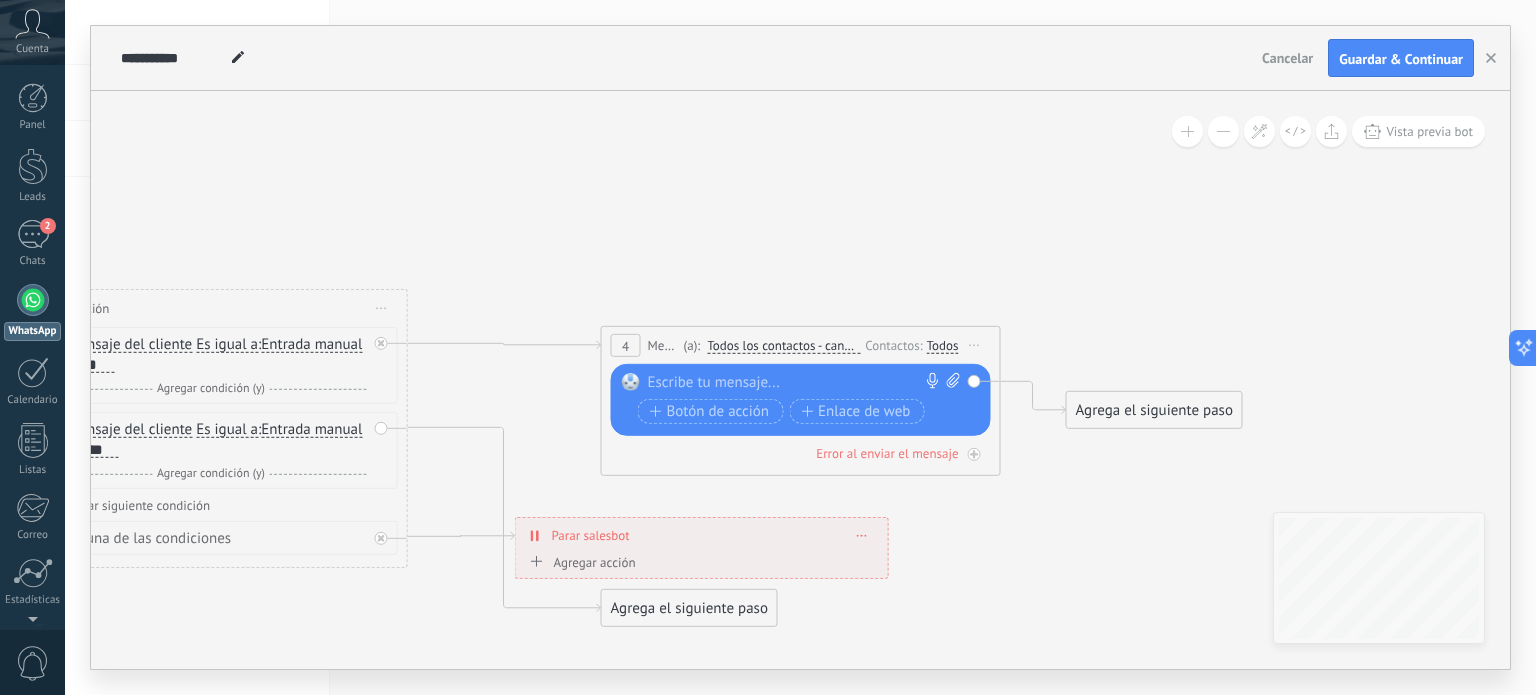 click at bounding box center [796, 383] 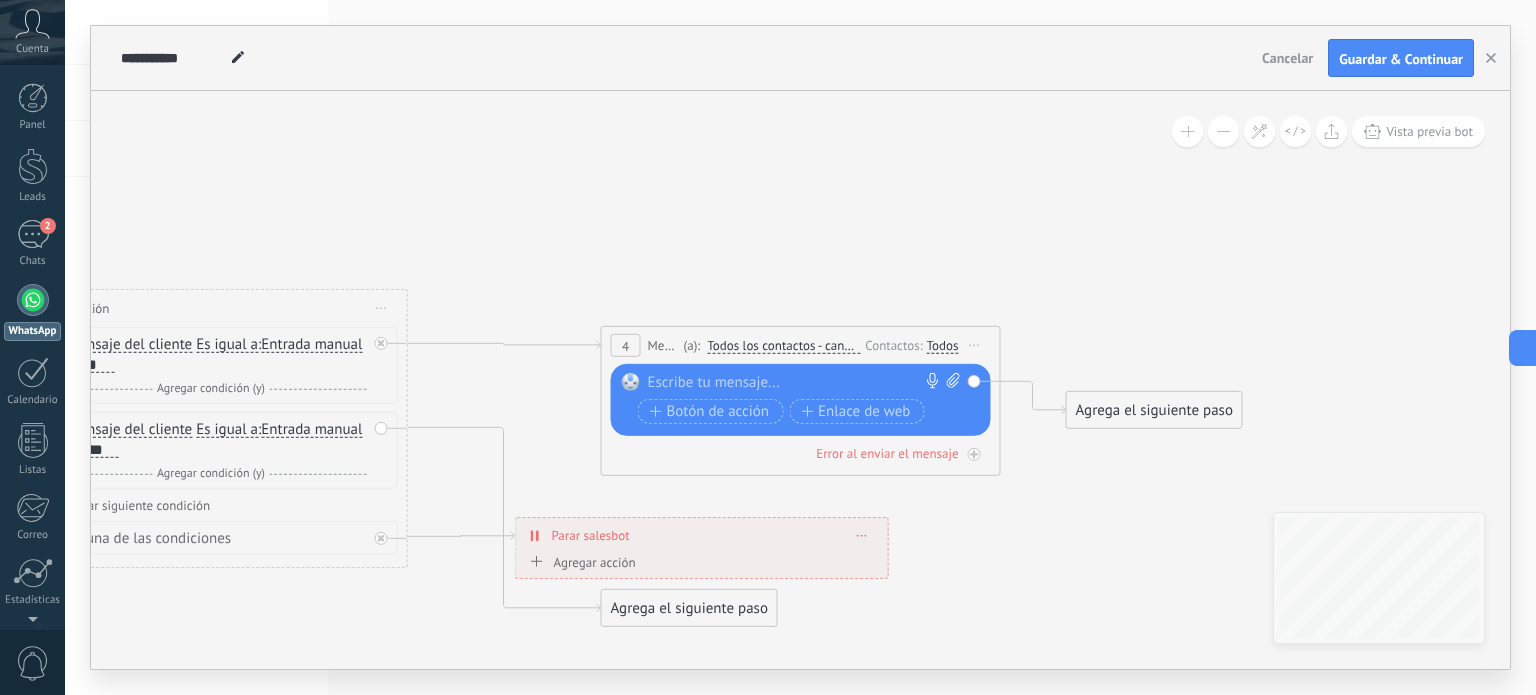 type 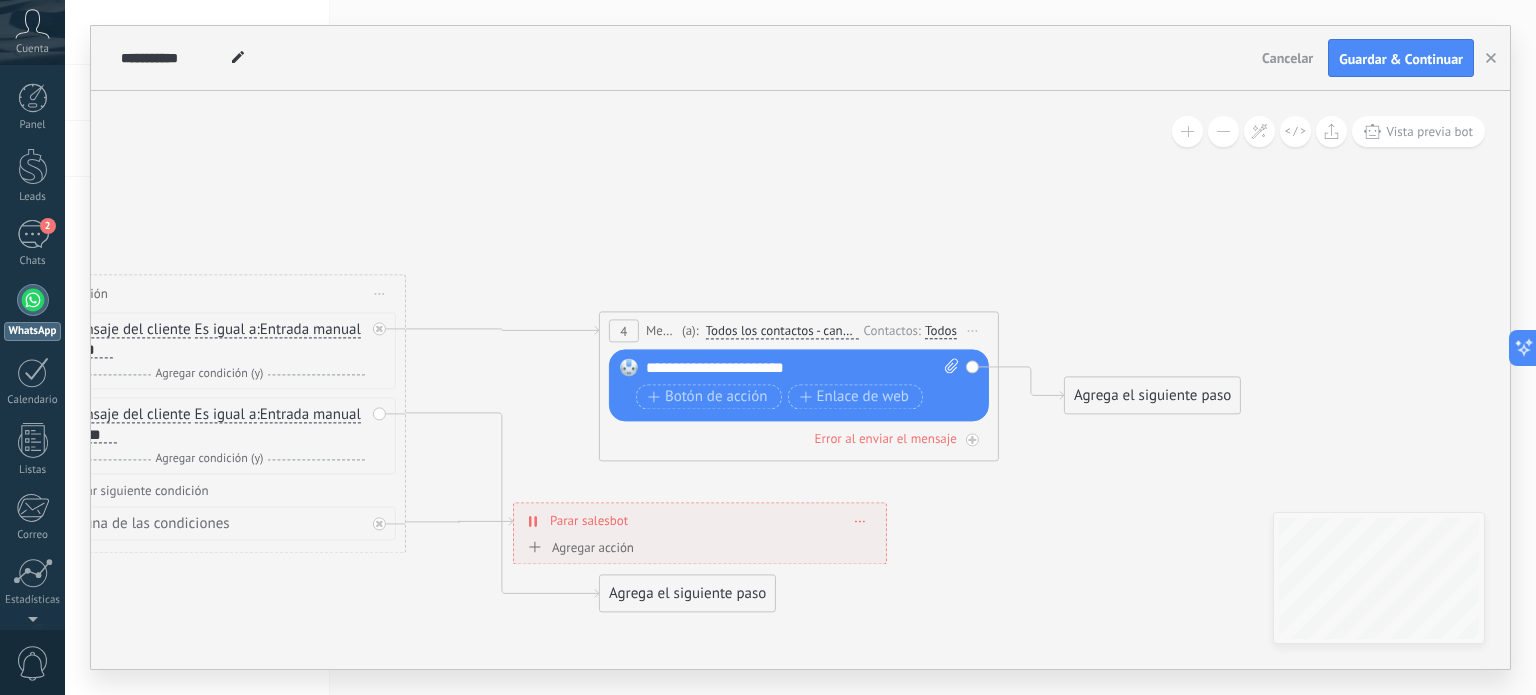 drag, startPoint x: 802, startPoint y: 491, endPoint x: 736, endPoint y: 455, distance: 75.17979 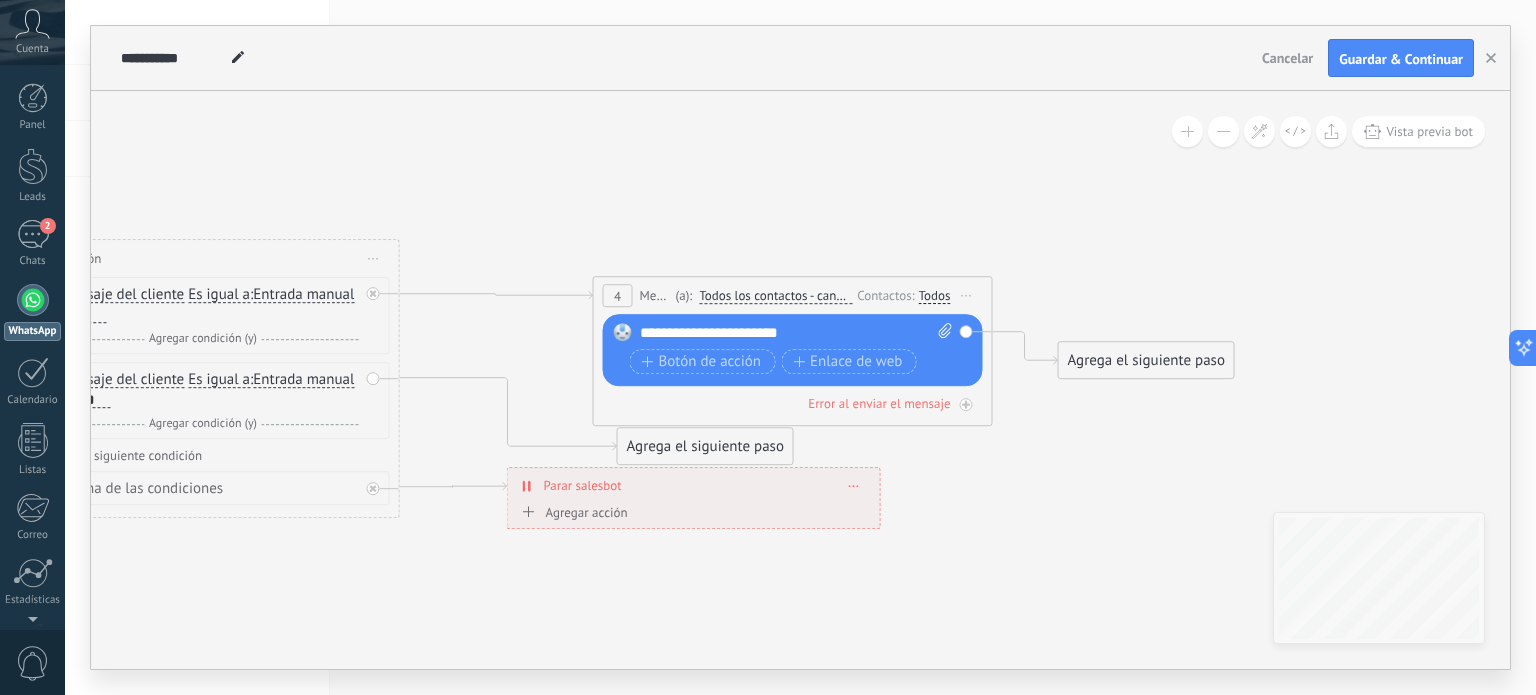 drag, startPoint x: 661, startPoint y: 554, endPoint x: 707, endPoint y: 448, distance: 115.55086 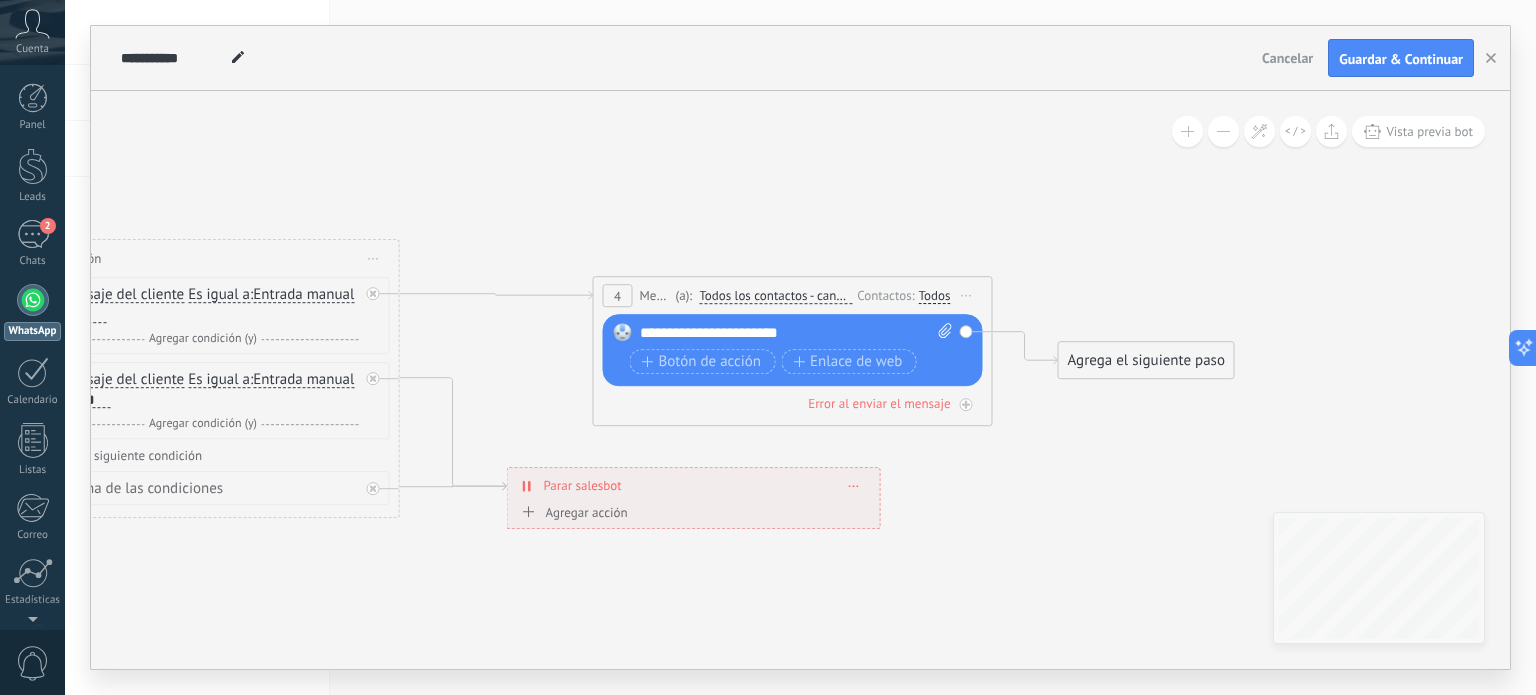 drag, startPoint x: 668, startPoint y: 507, endPoint x: 628, endPoint y: 516, distance: 41 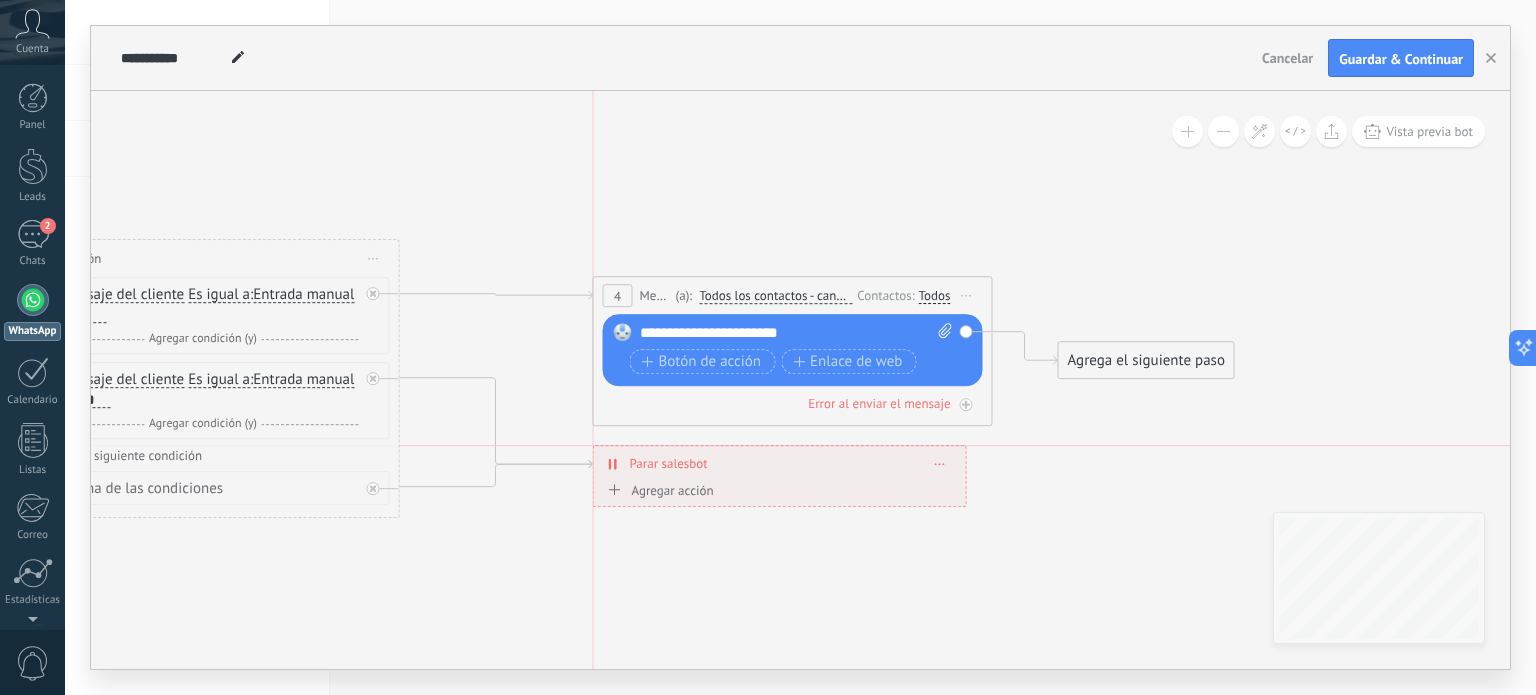 drag, startPoint x: 656, startPoint y: 499, endPoint x: 735, endPoint y: 475, distance: 82.565125 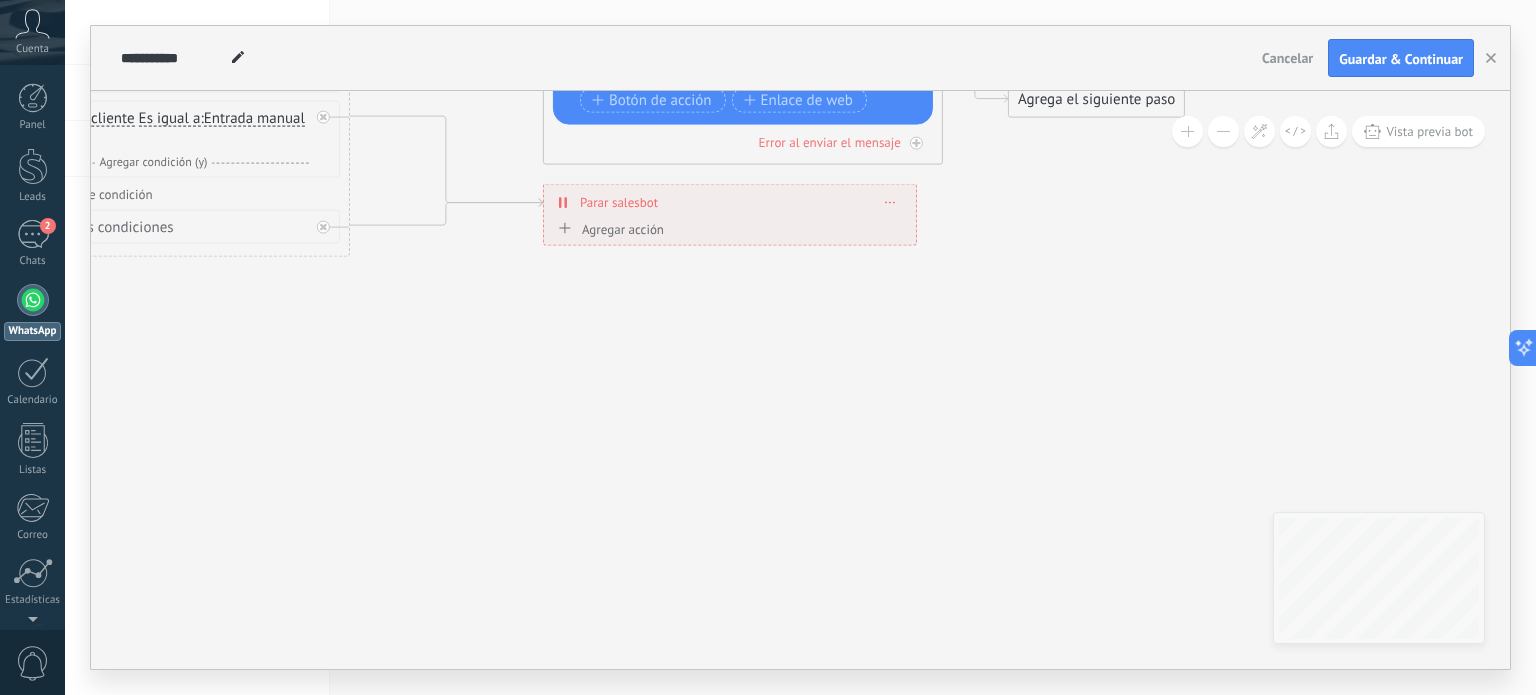 drag, startPoint x: 767, startPoint y: 579, endPoint x: 717, endPoint y: 318, distance: 265.74612 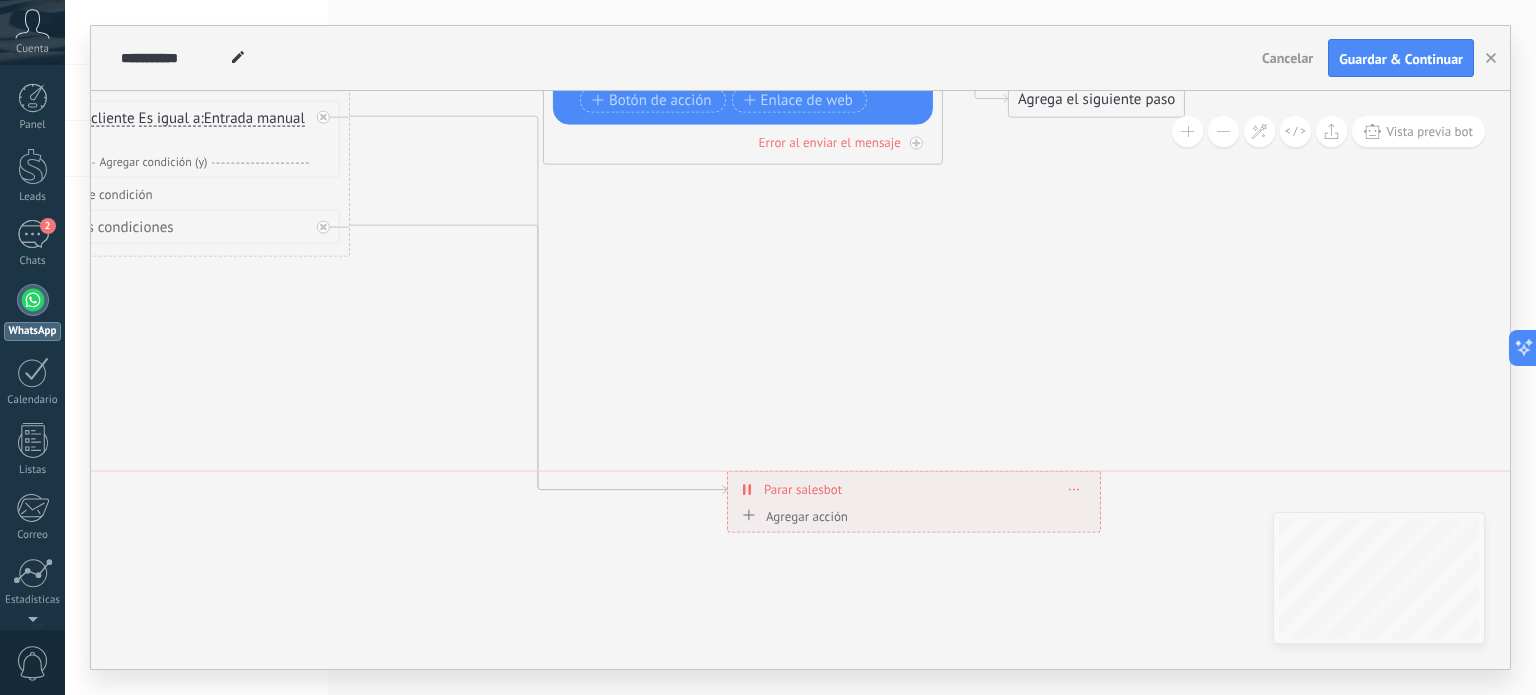 drag, startPoint x: 687, startPoint y: 218, endPoint x: 867, endPoint y: 476, distance: 314.58545 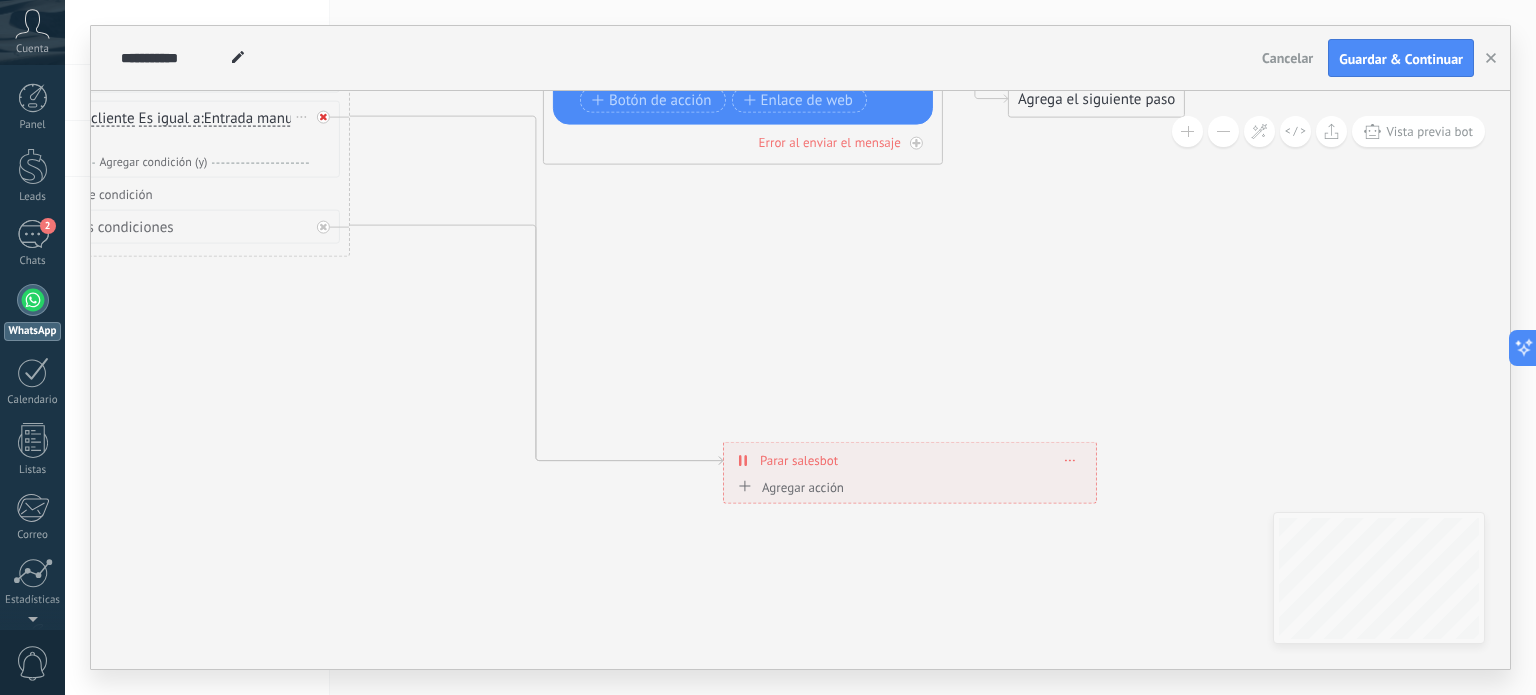 click 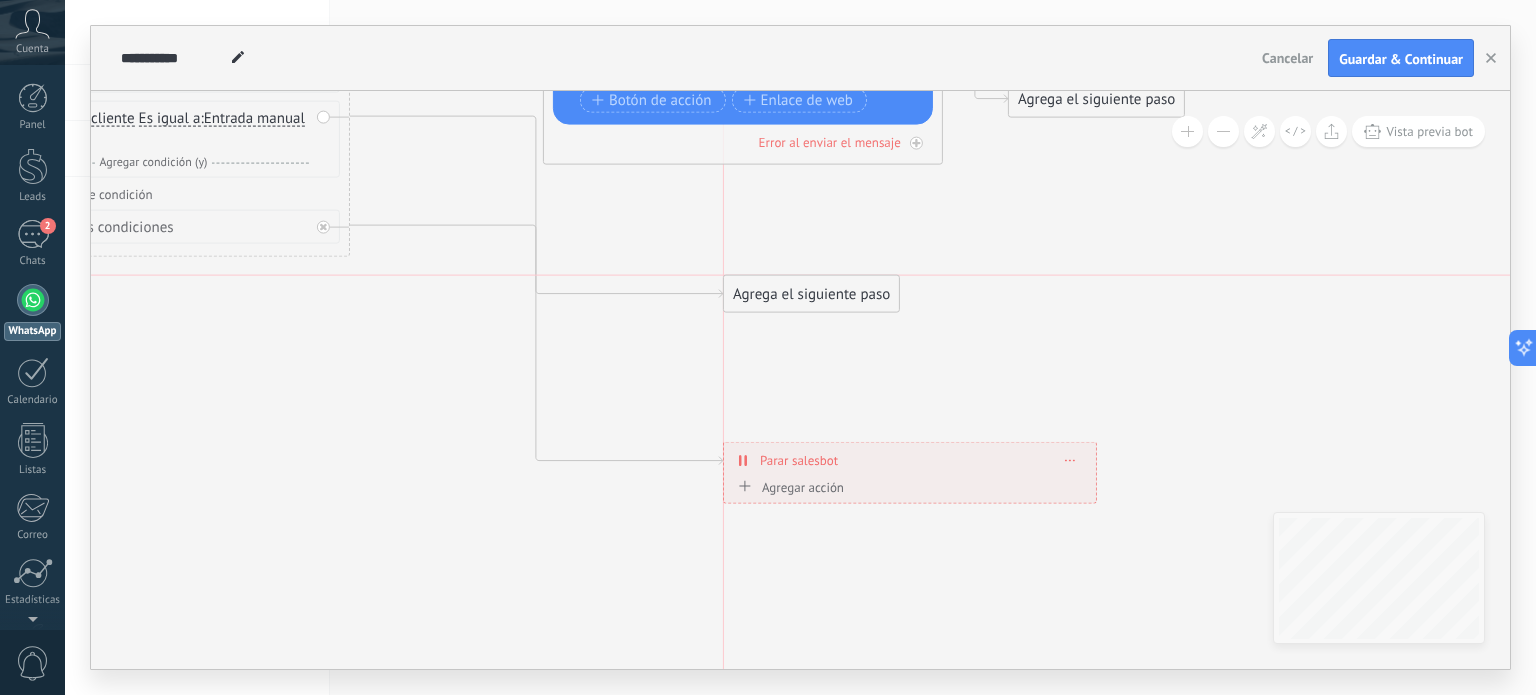 drag, startPoint x: 460, startPoint y: 131, endPoint x: 773, endPoint y: 292, distance: 351.9801 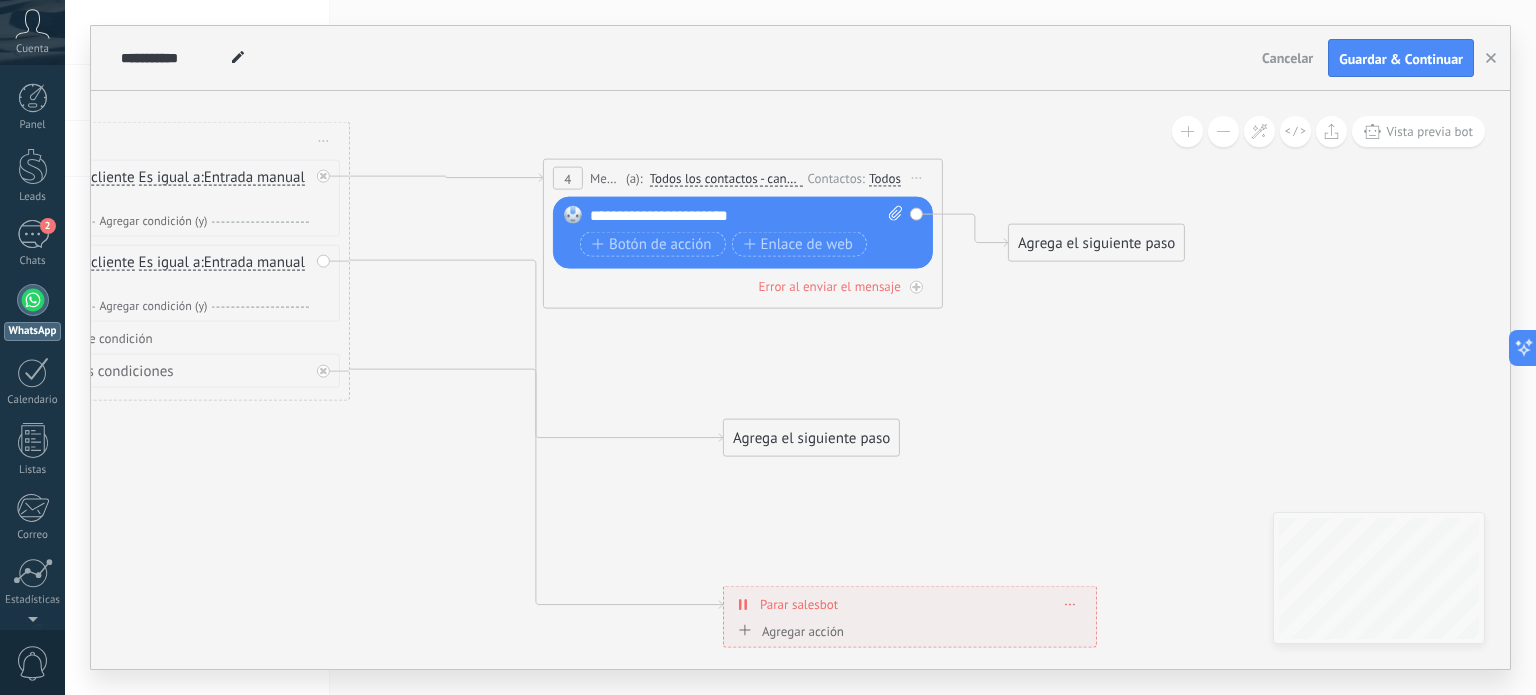 click on "Agrega el siguiente paso
Mensaje
Mensaje
Mensaje
Reacción
Comentario
Enviar mensaje interno" at bounding box center (811, 438) 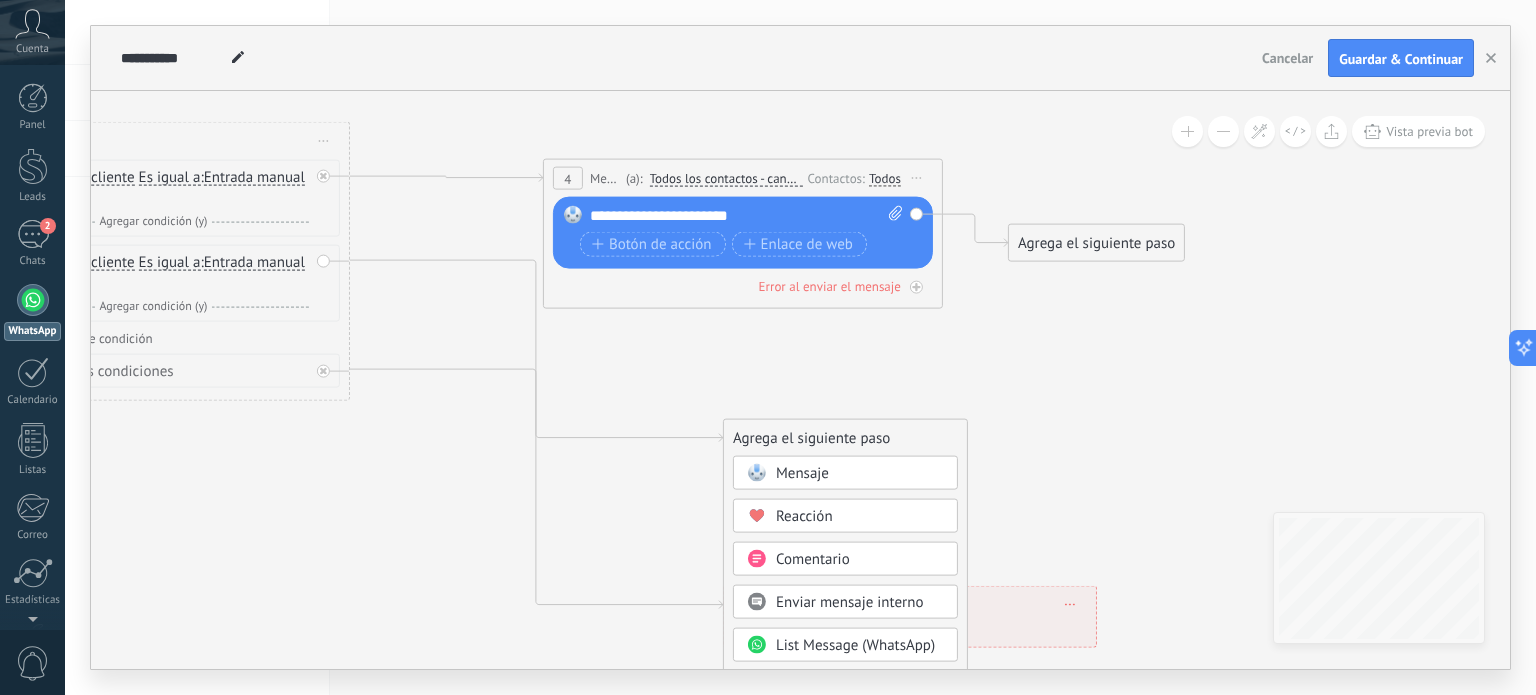 click on "Mensaje" at bounding box center [802, 473] 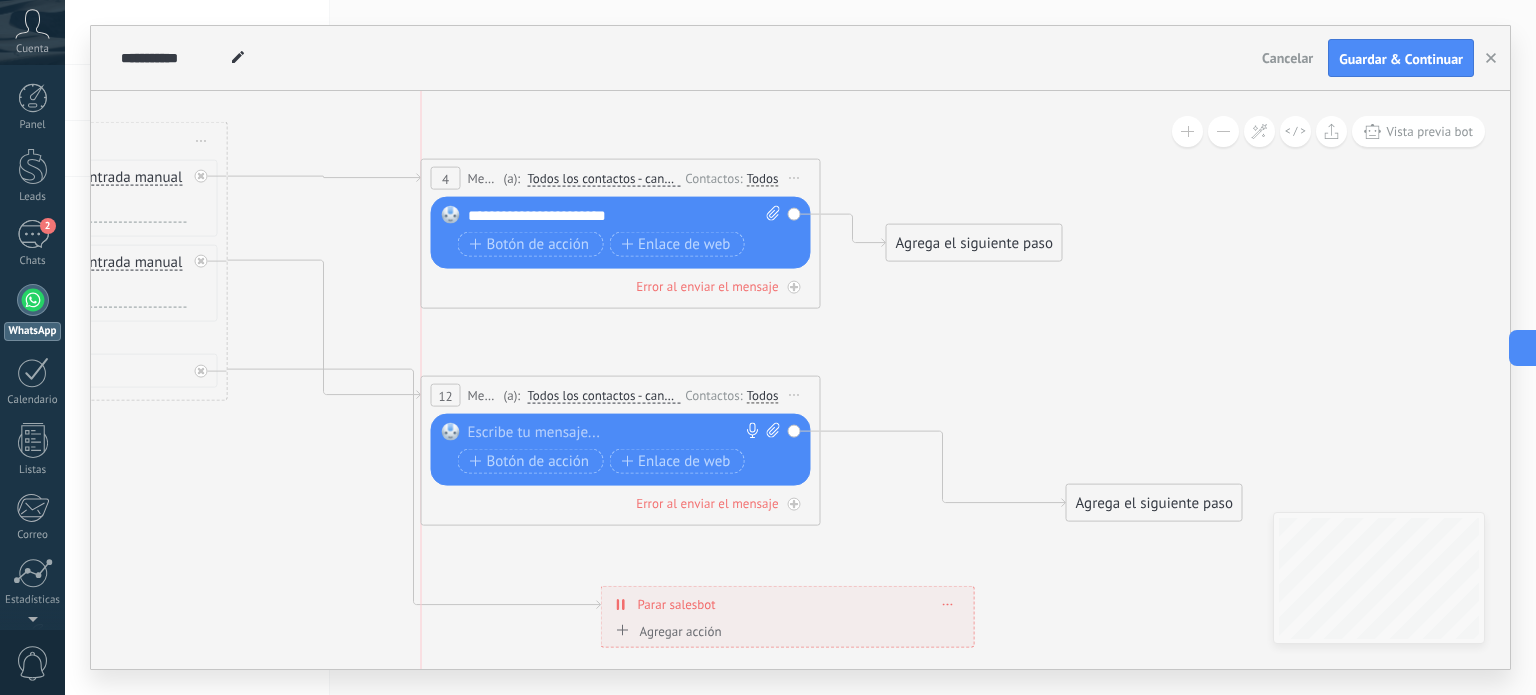 drag, startPoint x: 720, startPoint y: 426, endPoint x: 544, endPoint y: 383, distance: 181.17671 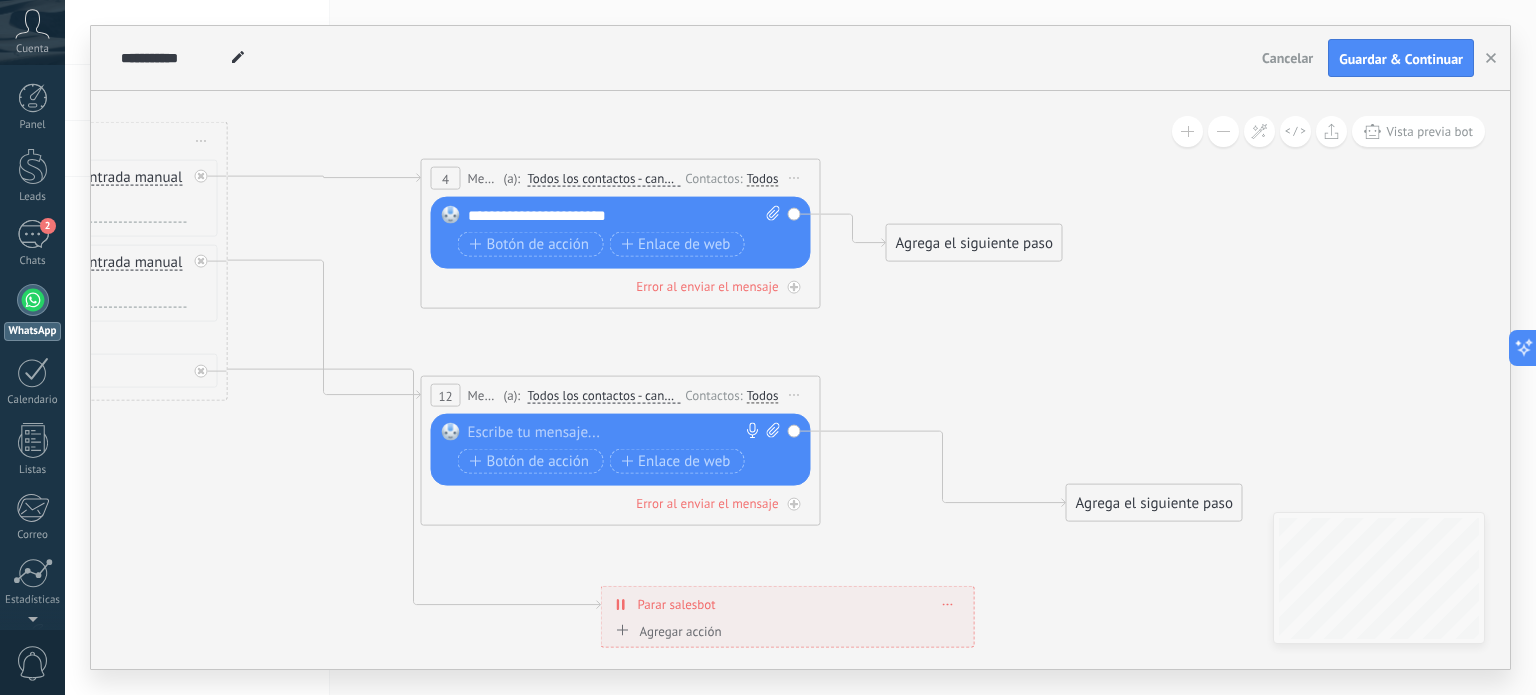 click at bounding box center [616, 433] 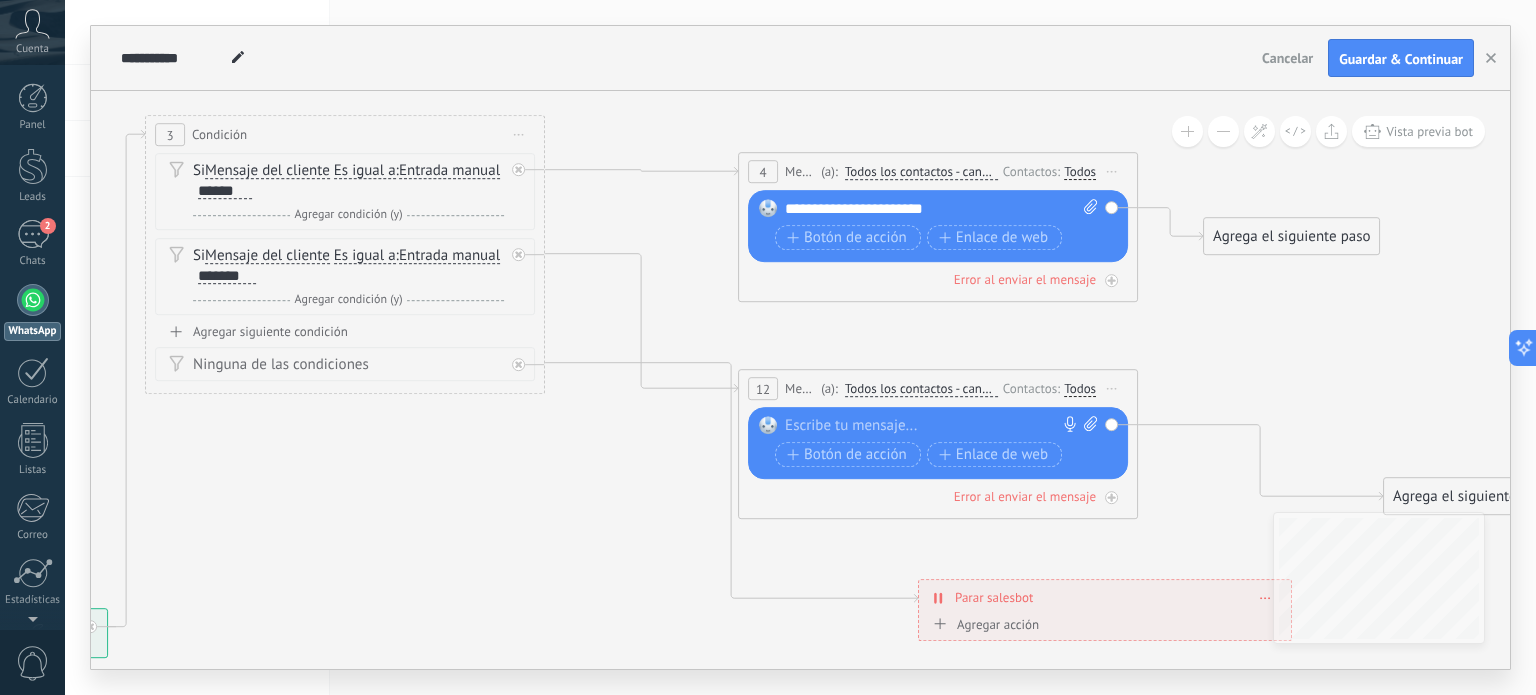 drag, startPoint x: 212, startPoint y: 502, endPoint x: 530, endPoint y: 495, distance: 318.07703 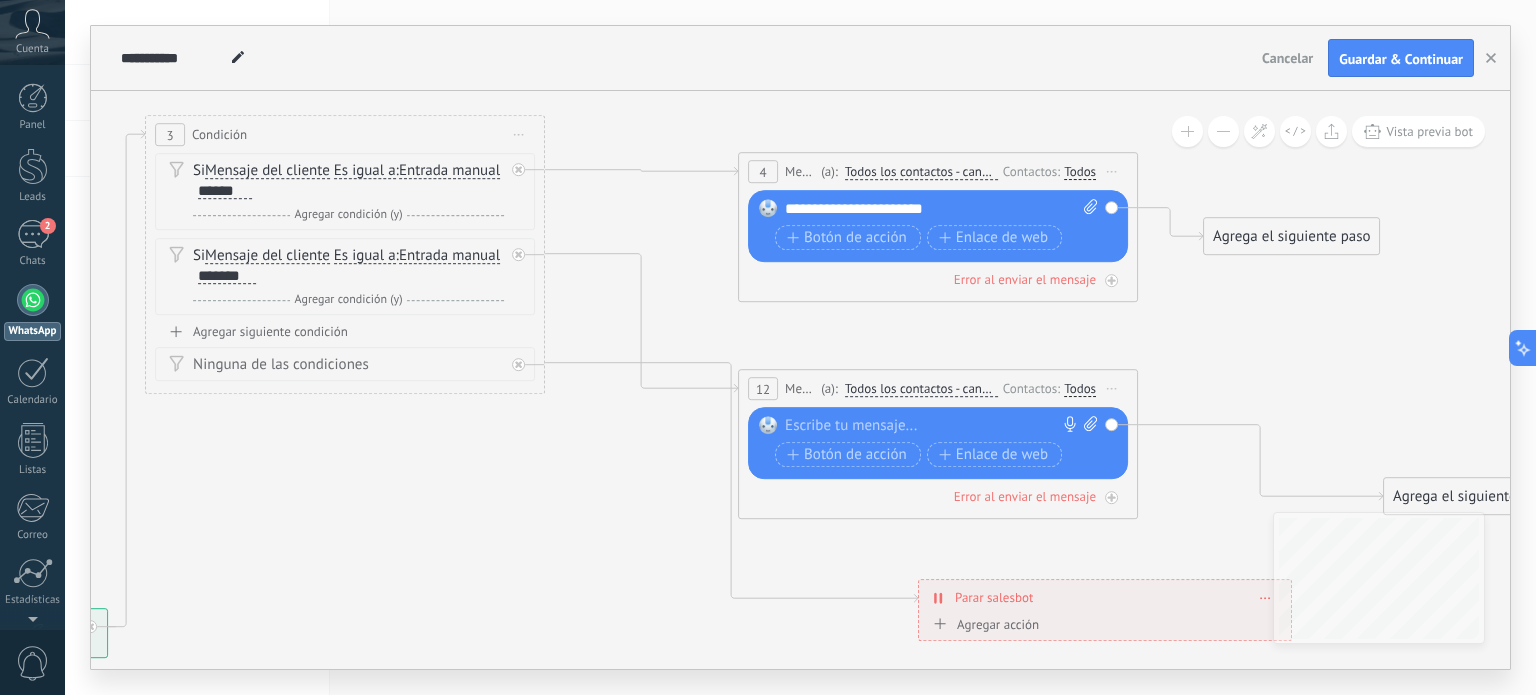 type 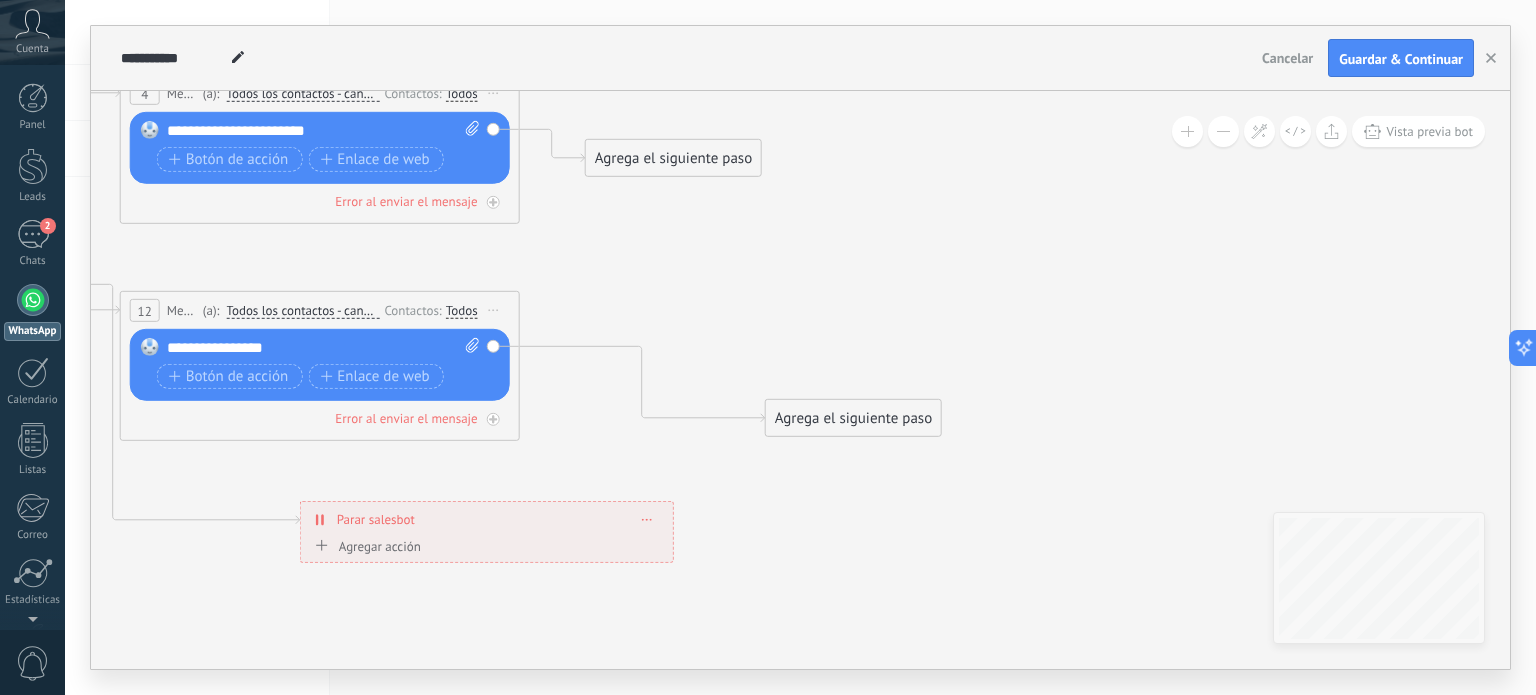drag, startPoint x: 1364, startPoint y: 410, endPoint x: 776, endPoint y: 404, distance: 588.03064 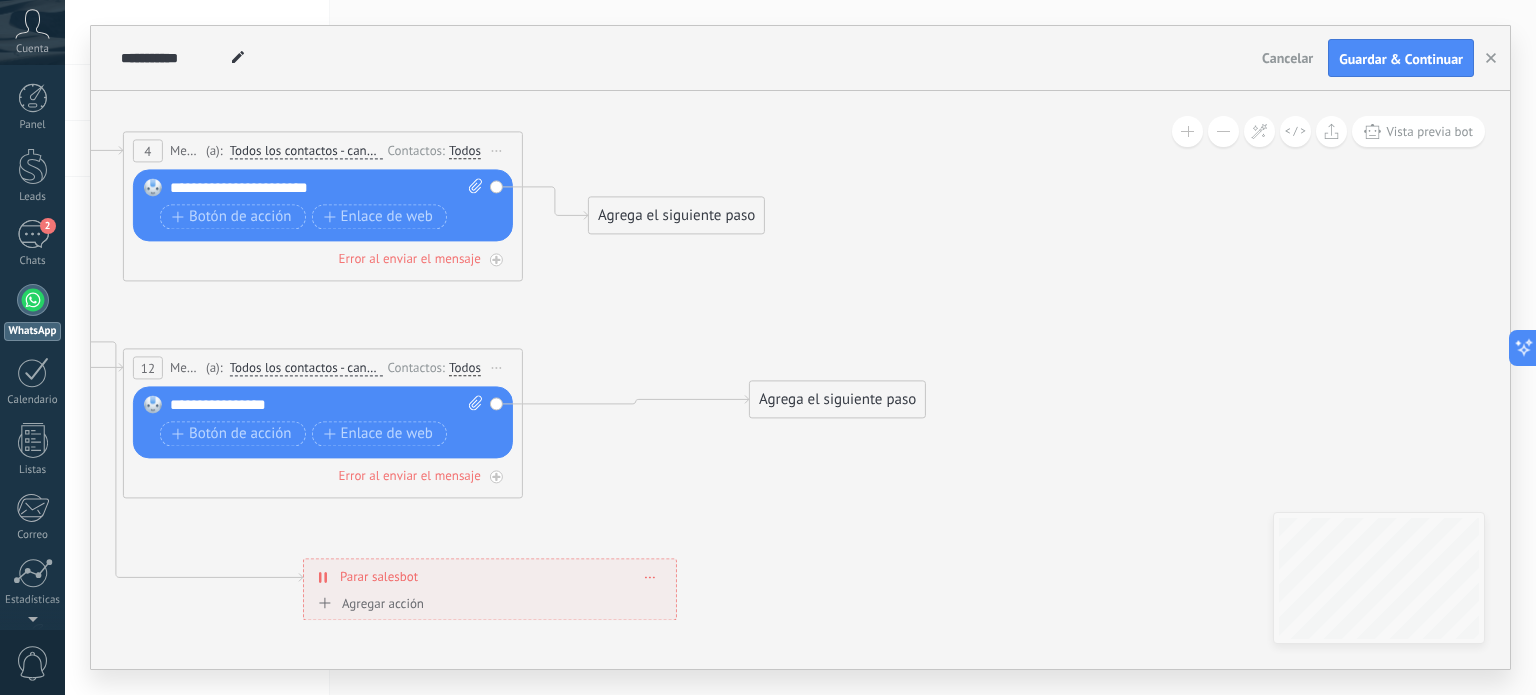 drag, startPoint x: 850, startPoint y: 485, endPoint x: 832, endPoint y: 410, distance: 77.12976 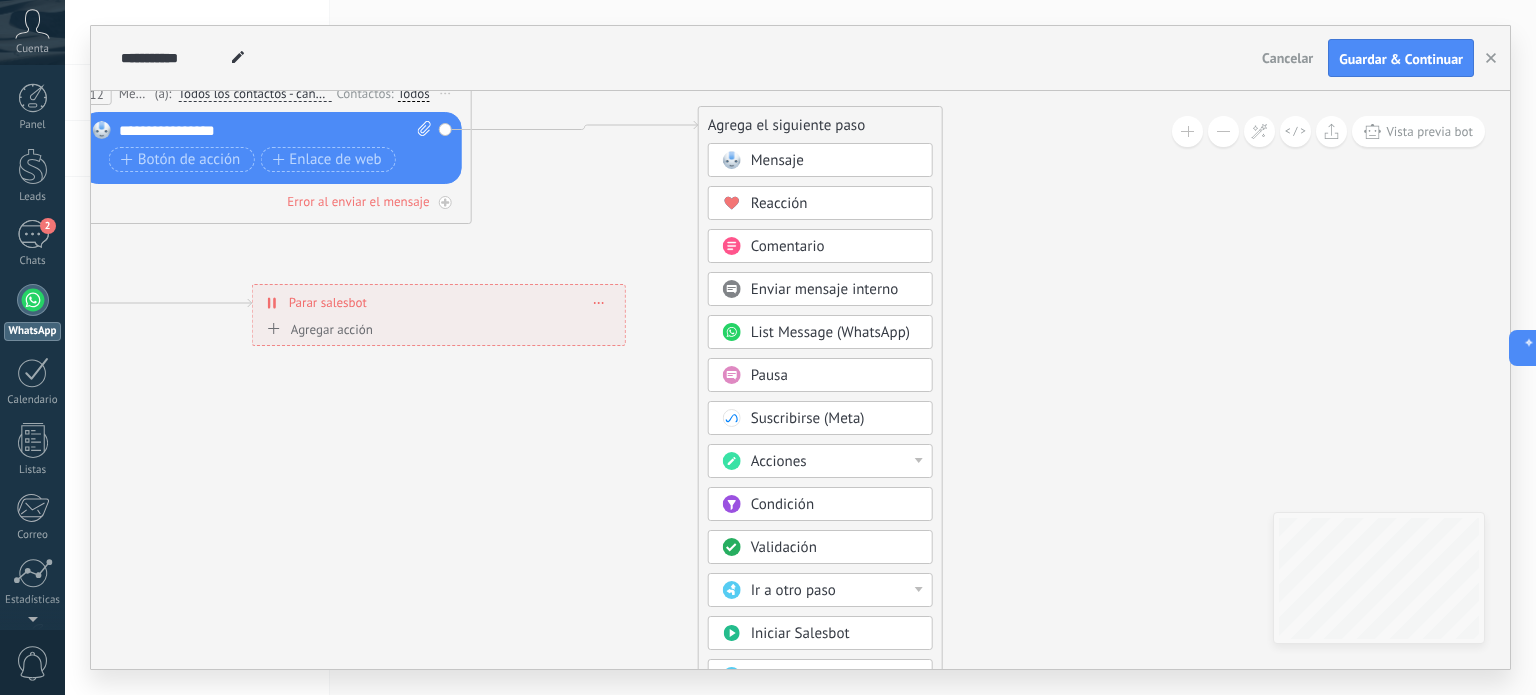 drag, startPoint x: 1107, startPoint y: 395, endPoint x: 1060, endPoint y: 119, distance: 279.9732 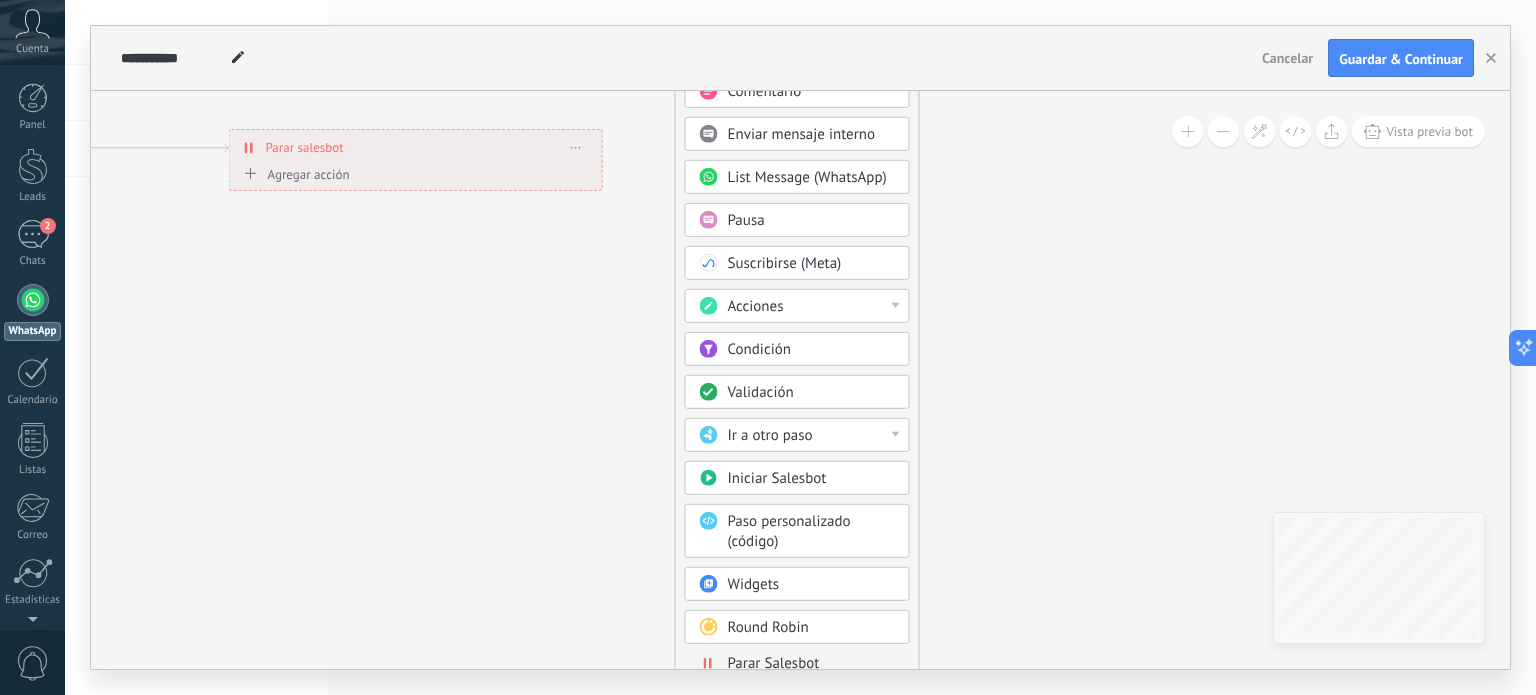 drag, startPoint x: 976, startPoint y: 412, endPoint x: 950, endPoint y: 275, distance: 139.44533 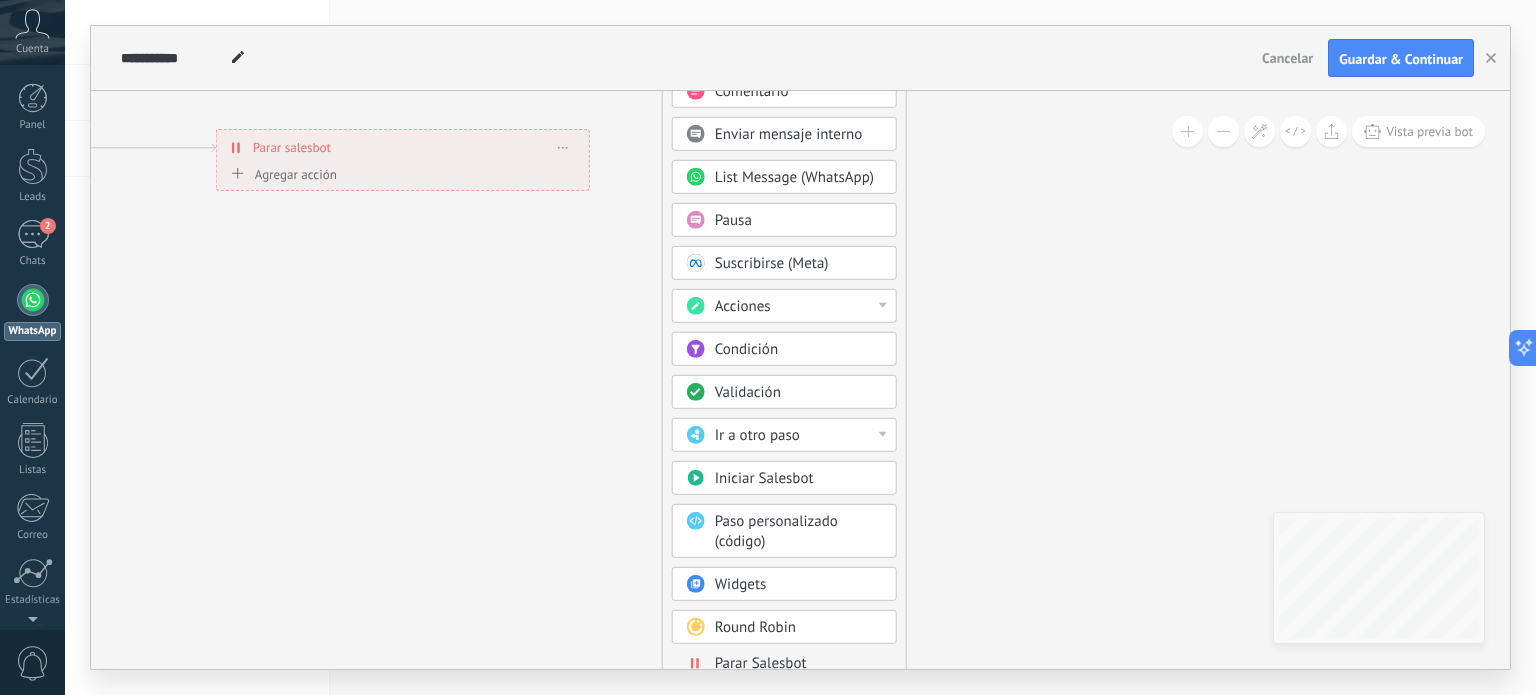 click on "Parar Salesbot" at bounding box center (799, 664) 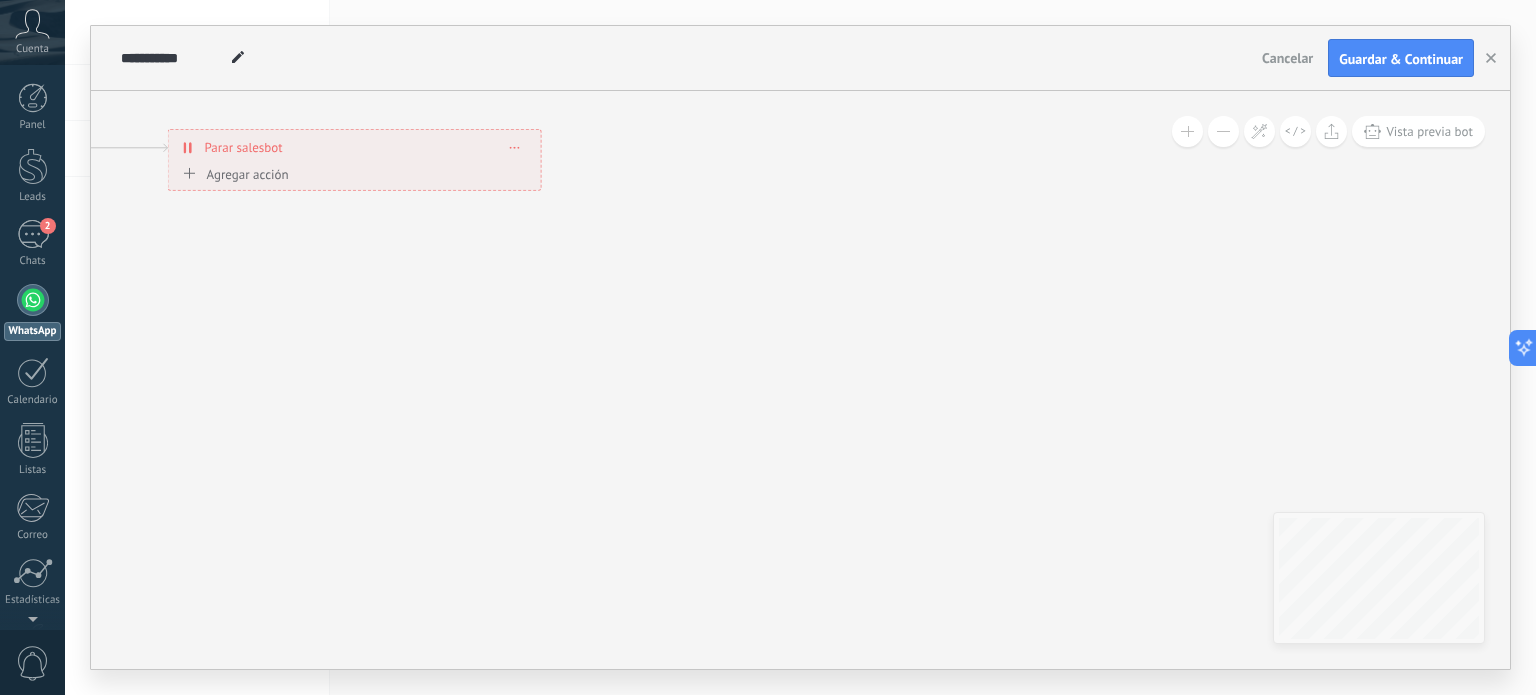 drag, startPoint x: 1090, startPoint y: 311, endPoint x: 1083, endPoint y: 594, distance: 283.08655 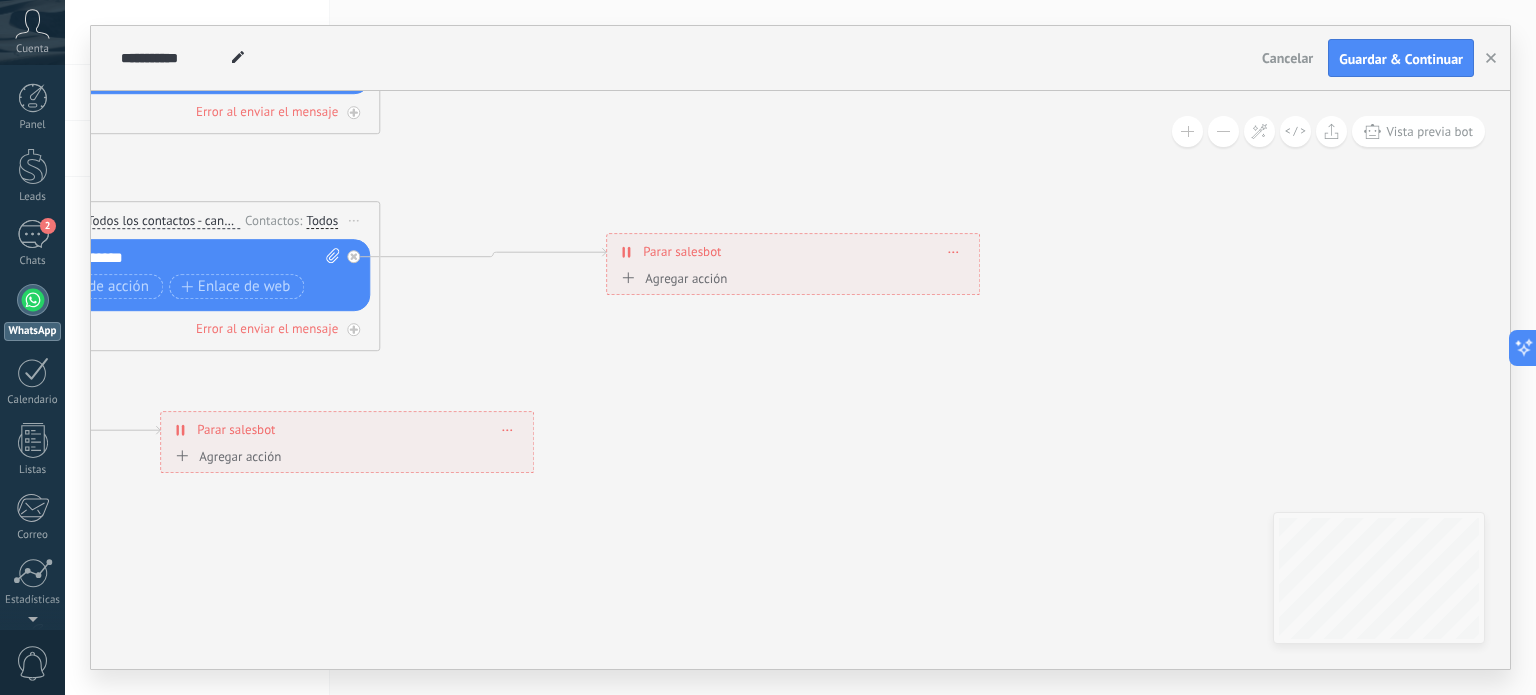 drag, startPoint x: 911, startPoint y: 322, endPoint x: 906, endPoint y: 505, distance: 183.0683 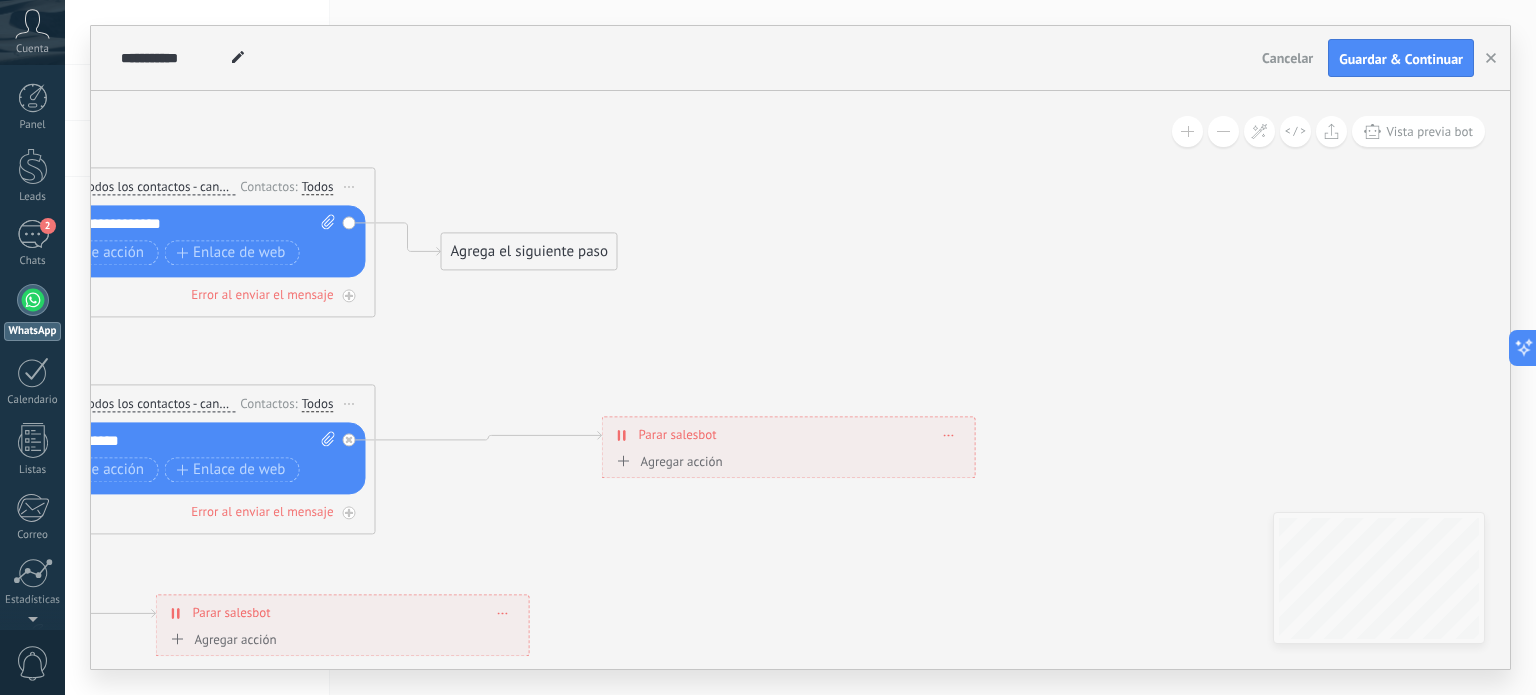 click on "Agrega el siguiente paso" at bounding box center [529, 252] 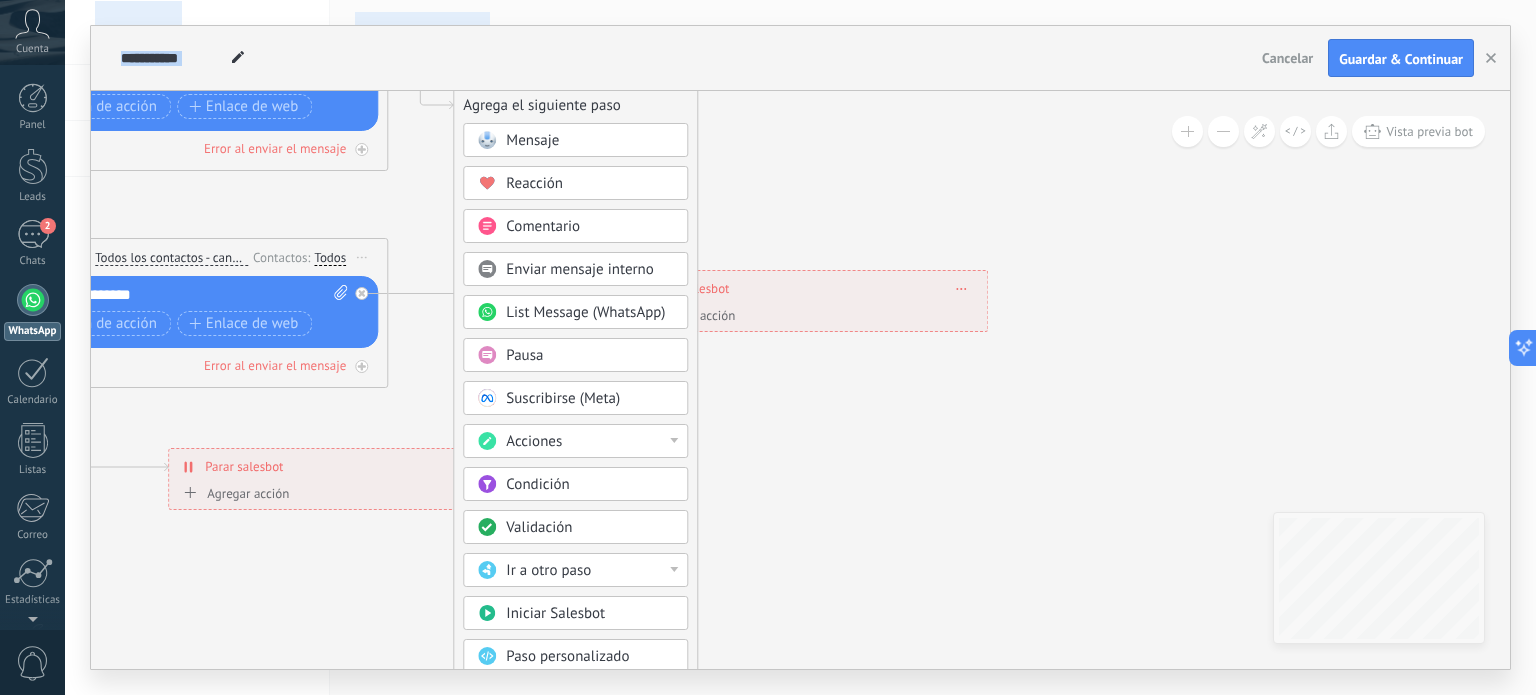 drag, startPoint x: 845, startPoint y: 270, endPoint x: 832, endPoint y: -72, distance: 342.24698 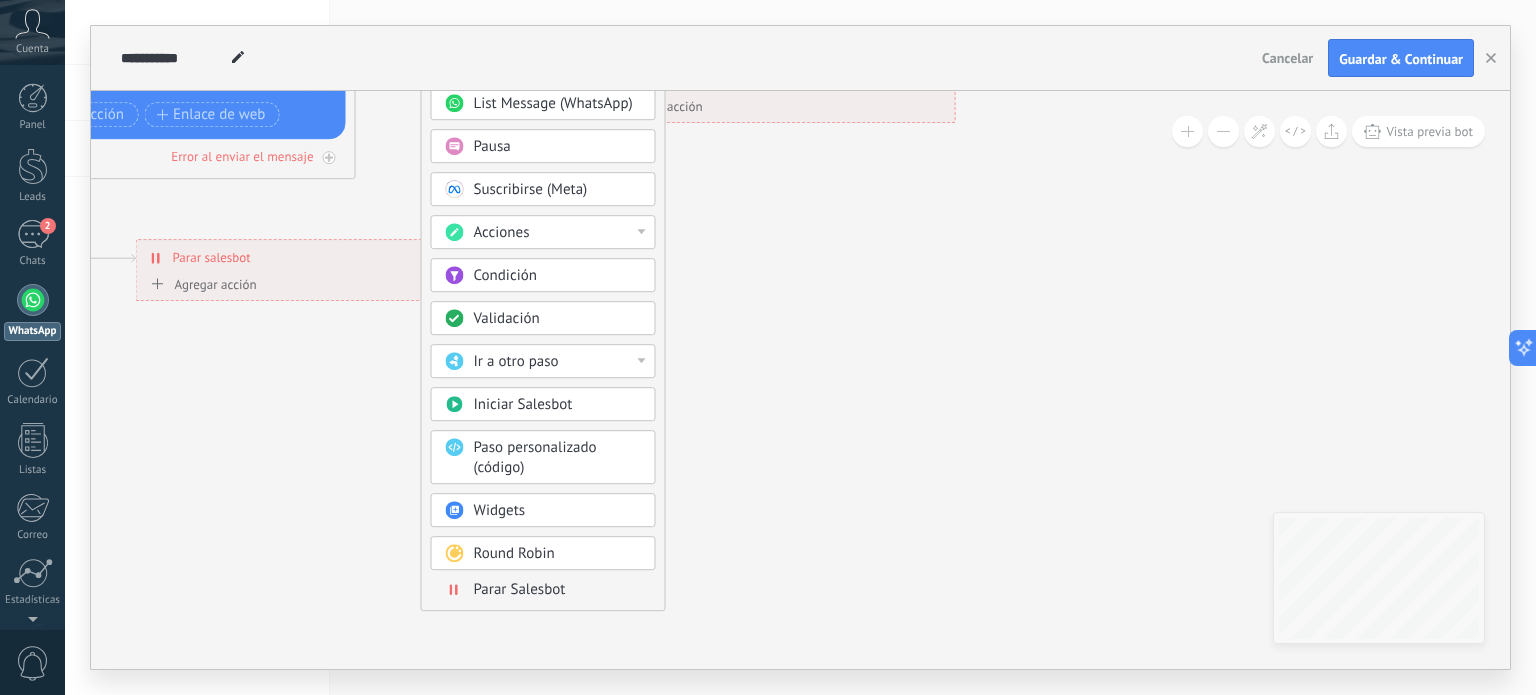 drag, startPoint x: 810, startPoint y: 446, endPoint x: 664, endPoint y: 506, distance: 157.84802 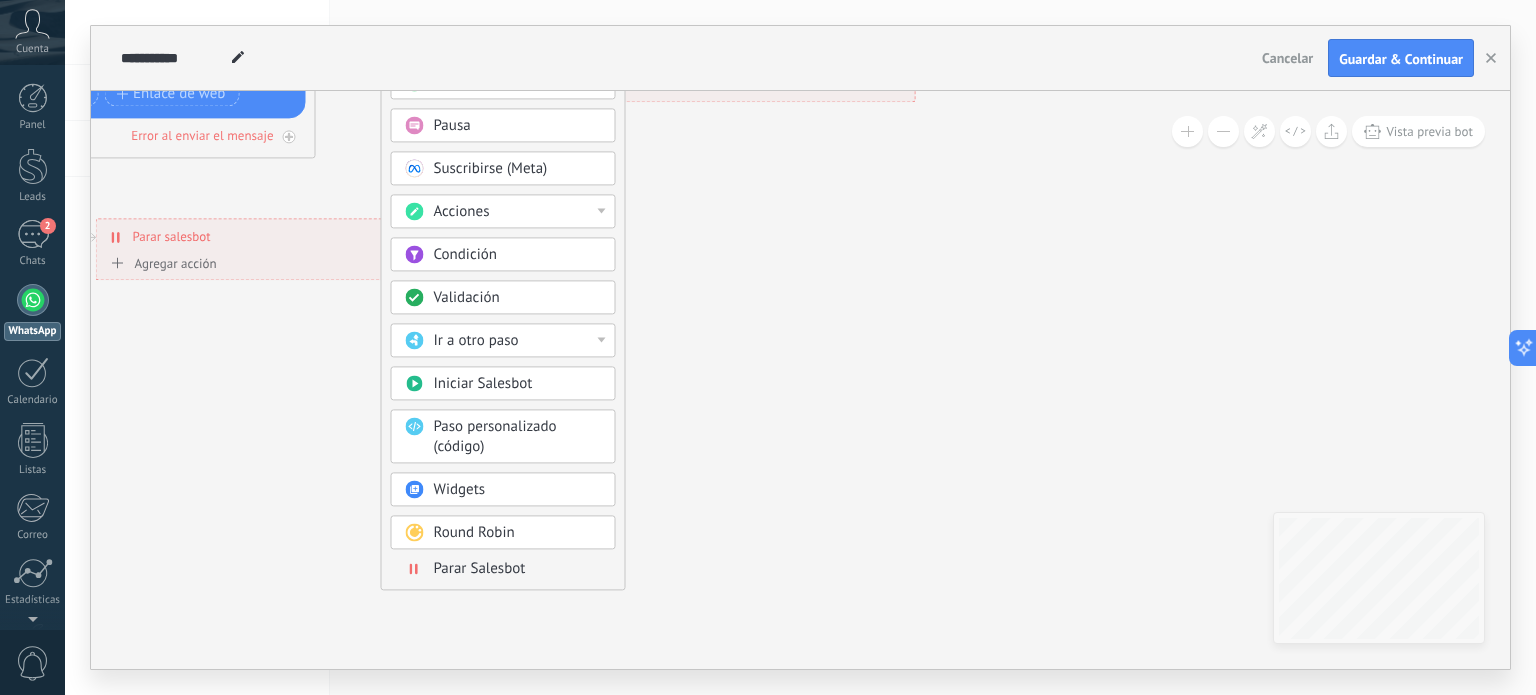 click on "Parar Salesbot" at bounding box center [480, 569] 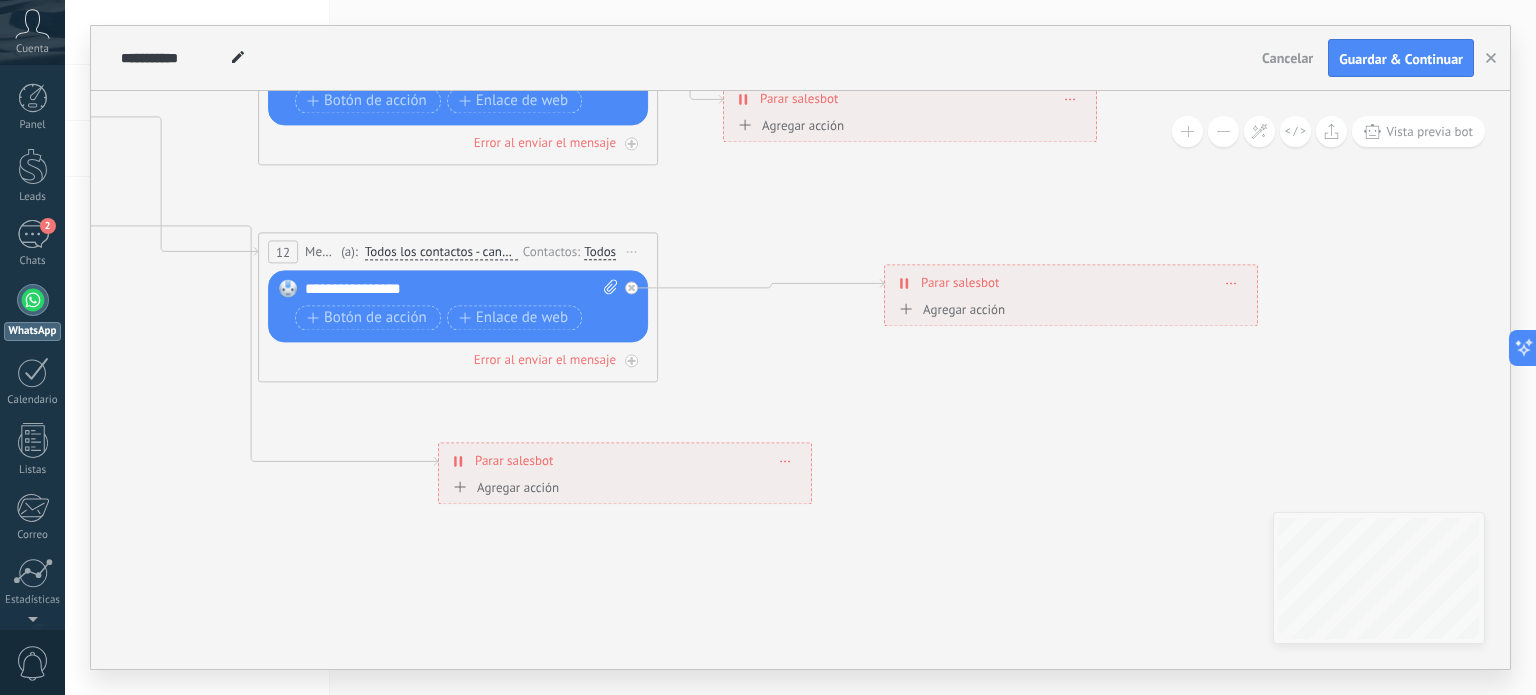 drag, startPoint x: 809, startPoint y: 353, endPoint x: 951, endPoint y: 488, distance: 195.9311 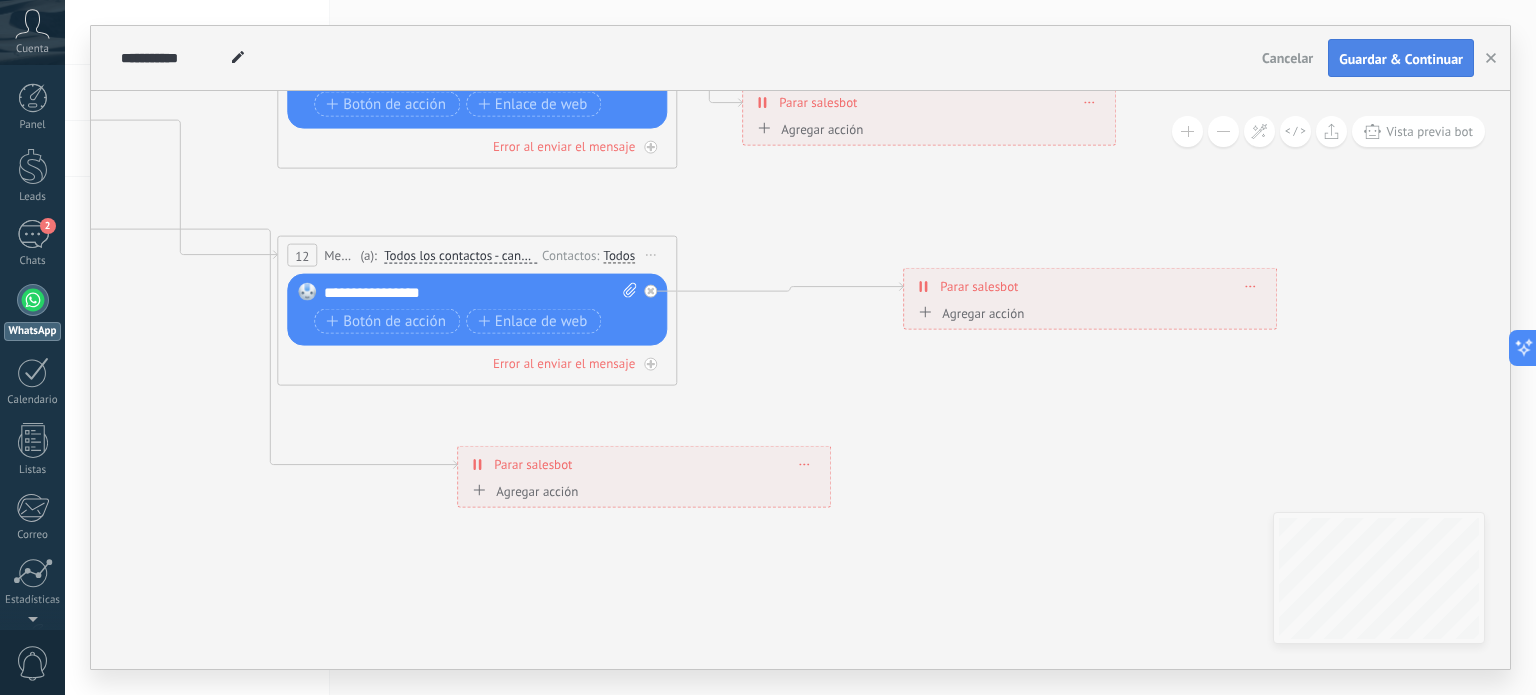 click on "Guardar & Continuar" at bounding box center [1401, 59] 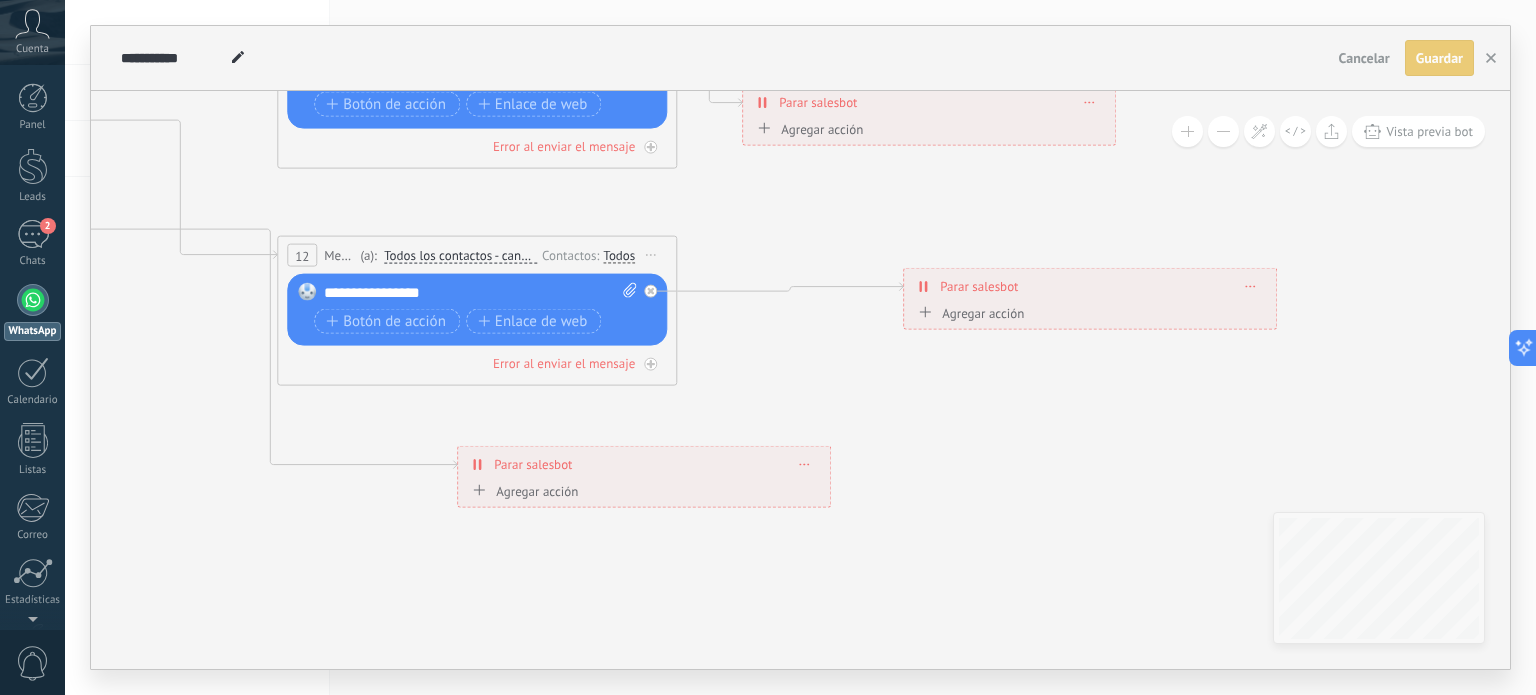 click on "Guardar" at bounding box center (1439, 58) 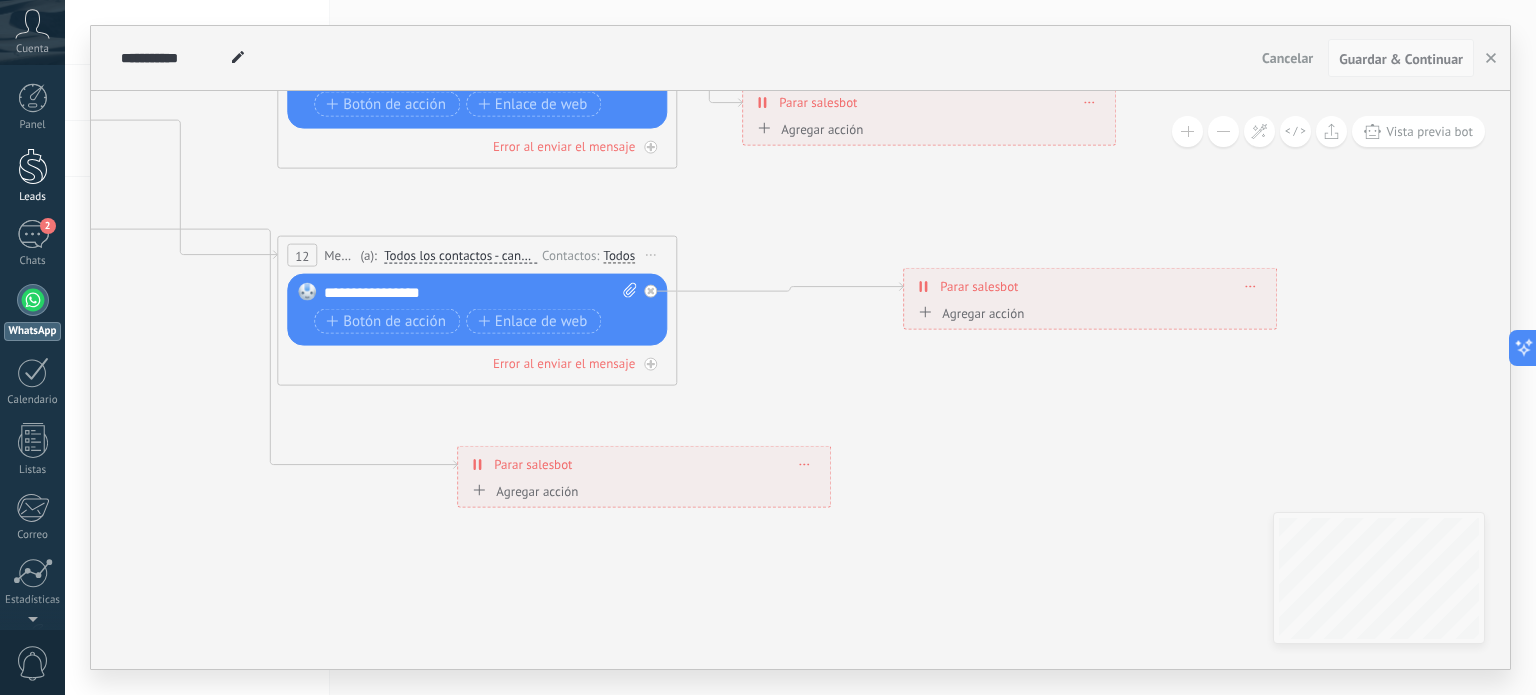 click at bounding box center [33, 166] 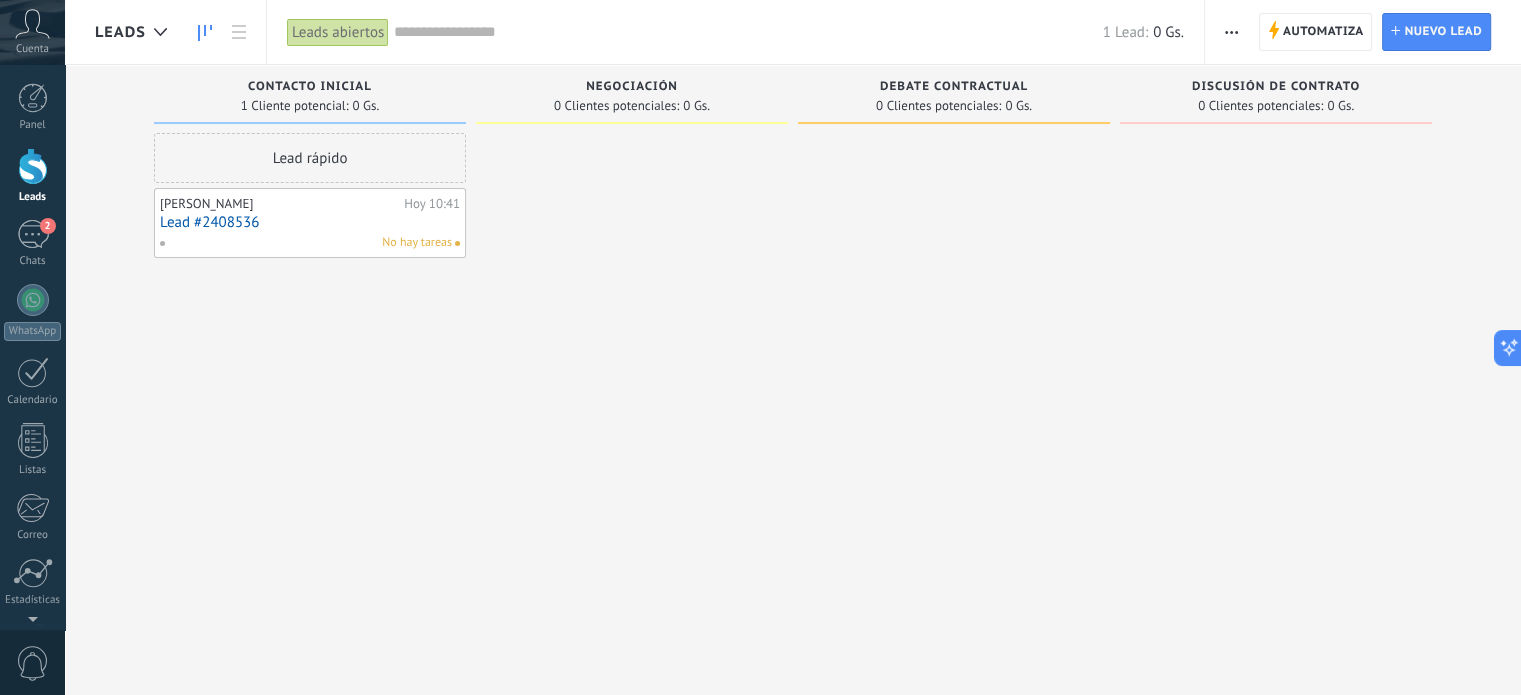 drag, startPoint x: 555, startPoint y: 351, endPoint x: 660, endPoint y: 510, distance: 190.54134 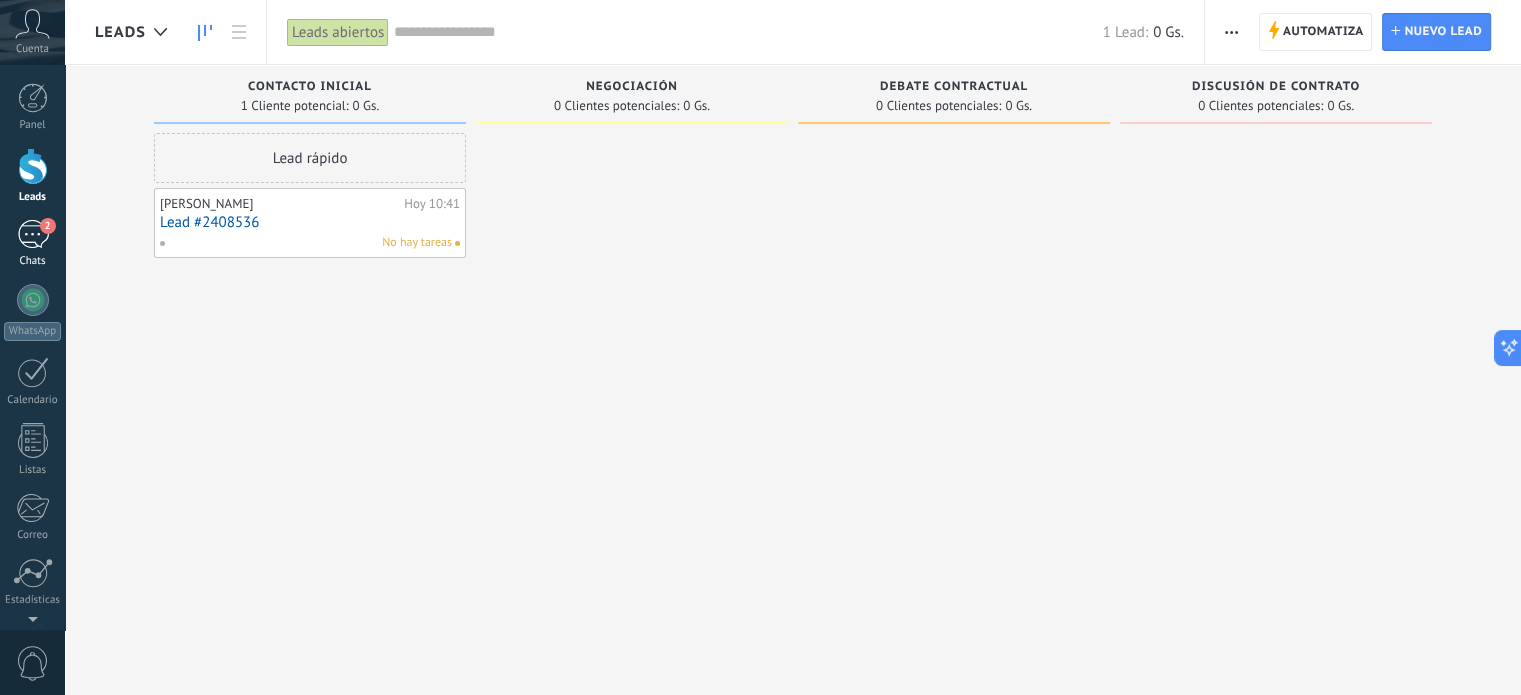 click on "2" at bounding box center [33, 234] 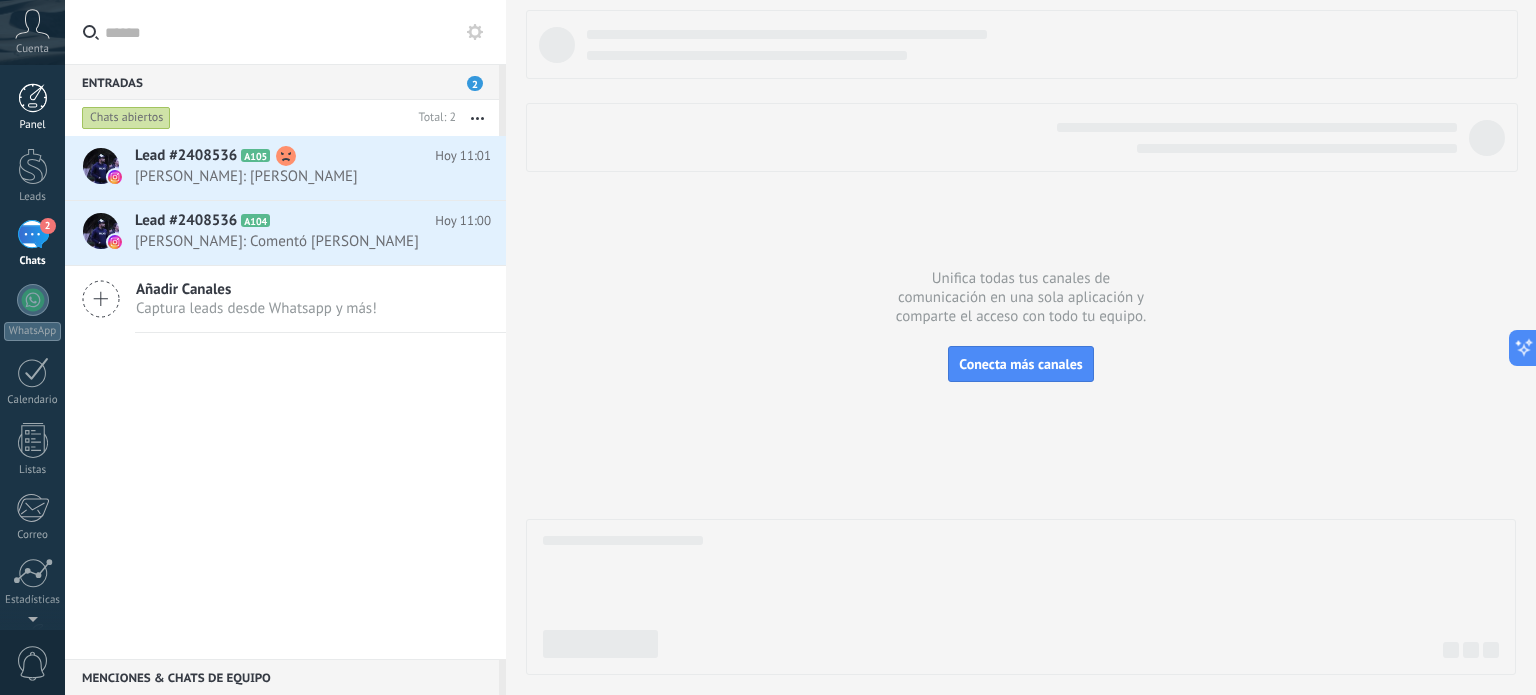 click on "Panel" at bounding box center (32, 107) 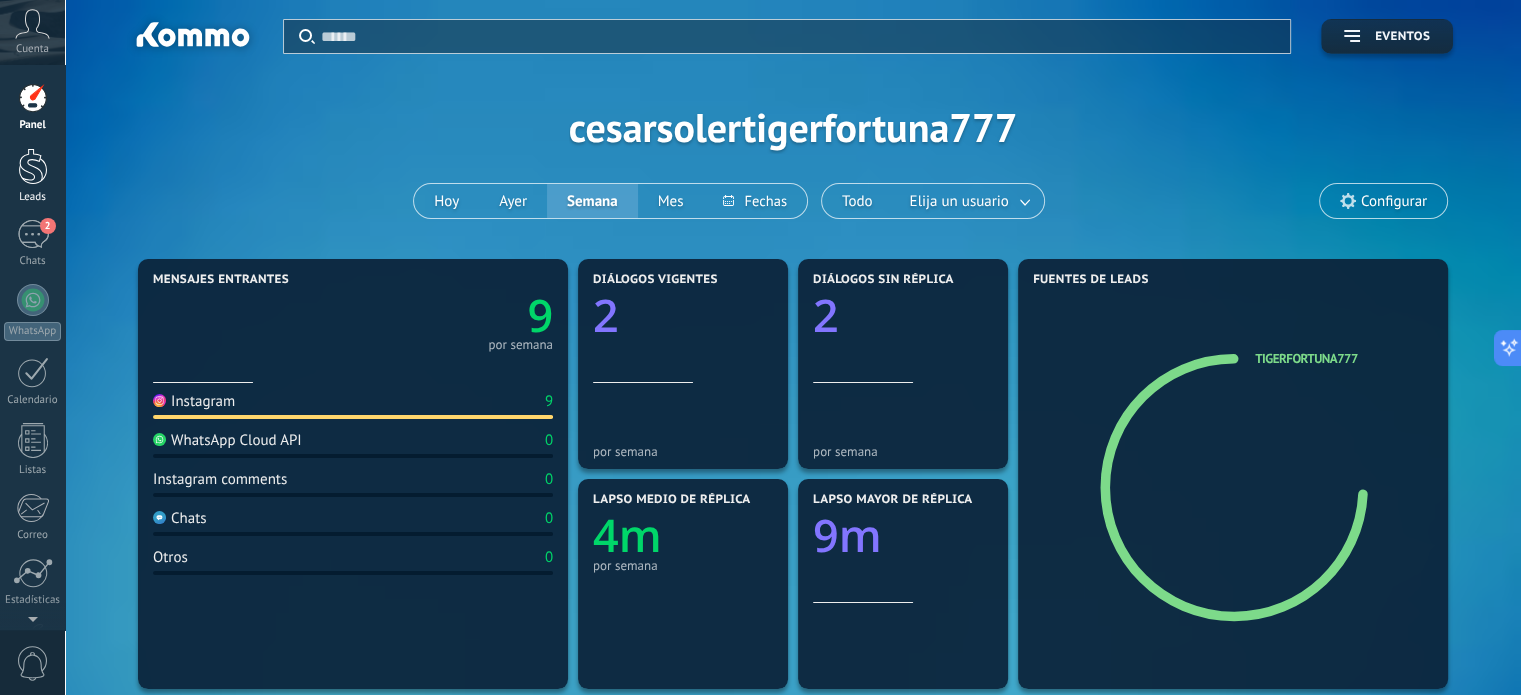 click at bounding box center [33, 166] 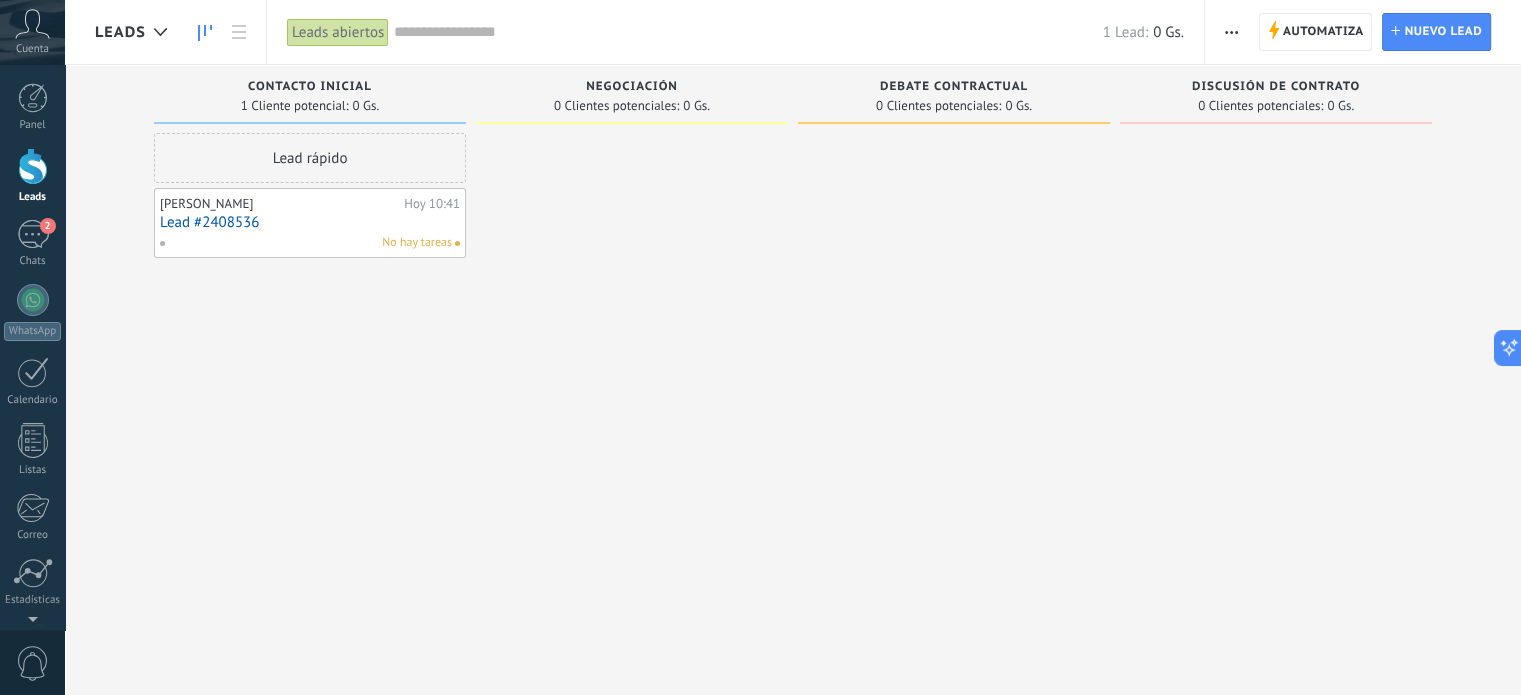 drag, startPoint x: 469, startPoint y: 339, endPoint x: 678, endPoint y: 419, distance: 223.78784 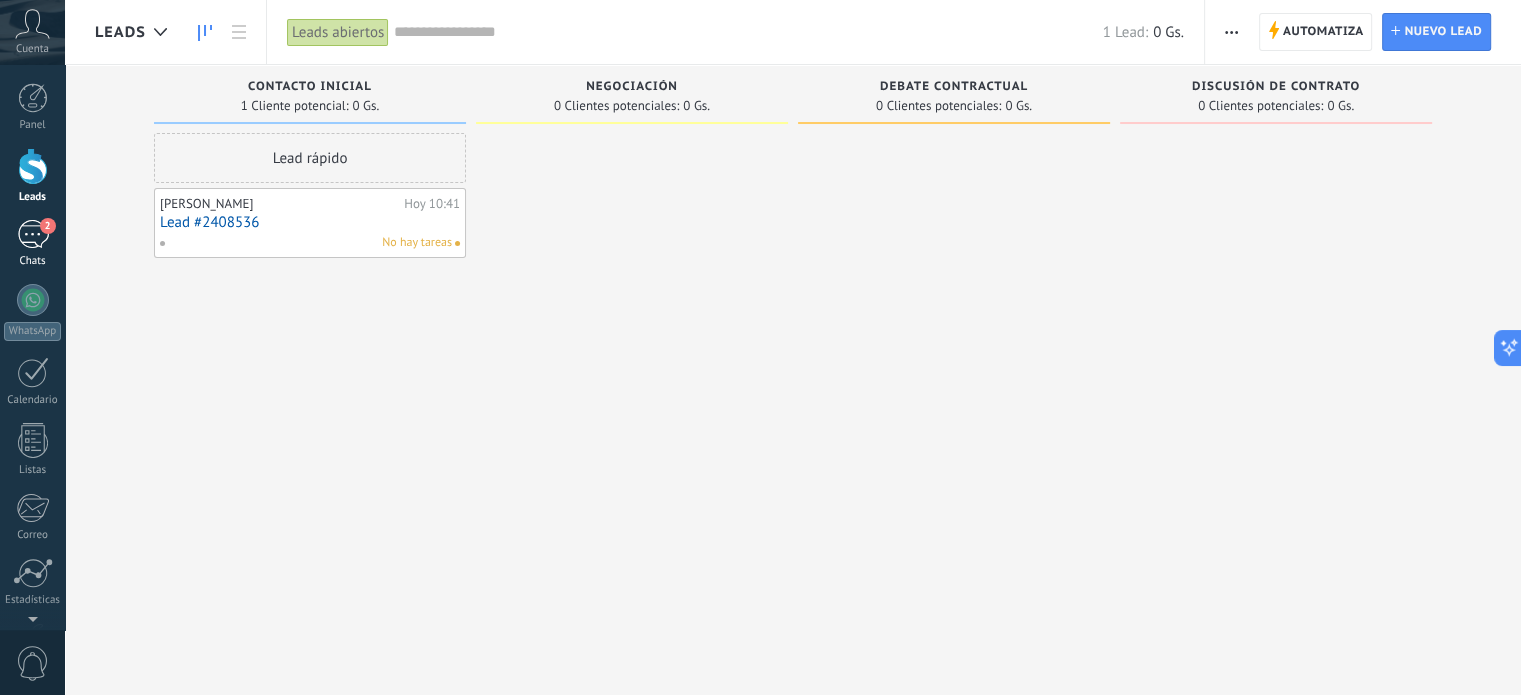 click on "2
Chats" at bounding box center (32, 244) 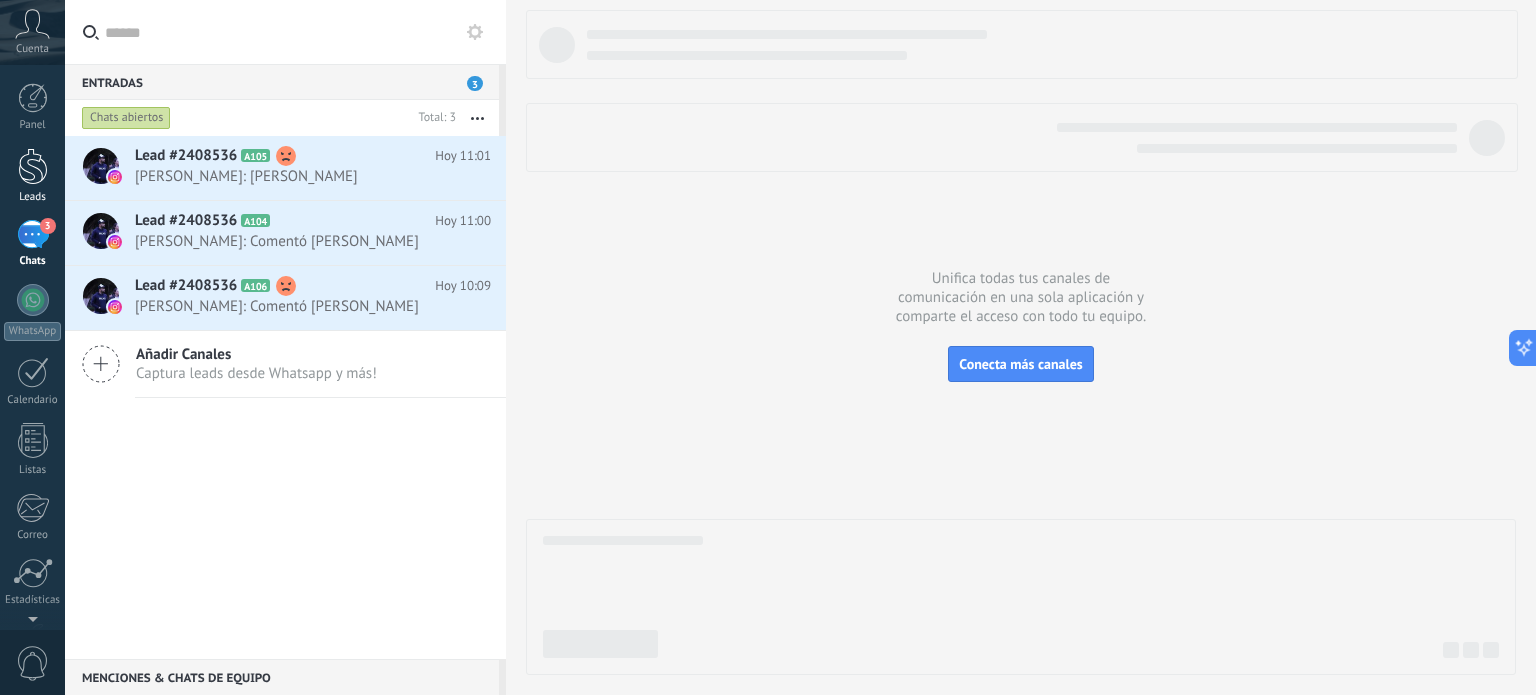 click at bounding box center [33, 166] 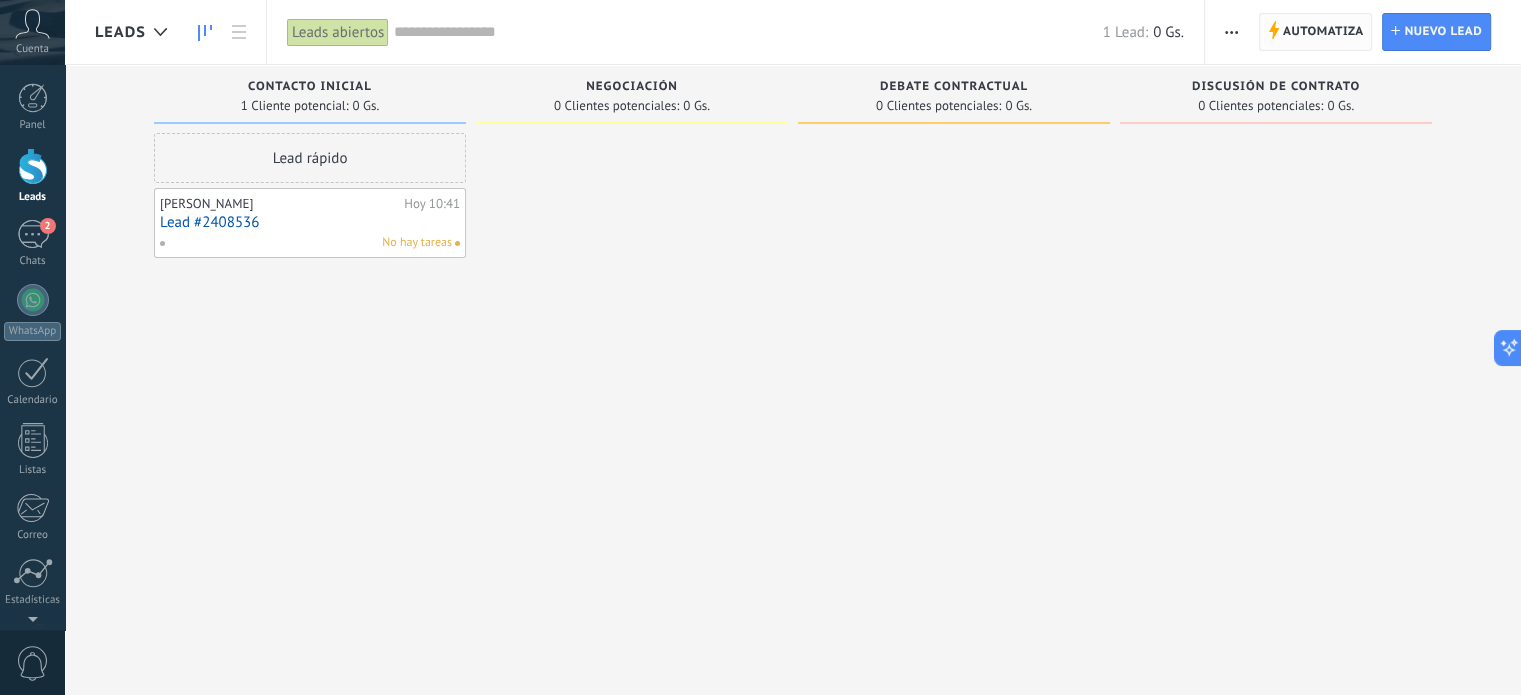 click on "Automatiza" at bounding box center [1323, 32] 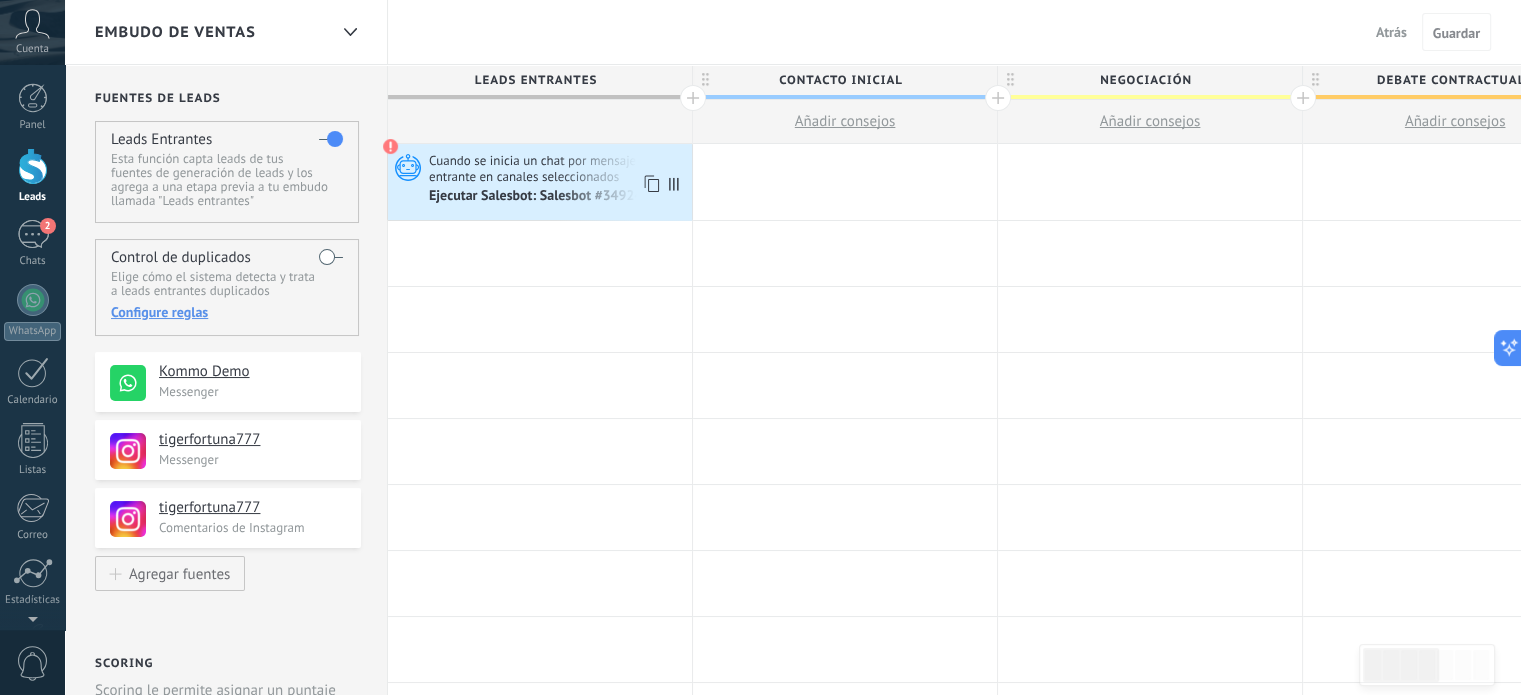 click on "Ejecutar Salesbot: Salesbot #34924" at bounding box center [558, 196] 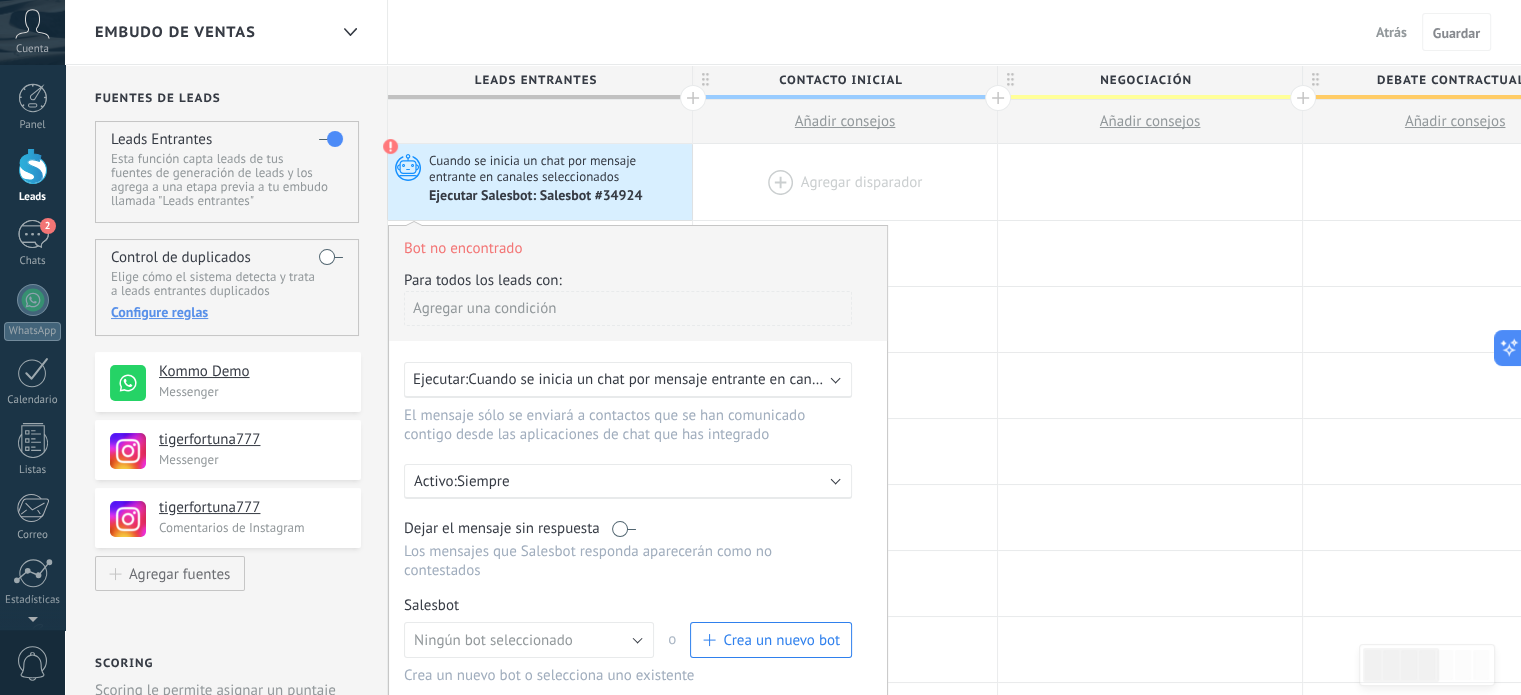 click at bounding box center (845, 182) 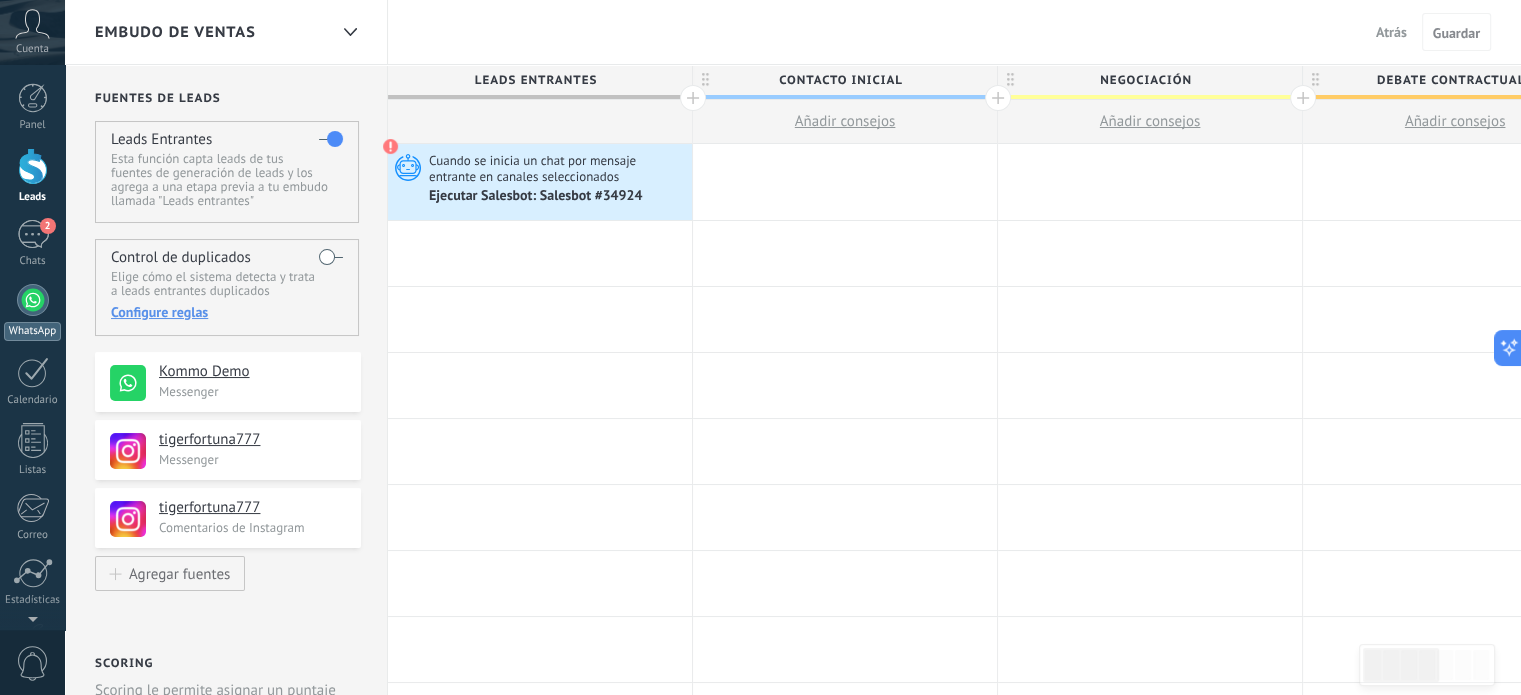 click at bounding box center (33, 300) 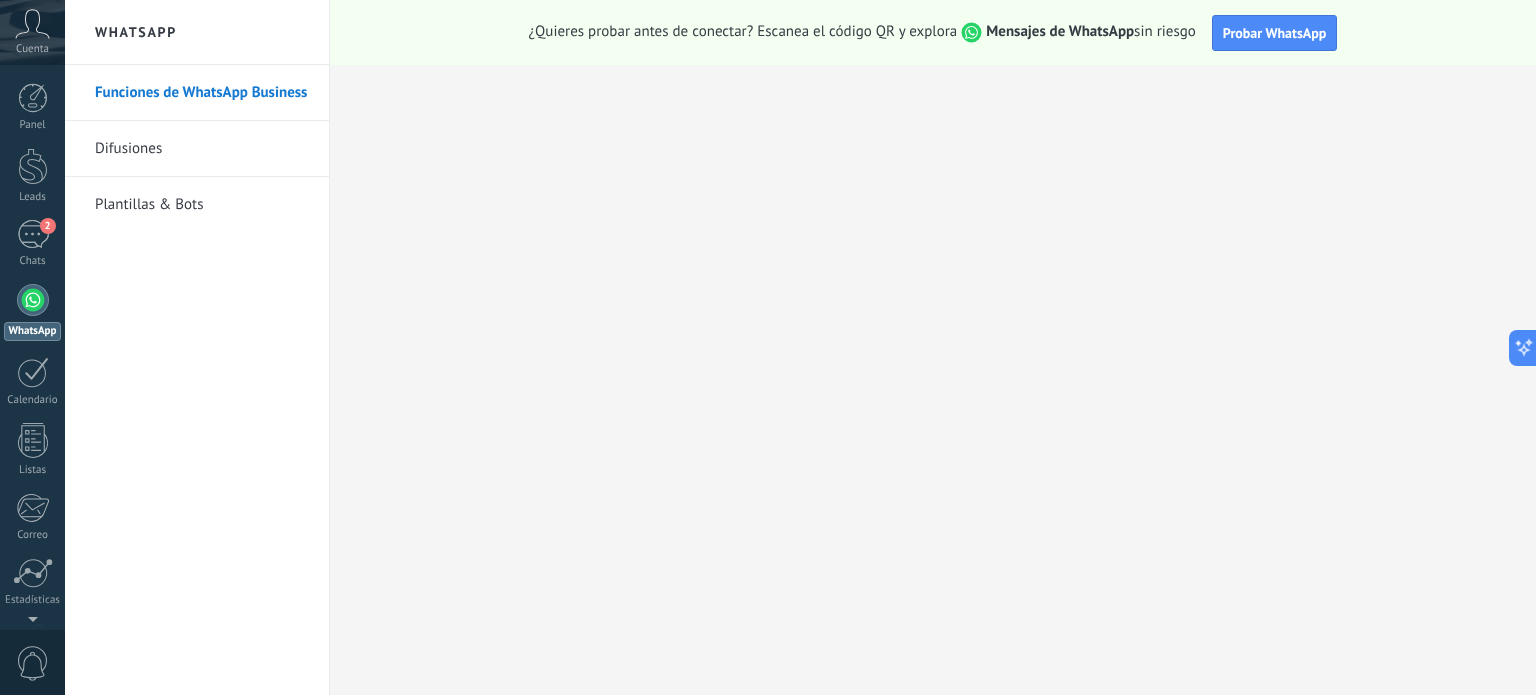 click on "Plantillas & Bots" at bounding box center (202, 205) 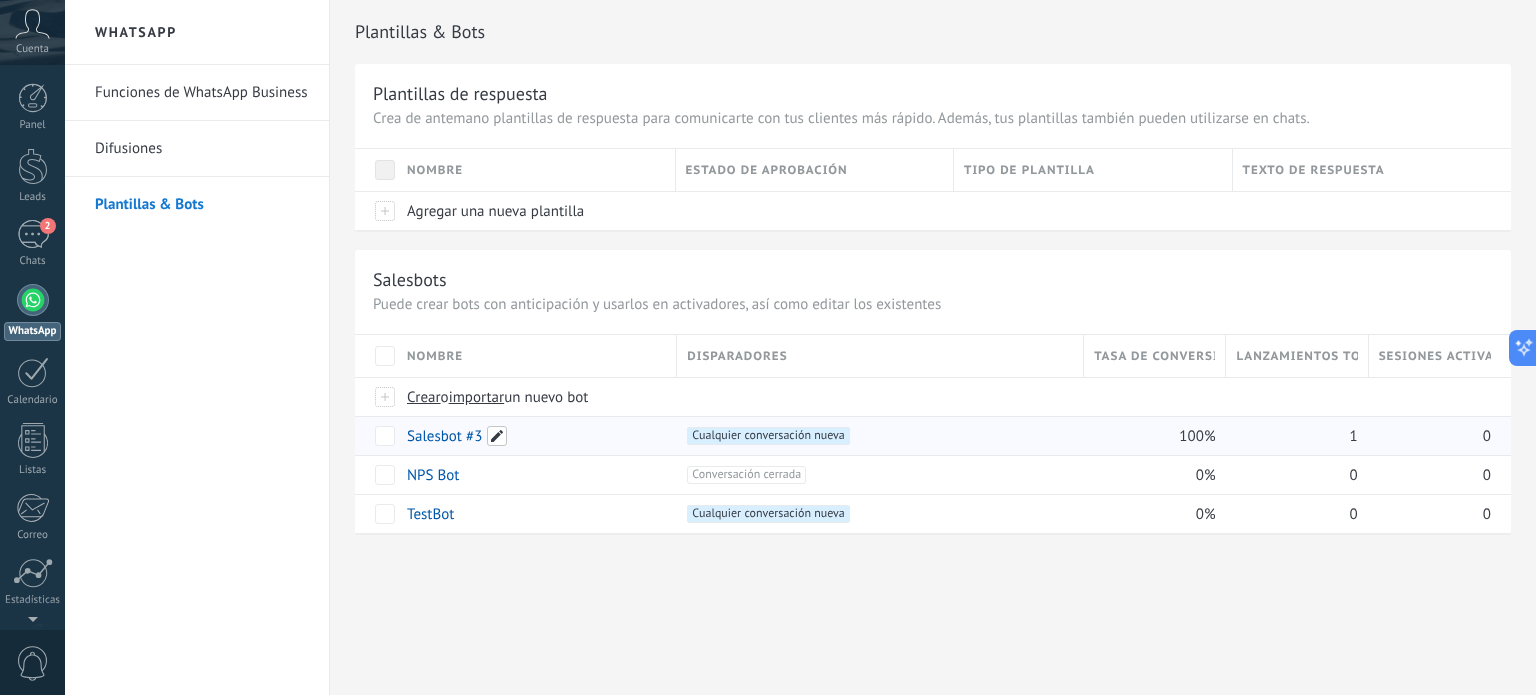 click at bounding box center [497, 436] 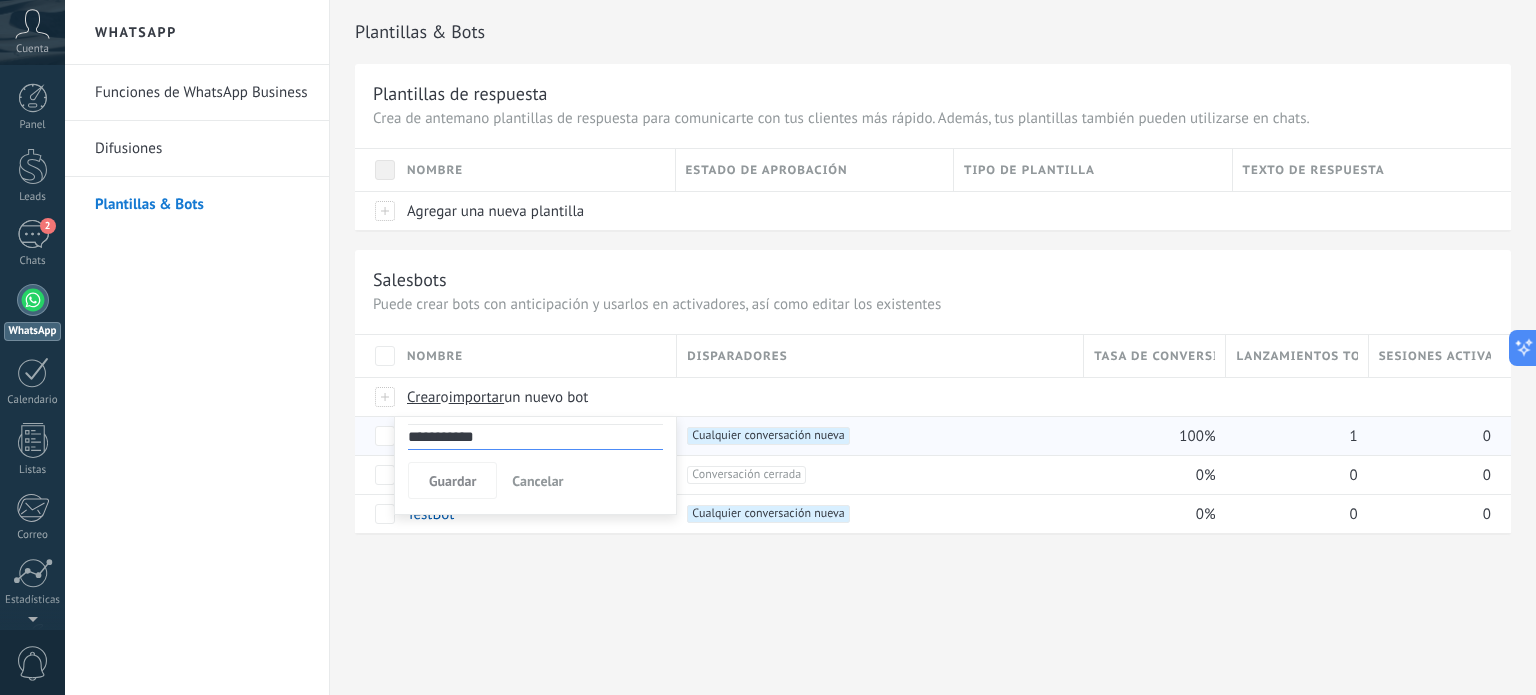click on "**********" at bounding box center [535, 437] 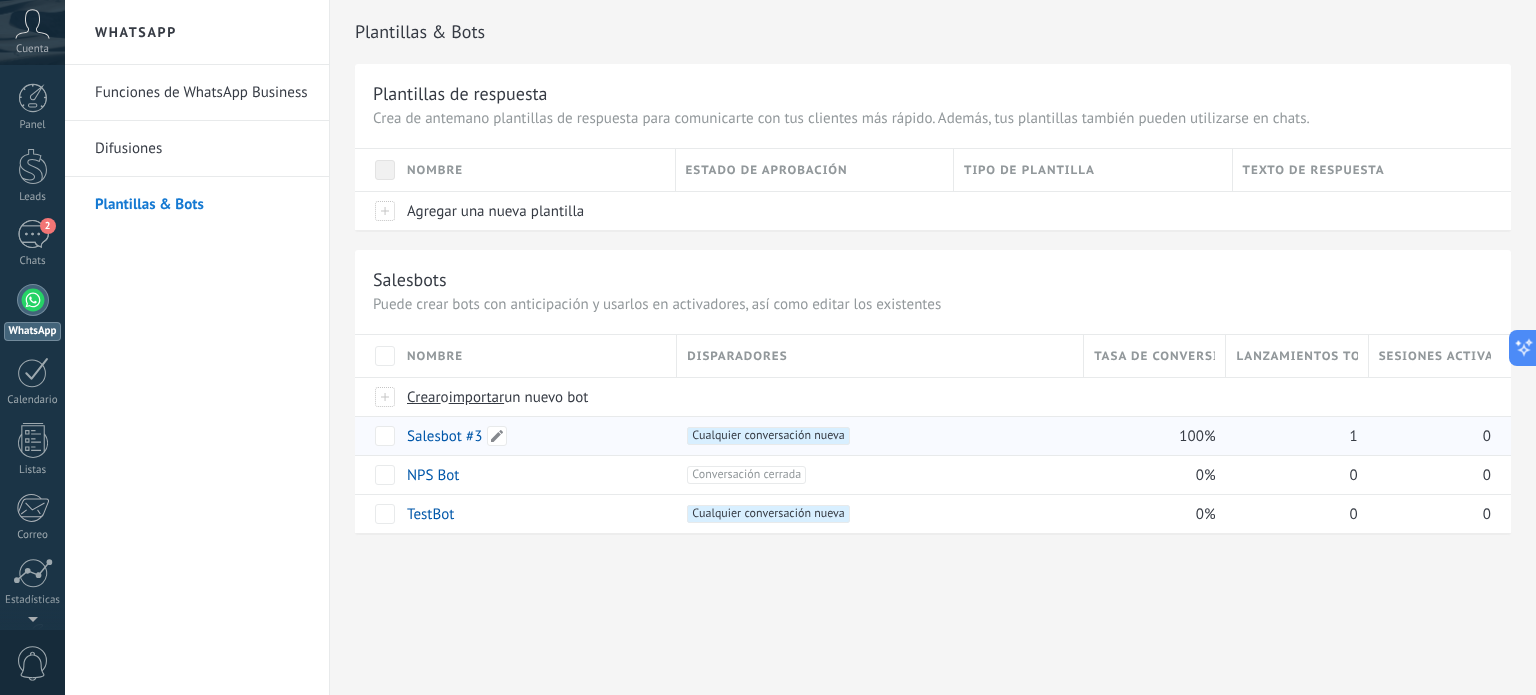 click on "Salesbot #3" at bounding box center (444, 436) 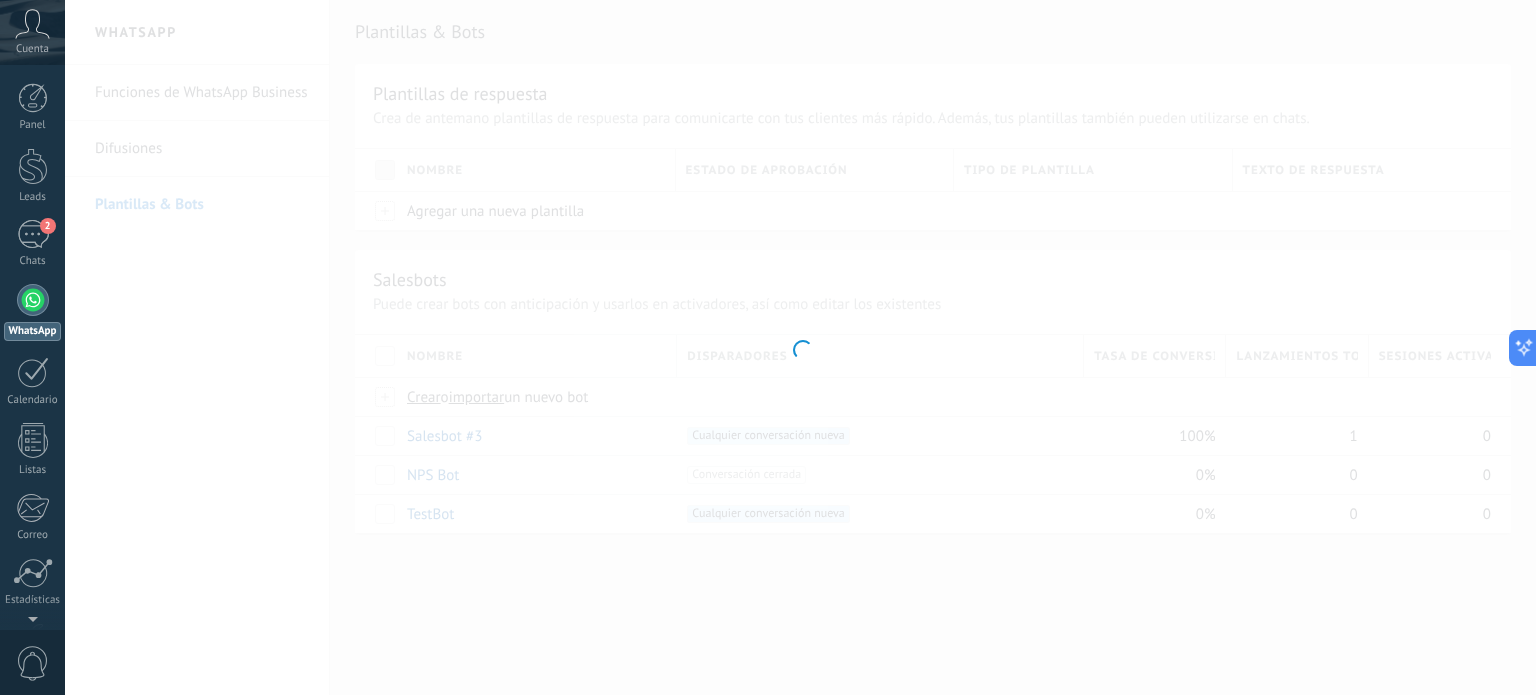 type on "**********" 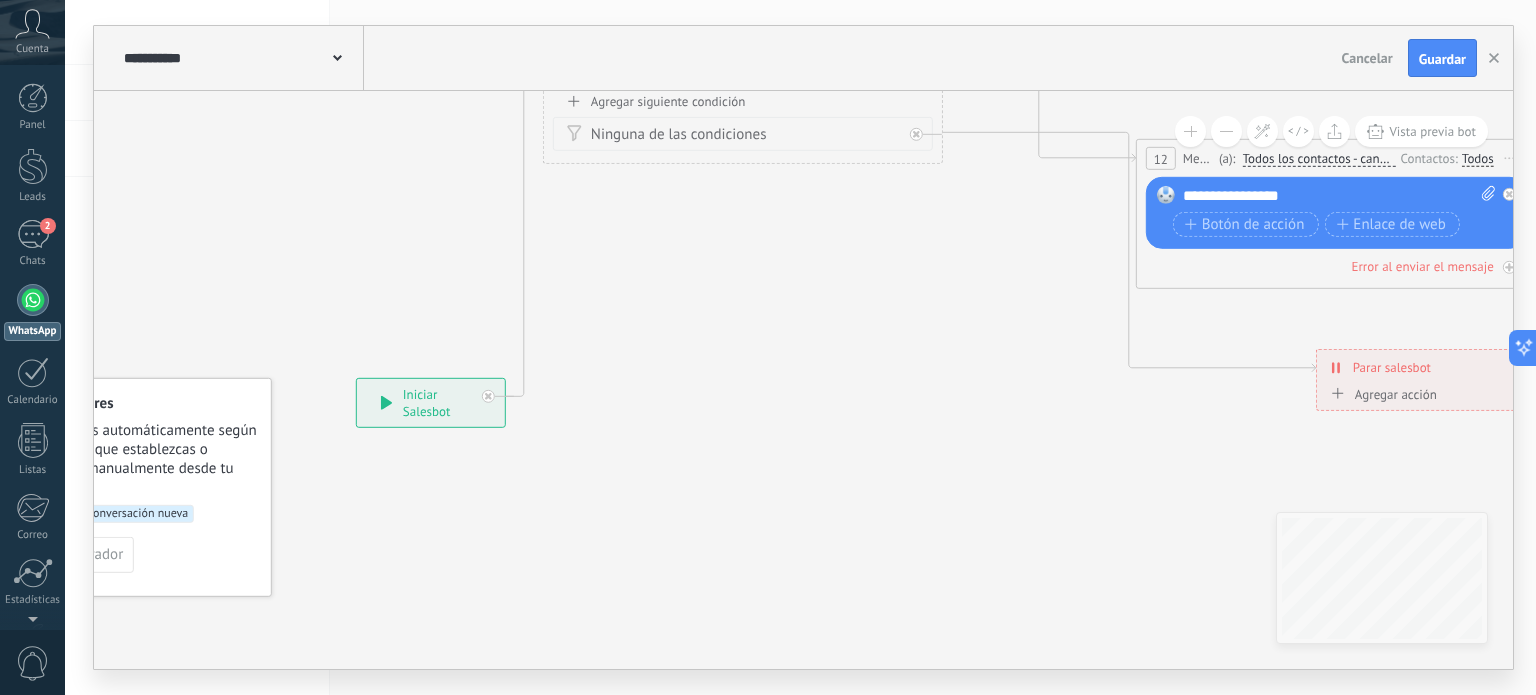 drag, startPoint x: 638, startPoint y: 374, endPoint x: 508, endPoint y: 515, distance: 191.78374 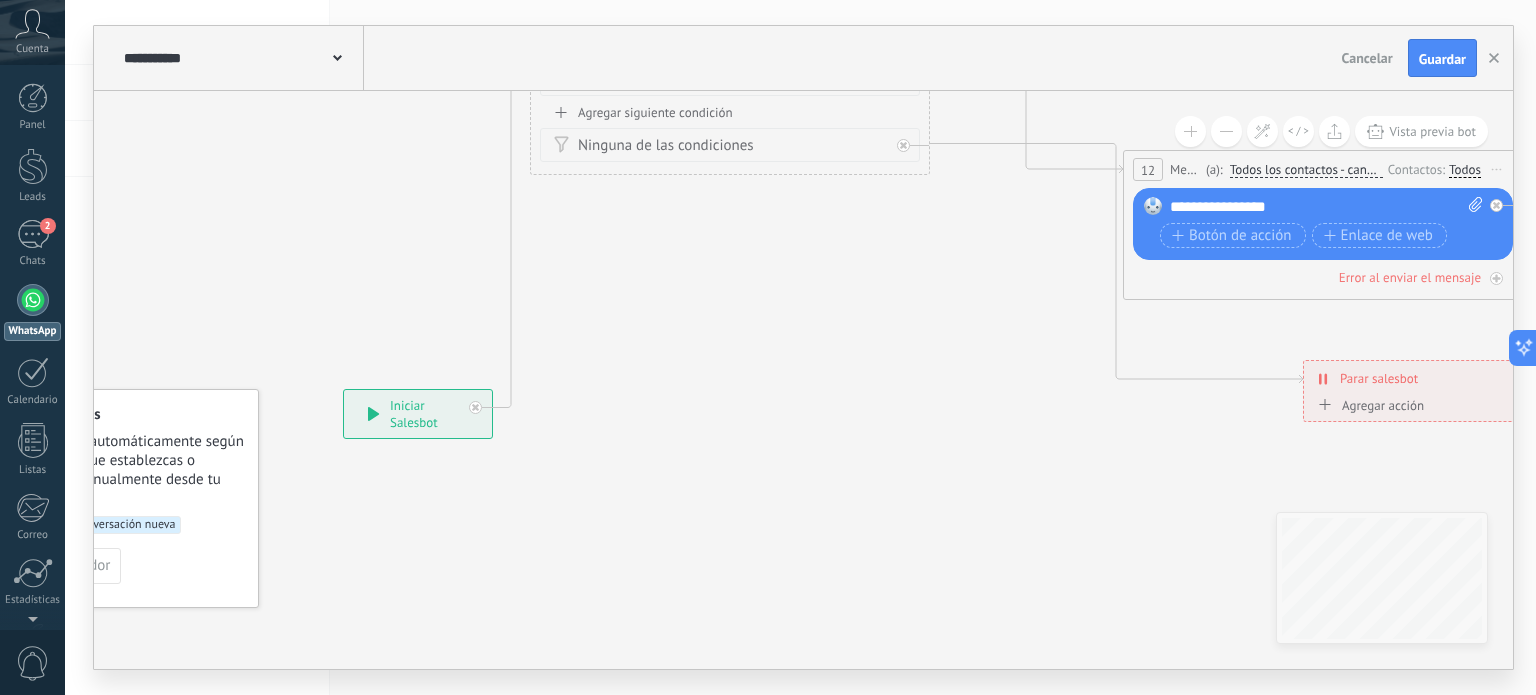 drag, startPoint x: 614, startPoint y: 465, endPoint x: 523, endPoint y: 564, distance: 134.46933 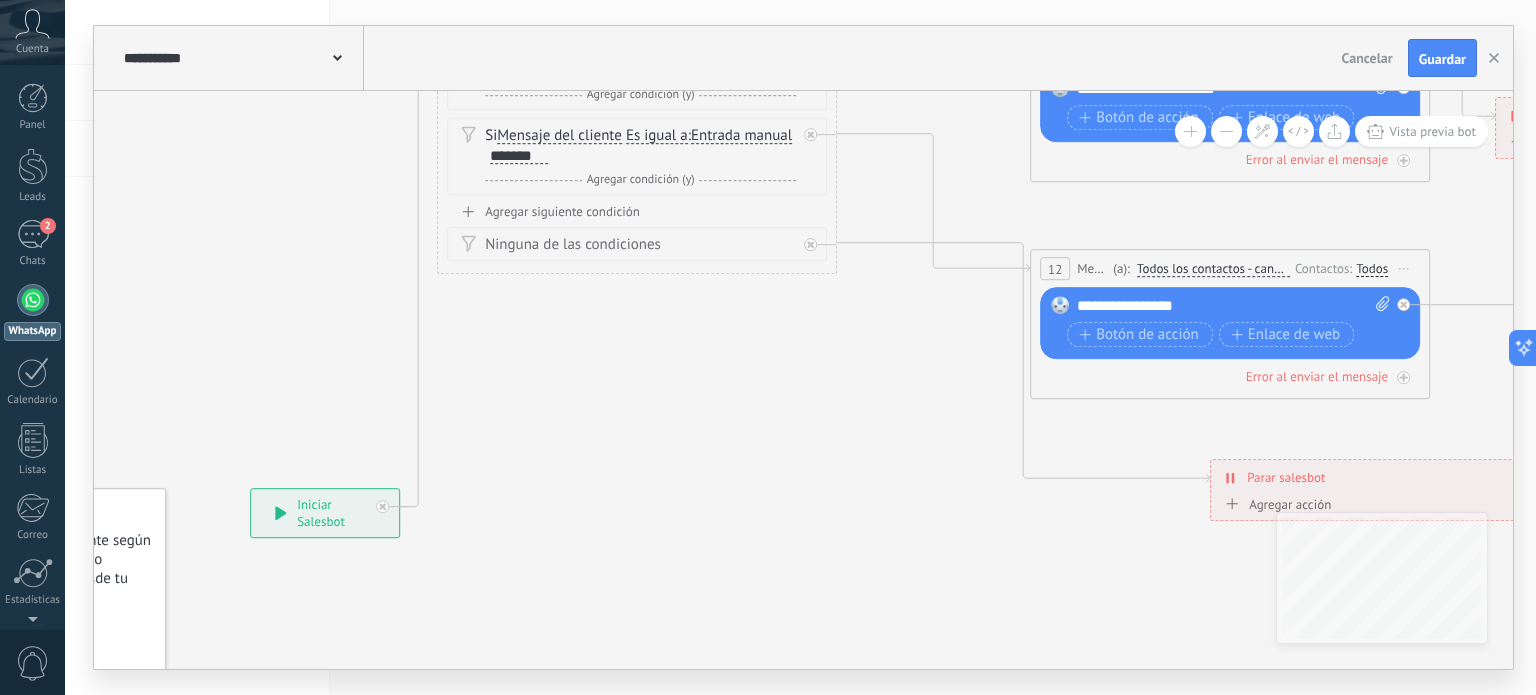 drag, startPoint x: 594, startPoint y: 395, endPoint x: 448, endPoint y: 507, distance: 184.01086 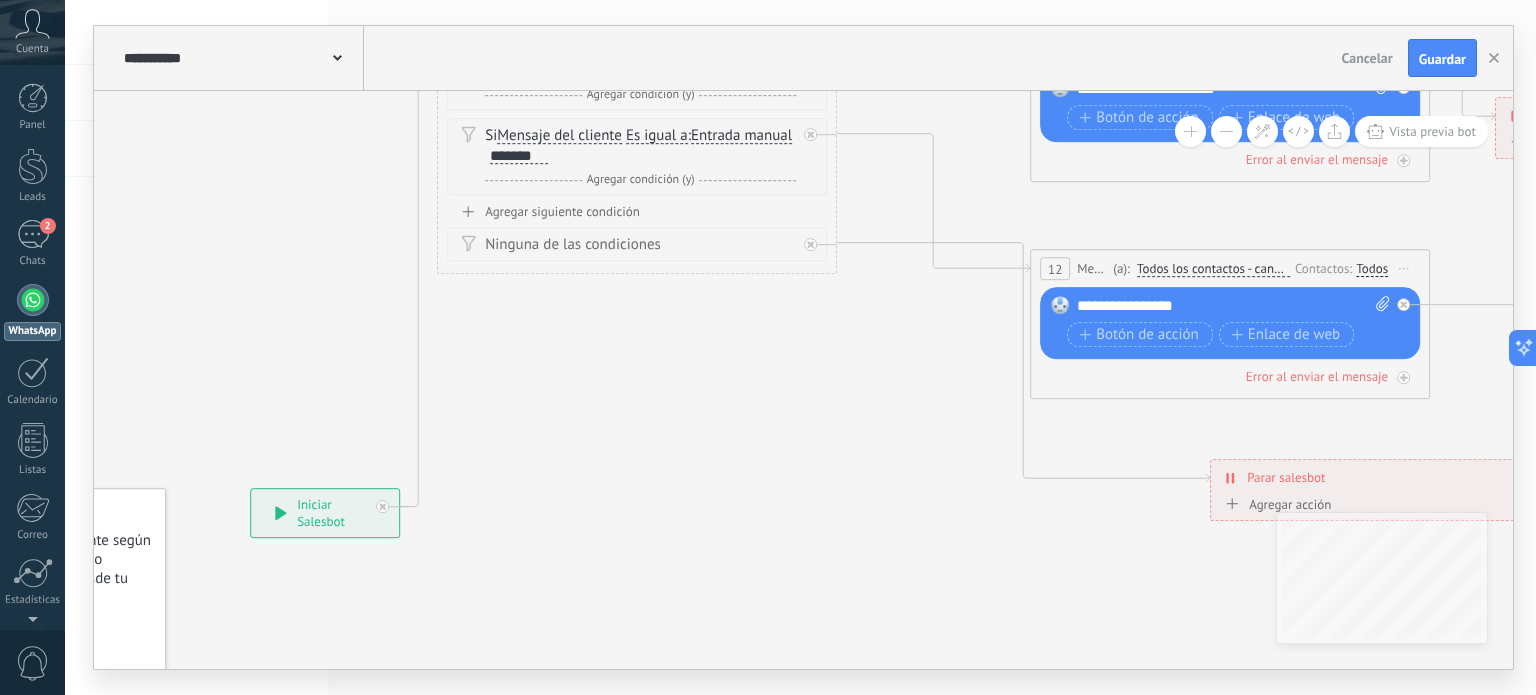 click 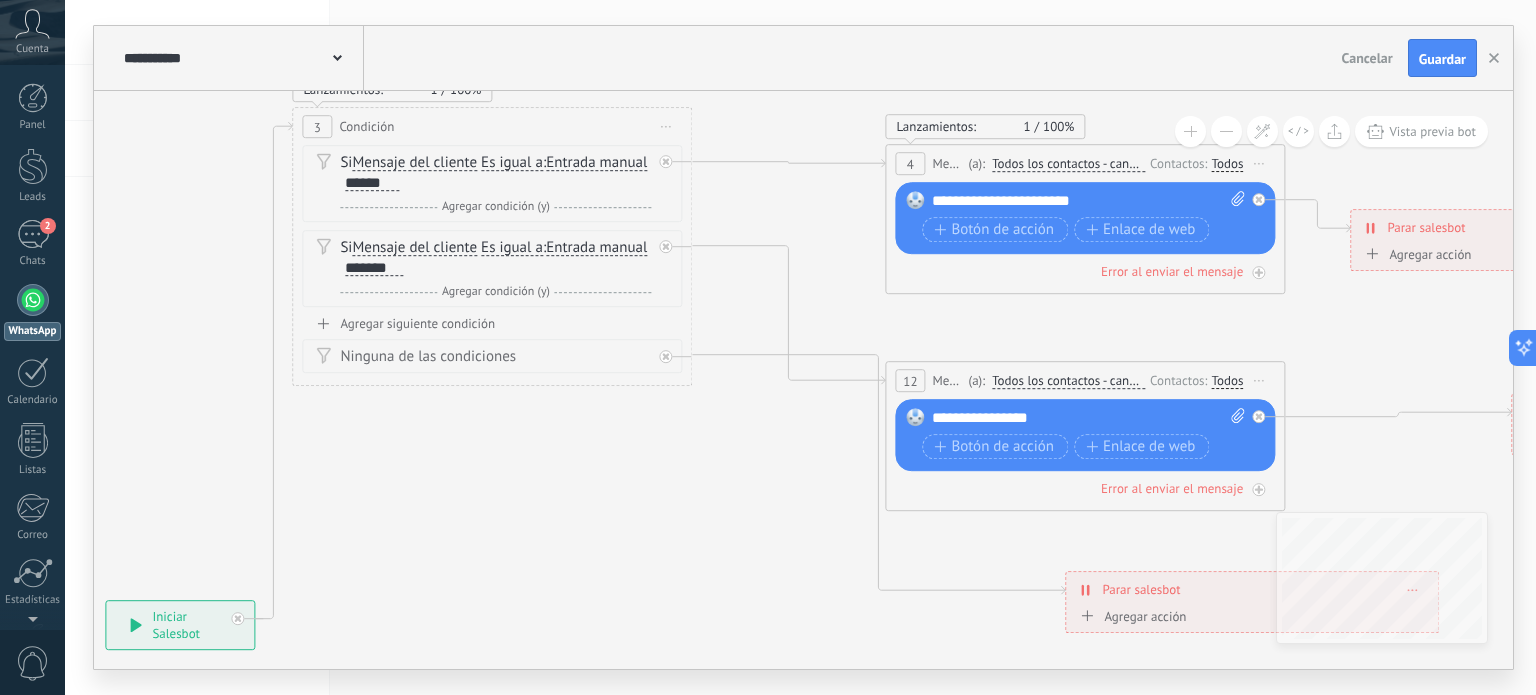 drag, startPoint x: 572, startPoint y: 553, endPoint x: 625, endPoint y: 578, distance: 58.60034 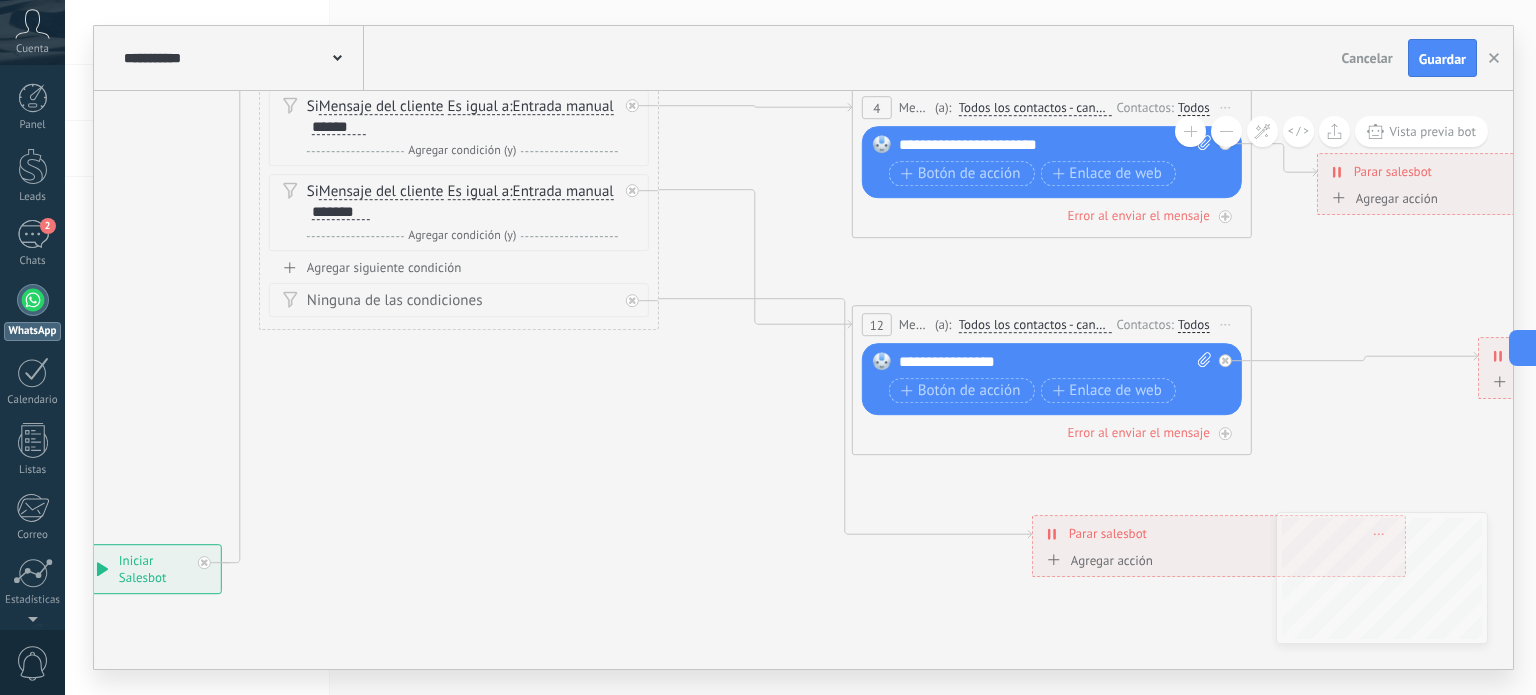 drag, startPoint x: 561, startPoint y: 545, endPoint x: 399, endPoint y: 385, distance: 227.69278 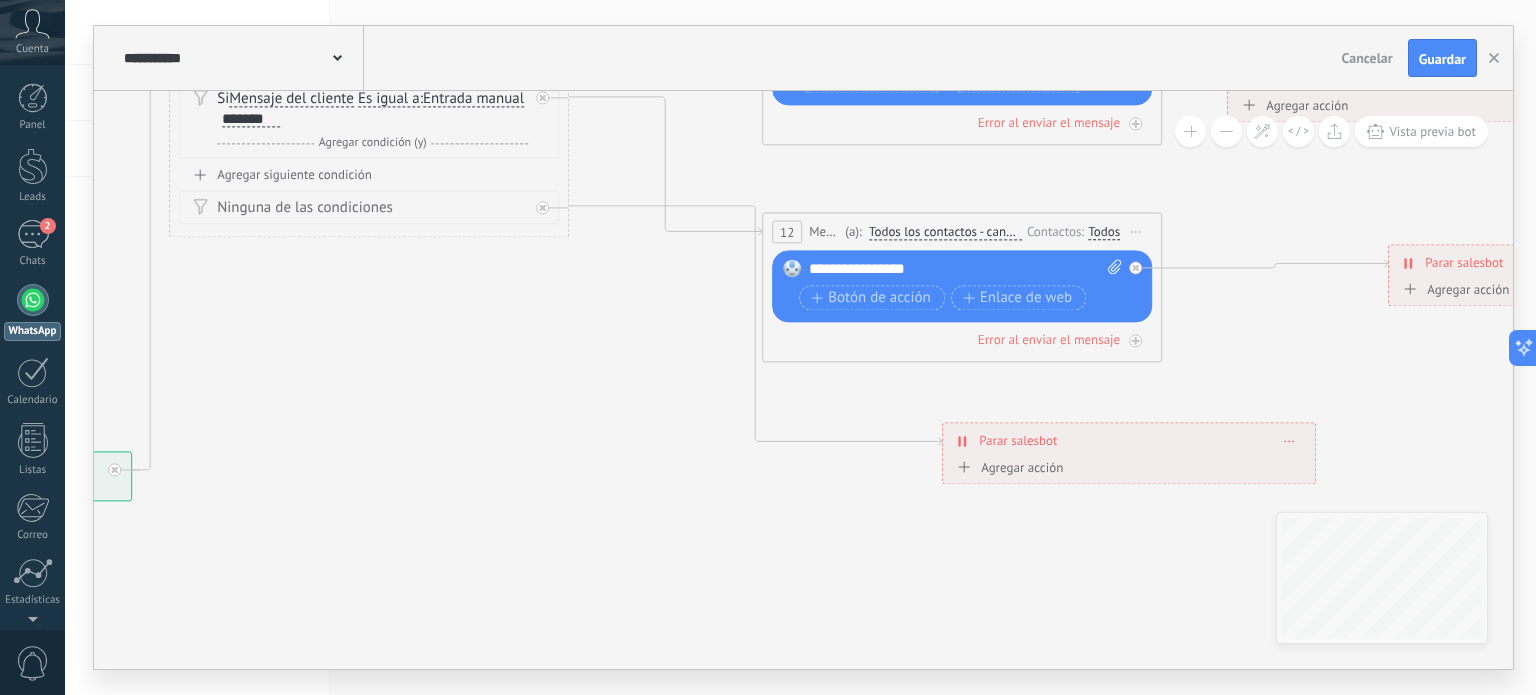 drag, startPoint x: 478, startPoint y: 471, endPoint x: 406, endPoint y: 383, distance: 113.70136 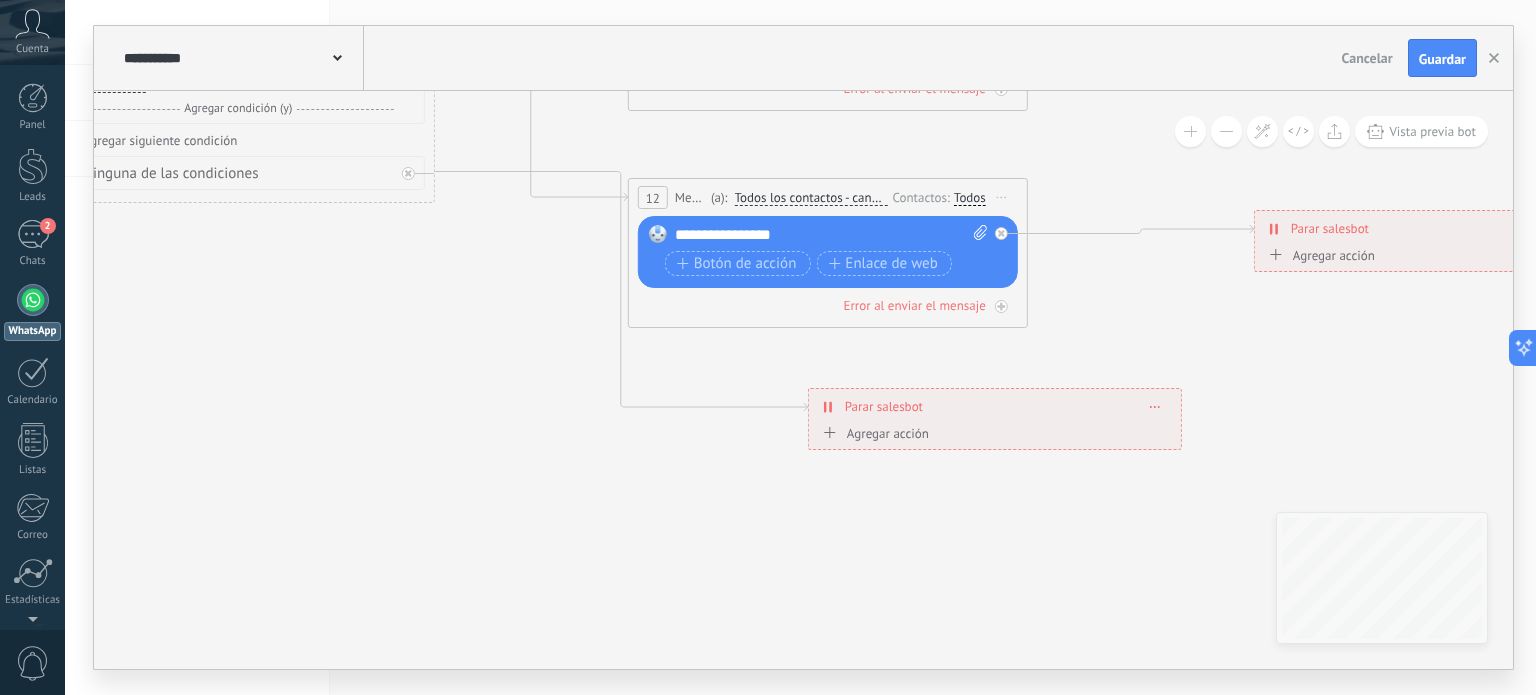 drag, startPoint x: 768, startPoint y: 513, endPoint x: 629, endPoint y: 563, distance: 147.71933 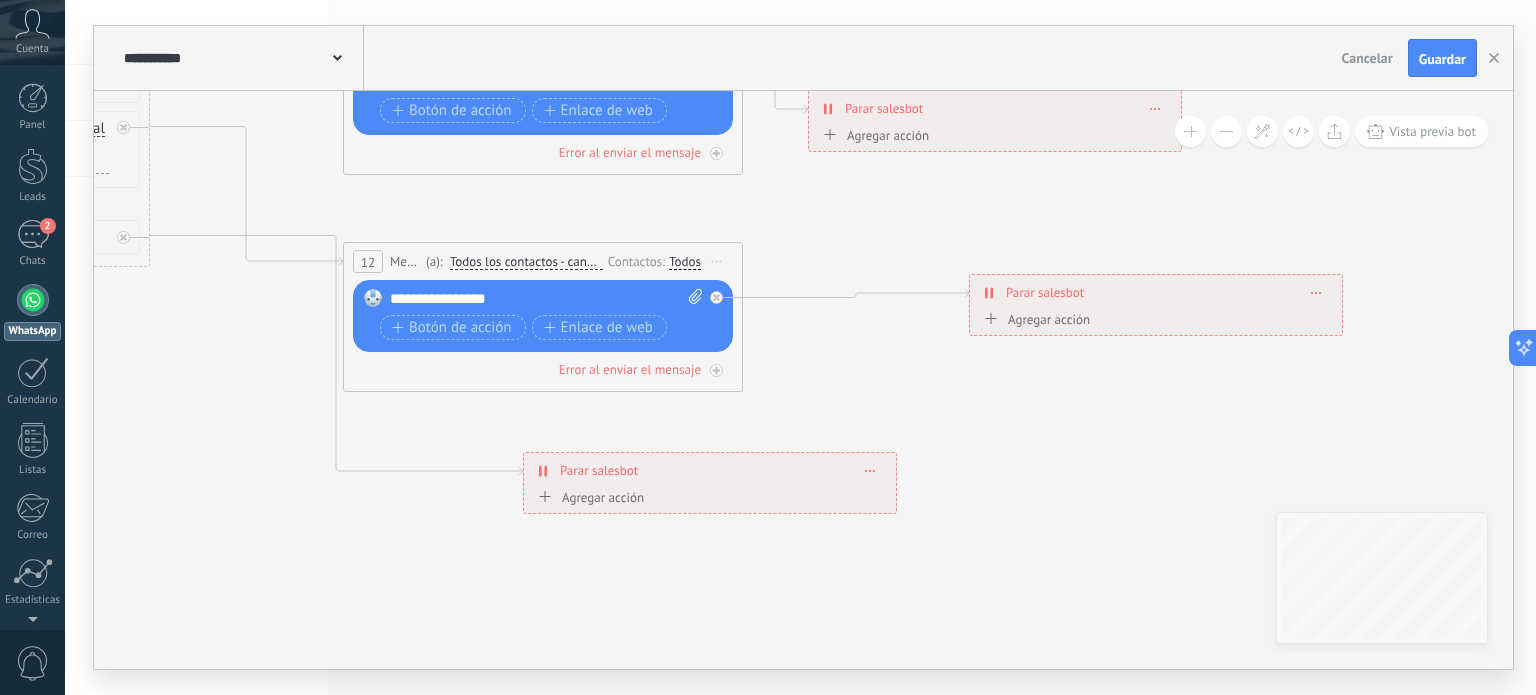 drag, startPoint x: 745, startPoint y: 571, endPoint x: 600, endPoint y: 595, distance: 146.9728 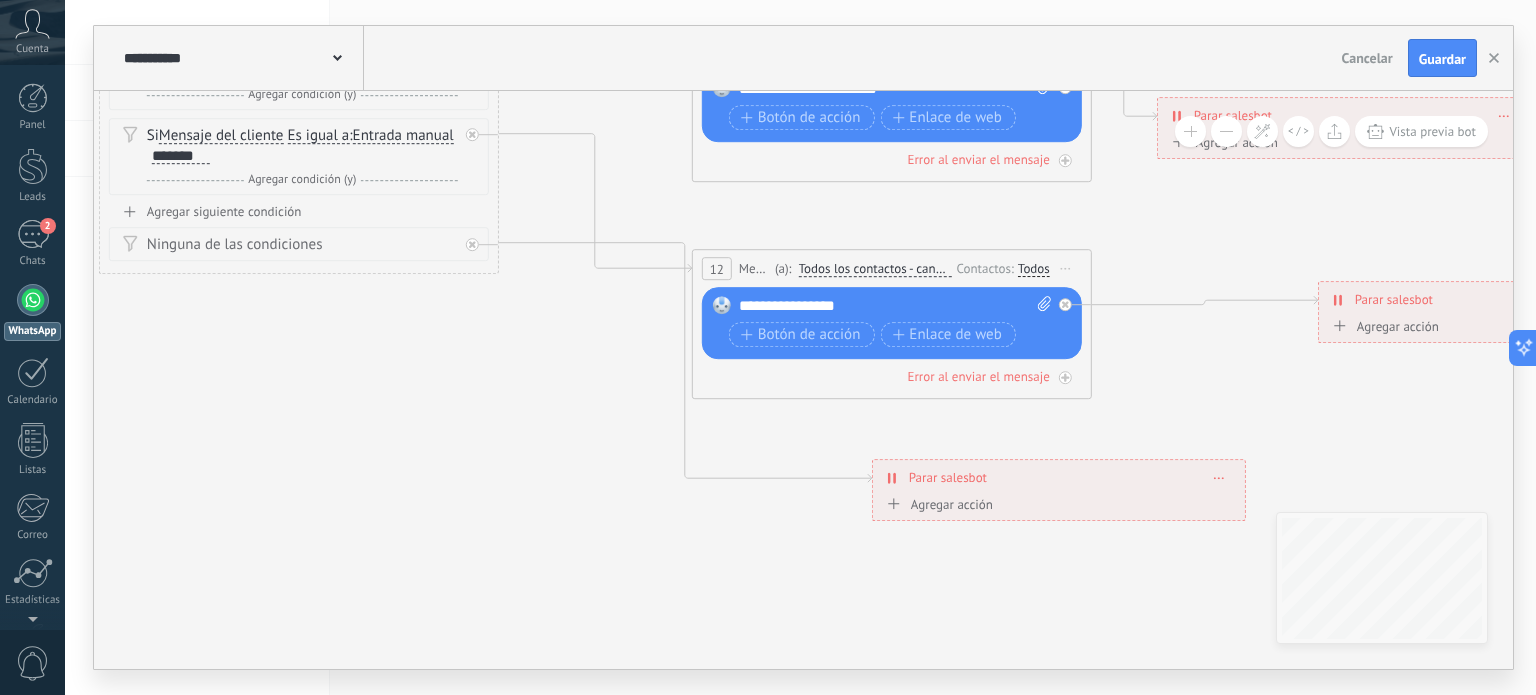 drag, startPoint x: 1091, startPoint y: 483, endPoint x: 1485, endPoint y: 480, distance: 394.0114 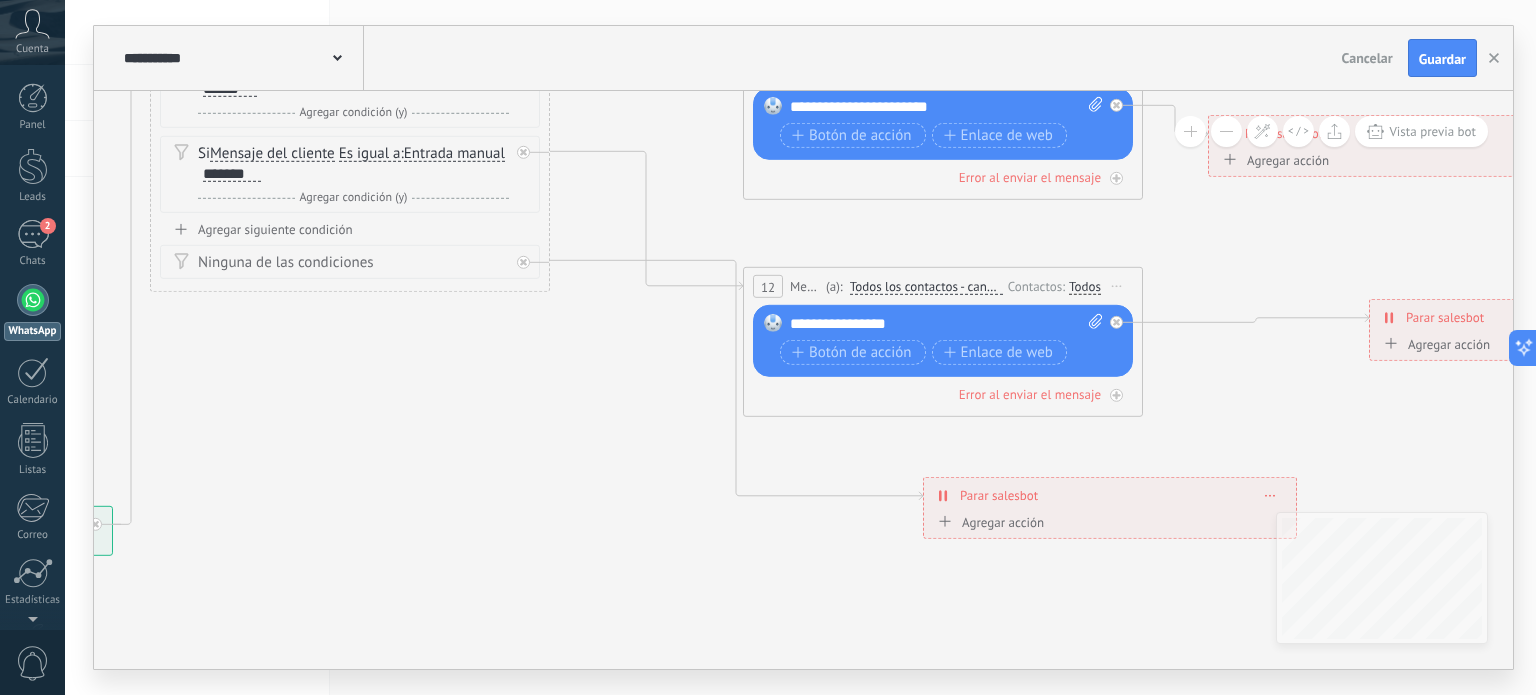 drag, startPoint x: 427, startPoint y: 492, endPoint x: 316, endPoint y: 528, distance: 116.6919 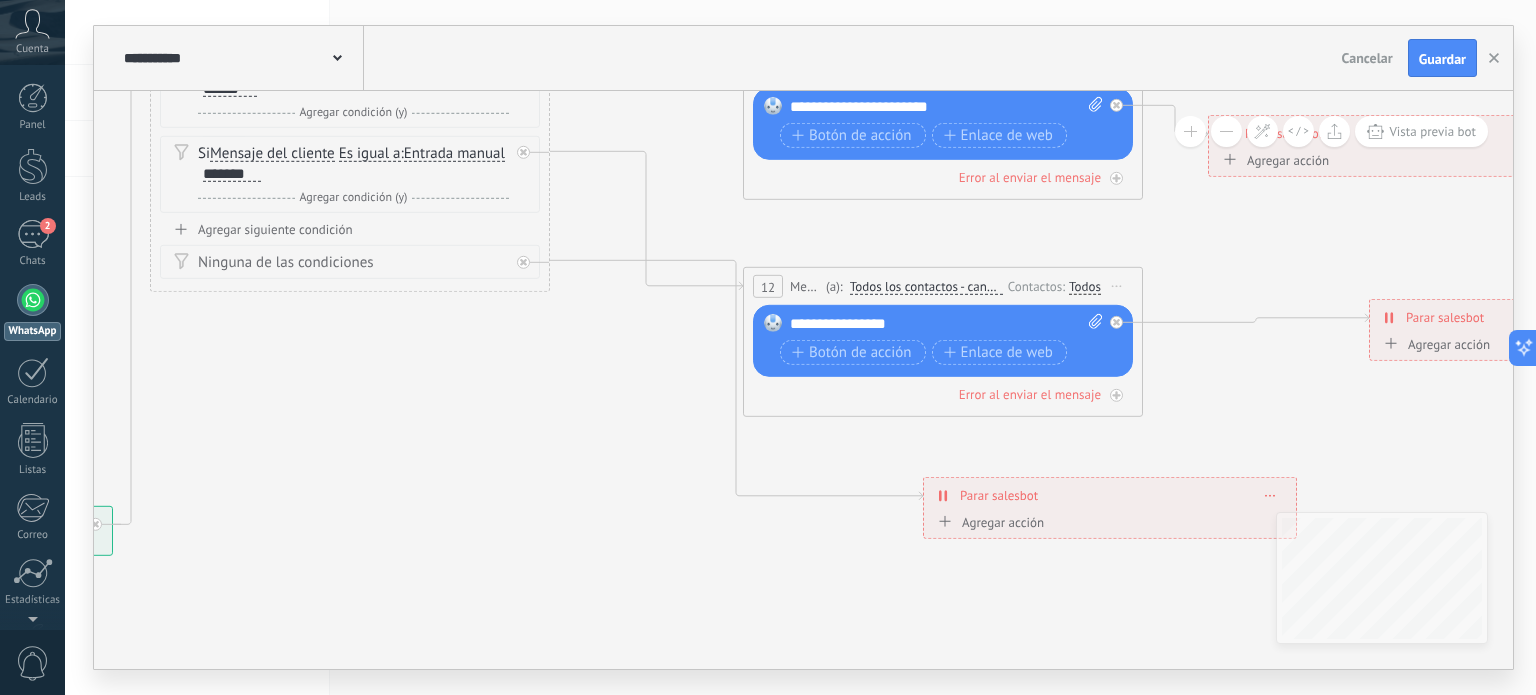 click 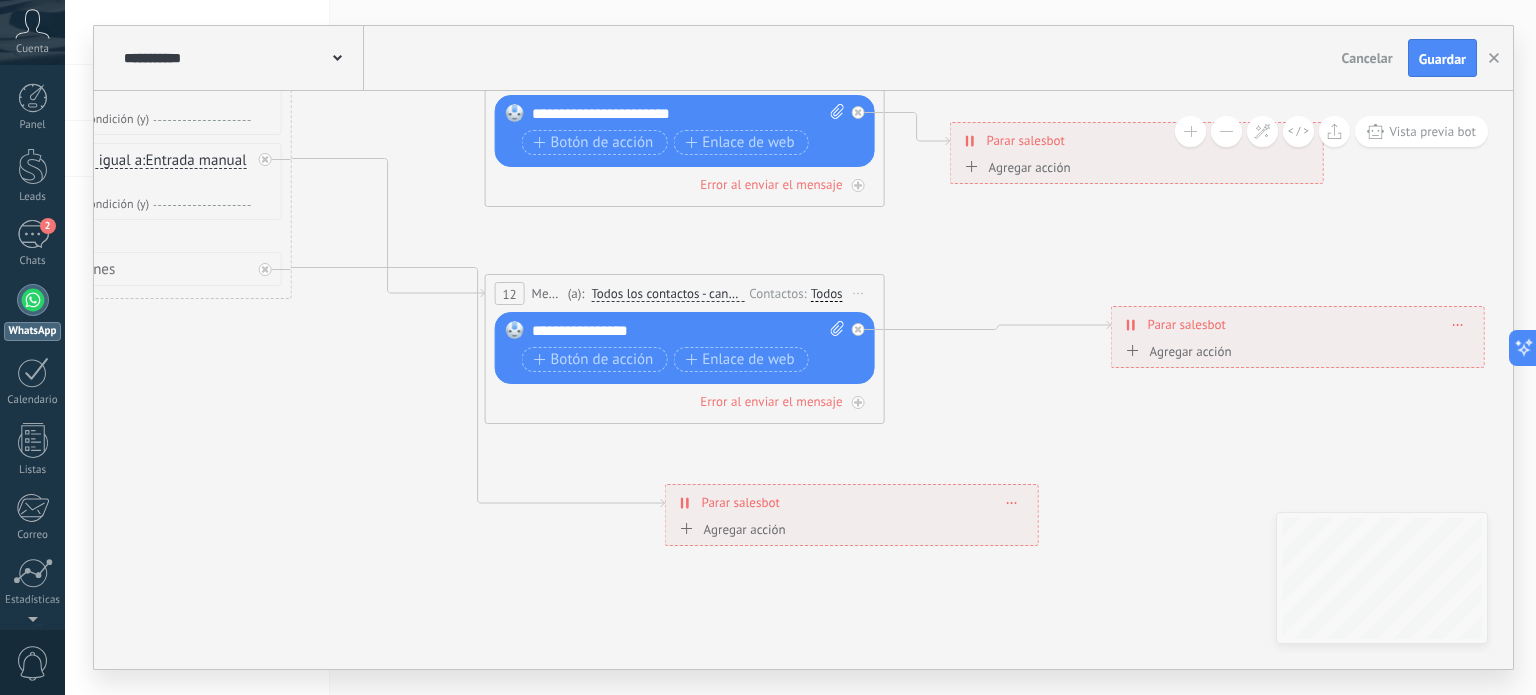 drag, startPoint x: 556, startPoint y: 518, endPoint x: 208, endPoint y: 482, distance: 349.85712 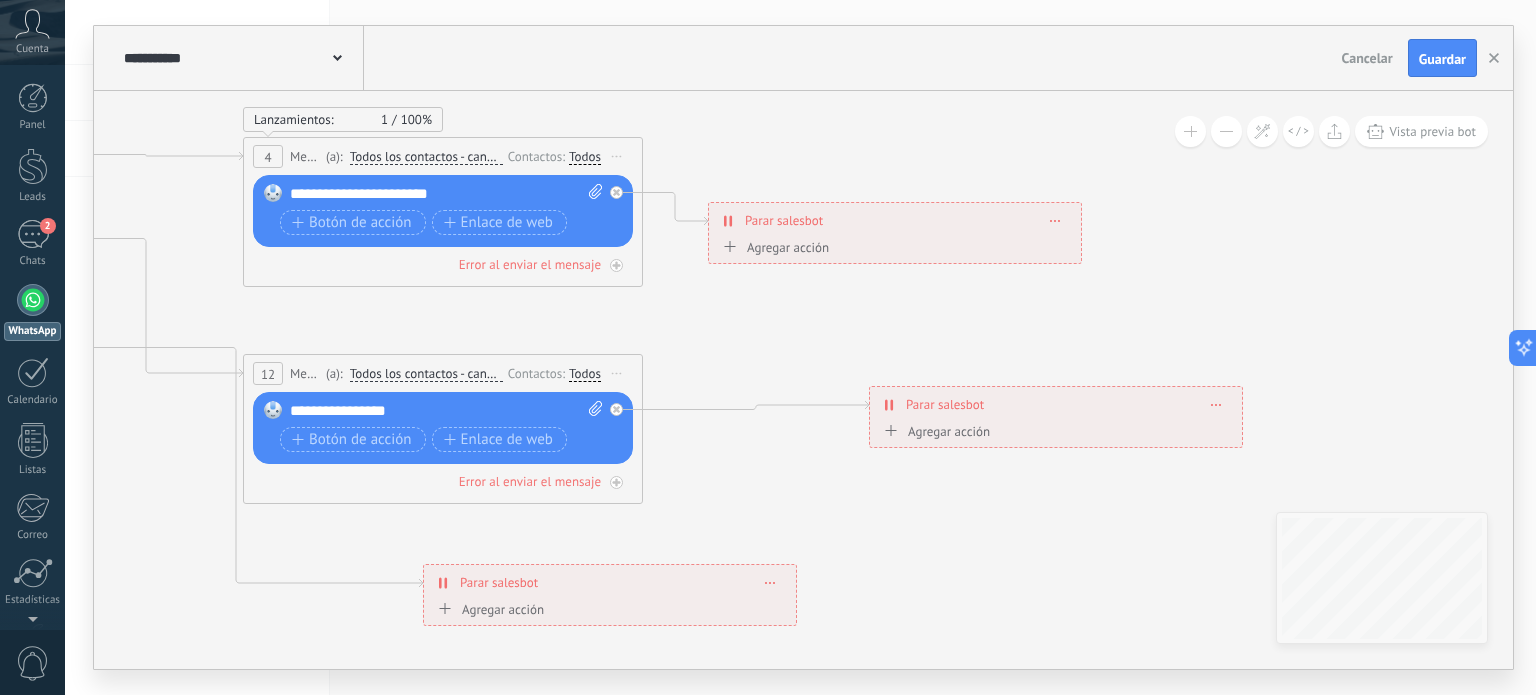drag, startPoint x: 934, startPoint y: 440, endPoint x: 893, endPoint y: 543, distance: 110.860275 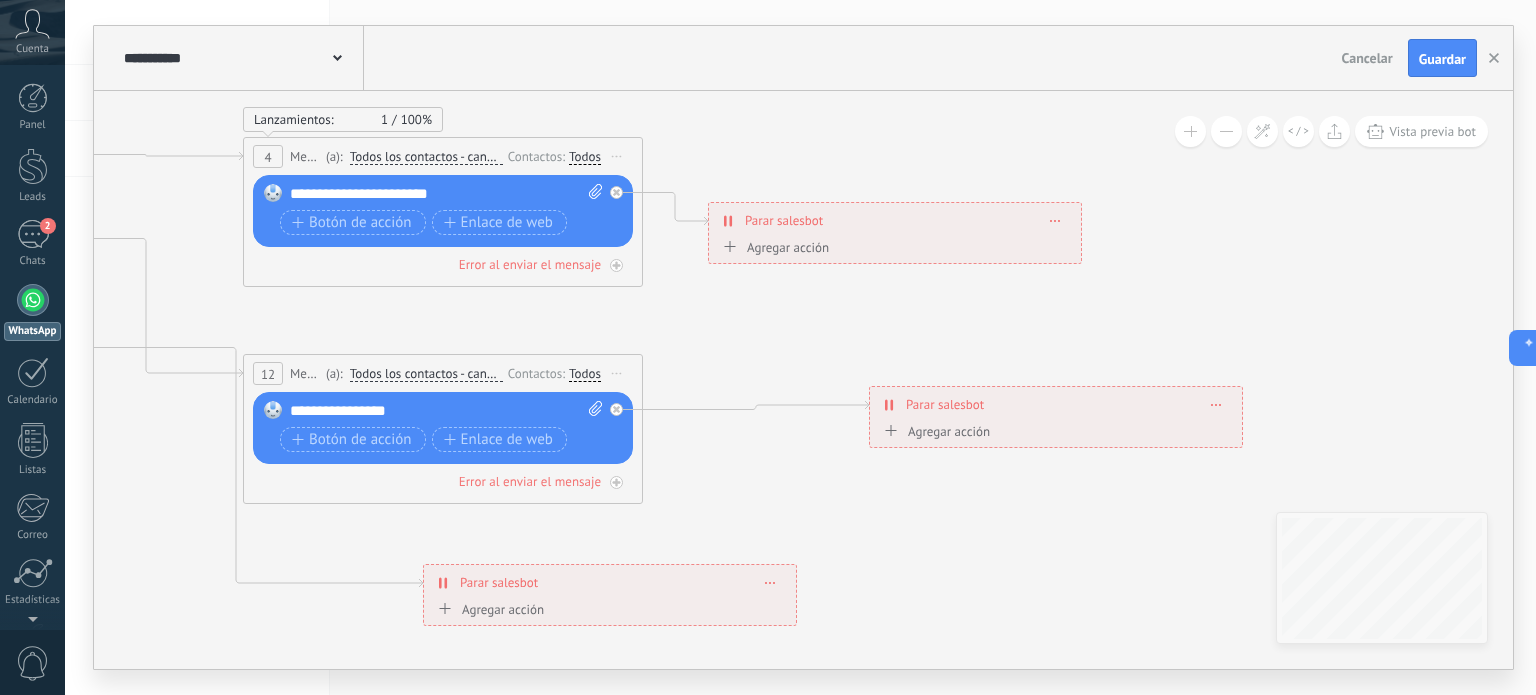 drag, startPoint x: 804, startPoint y: 489, endPoint x: 1072, endPoint y: 478, distance: 268.22565 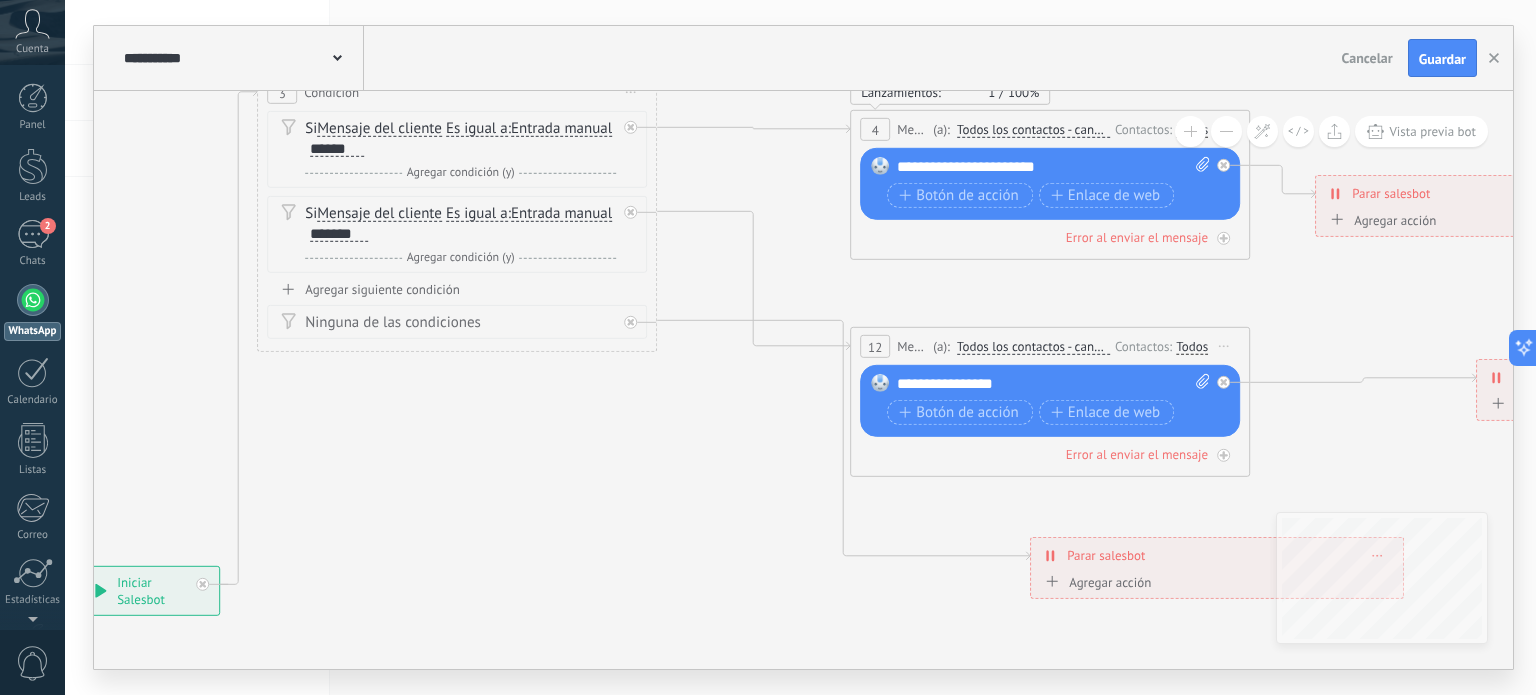 drag, startPoint x: 231, startPoint y: 491, endPoint x: 608, endPoint y: 474, distance: 377.3831 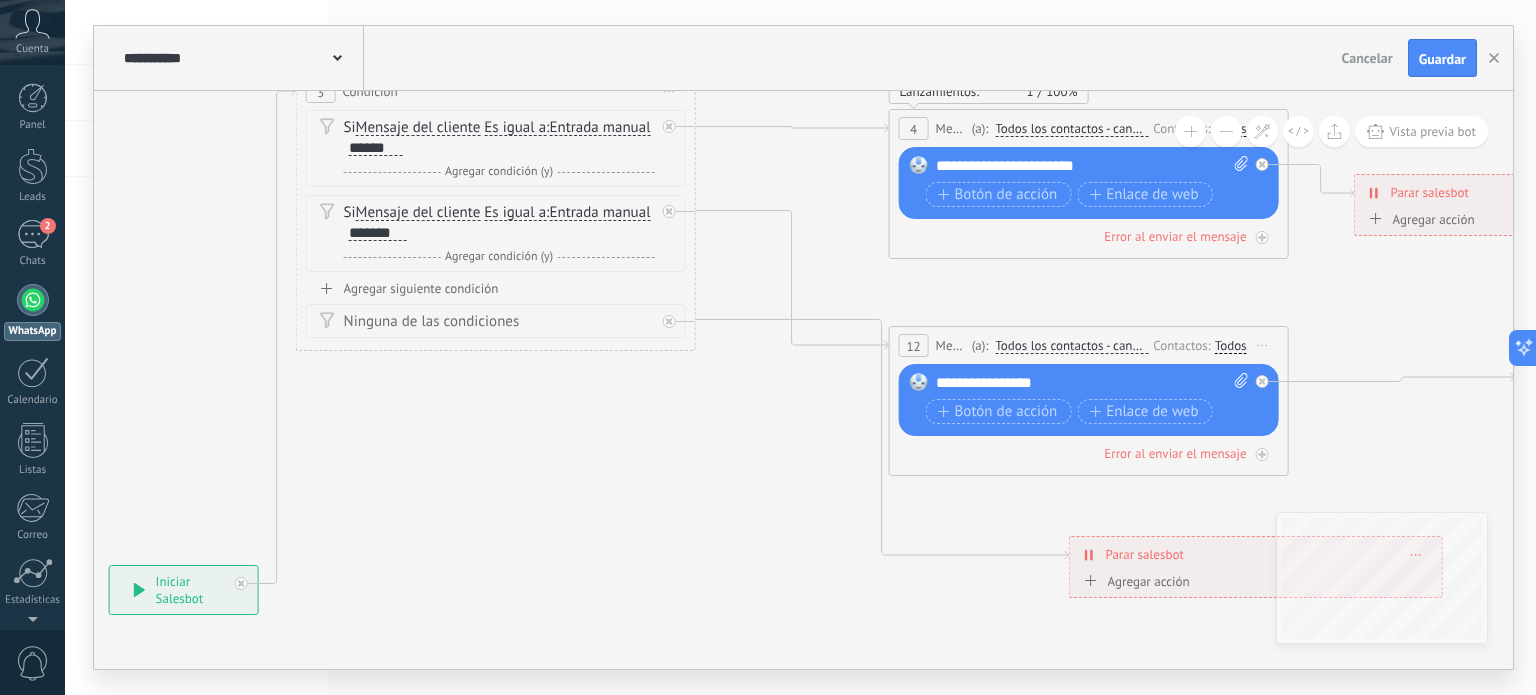 click 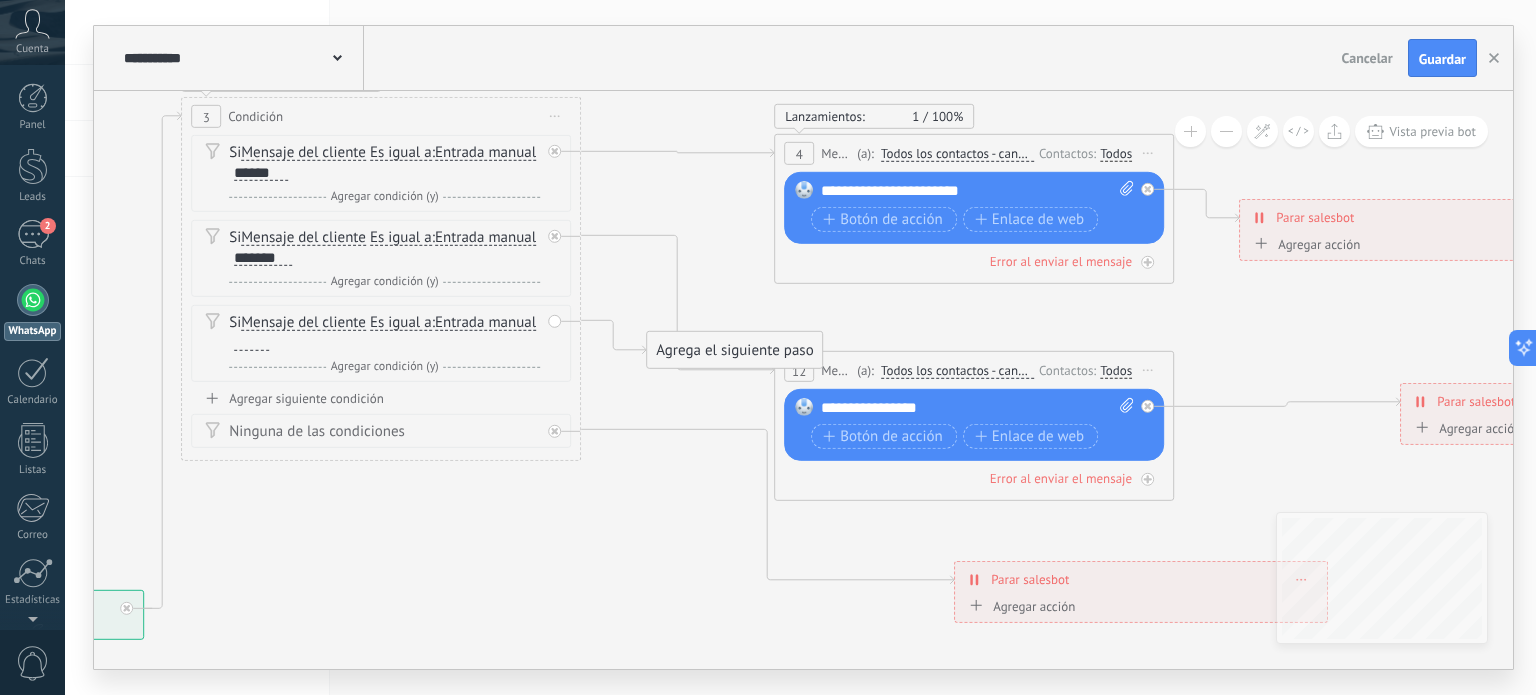 drag, startPoint x: 551, startPoint y: 539, endPoint x: 426, endPoint y: 568, distance: 128.31992 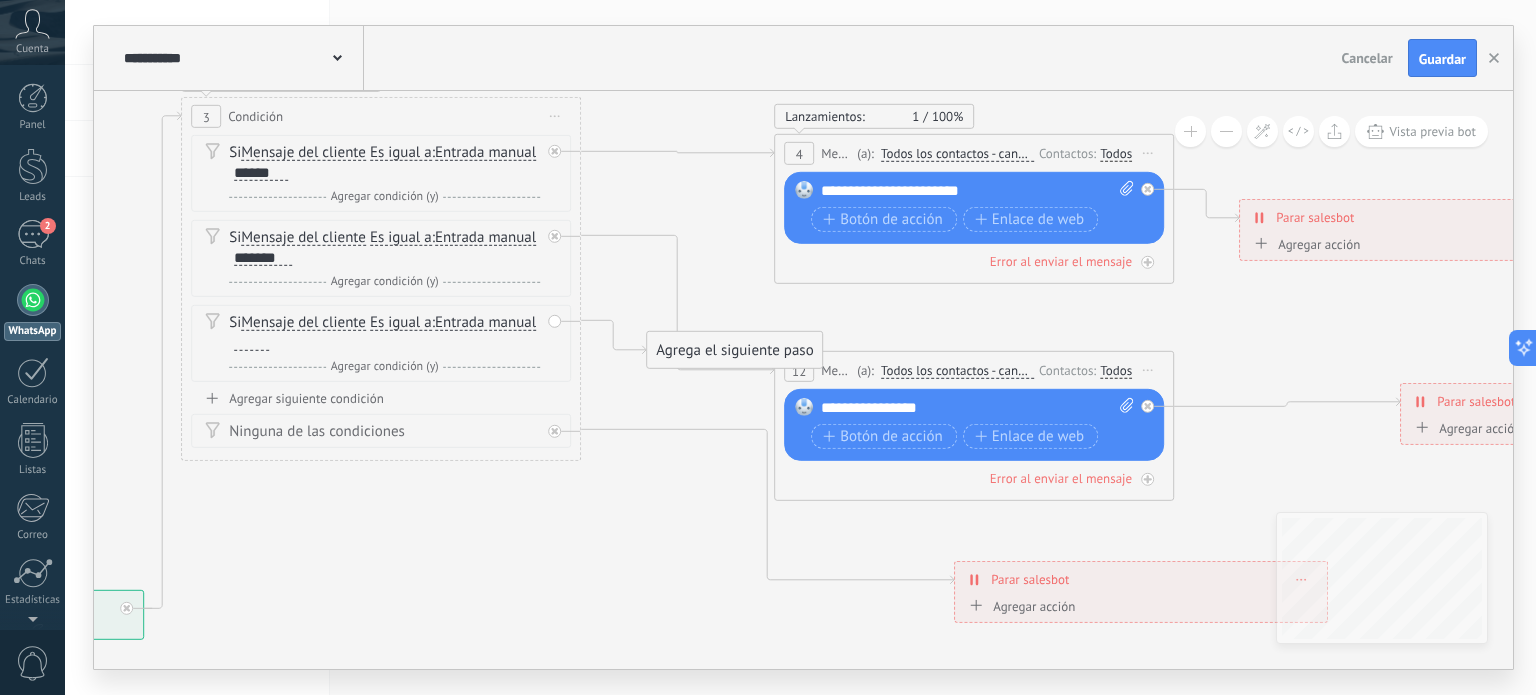 click 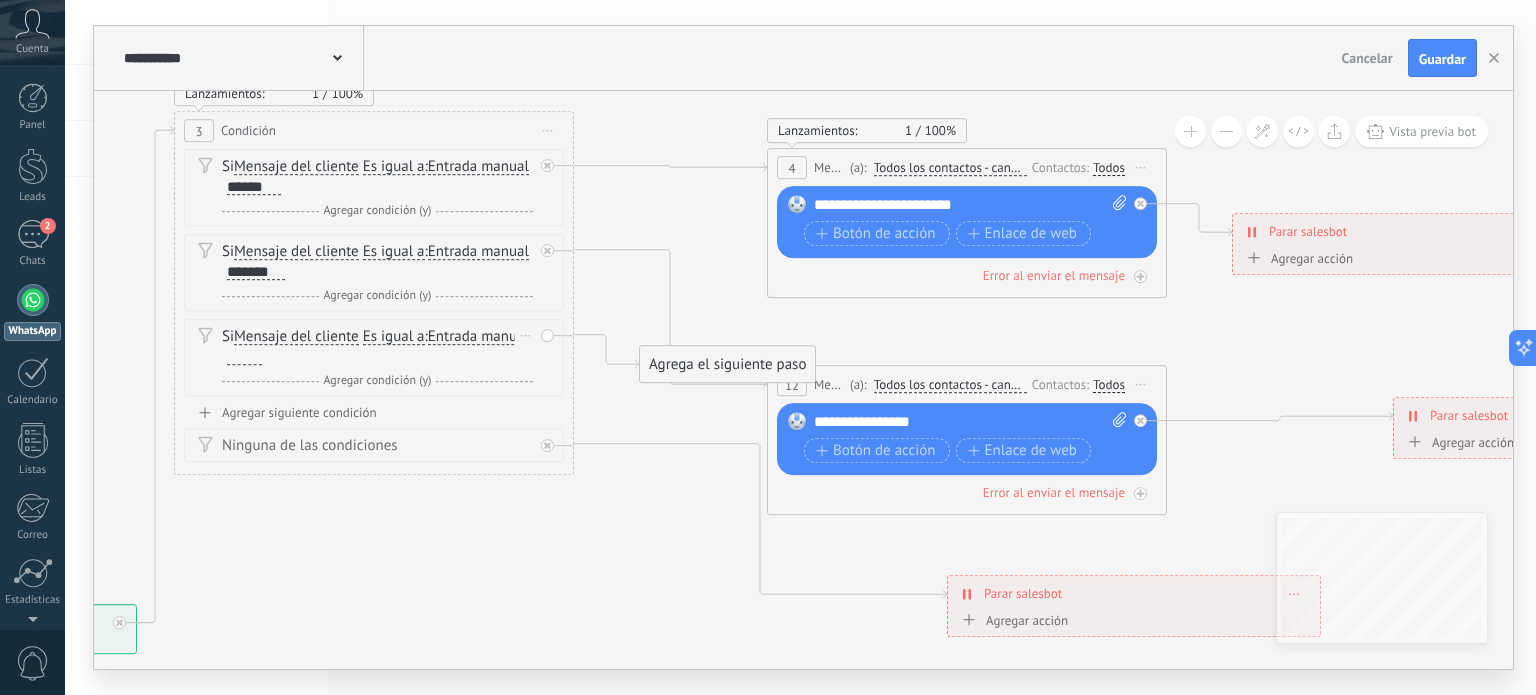 click at bounding box center [244, 357] 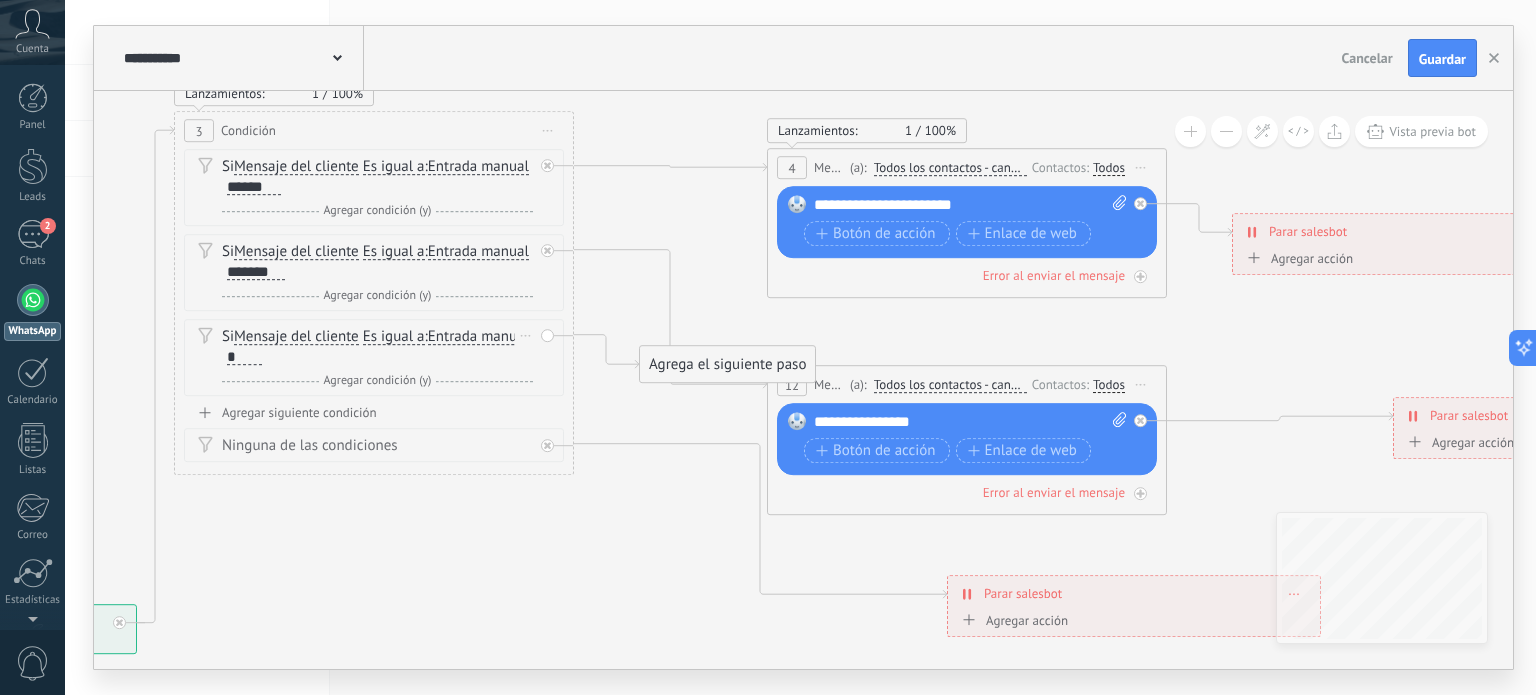 type 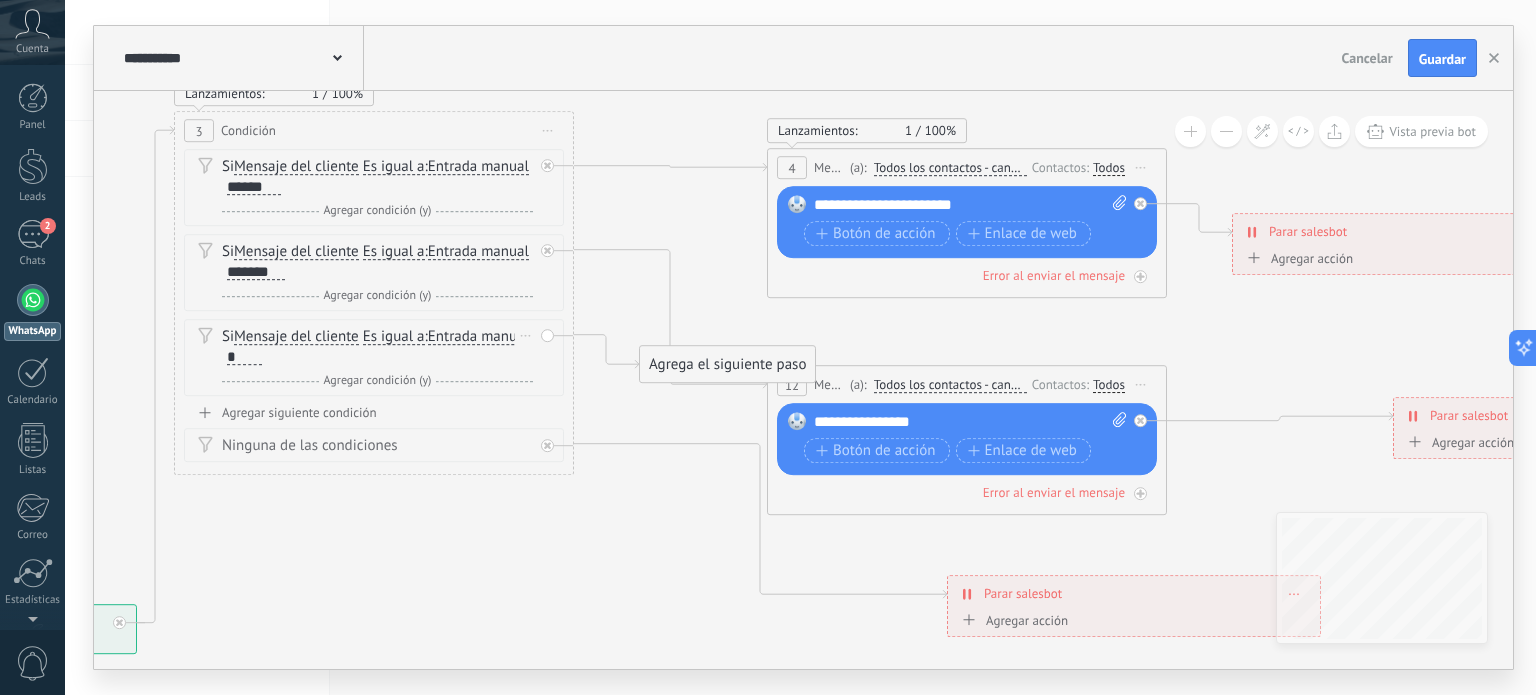 click on "*" at bounding box center [244, 358] 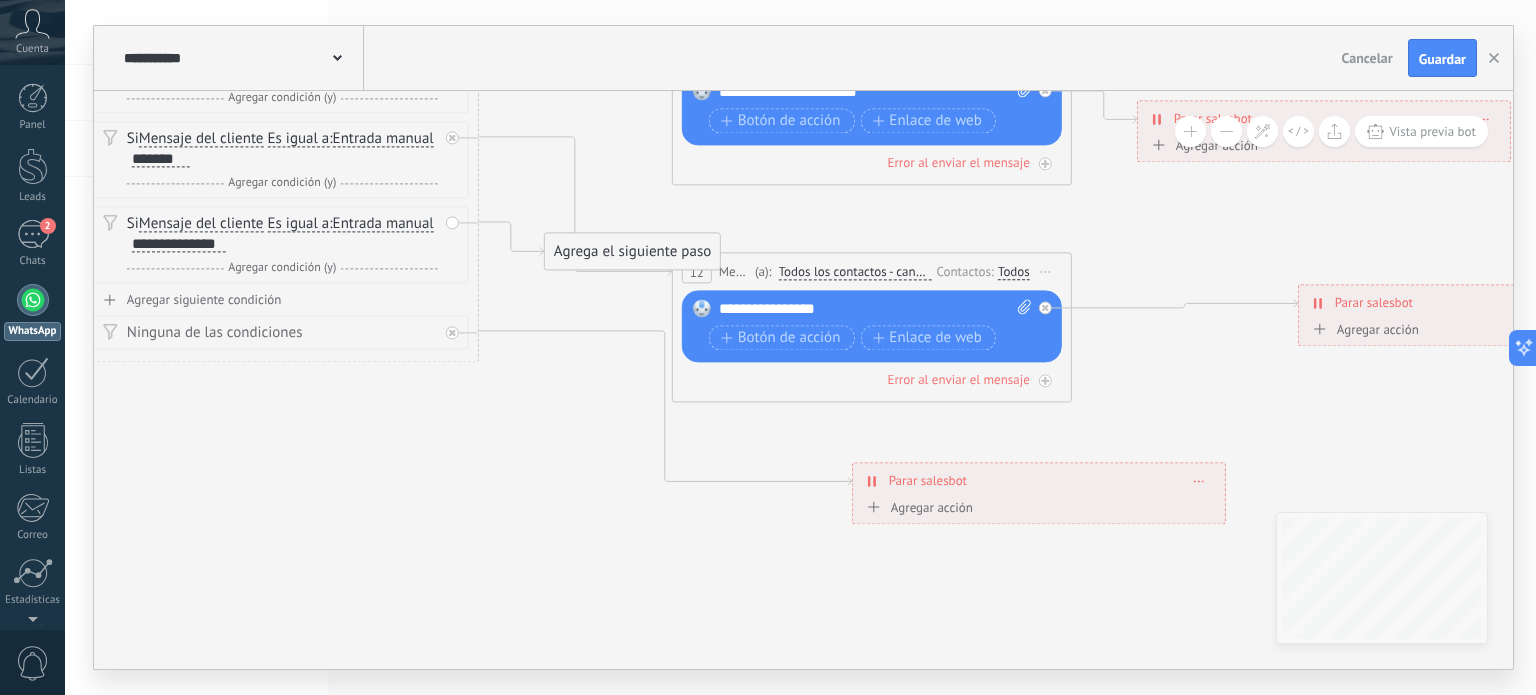 drag, startPoint x: 632, startPoint y: 548, endPoint x: 519, endPoint y: 359, distance: 220.20445 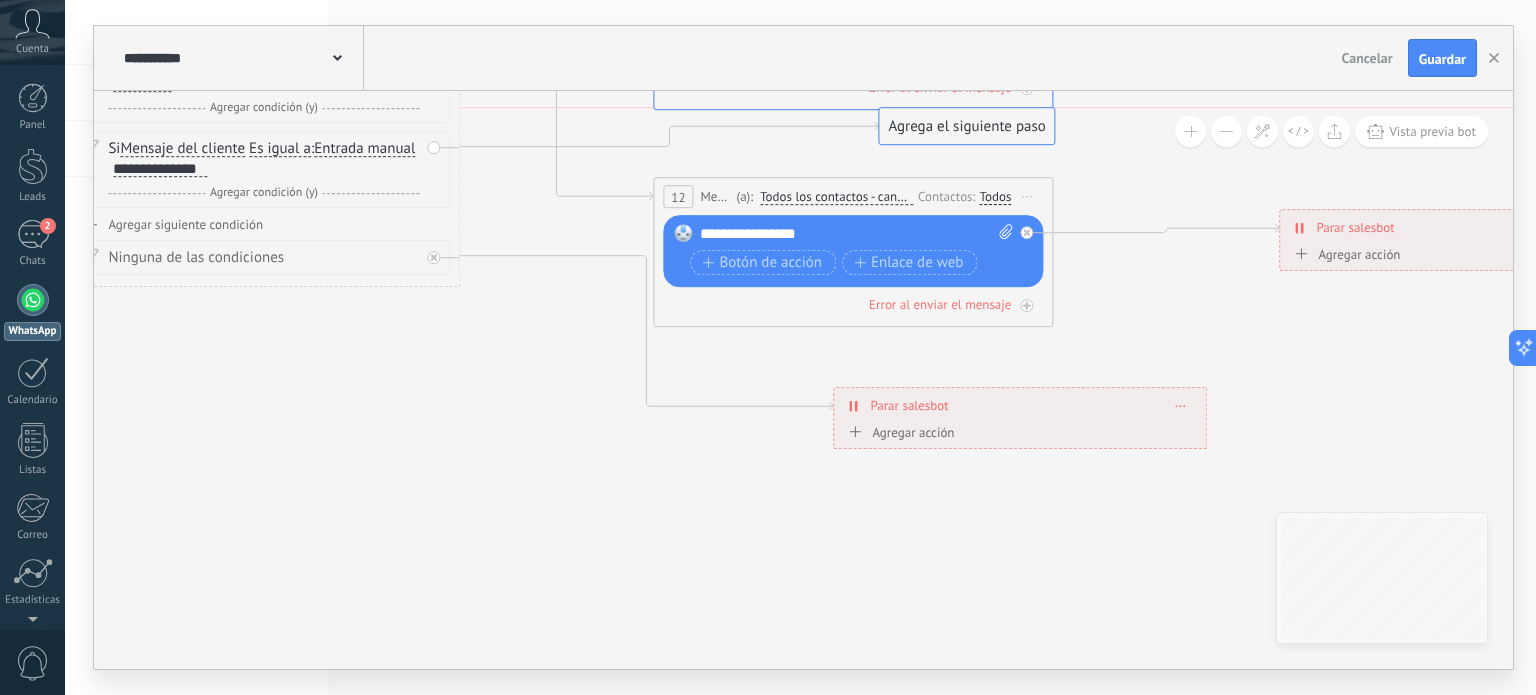 drag, startPoint x: 563, startPoint y: 182, endPoint x: 916, endPoint y: 125, distance: 357.57236 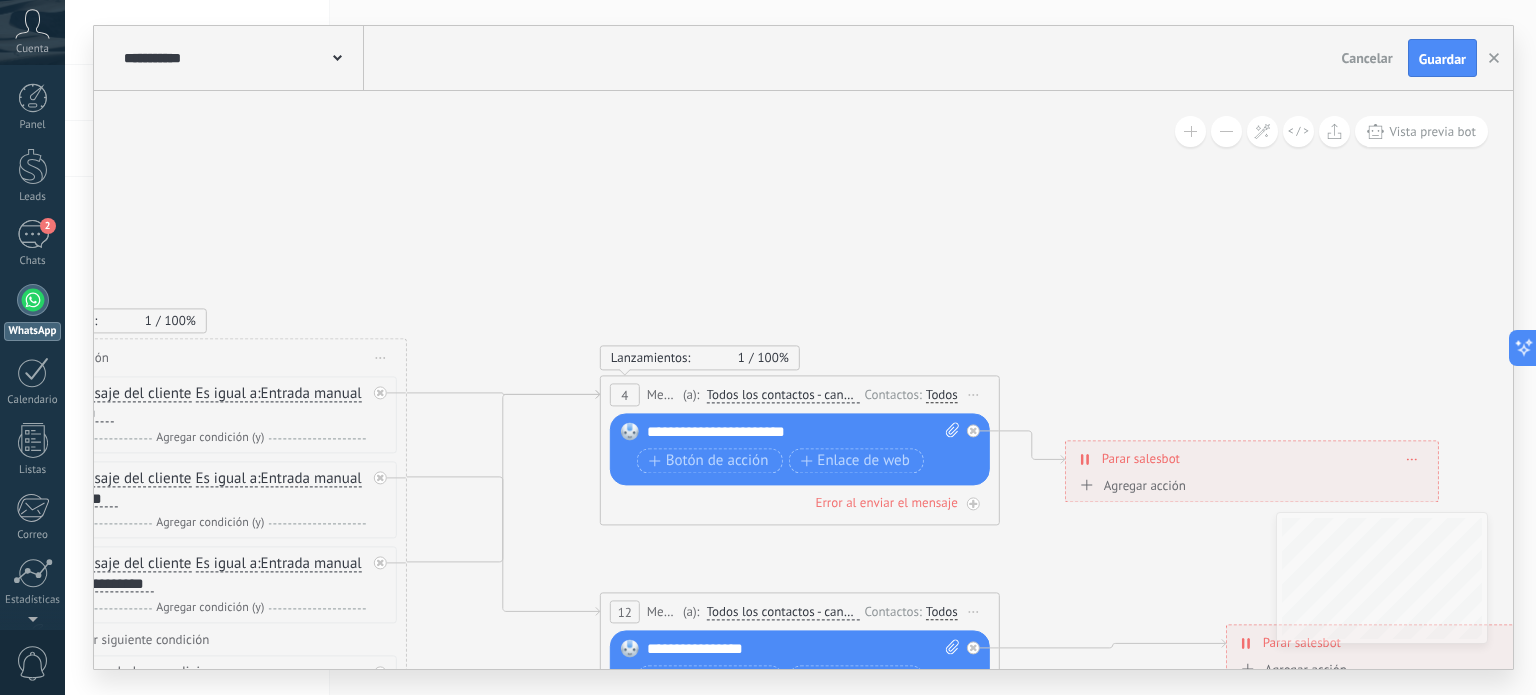 drag, startPoint x: 1050, startPoint y: 144, endPoint x: 964, endPoint y: 543, distance: 408.16296 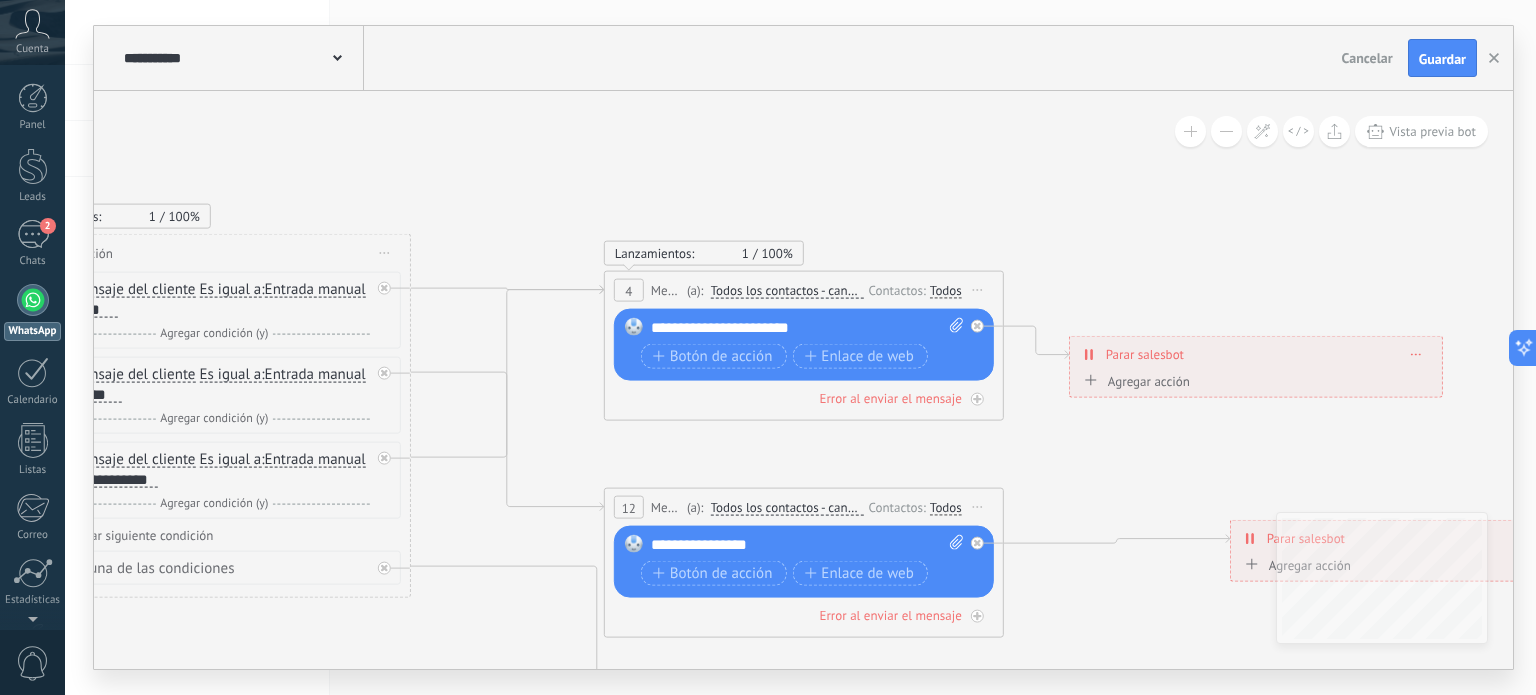 drag, startPoint x: 534, startPoint y: 536, endPoint x: 533, endPoint y: 340, distance: 196.00255 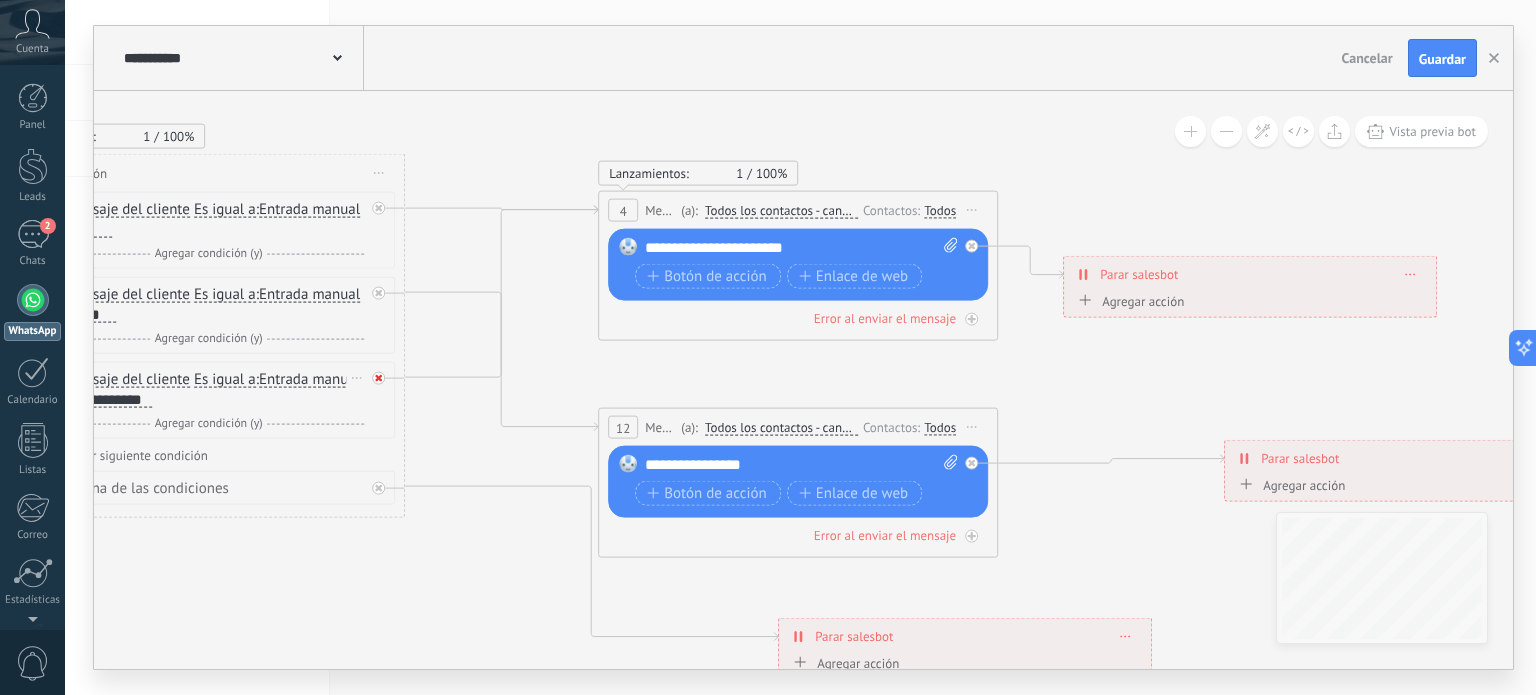 click at bounding box center [378, 378] 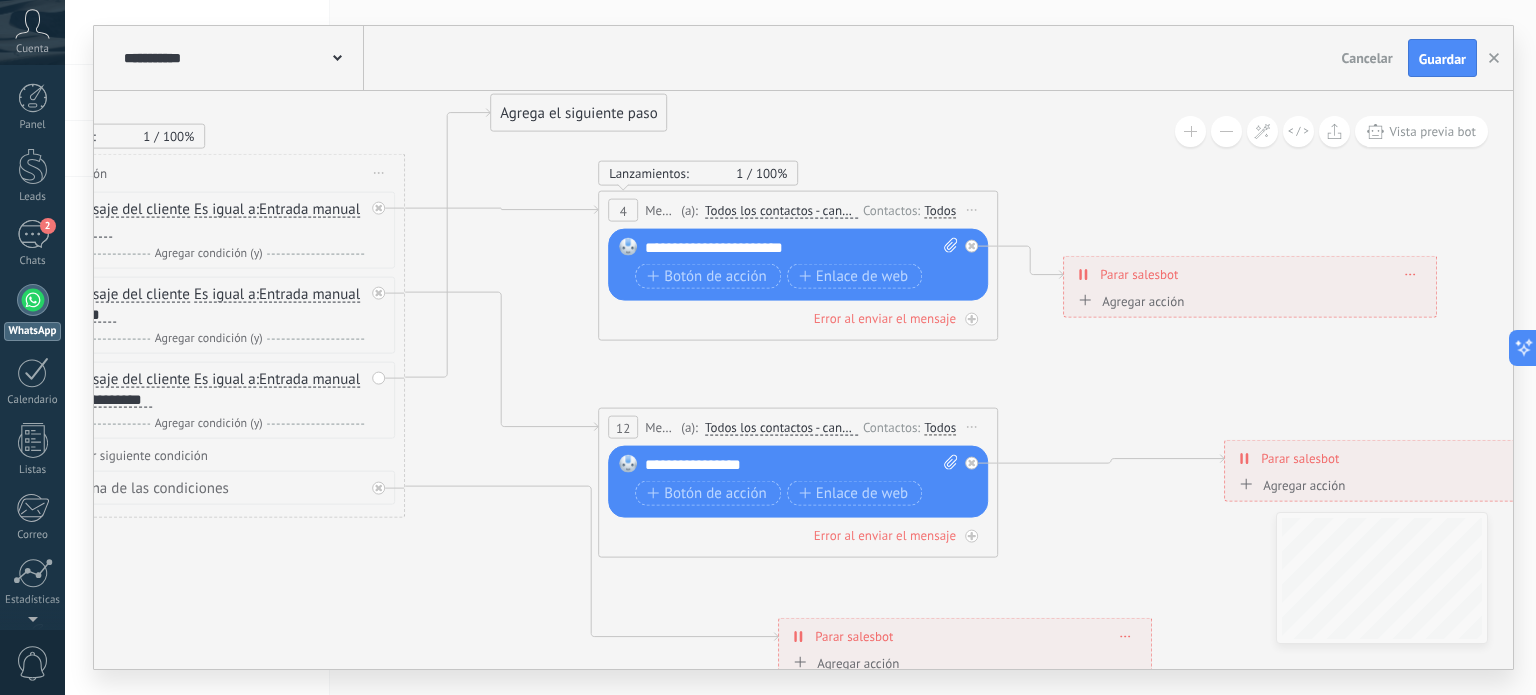 drag, startPoint x: 559, startPoint y: 366, endPoint x: 581, endPoint y: 111, distance: 255.94727 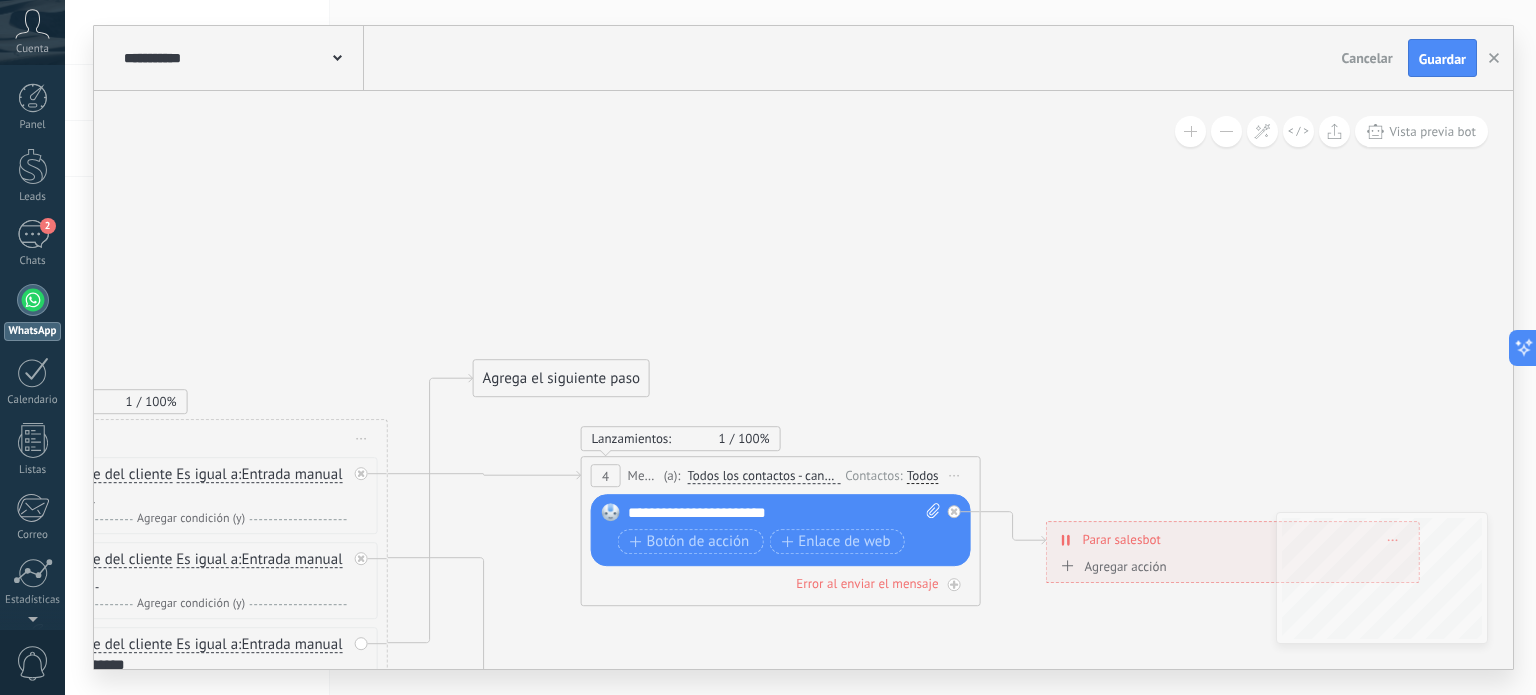 drag, startPoint x: 506, startPoint y: 171, endPoint x: 500, endPoint y: 484, distance: 313.0575 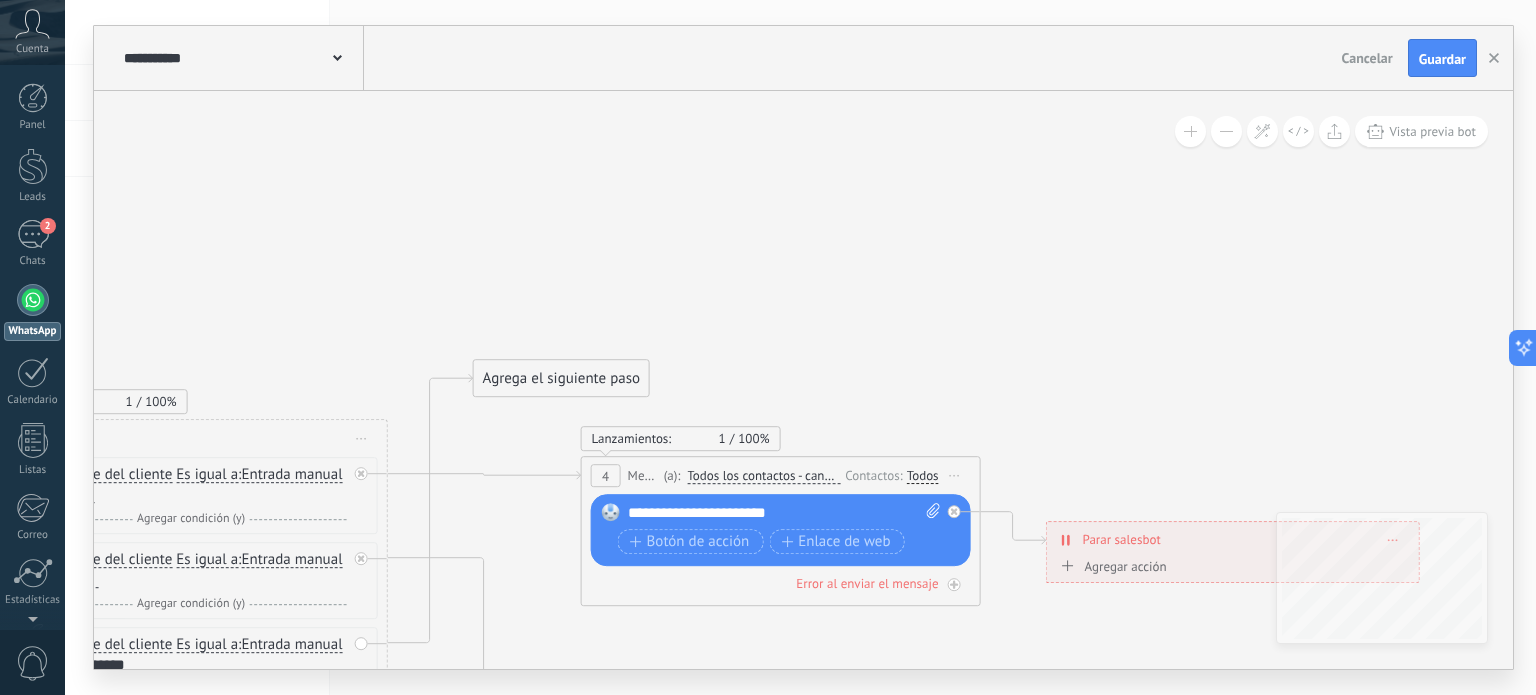 click 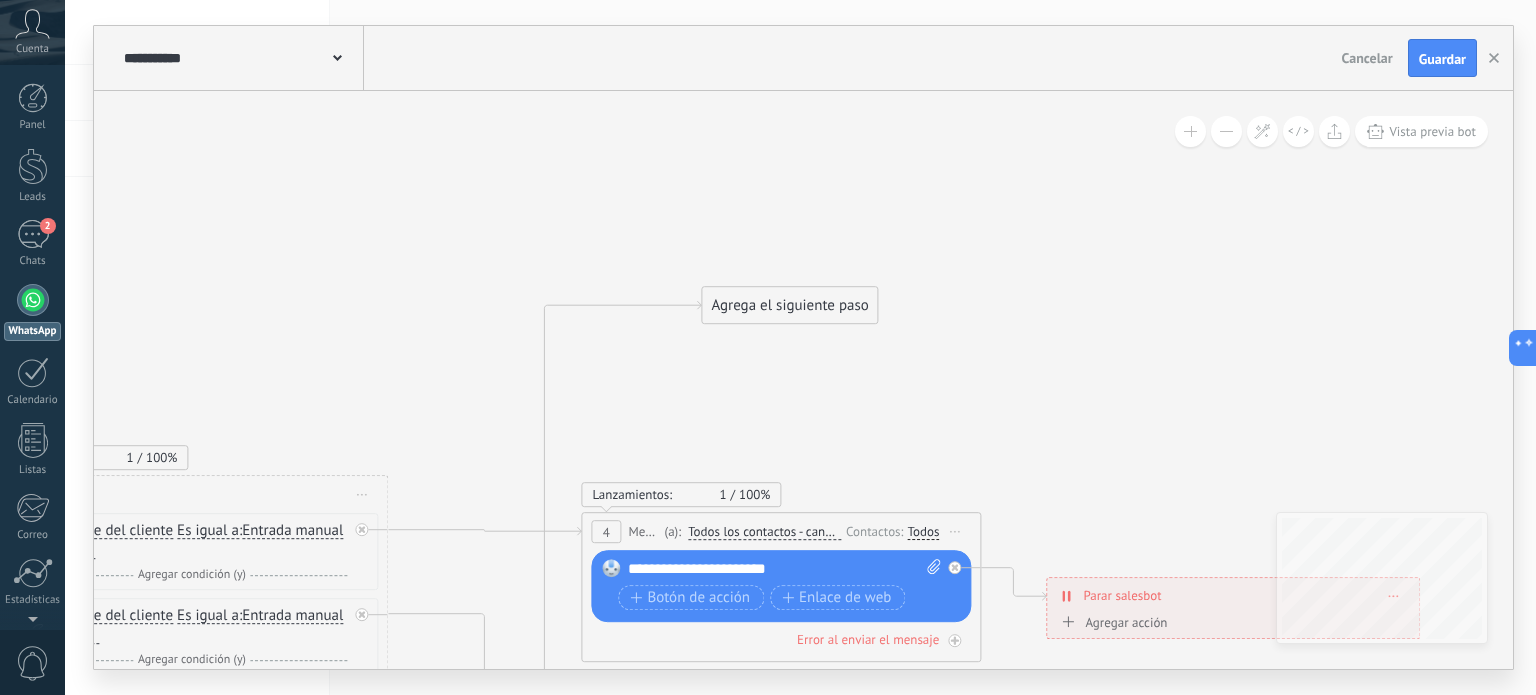 drag, startPoint x: 525, startPoint y: 437, endPoint x: 754, endPoint y: 308, distance: 262.83453 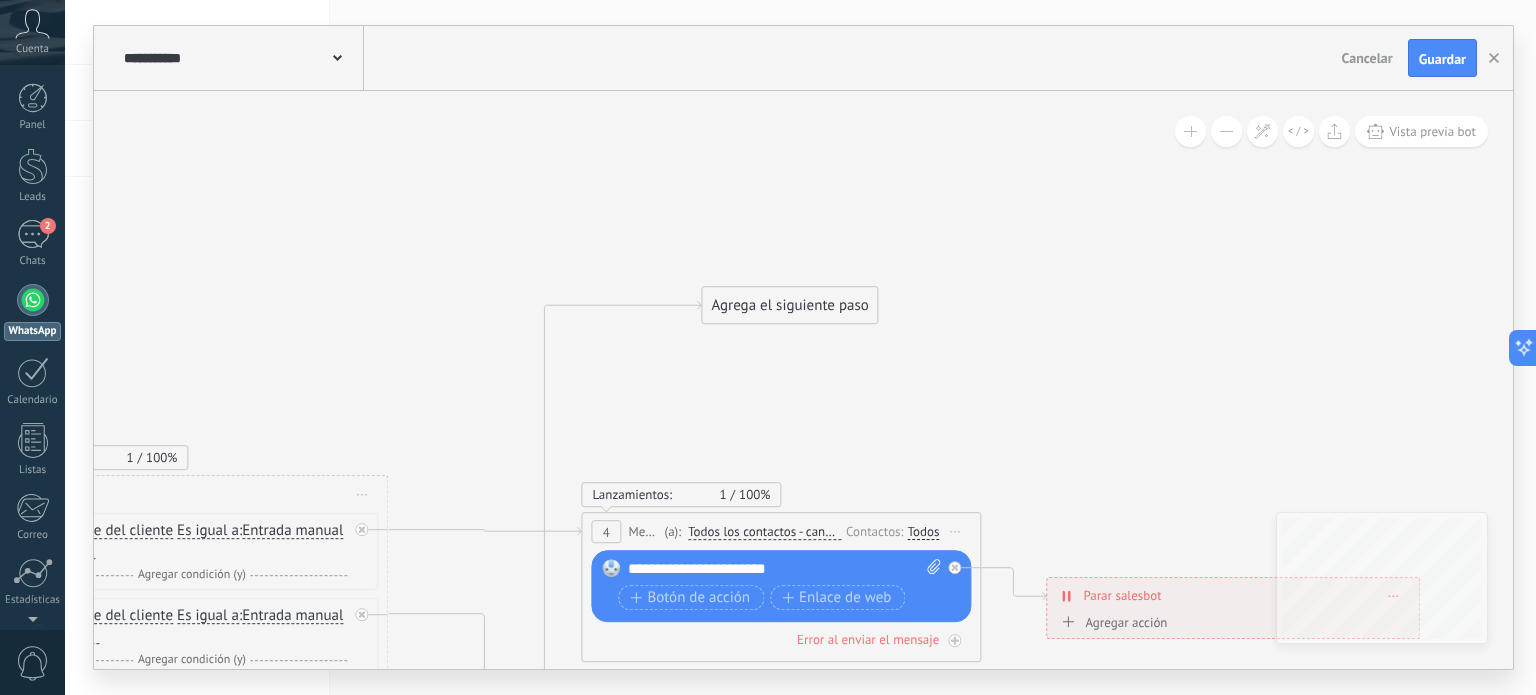 click on "Agrega el siguiente paso" at bounding box center (789, 305) 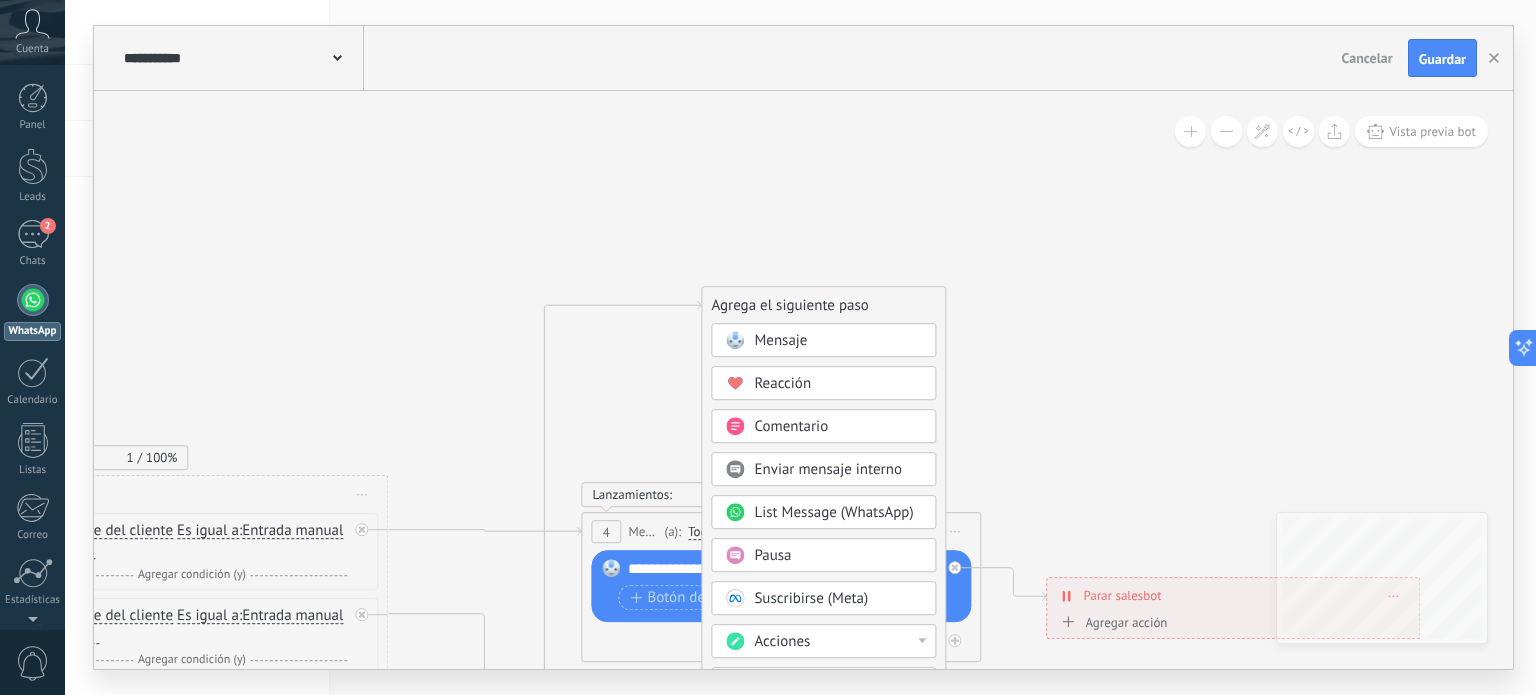 click on "Mensaje" at bounding box center (838, 341) 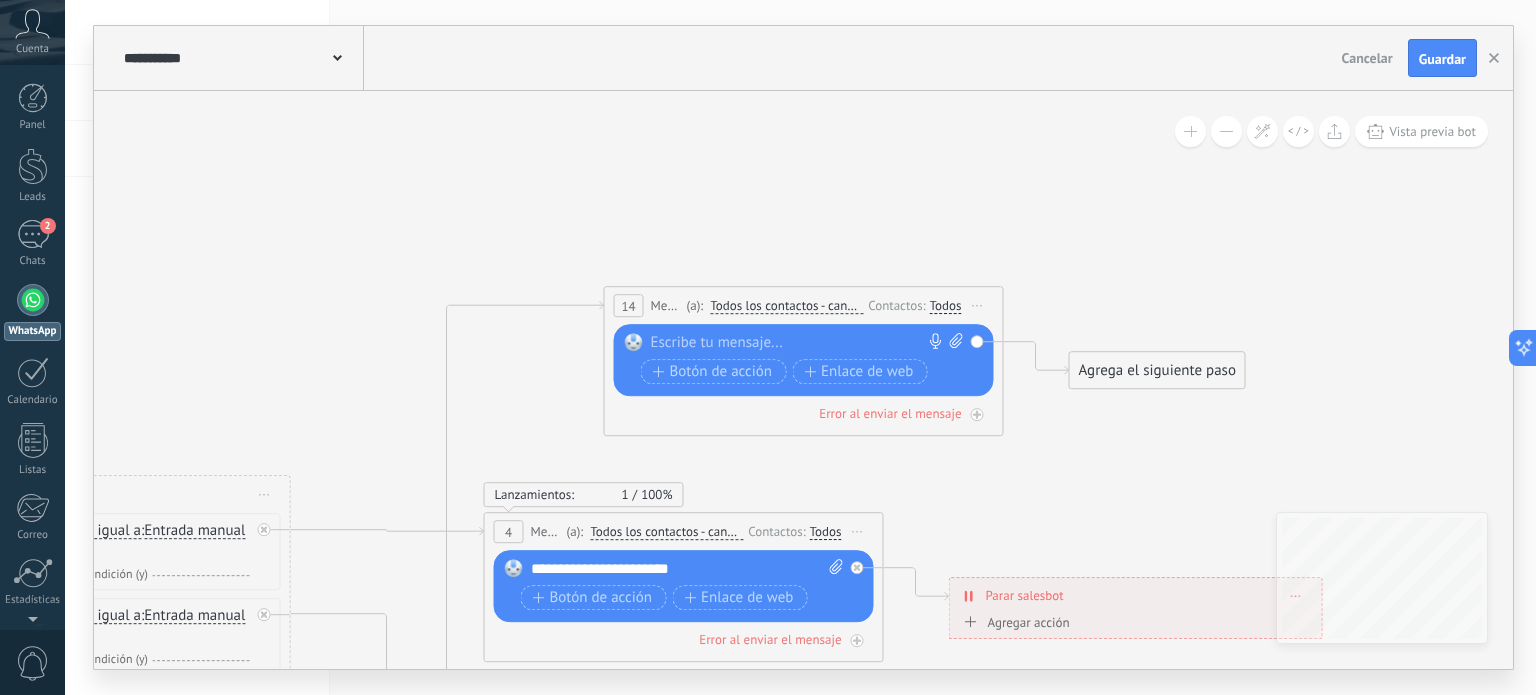 click at bounding box center (799, 343) 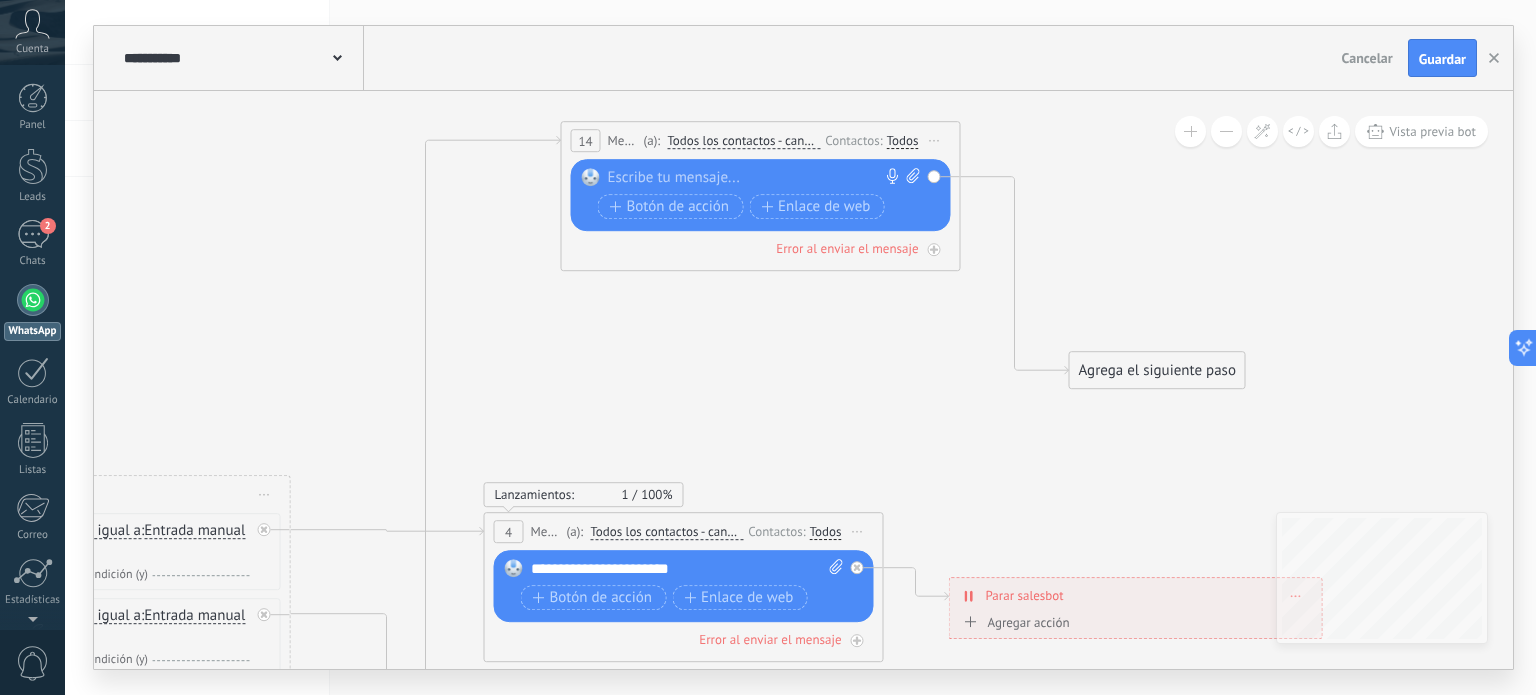 drag, startPoint x: 691, startPoint y: 301, endPoint x: 648, endPoint y: 136, distance: 170.511 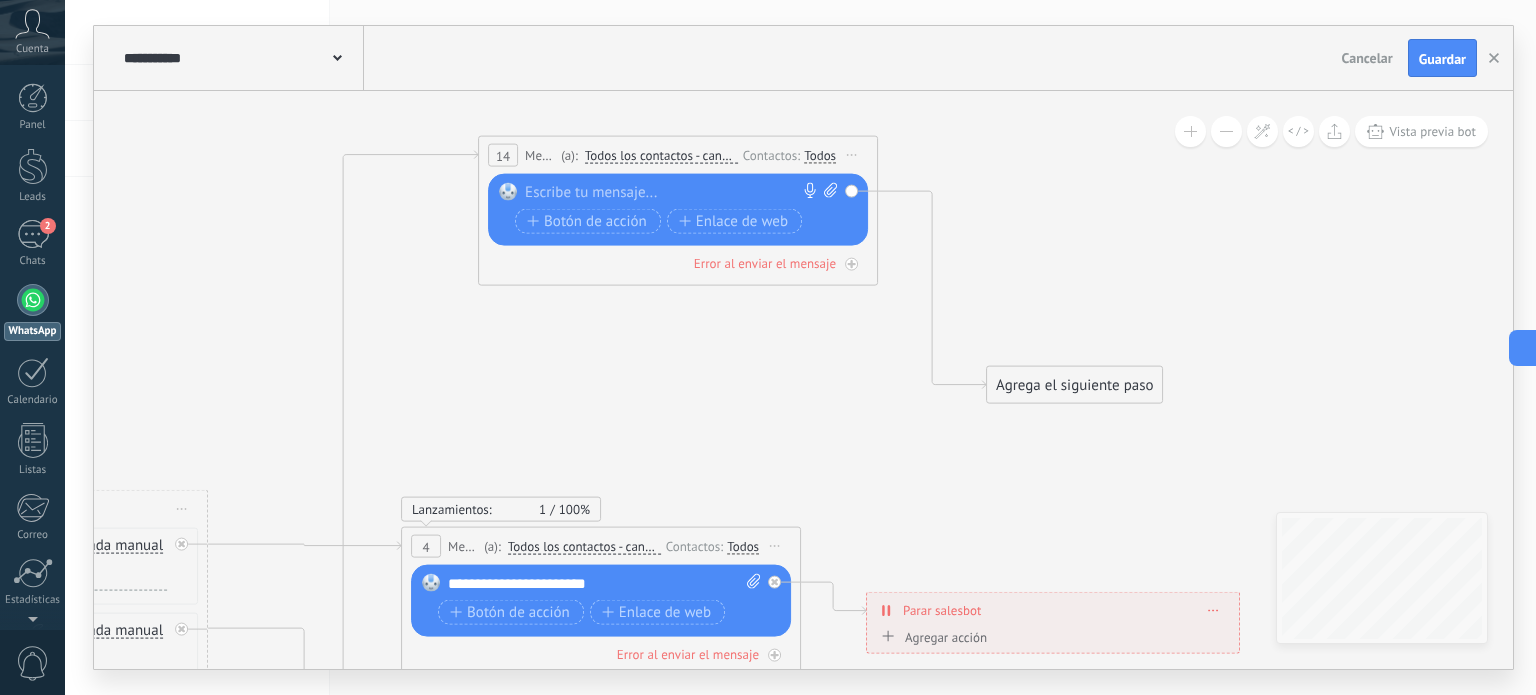 drag, startPoint x: 866, startPoint y: 423, endPoint x: 759, endPoint y: 453, distance: 111.12605 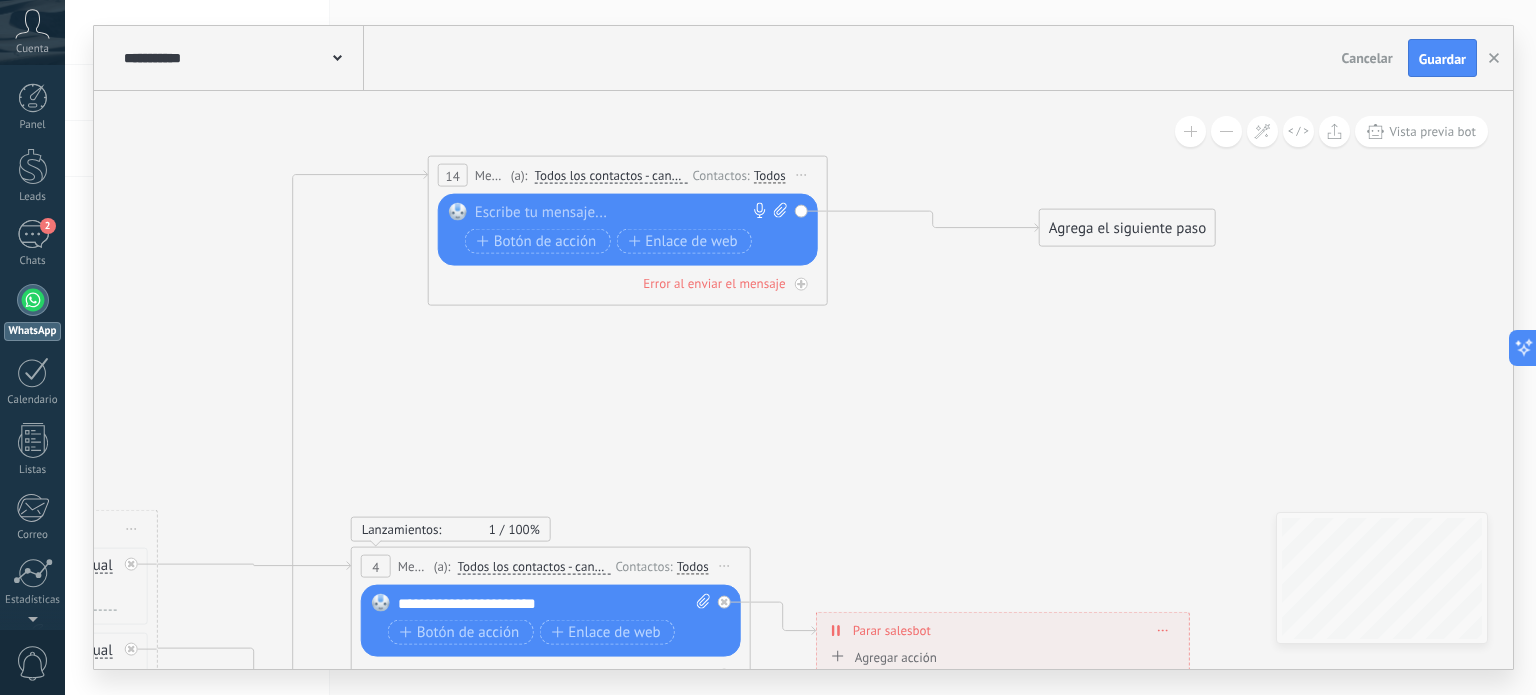 drag, startPoint x: 1031, startPoint y: 399, endPoint x: 1134, endPoint y: 223, distance: 203.92401 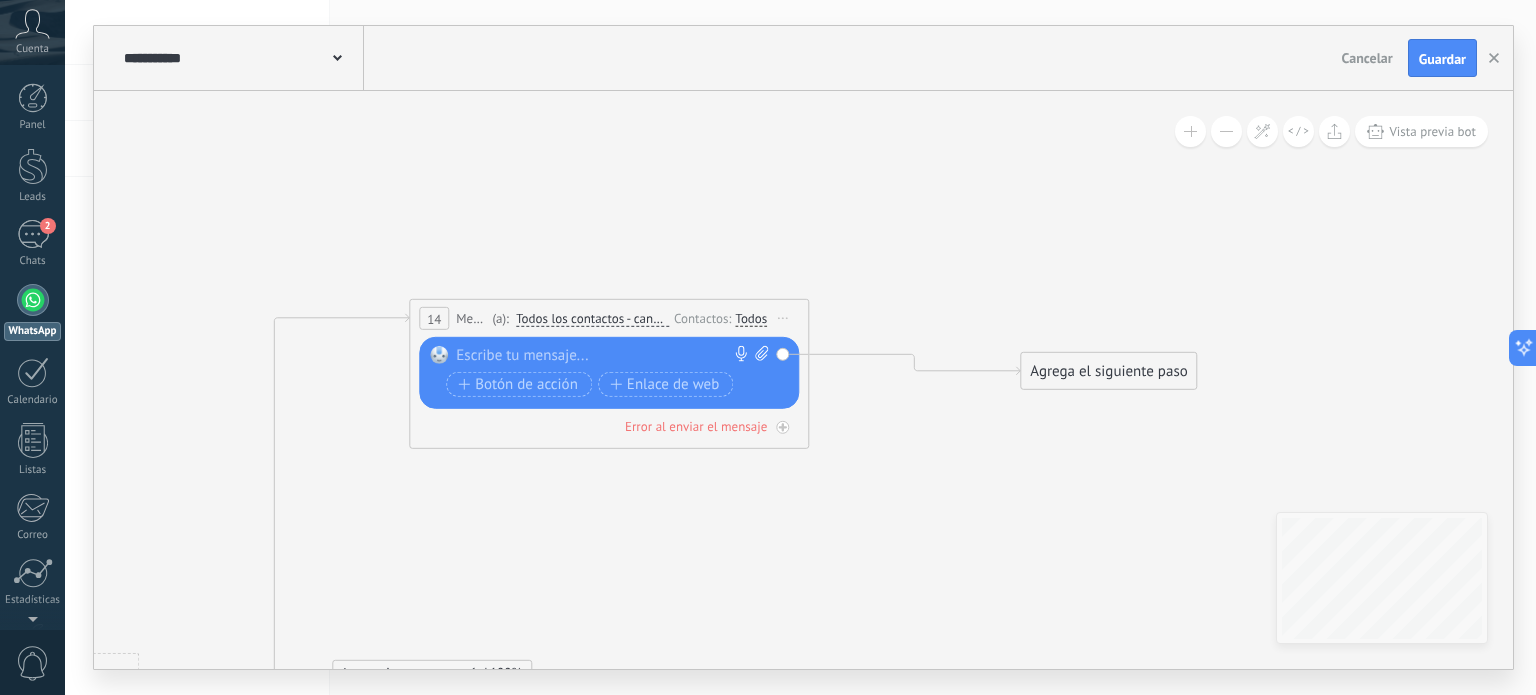 drag, startPoint x: 553, startPoint y: 356, endPoint x: 564, endPoint y: 512, distance: 156.38734 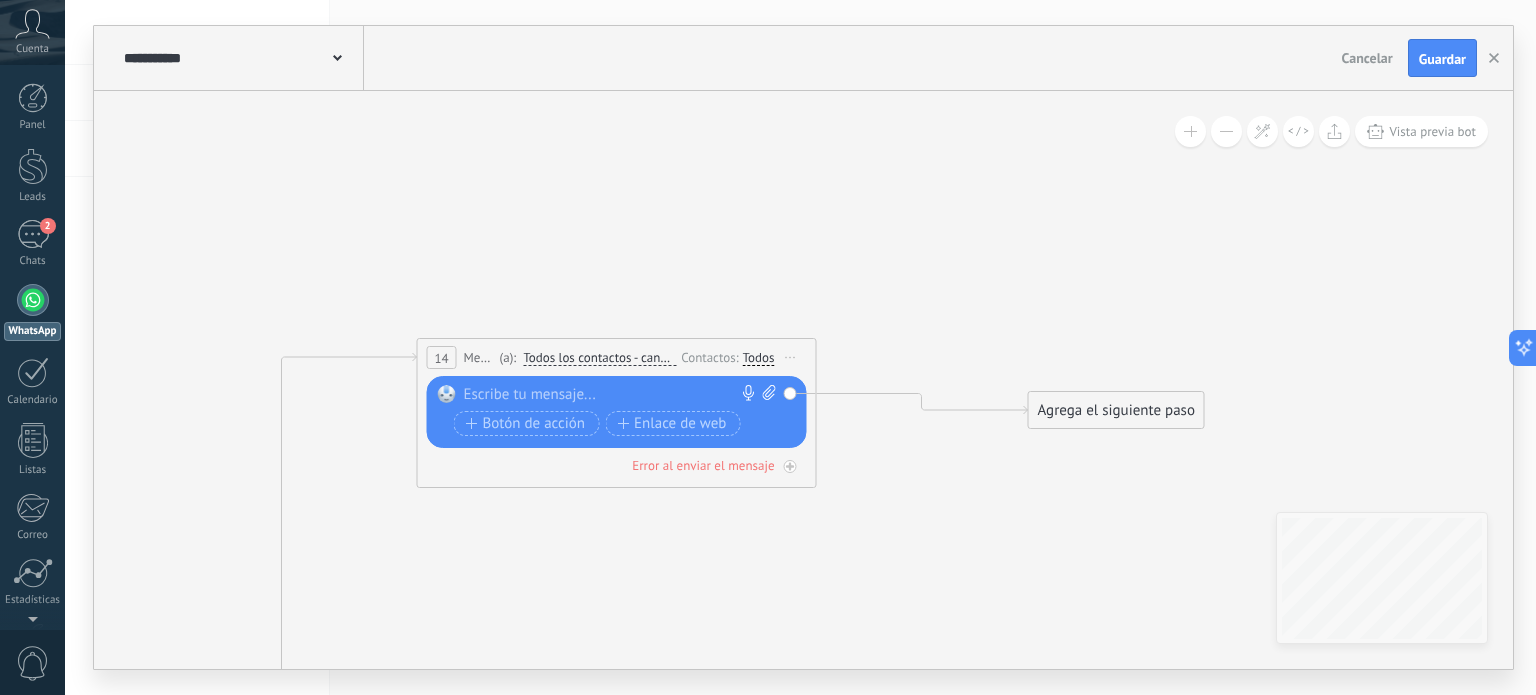 click at bounding box center (612, 395) 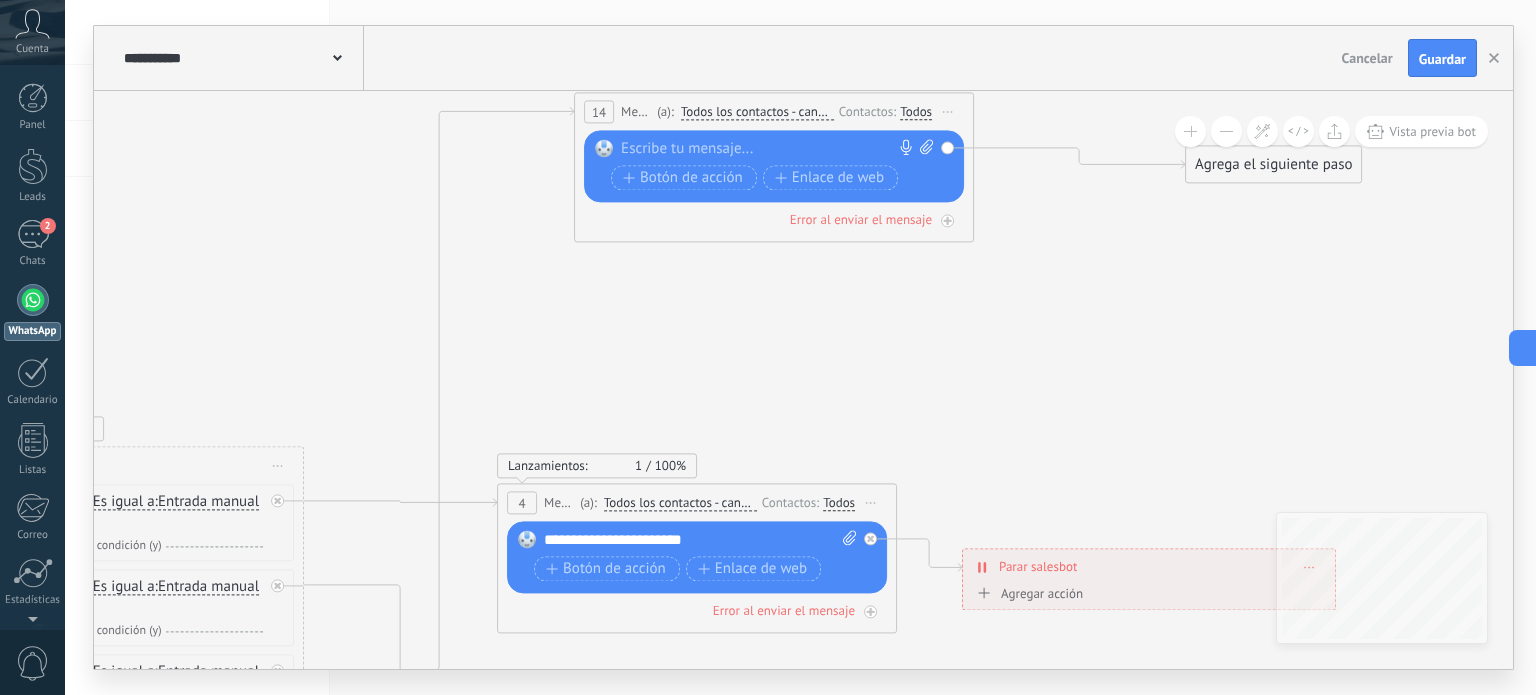 drag, startPoint x: 831, startPoint y: 487, endPoint x: 1004, endPoint y: 153, distance: 376.14493 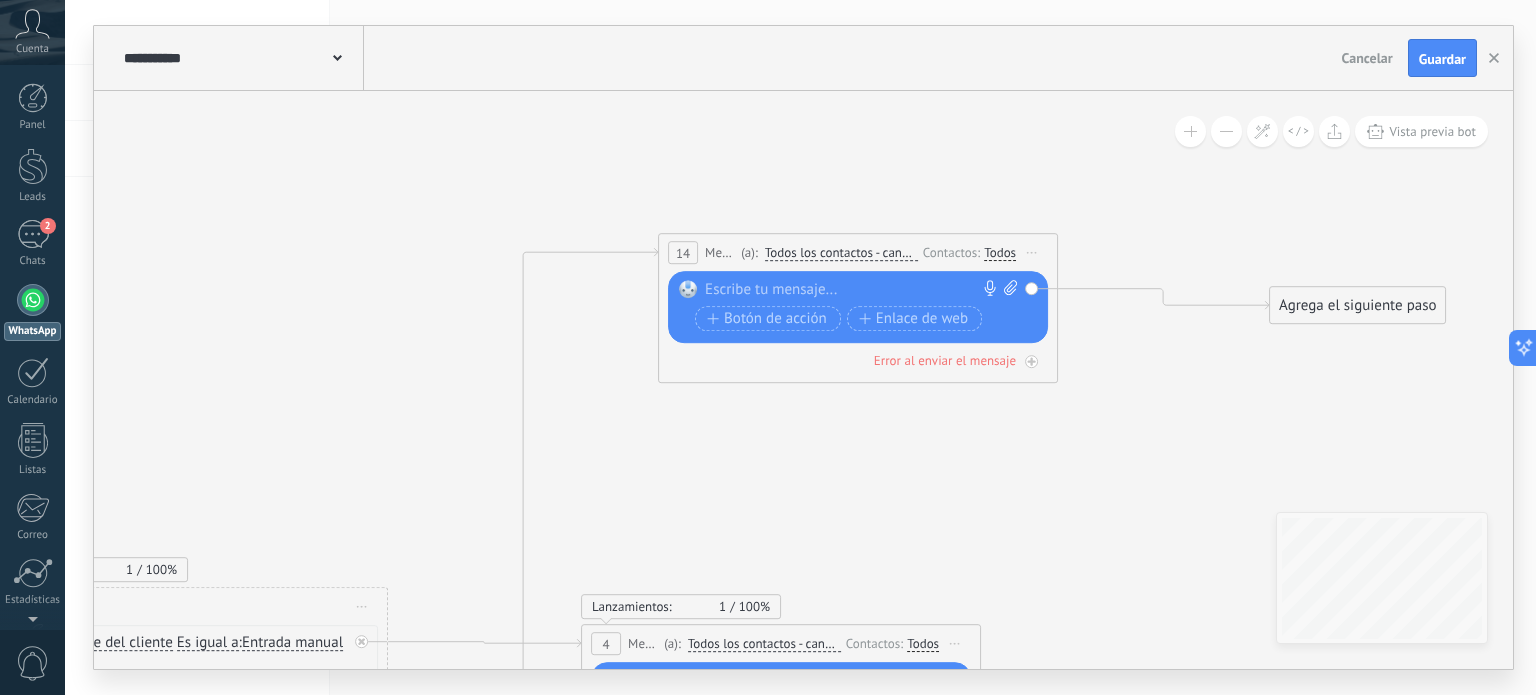 drag, startPoint x: 977, startPoint y: 229, endPoint x: 1023, endPoint y: 420, distance: 196.4612 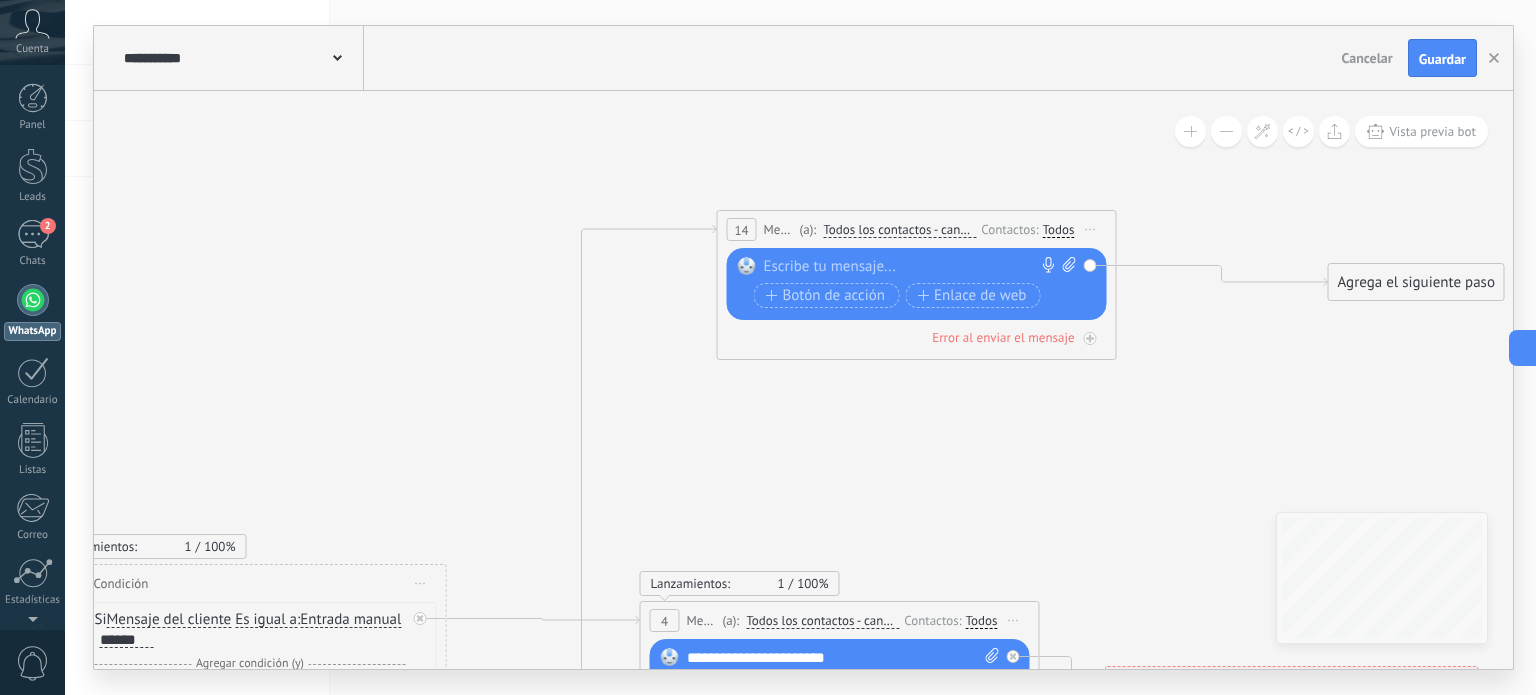 drag, startPoint x: 1020, startPoint y: 431, endPoint x: 1091, endPoint y: 406, distance: 75.272835 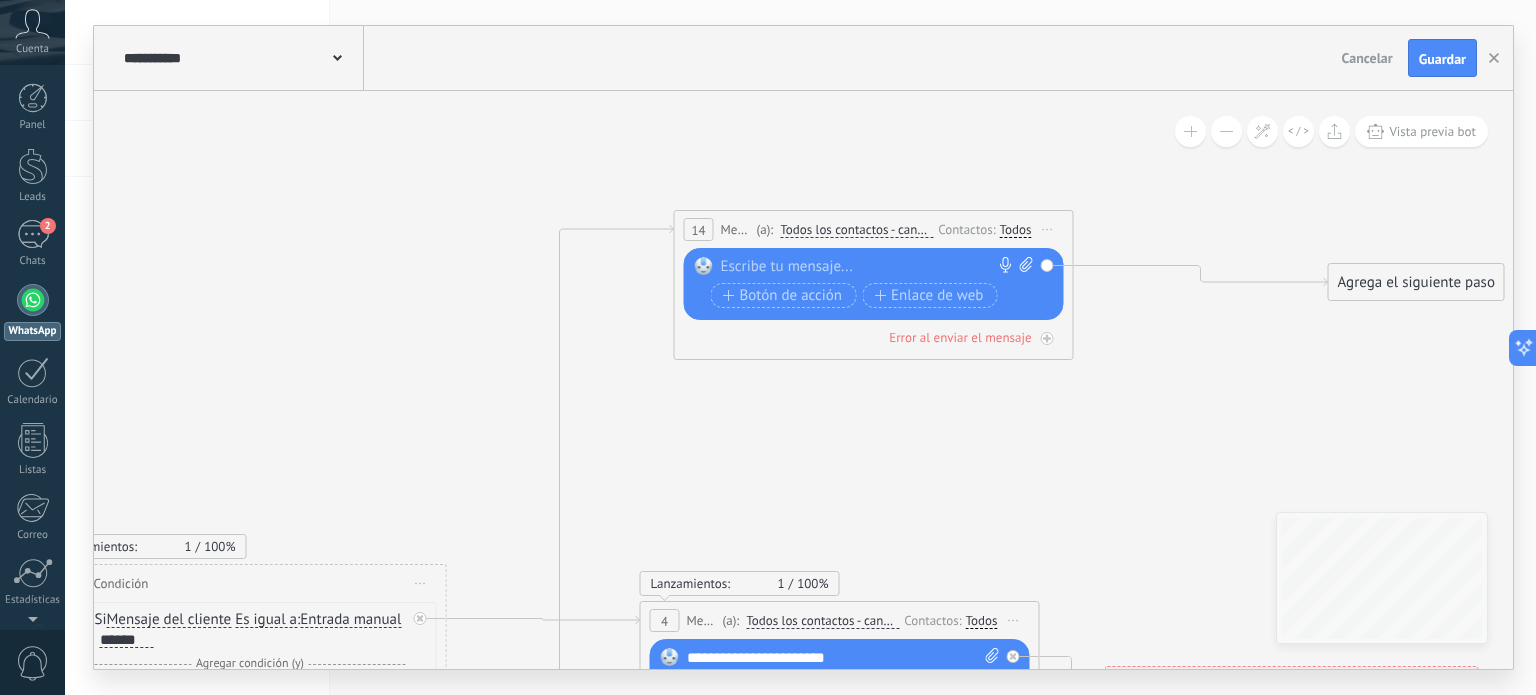 drag, startPoint x: 869, startPoint y: 222, endPoint x: 900, endPoint y: 261, distance: 49.819675 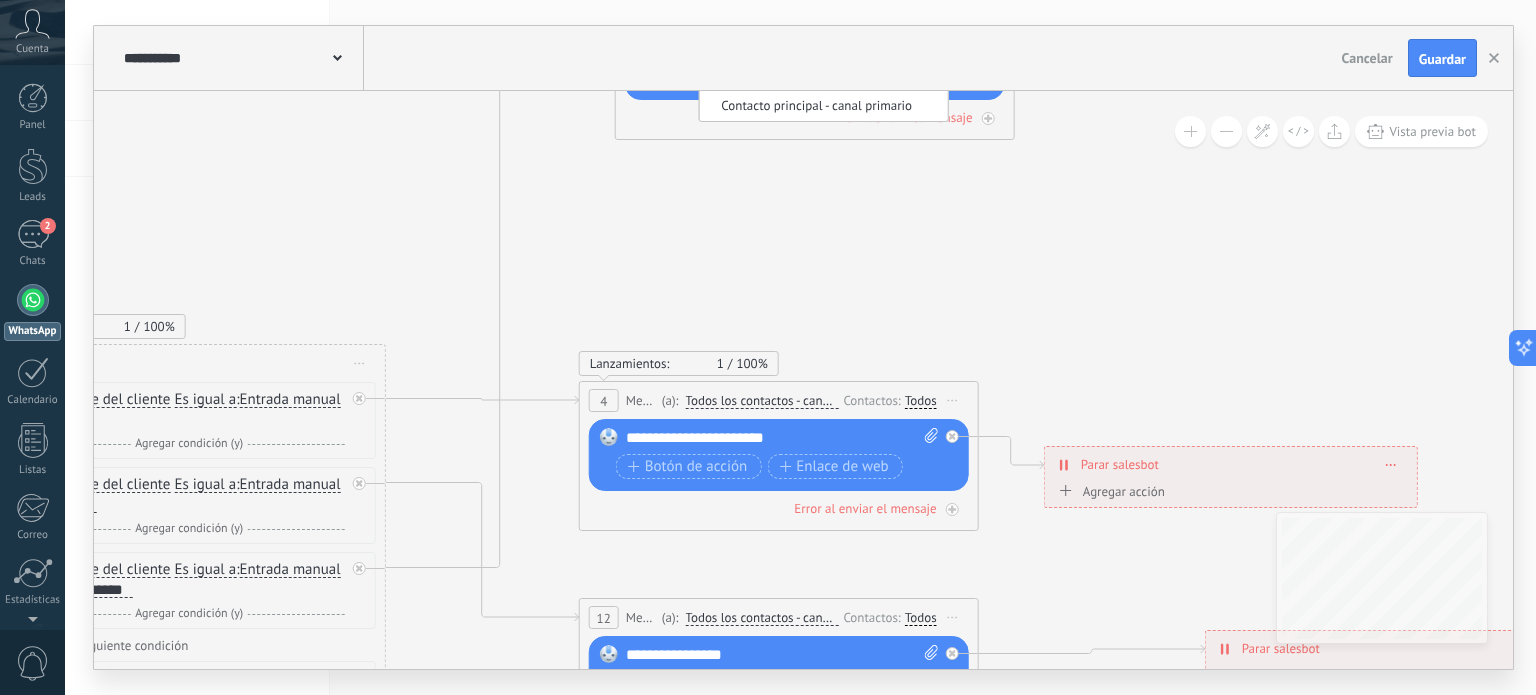 drag, startPoint x: 1034, startPoint y: 411, endPoint x: 973, endPoint y: 191, distance: 228.30025 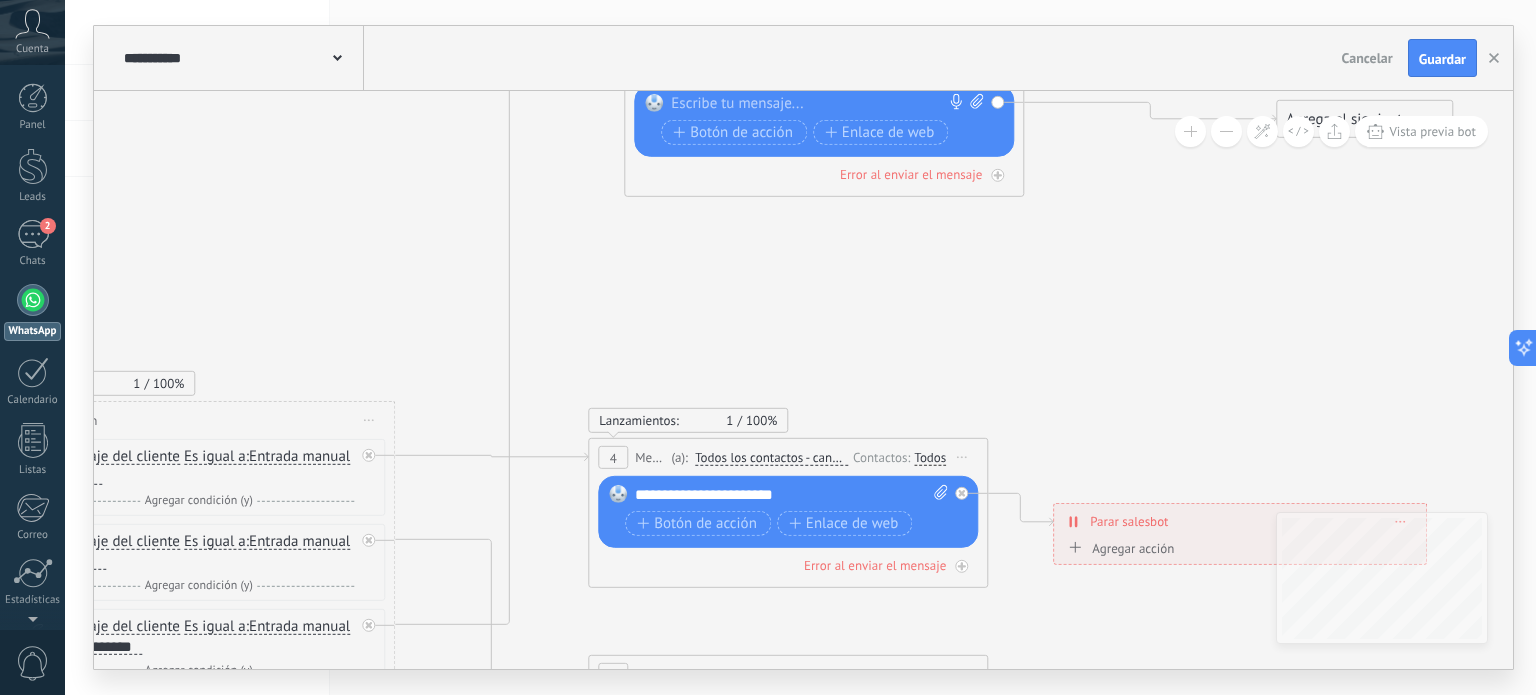 drag, startPoint x: 998, startPoint y: 239, endPoint x: 1050, endPoint y: 435, distance: 202.78067 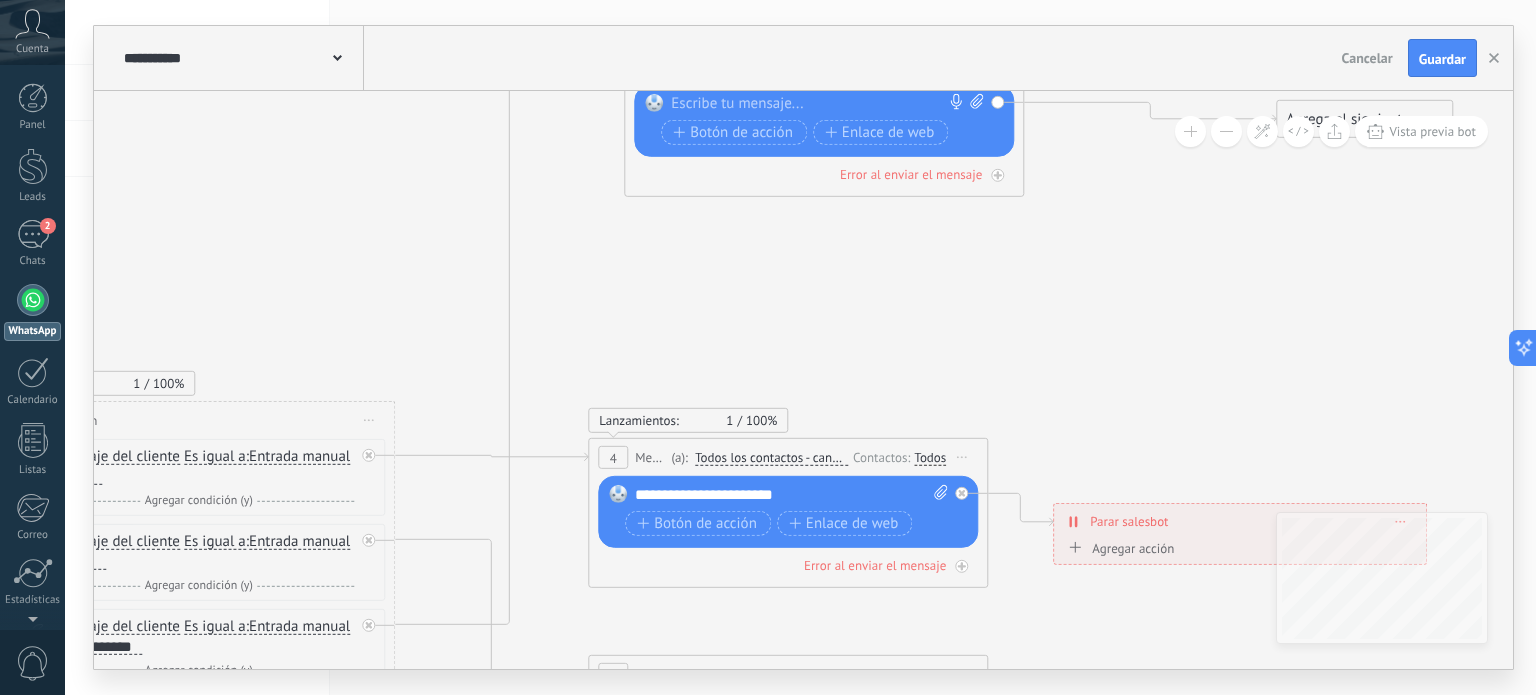 click 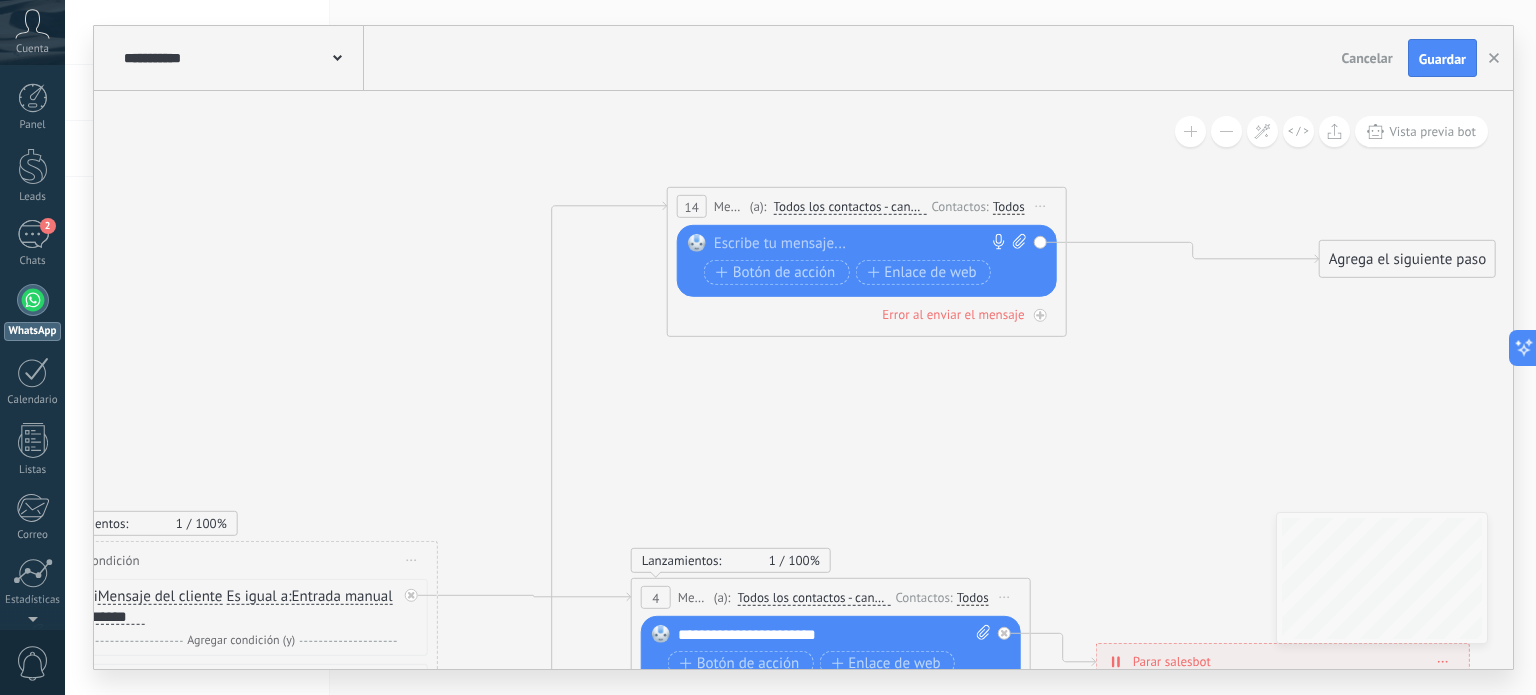 drag, startPoint x: 1008, startPoint y: 395, endPoint x: 1018, endPoint y: 426, distance: 32.572994 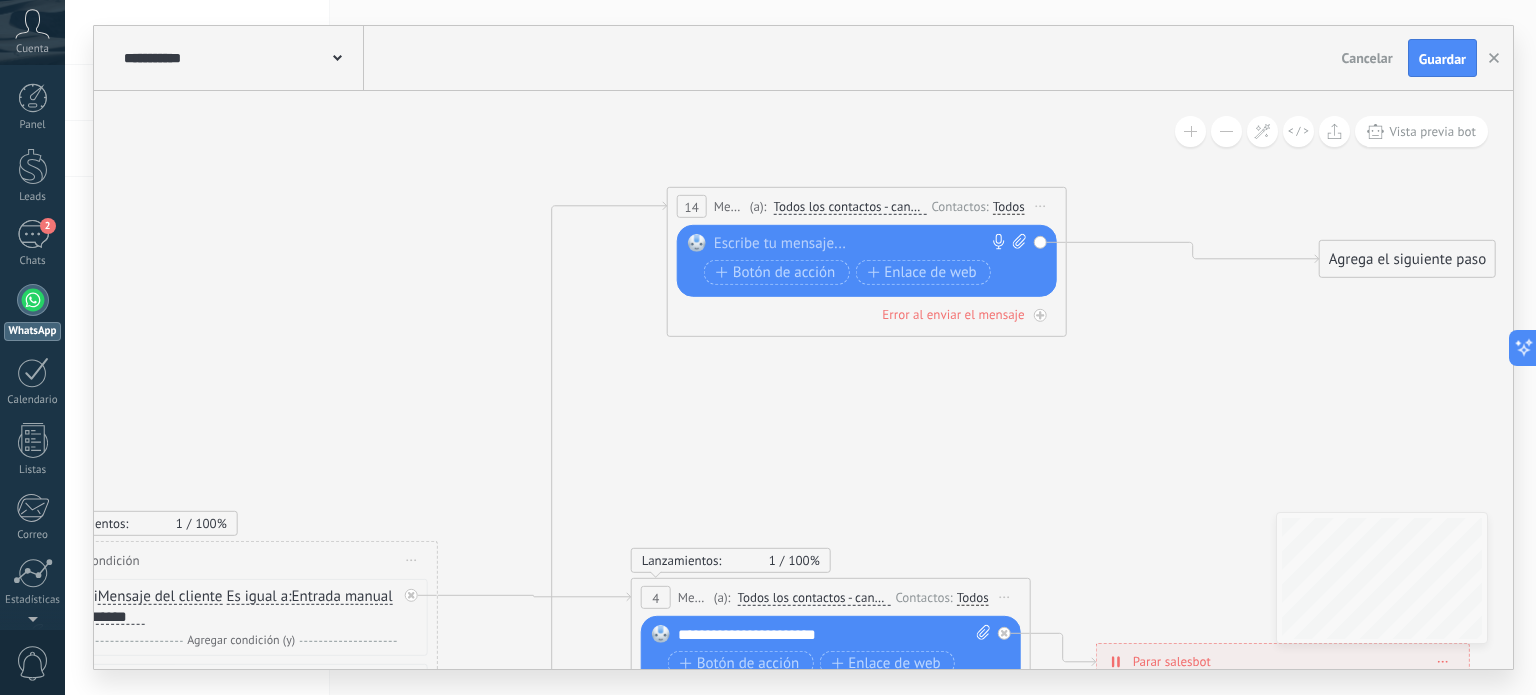 click 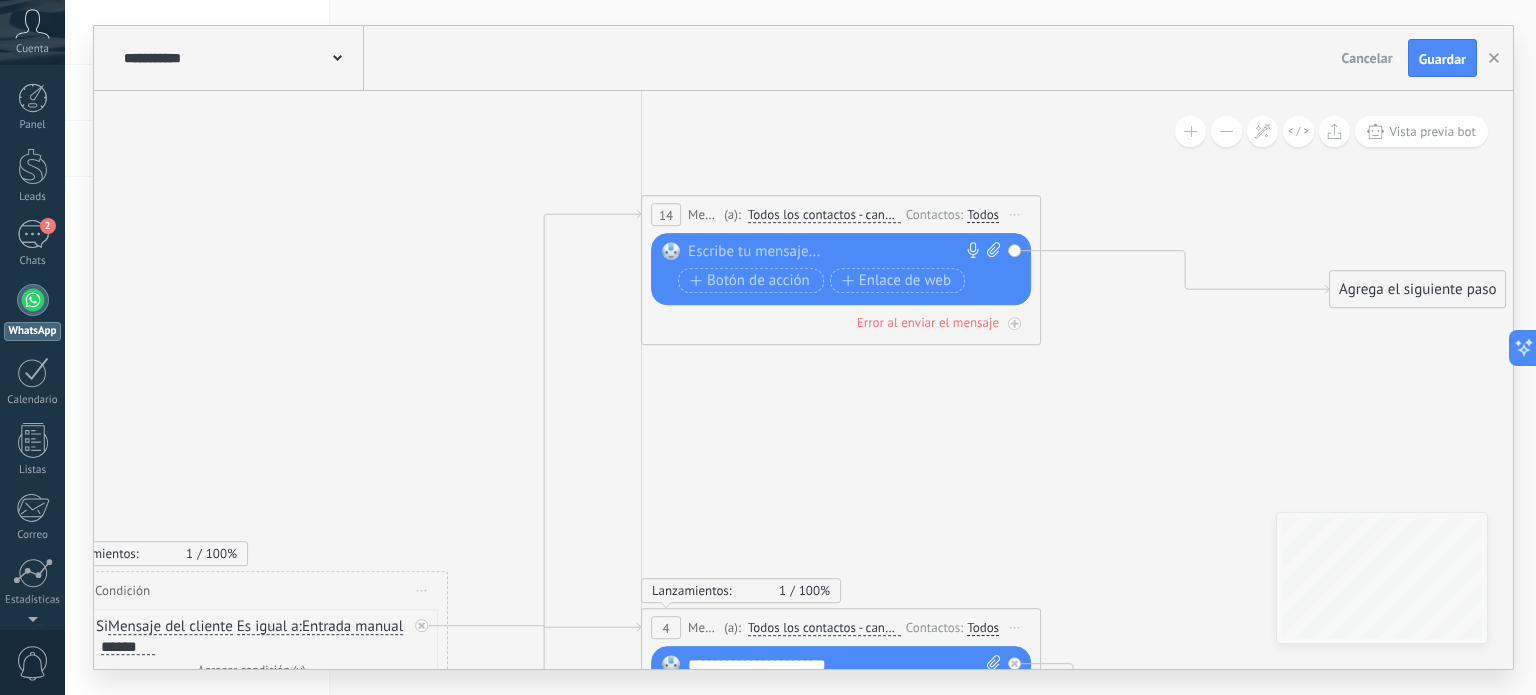 drag, startPoint x: 928, startPoint y: 231, endPoint x: 891, endPoint y: 209, distance: 43.046486 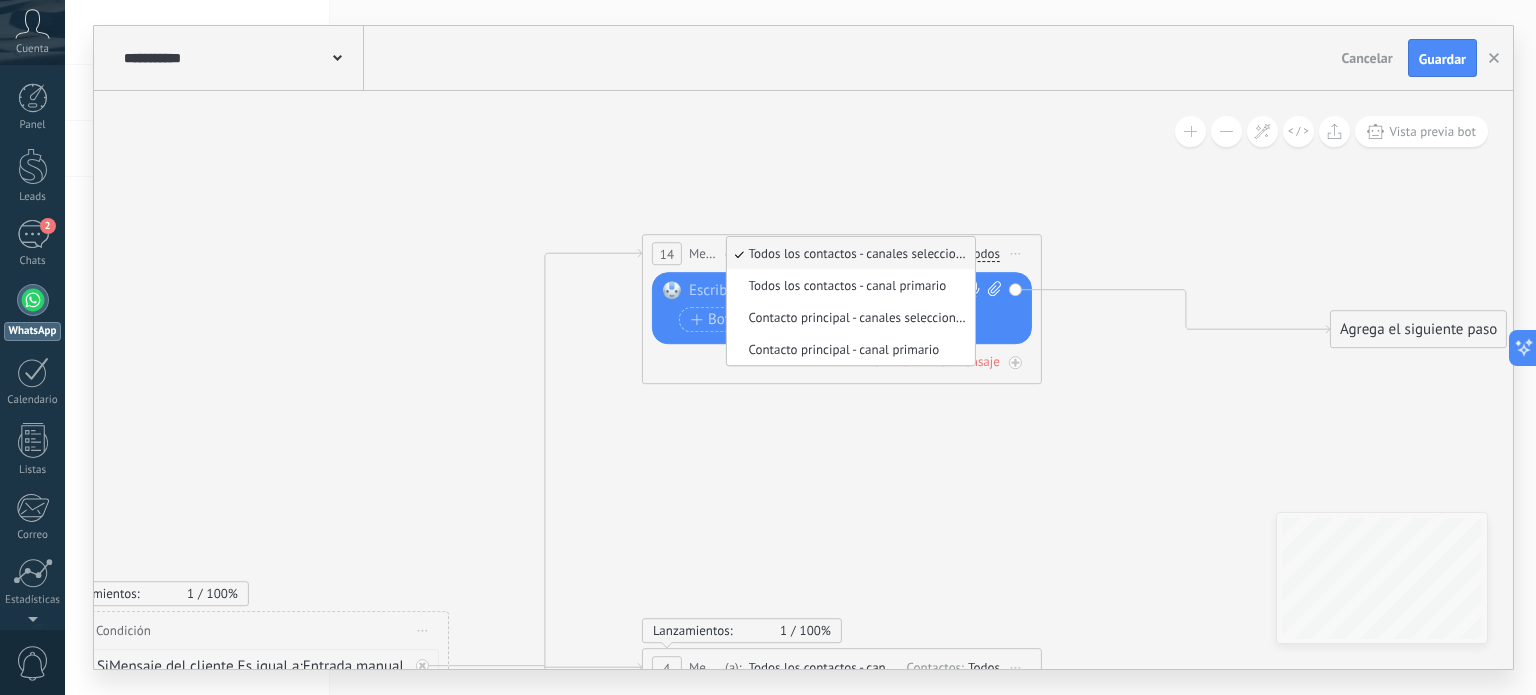 drag, startPoint x: 1005, startPoint y: 346, endPoint x: 1006, endPoint y: 386, distance: 40.012497 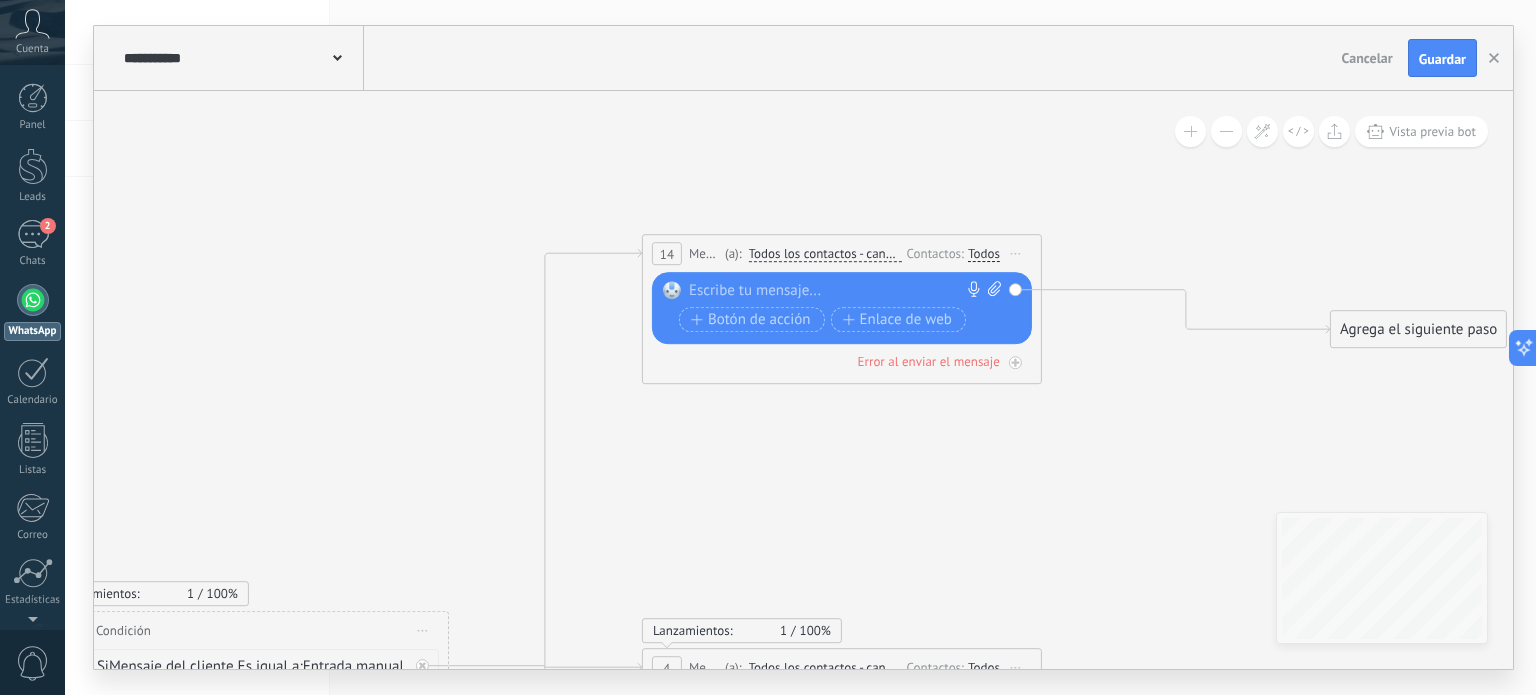 click 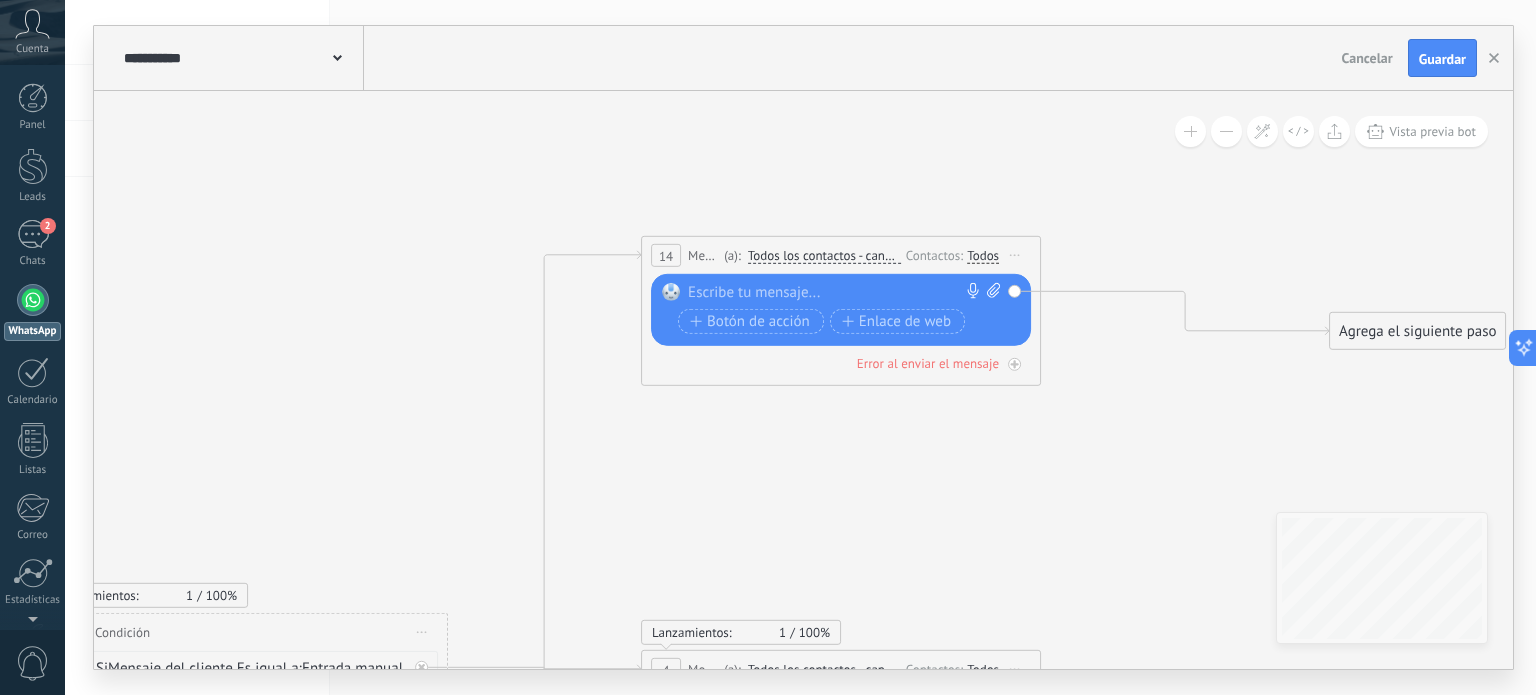 click at bounding box center (836, 293) 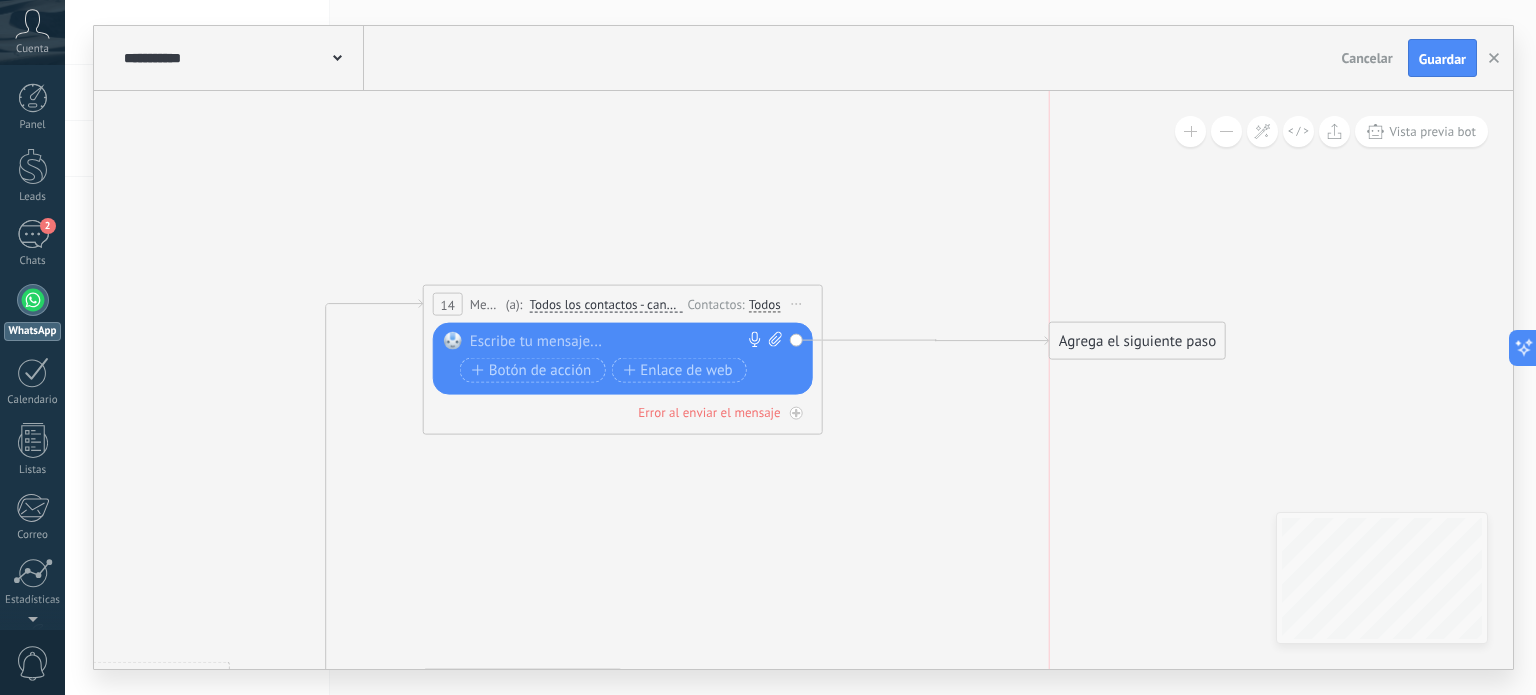 drag, startPoint x: 1145, startPoint y: 375, endPoint x: 1092, endPoint y: 336, distance: 65.802734 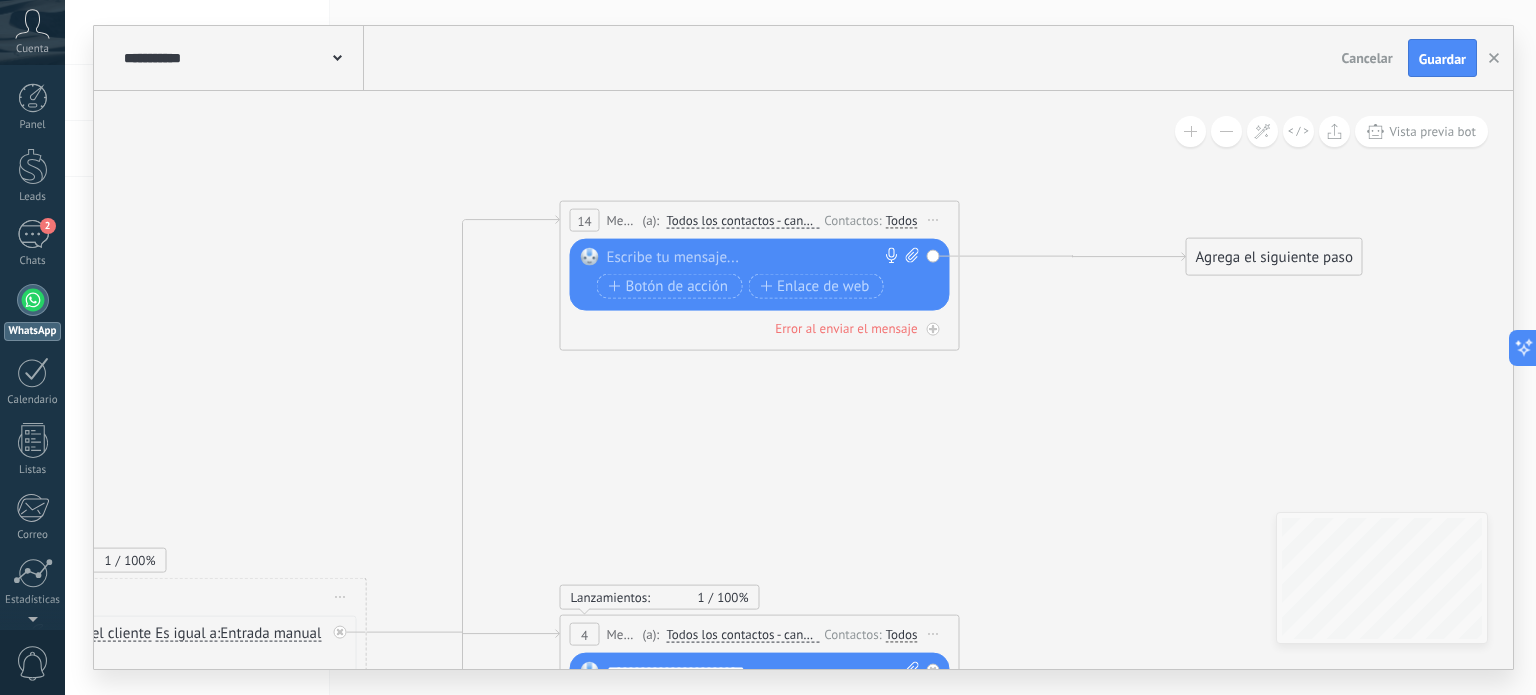 drag, startPoint x: 836, startPoint y: 471, endPoint x: 981, endPoint y: 381, distance: 170.66048 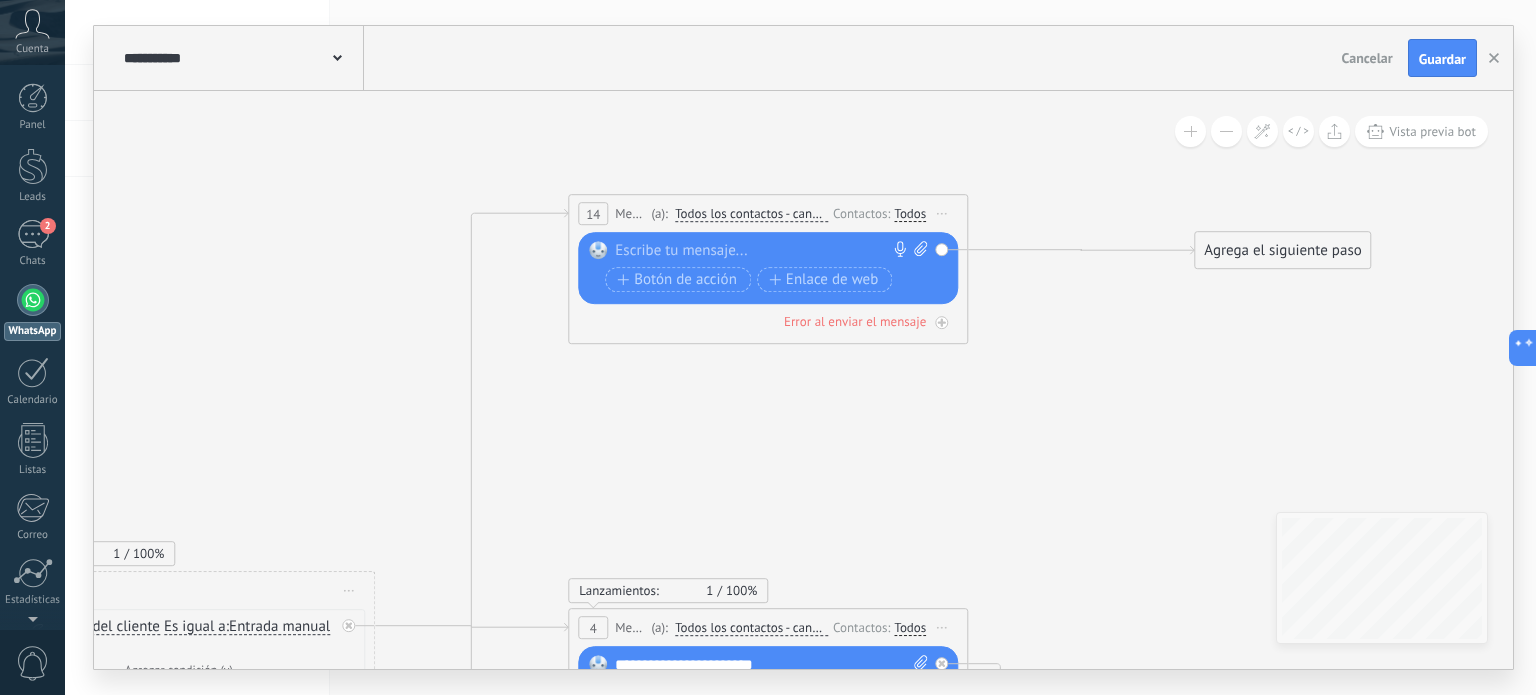 click at bounding box center (763, 251) 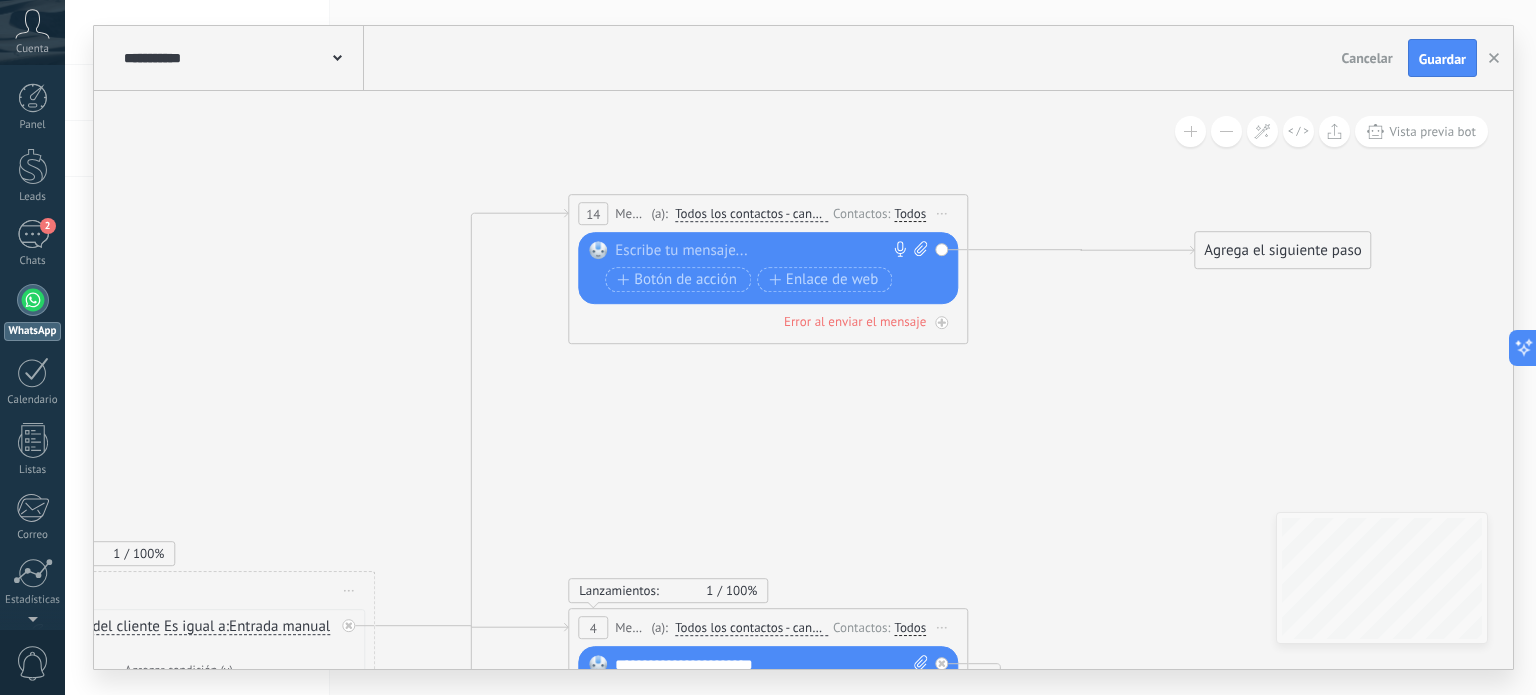 scroll, scrollTop: 0, scrollLeft: 0, axis: both 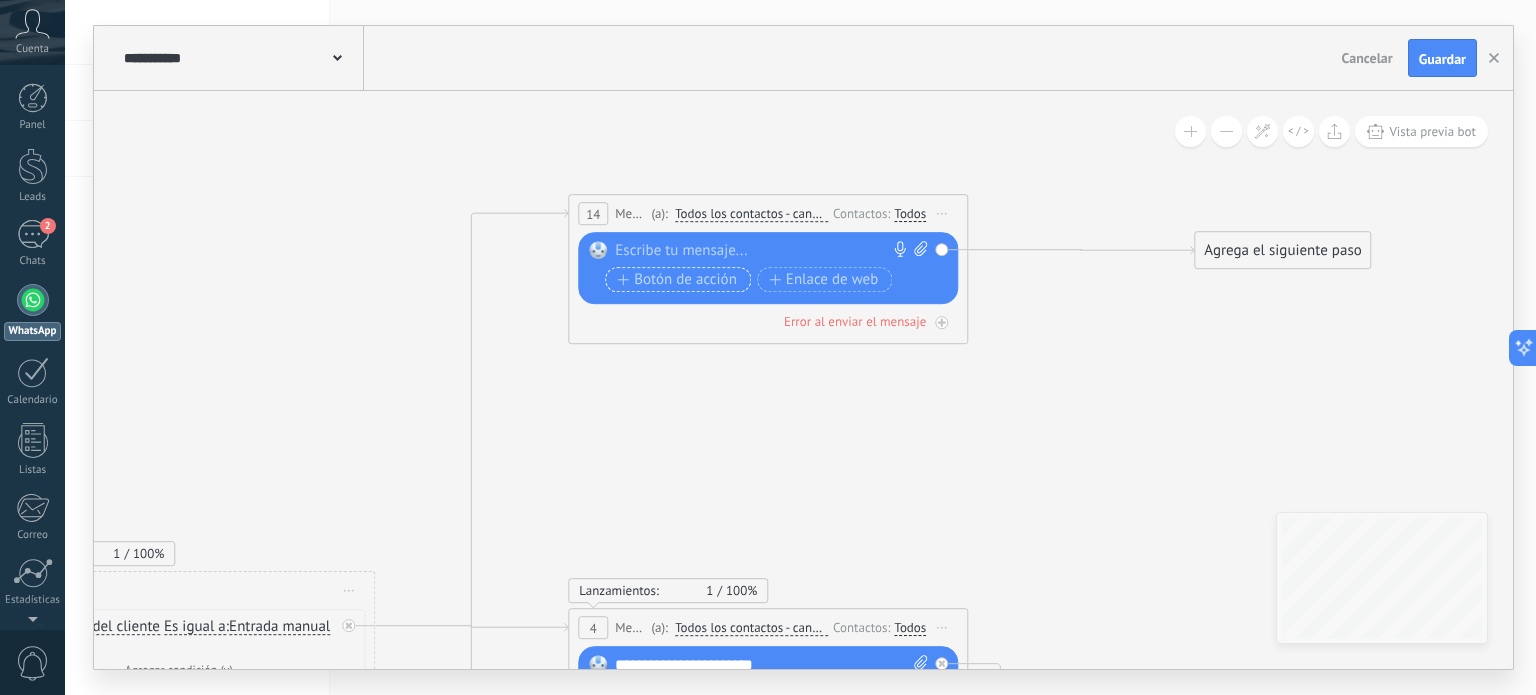 type 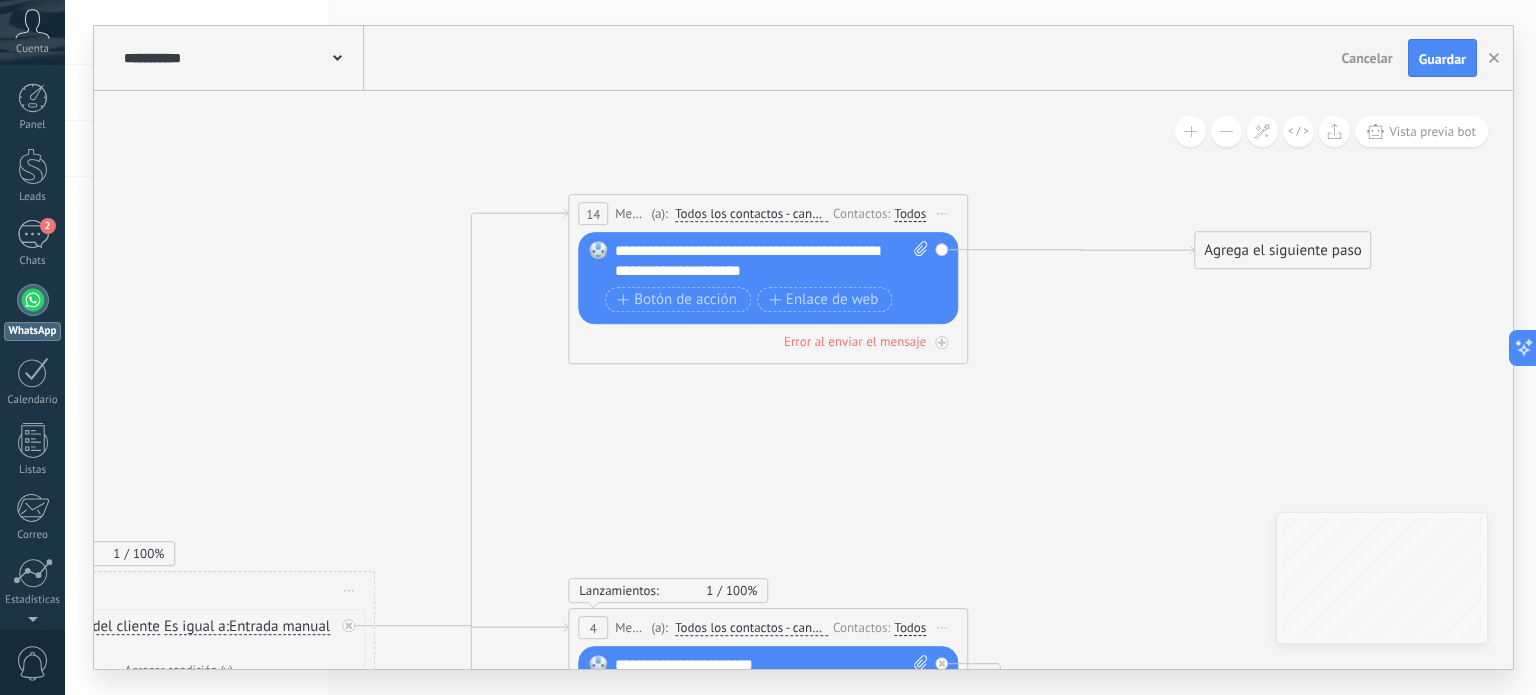 click 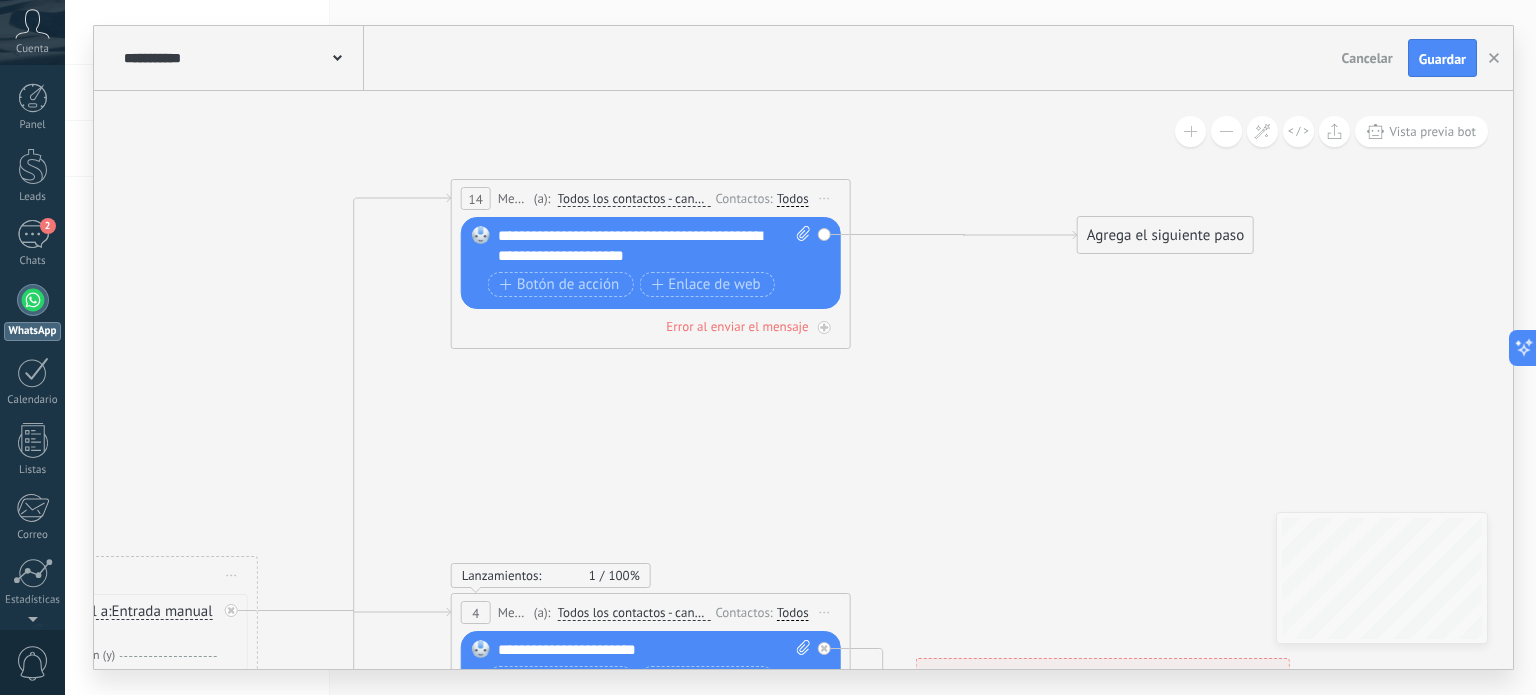 drag, startPoint x: 1089, startPoint y: 342, endPoint x: 960, endPoint y: 331, distance: 129.46814 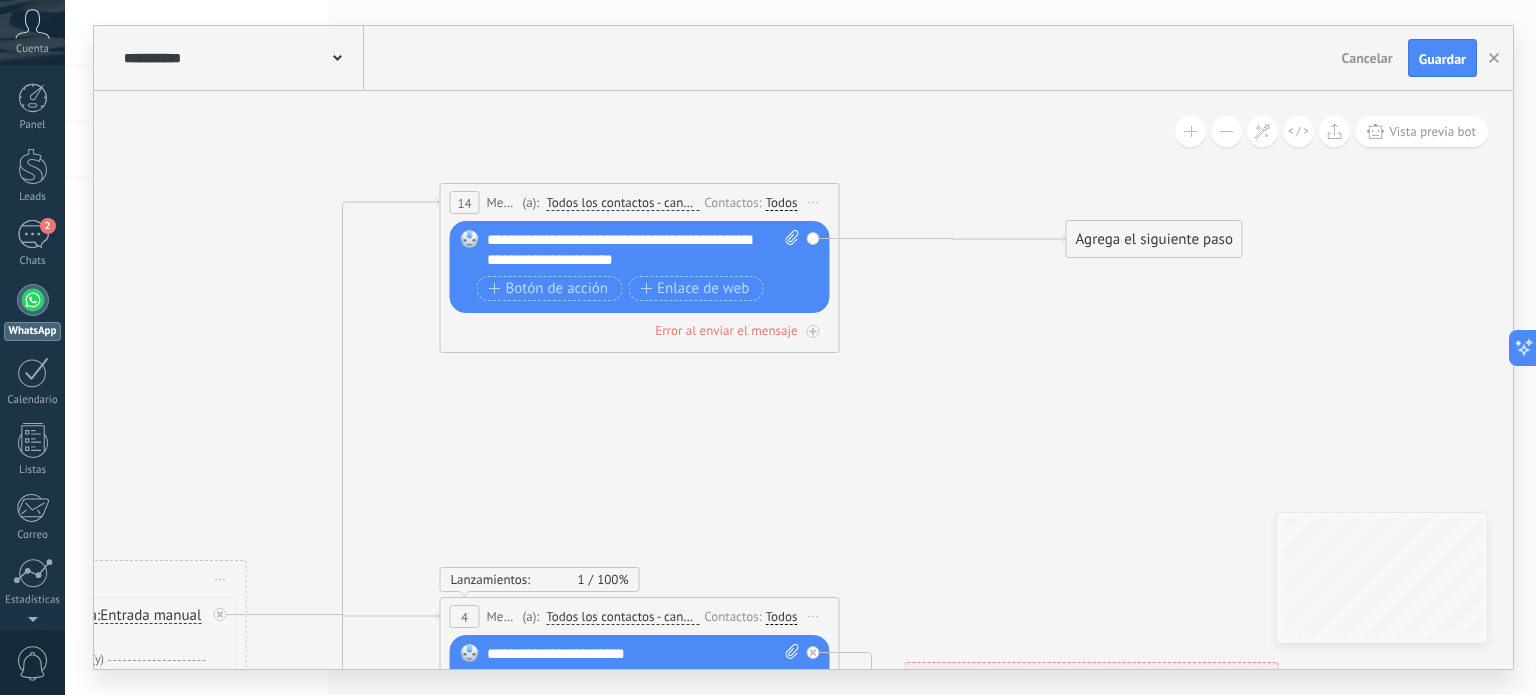 click on "Agrega el siguiente paso" at bounding box center [1154, 239] 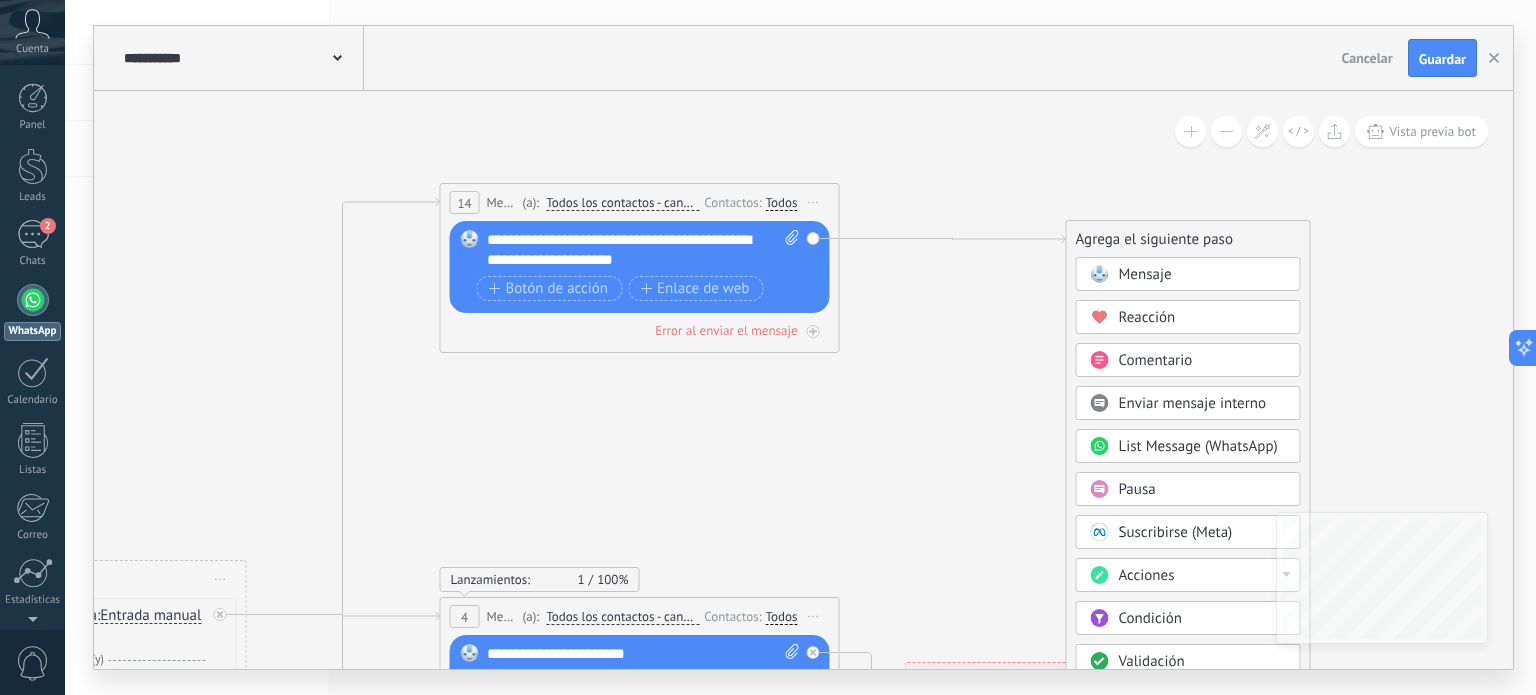 click 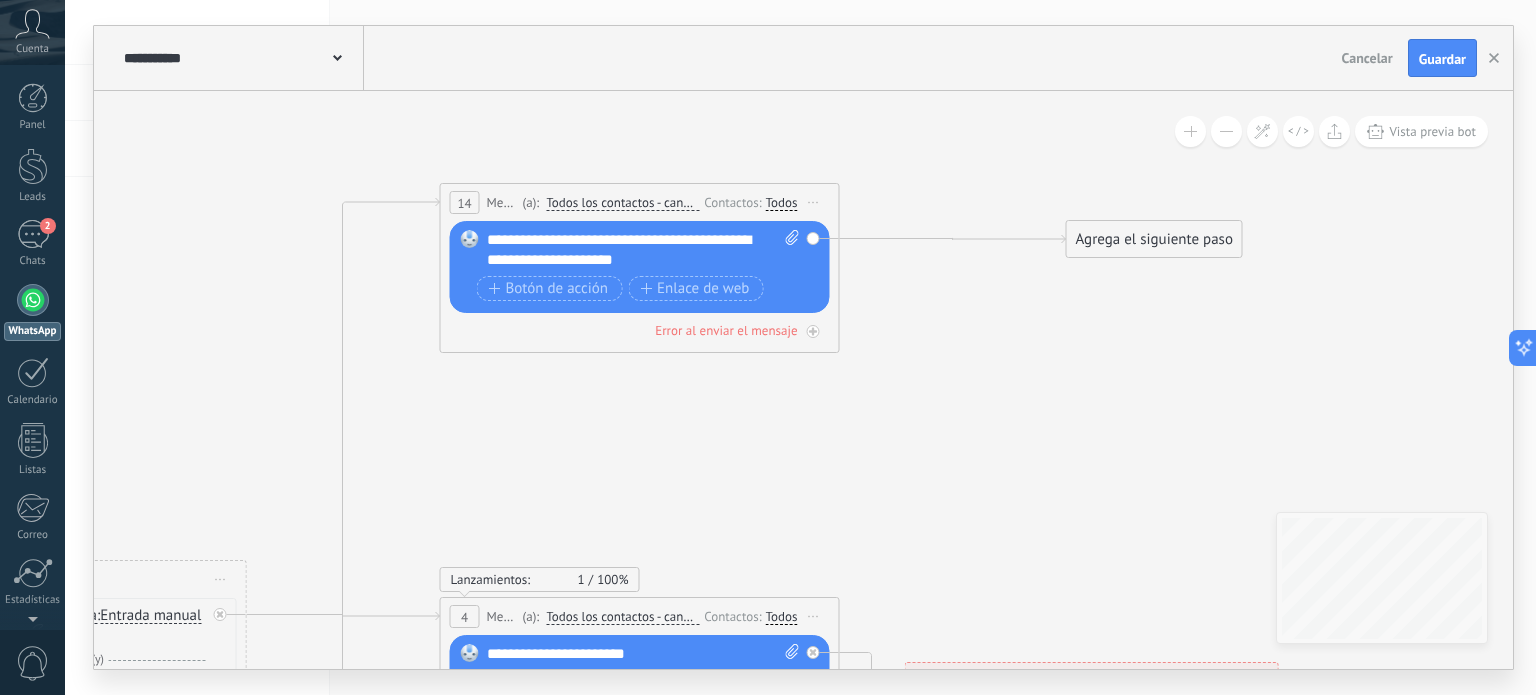 click on "Agrega el siguiente paso" at bounding box center (1154, 239) 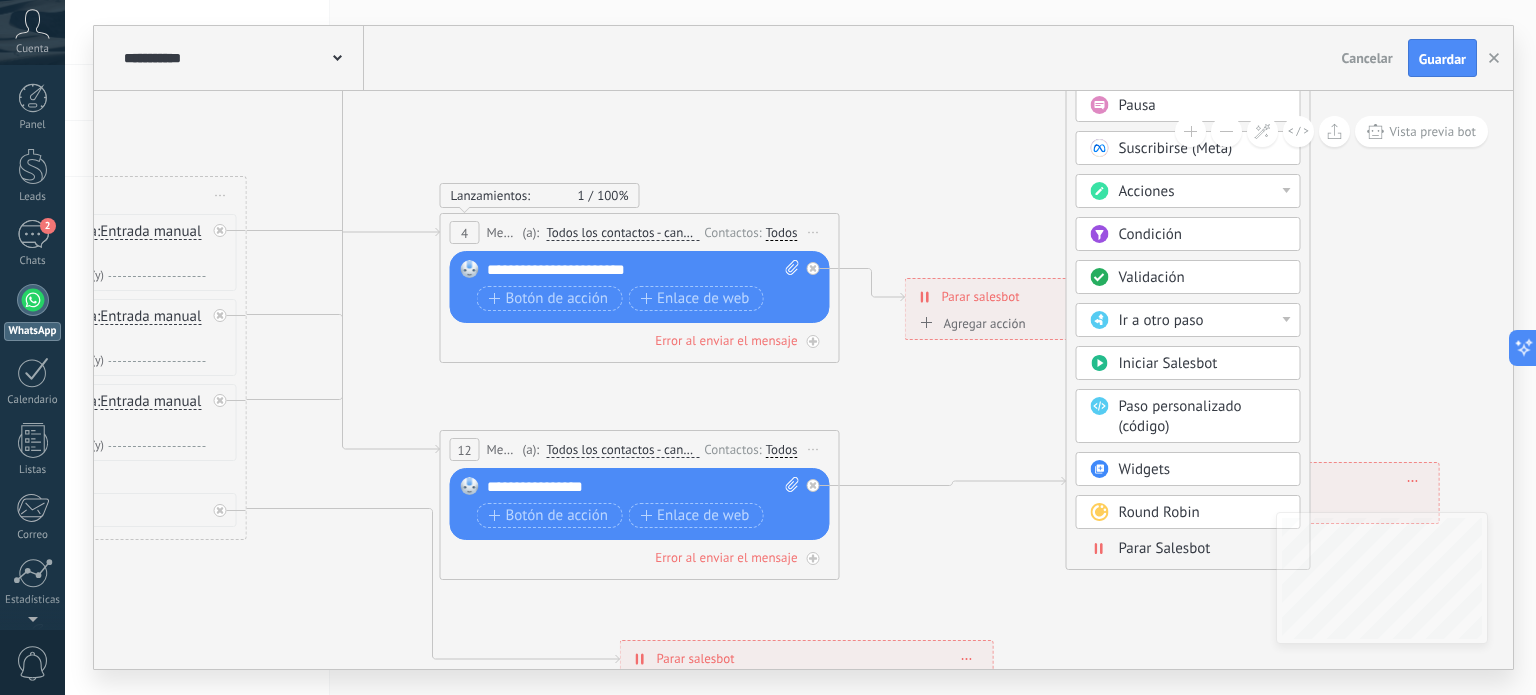 click on "Parar Salesbot" at bounding box center [1203, 549] 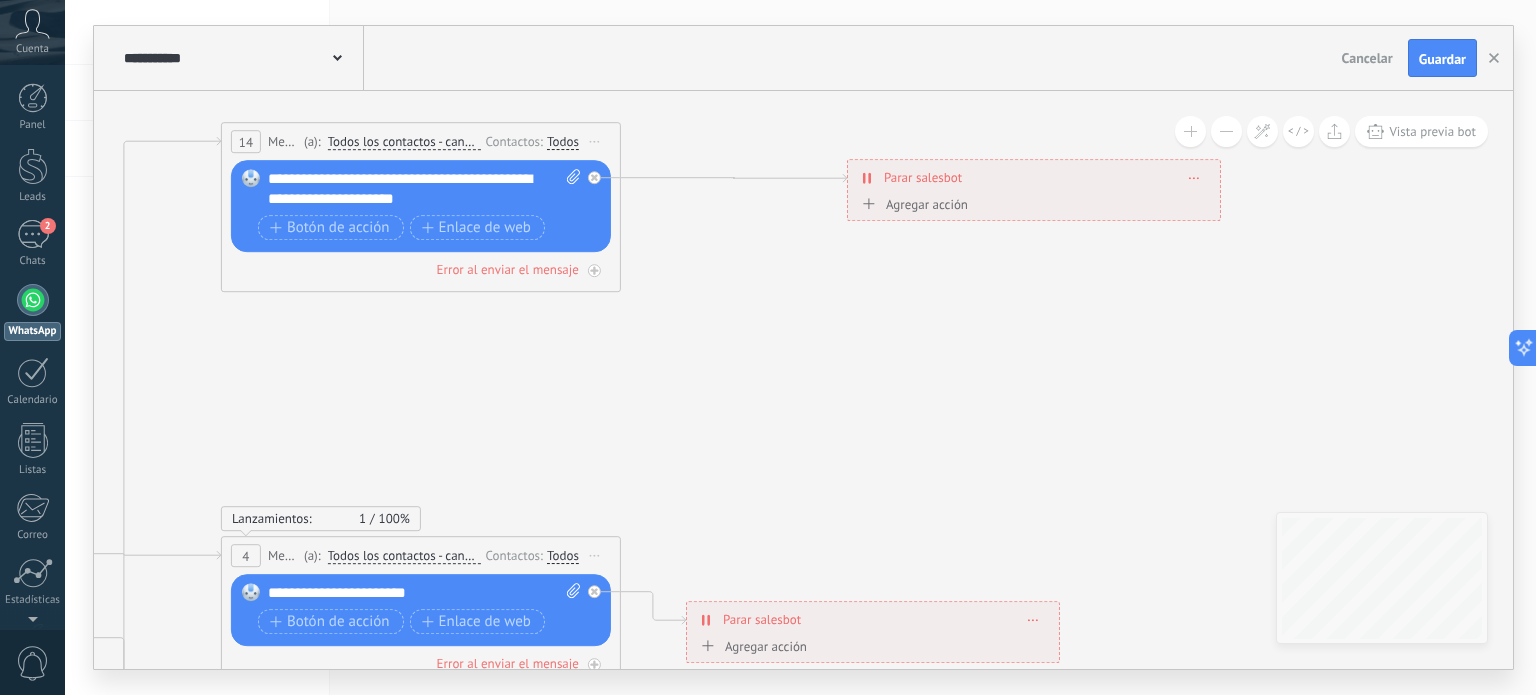 drag, startPoint x: 811, startPoint y: 401, endPoint x: 997, endPoint y: 388, distance: 186.45375 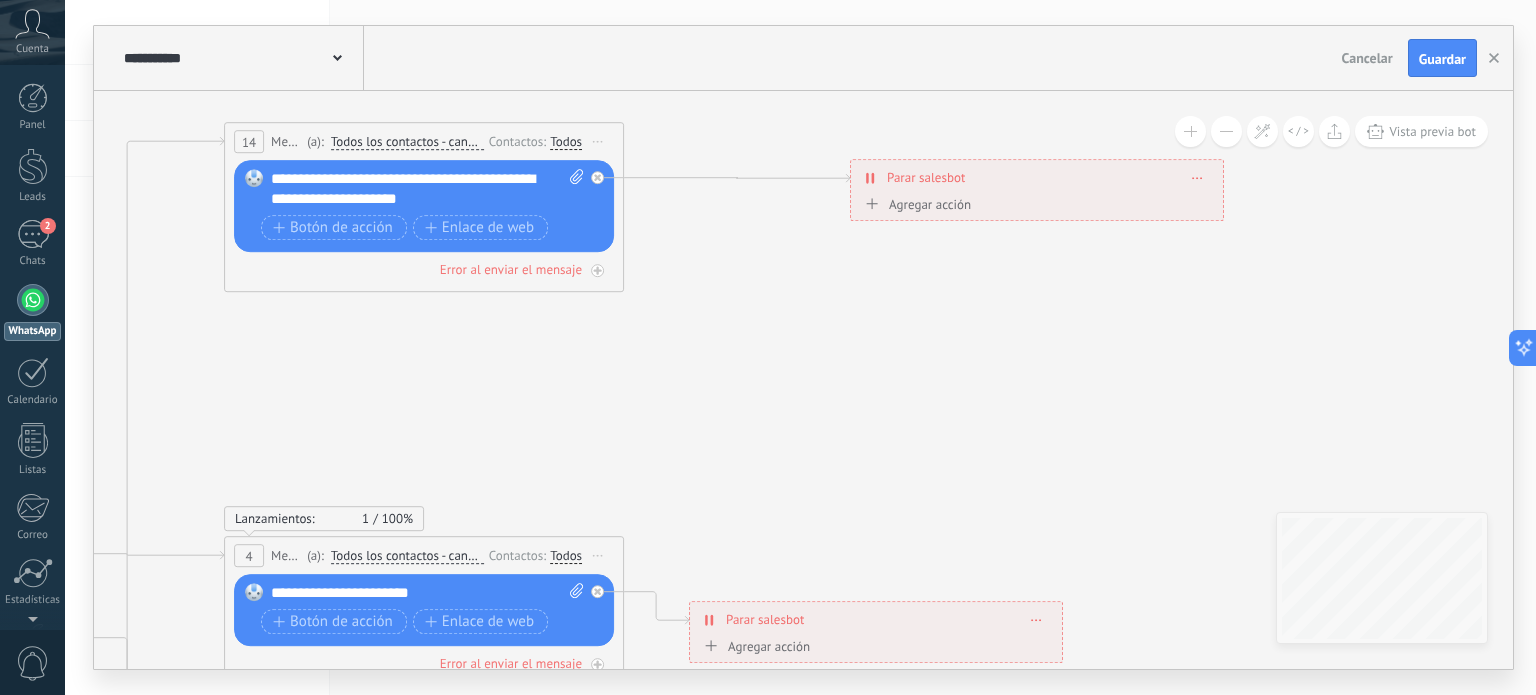 drag, startPoint x: 900, startPoint y: 382, endPoint x: 1075, endPoint y: 422, distance: 179.51323 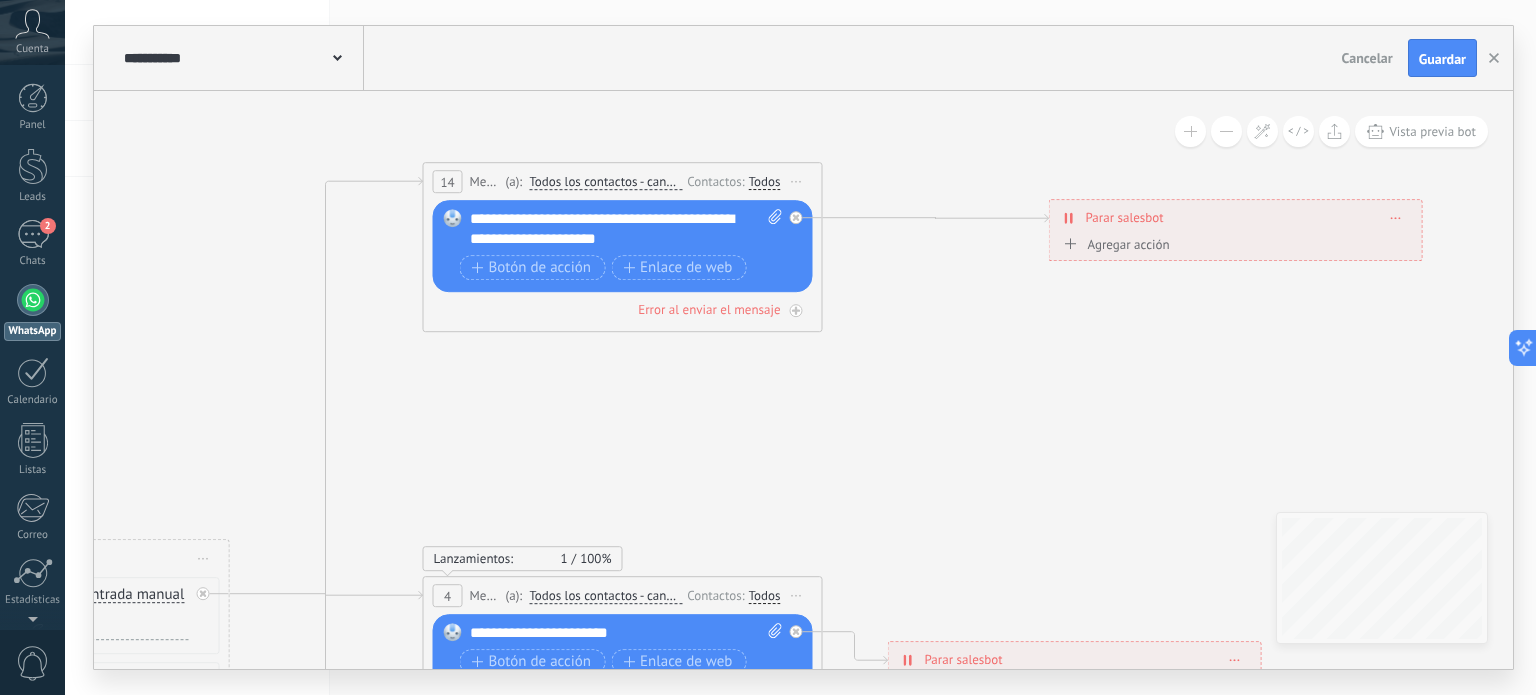 drag, startPoint x: 967, startPoint y: 416, endPoint x: 1272, endPoint y: 403, distance: 305.27692 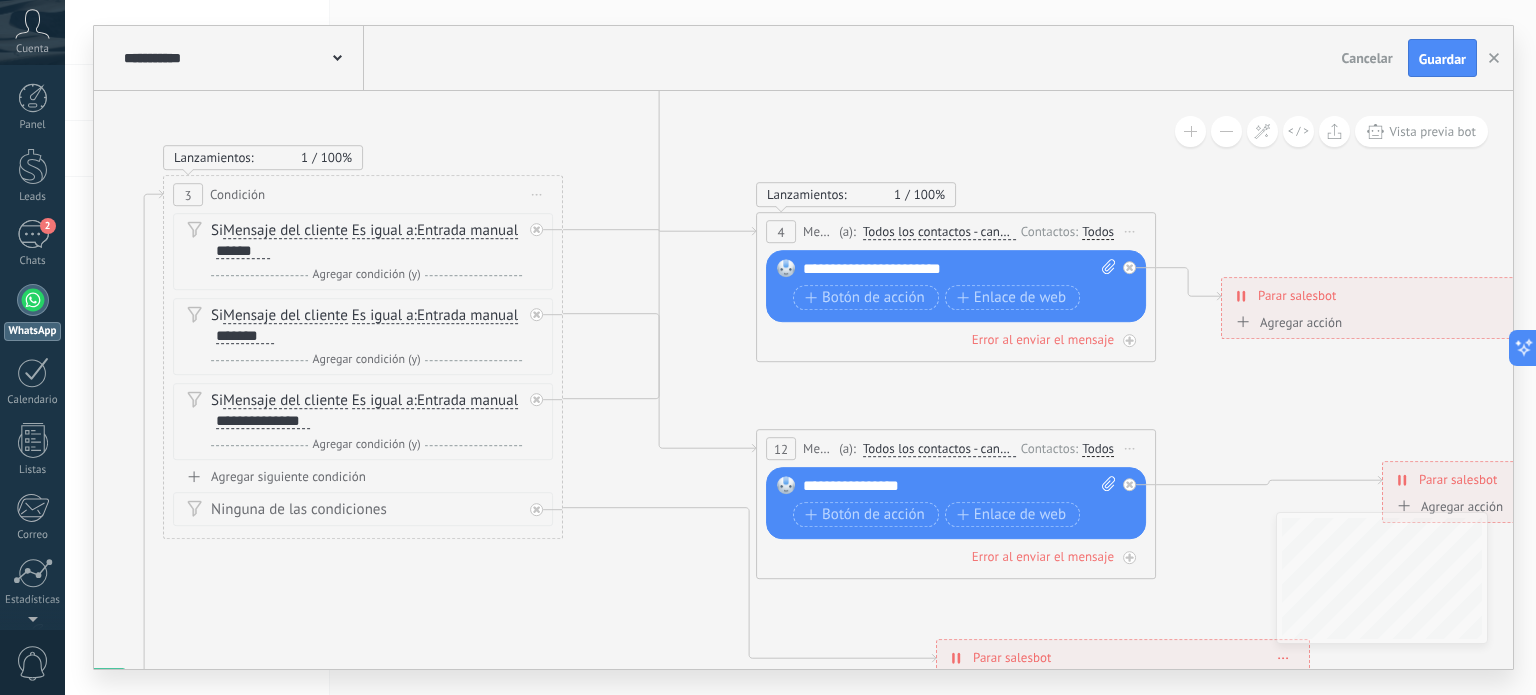 drag, startPoint x: 1188, startPoint y: 406, endPoint x: 1215, endPoint y: 72, distance: 335.08954 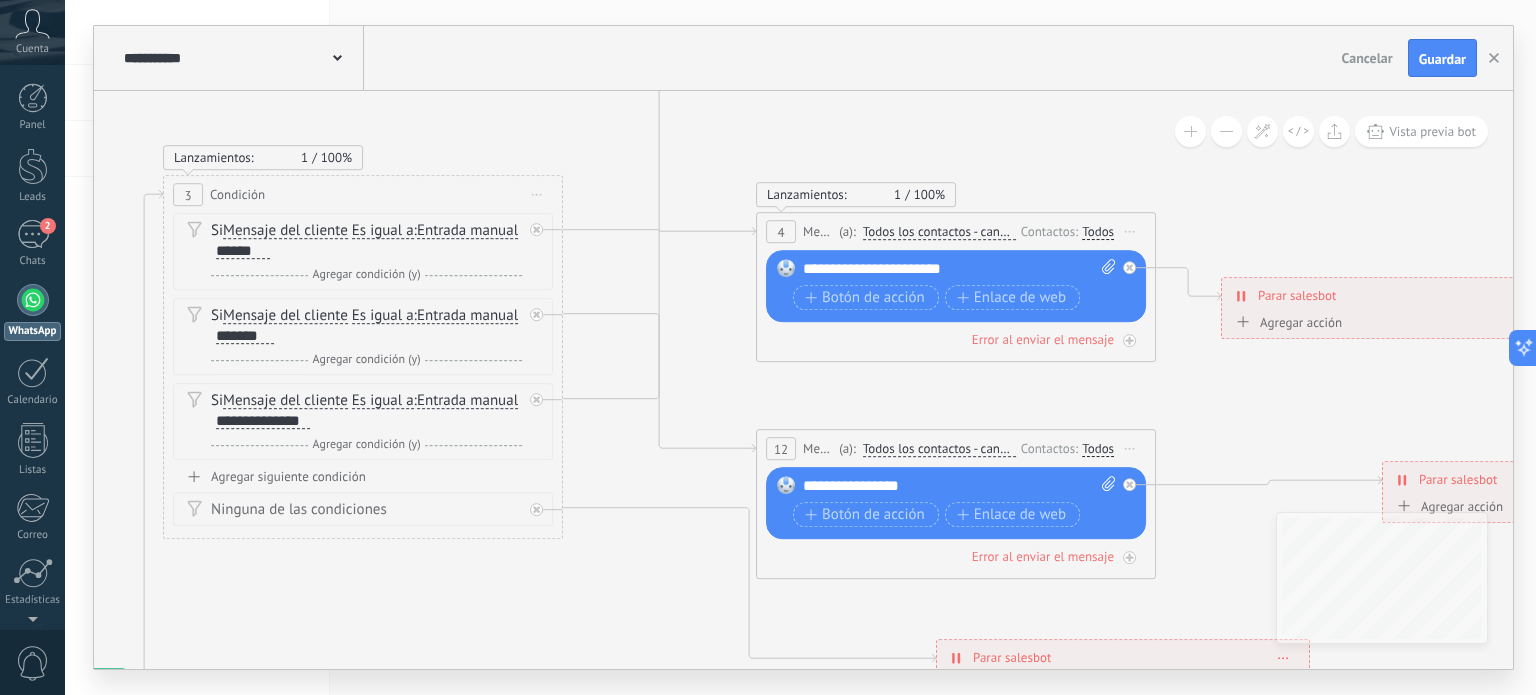 click on "**********" at bounding box center (803, 347) 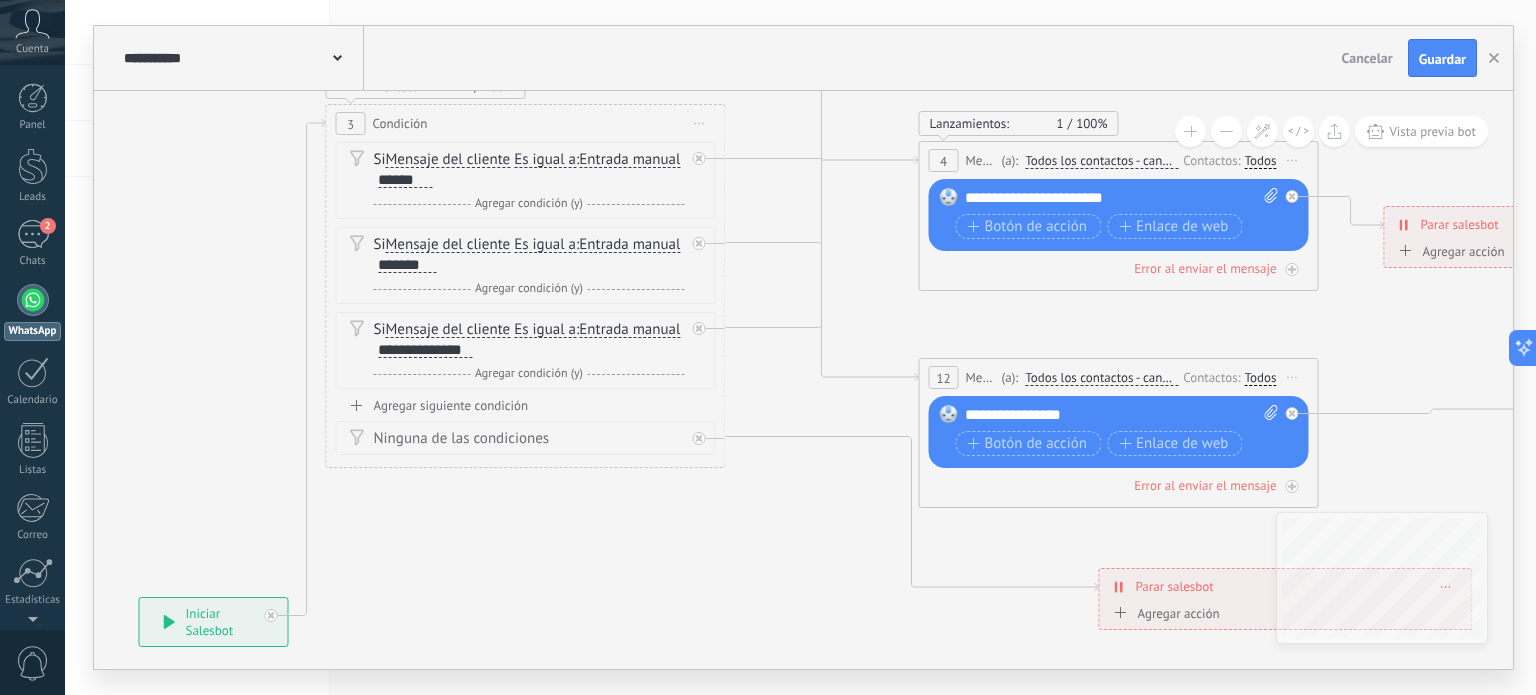 drag, startPoint x: 1047, startPoint y: 403, endPoint x: 1209, endPoint y: 331, distance: 177.27943 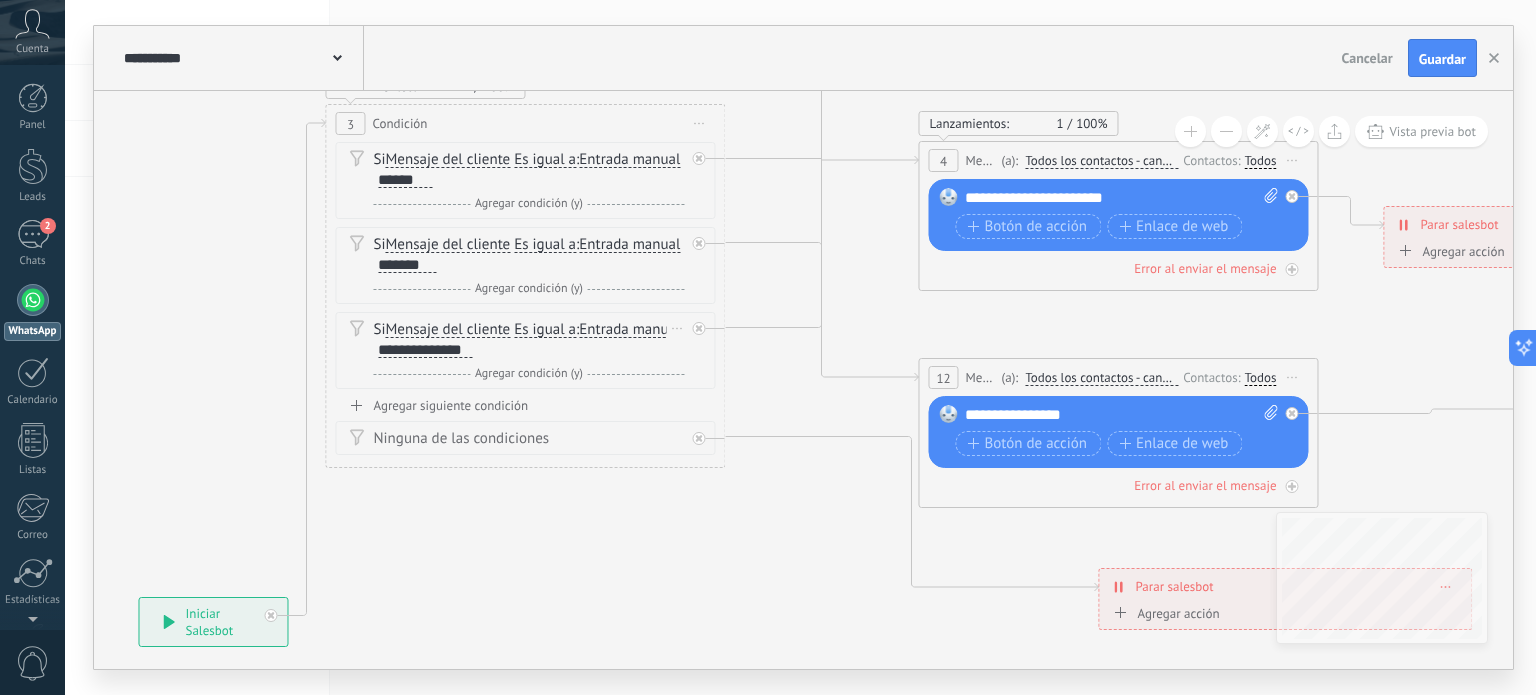 click on "Agregar condición (y)" at bounding box center (529, 373) 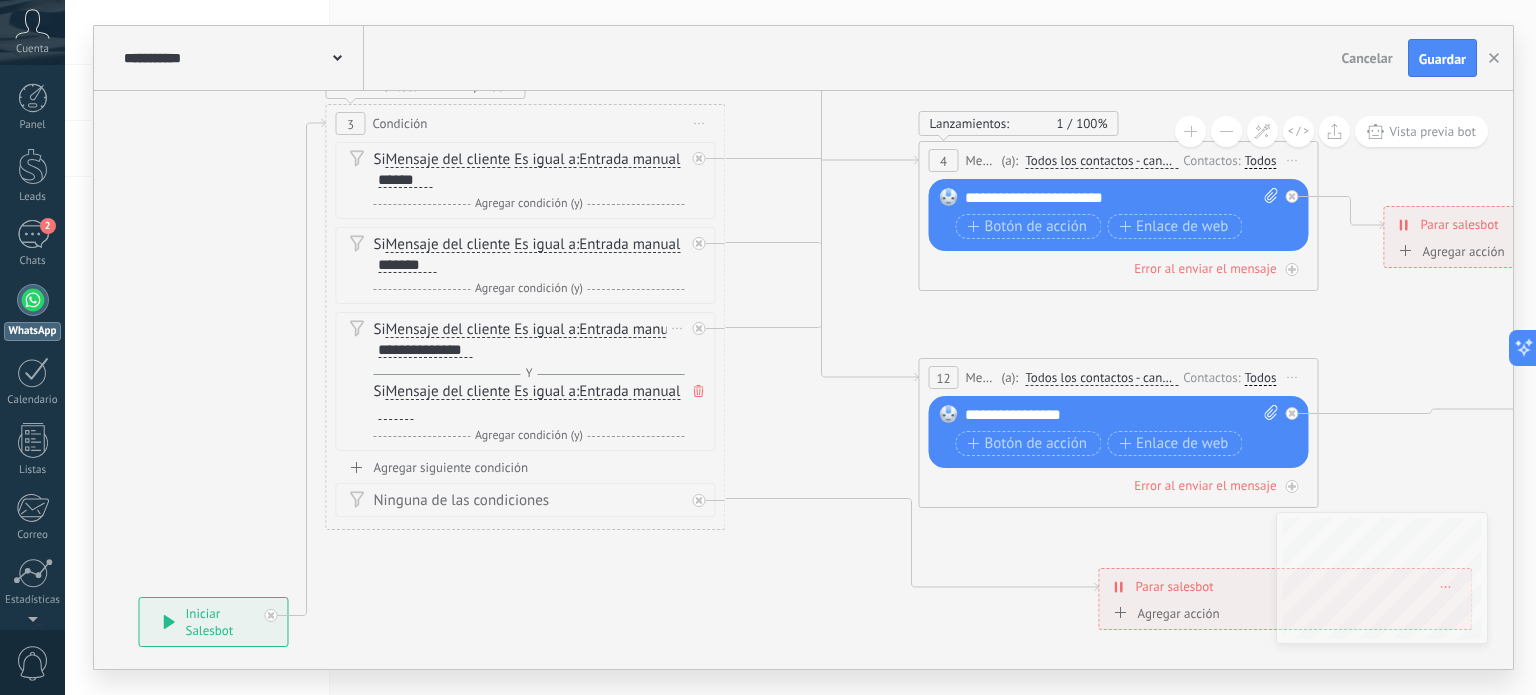click at bounding box center [395, 412] 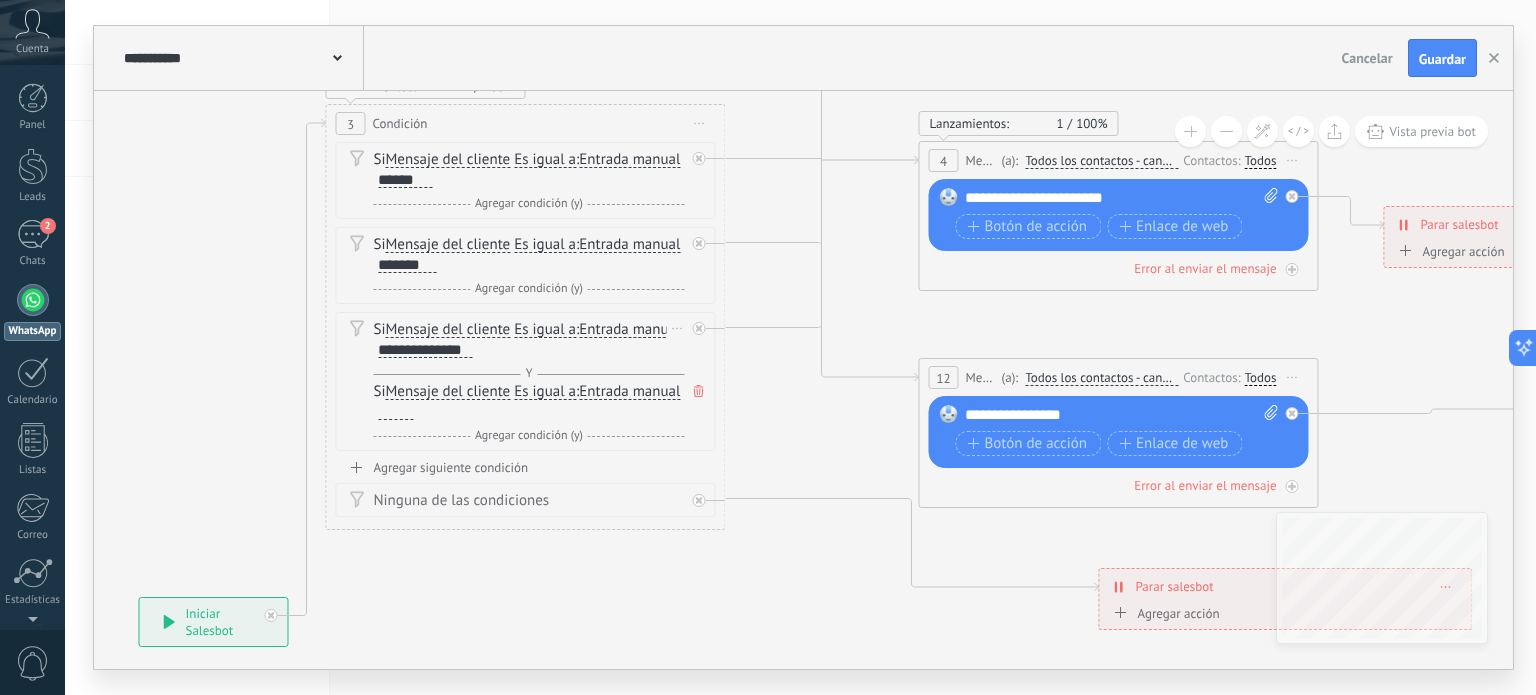type 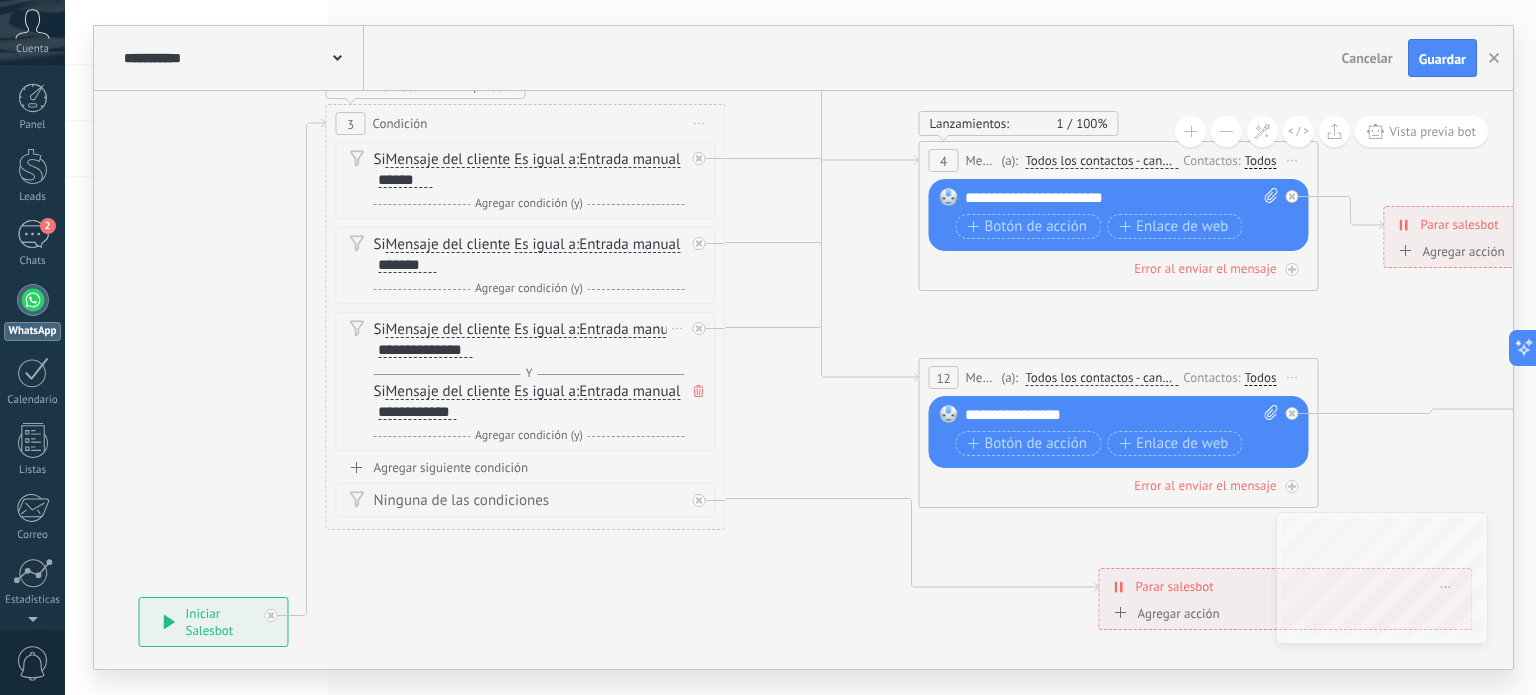 click on "Agregar condición (y)" at bounding box center (529, 435) 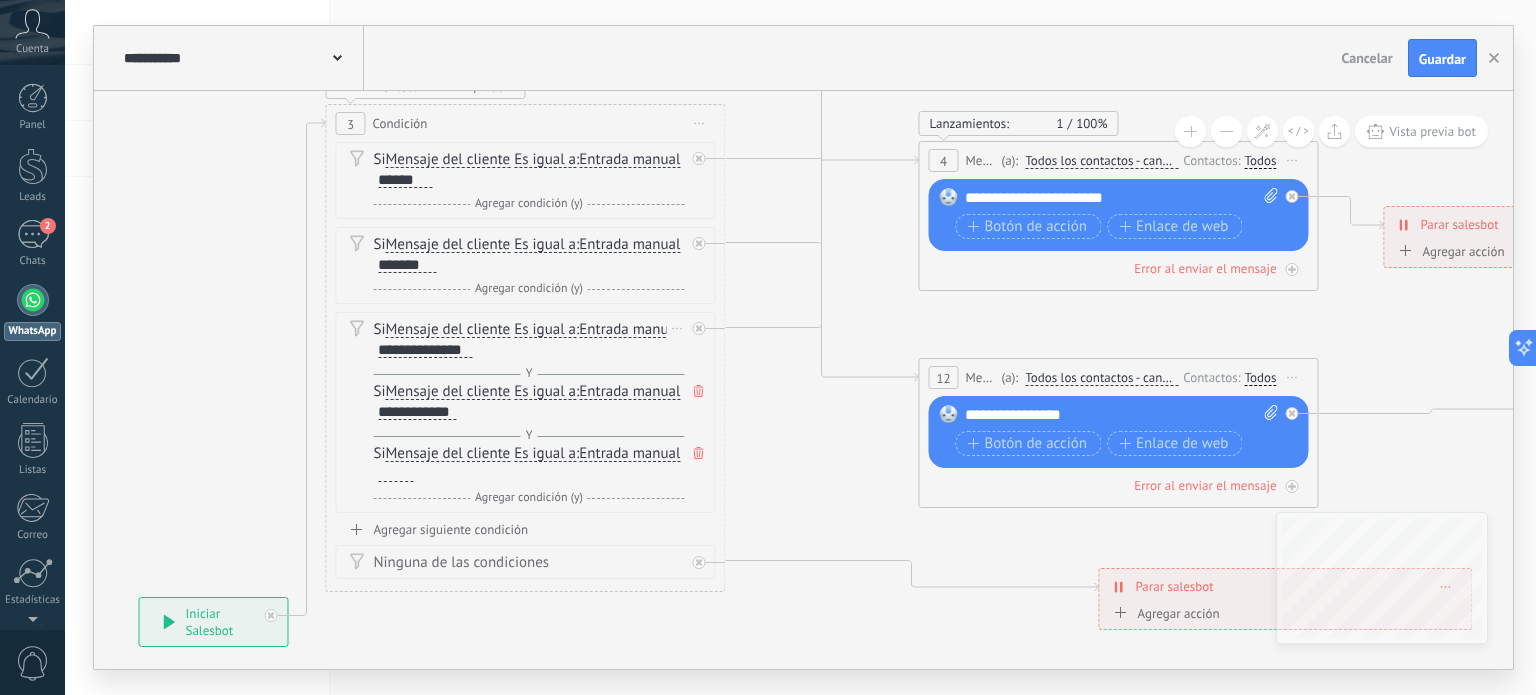 click on "Mensaje del cliente" at bounding box center [447, 392] 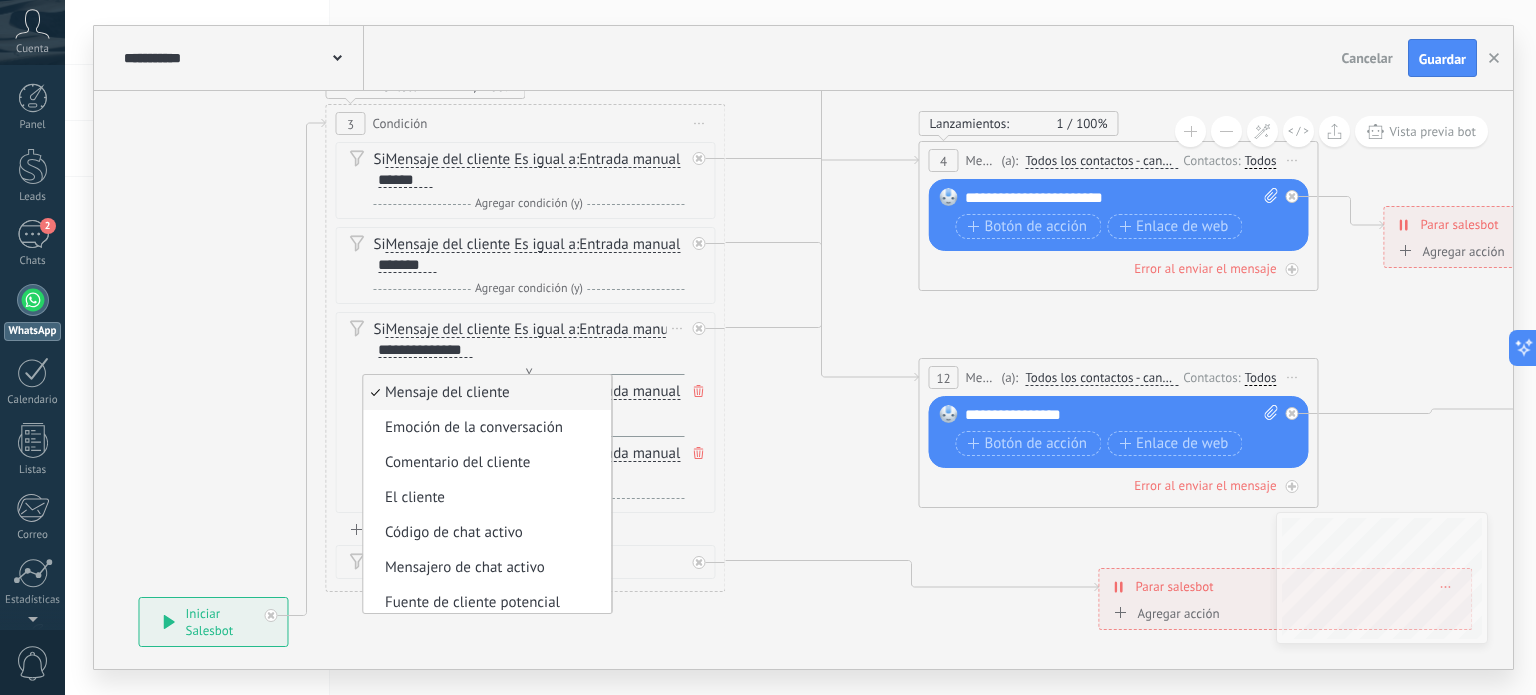 type 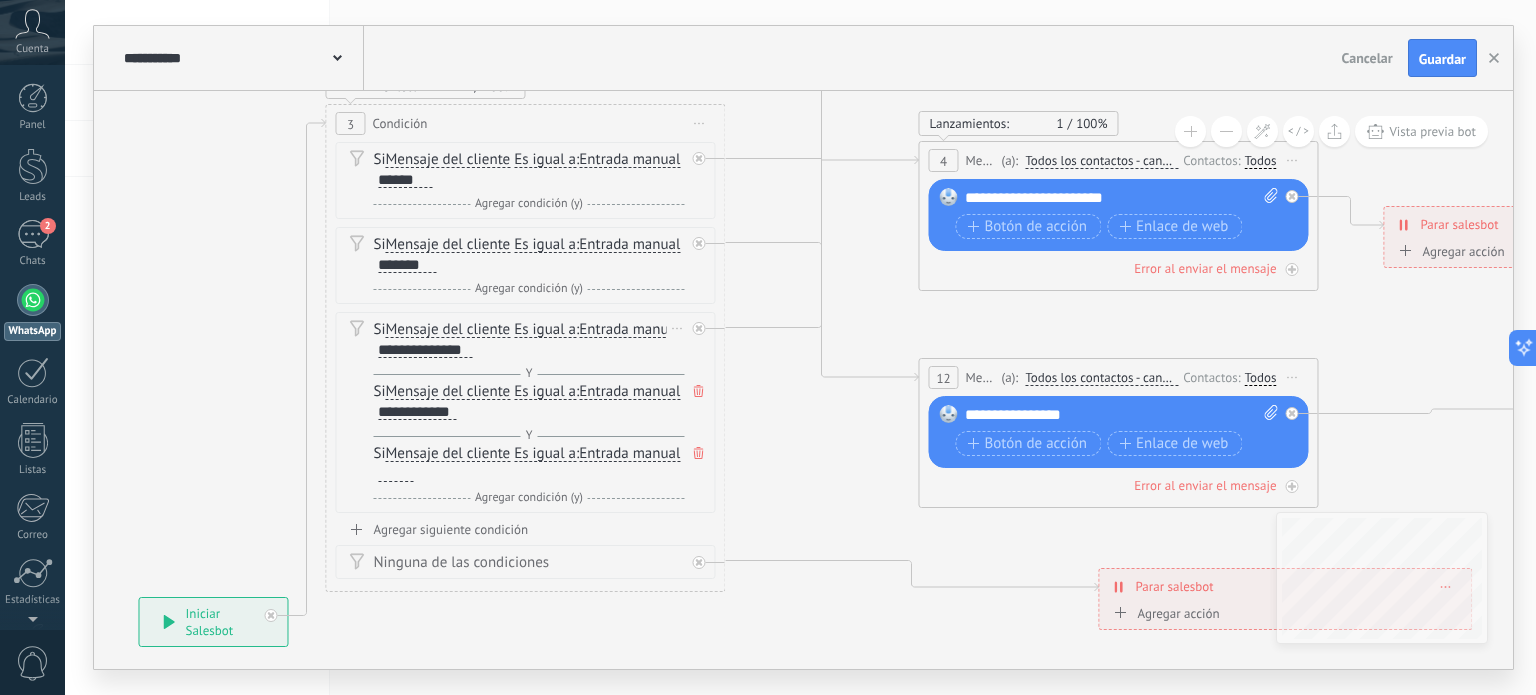 click on "Es igual a" at bounding box center [545, 454] 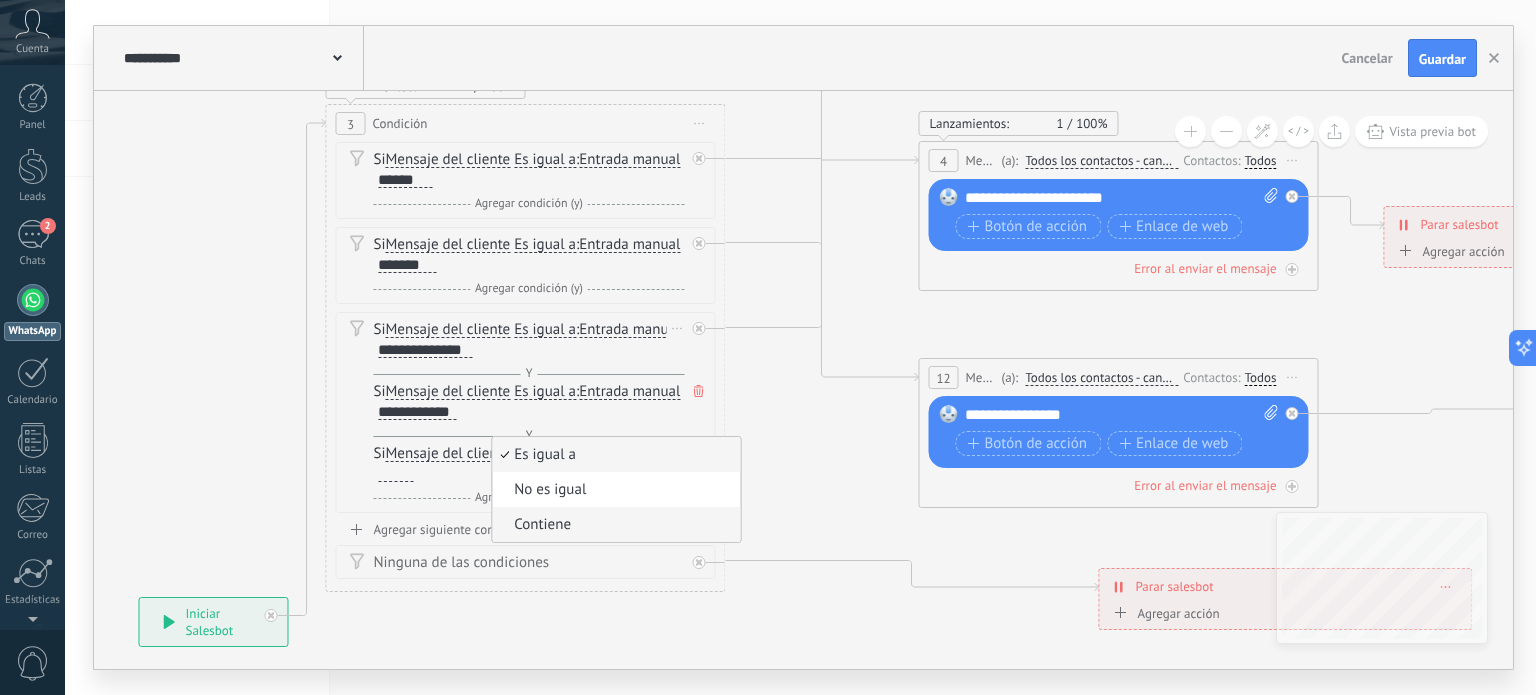 click on "Contiene" at bounding box center (613, 525) 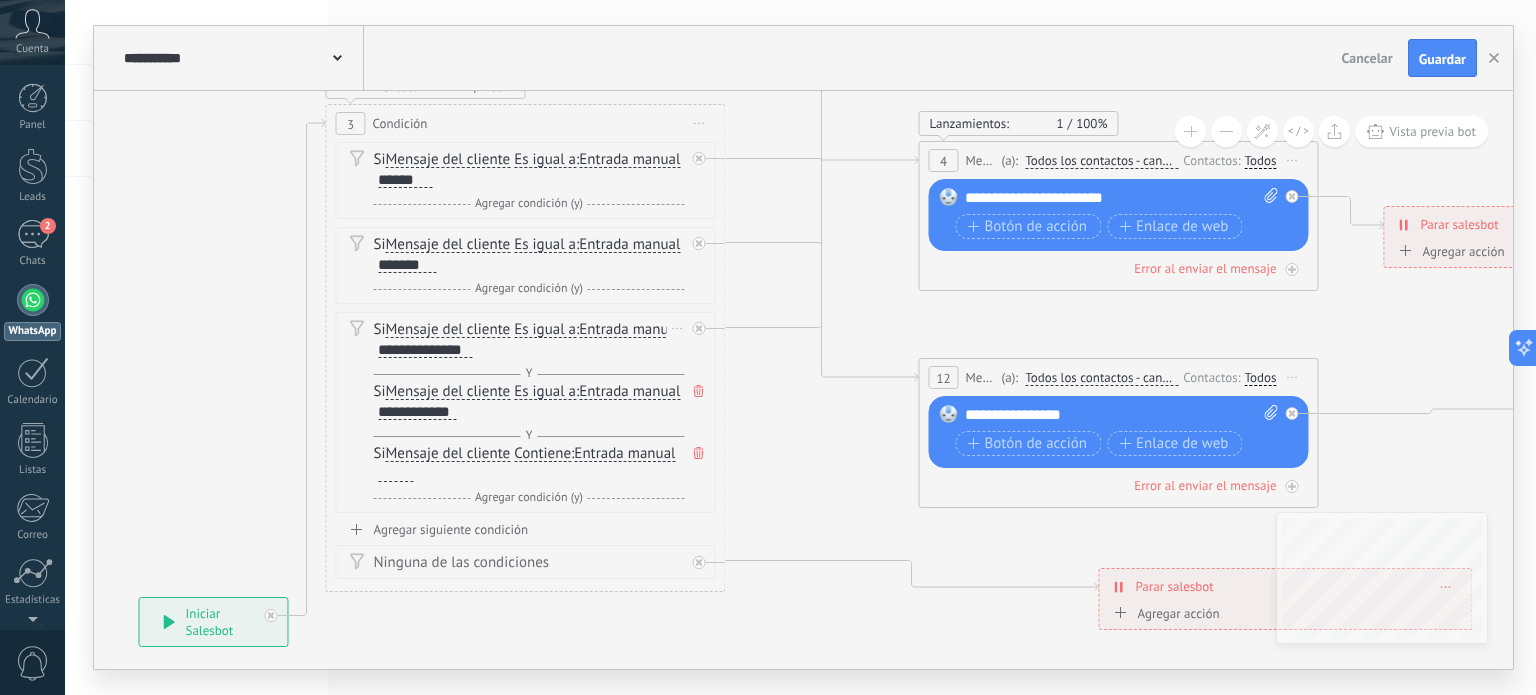 click at bounding box center [395, 474] 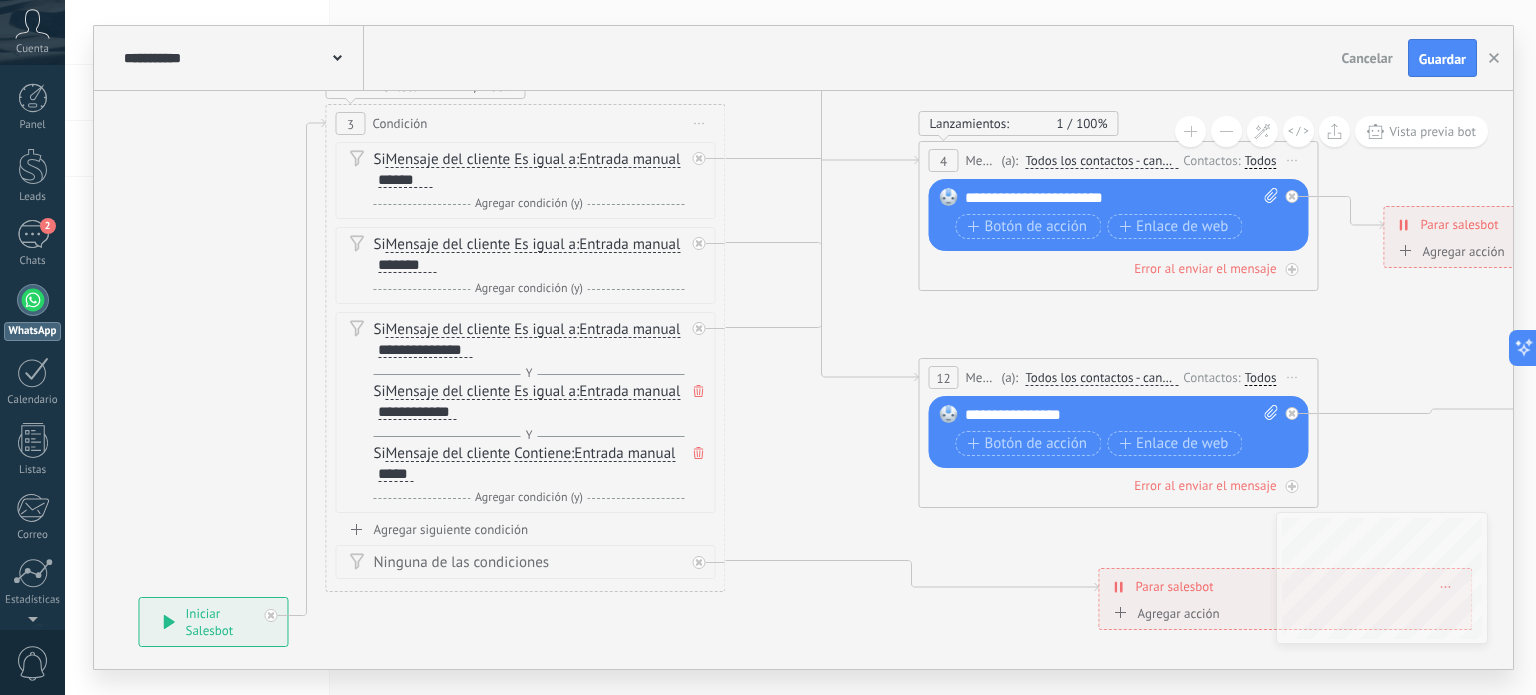 click 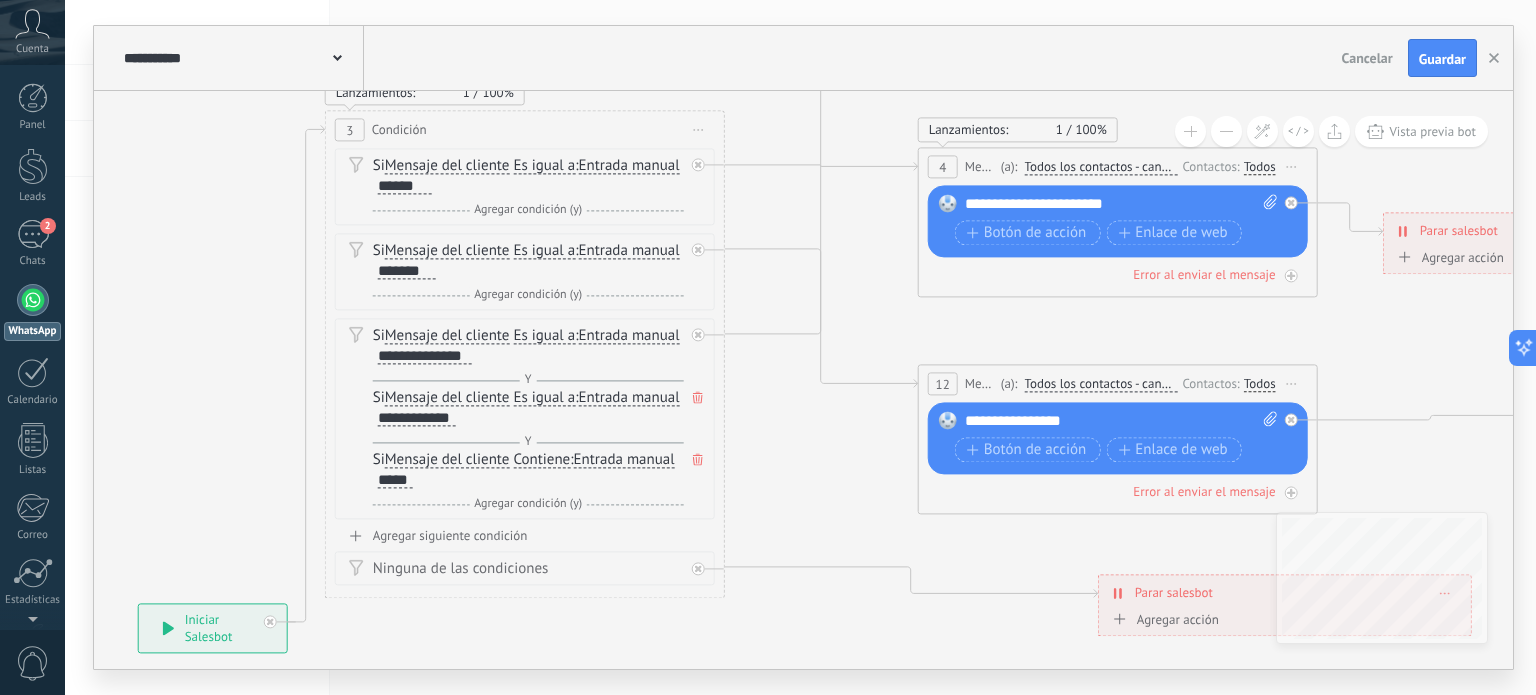 drag, startPoint x: 808, startPoint y: 431, endPoint x: 792, endPoint y: 468, distance: 40.311287 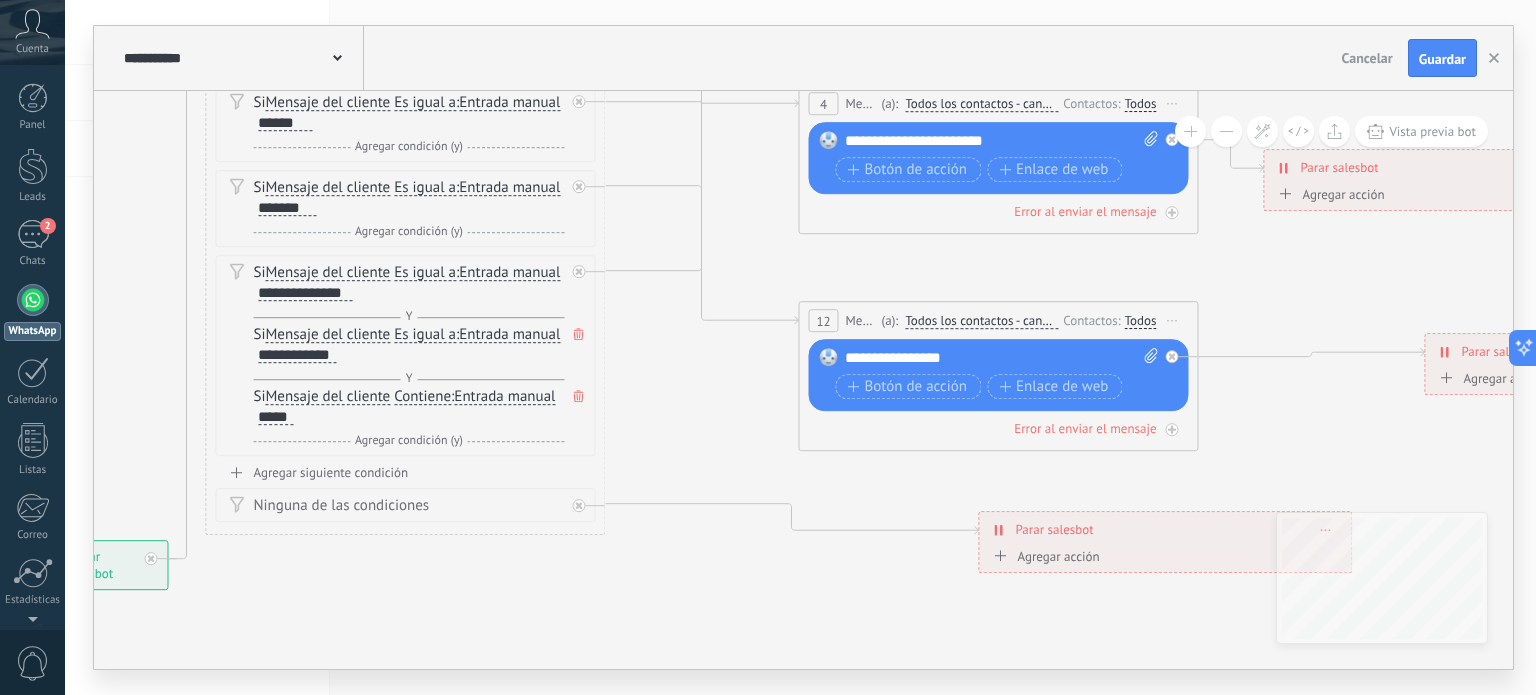 drag, startPoint x: 780, startPoint y: 520, endPoint x: 676, endPoint y: 420, distance: 144.27751 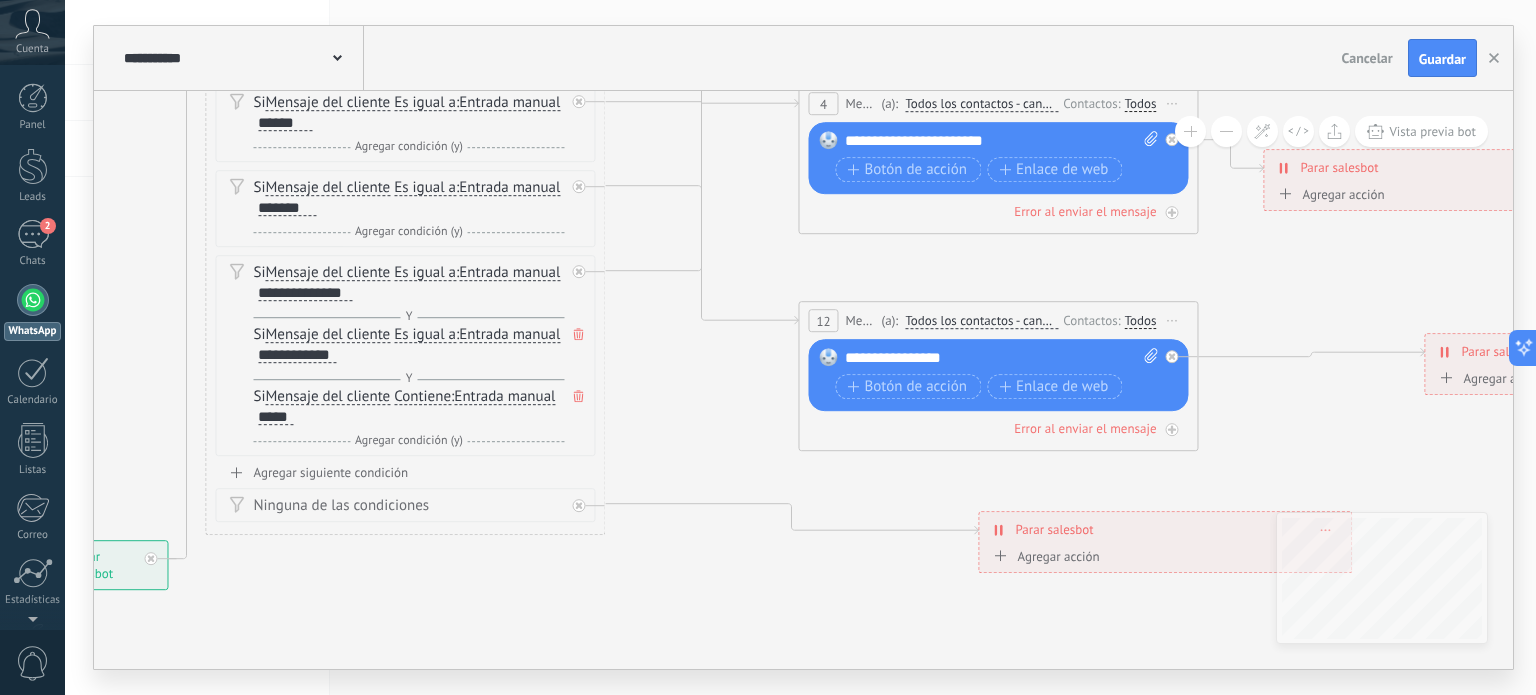 click 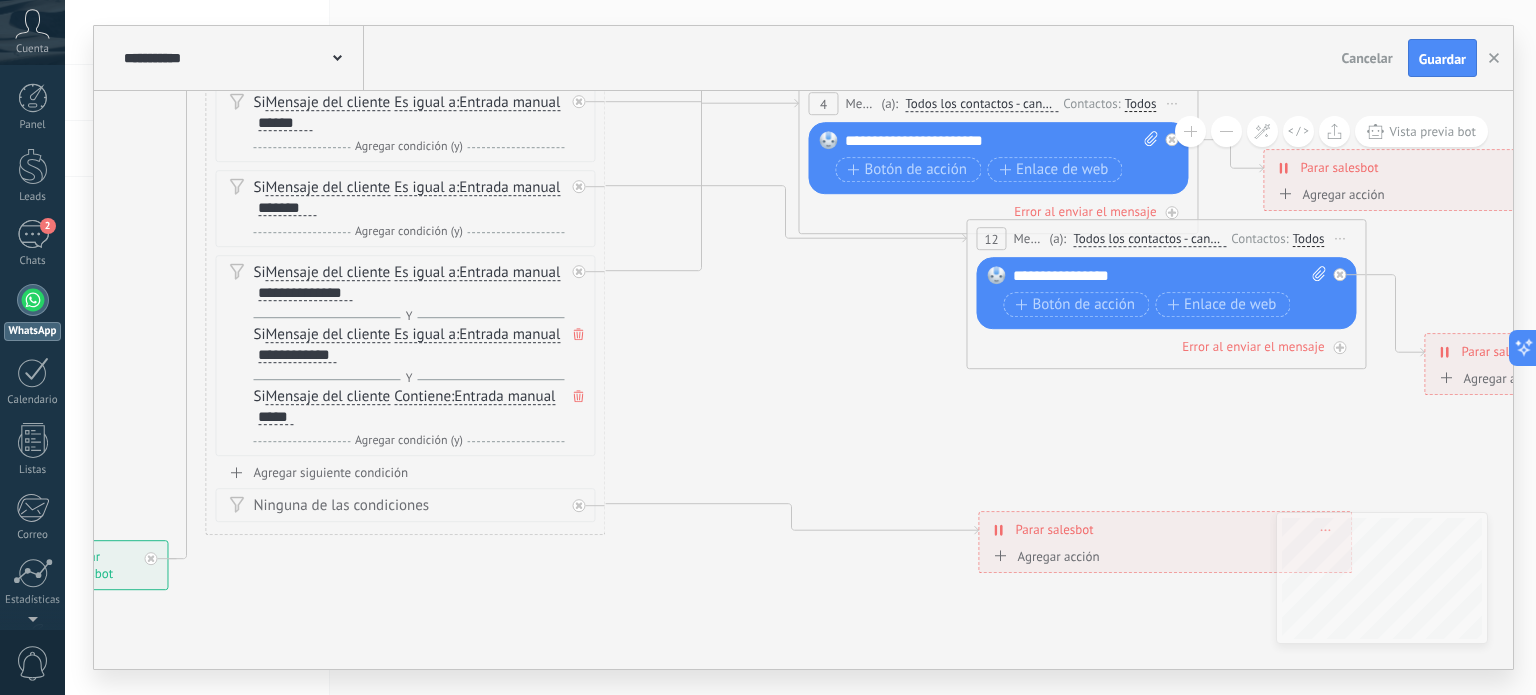 drag, startPoint x: 992, startPoint y: 317, endPoint x: 1160, endPoint y: 237, distance: 186.07526 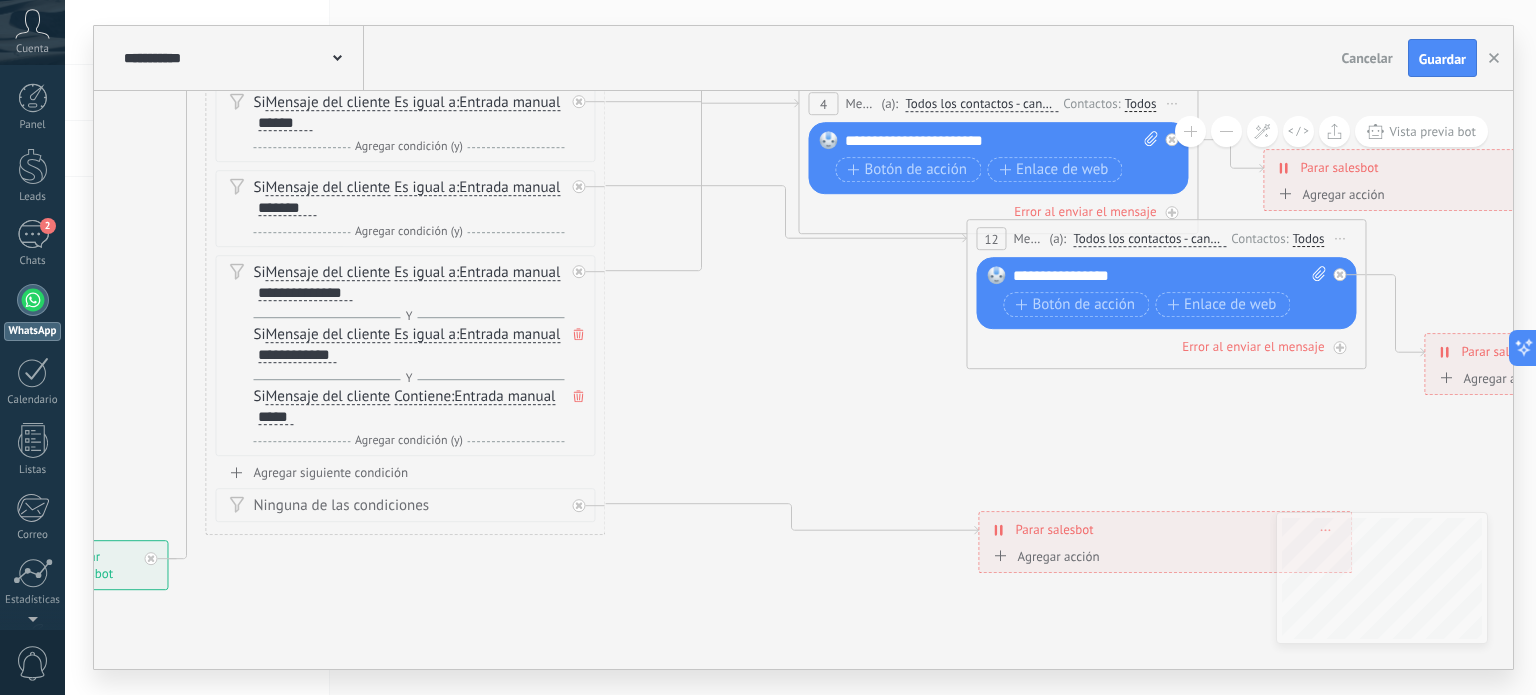 click on "Todos los contactos - canales seleccionados" at bounding box center (1188, 239) 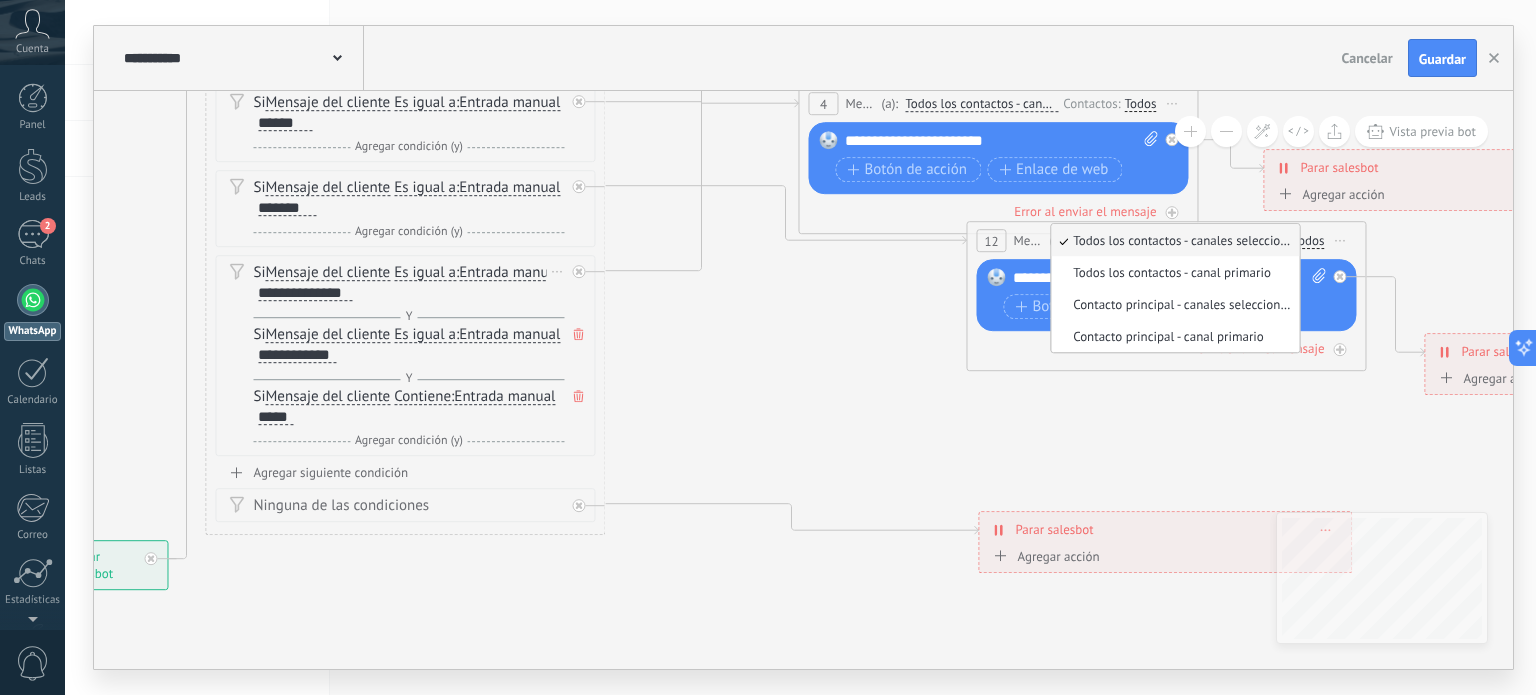 click on "Si
Mensaje del cliente
Mensaje del cliente
Emoción de la conversación
Comentario del cliente
El cliente
Código de chat activo
Mensajero de chat activo
Fuente de cliente potencial
Estado de la conversación
Estado de respuesta
Estado de interacción
Lead: utm_content" at bounding box center (408, 345) 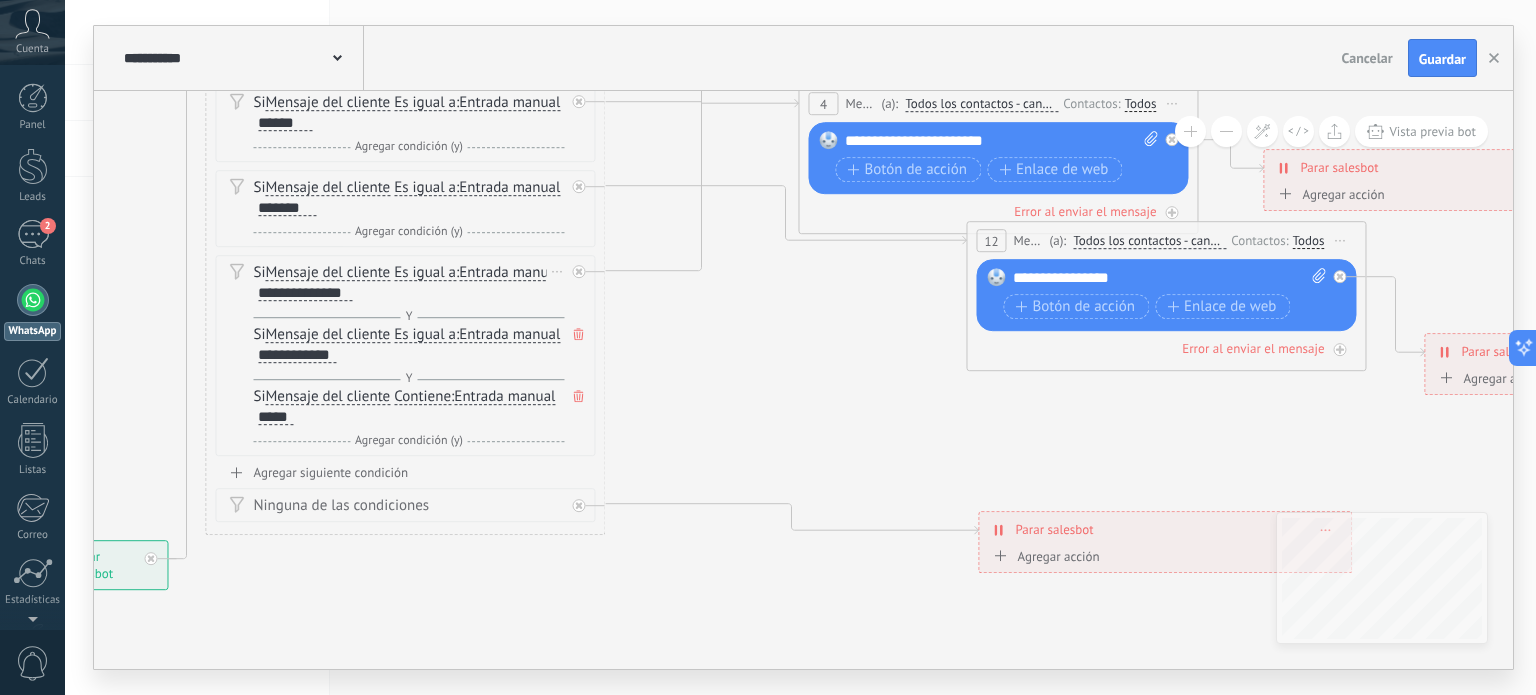 click on "Si
Mensaje del cliente
Mensaje del cliente
Emoción de la conversación
Comentario del cliente
El cliente
Código de chat activo
Mensajero de chat activo
Fuente de cliente potencial
Estado de la conversación
Estado de respuesta
Estado de interacción
Lead: utm_content" at bounding box center (408, 345) 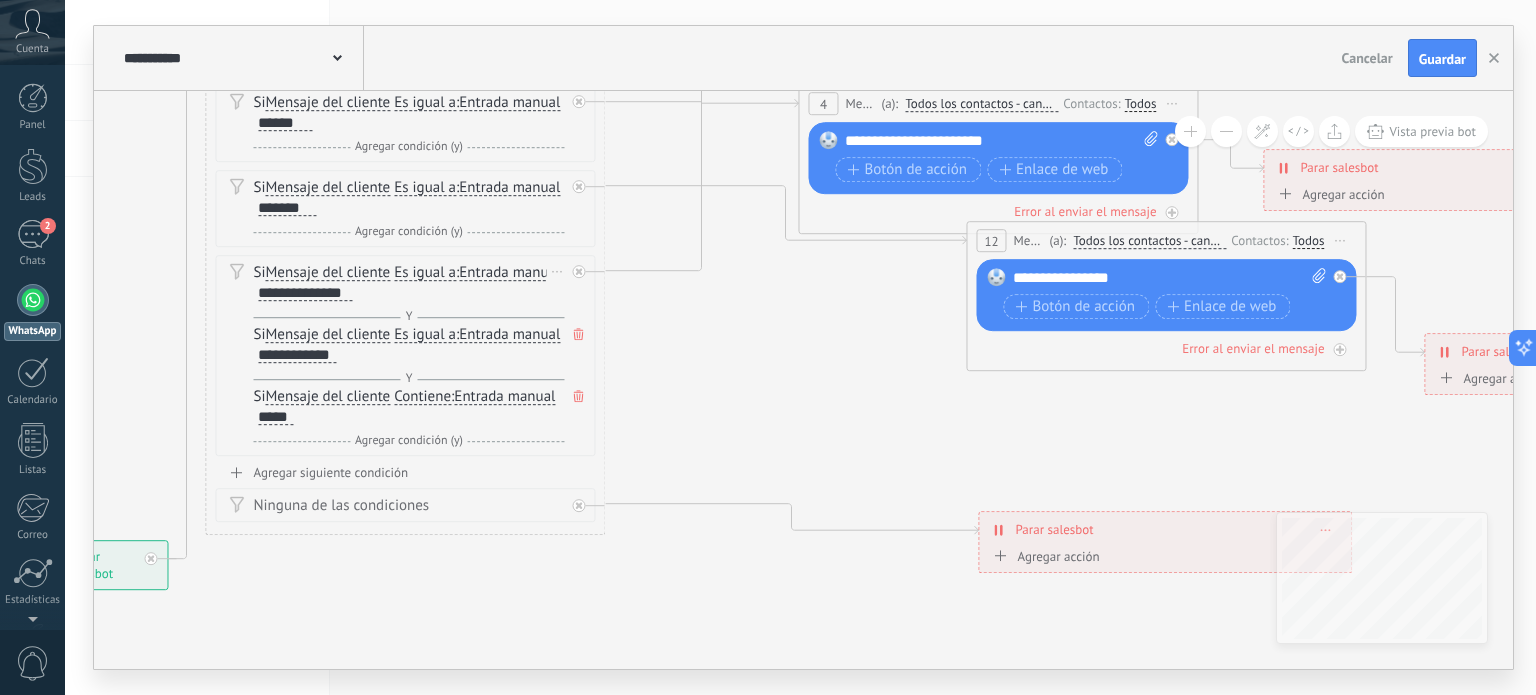 click on "**********" at bounding box center (297, 356) 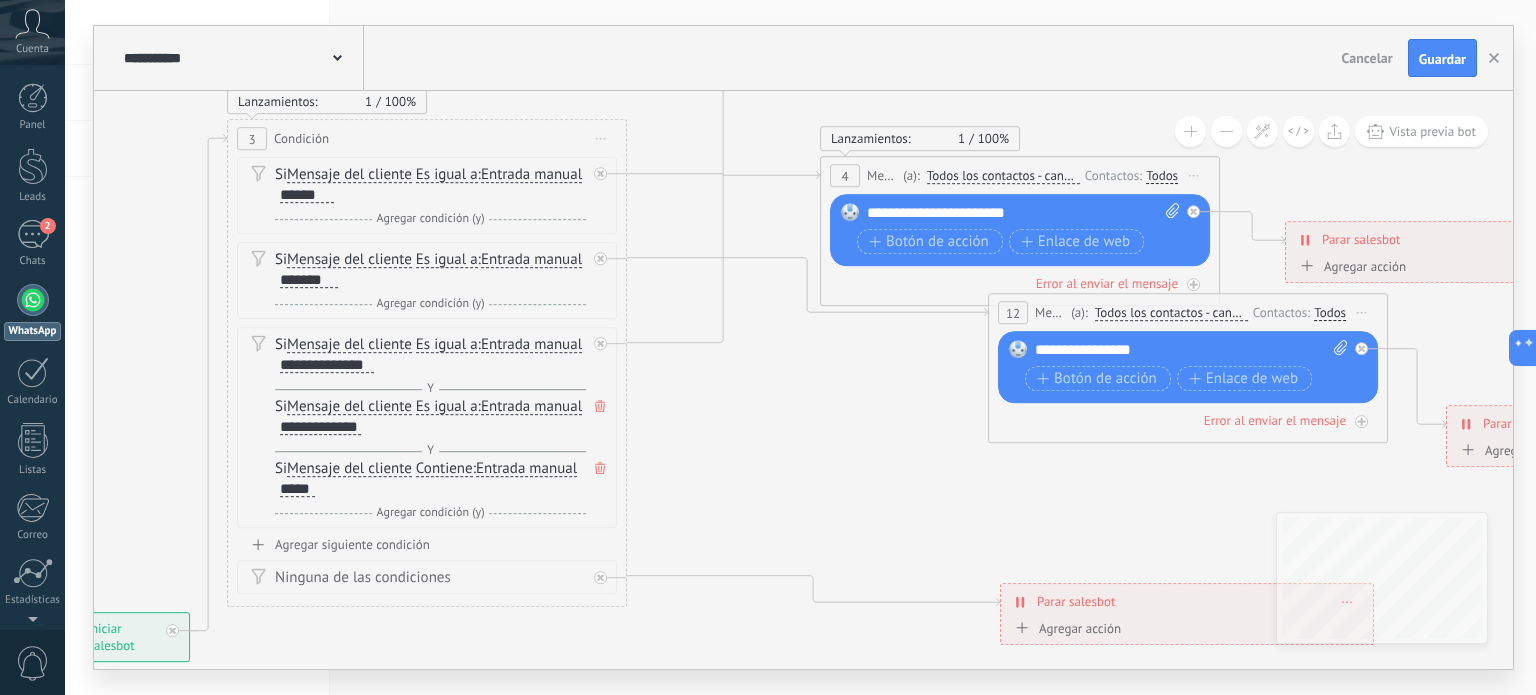 drag, startPoint x: 721, startPoint y: 351, endPoint x: 743, endPoint y: 423, distance: 75.28612 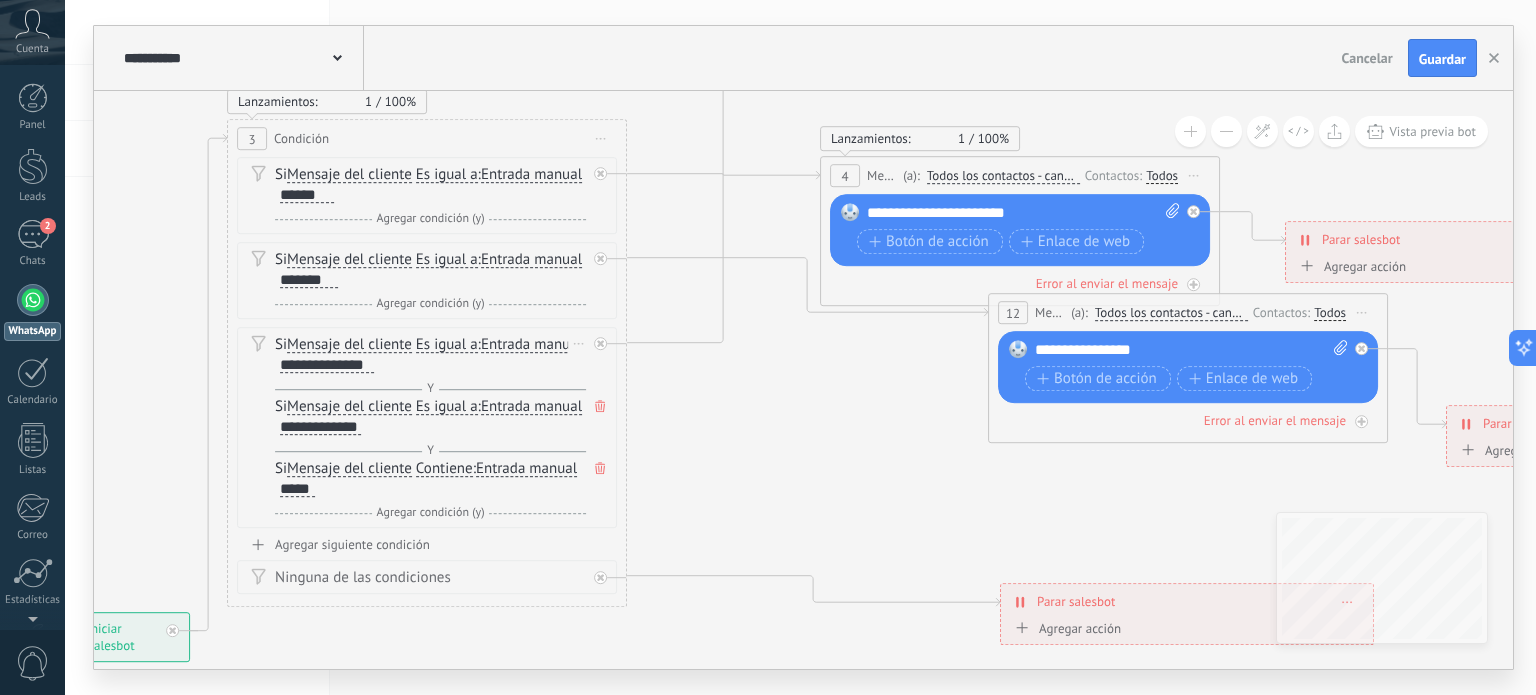 drag, startPoint x: 502, startPoint y: 427, endPoint x: 527, endPoint y: 439, distance: 27.730848 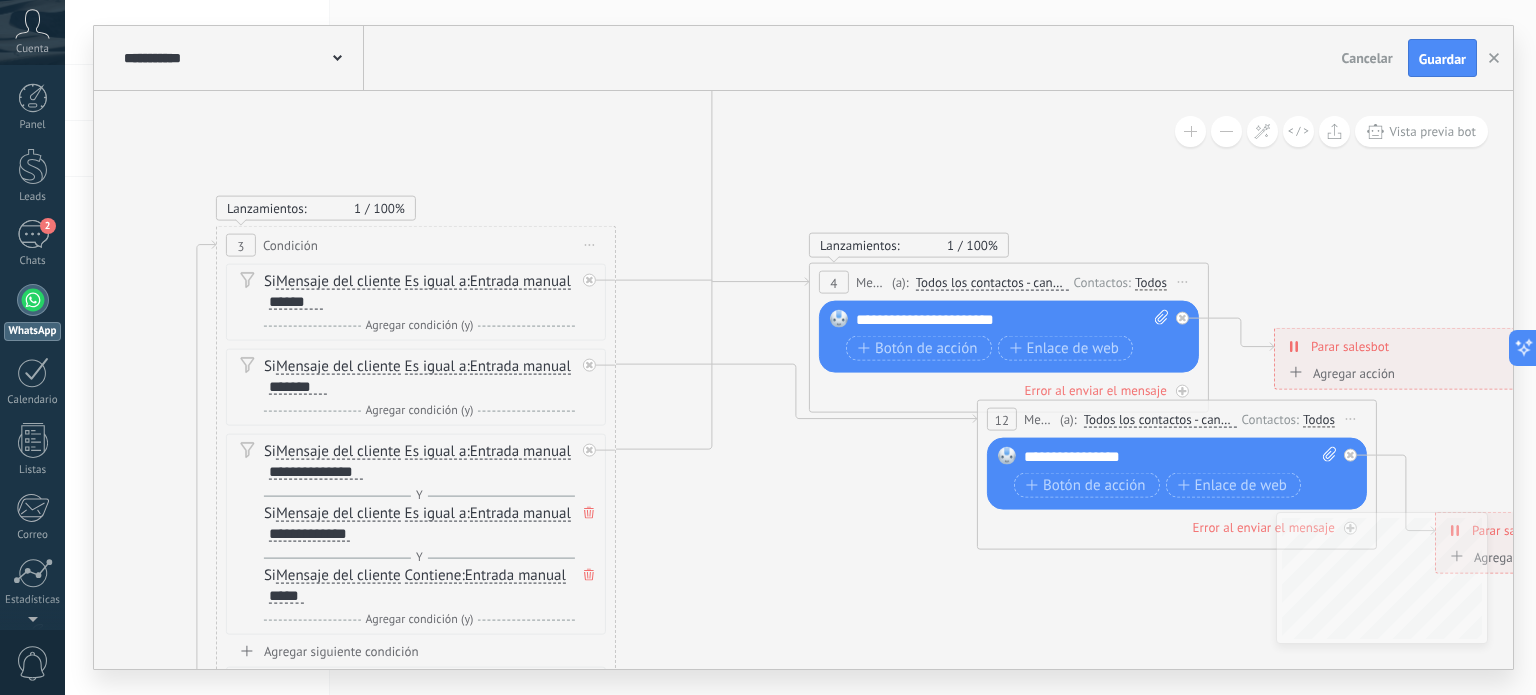 drag, startPoint x: 803, startPoint y: 404, endPoint x: 785, endPoint y: 557, distance: 154.05519 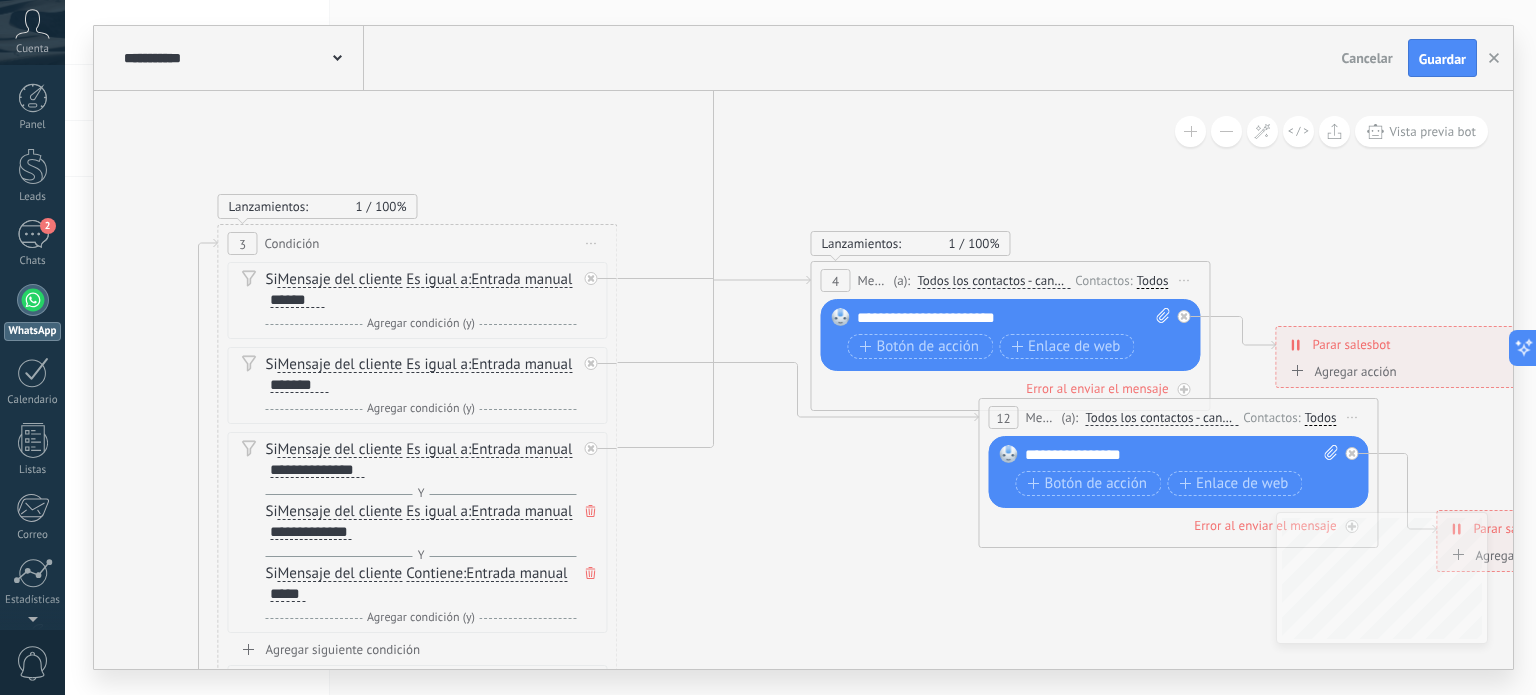 drag, startPoint x: 764, startPoint y: 225, endPoint x: 764, endPoint y: 113, distance: 112 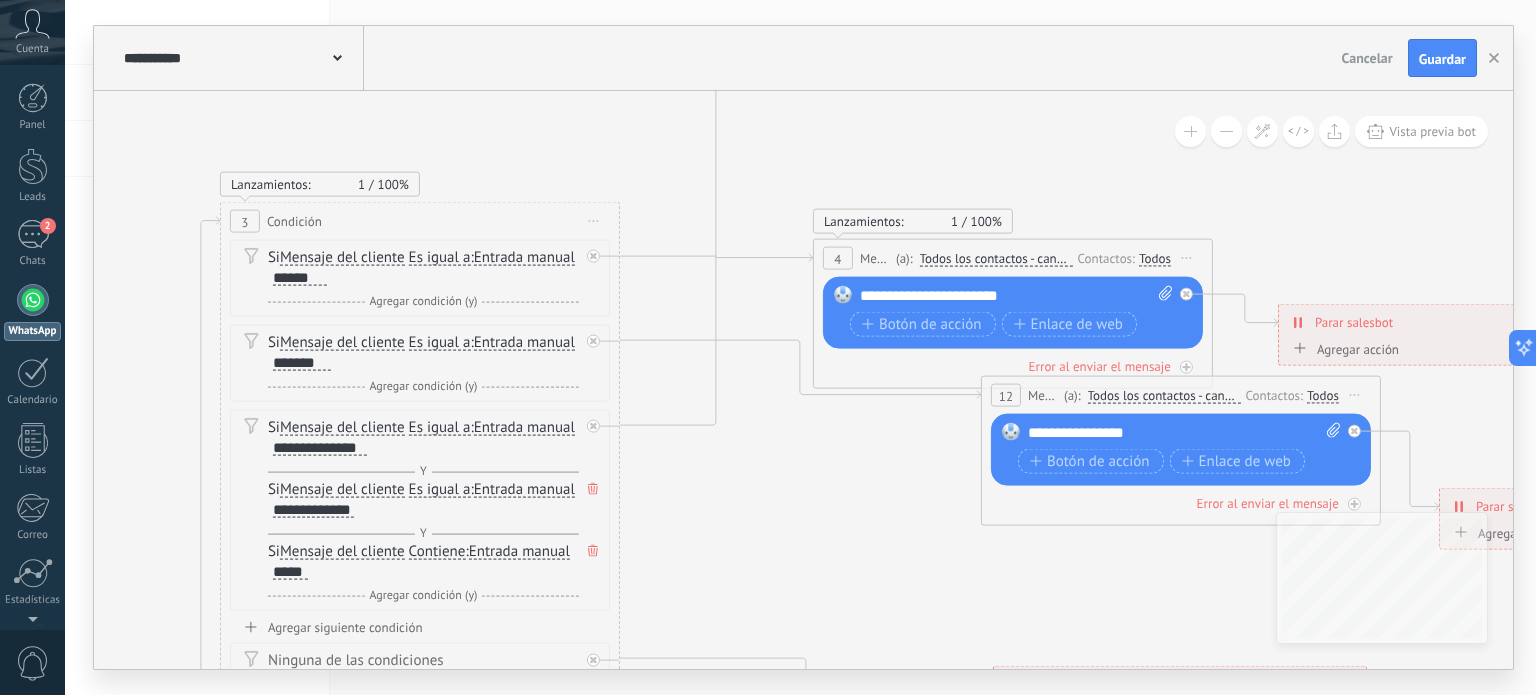 drag, startPoint x: 610, startPoint y: 488, endPoint x: 663, endPoint y: 463, distance: 58.60034 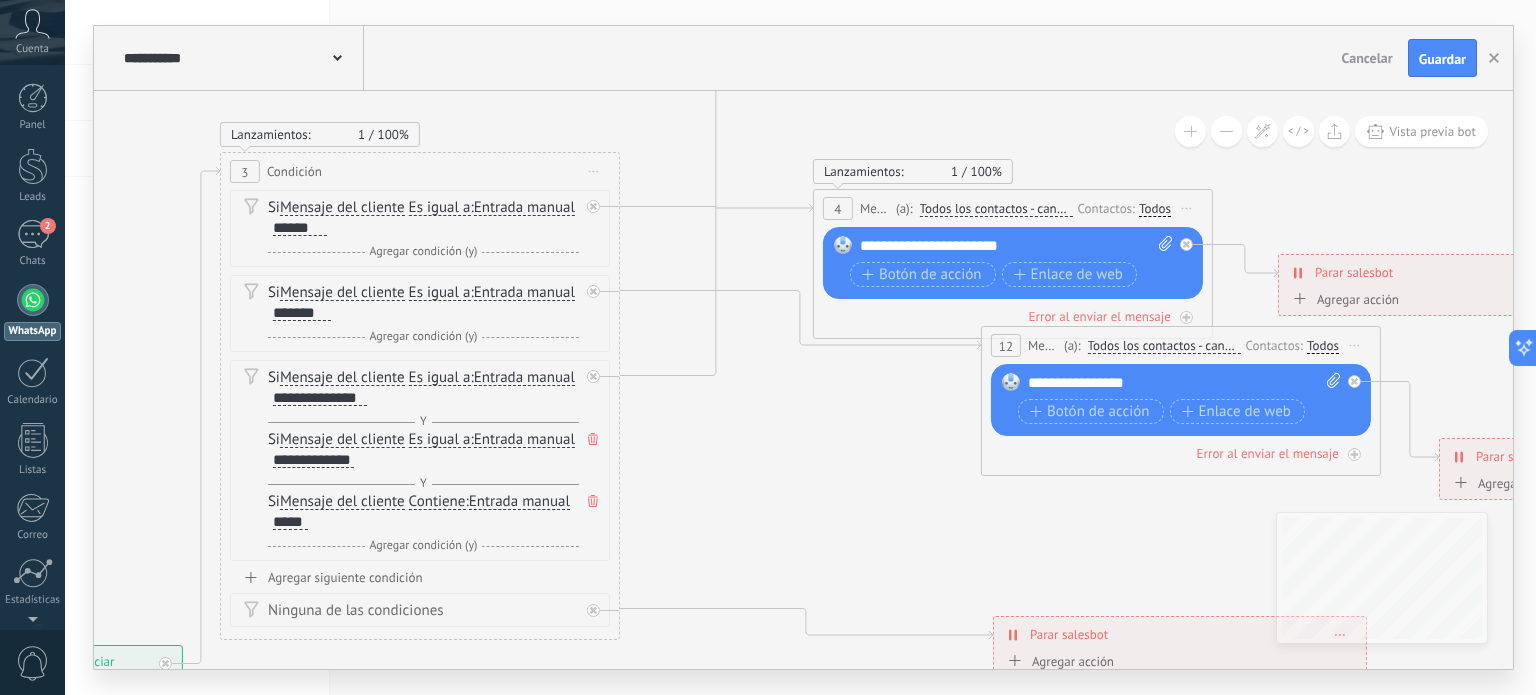 drag, startPoint x: 677, startPoint y: 468, endPoint x: 677, endPoint y: 423, distance: 45 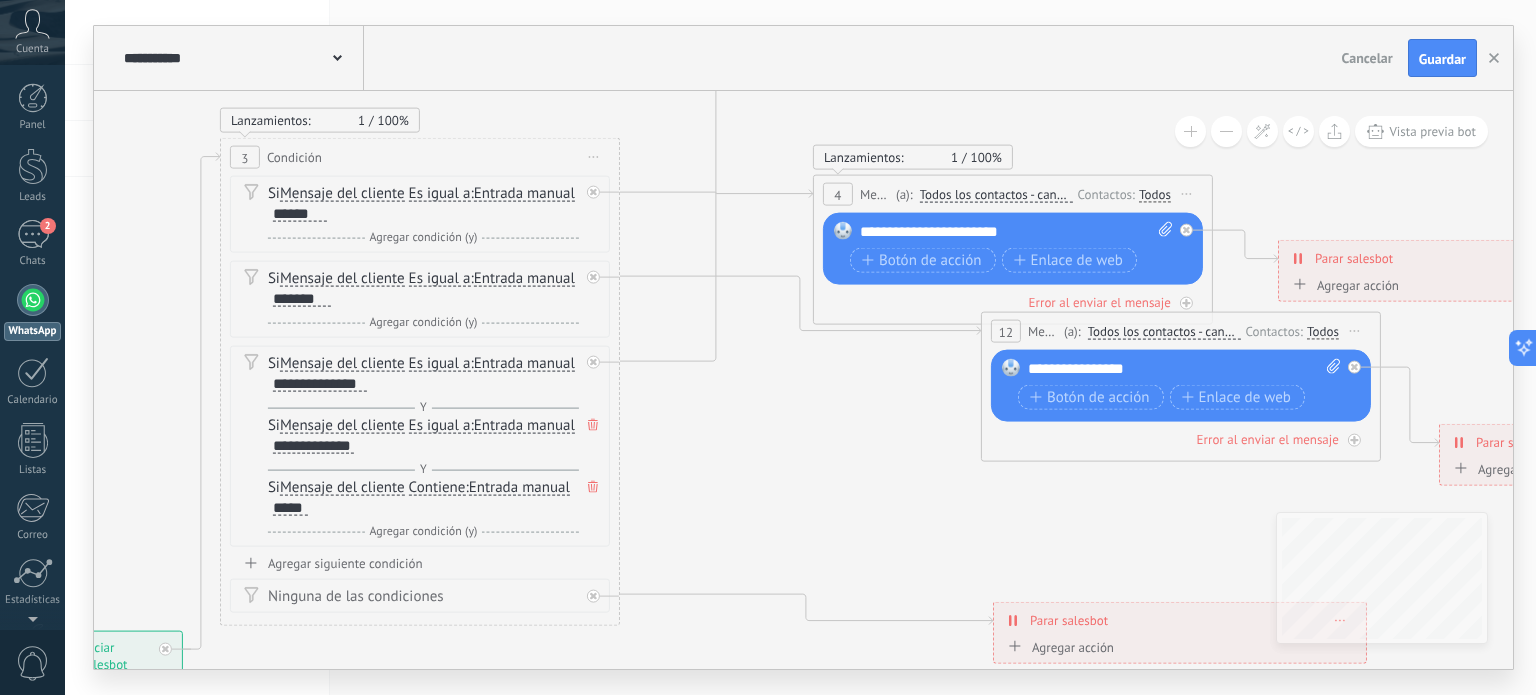 drag, startPoint x: 676, startPoint y: 479, endPoint x: 658, endPoint y: 431, distance: 51.264023 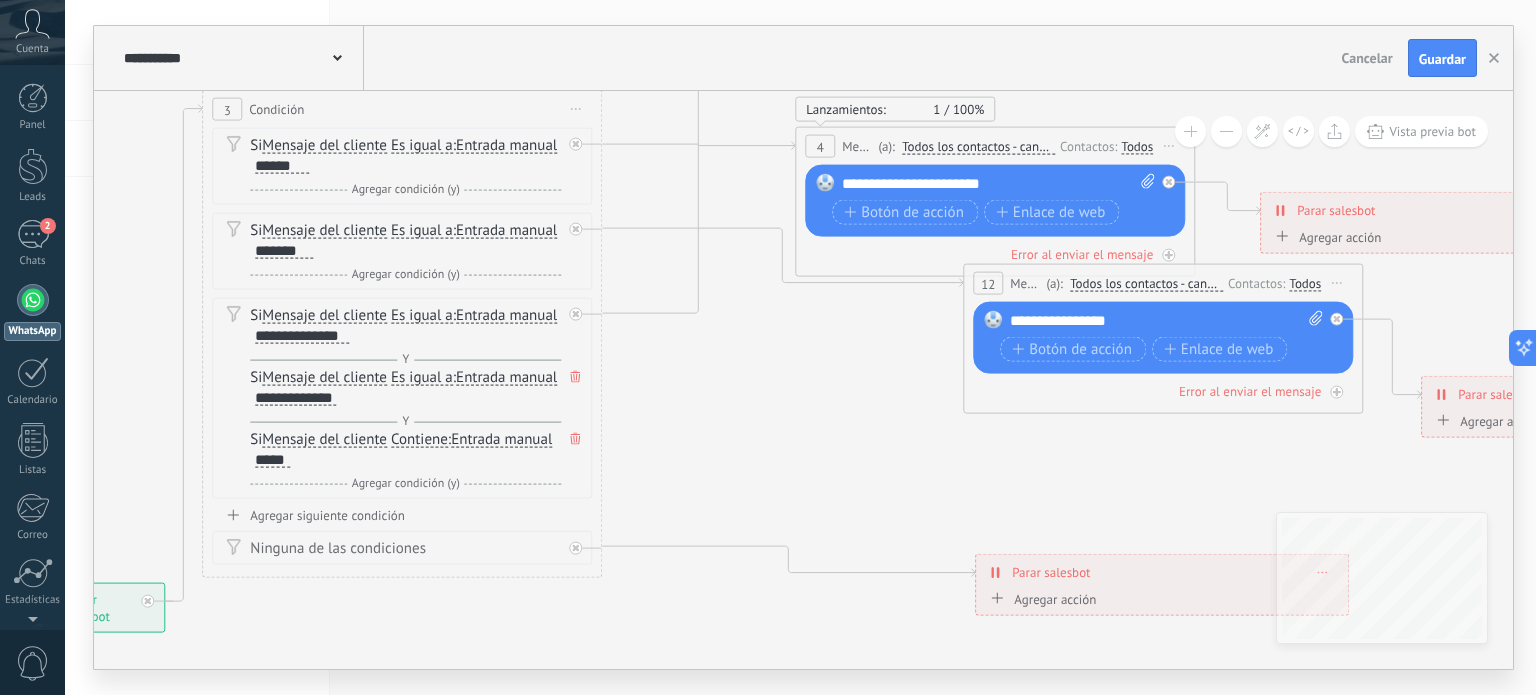 drag, startPoint x: 583, startPoint y: 389, endPoint x: 624, endPoint y: 391, distance: 41.04875 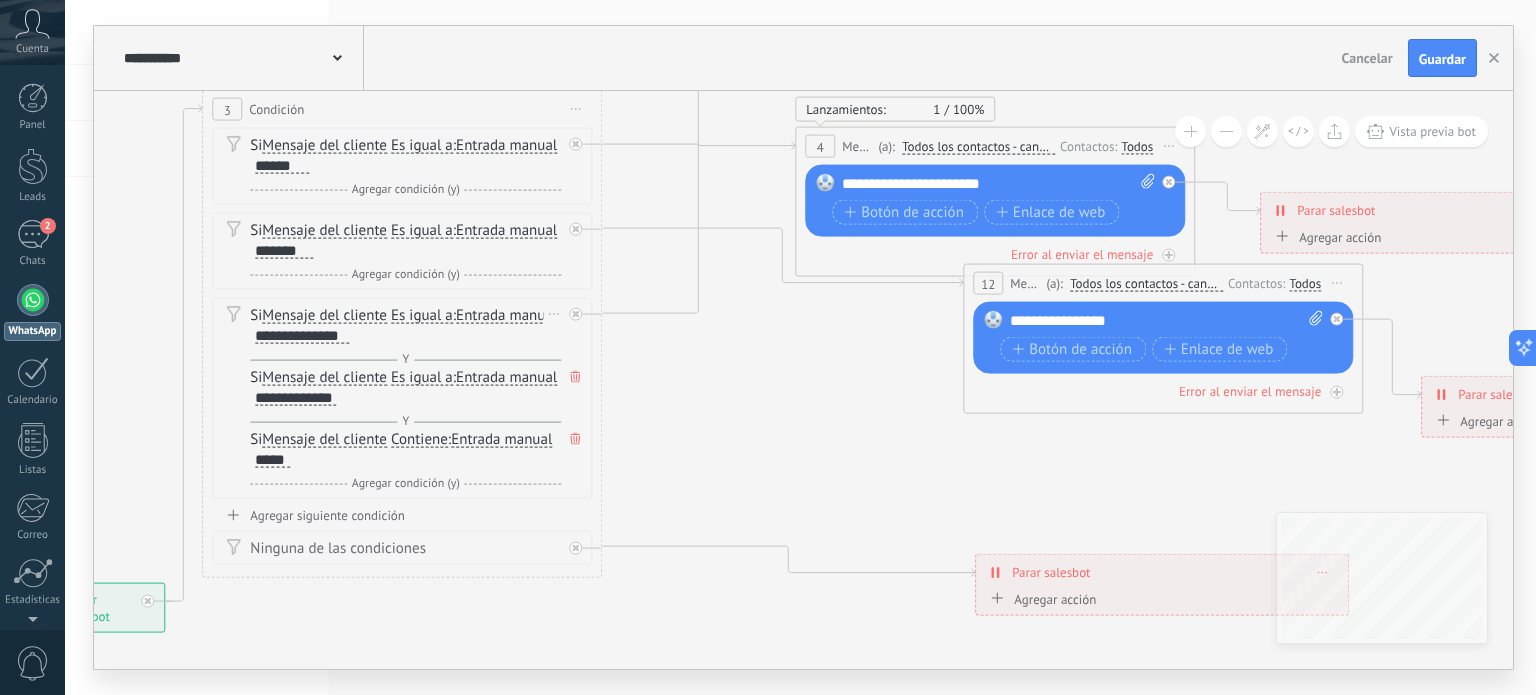 click on "Es igual a" at bounding box center [422, 378] 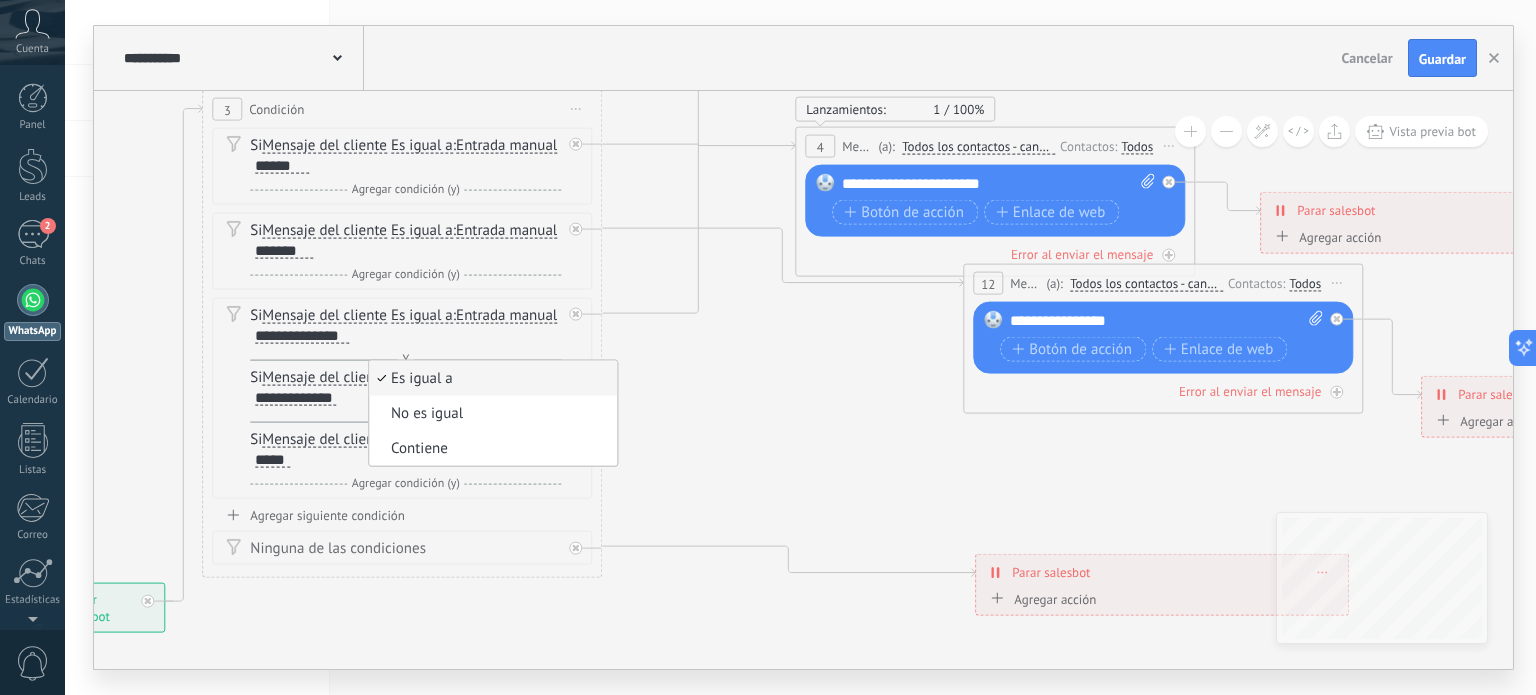 click 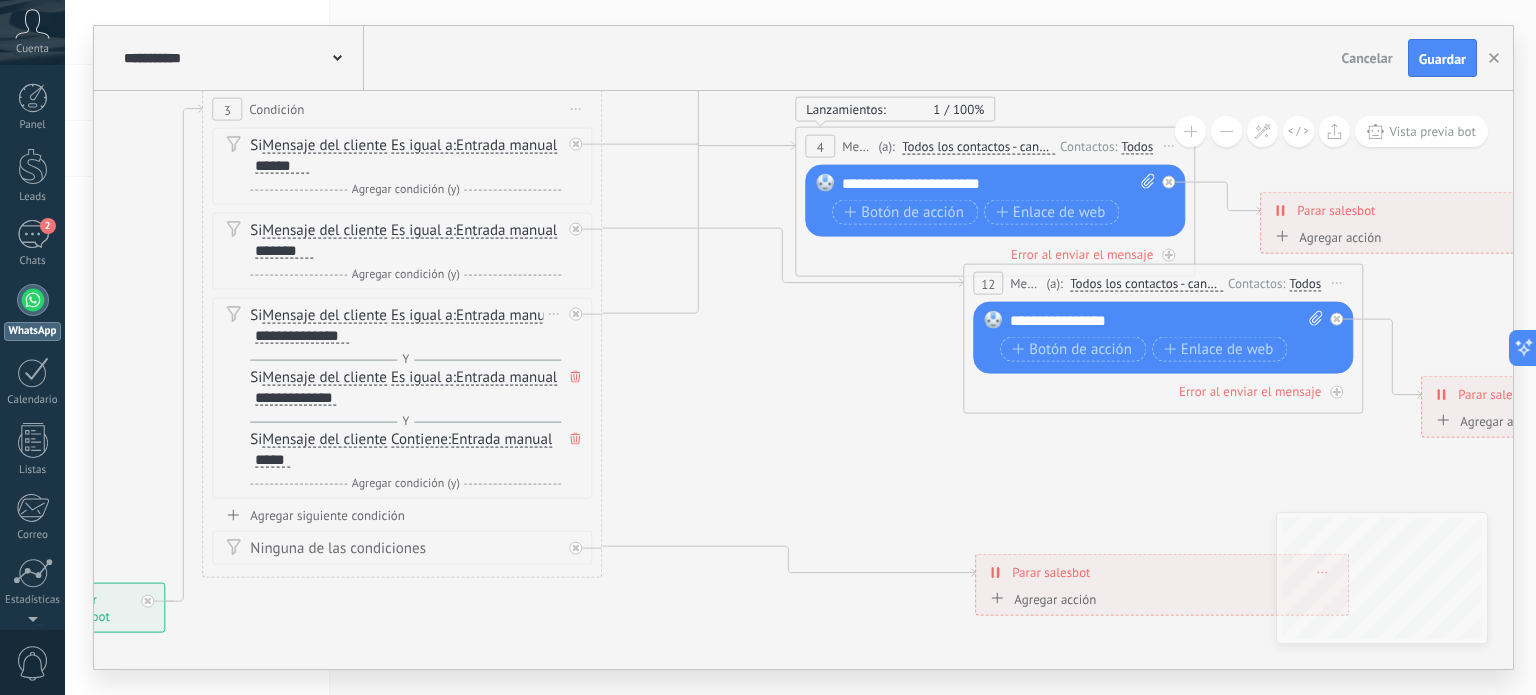 click at bounding box center (575, 377) 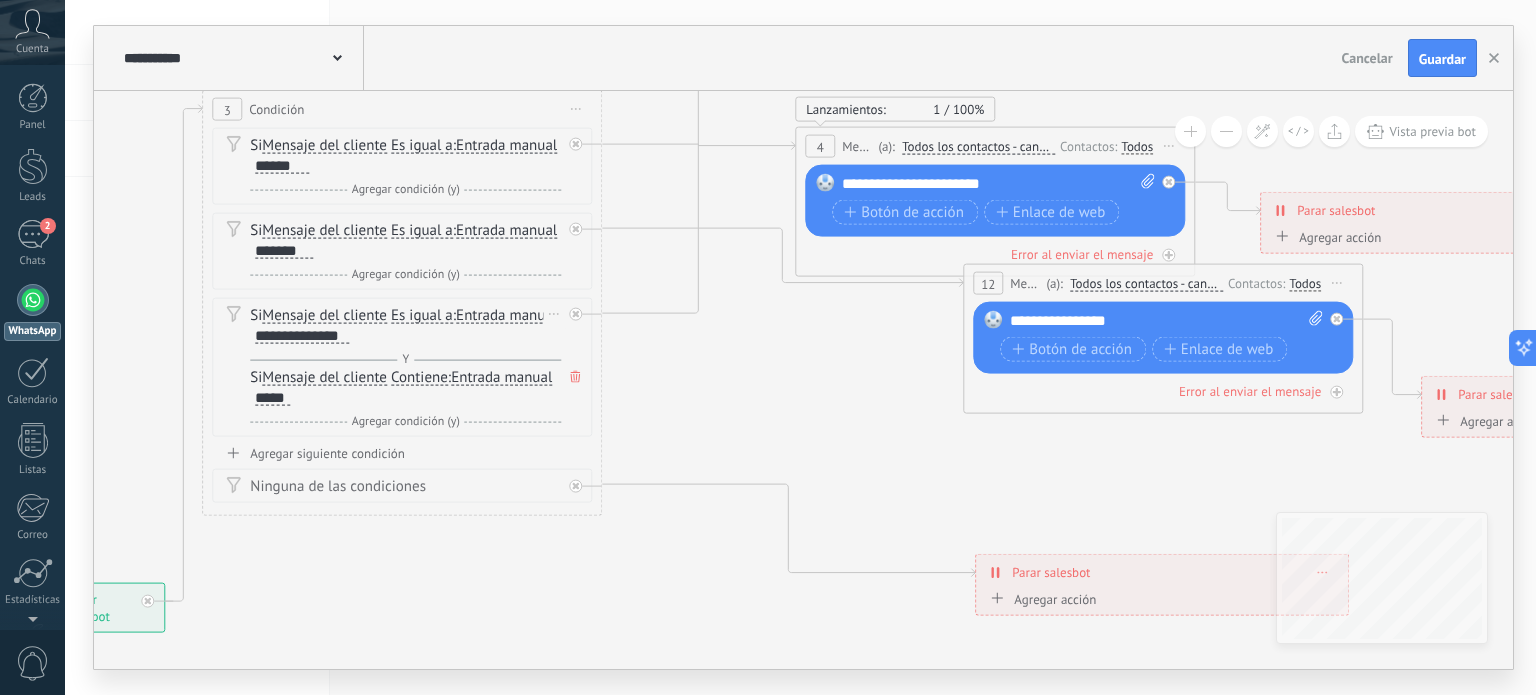 click on "Si
Mensaje del cliente
Mensaje del cliente
Emoción de la conversación
Comentario del cliente
El cliente
Código de chat activo
Mensajero de chat activo
Fuente de cliente potencial
Estado de la conversación
Estado de respuesta
Estado de interacción
Lead: utm_content" at bounding box center (405, 388) 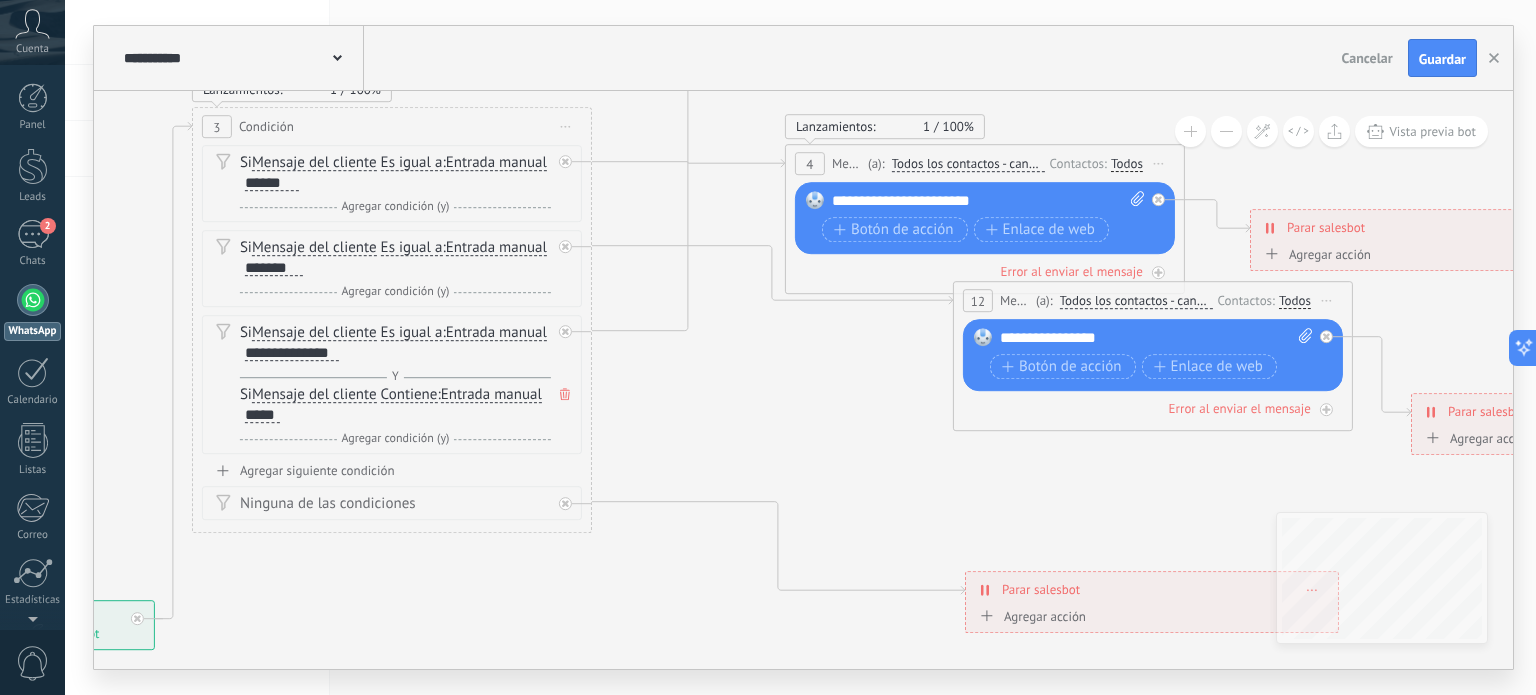 drag, startPoint x: 706, startPoint y: 407, endPoint x: 649, endPoint y: 531, distance: 136.47343 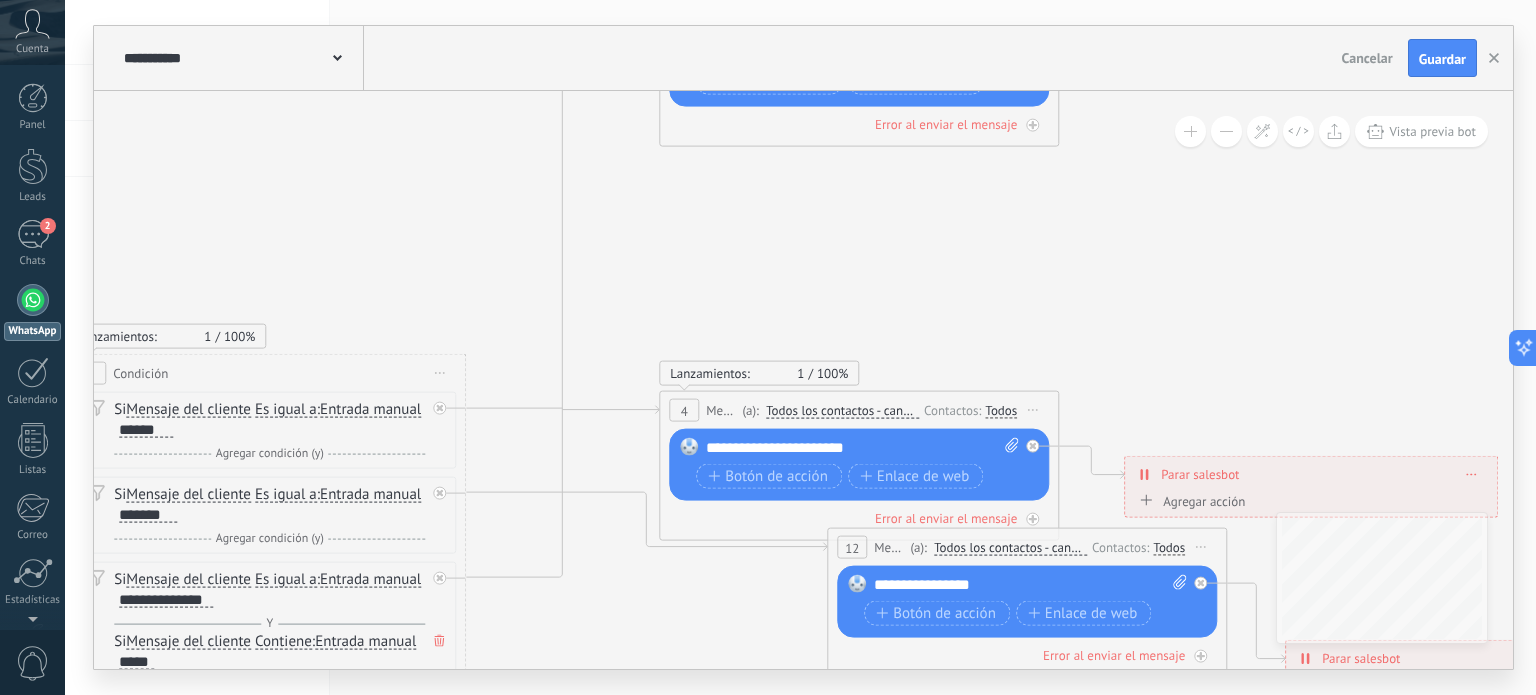 click 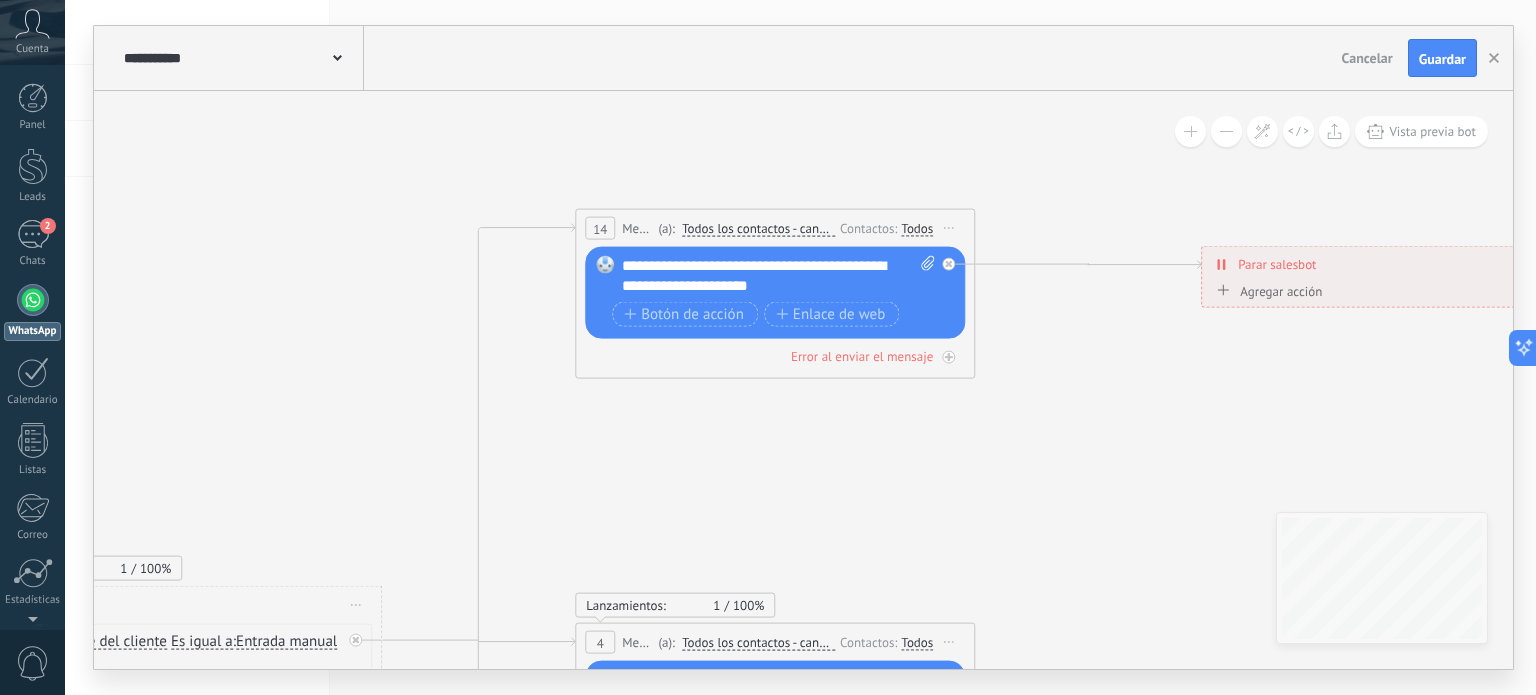 drag, startPoint x: 714, startPoint y: 301, endPoint x: 686, endPoint y: 448, distance: 149.64291 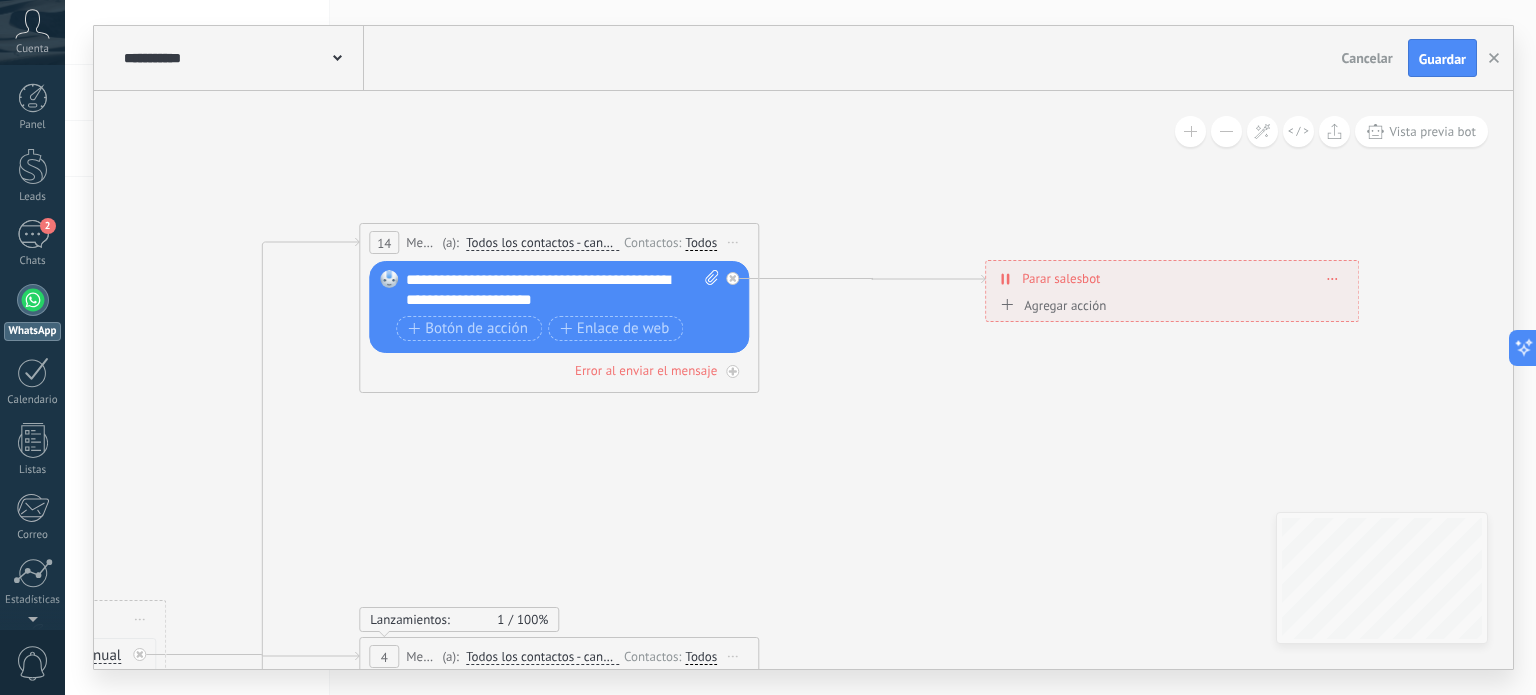 drag, startPoint x: 823, startPoint y: 403, endPoint x: 607, endPoint y: 417, distance: 216.45323 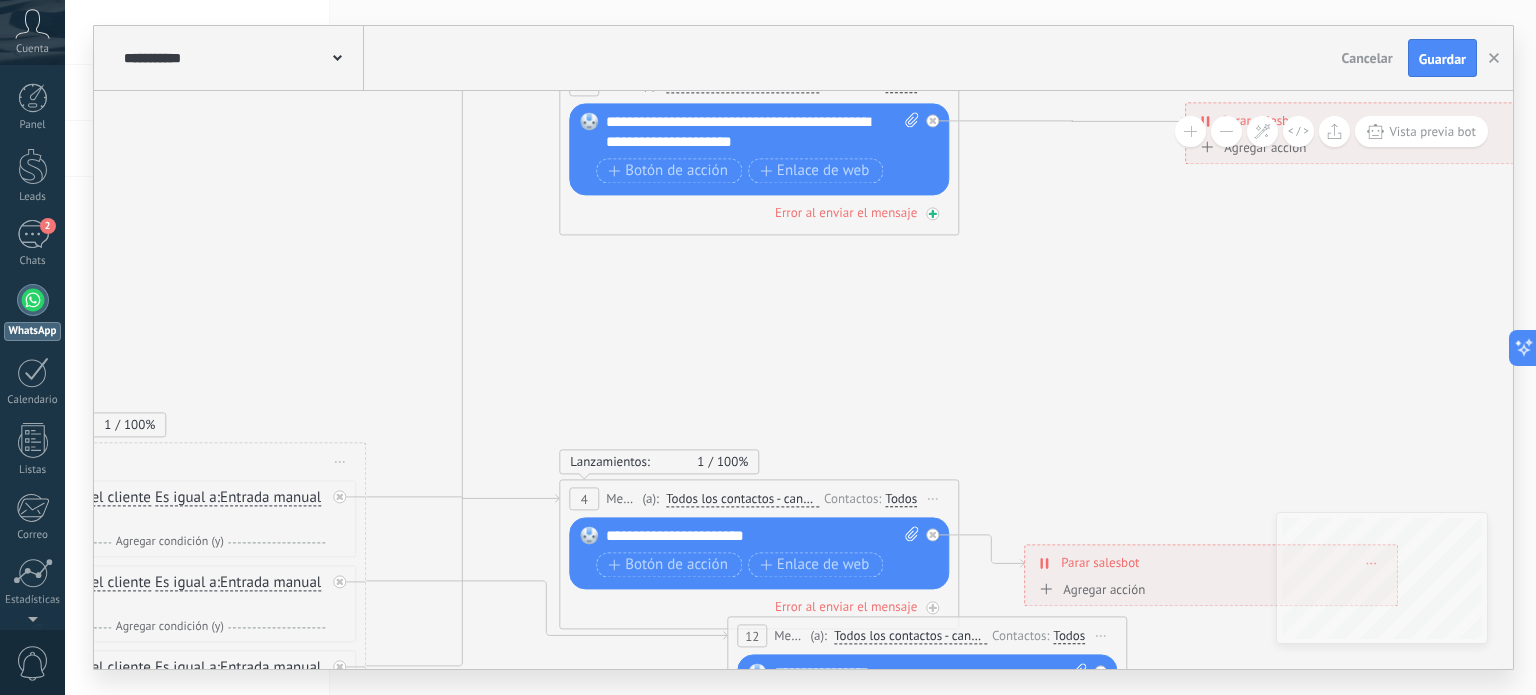 drag, startPoint x: 460, startPoint y: 413, endPoint x: 683, endPoint y: 163, distance: 335.00598 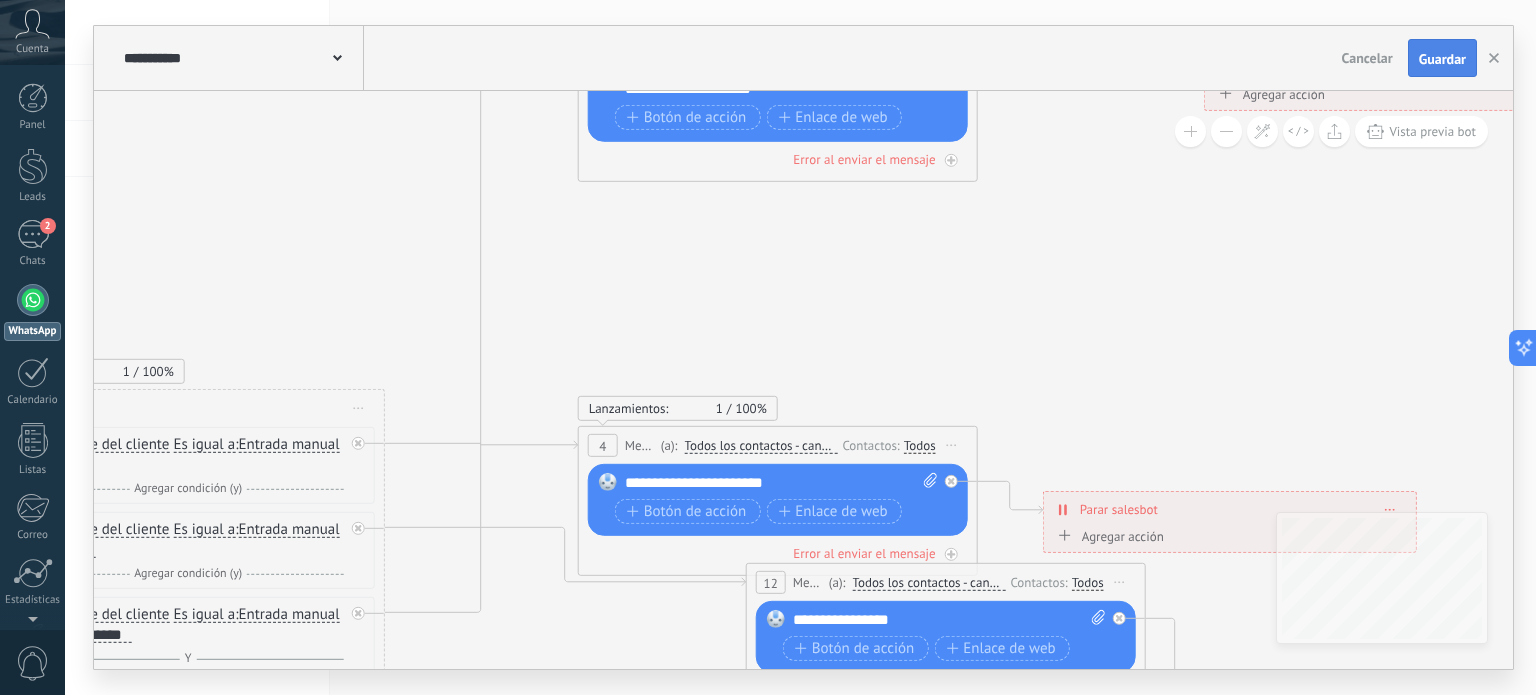 click on "Guardar" at bounding box center [1442, 58] 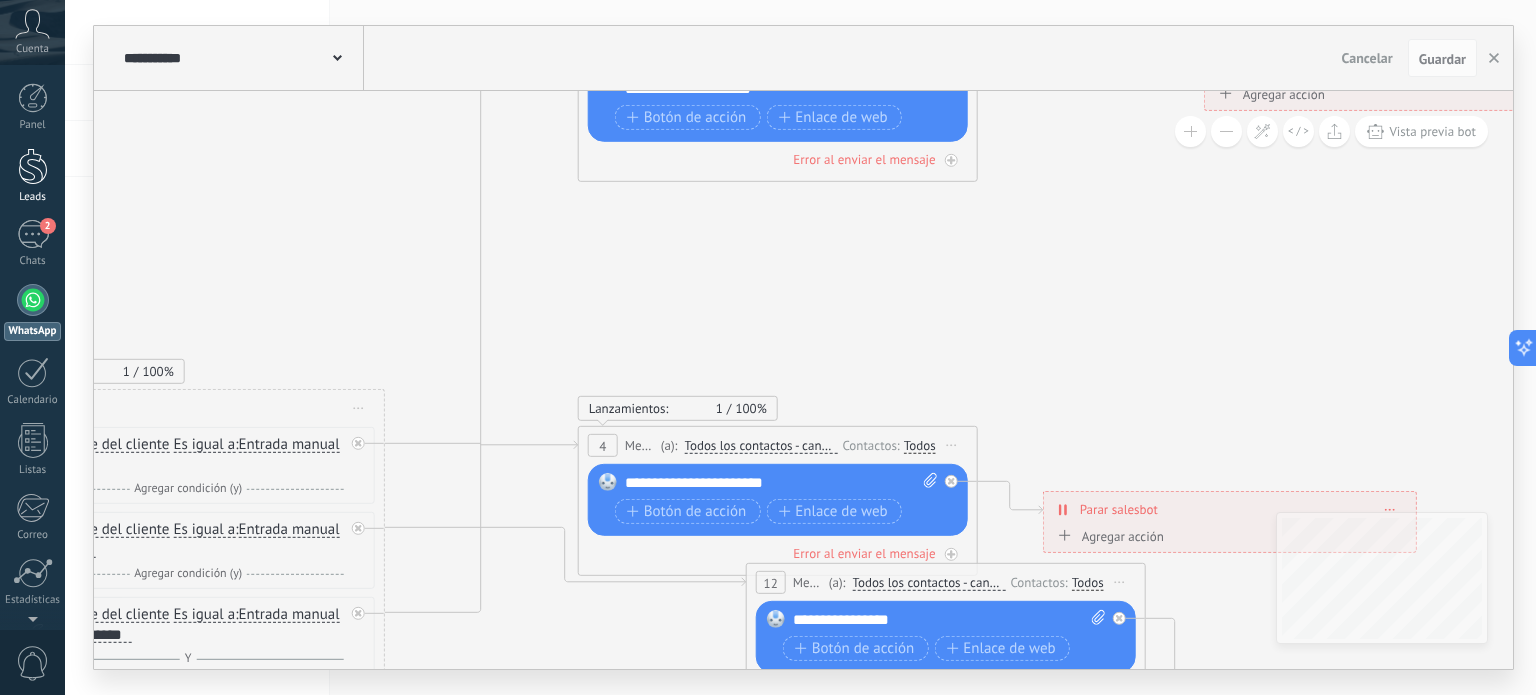 click at bounding box center (33, 166) 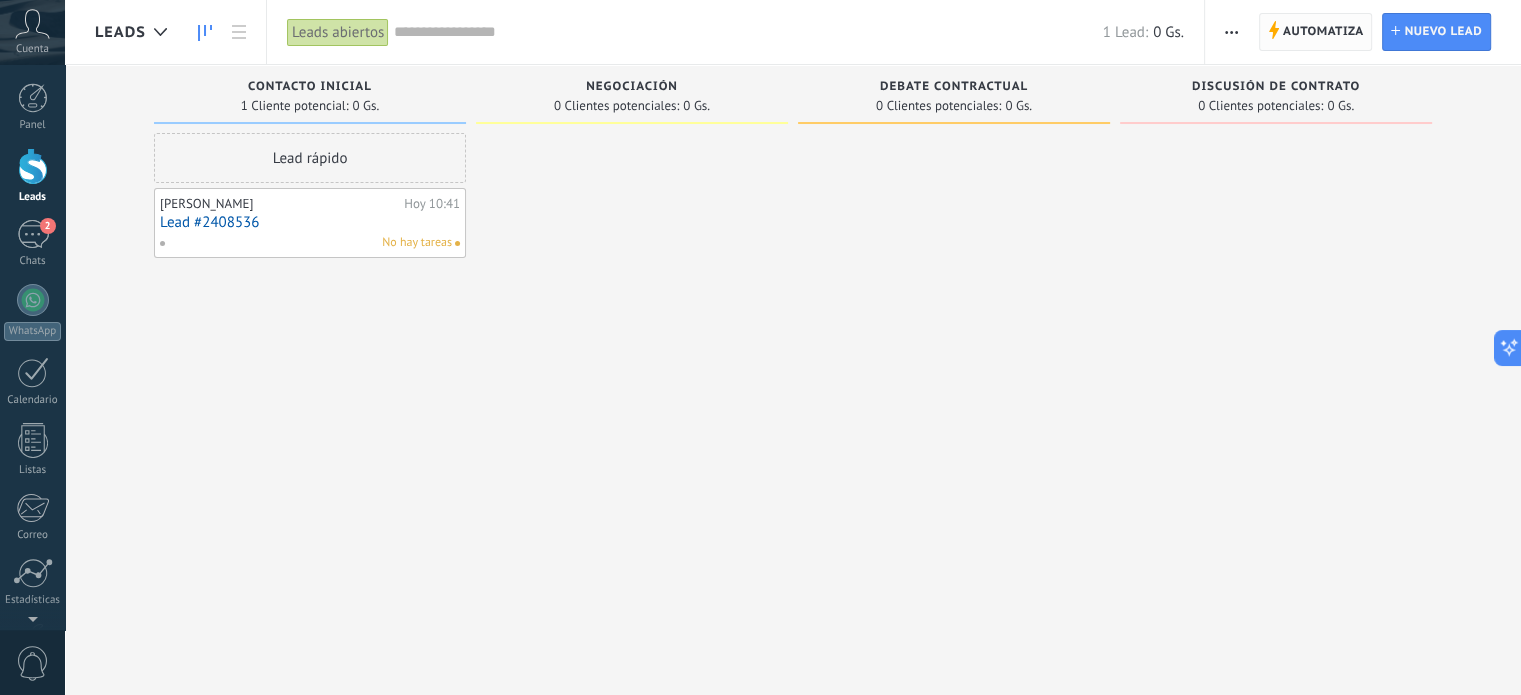 click on "Automatiza" at bounding box center [1323, 32] 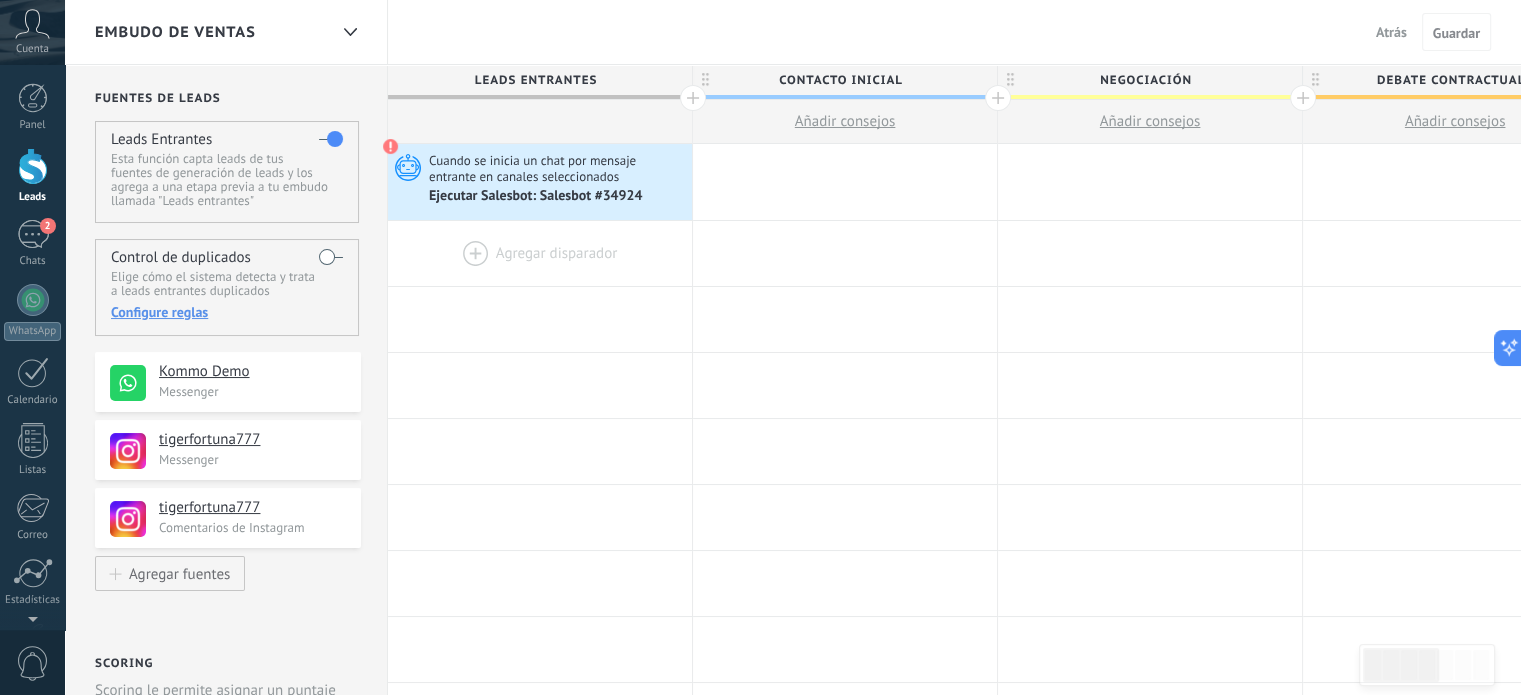 click at bounding box center (540, 253) 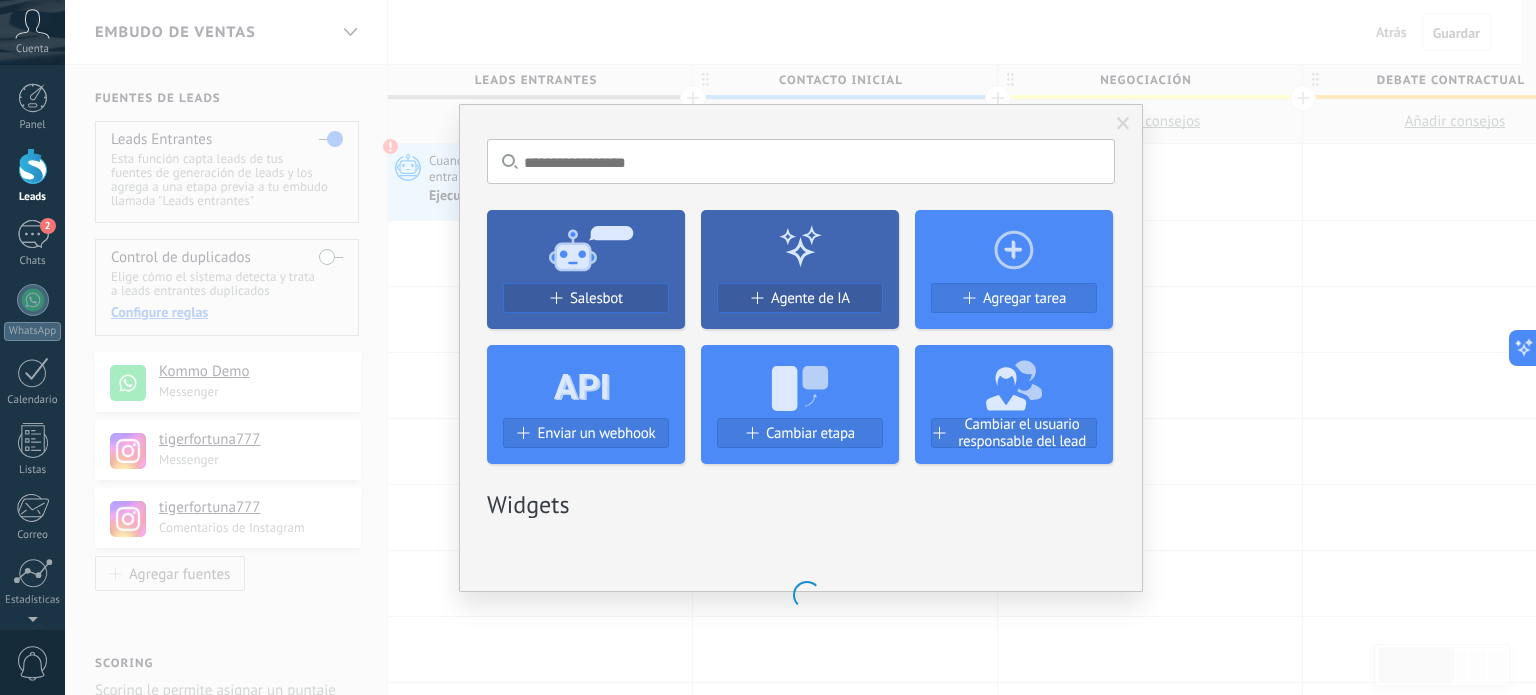 click 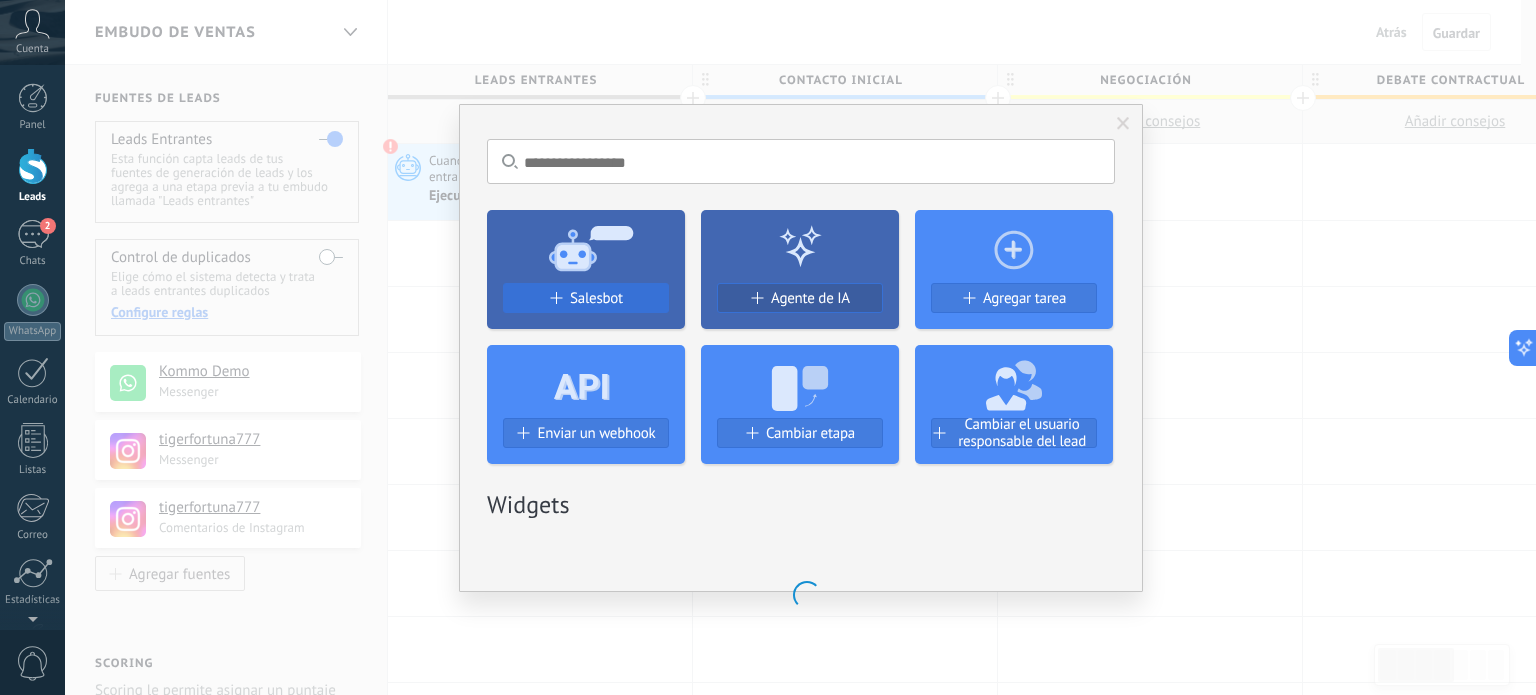 click on "Salesbot" at bounding box center [596, 298] 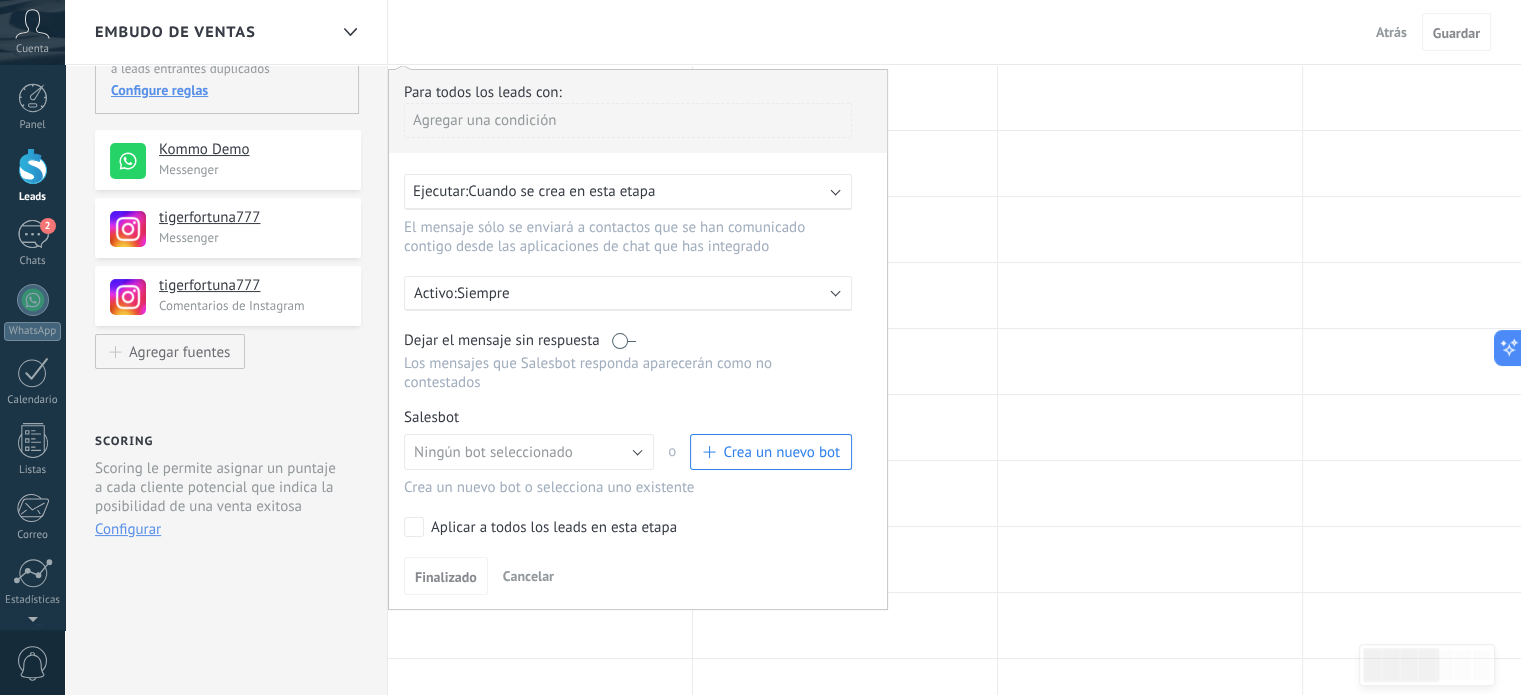 scroll, scrollTop: 100, scrollLeft: 0, axis: vertical 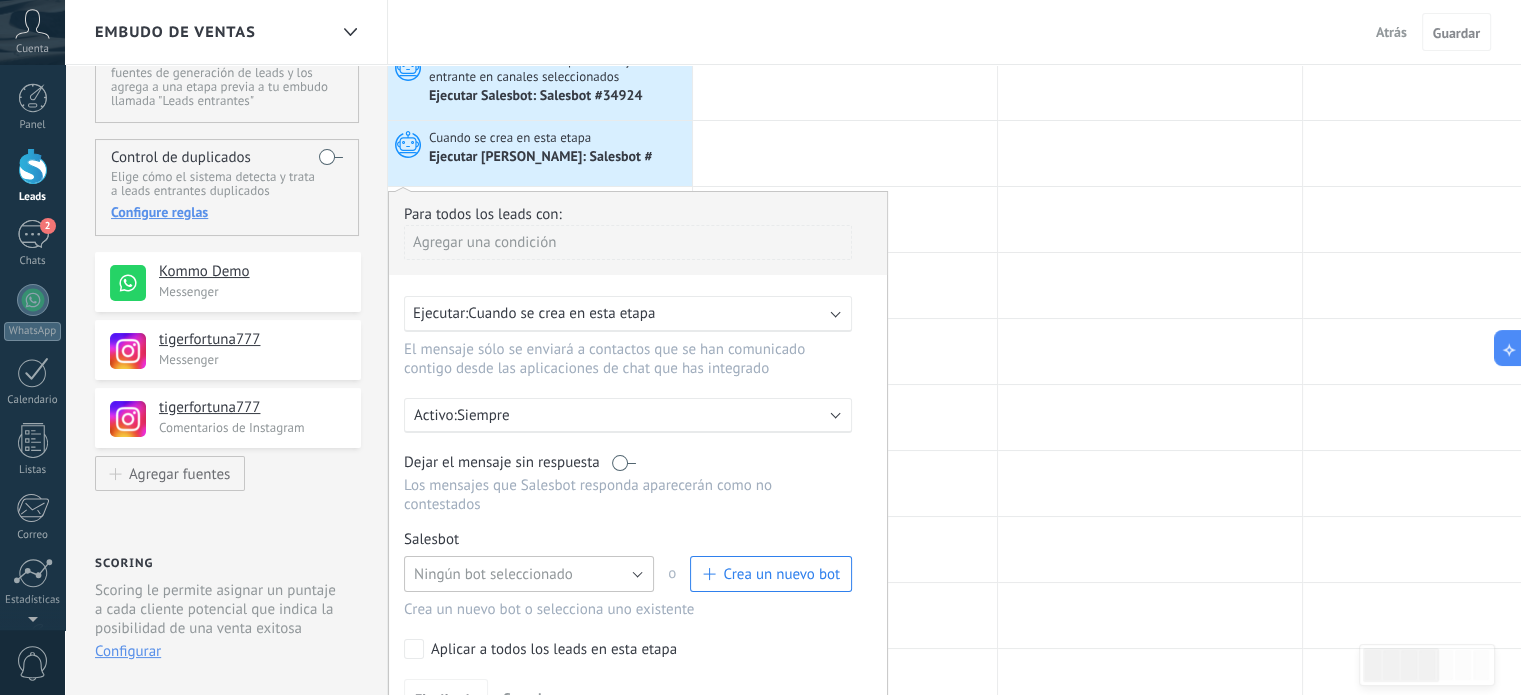 click on "Ningún bot seleccionado" at bounding box center (493, 574) 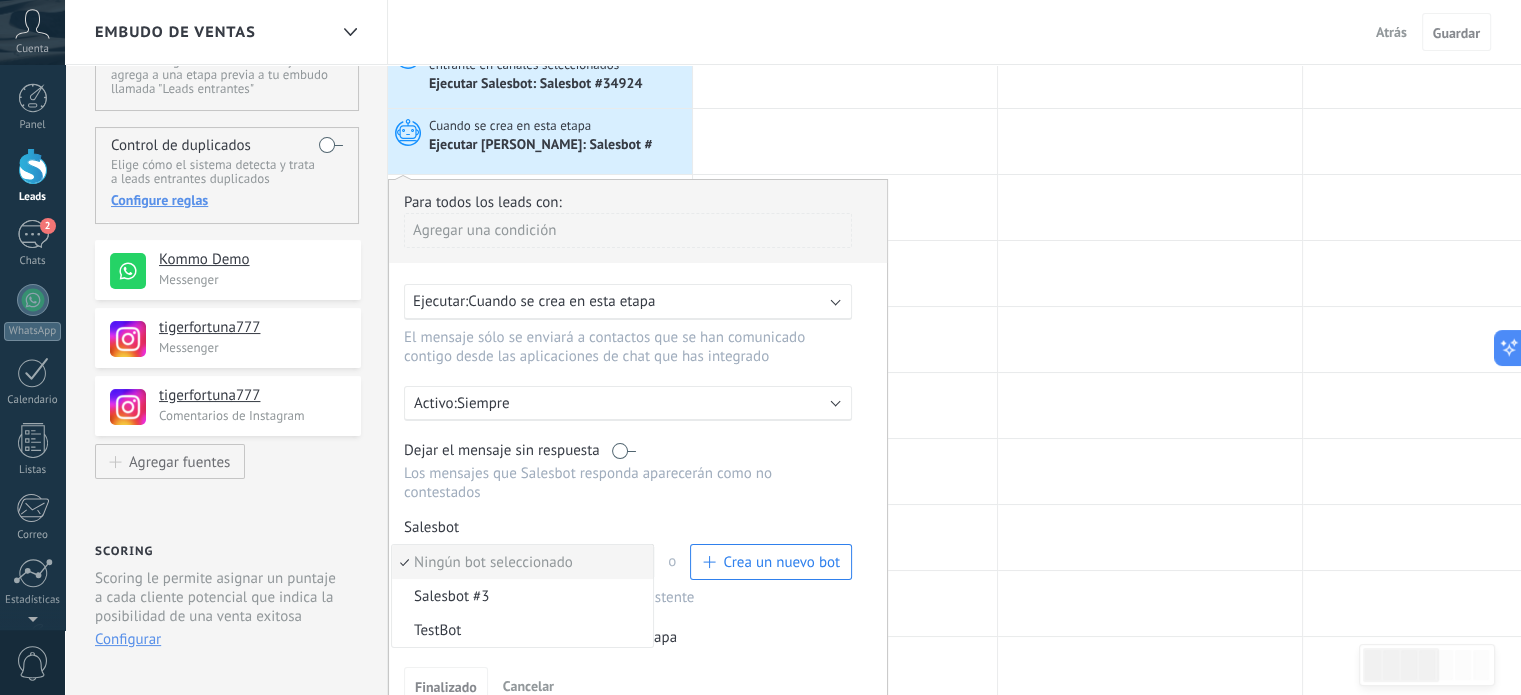 scroll, scrollTop: 200, scrollLeft: 0, axis: vertical 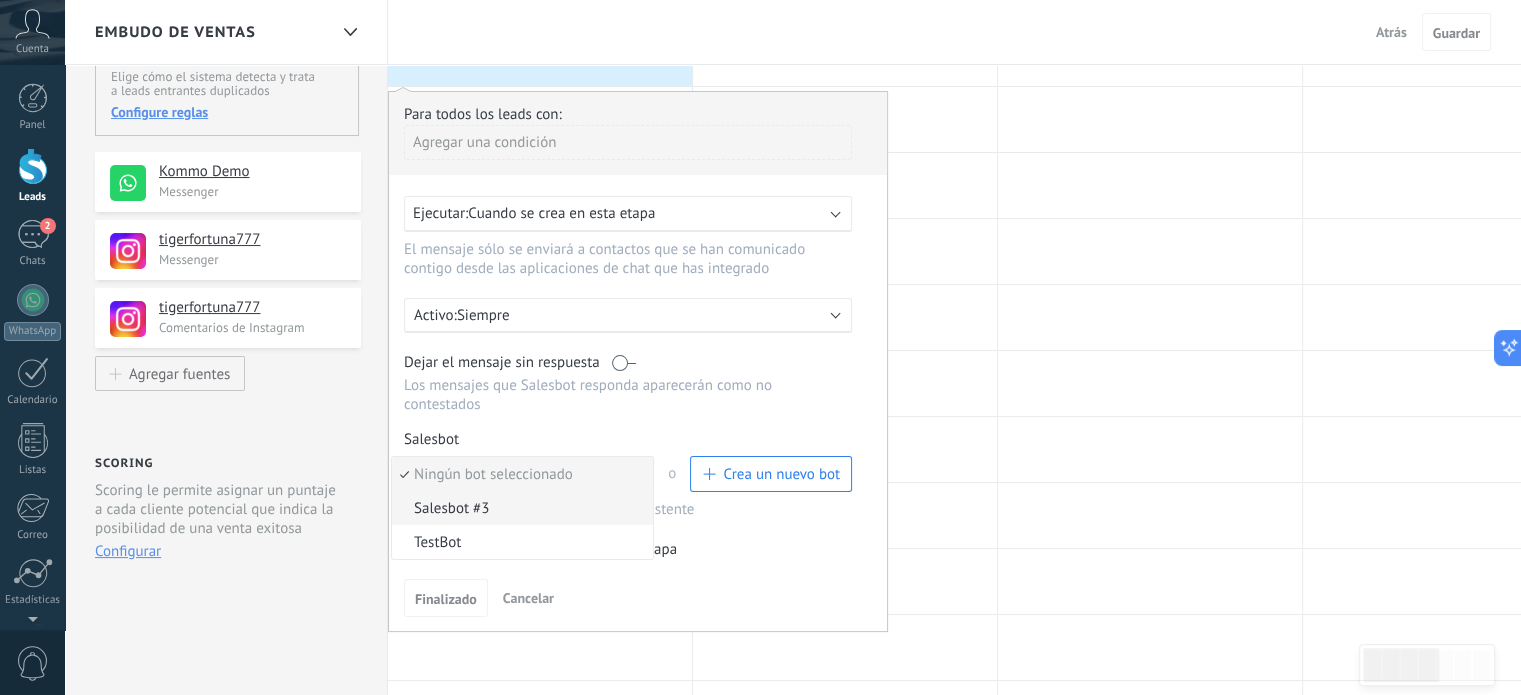 click on "Salesbot #3" at bounding box center [519, 508] 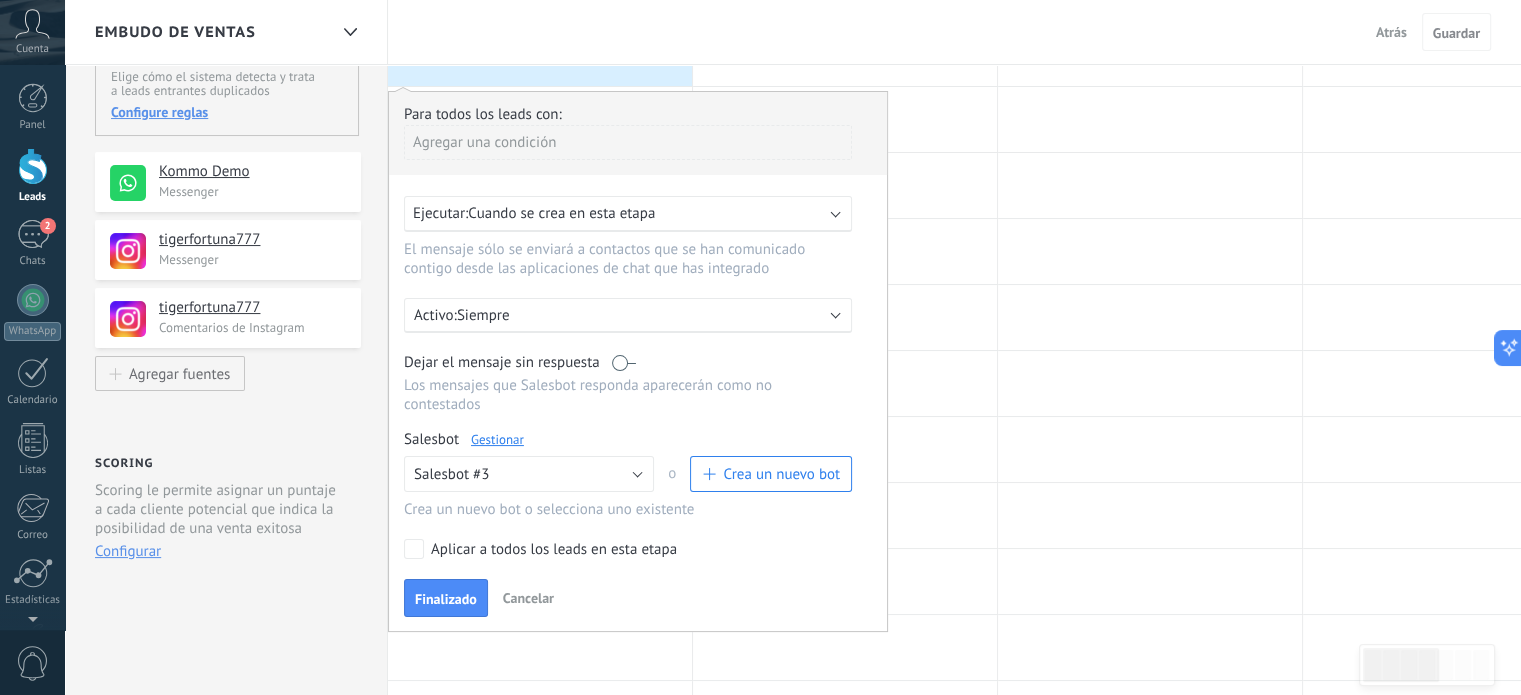 click on "Siempre" at bounding box center (632, 315) 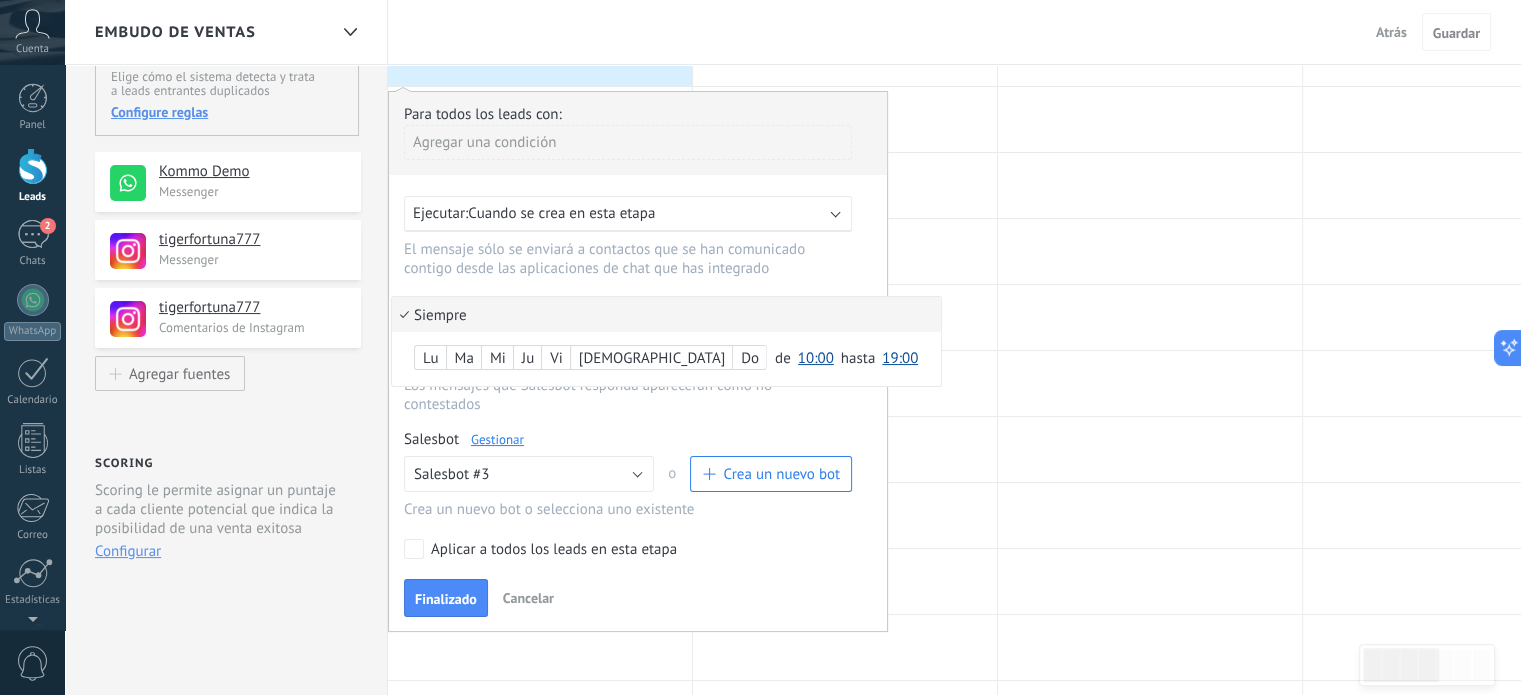 click at bounding box center (638, 361) 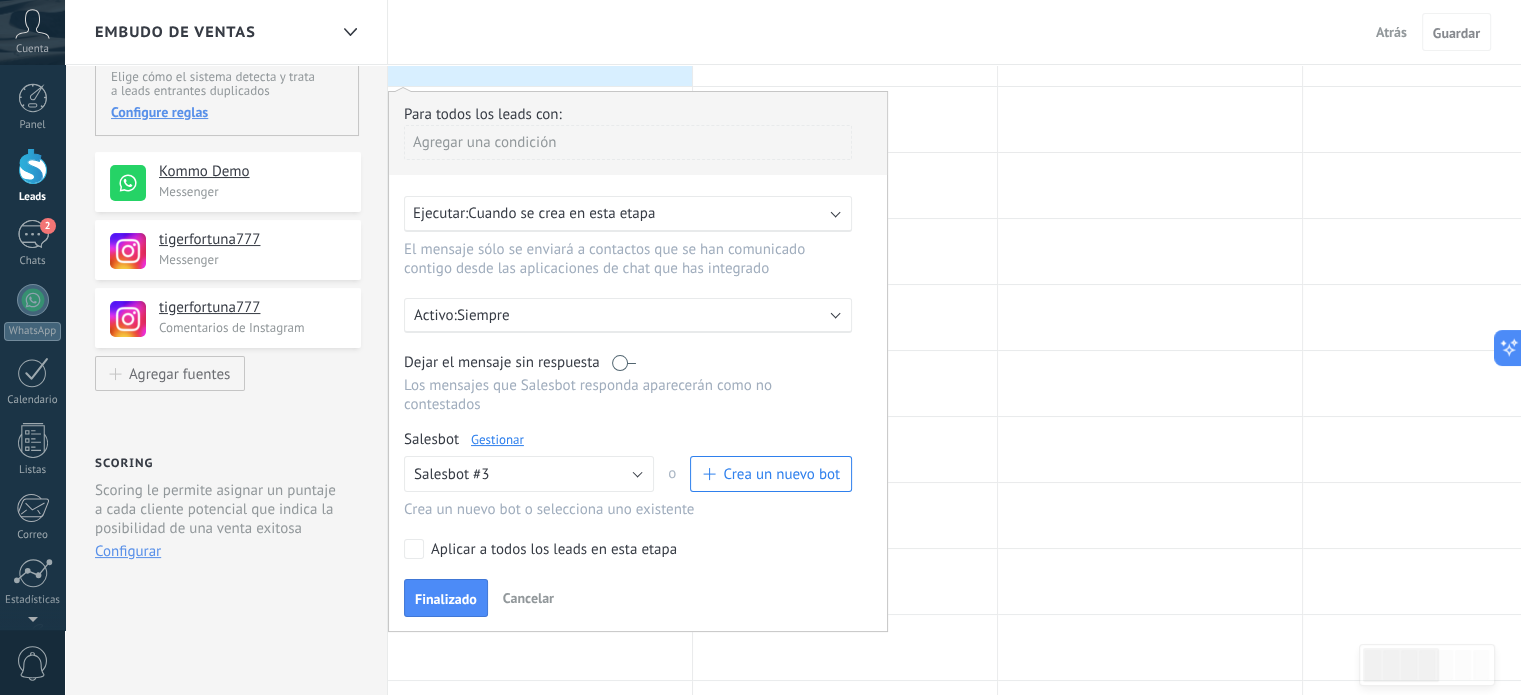 click on "Cuando se crea en esta etapa" at bounding box center [561, 213] 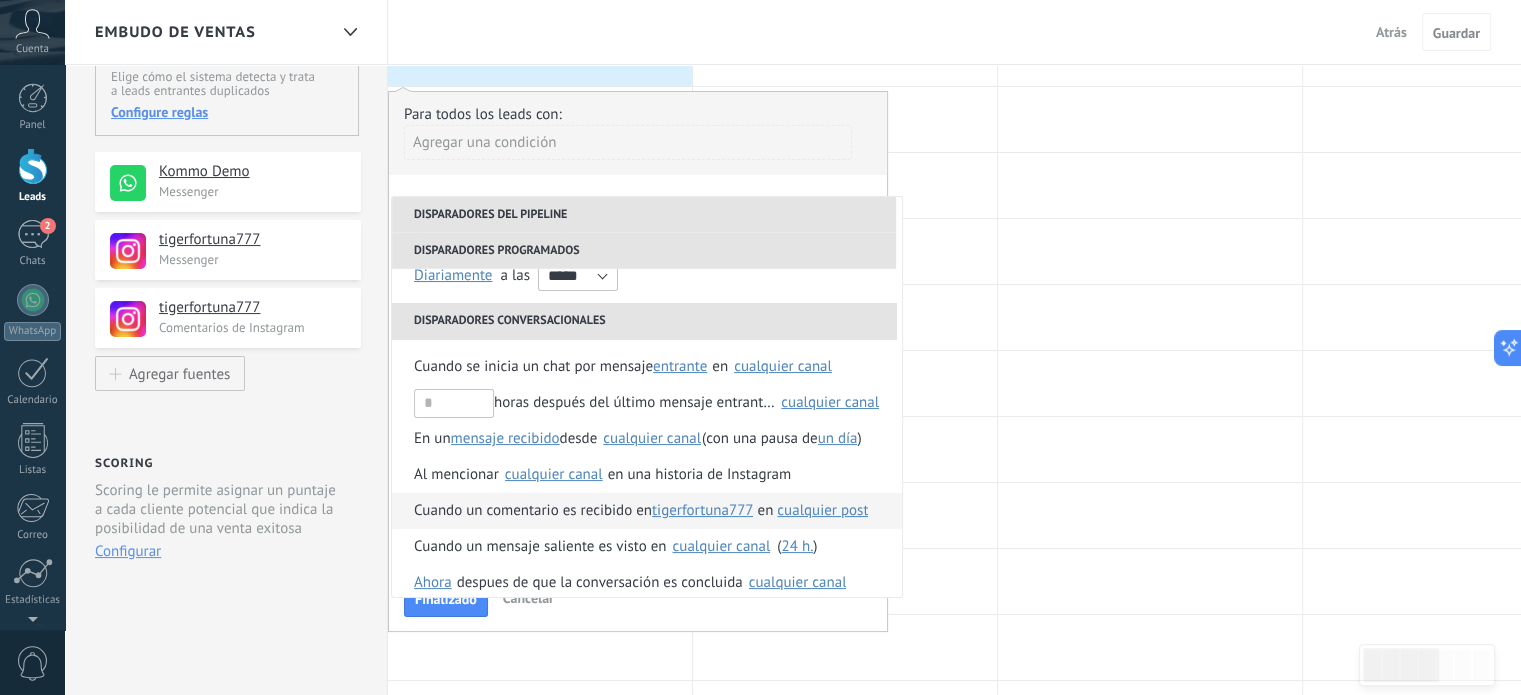 scroll, scrollTop: 236, scrollLeft: 0, axis: vertical 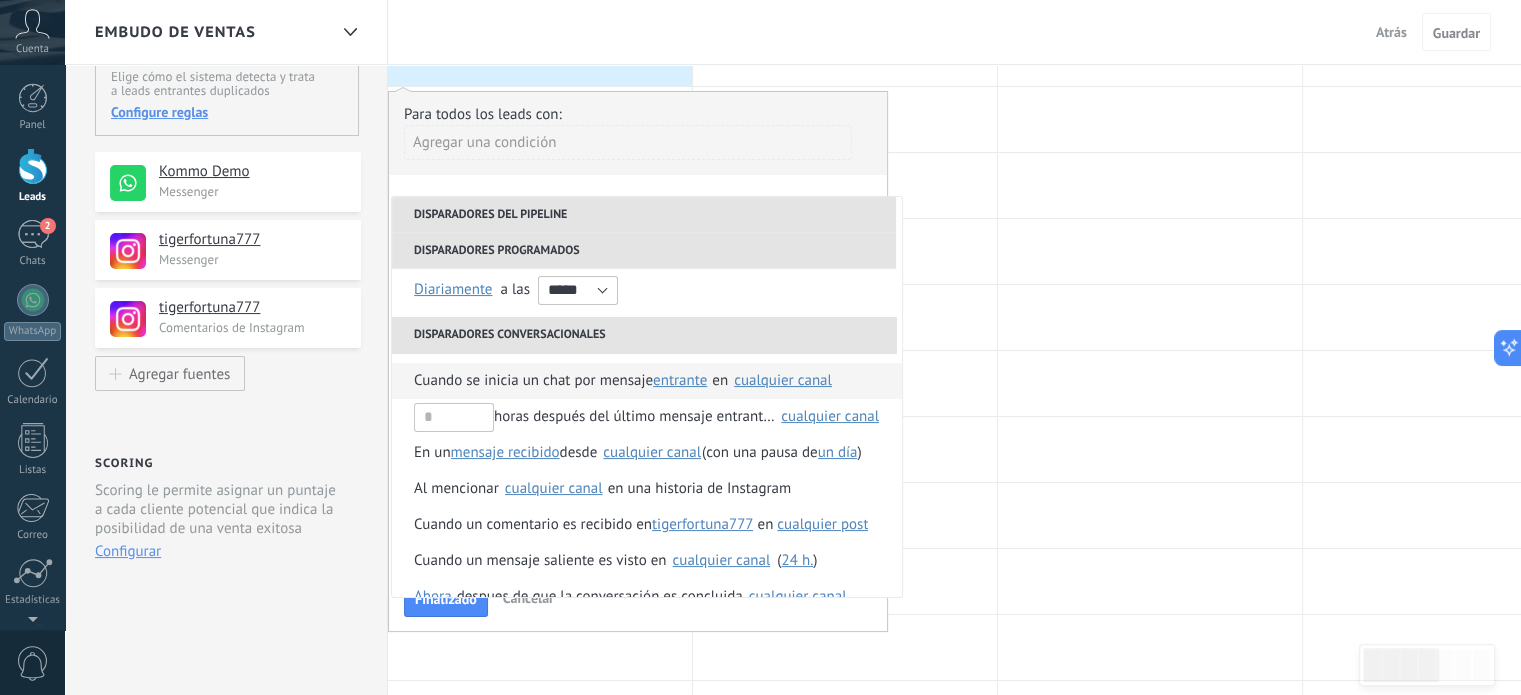 click on "cualquier canal" at bounding box center (783, 380) 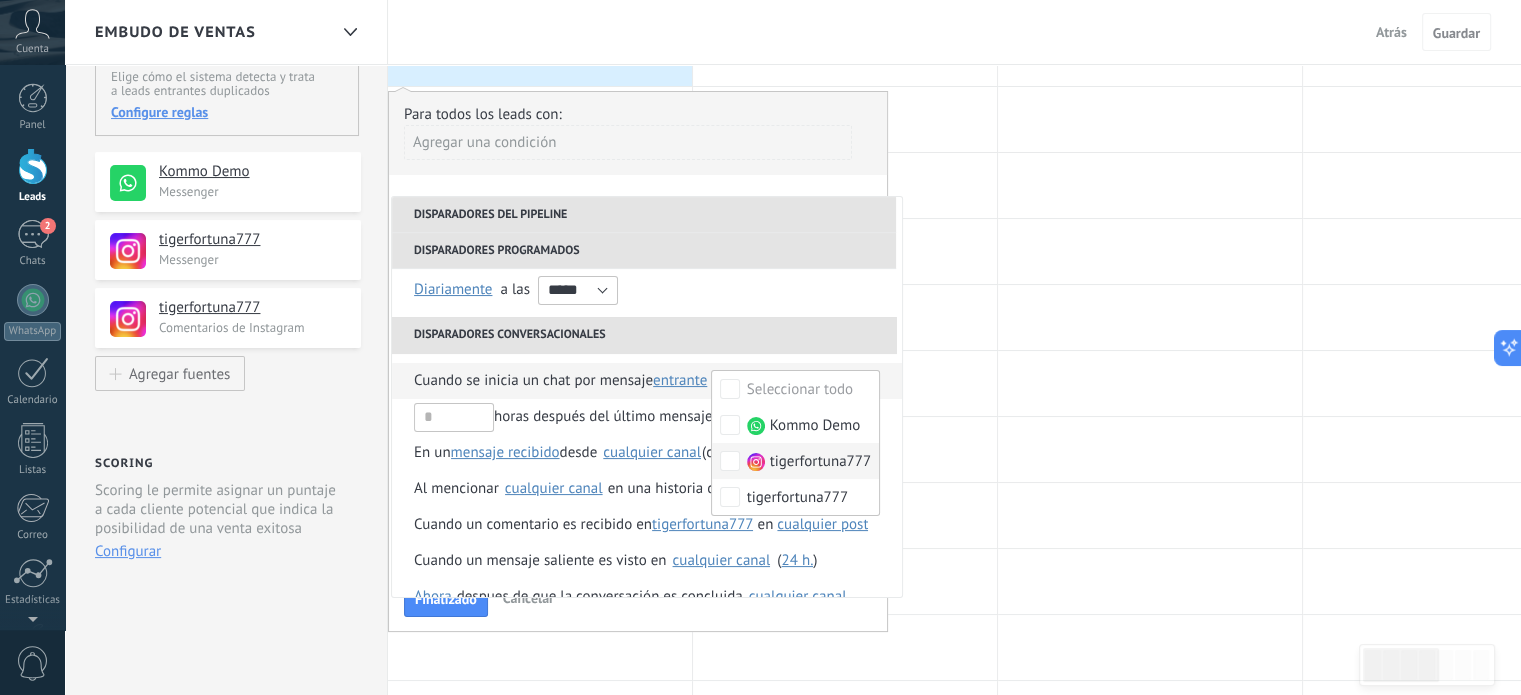 click on "tigerfortuna777" at bounding box center (795, 461) 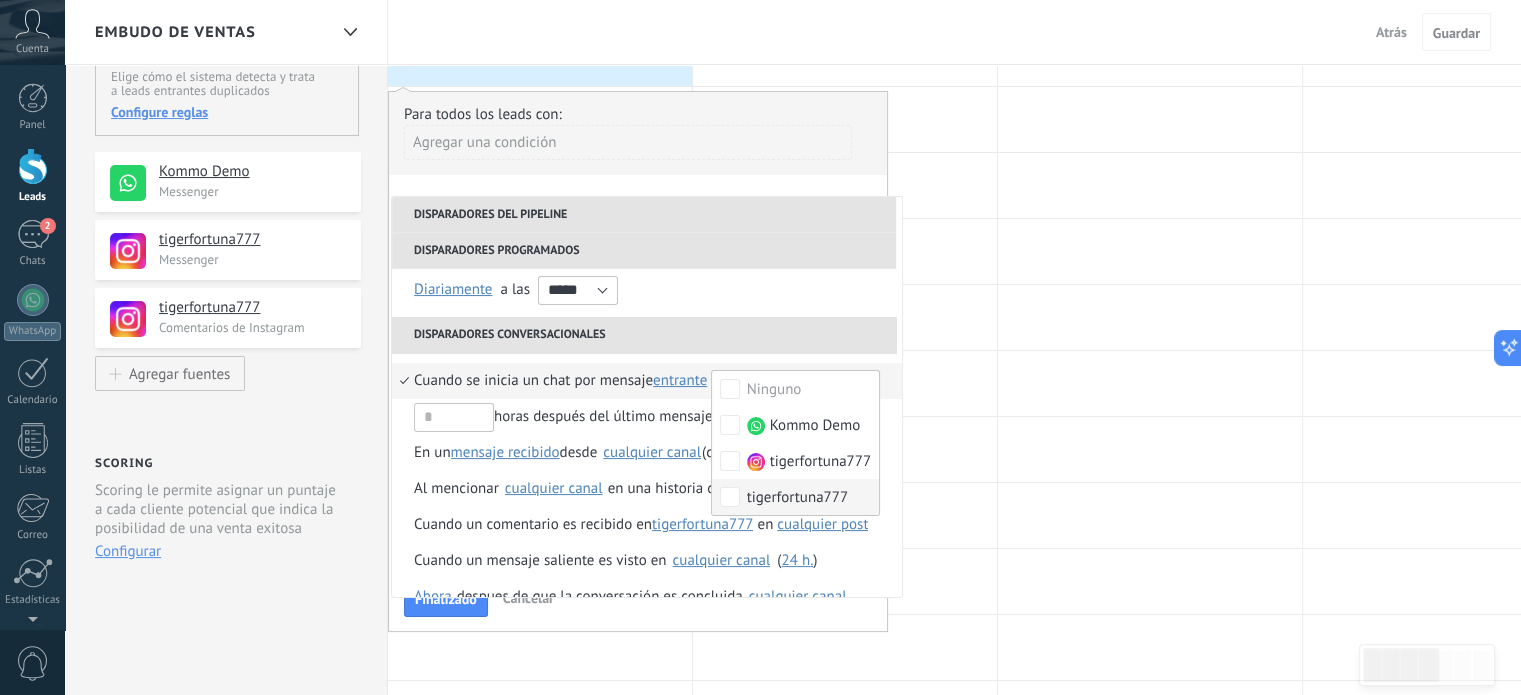 click on "tigerfortuna777" at bounding box center (795, 497) 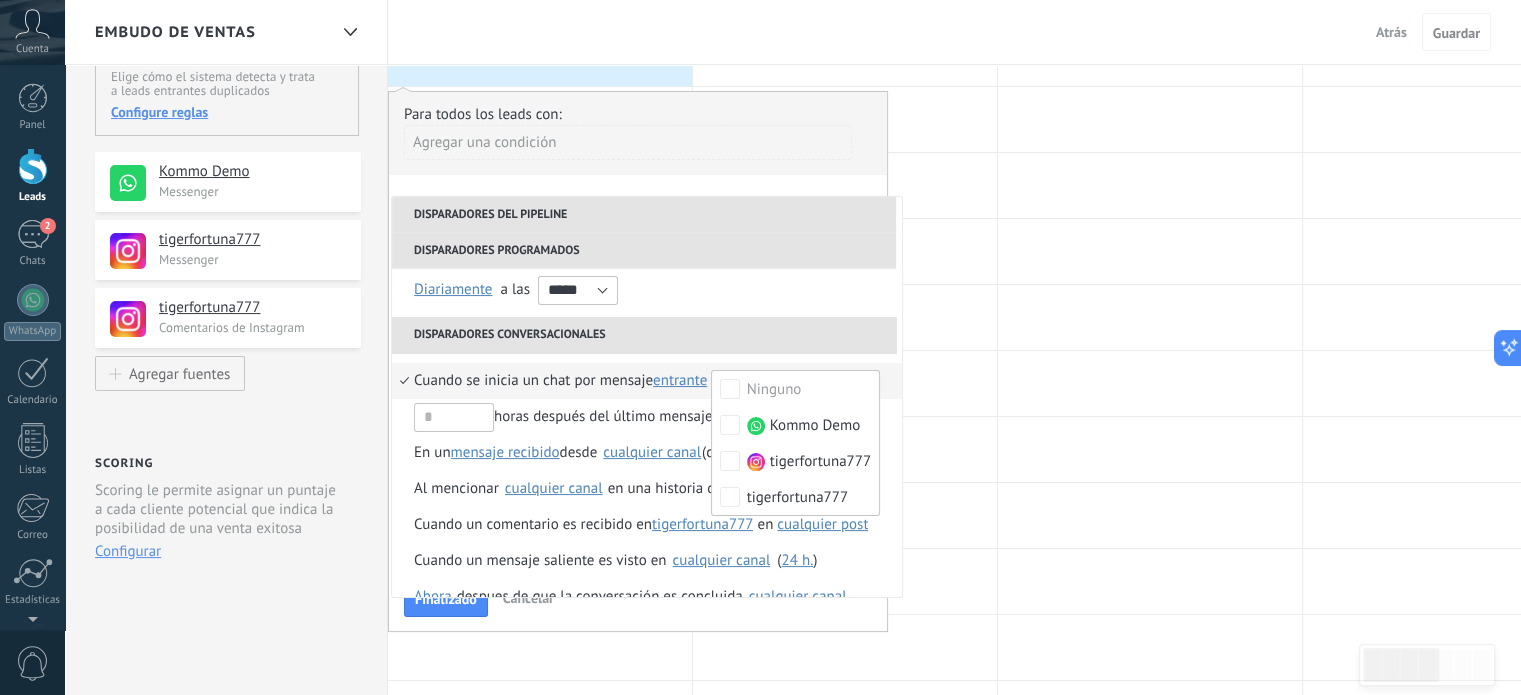 click on "Cuando se inicia un chat por mensaje" at bounding box center [533, 381] 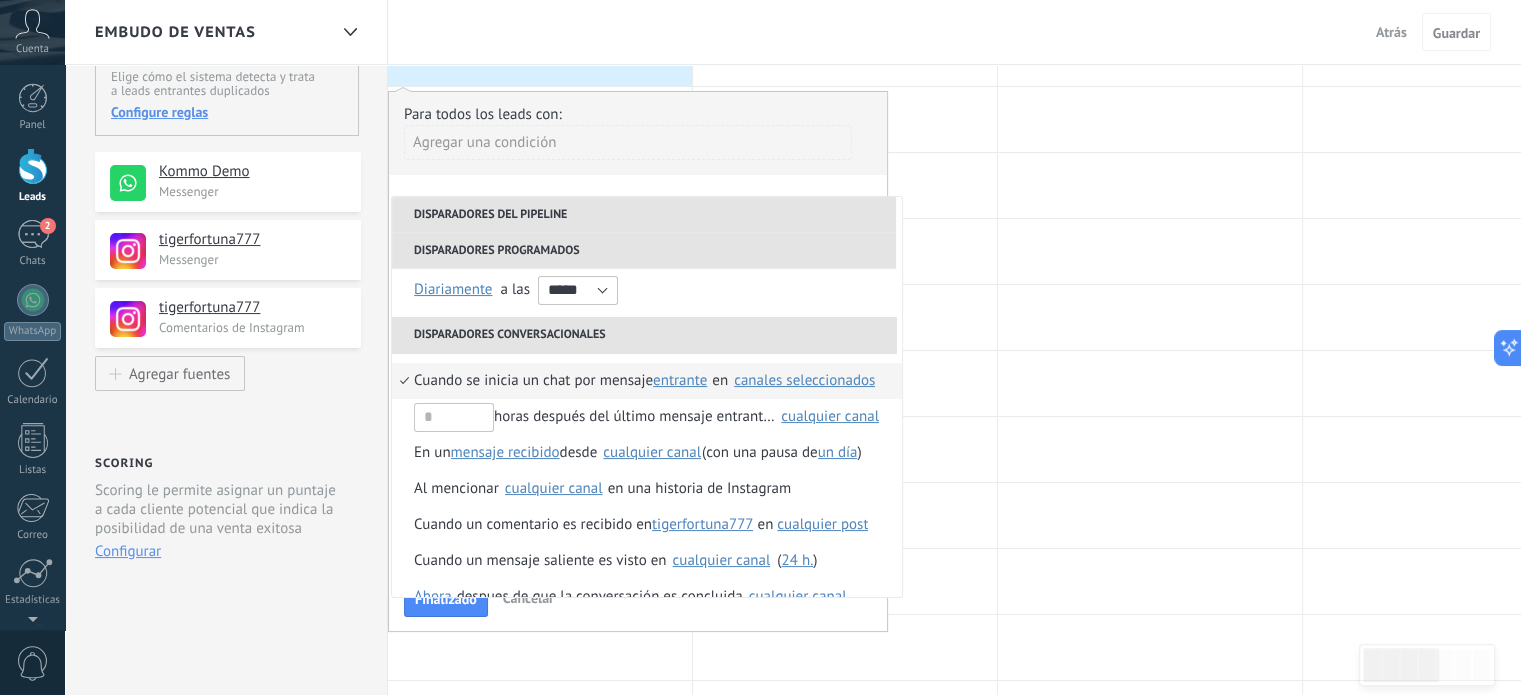 click on "Cuando se inicia un chat por mensaje" at bounding box center [533, 381] 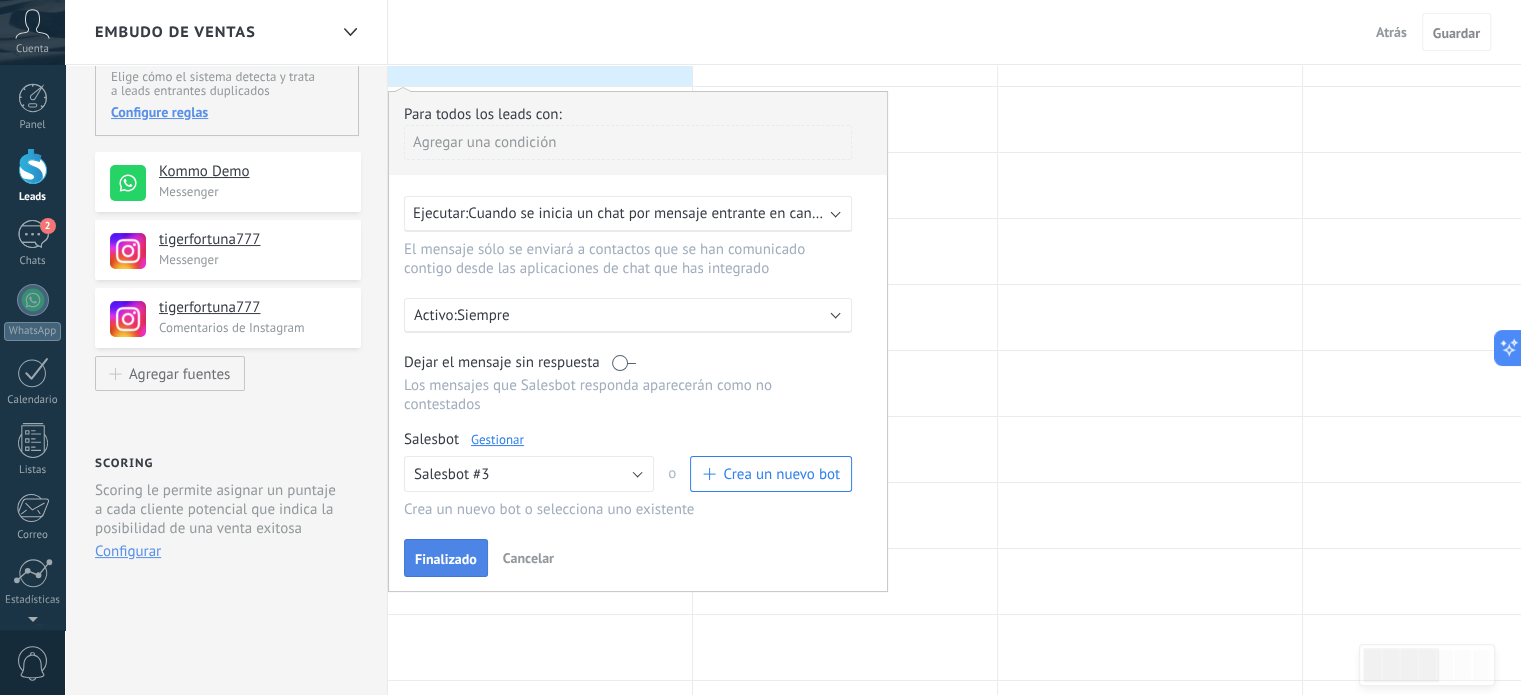 click on "Finalizado" at bounding box center [446, 559] 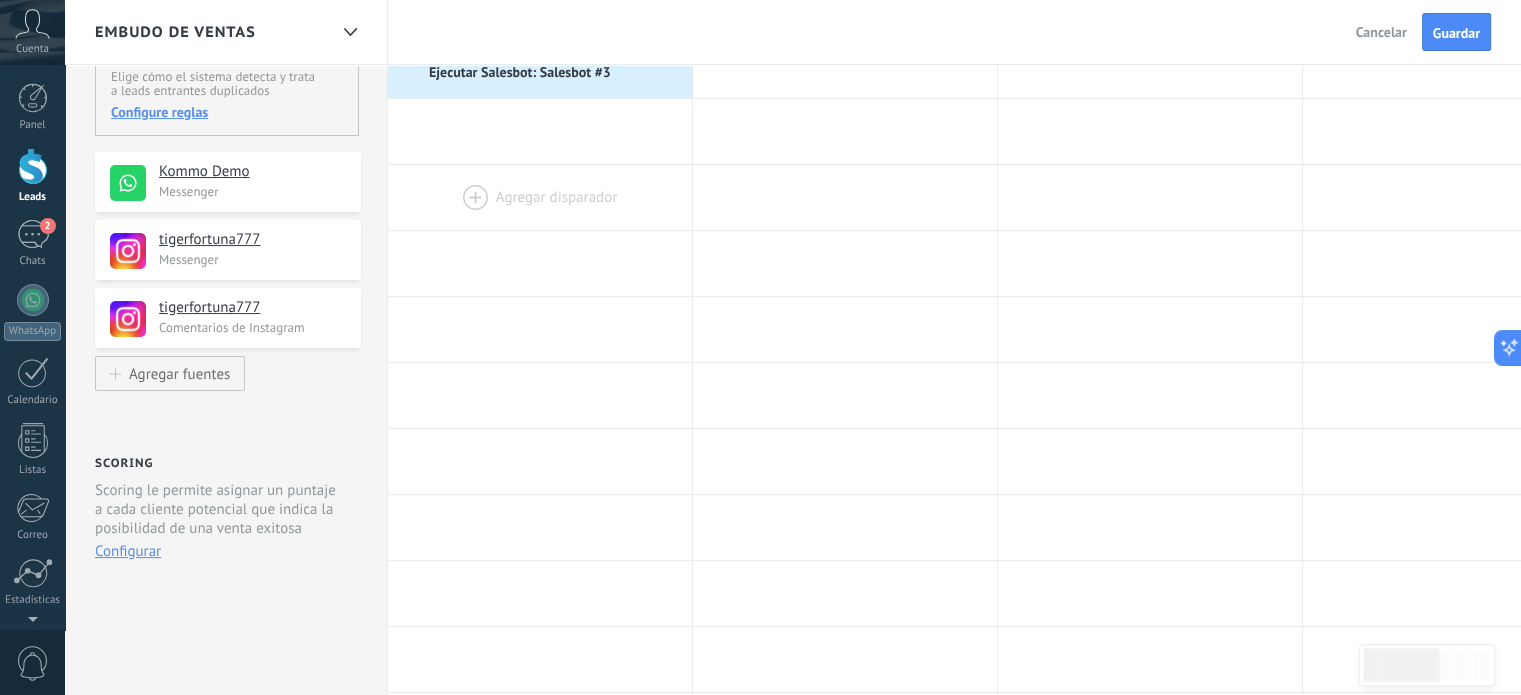 scroll, scrollTop: 0, scrollLeft: 0, axis: both 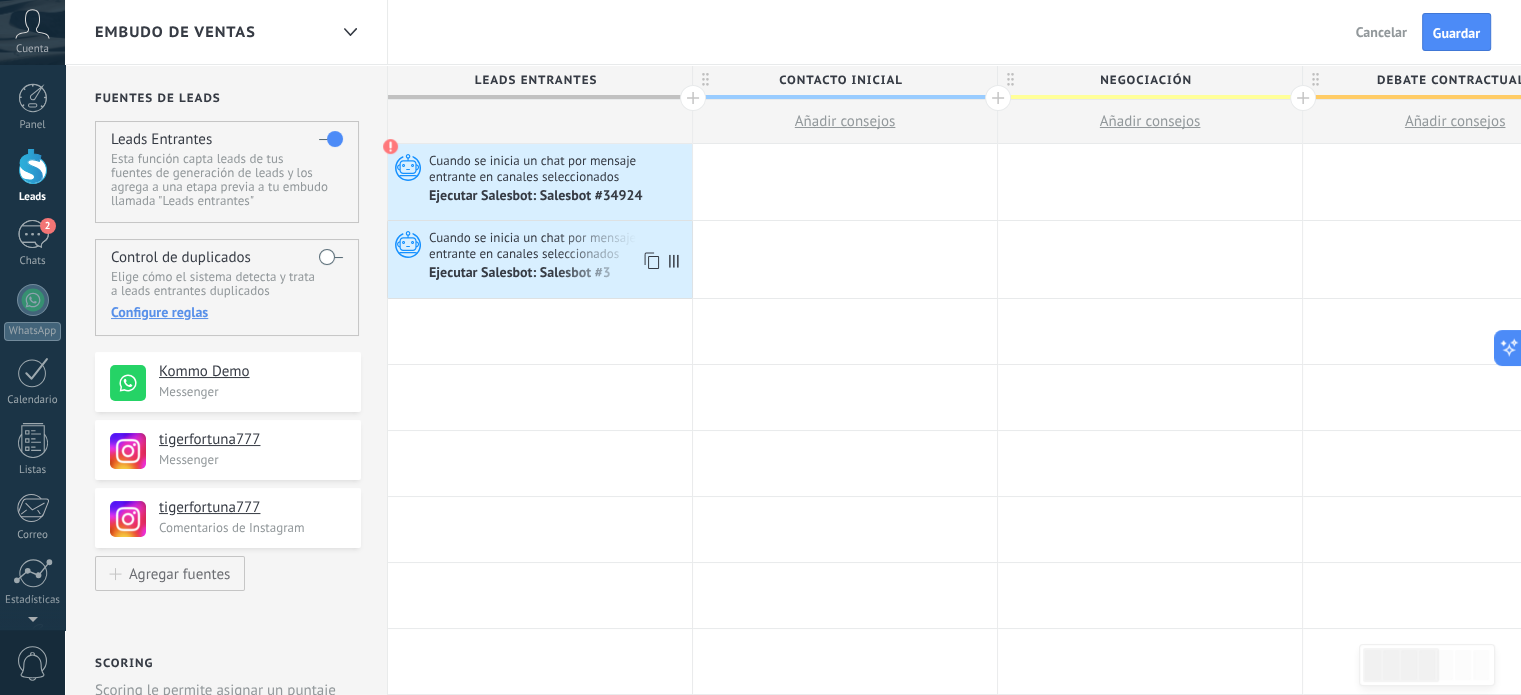 click 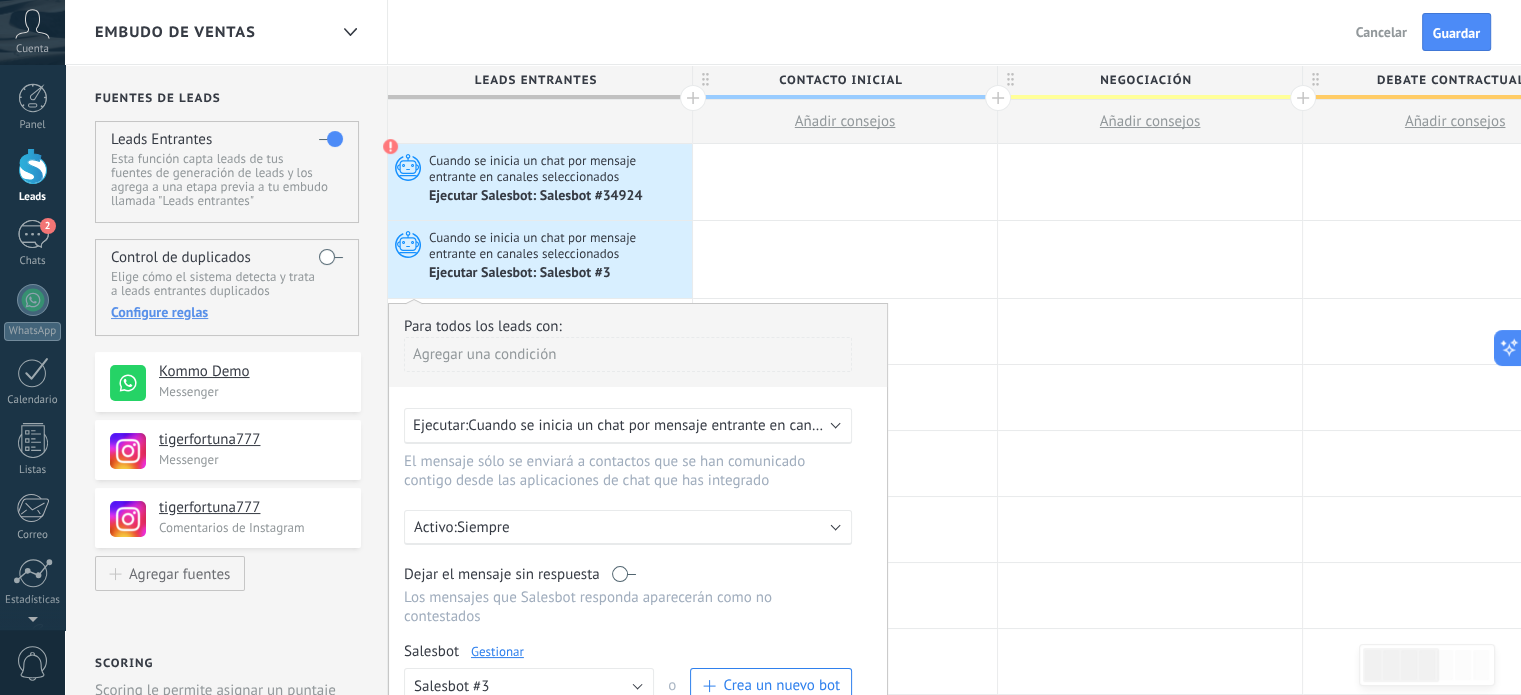 scroll, scrollTop: 400, scrollLeft: 0, axis: vertical 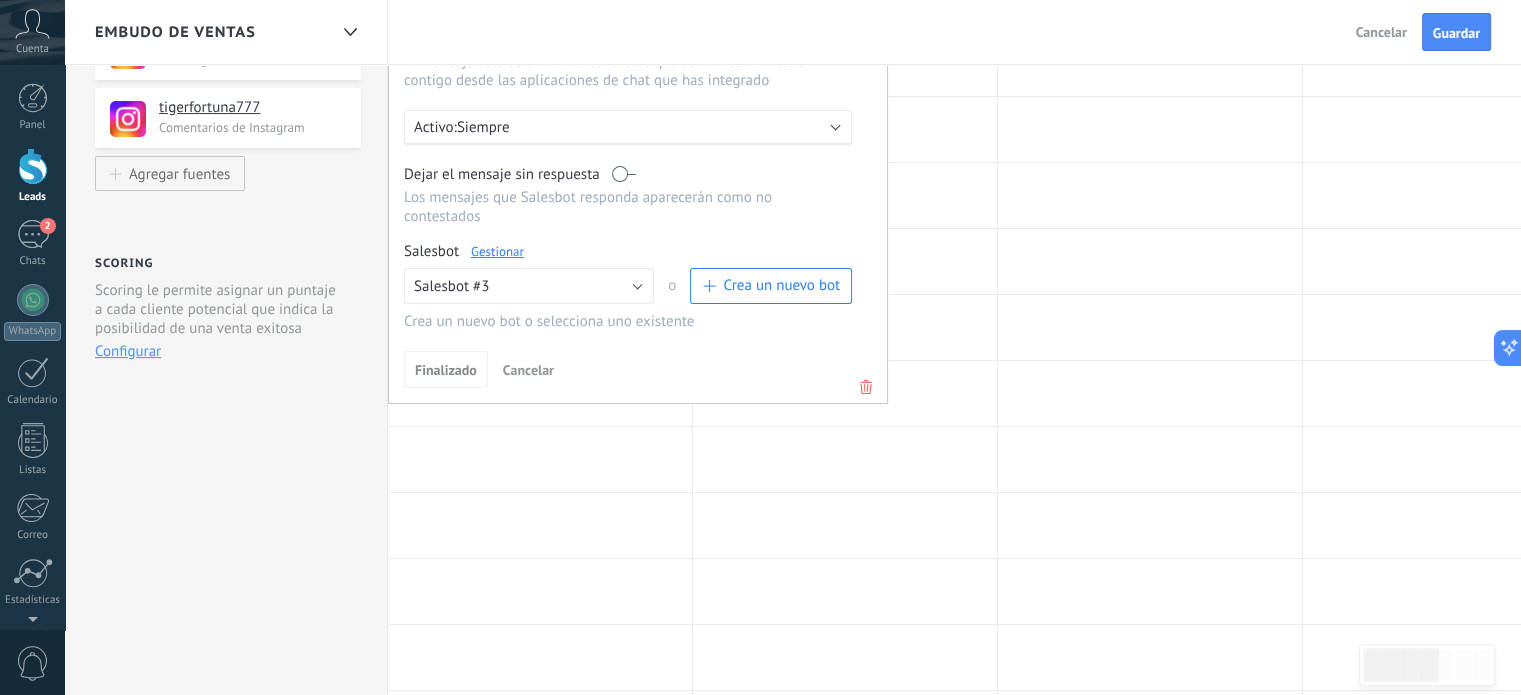click 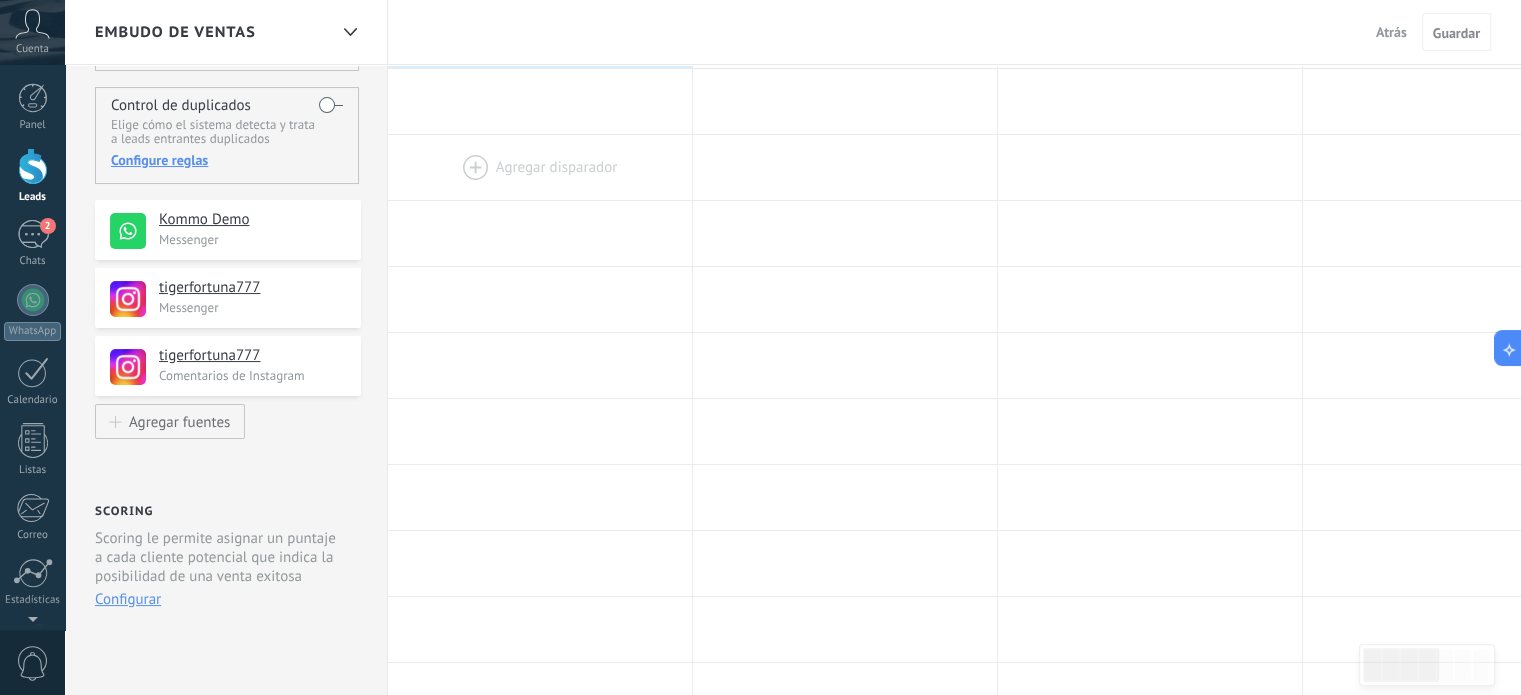 scroll, scrollTop: 0, scrollLeft: 0, axis: both 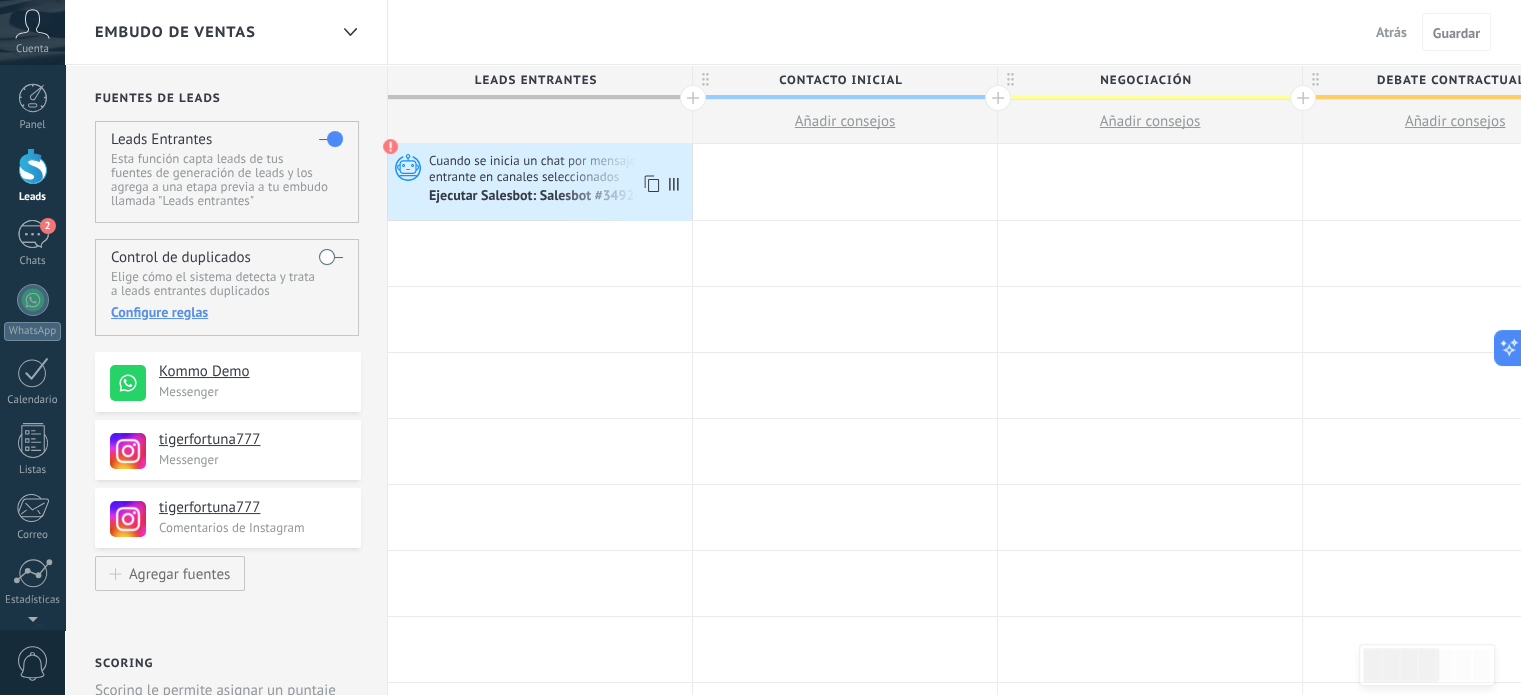 click at bounding box center [391, 147] 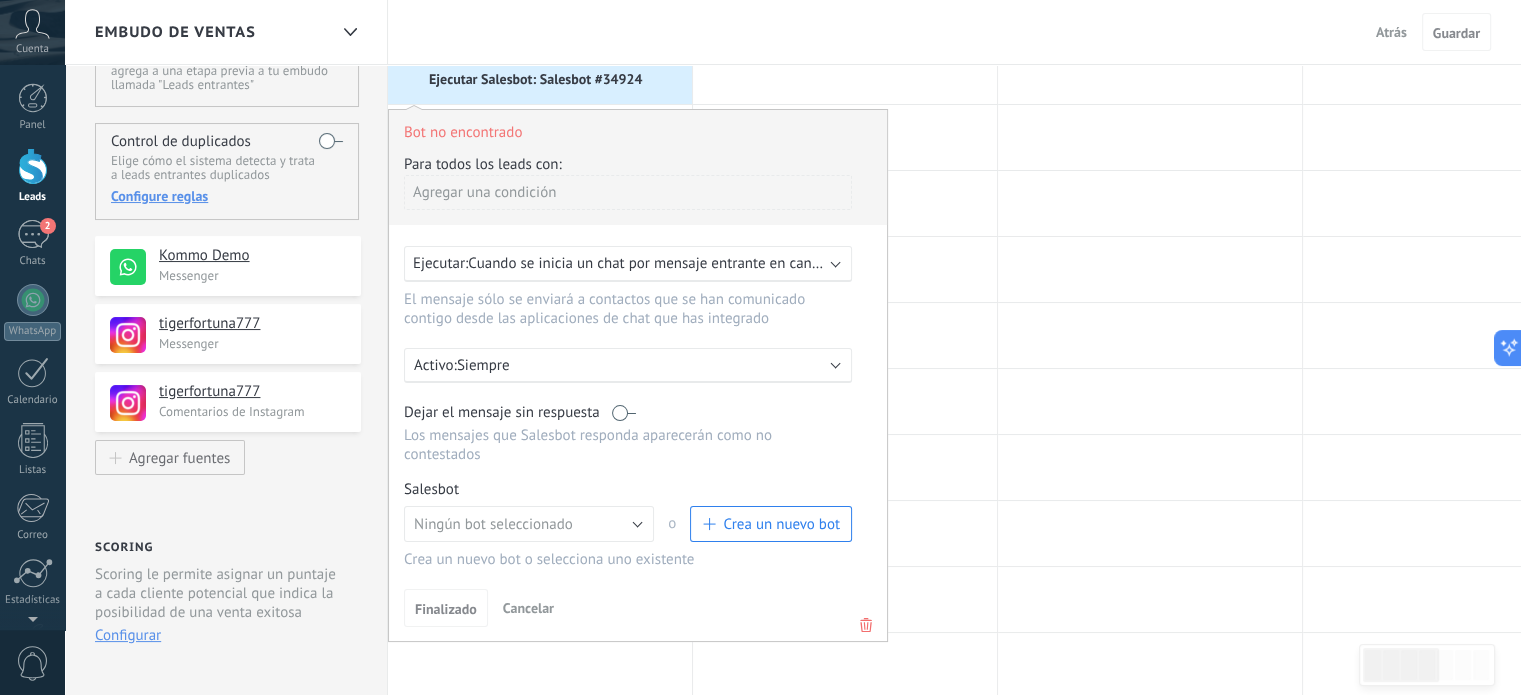 scroll, scrollTop: 200, scrollLeft: 0, axis: vertical 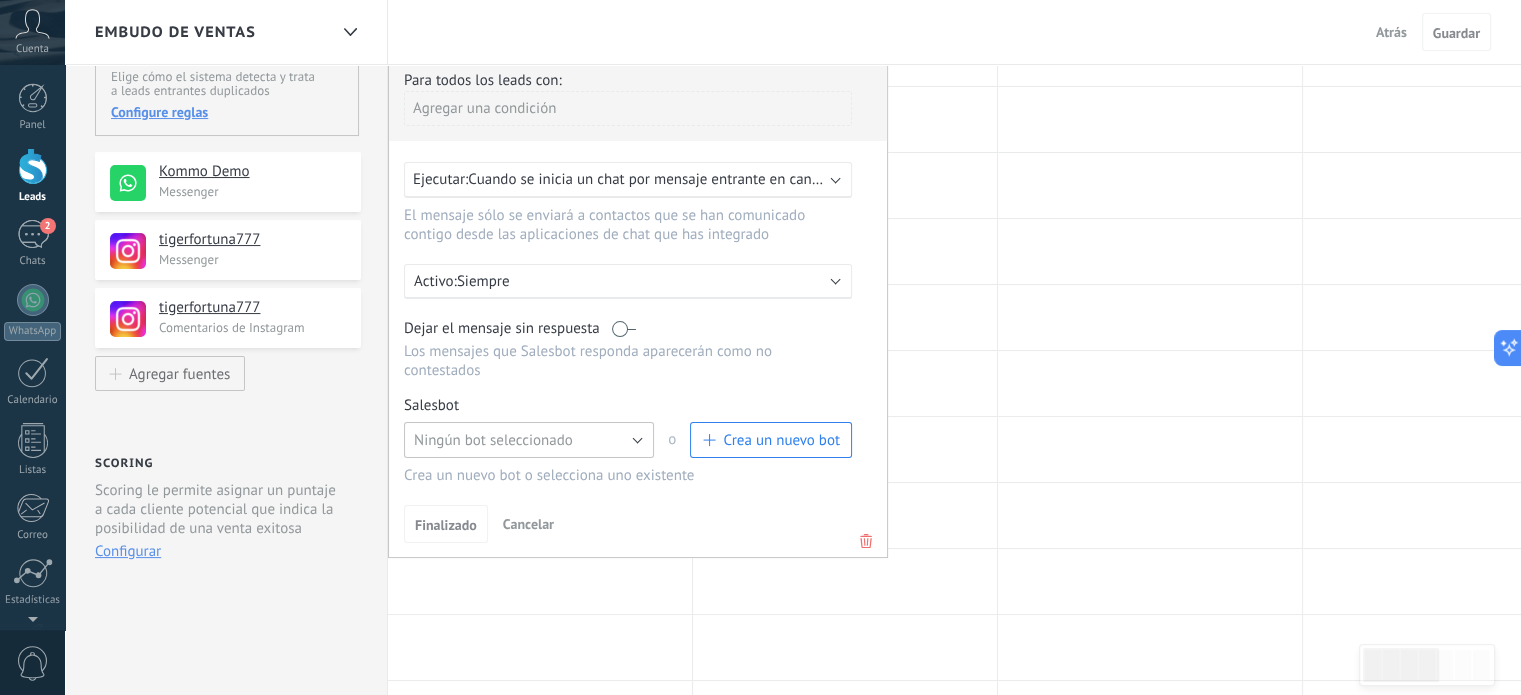 click on "Ningún bot seleccionado" at bounding box center [493, 440] 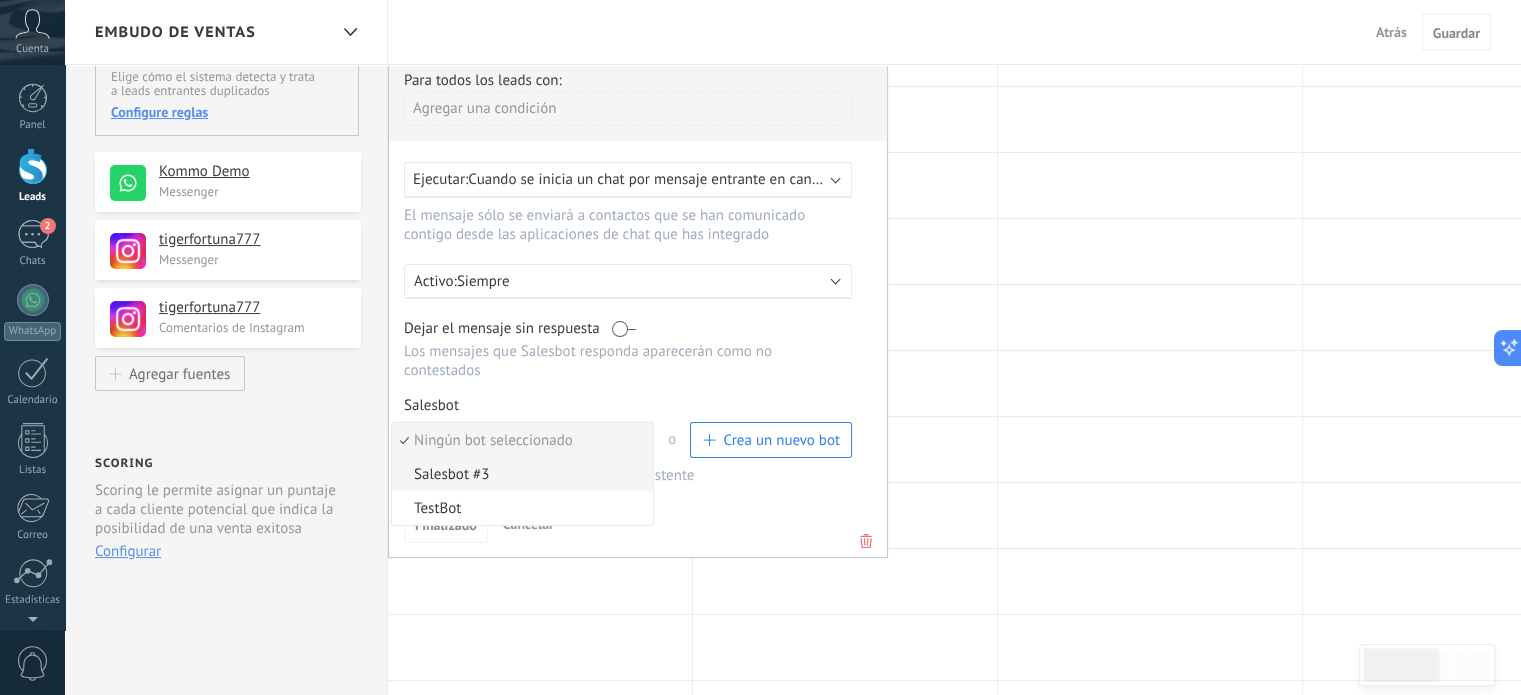 click on "Salesbot #3" at bounding box center (519, 474) 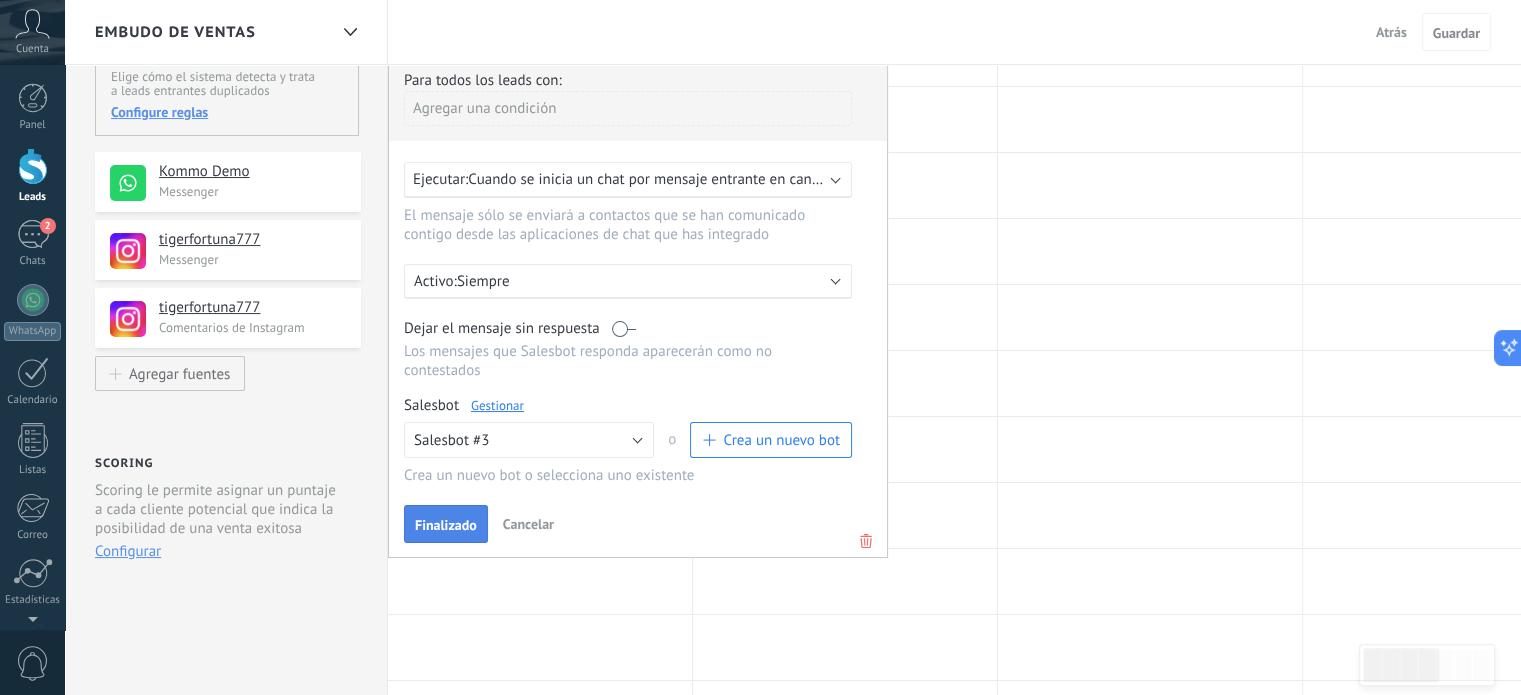 click on "Finalizado" at bounding box center (446, 525) 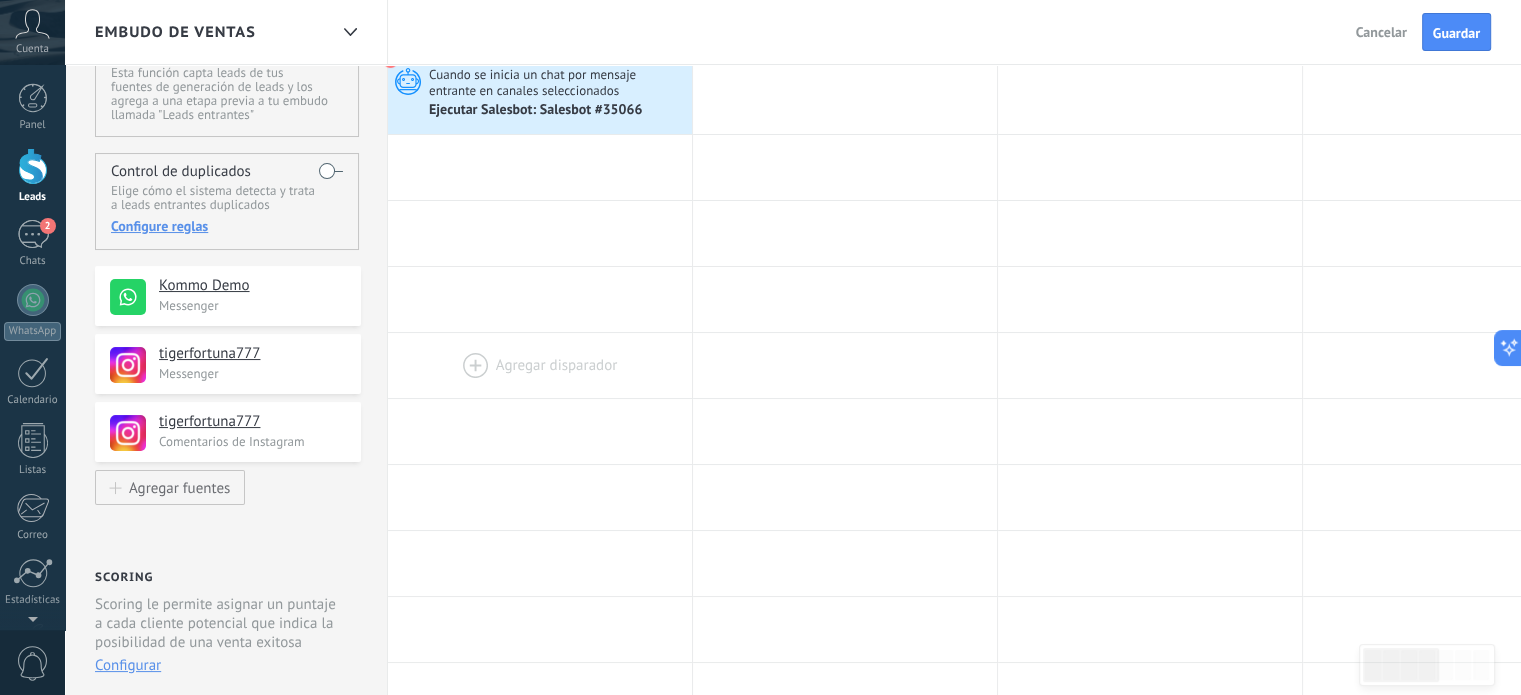scroll, scrollTop: 0, scrollLeft: 0, axis: both 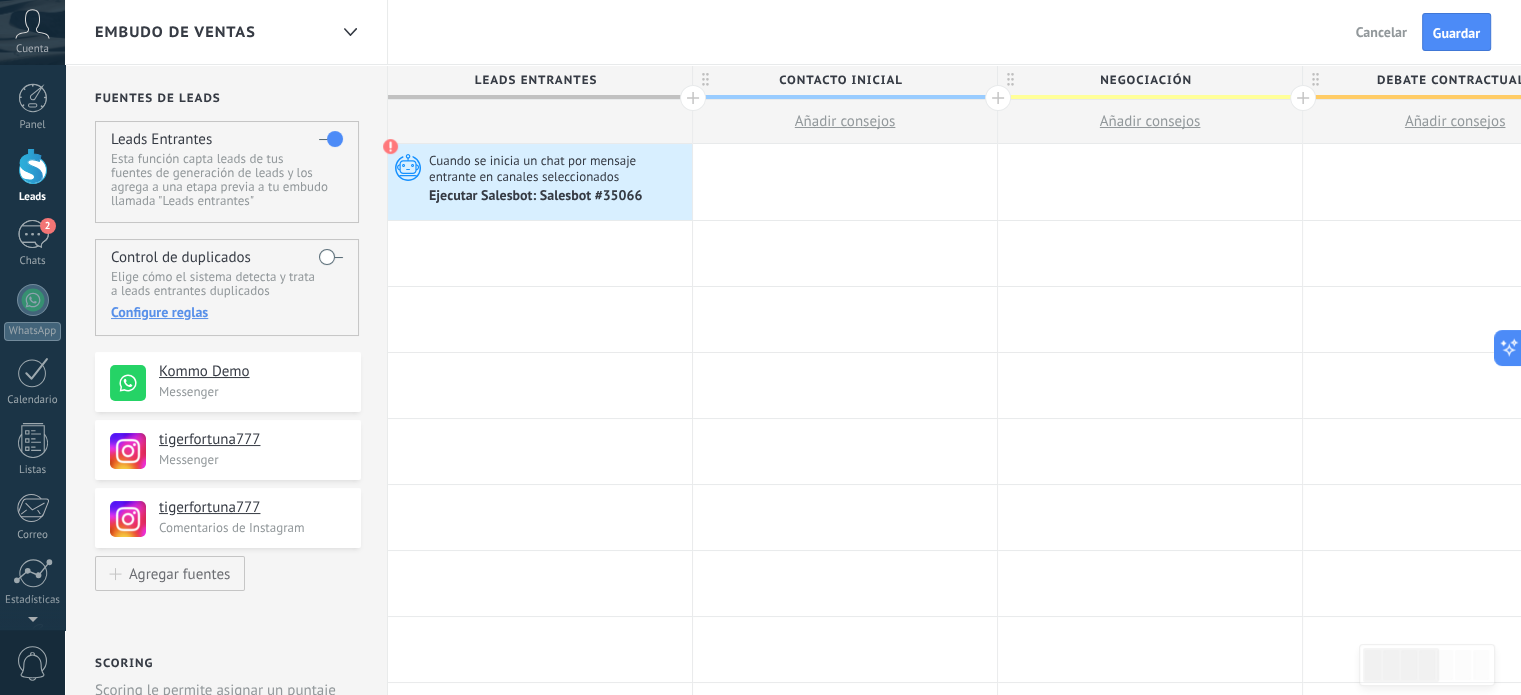 click on "**********" at bounding box center (226, 805) 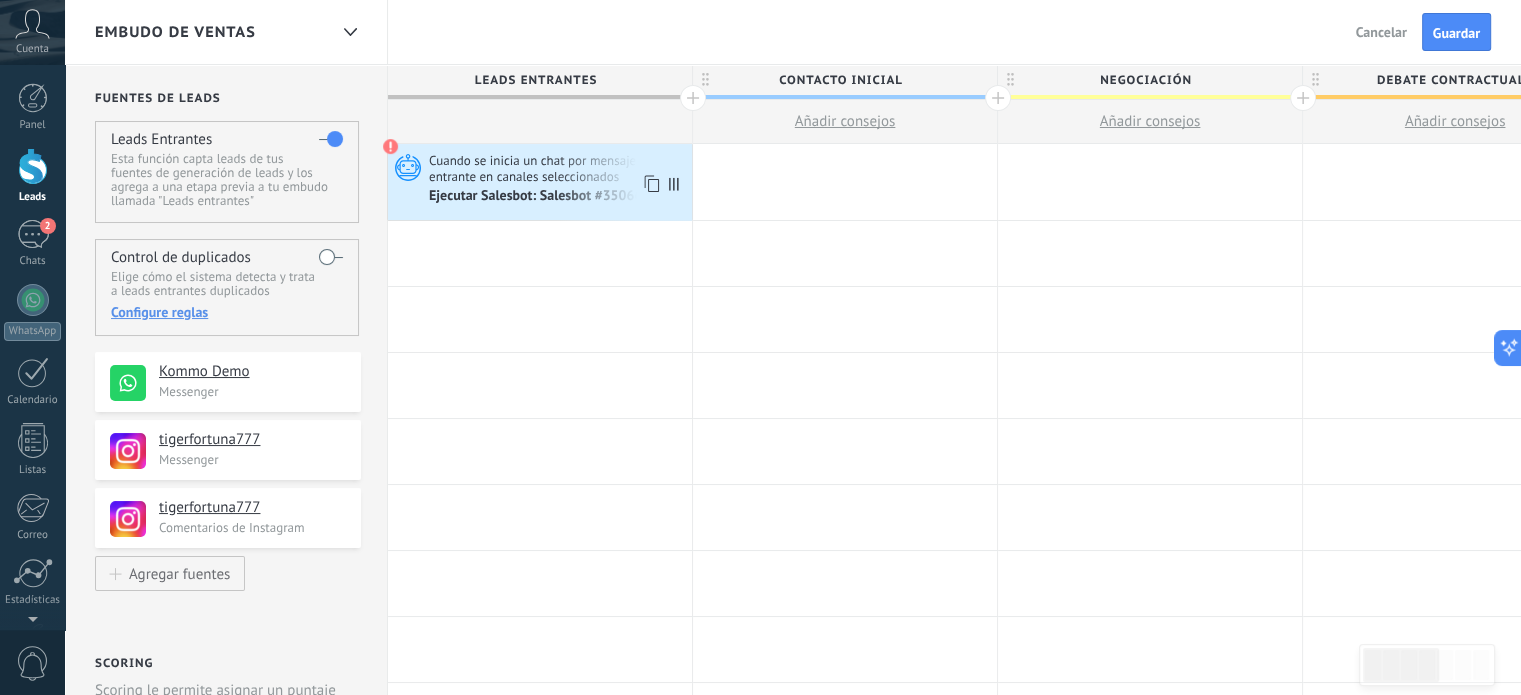 click on "Cuando se inicia un chat por mensaje entrante en canales seleccionados Ejecutar Salesbot: Salesbot #35066" at bounding box center [540, 182] 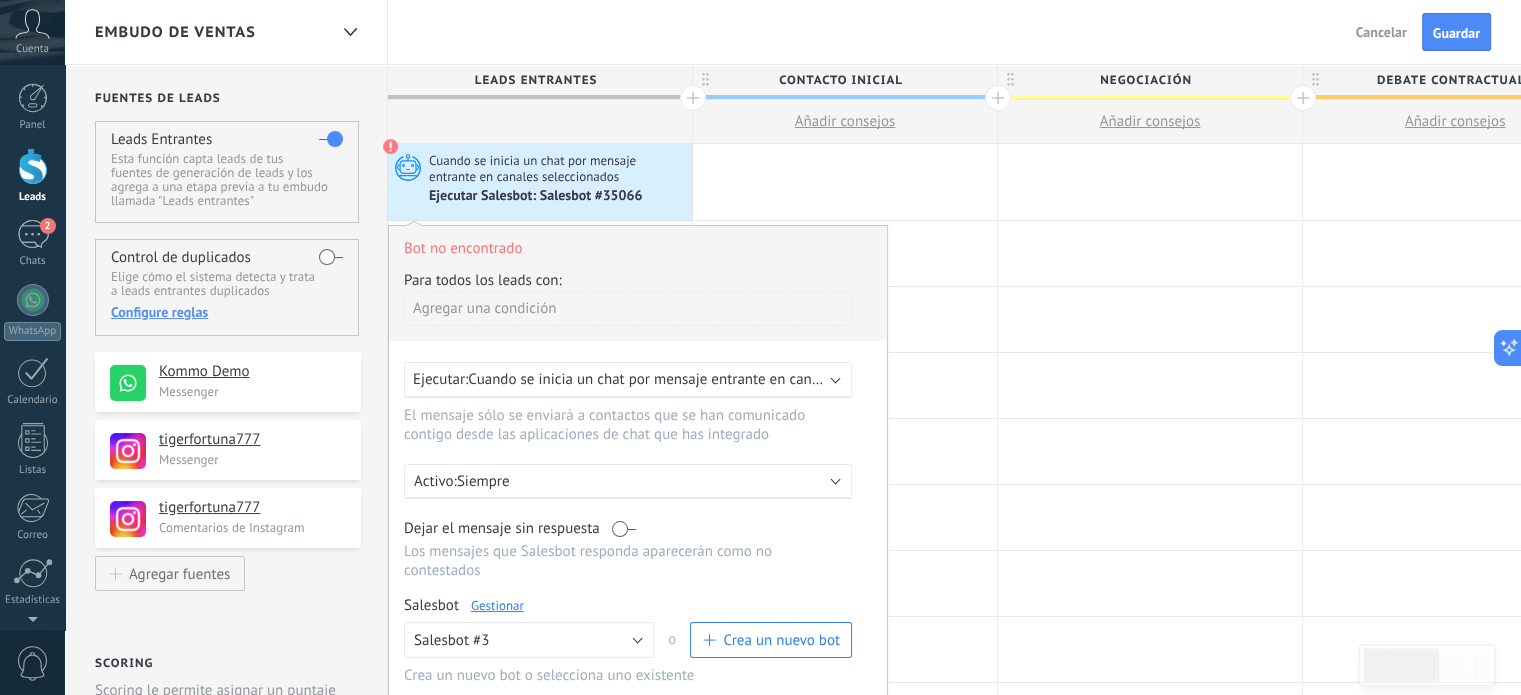 click on "Agregar una condición" at bounding box center [628, 308] 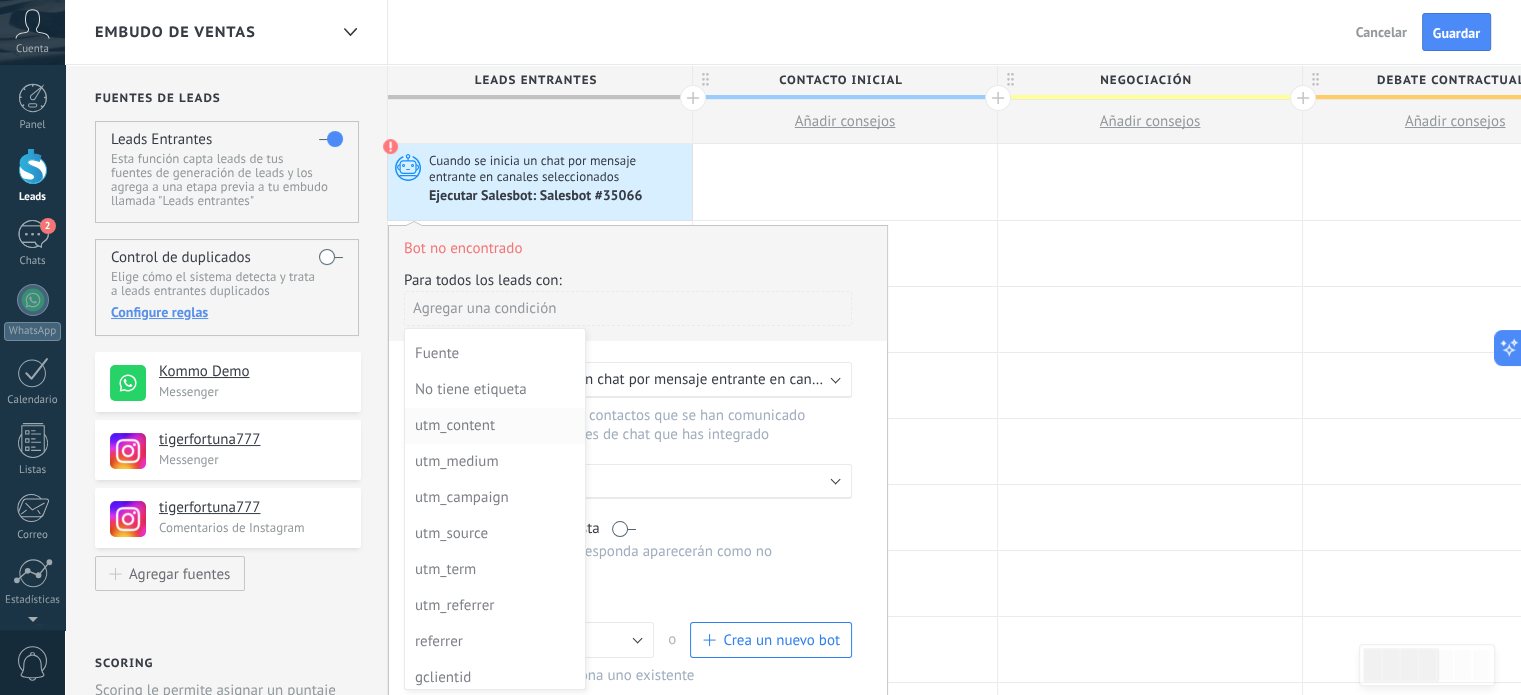 scroll, scrollTop: 144, scrollLeft: 0, axis: vertical 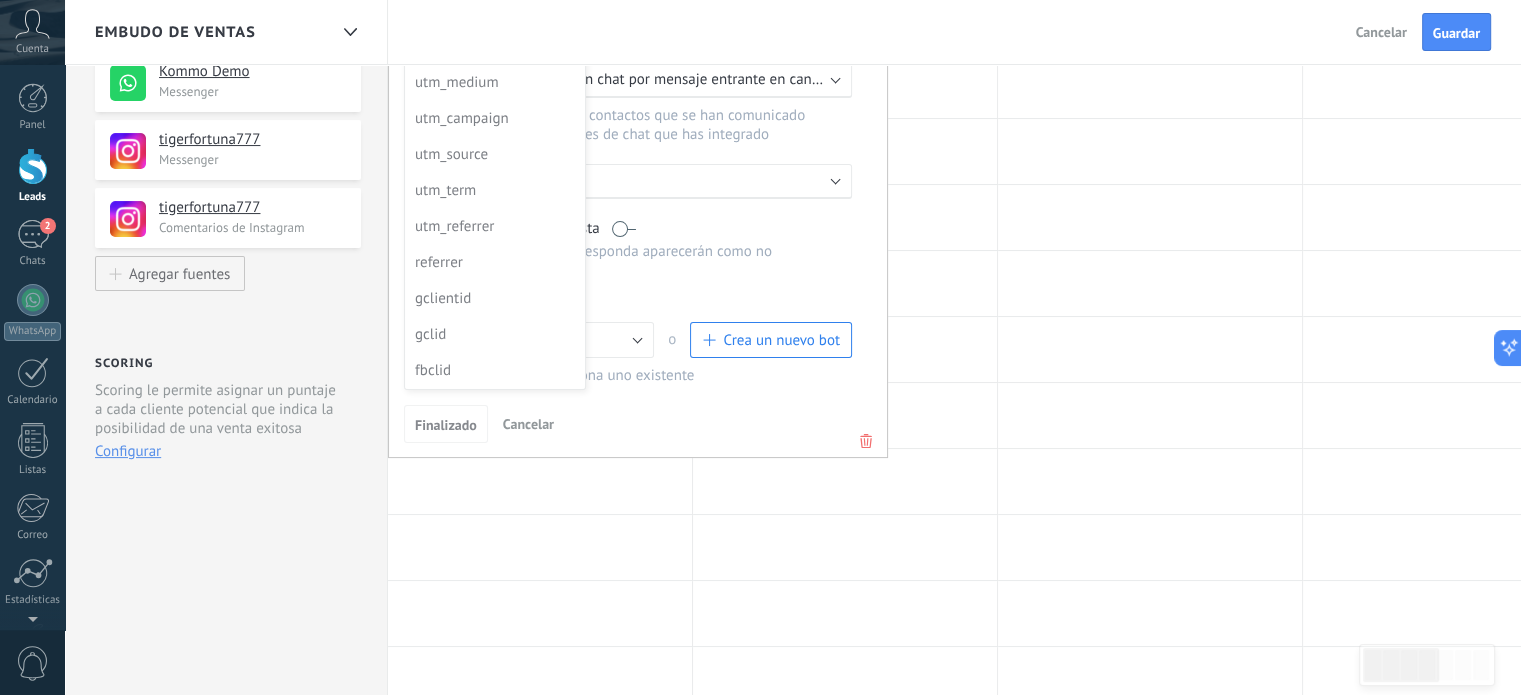 click at bounding box center [638, 182] 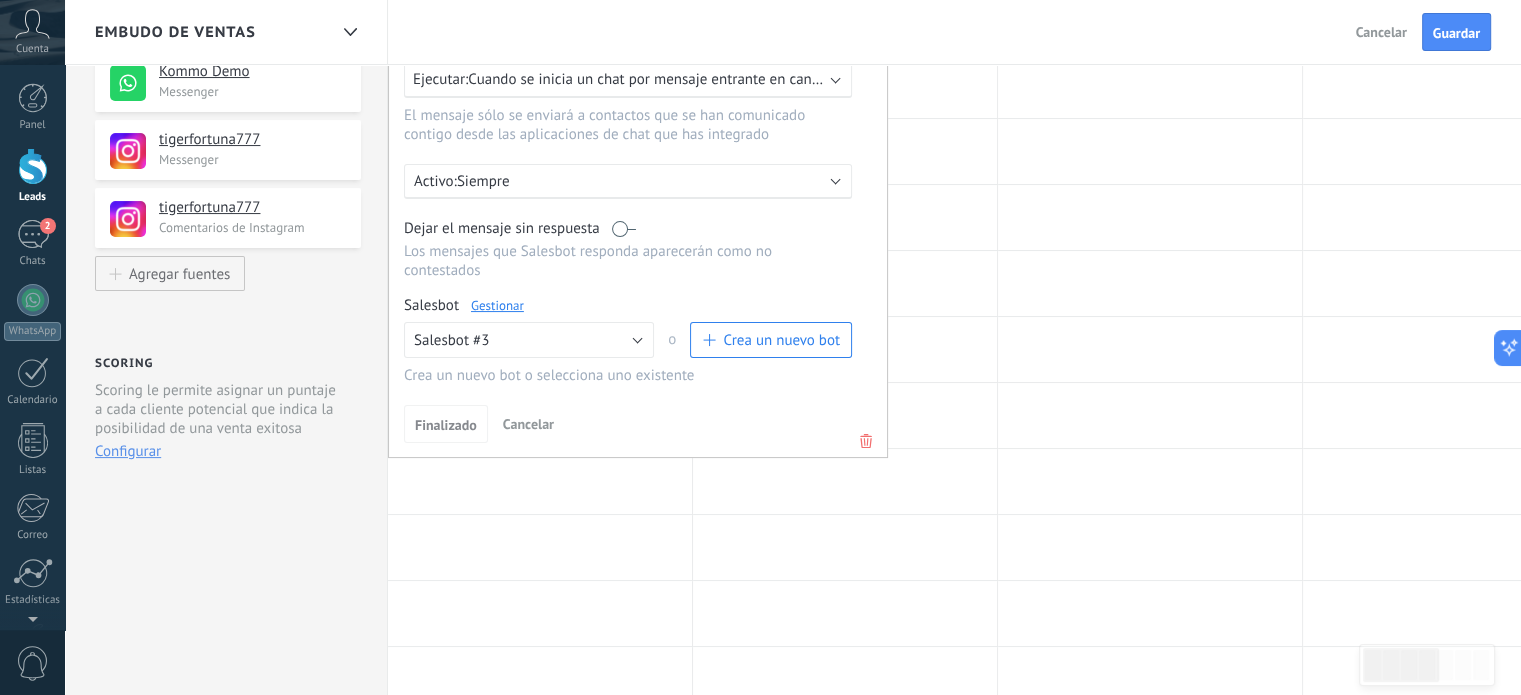 click 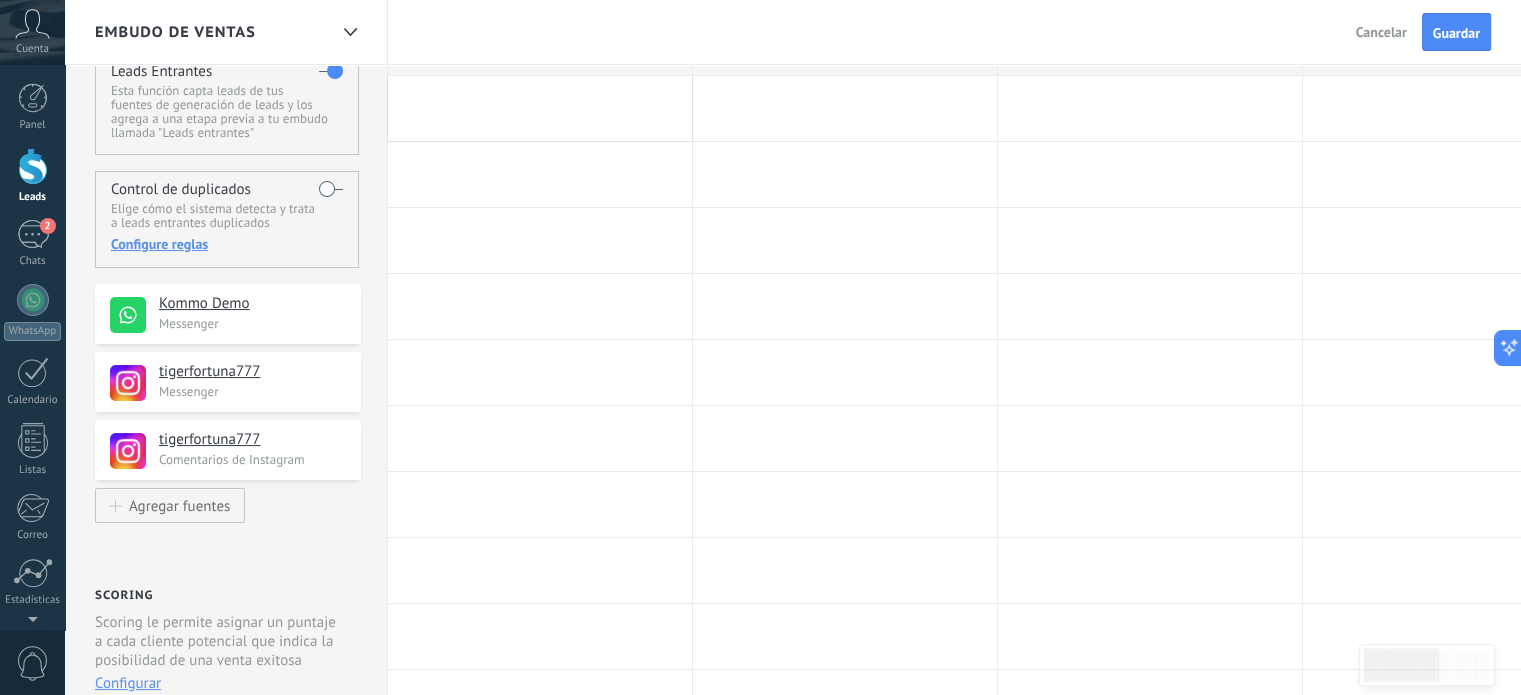 scroll, scrollTop: 0, scrollLeft: 0, axis: both 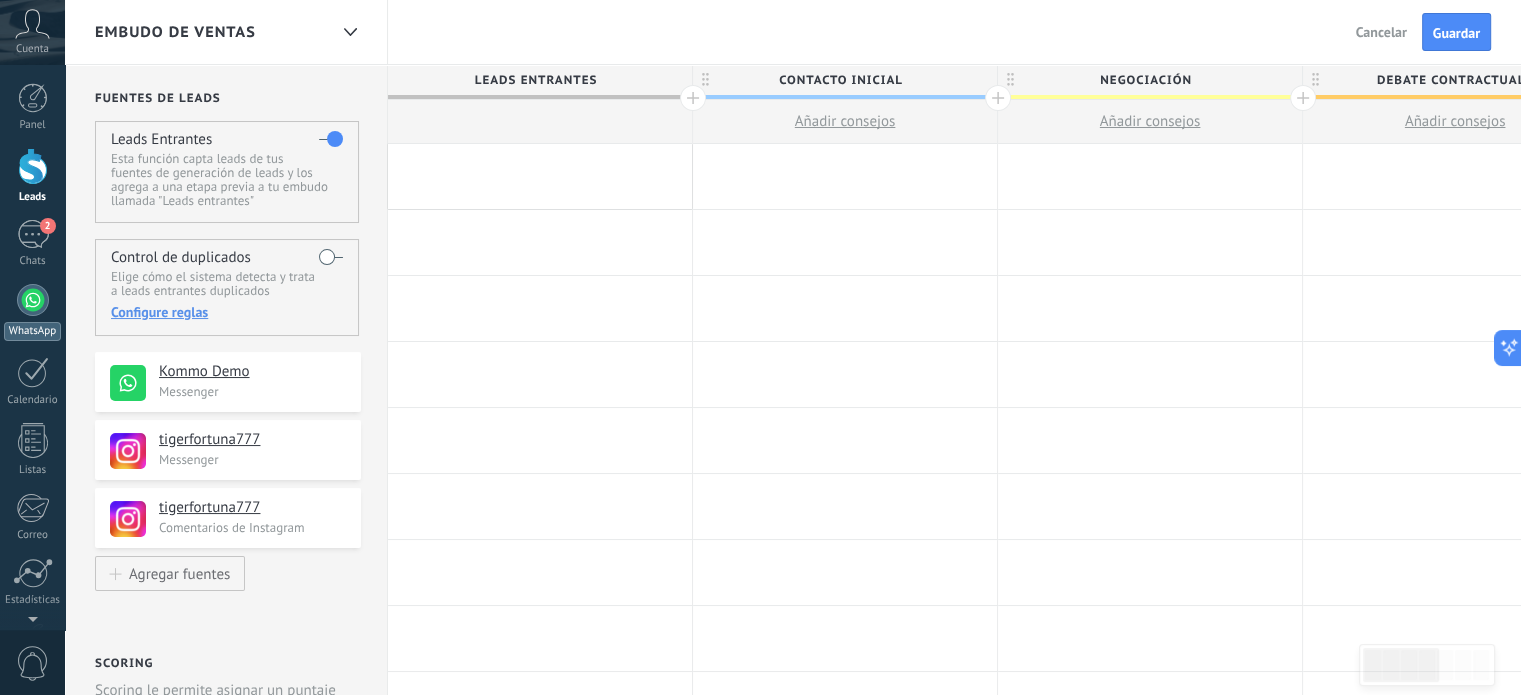 click at bounding box center (33, 300) 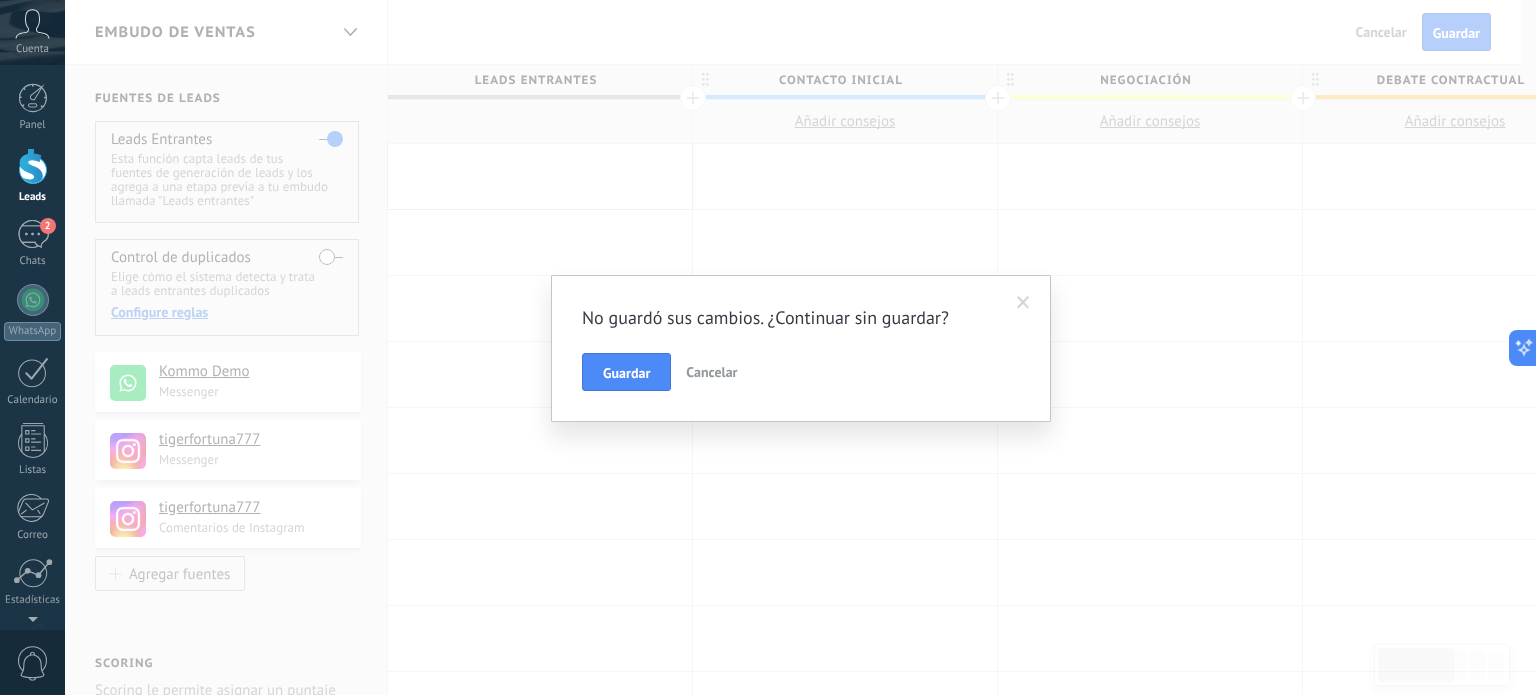 click on "Cancelar" at bounding box center (711, 372) 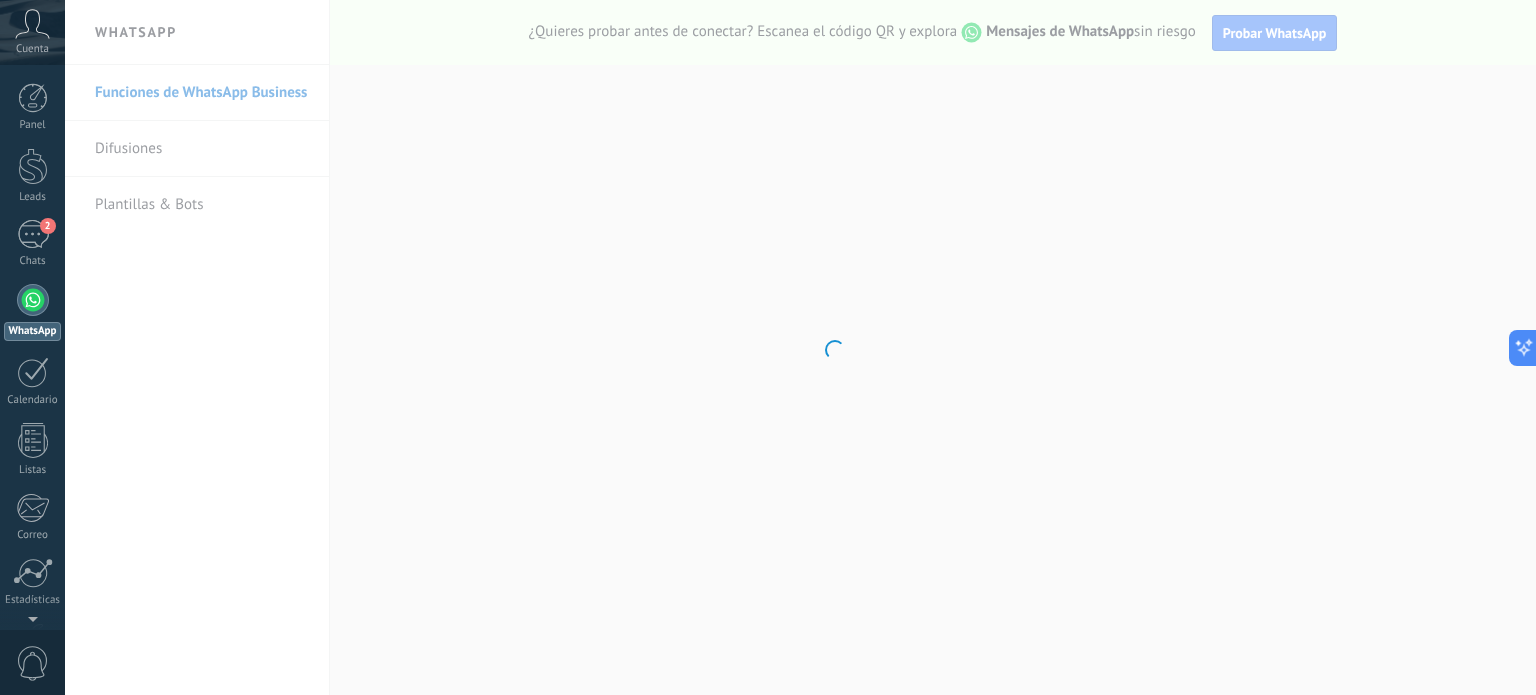 click on ".abccls-1,.abccls-2{fill-rule:evenodd}.abccls-2{fill:#fff} .abfcls-1{fill:none}.abfcls-2{fill:#fff} .abncls-1{isolation:isolate}.abncls-2{opacity:.06}.abncls-2,.abncls-3,.abncls-6{mix-blend-mode:multiply}.abncls-3{opacity:.15}.abncls-4,.abncls-8{fill:#fff}.abncls-5{fill:url(#abnlinear-gradient)}.abncls-6{opacity:.04}.abncls-7{fill:url(#abnlinear-gradient-2)}.abncls-8{fill-rule:evenodd} .abqst0{fill:#ffa200} .abwcls-1{fill:#252525} .cls-1{isolation:isolate} .acicls-1{fill:none} .aclcls-1{fill:#232323} .acnst0{display:none} .addcls-1,.addcls-2{fill:none;stroke-miterlimit:10}.addcls-1{stroke:#dfe0e5}.addcls-2{stroke:#a1a7ab} .adecls-1,.adecls-2{fill:none;stroke-miterlimit:10}.adecls-1{stroke:#dfe0e5}.adecls-2{stroke:#a1a7ab} .adqcls-1{fill:#8591a5;fill-rule:evenodd} .aeccls-1{fill:#5c9f37} .aeecls-1{fill:#f86161} .aejcls-1{fill:#8591a5;fill-rule:evenodd} .aekcls-1{fill-rule:evenodd} .aelcls-1{fill-rule:evenodd;fill:currentColor} .aemcls-1{fill-rule:evenodd;fill:currentColor} .aencls-2{fill:#f86161;opacity:.3}" at bounding box center [768, 347] 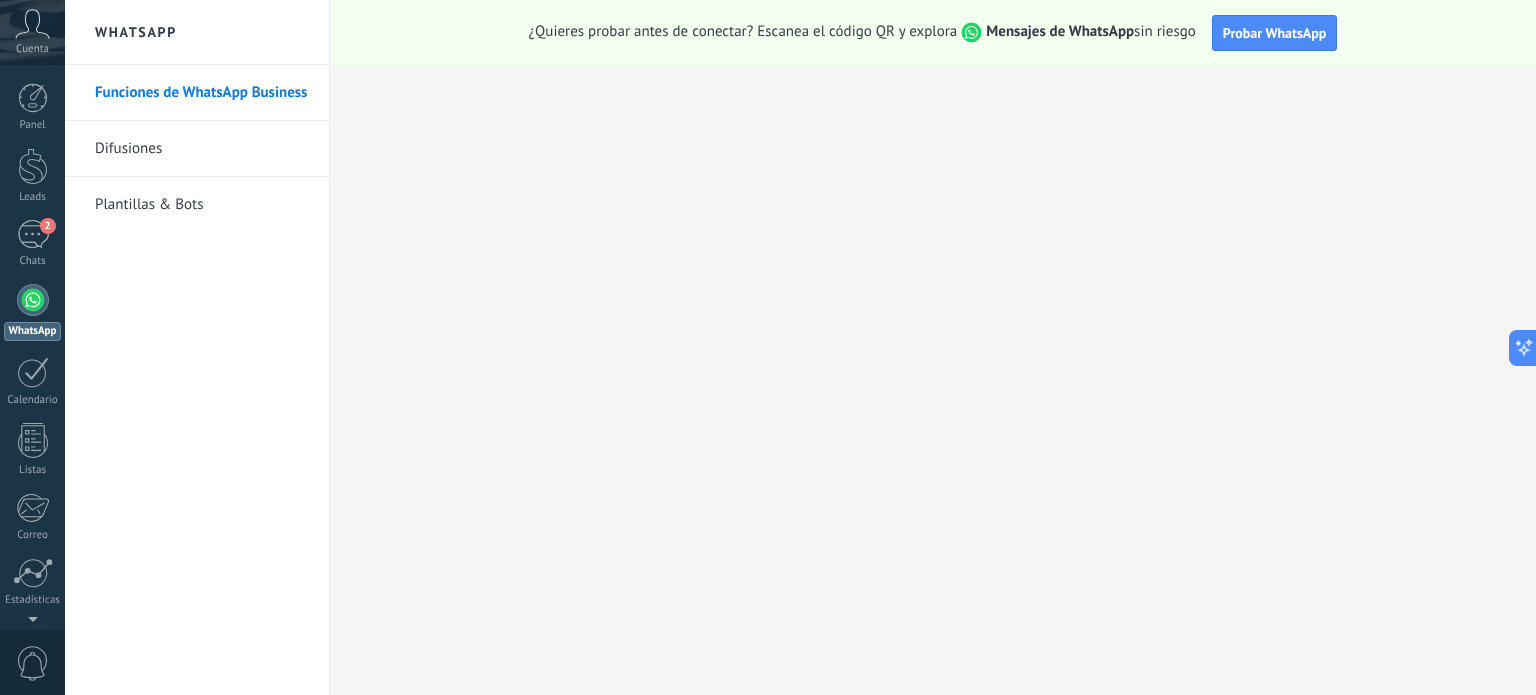 click on "Plantillas & Bots" at bounding box center (202, 205) 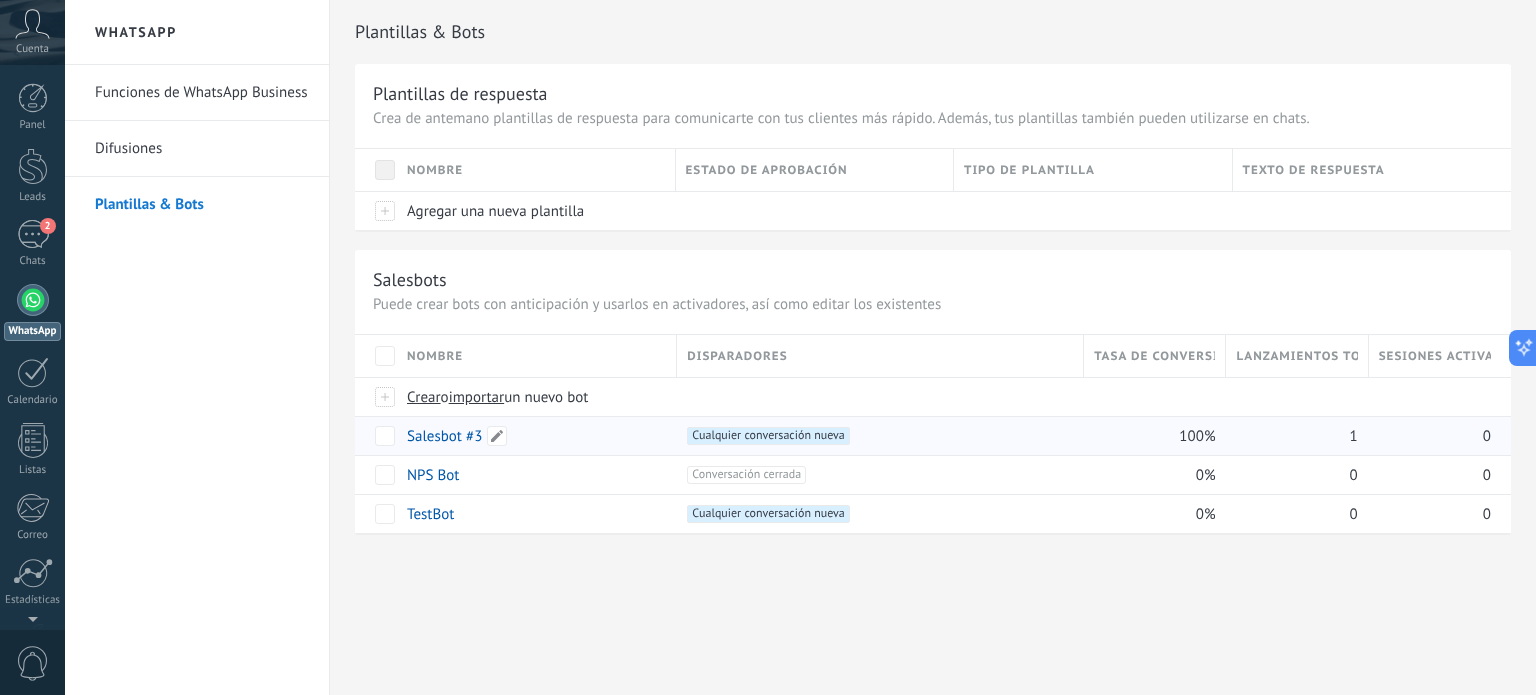 click on "Salesbot #3" at bounding box center [444, 436] 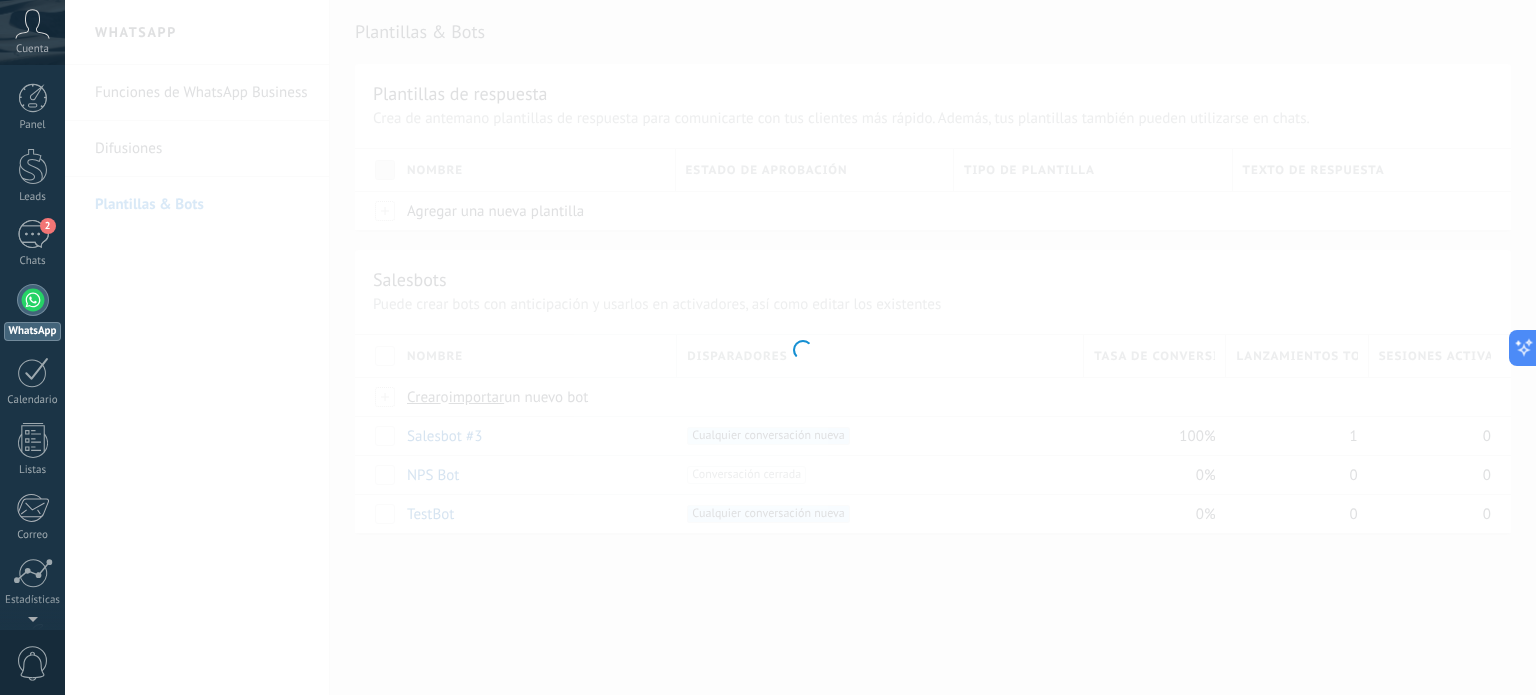 type on "**********" 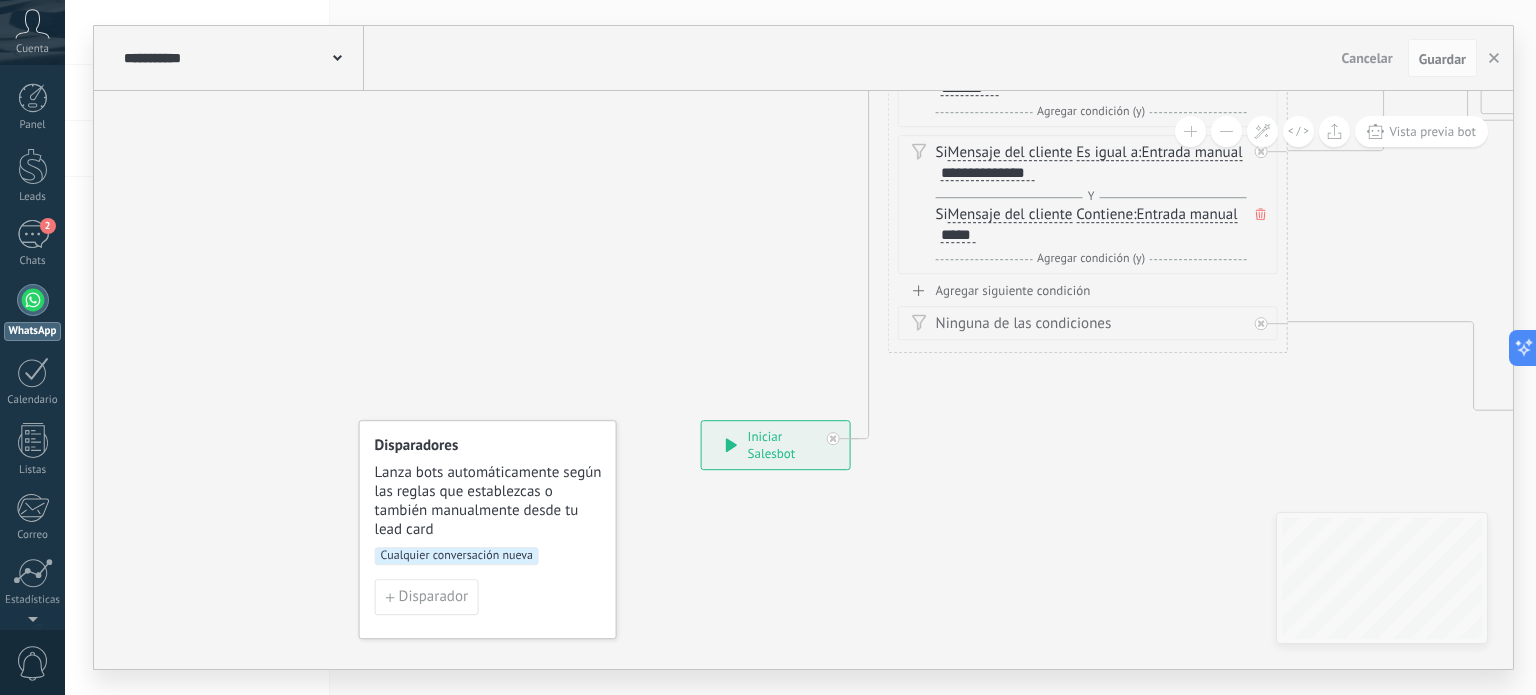 drag, startPoint x: 914, startPoint y: 489, endPoint x: 964, endPoint y: 531, distance: 65.29931 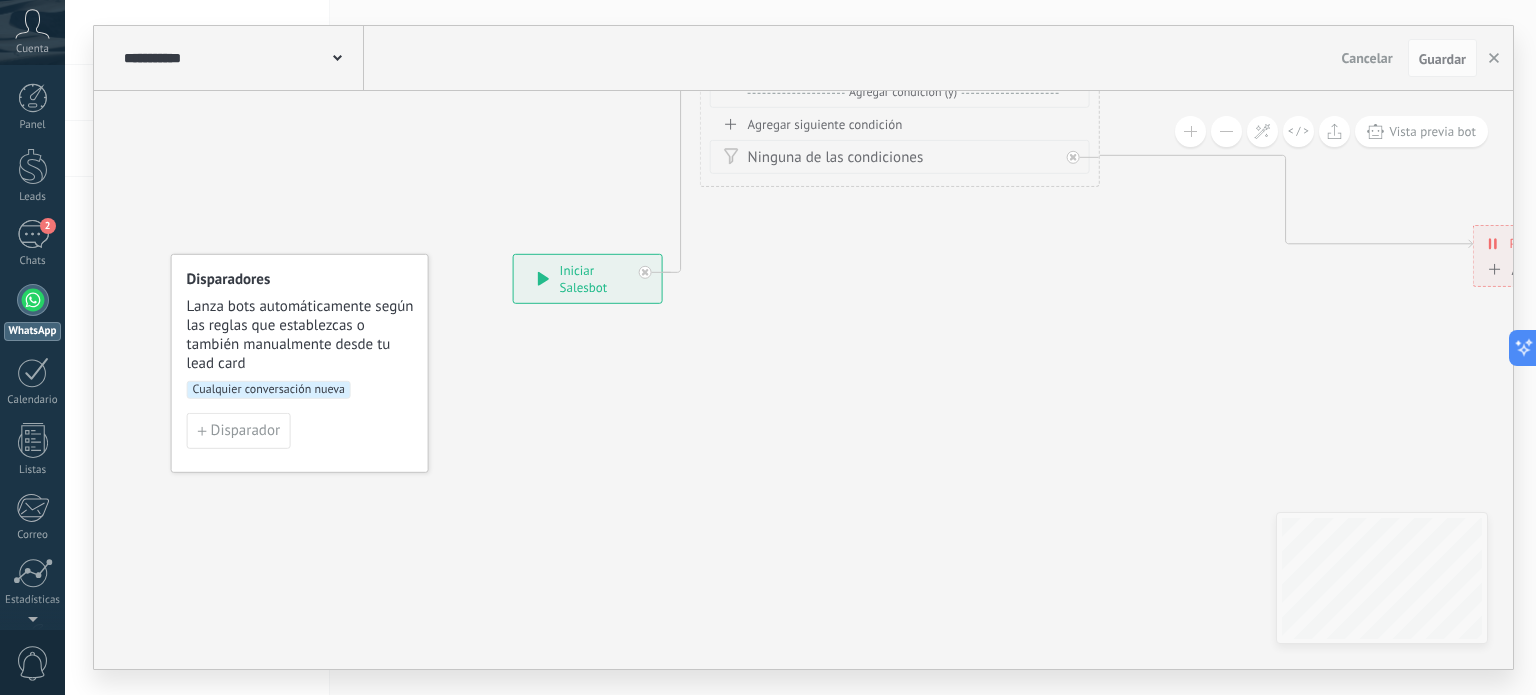 drag, startPoint x: 1104, startPoint y: 496, endPoint x: 283, endPoint y: 291, distance: 846.20685 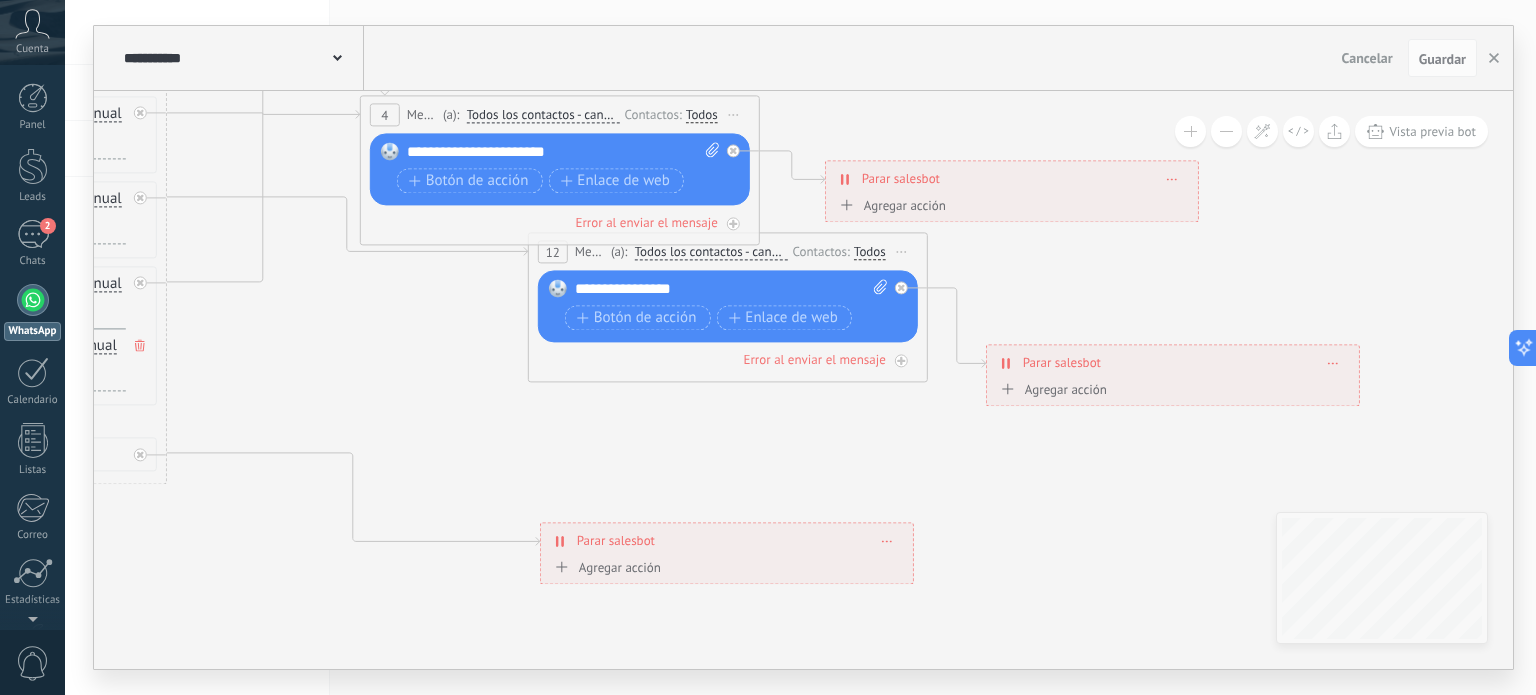 drag, startPoint x: 592, startPoint y: 273, endPoint x: 369, endPoint y: 607, distance: 401.60303 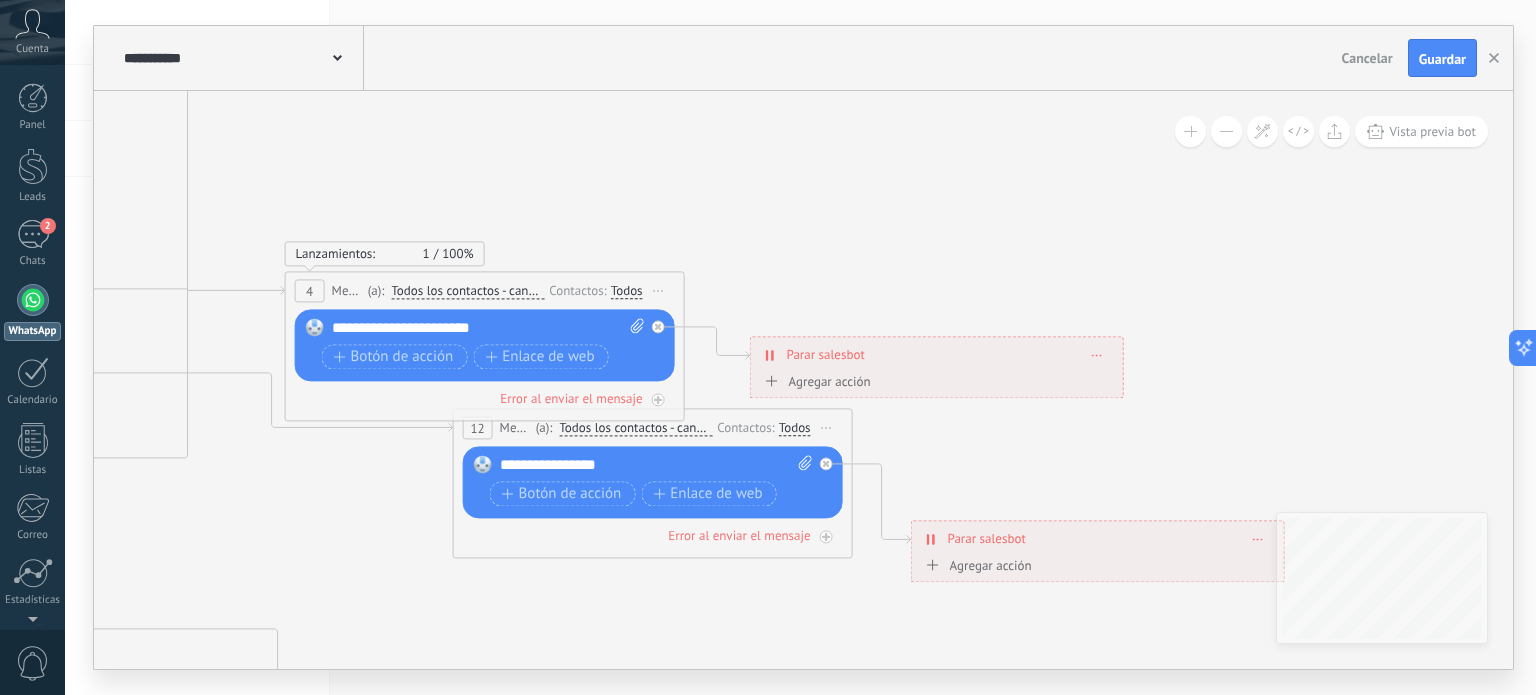drag, startPoint x: 730, startPoint y: 515, endPoint x: 686, endPoint y: 621, distance: 114.76933 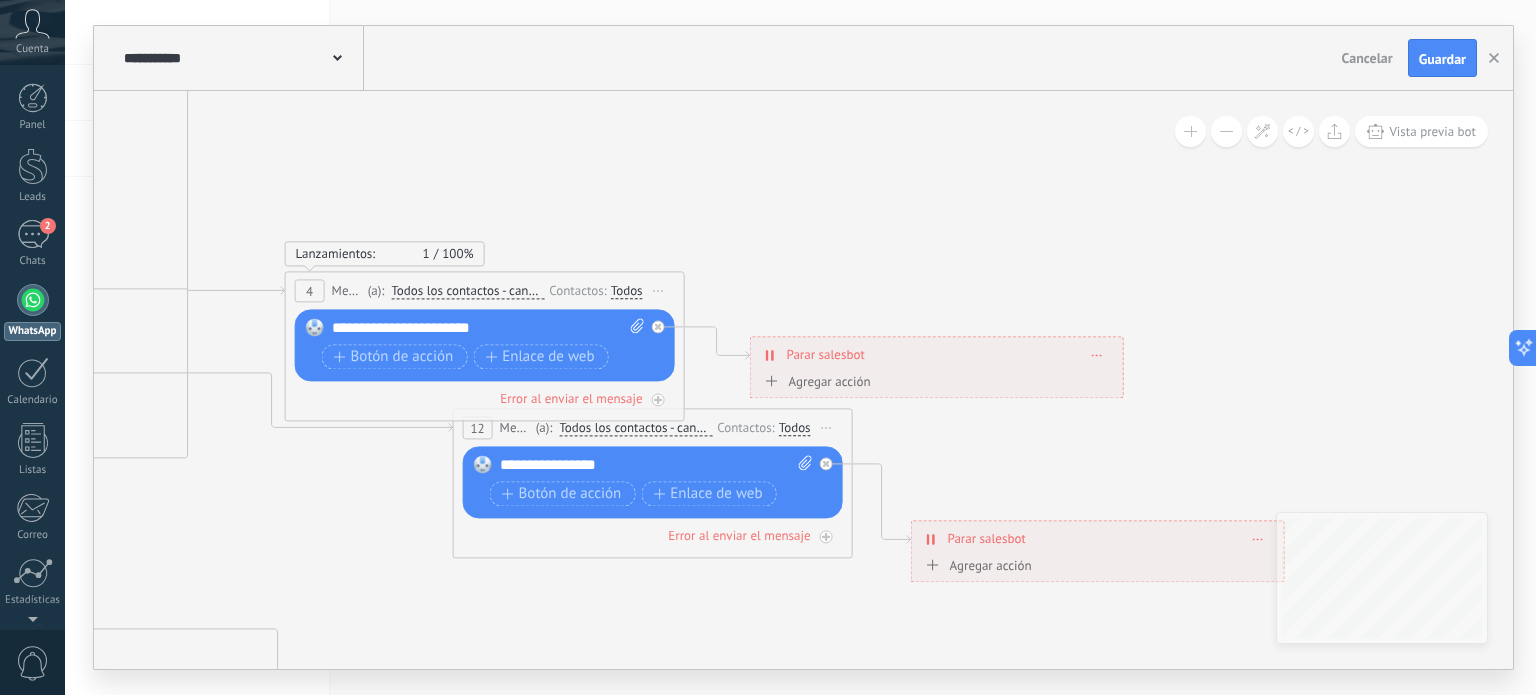 click 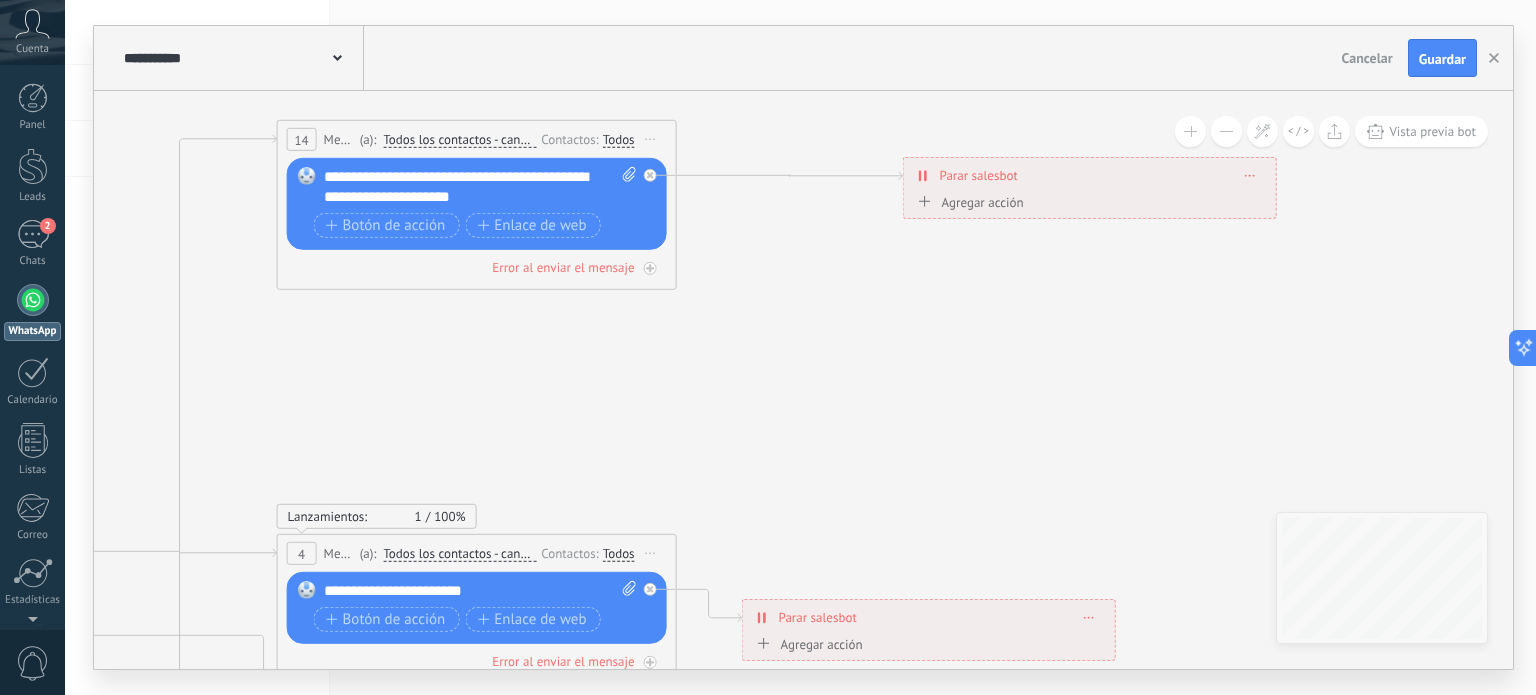 drag, startPoint x: 748, startPoint y: 319, endPoint x: 780, endPoint y: 525, distance: 208.47063 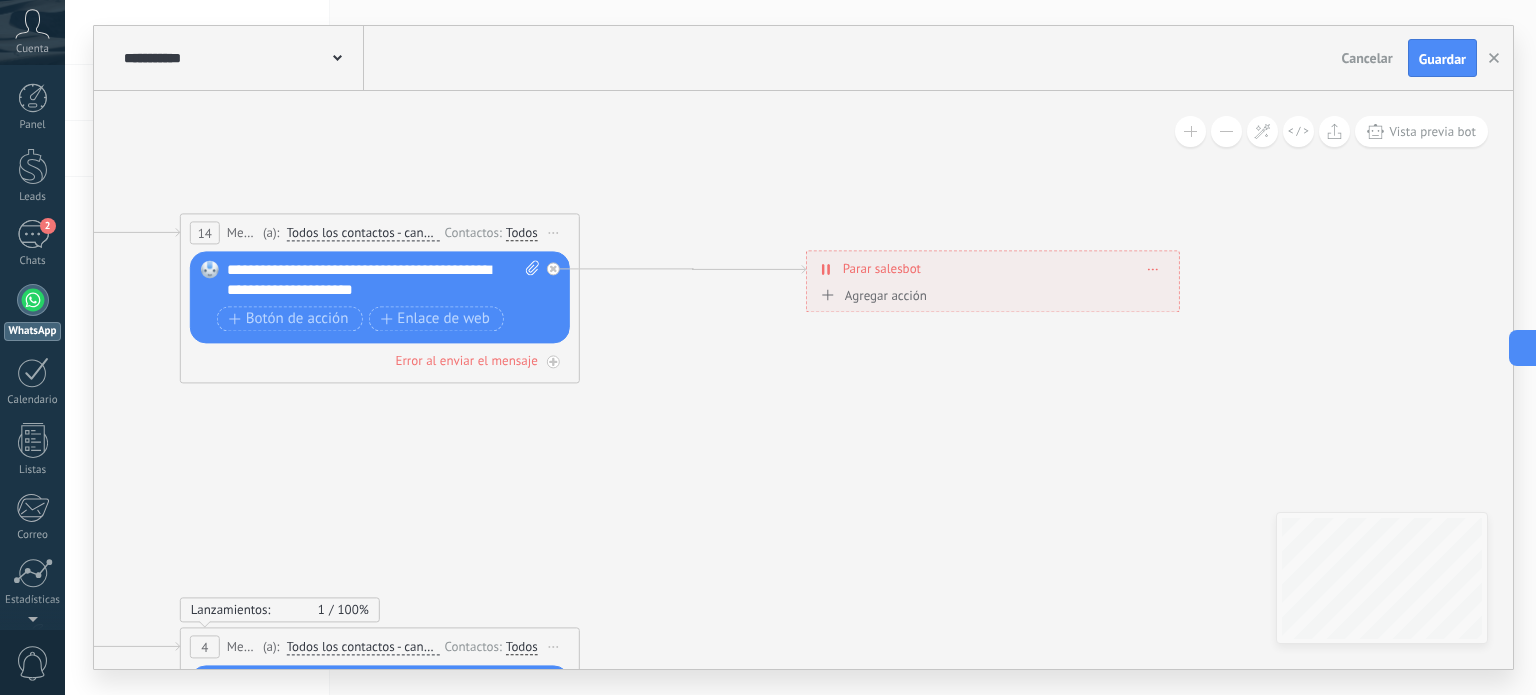 drag, startPoint x: 824, startPoint y: 421, endPoint x: 658, endPoint y: 536, distance: 201.94305 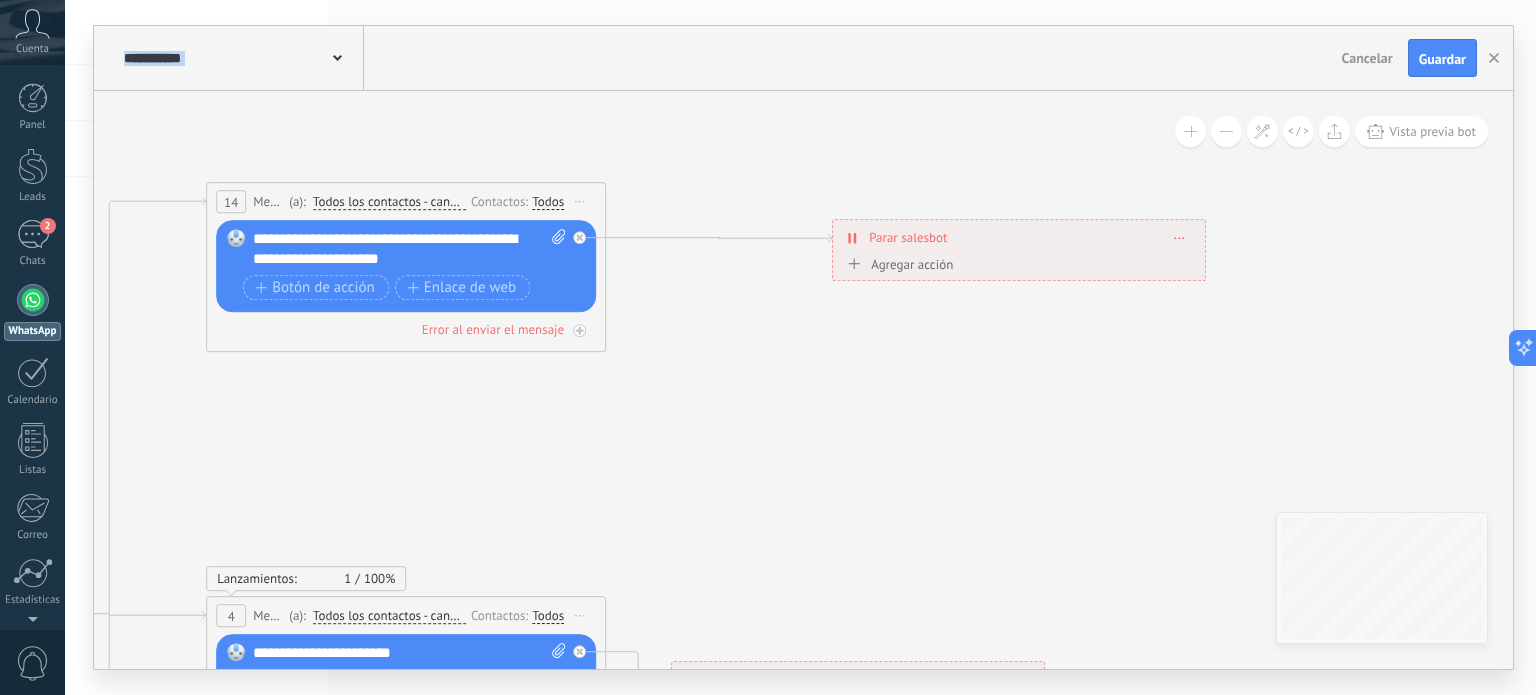 drag, startPoint x: 648, startPoint y: 501, endPoint x: 761, endPoint y: 403, distance: 149.57607 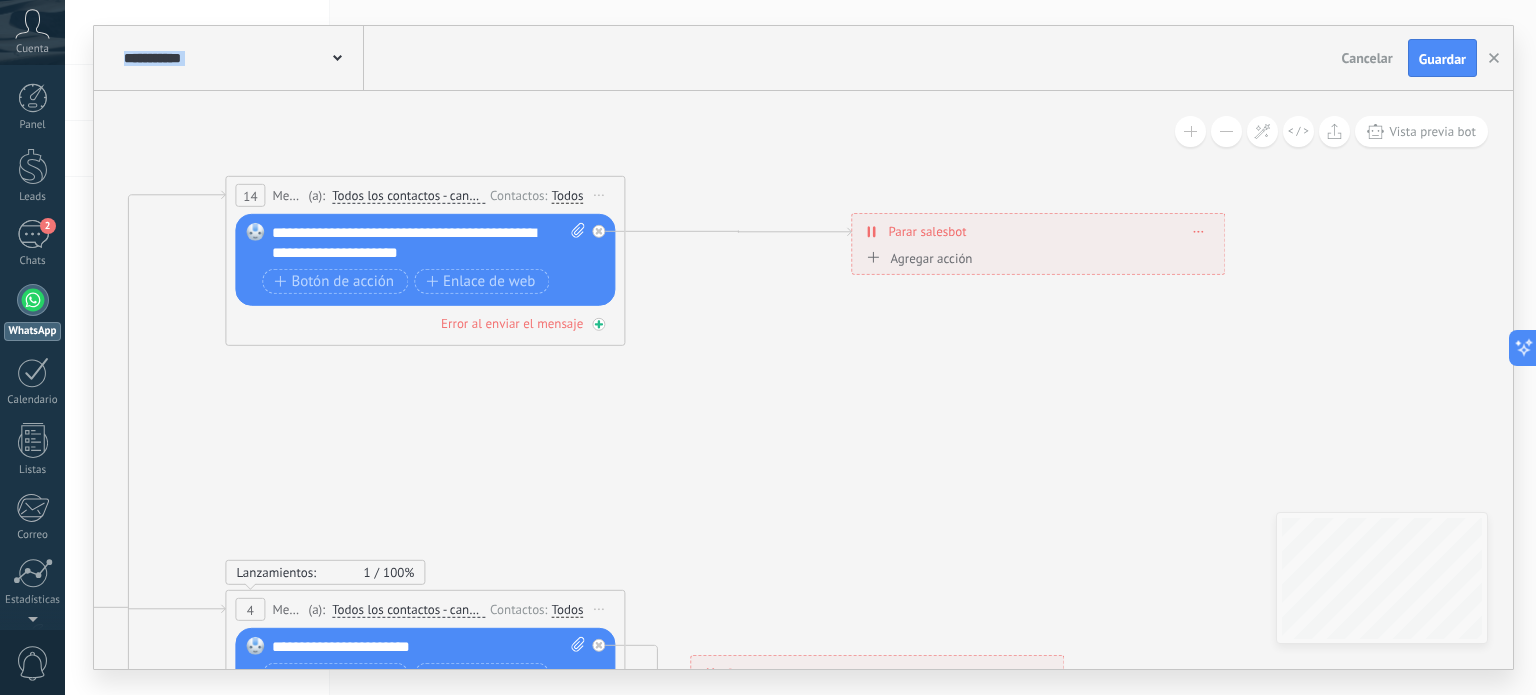 click on "Error al enviar el mensaje" at bounding box center [512, 323] 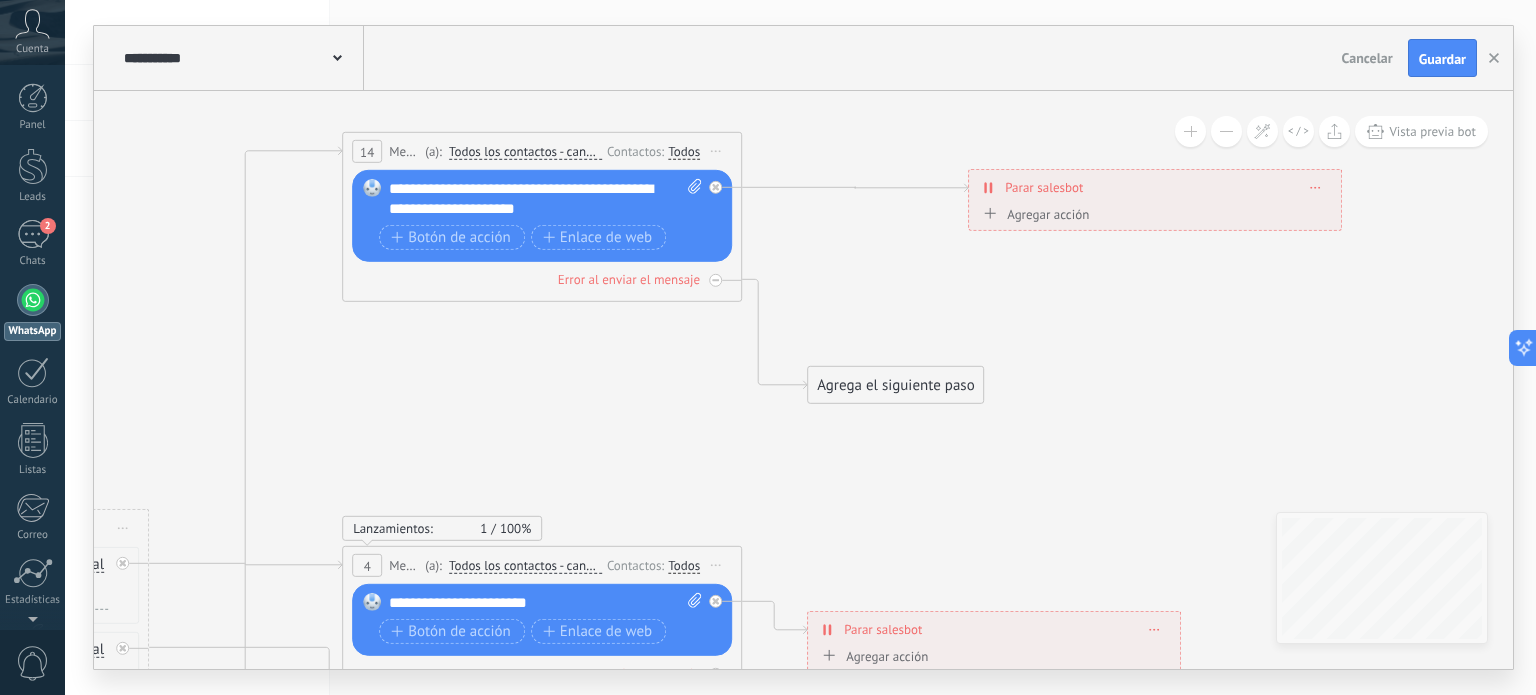 drag, startPoint x: 717, startPoint y: 375, endPoint x: 830, endPoint y: 323, distance: 124.39051 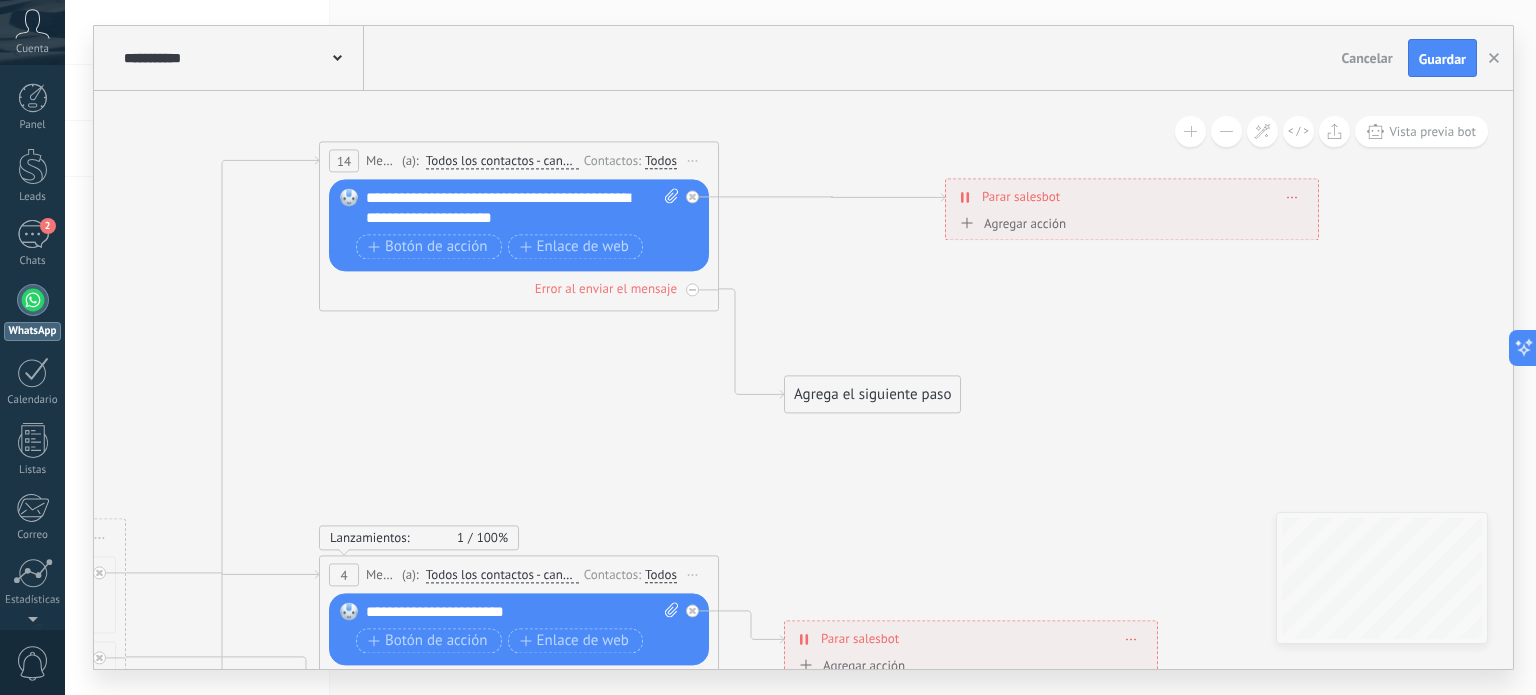 drag, startPoint x: 867, startPoint y: 330, endPoint x: 847, endPoint y: 355, distance: 32.01562 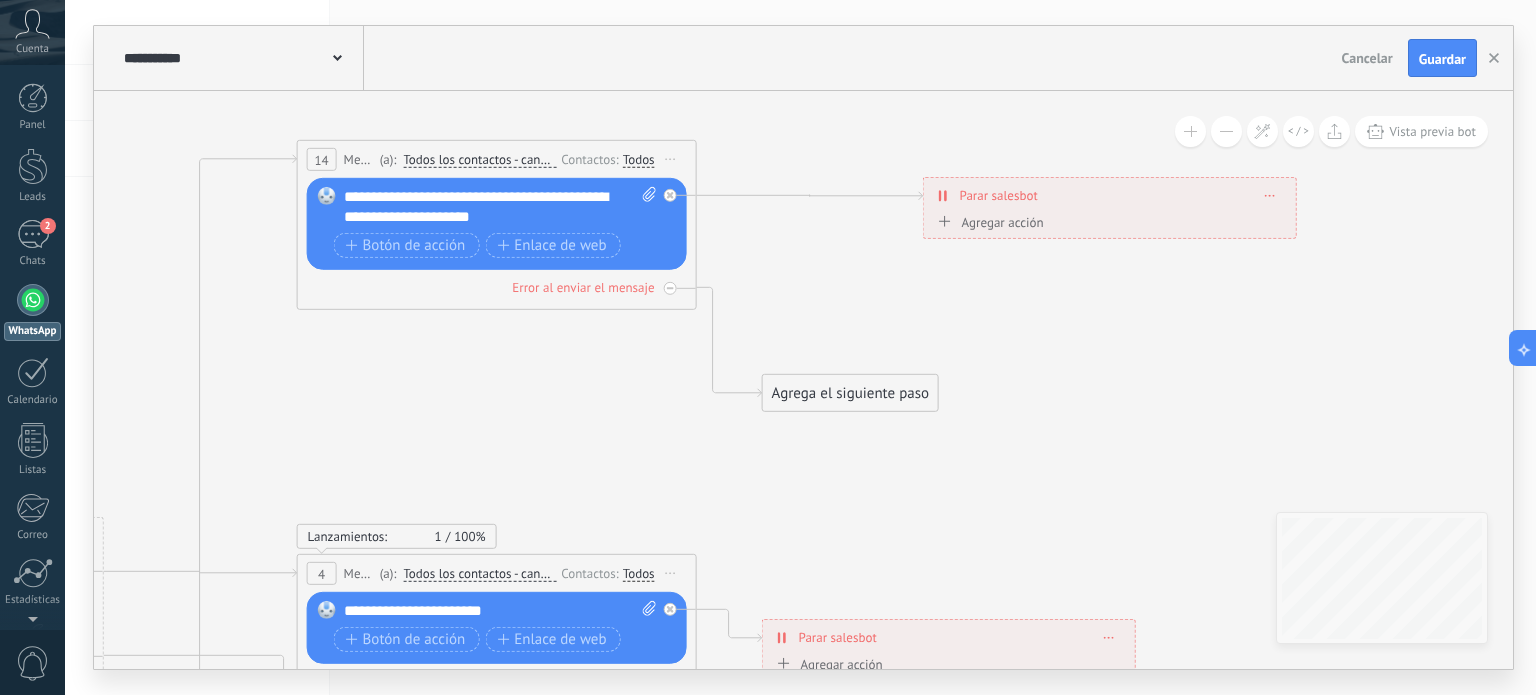 drag, startPoint x: 770, startPoint y: 366, endPoint x: 755, endPoint y: 354, distance: 19.209373 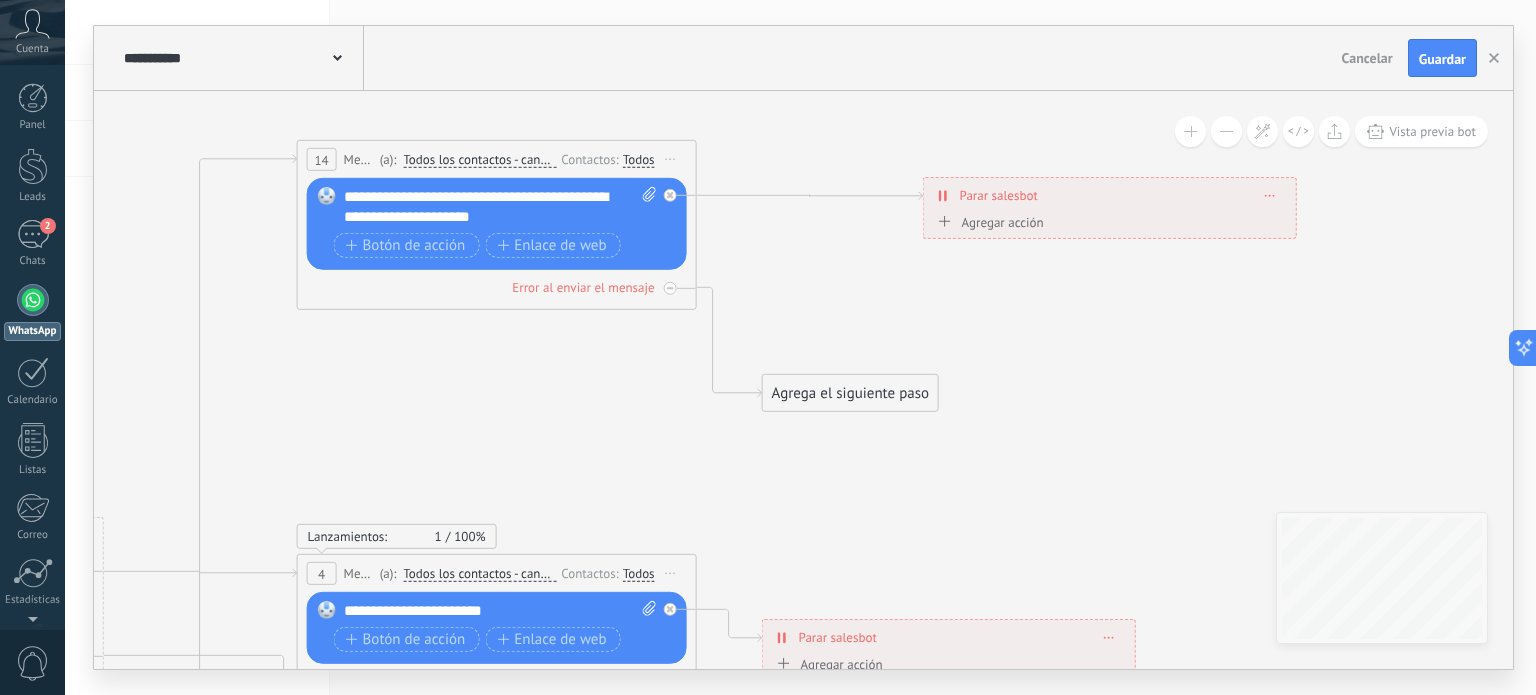 click on "Agrega el siguiente paso" at bounding box center [850, 393] 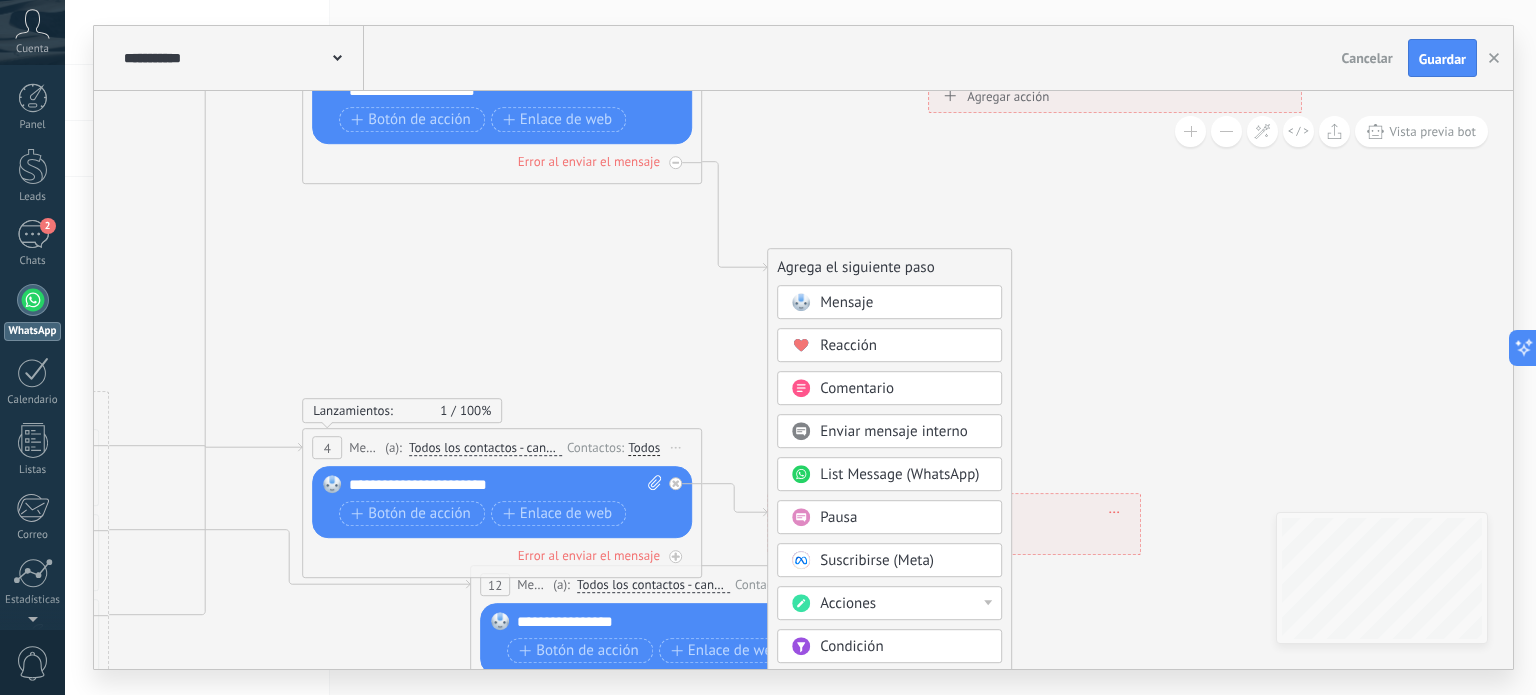 drag, startPoint x: 1033, startPoint y: 459, endPoint x: 1013, endPoint y: 183, distance: 276.7237 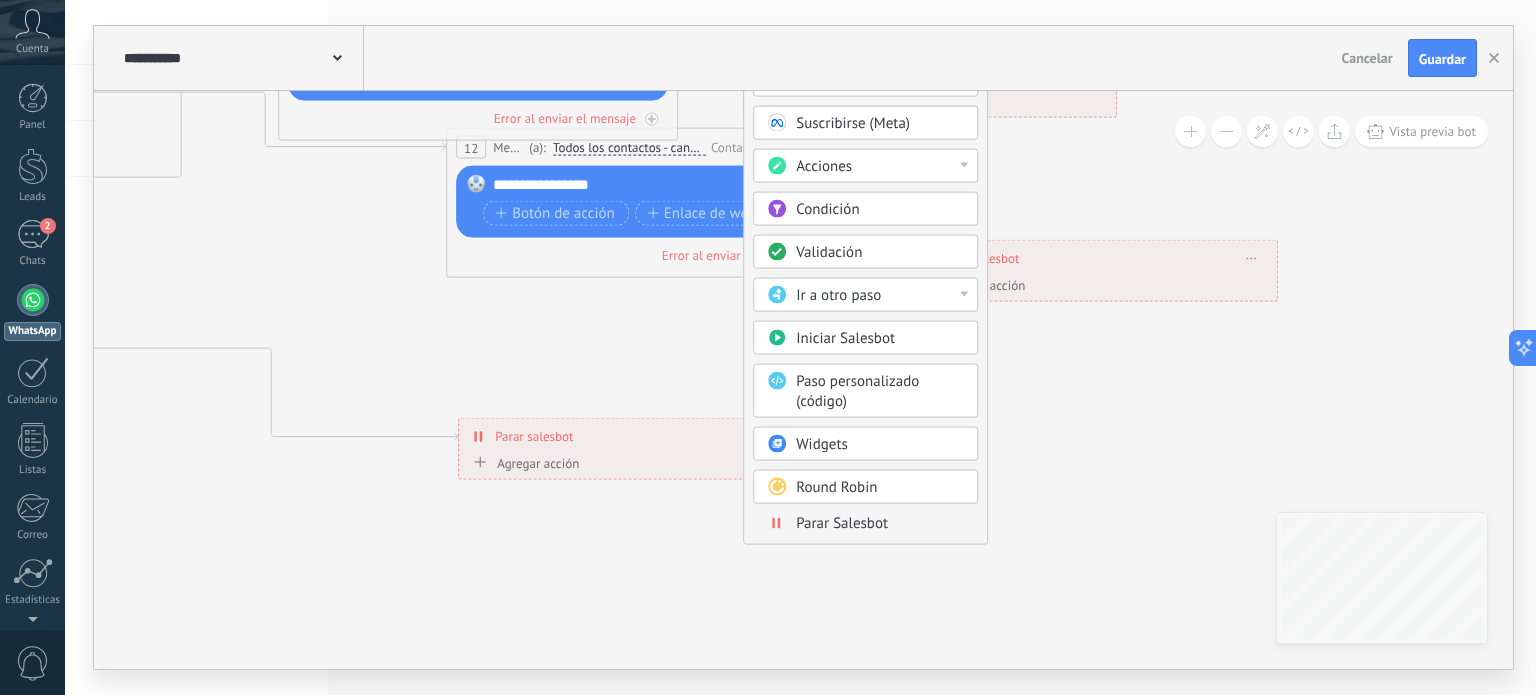 click on "Parar Salesbot" at bounding box center (842, 523) 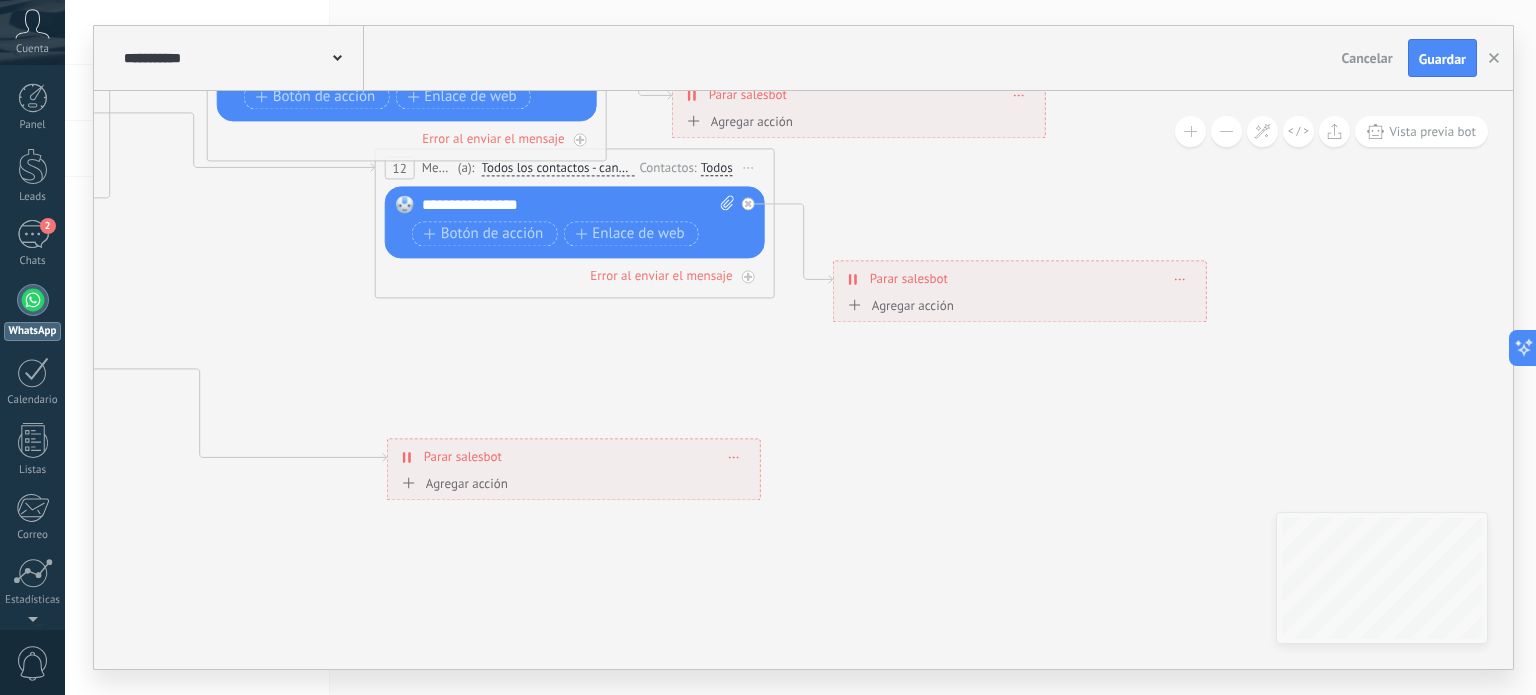 drag, startPoint x: 778, startPoint y: 465, endPoint x: 824, endPoint y: 485, distance: 50.159744 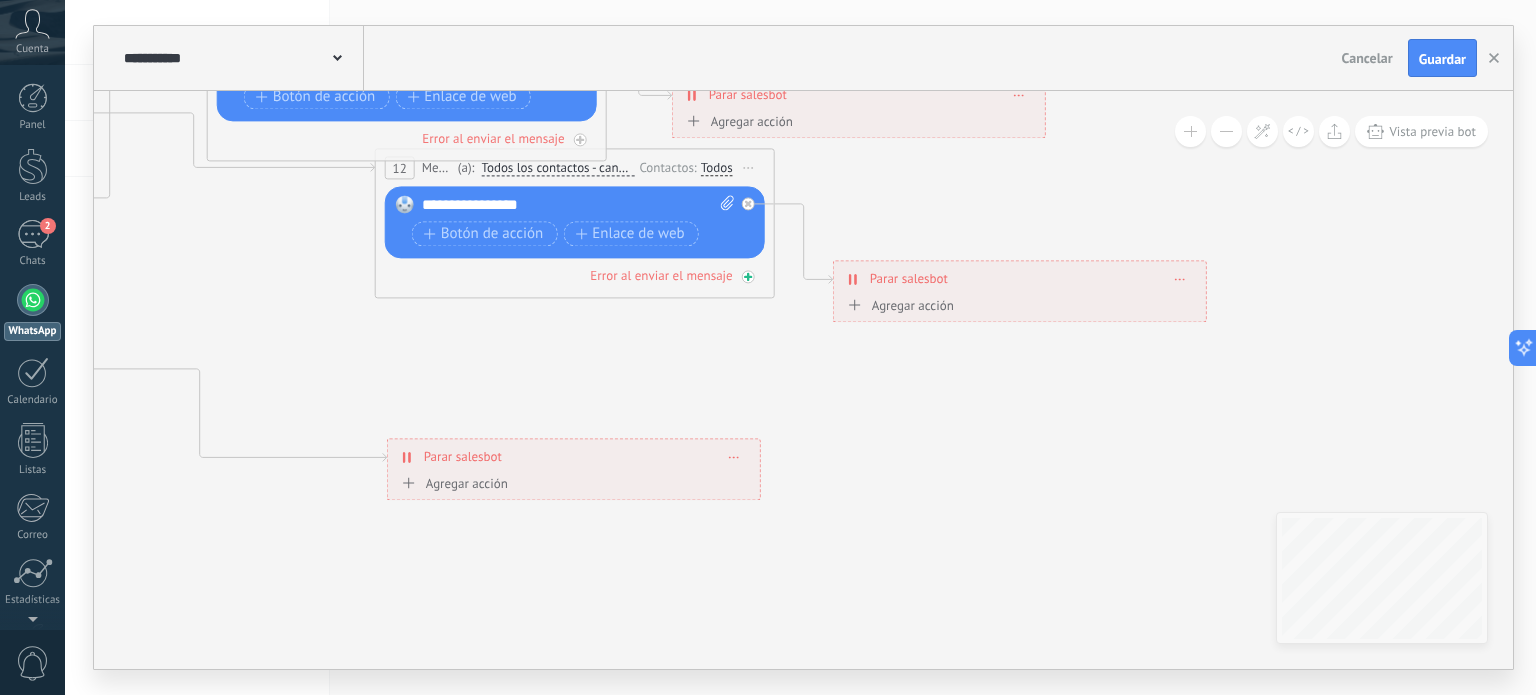 click 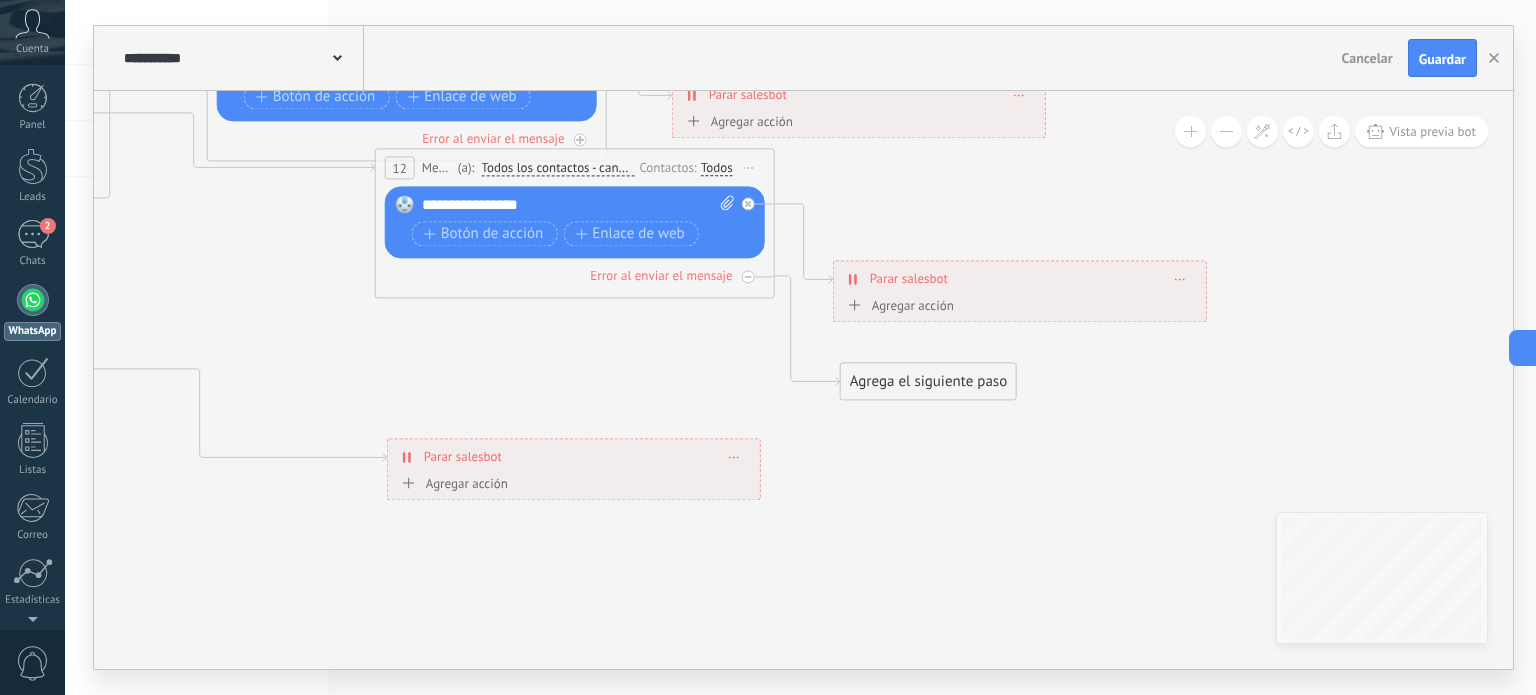 click on "Agrega el siguiente paso" at bounding box center [928, 382] 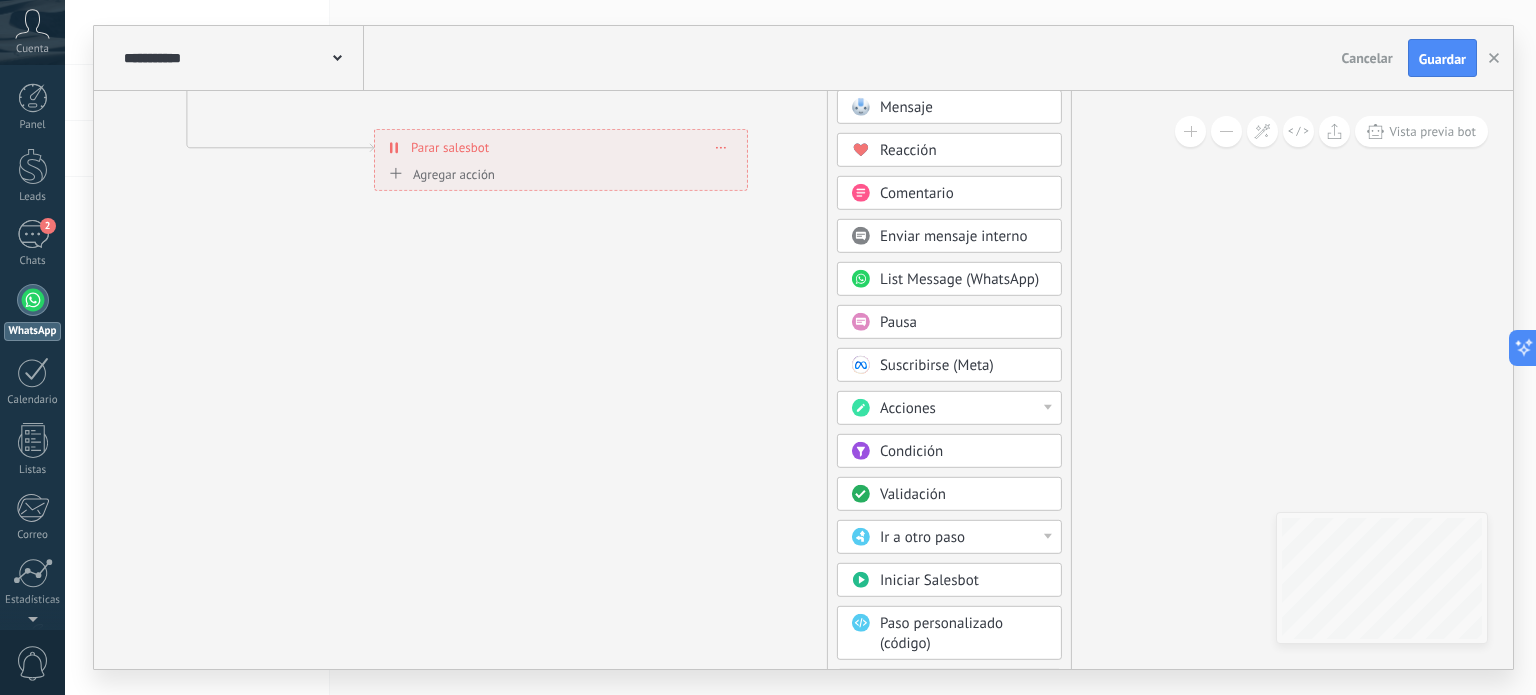 drag, startPoint x: 1155, startPoint y: 499, endPoint x: 1135, endPoint y: 271, distance: 228.87552 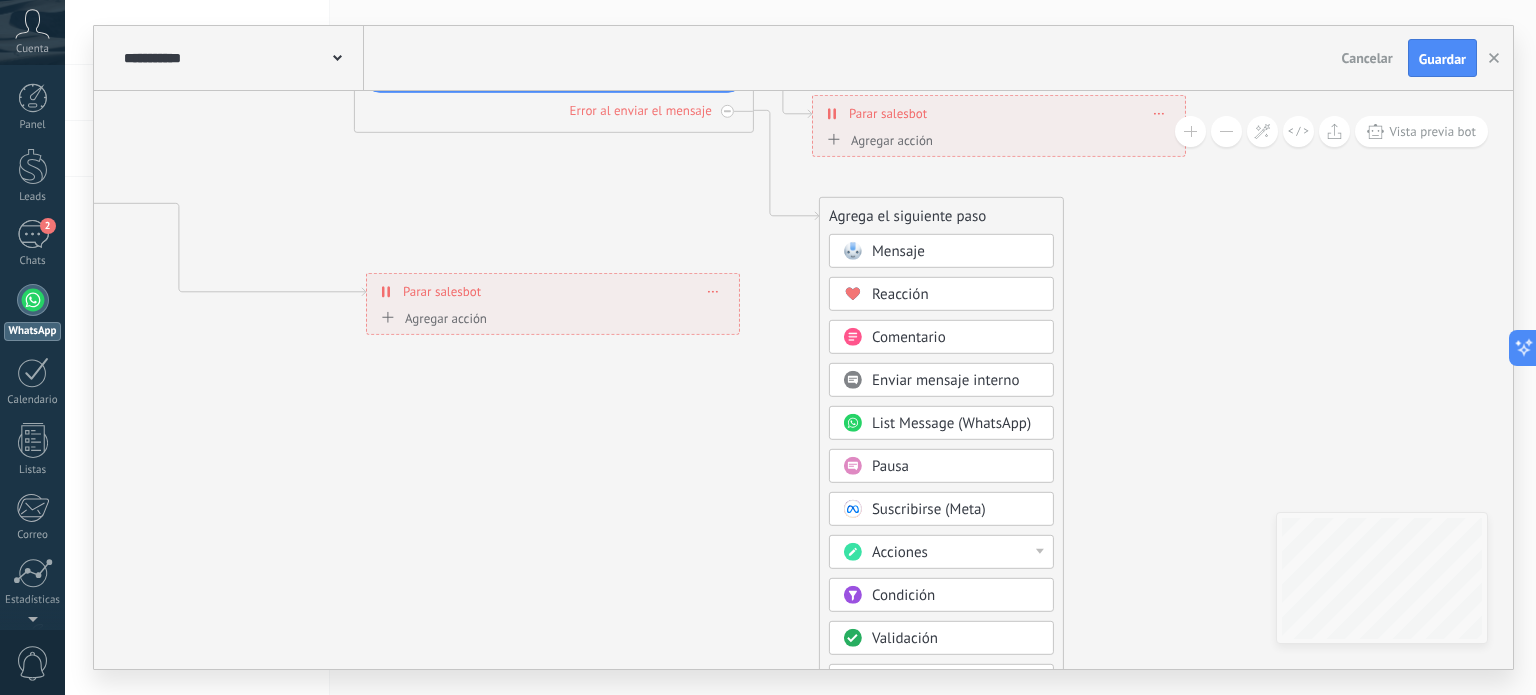 drag, startPoint x: 1116, startPoint y: 290, endPoint x: 1068, endPoint y: 479, distance: 195 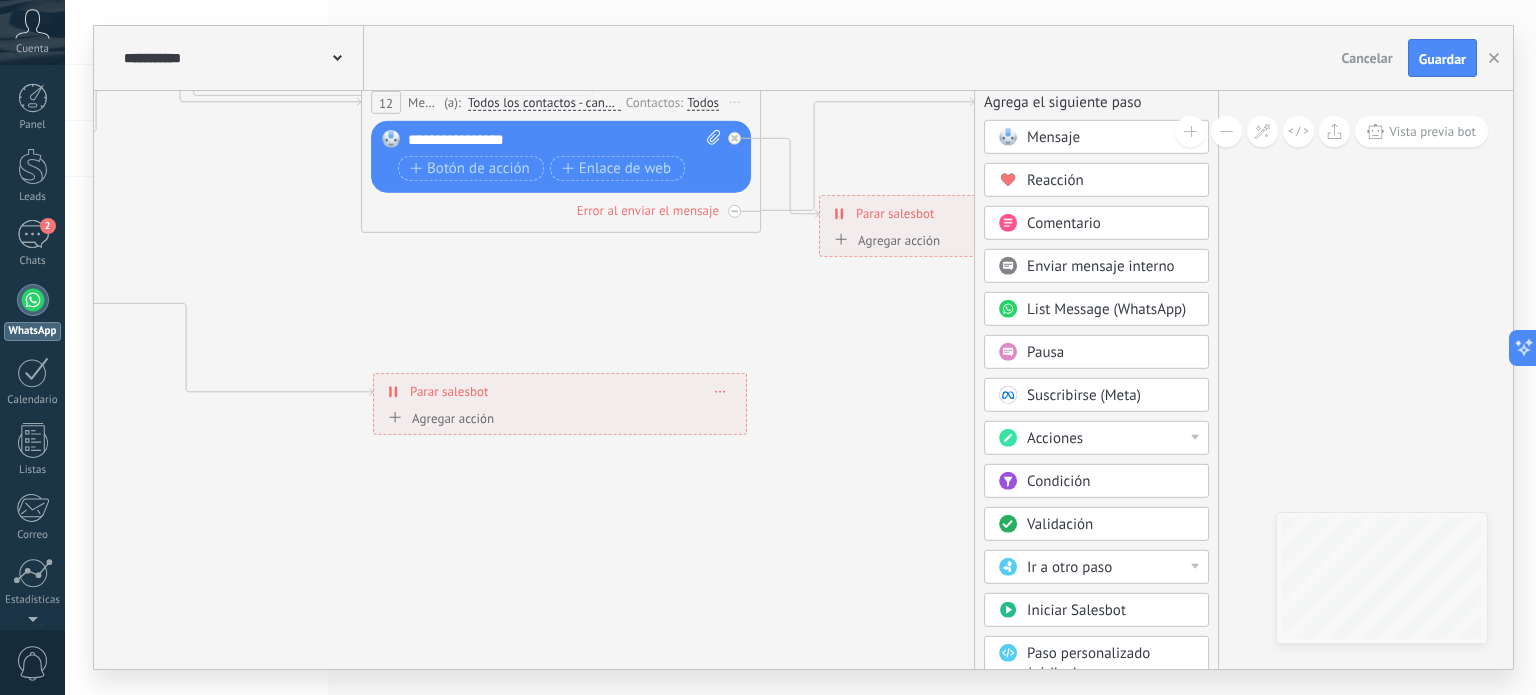drag, startPoint x: 884, startPoint y: 307, endPoint x: 1033, endPoint y: 102, distance: 253.4285 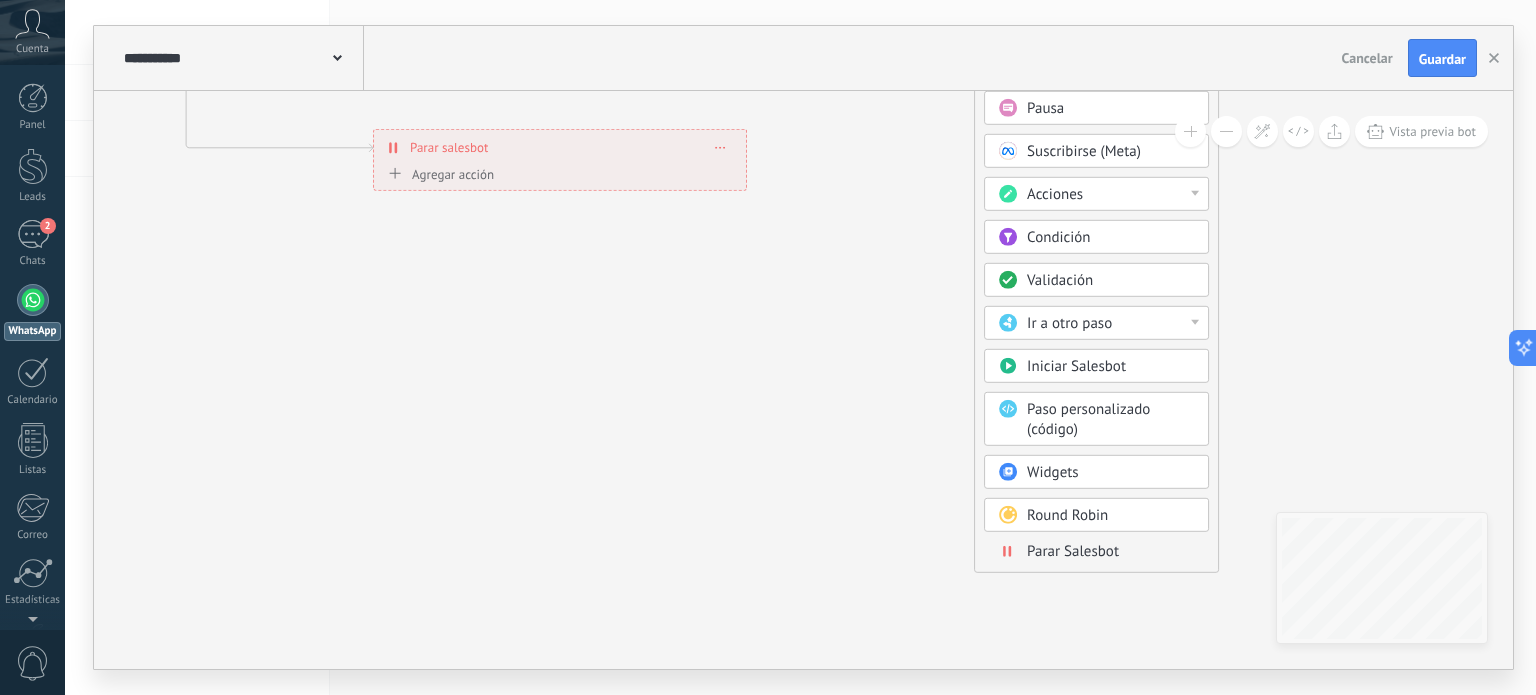 click on "Parar Salesbot" at bounding box center (1073, 551) 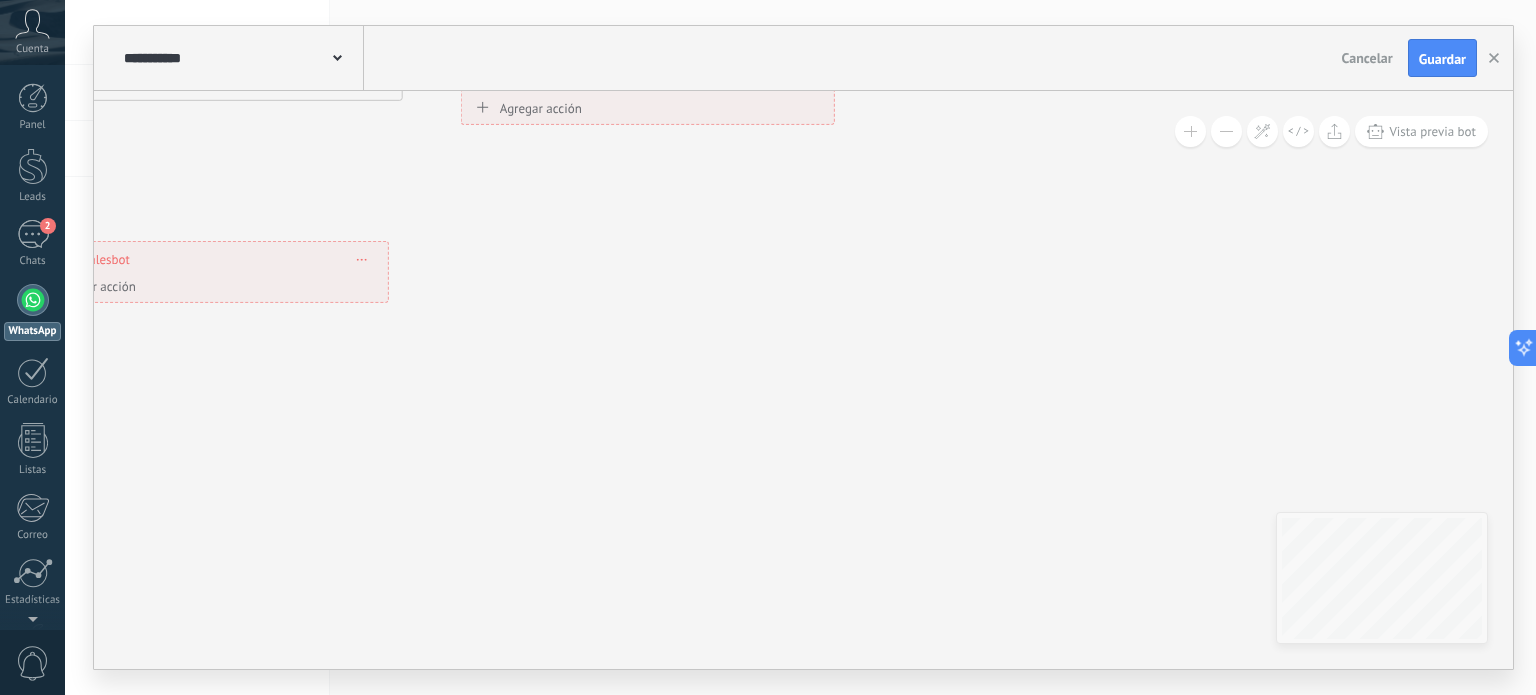 drag, startPoint x: 808, startPoint y: 355, endPoint x: 800, endPoint y: 434, distance: 79.40403 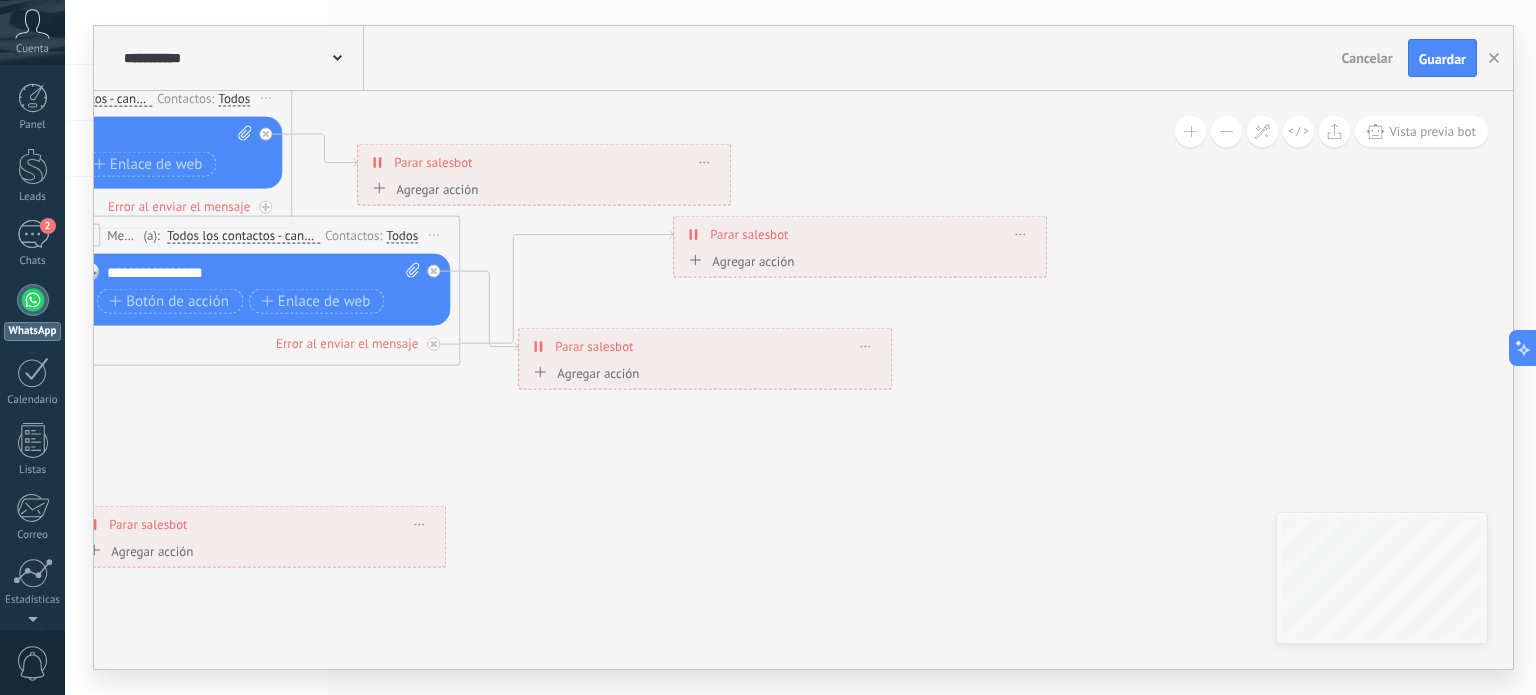 drag, startPoint x: 786, startPoint y: 375, endPoint x: 808, endPoint y: 491, distance: 118.06778 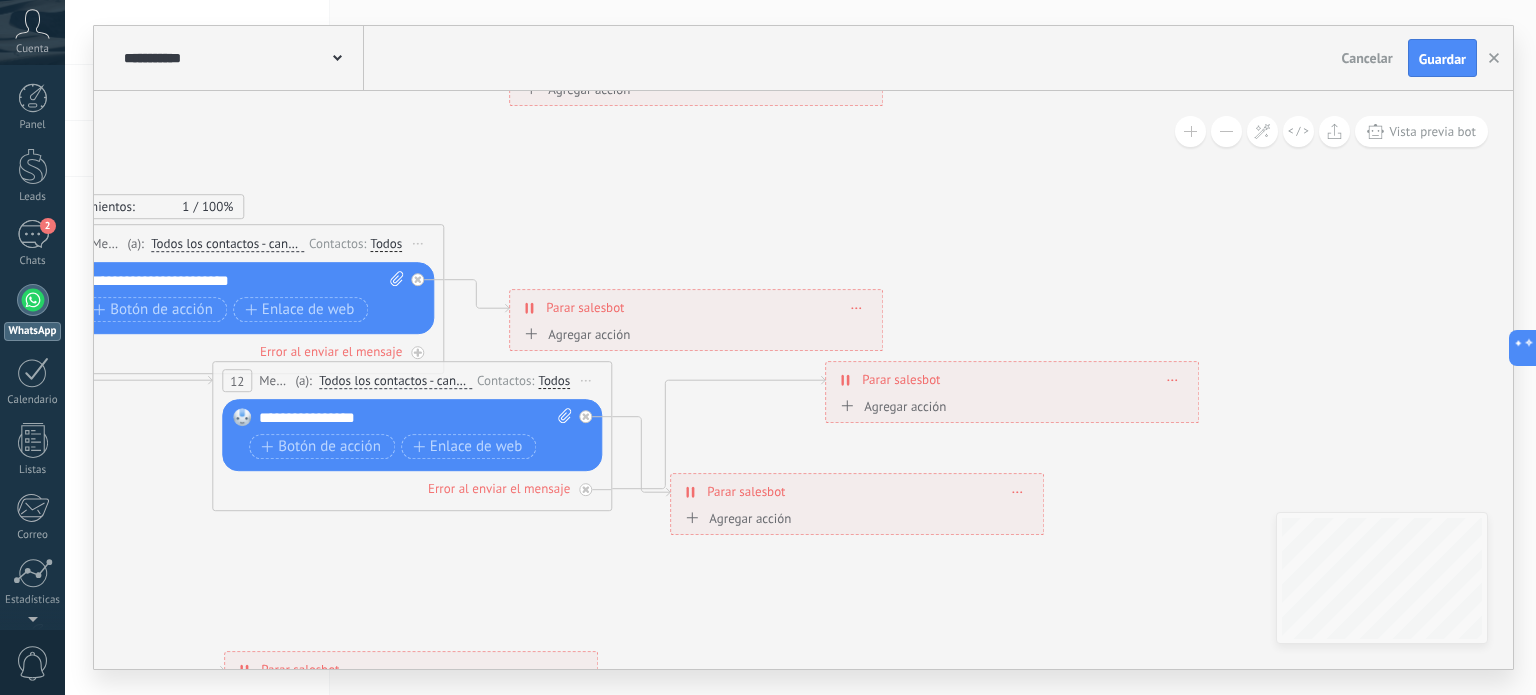 drag, startPoint x: 797, startPoint y: 487, endPoint x: 929, endPoint y: 619, distance: 186.6762 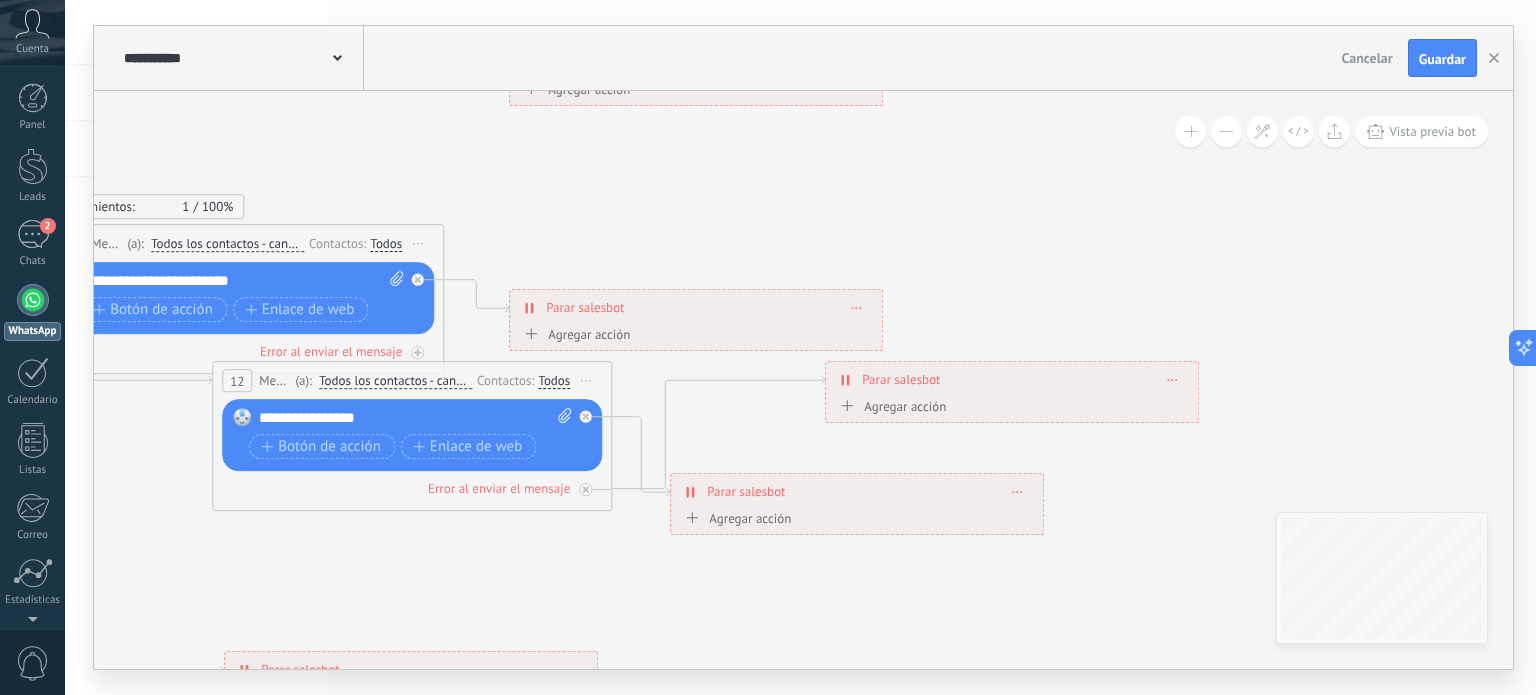 drag, startPoint x: 846, startPoint y: 582, endPoint x: 1088, endPoint y: 687, distance: 263.79727 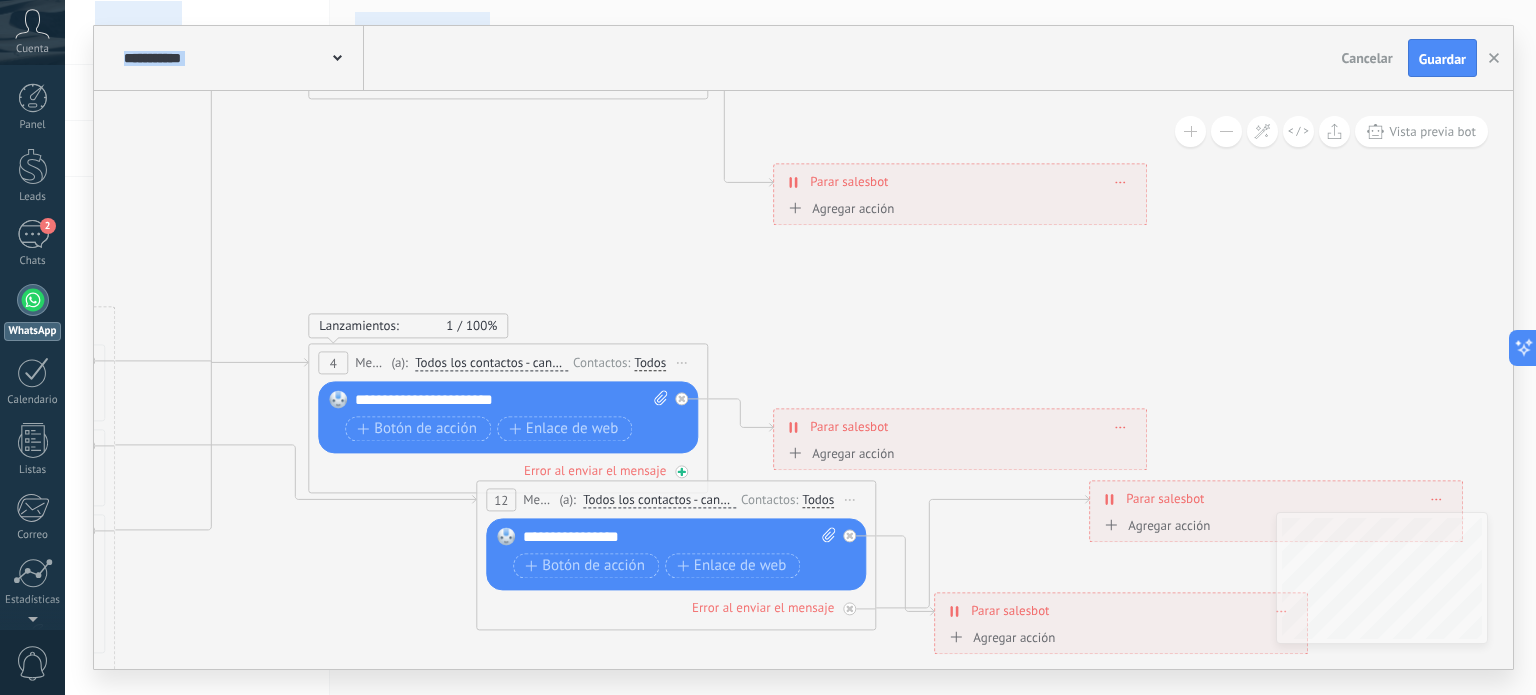 click 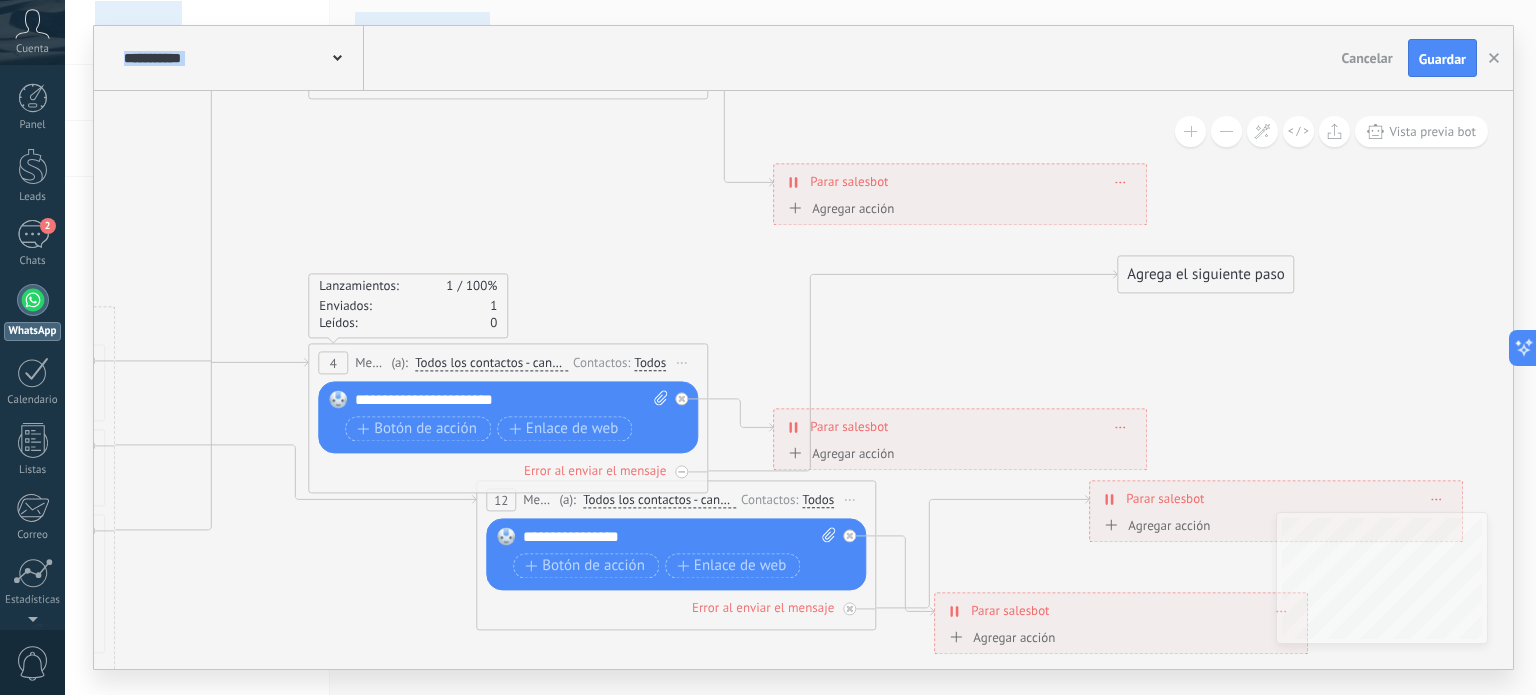 drag, startPoint x: 862, startPoint y: 650, endPoint x: 1208, endPoint y: 268, distance: 515.4028 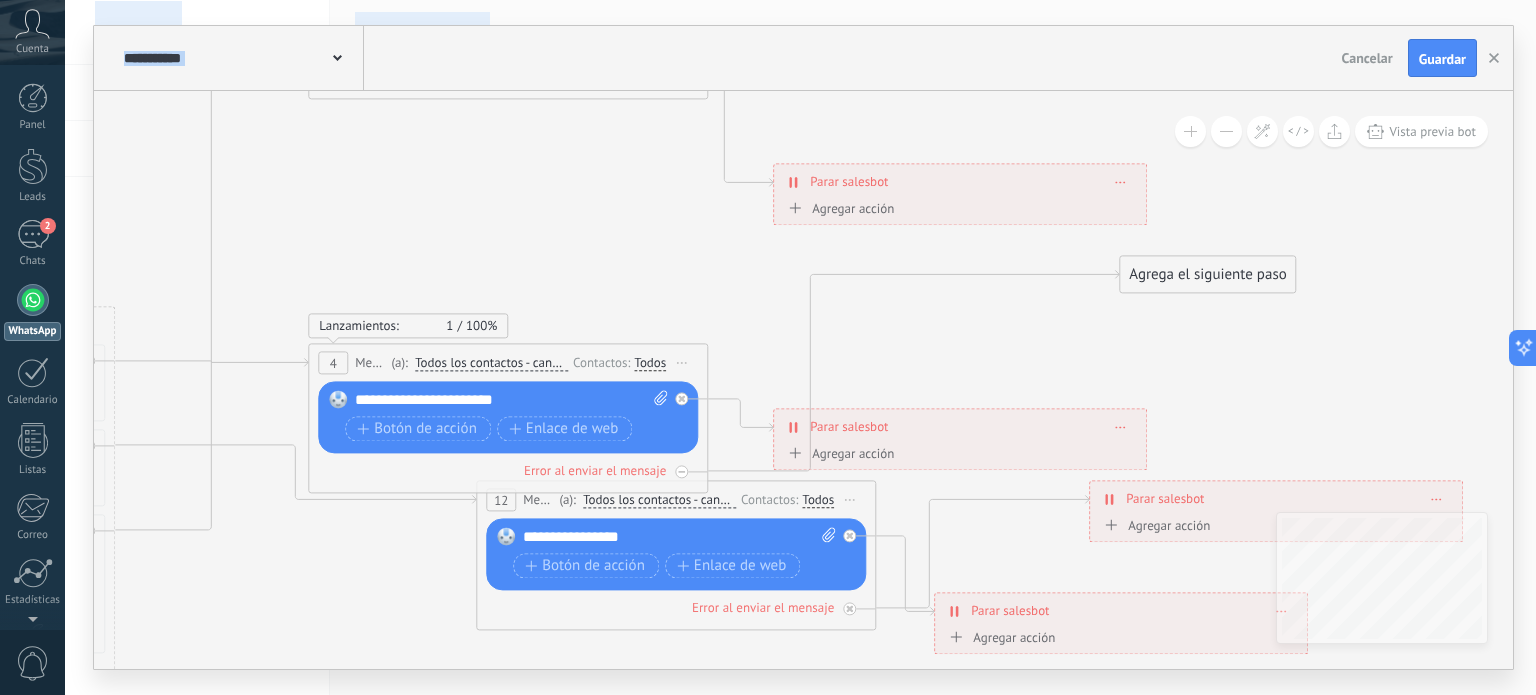 click on "Agrega el siguiente paso" at bounding box center (1207, 275) 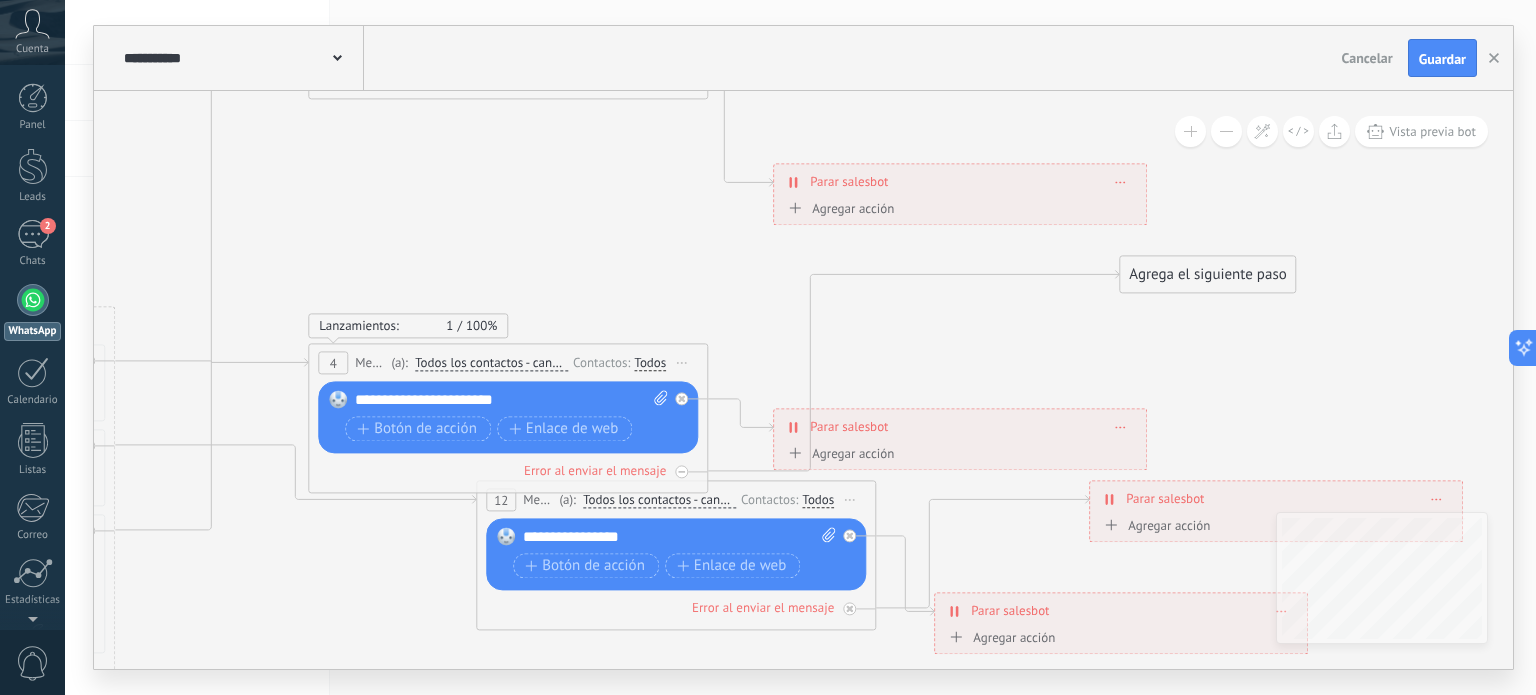 click 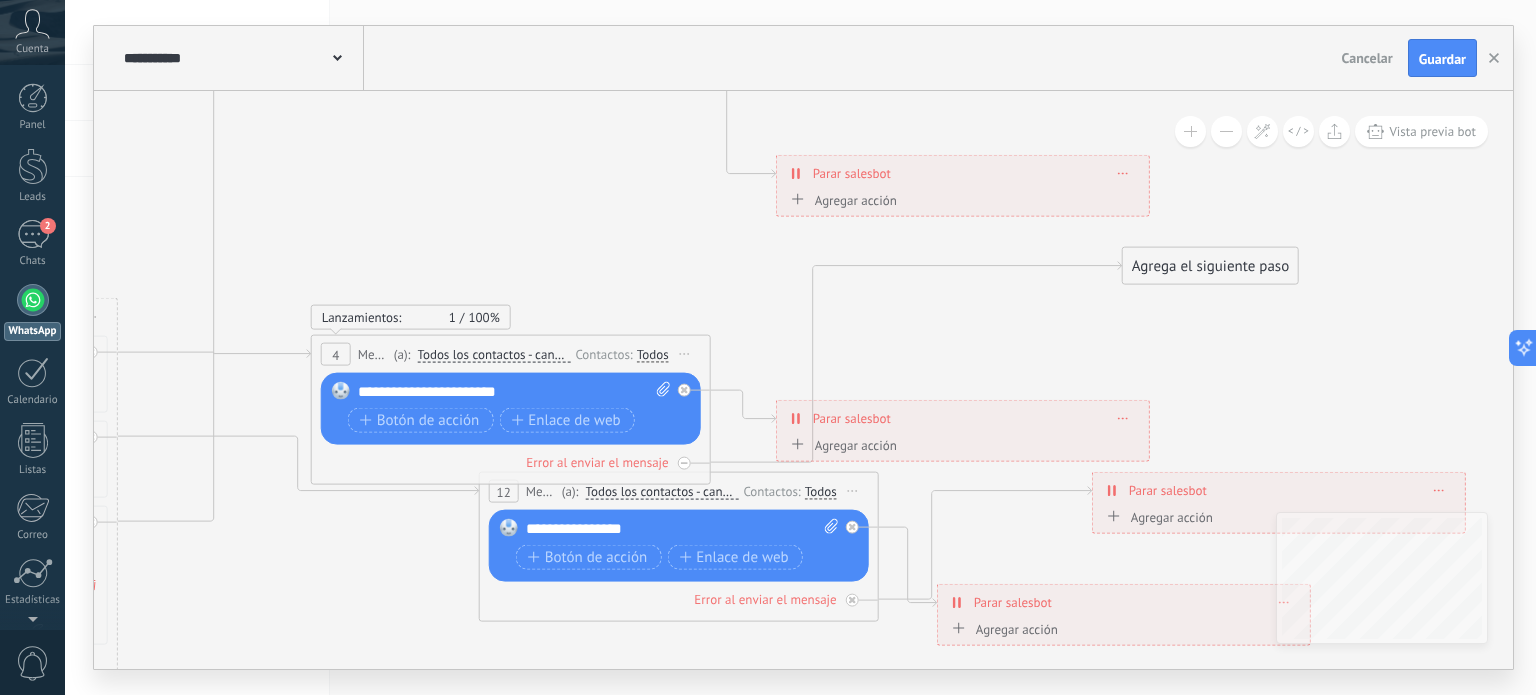 click on "Agrega el siguiente paso" at bounding box center [1210, 266] 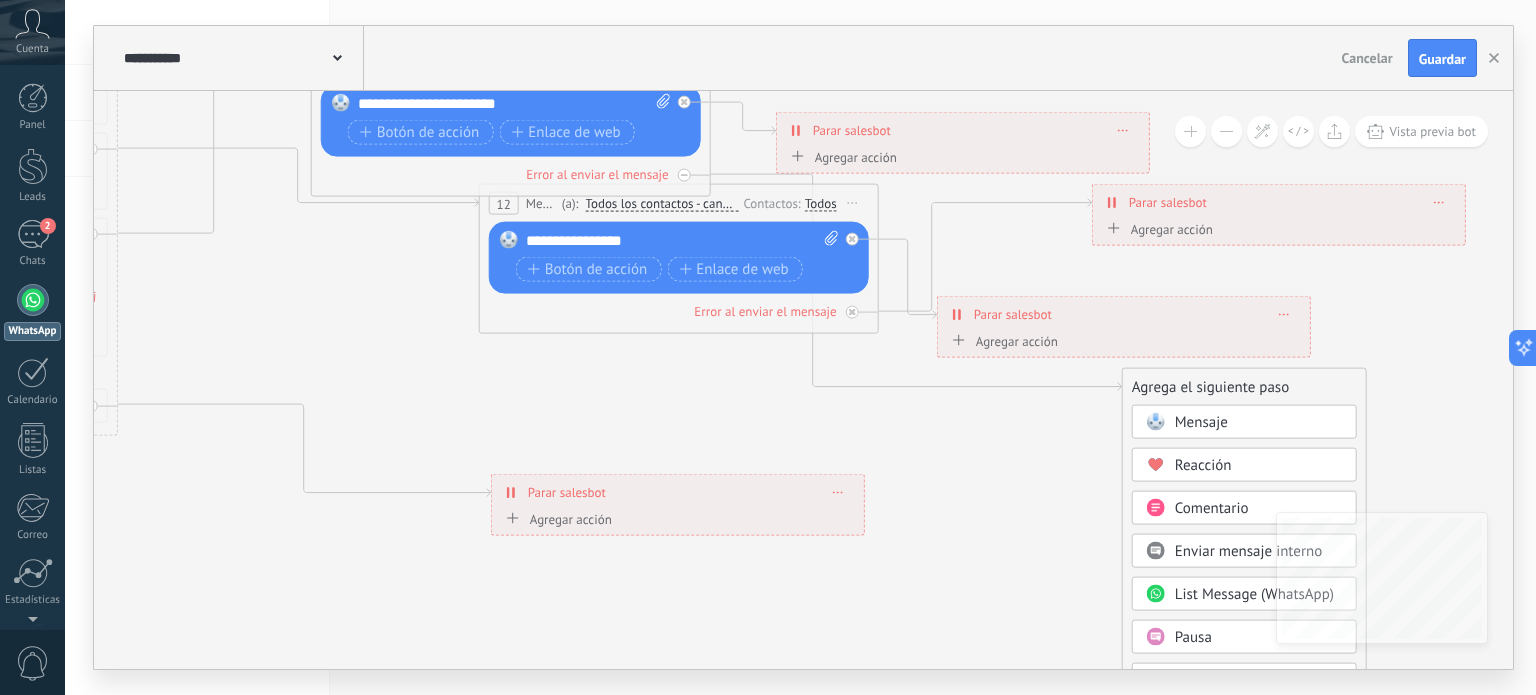 click 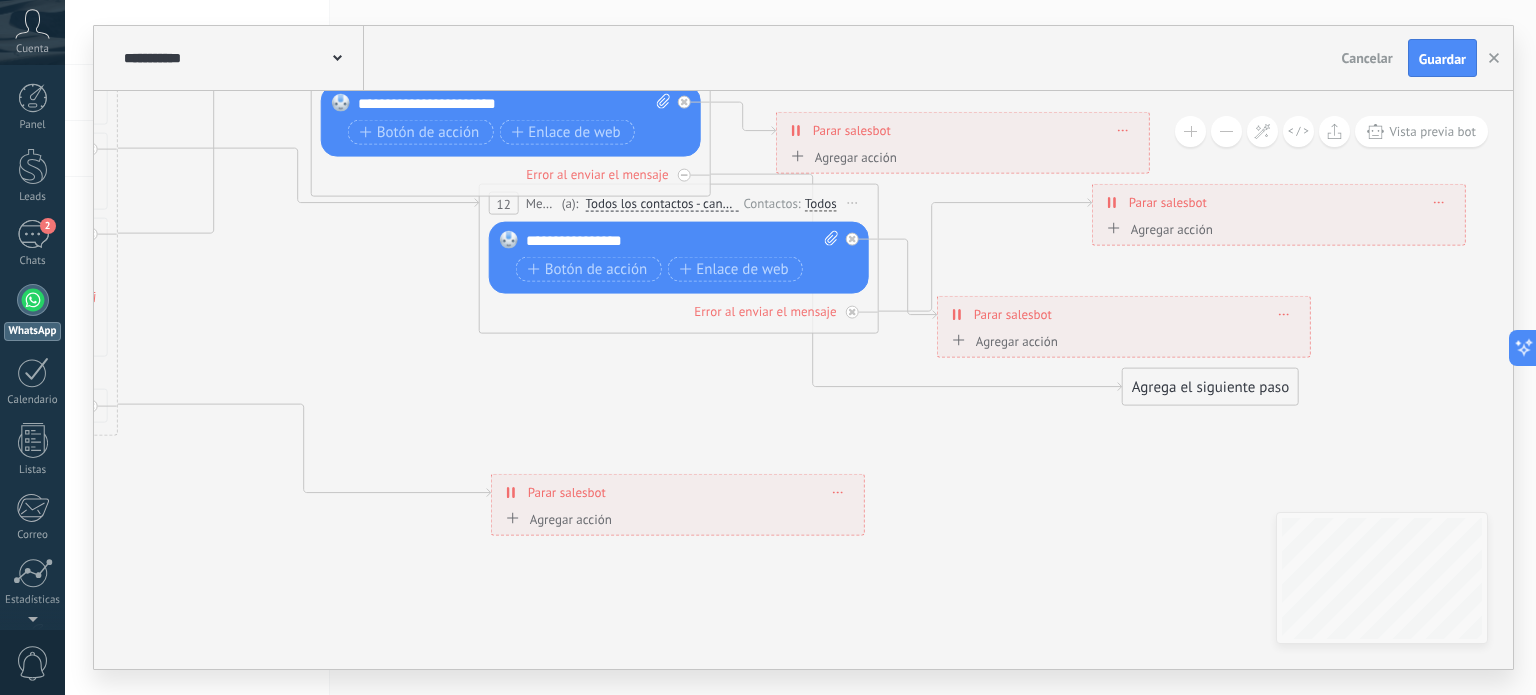 click on "Agrega el siguiente paso" at bounding box center [1210, 387] 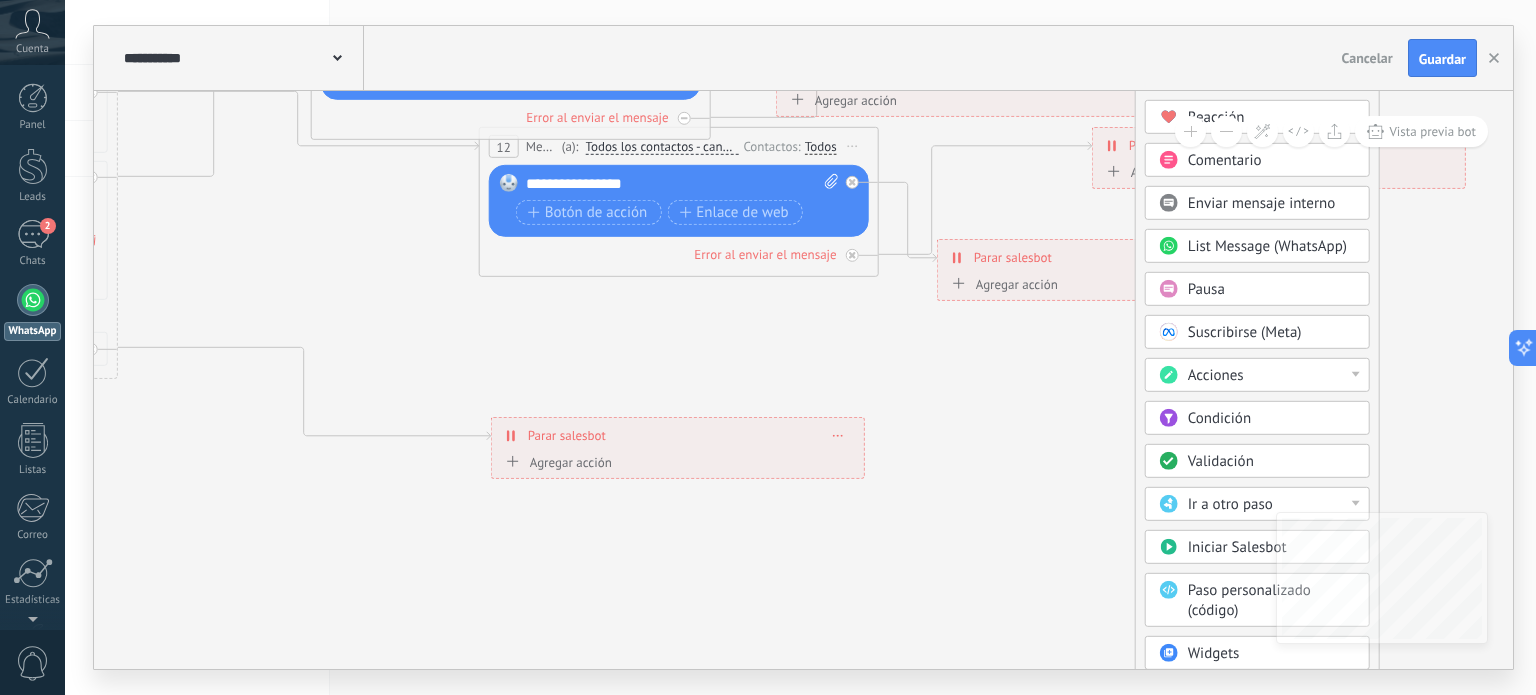 drag, startPoint x: 1175, startPoint y: 335, endPoint x: 1188, endPoint y: 47, distance: 288.29324 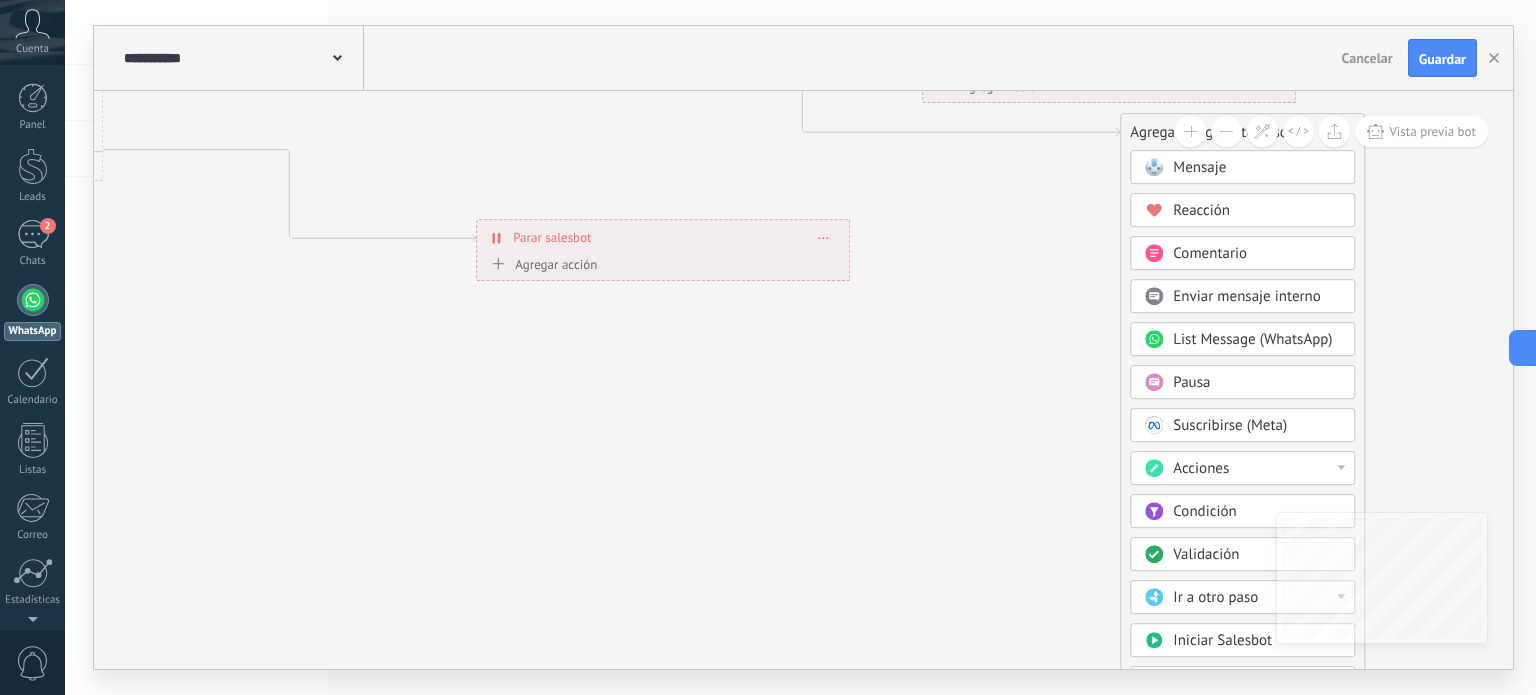 drag, startPoint x: 1007, startPoint y: 557, endPoint x: 987, endPoint y: 263, distance: 294.67947 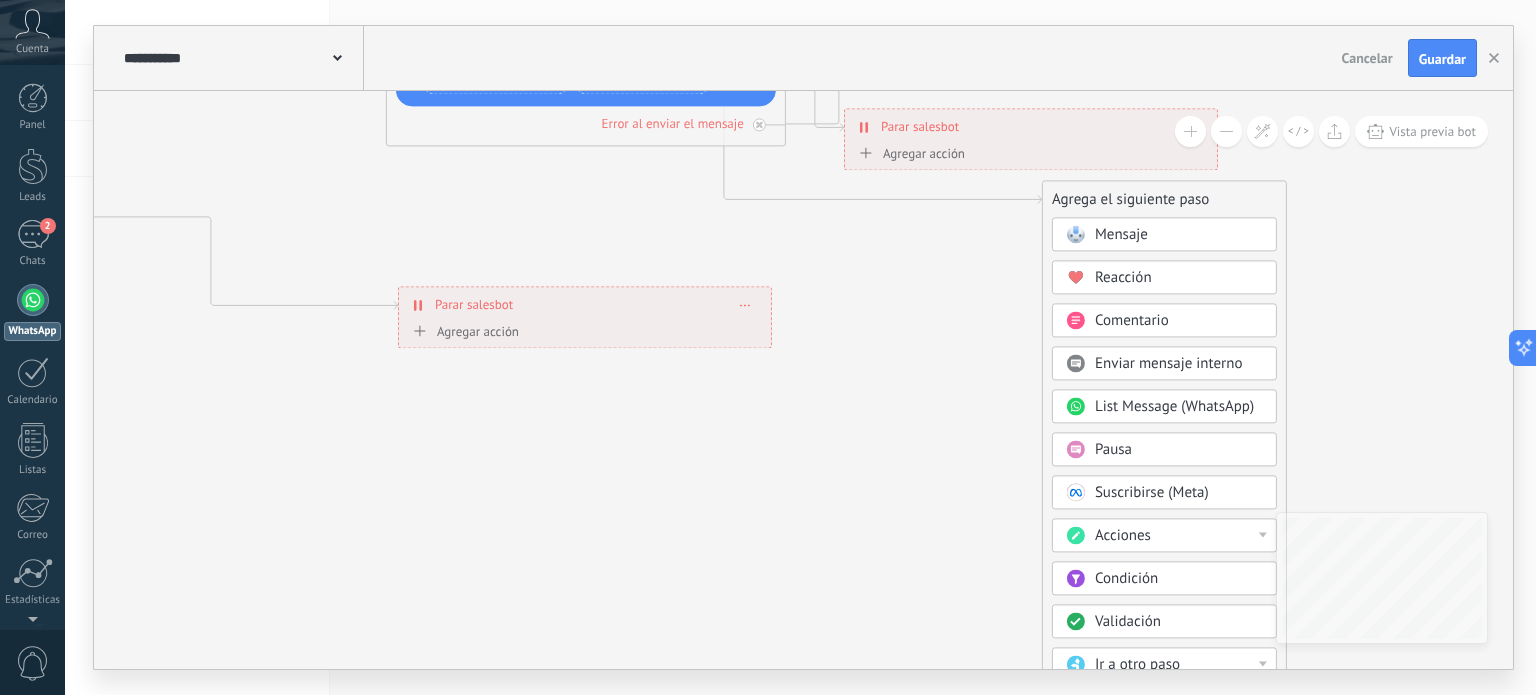 drag, startPoint x: 996, startPoint y: 359, endPoint x: 864, endPoint y: 733, distance: 396.61063 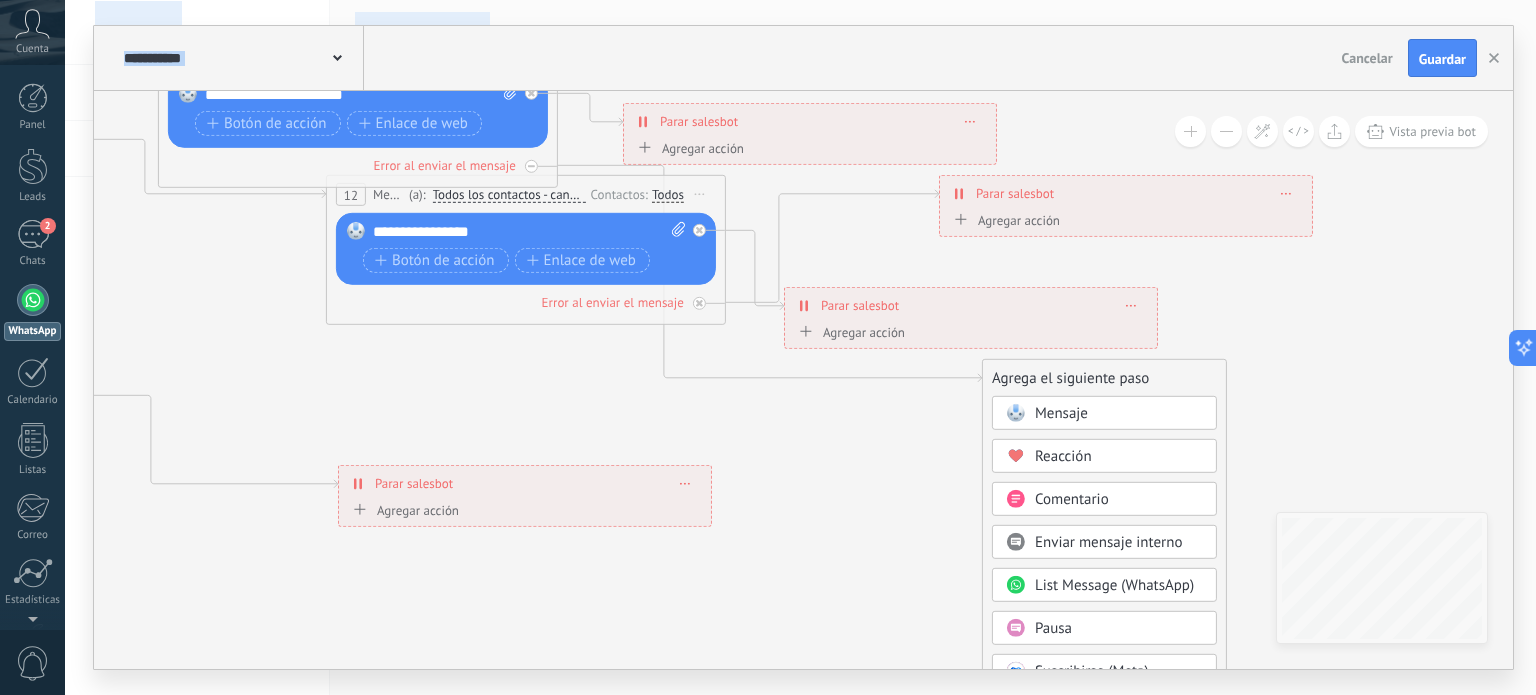 click on "Agrega el siguiente paso" at bounding box center [1104, 378] 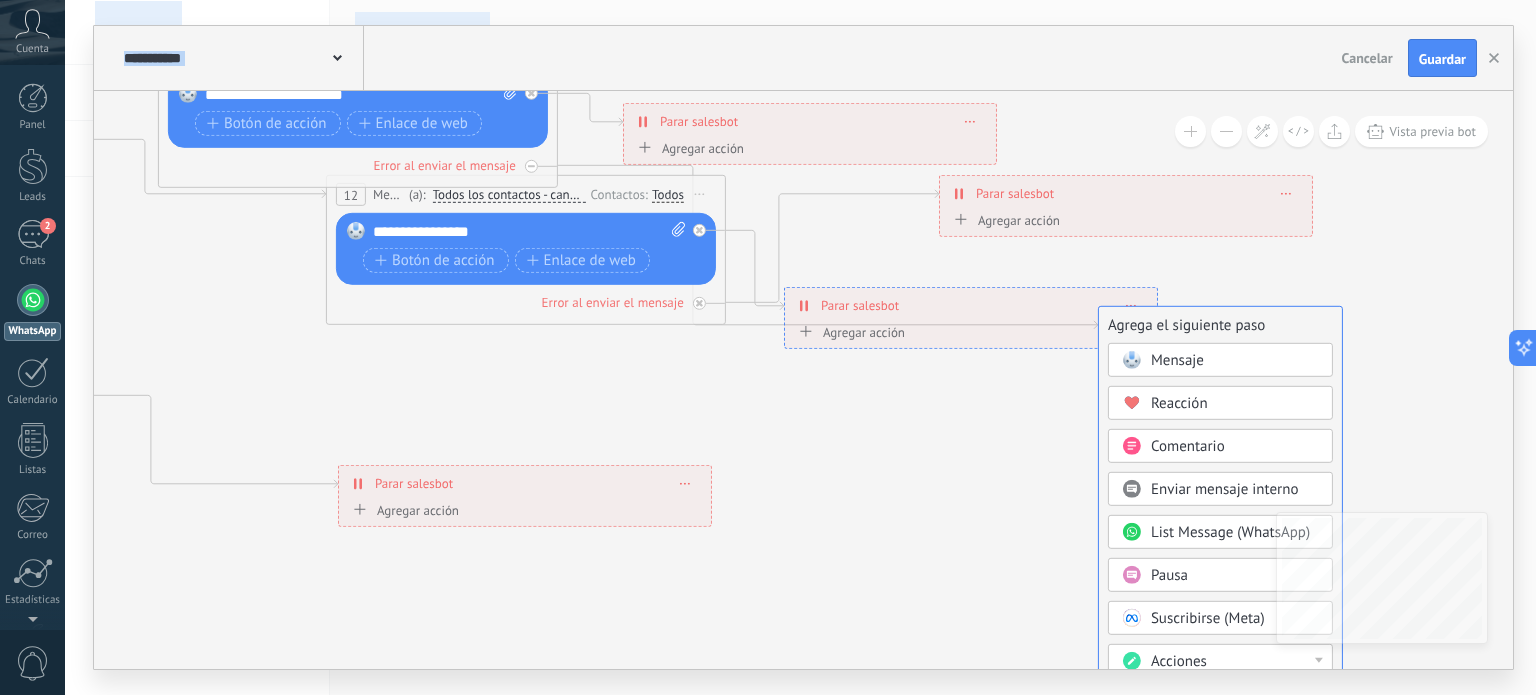 drag, startPoint x: 1082, startPoint y: 366, endPoint x: 1198, endPoint y: 331, distance: 121.16518 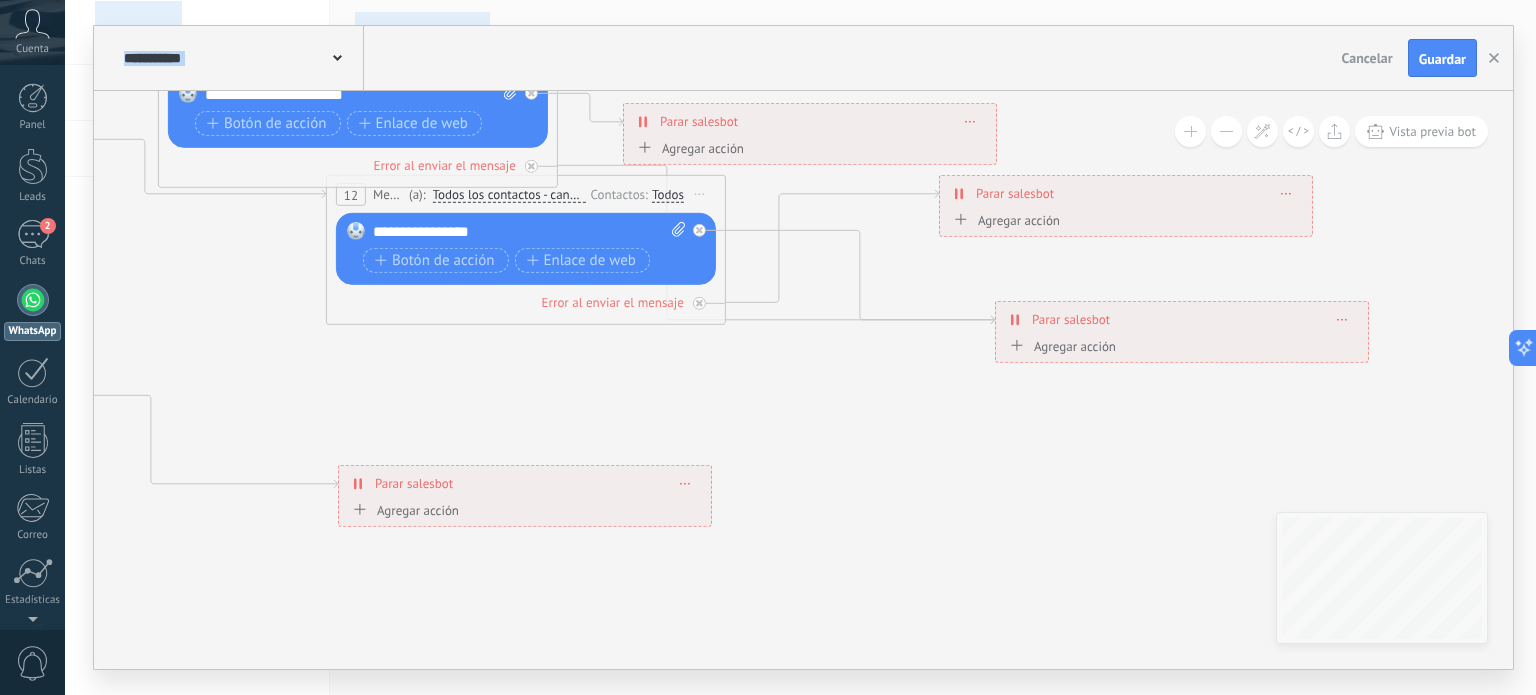 drag, startPoint x: 848, startPoint y: 312, endPoint x: 1059, endPoint y: 327, distance: 211.5325 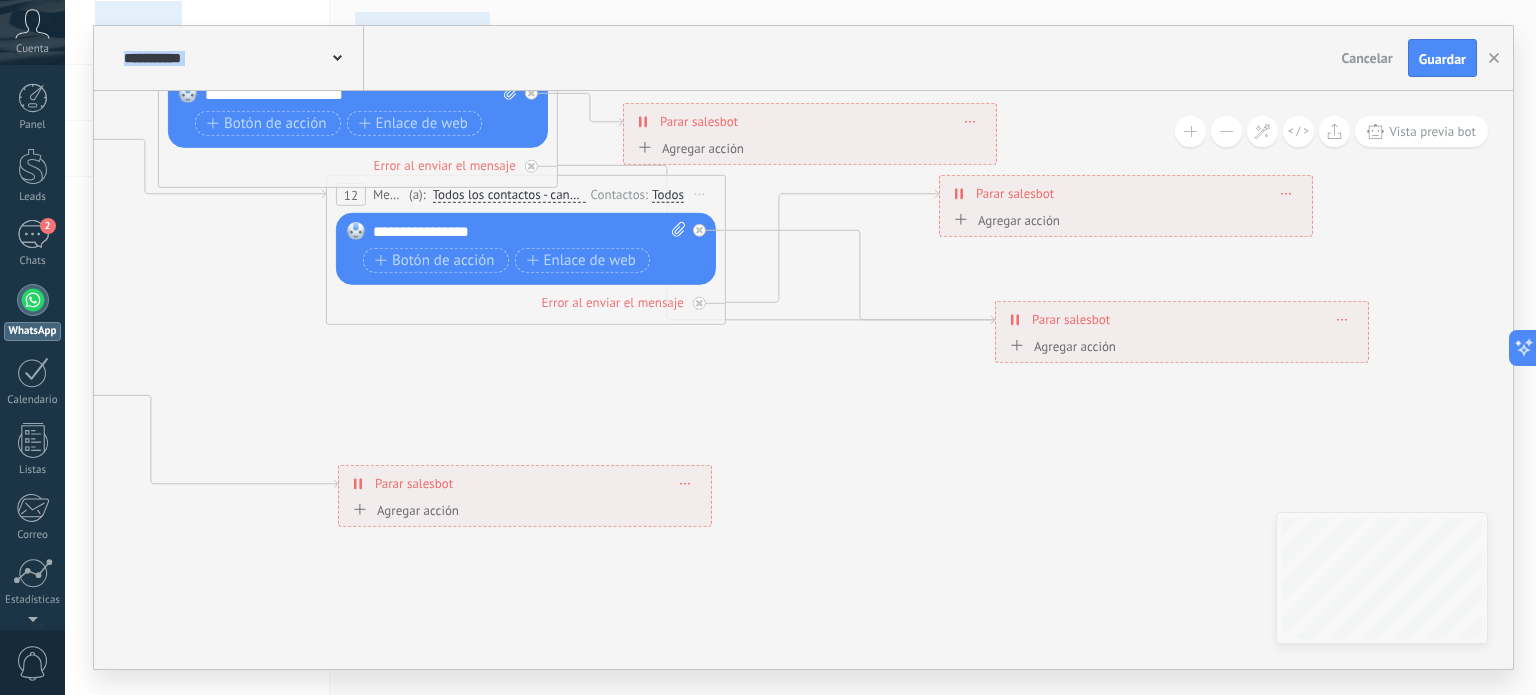 click on "Parar salesbot" at bounding box center [1071, 319] 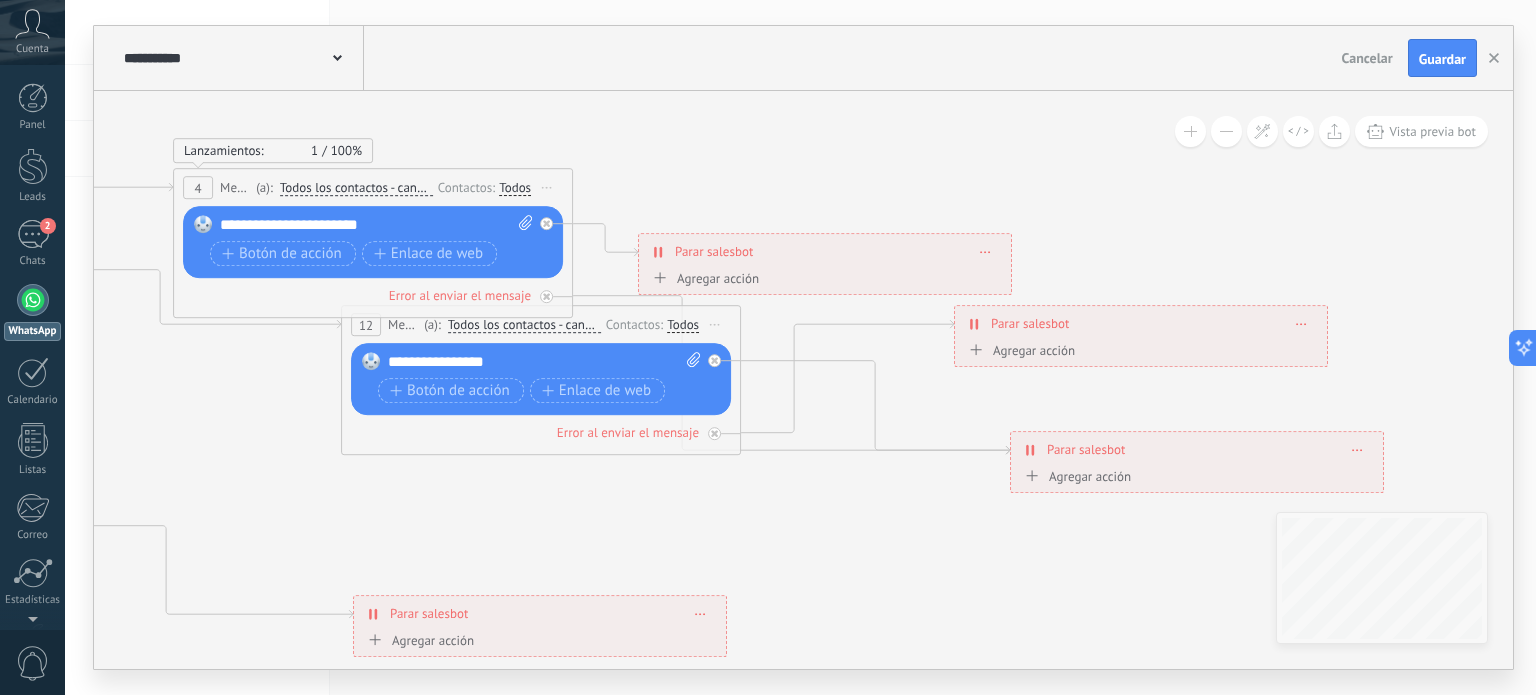 drag, startPoint x: 896, startPoint y: 463, endPoint x: 900, endPoint y: 547, distance: 84.095184 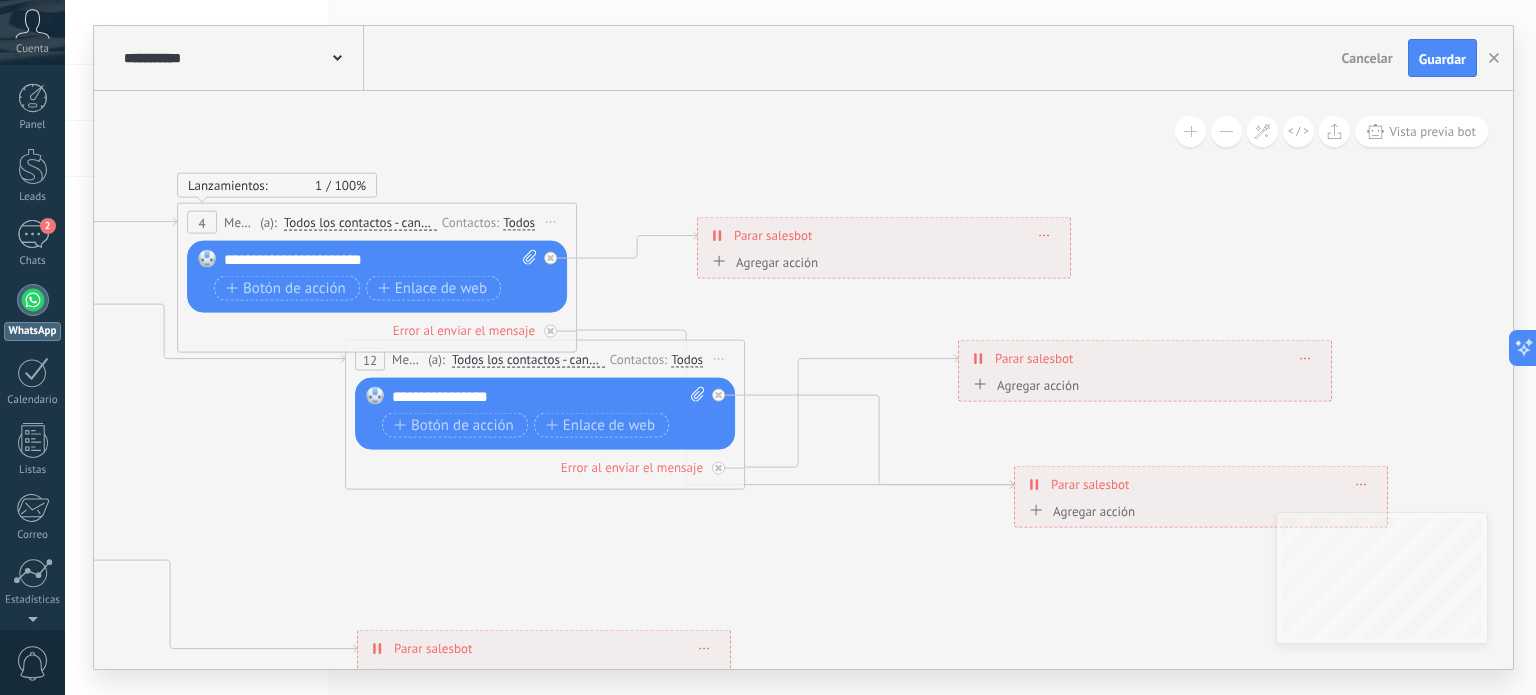 drag, startPoint x: 706, startPoint y: 291, endPoint x: 752, endPoint y: 245, distance: 65.053825 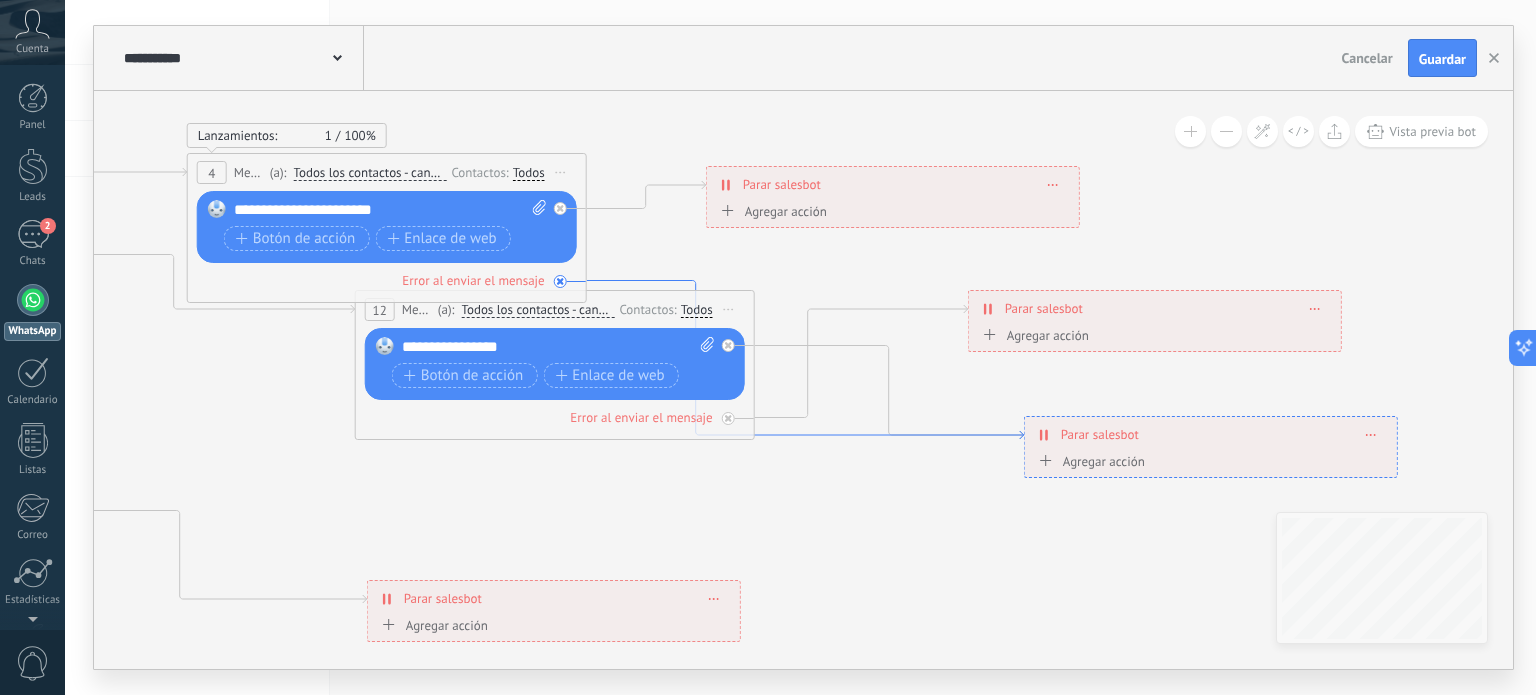 drag, startPoint x: 679, startPoint y: 327, endPoint x: 688, endPoint y: 278, distance: 49.819675 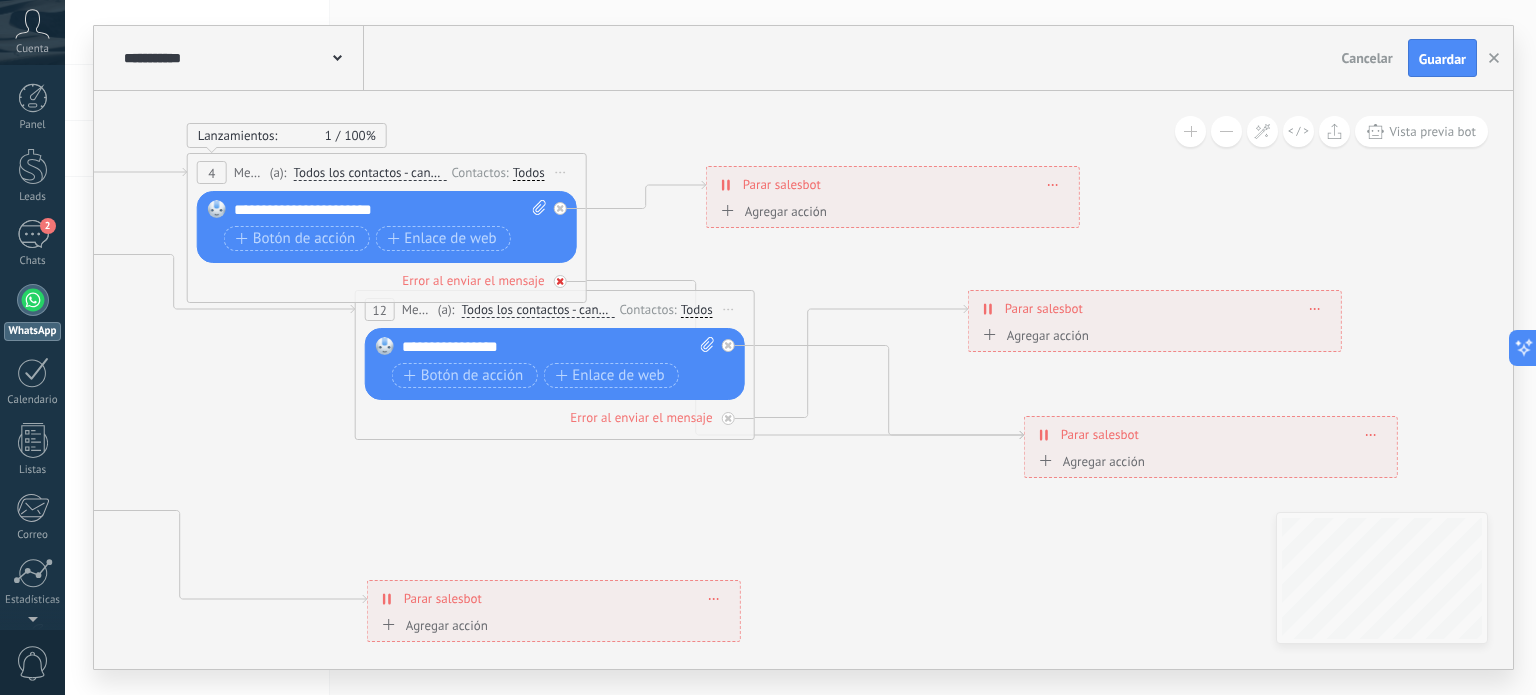 click on "Error al enviar el mensaje" at bounding box center (387, 280) 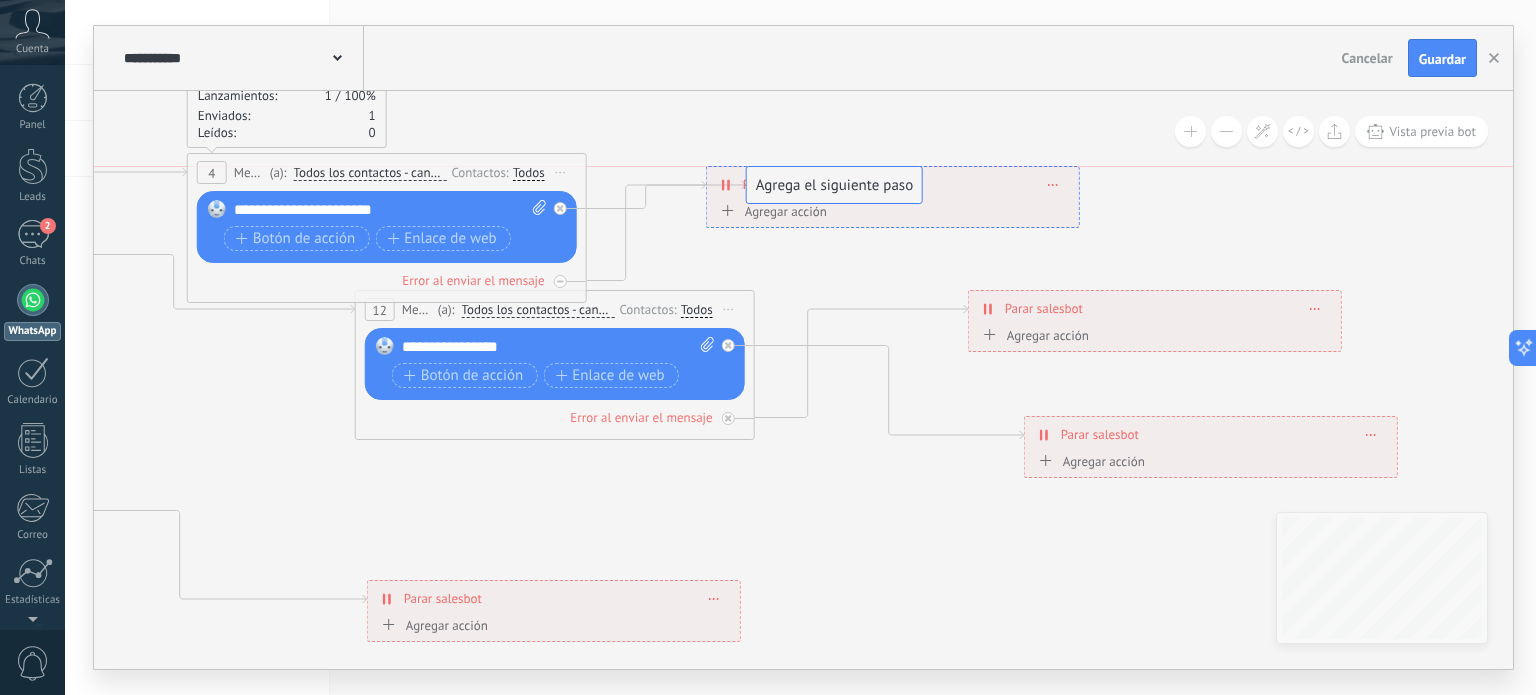 drag, startPoint x: 729, startPoint y: 462, endPoint x: 869, endPoint y: 186, distance: 309.477 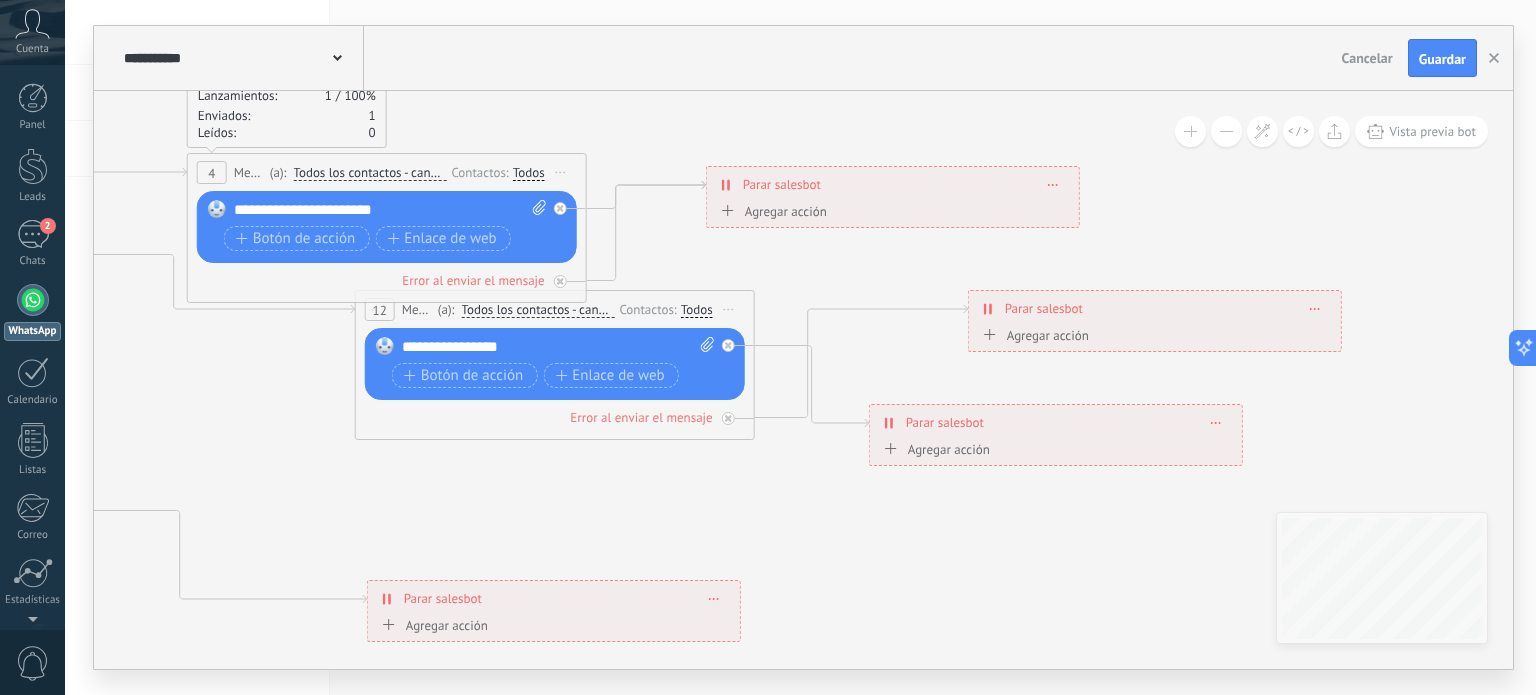 drag, startPoint x: 1088, startPoint y: 449, endPoint x: 969, endPoint y: 420, distance: 122.48265 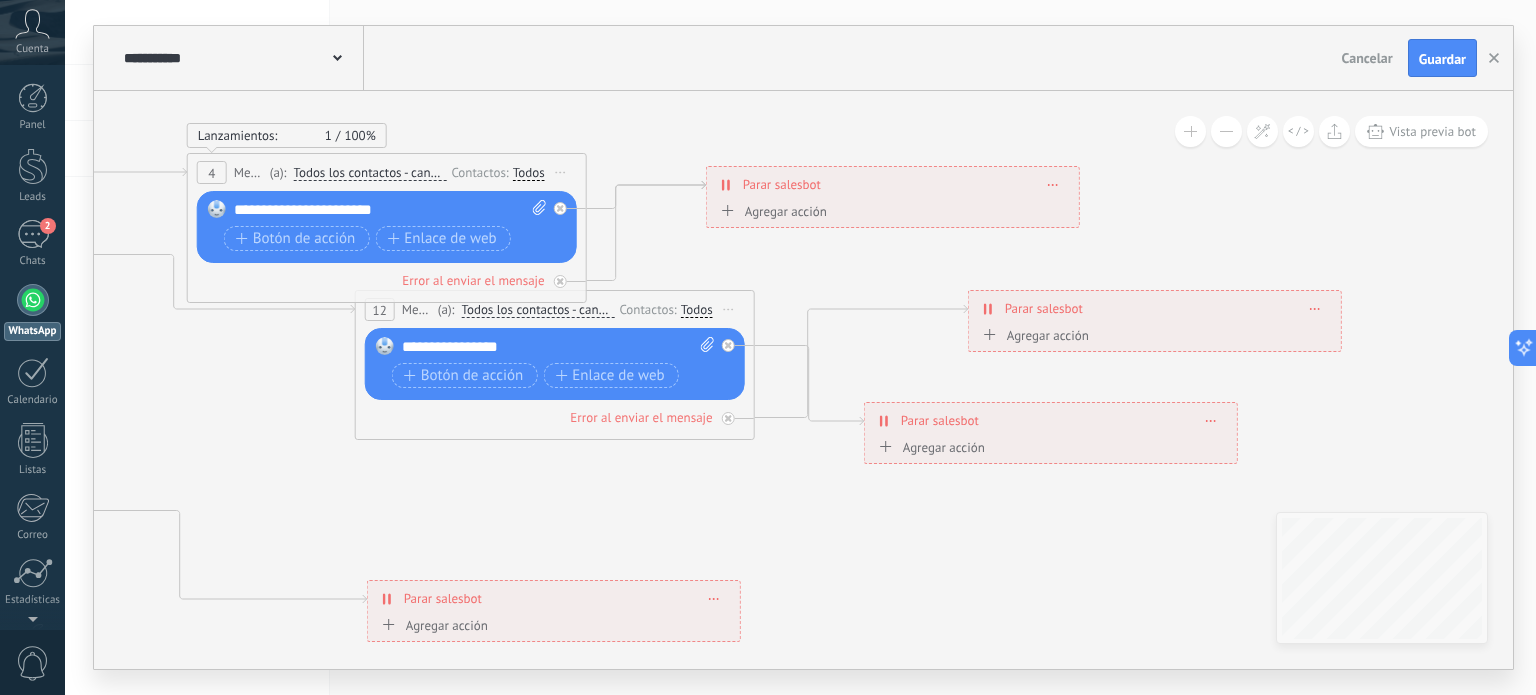 click on "**********" at bounding box center (1051, 420) 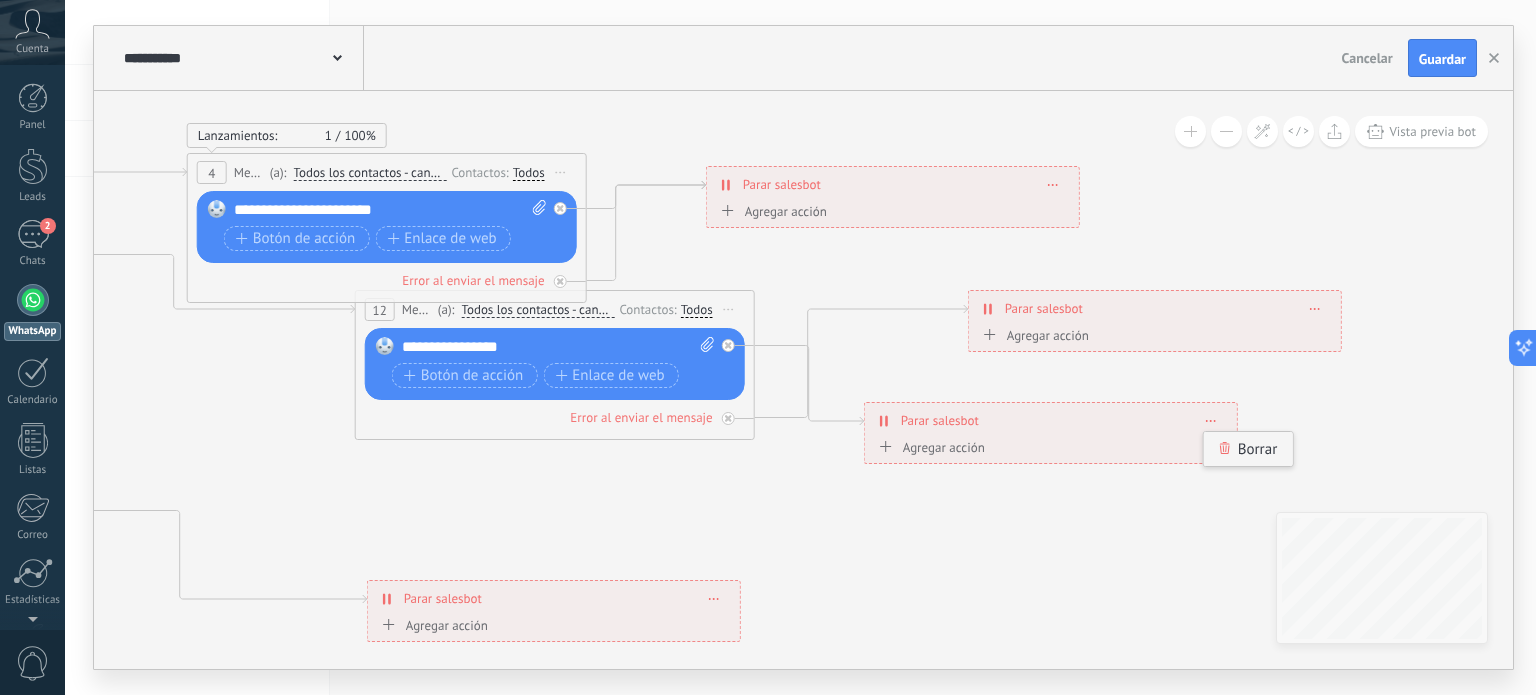 click on "Borrar" at bounding box center (1248, 449) 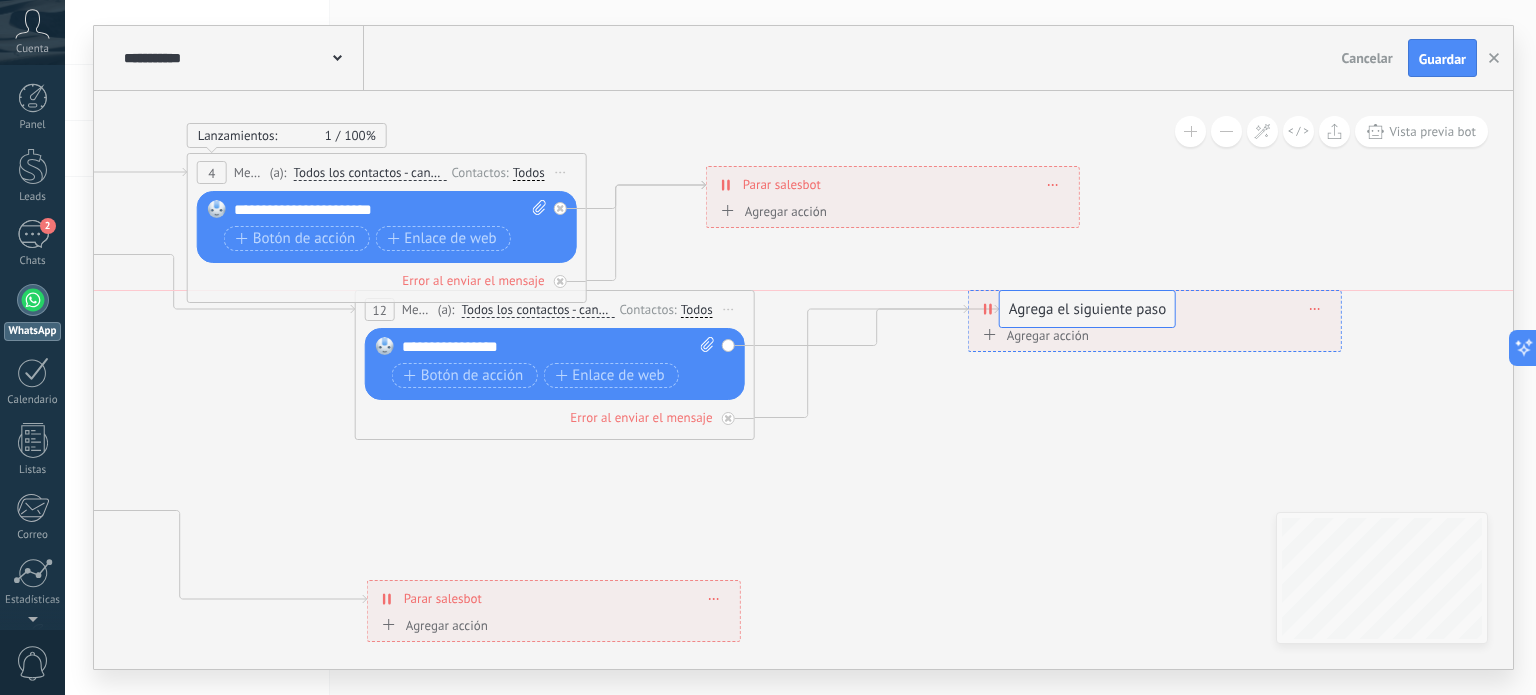 drag, startPoint x: 849, startPoint y: 367, endPoint x: 1069, endPoint y: 352, distance: 220.51077 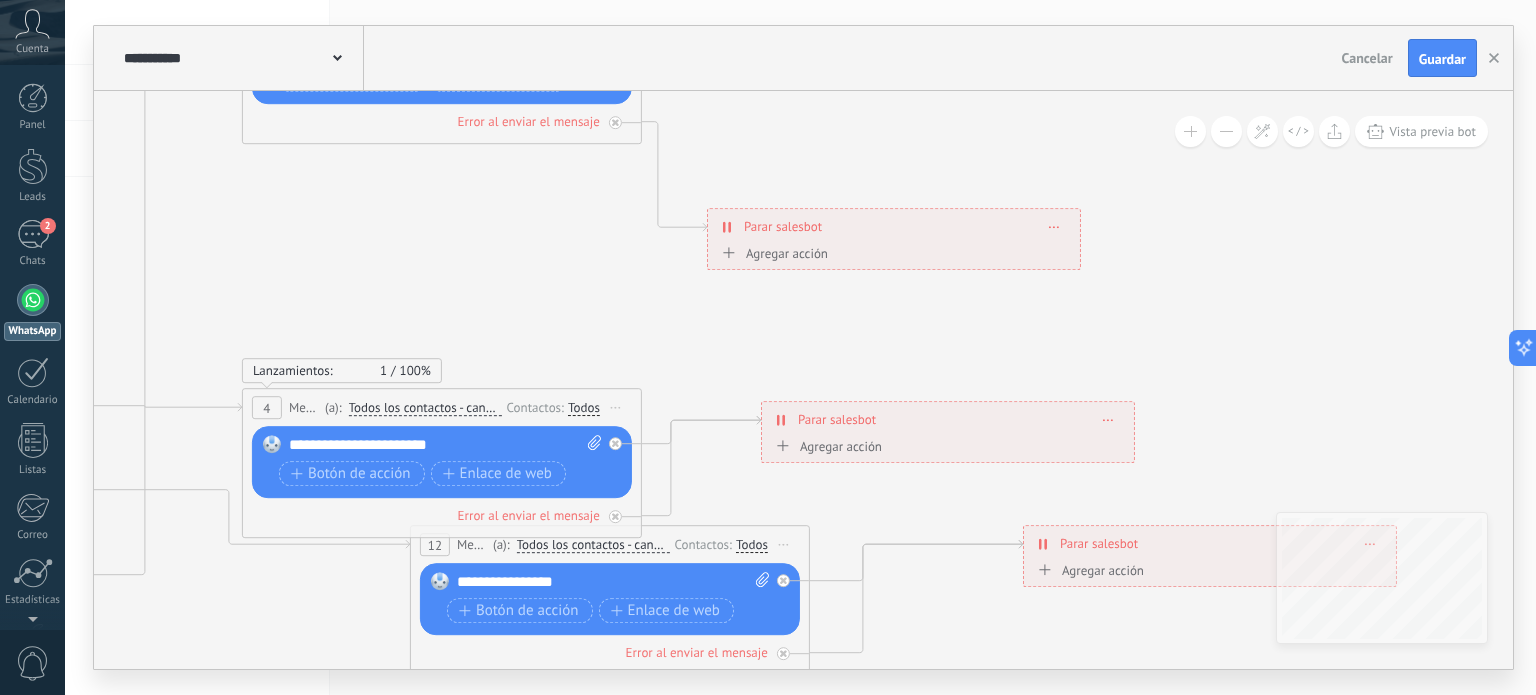 drag, startPoint x: 1012, startPoint y: 404, endPoint x: 1068, endPoint y: 638, distance: 240.60756 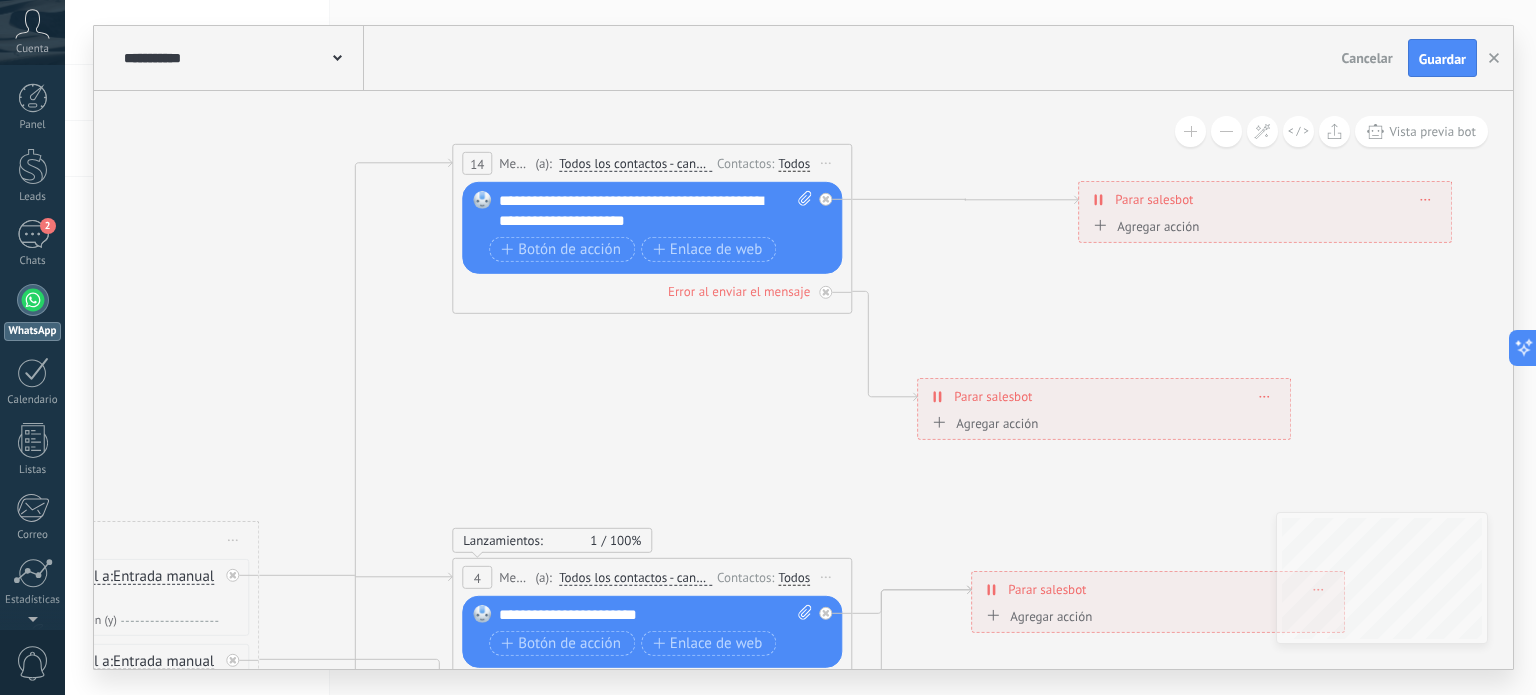 drag, startPoint x: 858, startPoint y: 330, endPoint x: 1068, endPoint y: 501, distance: 270.81543 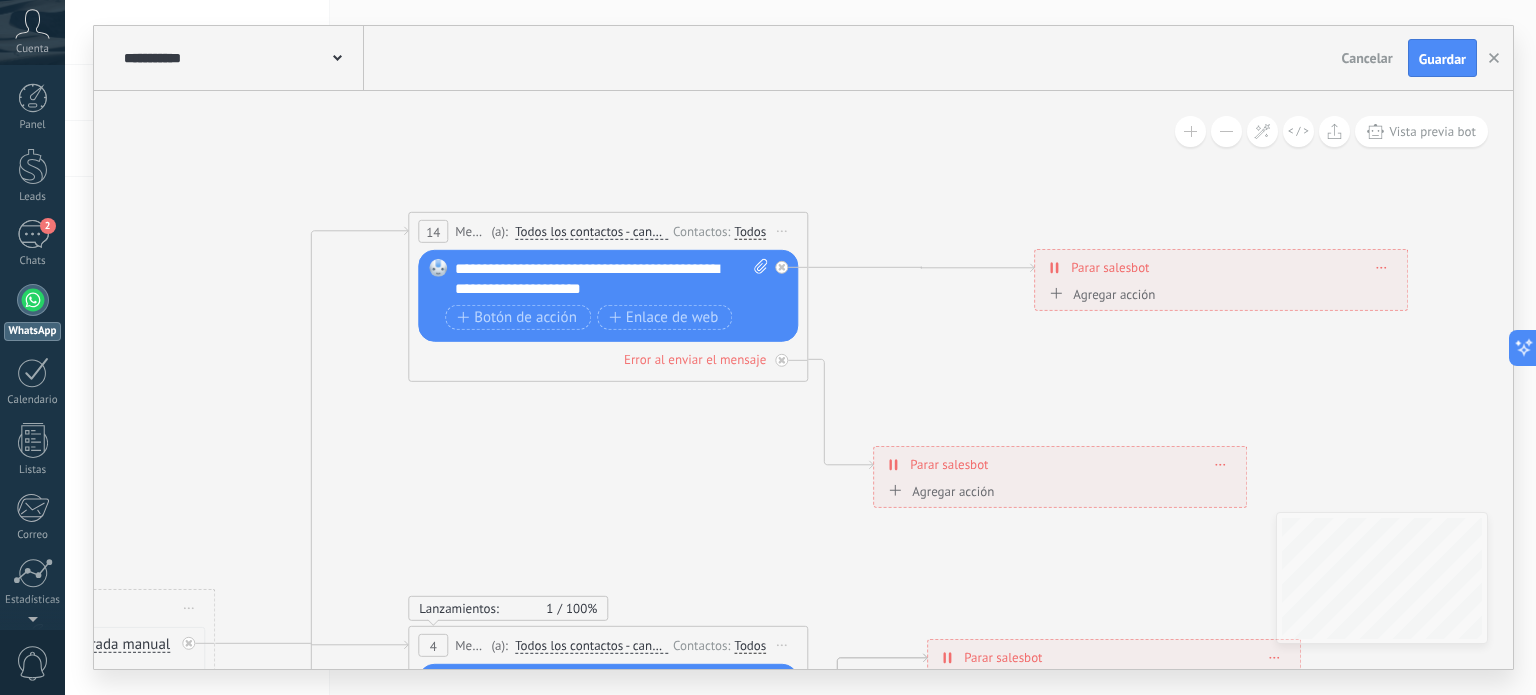 drag, startPoint x: 976, startPoint y: 511, endPoint x: 928, endPoint y: 584, distance: 87.36704 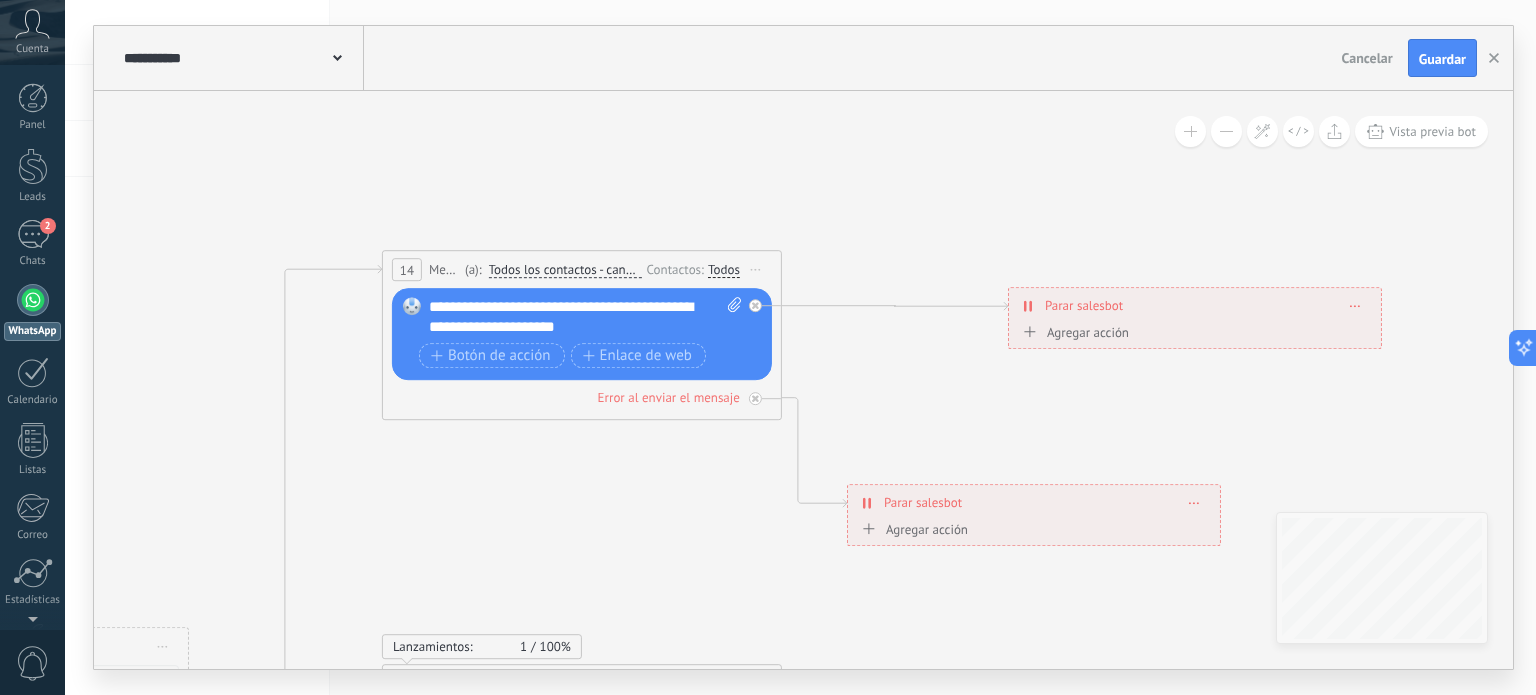 drag, startPoint x: 929, startPoint y: 524, endPoint x: 996, endPoint y: 531, distance: 67.36468 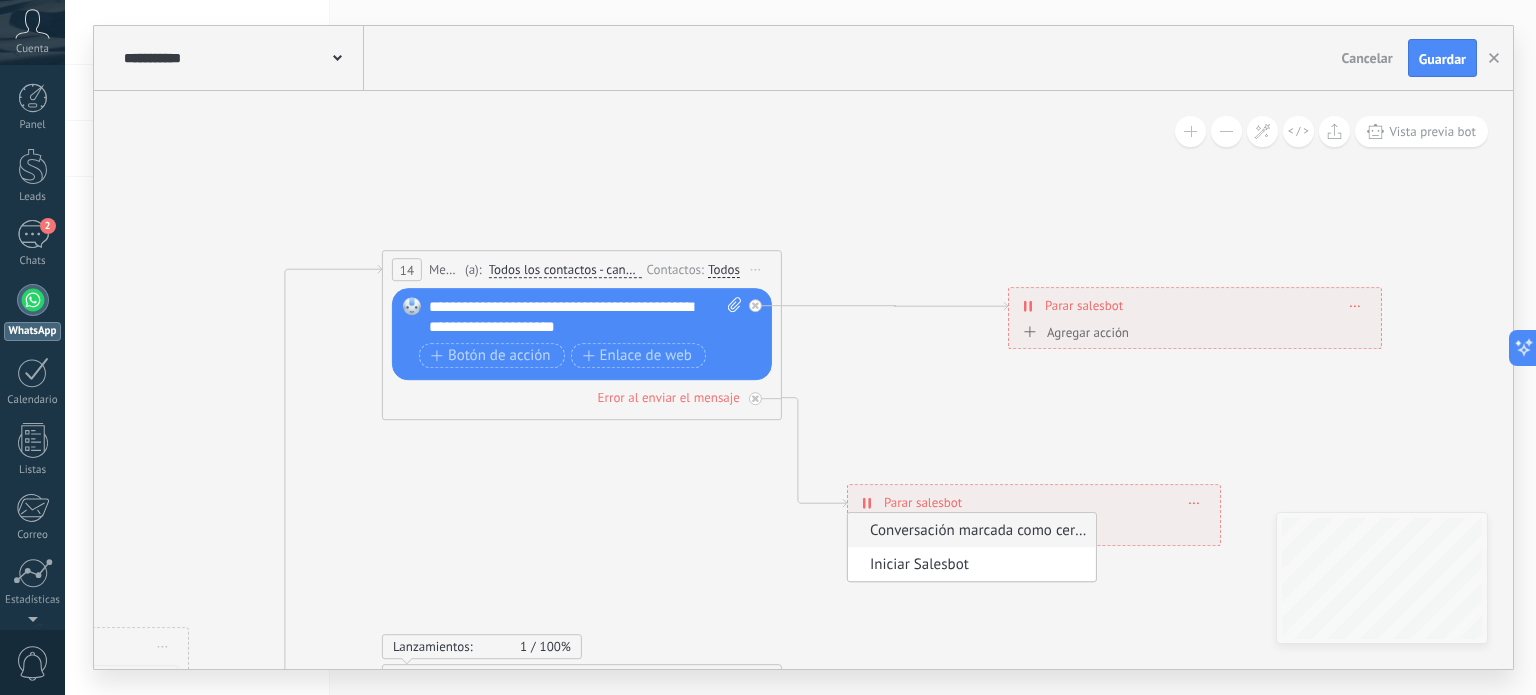 click on "**********" at bounding box center (1034, 502) 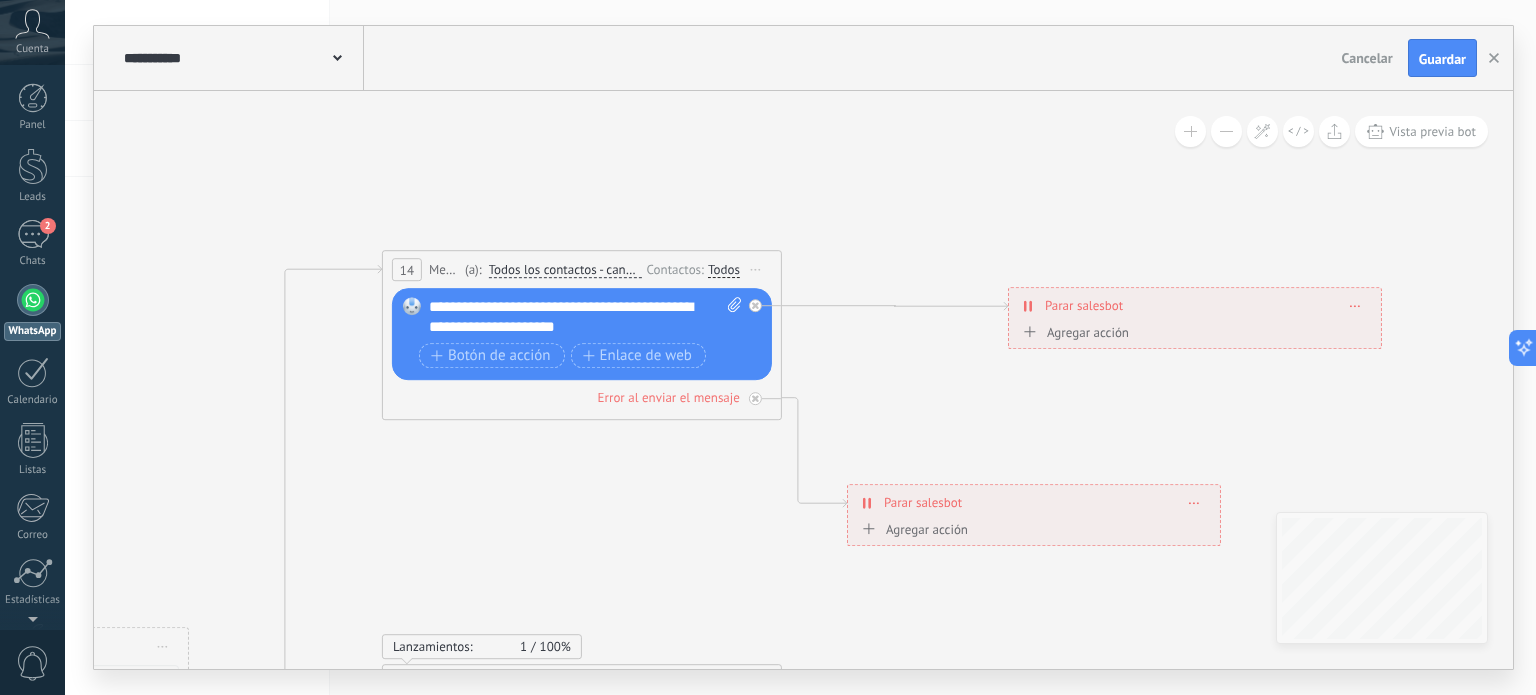 click at bounding box center (1194, 502) 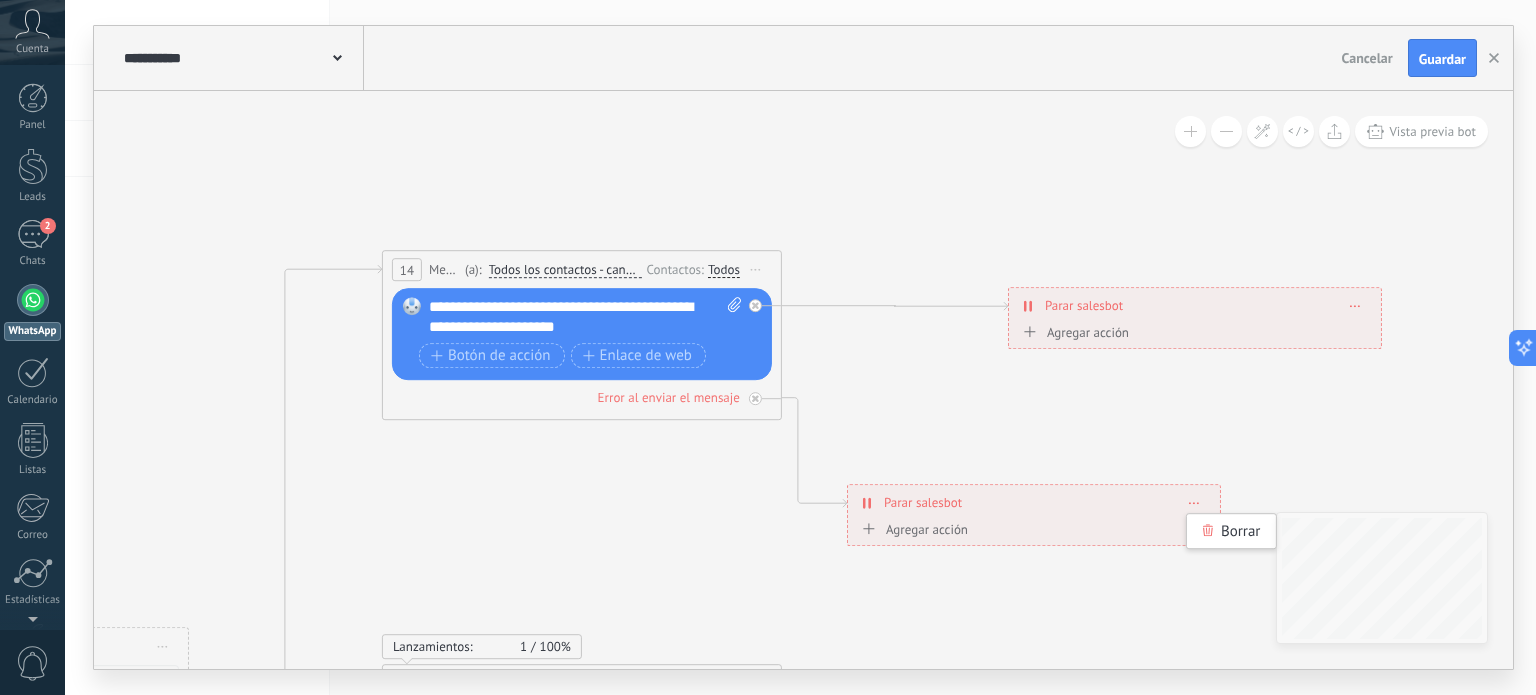 click 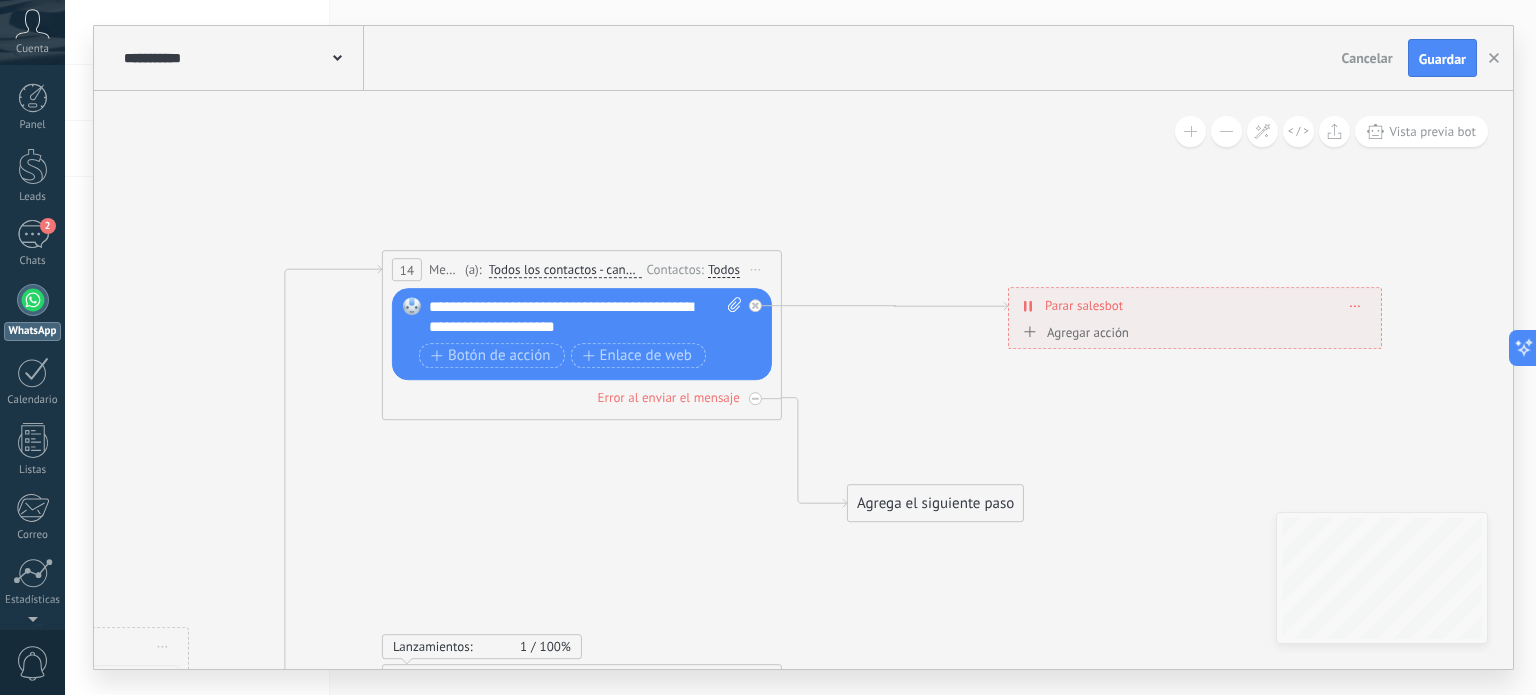 drag, startPoint x: 980, startPoint y: 484, endPoint x: 1119, endPoint y: 361, distance: 185.60712 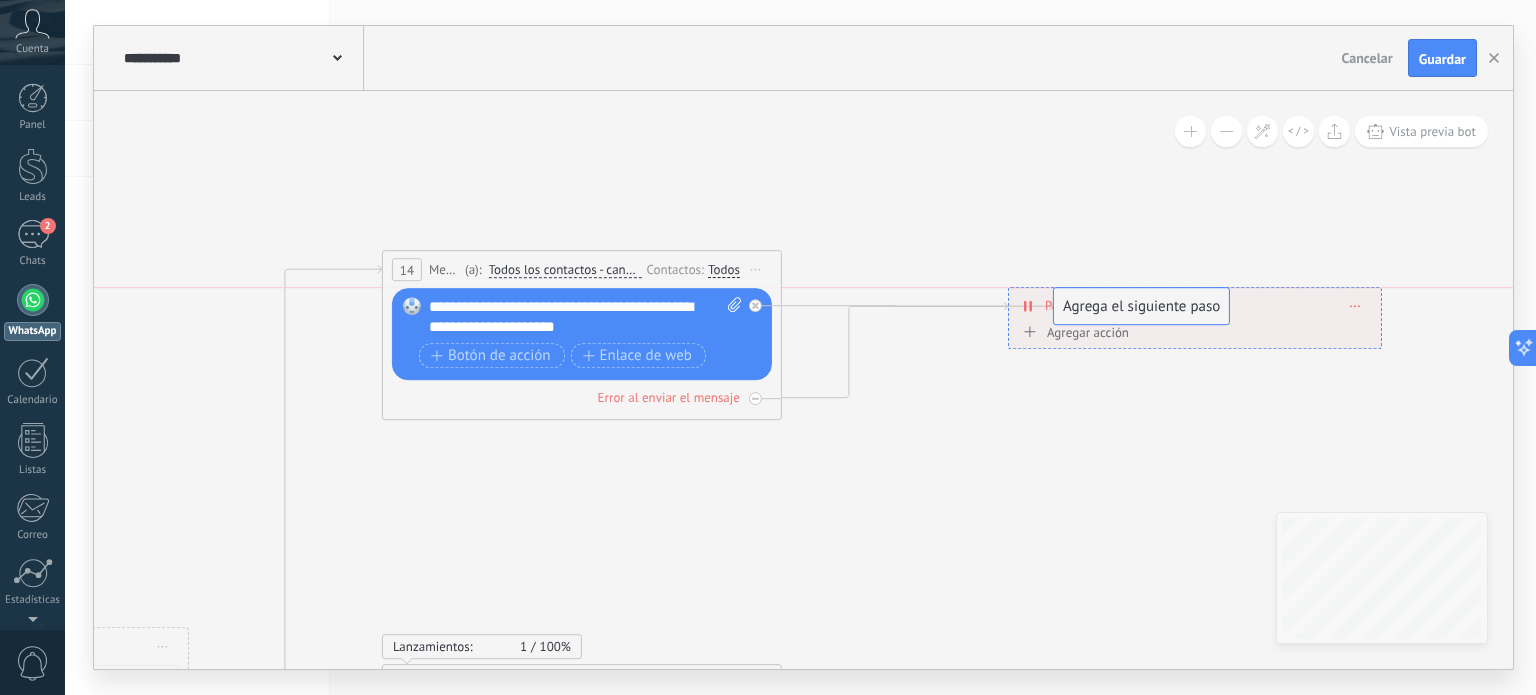 drag, startPoint x: 1023, startPoint y: 471, endPoint x: 1226, endPoint y: 393, distance: 217.46954 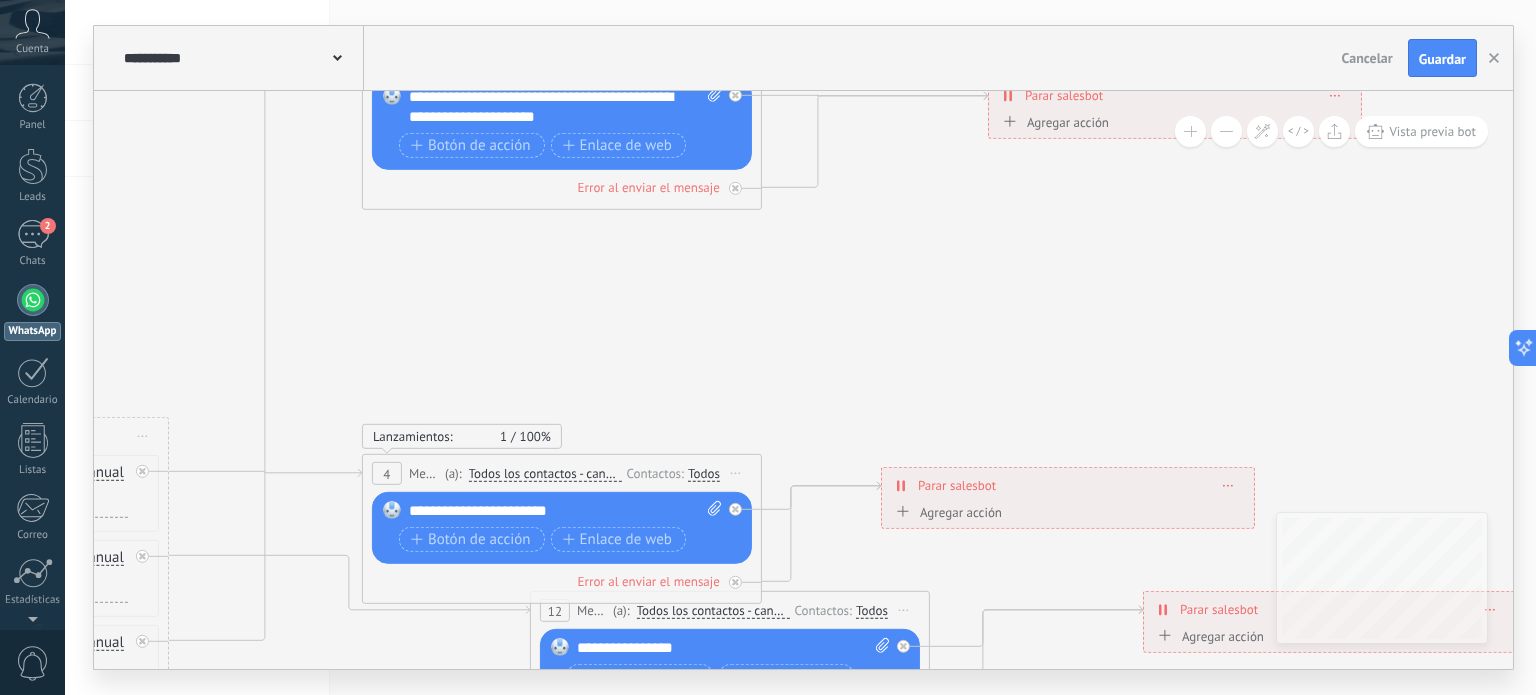 drag, startPoint x: 1177, startPoint y: 487, endPoint x: 1129, endPoint y: 175, distance: 315.67072 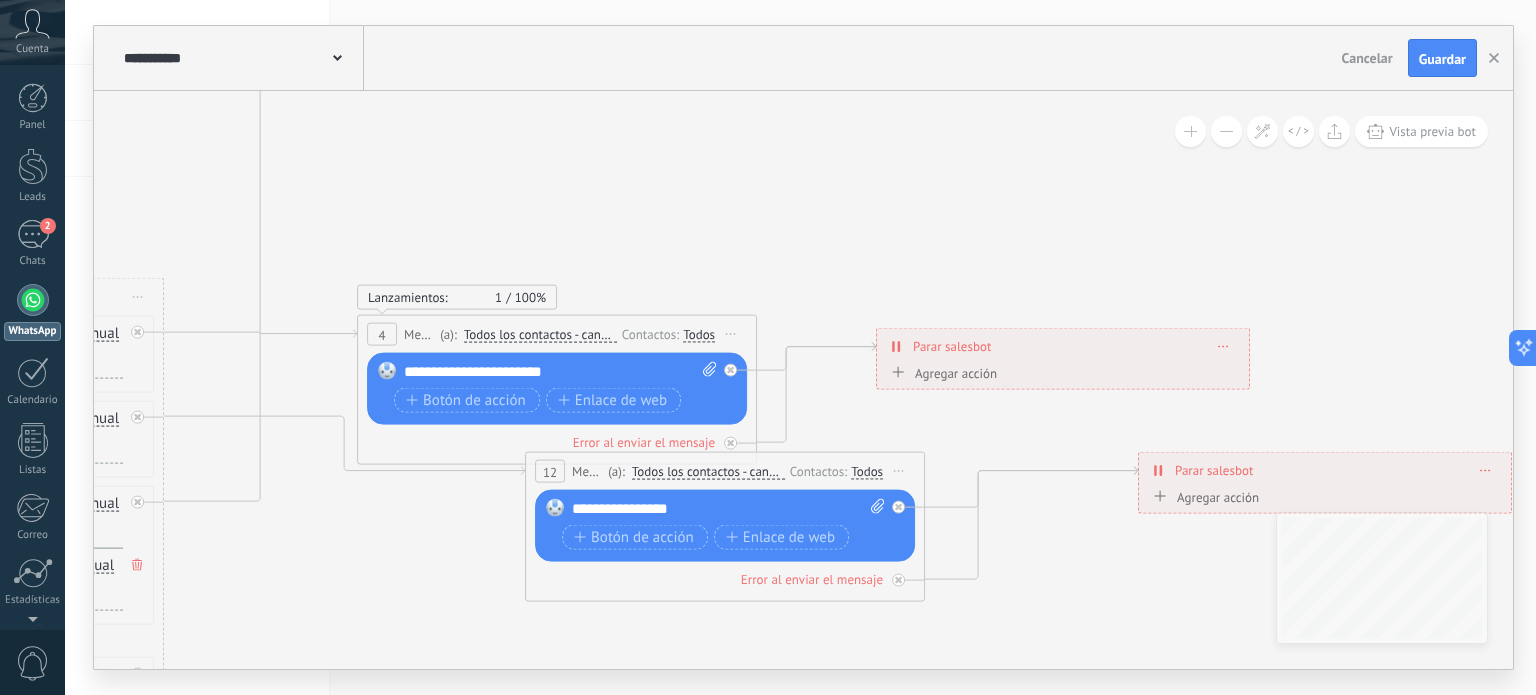 drag, startPoint x: 875, startPoint y: 499, endPoint x: 866, endPoint y: 203, distance: 296.13678 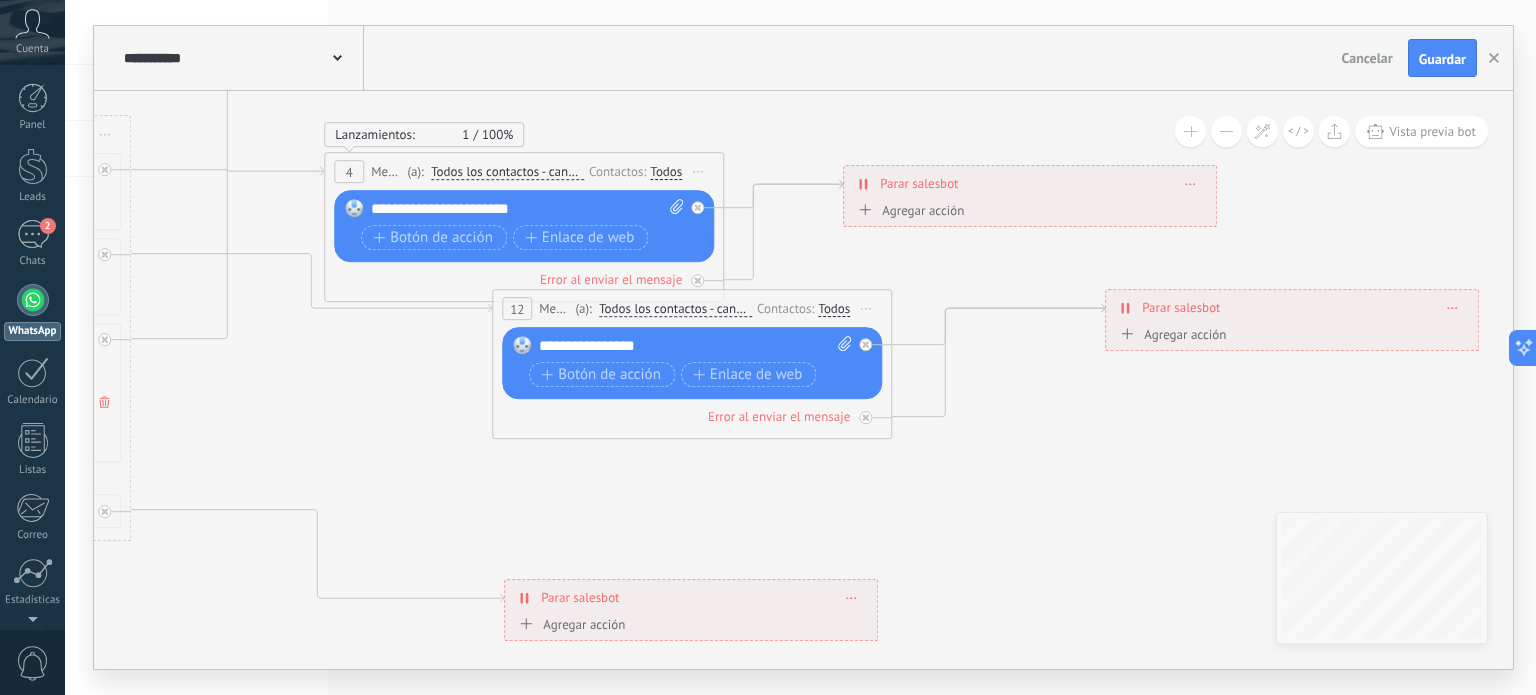drag, startPoint x: 990, startPoint y: 432, endPoint x: 932, endPoint y: 228, distance: 212.08488 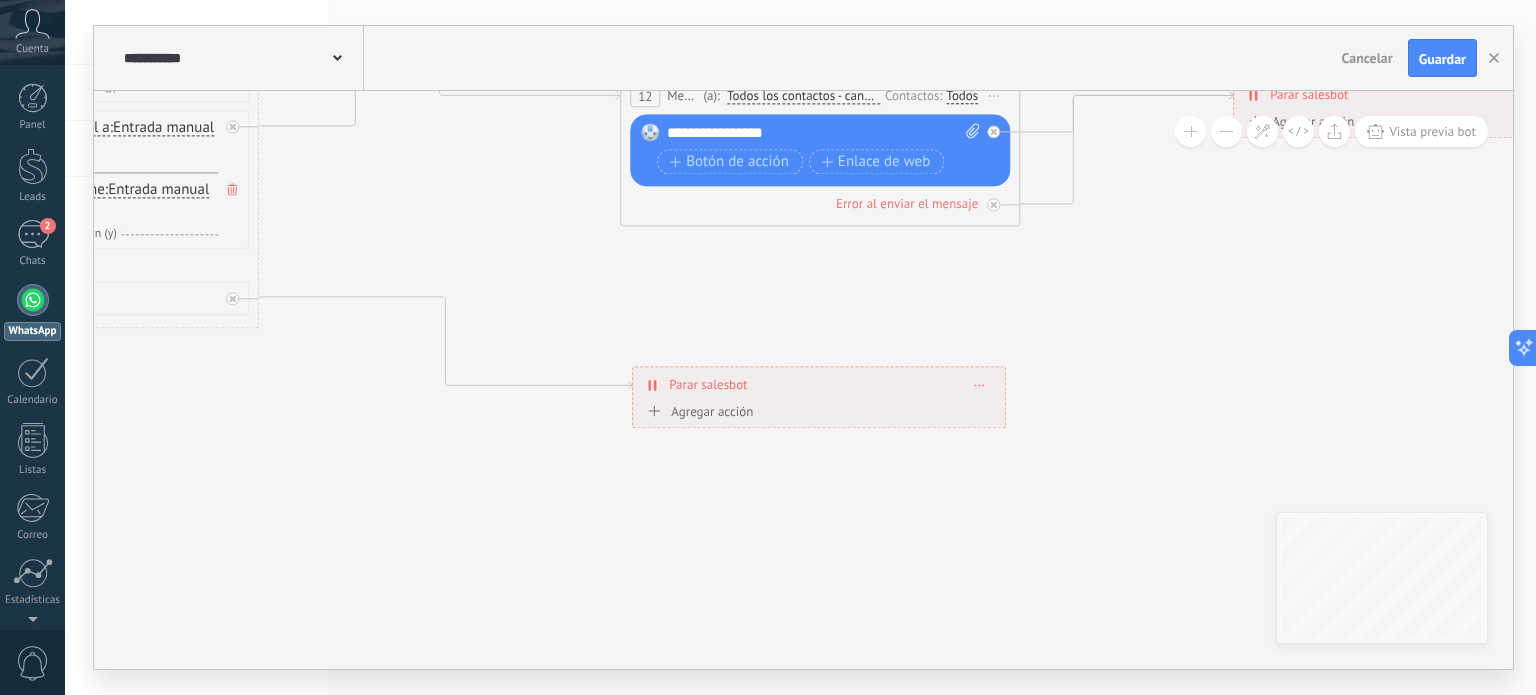 drag 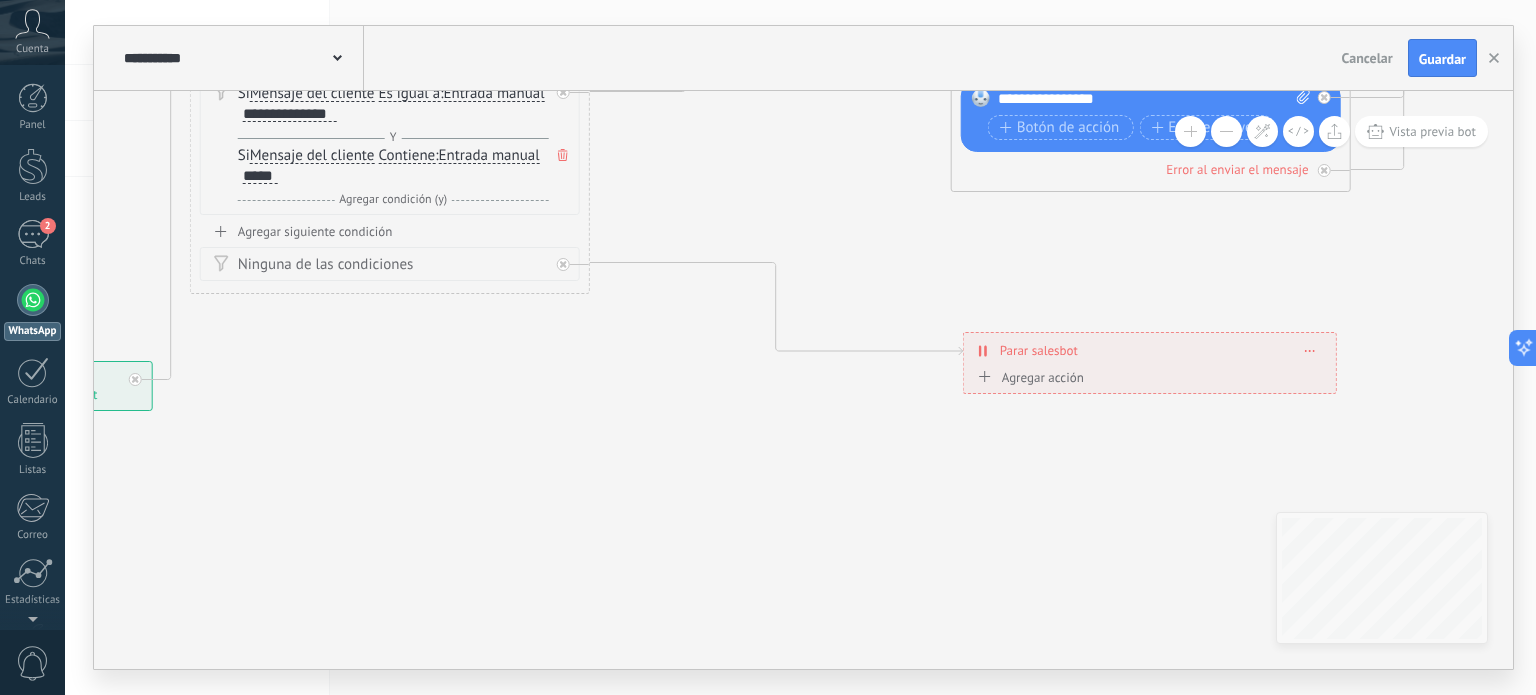 click 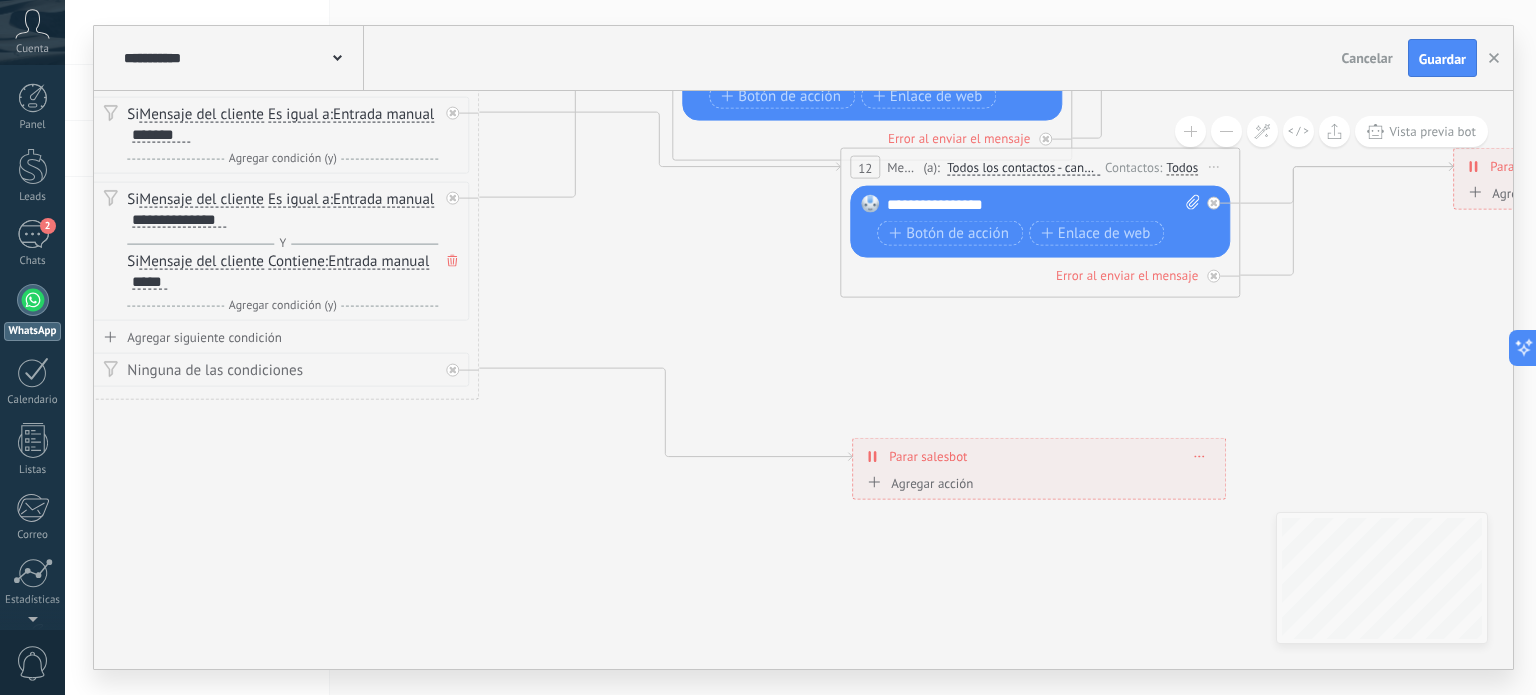 click 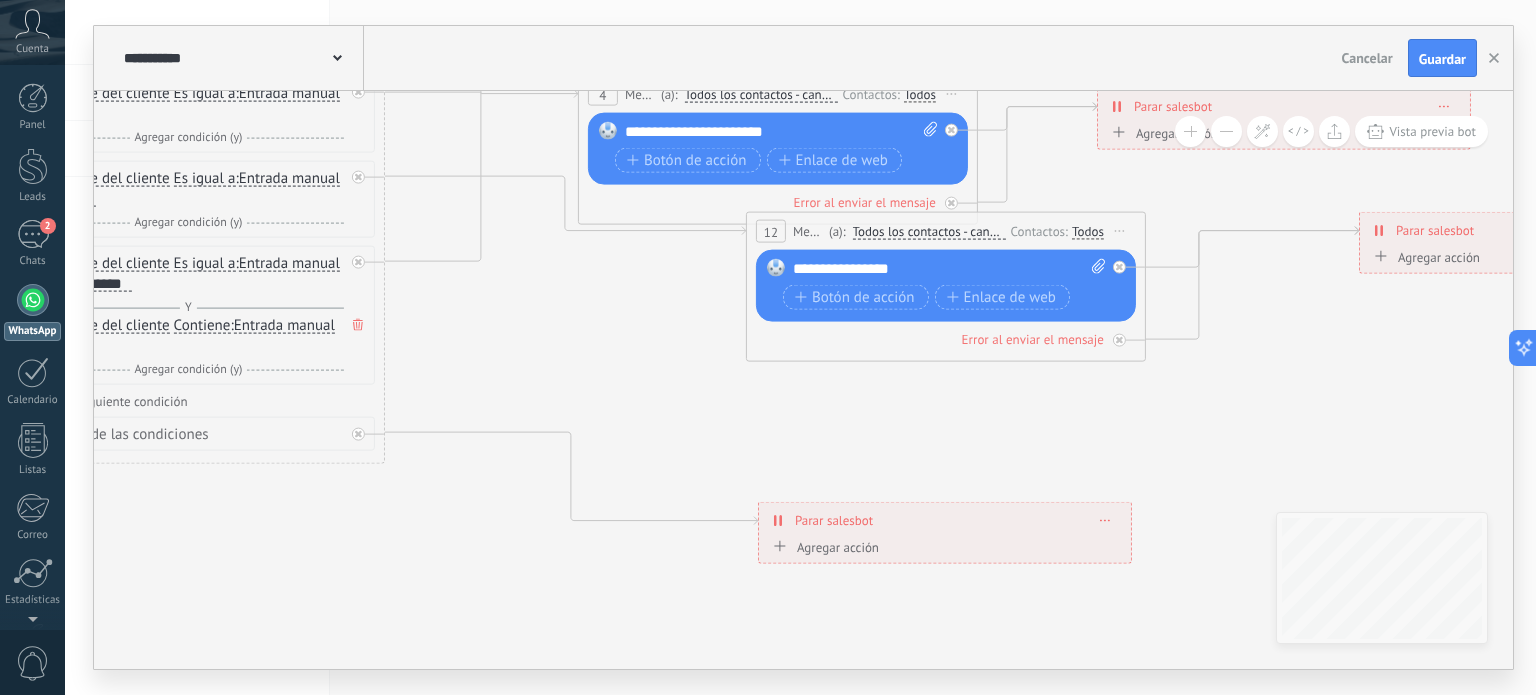 click on ".abccls-1,.abccls-2{fill-rule:evenodd}.abccls-2{fill:#fff} .abfcls-1{fill:none}.abfcls-2{fill:#fff} .abncls-1{isolation:isolate}.abncls-2{opacity:.06}.abncls-2,.abncls-3,.abncls-6{mix-blend-mode:multiply}.abncls-3{opacity:.15}.abncls-4,.abncls-8{fill:#fff}.abncls-5{fill:url(#abnlinear-gradient)}.abncls-6{opacity:.04}.abncls-7{fill:url(#abnlinear-gradient-2)}.abncls-8{fill-rule:evenodd} .abqst0{fill:#ffa200} .abwcls-1{fill:#252525} .cls-1{isolation:isolate} .acicls-1{fill:none} .aclcls-1{fill:#232323} .acnst0{display:none} .addcls-1,.addcls-2{fill:none;stroke-miterlimit:10}.addcls-1{stroke:#dfe0e5}.addcls-2{stroke:#a1a7ab} .adecls-1,.adecls-2{fill:none;stroke-miterlimit:10}.adecls-1{stroke:#dfe0e5}.adecls-2{stroke:#a1a7ab} .adqcls-1{fill:#8591a5;fill-rule:evenodd} .aeccls-1{fill:#5c9f37} .aeecls-1{fill:#f86161} .aejcls-1{fill:#8591a5;fill-rule:evenodd} .aekcls-1{fill-rule:evenodd} .aelcls-1{fill-rule:evenodd;fill:currentColor} .aemcls-1{fill-rule:evenodd;fill:currentColor} .aercls-2{fill:#24bc8c}" at bounding box center [768, 347] 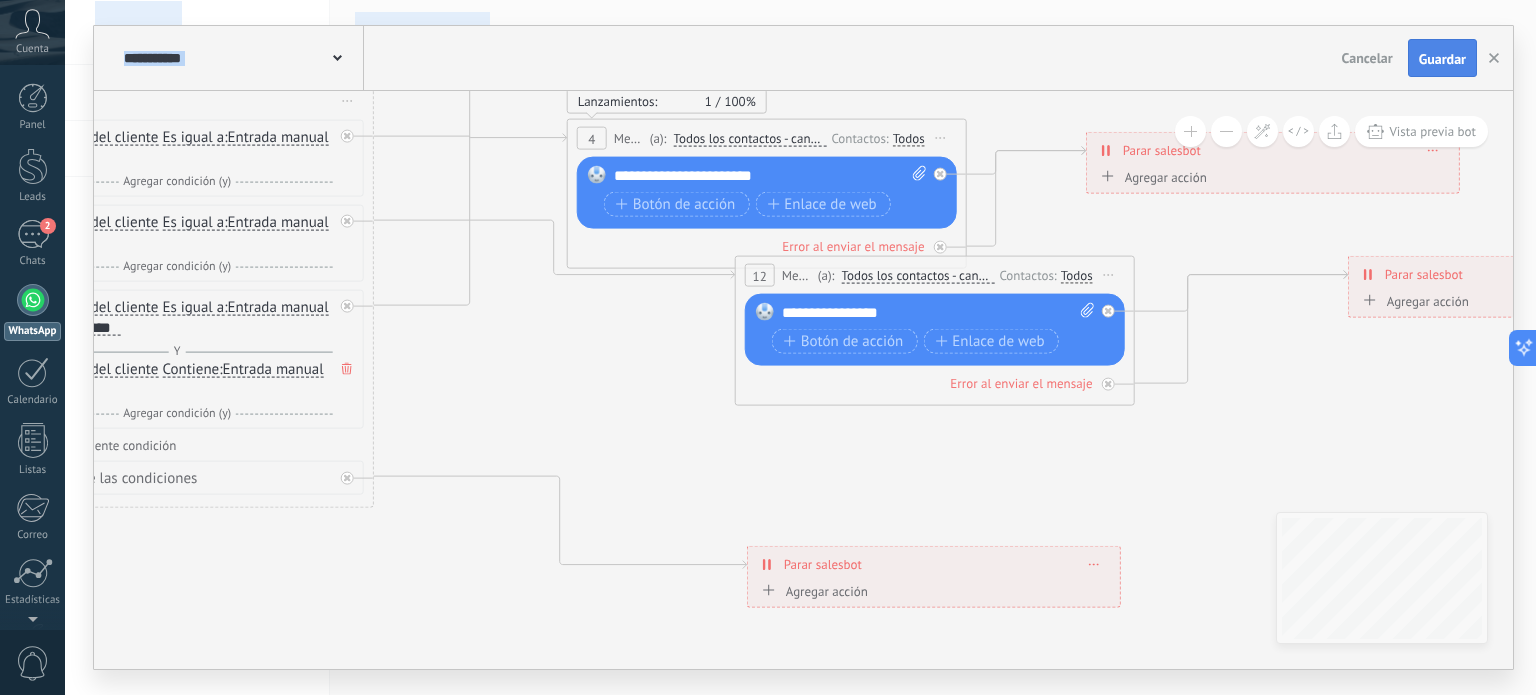click on "Guardar" at bounding box center [1442, 58] 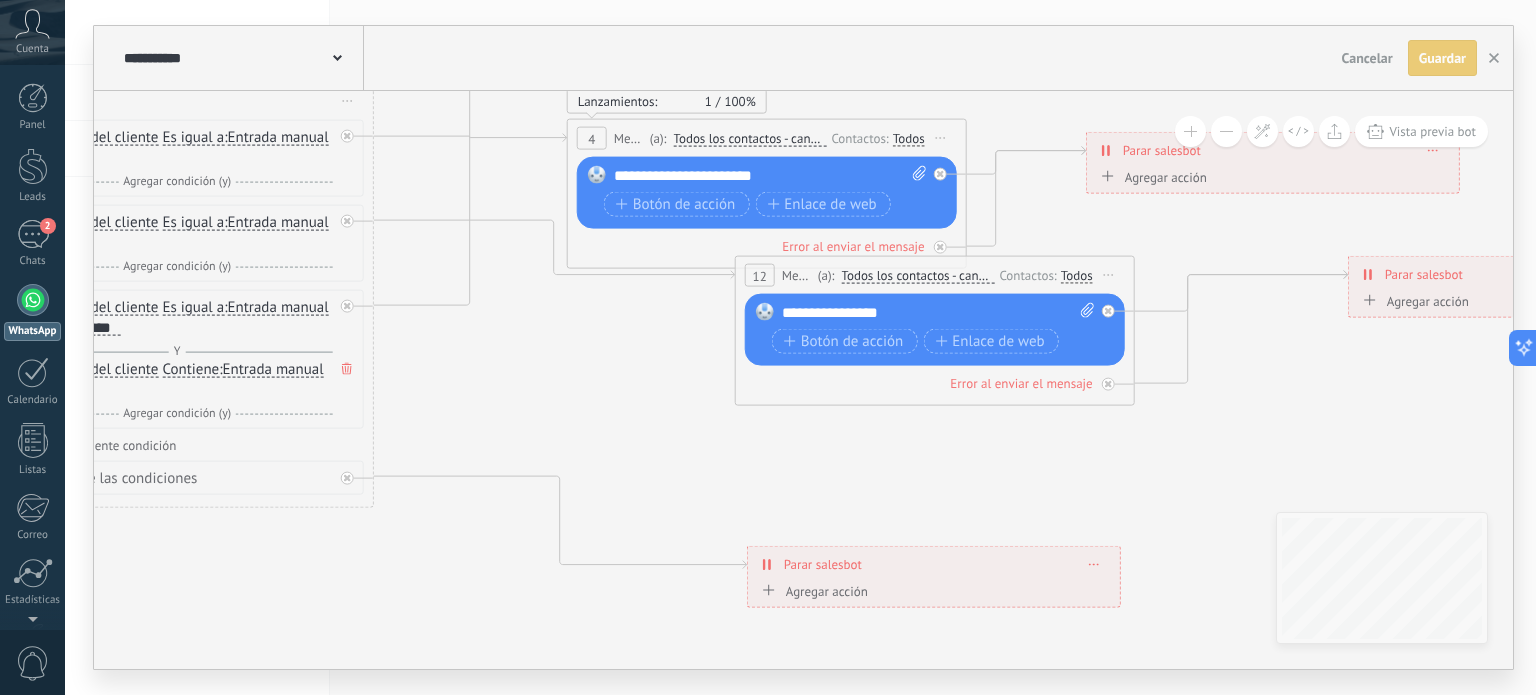 click 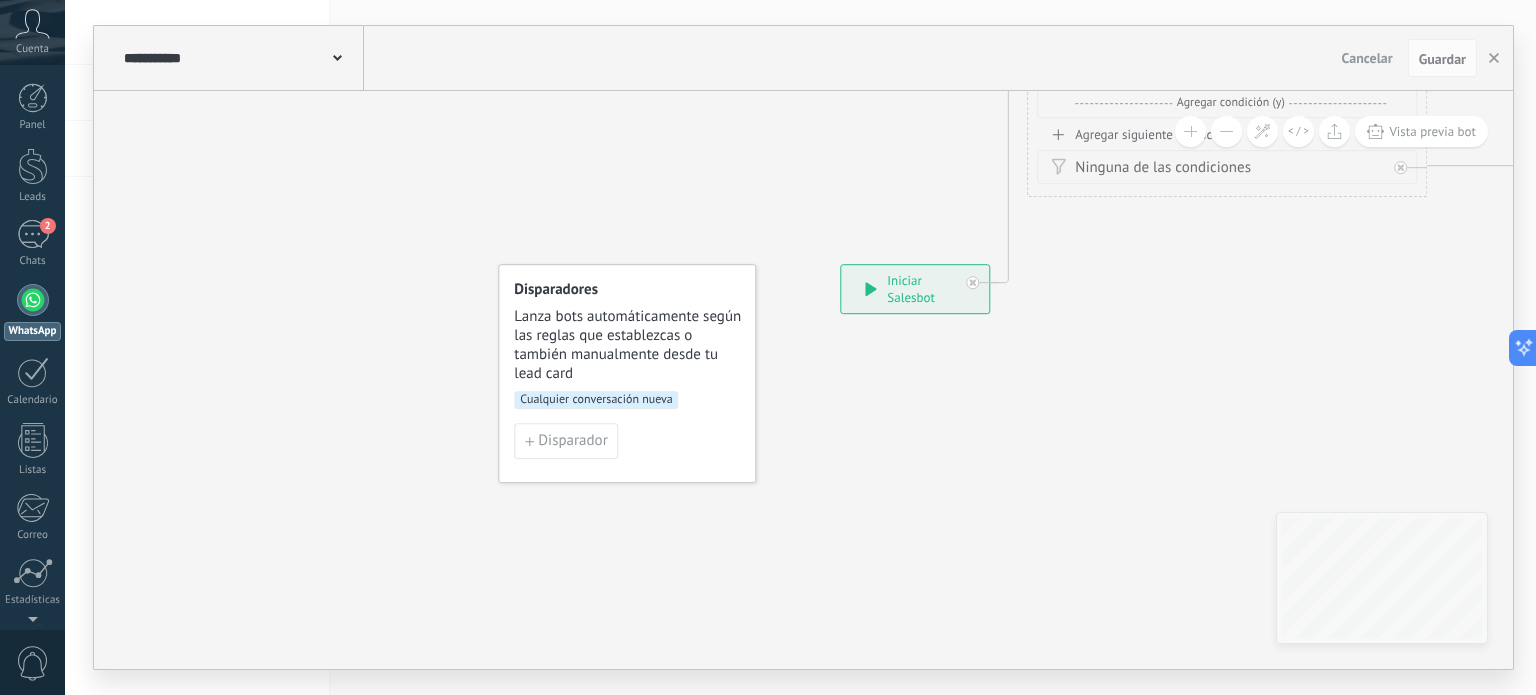 click on "**********" at bounding box center [803, 347] 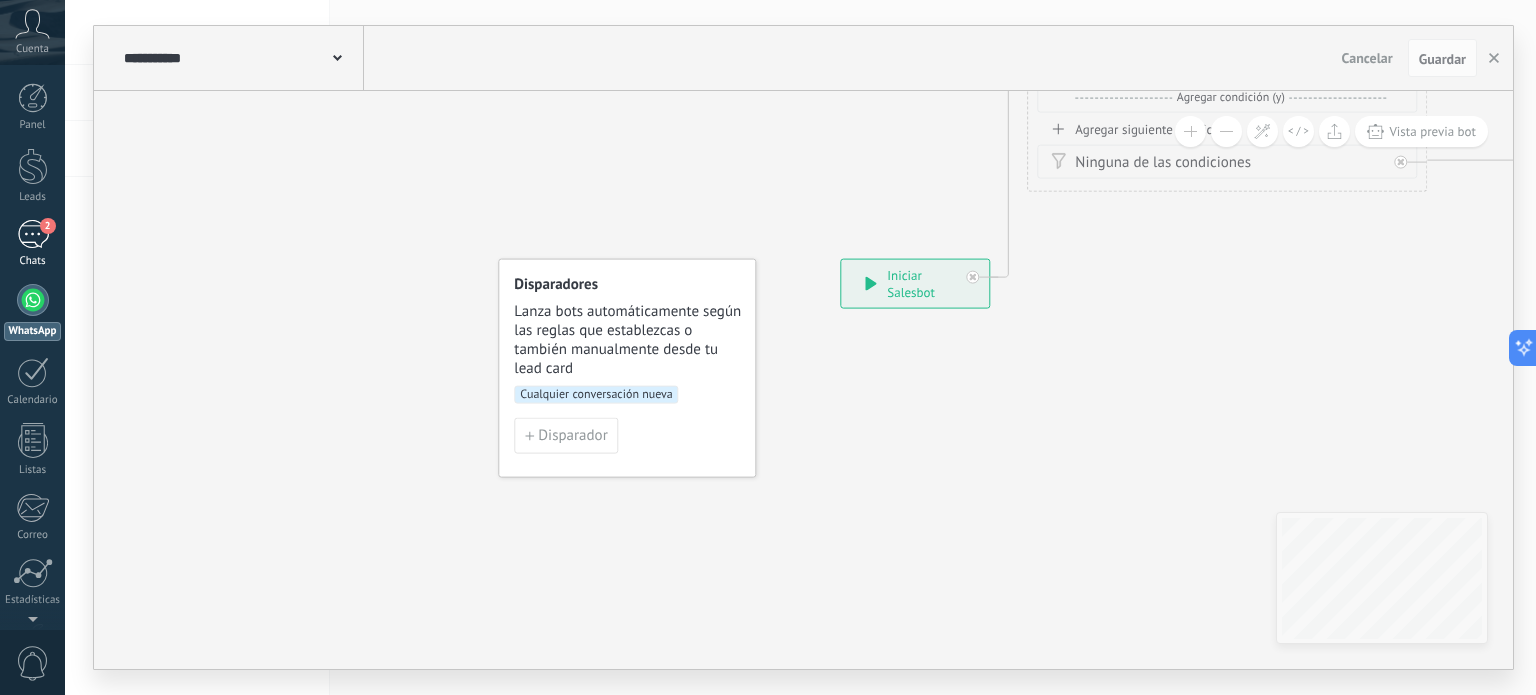 click on "2" at bounding box center (48, 226) 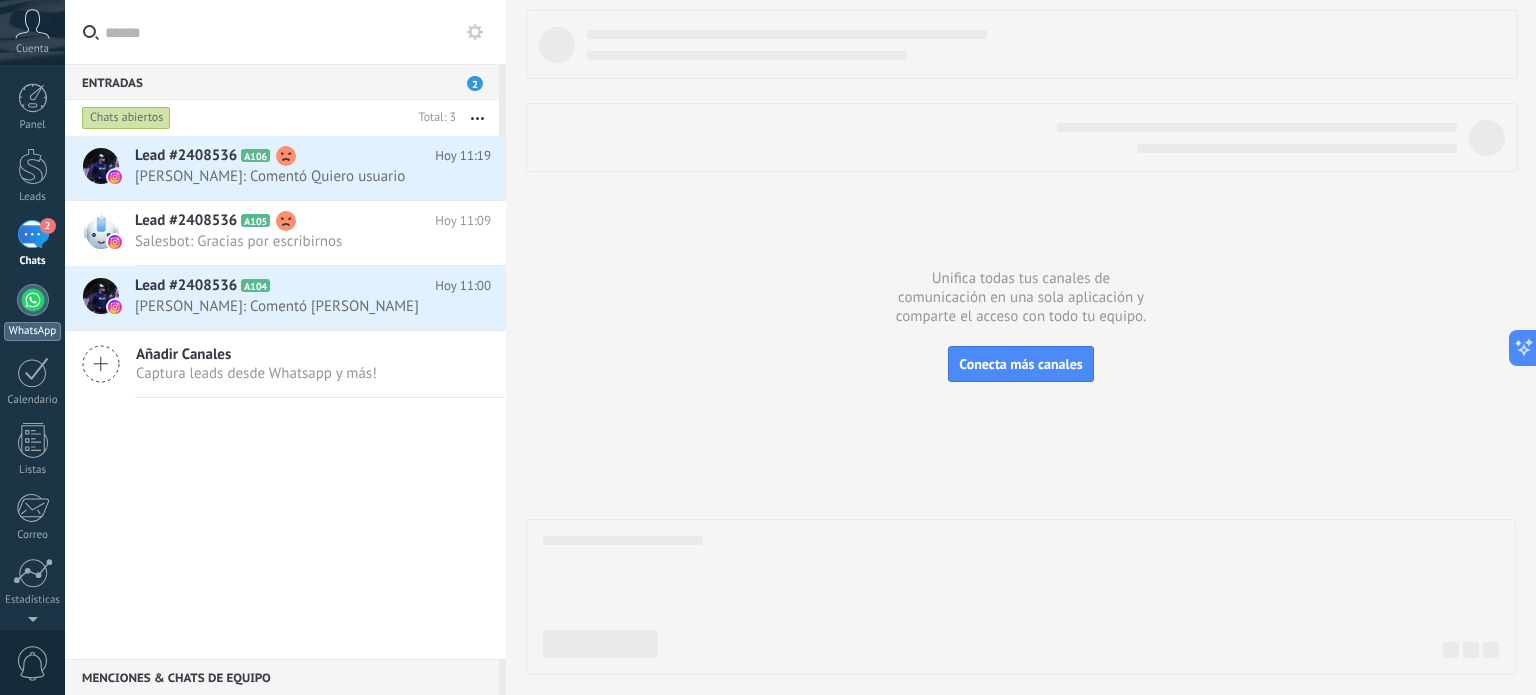 click at bounding box center (33, 300) 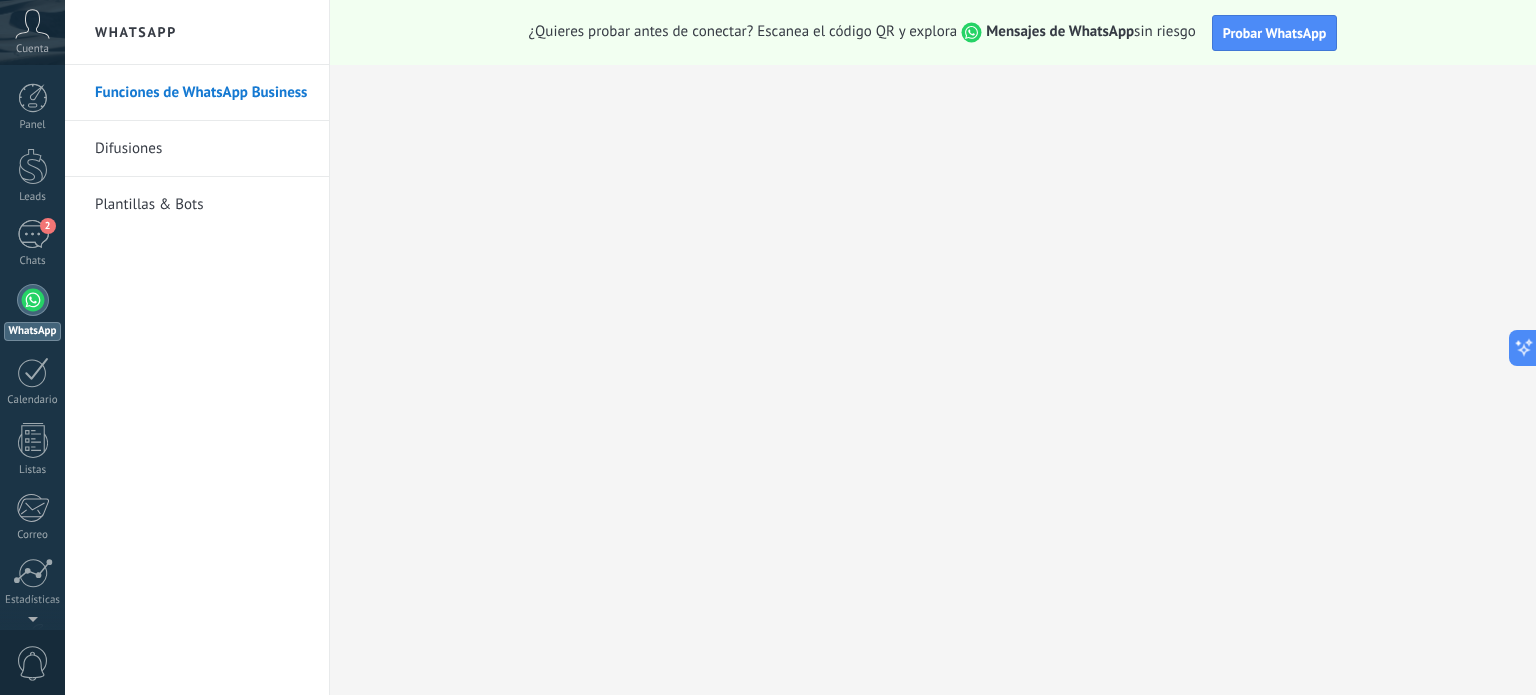 click on "Funciones de WhatsApp Business Difusiones Plantillas & Bots" at bounding box center (197, 380) 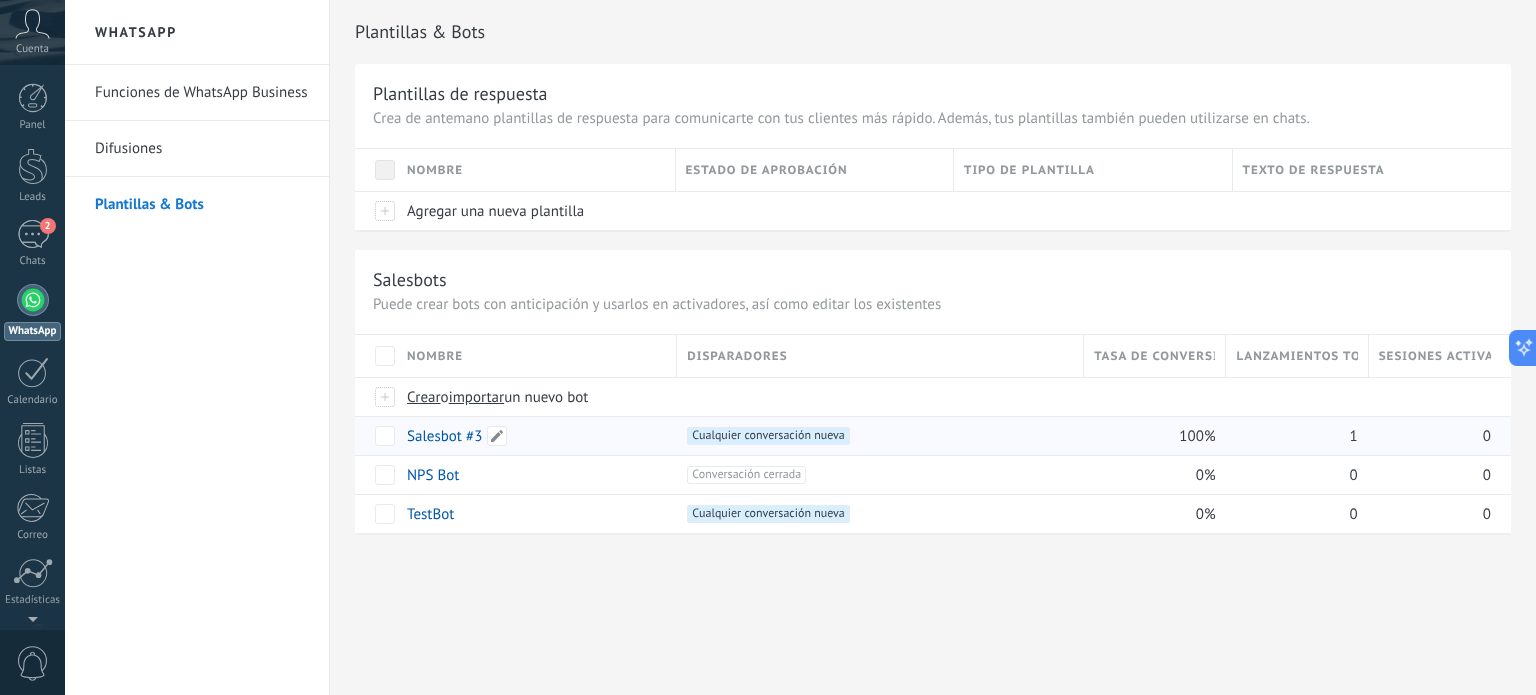 click on "Salesbot #3" at bounding box center [444, 436] 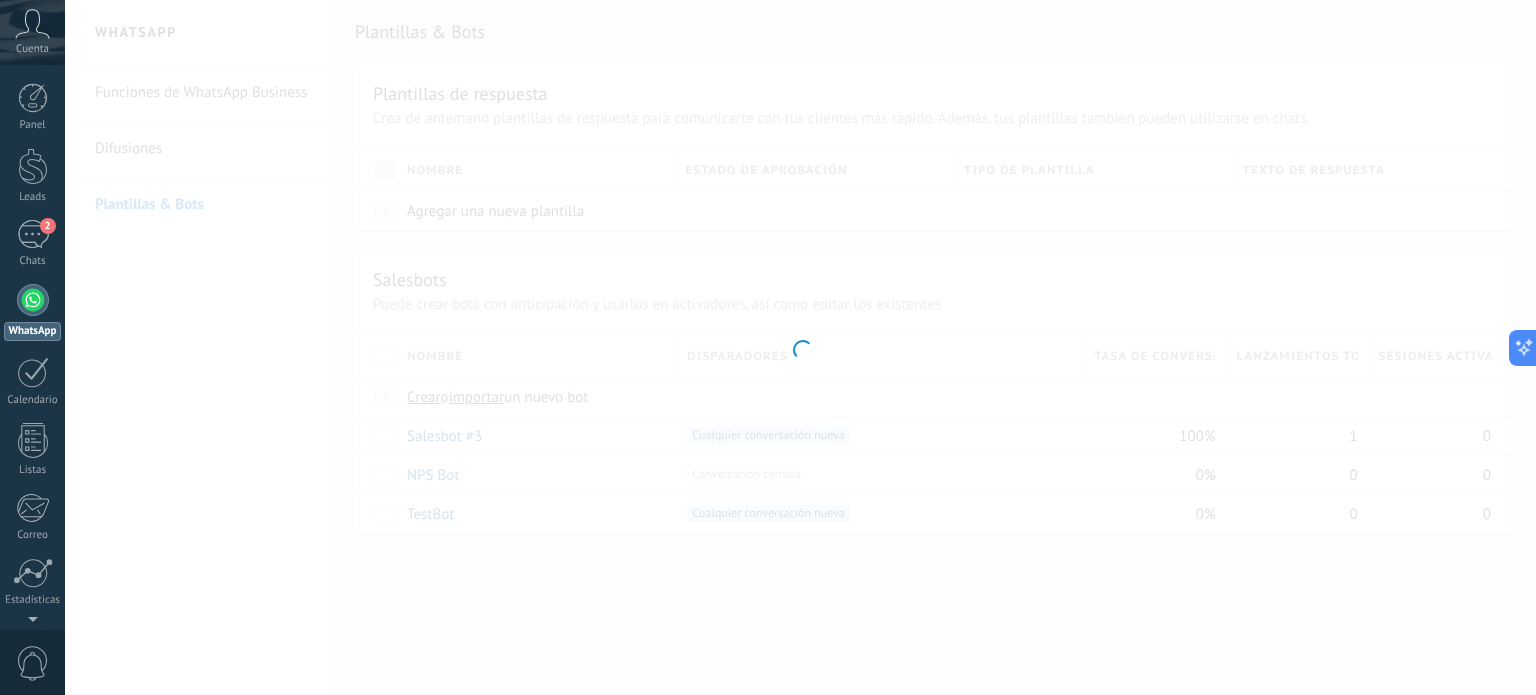 type on "**********" 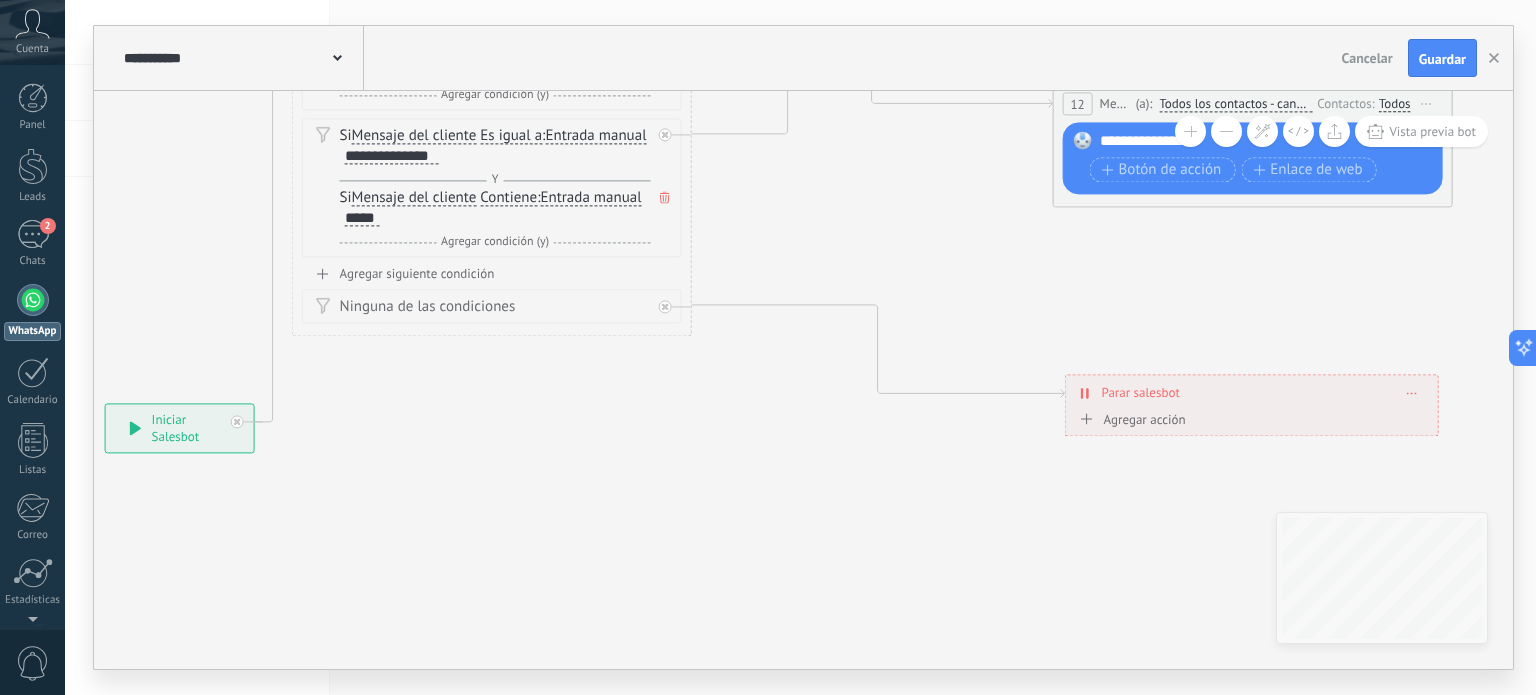 drag, startPoint x: 713, startPoint y: 442, endPoint x: 406, endPoint y: 575, distance: 334.57138 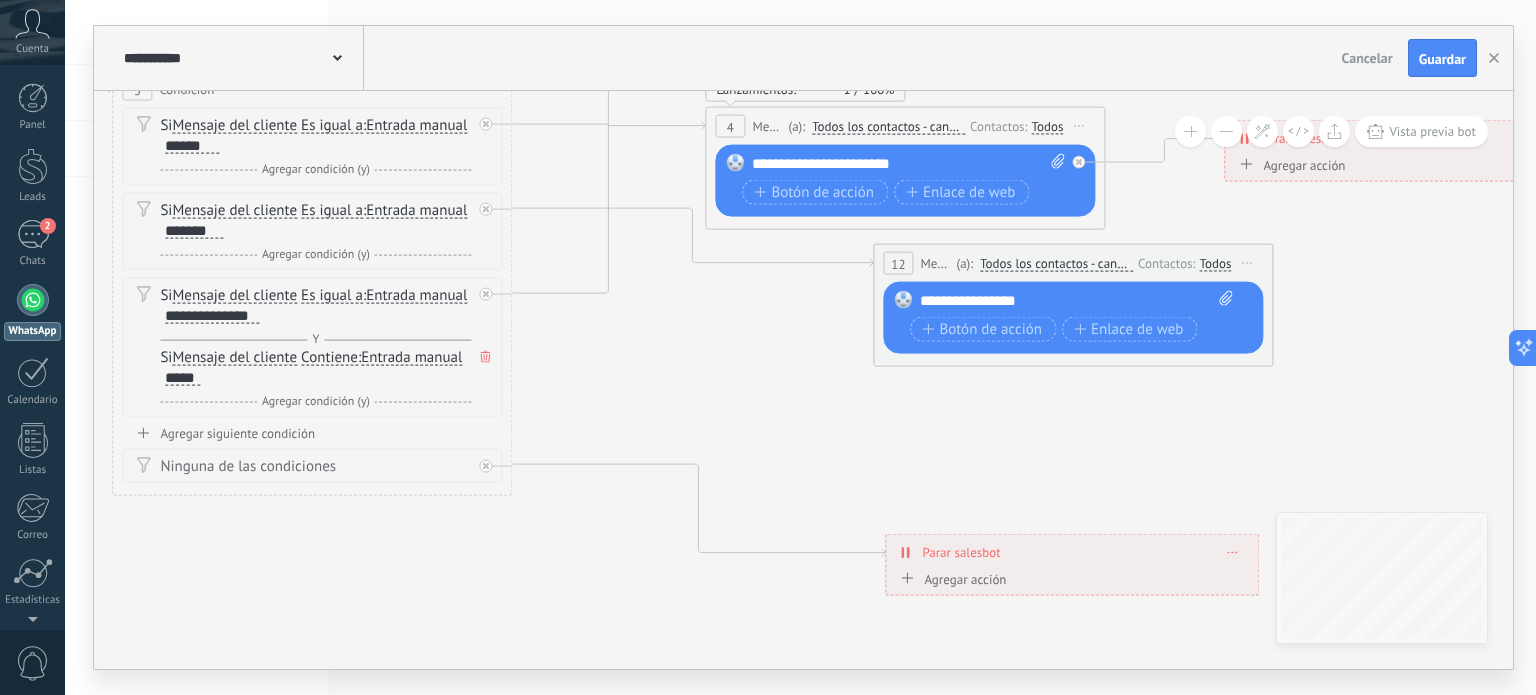 drag, startPoint x: 749, startPoint y: 444, endPoint x: 752, endPoint y: 541, distance: 97.04638 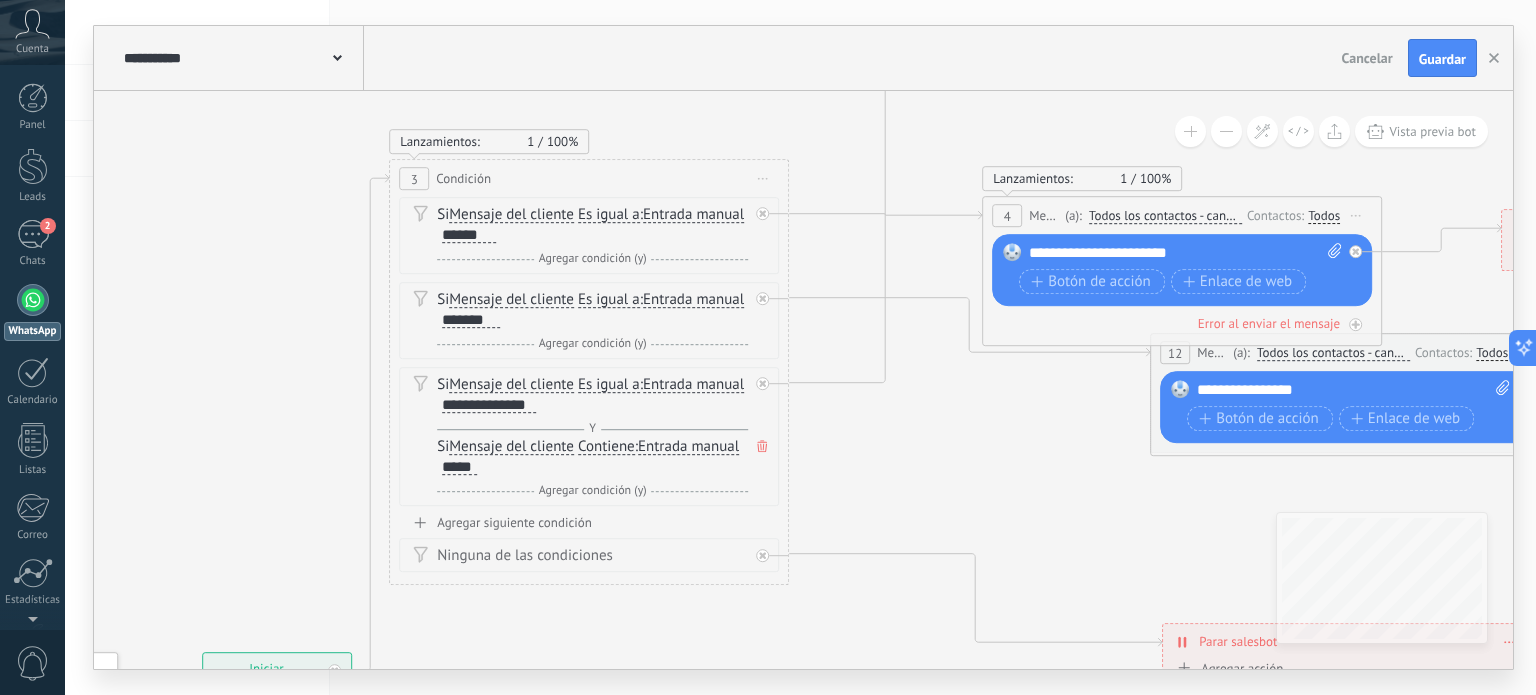 drag, startPoint x: 752, startPoint y: 479, endPoint x: 992, endPoint y: 431, distance: 244.75293 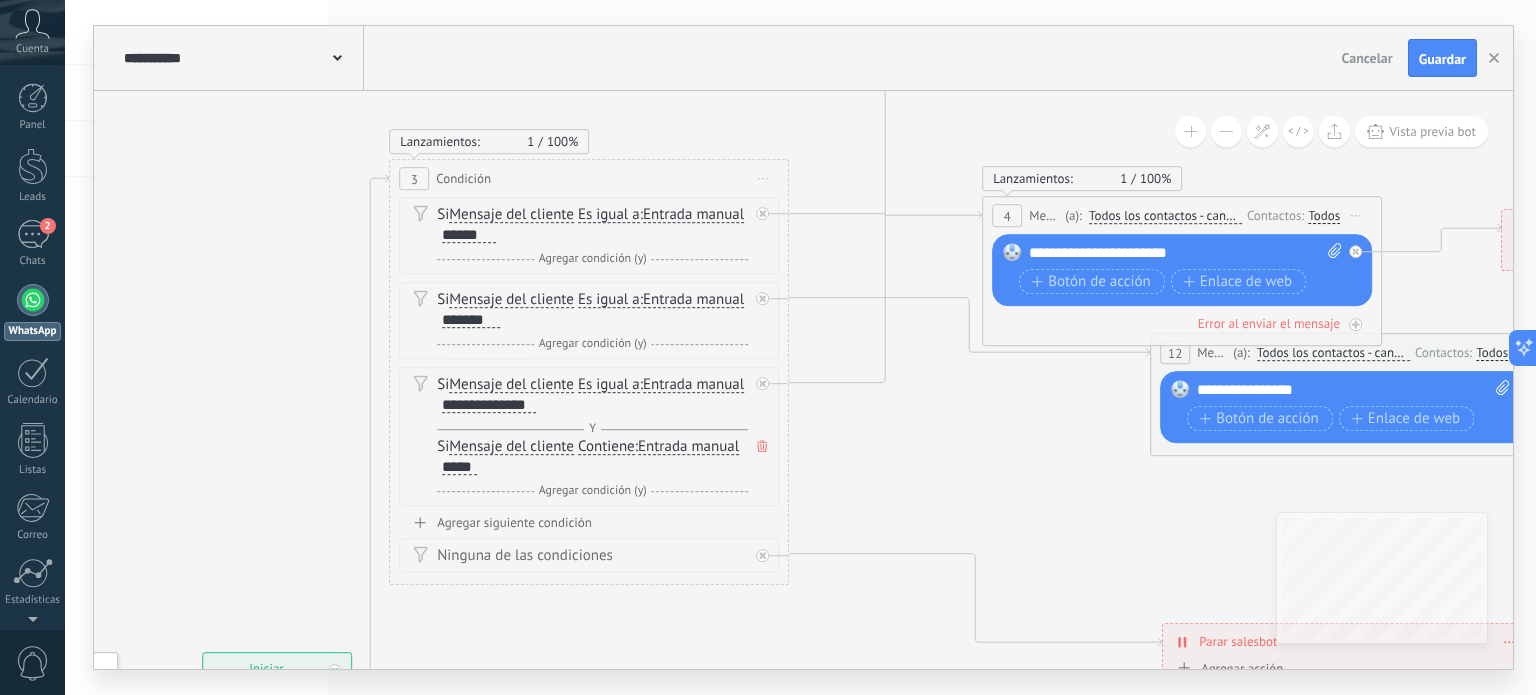 click 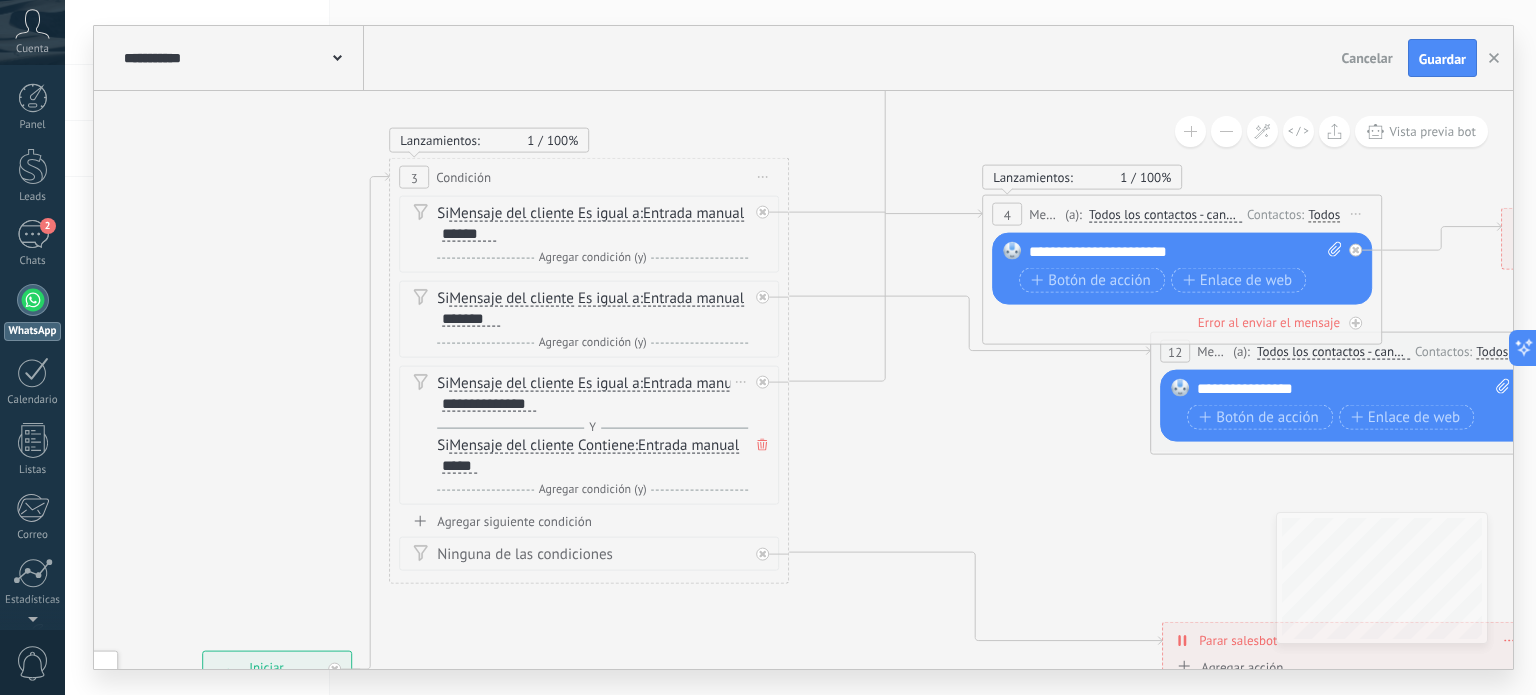 click on "**********" at bounding box center (489, 404) 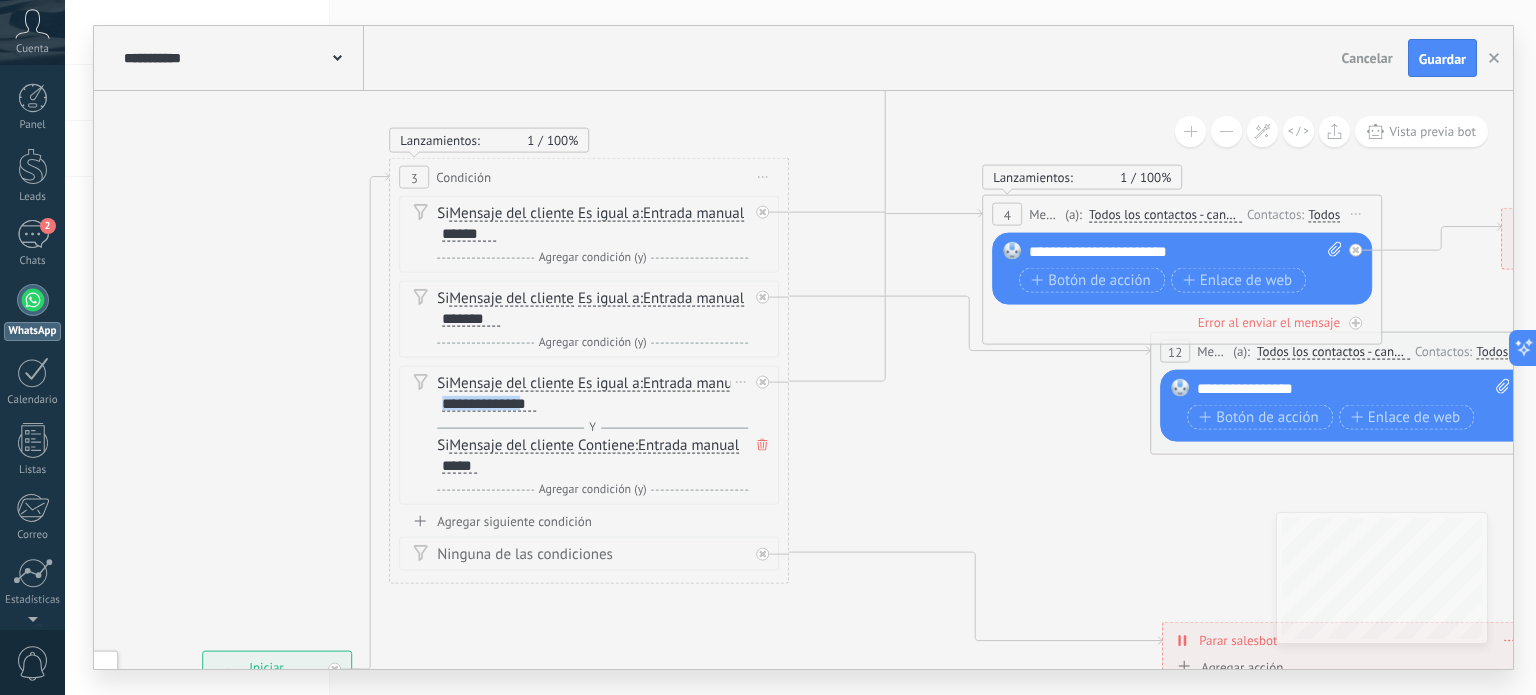 drag, startPoint x: 628, startPoint y: 403, endPoint x: 540, endPoint y: 404, distance: 88.005684 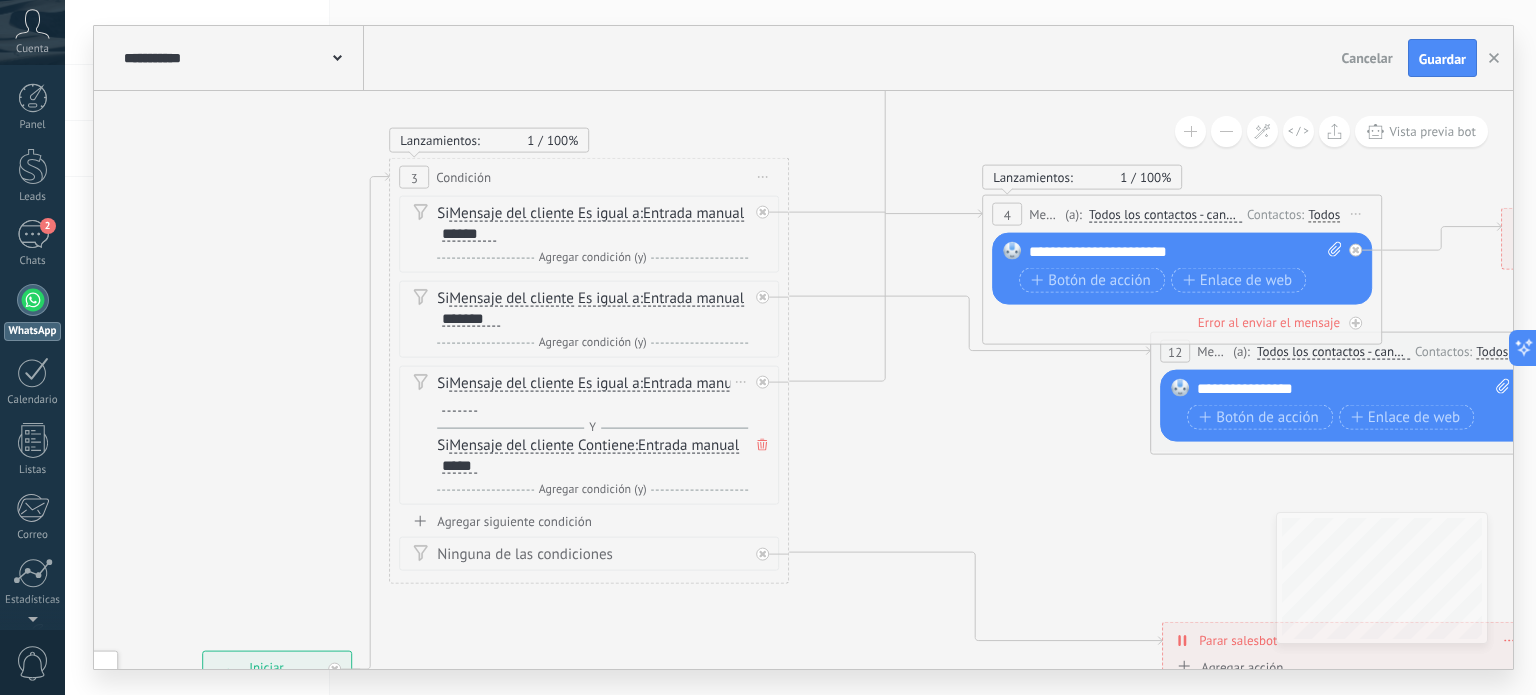 click on "Es igual a" at bounding box center [609, 384] 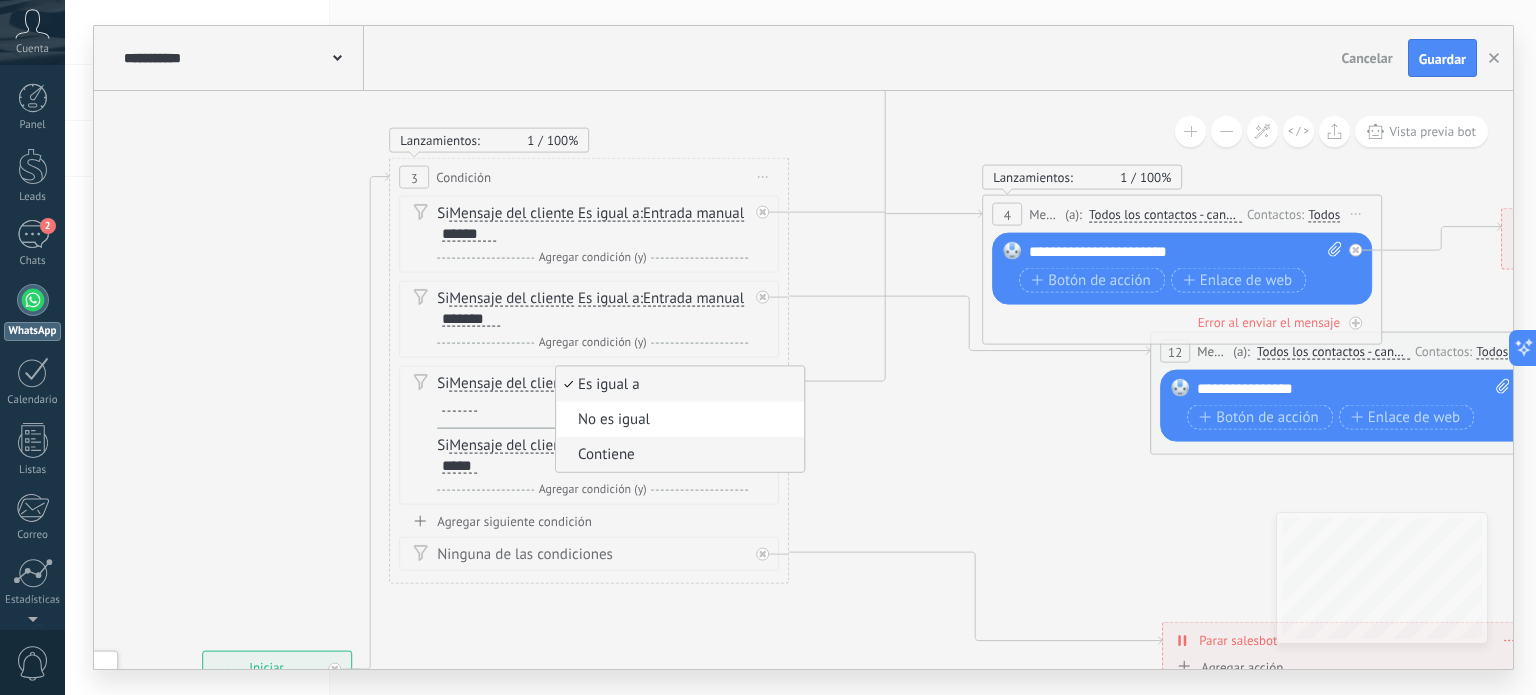 click on "Contiene" at bounding box center [677, 455] 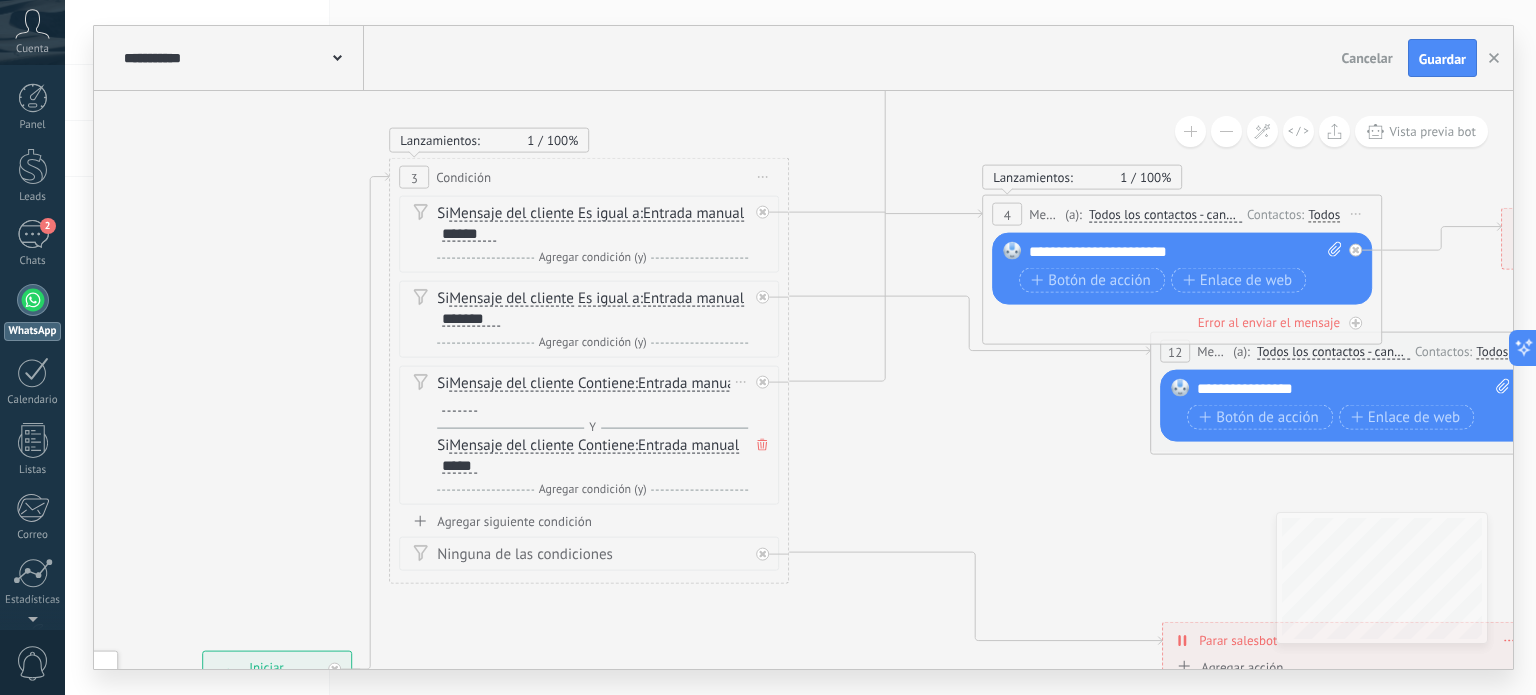 click at bounding box center [459, 404] 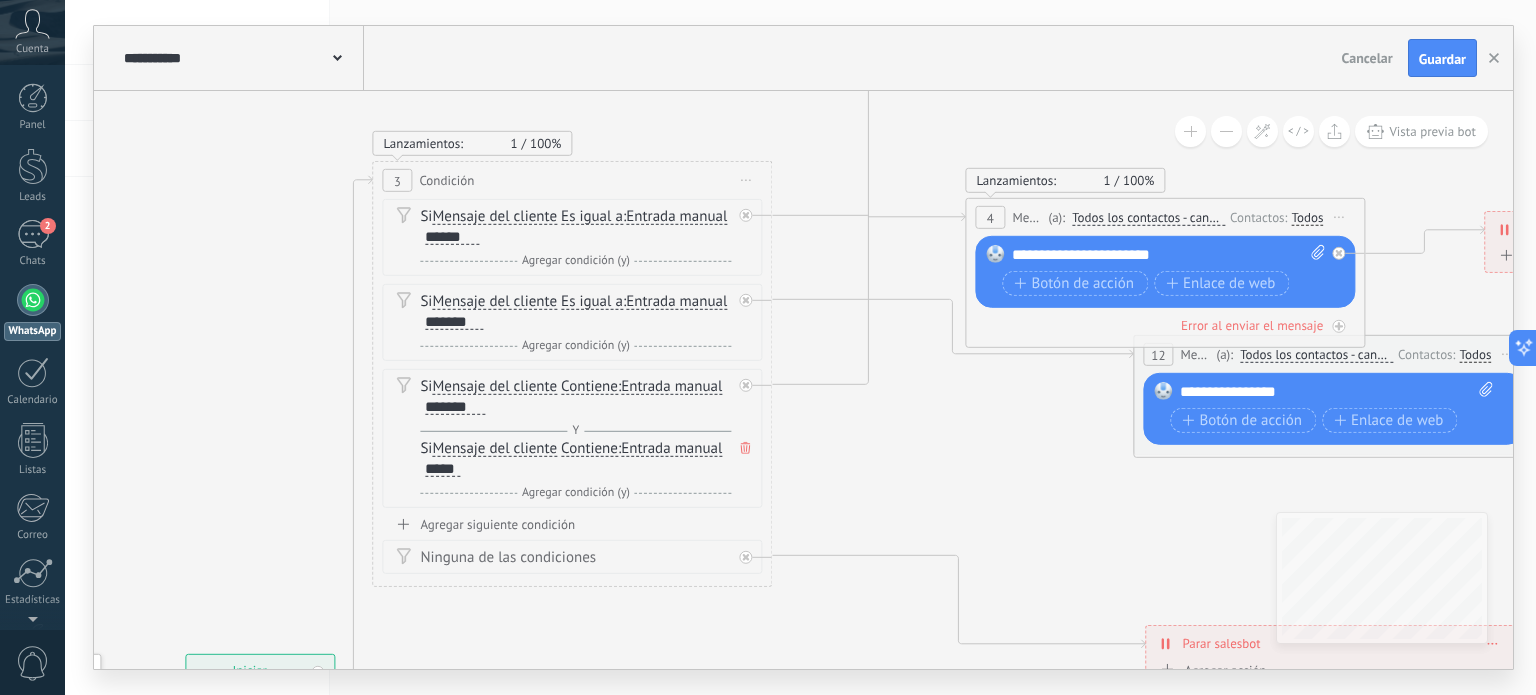 drag, startPoint x: 872, startPoint y: 394, endPoint x: 808, endPoint y: 557, distance: 175.11424 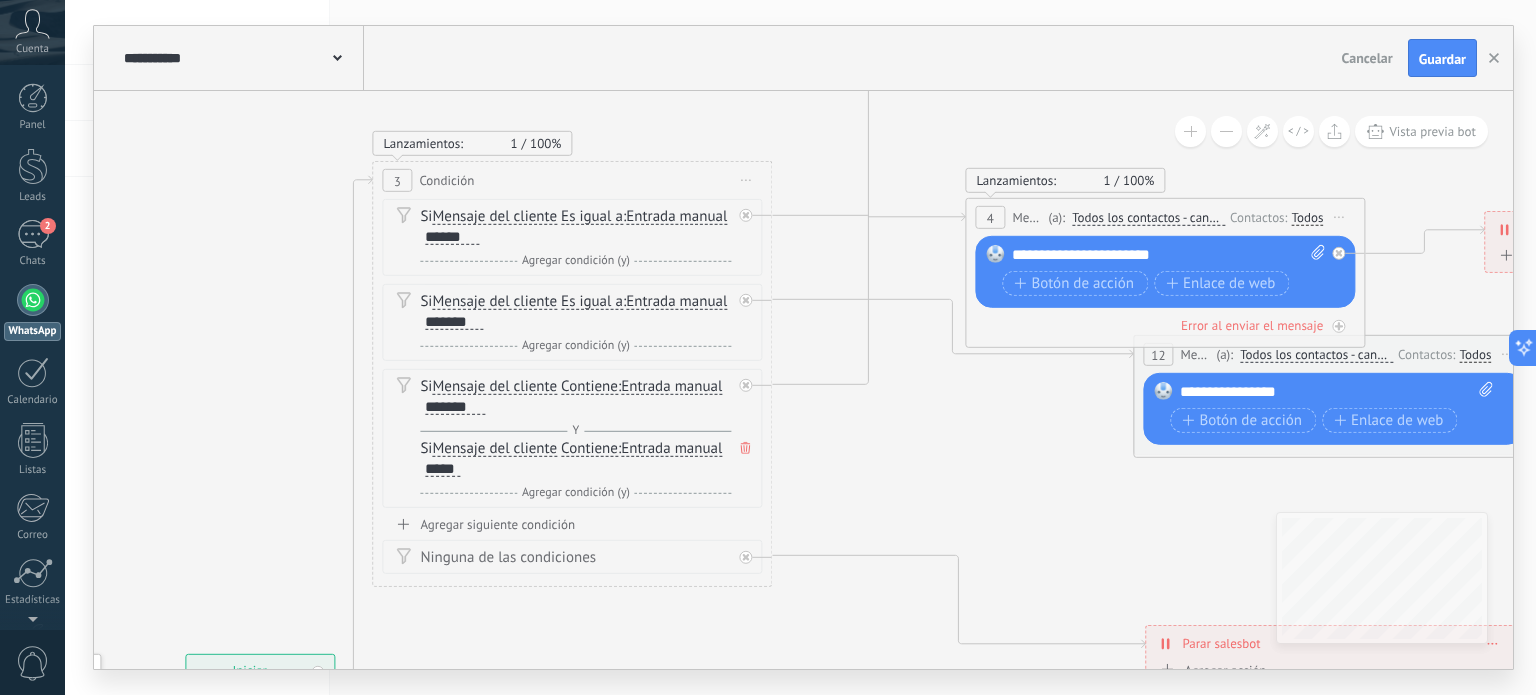 click 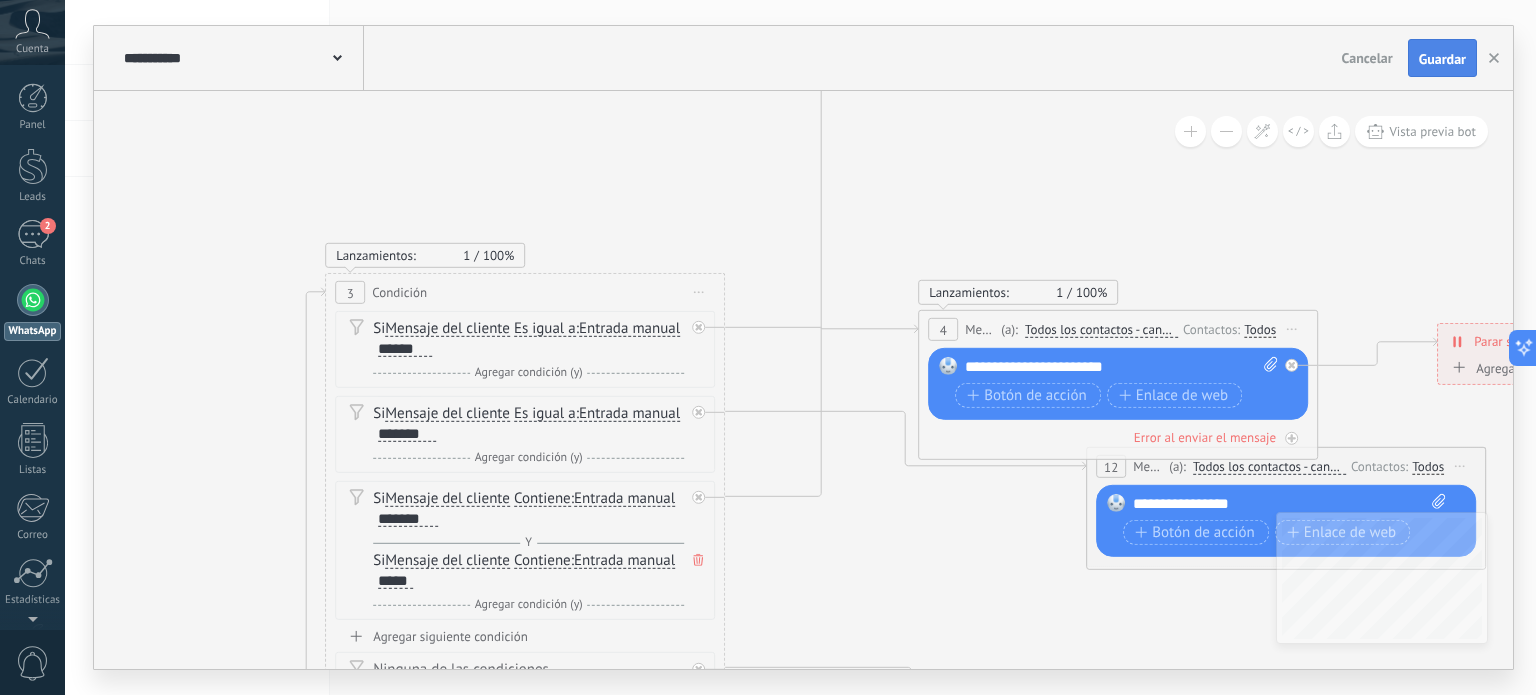 click on "Guardar" at bounding box center (1442, 59) 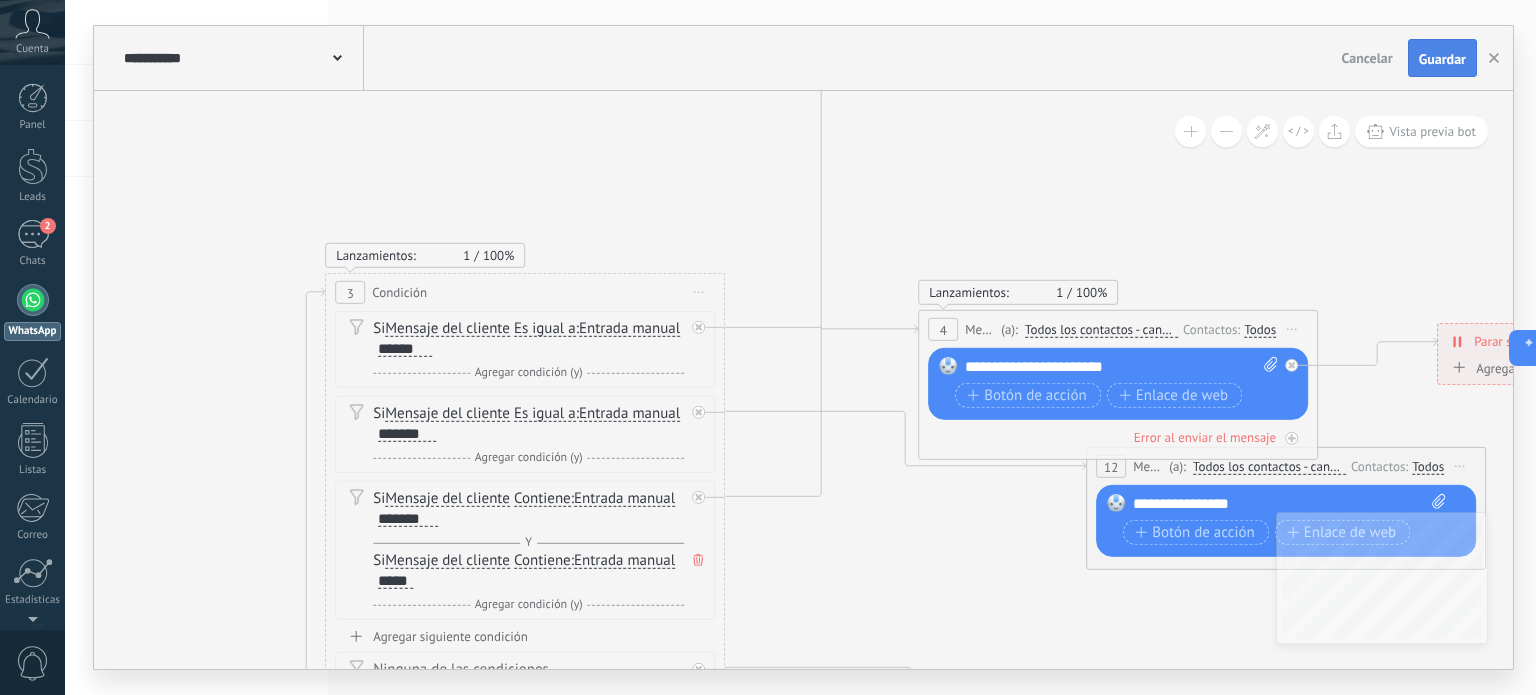 click on "Guardar" at bounding box center (1442, 59) 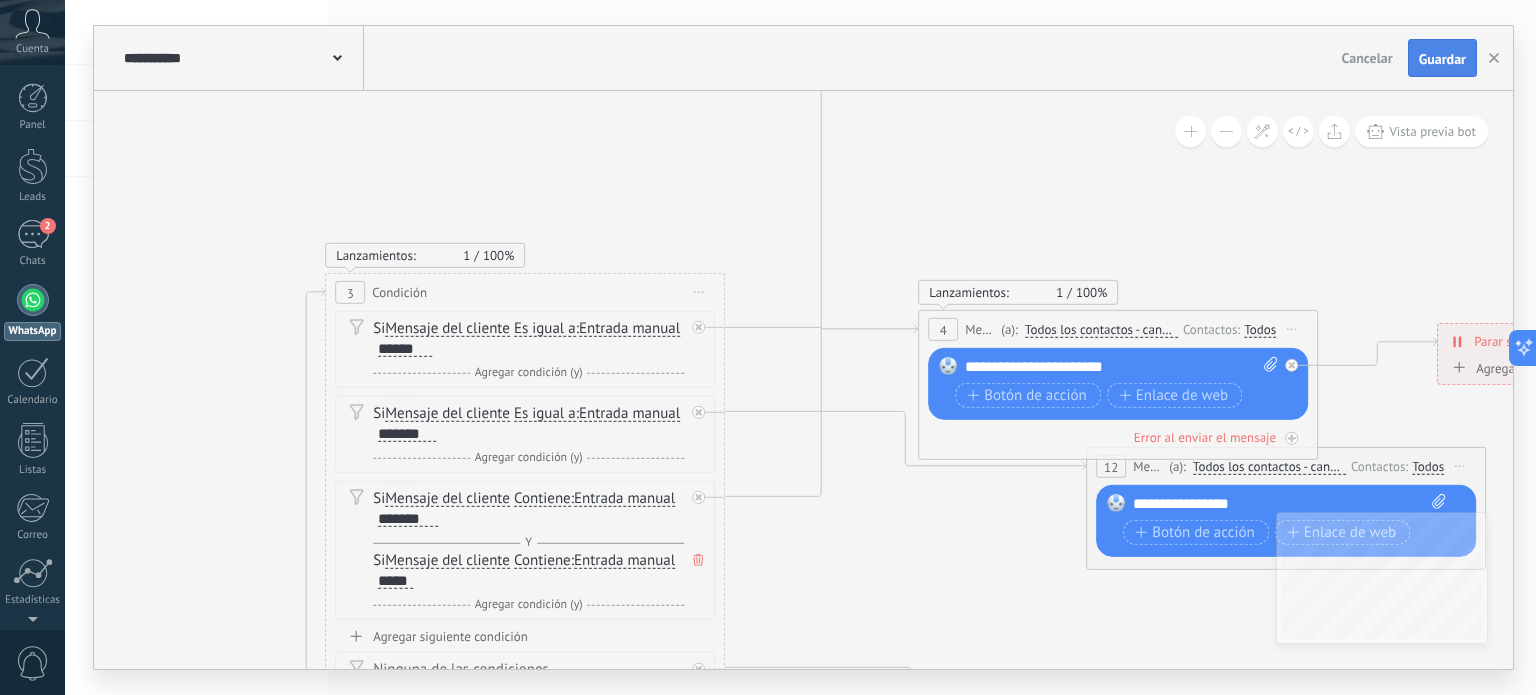 click on "Guardar" at bounding box center (1442, 59) 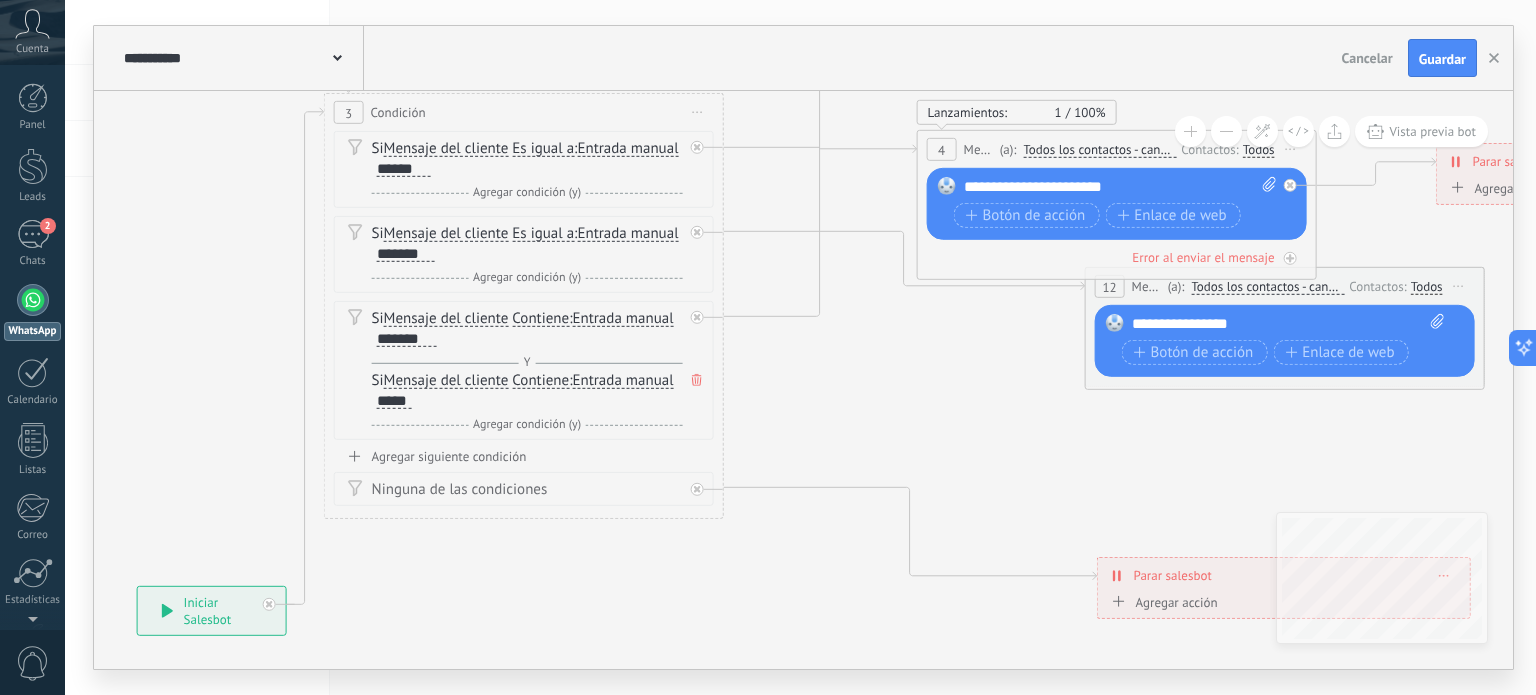 drag, startPoint x: 1100, startPoint y: 167, endPoint x: 1097, endPoint y: -1, distance: 168.02678 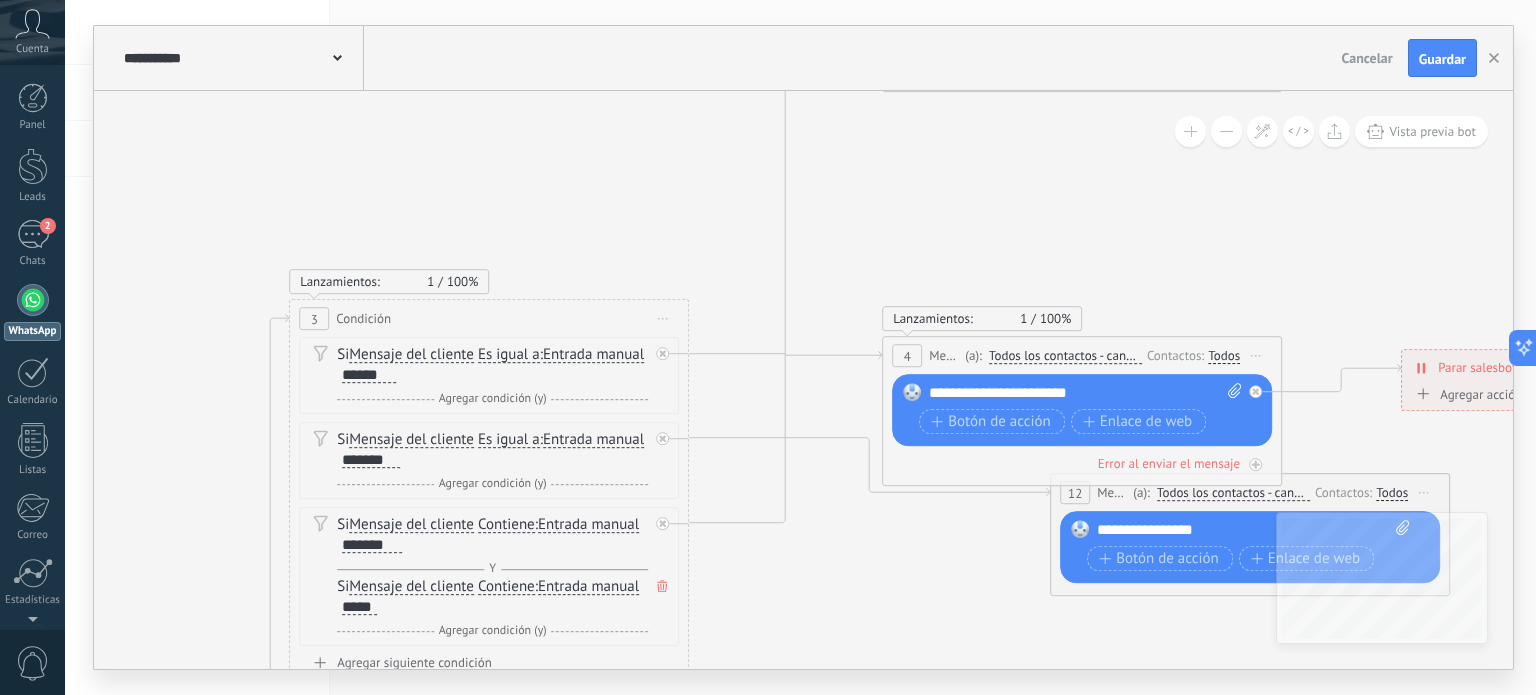 drag, startPoint x: 848, startPoint y: 363, endPoint x: 805, endPoint y: 570, distance: 211.41902 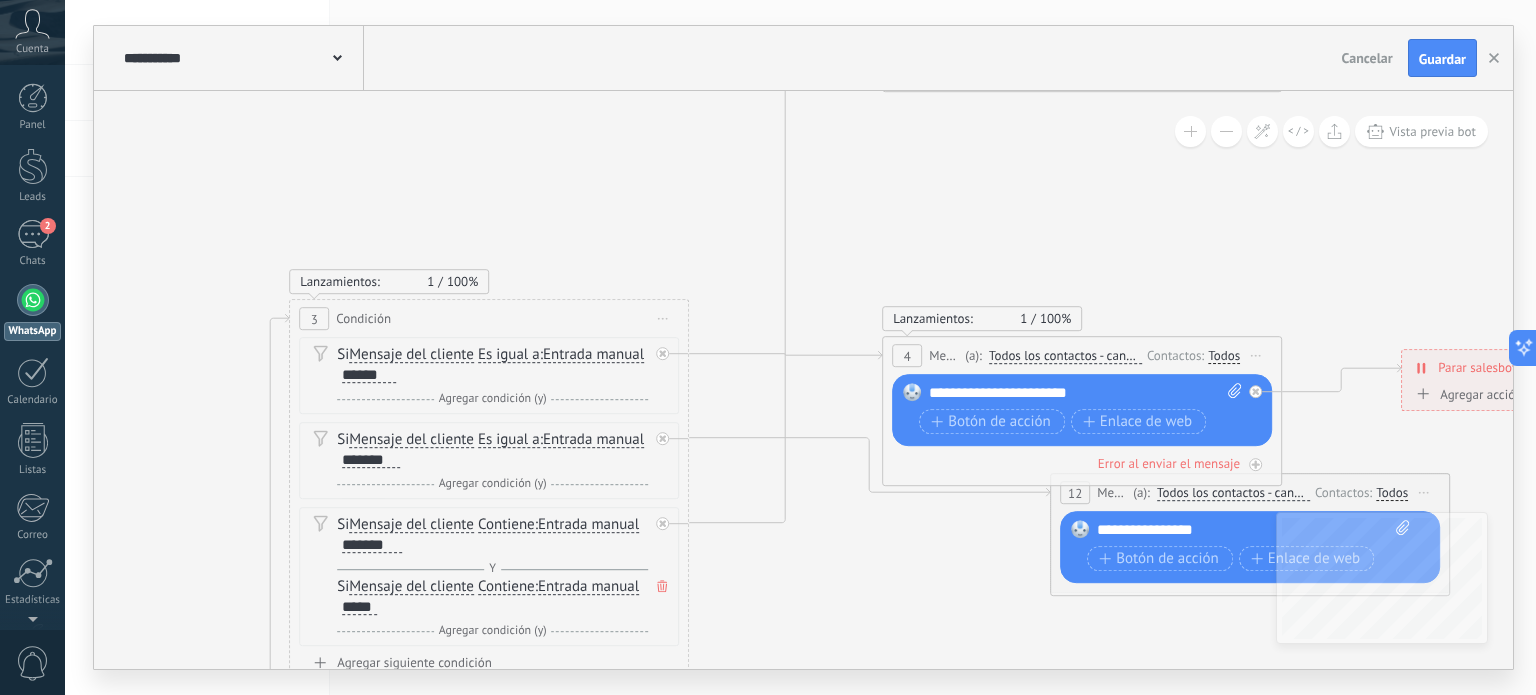 click 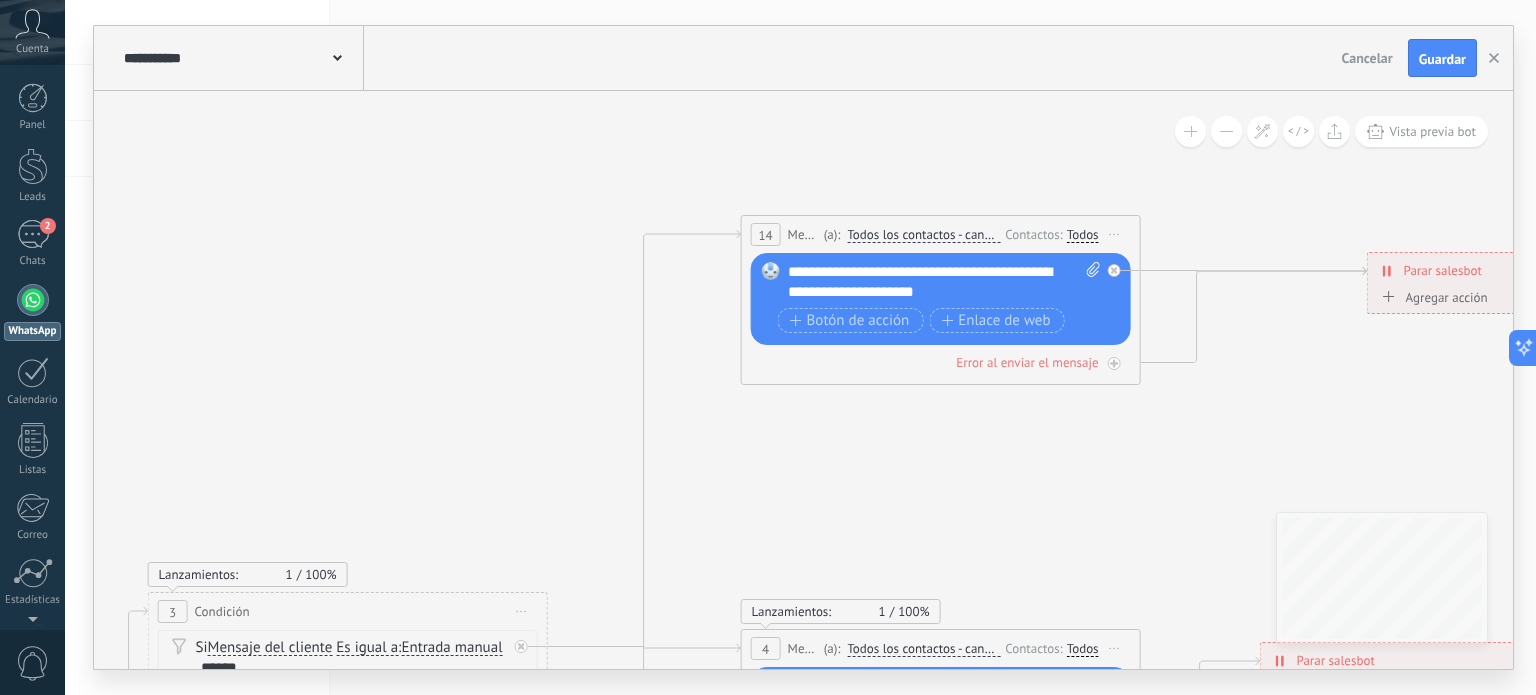 drag, startPoint x: 842, startPoint y: 316, endPoint x: 759, endPoint y: 461, distance: 167.07483 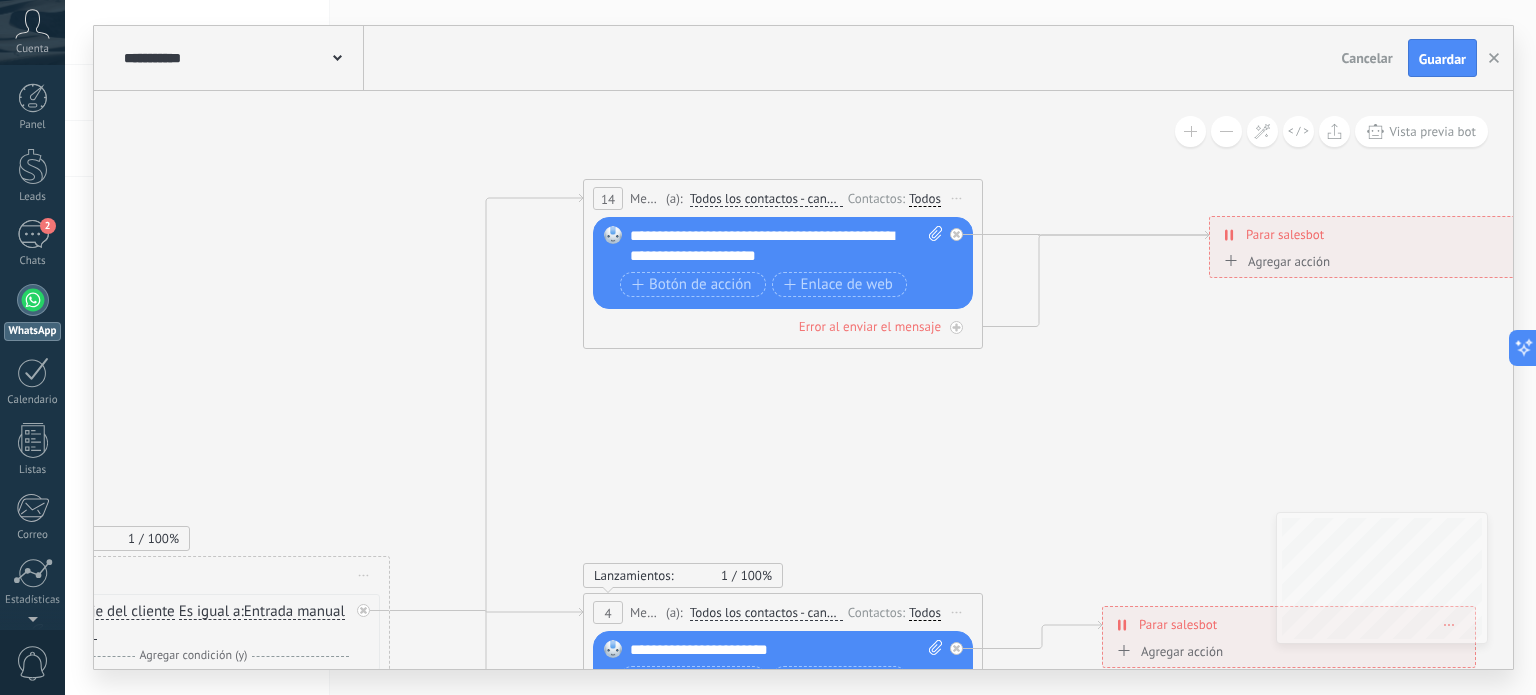 drag, startPoint x: 759, startPoint y: 461, endPoint x: 671, endPoint y: 419, distance: 97.50897 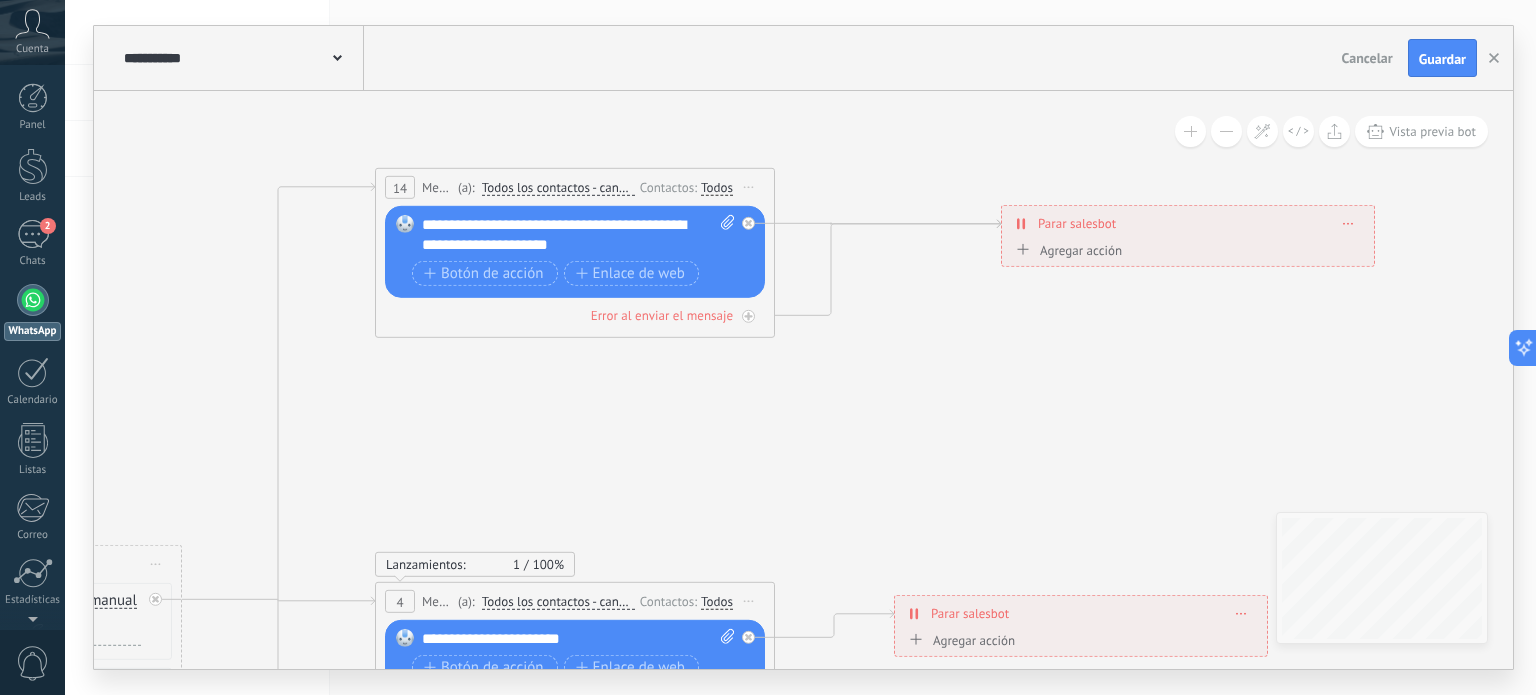 drag, startPoint x: 763, startPoint y: 421, endPoint x: 597, endPoint y: 410, distance: 166.36406 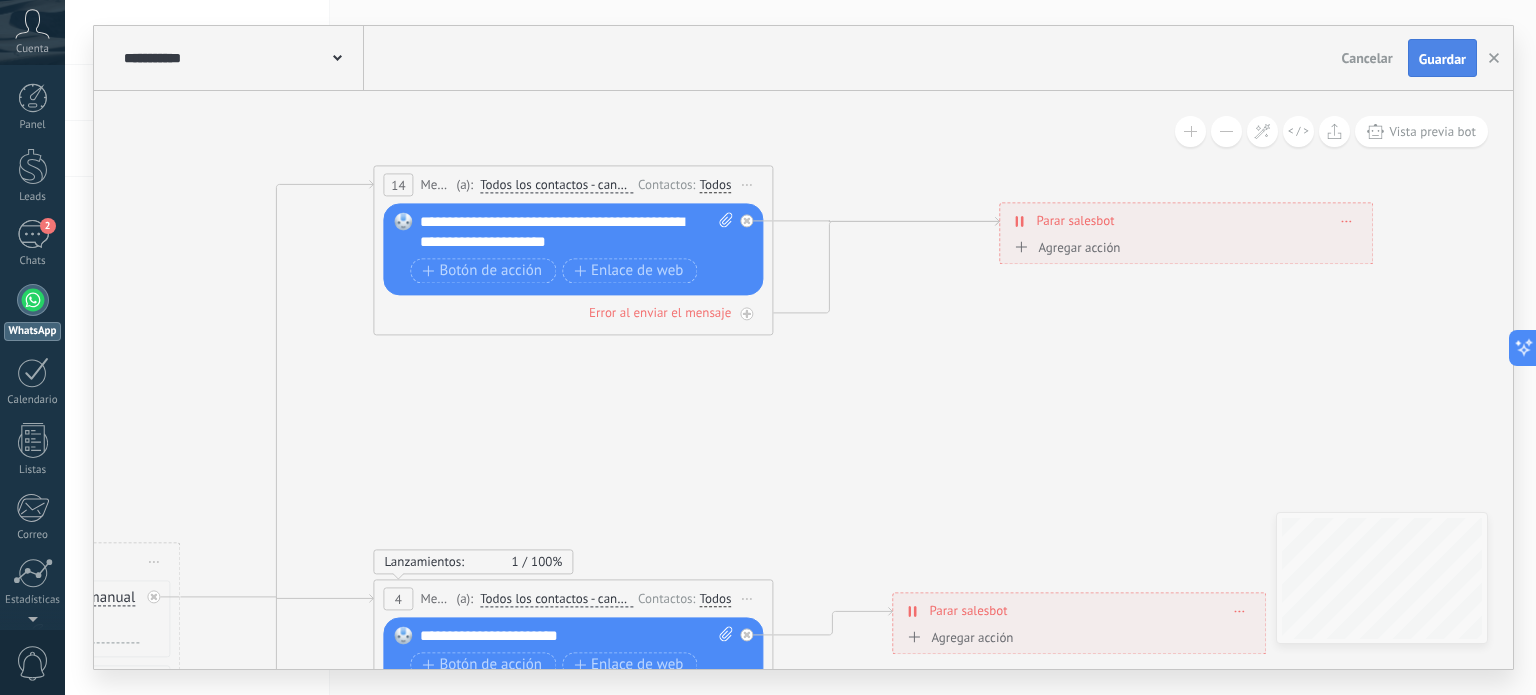 click on "Guardar" at bounding box center (1442, 59) 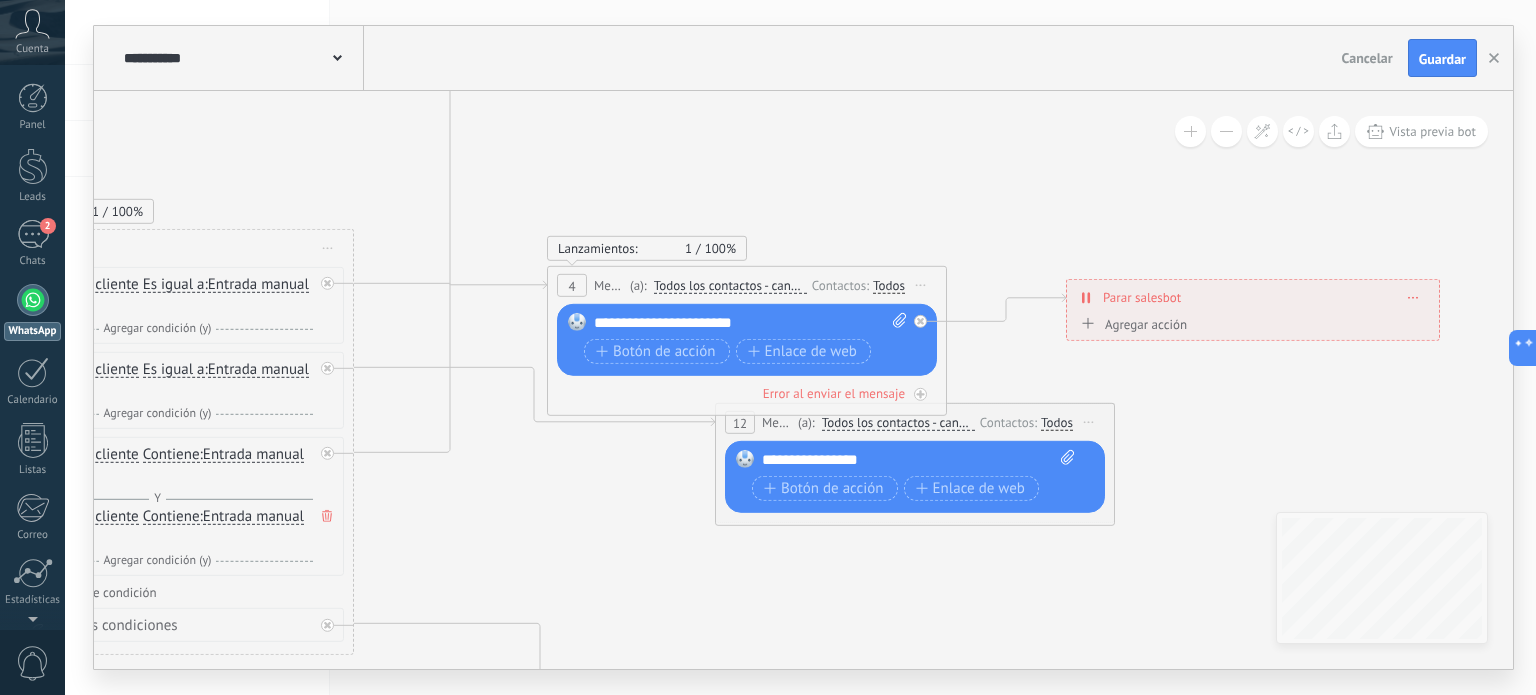 drag, startPoint x: 918, startPoint y: 402, endPoint x: 1078, endPoint y: 159, distance: 290.945 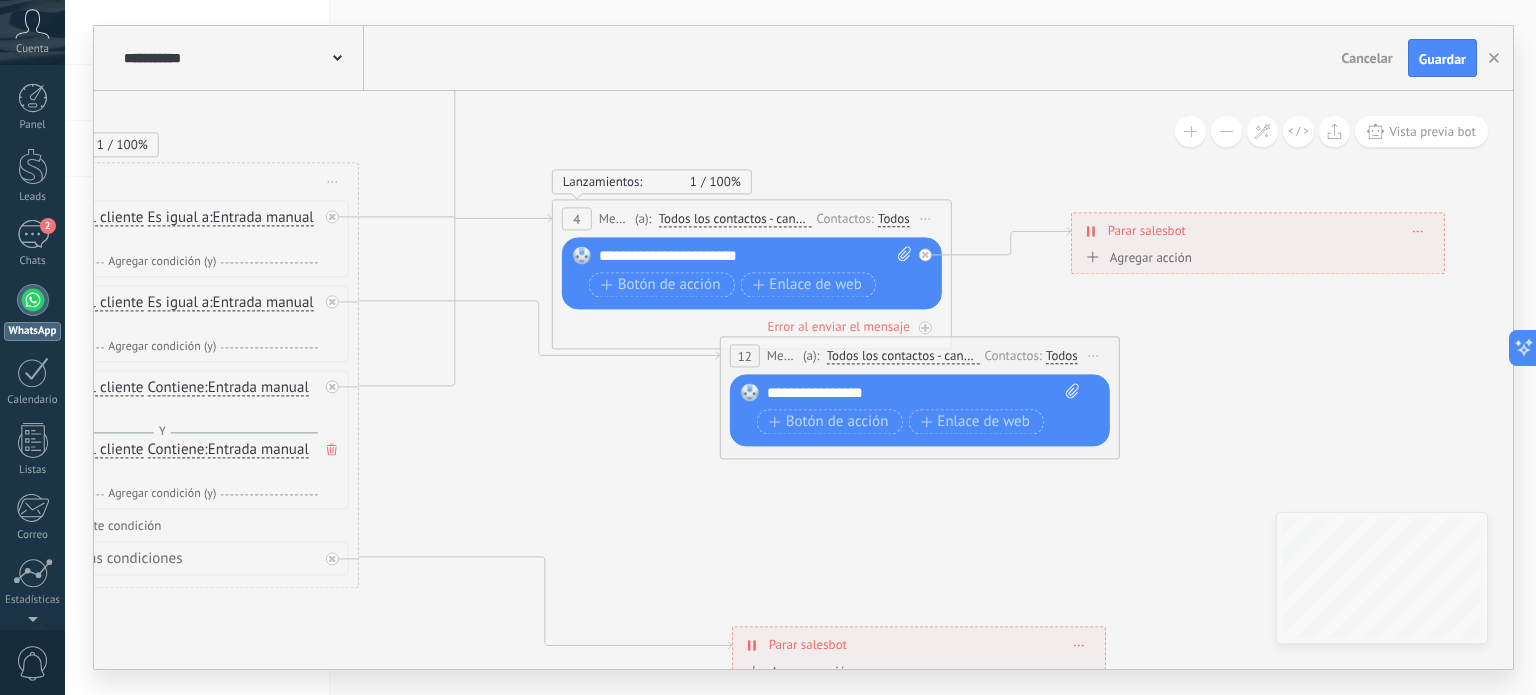 drag, startPoint x: 1113, startPoint y: 327, endPoint x: 1057, endPoint y: 221, distance: 119.88328 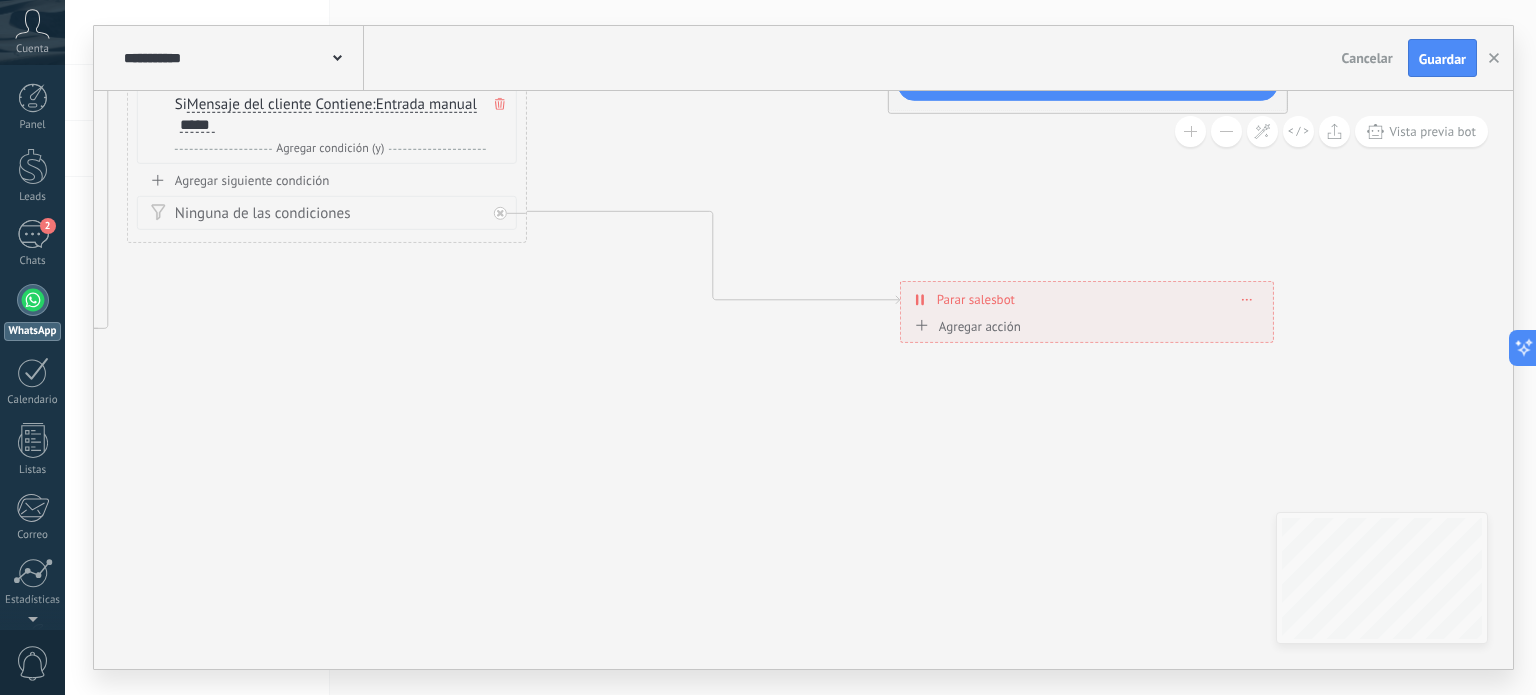 drag, startPoint x: 958, startPoint y: 530, endPoint x: 1127, endPoint y: 179, distance: 389.56644 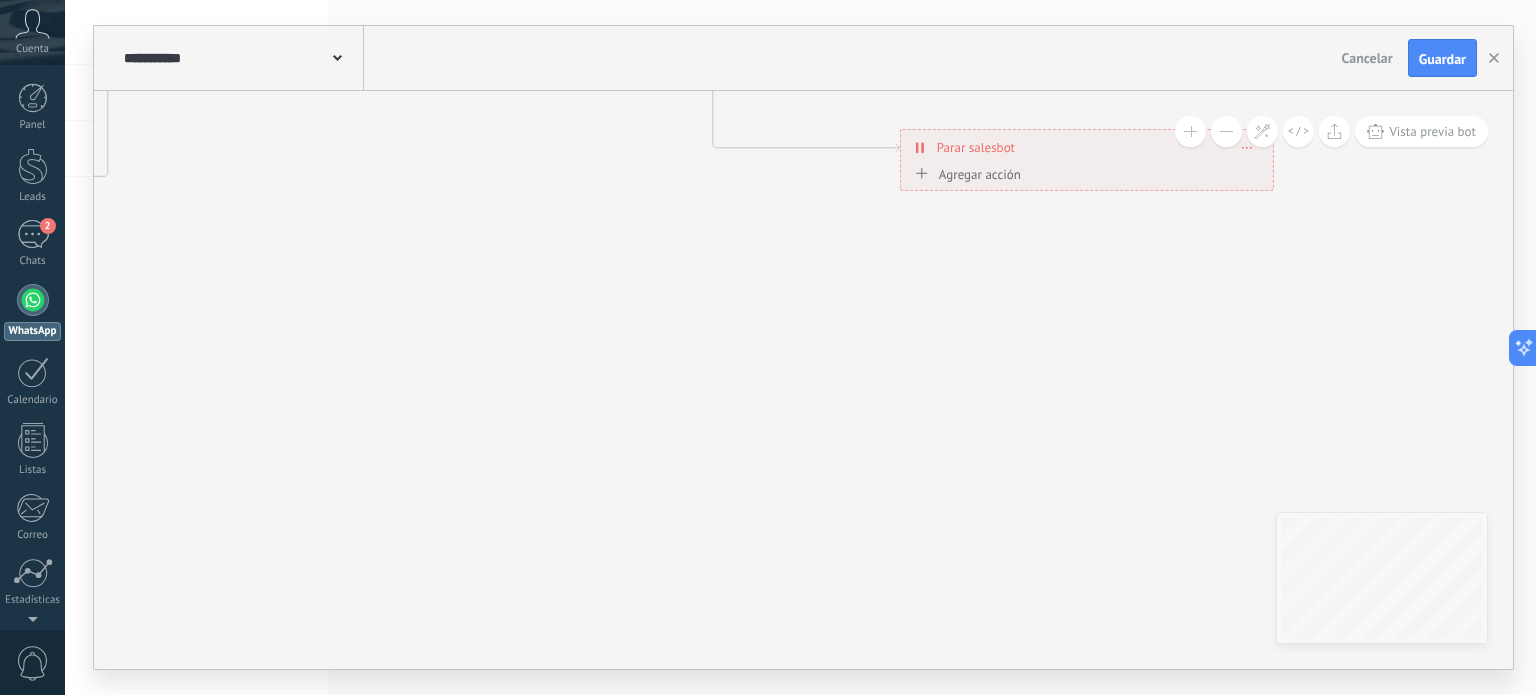 drag, startPoint x: 802, startPoint y: 341, endPoint x: 1442, endPoint y: 349, distance: 640.05 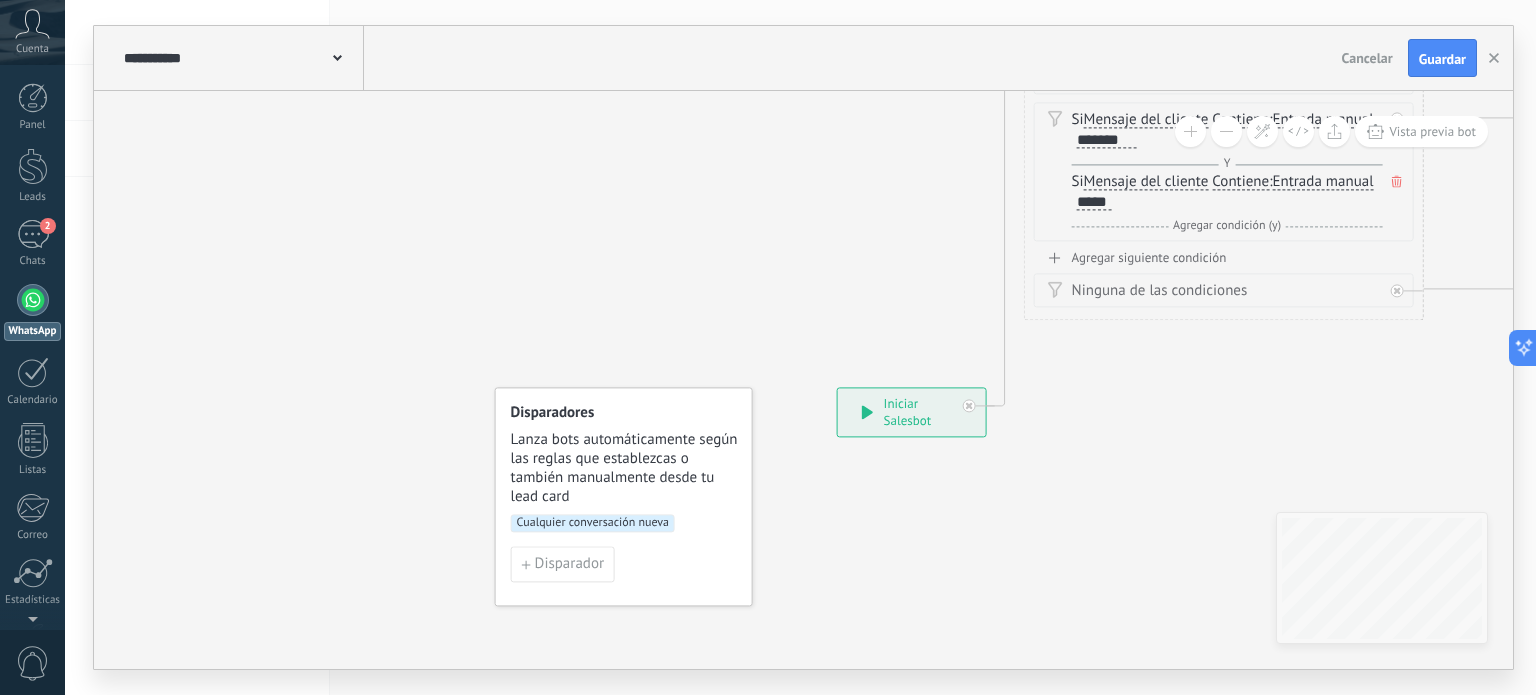 drag, startPoint x: 534, startPoint y: 258, endPoint x: 863, endPoint y: 443, distance: 377.4467 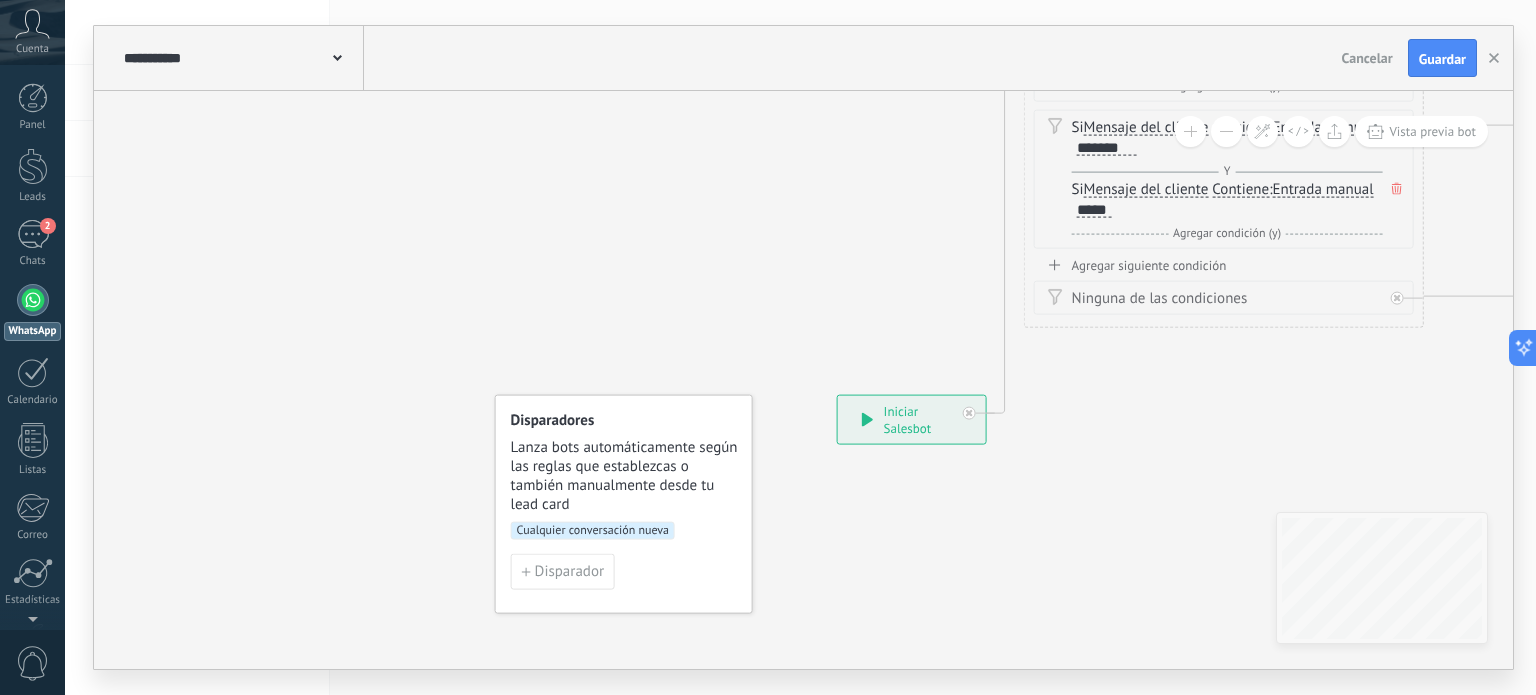 drag, startPoint x: 1149, startPoint y: 397, endPoint x: 660, endPoint y: 397, distance: 489 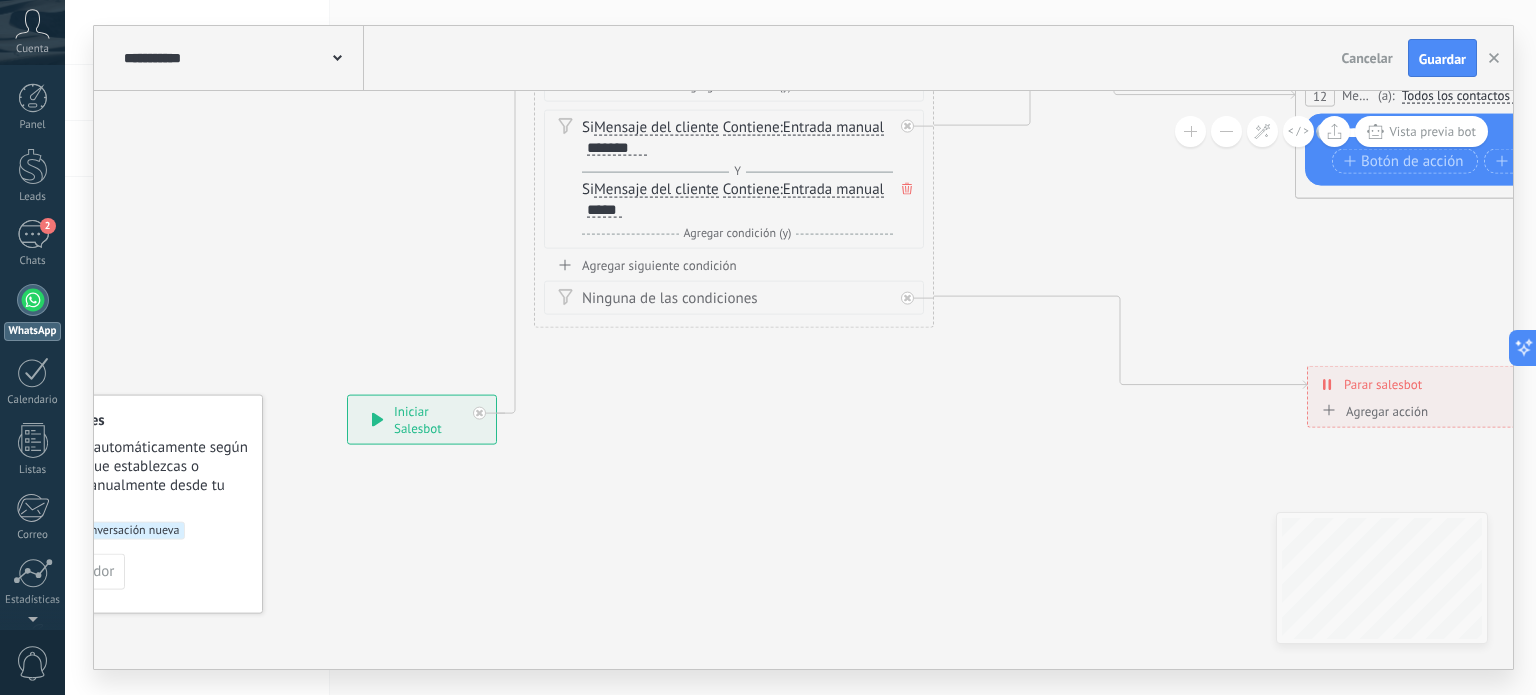drag, startPoint x: 899, startPoint y: 381, endPoint x: 710, endPoint y: 493, distance: 219.69296 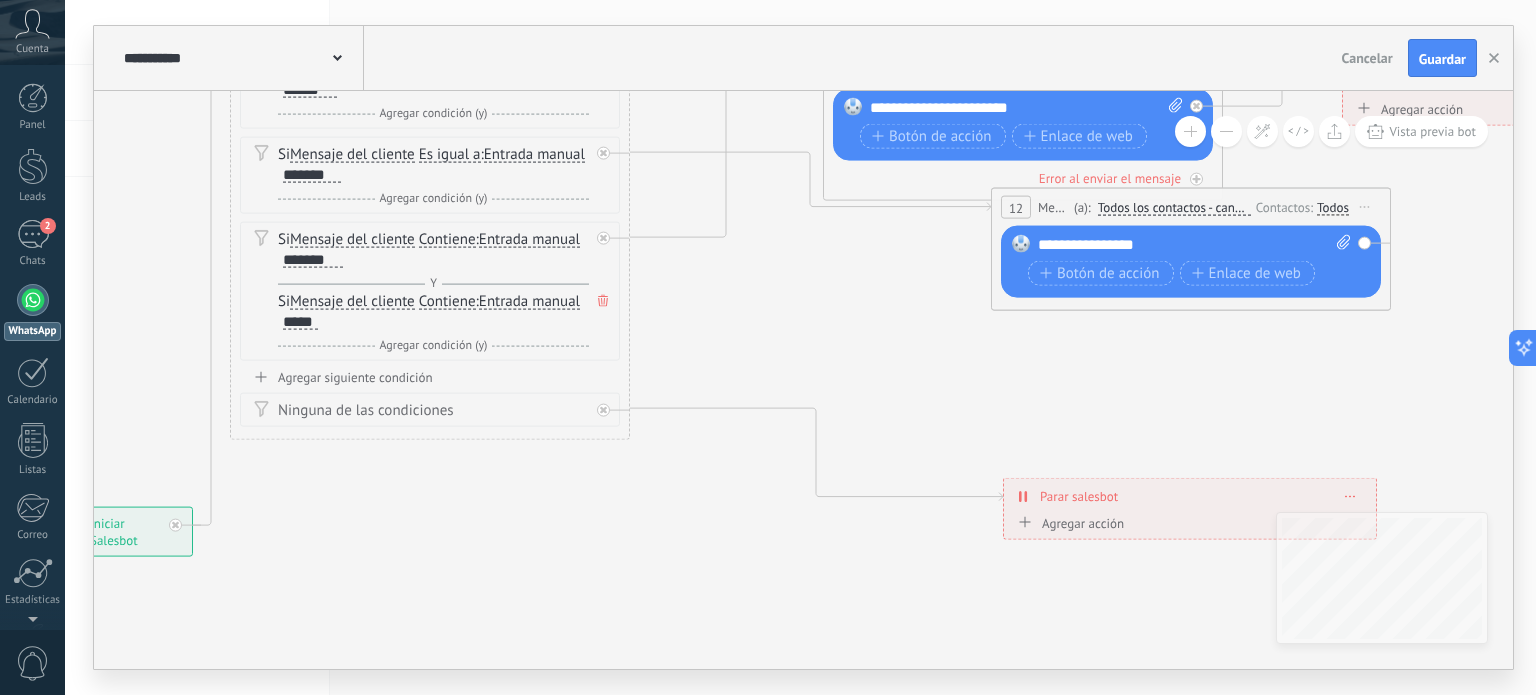 drag, startPoint x: 781, startPoint y: 493, endPoint x: 728, endPoint y: 477, distance: 55.362442 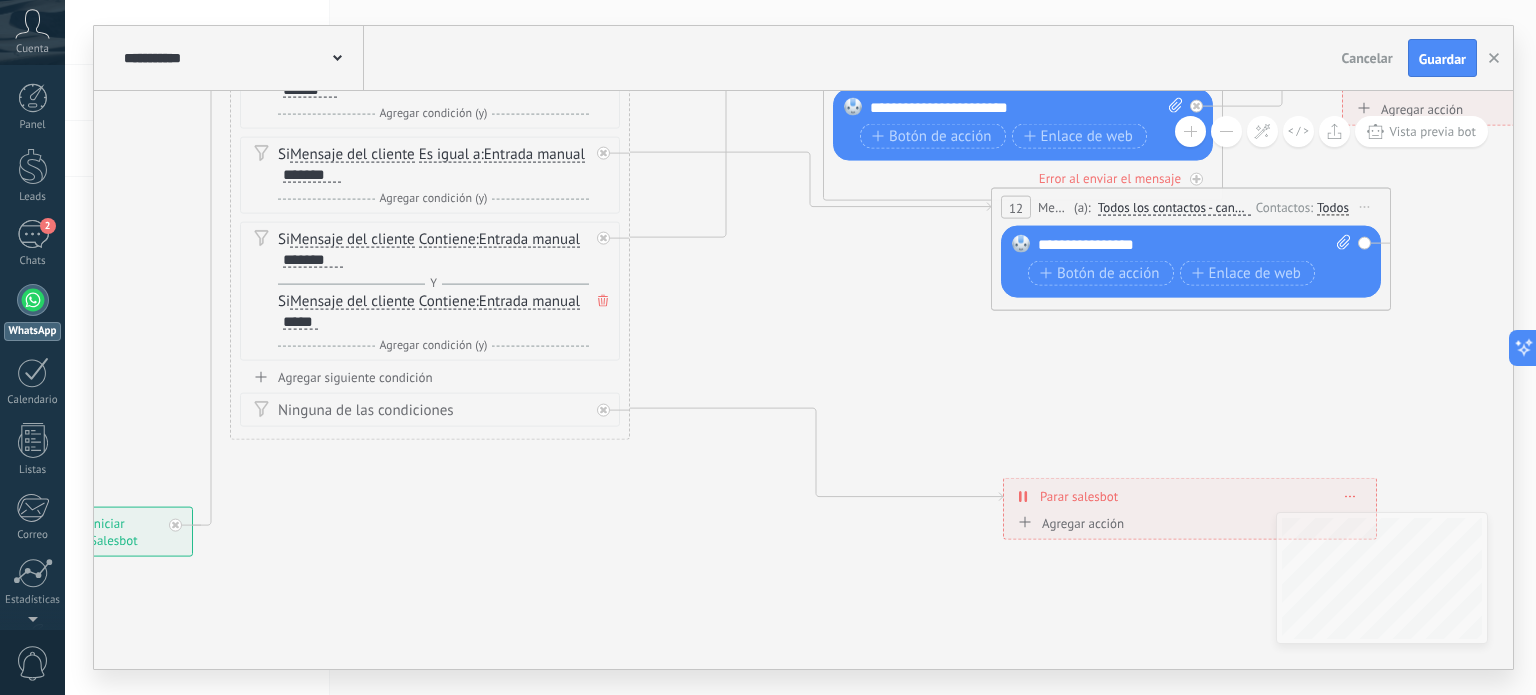 click 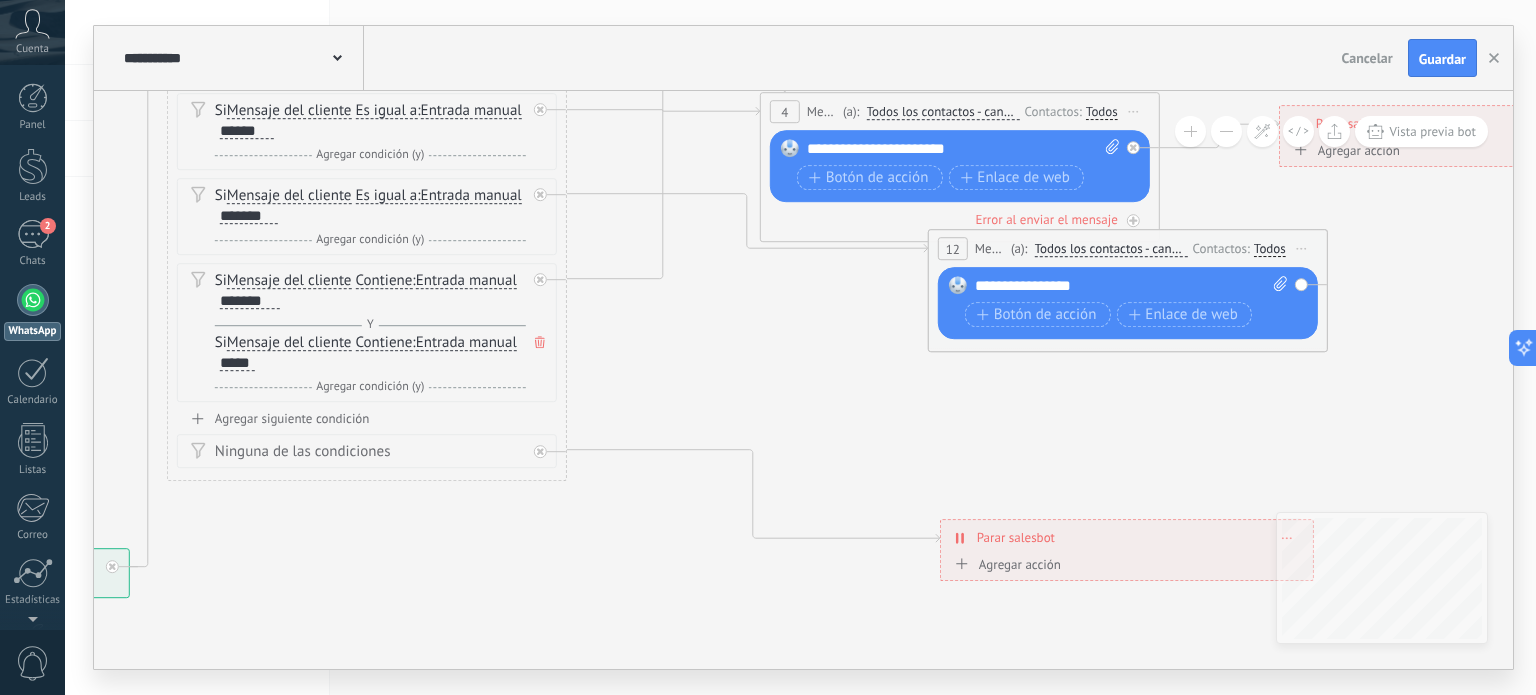 drag, startPoint x: 717, startPoint y: 353, endPoint x: 712, endPoint y: 383, distance: 30.413813 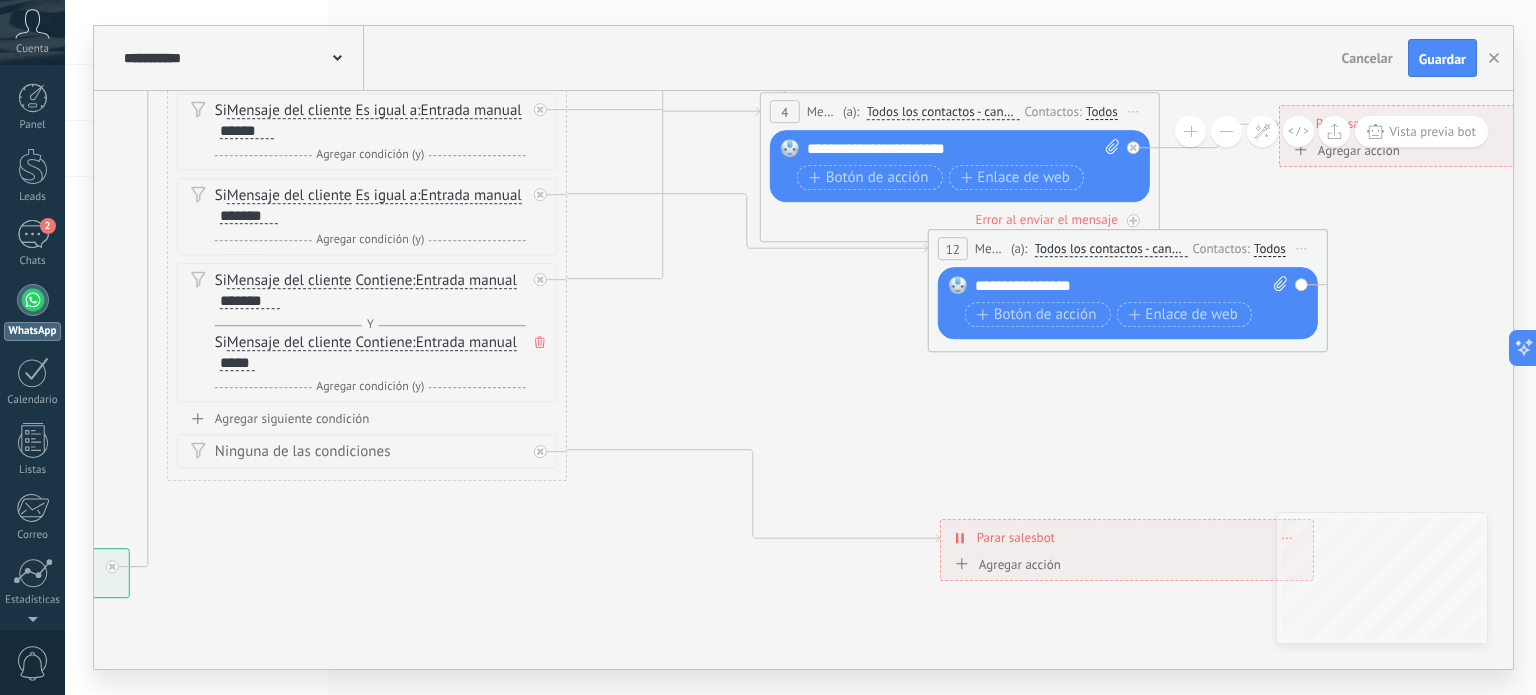 click 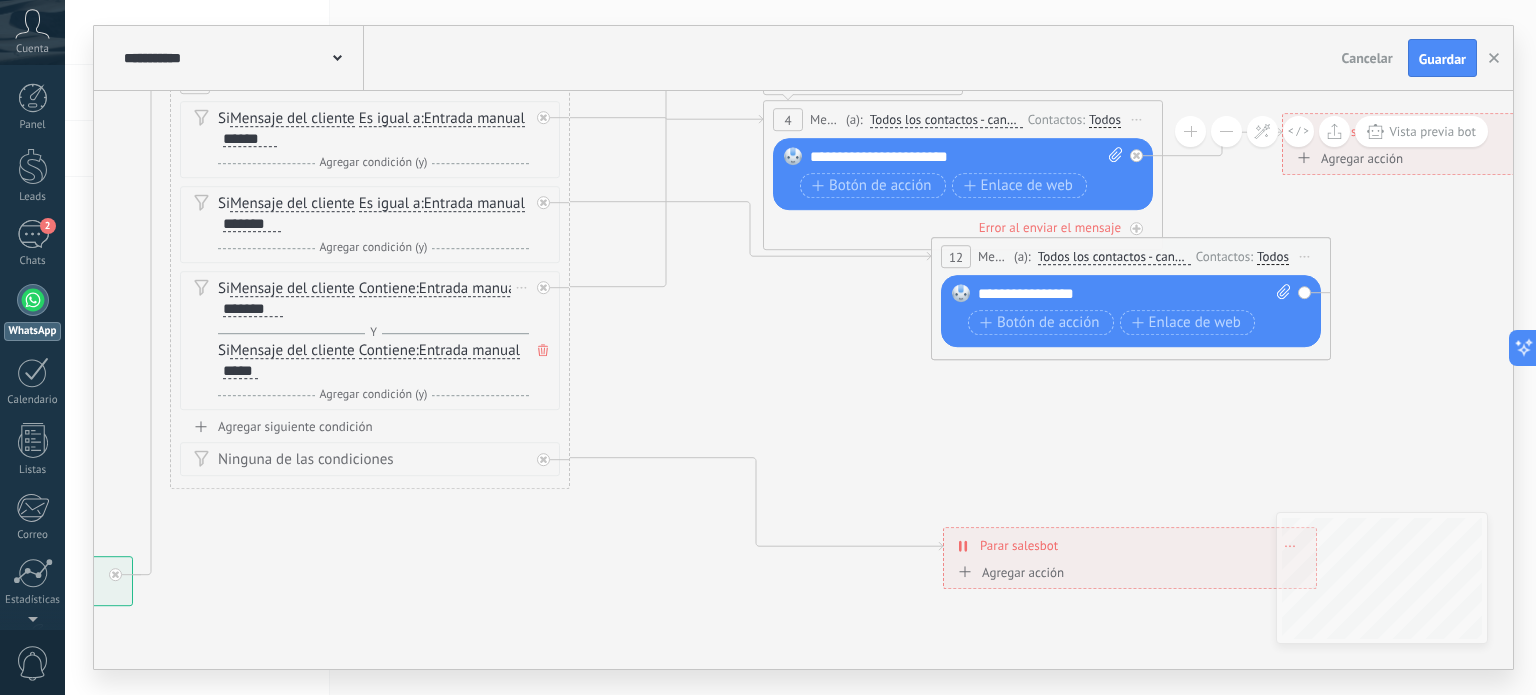 click 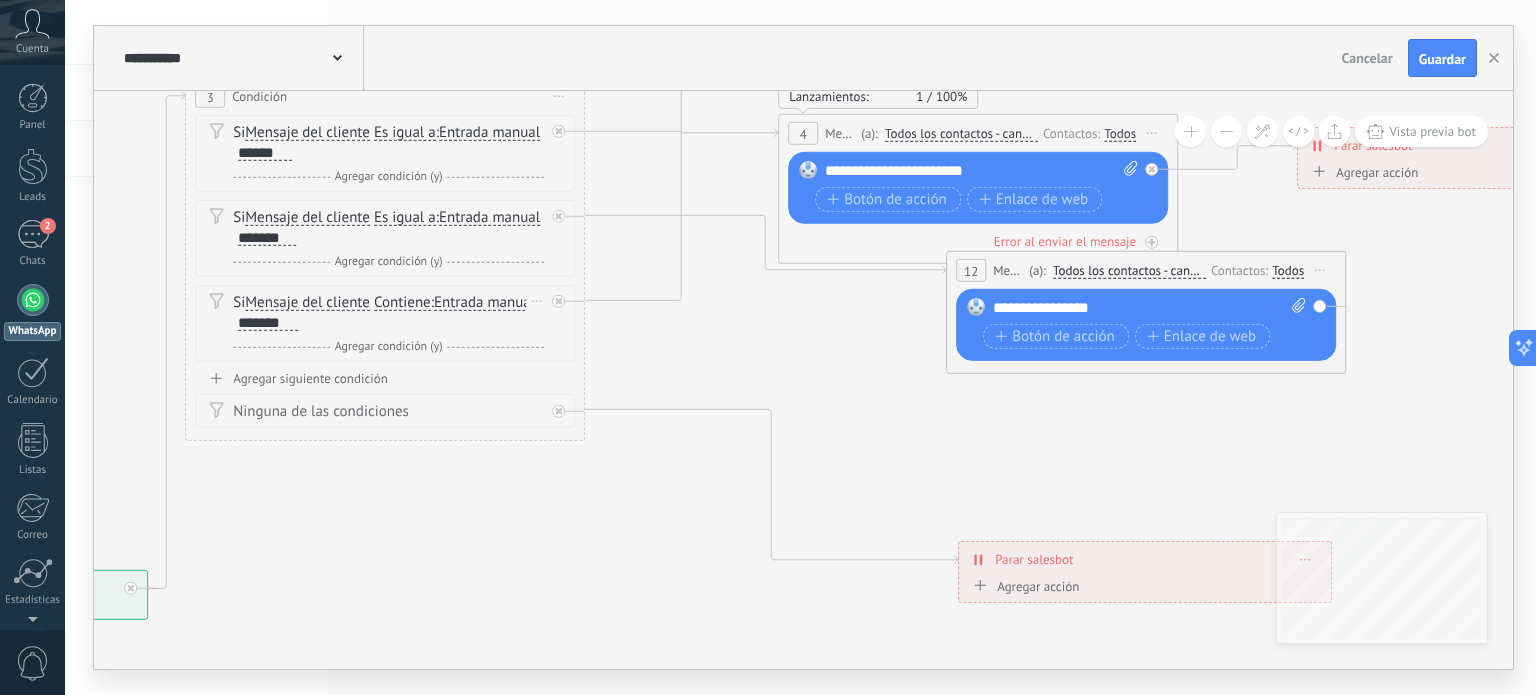 drag, startPoint x: 603, startPoint y: 362, endPoint x: 826, endPoint y: 456, distance: 242.00206 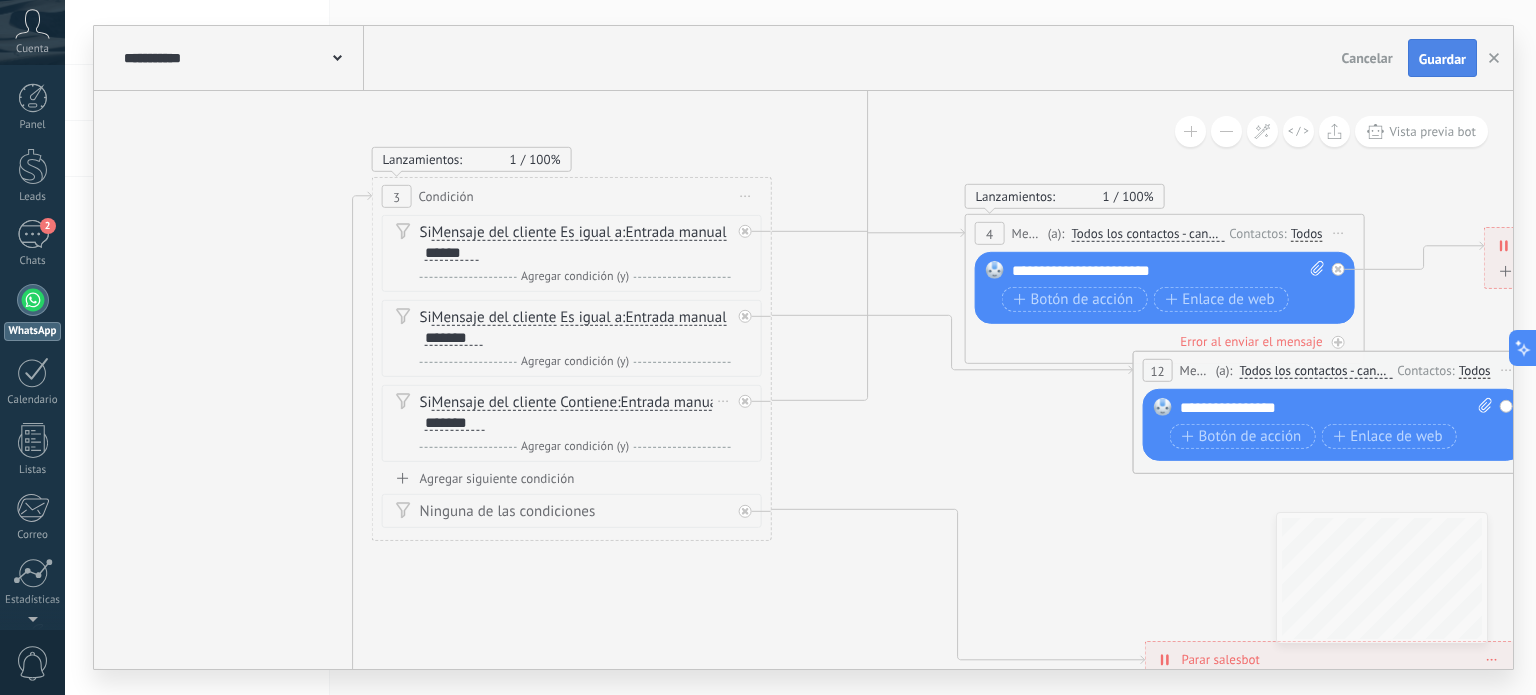 click on "Guardar" at bounding box center (1442, 59) 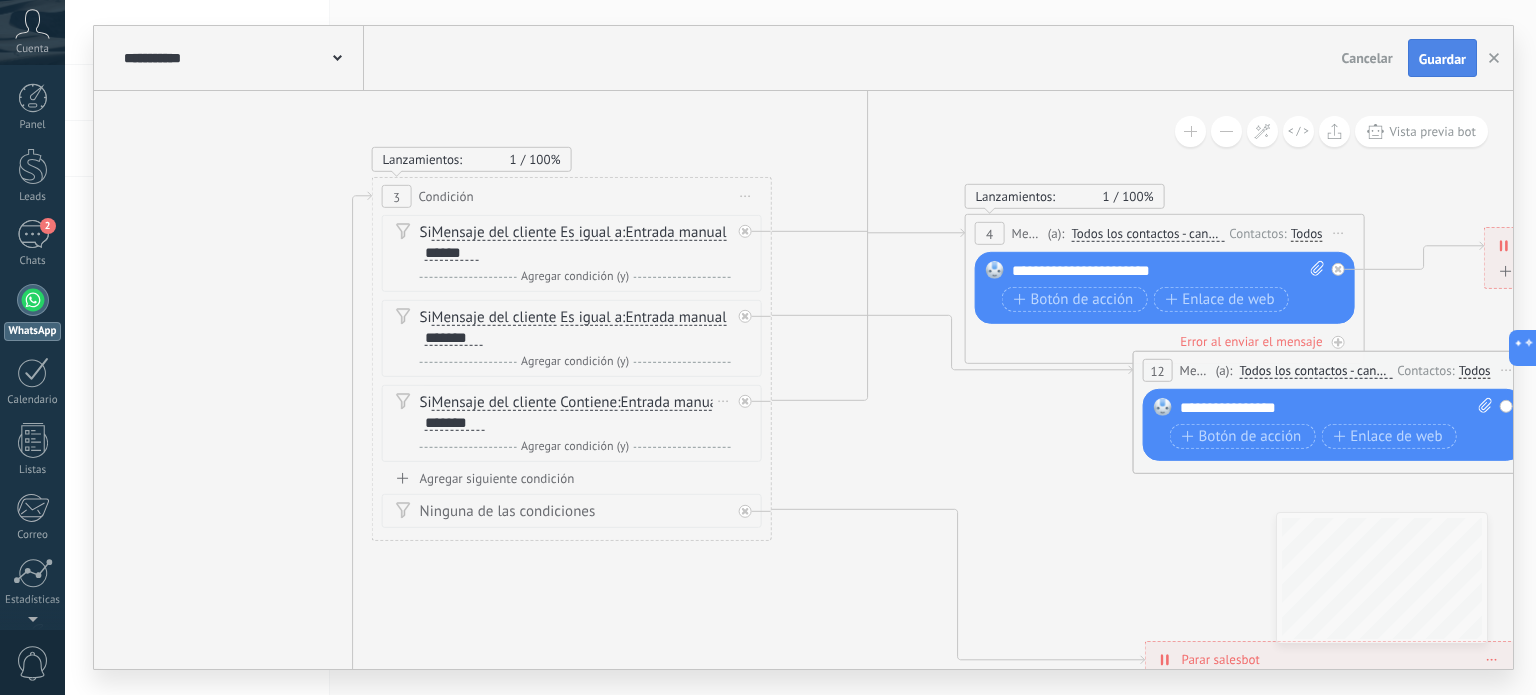 click on "Guardar" at bounding box center (1442, 59) 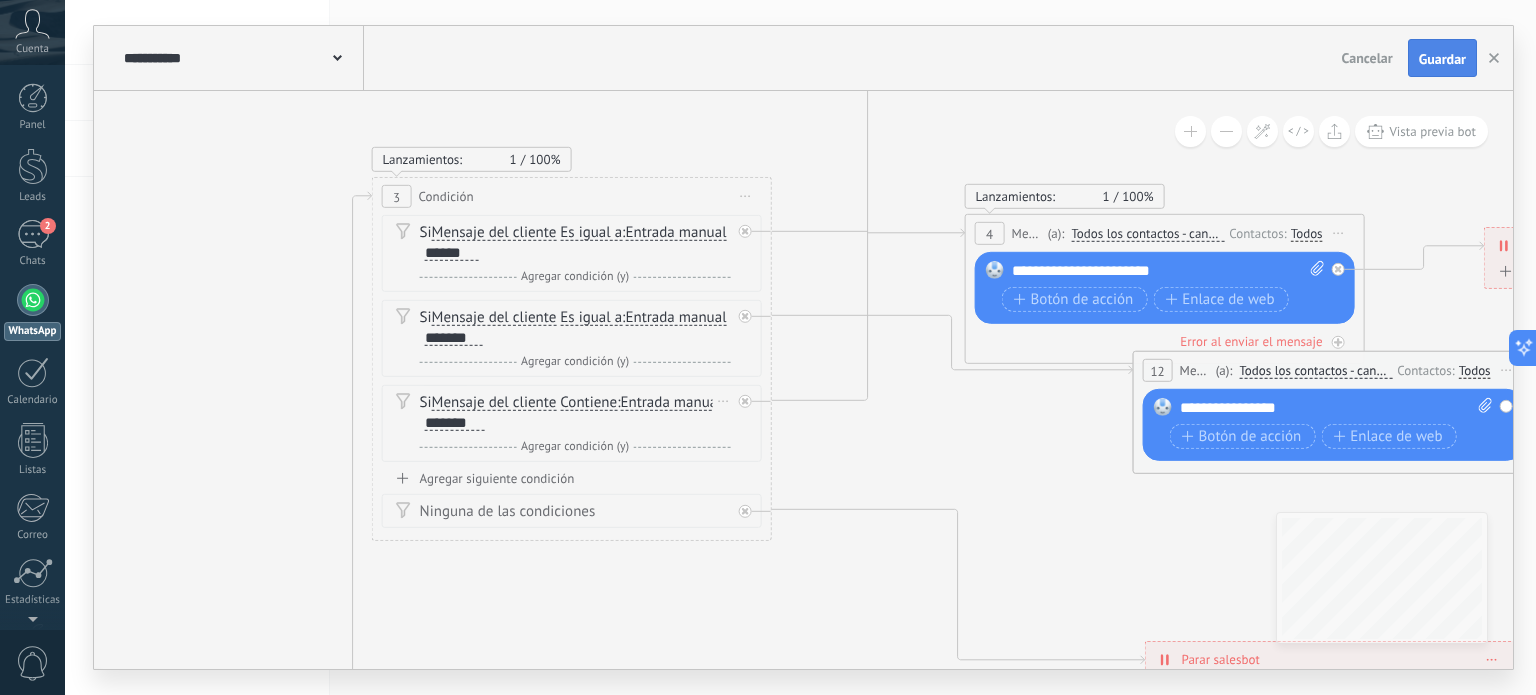 click on "Guardar" at bounding box center (1442, 59) 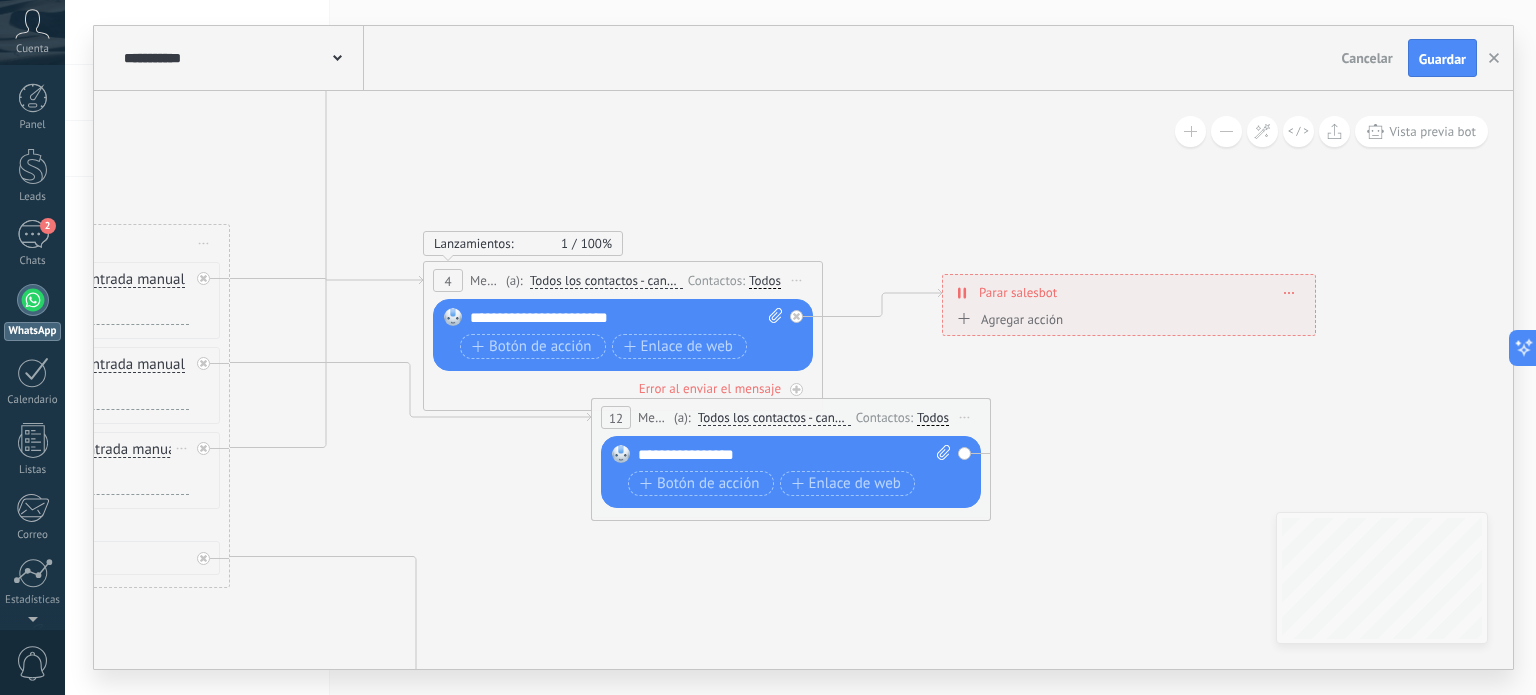 drag, startPoint x: 1384, startPoint y: 192, endPoint x: 812, endPoint y: 259, distance: 575.9106 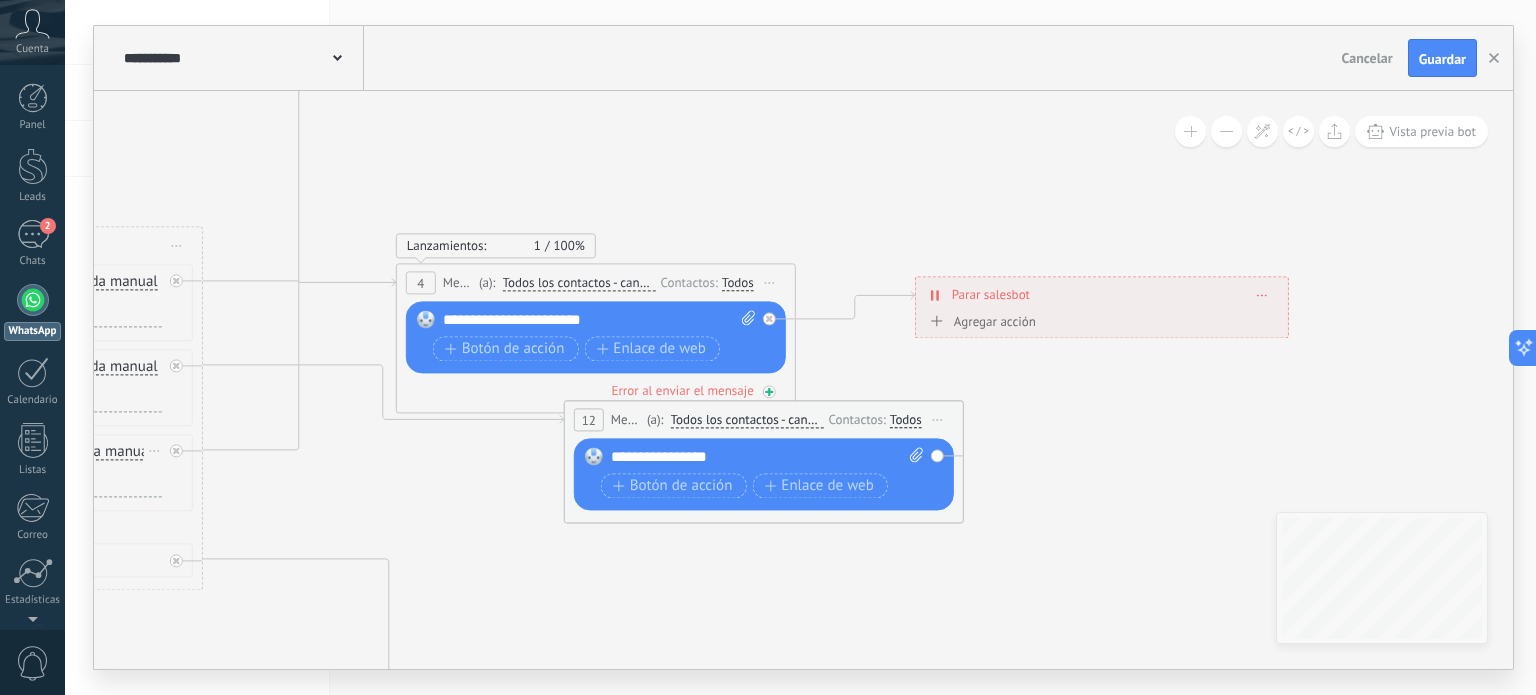 click at bounding box center (769, 392) 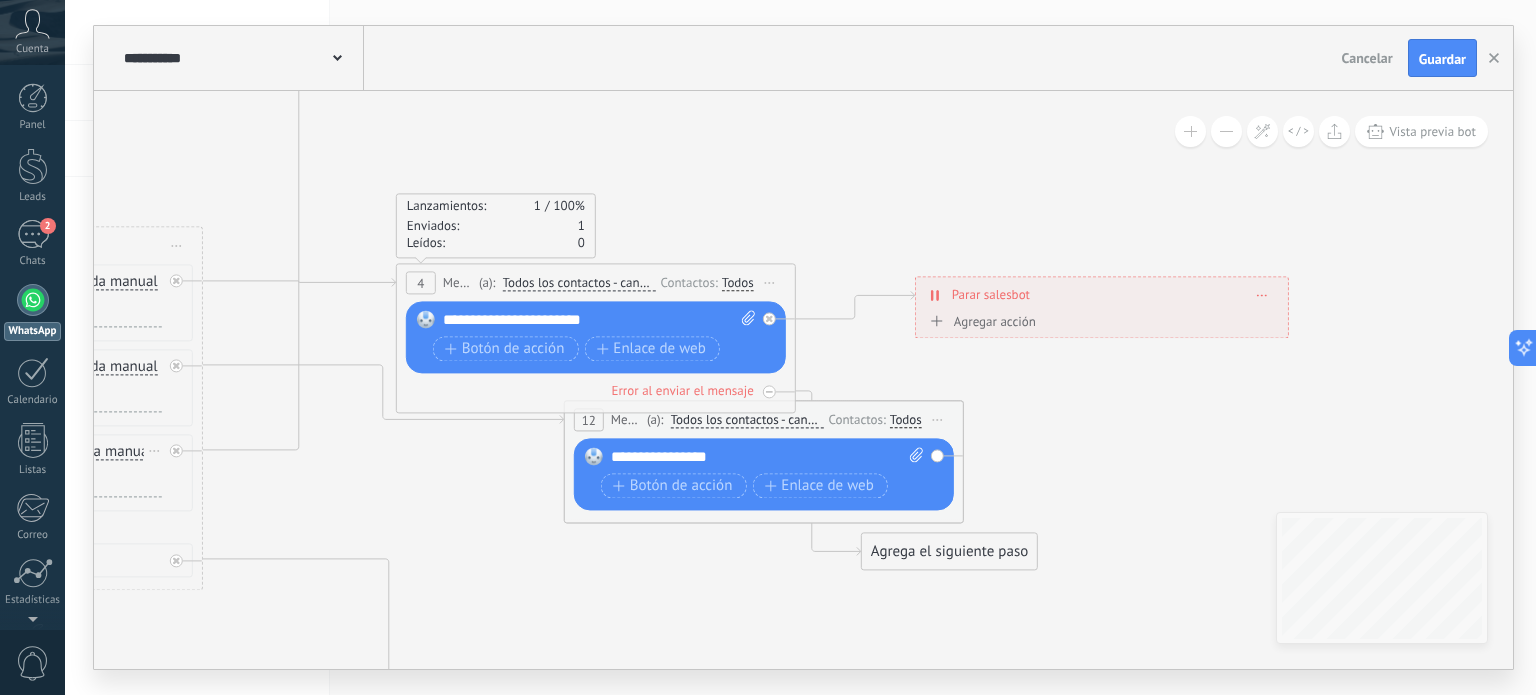 drag, startPoint x: 984, startPoint y: 569, endPoint x: 1012, endPoint y: 515, distance: 60.827625 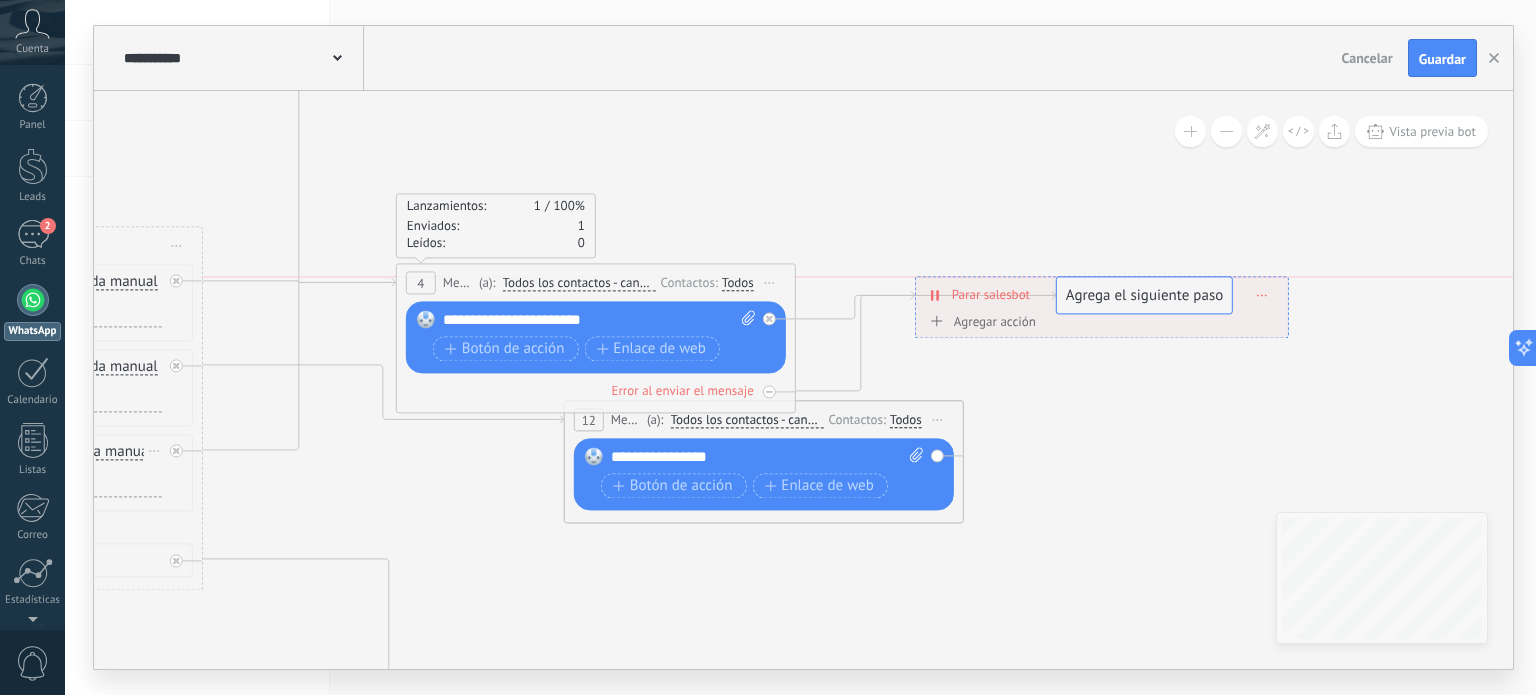 drag, startPoint x: 975, startPoint y: 566, endPoint x: 1170, endPoint y: 308, distance: 323.40222 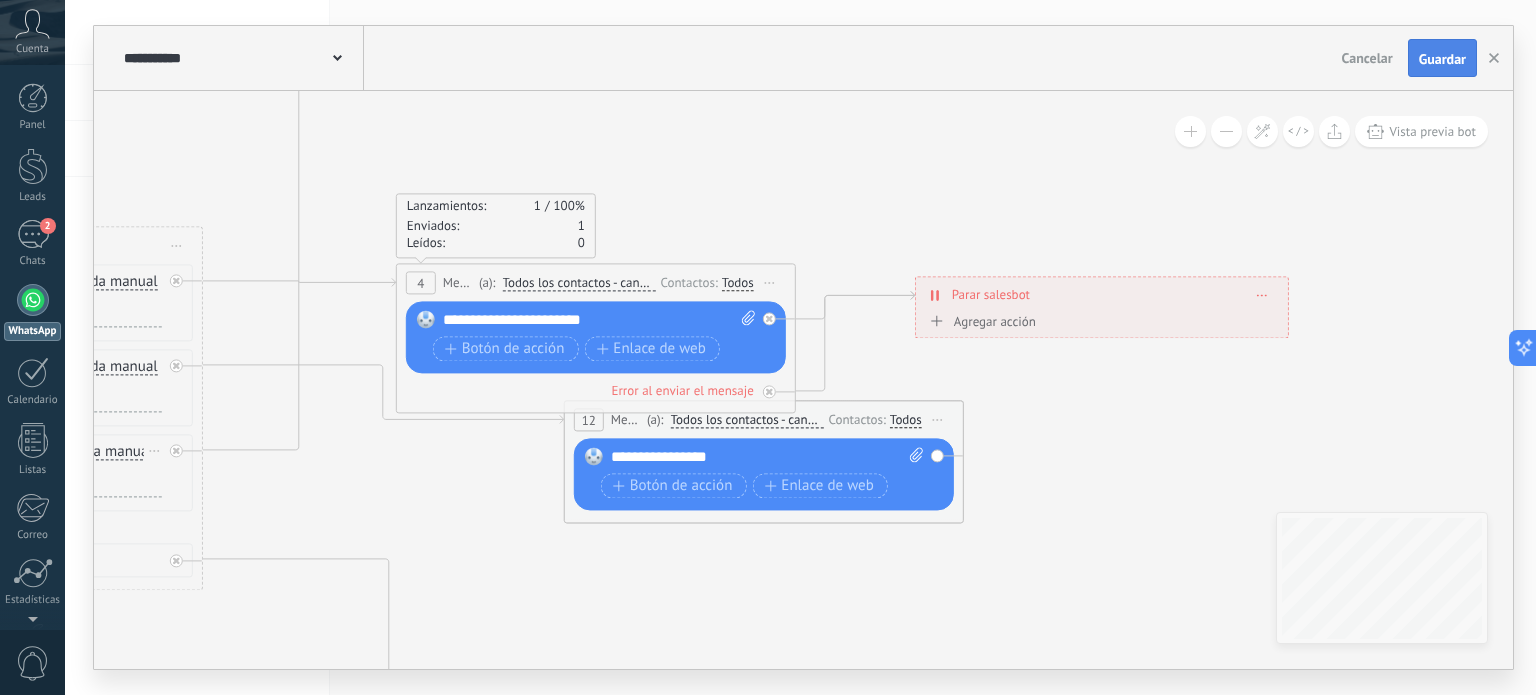 click on "Guardar" at bounding box center (1442, 59) 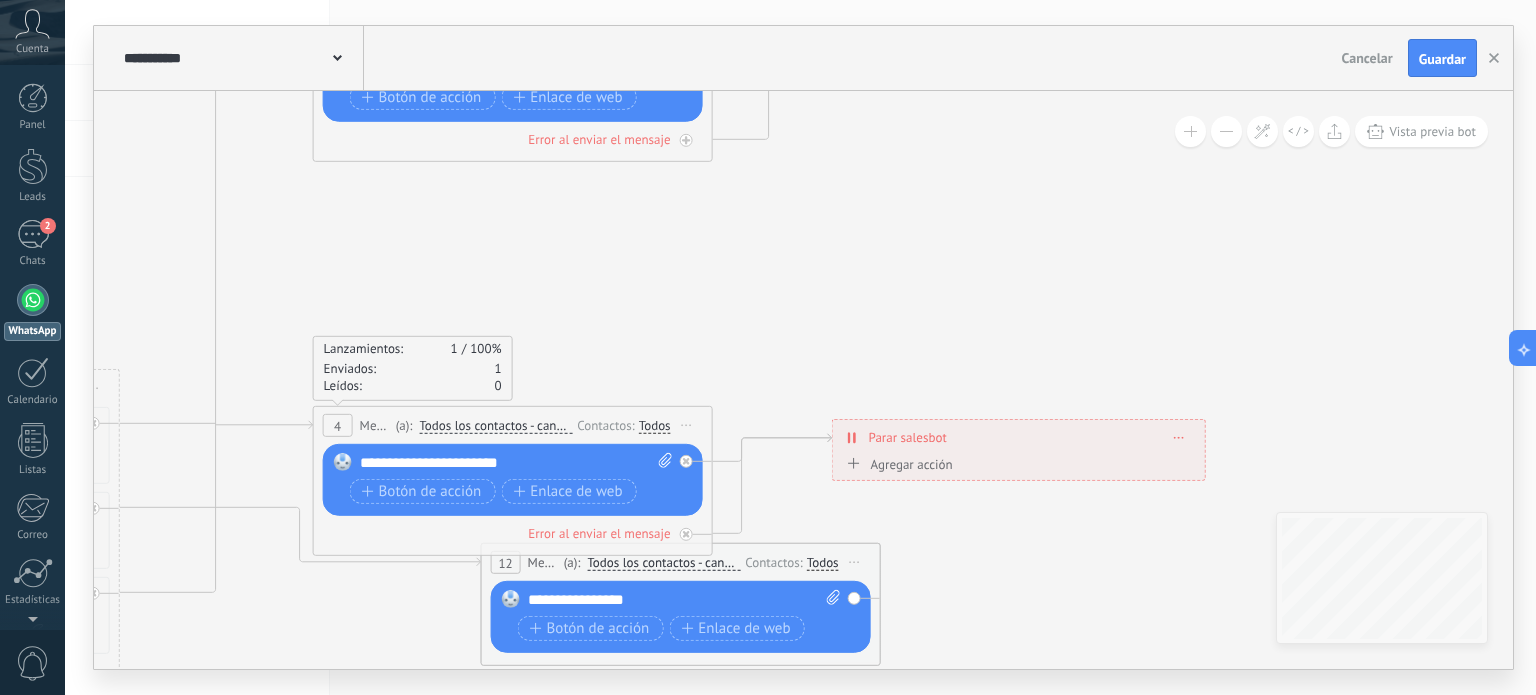 drag, startPoint x: 889, startPoint y: 243, endPoint x: 801, endPoint y: 418, distance: 195.88007 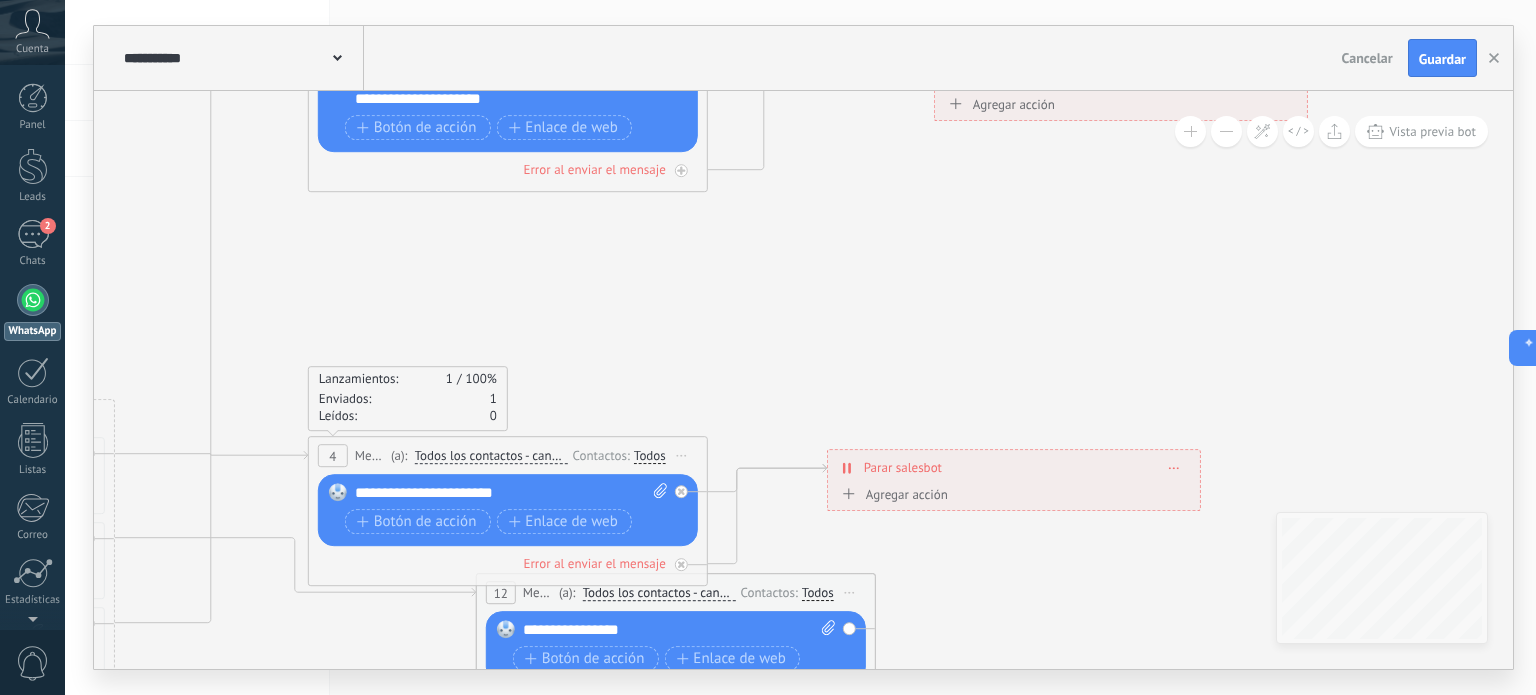 drag, startPoint x: 868, startPoint y: 275, endPoint x: 783, endPoint y: 385, distance: 139.01439 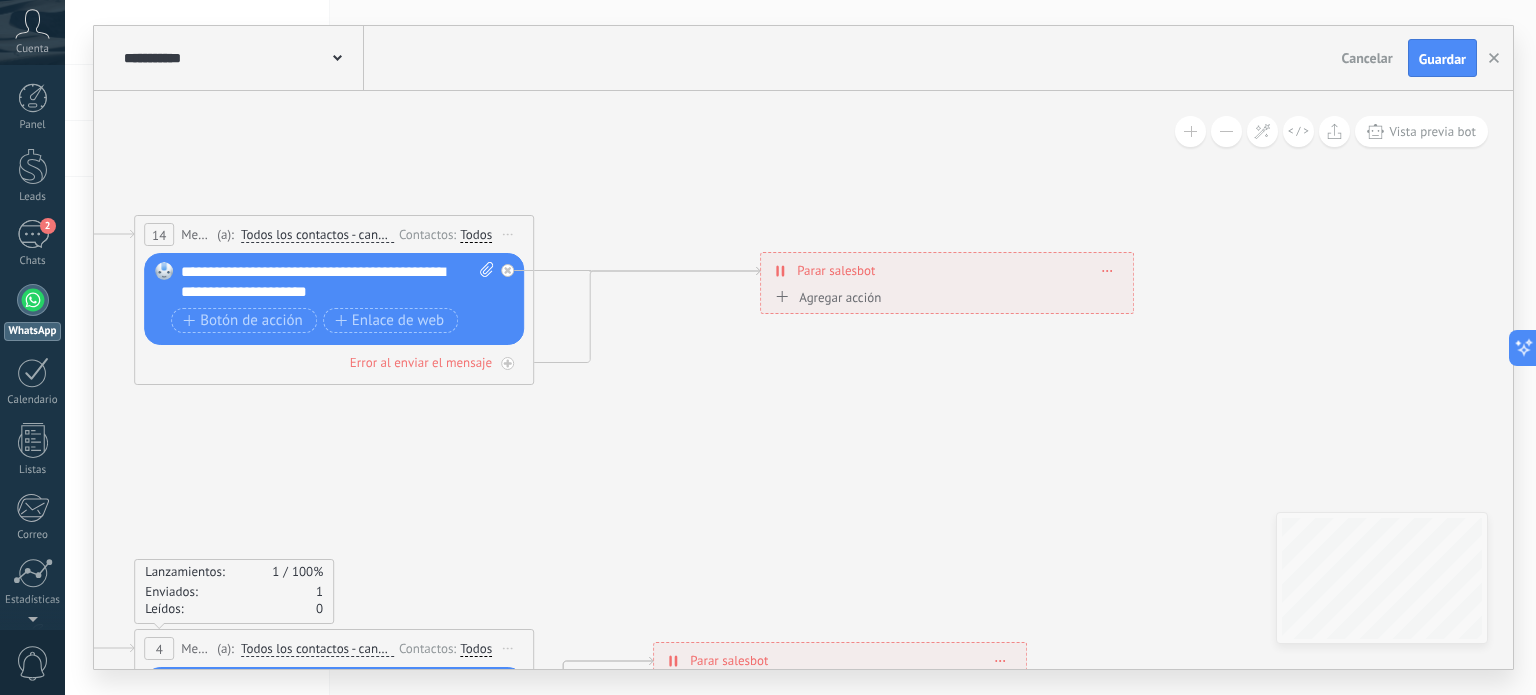 drag, startPoint x: 796, startPoint y: 327, endPoint x: 730, endPoint y: 401, distance: 99.15644 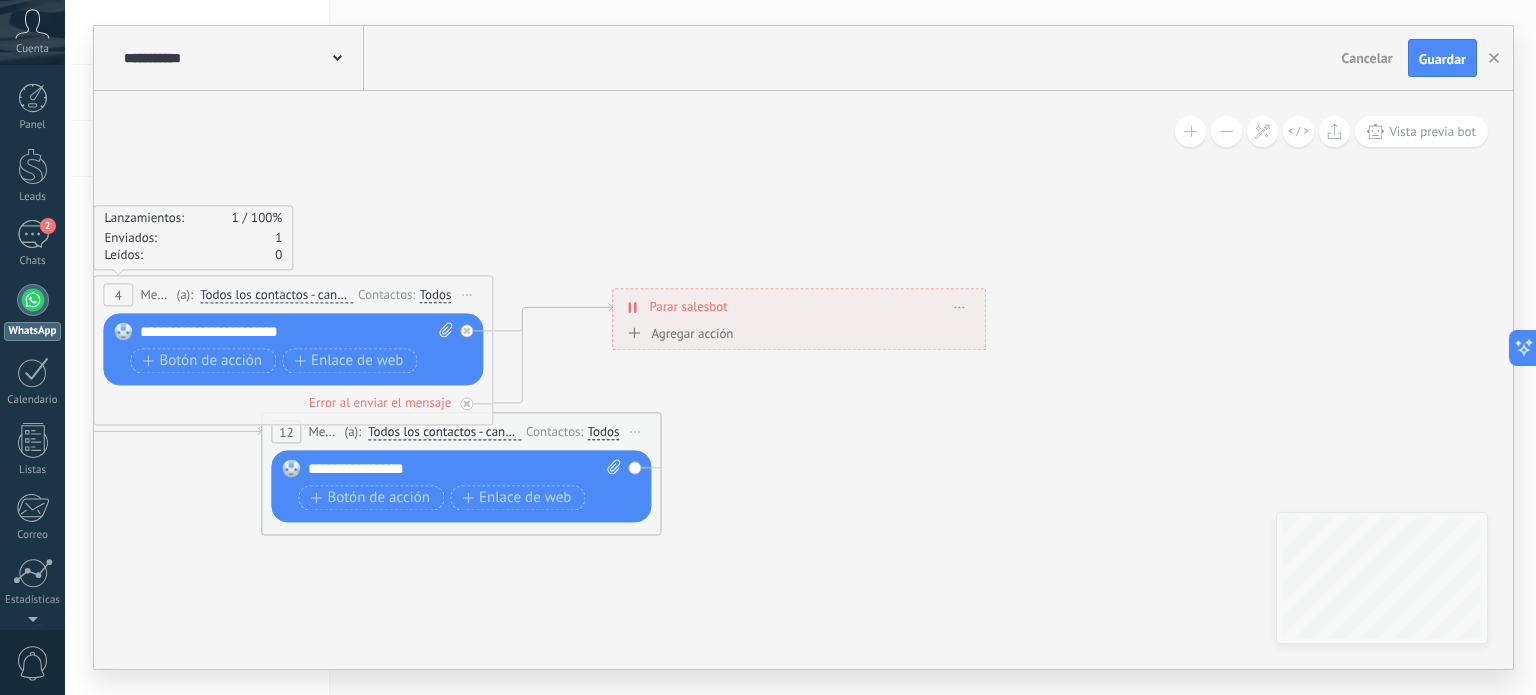 drag, startPoint x: 737, startPoint y: 391, endPoint x: 696, endPoint y: 38, distance: 355.37305 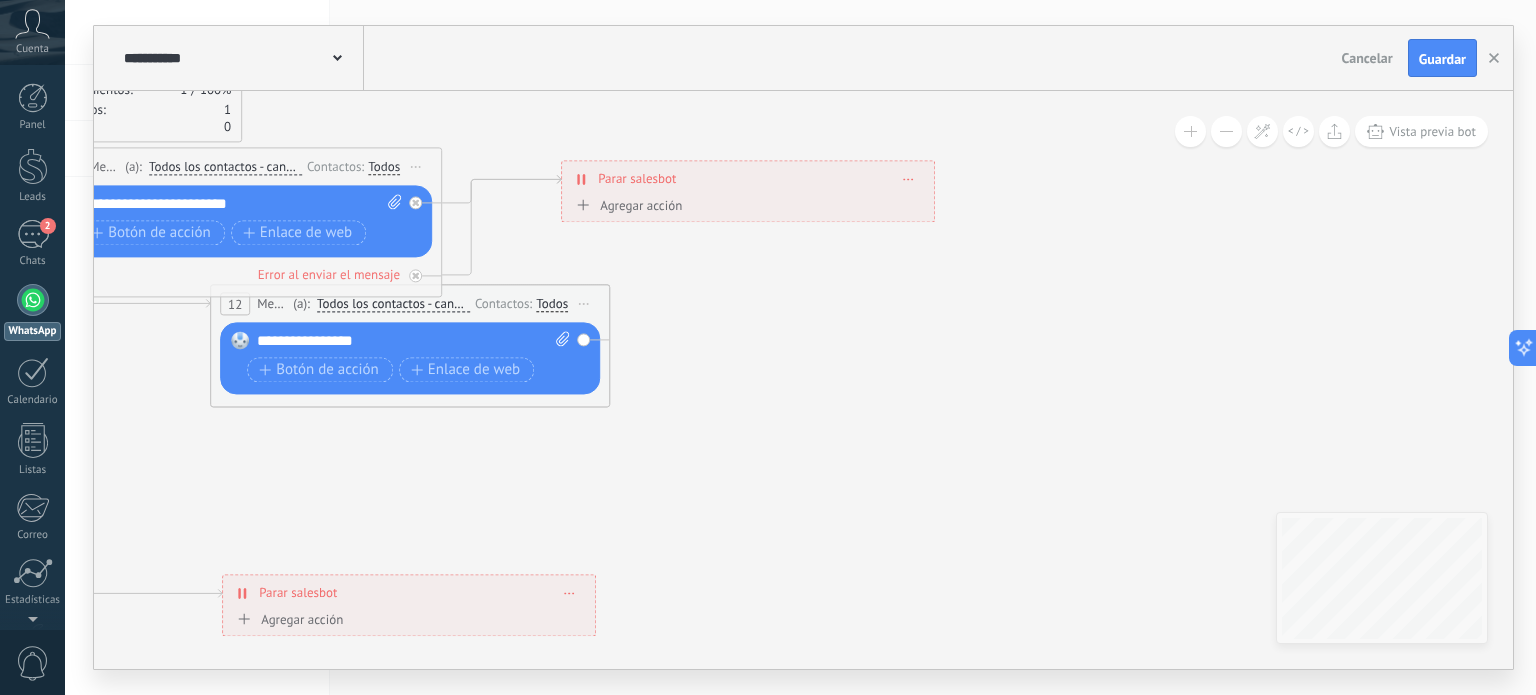 drag, startPoint x: 753, startPoint y: 155, endPoint x: 750, endPoint y: 142, distance: 13.341664 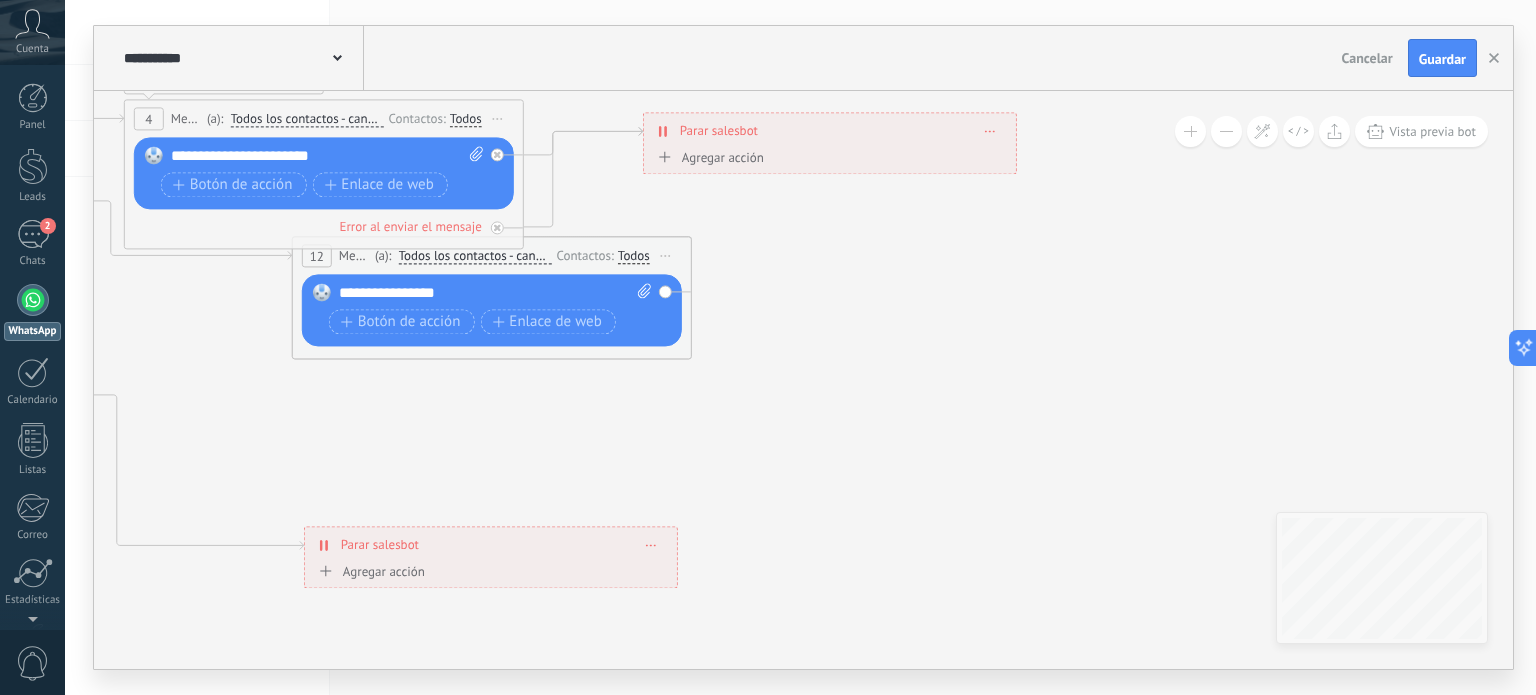 drag, startPoint x: 758, startPoint y: 328, endPoint x: 968, endPoint y: 260, distance: 220.73514 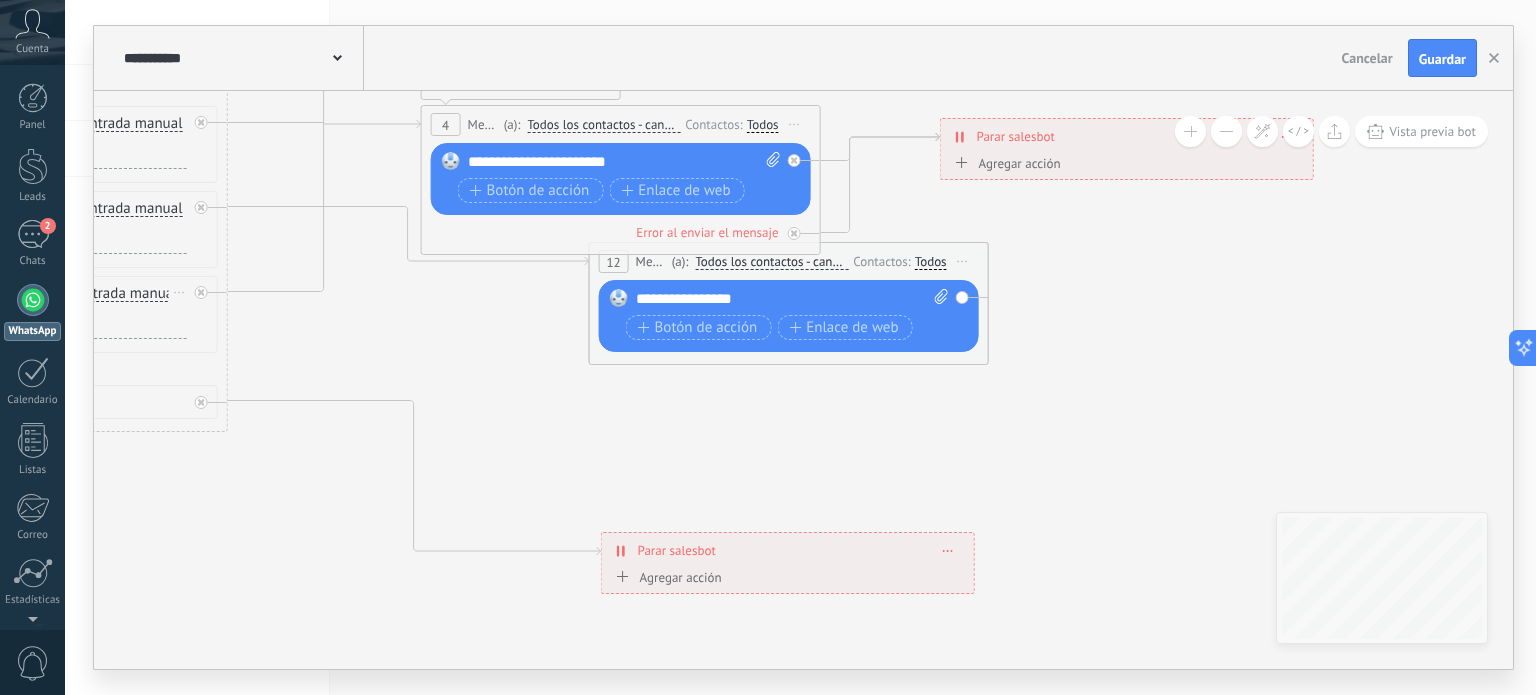 drag, startPoint x: 920, startPoint y: 270, endPoint x: 1095, endPoint y: 297, distance: 177.0706 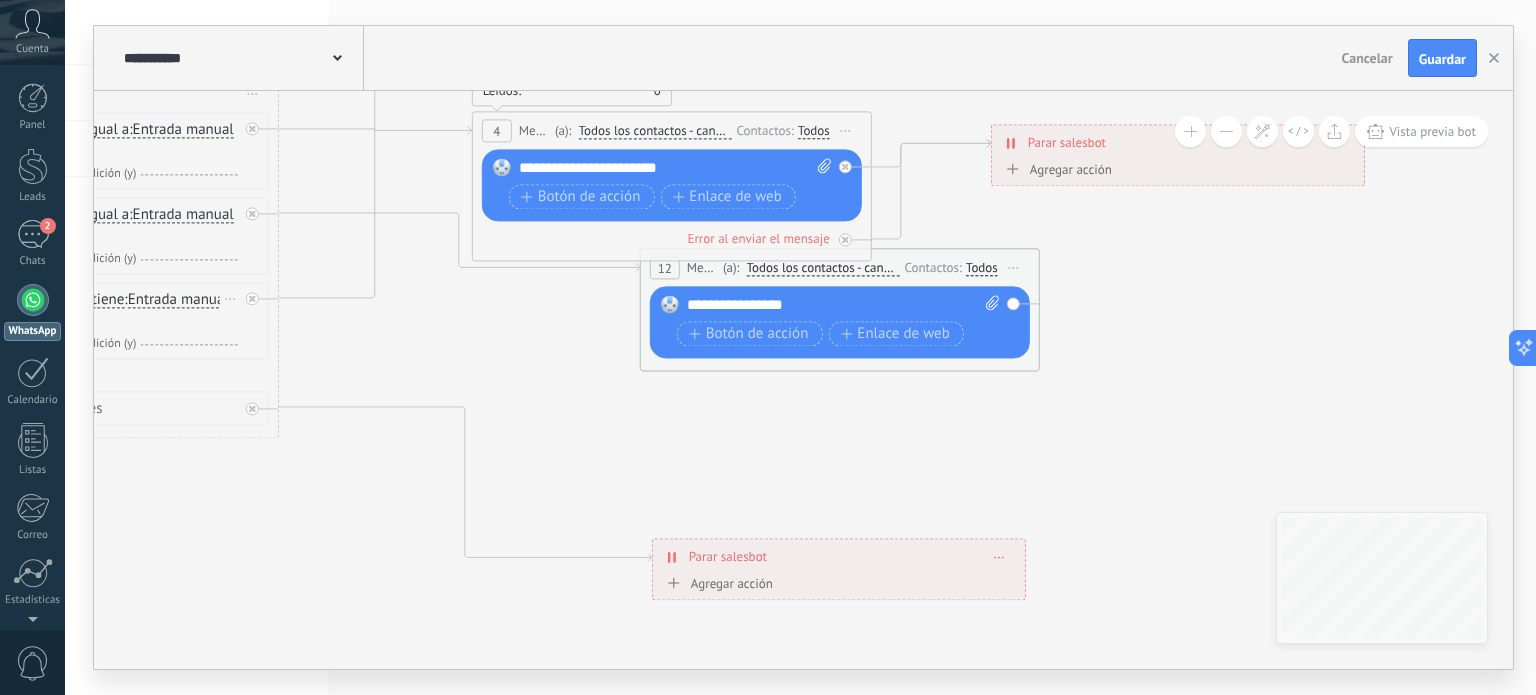 click 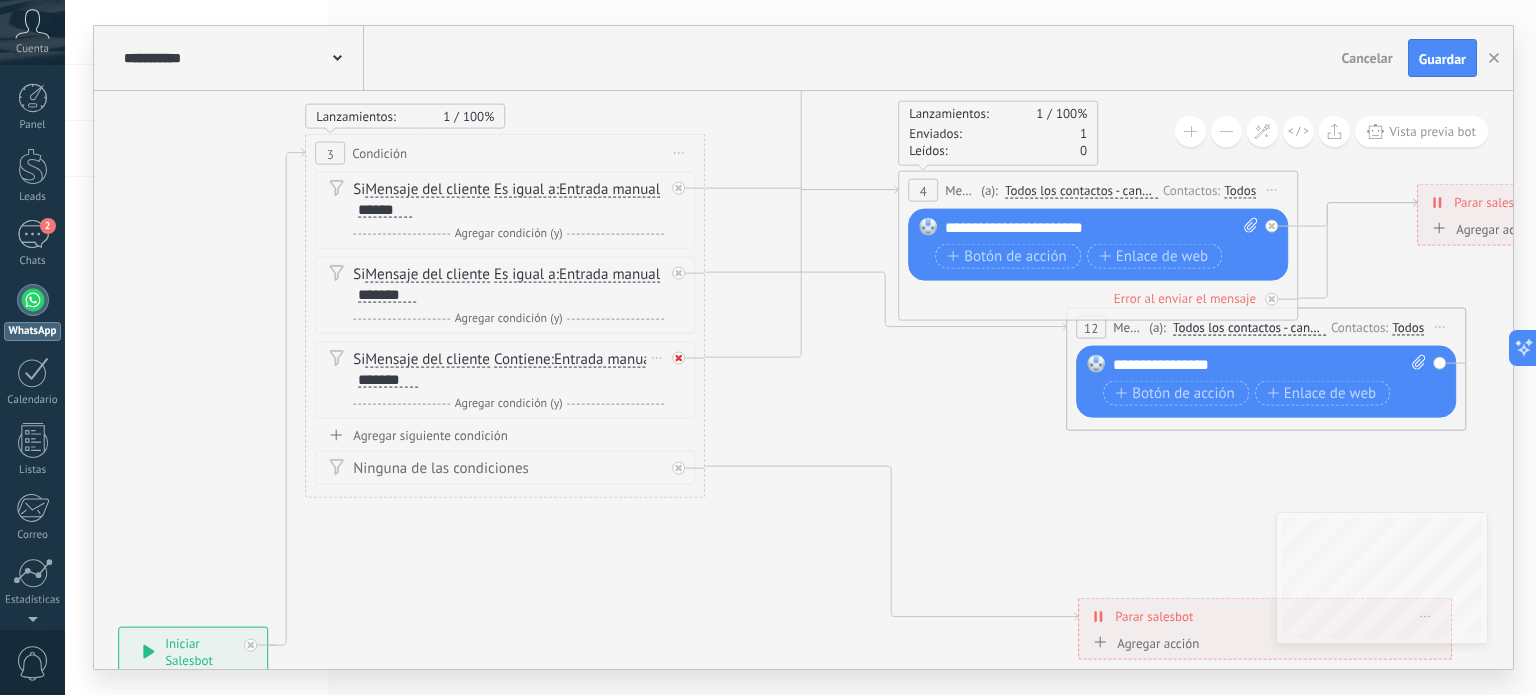 click 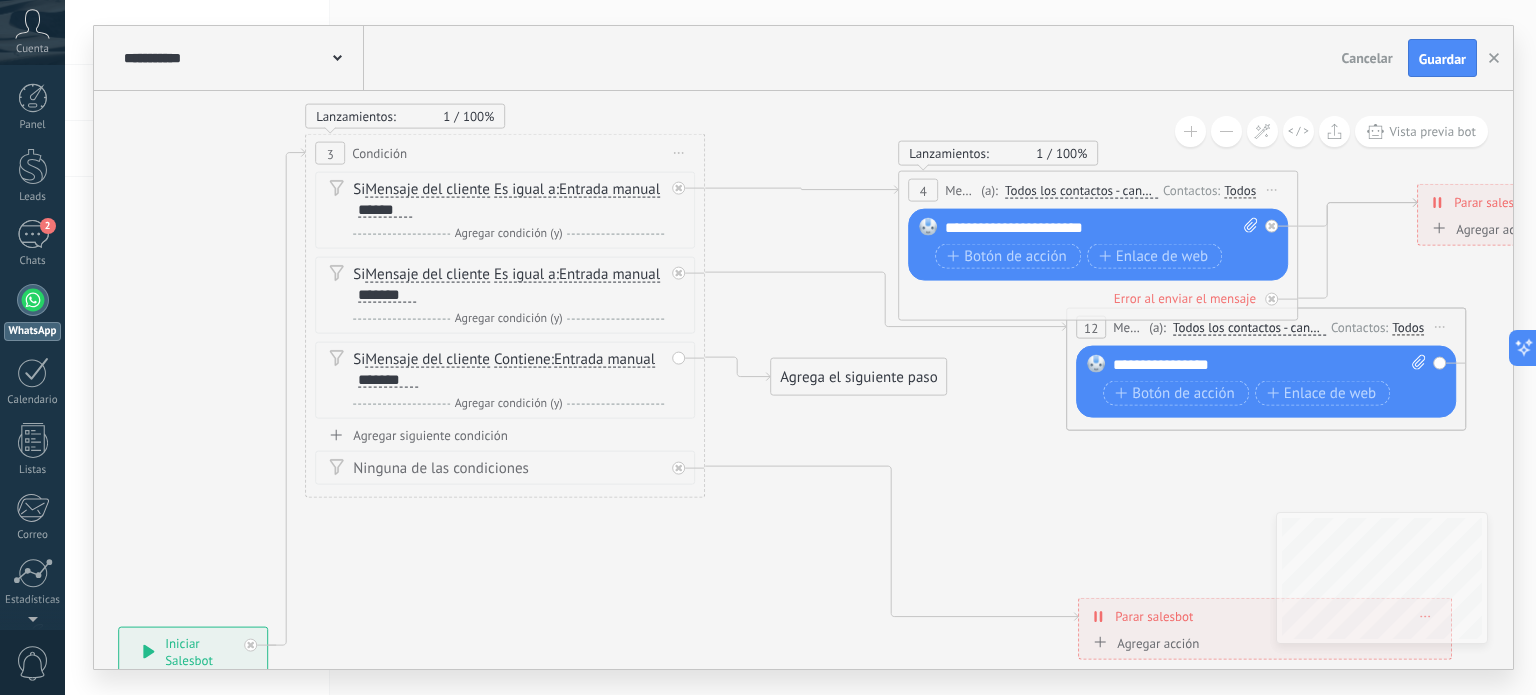 click on "Si
Mensaje del cliente
Mensaje del cliente
Emoción de la conversación
Comentario del cliente
El cliente
Código de chat activo
Mensajero de chat activo
Fuente de cliente potencial
Estado de la conversación
Estado de respuesta
Estado de interacción
Lead: utm_content
de" at bounding box center (508, 370) 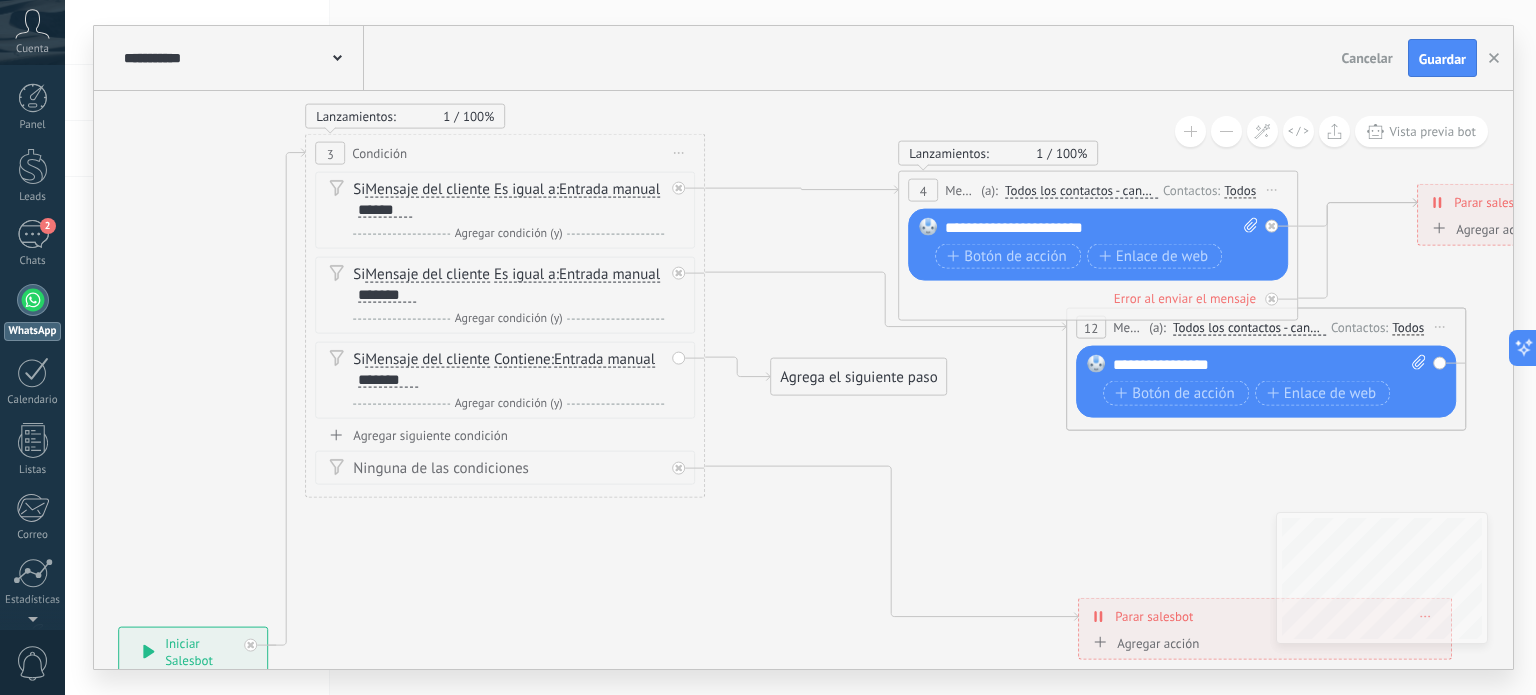 click on "Borrar" at bounding box center (657, 358) 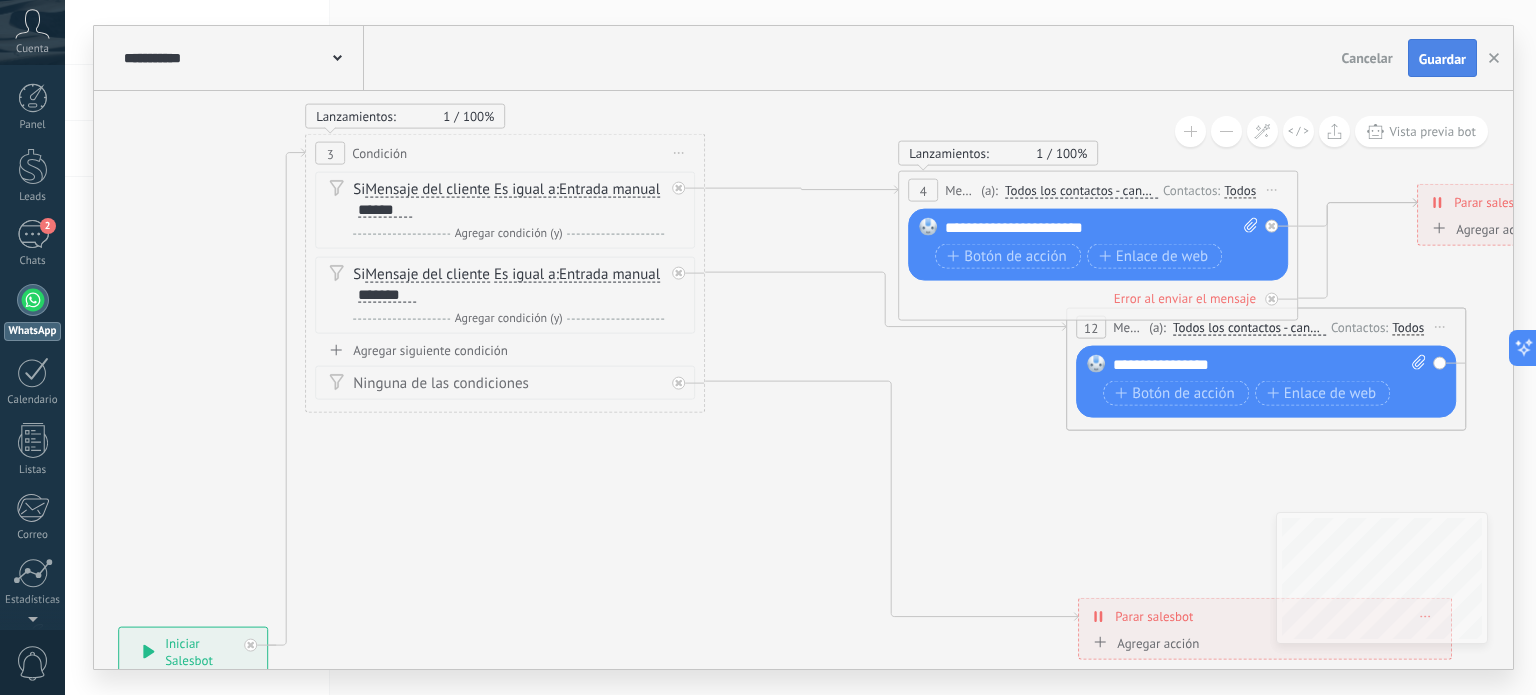 click on "Guardar" at bounding box center (1442, 59) 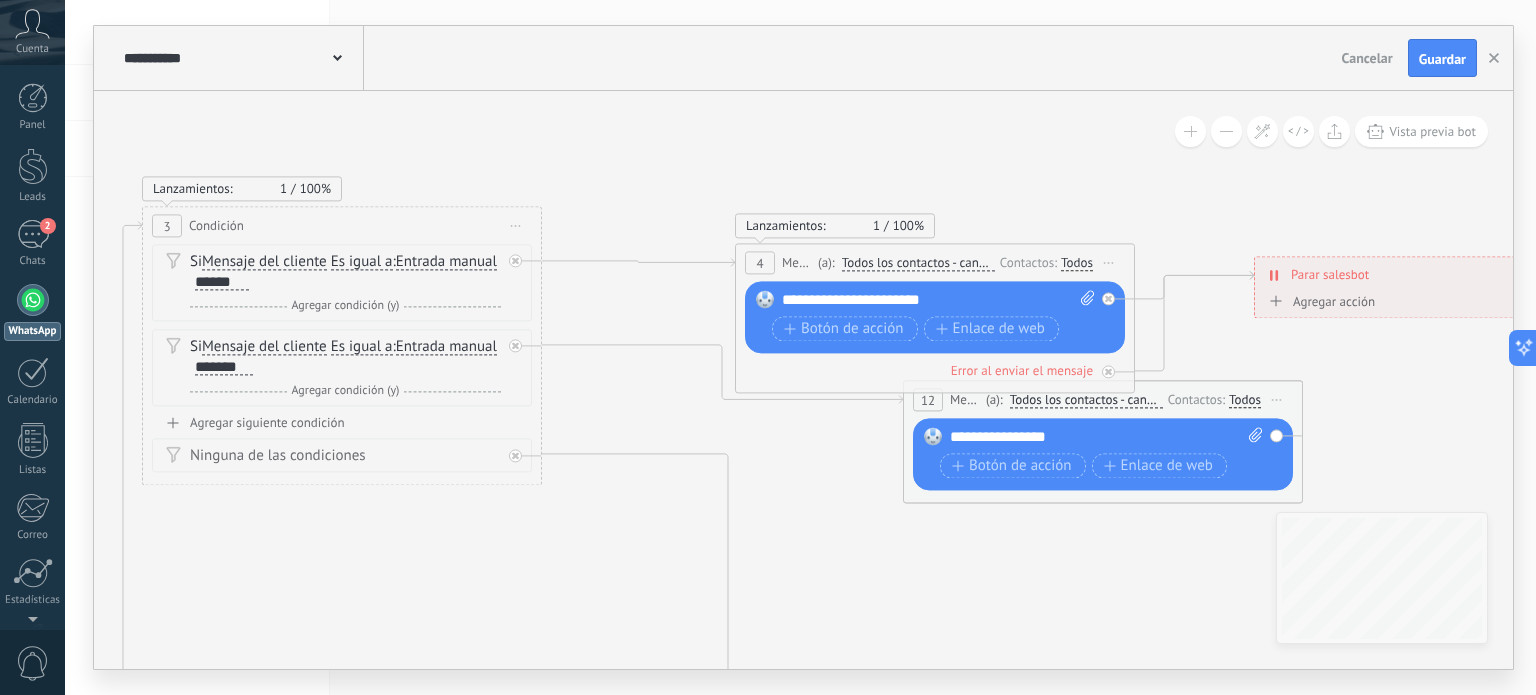 drag, startPoint x: 917, startPoint y: 386, endPoint x: 764, endPoint y: 460, distance: 169.95587 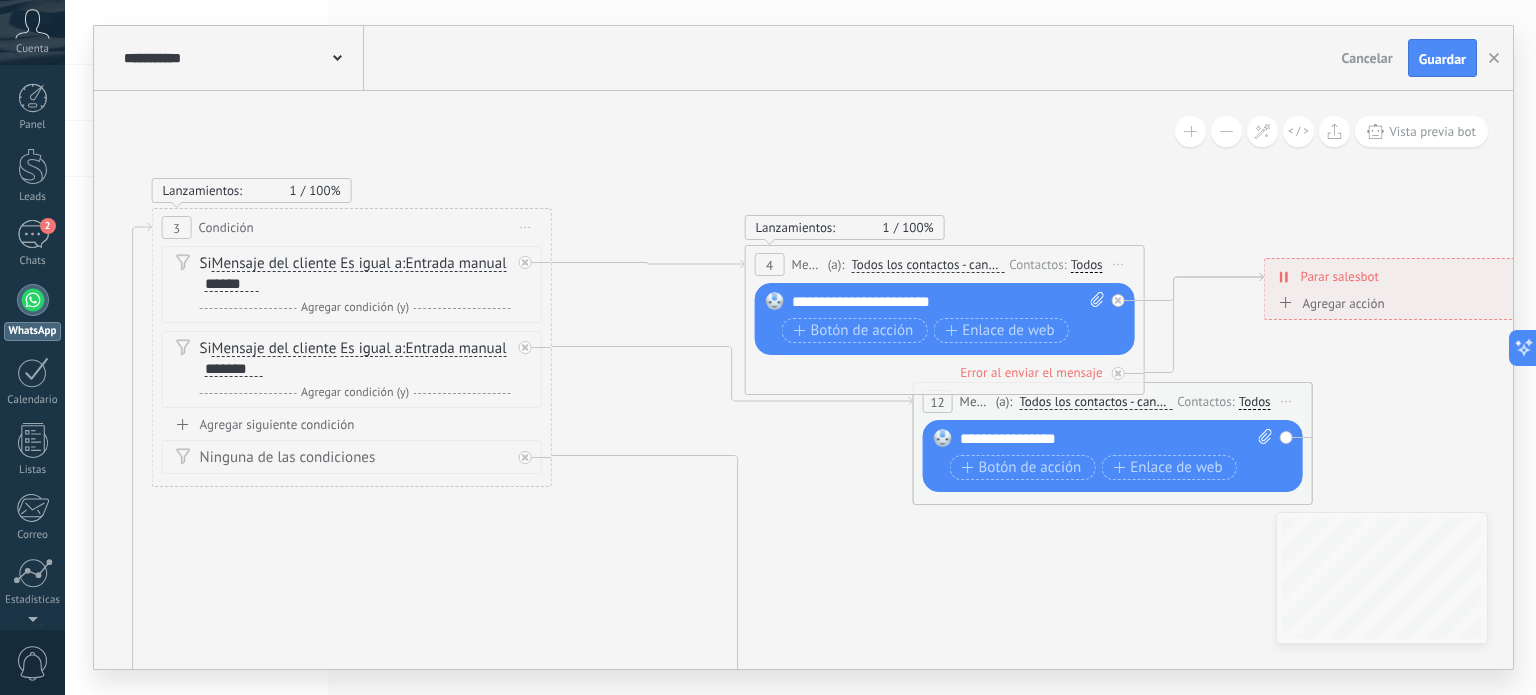 drag, startPoint x: 545, startPoint y: 419, endPoint x: 774, endPoint y: 451, distance: 231.225 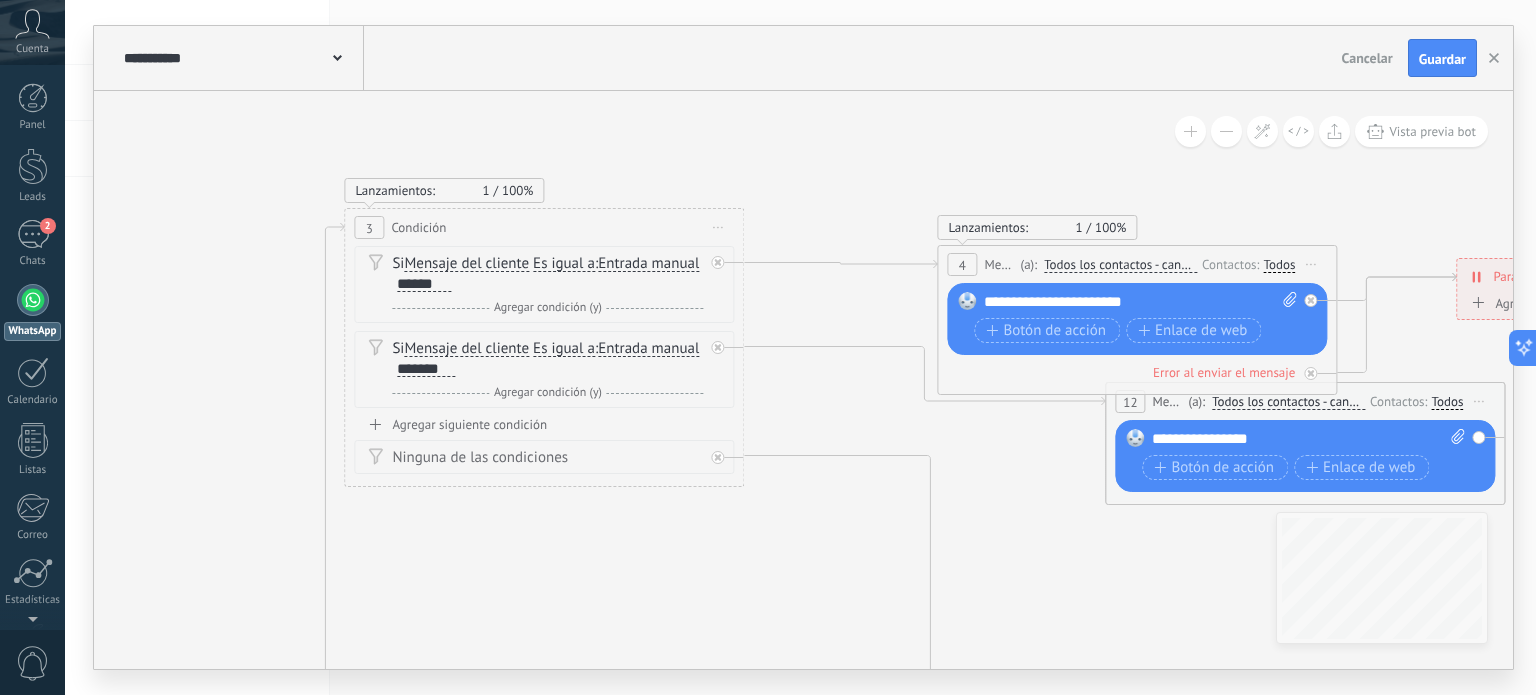 click 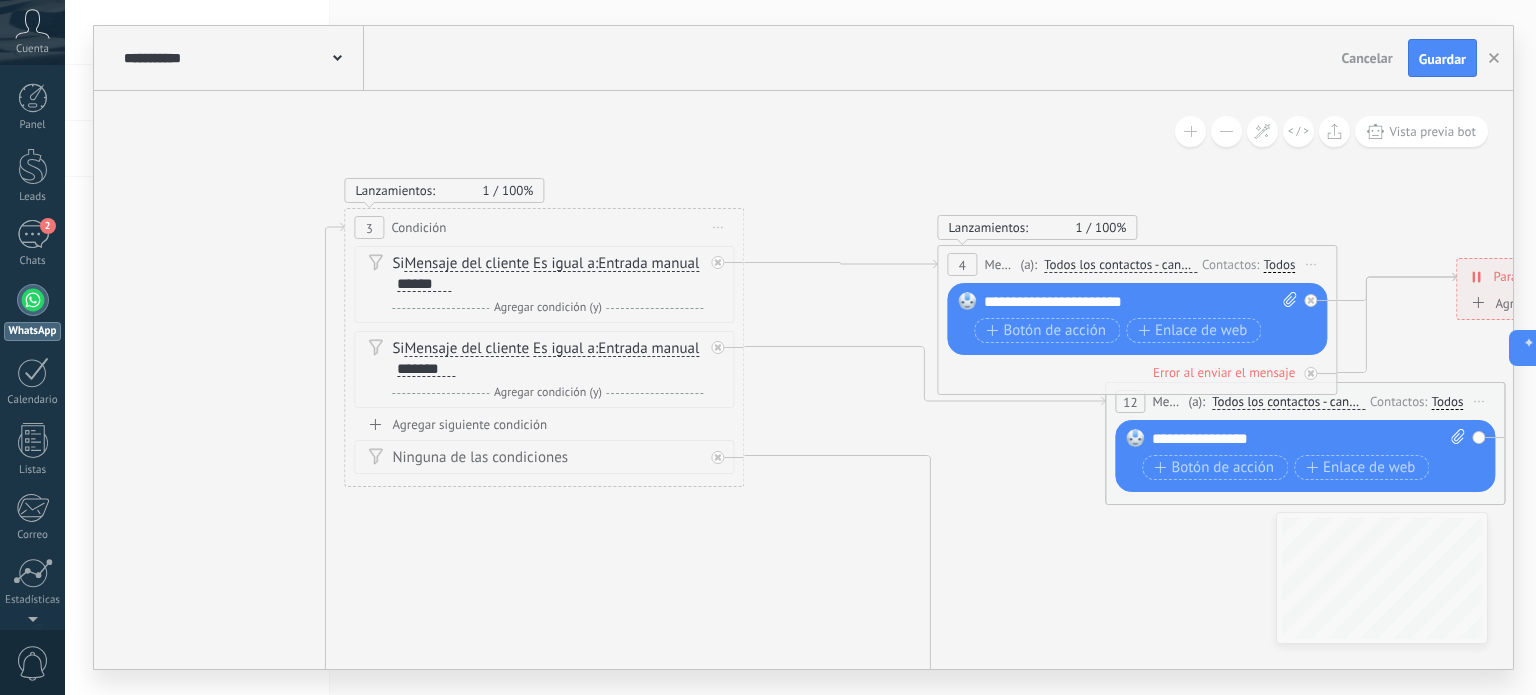 click on "Agregar siguiente condición" at bounding box center [544, 424] 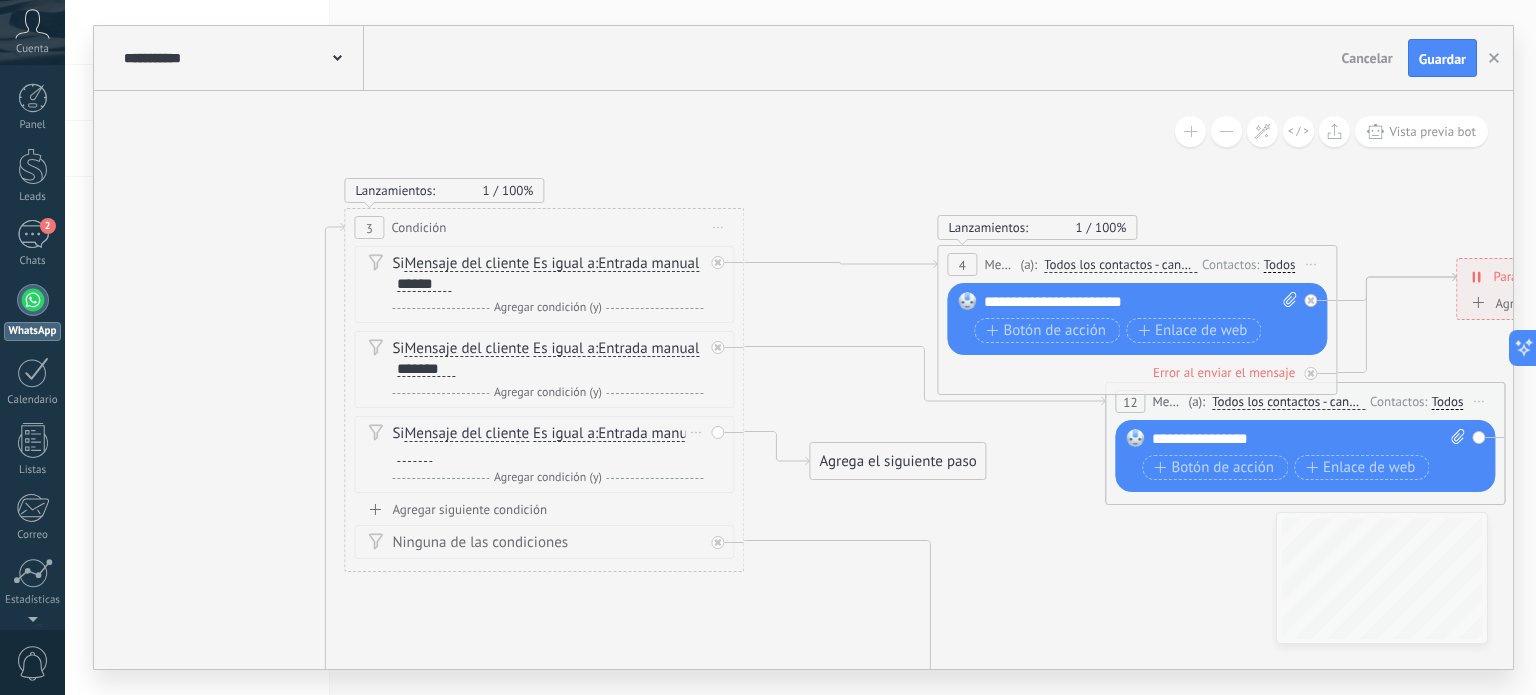 click at bounding box center (414, 454) 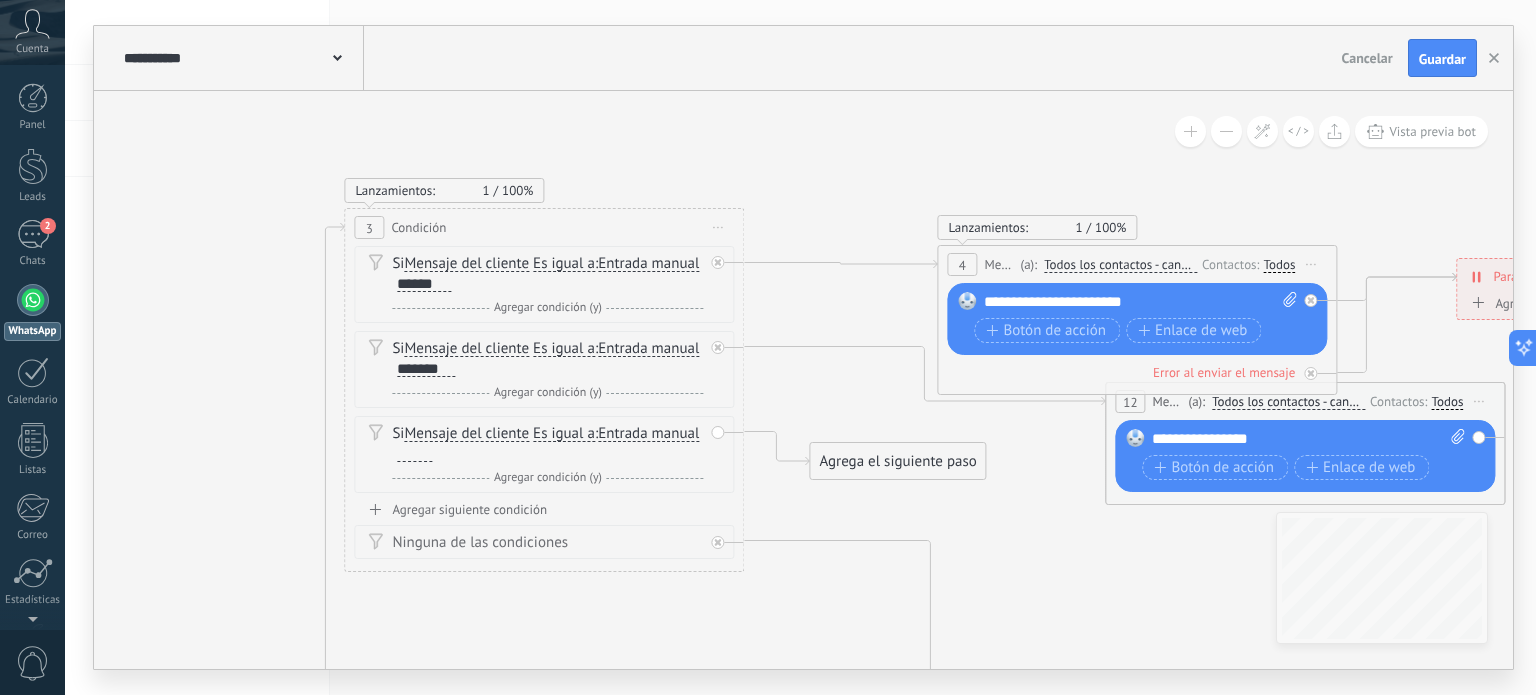 click on "Cancelar" at bounding box center (1367, 58) 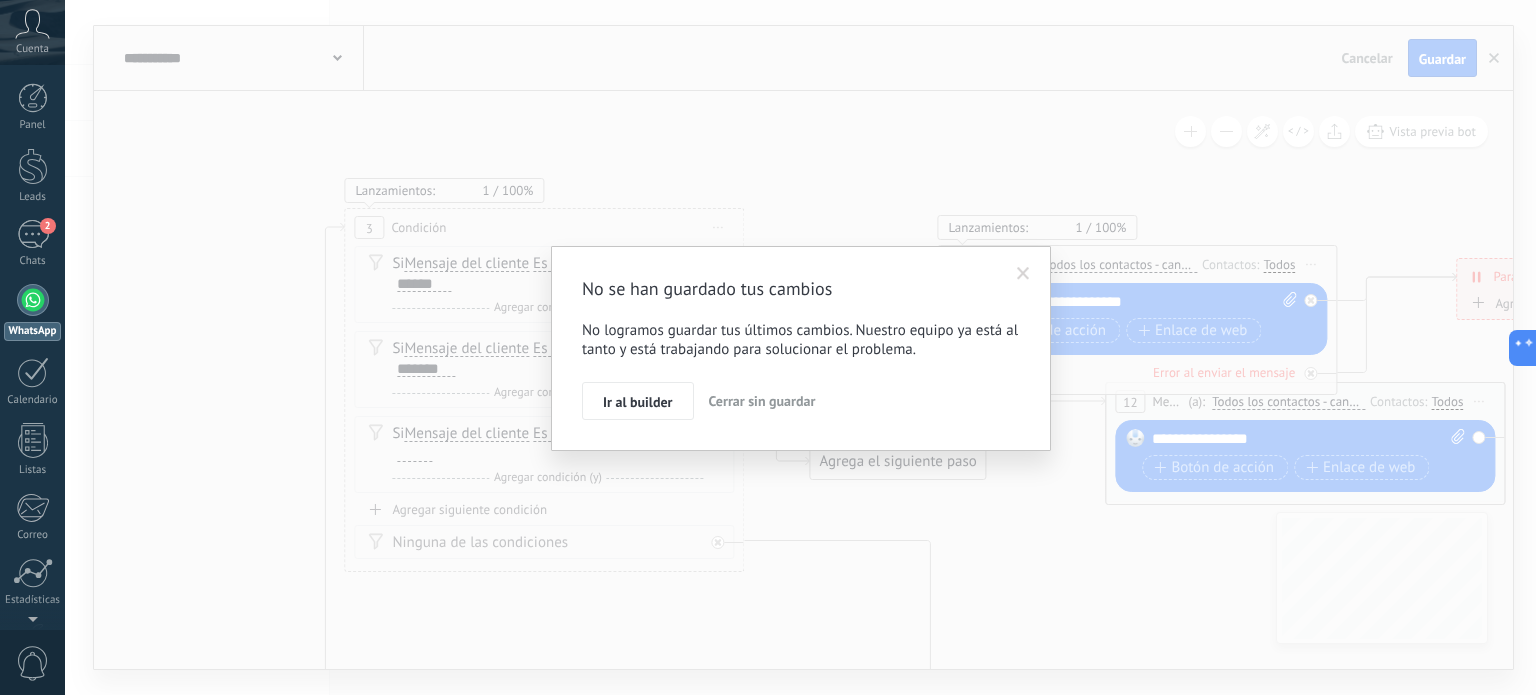 click on "Cerrar sin guardar" at bounding box center [762, 401] 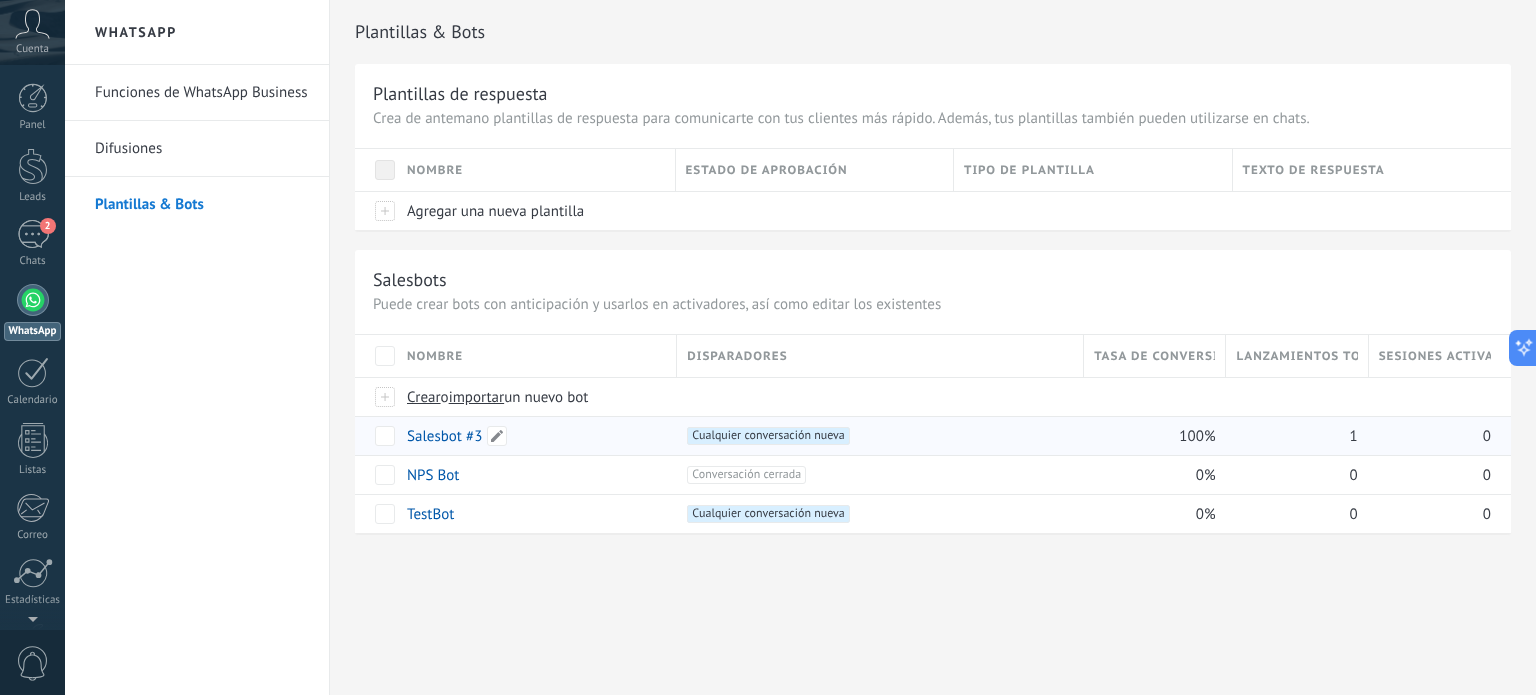 click on "Salesbot #3" at bounding box center (444, 436) 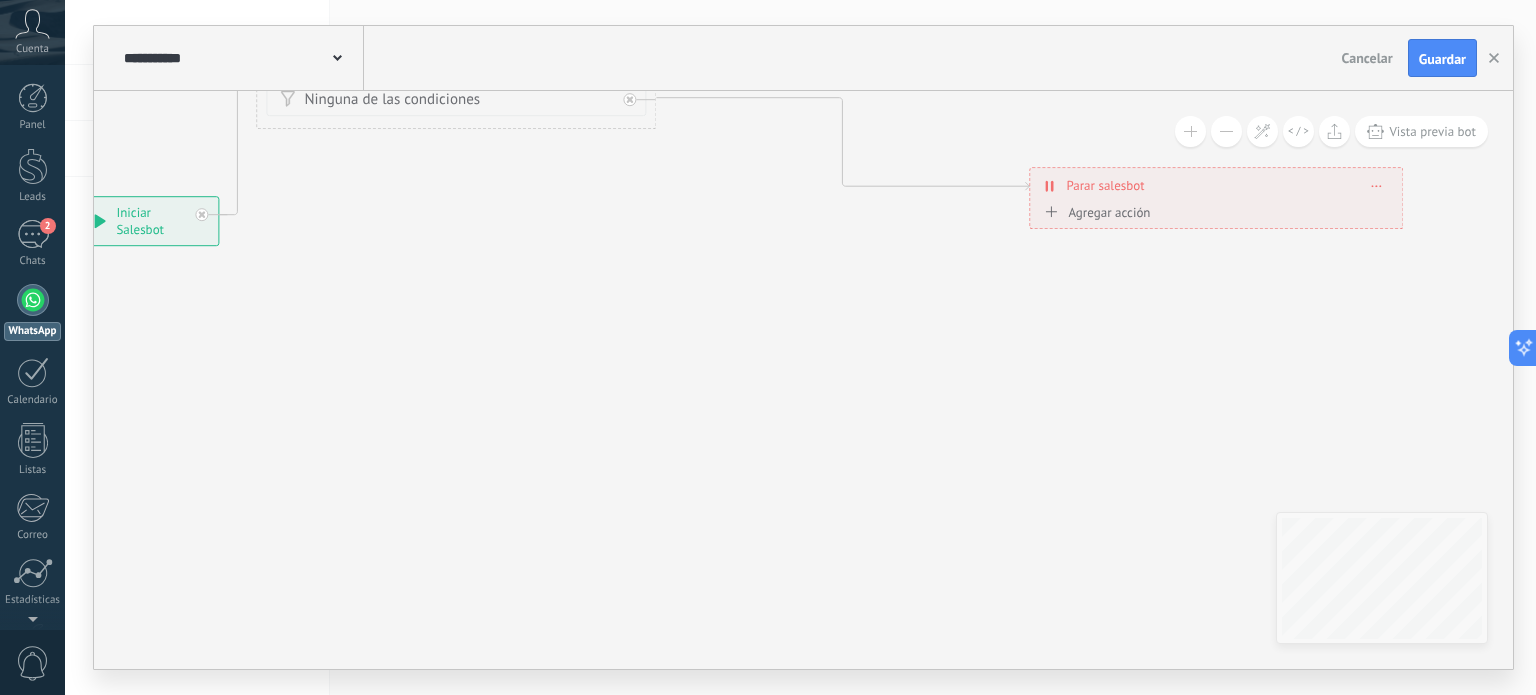 drag, startPoint x: 980, startPoint y: 359, endPoint x: 539, endPoint y: 315, distance: 443.18958 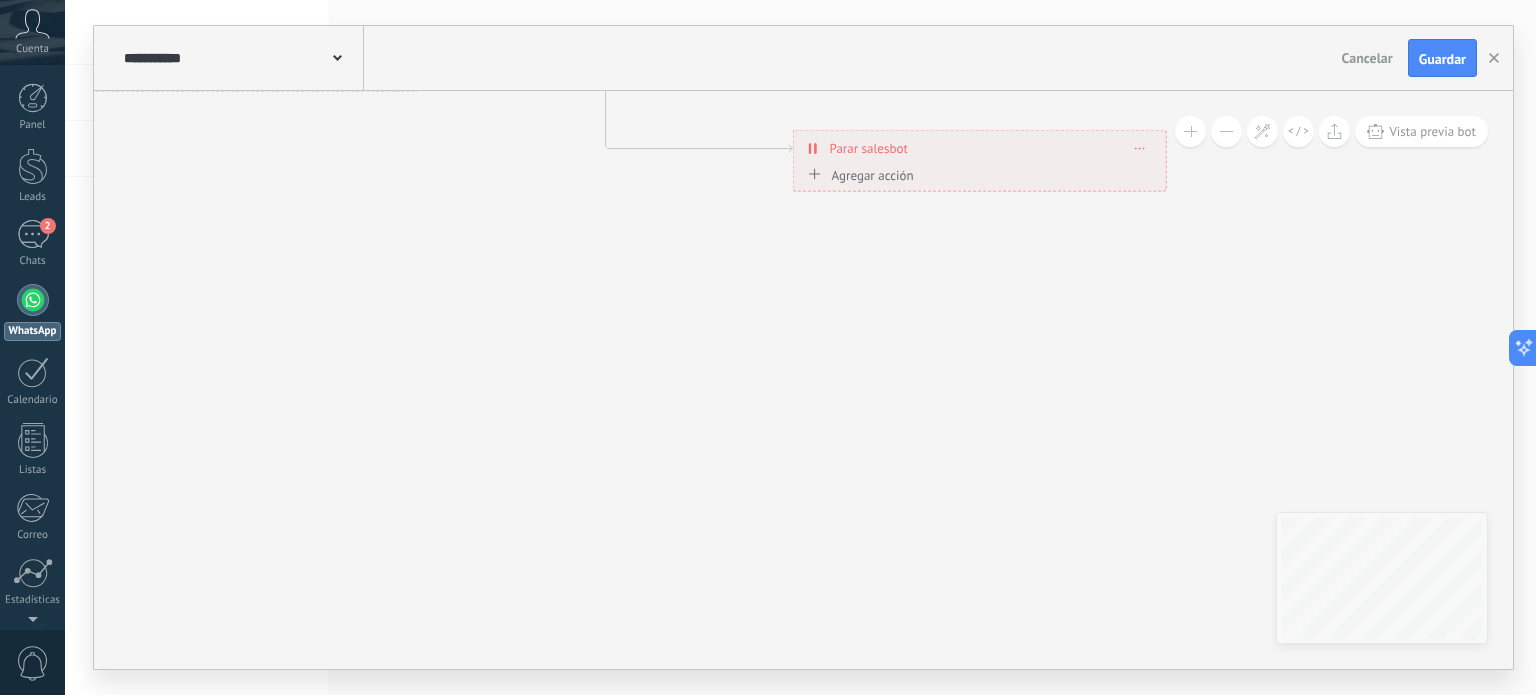 click 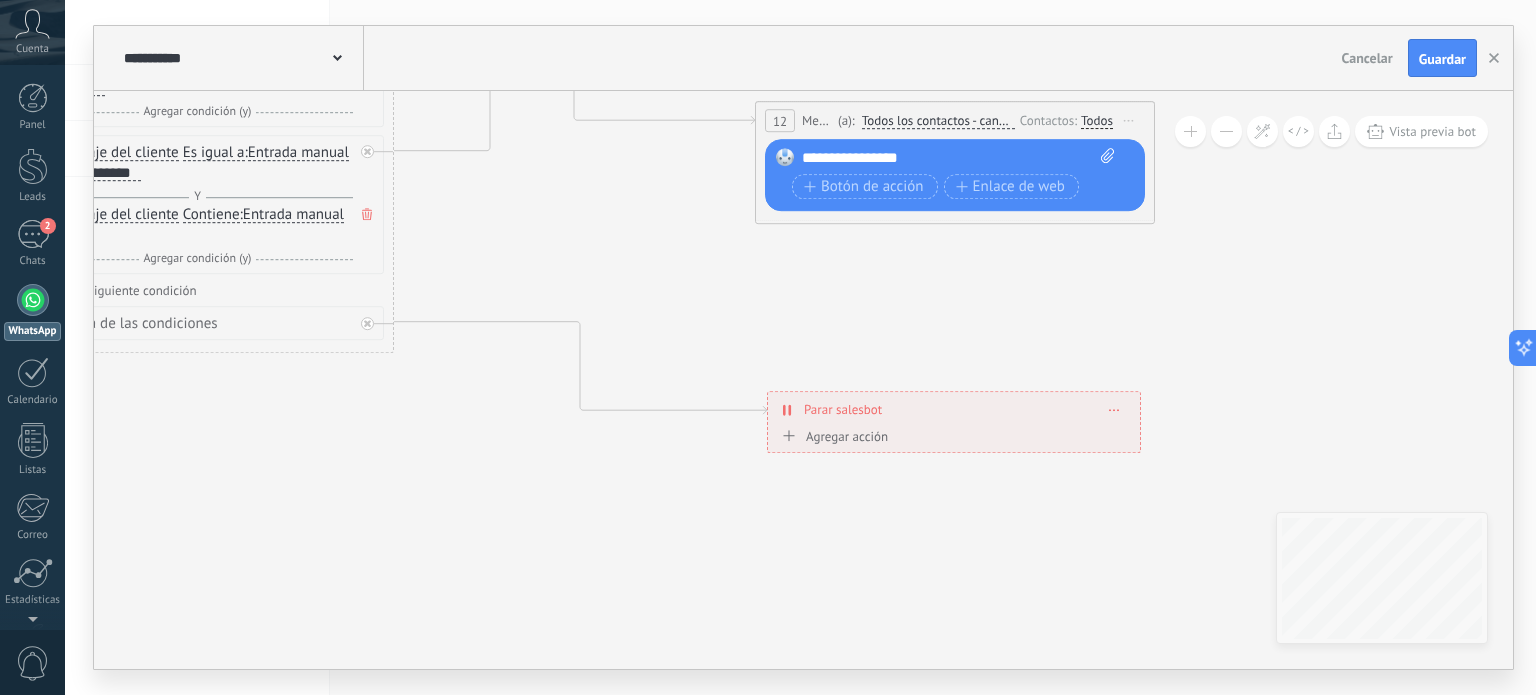 click 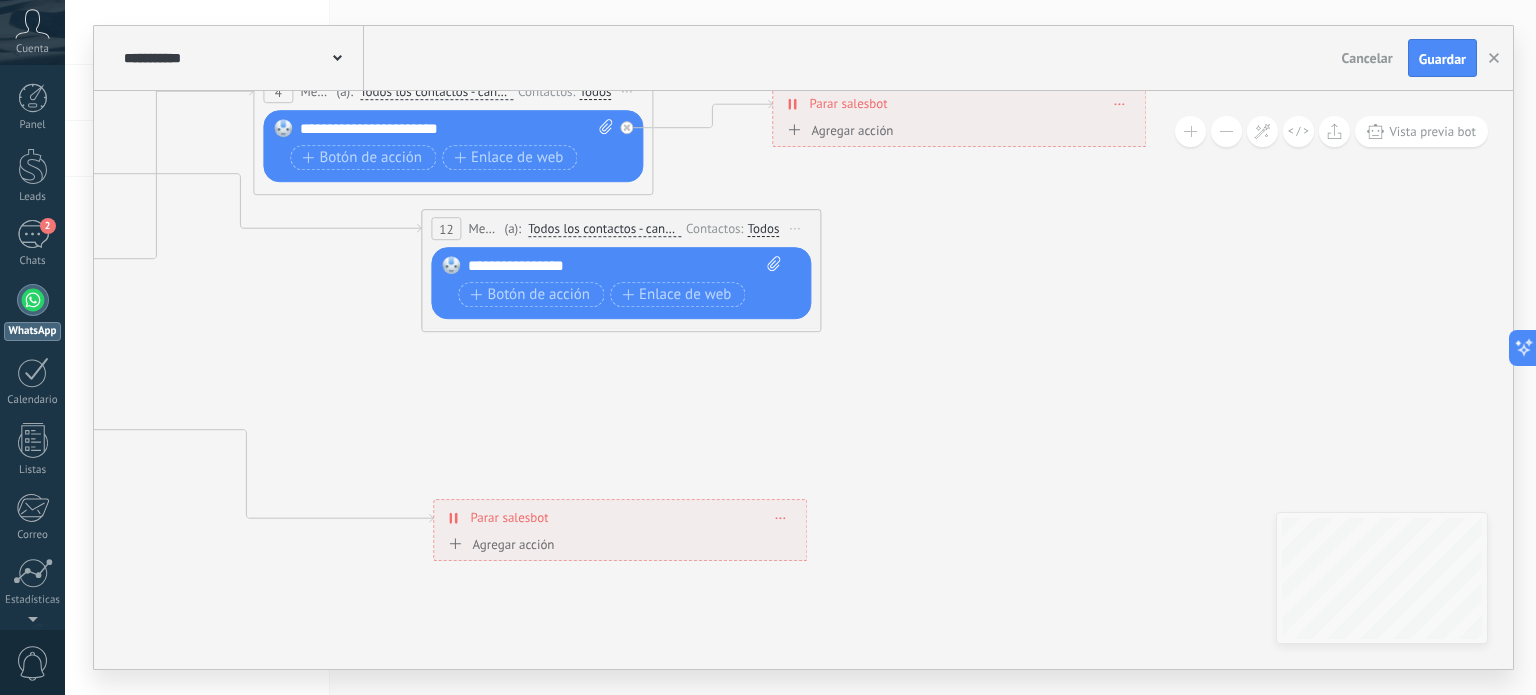 click 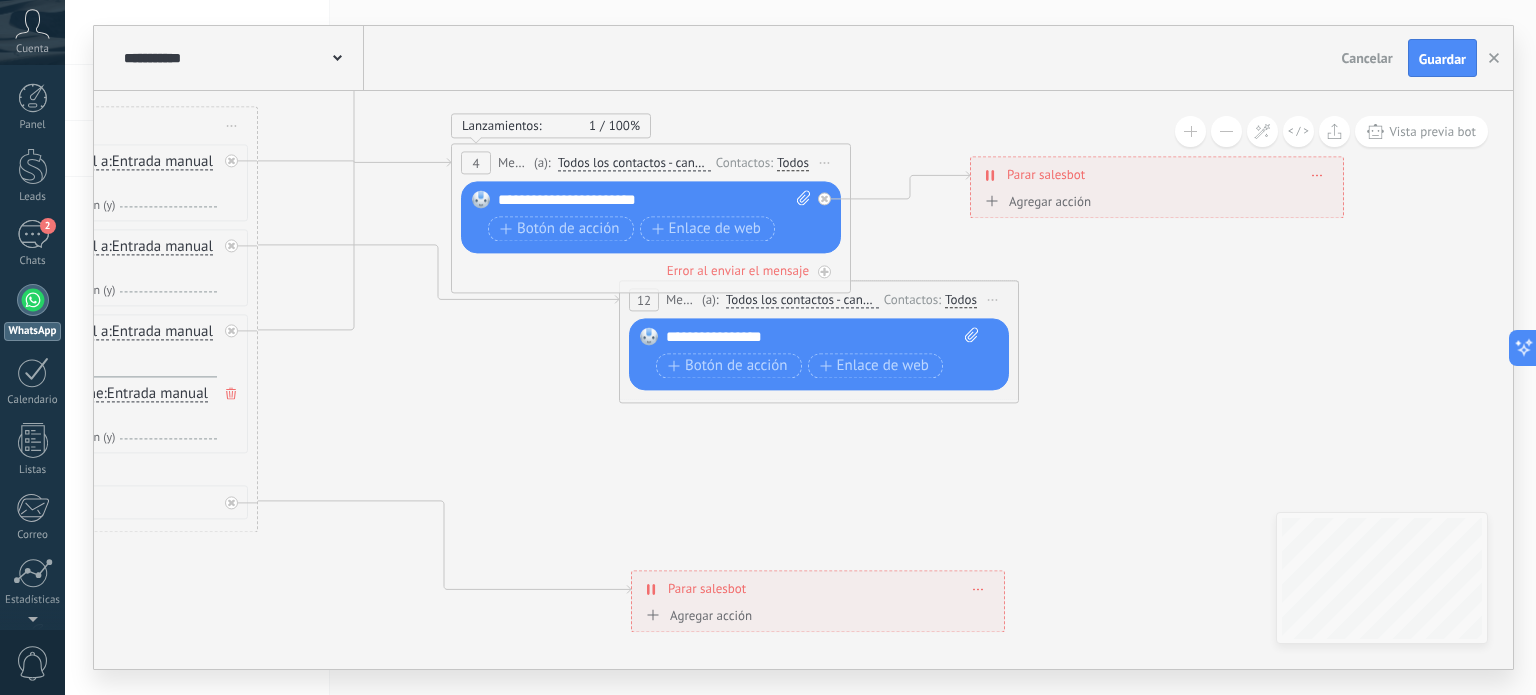 click 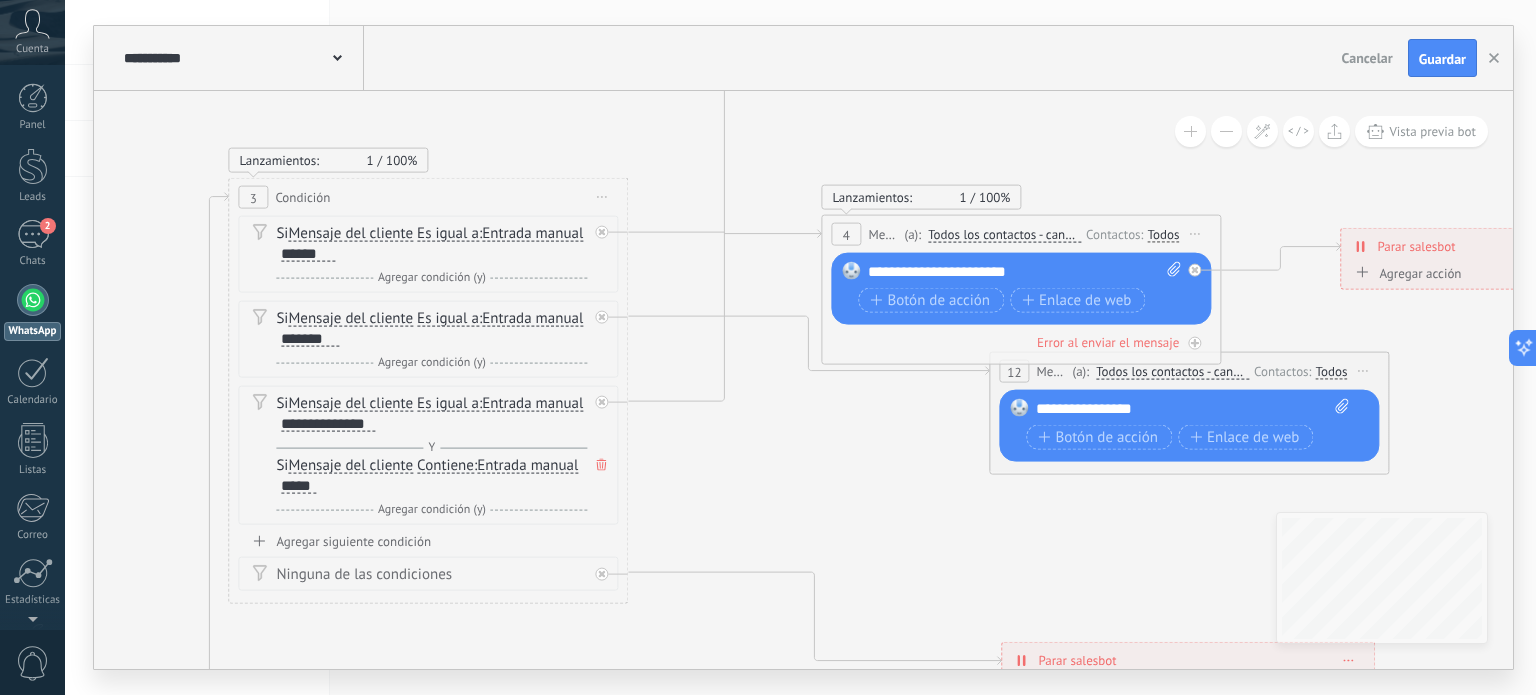 click 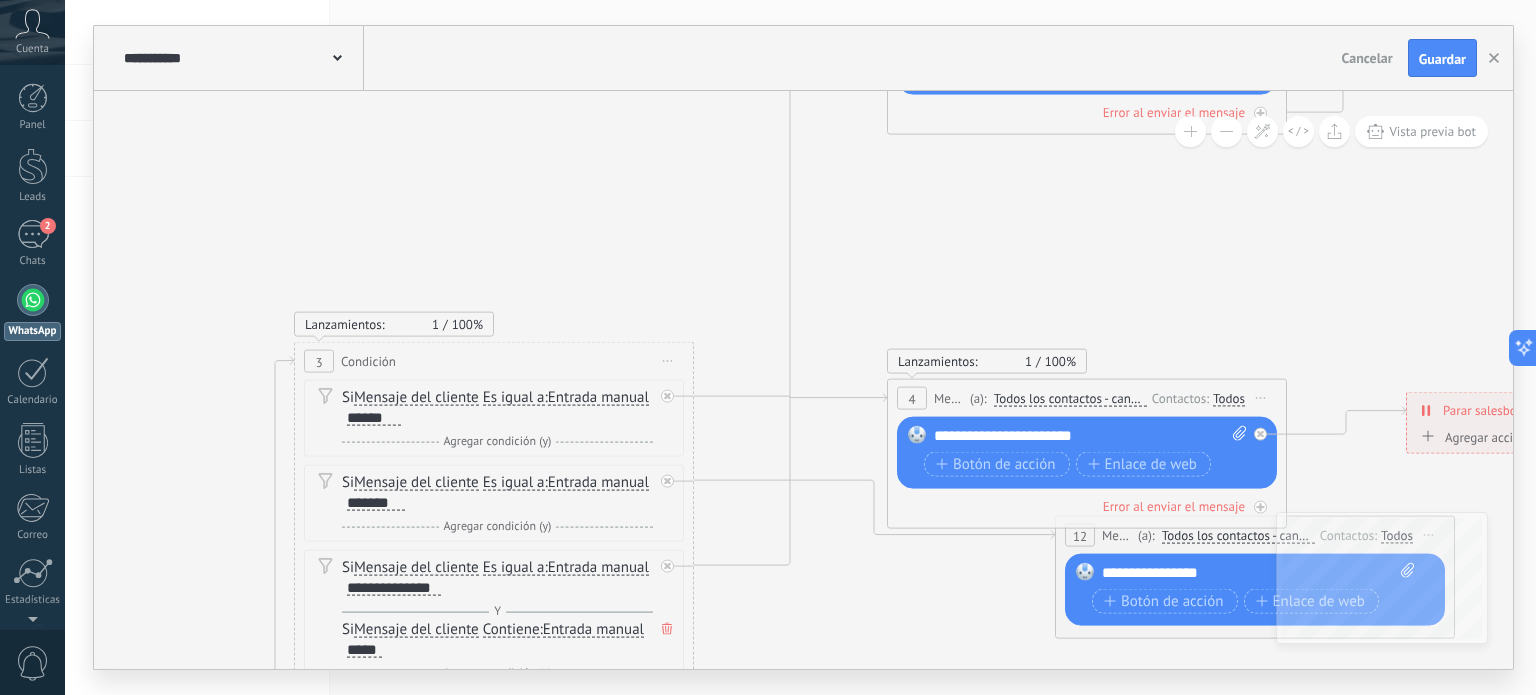 click on "**********" at bounding box center (800, 347) 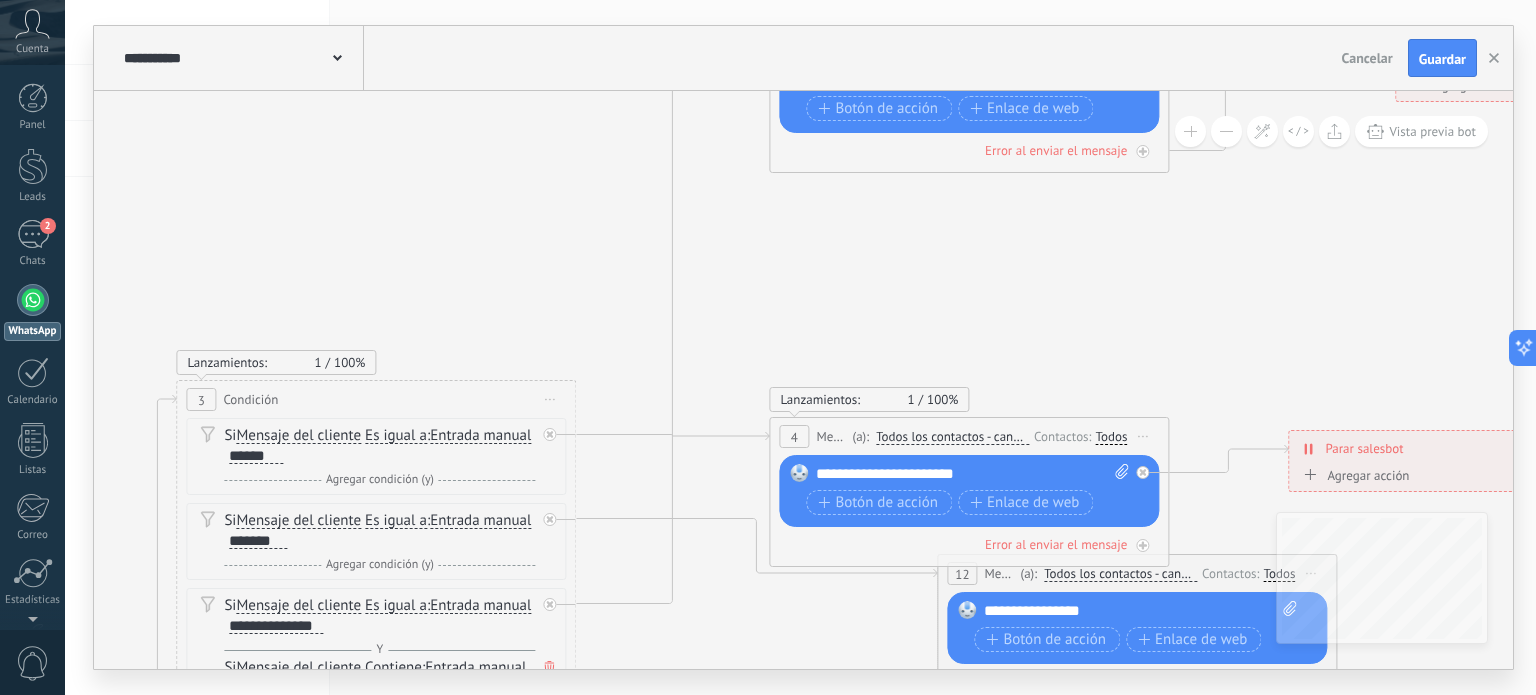click 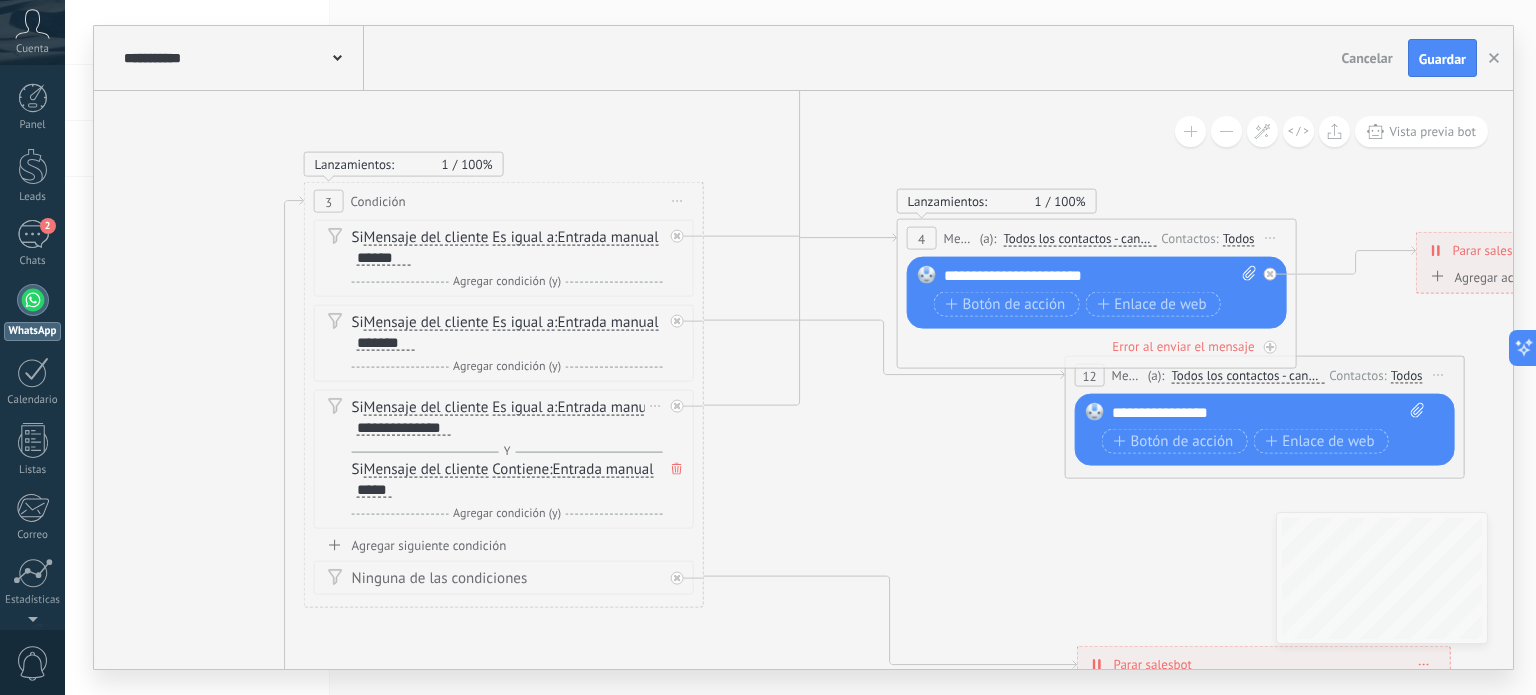 click 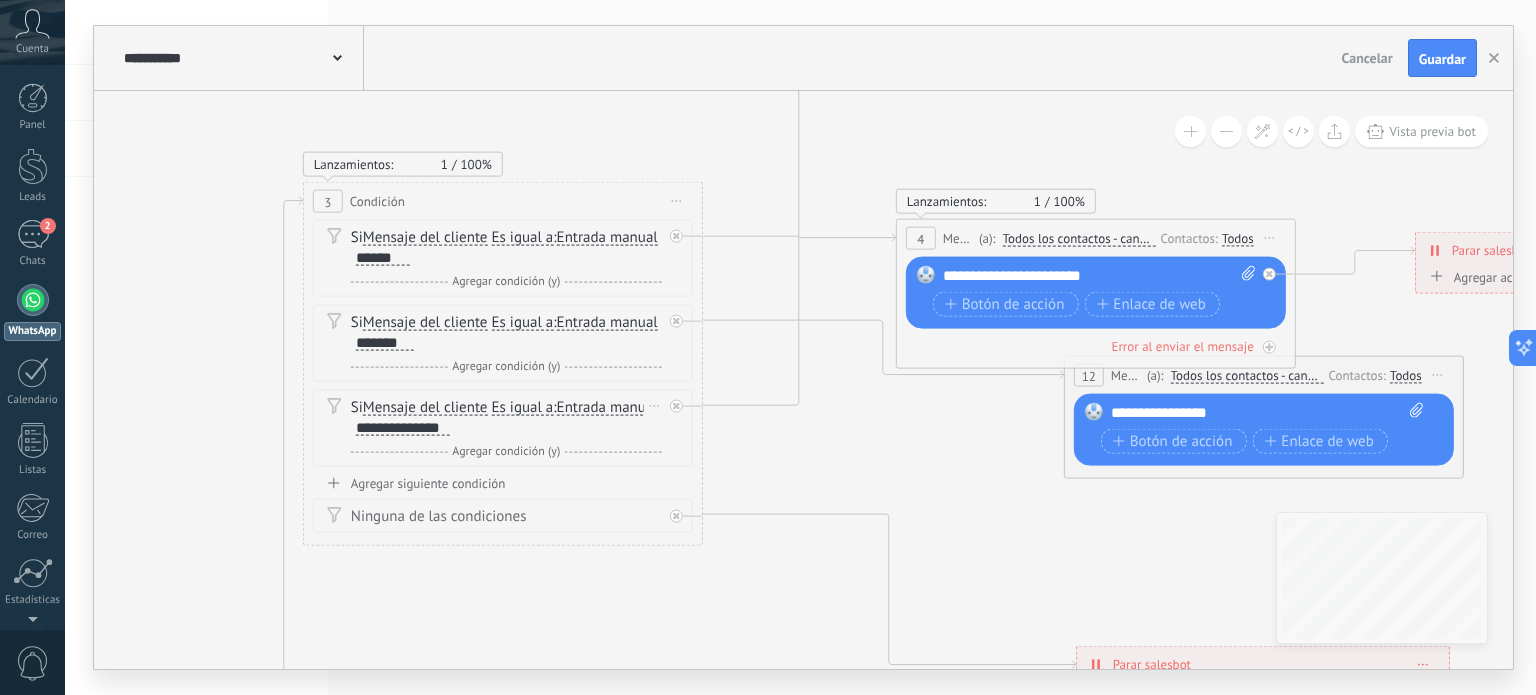click 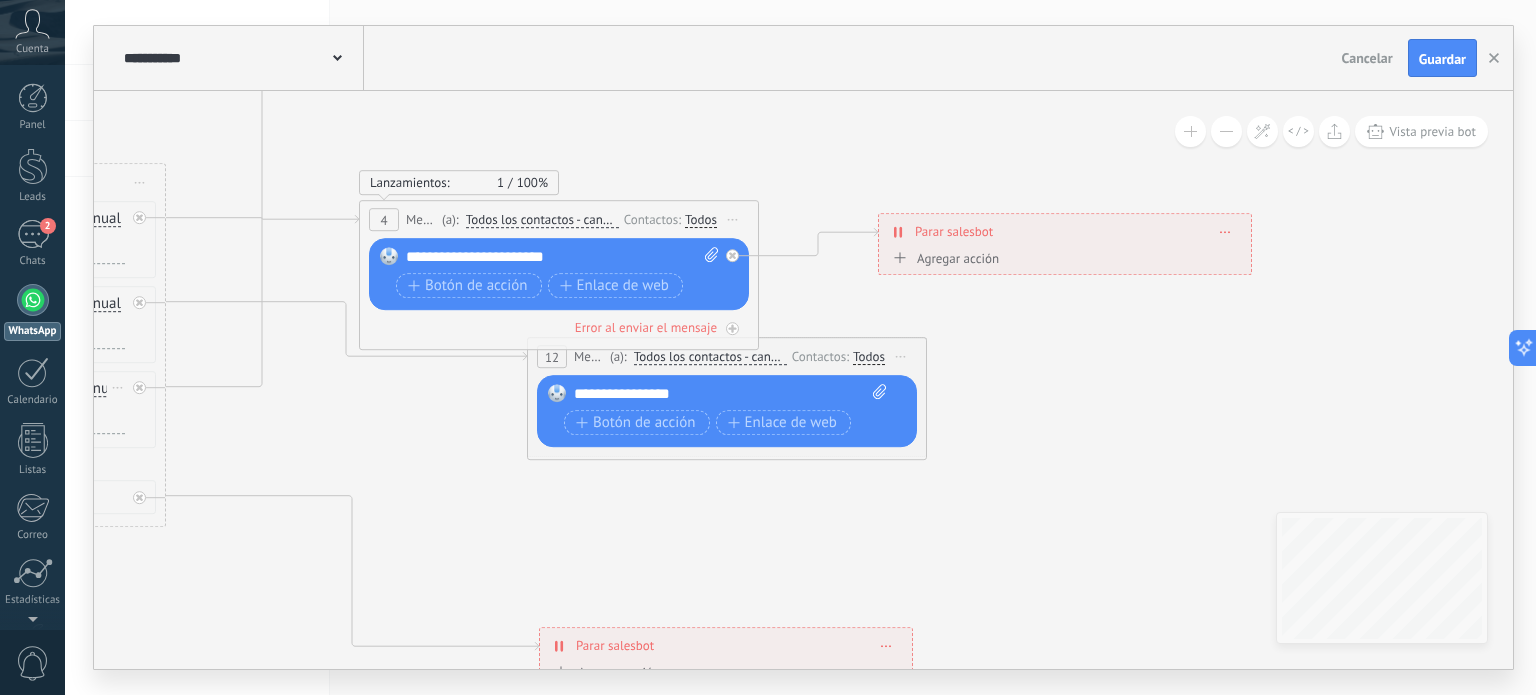 click 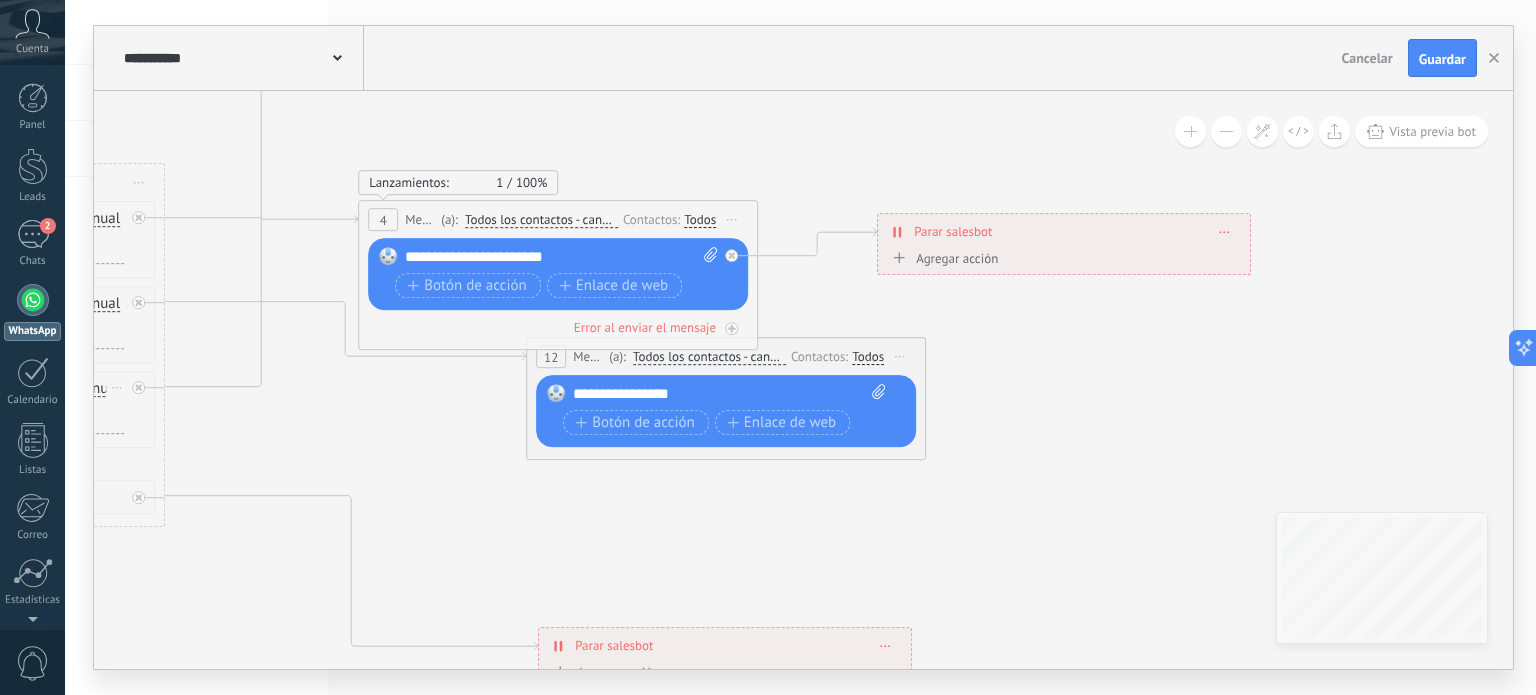 click on "**********" at bounding box center [803, 58] 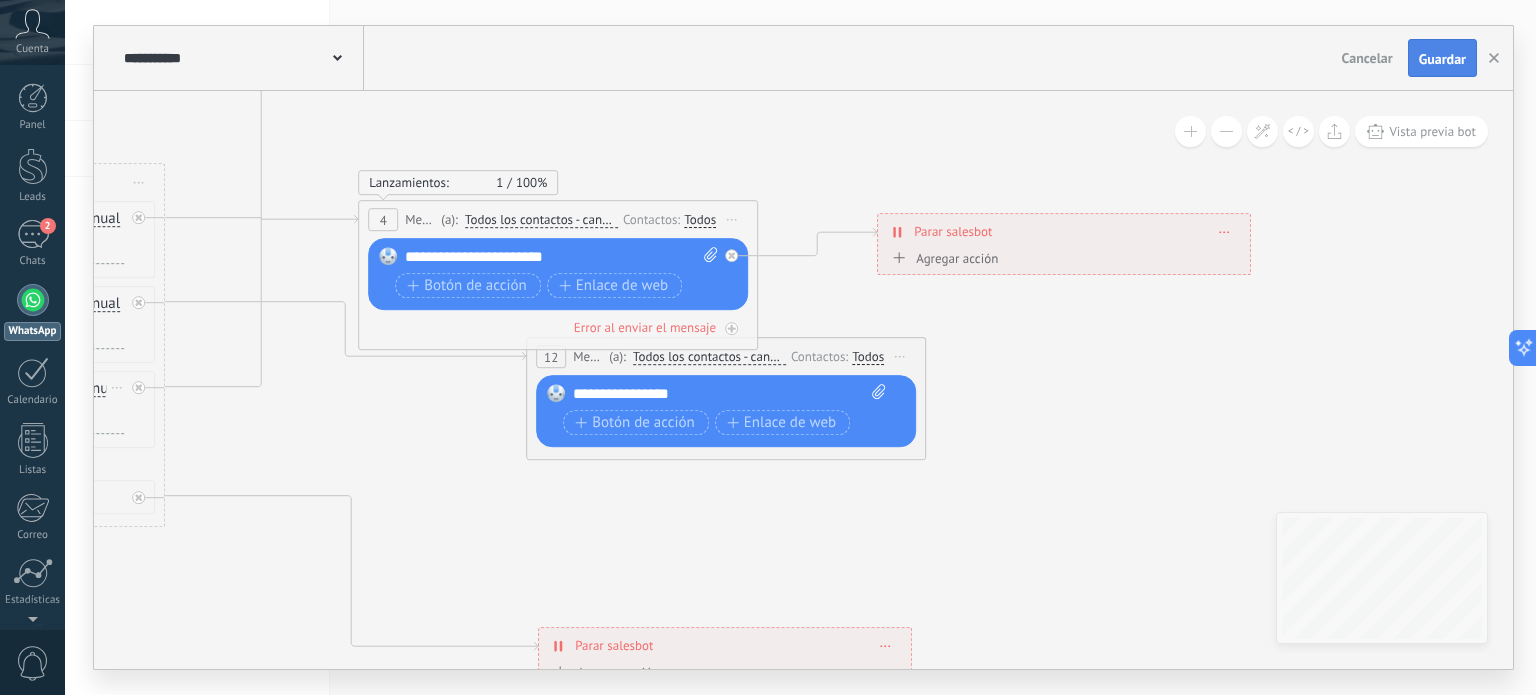 click on "Guardar" at bounding box center (1442, 59) 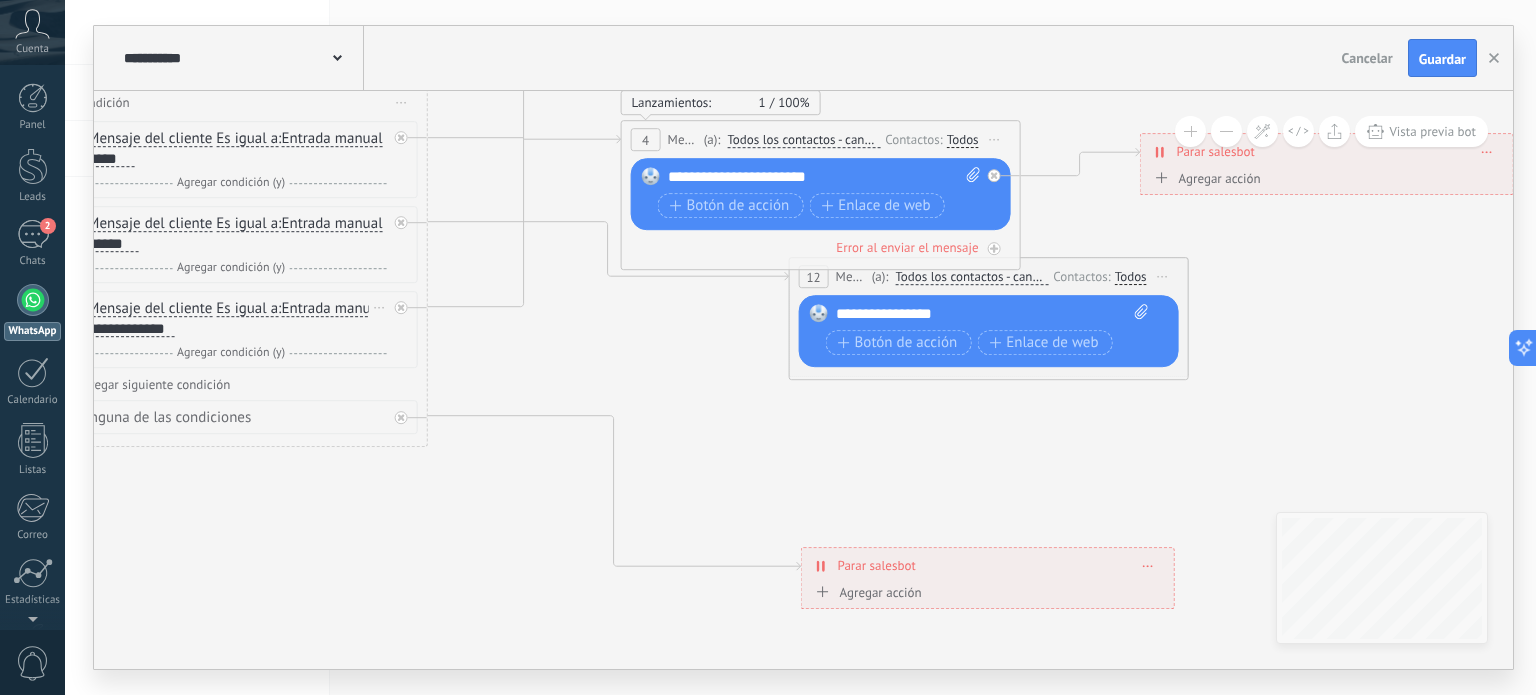click 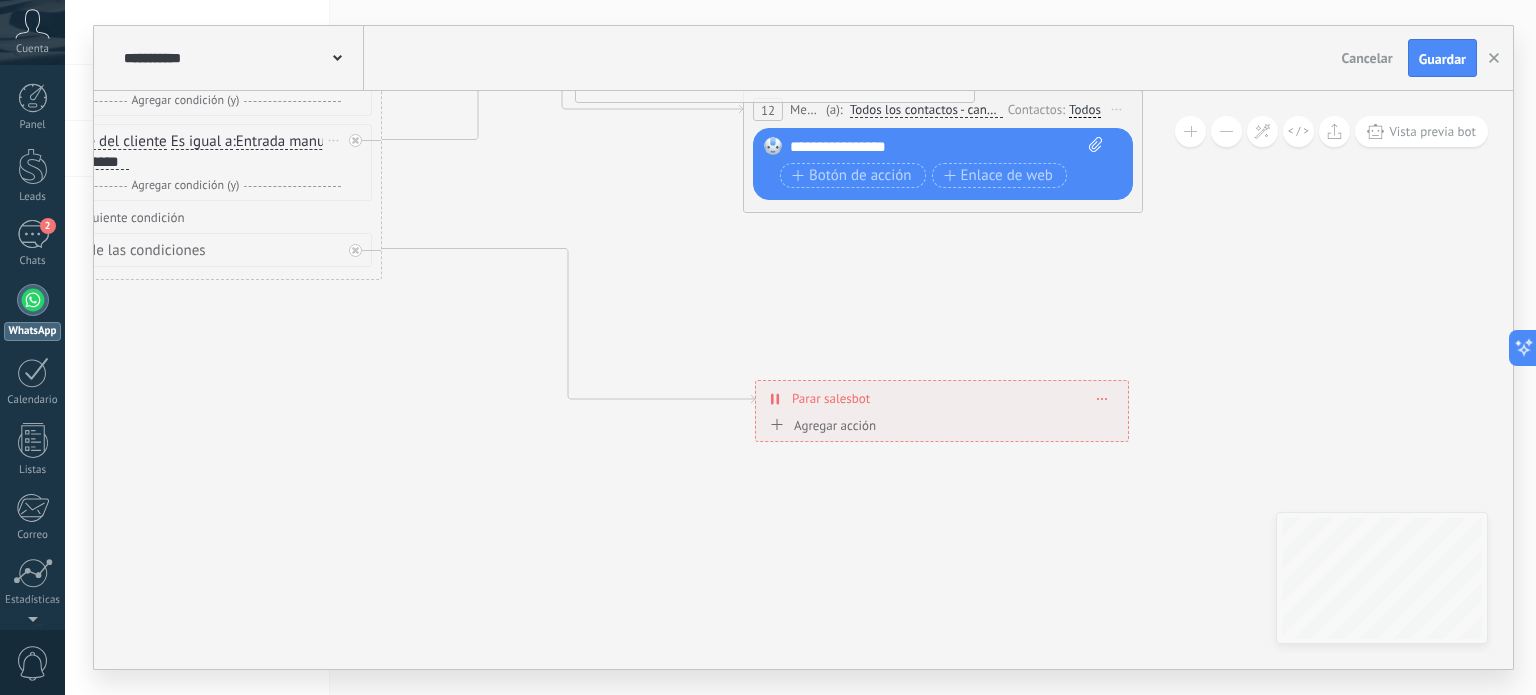 drag, startPoint x: 1149, startPoint y: 449, endPoint x: 1099, endPoint y: 285, distance: 171.45262 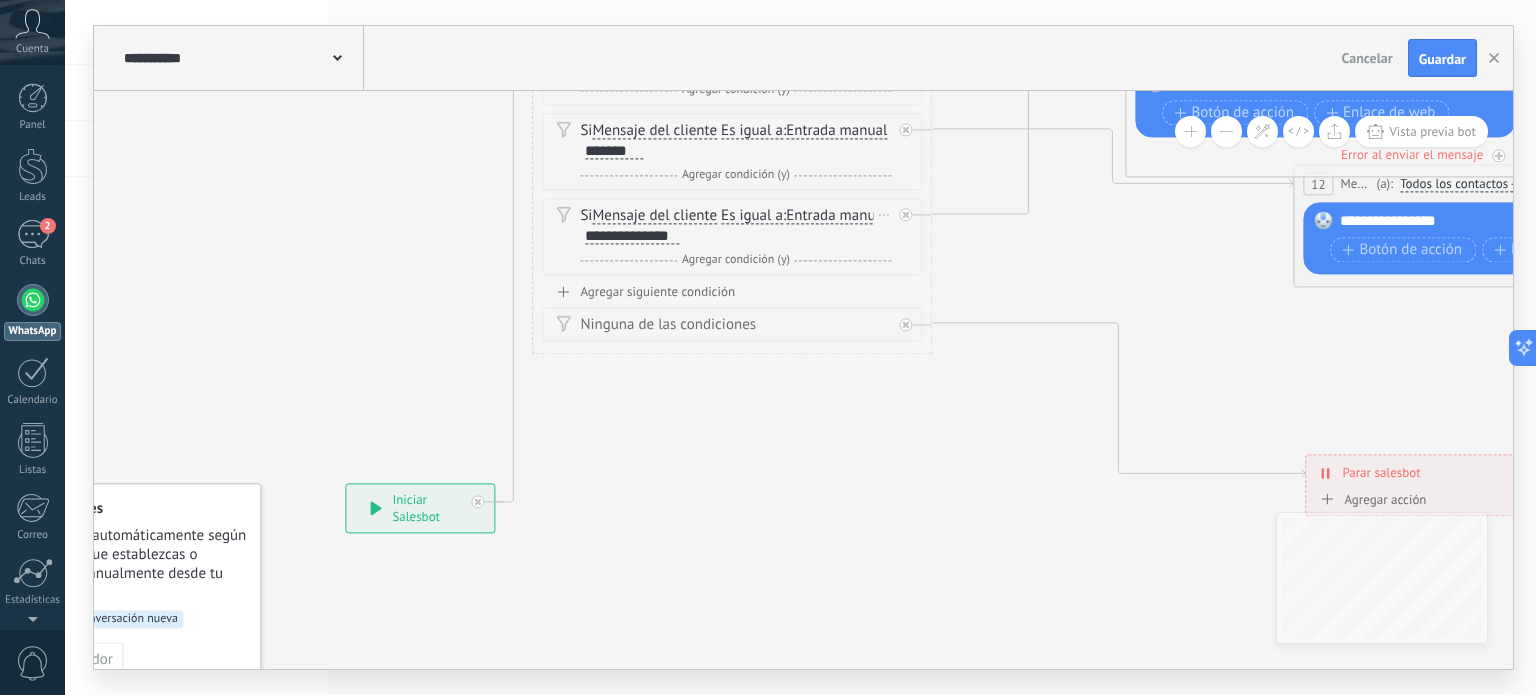 drag, startPoint x: 590, startPoint y: 483, endPoint x: 1140, endPoint y: 557, distance: 554.9559 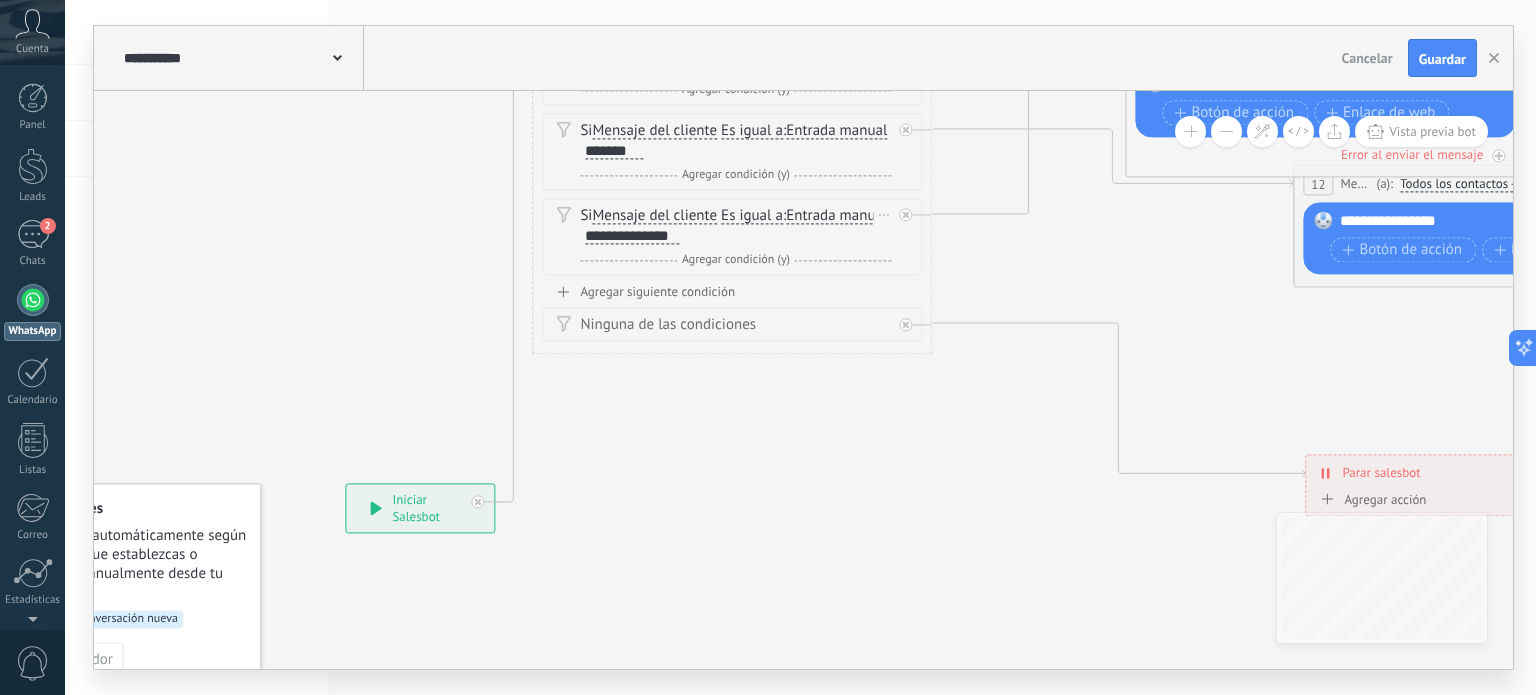 click 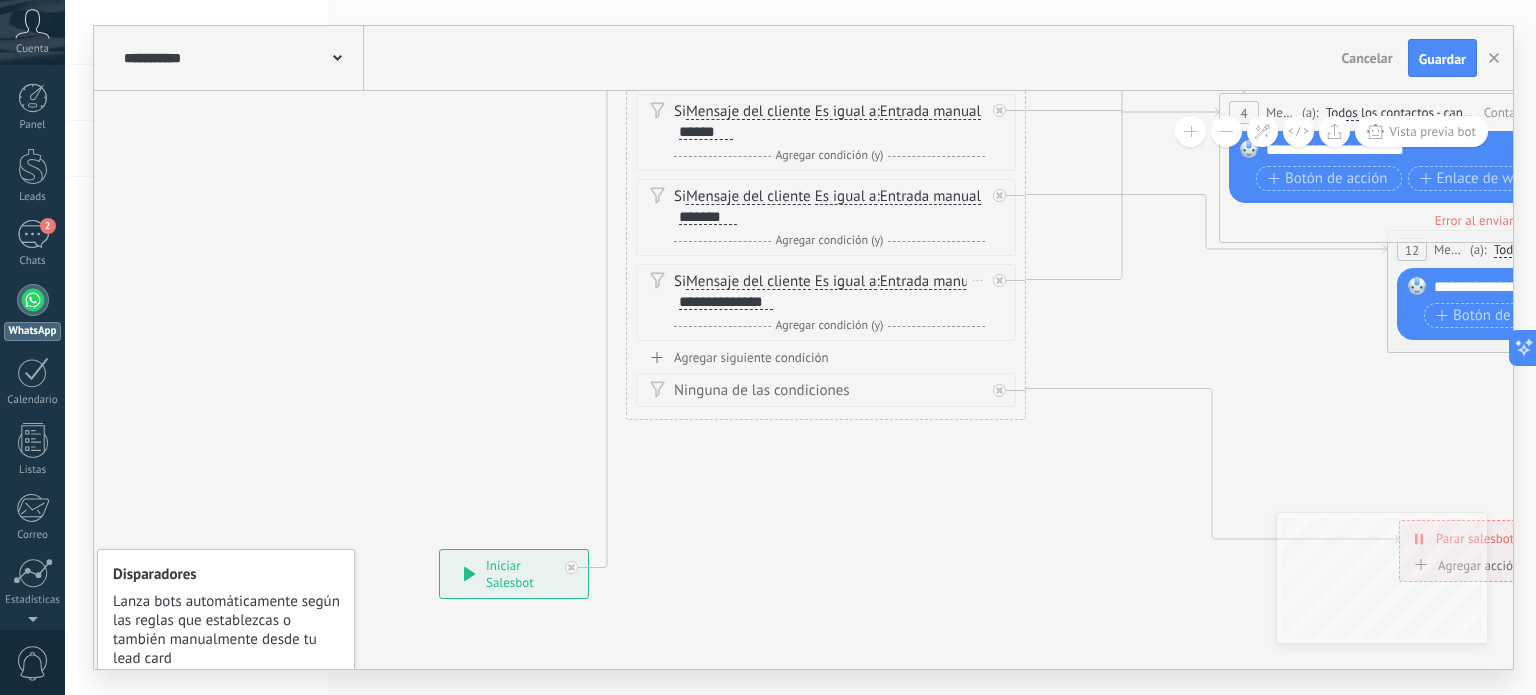 drag, startPoint x: 876, startPoint y: 454, endPoint x: 939, endPoint y: 530, distance: 98.71677 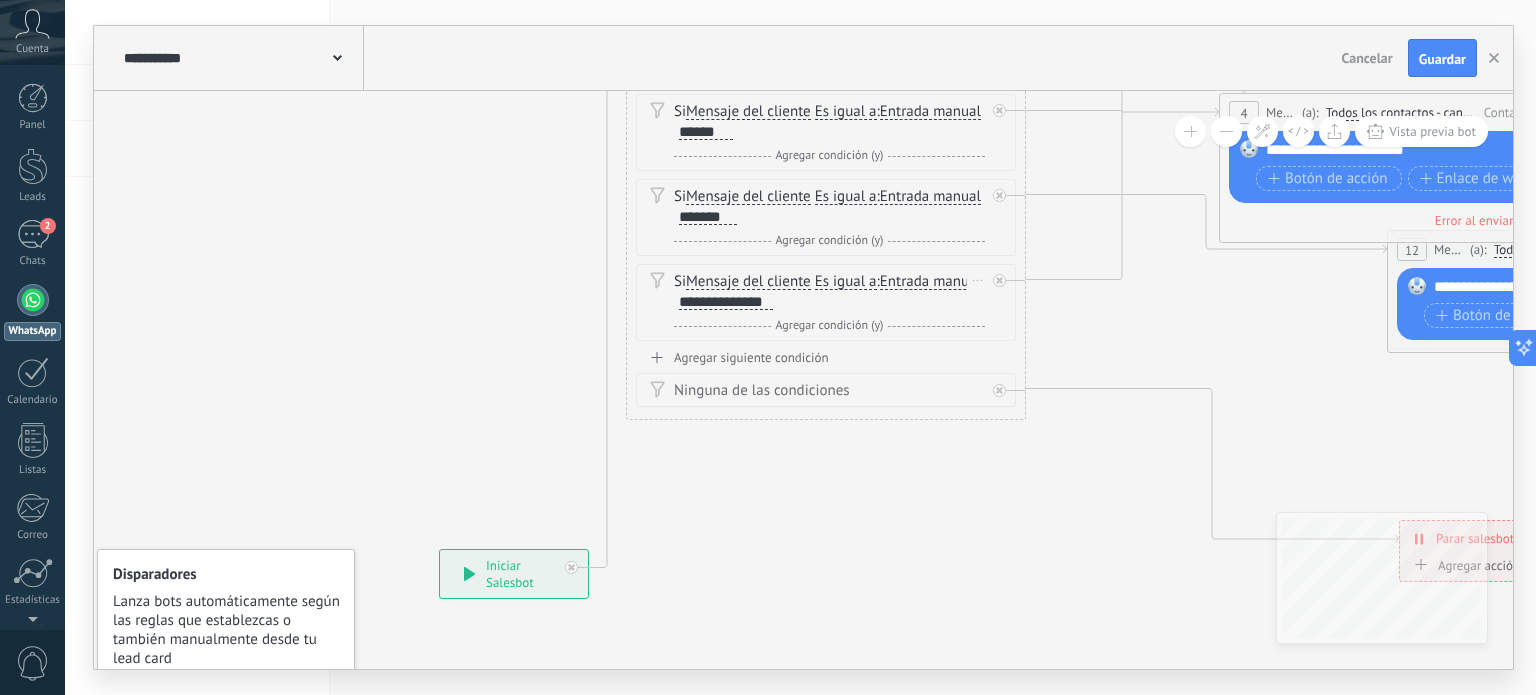 click 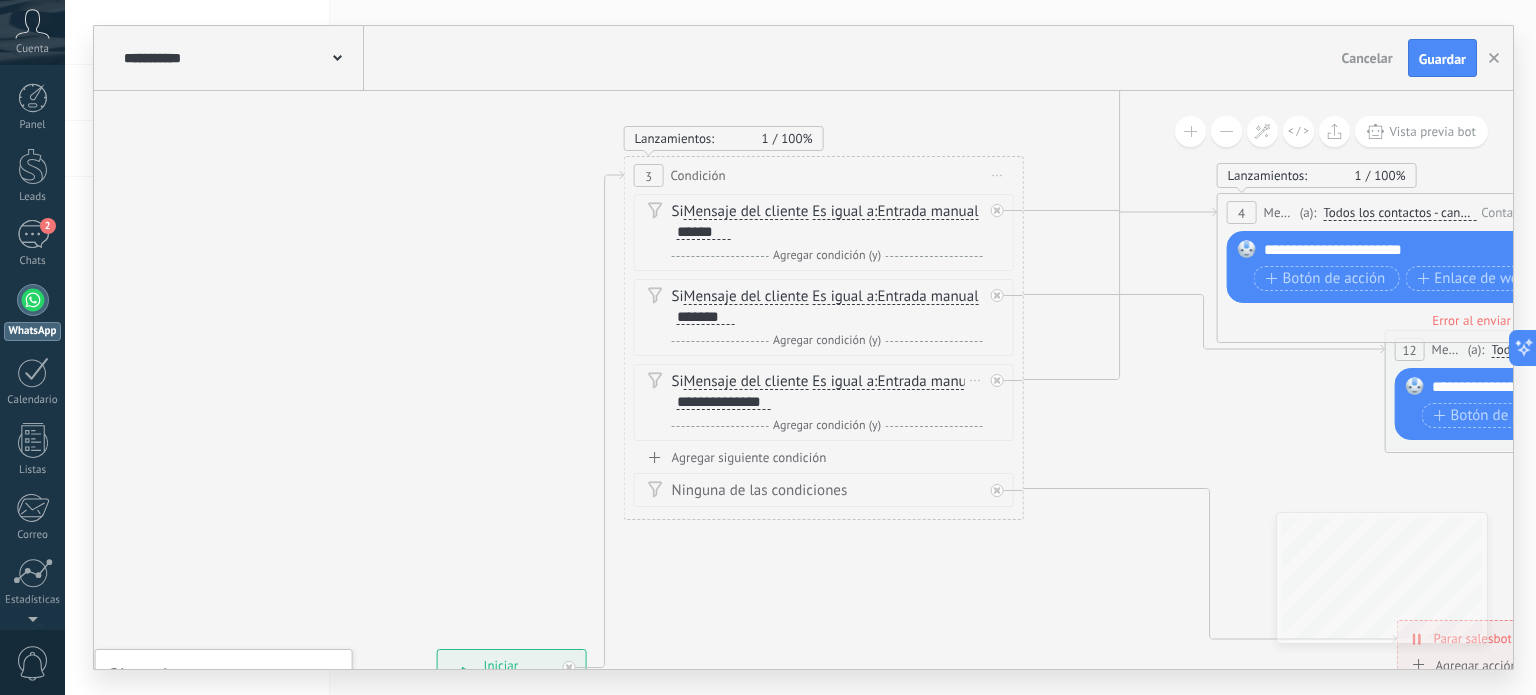 click on "**********" at bounding box center (445, 649) 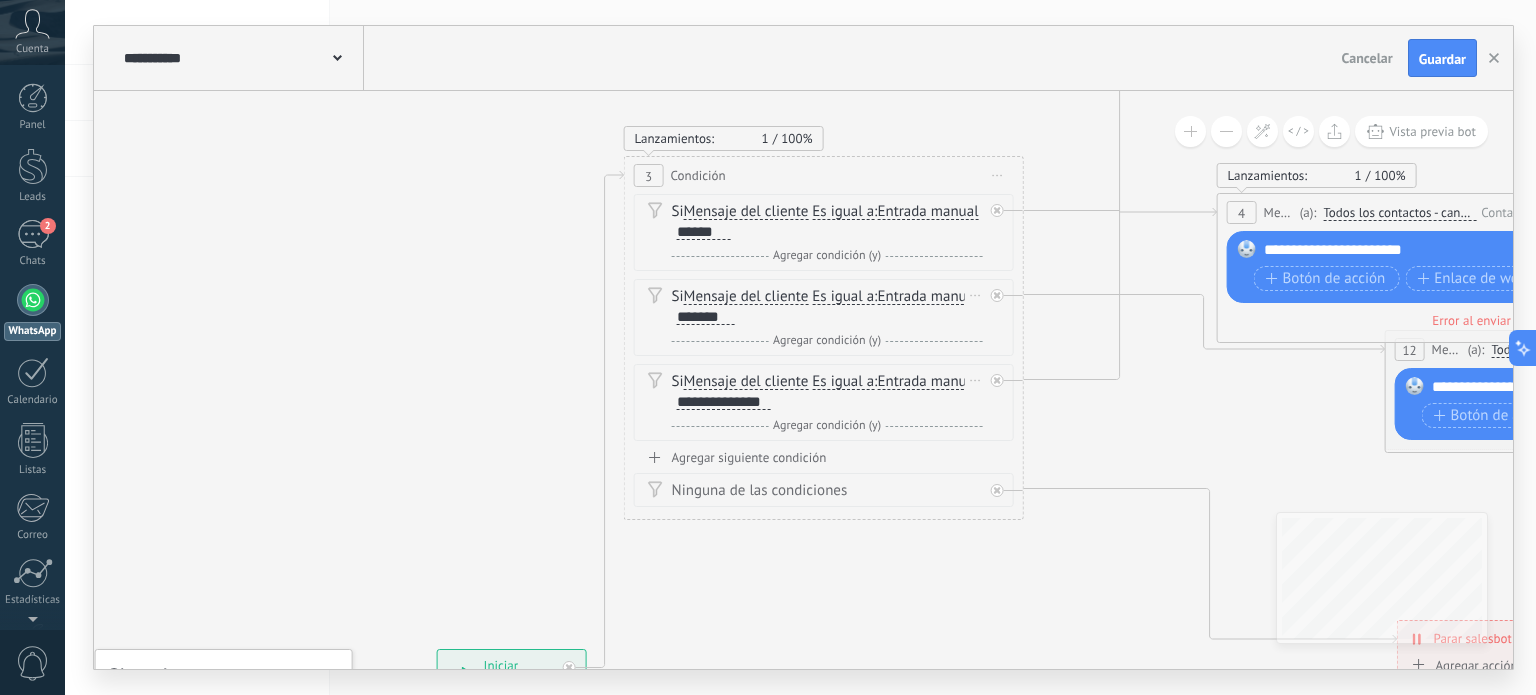 click on "Borrar" at bounding box center (976, 295) 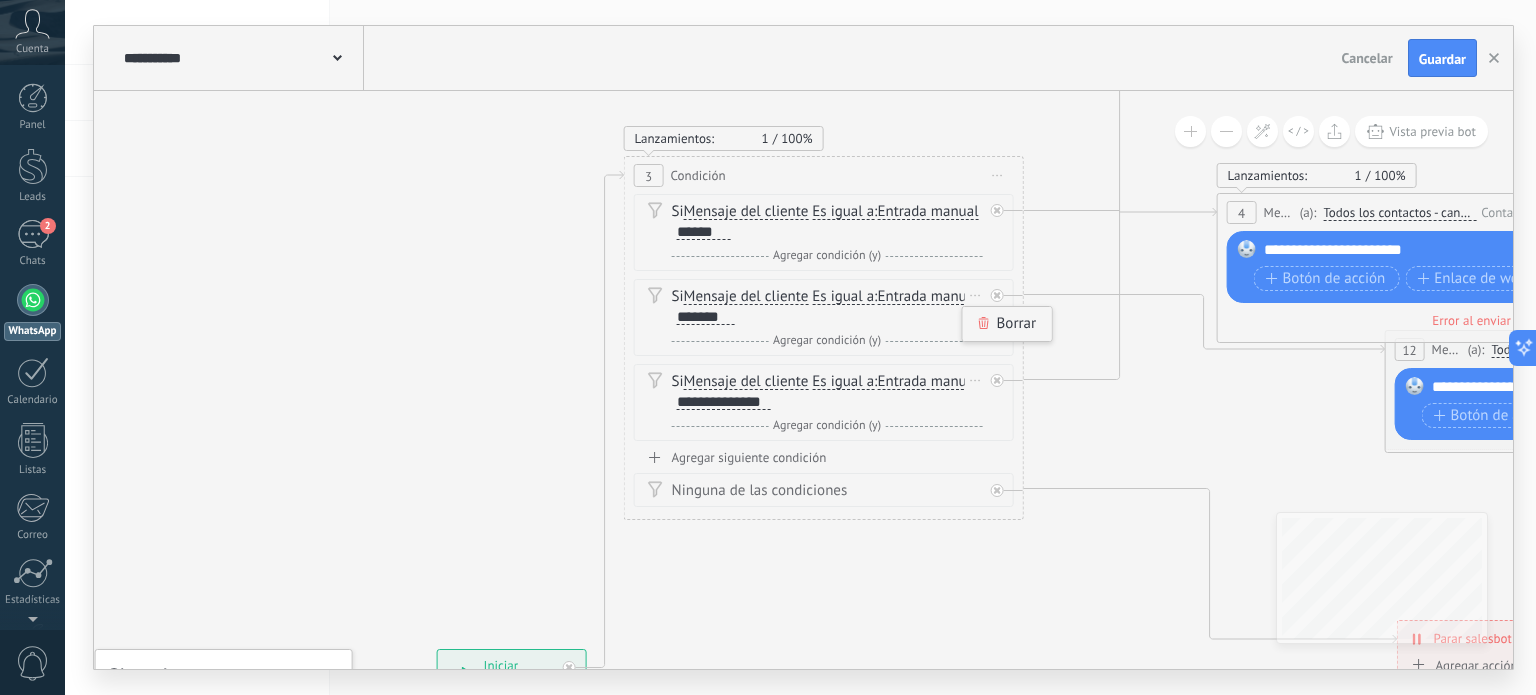 click 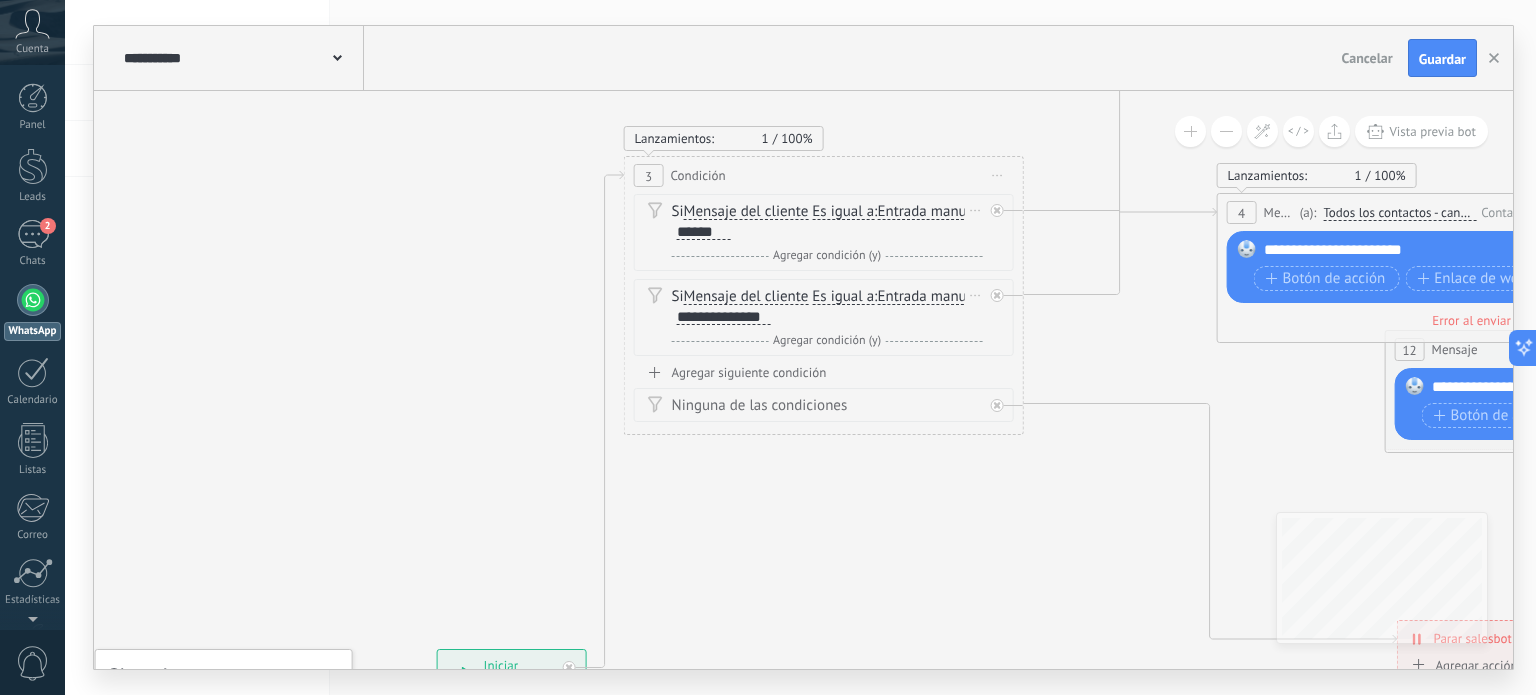 click on "Borrar" at bounding box center (976, 210) 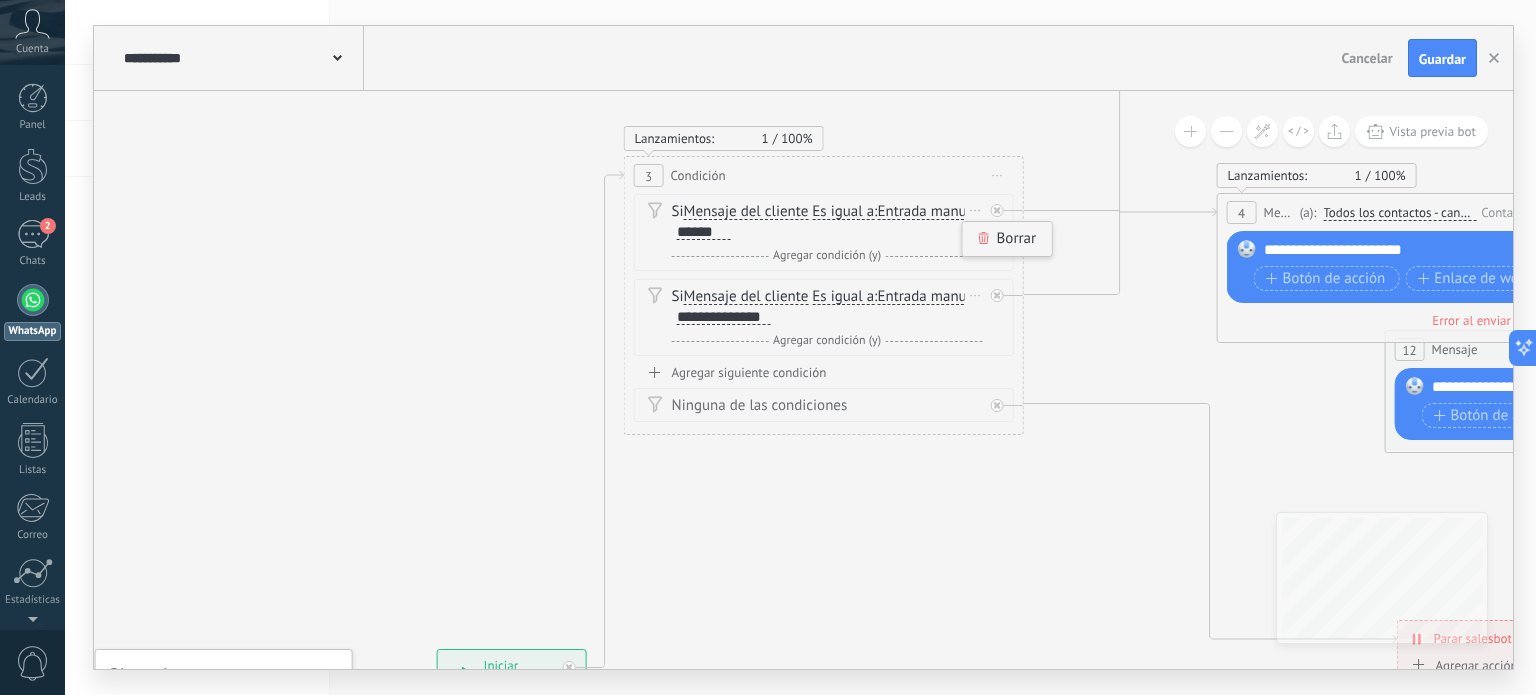 click on "Borrar" at bounding box center [1007, 239] 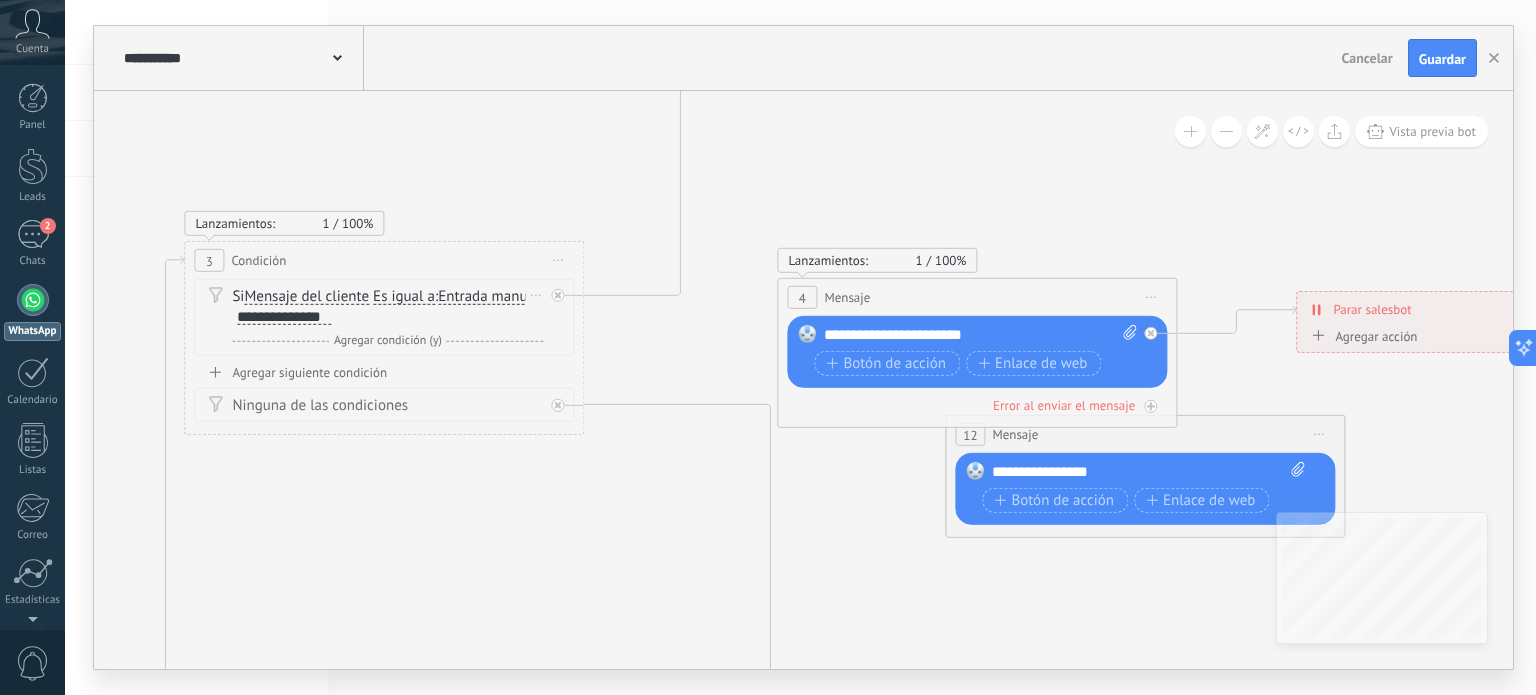 drag, startPoint x: 1150, startPoint y: 290, endPoint x: 925, endPoint y: 343, distance: 231.15796 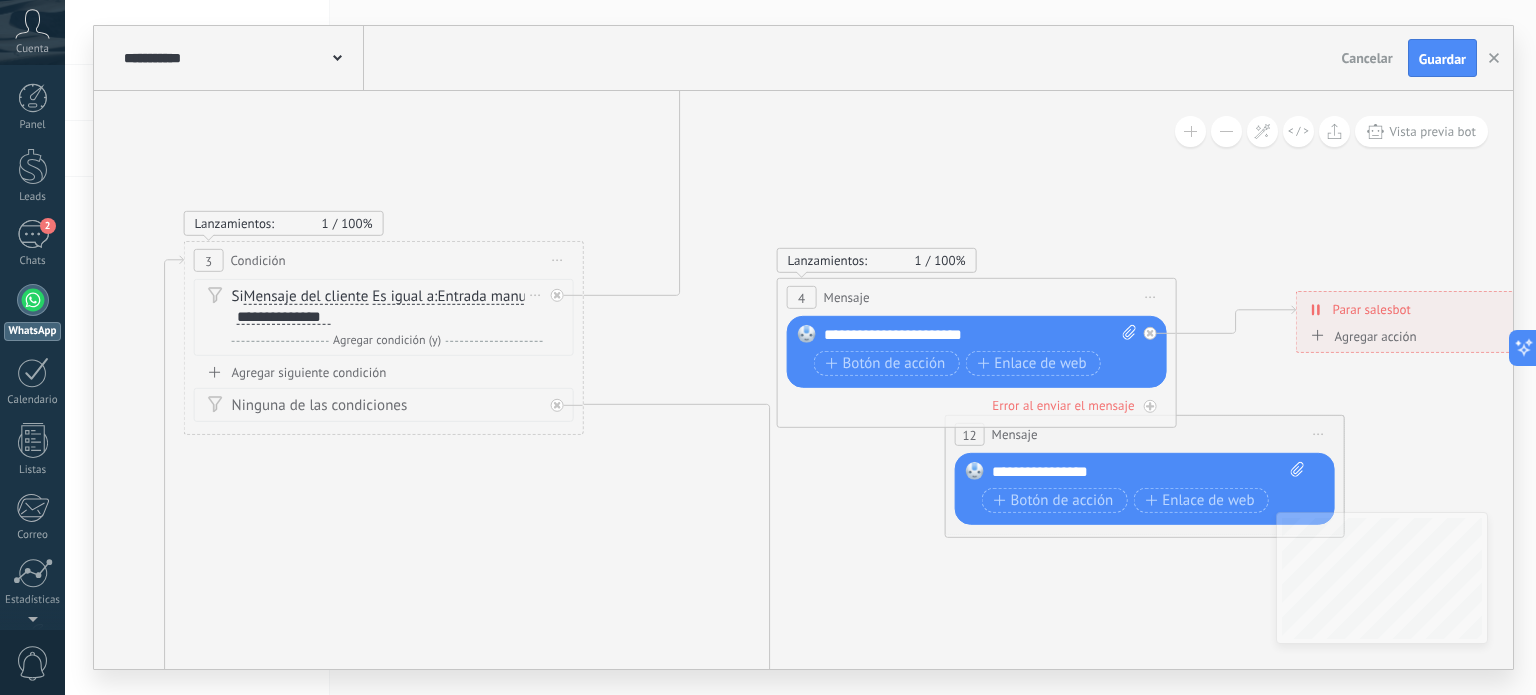 drag, startPoint x: 1095, startPoint y: 267, endPoint x: 961, endPoint y: 331, distance: 148.49916 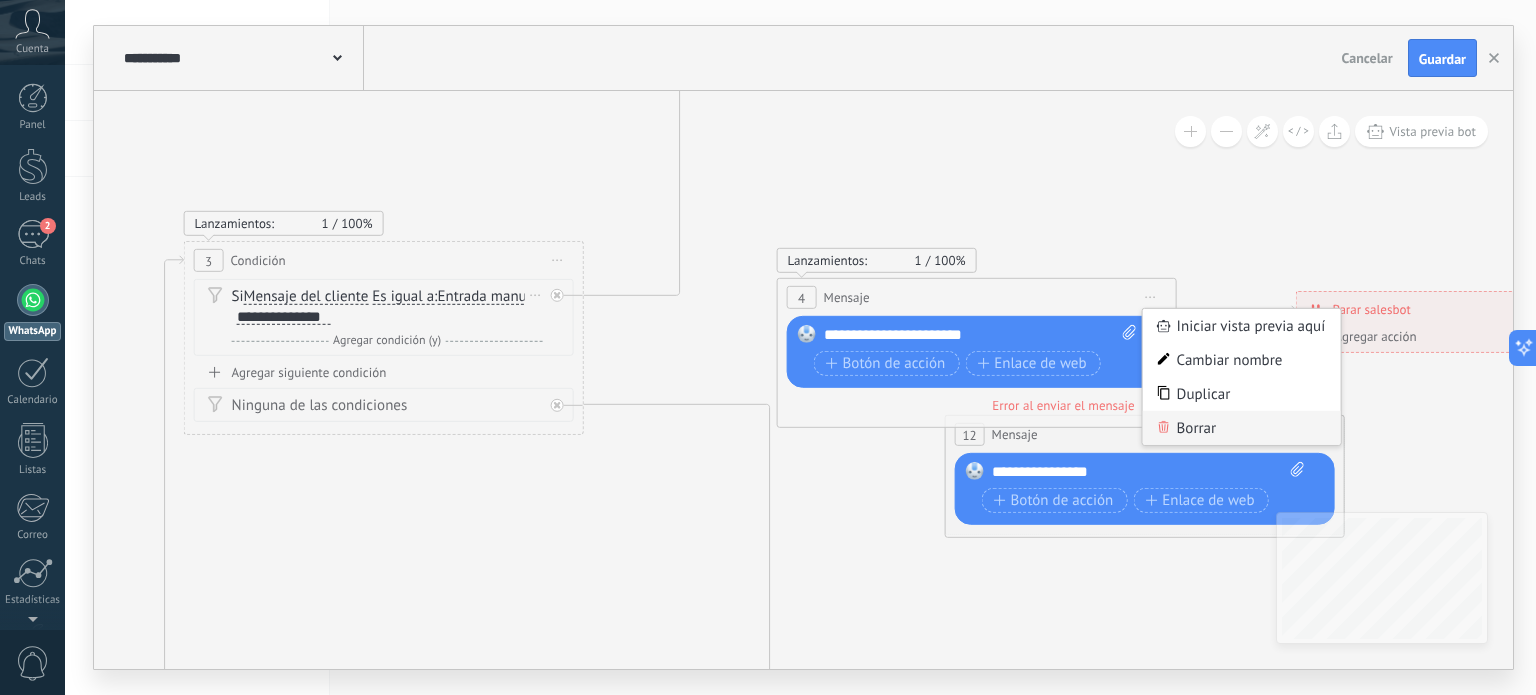 click on "Borrar" at bounding box center [1242, 428] 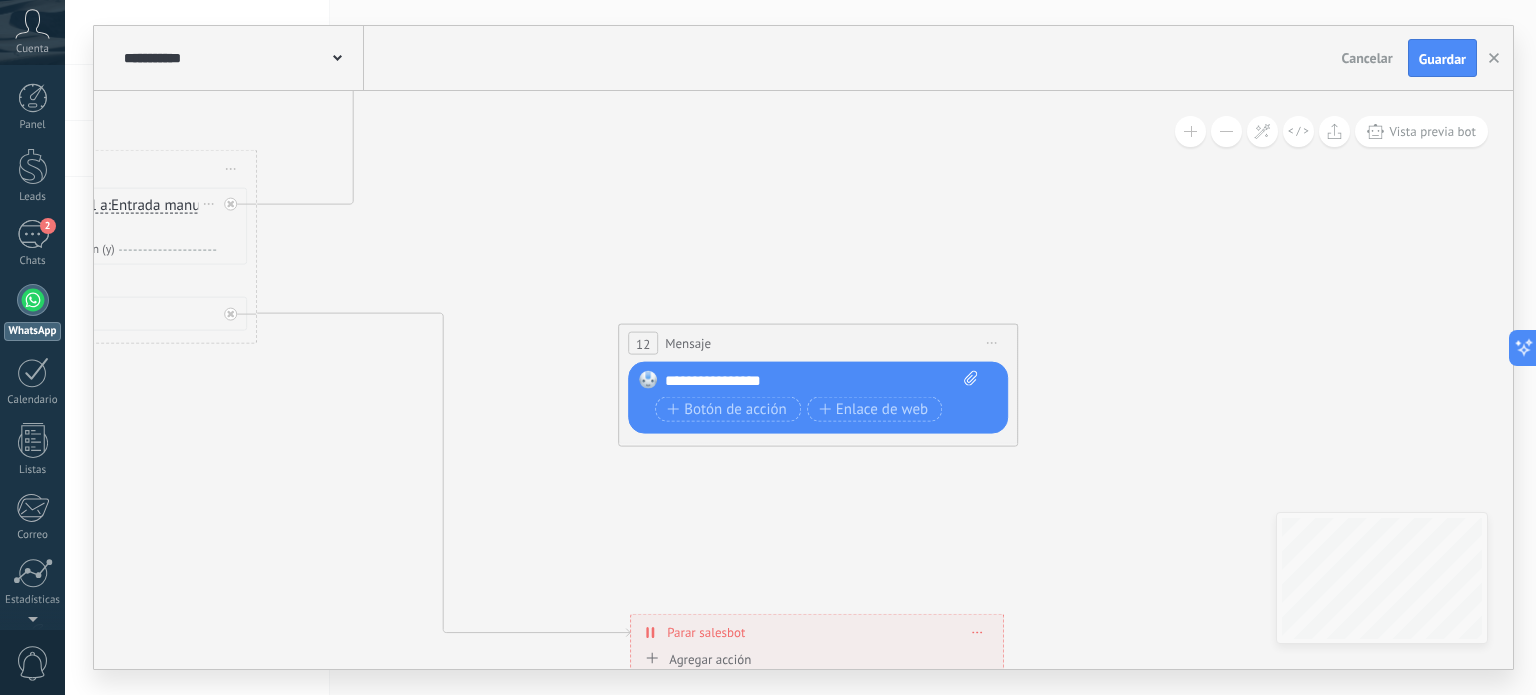 drag, startPoint x: 1216, startPoint y: 343, endPoint x: 889, endPoint y: 252, distance: 339.426 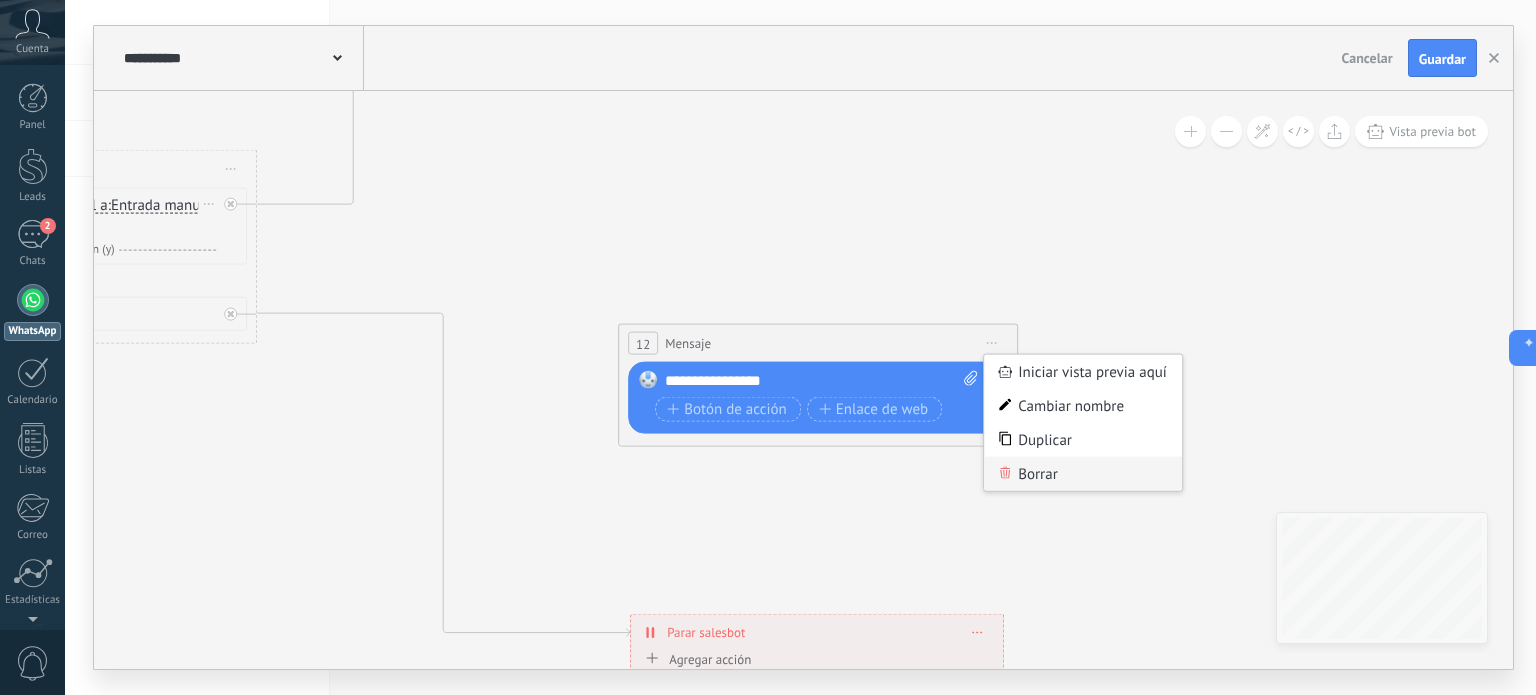 click on "Borrar" at bounding box center [1083, 474] 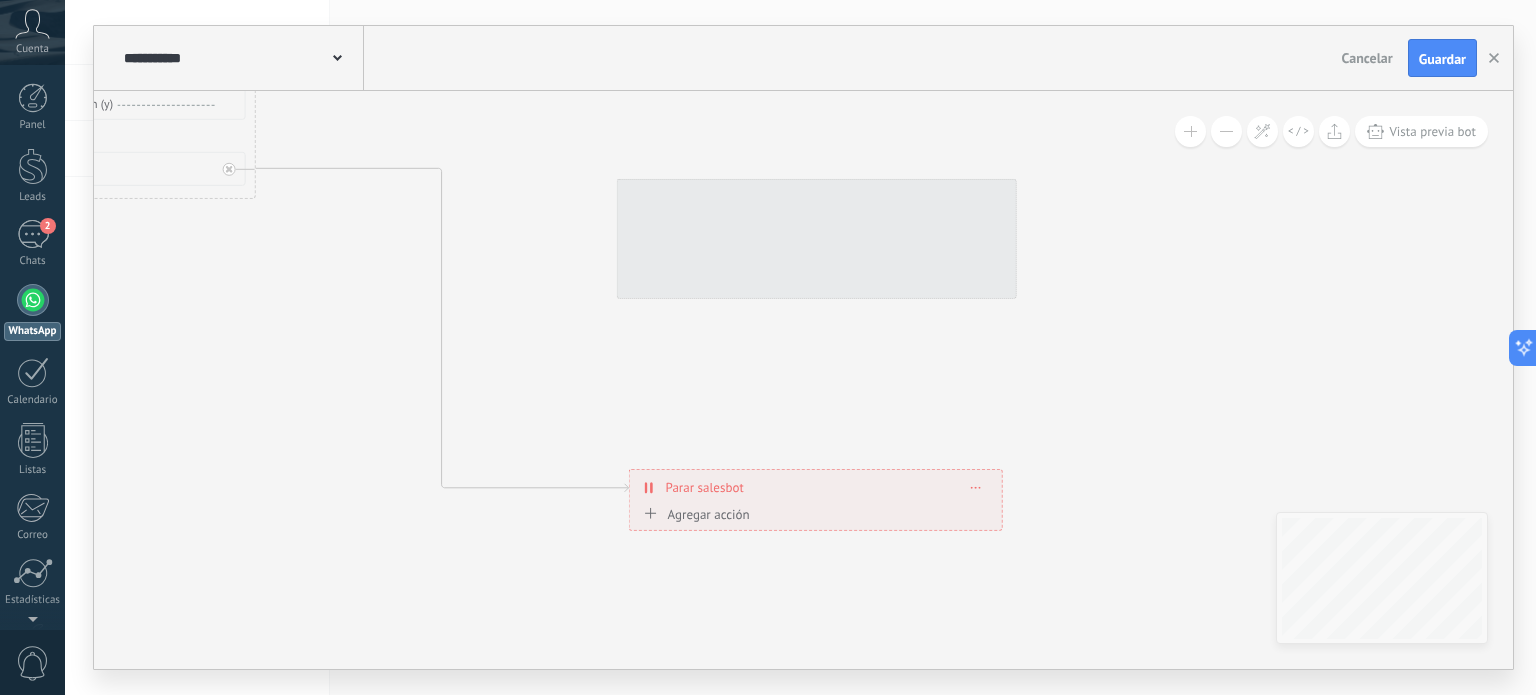drag, startPoint x: 1029, startPoint y: 511, endPoint x: 1028, endPoint y: 373, distance: 138.00362 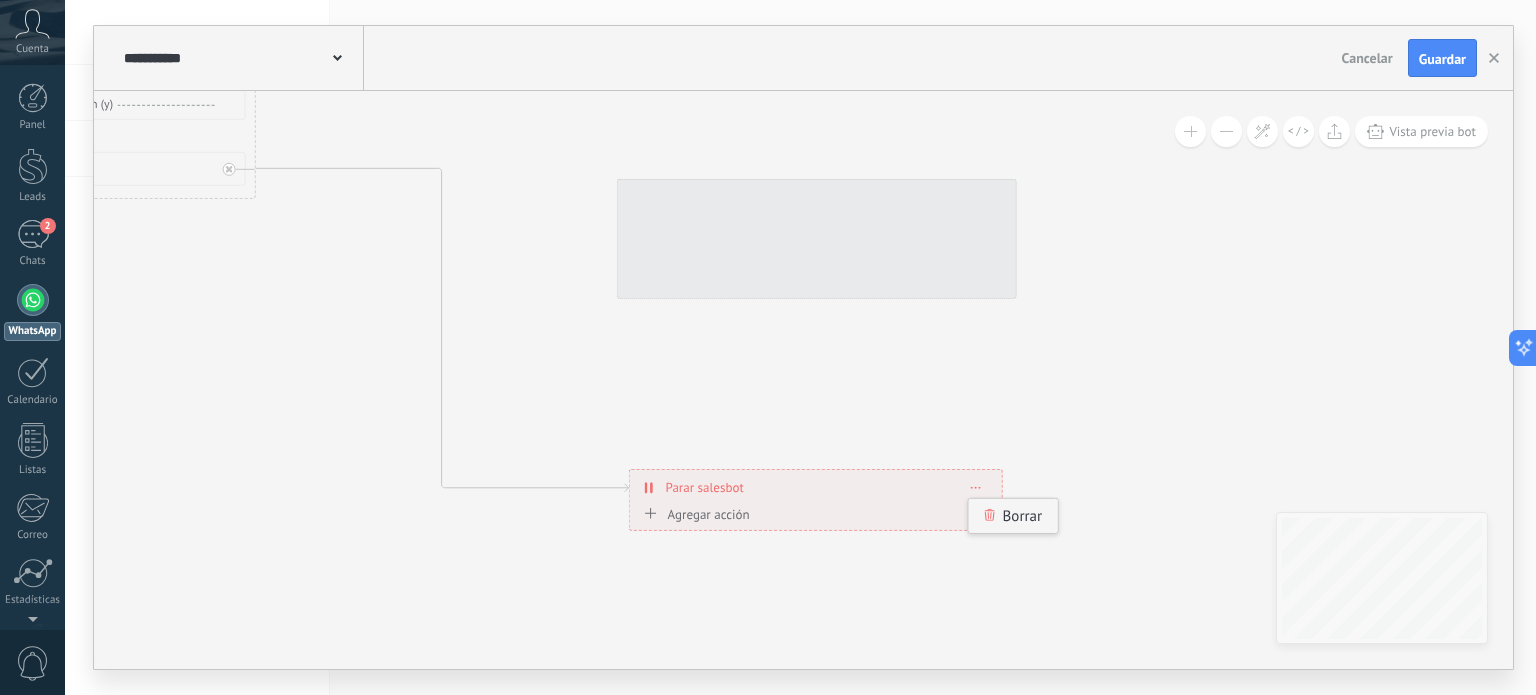 click on "Borrar" at bounding box center (1013, 516) 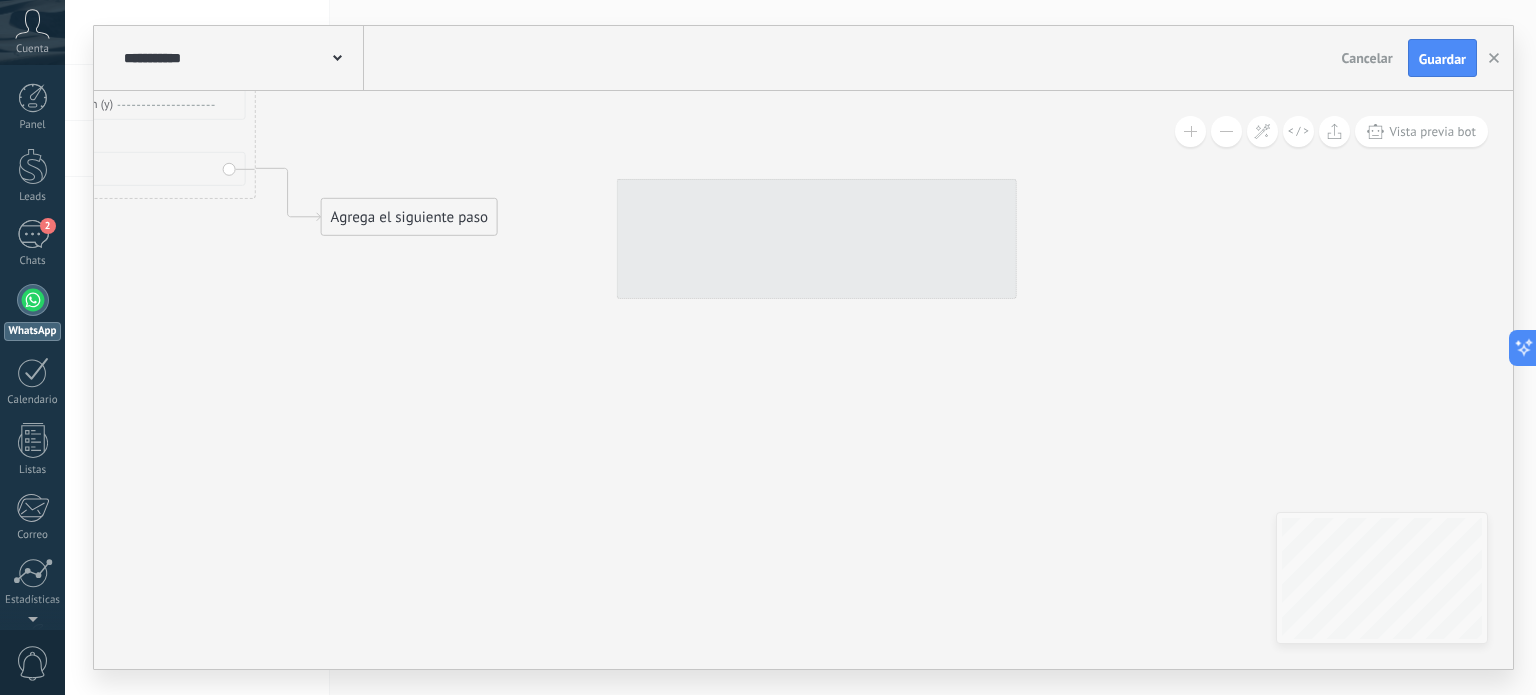 drag, startPoint x: 831, startPoint y: 383, endPoint x: 1229, endPoint y: 443, distance: 402.4972 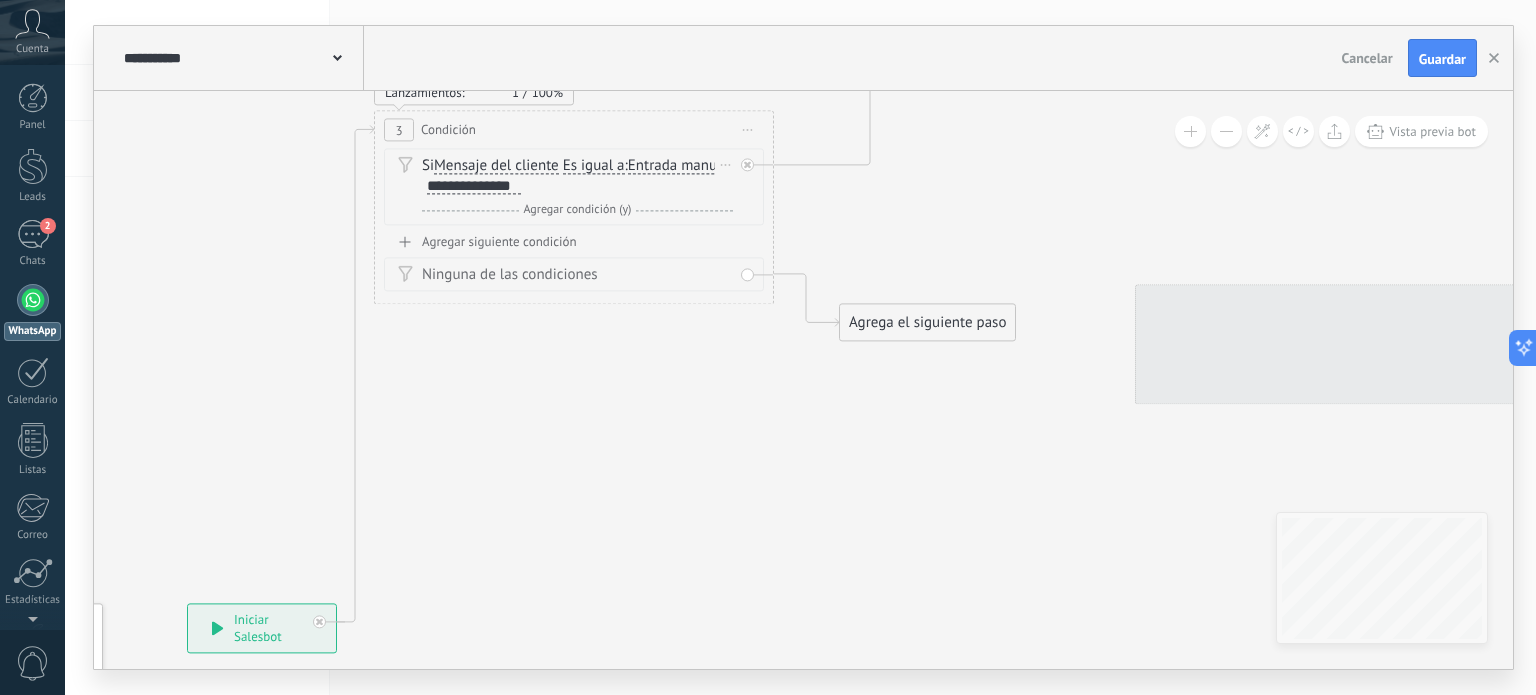 drag, startPoint x: 998, startPoint y: 450, endPoint x: 1147, endPoint y: 520, distance: 164.62381 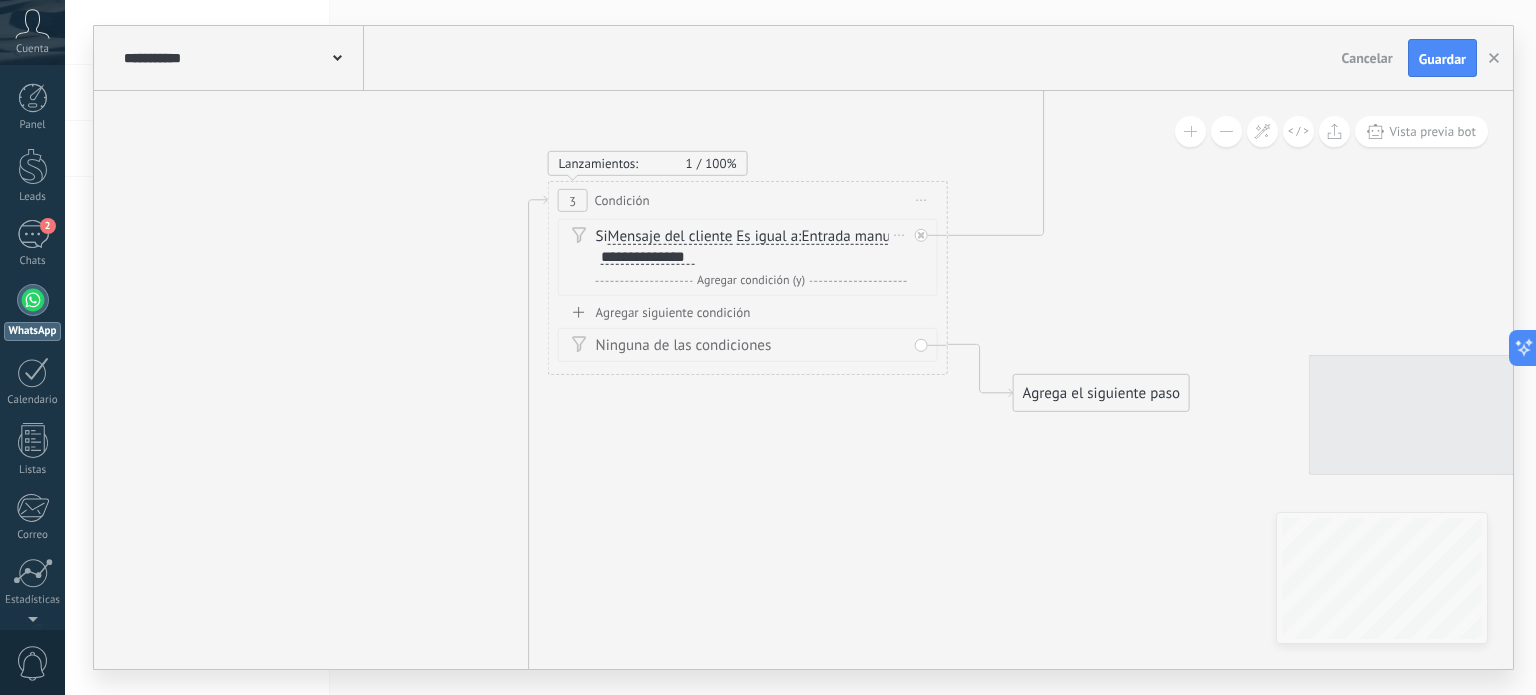 drag, startPoint x: 1028, startPoint y: 465, endPoint x: 802, endPoint y: 556, distance: 243.63292 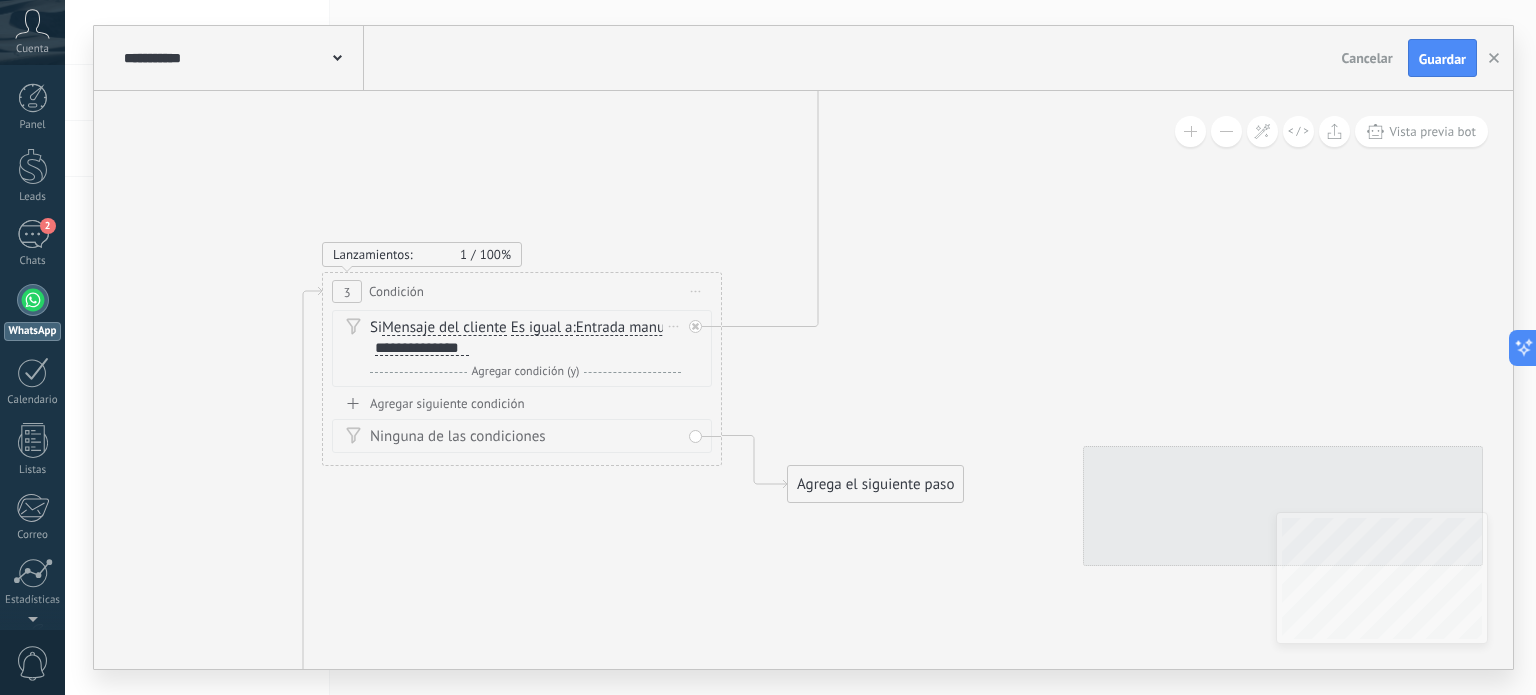 drag, startPoint x: 924, startPoint y: 346, endPoint x: 687, endPoint y: 455, distance: 260.86395 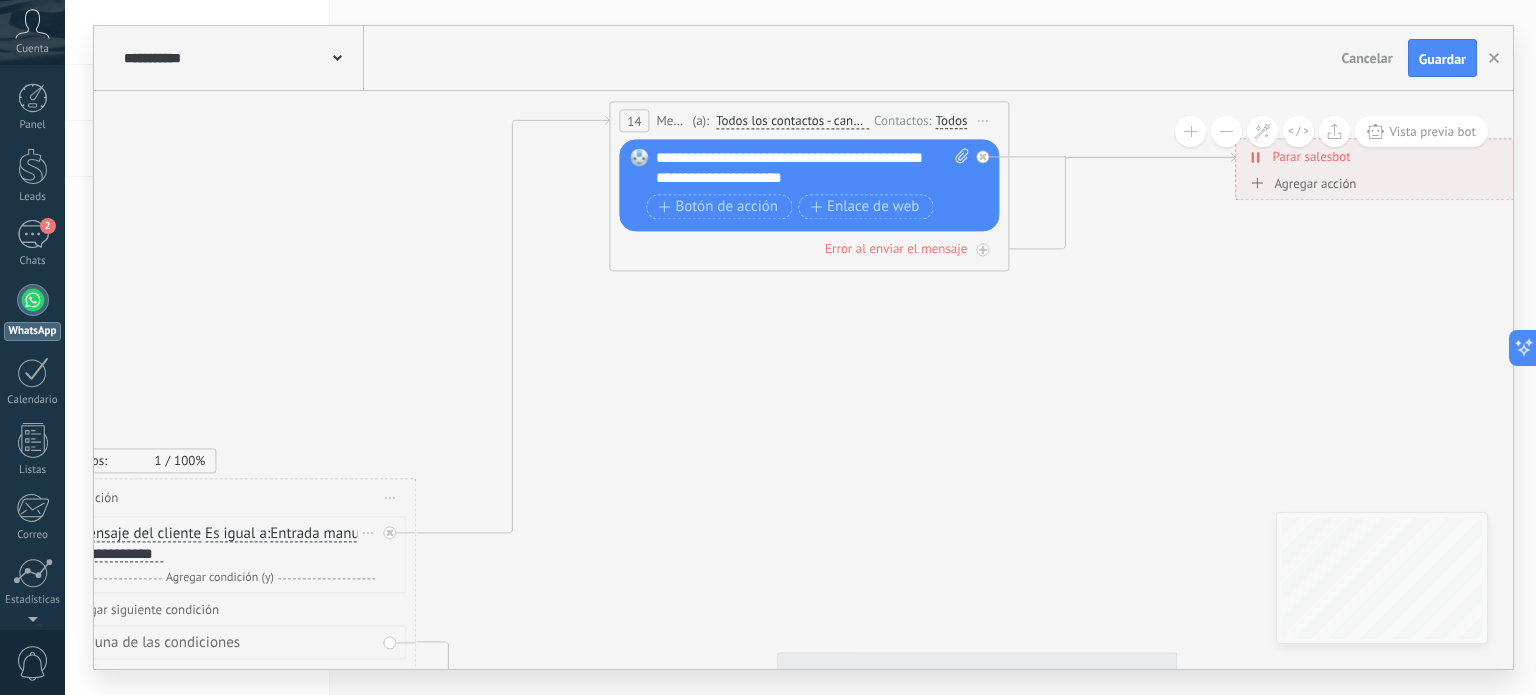 drag, startPoint x: 1023, startPoint y: 358, endPoint x: 984, endPoint y: 443, distance: 93.52005 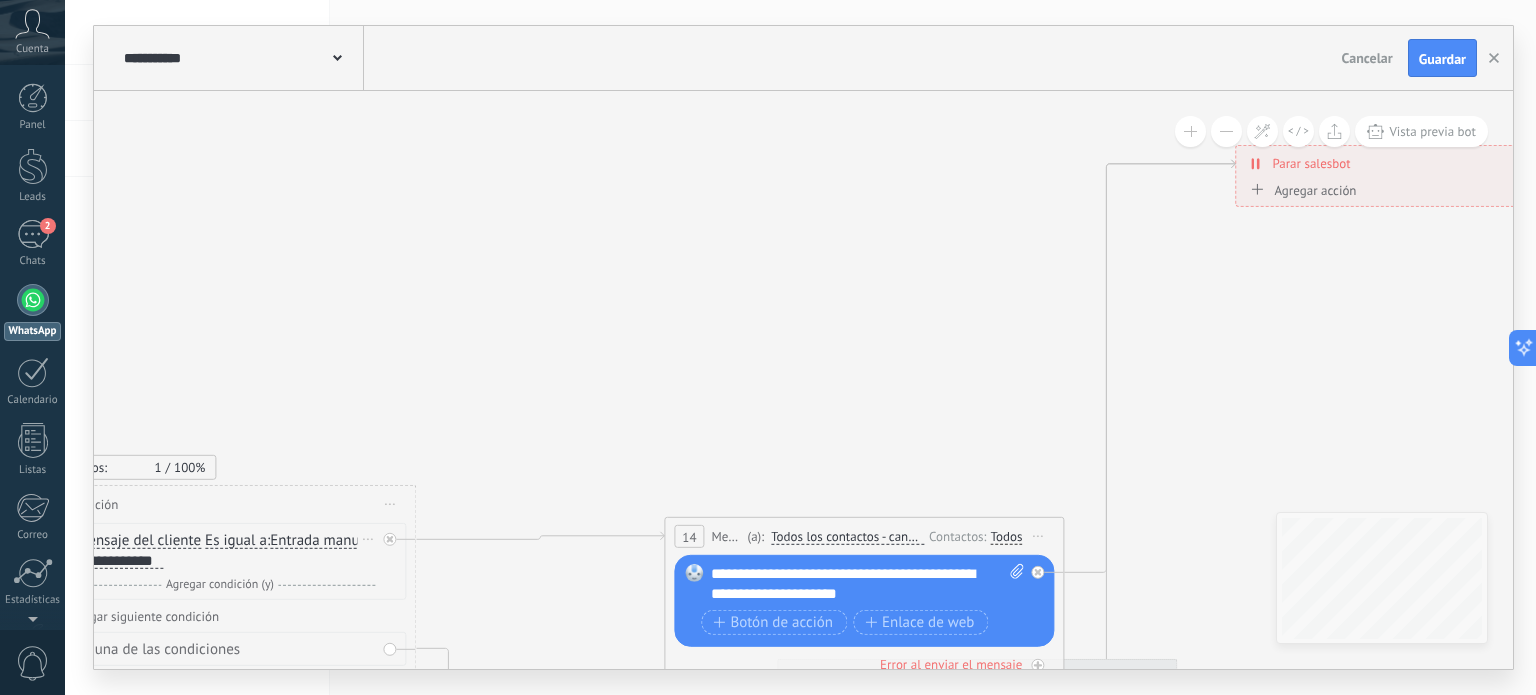 drag, startPoint x: 863, startPoint y: 120, endPoint x: 918, endPoint y: 530, distance: 413.67258 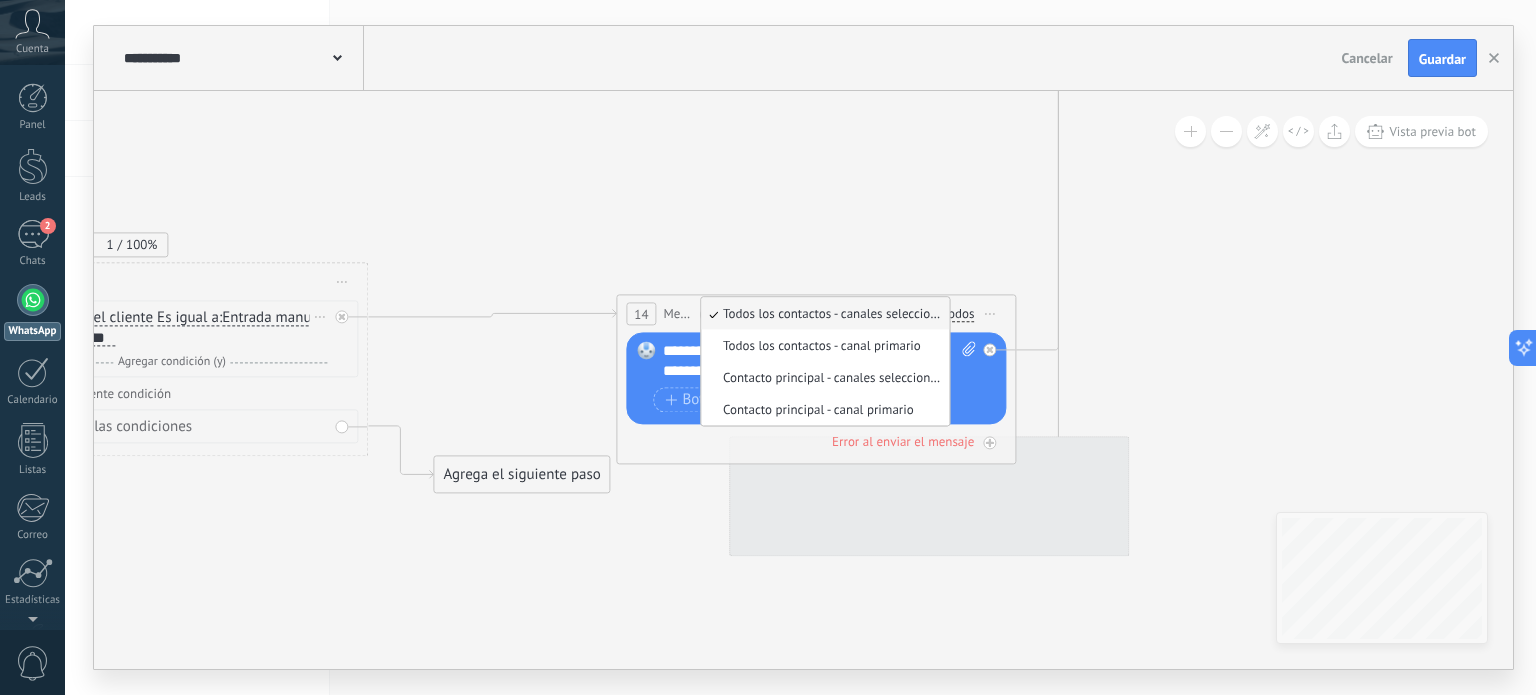 drag, startPoint x: 918, startPoint y: 437, endPoint x: 859, endPoint y: 235, distance: 210.44002 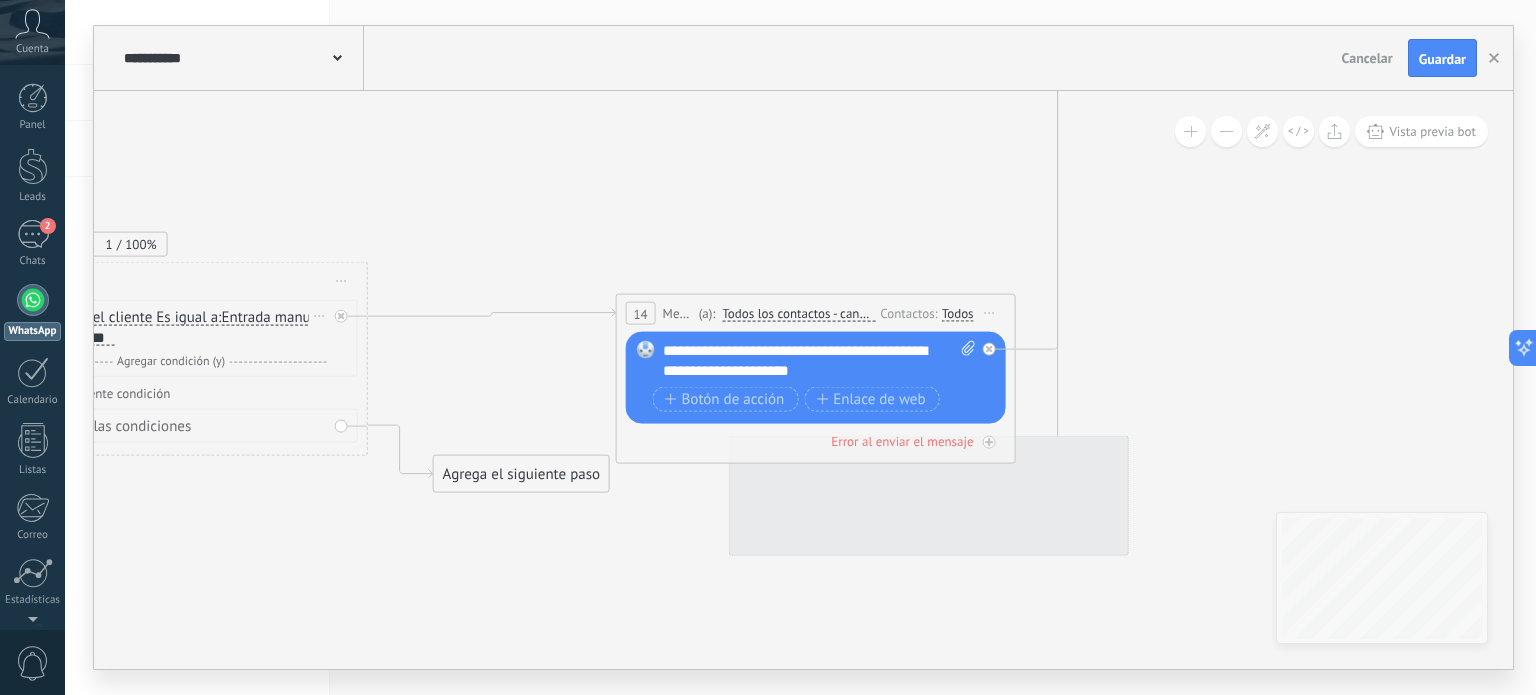 click on "Todos los contactos - canales seleccionados" at bounding box center [798, 314] 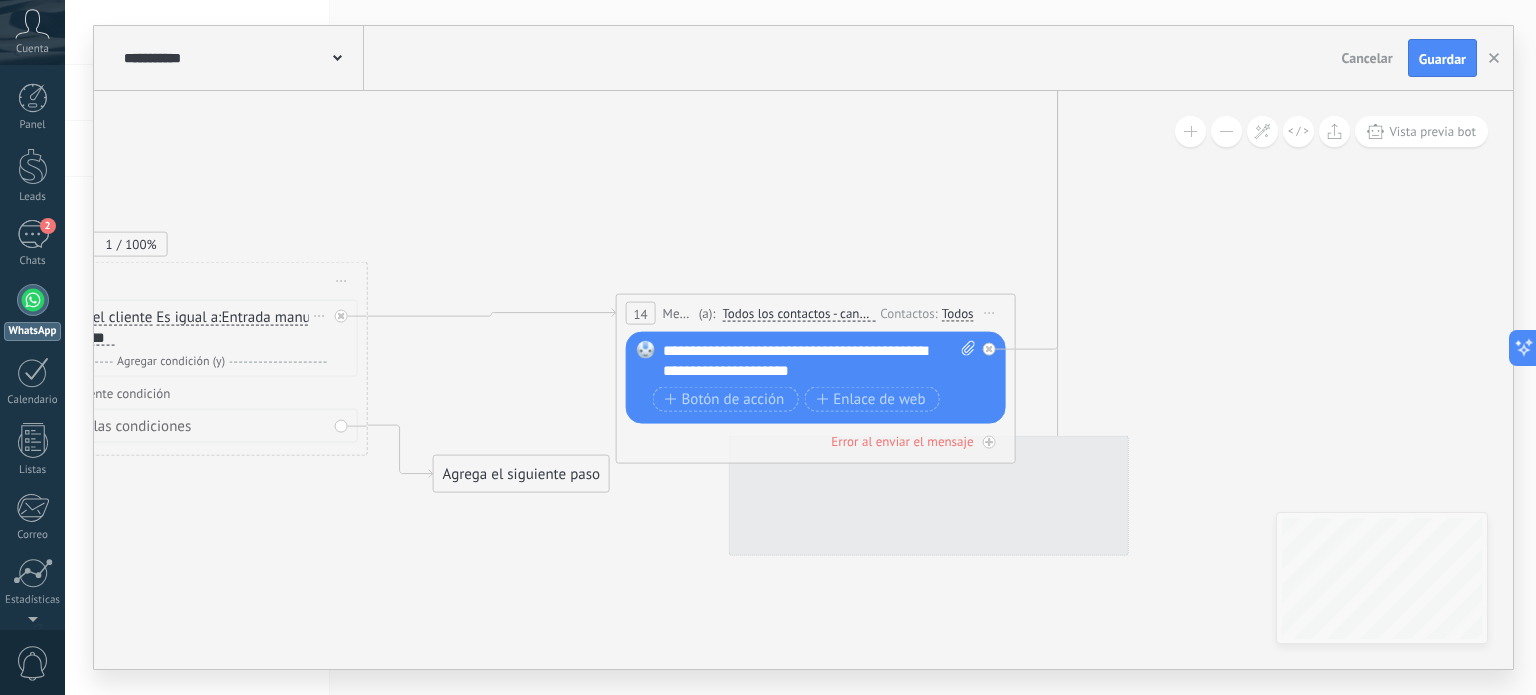 click on "Todos los contactos - canales seleccionados" at bounding box center [837, 314] 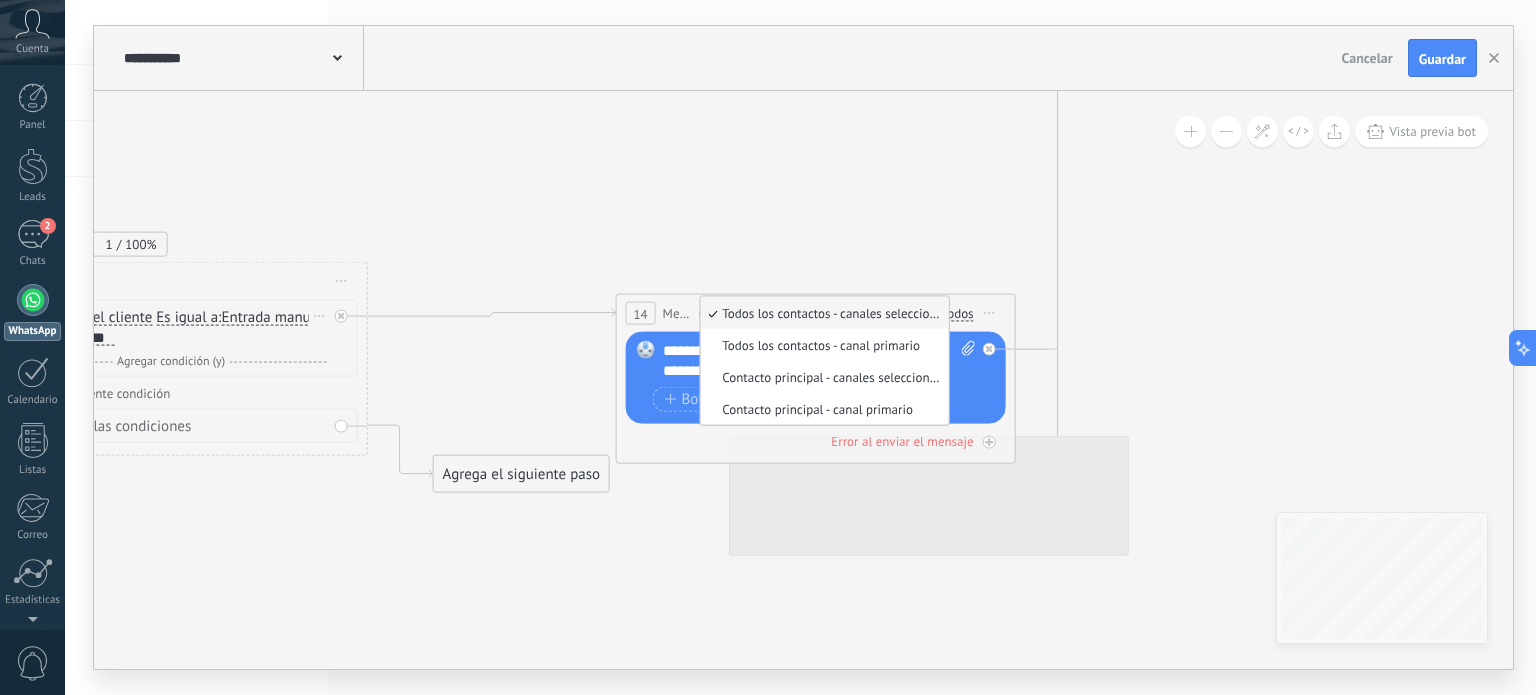 click 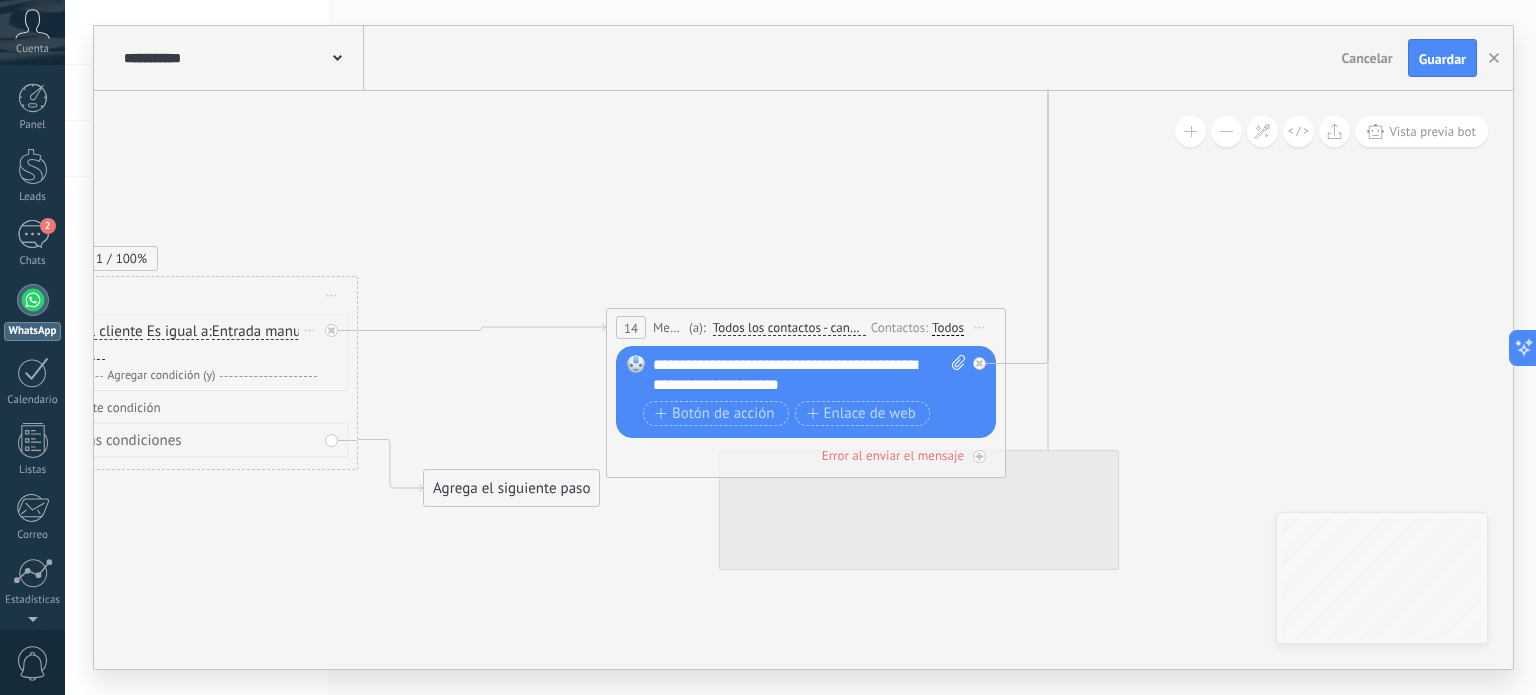 drag, startPoint x: 1324, startPoint y: 243, endPoint x: 1127, endPoint y: 491, distance: 316.7223 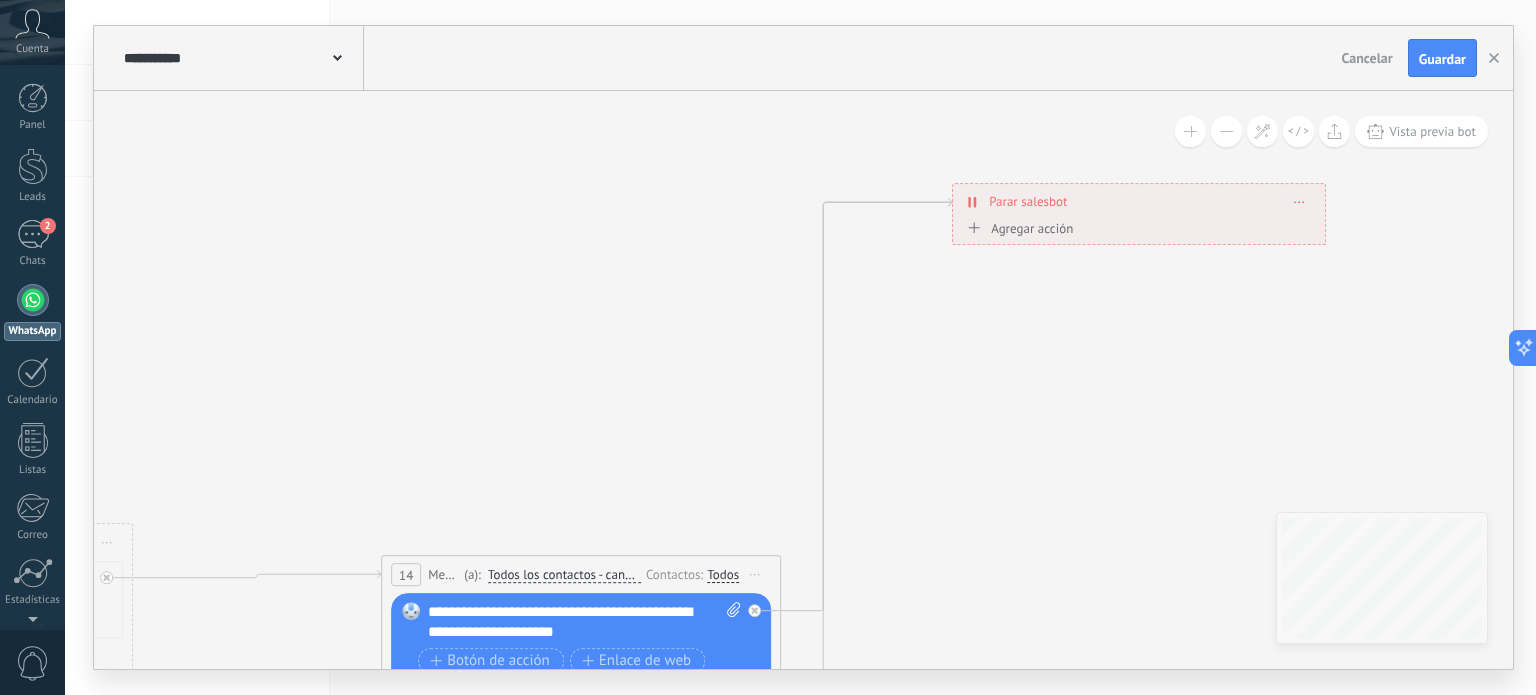 drag, startPoint x: 1085, startPoint y: 401, endPoint x: 1093, endPoint y: 295, distance: 106.30146 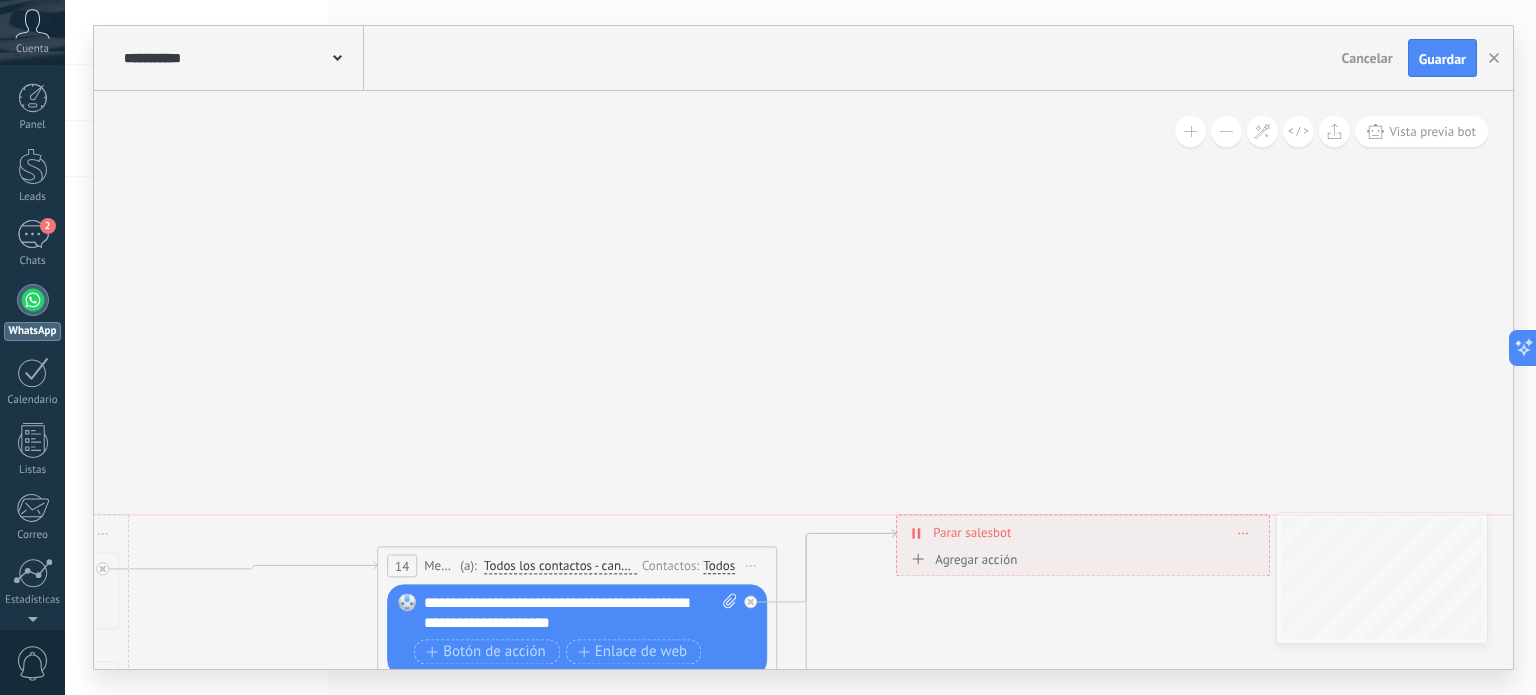 drag, startPoint x: 1086, startPoint y: 200, endPoint x: 1033, endPoint y: 558, distance: 361.90192 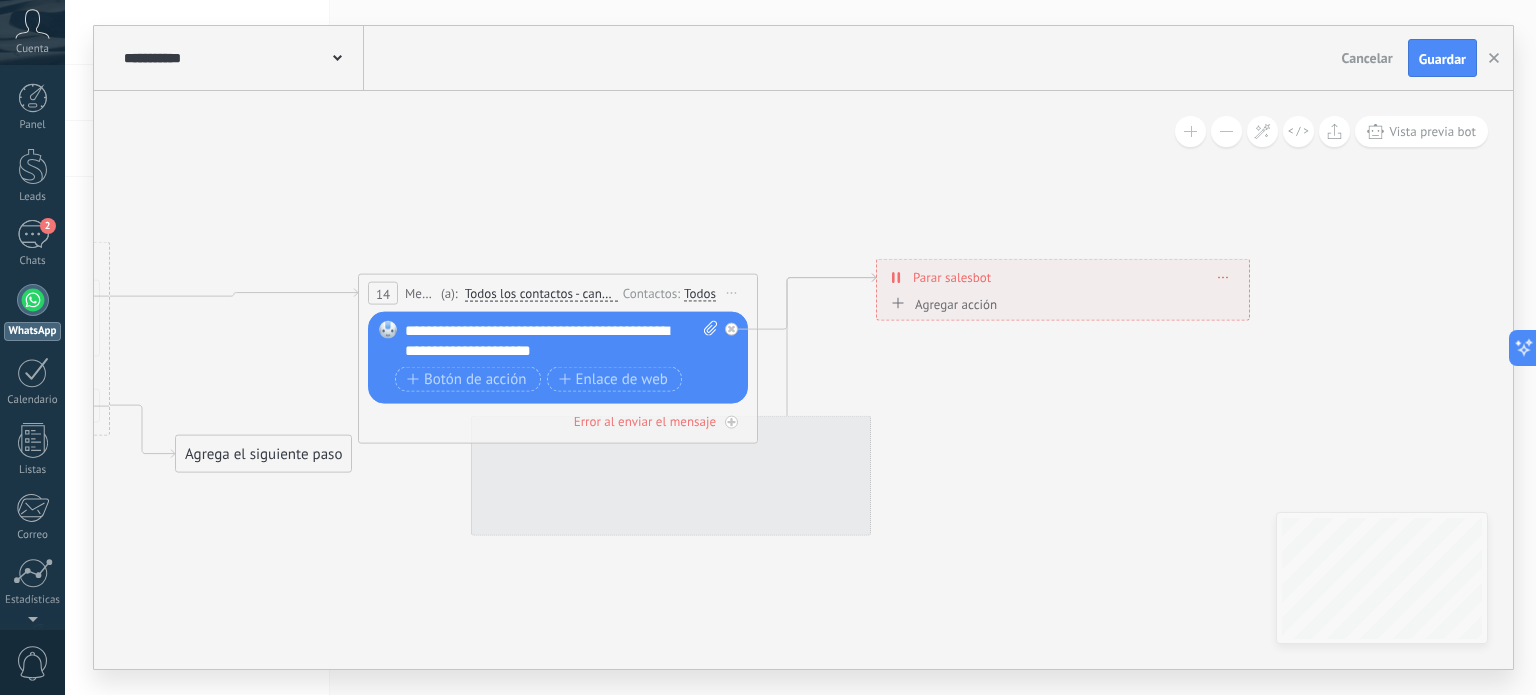click on "**********" at bounding box center (803, 347) 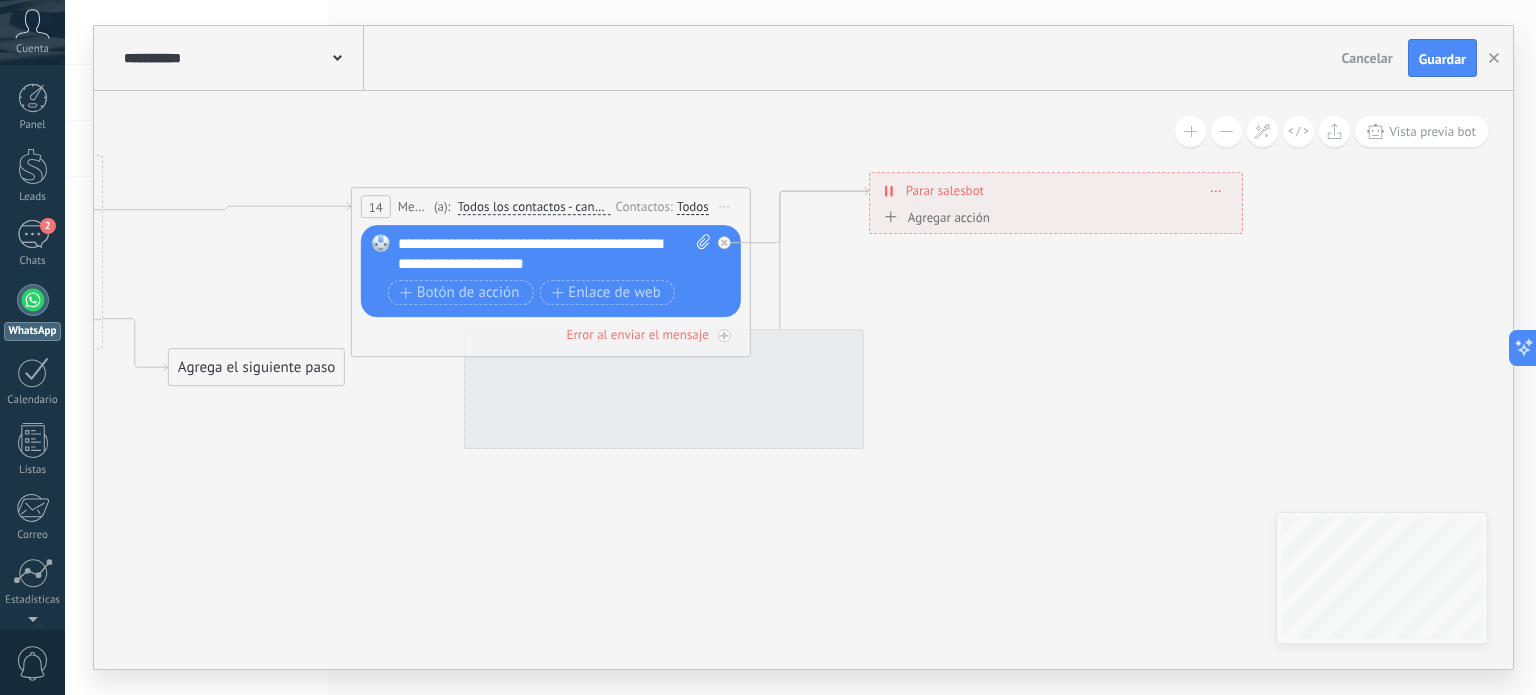 click at bounding box center [1216, 190] 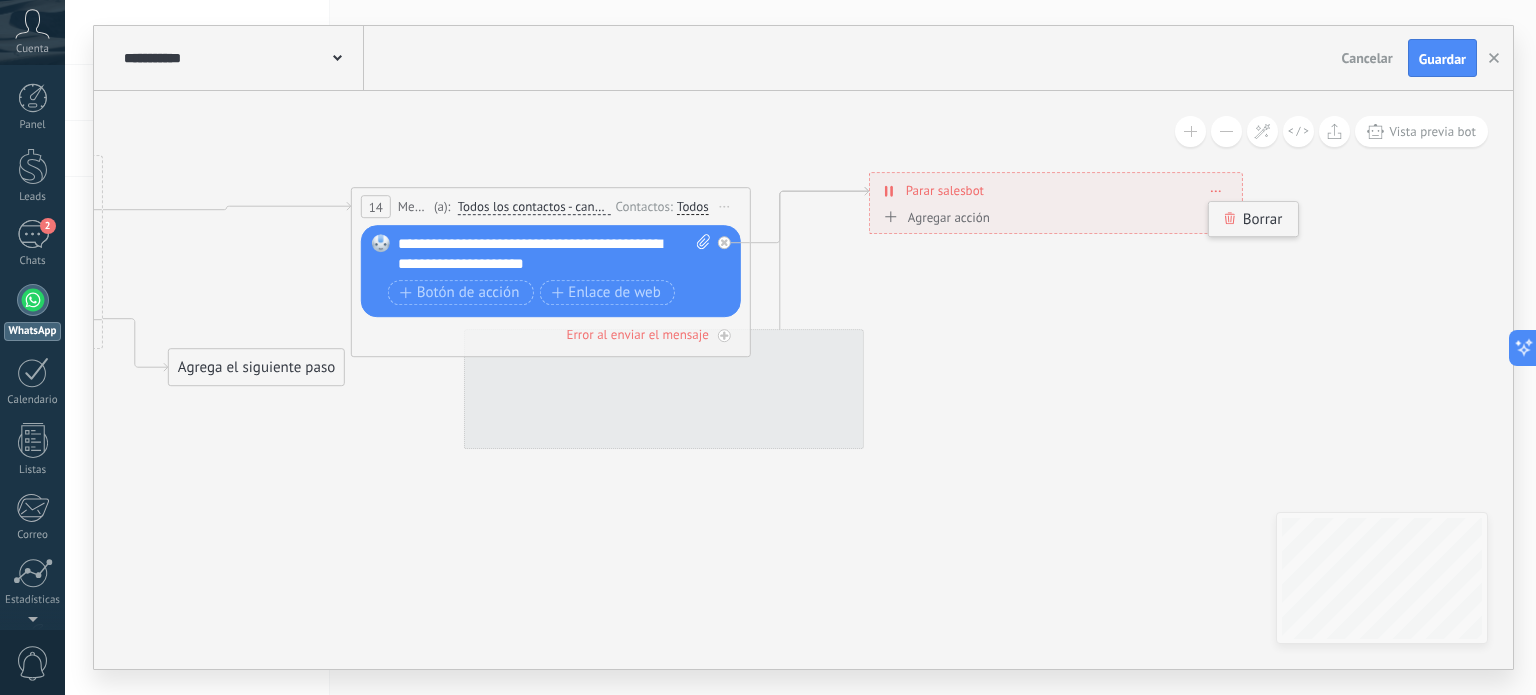 click on "Borrar" at bounding box center (1253, 219) 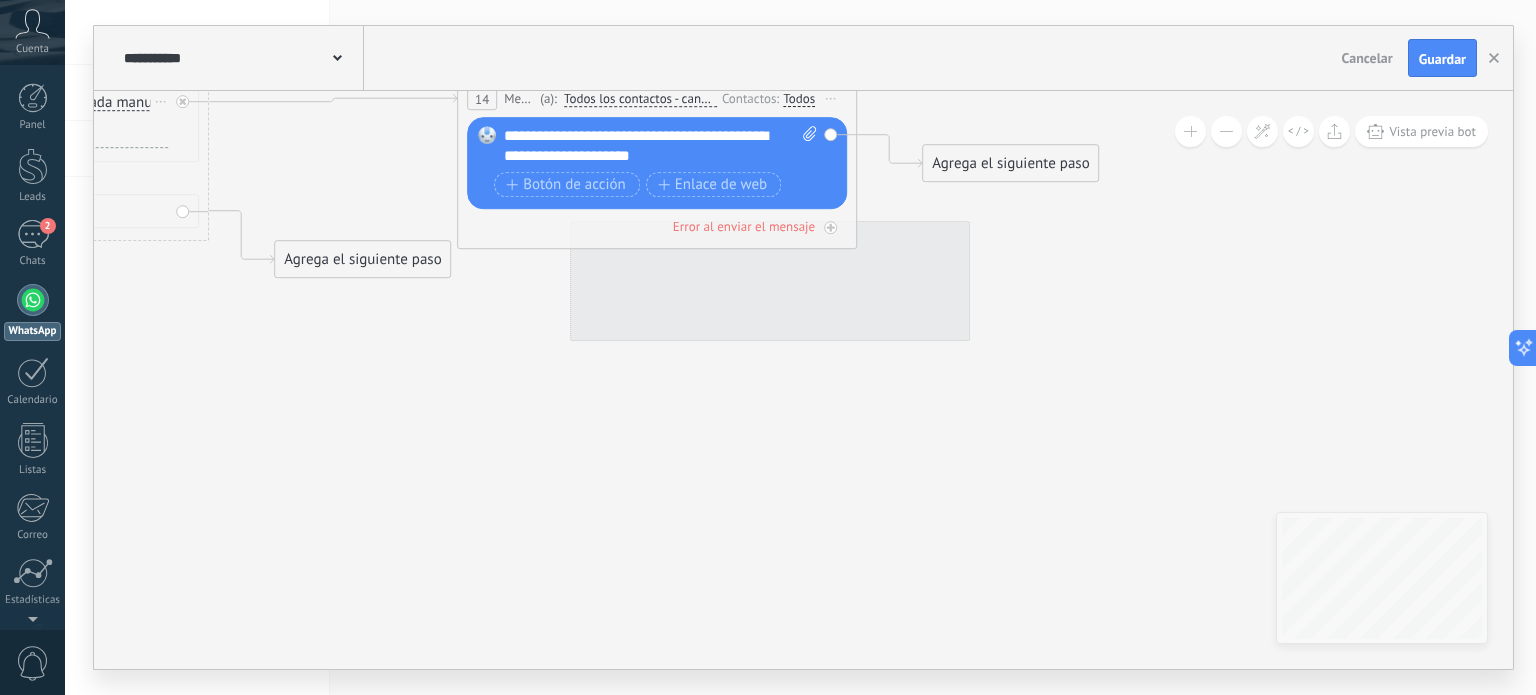 click 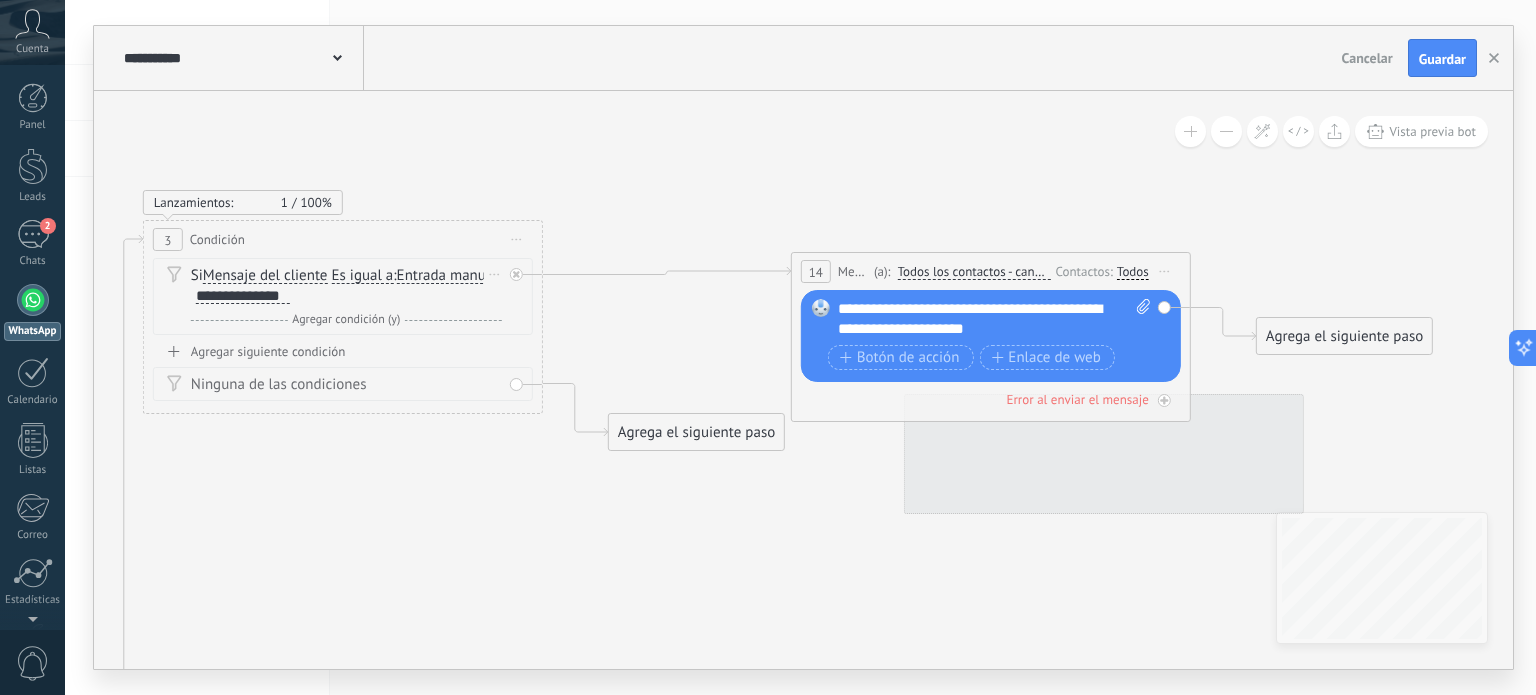 click 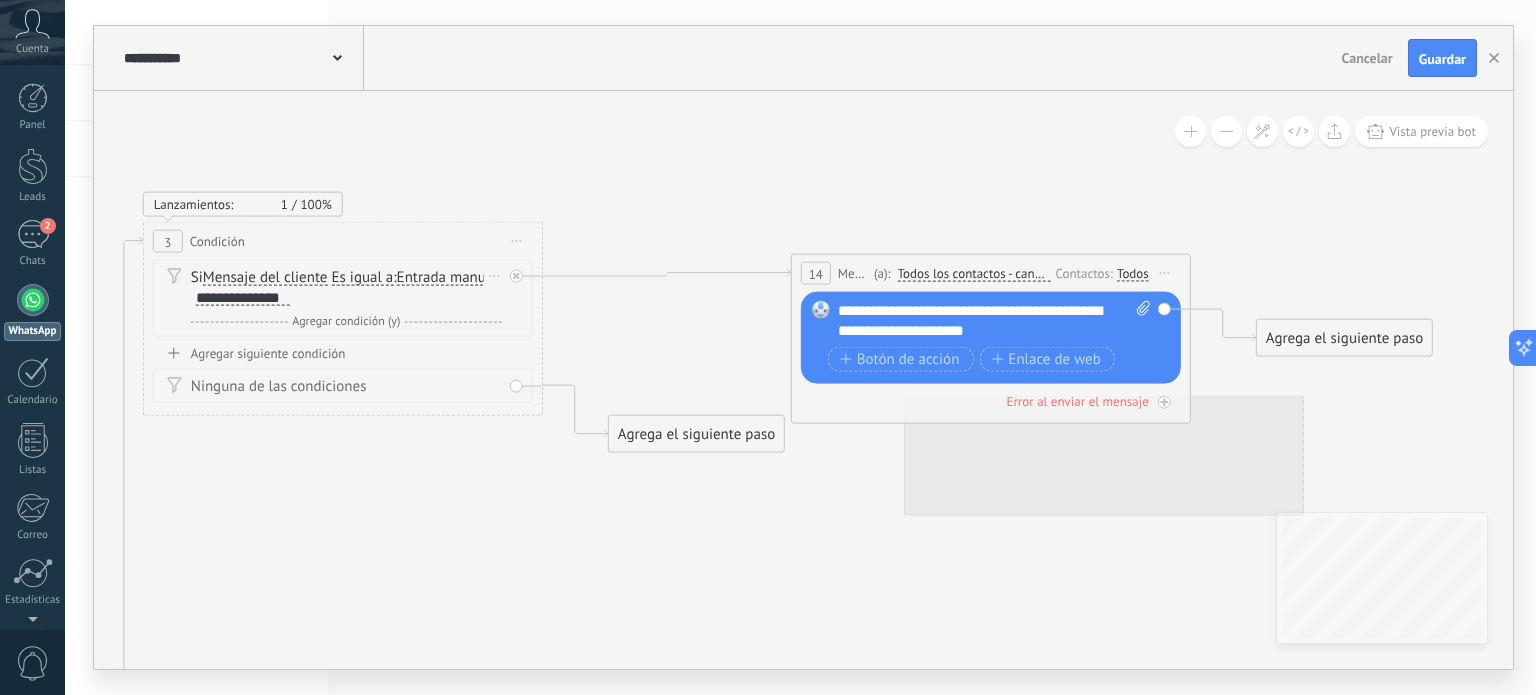 click on "Agrega el siguiente paso" at bounding box center (696, 434) 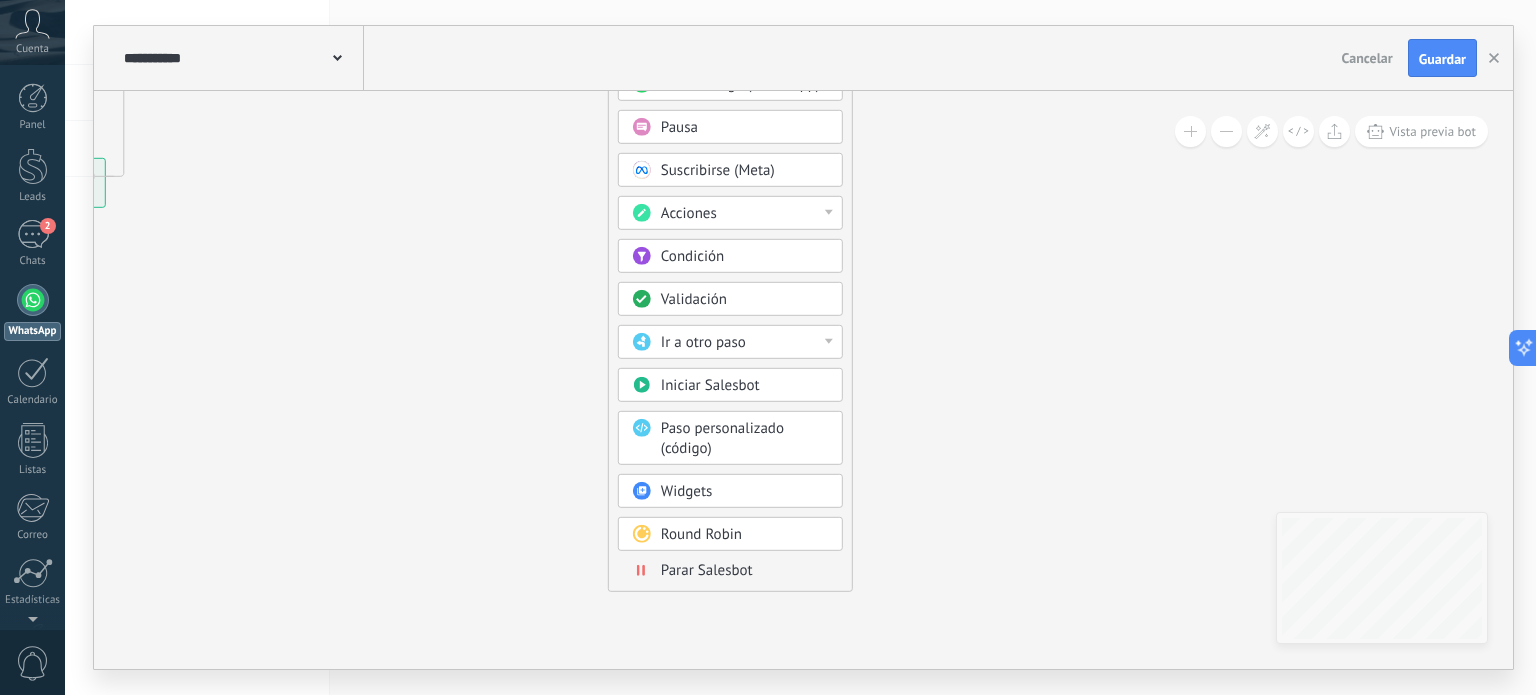 click on "Parar Salesbot" at bounding box center (707, 570) 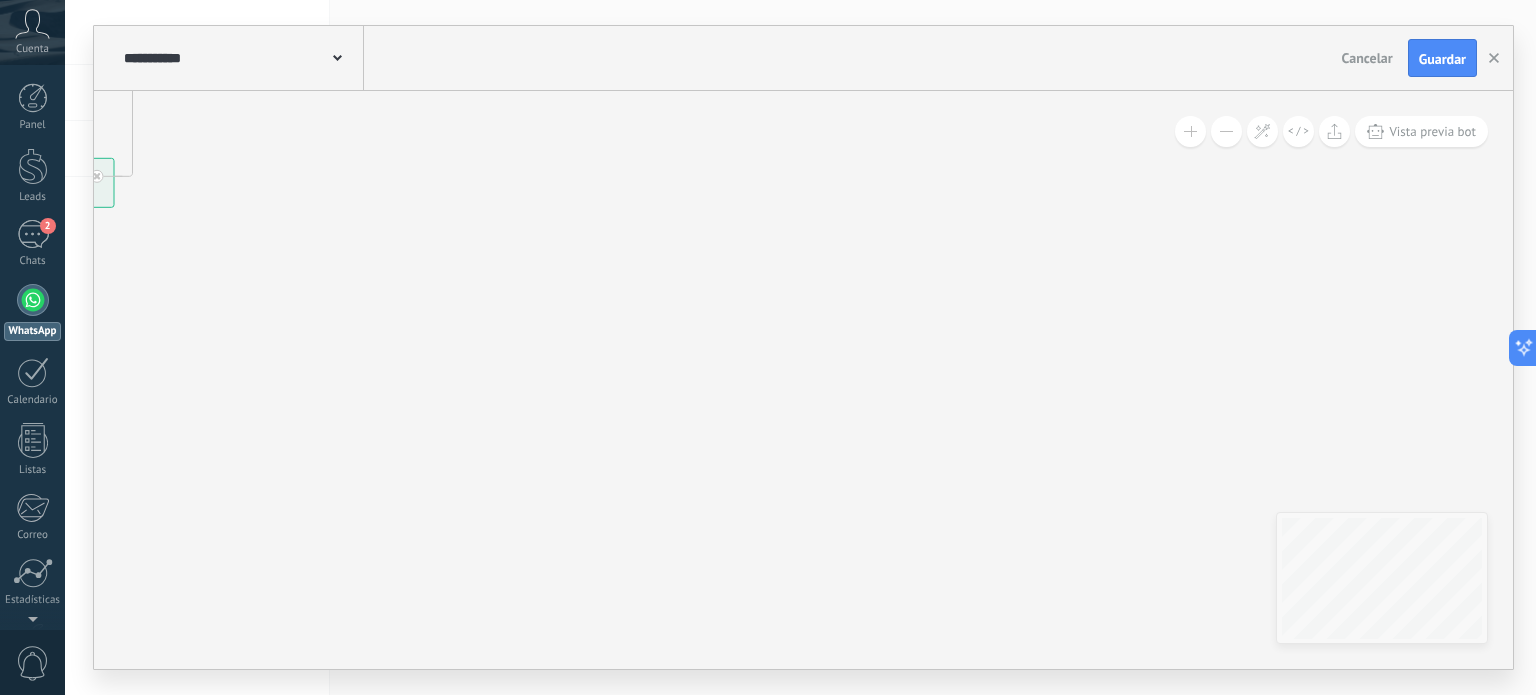click 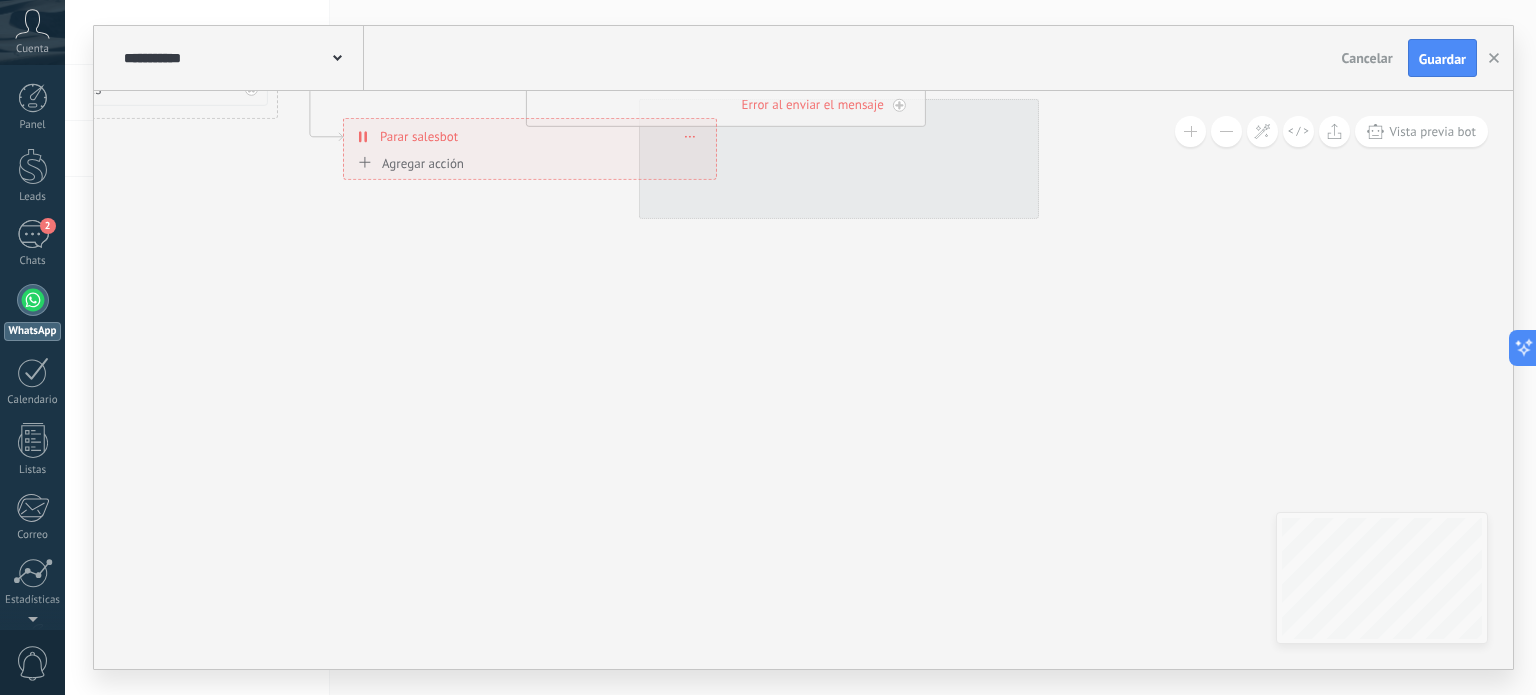 click 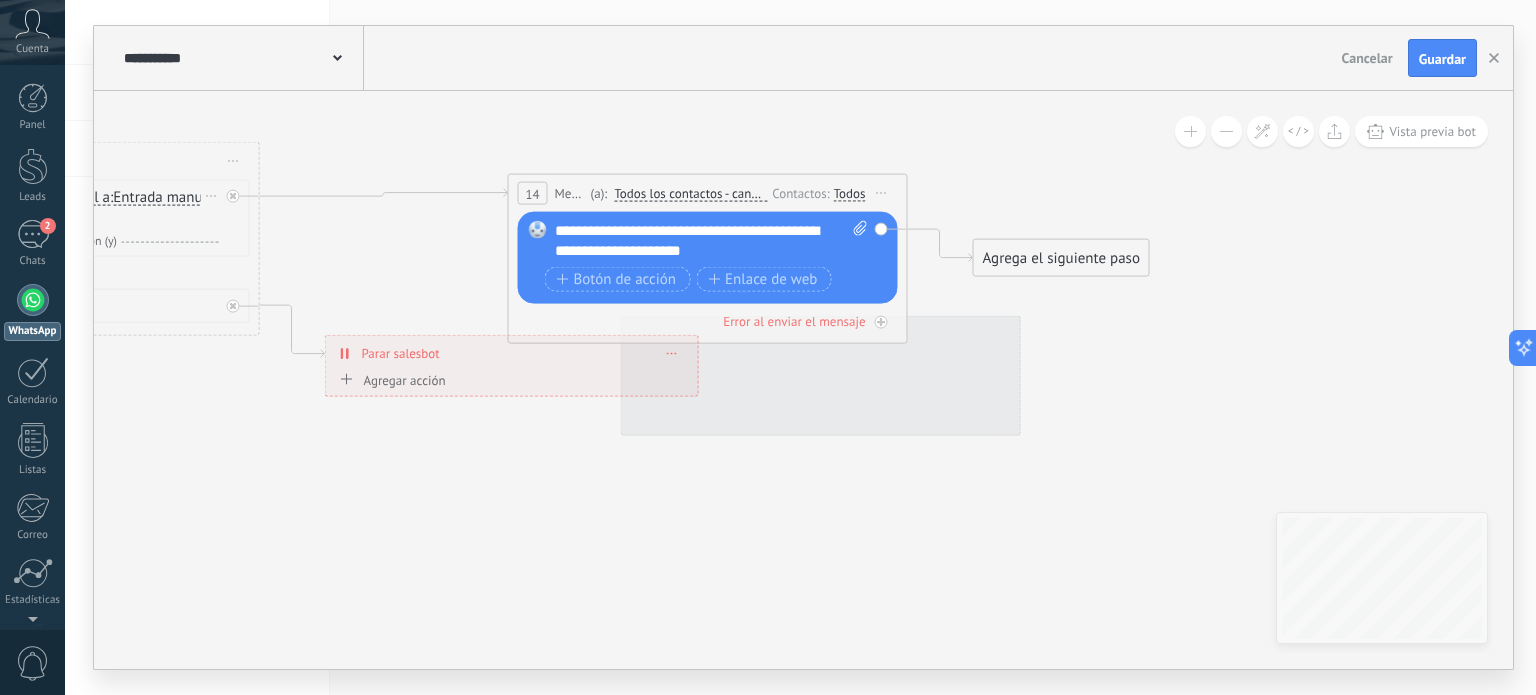 click 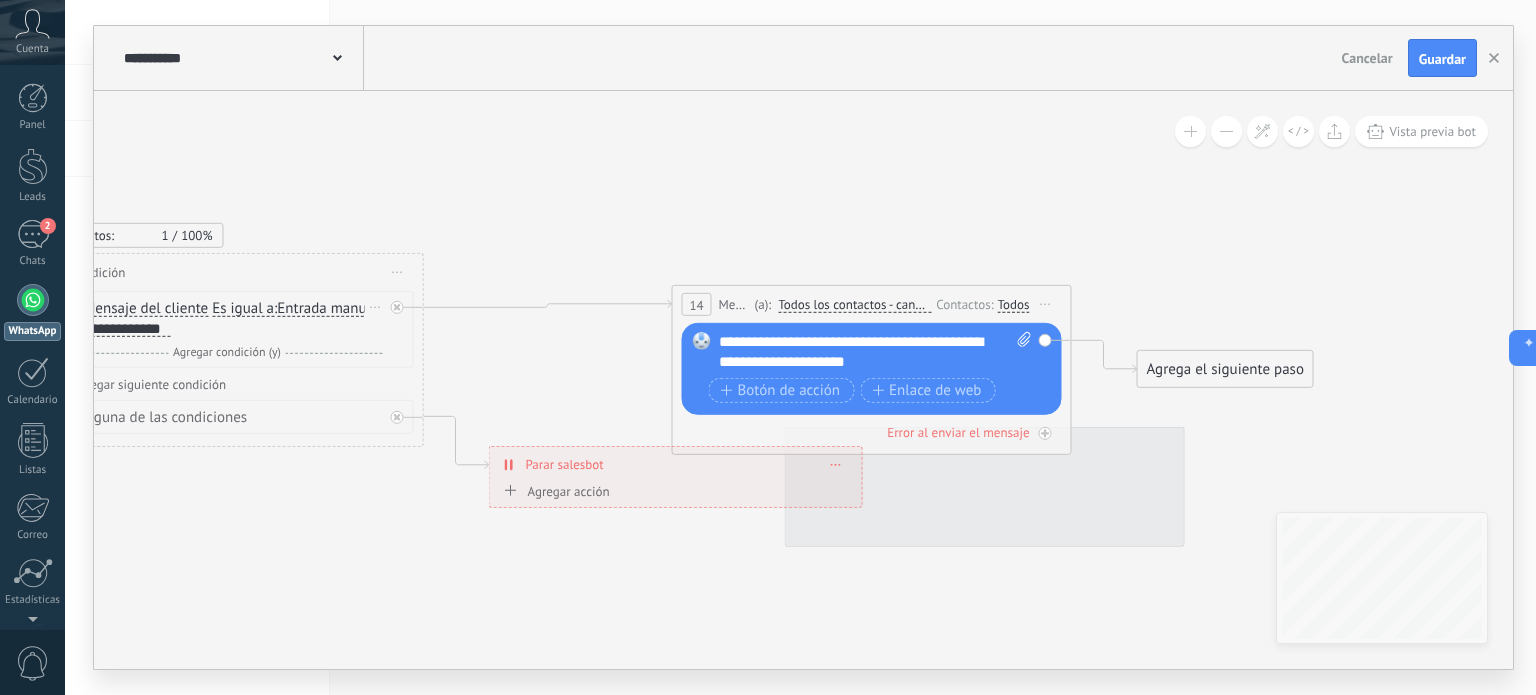 click 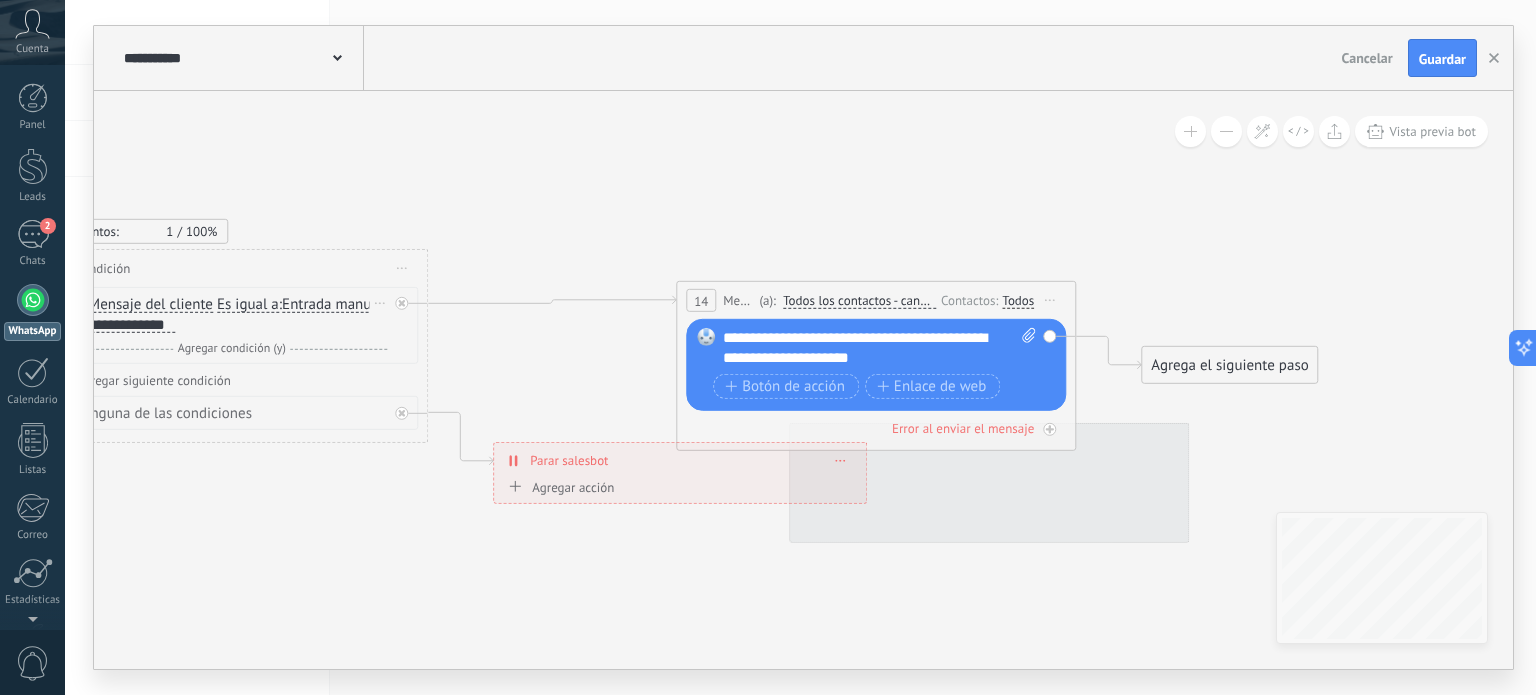 click 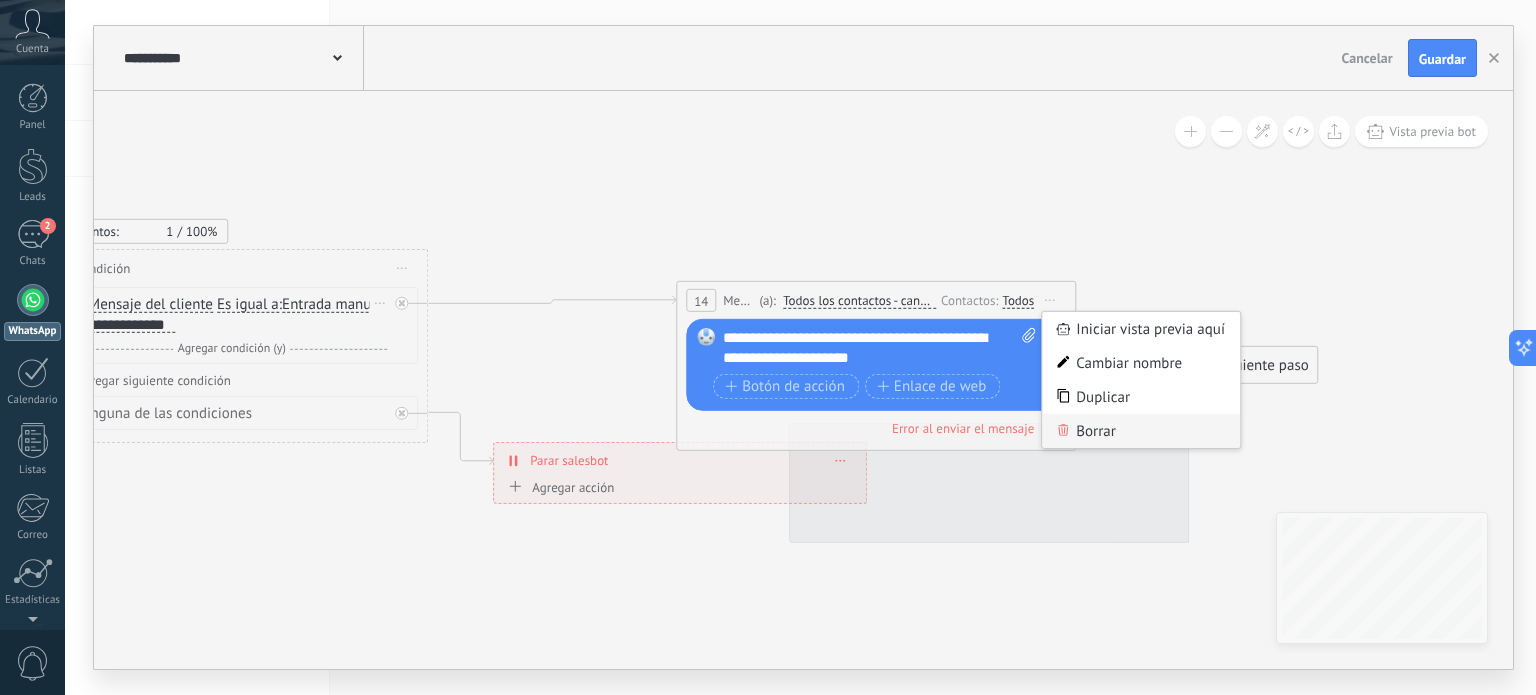 click on "Borrar" at bounding box center (1141, 431) 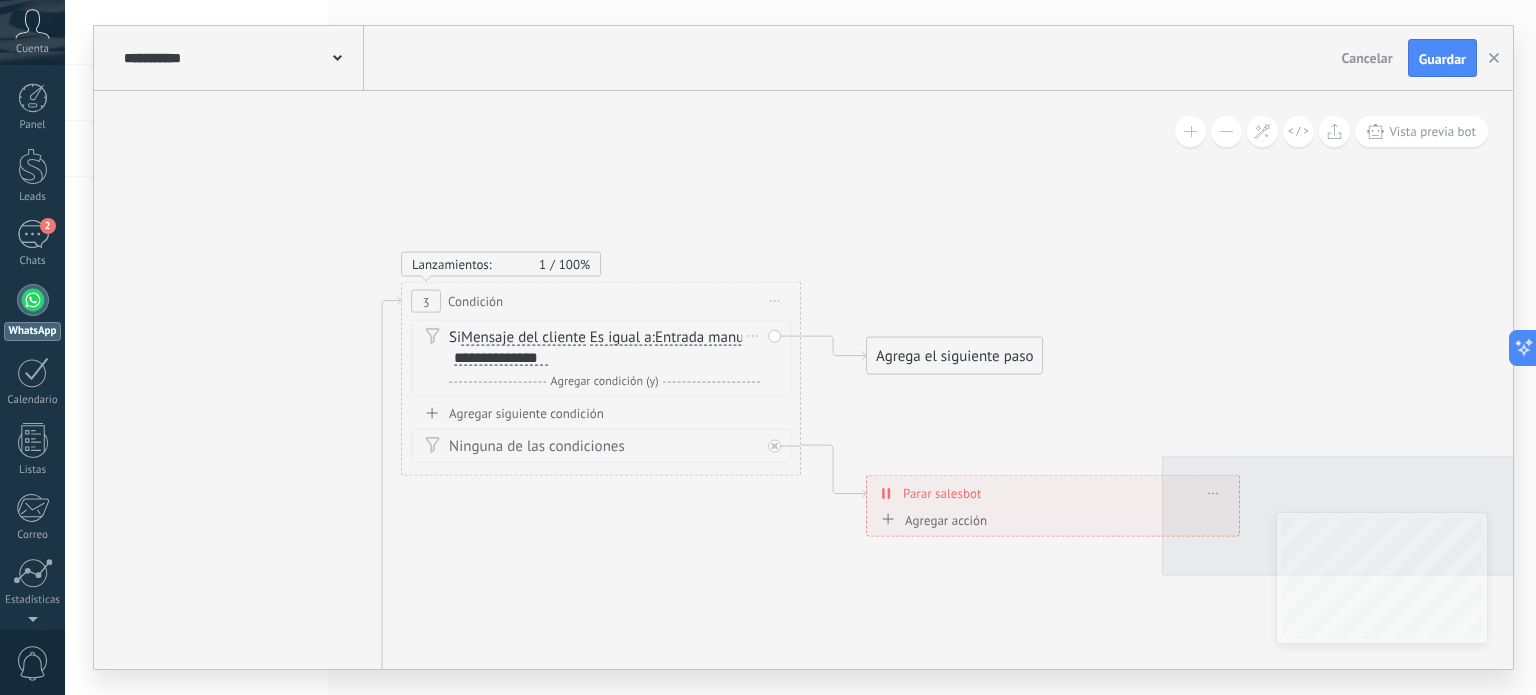 click 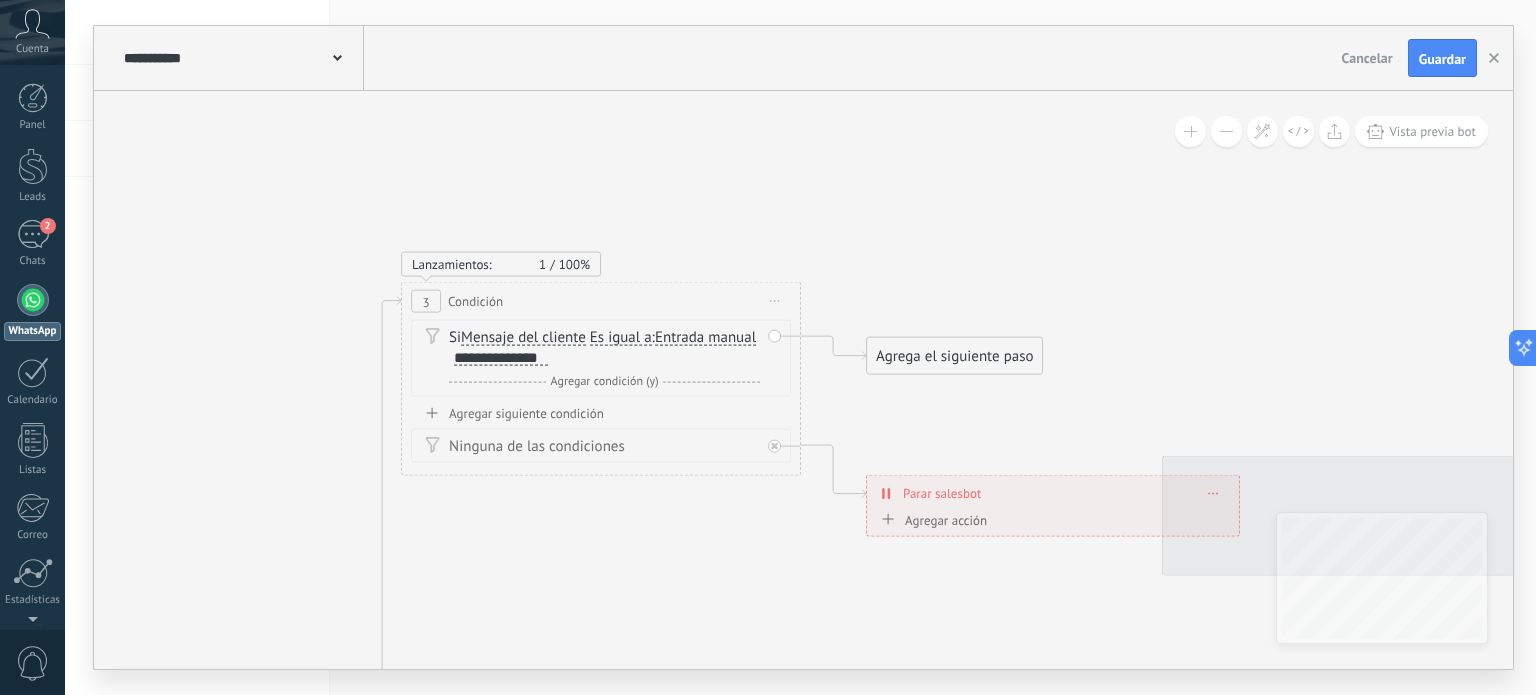 click on "Es igual a" at bounding box center (621, 338) 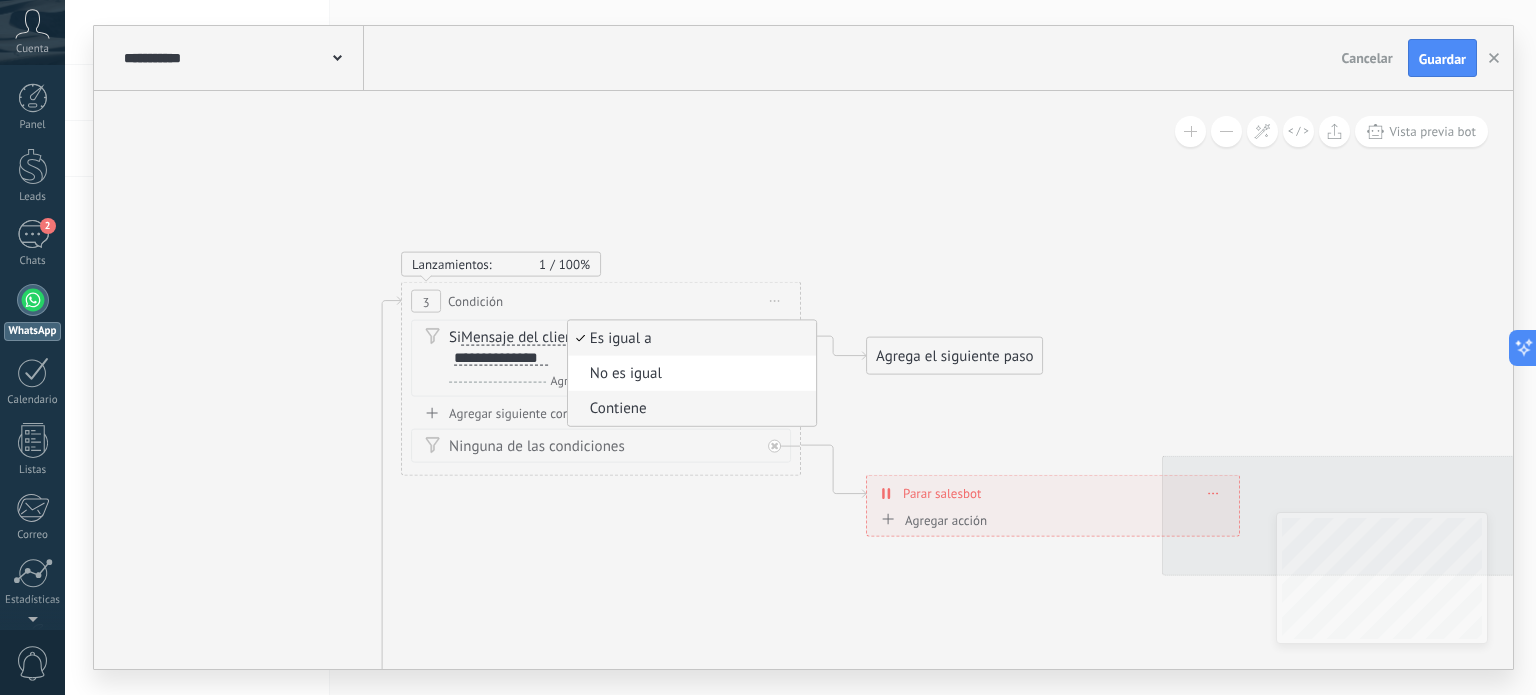click on "Contiene" at bounding box center [689, 409] 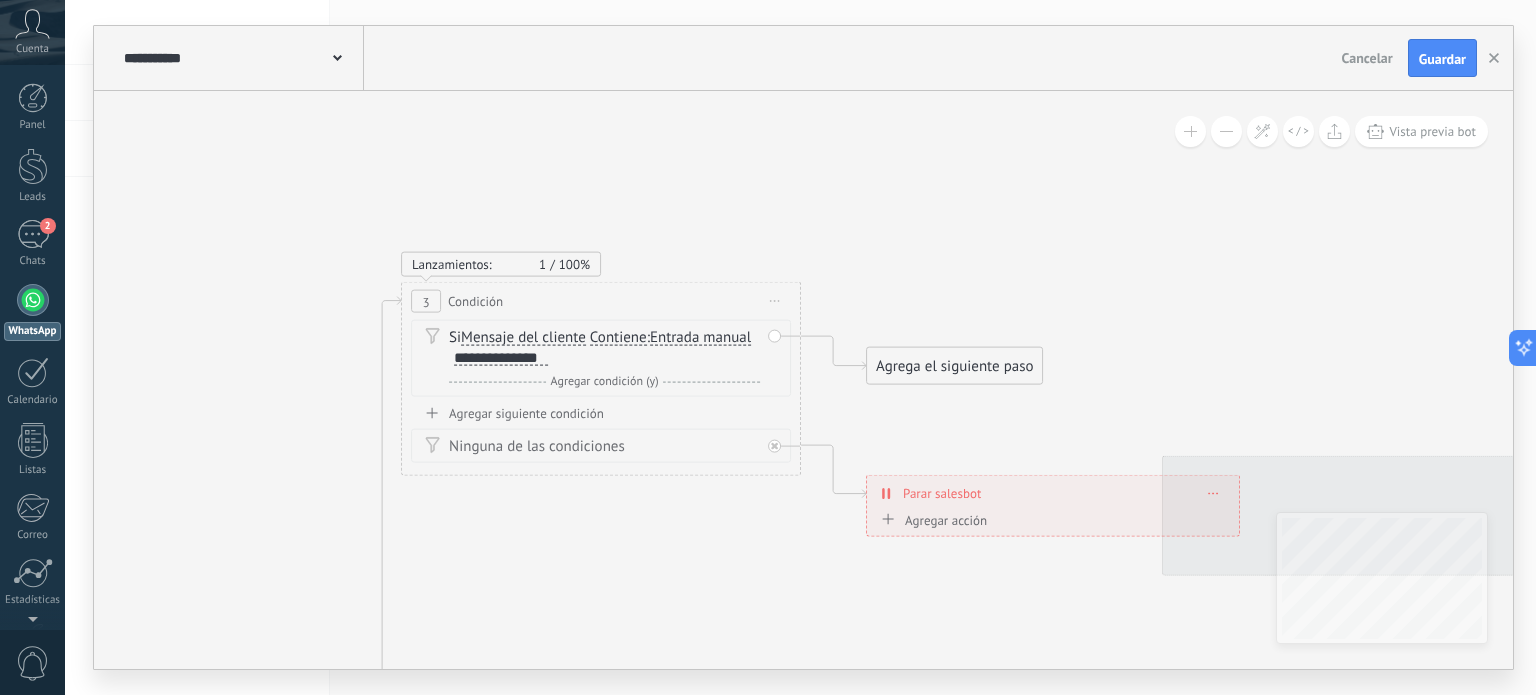 click on "**********" at bounding box center [501, 358] 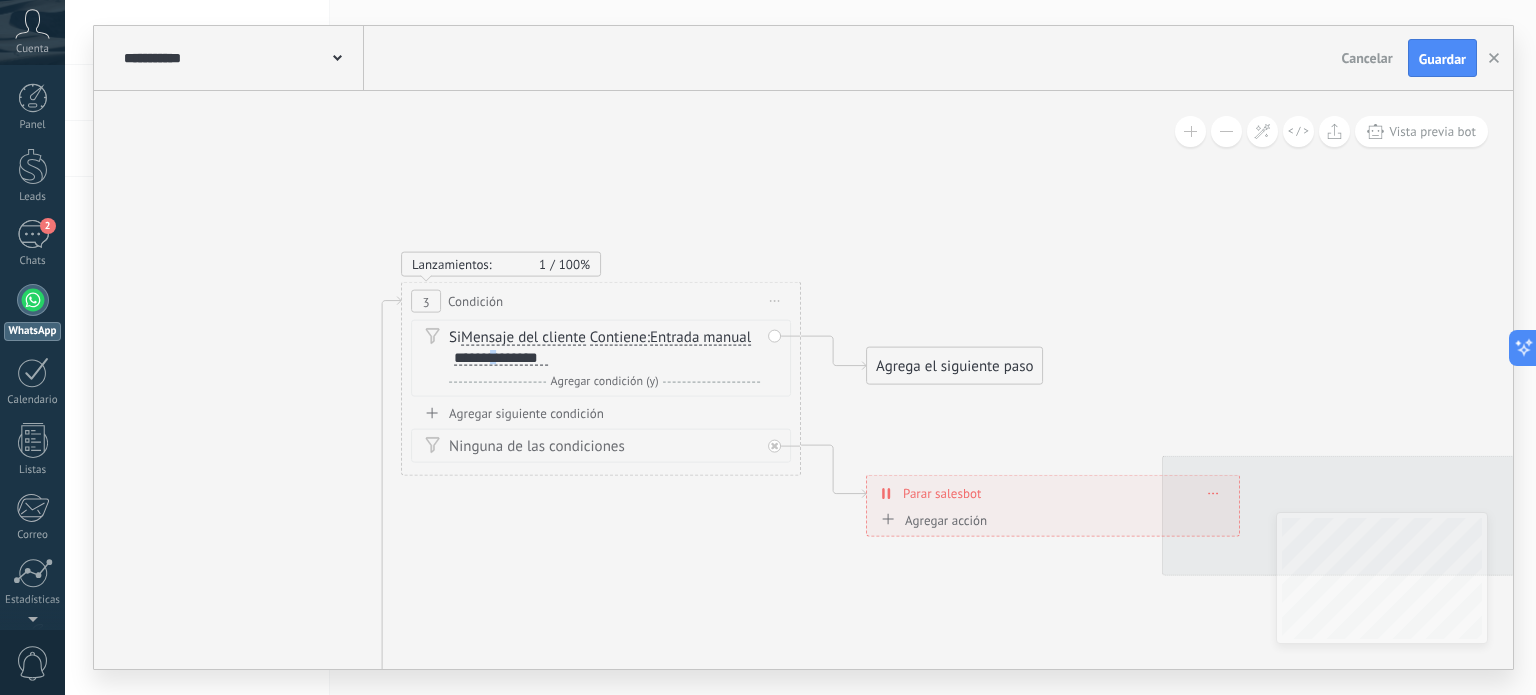 click on "**********" at bounding box center (501, 358) 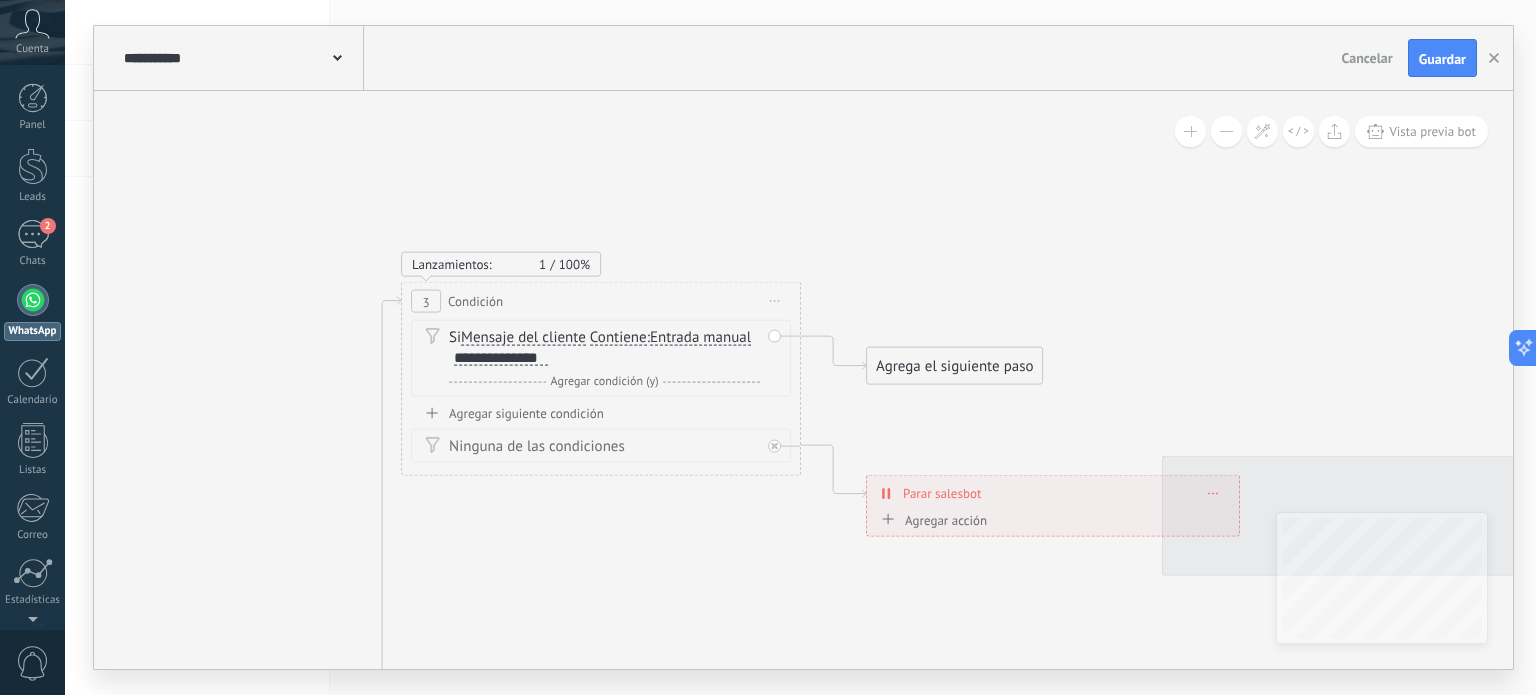 click on "**********" at bounding box center (501, 358) 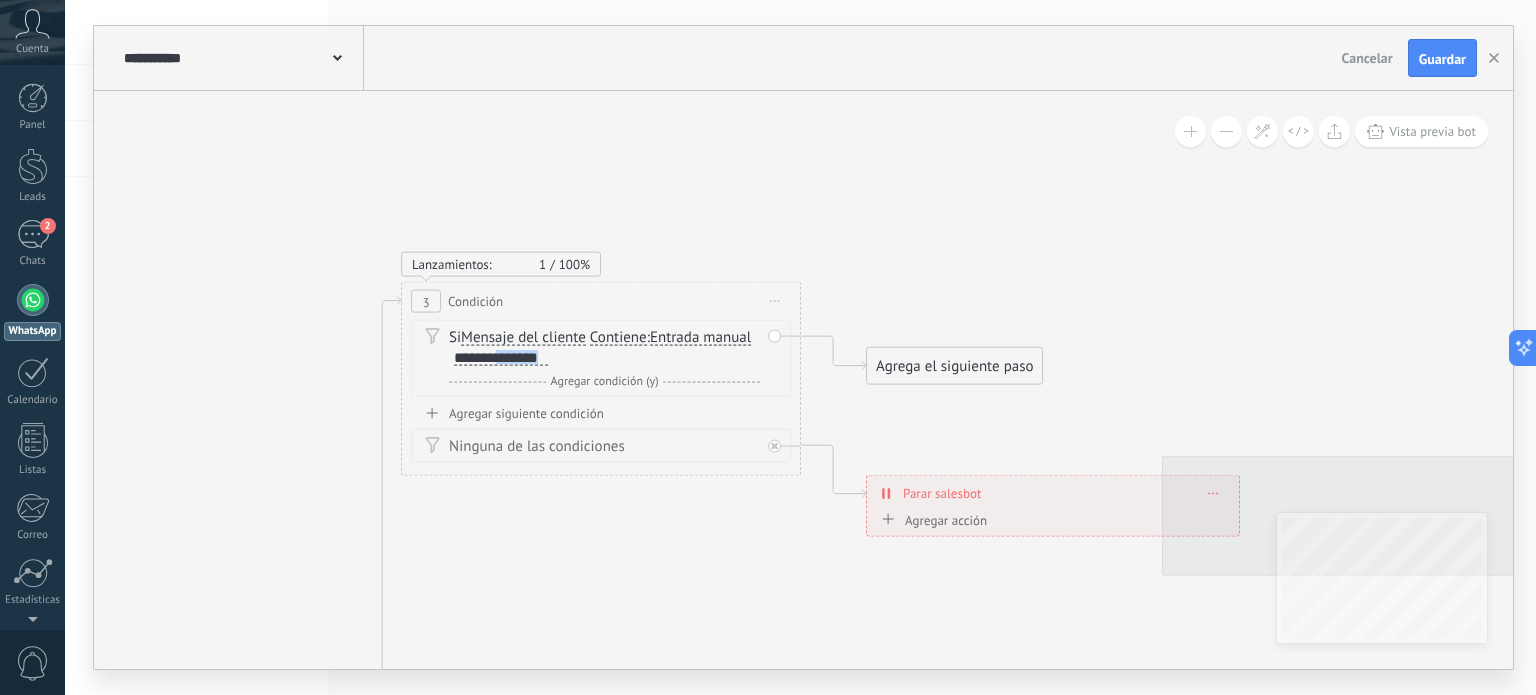 click on "**********" at bounding box center (501, 358) 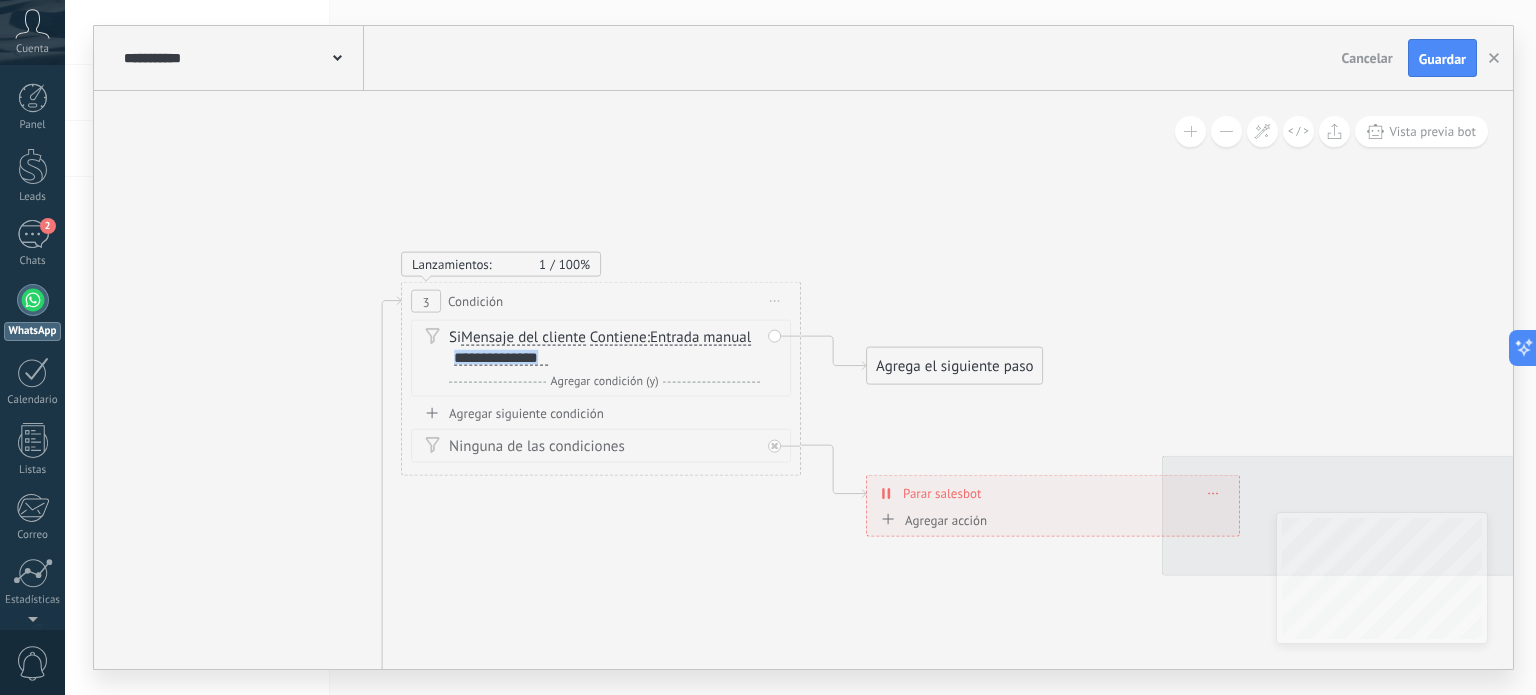 drag, startPoint x: 455, startPoint y: 360, endPoint x: 558, endPoint y: 356, distance: 103.077644 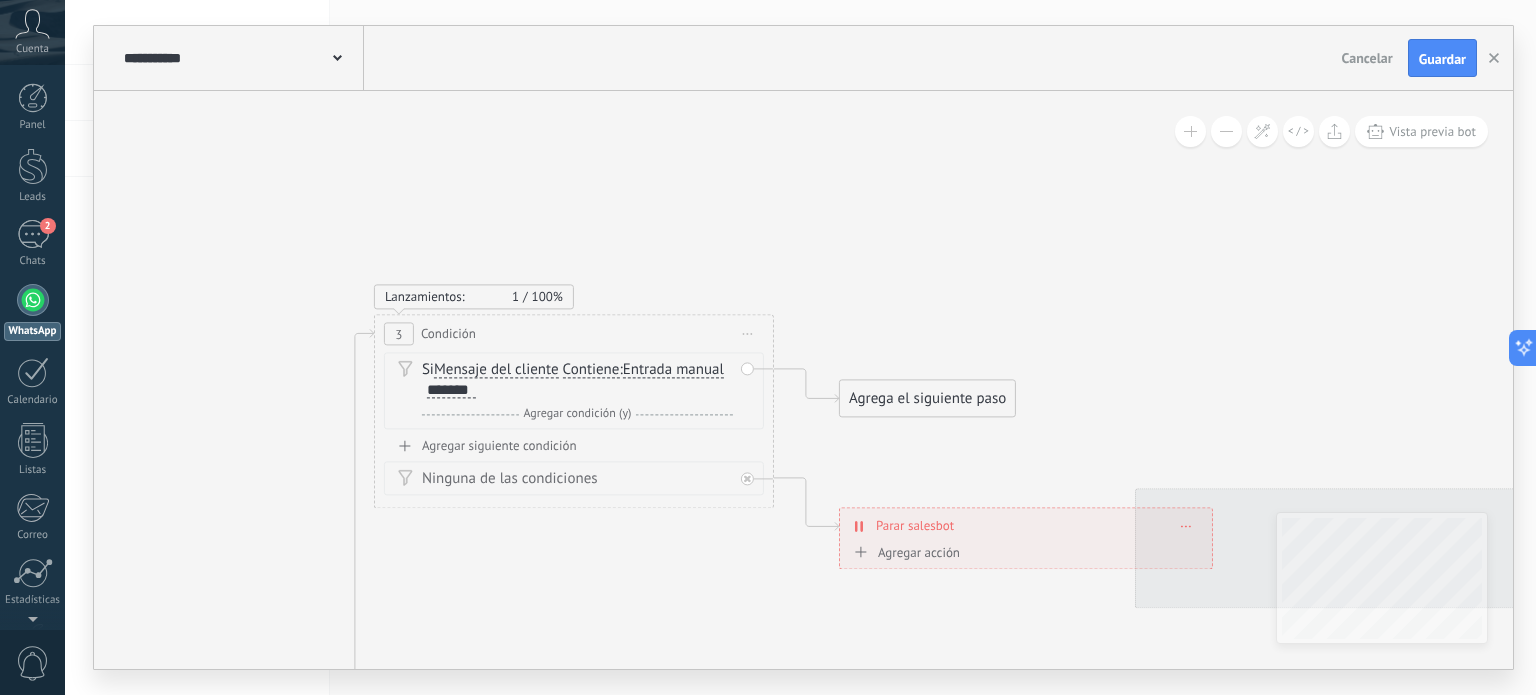 drag, startPoint x: 957, startPoint y: 269, endPoint x: 860, endPoint y: 352, distance: 127.66362 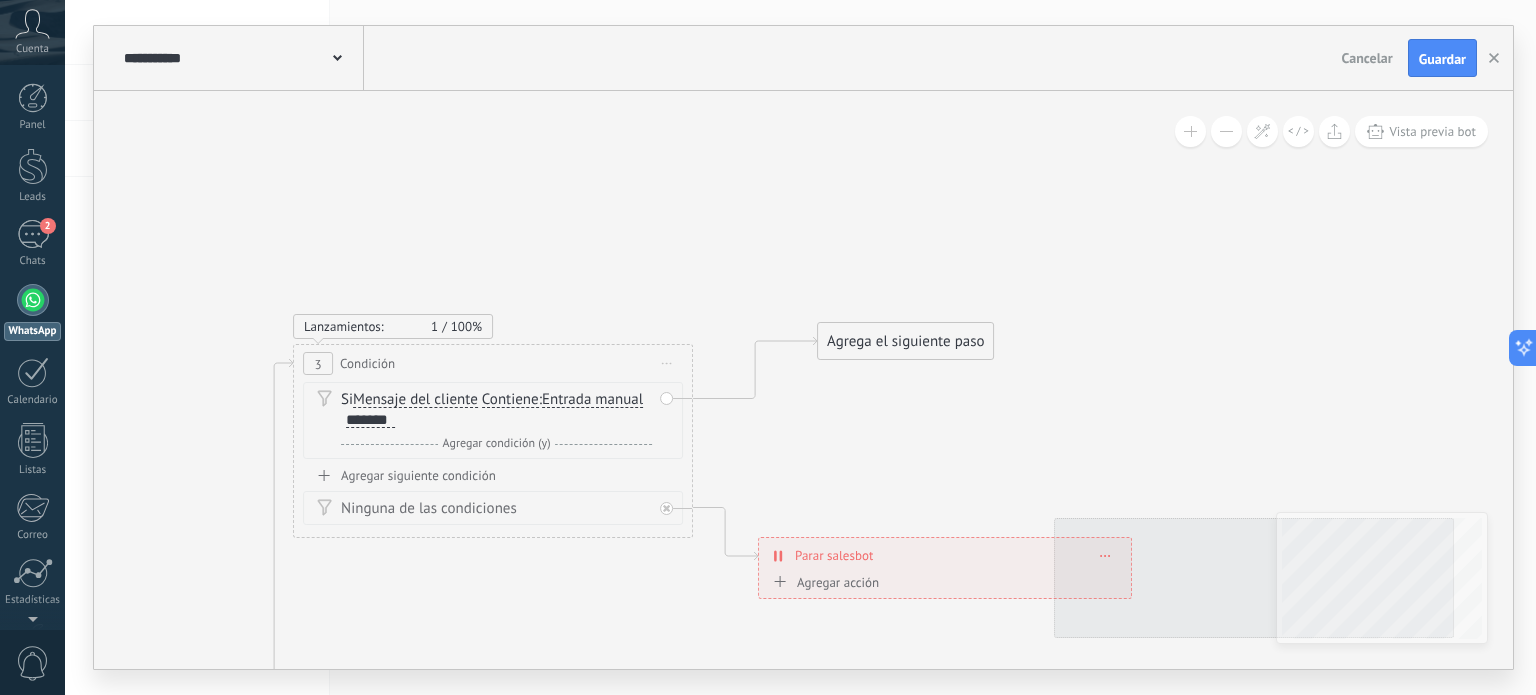 drag, startPoint x: 862, startPoint y: 423, endPoint x: 913, endPoint y: 326, distance: 109.59015 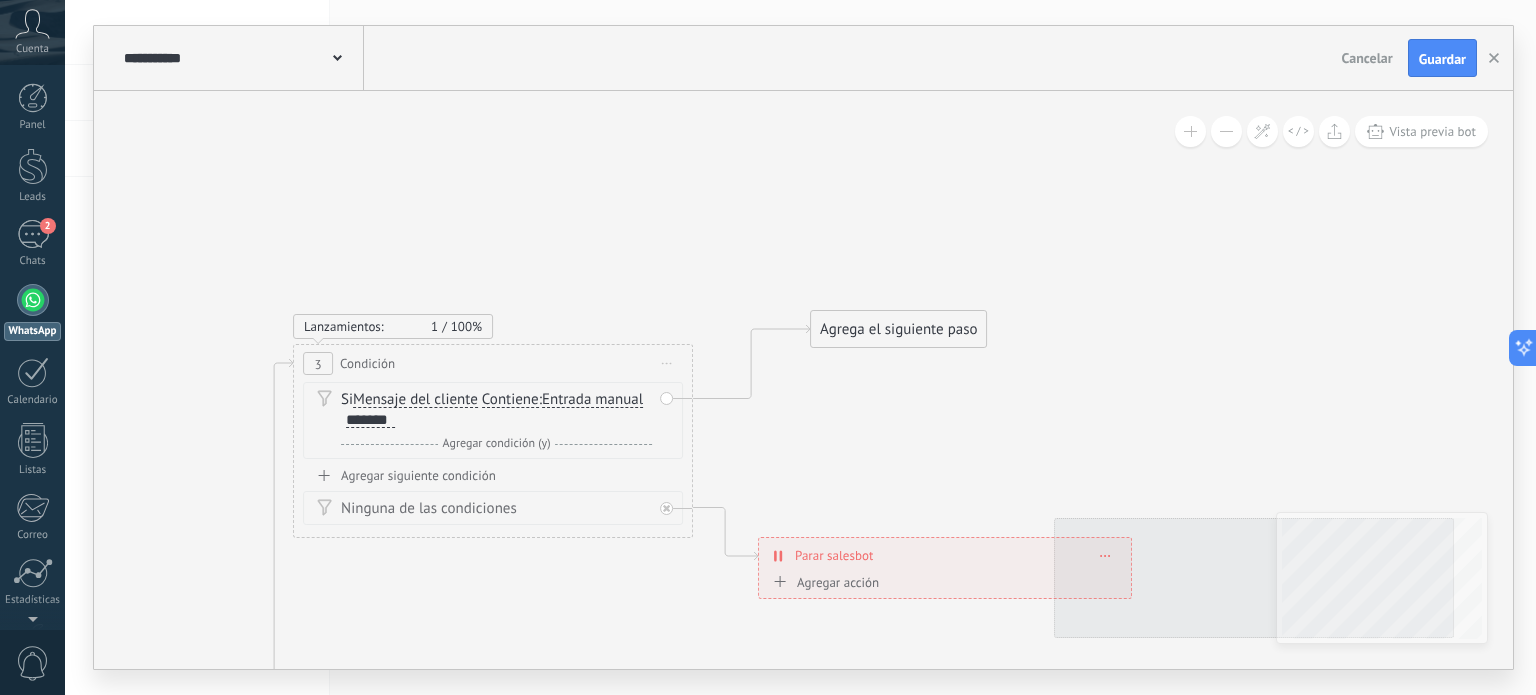 click on "Agrega el siguiente paso" at bounding box center [898, 329] 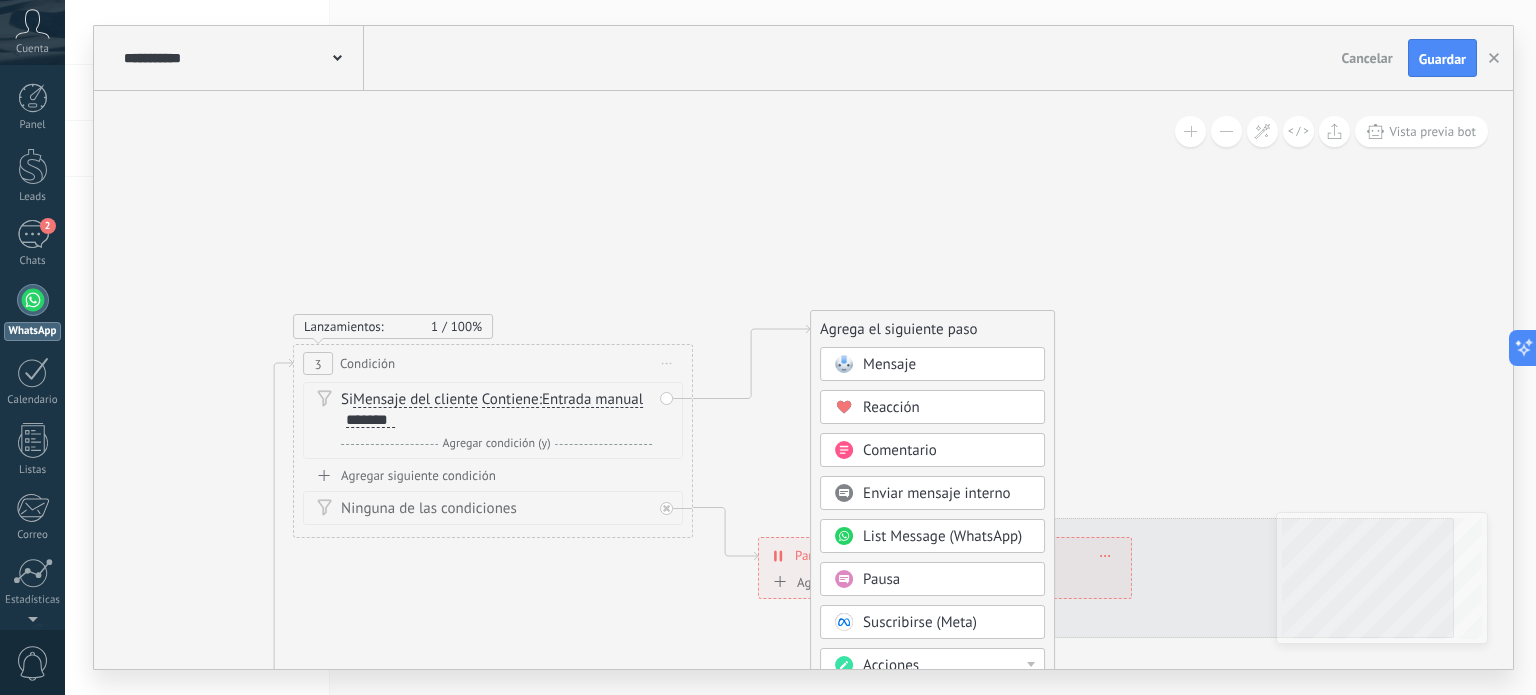 click on "Mensaje" at bounding box center (889, 364) 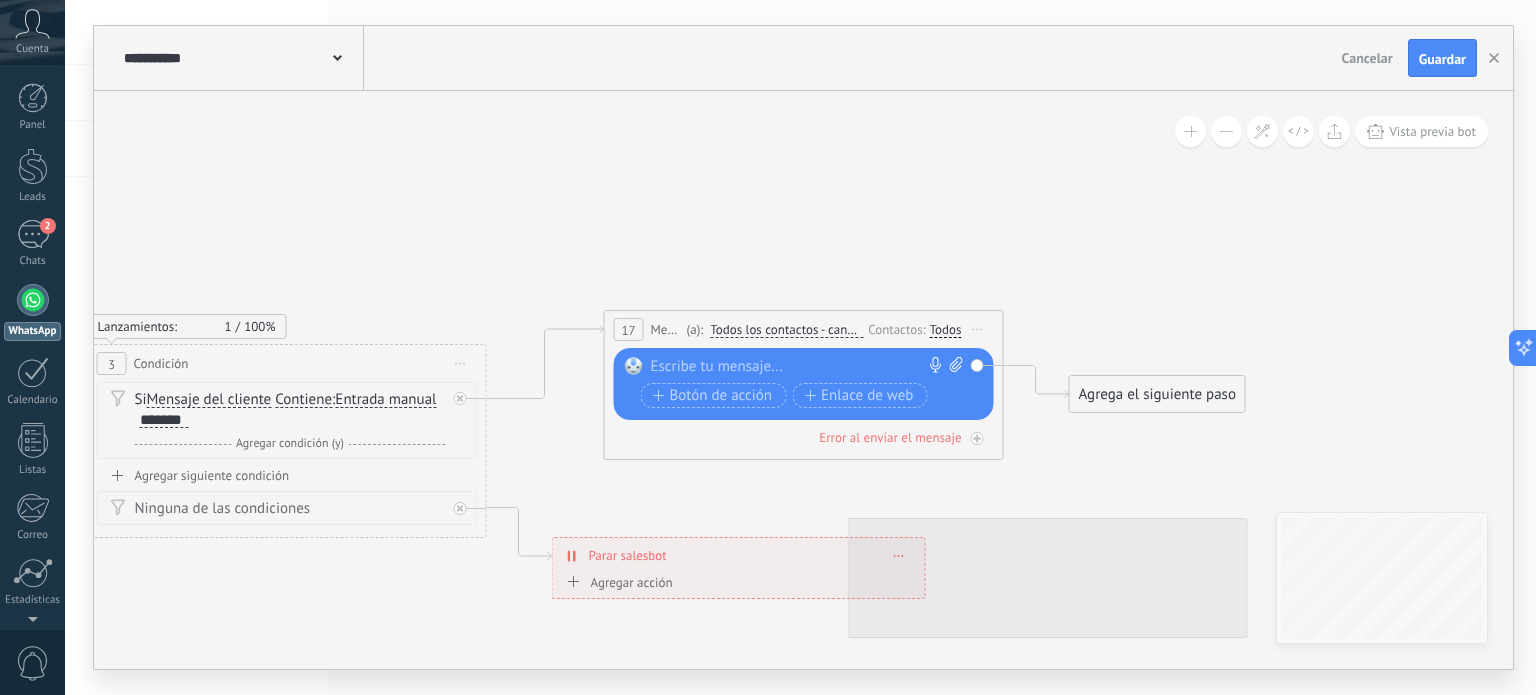click at bounding box center (799, 367) 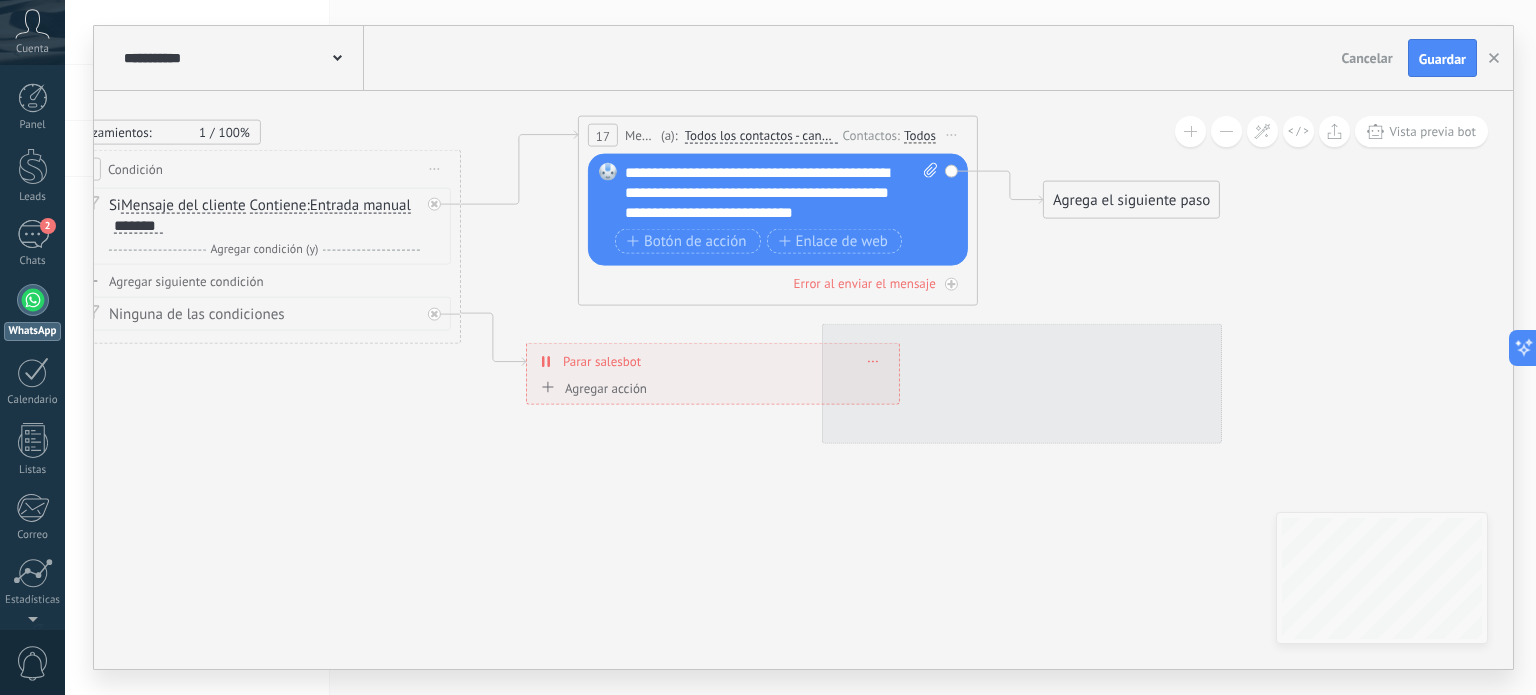 drag, startPoint x: 1036, startPoint y: 456, endPoint x: 1010, endPoint y: 259, distance: 198.70833 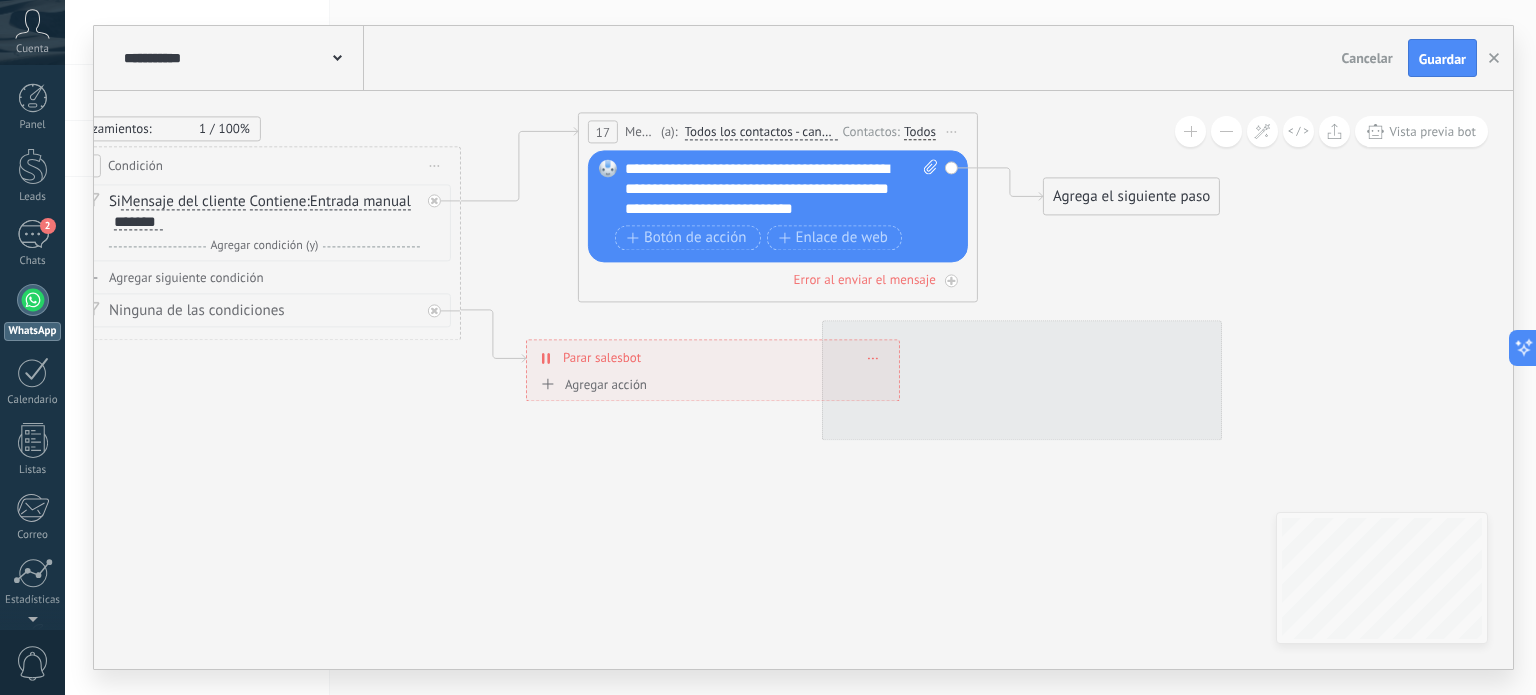 click on "Agrega el siguiente paso" at bounding box center [1131, 197] 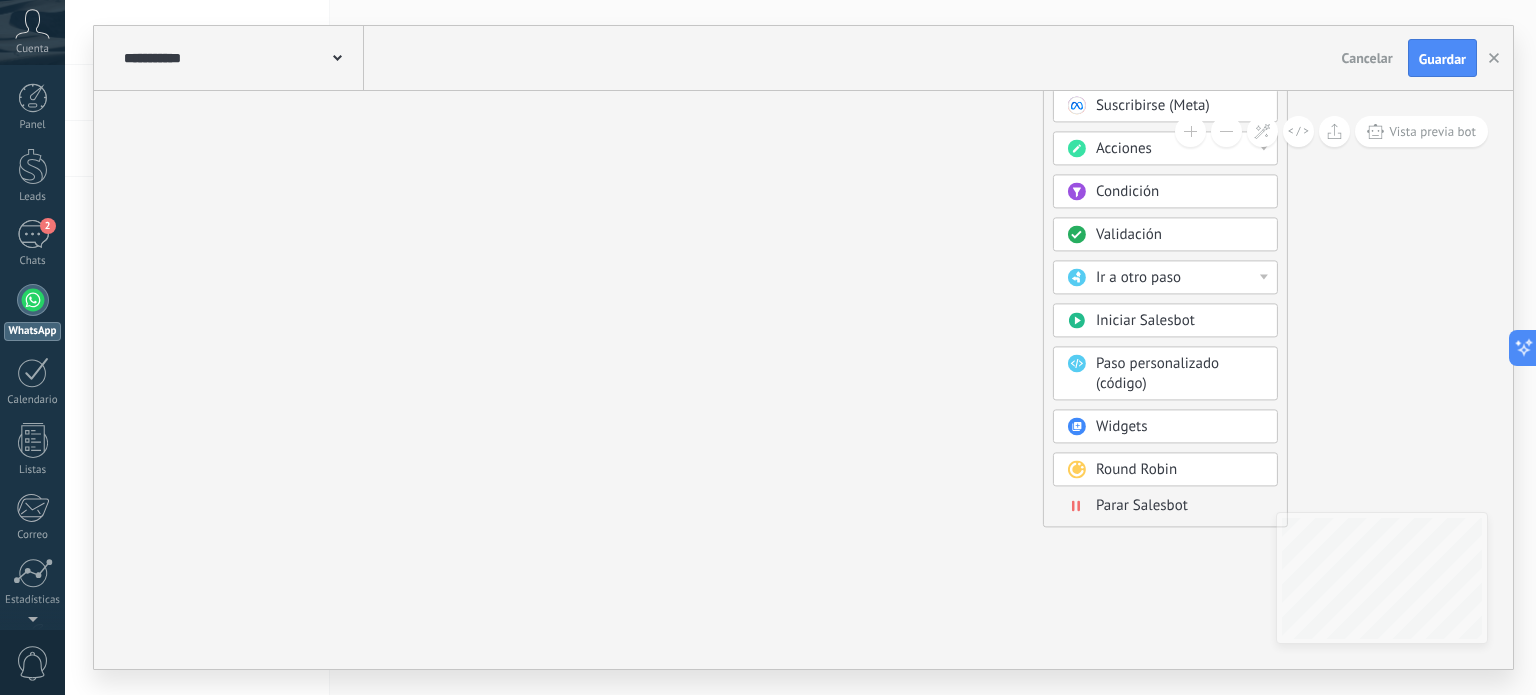 click on "Parar Salesbot" at bounding box center [1142, 506] 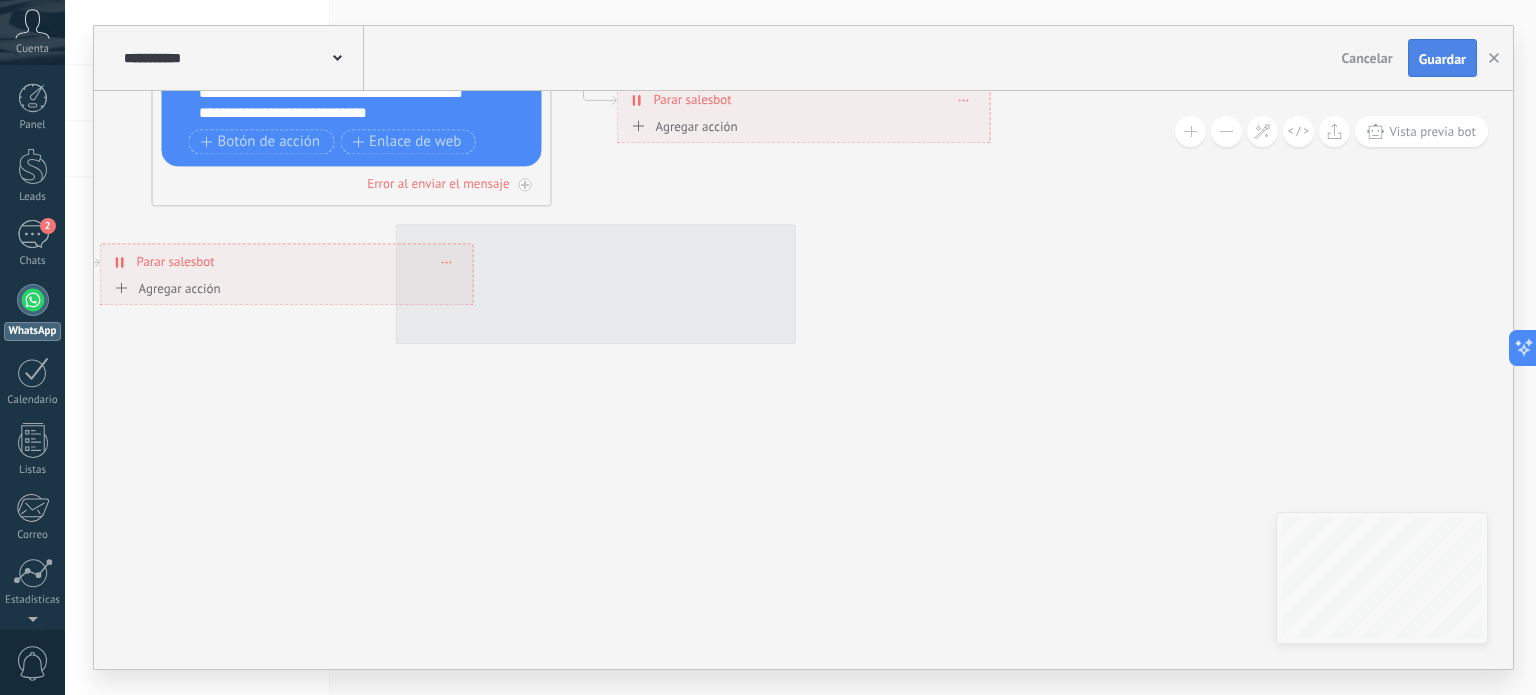 click on "Guardar" at bounding box center [1442, 58] 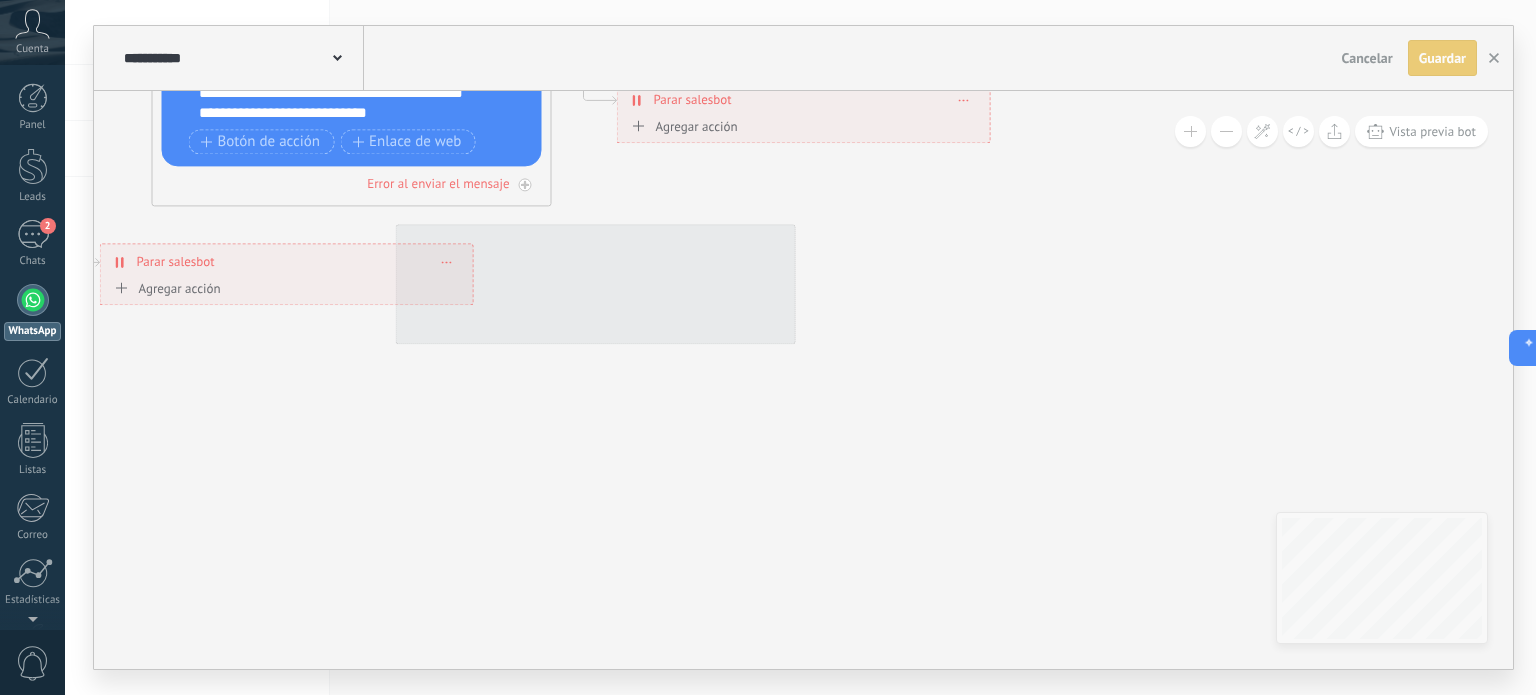 click on "**********" at bounding box center [803, 380] 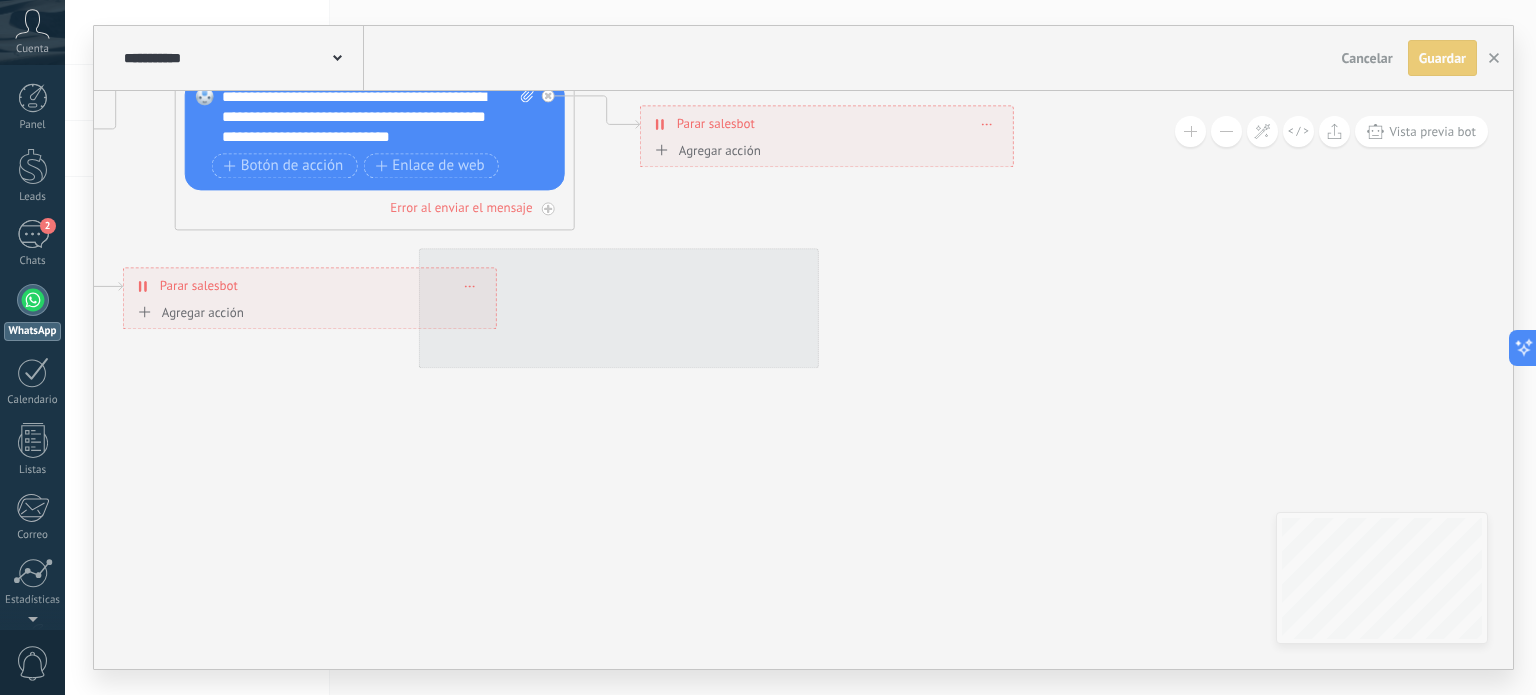drag, startPoint x: 1132, startPoint y: 274, endPoint x: 1242, endPoint y: 421, distance: 183.60011 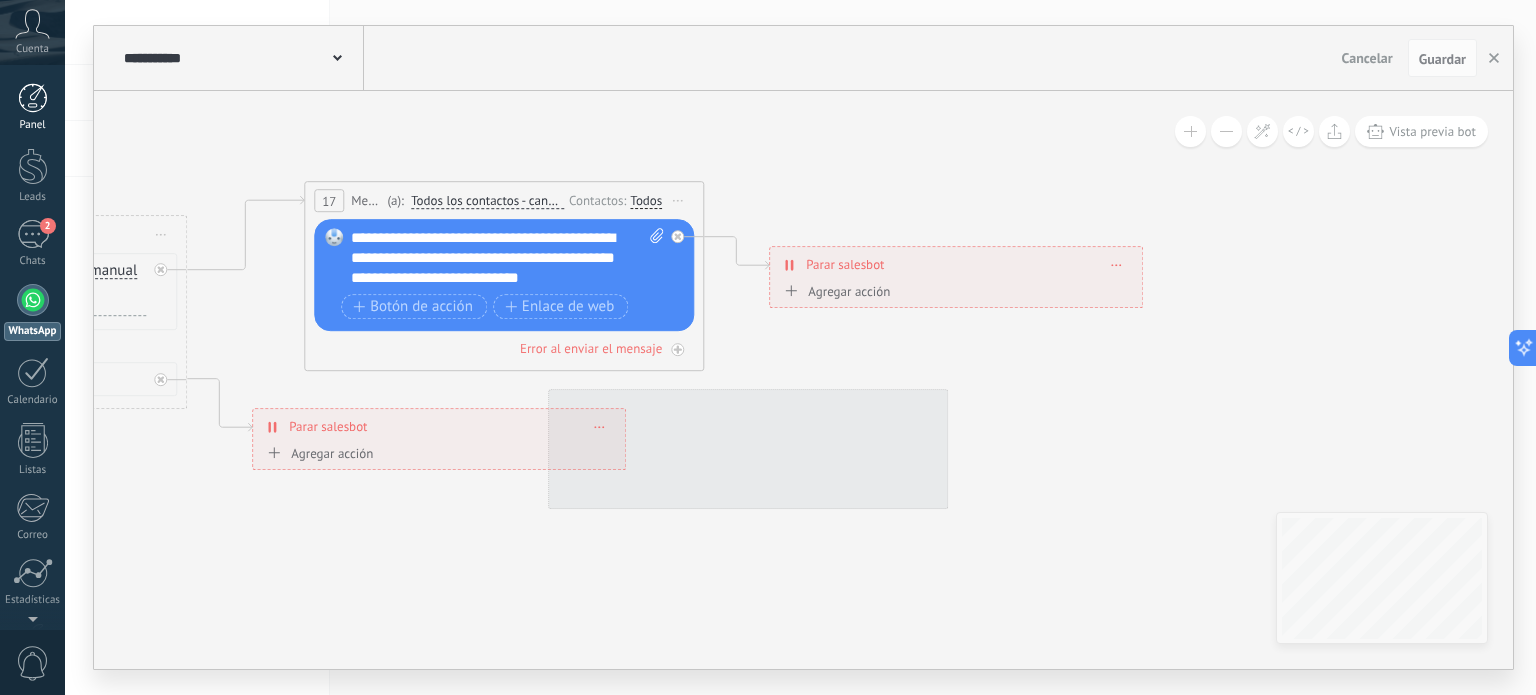 click at bounding box center [33, 98] 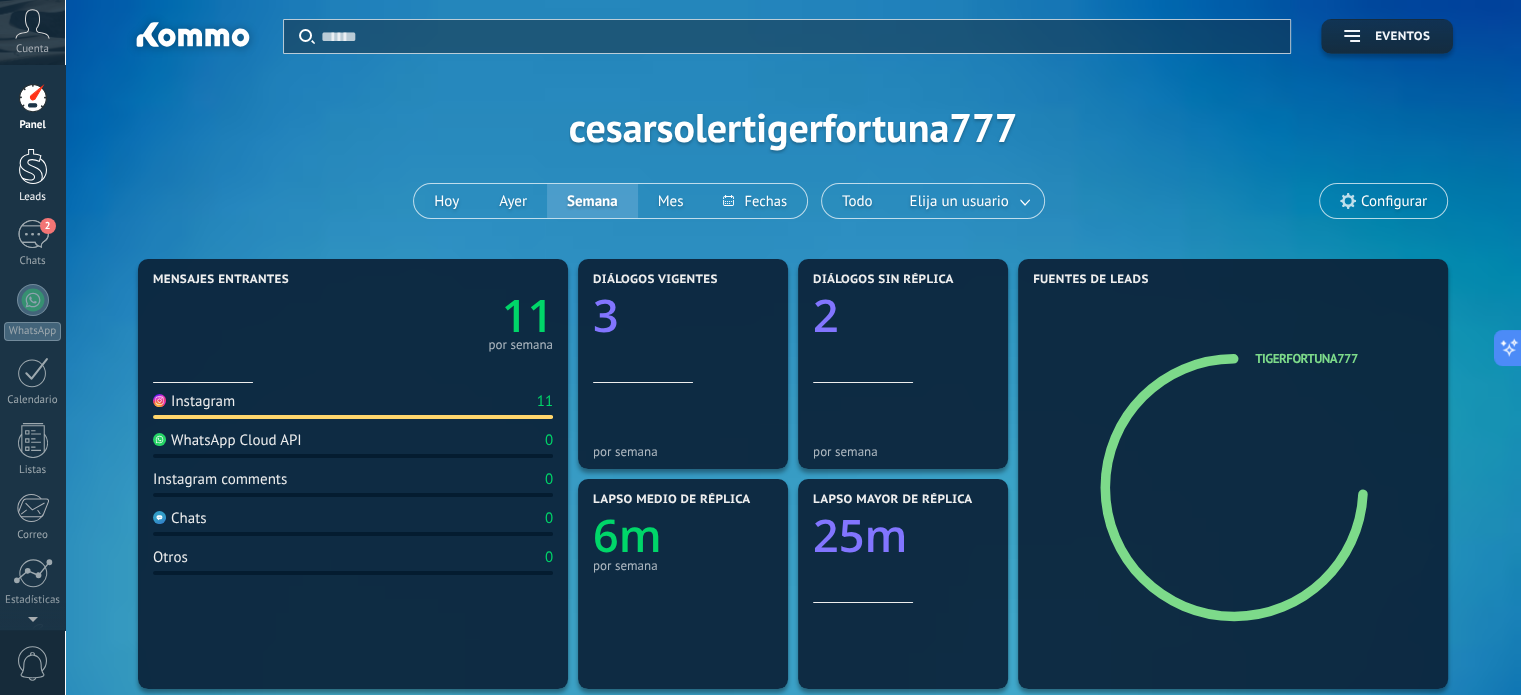 click on "Leads" at bounding box center [32, 176] 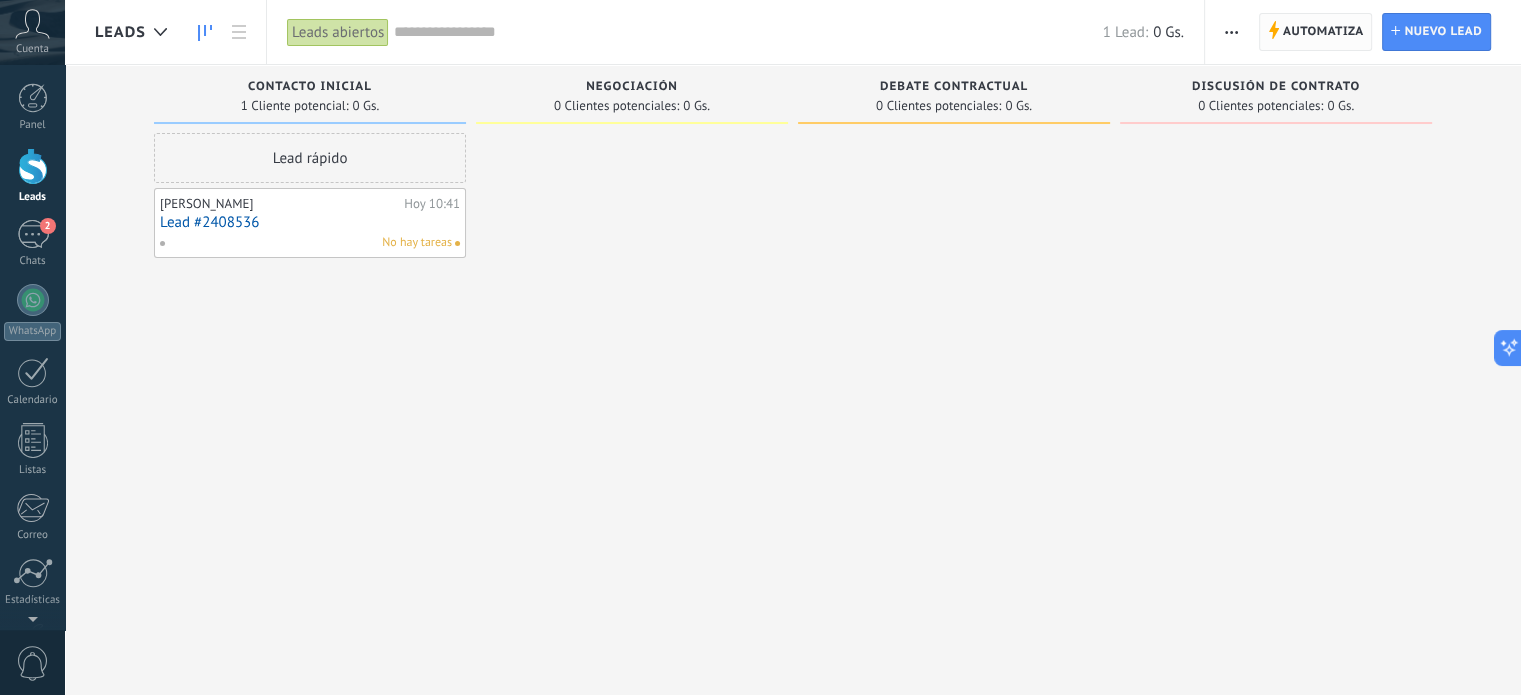 click on "Automatiza" at bounding box center [1323, 32] 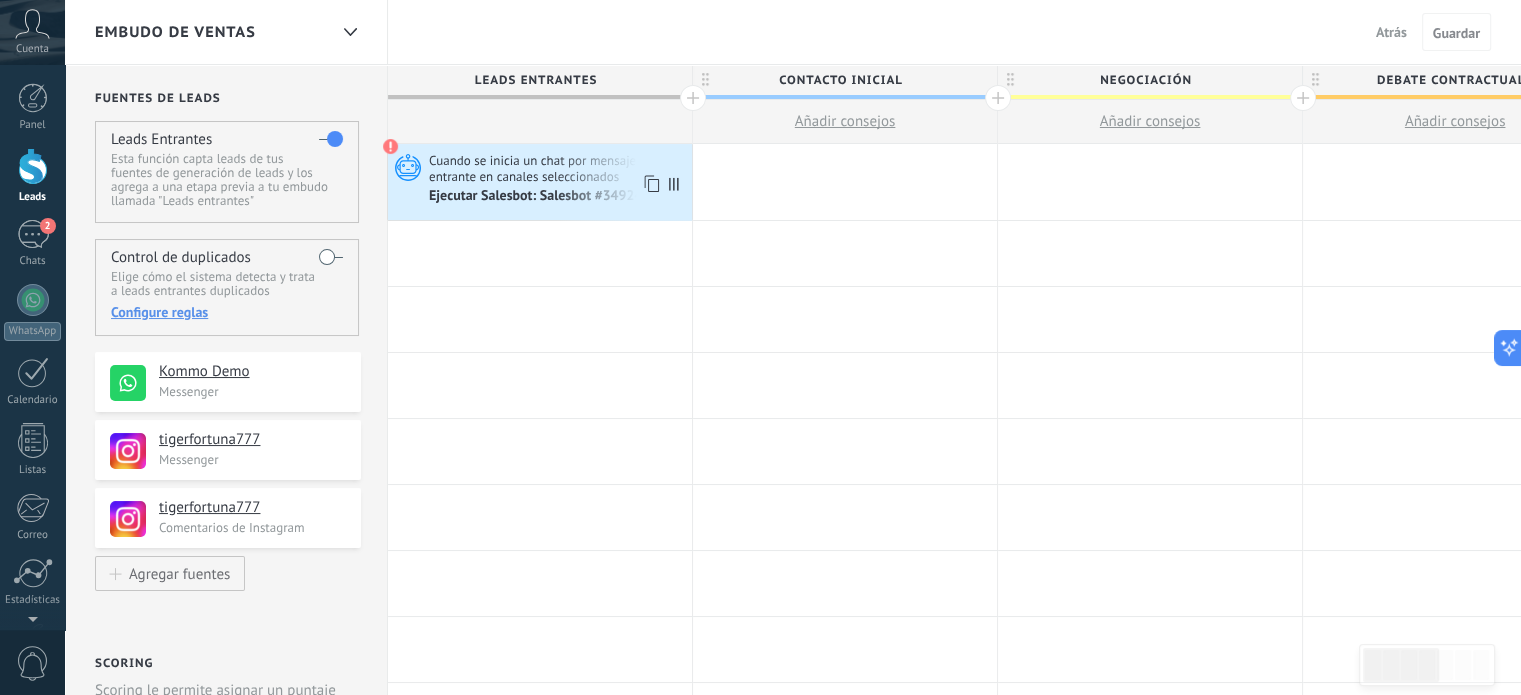 click on "Cuando se inicia un chat por mensaje entrante en canales seleccionados" at bounding box center (558, 168) 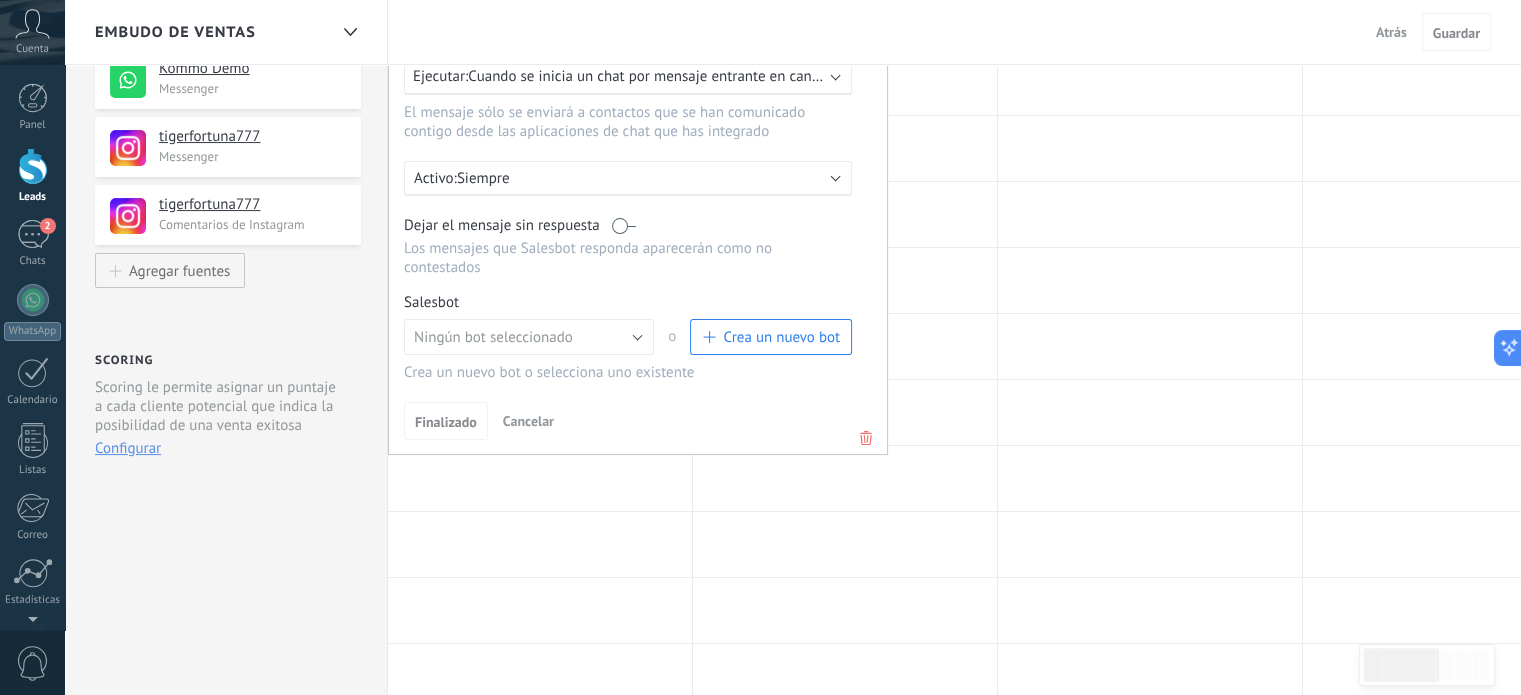 scroll, scrollTop: 500, scrollLeft: 0, axis: vertical 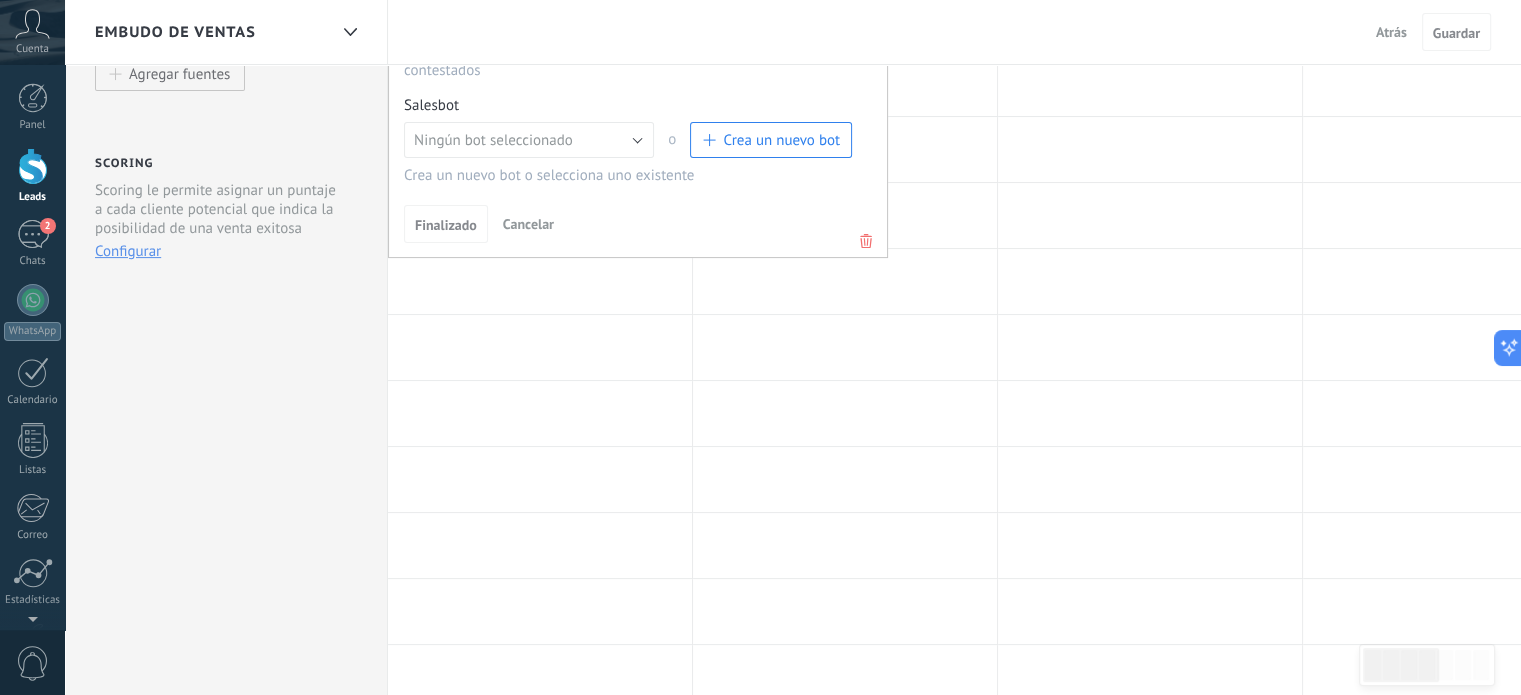click 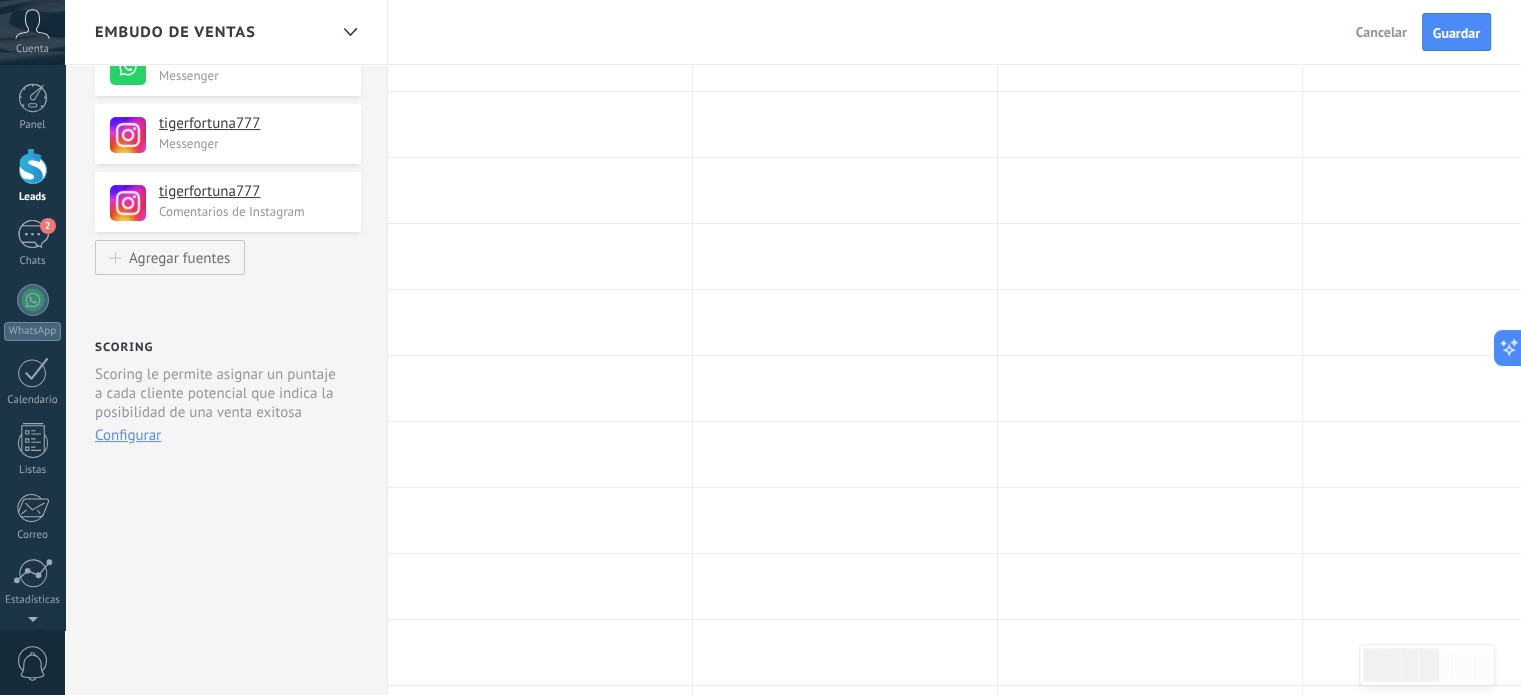 scroll, scrollTop: 0, scrollLeft: 0, axis: both 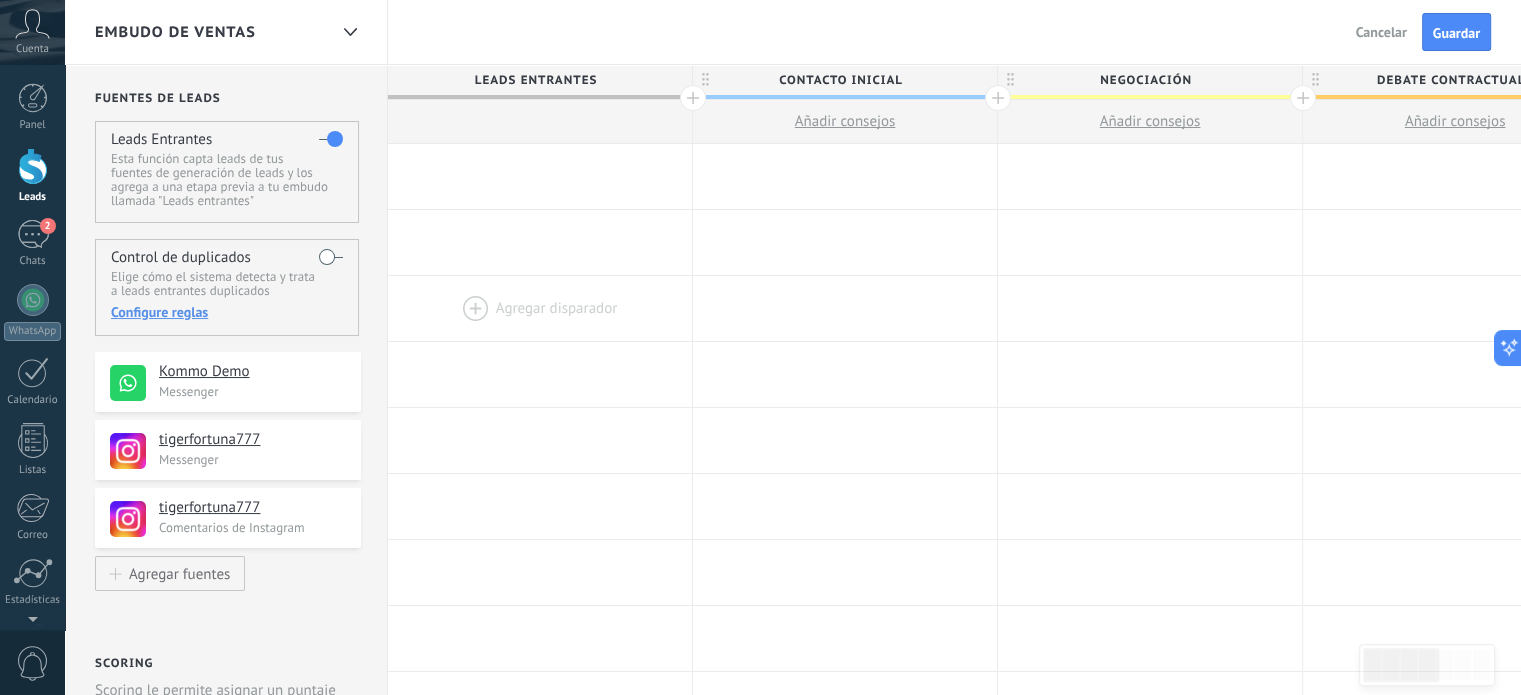 drag, startPoint x: 487, startPoint y: 376, endPoint x: 491, endPoint y: 279, distance: 97.082436 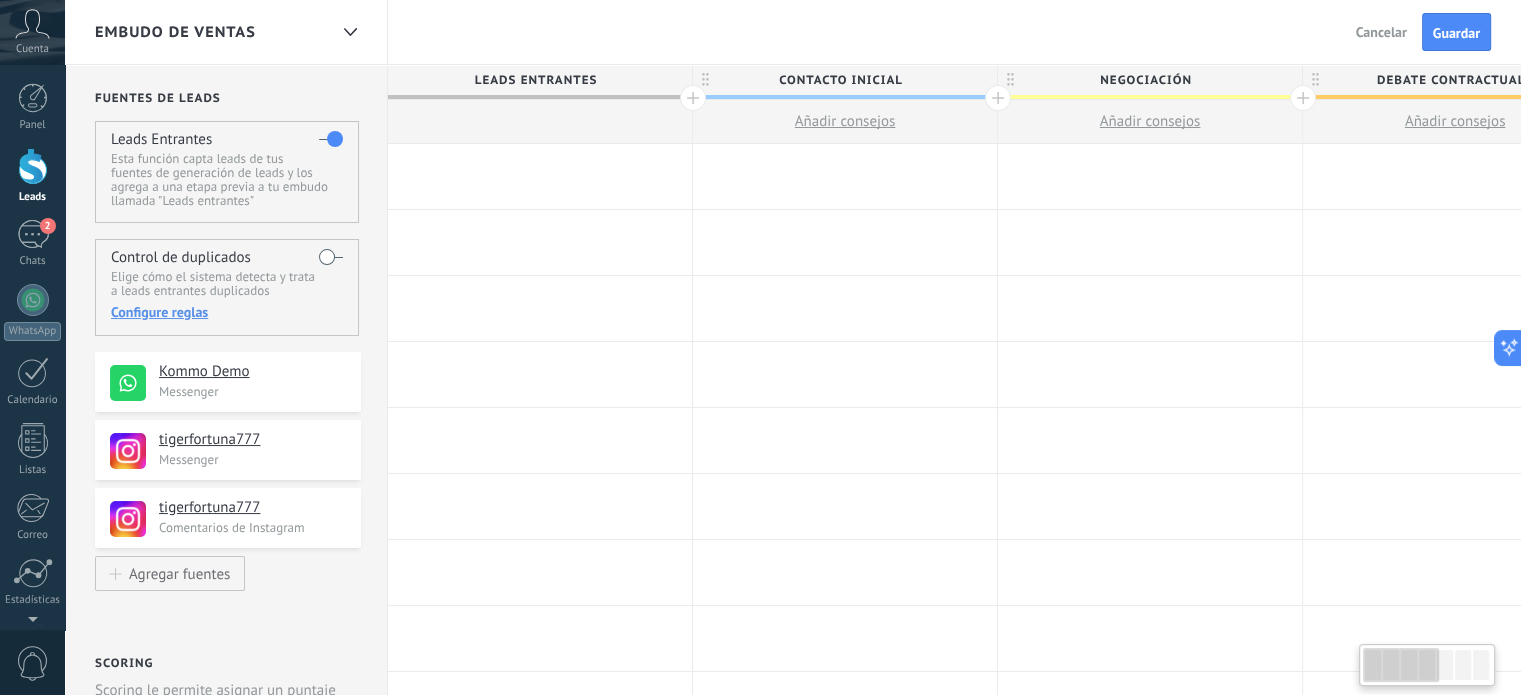 scroll, scrollTop: 0, scrollLeft: 1, axis: horizontal 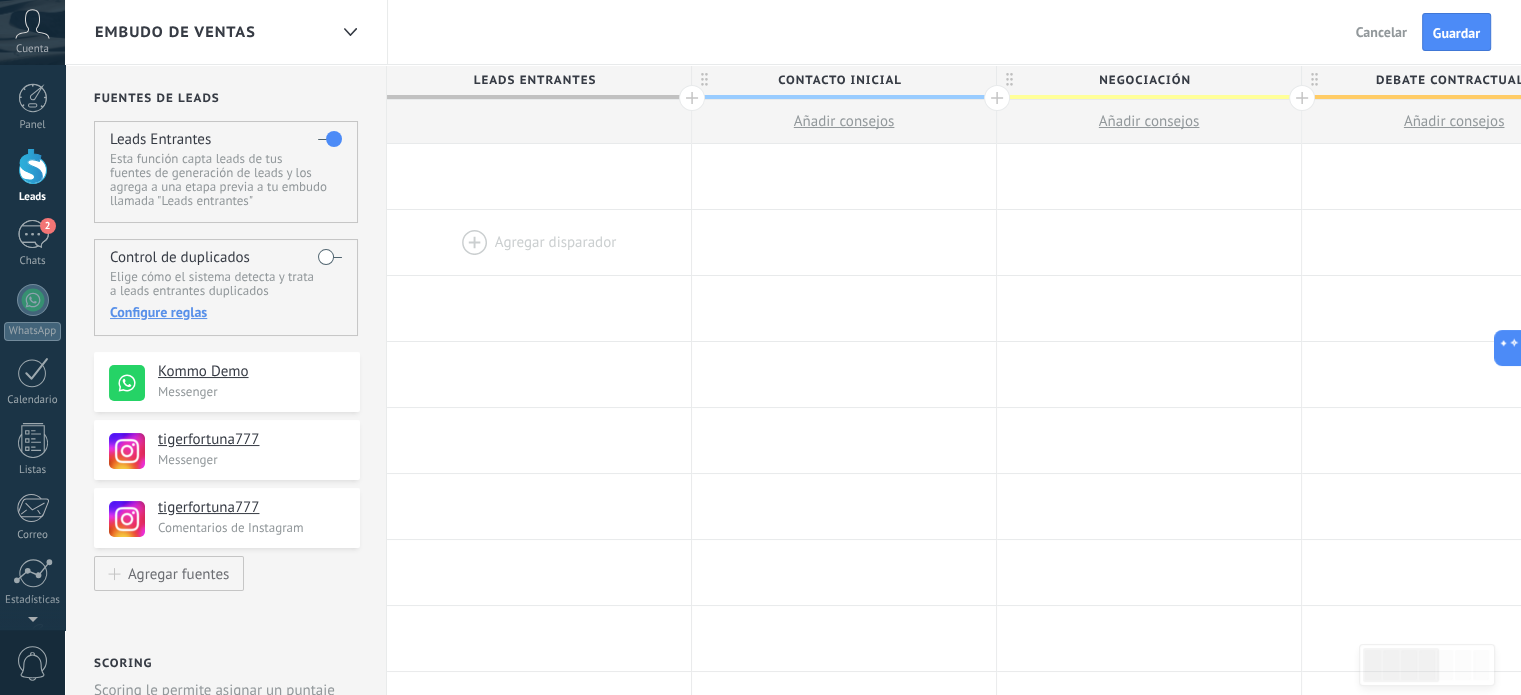 click at bounding box center (539, 242) 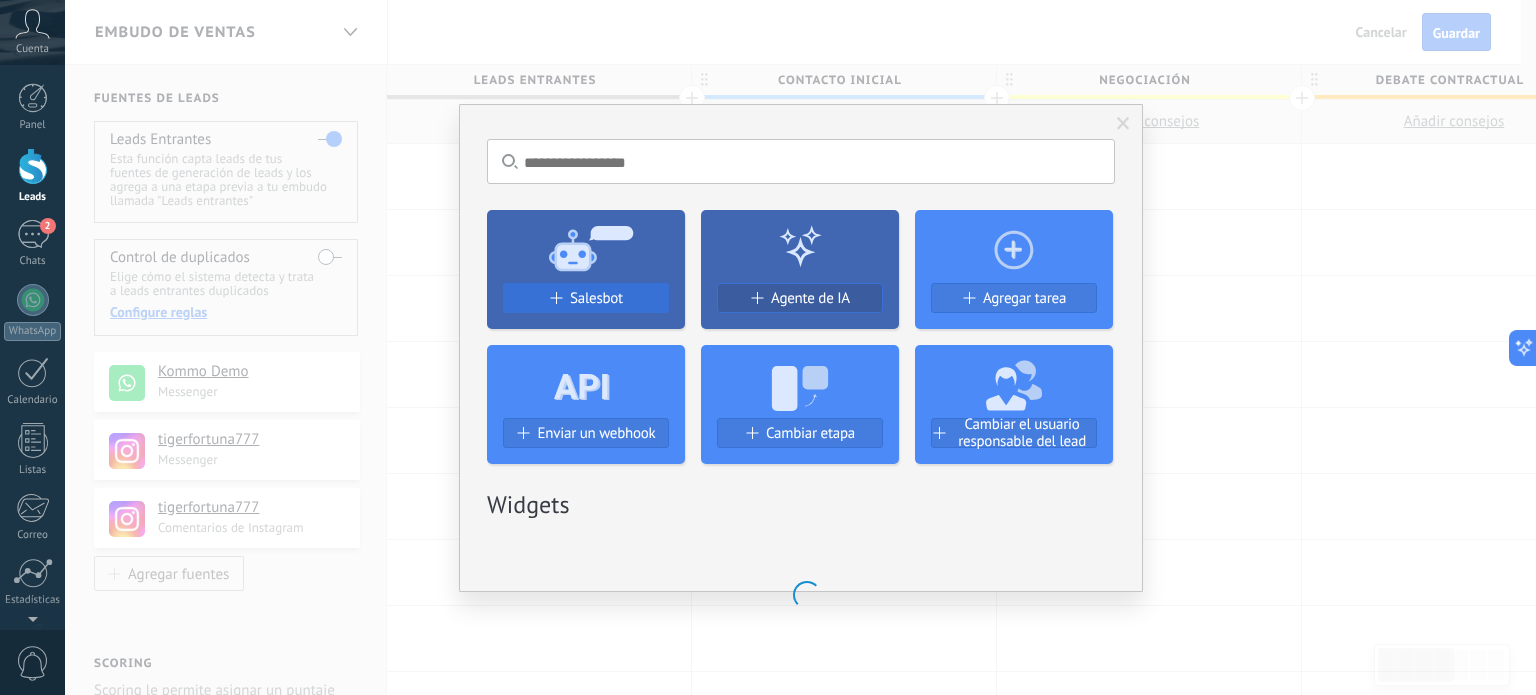 click on "Salesbot" at bounding box center [596, 298] 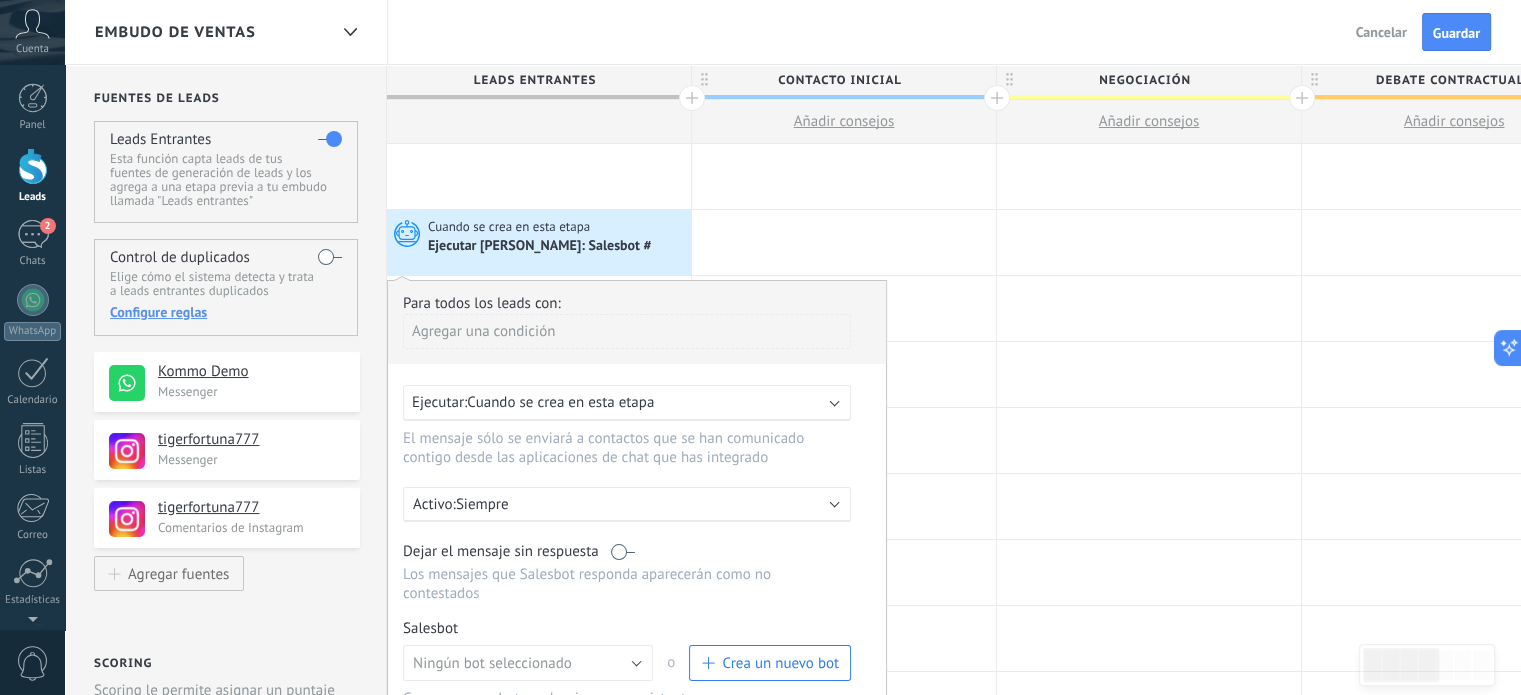 scroll, scrollTop: 500, scrollLeft: 0, axis: vertical 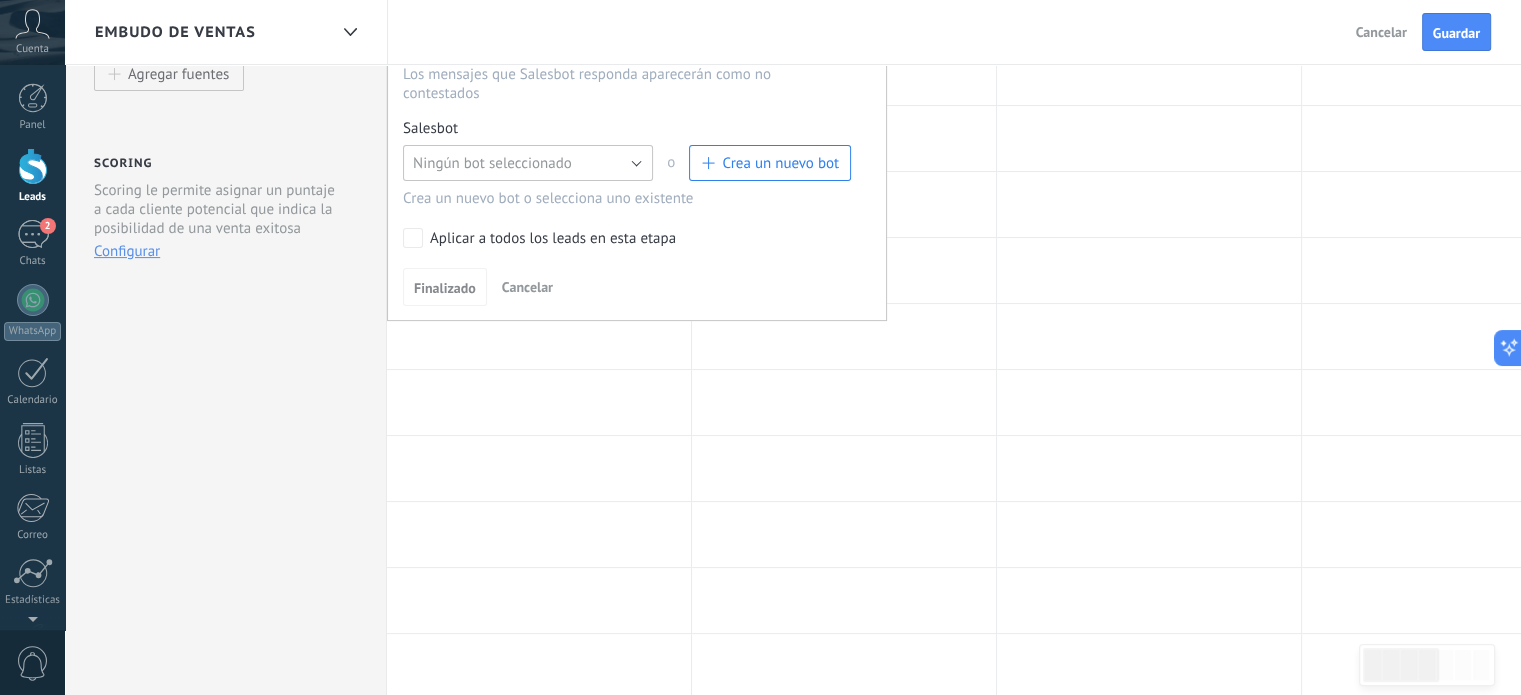 click on "Ningún bot seleccionado" at bounding box center (492, 163) 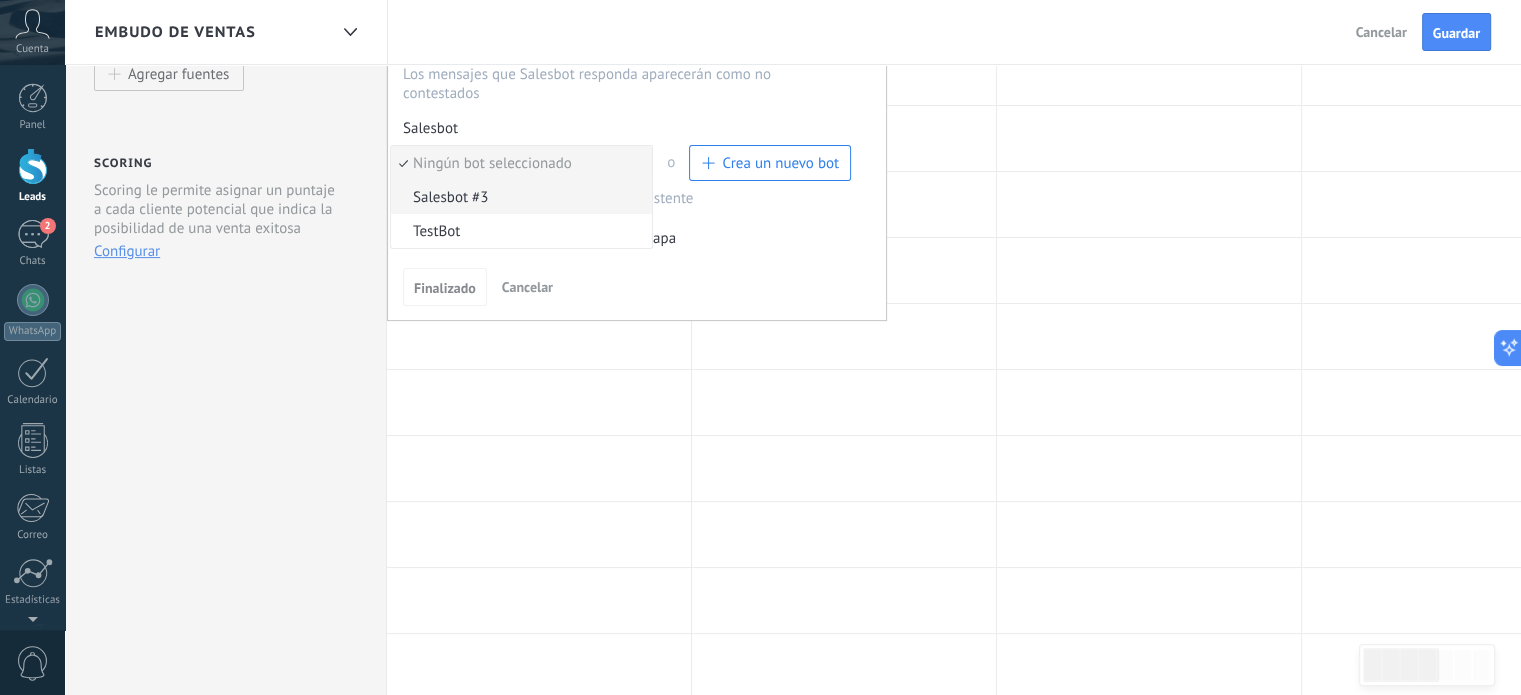 click on "Salesbot #3" at bounding box center (518, 197) 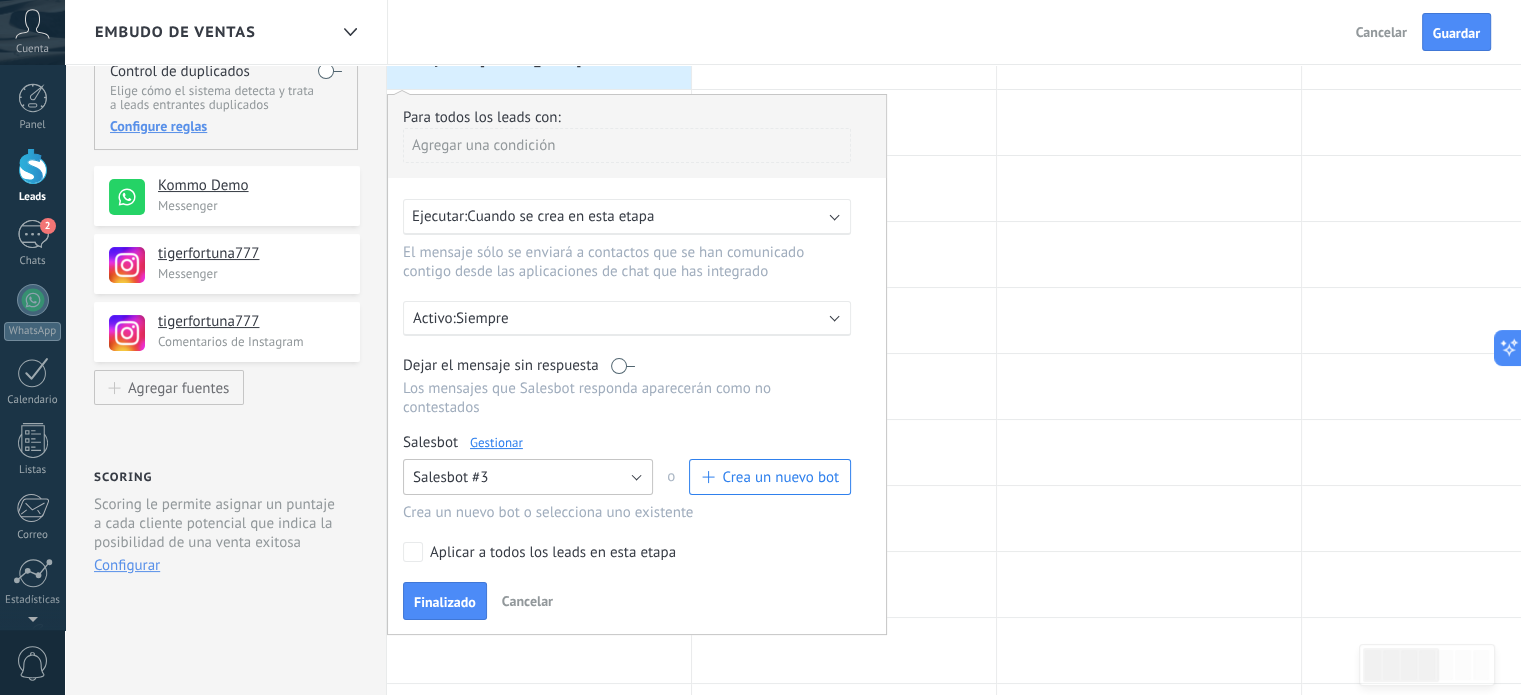 scroll, scrollTop: 100, scrollLeft: 0, axis: vertical 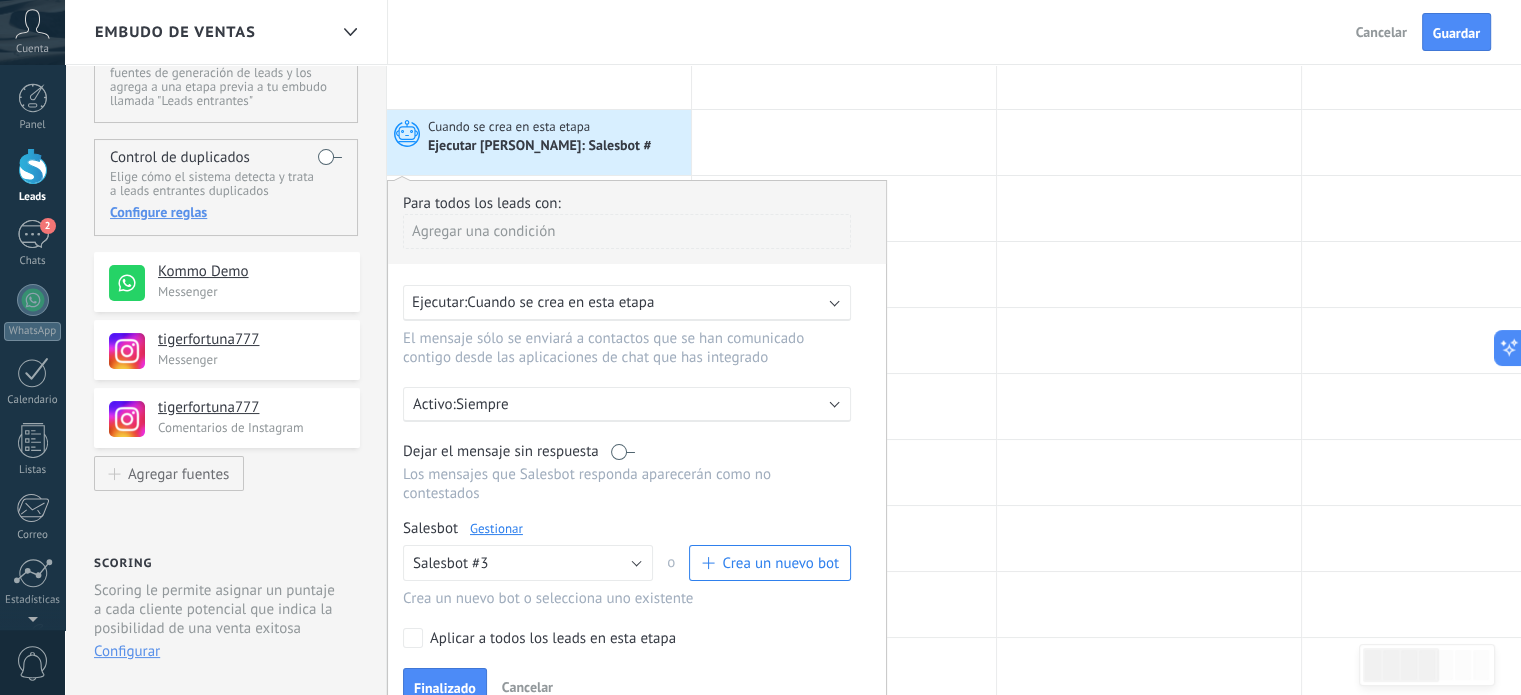 click on "Aplicar a todos los leads en esta etapa" at bounding box center [553, 639] 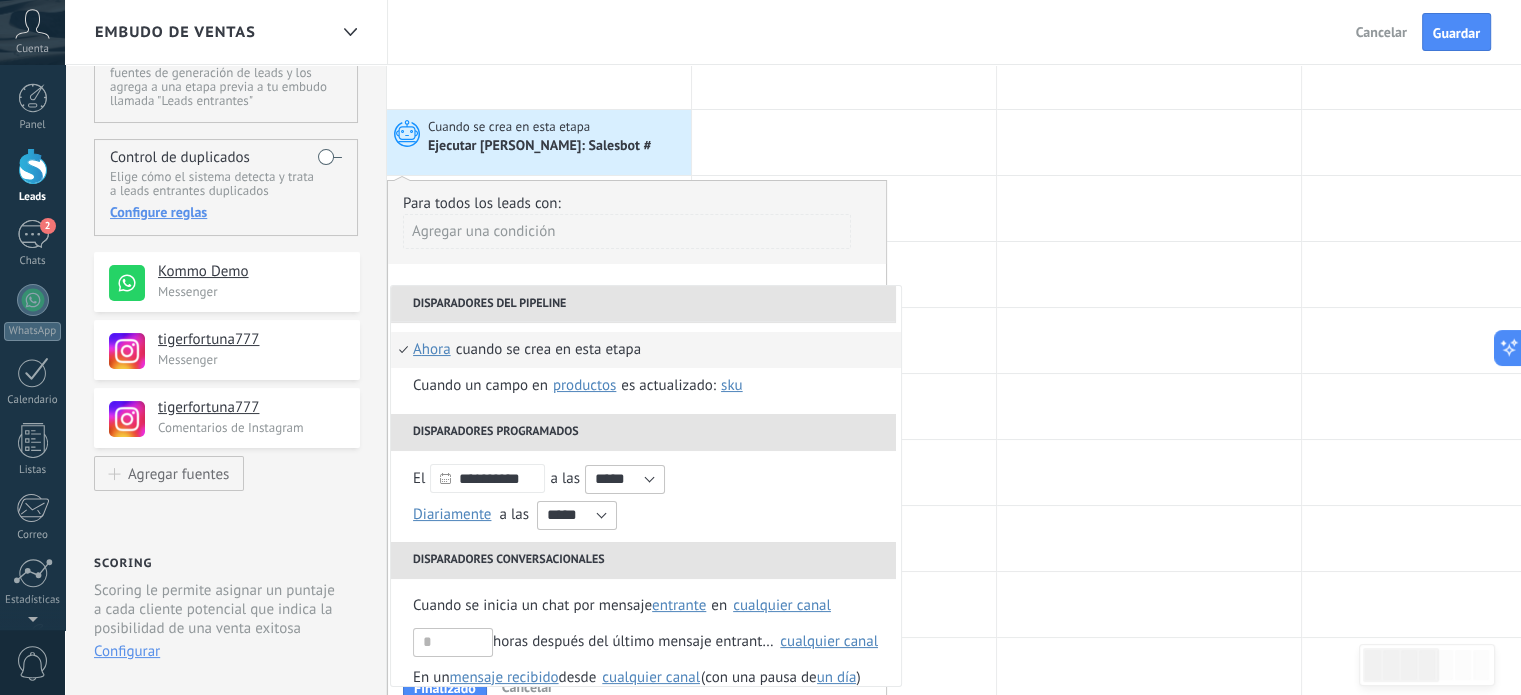 scroll, scrollTop: 236, scrollLeft: 0, axis: vertical 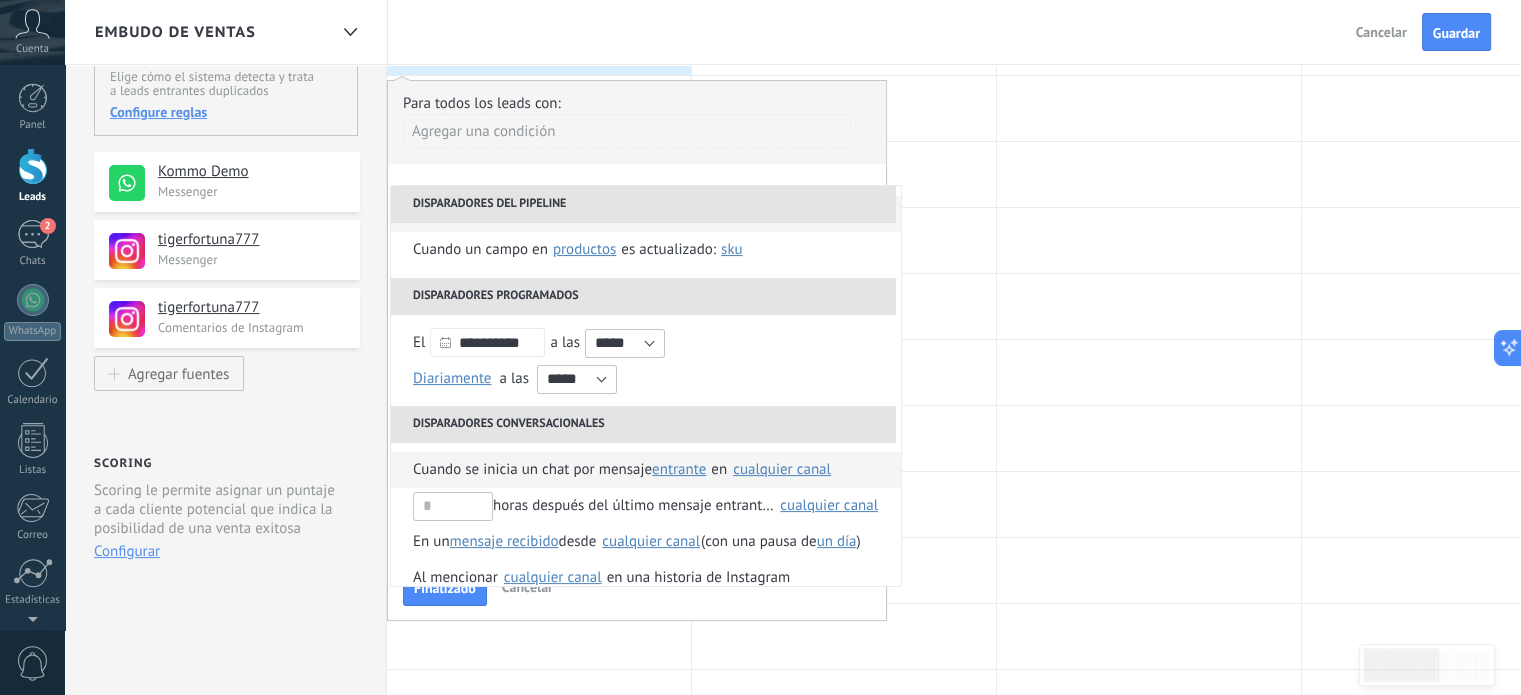 click on "Cuando se inicia un chat por mensaje" at bounding box center [532, 470] 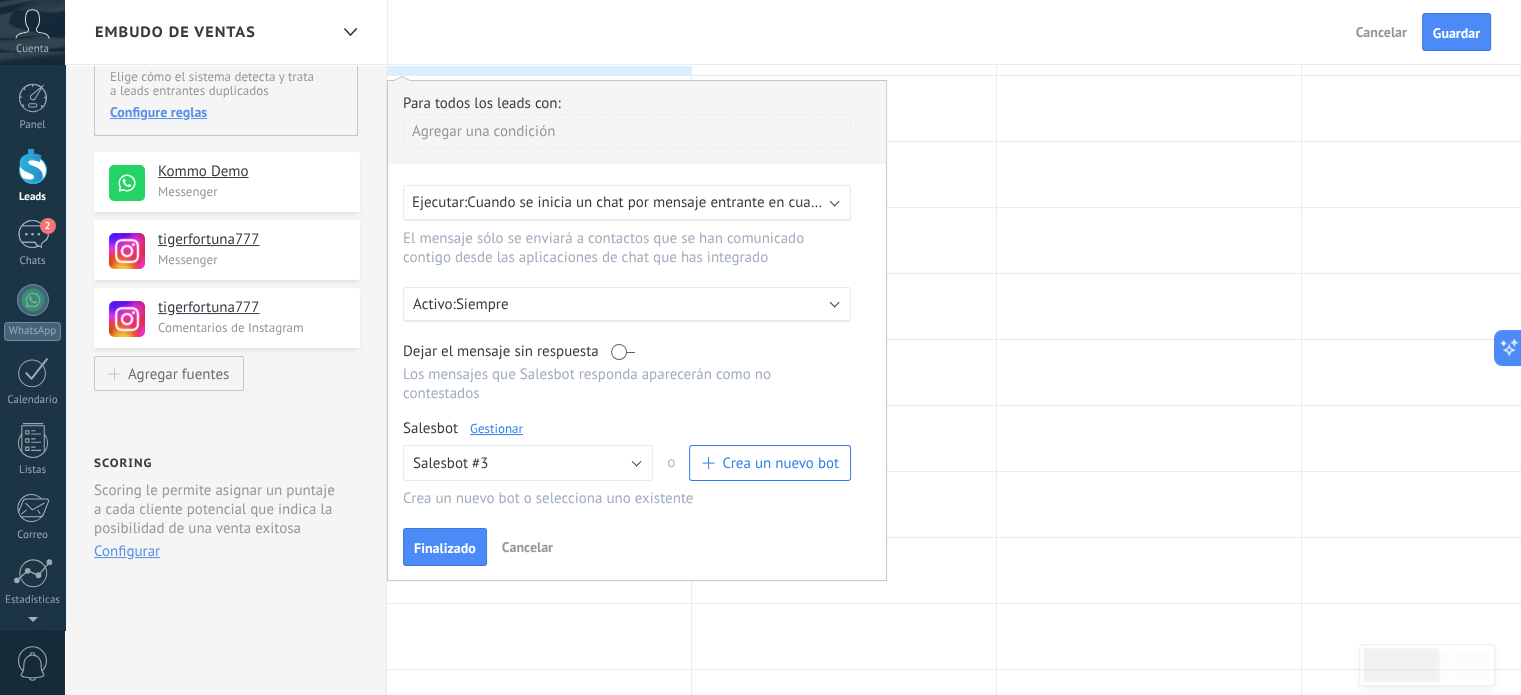 click on "Cuando se inicia un chat por mensaje entrante en cualquier canal" at bounding box center [676, 202] 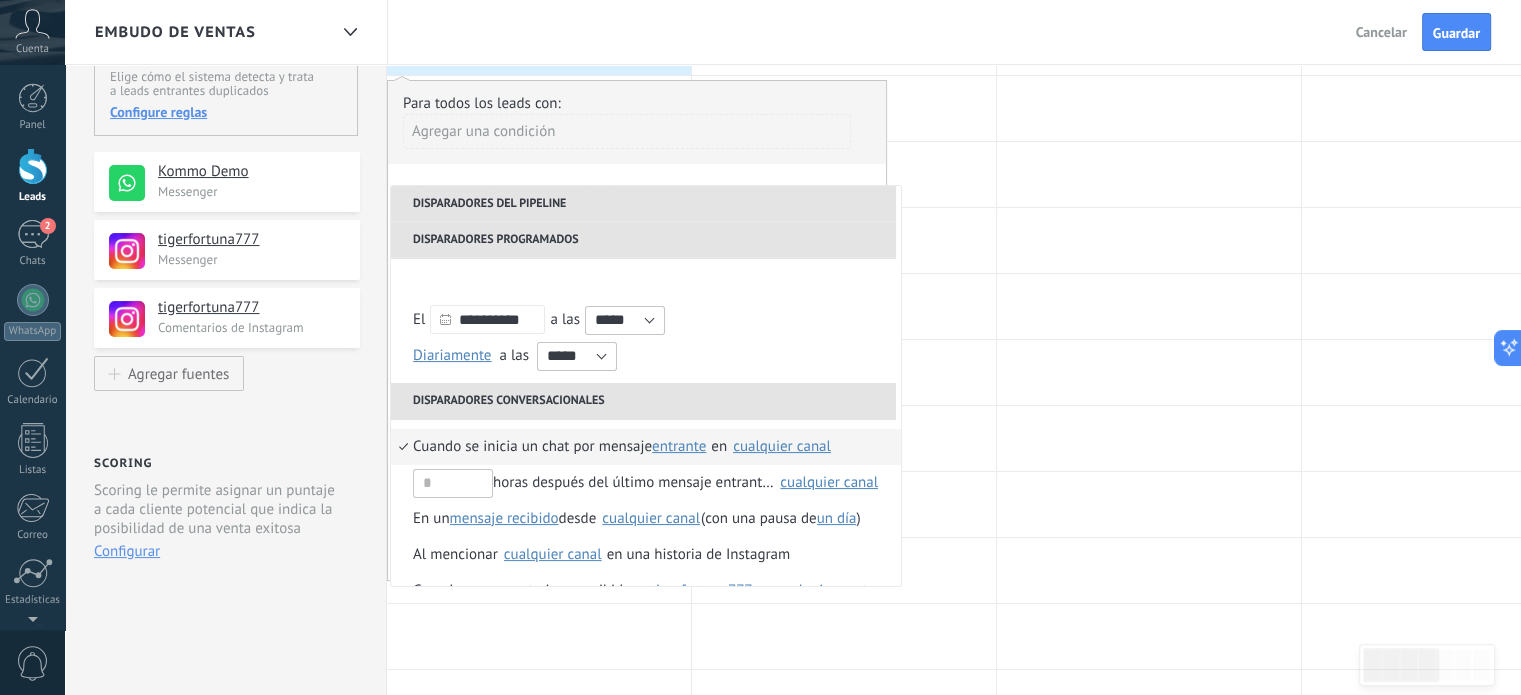 scroll, scrollTop: 100, scrollLeft: 0, axis: vertical 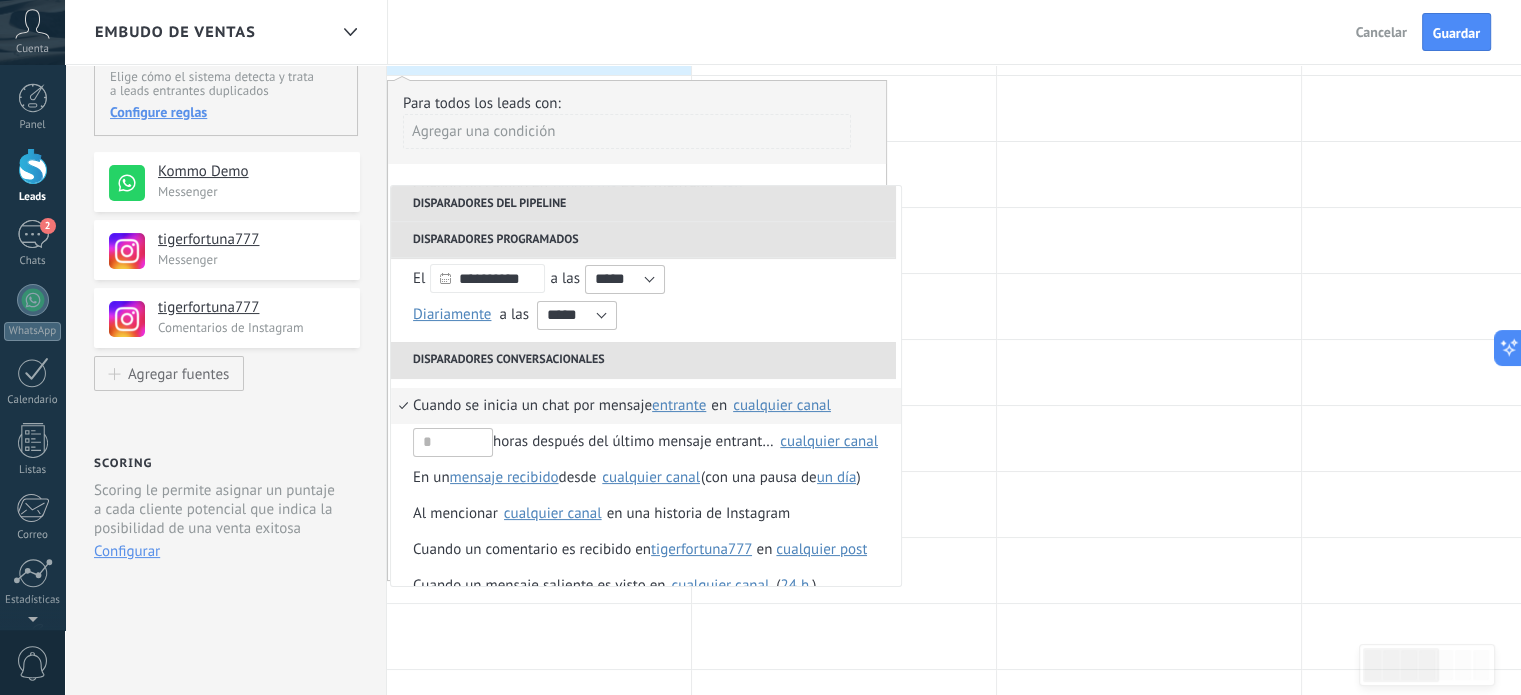 click on "cualquier canal" at bounding box center (782, 405) 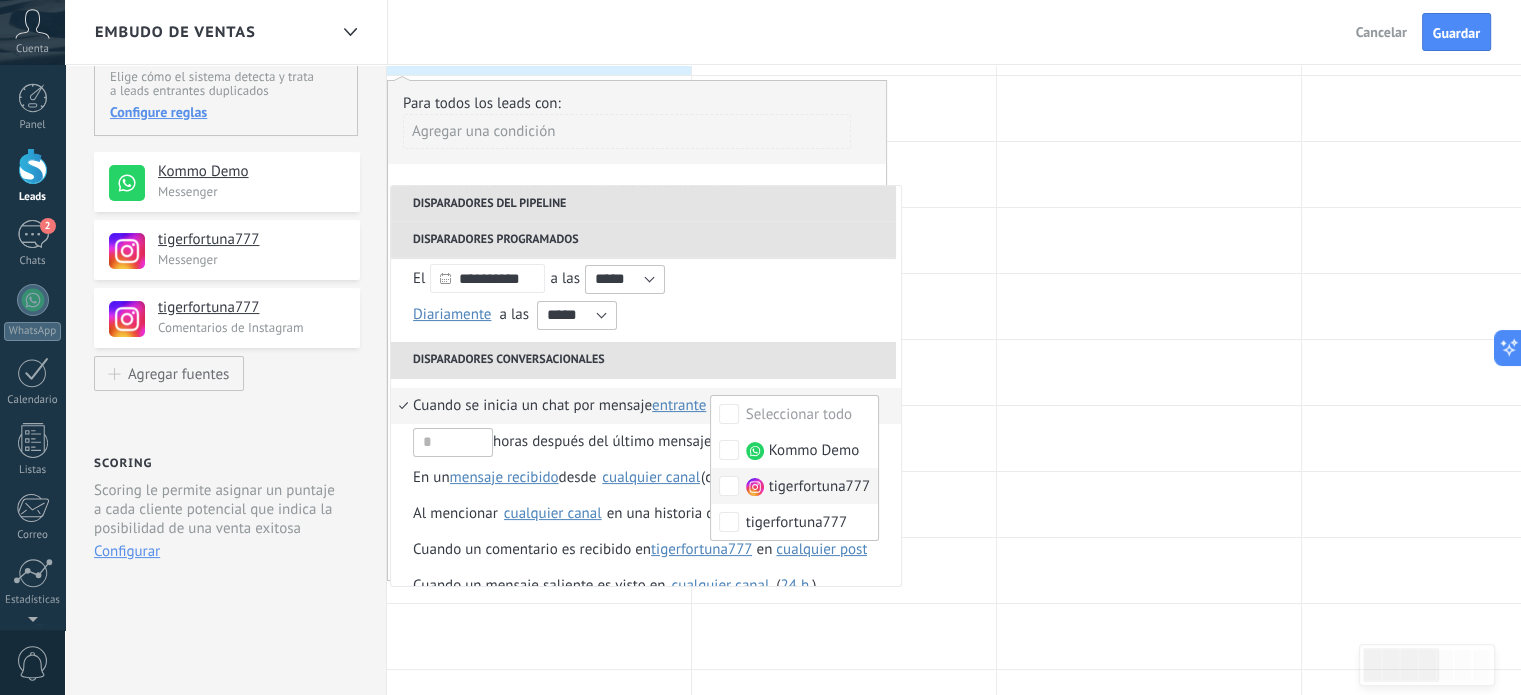 click on "tigerfortuna777" at bounding box center (794, 486) 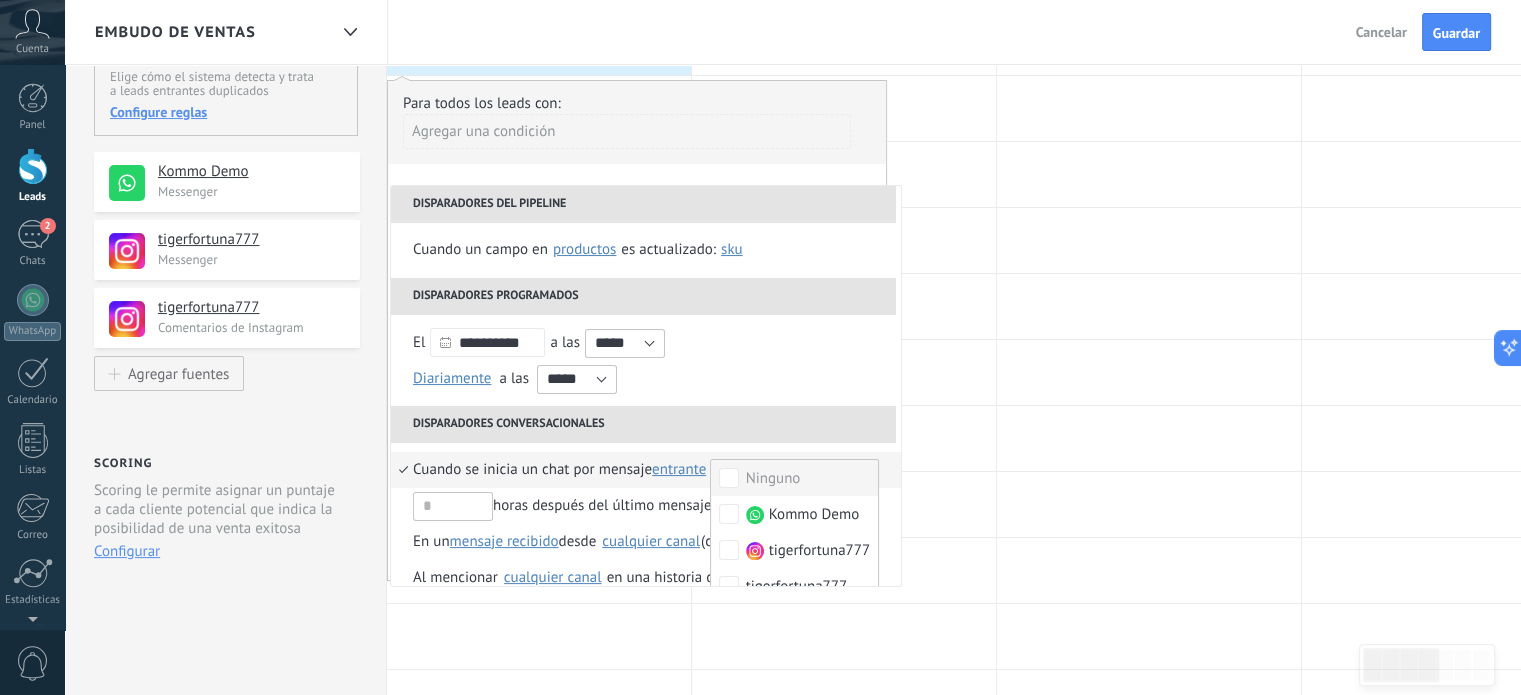 scroll, scrollTop: 136, scrollLeft: 0, axis: vertical 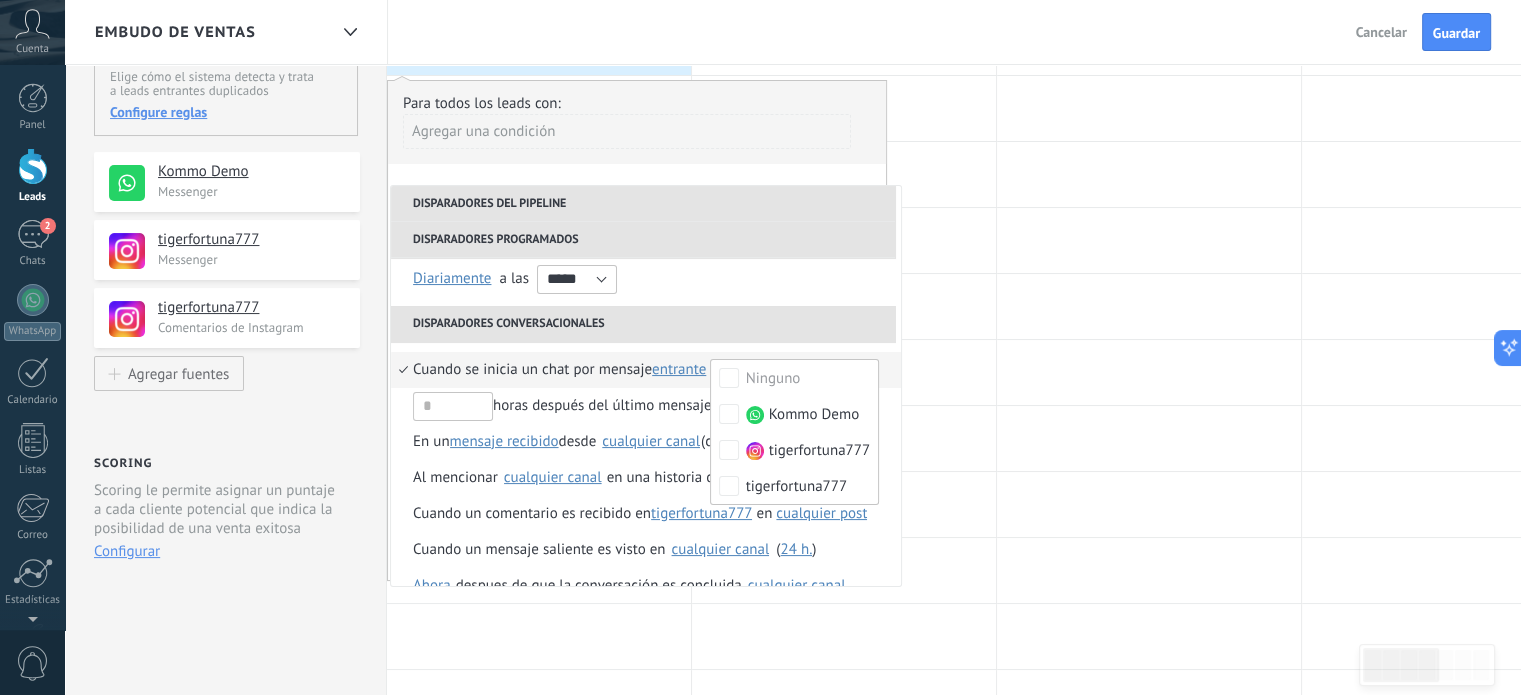 click on "Cuando se inicia un chat por mensaje" at bounding box center [532, 370] 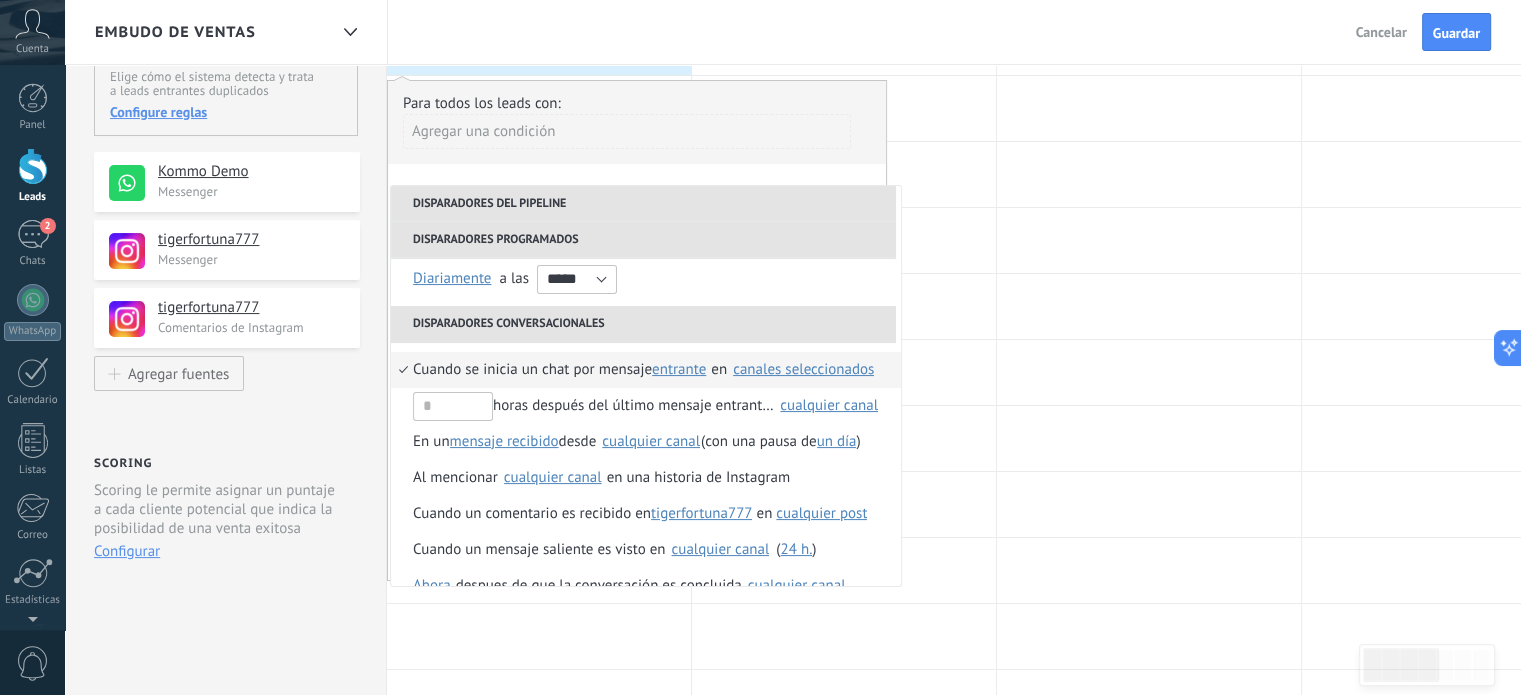 click on "Cuando se inicia un chat por mensaje" at bounding box center [532, 370] 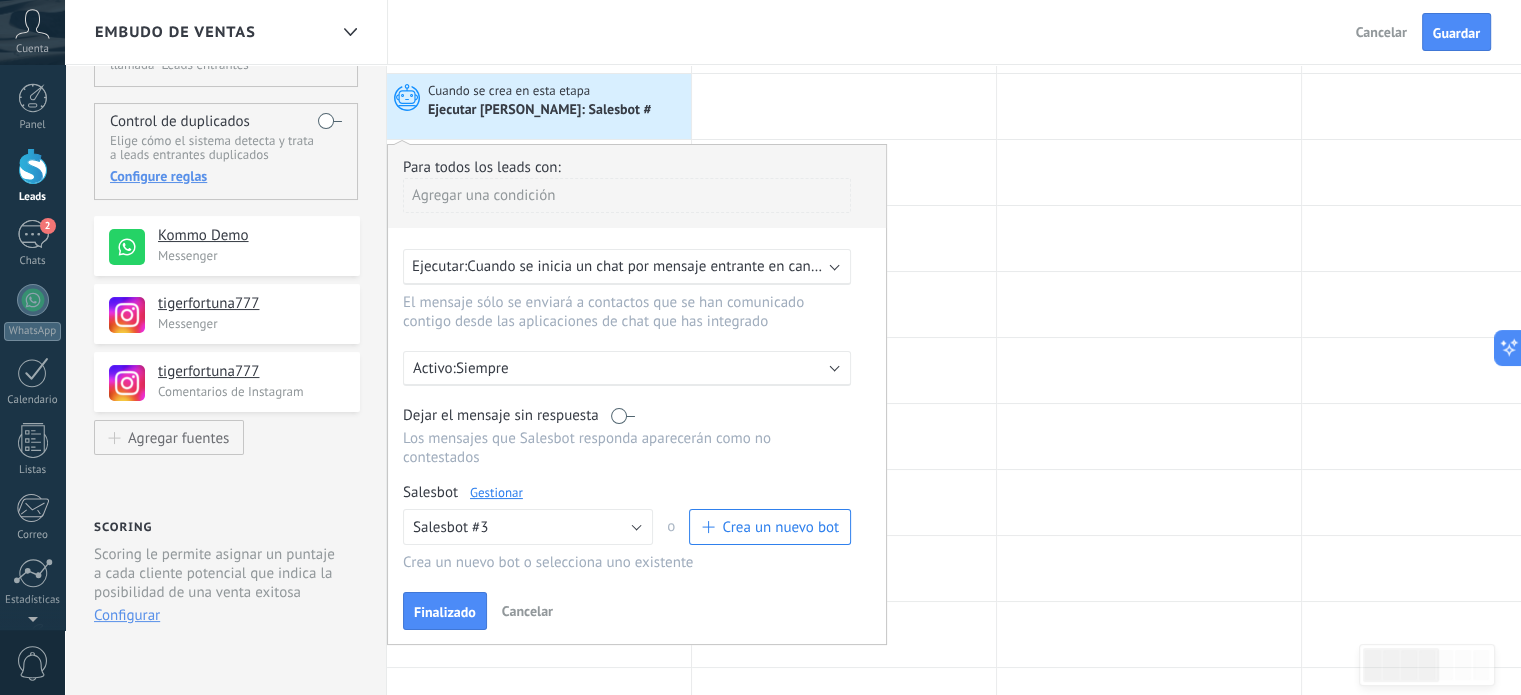 scroll, scrollTop: 200, scrollLeft: 0, axis: vertical 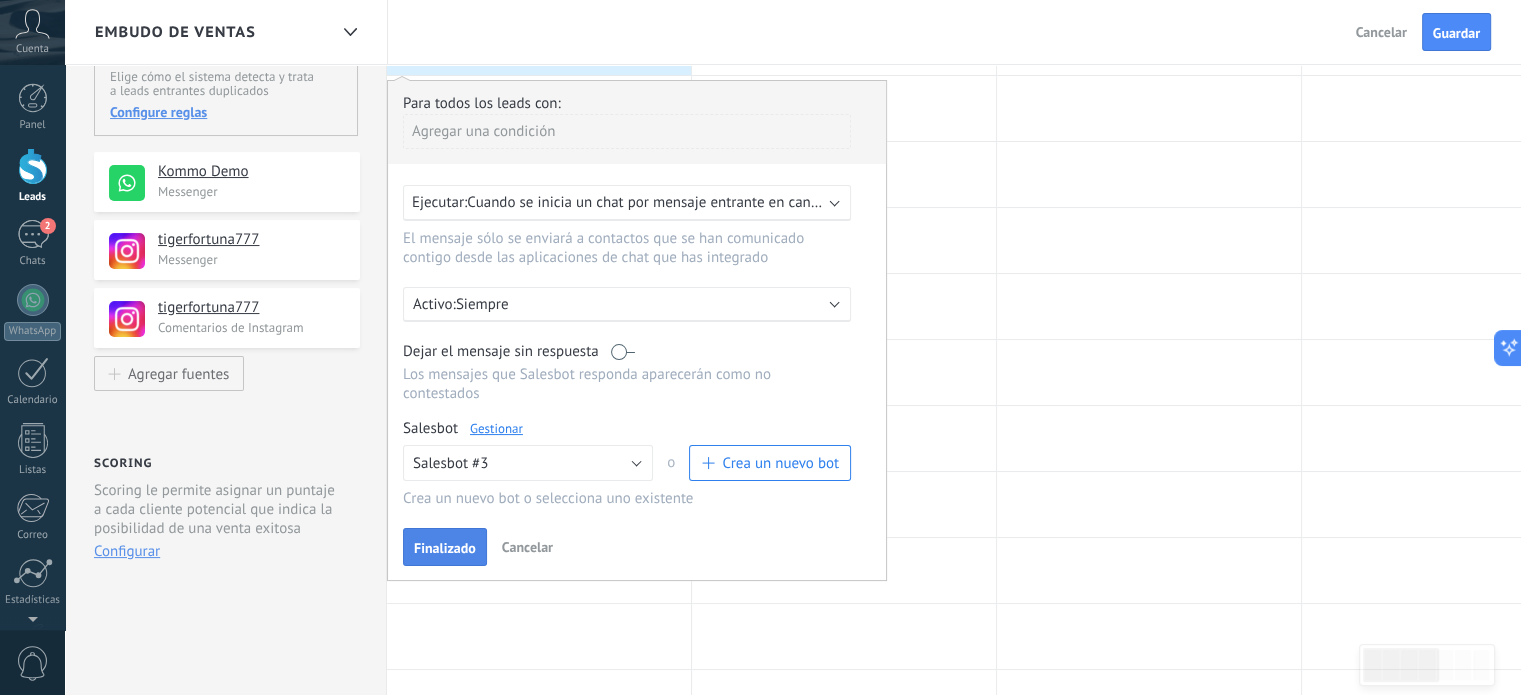 click on "Finalizado" at bounding box center (445, 548) 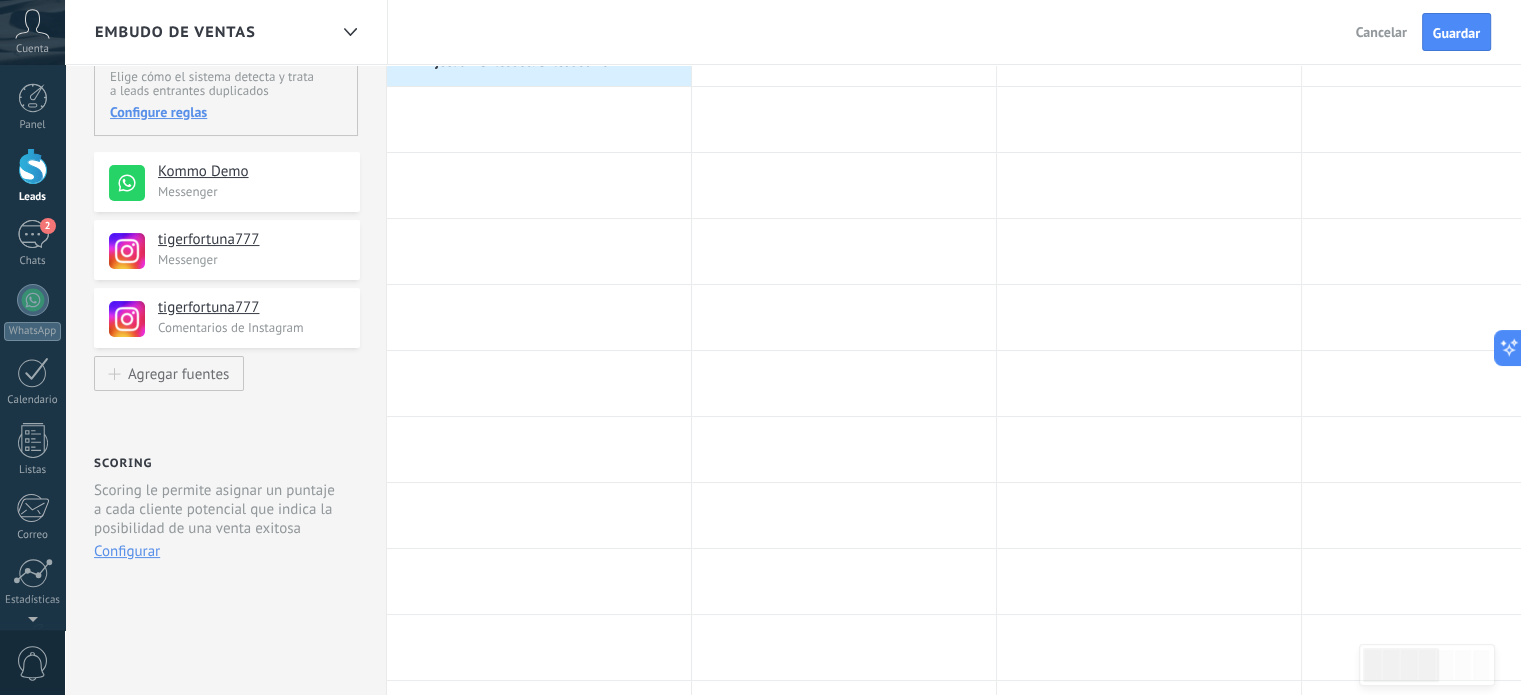 scroll, scrollTop: 0, scrollLeft: 0, axis: both 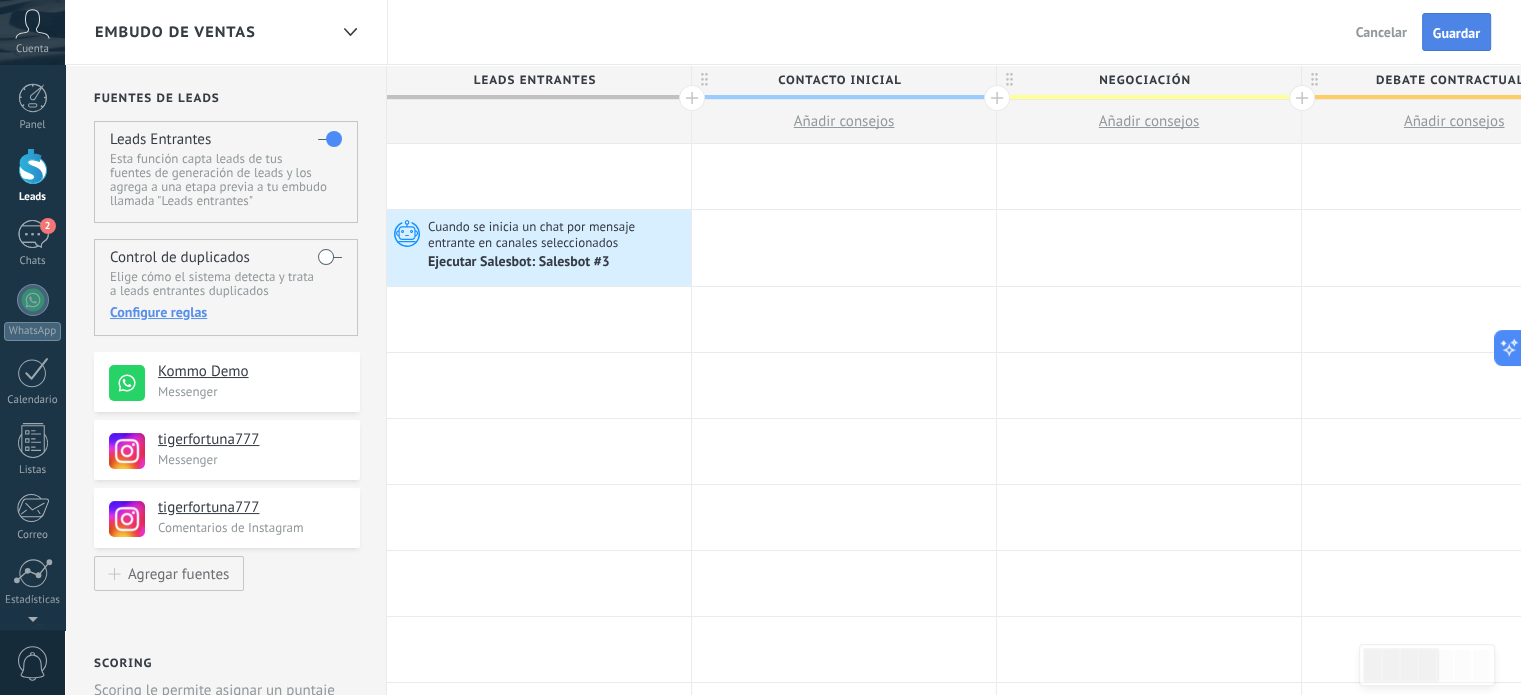 click on "Guardar" at bounding box center [1456, 32] 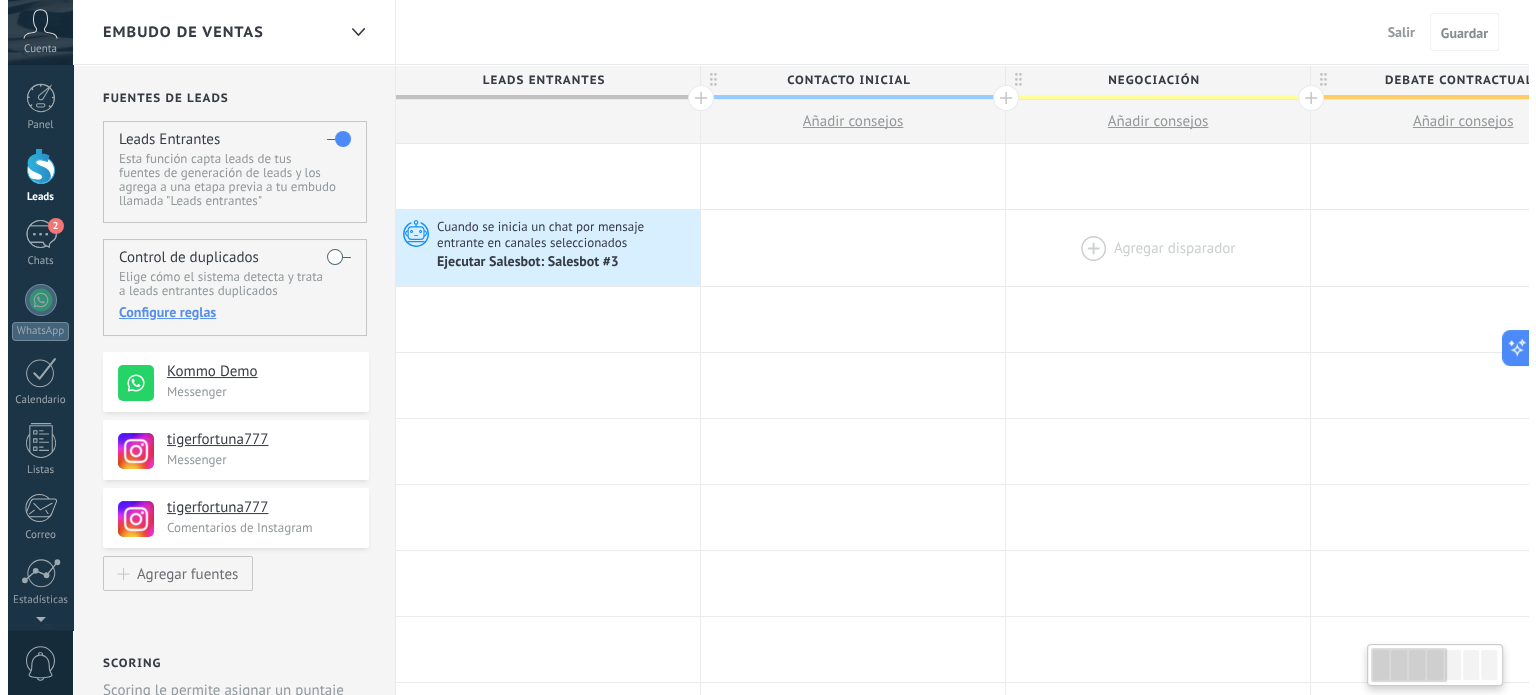 scroll, scrollTop: 0, scrollLeft: 1, axis: horizontal 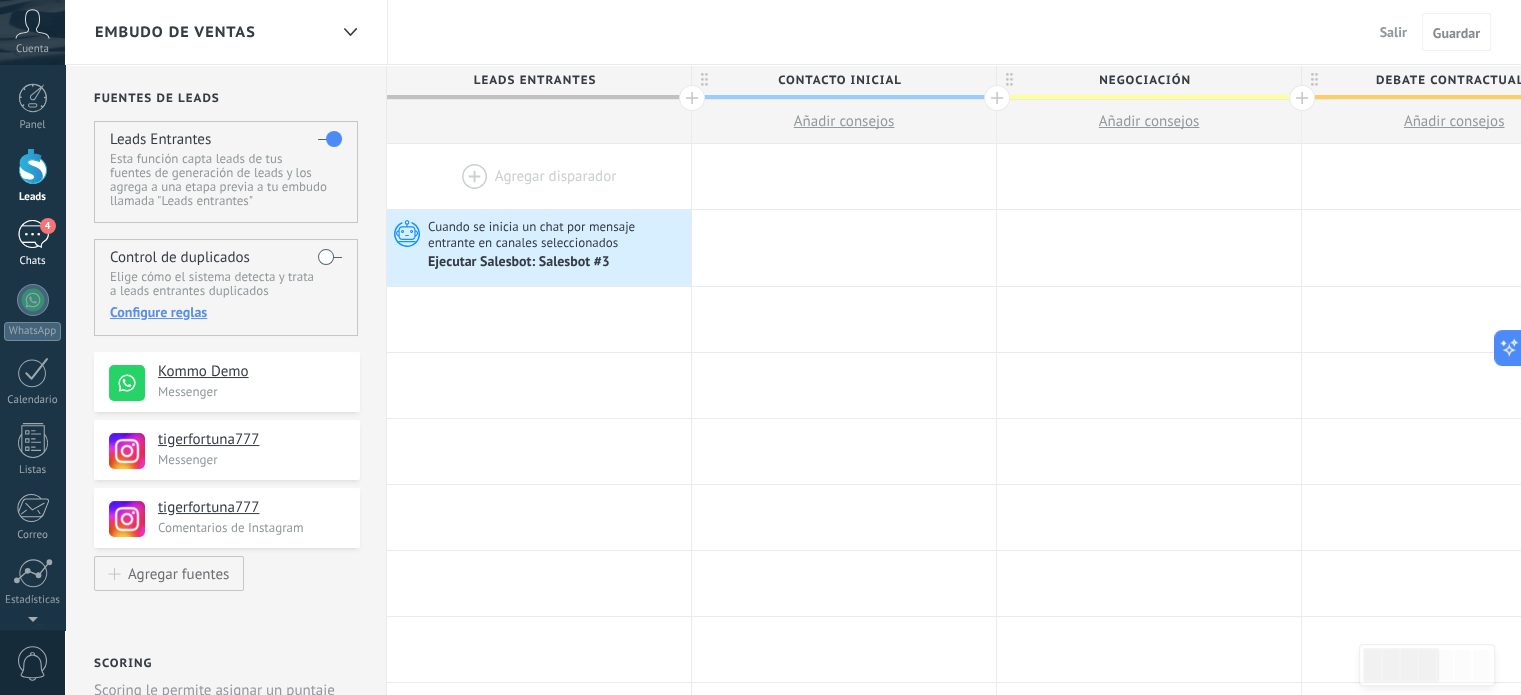 click on "Chats" at bounding box center (33, 261) 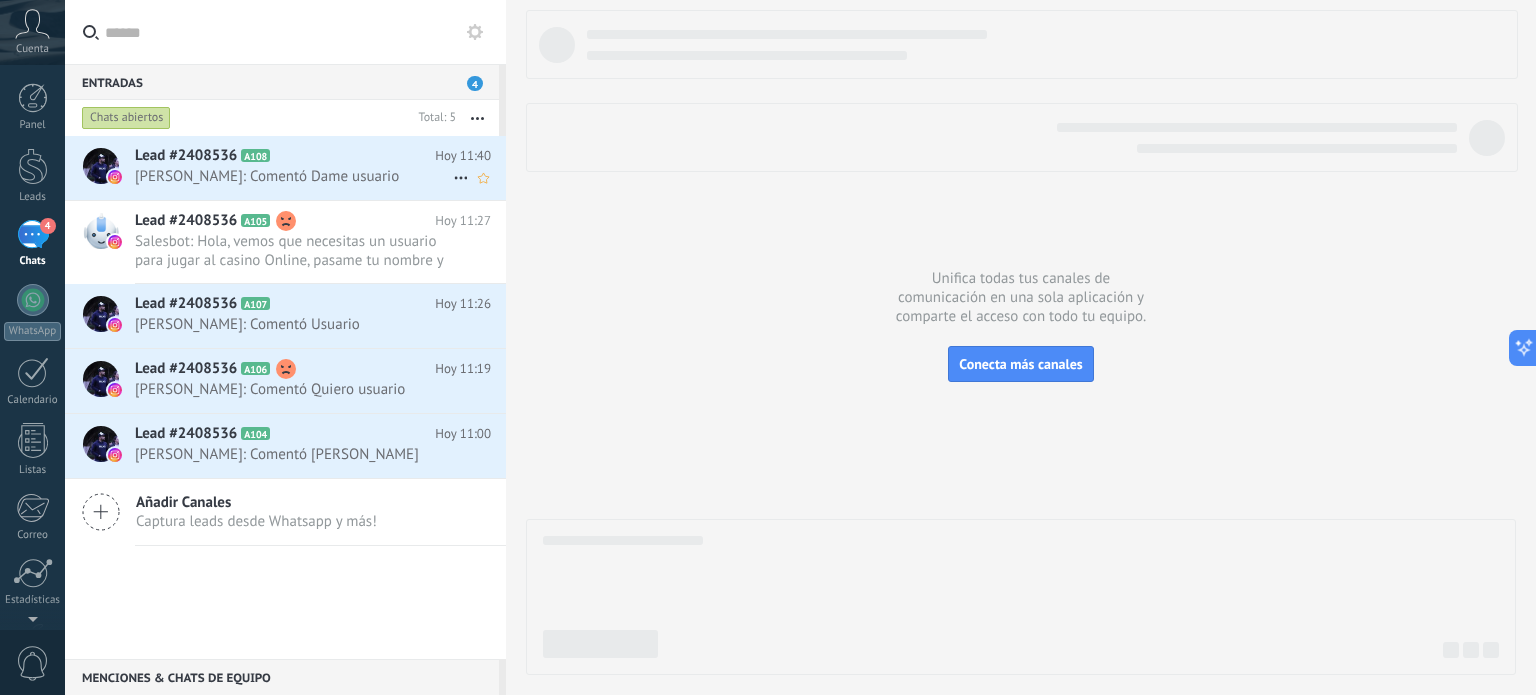 click on "cesar solerf: Comentó Dame usuario" at bounding box center (294, 176) 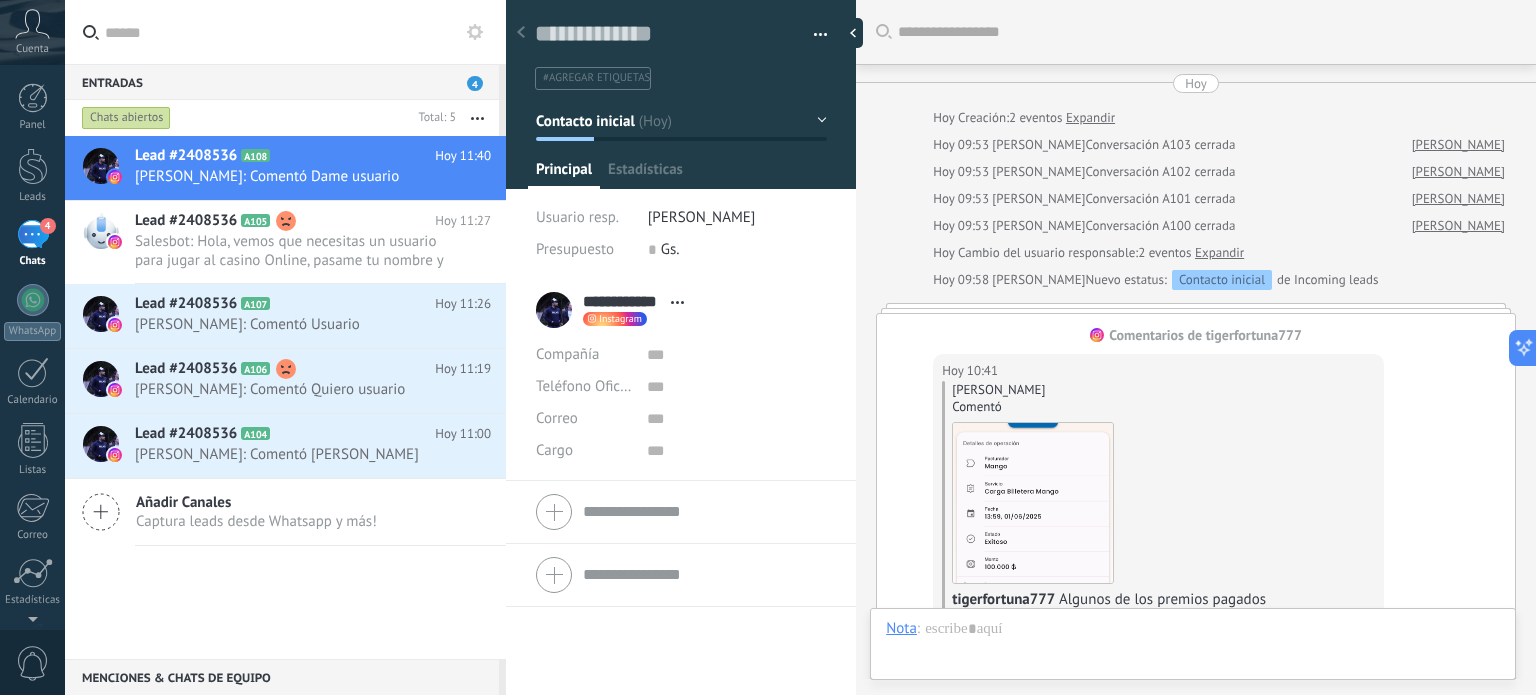 scroll, scrollTop: 29, scrollLeft: 0, axis: vertical 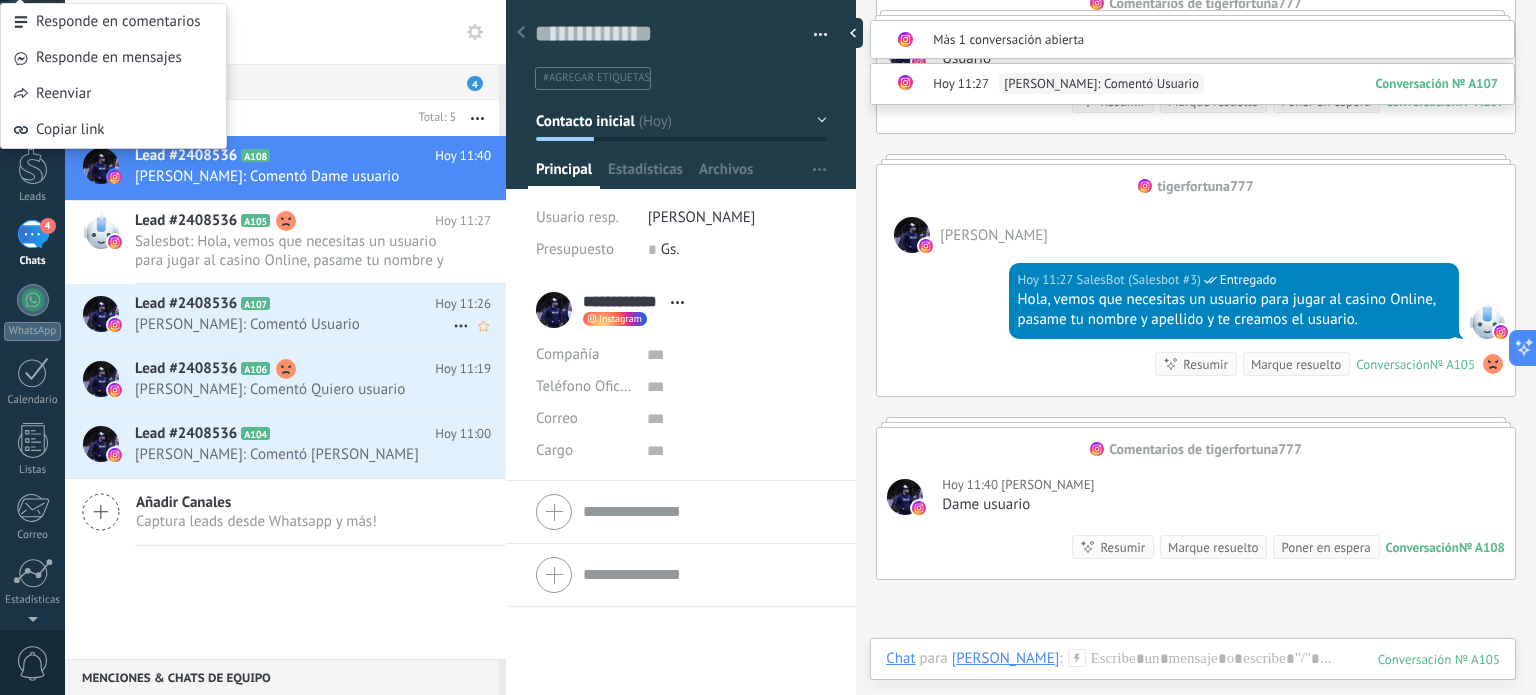 click on "Lead #2408536
A107
Hoy 11:26
cesar solerf: Comentó Usuario" at bounding box center (320, 315) 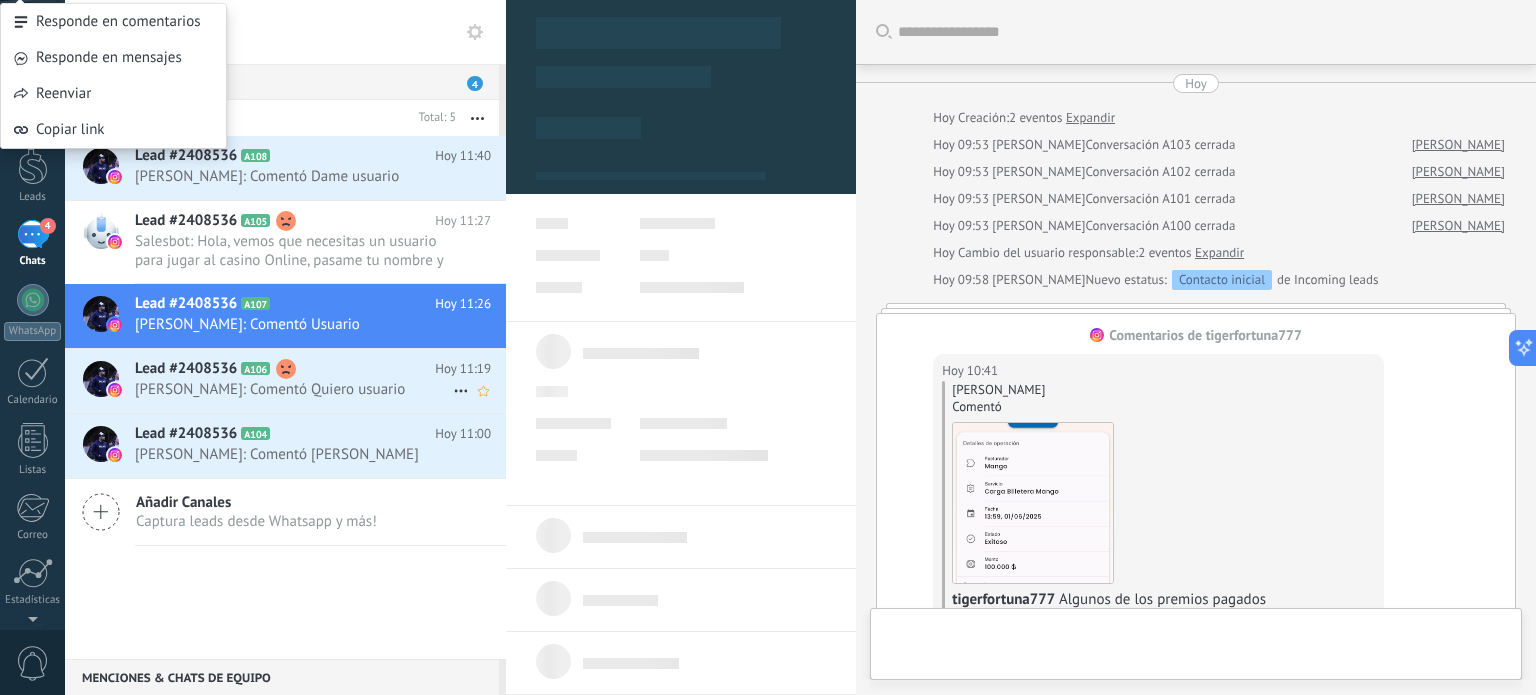 click on "Lead #2408536
A106" at bounding box center (285, 369) 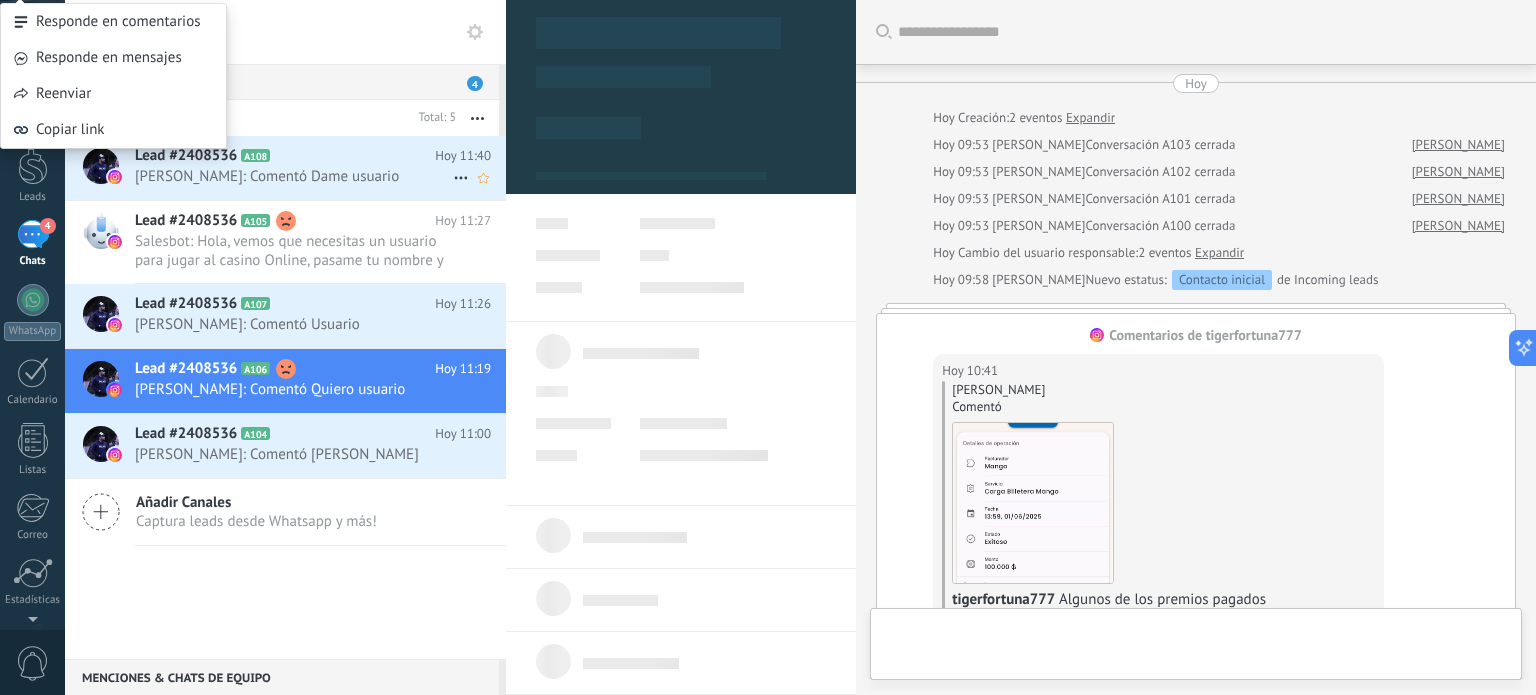 click on "Lead #2408536
A108
Hoy 11:40
cesar solerf: Comentó Dame usuario" at bounding box center (320, 167) 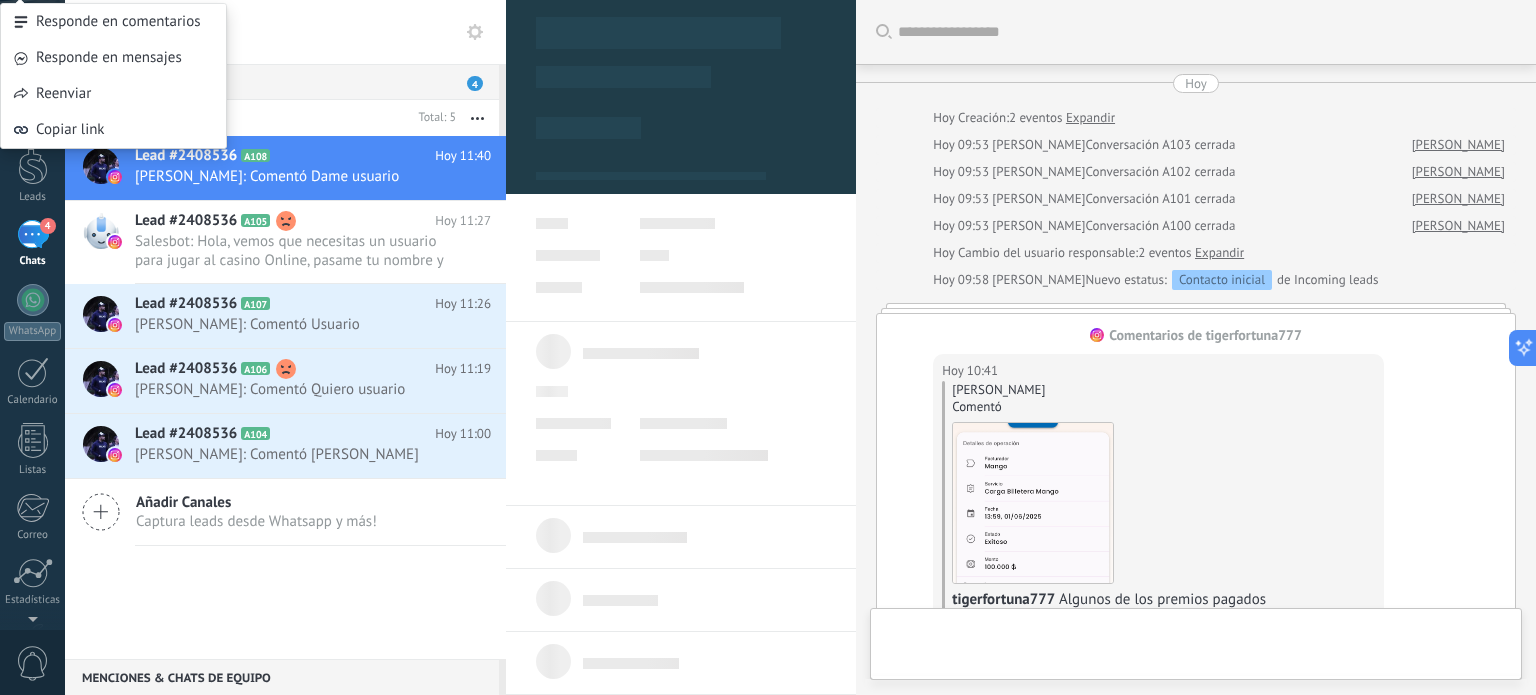 scroll, scrollTop: 29, scrollLeft: 0, axis: vertical 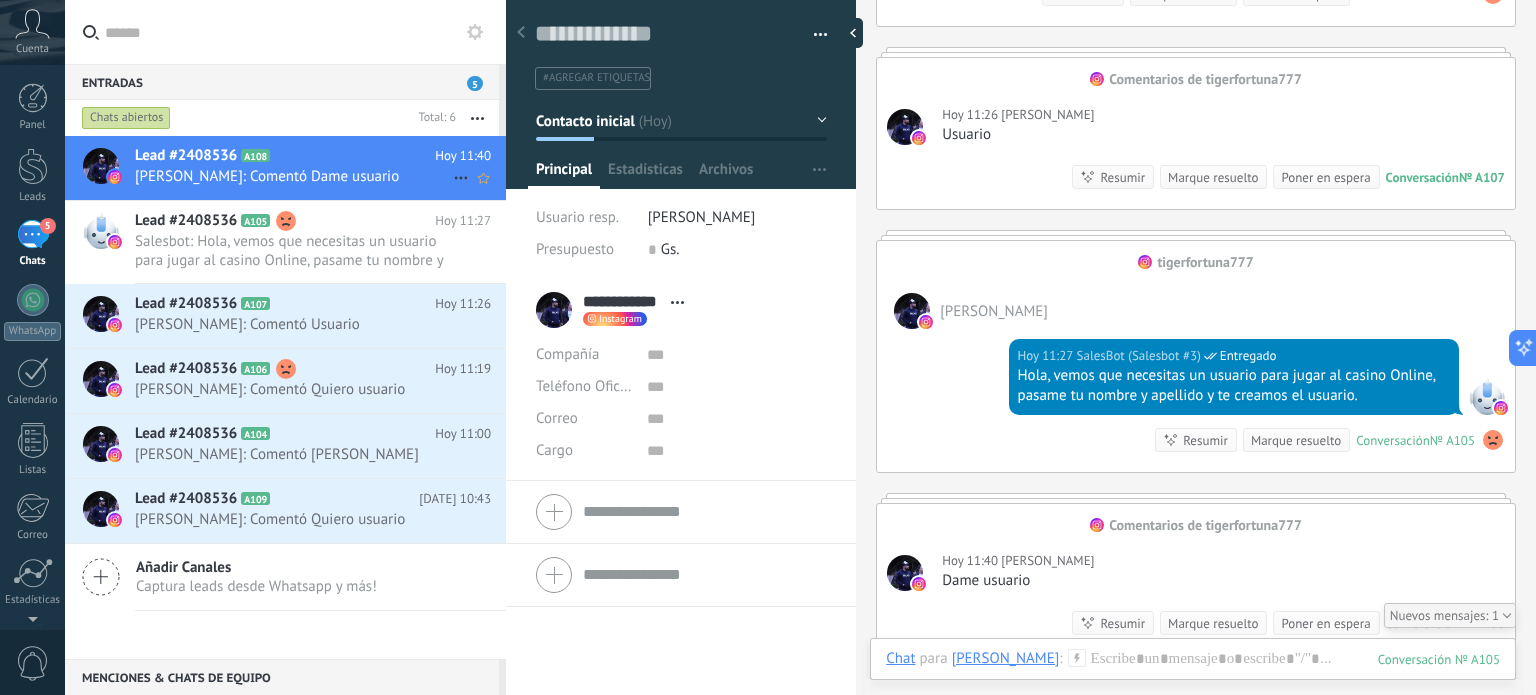 click 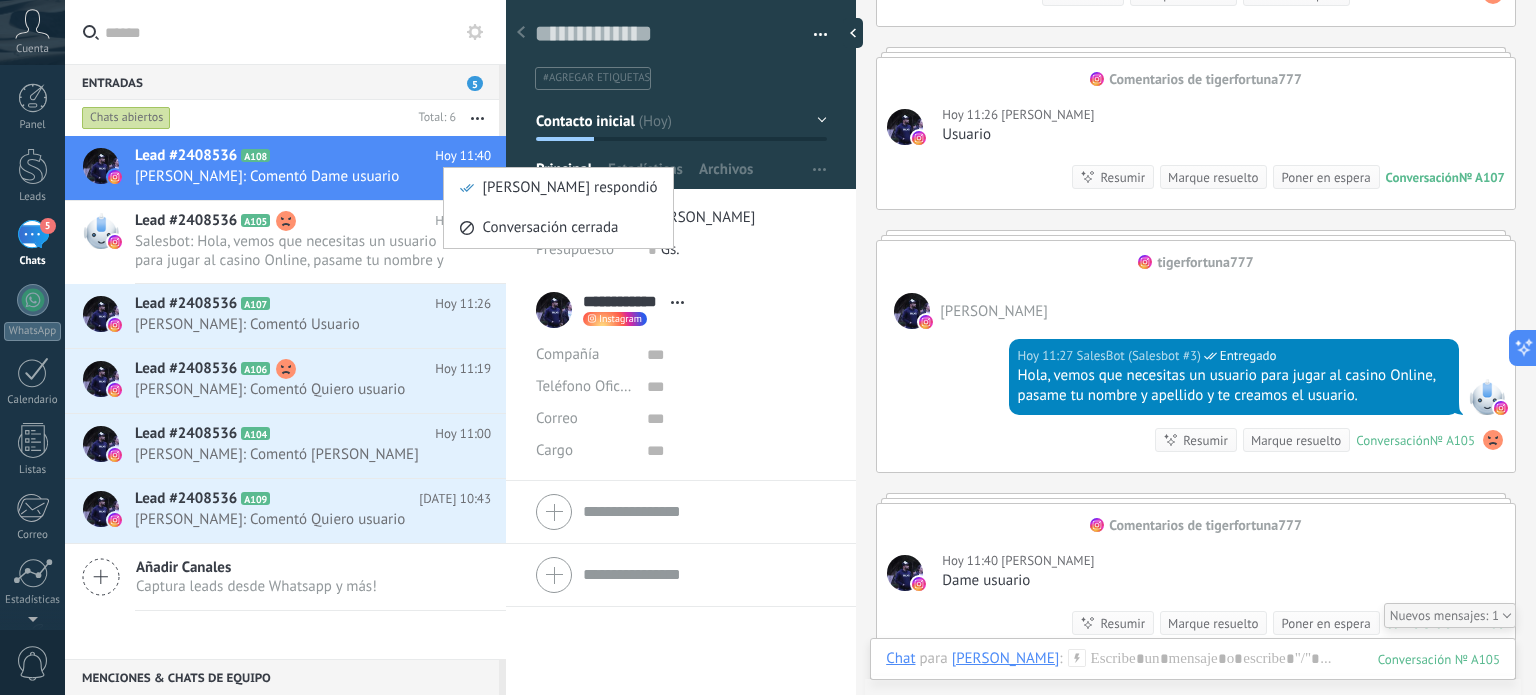 click at bounding box center (768, 347) 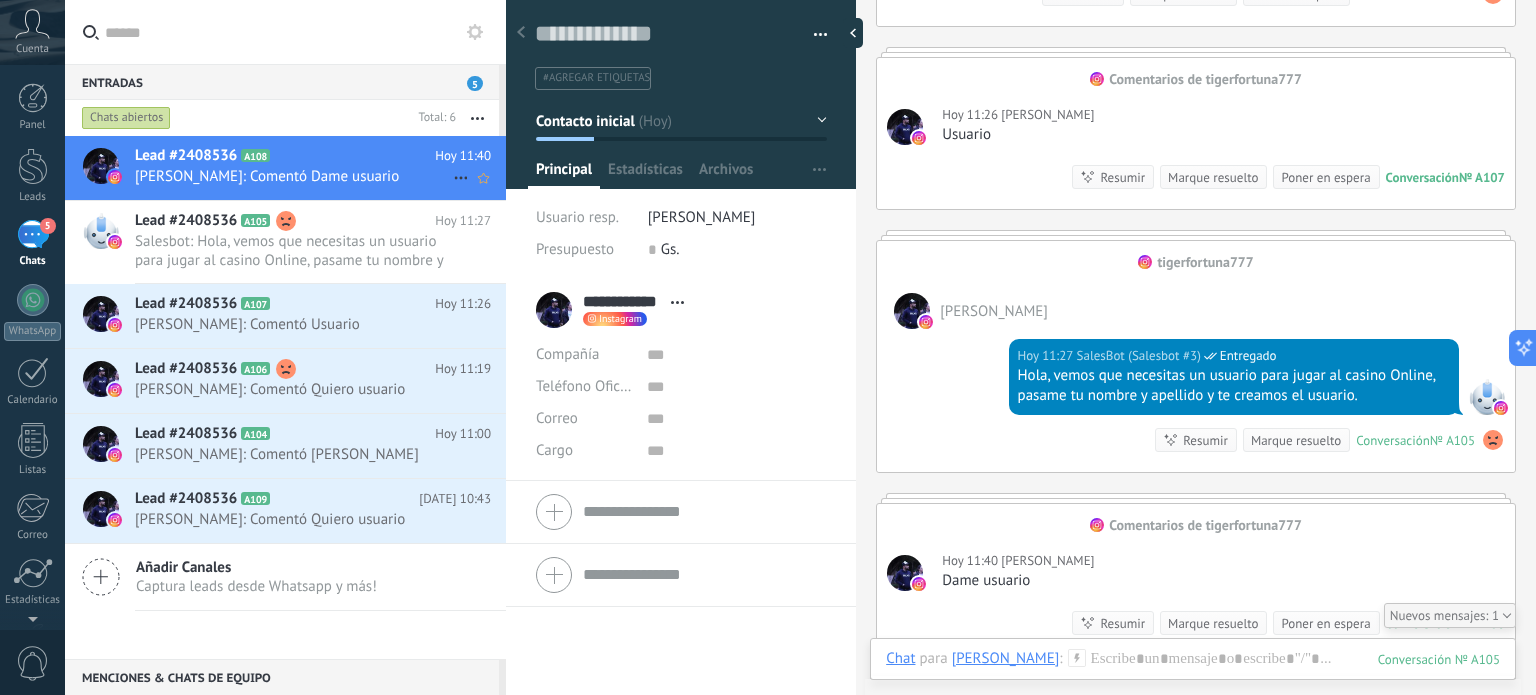 click on "cesar solerf: Comentó Dame usuario" at bounding box center (294, 176) 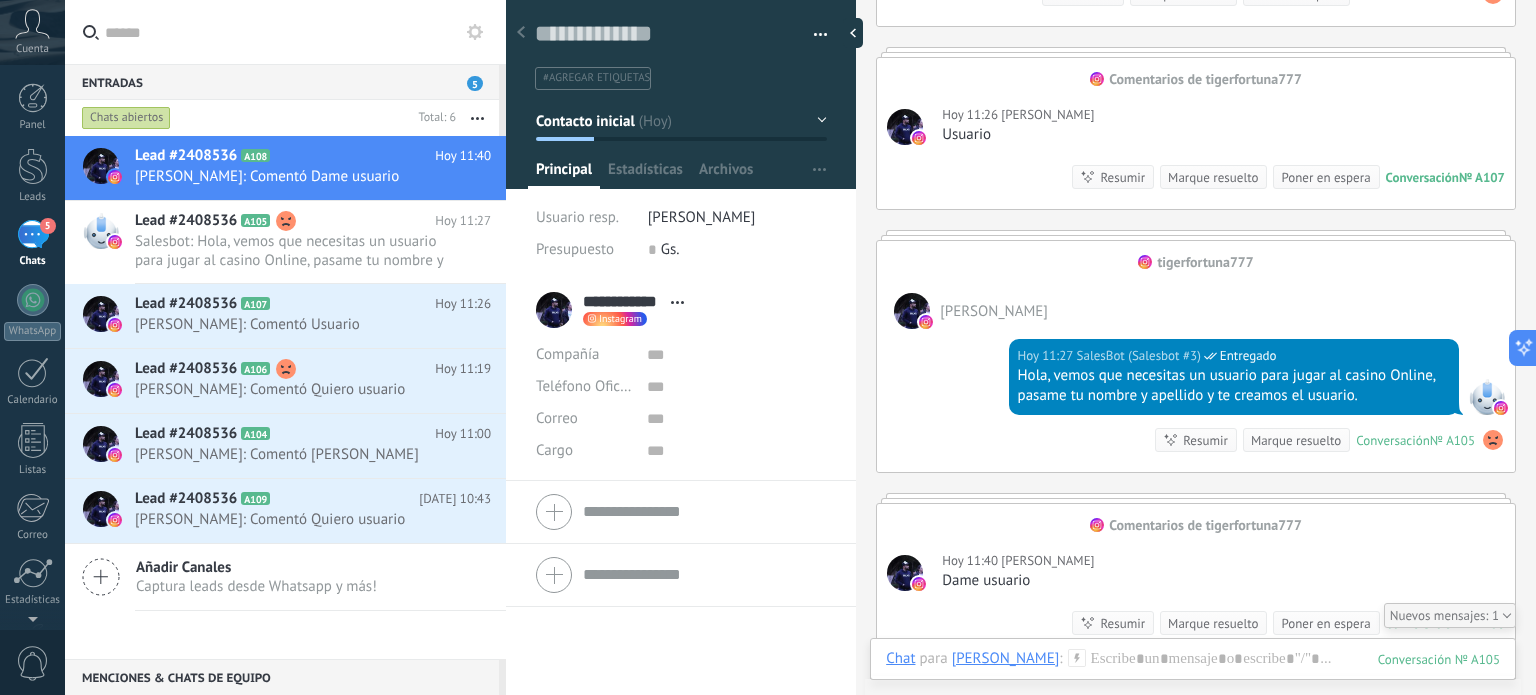 click on "Añadir Canales
Captura leads desde Whatsapp y más!" at bounding box center [285, 577] 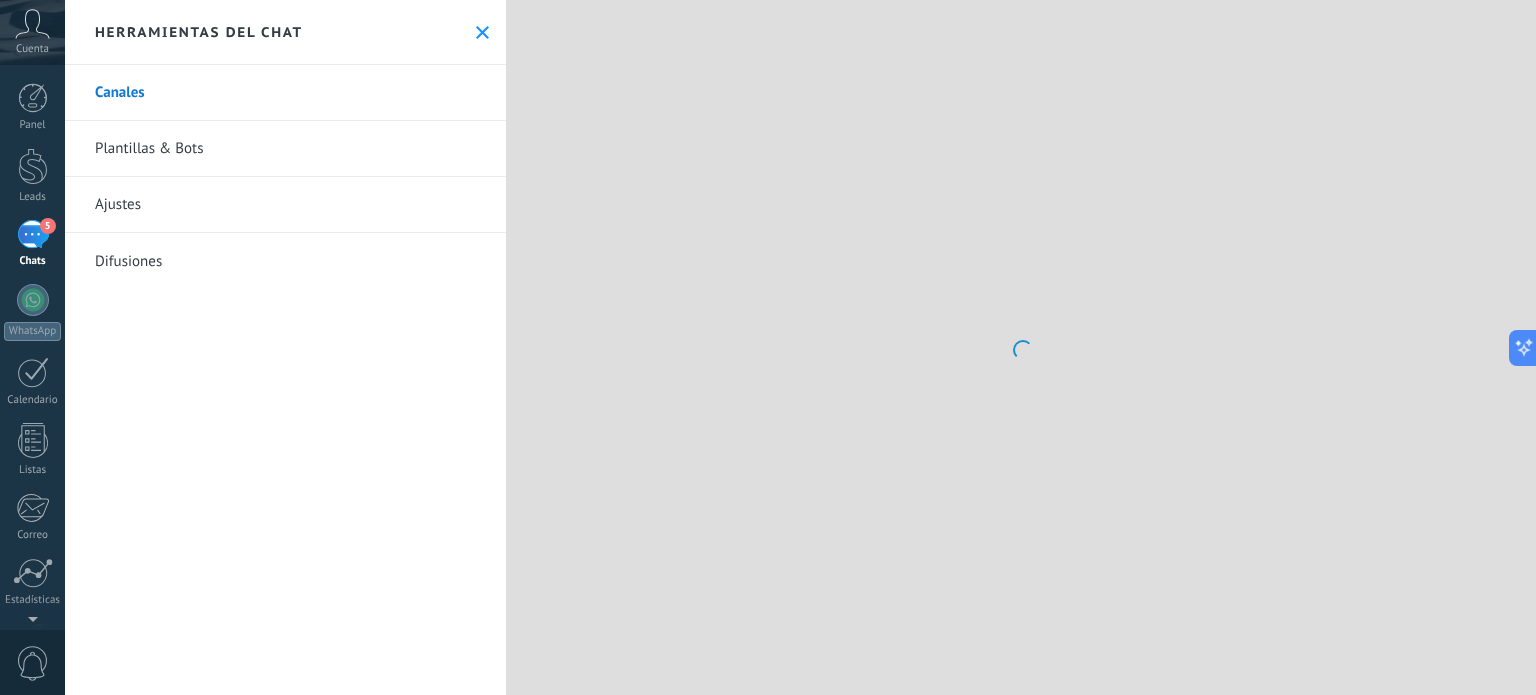 click on "Canales Plantillas & Bots Ajustes Difusiones" at bounding box center (285, 380) 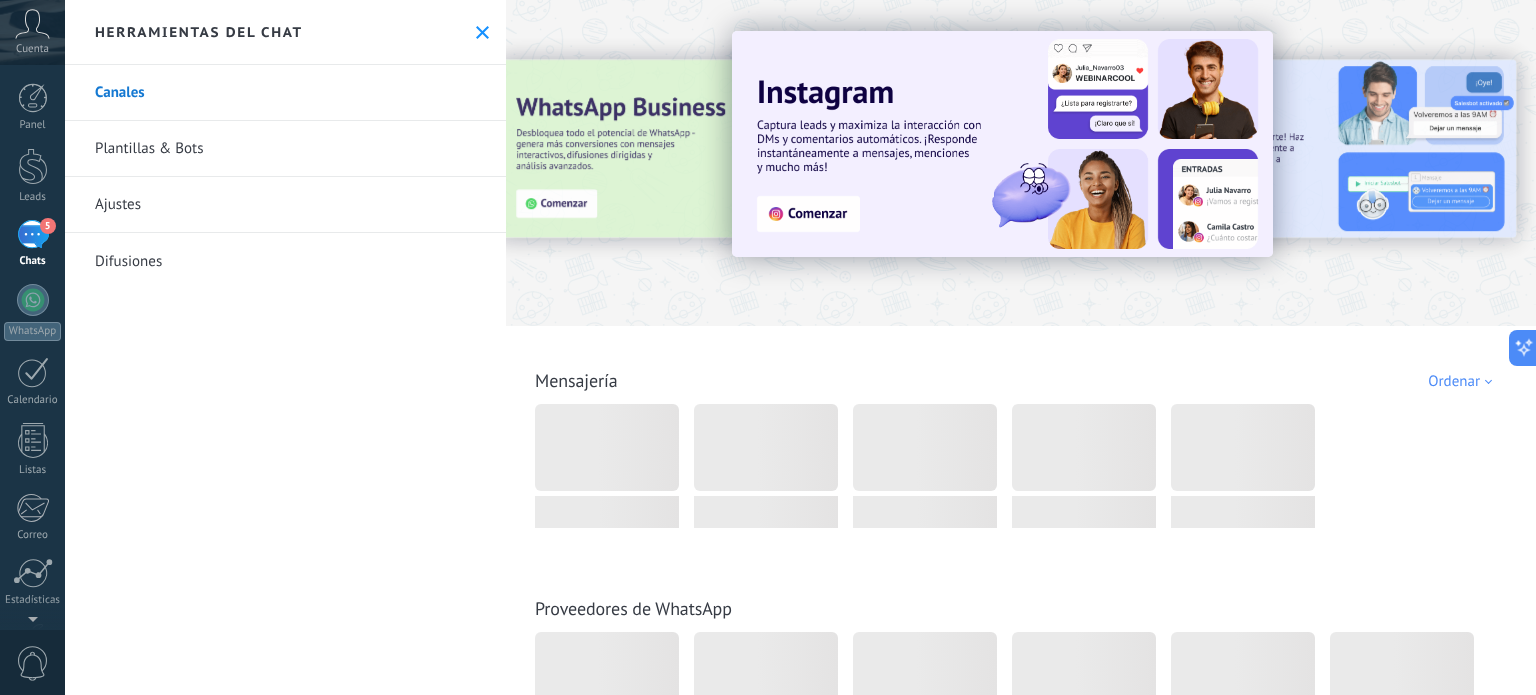click on "5" at bounding box center (33, 234) 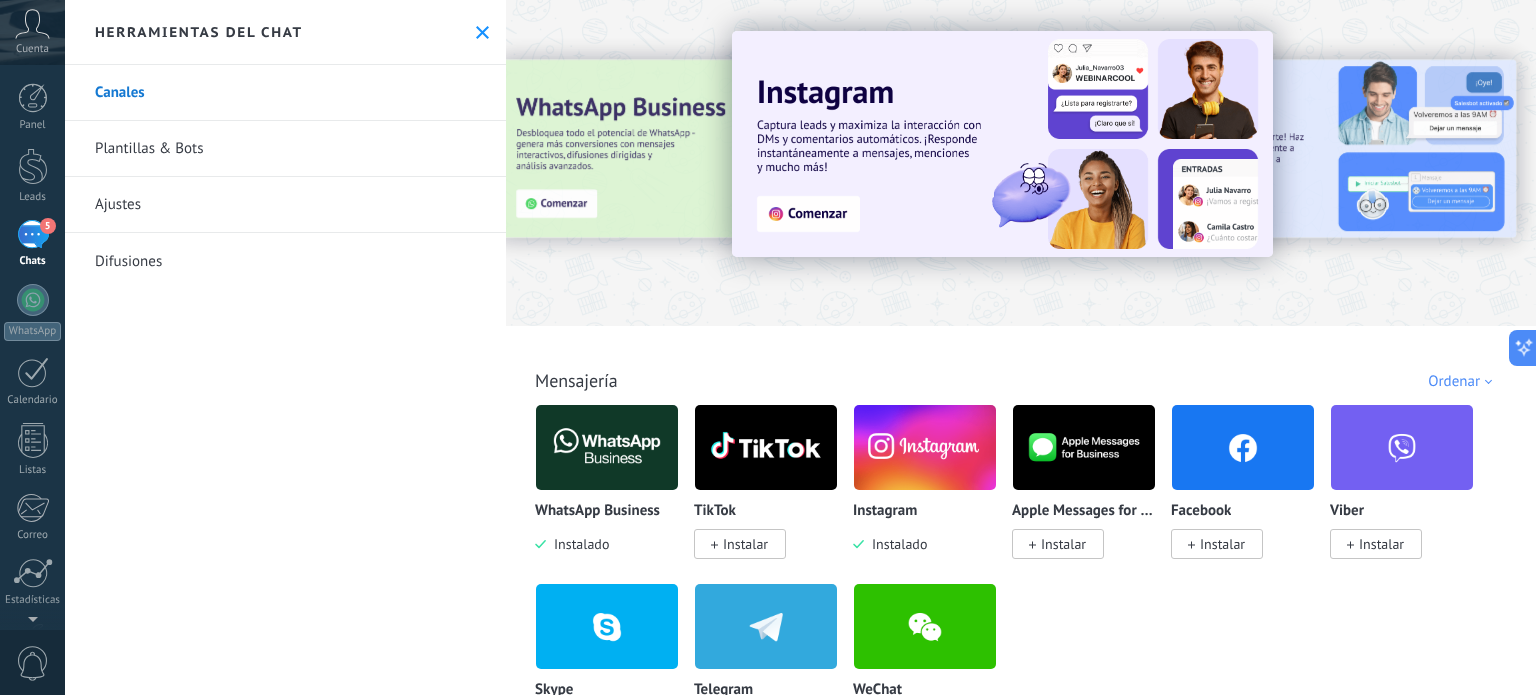 click 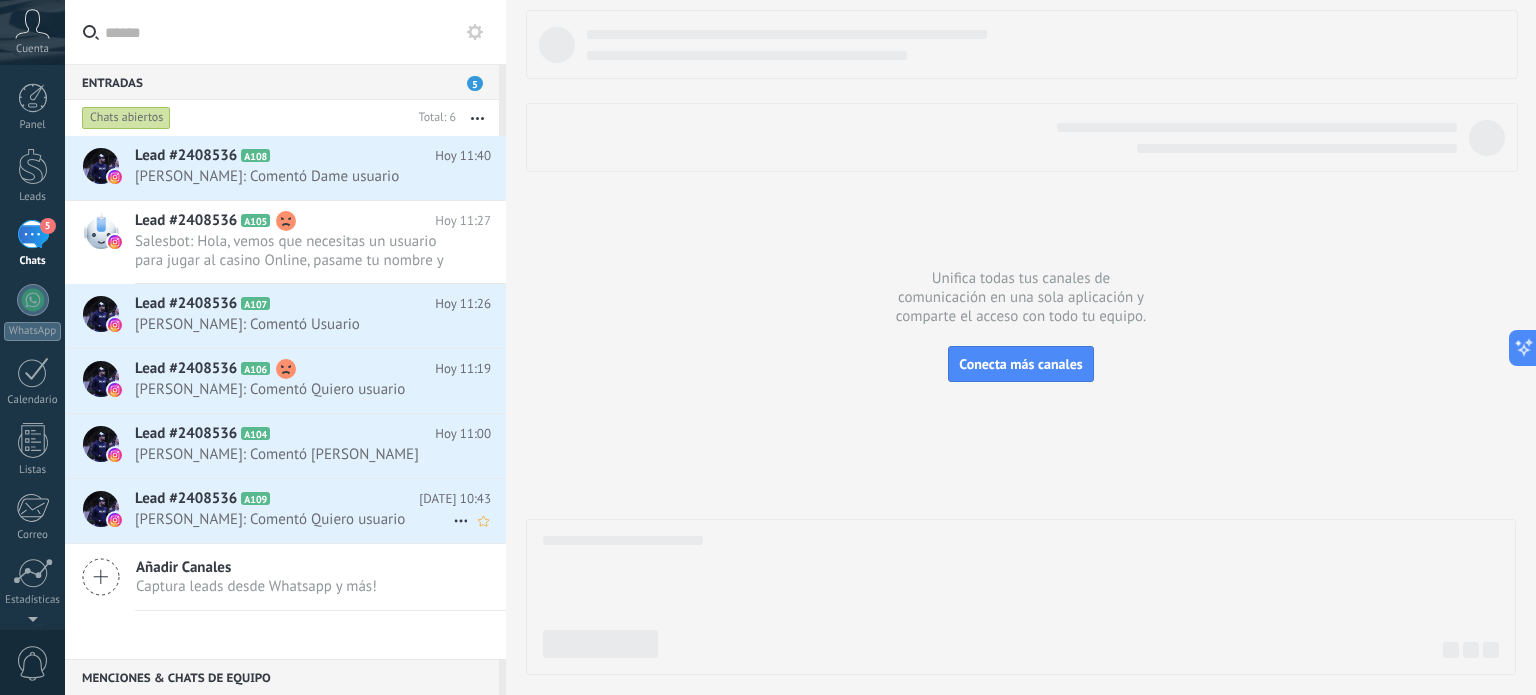 click on "cesar solerf: Comentó Quiero usuario" at bounding box center (294, 519) 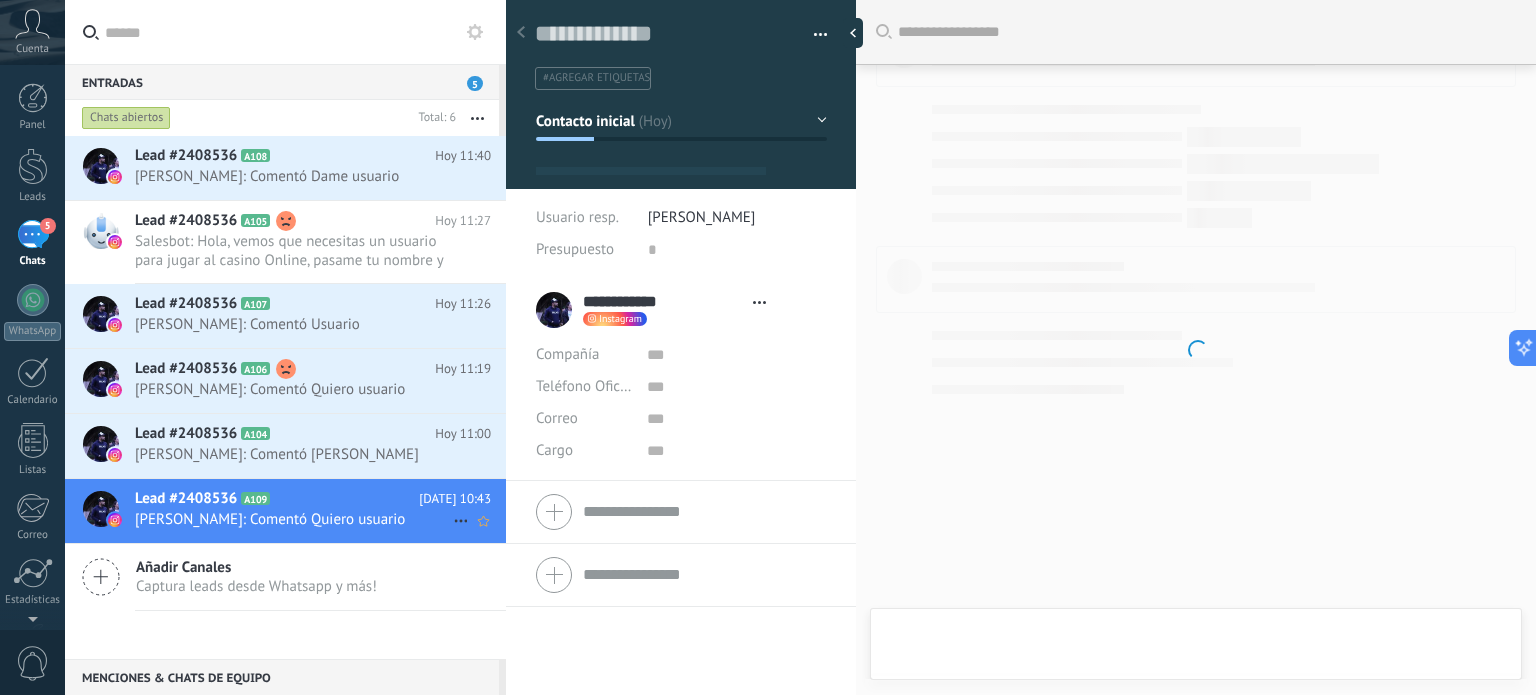 type on "**********" 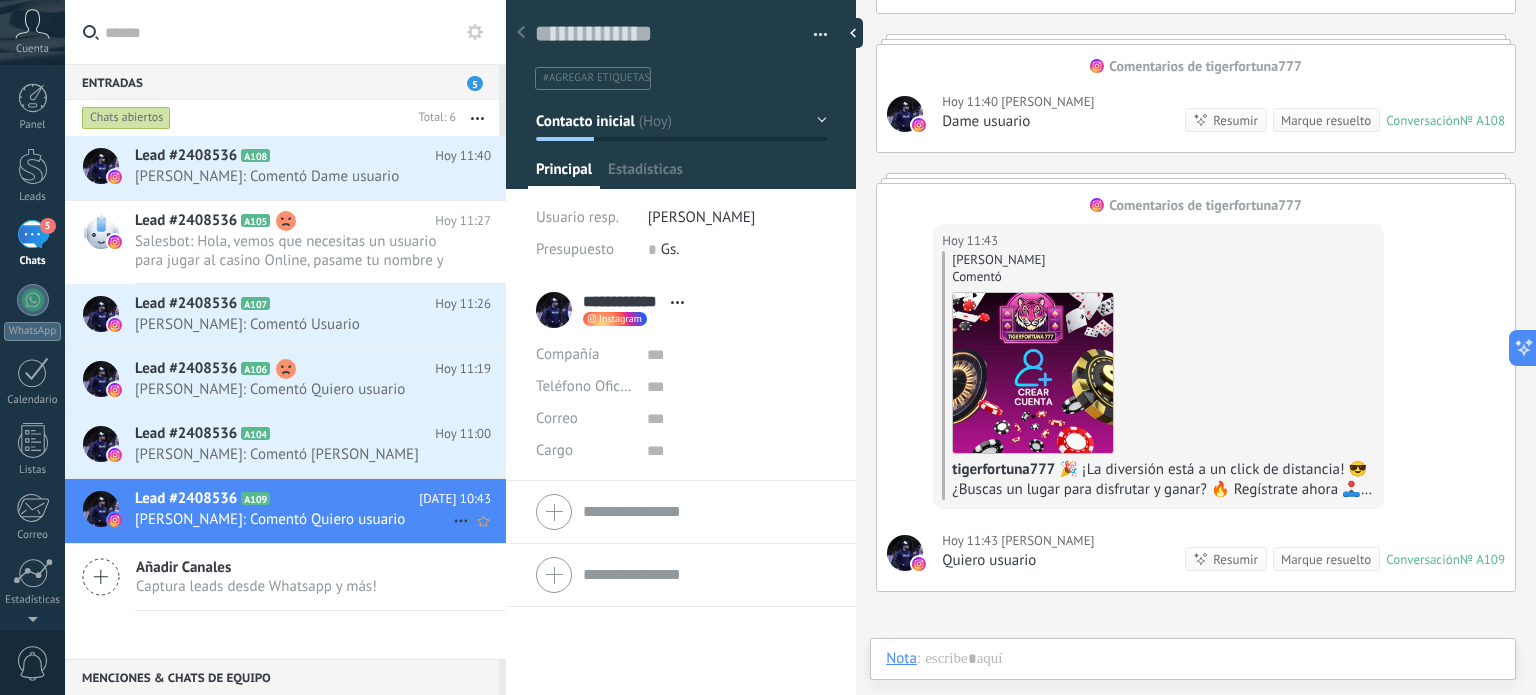 scroll, scrollTop: 29, scrollLeft: 0, axis: vertical 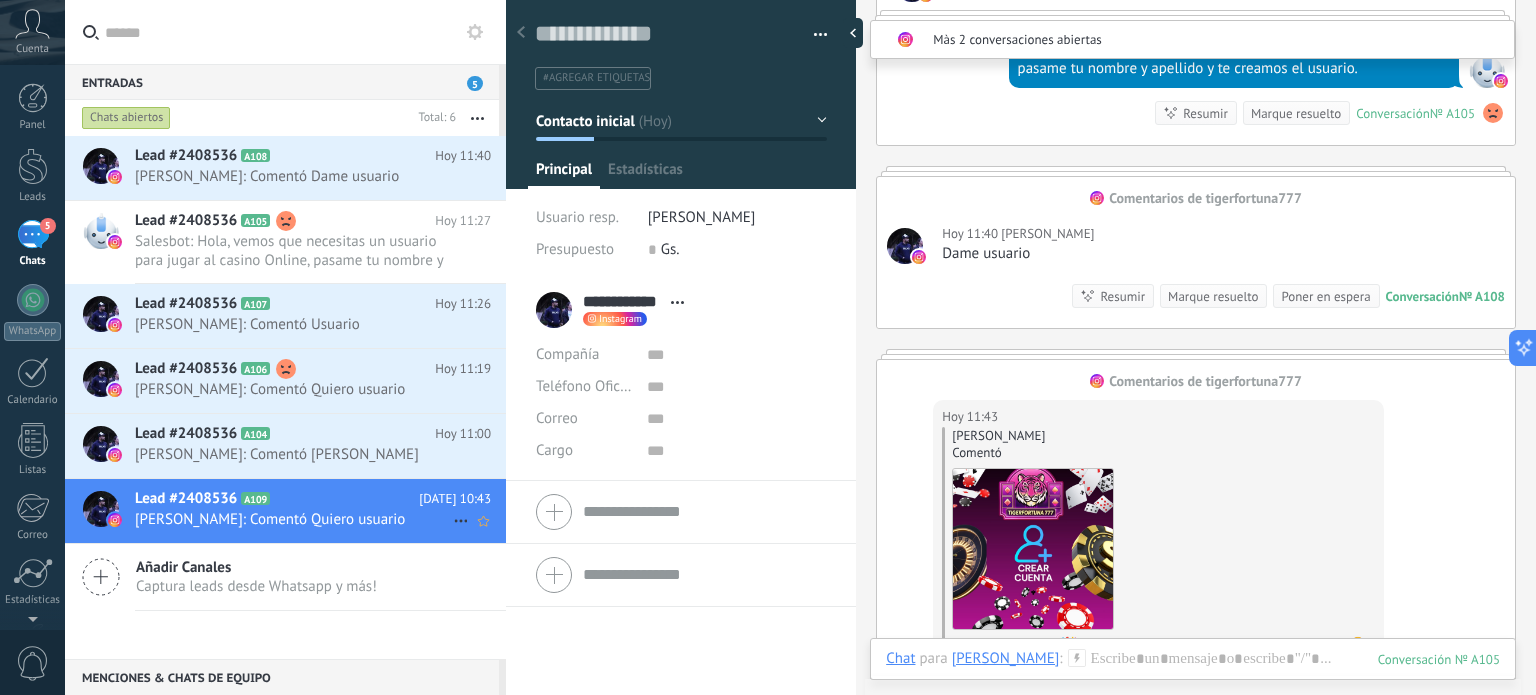 click 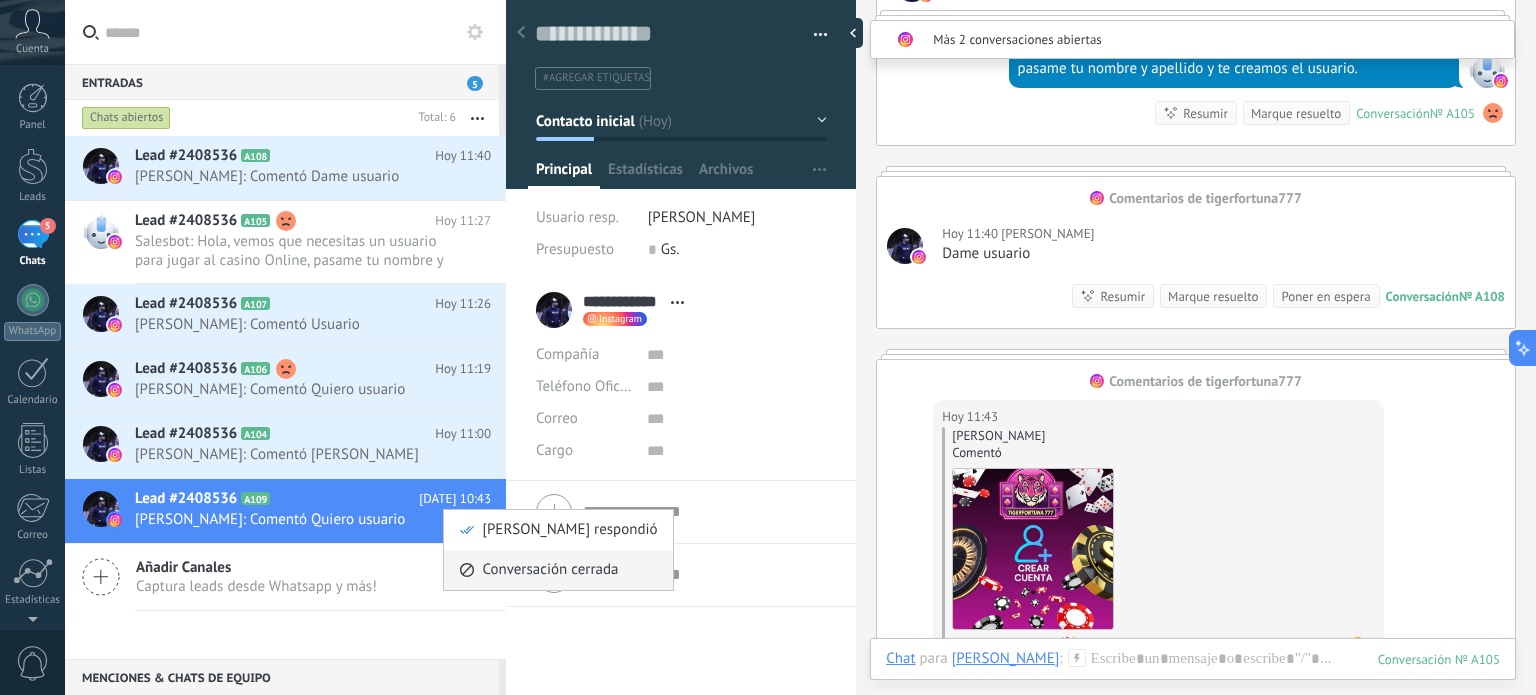 click on "Conversación cerrada" at bounding box center [550, 570] 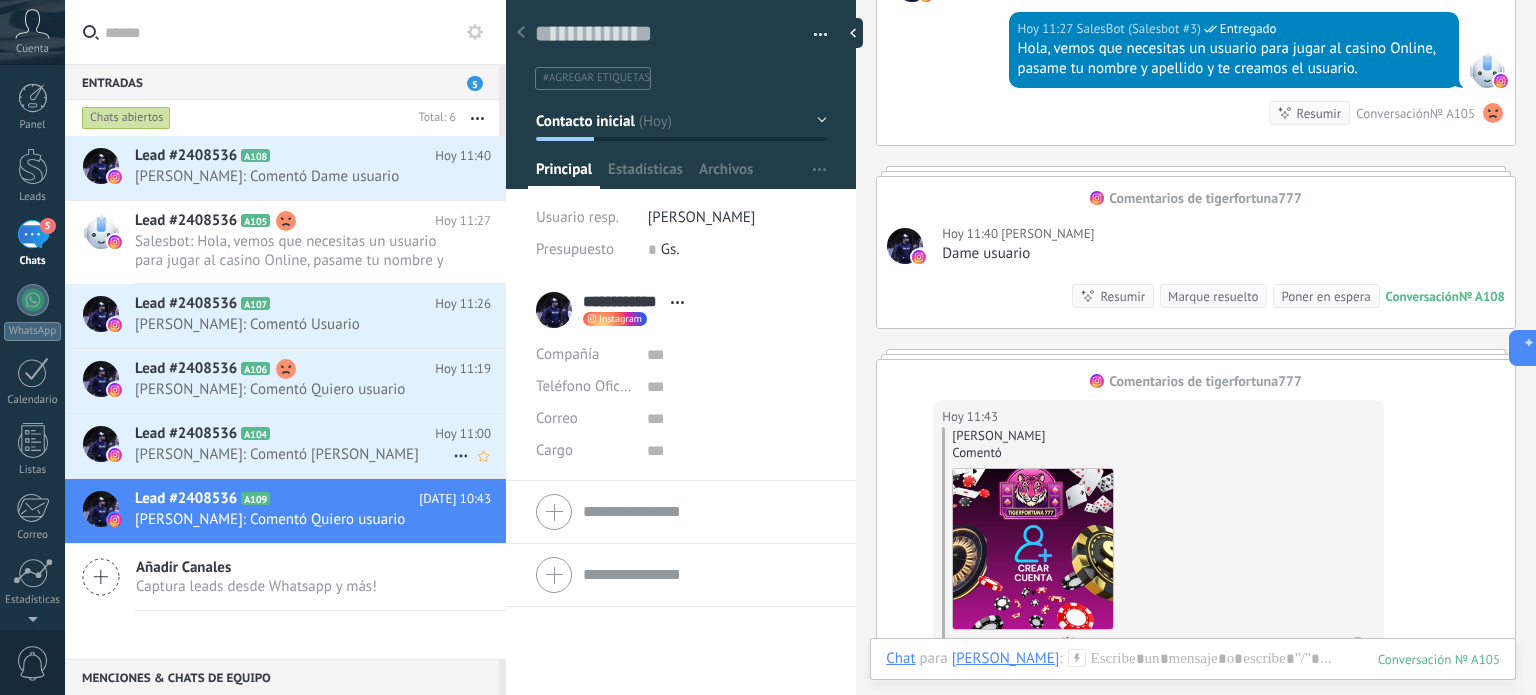scroll, scrollTop: 3707, scrollLeft: 0, axis: vertical 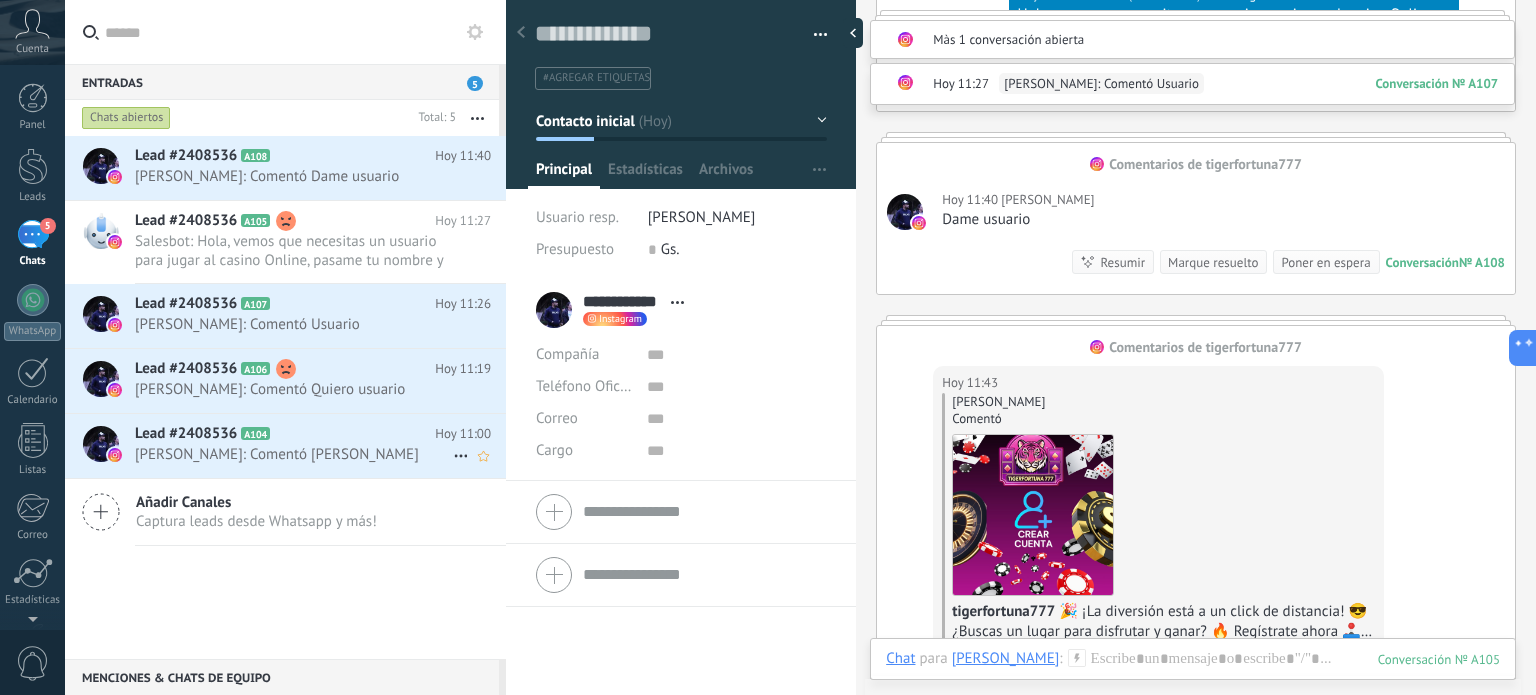 click 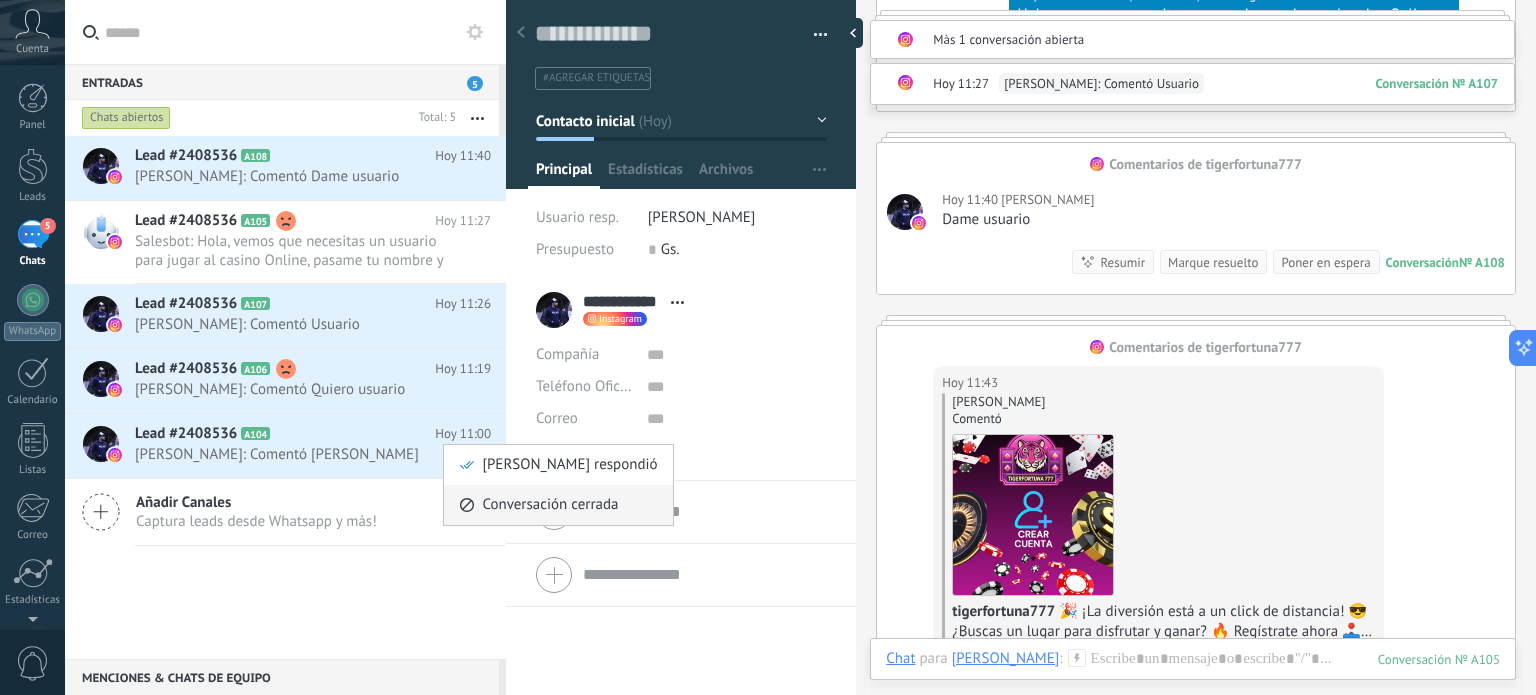 click on "Conversación cerrada" at bounding box center [558, 505] 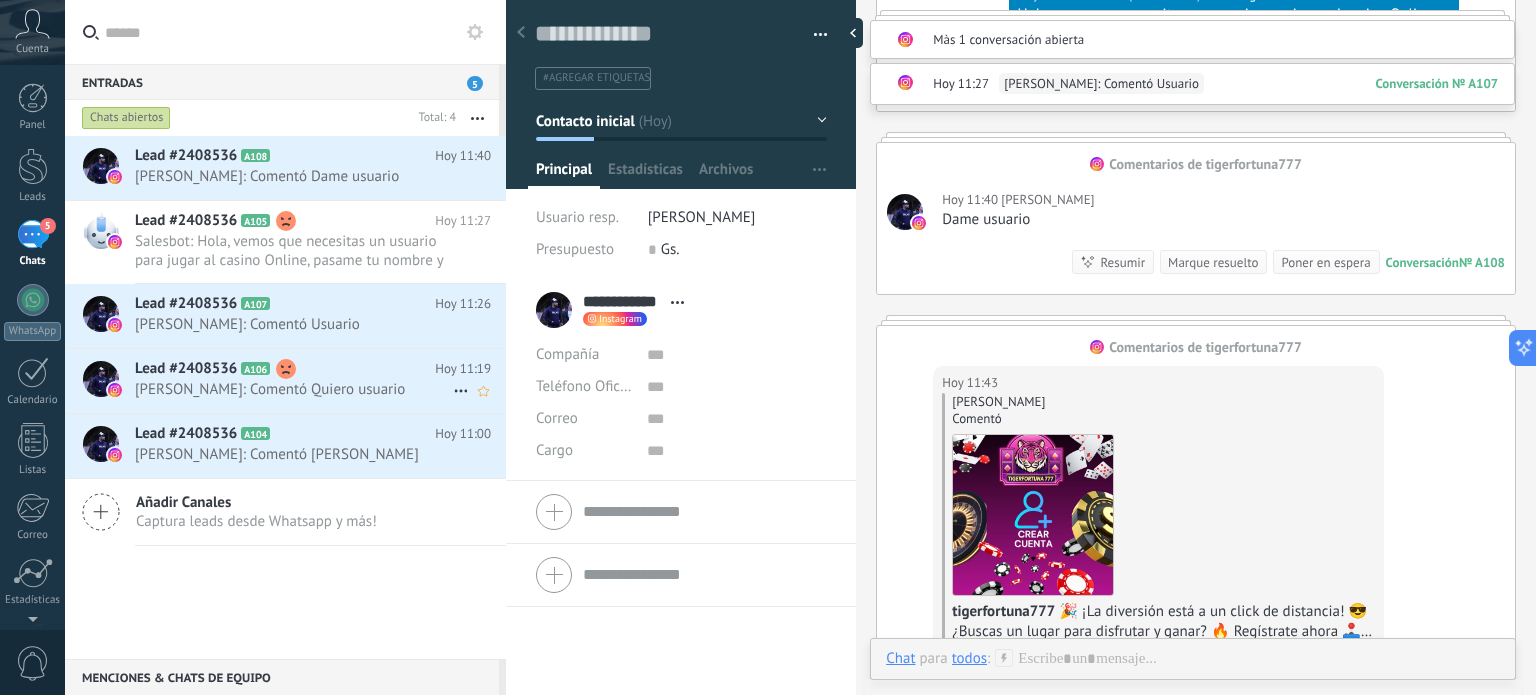 scroll, scrollTop: 3735, scrollLeft: 0, axis: vertical 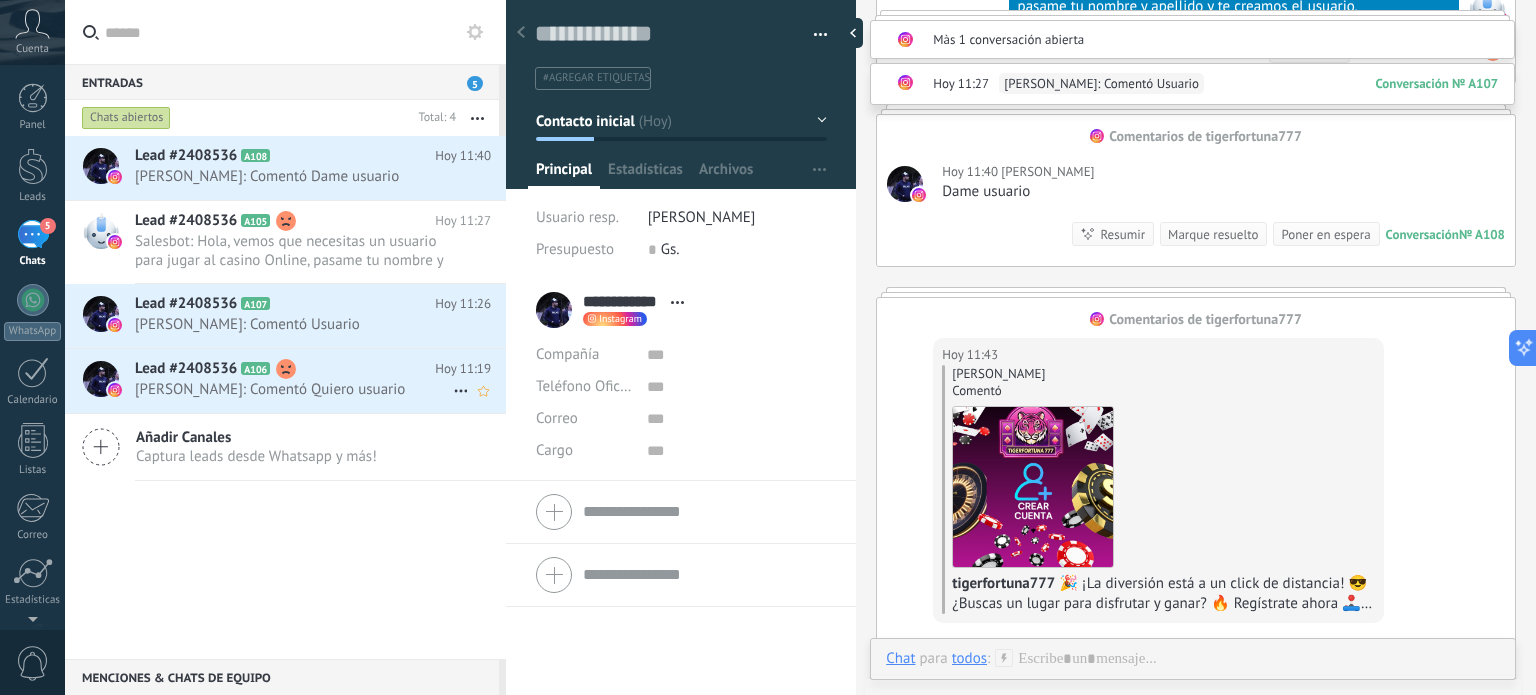 click 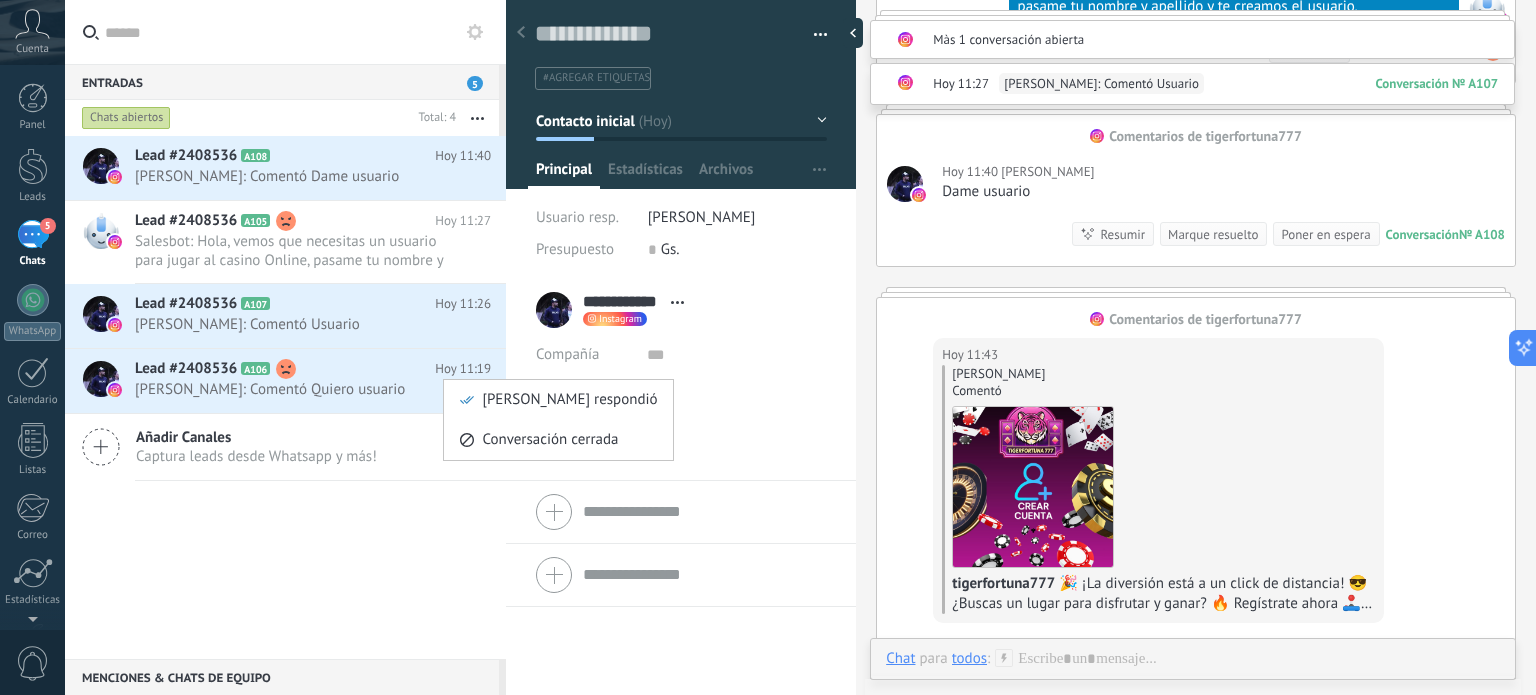 drag, startPoint x: 474, startPoint y: 429, endPoint x: 468, endPoint y: 410, distance: 19.924858 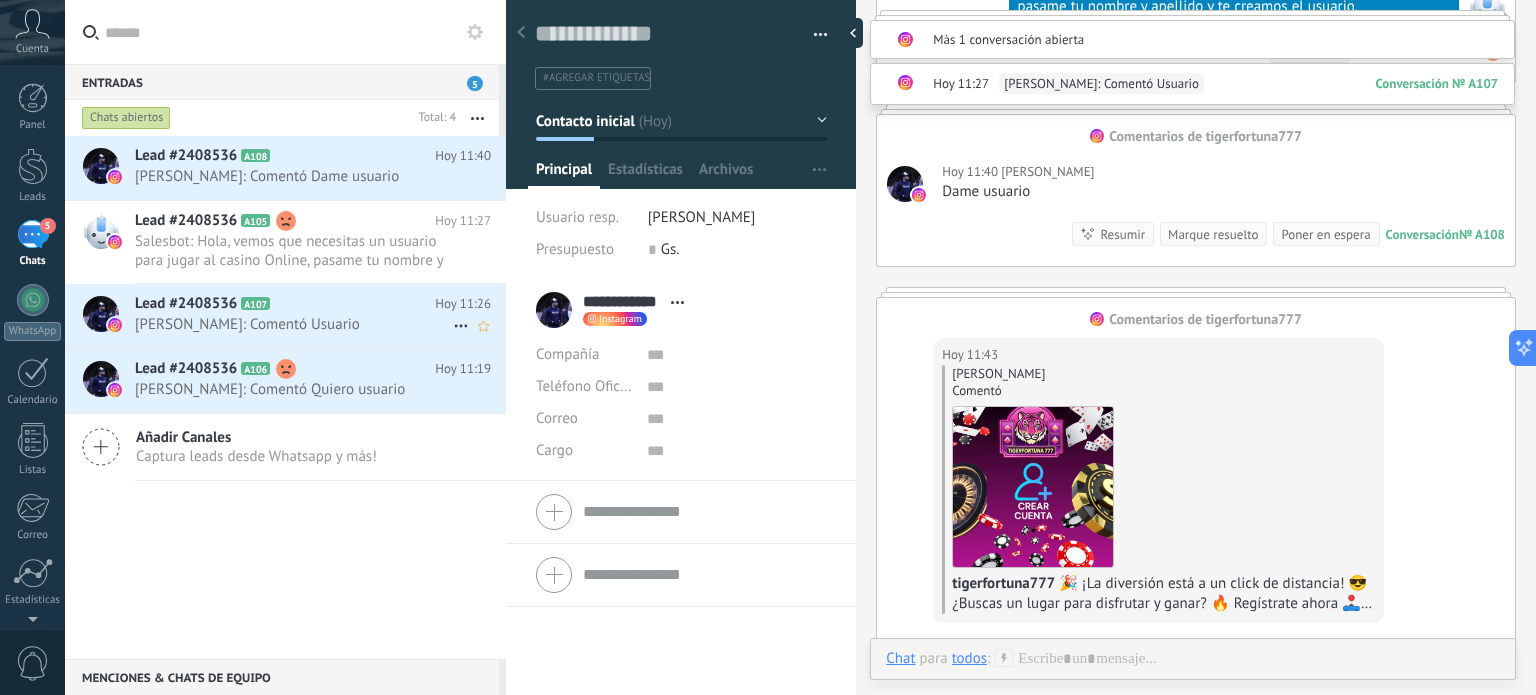 scroll, scrollTop: 3763, scrollLeft: 0, axis: vertical 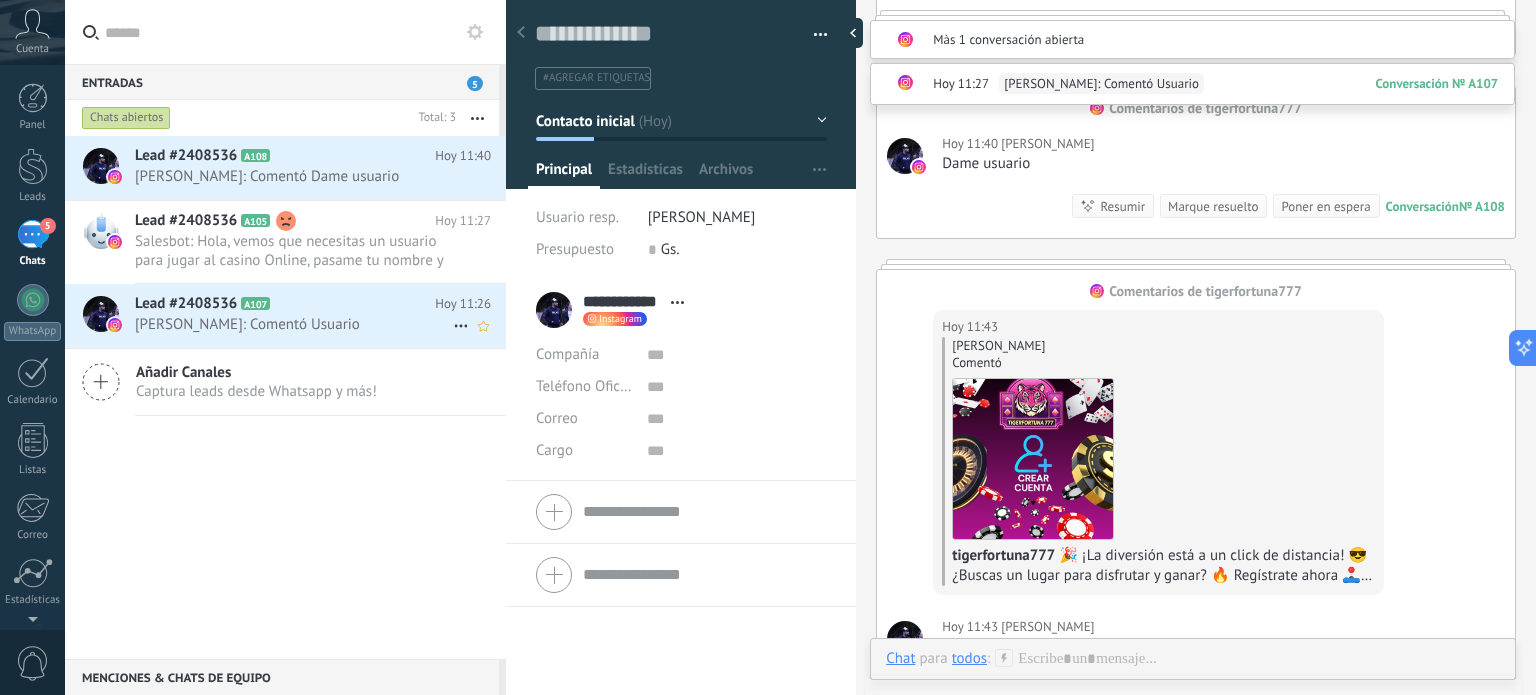 click 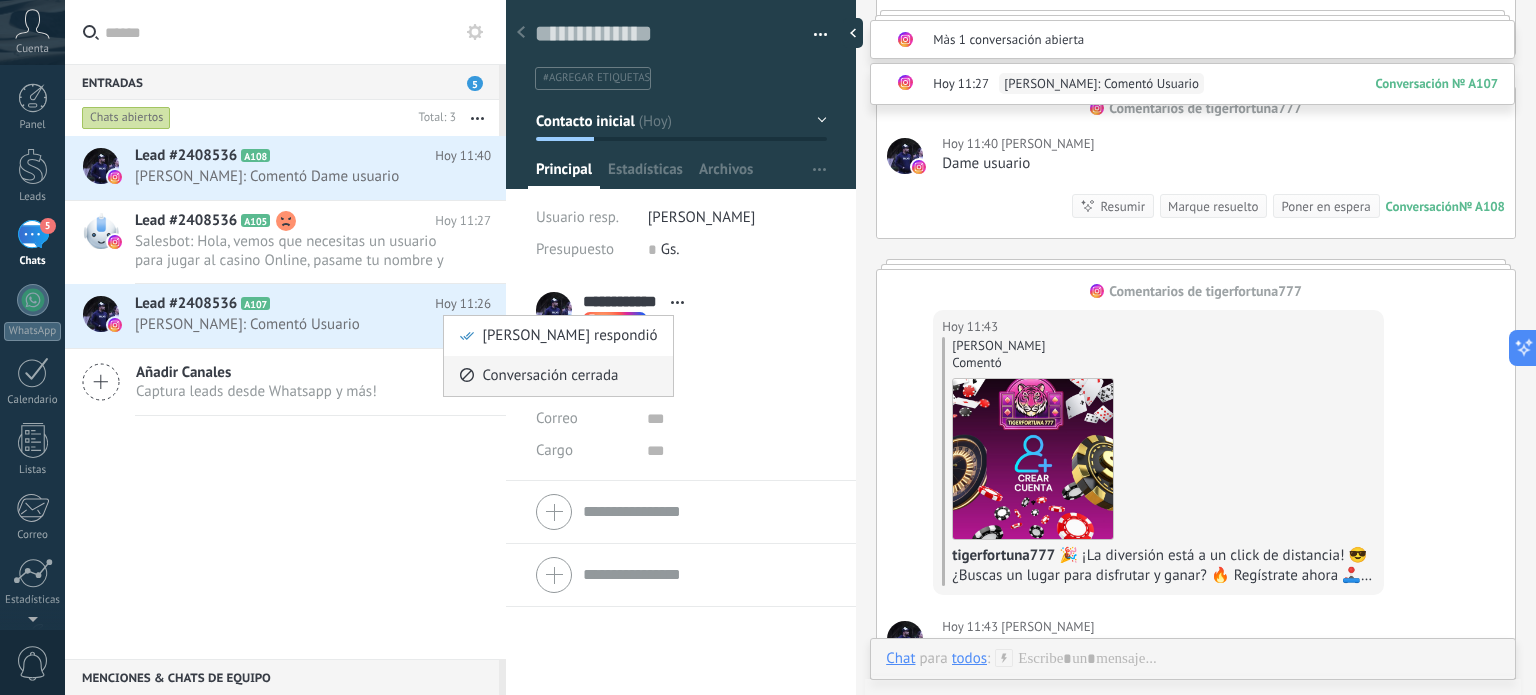 click on "Conversación cerrada" at bounding box center [550, 376] 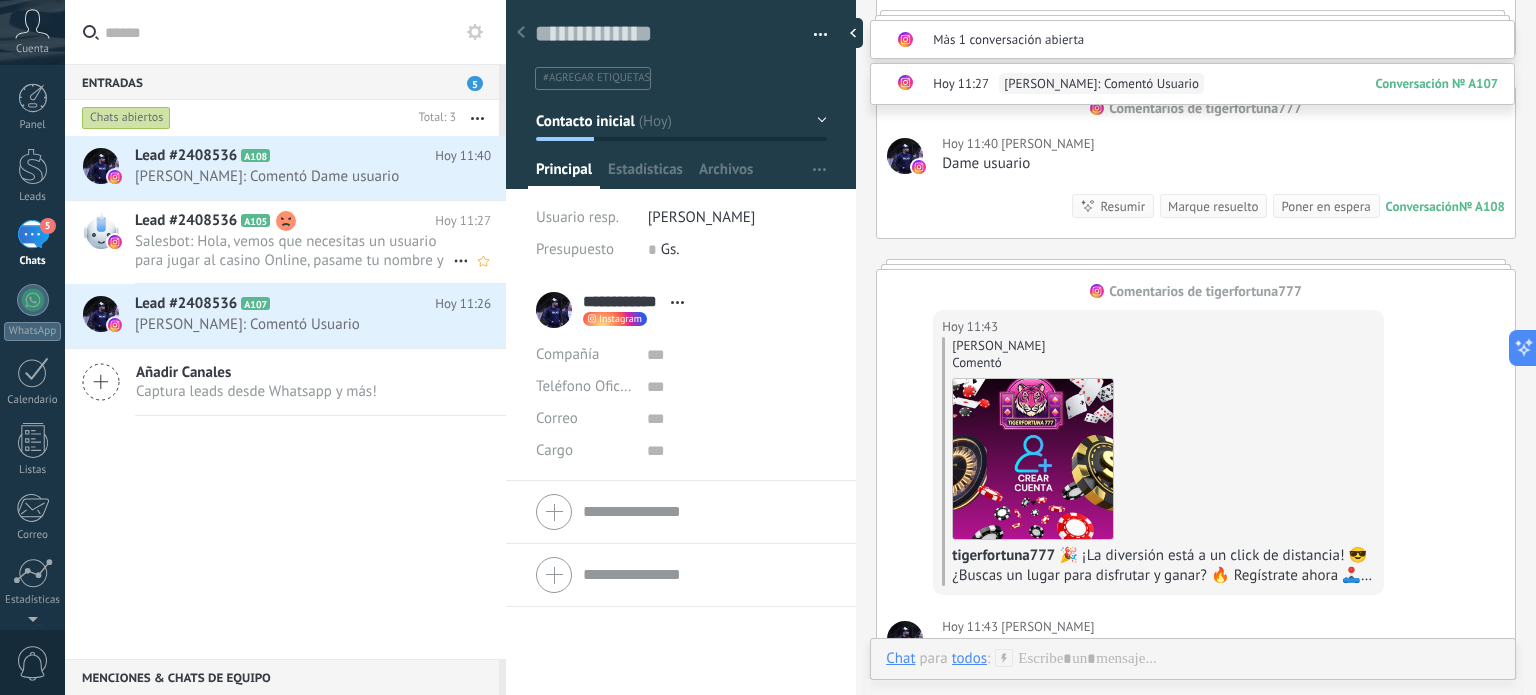 scroll, scrollTop: 3791, scrollLeft: 0, axis: vertical 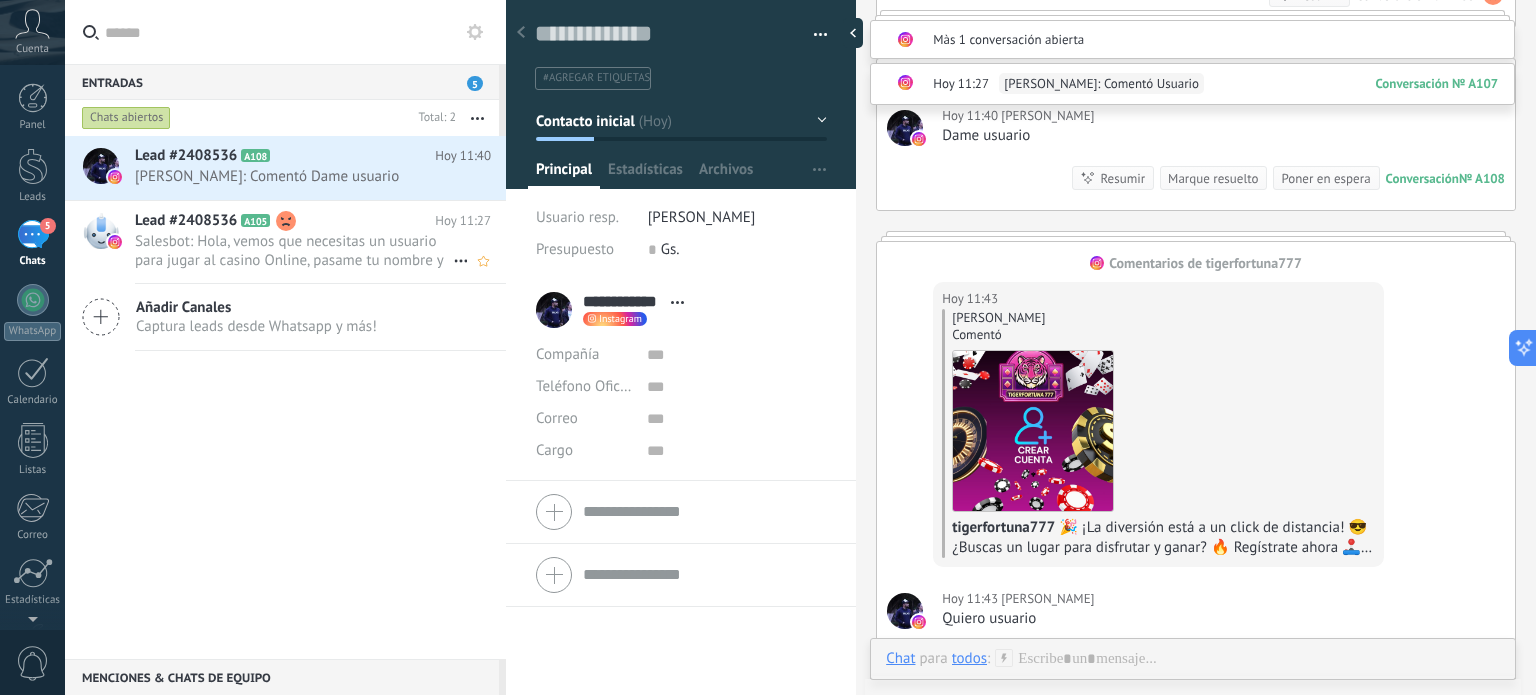 click 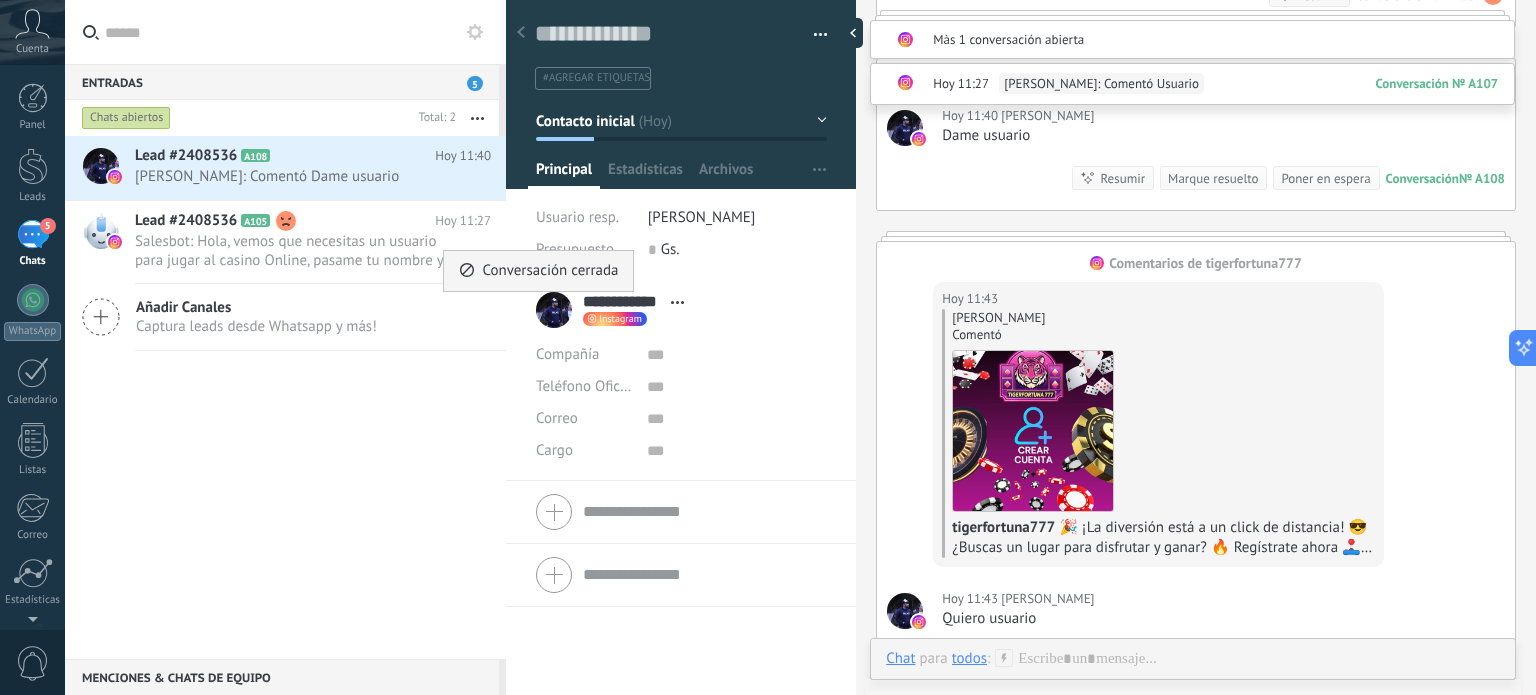 click on "Conversación cerrada" at bounding box center [550, 271] 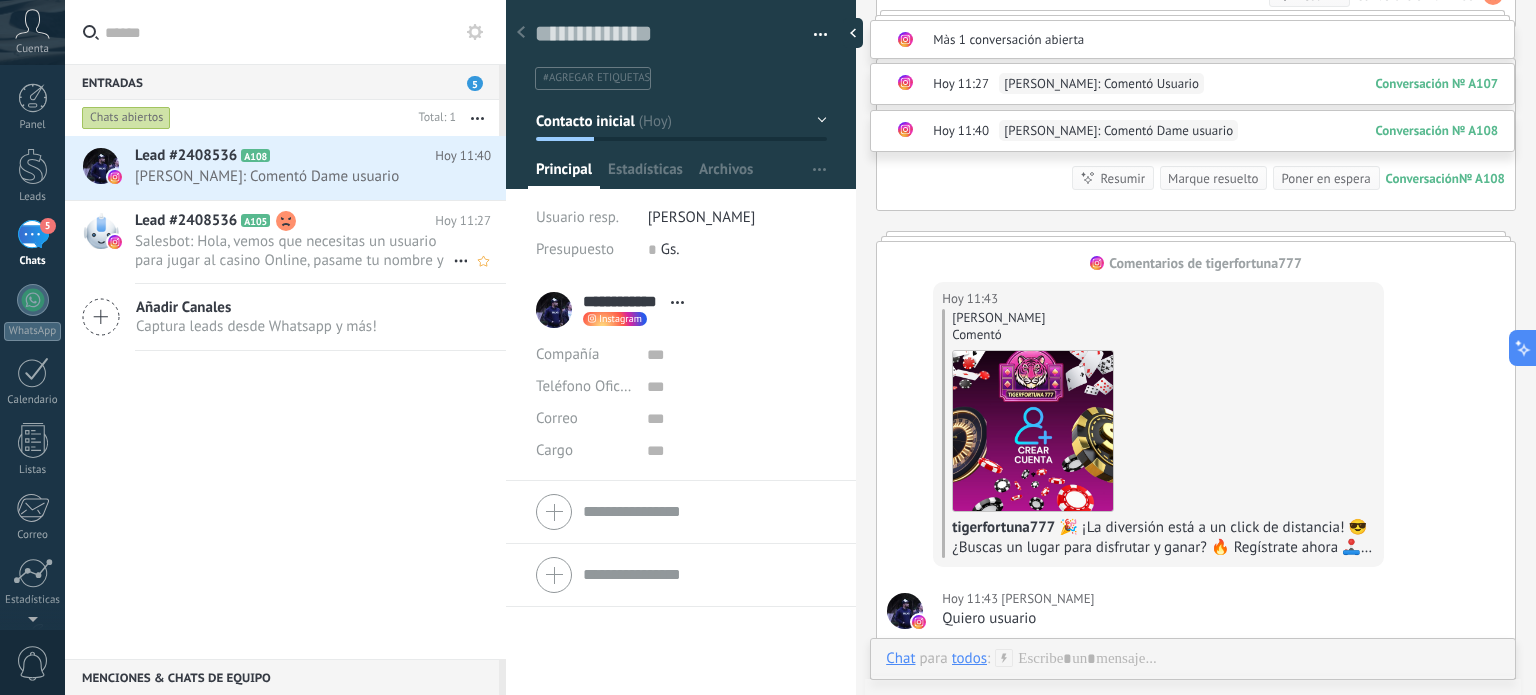 scroll, scrollTop: 3819, scrollLeft: 0, axis: vertical 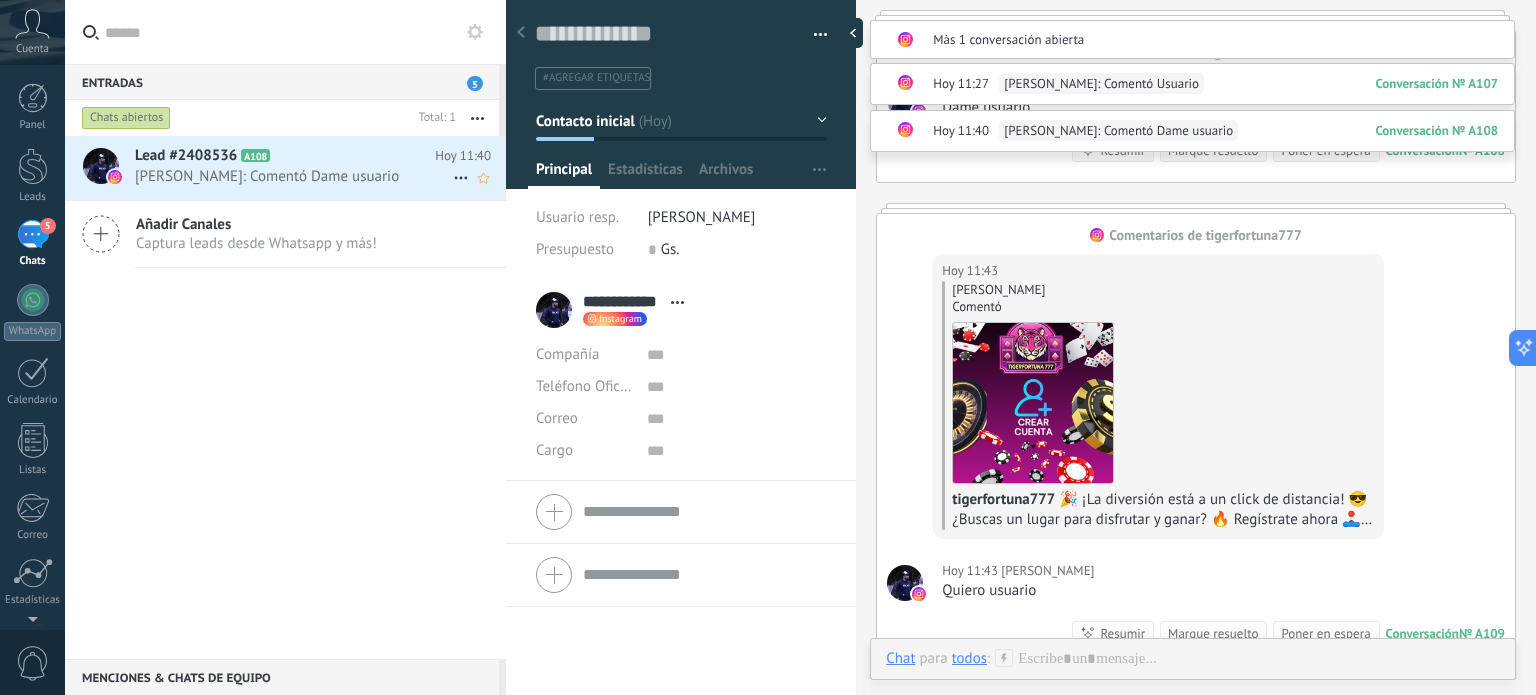 click 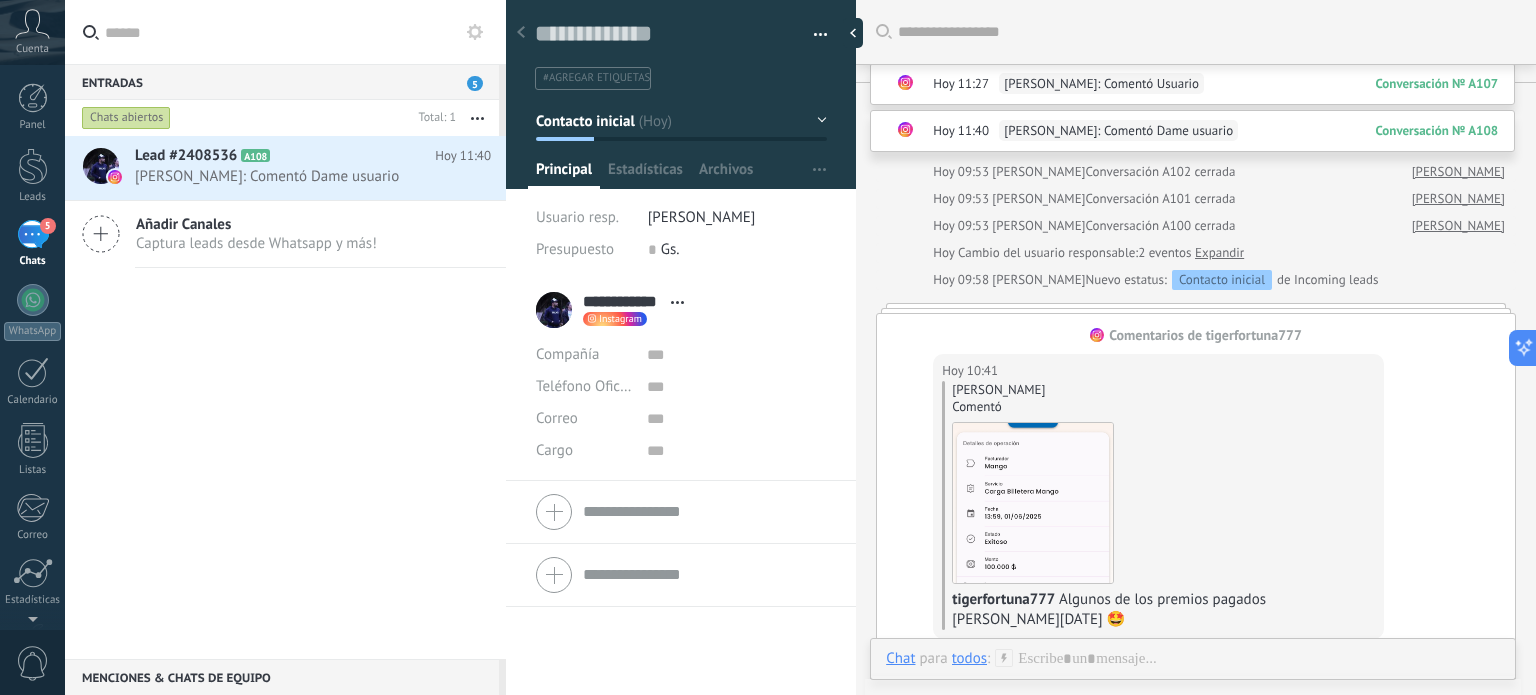 scroll, scrollTop: 0, scrollLeft: 0, axis: both 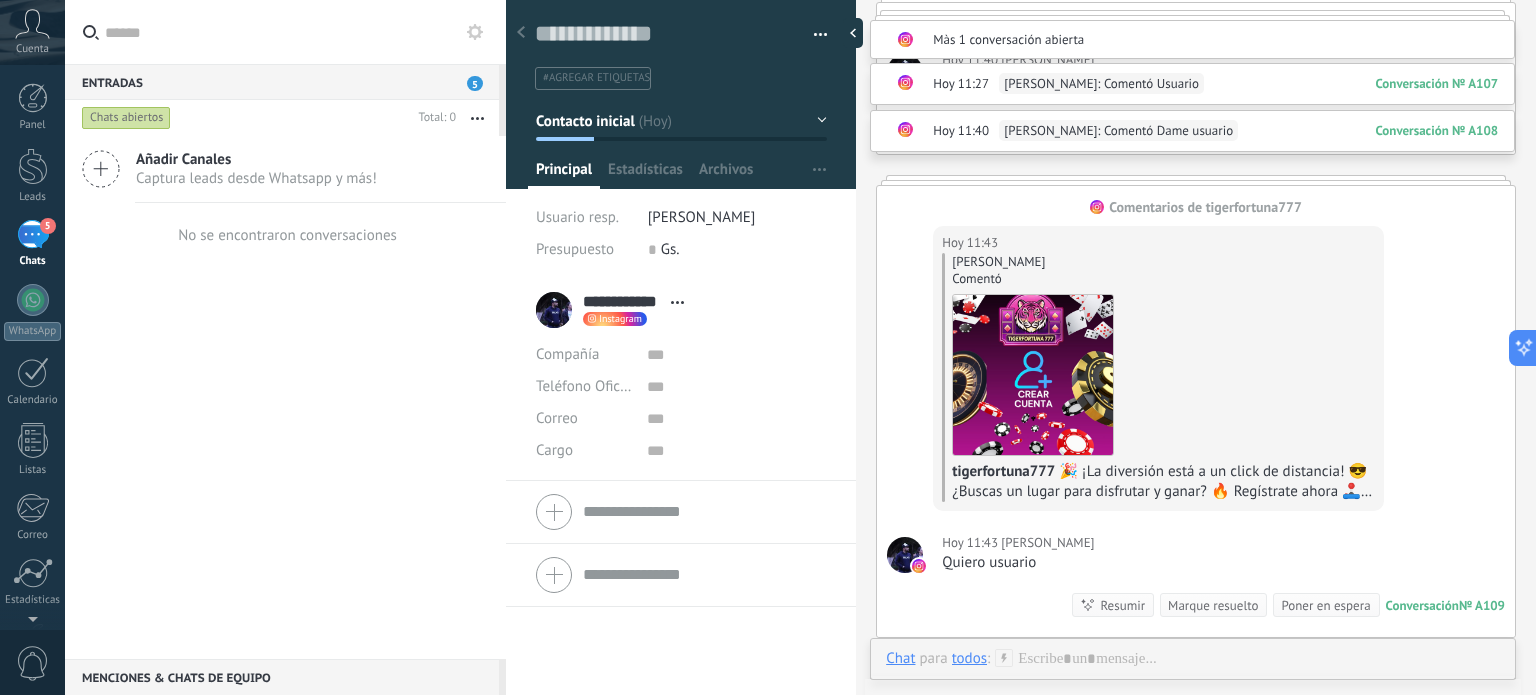 click on "5" at bounding box center [475, 83] 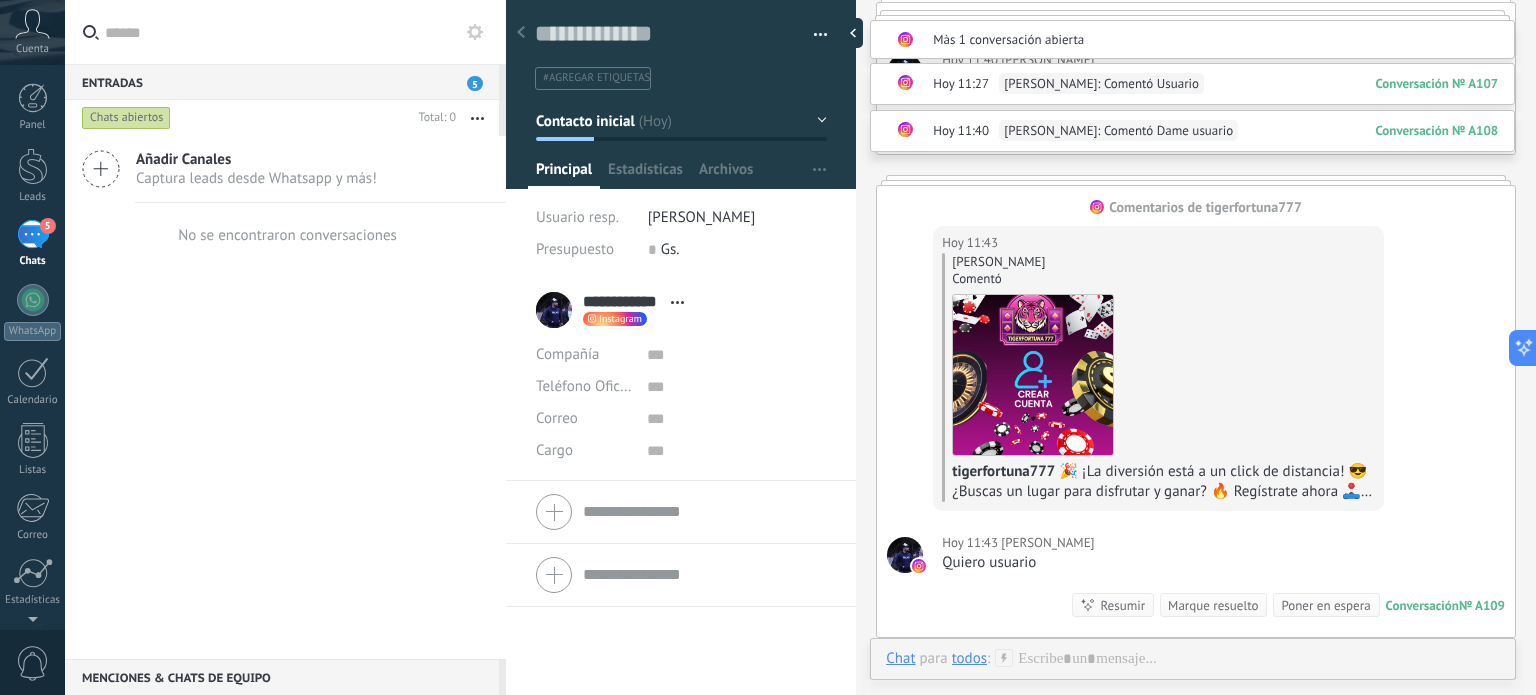 click on "5" at bounding box center (475, 83) 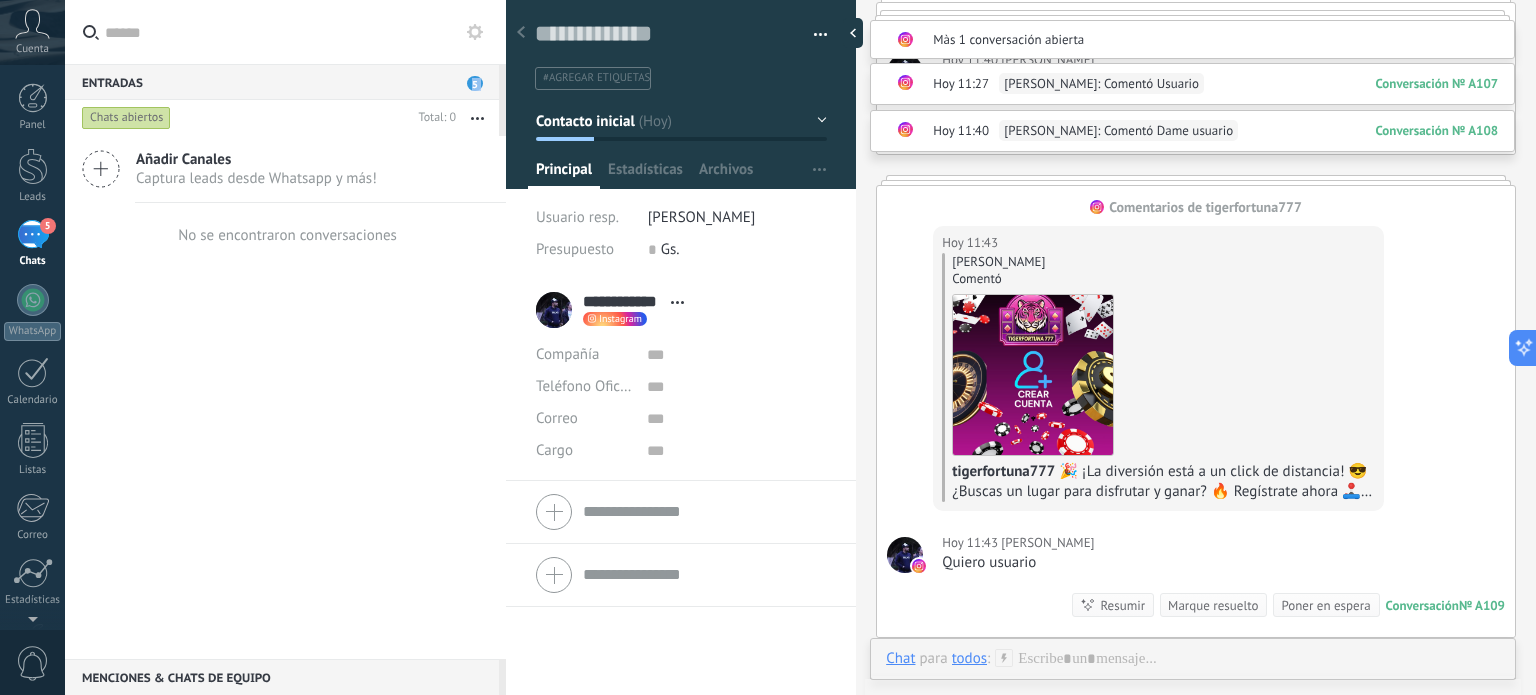 click on "5" at bounding box center [475, 83] 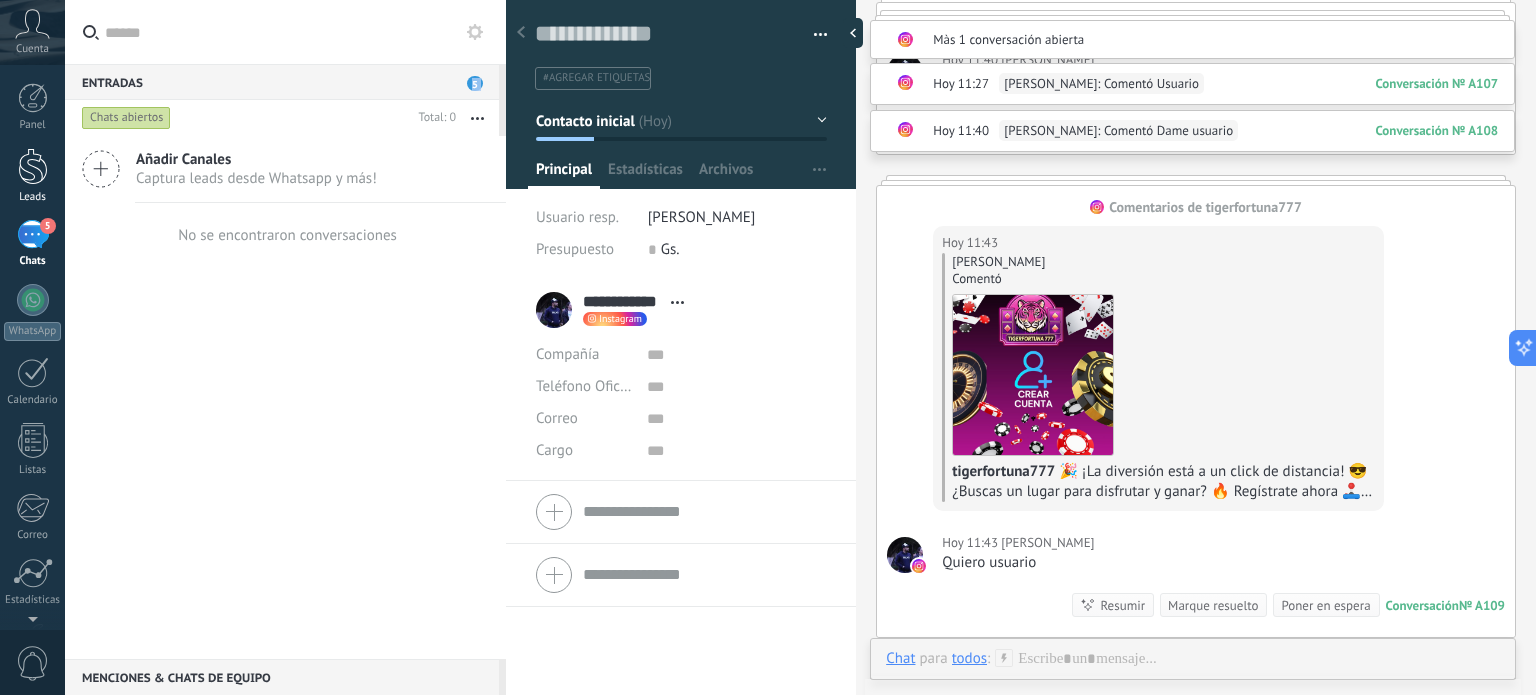 click at bounding box center (33, 166) 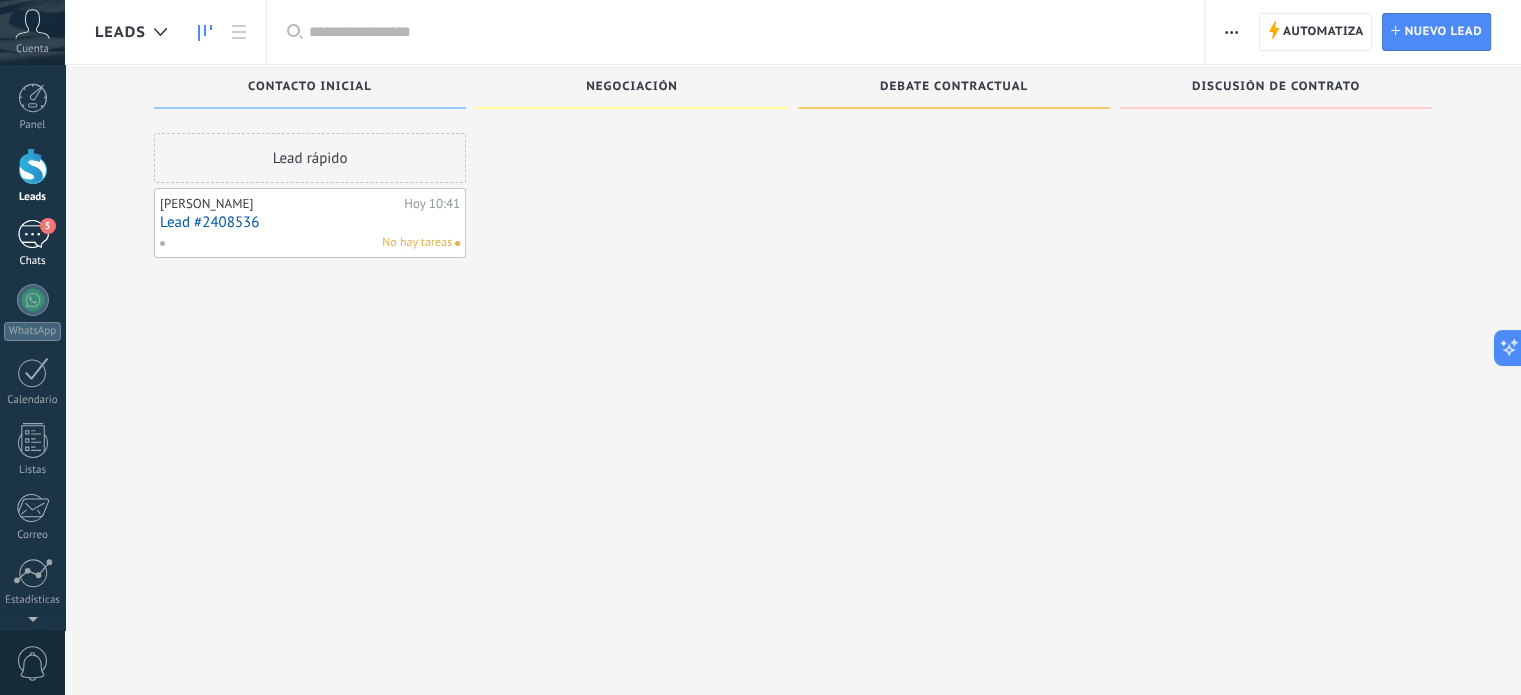 click on "5
Chats" at bounding box center [32, 244] 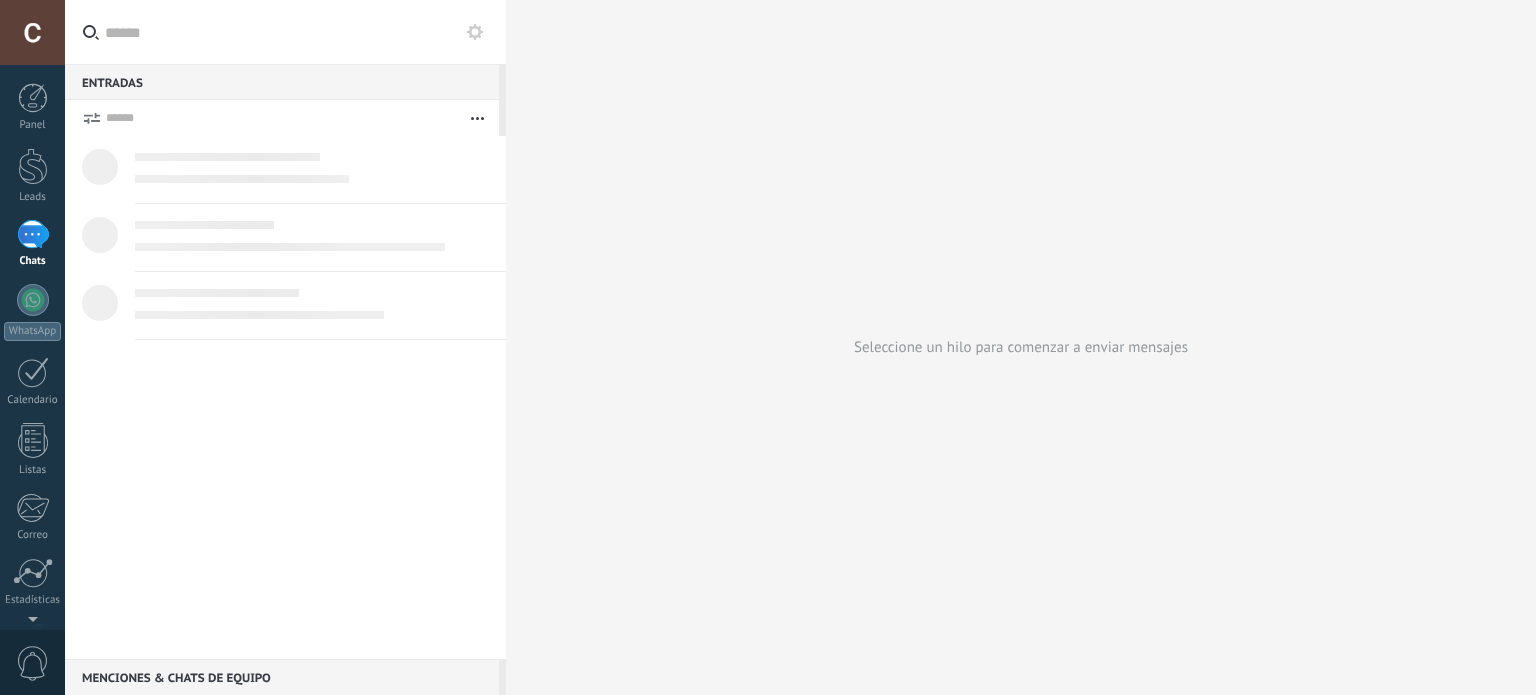 scroll, scrollTop: 0, scrollLeft: 0, axis: both 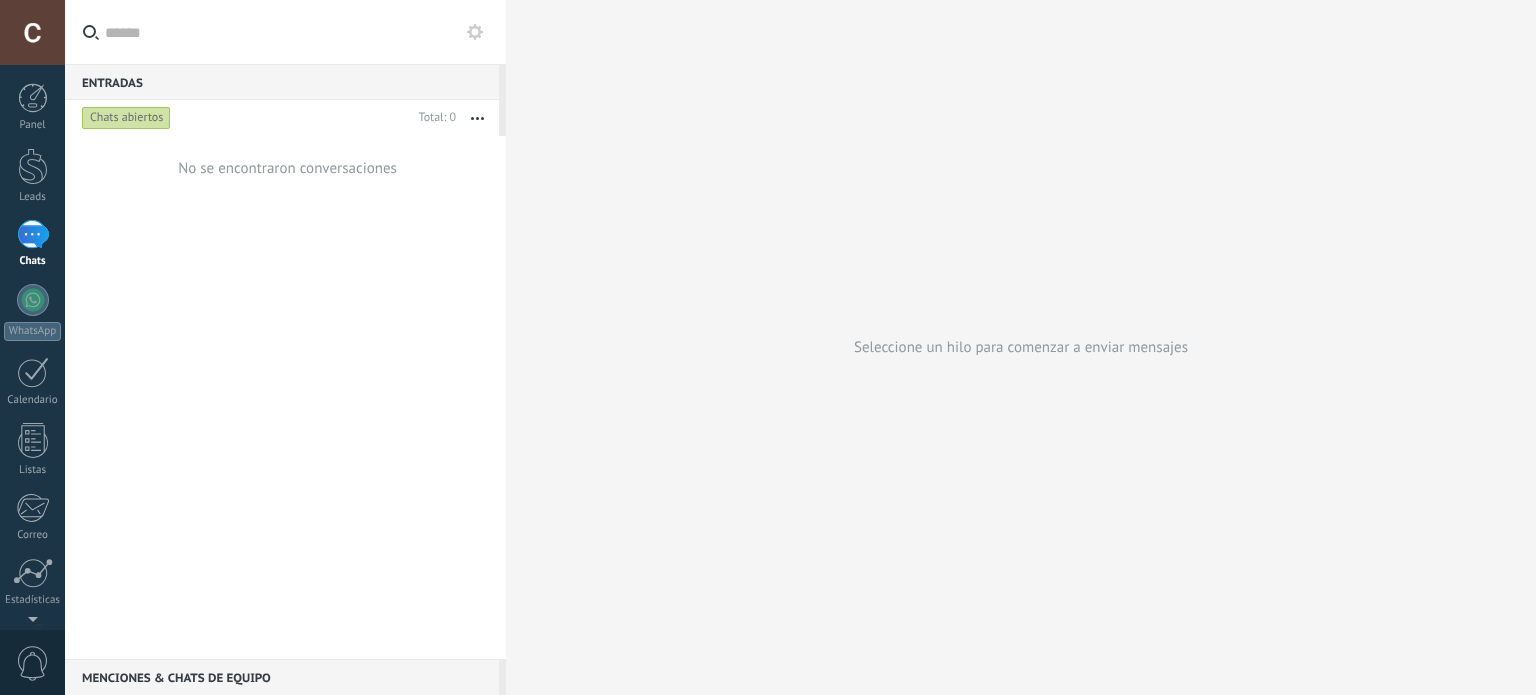 click on "Chats abiertos" at bounding box center [126, 118] 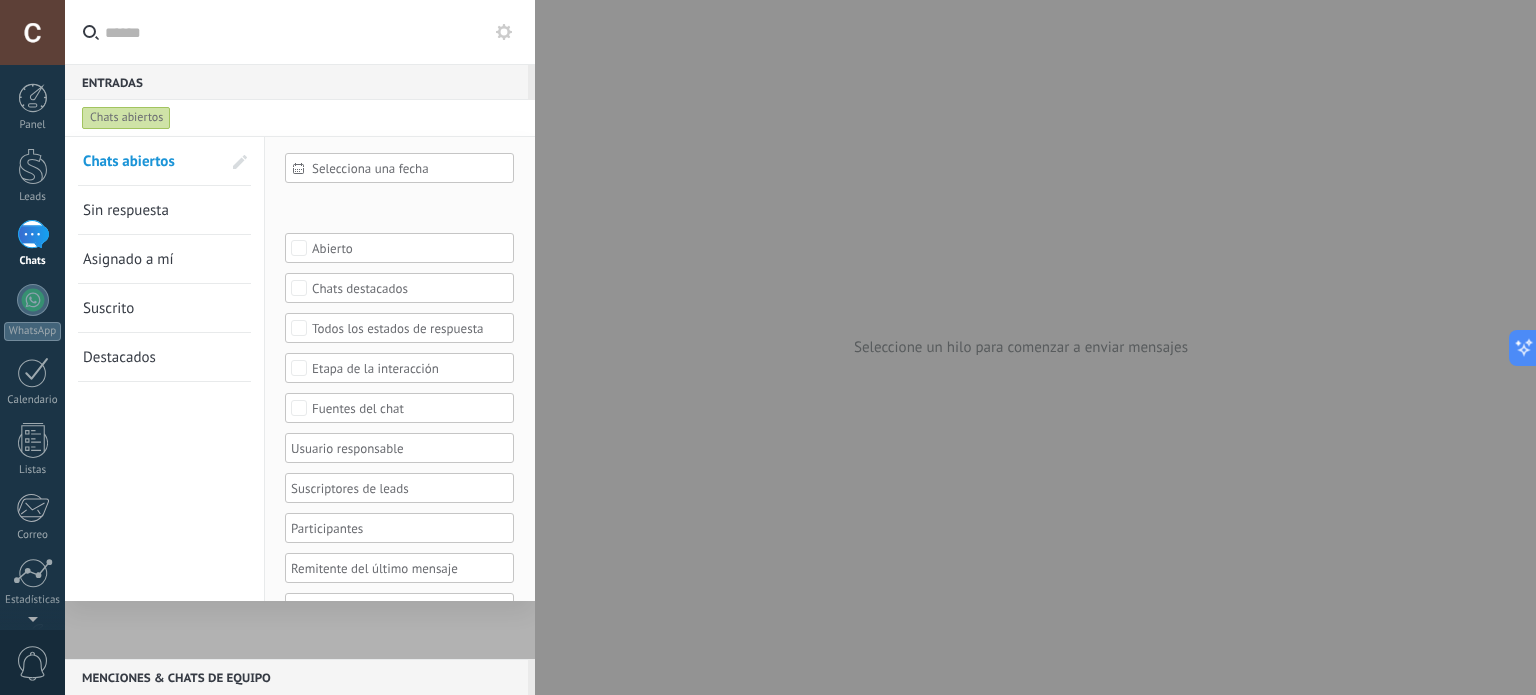 scroll, scrollTop: 0, scrollLeft: 0, axis: both 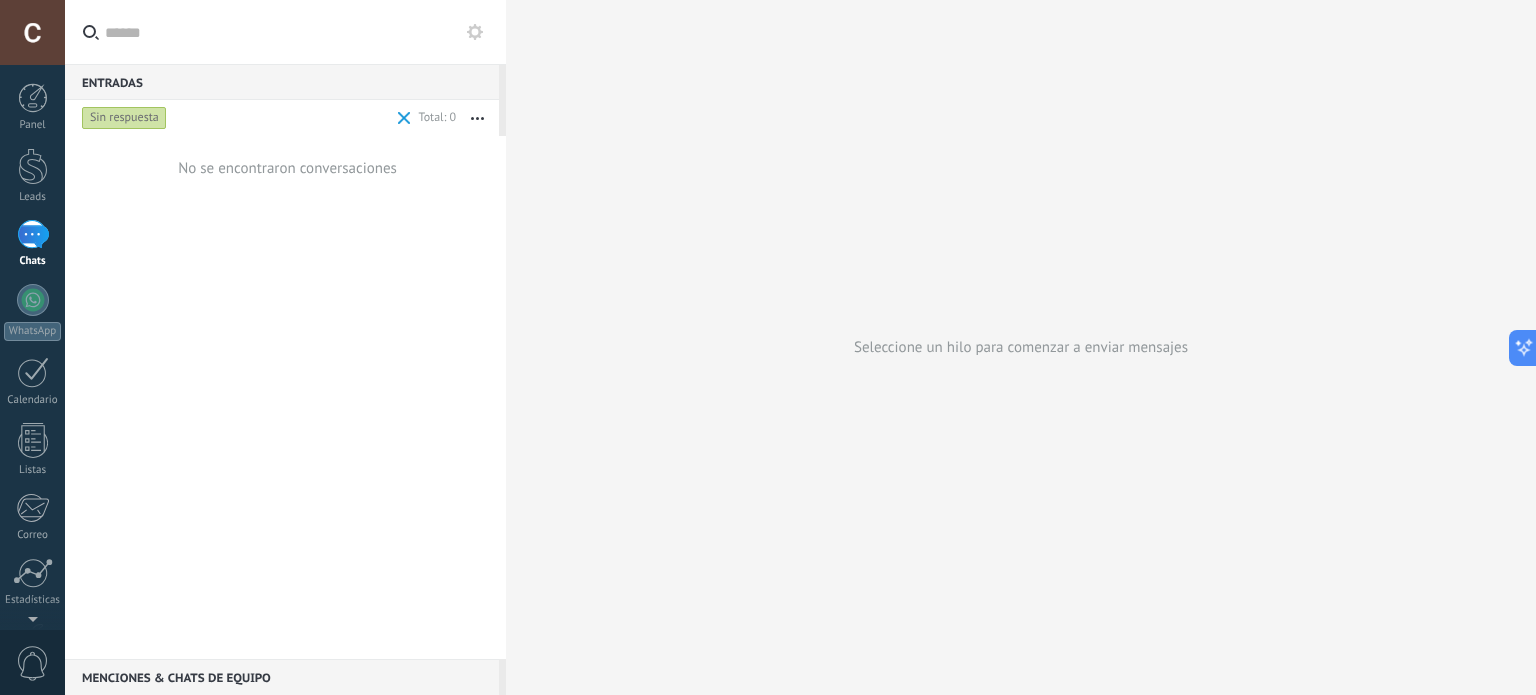 click on "Sin respuesta" at bounding box center (124, 118) 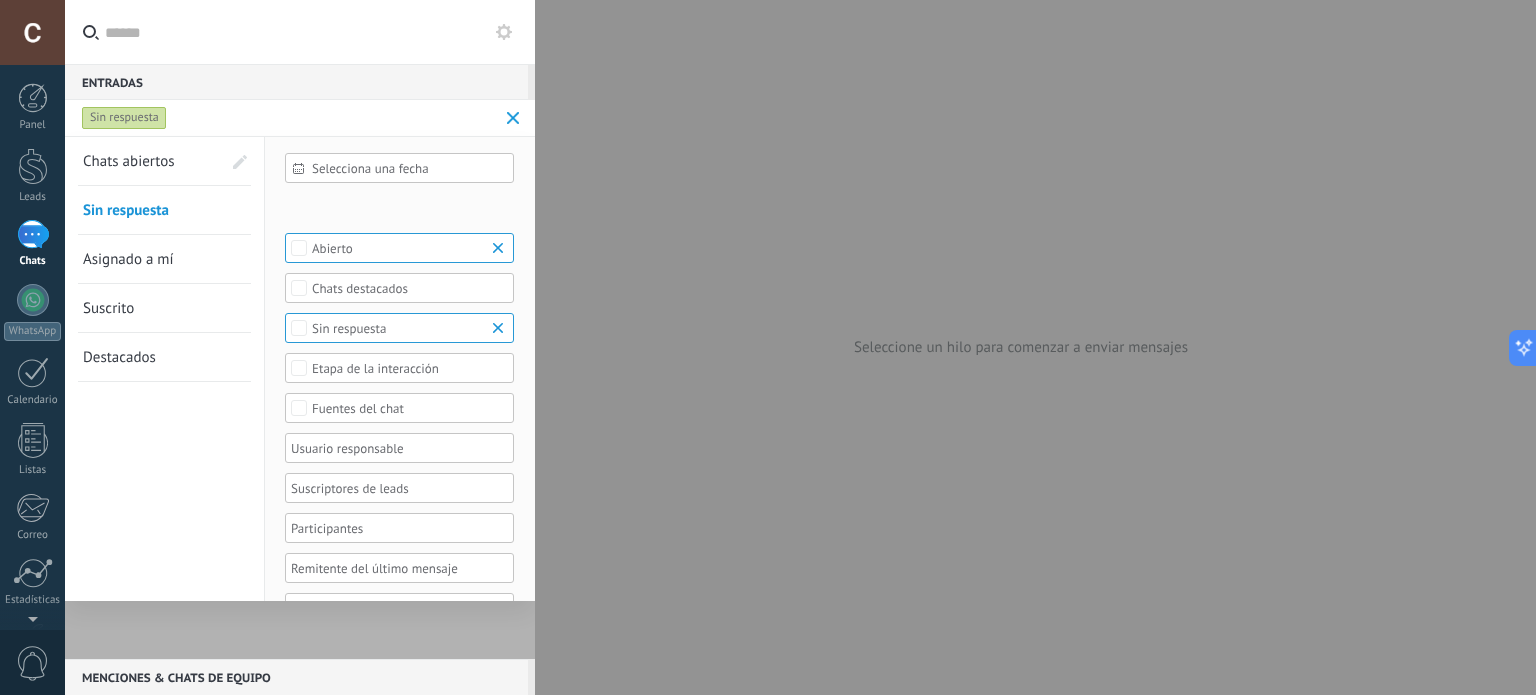 click on "Chats abiertos" at bounding box center (129, 161) 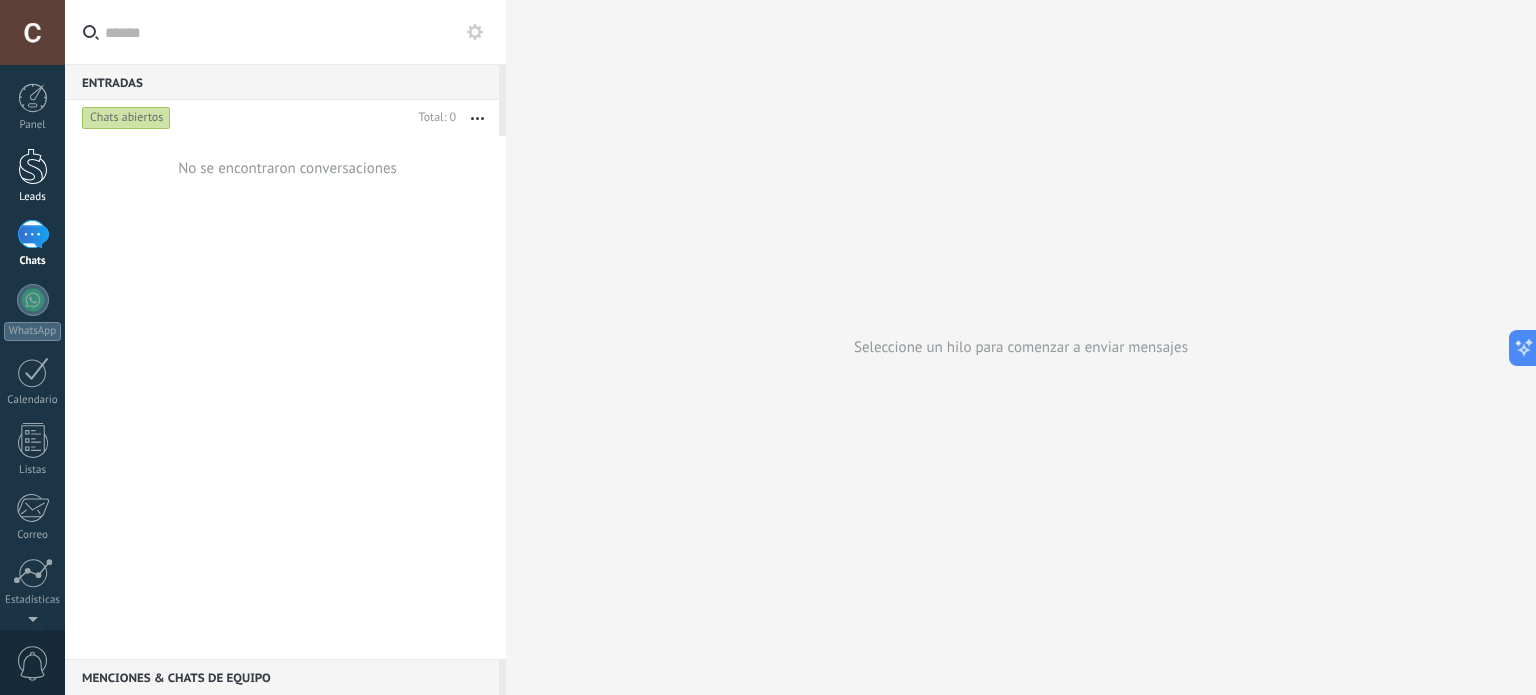 click on "Leads" at bounding box center [32, 176] 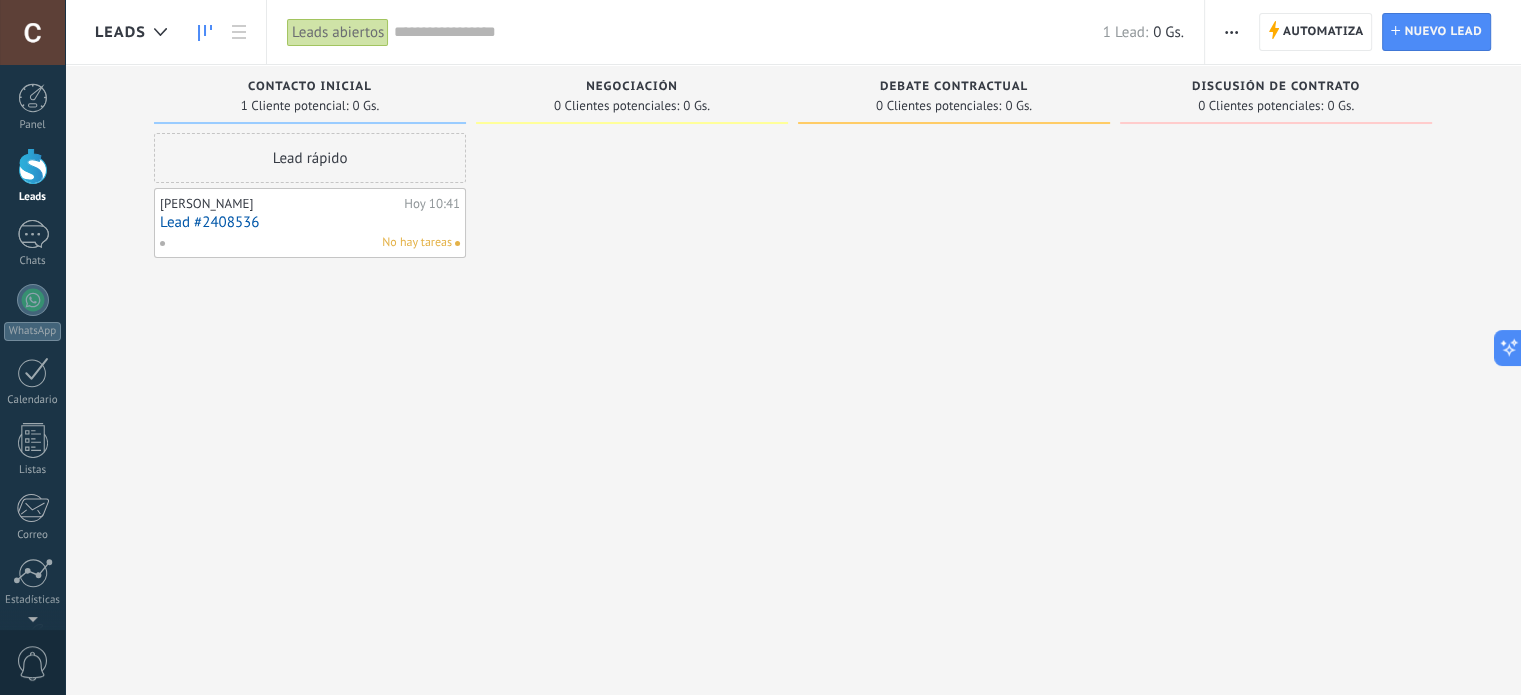 click on "Lead #2408536" at bounding box center (310, 222) 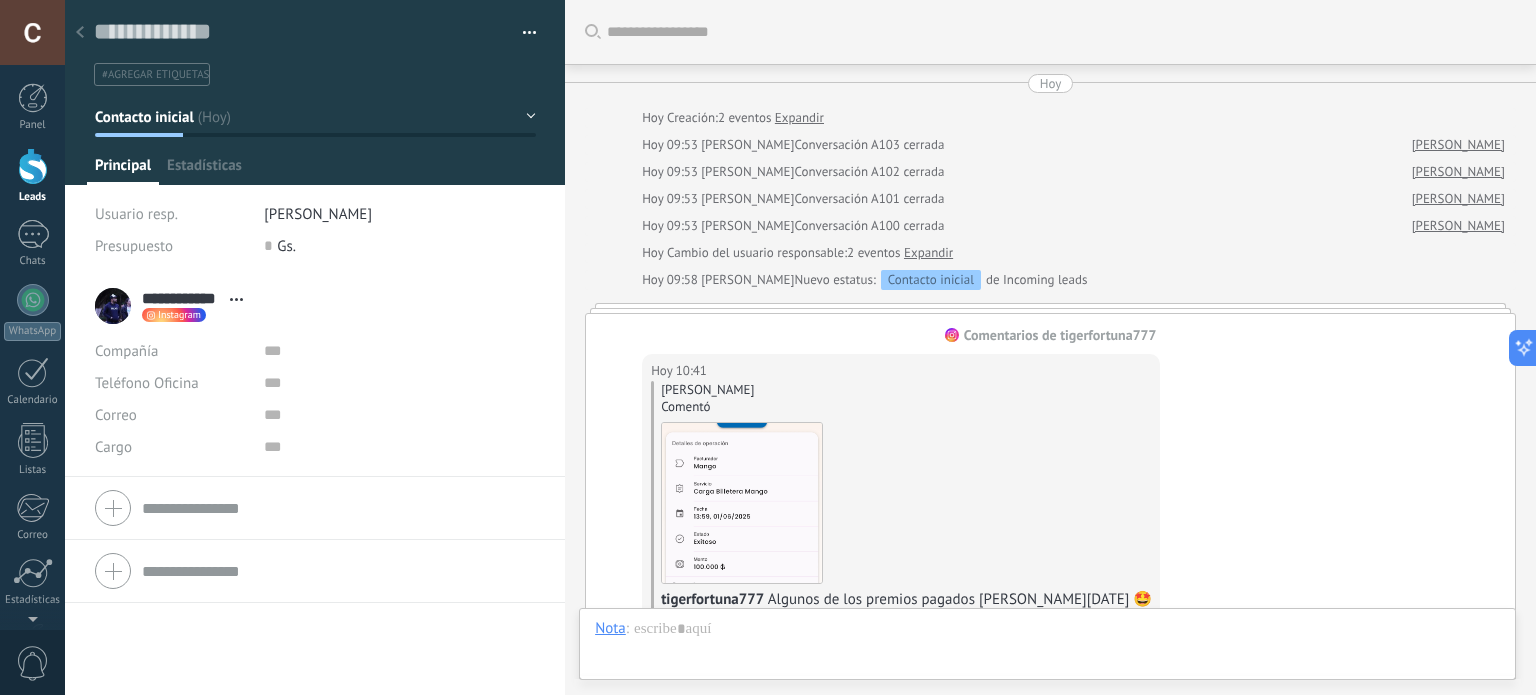 scroll, scrollTop: 29, scrollLeft: 0, axis: vertical 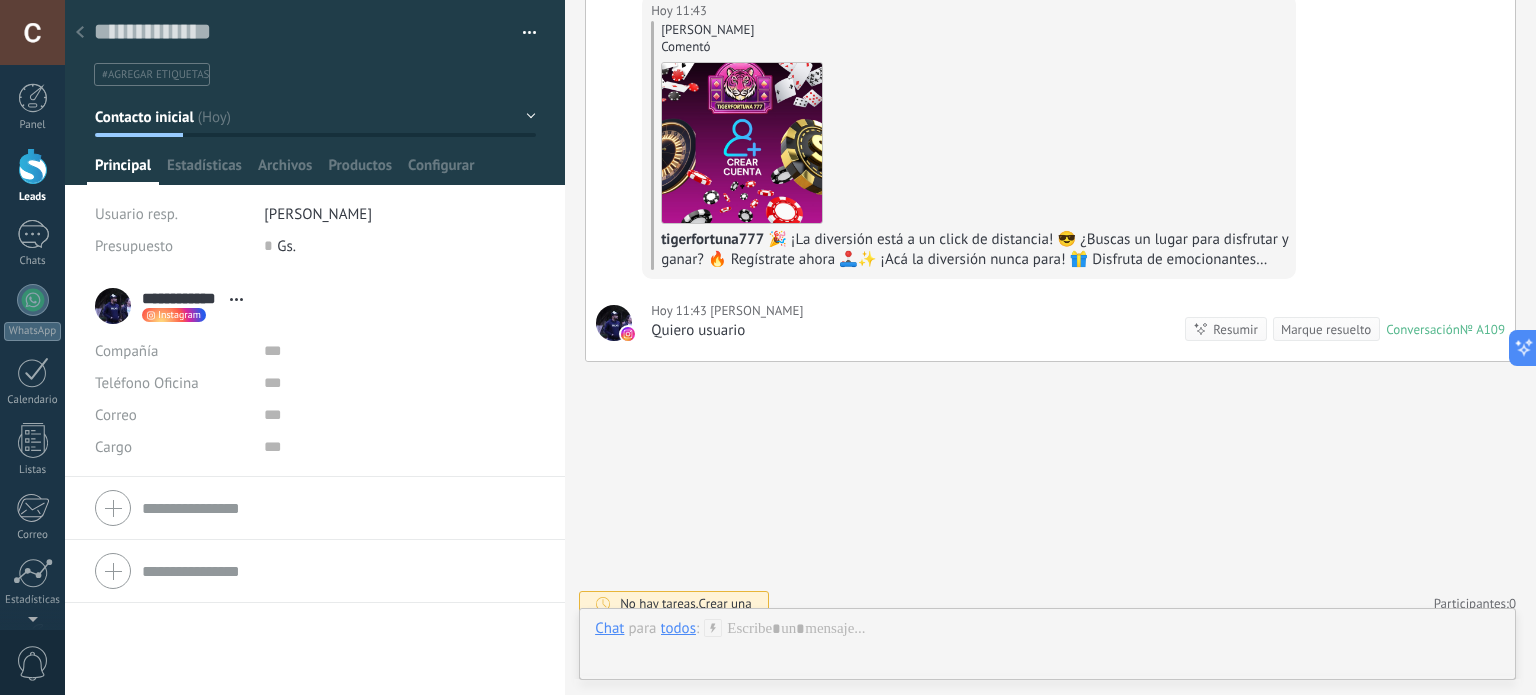 click at bounding box center (33, 166) 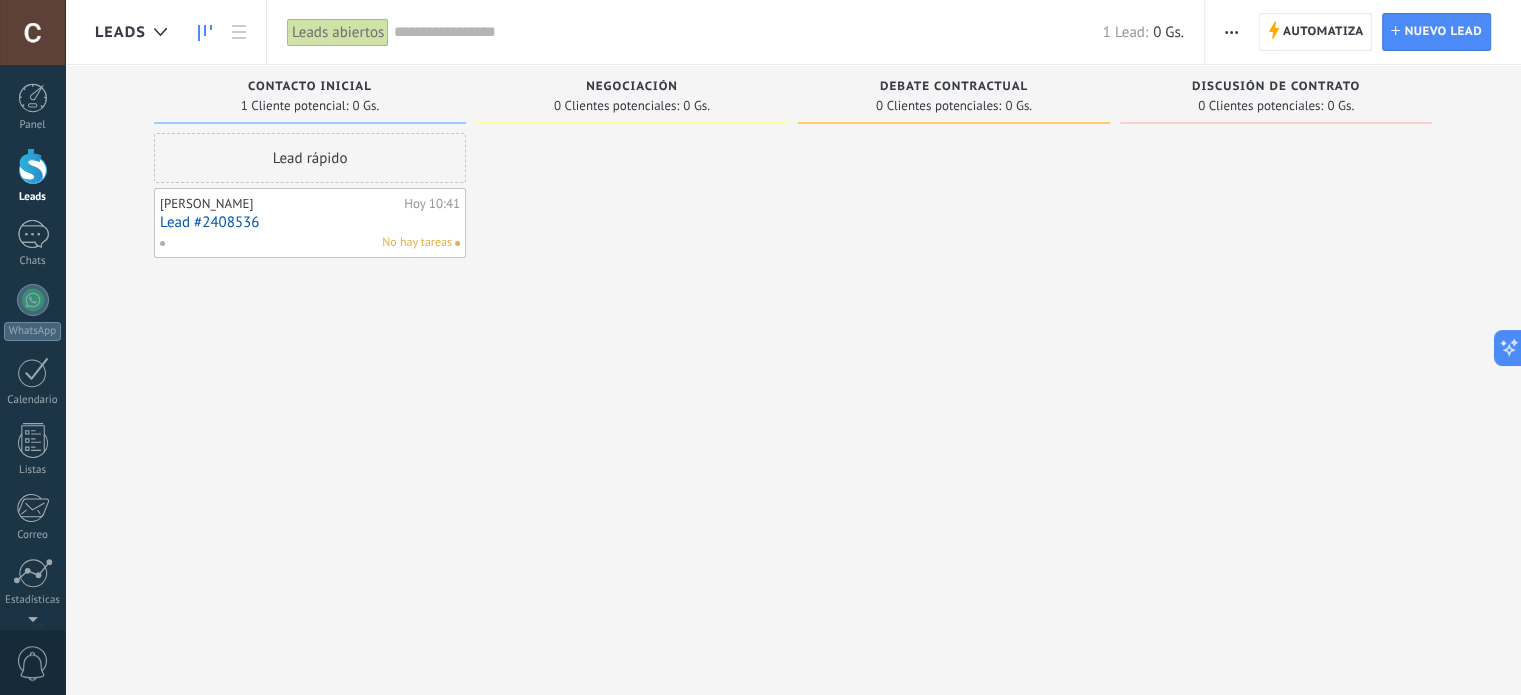 drag, startPoint x: 376, startPoint y: 219, endPoint x: 376, endPoint y: 207, distance: 12 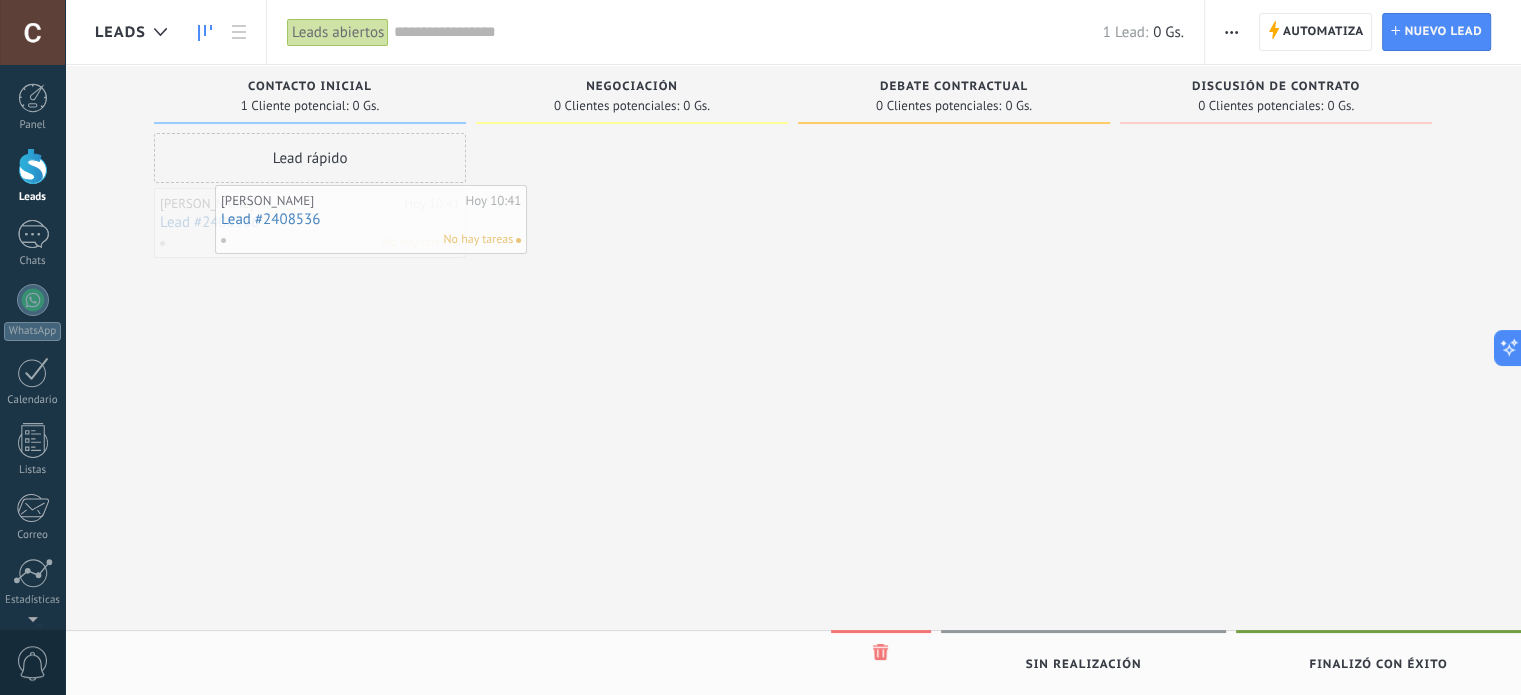 drag, startPoint x: 379, startPoint y: 207, endPoint x: 436, endPoint y: 211, distance: 57.14018 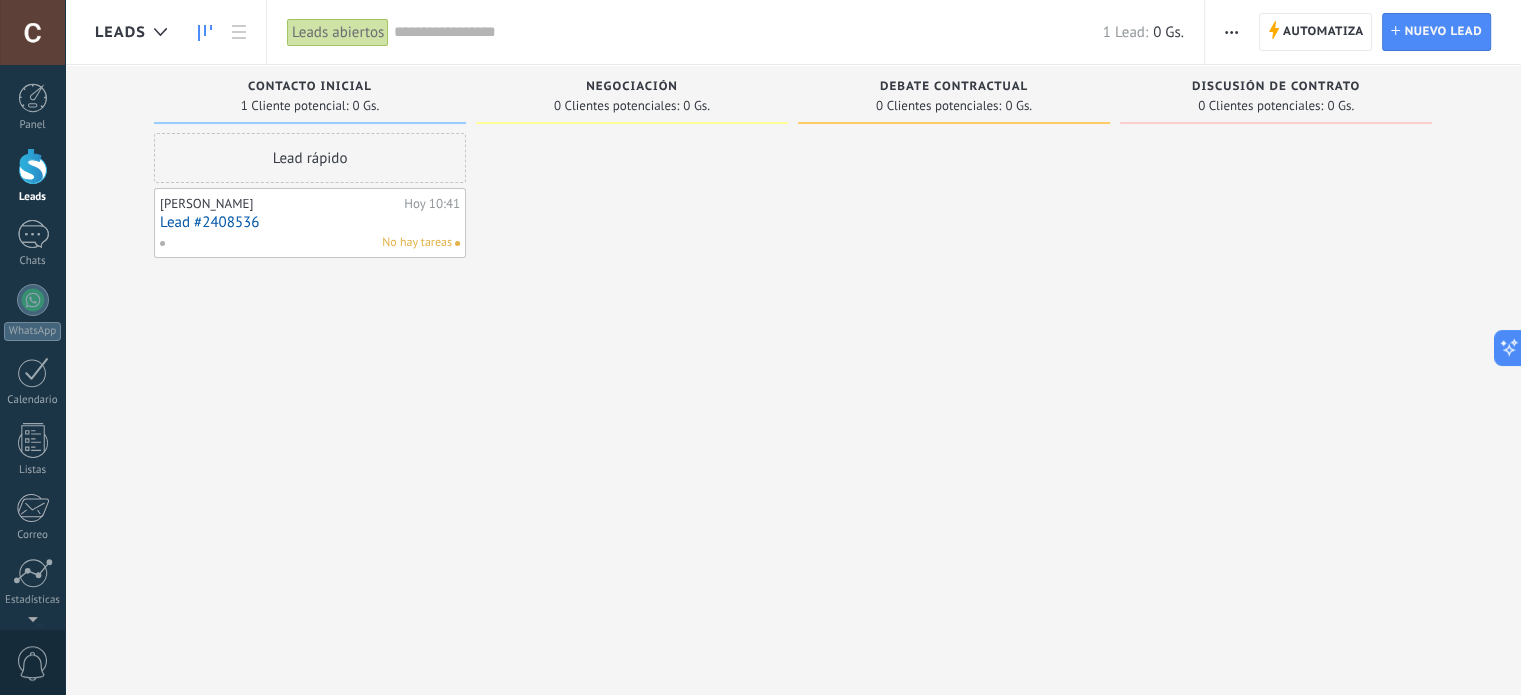 click on "Lead #2408536" at bounding box center [310, 222] 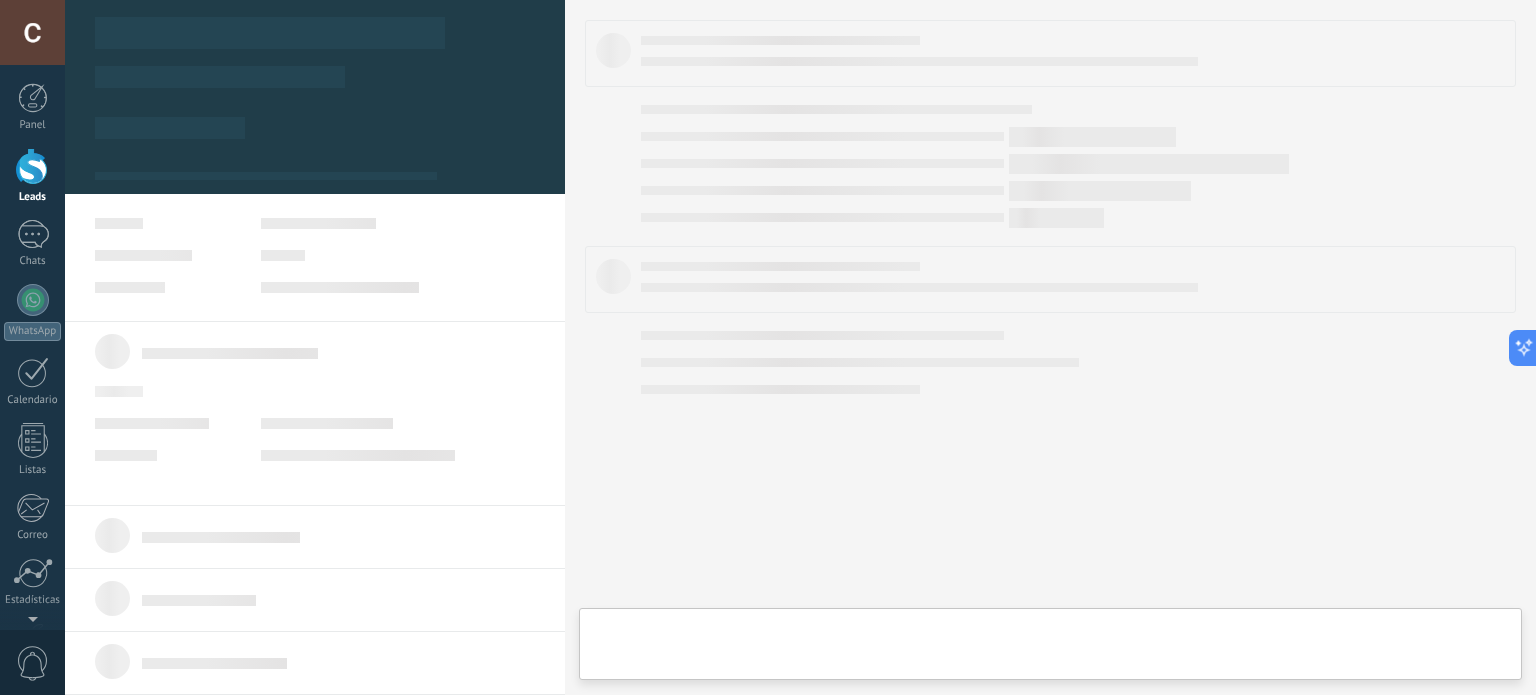 type on "**********" 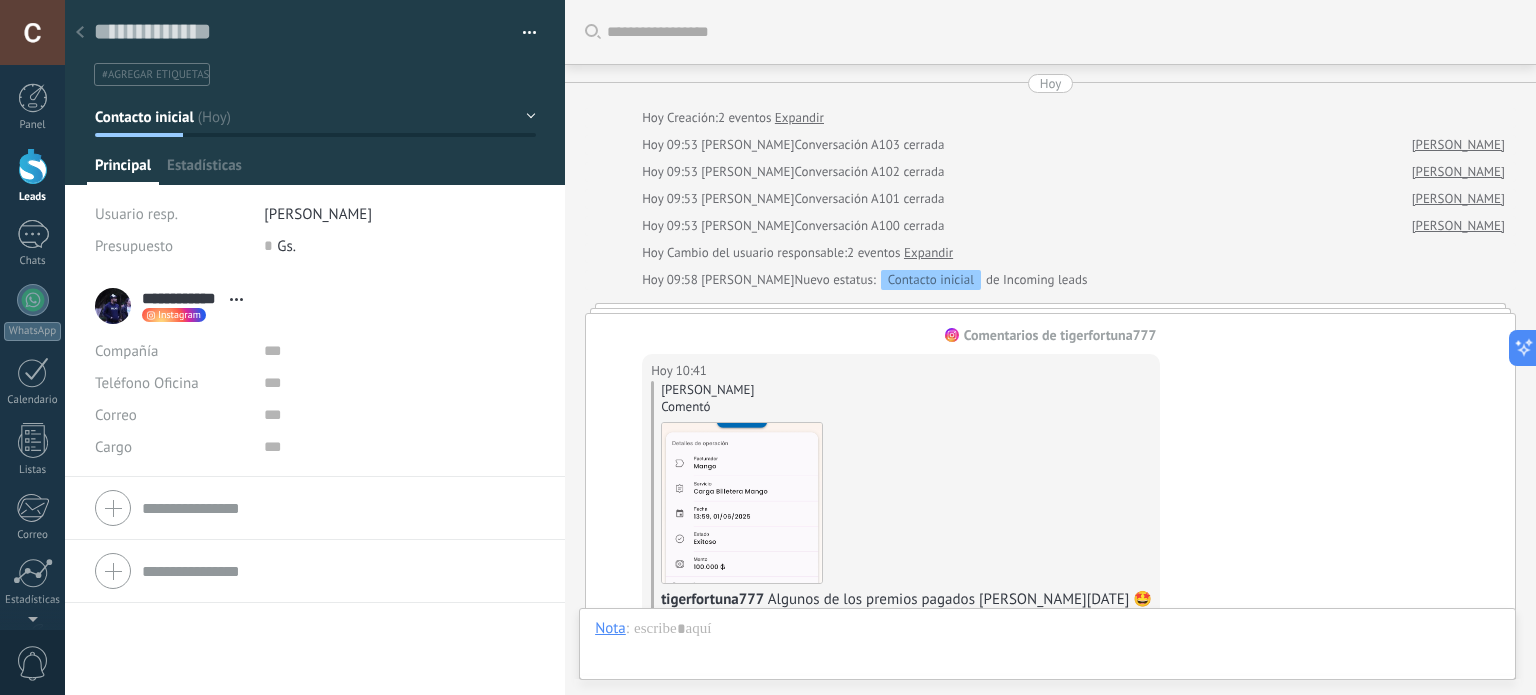 scroll, scrollTop: 29, scrollLeft: 0, axis: vertical 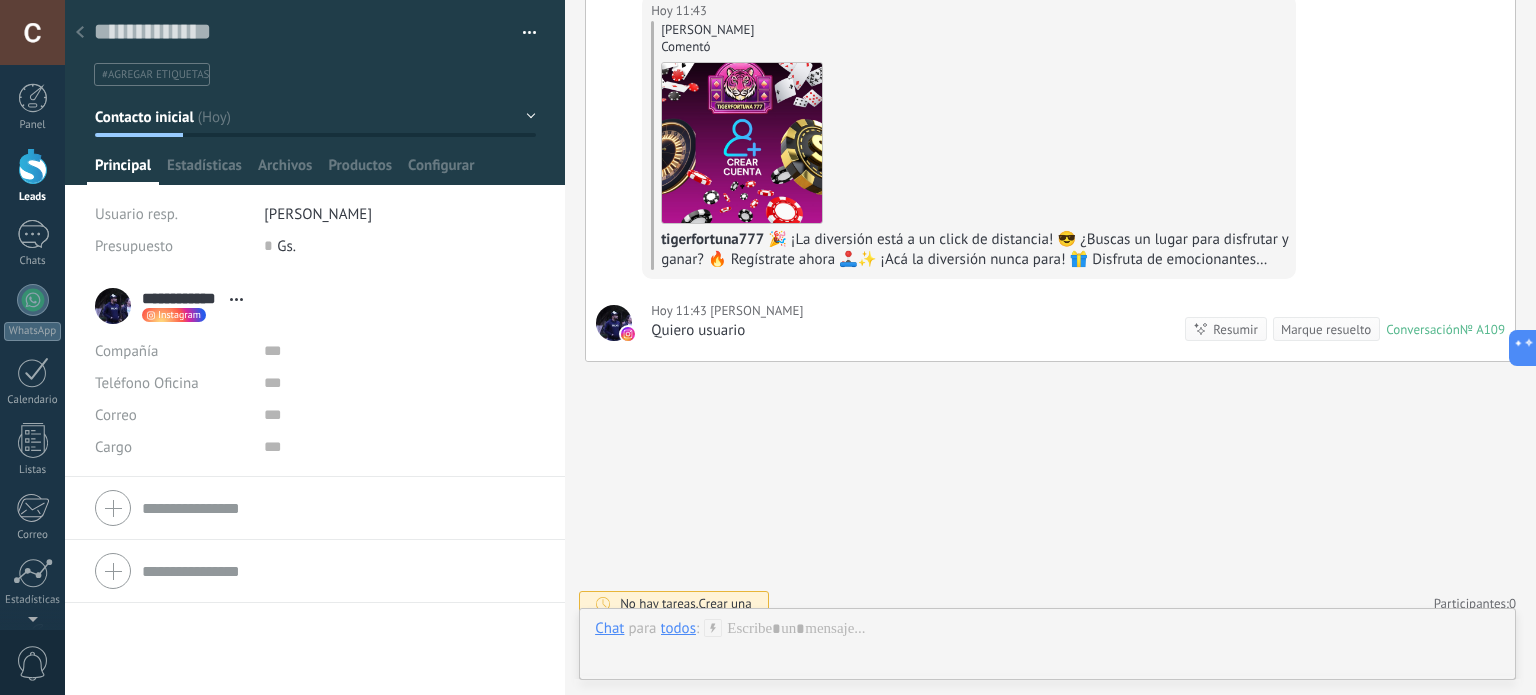 click at bounding box center [522, 33] 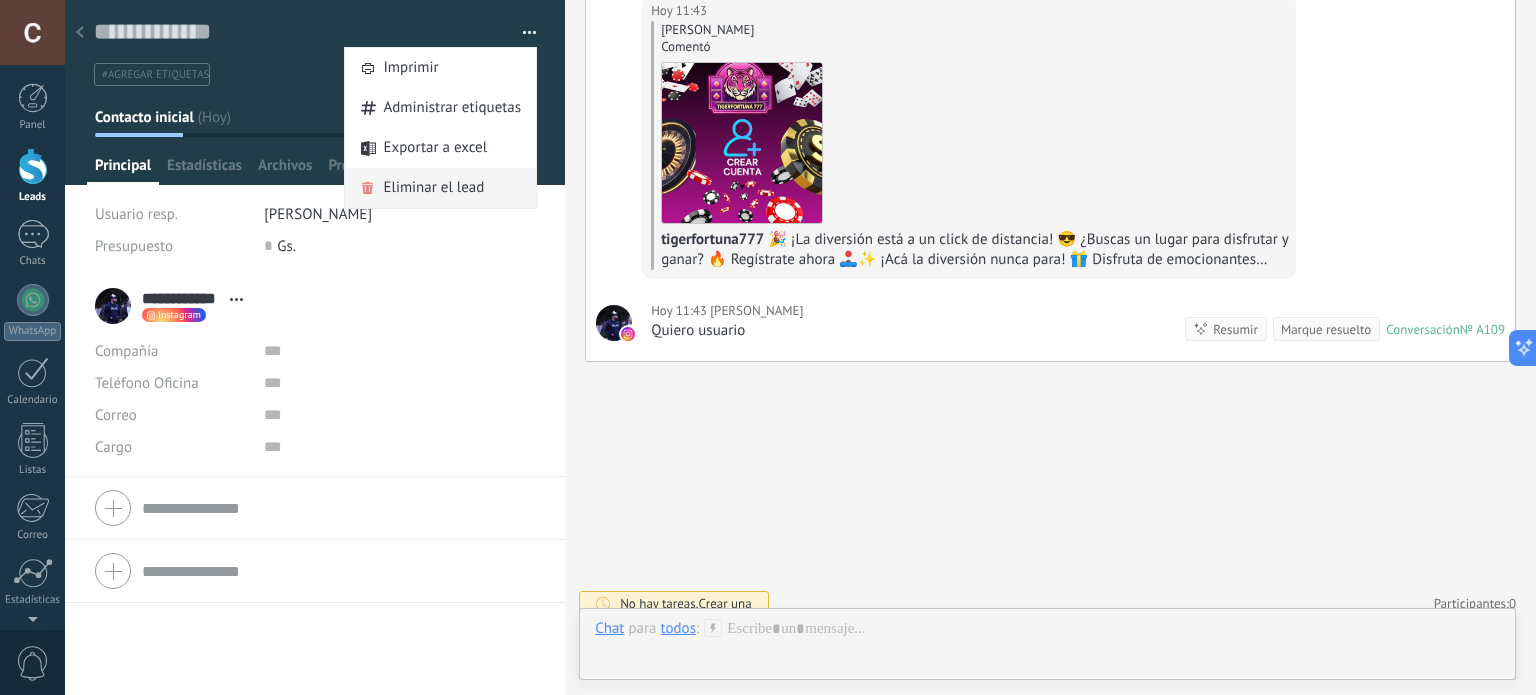 click on "Eliminar el lead" at bounding box center (440, 188) 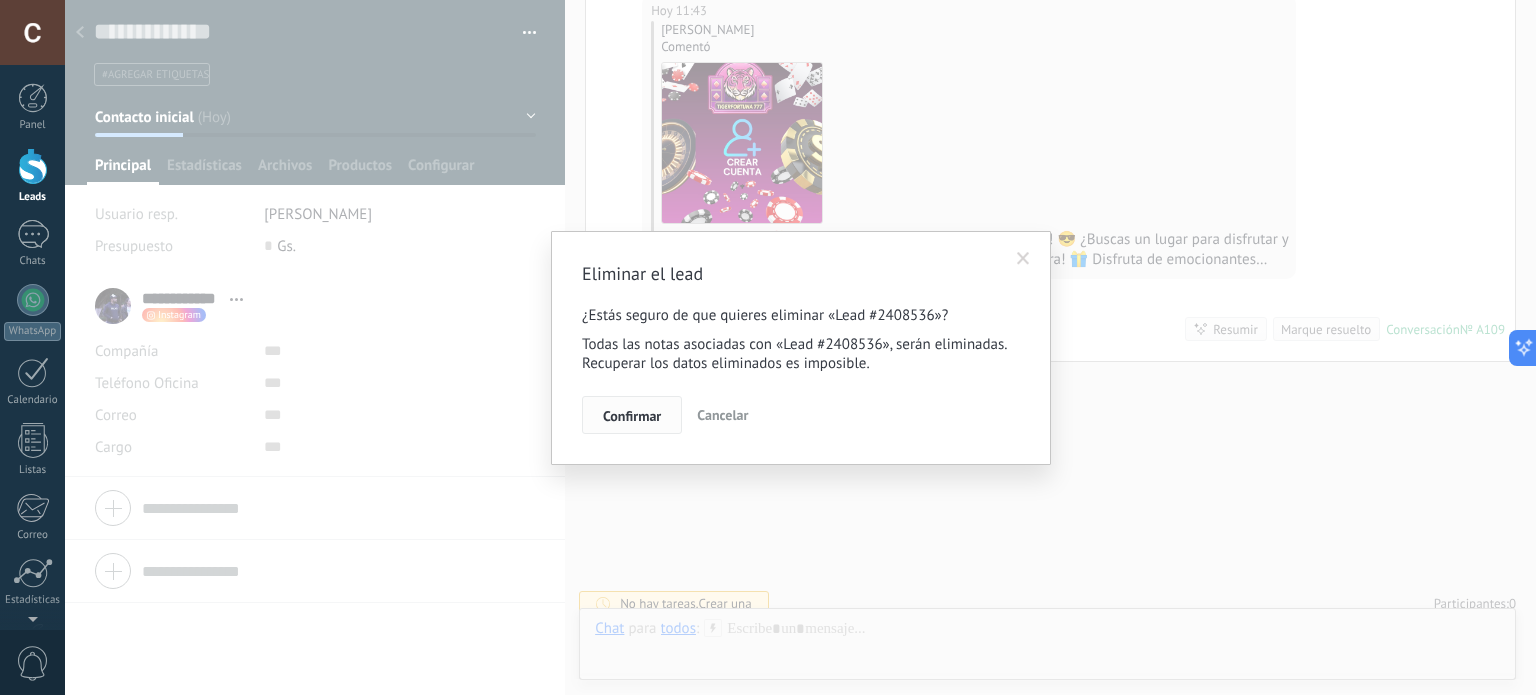 click on "Confirmar" at bounding box center [632, 416] 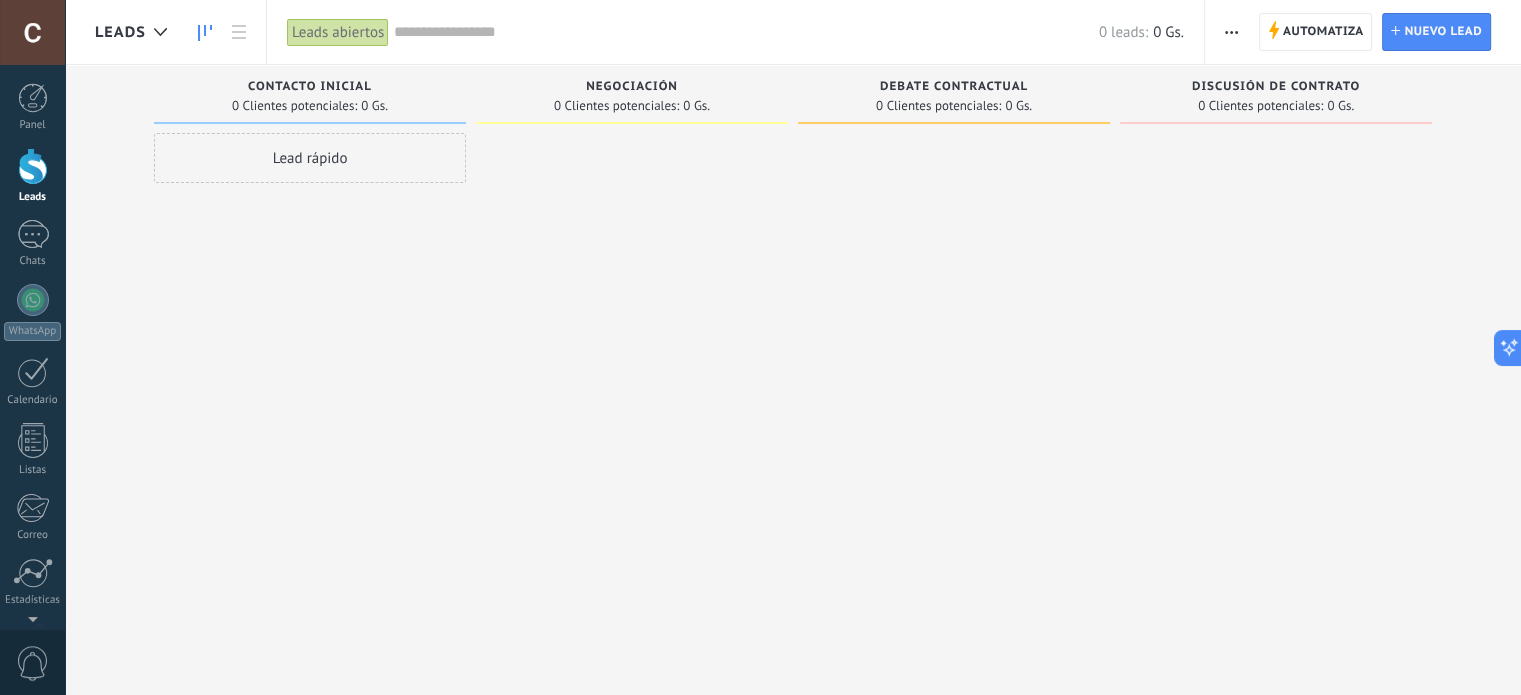 click on "Automatiza Nueva difusión Editar embudo Editar el diseño de la tarjeta Importar Exportar Buscar duplicados Seleccionar varios Ordenar Por último mensaje Por último evento Por fecha de creación Por nombre Por venta Actualización automática Automatiza Automatiza Lead Nuevo lead" at bounding box center (1363, 32) 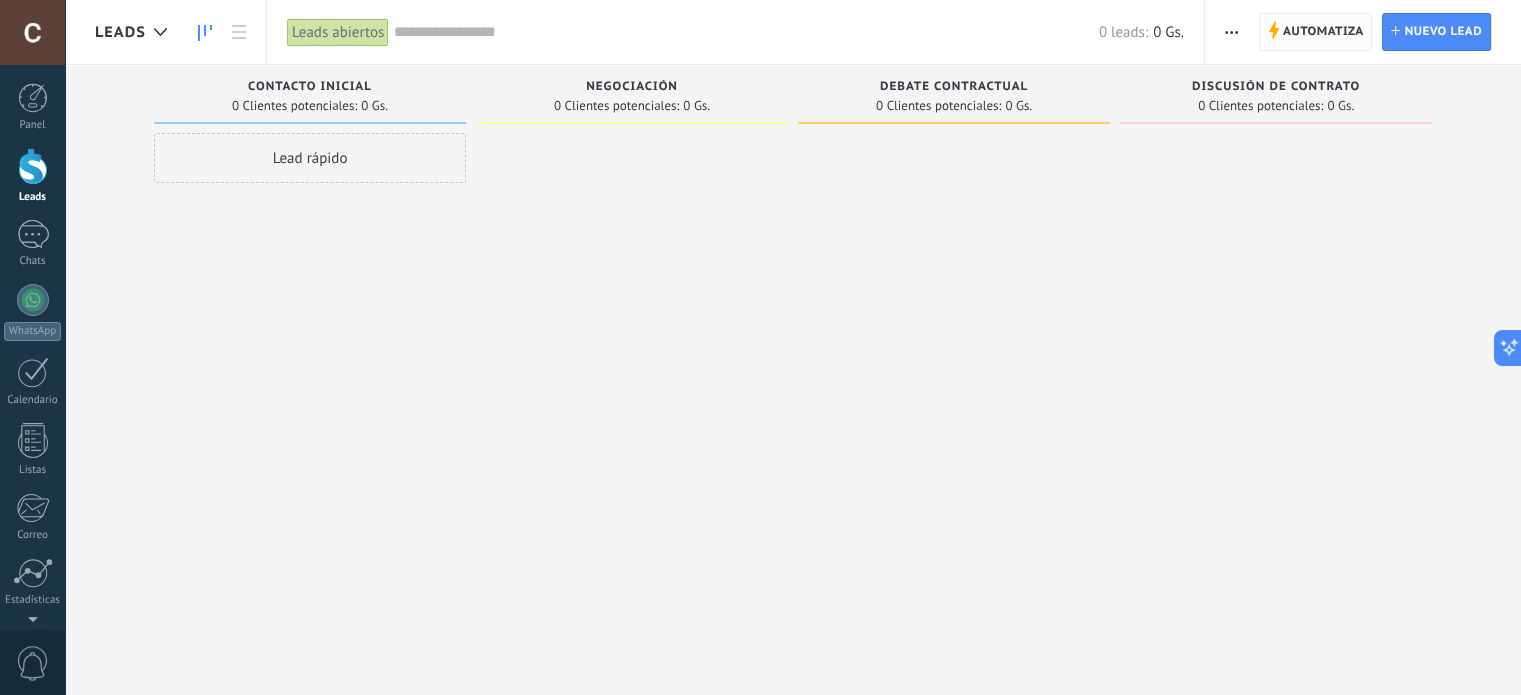 click on "Automatiza" at bounding box center (1323, 32) 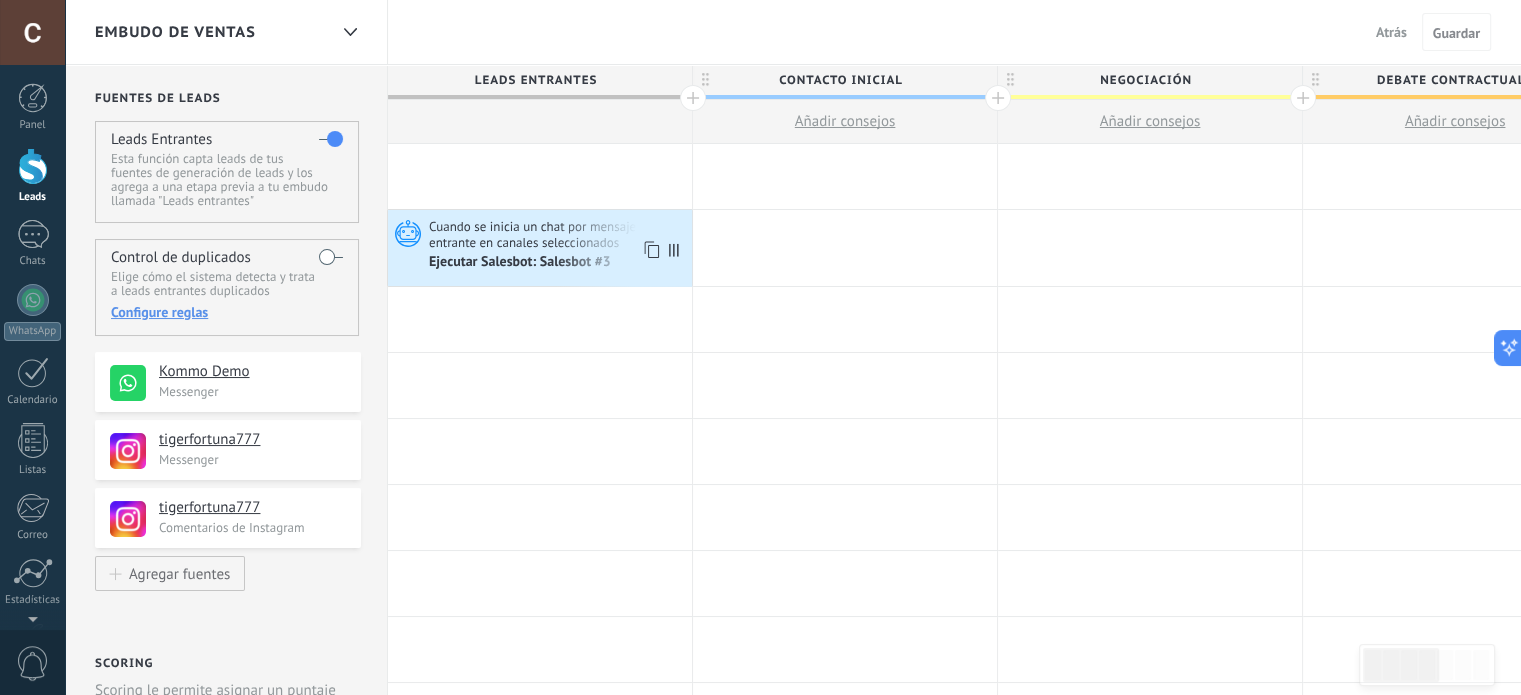 click on "Cuando se inicia un chat por mensaje entrante en canales seleccionados" at bounding box center (558, 234) 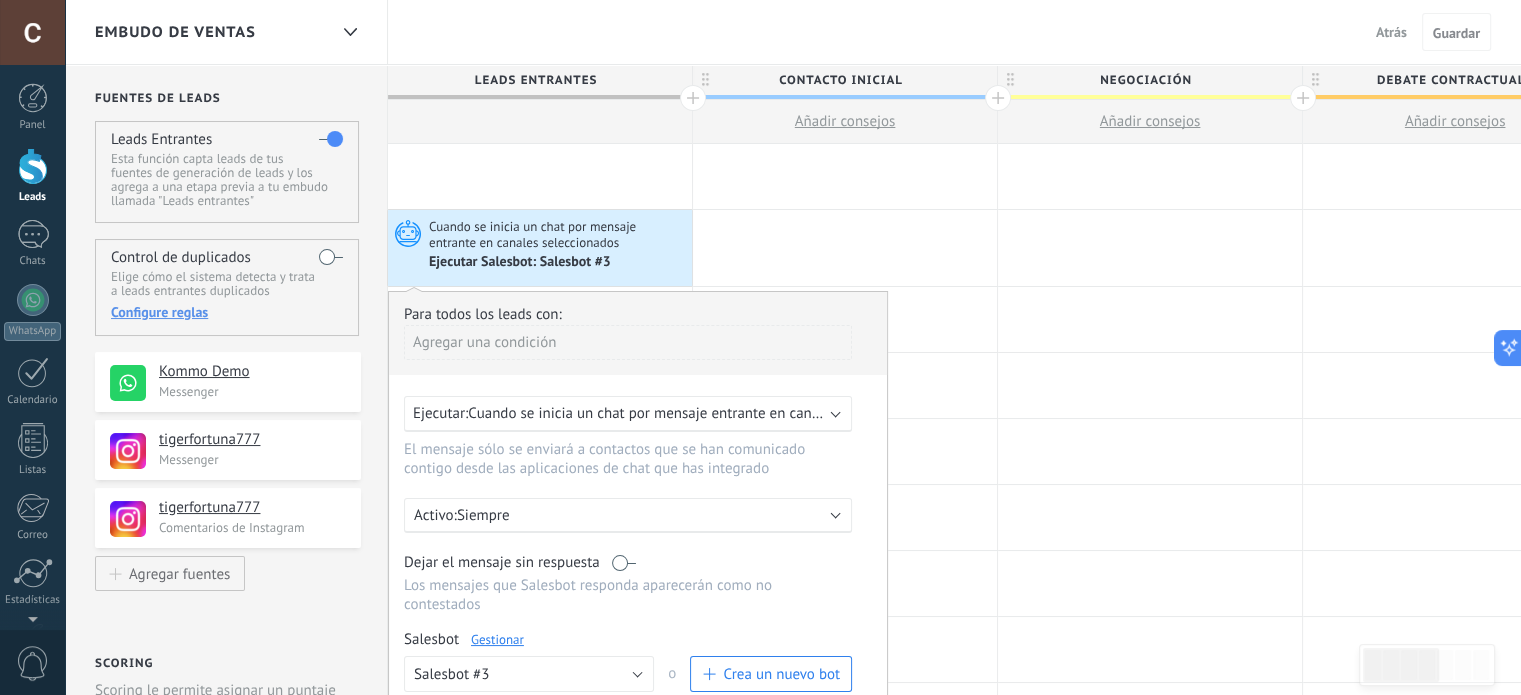 click on "Cuando se inicia un chat por mensaje entrante en canales seleccionados" at bounding box center [699, 413] 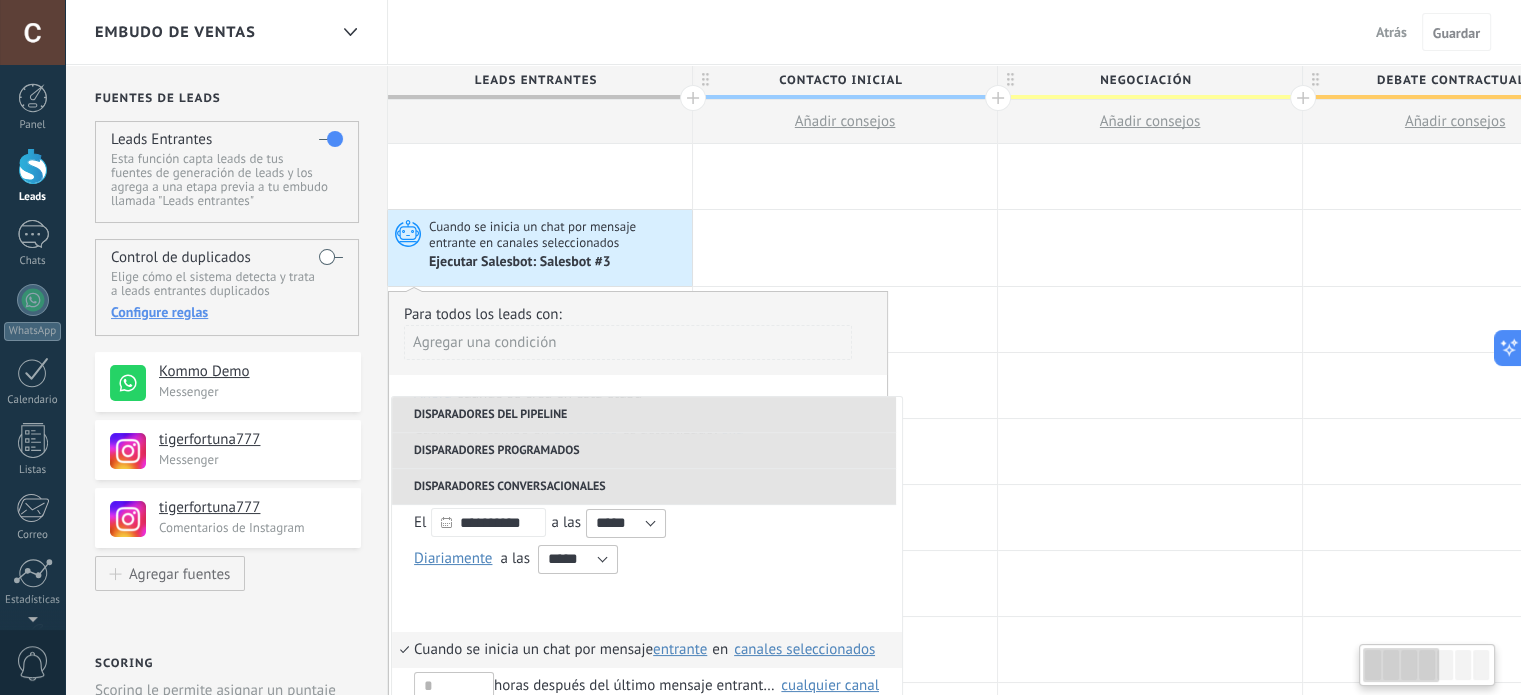 scroll, scrollTop: 200, scrollLeft: 0, axis: vertical 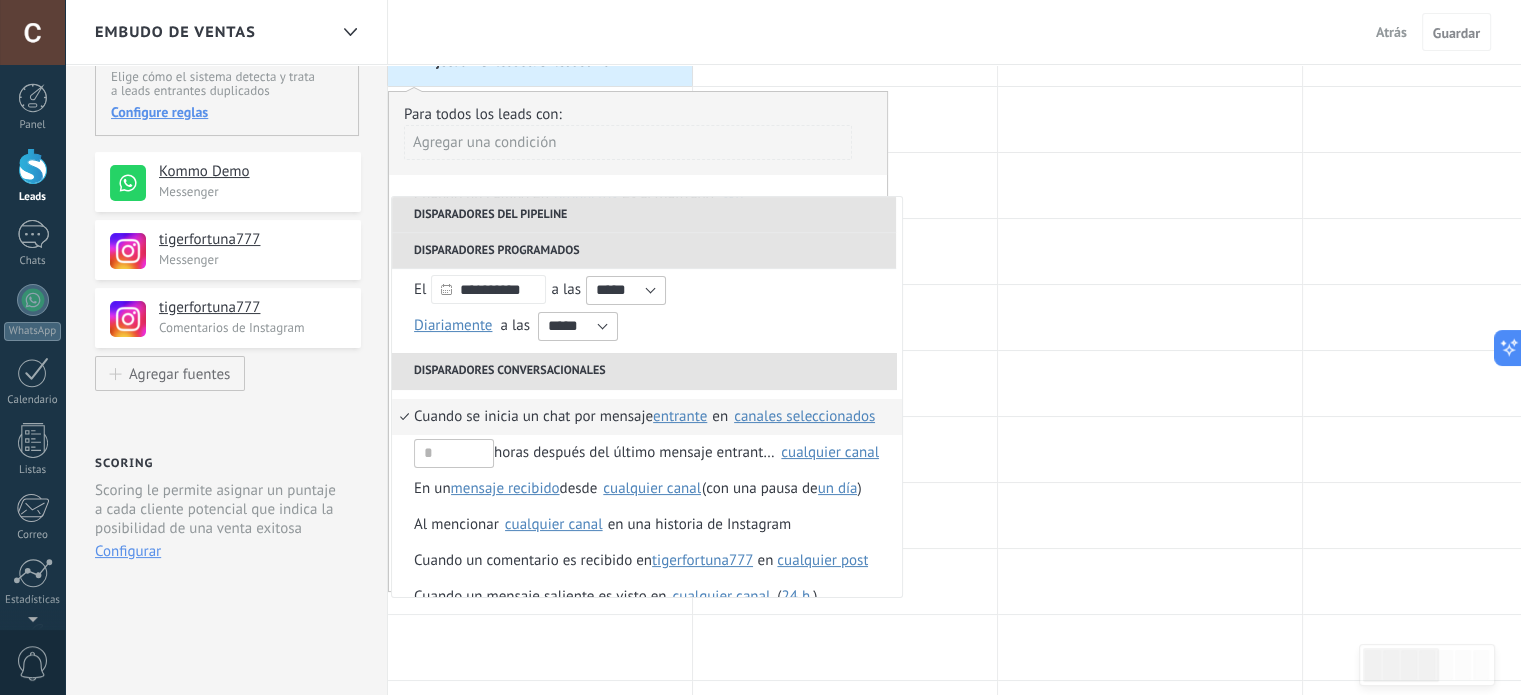click on "canales seleccionados" at bounding box center (804, 416) 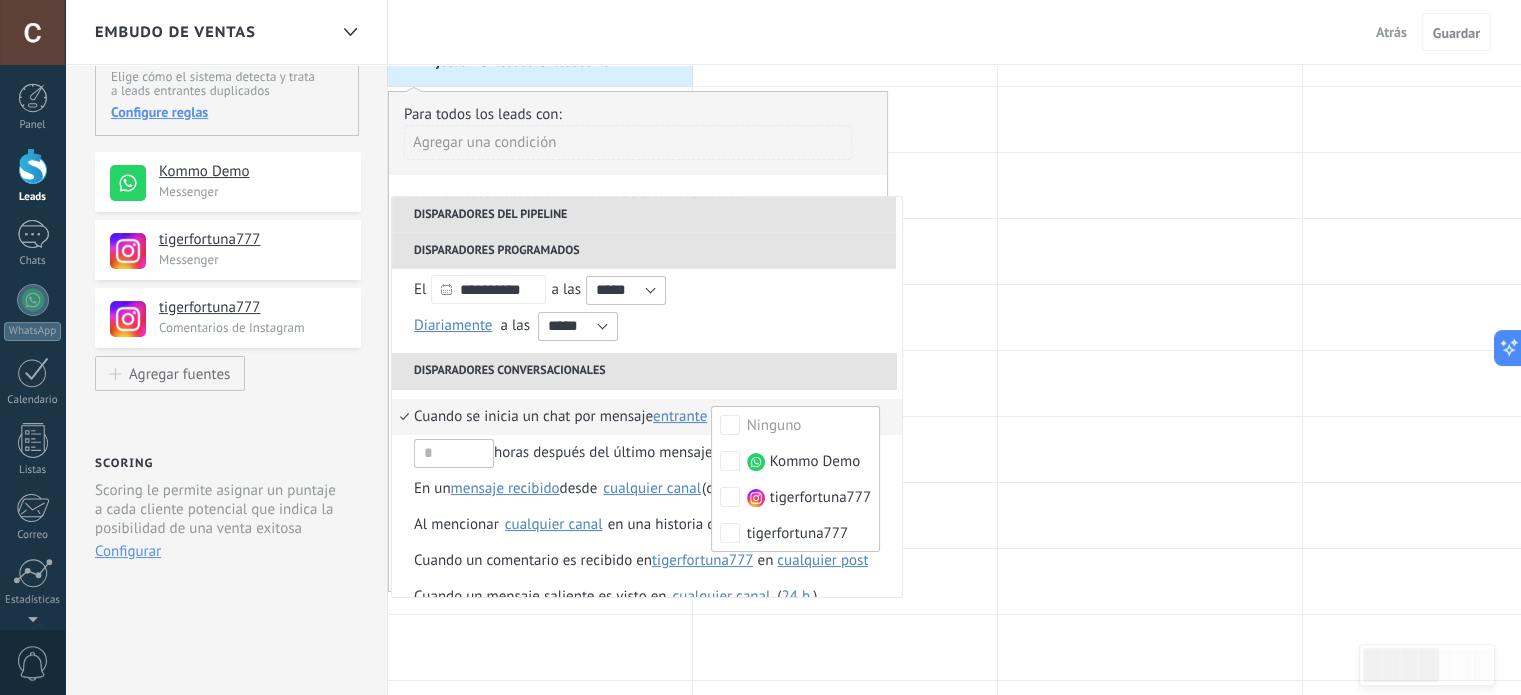 click on "Cuando se inicia un chat por mensaje" at bounding box center [533, 417] 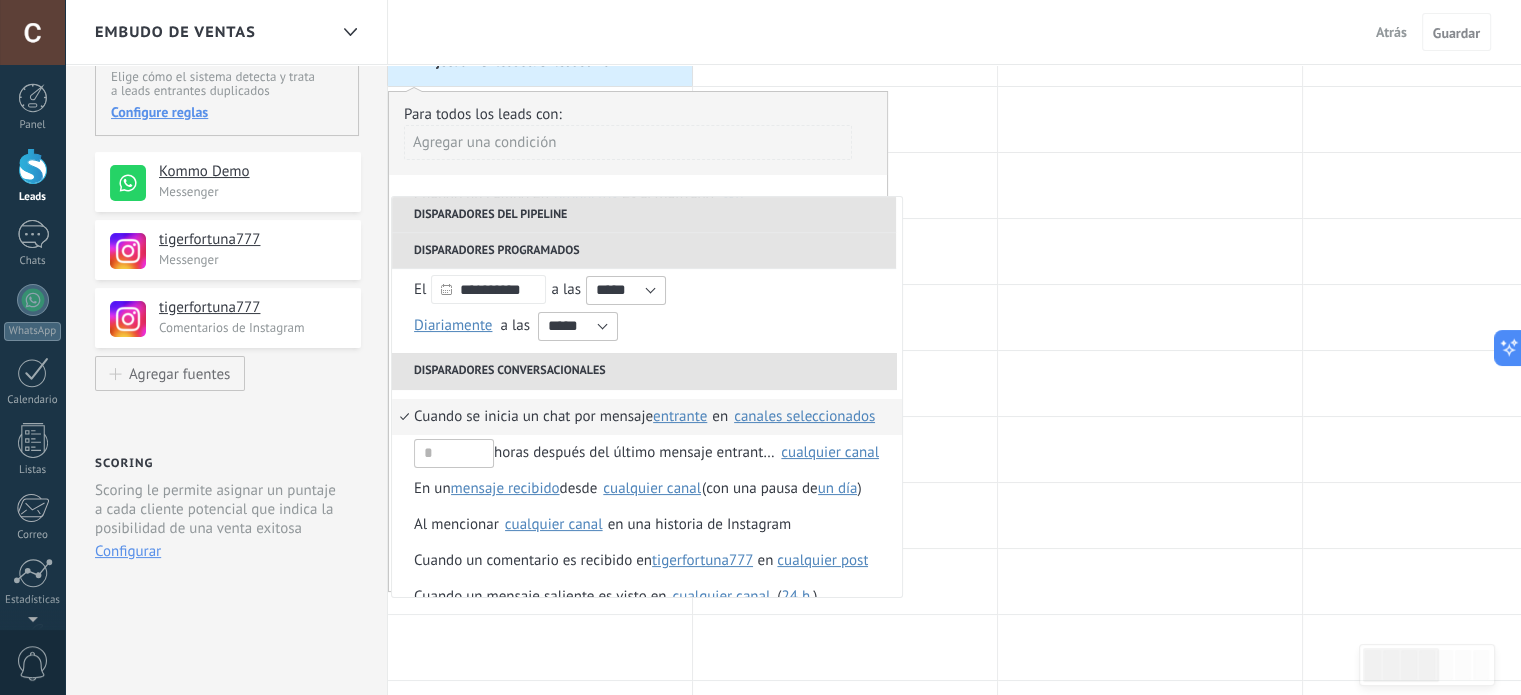 click on "Cuando se inicia un chat por mensaje" at bounding box center (533, 417) 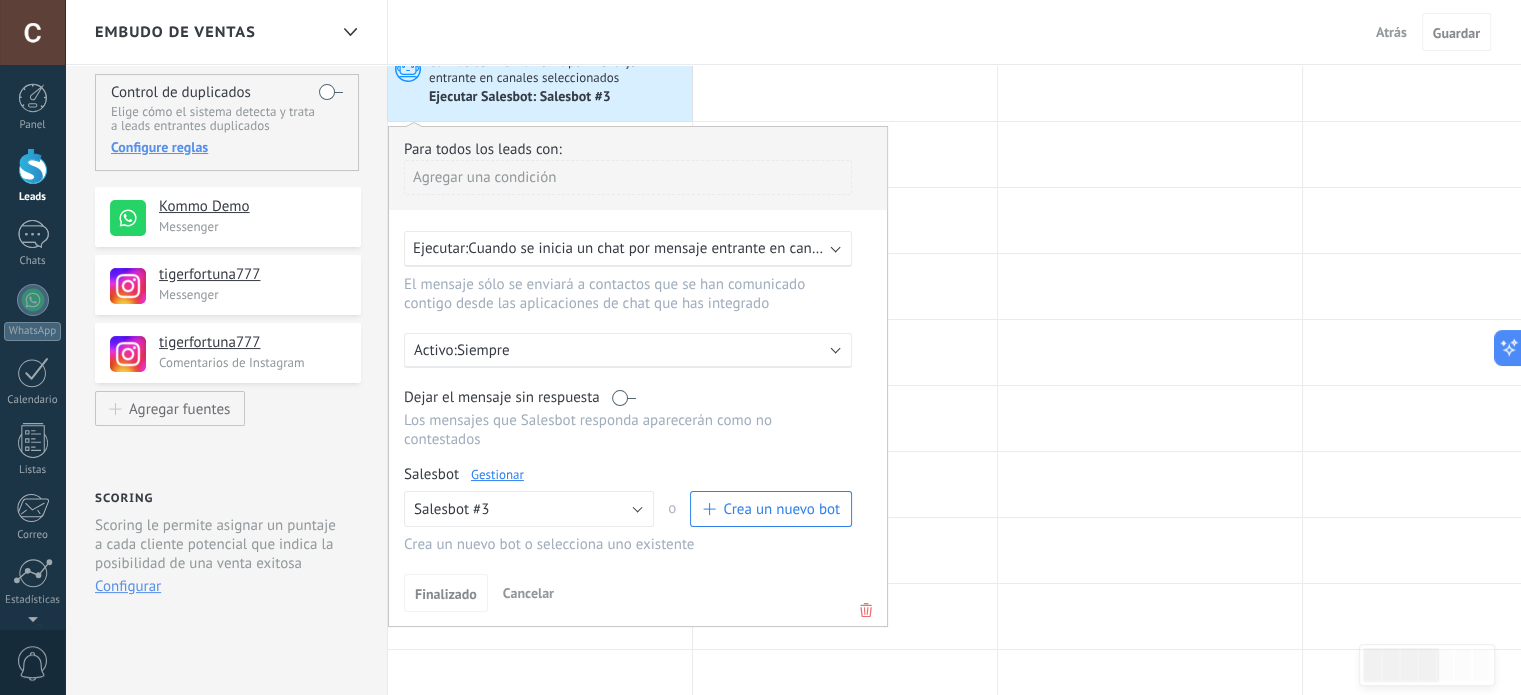 scroll, scrollTop: 200, scrollLeft: 0, axis: vertical 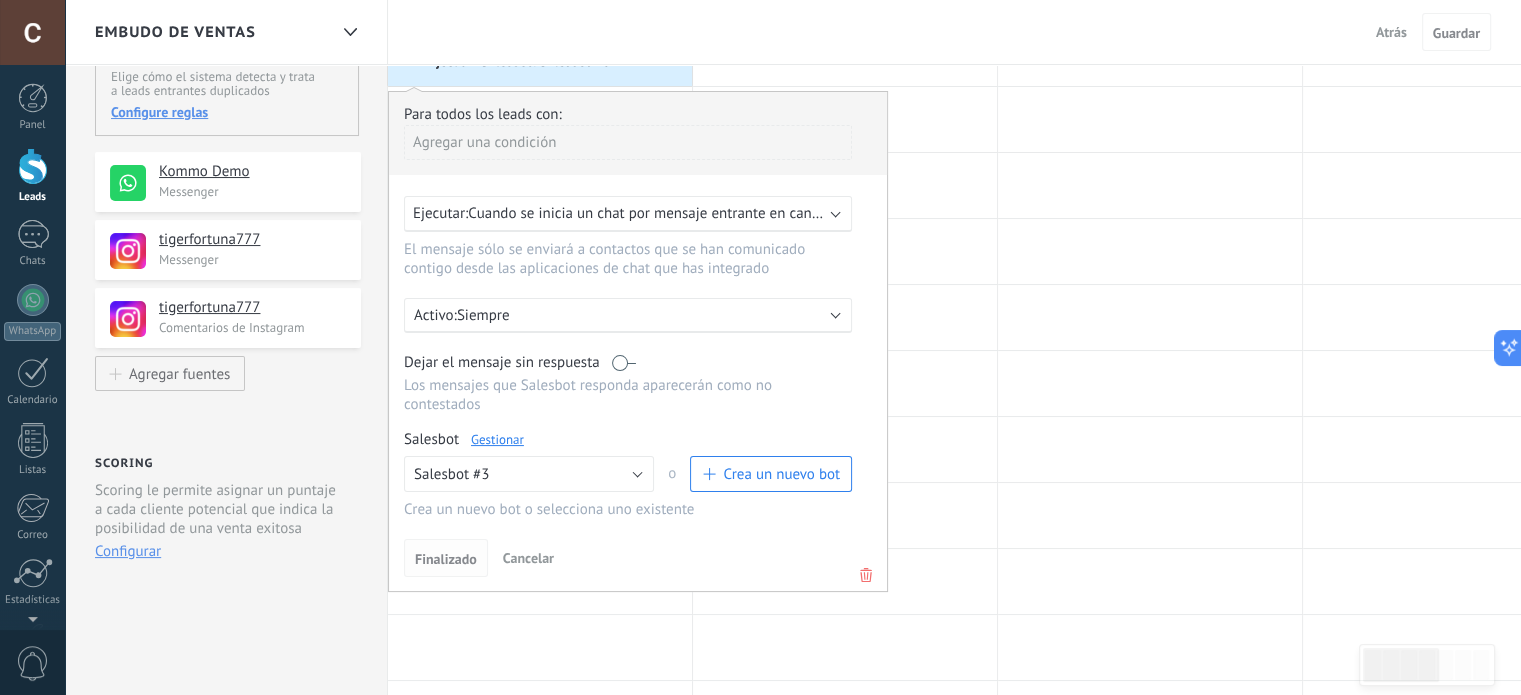 click on "Finalizado" at bounding box center (446, 559) 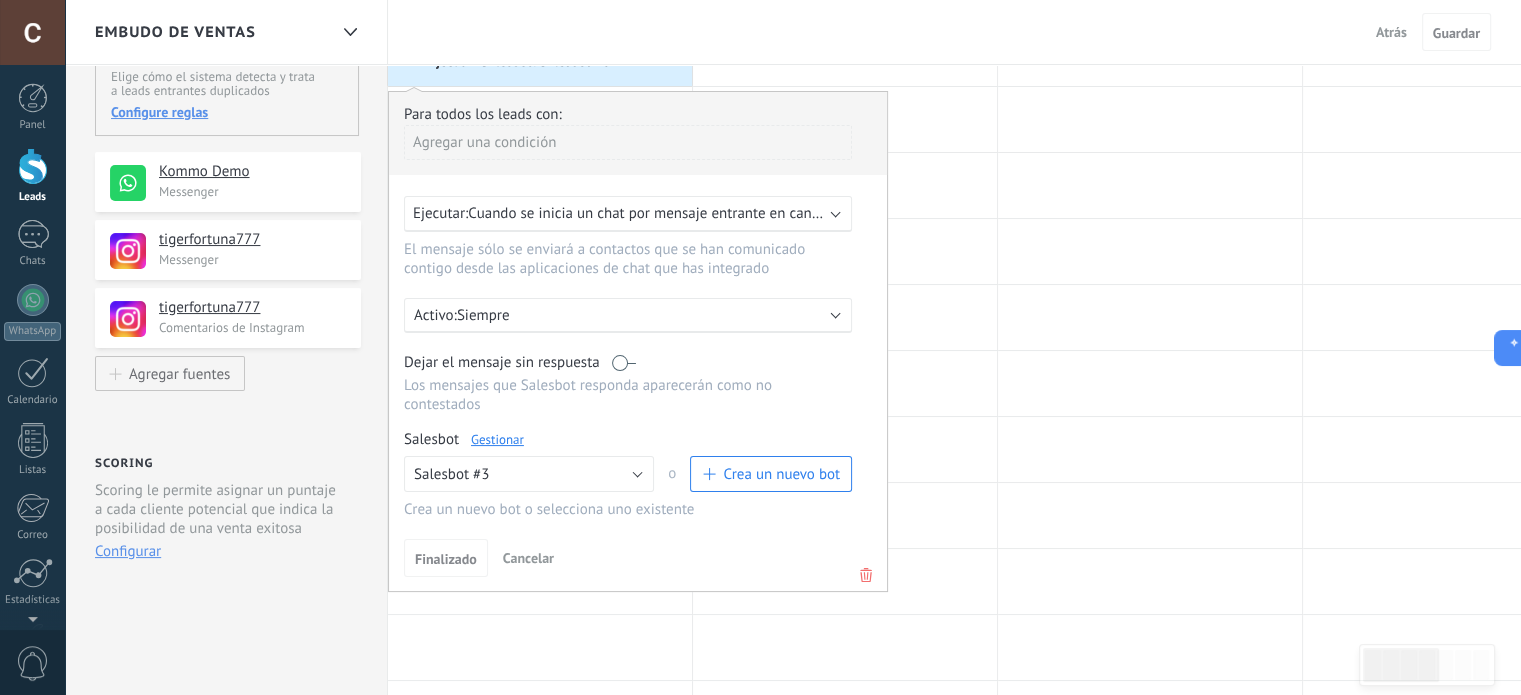 click on "Cancelar" at bounding box center [528, 558] 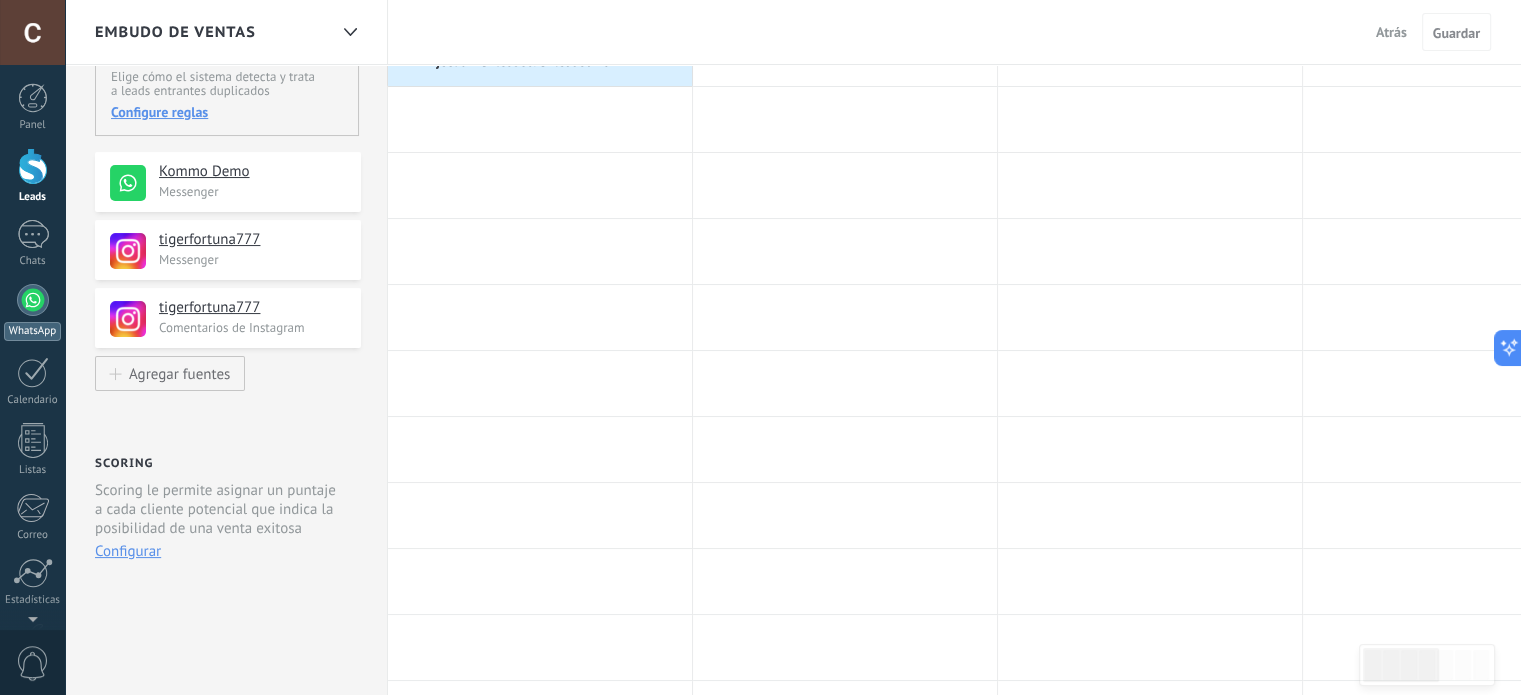 click on "WhatsApp" at bounding box center (32, 312) 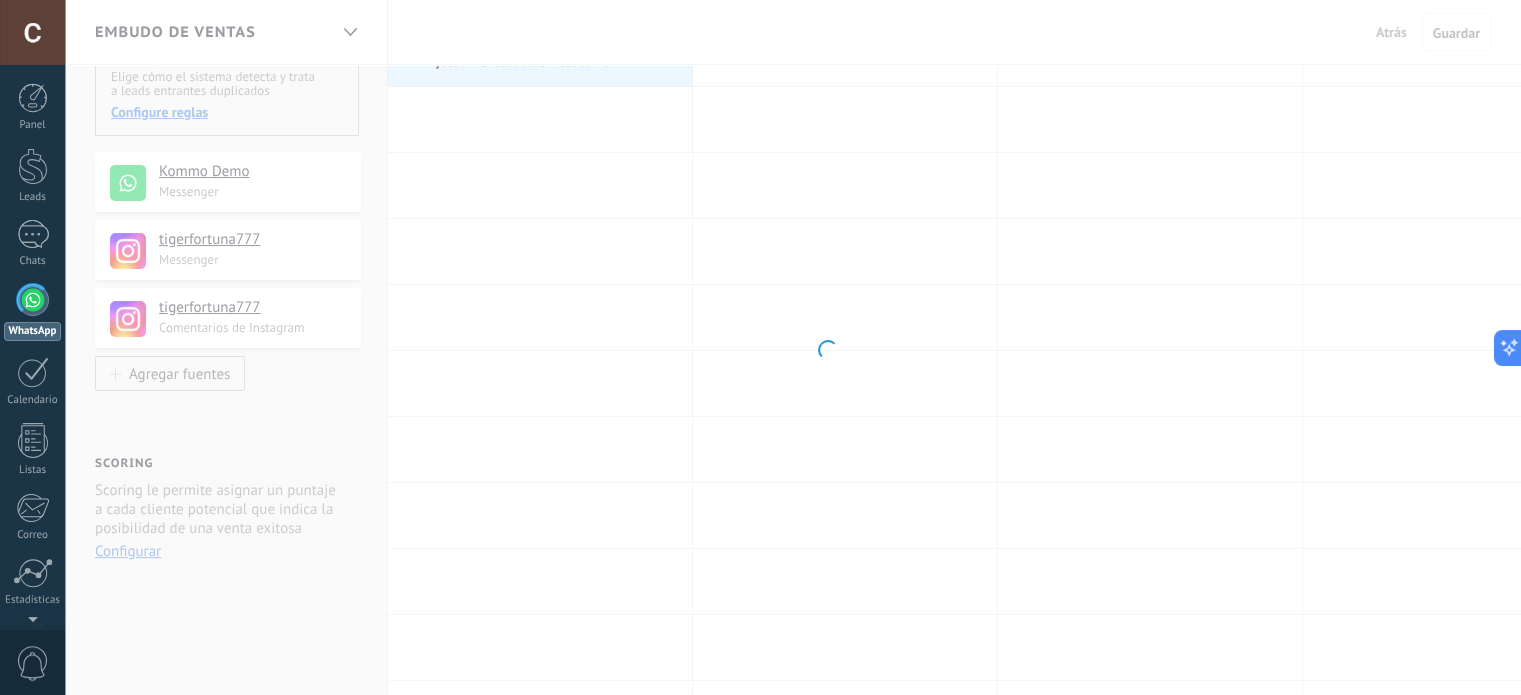 scroll, scrollTop: 0, scrollLeft: 0, axis: both 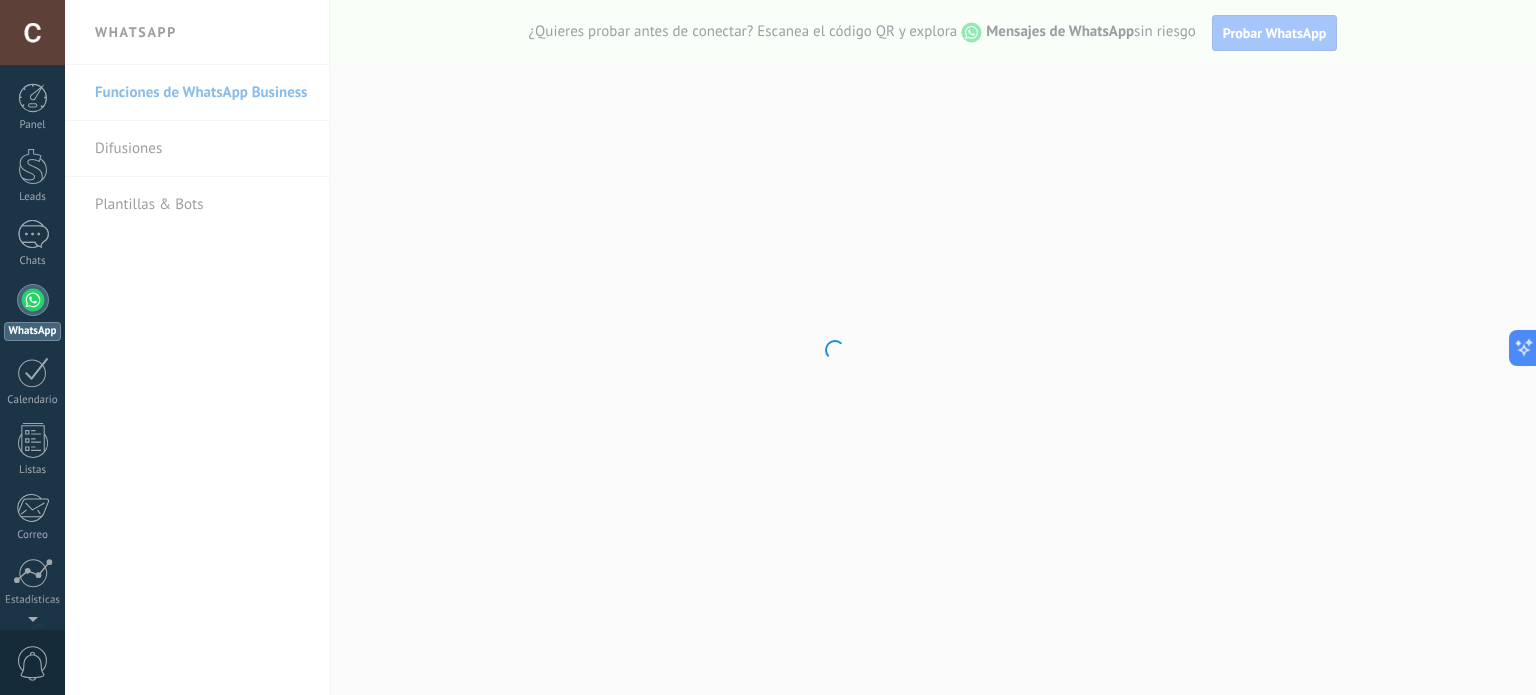 click on ".abccls-1,.abccls-2{fill-rule:evenodd}.abccls-2{fill:#fff} .abfcls-1{fill:none}.abfcls-2{fill:#fff} .abncls-1{isolation:isolate}.abncls-2{opacity:.06}.abncls-2,.abncls-3,.abncls-6{mix-blend-mode:multiply}.abncls-3{opacity:.15}.abncls-4,.abncls-8{fill:#fff}.abncls-5{fill:url(#abnlinear-gradient)}.abncls-6{opacity:.04}.abncls-7{fill:url(#abnlinear-gradient-2)}.abncls-8{fill-rule:evenodd} .abqst0{fill:#ffa200} .abwcls-1{fill:#252525} .cls-1{isolation:isolate} .acicls-1{fill:none} .aclcls-1{fill:#232323} .acnst0{display:none} .addcls-1,.addcls-2{fill:none;stroke-miterlimit:10}.addcls-1{stroke:#dfe0e5}.addcls-2{stroke:#a1a7ab} .adecls-1,.adecls-2{fill:none;stroke-miterlimit:10}.adecls-1{stroke:#dfe0e5}.adecls-2{stroke:#a1a7ab} .adqcls-1{fill:#8591a5;fill-rule:evenodd} .aeccls-1{fill:#5c9f37} .aeecls-1{fill:#f86161} .aejcls-1{fill:#8591a5;fill-rule:evenodd} .aekcls-1{fill-rule:evenodd} .aelcls-1{fill-rule:evenodd;fill:currentColor} .aemcls-1{fill-rule:evenodd;fill:currentColor} .aencls-2{fill:#f86161;opacity:.3}" at bounding box center [768, 347] 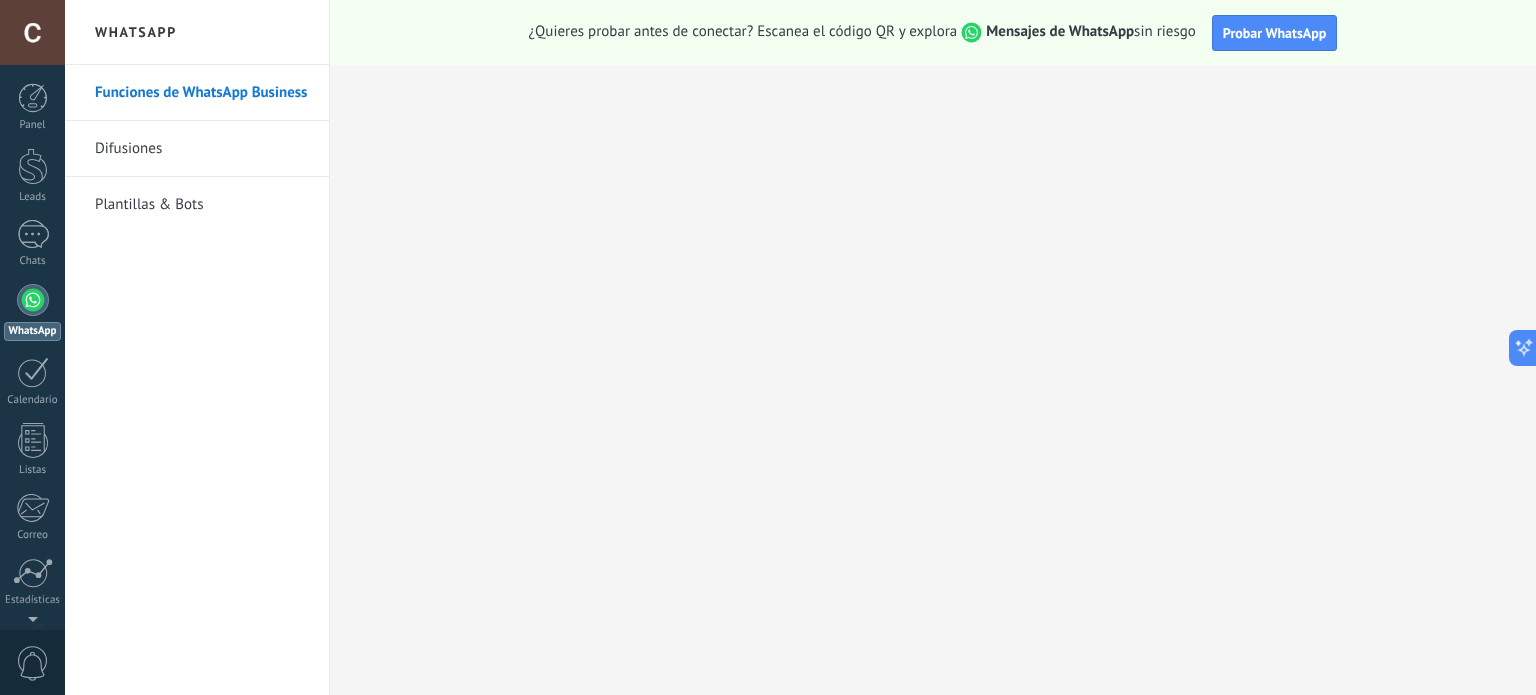 click on "Plantillas & Bots" at bounding box center [202, 205] 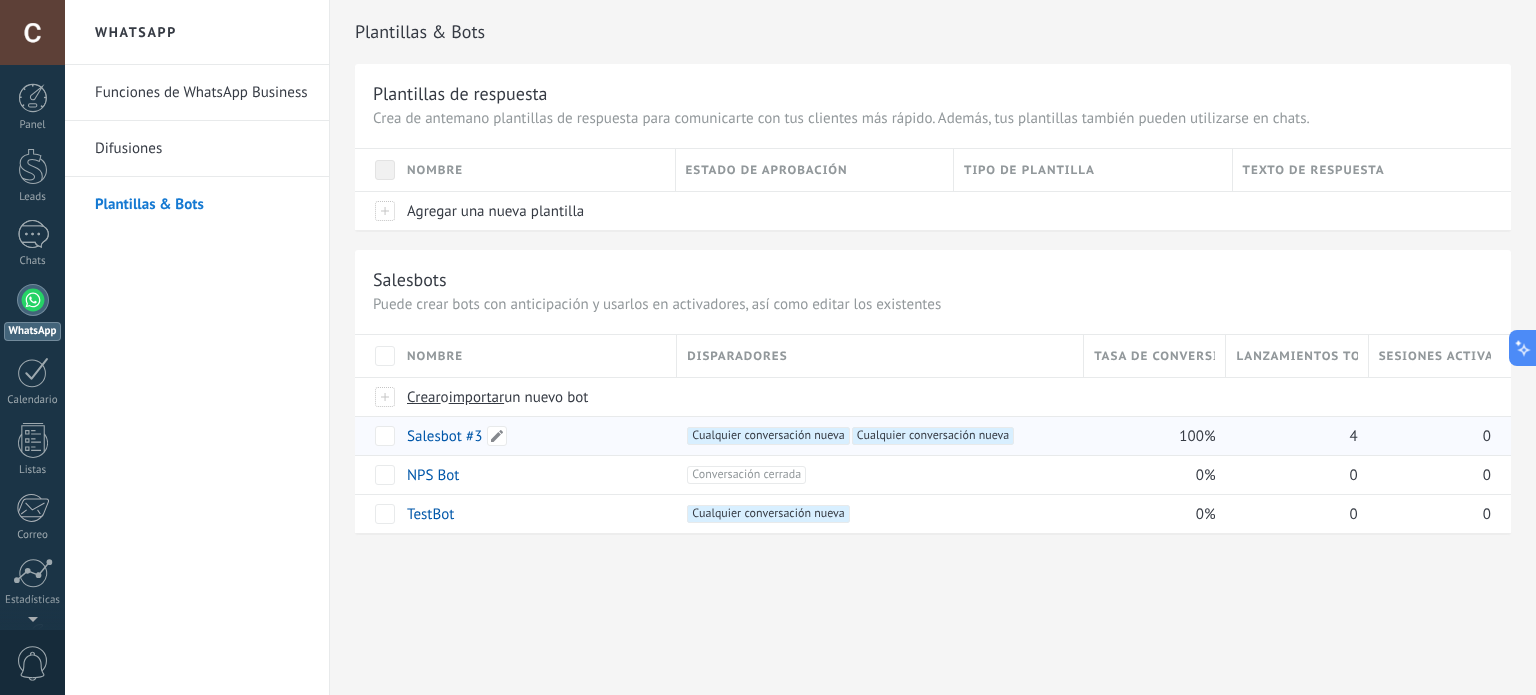 click on "Salesbot #3" at bounding box center [444, 436] 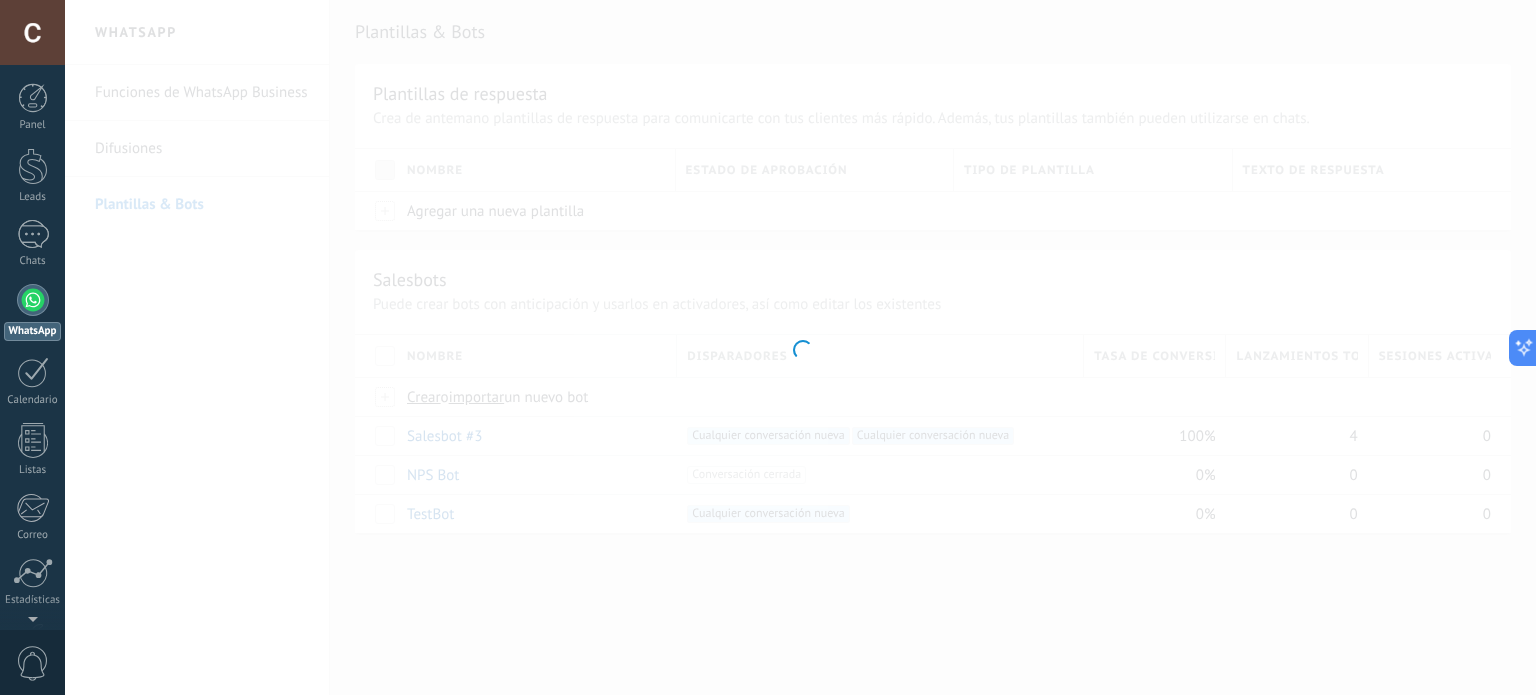 type on "**********" 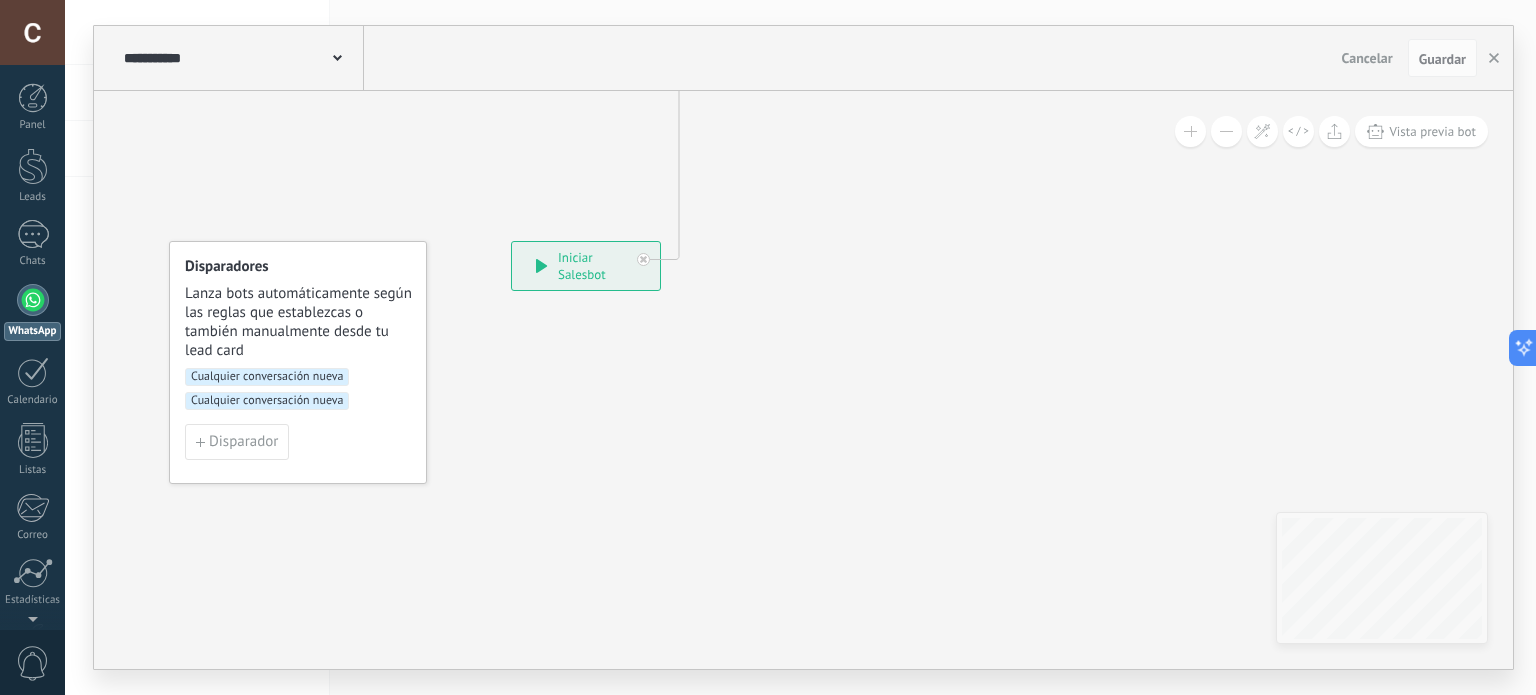 click on "Cualquier conversación nueva" at bounding box center (267, 401) 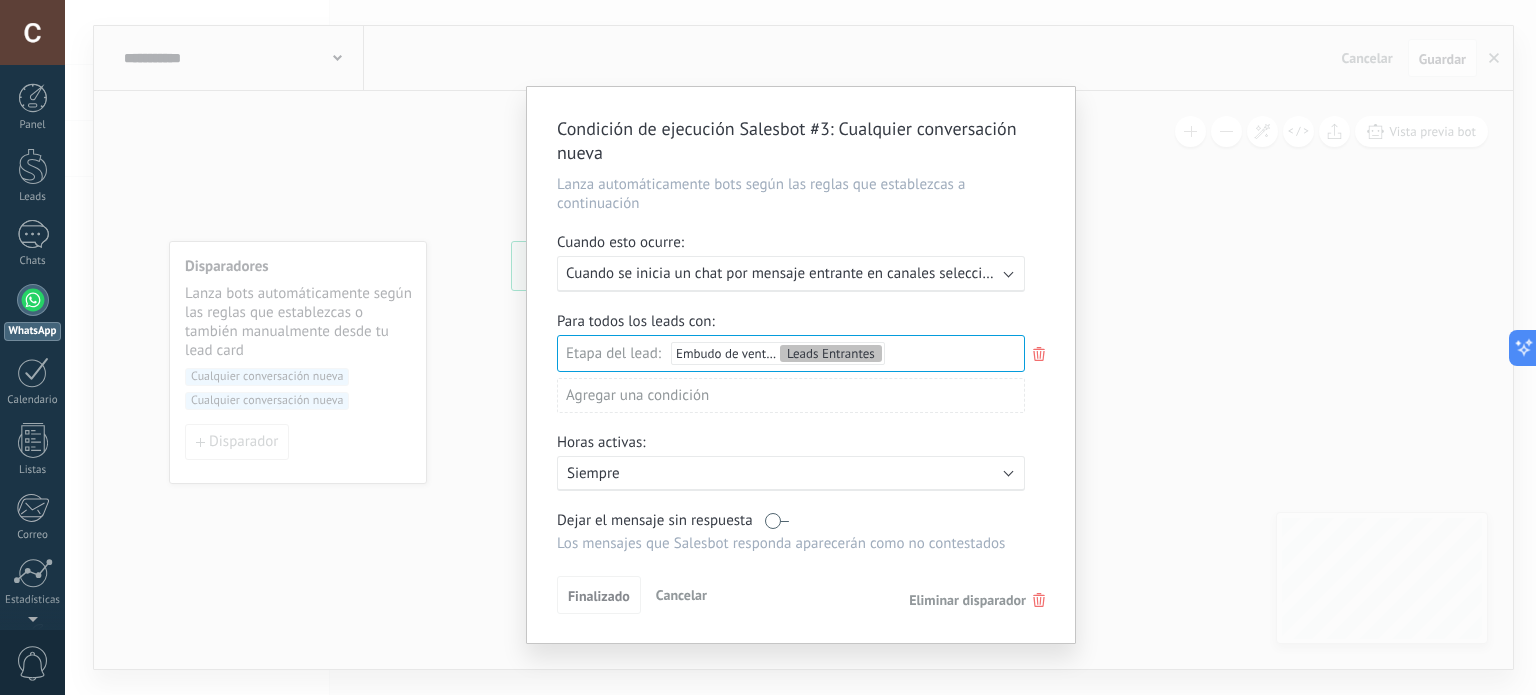 click on "Eliminar disparador" at bounding box center [967, 600] 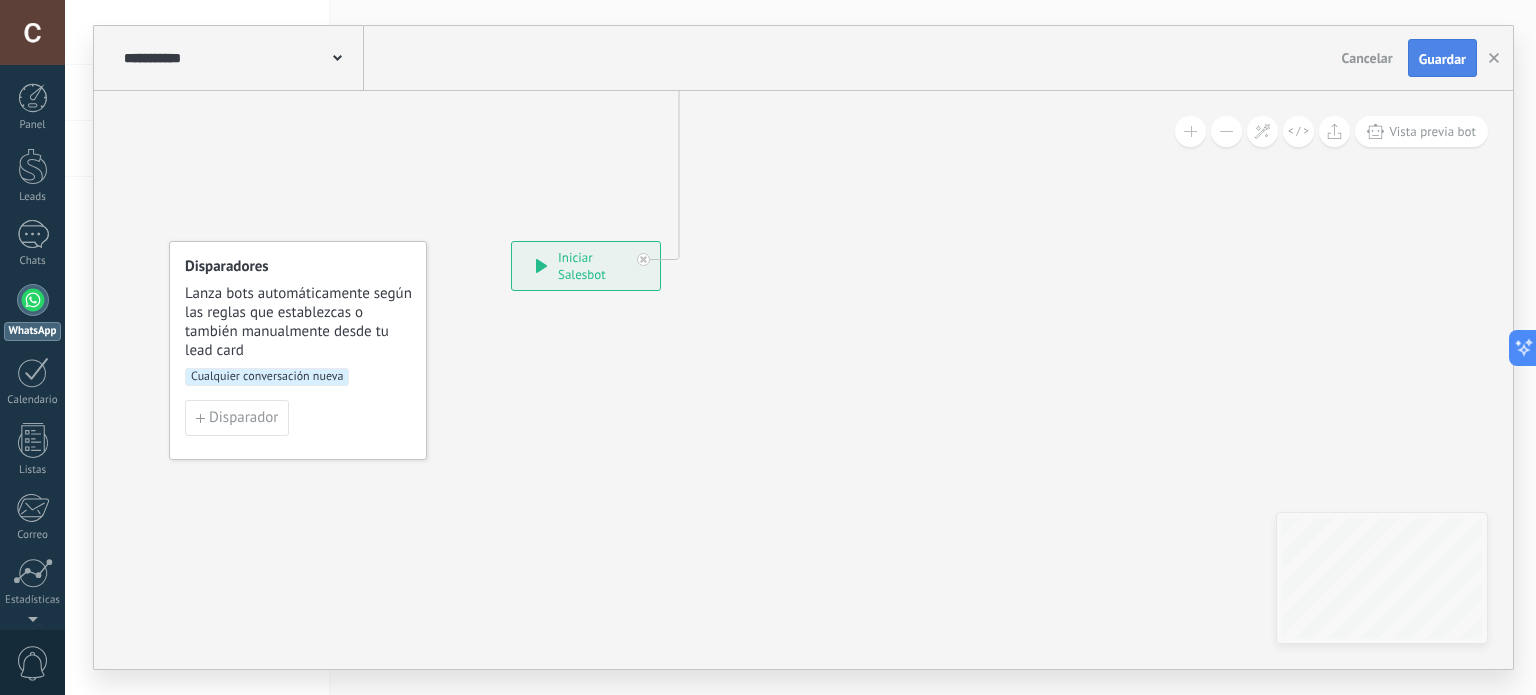 click on "Guardar" at bounding box center (1442, 58) 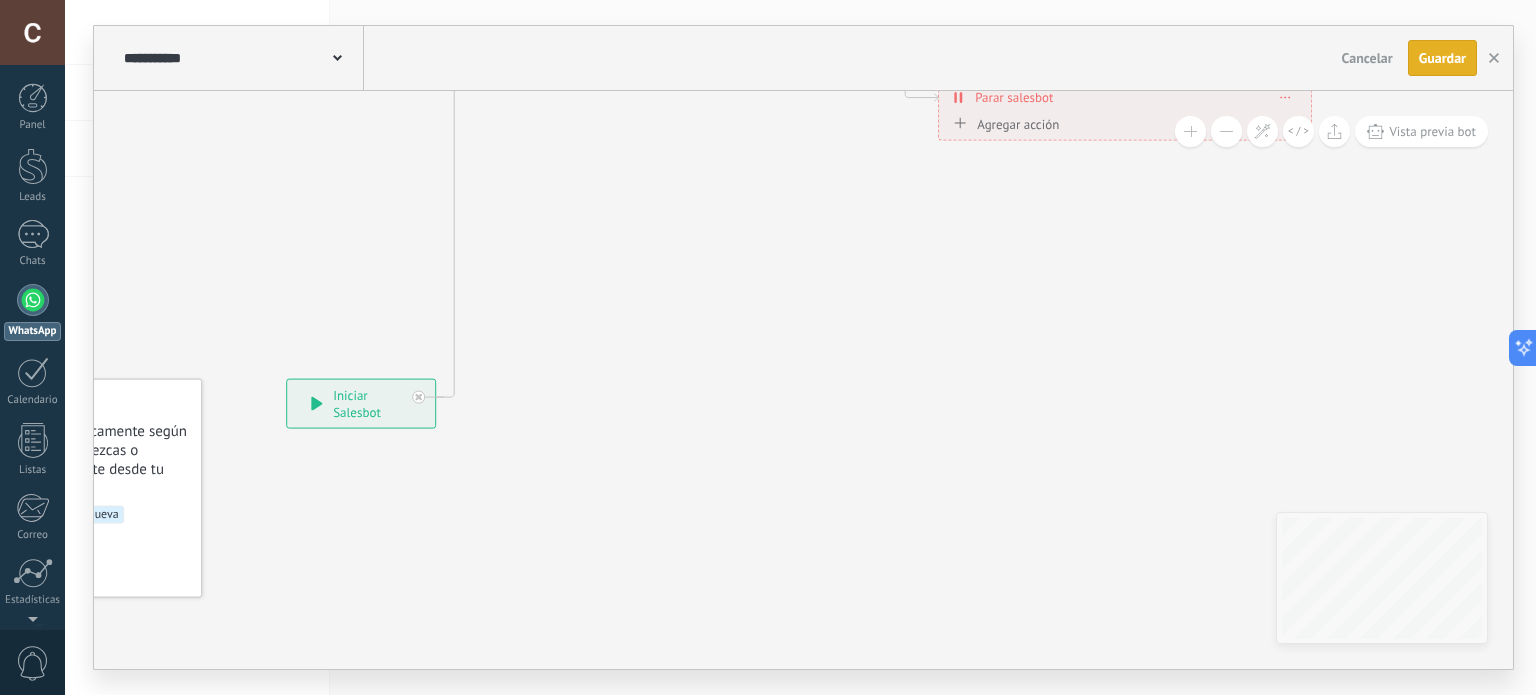 drag, startPoint x: 1012, startPoint y: 299, endPoint x: 625, endPoint y: 491, distance: 432.0104 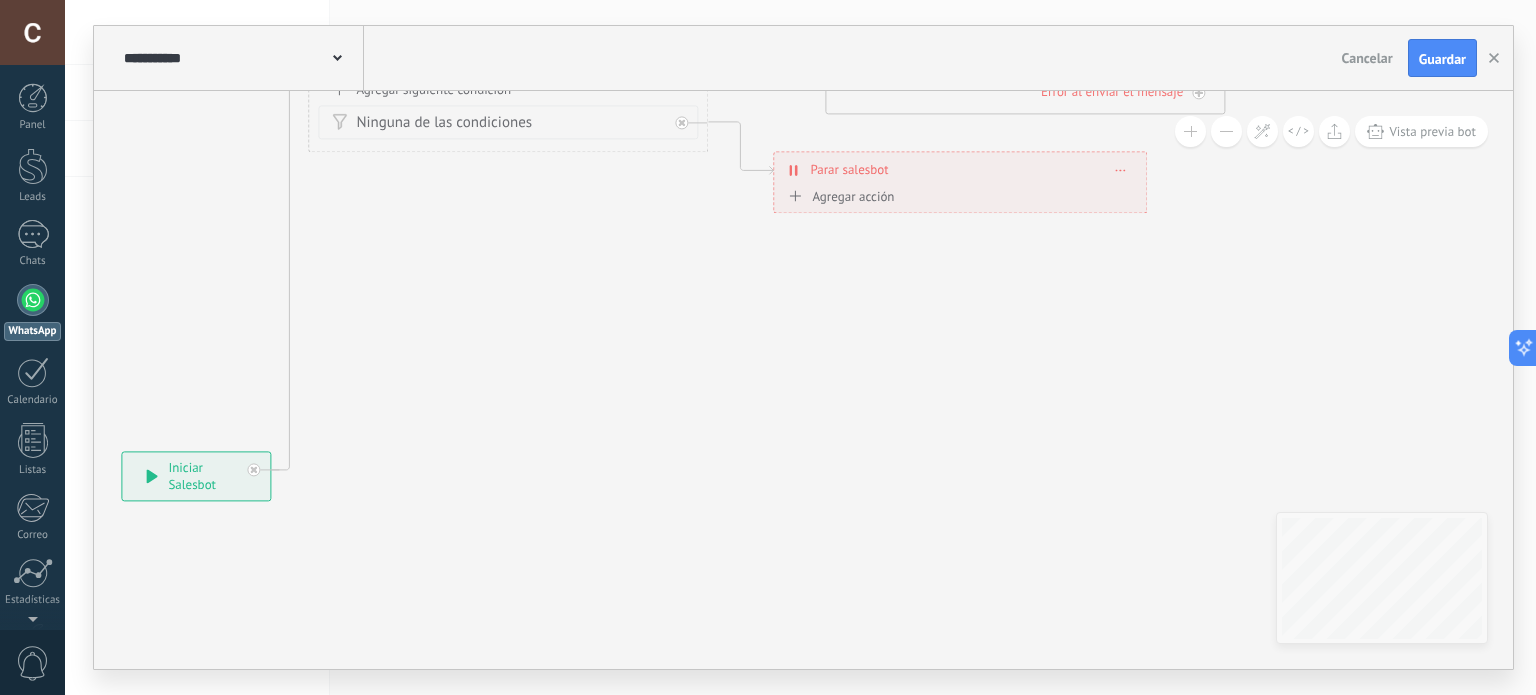 drag, startPoint x: 745, startPoint y: 329, endPoint x: 708, endPoint y: 410, distance: 89.050545 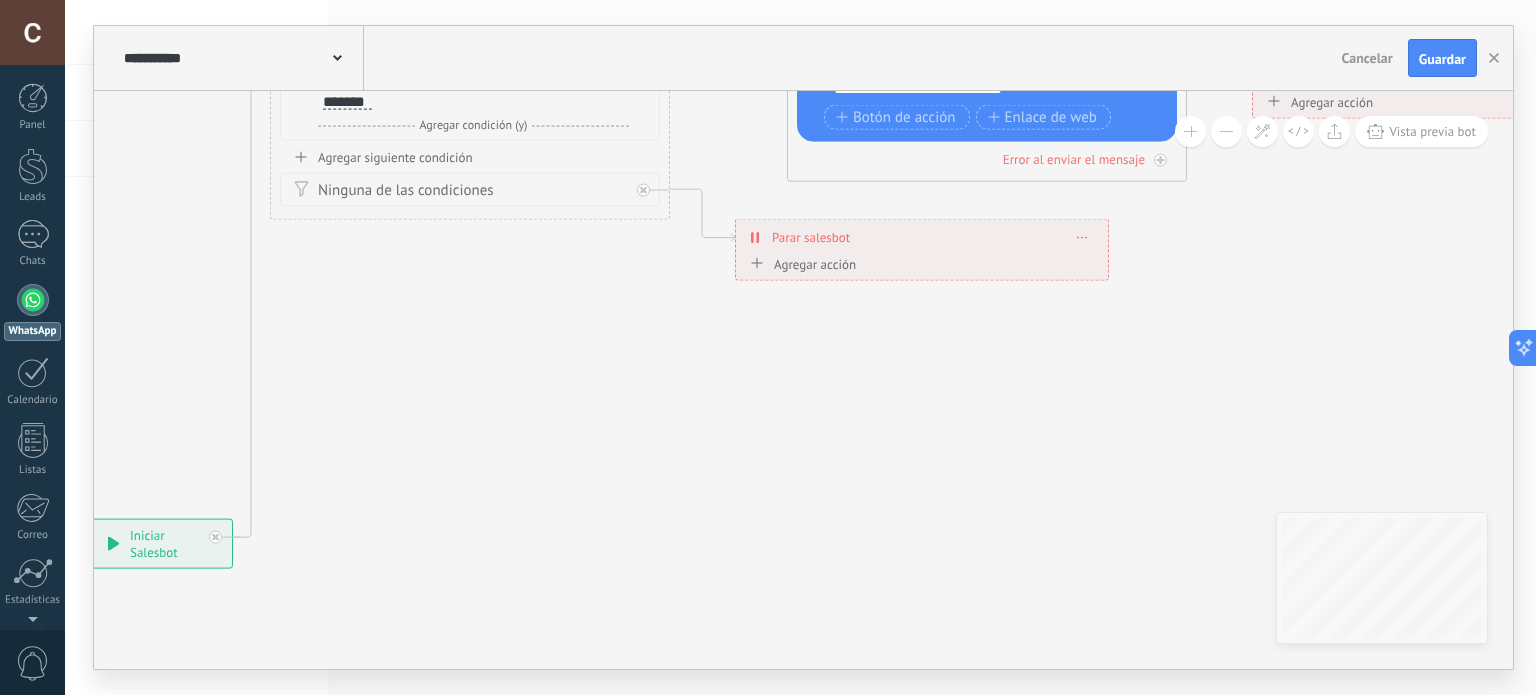 drag, startPoint x: 842, startPoint y: 335, endPoint x: 702, endPoint y: 425, distance: 166.43317 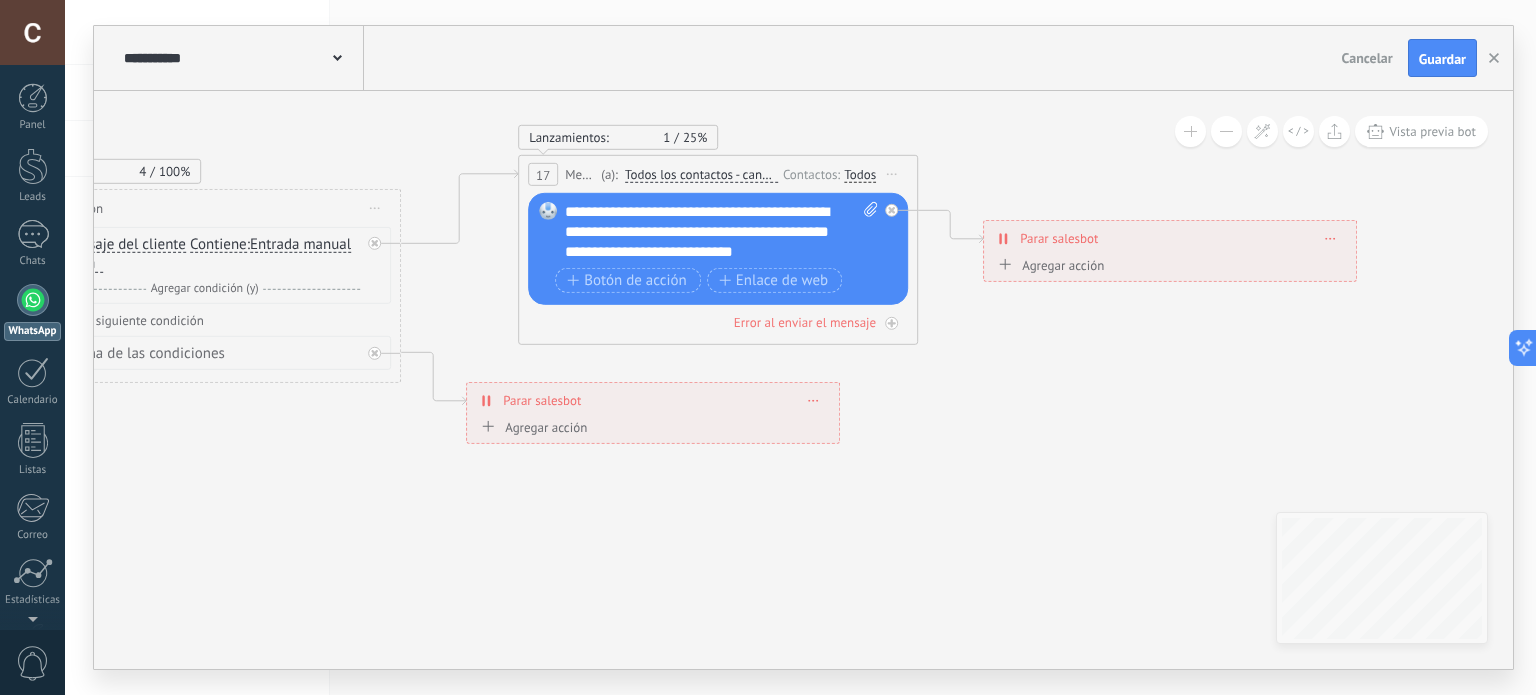 drag, startPoint x: 950, startPoint y: 393, endPoint x: 807, endPoint y: 474, distance: 164.3472 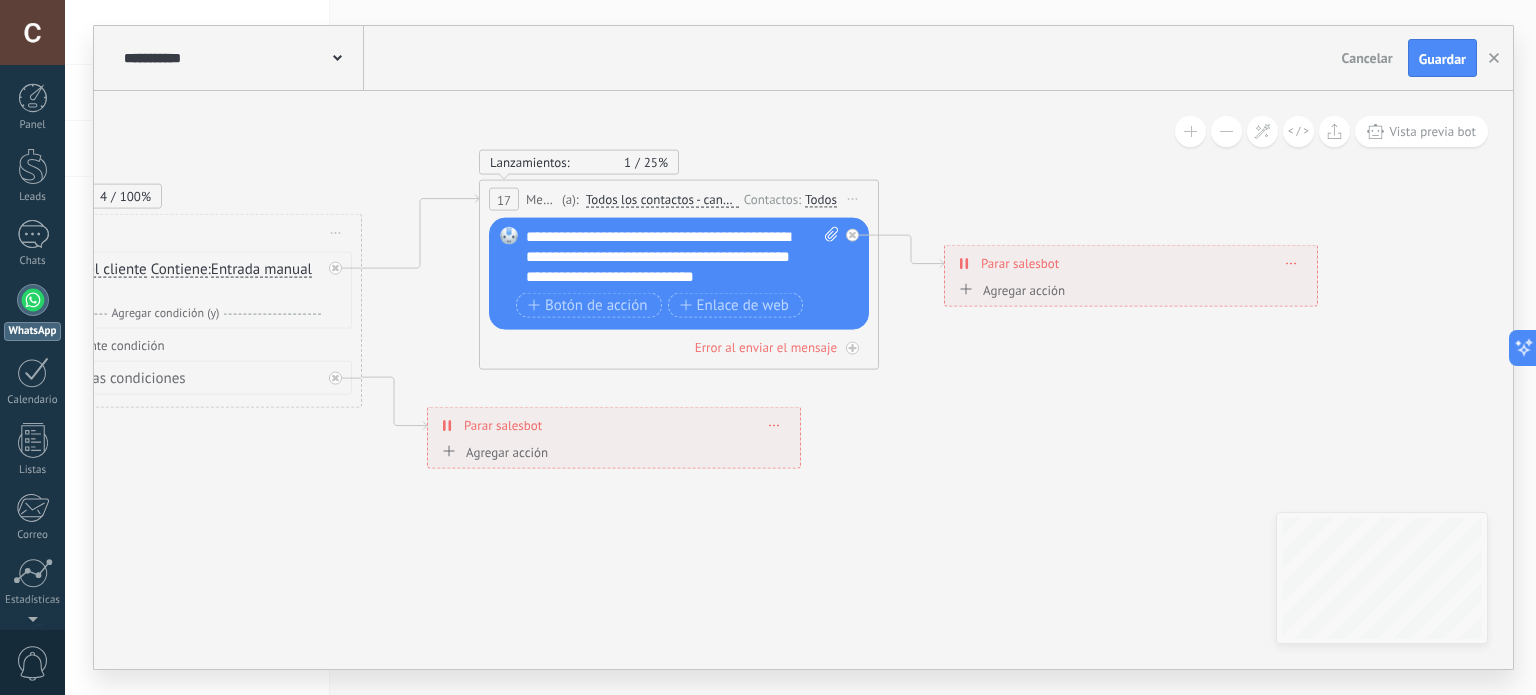 drag, startPoint x: 984, startPoint y: 399, endPoint x: 950, endPoint y: 421, distance: 40.496914 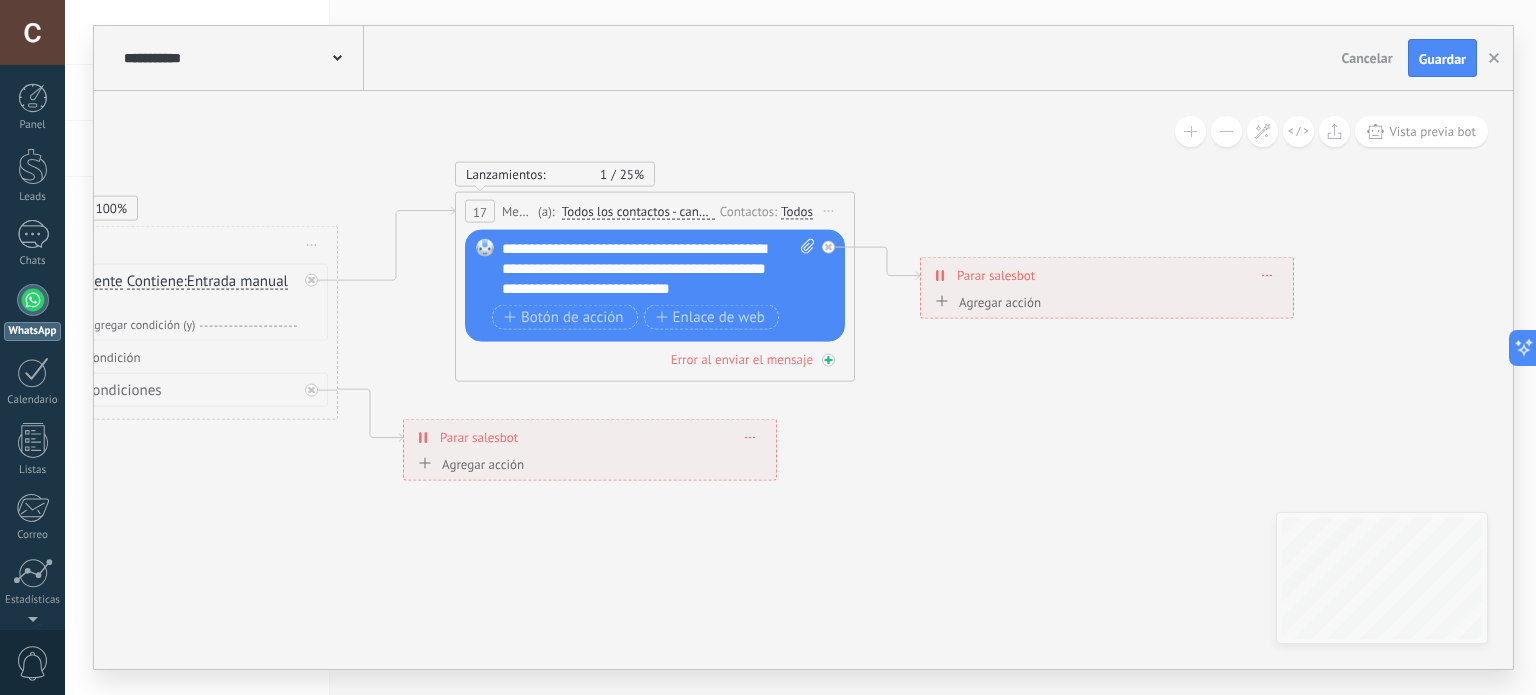click on "Error al enviar el mensaje" at bounding box center (742, 359) 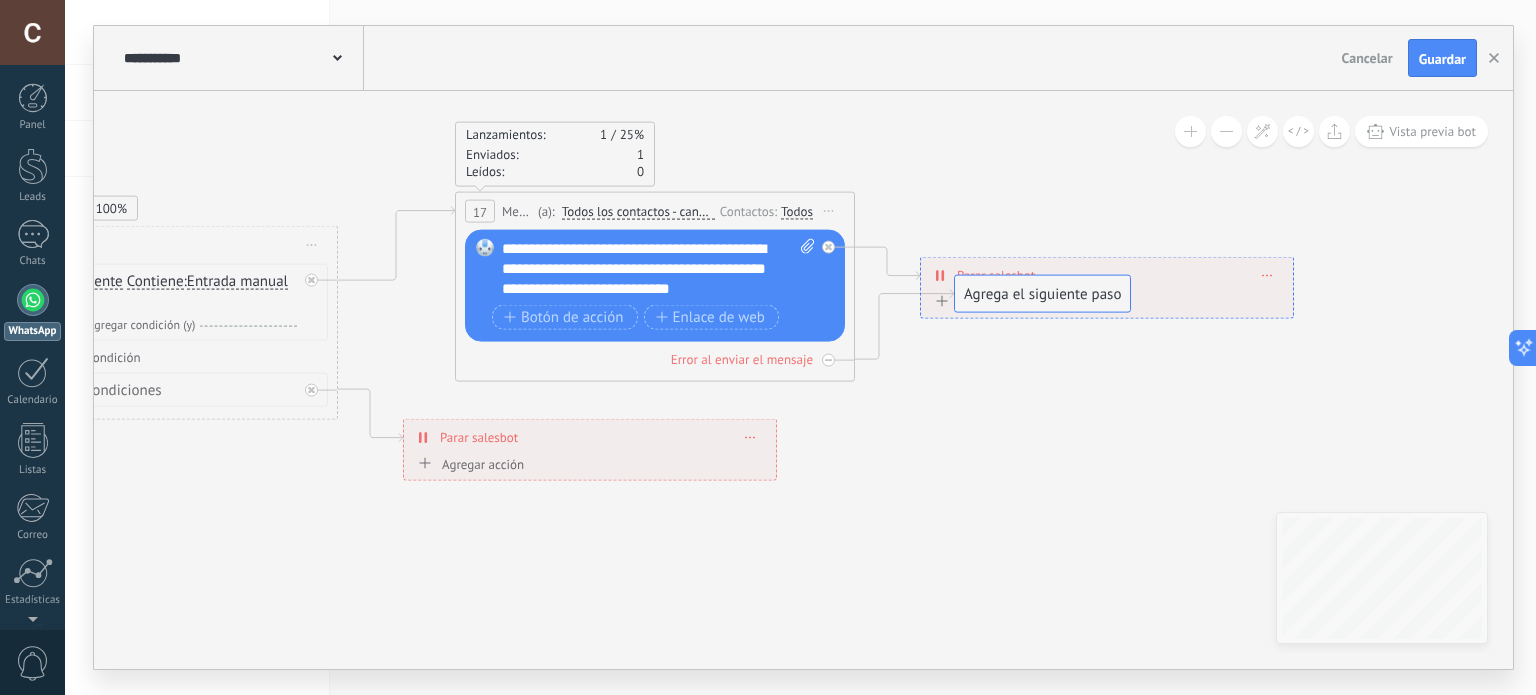drag, startPoint x: 1044, startPoint y: 461, endPoint x: 1078, endPoint y: 291, distance: 173.36667 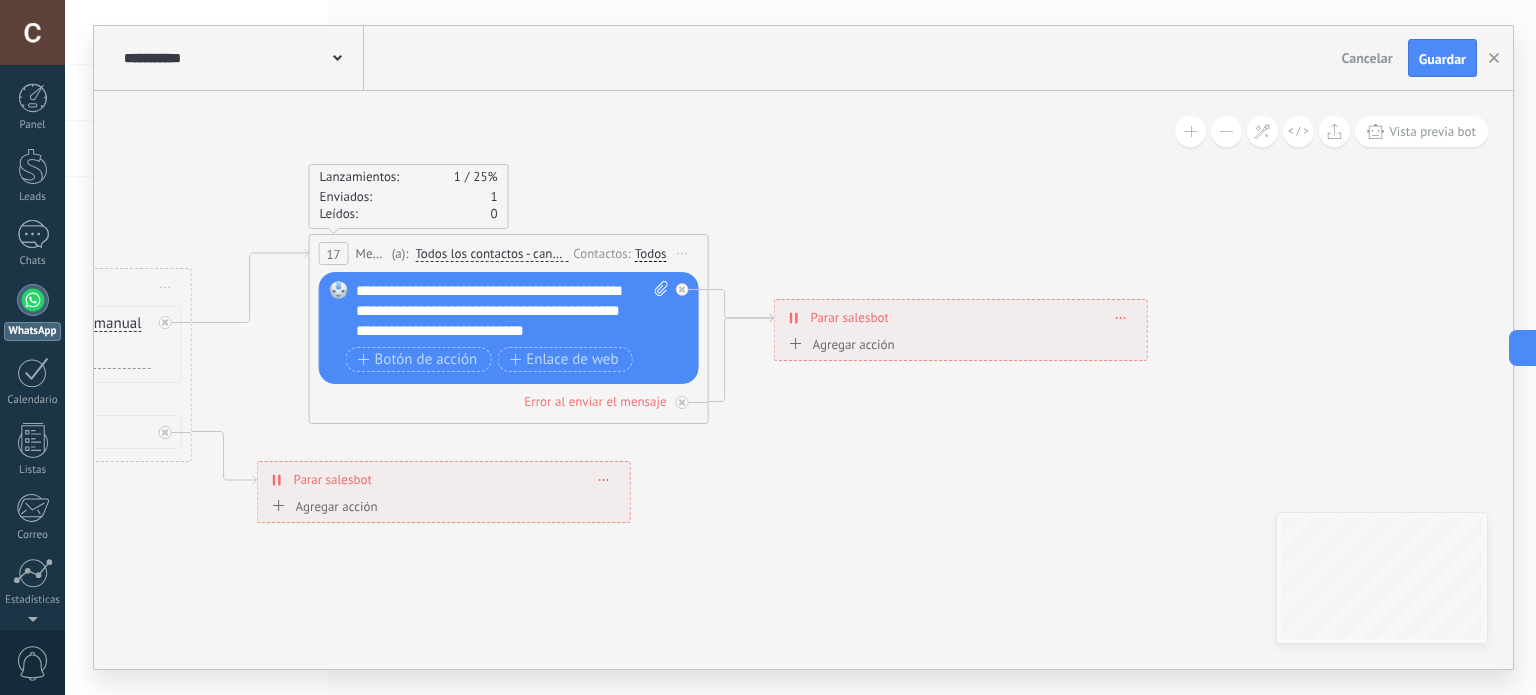 drag, startPoint x: 1091, startPoint y: 411, endPoint x: 950, endPoint y: 454, distance: 147.411 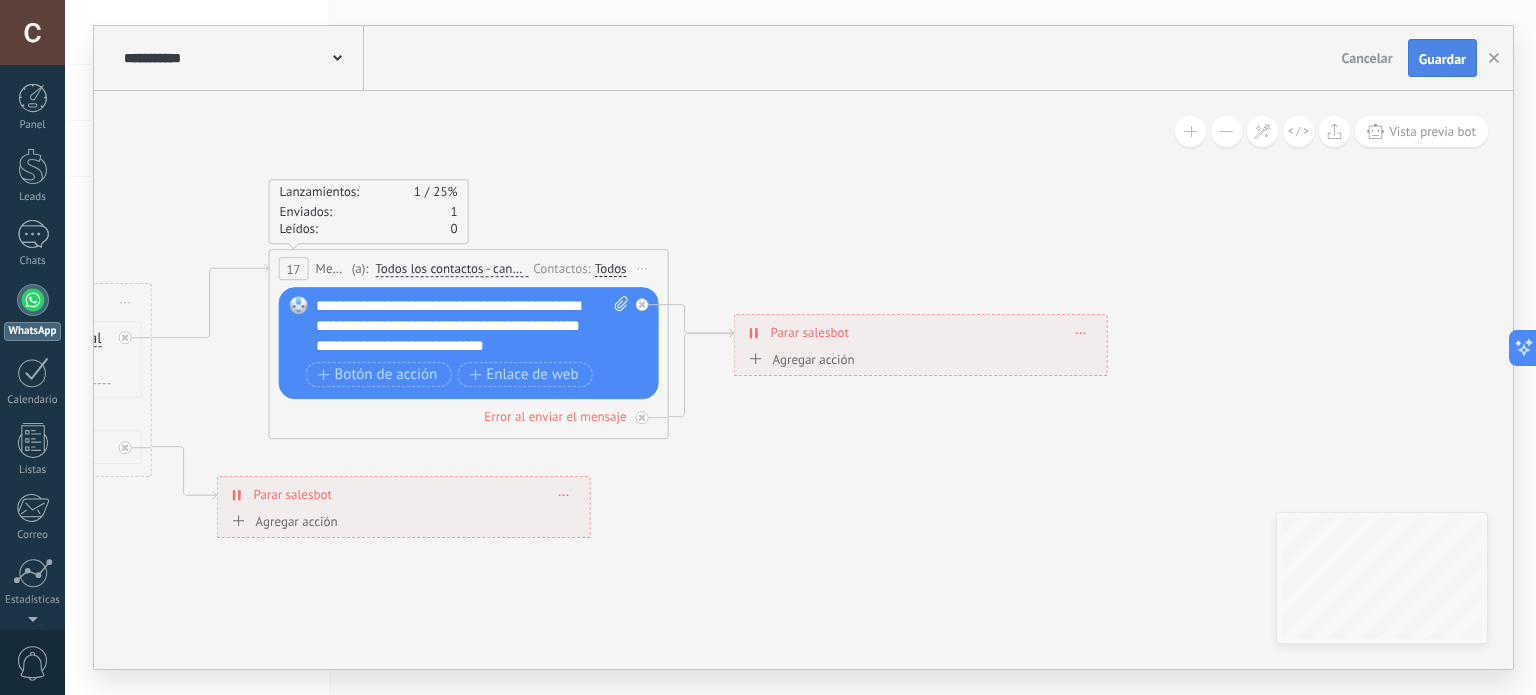 click on "Guardar" at bounding box center (1442, 58) 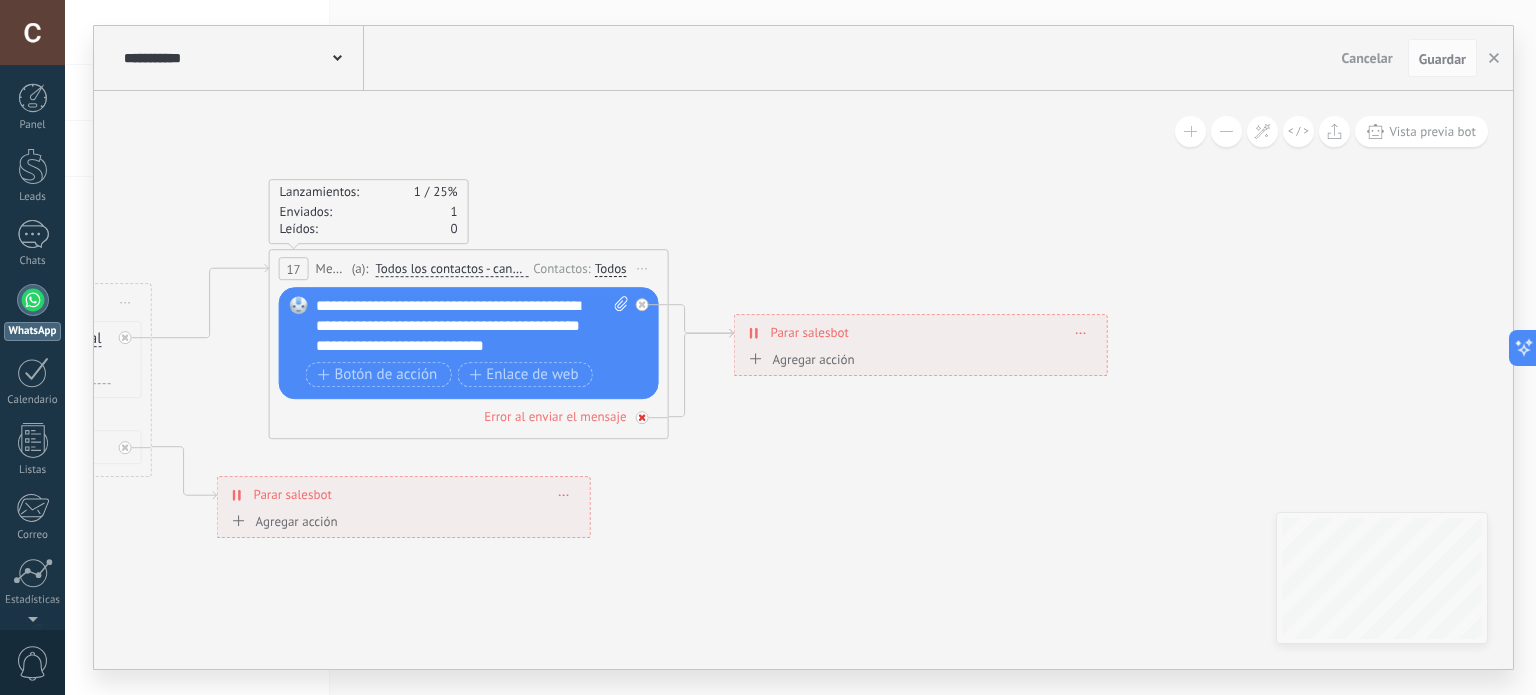 click at bounding box center (642, 417) 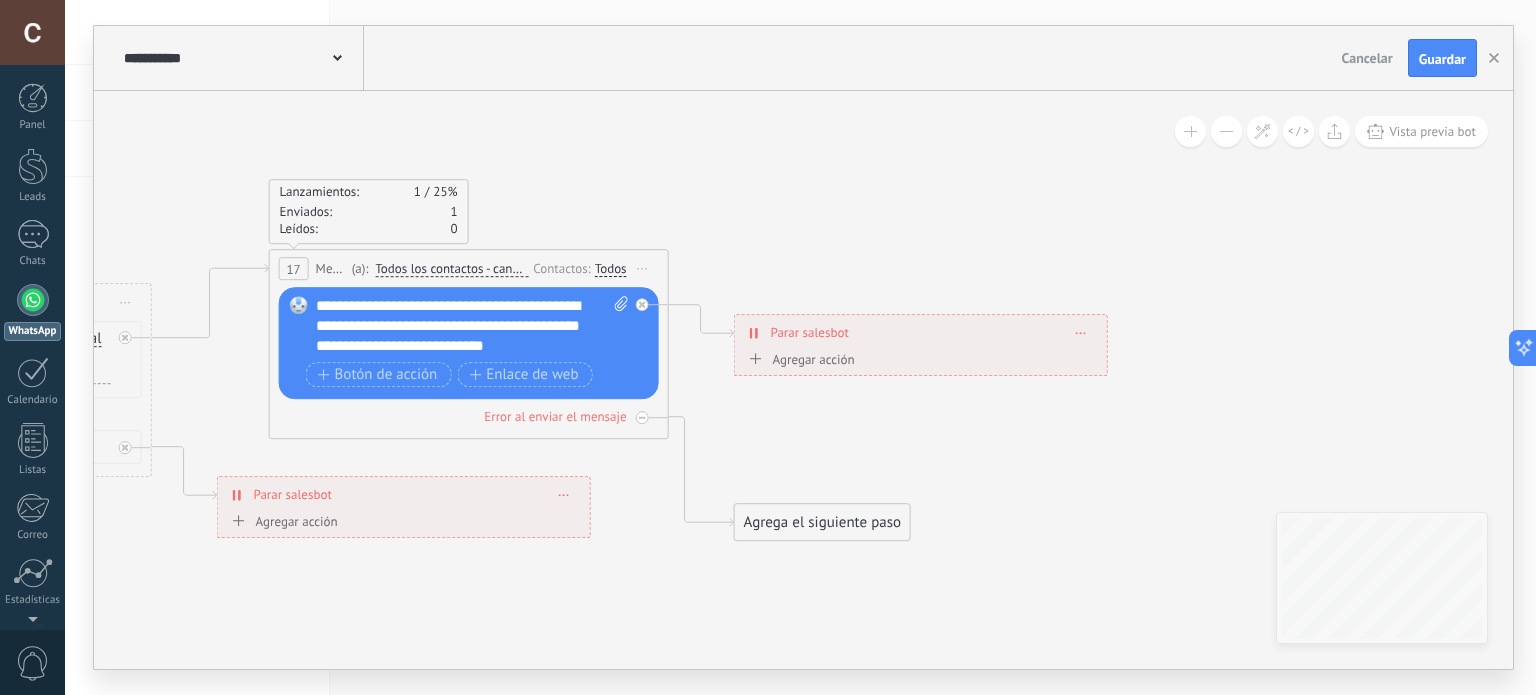 click on "Agrega el siguiente paso" at bounding box center [822, 522] 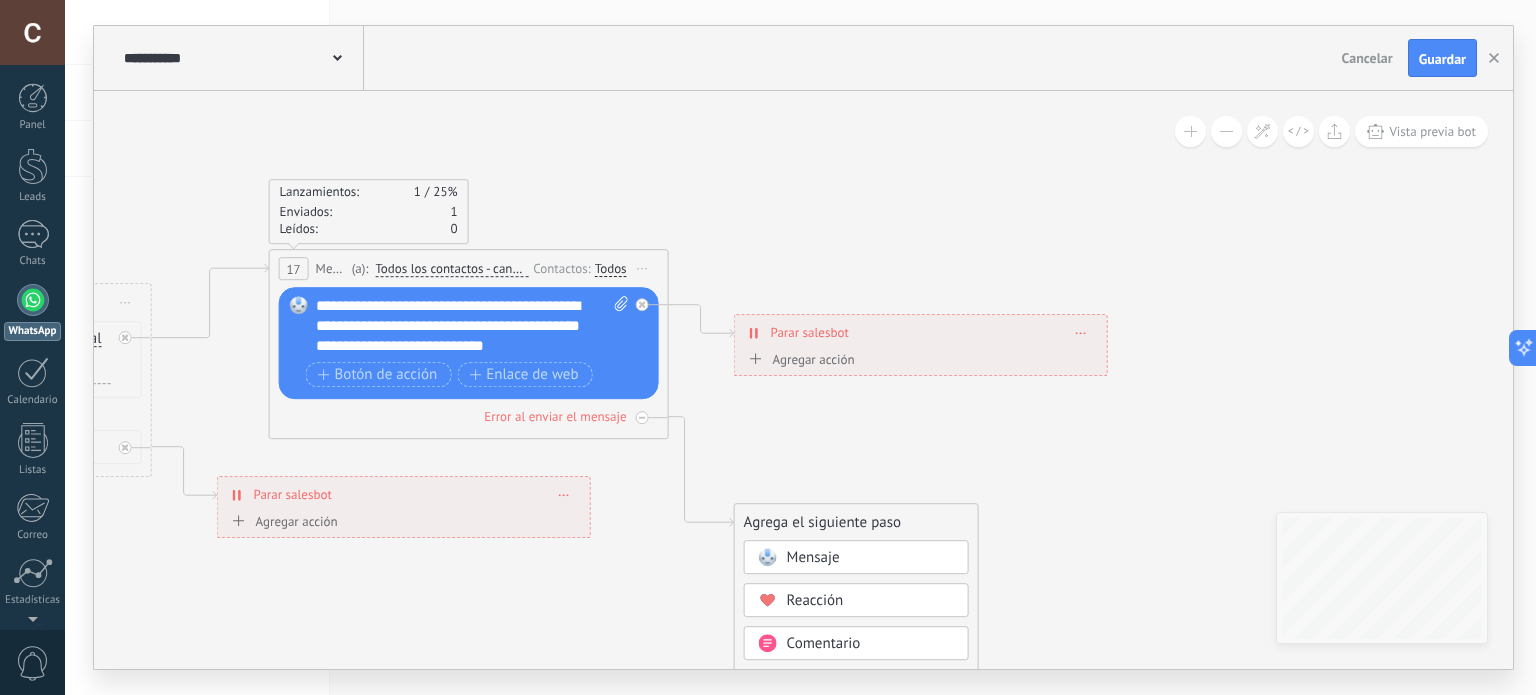 click on "Mensaje" at bounding box center [813, 557] 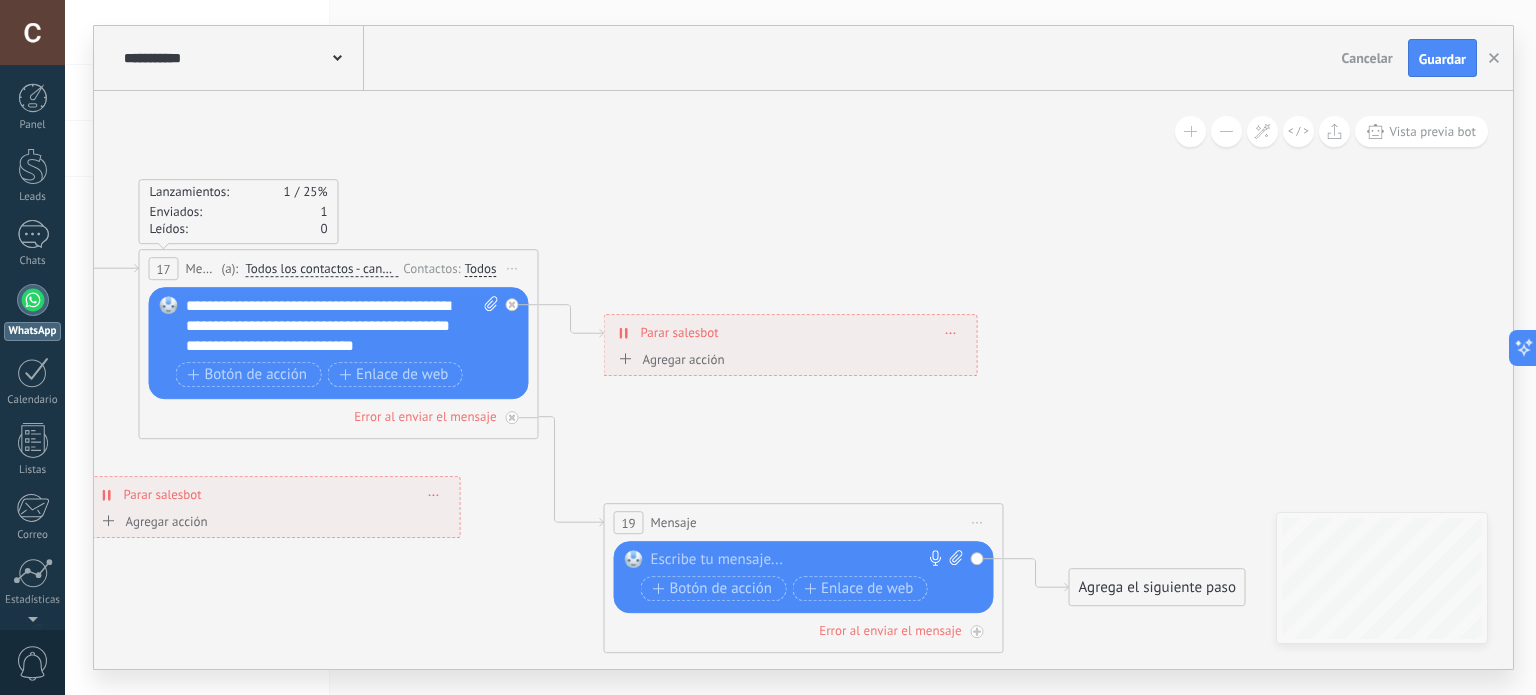 click at bounding box center (799, 560) 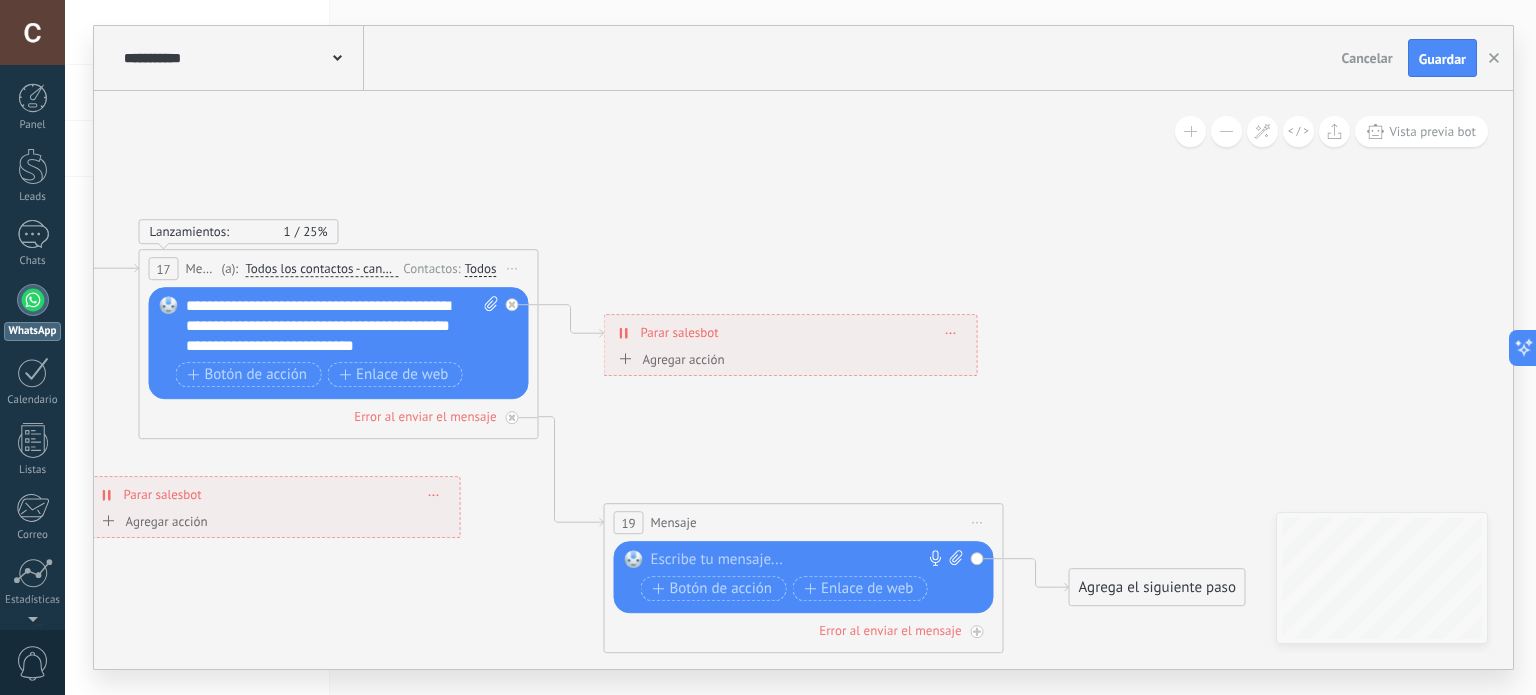 type 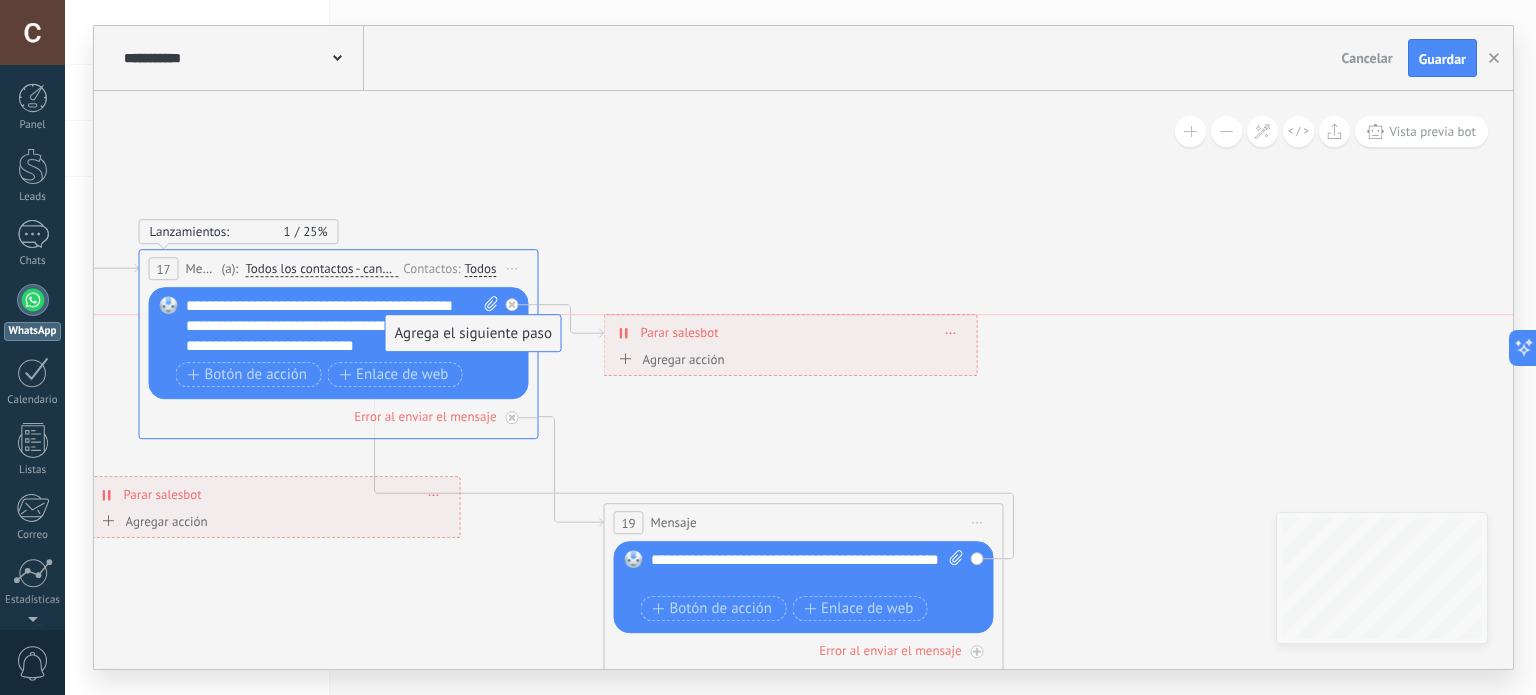 drag, startPoint x: 1132, startPoint y: 595, endPoint x: 449, endPoint y: 335, distance: 730.8139 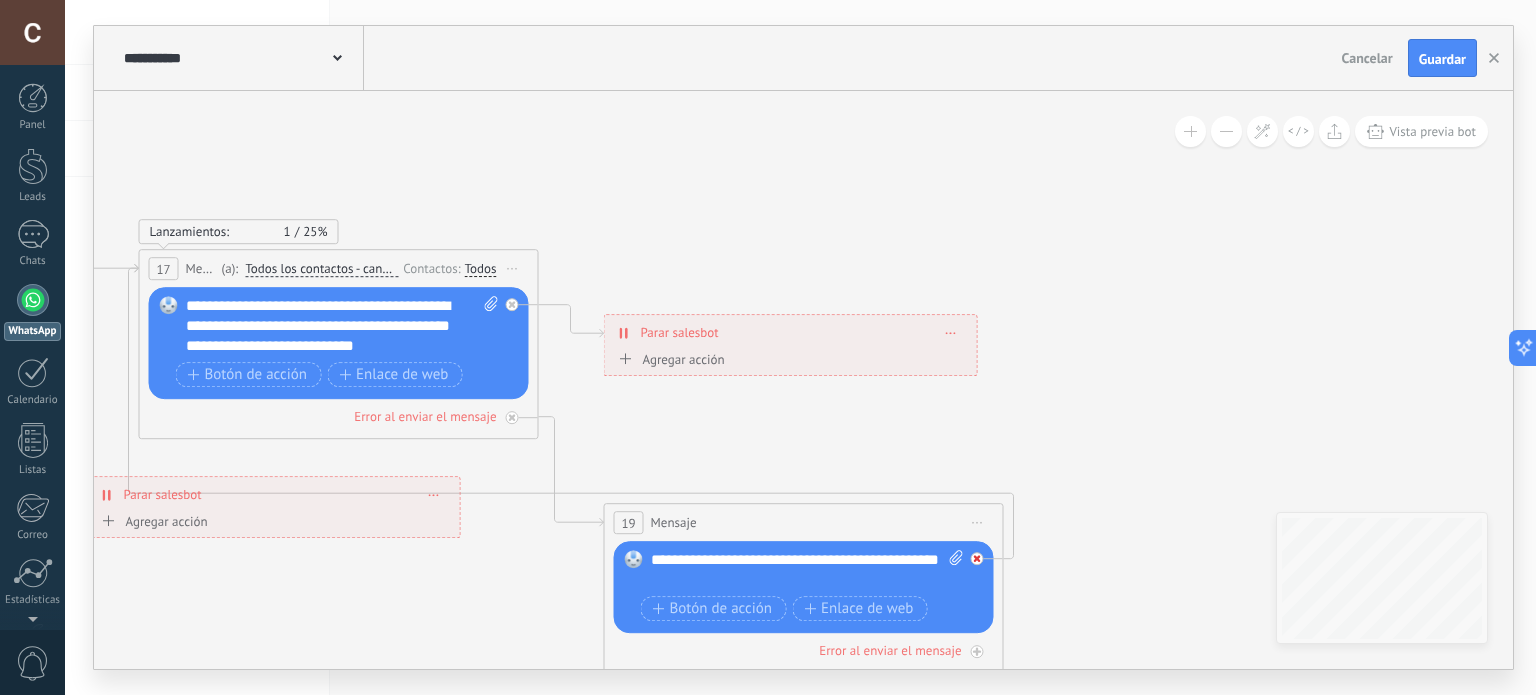 click at bounding box center [982, 553] 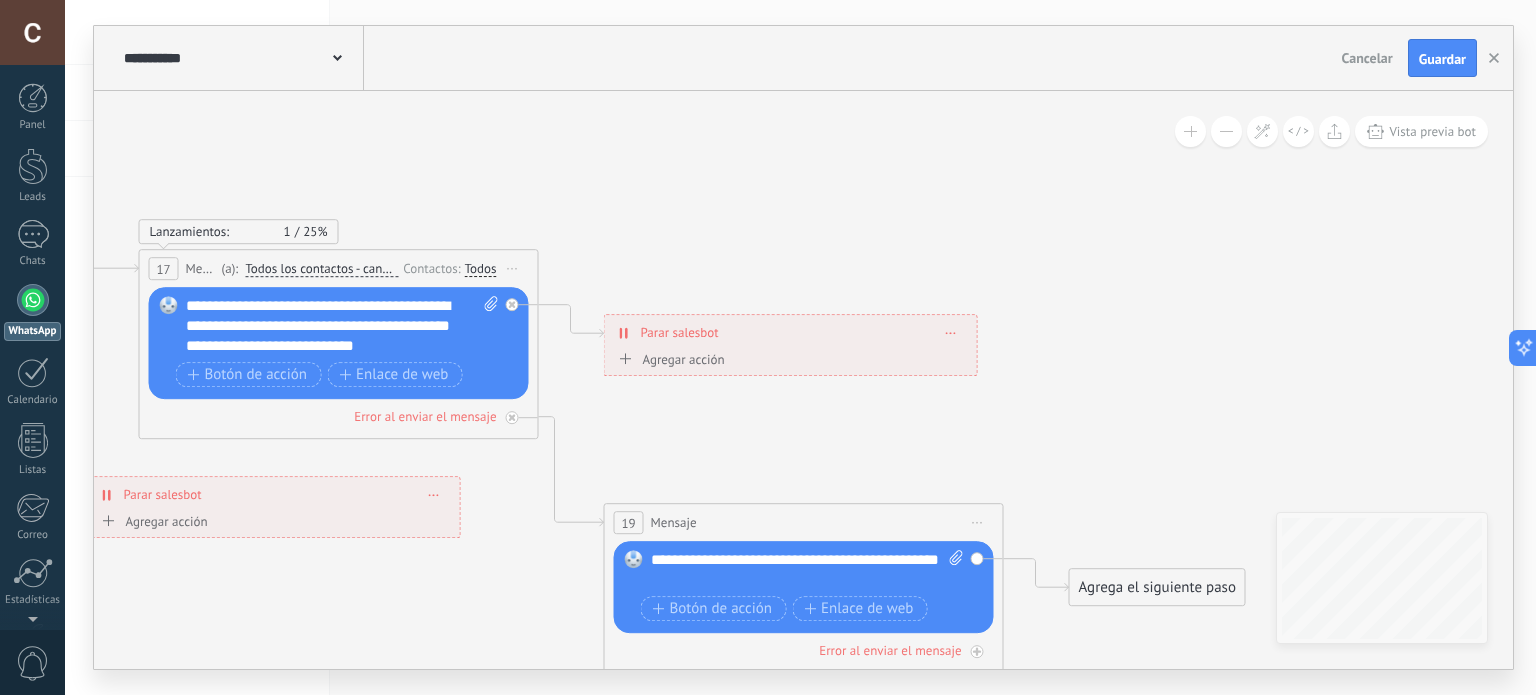 click on "Agrega el siguiente paso" at bounding box center (1157, 587) 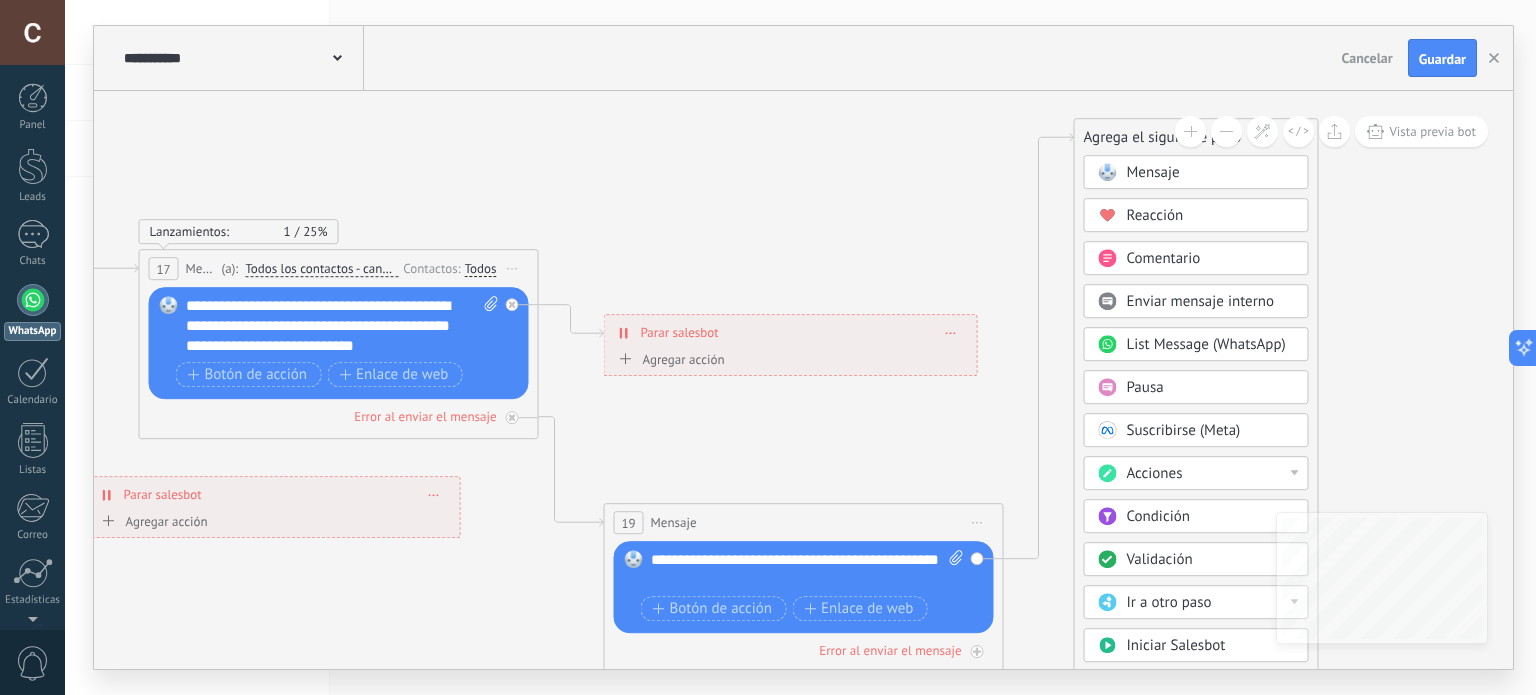 drag, startPoint x: 1137, startPoint y: 589, endPoint x: 1143, endPoint y: 139, distance: 450.04 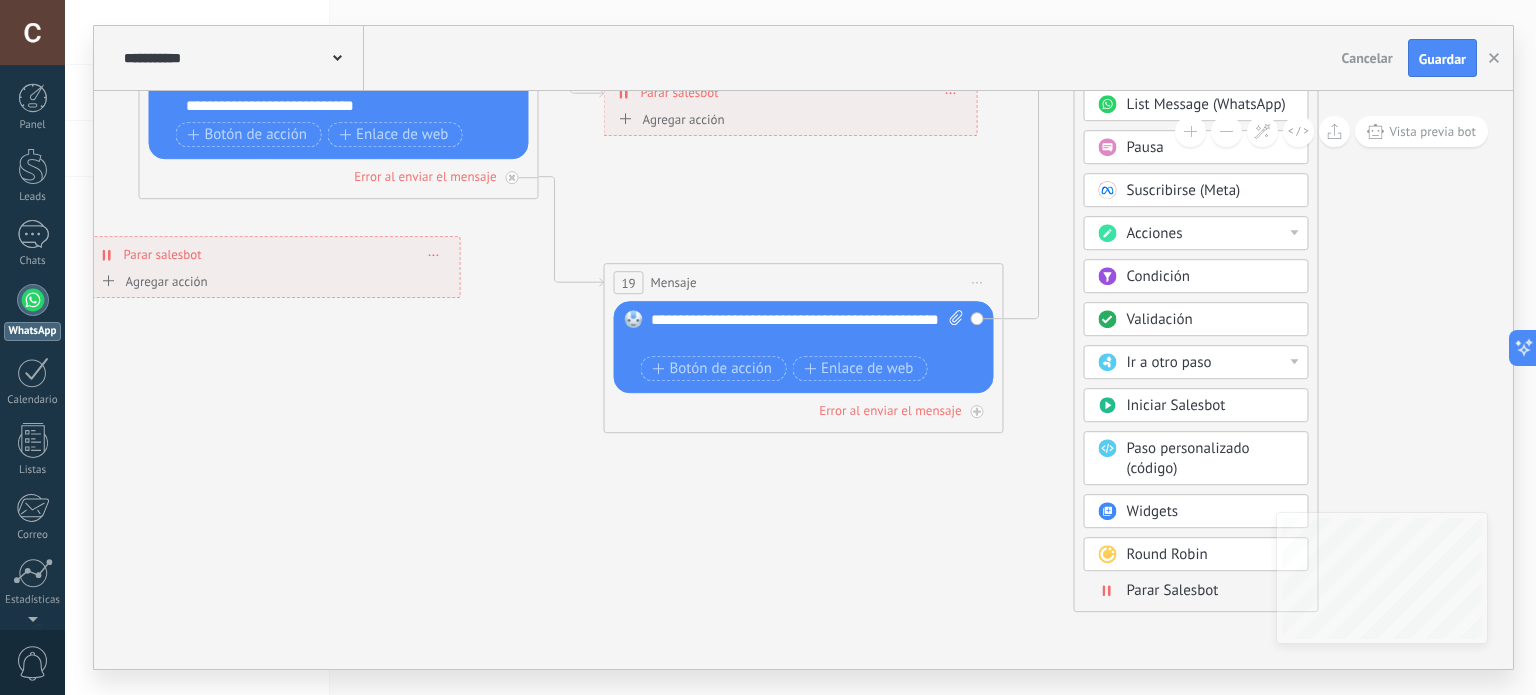 click on "Parar Salesbot" at bounding box center [1173, 590] 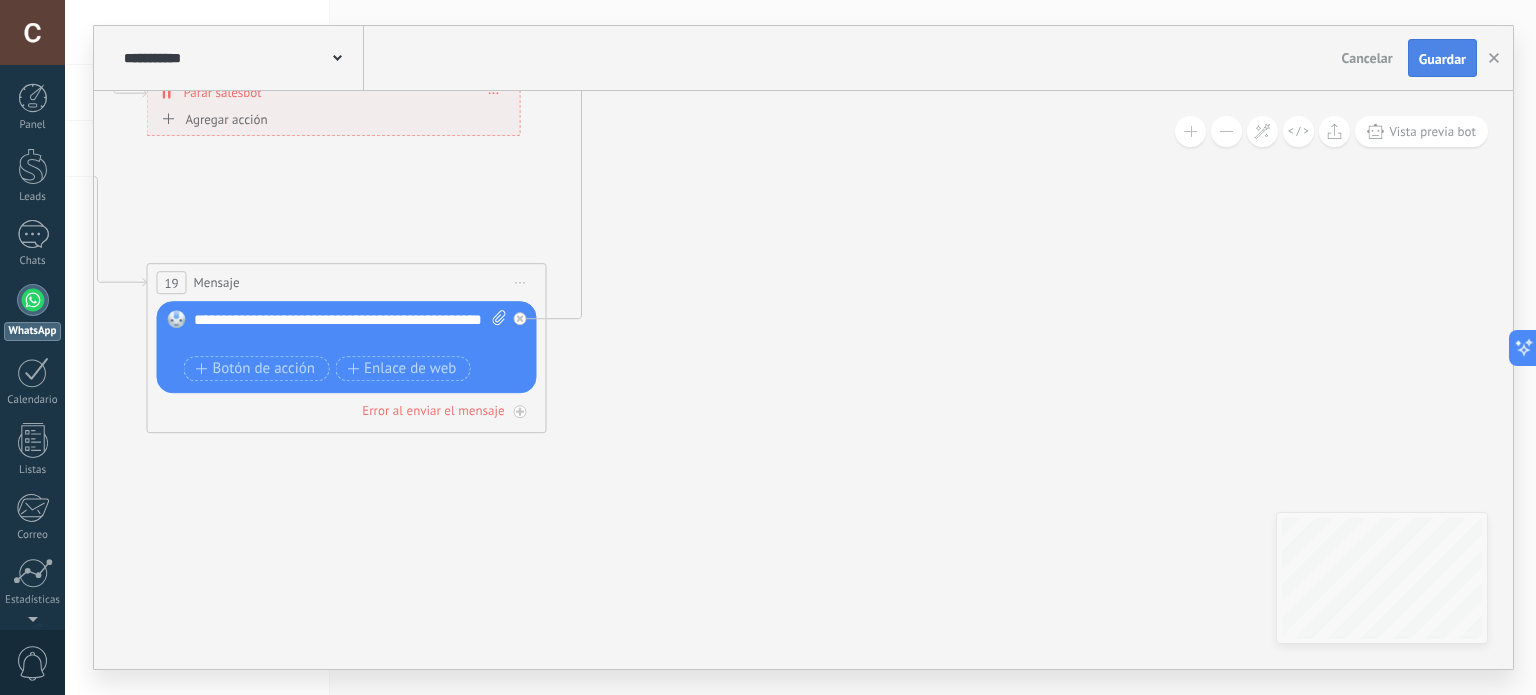 click on "Guardar" at bounding box center [1442, 58] 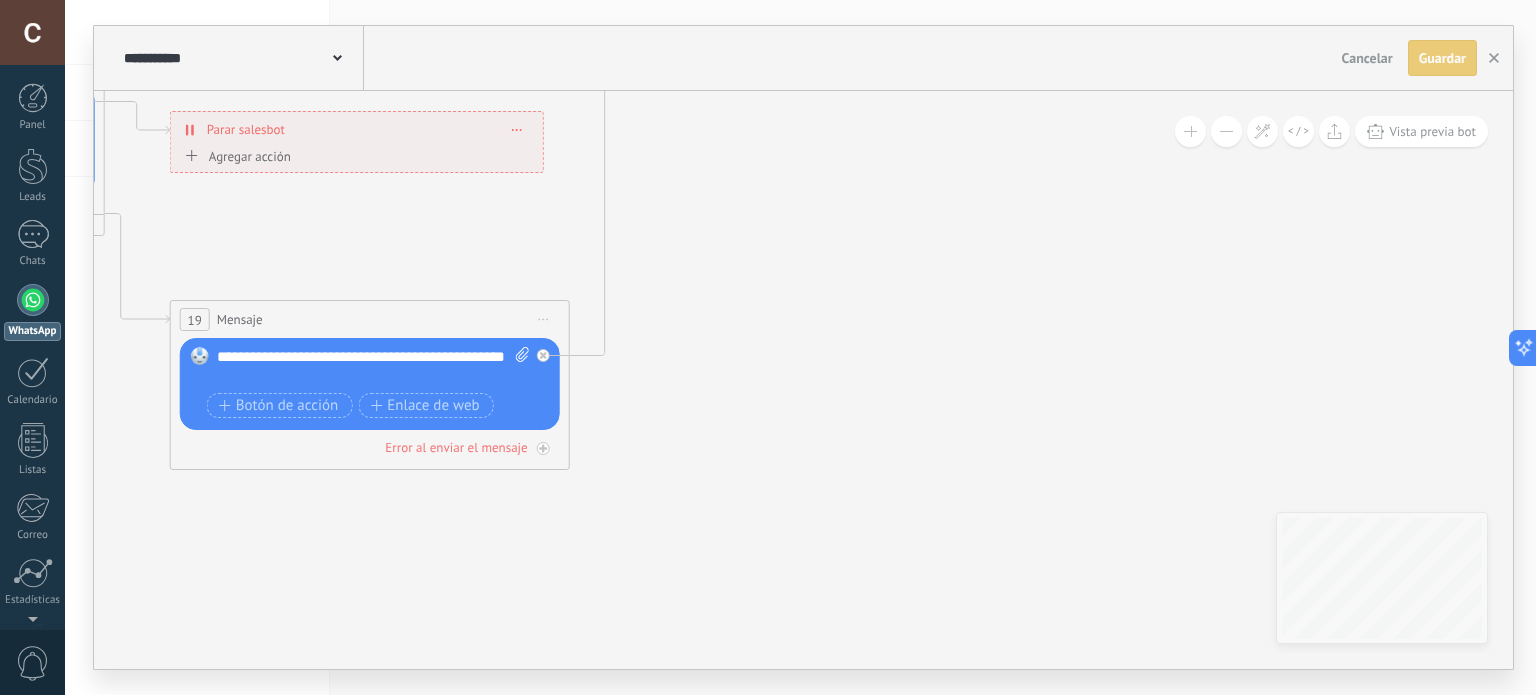 drag, startPoint x: 758, startPoint y: 283, endPoint x: 857, endPoint y: 419, distance: 168.21712 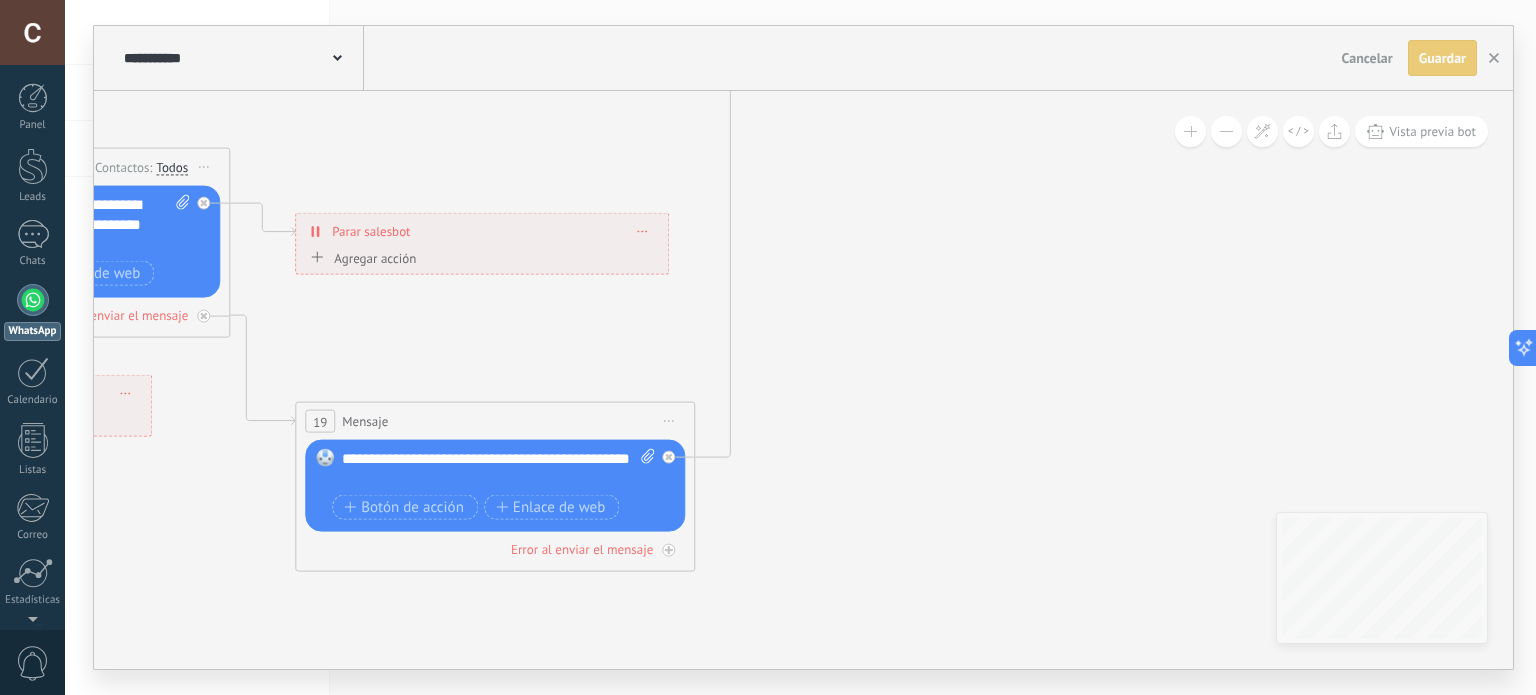 drag, startPoint x: 809, startPoint y: 349, endPoint x: 980, endPoint y: 331, distance: 171.94476 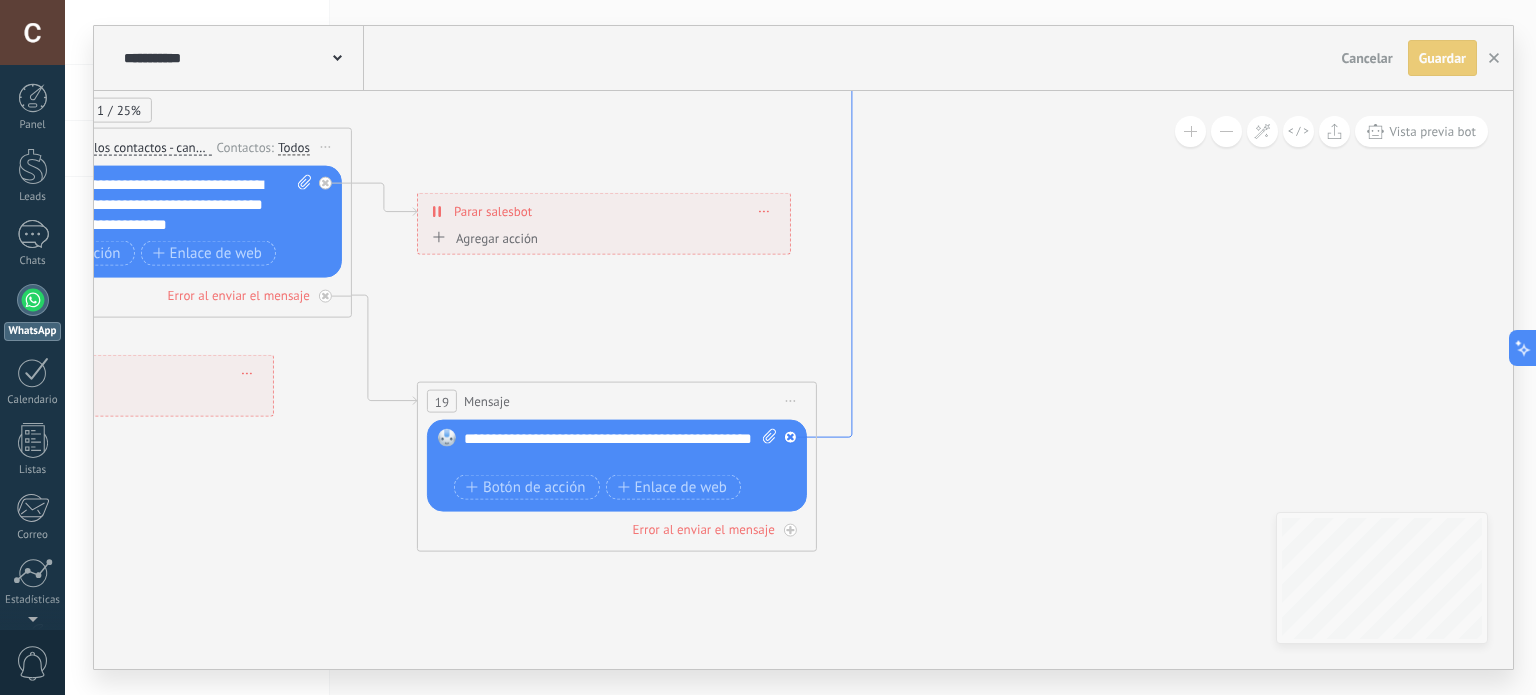 drag, startPoint x: 847, startPoint y: 377, endPoint x: 1068, endPoint y: 253, distance: 253.41074 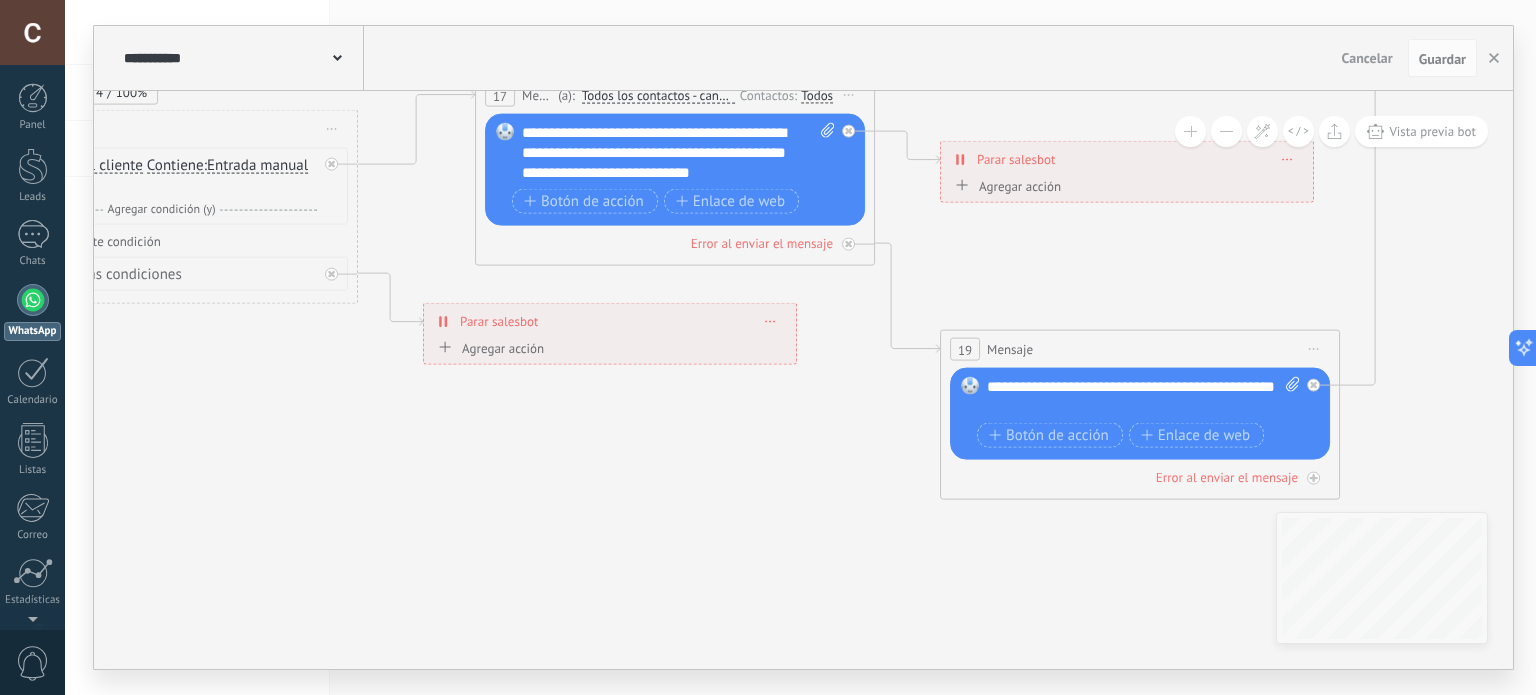 drag, startPoint x: 420, startPoint y: 340, endPoint x: 712, endPoint y: 416, distance: 301.72836 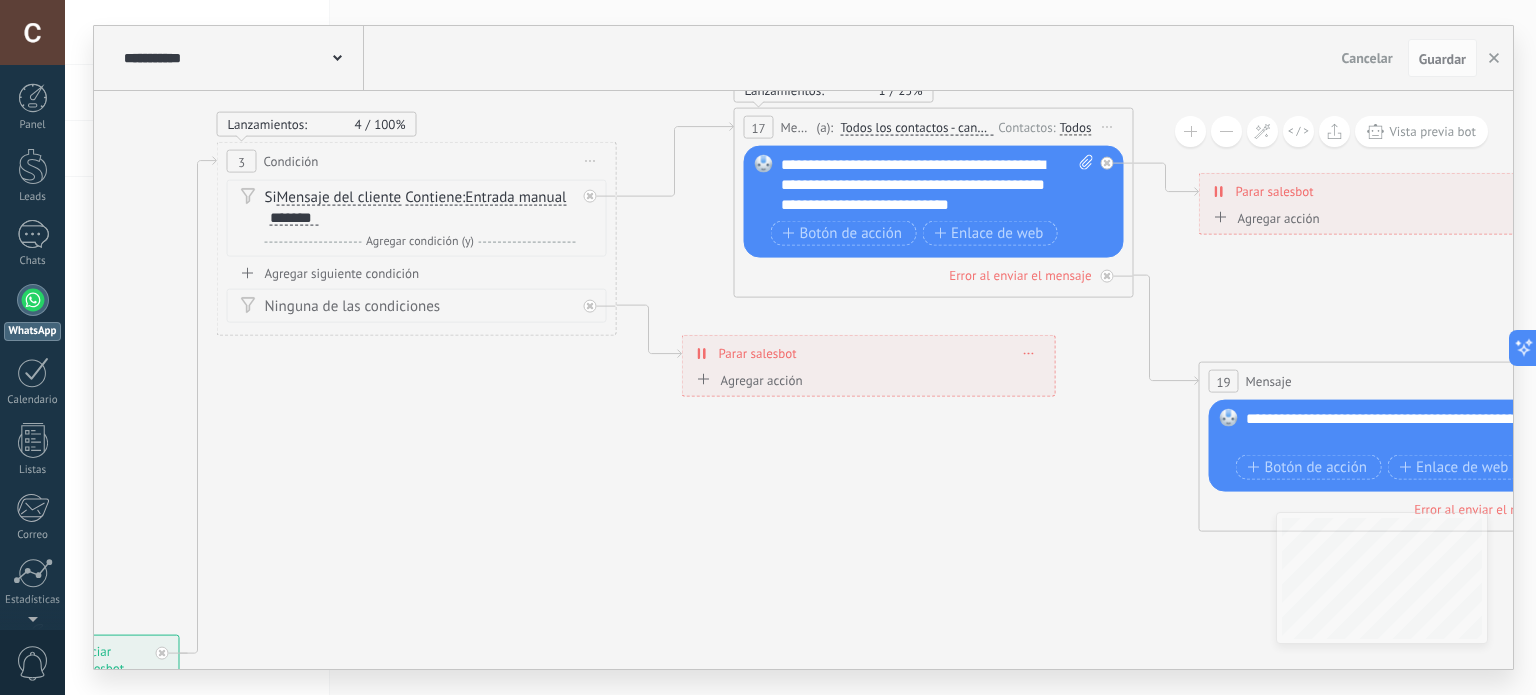drag, startPoint x: 564, startPoint y: 438, endPoint x: 813, endPoint y: 470, distance: 251.0478 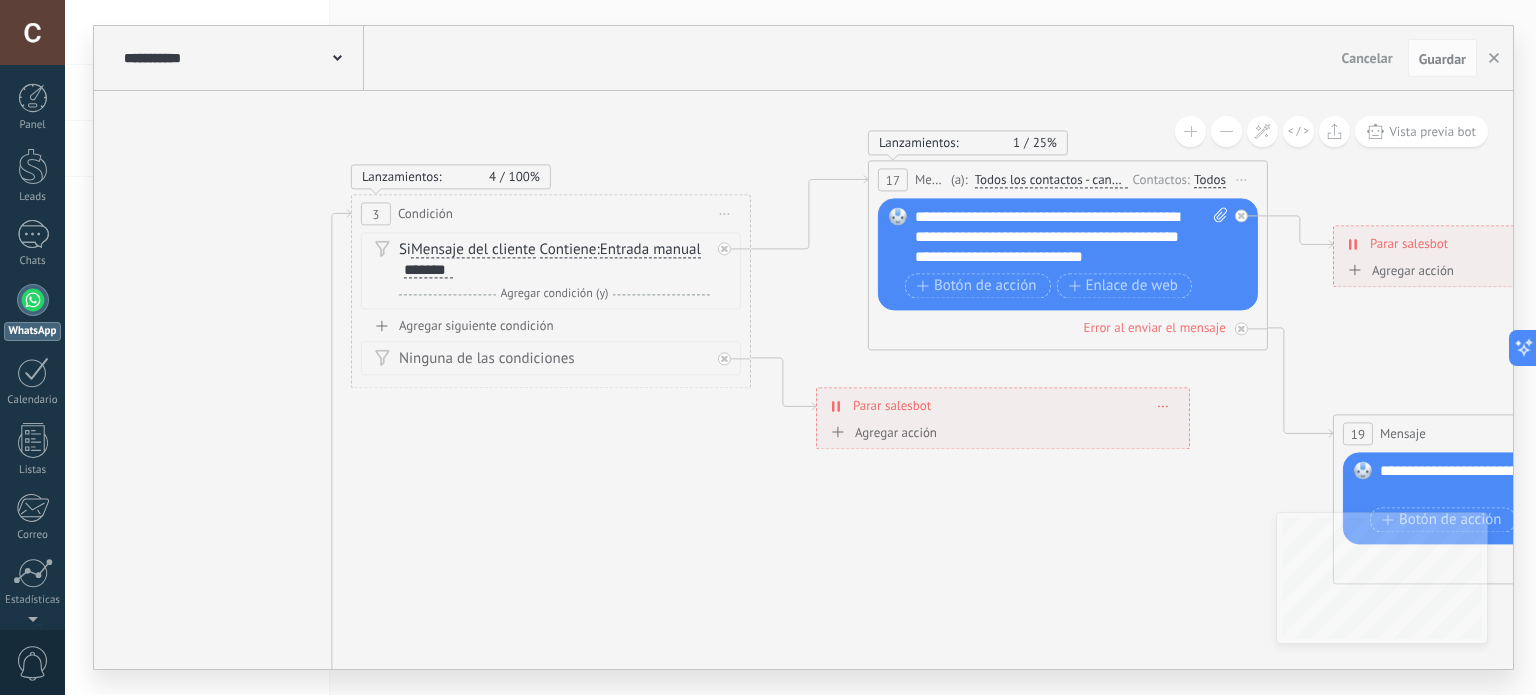 drag, startPoint x: 571, startPoint y: 467, endPoint x: 721, endPoint y: 555, distance: 173.90802 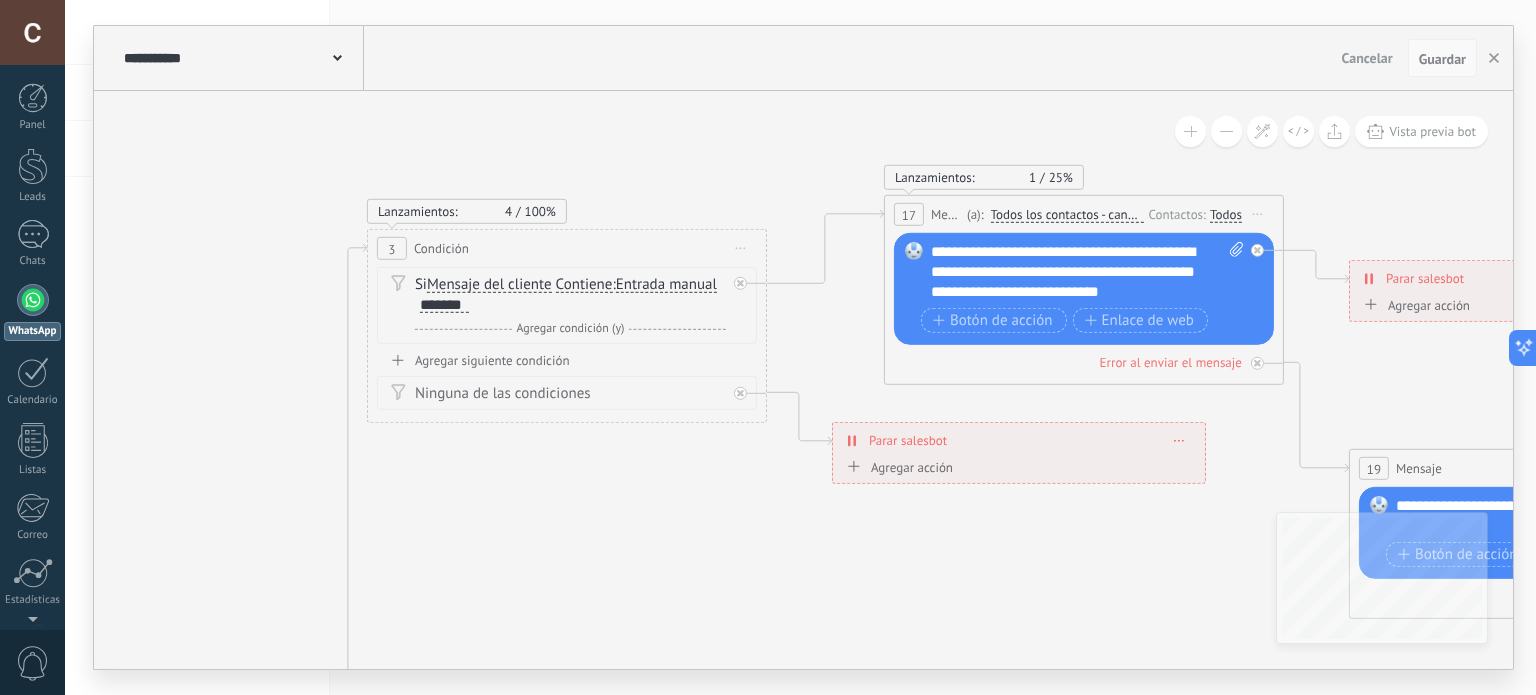 click on "Guardar" at bounding box center (1442, 59) 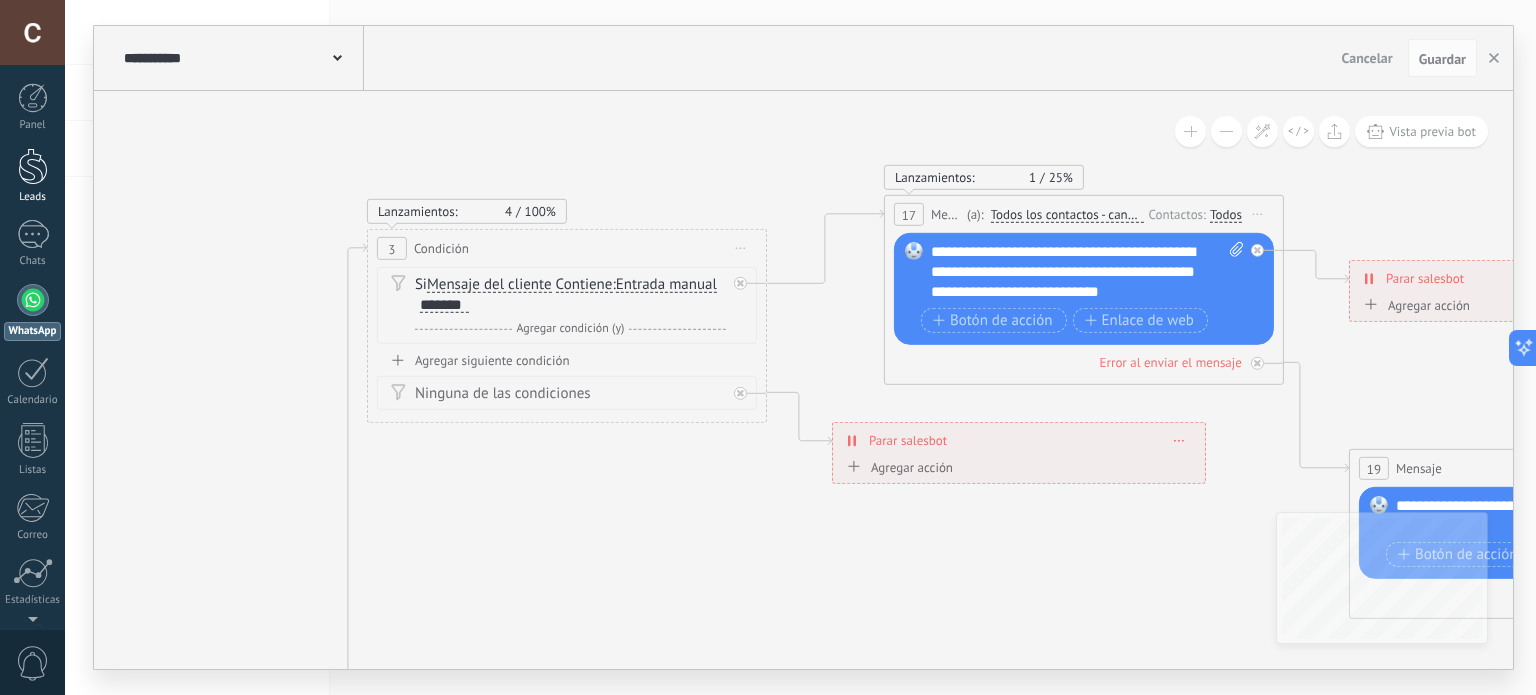 click at bounding box center (33, 166) 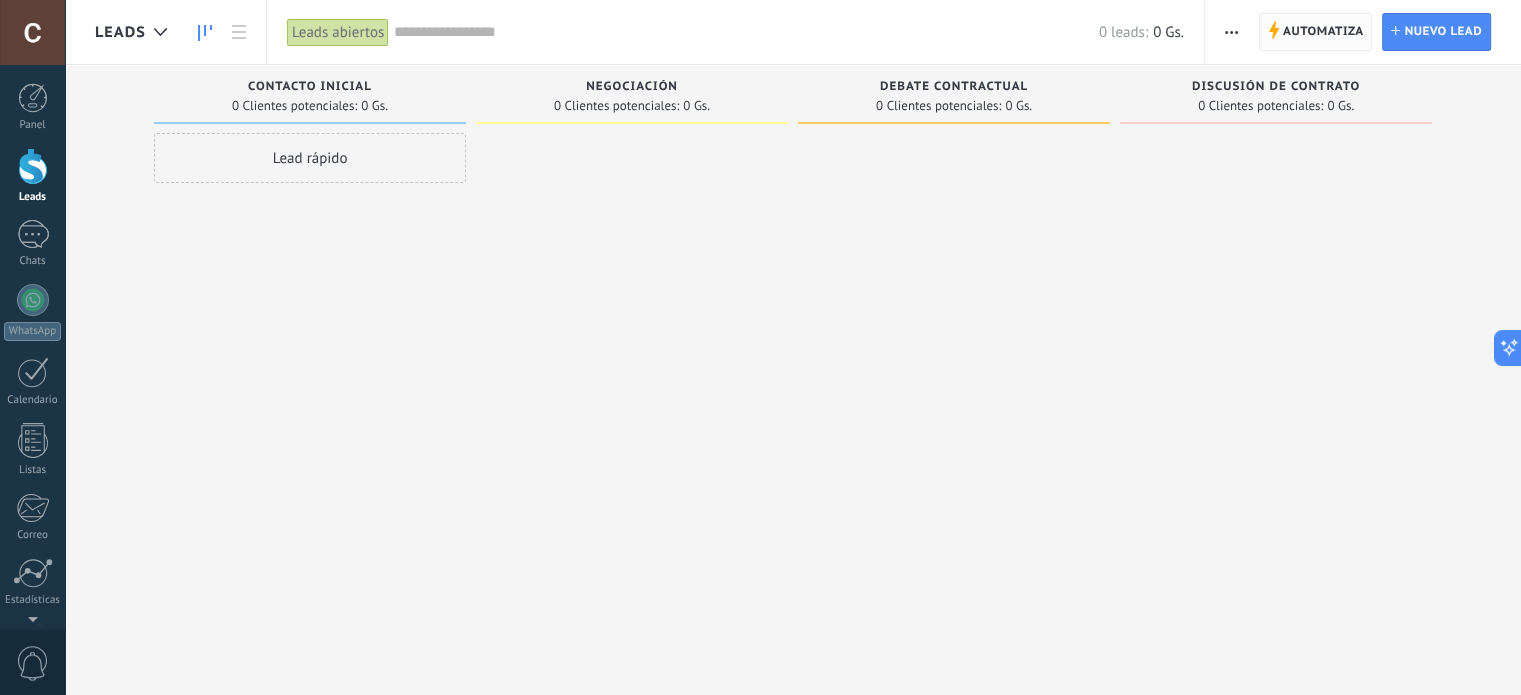 click on "Automatiza Automatiza" at bounding box center (1316, 32) 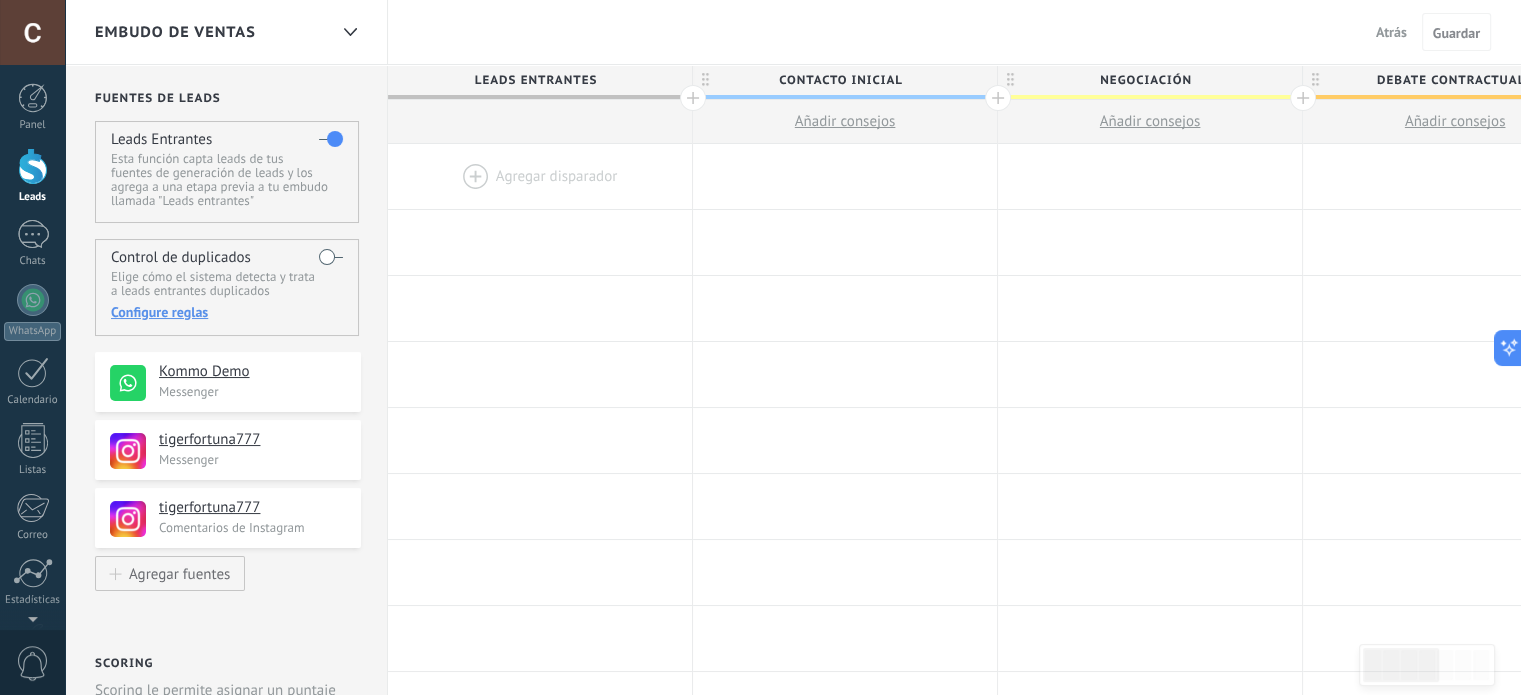 click at bounding box center [540, 176] 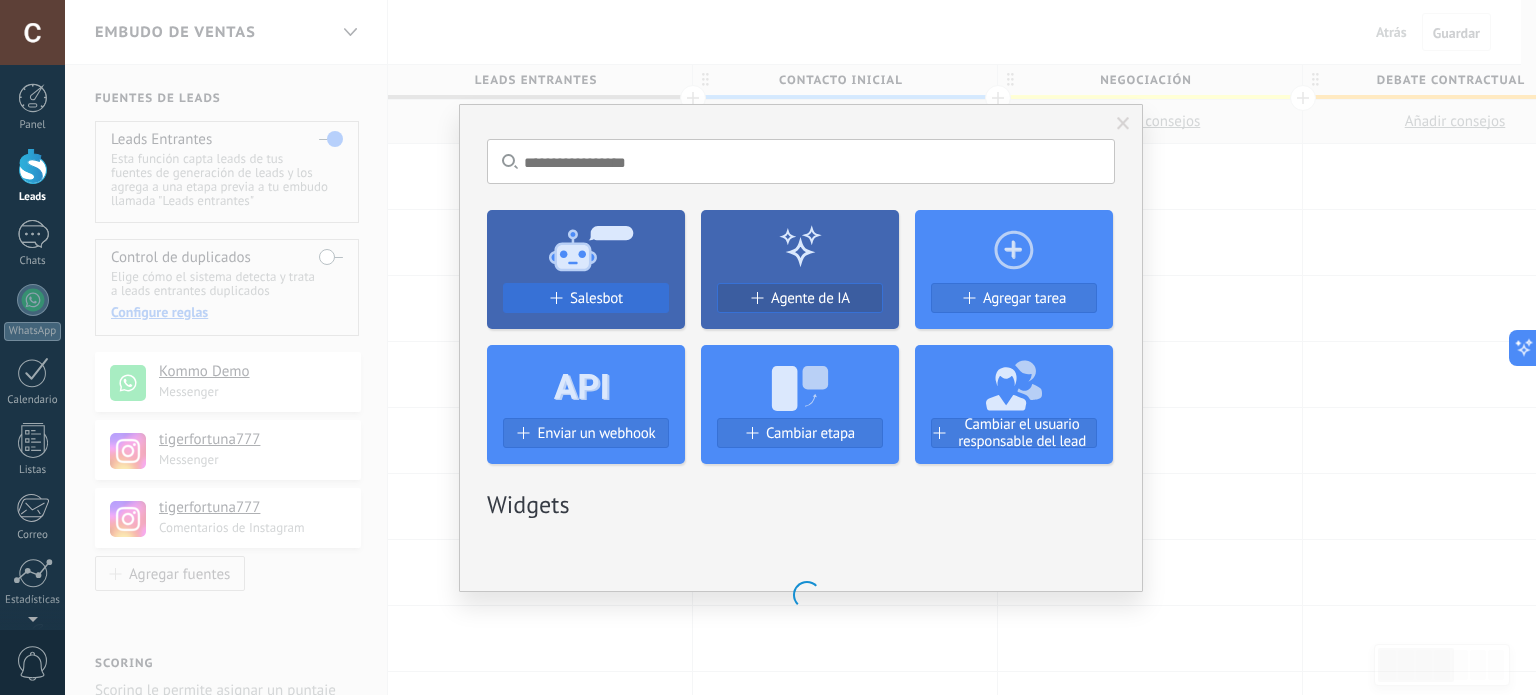 click on "Salesbot" at bounding box center [596, 298] 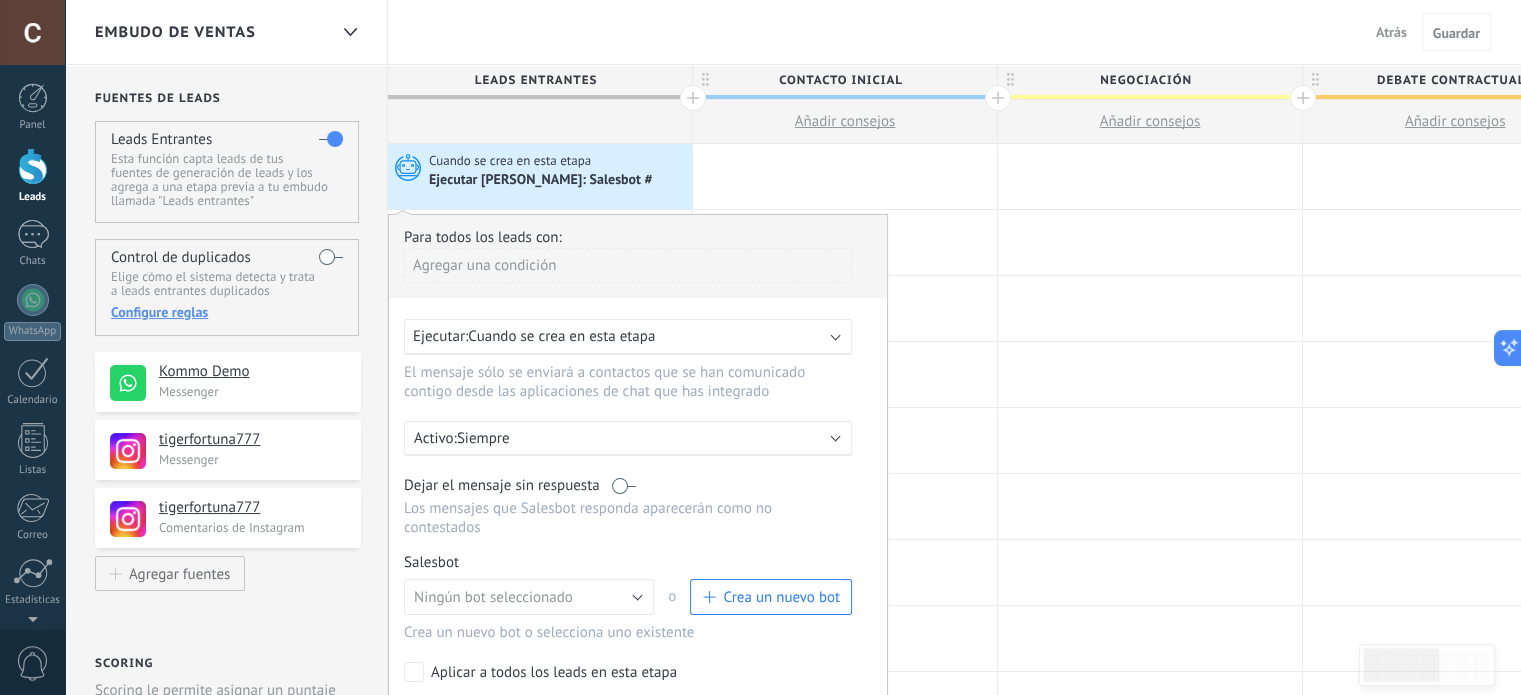 click on "Cuando se crea en esta etapa" at bounding box center (561, 336) 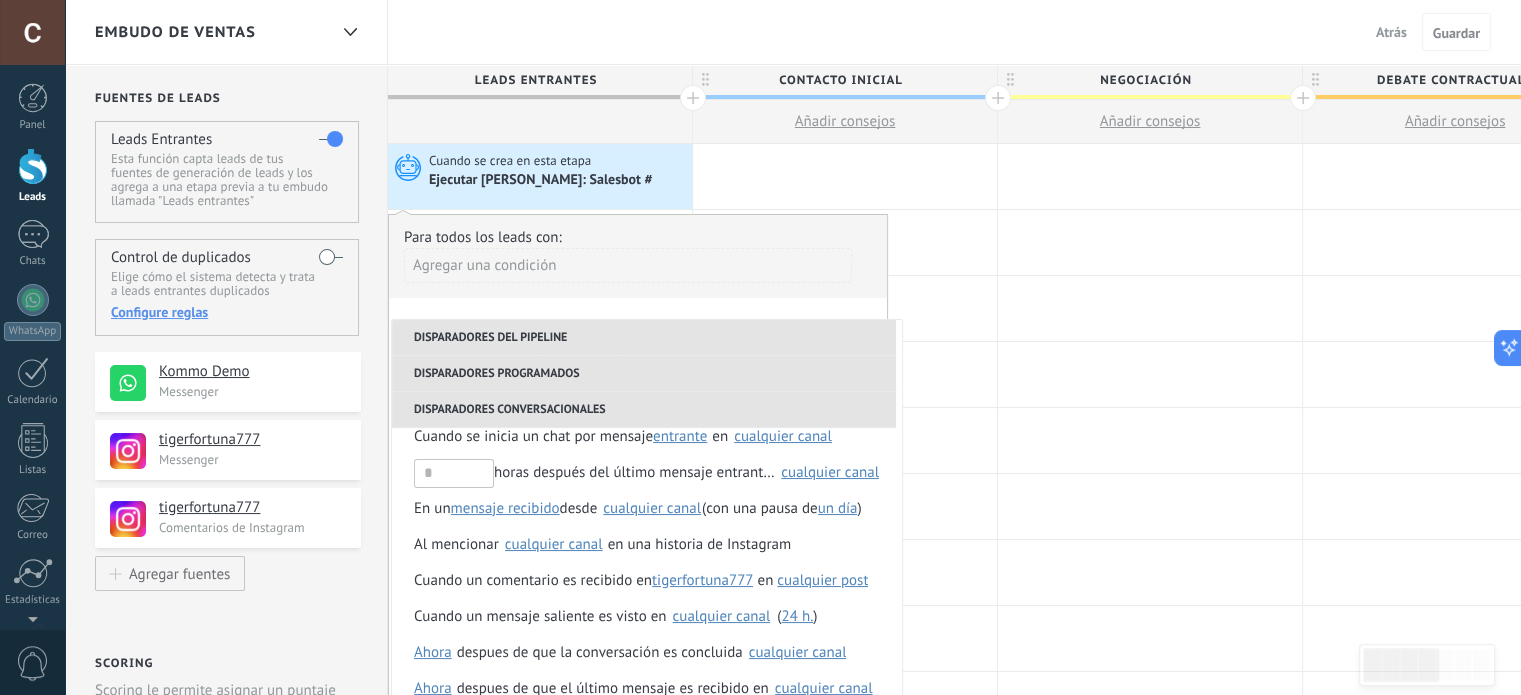scroll, scrollTop: 236, scrollLeft: 0, axis: vertical 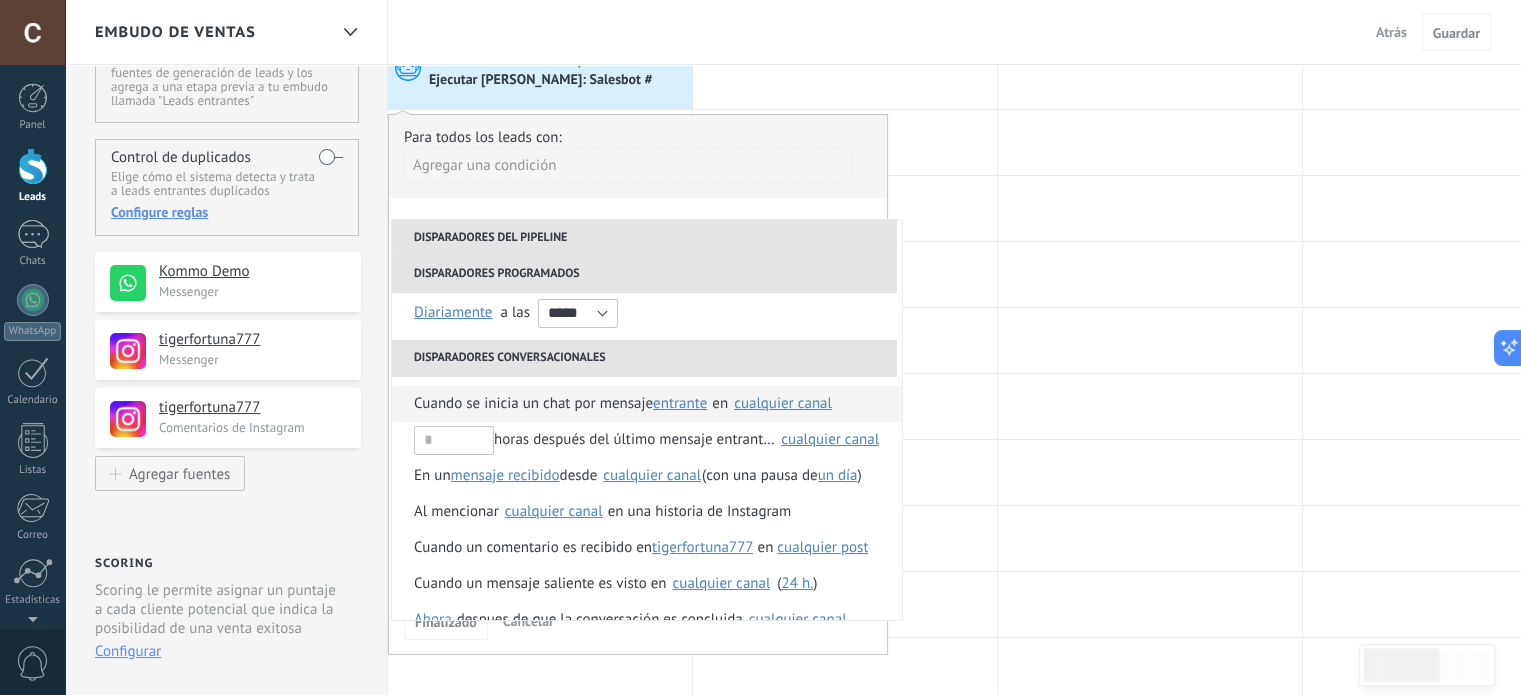click on "Cuando se inicia un chat por mensaje" at bounding box center (533, 404) 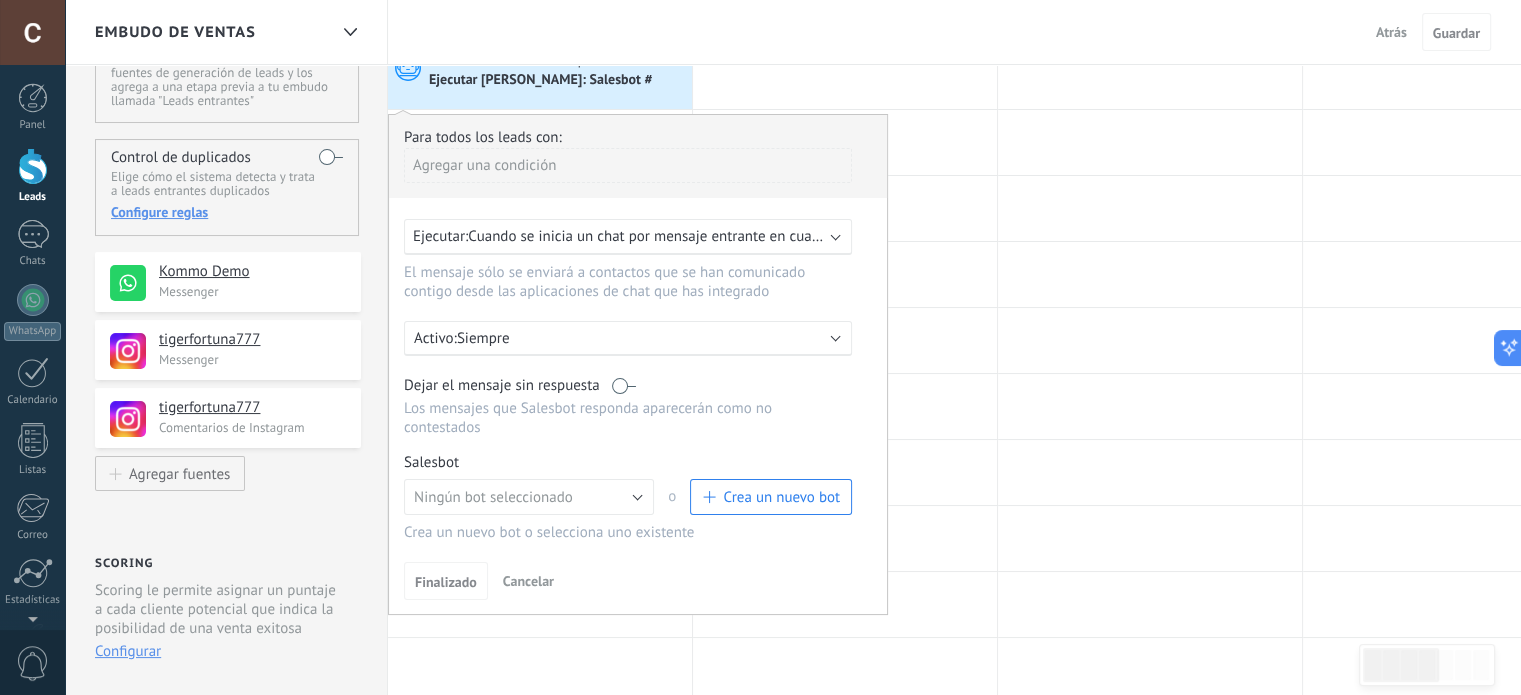 click on "Cuando se inicia un chat por mensaje entrante en cualquier canal" at bounding box center [677, 236] 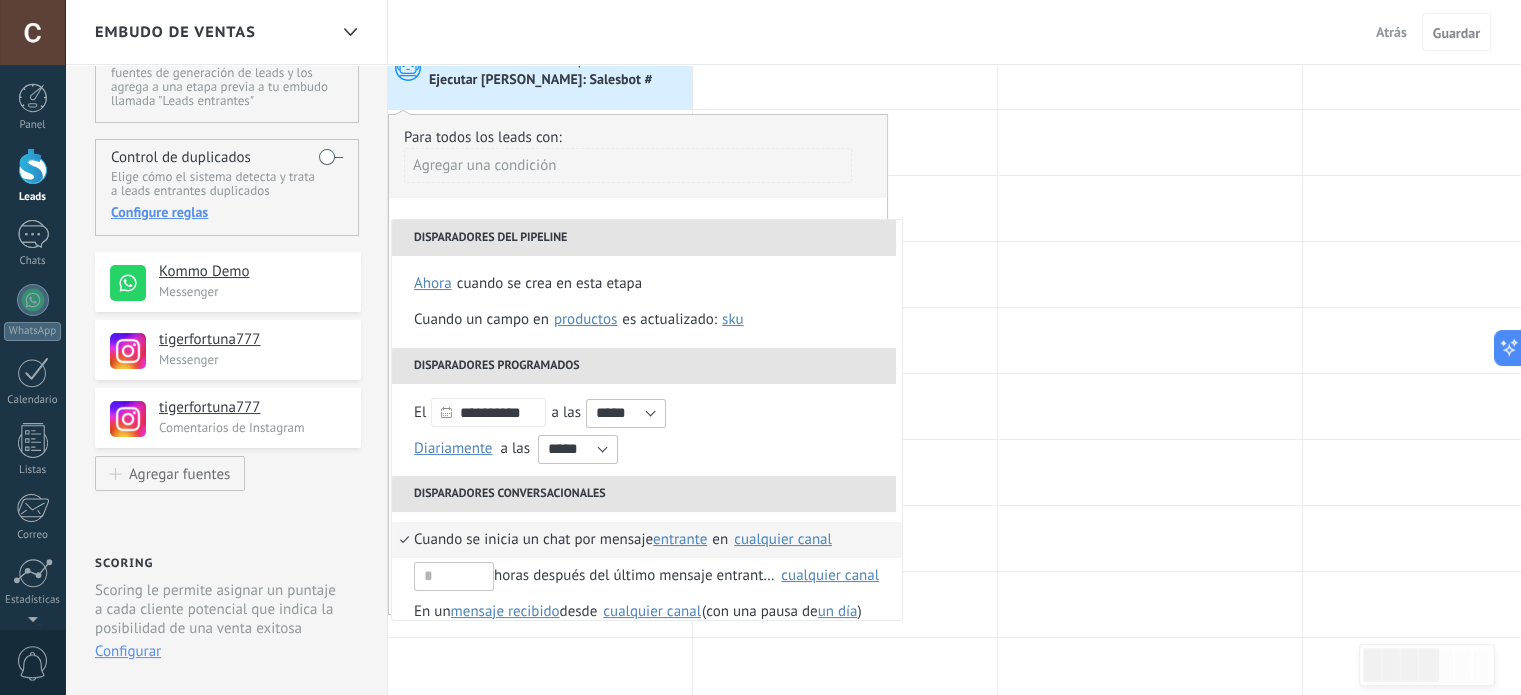 click on "cualquier canal" at bounding box center (783, 539) 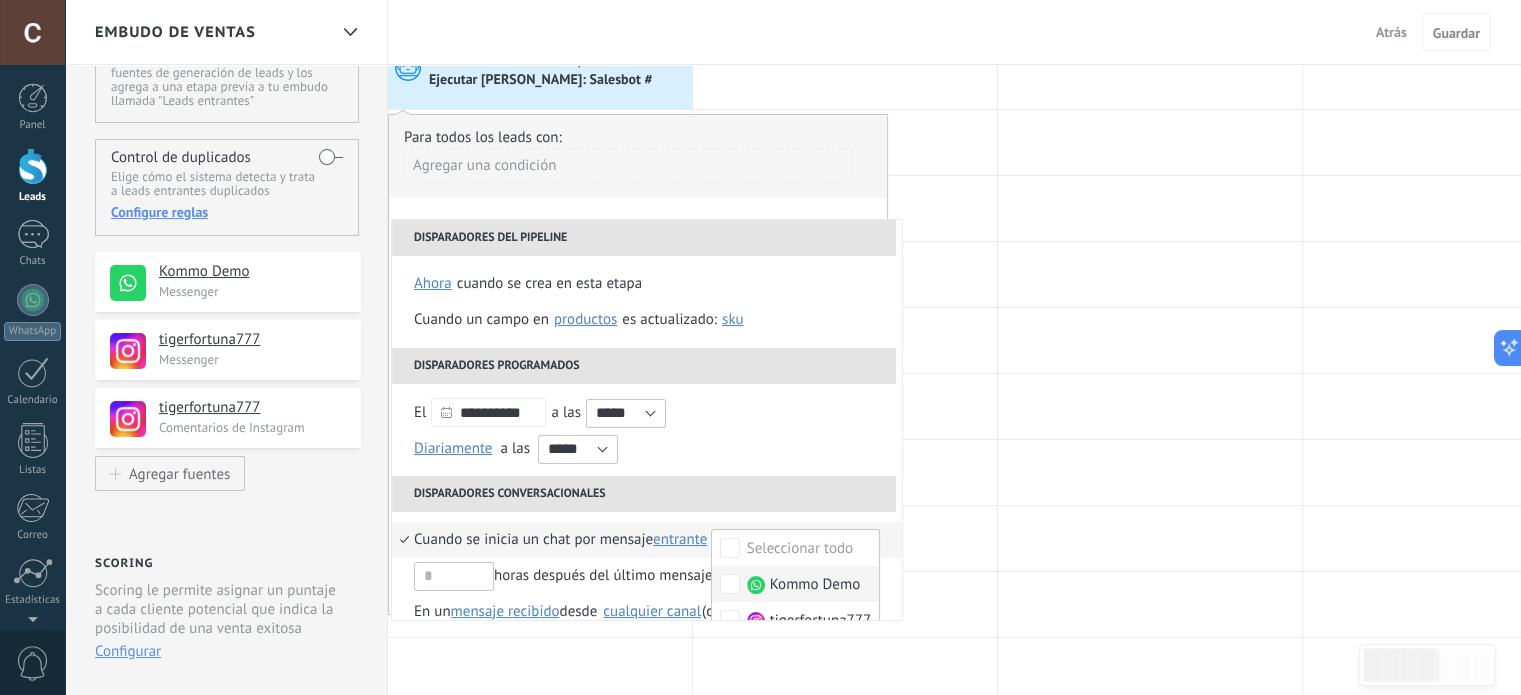 scroll, scrollTop: 100, scrollLeft: 0, axis: vertical 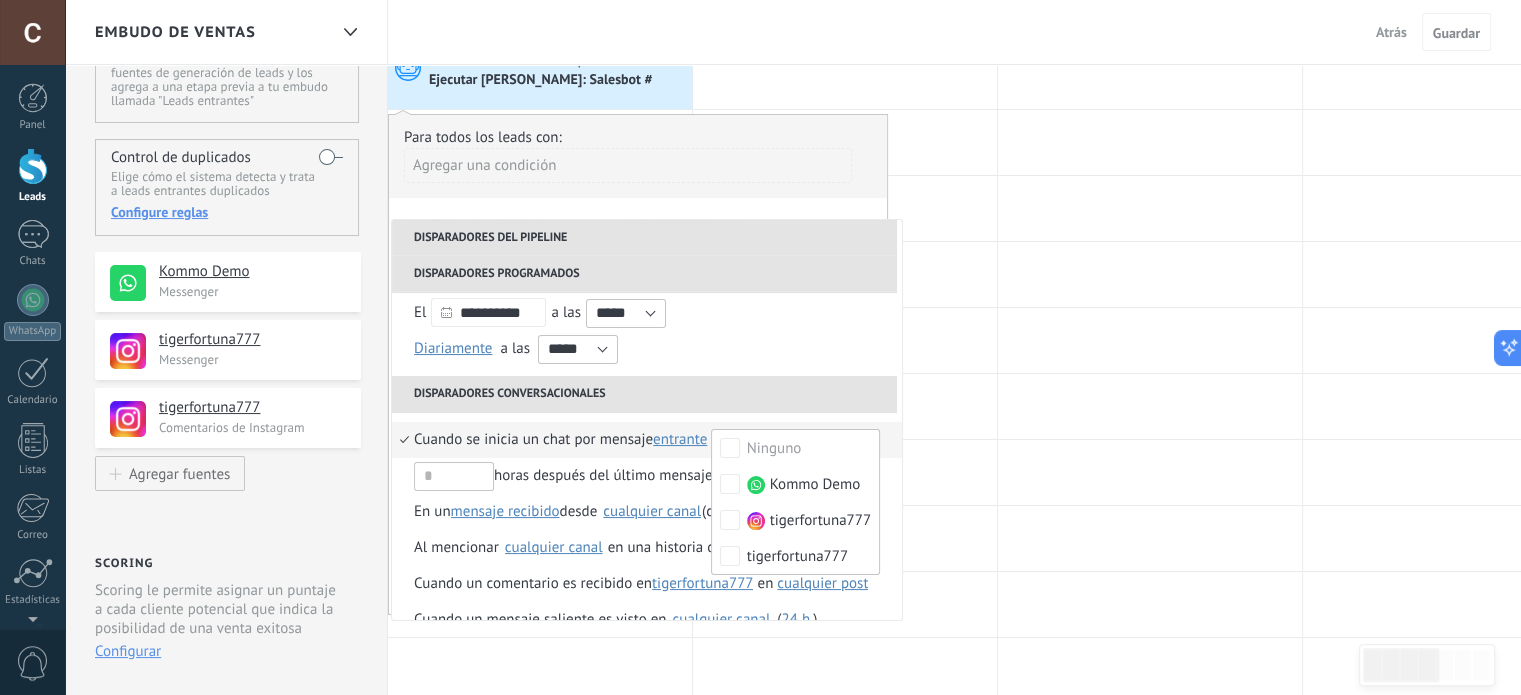 click on "Cuando se inicia un chat por mensaje" at bounding box center (533, 440) 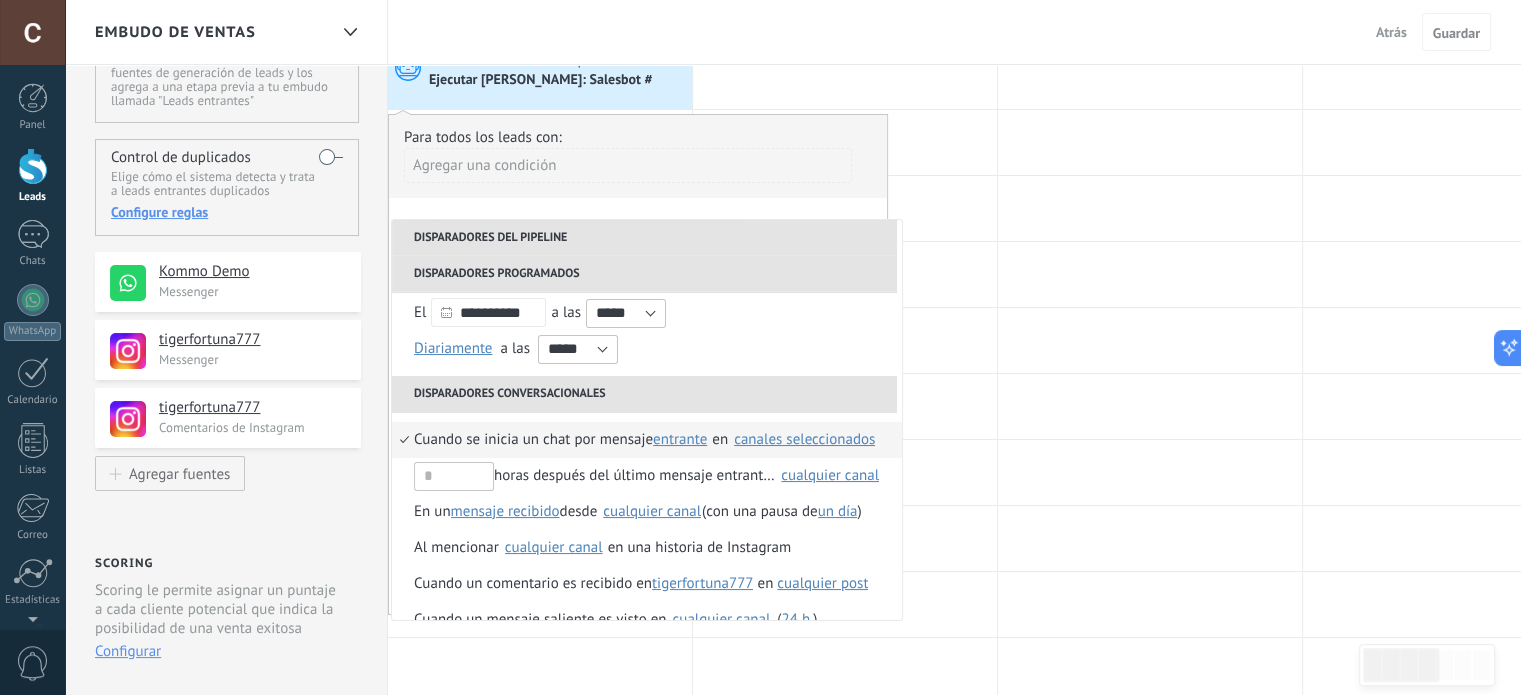 click on "Cuando se inicia un chat por mensaje" at bounding box center [533, 440] 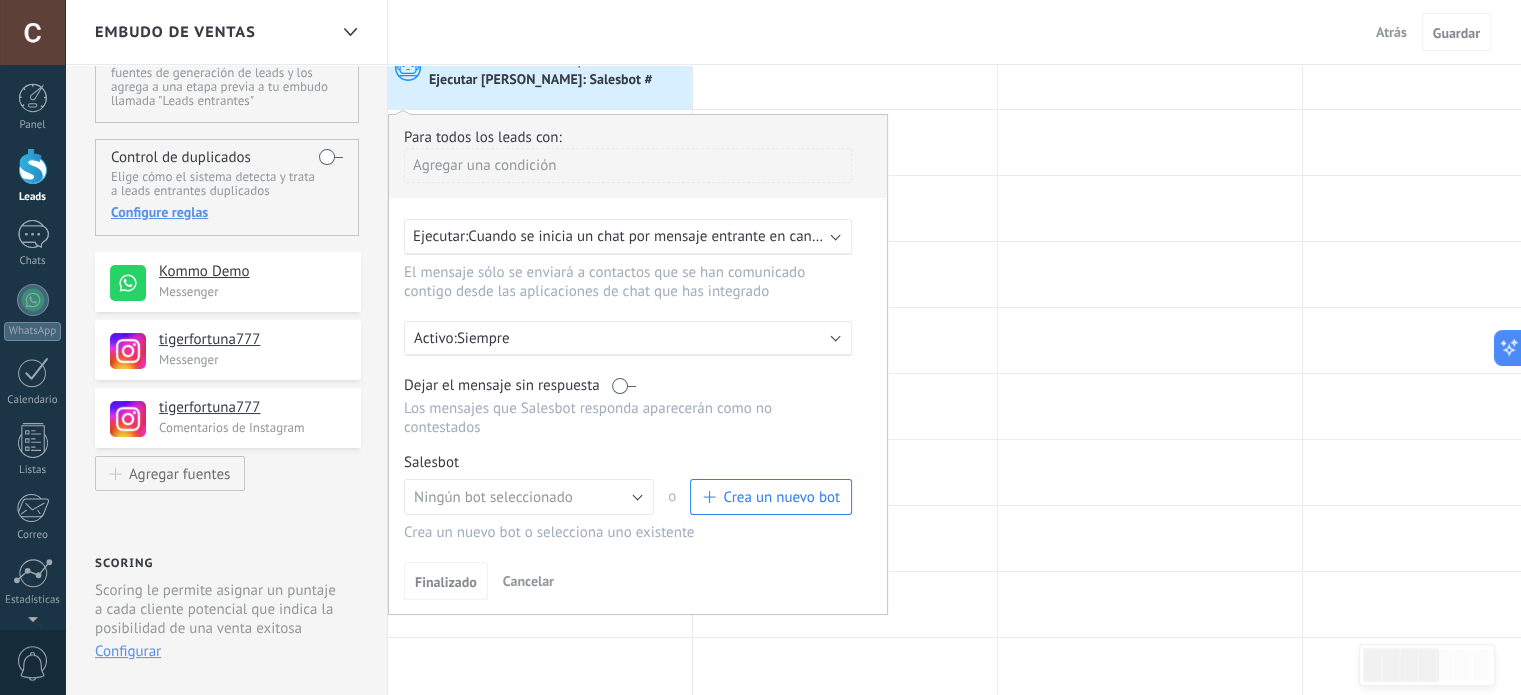 click on "Ejecutar:  Cuando se inicia un chat por mensaje entrante en canales seleccionados" at bounding box center (628, 237) 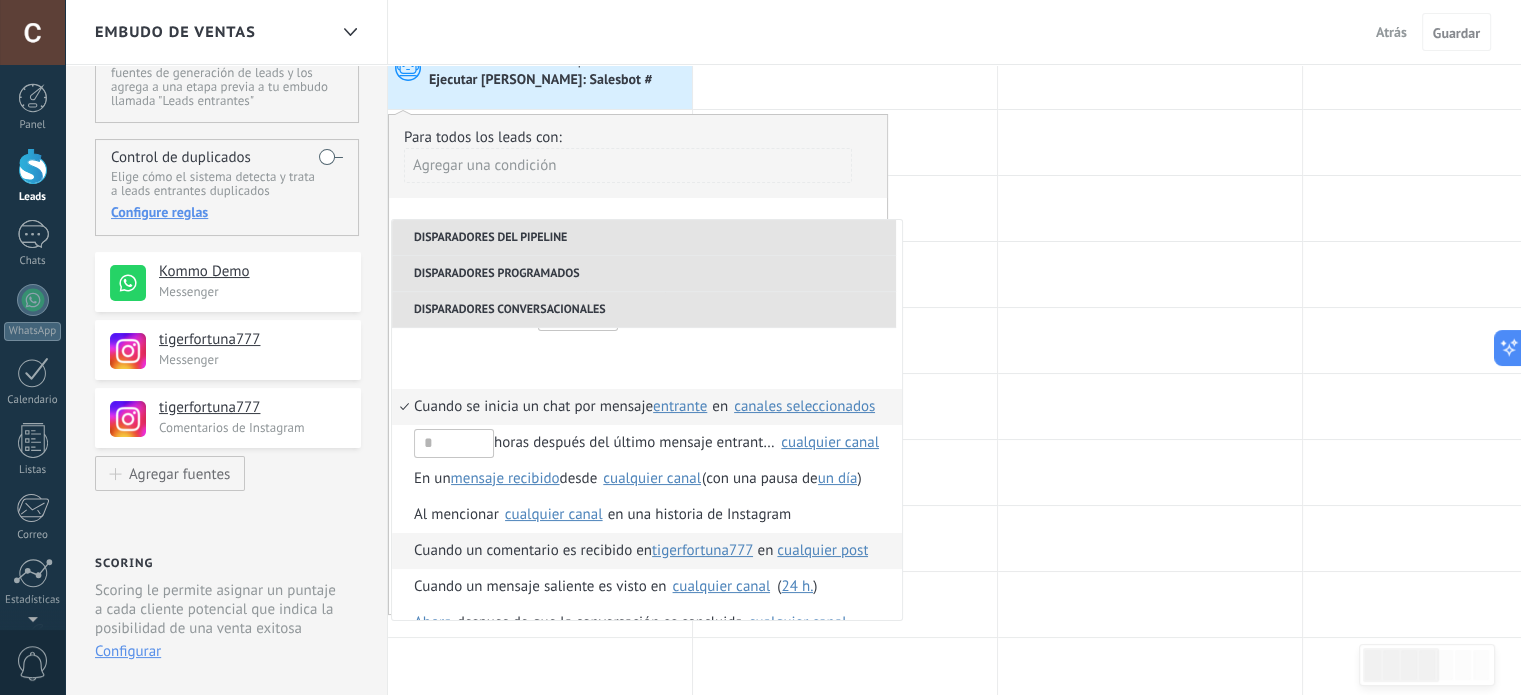 scroll, scrollTop: 236, scrollLeft: 0, axis: vertical 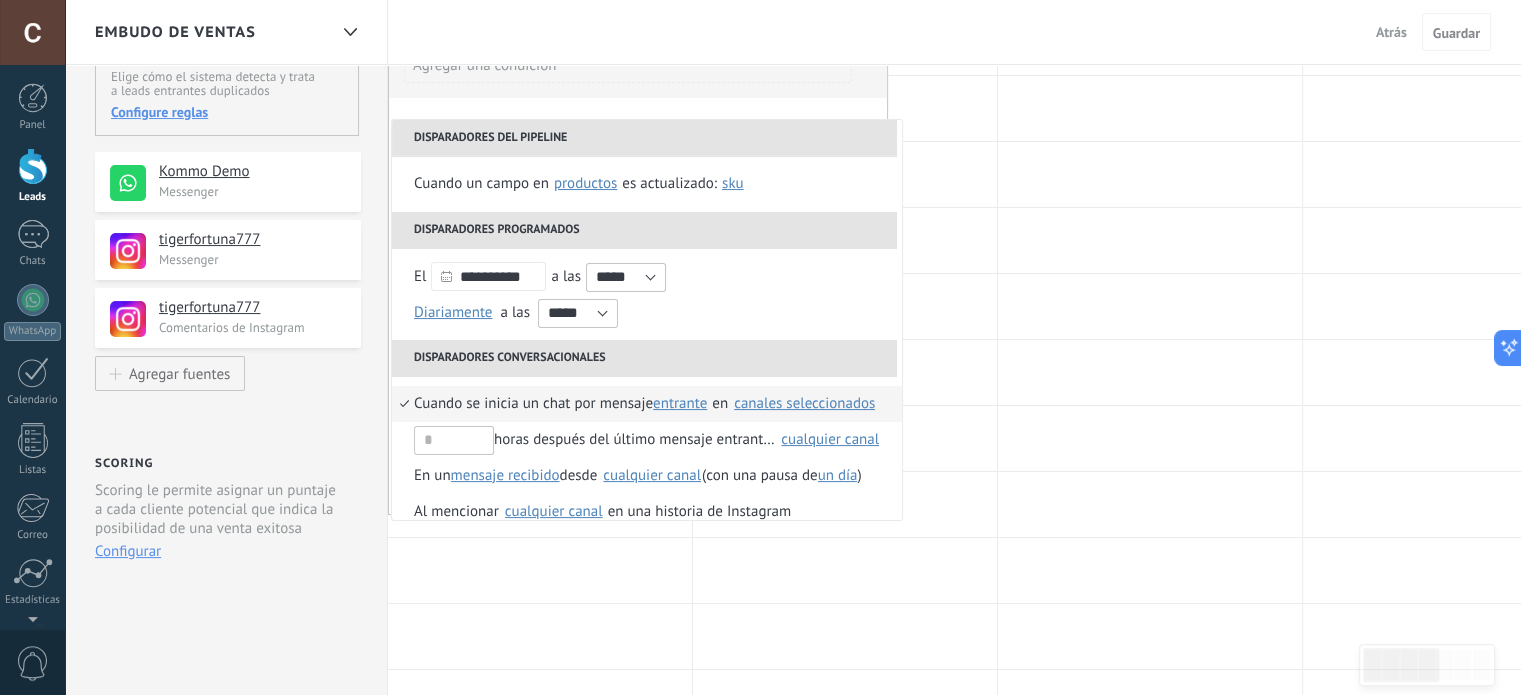 click on "Cuando se inicia un chat por mensaje" at bounding box center [533, 404] 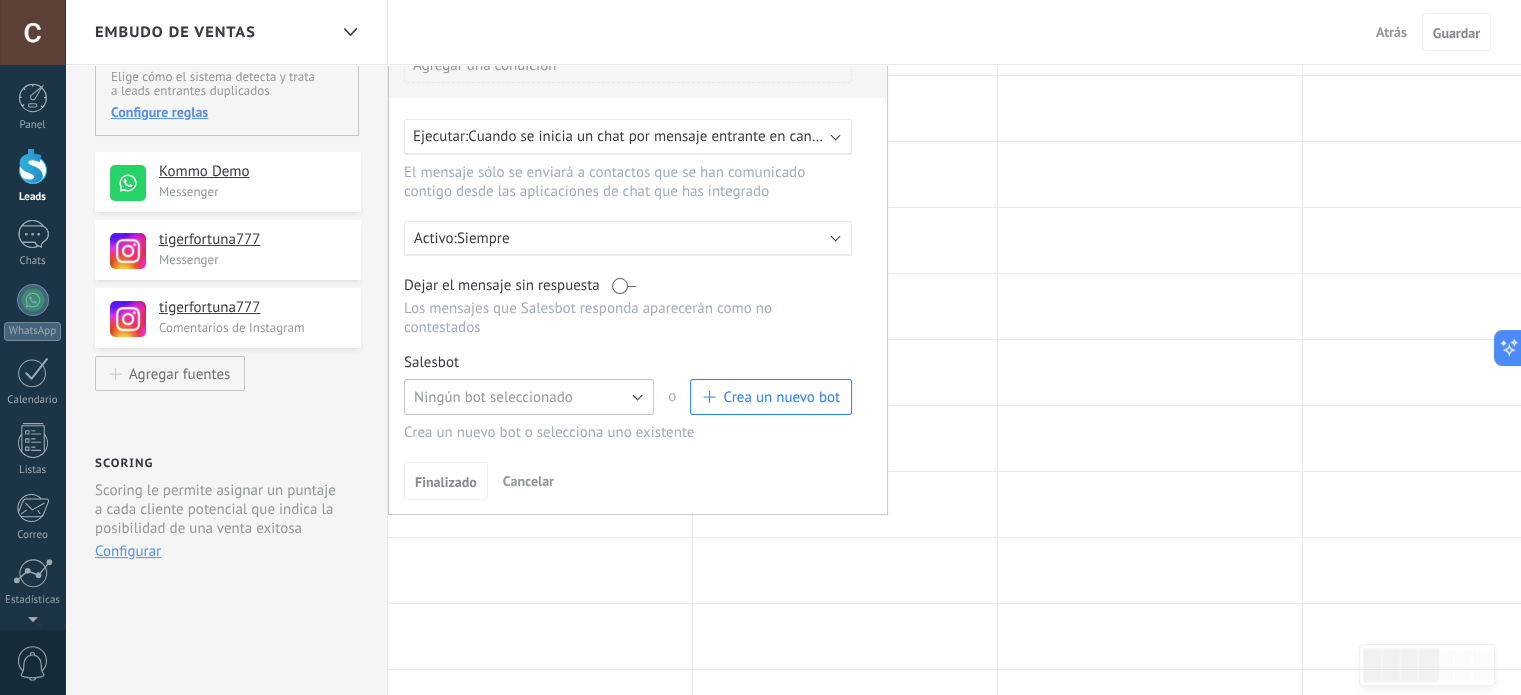 click on "Ningún bot seleccionado" at bounding box center (529, 397) 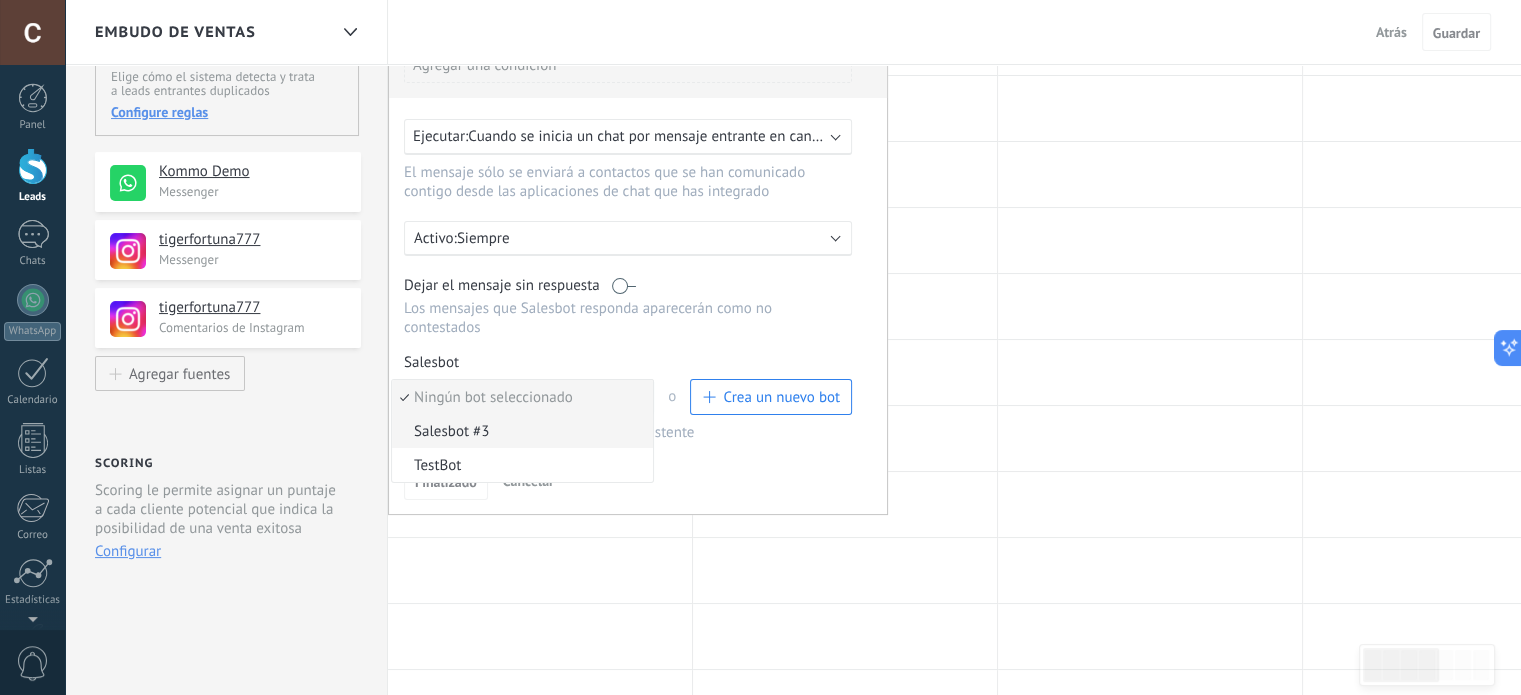 click on "Salesbot #3" at bounding box center [519, 431] 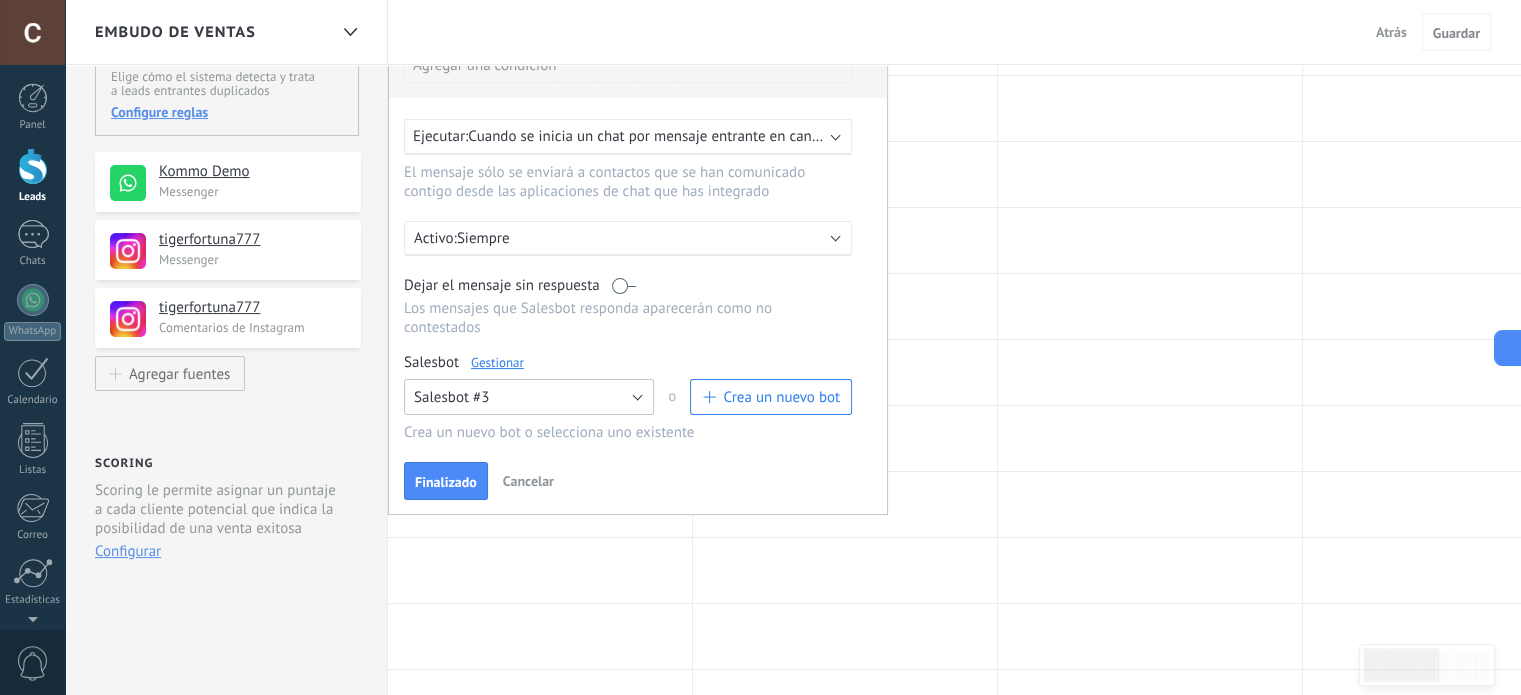 scroll, scrollTop: 100, scrollLeft: 0, axis: vertical 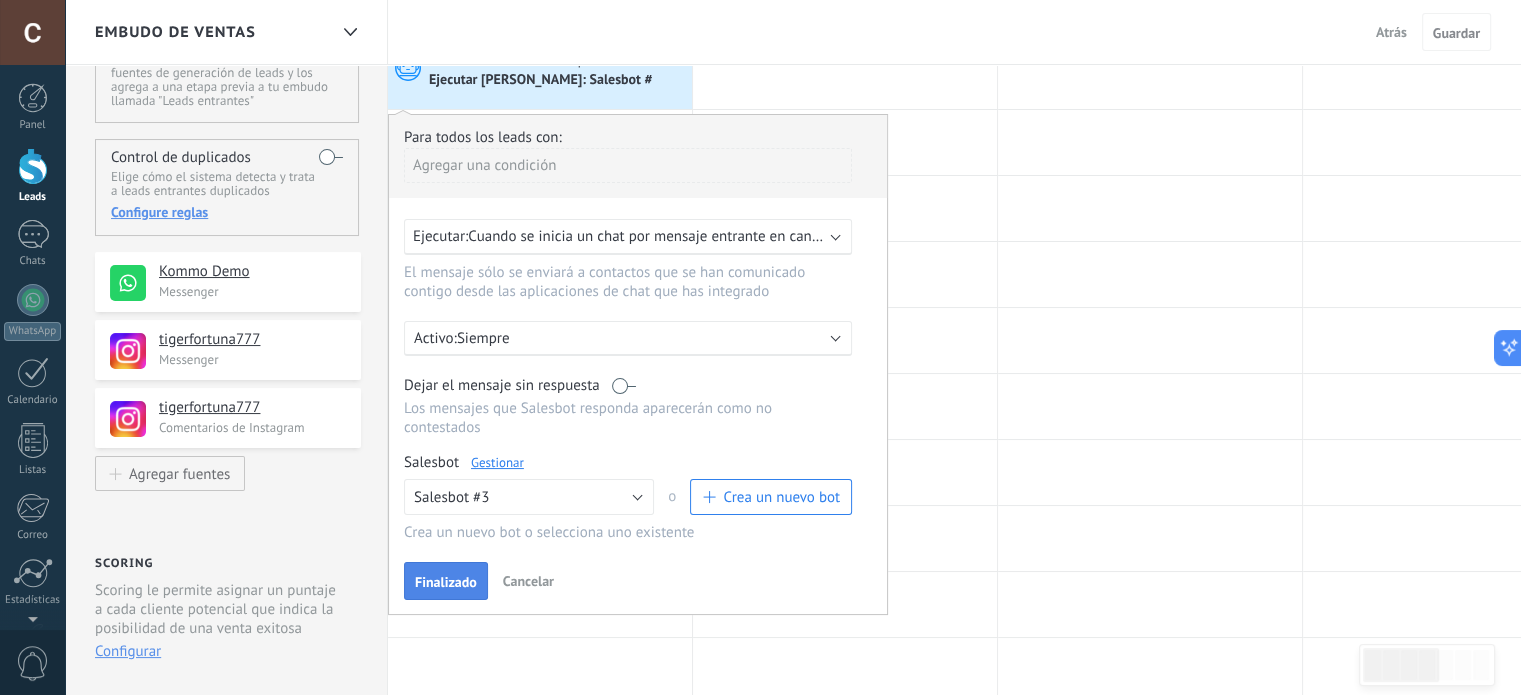click on "Finalizado" at bounding box center (446, 581) 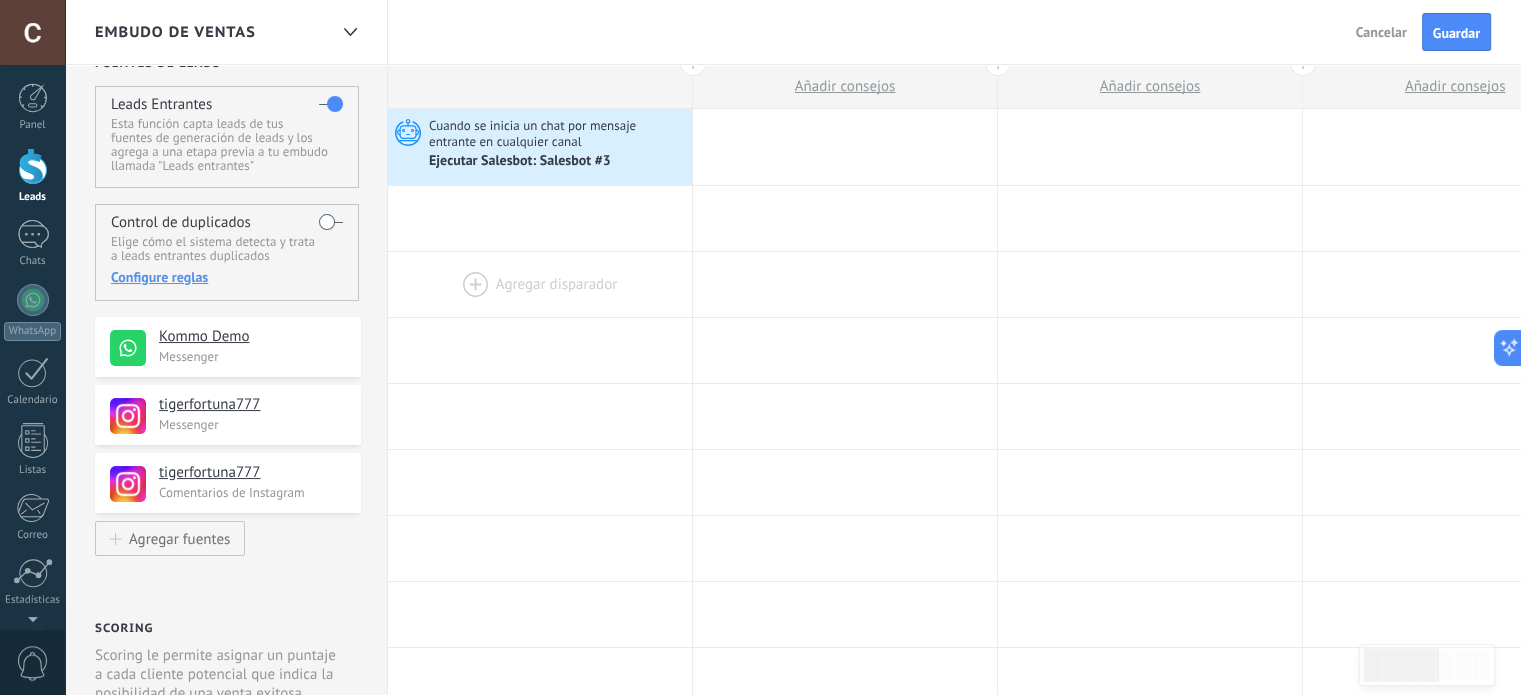 scroll, scrollTop: 0, scrollLeft: 0, axis: both 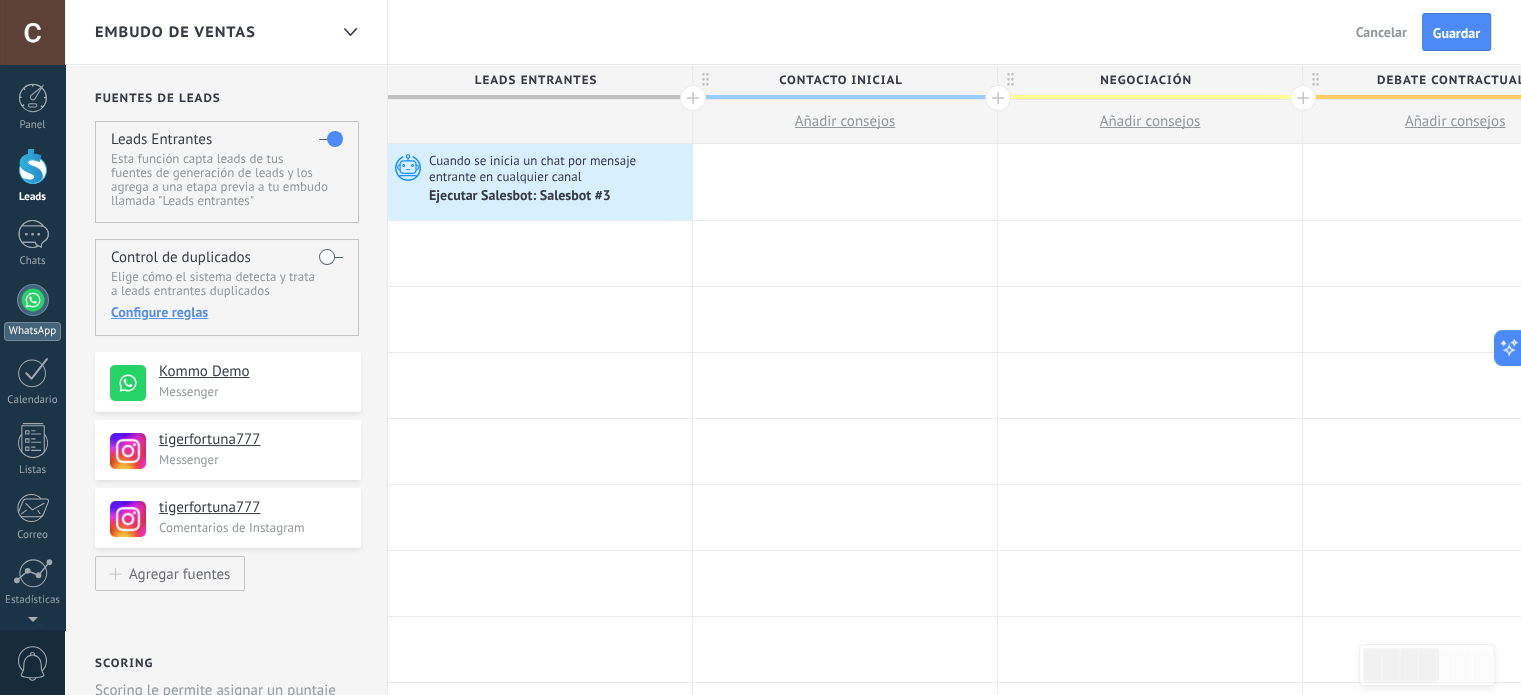 click on "WhatsApp" at bounding box center [32, 312] 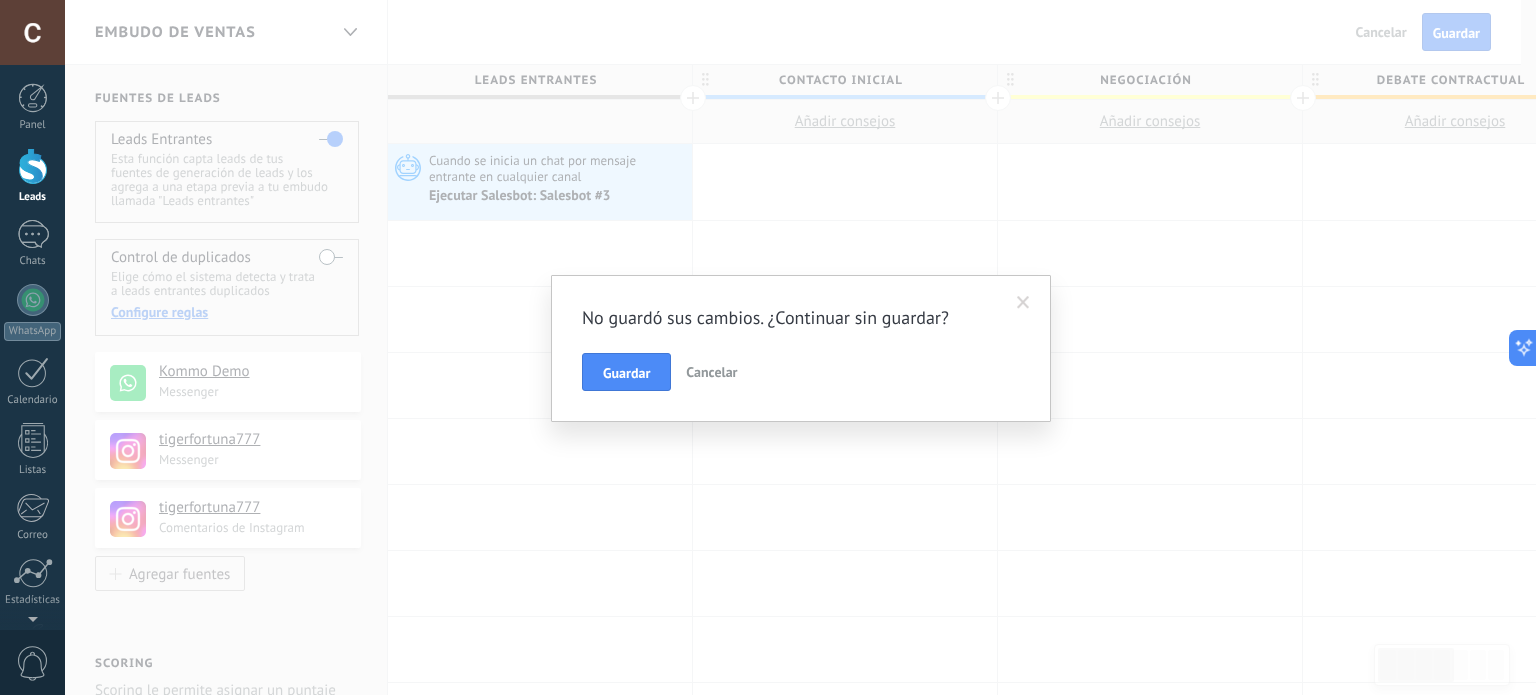 drag, startPoint x: 692, startPoint y: 363, endPoint x: 736, endPoint y: 348, distance: 46.486557 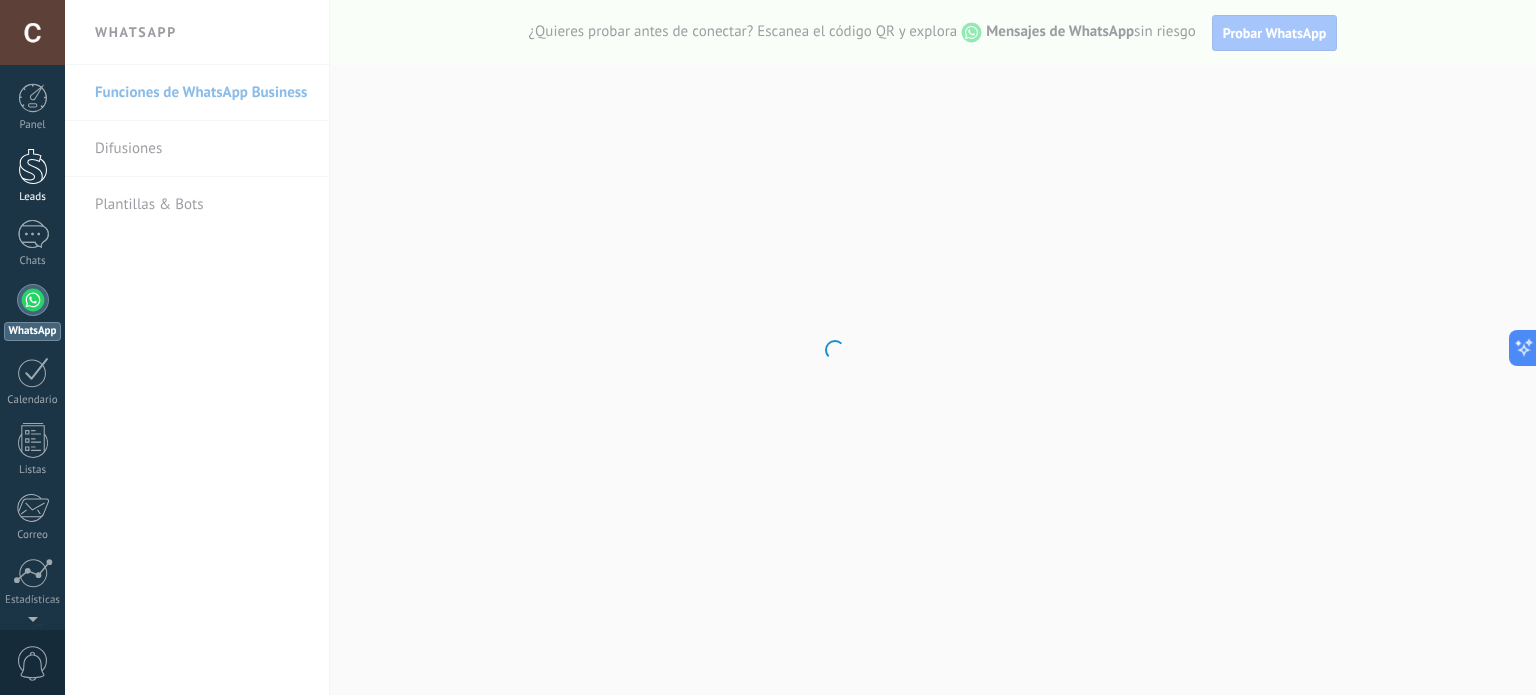 click at bounding box center [33, 166] 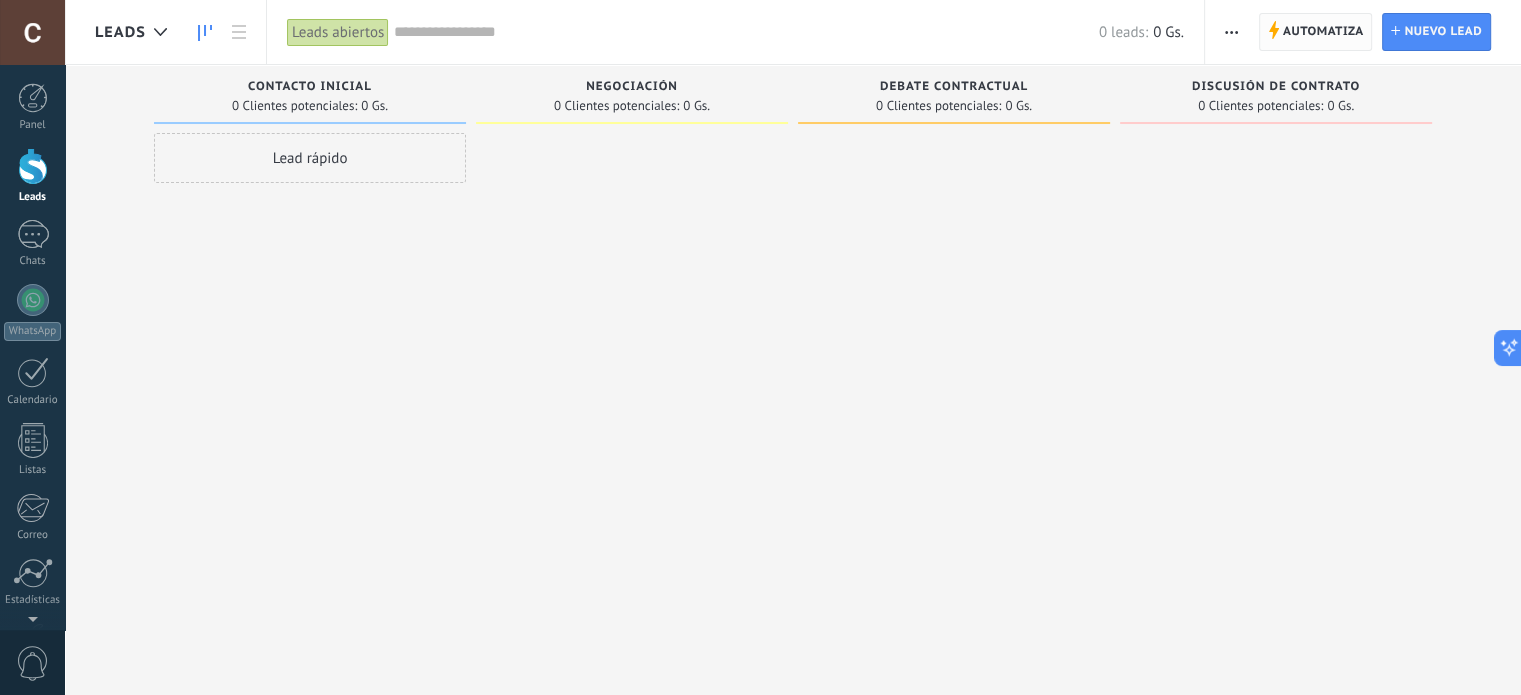 click on "Automatiza" at bounding box center [1323, 32] 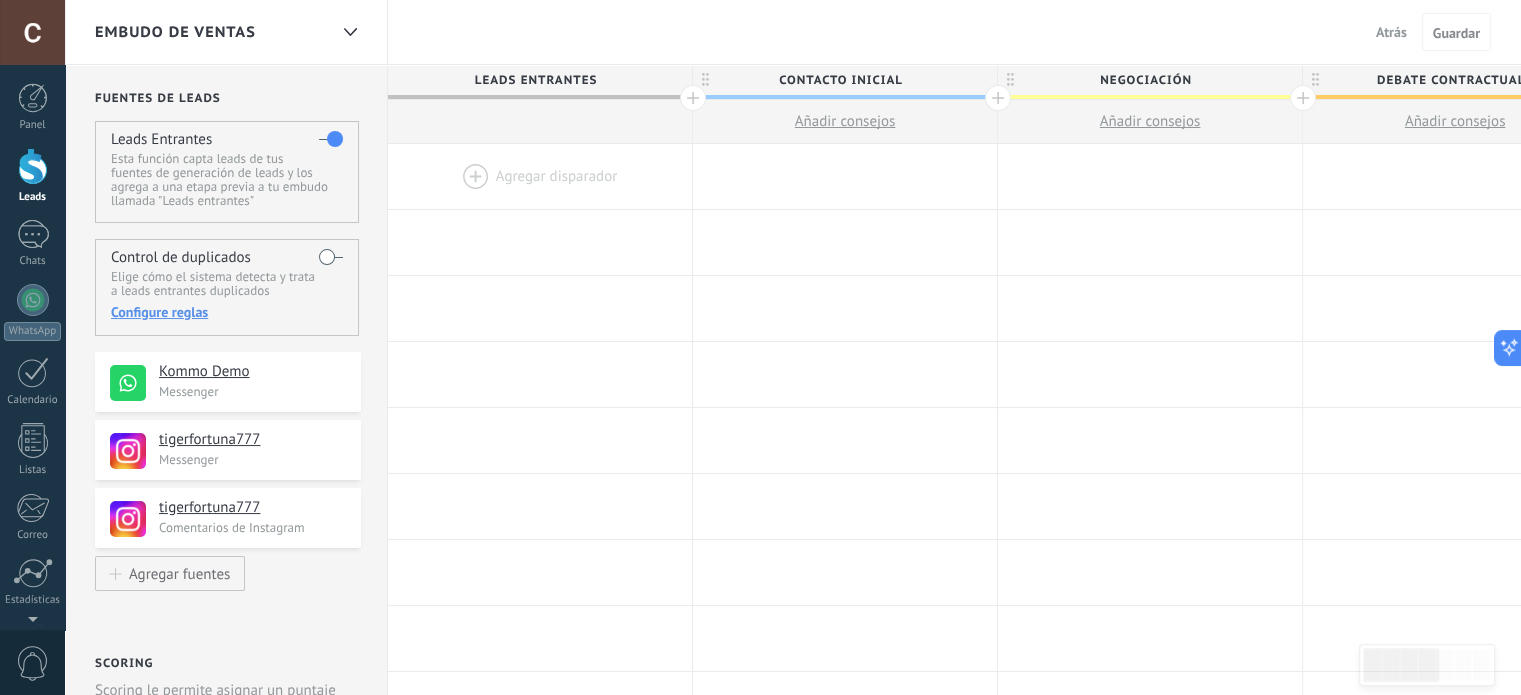 click at bounding box center [540, 176] 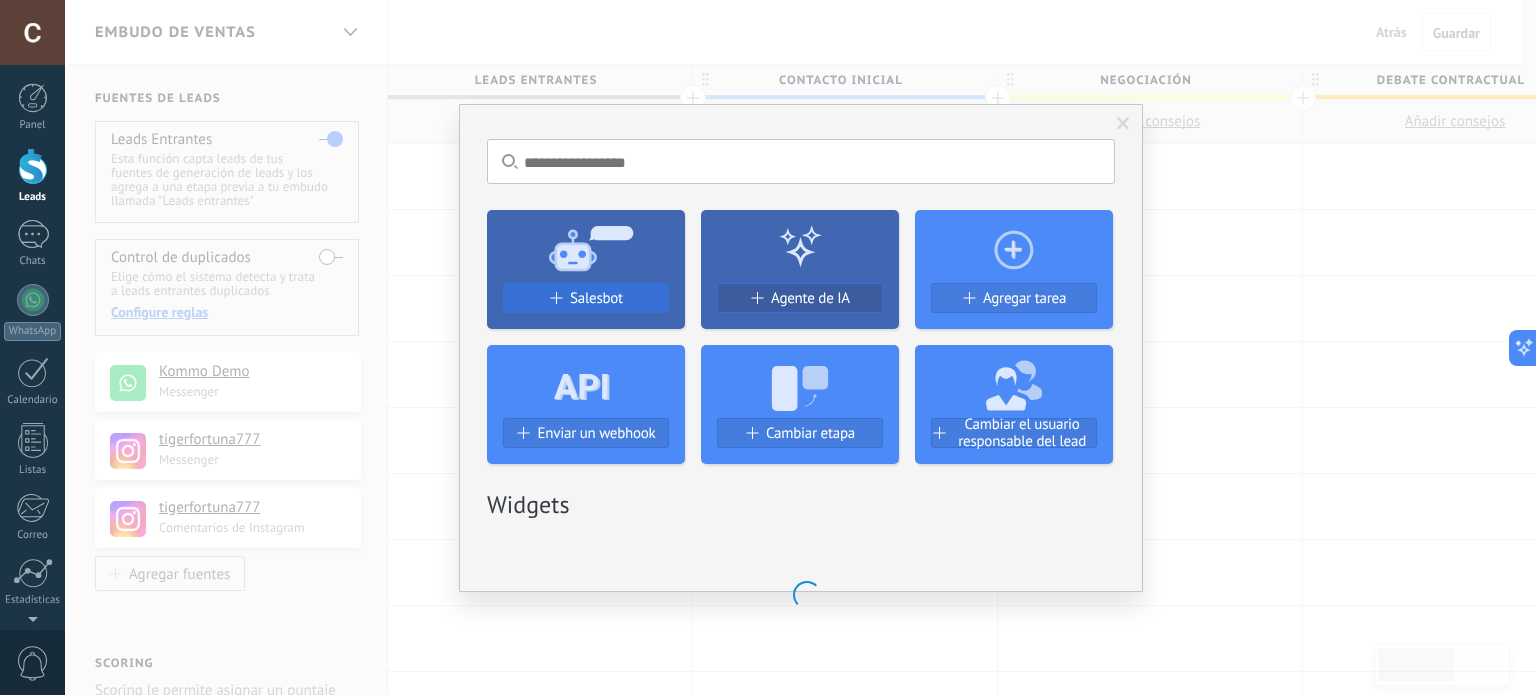 click on "Salesbot" at bounding box center [586, 298] 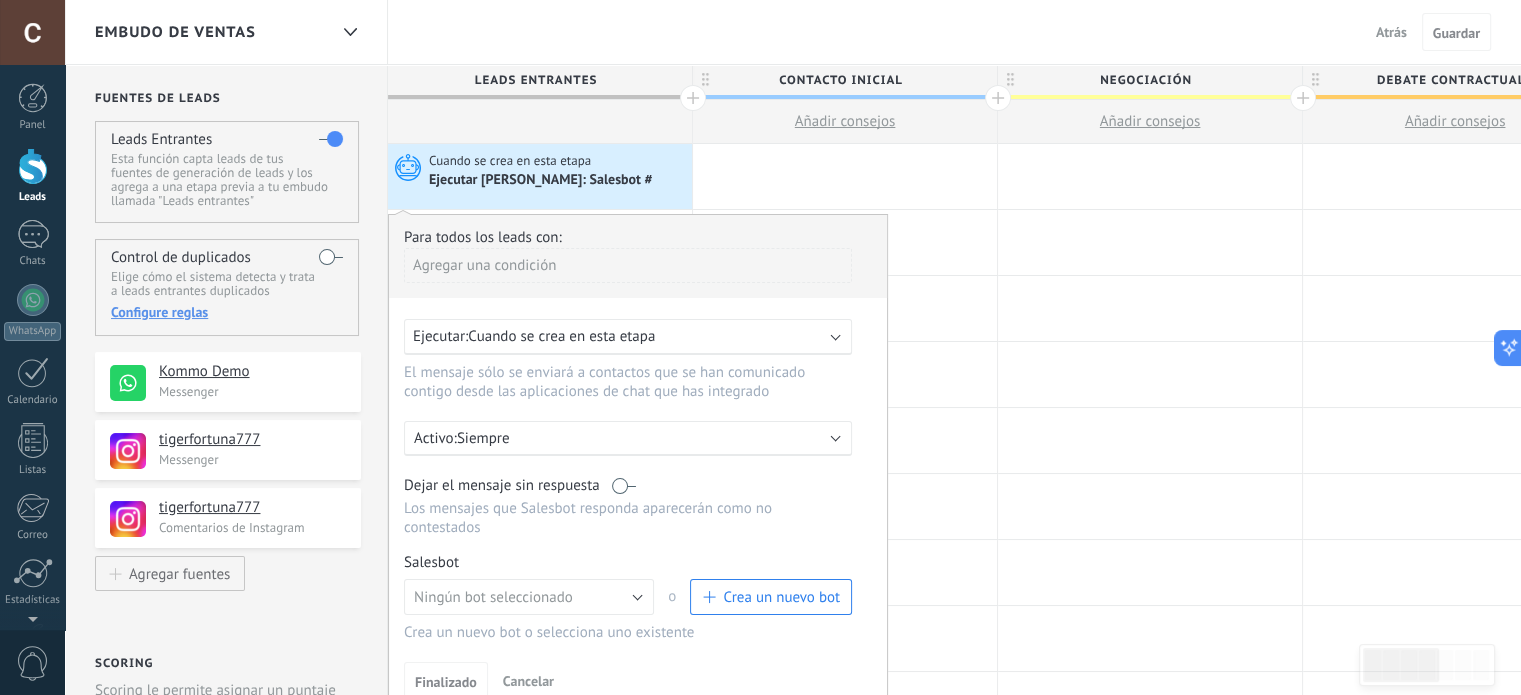 click on "Cuando se crea en esta etapa" at bounding box center [561, 336] 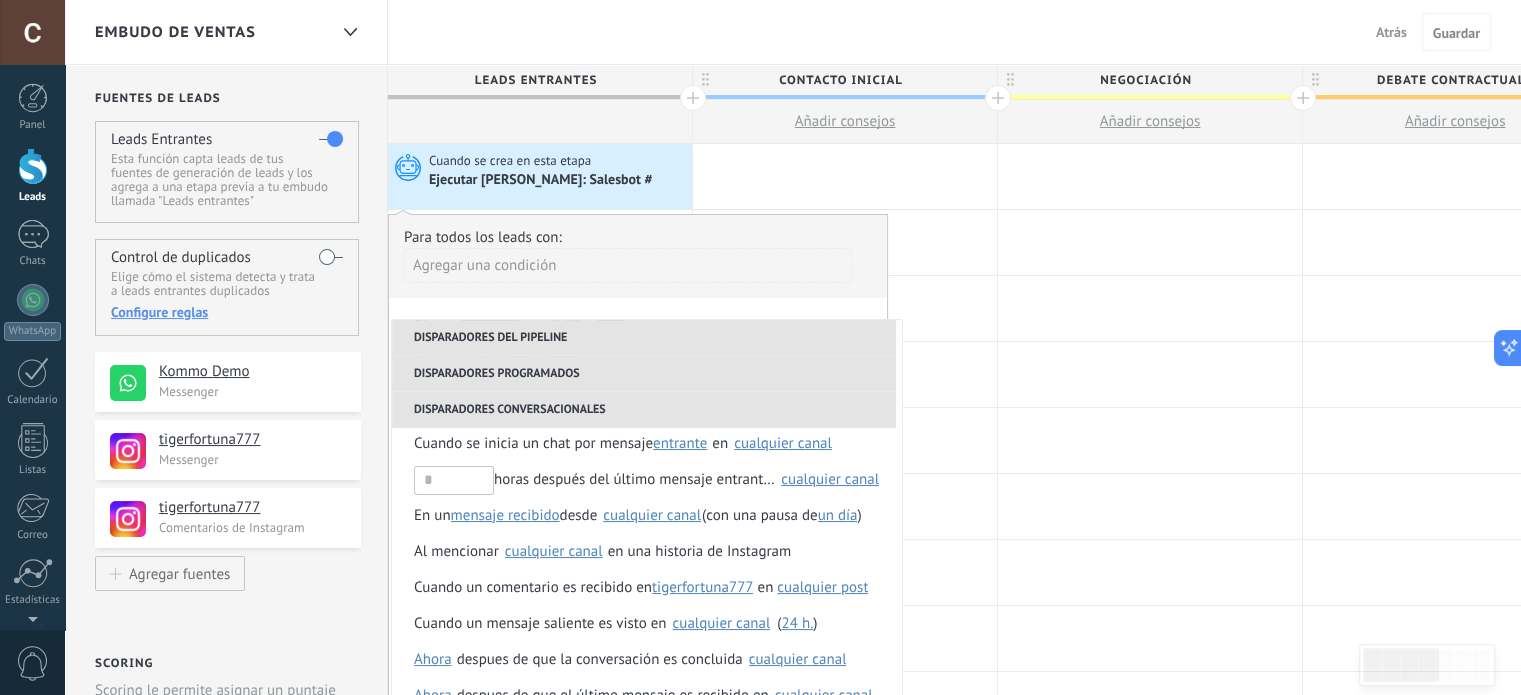 scroll, scrollTop: 136, scrollLeft: 0, axis: vertical 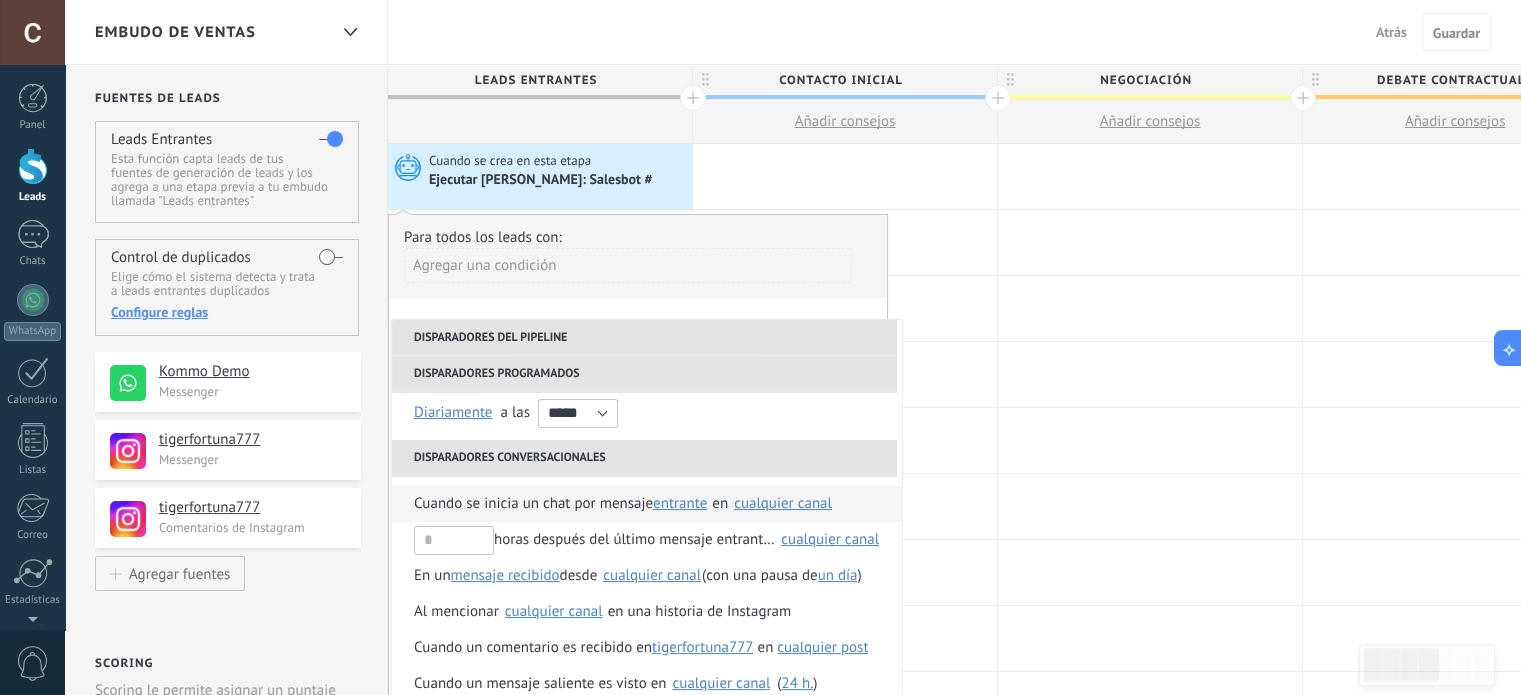 click on "cualquier canal" at bounding box center [783, 503] 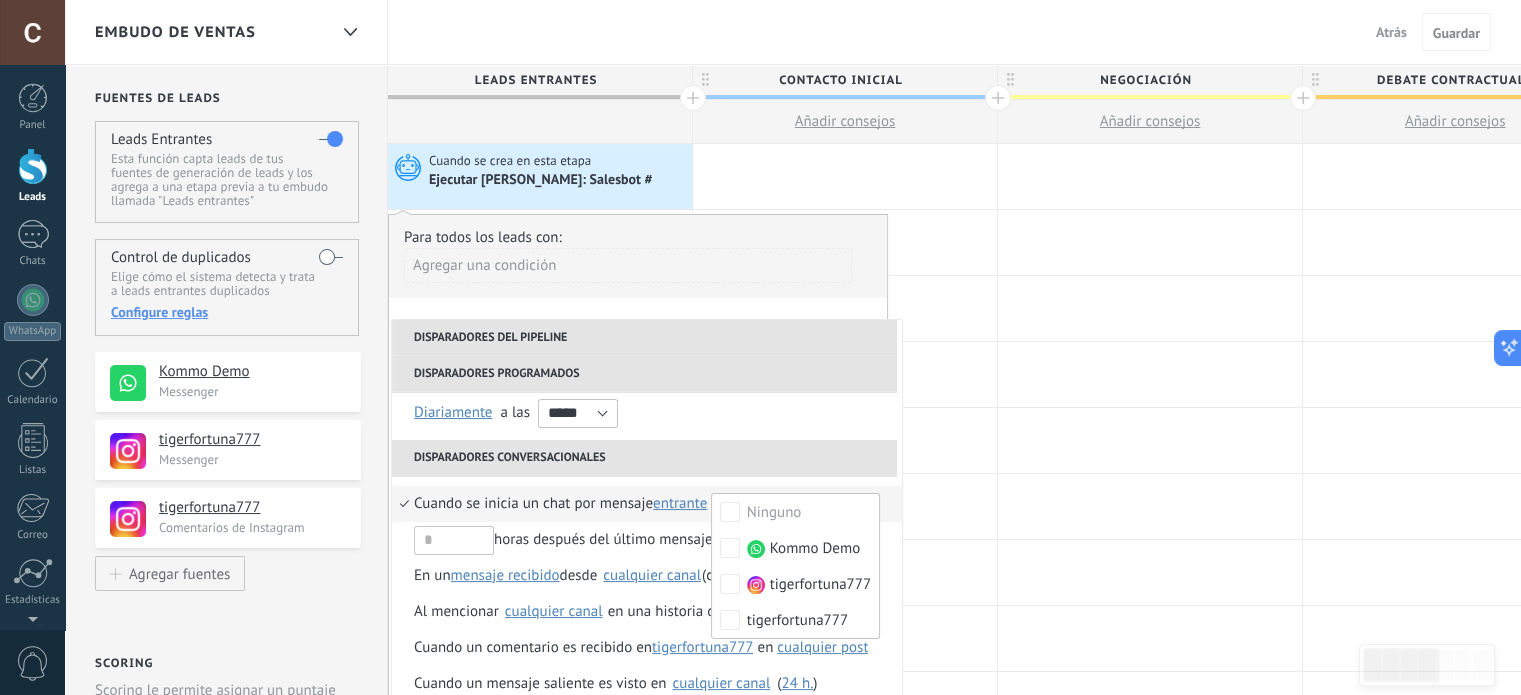 click on "Cuando se inicia un chat por mensaje" at bounding box center (533, 504) 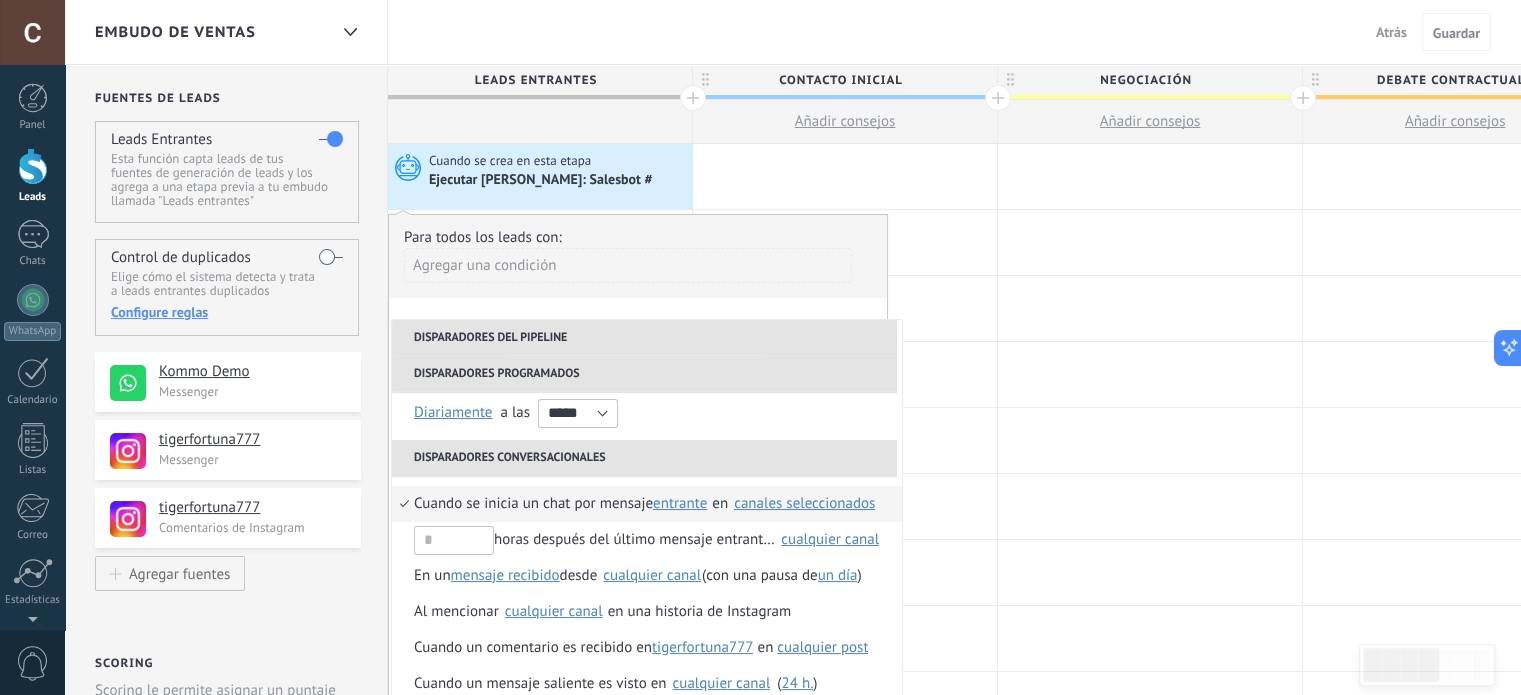 click on "Cuando se inicia un chat por mensaje" at bounding box center [533, 504] 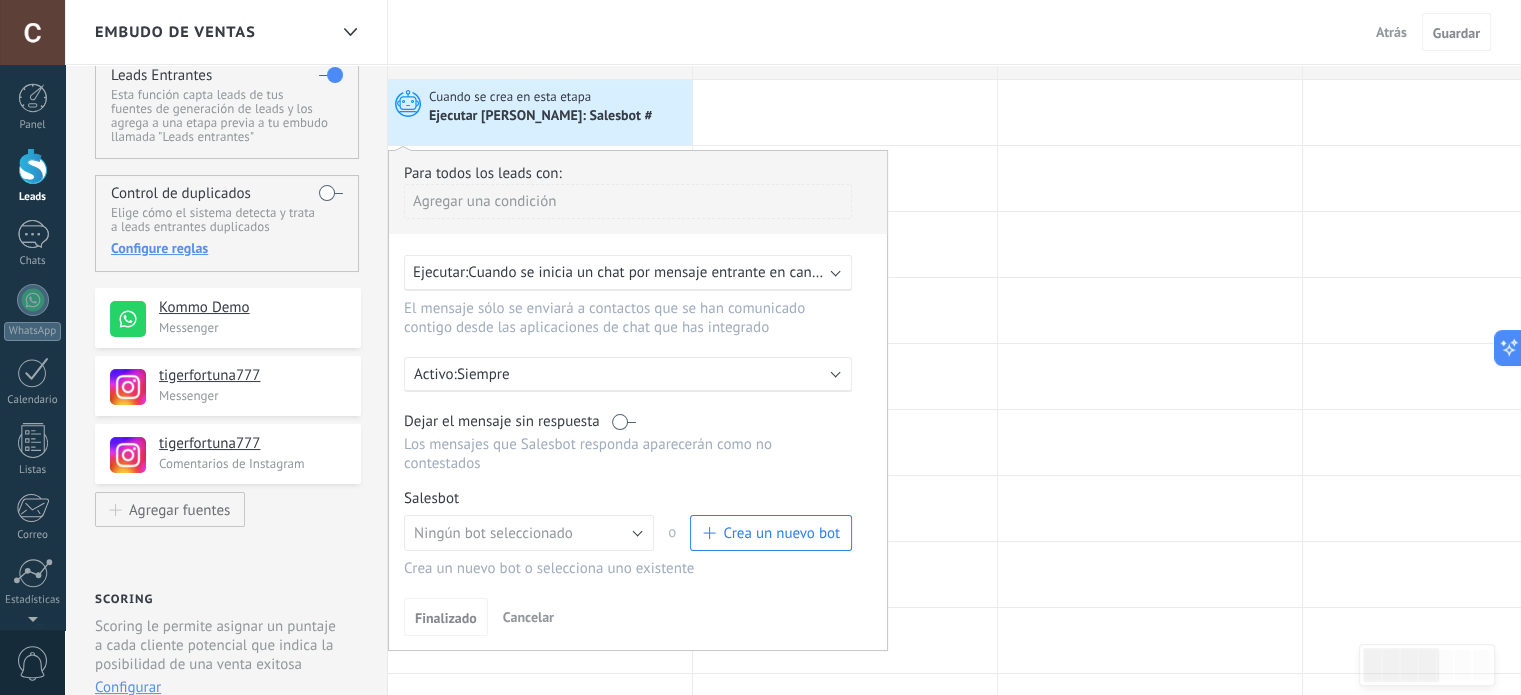 scroll, scrollTop: 100, scrollLeft: 0, axis: vertical 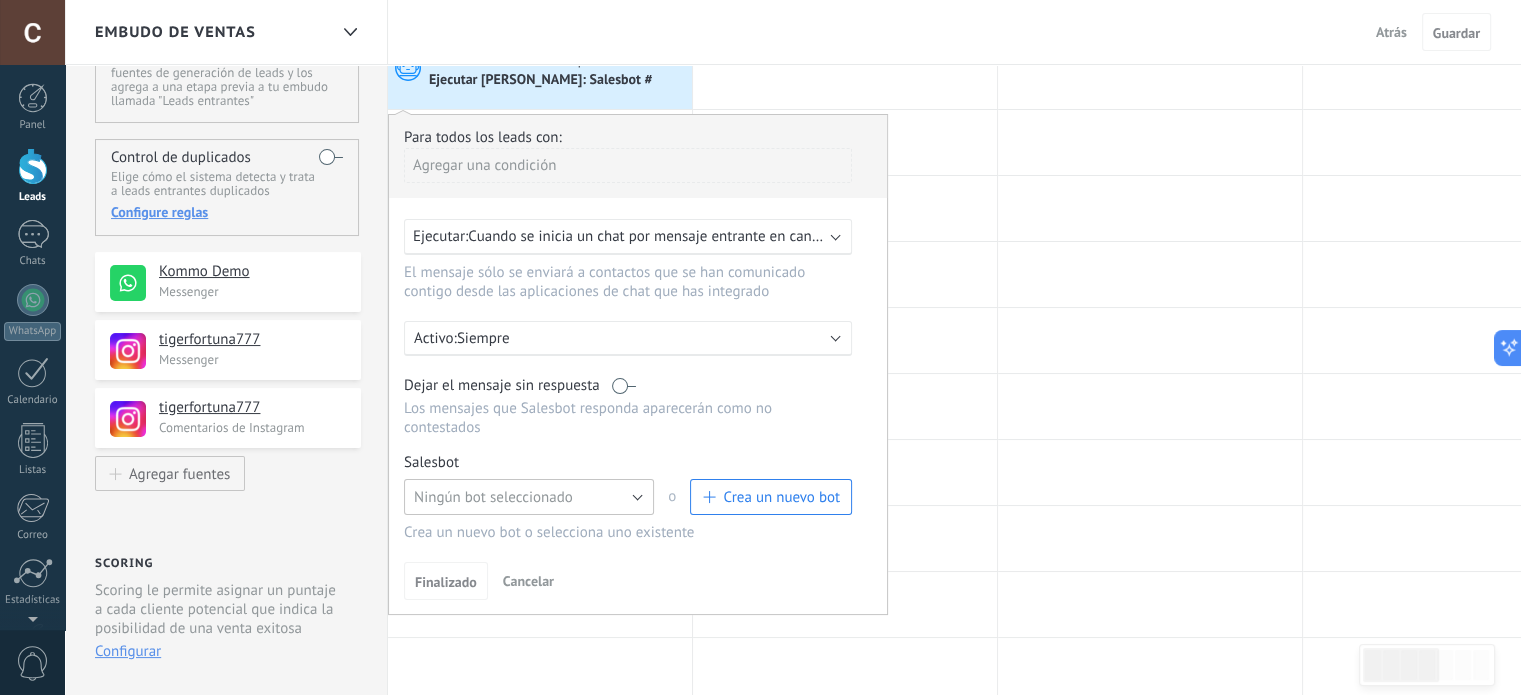 click on "Ningún bot seleccionado" at bounding box center (493, 497) 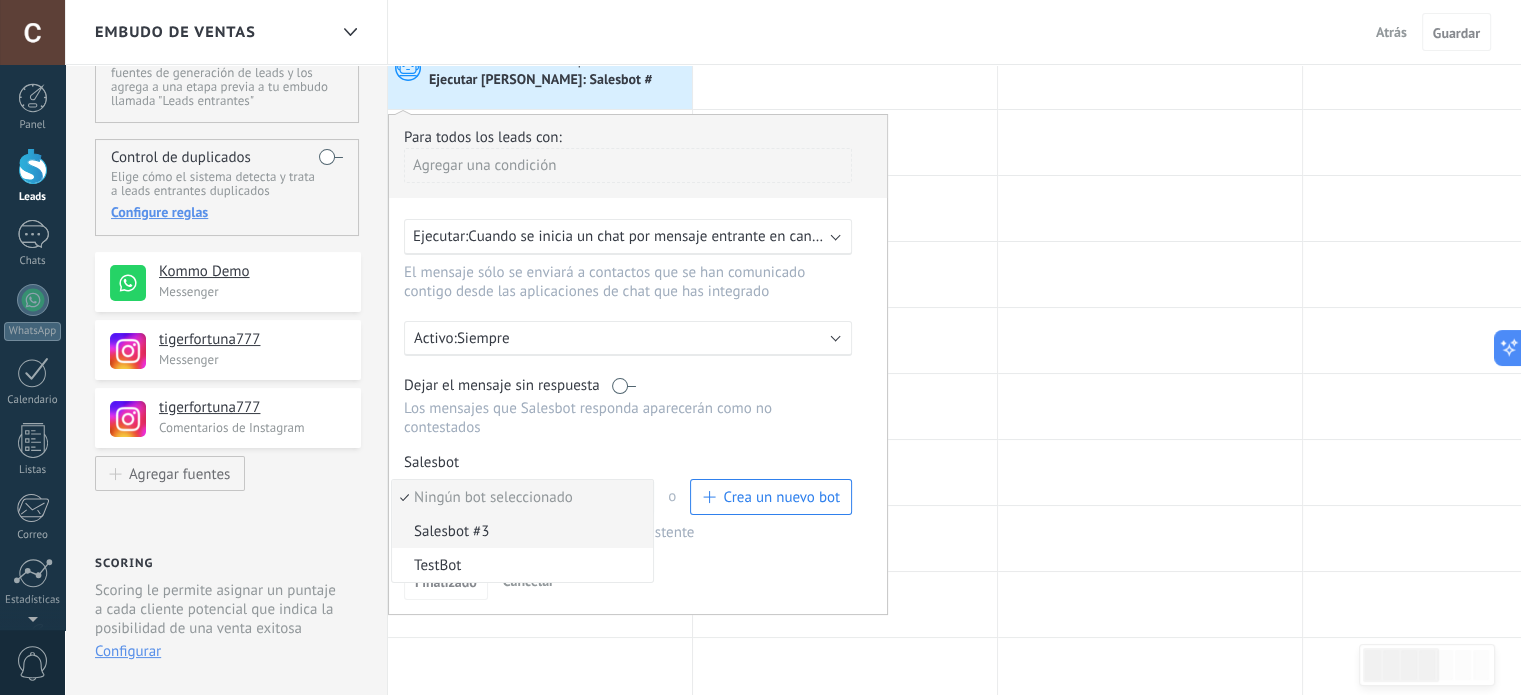 click on "Salesbot #3" at bounding box center [519, 531] 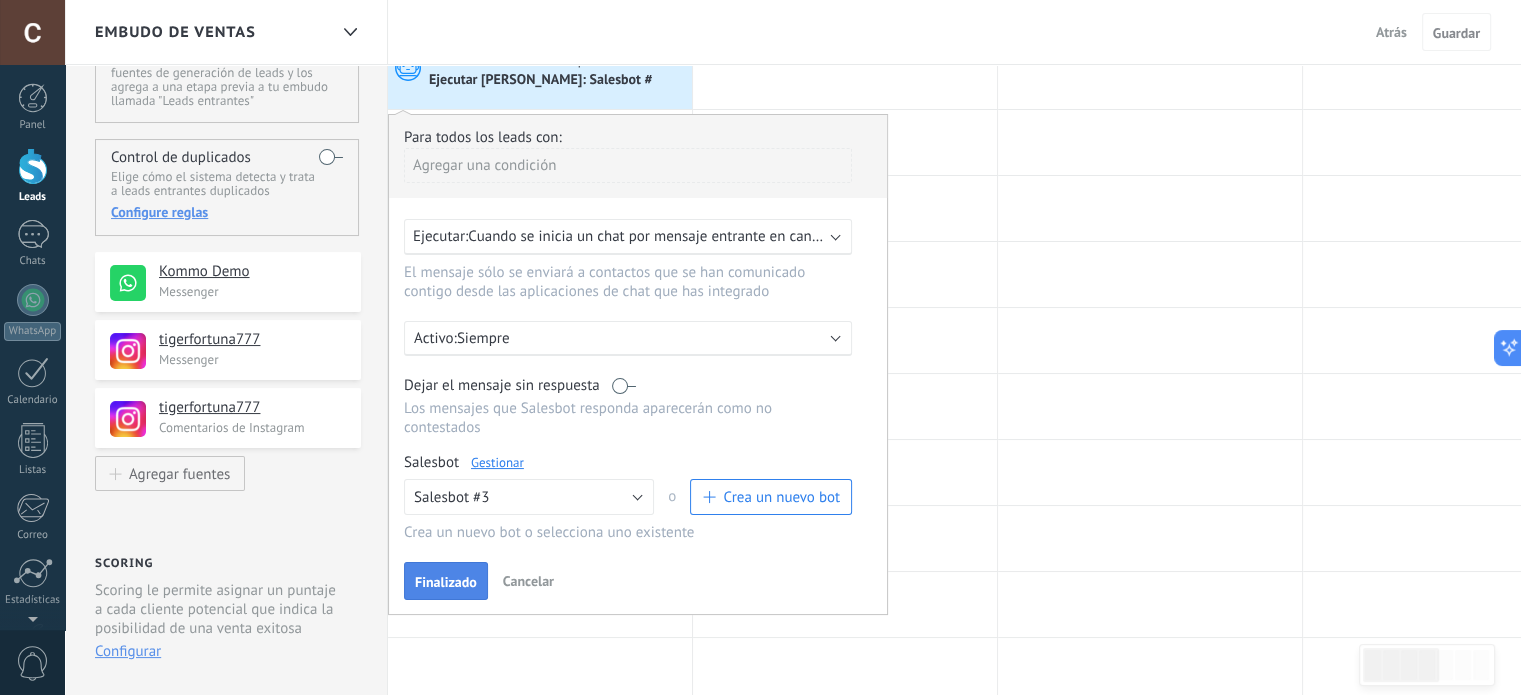 click on "Finalizado" at bounding box center [446, 581] 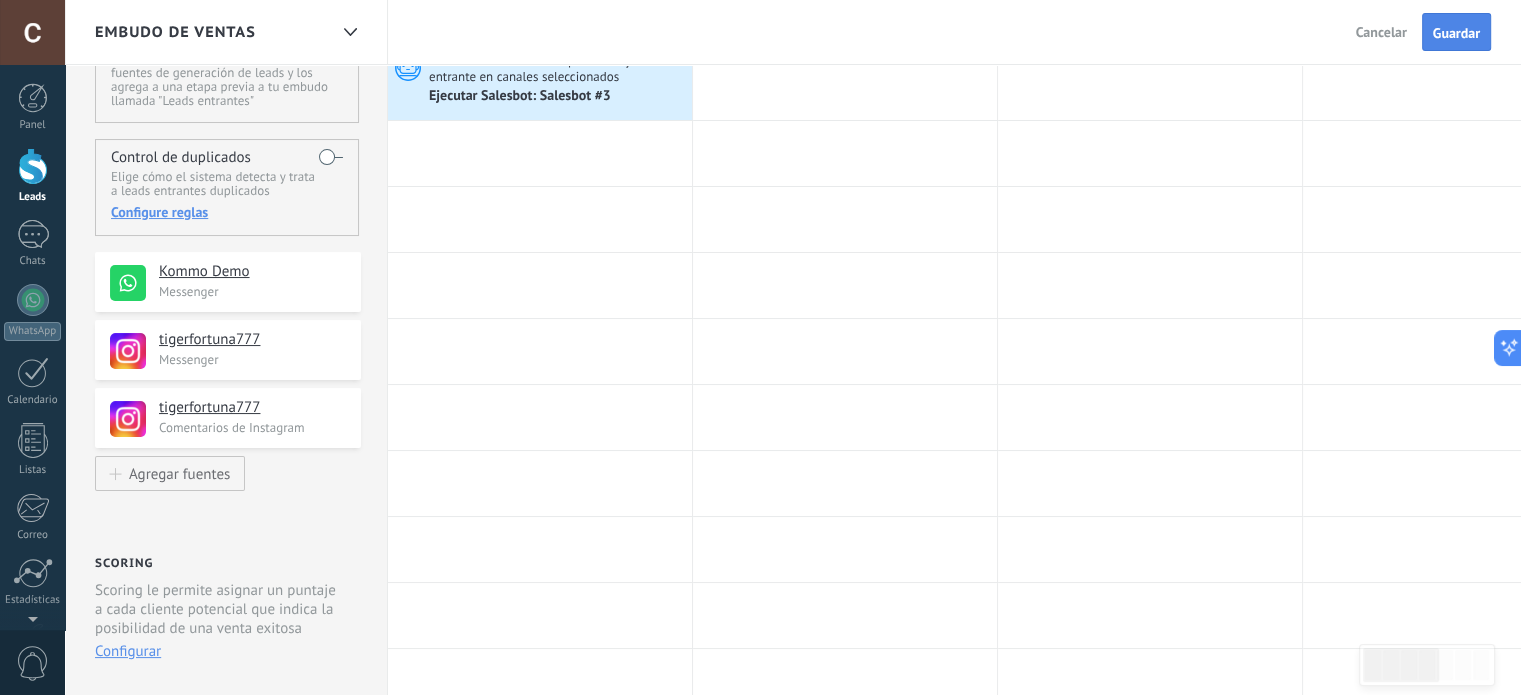 click on "Guardar" at bounding box center [1456, 33] 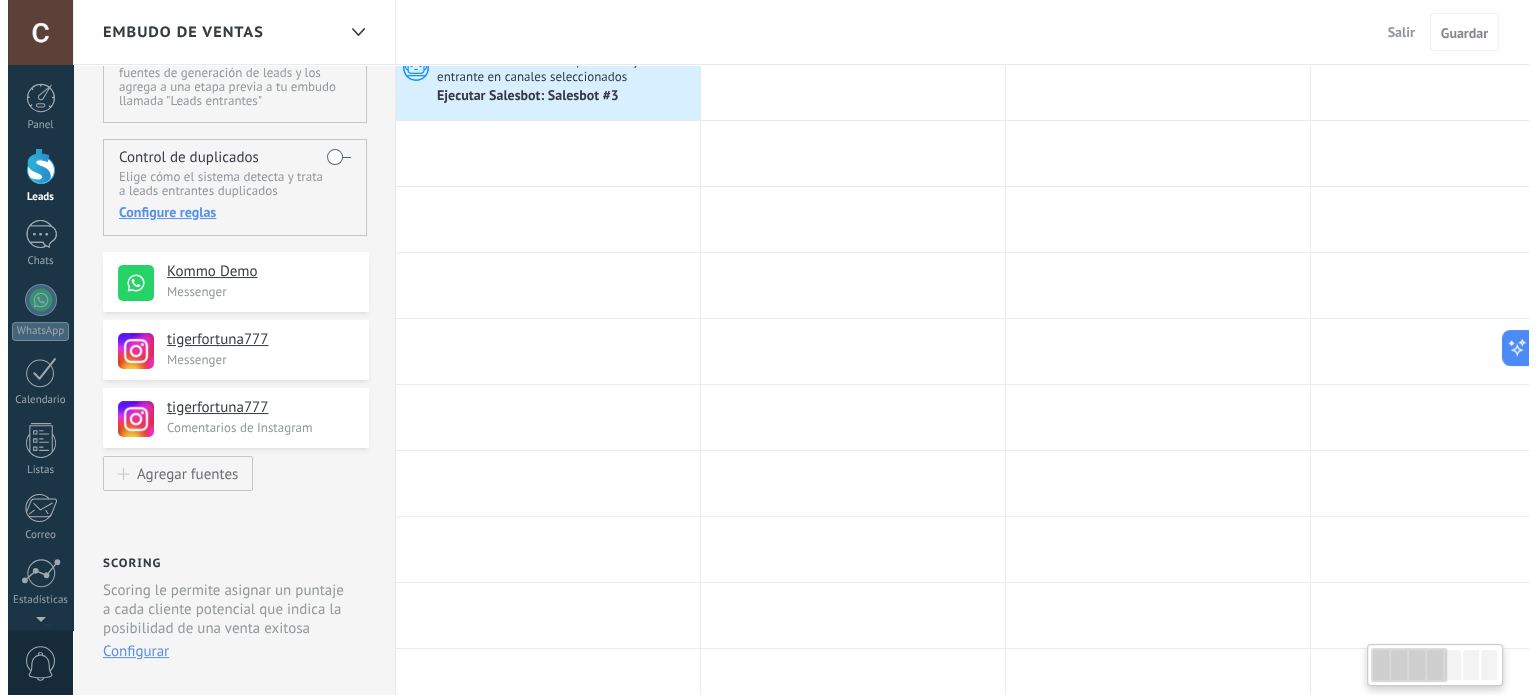 scroll, scrollTop: 0, scrollLeft: 0, axis: both 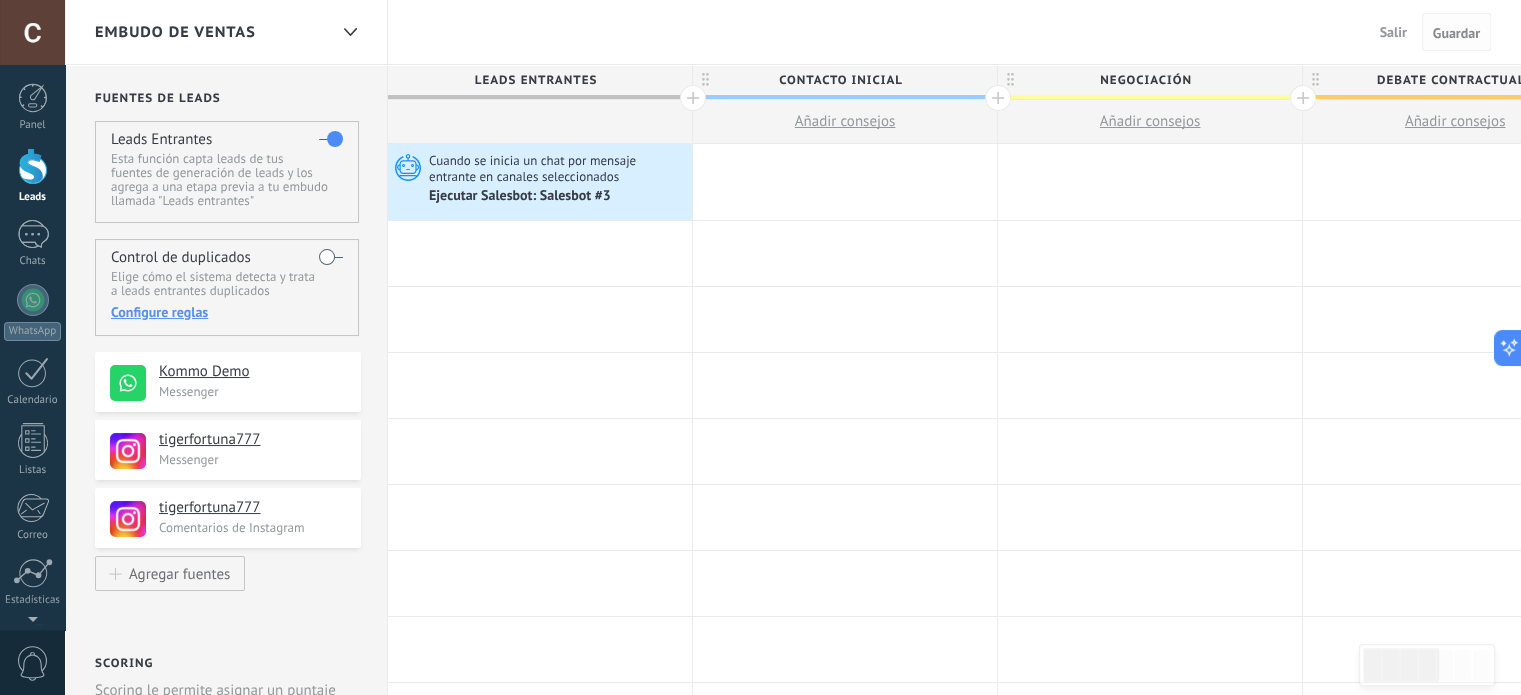 click on "Guardar" at bounding box center (1456, 33) 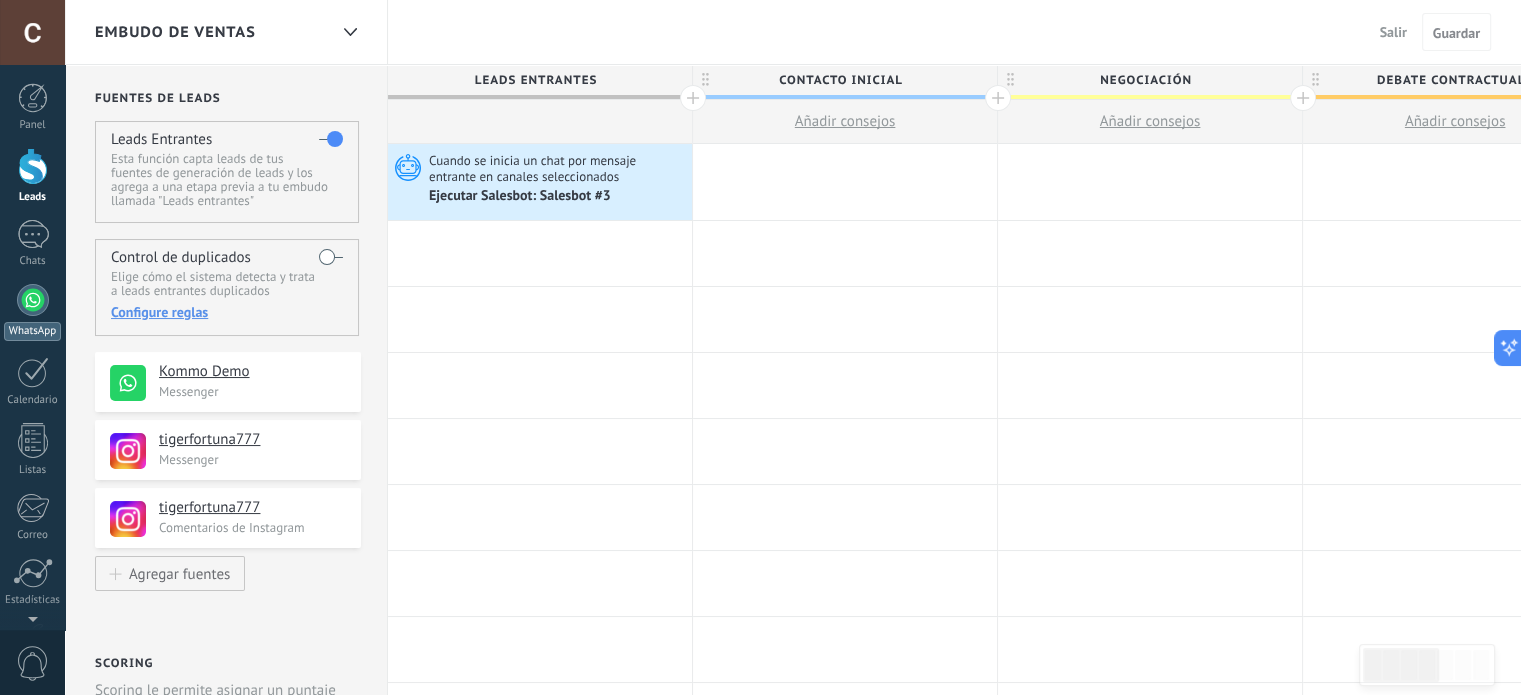 click at bounding box center (33, 300) 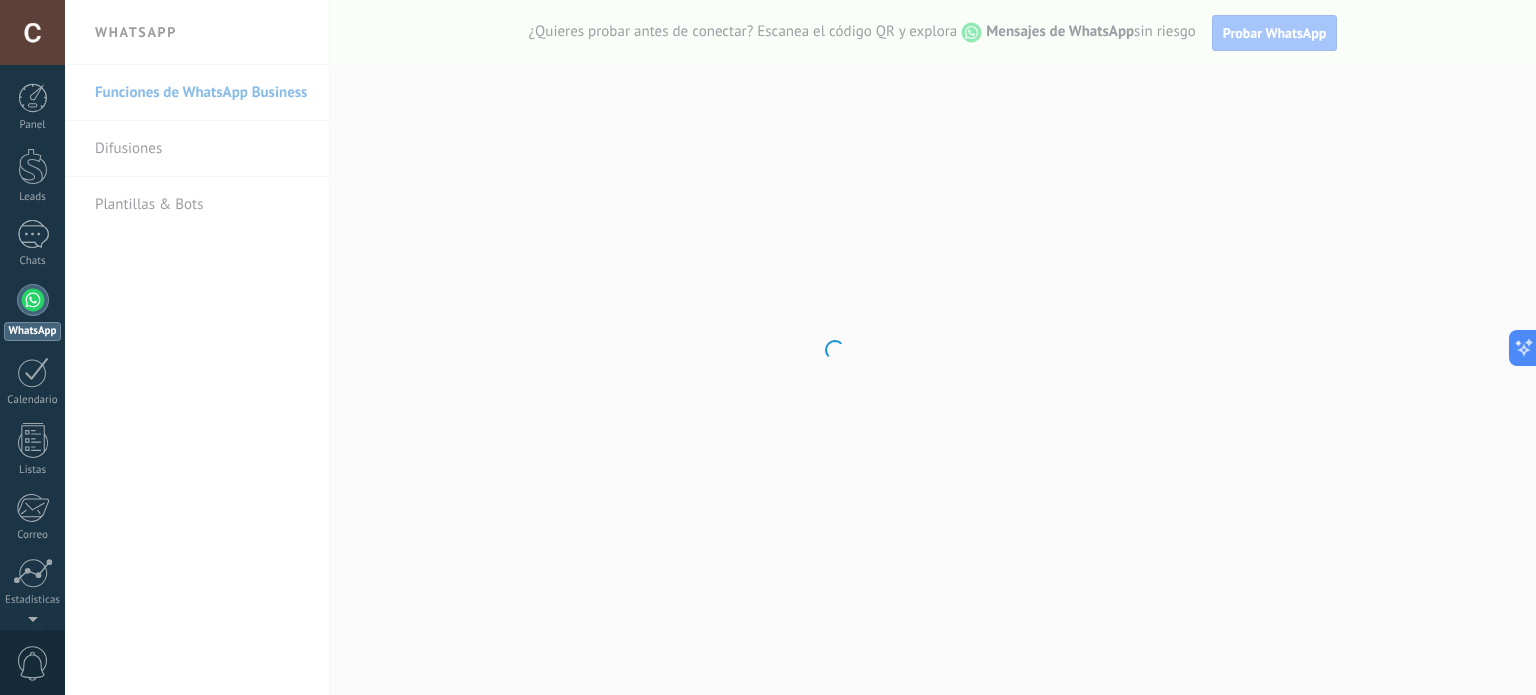 click on ".abccls-1,.abccls-2{fill-rule:evenodd}.abccls-2{fill:#fff} .abfcls-1{fill:none}.abfcls-2{fill:#fff} .abncls-1{isolation:isolate}.abncls-2{opacity:.06}.abncls-2,.abncls-3,.abncls-6{mix-blend-mode:multiply}.abncls-3{opacity:.15}.abncls-4,.abncls-8{fill:#fff}.abncls-5{fill:url(#abnlinear-gradient)}.abncls-6{opacity:.04}.abncls-7{fill:url(#abnlinear-gradient-2)}.abncls-8{fill-rule:evenodd} .abqst0{fill:#ffa200} .abwcls-1{fill:#252525} .cls-1{isolation:isolate} .acicls-1{fill:none} .aclcls-1{fill:#232323} .acnst0{display:none} .addcls-1,.addcls-2{fill:none;stroke-miterlimit:10}.addcls-1{stroke:#dfe0e5}.addcls-2{stroke:#a1a7ab} .adecls-1,.adecls-2{fill:none;stroke-miterlimit:10}.adecls-1{stroke:#dfe0e5}.adecls-2{stroke:#a1a7ab} .adqcls-1{fill:#8591a5;fill-rule:evenodd} .aeccls-1{fill:#5c9f37} .aeecls-1{fill:#f86161} .aejcls-1{fill:#8591a5;fill-rule:evenodd} .aekcls-1{fill-rule:evenodd} .aelcls-1{fill-rule:evenodd;fill:currentColor} .aemcls-1{fill-rule:evenodd;fill:currentColor} .aencls-2{fill:#f86161;opacity:.3}" at bounding box center [768, 347] 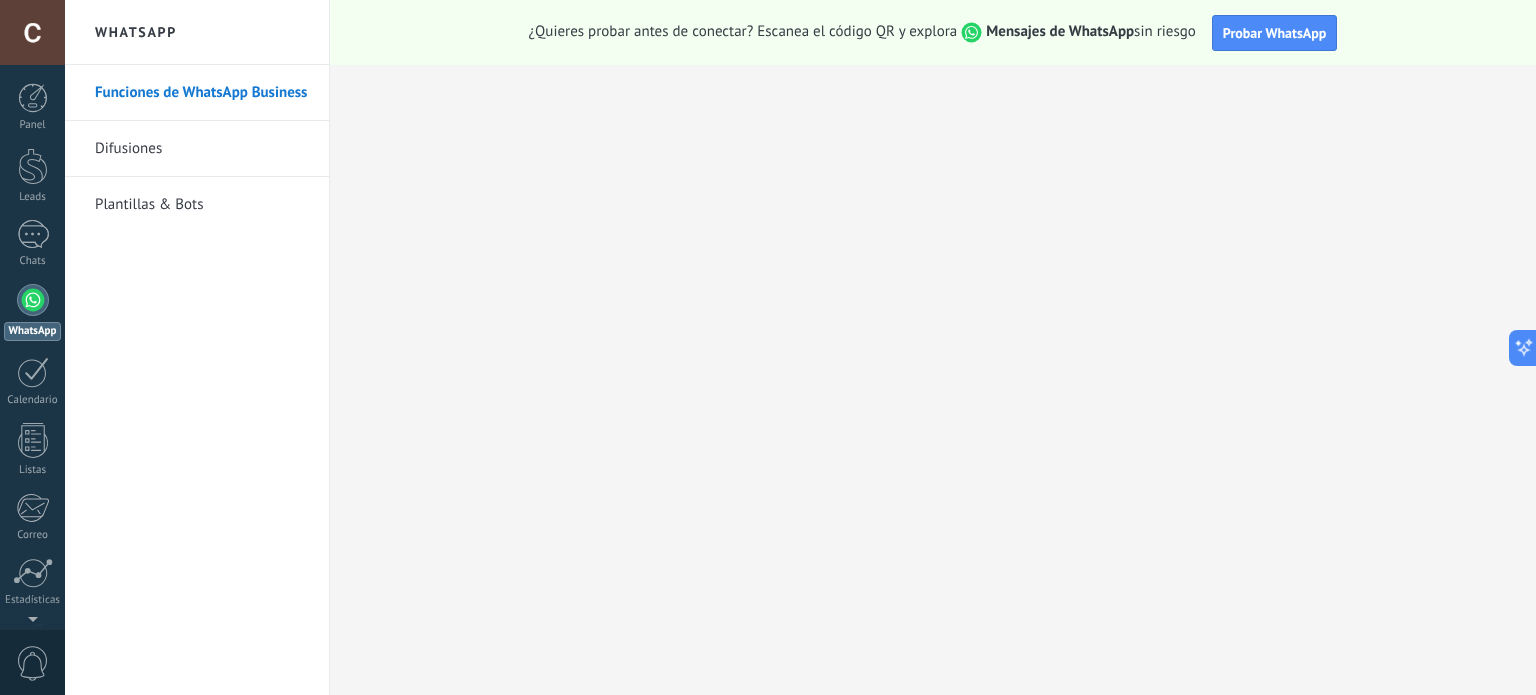click on "Plantillas & Bots" at bounding box center (202, 205) 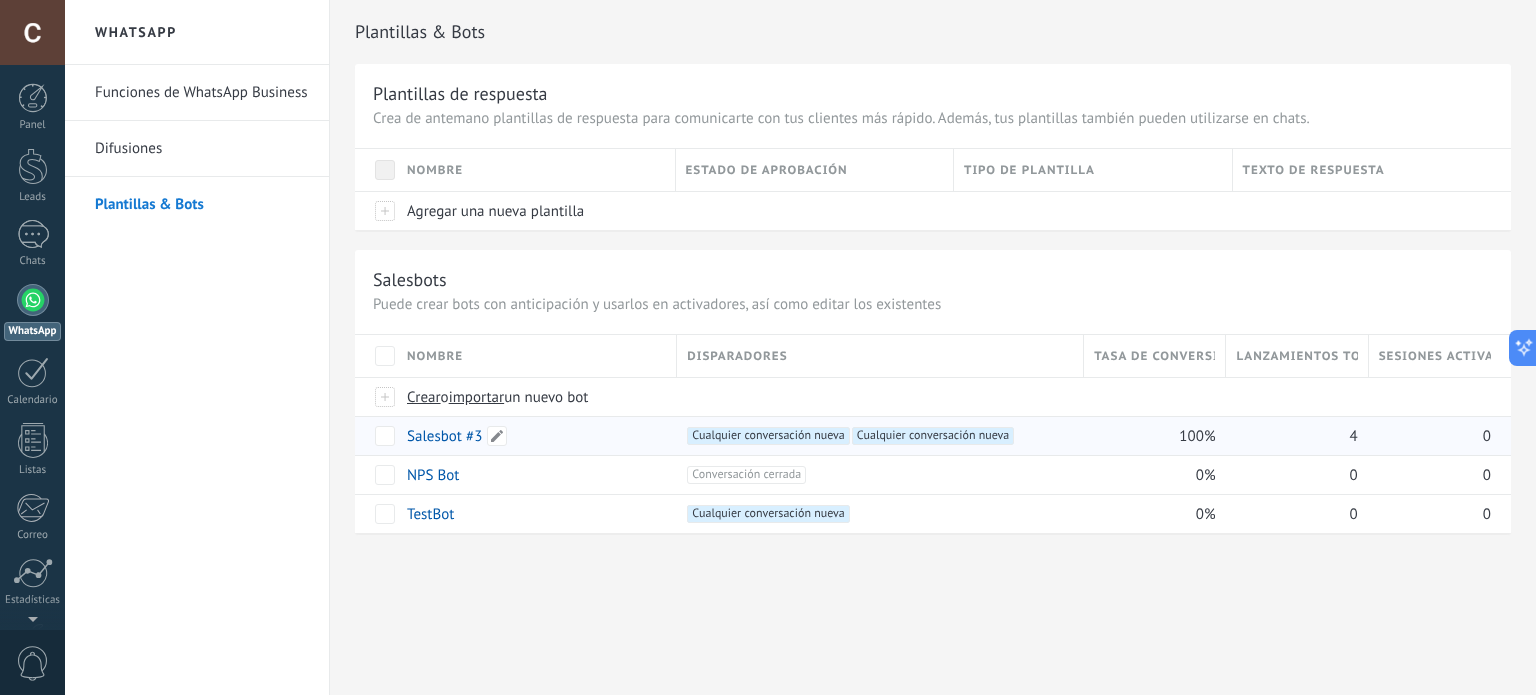 click on "Salesbot #3" at bounding box center (444, 436) 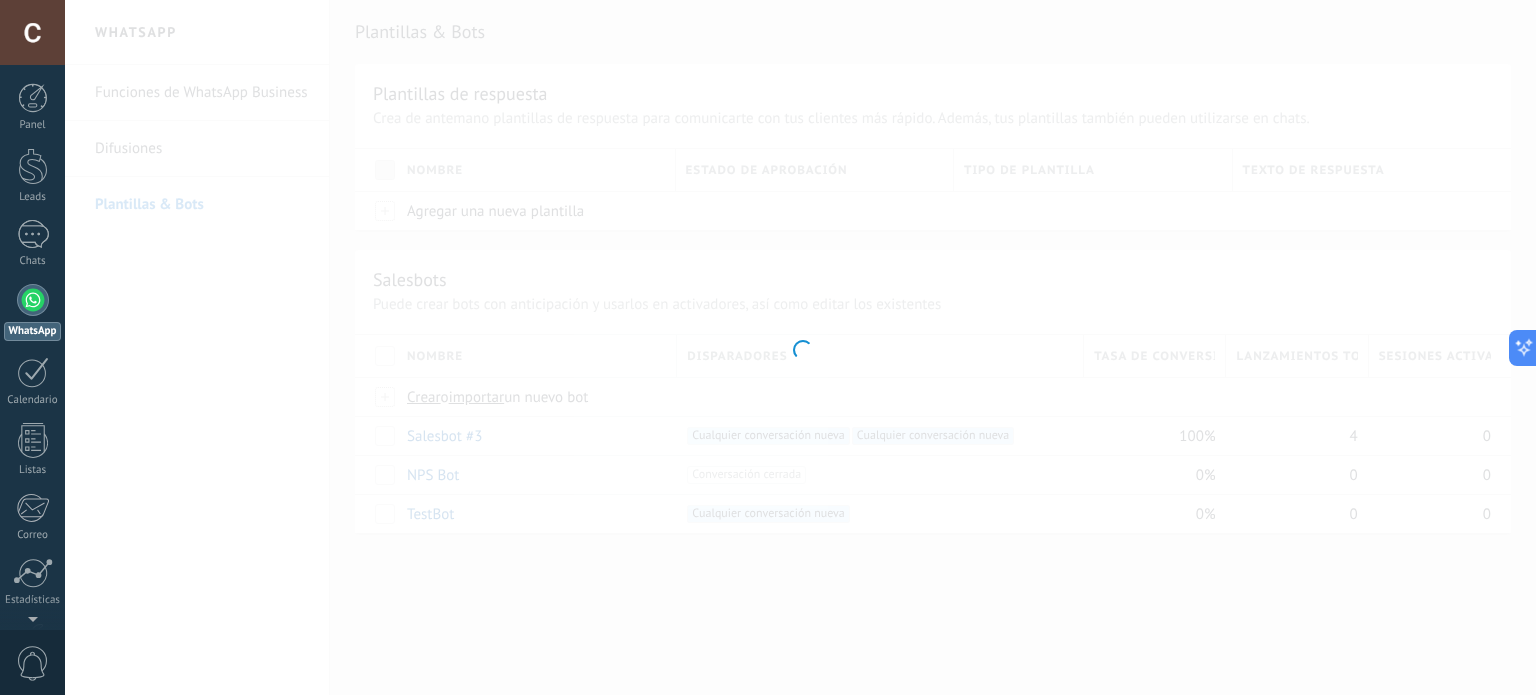 type on "**********" 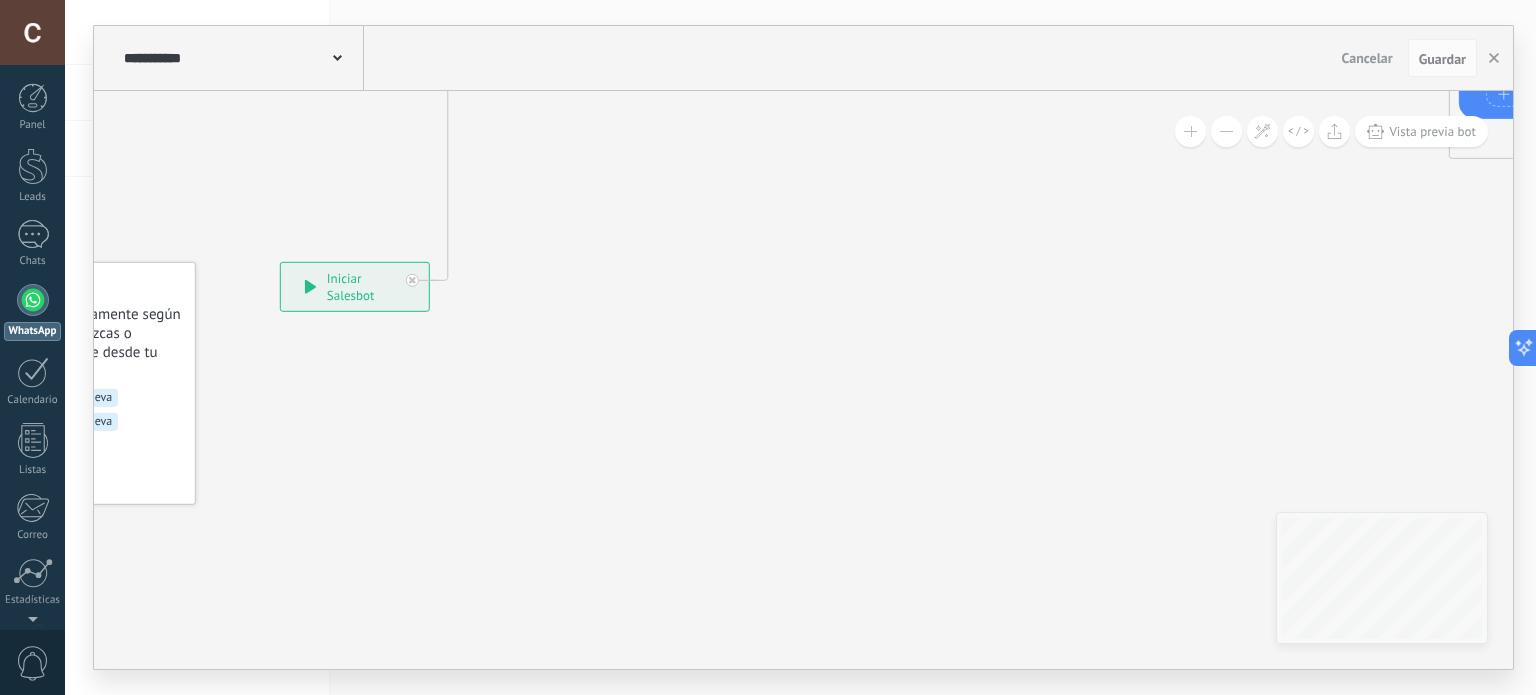 drag, startPoint x: 777, startPoint y: 385, endPoint x: 546, endPoint y: 406, distance: 231.95258 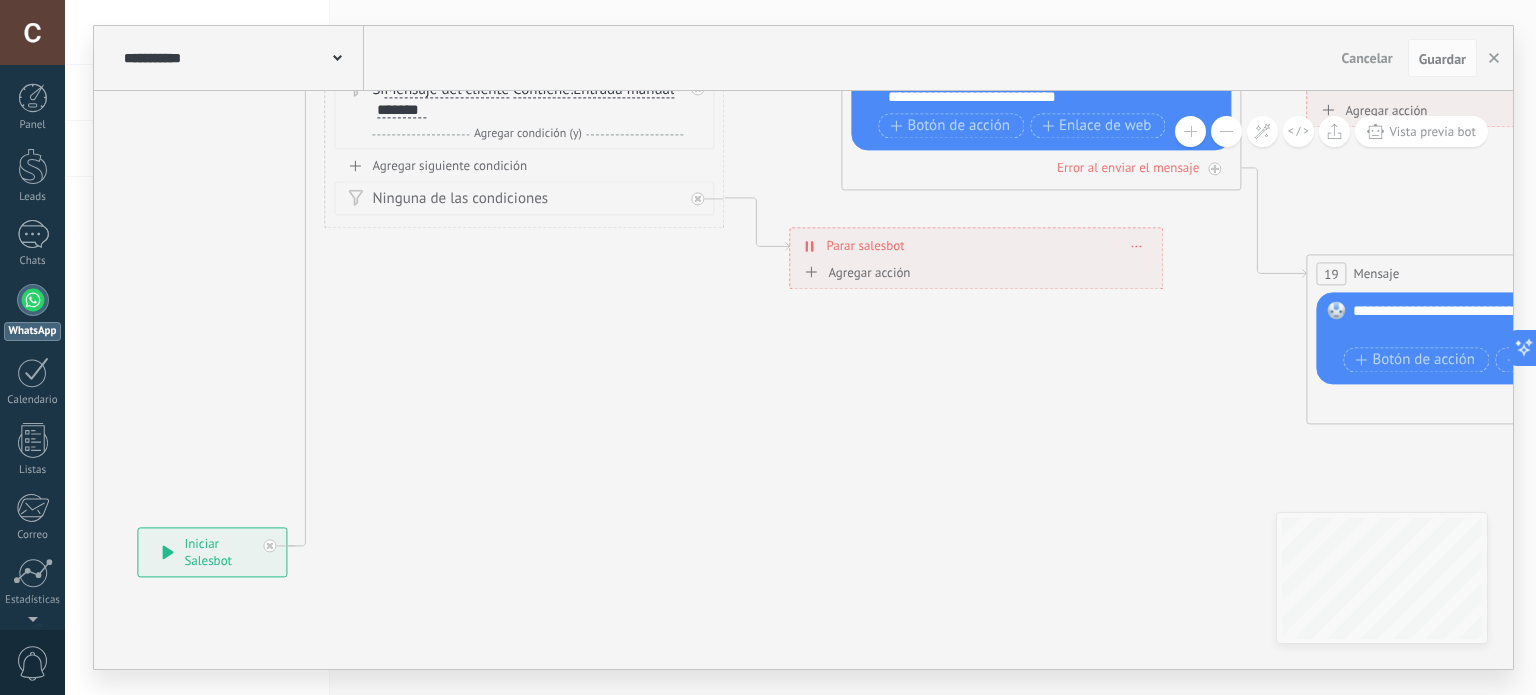 drag, startPoint x: 700, startPoint y: 373, endPoint x: 745, endPoint y: 474, distance: 110.57124 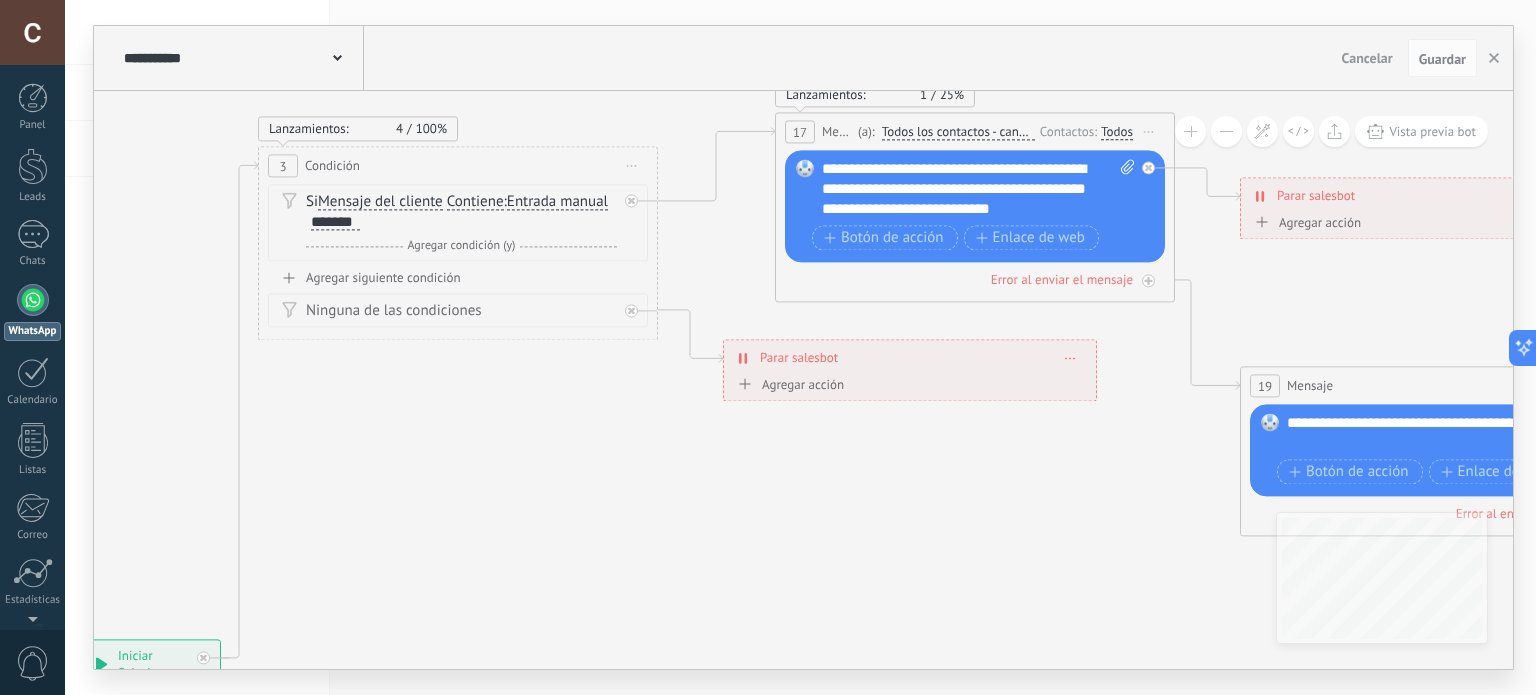 drag, startPoint x: 751, startPoint y: 451, endPoint x: 692, endPoint y: 530, distance: 98.600204 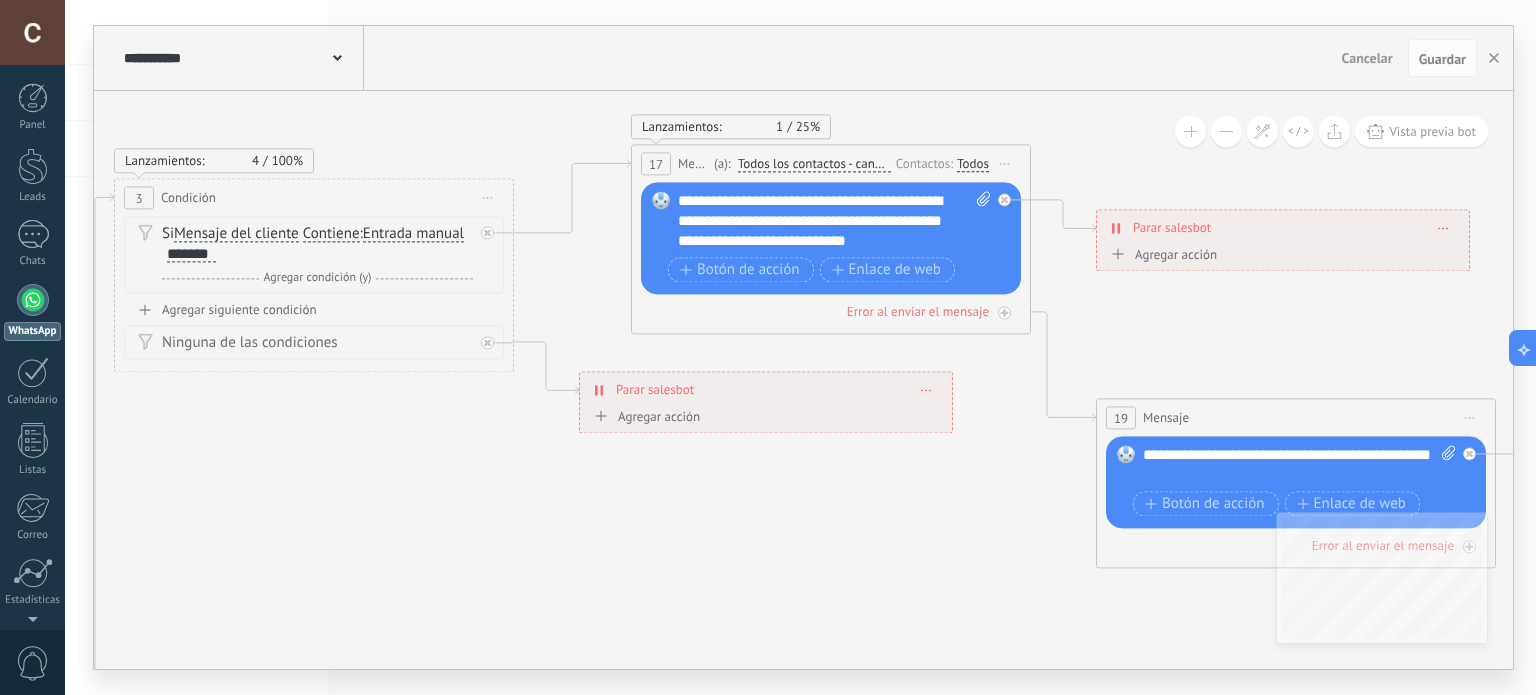 drag, startPoint x: 803, startPoint y: 481, endPoint x: 660, endPoint y: 512, distance: 146.32156 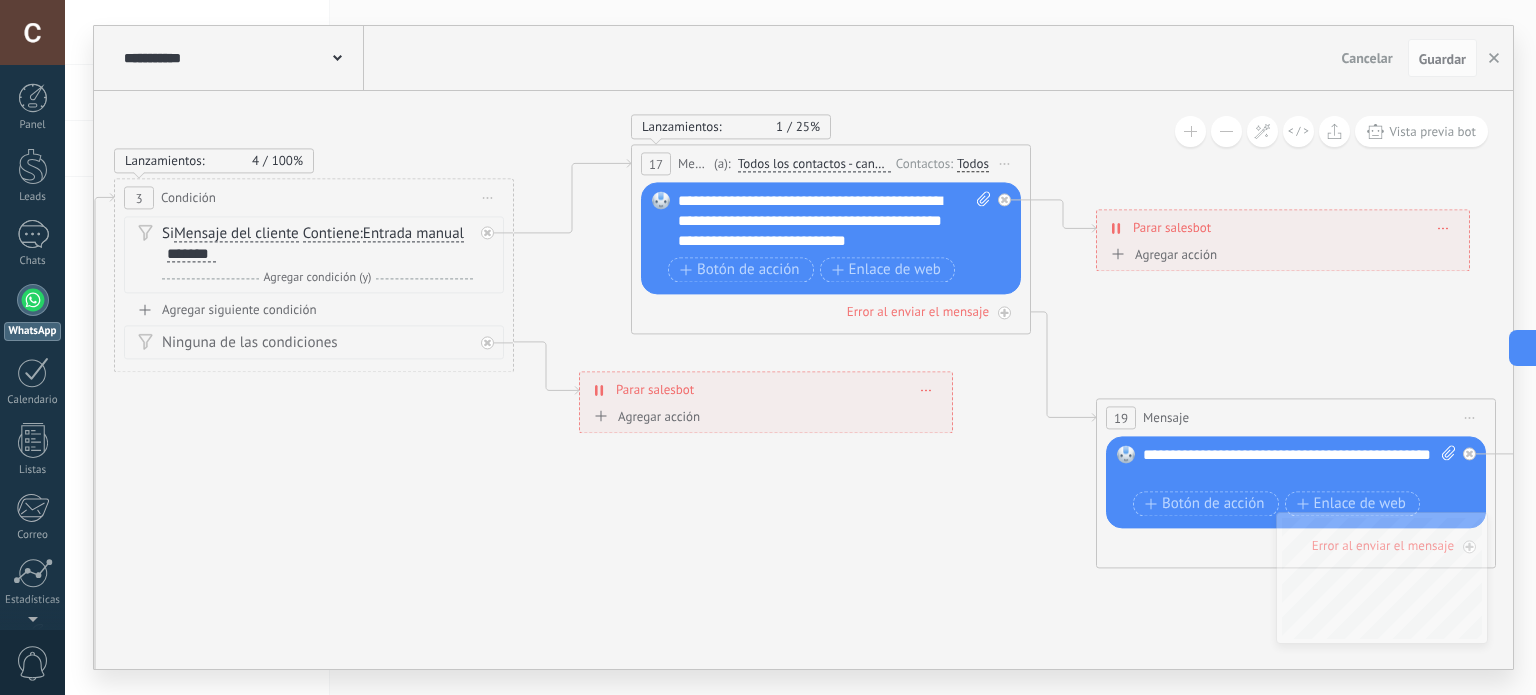 drag, startPoint x: 825, startPoint y: 512, endPoint x: 643, endPoint y: 516, distance: 182.04395 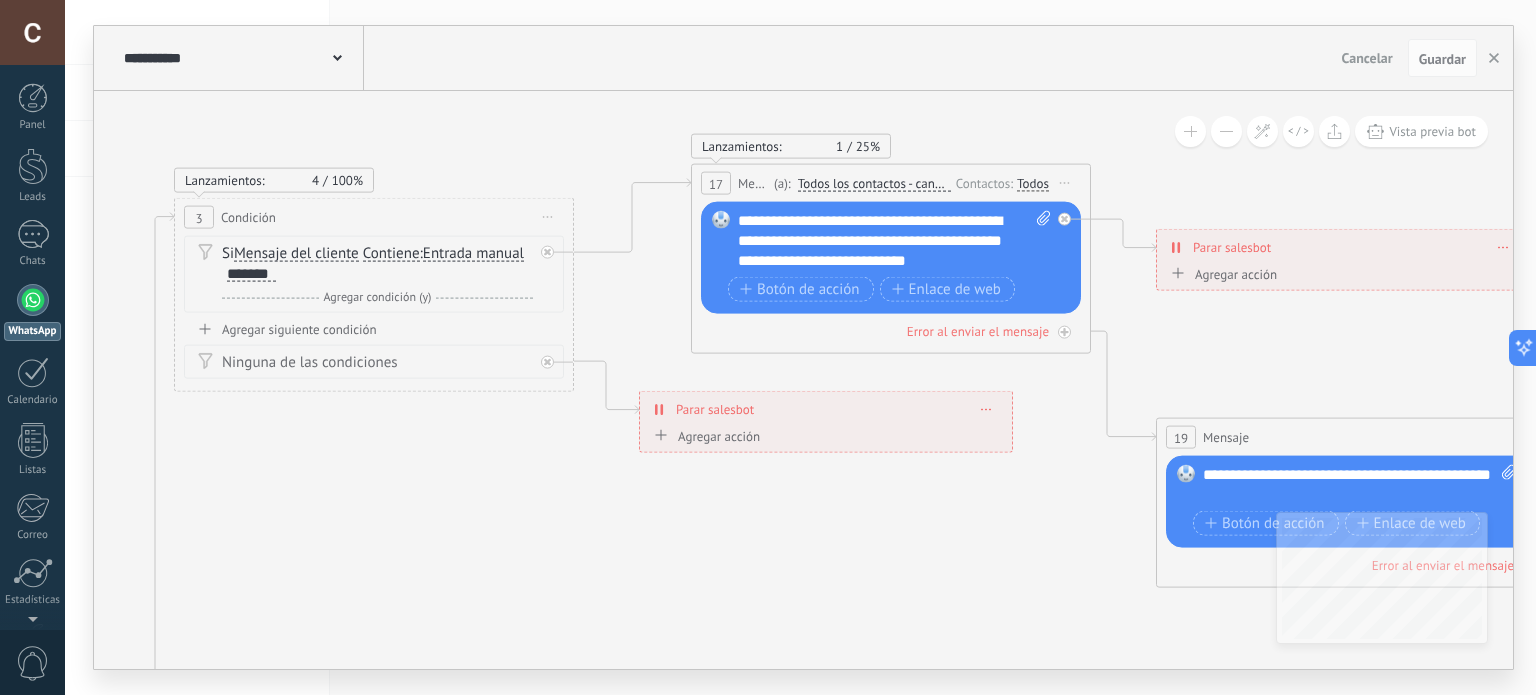 drag, startPoint x: 772, startPoint y: 511, endPoint x: 1015, endPoint y: 527, distance: 243.52618 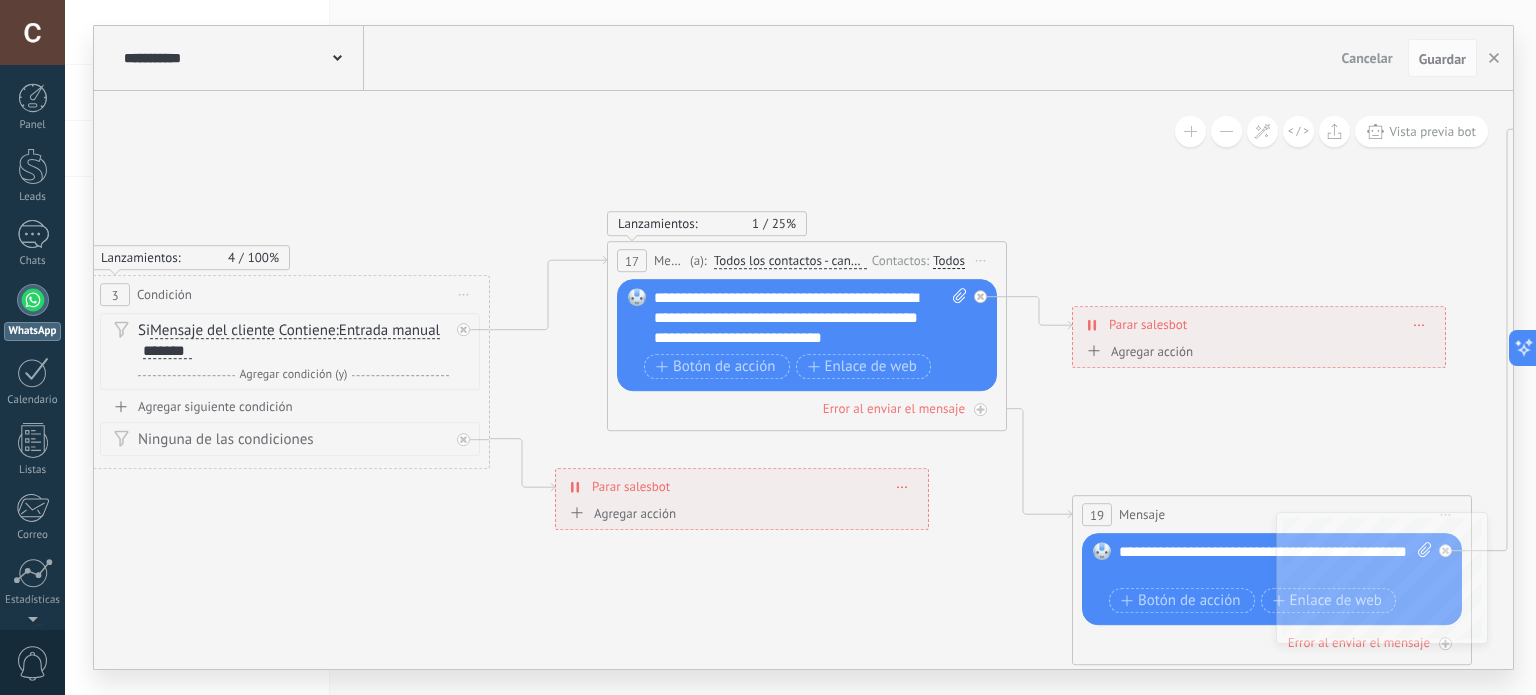 drag, startPoint x: 877, startPoint y: 519, endPoint x: 793, endPoint y: 597, distance: 114.62984 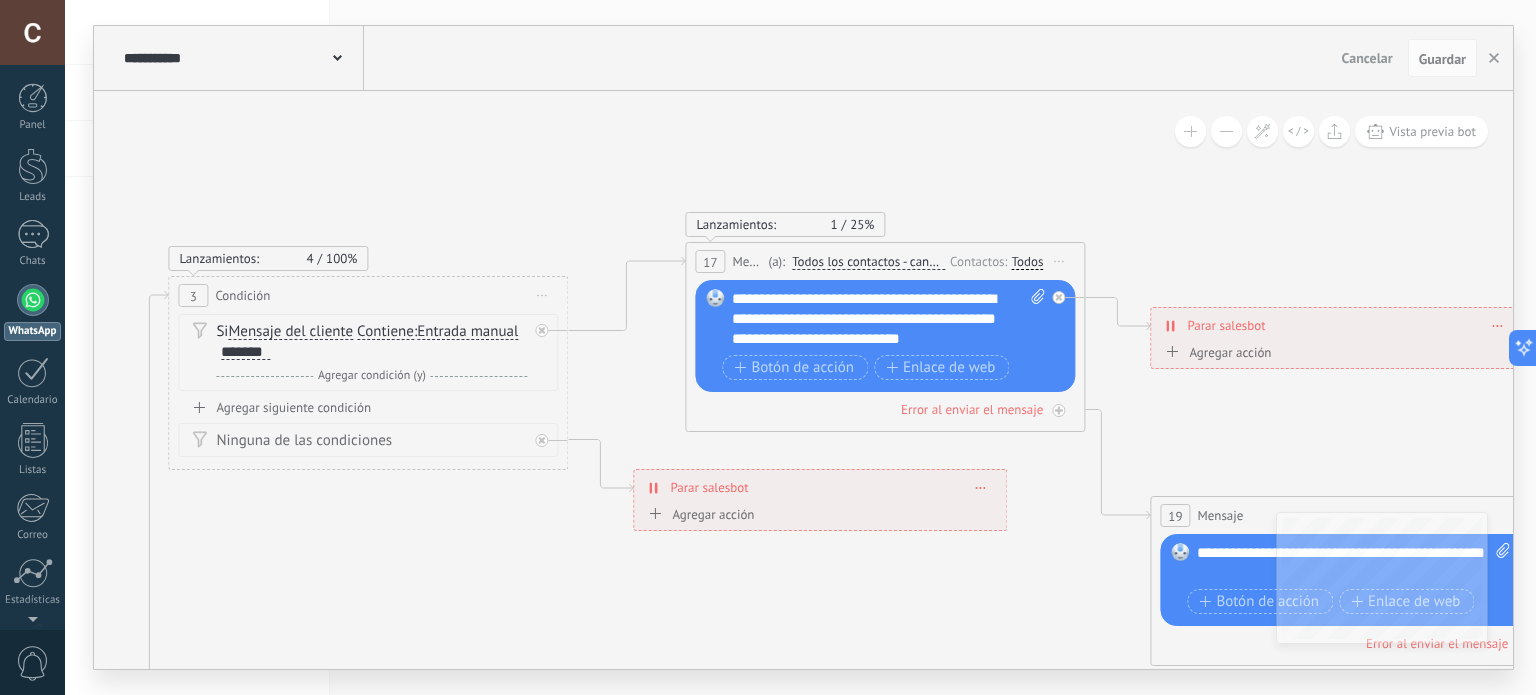 drag, startPoint x: 491, startPoint y: 535, endPoint x: 537, endPoint y: 550, distance: 48.38388 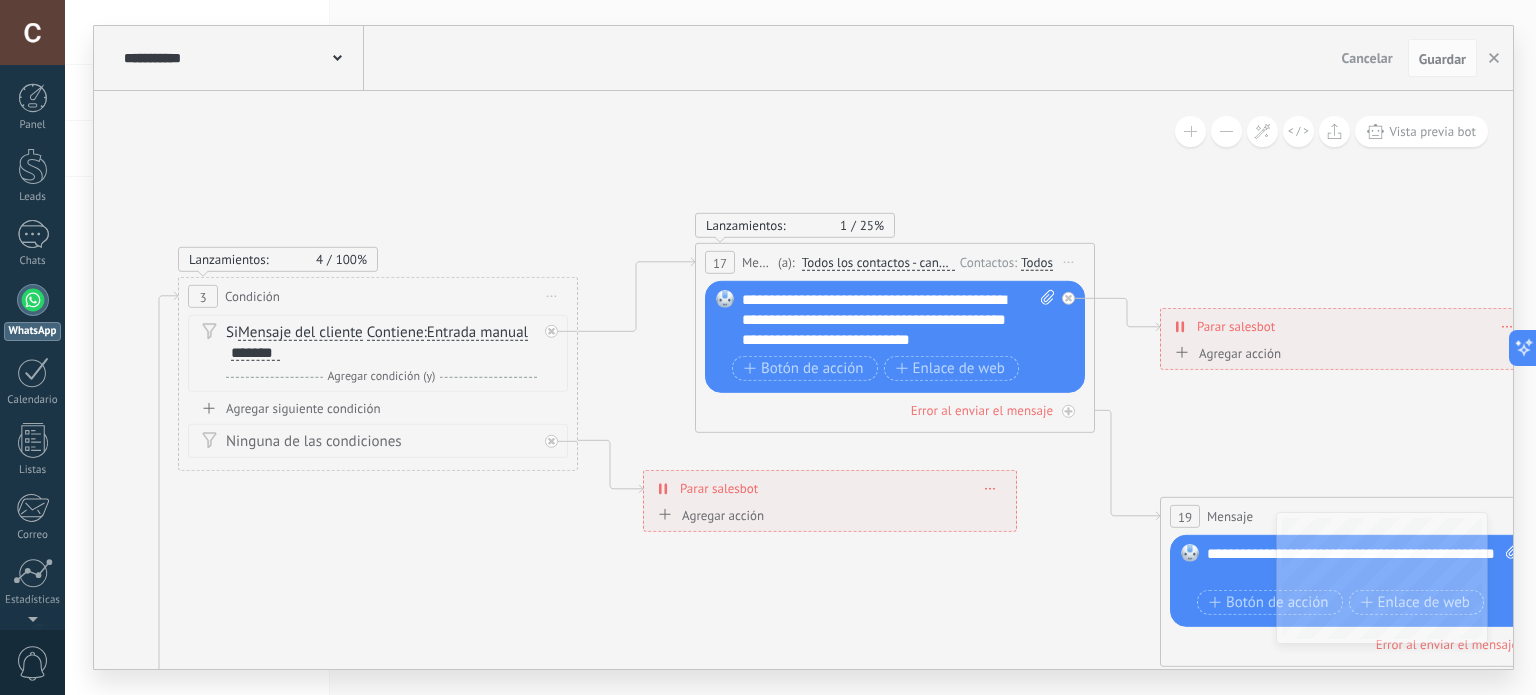 click on "Contiene" at bounding box center (395, 333) 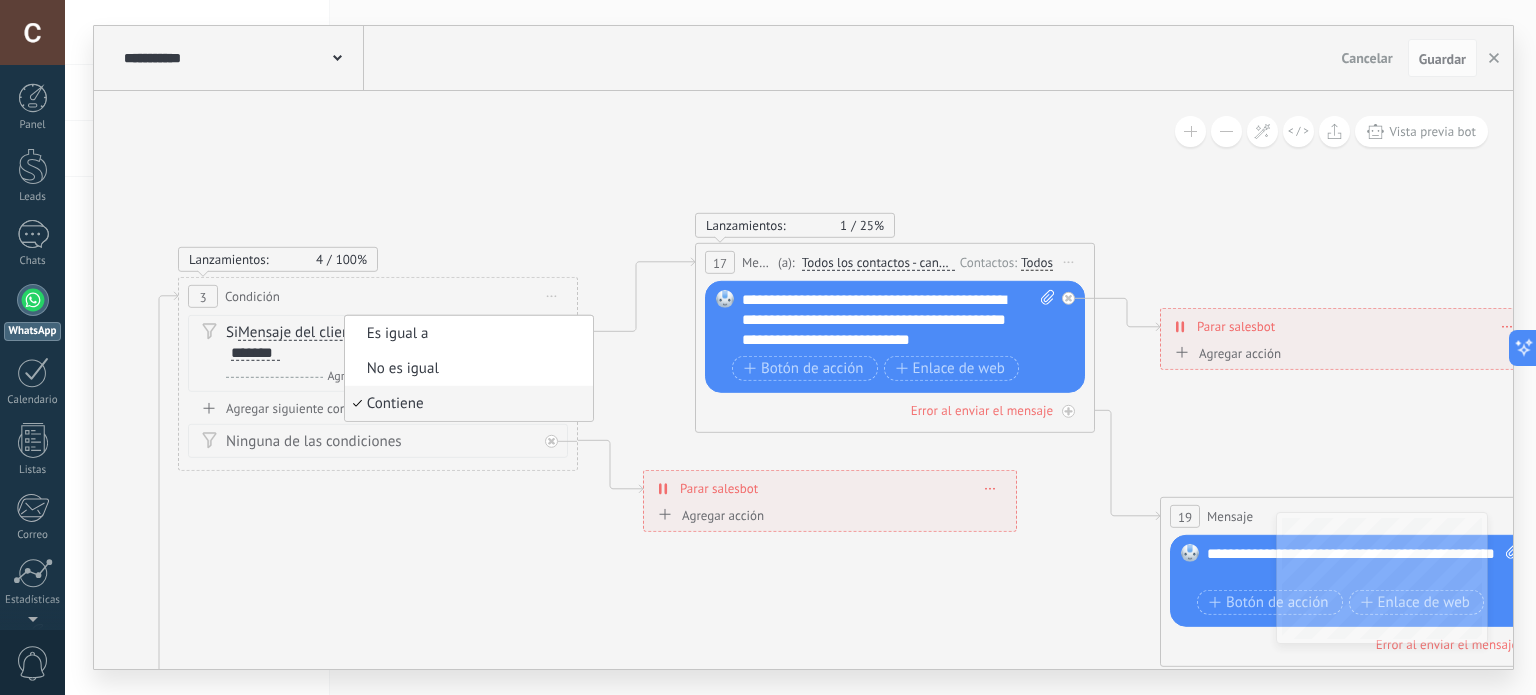 click 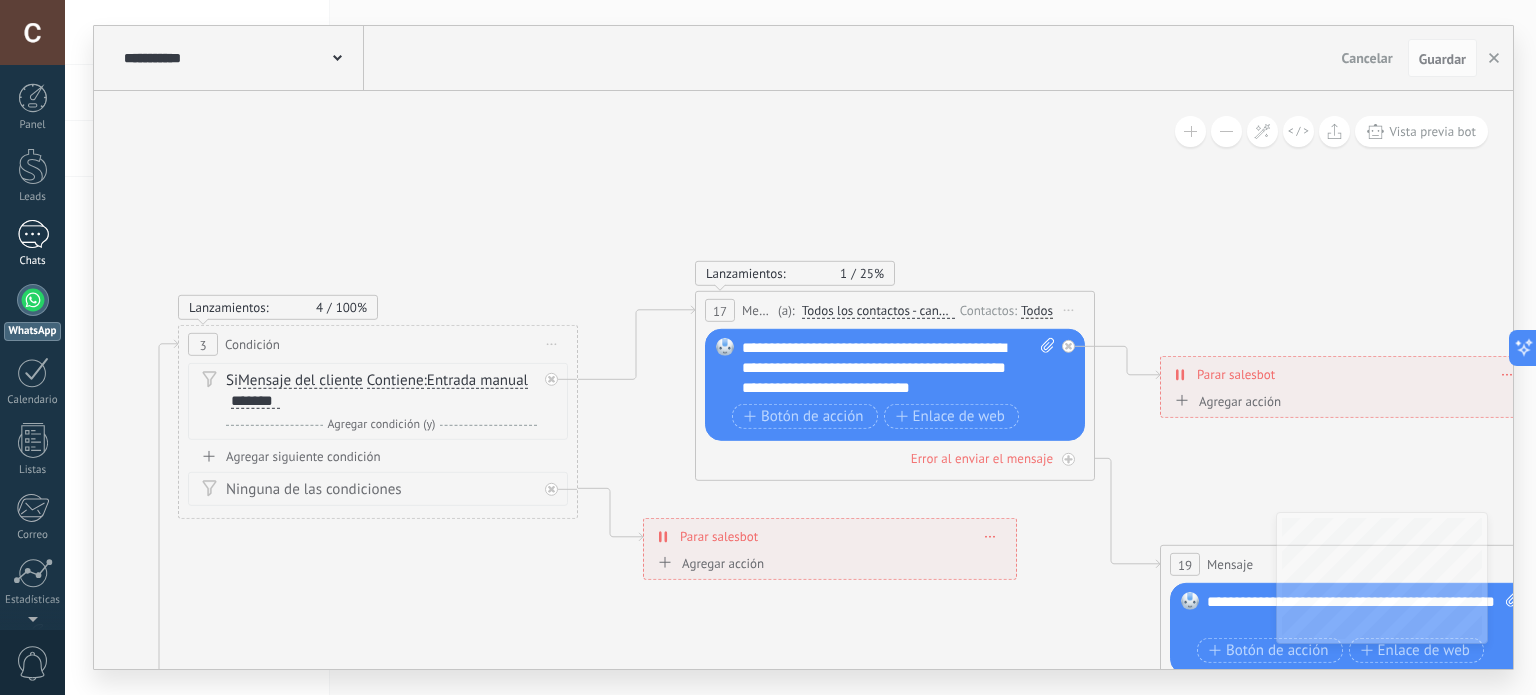 click on "Chats" at bounding box center [32, 244] 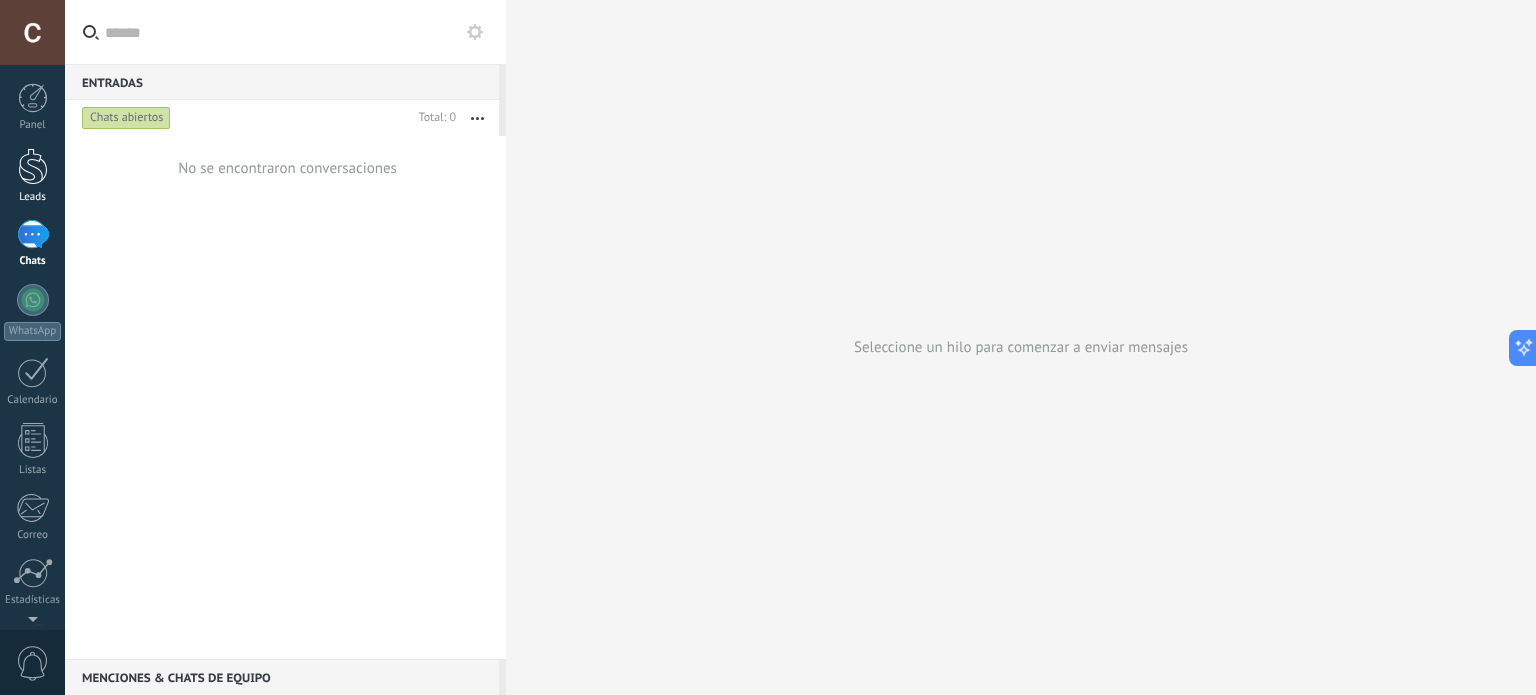 click on "Leads" at bounding box center [32, 176] 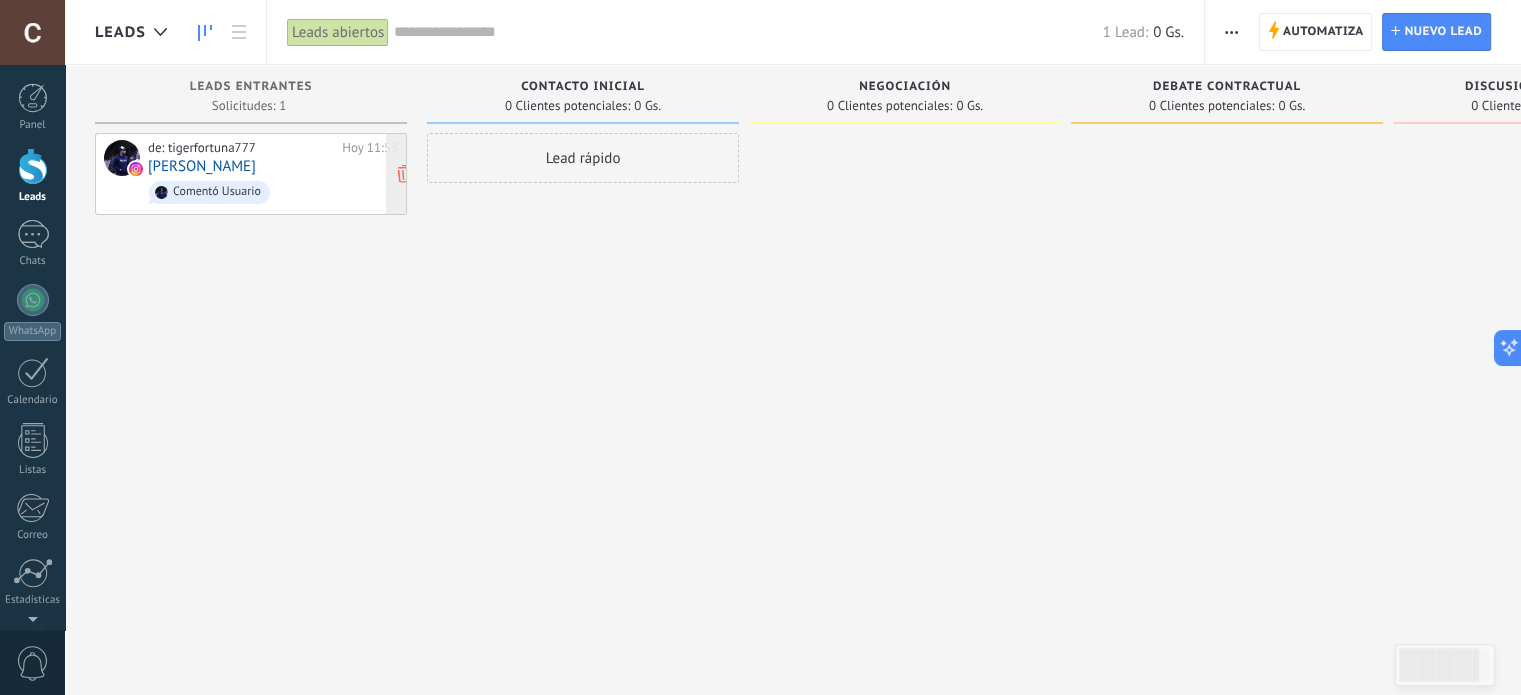 click on "Comentó Usuario" at bounding box center [209, 192] 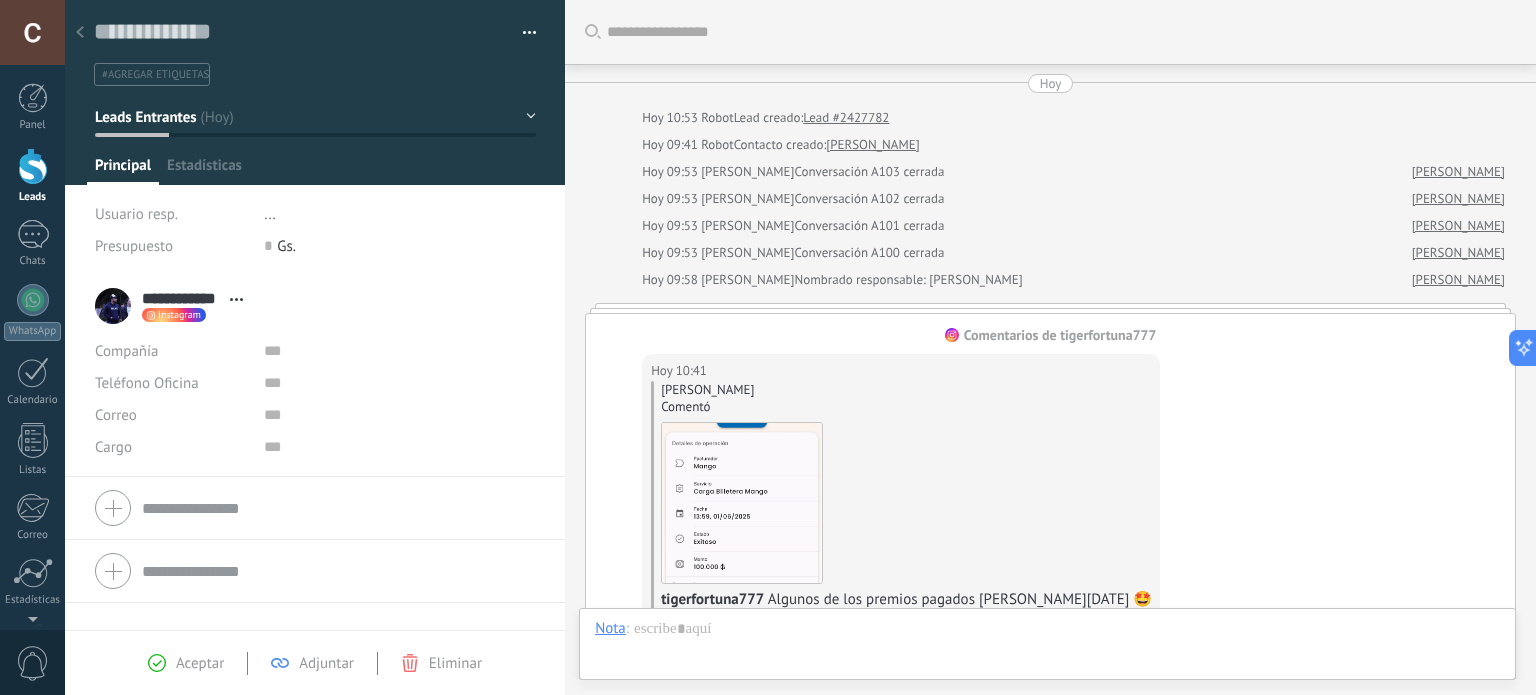 scroll, scrollTop: 4162, scrollLeft: 0, axis: vertical 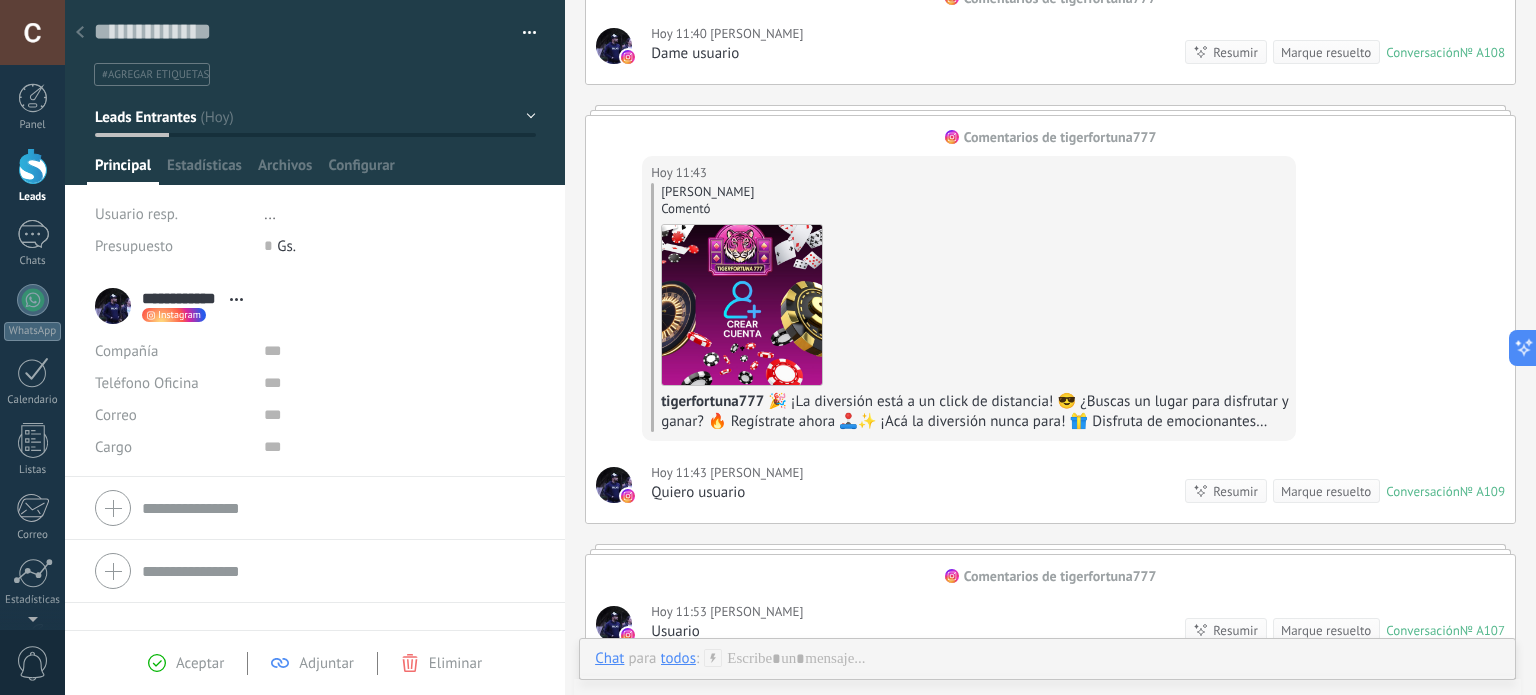 click on "Marque resuelto" at bounding box center [1326, 491] 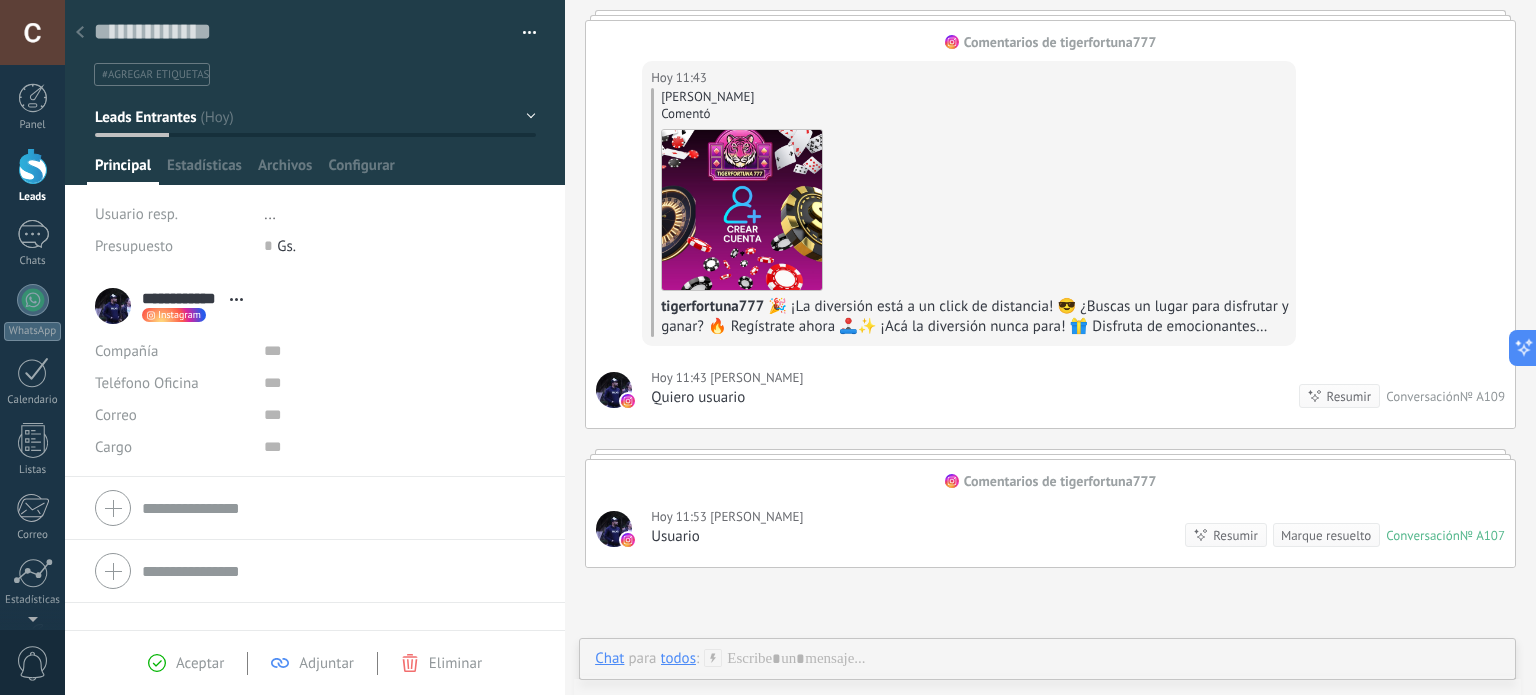 scroll, scrollTop: 4096, scrollLeft: 0, axis: vertical 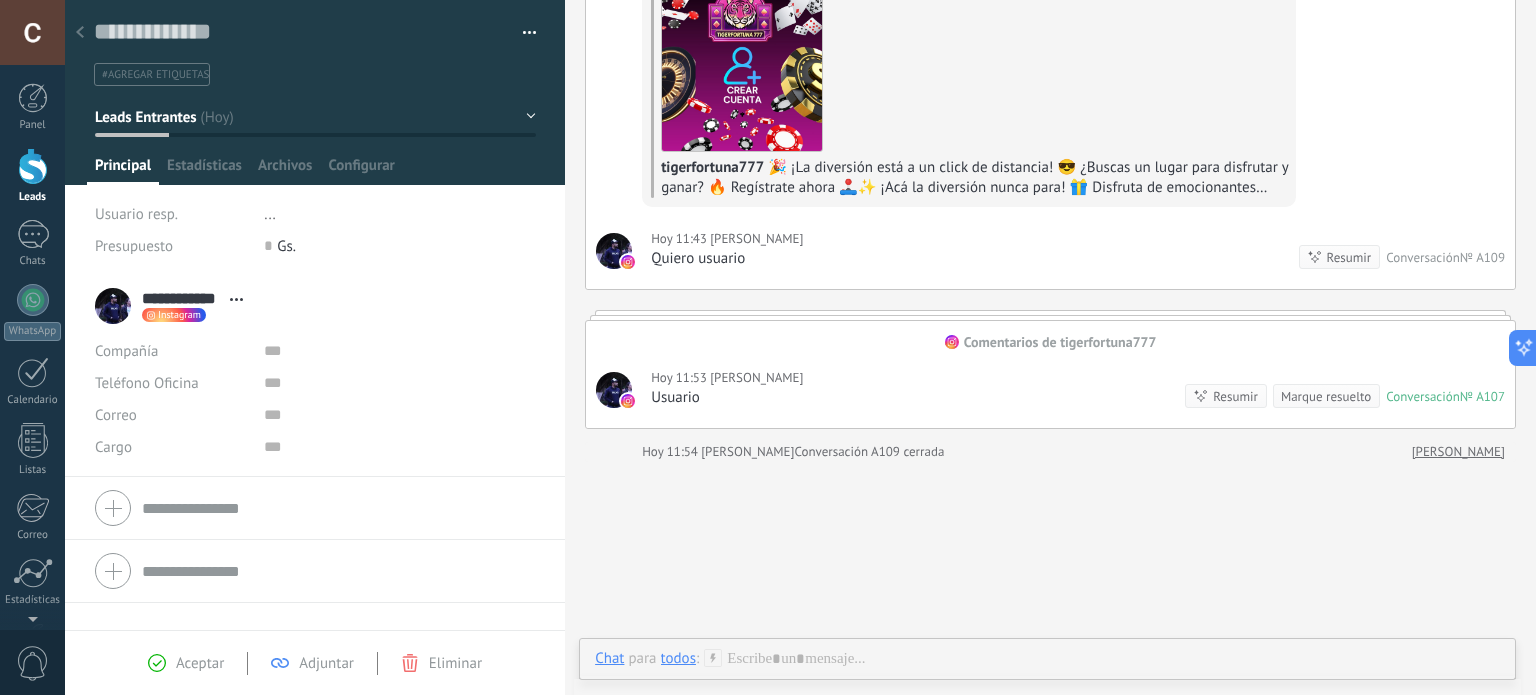 click on "Marque resuelto" at bounding box center (1326, 396) 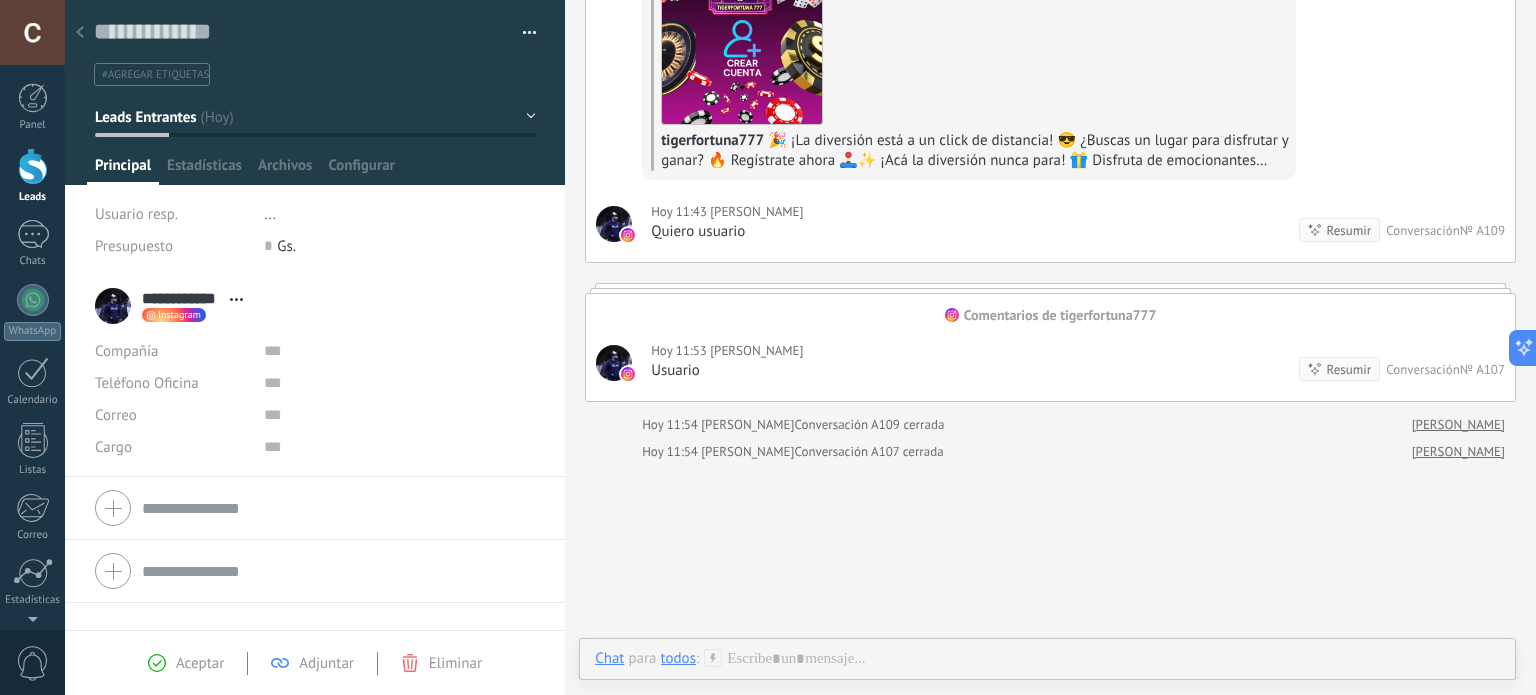 click at bounding box center (80, 33) 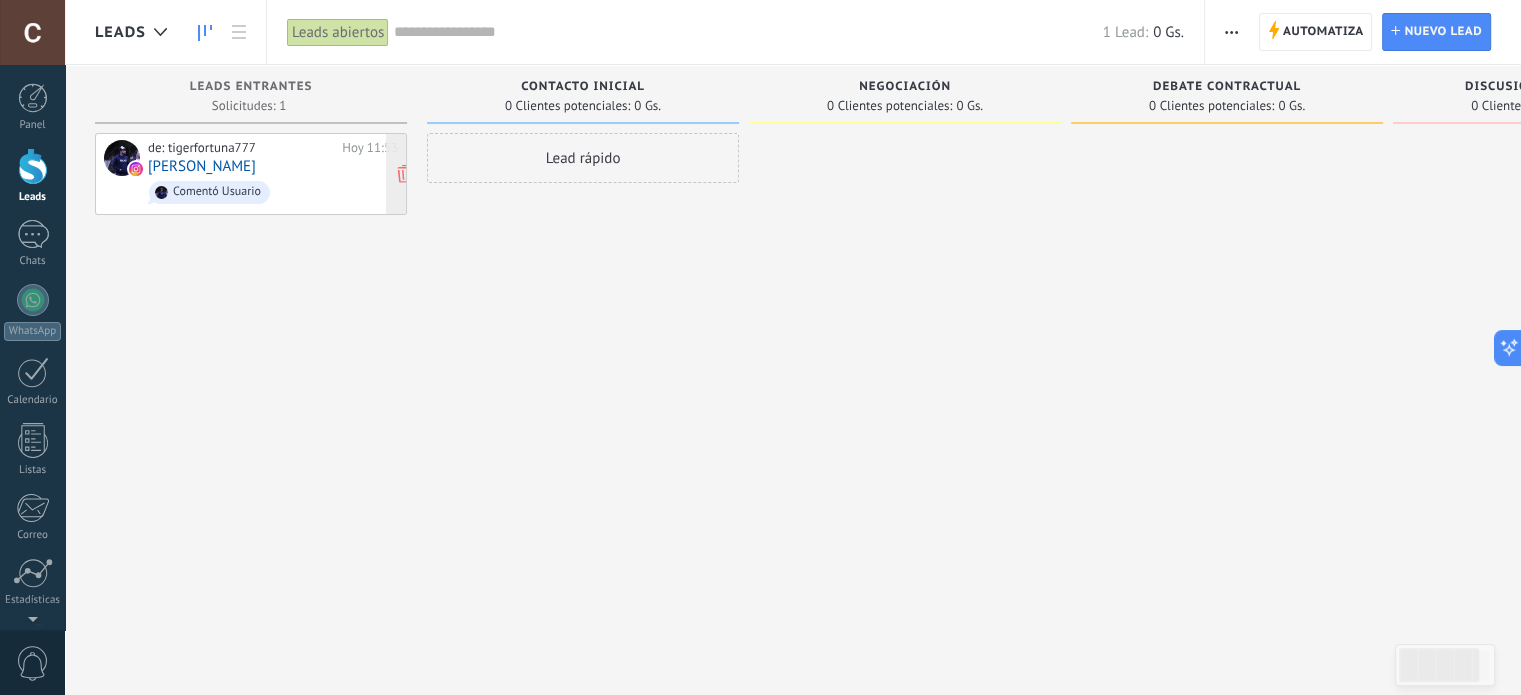 click on "Comentó Usuario" at bounding box center [273, 192] 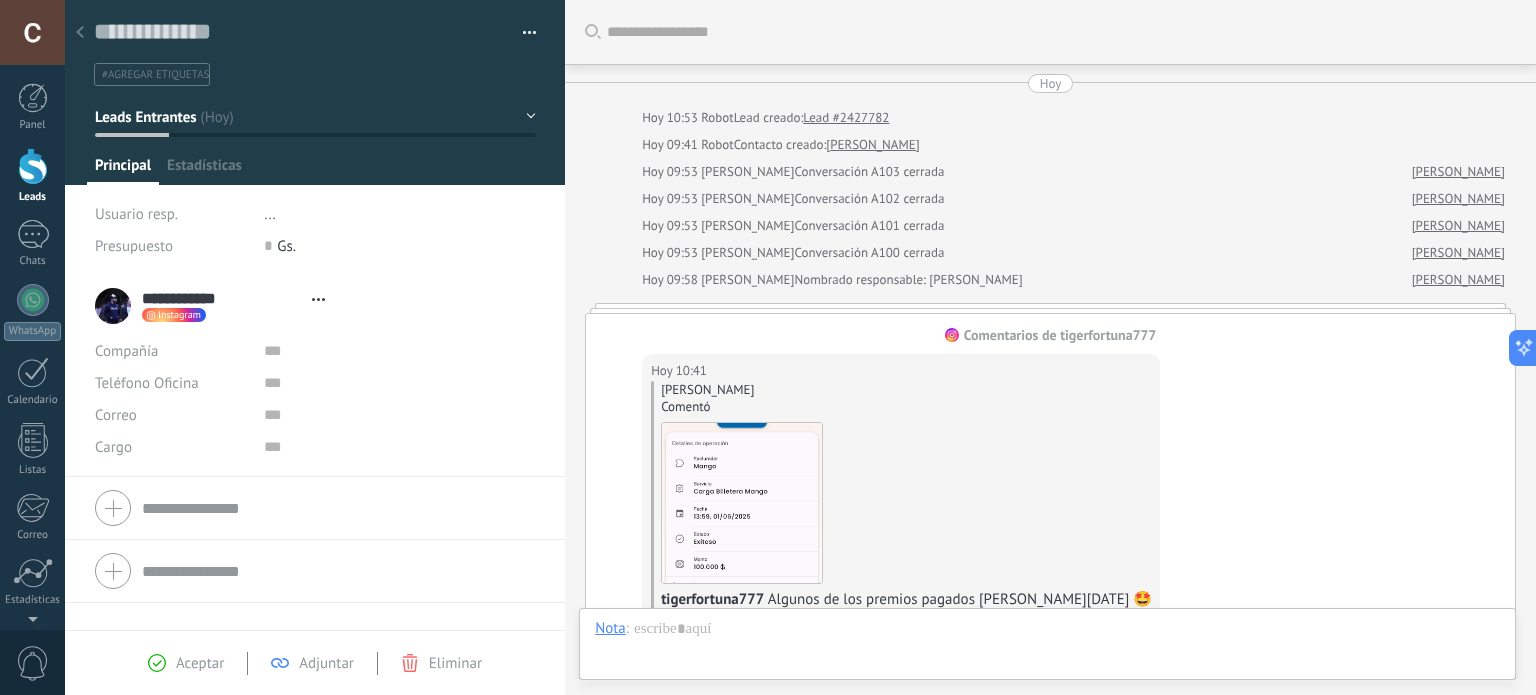 scroll, scrollTop: 29, scrollLeft: 0, axis: vertical 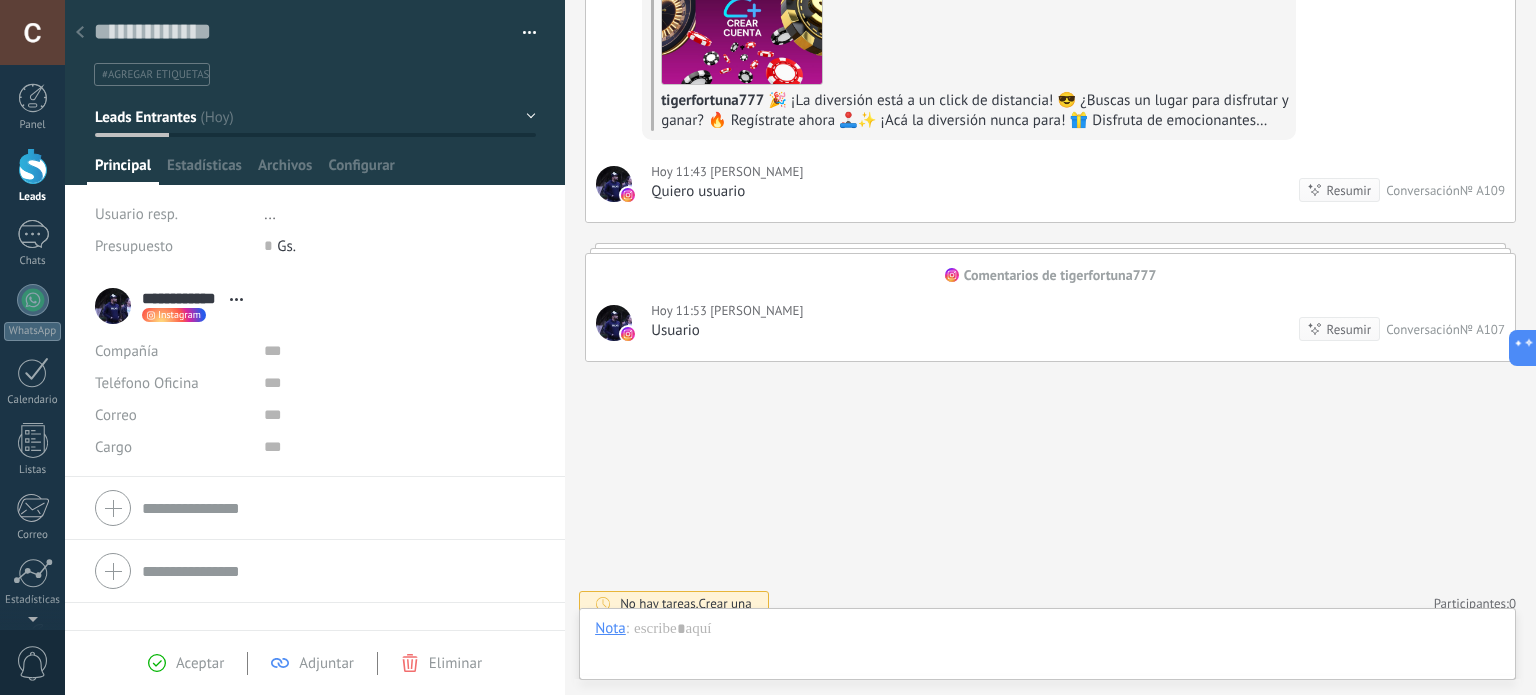 click at bounding box center [80, 33] 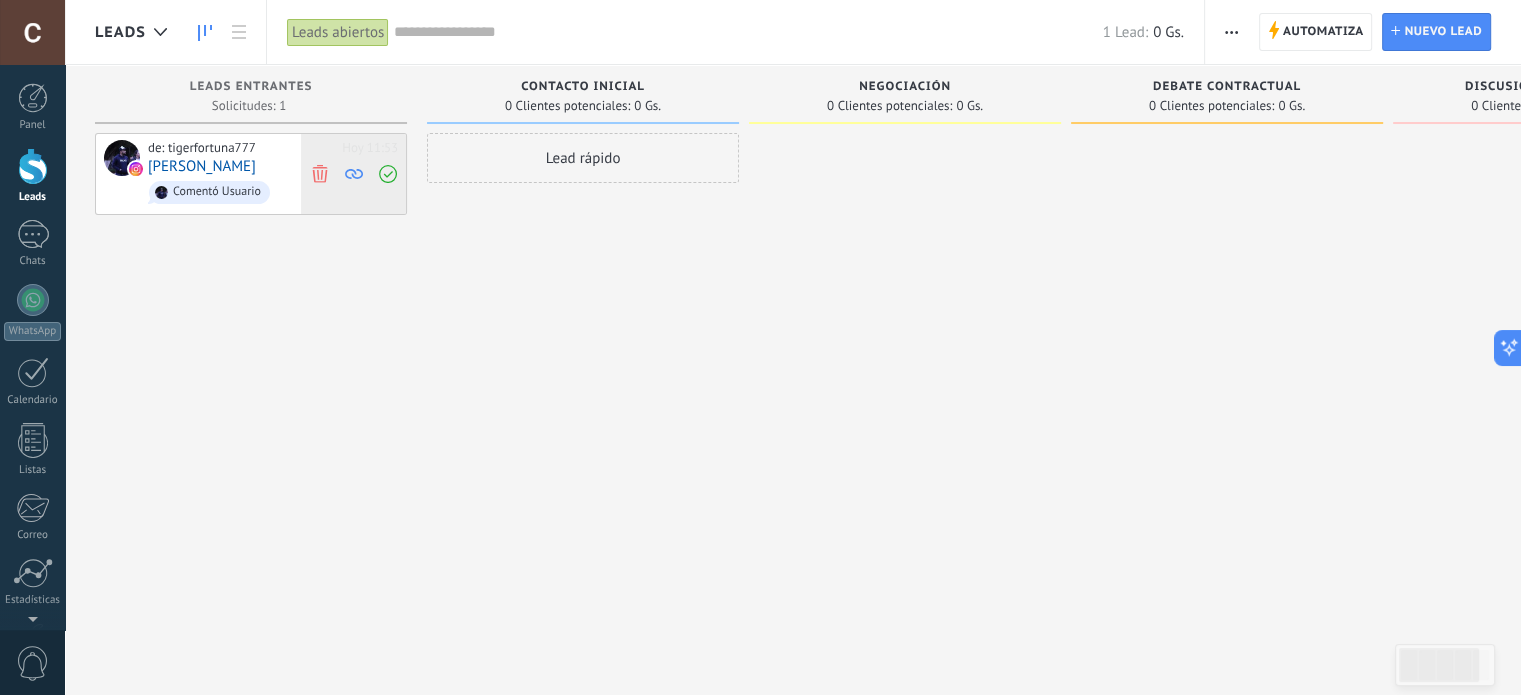 click 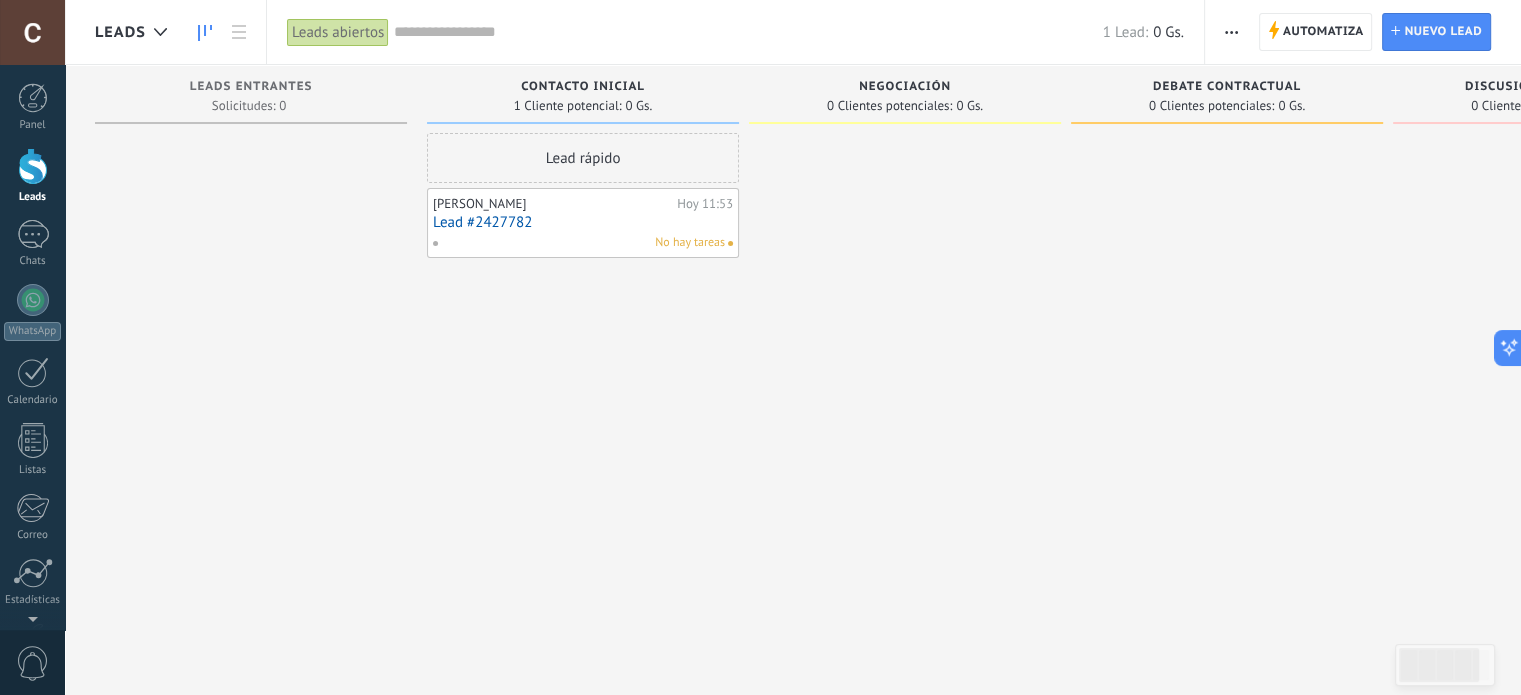 click on "Lead #2427782" at bounding box center [583, 222] 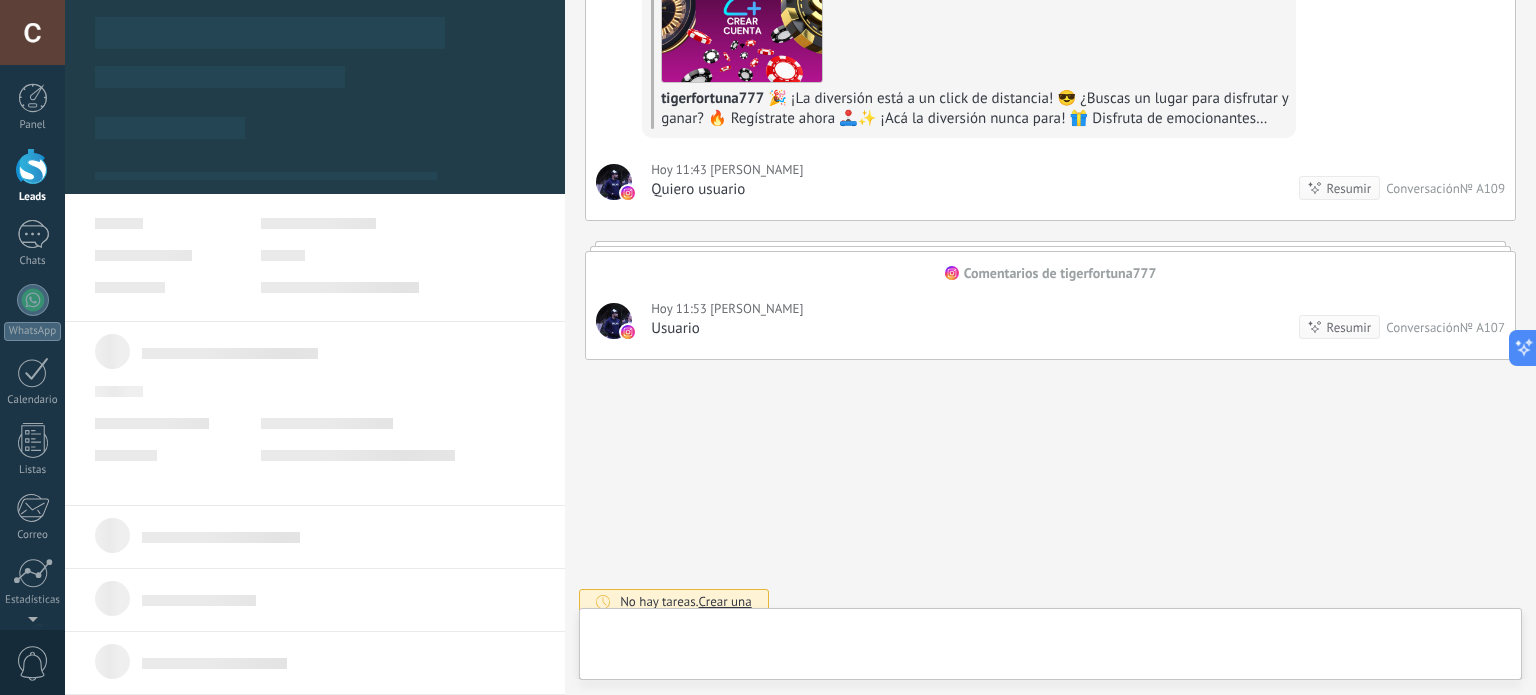 scroll, scrollTop: 4269, scrollLeft: 0, axis: vertical 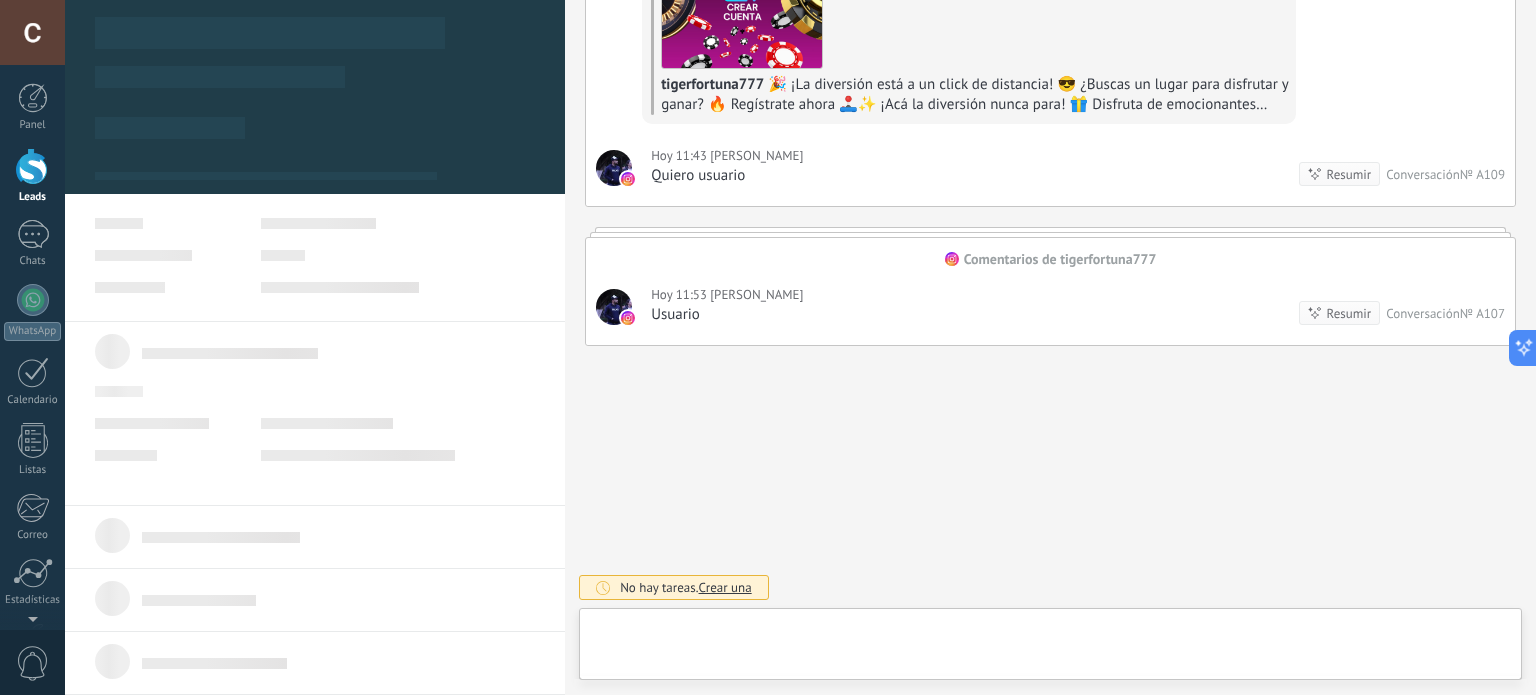 click on "Leads" at bounding box center [32, 176] 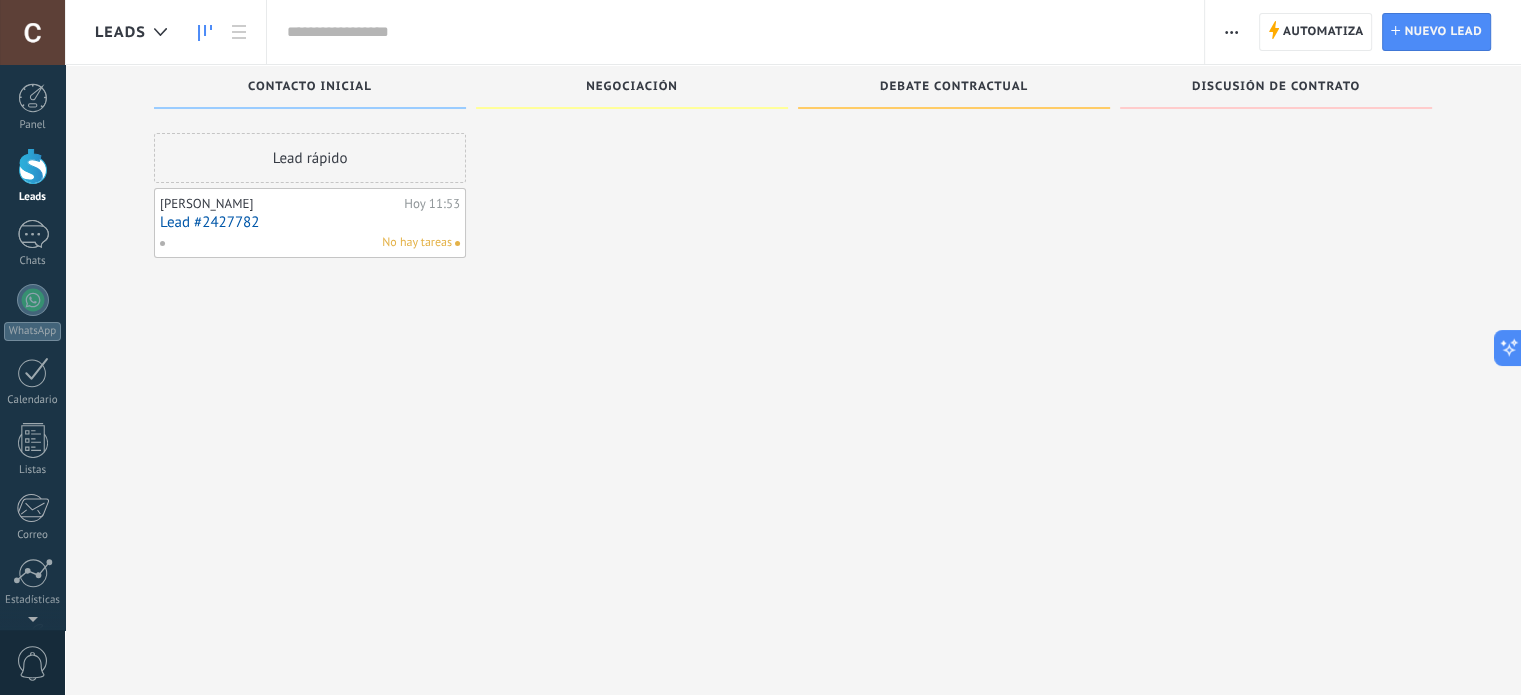 click at bounding box center (632, 350) 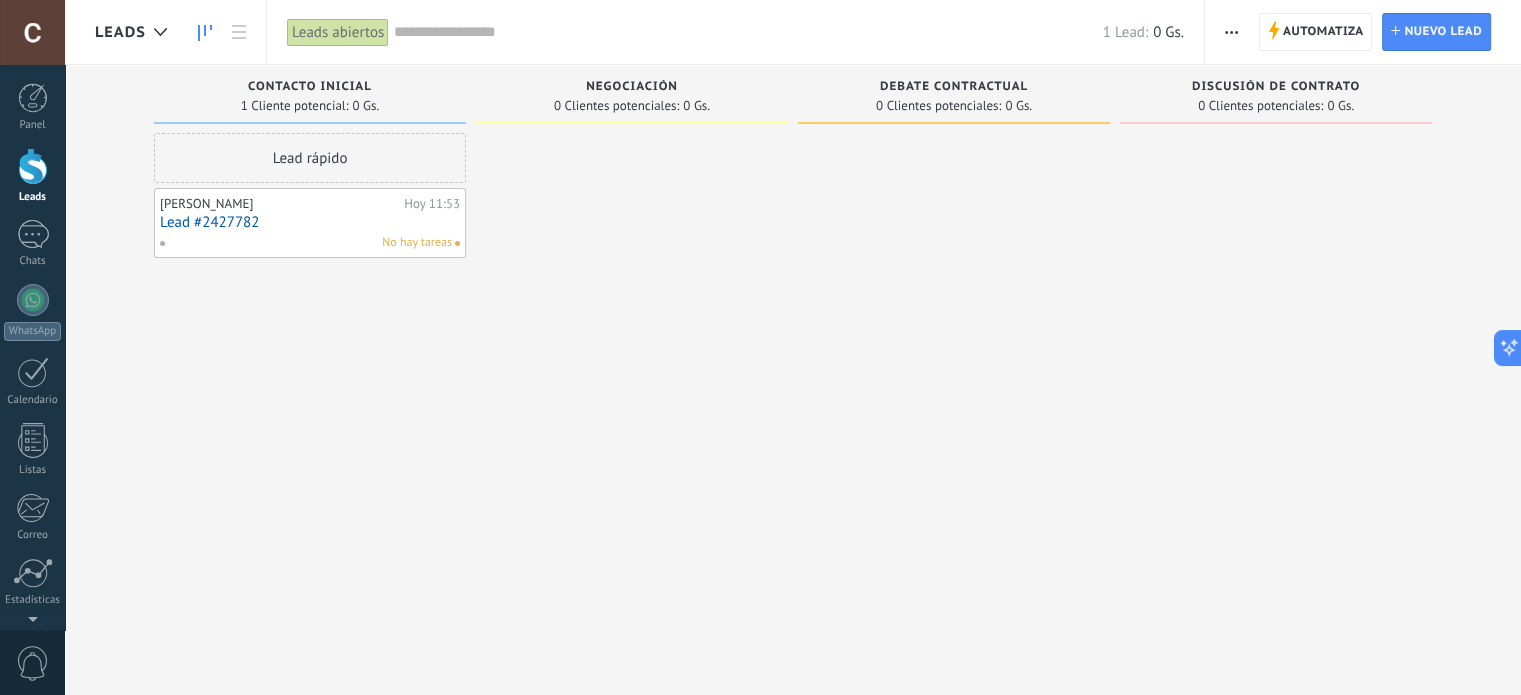 click on "[PERSON_NAME]" at bounding box center [279, 204] 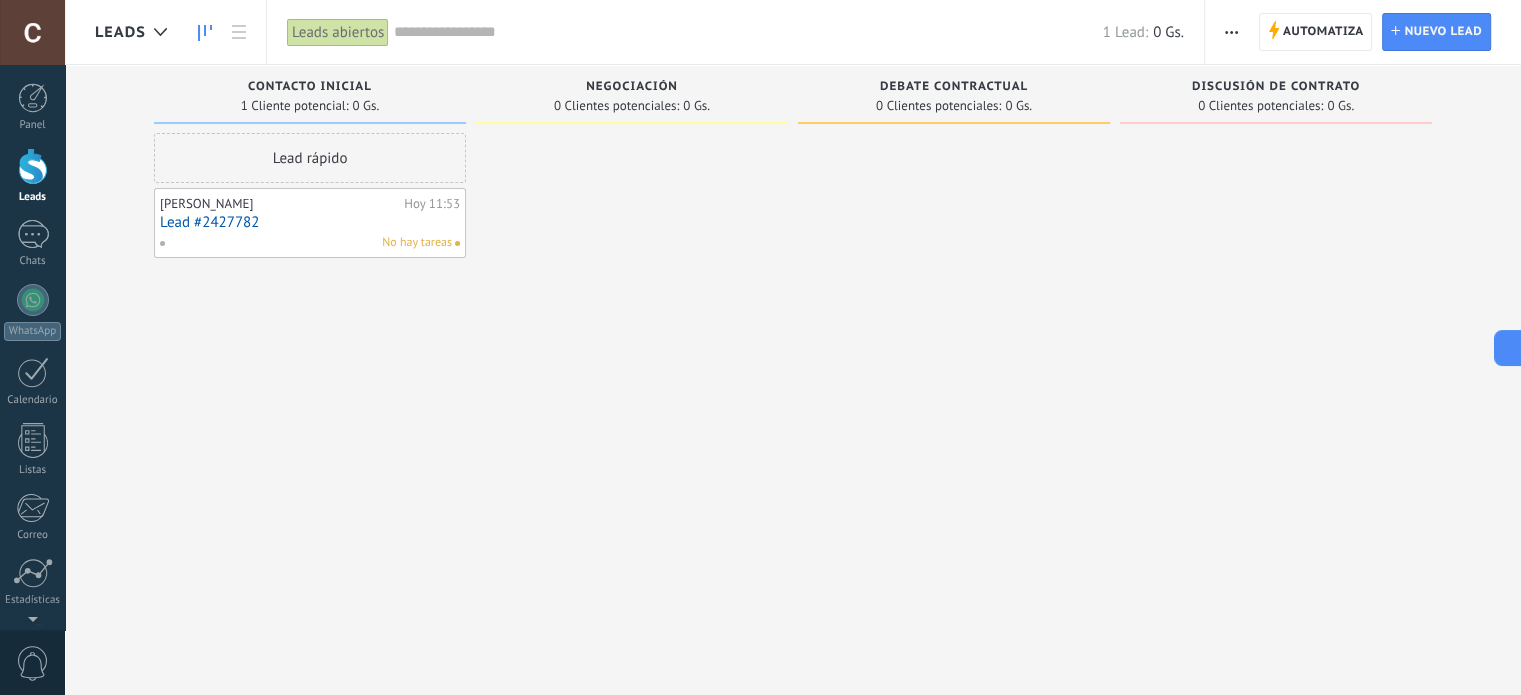 click on "Lead #2427782" at bounding box center [310, 222] 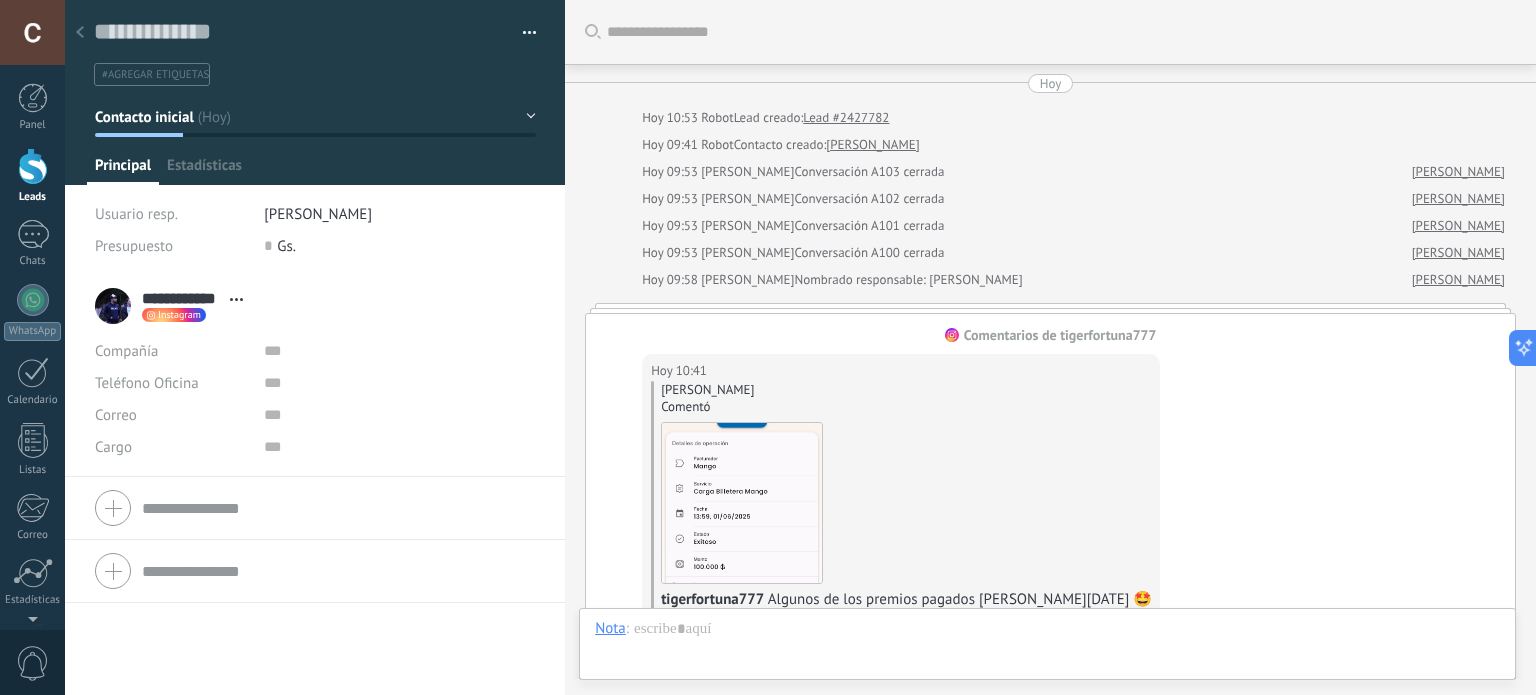 scroll, scrollTop: 4269, scrollLeft: 0, axis: vertical 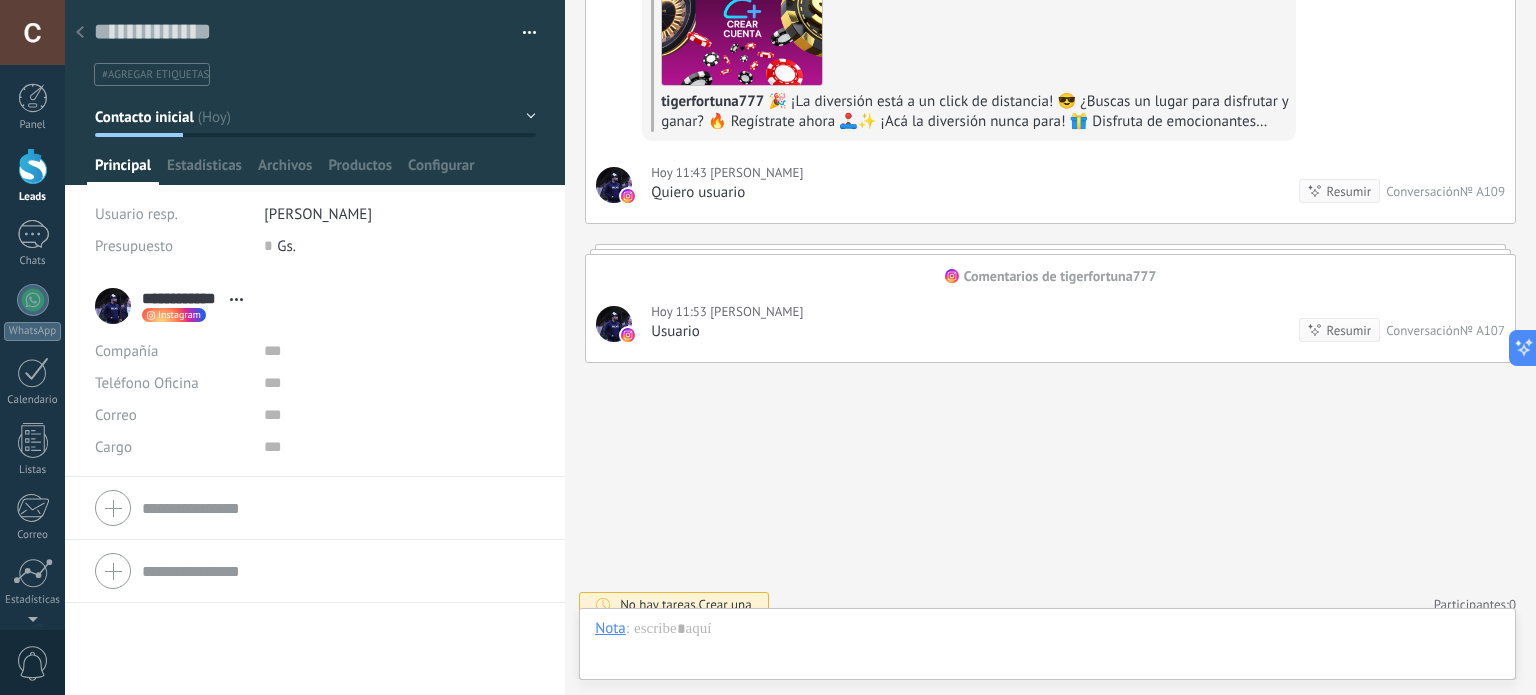 click at bounding box center (522, 33) 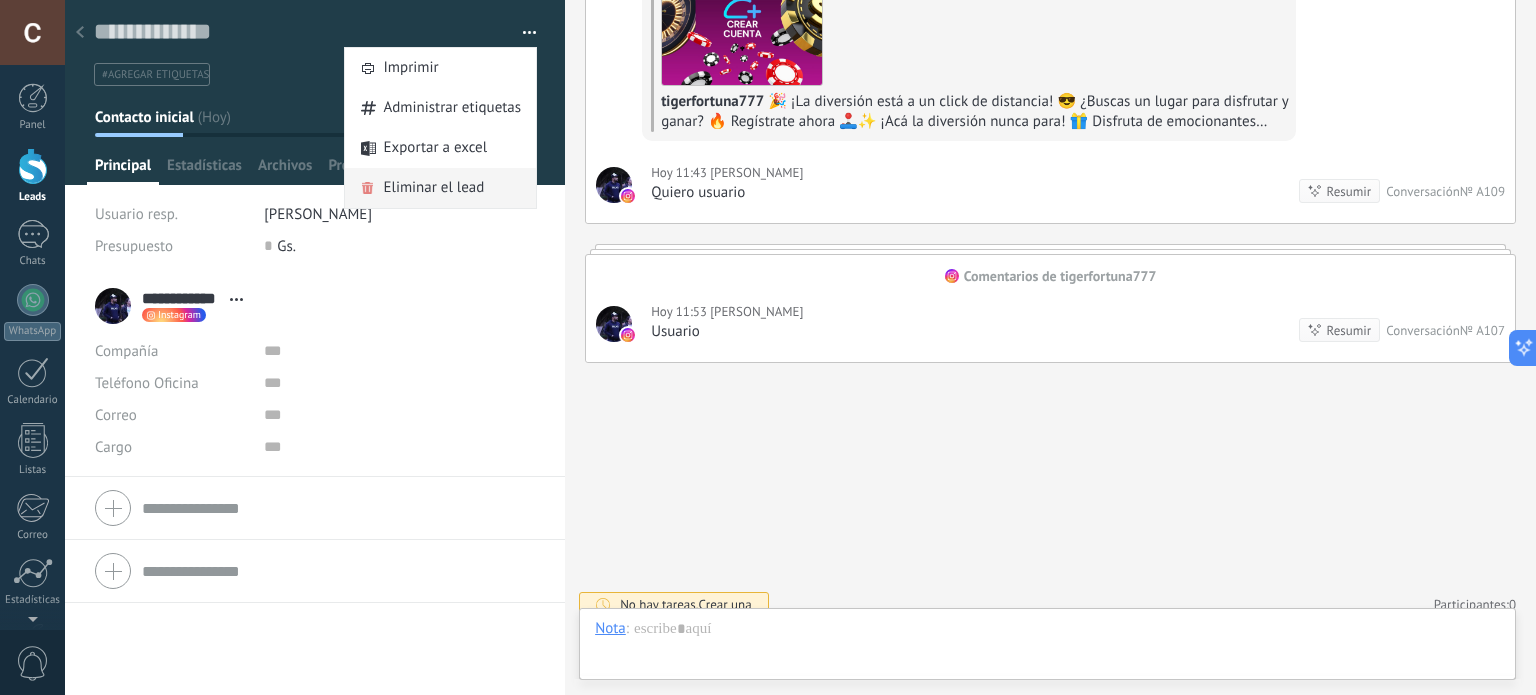 click on "Eliminar el lead" at bounding box center (433, 188) 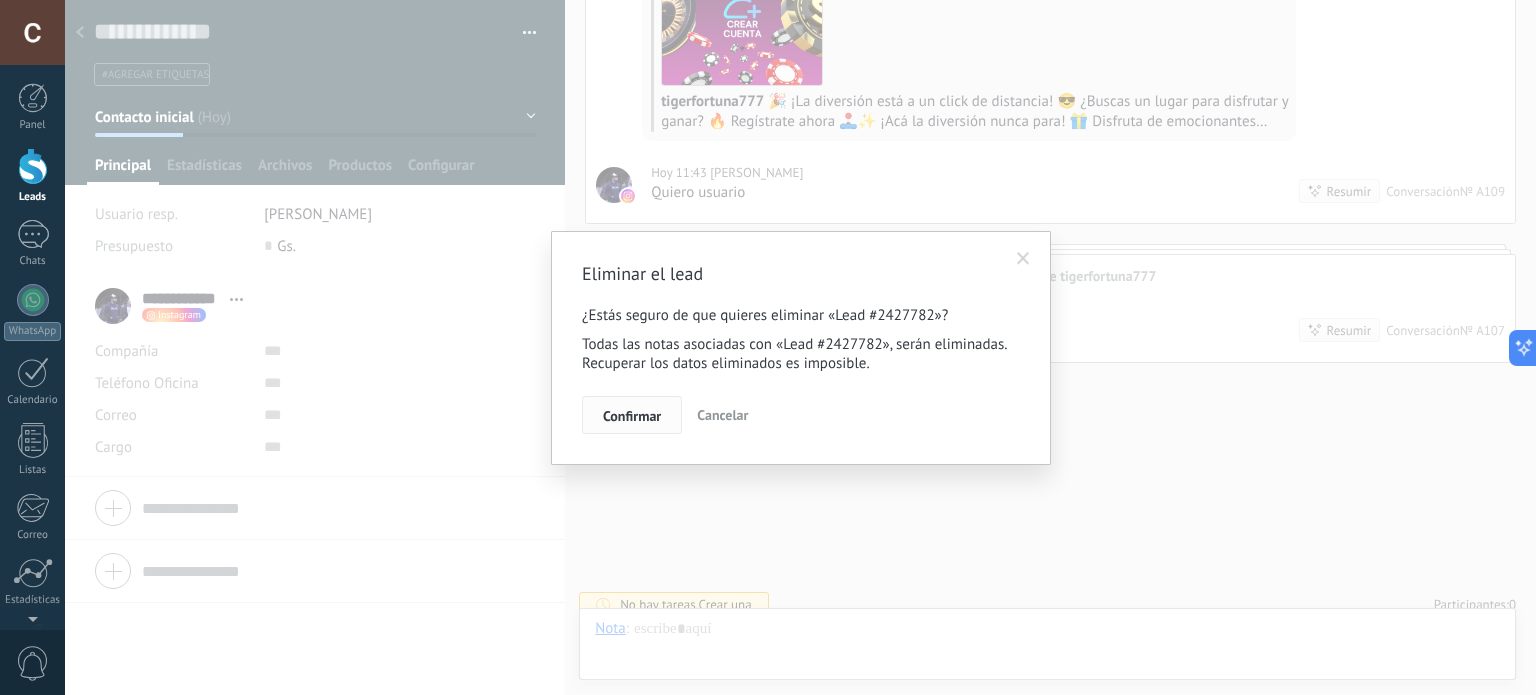 click on "Confirmar" at bounding box center [632, 416] 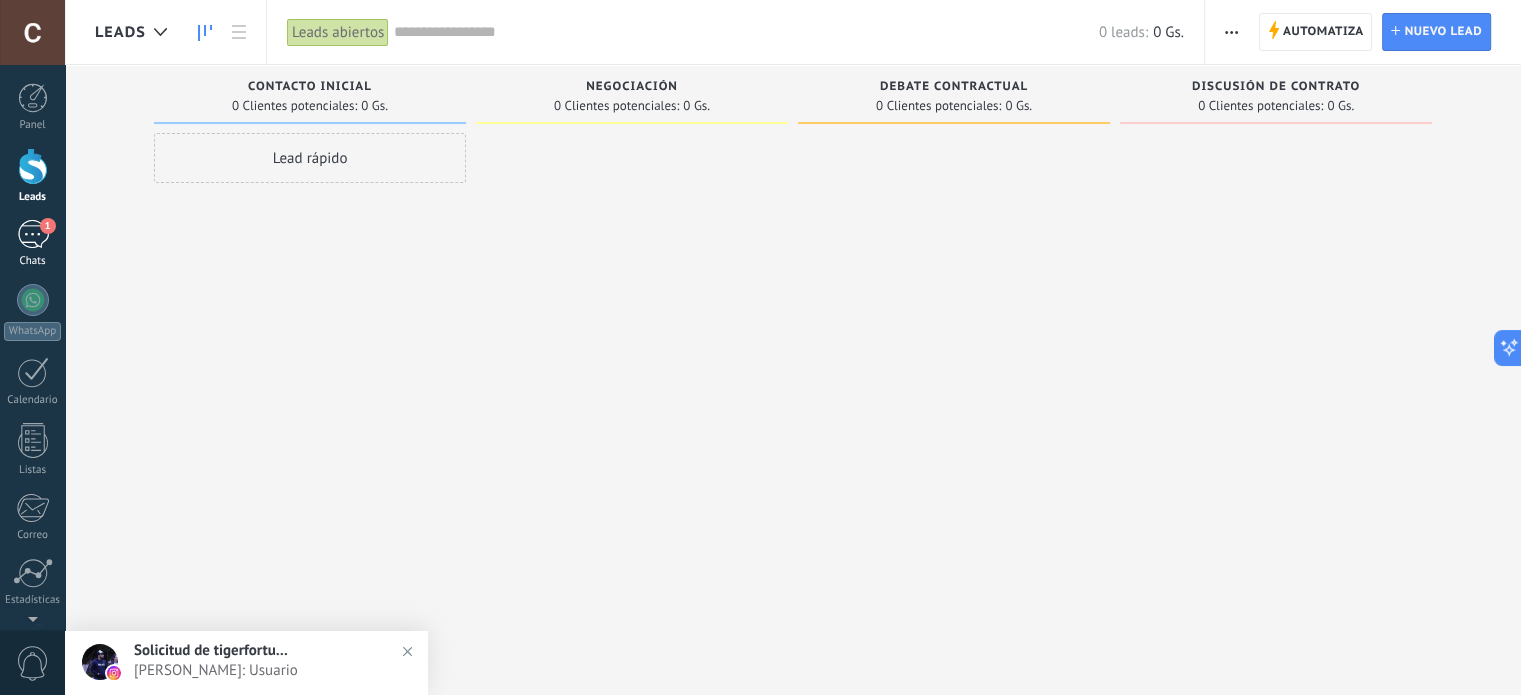 click on "1" at bounding box center [33, 234] 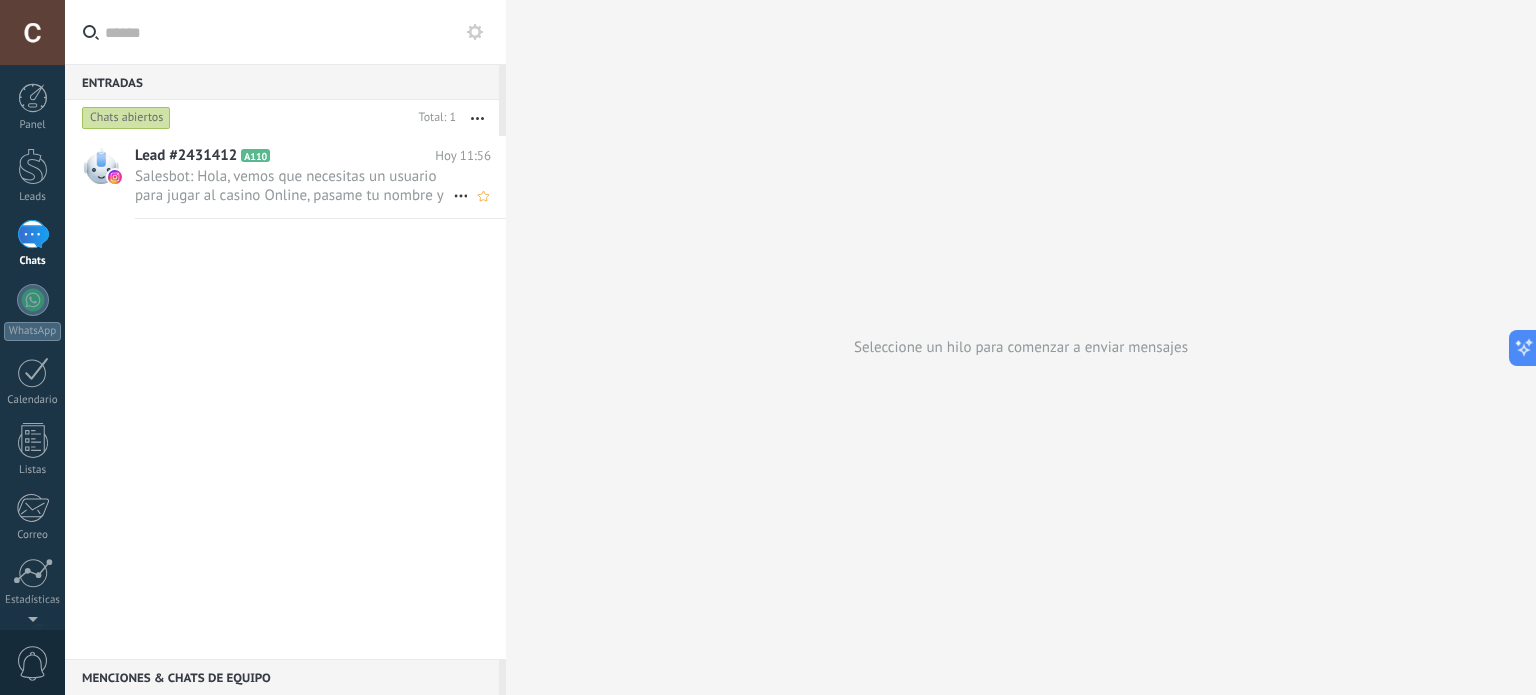 click on "Salesbot: Hola, vemos que necesitas un usuario para jugar al casino Online, pasame tu nombre y apellido y te creamos el ..." at bounding box center (294, 186) 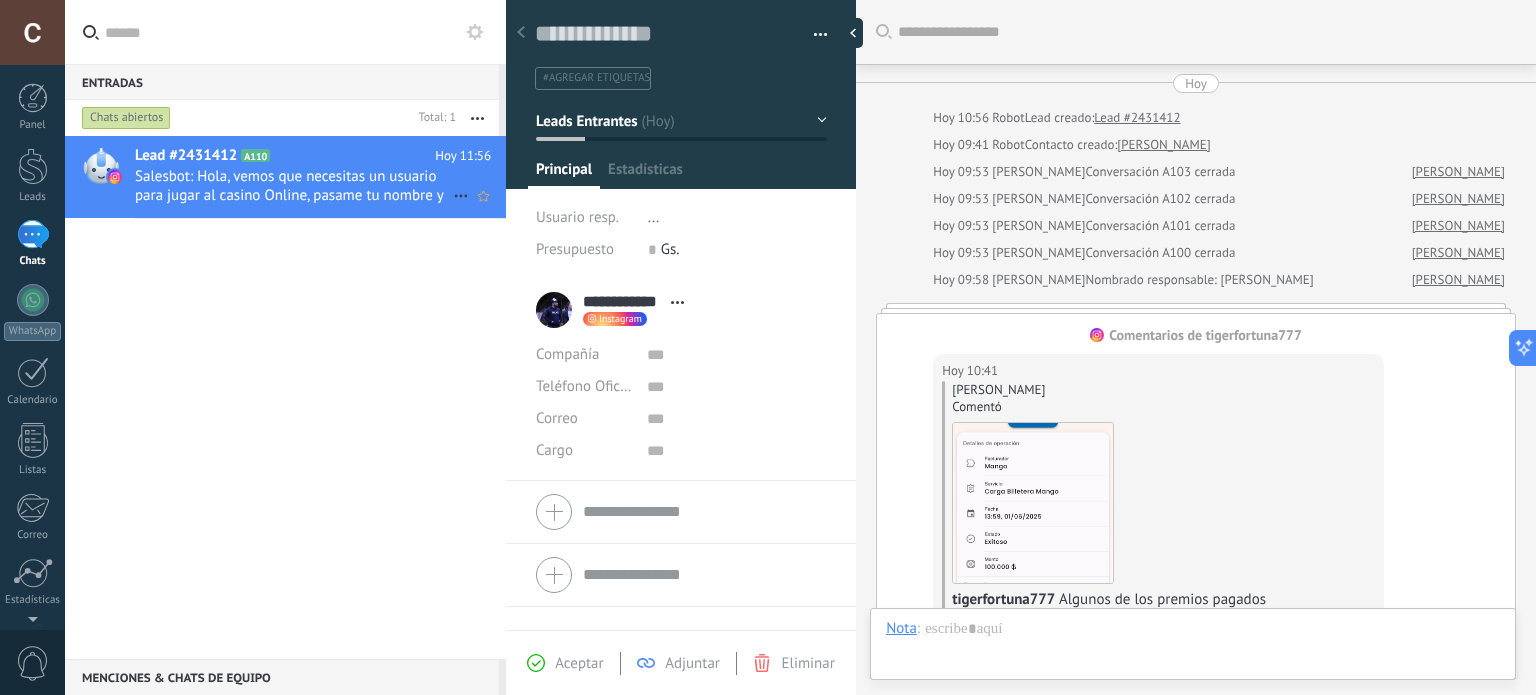 scroll, scrollTop: 29, scrollLeft: 0, axis: vertical 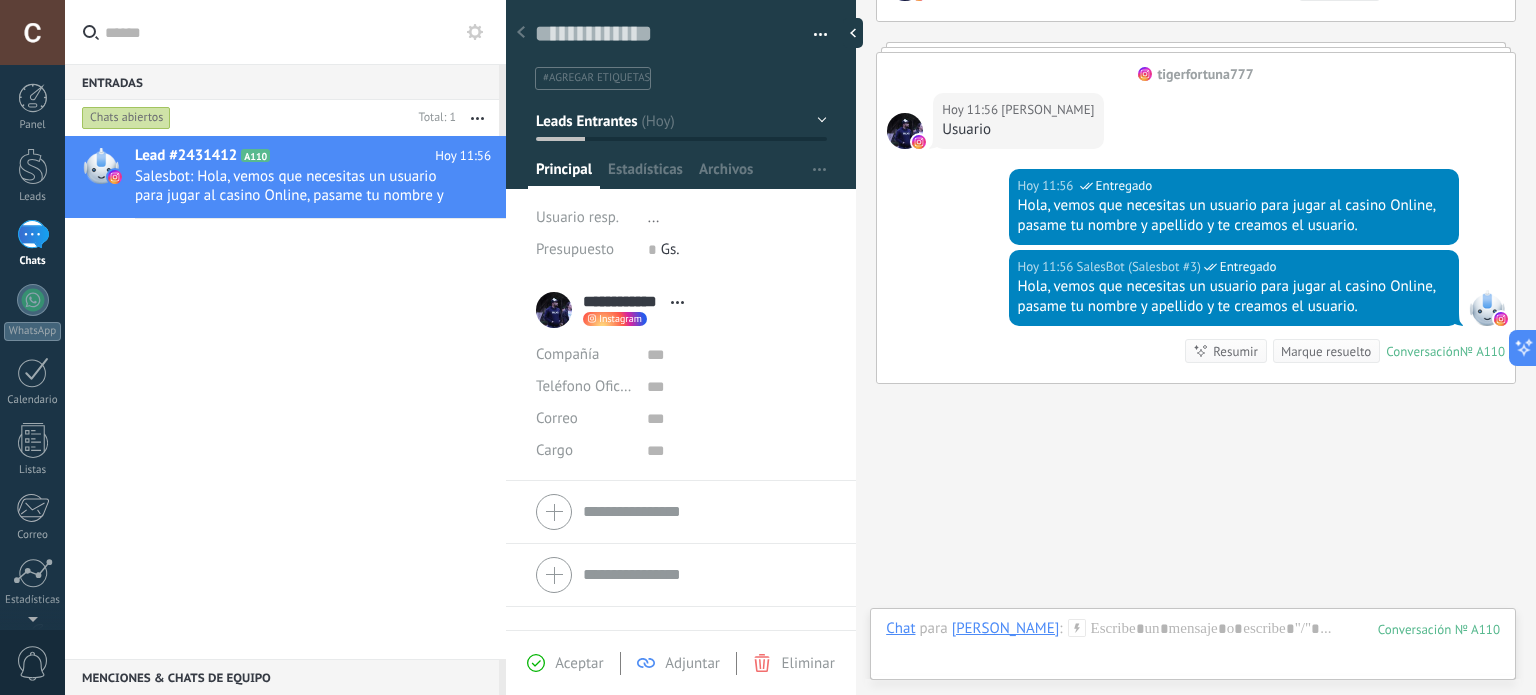 click at bounding box center [477, 118] 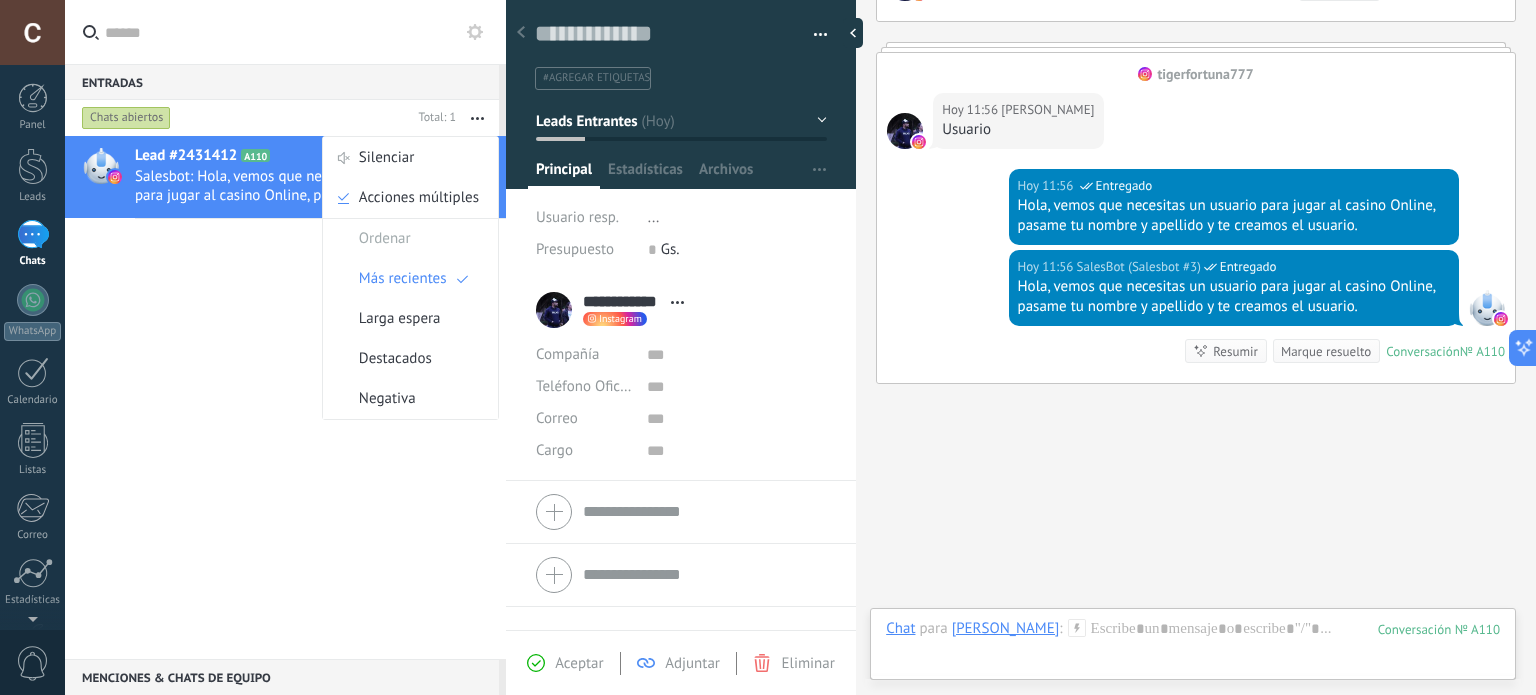 click on "Salesbot: Hola, vemos que necesitas un usuario para jugar al casino Online, pasame tu nombre y apellido y te creamos el ..." at bounding box center [294, 186] 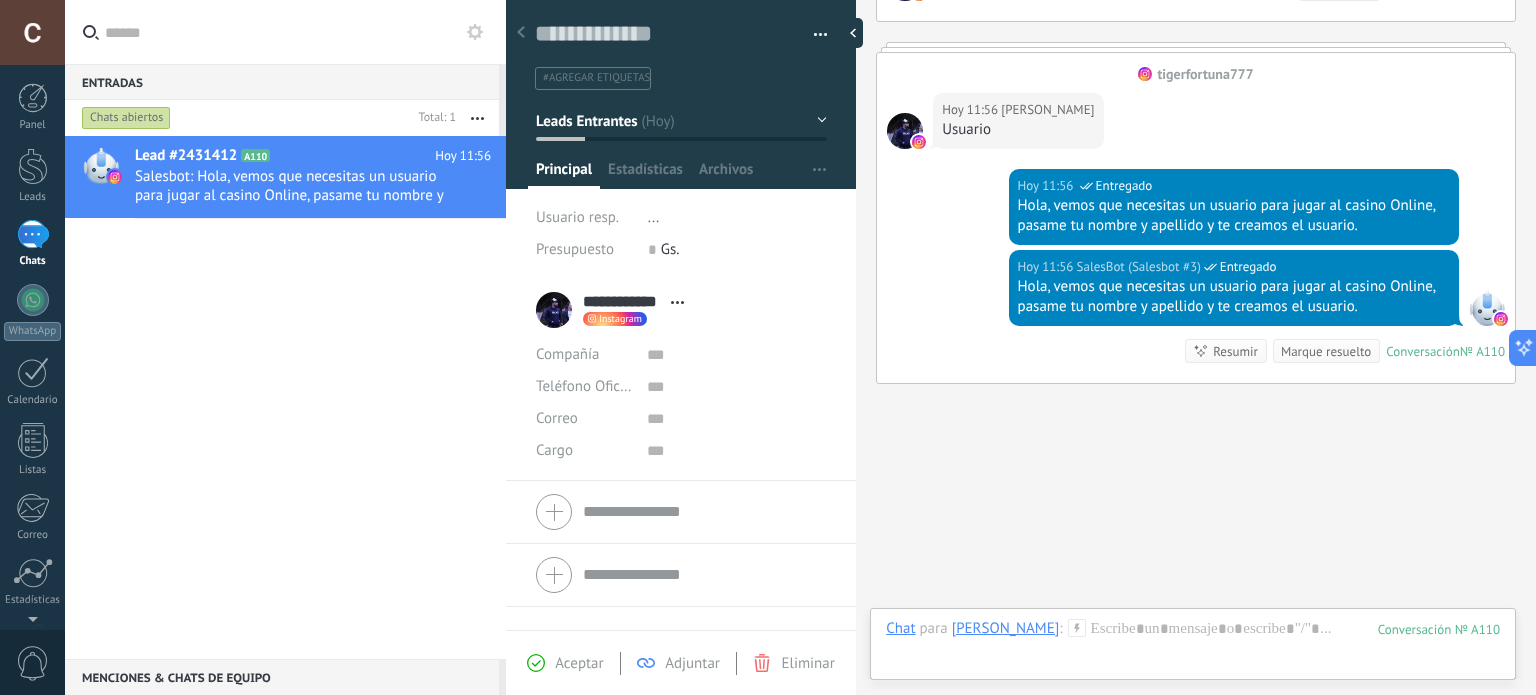 click at bounding box center (813, 35) 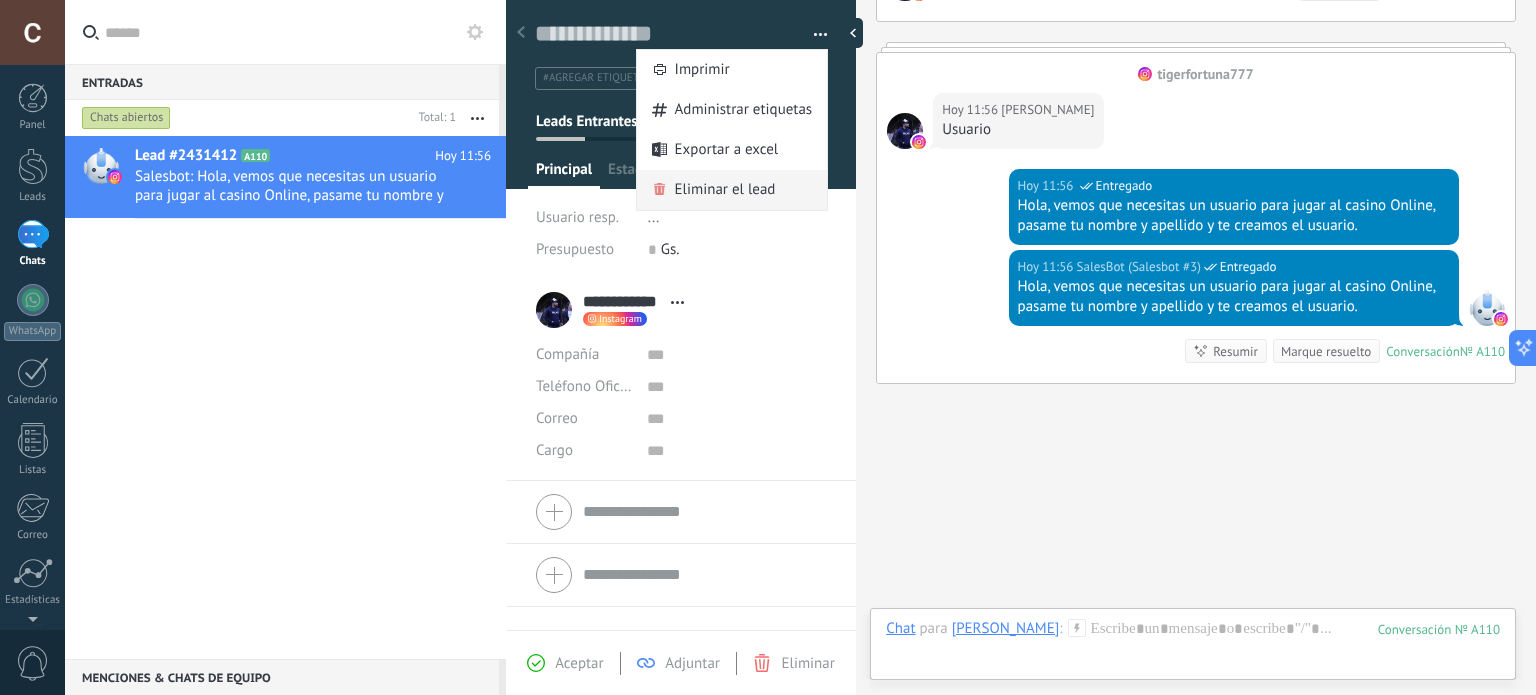 click on "Eliminar el lead" at bounding box center (725, 190) 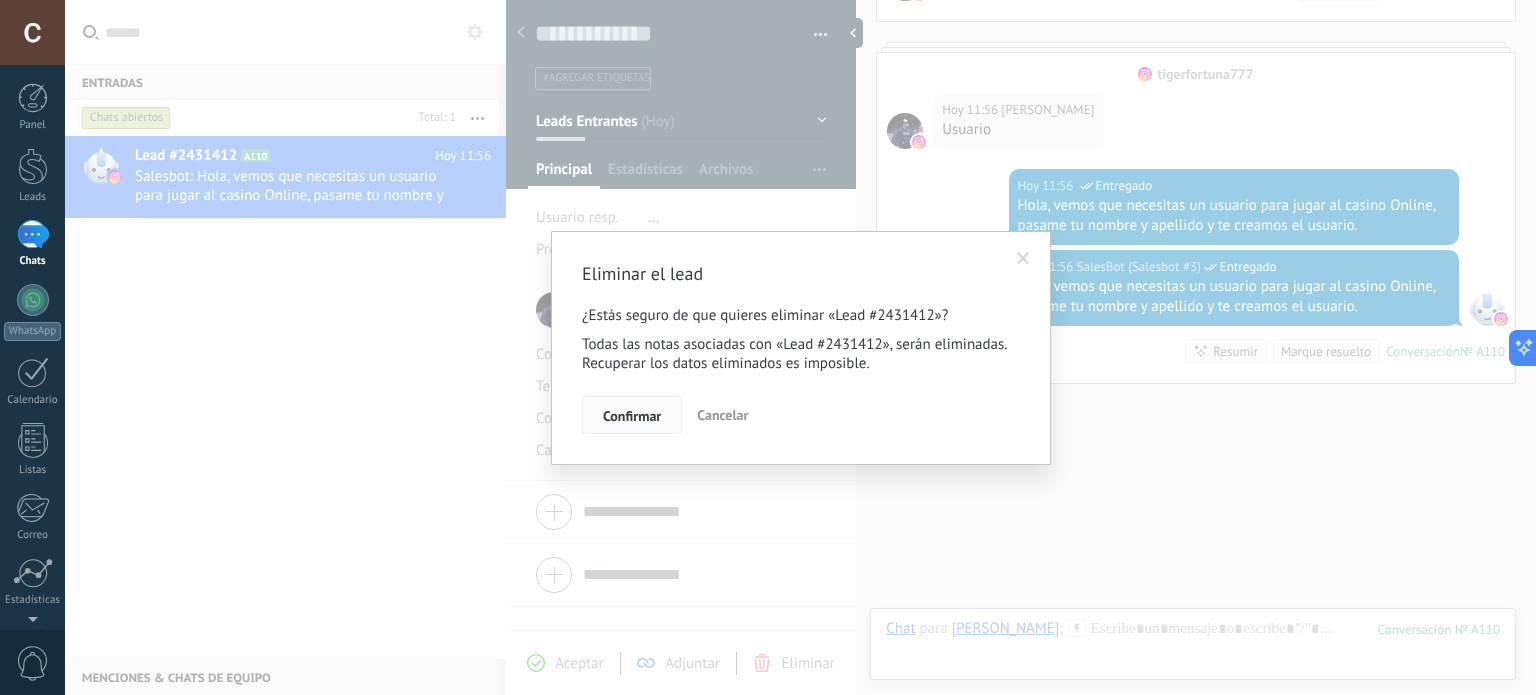 click on "Confirmar" at bounding box center (632, 416) 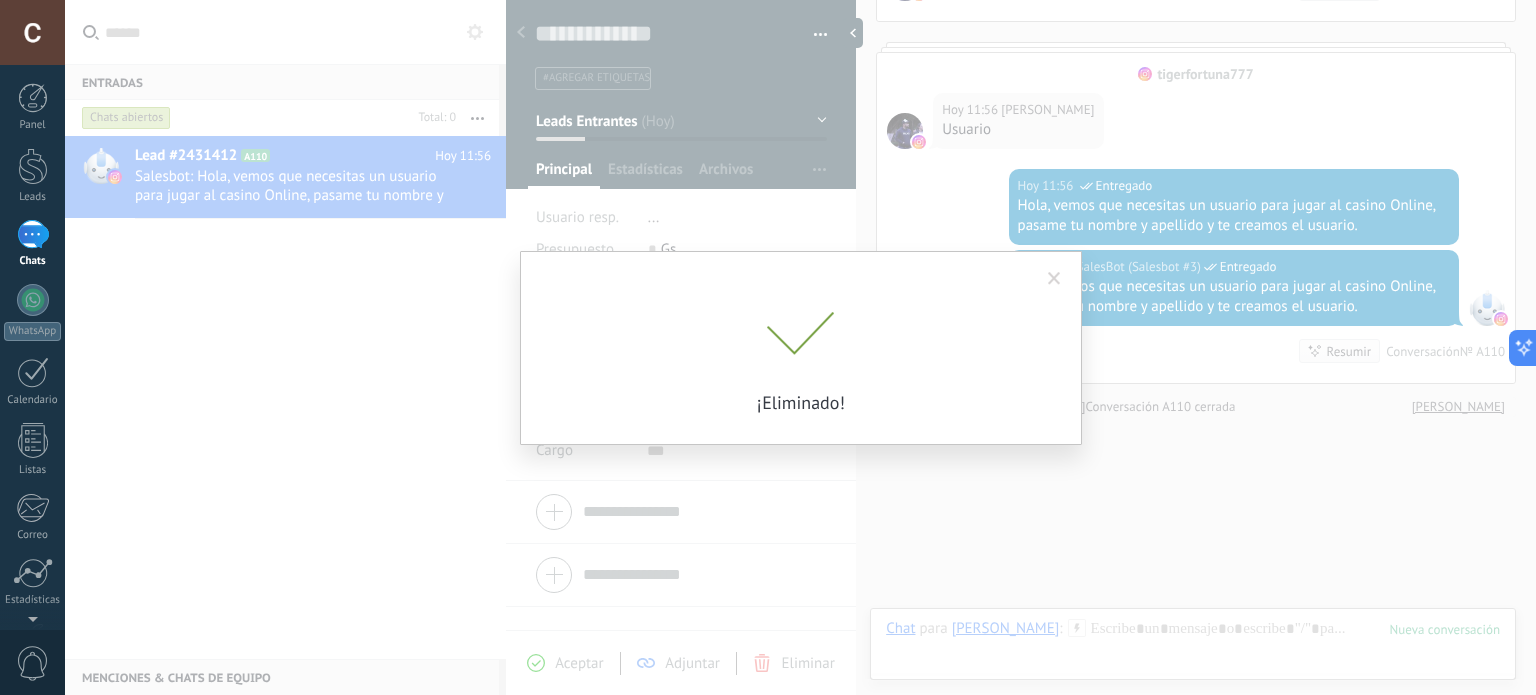 scroll, scrollTop: 4629, scrollLeft: 0, axis: vertical 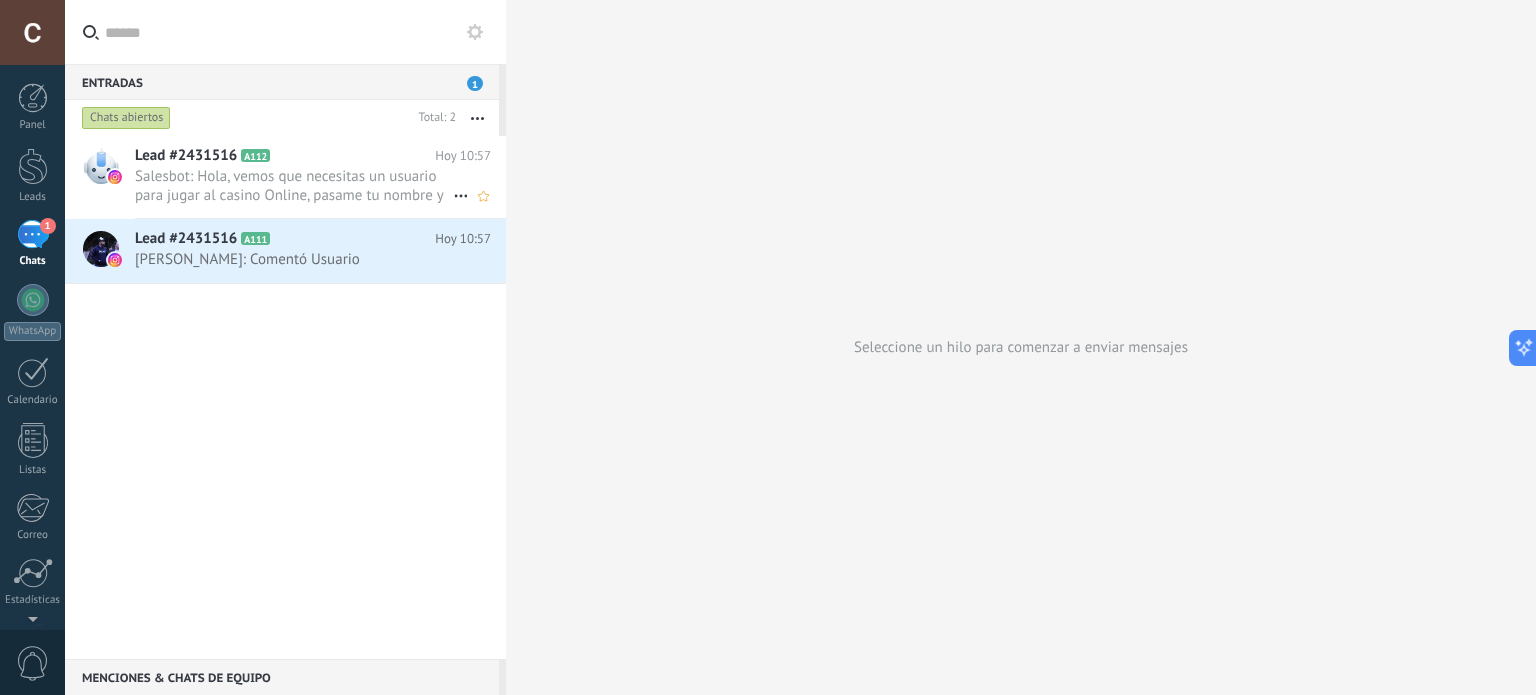 click on "Salesbot: Hola, vemos que necesitas un usuario para jugar al casino Online, pasame tu nombre y apellido y te creamos el usuario." at bounding box center [294, 186] 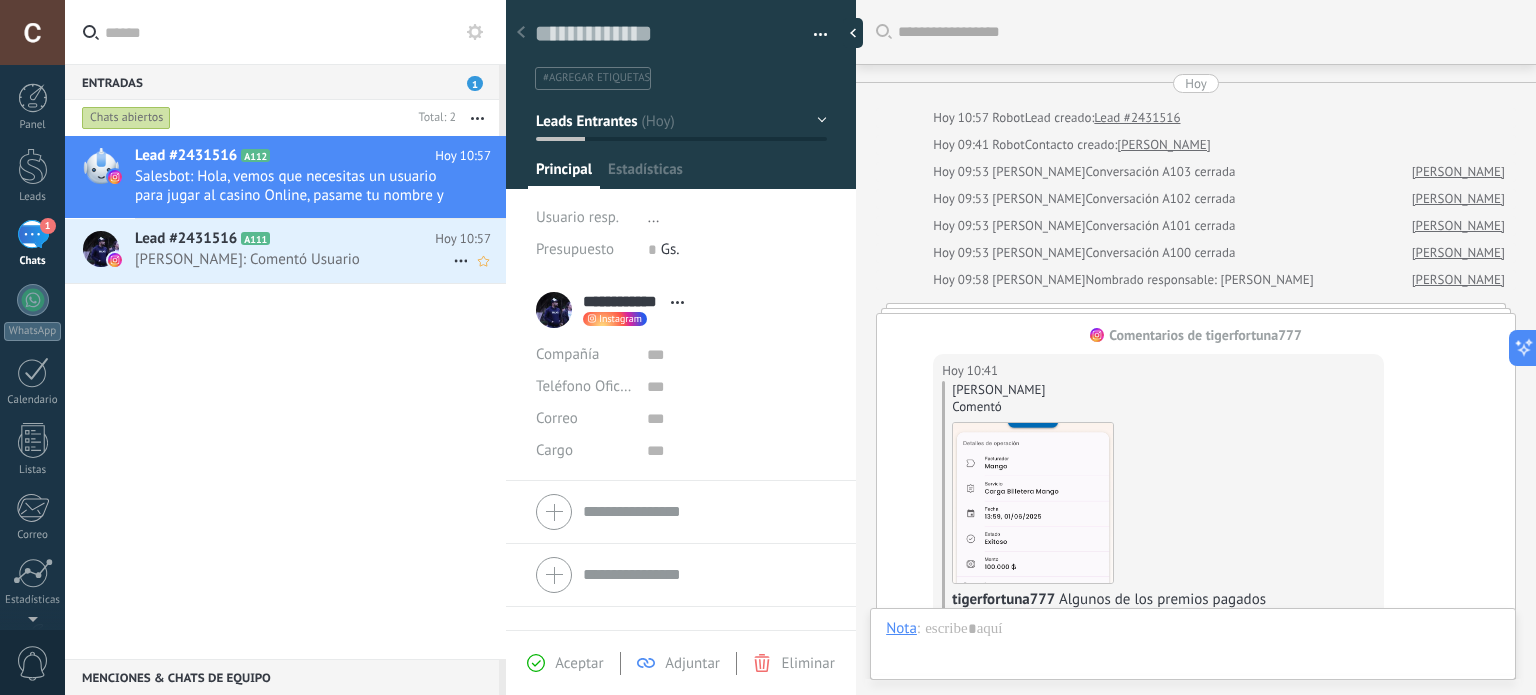 scroll, scrollTop: 29, scrollLeft: 0, axis: vertical 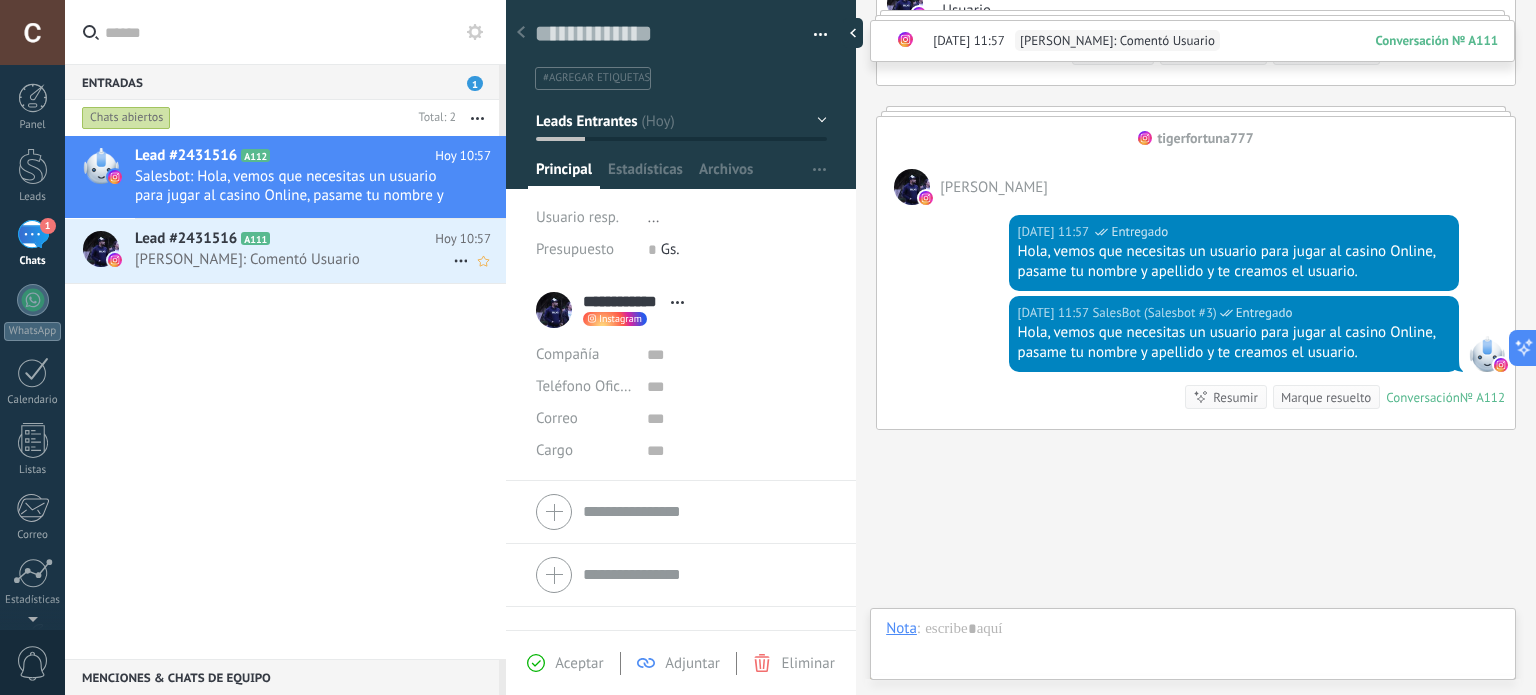 click on "[PERSON_NAME]: Comentó Usuario" at bounding box center [294, 259] 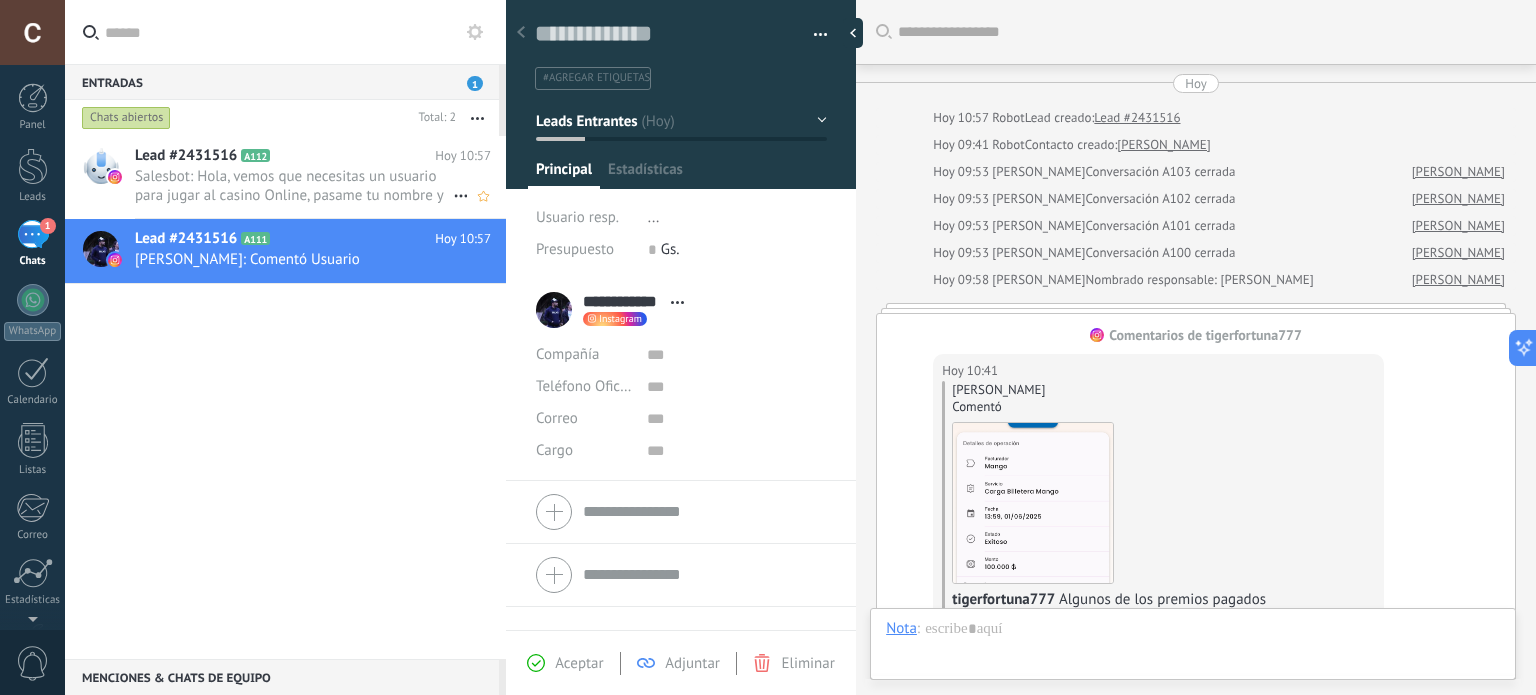 scroll, scrollTop: 29, scrollLeft: 0, axis: vertical 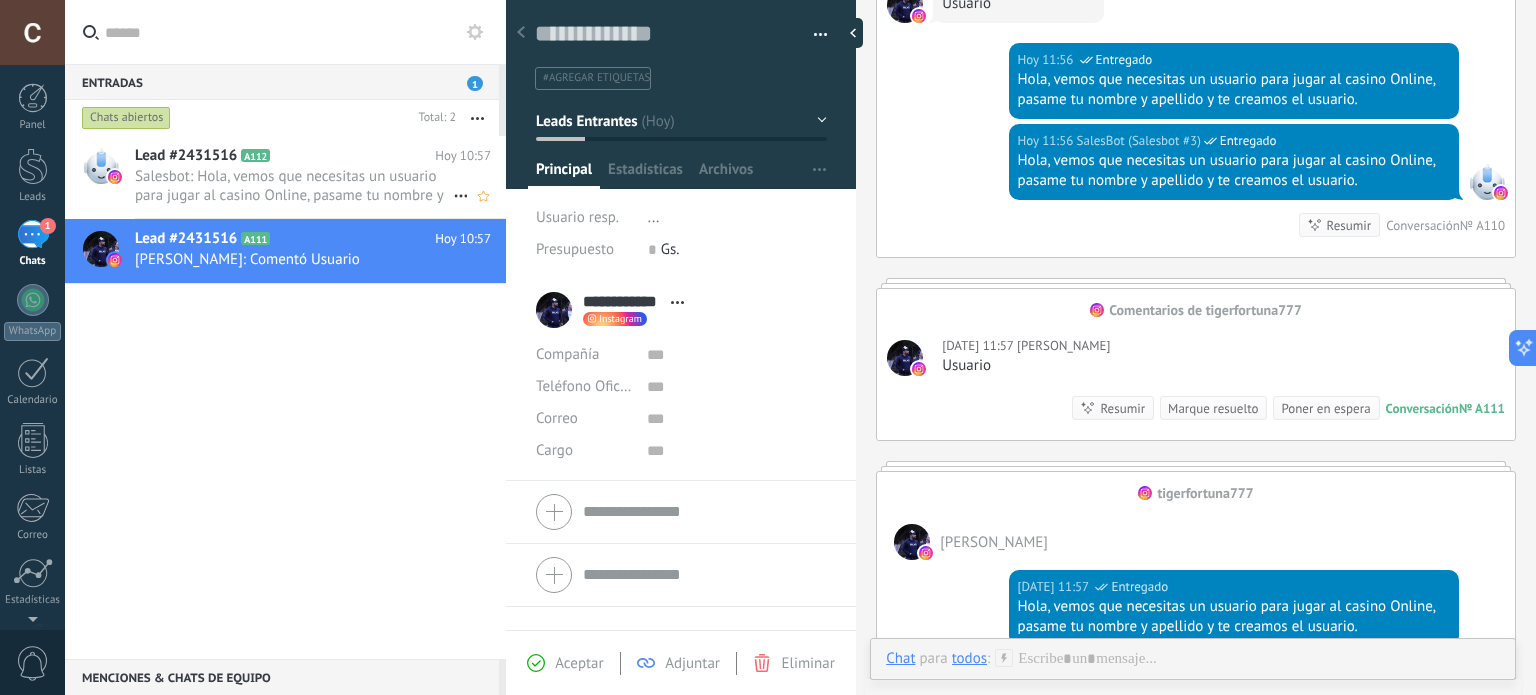 click on "Salesbot: Hola, vemos que necesitas un usuario para jugar al casino Online, pasame tu nombre y apellido y te creamos el usuario." at bounding box center [294, 186] 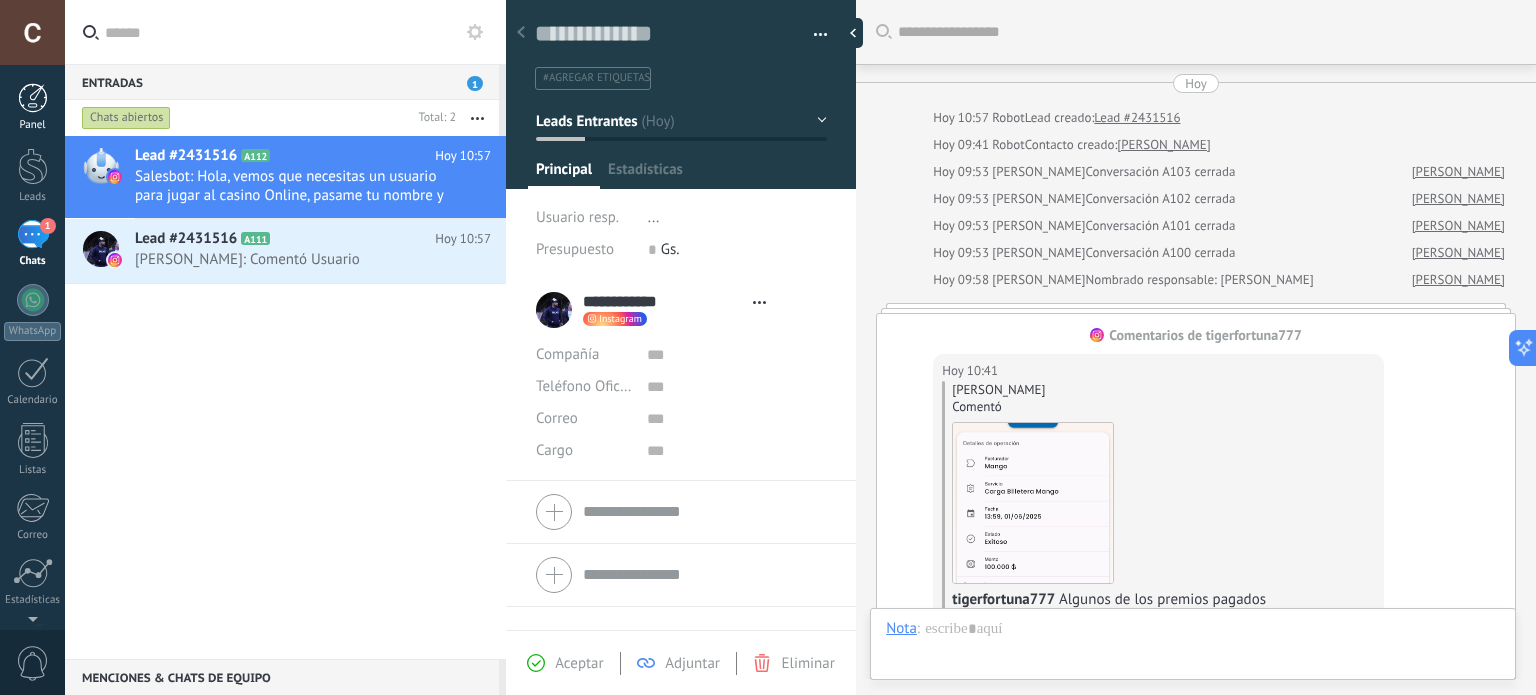 scroll, scrollTop: 29, scrollLeft: 0, axis: vertical 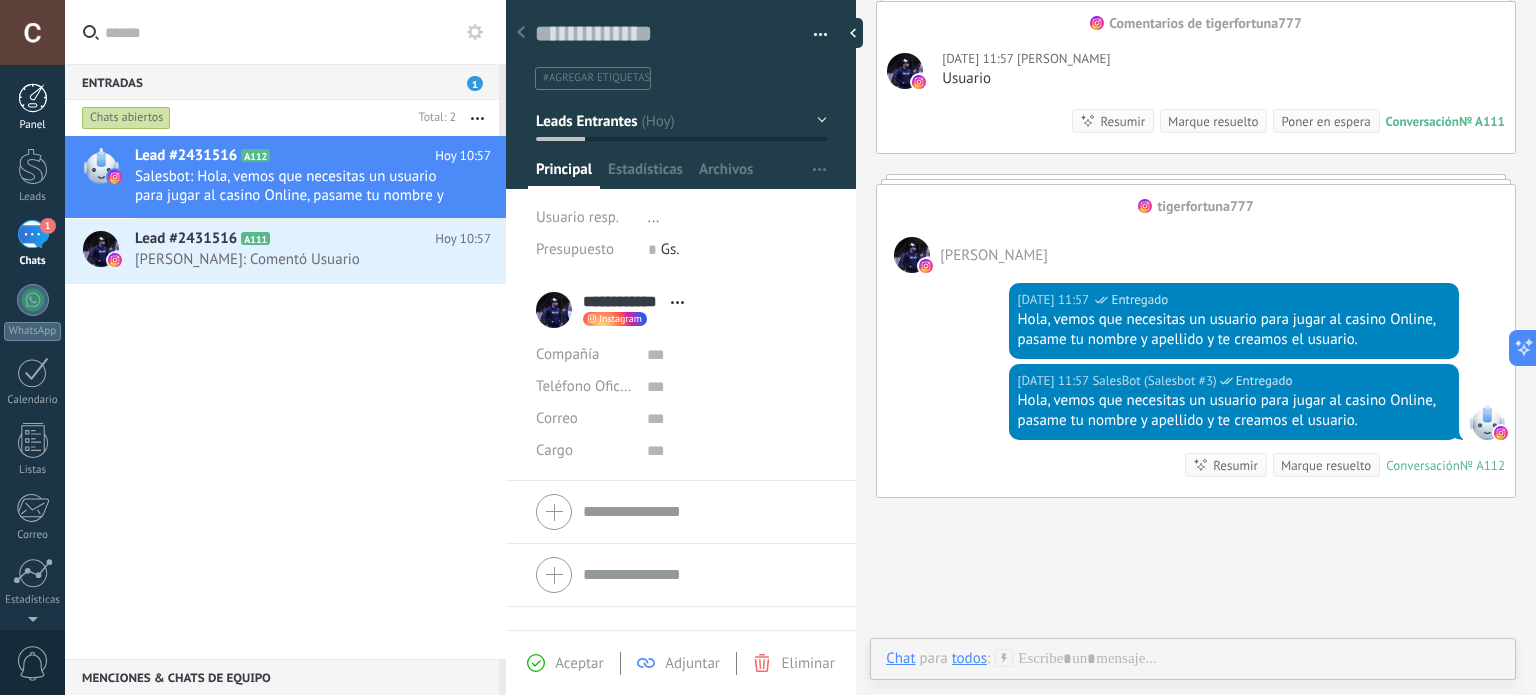 click on "Panel" at bounding box center [33, 125] 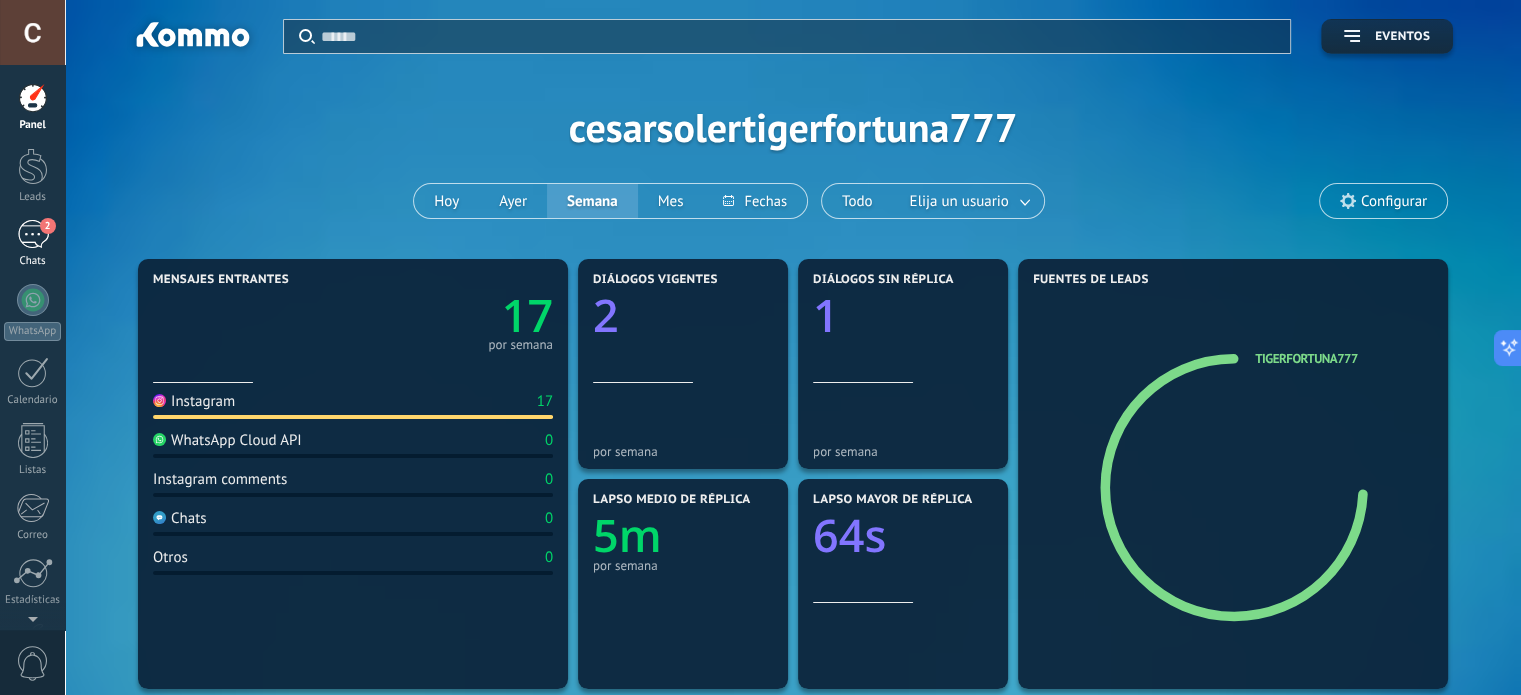 click on "2" at bounding box center [33, 234] 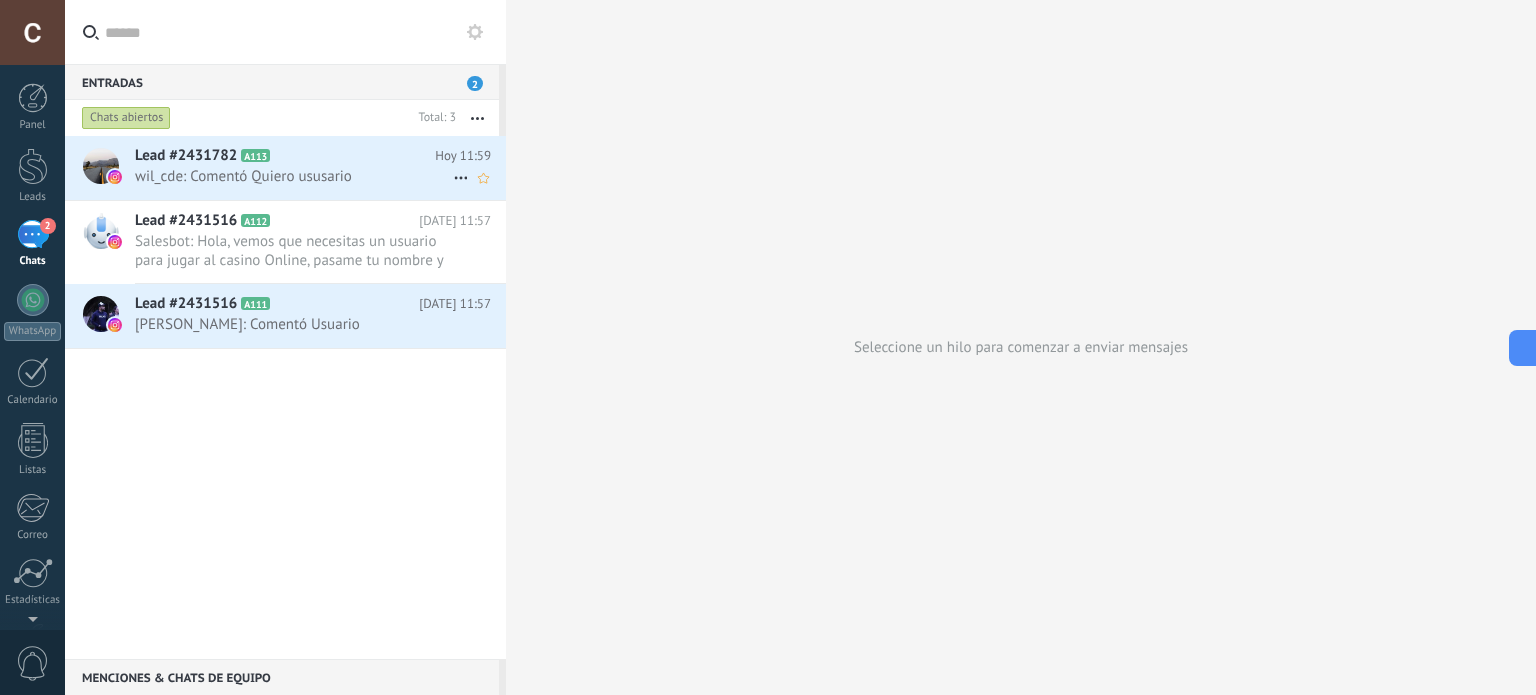 click on "wil_cde: Comentó Quiero ususario" at bounding box center (294, 176) 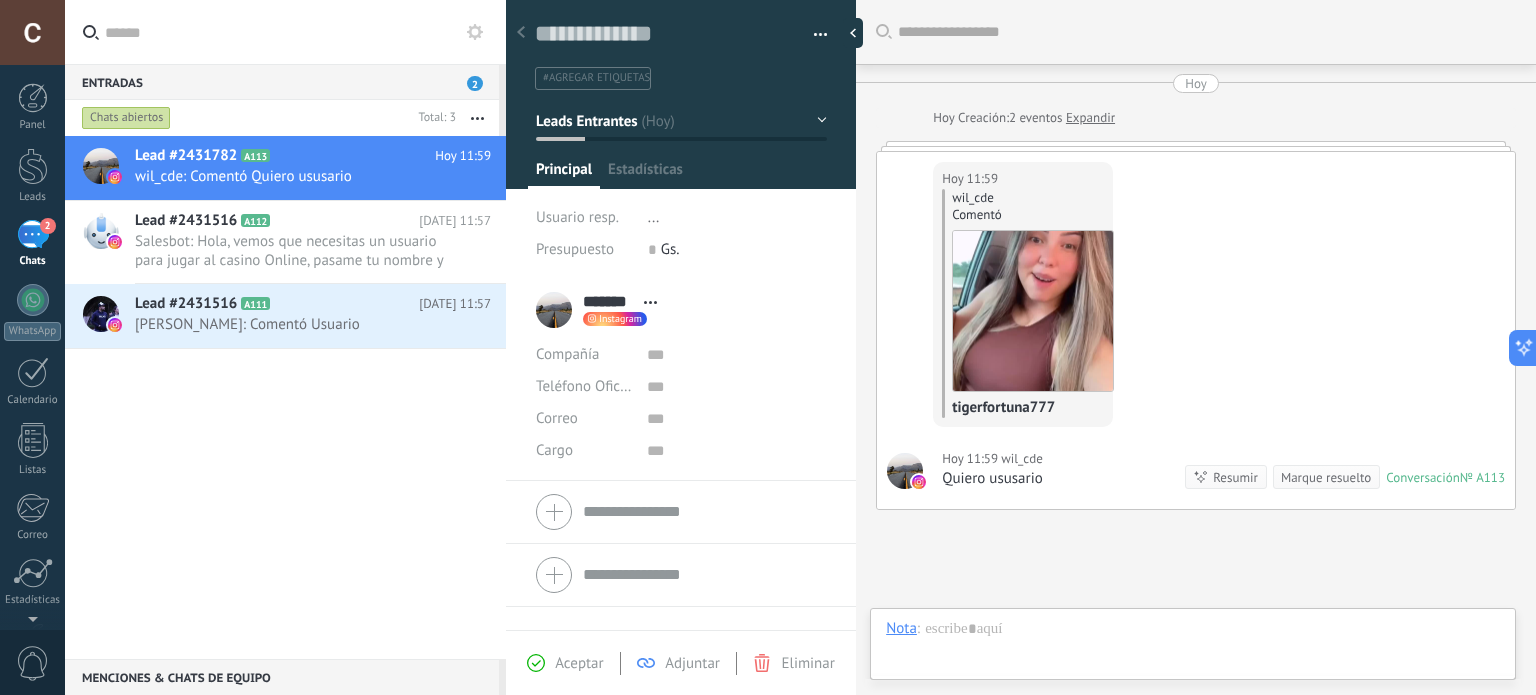 scroll, scrollTop: 29, scrollLeft: 0, axis: vertical 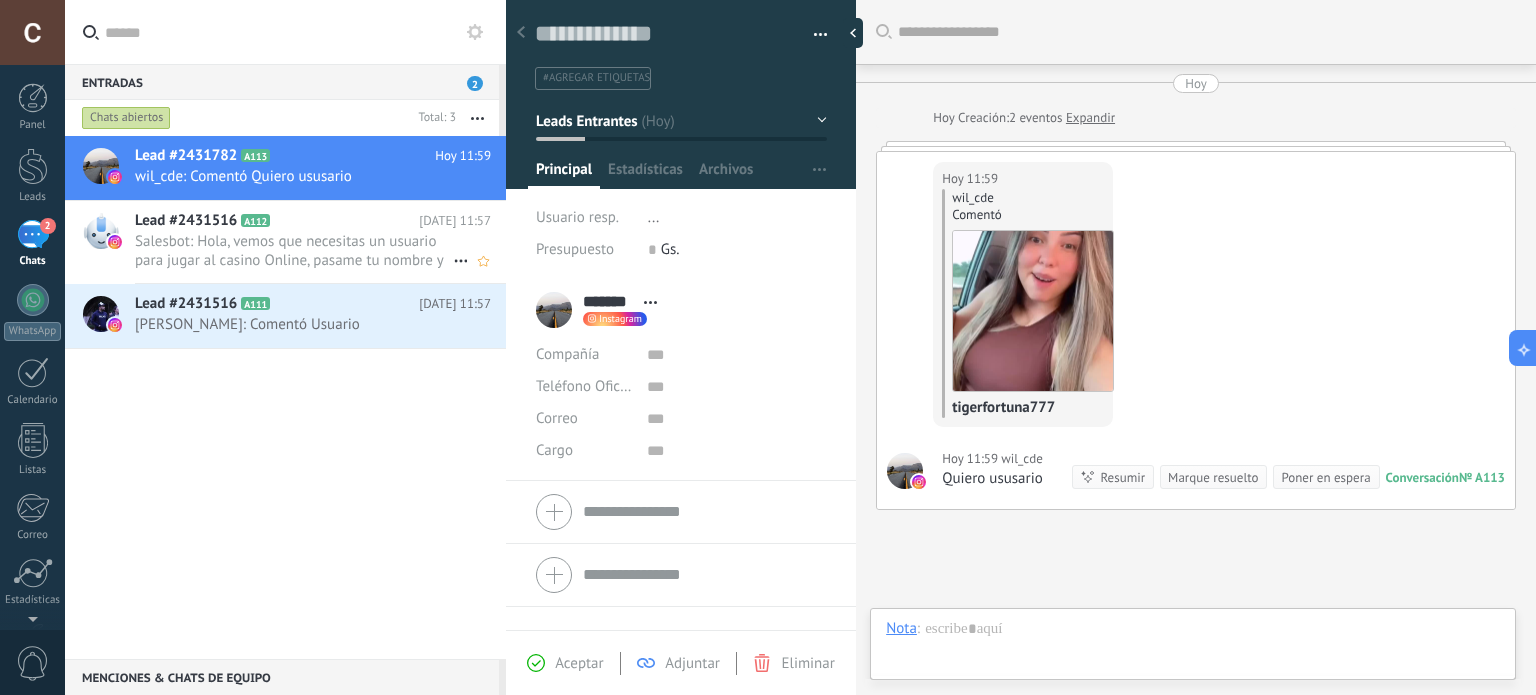 click on "Salesbot: Hola, vemos que necesitas un usuario para jugar al casino Online, pasame tu nombre y apellido y te creamos el ..." at bounding box center (294, 251) 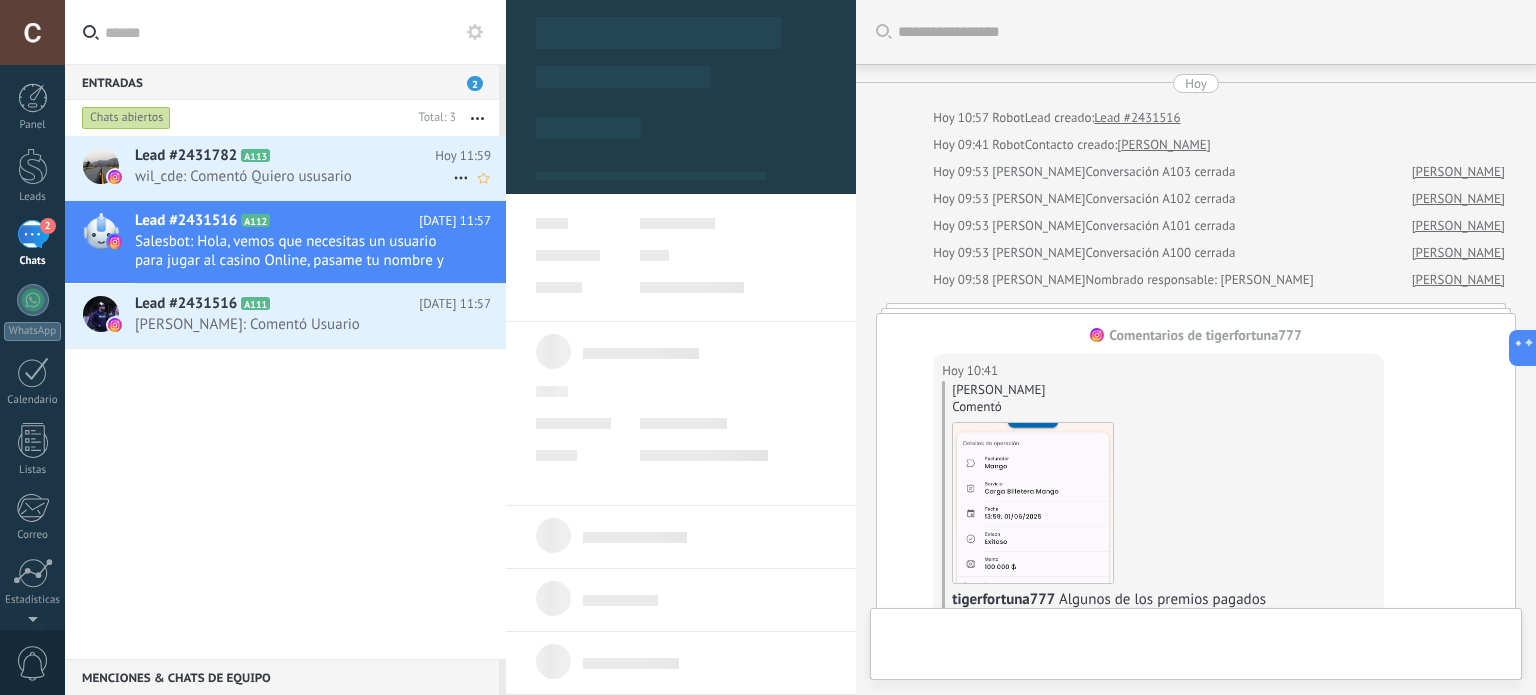 scroll, scrollTop: 5104, scrollLeft: 0, axis: vertical 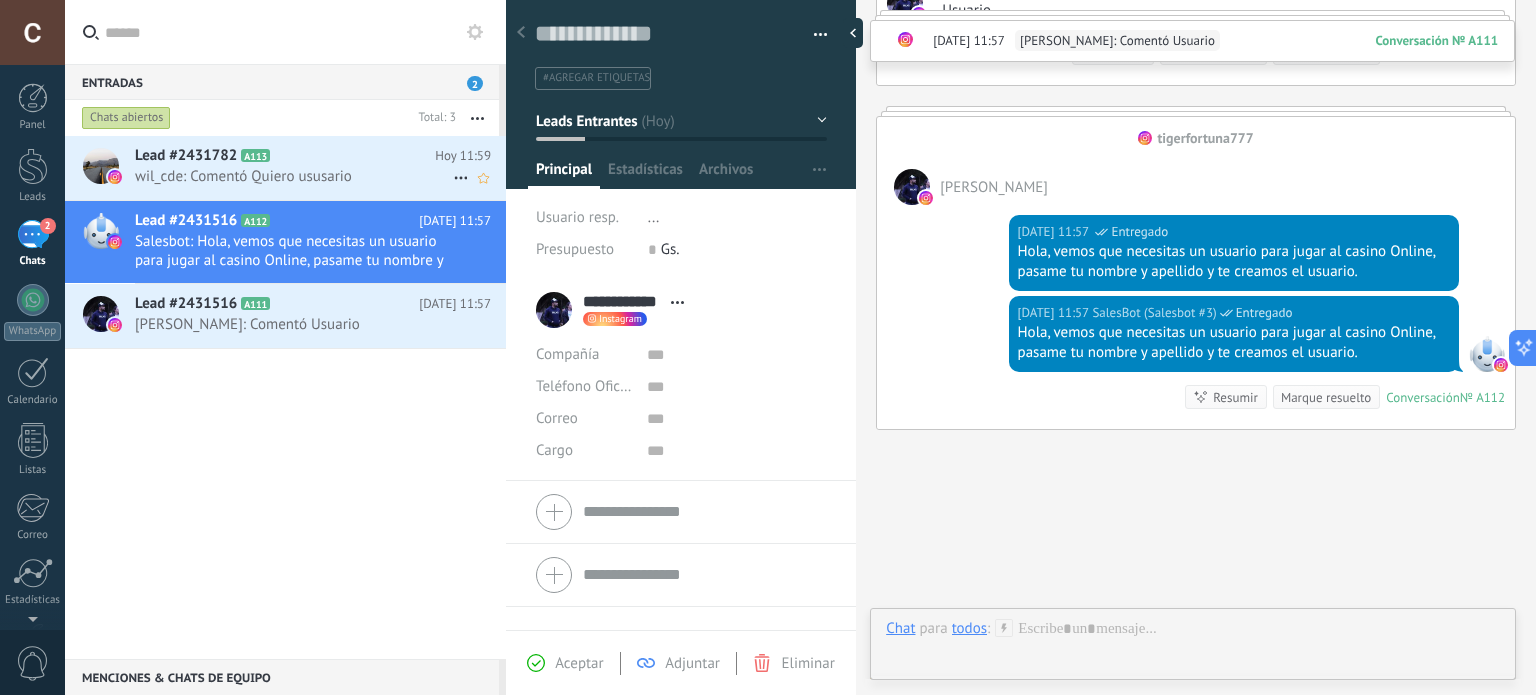 click 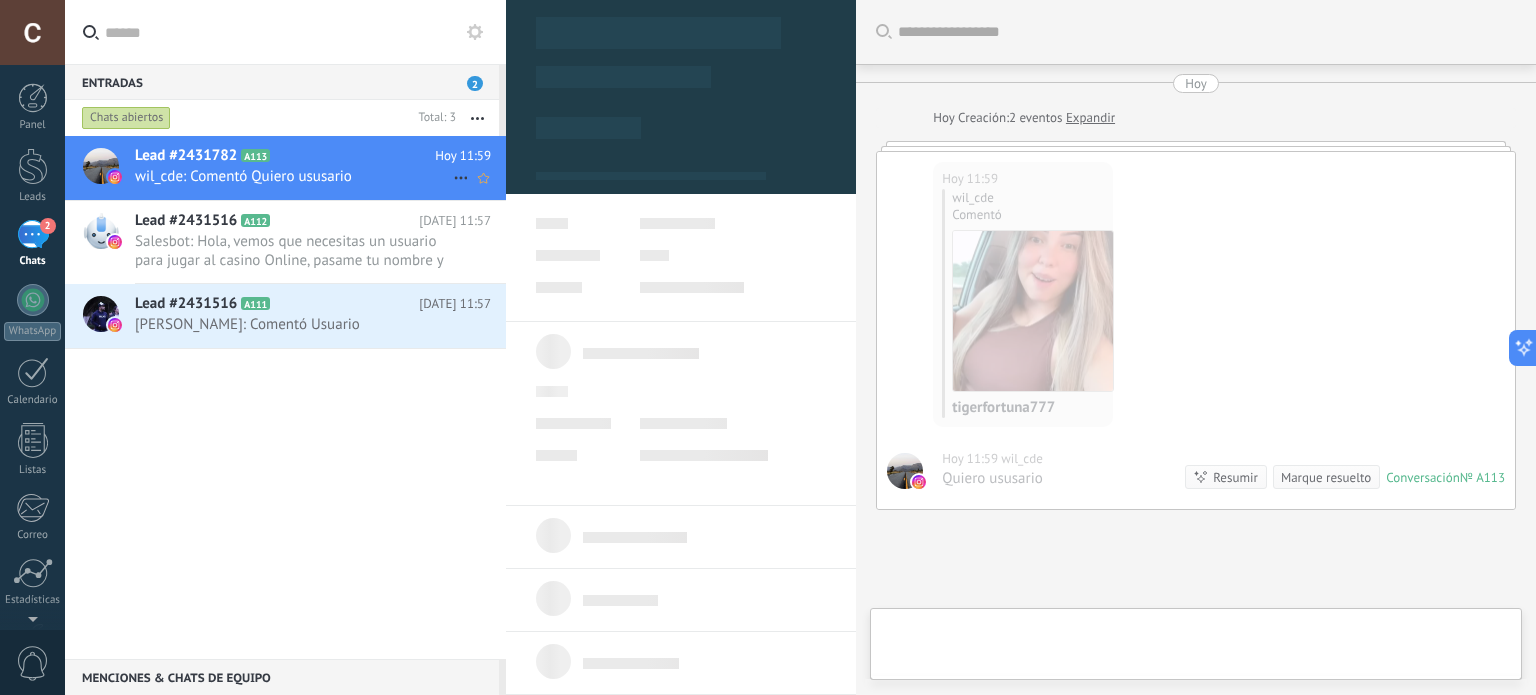 scroll, scrollTop: 29, scrollLeft: 0, axis: vertical 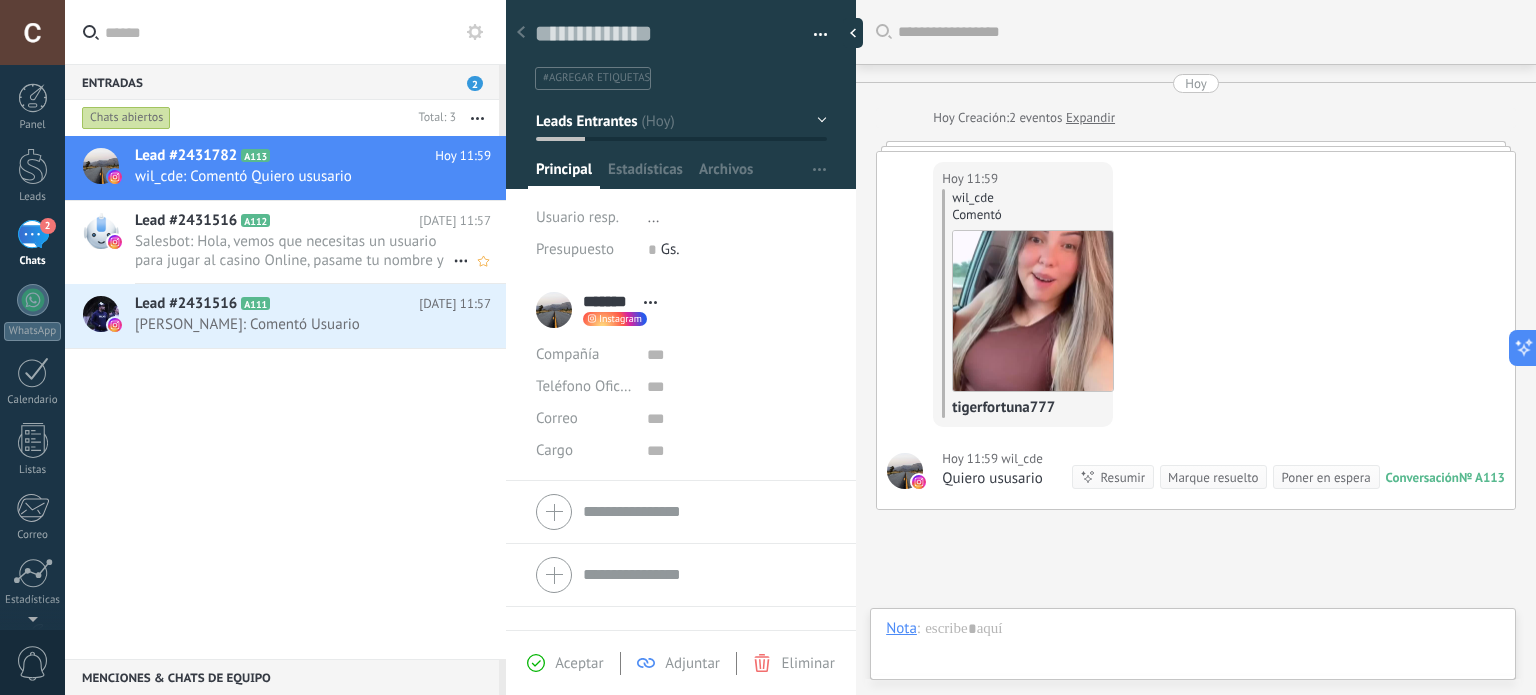 click on "Salesbot: Hola, vemos que necesitas un usuario para jugar al casino Online, pasame tu nombre y apellido y te creamos el ..." at bounding box center [294, 251] 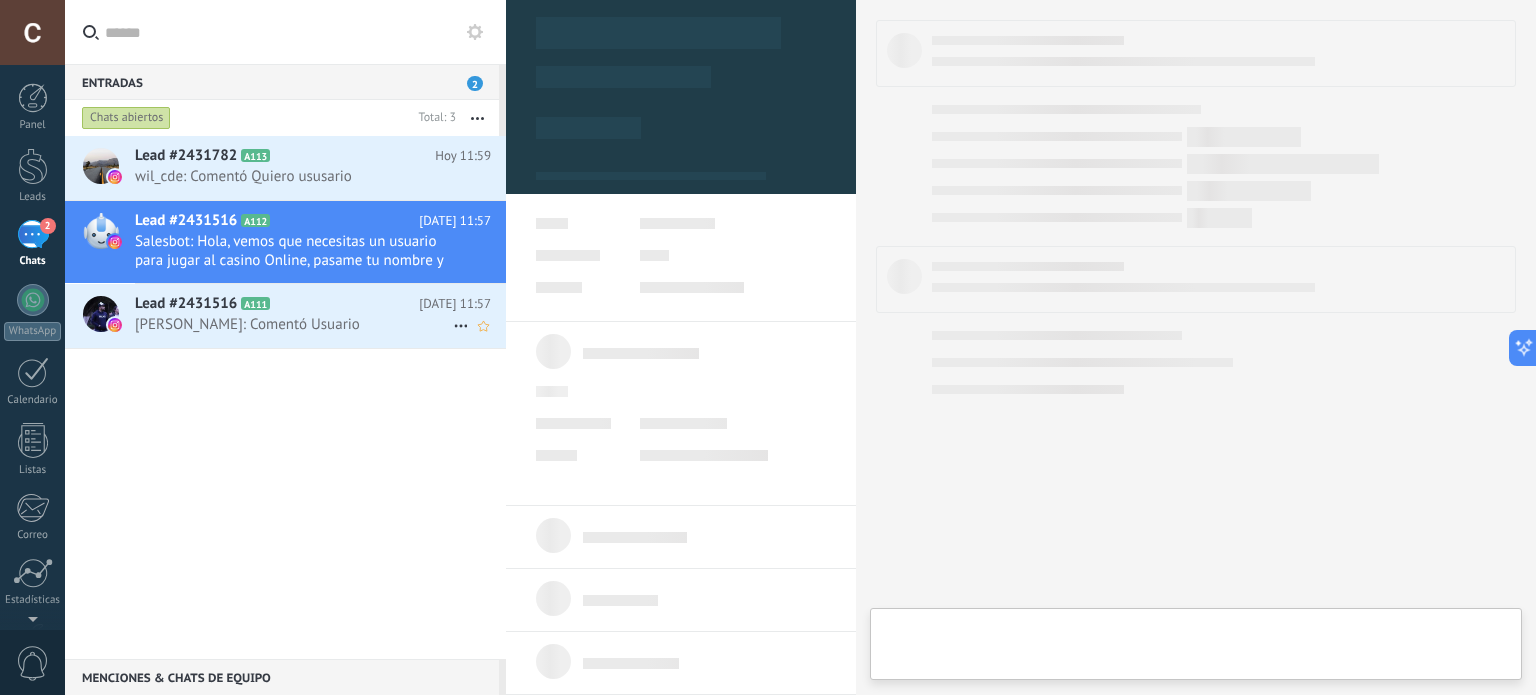 click on "Lead #2431516
A111" at bounding box center [277, 304] 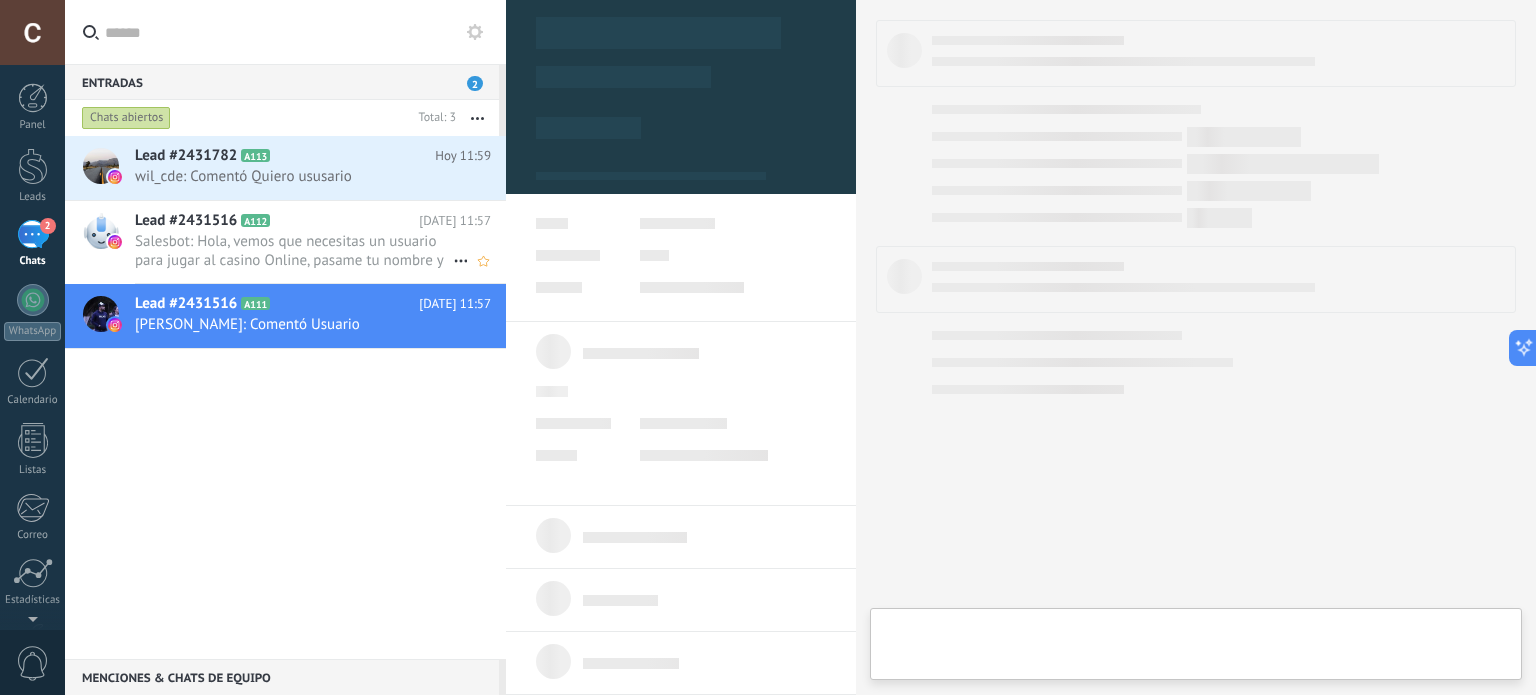 click on "Salesbot: Hola, vemos que necesitas un usuario para jugar al casino Online, pasame tu nombre y apellido y te creamos el ..." at bounding box center [294, 251] 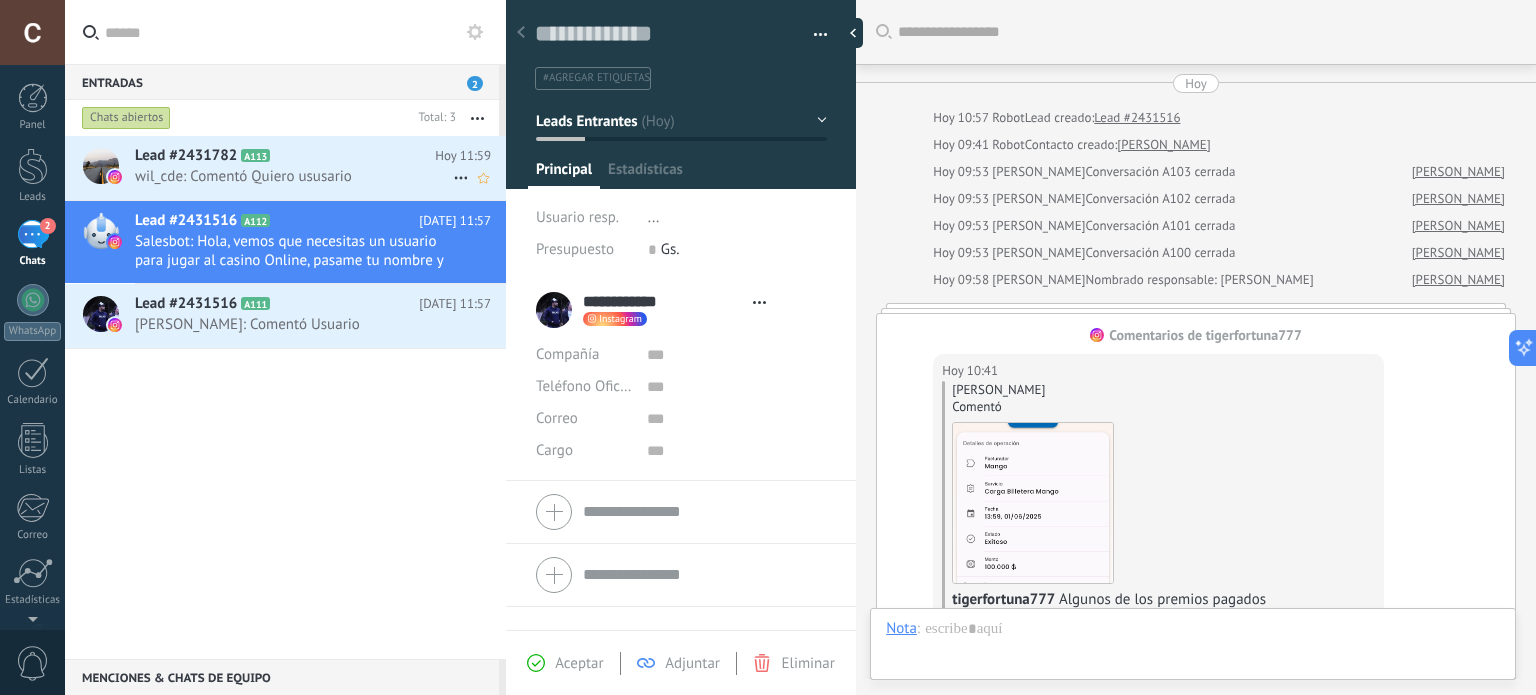 type on "**********" 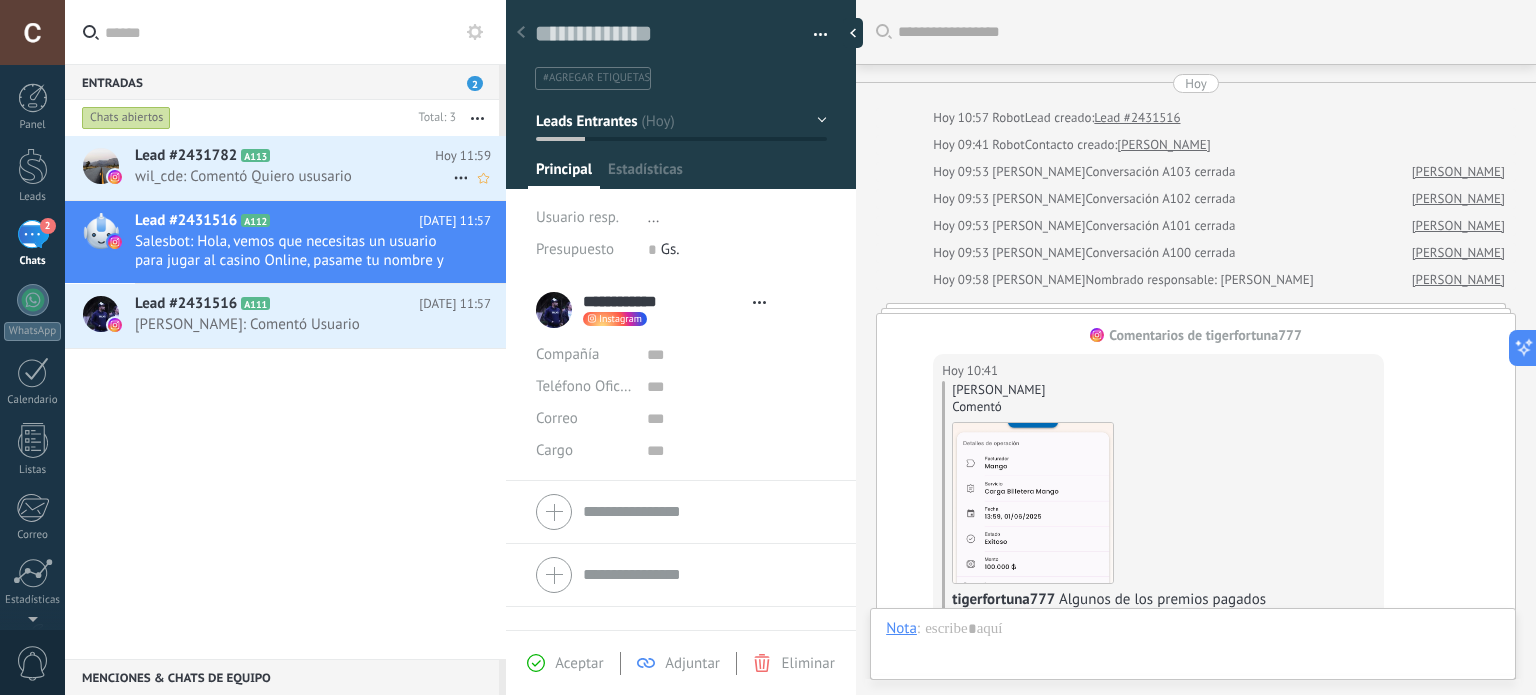 scroll, scrollTop: 5036, scrollLeft: 0, axis: vertical 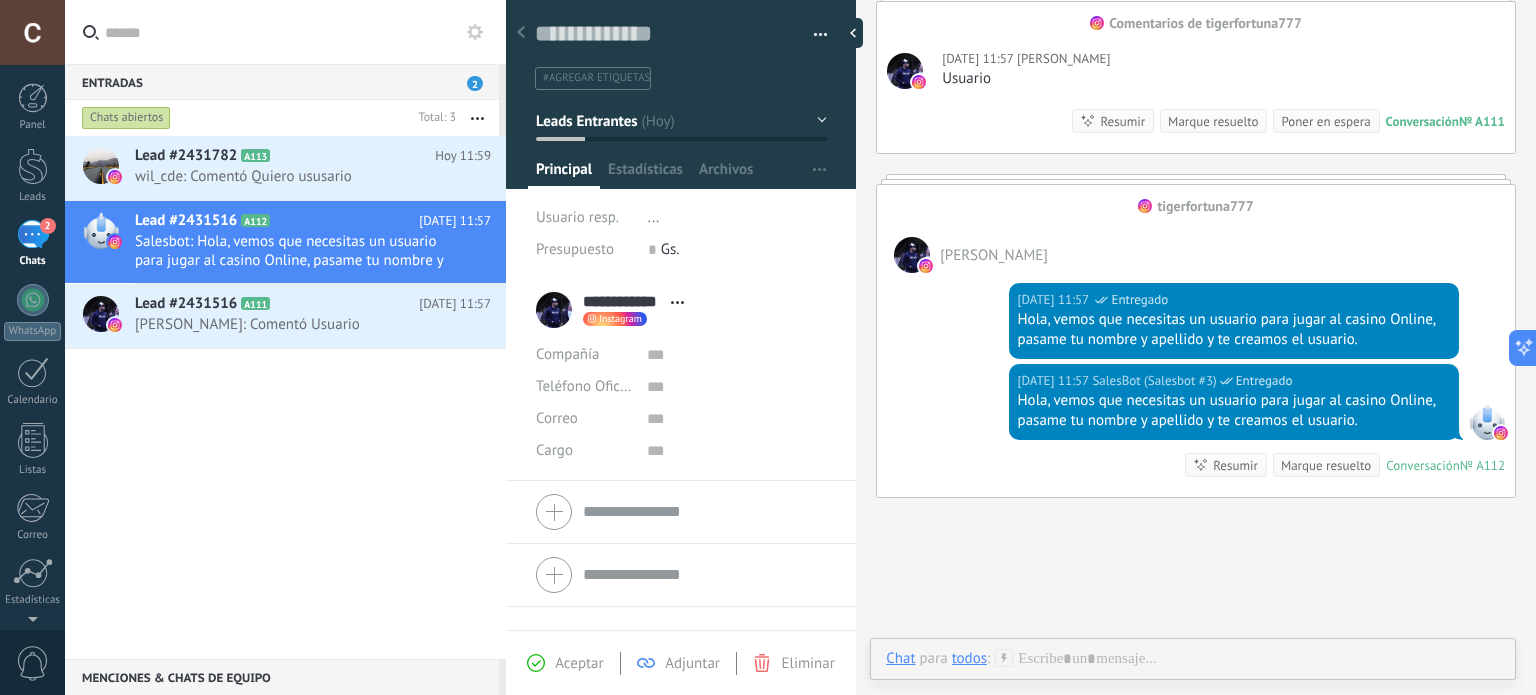 click on "Panel
Leads
2
Chats
WhatsApp
Clientes" at bounding box center (32, 425) 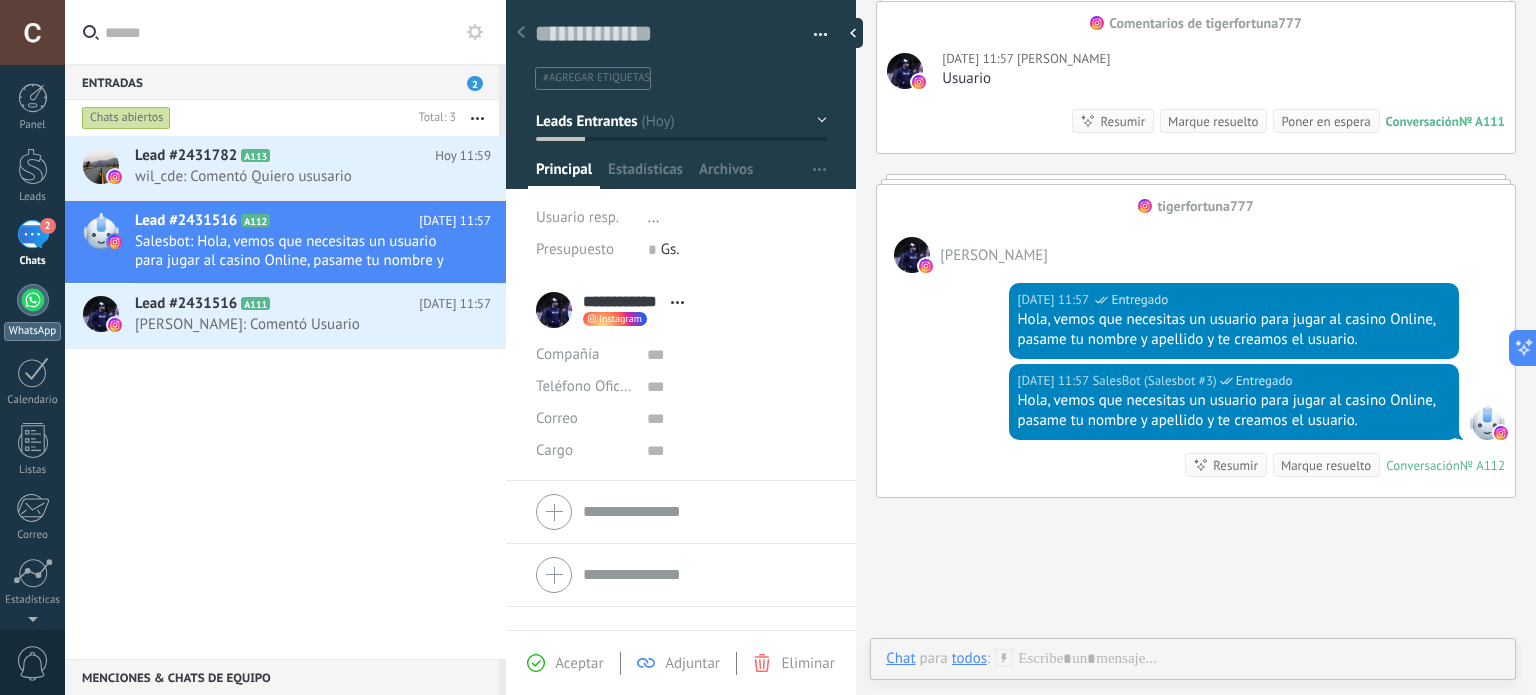 click at bounding box center (33, 300) 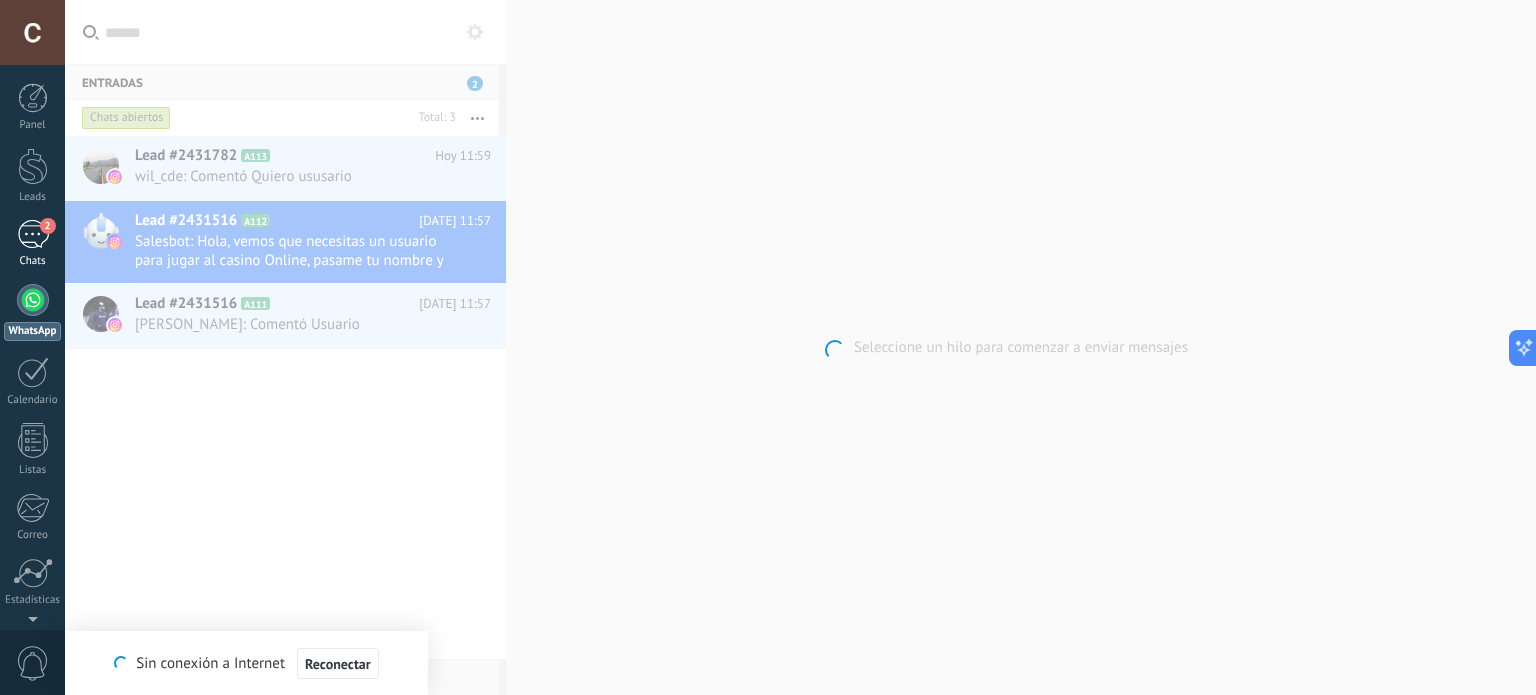 click on "2" at bounding box center (33, 234) 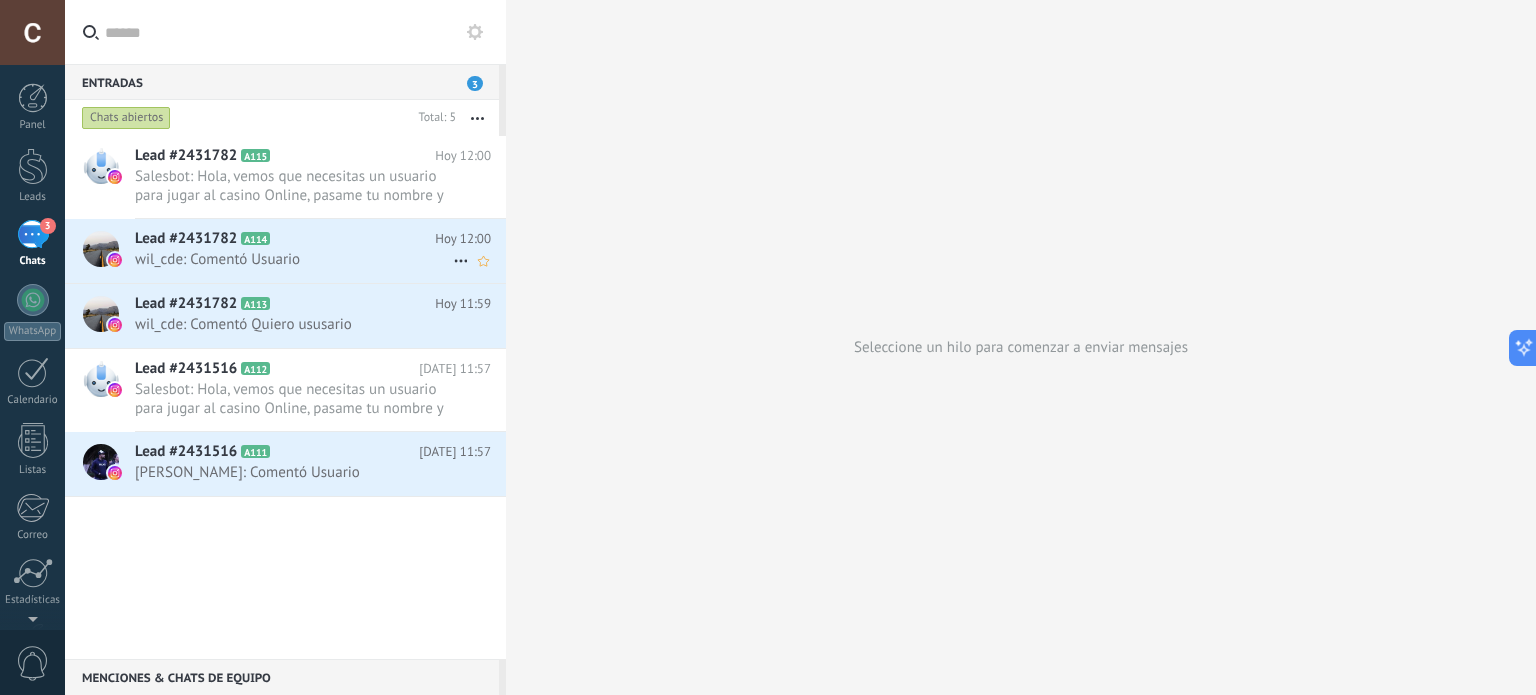 scroll, scrollTop: 0, scrollLeft: 0, axis: both 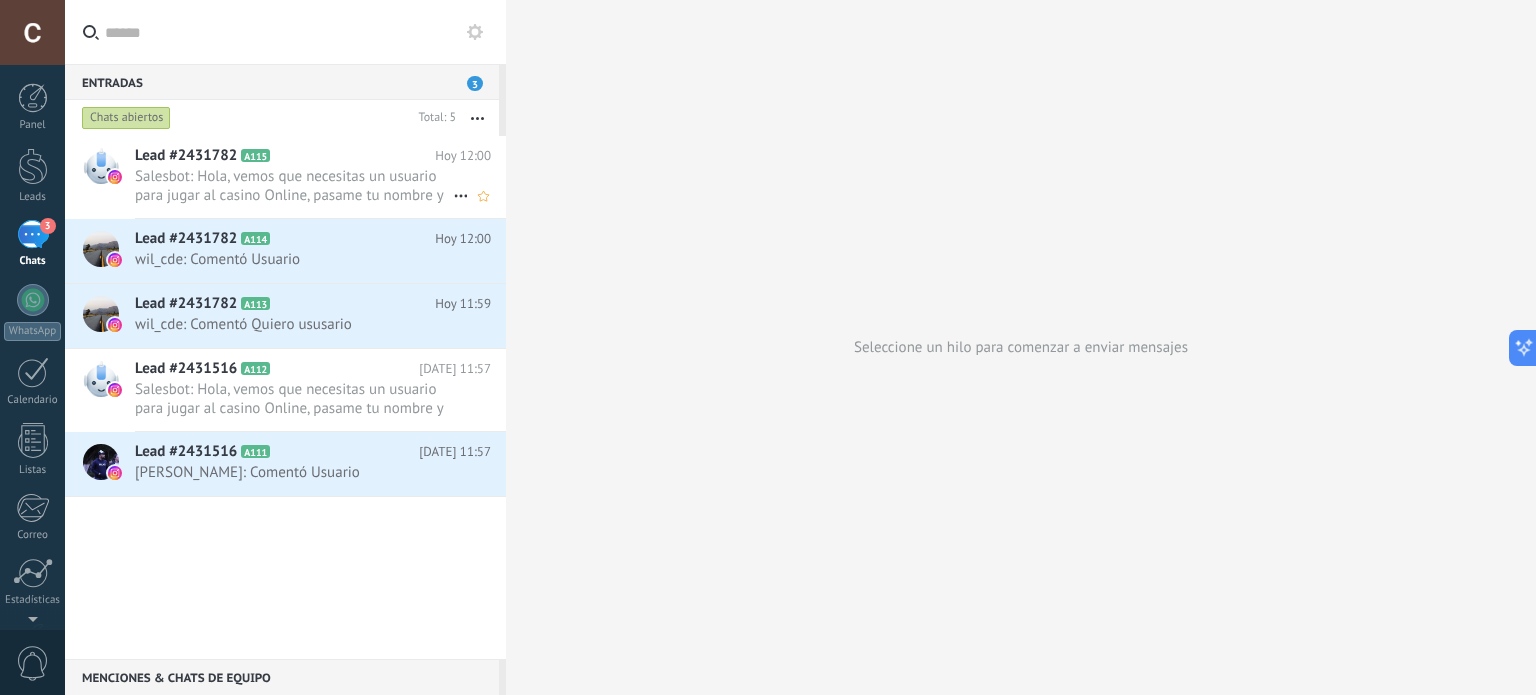 click on "Salesbot: Hola, vemos que necesitas un usuario para jugar al casino Online, pasame tu nombre y apellido y te creamos el ..." at bounding box center (294, 186) 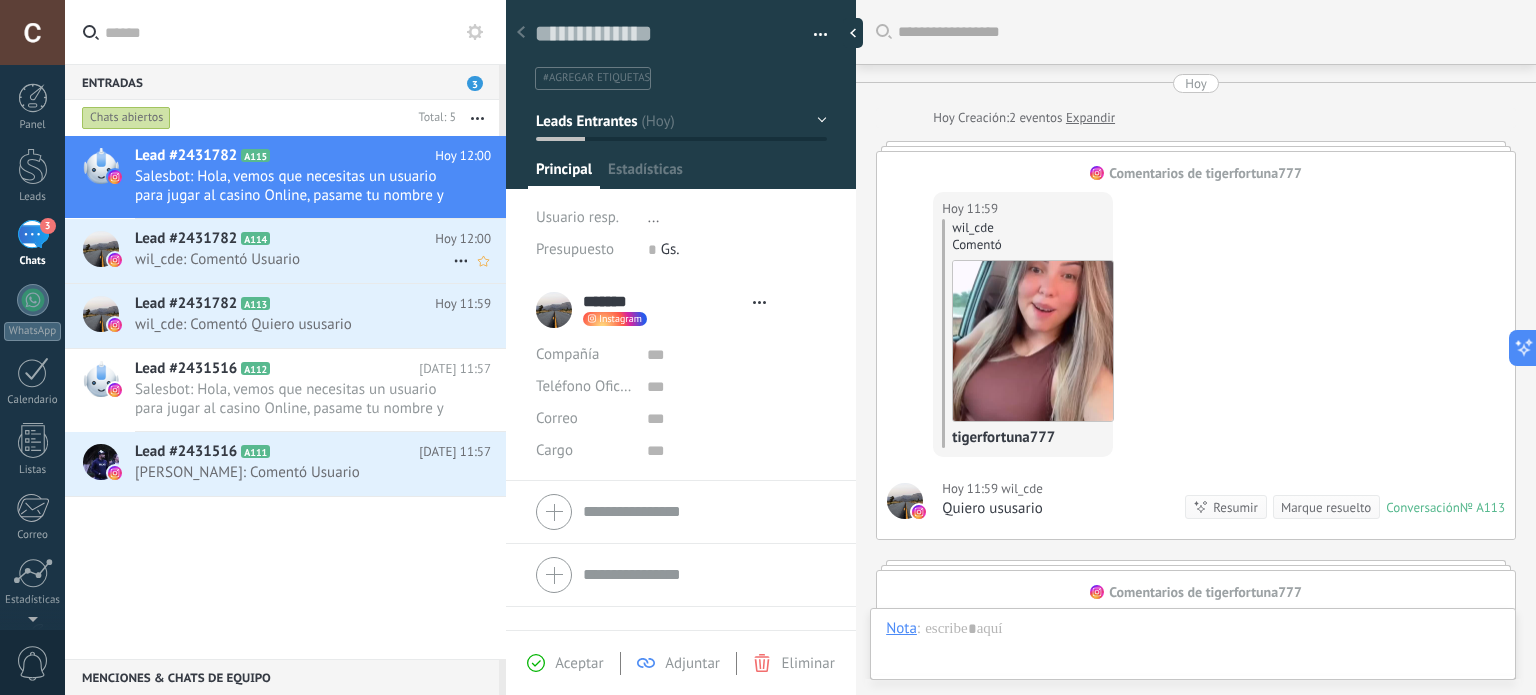 scroll, scrollTop: 884, scrollLeft: 0, axis: vertical 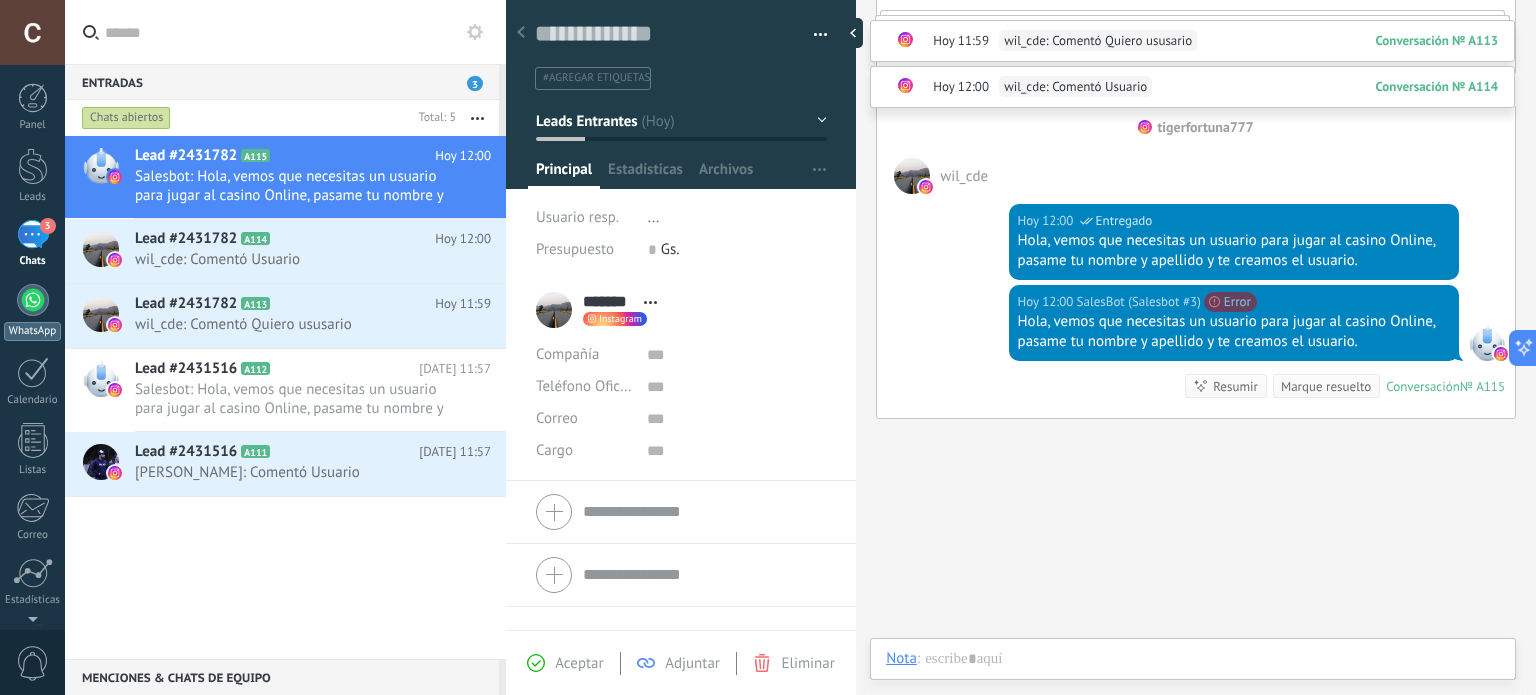 click at bounding box center (33, 300) 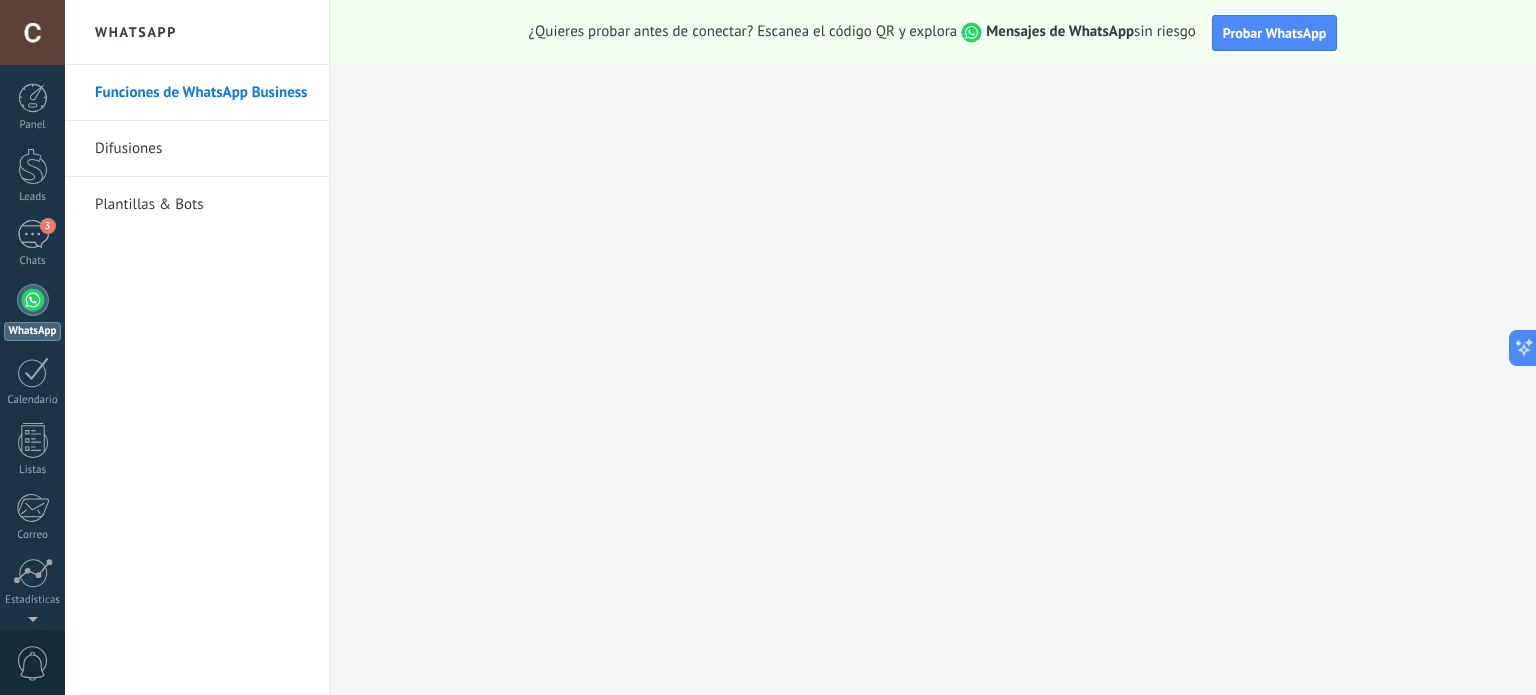 click on "Plantillas & Bots" at bounding box center (202, 205) 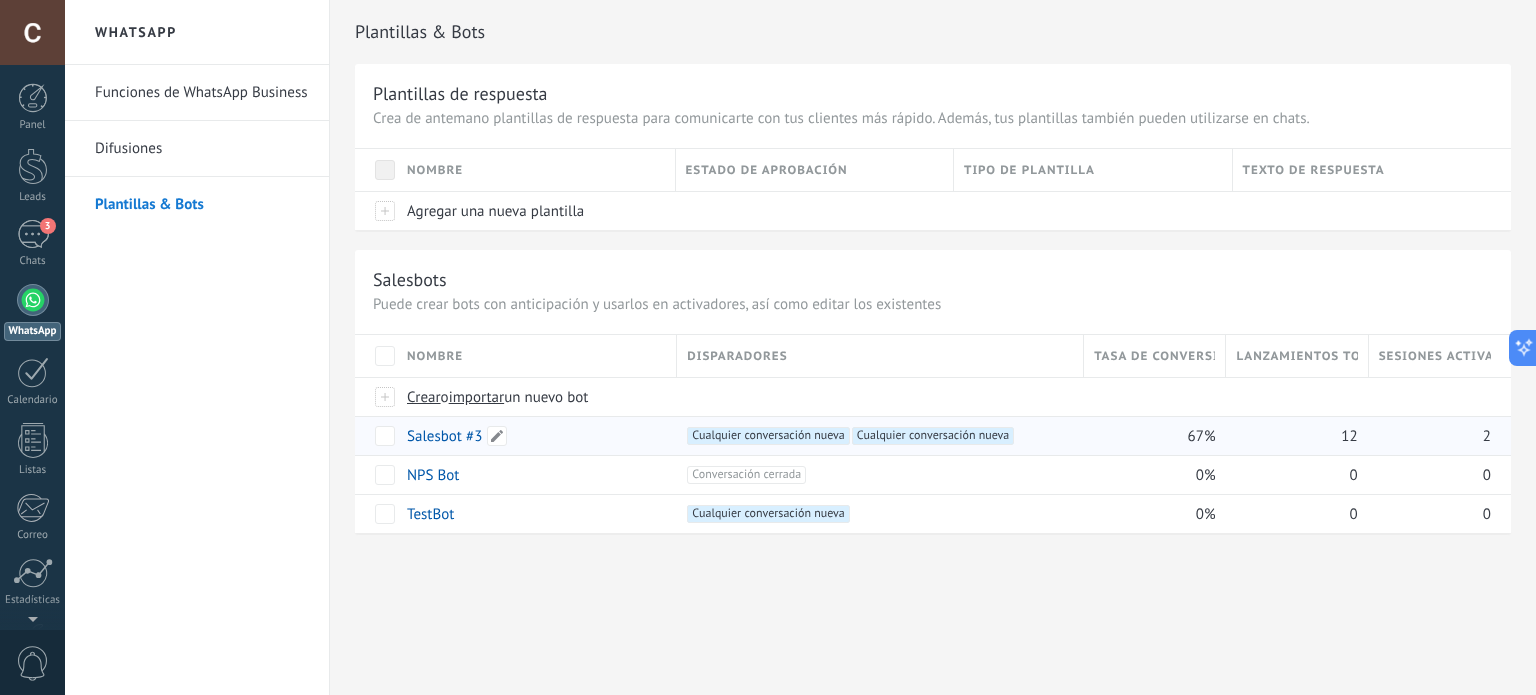 click on "Salesbot #3" at bounding box center [444, 436] 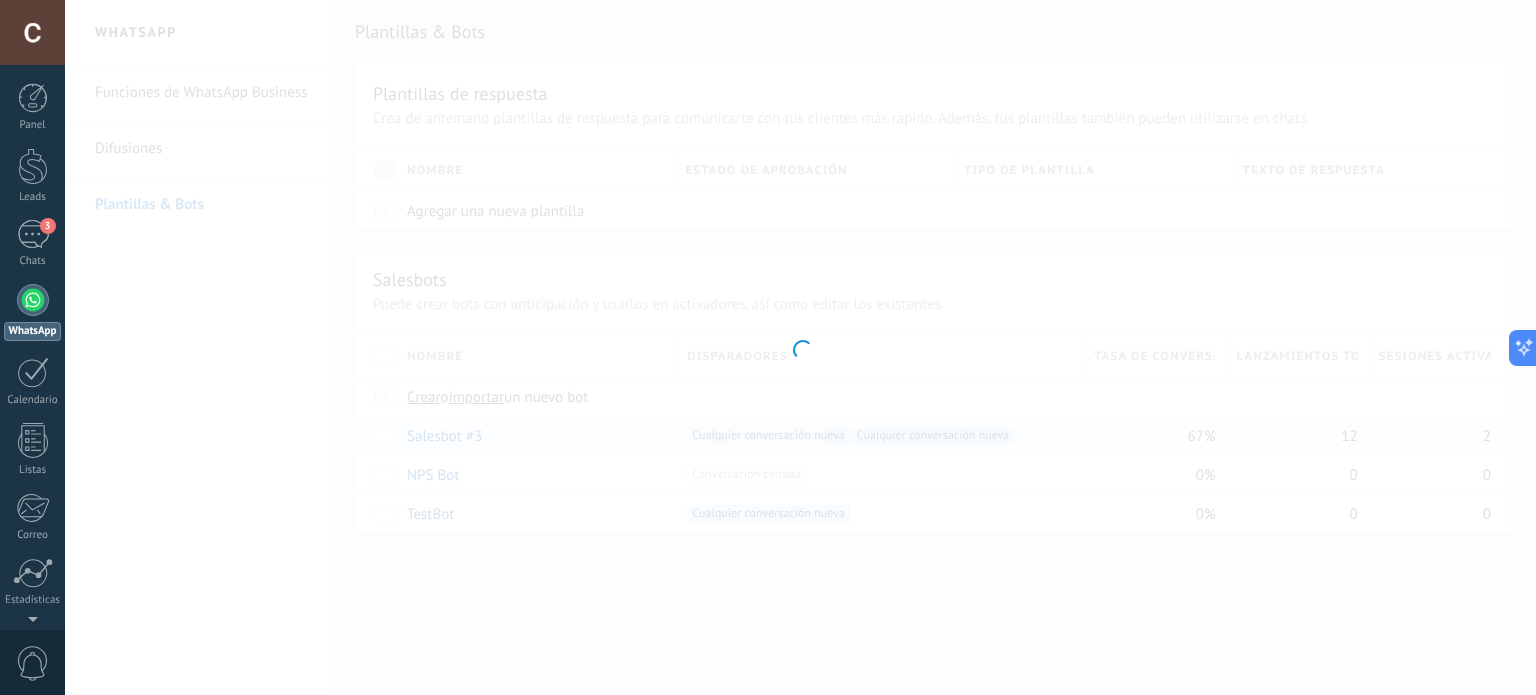 type on "**********" 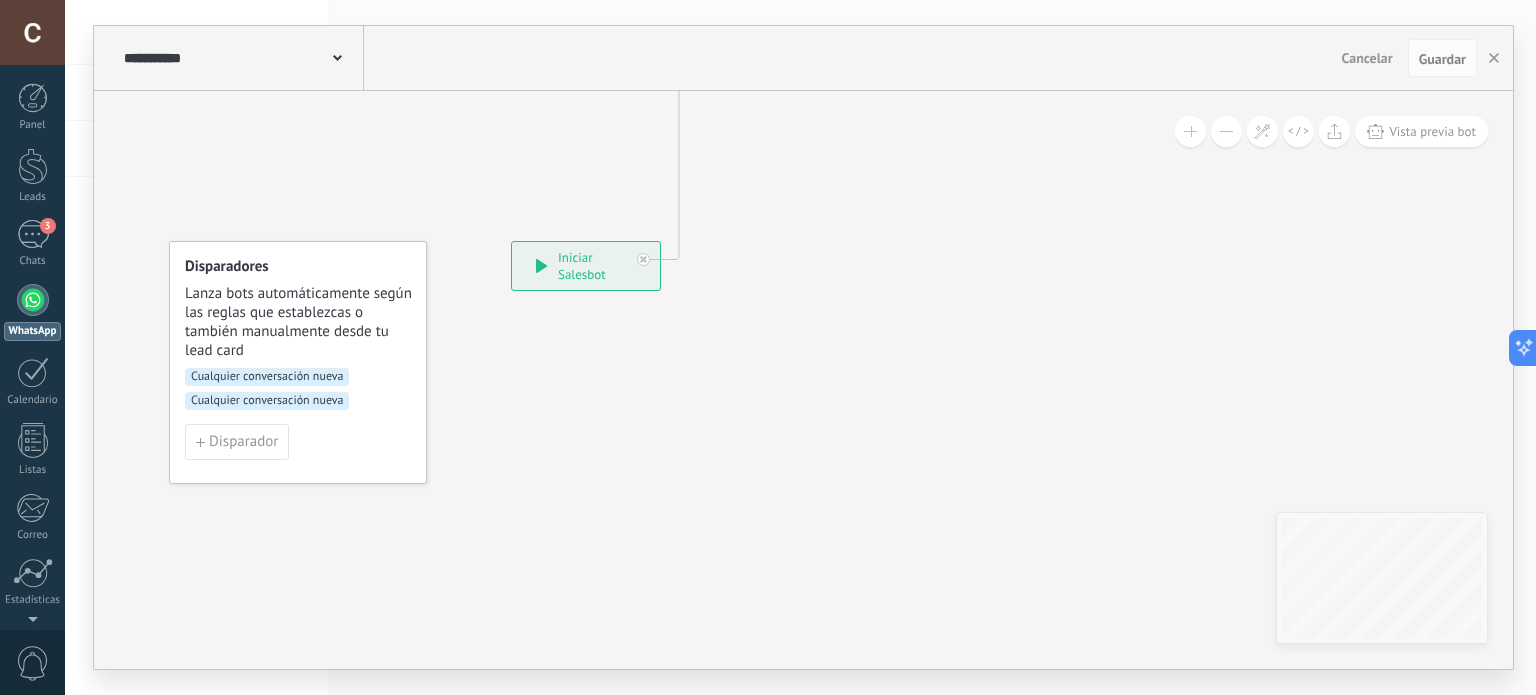 drag, startPoint x: 753, startPoint y: 402, endPoint x: 346, endPoint y: 459, distance: 410.97202 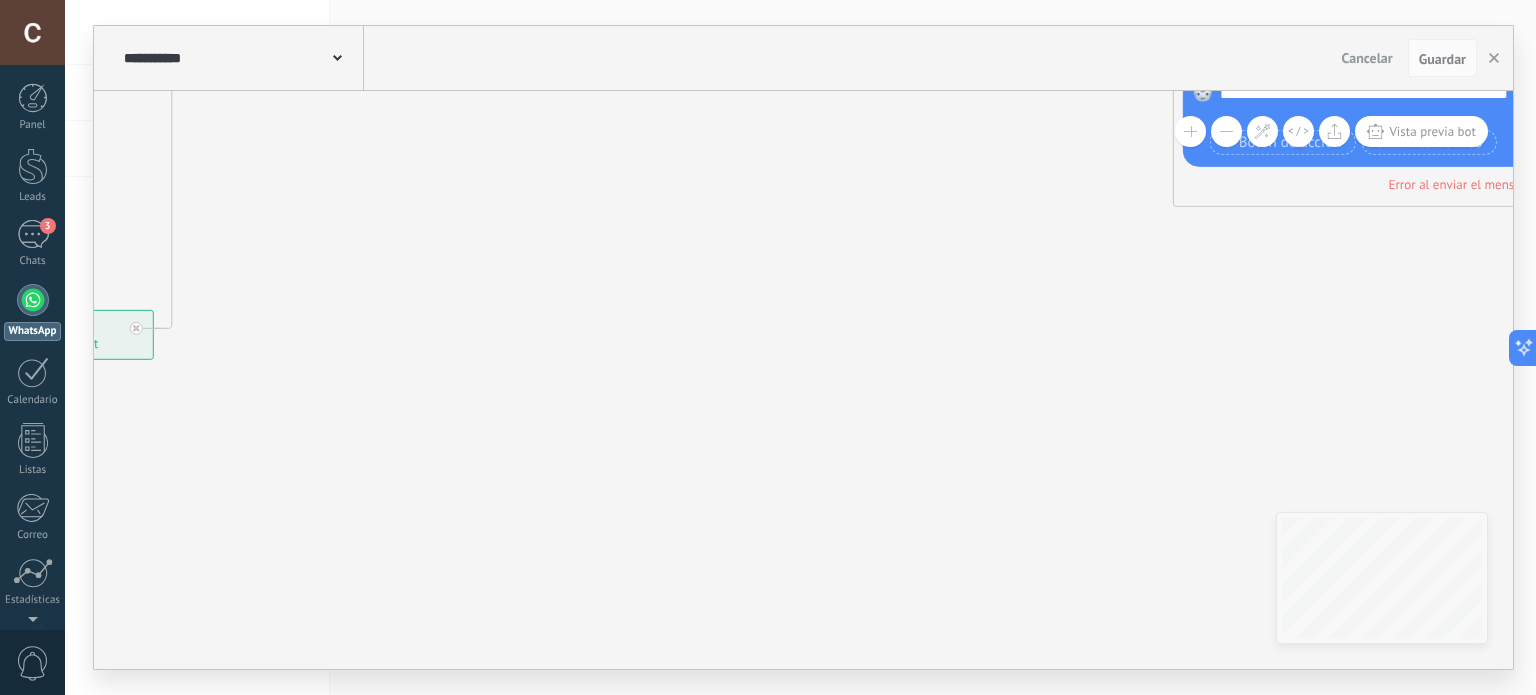 drag, startPoint x: 512, startPoint y: 379, endPoint x: 416, endPoint y: 429, distance: 108.24047 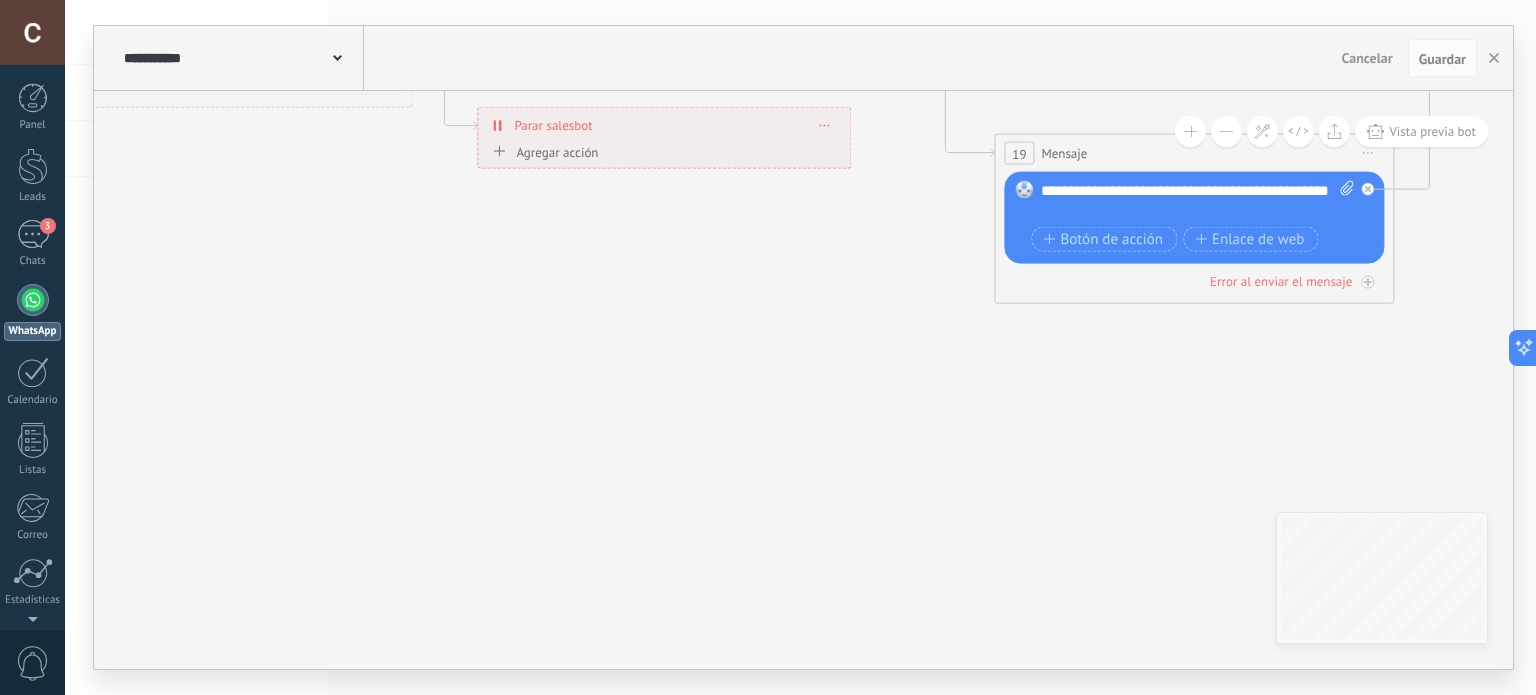 drag, startPoint x: 631, startPoint y: 367, endPoint x: 418, endPoint y: 460, distance: 232.41772 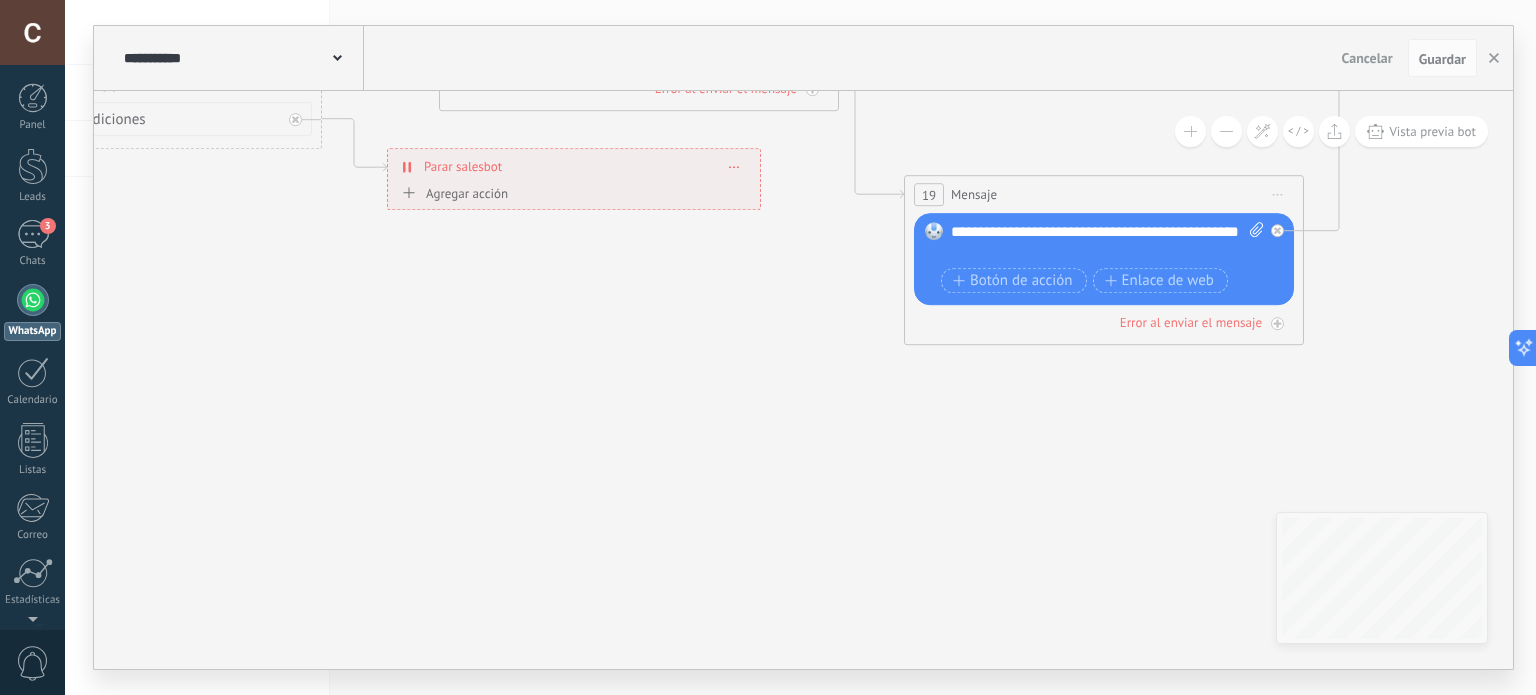 drag, startPoint x: 700, startPoint y: 421, endPoint x: 424, endPoint y: 428, distance: 276.08875 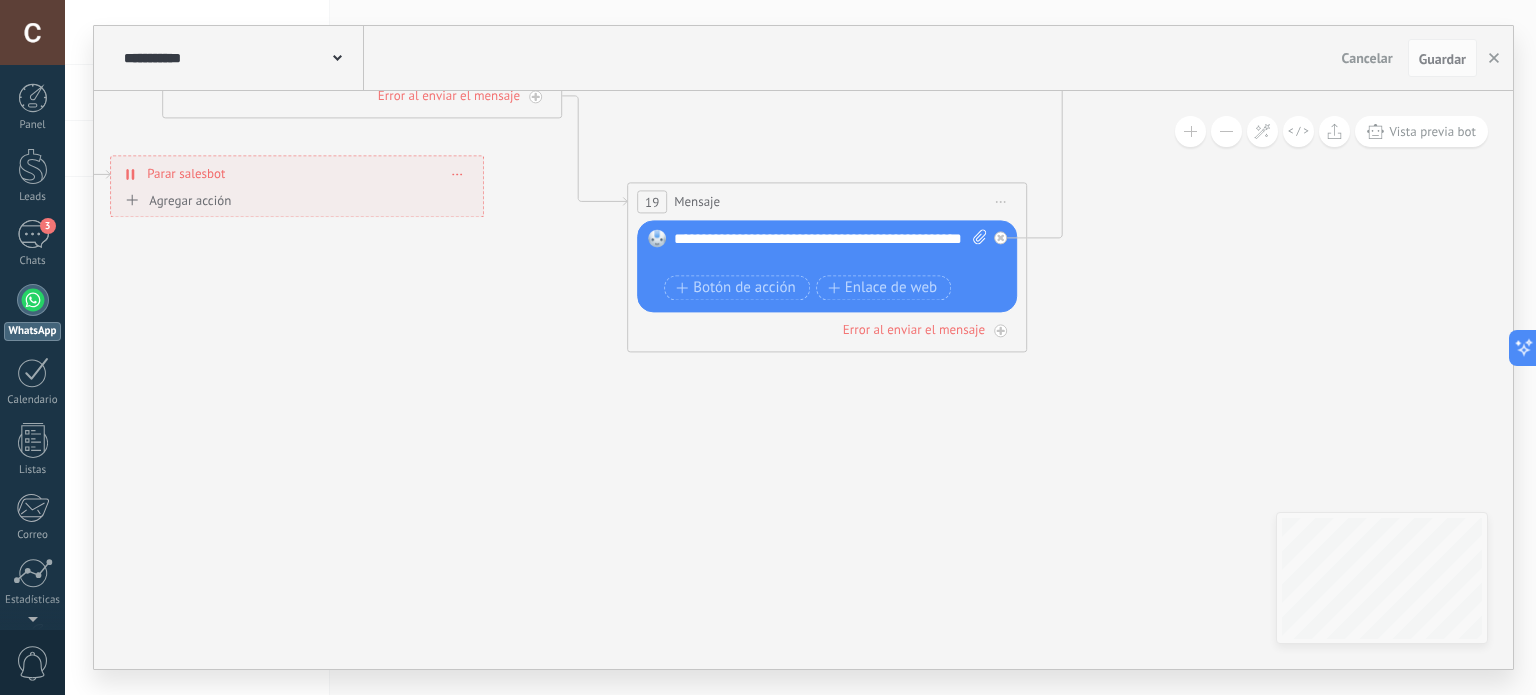 drag, startPoint x: 519, startPoint y: 439, endPoint x: 431, endPoint y: 499, distance: 106.50822 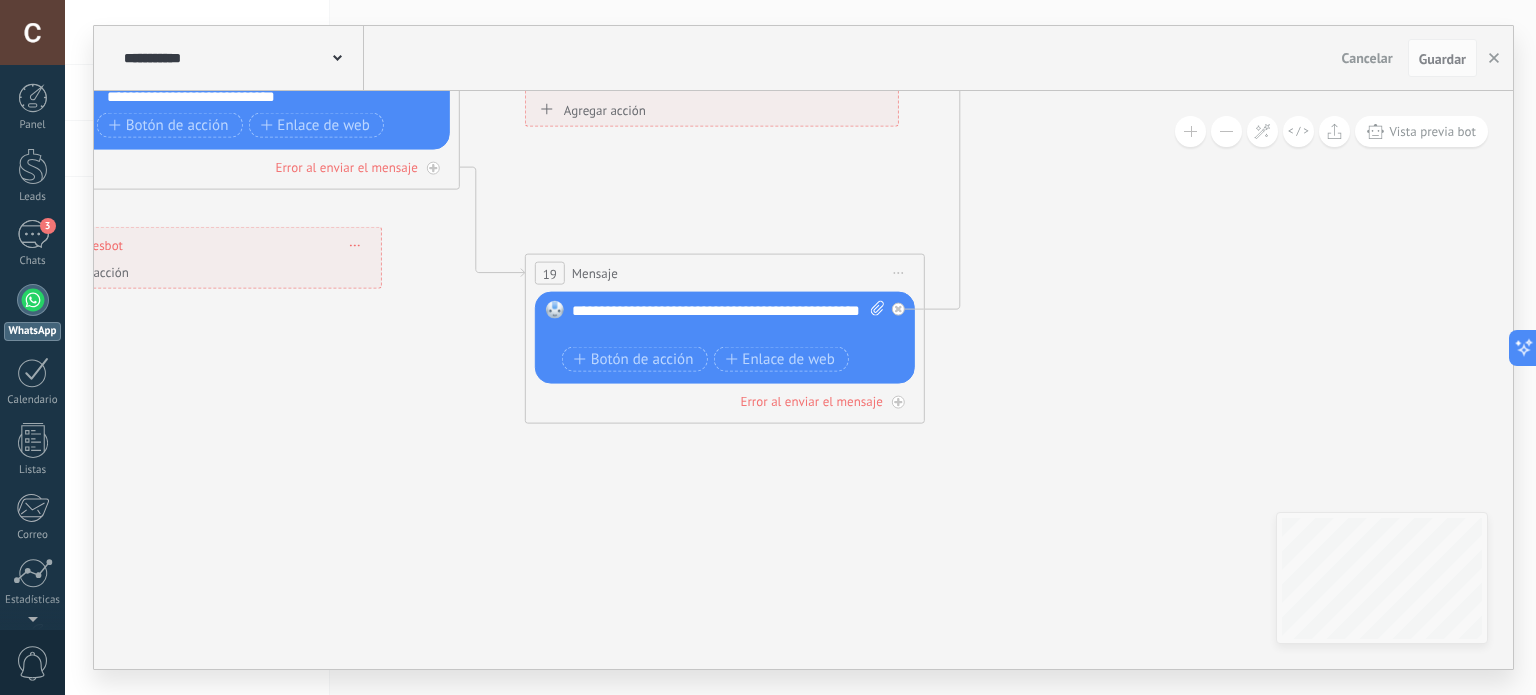drag, startPoint x: 552, startPoint y: 482, endPoint x: 412, endPoint y: 552, distance: 156.52477 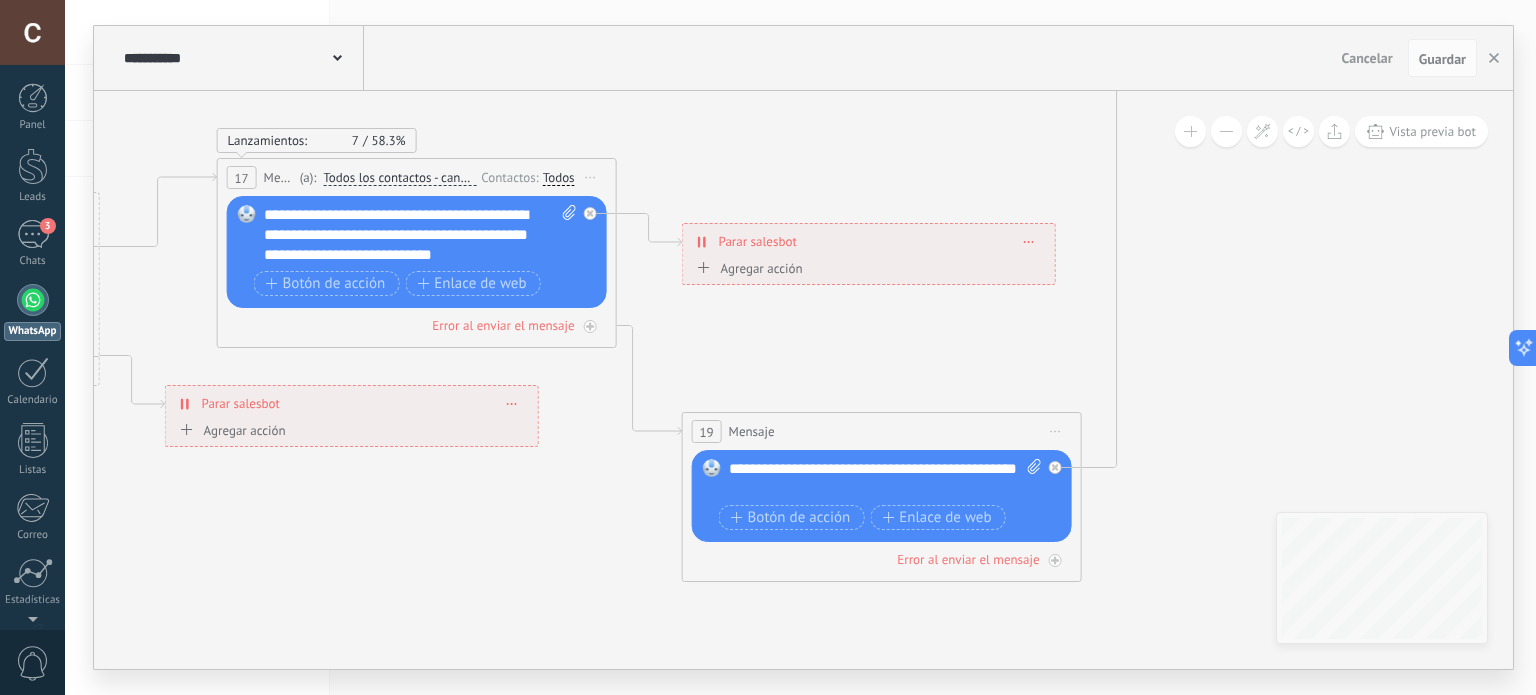 drag, startPoint x: 503, startPoint y: 539, endPoint x: 799, endPoint y: 627, distance: 308.80414 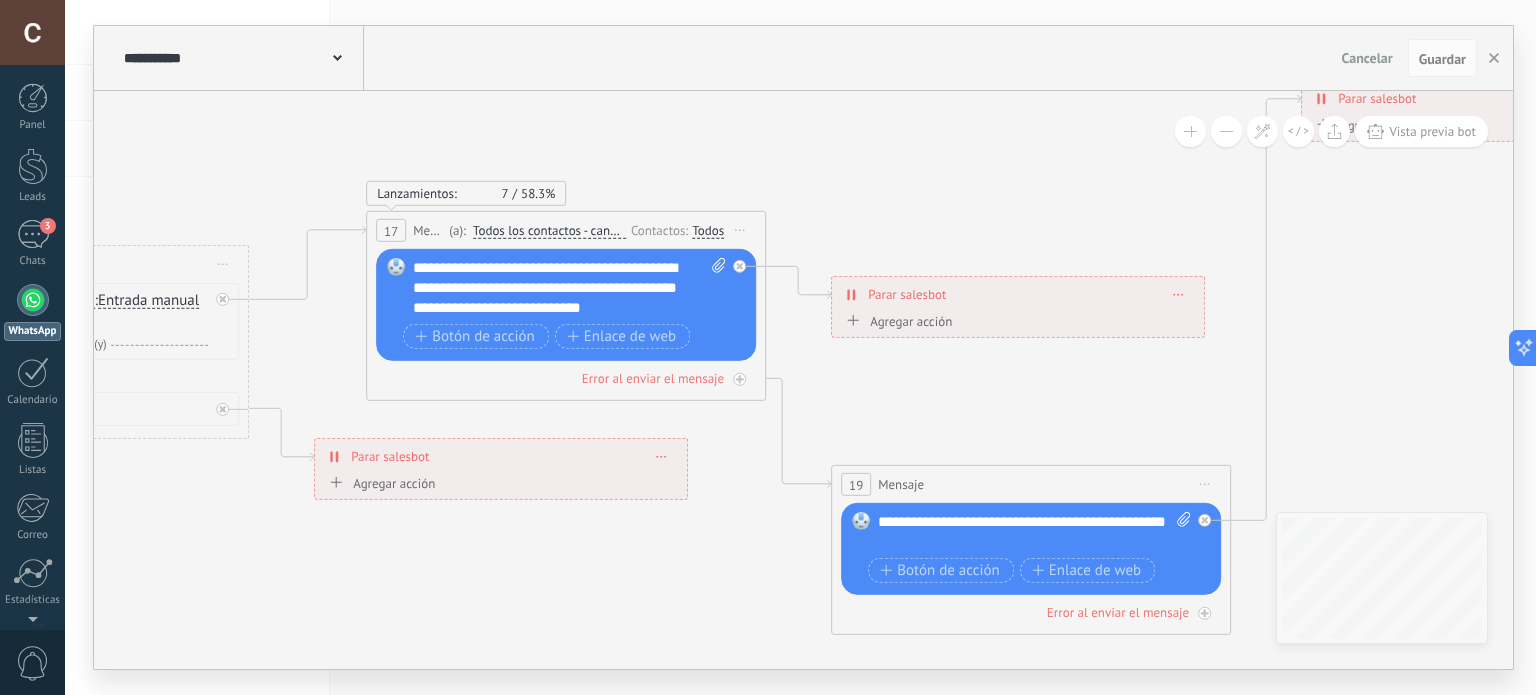 drag, startPoint x: 591, startPoint y: 576, endPoint x: 716, endPoint y: 616, distance: 131.24405 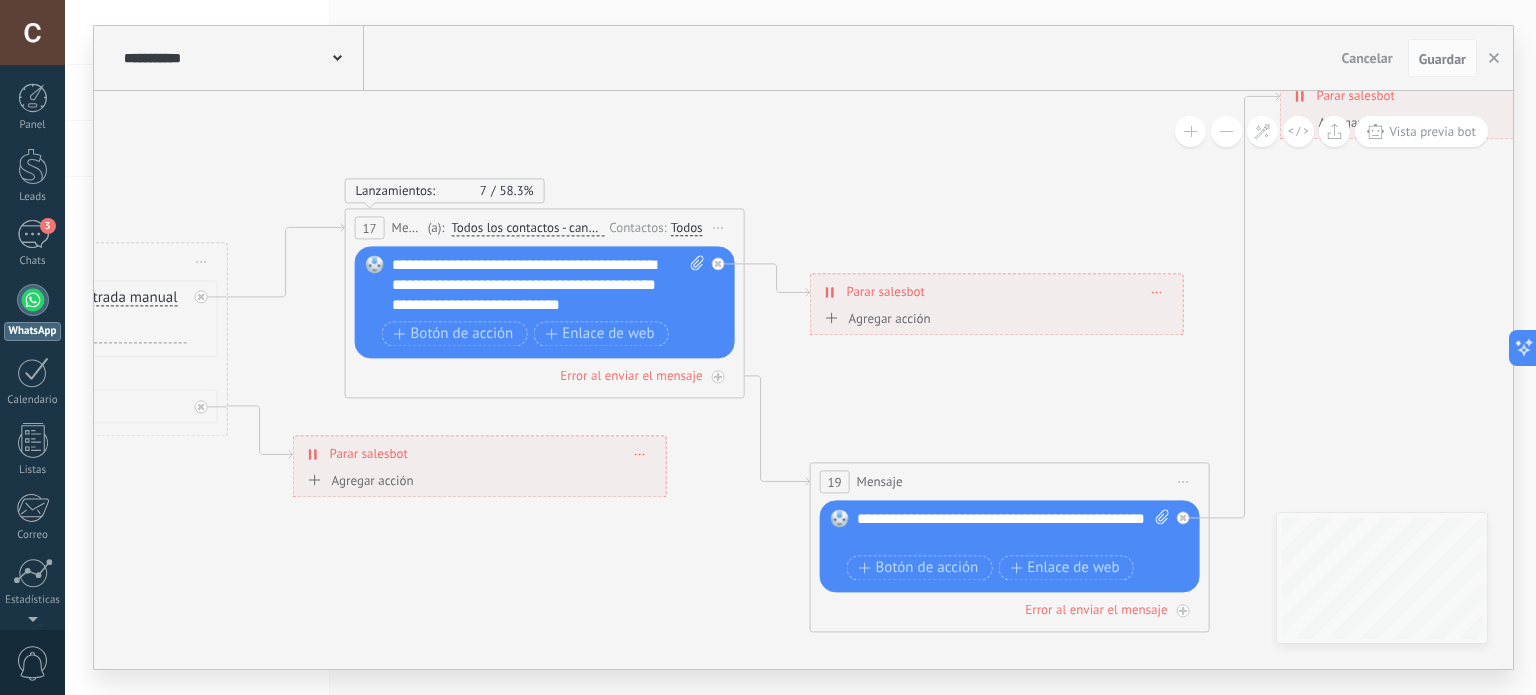 drag, startPoint x: 940, startPoint y: 422, endPoint x: 681, endPoint y: 358, distance: 266.7902 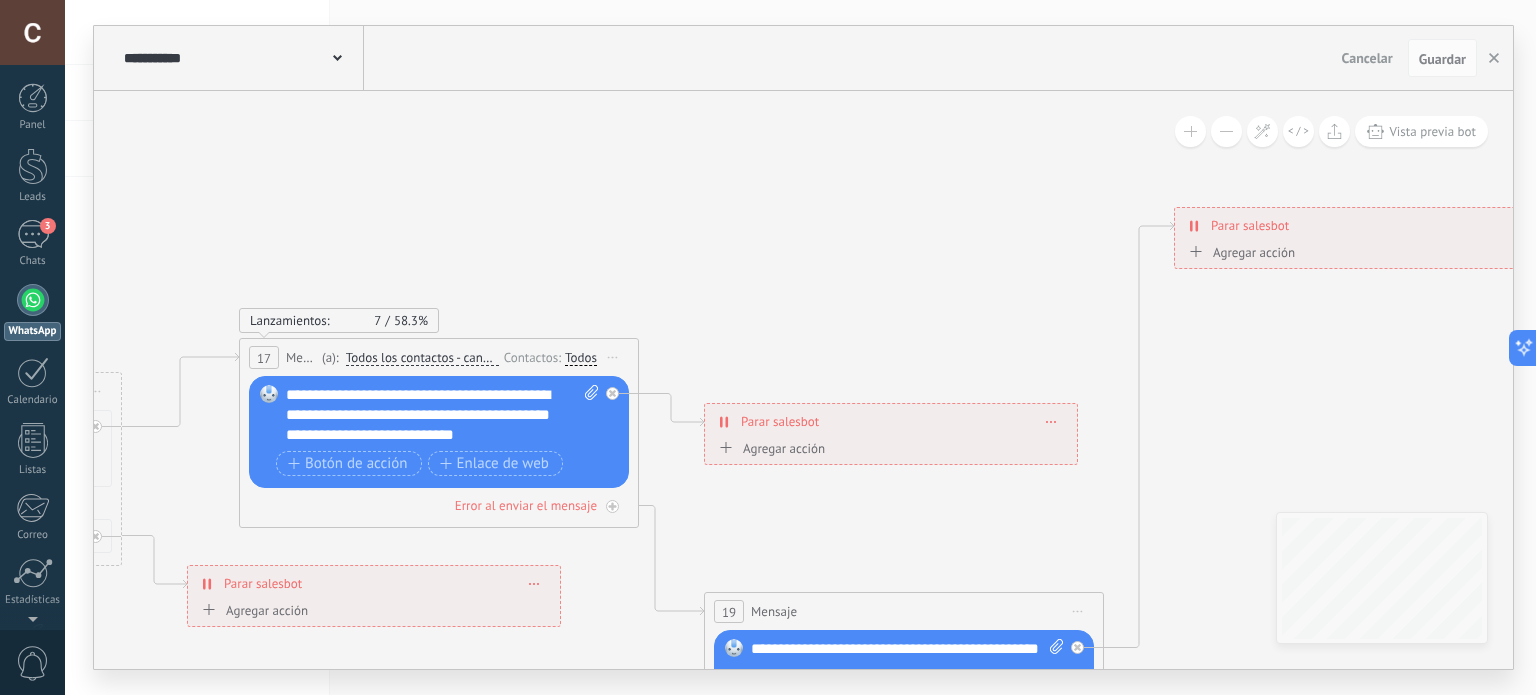 drag, startPoint x: 1002, startPoint y: 281, endPoint x: 1138, endPoint y: 395, distance: 177.45985 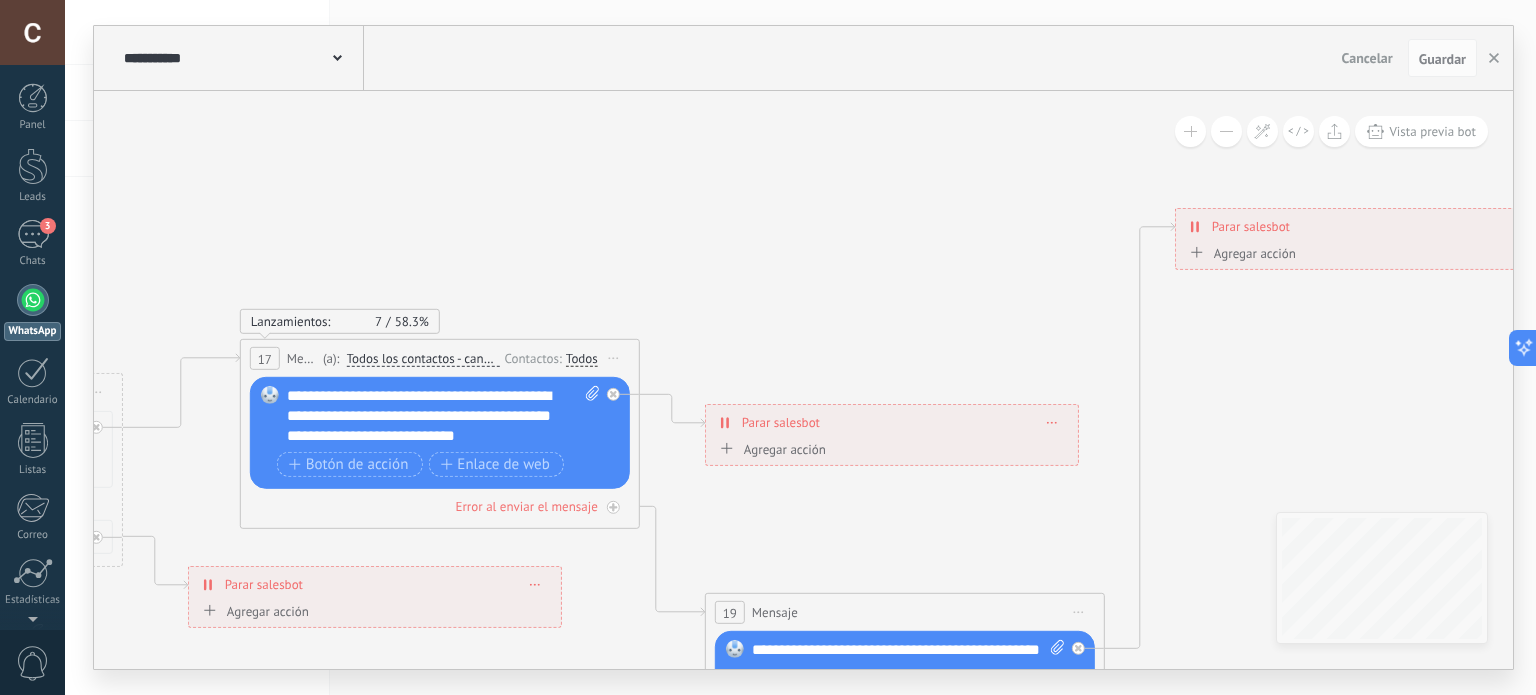drag, startPoint x: 1266, startPoint y: 252, endPoint x: 1234, endPoint y: 293, distance: 52.009613 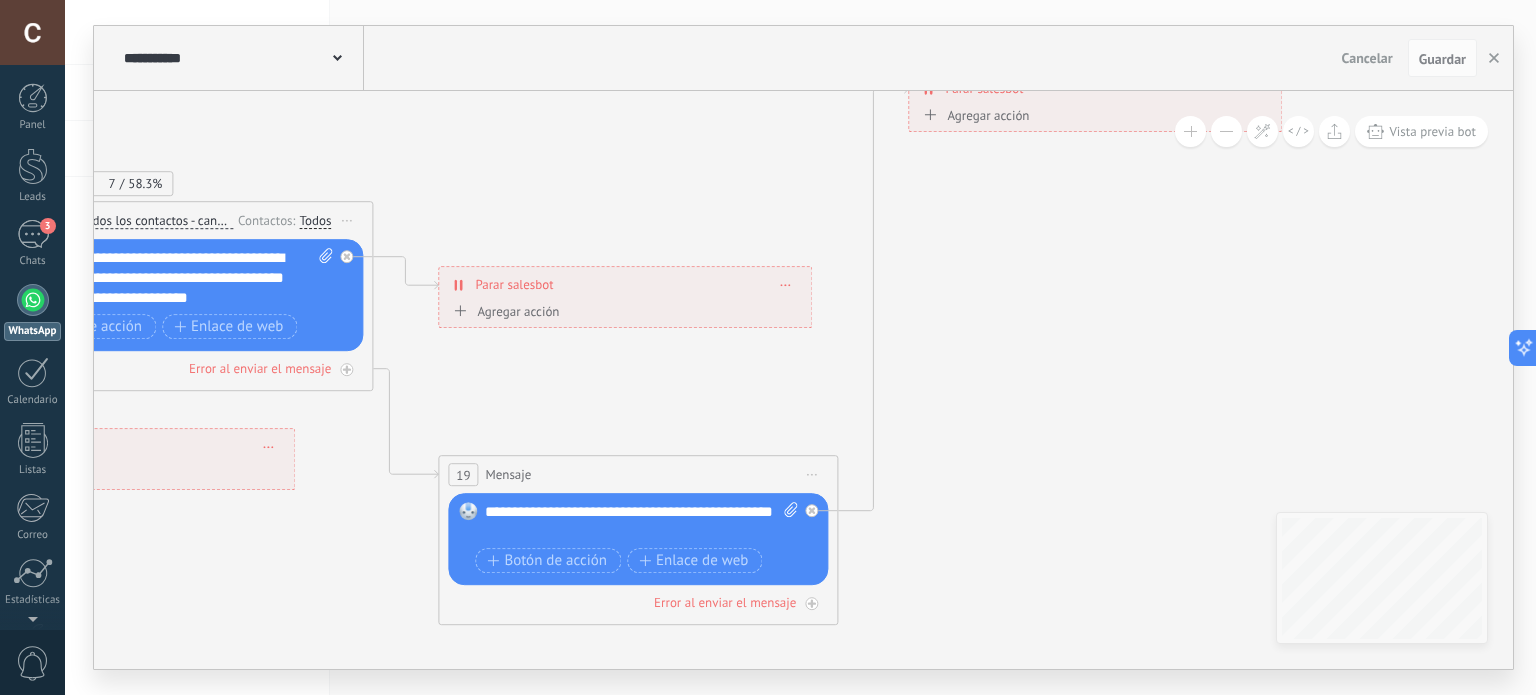 drag, startPoint x: 1288, startPoint y: 351, endPoint x: 1008, endPoint y: 192, distance: 321.99533 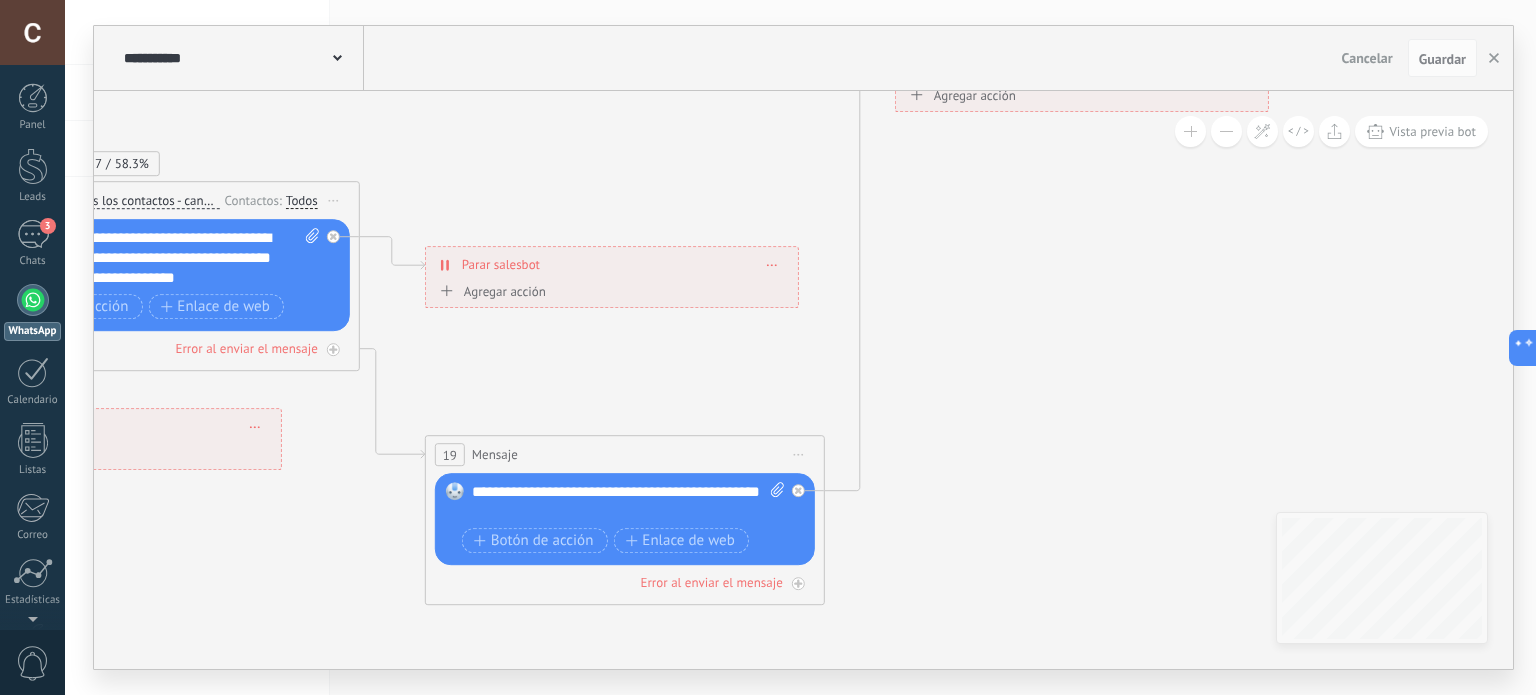 drag, startPoint x: 1010, startPoint y: 102, endPoint x: 1035, endPoint y: 344, distance: 243.2879 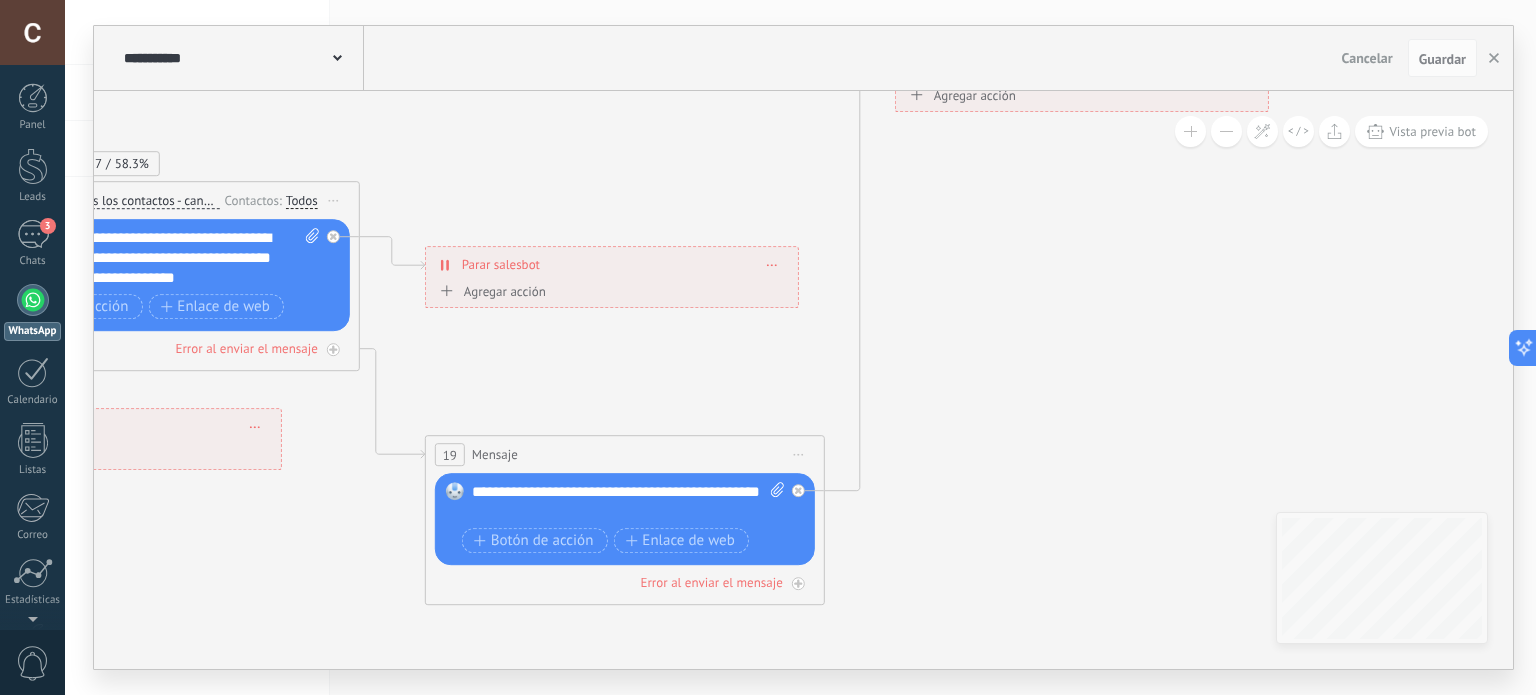 drag, startPoint x: 1035, startPoint y: 344, endPoint x: 996, endPoint y: 480, distance: 141.48145 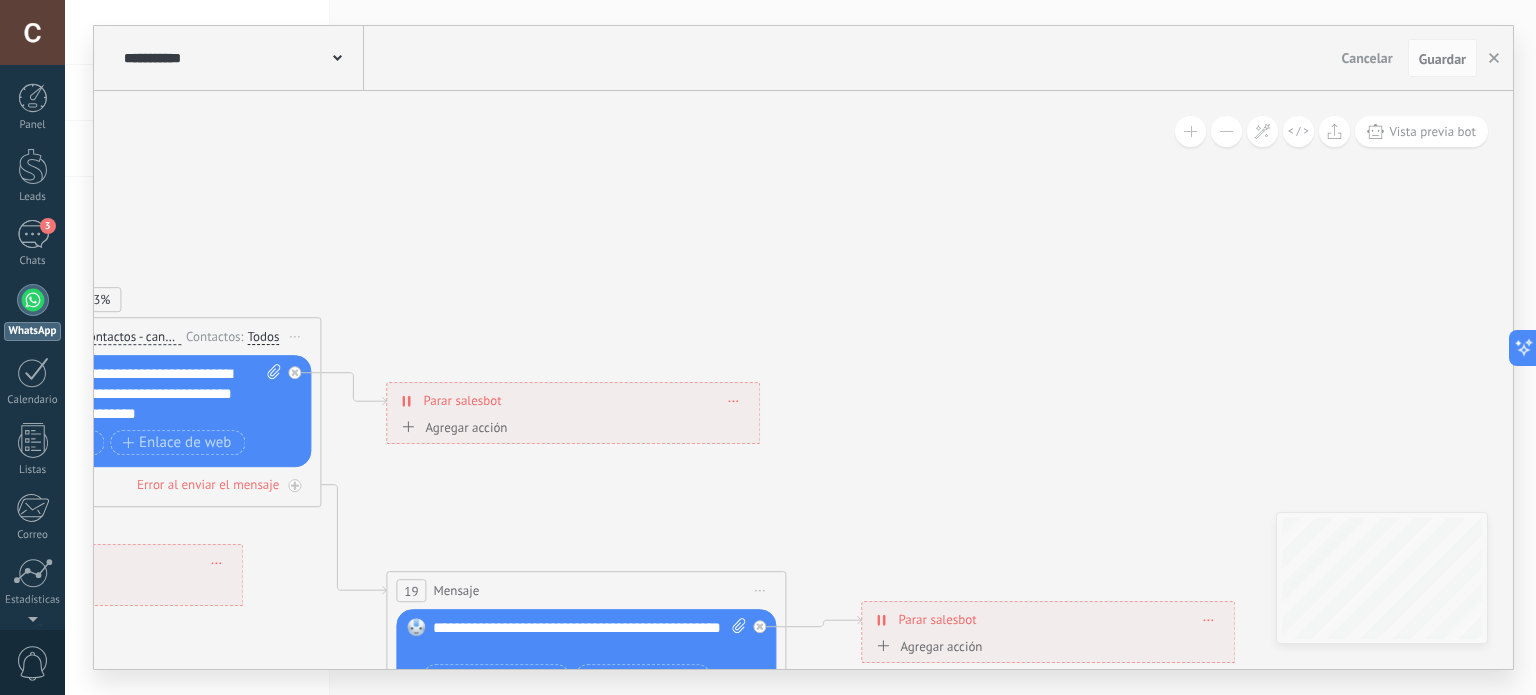 drag, startPoint x: 1009, startPoint y: 191, endPoint x: 1015, endPoint y: 607, distance: 416.04327 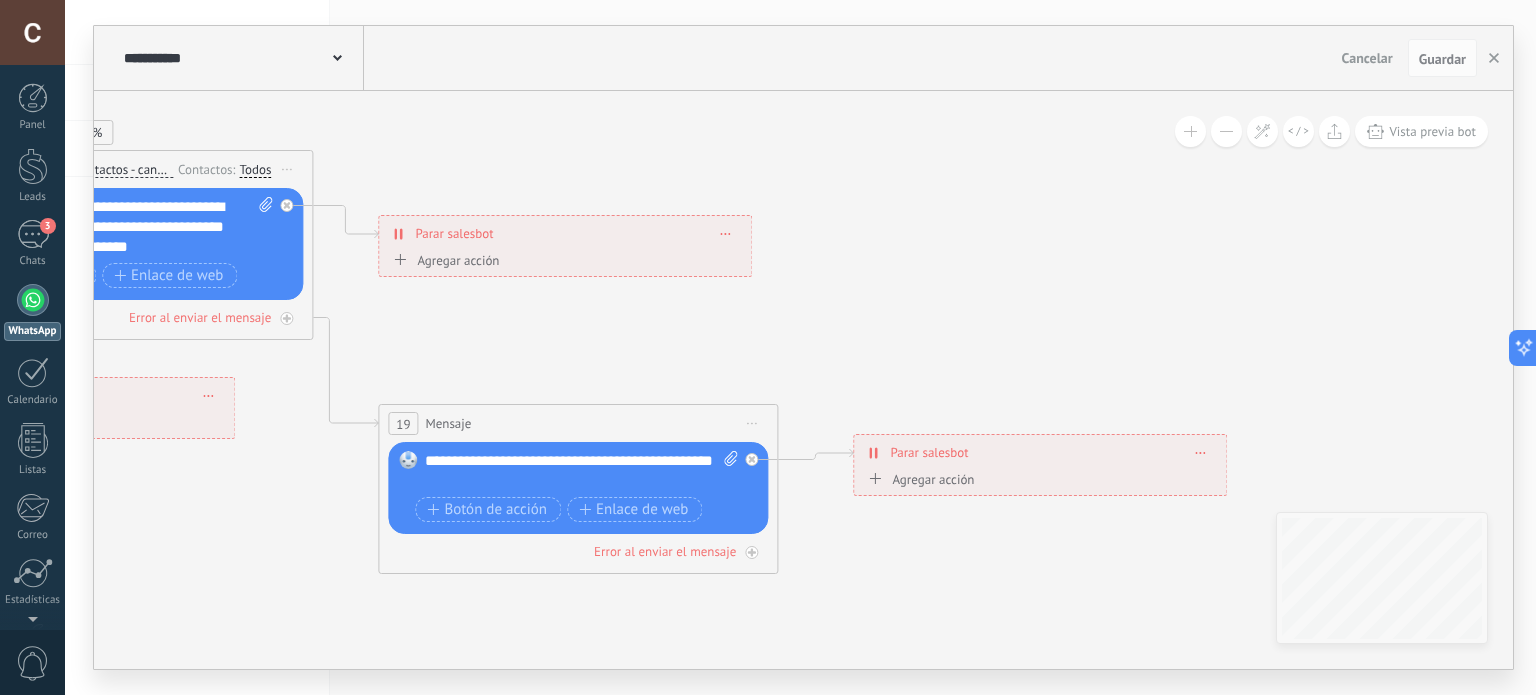 drag, startPoint x: 996, startPoint y: 326, endPoint x: 992, endPoint y: 396, distance: 70.11419 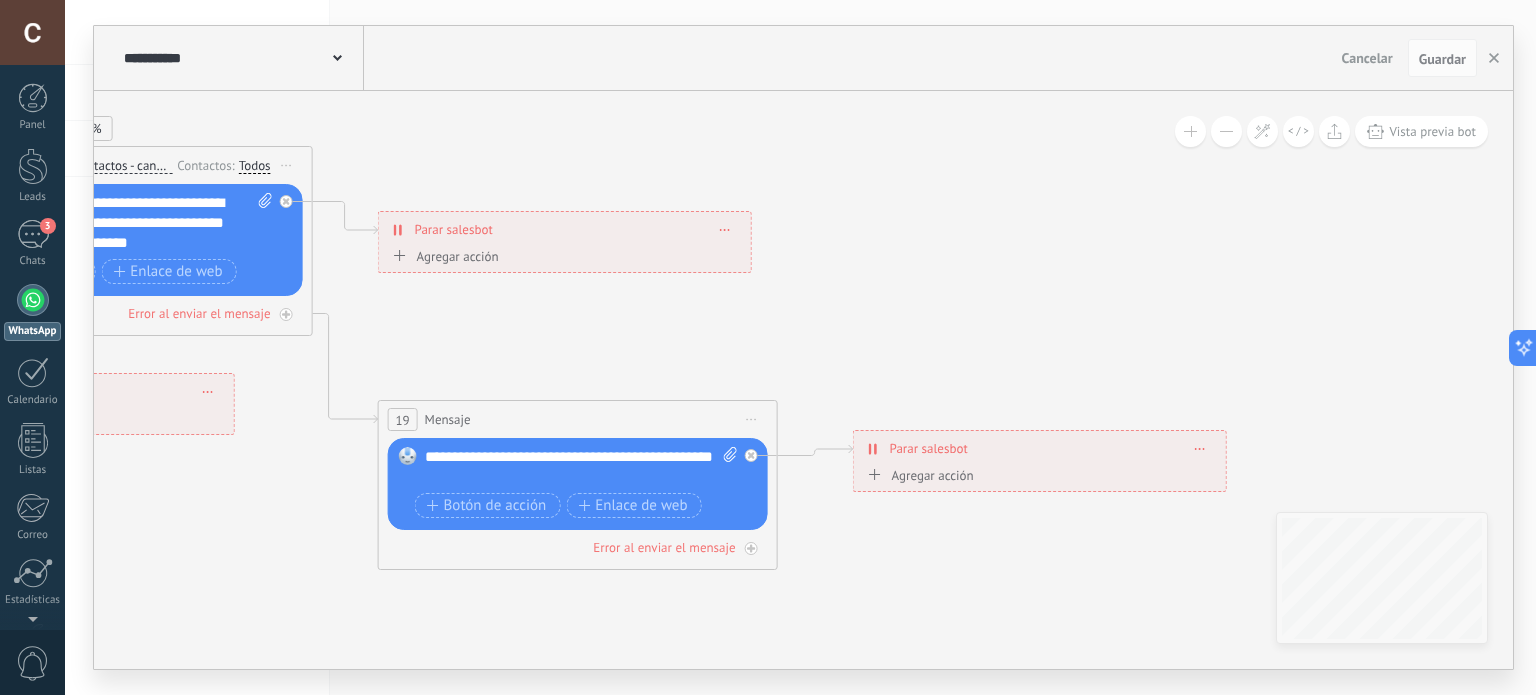 drag, startPoint x: 984, startPoint y: 464, endPoint x: 1000, endPoint y: 484, distance: 25.612497 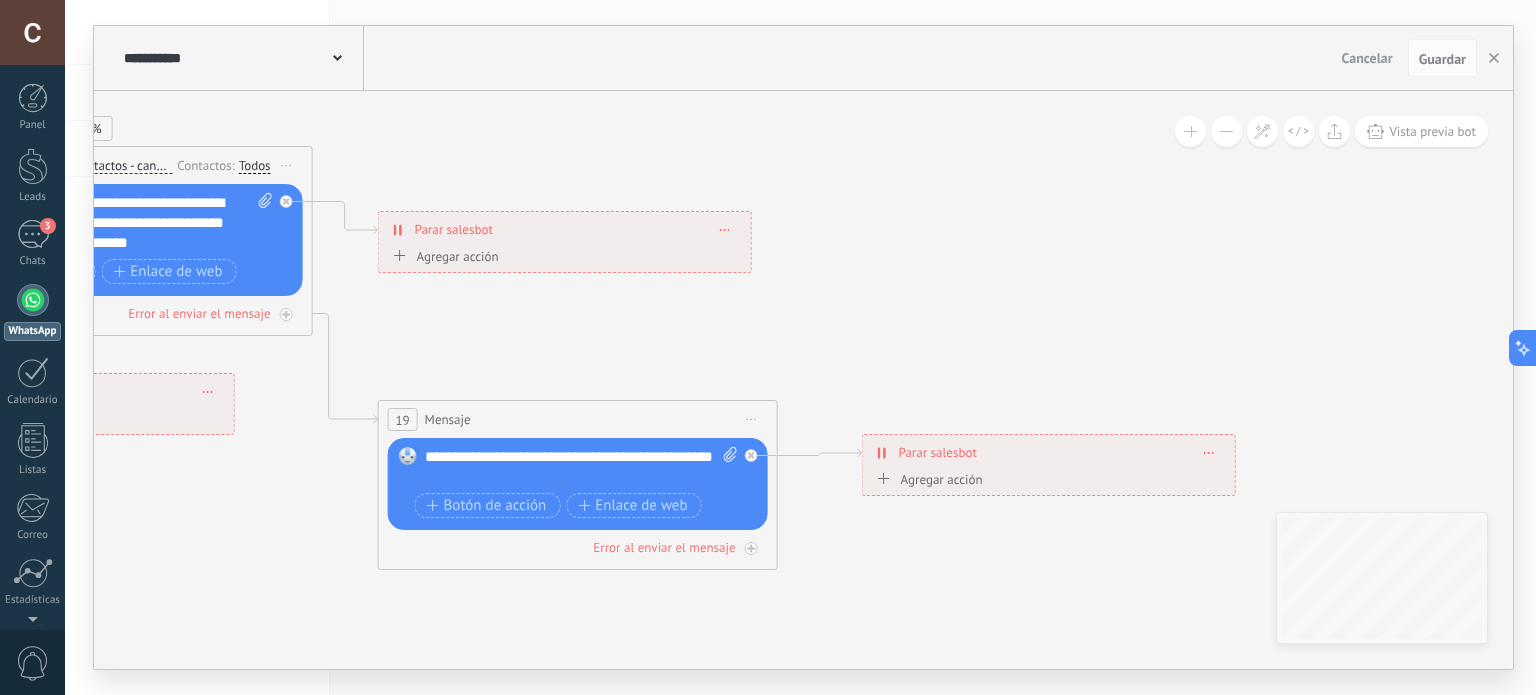 drag, startPoint x: 985, startPoint y: 443, endPoint x: 995, endPoint y: 447, distance: 10.770329 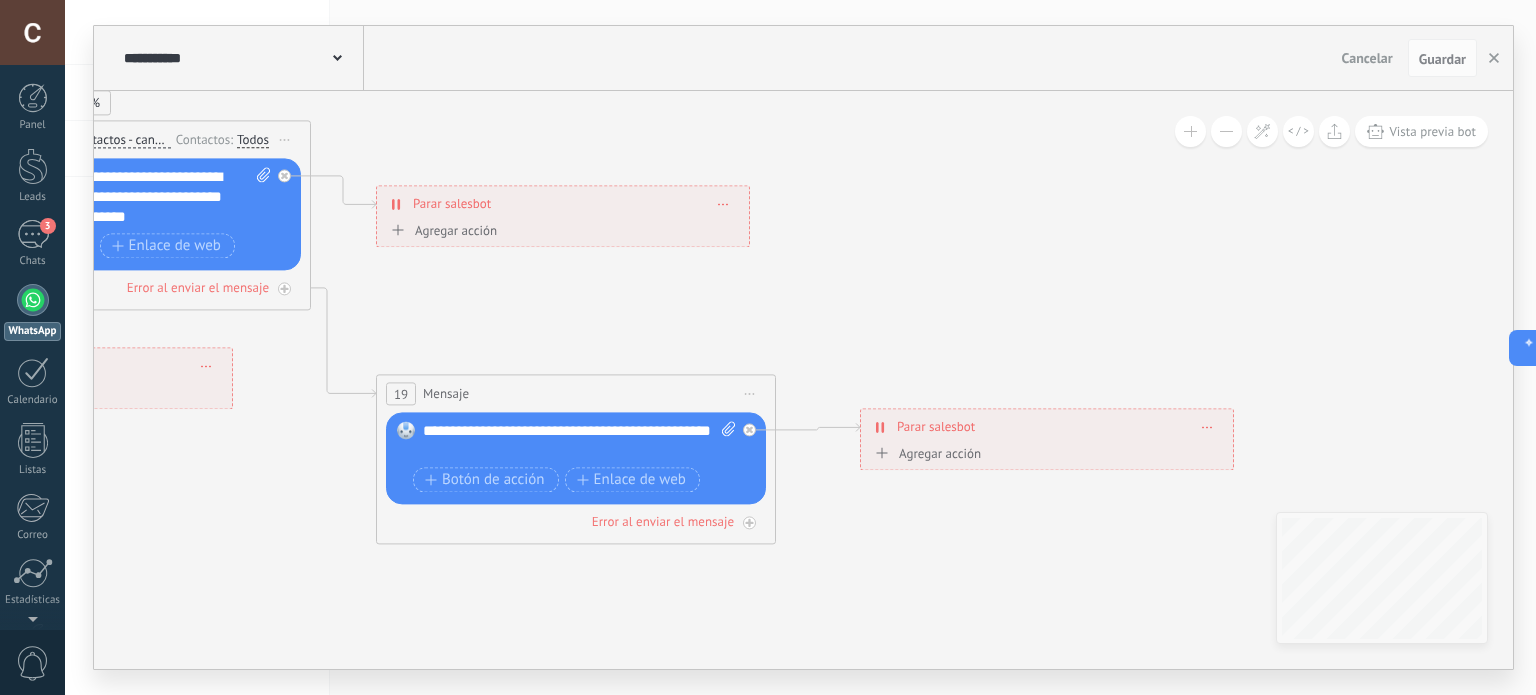 drag, startPoint x: 951, startPoint y: 337, endPoint x: 980, endPoint y: 240, distance: 101.24229 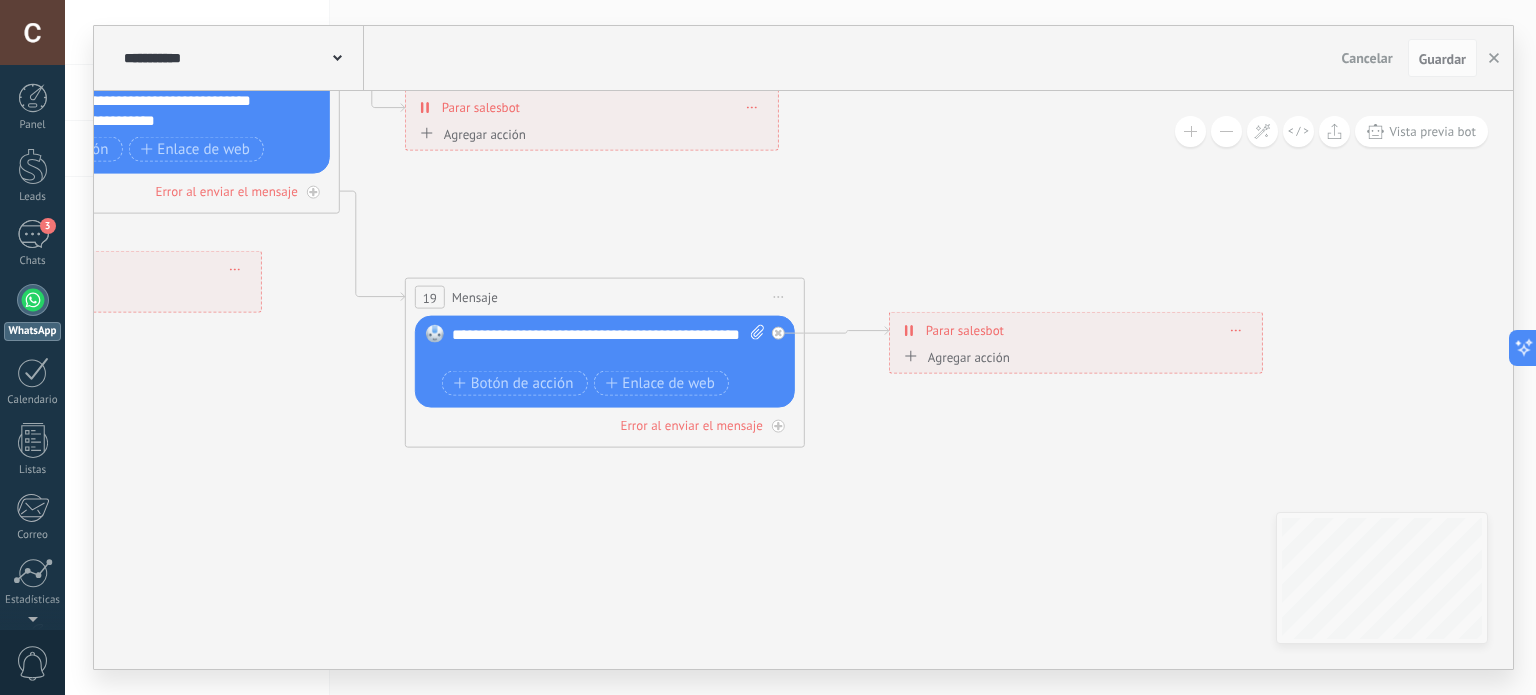click on "**********" at bounding box center (1076, 330) 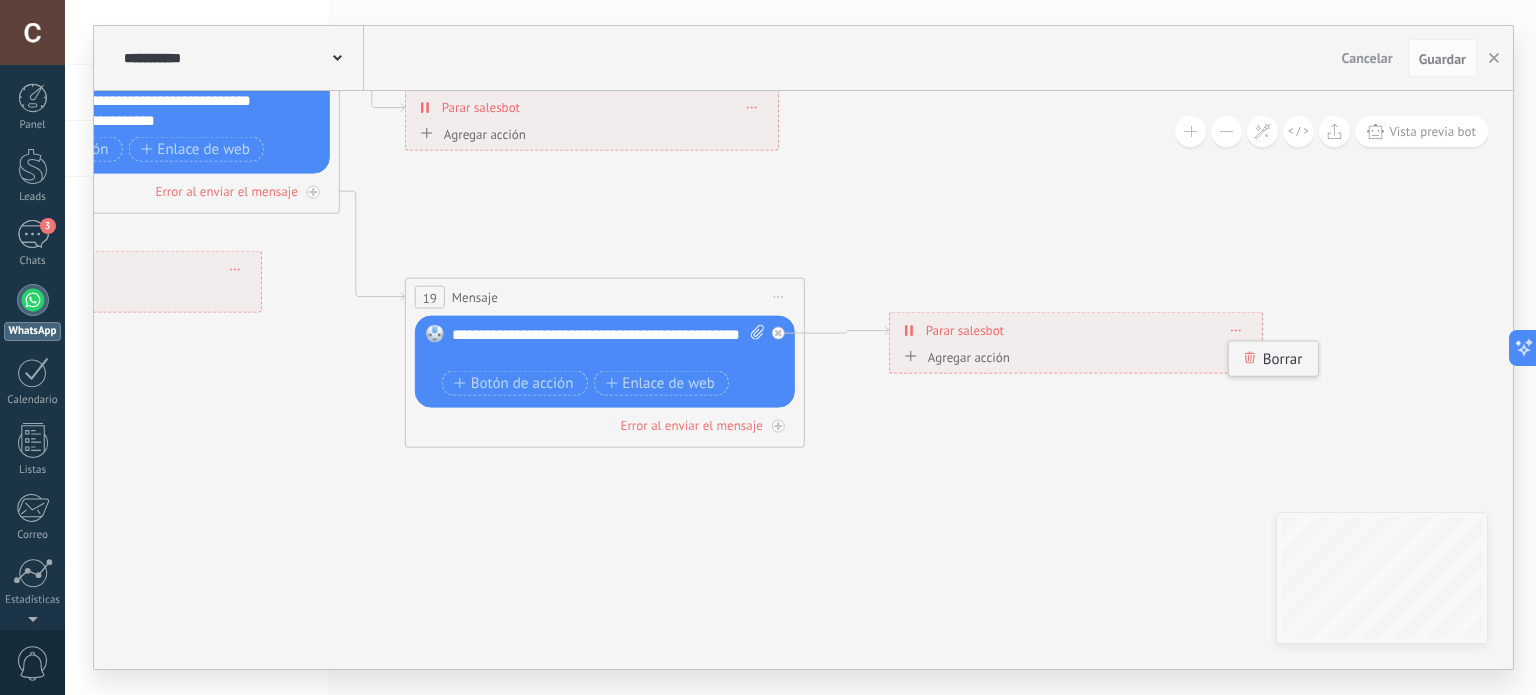 click on "Borrar" at bounding box center [1273, 359] 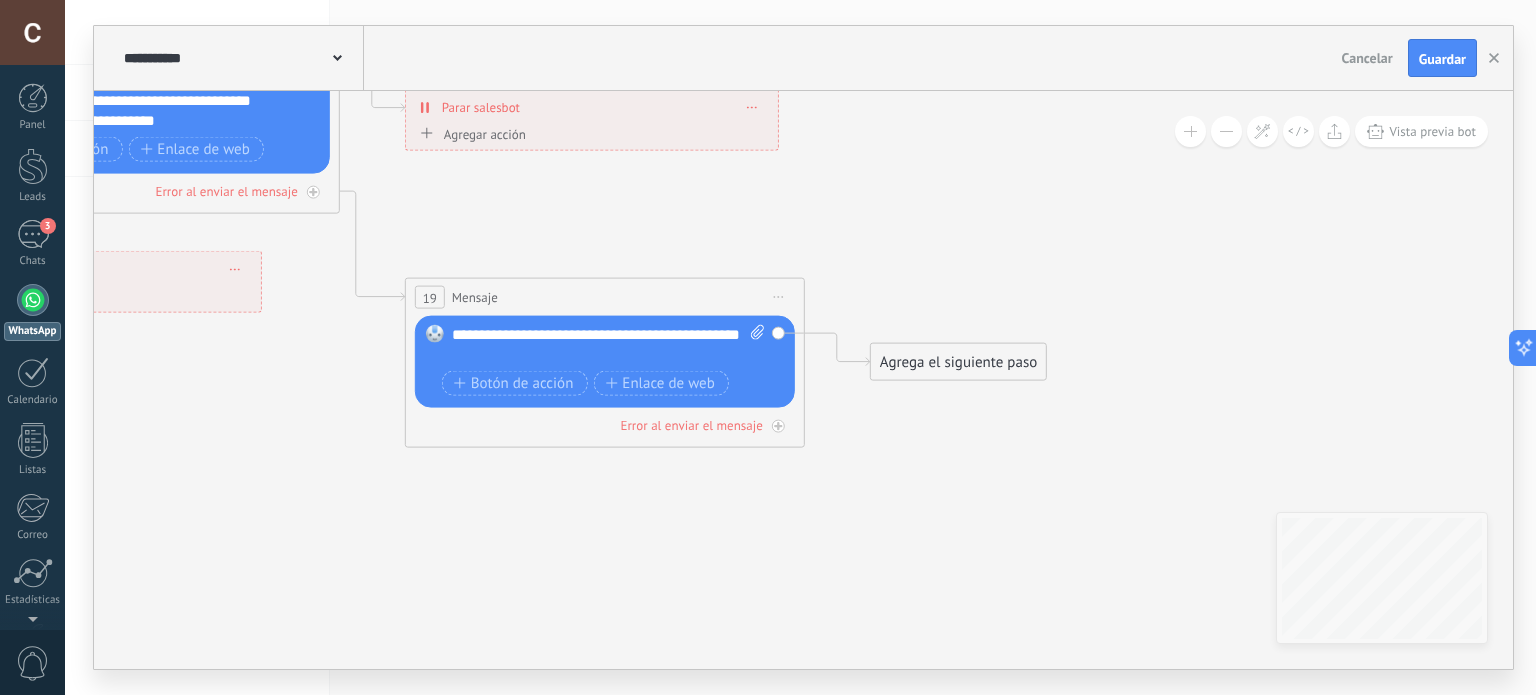 click on "Reemplazar
Quitar
Convertir a mensaje de voz
Arrastre la imagen aquí para adjuntarla.
Añadir imagen
Subir
Arrastrar y soltar
Archivo no encontrado
Escribe tu mensaje..." at bounding box center [605, 362] 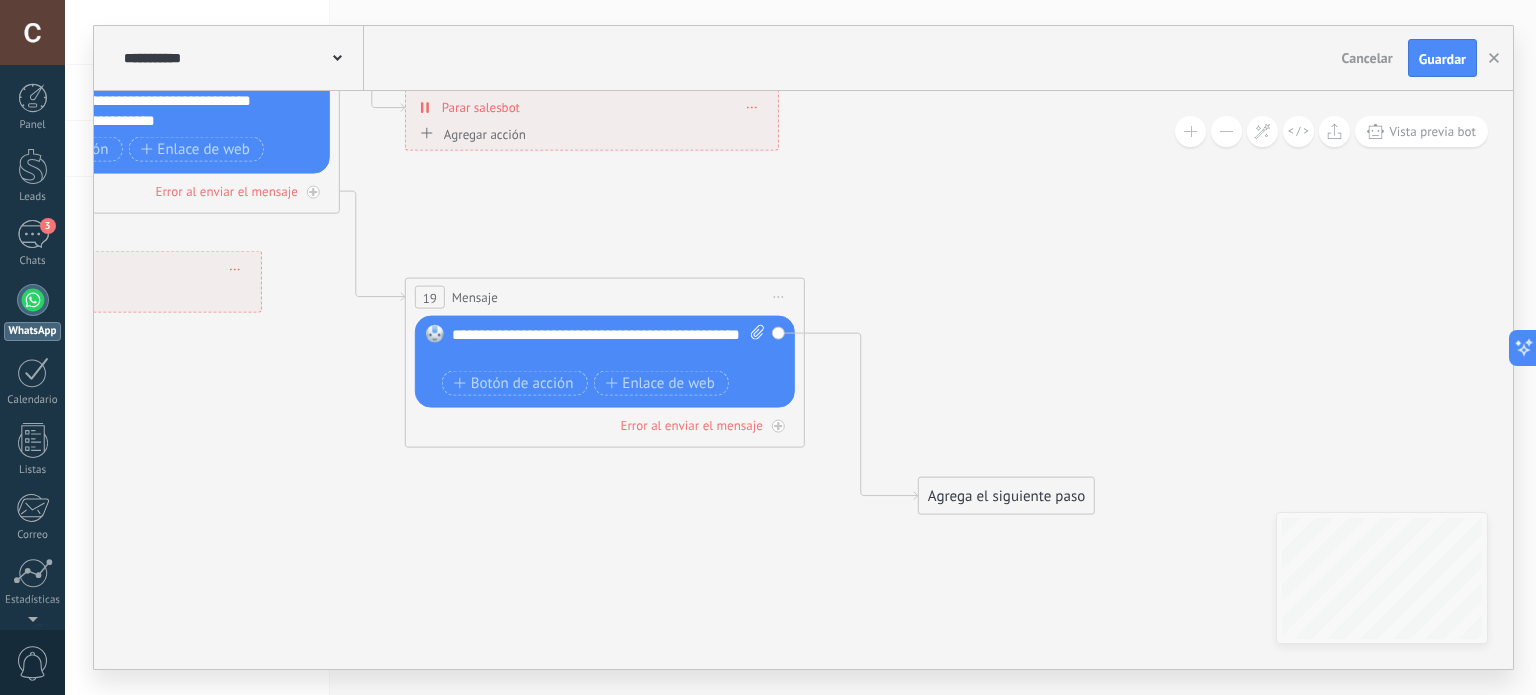 drag, startPoint x: 948, startPoint y: 367, endPoint x: 984, endPoint y: 419, distance: 63.245552 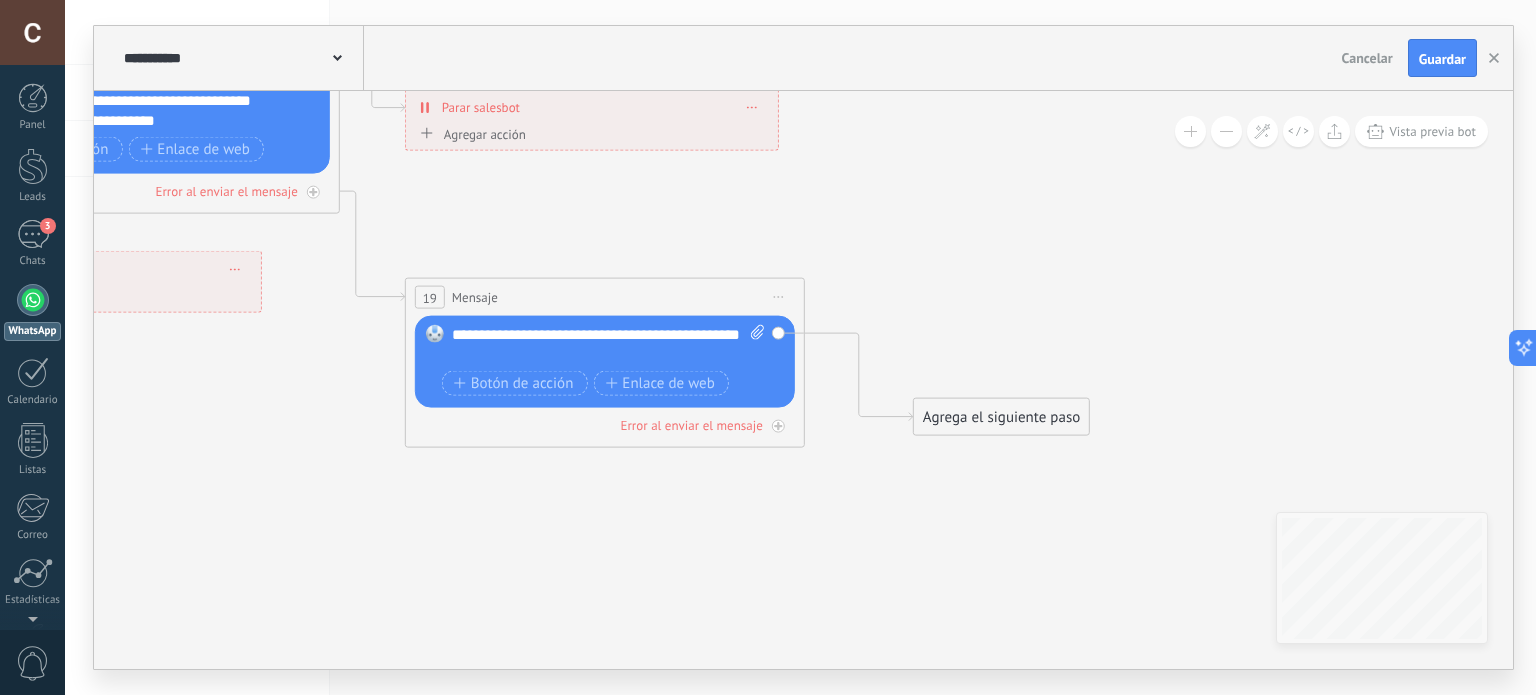 drag, startPoint x: 616, startPoint y: 316, endPoint x: 753, endPoint y: 359, distance: 143.58969 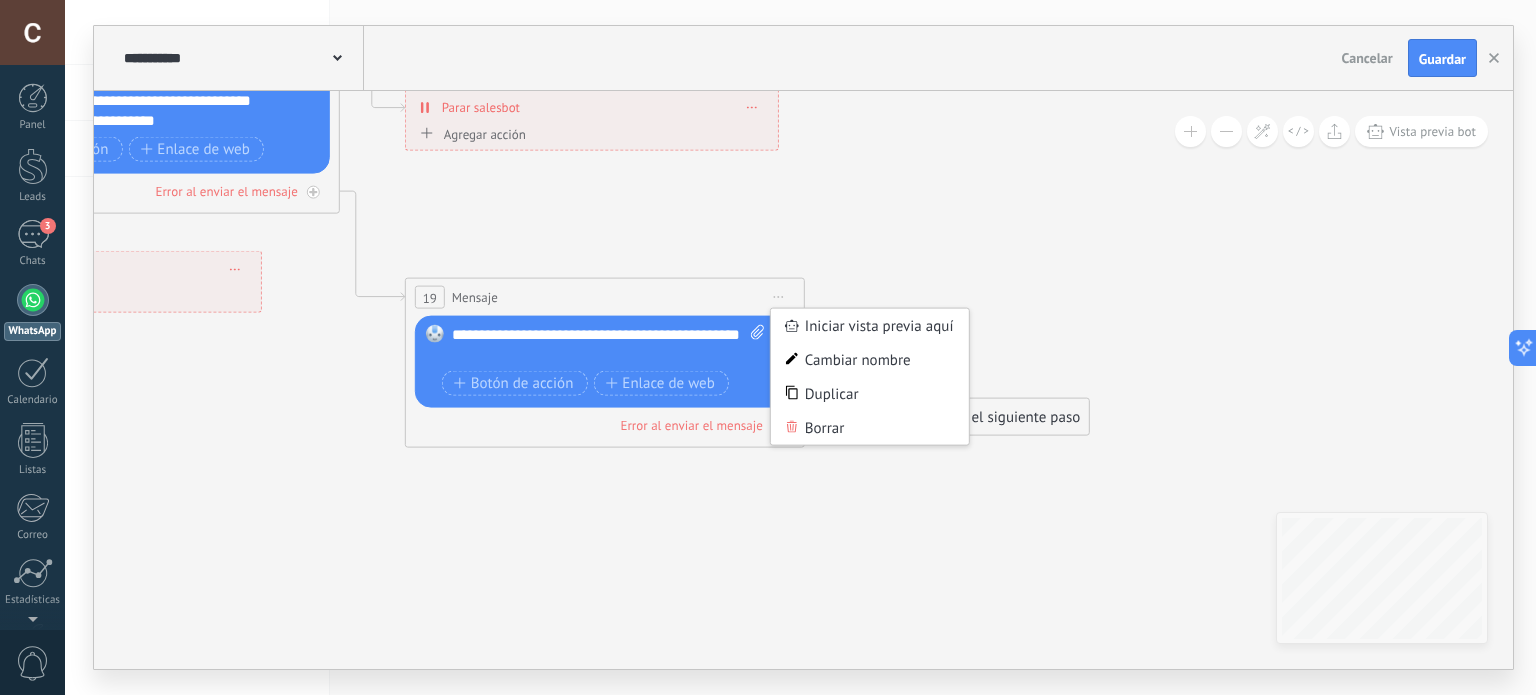 click on "Borrar" at bounding box center (870, 428) 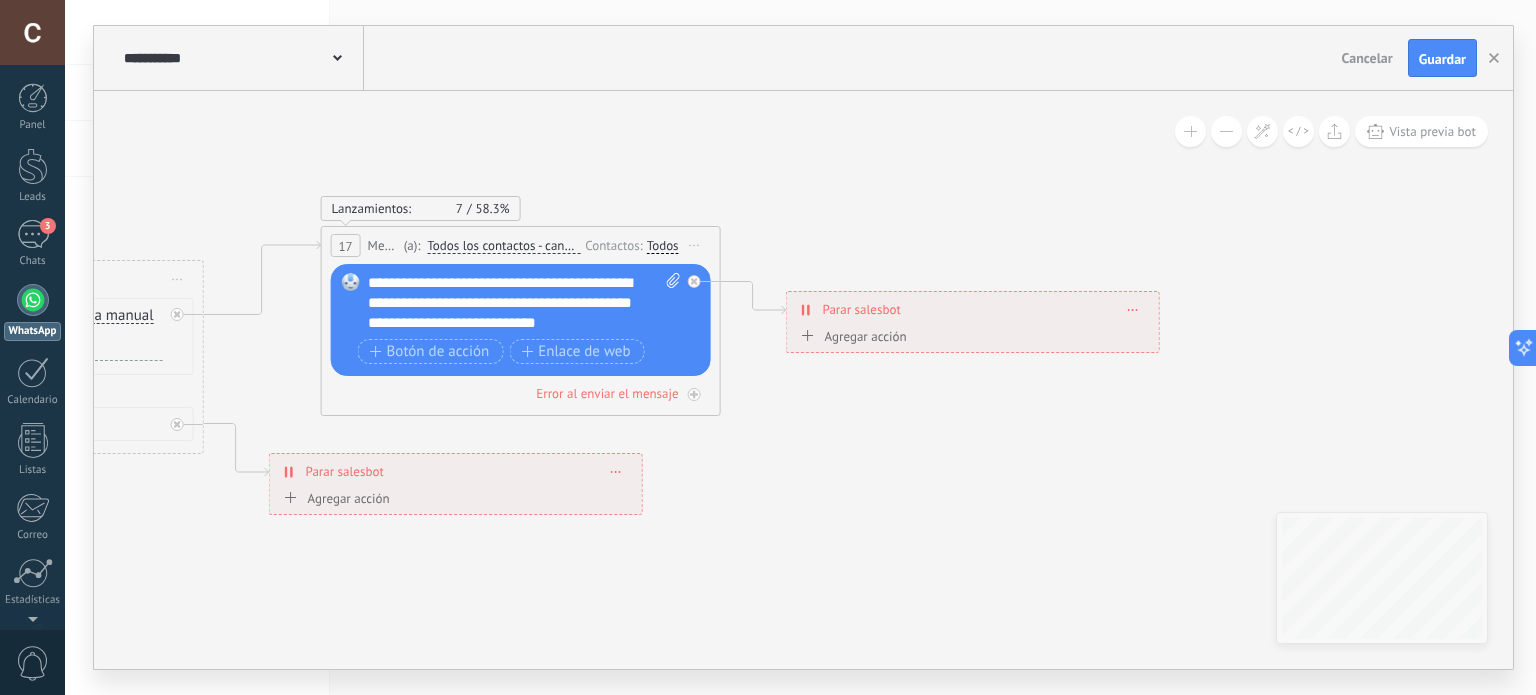 drag, startPoint x: 705, startPoint y: 271, endPoint x: 971, endPoint y: 419, distance: 304.40106 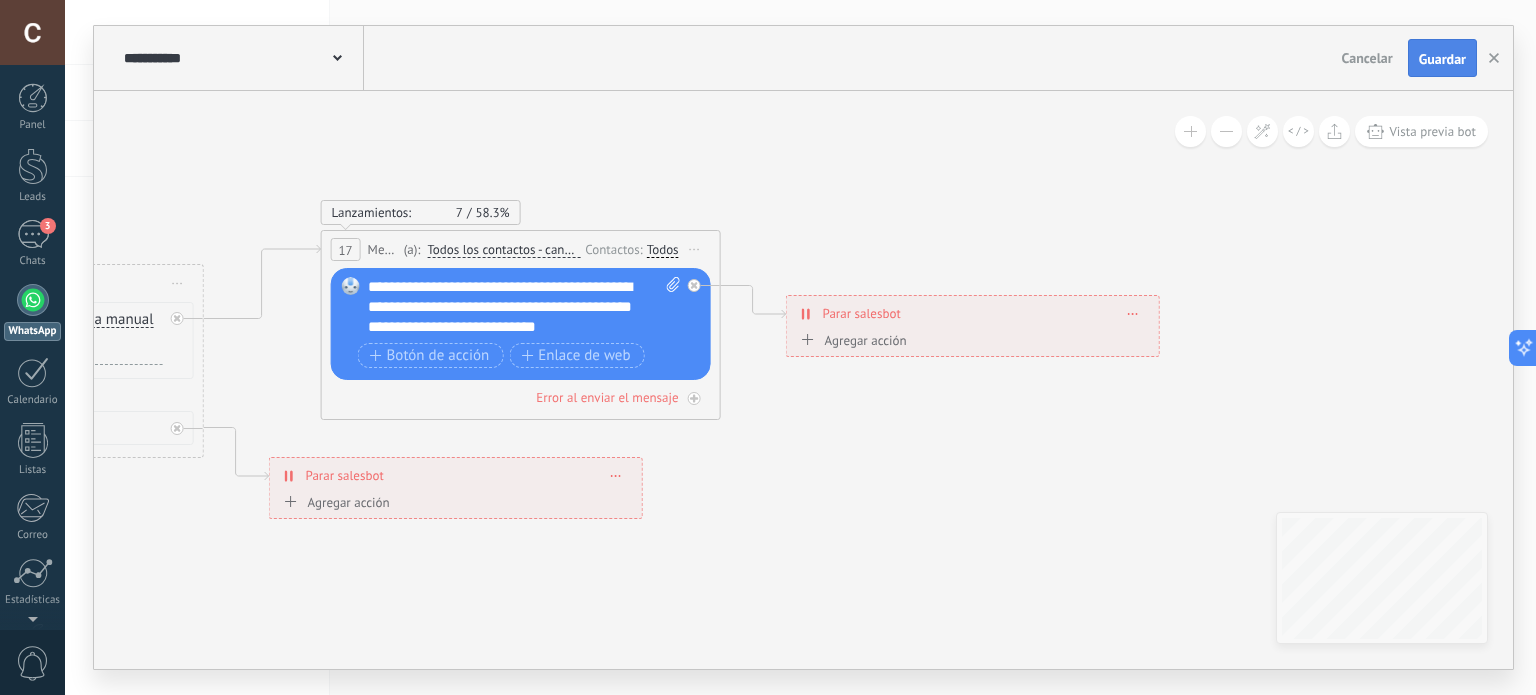 click on "Guardar" at bounding box center [1442, 59] 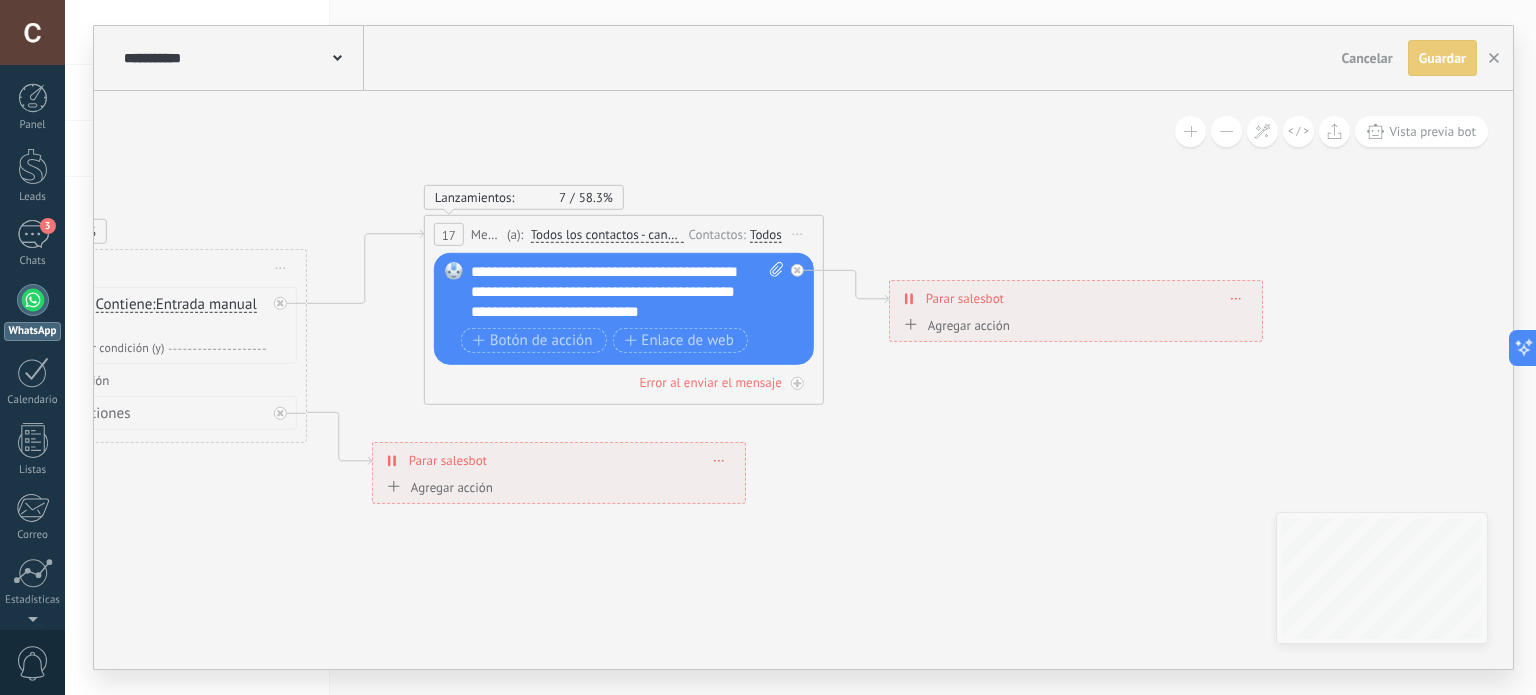 drag, startPoint x: 937, startPoint y: 425, endPoint x: 1112, endPoint y: 419, distance: 175.10283 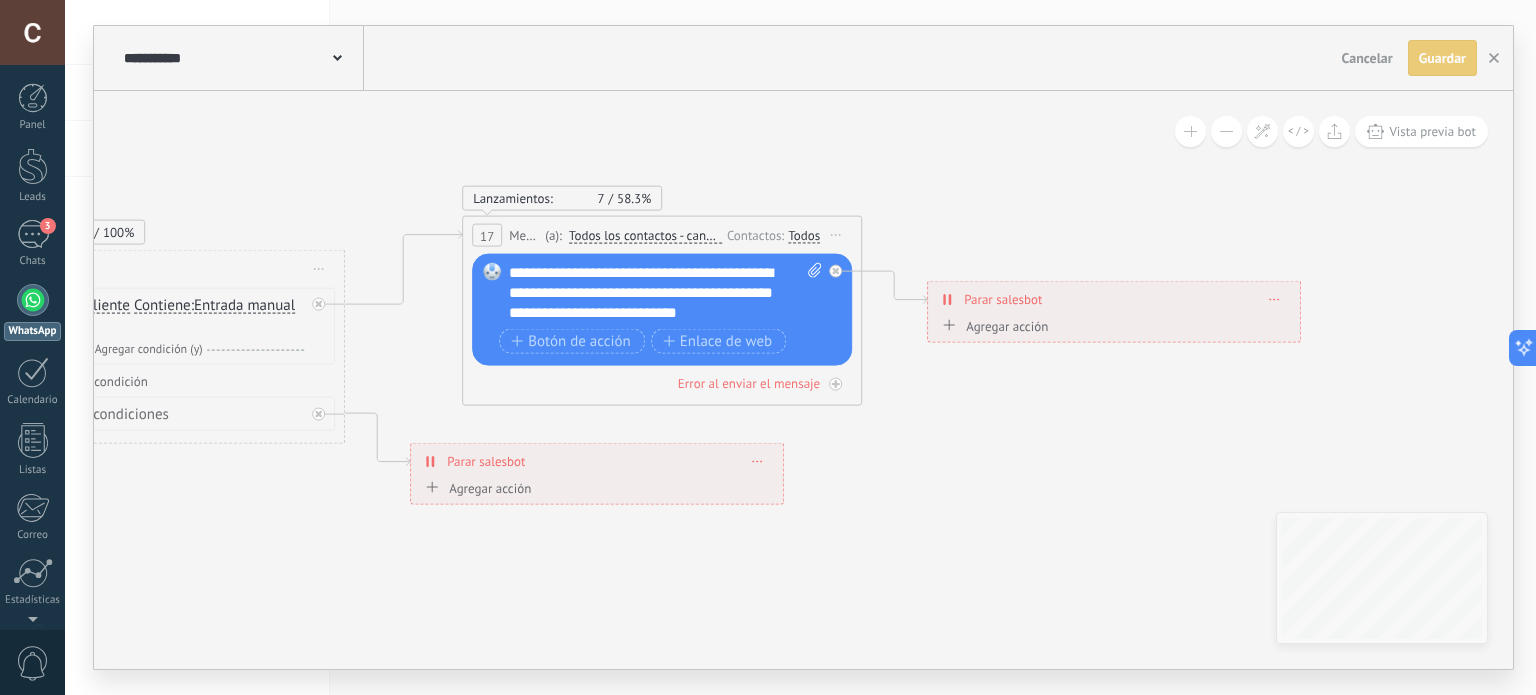drag, startPoint x: 1017, startPoint y: 433, endPoint x: 1240, endPoint y: 439, distance: 223.0807 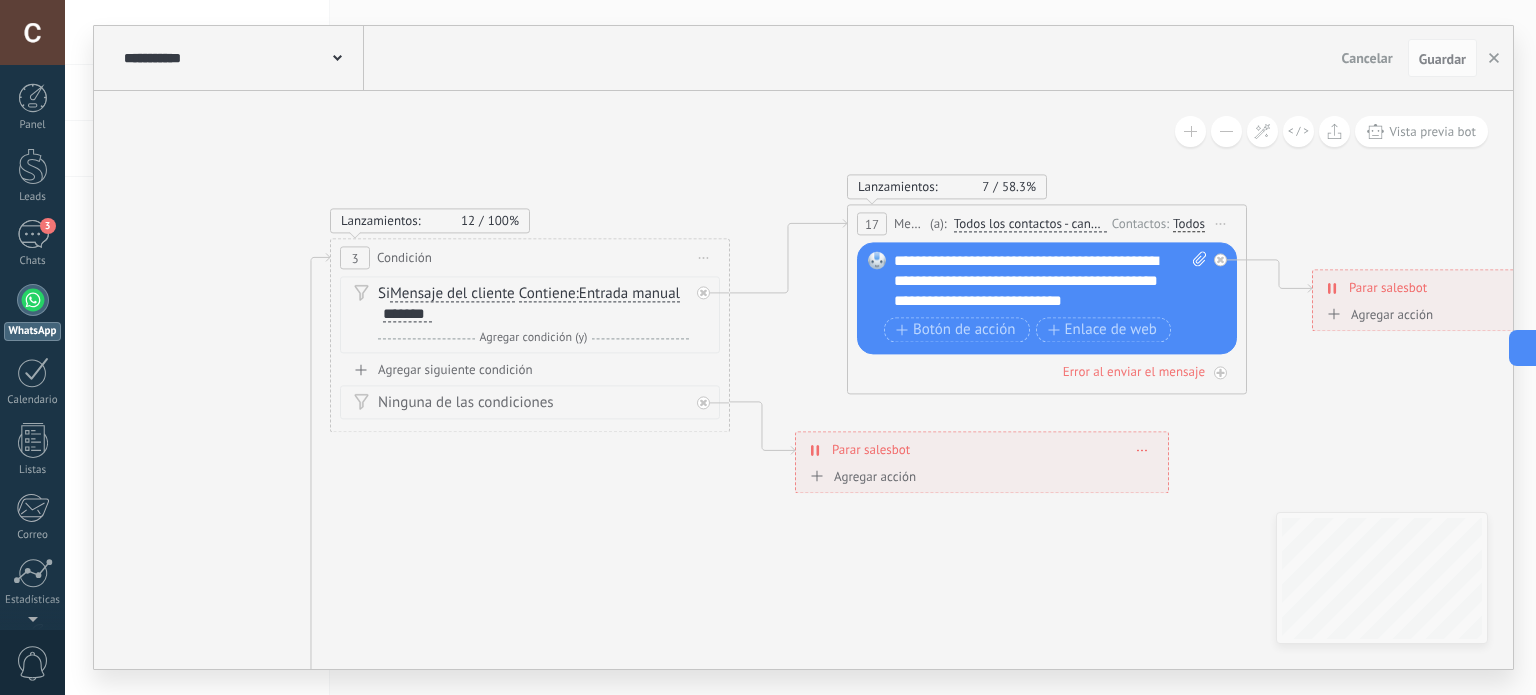 drag, startPoint x: 1103, startPoint y: 439, endPoint x: 1276, endPoint y: 414, distance: 174.79703 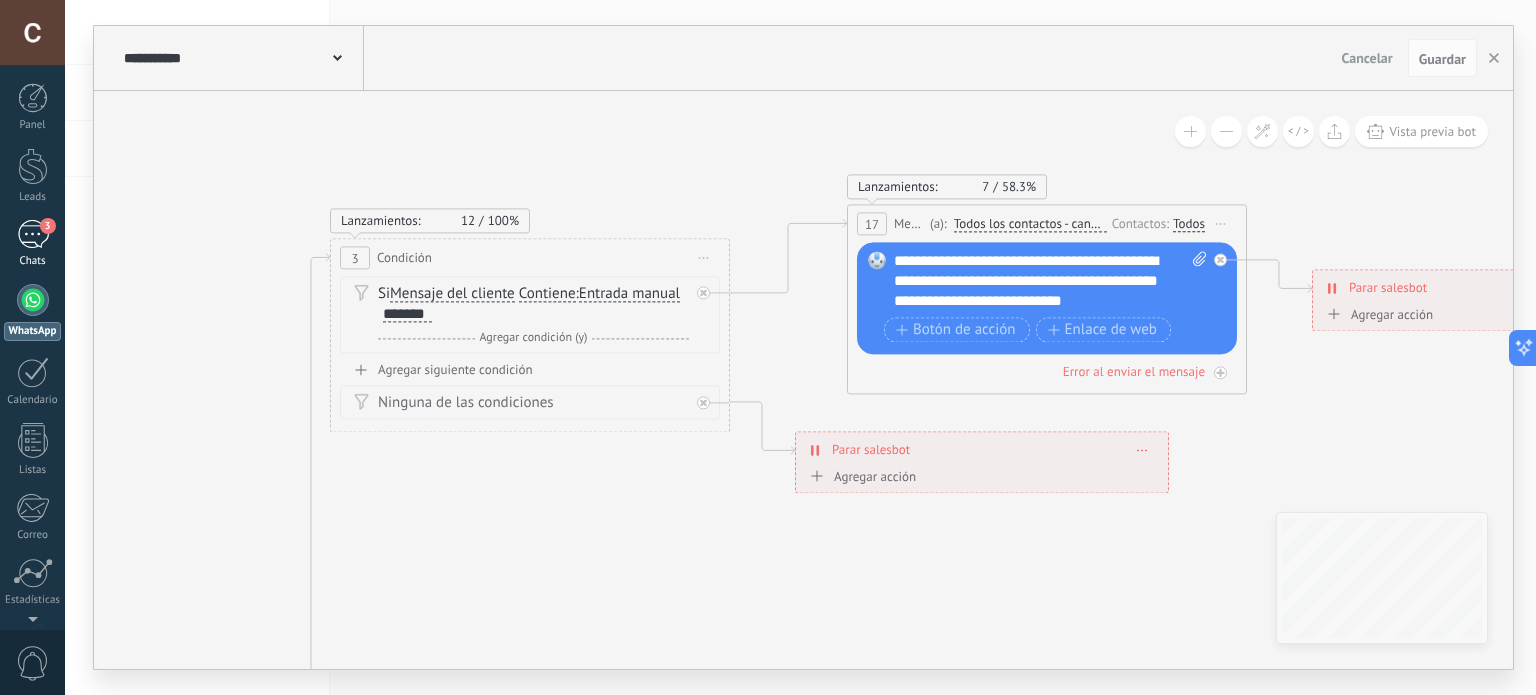 click on "3" at bounding box center (33, 234) 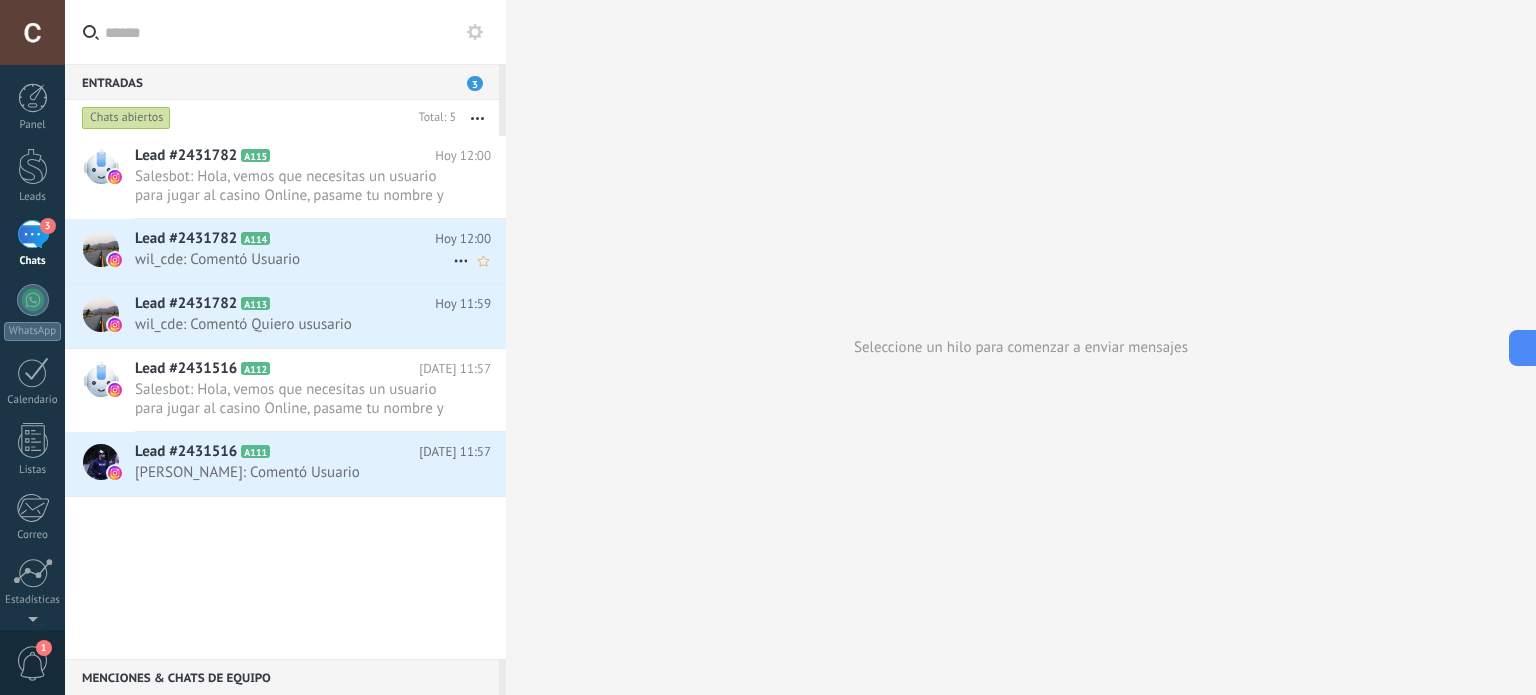 click on "wil_cde: Comentó Usuario" at bounding box center [294, 259] 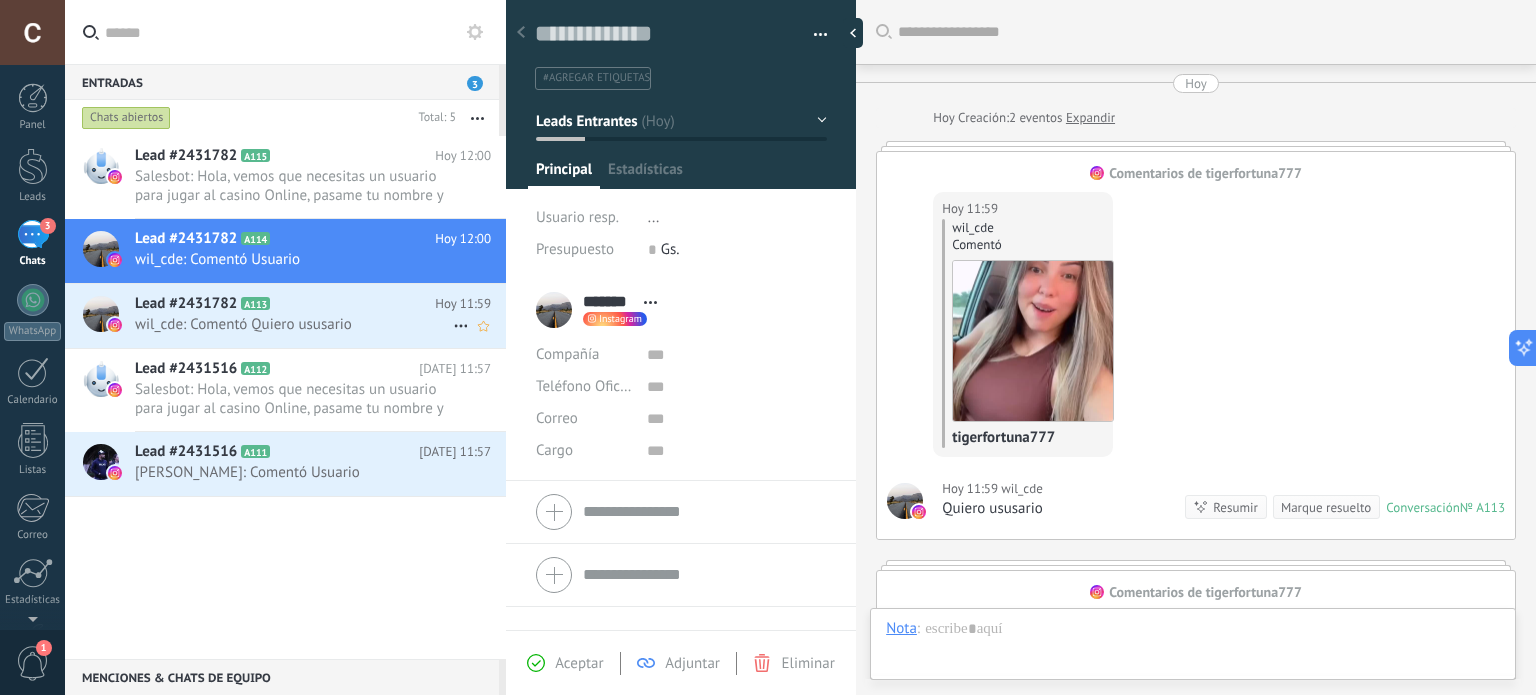 scroll, scrollTop: 409, scrollLeft: 0, axis: vertical 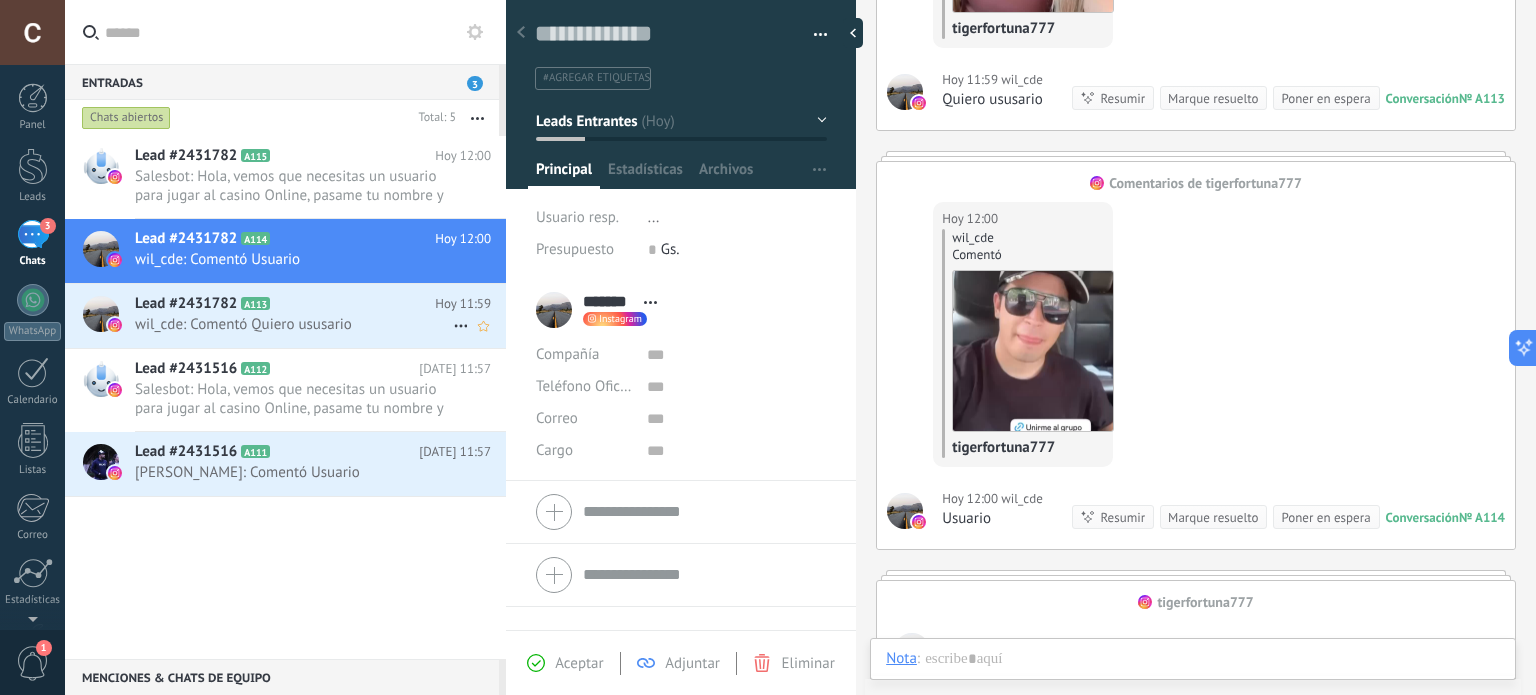 click on "wil_cde: Comentó Quiero ususario" at bounding box center (294, 324) 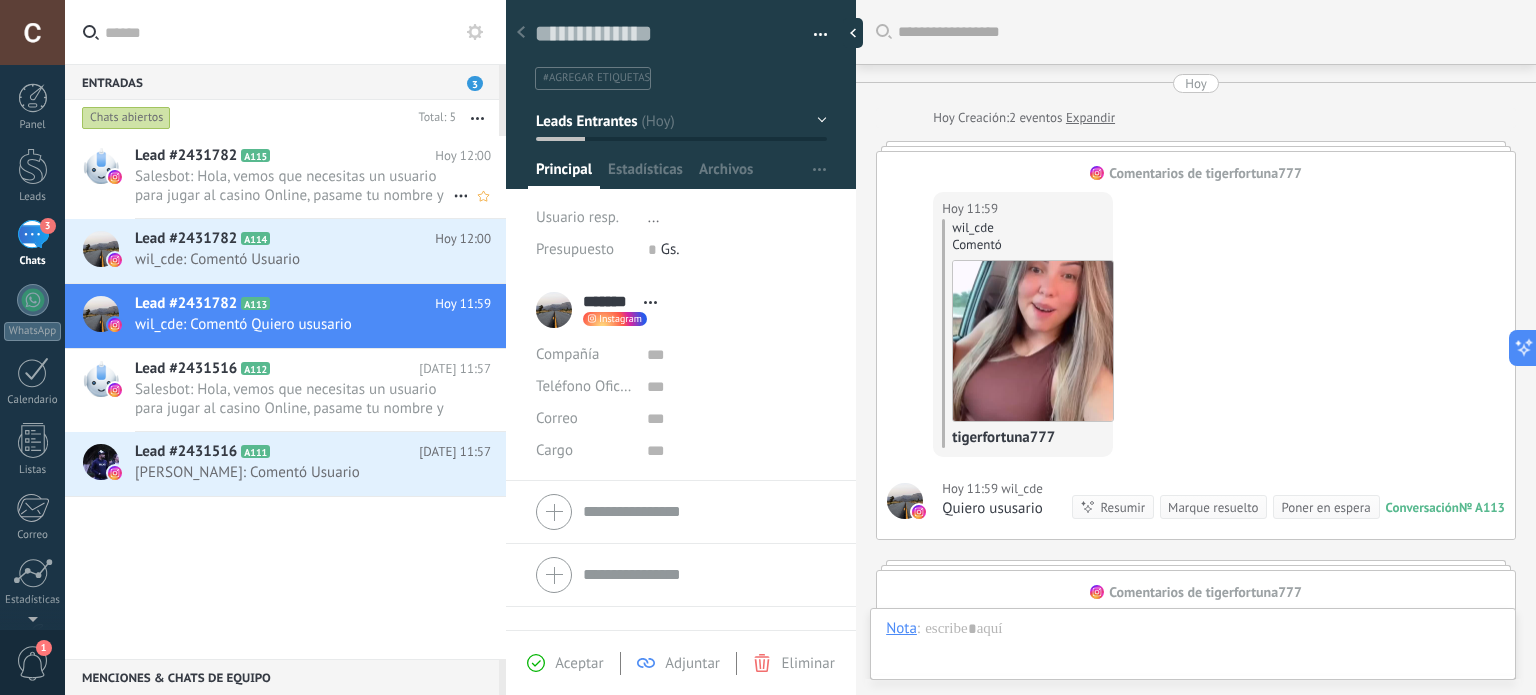 click on "Salesbot: Hola, vemos que necesitas un usuario para jugar al casino Online, pasame tu nombre y apellido y te creamos el ..." at bounding box center [294, 186] 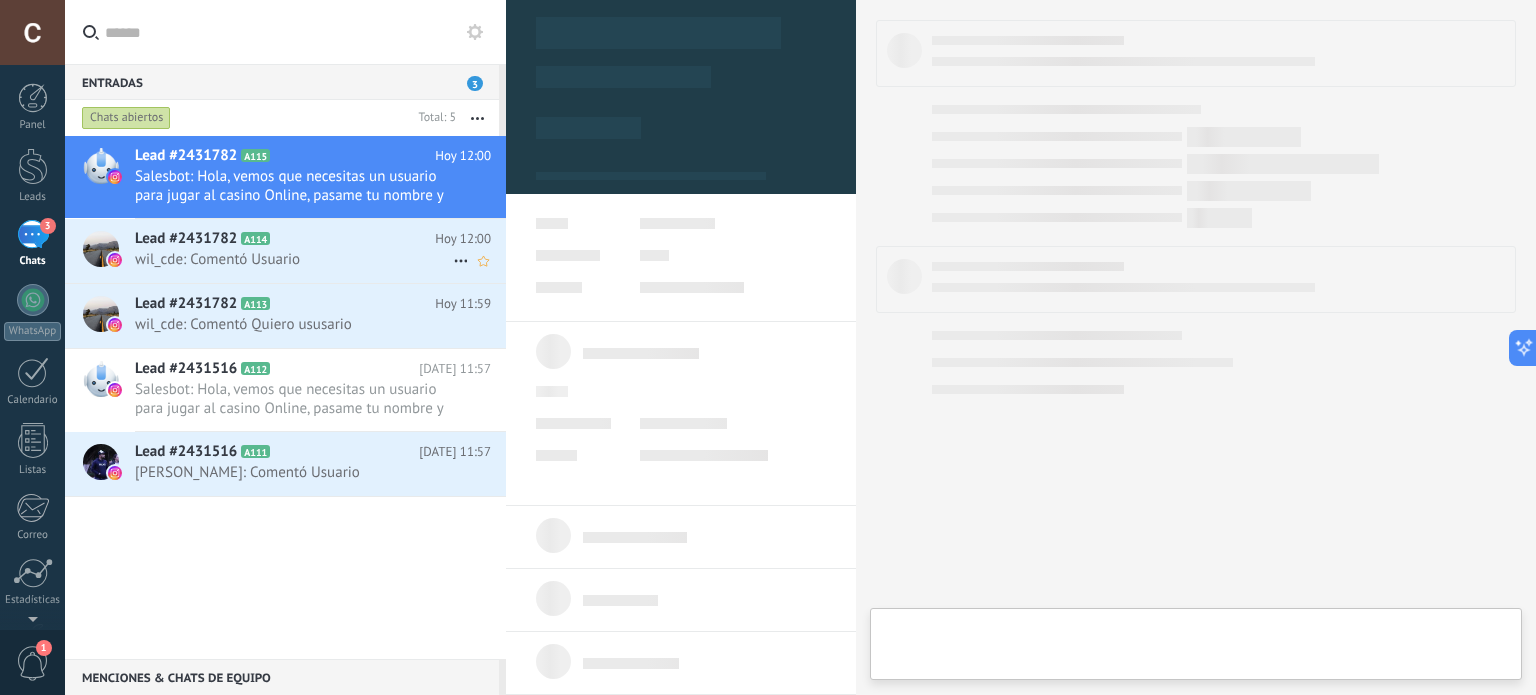 scroll, scrollTop: 29, scrollLeft: 0, axis: vertical 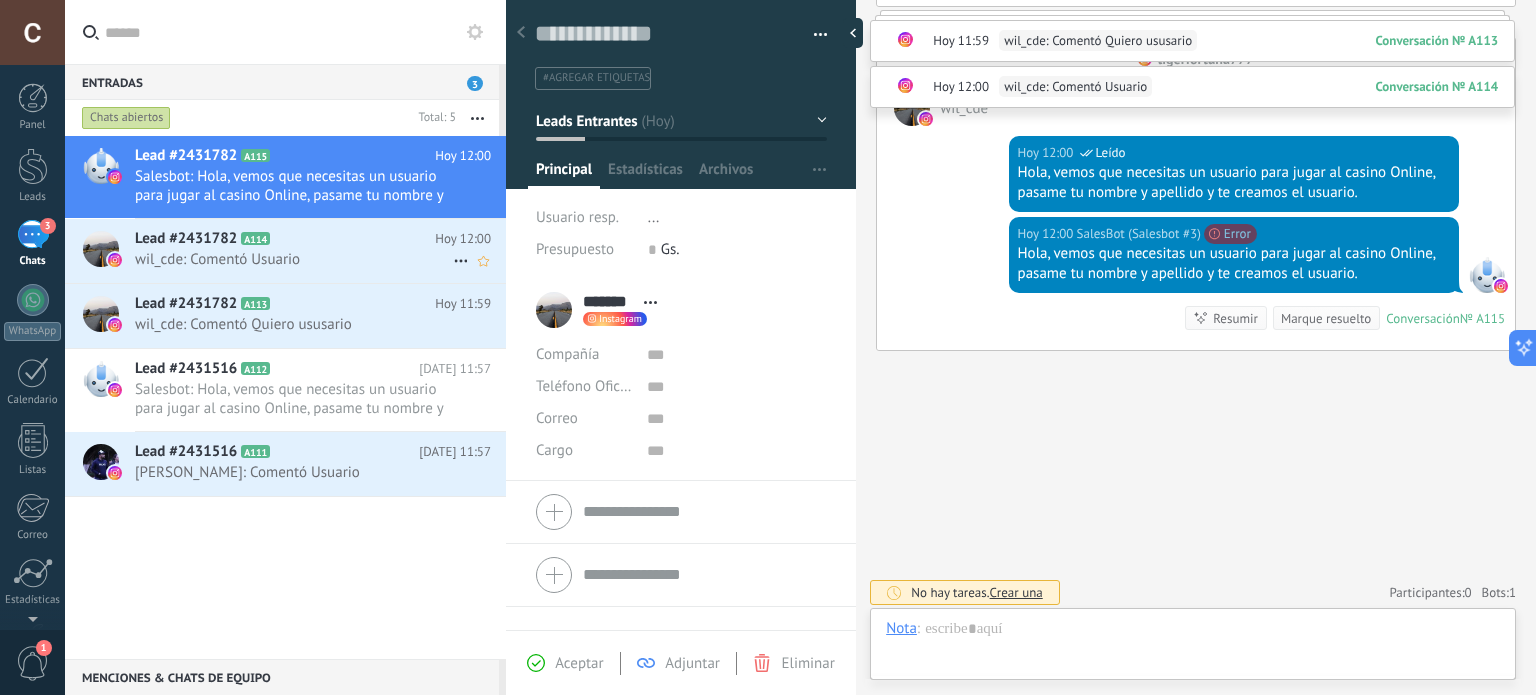 click on "Lead #2431782
A114" at bounding box center [285, 239] 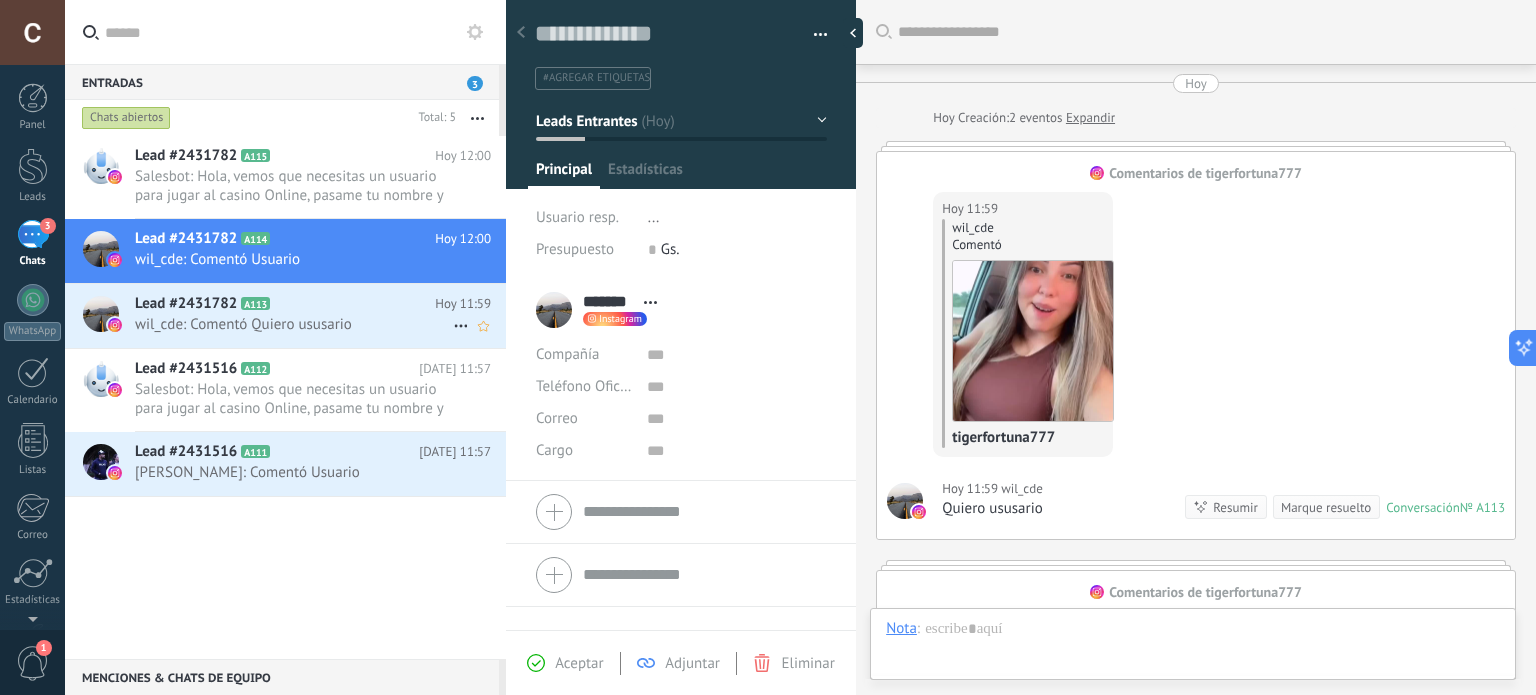 scroll, scrollTop: 29, scrollLeft: 0, axis: vertical 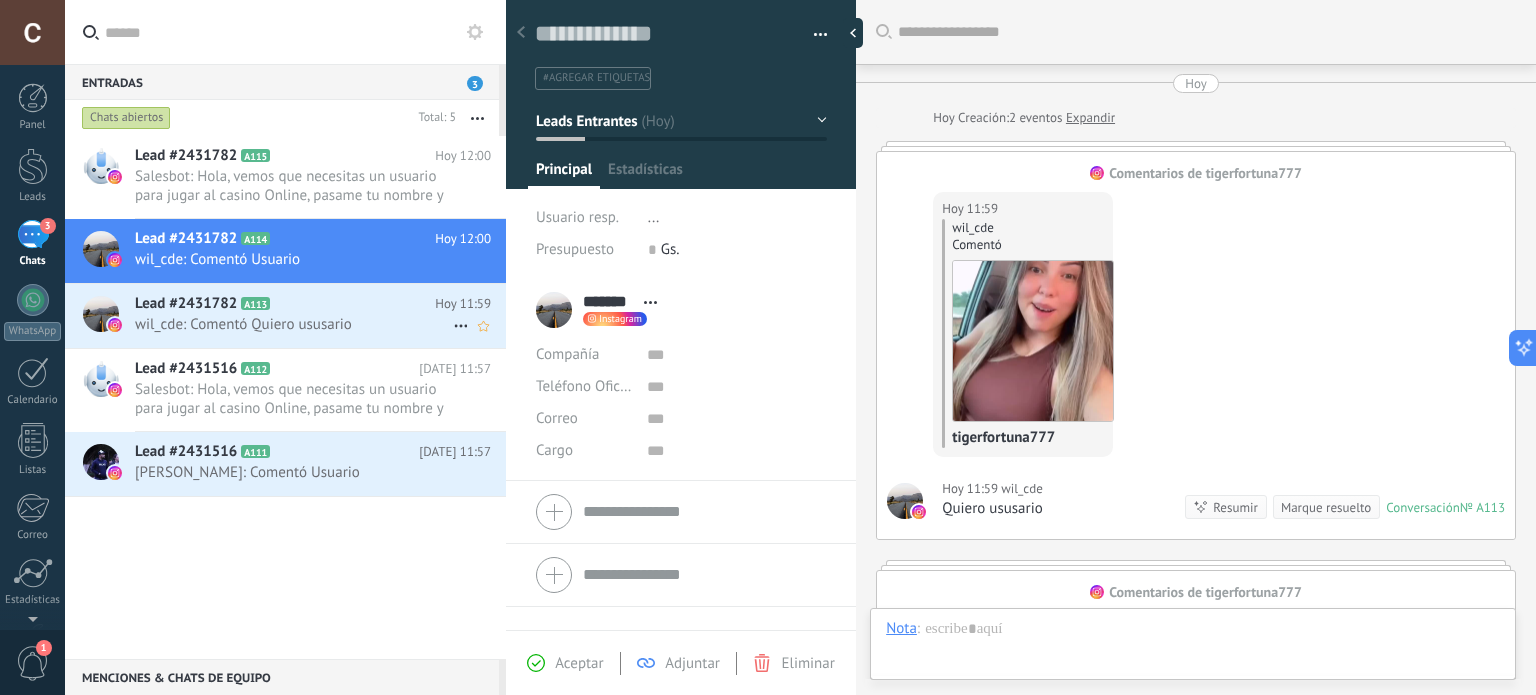 click on "Lead #2431782
A113" at bounding box center (285, 304) 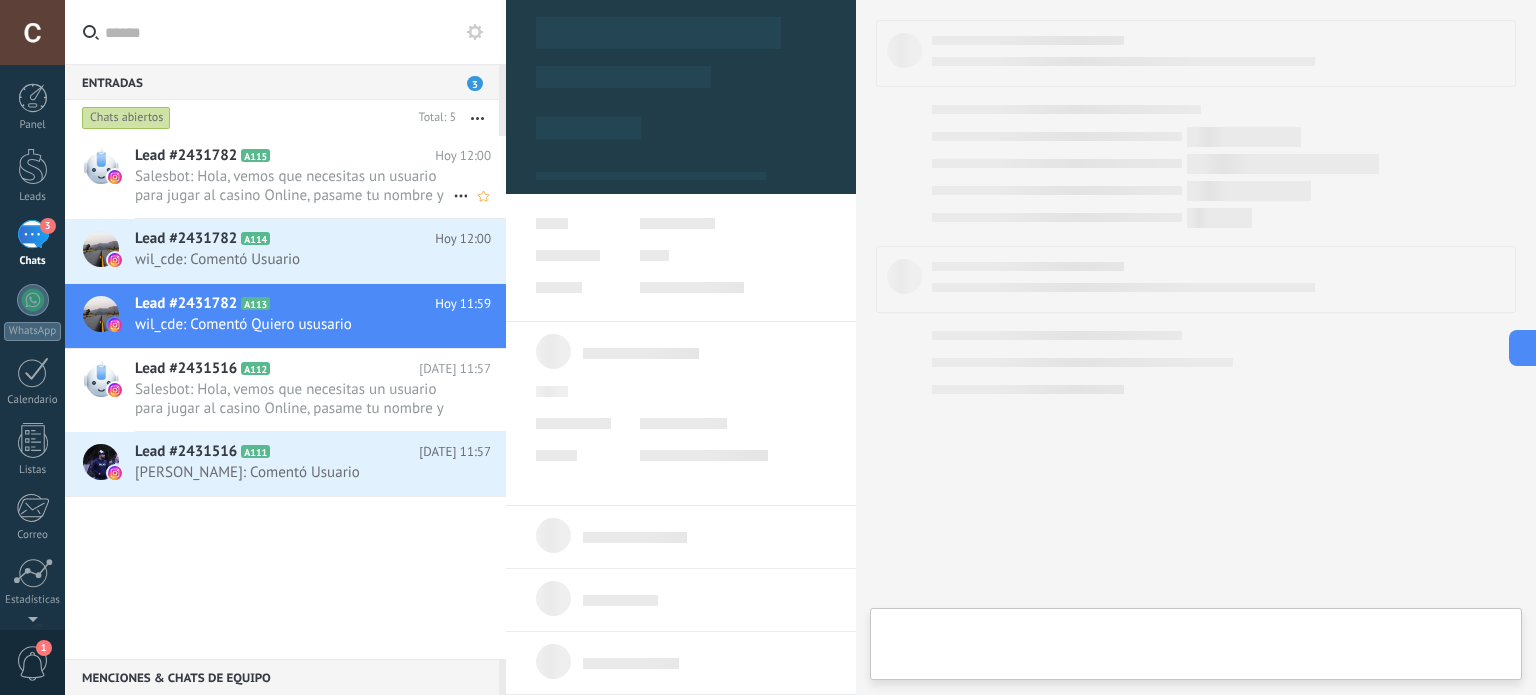click on "Salesbot: Hola, vemos que necesitas un usuario para jugar al casino Online, pasame tu nombre y apellido y te creamos el ..." at bounding box center (294, 186) 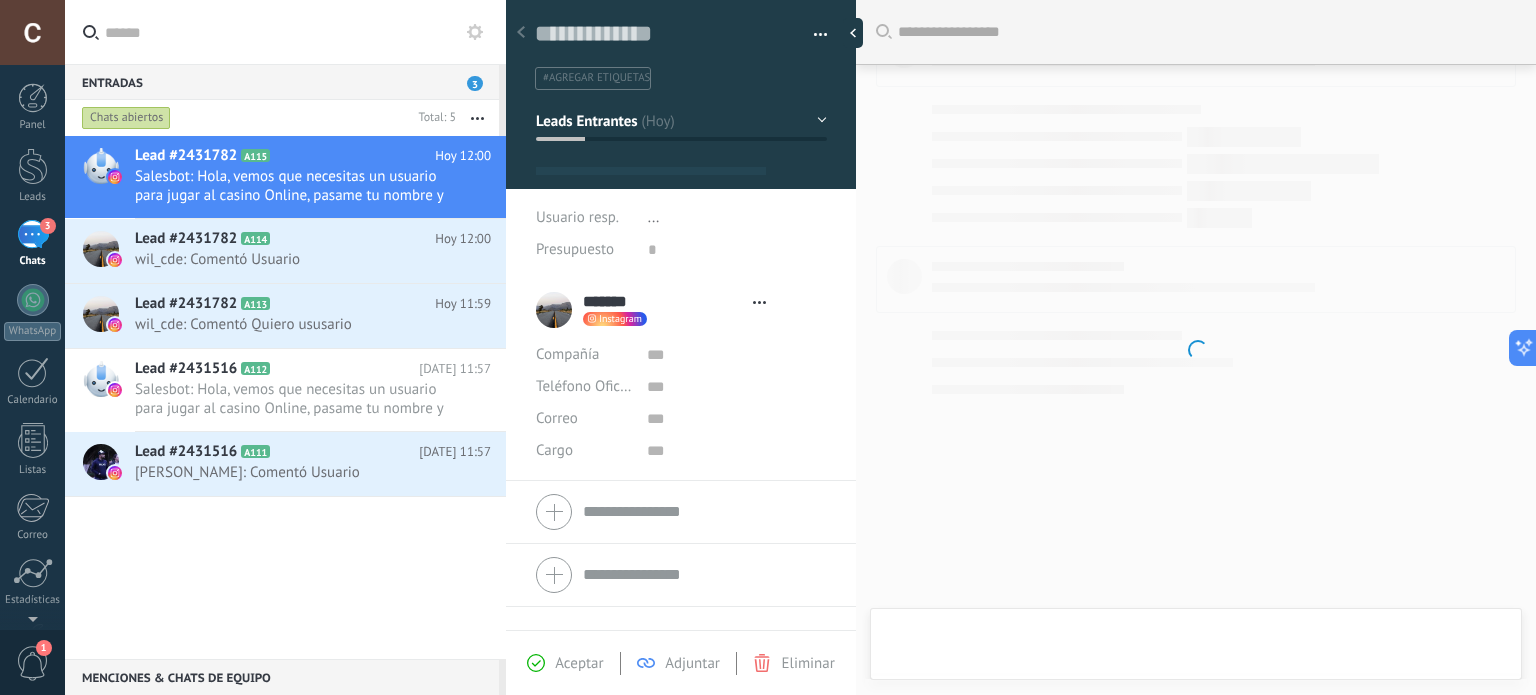 click at bounding box center (477, 118) 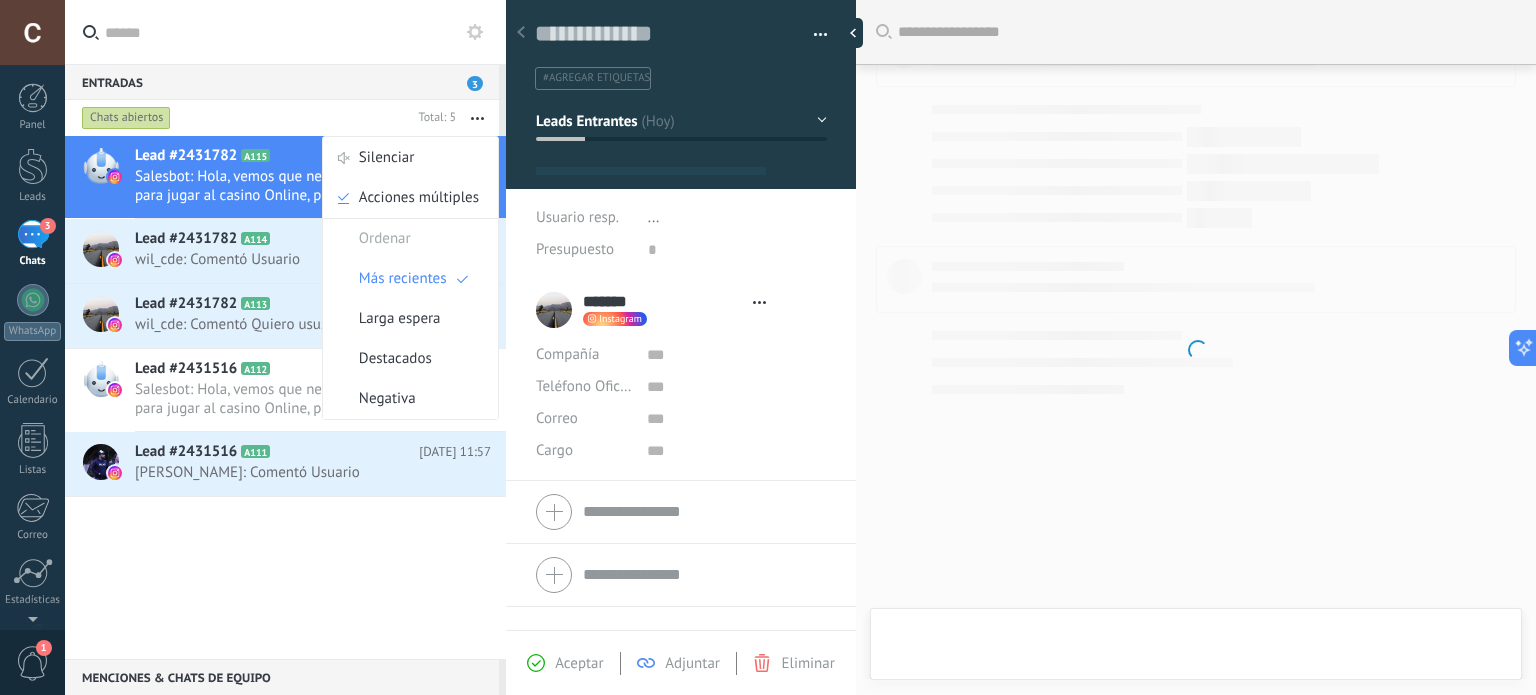 scroll, scrollTop: 884, scrollLeft: 0, axis: vertical 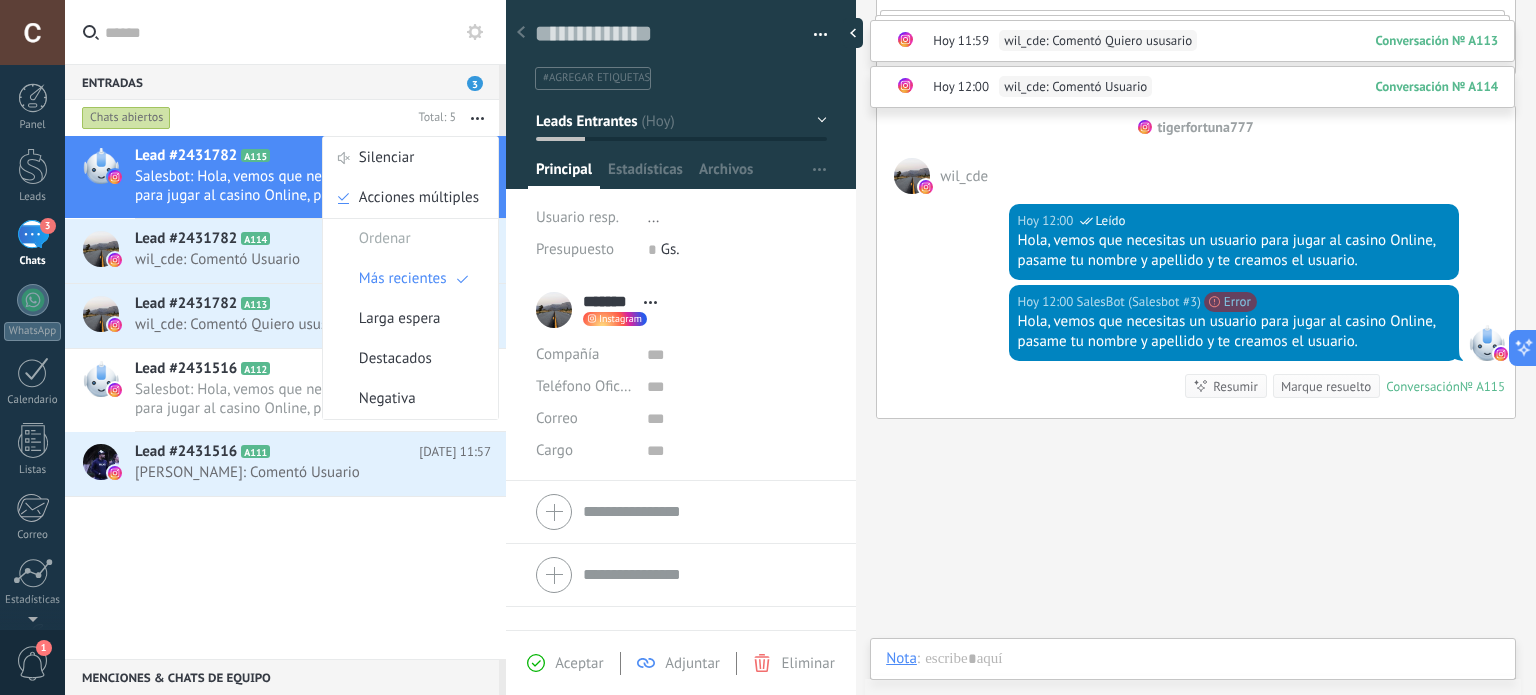click on "Salesbot: Hola, vemos que necesitas un usuario para jugar al casino Online, pasame tu nombre y apellido y te creamos el ..." at bounding box center (294, 186) 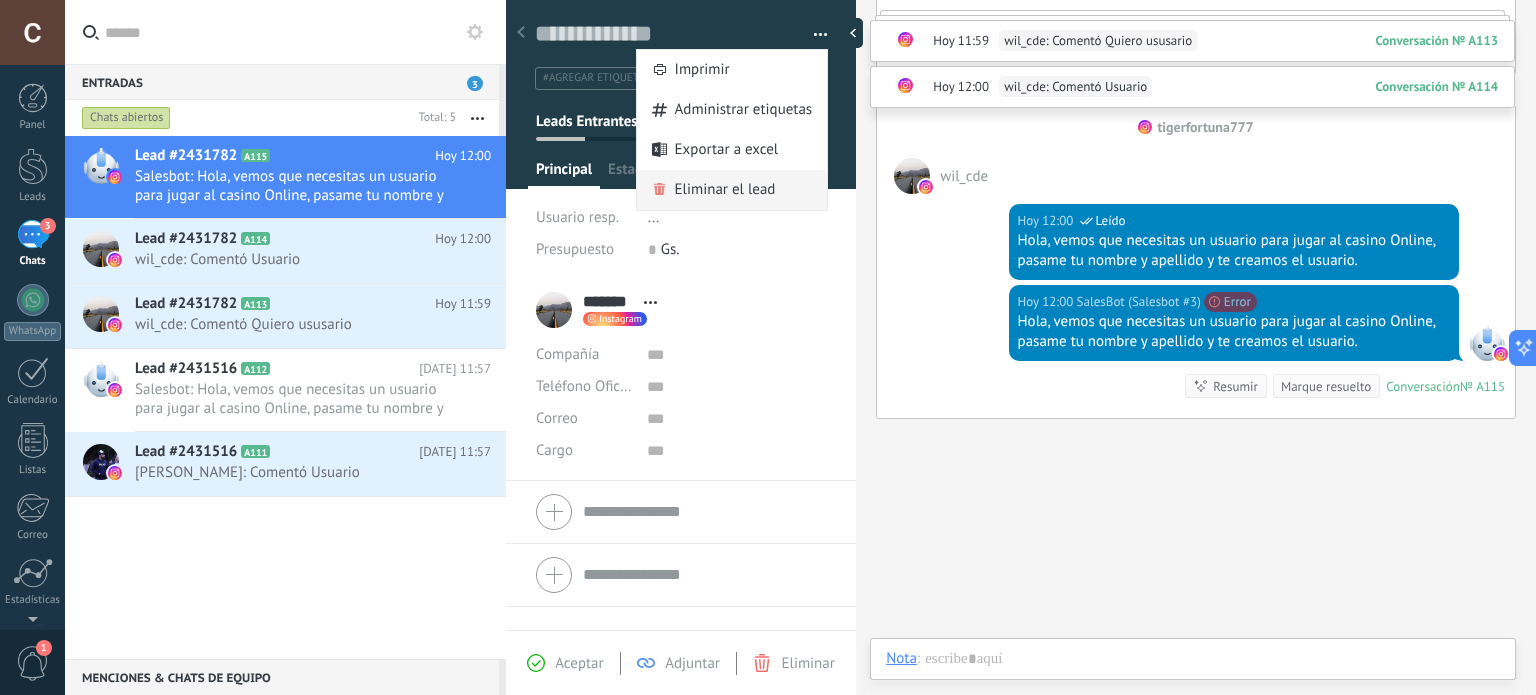 click on "Eliminar el lead" at bounding box center (725, 190) 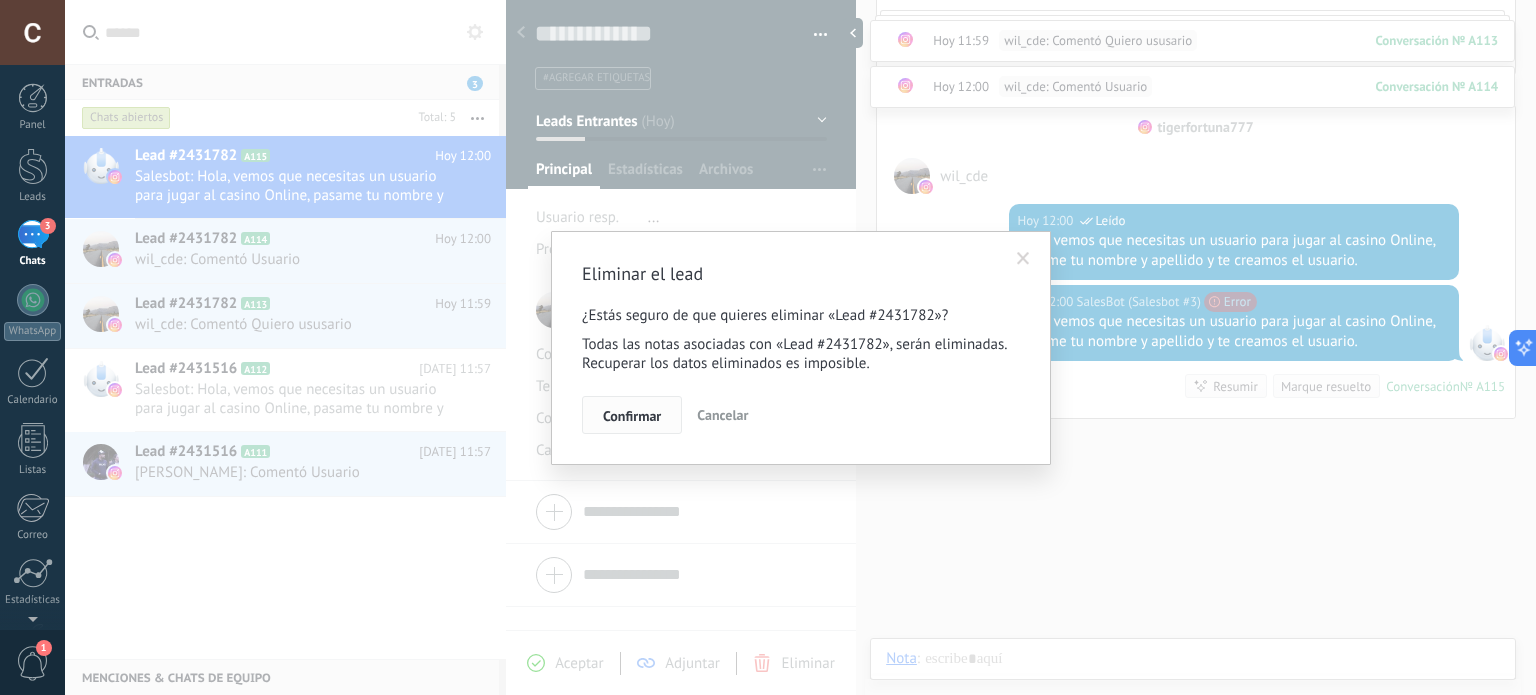 drag, startPoint x: 647, startPoint y: 416, endPoint x: 775, endPoint y: 280, distance: 186.76189 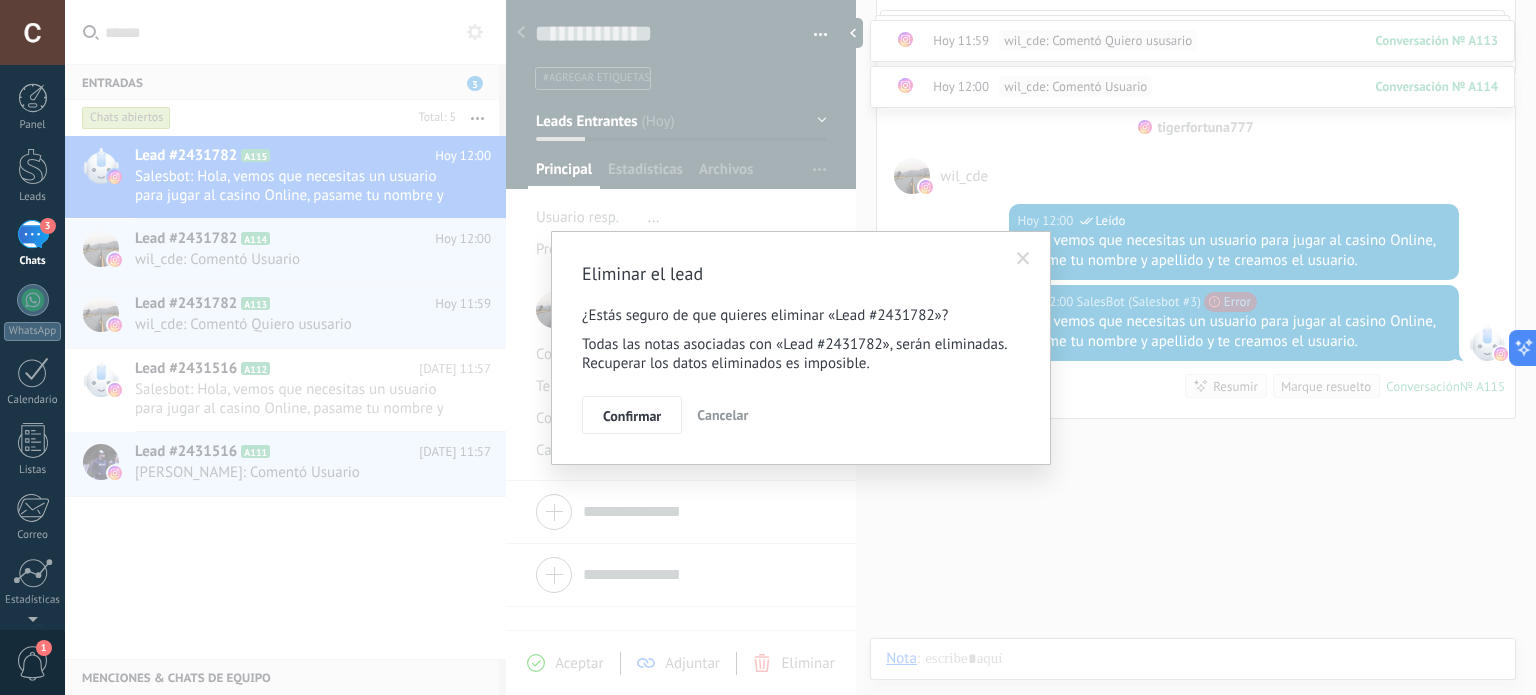 click on "Confirmar" at bounding box center (632, 416) 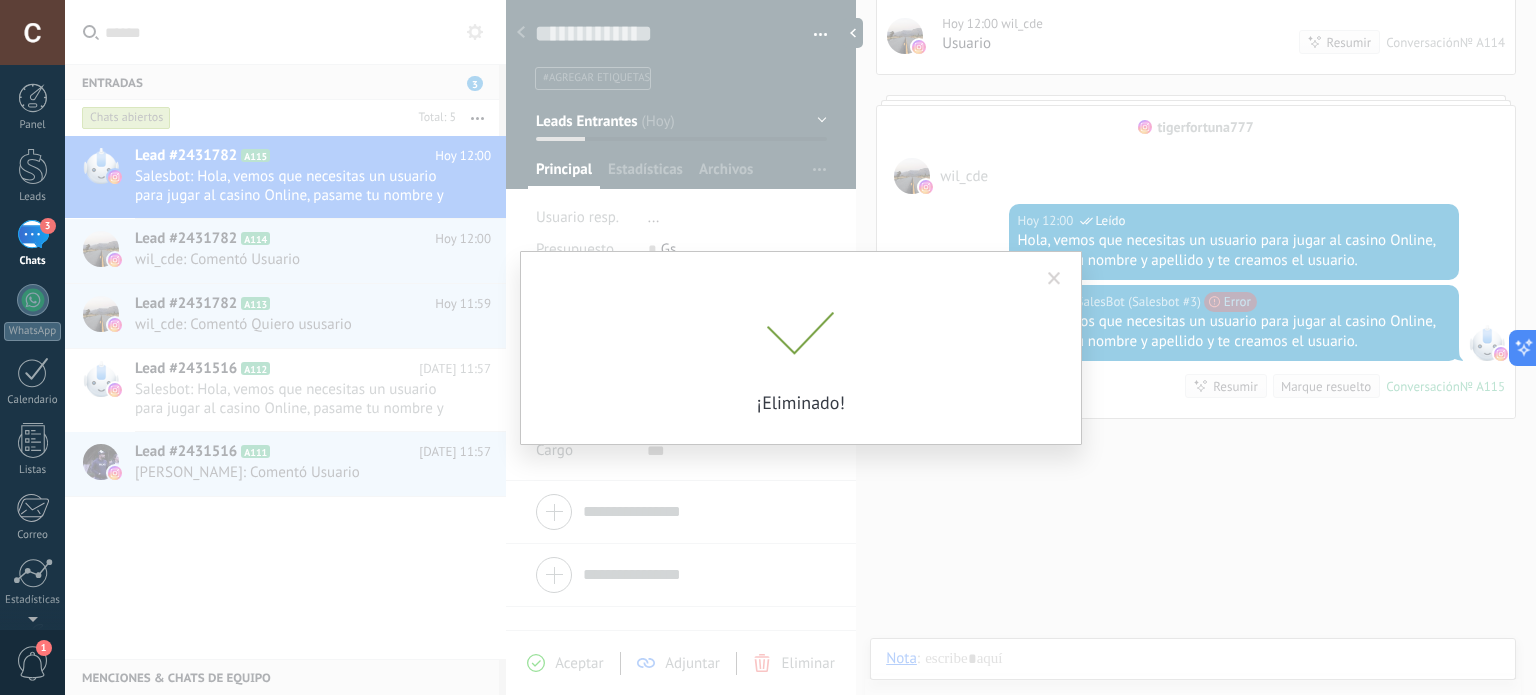 scroll, scrollTop: 971, scrollLeft: 0, axis: vertical 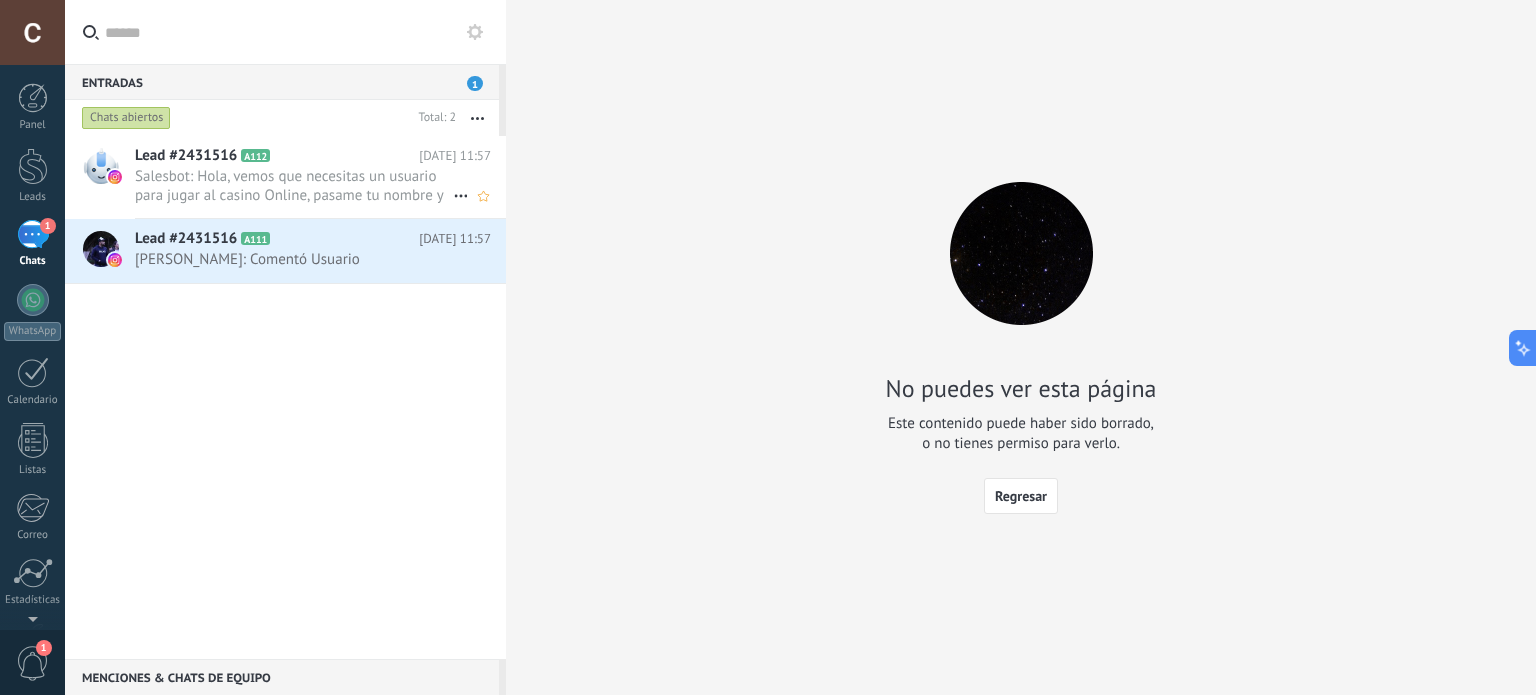 click on "Salesbot: Hola, vemos que necesitas un usuario para jugar al casino Online, pasame tu nombre y apellido y te creamos el ..." at bounding box center [294, 186] 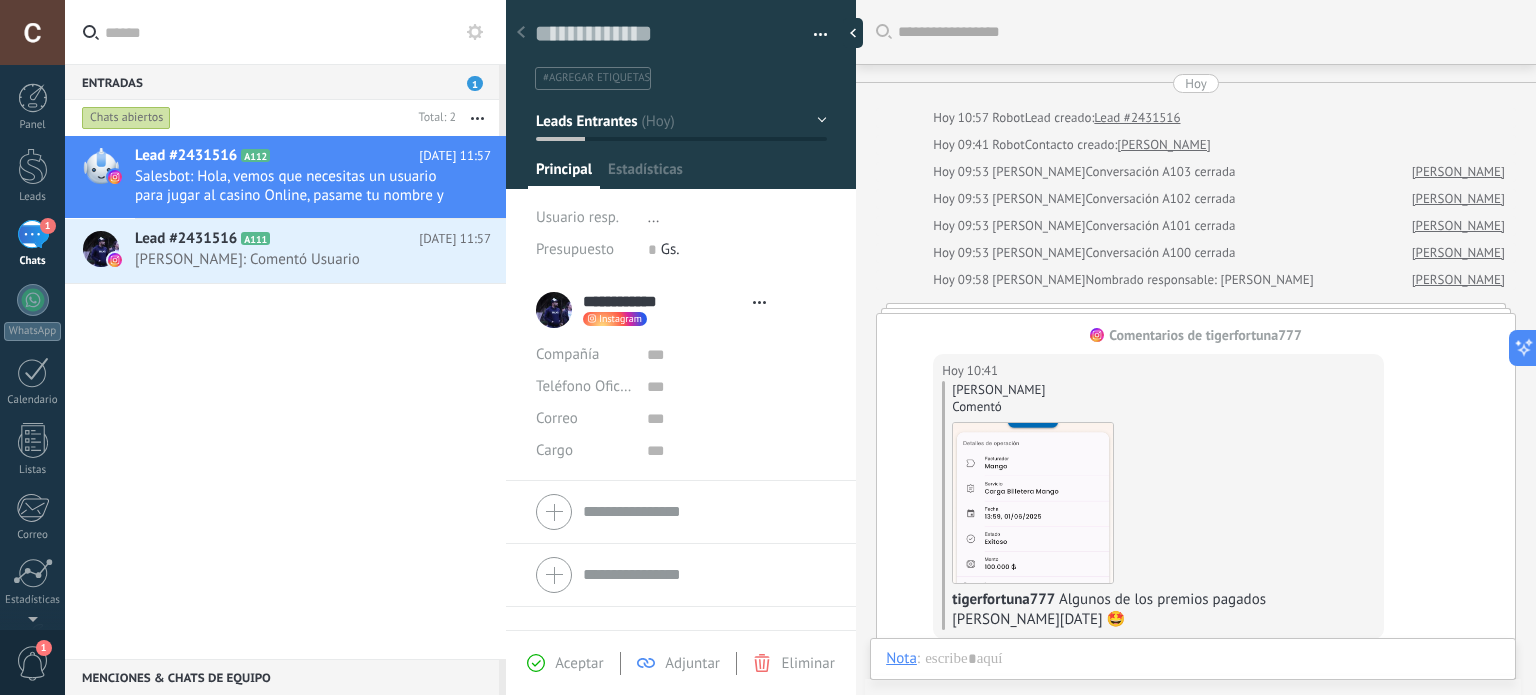 type on "**********" 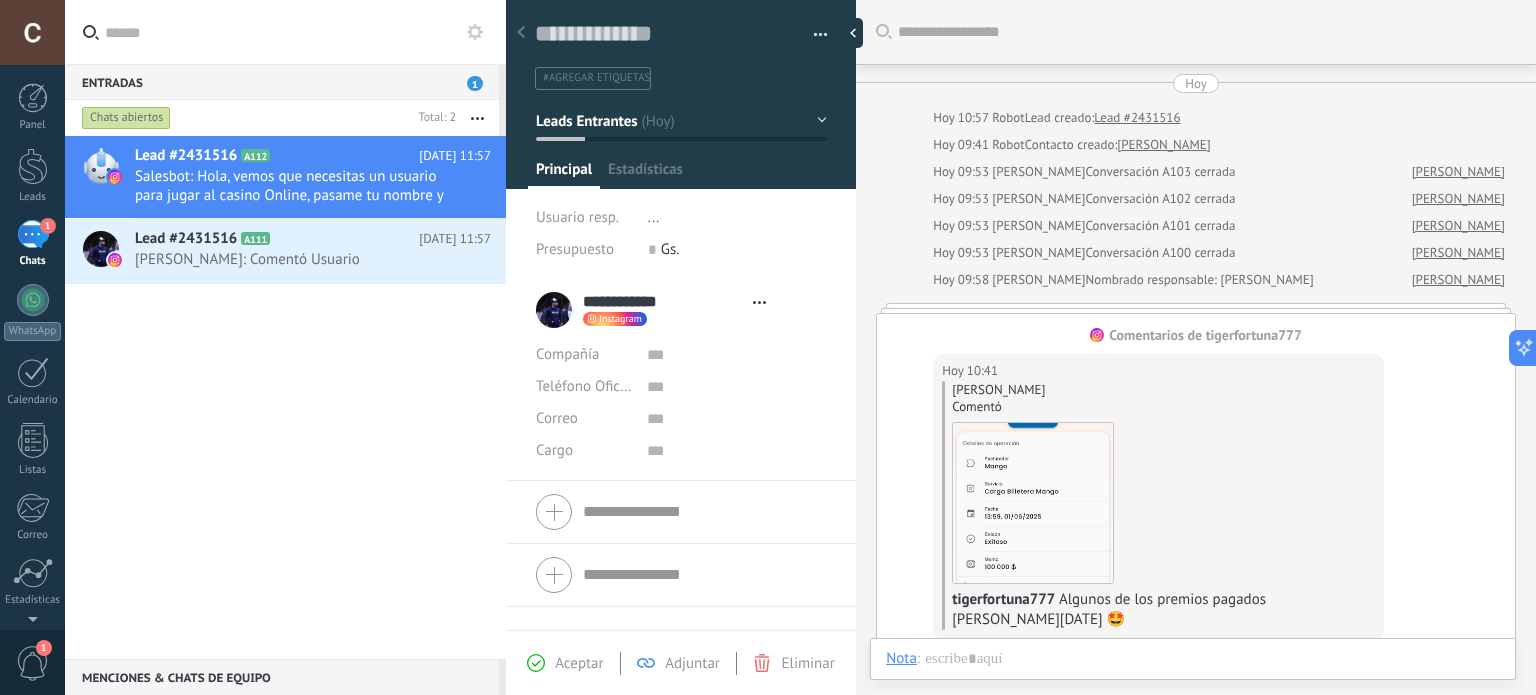 scroll, scrollTop: 29, scrollLeft: 0, axis: vertical 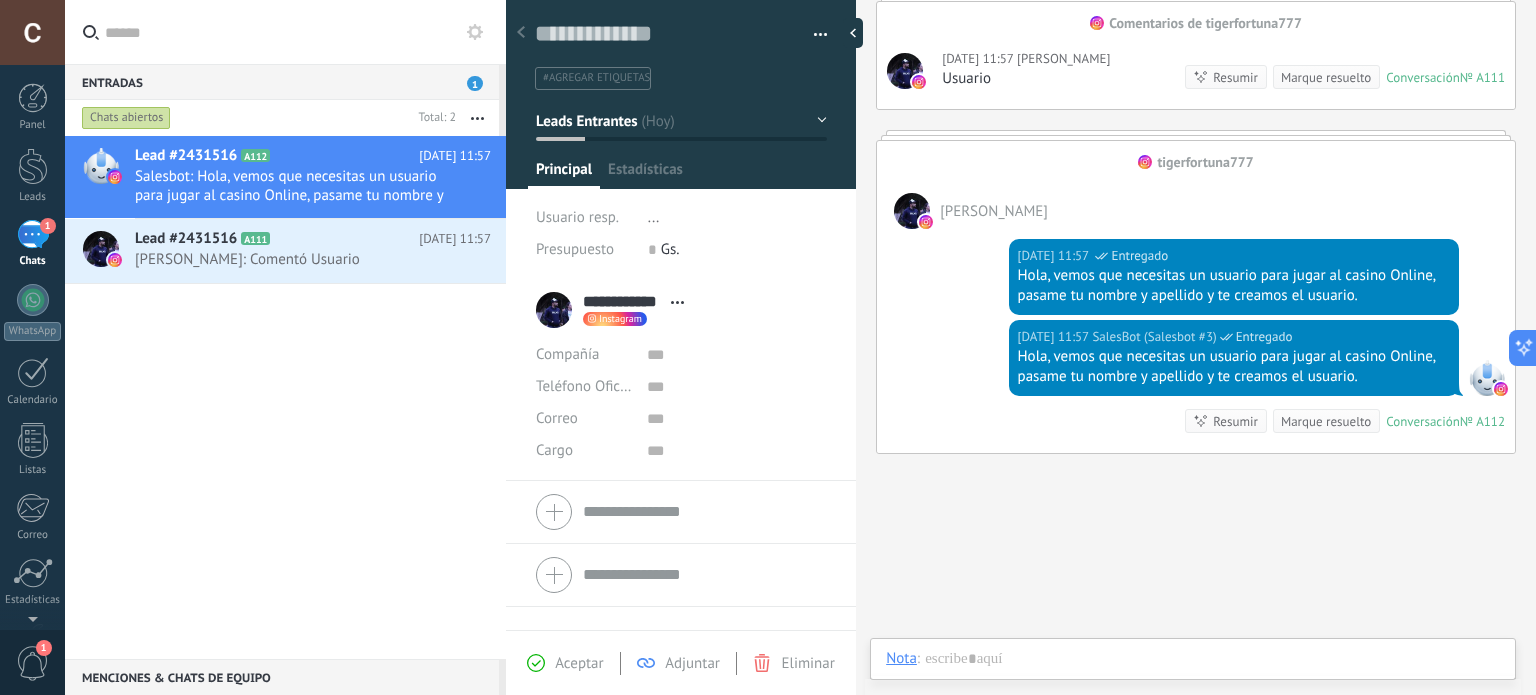 click at bounding box center [813, 35] 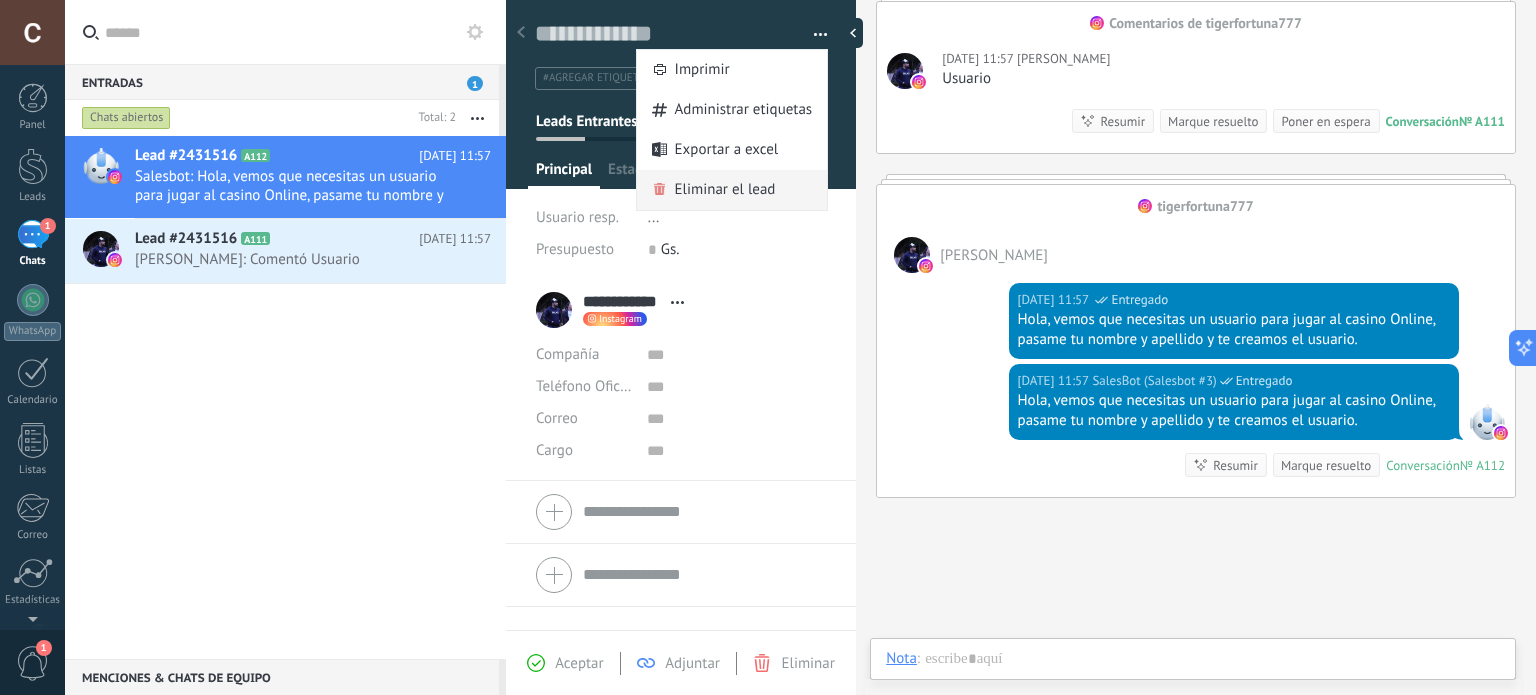 click on "Eliminar el lead" at bounding box center (725, 190) 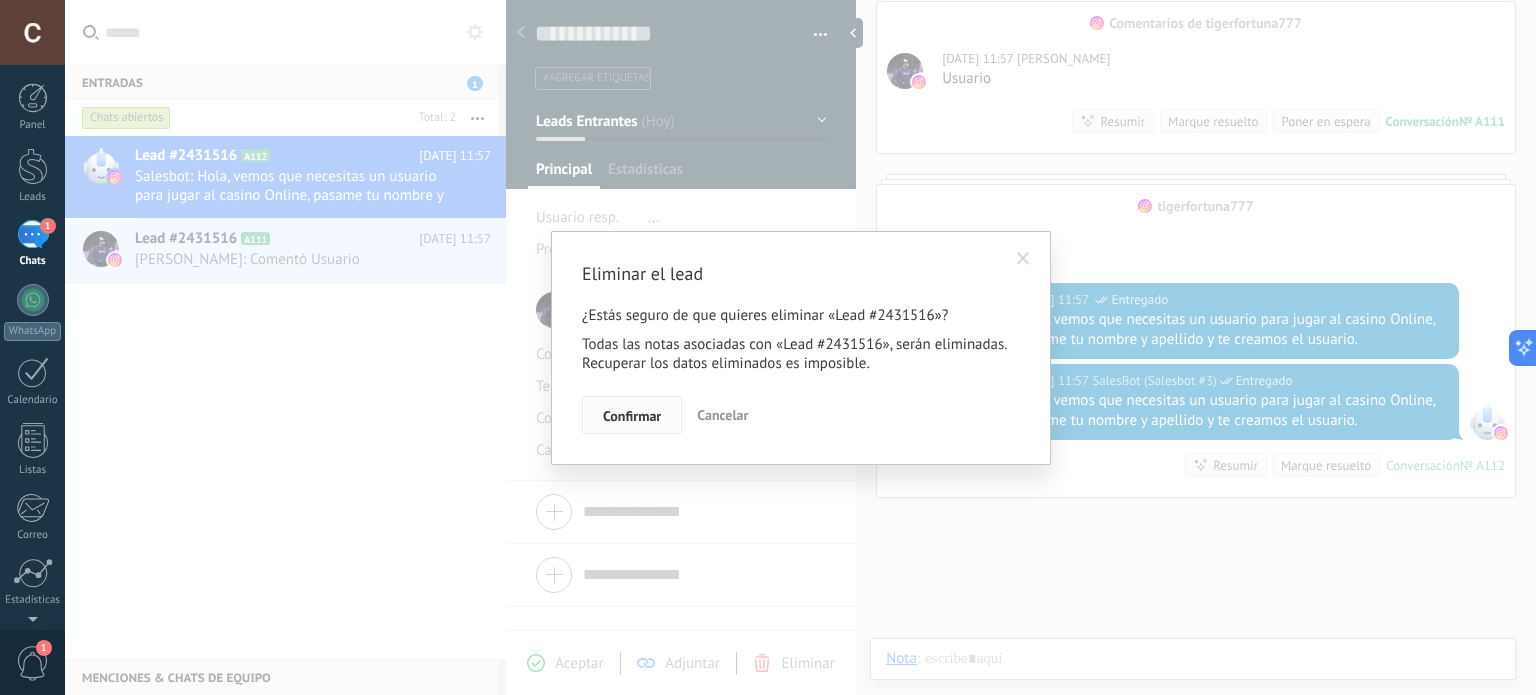 click on "Confirmar" at bounding box center (632, 416) 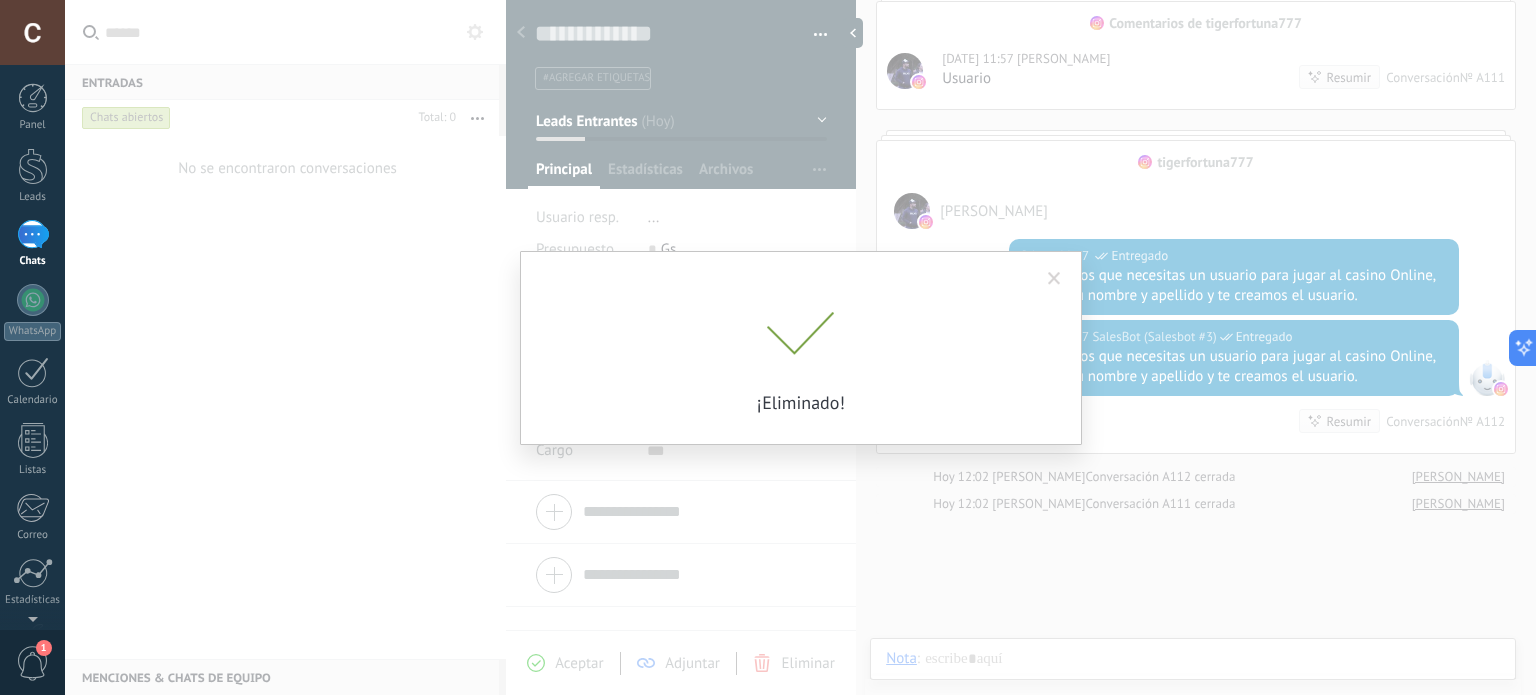 scroll, scrollTop: 5098, scrollLeft: 0, axis: vertical 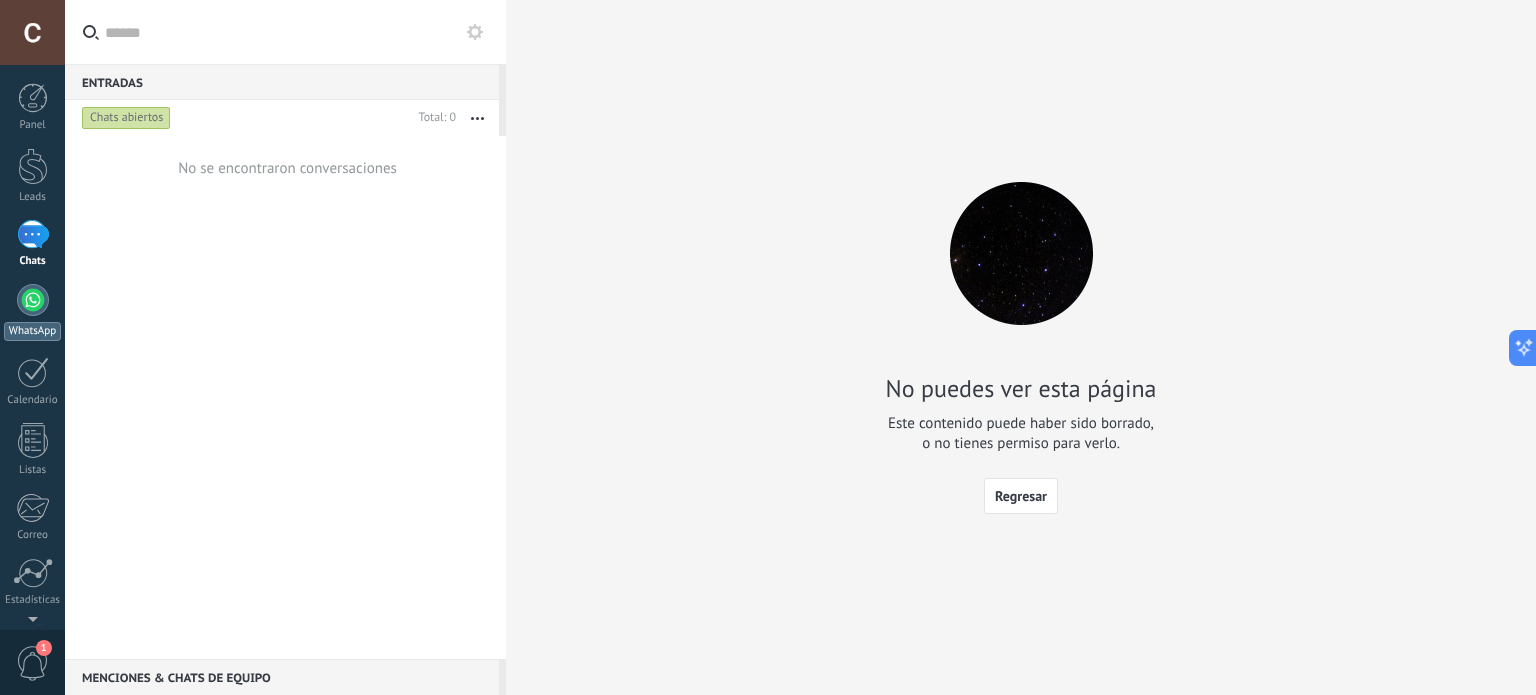 click on "WhatsApp" at bounding box center (32, 312) 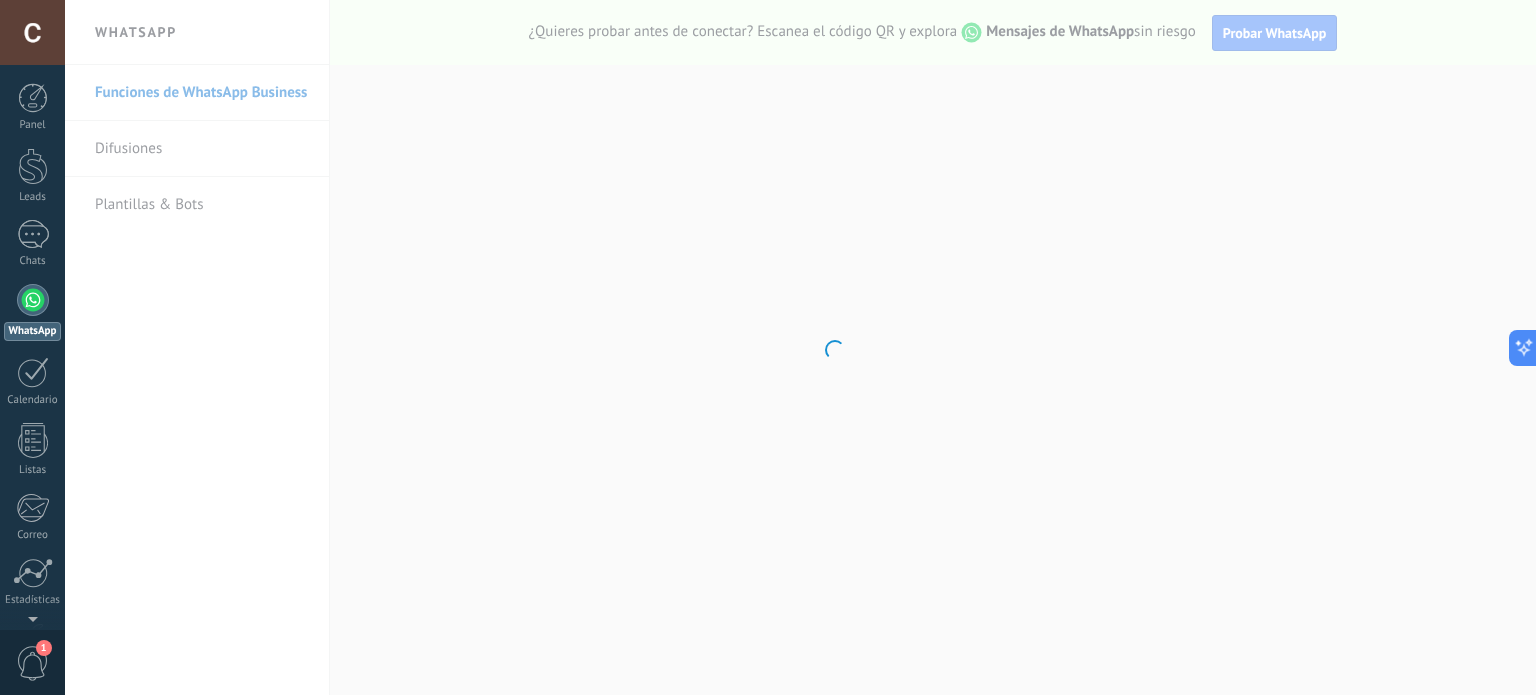 click on ".abccls-1,.abccls-2{fill-rule:evenodd}.abccls-2{fill:#fff} .abfcls-1{fill:none}.abfcls-2{fill:#fff} .abncls-1{isolation:isolate}.abncls-2{opacity:.06}.abncls-2,.abncls-3,.abncls-6{mix-blend-mode:multiply}.abncls-3{opacity:.15}.abncls-4,.abncls-8{fill:#fff}.abncls-5{fill:url(#abnlinear-gradient)}.abncls-6{opacity:.04}.abncls-7{fill:url(#abnlinear-gradient-2)}.abncls-8{fill-rule:evenodd} .abqst0{fill:#ffa200} .abwcls-1{fill:#252525} .cls-1{isolation:isolate} .acicls-1{fill:none} .aclcls-1{fill:#232323} .acnst0{display:none} .addcls-1,.addcls-2{fill:none;stroke-miterlimit:10}.addcls-1{stroke:#dfe0e5}.addcls-2{stroke:#a1a7ab} .adecls-1,.adecls-2{fill:none;stroke-miterlimit:10}.adecls-1{stroke:#dfe0e5}.adecls-2{stroke:#a1a7ab} .adqcls-1{fill:#8591a5;fill-rule:evenodd} .aeccls-1{fill:#5c9f37} .aeecls-1{fill:#f86161} .aejcls-1{fill:#8591a5;fill-rule:evenodd} .aekcls-1{fill-rule:evenodd} .aelcls-1{fill-rule:evenodd;fill:currentColor} .aemcls-1{fill-rule:evenodd;fill:currentColor} .aencls-2{fill:#f86161;opacity:.3}" at bounding box center [768, 347] 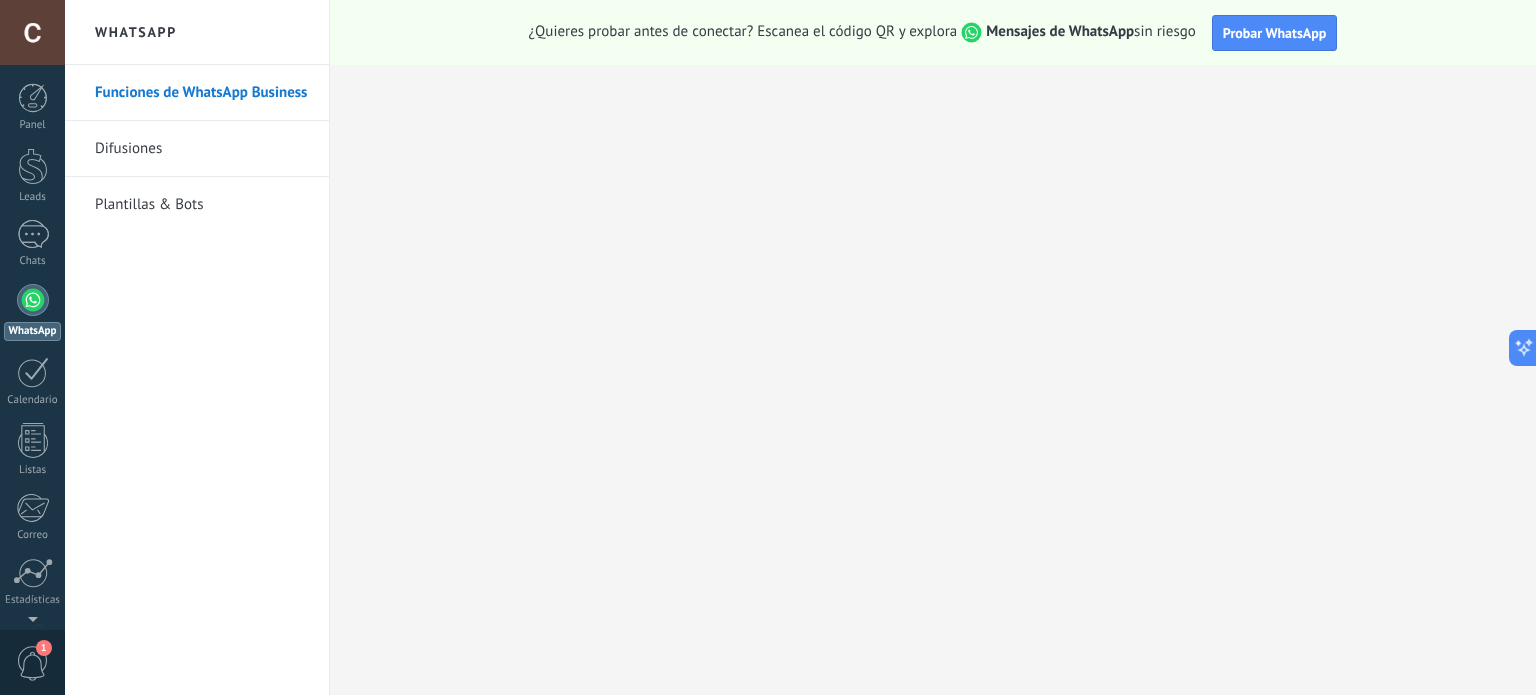 click on "Plantillas & Bots" at bounding box center (202, 205) 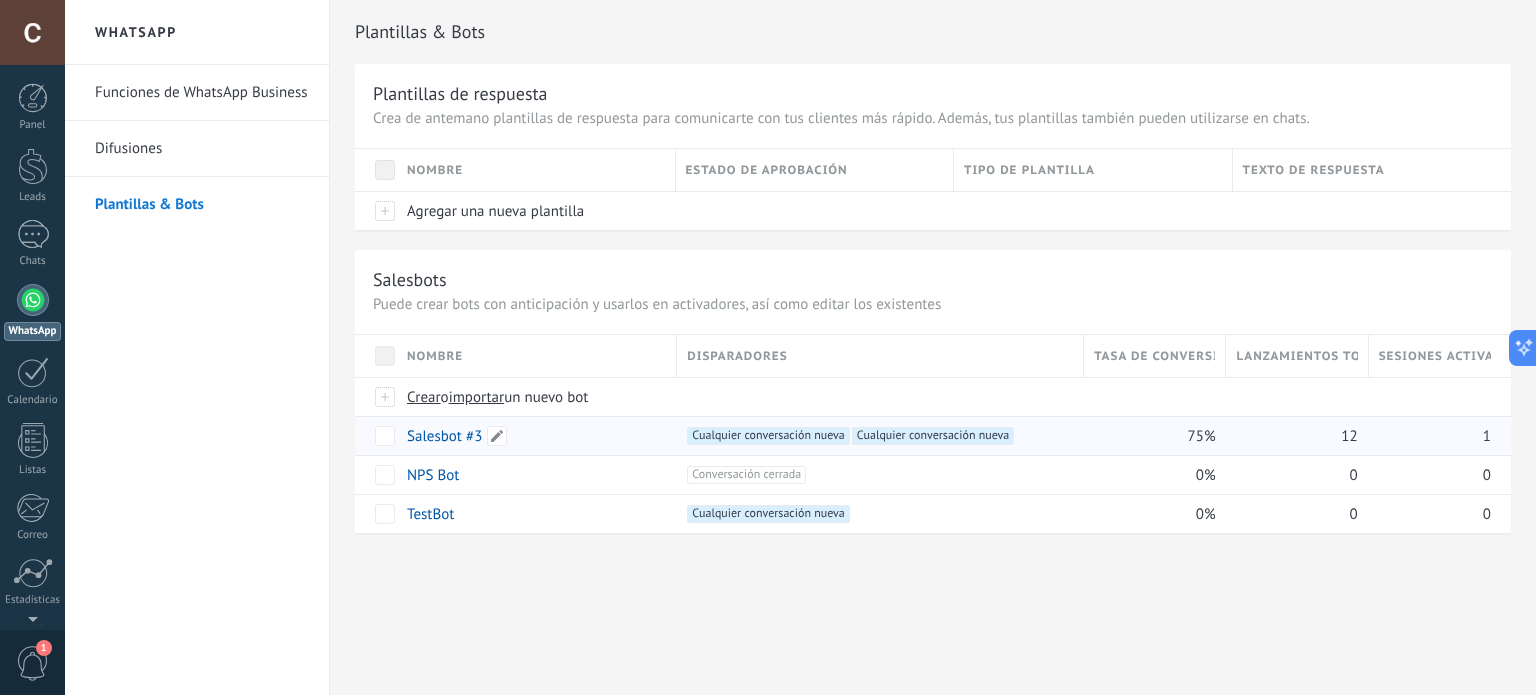 click on "Salesbot #3" at bounding box center (444, 436) 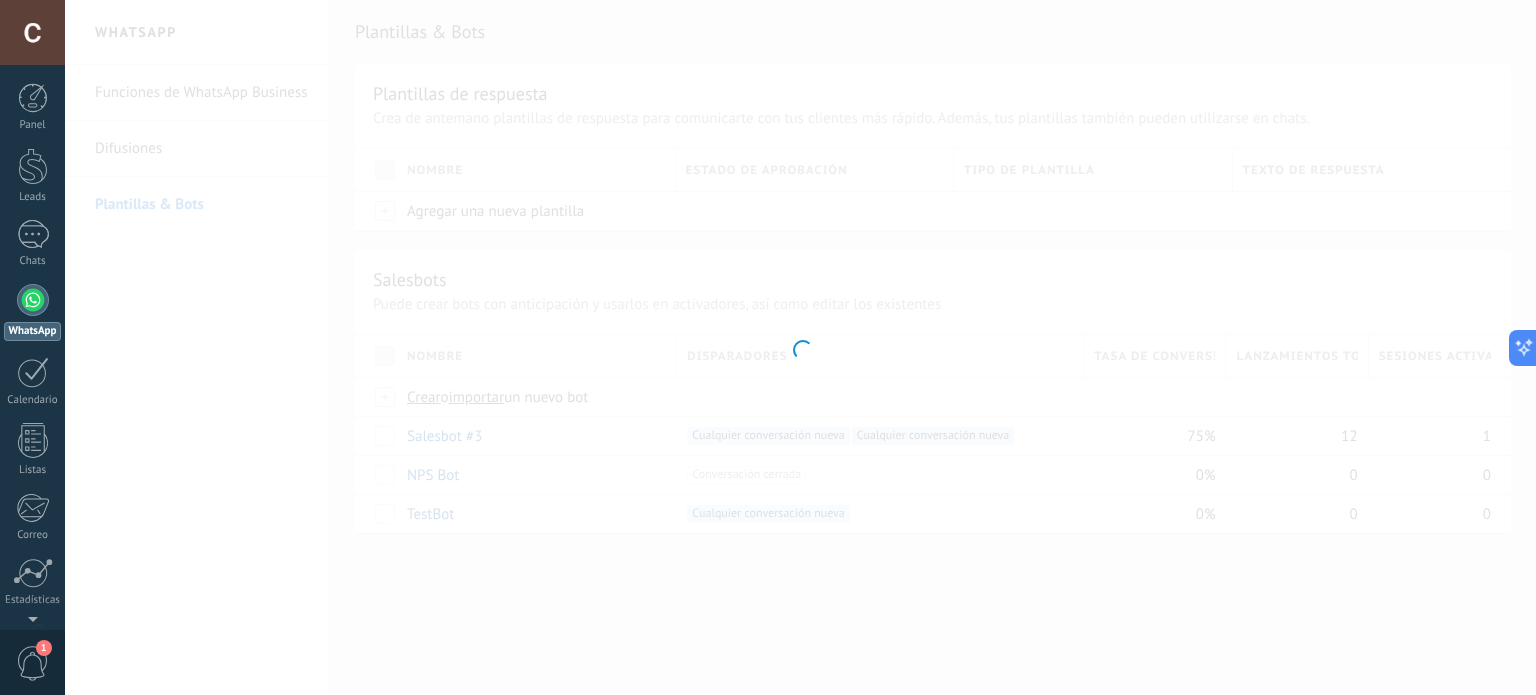 type on "**********" 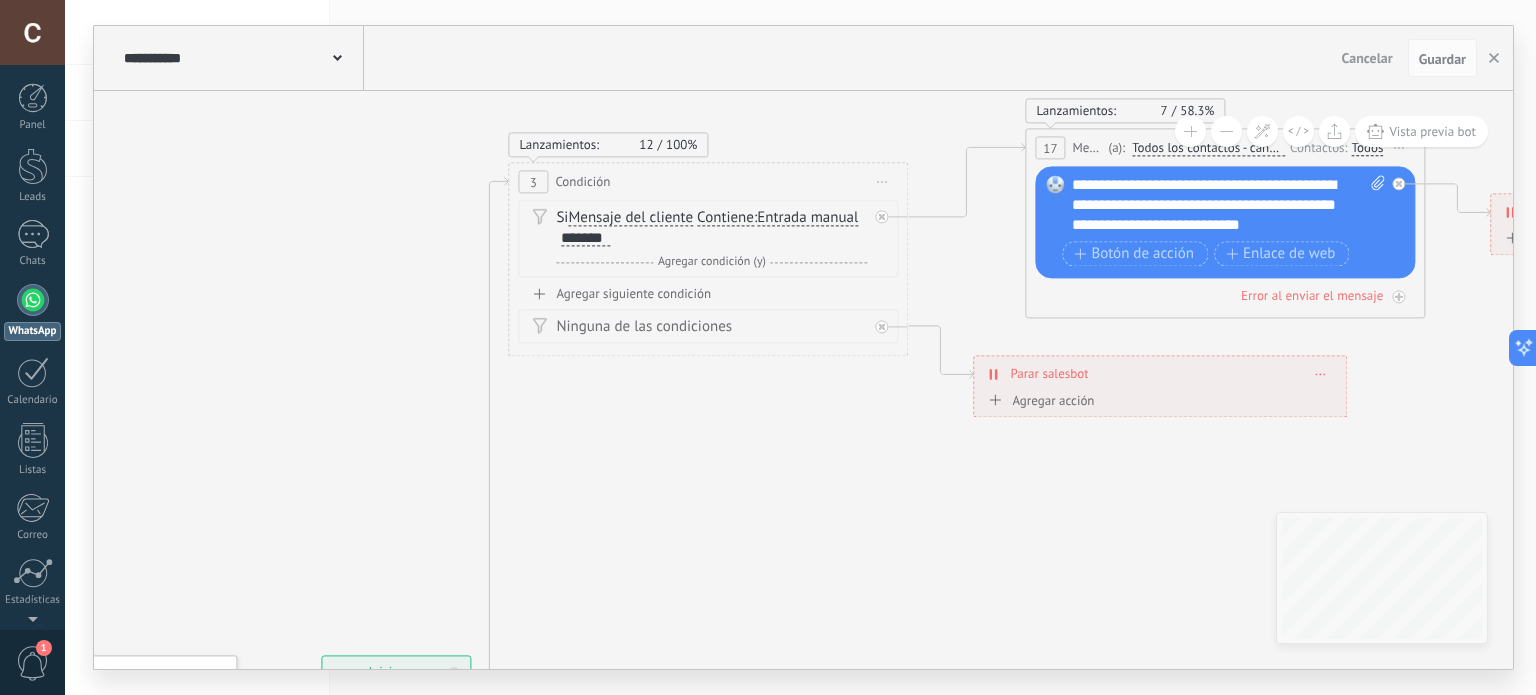 drag, startPoint x: 923, startPoint y: 448, endPoint x: 633, endPoint y: 413, distance: 292.10443 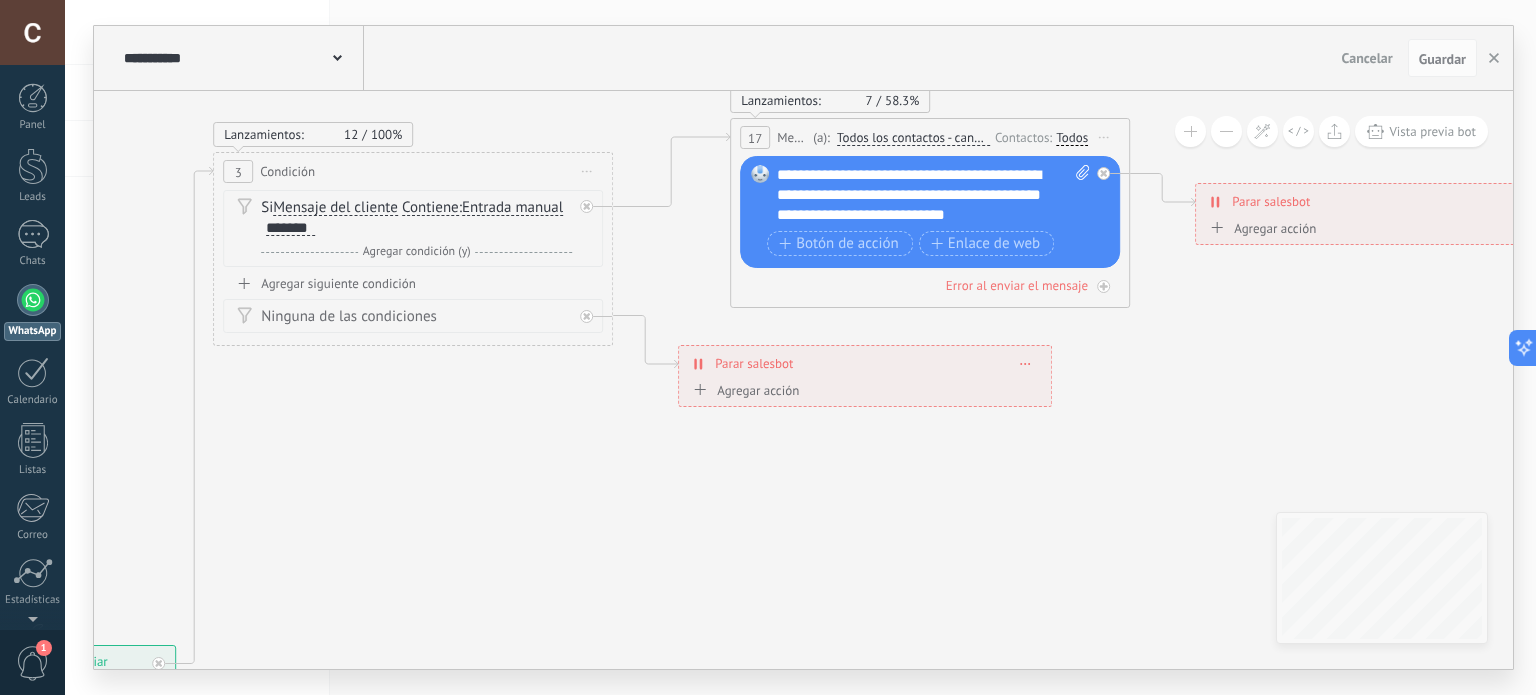 drag, startPoint x: 654, startPoint y: 458, endPoint x: 567, endPoint y: 459, distance: 87.005745 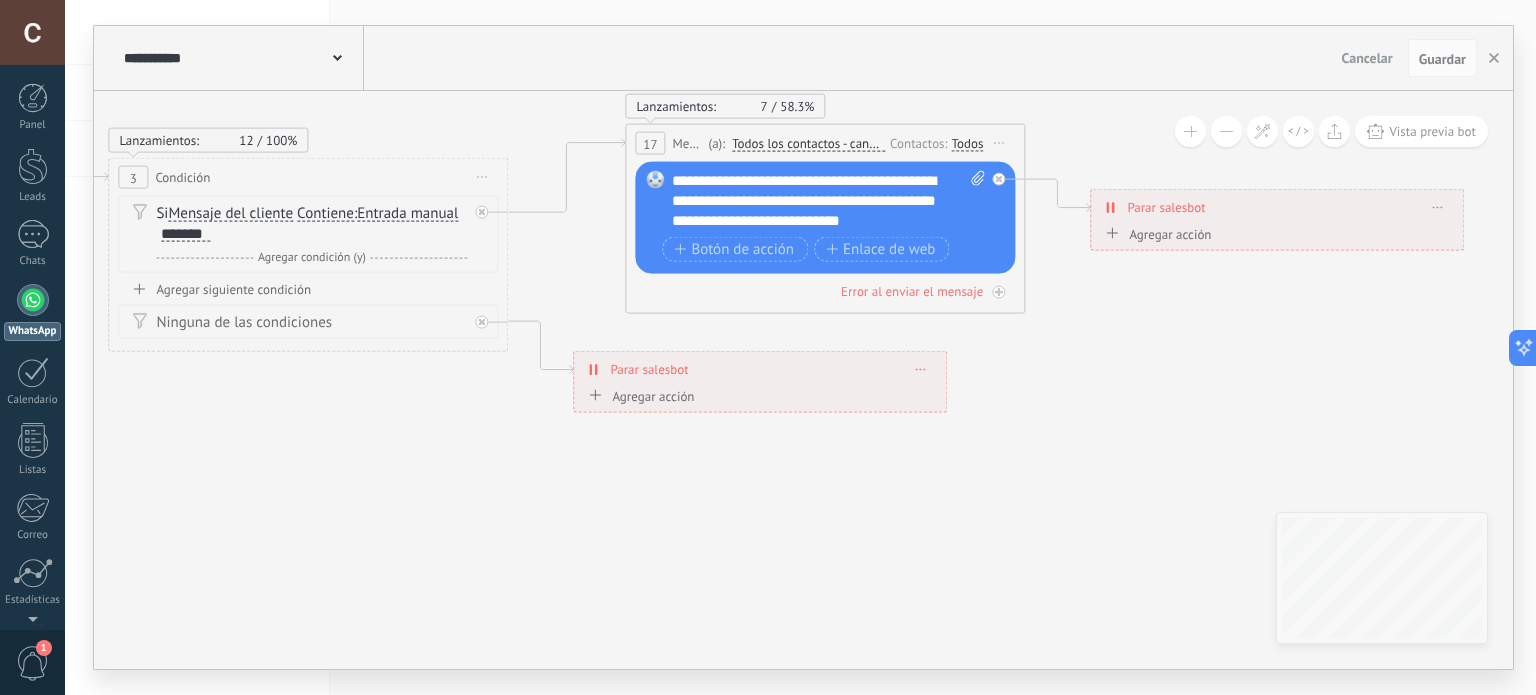 drag, startPoint x: 702, startPoint y: 487, endPoint x: 591, endPoint y: 491, distance: 111.07205 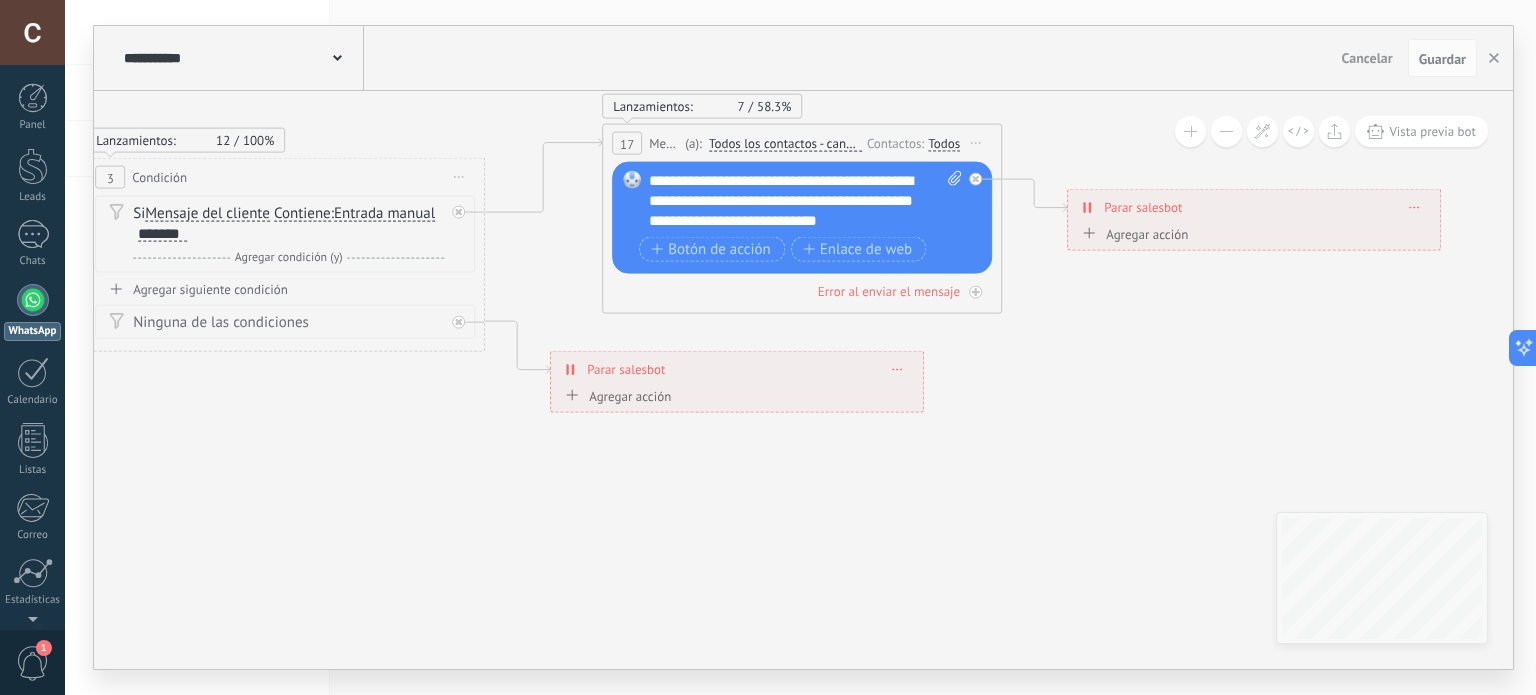 drag, startPoint x: 805, startPoint y: 551, endPoint x: 684, endPoint y: 551, distance: 121 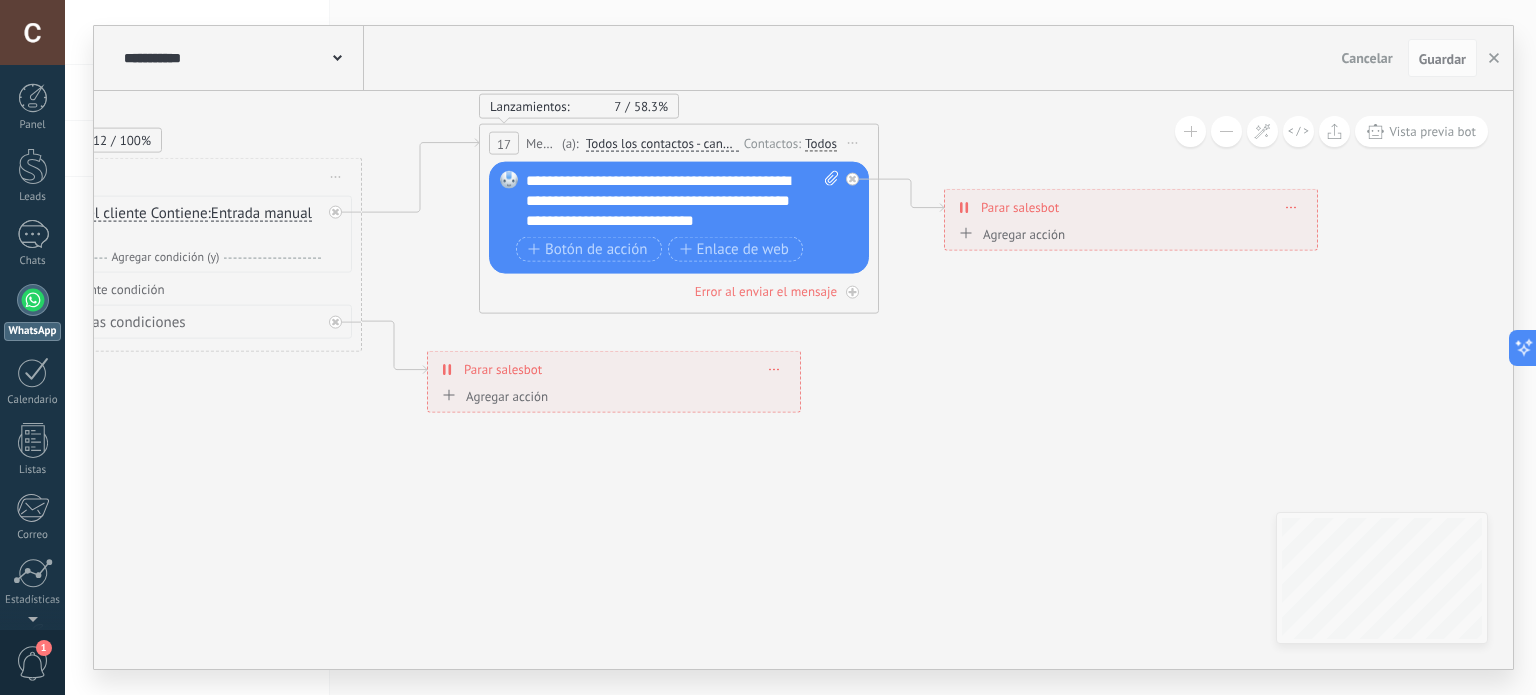 drag, startPoint x: 788, startPoint y: 543, endPoint x: 708, endPoint y: 551, distance: 80.399 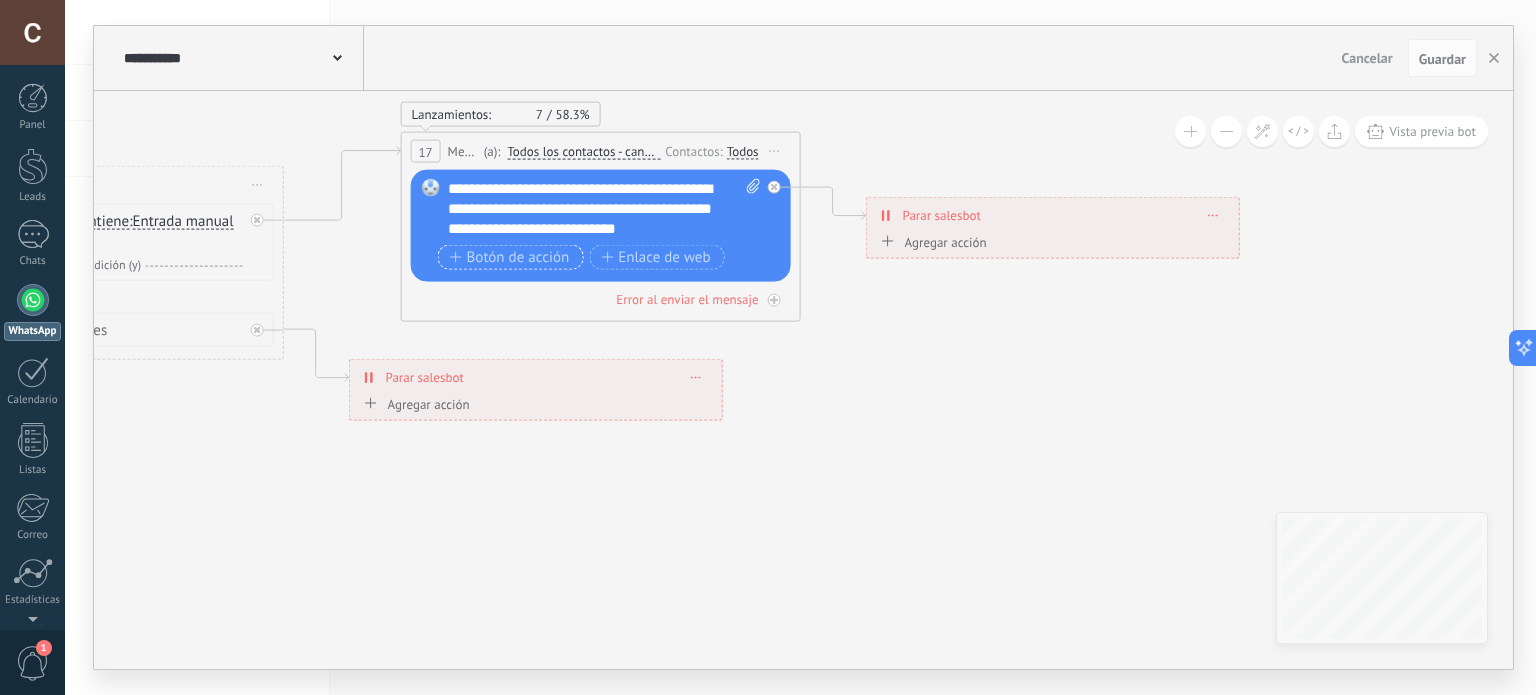 click on "Botón de acción" at bounding box center [511, 257] 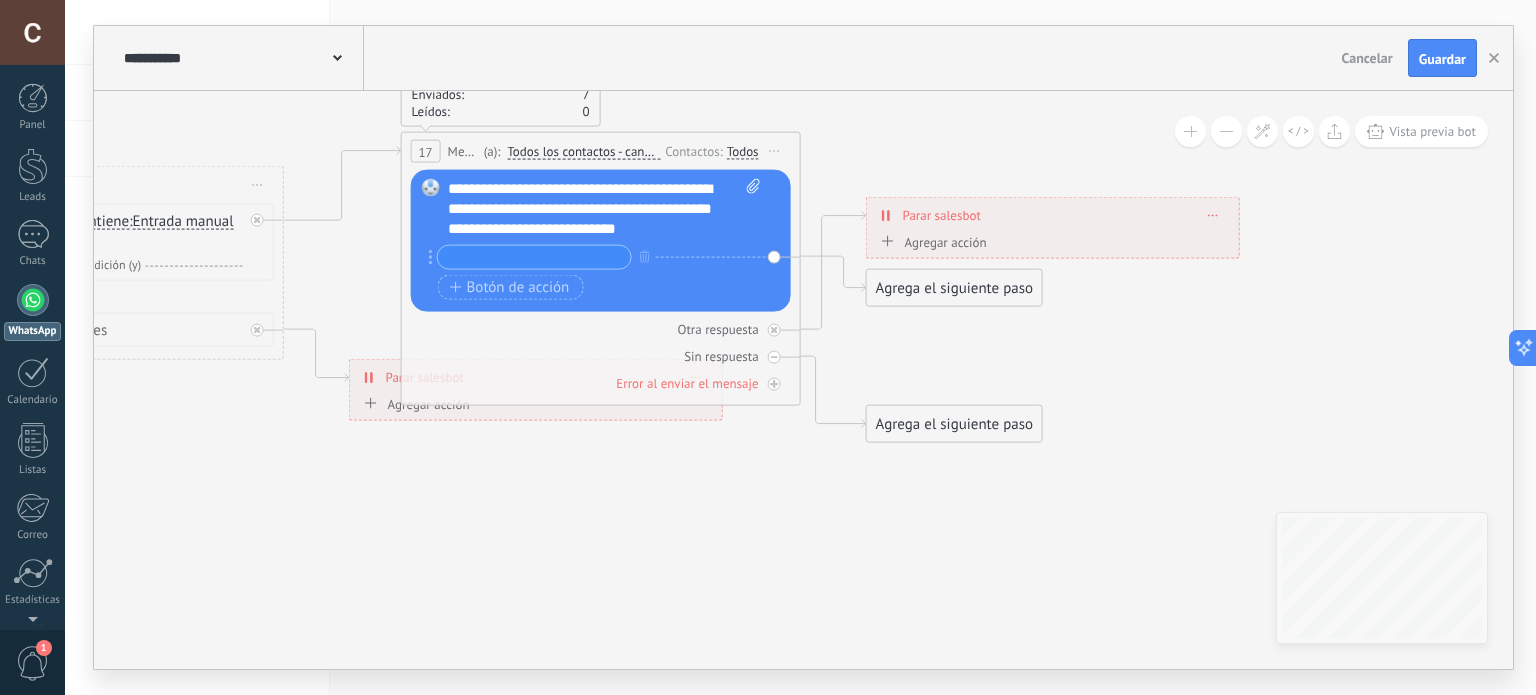 click at bounding box center [534, 257] 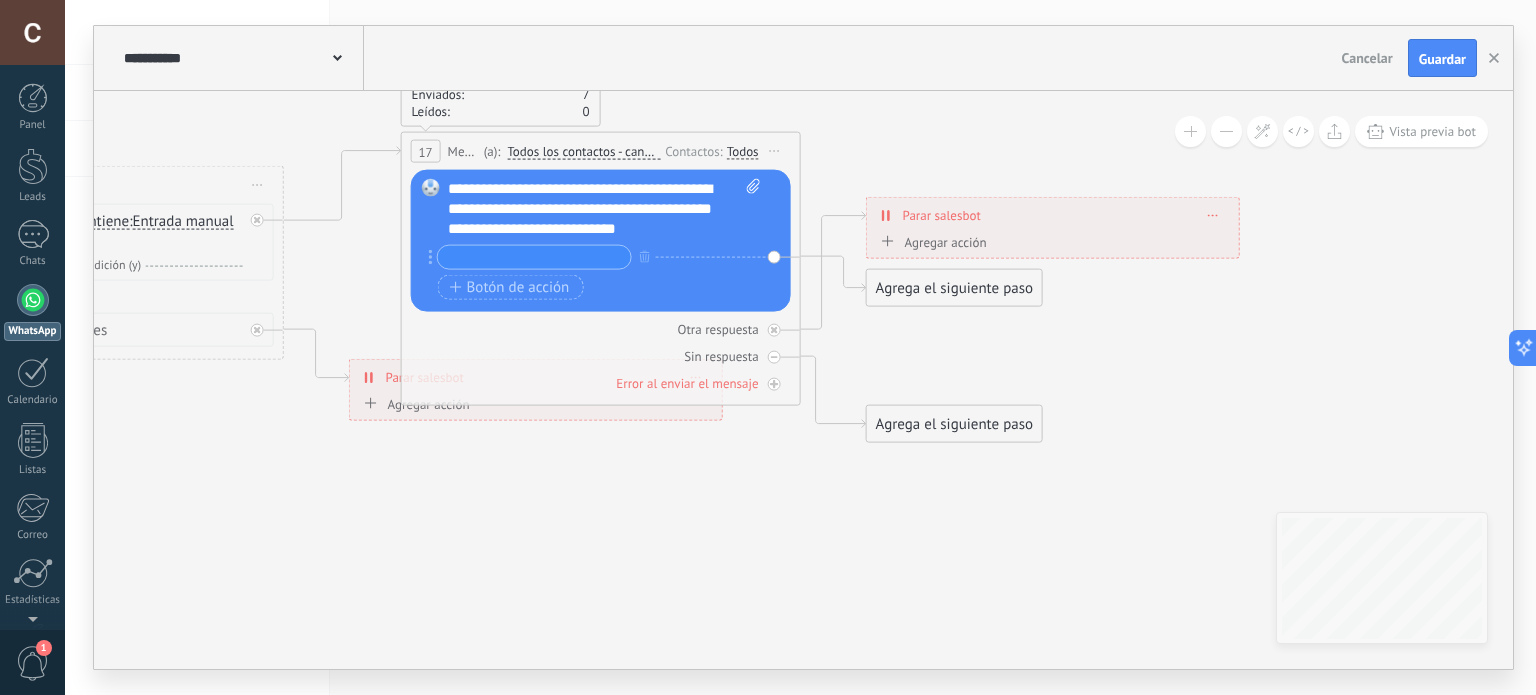 click on "**********" at bounding box center [605, 209] 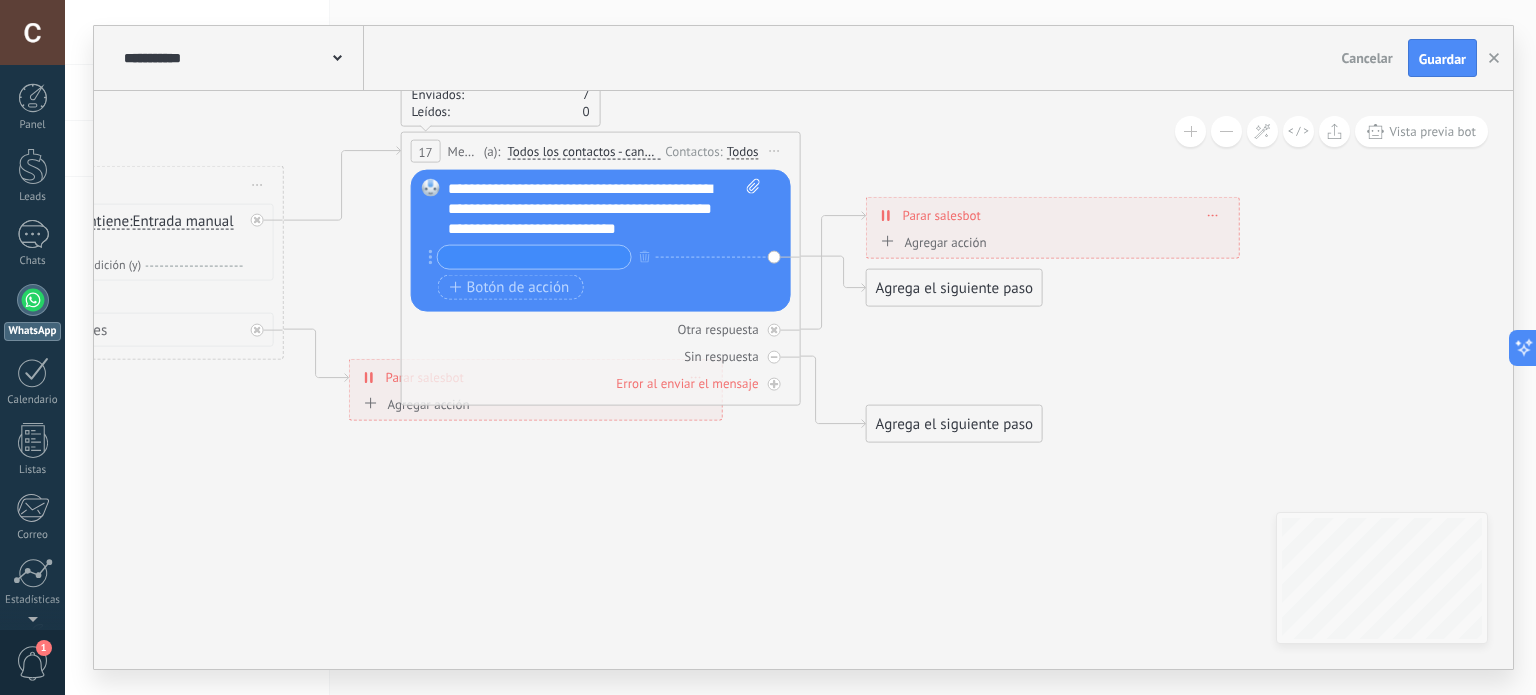 click on "**********" at bounding box center (605, 209) 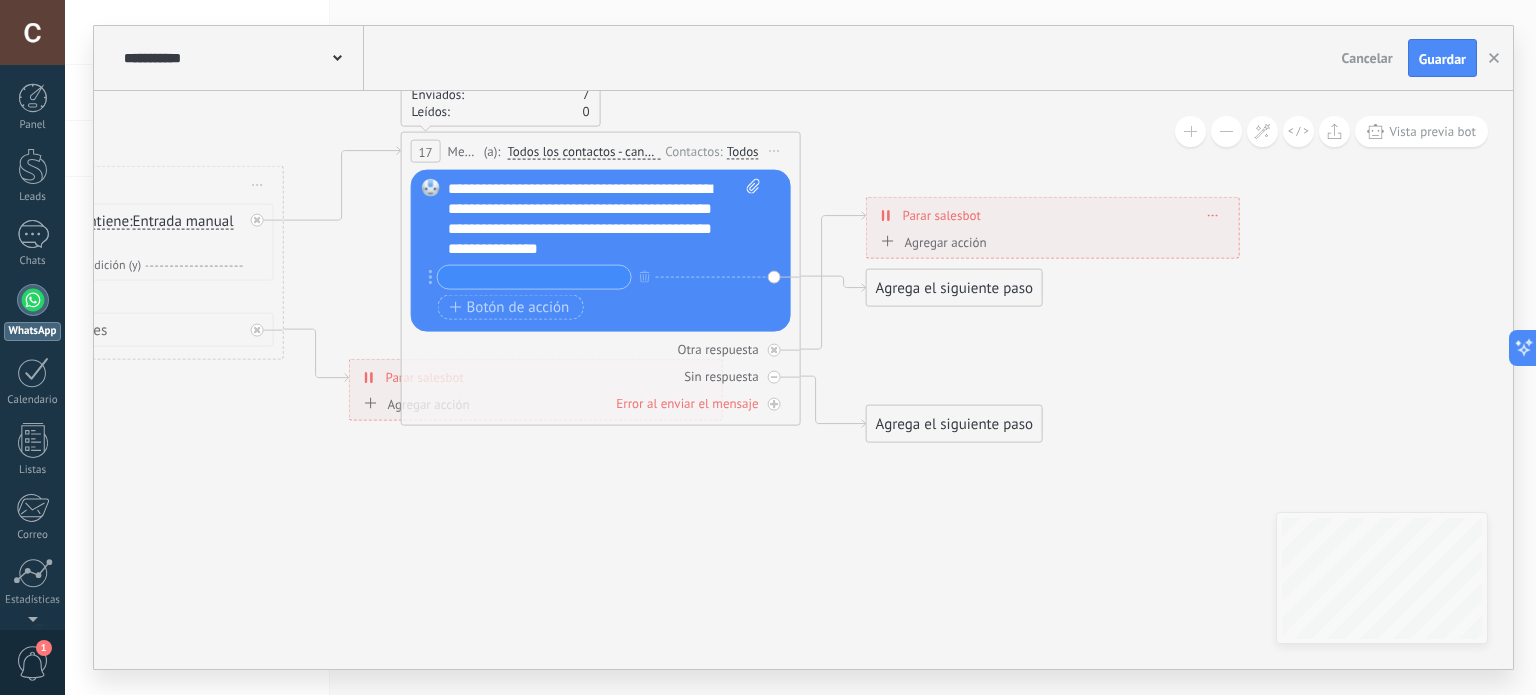 click at bounding box center [534, 277] 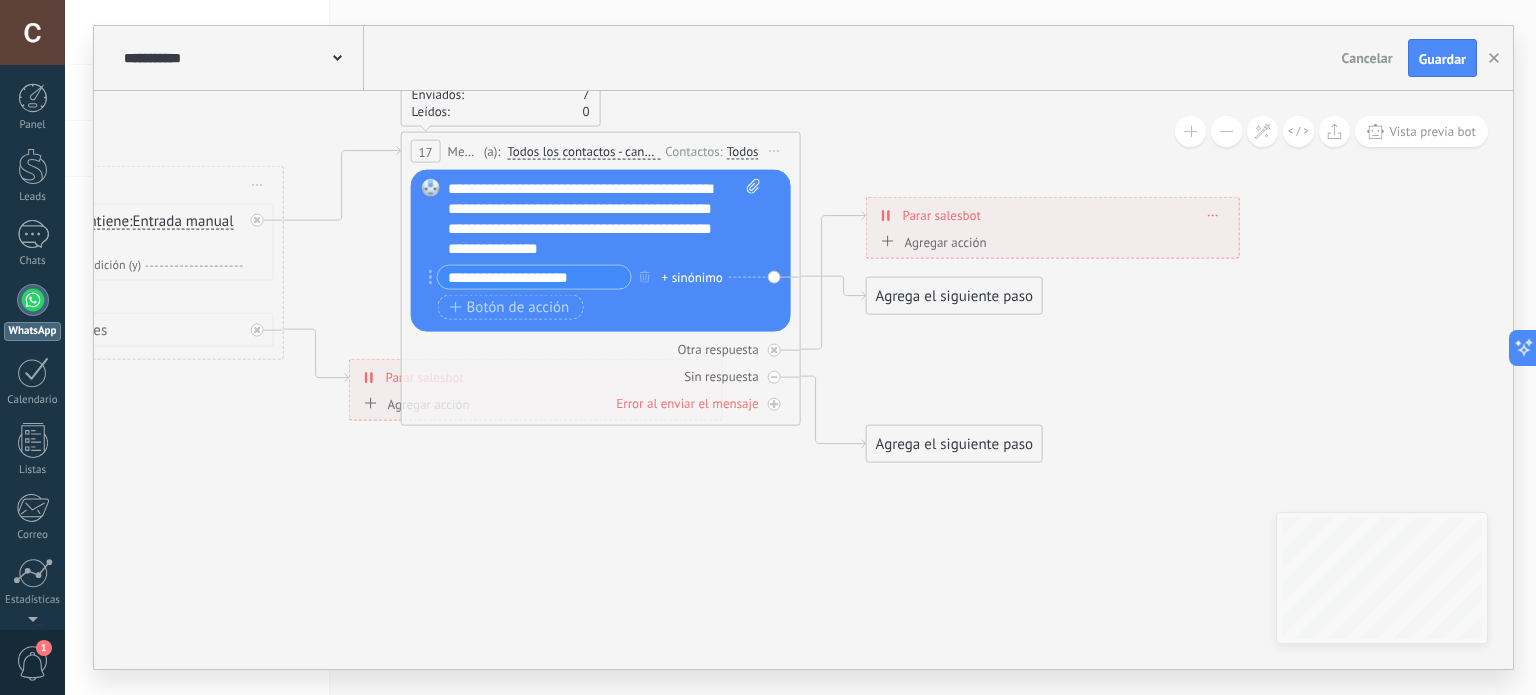 type on "**********" 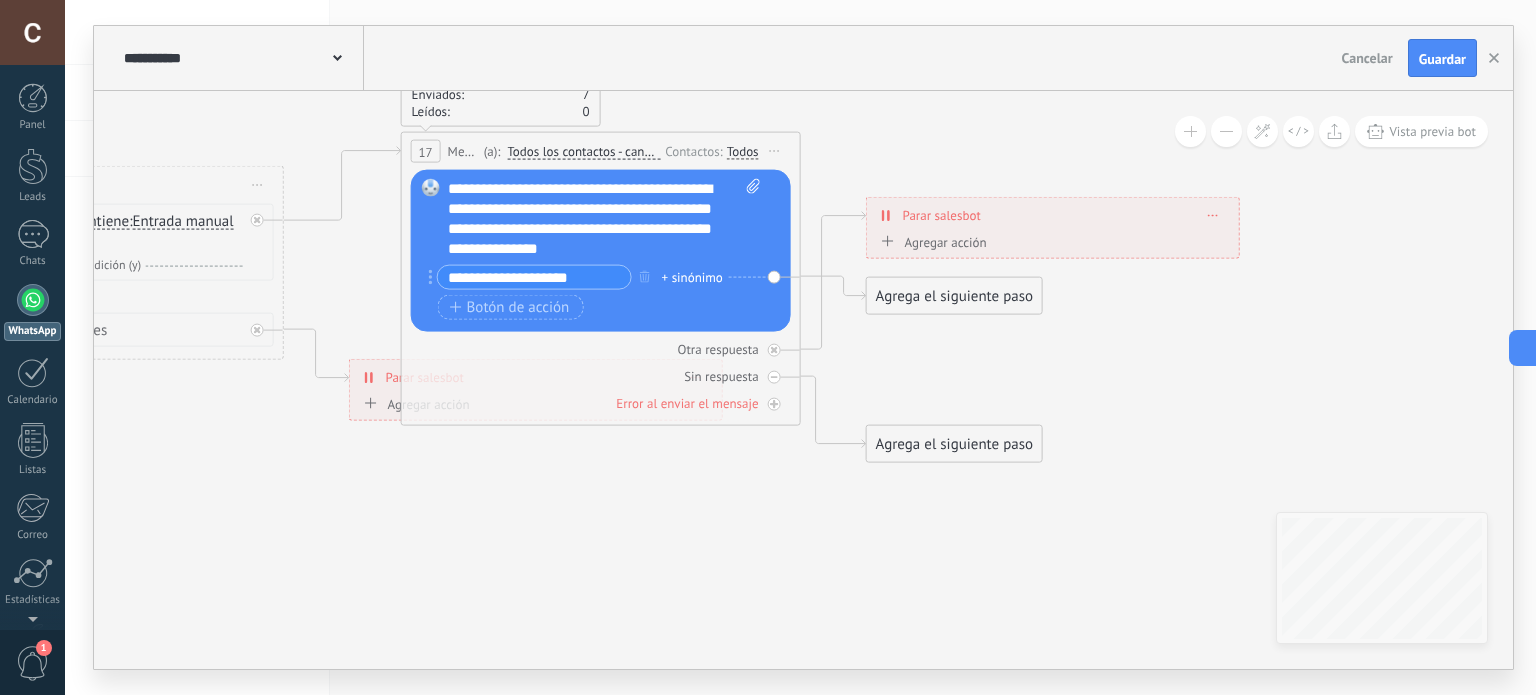 click 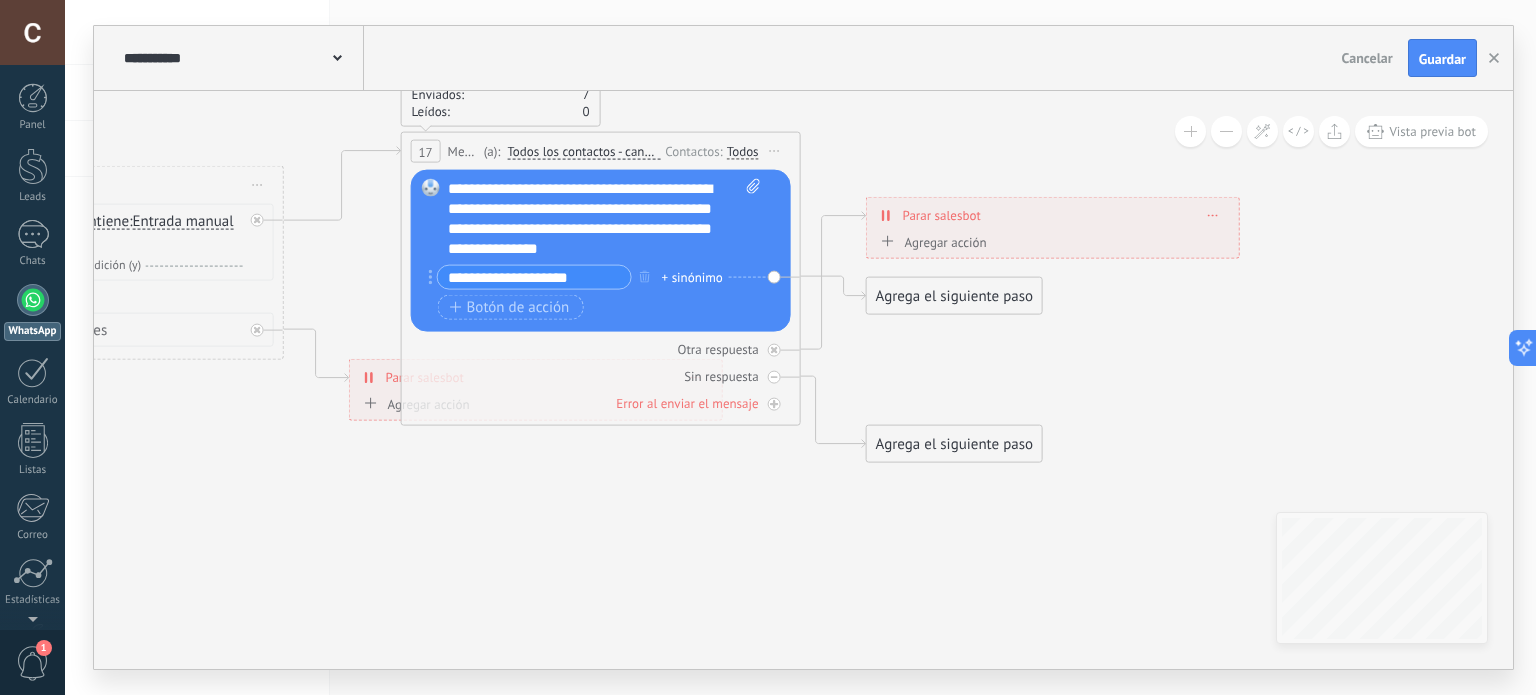 click on "**********" at bounding box center [534, 277] 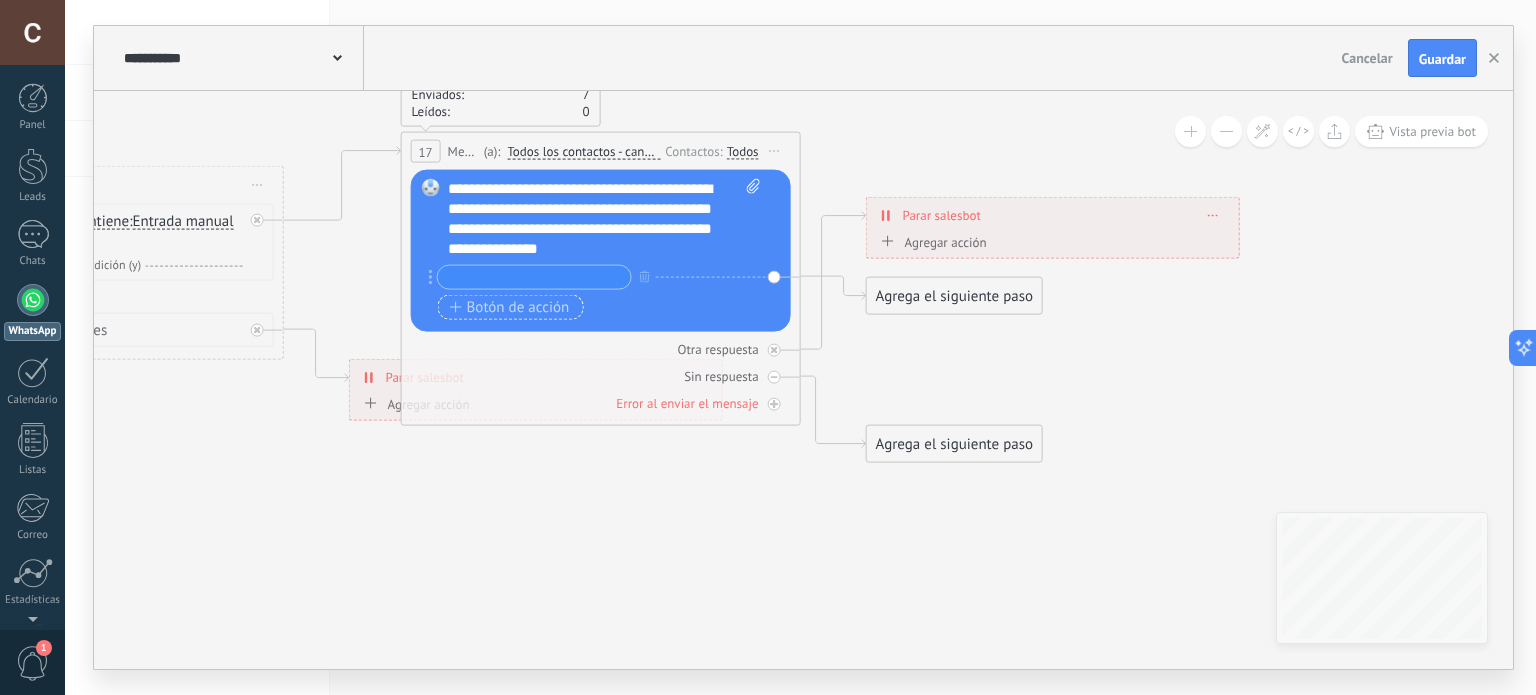 type 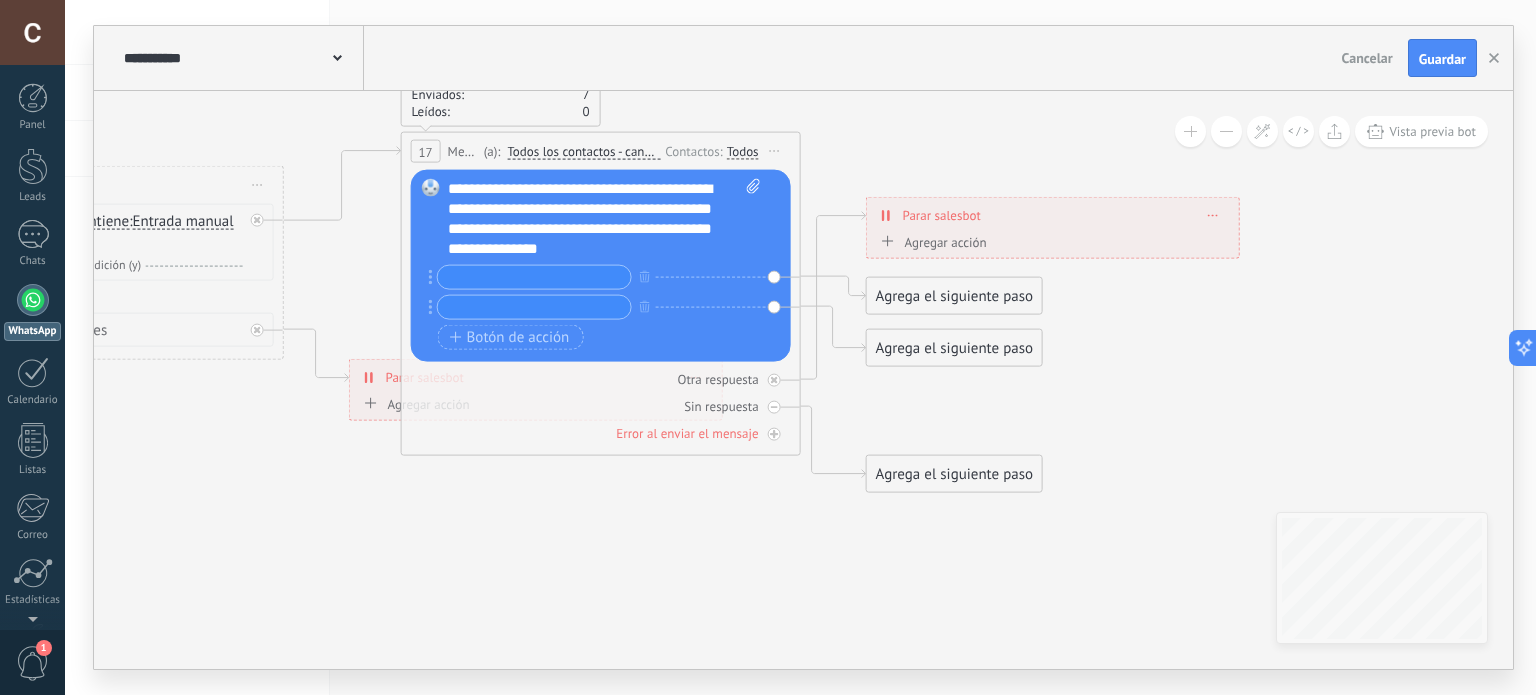 click at bounding box center [534, 307] 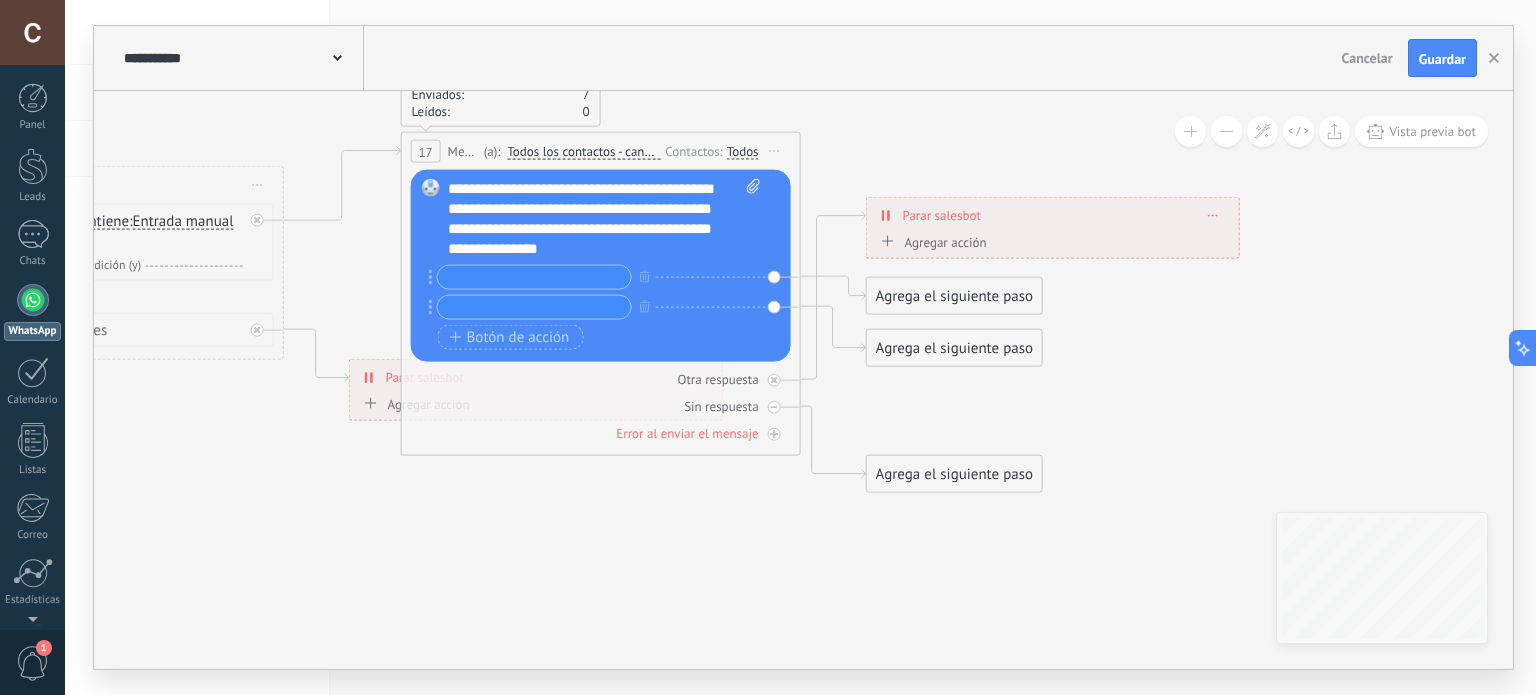 click 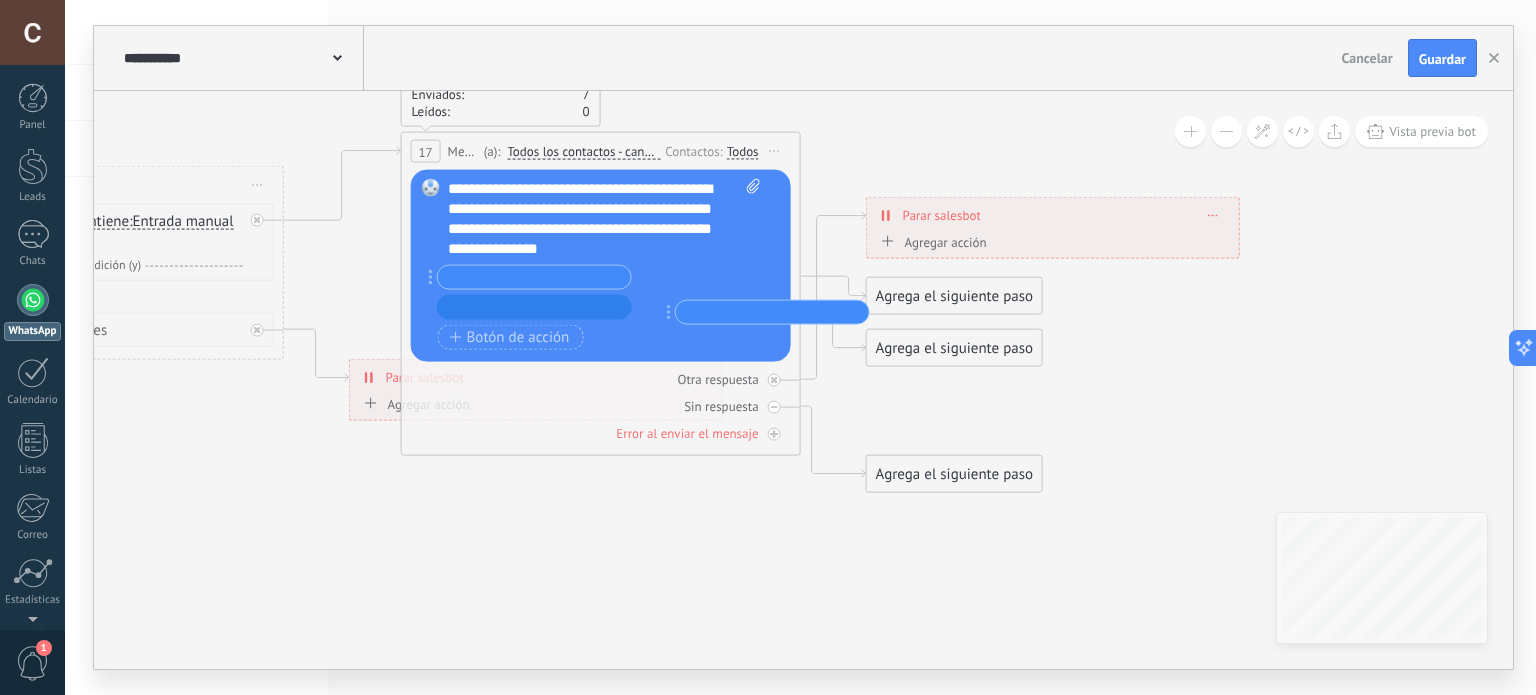 drag, startPoint x: 430, startPoint y: 310, endPoint x: 669, endPoint y: 311, distance: 239.00209 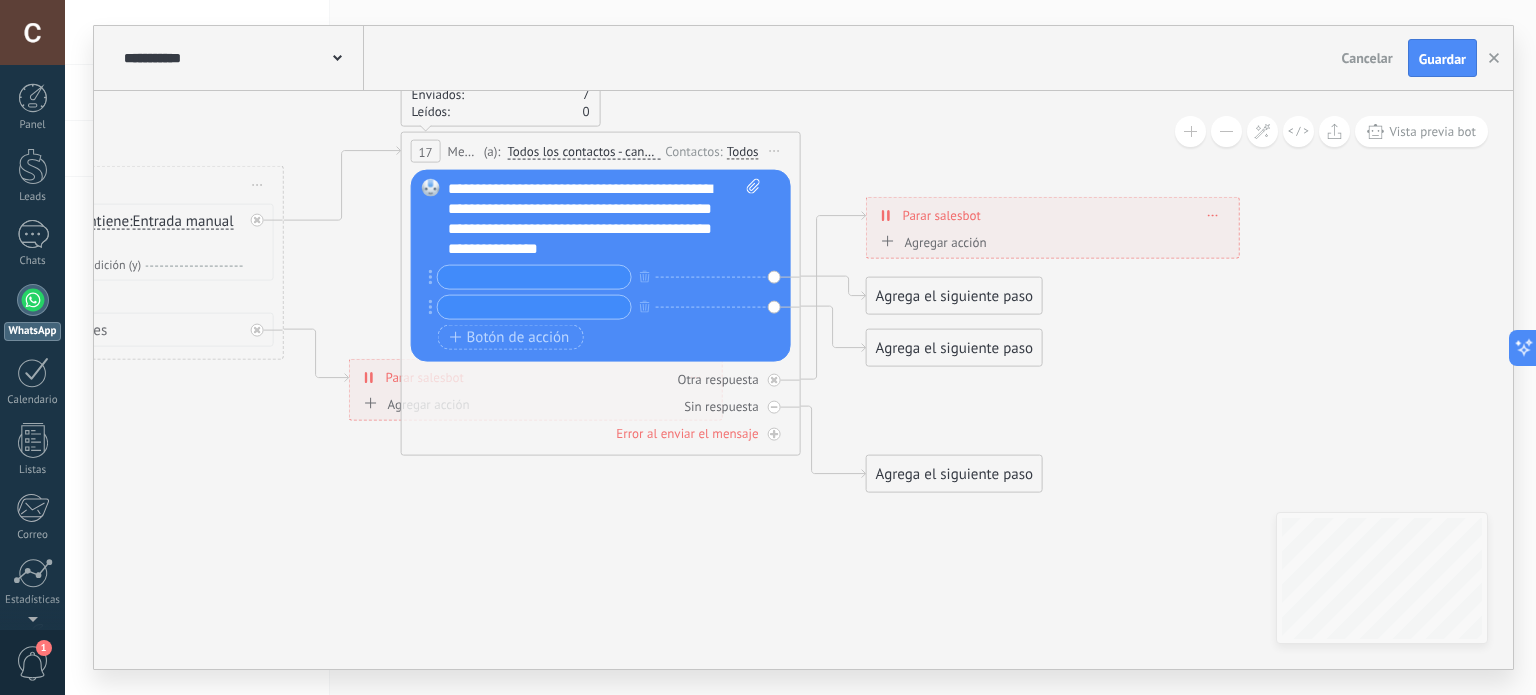 click on "Reemplazar
Quitar
Convertir a mensaje de voz
Arrastre la imagen aquí para adjuntarla.
Añadir imagen
Subir
Arrastrar y soltar
Archivo no encontrado
Escribe tu mensaje..." at bounding box center (601, 266) 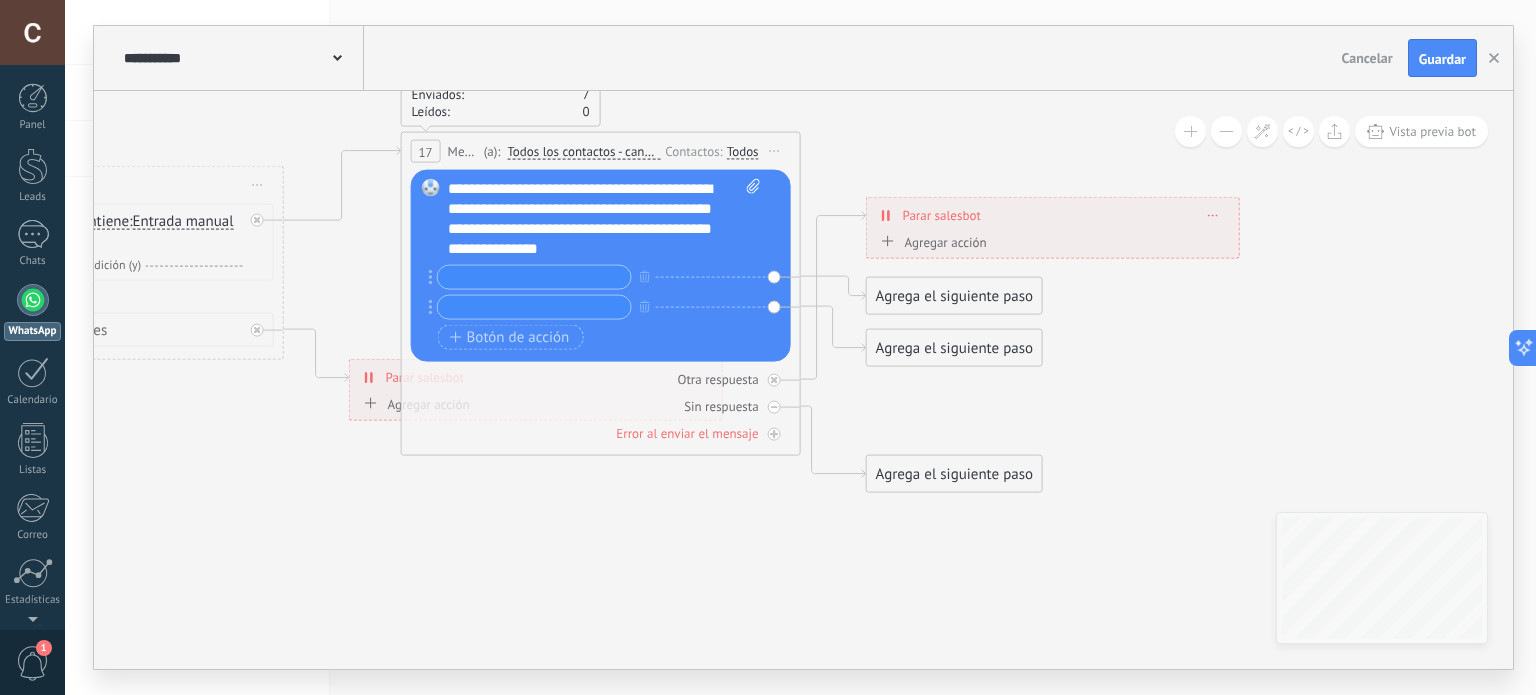click on "Agrega el siguiente paso" at bounding box center [954, 296] 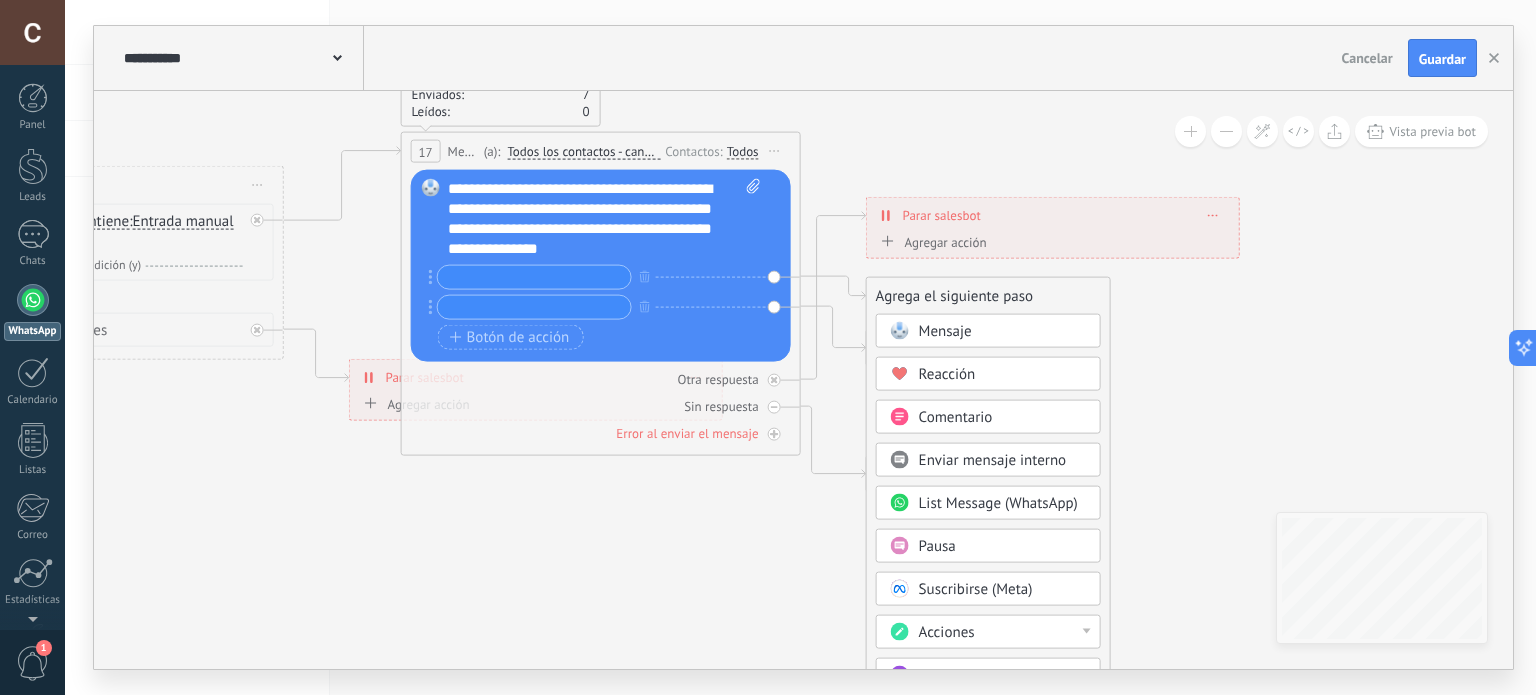 click on "Agrega el siguiente paso" at bounding box center (988, 296) 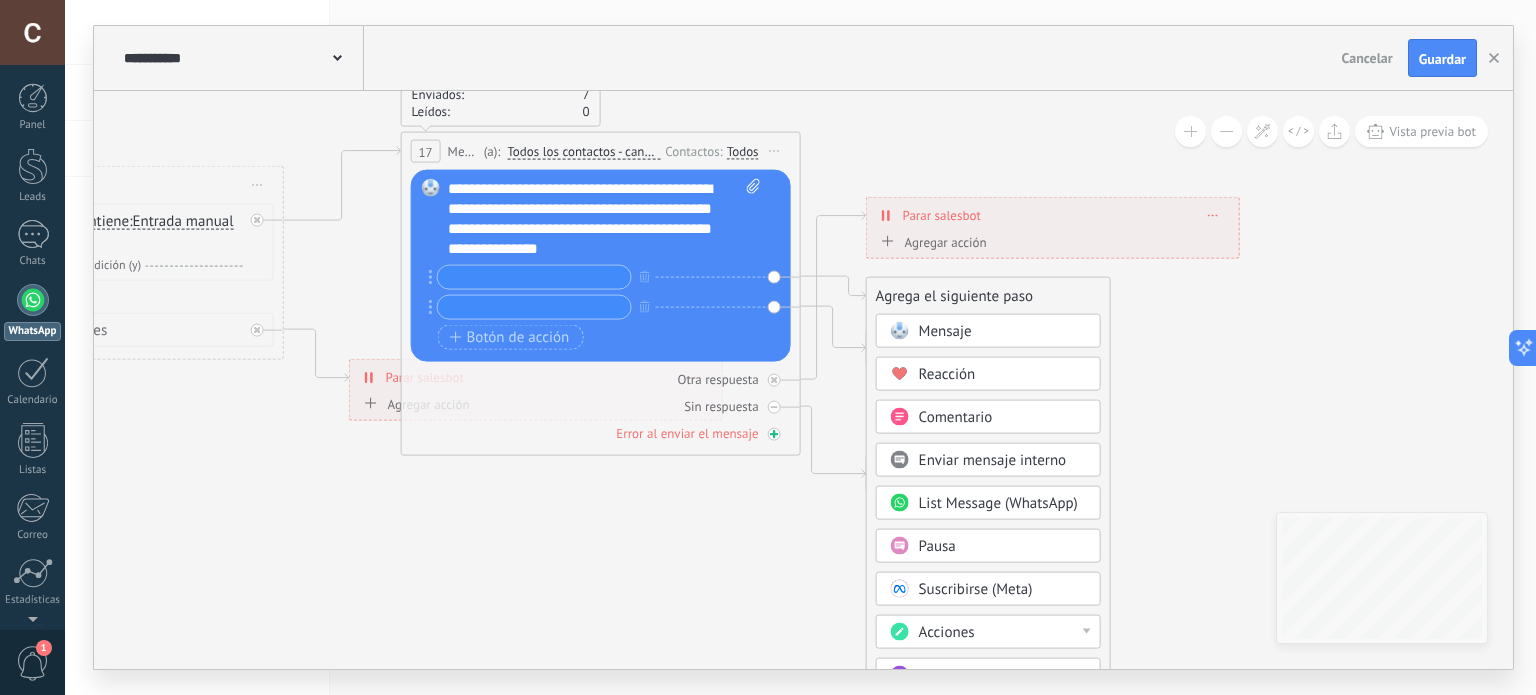 click on "Error al enviar el mensaje" at bounding box center [687, 433] 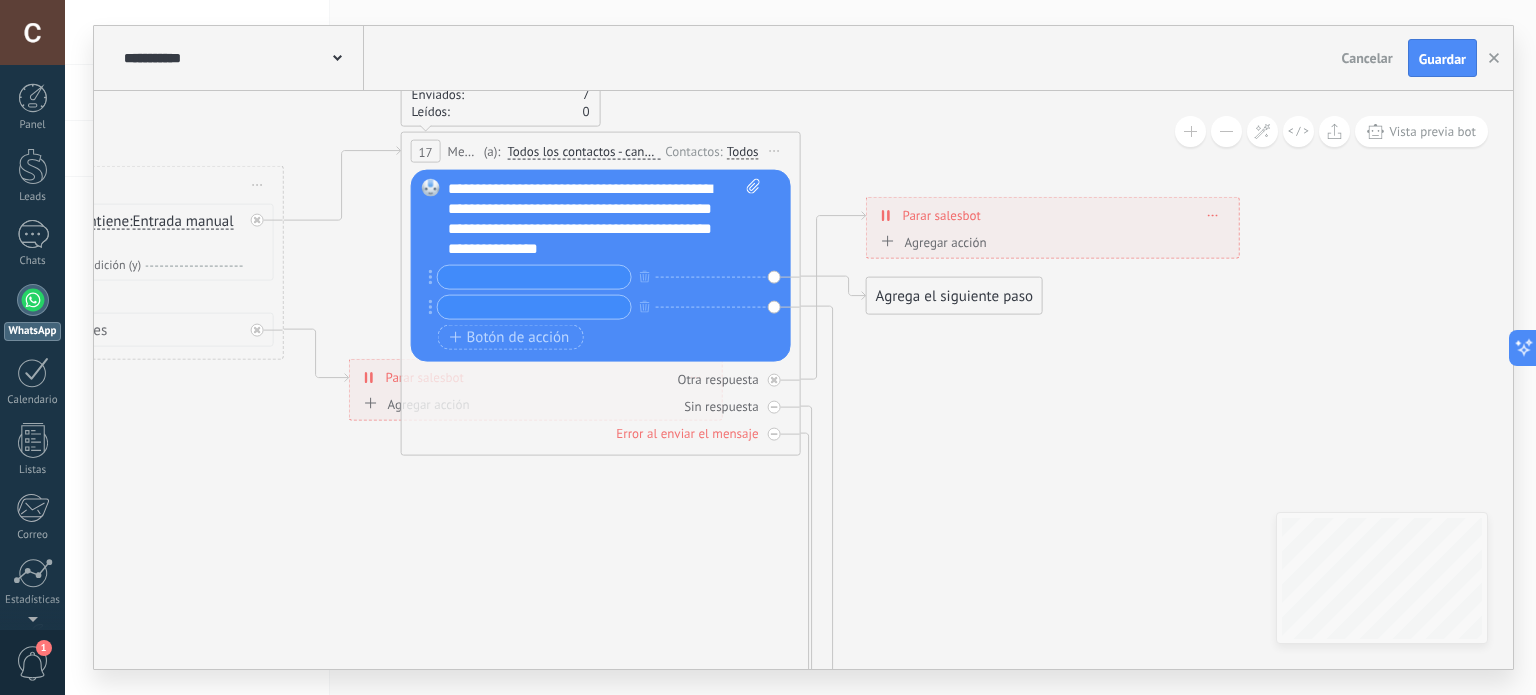 click on "**********" at bounding box center [605, 219] 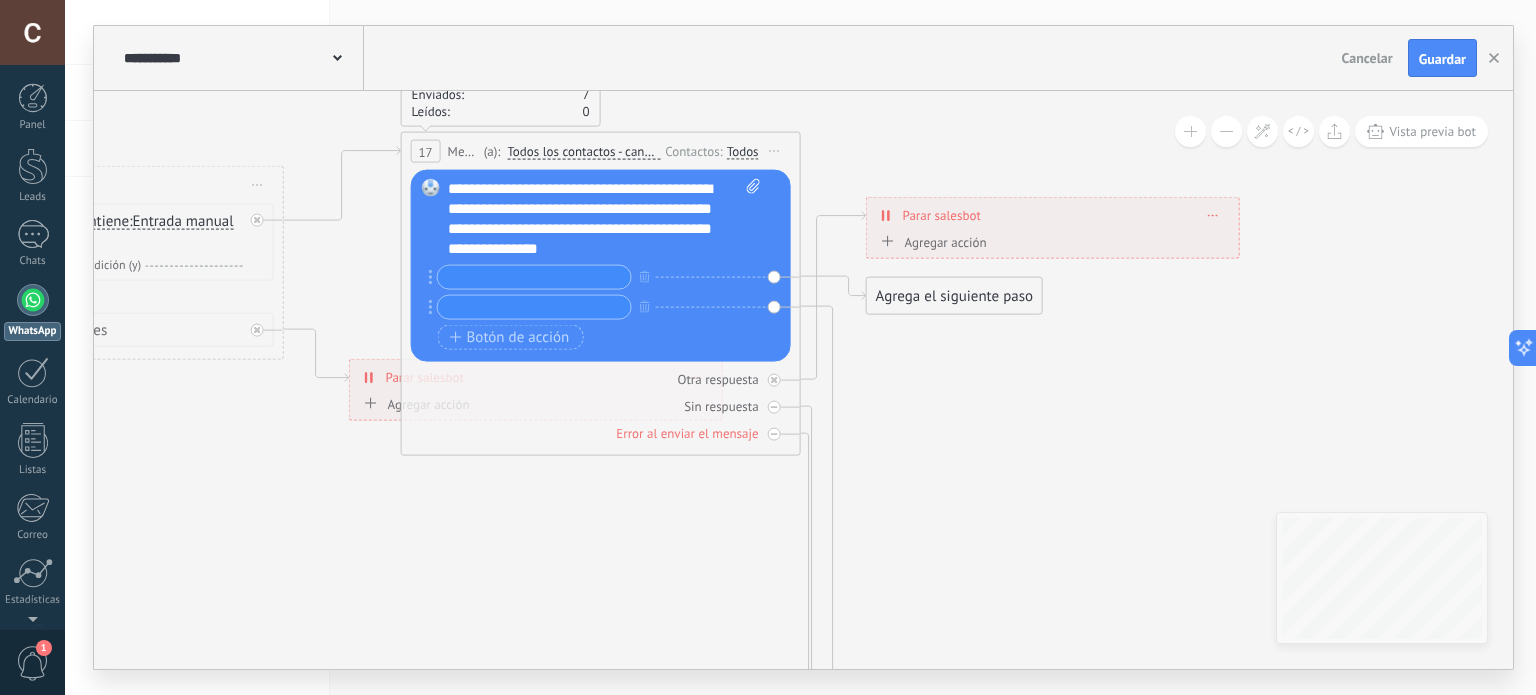 click on "Reemplazar
Quitar
Convertir a mensaje de voz
Arrastre la imagen aquí para adjuntarla.
Añadir imagen
Subir
Arrastrar y soltar
Archivo no encontrado
Escribe tu mensaje..." at bounding box center (601, 266) 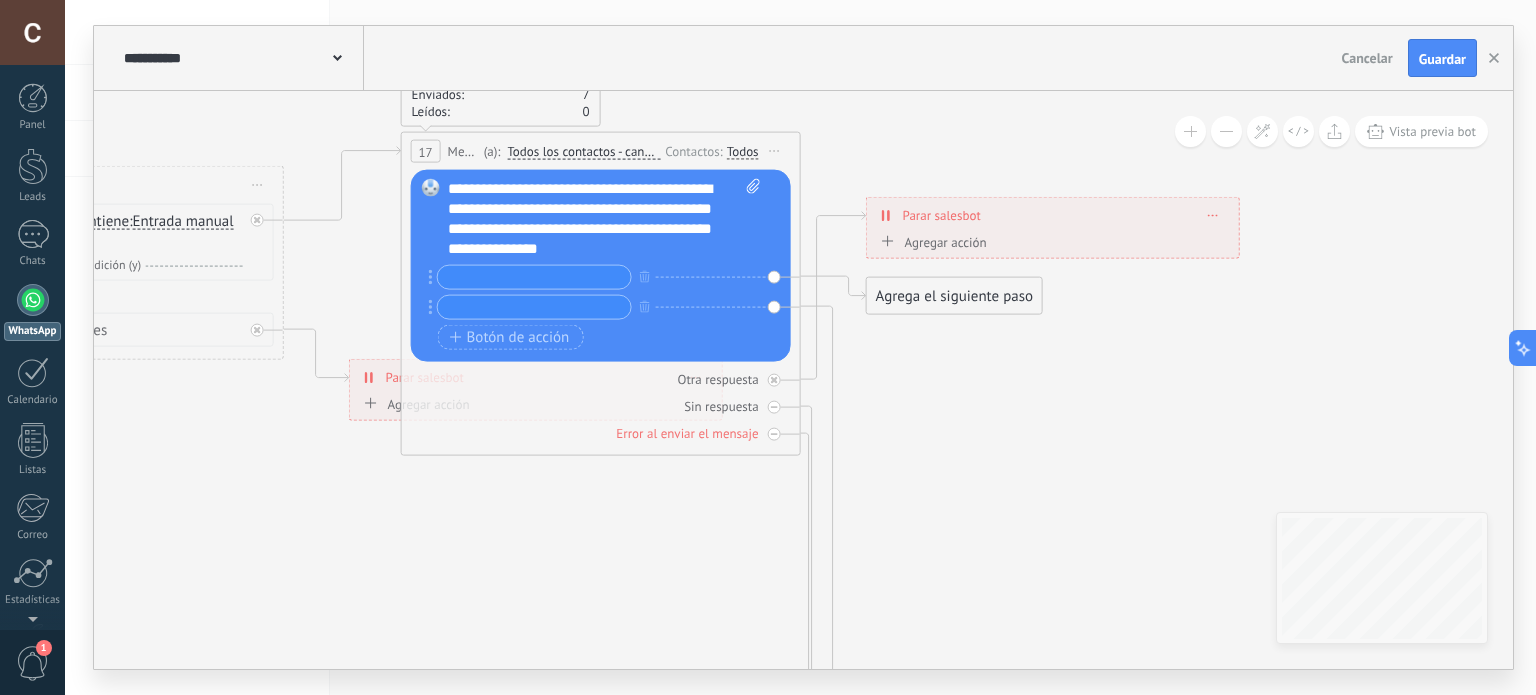 click on "Reemplazar
Quitar
Convertir a mensaje de voz
Arrastre la imagen aquí para adjuntarla.
Añadir imagen
Subir
Arrastrar y soltar
Archivo no encontrado
Escribe tu mensaje..." at bounding box center (601, 266) 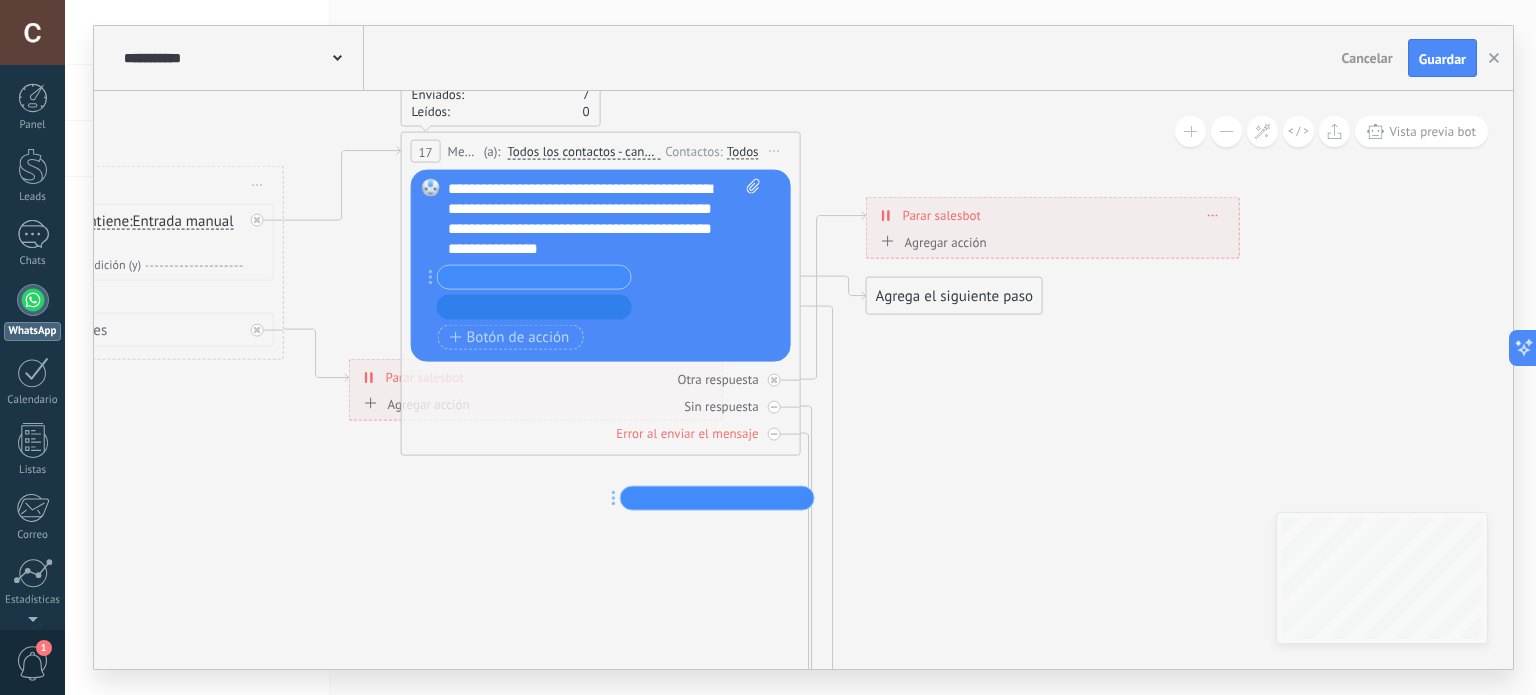 drag, startPoint x: 429, startPoint y: 307, endPoint x: 619, endPoint y: 571, distance: 325.26297 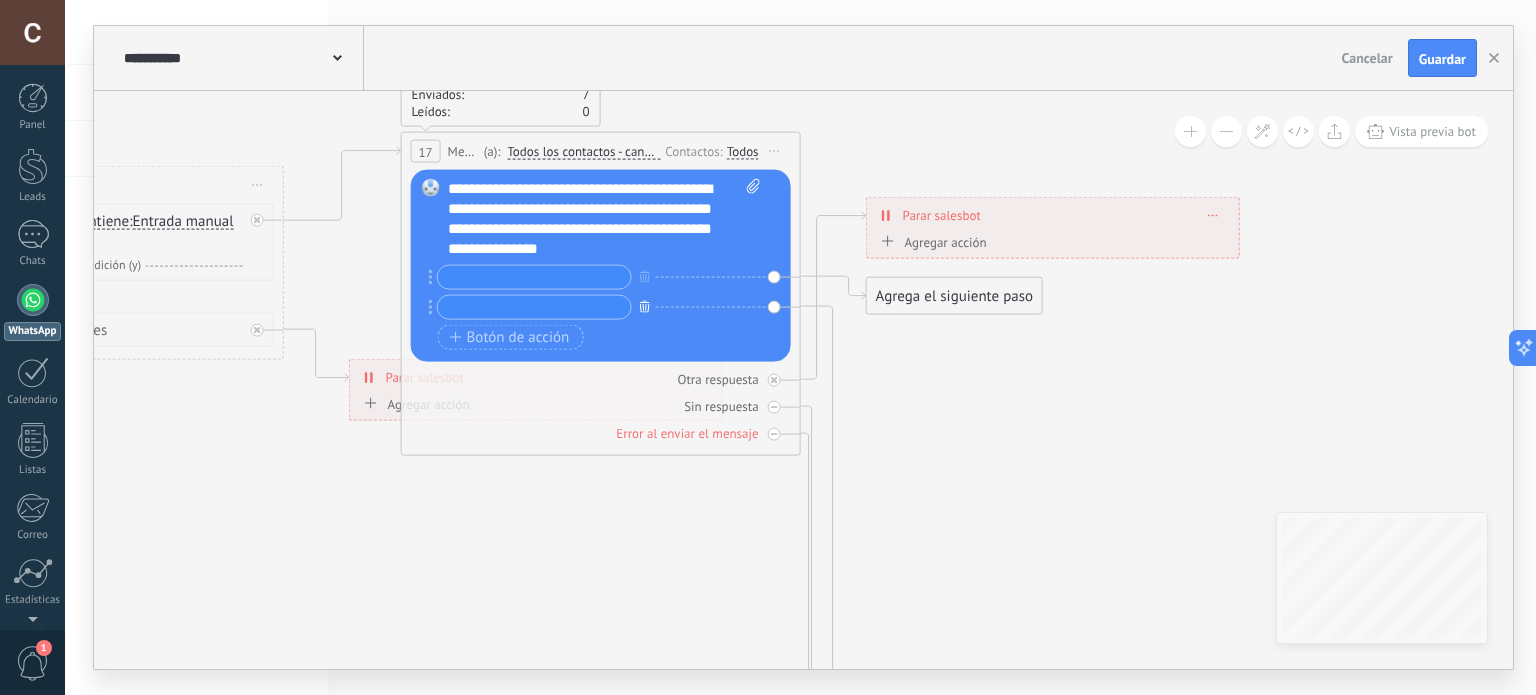 click 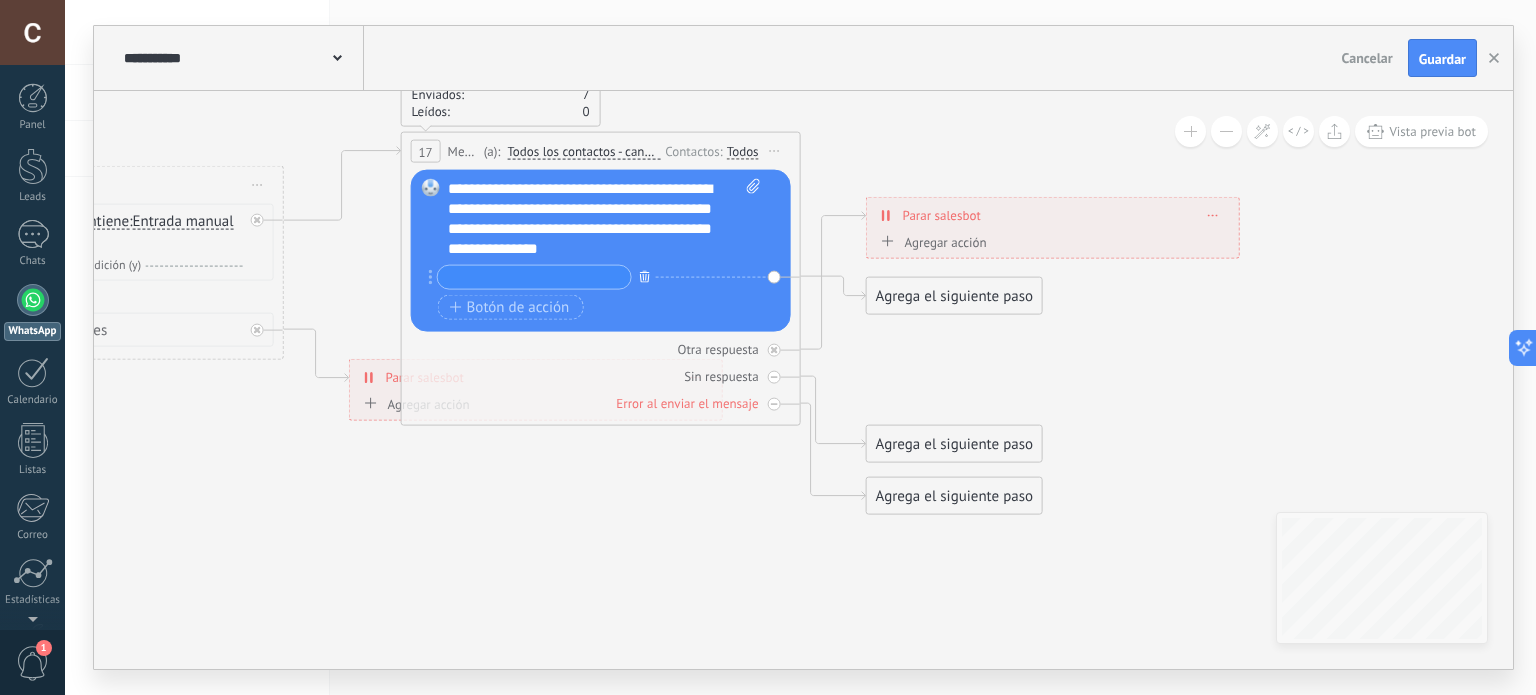 click at bounding box center (645, 276) 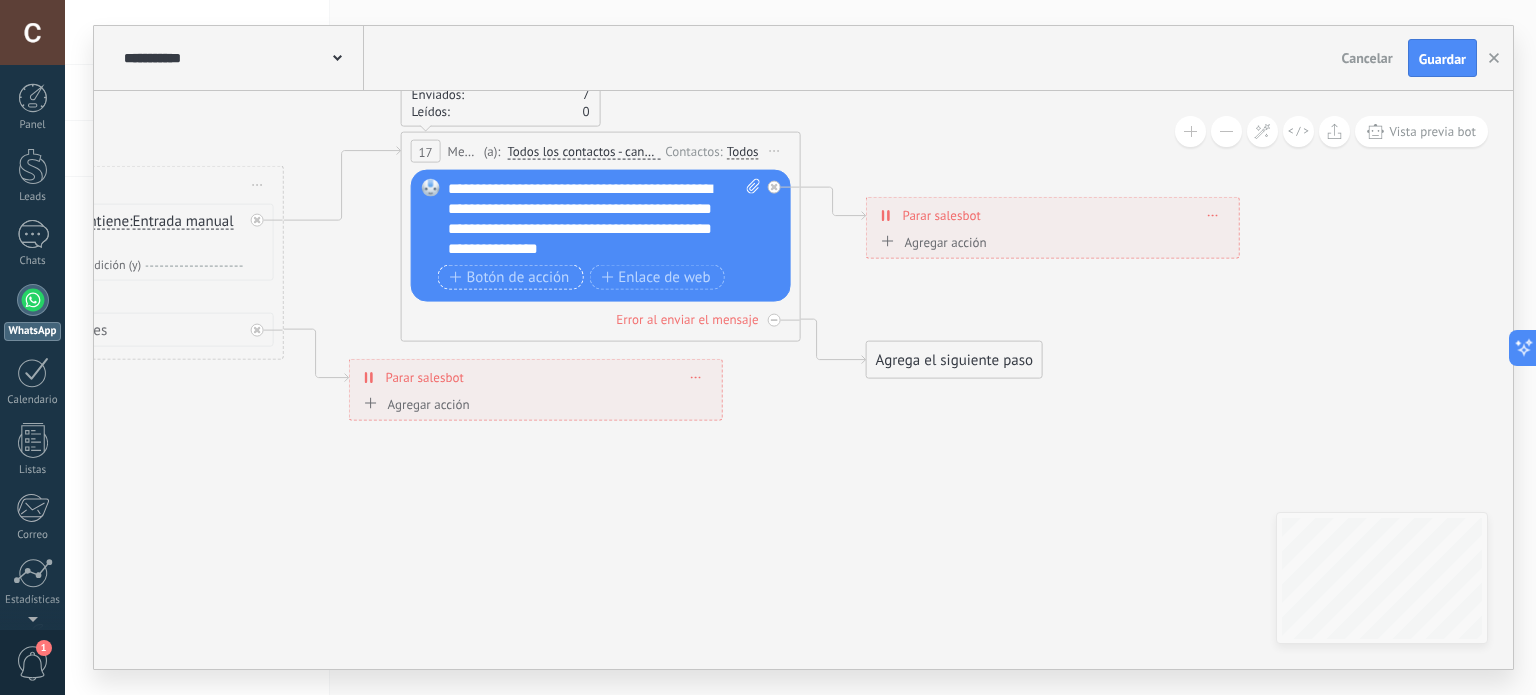 click on "Botón de acción" at bounding box center [510, 277] 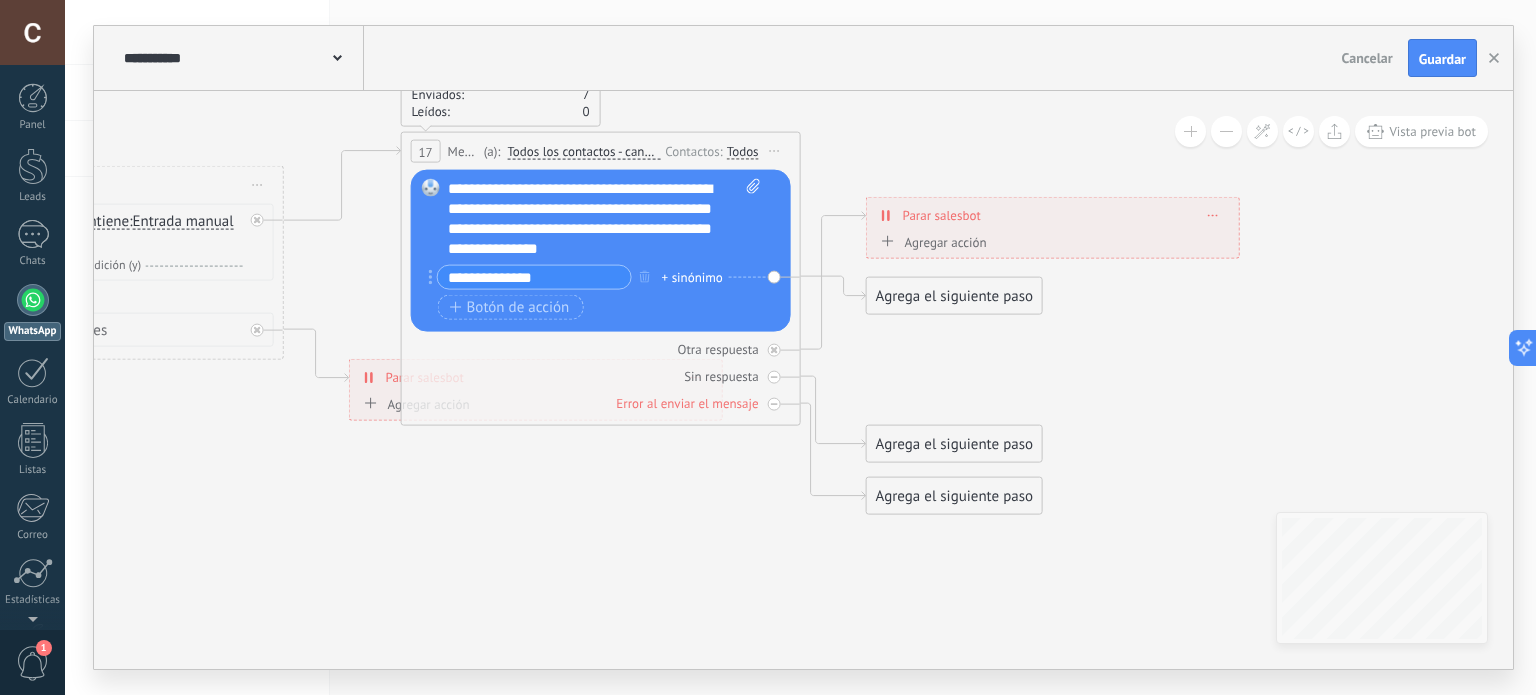 type on "**********" 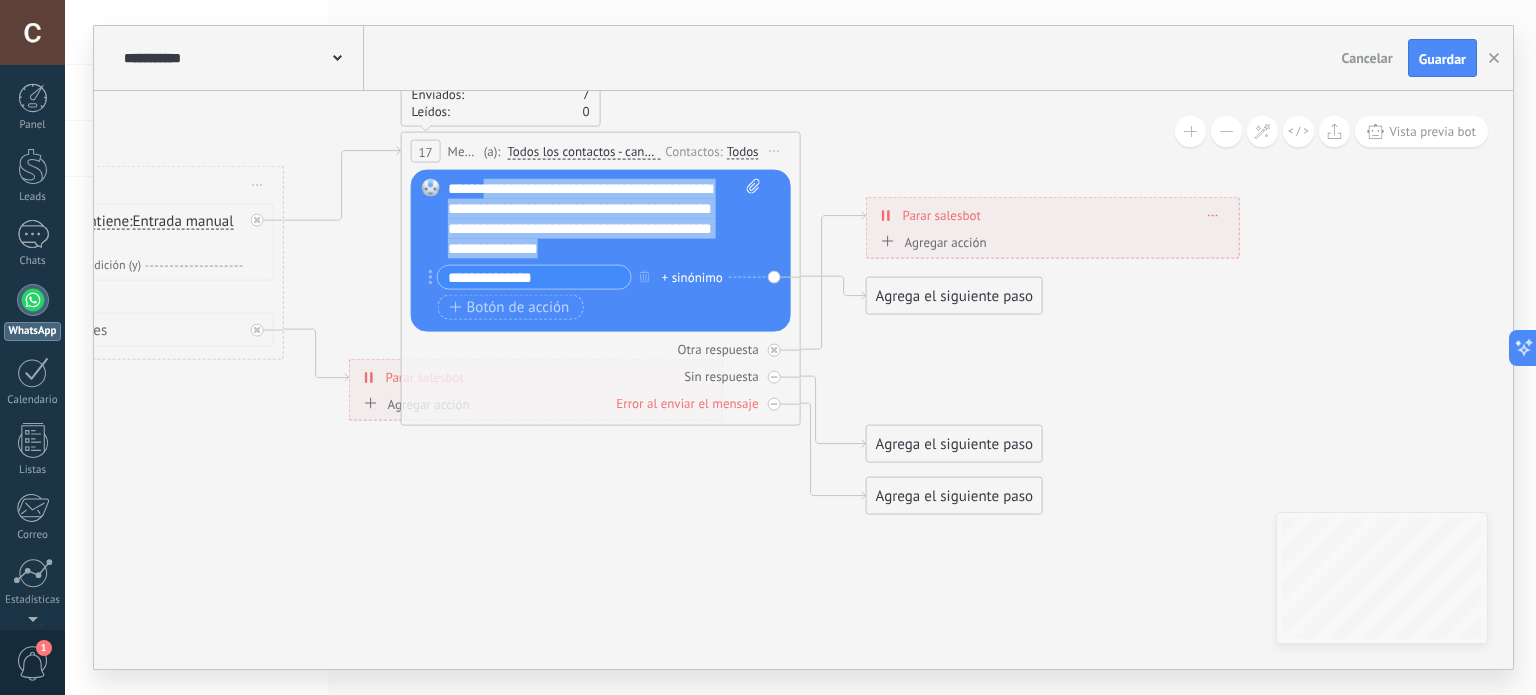 drag, startPoint x: 605, startPoint y: 253, endPoint x: 483, endPoint y: 197, distance: 134.23859 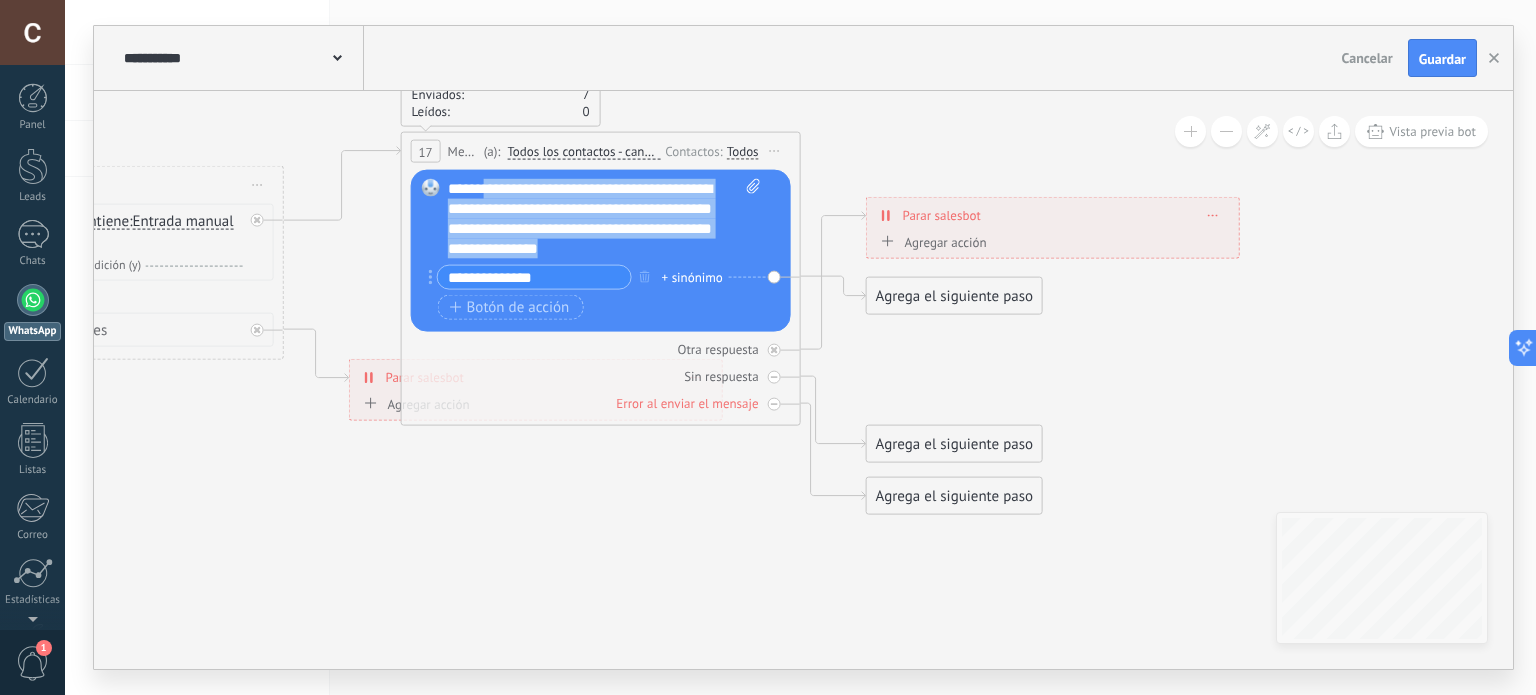 click on "**********" at bounding box center [605, 219] 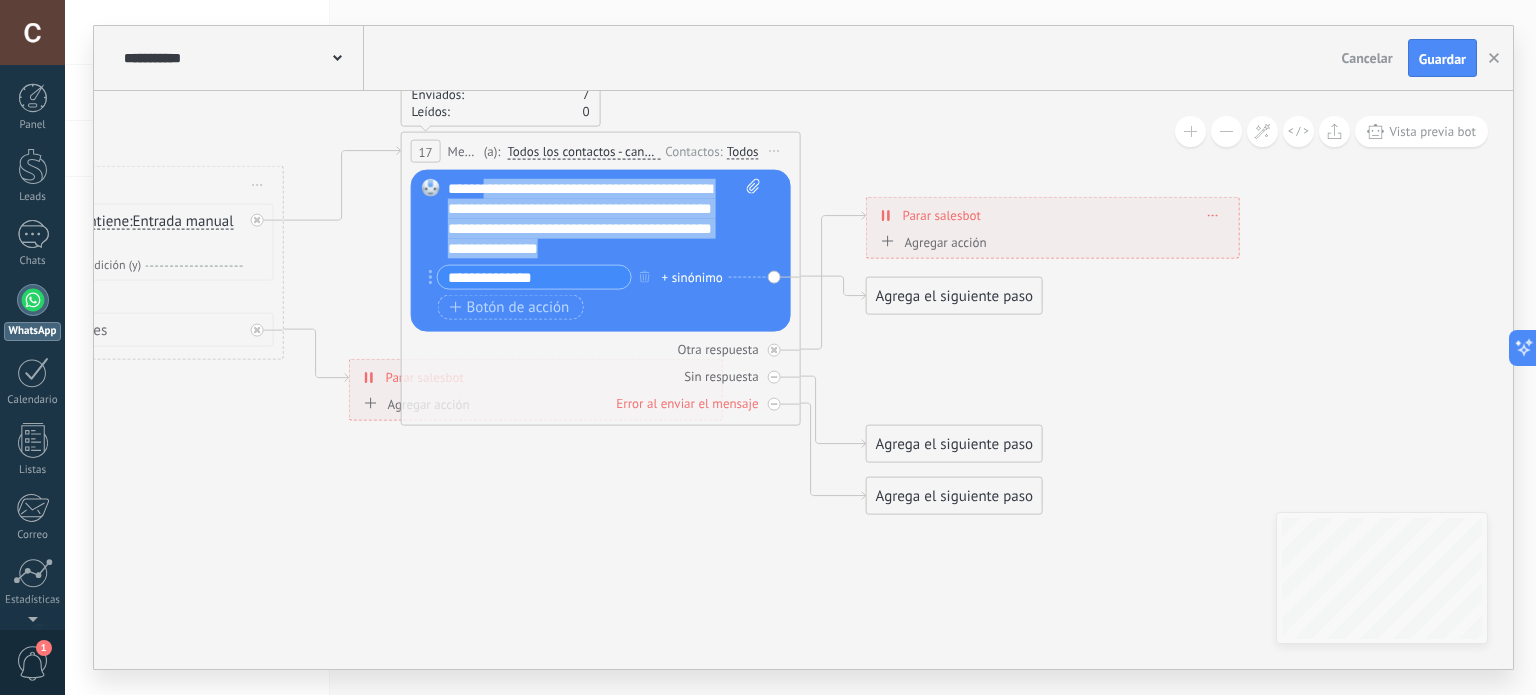 click on "**********" at bounding box center (605, 219) 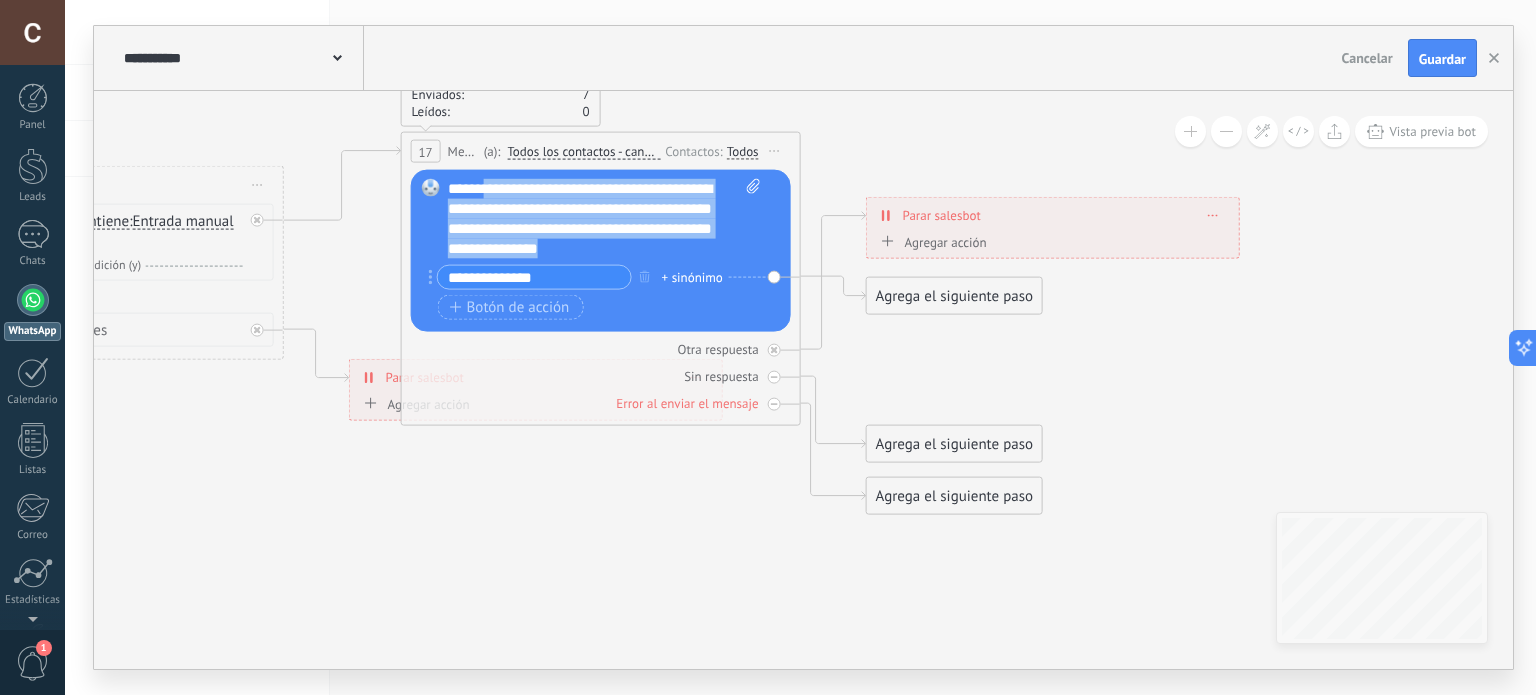 drag, startPoint x: 598, startPoint y: 241, endPoint x: 484, endPoint y: 189, distance: 125.299644 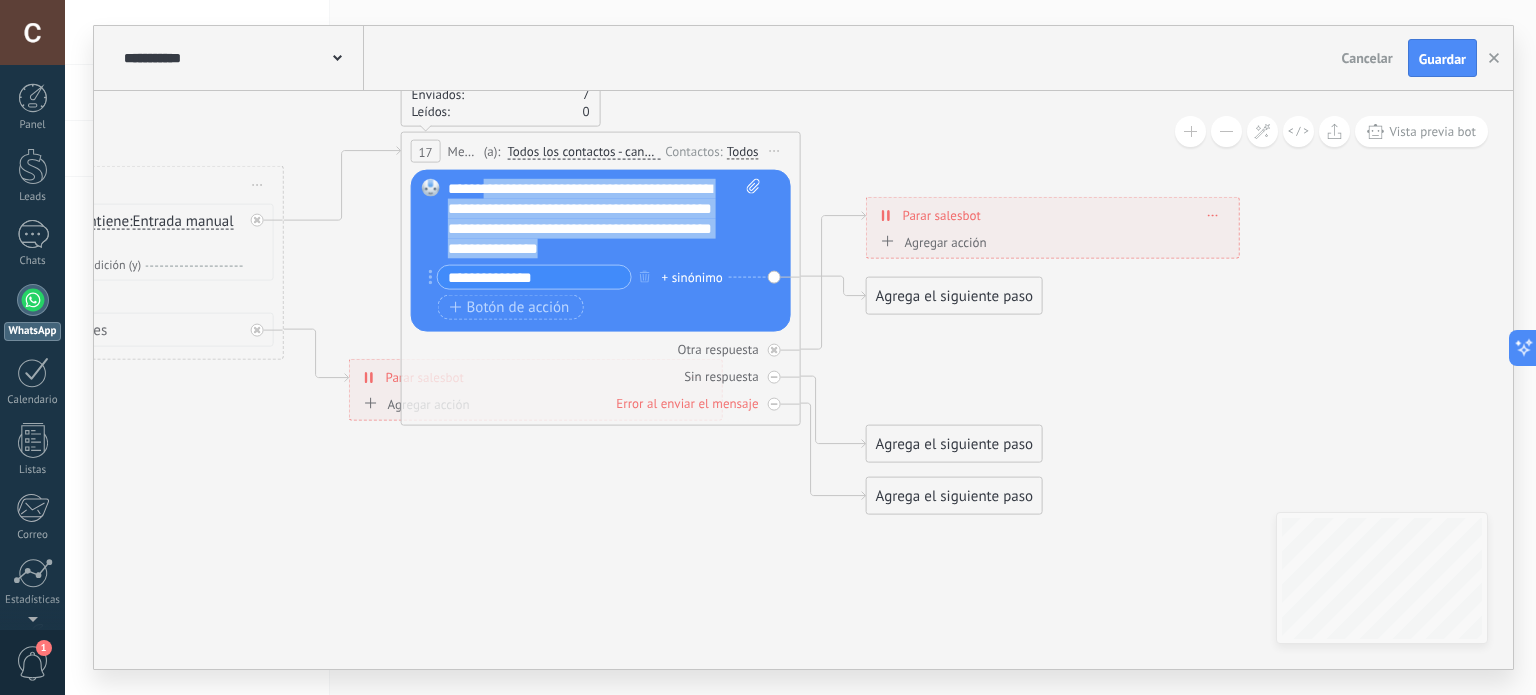 click on "**********" at bounding box center [605, 219] 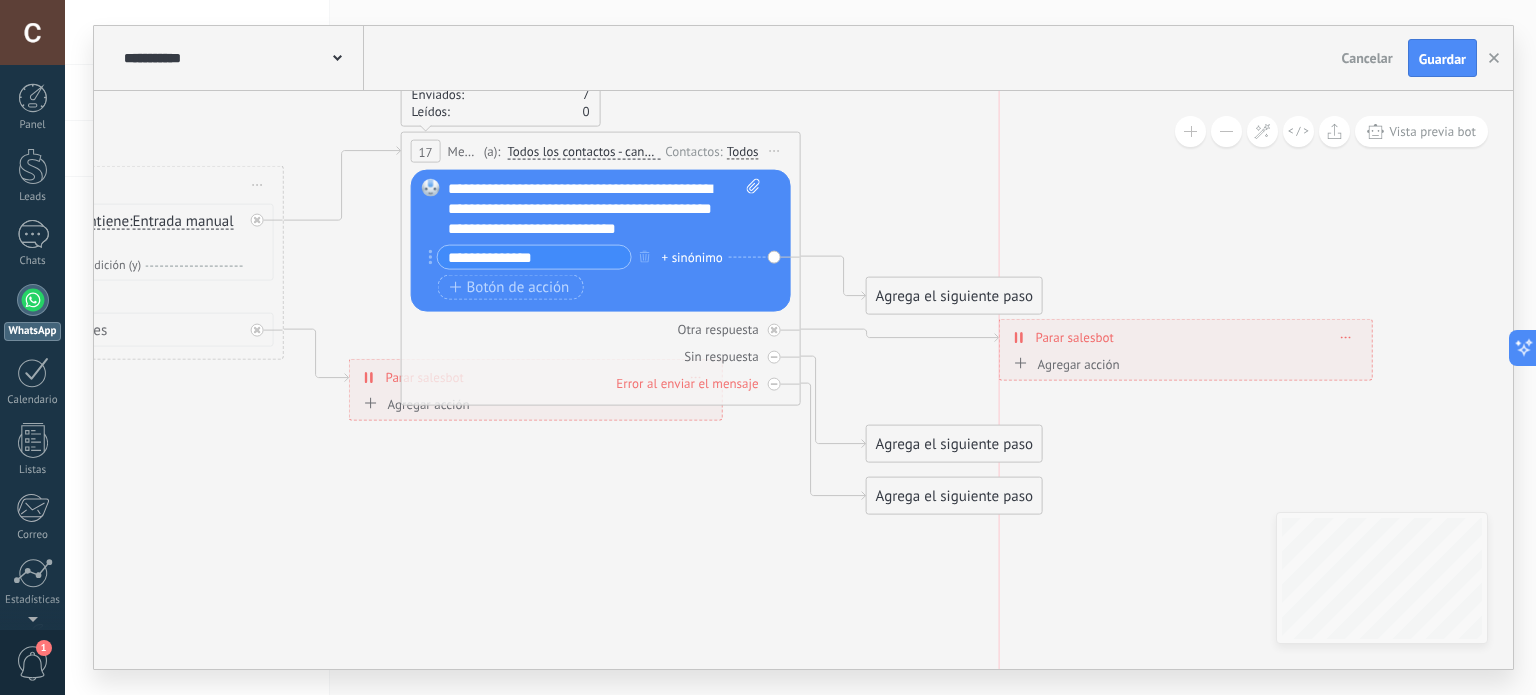 drag, startPoint x: 972, startPoint y: 231, endPoint x: 1098, endPoint y: 353, distance: 175.38528 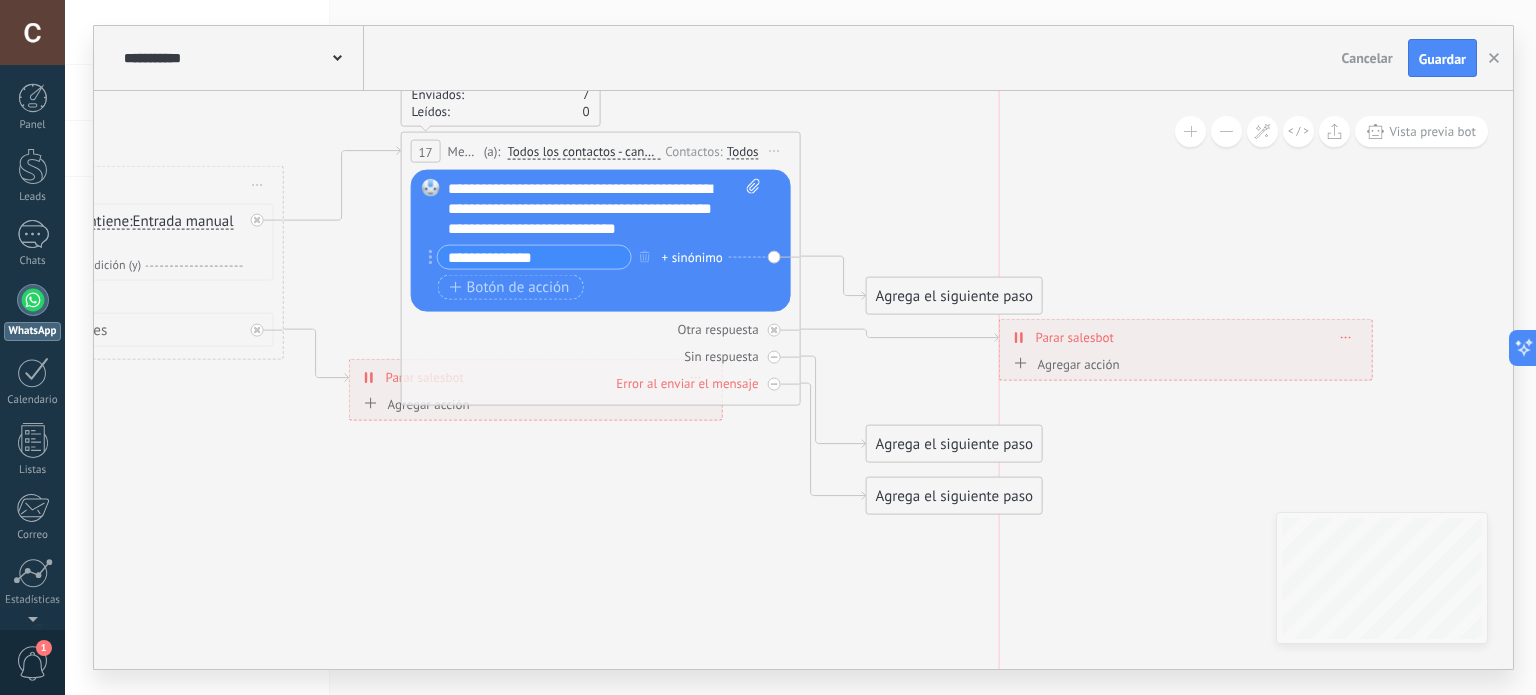 click on "**********" at bounding box center (1186, 337) 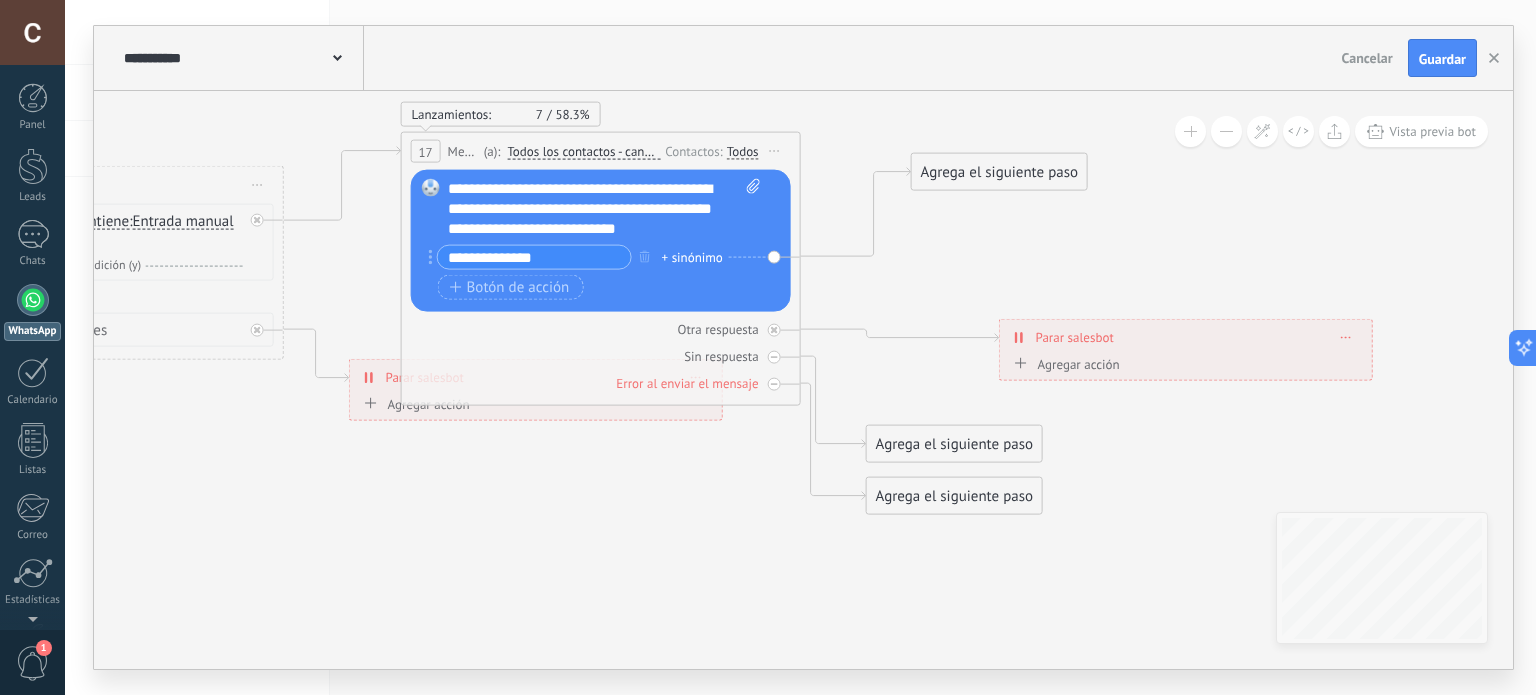 drag, startPoint x: 980, startPoint y: 300, endPoint x: 1026, endPoint y: 176, distance: 132.25732 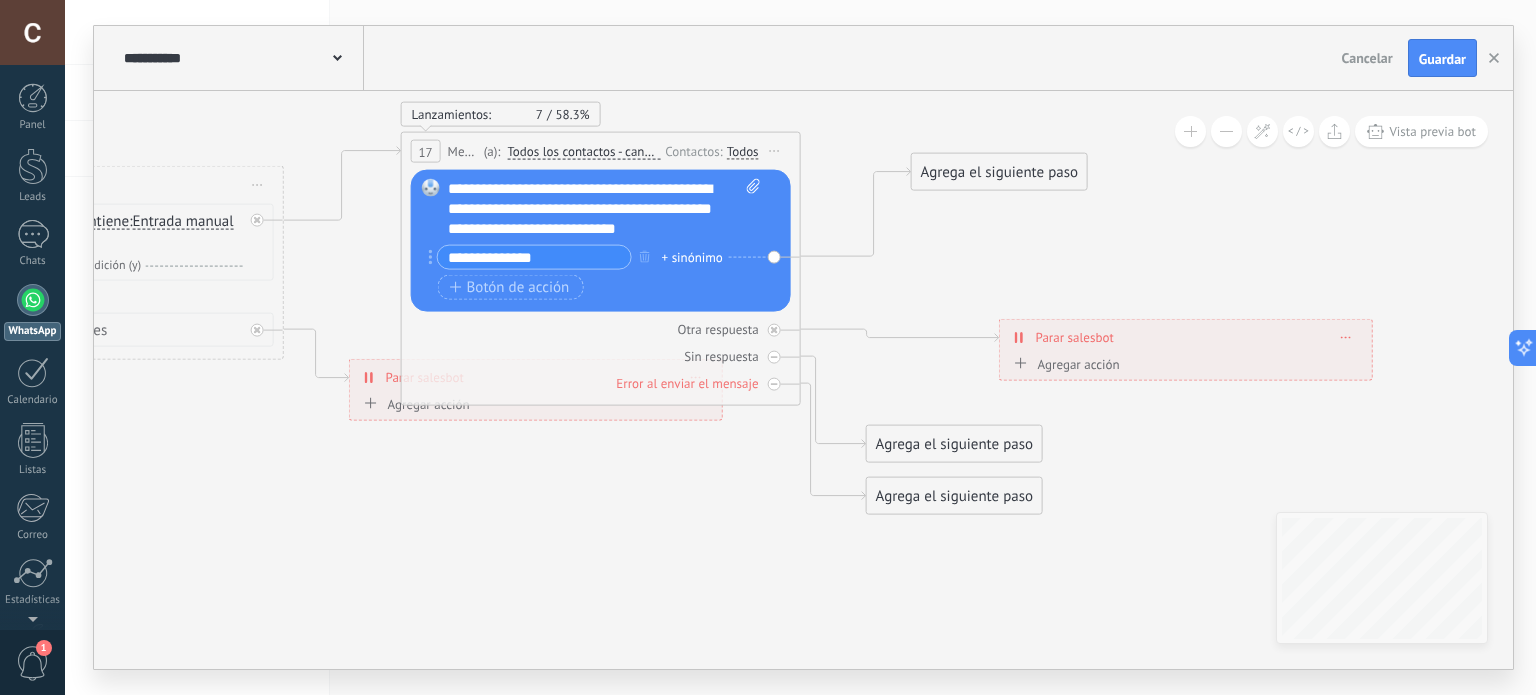 click on "Agrega el siguiente paso" at bounding box center [999, 172] 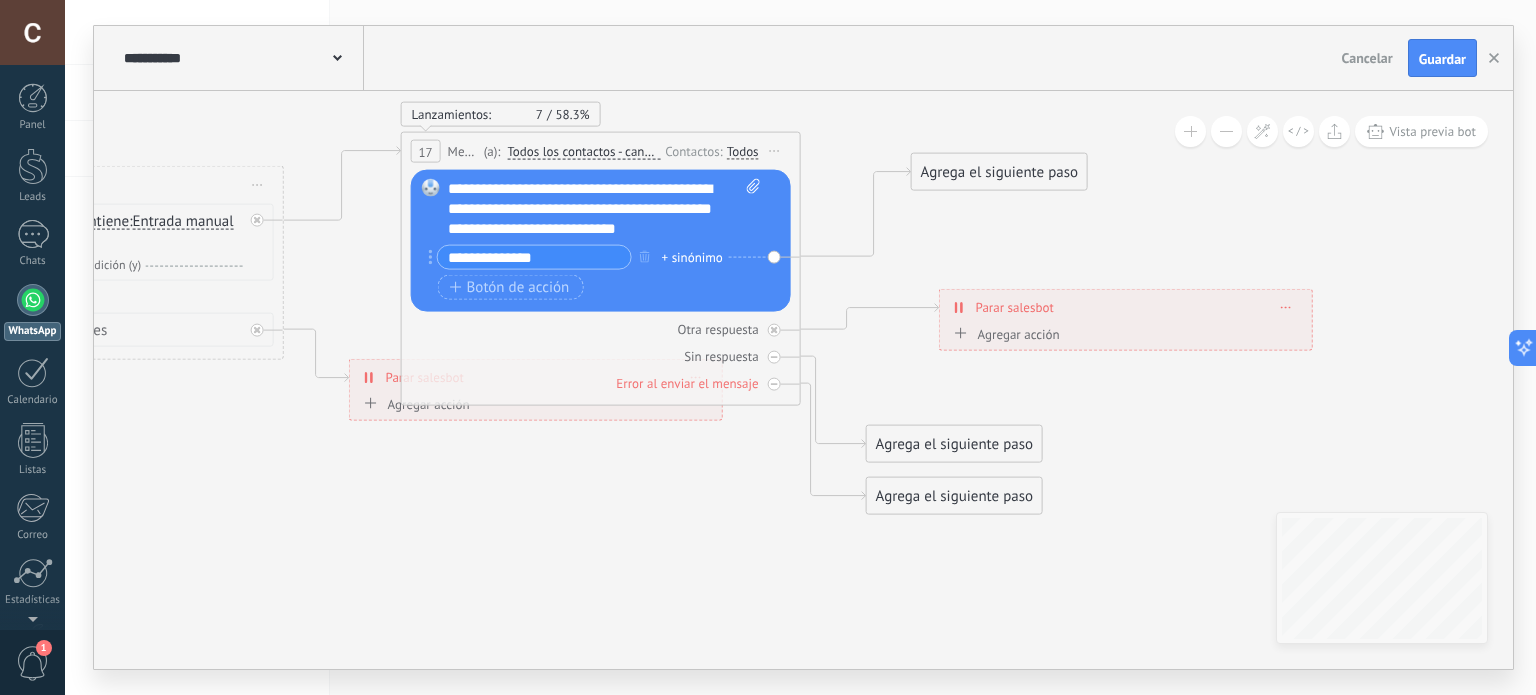 drag, startPoint x: 1100, startPoint y: 327, endPoint x: 1040, endPoint y: 295, distance: 68 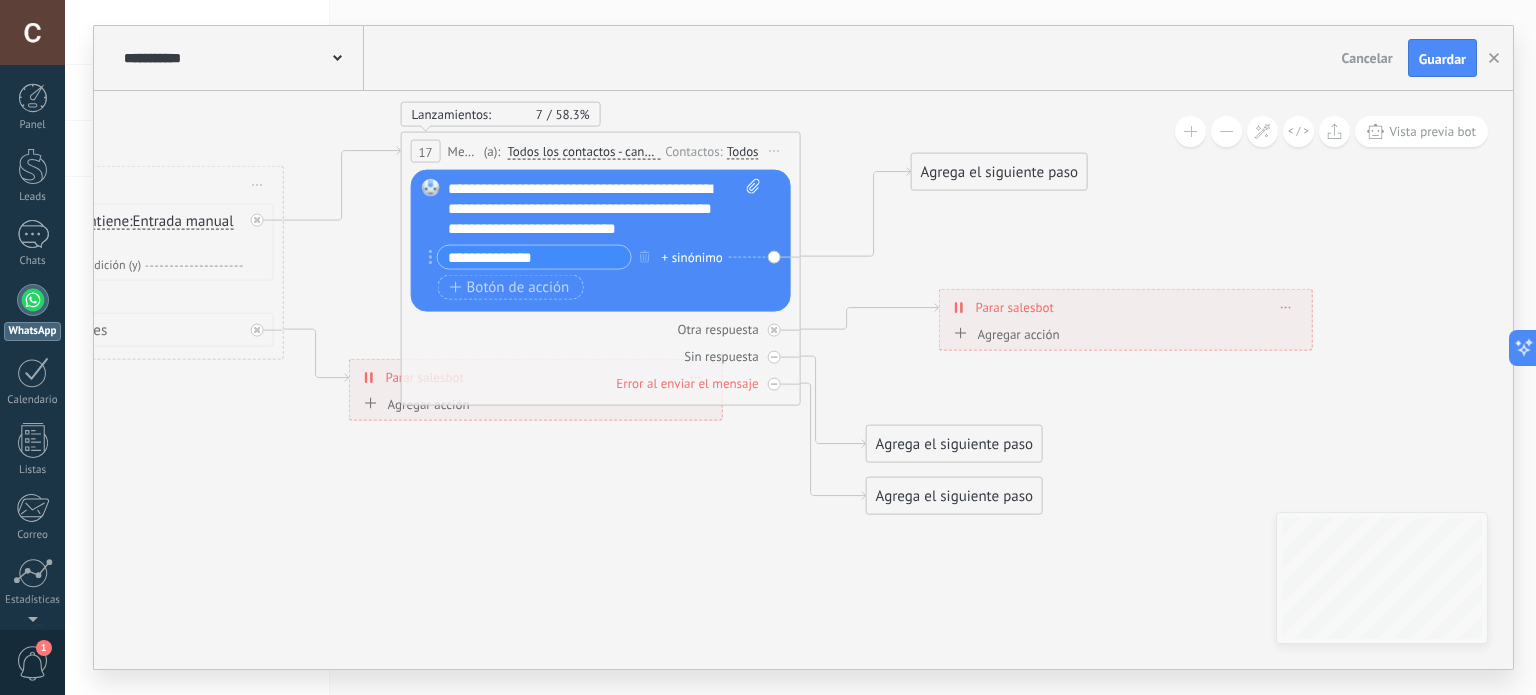 click on "**********" at bounding box center [1126, 307] 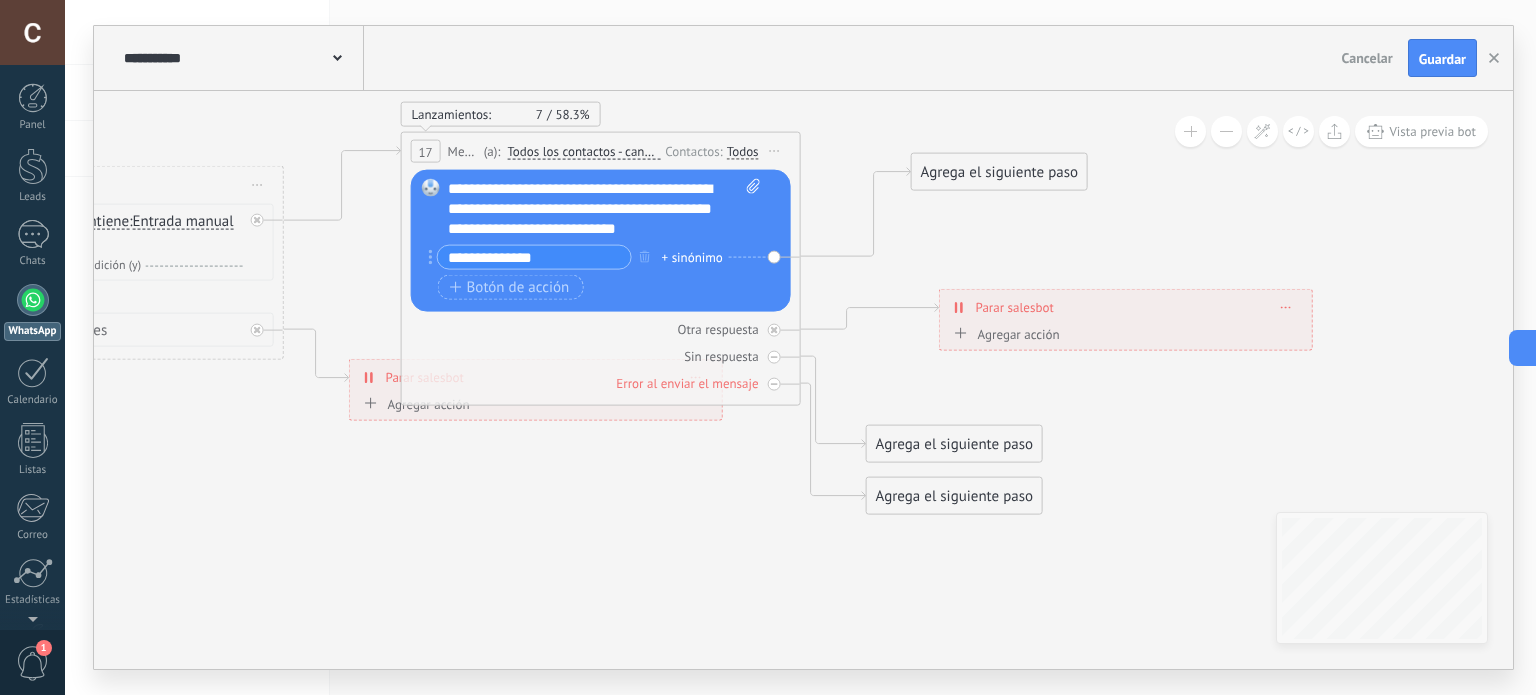 click on "**********" at bounding box center [1126, 307] 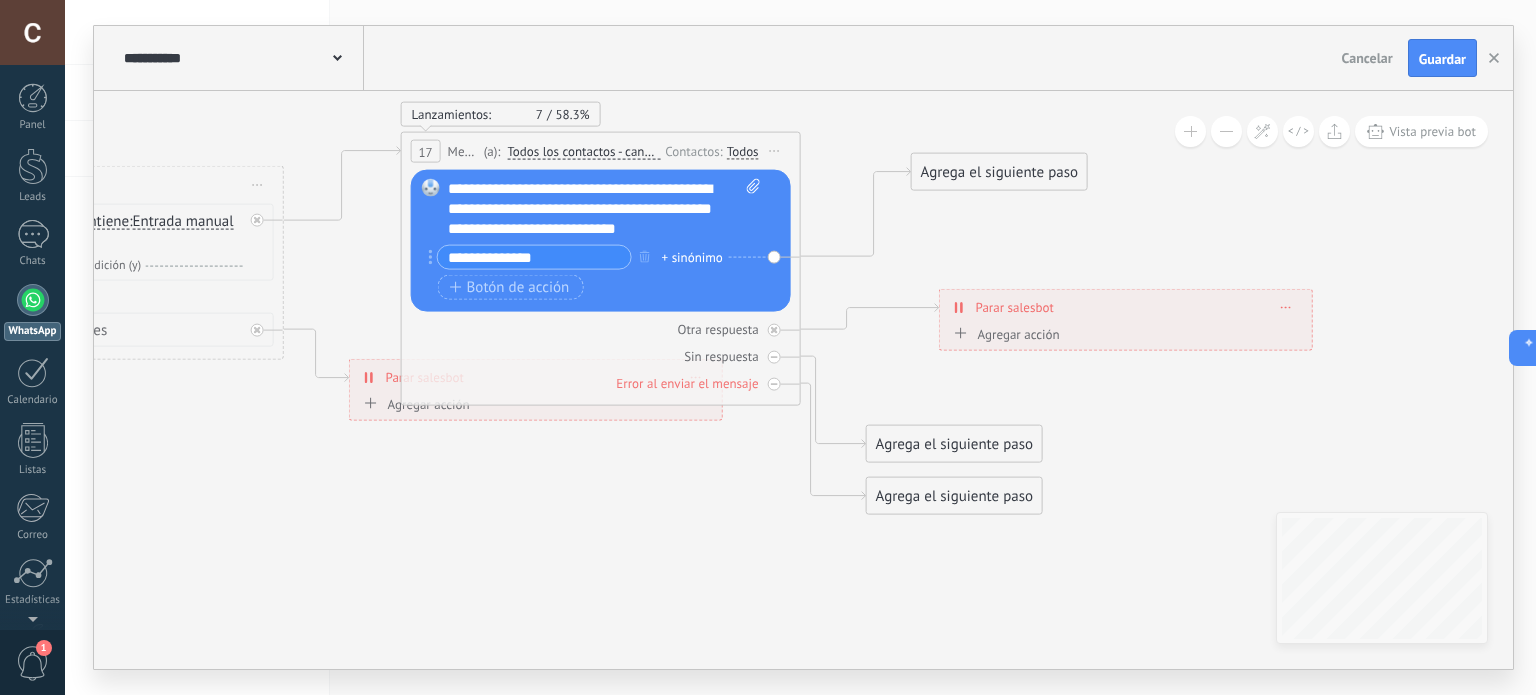 click on "**********" at bounding box center (1126, 307) 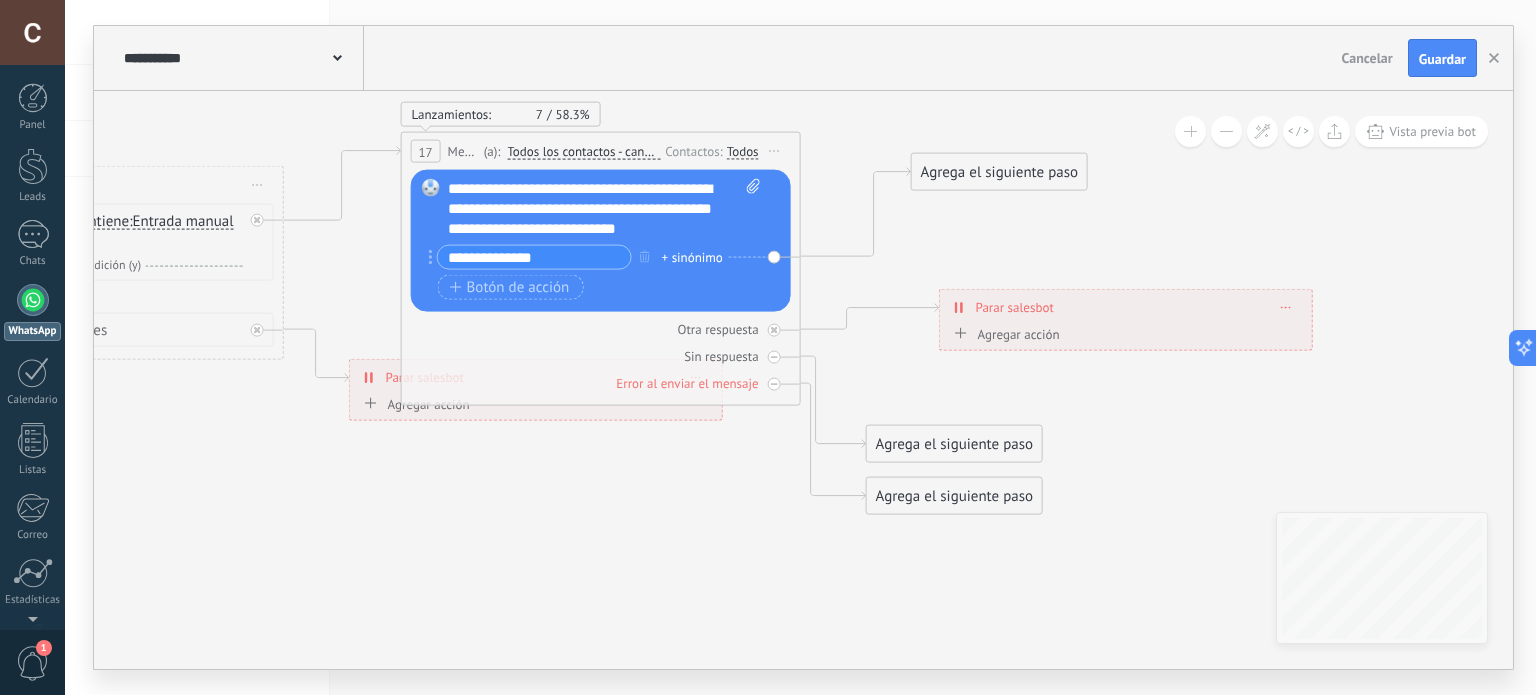 click 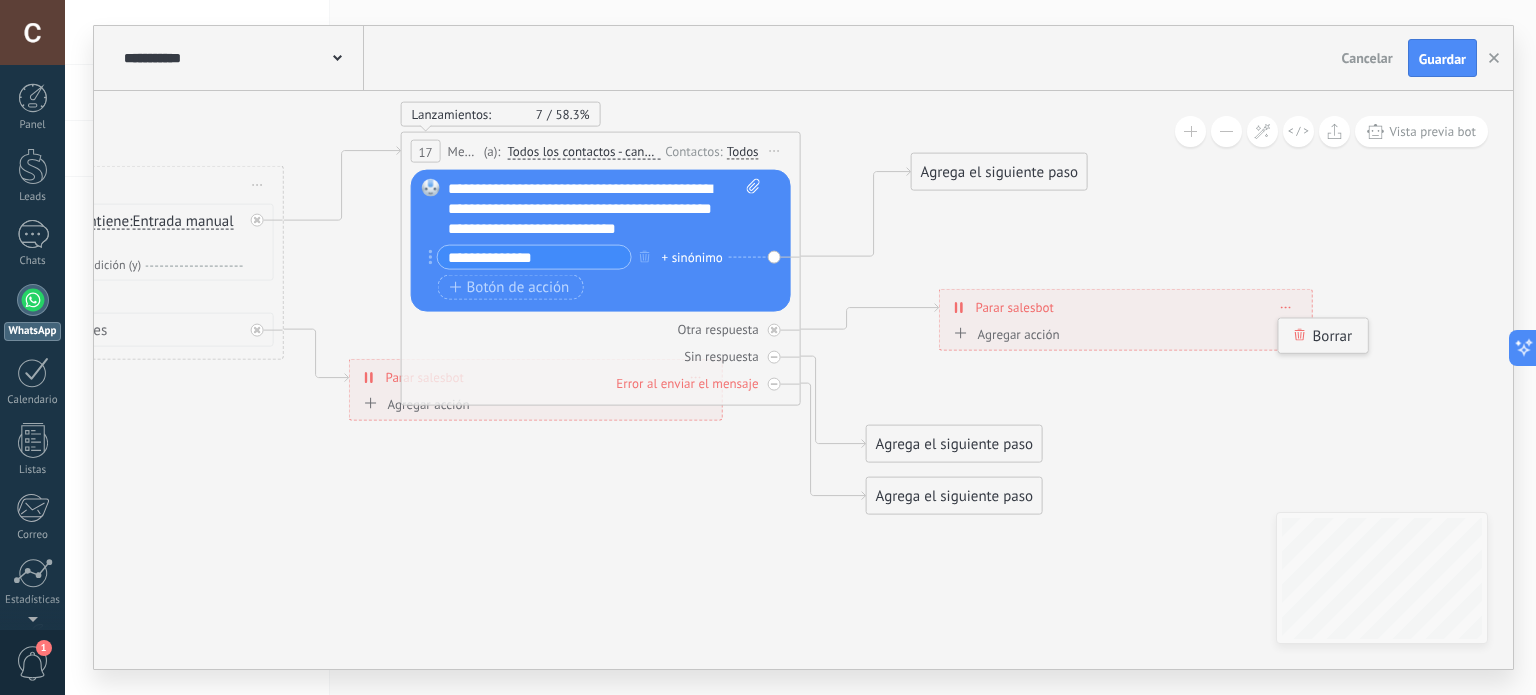 click on "Borrar" at bounding box center [1323, 336] 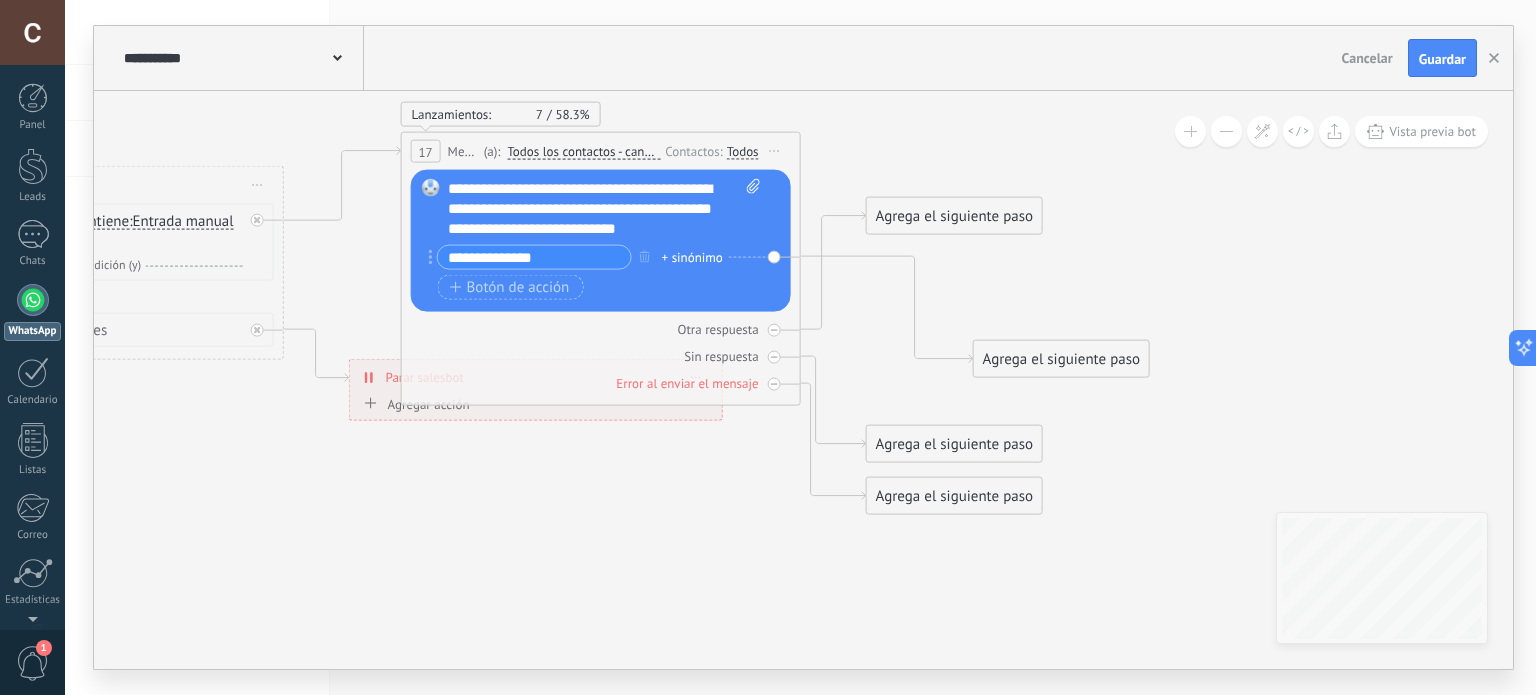 drag, startPoint x: 956, startPoint y: 176, endPoint x: 1009, endPoint y: 339, distance: 171.40012 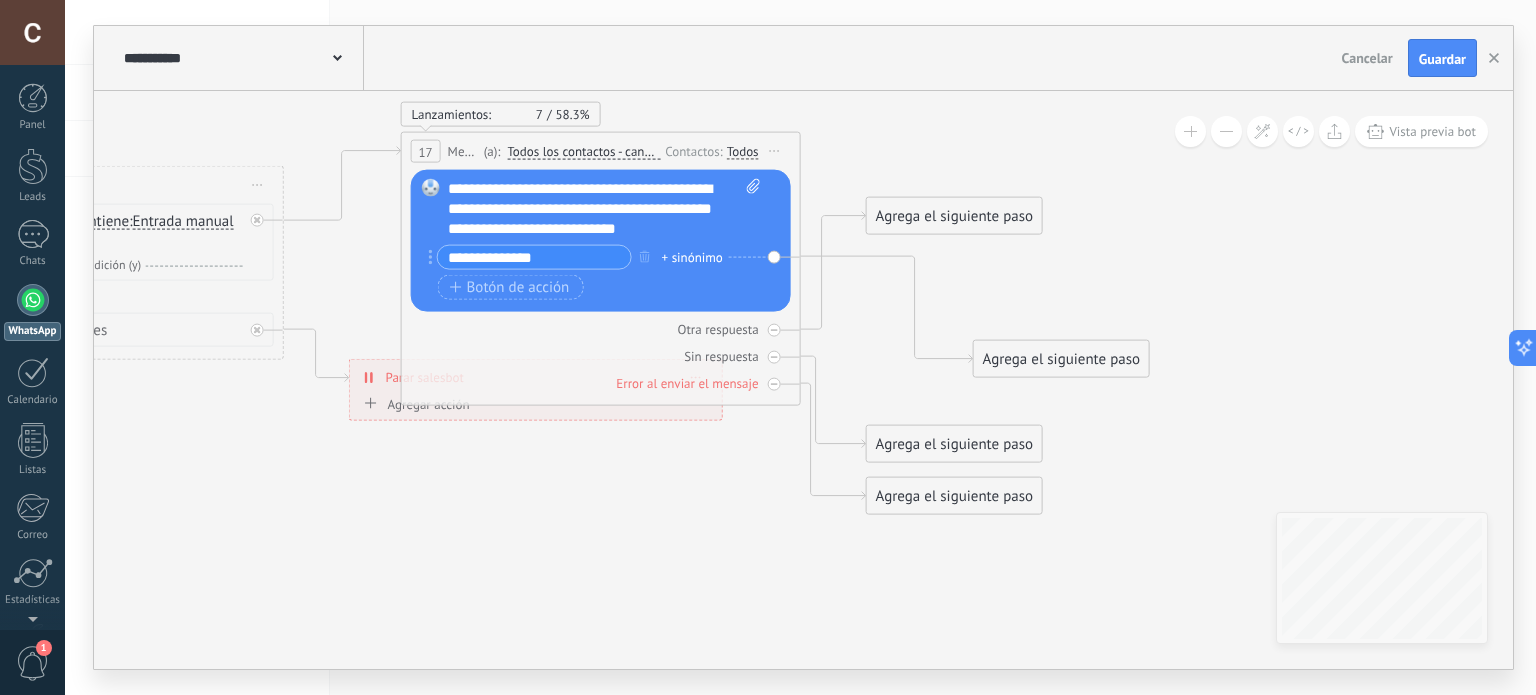click on "Agrega el siguiente paso" at bounding box center [1061, 359] 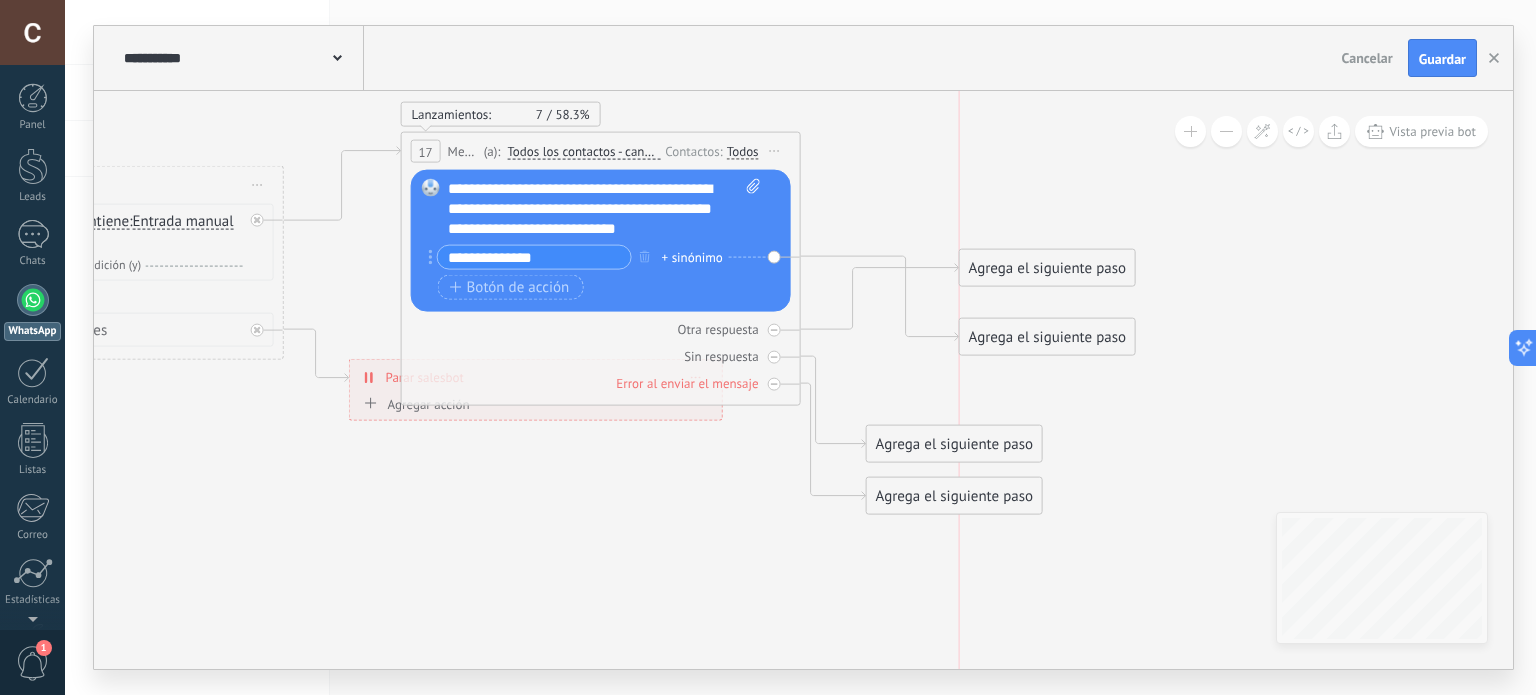 drag, startPoint x: 928, startPoint y: 224, endPoint x: 1025, endPoint y: 282, distance: 113.0177 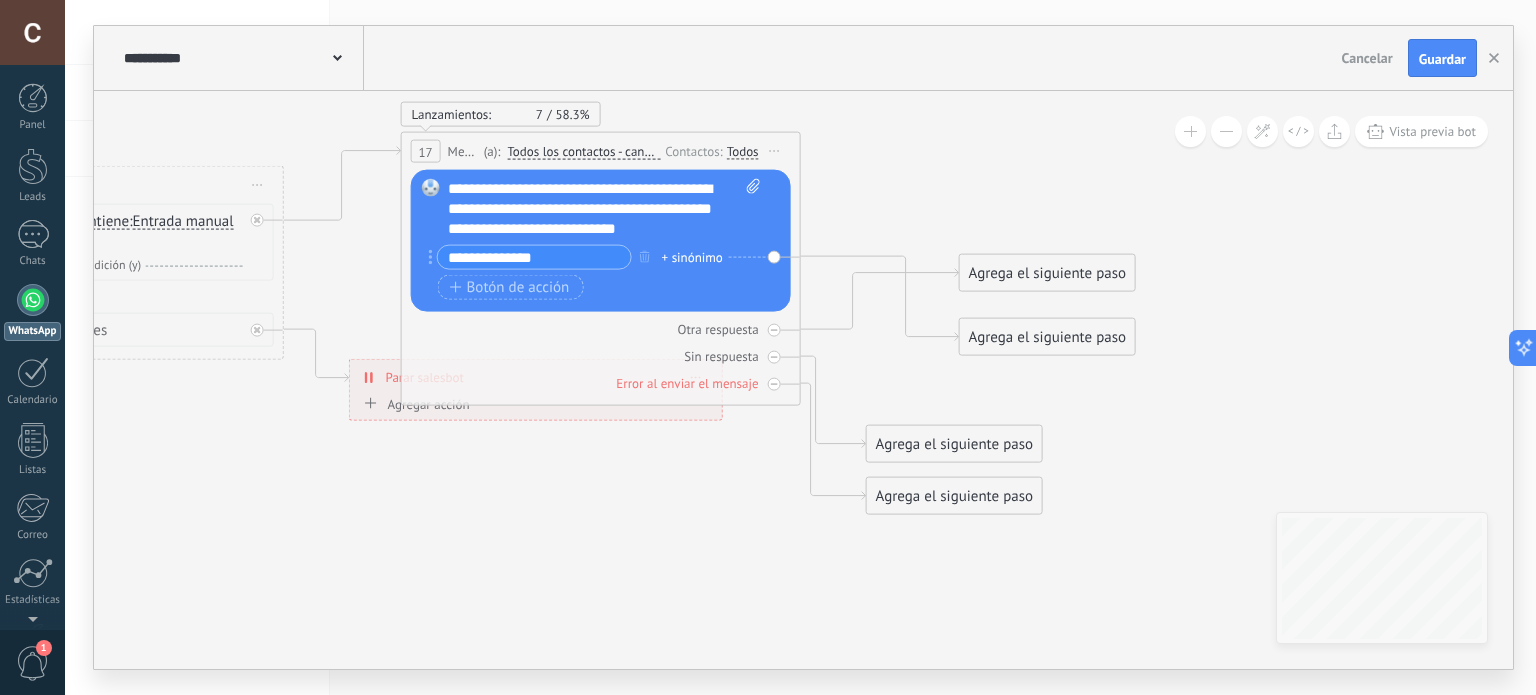 drag, startPoint x: 1032, startPoint y: 319, endPoint x: 1020, endPoint y: 218, distance: 101.71037 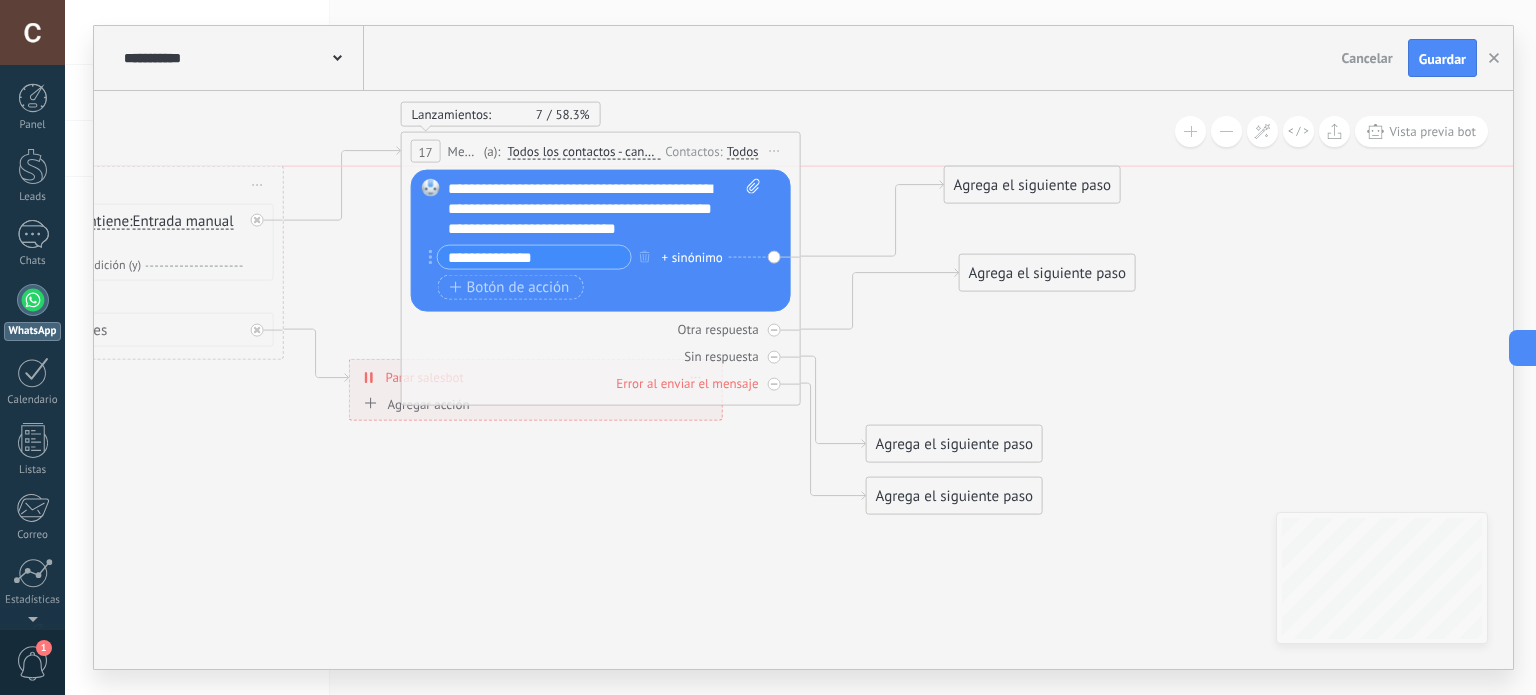 drag, startPoint x: 1009, startPoint y: 328, endPoint x: 996, endPoint y: 181, distance: 147.57372 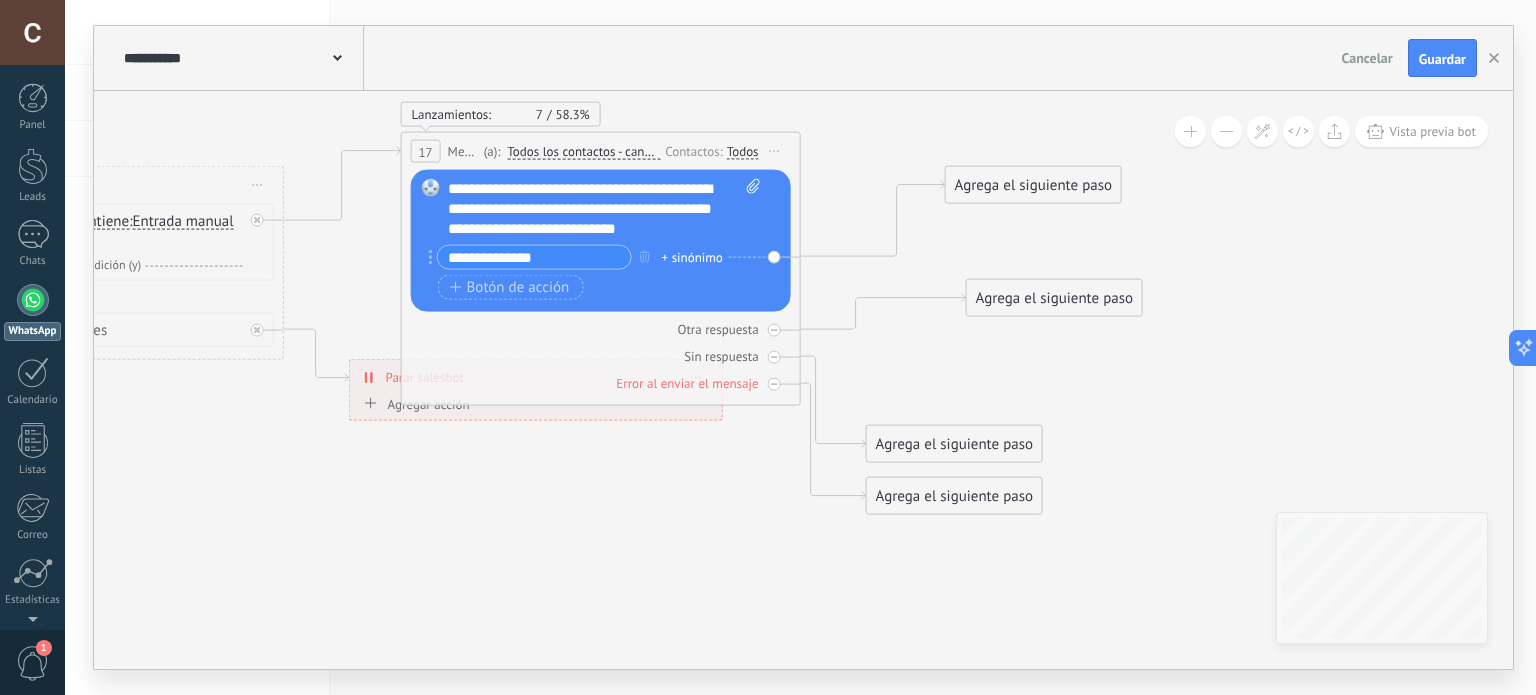 drag, startPoint x: 1029, startPoint y: 277, endPoint x: 1036, endPoint y: 303, distance: 26.925823 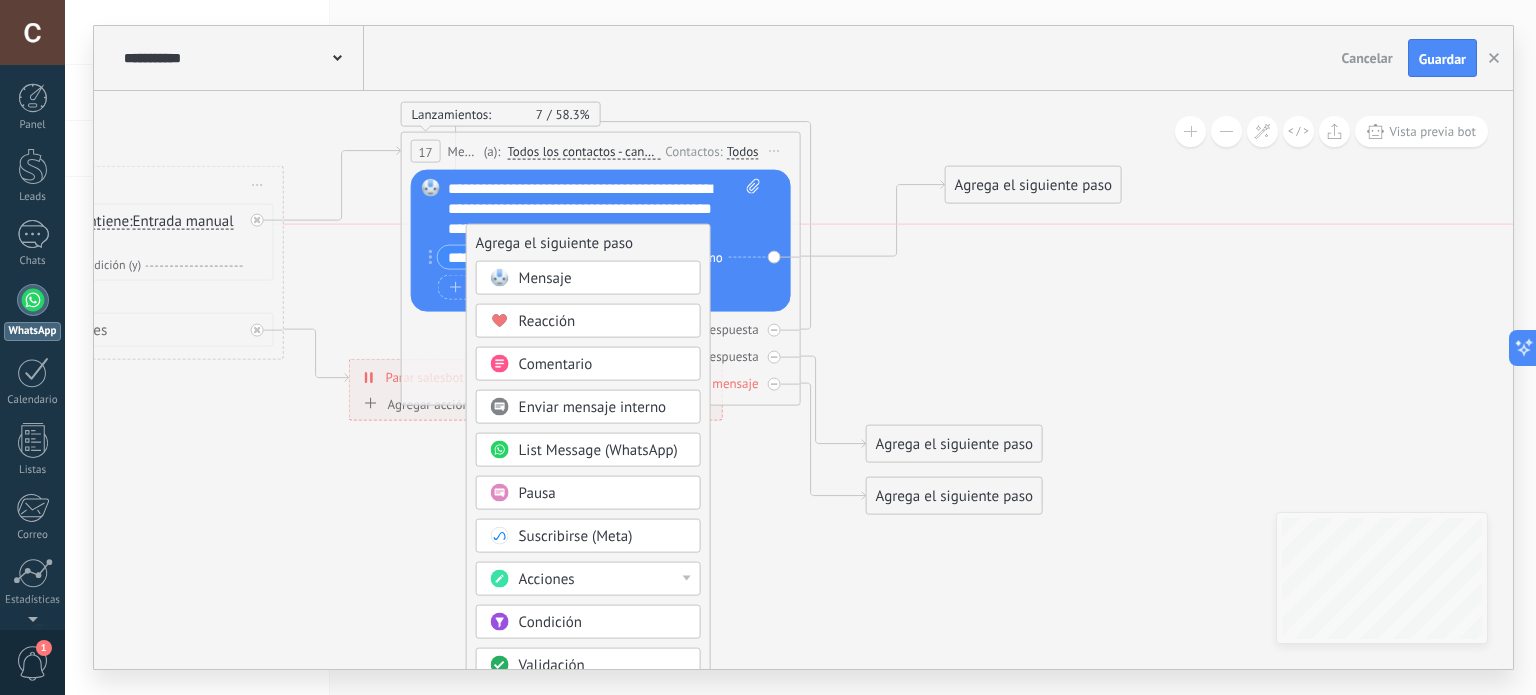 drag, startPoint x: 1029, startPoint y: 298, endPoint x: 530, endPoint y: 243, distance: 502.0219 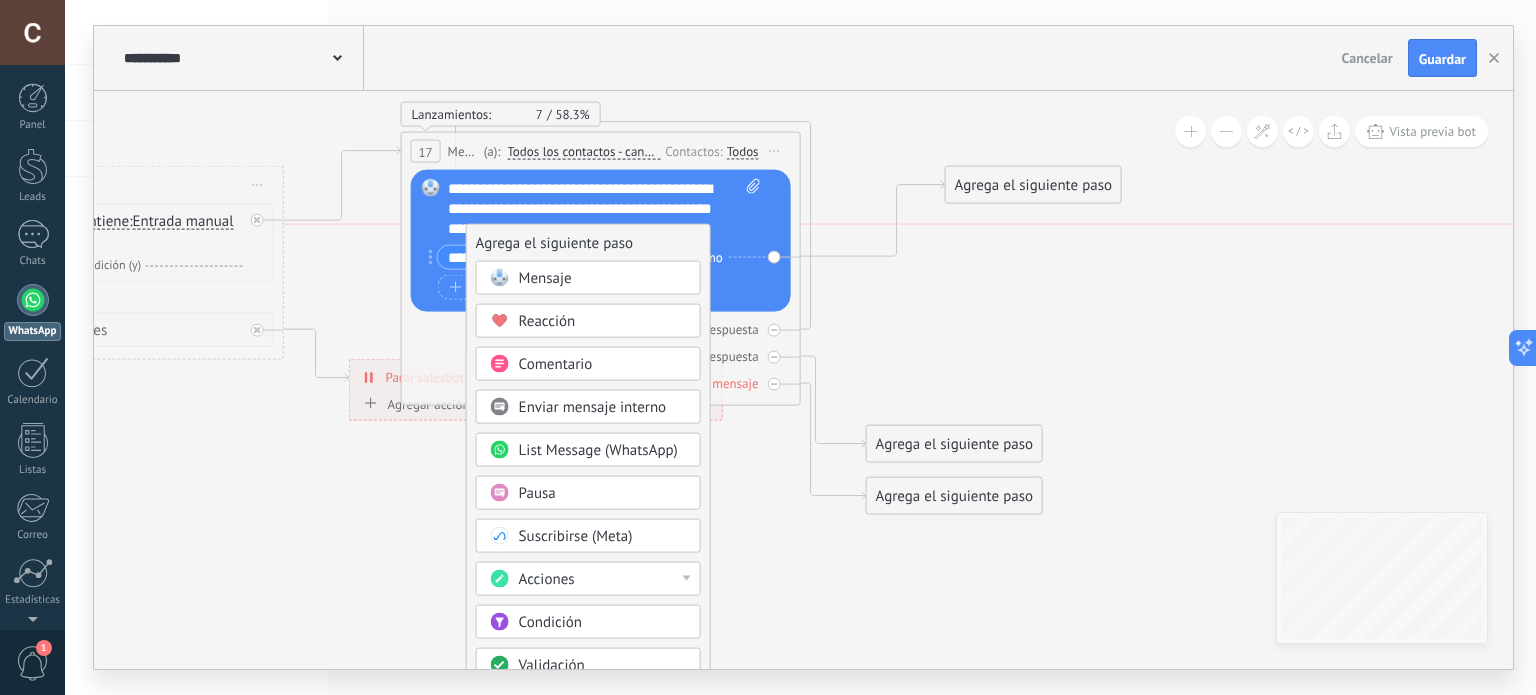 click on "Agrega el siguiente paso" at bounding box center (588, 243) 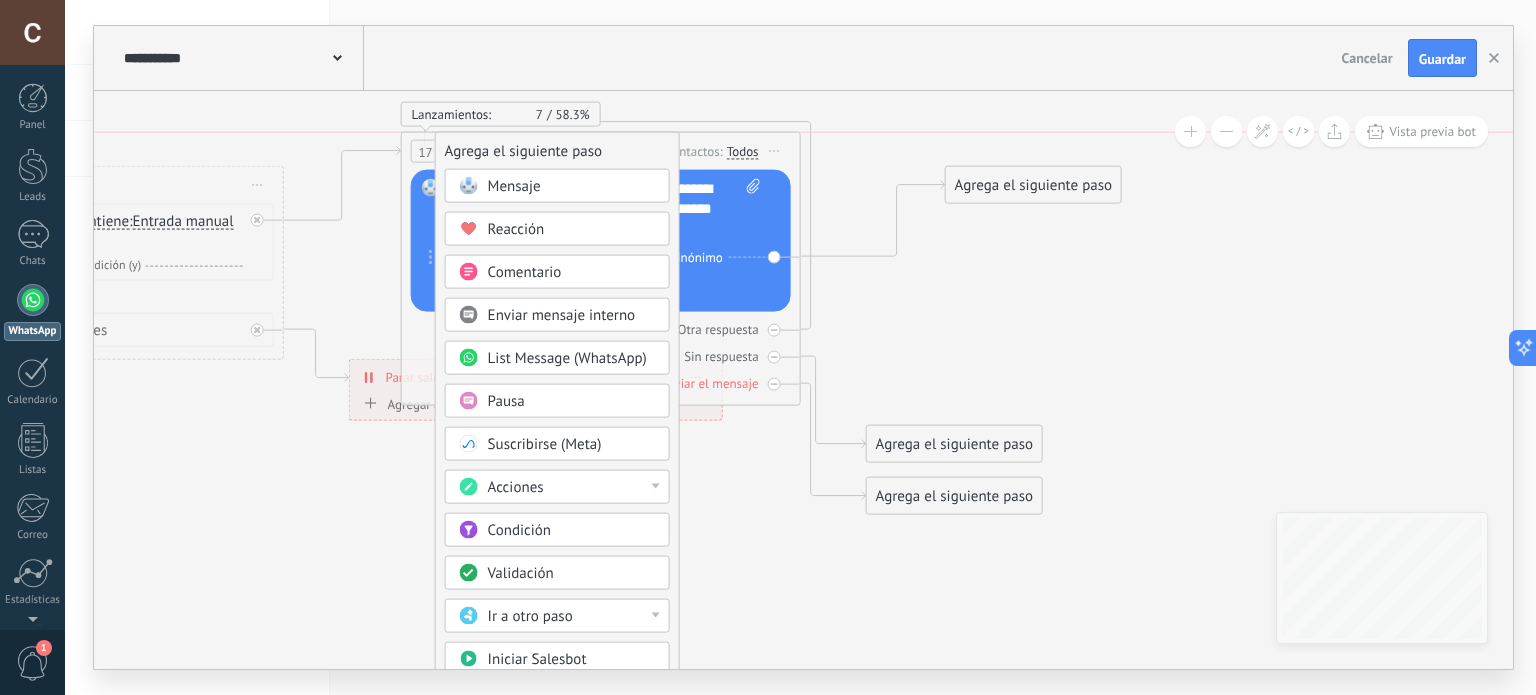 drag, startPoint x: 552, startPoint y: 443, endPoint x: 531, endPoint y: 149, distance: 294.74905 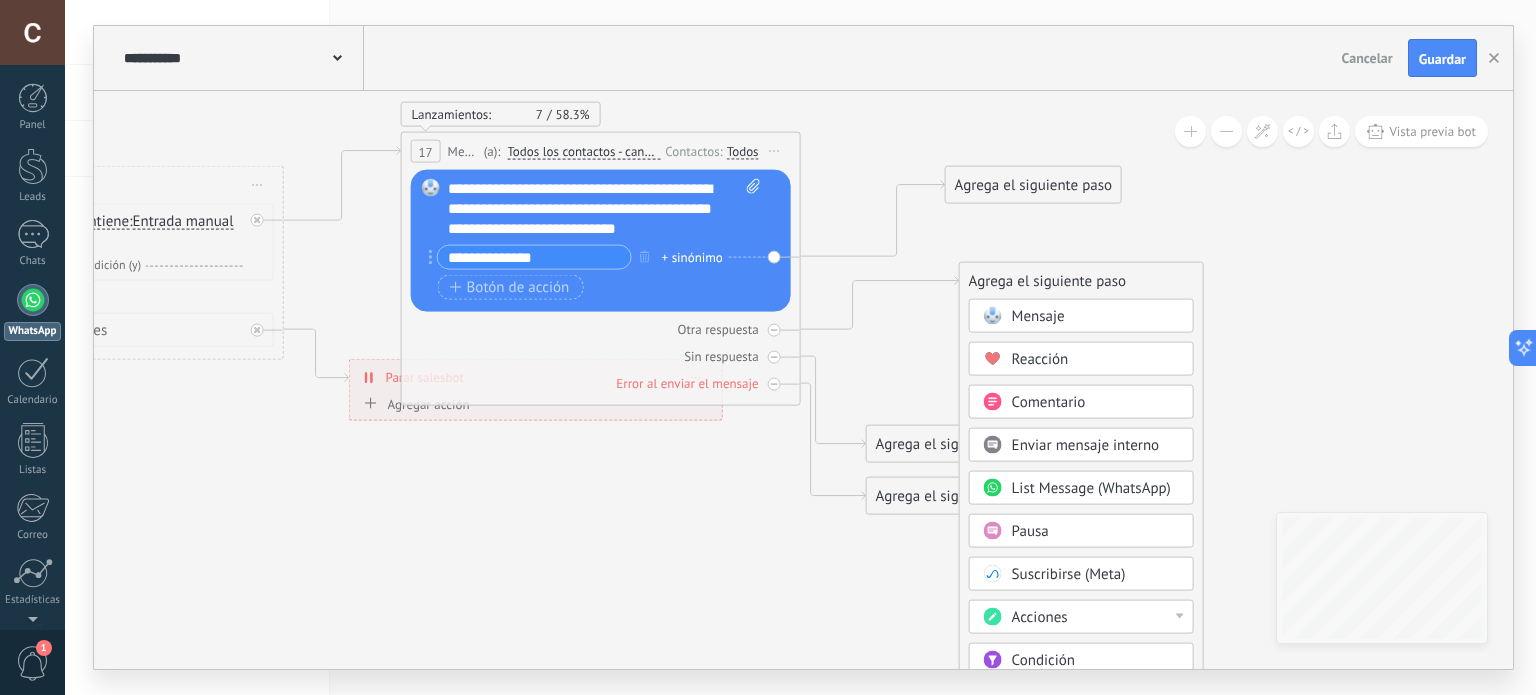 drag, startPoint x: 563, startPoint y: 442, endPoint x: 1088, endPoint y: 273, distance: 551.5306 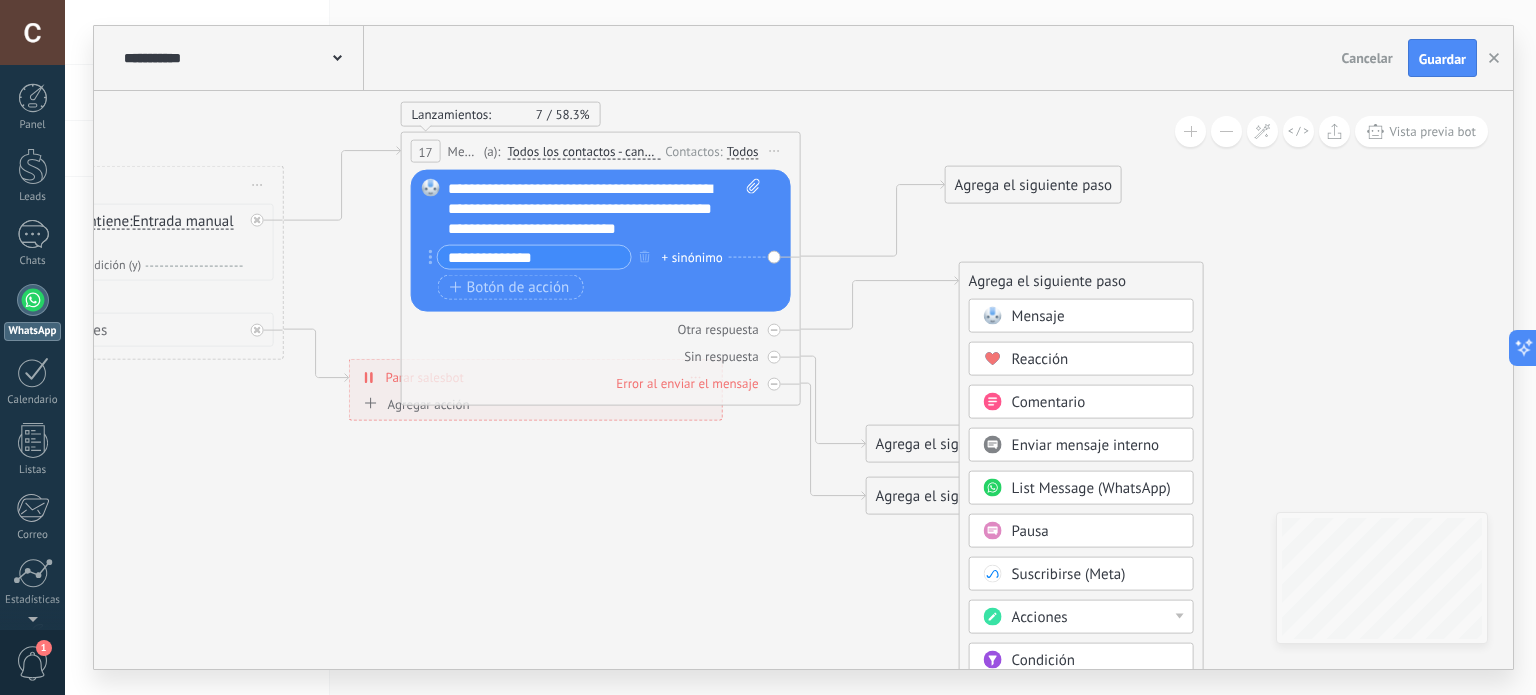 click on "Agrega el siguiente paso" at bounding box center [1081, 281] 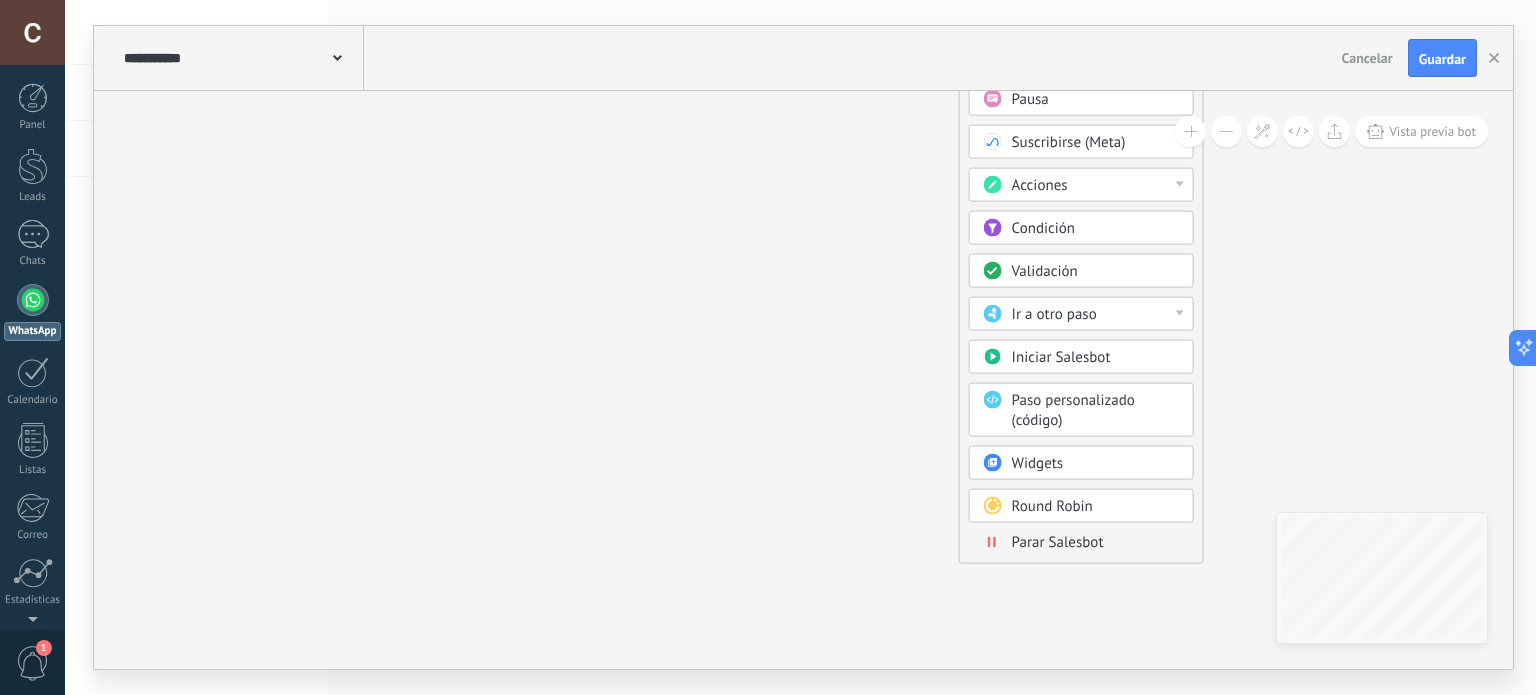 click on "Parar Salesbot" at bounding box center [1096, 543] 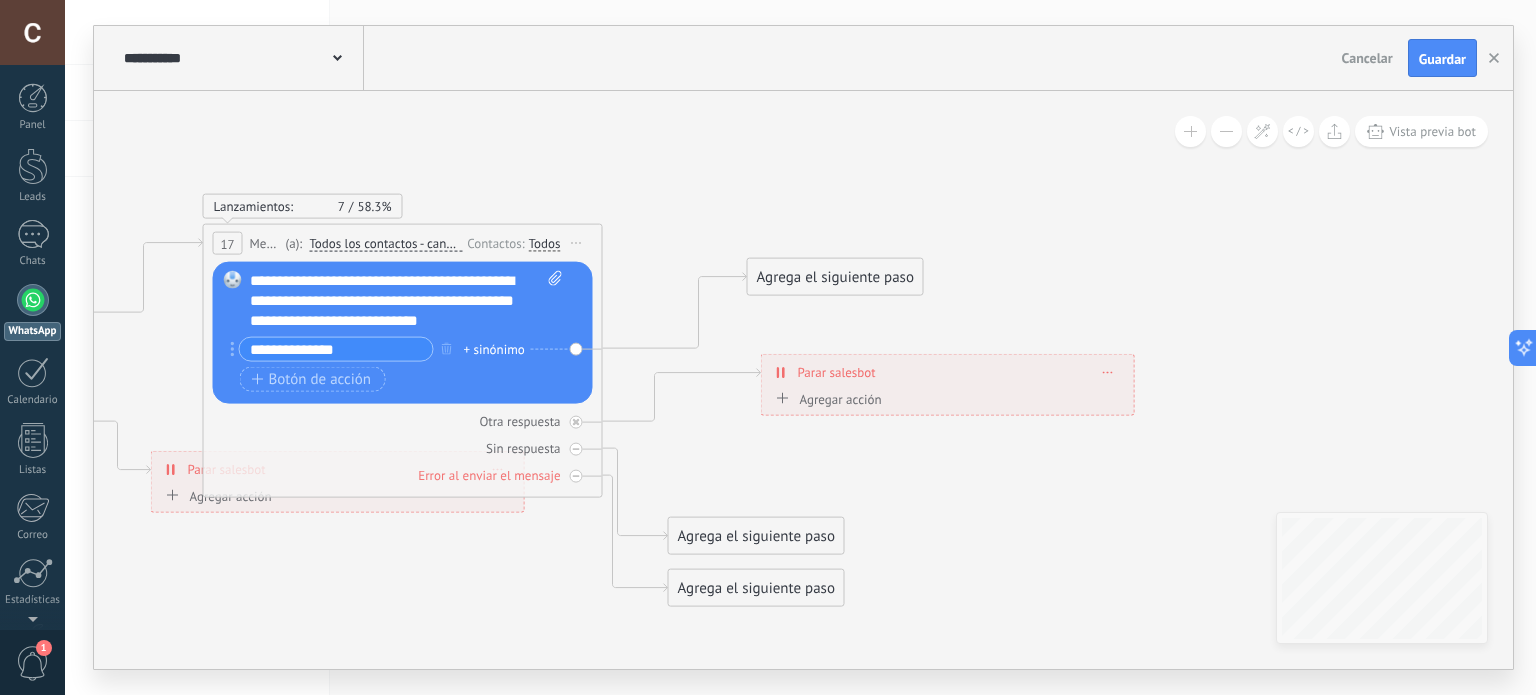 drag, startPoint x: 772, startPoint y: 327, endPoint x: 1064, endPoint y: 310, distance: 292.49445 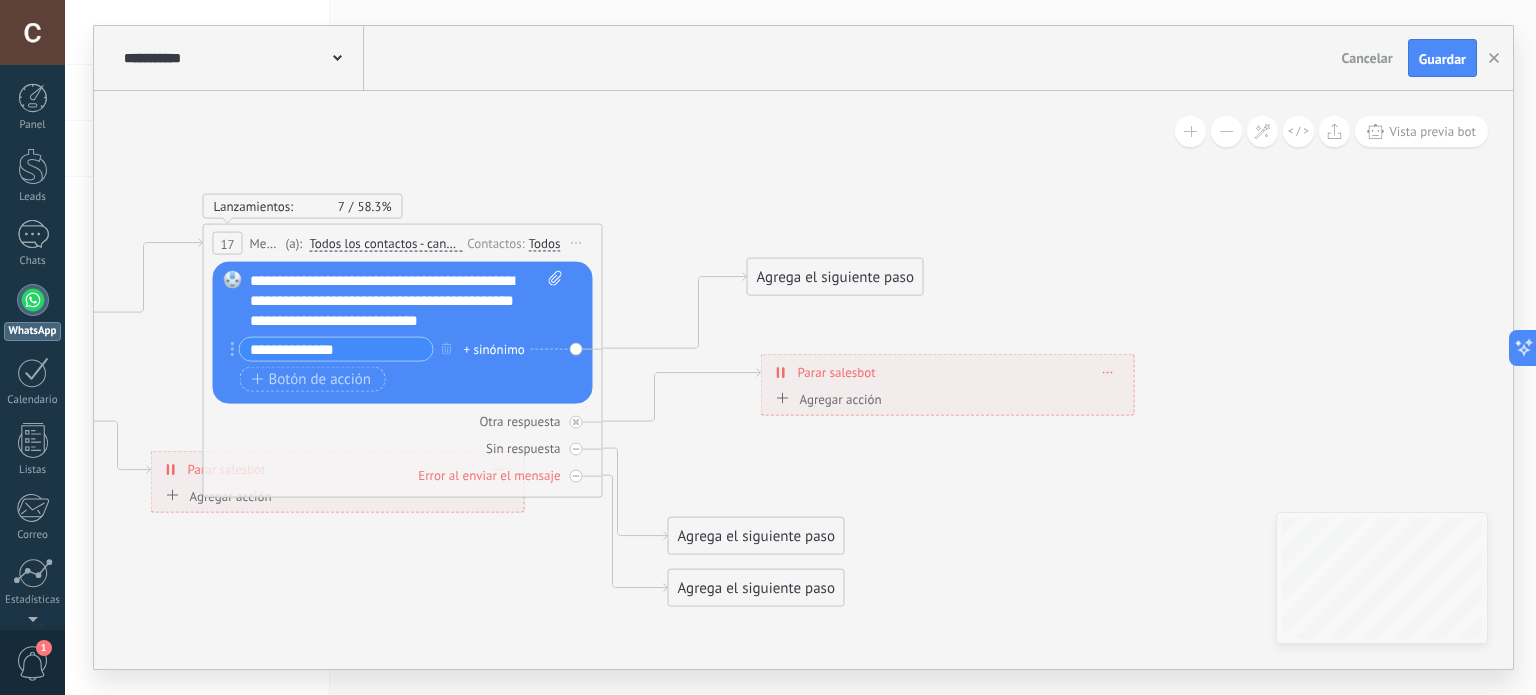 click 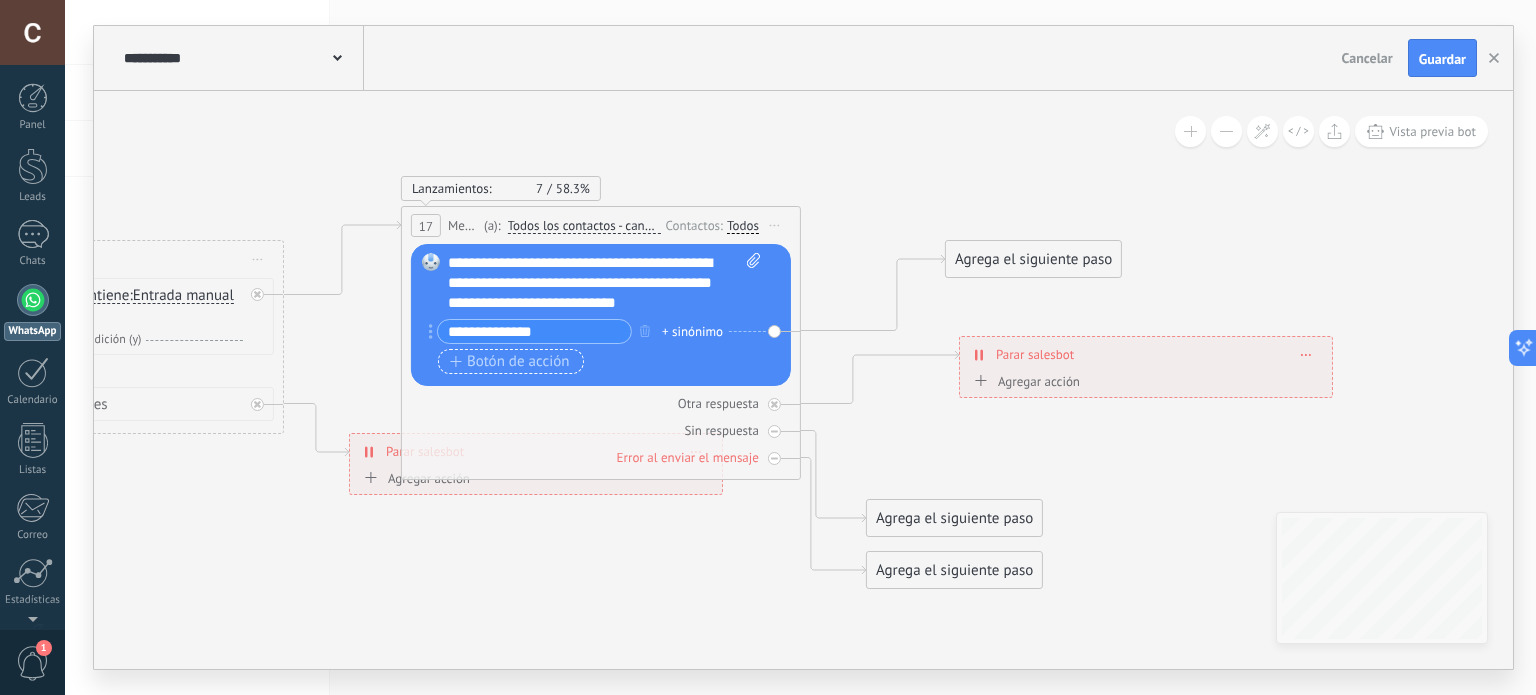click on "Botón de acción" at bounding box center [510, 362] 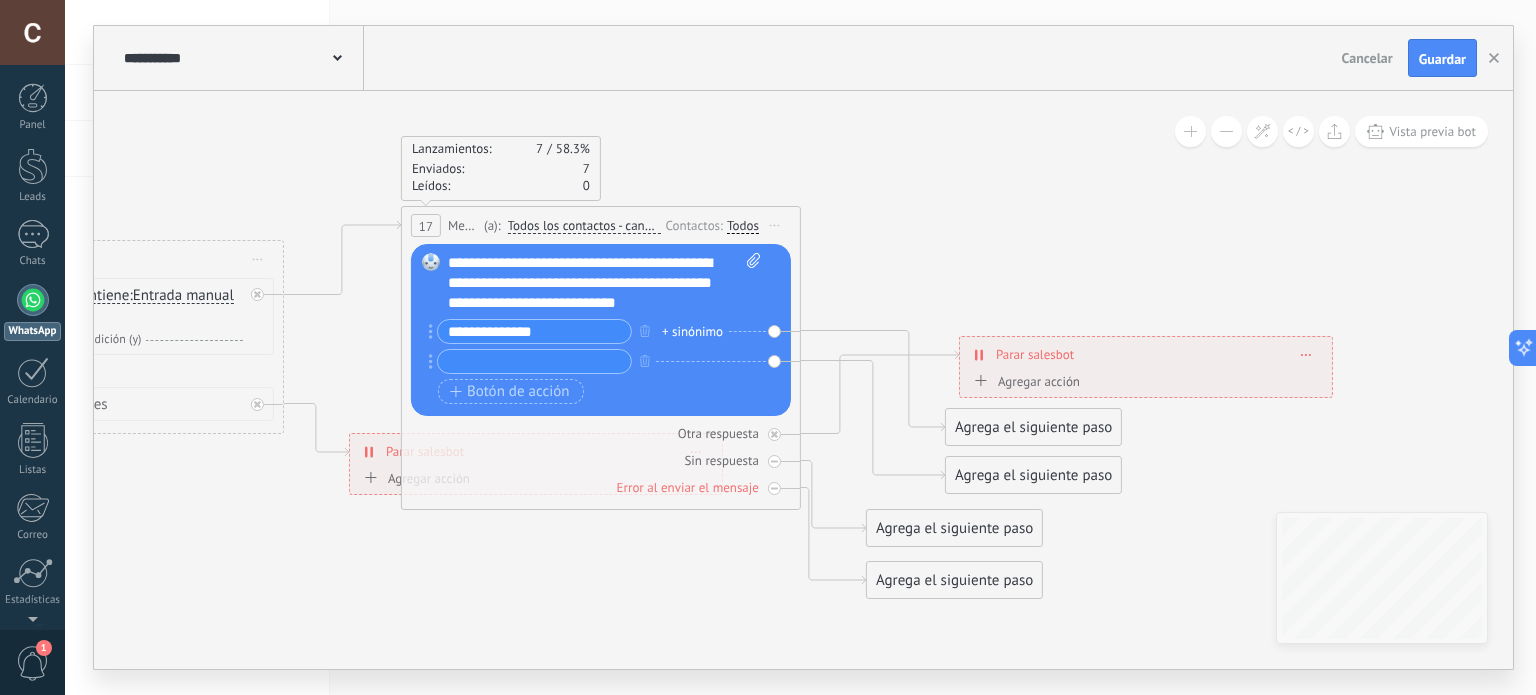 click at bounding box center (534, 361) 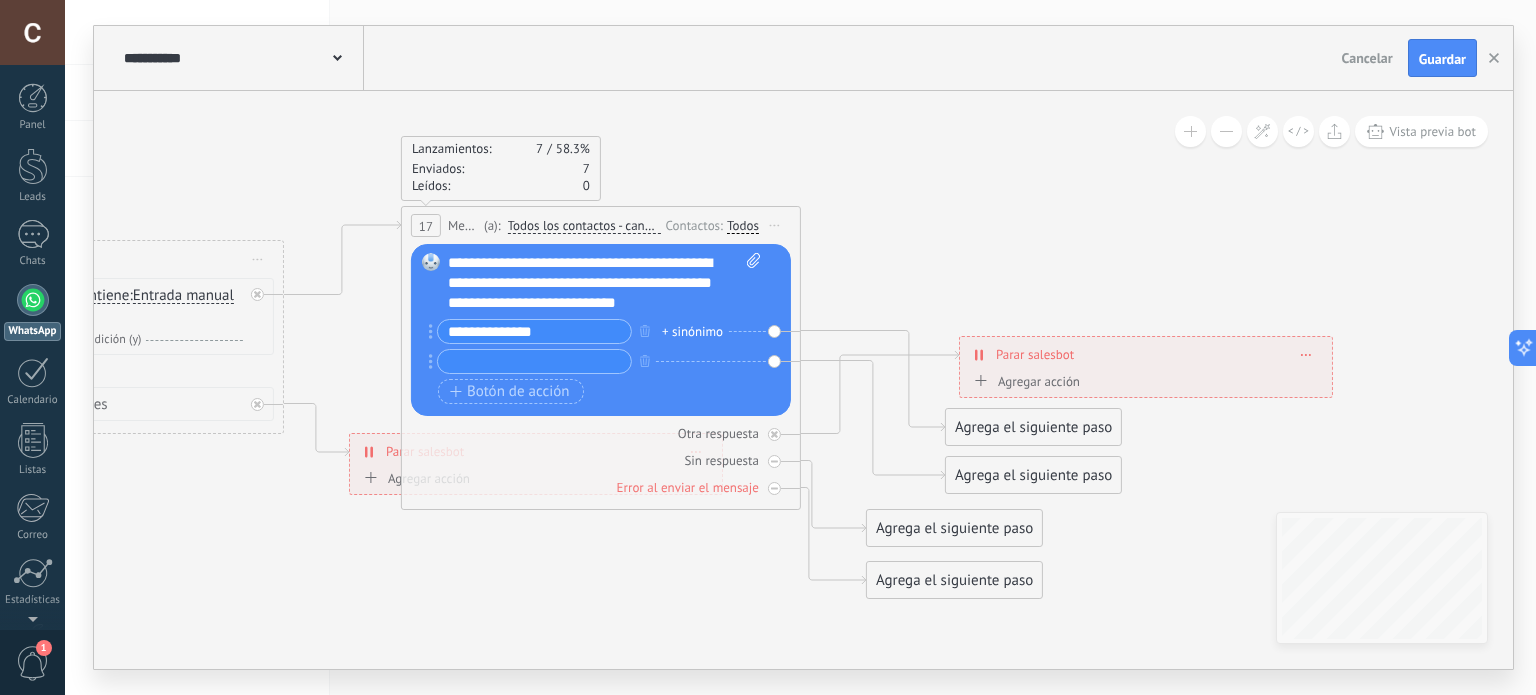 drag, startPoint x: 1033, startPoint y: 375, endPoint x: 1036, endPoint y: 259, distance: 116.03879 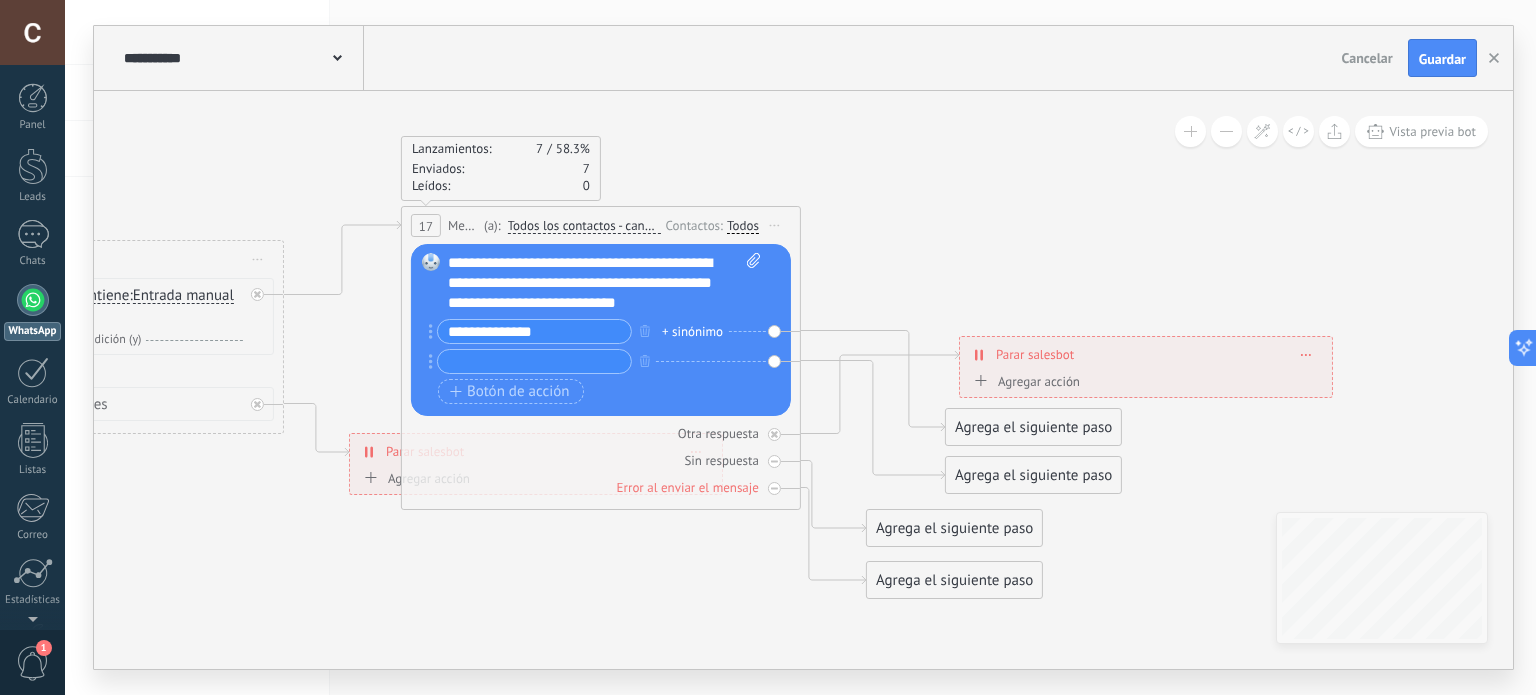 click on "**********" at bounding box center (-295, 733) 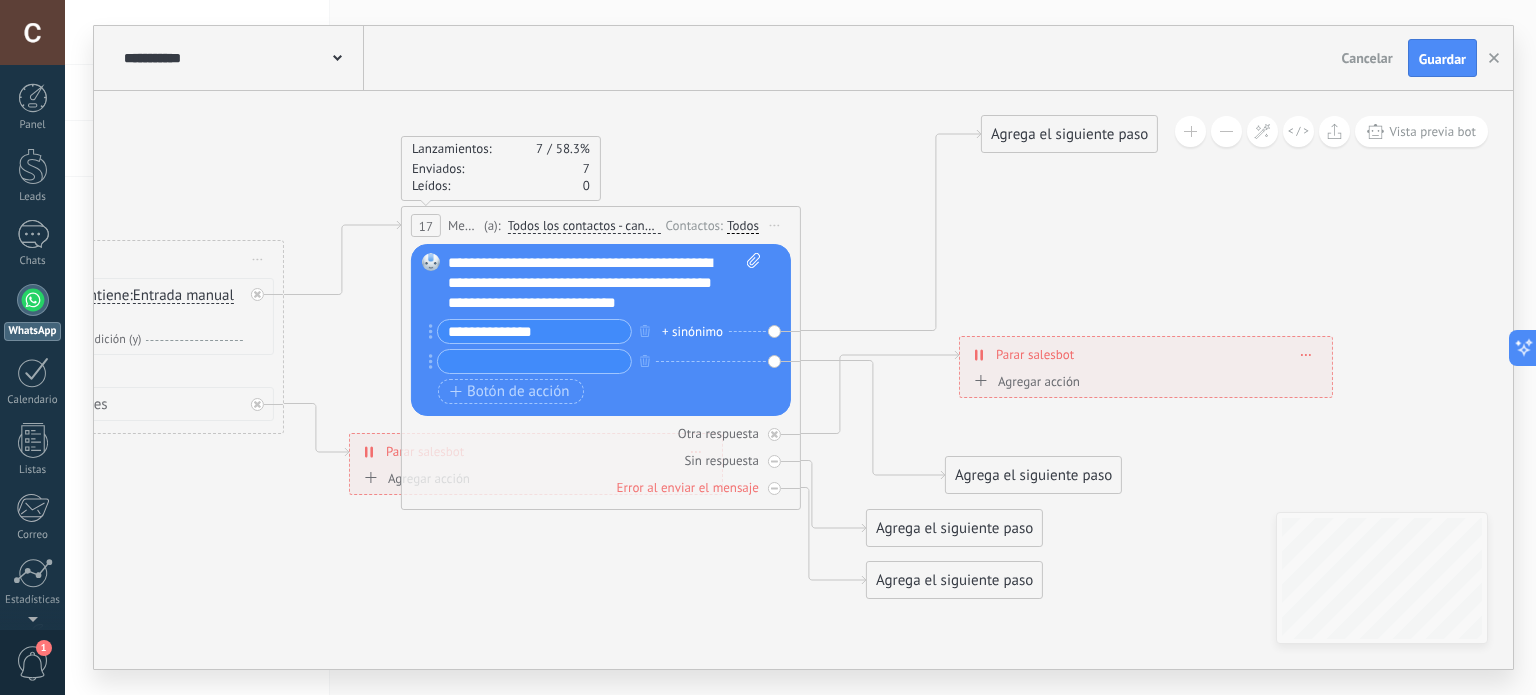 drag, startPoint x: 1024, startPoint y: 420, endPoint x: 1060, endPoint y: 131, distance: 291.23358 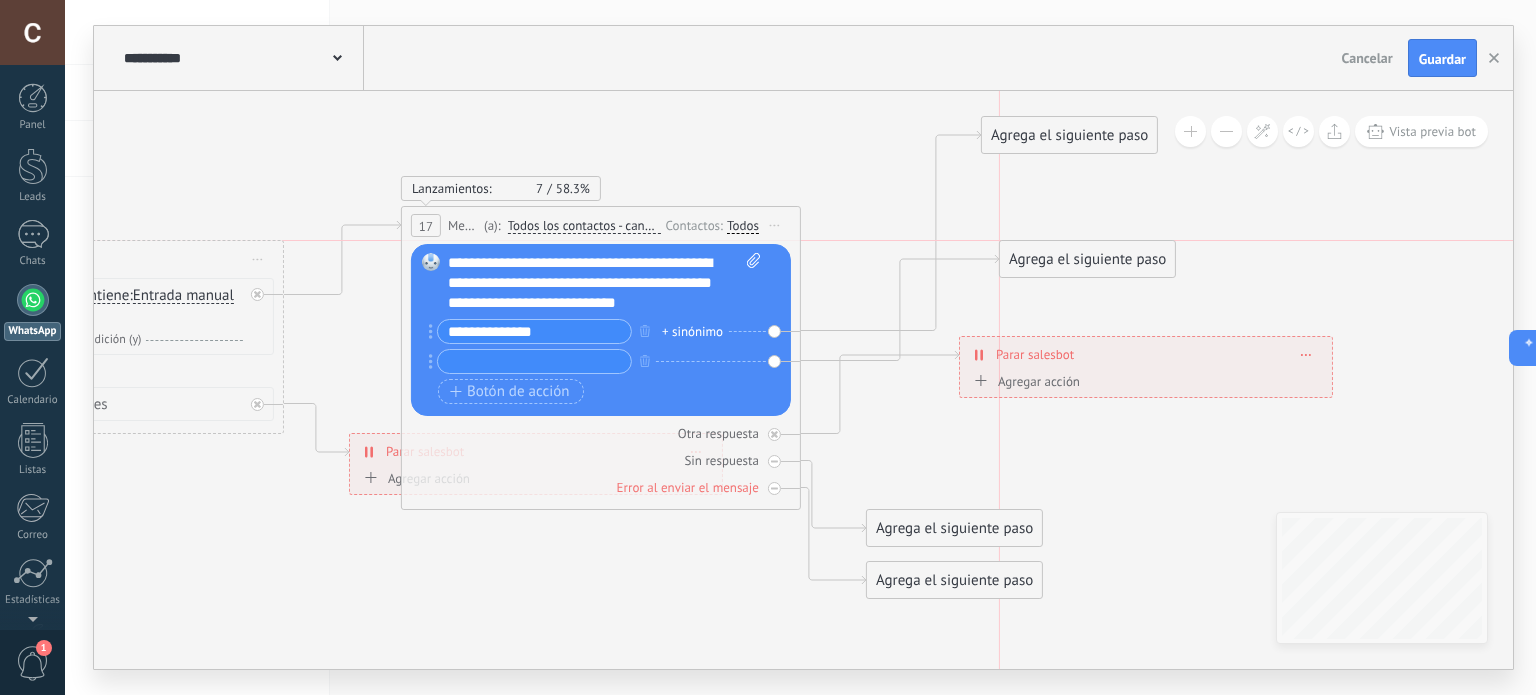 drag, startPoint x: 1049, startPoint y: 467, endPoint x: 1102, endPoint y: 256, distance: 217.5546 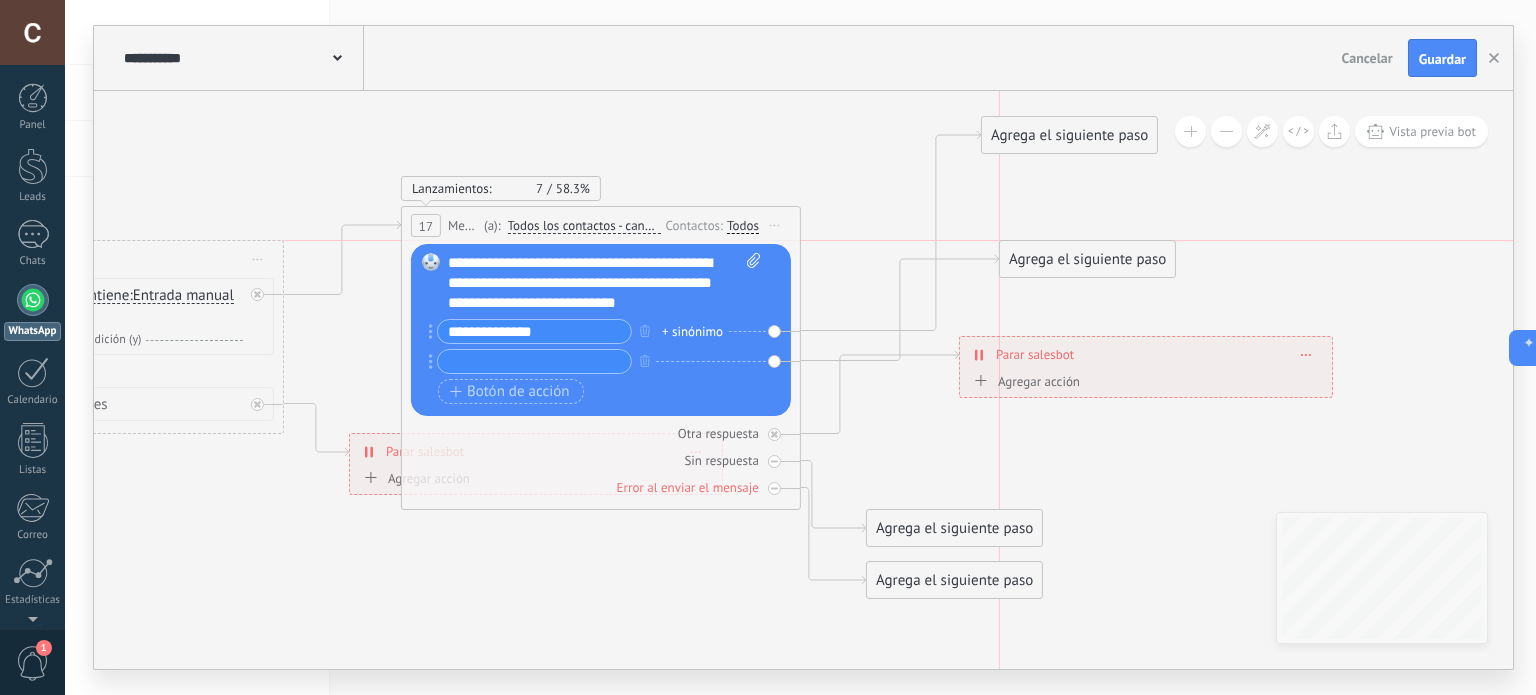 click on "Agrega el siguiente paso" at bounding box center [1087, 259] 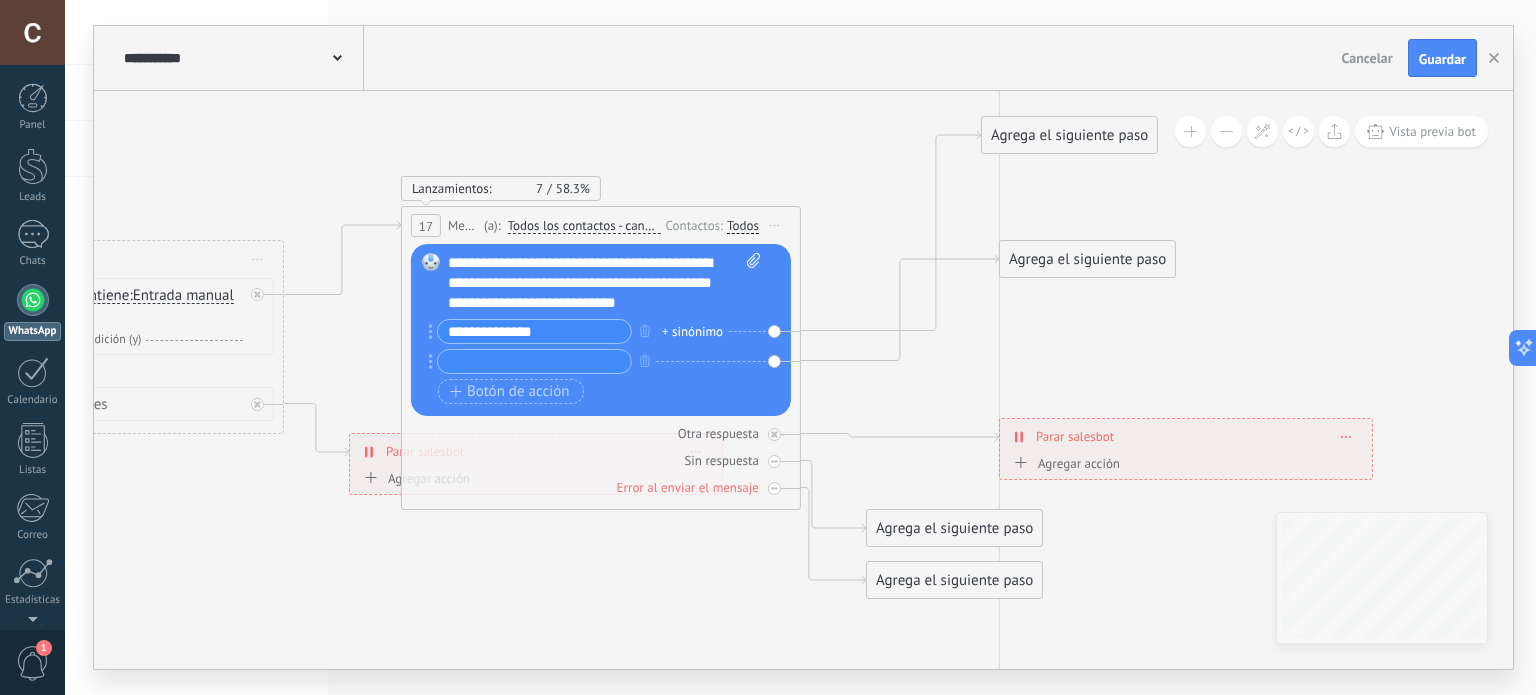 drag, startPoint x: 1093, startPoint y: 364, endPoint x: 1130, endPoint y: 447, distance: 90.873535 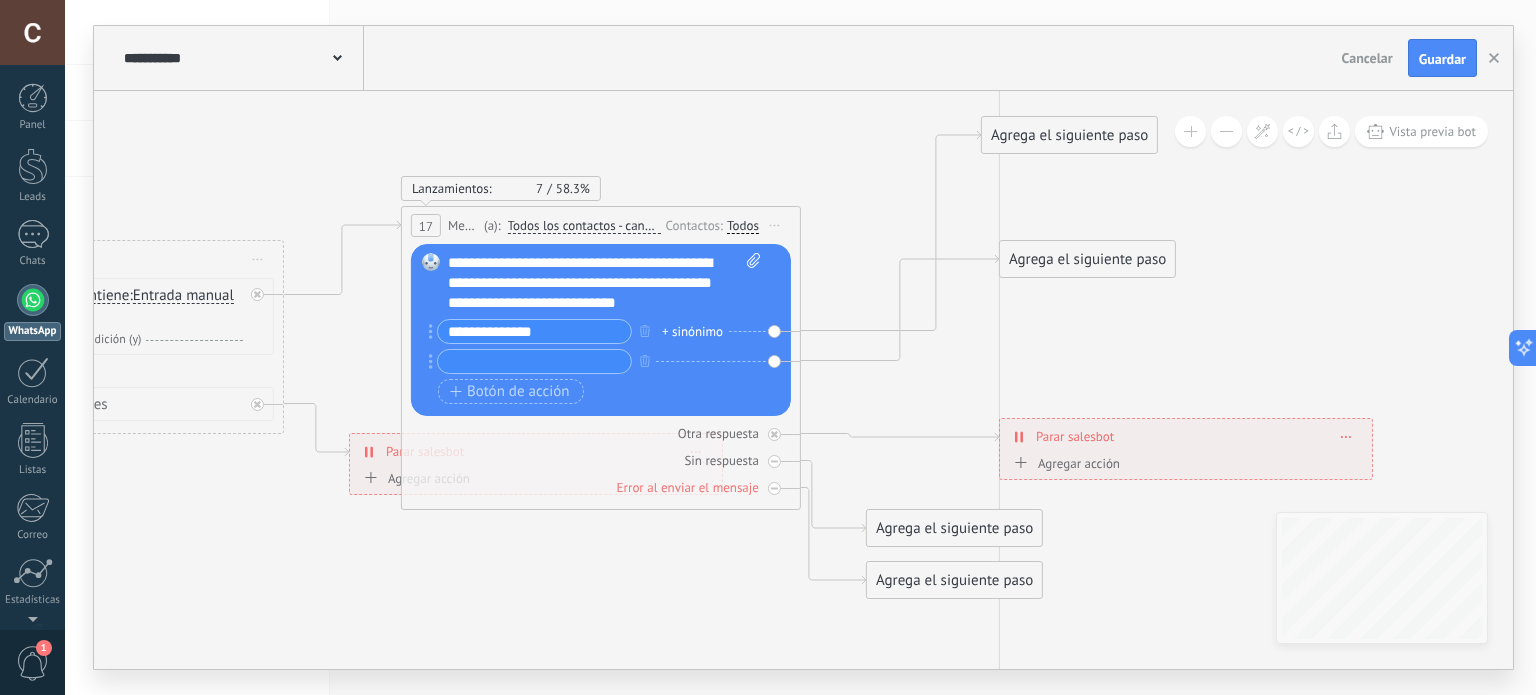 click on "**********" at bounding box center [1186, 436] 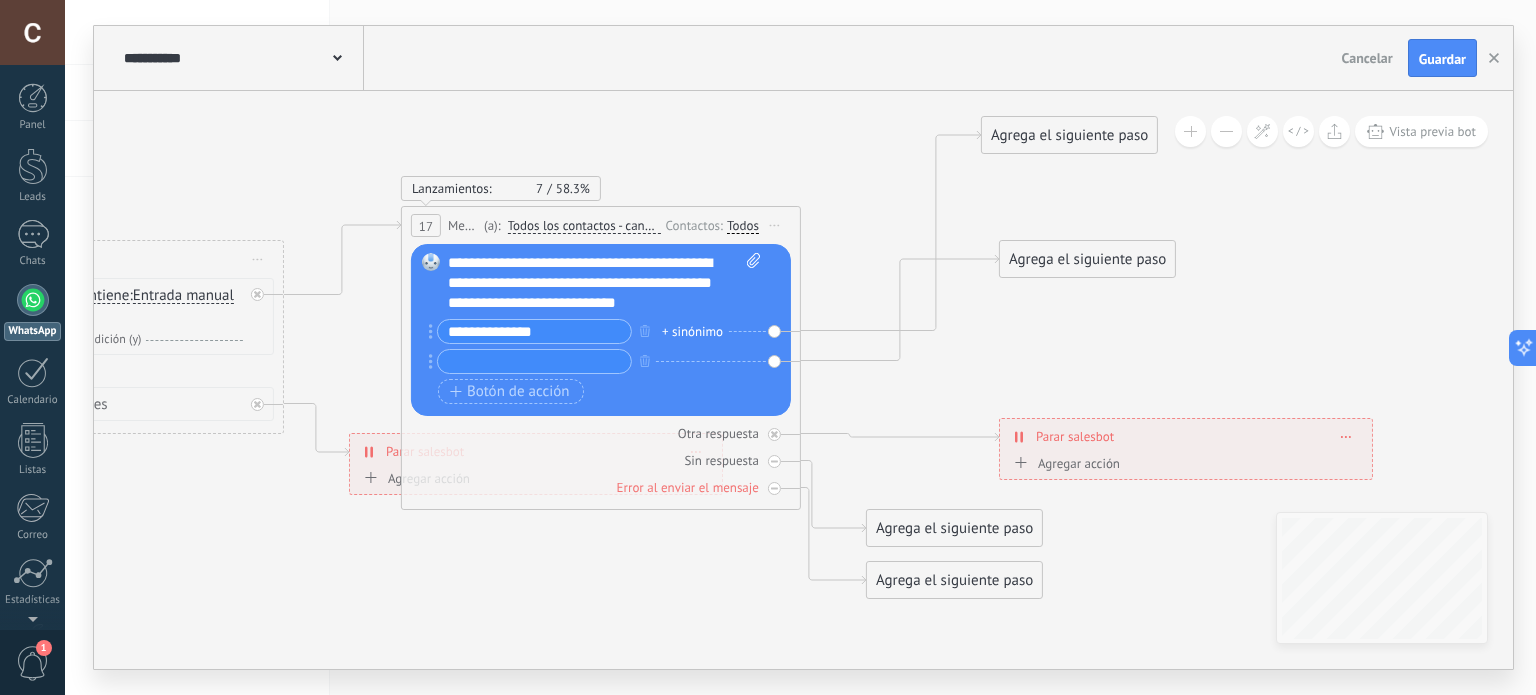 click at bounding box center [534, 361] 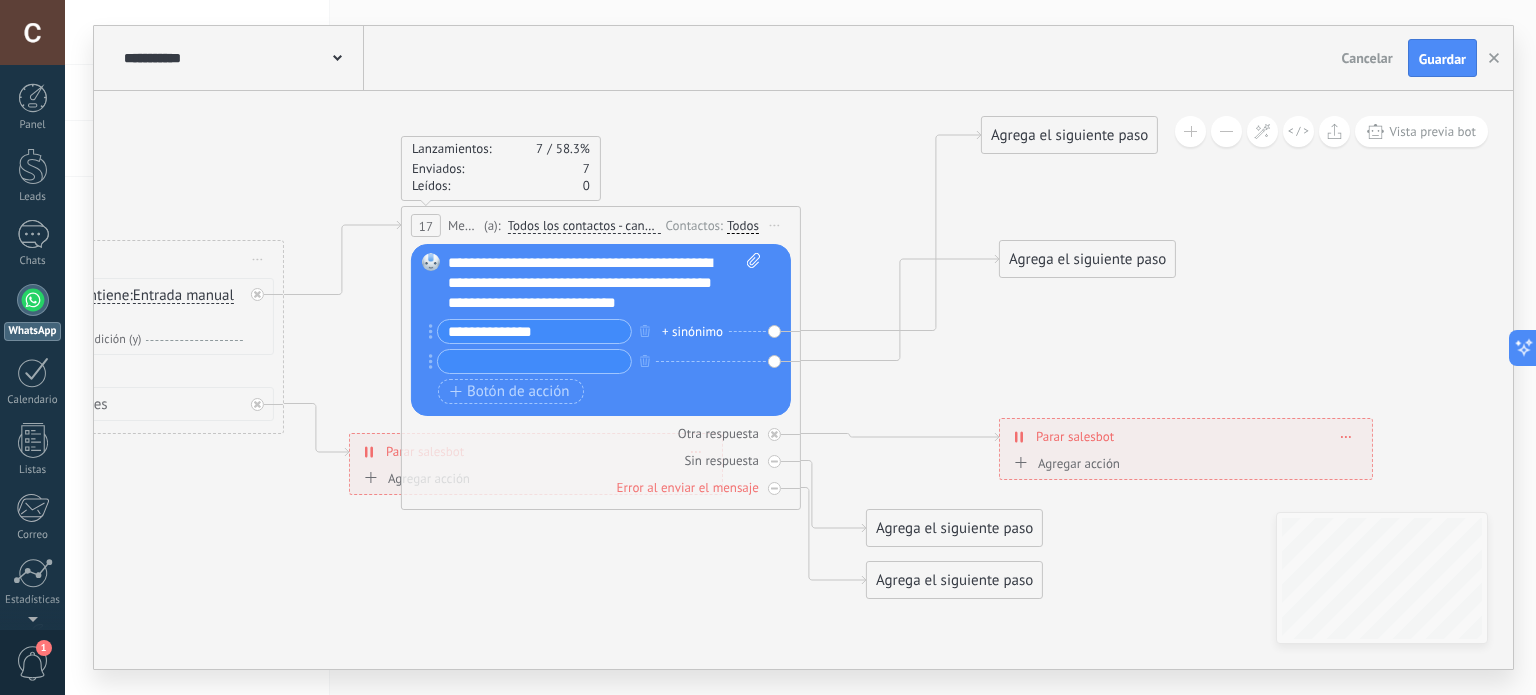 click at bounding box center (534, 361) 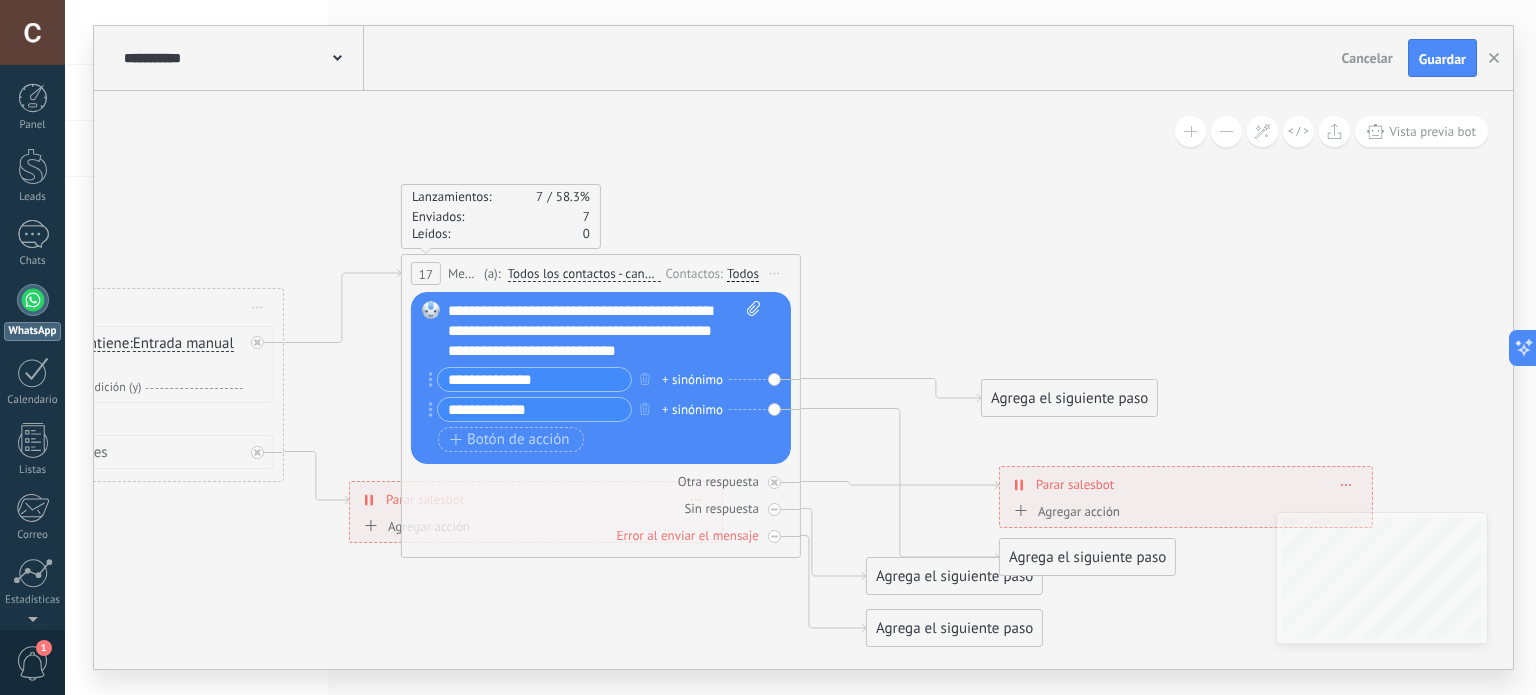 type on "**********" 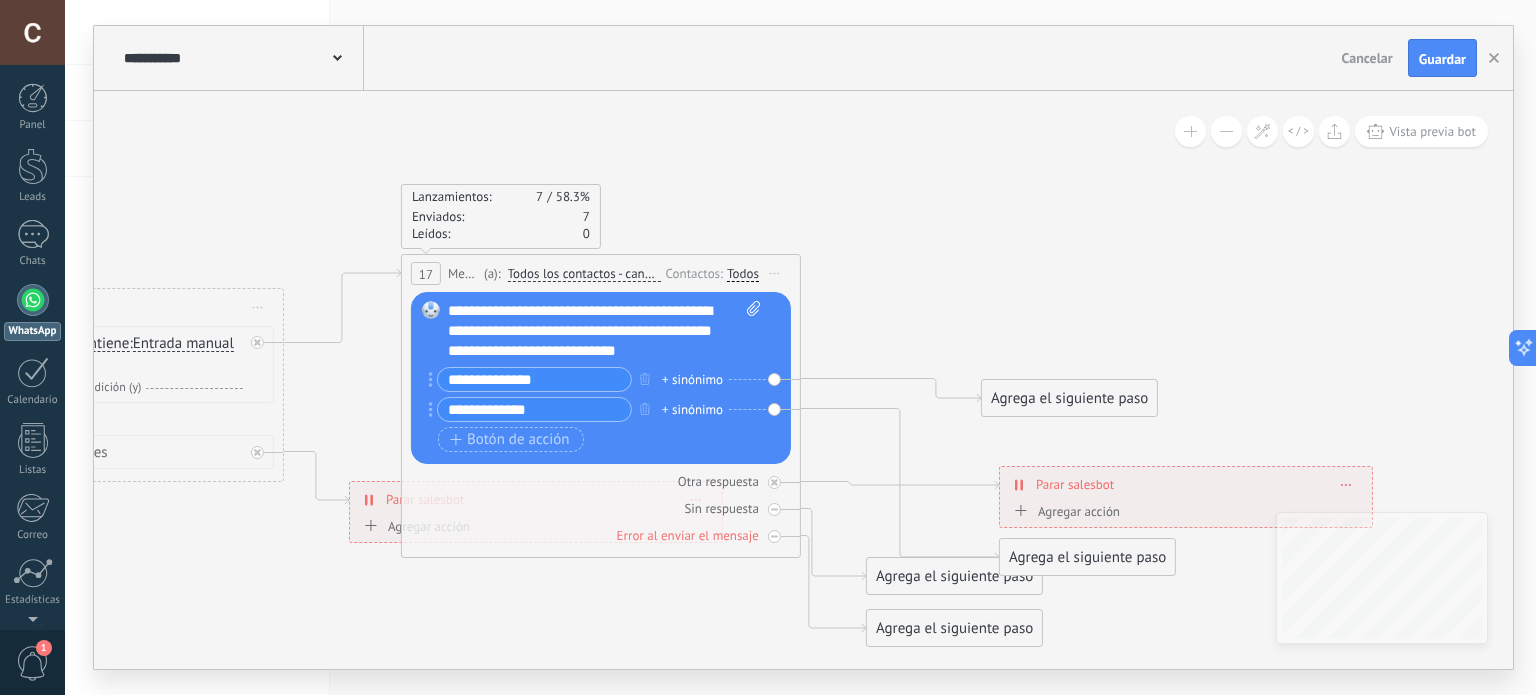 click 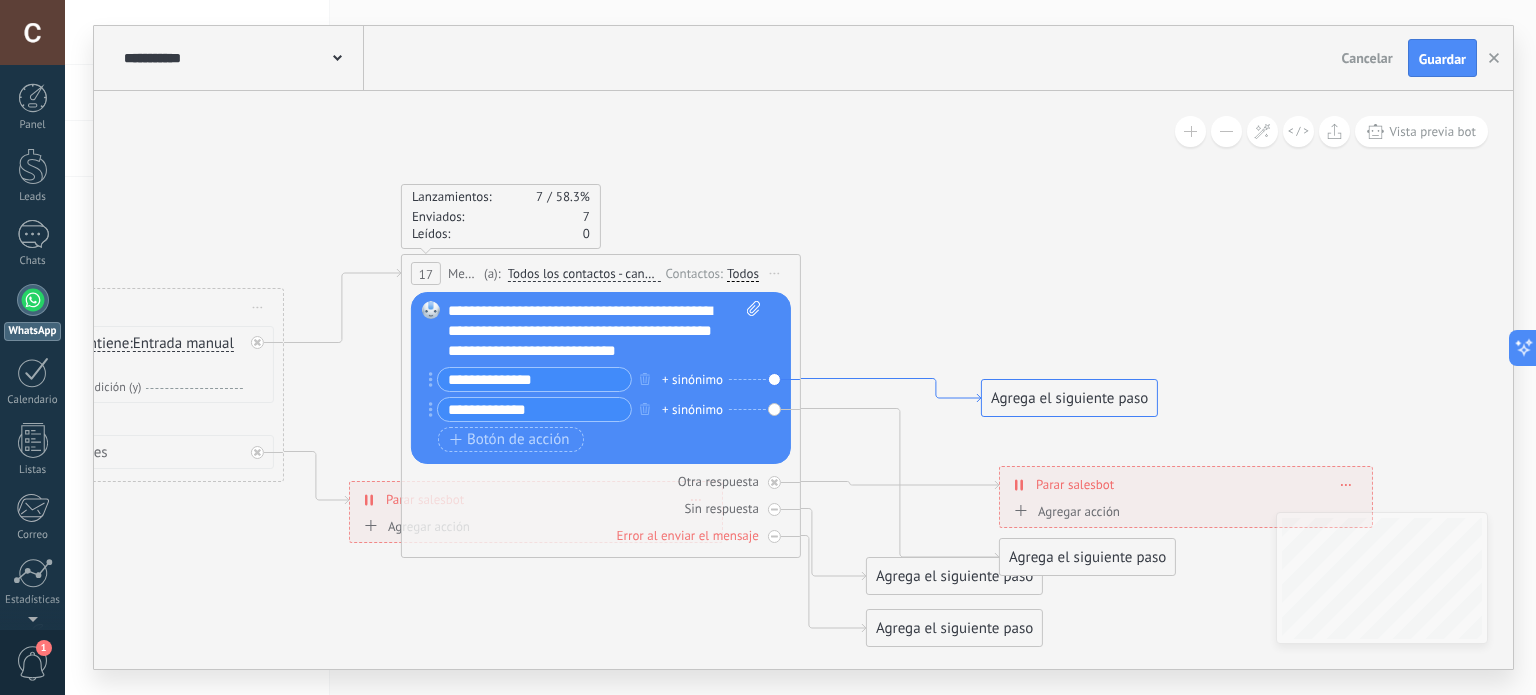 drag, startPoint x: 816, startPoint y: 379, endPoint x: 1012, endPoint y: 403, distance: 197.46393 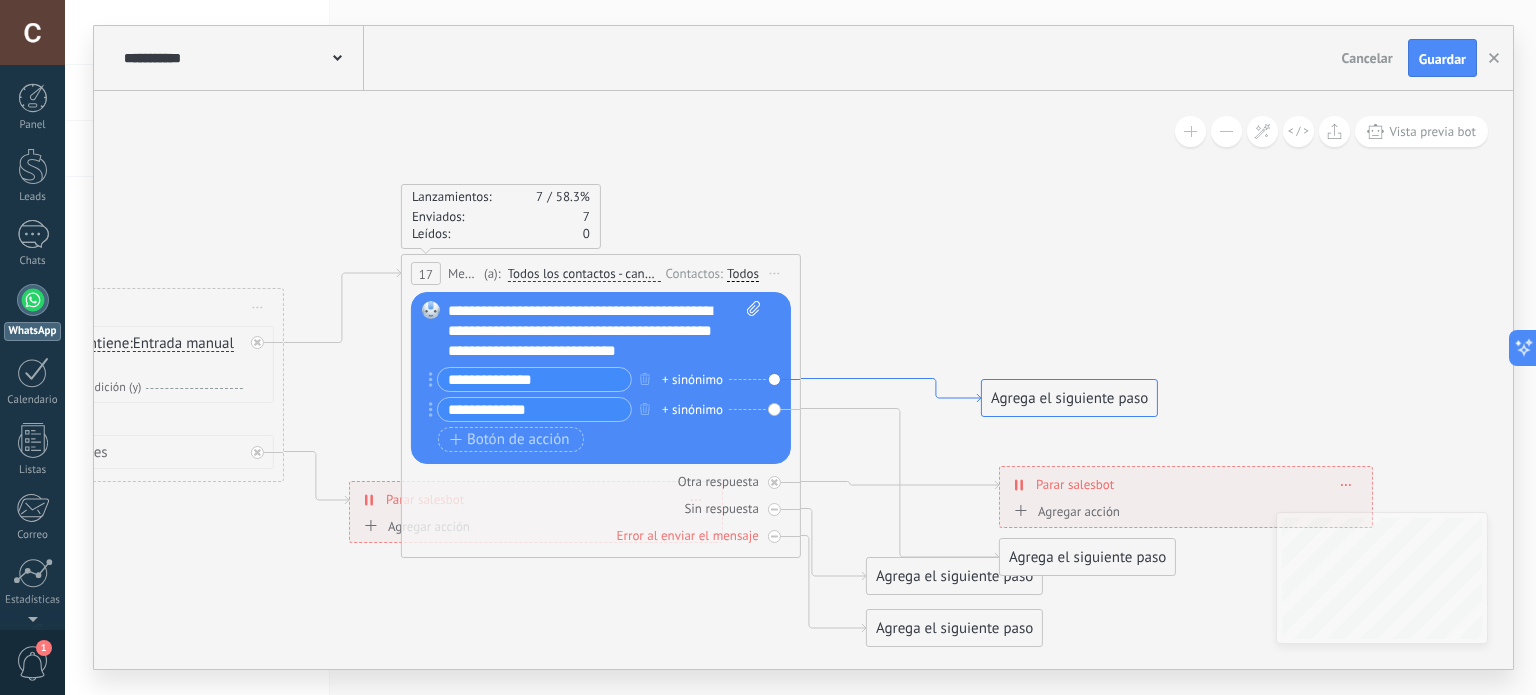click 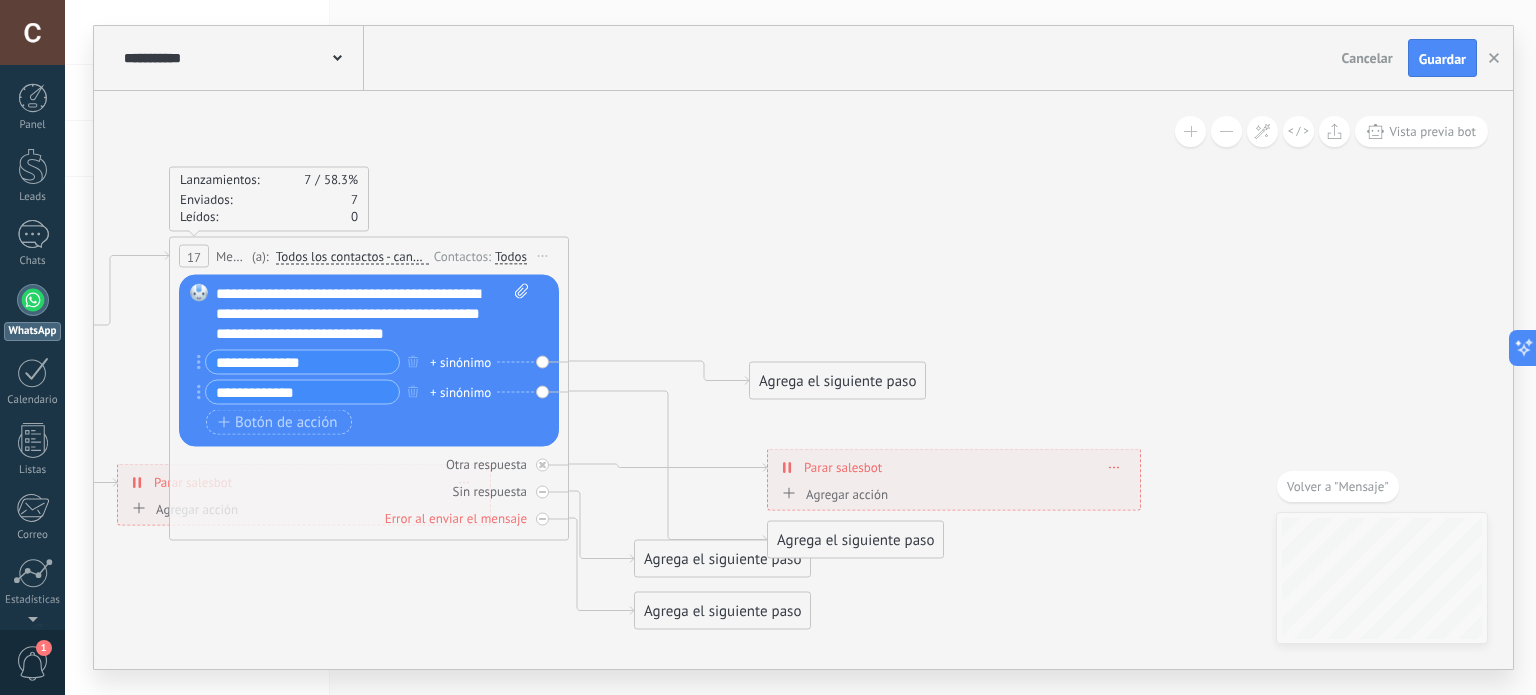 click on "Agrega el siguiente paso" at bounding box center [837, 381] 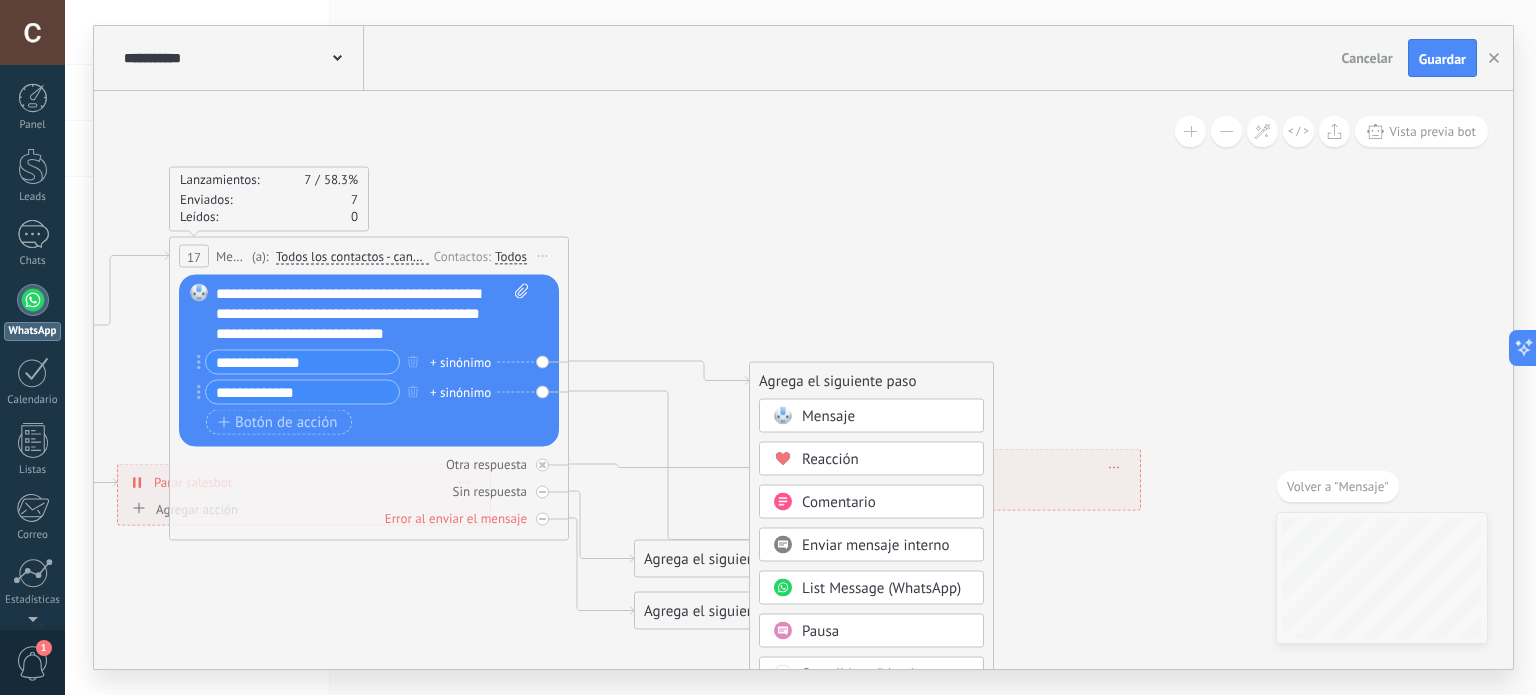 click on "Agrega el siguiente paso" at bounding box center (871, 381) 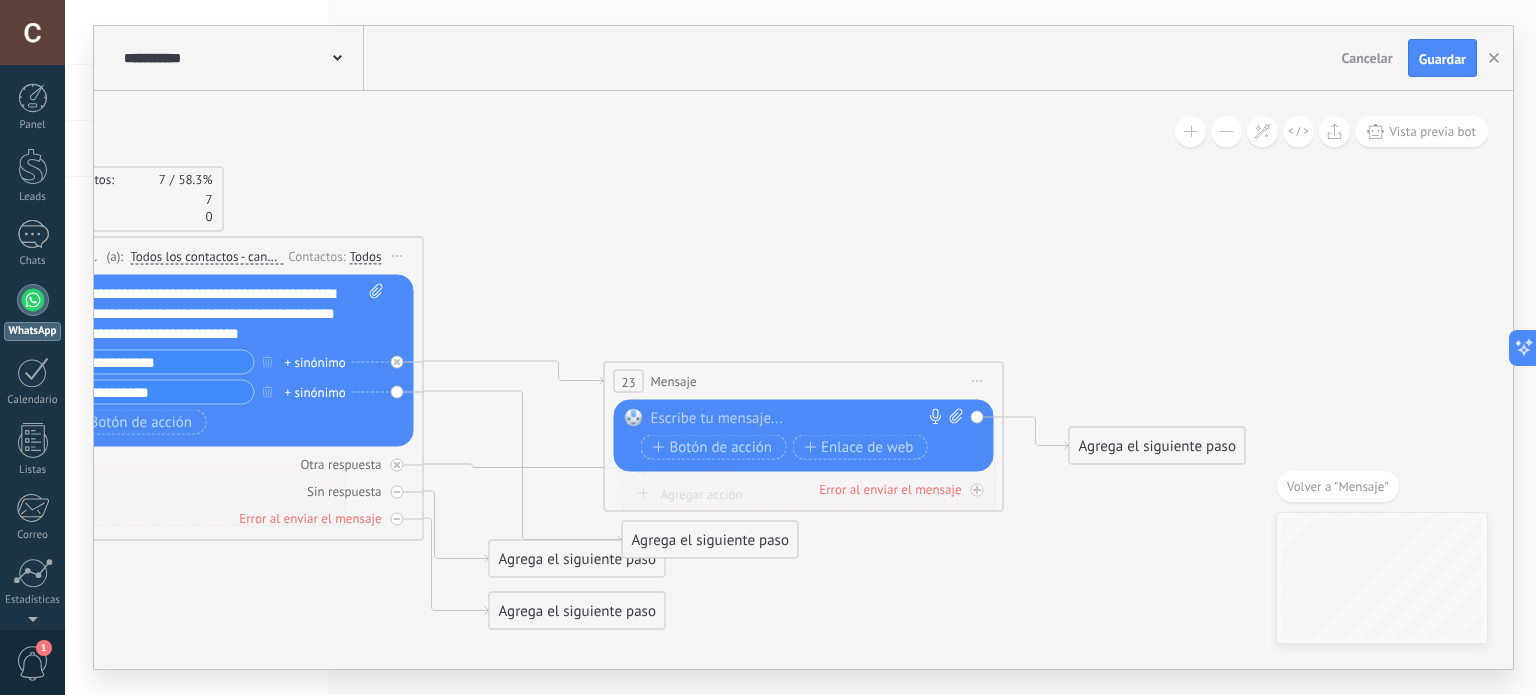 click at bounding box center (799, 419) 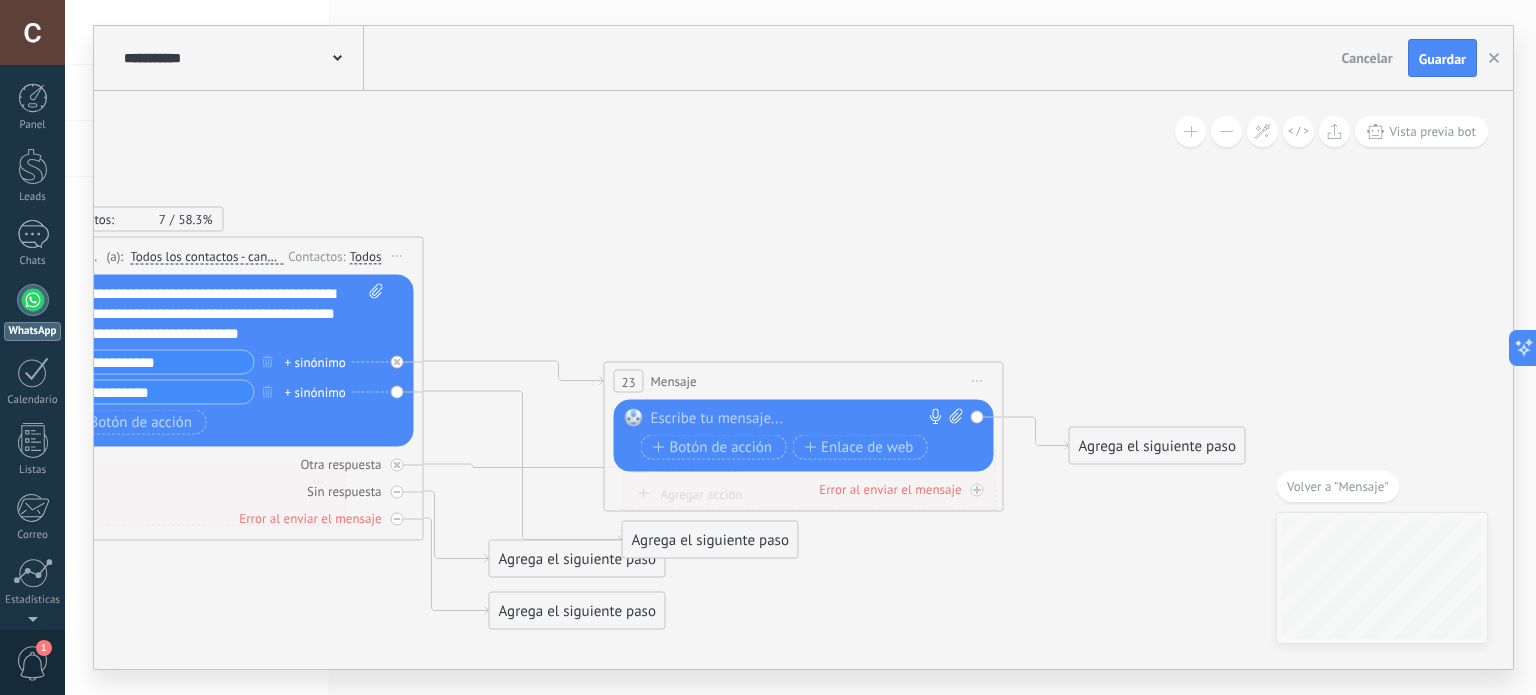 type 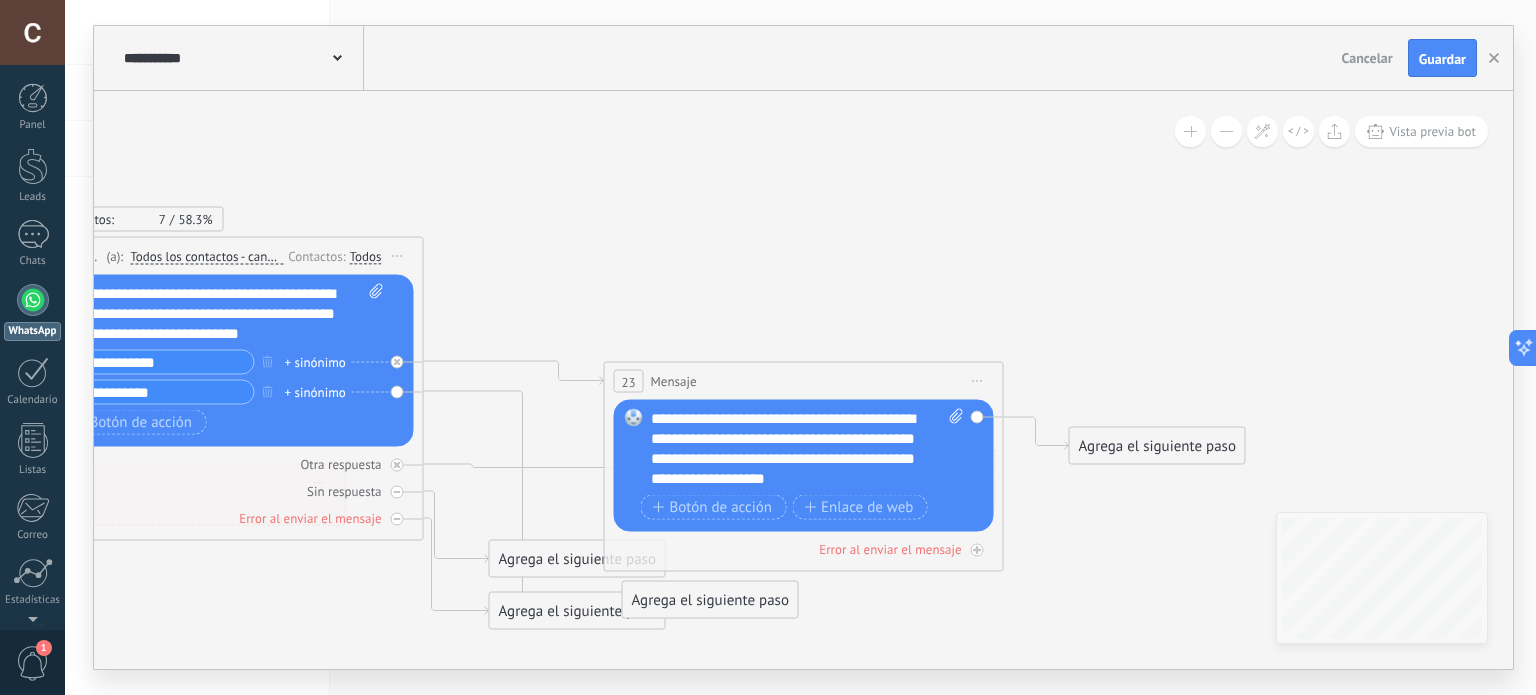 click 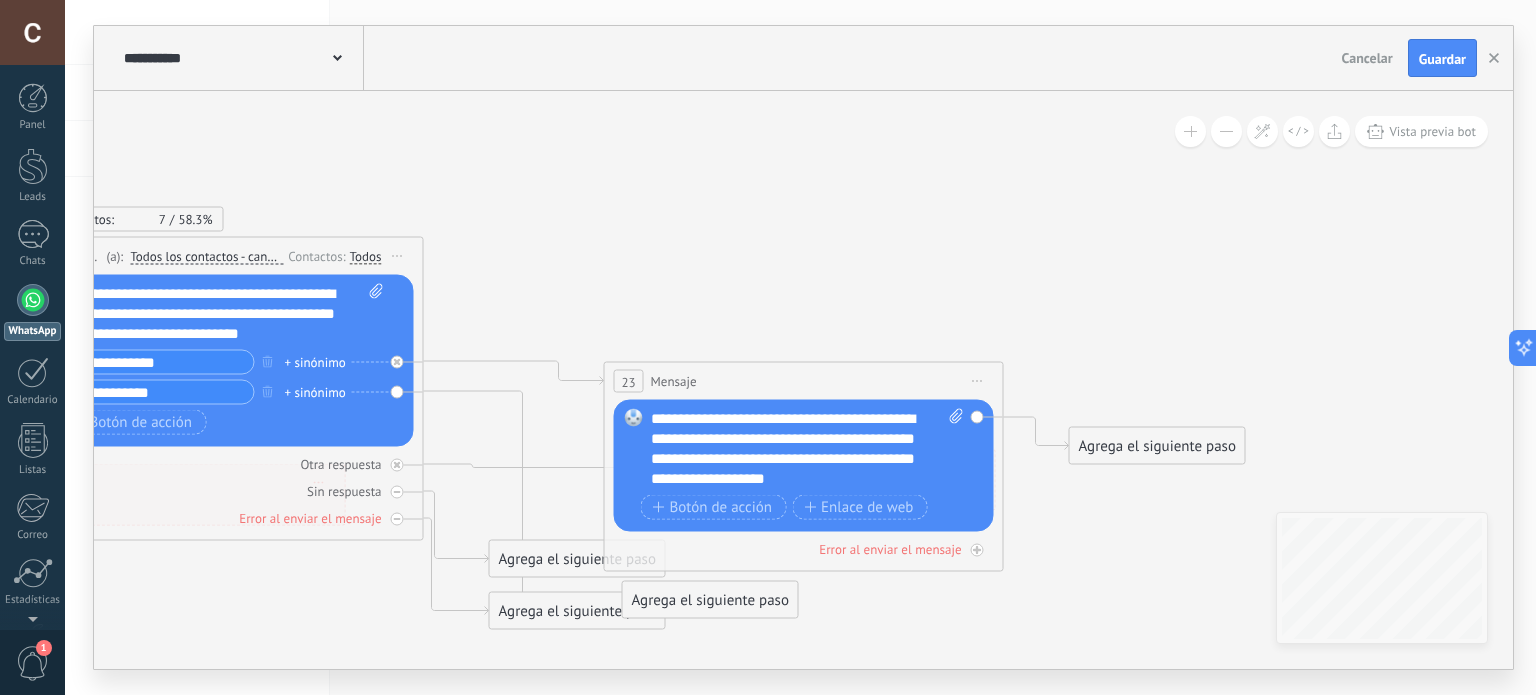 click on "Subir" at bounding box center [0, 0] 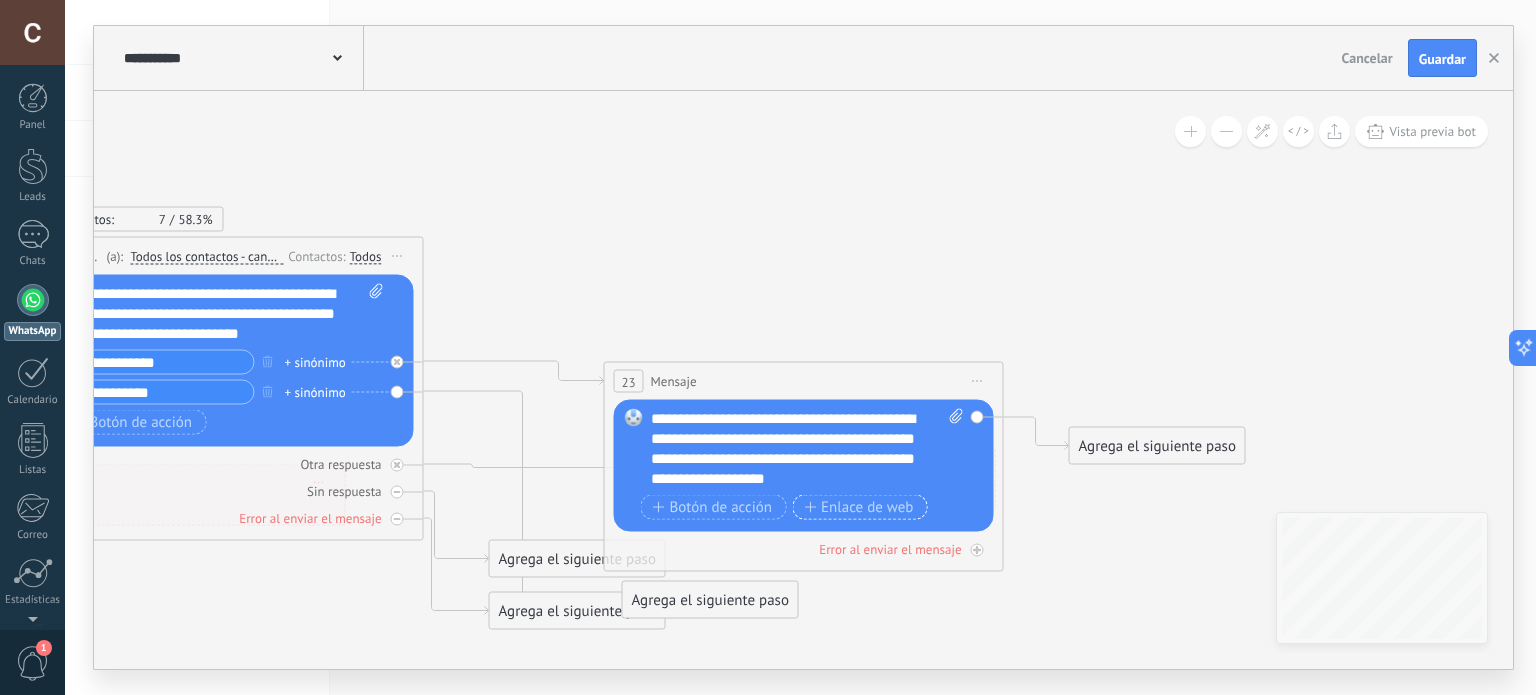 click on "Enlace de web" at bounding box center (859, 507) 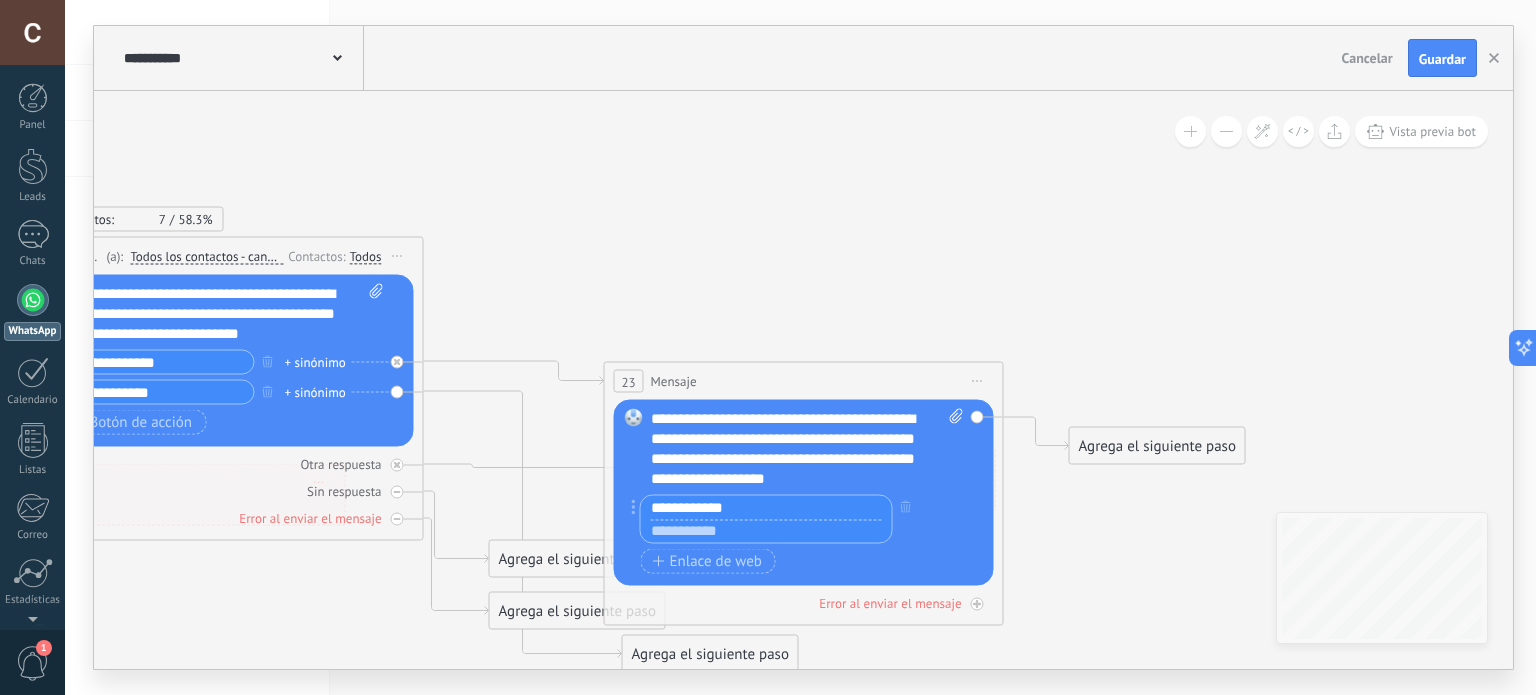 type on "**********" 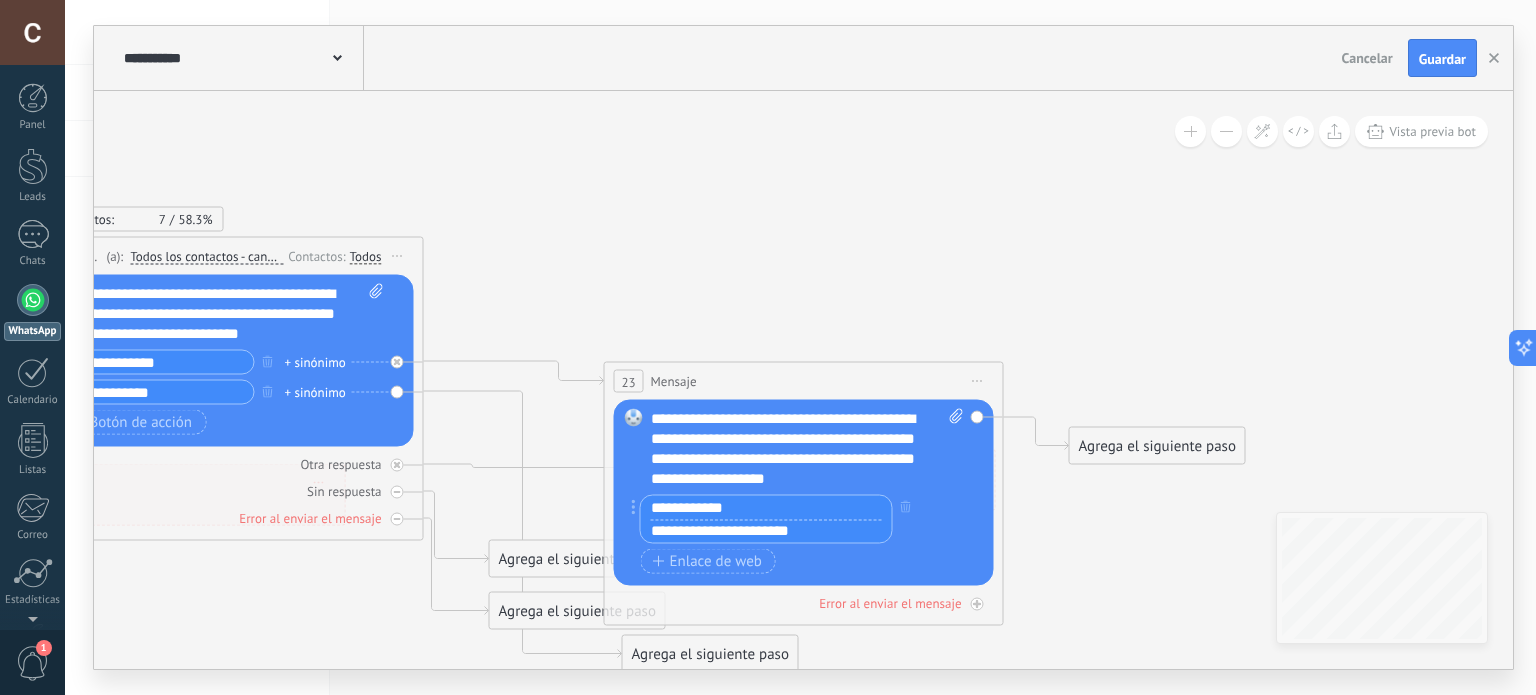 type on "**********" 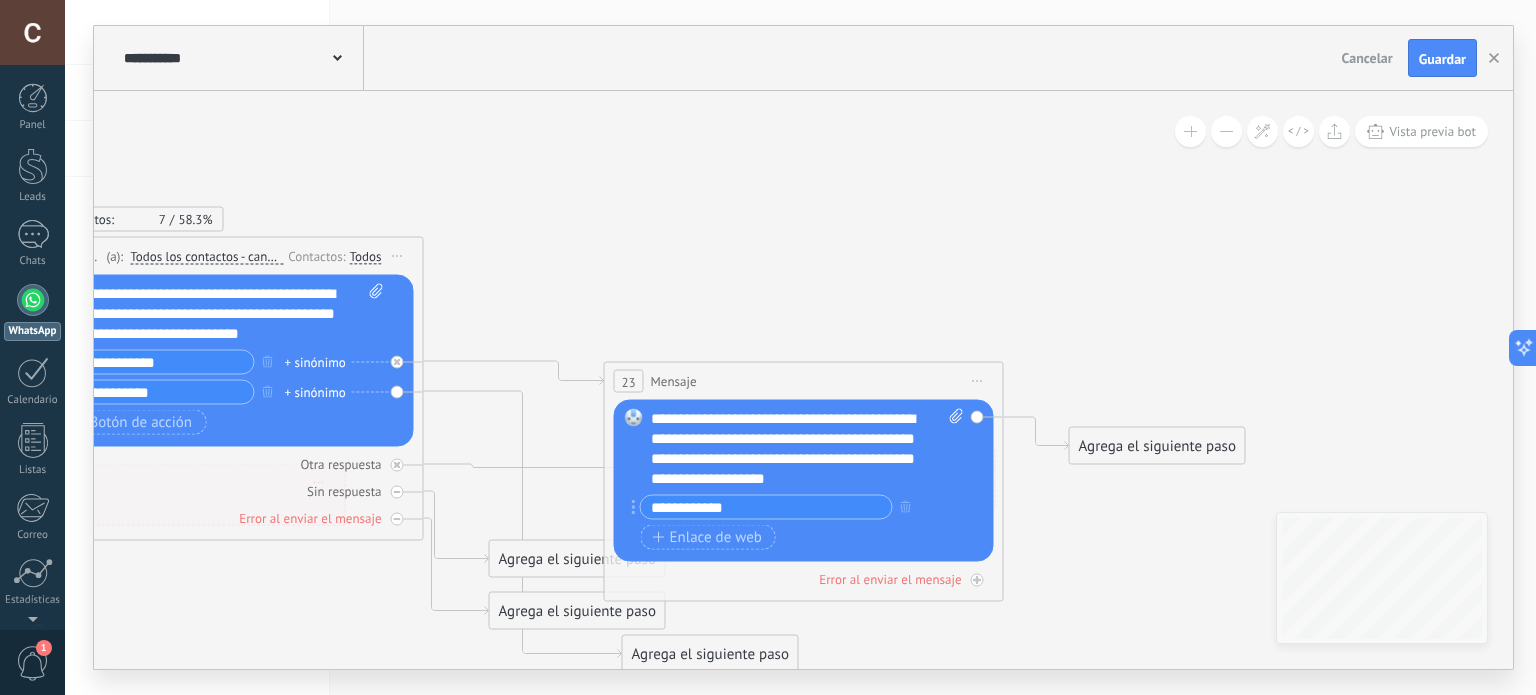 click 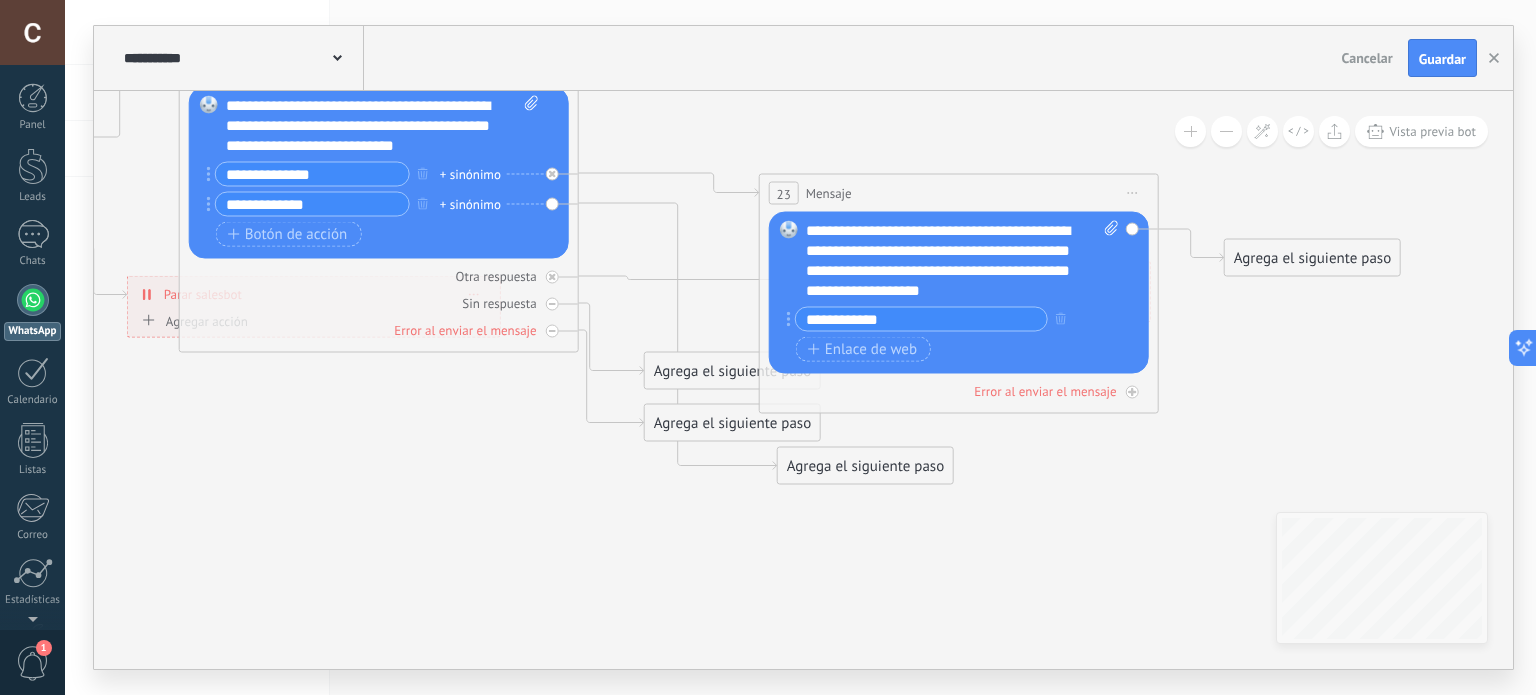 drag, startPoint x: 1060, startPoint y: 557, endPoint x: 1214, endPoint y: 370, distance: 242.24988 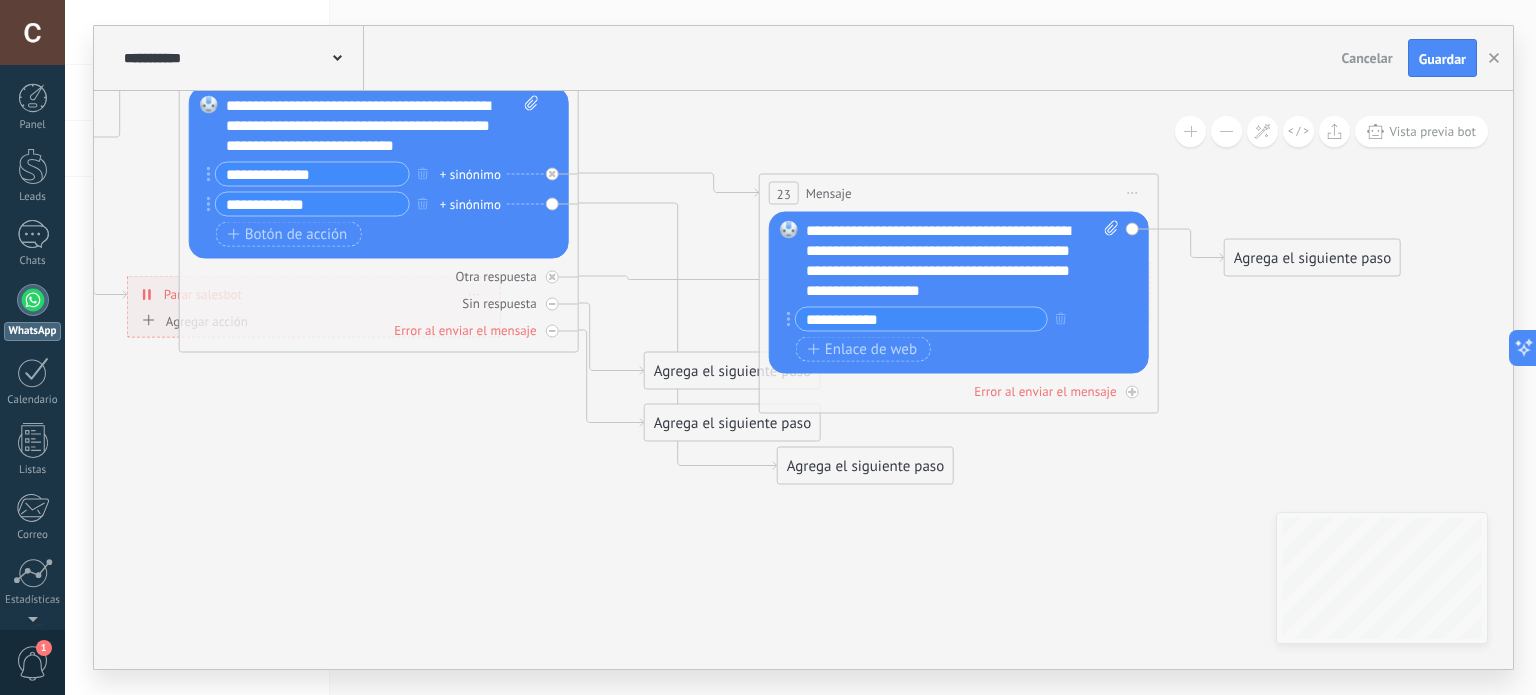 click 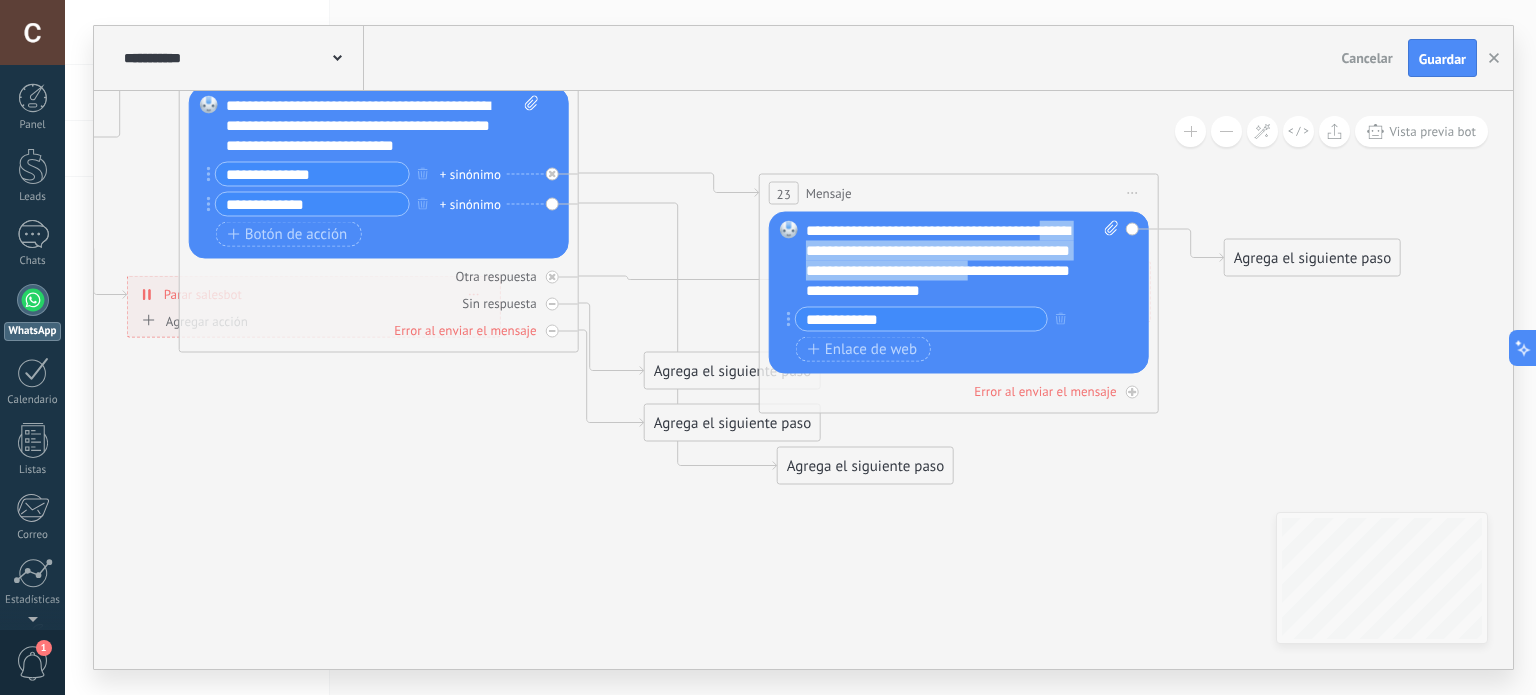 drag, startPoint x: 1070, startPoint y: 267, endPoint x: 1093, endPoint y: 217, distance: 55.03635 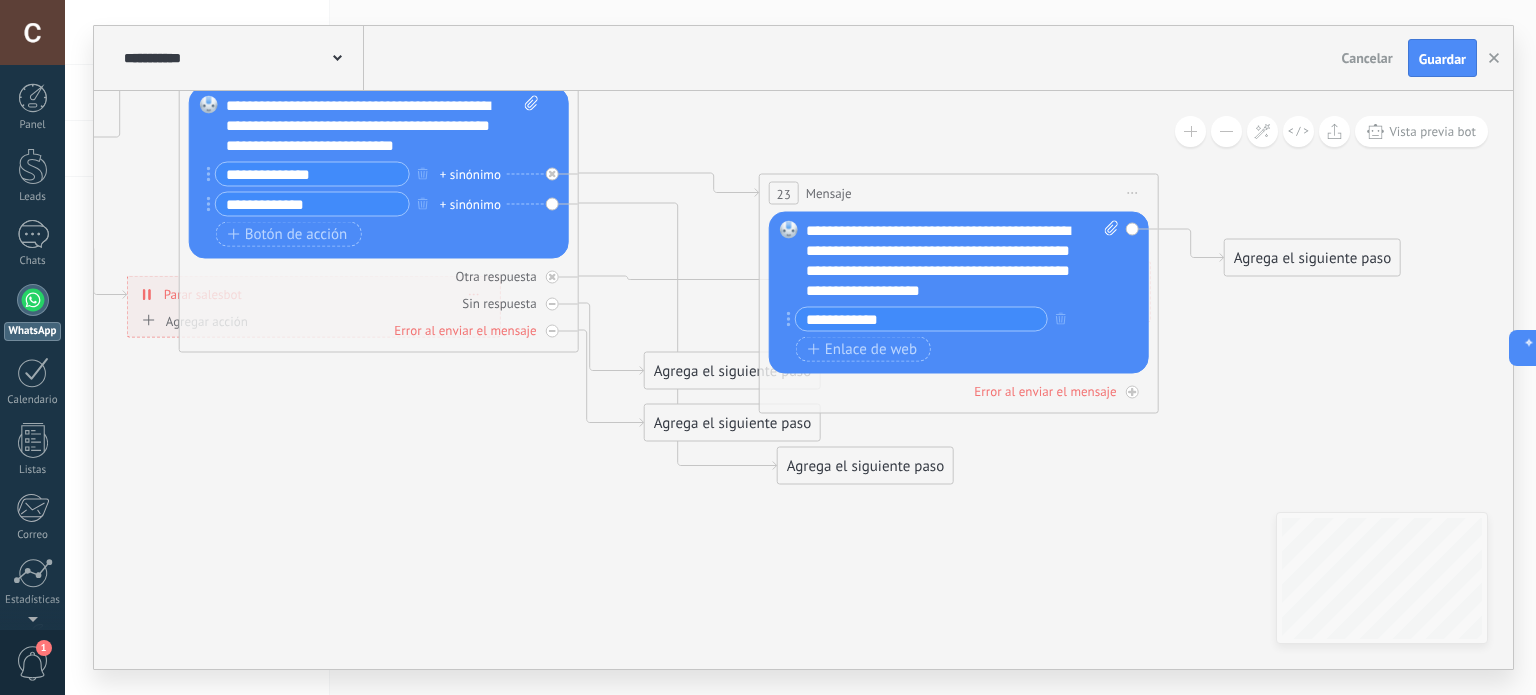 click 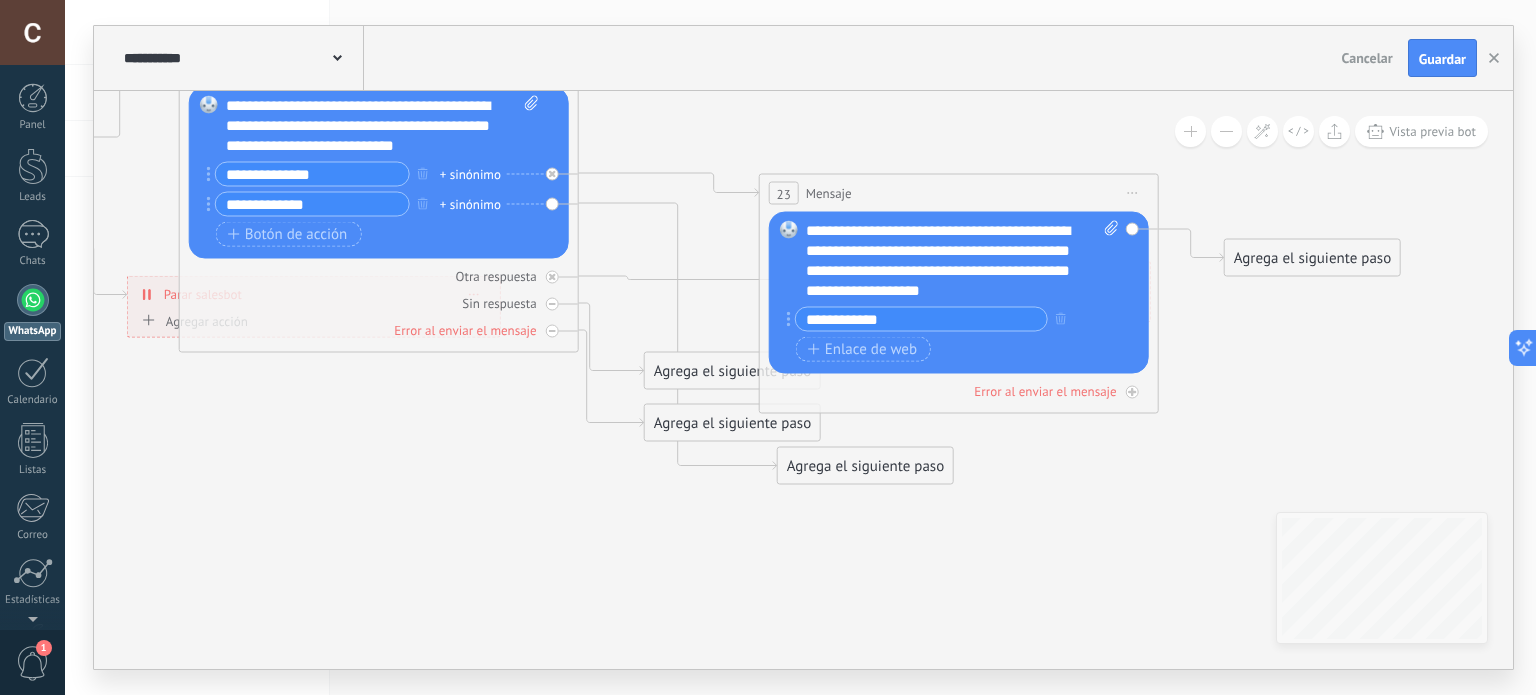 click on "Agrega el siguiente paso" at bounding box center [1312, 258] 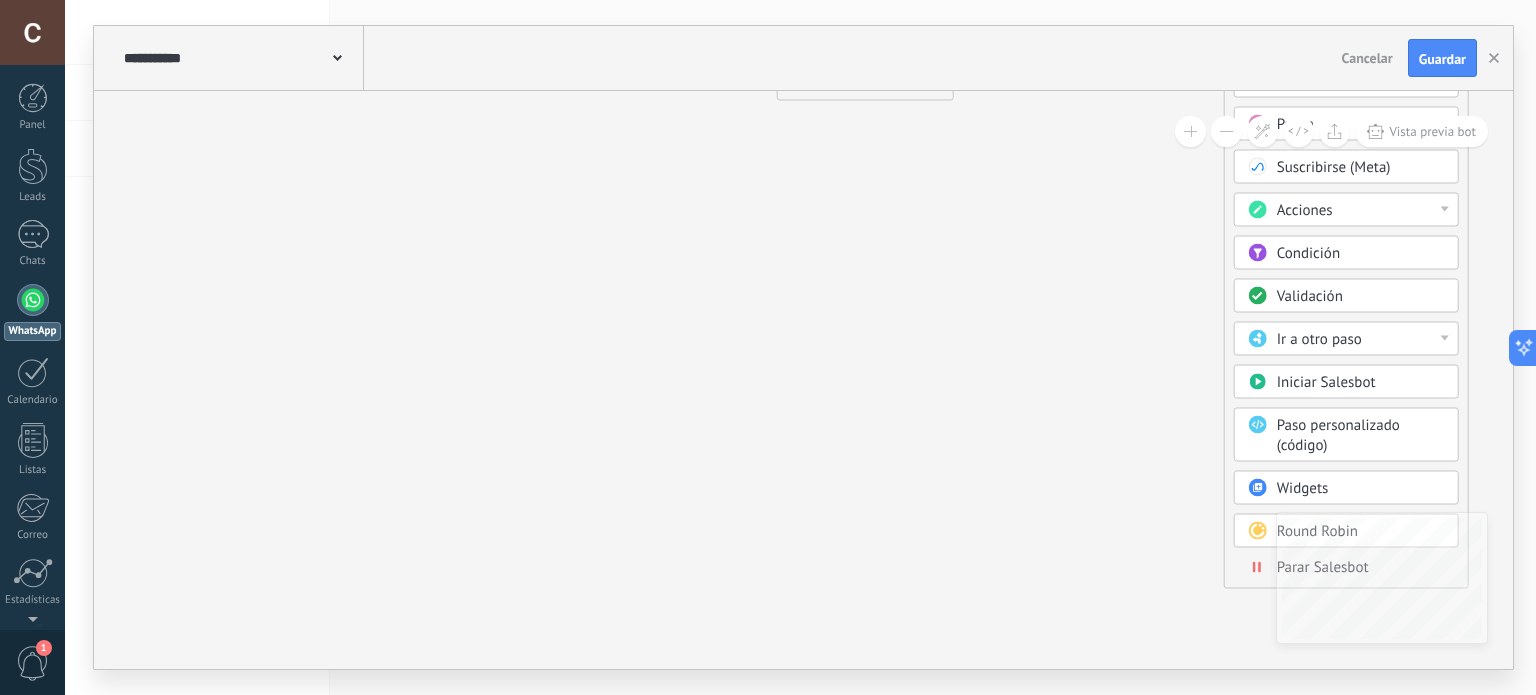 click at bounding box center [1257, 567] 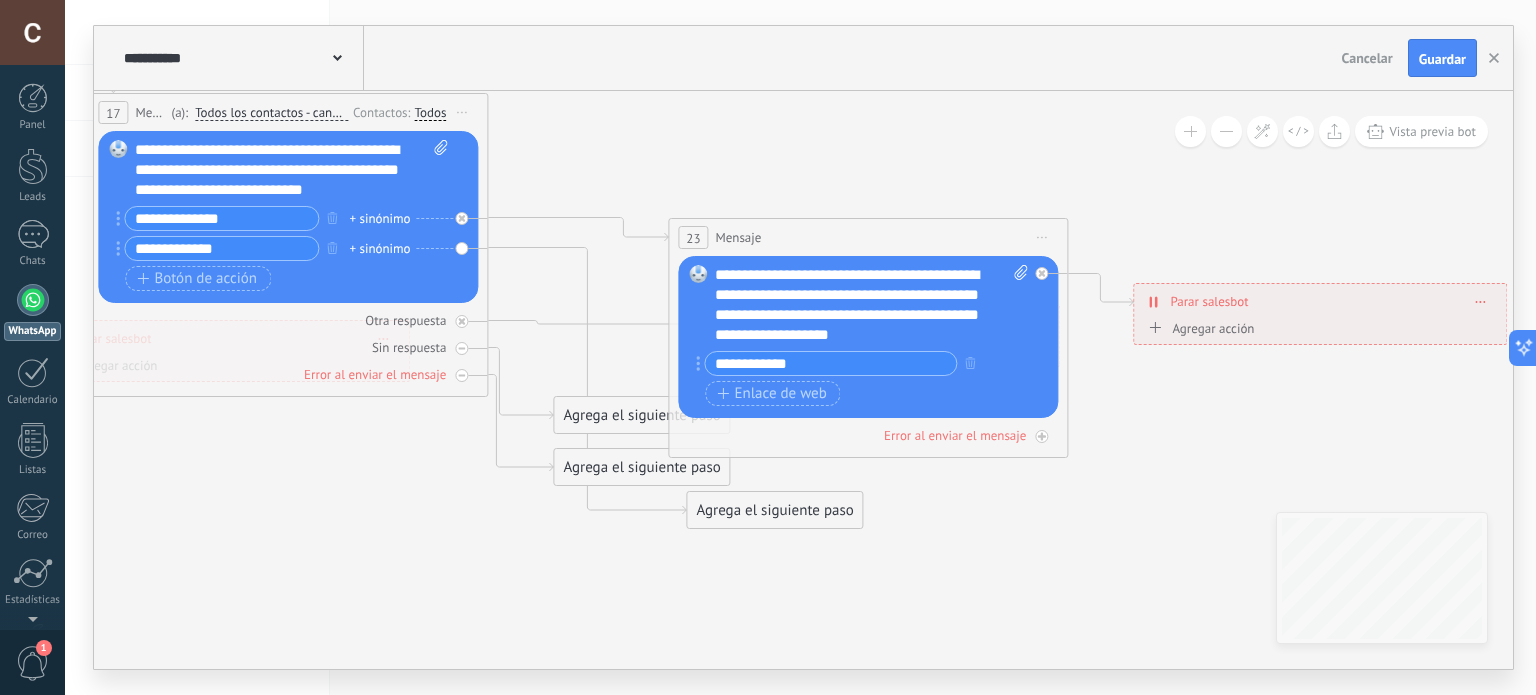drag, startPoint x: 981, startPoint y: 515, endPoint x: 1148, endPoint y: 495, distance: 168.19334 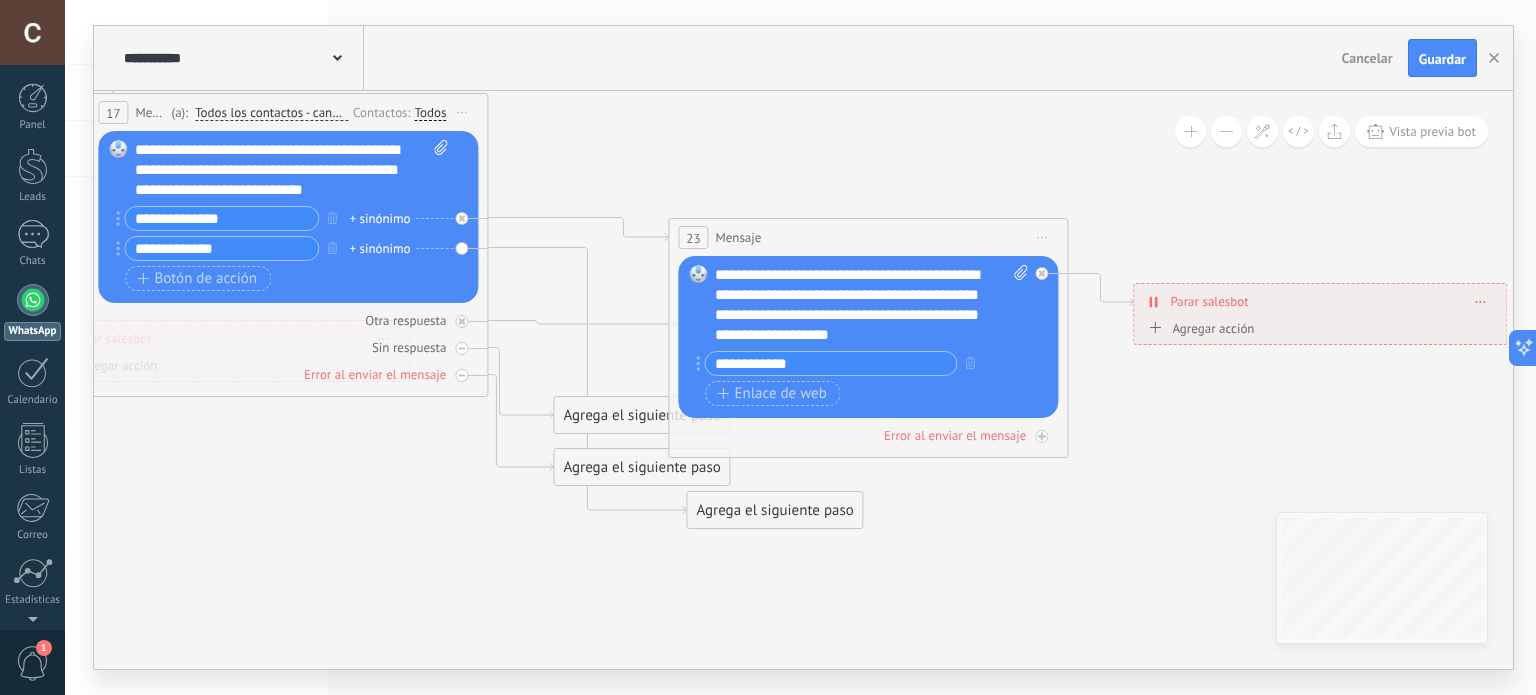 click 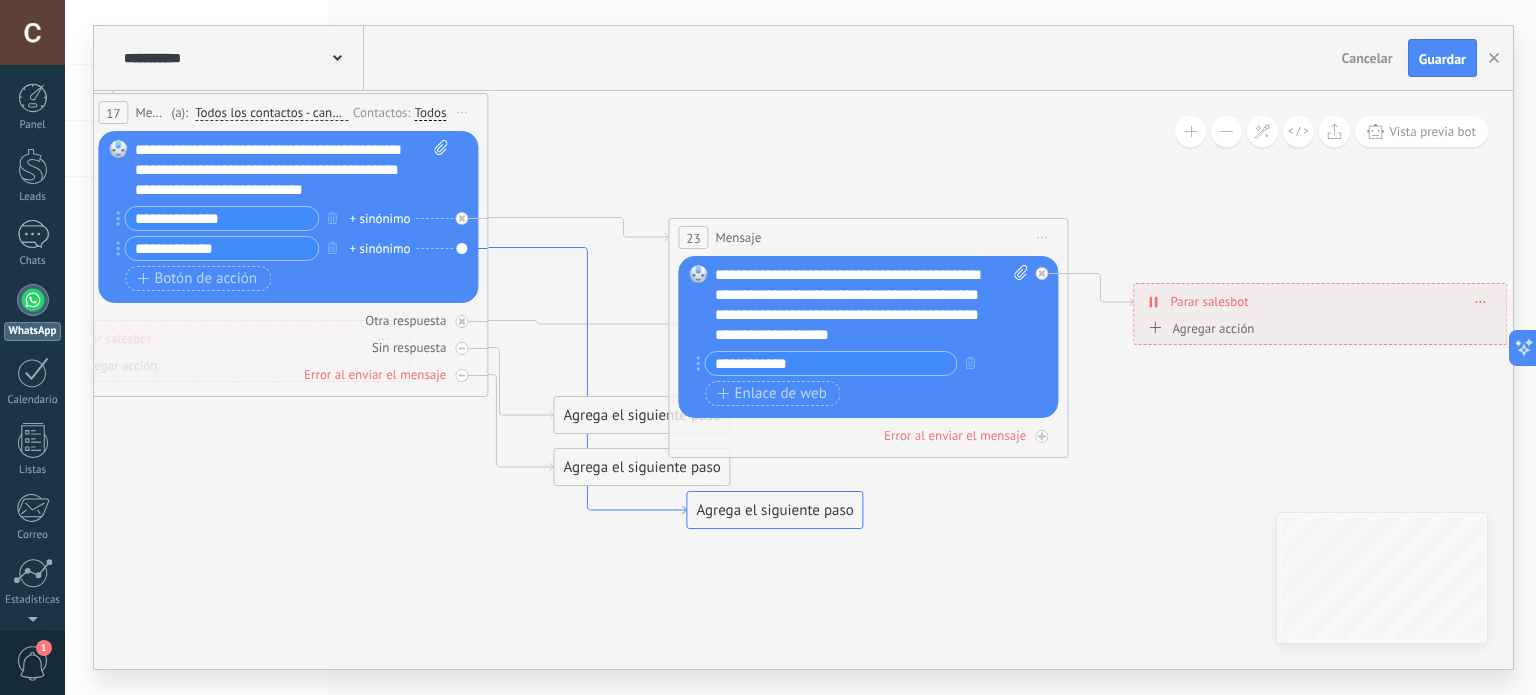 click 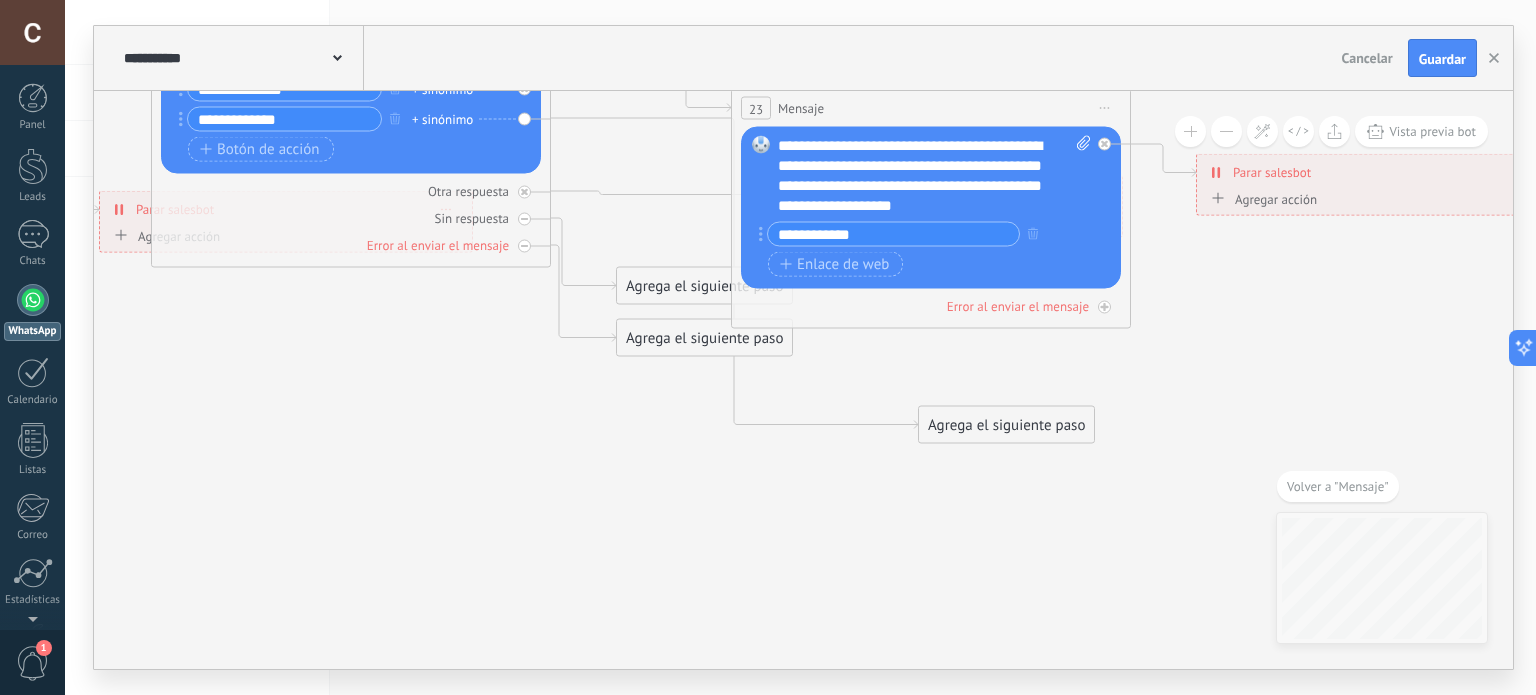 drag, startPoint x: 877, startPoint y: 387, endPoint x: 1047, endPoint y: 431, distance: 175.60182 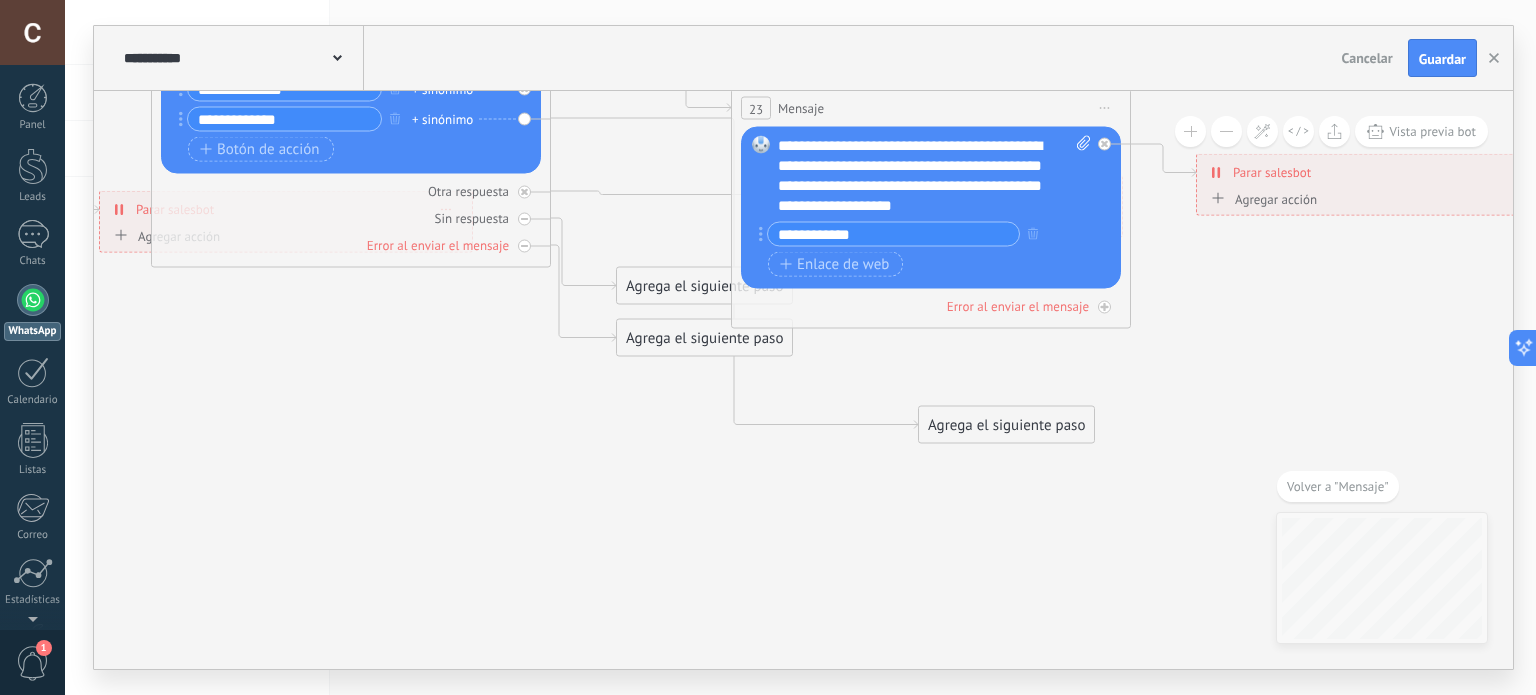 click on "Agrega el siguiente paso" at bounding box center [1006, 425] 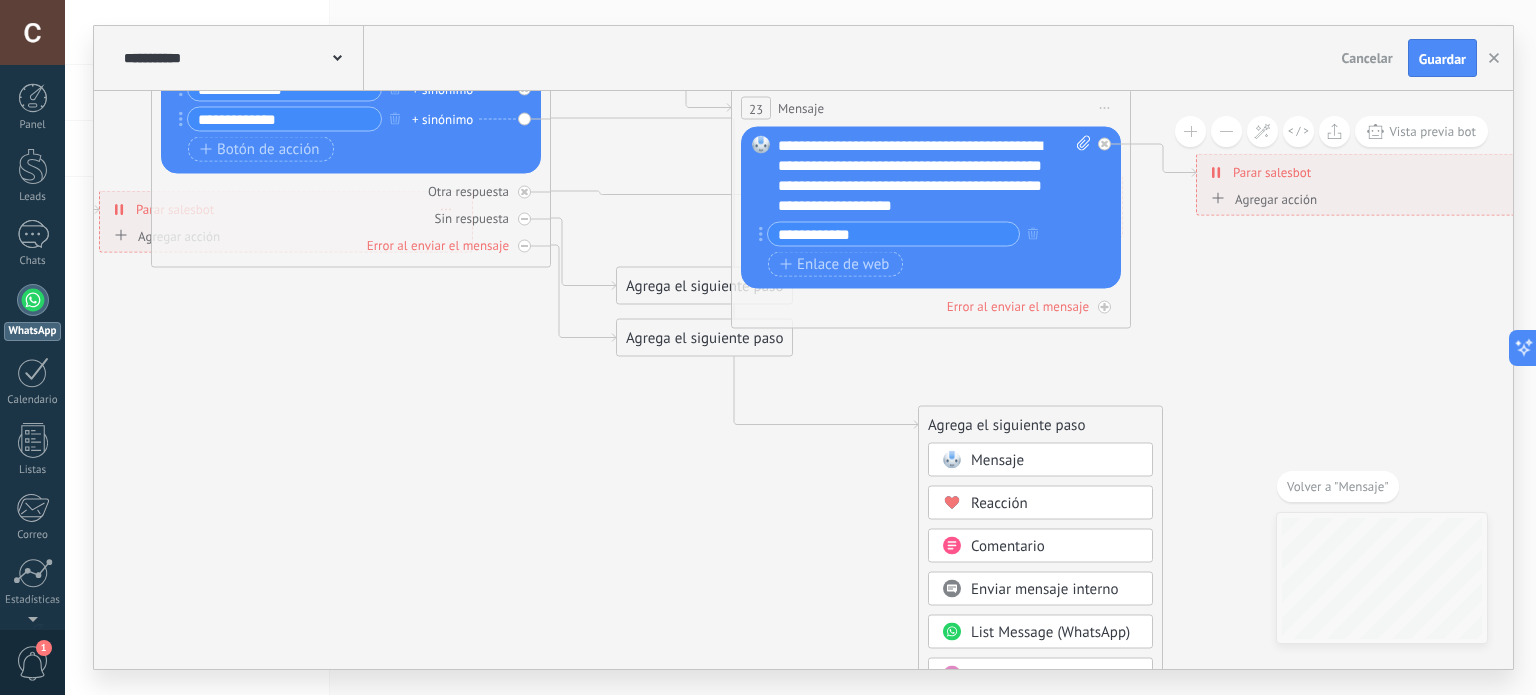 click on "Mensaje" at bounding box center [997, 460] 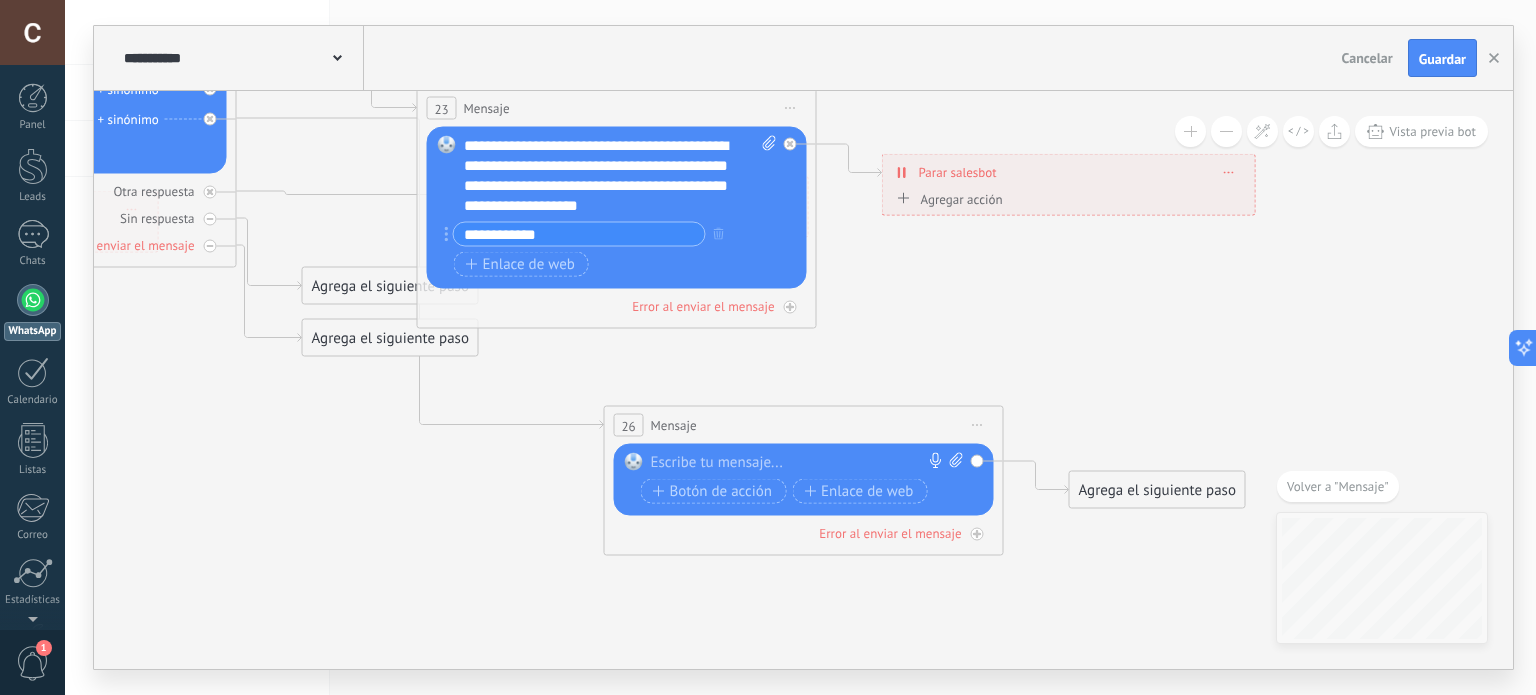 click at bounding box center (799, 463) 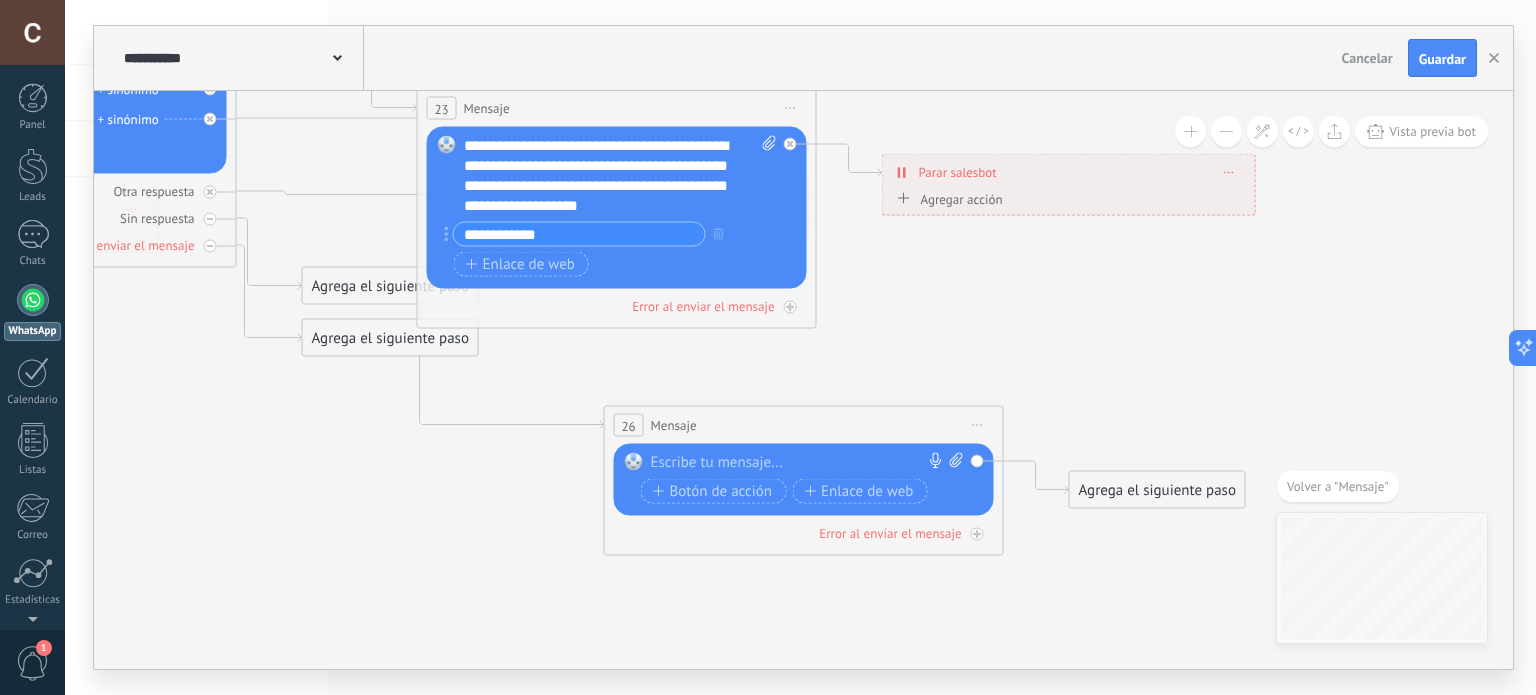 type 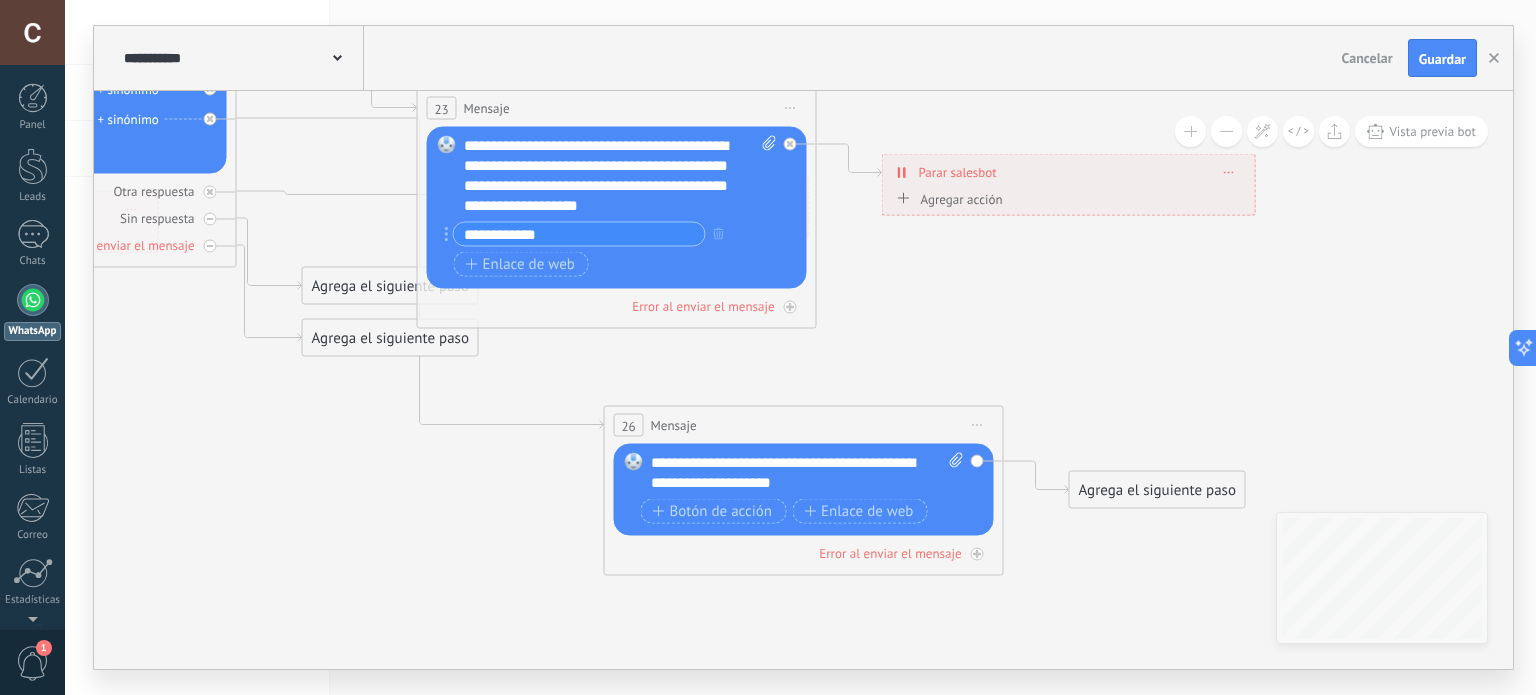 click 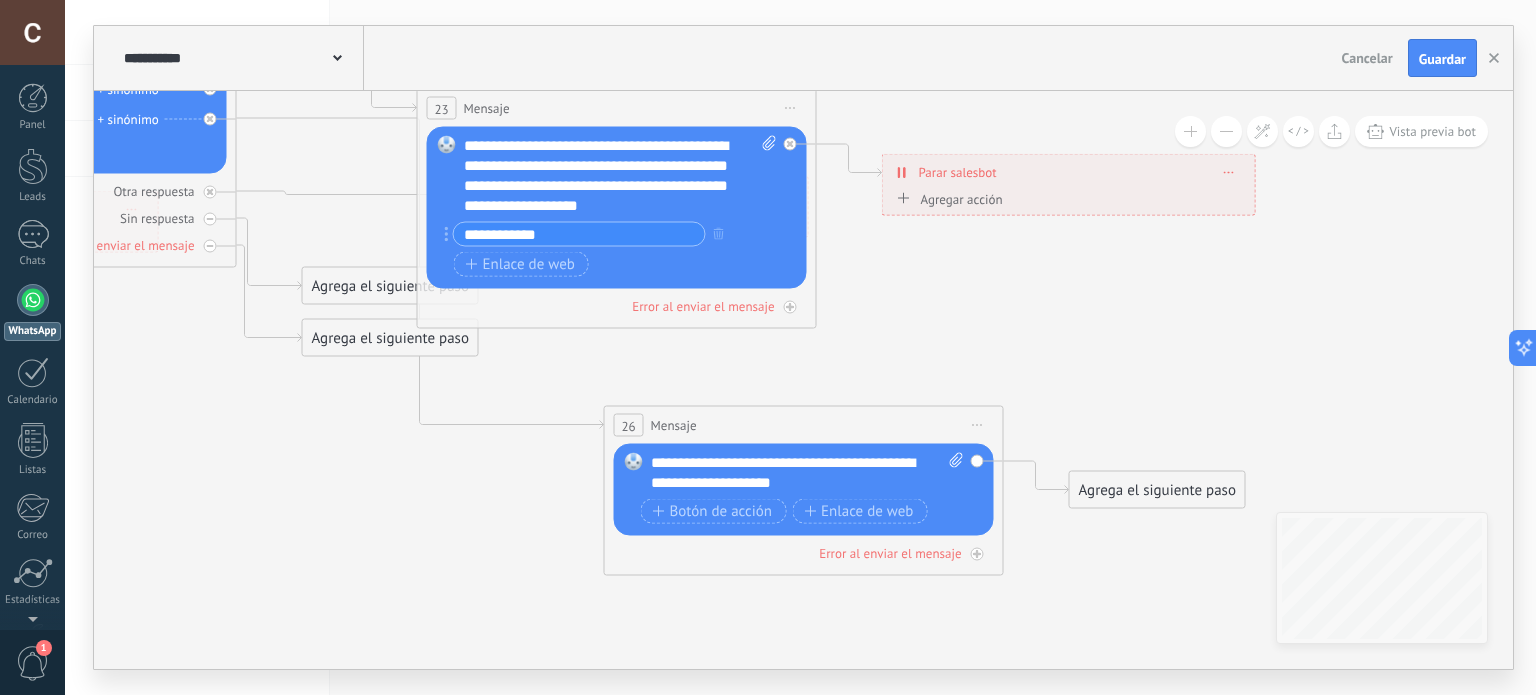 click on "Agrega el siguiente paso" at bounding box center [1157, 490] 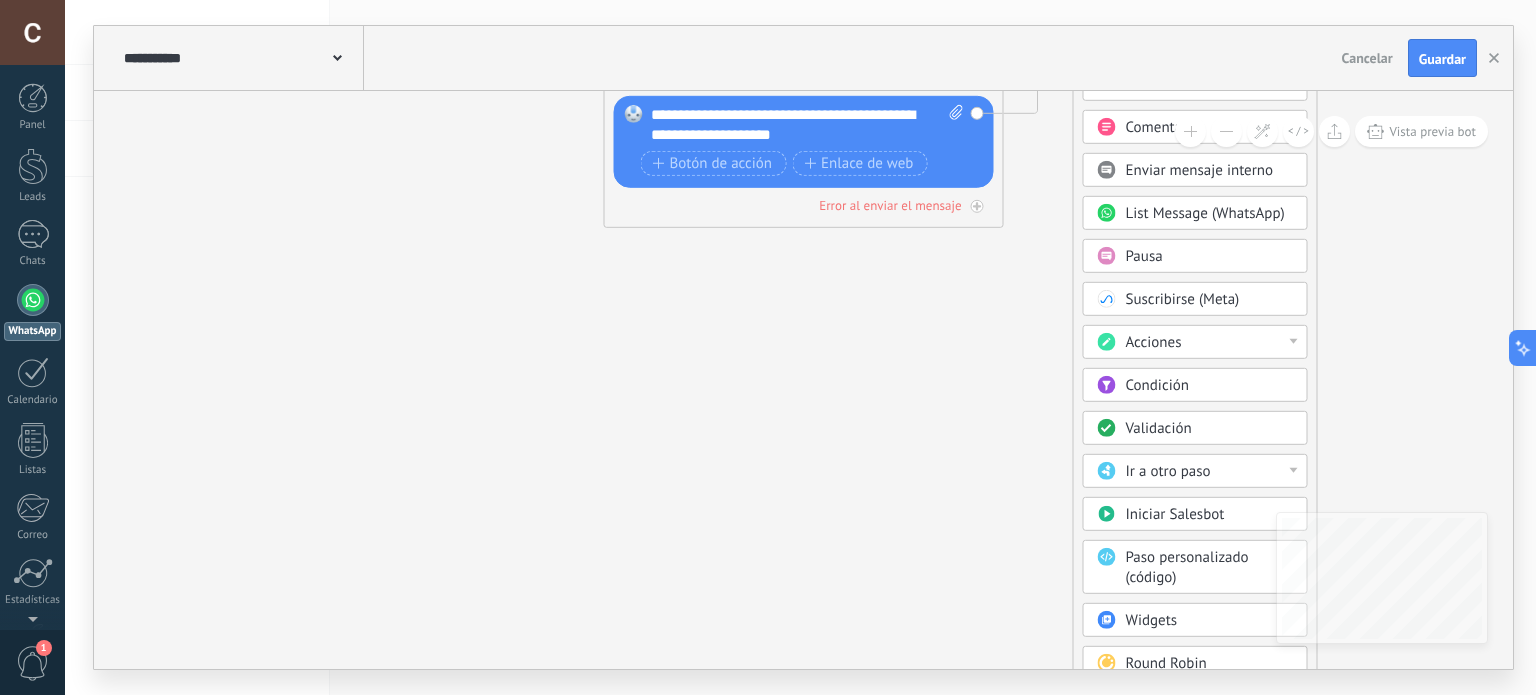 drag, startPoint x: 1113, startPoint y: 133, endPoint x: 1117, endPoint y: -2, distance: 135.05925 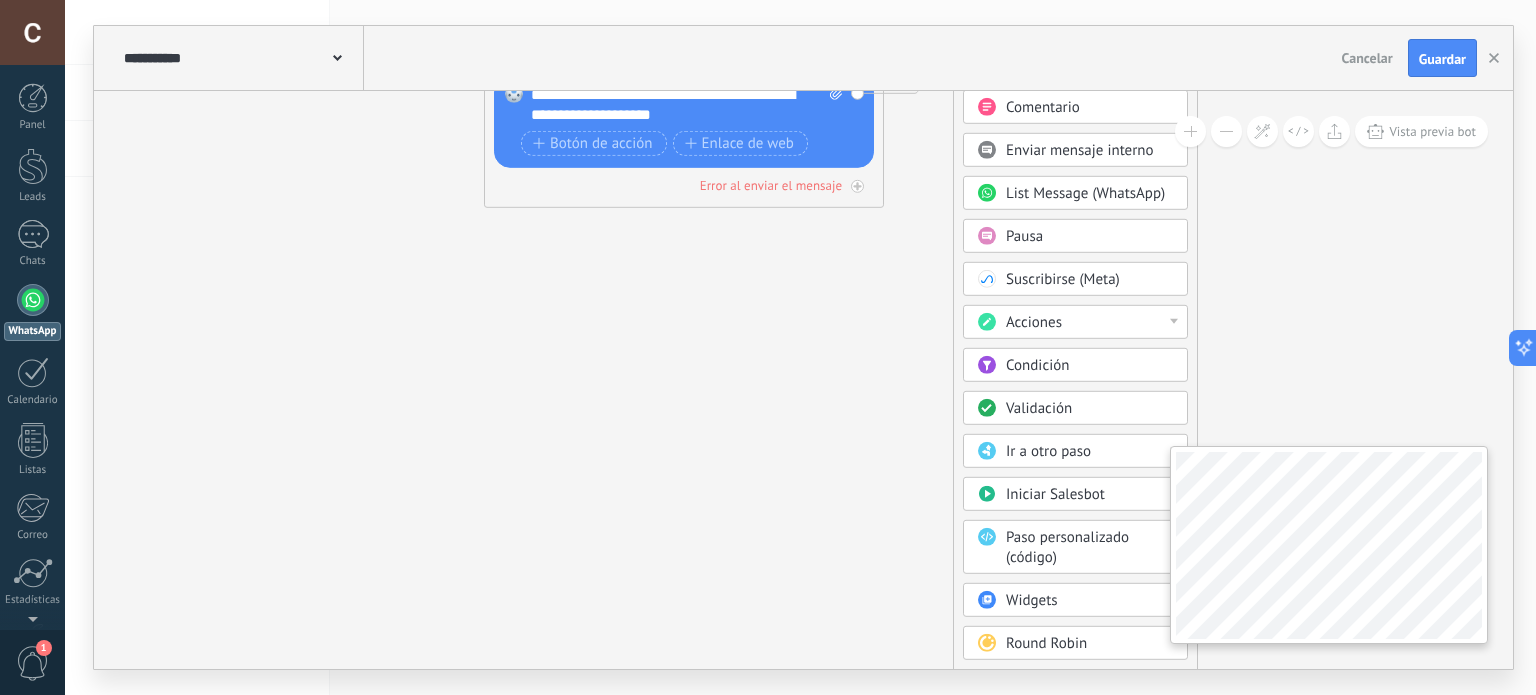 click on "**********" at bounding box center [803, 380] 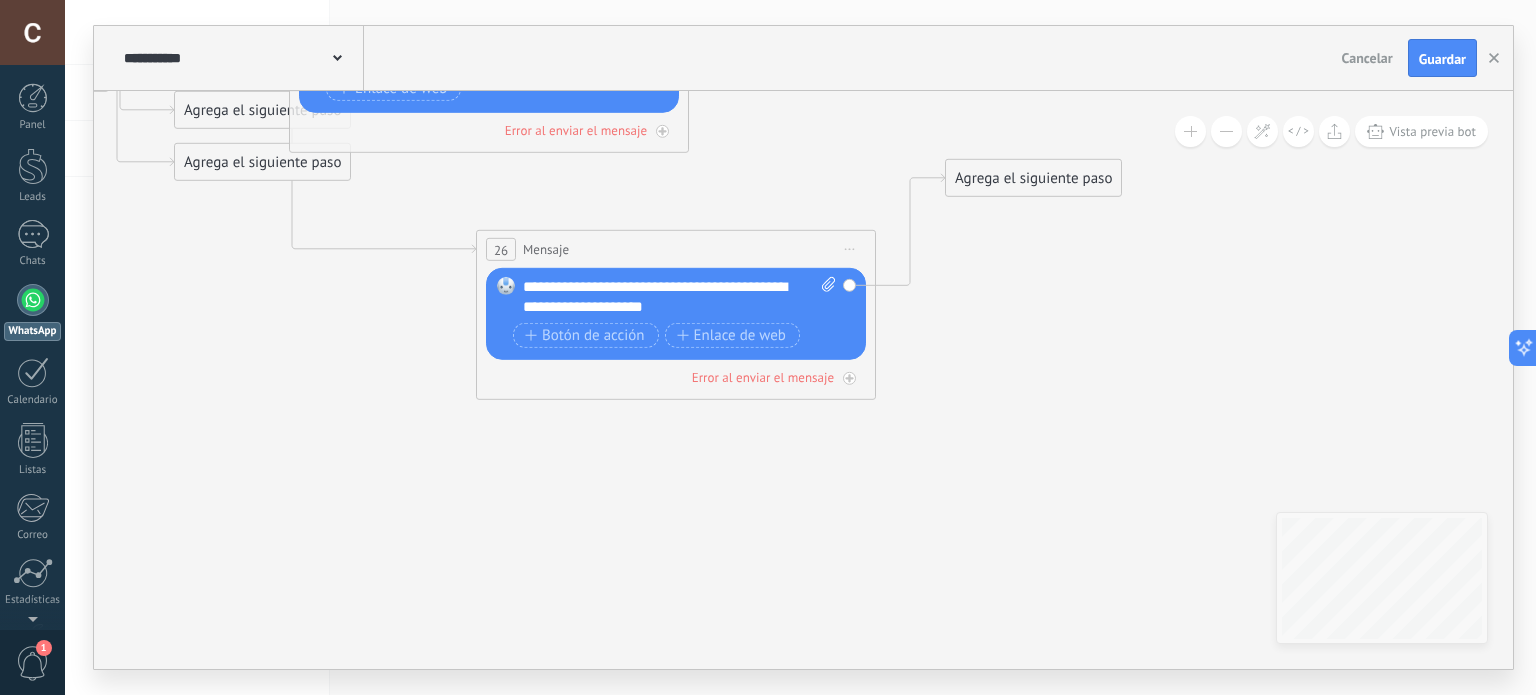 drag, startPoint x: 807, startPoint y: 331, endPoint x: 816, endPoint y: 252, distance: 79.51101 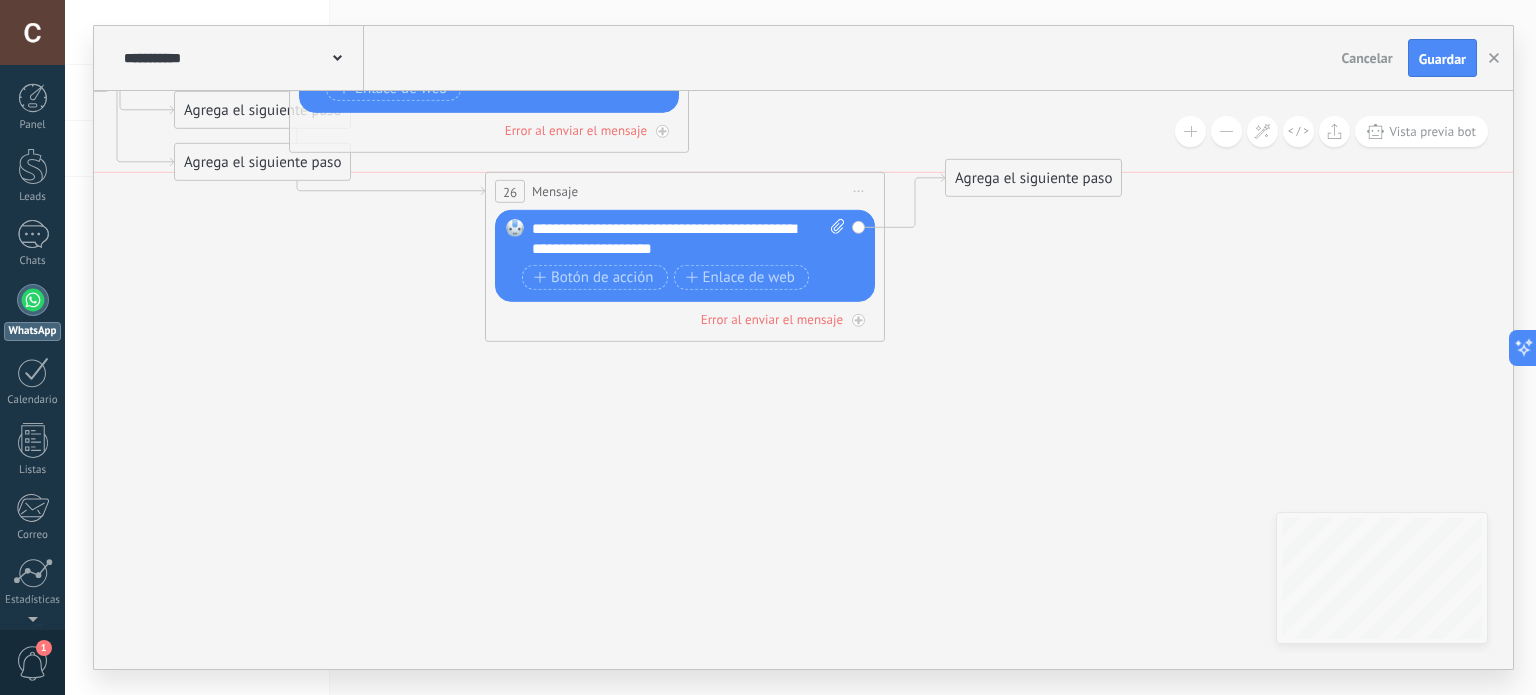 drag, startPoint x: 802, startPoint y: 257, endPoint x: 963, endPoint y: 197, distance: 171.81676 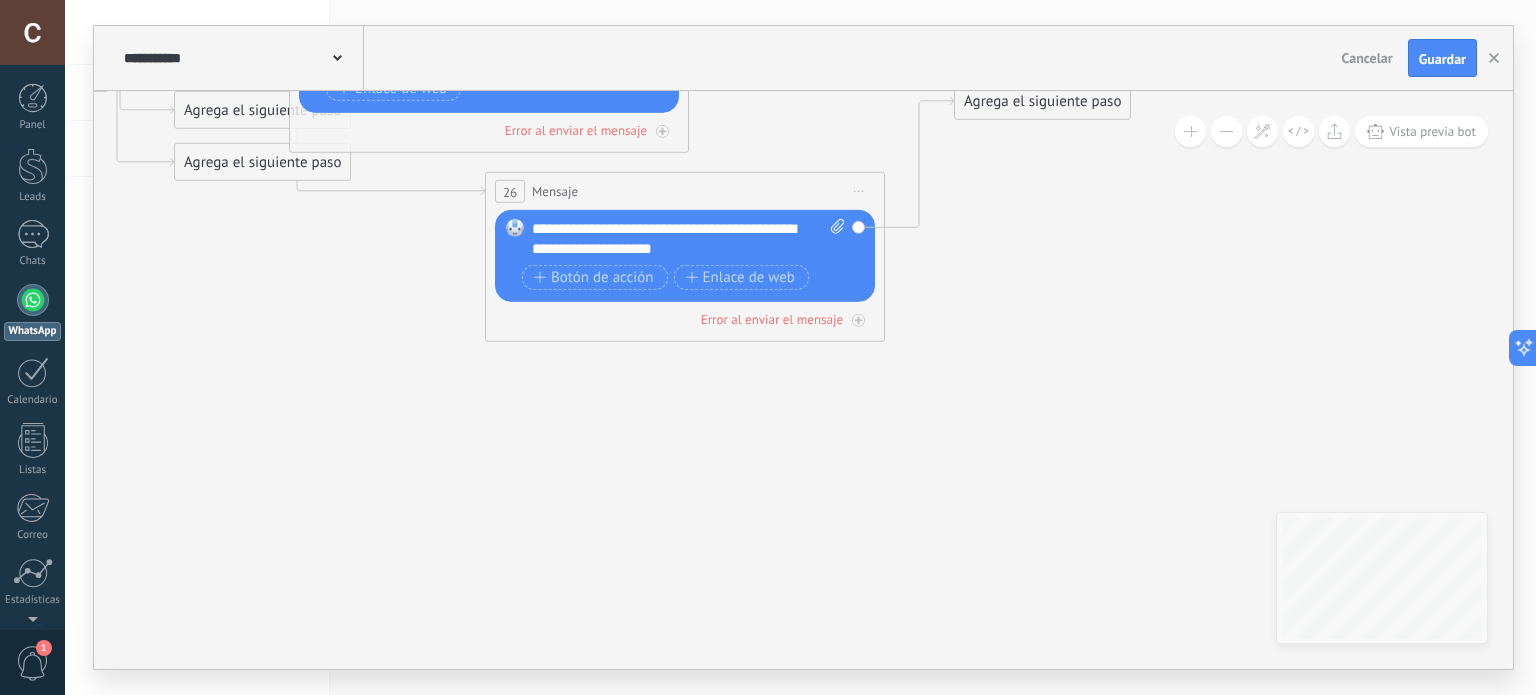 drag, startPoint x: 976, startPoint y: 165, endPoint x: 975, endPoint y: 115, distance: 50.01 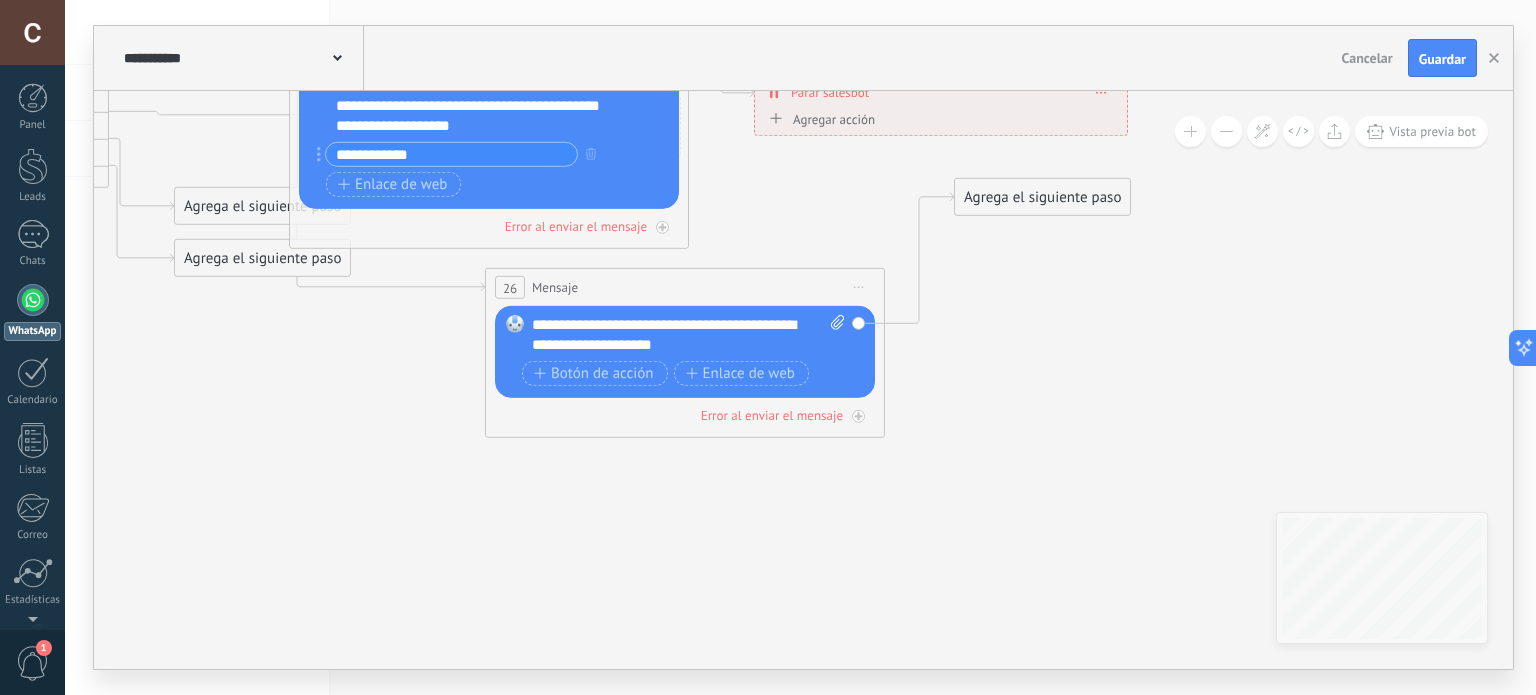 click on "Agrega el siguiente paso" at bounding box center [1042, 197] 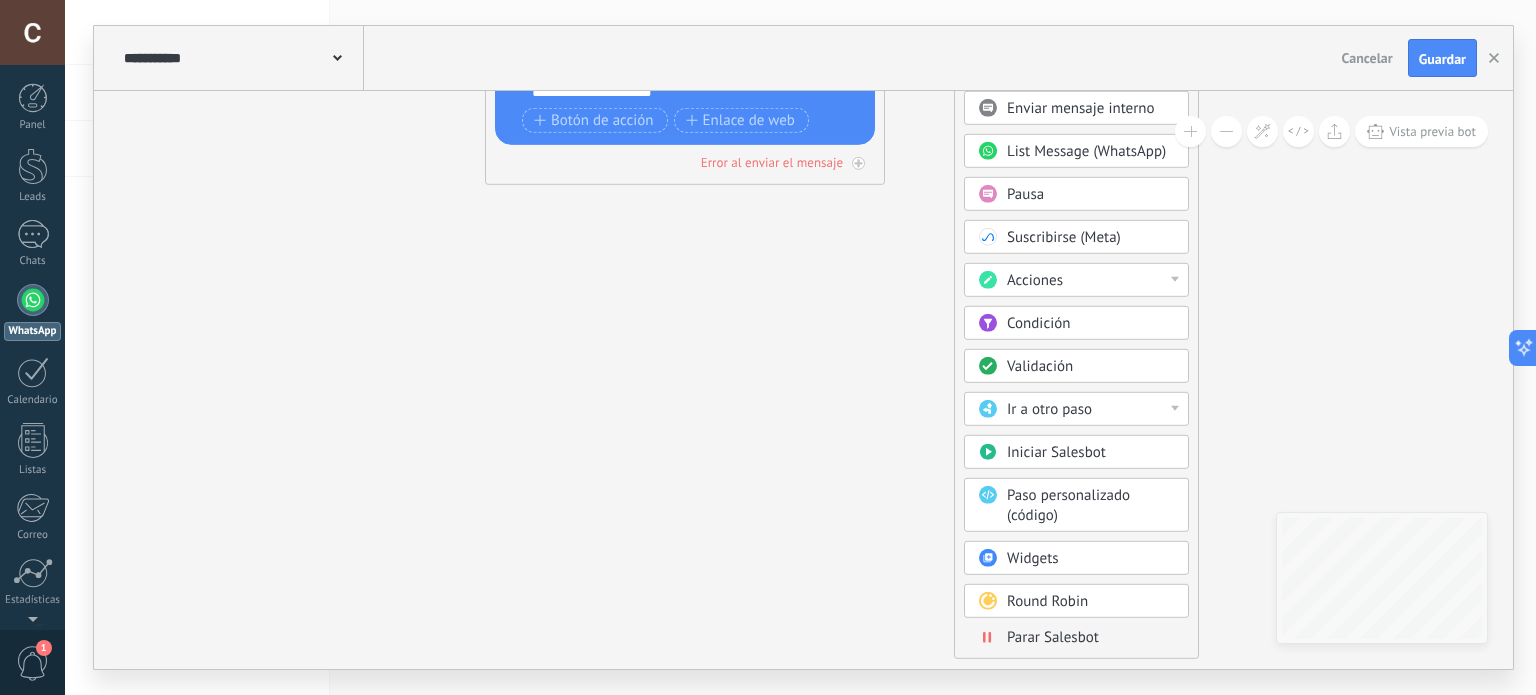 click on "Parar Salesbot" at bounding box center (1053, 637) 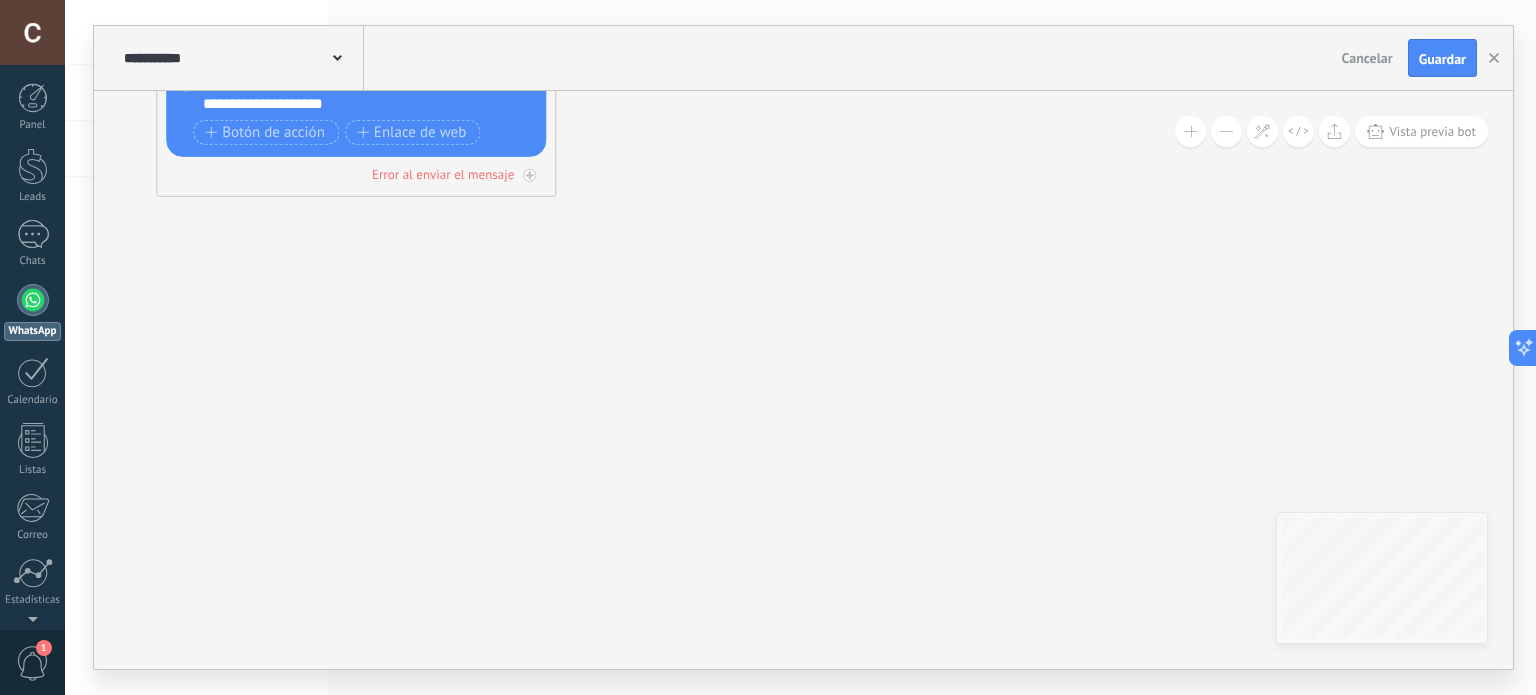 drag, startPoint x: 620, startPoint y: 295, endPoint x: 823, endPoint y: 495, distance: 284.97192 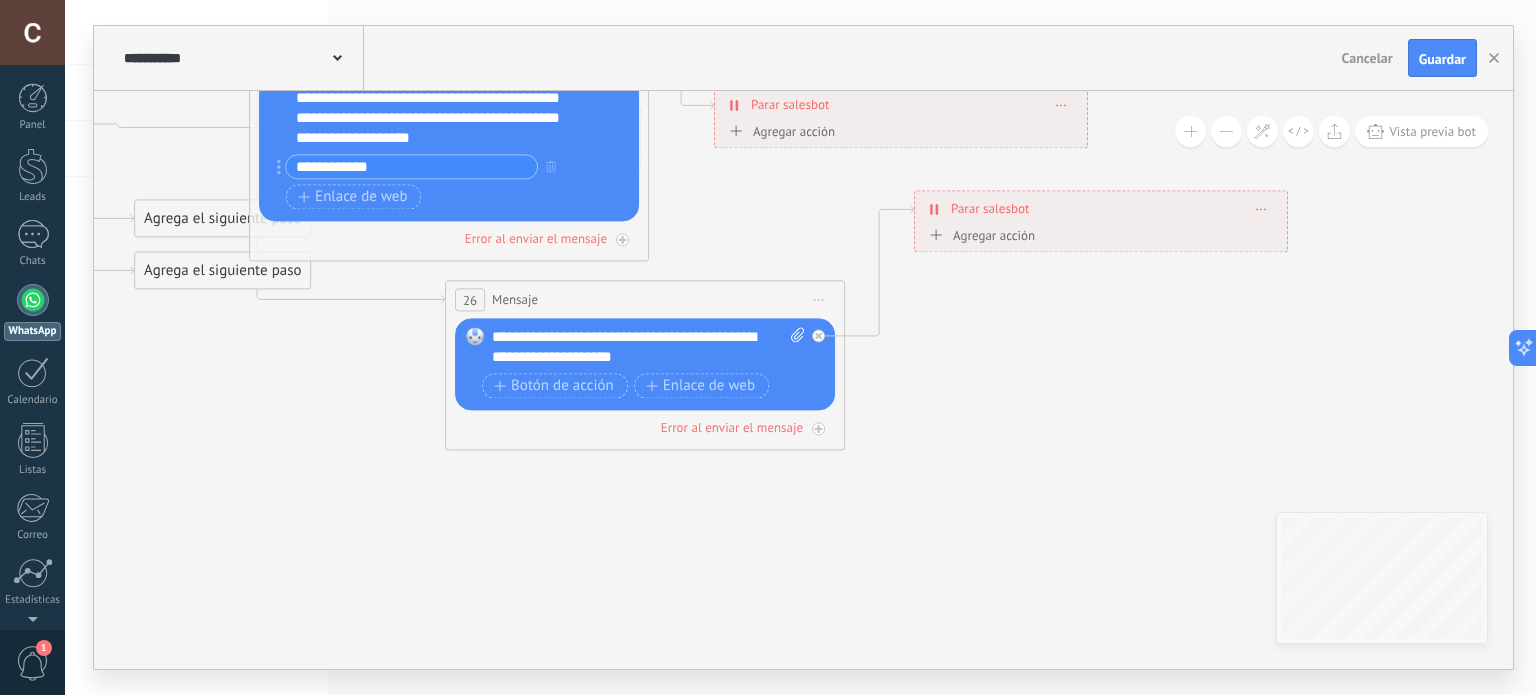 drag, startPoint x: 723, startPoint y: 391, endPoint x: 864, endPoint y: 475, distance: 164.12495 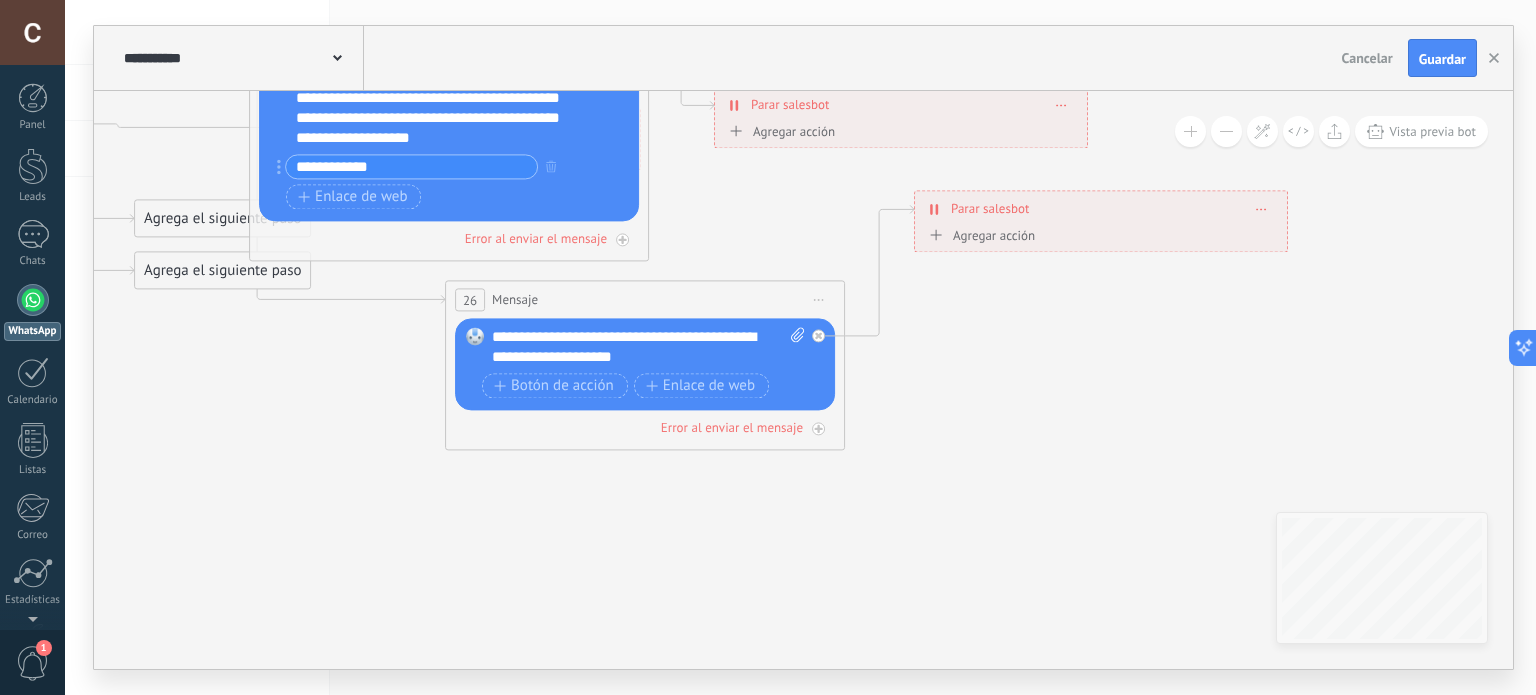 click 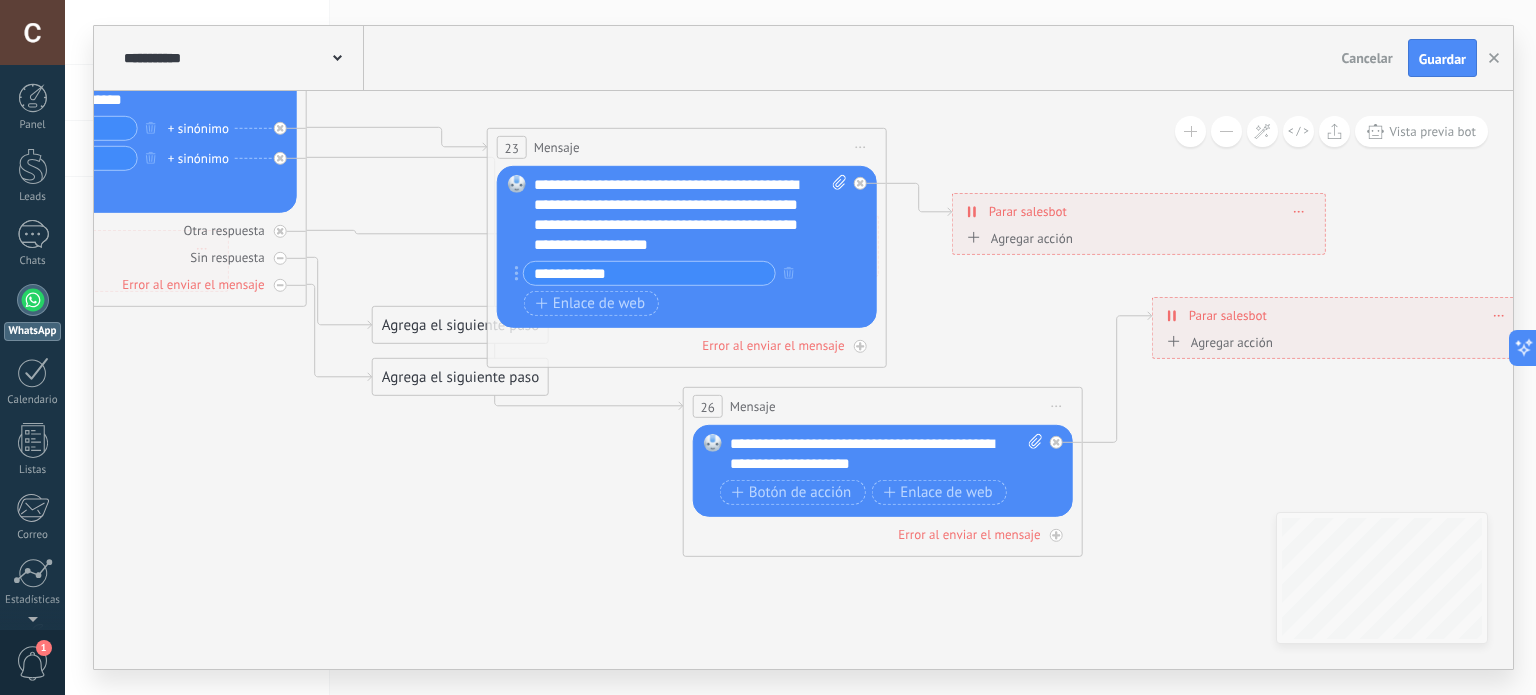 drag, startPoint x: 713, startPoint y: 559, endPoint x: 769, endPoint y: 570, distance: 57.070133 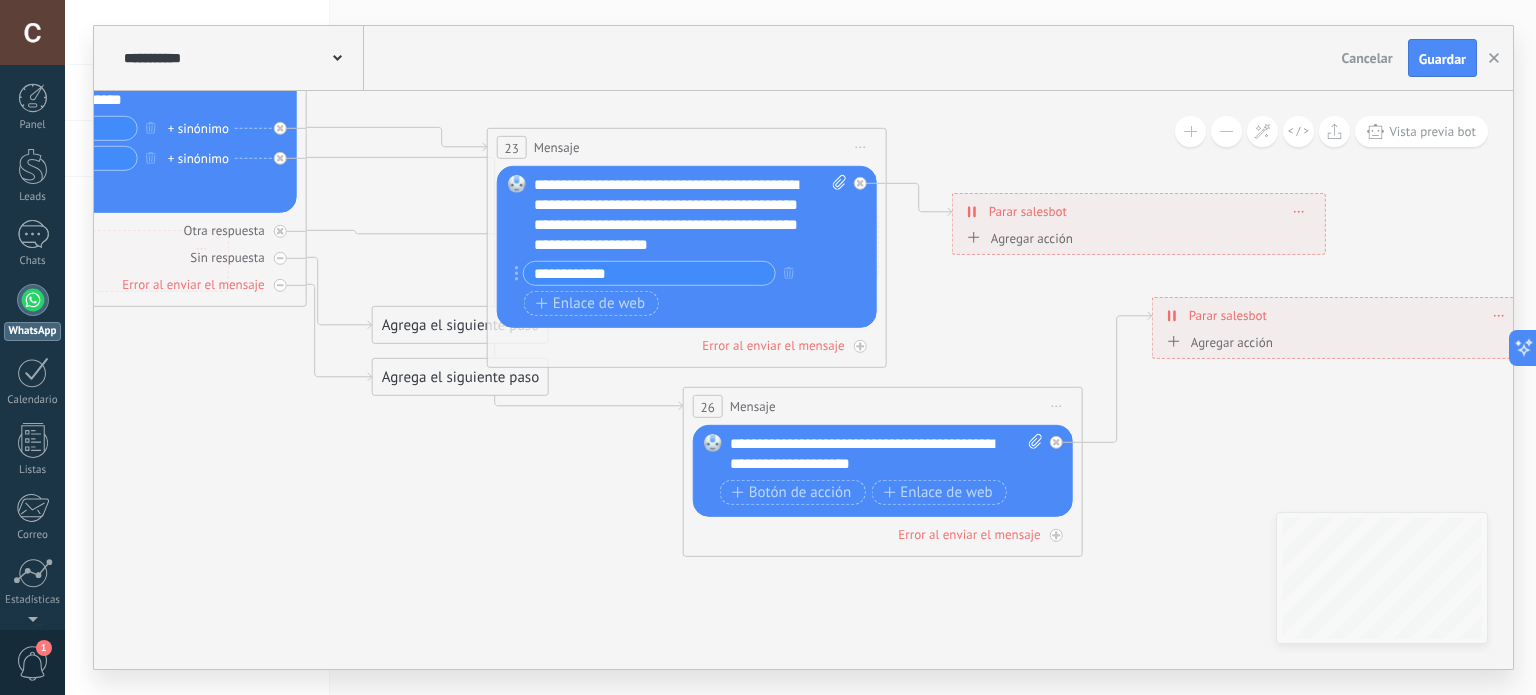 click 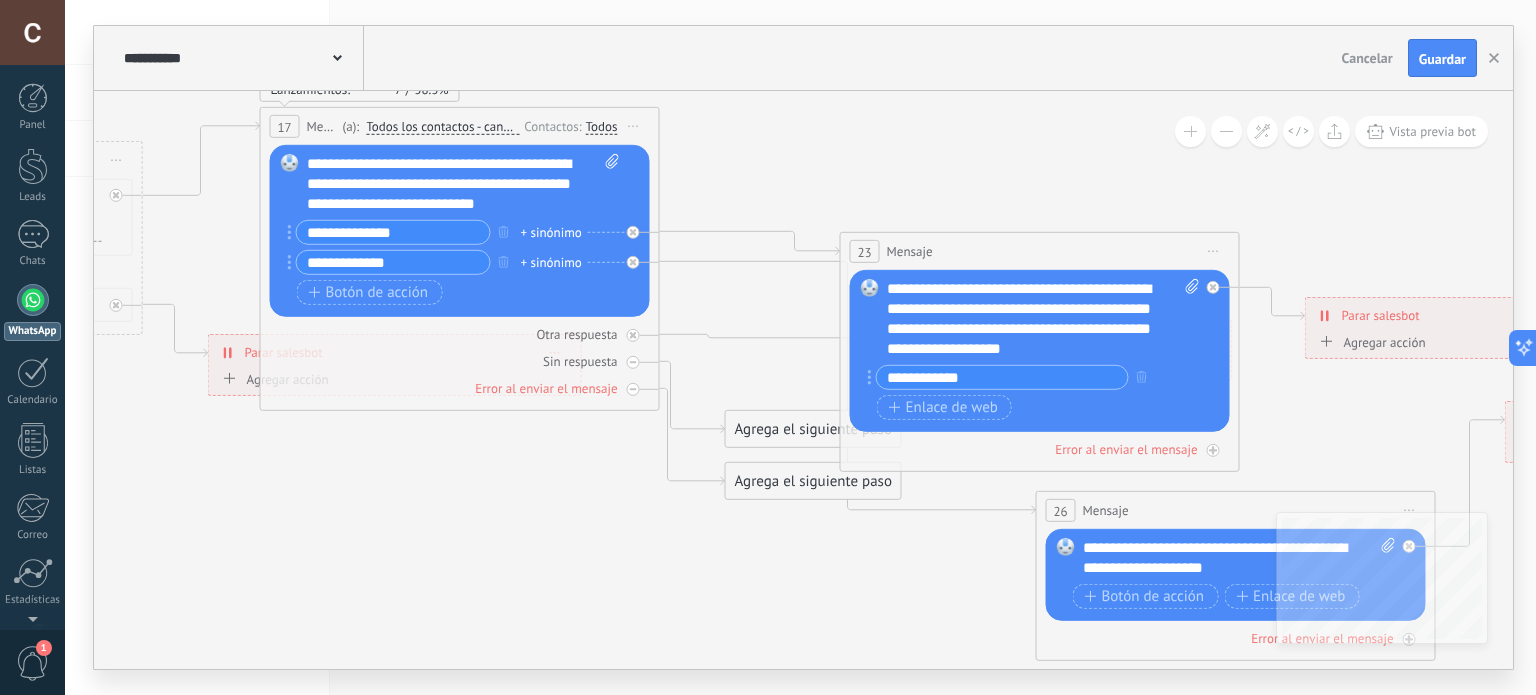 drag, startPoint x: 338, startPoint y: 517, endPoint x: 679, endPoint y: 622, distance: 356.79965 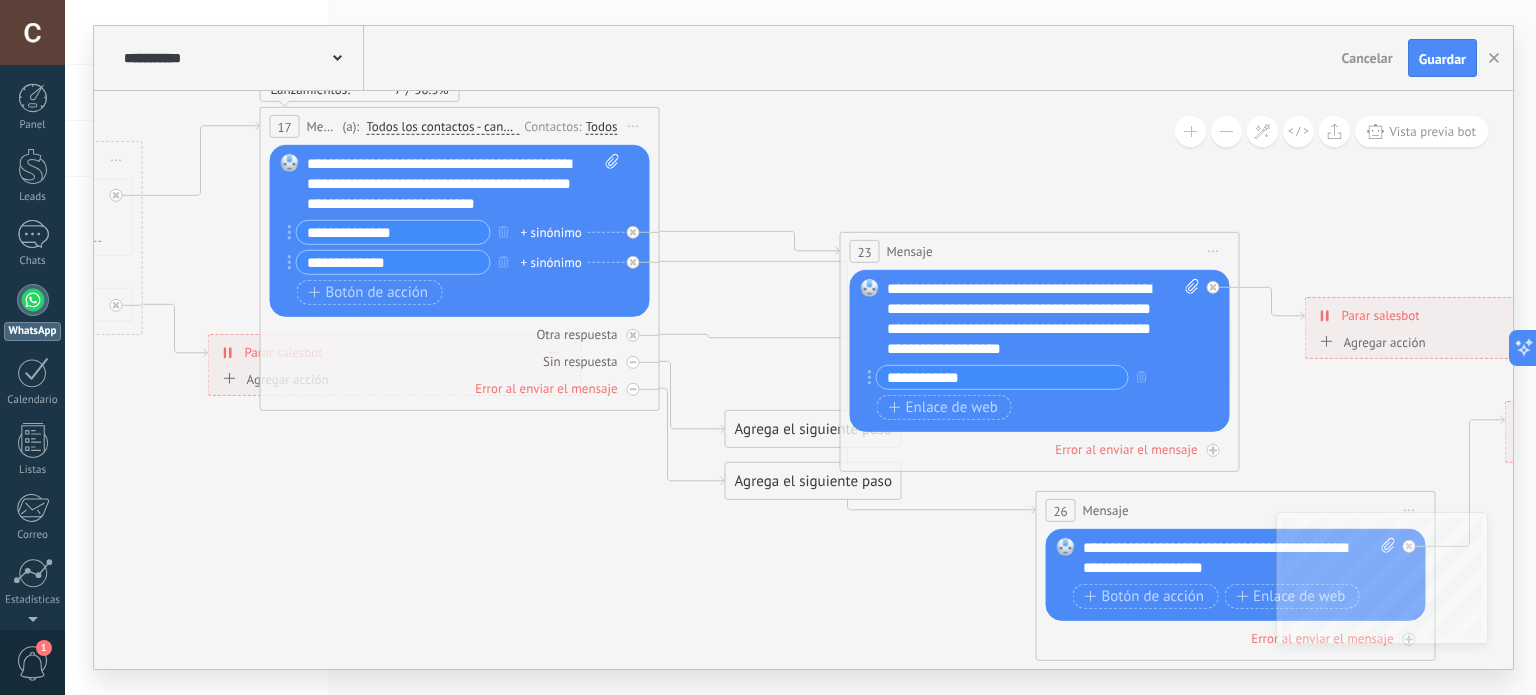 click 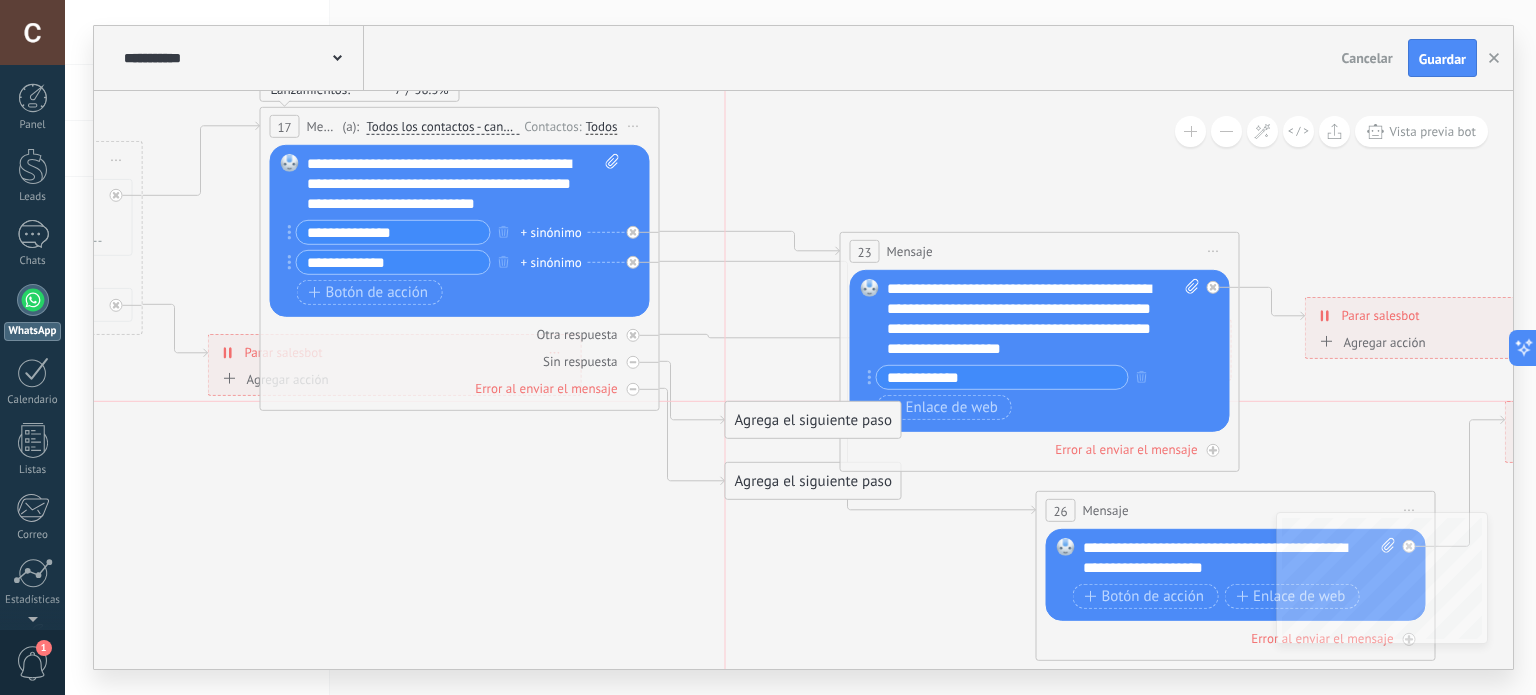 drag, startPoint x: 738, startPoint y: 422, endPoint x: 720, endPoint y: 402, distance: 26.907248 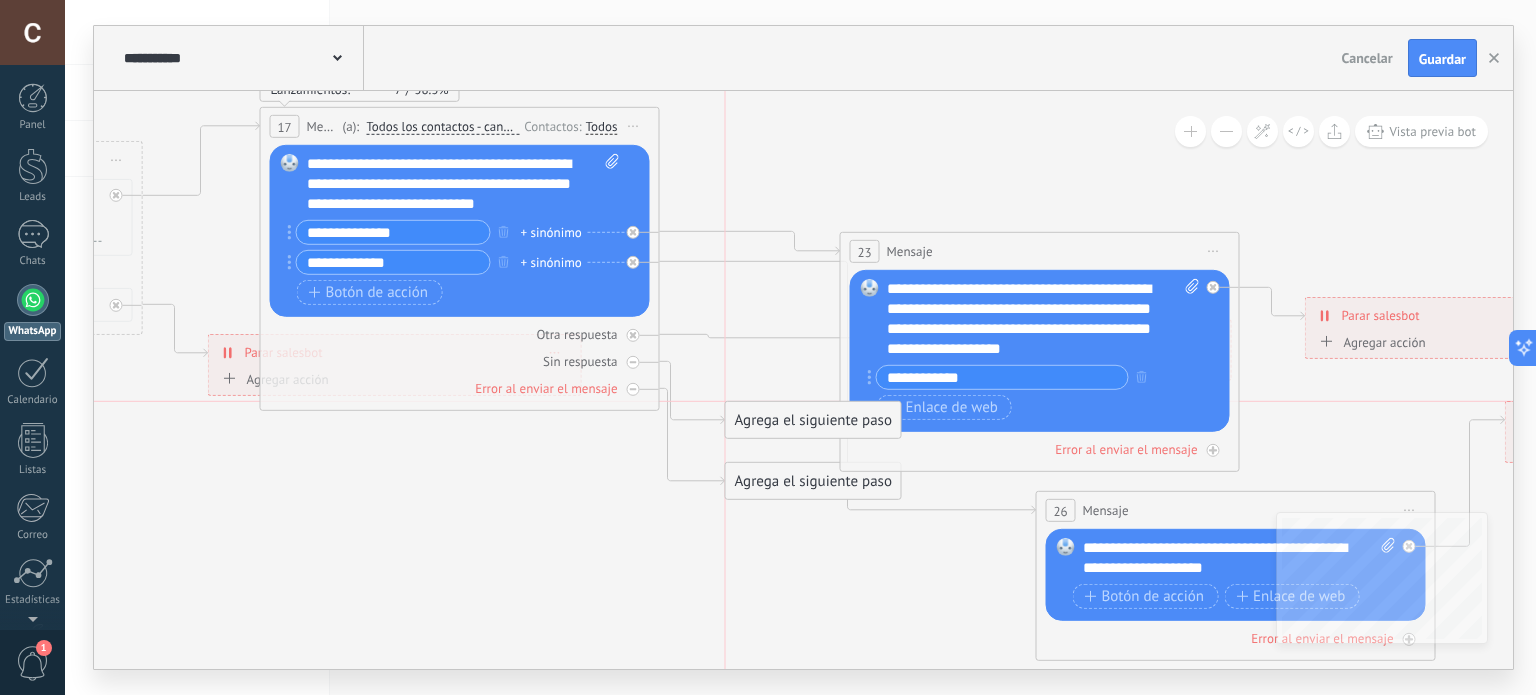 click on "Agrega el siguiente paso" at bounding box center (813, 420) 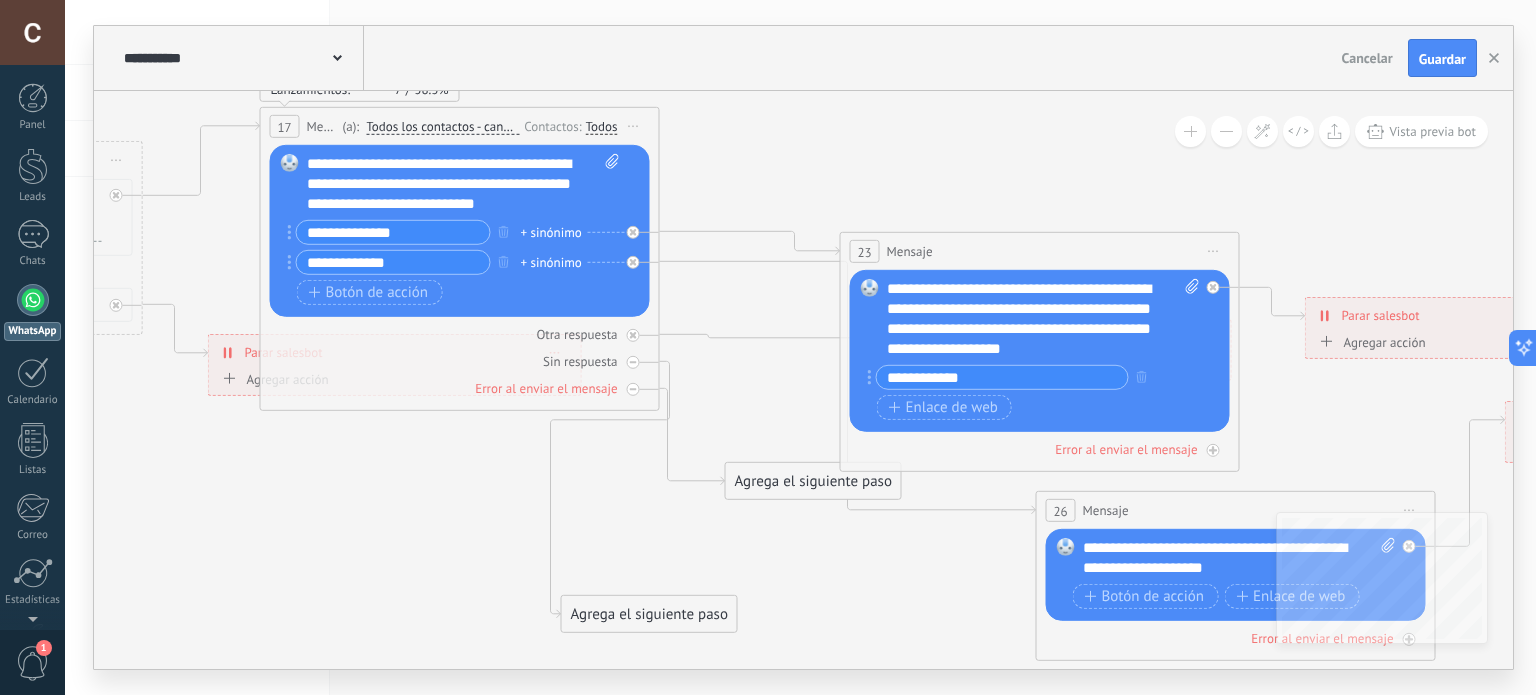 drag, startPoint x: 736, startPoint y: 400, endPoint x: 616, endPoint y: 599, distance: 232.38115 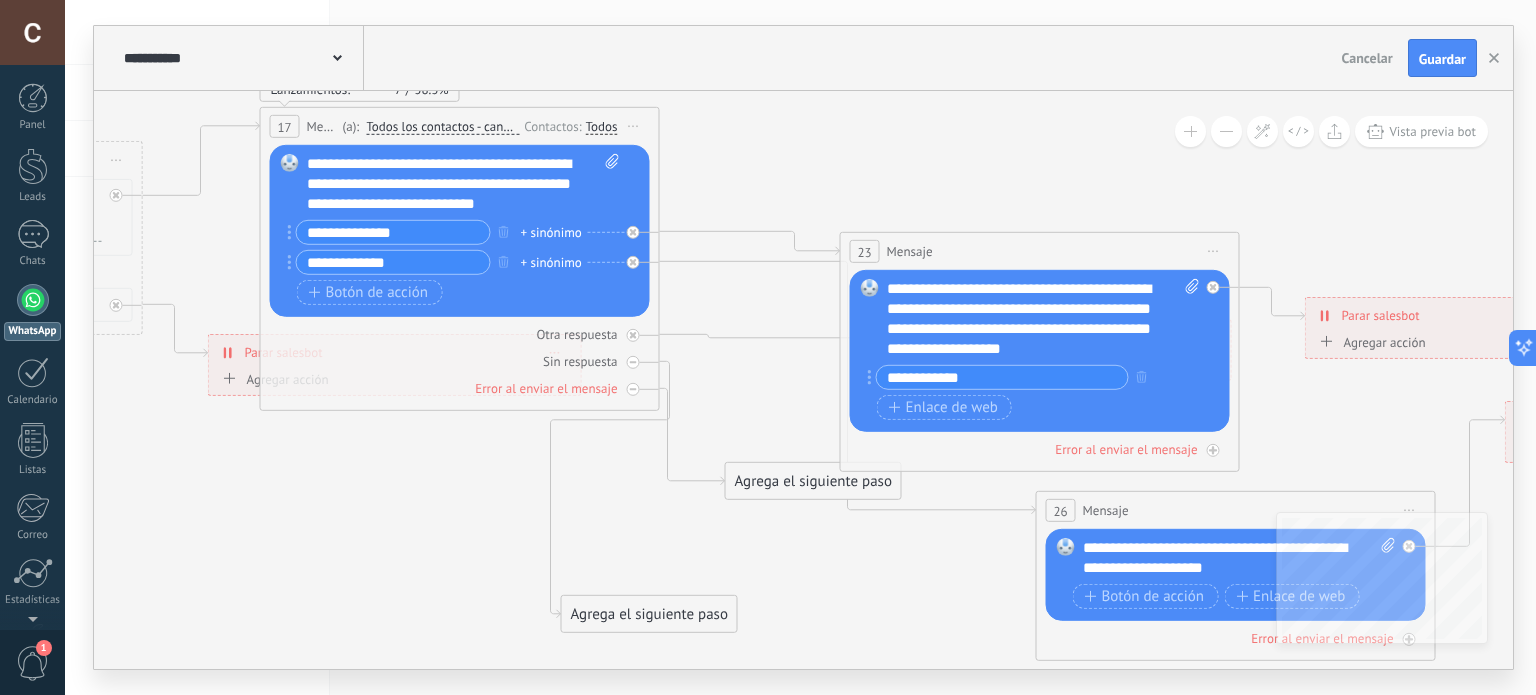 click on "Agrega el siguiente paso" at bounding box center [649, 614] 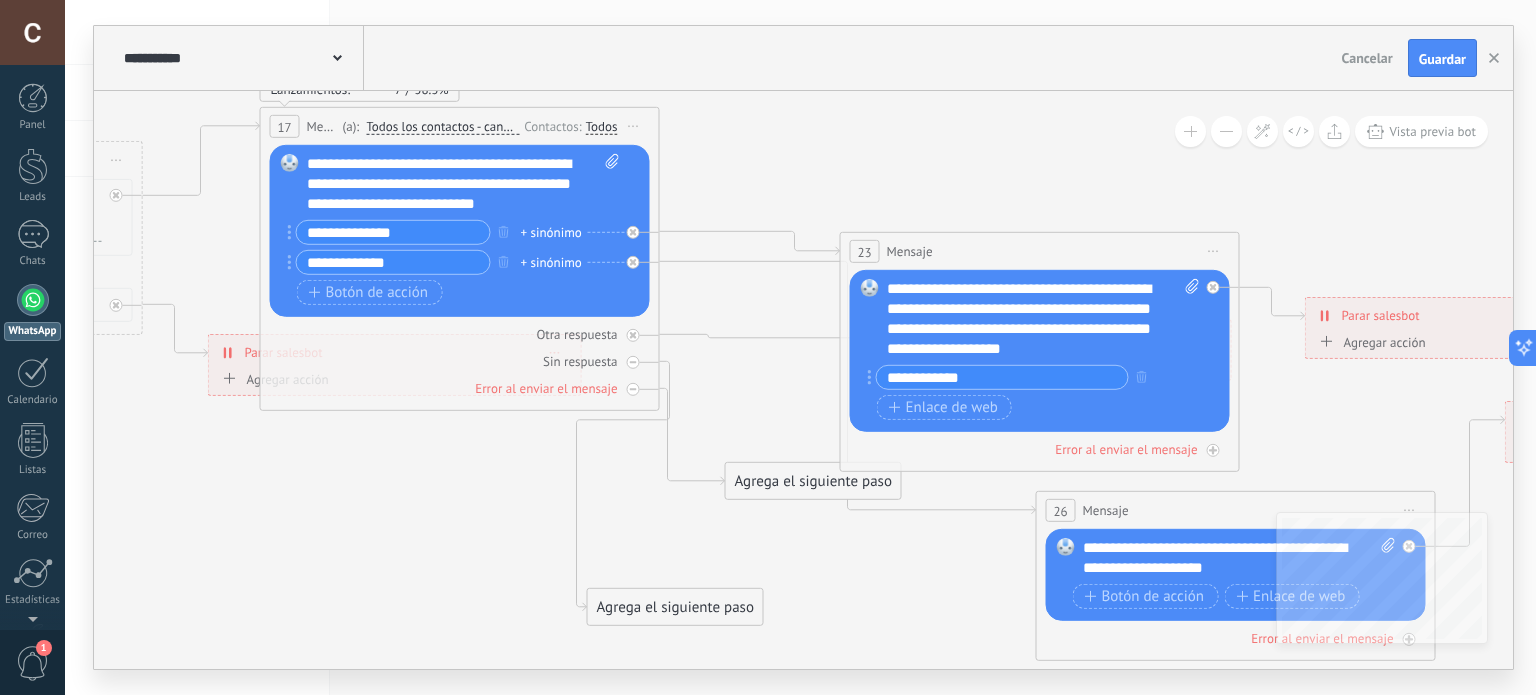 click on "Agrega el siguiente paso" at bounding box center [675, 607] 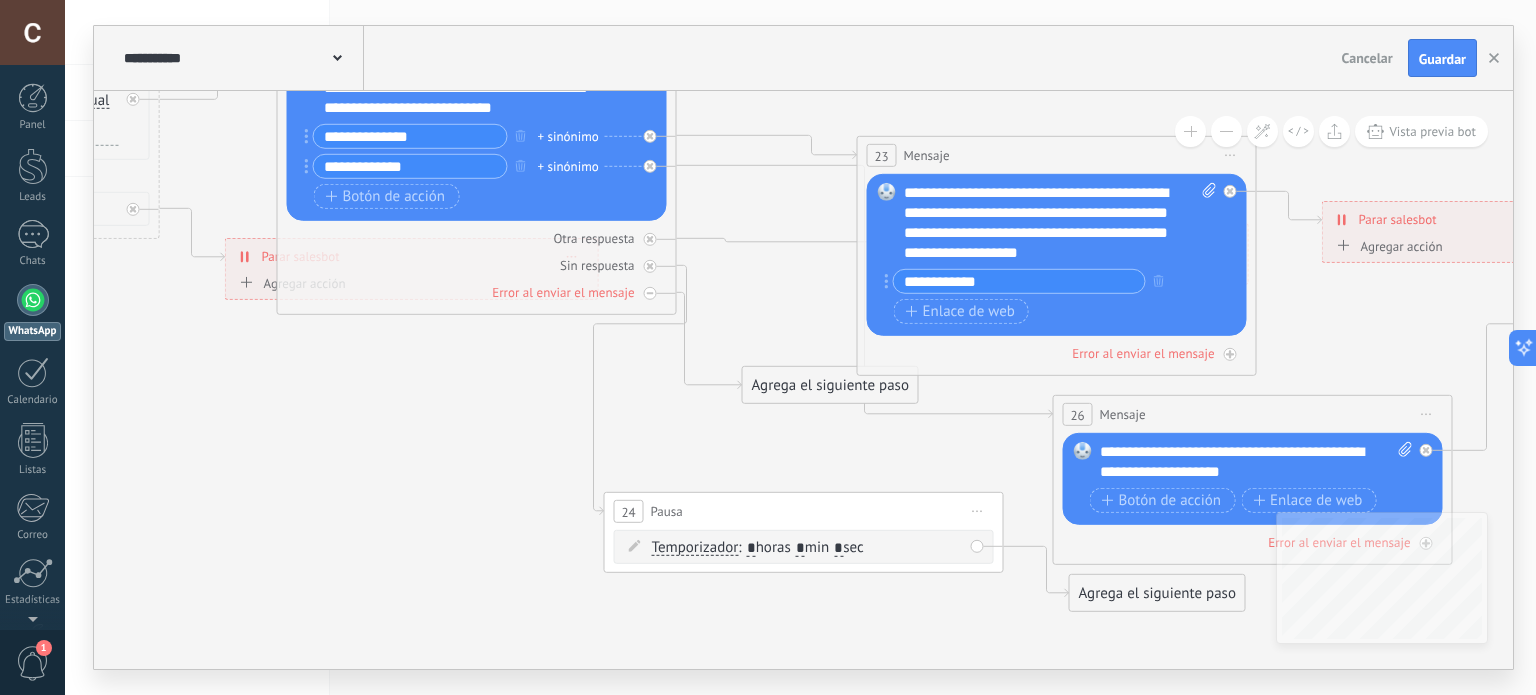 click on "Pausa" at bounding box center (667, 511) 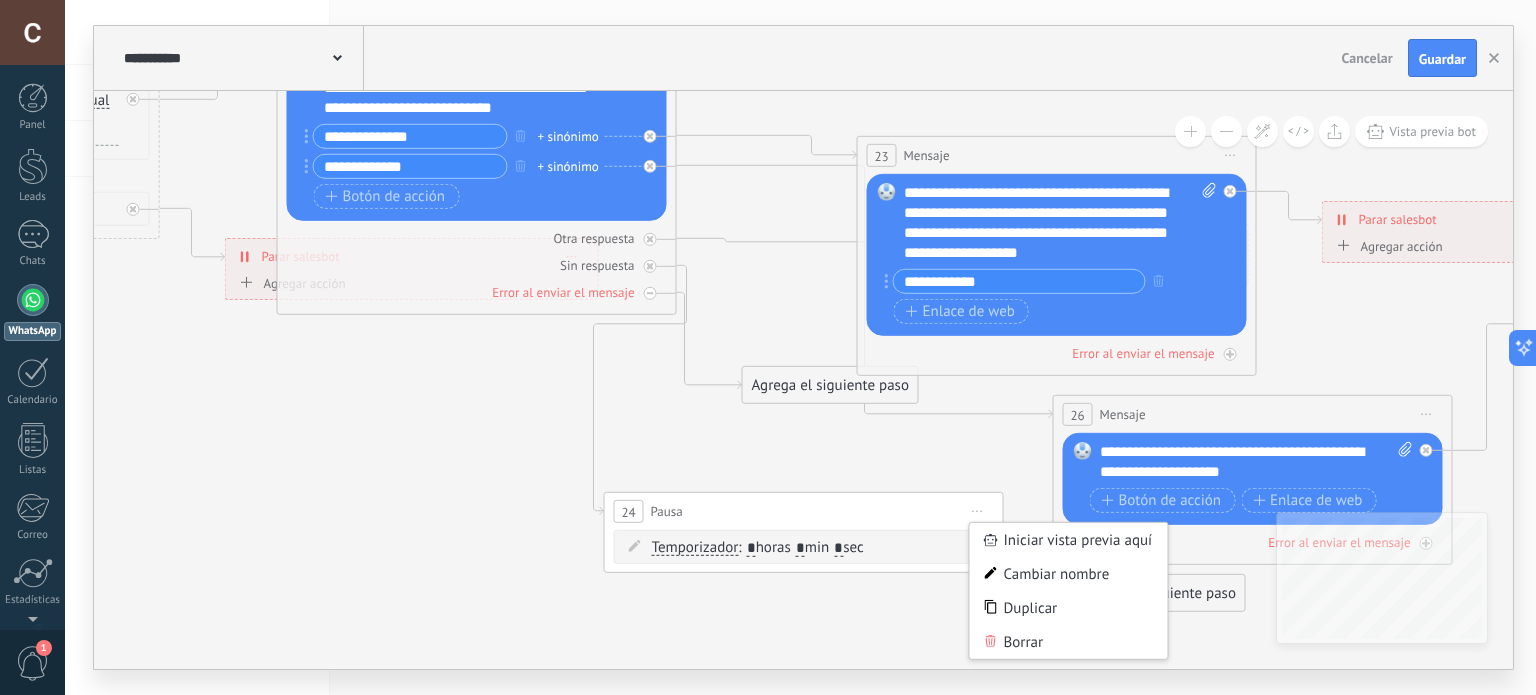 click on "Borrar" at bounding box center [1069, 642] 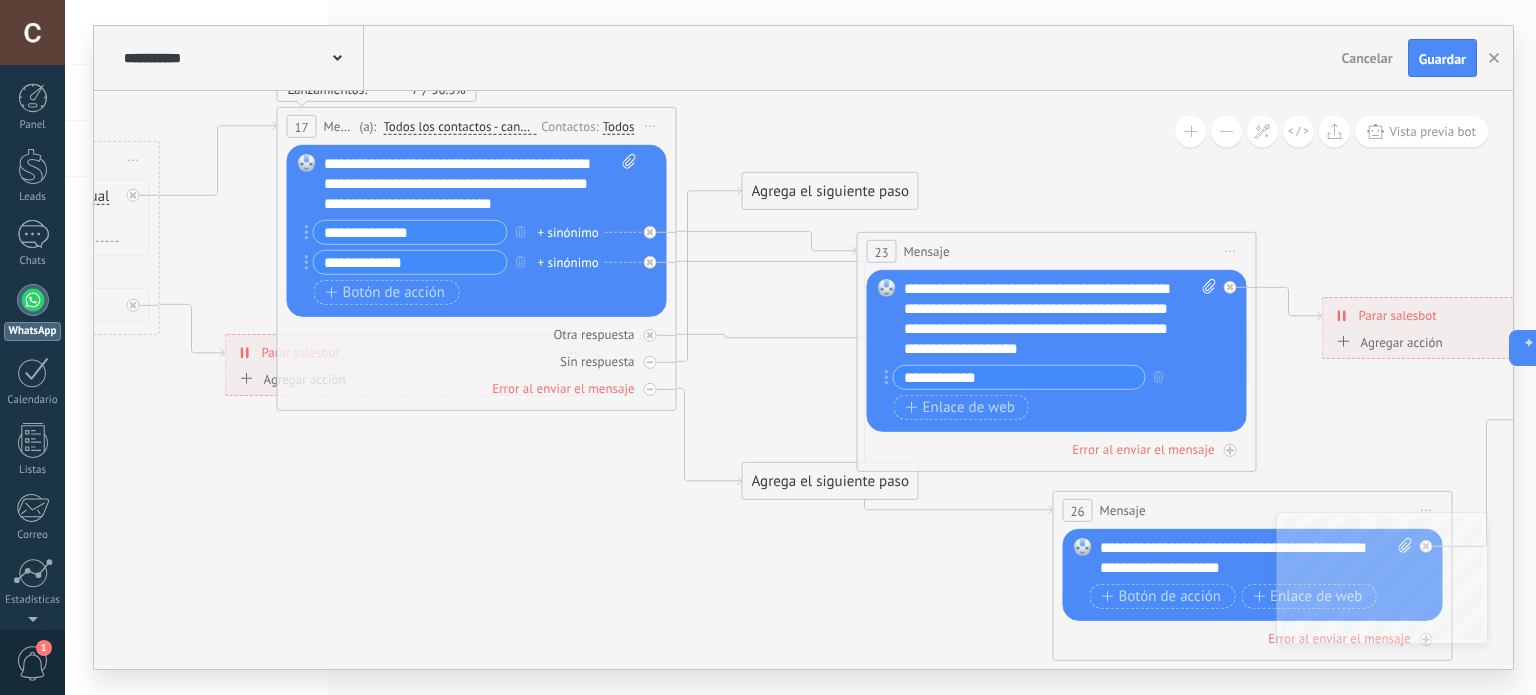 click on "Agrega el siguiente paso" at bounding box center [830, 191] 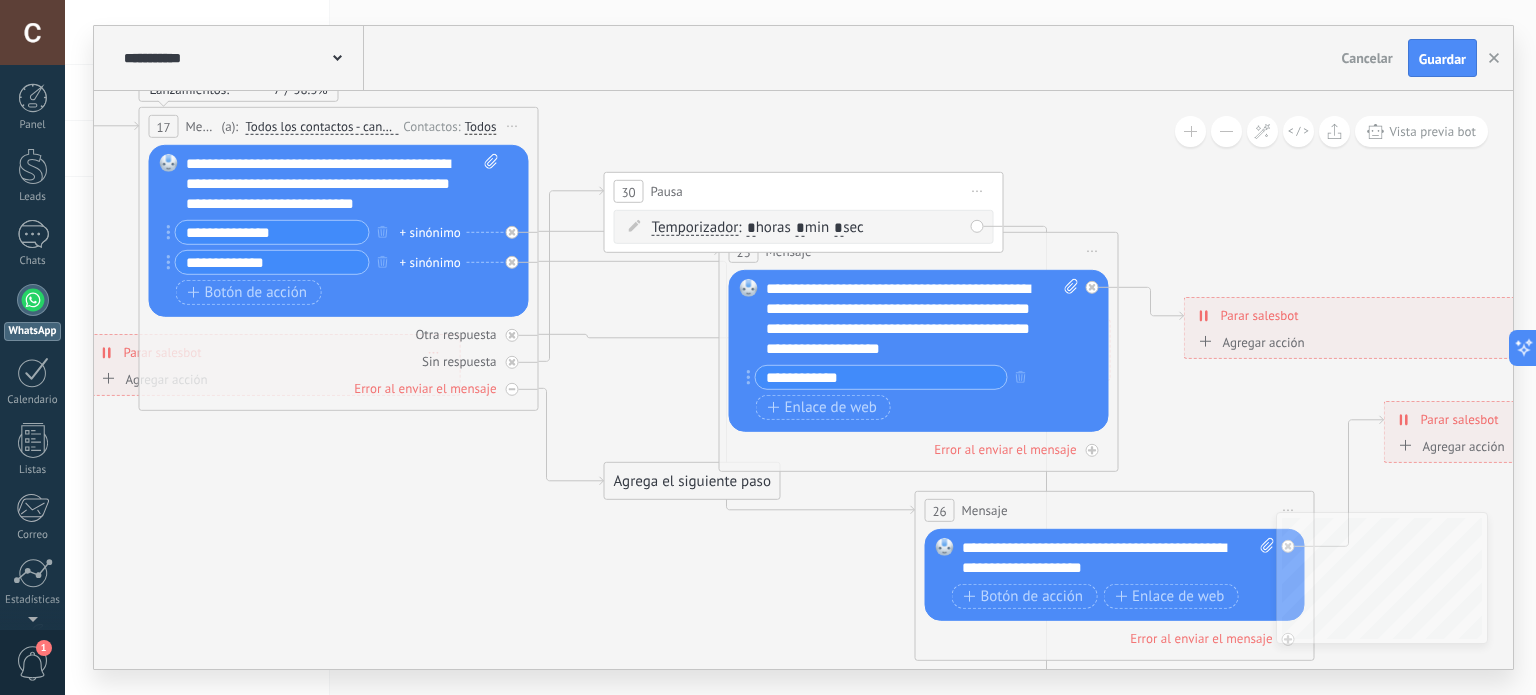 click on "Iniciar vista previa aquí
Cambiar nombre
Duplicar
[GEOGRAPHIC_DATA]" at bounding box center (978, 191) 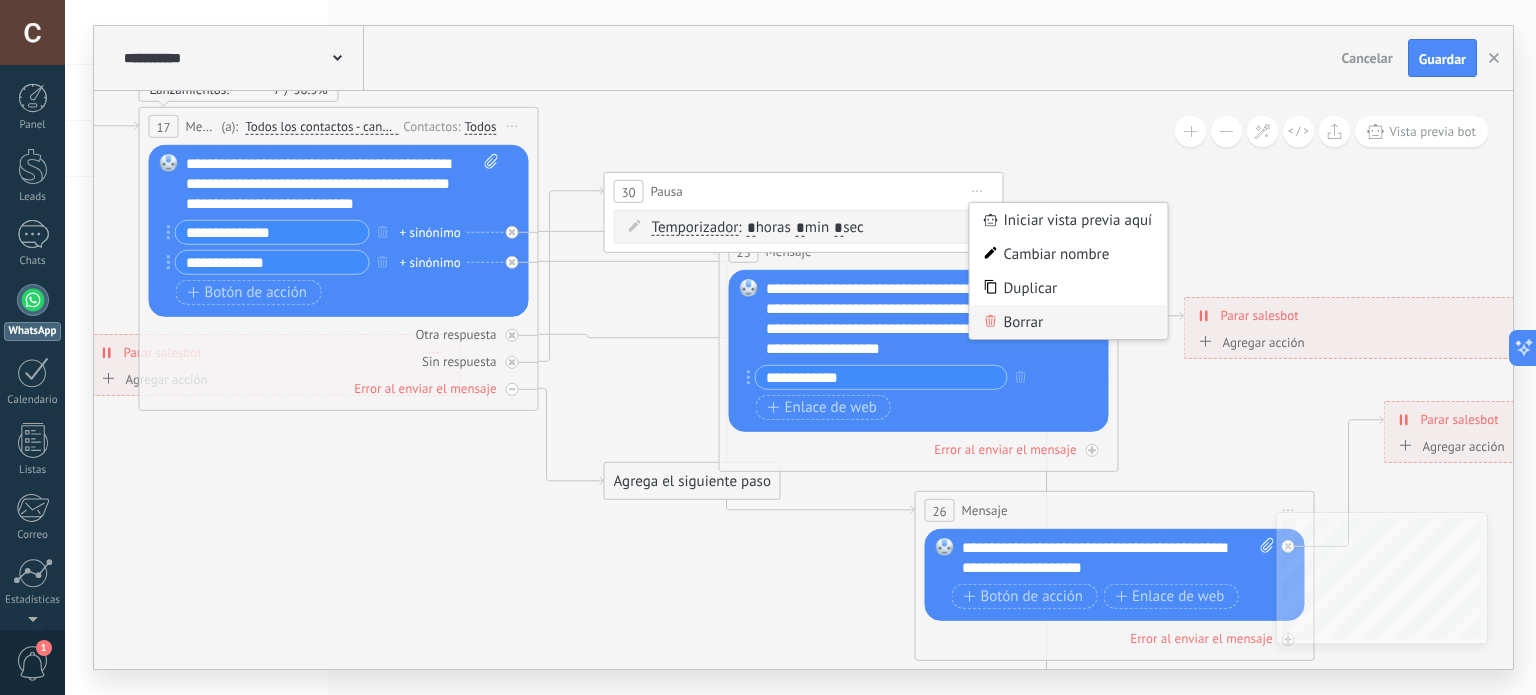 click on "Borrar" at bounding box center [1069, 322] 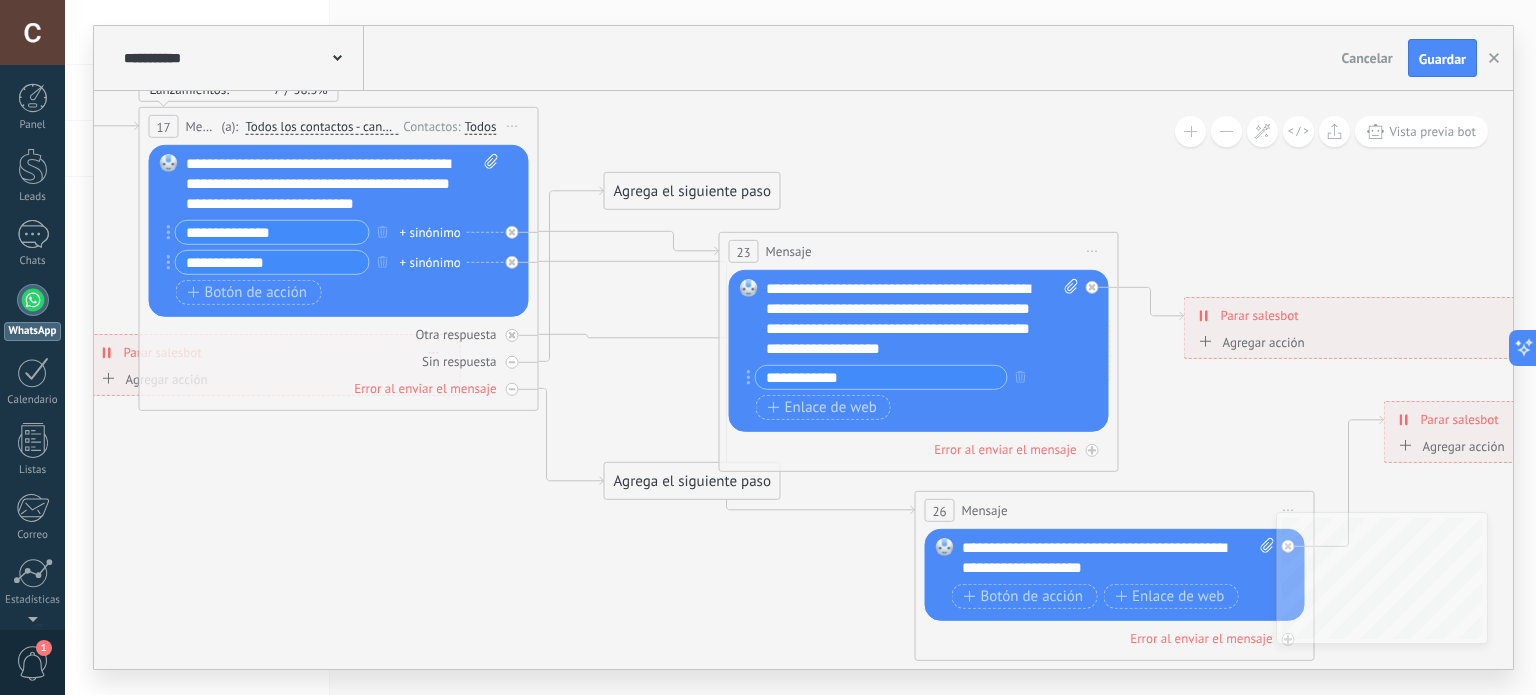 click on "Agrega el siguiente paso" at bounding box center [692, 191] 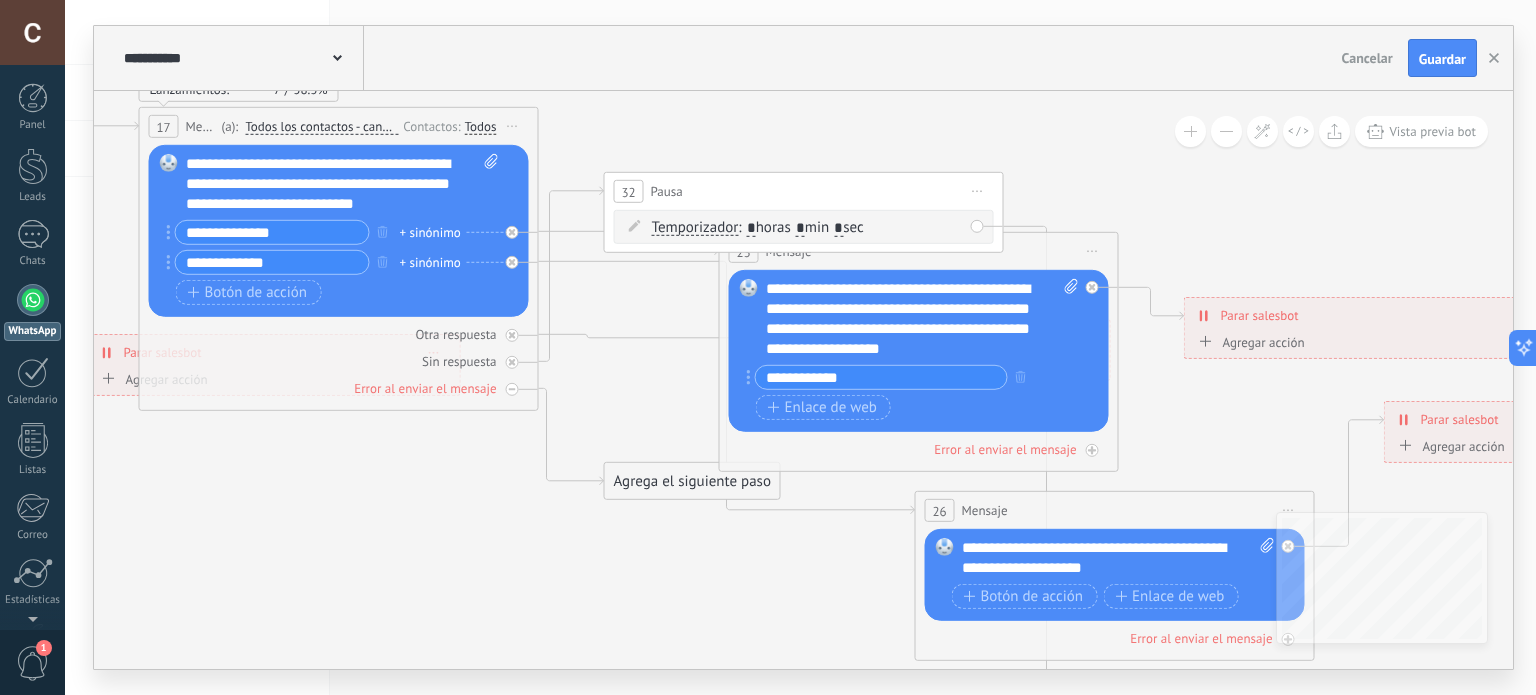 click on "Pausa" at bounding box center [667, 191] 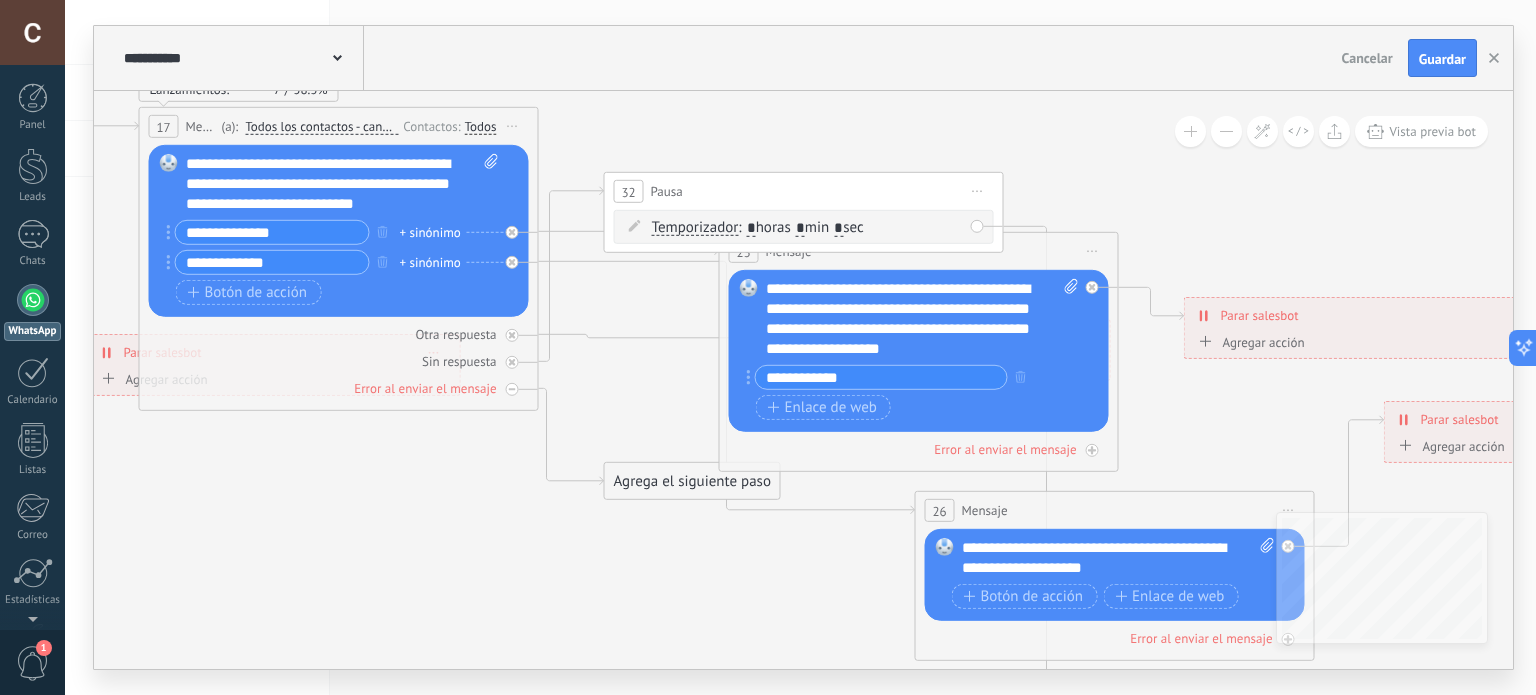 click on "32" at bounding box center (629, 191) 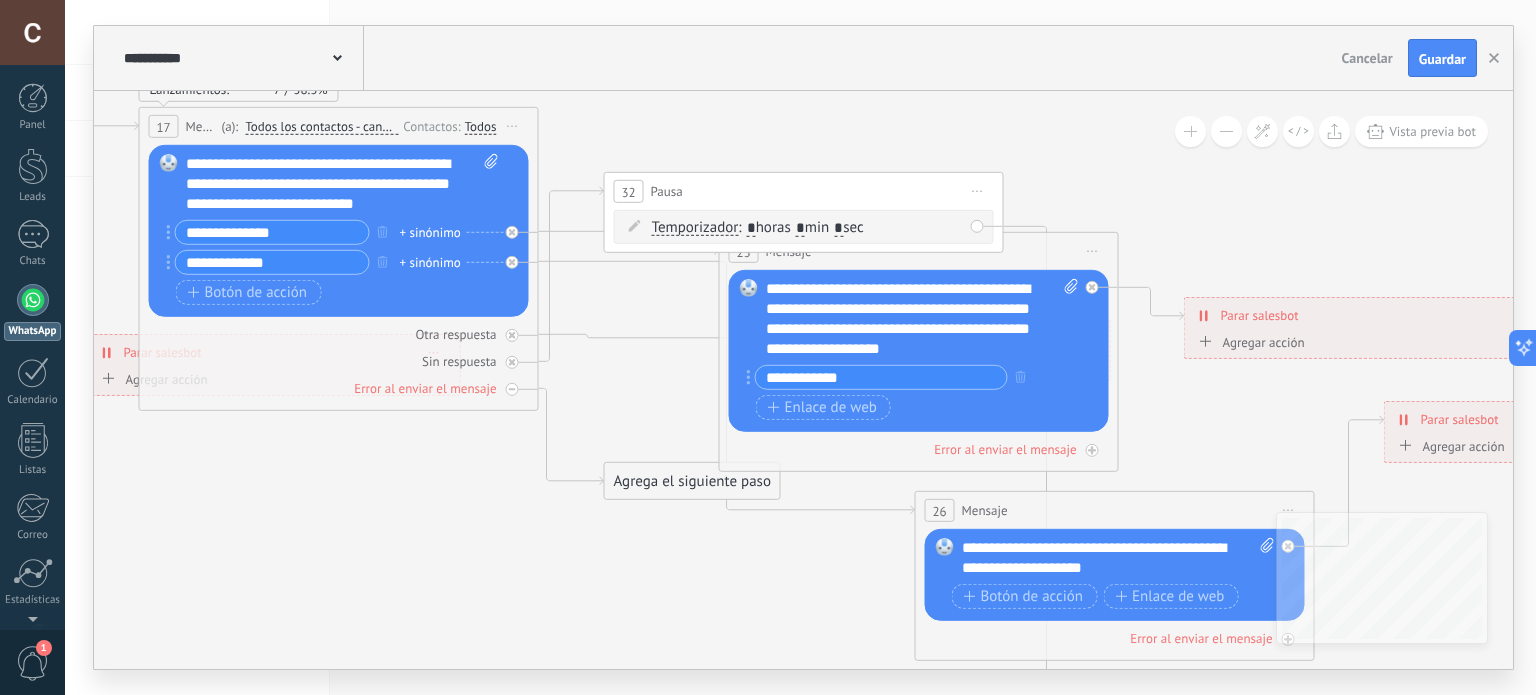 click on "Temporizador" at bounding box center [695, 228] 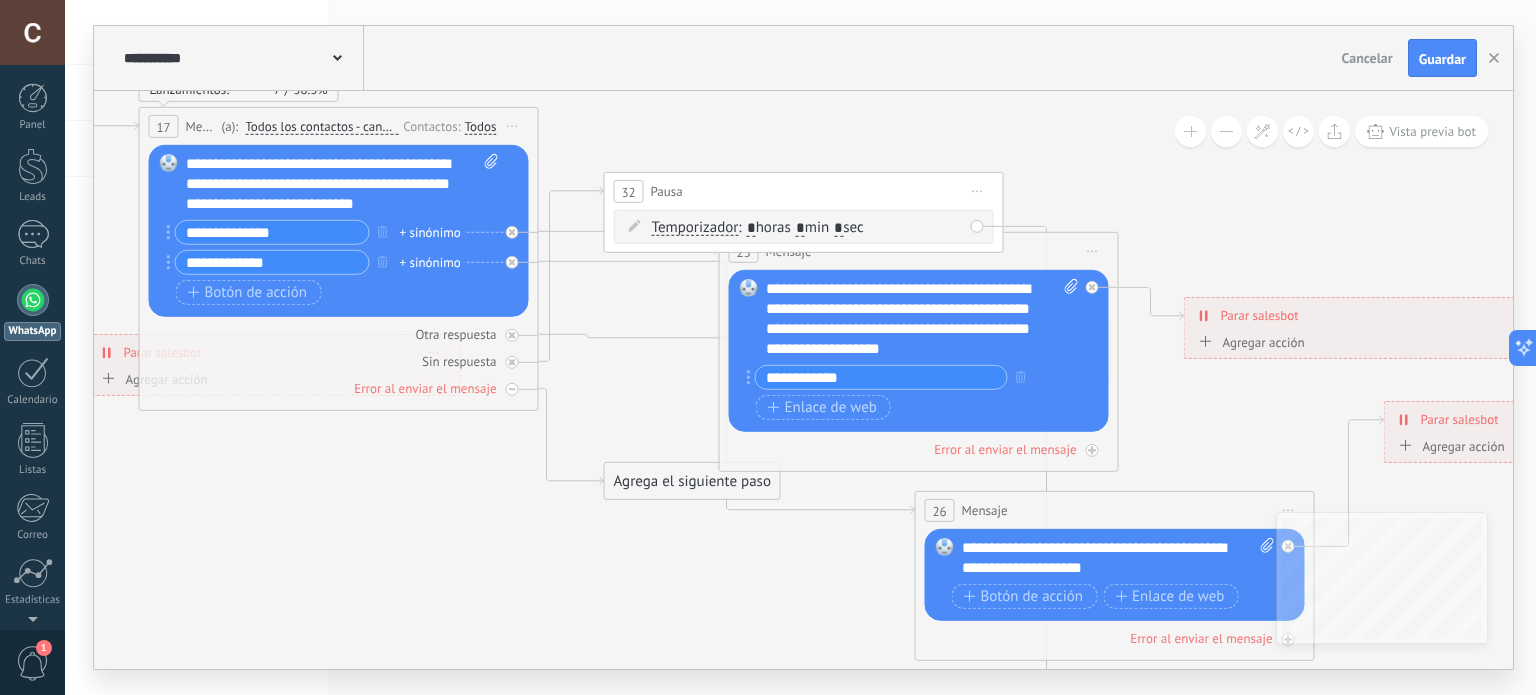click on "Temporizador" at bounding box center (767, 228) 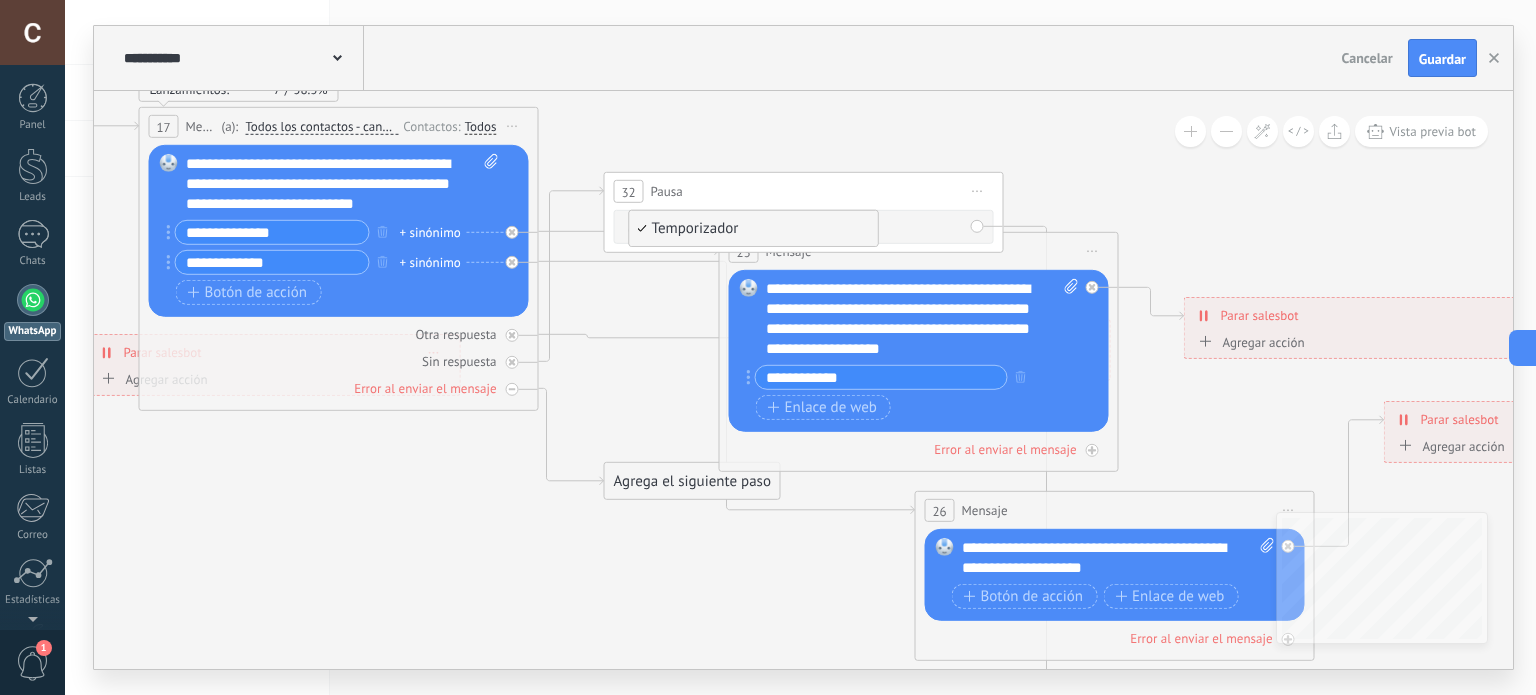 click on "Temporizador" at bounding box center (751, 229) 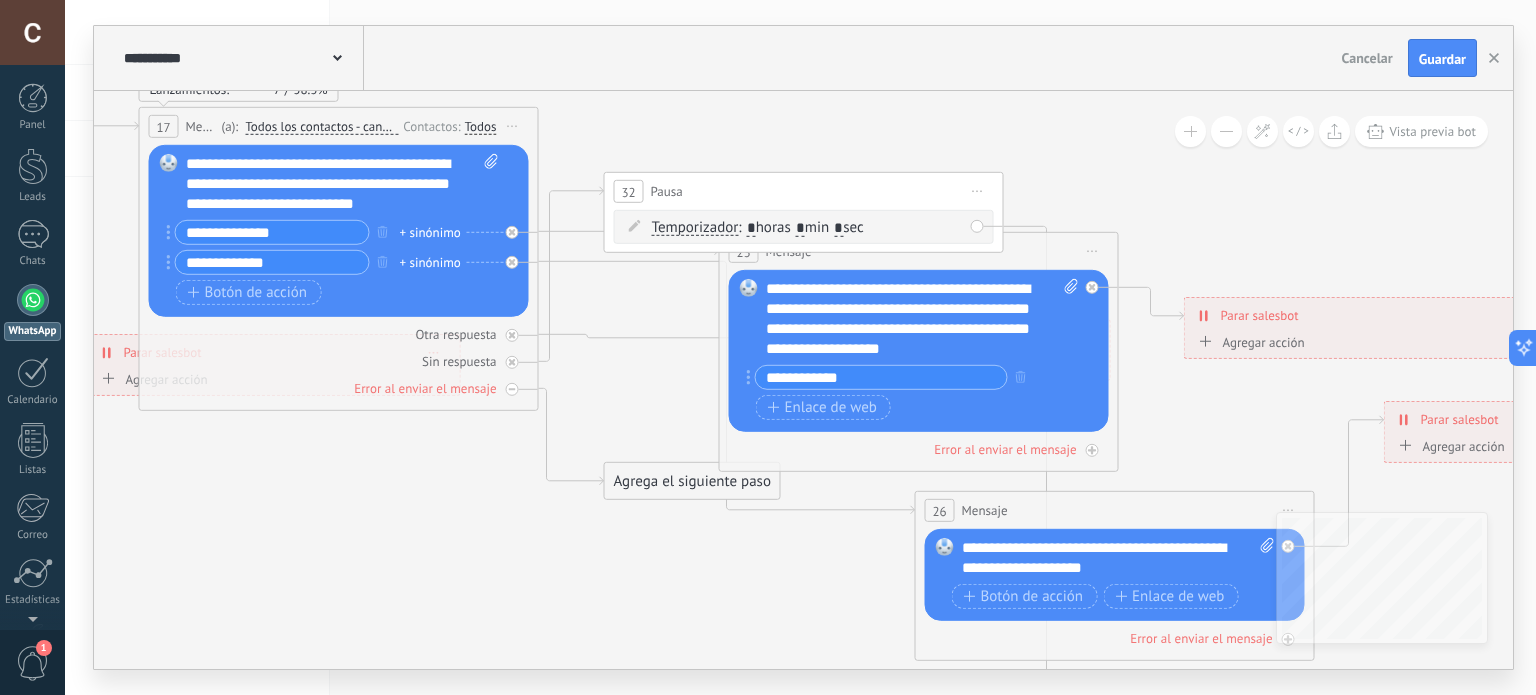 click on "Pausa" at bounding box center (667, 191) 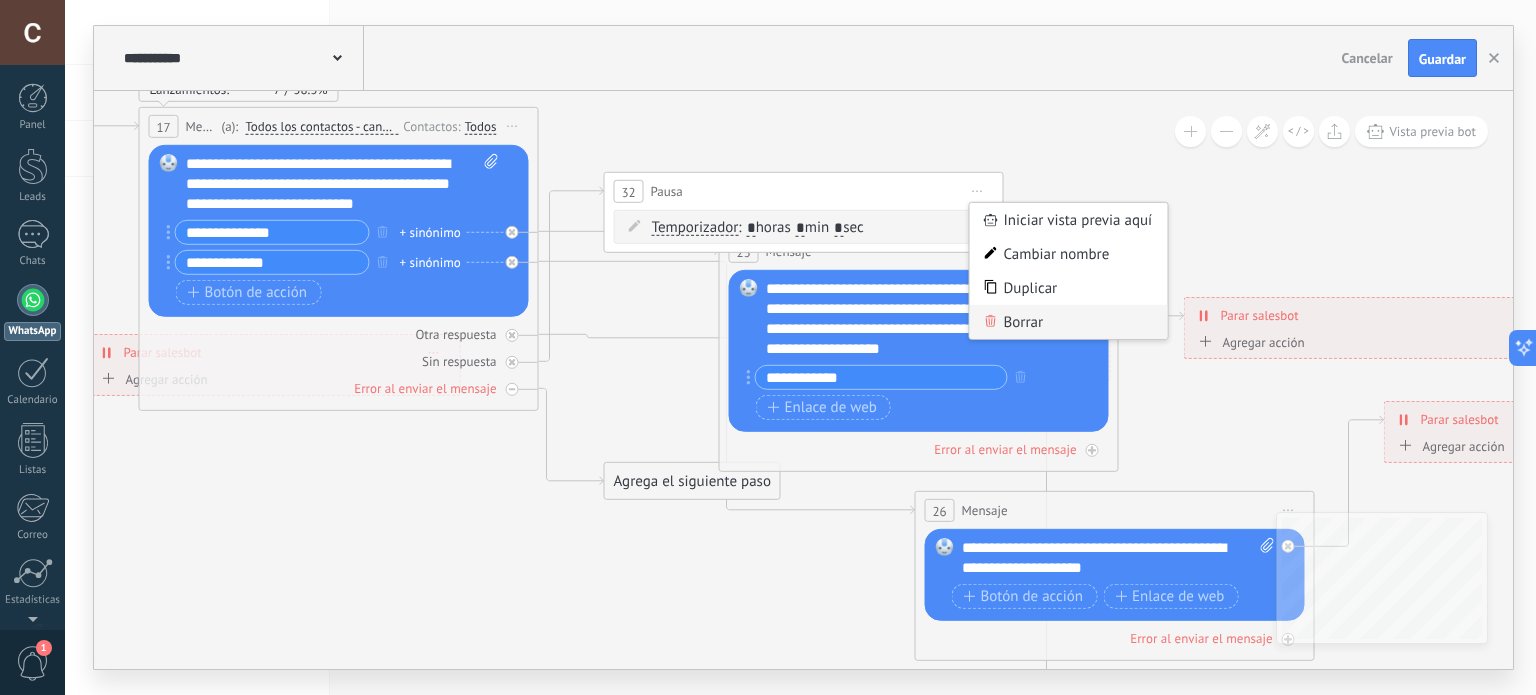 click on "Borrar" at bounding box center (1069, 322) 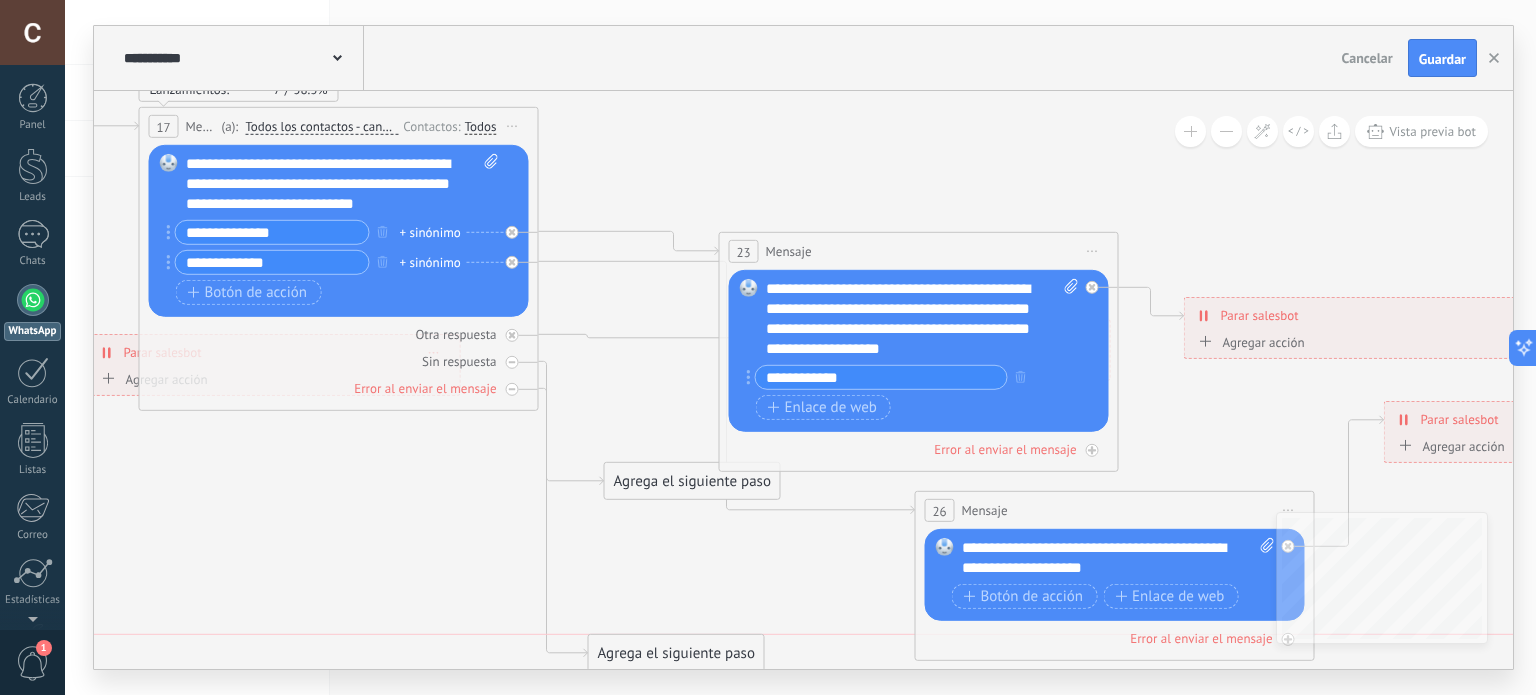 drag, startPoint x: 699, startPoint y: 175, endPoint x: 682, endPoint y: 643, distance: 468.30865 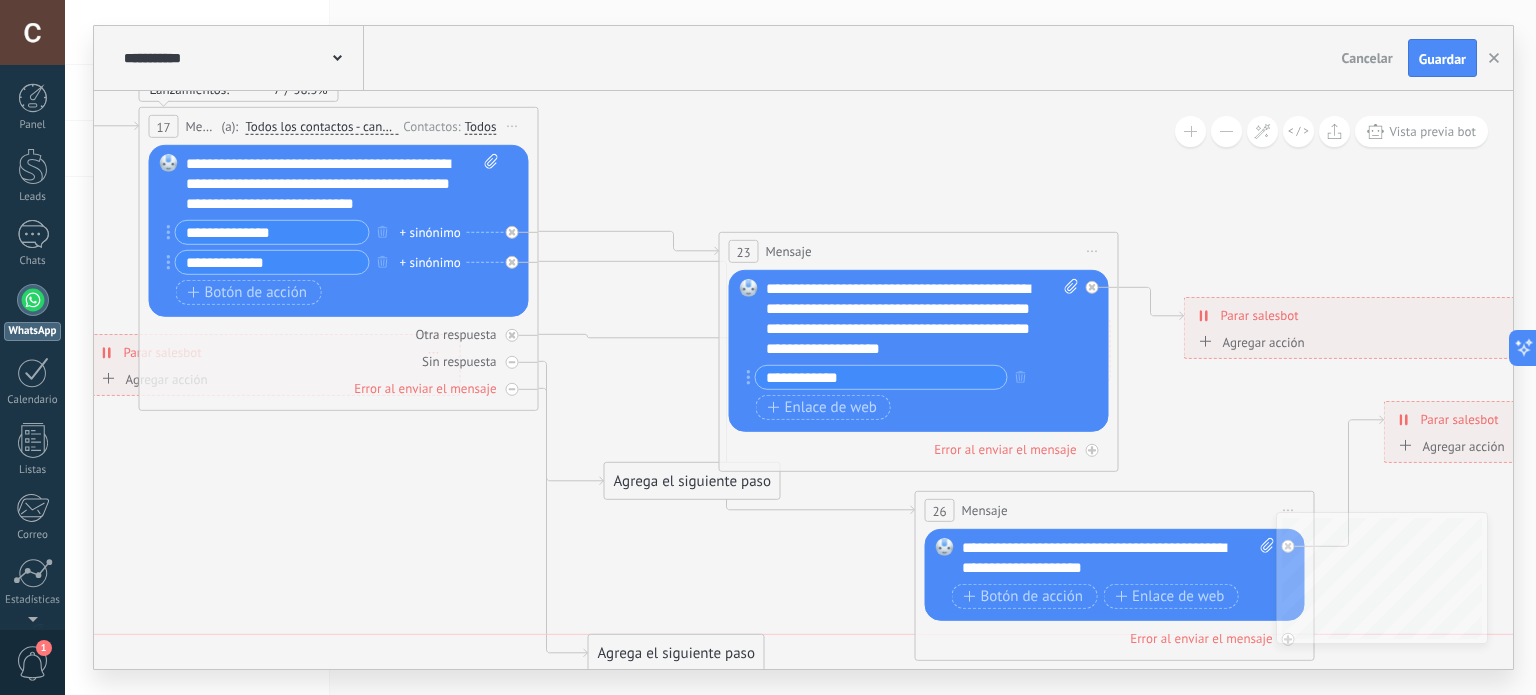 click on "Agrega el siguiente paso" at bounding box center [676, 653] 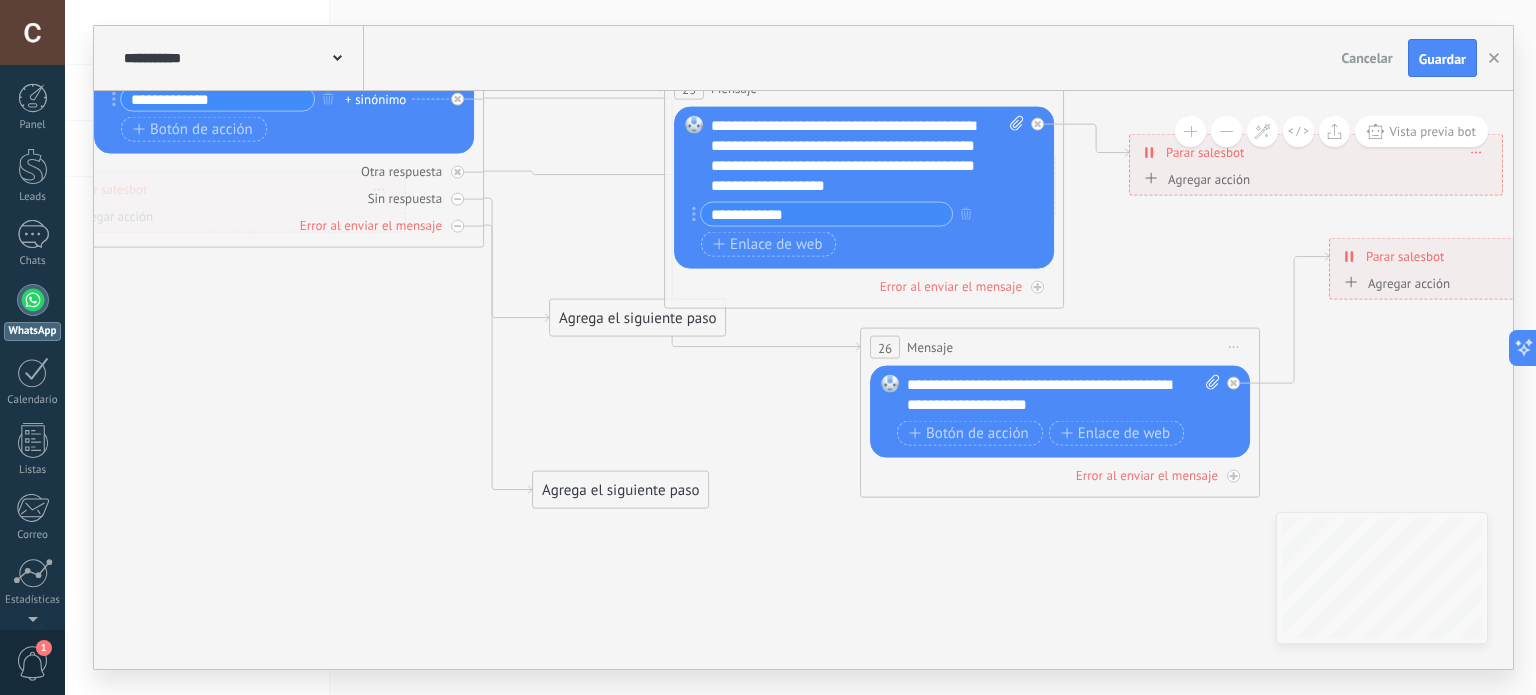 drag, startPoint x: 767, startPoint y: 588, endPoint x: 715, endPoint y: 443, distance: 154.0422 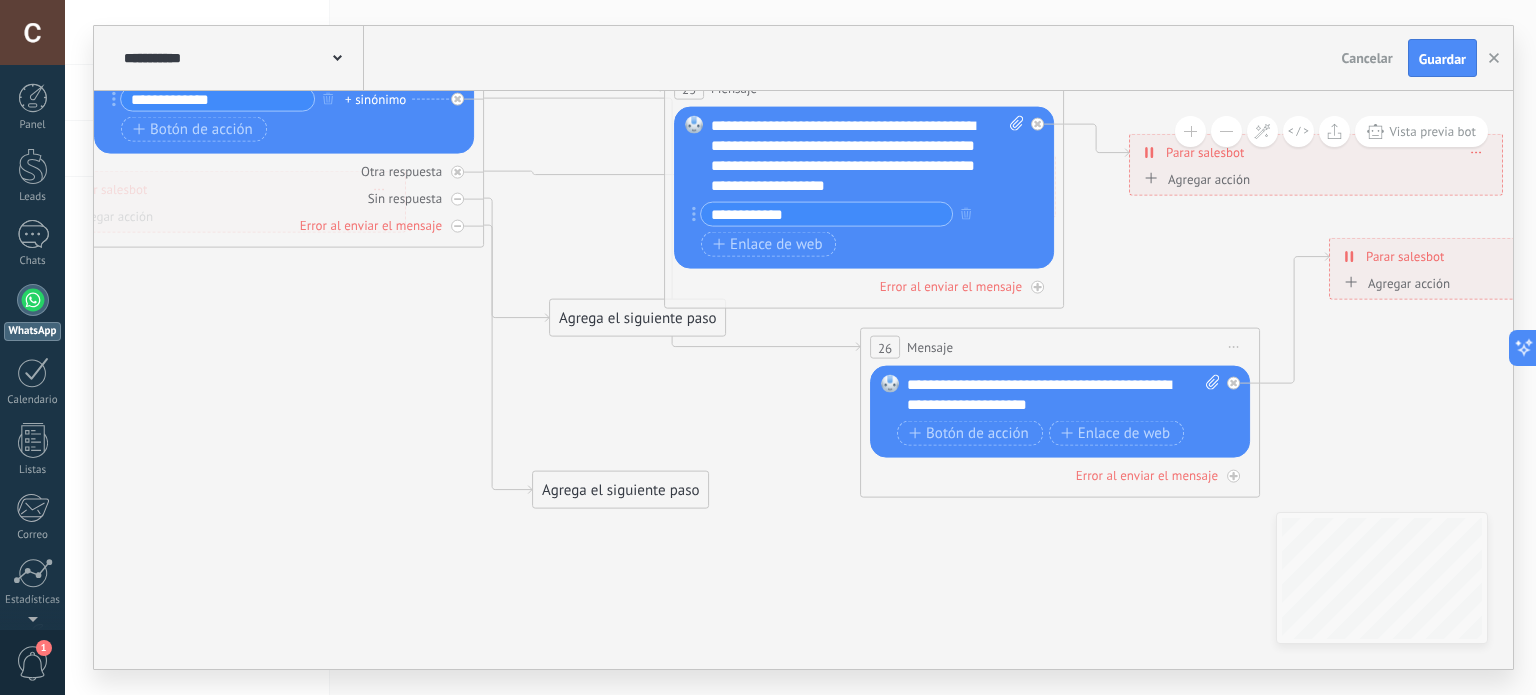click 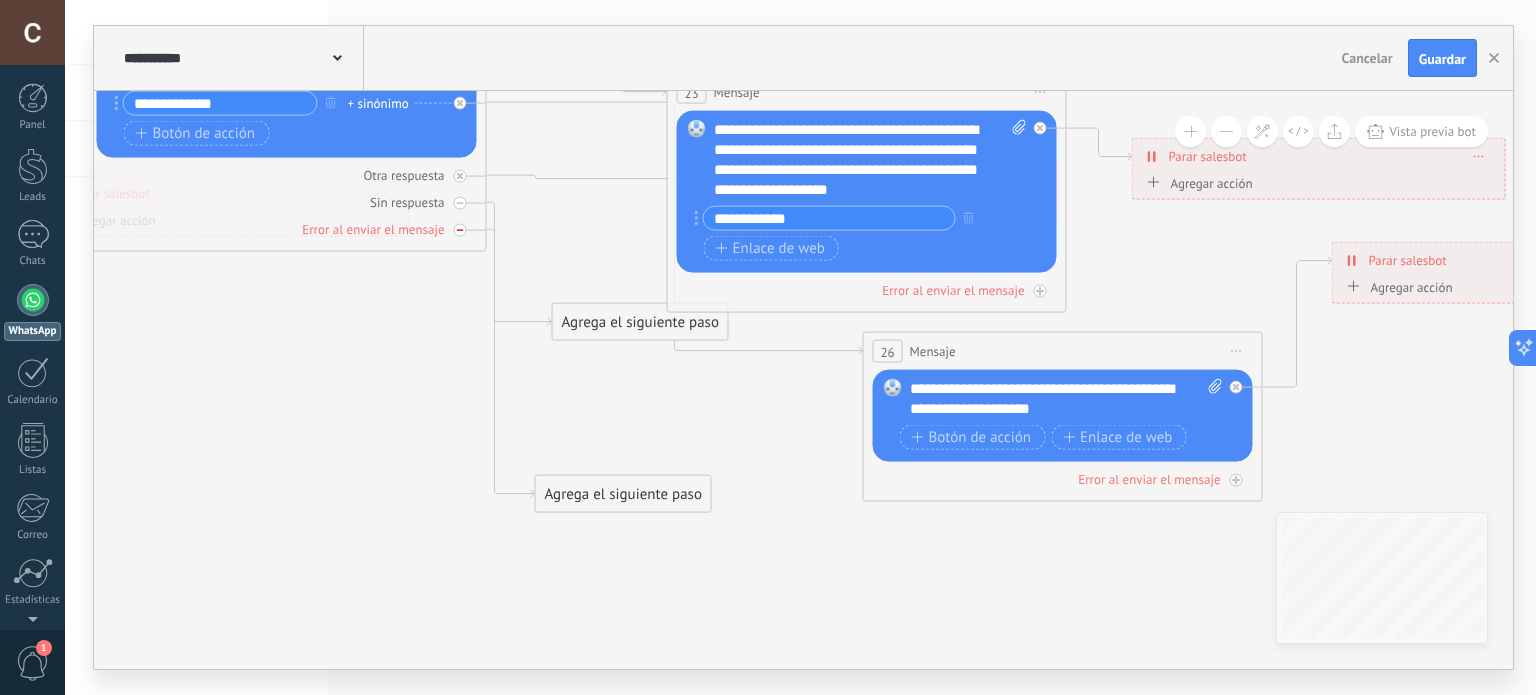 click on "Error al enviar el mensaje" at bounding box center (287, 229) 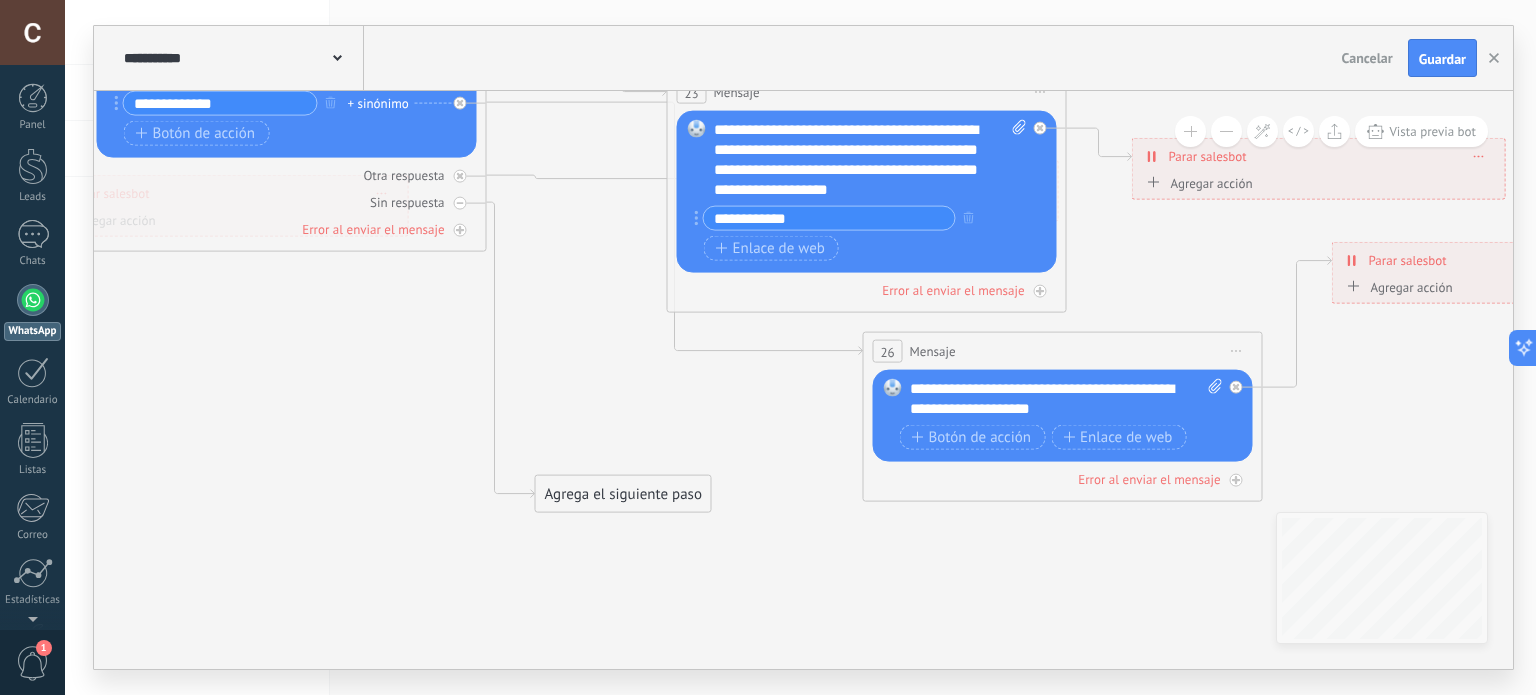 click on "Error al enviar el mensaje" at bounding box center [287, 229] 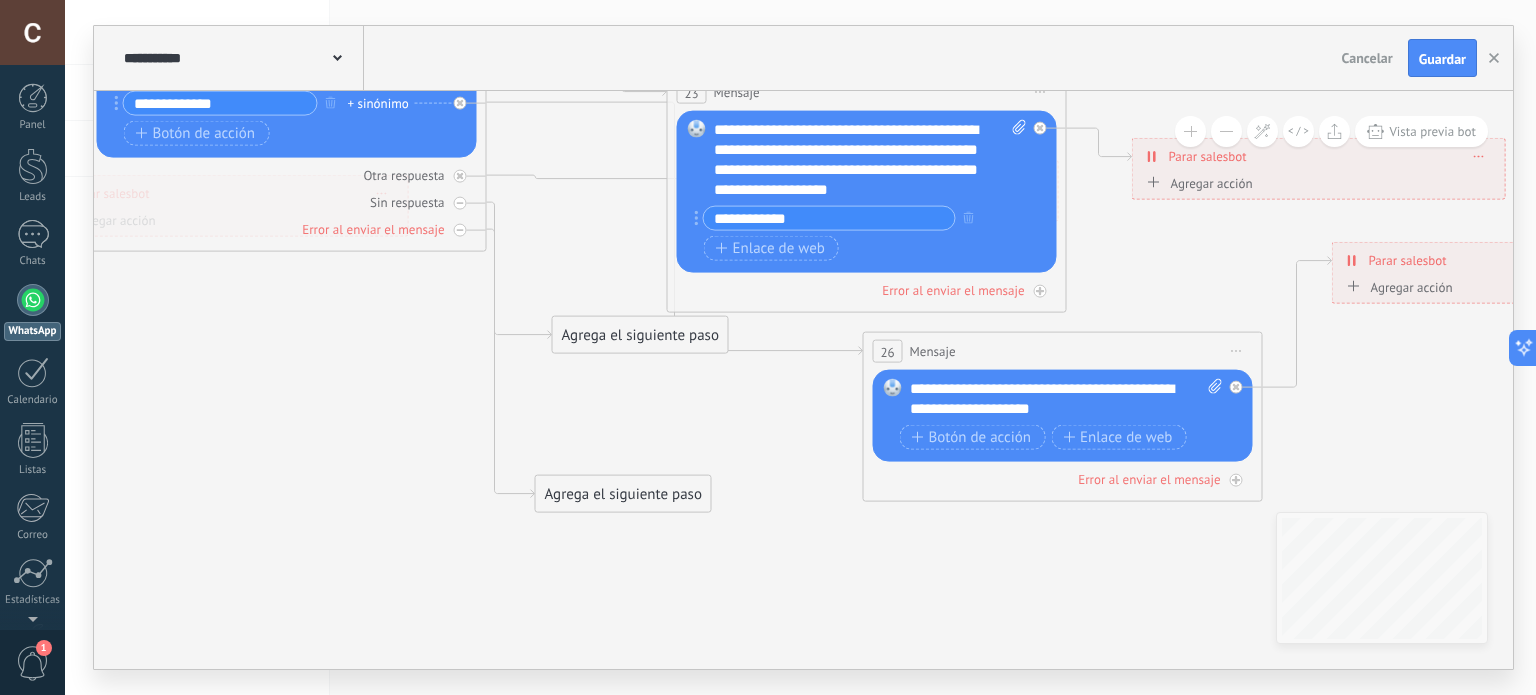 click on "Agrega el siguiente paso" at bounding box center [640, 335] 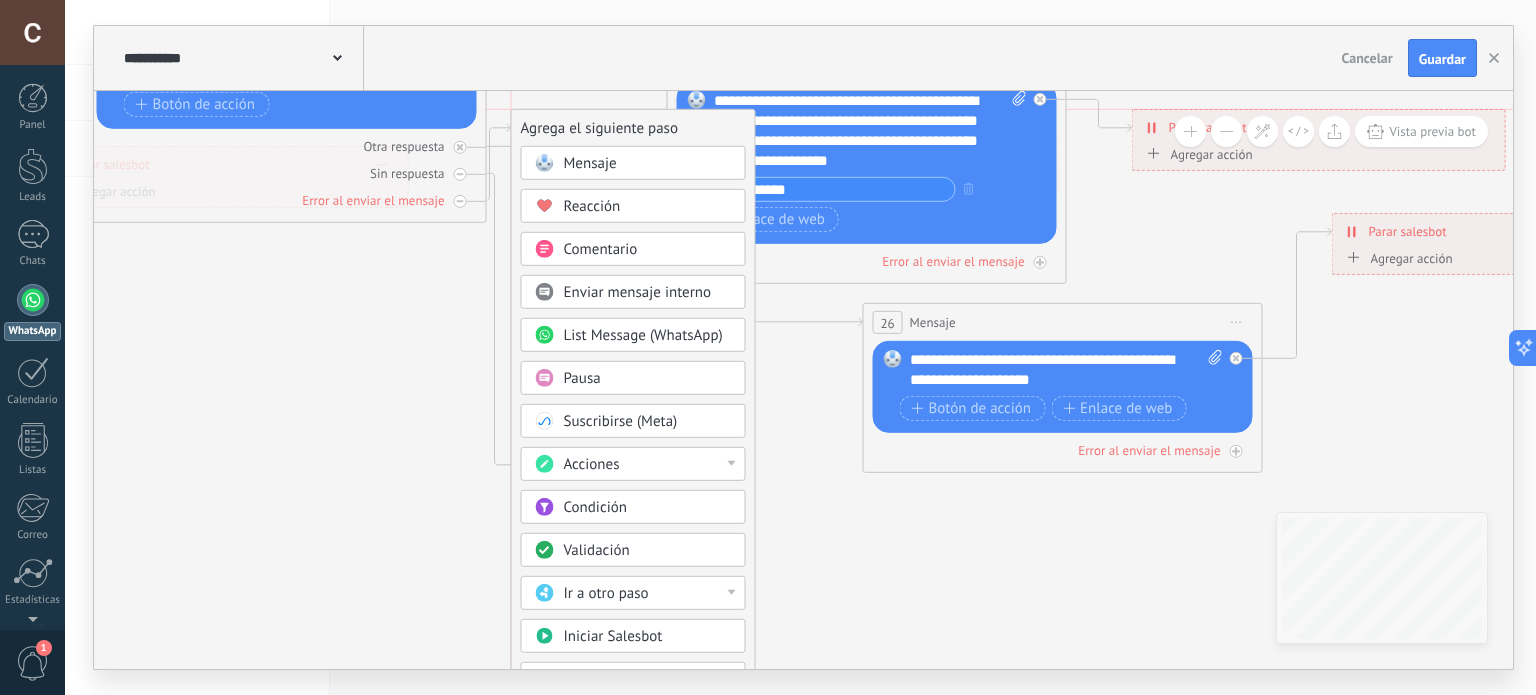 drag, startPoint x: 698, startPoint y: 297, endPoint x: 659, endPoint y: 111, distance: 190.04474 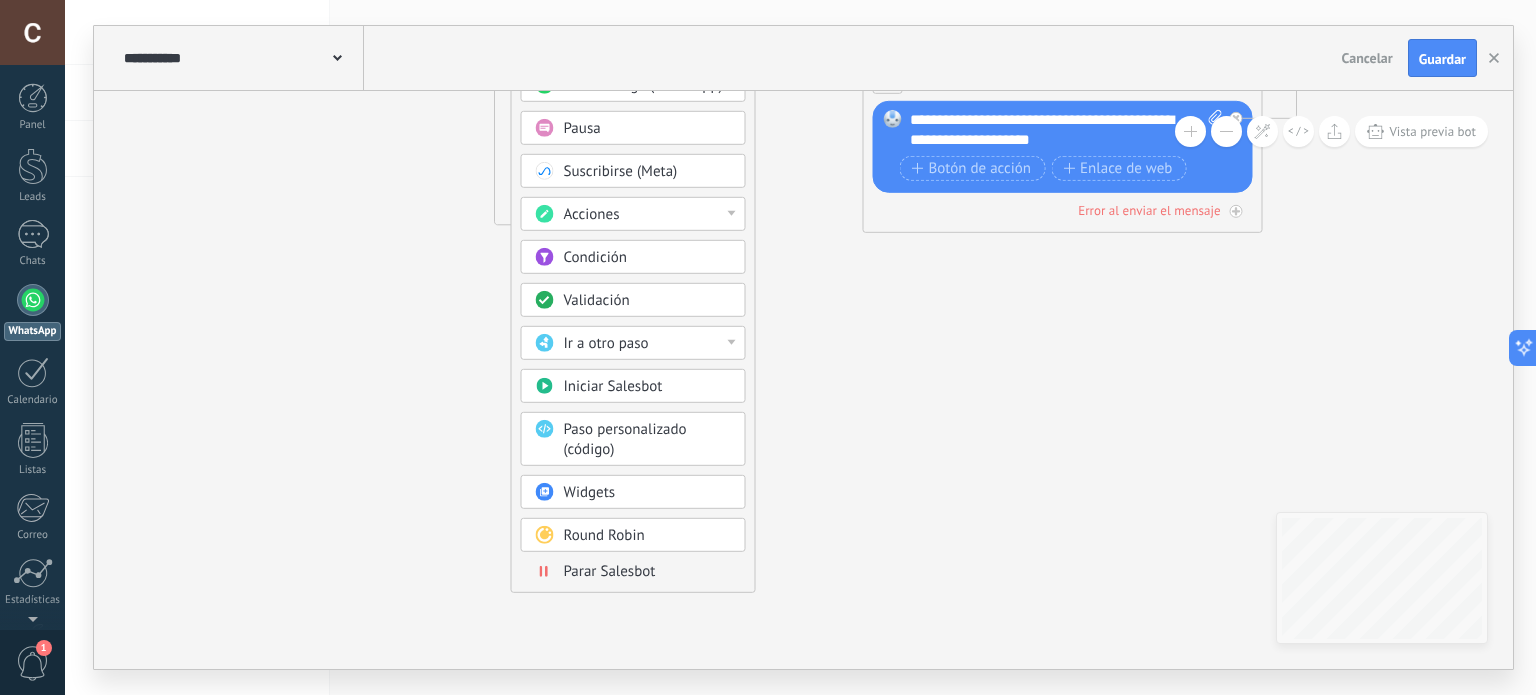 click on "Parar Salesbot" at bounding box center [610, 571] 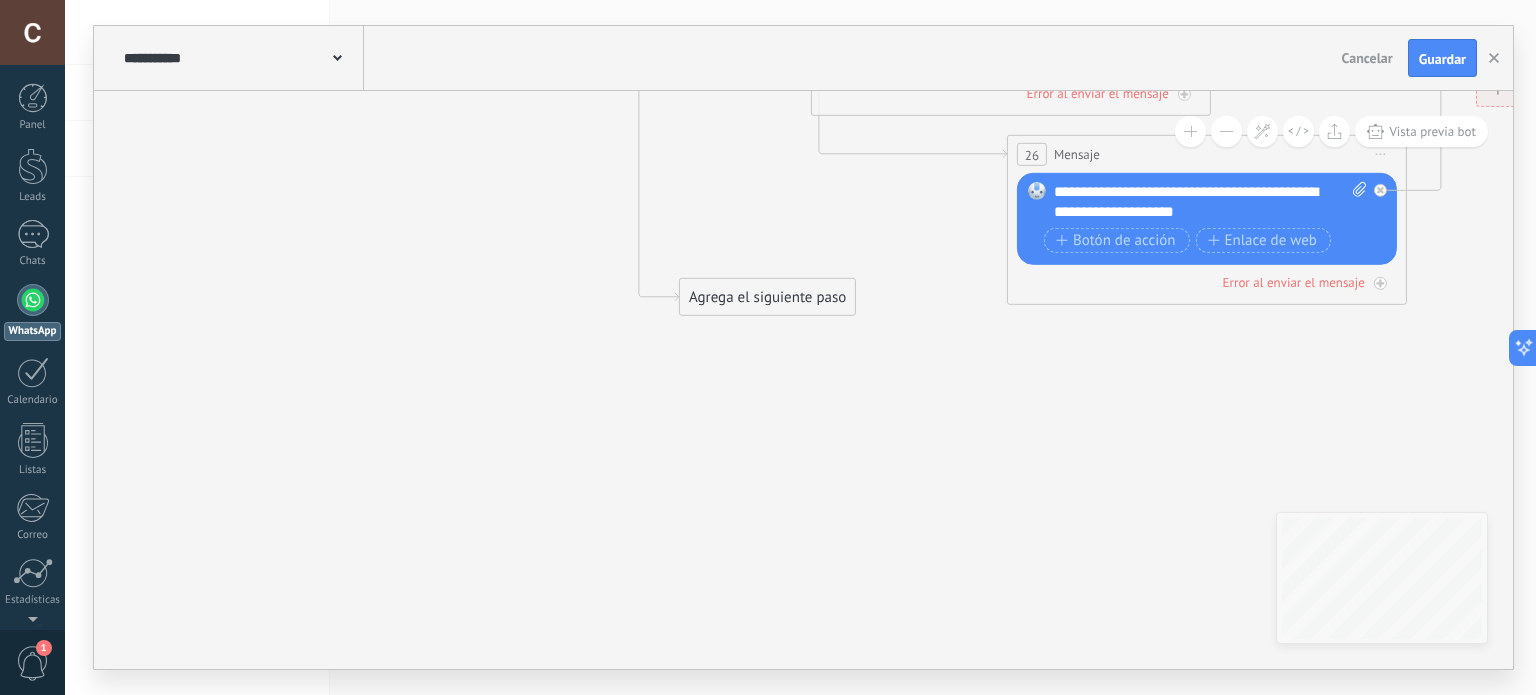 drag, startPoint x: 789, startPoint y: 363, endPoint x: 888, endPoint y: 599, distance: 255.92381 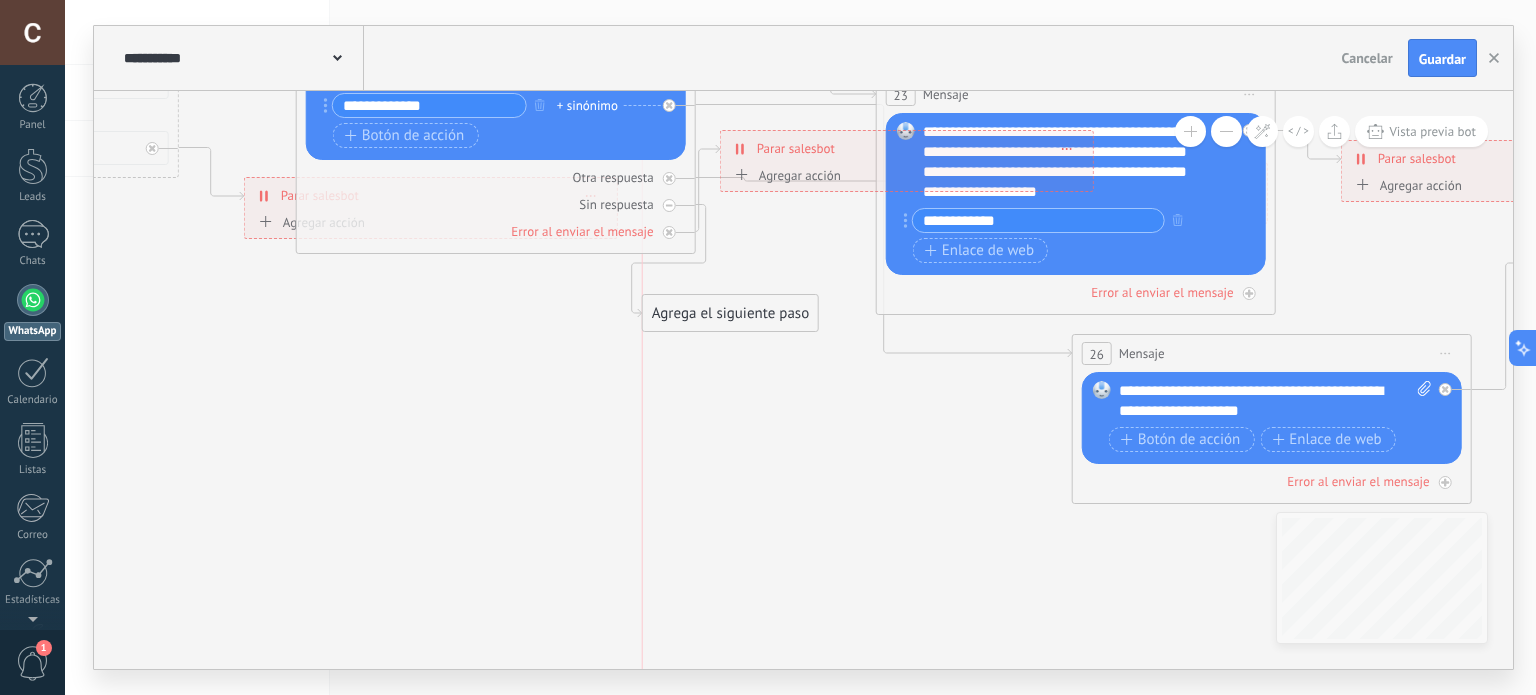 drag, startPoint x: 816, startPoint y: 496, endPoint x: 723, endPoint y: 314, distance: 204.38445 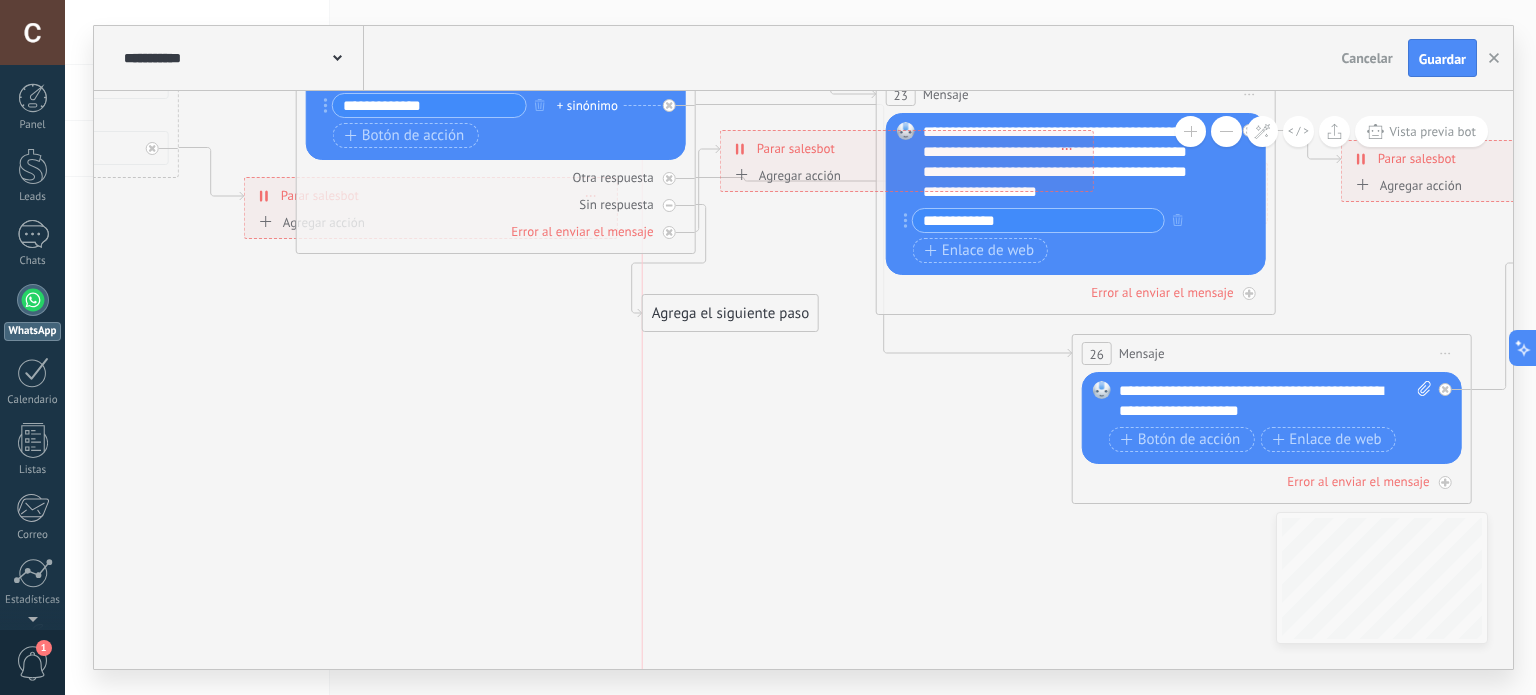 click on "Agrega el siguiente paso" at bounding box center [730, 313] 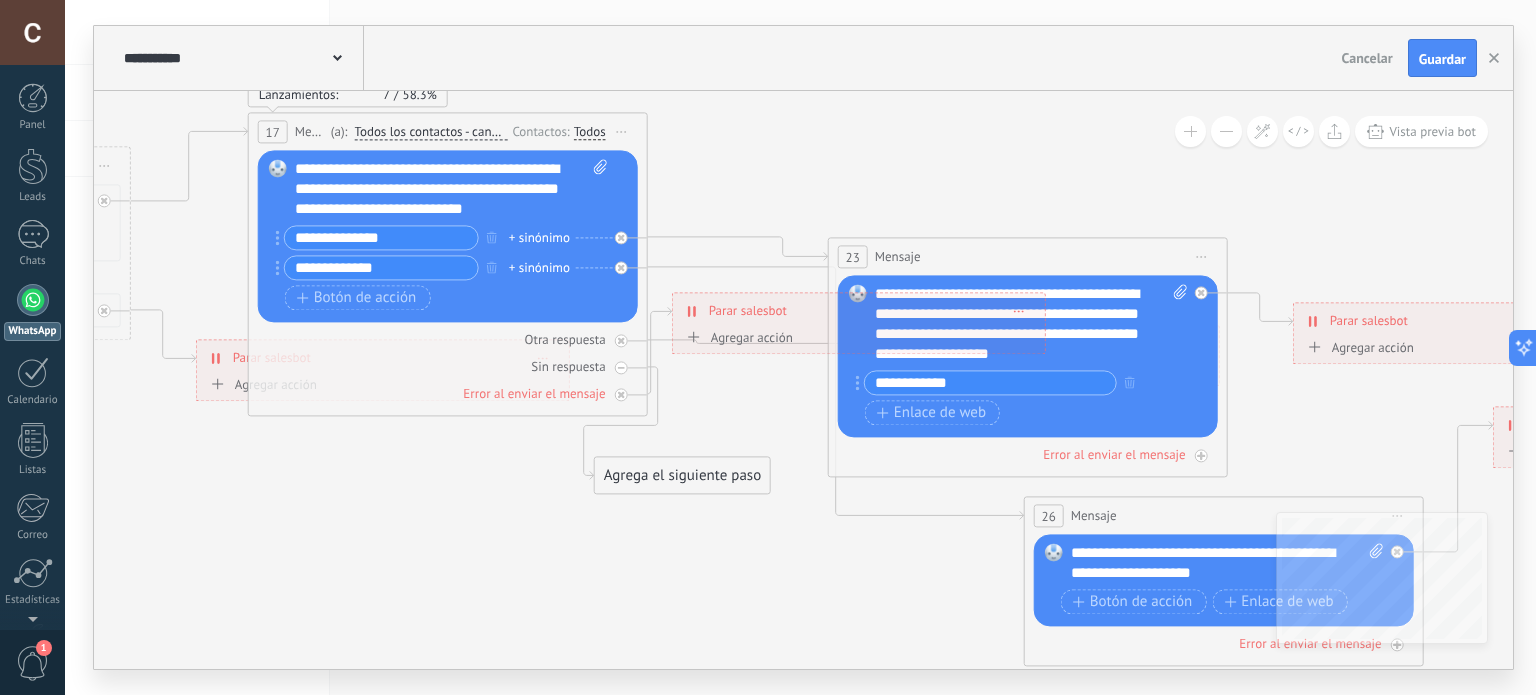 drag, startPoint x: 808, startPoint y: 443, endPoint x: 764, endPoint y: 621, distance: 183.35757 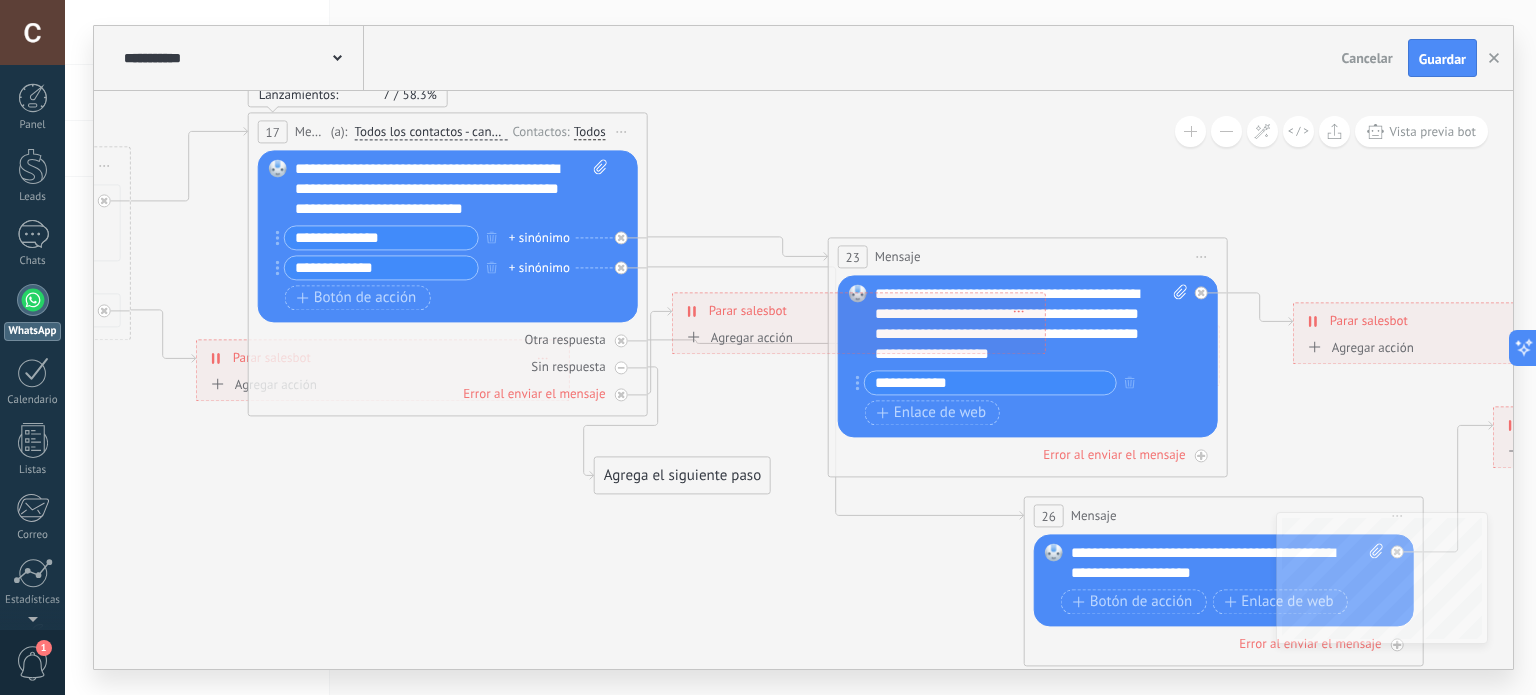 click 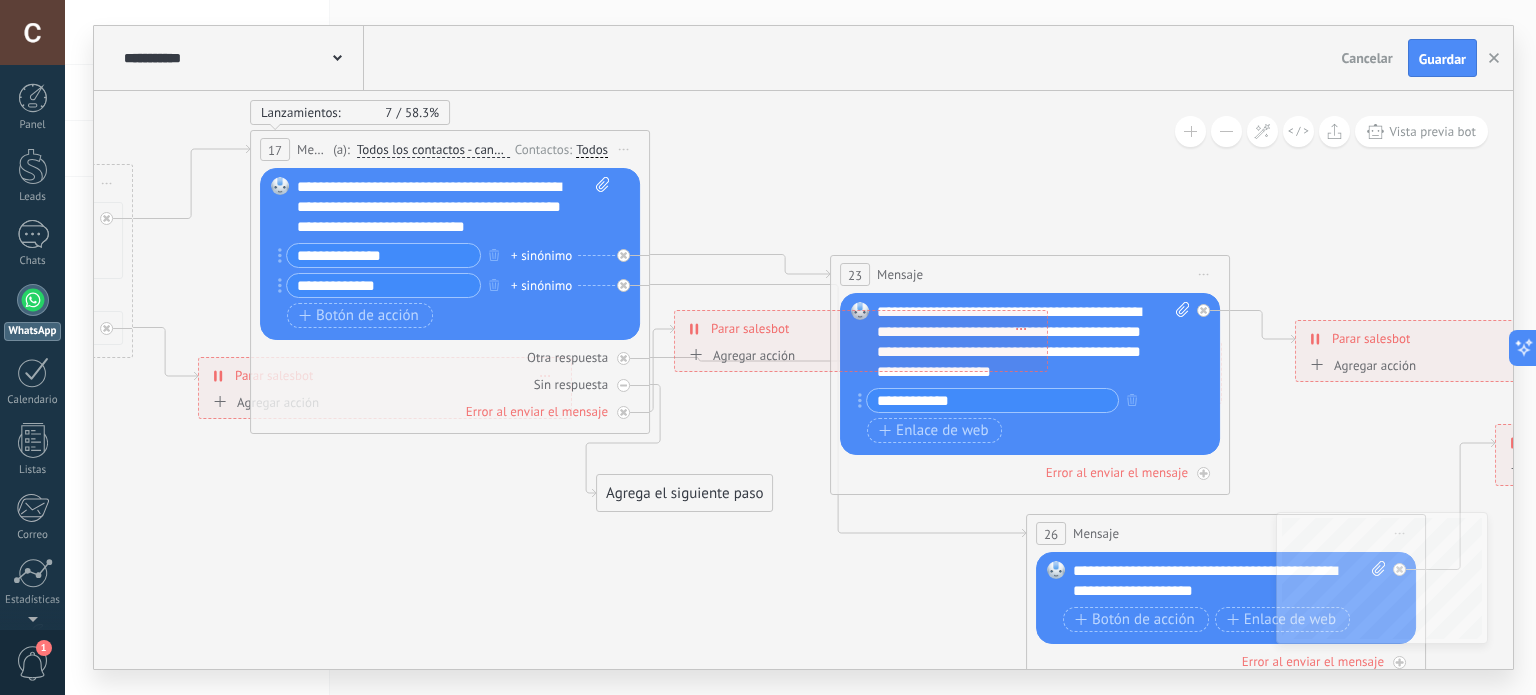 click on "Agrega el siguiente paso" at bounding box center [684, 493] 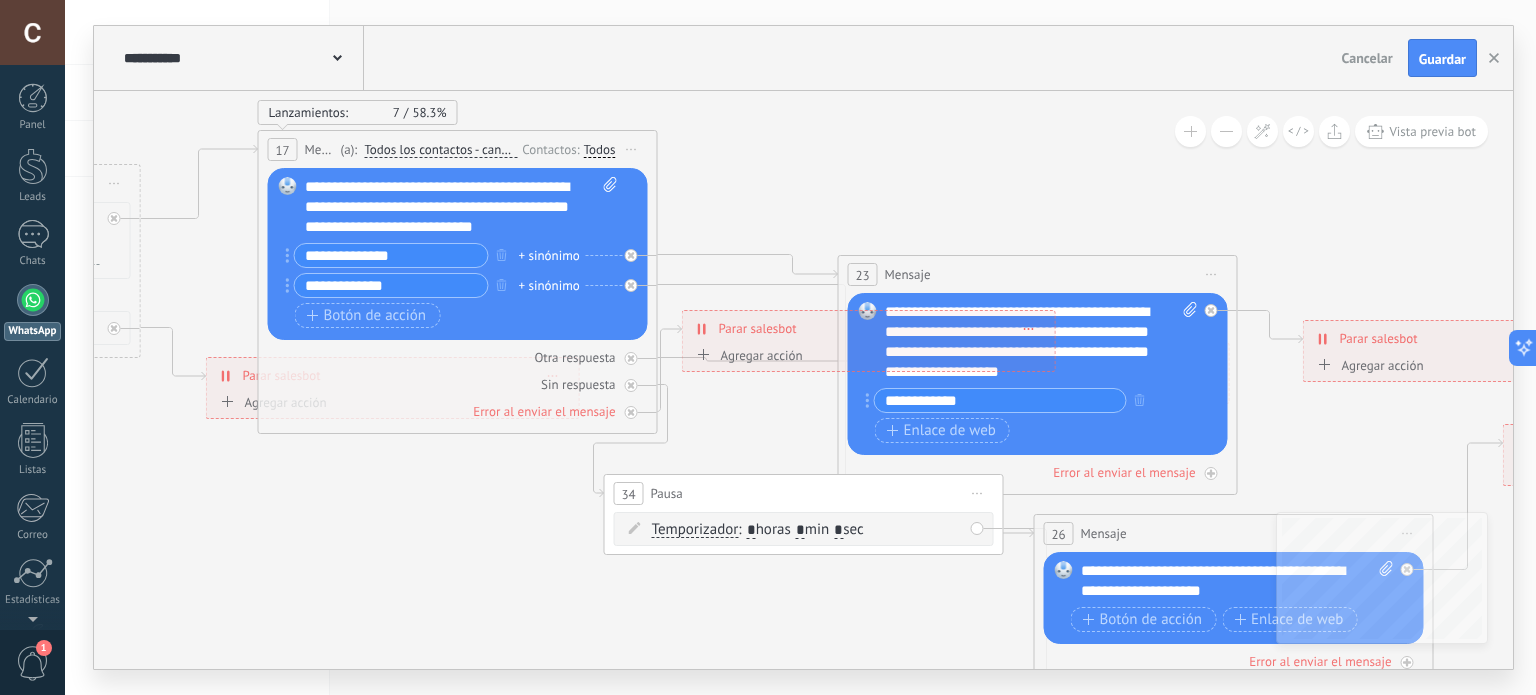 click on "34
Pausa
*****
Iniciar vista previa aquí
Cambiar nombre
Duplicar
[GEOGRAPHIC_DATA]" at bounding box center [804, 493] 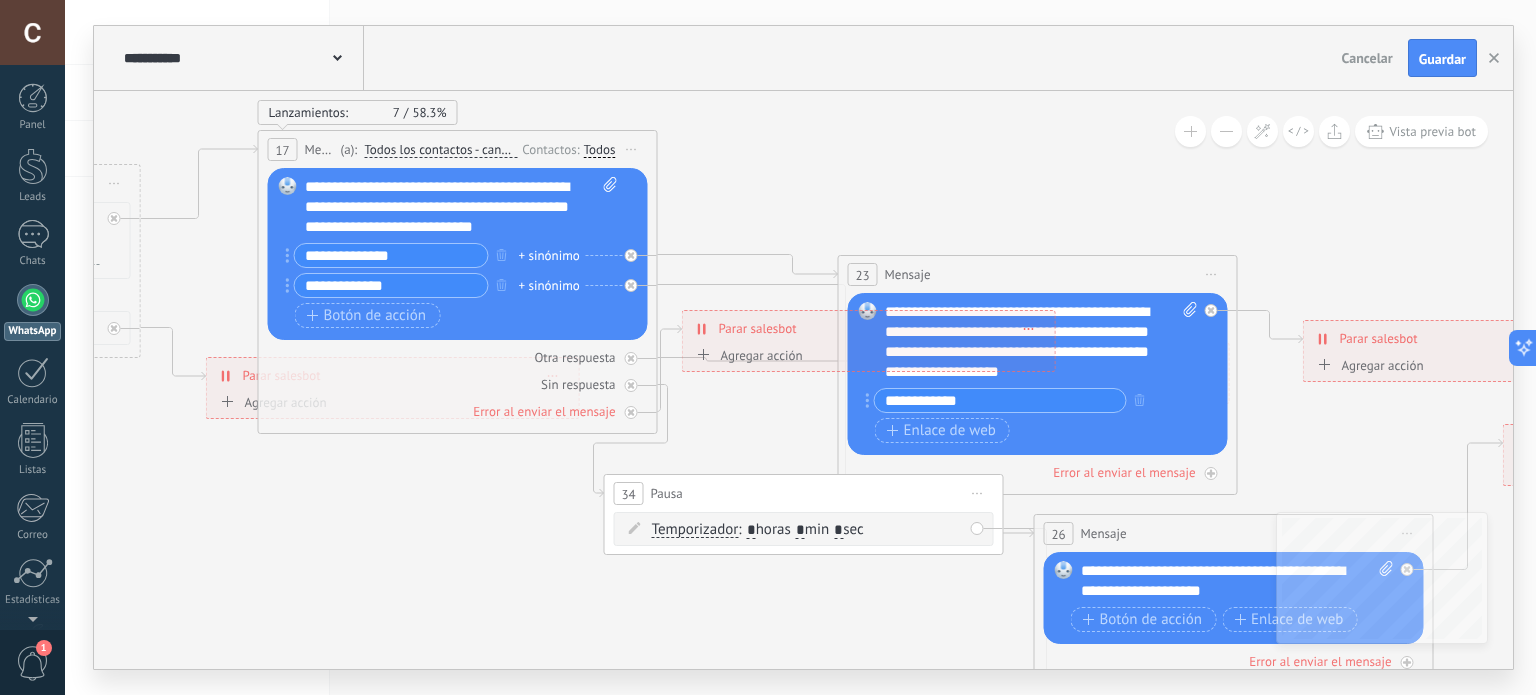 click on "Temporizador
Temporizador
Temporizador
Temporizador
:
*  horas
*  min  *  sec
:
Lu - Do
Lu" at bounding box center (804, 529) 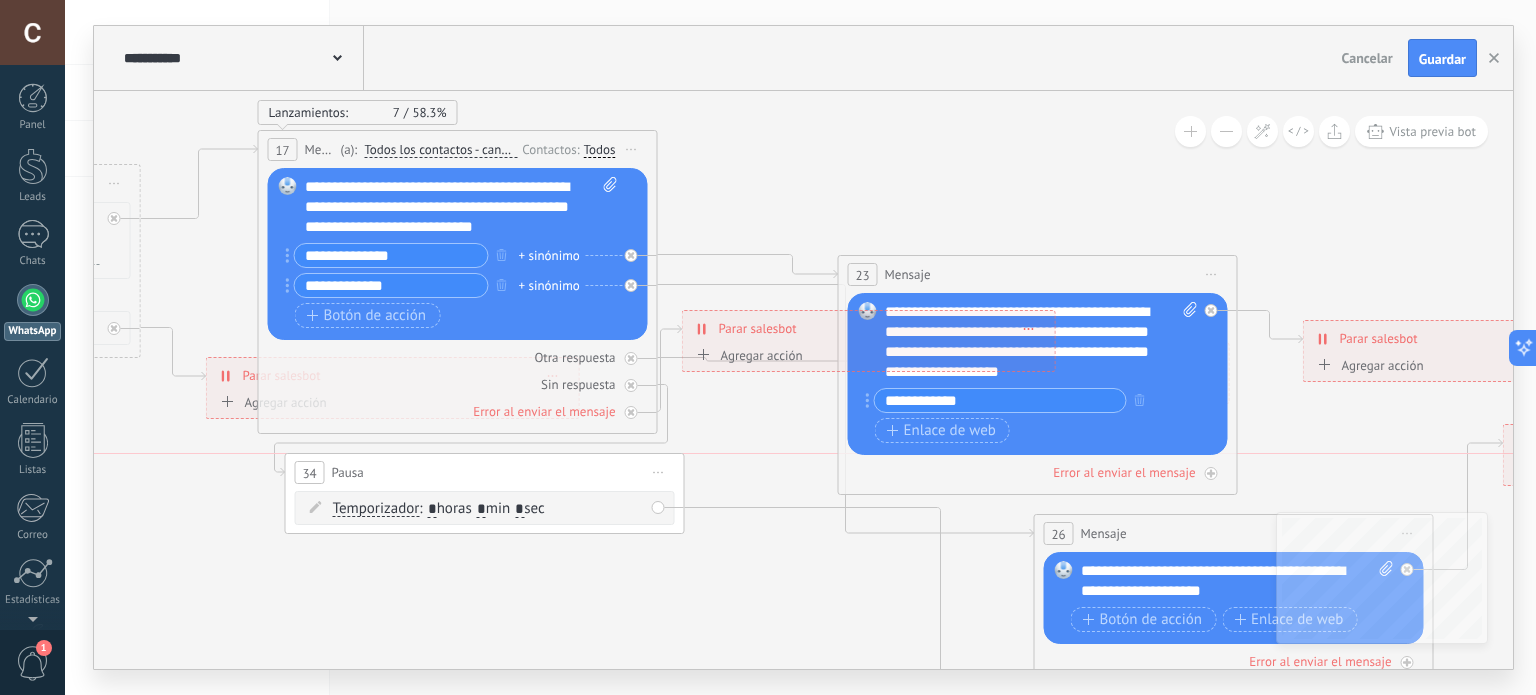 drag, startPoint x: 844, startPoint y: 488, endPoint x: 560, endPoint y: 504, distance: 284.45035 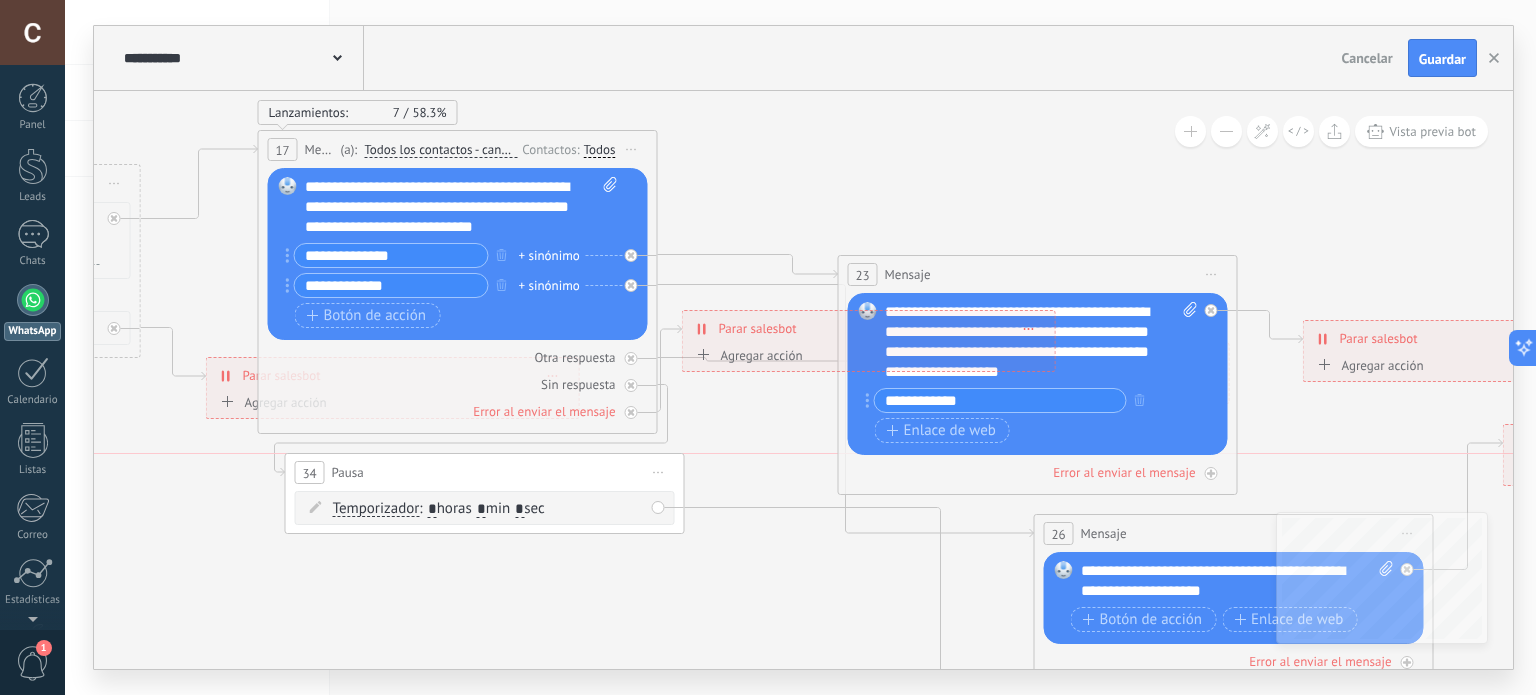 click on "34
Pausa
*****
Iniciar vista previa aquí
Cambiar nombre
Duplicar
[GEOGRAPHIC_DATA]" at bounding box center (485, 472) 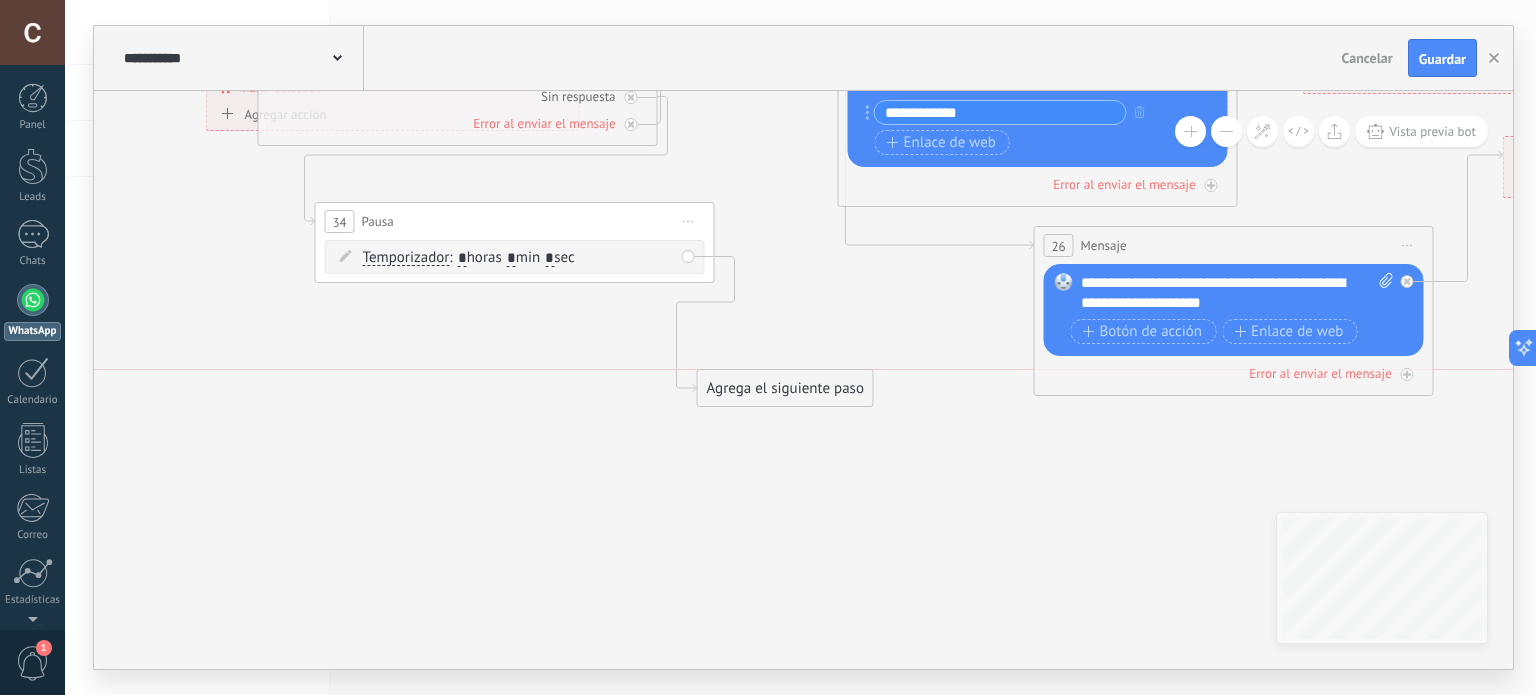 drag, startPoint x: 1108, startPoint y: 427, endPoint x: 736, endPoint y: 399, distance: 373.05228 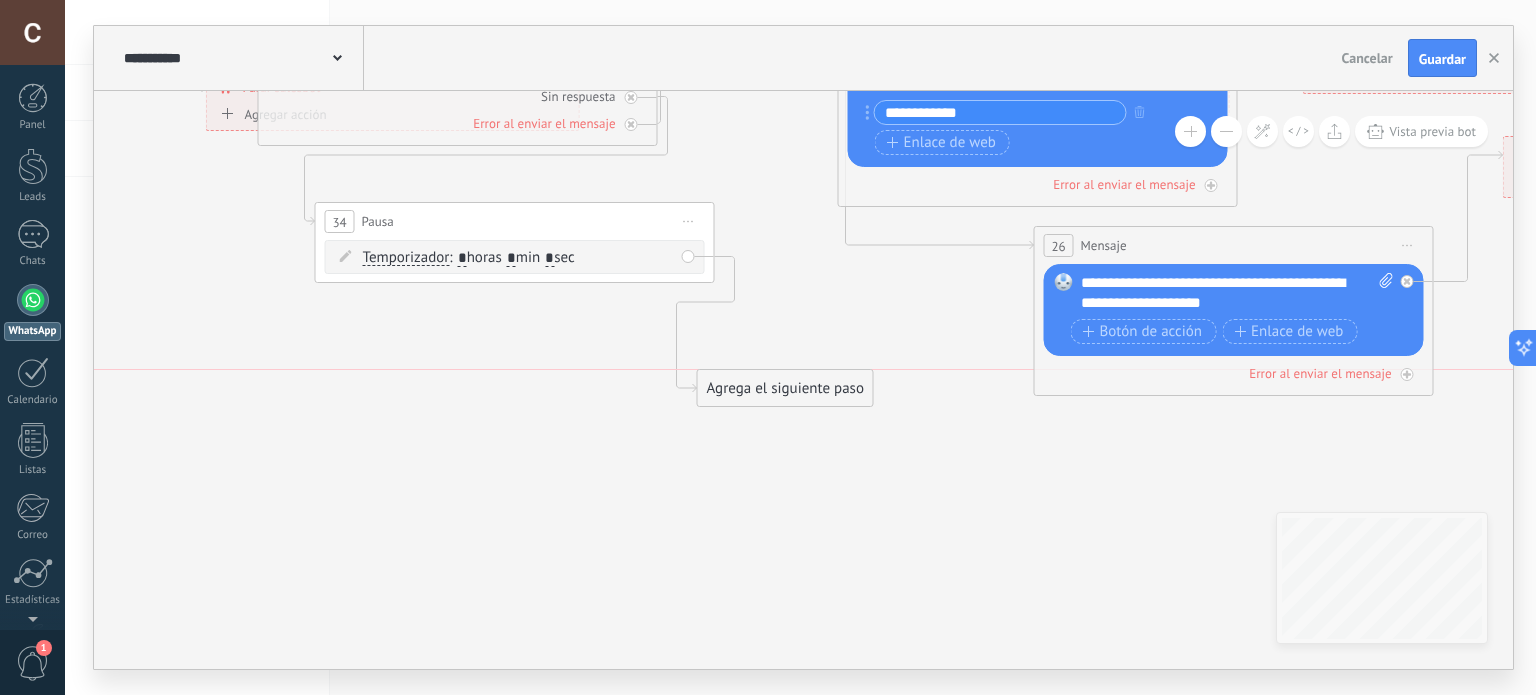 click on "Agrega el siguiente paso" at bounding box center [785, 388] 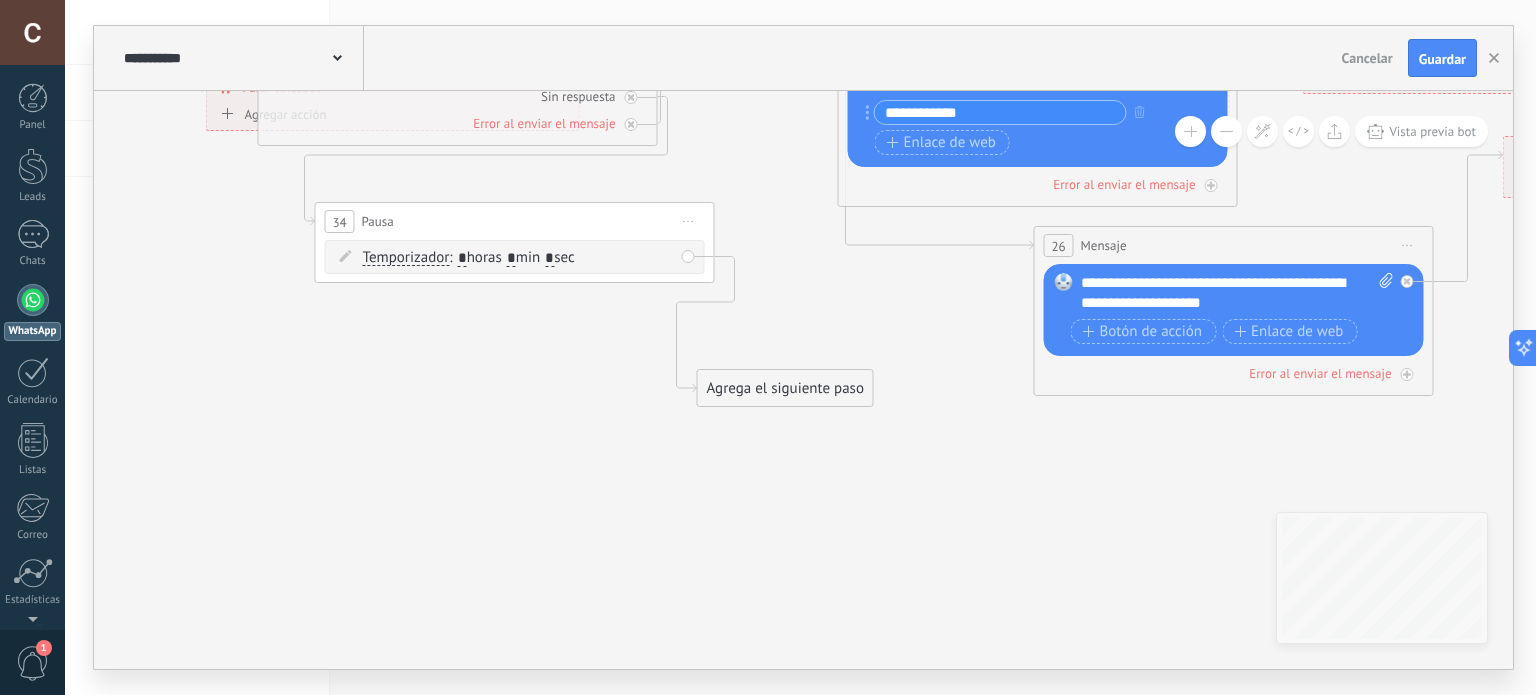 click on "*" at bounding box center (511, 259) 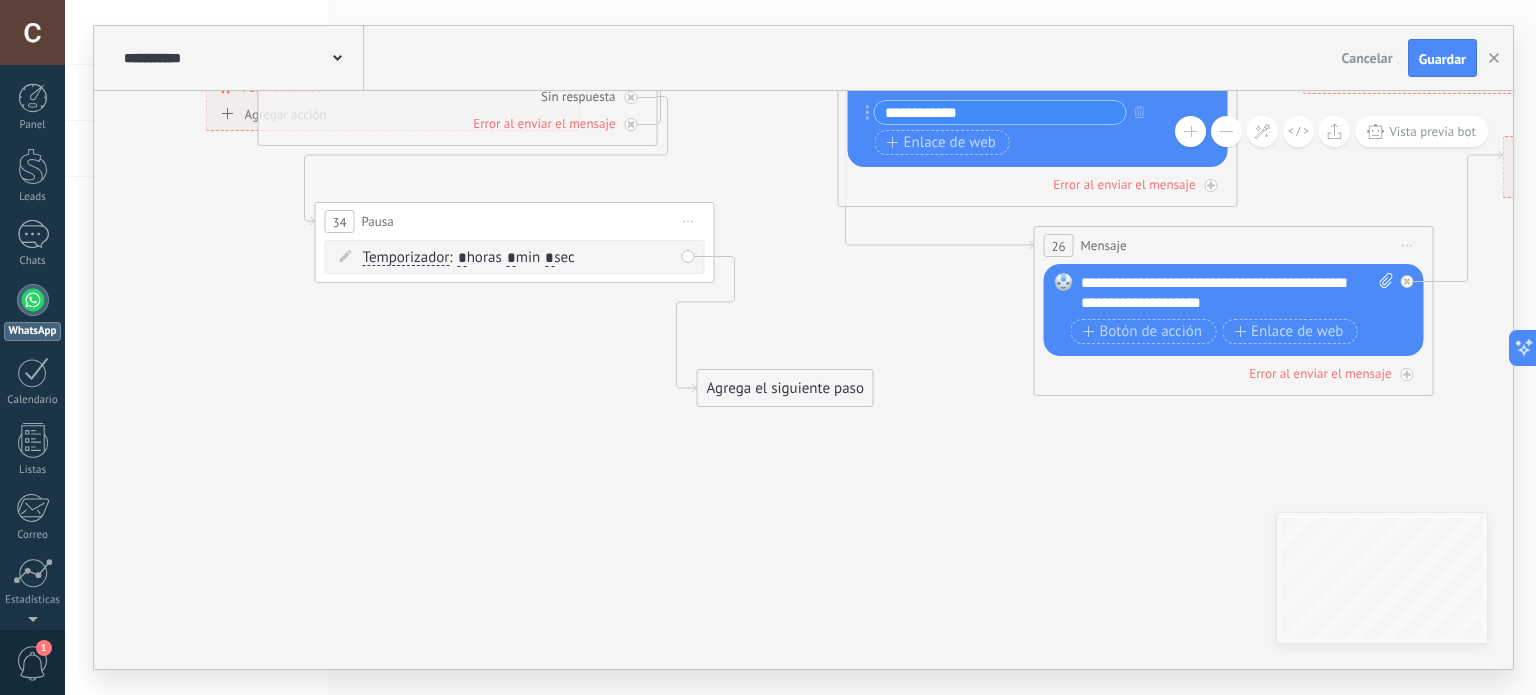 drag, startPoint x: 396, startPoint y: 255, endPoint x: 479, endPoint y: 255, distance: 83 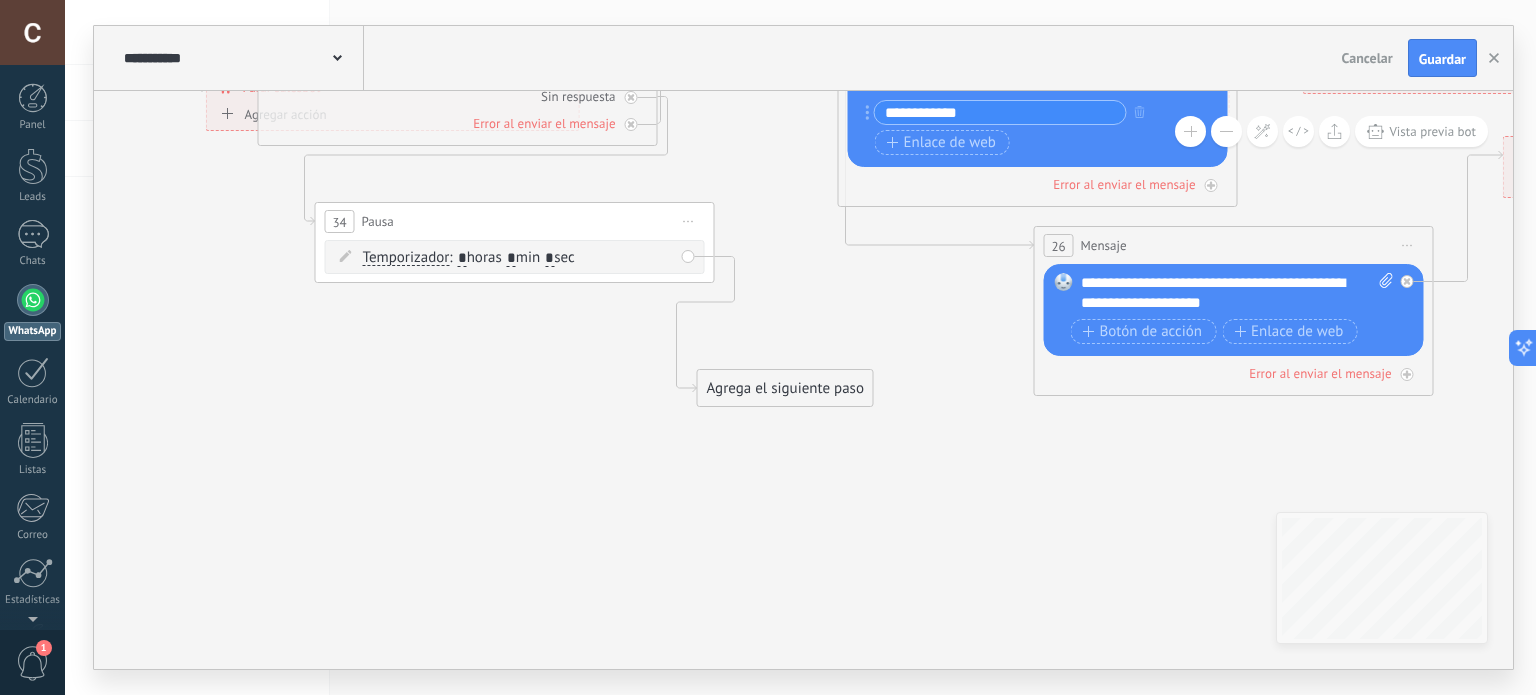 click on "Temporizador" at bounding box center [406, 258] 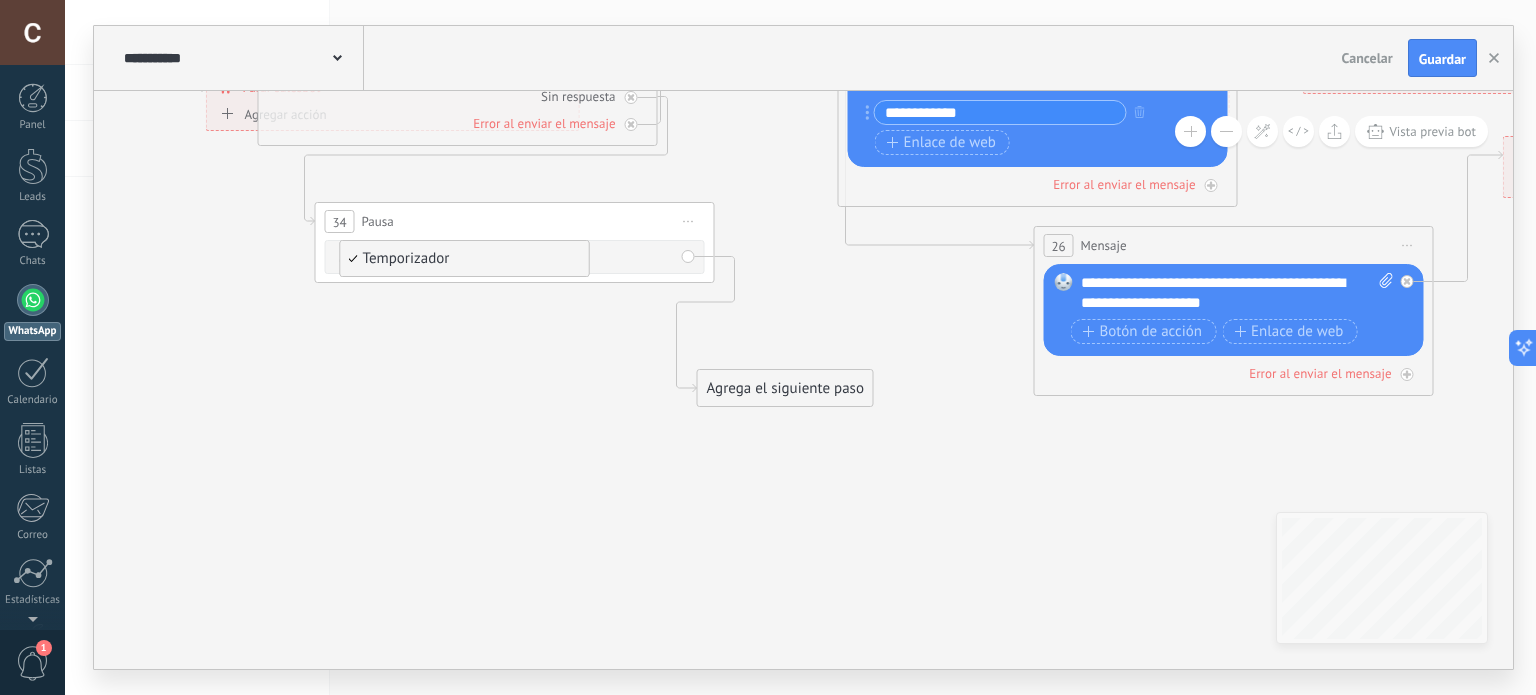 drag, startPoint x: 588, startPoint y: 258, endPoint x: 630, endPoint y: 258, distance: 42 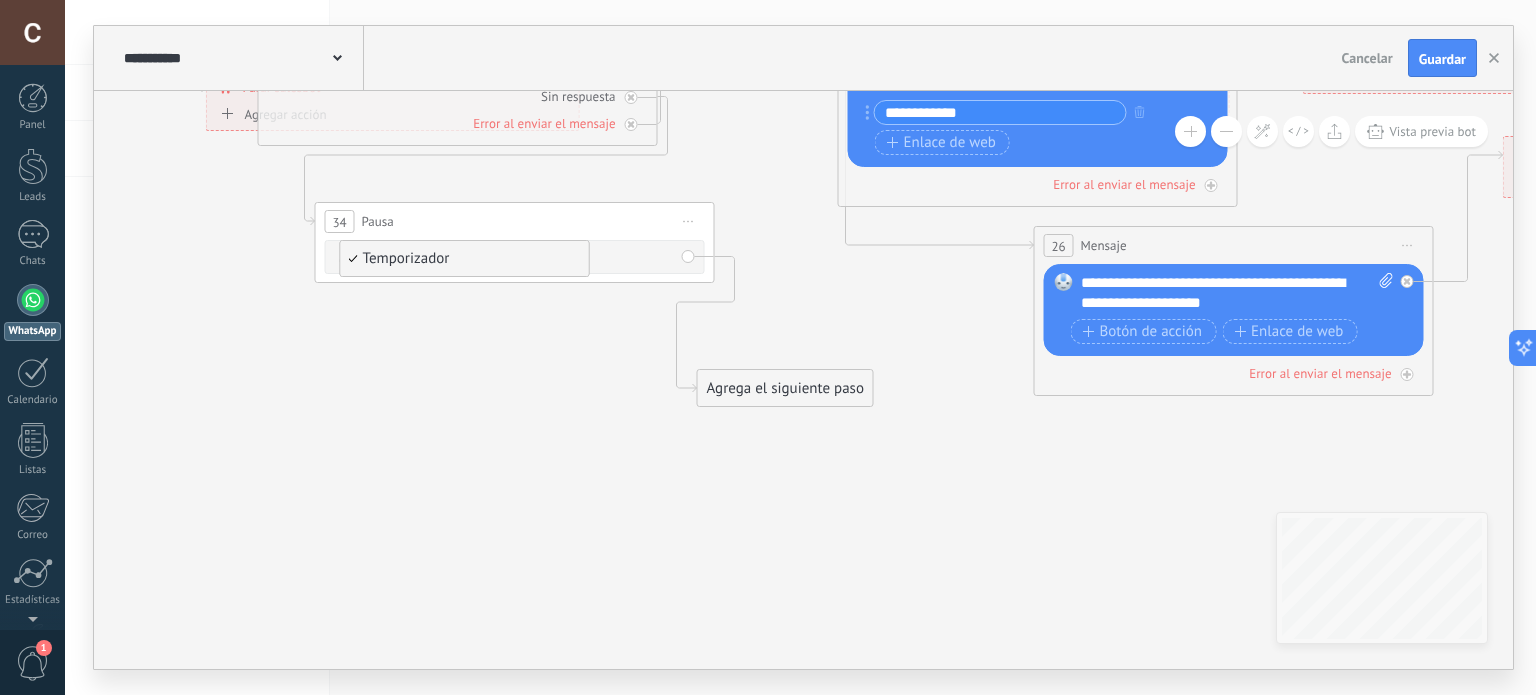 click on "Temporizador
Temporizador
Temporizador
Temporizador
:
*  horas
*  min  *  sec
:
Lu - Do
Lu
Ma" at bounding box center [518, 258] 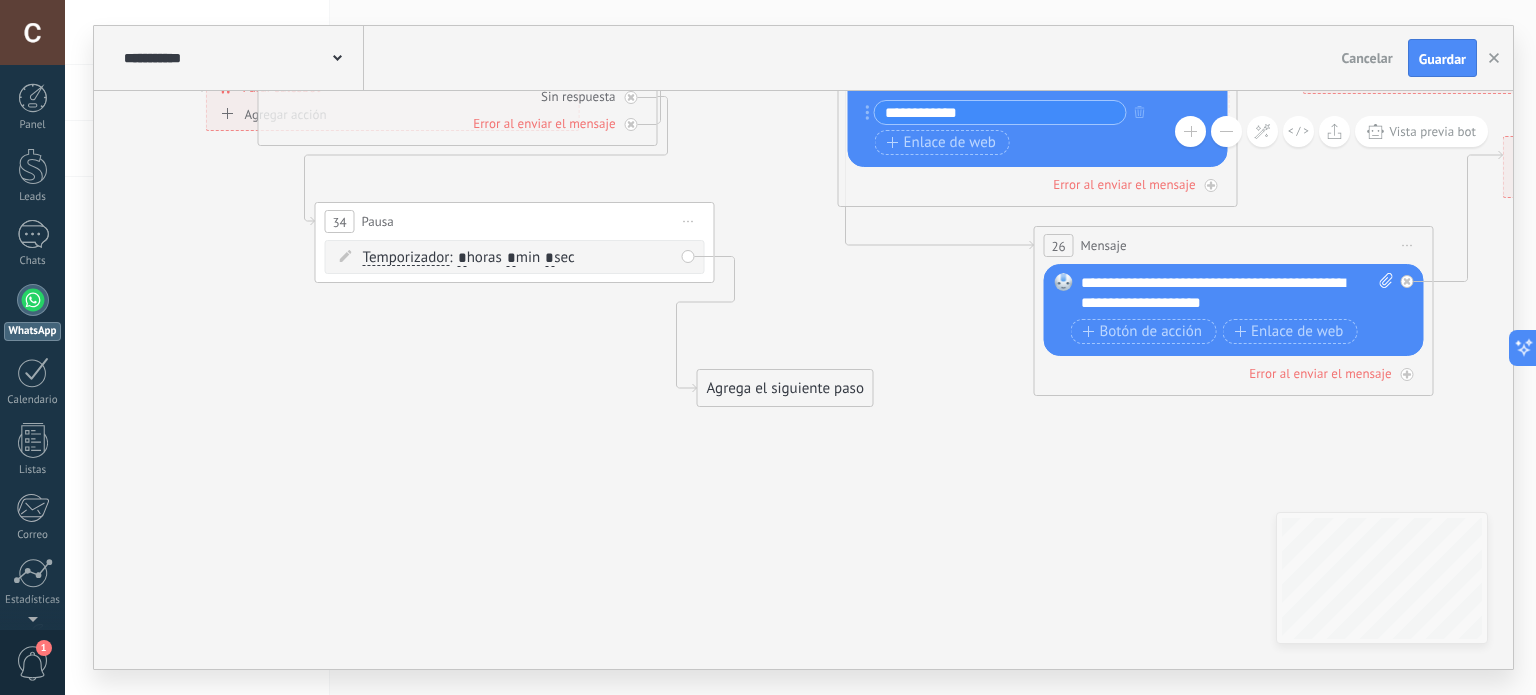 click on "Temporizador
Temporizador
Temporizador
Temporizador
:
*  horas
*  min  *  sec
:
Lu - Do
Lu
Ma" at bounding box center (518, 258) 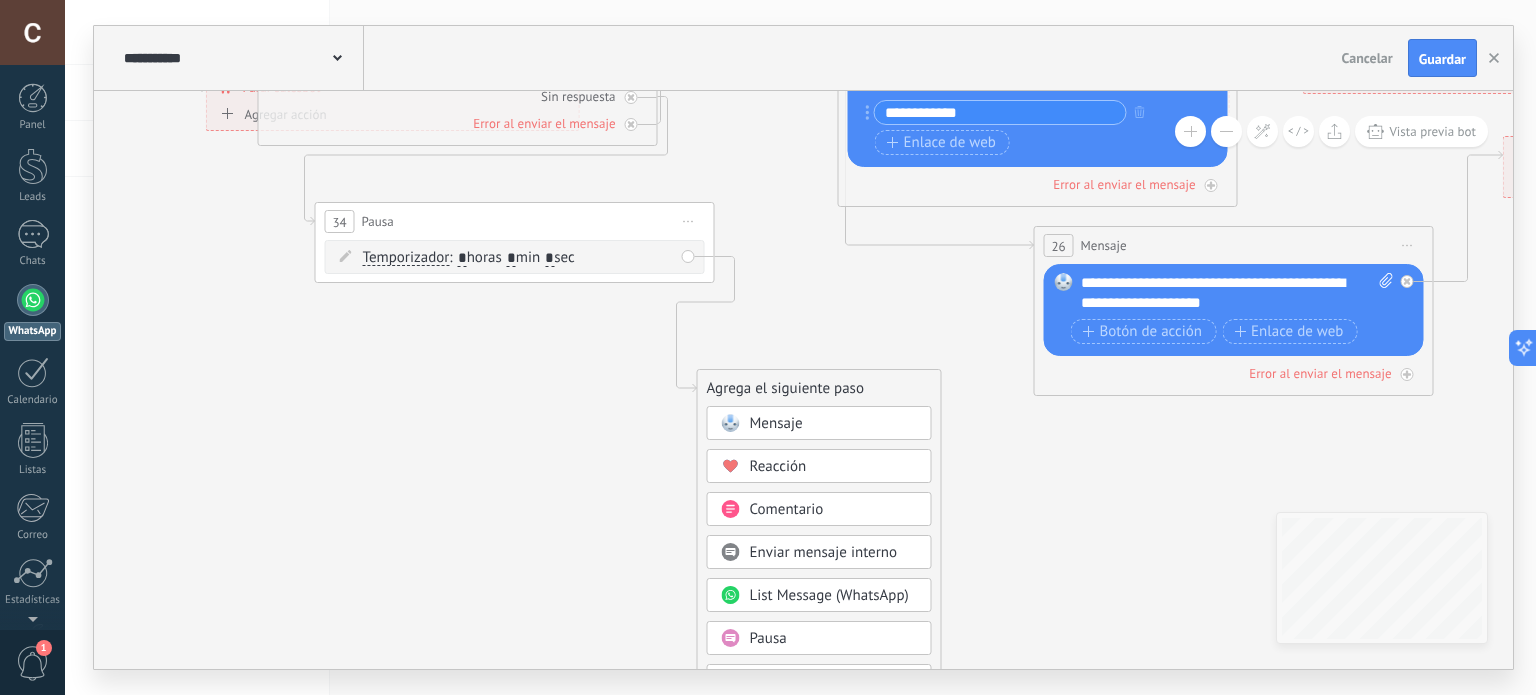 click on "Agrega el siguiente paso" at bounding box center (819, 388) 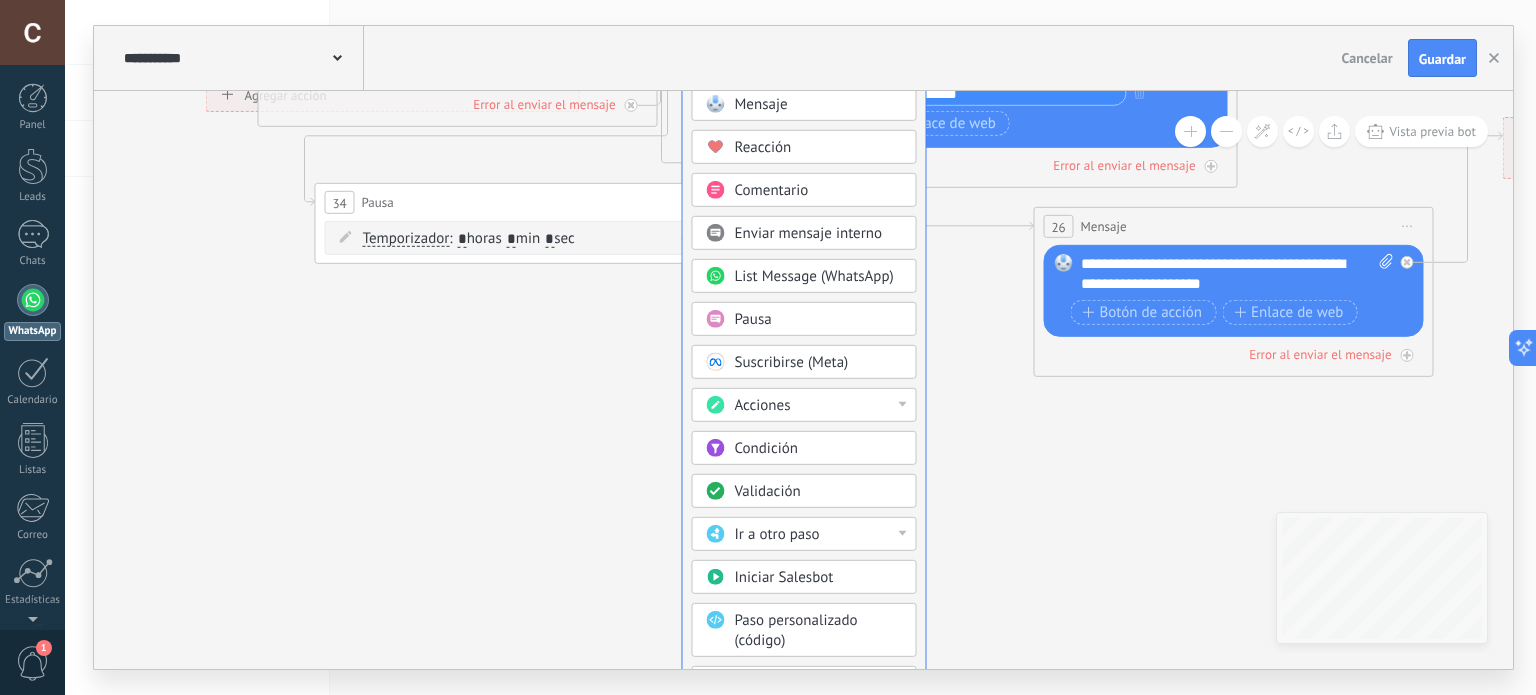 drag, startPoint x: 808, startPoint y: 355, endPoint x: 799, endPoint y: 34, distance: 321.12613 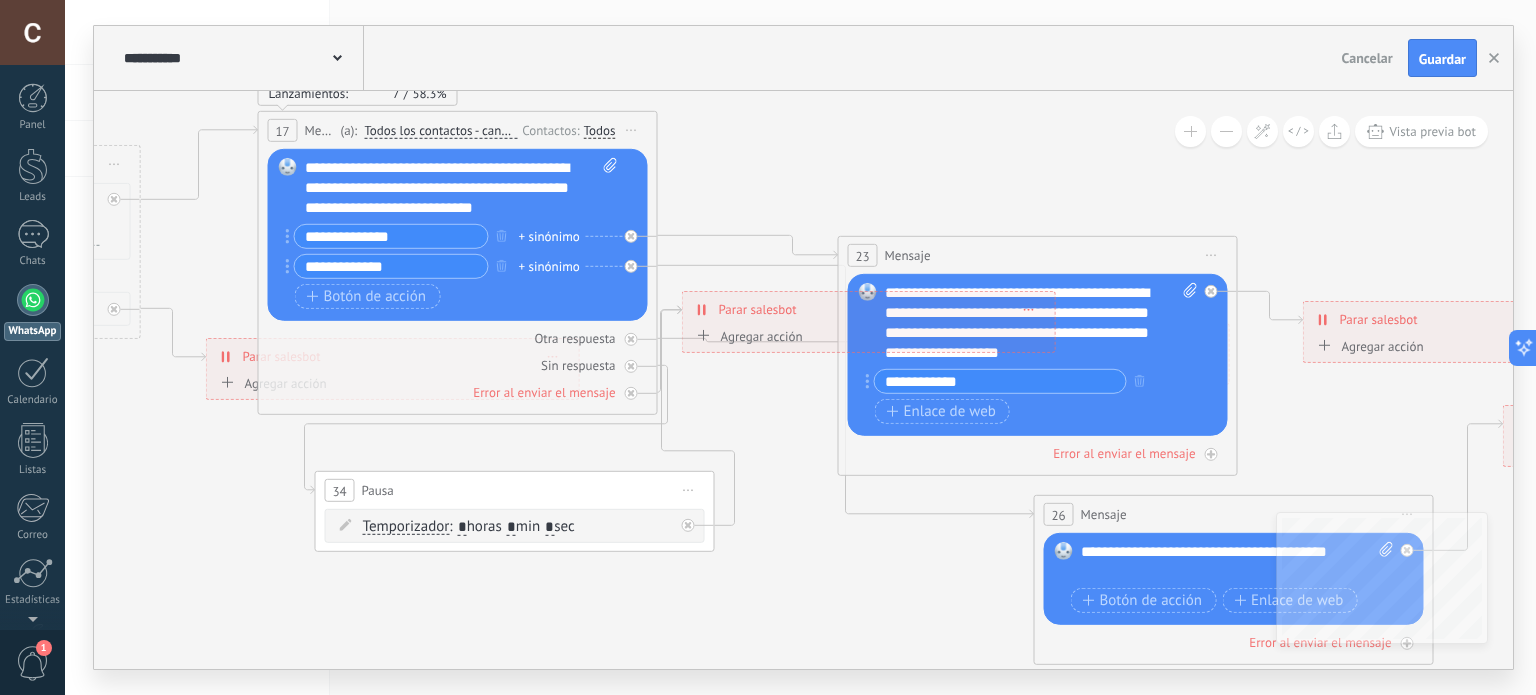 click 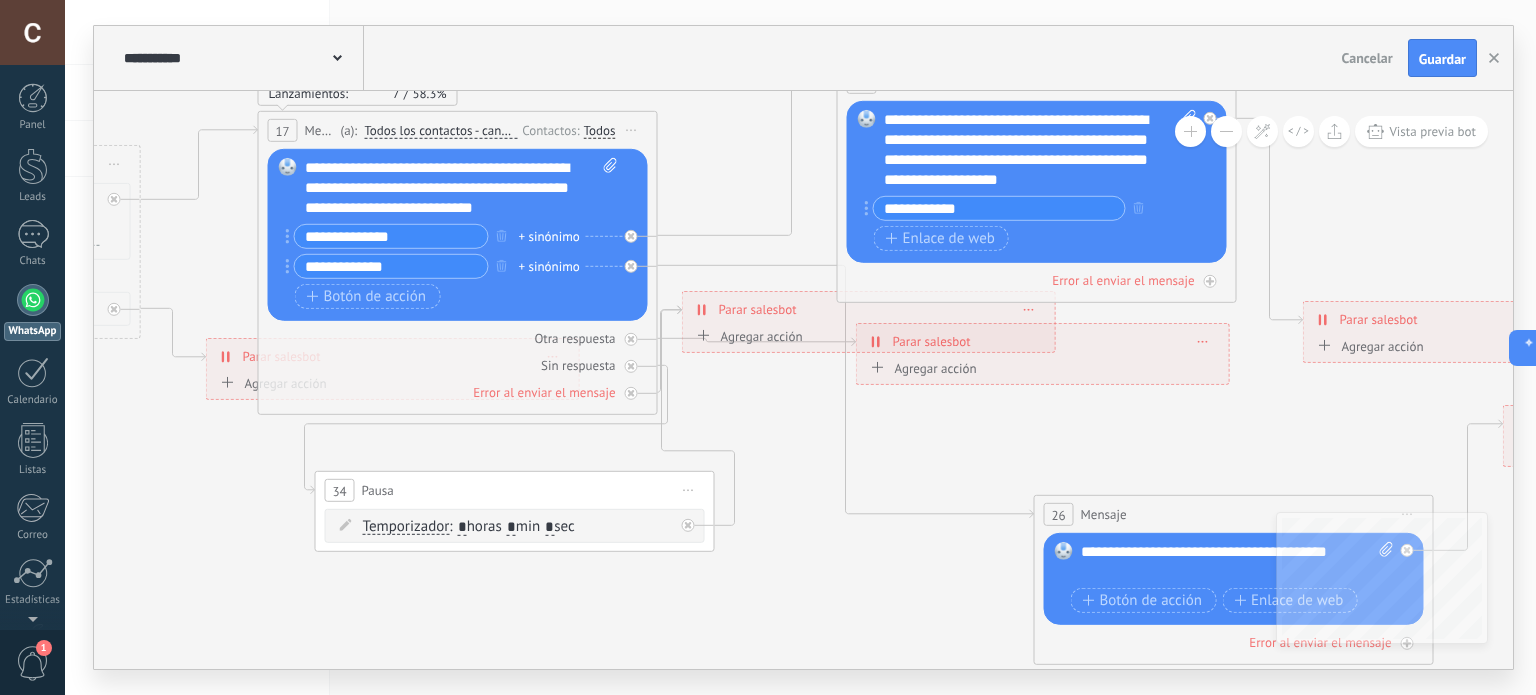 drag, startPoint x: 990, startPoint y: 265, endPoint x: 984, endPoint y: 95, distance: 170.10585 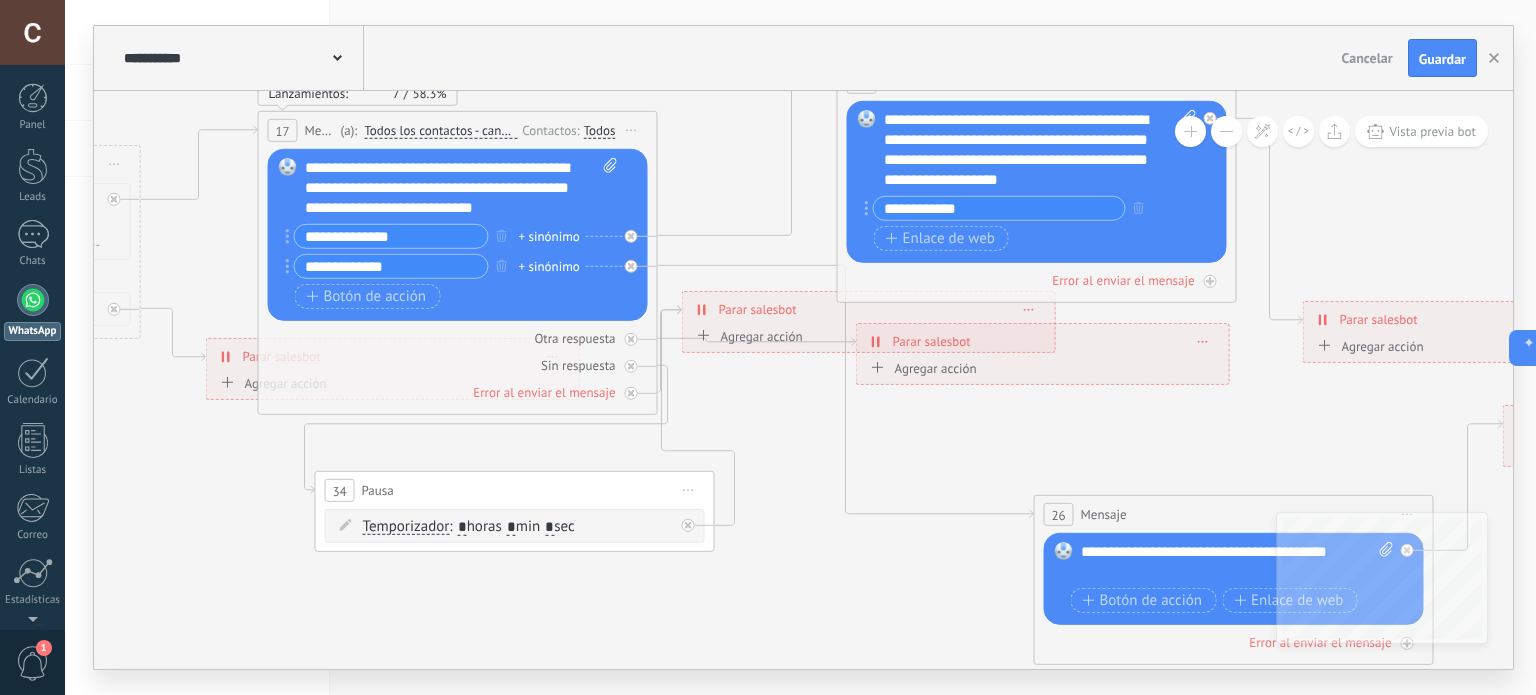 click on "23
Mensaje
*******
(a):
Todos los contactos - canales seleccionados
Todos los contactos - canales seleccionados
Todos los contactos - canal primario
Contacto principal - canales seleccionados
Contacto principal - canal primario
Todos los contactos - canales seleccionados
Todos los contactos - canales seleccionados
Todos los contactos - canal primario
Contacto principal - canales seleccionados" at bounding box center (1037, 82) 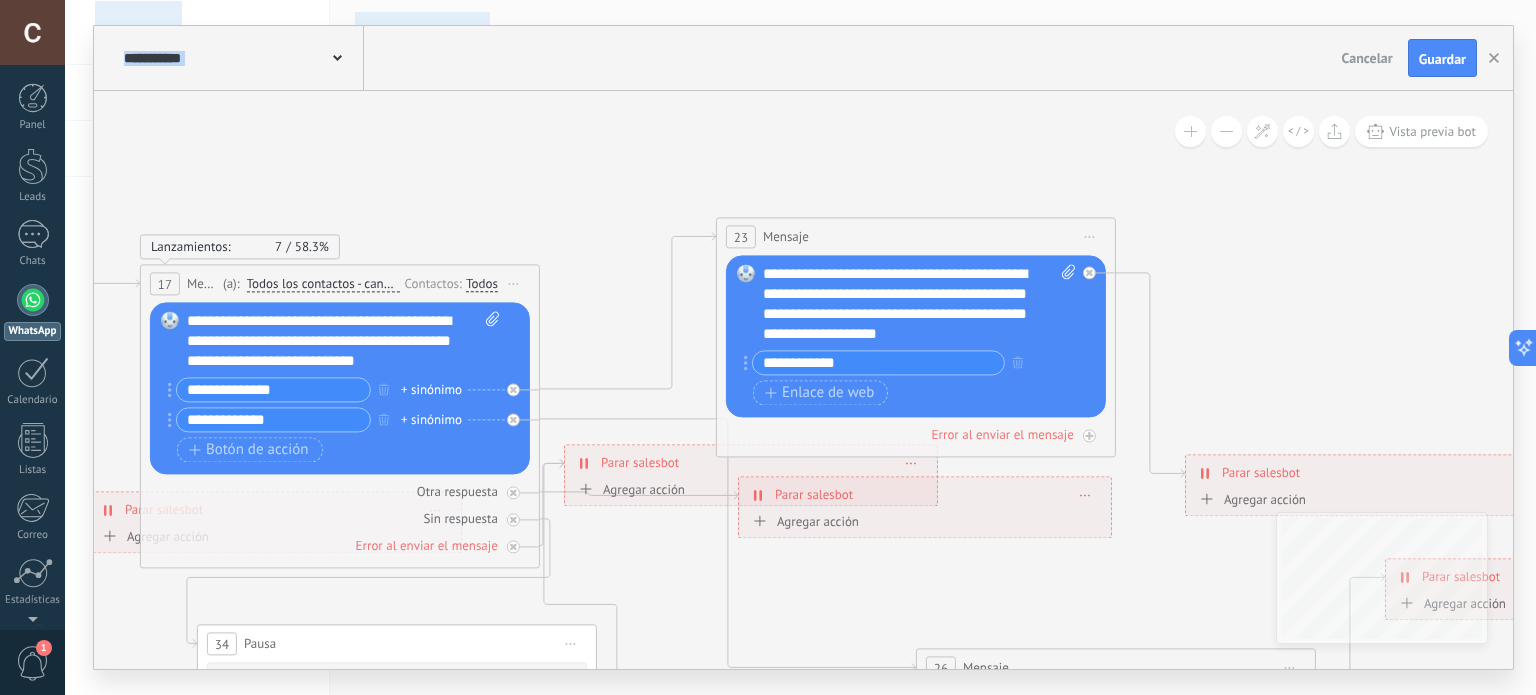 drag, startPoint x: 828, startPoint y: 507, endPoint x: 676, endPoint y: 675, distance: 226.55684 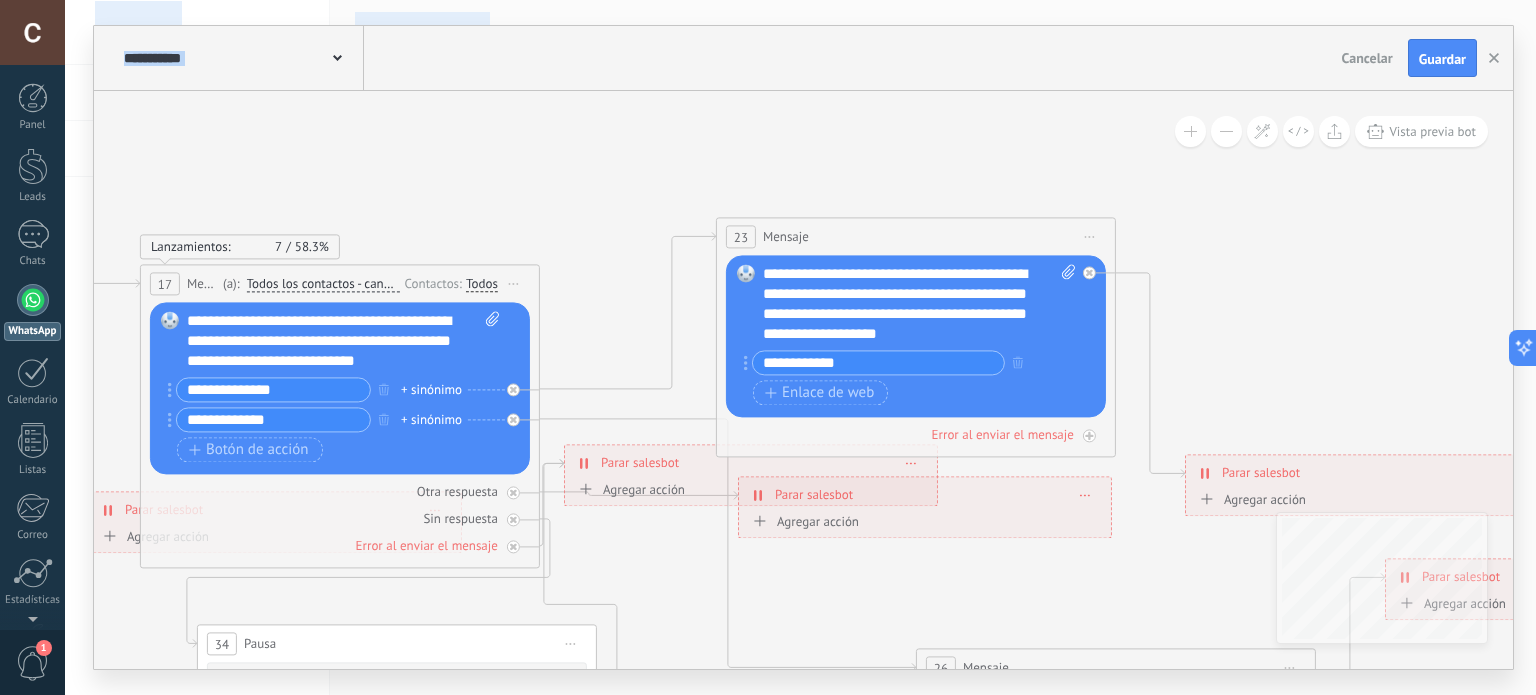 click on ".abccls-1,.abccls-2{fill-rule:evenodd}.abccls-2{fill:#fff} .abfcls-1{fill:none}.abfcls-2{fill:#fff} .abncls-1{isolation:isolate}.abncls-2{opacity:.06}.abncls-2,.abncls-3,.abncls-6{mix-blend-mode:multiply}.abncls-3{opacity:.15}.abncls-4,.abncls-8{fill:#fff}.abncls-5{fill:url(#abnlinear-gradient)}.abncls-6{opacity:.04}.abncls-7{fill:url(#abnlinear-gradient-2)}.abncls-8{fill-rule:evenodd} .abqst0{fill:#ffa200} .abwcls-1{fill:#252525} .cls-1{isolation:isolate} .acicls-1{fill:none} .aclcls-1{fill:#232323} .acnst0{display:none} .addcls-1,.addcls-2{fill:none;stroke-miterlimit:10}.addcls-1{stroke:#dfe0e5}.addcls-2{stroke:#a1a7ab} .adecls-1,.adecls-2{fill:none;stroke-miterlimit:10}.adecls-1{stroke:#dfe0e5}.adecls-2{stroke:#a1a7ab} .adqcls-1{fill:#8591a5;fill-rule:evenodd} .aeccls-1{fill:#5c9f37} .aeecls-1{fill:#f86161} .aejcls-1{fill:#8591a5;fill-rule:evenodd} .aekcls-1{fill-rule:evenodd} .aelcls-1{fill-rule:evenodd;fill:currentColor} .aemcls-1{fill-rule:evenodd;fill:currentColor} .aercls-2{fill:#24bc8c}" at bounding box center [768, 347] 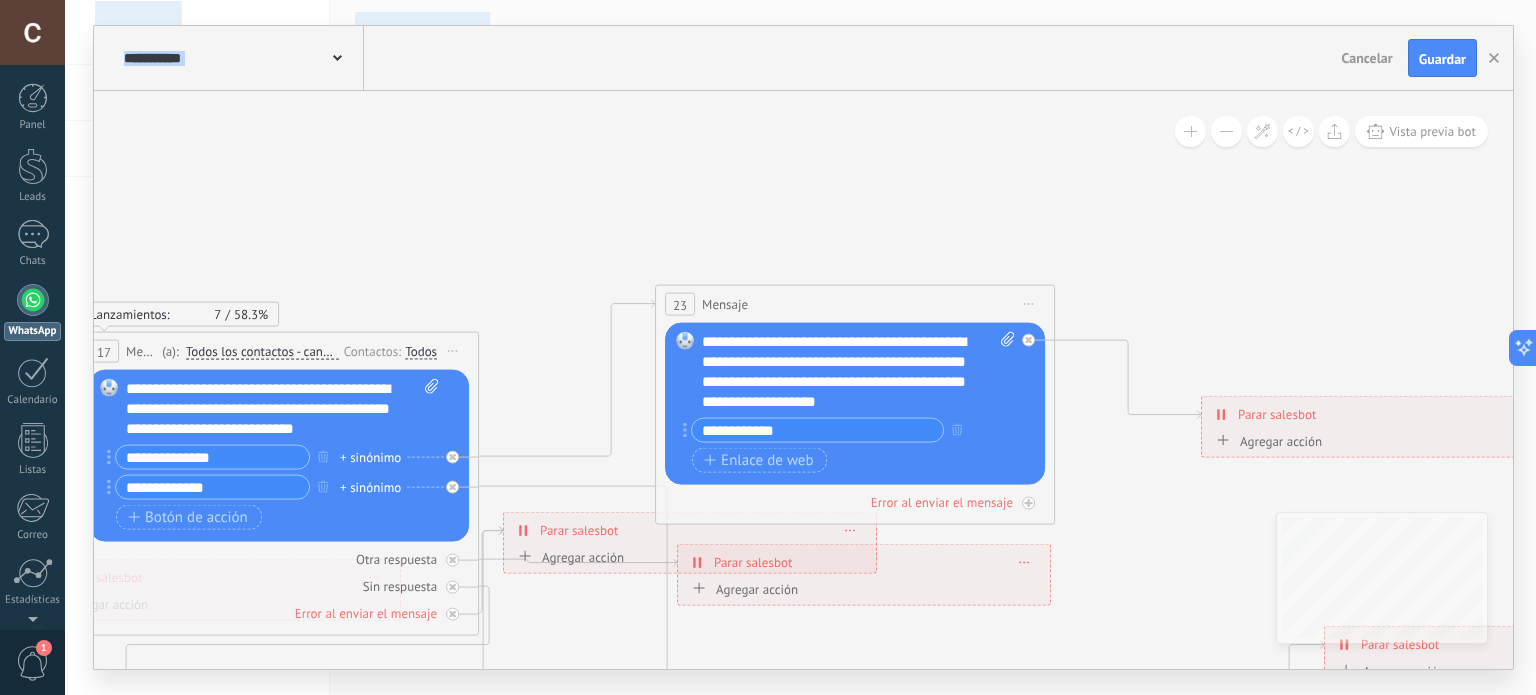 drag, startPoint x: 1176, startPoint y: 531, endPoint x: 1254, endPoint y: 405, distance: 148.18907 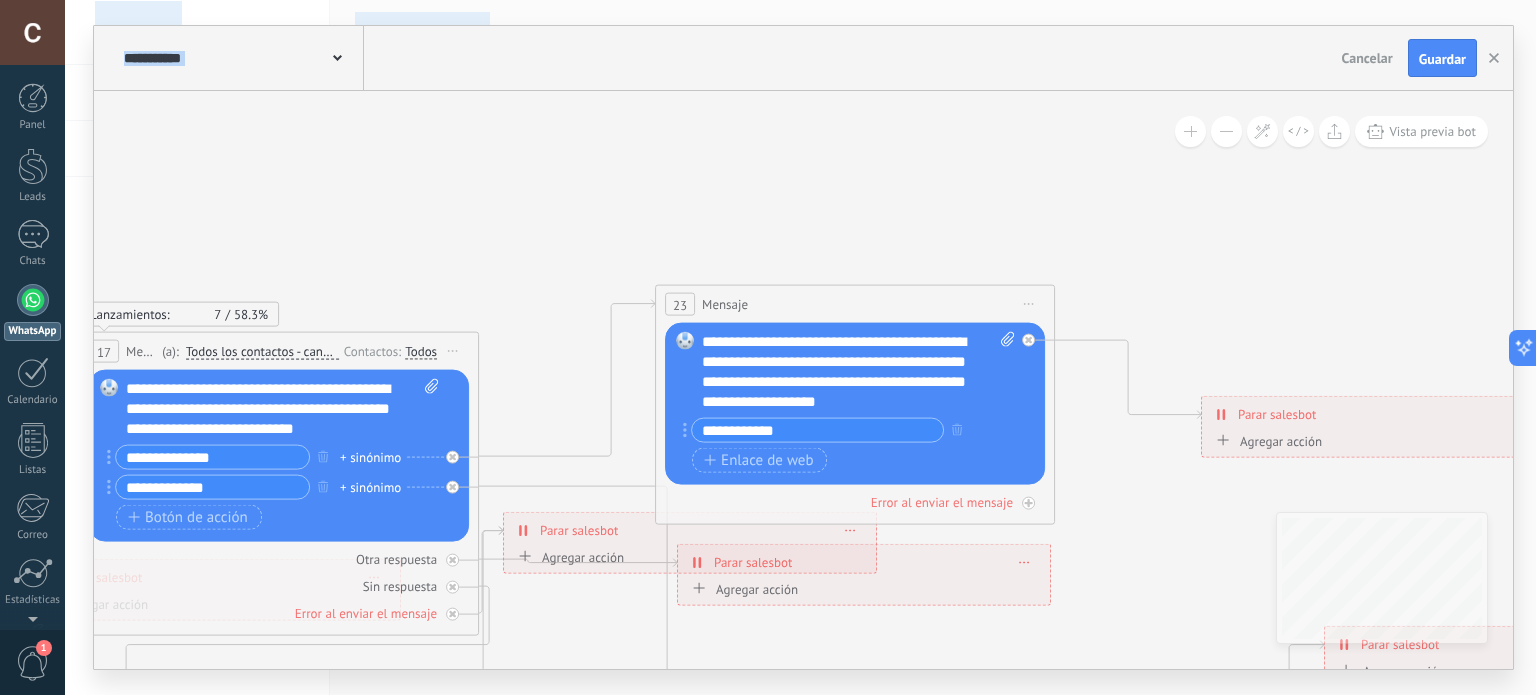 click on "Parar salesbot" at bounding box center (1277, 414) 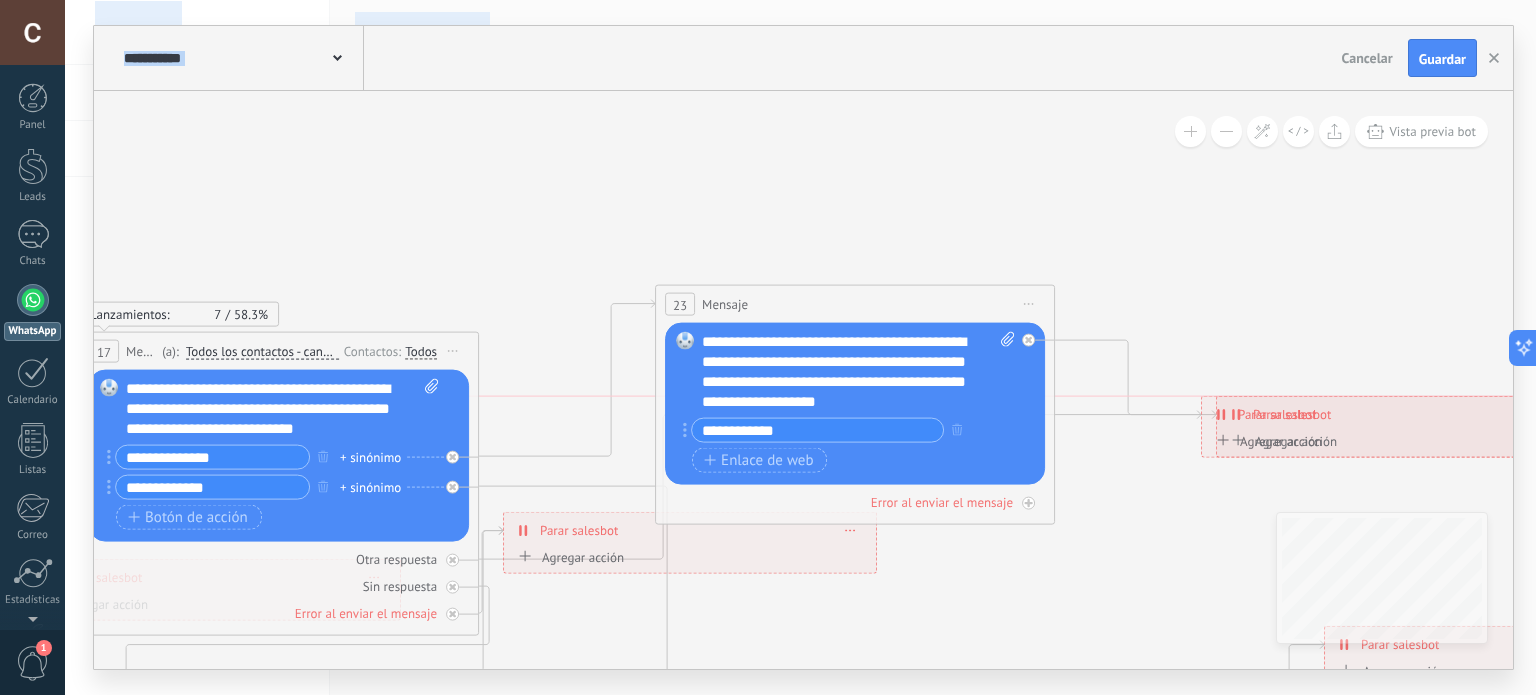 drag, startPoint x: 1067, startPoint y: 574, endPoint x: 1489, endPoint y: 421, distance: 448.87973 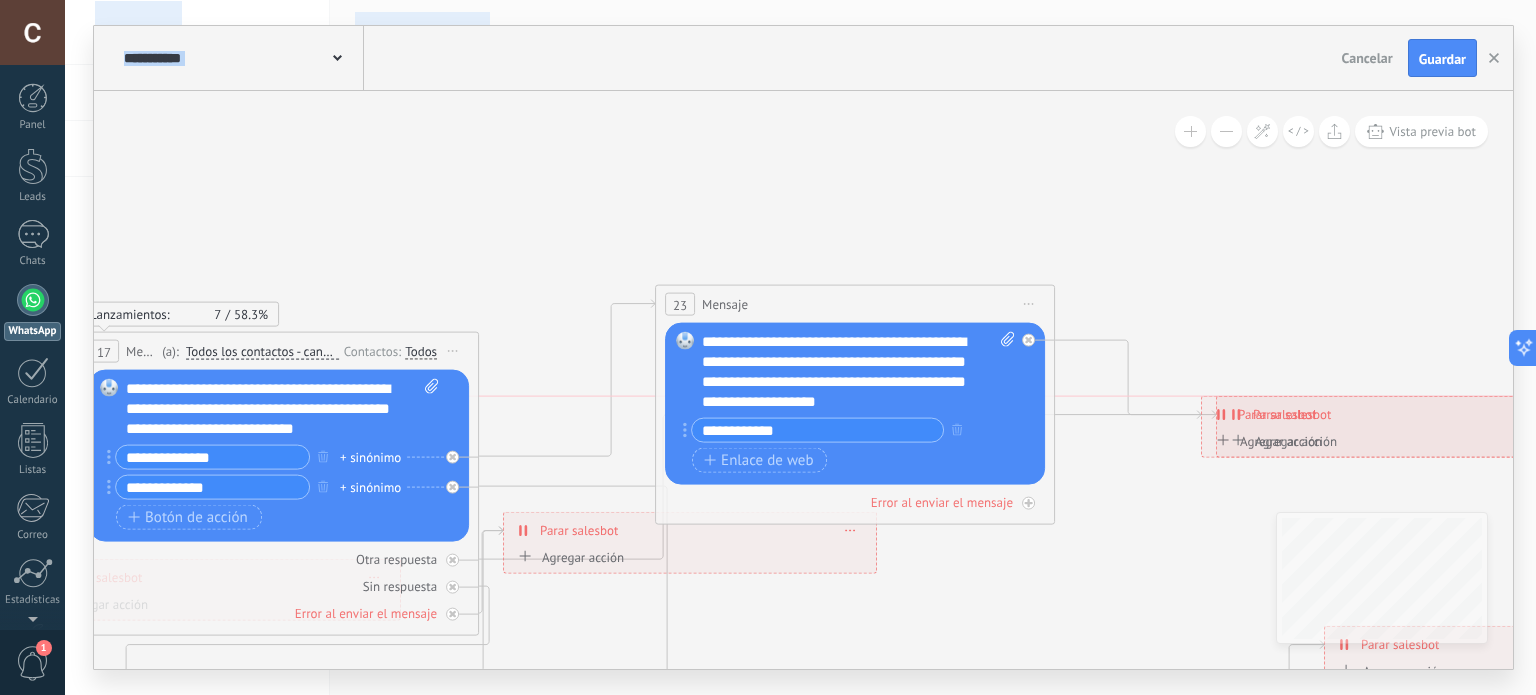 click on "**********" at bounding box center [1403, 414] 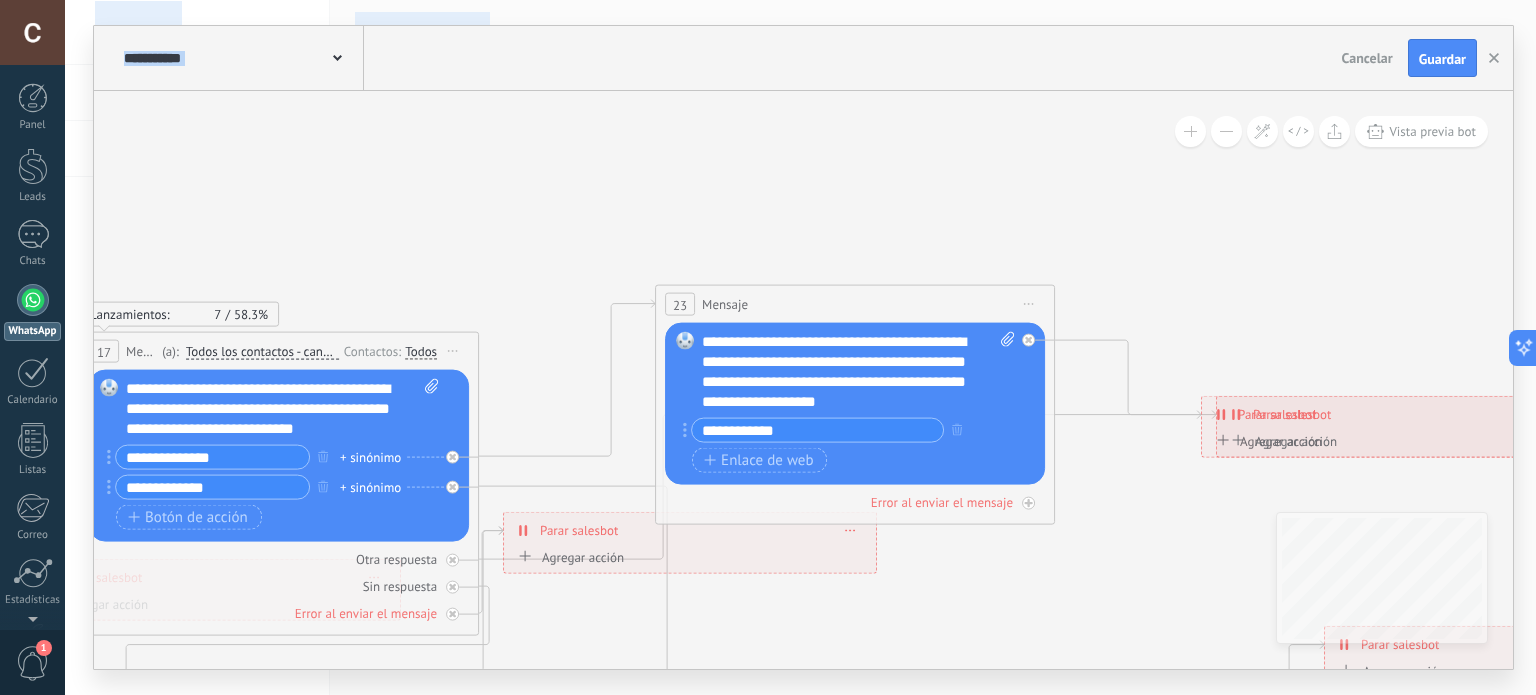 drag, startPoint x: 1476, startPoint y: 431, endPoint x: 1442, endPoint y: 431, distance: 34 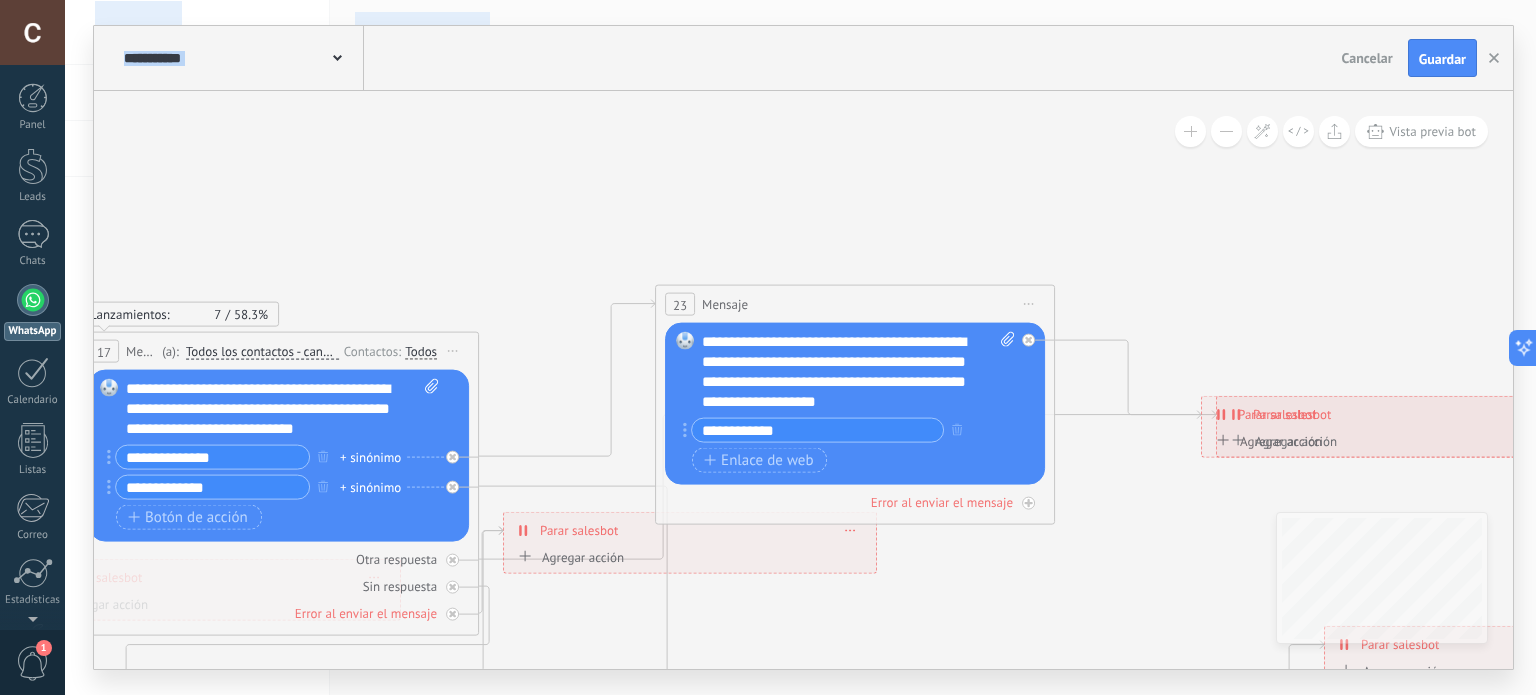 click on "Agregar acción
Conversación marcada como cerrada
Iniciar Salesbot
Conversación marcada como cerrada
Conversación marcada como cerrada
Iniciar Salesbot" at bounding box center (1403, 444) 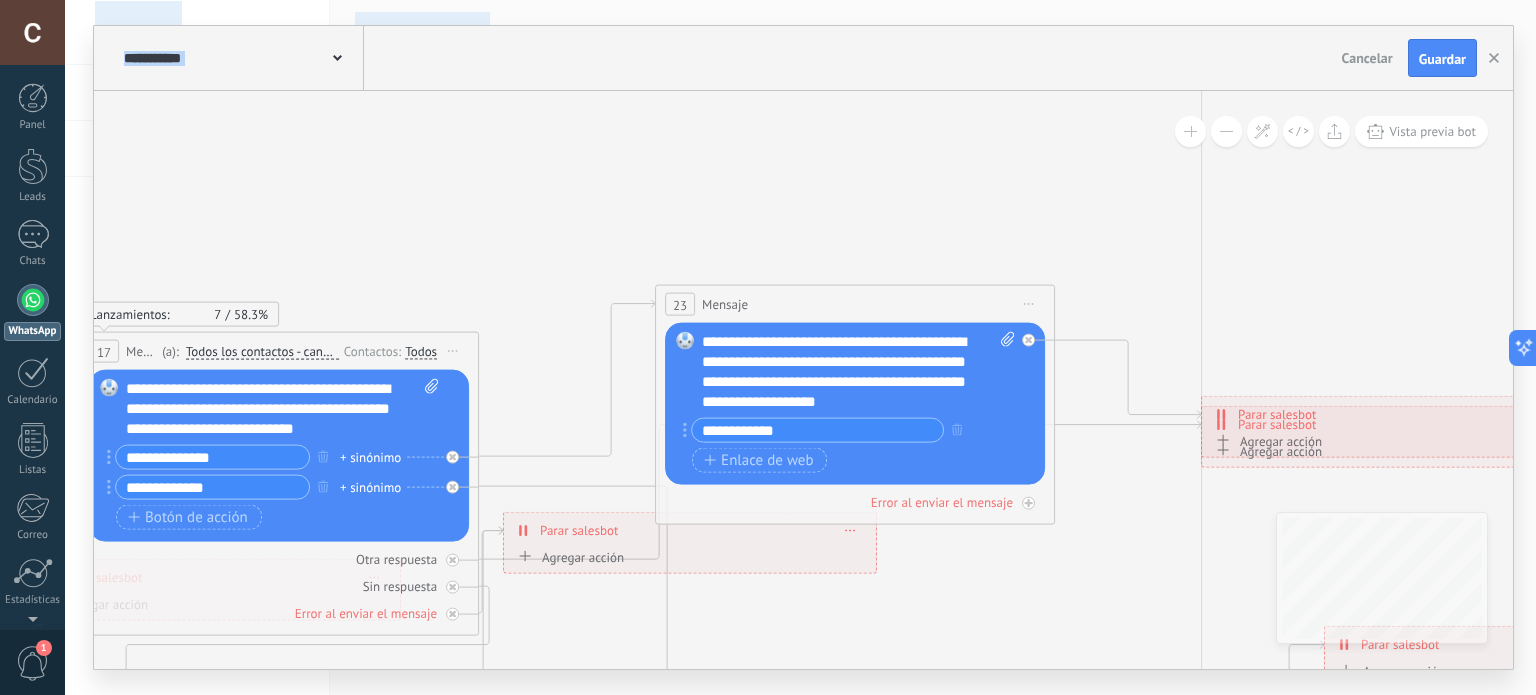 drag, startPoint x: 1388, startPoint y: 417, endPoint x: 1372, endPoint y: 421, distance: 16.492422 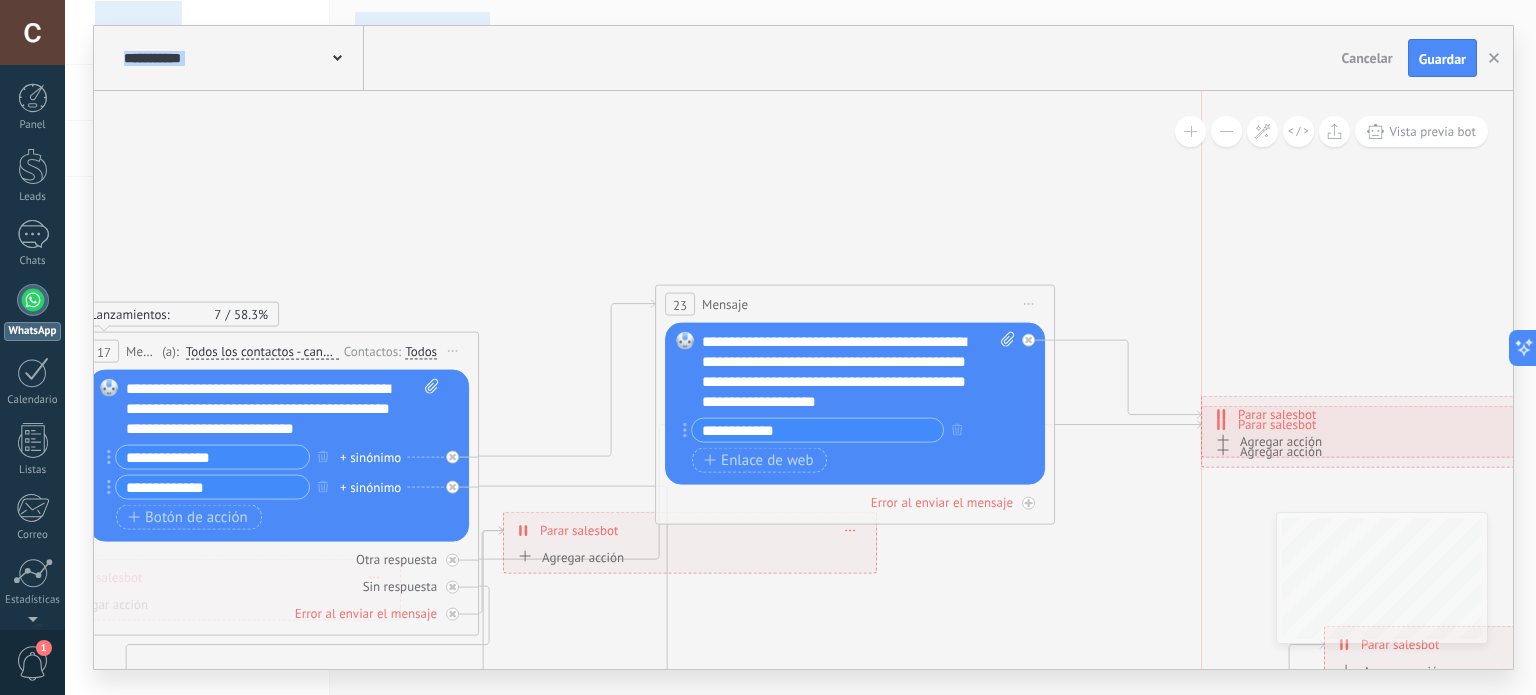 click on "**********" at bounding box center [1388, 424] 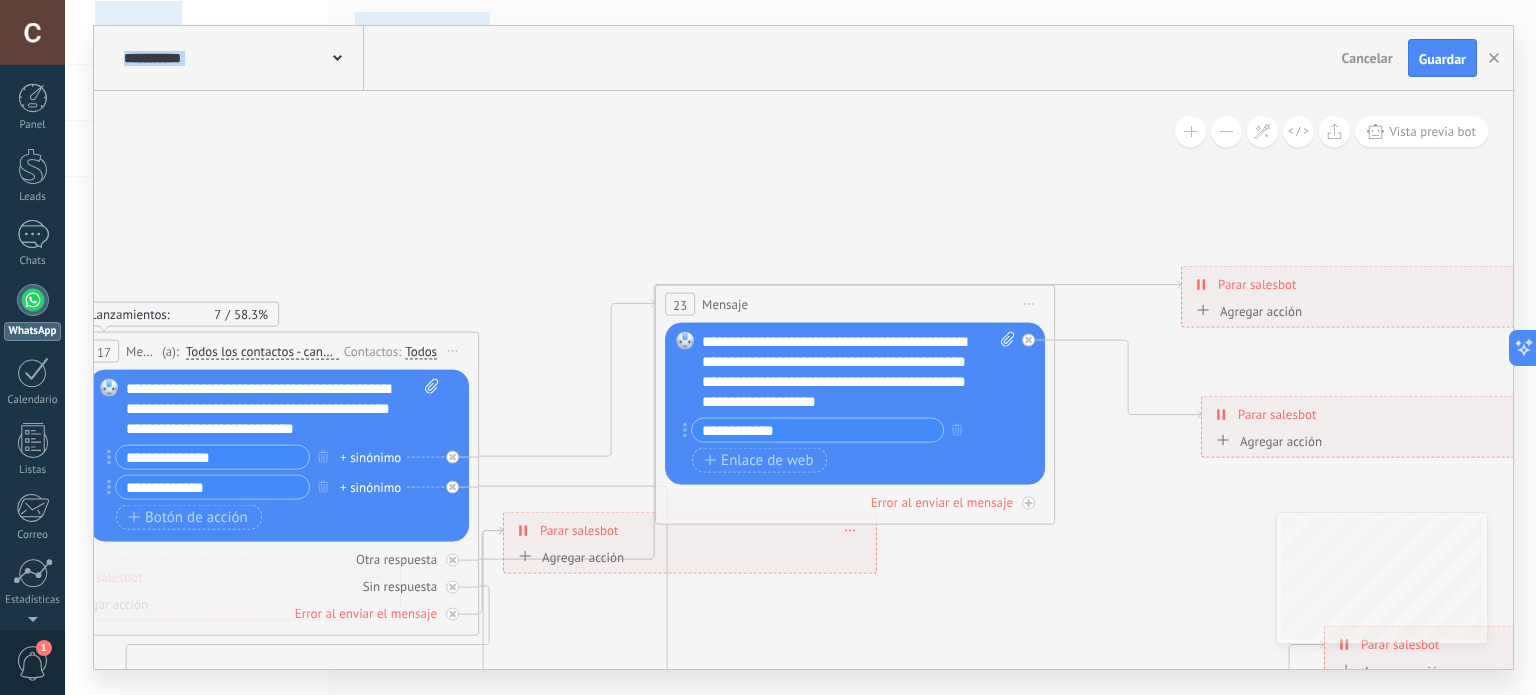 drag, startPoint x: 1252, startPoint y: 419, endPoint x: 1232, endPoint y: 289, distance: 131.52946 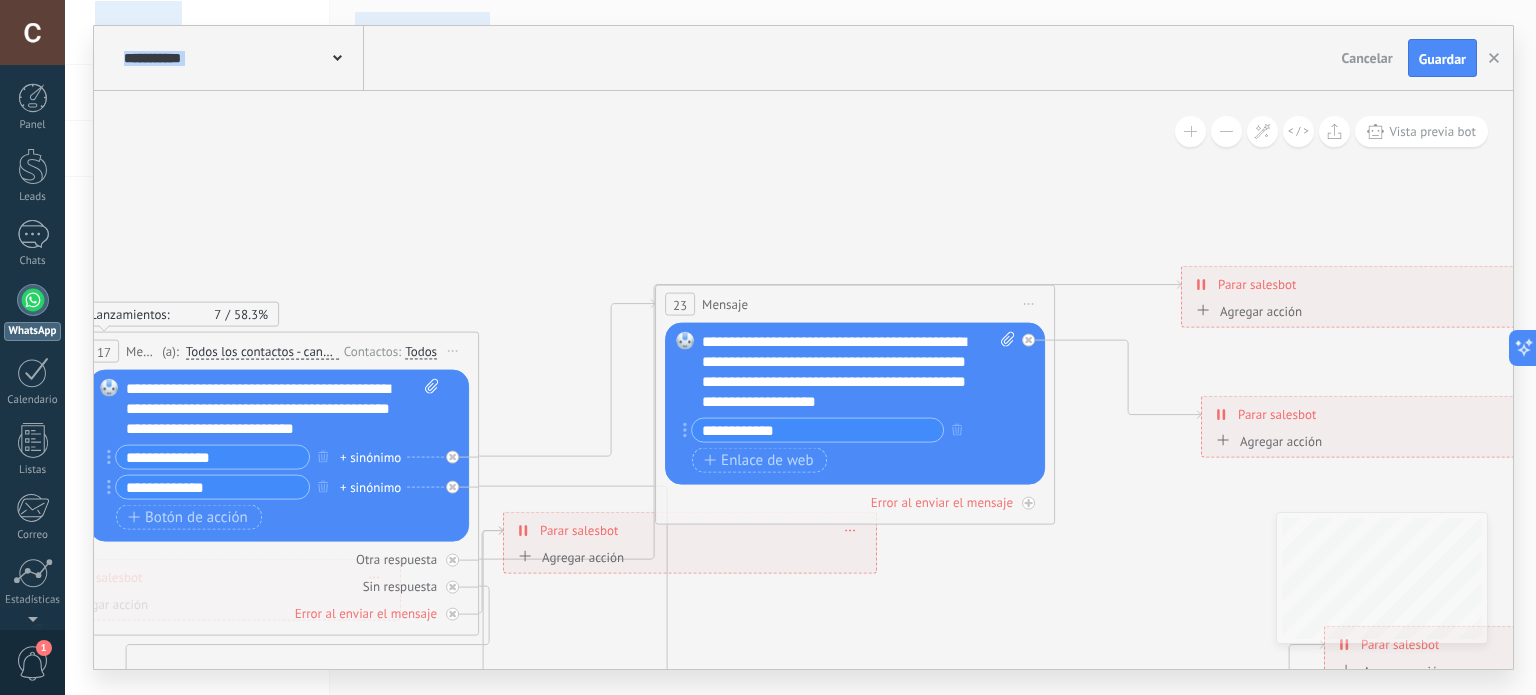 click on "Parar salesbot" at bounding box center [1257, 284] 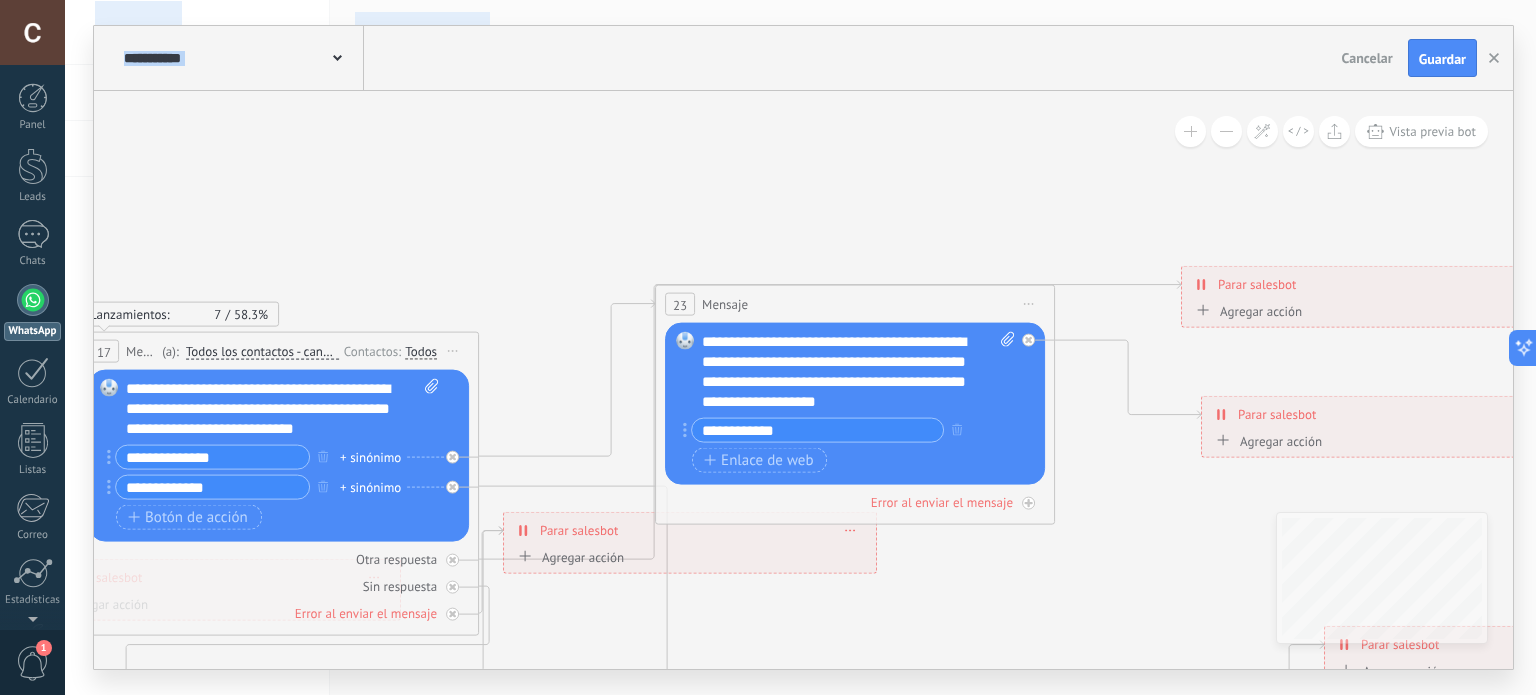 drag, startPoint x: 1252, startPoint y: 303, endPoint x: 1118, endPoint y: 590, distance: 316.7412 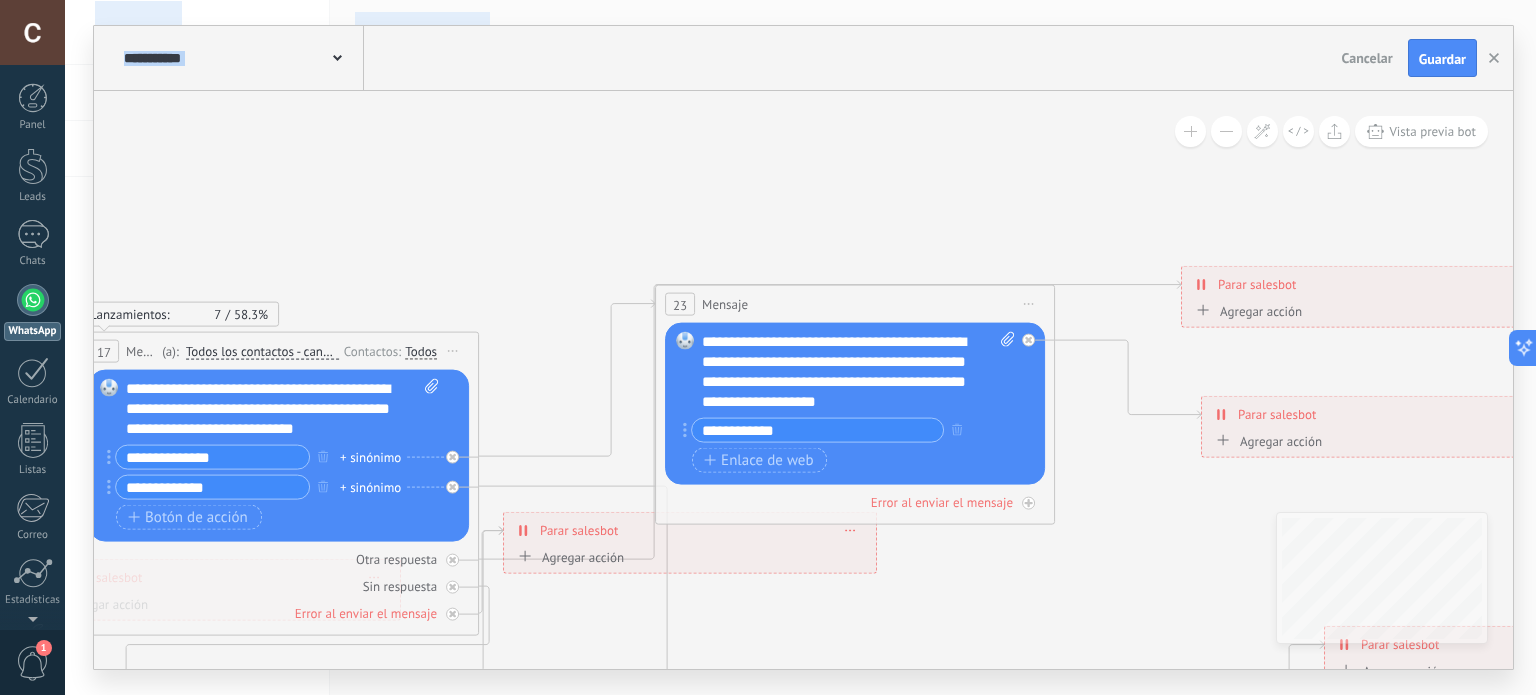 click on "**********" at bounding box center [-617, 859] 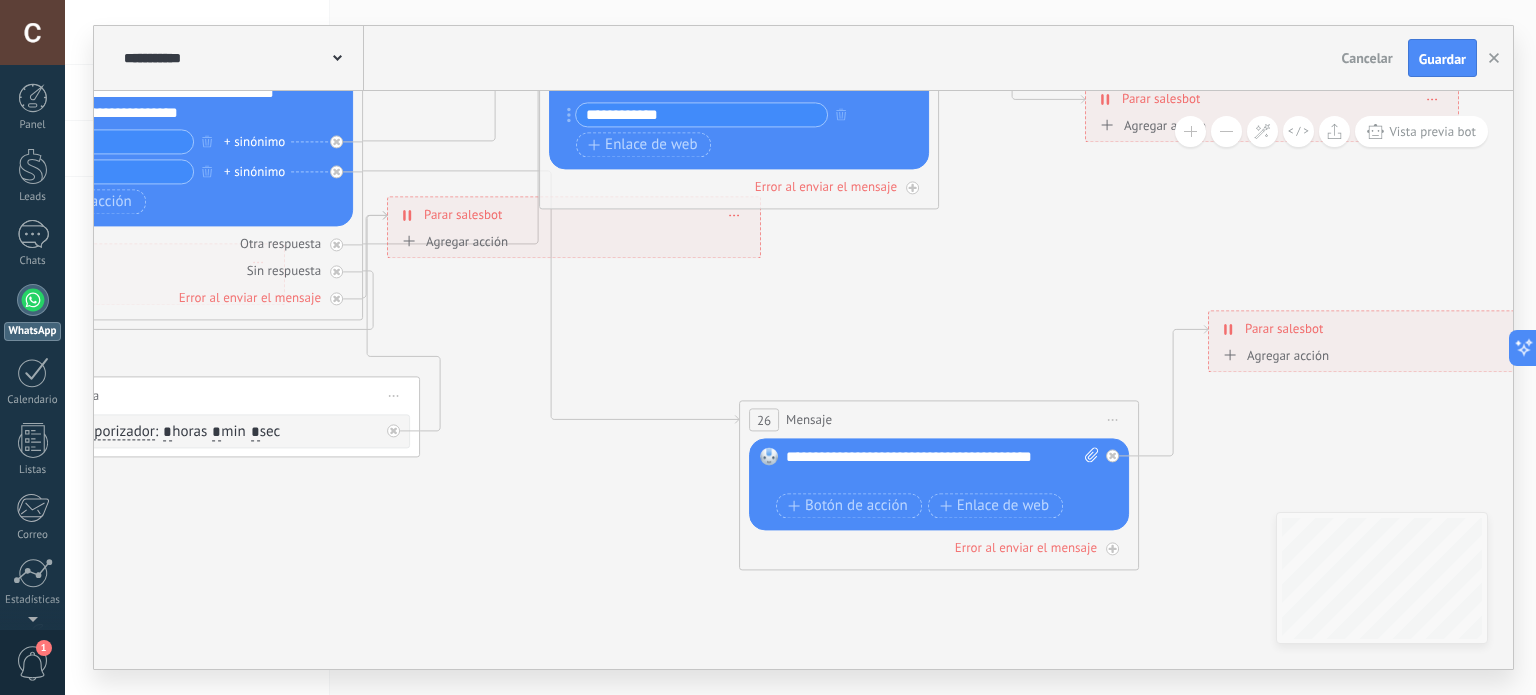 drag, startPoint x: 1118, startPoint y: 590, endPoint x: 1002, endPoint y: 275, distance: 335.6799 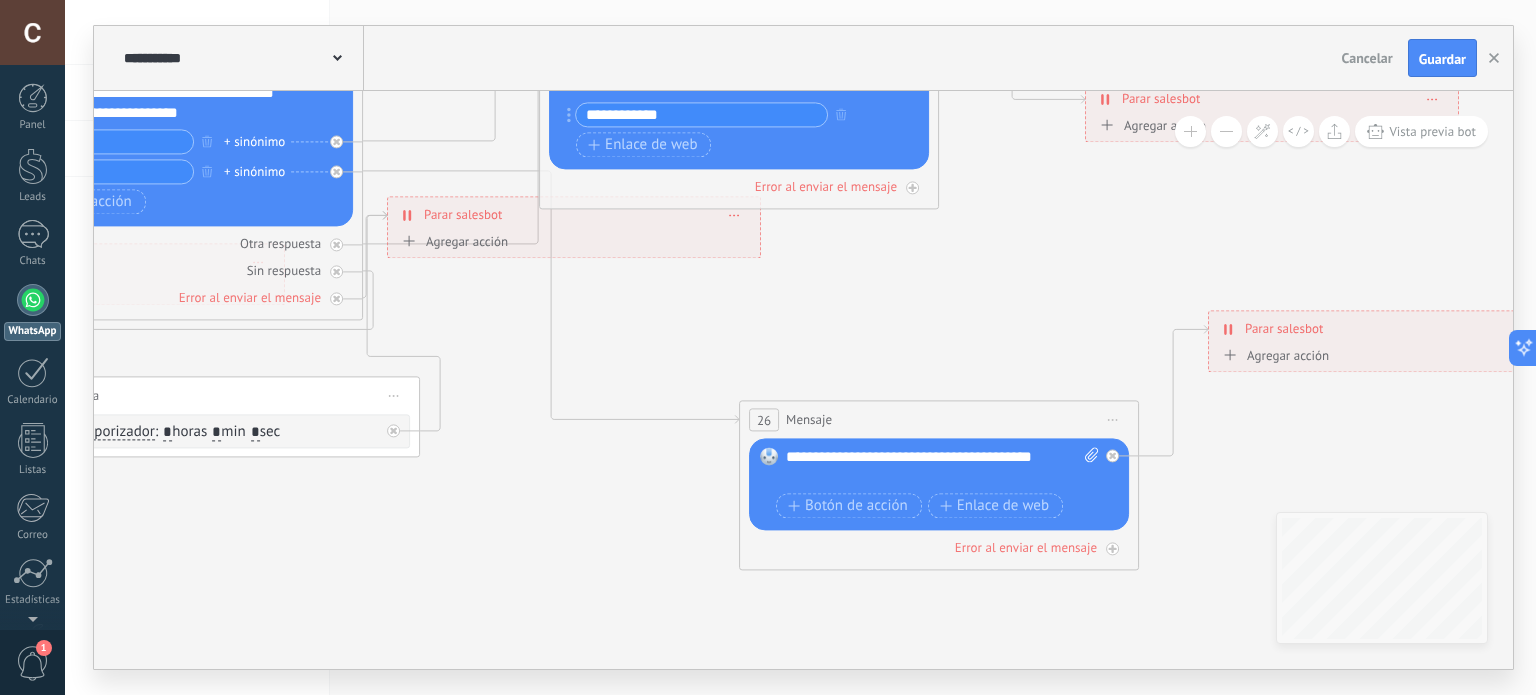 click 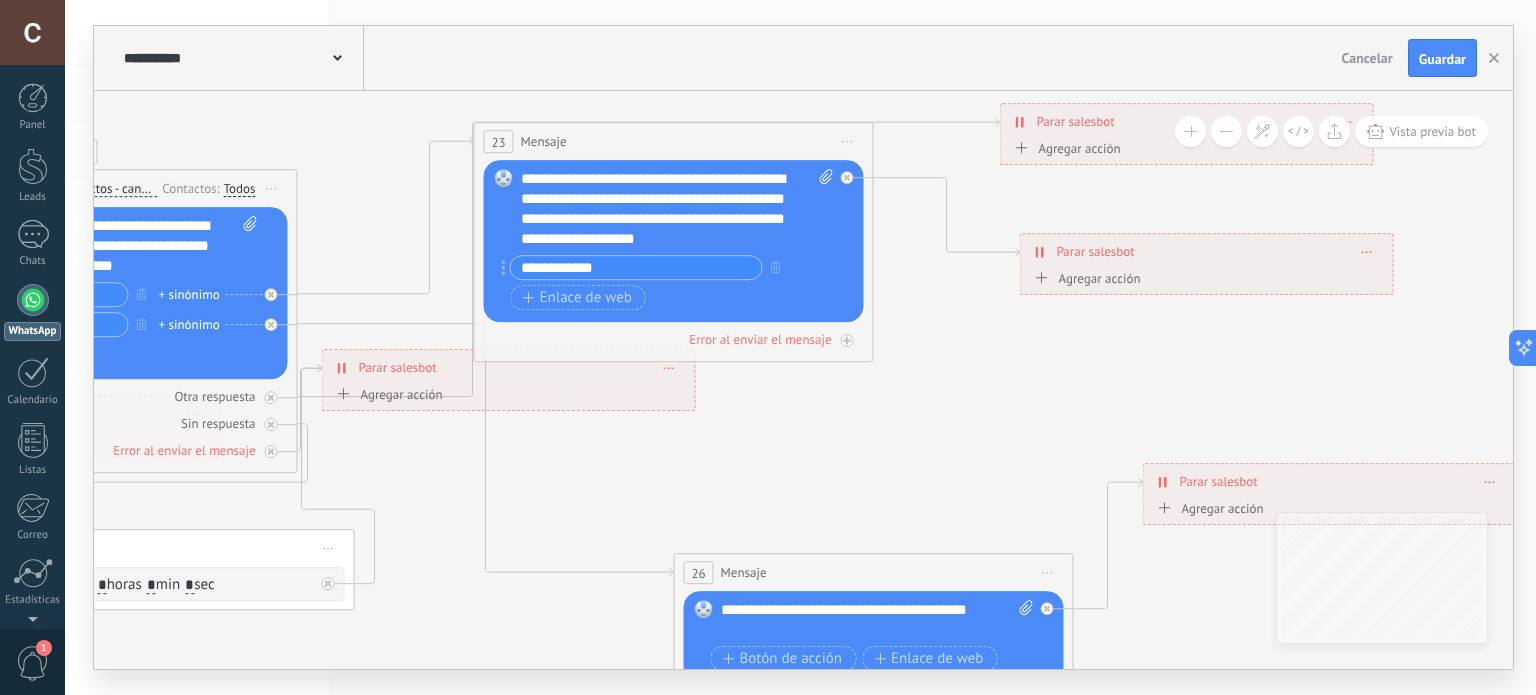 drag, startPoint x: 992, startPoint y: 280, endPoint x: 916, endPoint y: 459, distance: 194.46594 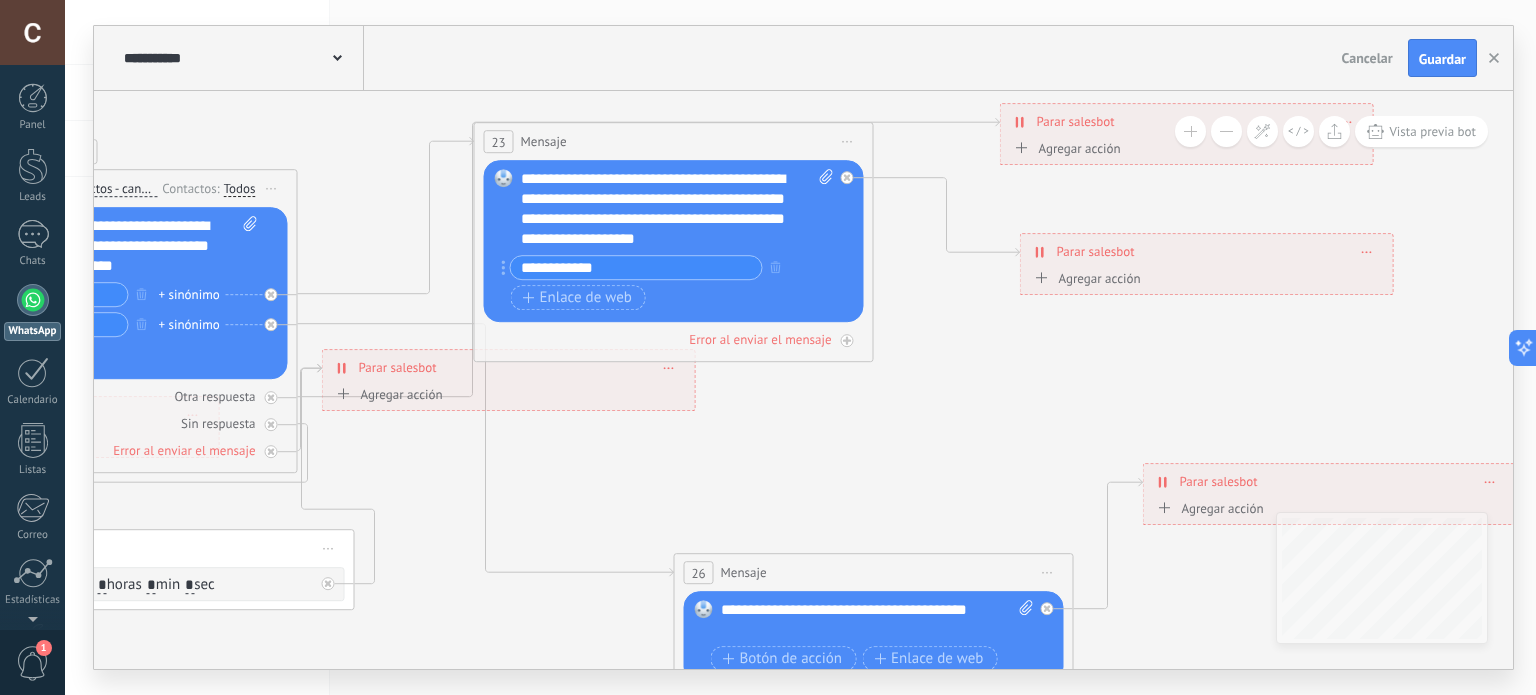 click 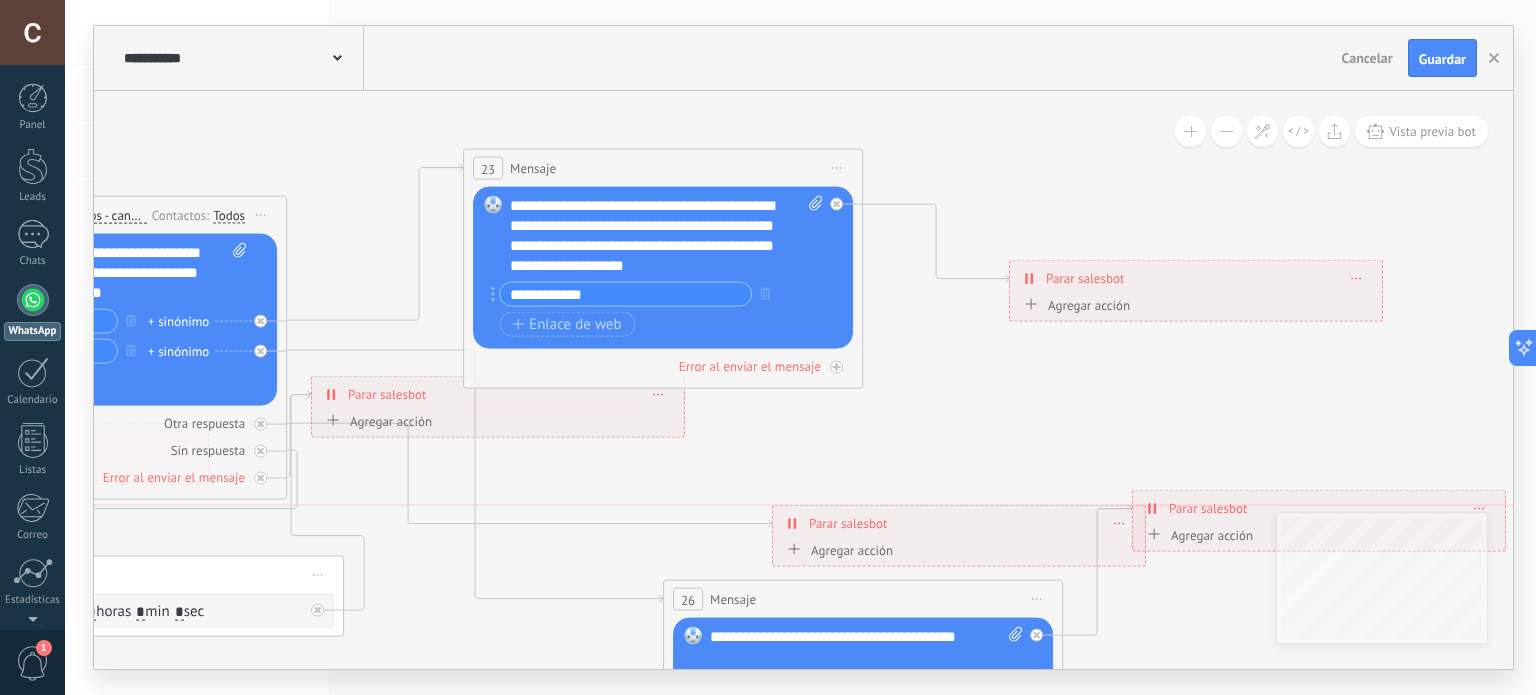 drag, startPoint x: 1081, startPoint y: 147, endPoint x: 864, endPoint y: 523, distance: 434.12555 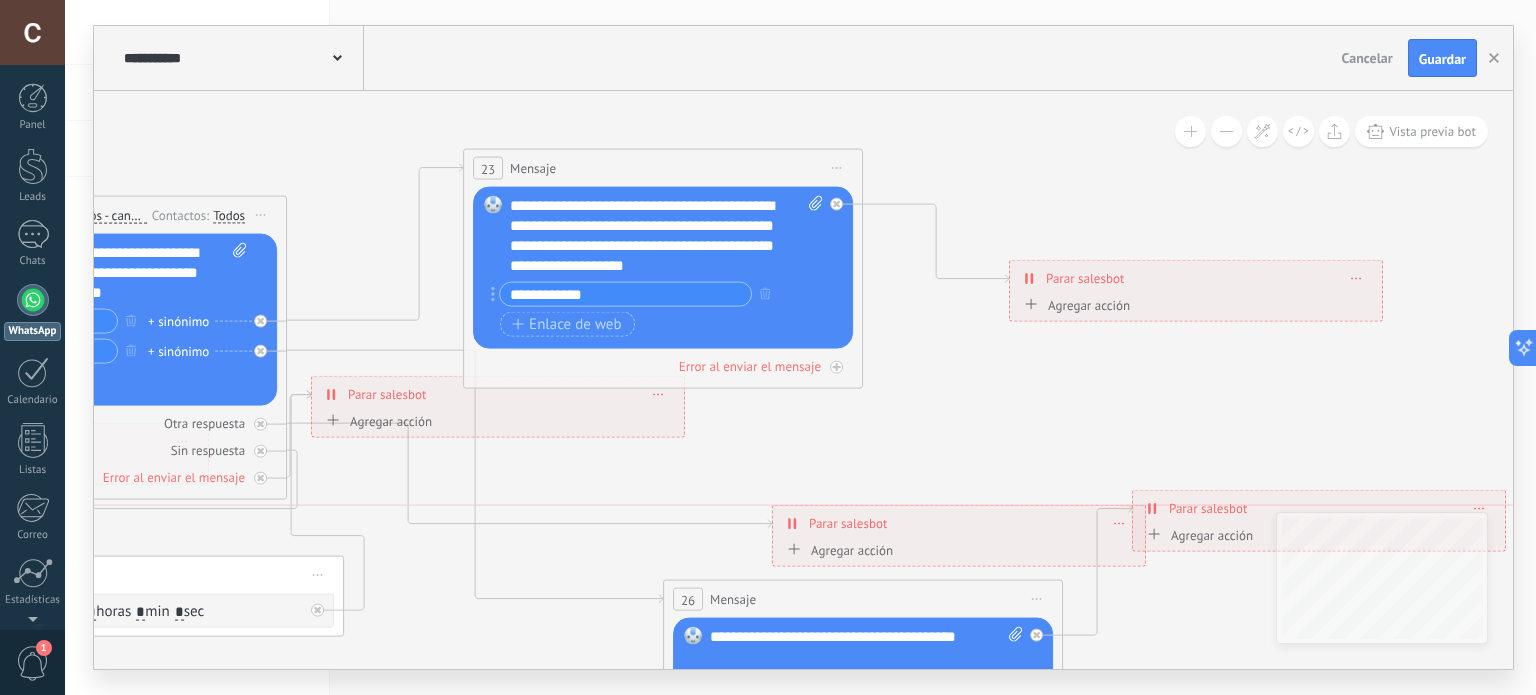 click on "Parar salesbot" at bounding box center [848, 523] 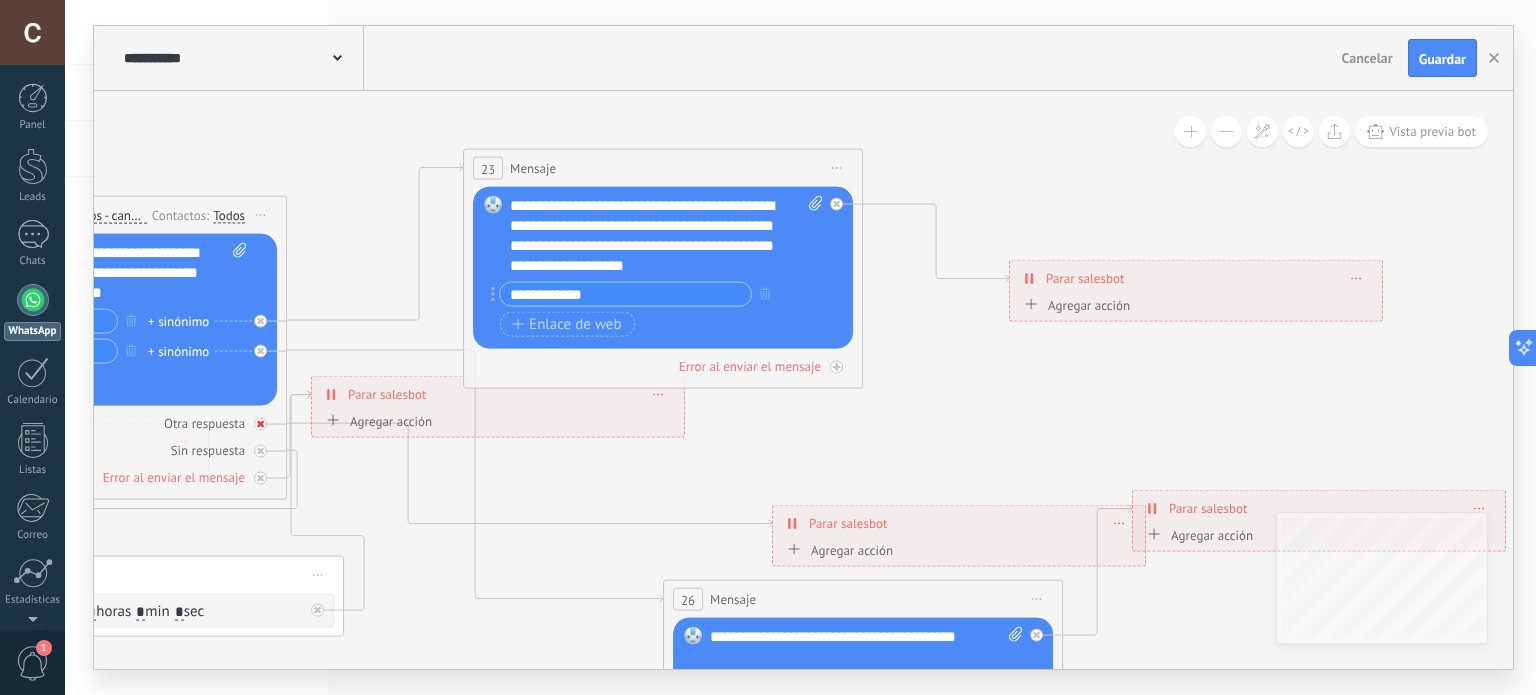 click at bounding box center (260, 424) 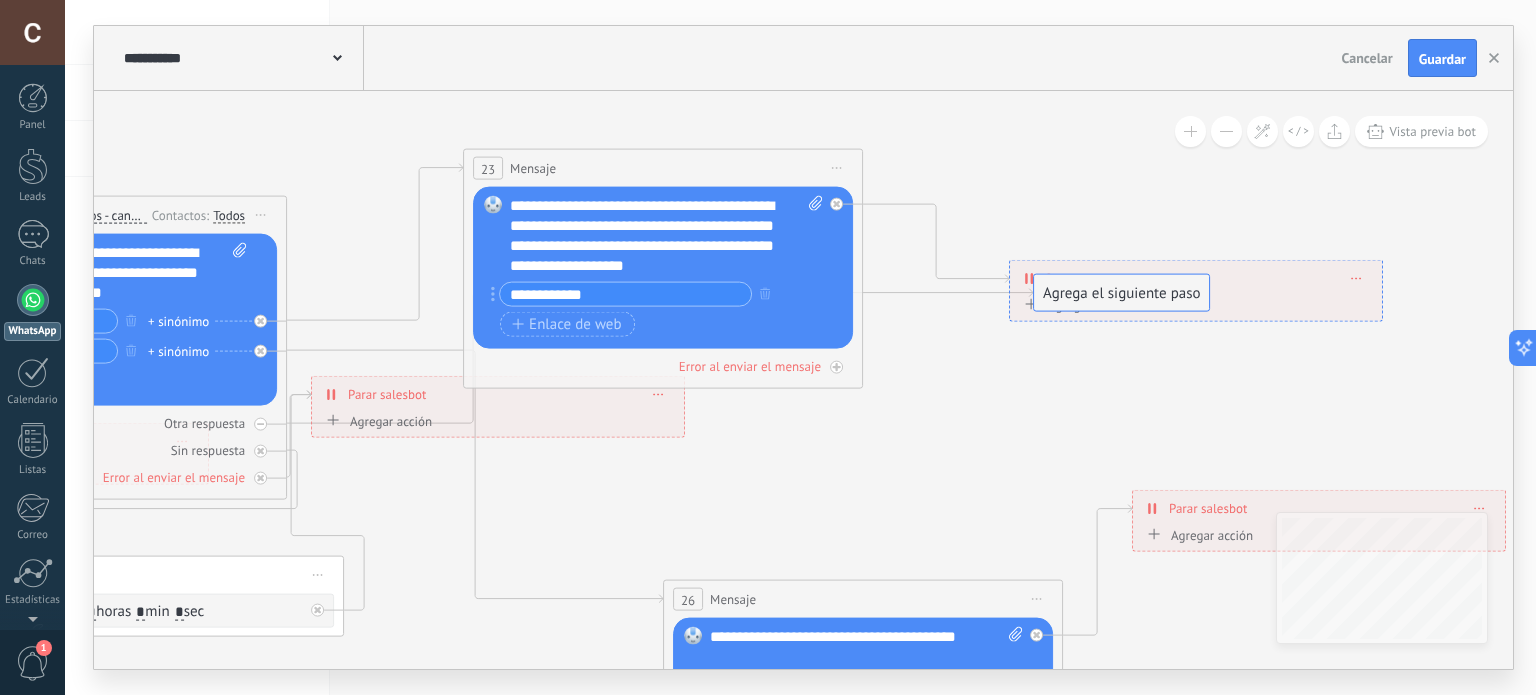 drag, startPoint x: 443, startPoint y: 287, endPoint x: 1142, endPoint y: 311, distance: 699.4119 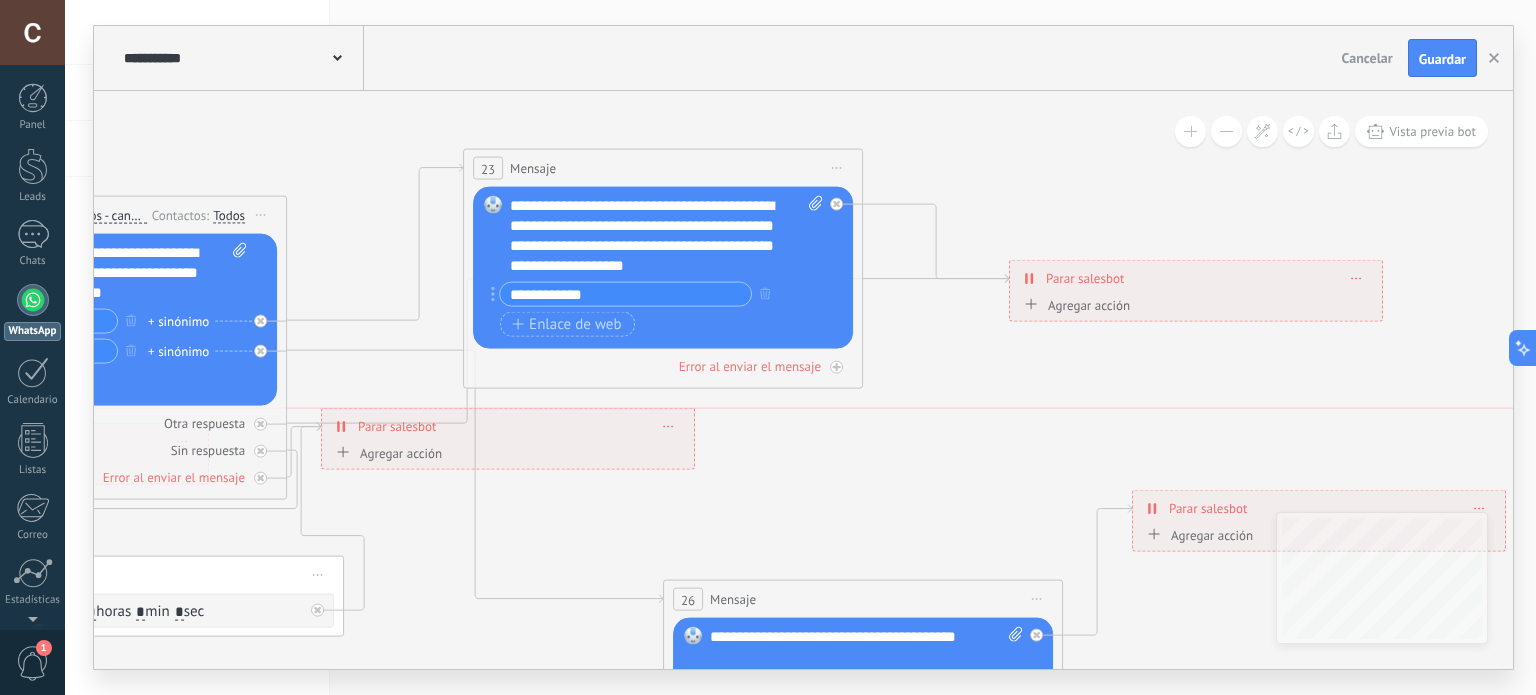 drag, startPoint x: 336, startPoint y: 391, endPoint x: 364, endPoint y: 487, distance: 100 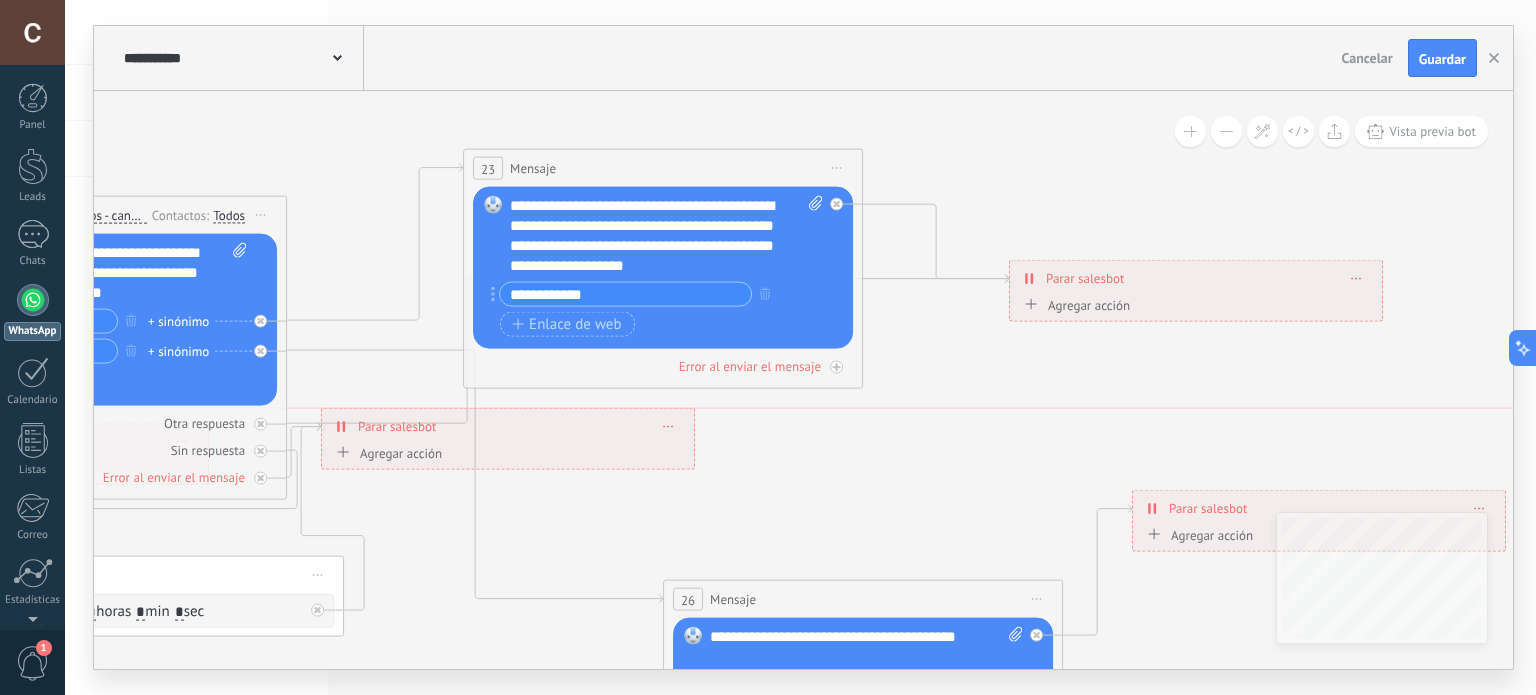 click on "**********" at bounding box center (508, 426) 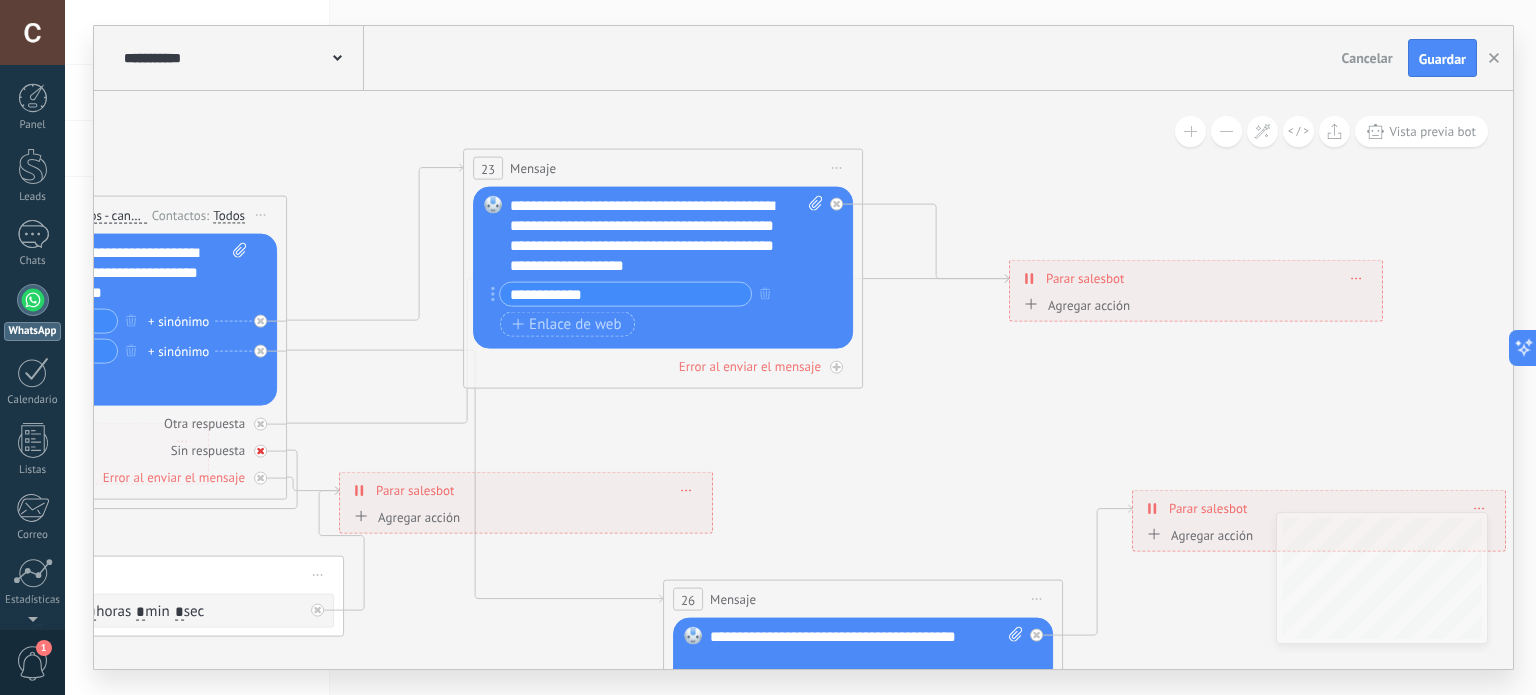click 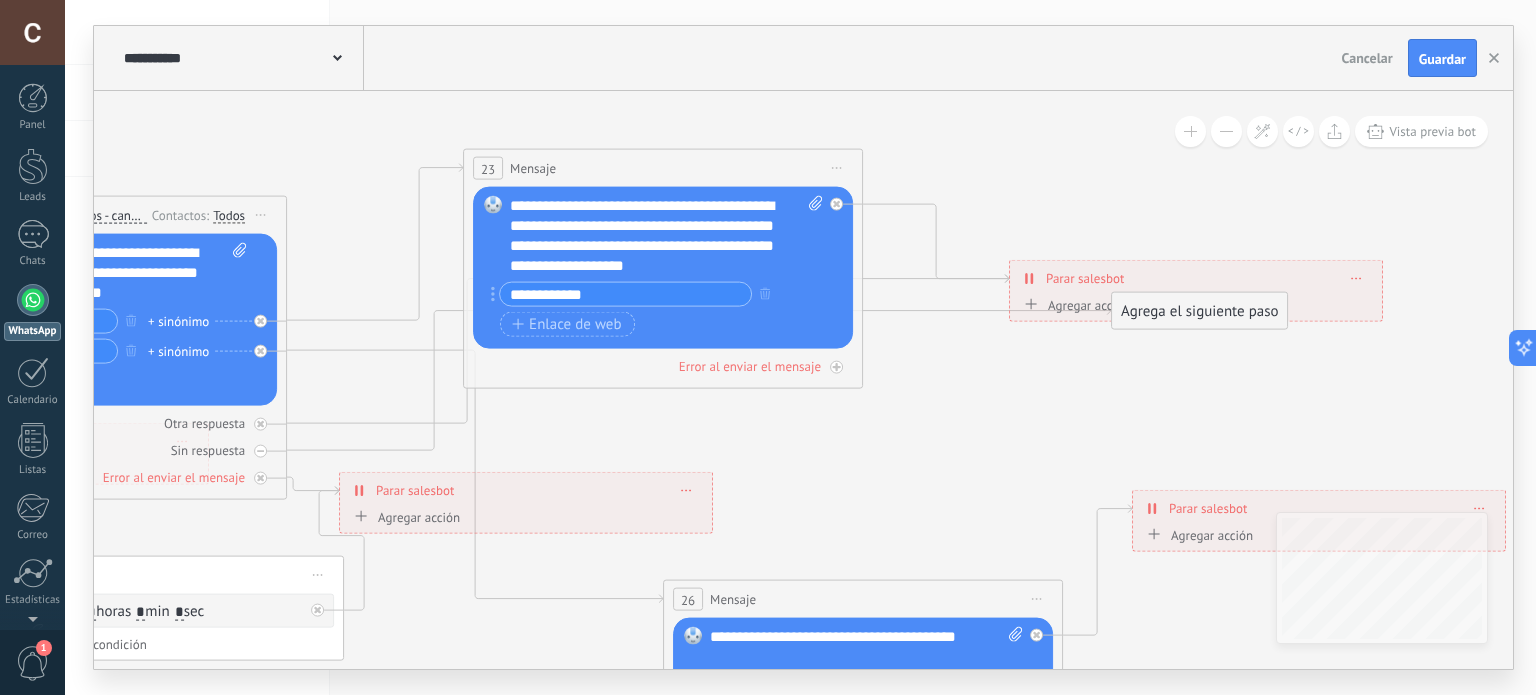drag, startPoint x: 379, startPoint y: 267, endPoint x: 1138, endPoint y: 298, distance: 759.6328 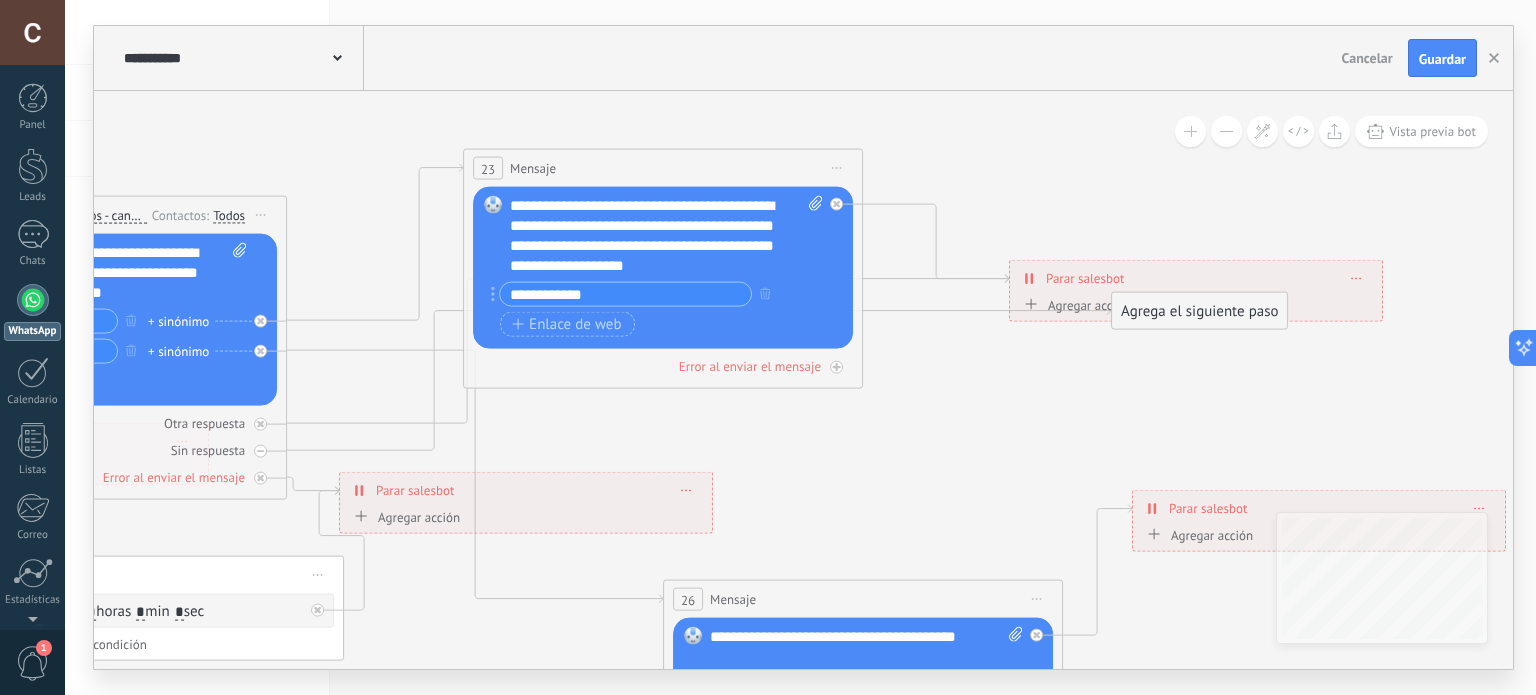 click on "Agrega el siguiente paso" at bounding box center [1199, 311] 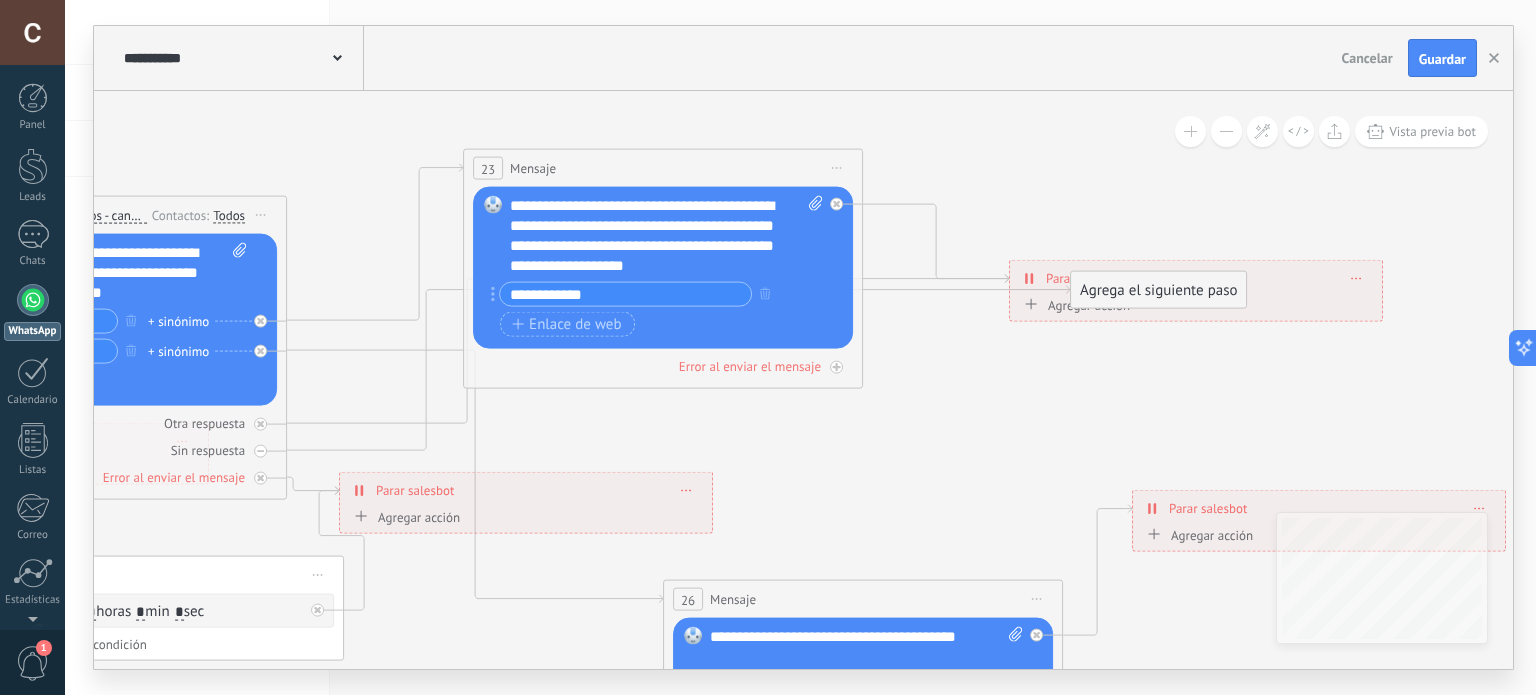 drag, startPoint x: 1166, startPoint y: 338, endPoint x: 1119, endPoint y: 277, distance: 77.00649 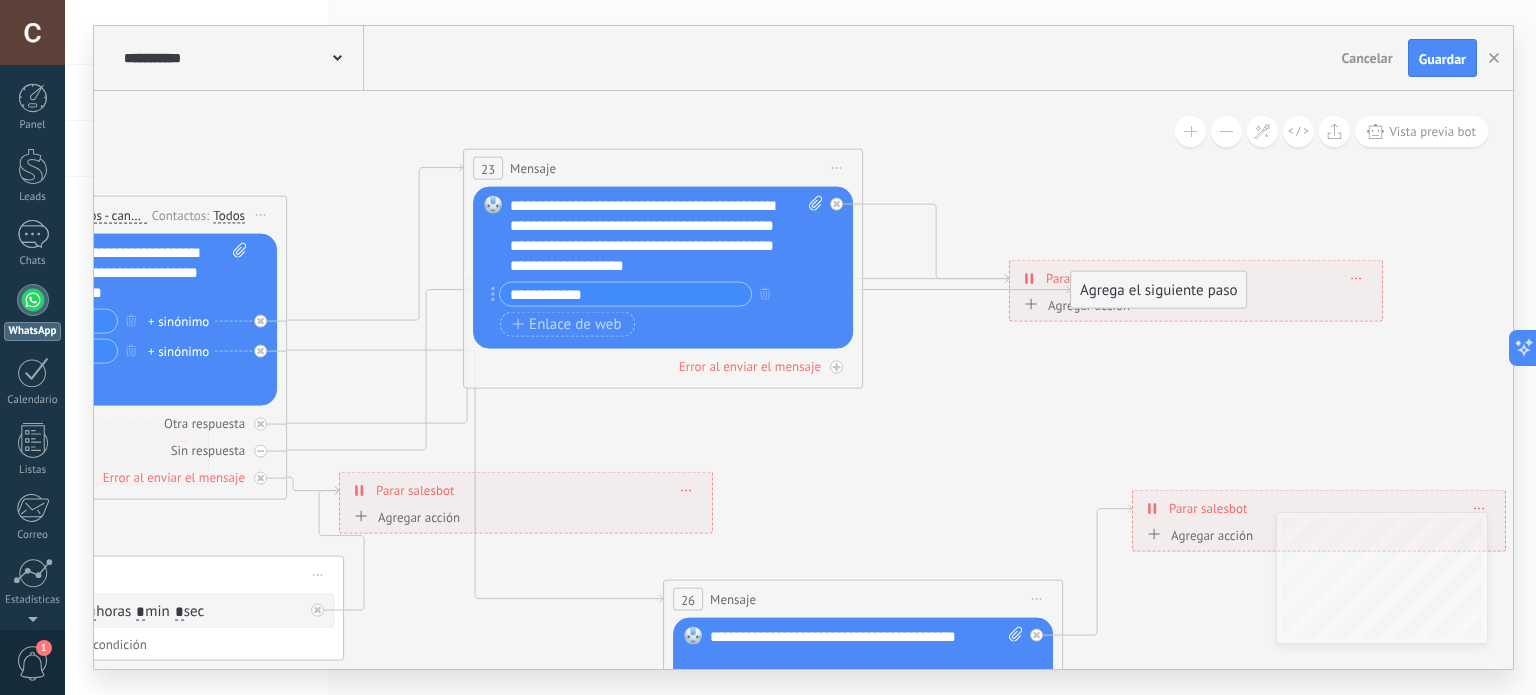 click on "Agrega el siguiente paso" at bounding box center [1158, 290] 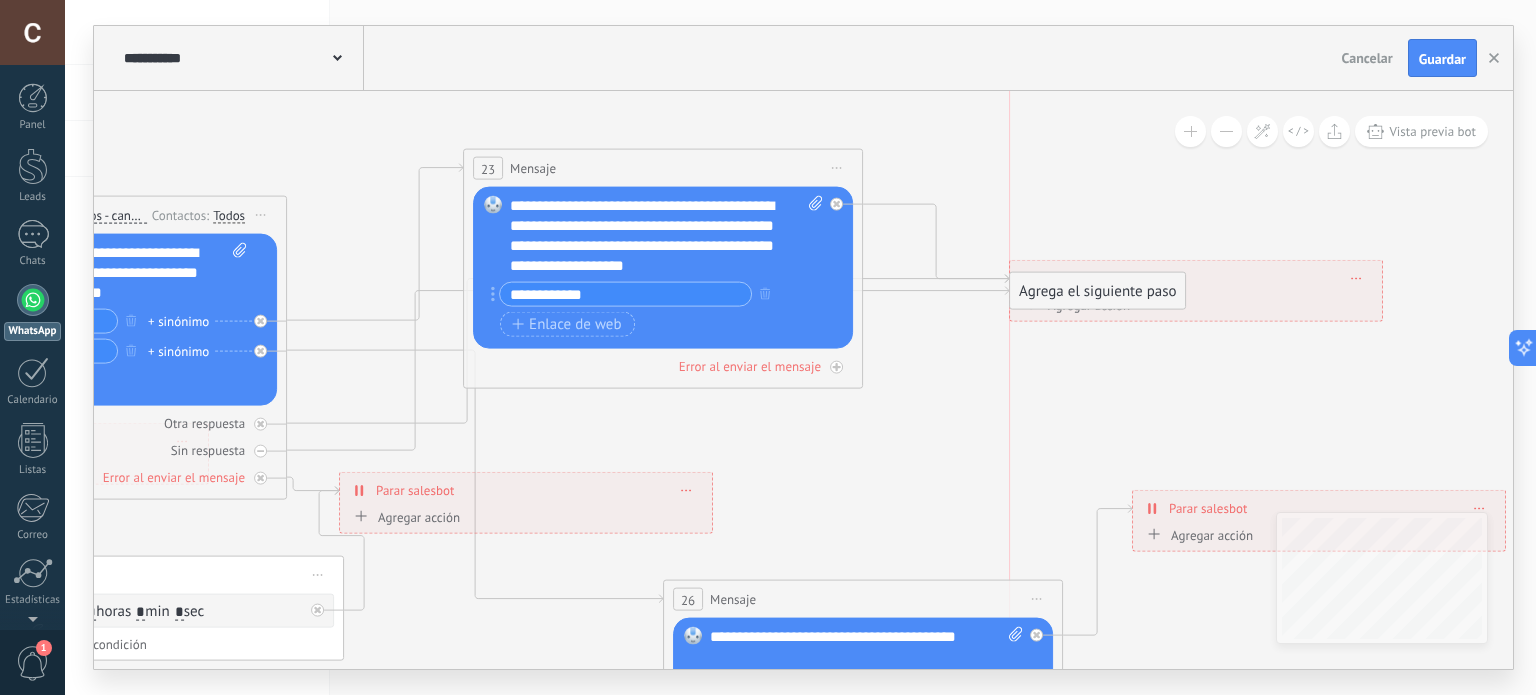 drag, startPoint x: 1079, startPoint y: 321, endPoint x: 1053, endPoint y: 279, distance: 49.396355 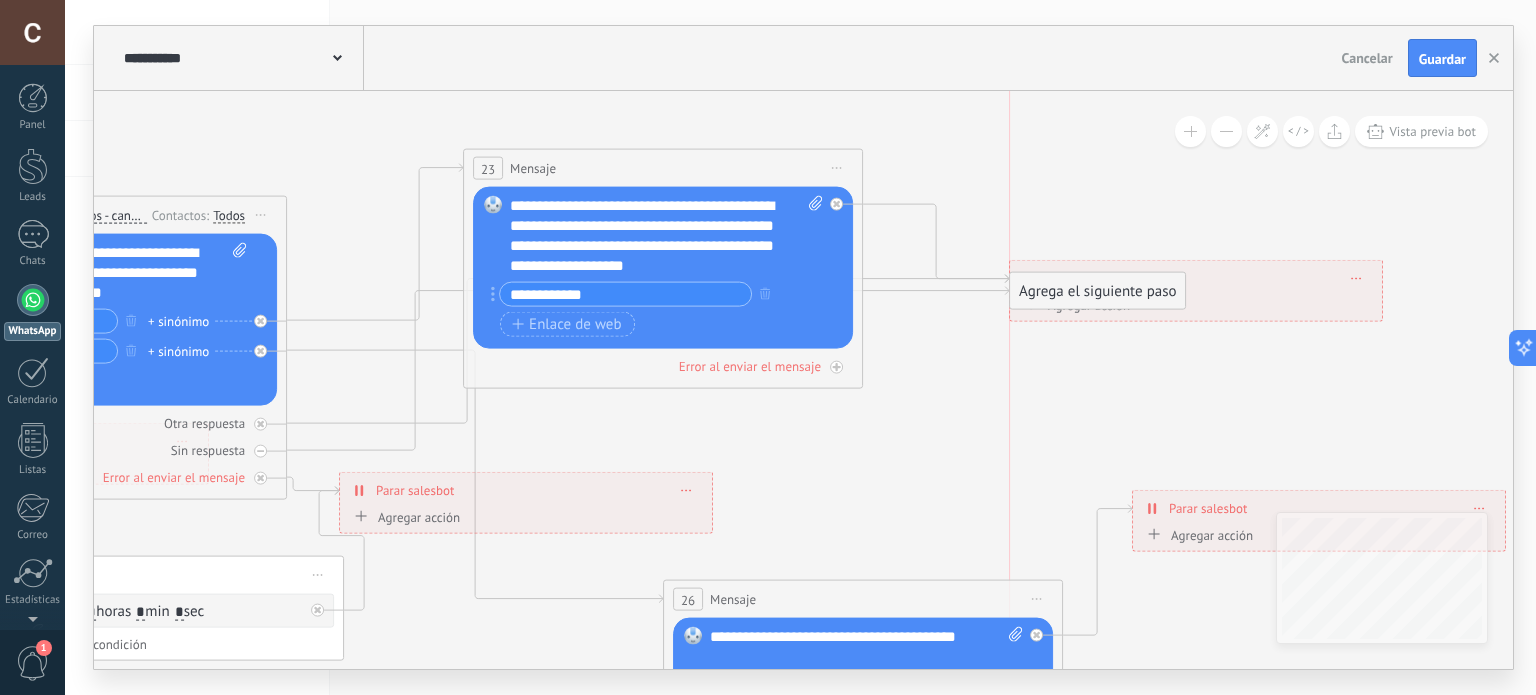 click on "Agrega el siguiente paso" at bounding box center (1097, 291) 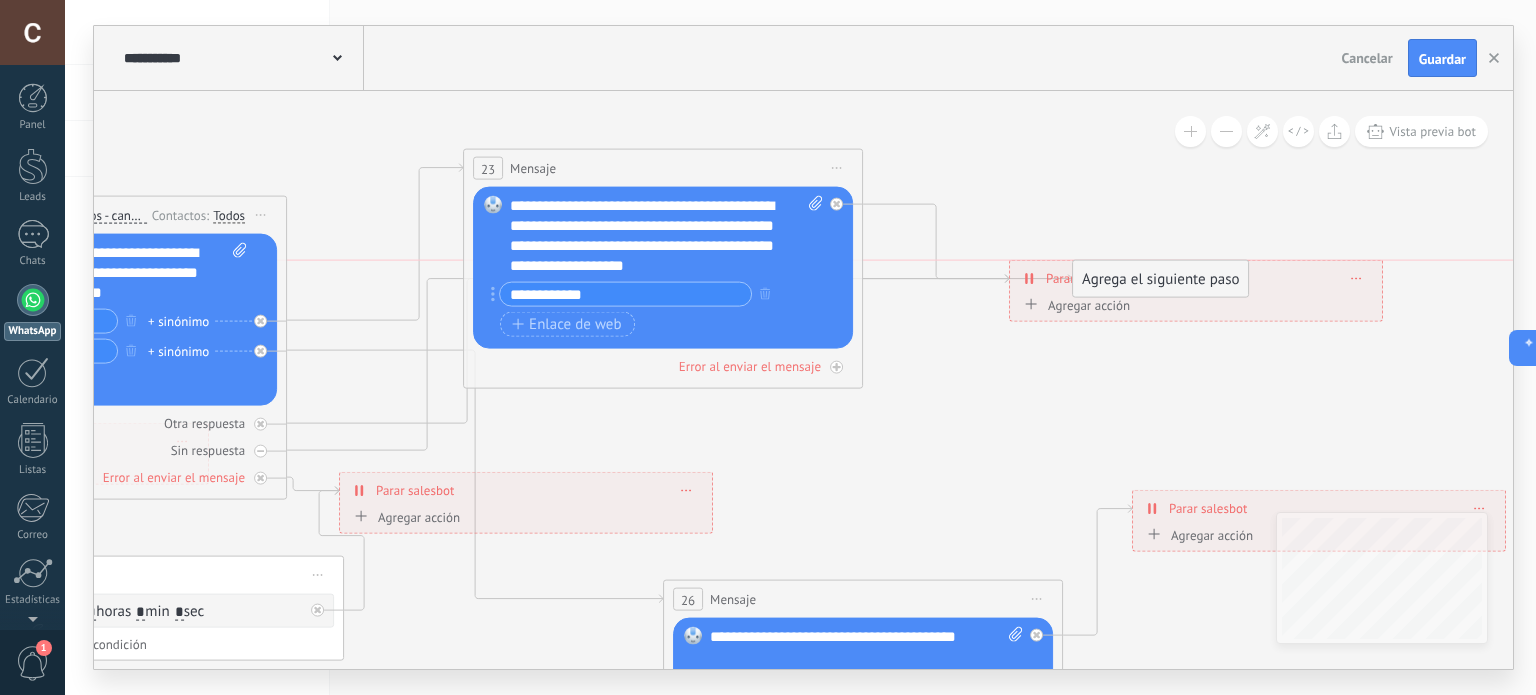 drag, startPoint x: 1047, startPoint y: 351, endPoint x: 1148, endPoint y: 271, distance: 128.84486 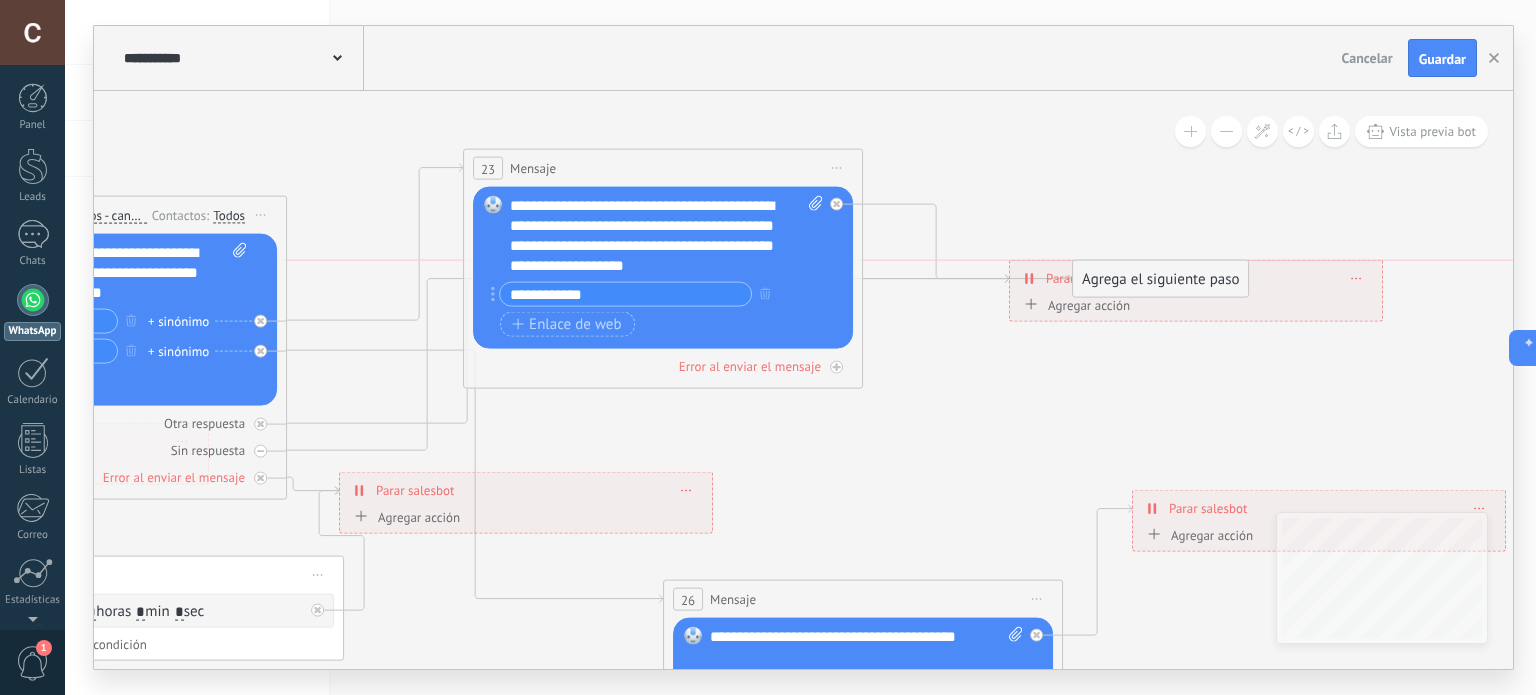 click on "Agrega el siguiente paso" at bounding box center (1160, 279) 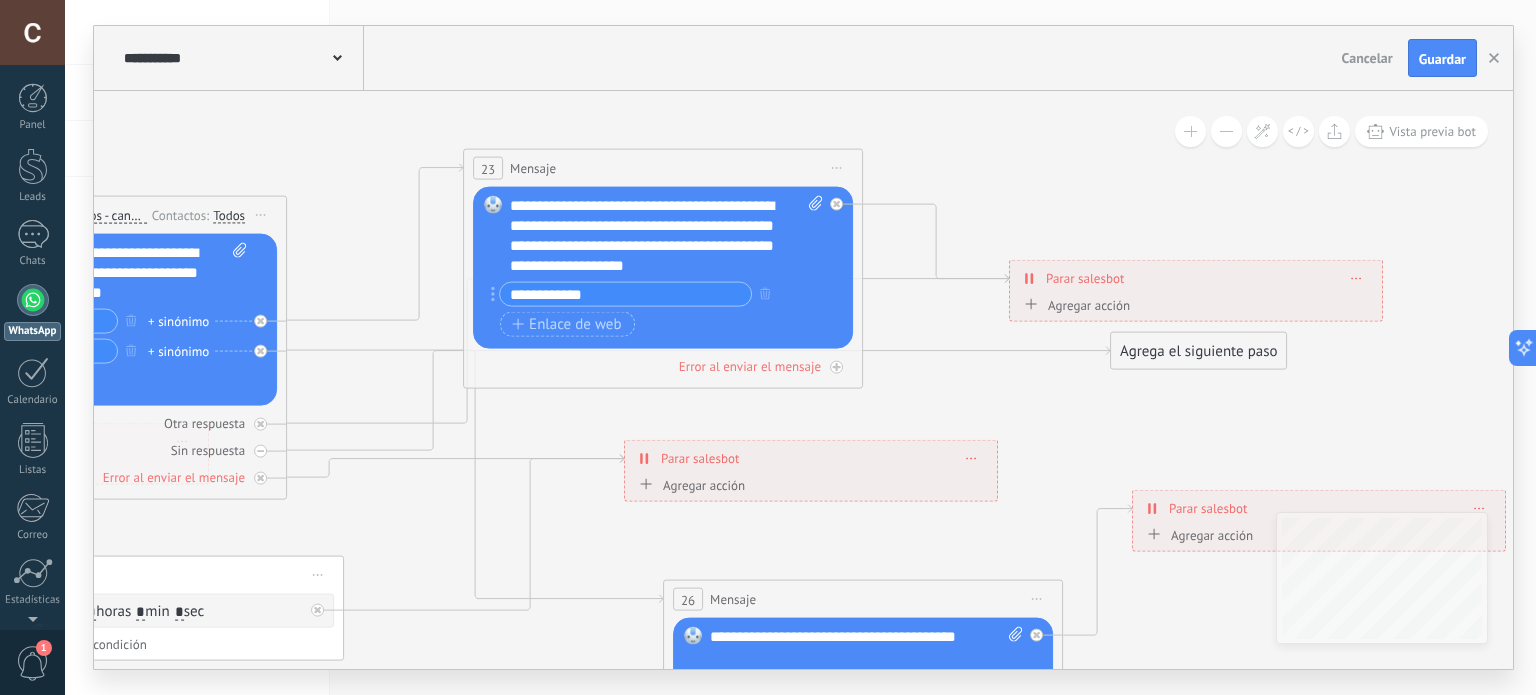 drag, startPoint x: 403, startPoint y: 500, endPoint x: 687, endPoint y: 470, distance: 285.5801 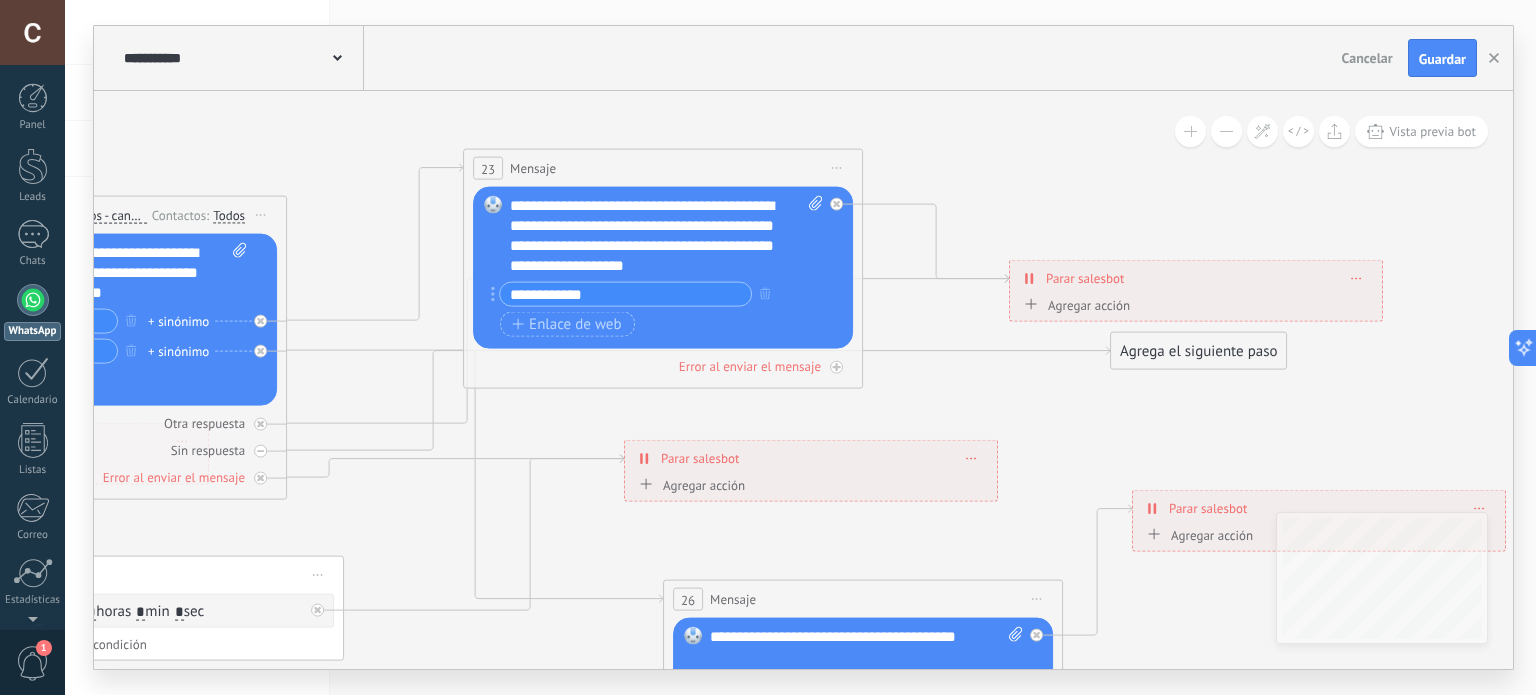 click on "**********" at bounding box center [811, 458] 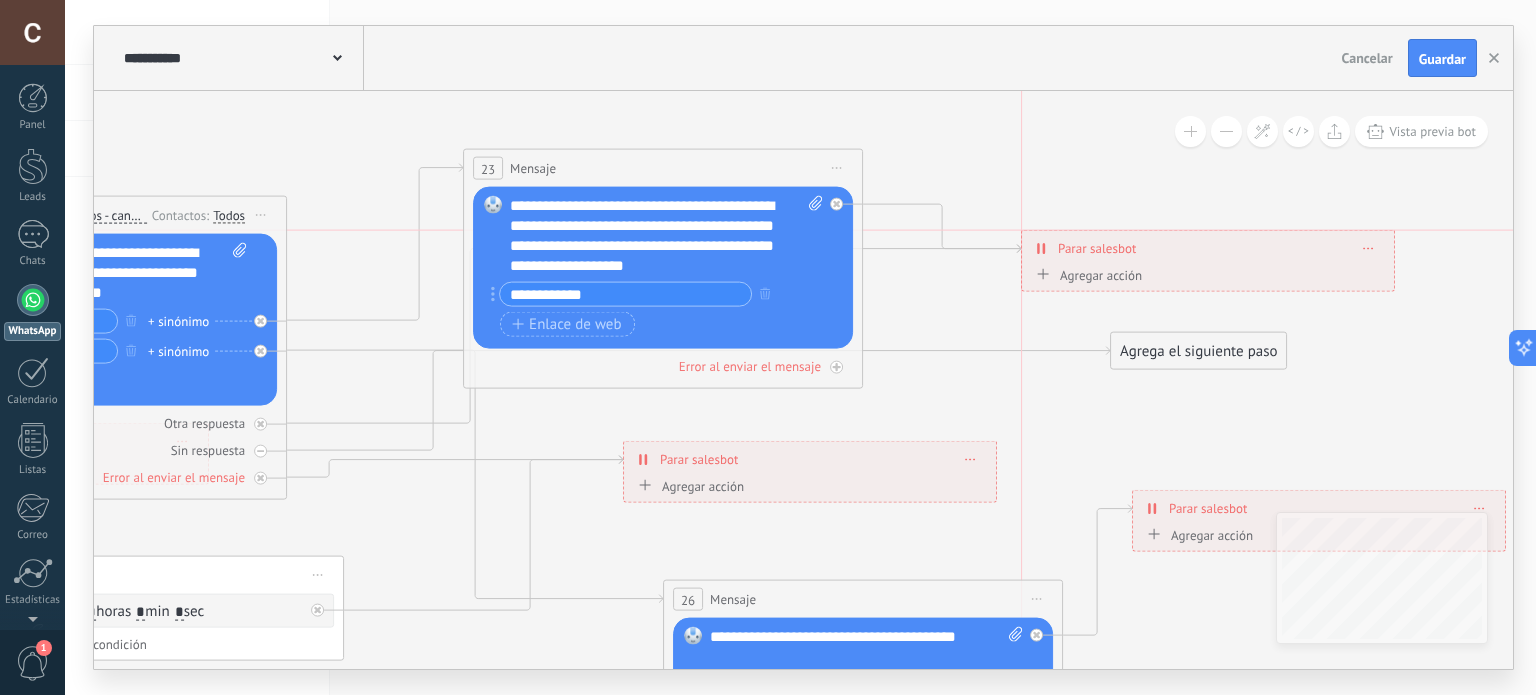 drag, startPoint x: 1052, startPoint y: 287, endPoint x: 1130, endPoint y: 315, distance: 82.8734 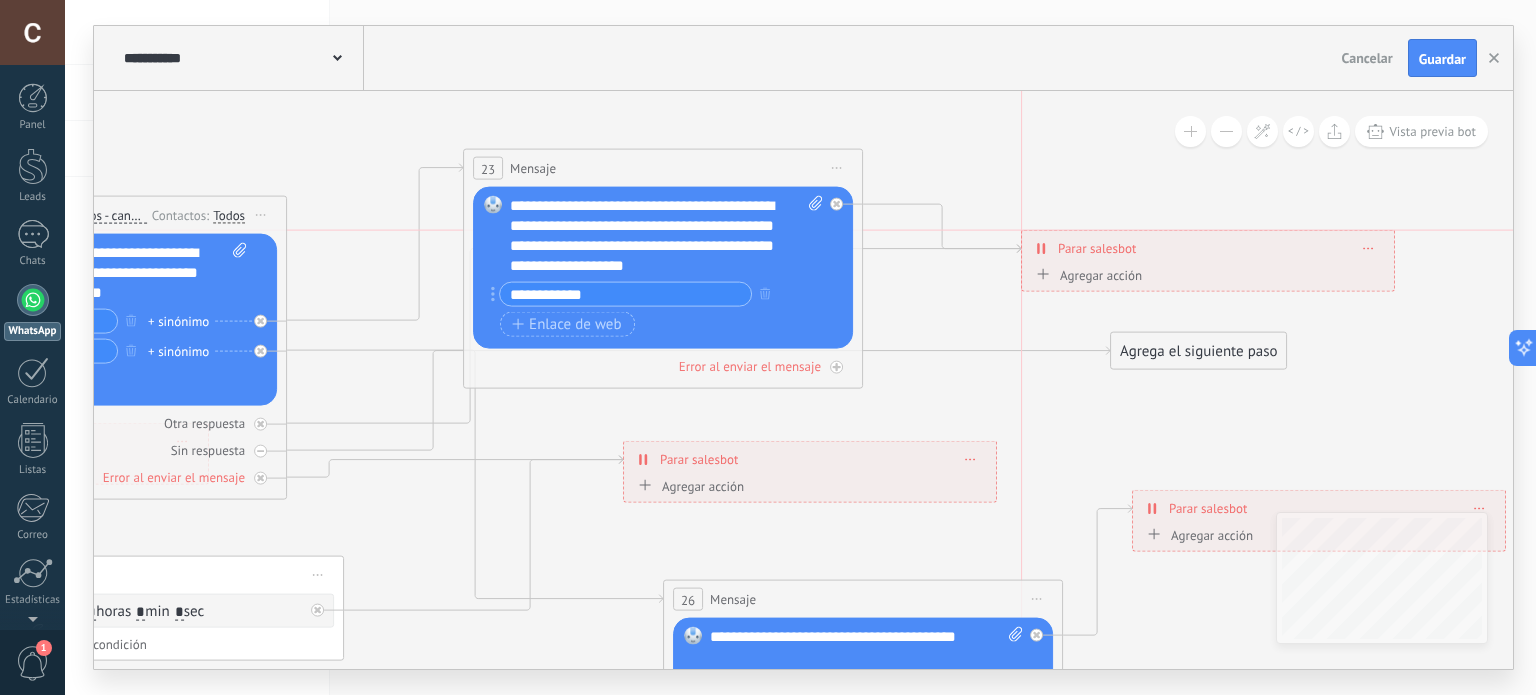 click on "Parar salesbot" at bounding box center [1097, 248] 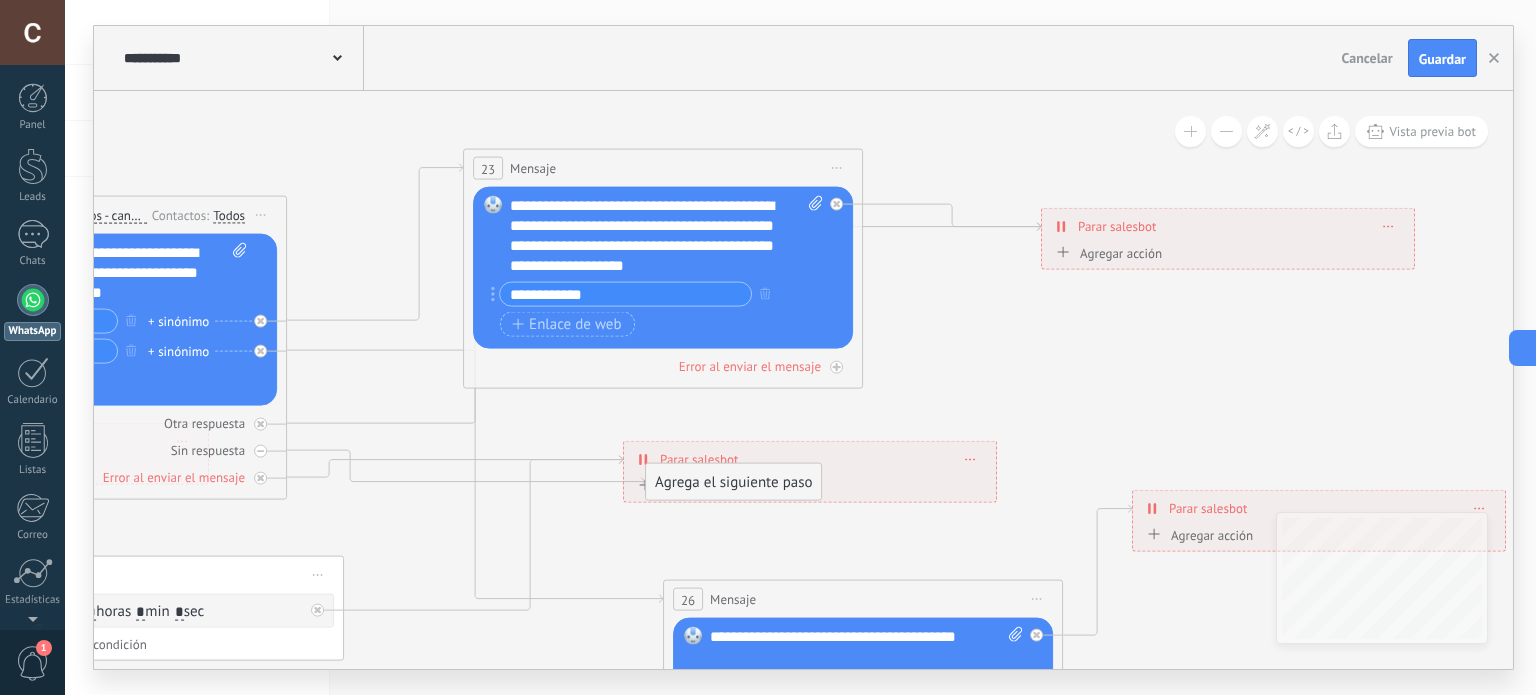 drag, startPoint x: 1152, startPoint y: 356, endPoint x: 688, endPoint y: 487, distance: 482.13794 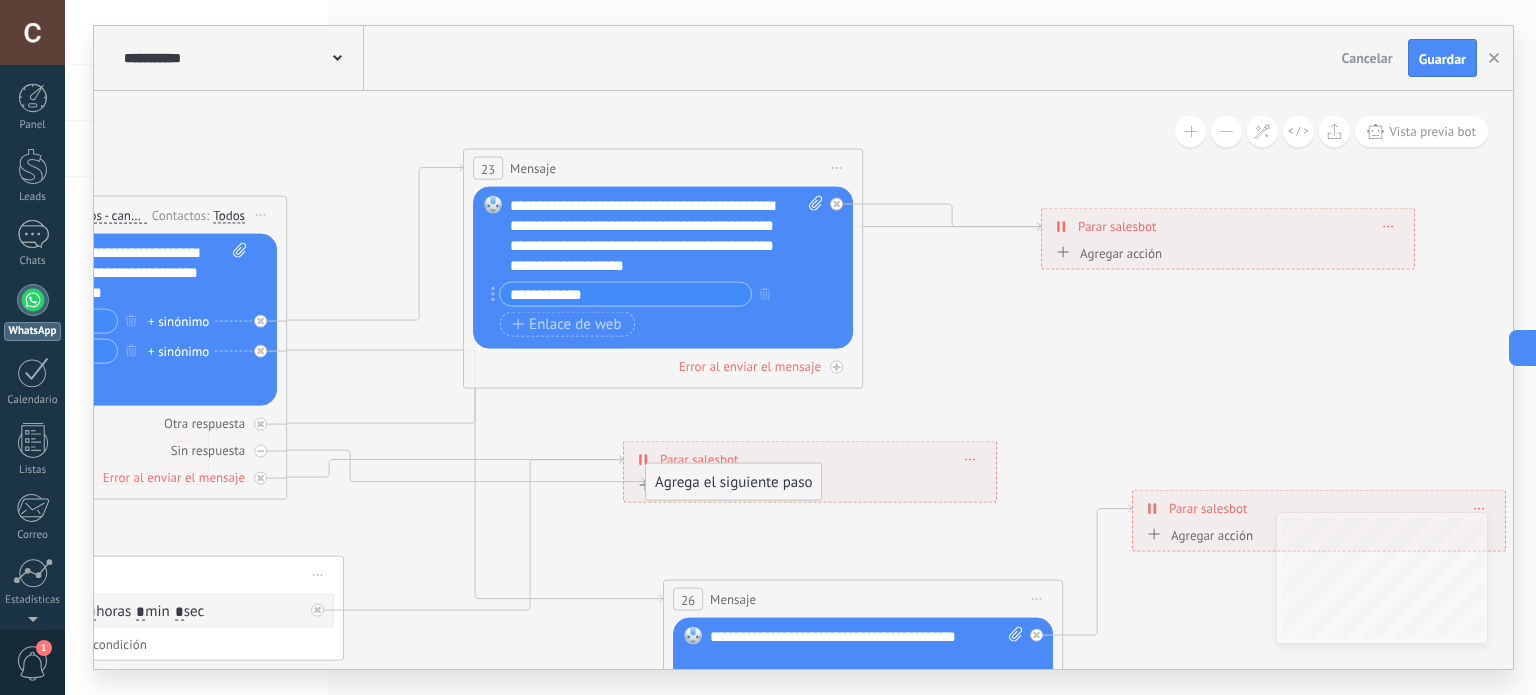 click on "Agrega el siguiente paso" at bounding box center (733, 482) 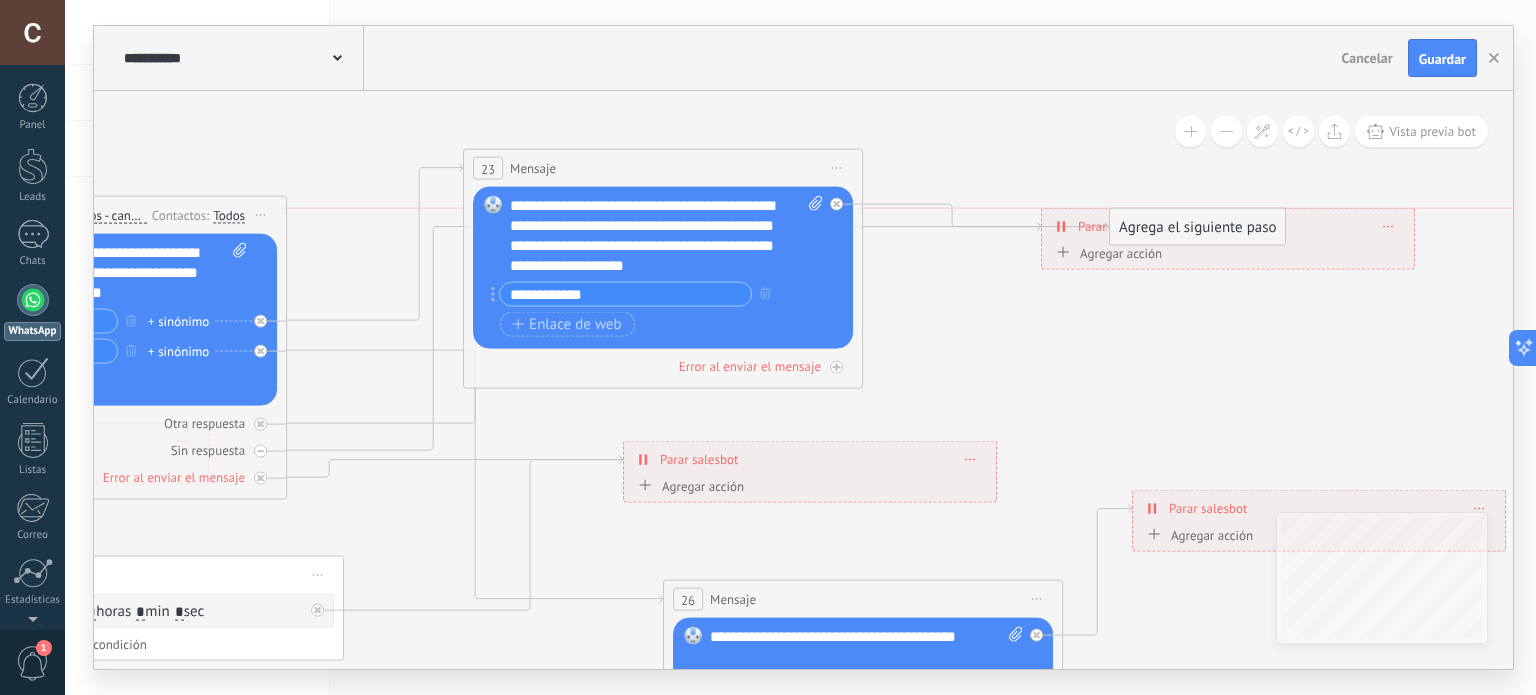 drag, startPoint x: 672, startPoint y: 523, endPoint x: 1140, endPoint y: 222, distance: 556.4396 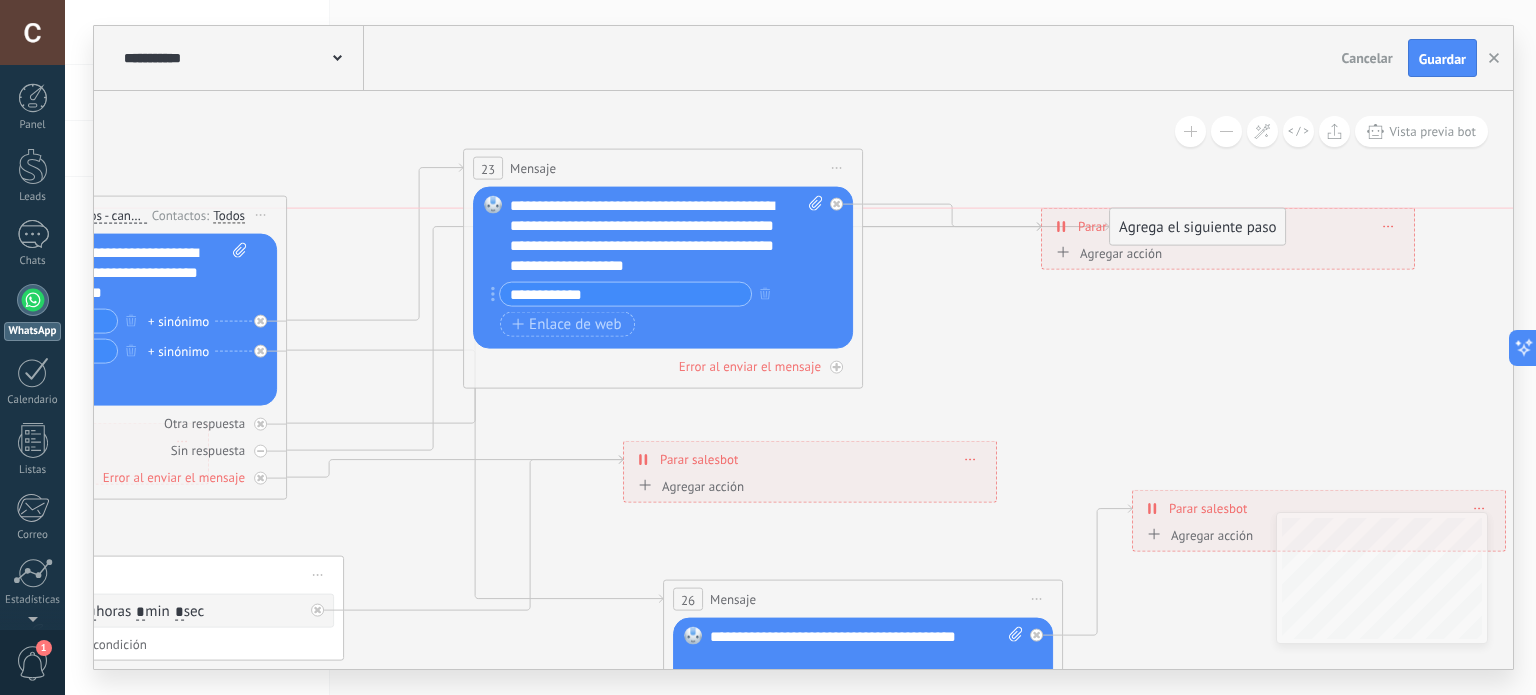 click on "Agrega el siguiente paso" at bounding box center [1197, 227] 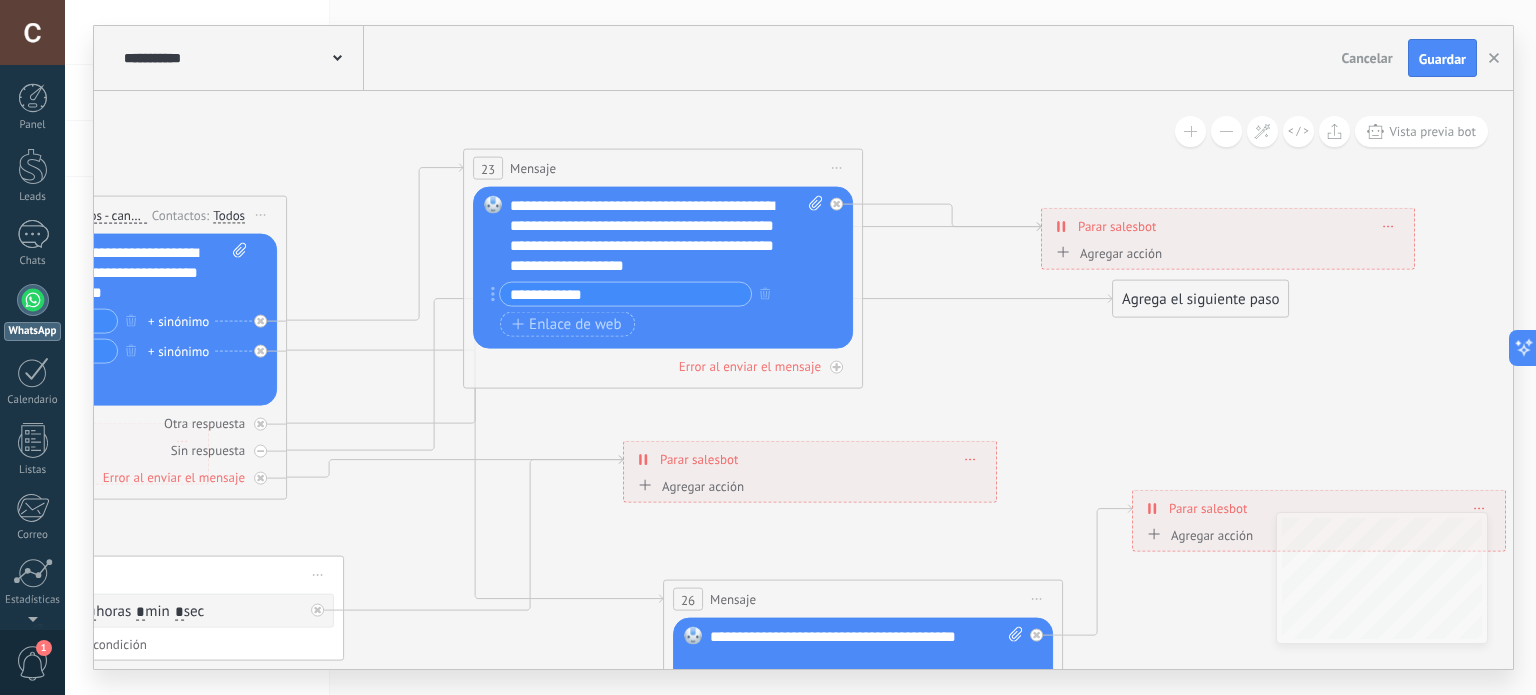 click on "Agrega el siguiente paso" at bounding box center (1200, 299) 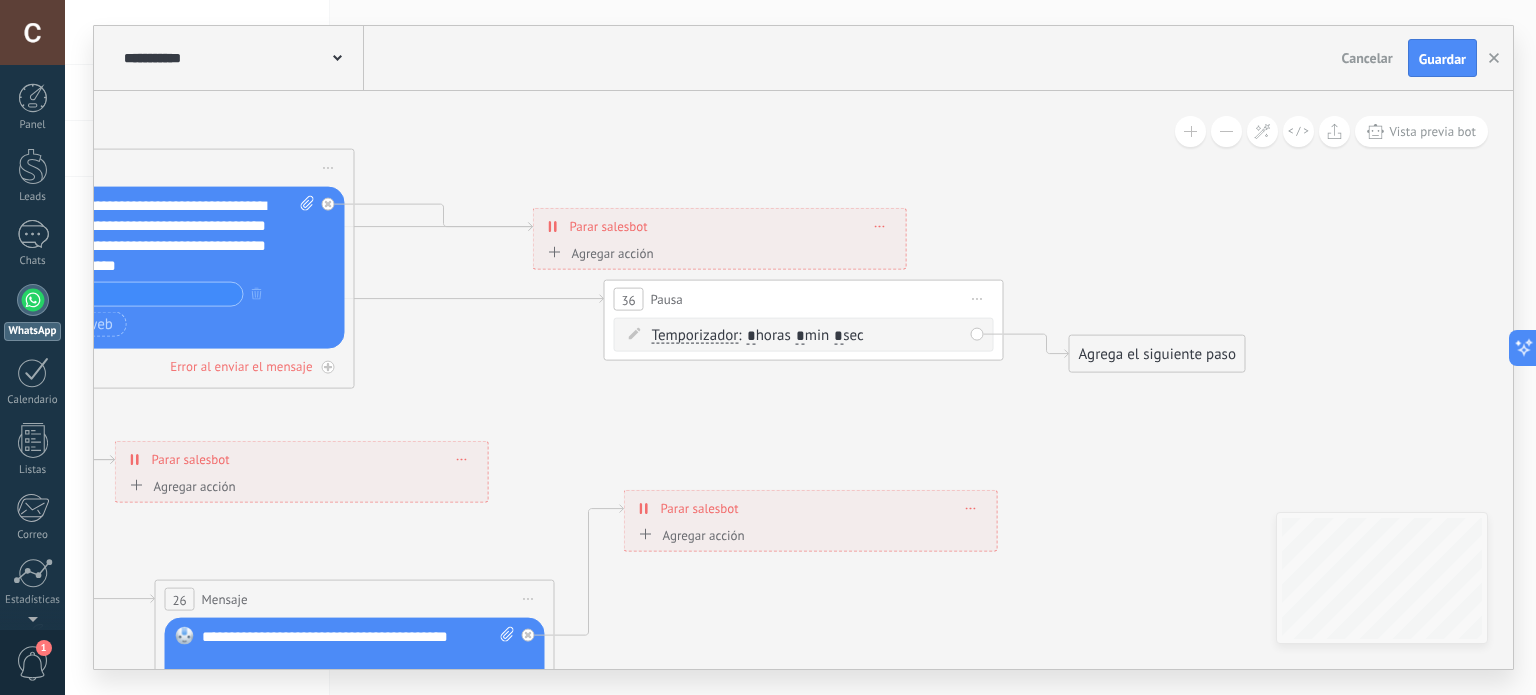drag, startPoint x: 1112, startPoint y: 219, endPoint x: 876, endPoint y: 204, distance: 236.47621 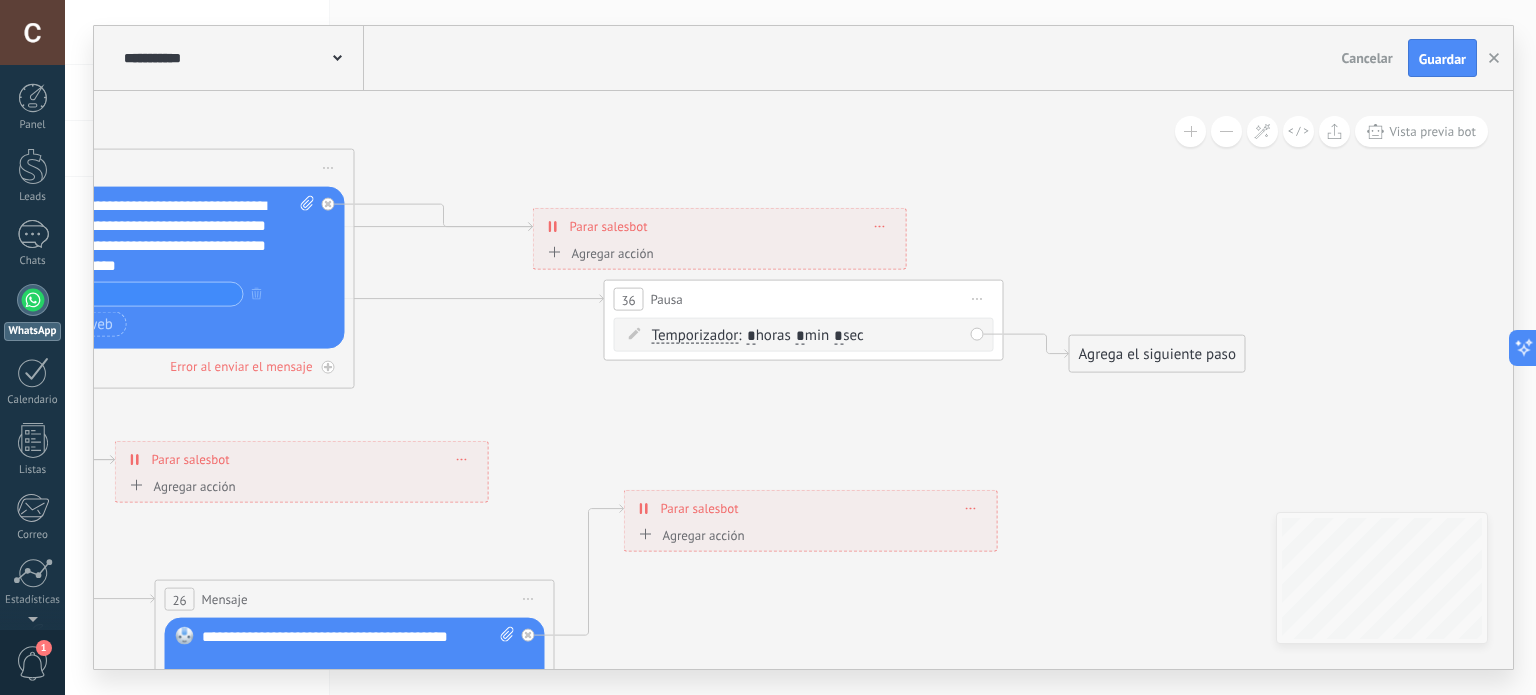 click 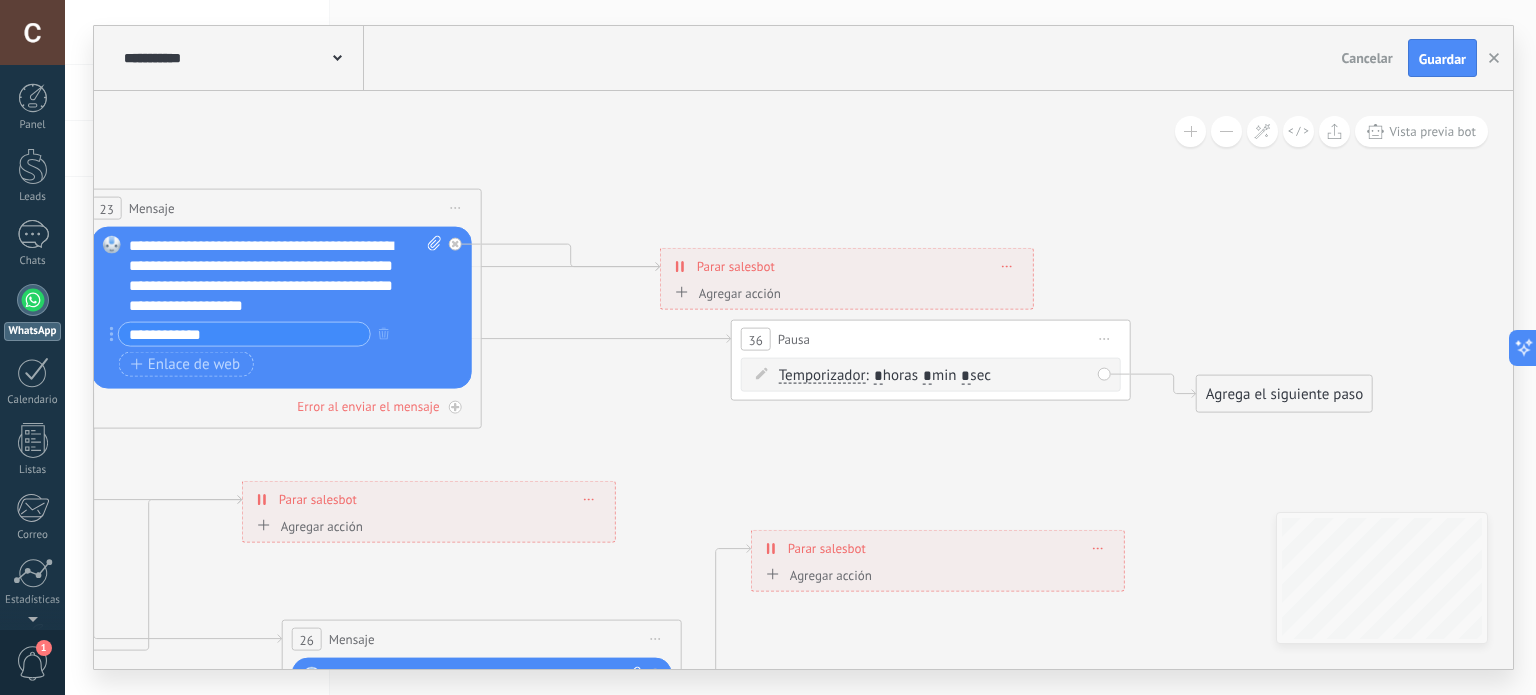 drag, startPoint x: 976, startPoint y: 214, endPoint x: 1156, endPoint y: 261, distance: 186.03494 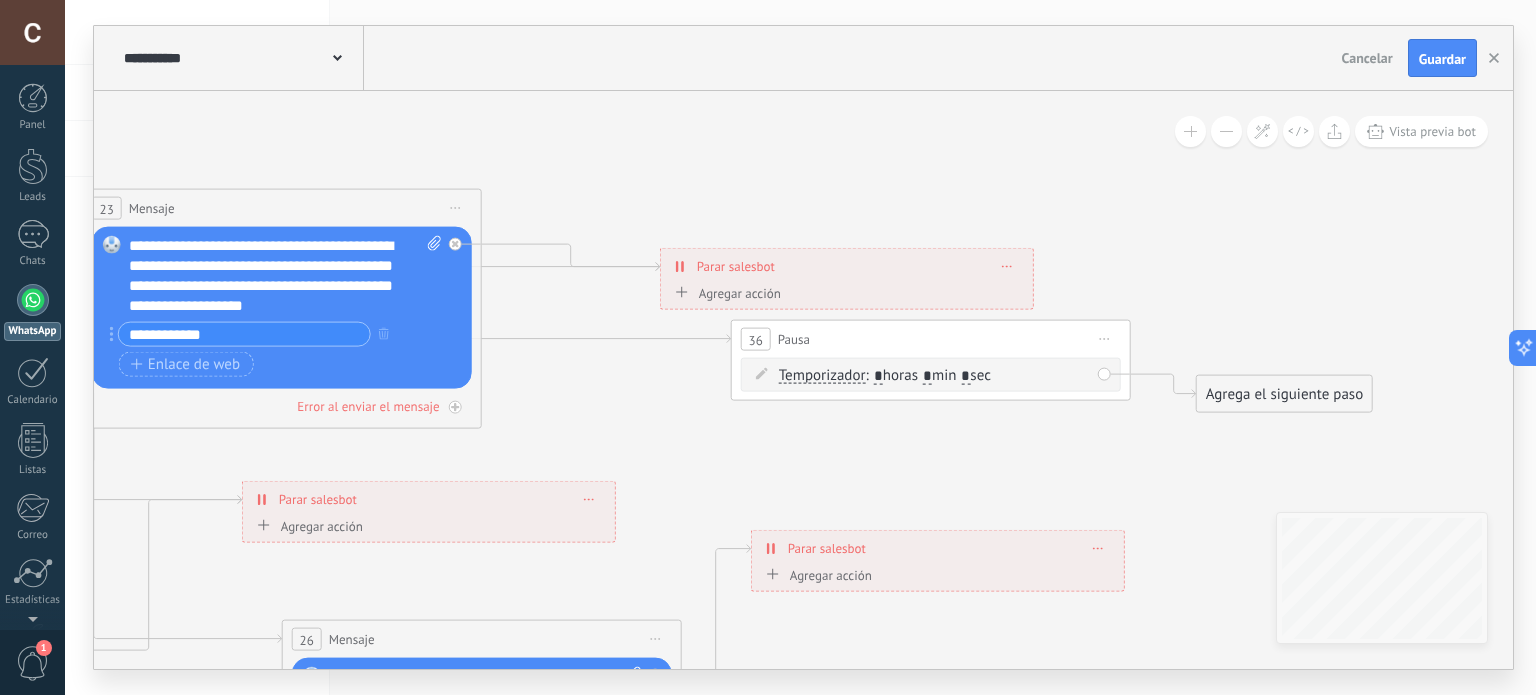 click 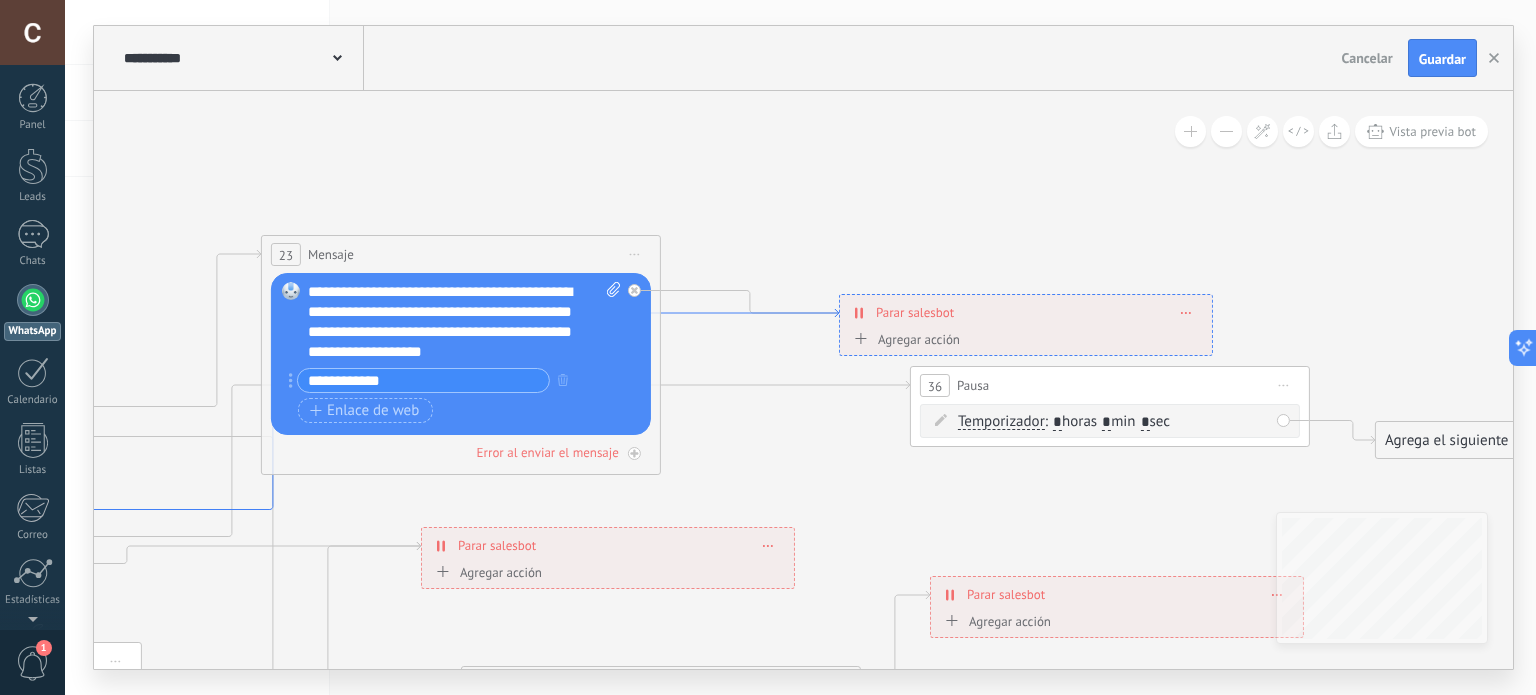 click 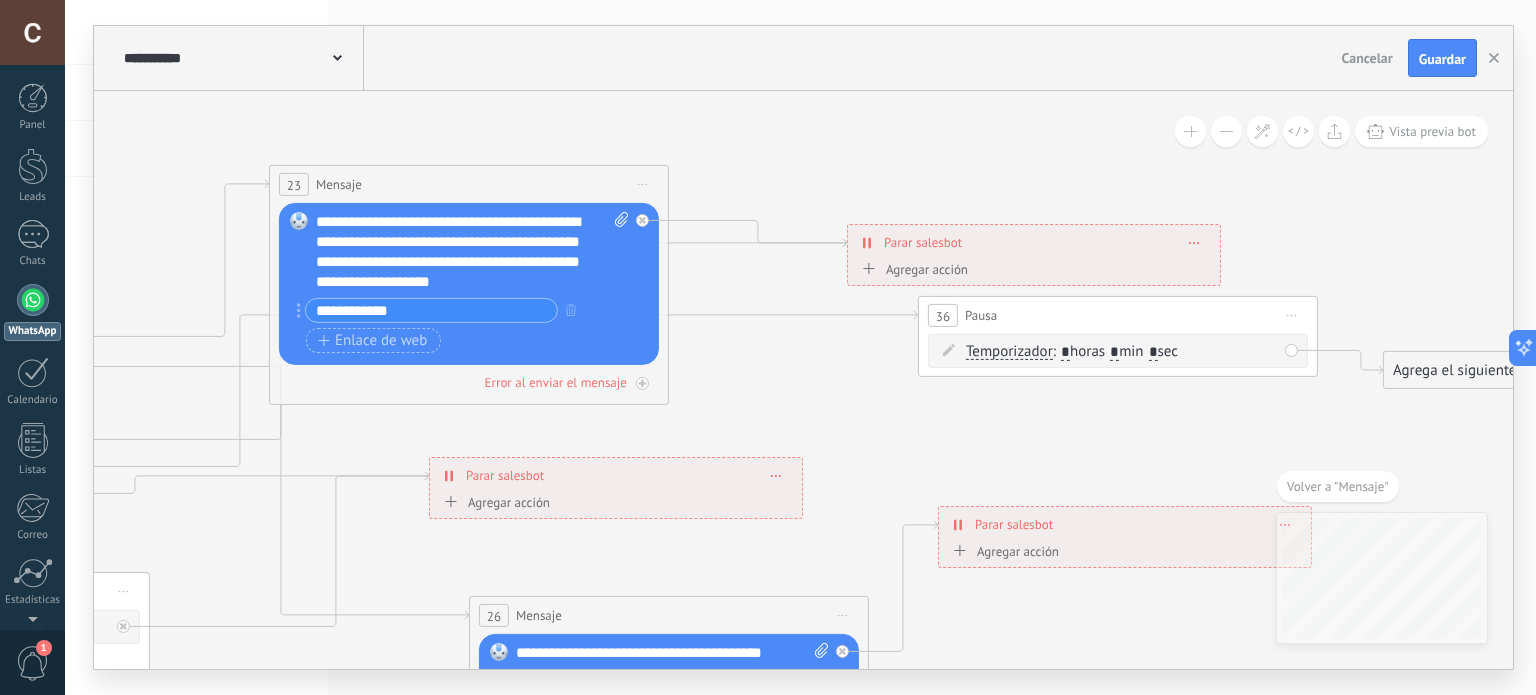 drag, startPoint x: 700, startPoint y: 284, endPoint x: 804, endPoint y: 117, distance: 196.73587 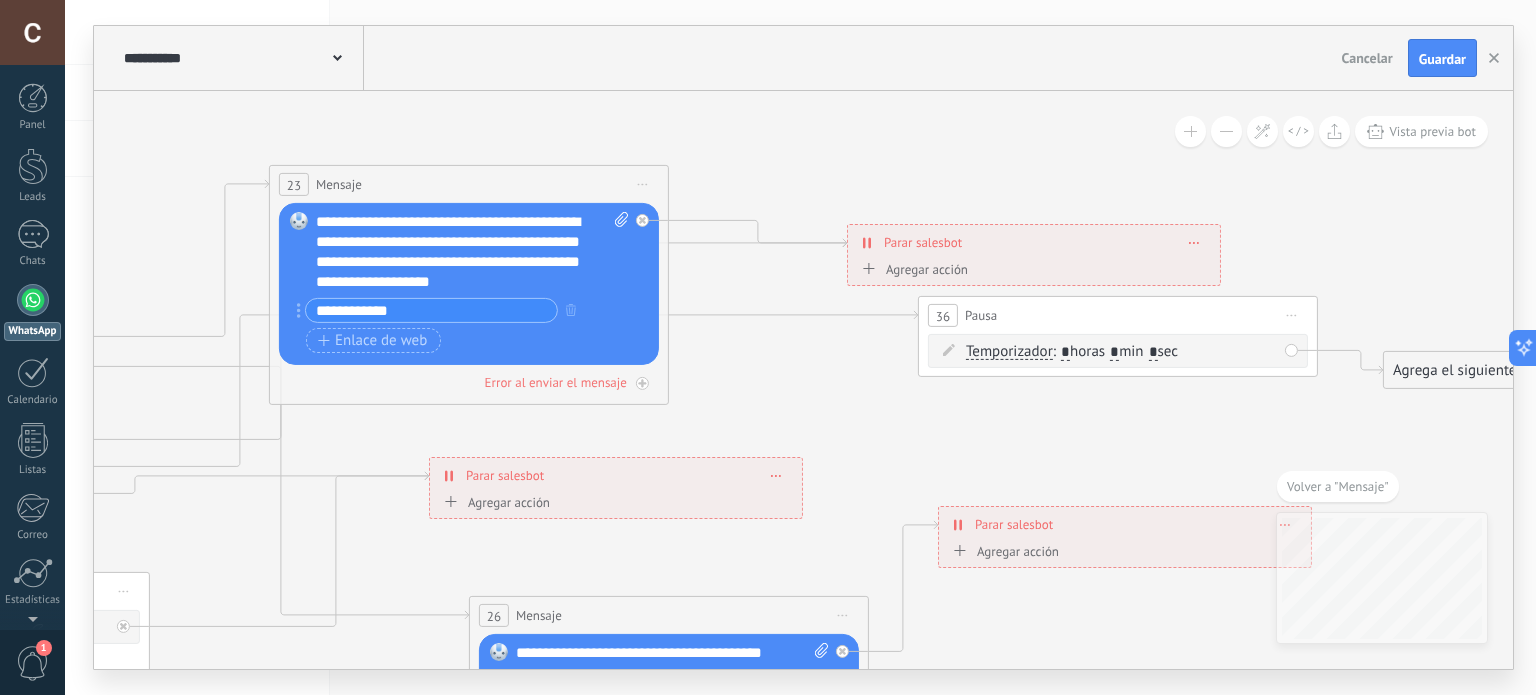 click 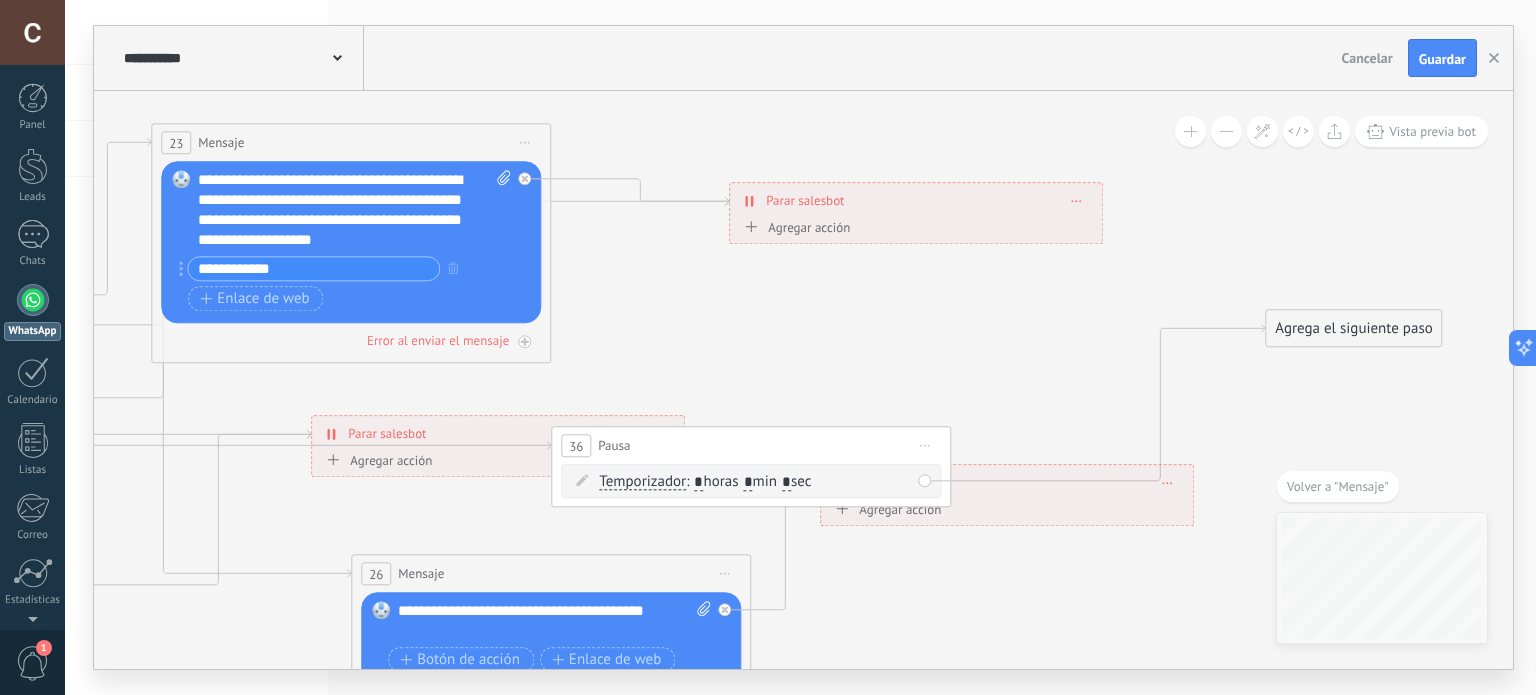 drag, startPoint x: 1006, startPoint y: 275, endPoint x: 757, endPoint y: 448, distance: 303.19962 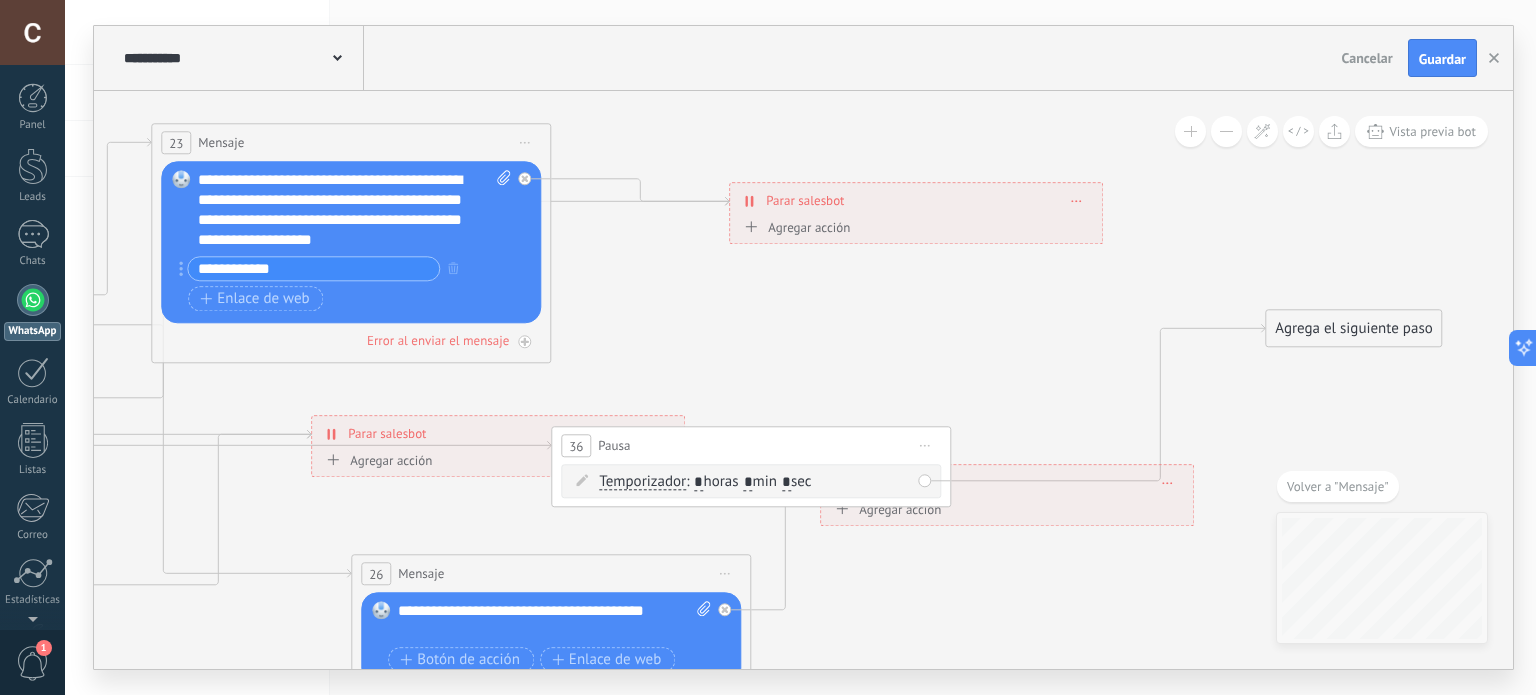 click on "36
Pausa
*****
Iniciar vista previa aquí
Cambiar nombre
Duplicar
[GEOGRAPHIC_DATA]" at bounding box center (751, 446) 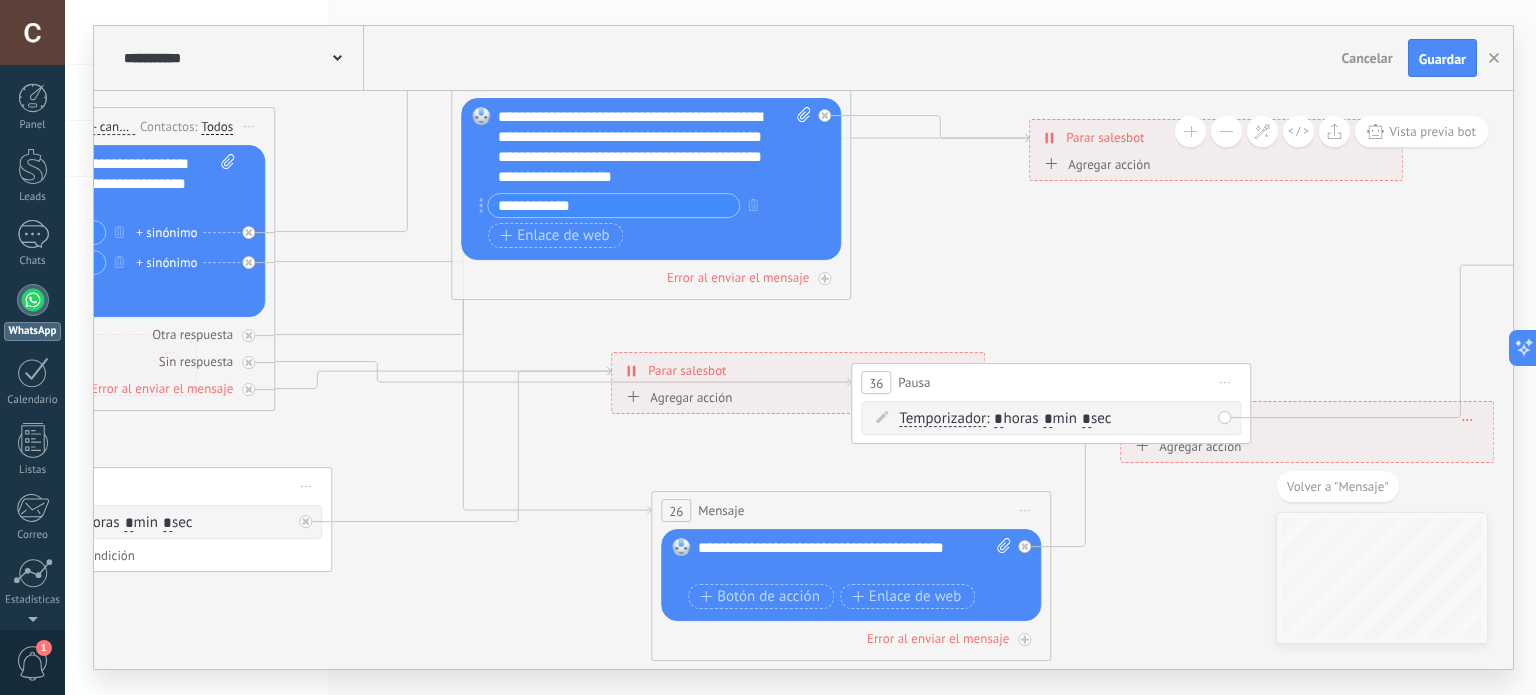 drag, startPoint x: 718, startPoint y: 330, endPoint x: 1019, endPoint y: 259, distance: 309.2604 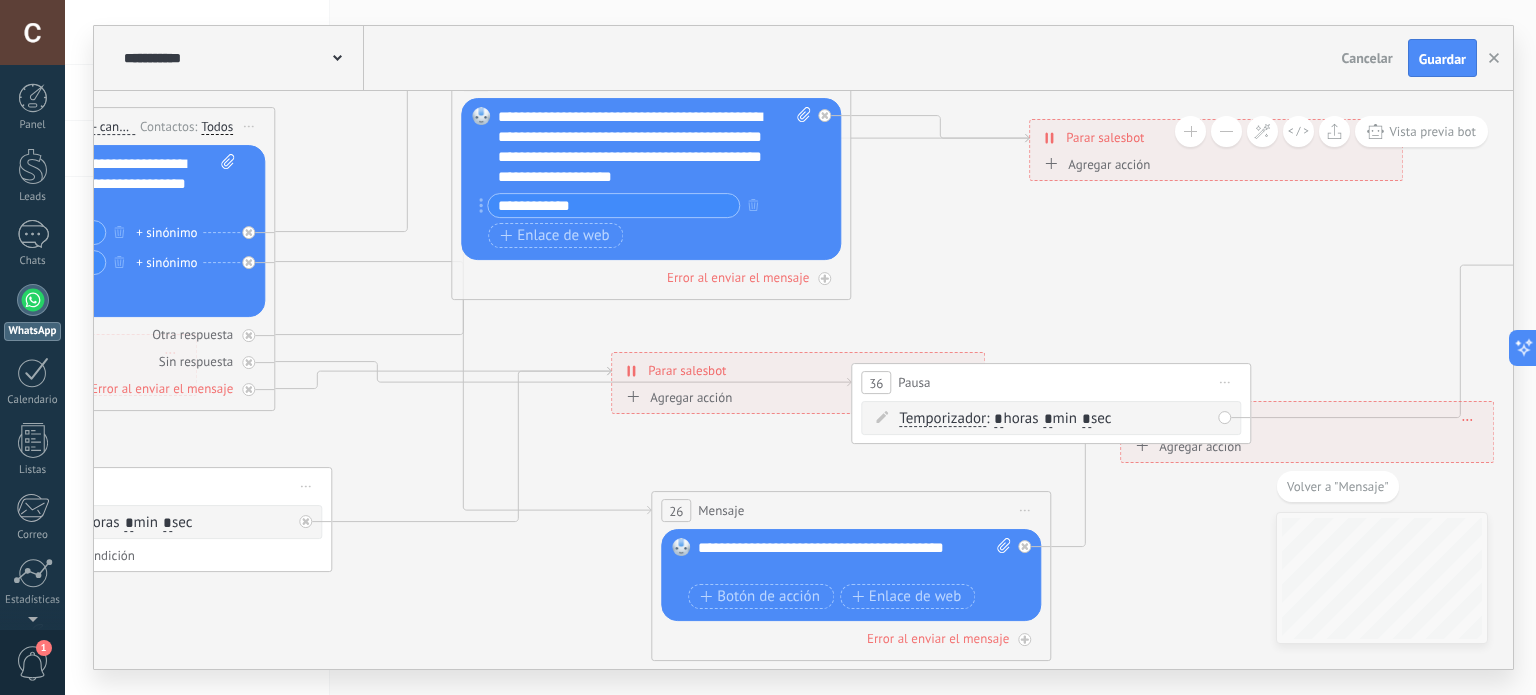 click 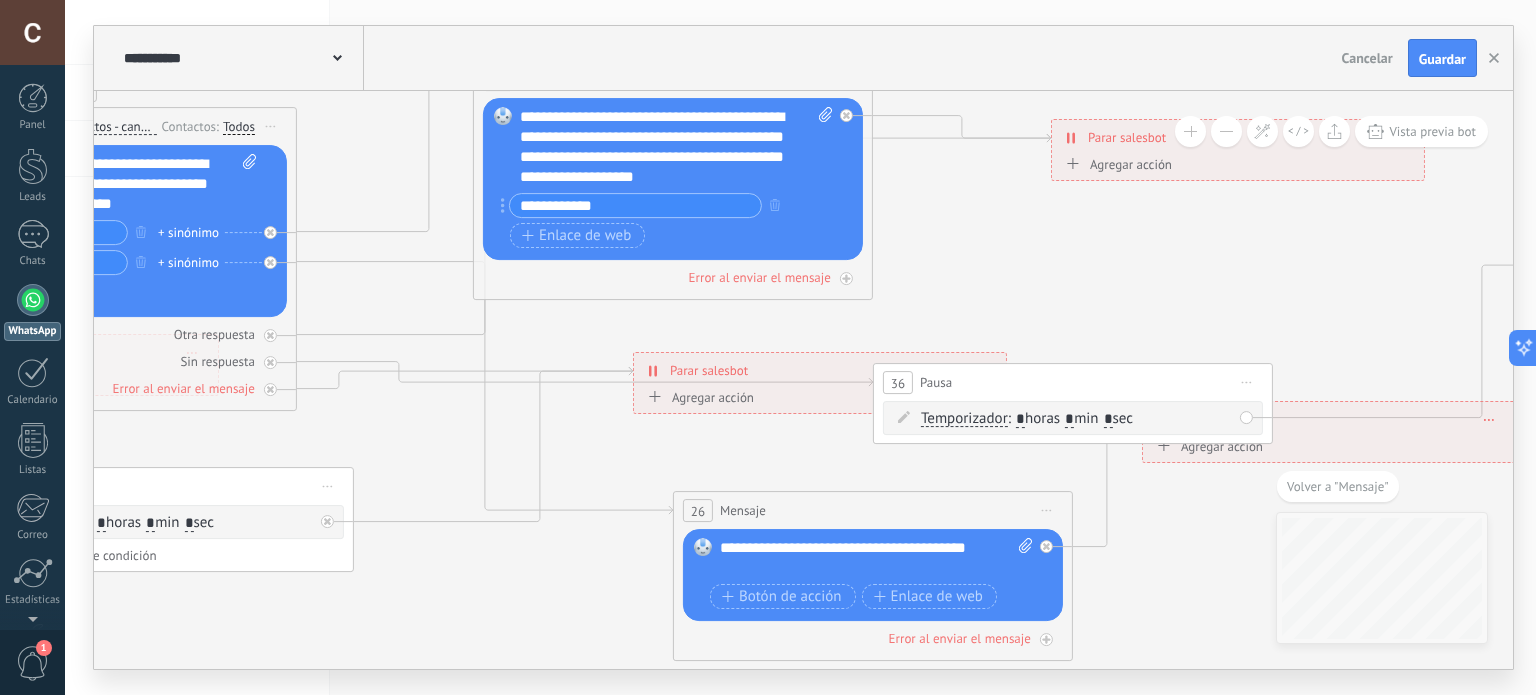 click 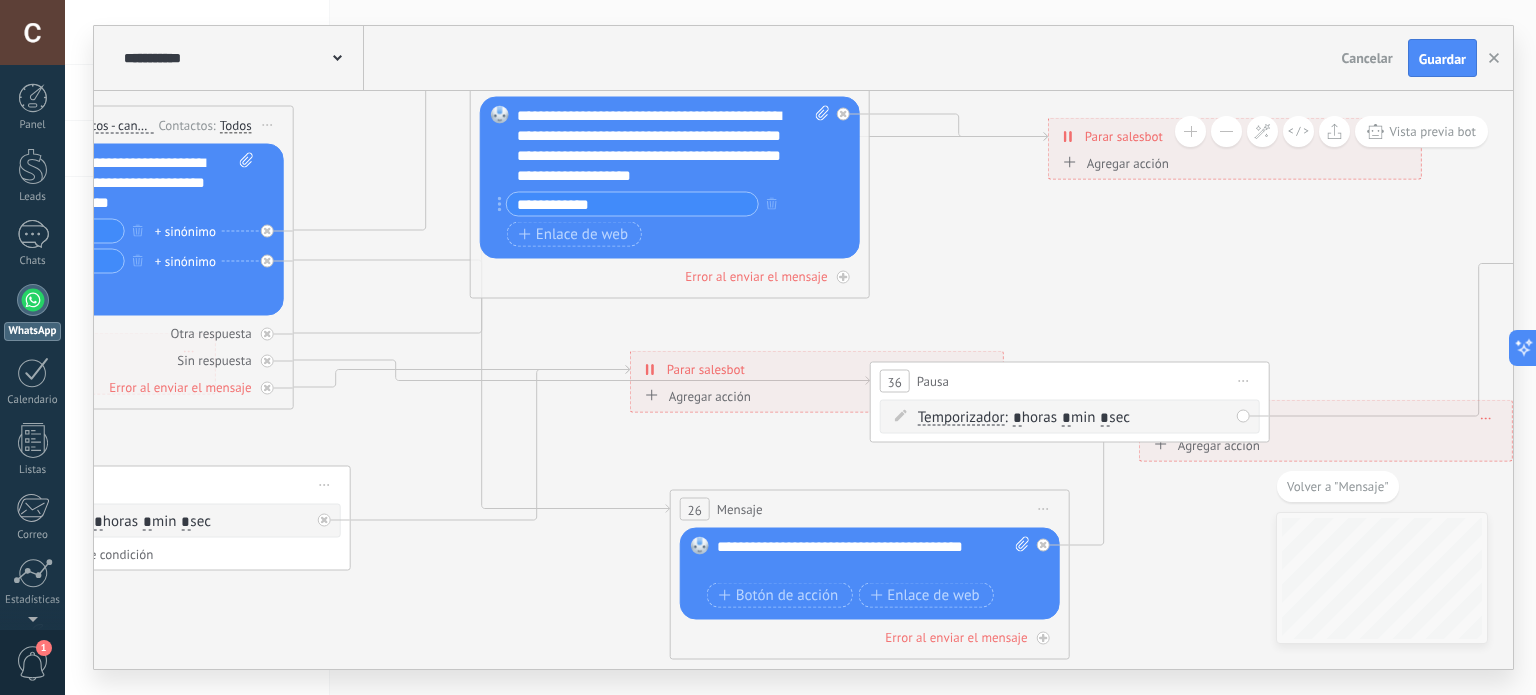 click 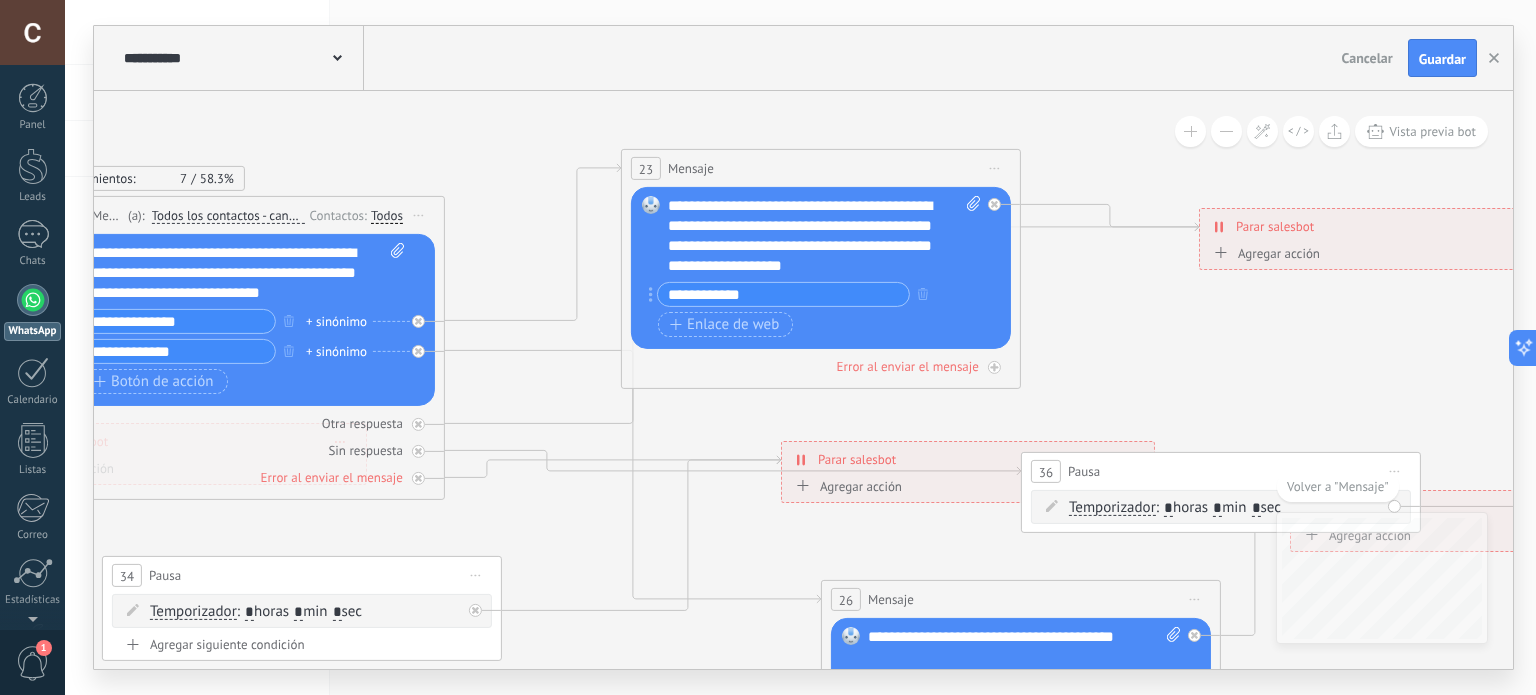 drag, startPoint x: 617, startPoint y: 300, endPoint x: 768, endPoint y: 391, distance: 176.30087 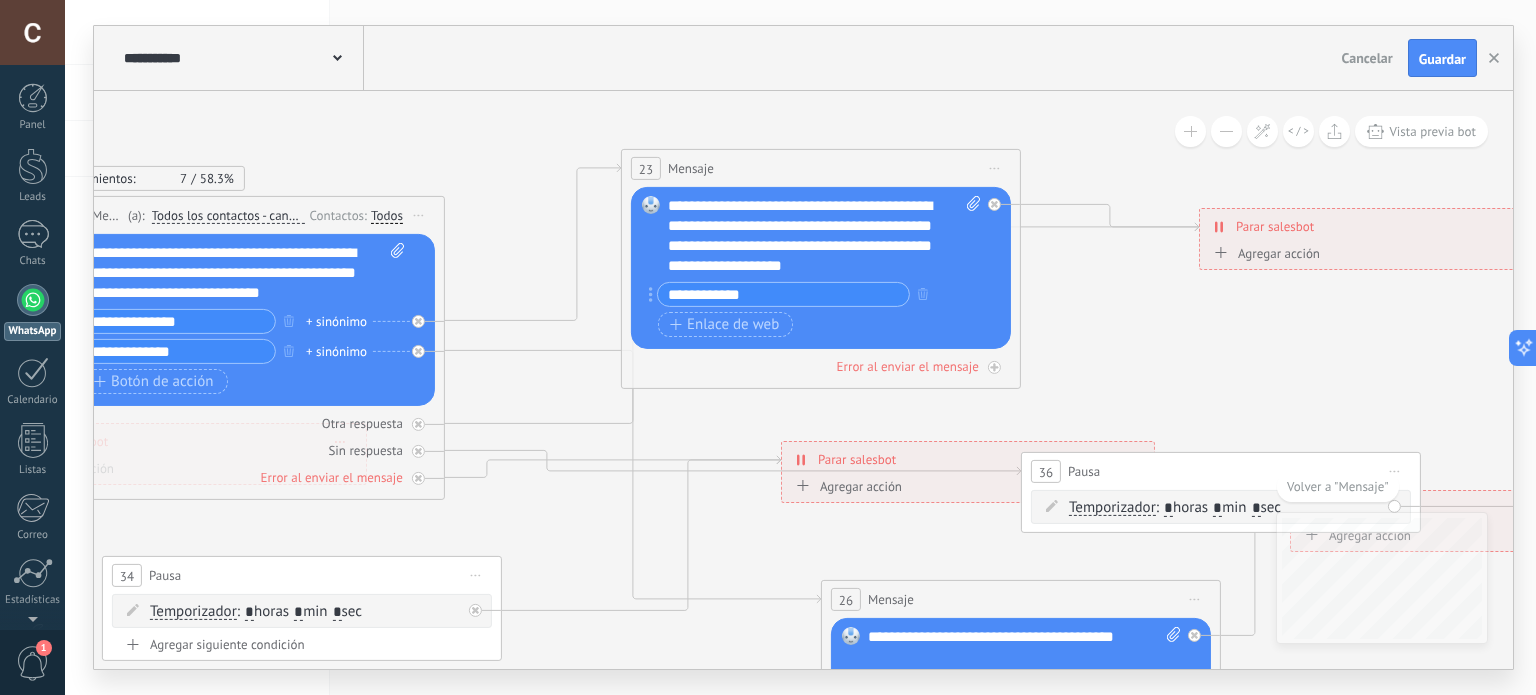 click 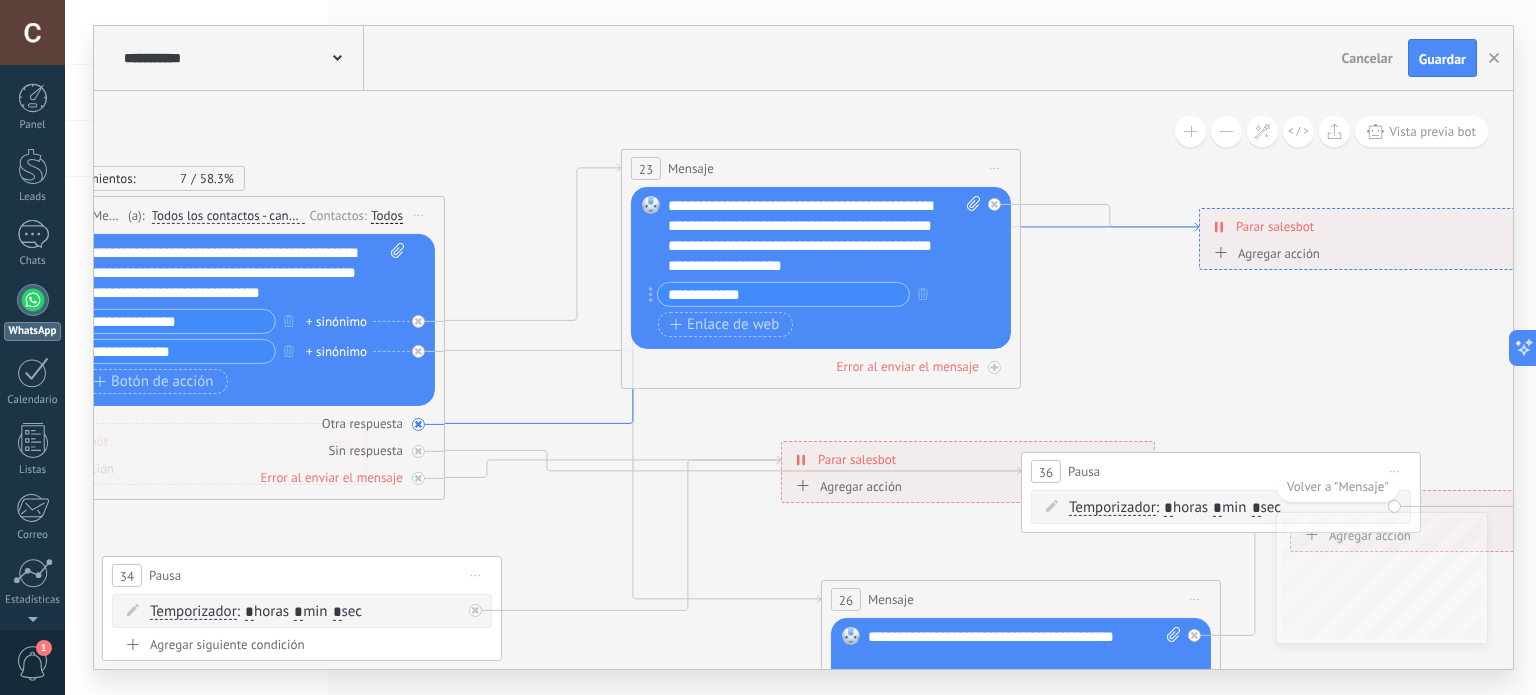 click 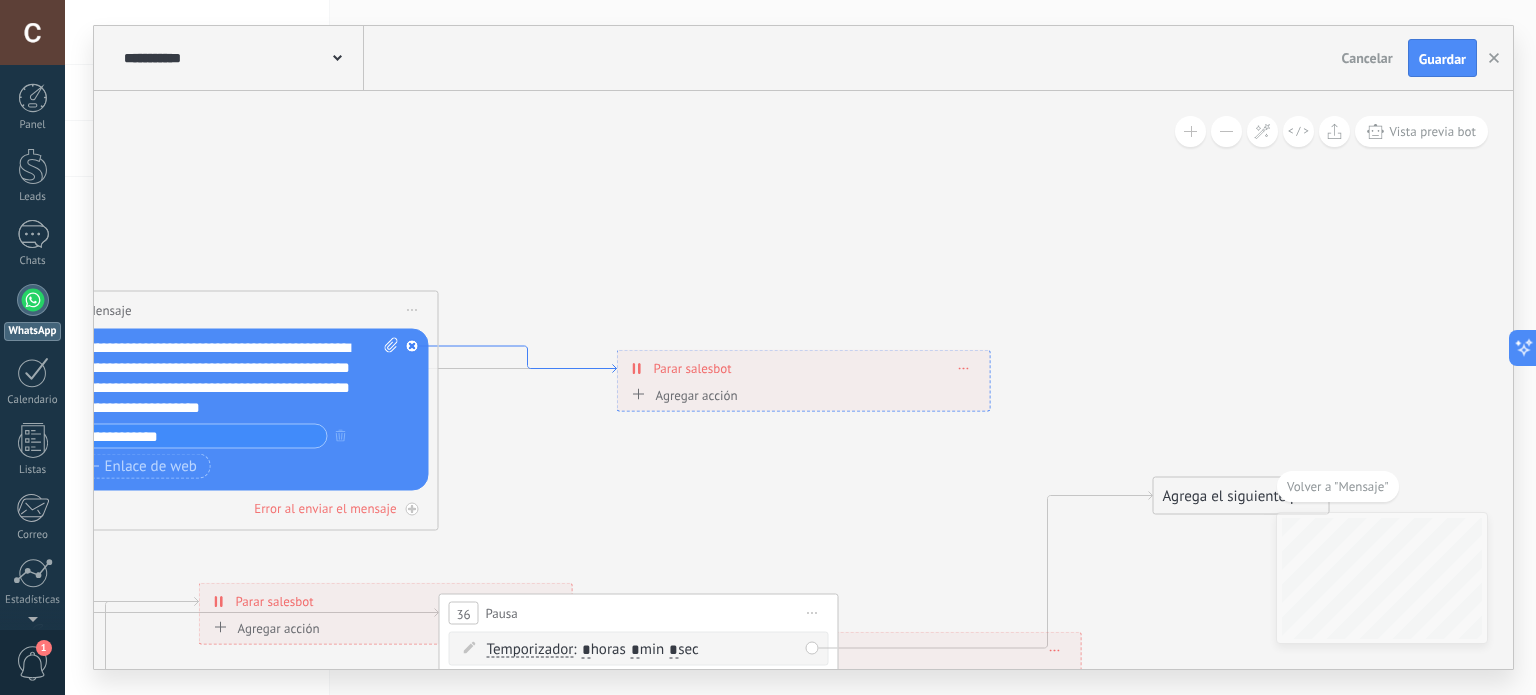 click 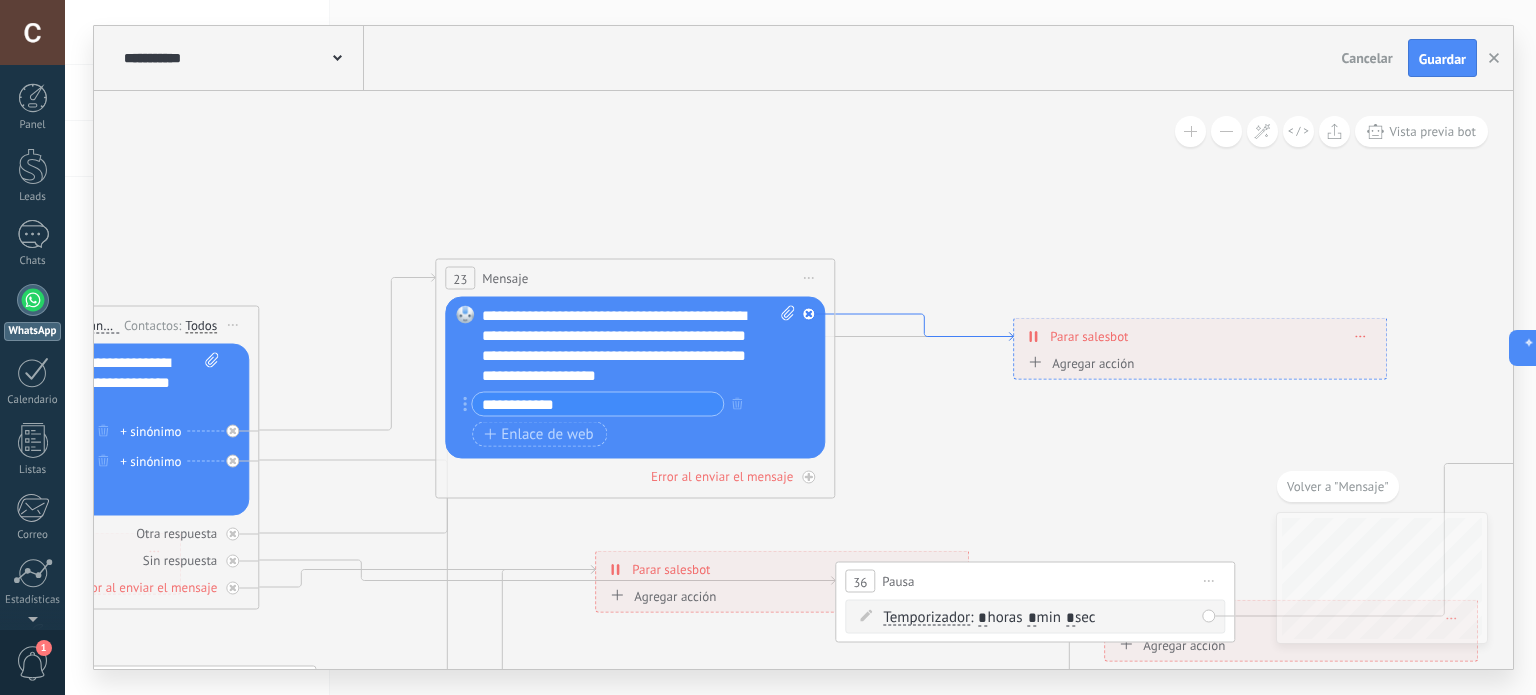 drag, startPoint x: 489, startPoint y: 343, endPoint x: 887, endPoint y: 311, distance: 399.28436 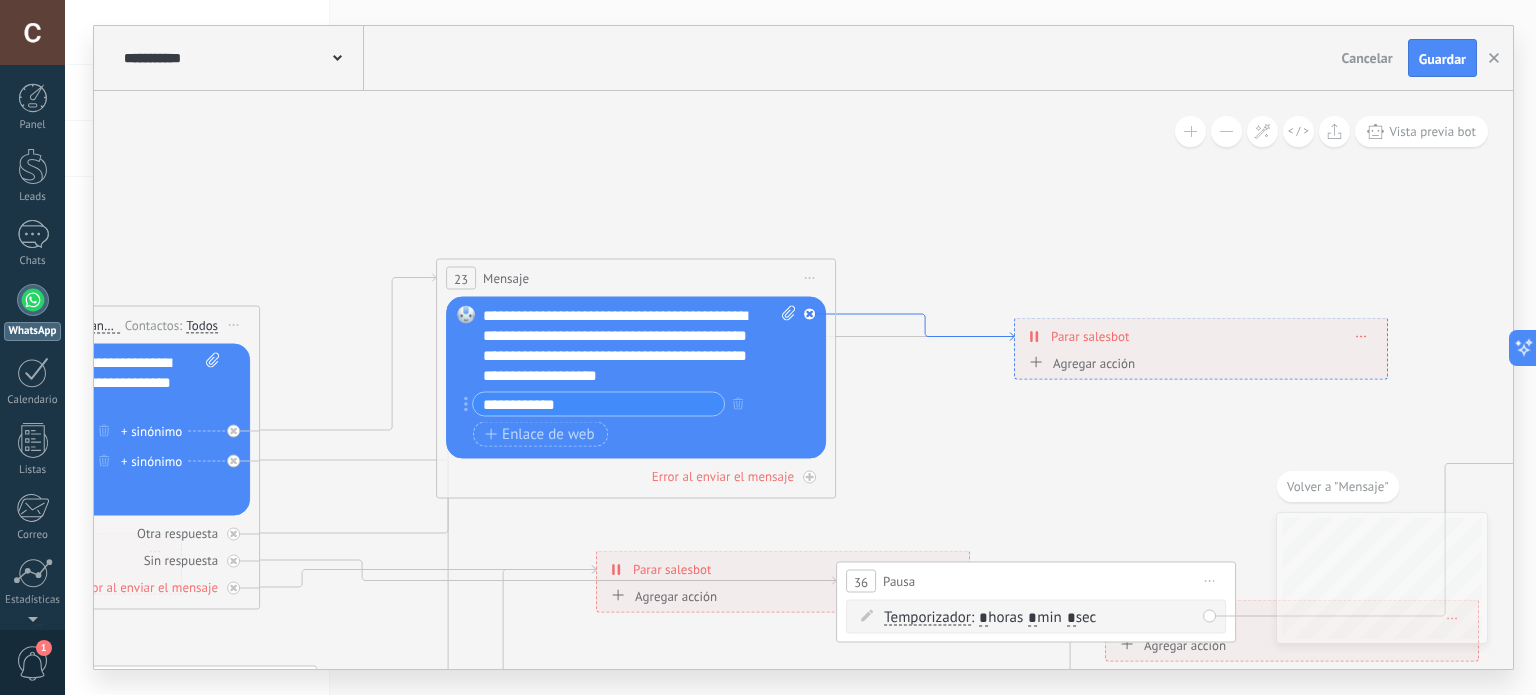 drag, startPoint x: 887, startPoint y: 311, endPoint x: 985, endPoint y: 328, distance: 99.46356 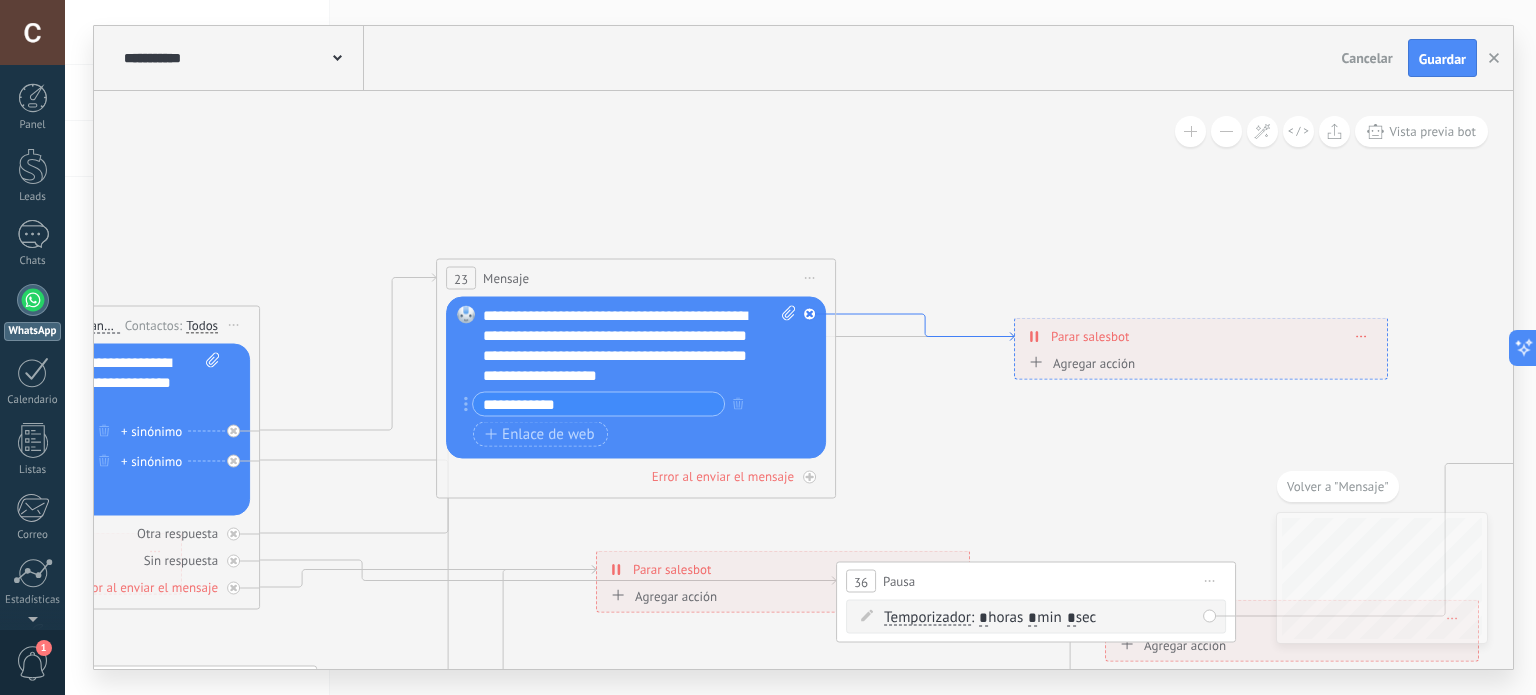 click 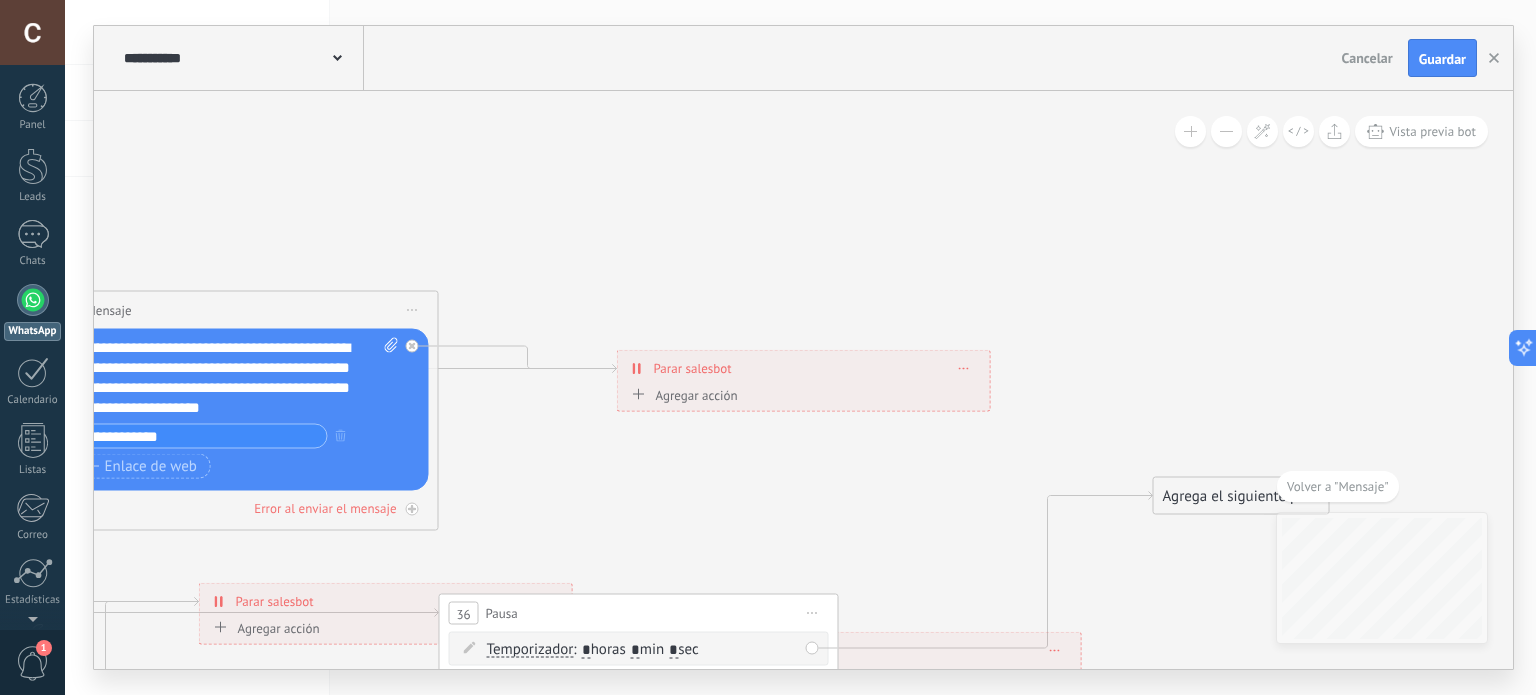 click on "**********" at bounding box center [804, 368] 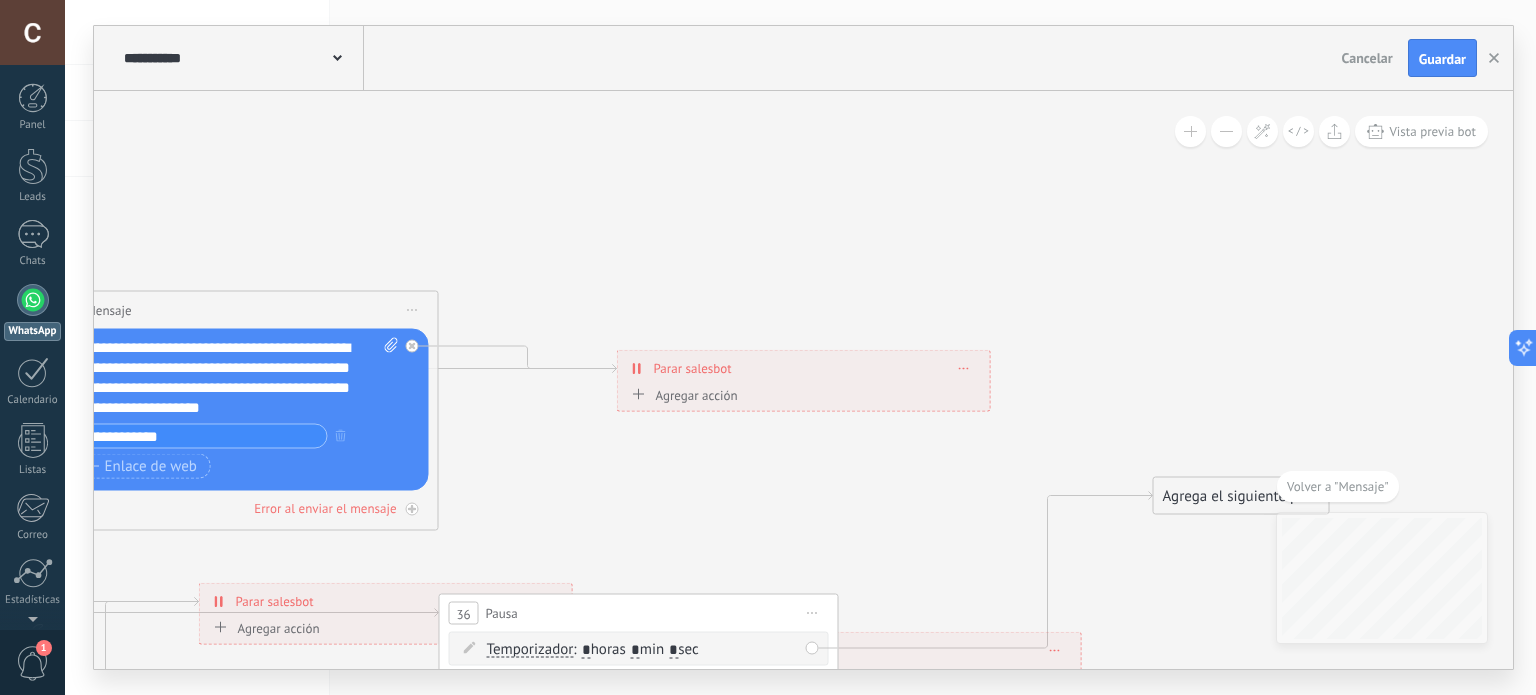 click 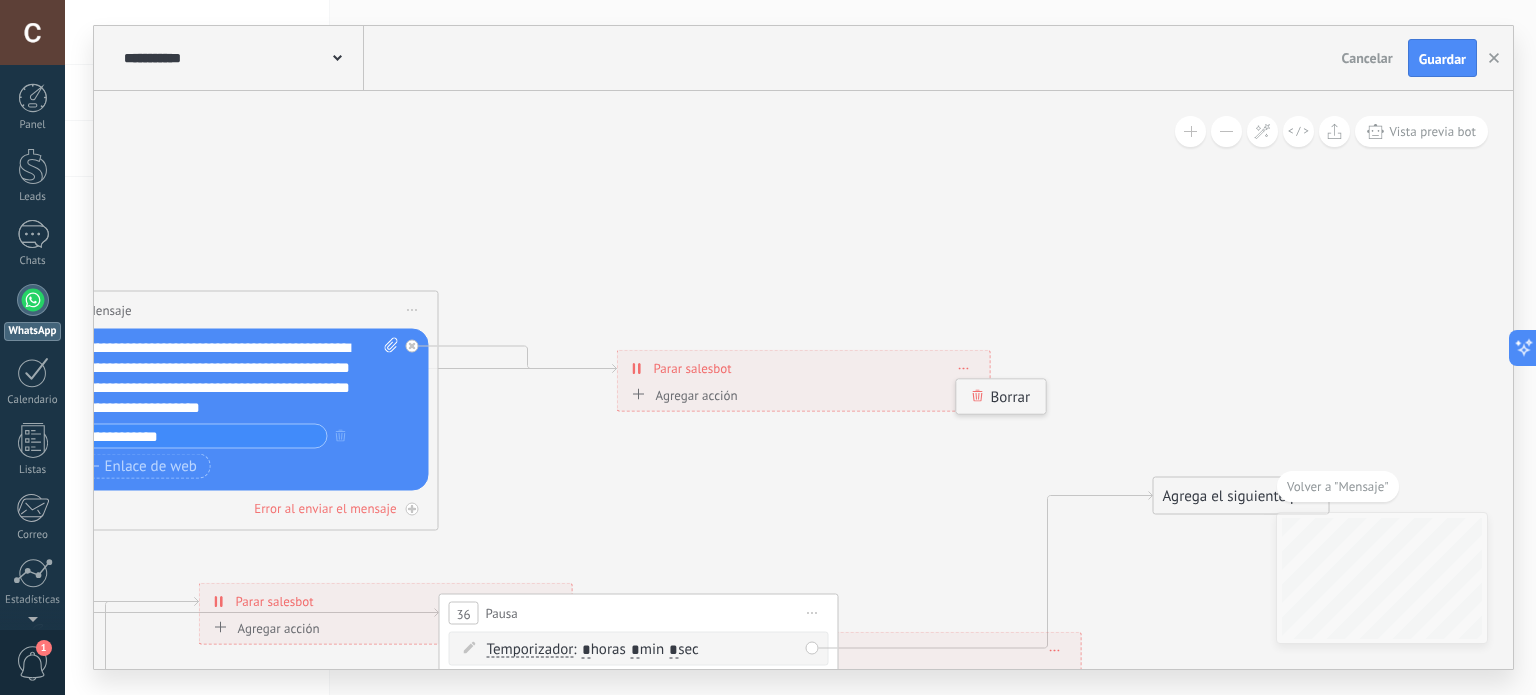 click on "Borrar" at bounding box center [1001, 397] 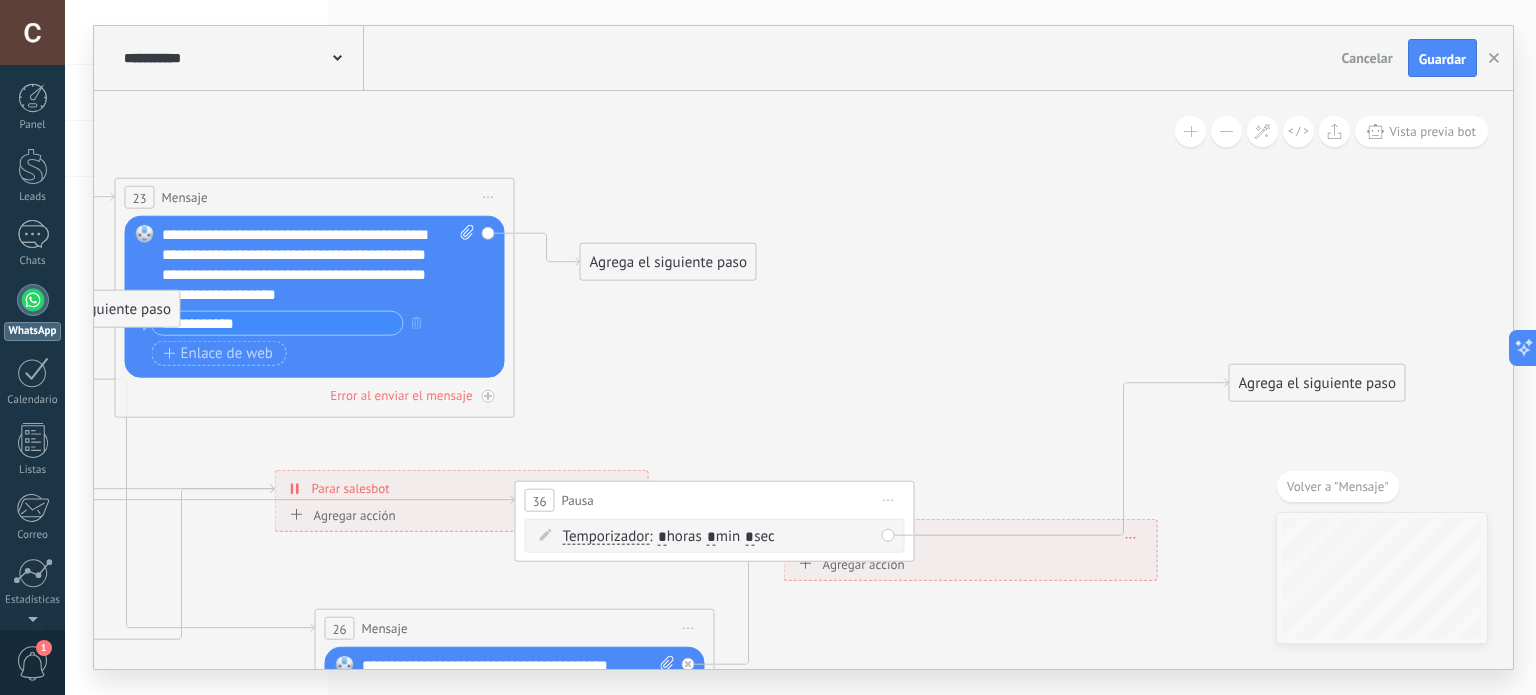 drag, startPoint x: 923, startPoint y: 392, endPoint x: 988, endPoint y: 329, distance: 90.52071 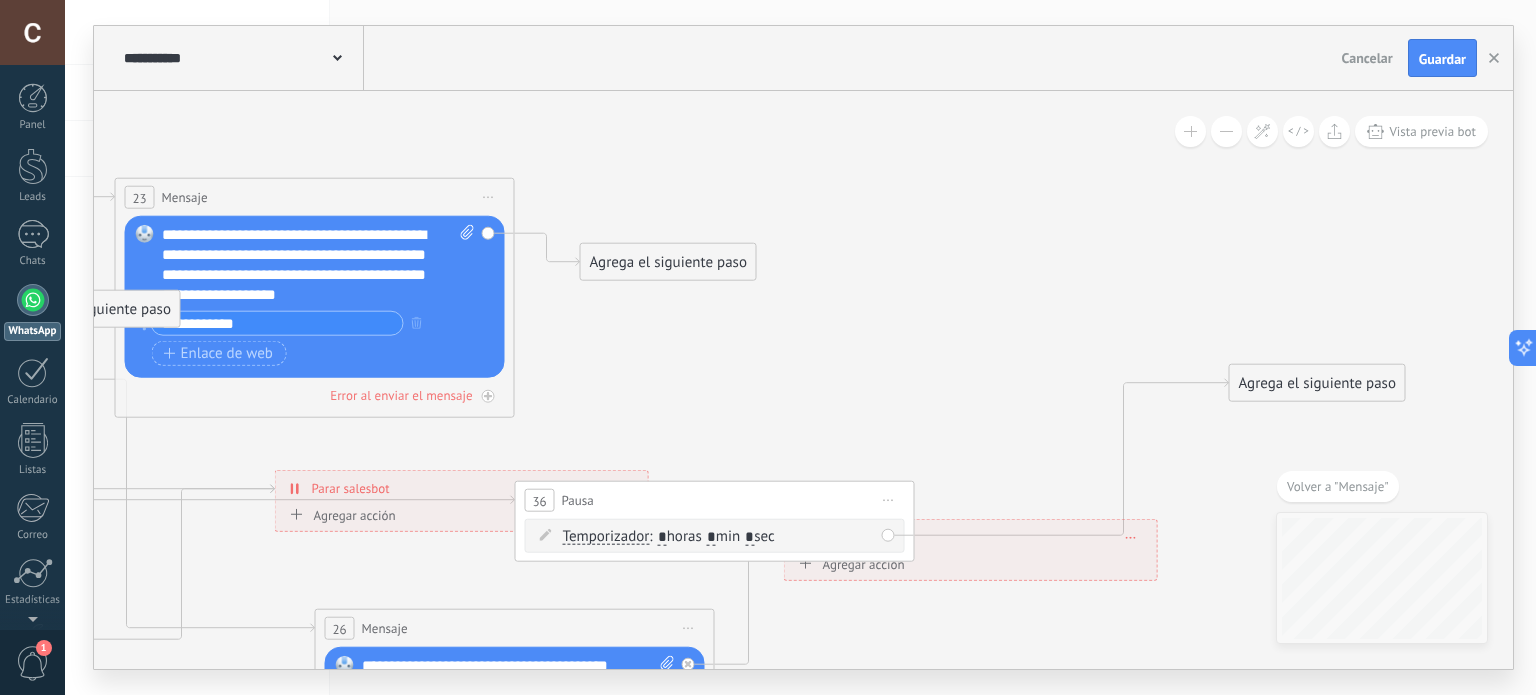 click 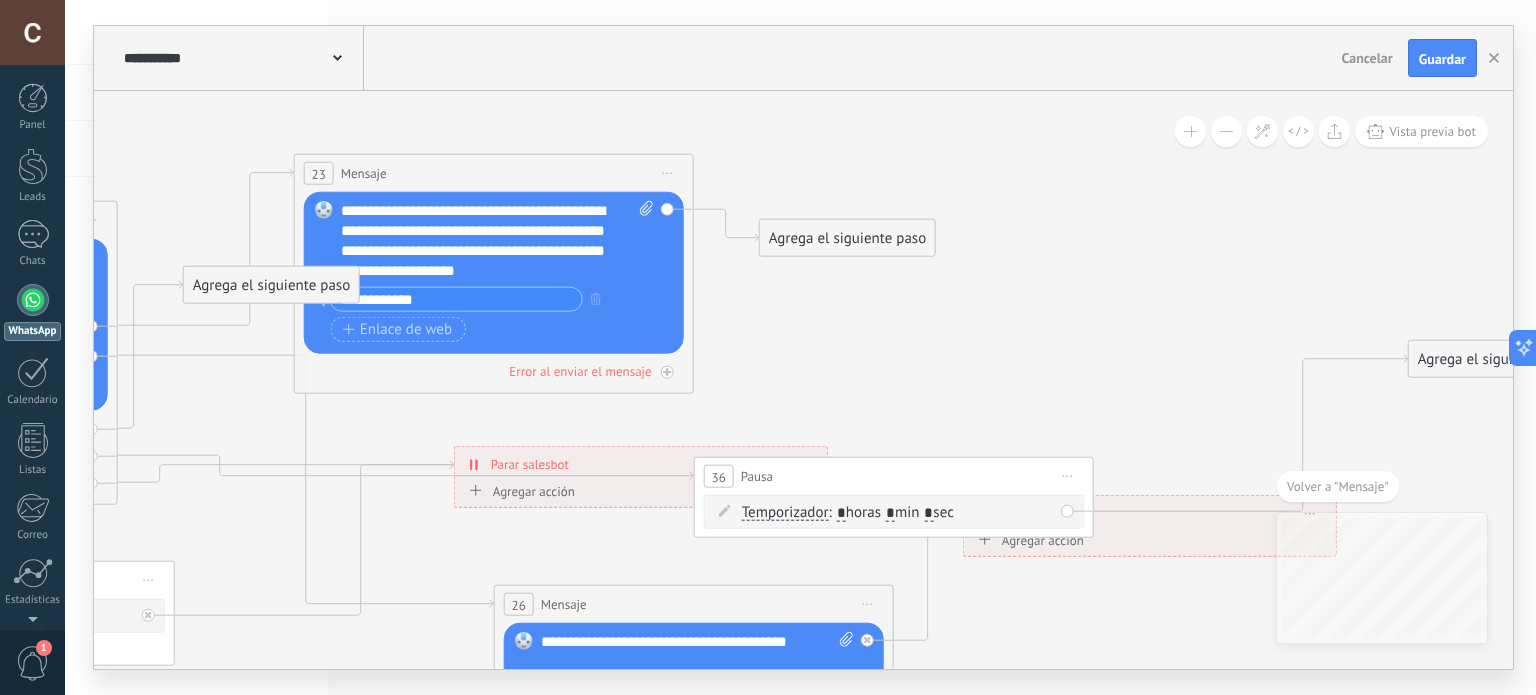 drag, startPoint x: 680, startPoint y: 366, endPoint x: 897, endPoint y: 342, distance: 218.32315 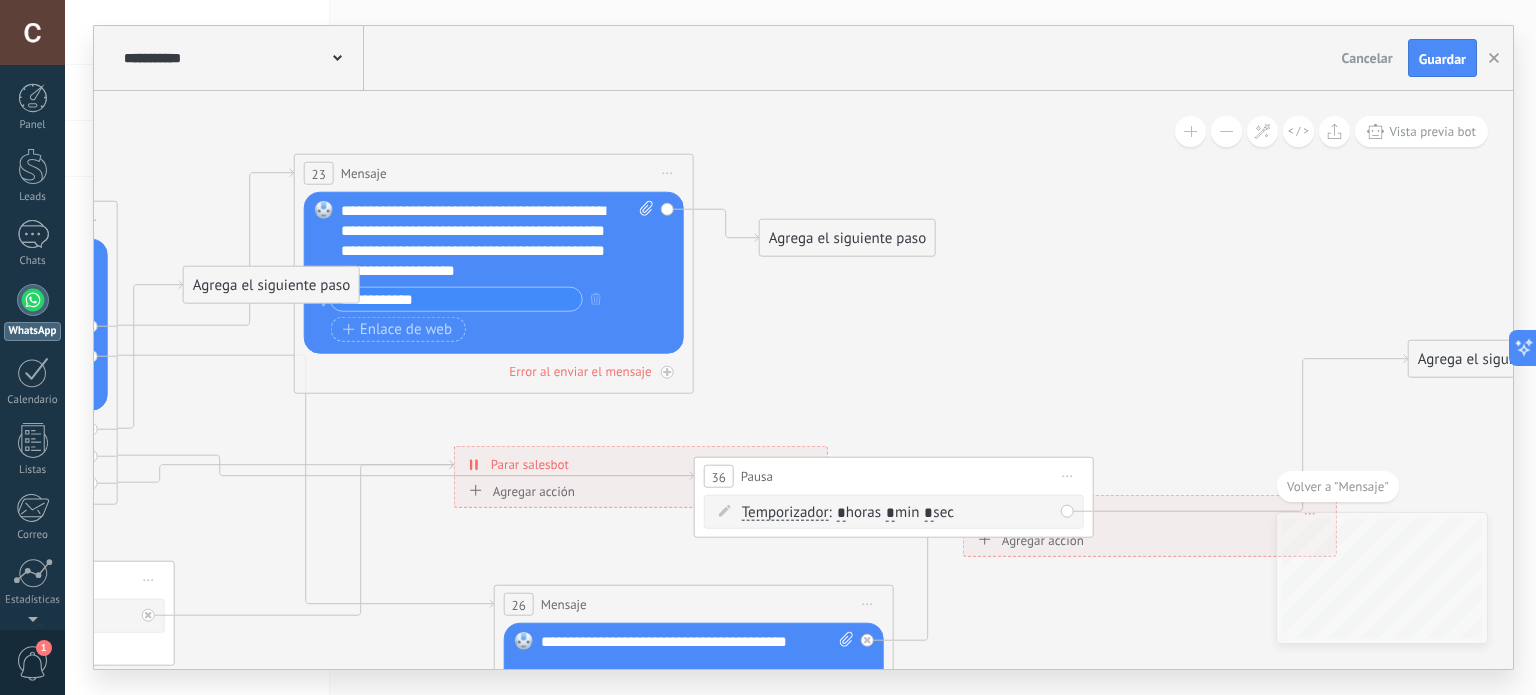 click 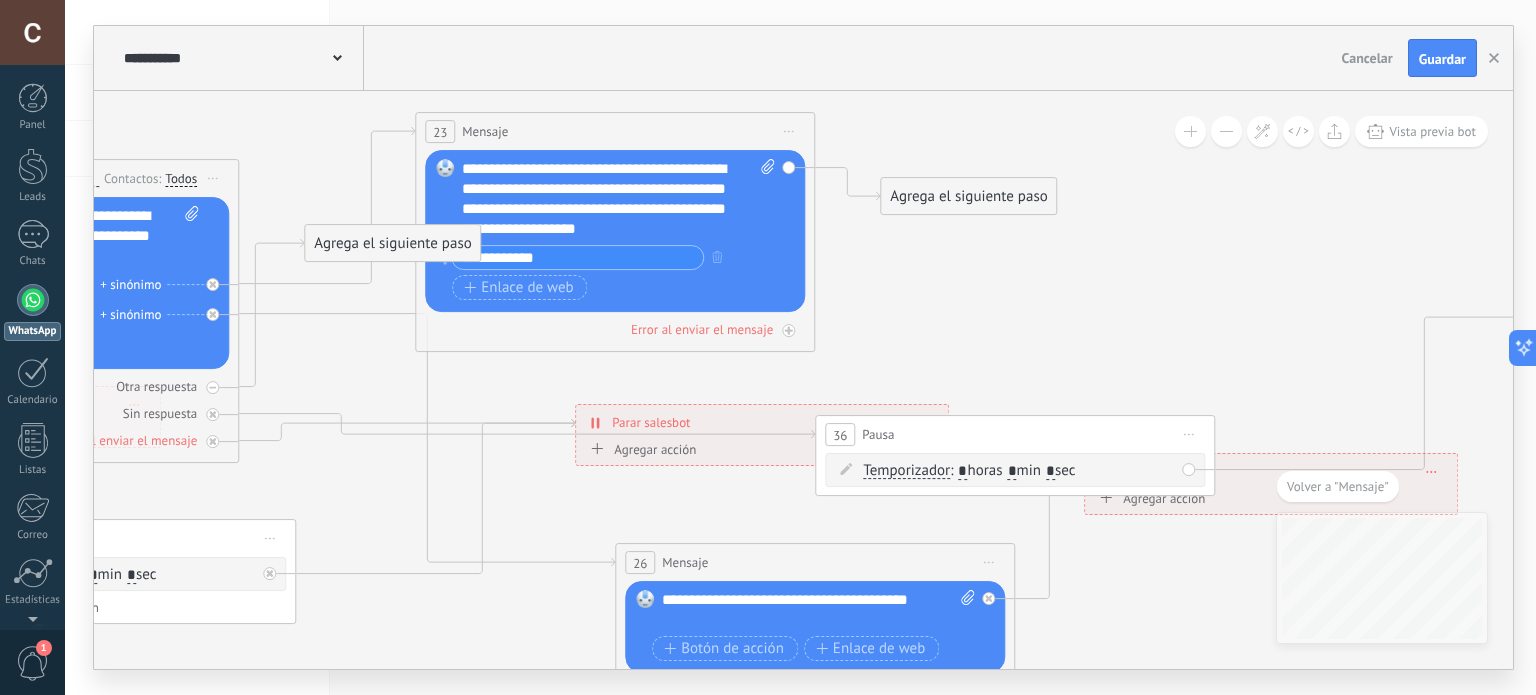 drag, startPoint x: 885, startPoint y: 338, endPoint x: 1019, endPoint y: 271, distance: 149.81656 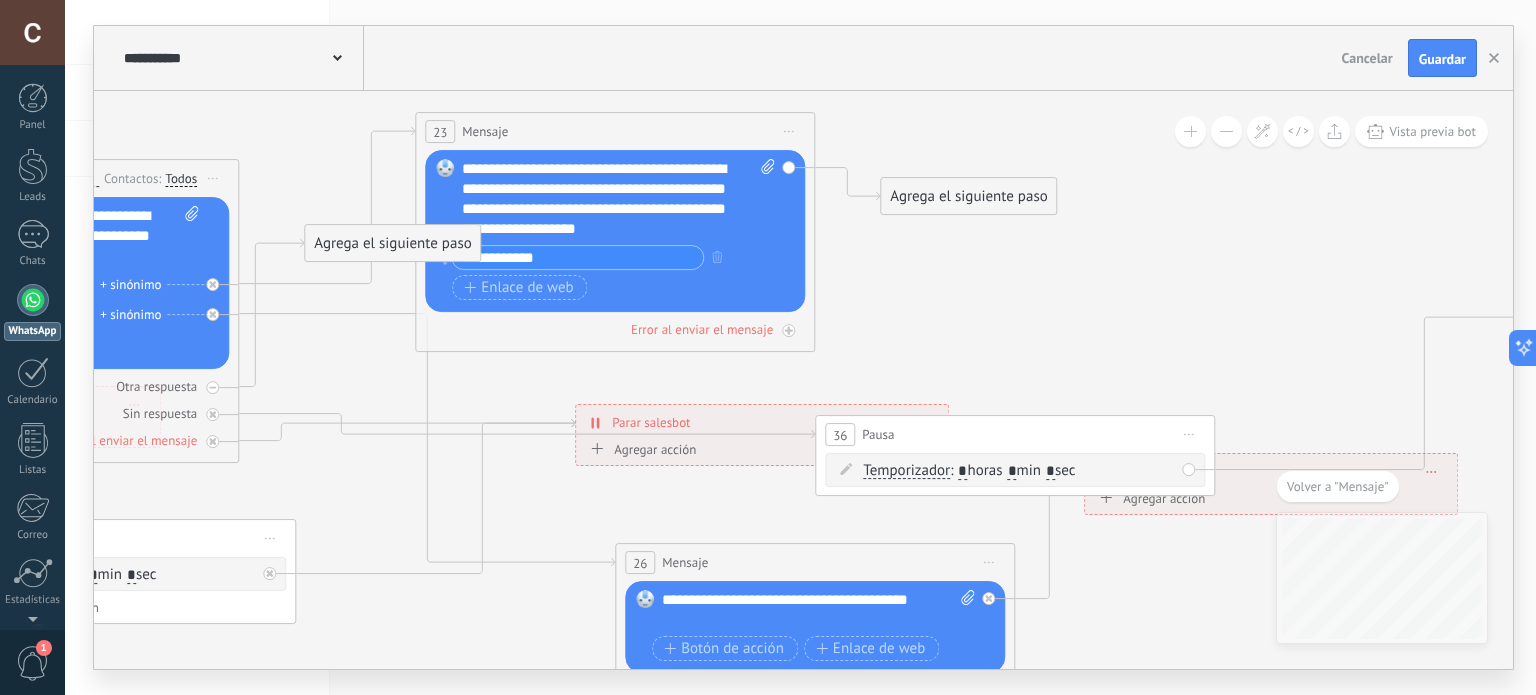 click 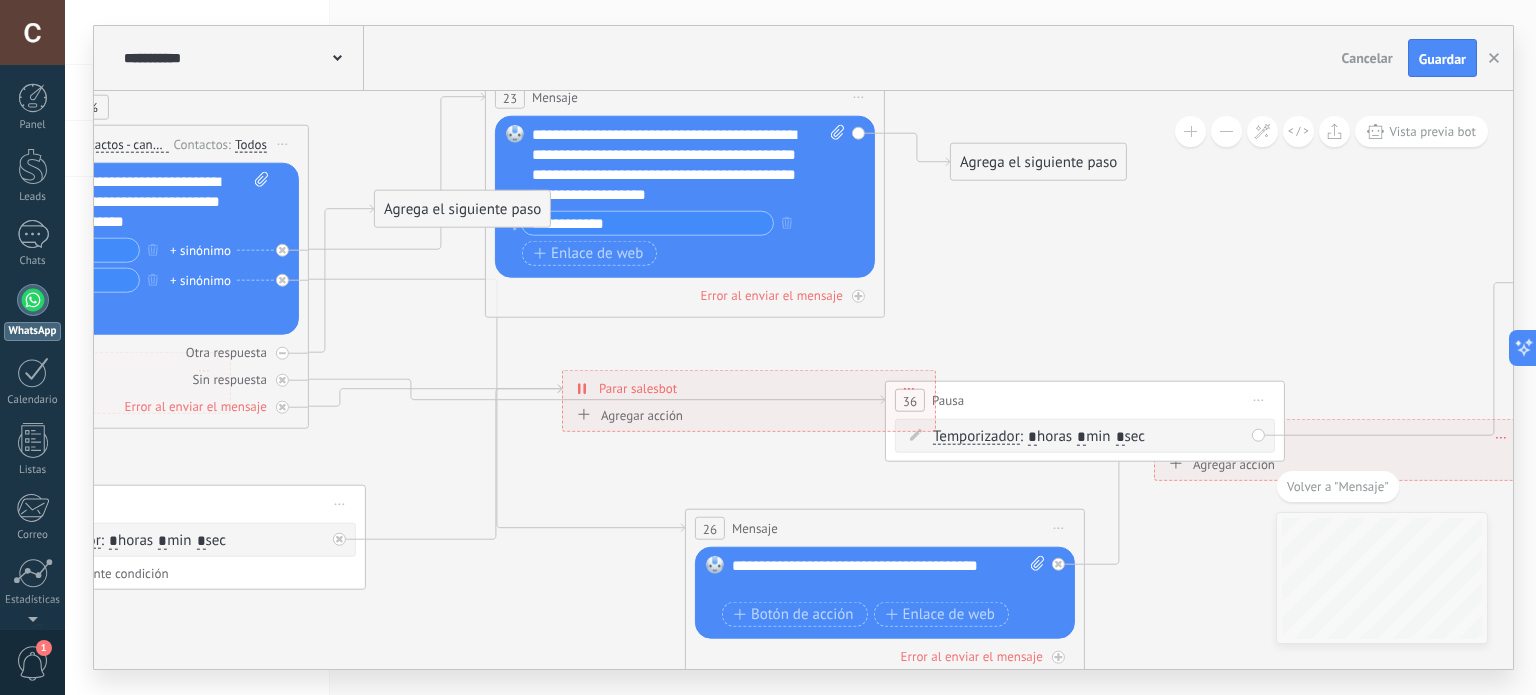 drag 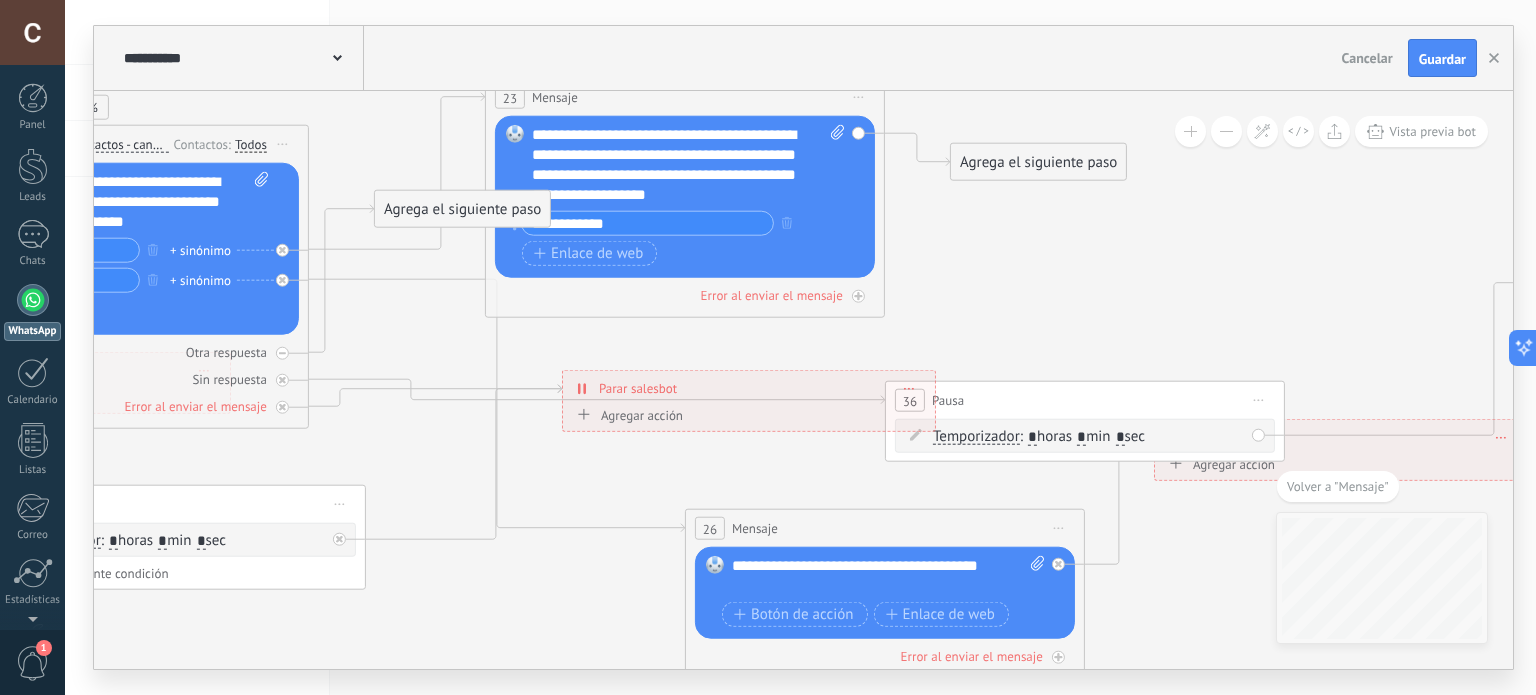 click on "**********" at bounding box center (749, 388) 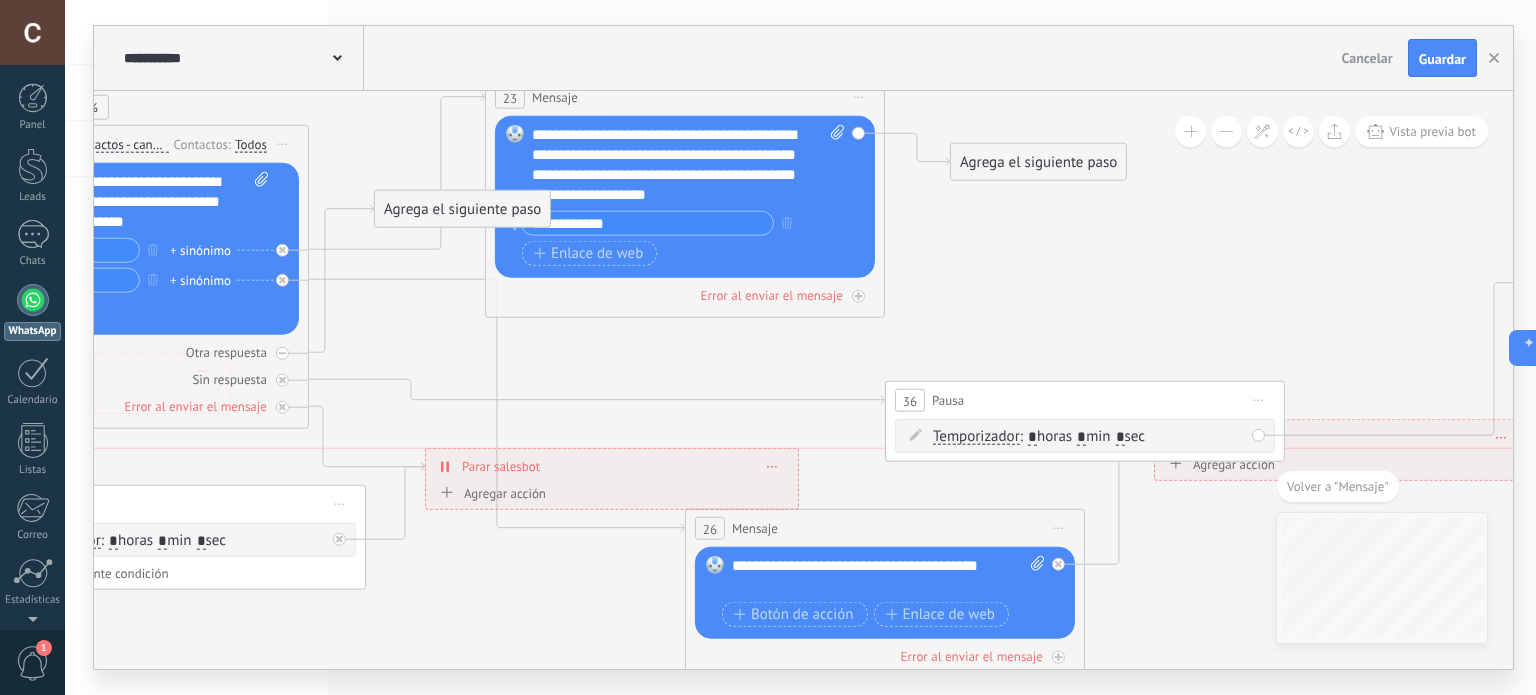 click on "**********" at bounding box center (612, 479) 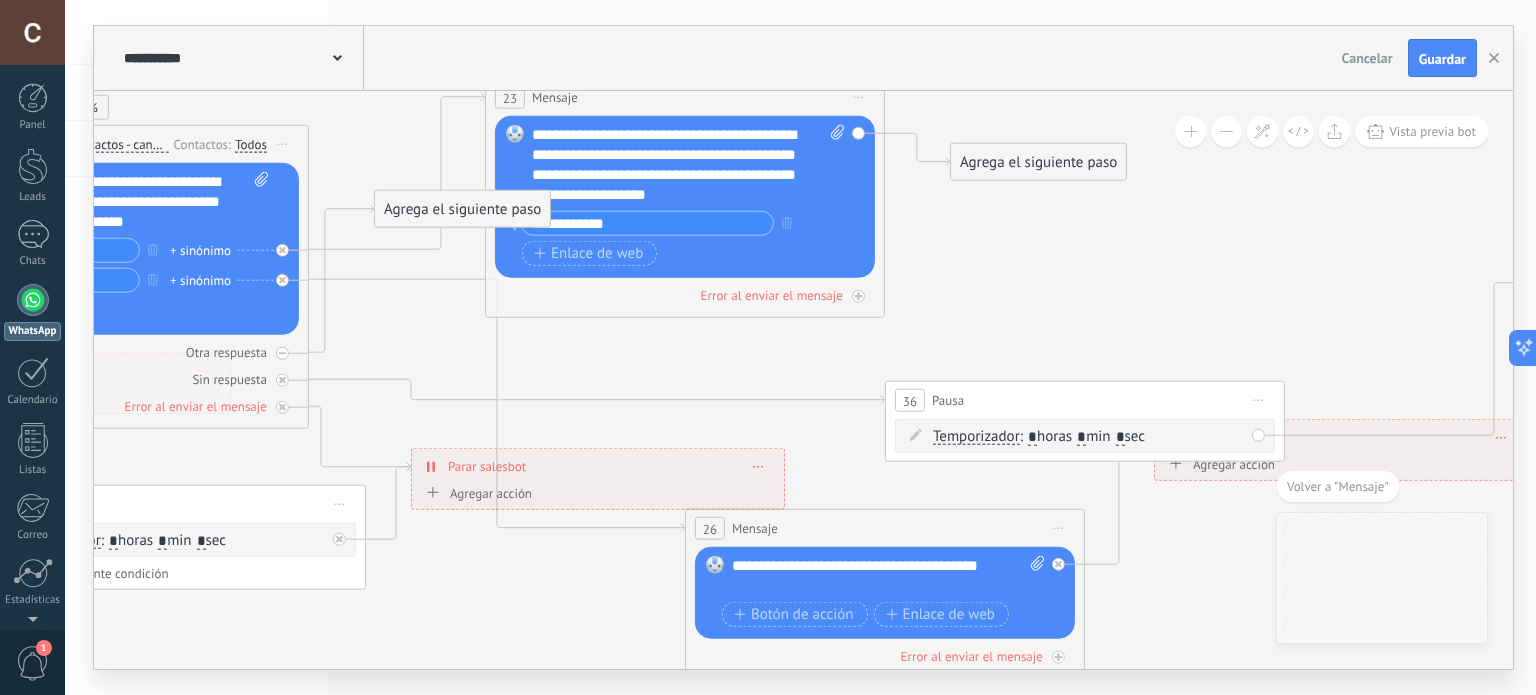 click 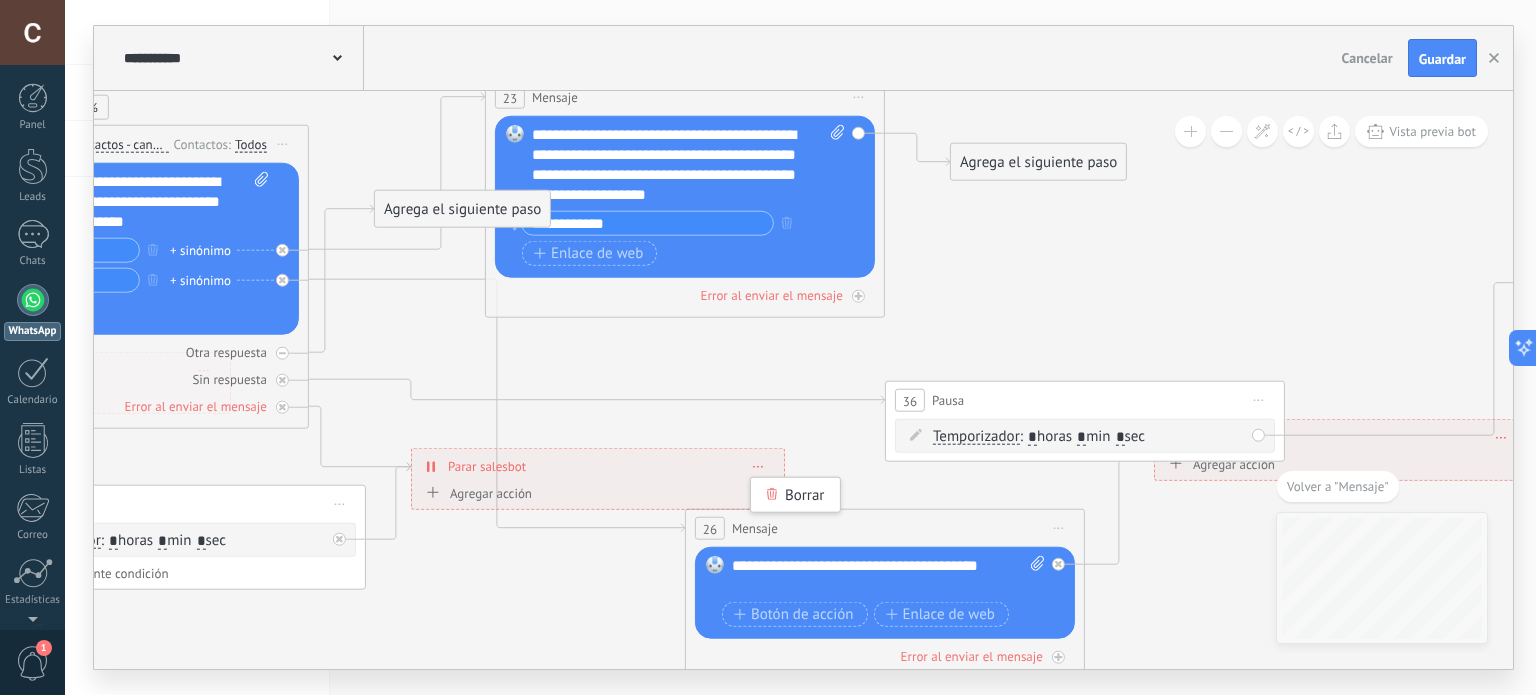 click on "Borrar" at bounding box center [795, 495] 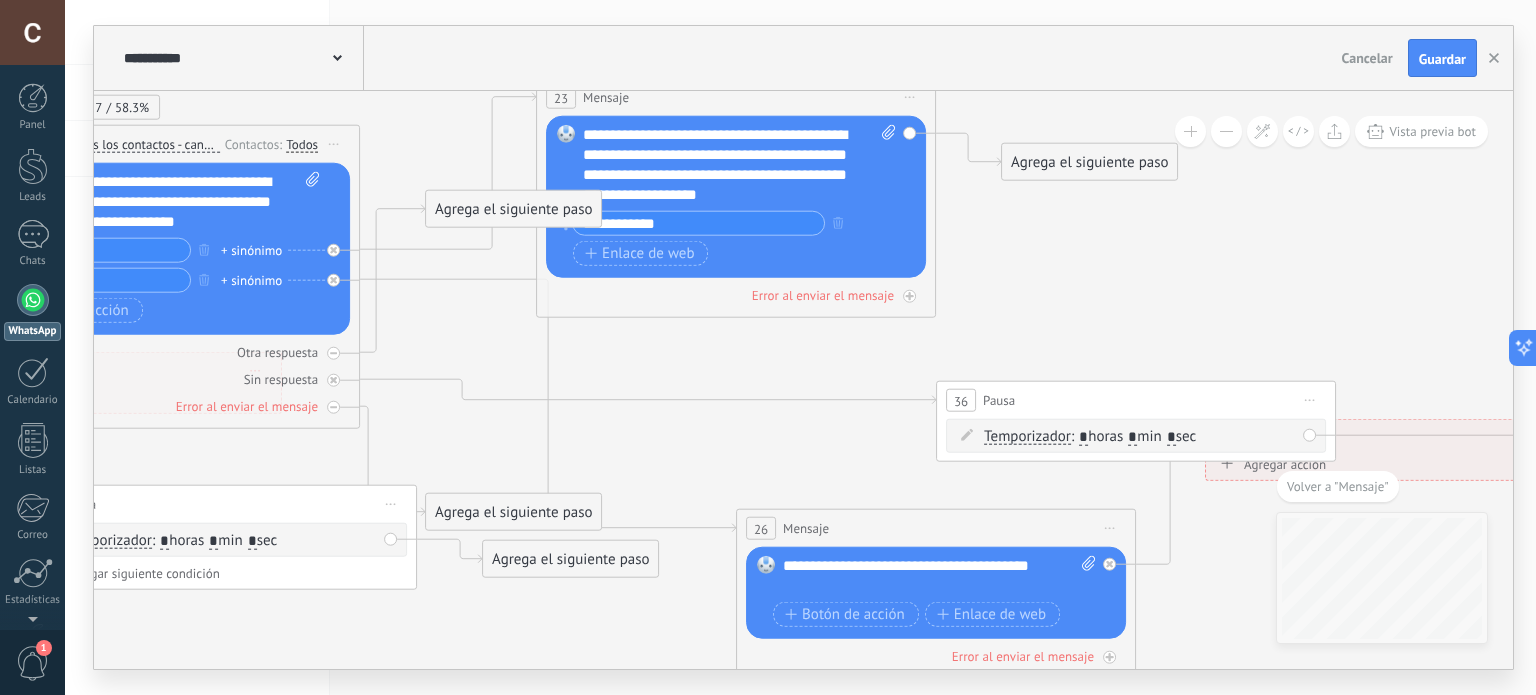 click 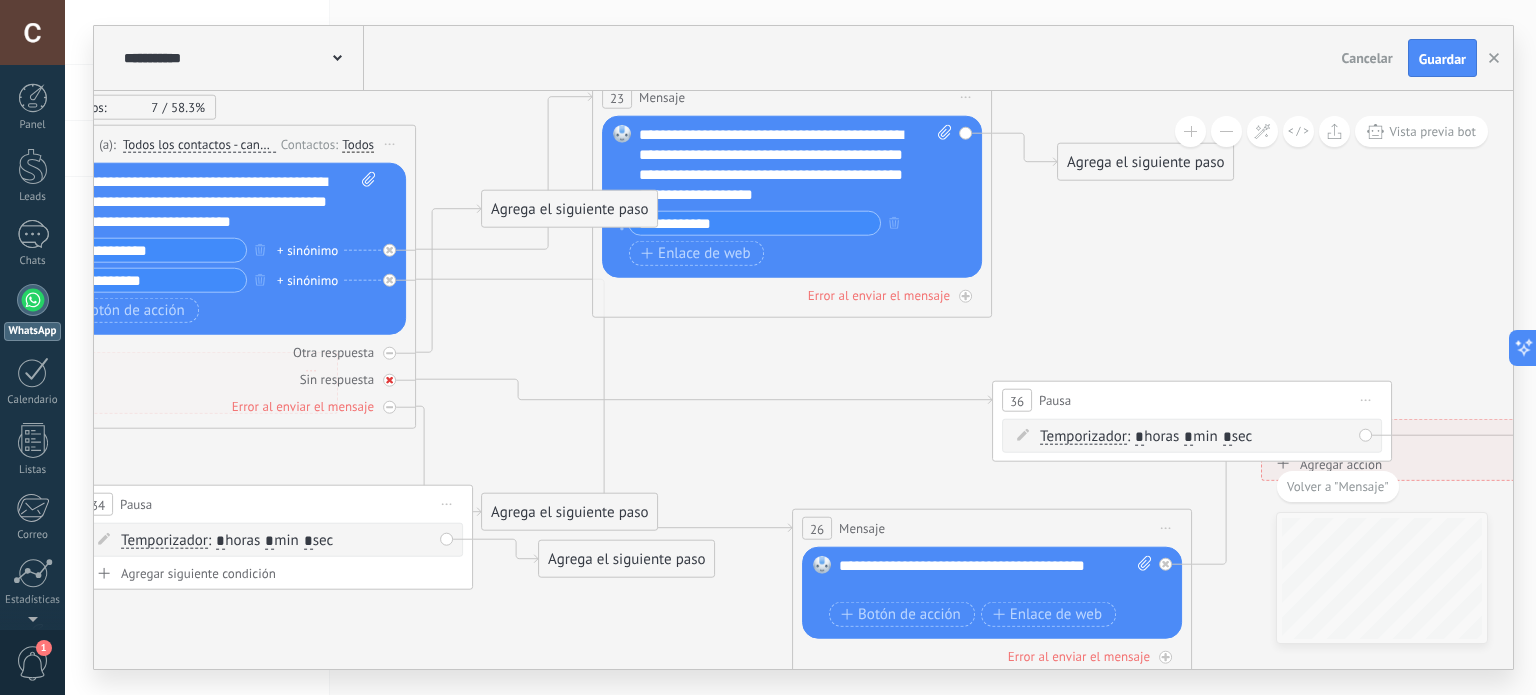 click on "Sin respuesta" at bounding box center (216, 379) 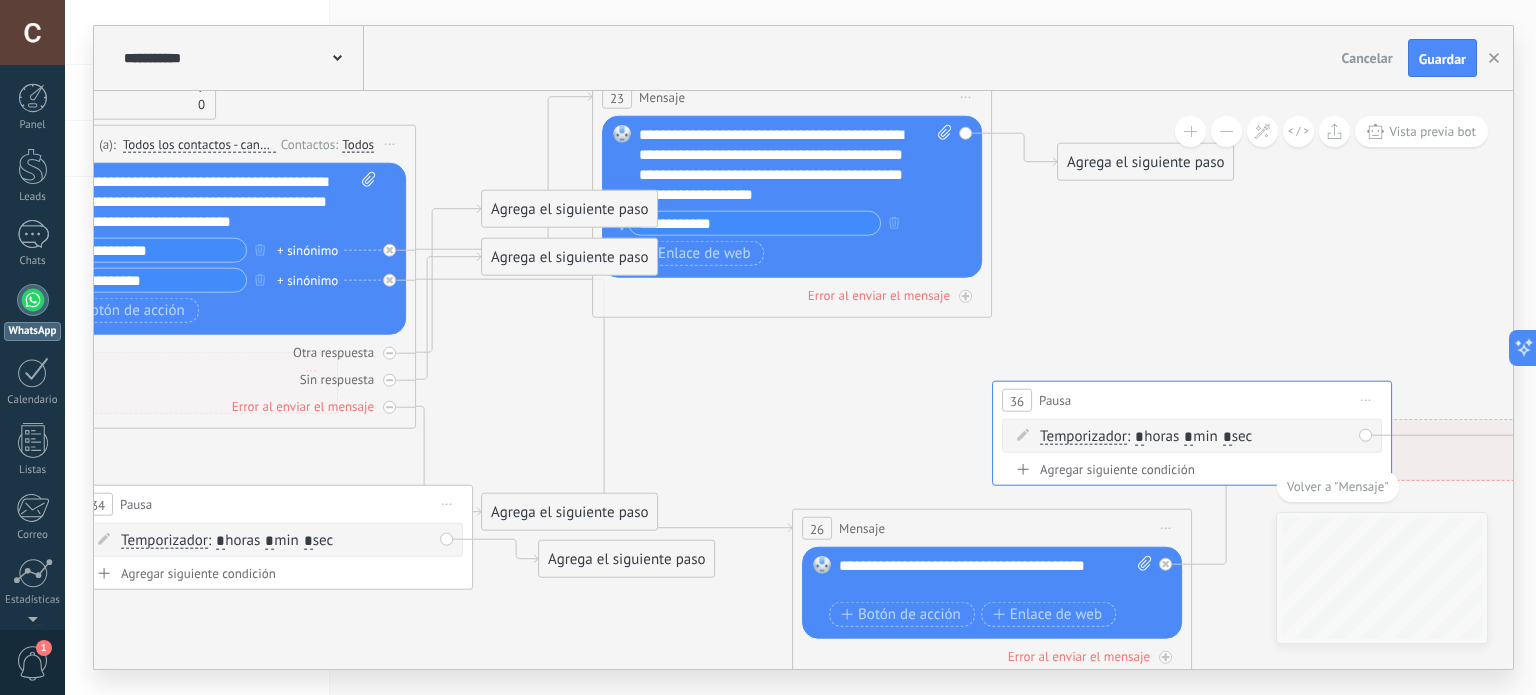click on "Iniciar vista previa aquí
Cambiar nombre
Duplicar
[GEOGRAPHIC_DATA]" at bounding box center [1366, 400] 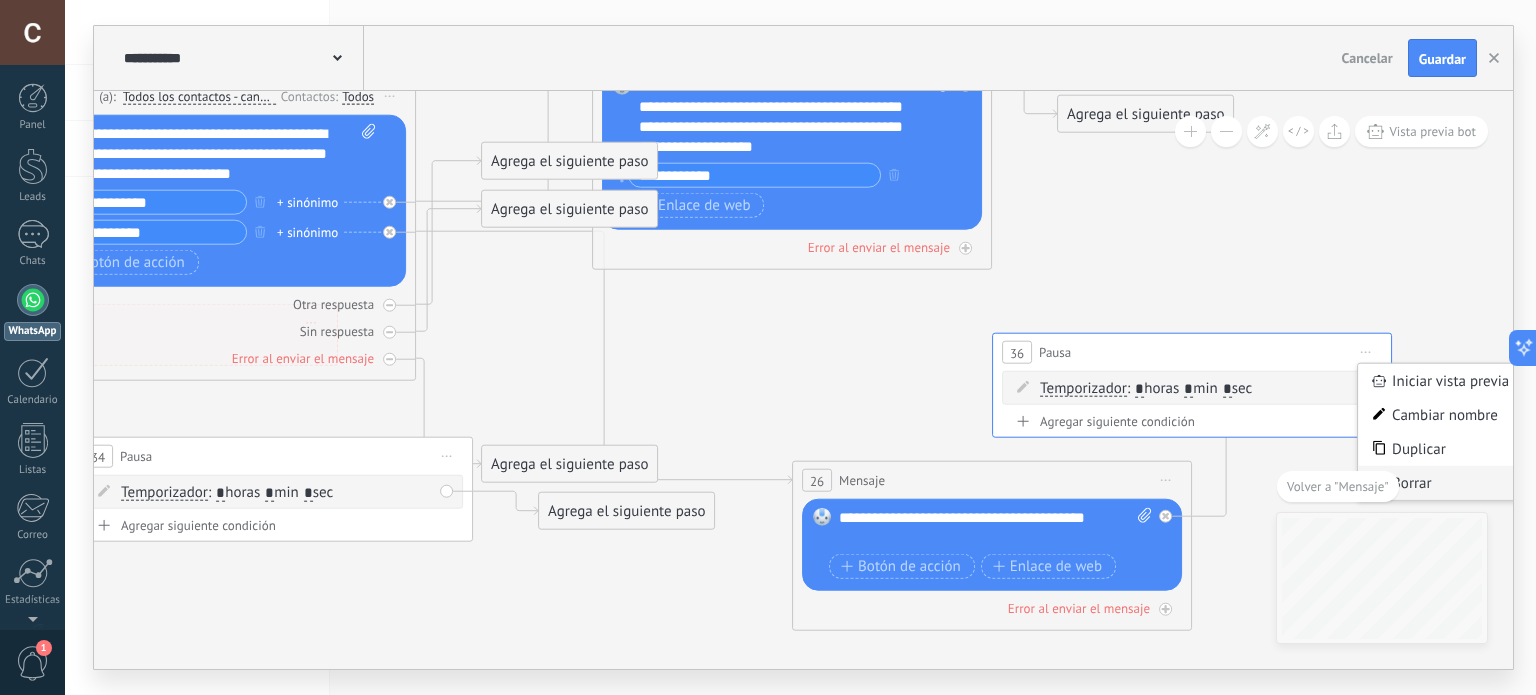 click on "Borrar" at bounding box center [1457, 483] 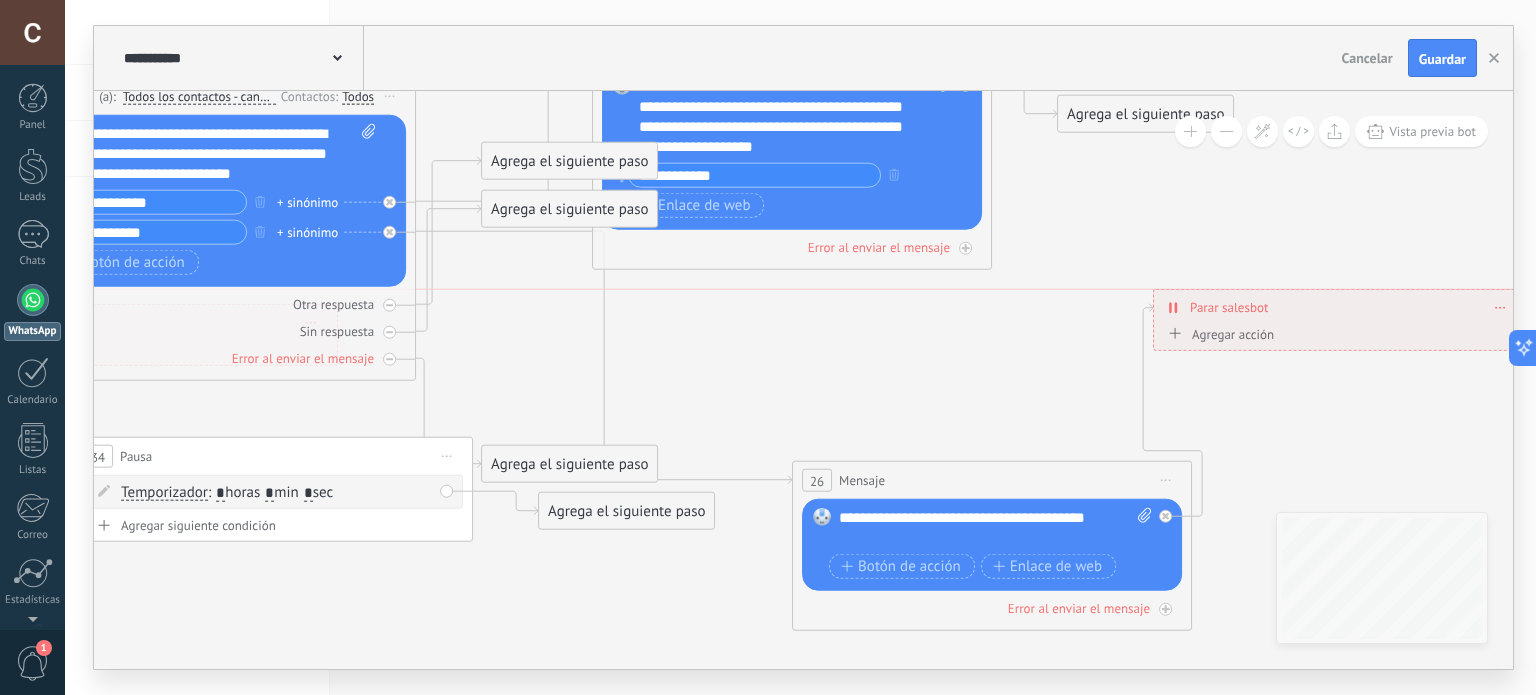 drag, startPoint x: 1356, startPoint y: 405, endPoint x: 1248, endPoint y: 318, distance: 138.68309 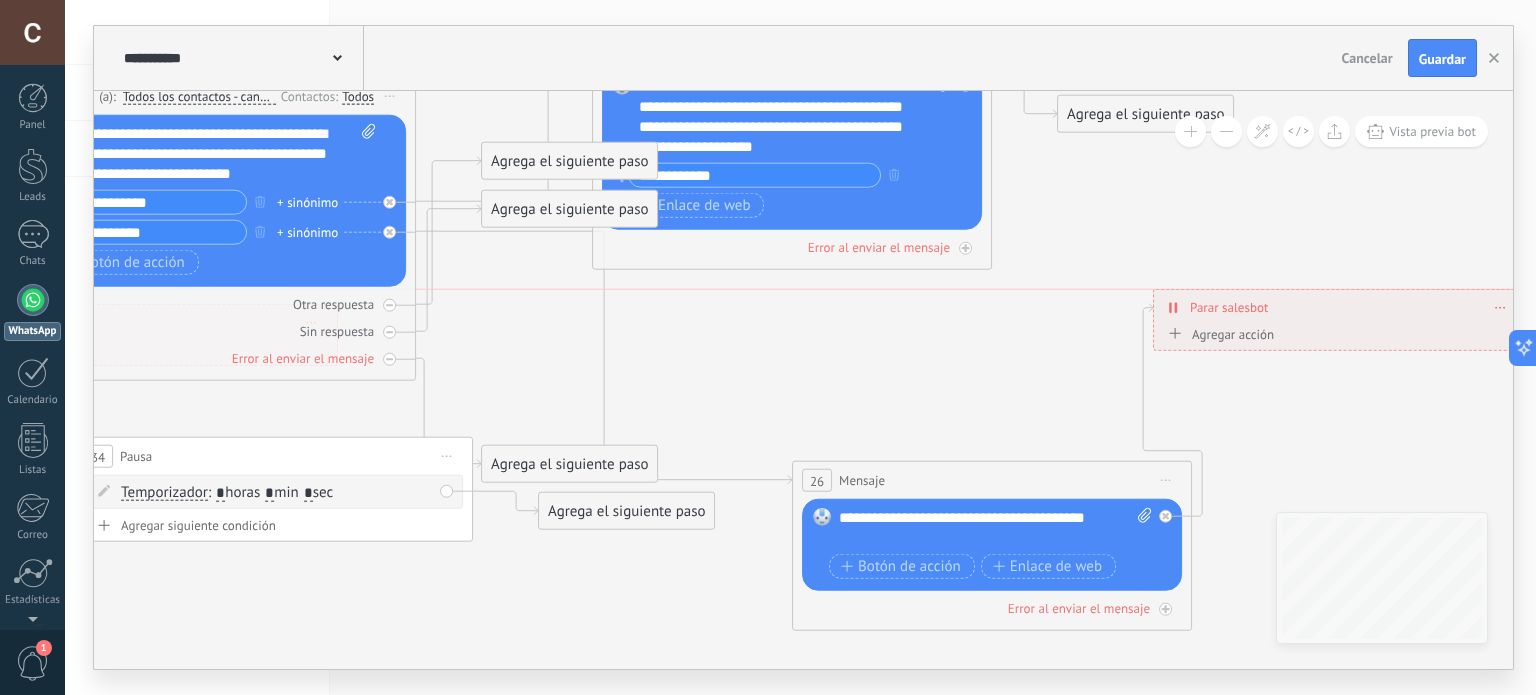 click on "**********" at bounding box center [1340, 307] 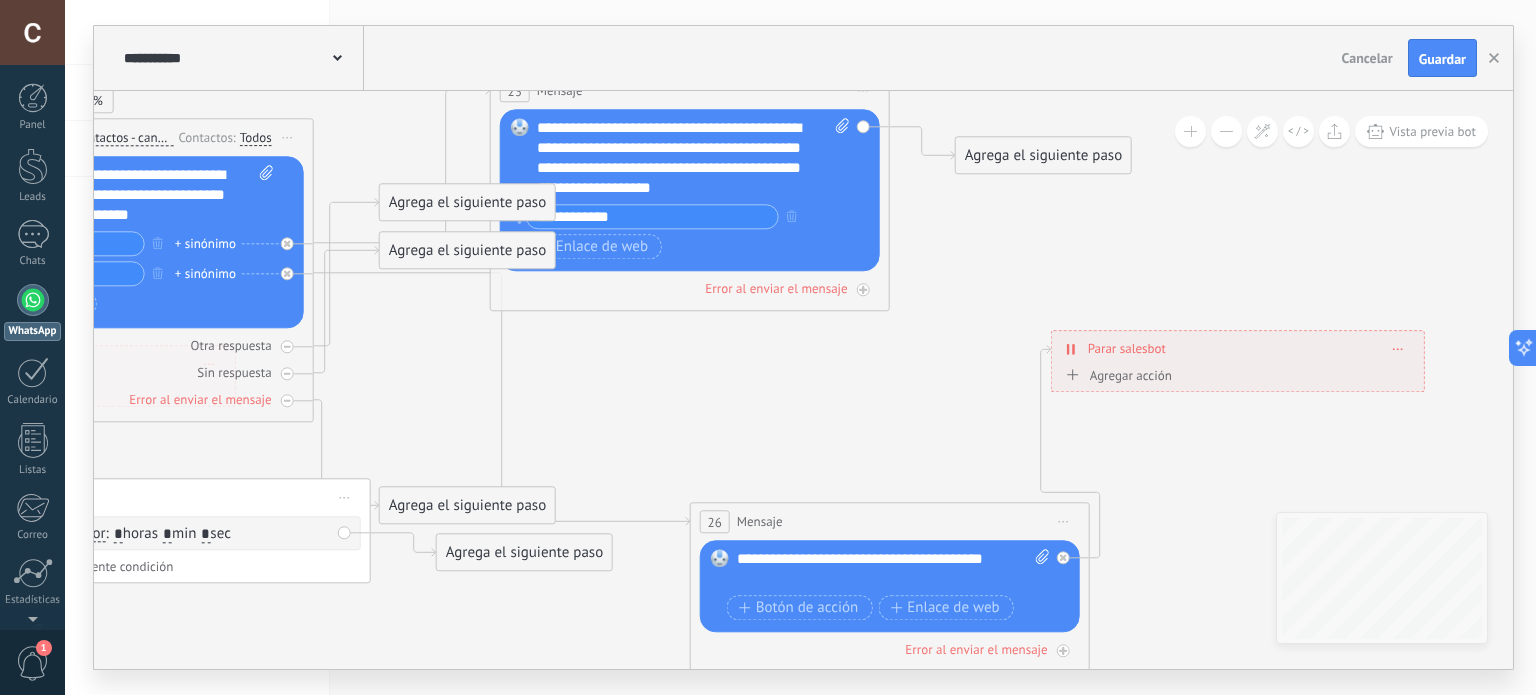 drag, startPoint x: 1053, startPoint y: 378, endPoint x: 934, endPoint y: 424, distance: 127.581345 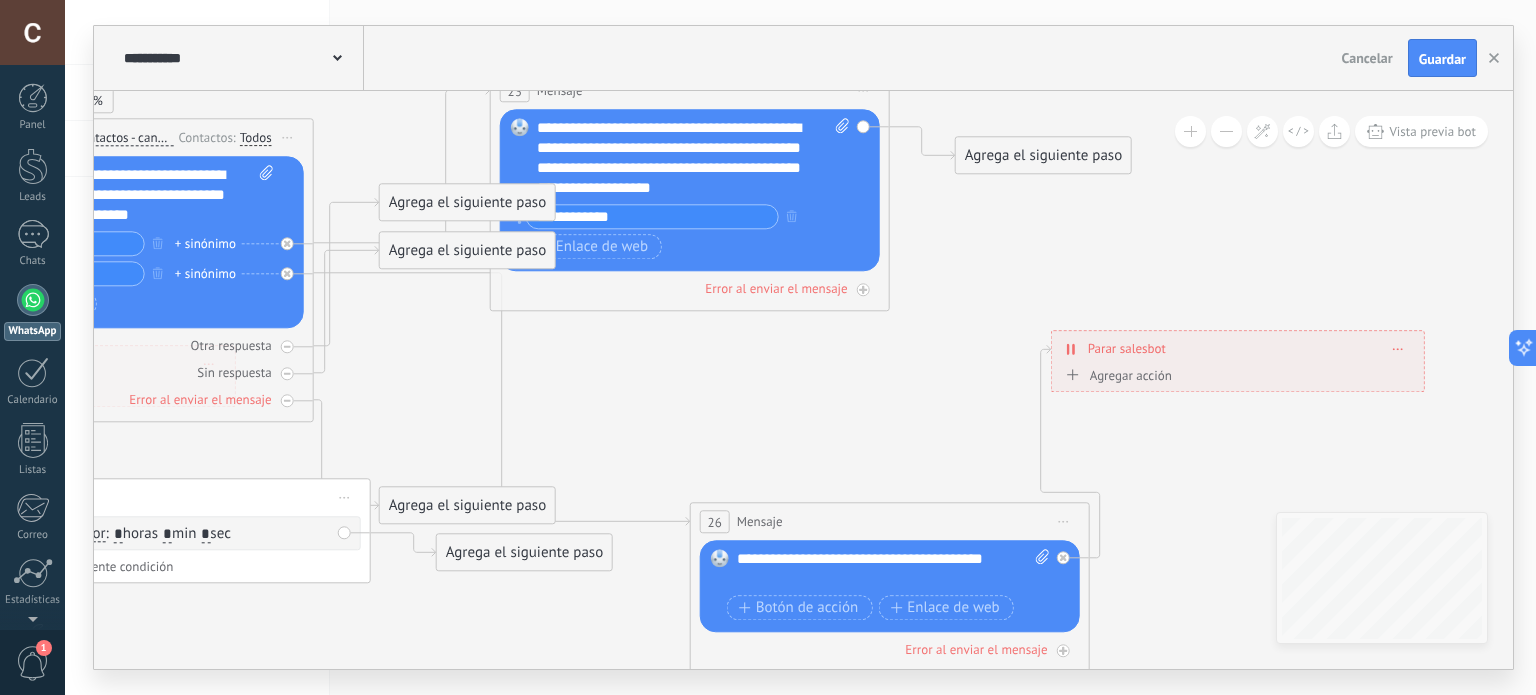 click 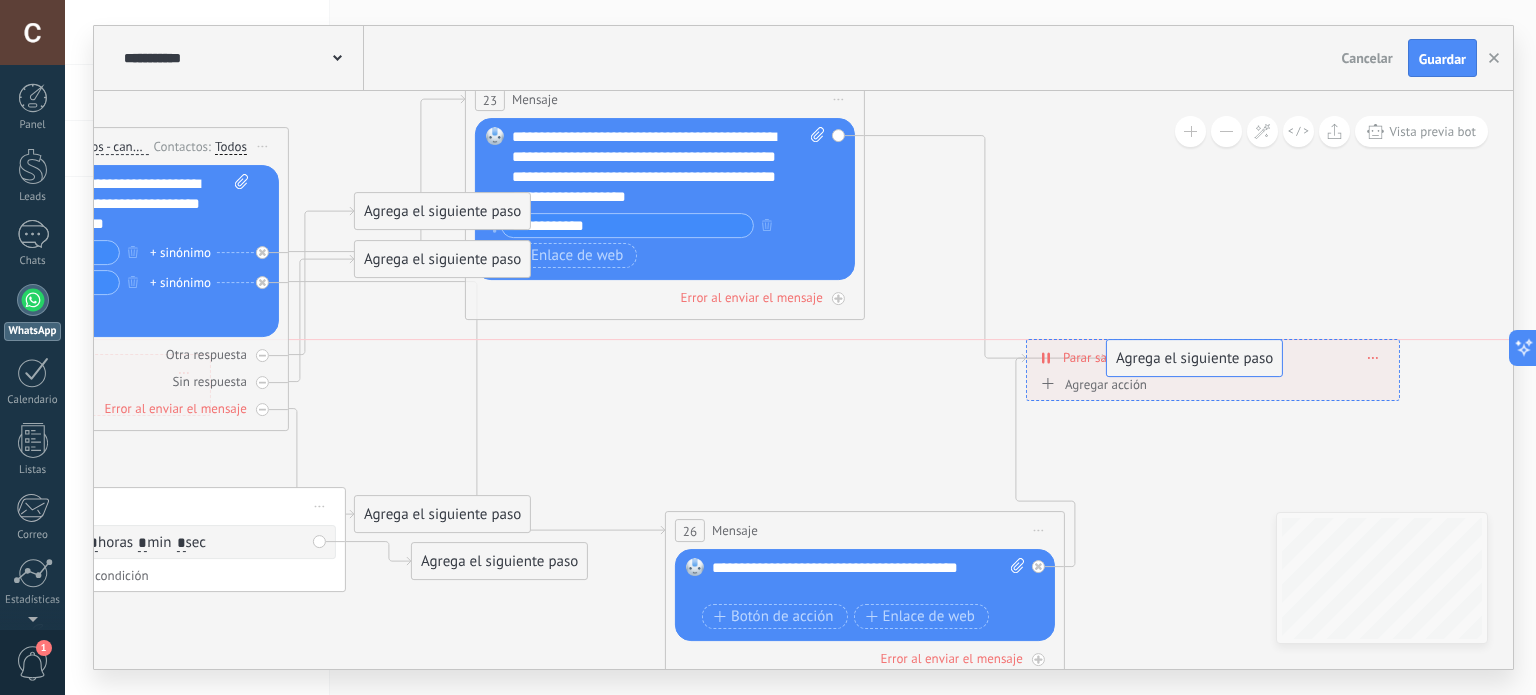 drag, startPoint x: 982, startPoint y: 171, endPoint x: 1160, endPoint y: 364, distance: 262.55093 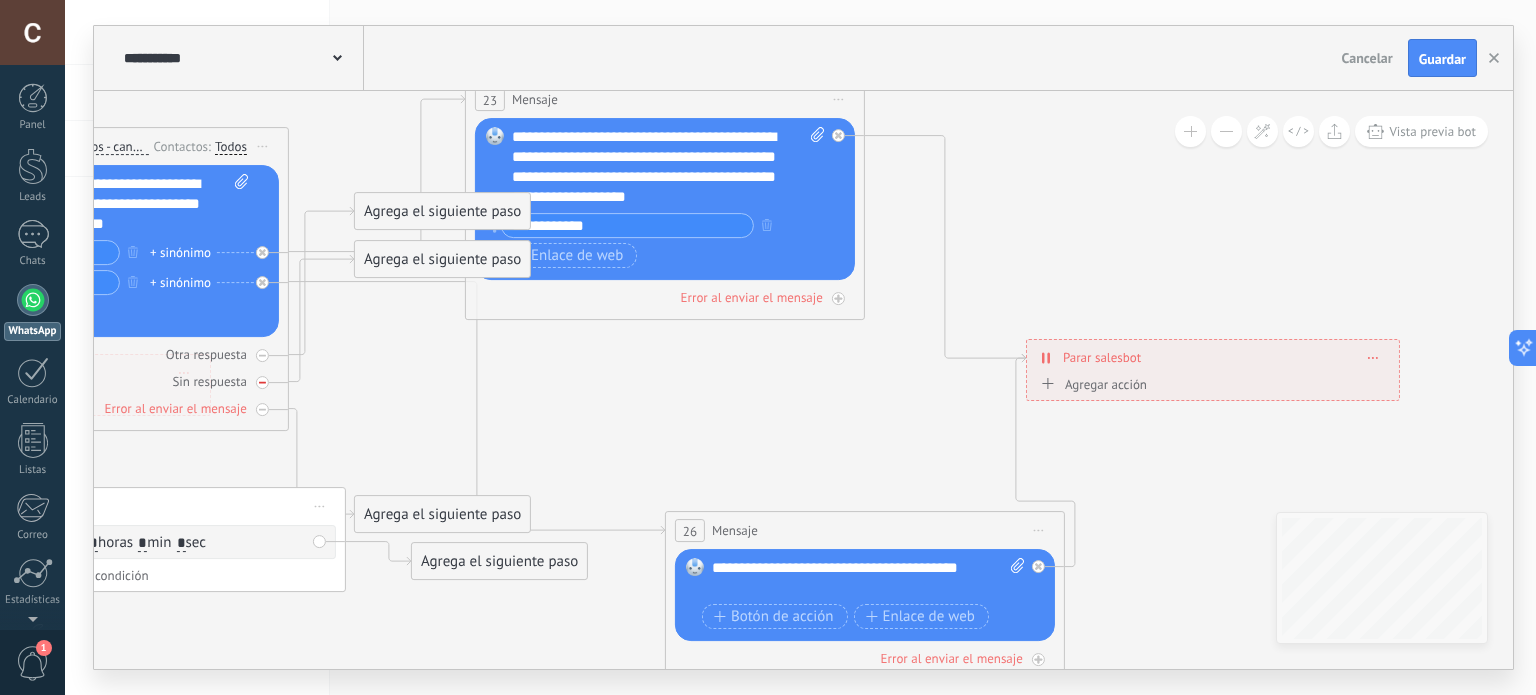 click 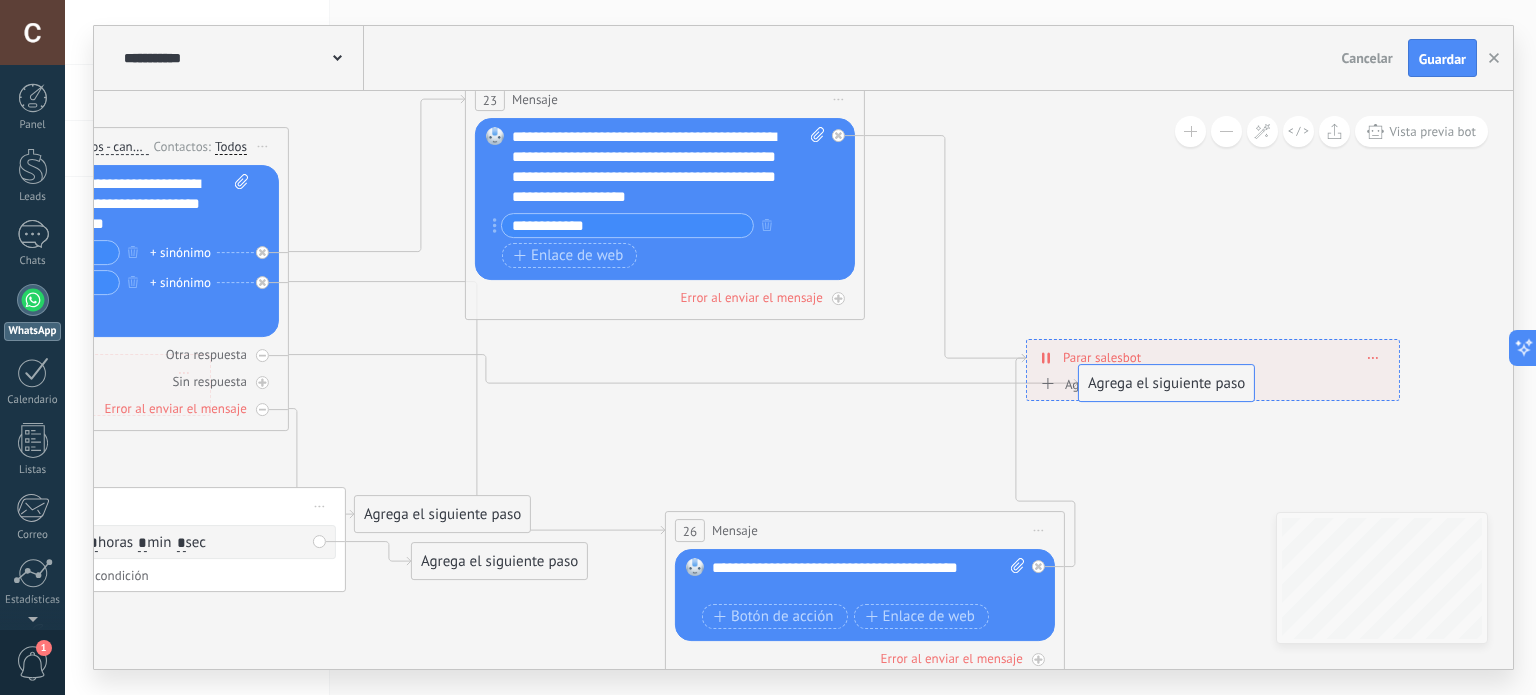 drag, startPoint x: 395, startPoint y: 211, endPoint x: 1157, endPoint y: 378, distance: 780.08527 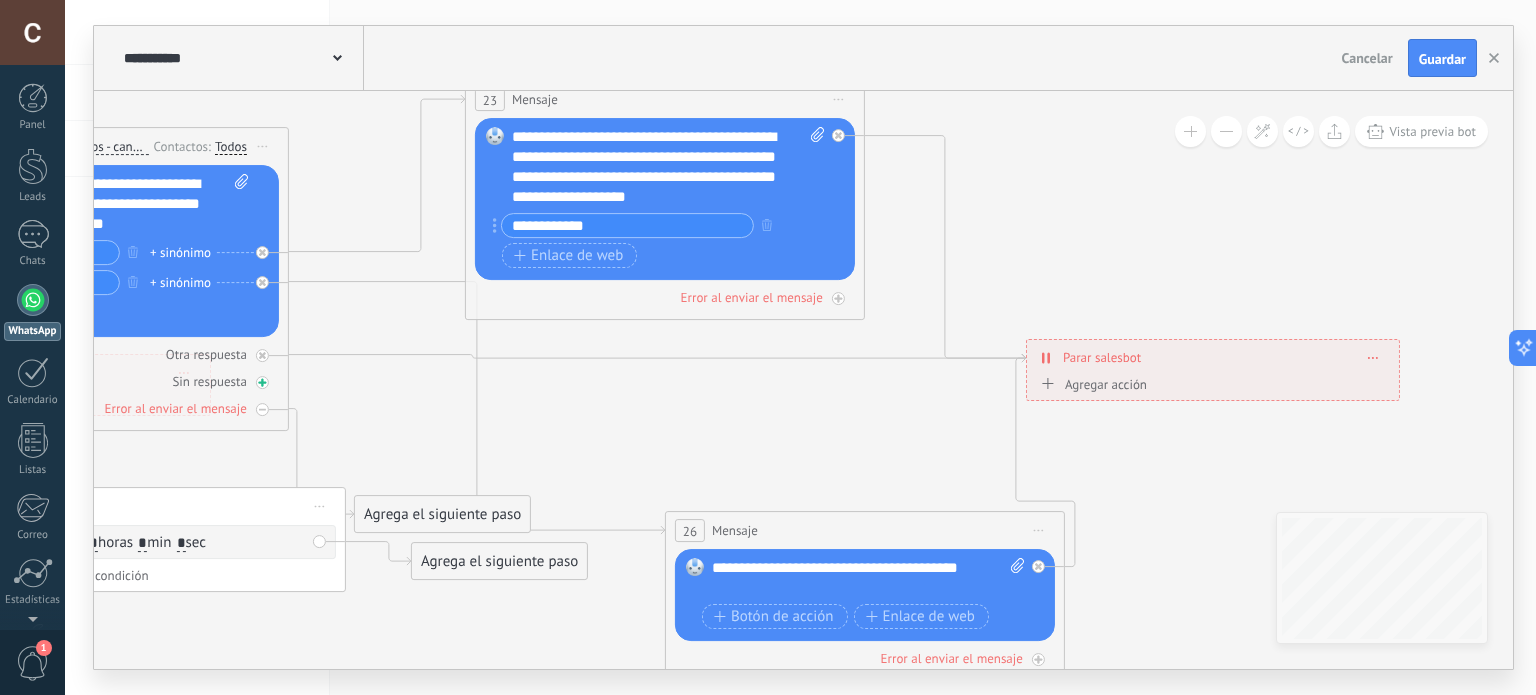 click on "Sin respuesta" at bounding box center [89, 381] 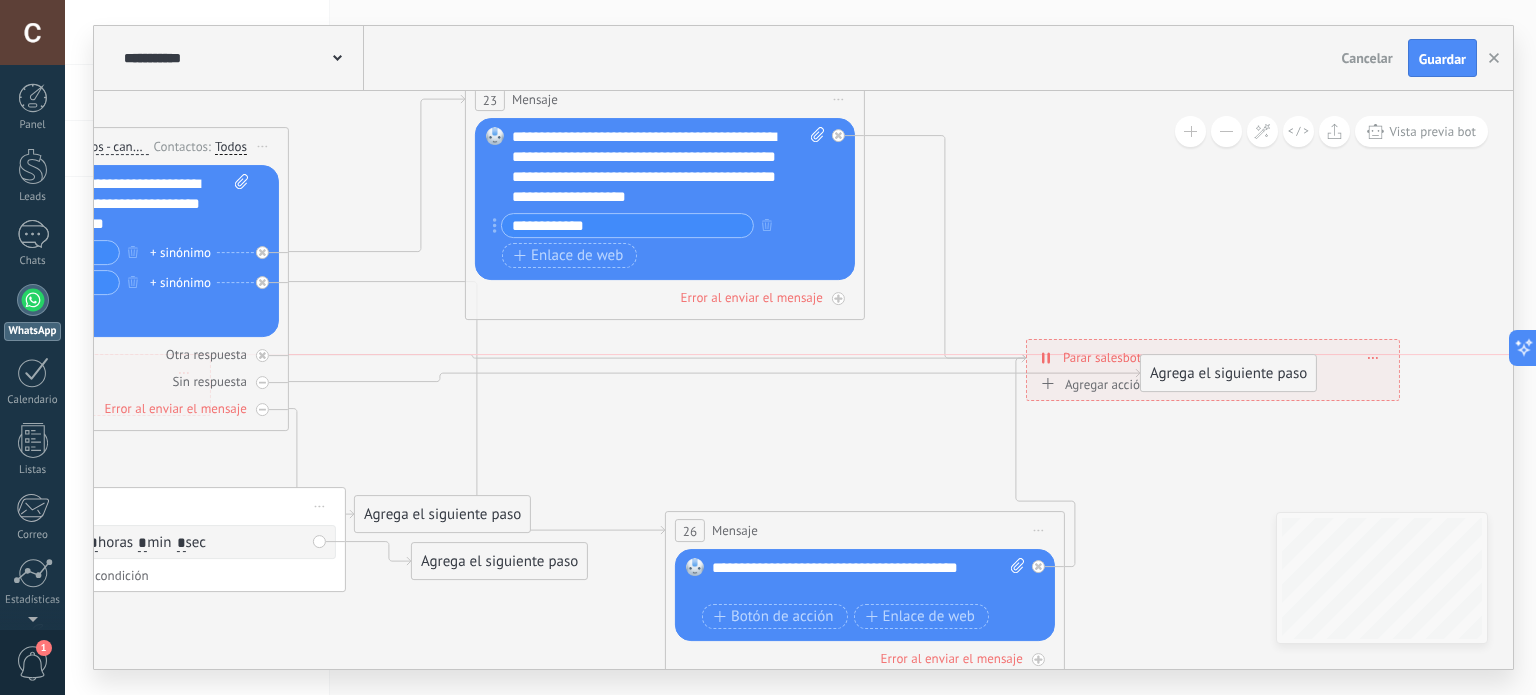 drag, startPoint x: 407, startPoint y: 215, endPoint x: 1193, endPoint y: 382, distance: 803.5453 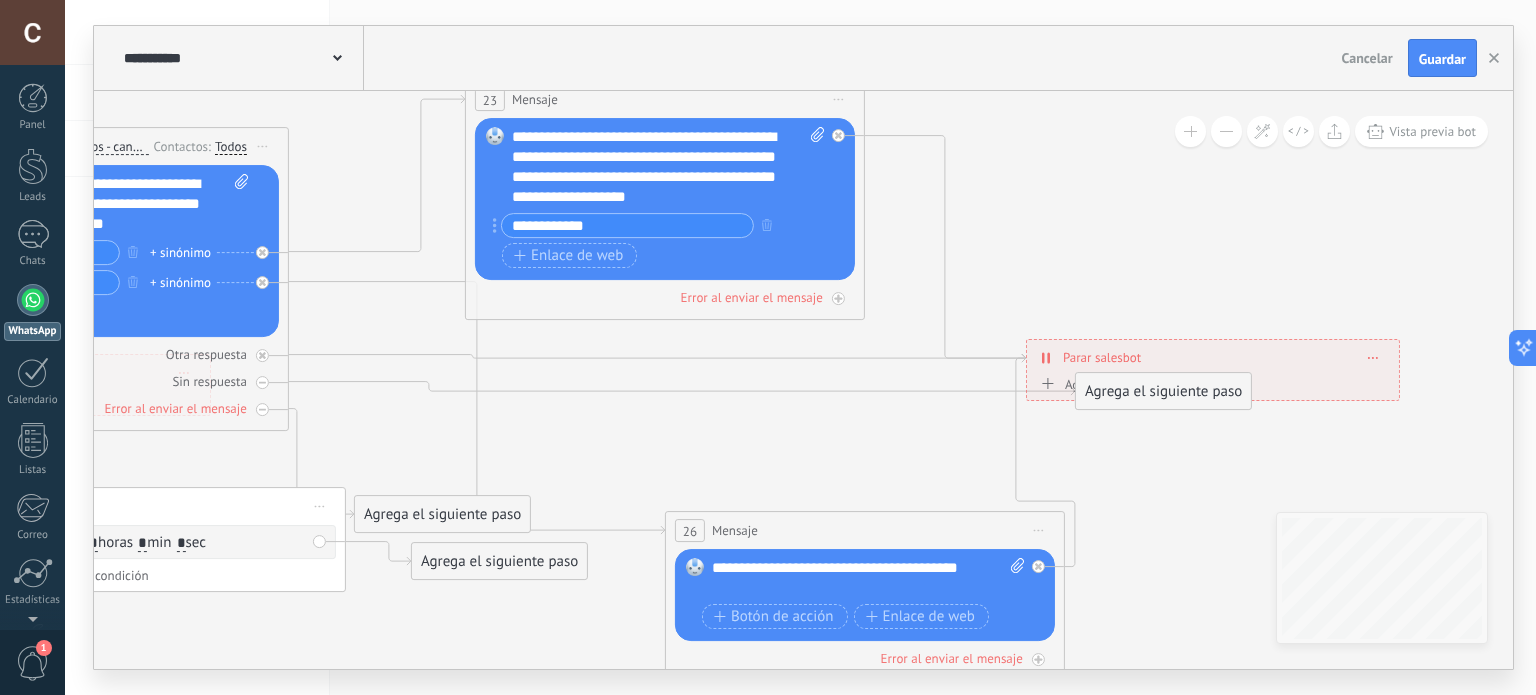 drag, startPoint x: 1216, startPoint y: 435, endPoint x: 1164, endPoint y: 385, distance: 72.138756 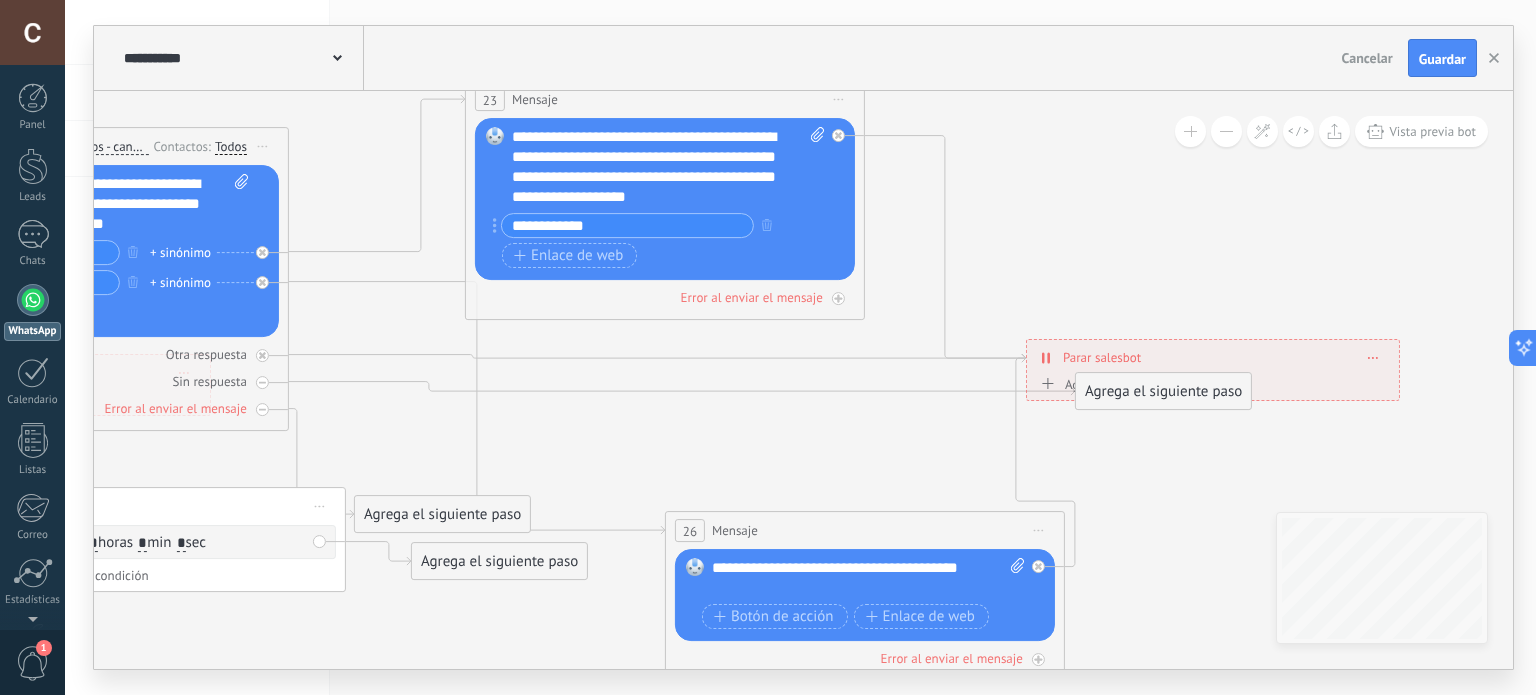 click on "Agrega el siguiente paso" at bounding box center [1163, 391] 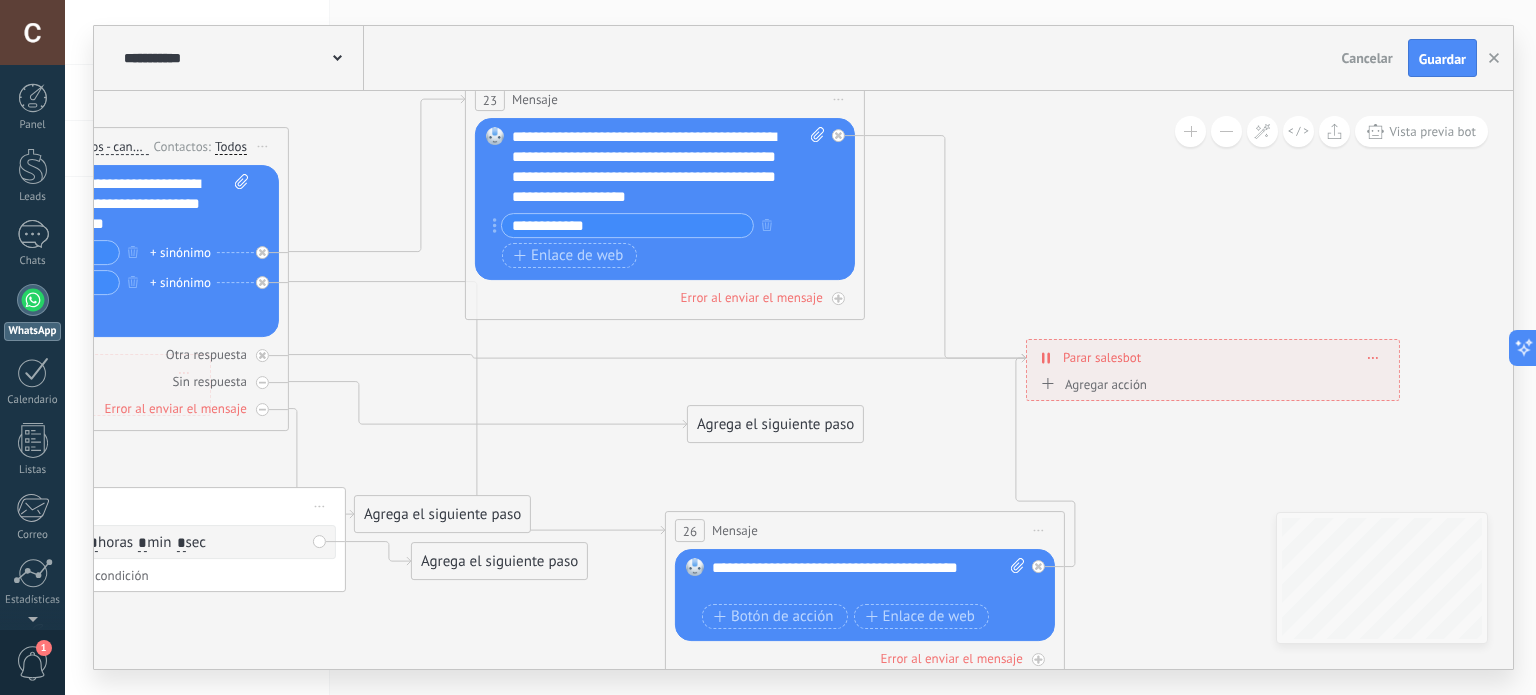 drag, startPoint x: 1165, startPoint y: 443, endPoint x: 764, endPoint y: 438, distance: 401.03116 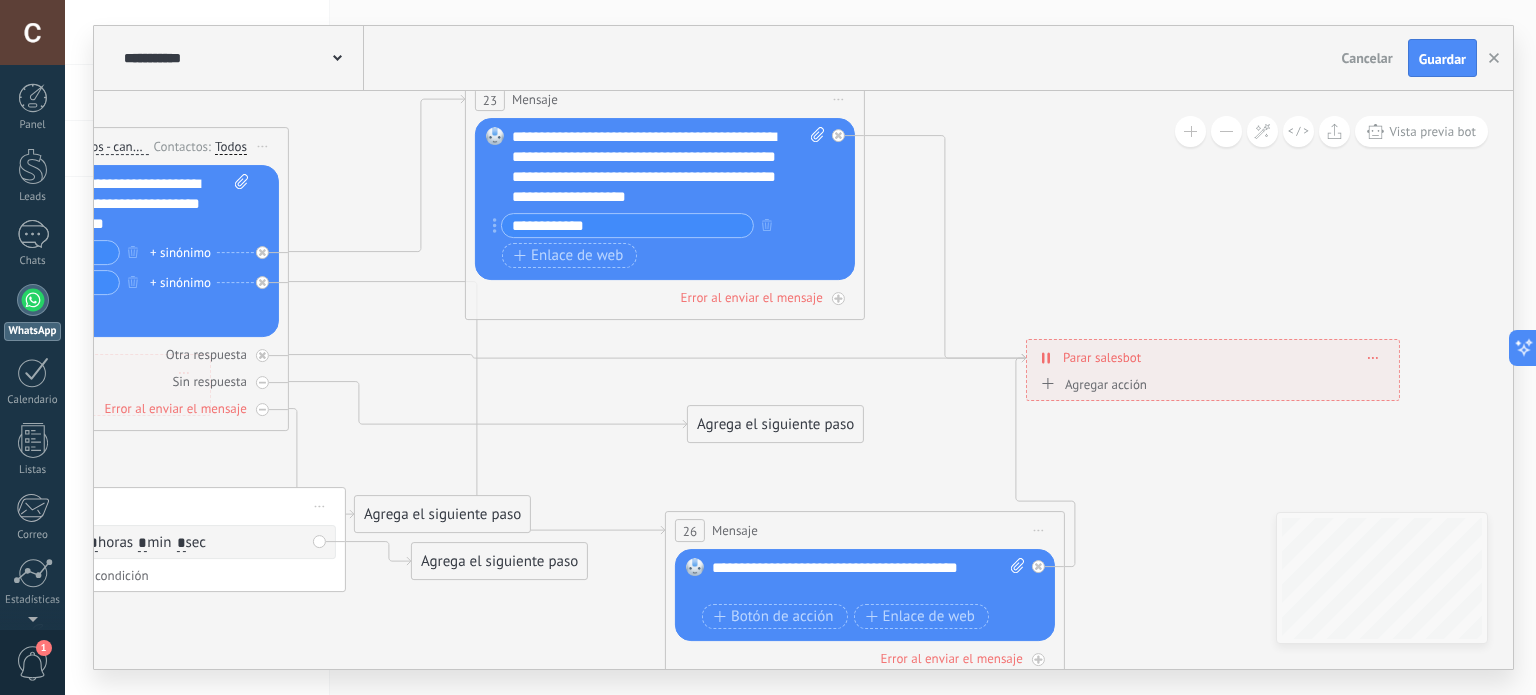 click on "Agrega el siguiente paso" at bounding box center [775, 424] 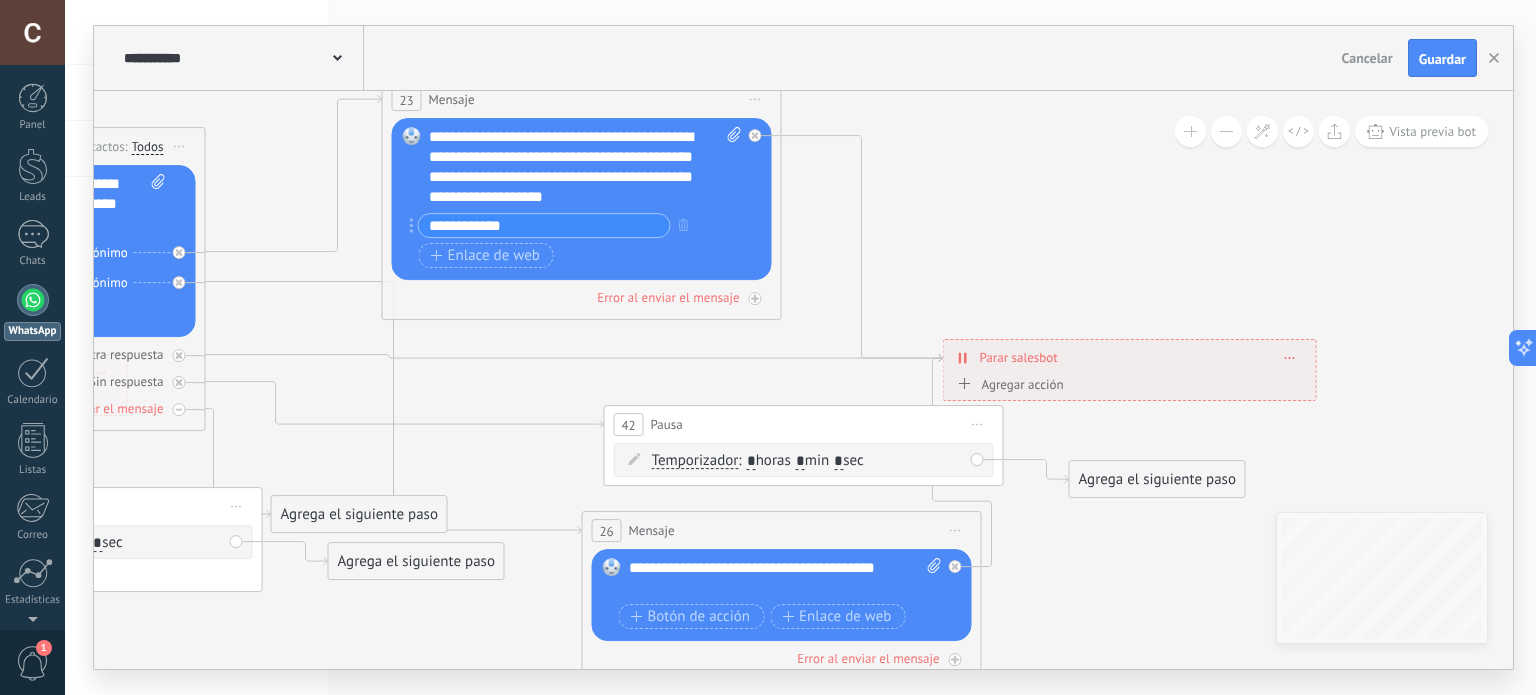 click on "Agrega el siguiente paso" at bounding box center [1157, 479] 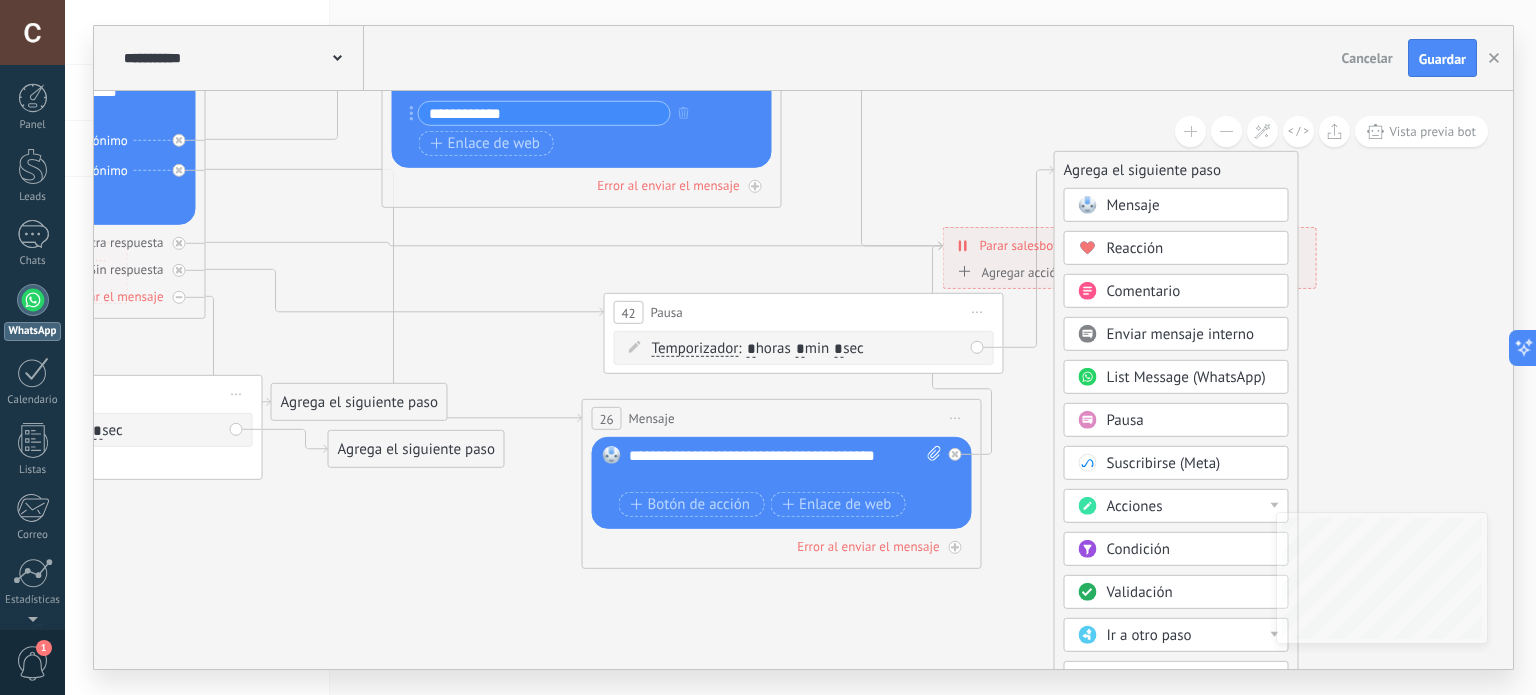 drag, startPoint x: 1168, startPoint y: 378, endPoint x: 1151, endPoint y: 129, distance: 249.57965 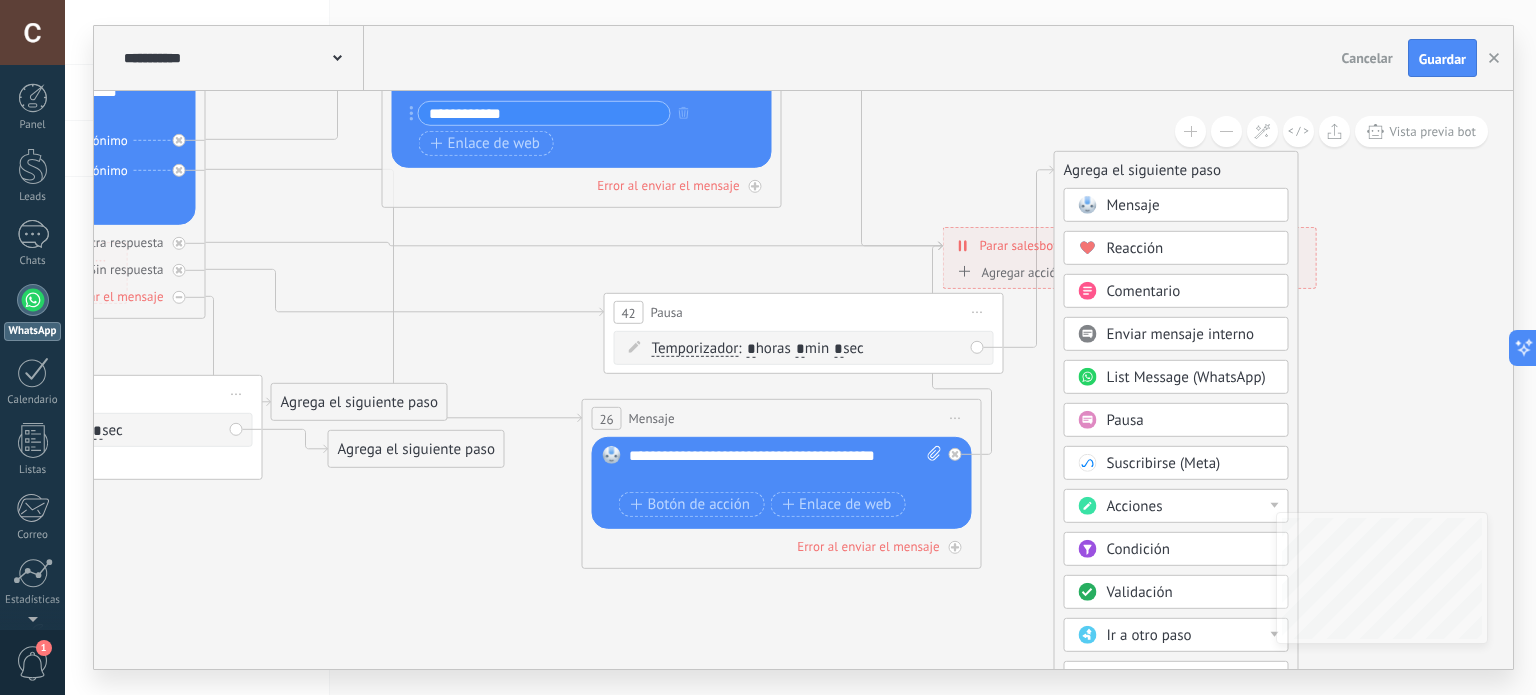click on "Agrega el siguiente paso" at bounding box center (1176, 170) 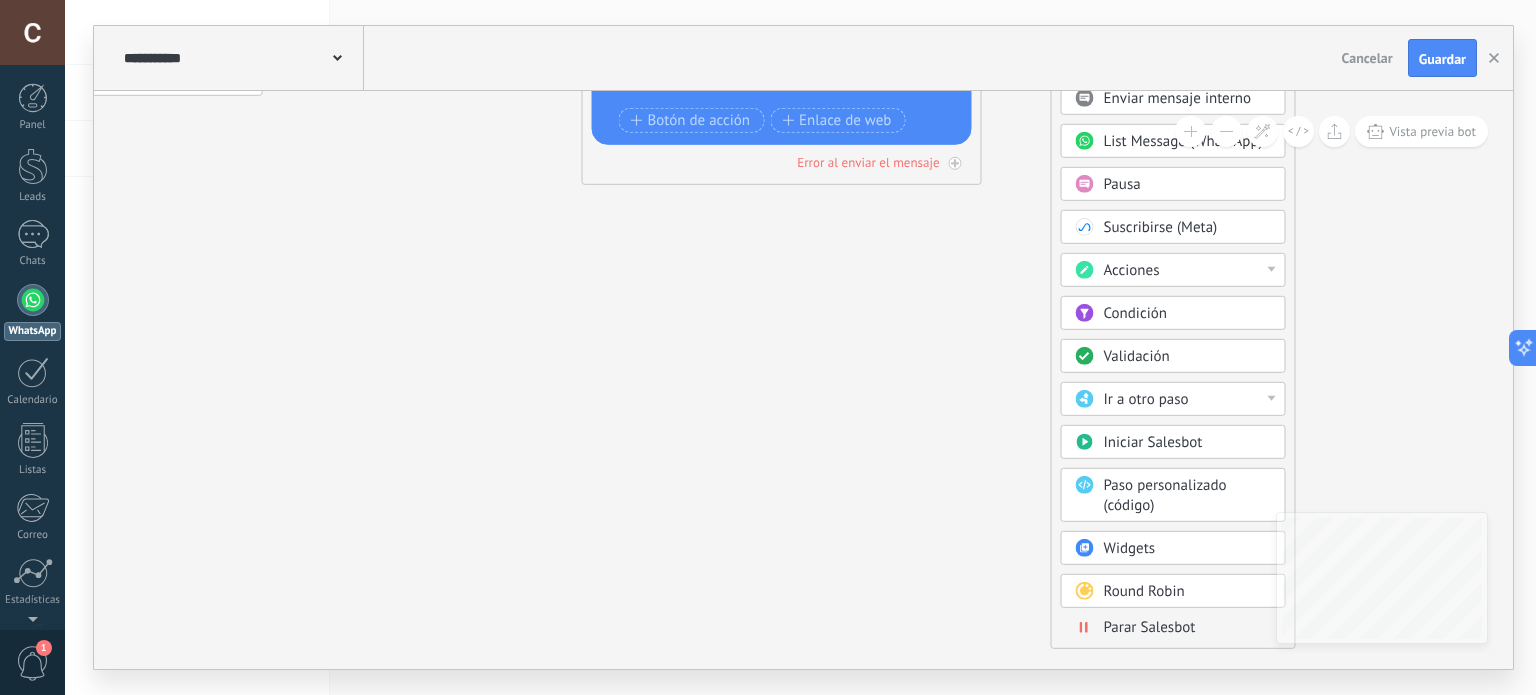 click on "Parar Salesbot" at bounding box center [1150, 627] 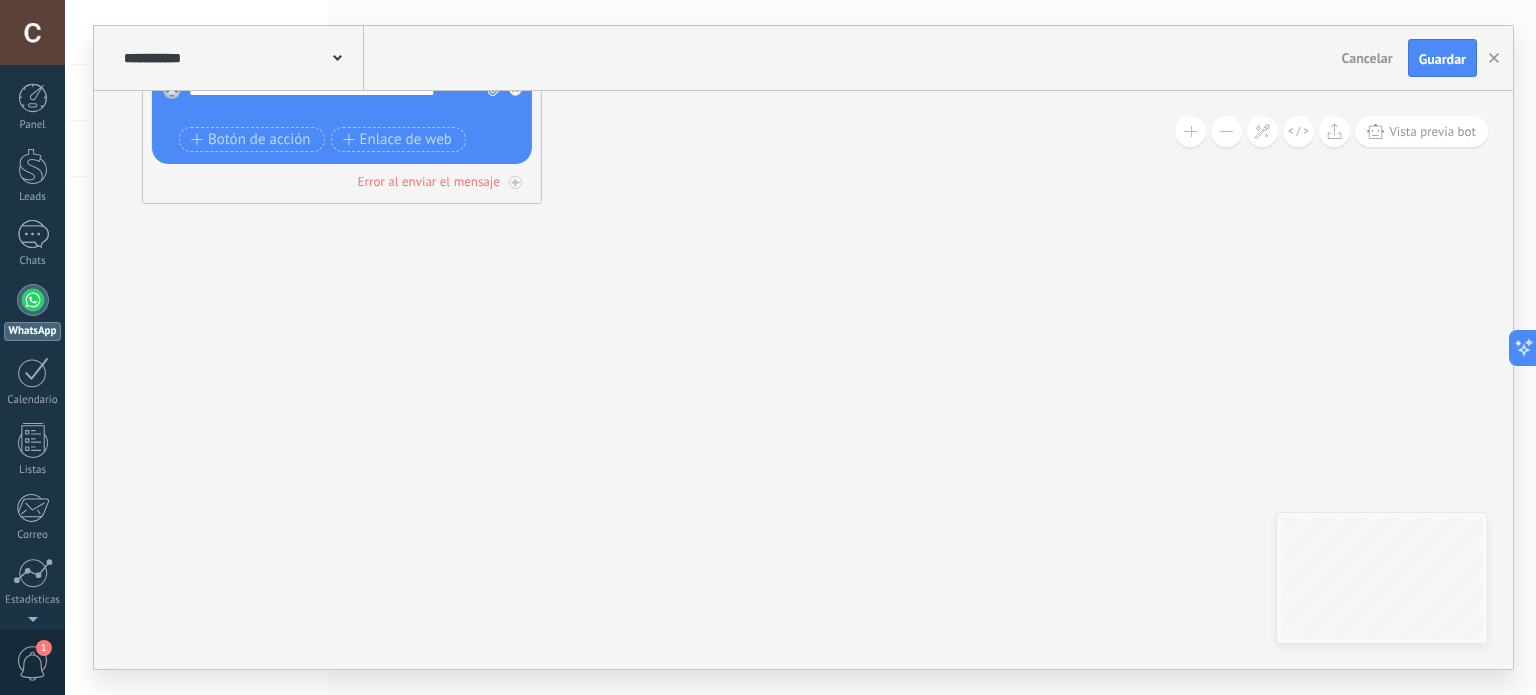 drag, startPoint x: 1010, startPoint y: 409, endPoint x: 1219, endPoint y: 639, distance: 310.77484 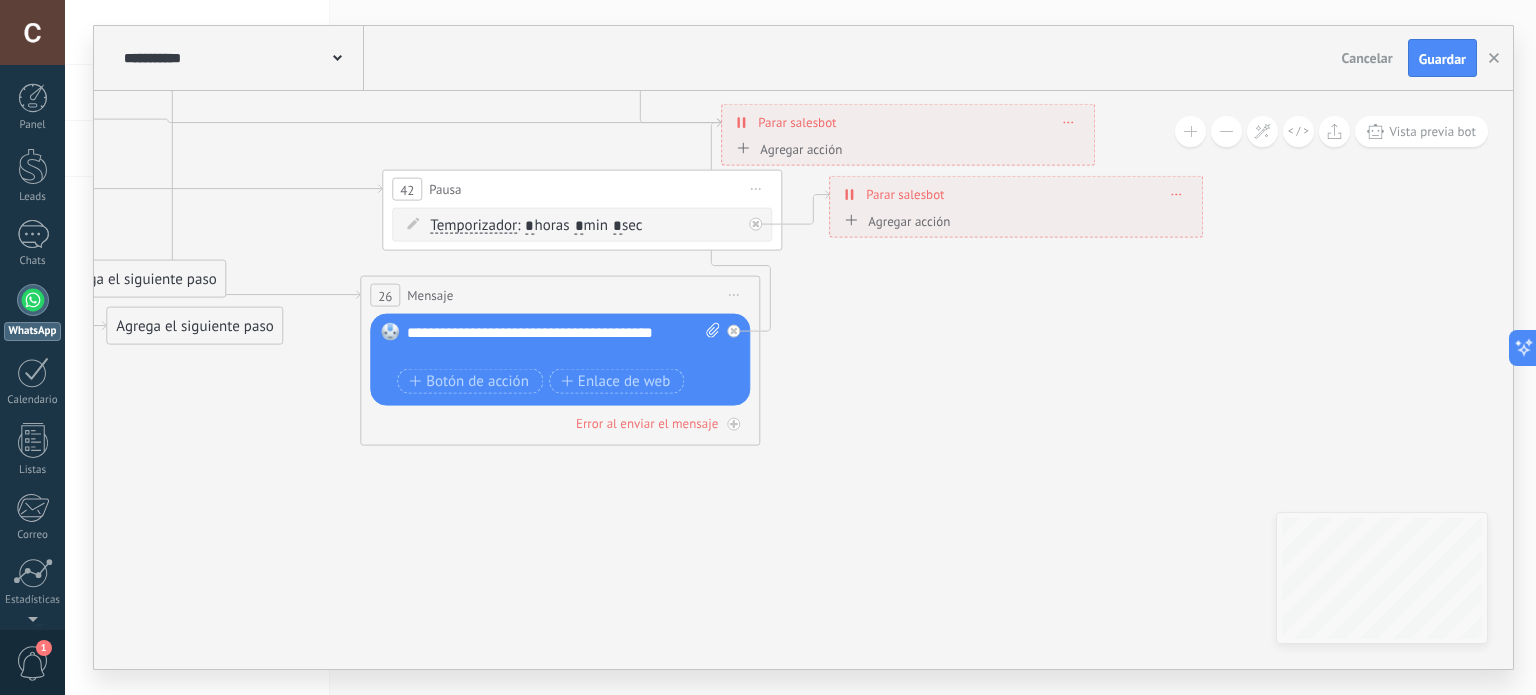 drag, startPoint x: 1018, startPoint y: 447, endPoint x: 1291, endPoint y: 393, distance: 278.28943 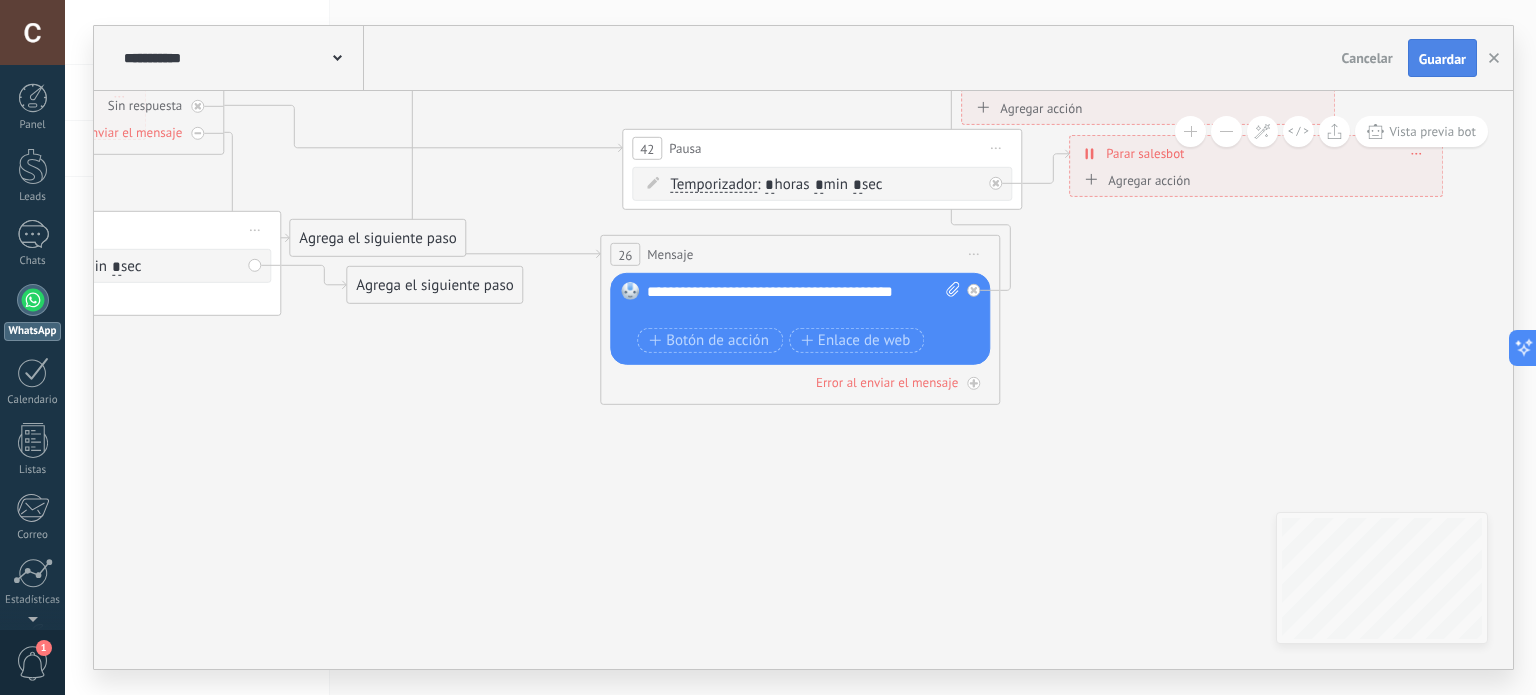 click on "Guardar" at bounding box center (1442, 59) 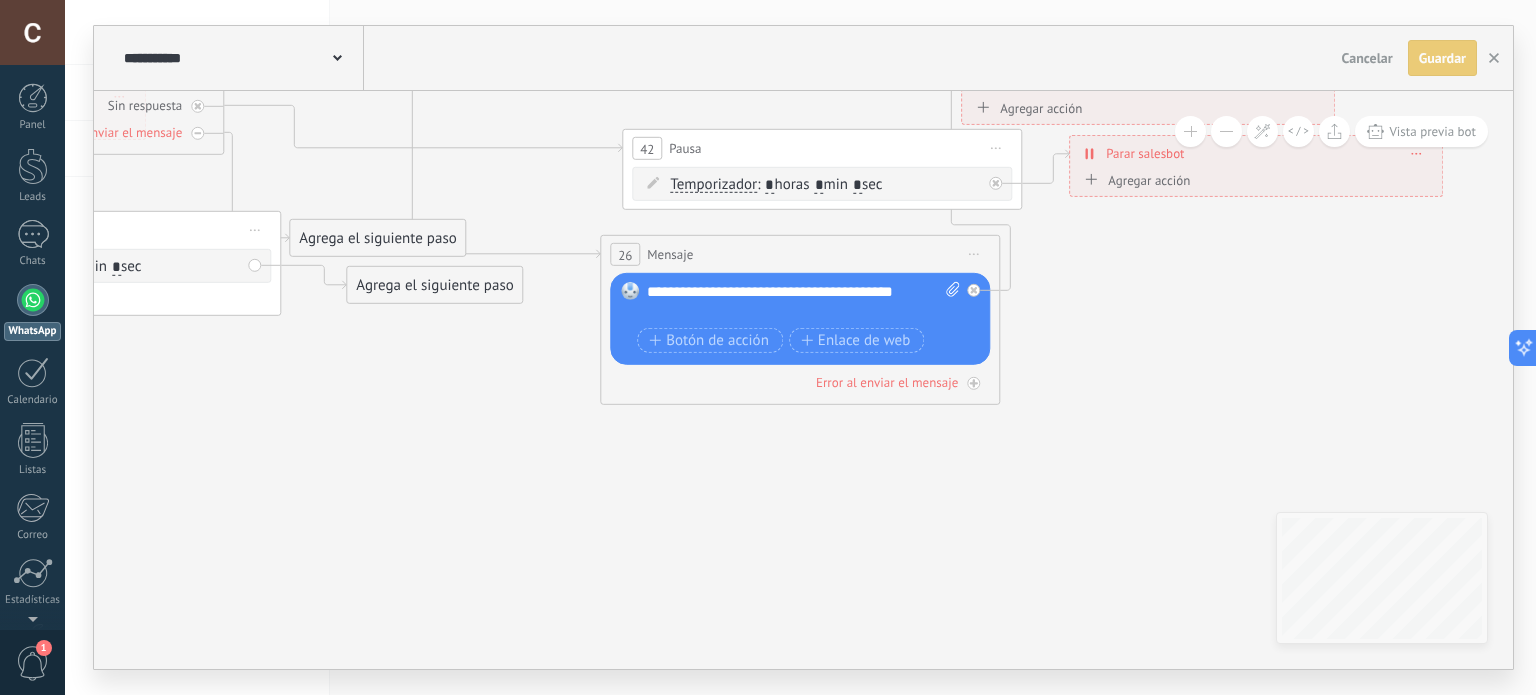 drag, startPoint x: 1276, startPoint y: 344, endPoint x: 1312, endPoint y: 506, distance: 165.9518 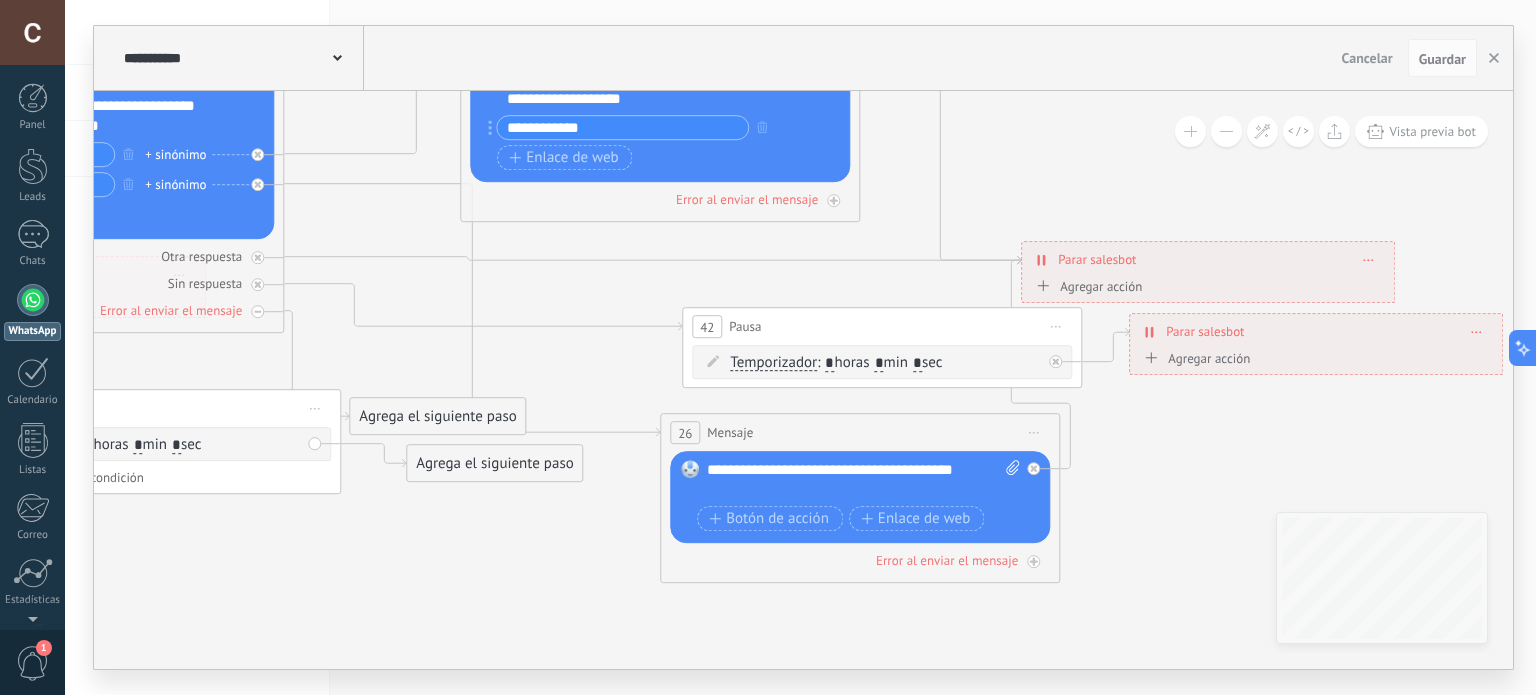 drag, startPoint x: 1280, startPoint y: 486, endPoint x: 1312, endPoint y: 506, distance: 37.735924 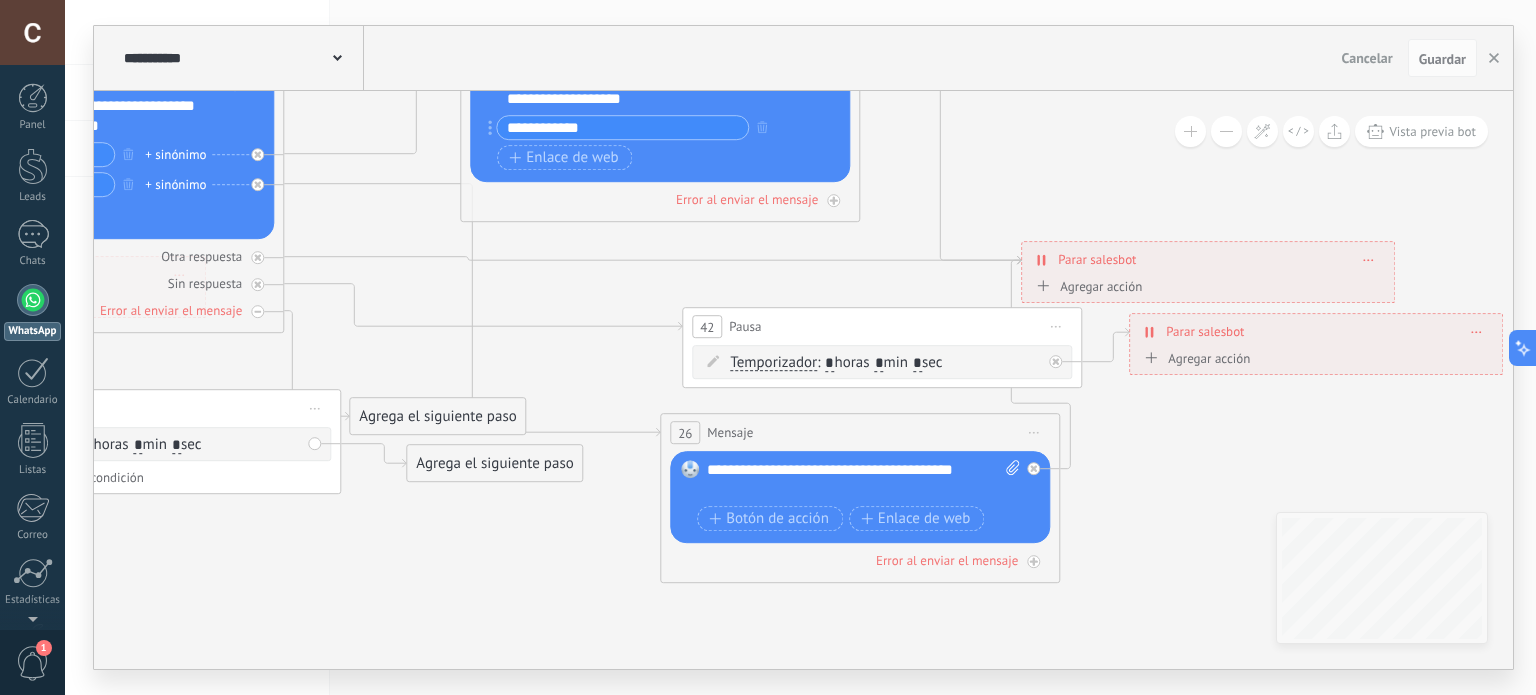 click 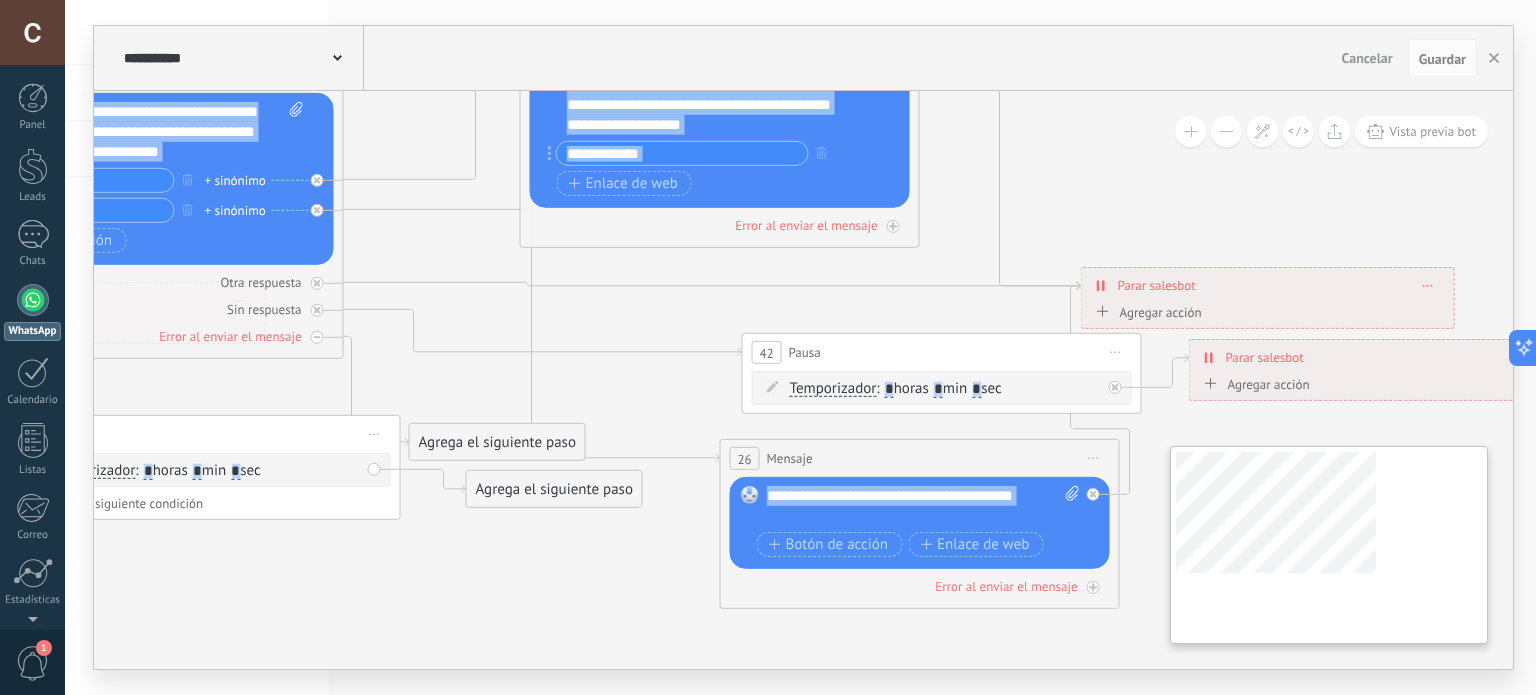 click on "**********" at bounding box center (803, 380) 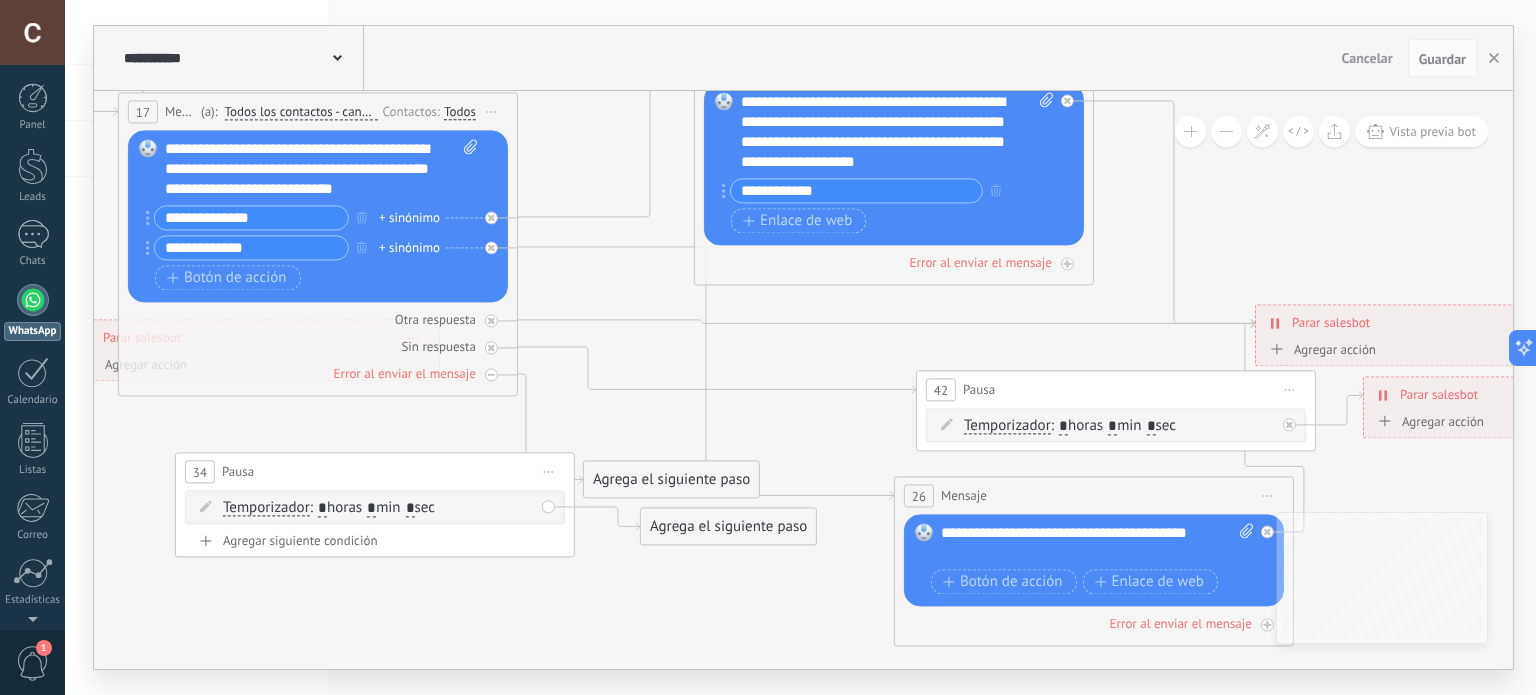drag, startPoint x: 648, startPoint y: 280, endPoint x: 896, endPoint y: 459, distance: 305.85126 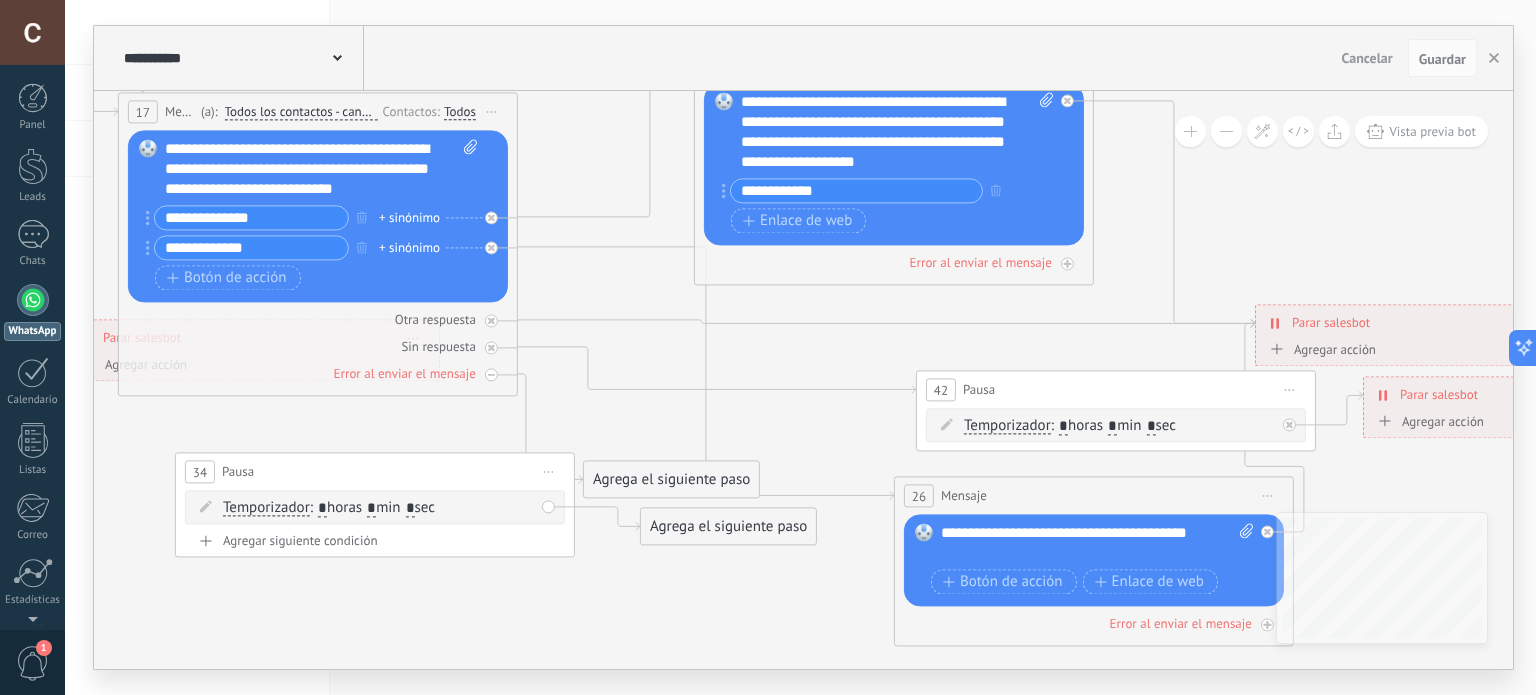 click 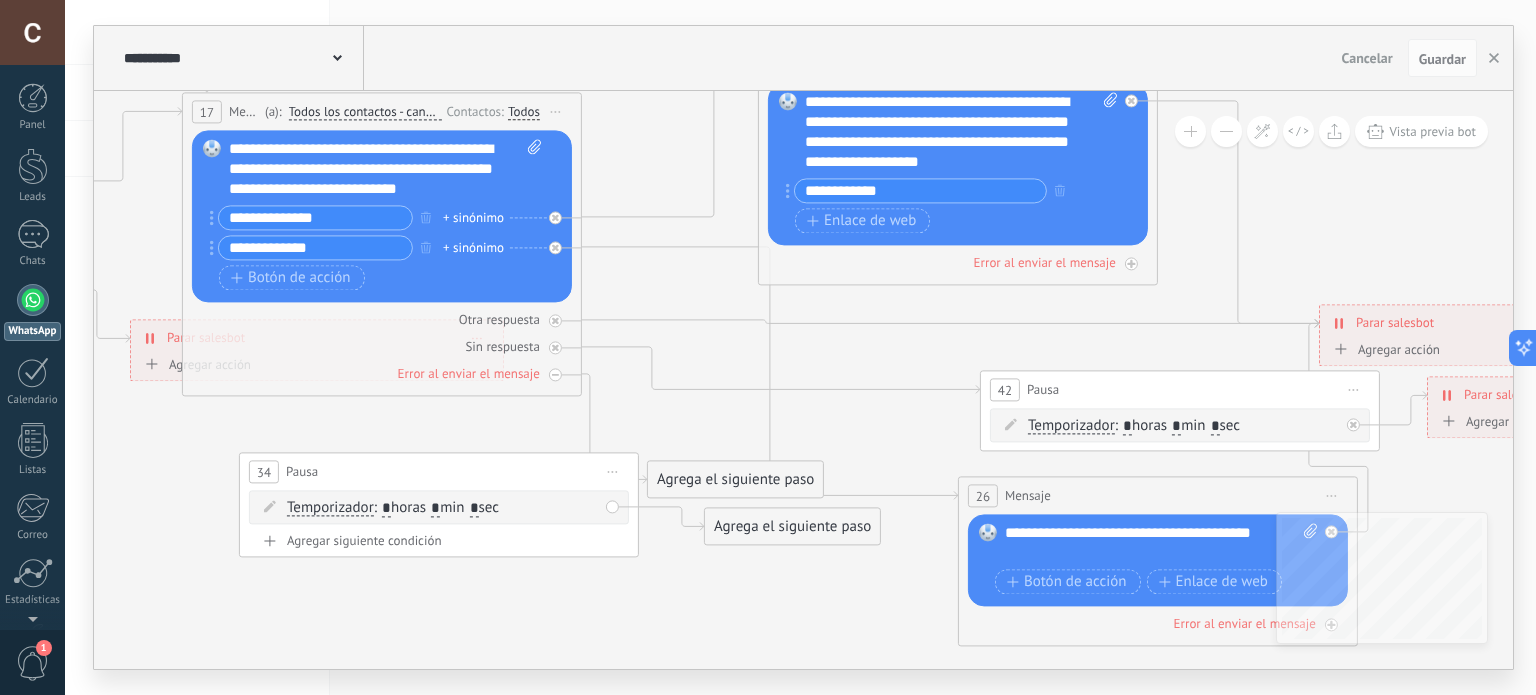 drag, startPoint x: 488, startPoint y: 641, endPoint x: 830, endPoint y: 656, distance: 342.3288 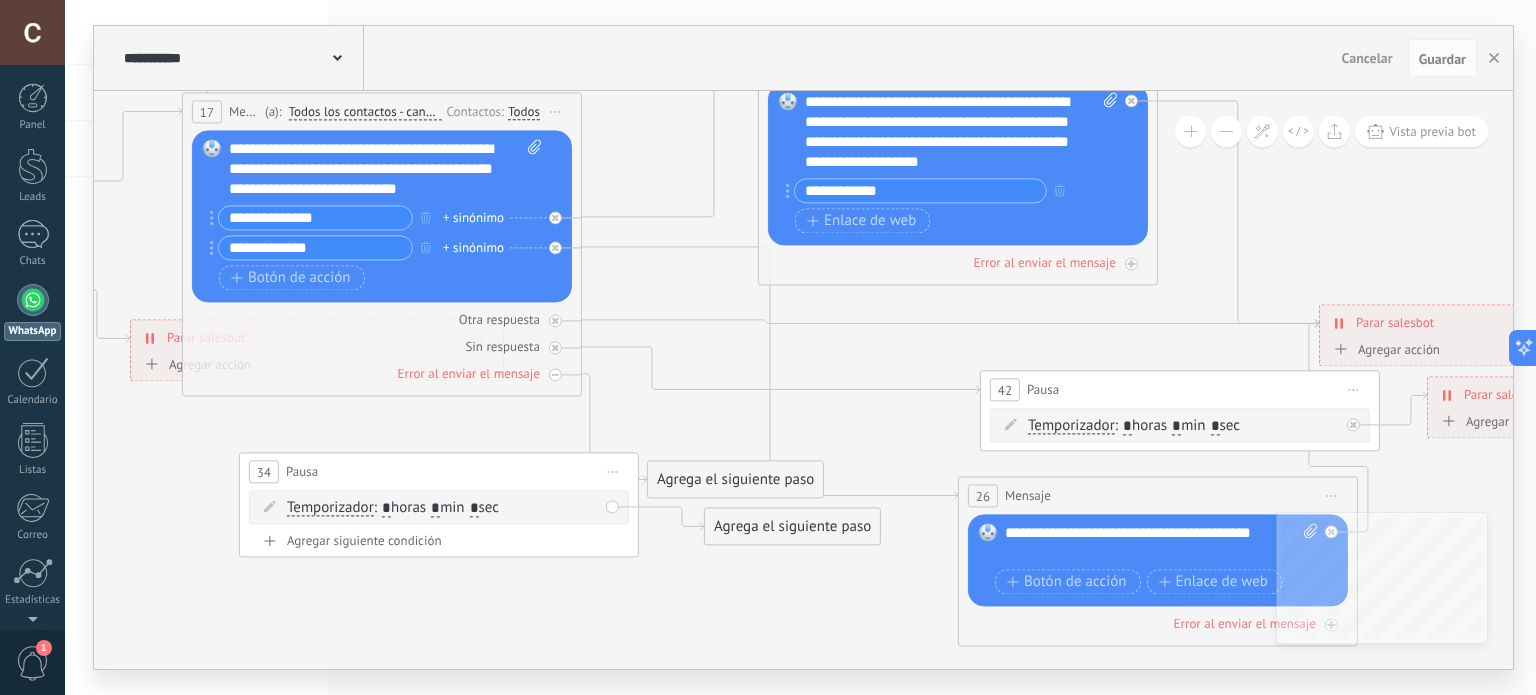 click 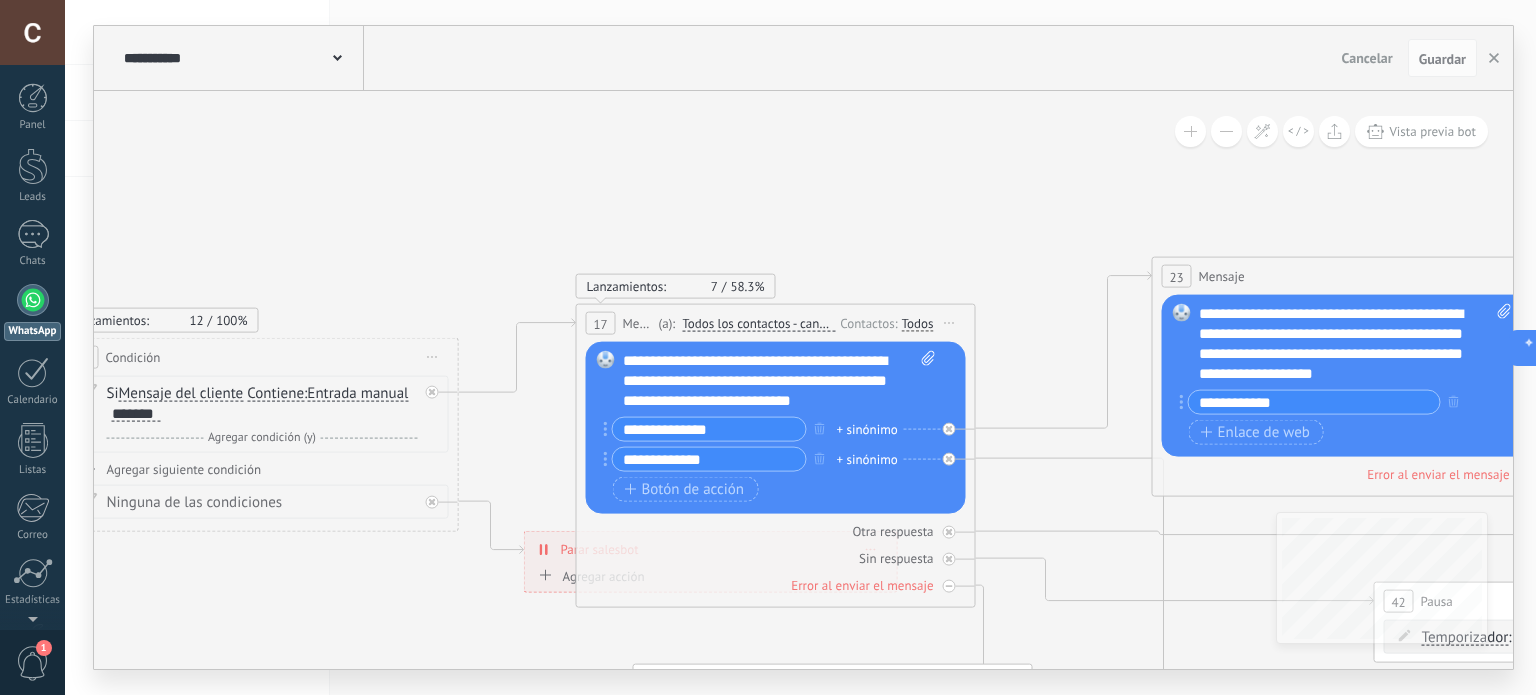 drag, startPoint x: 323, startPoint y: 383, endPoint x: 448, endPoint y: 585, distance: 237.5479 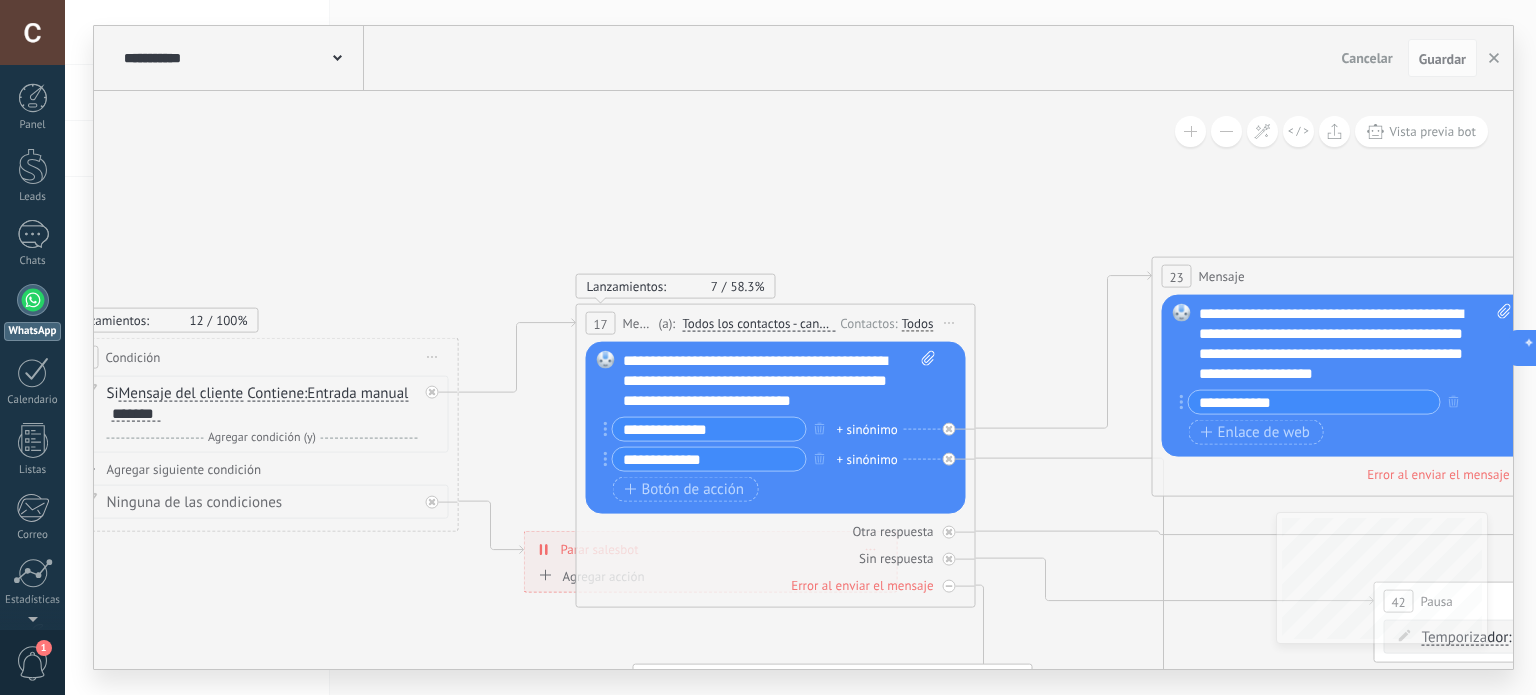 click 